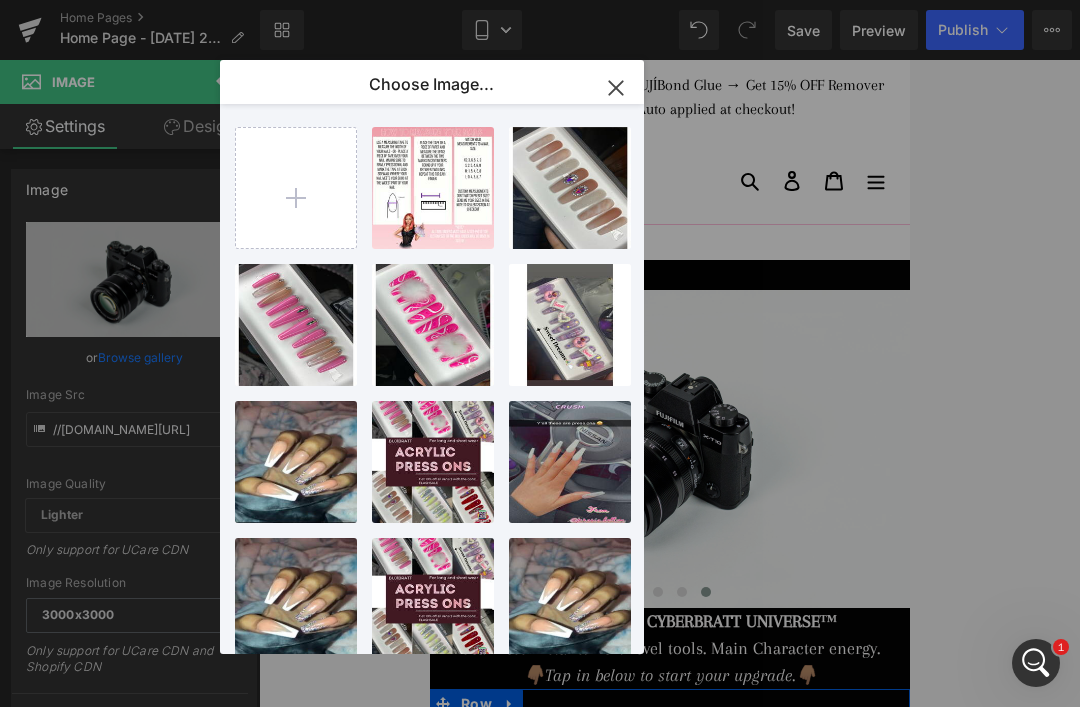 scroll, scrollTop: 0, scrollLeft: 0, axis: both 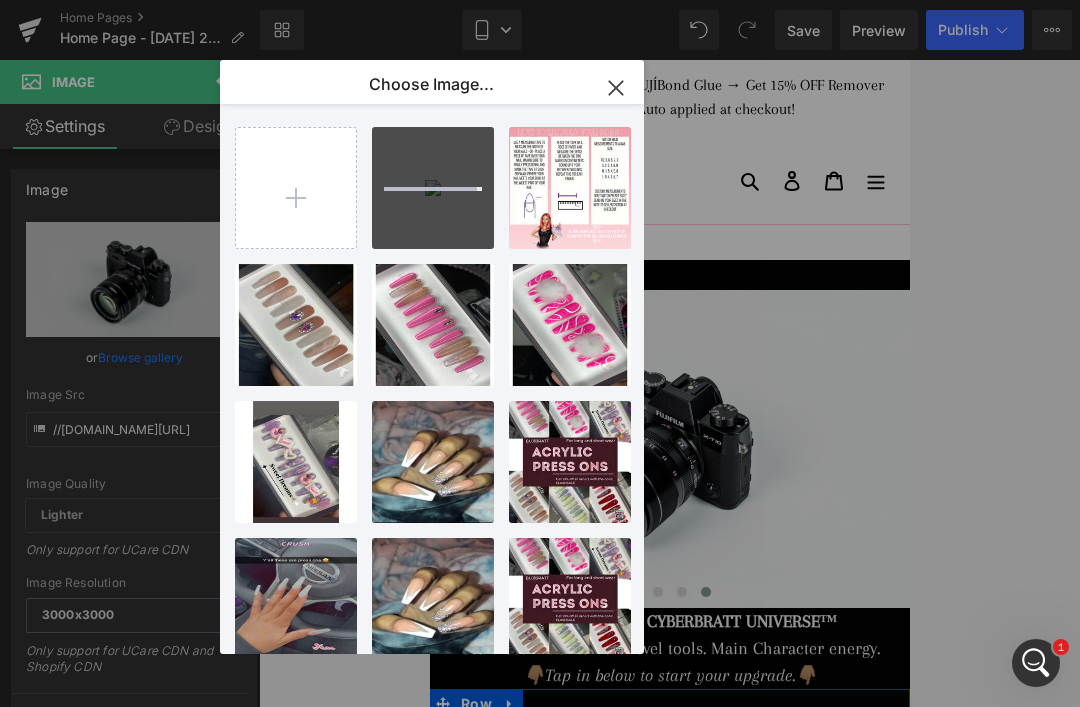 type 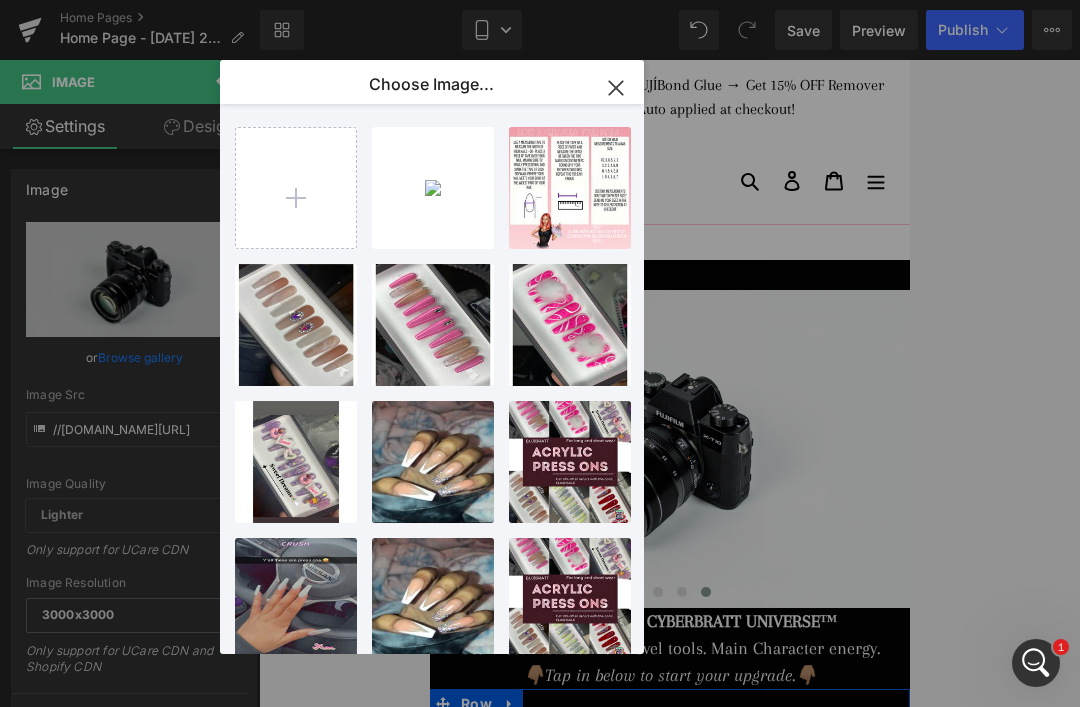 click on "IMG_065...inal.jpeg 249.10 KB" at bounding box center (0, 0) 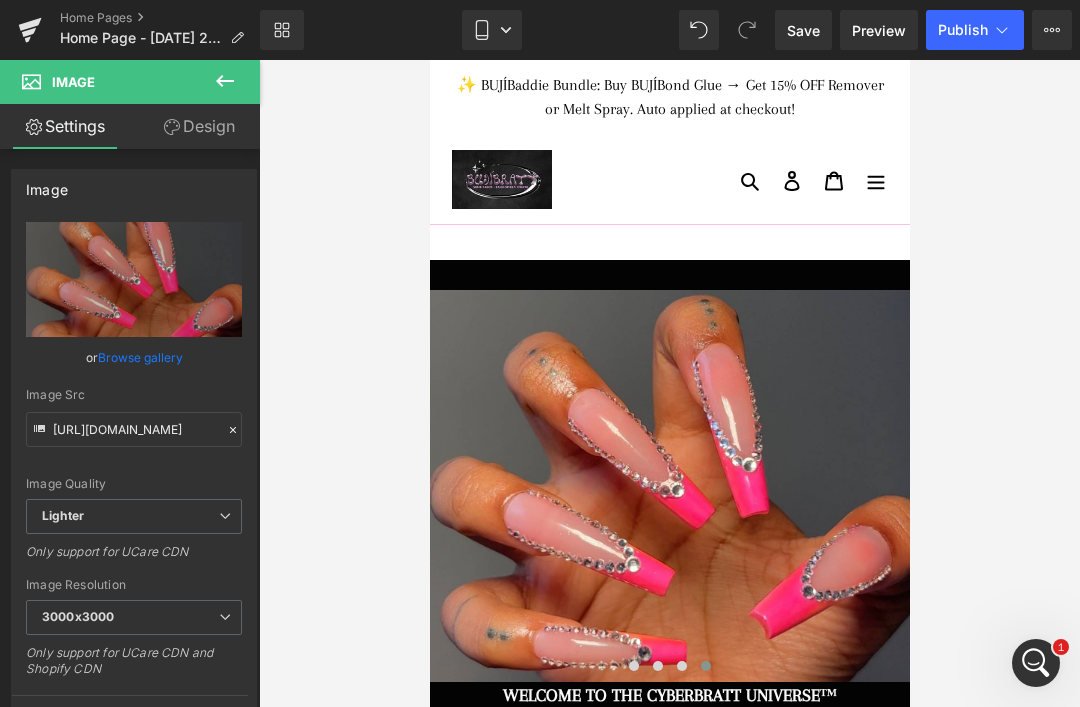 click at bounding box center (669, 383) 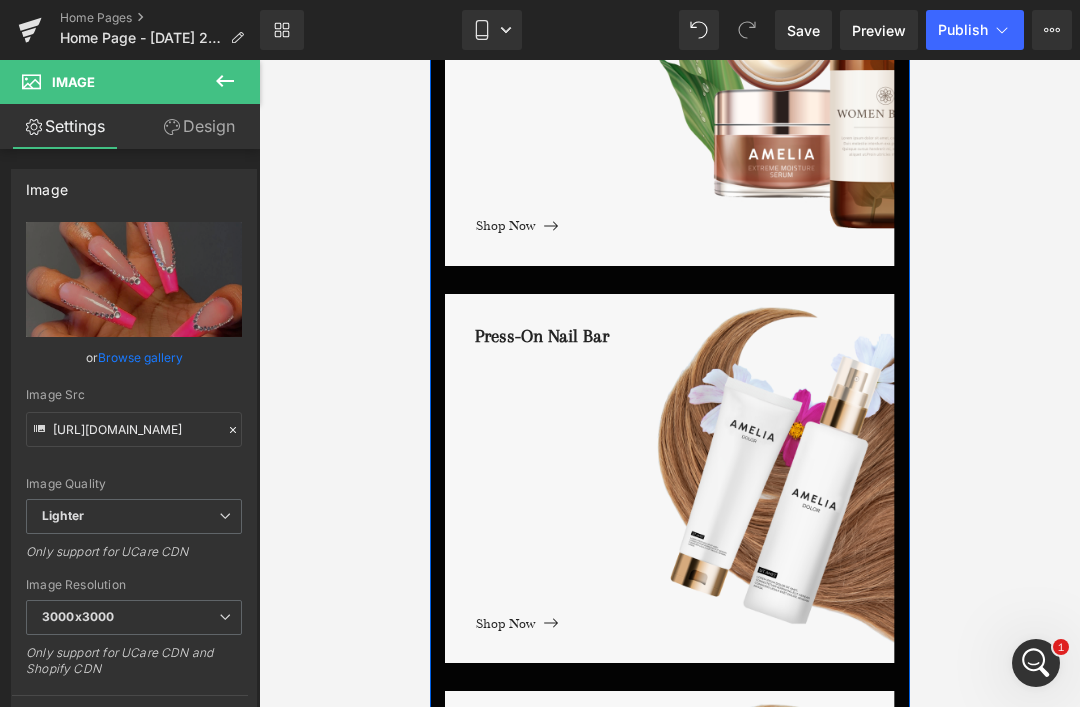 scroll, scrollTop: 1366, scrollLeft: 0, axis: vertical 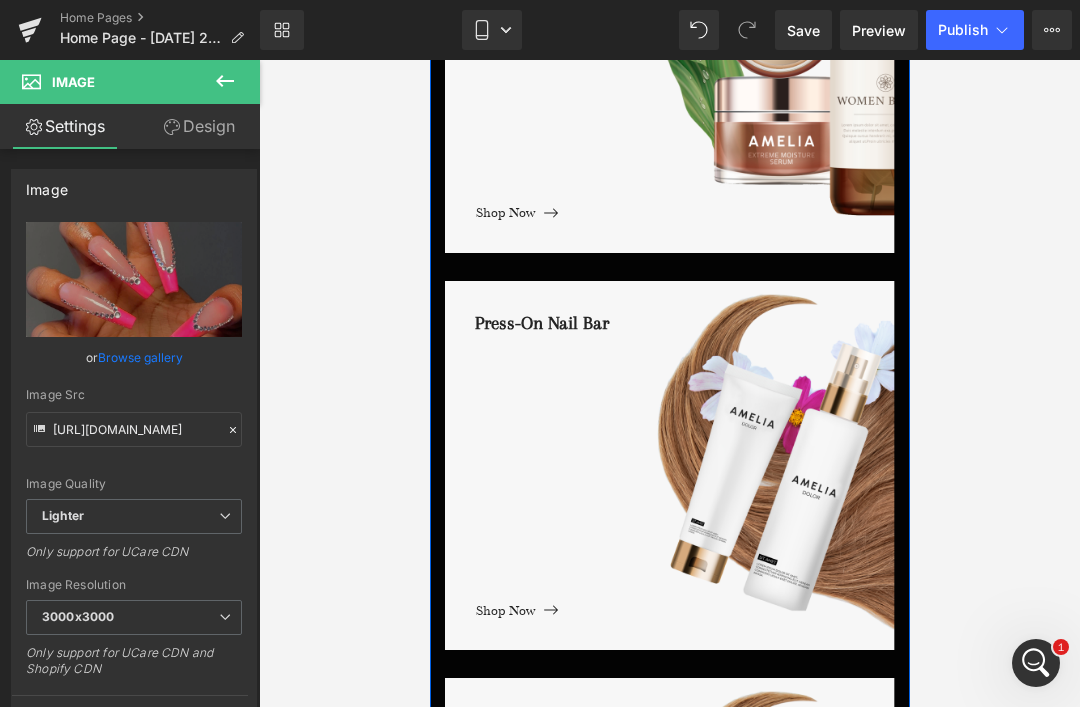 click on "Press-On Nail Bar" at bounding box center (684, 452) 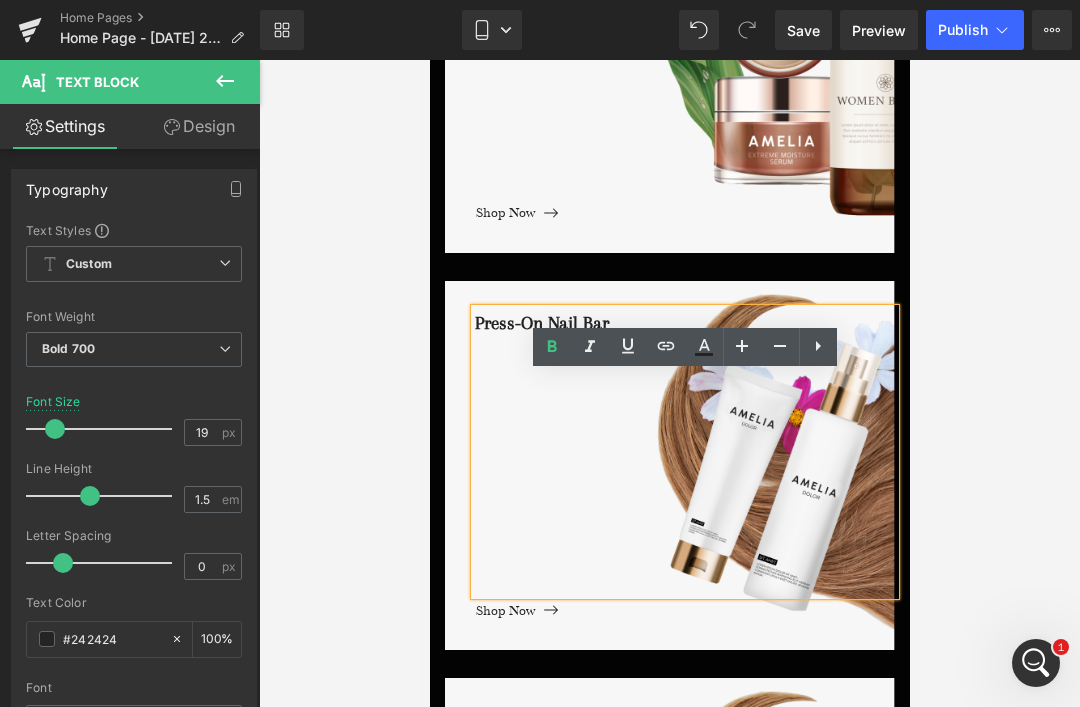 click on "Press-On Nail Bar" at bounding box center [684, 452] 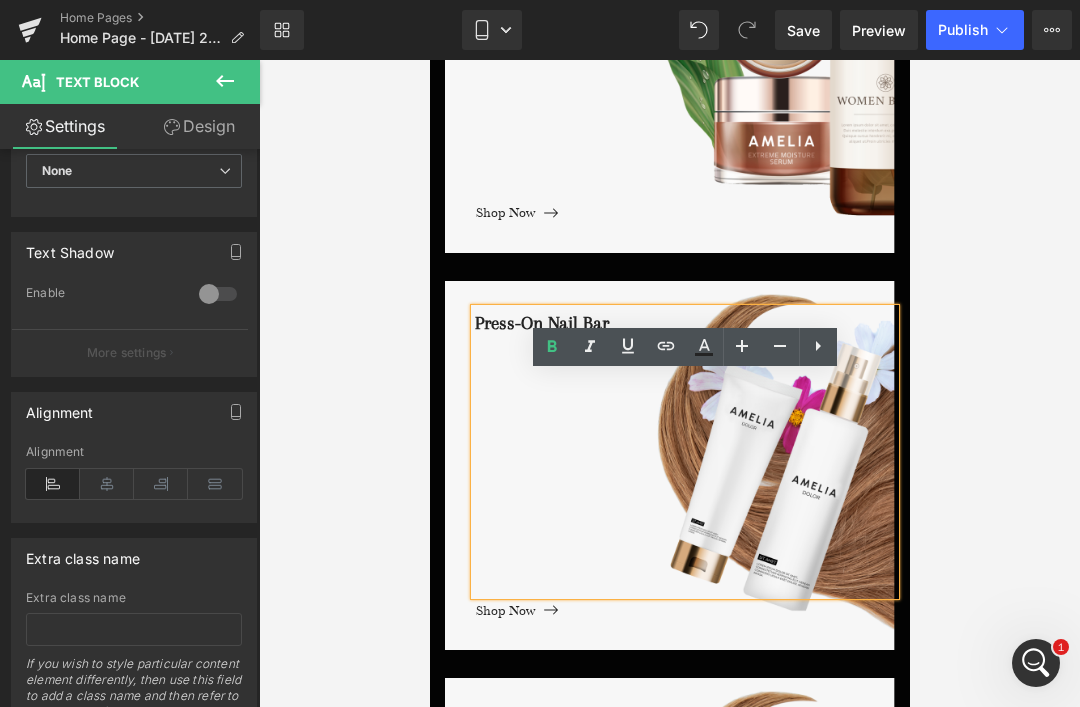 scroll, scrollTop: 623, scrollLeft: 0, axis: vertical 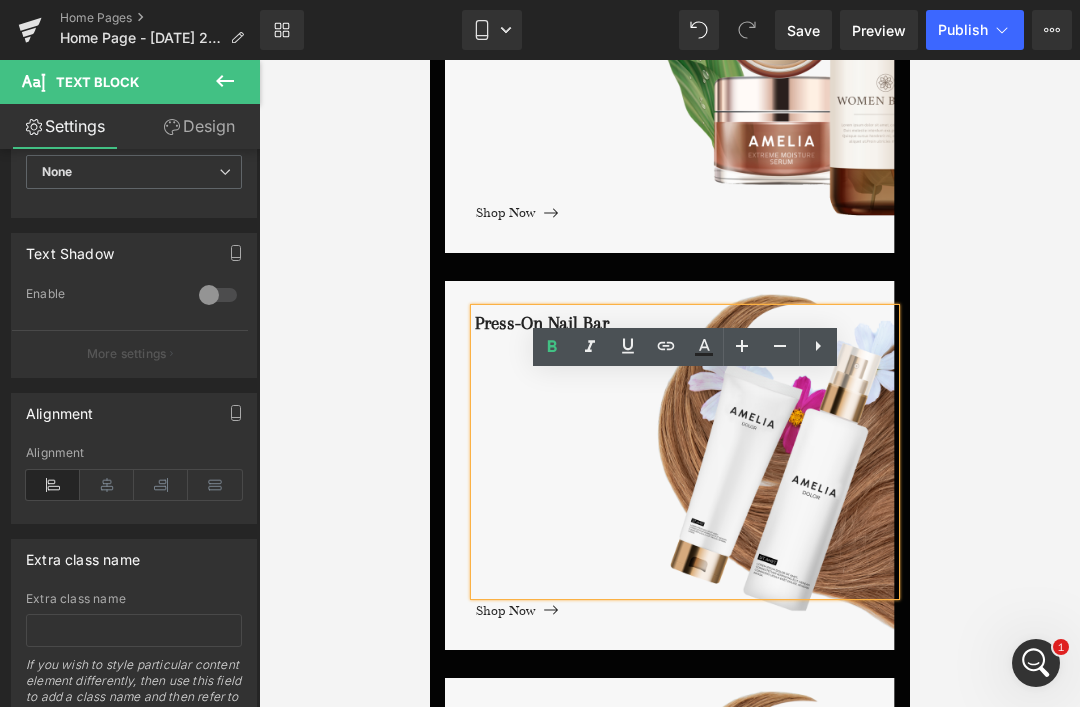 click on "Design" at bounding box center (199, 126) 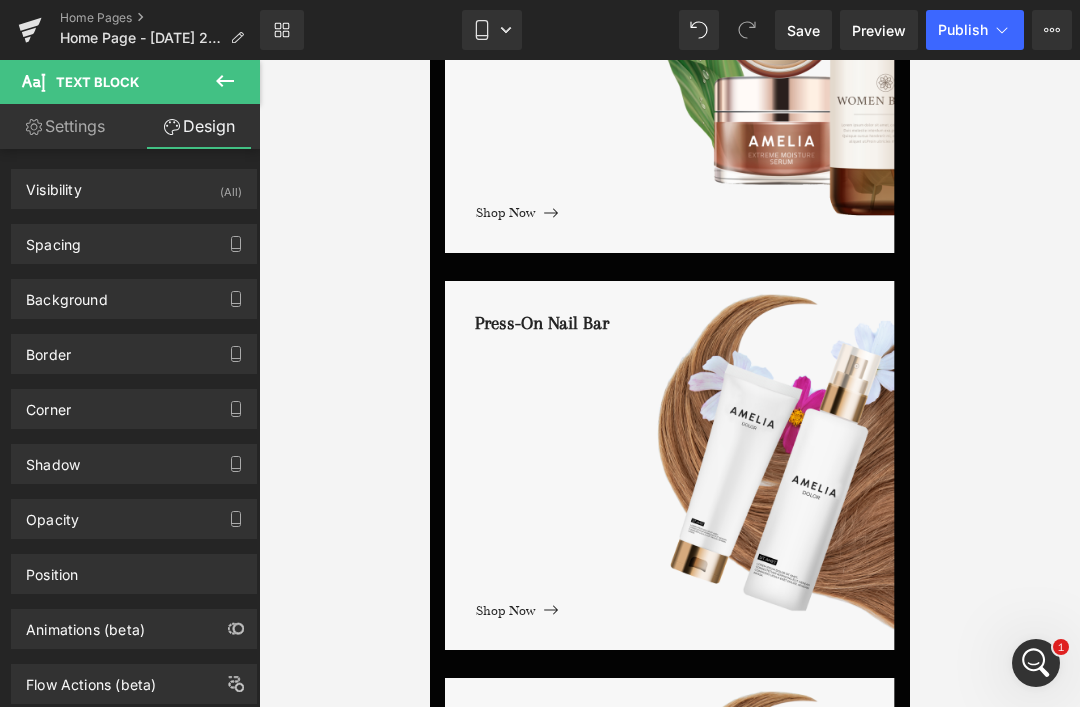 click on "Design" at bounding box center [199, 126] 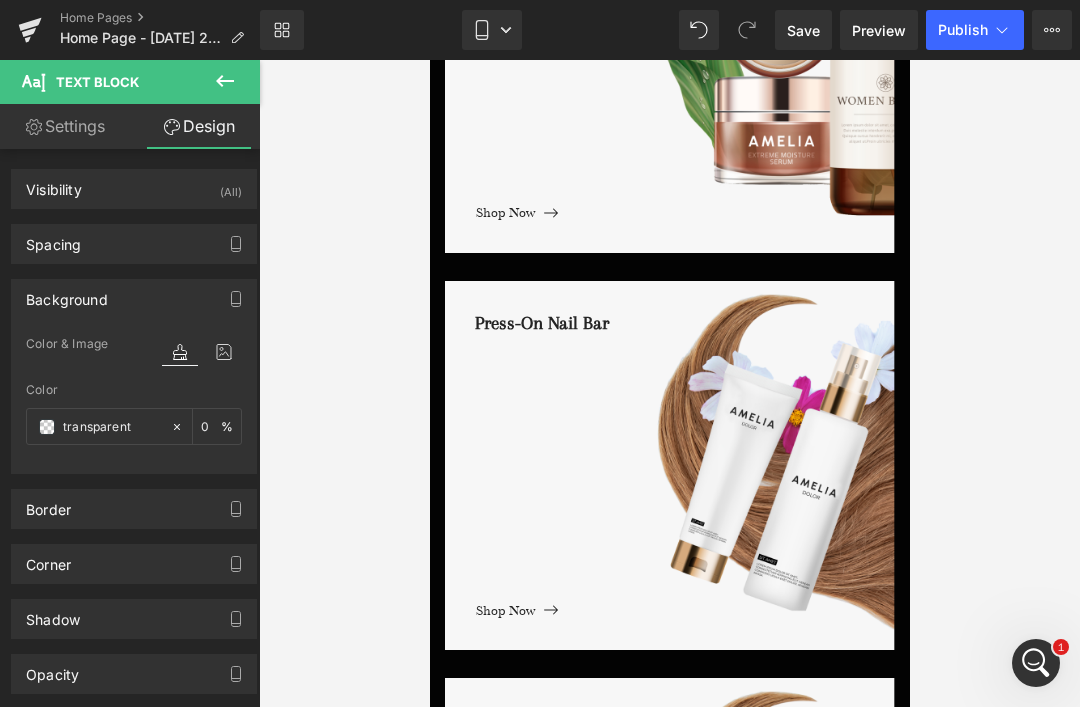 click on "Press-On Nail Bar" at bounding box center (684, 452) 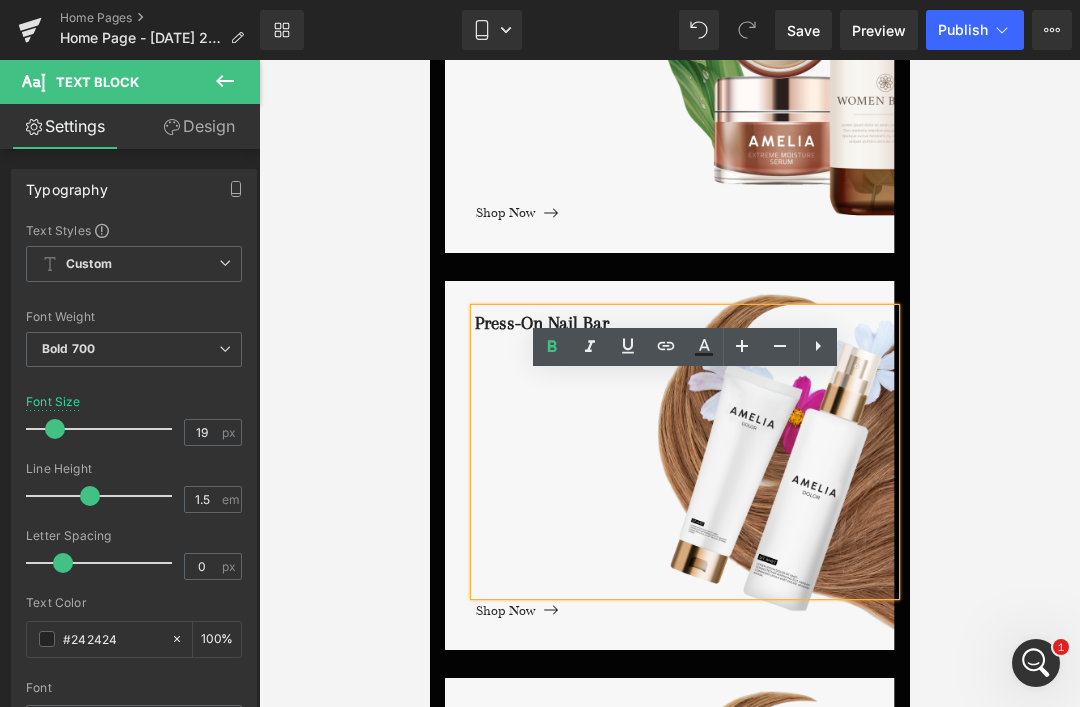click at bounding box center [669, 466] 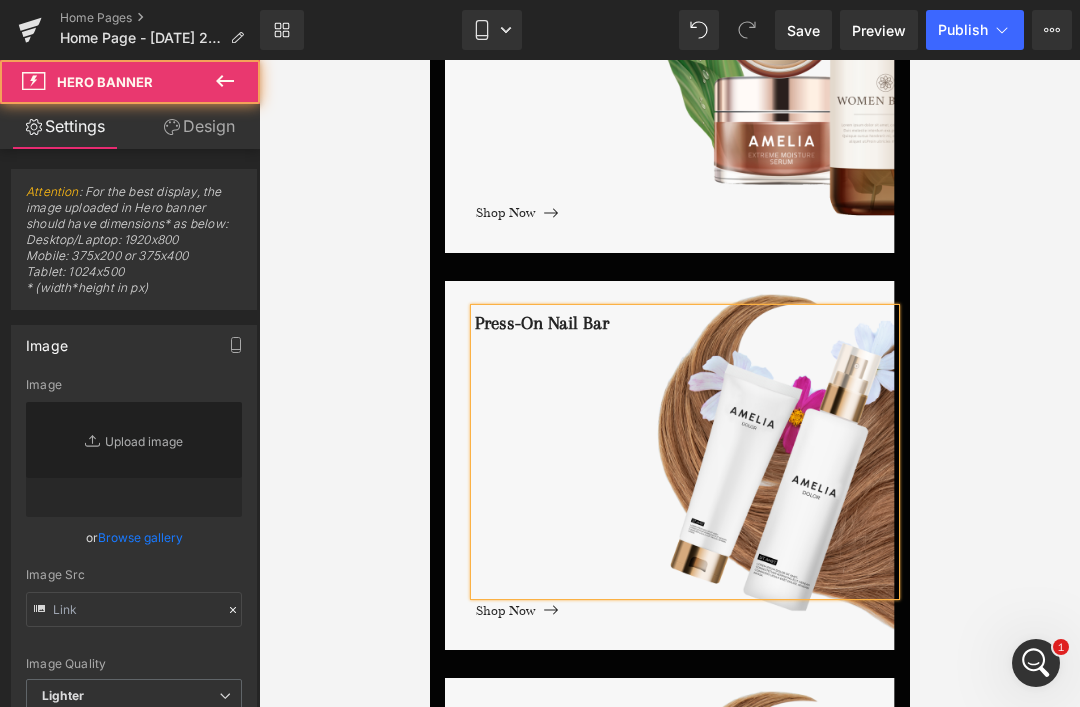 type on "https://ucarecdn.com/2c271681-251b-4d21-ba45-85d40c48af26/-/format/auto/-/preview/3000x3000/-/quality/lighter/i23.png" 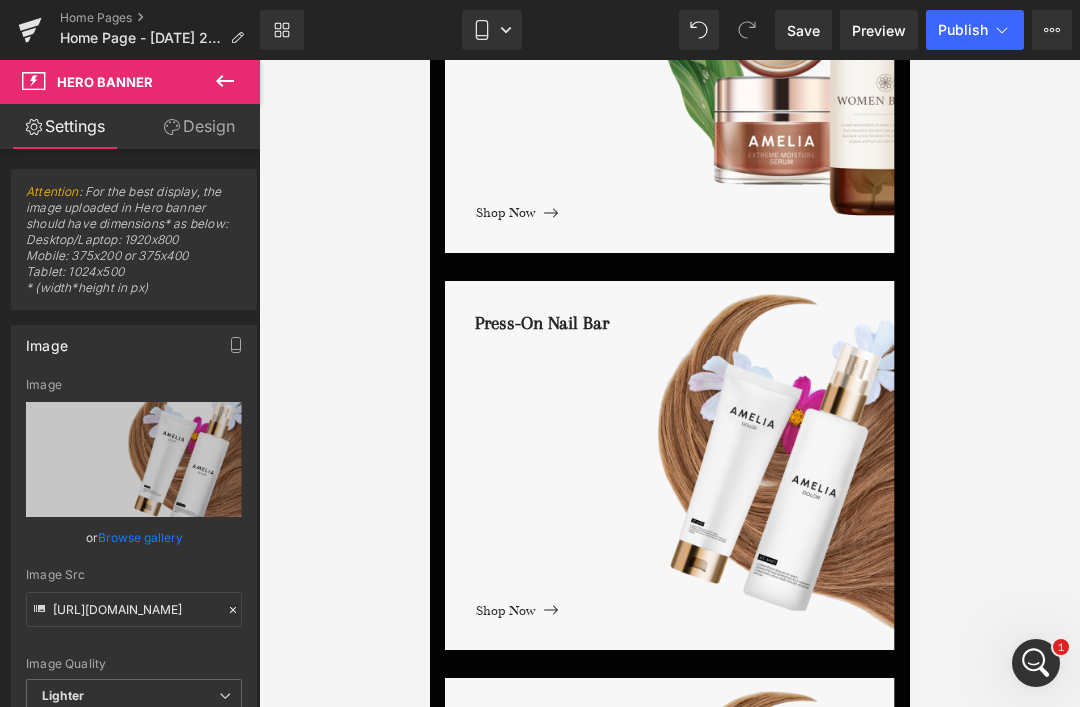 click on "Press-On Nail Bar
Text Block         Shop Now Button" at bounding box center [669, 466] 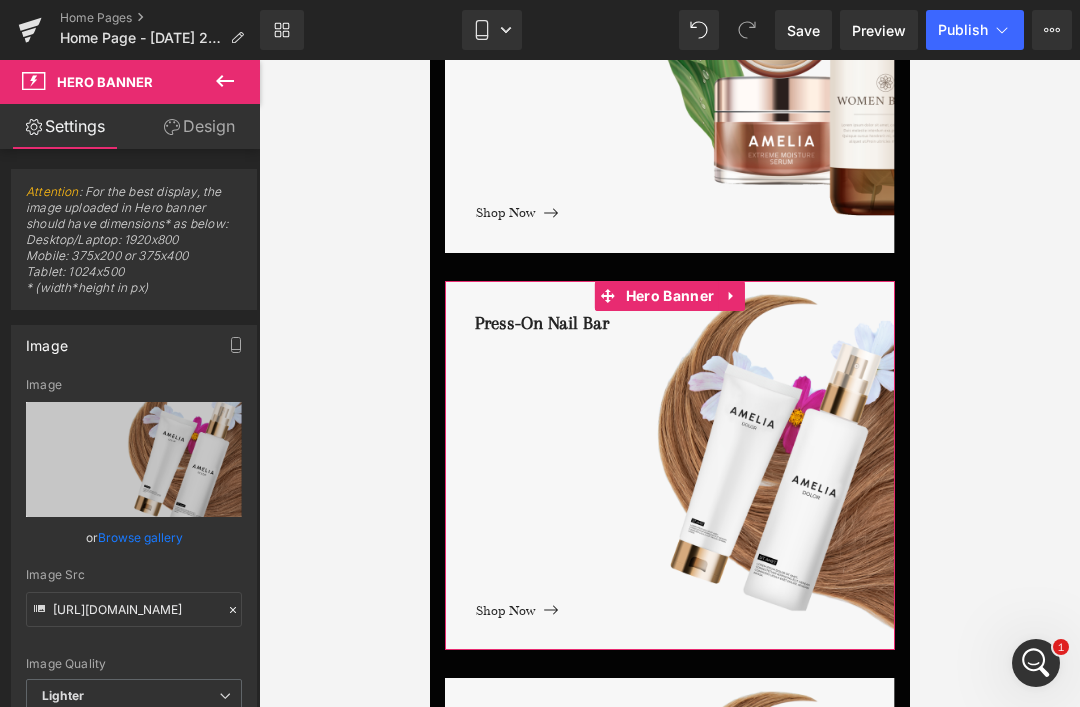 click on "Replace Image" at bounding box center (0, 0) 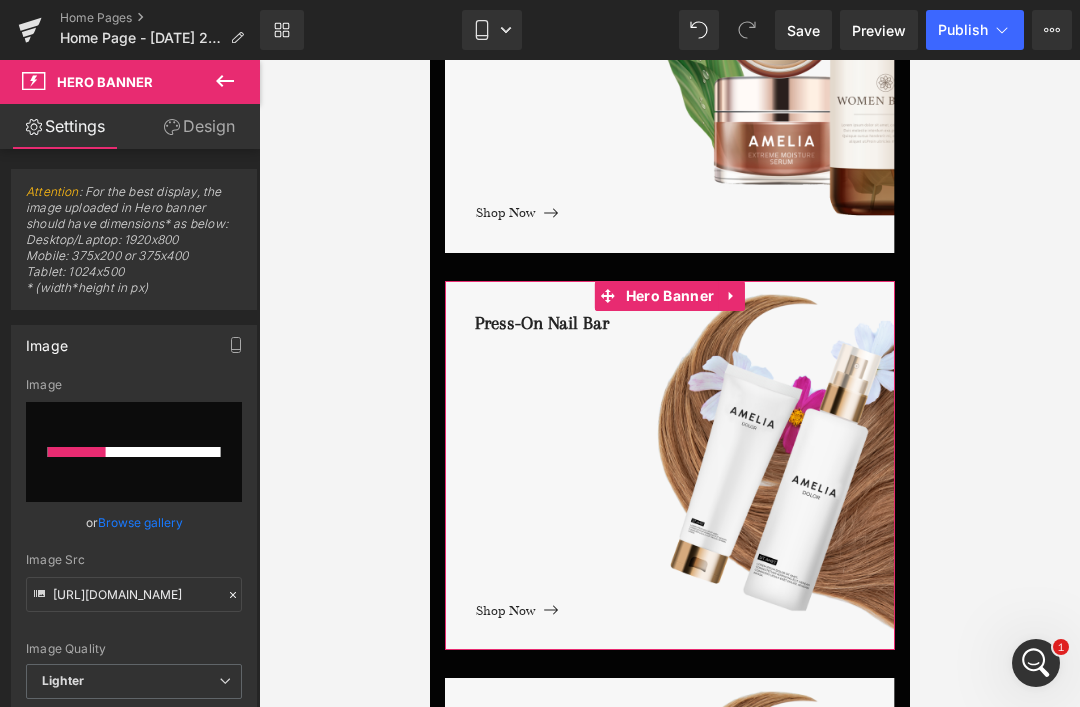 type 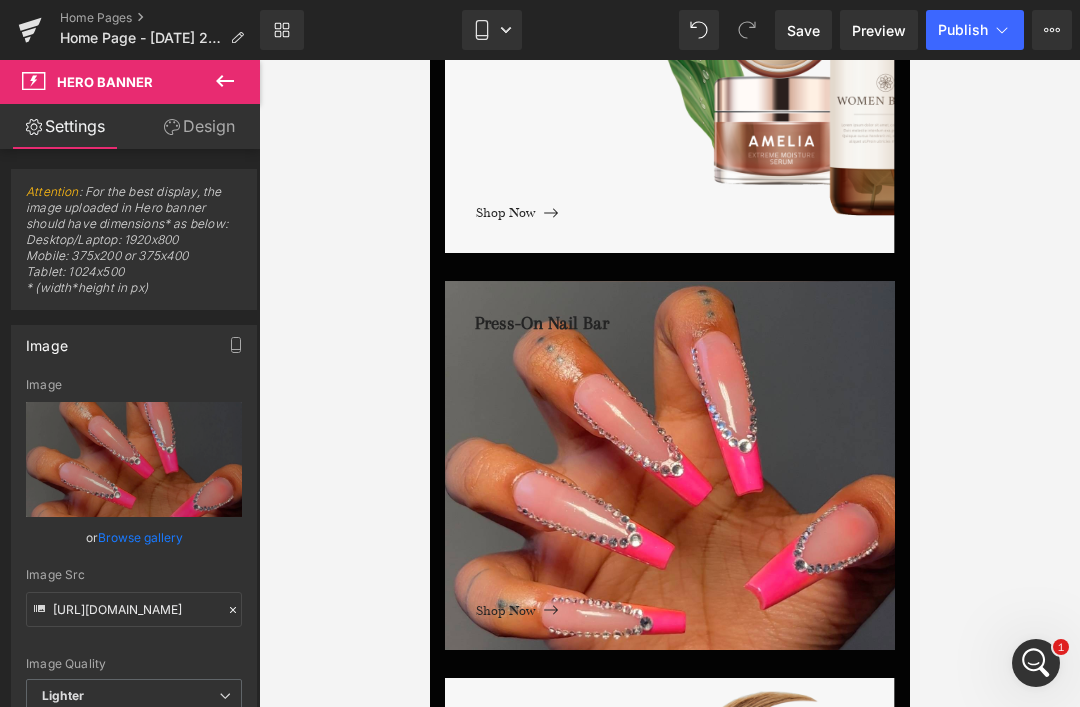 type on "https://ucarecdn.com/485ce9fd-7bd2-45f0-9e6e-930d6fbda897/-/format/auto/-/preview/3000x3000/-/quality/lighter/IMG_0650_Original.jpeg" 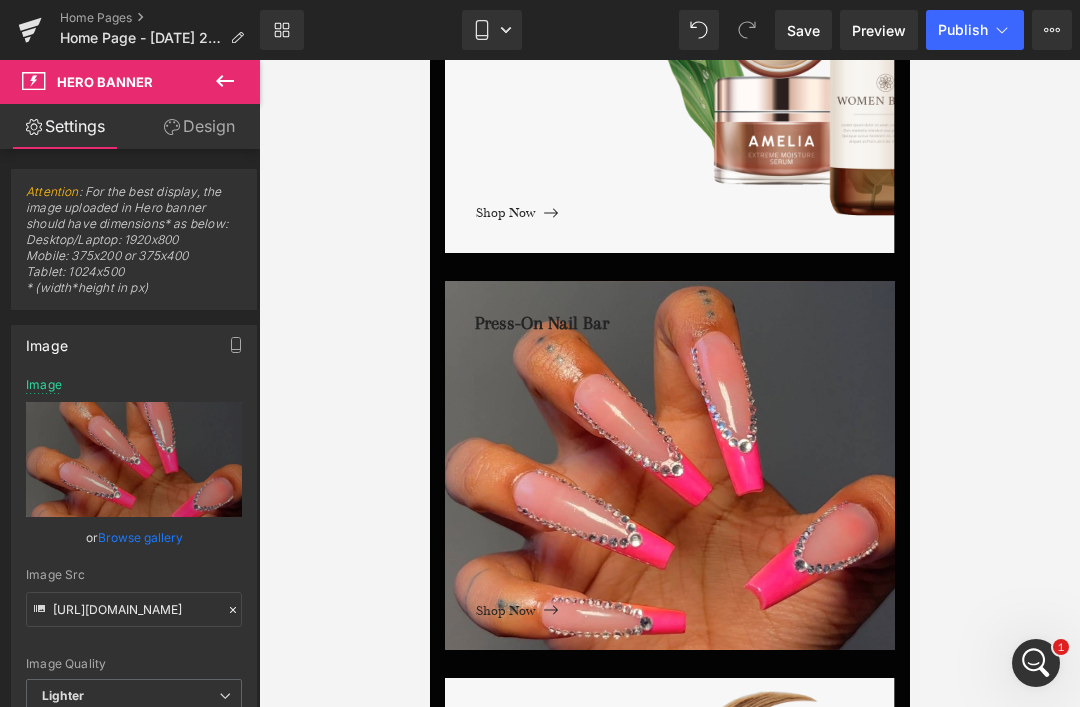click on "Press-On Nail Bar" at bounding box center [684, 452] 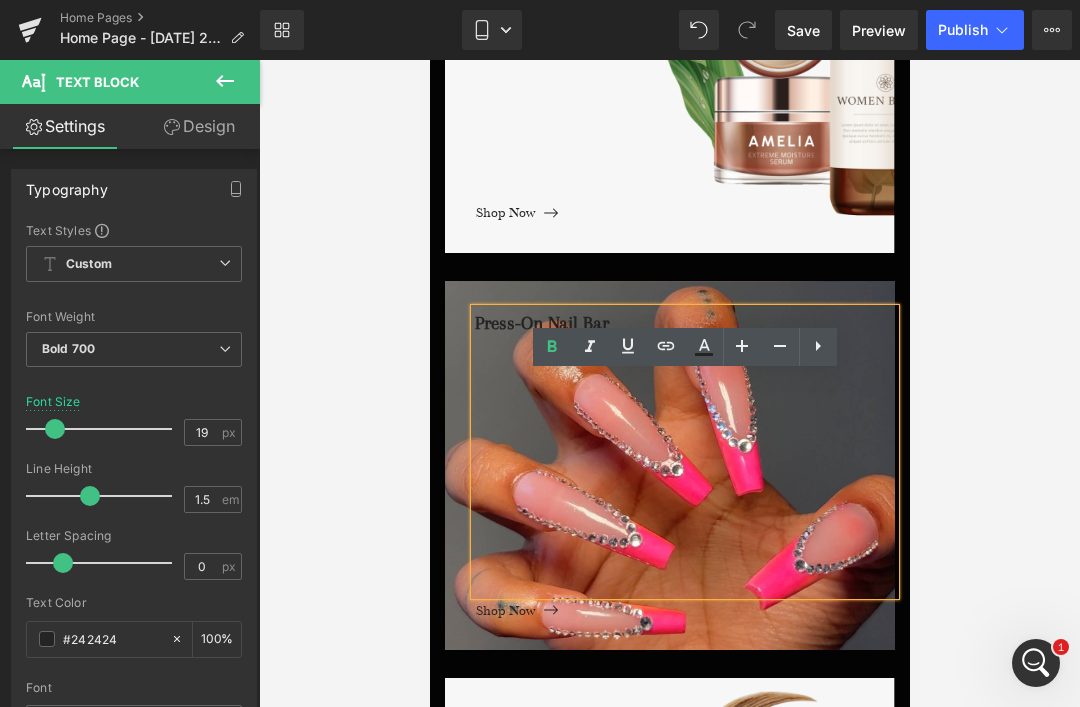 click at bounding box center [669, 383] 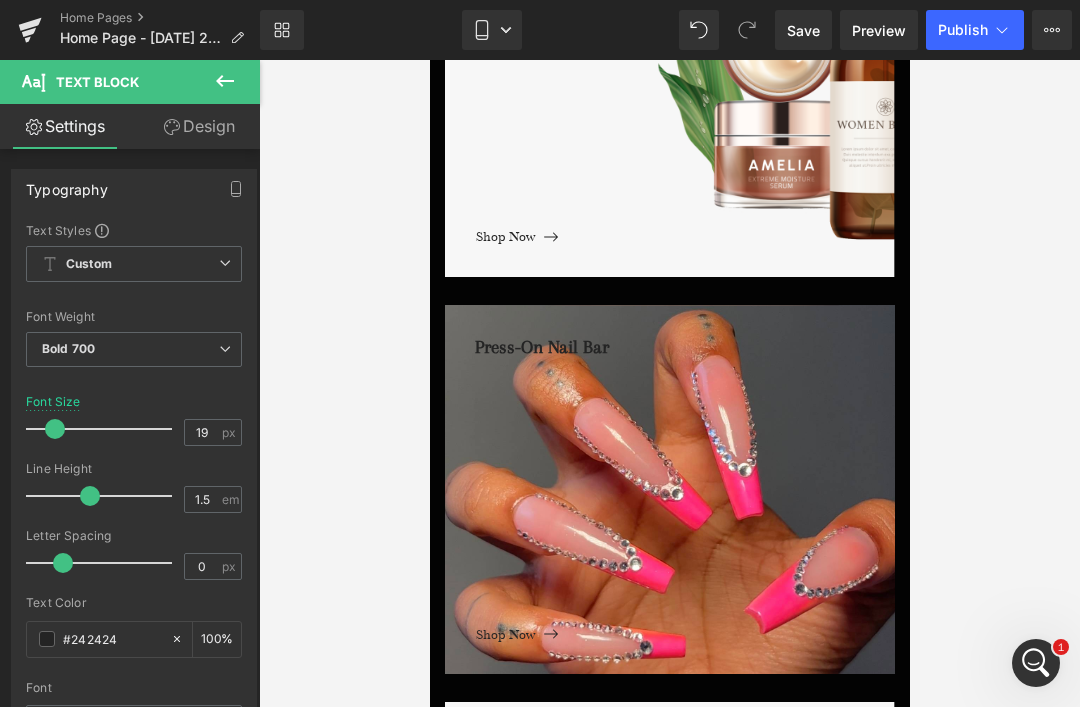 scroll, scrollTop: 1338, scrollLeft: 0, axis: vertical 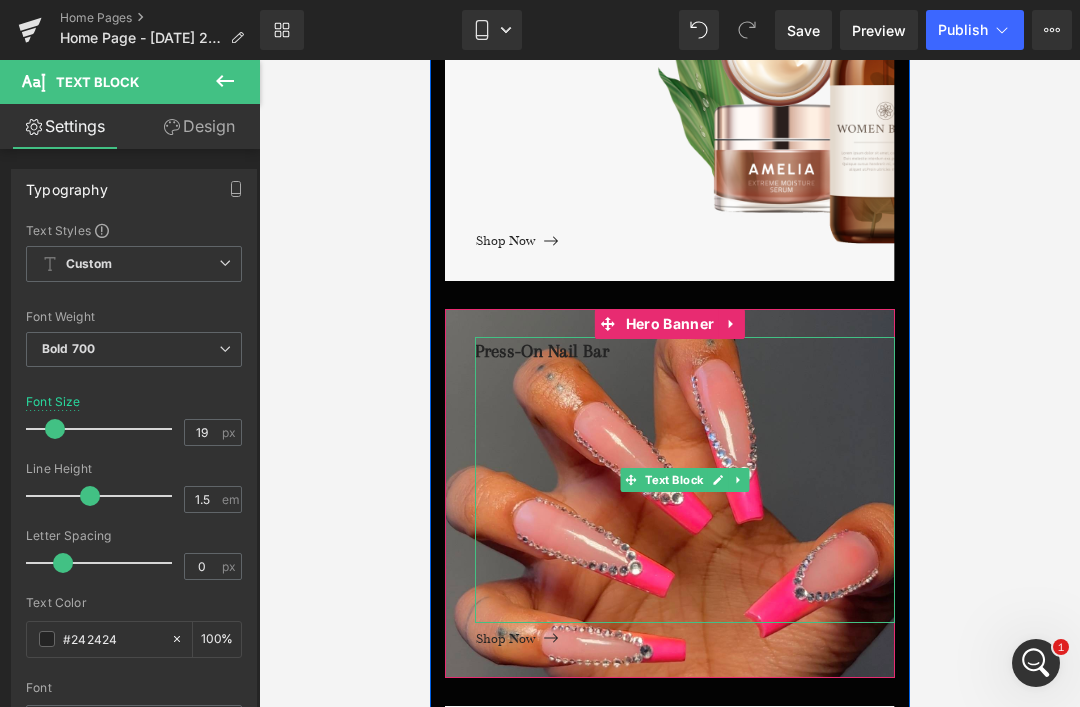 click on "Press-On Nail Bar" at bounding box center (684, 480) 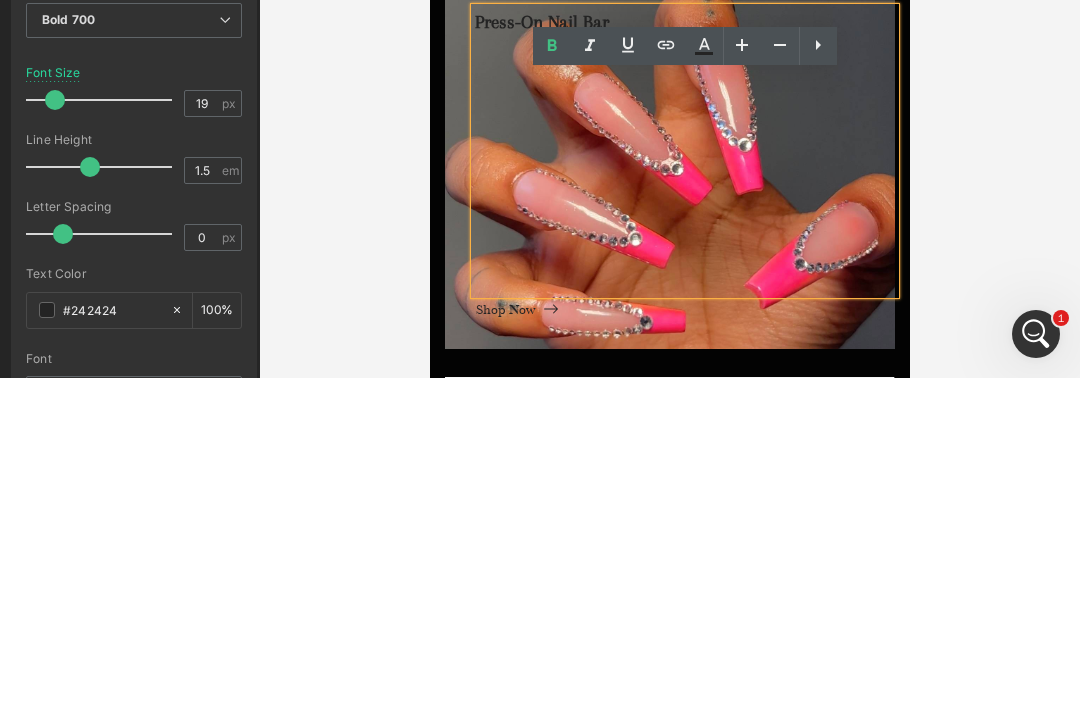 click on "Press-On Nail Bar" at bounding box center (684, 151) 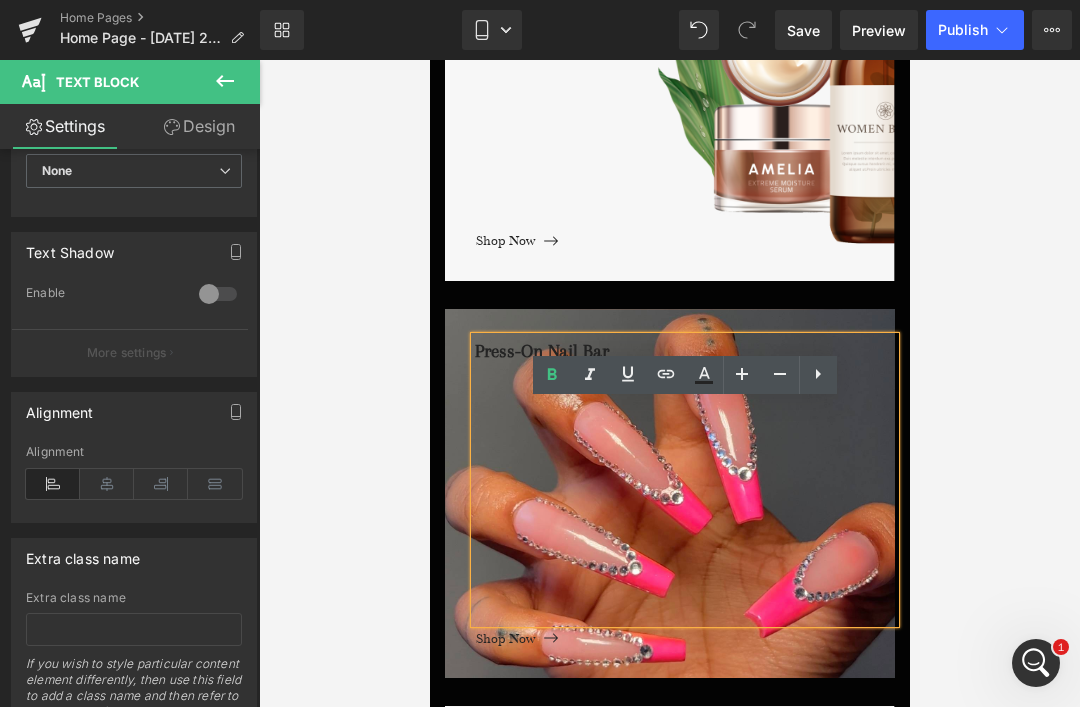 scroll, scrollTop: 623, scrollLeft: 0, axis: vertical 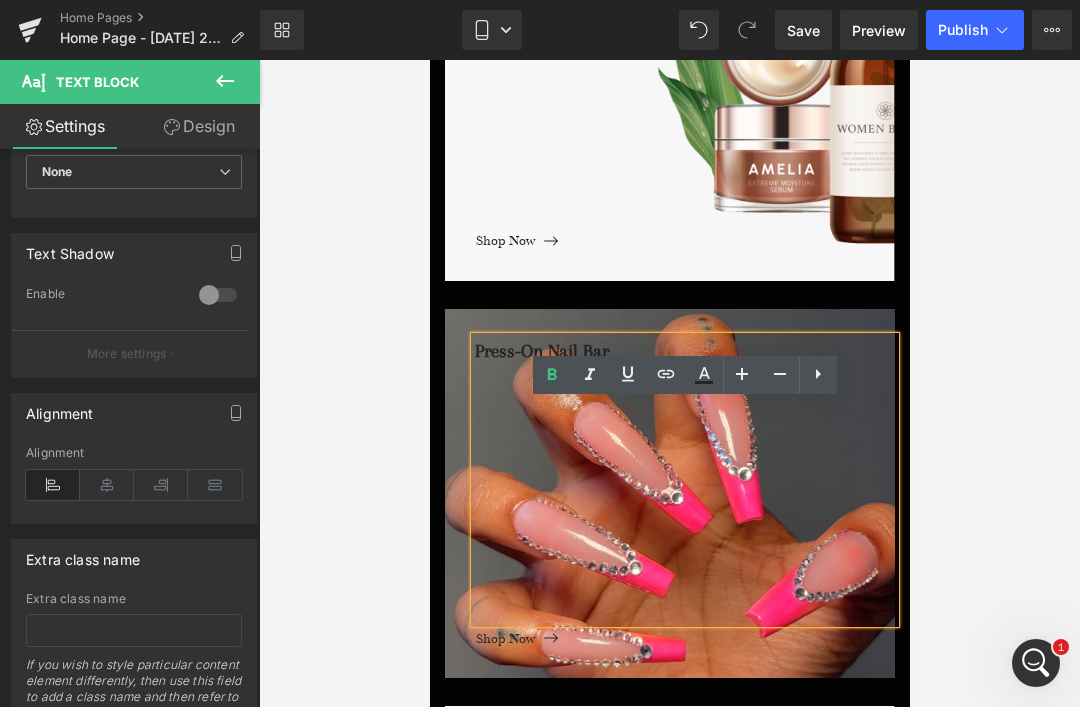 click at bounding box center (161, 485) 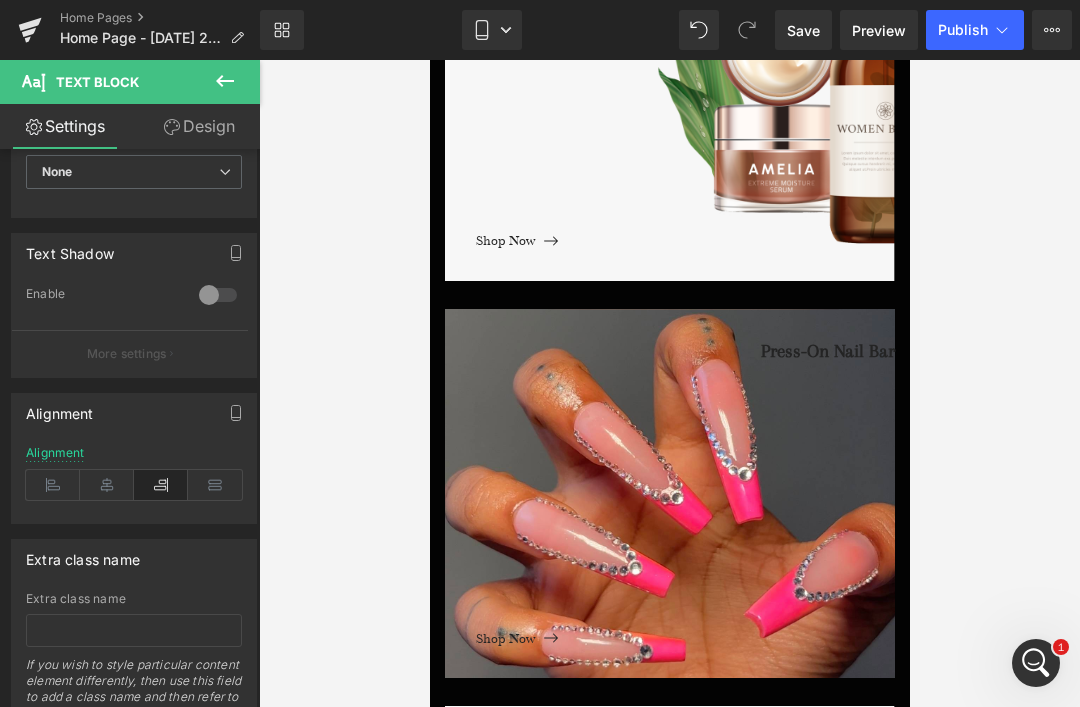 click at bounding box center [215, 485] 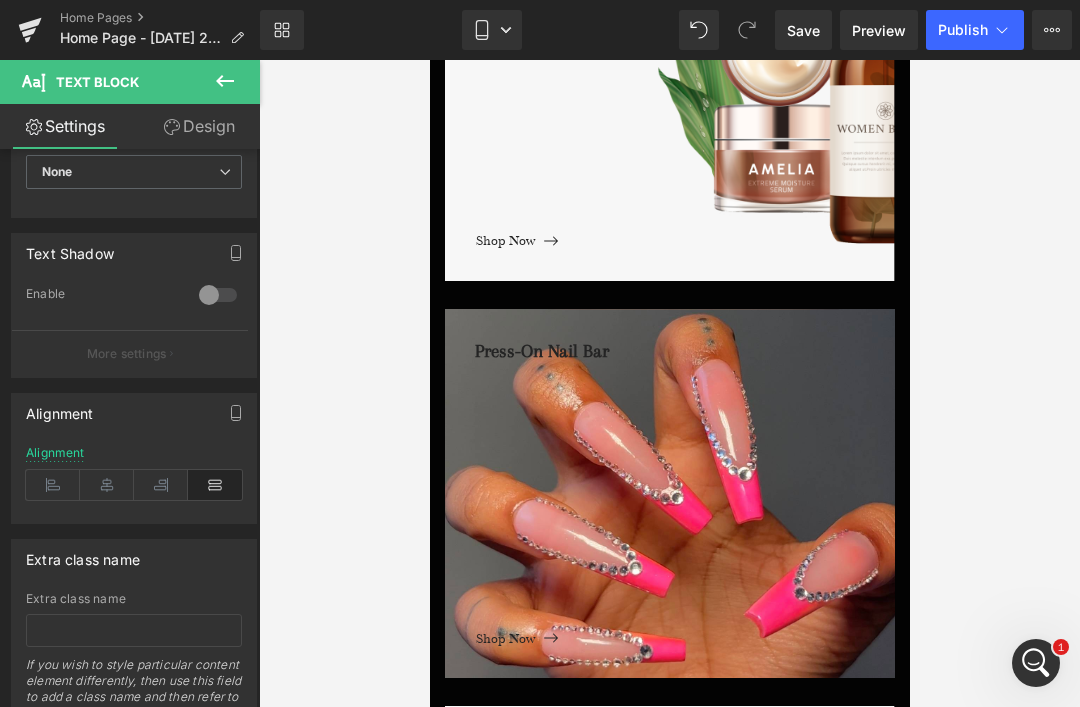 click at bounding box center (53, 485) 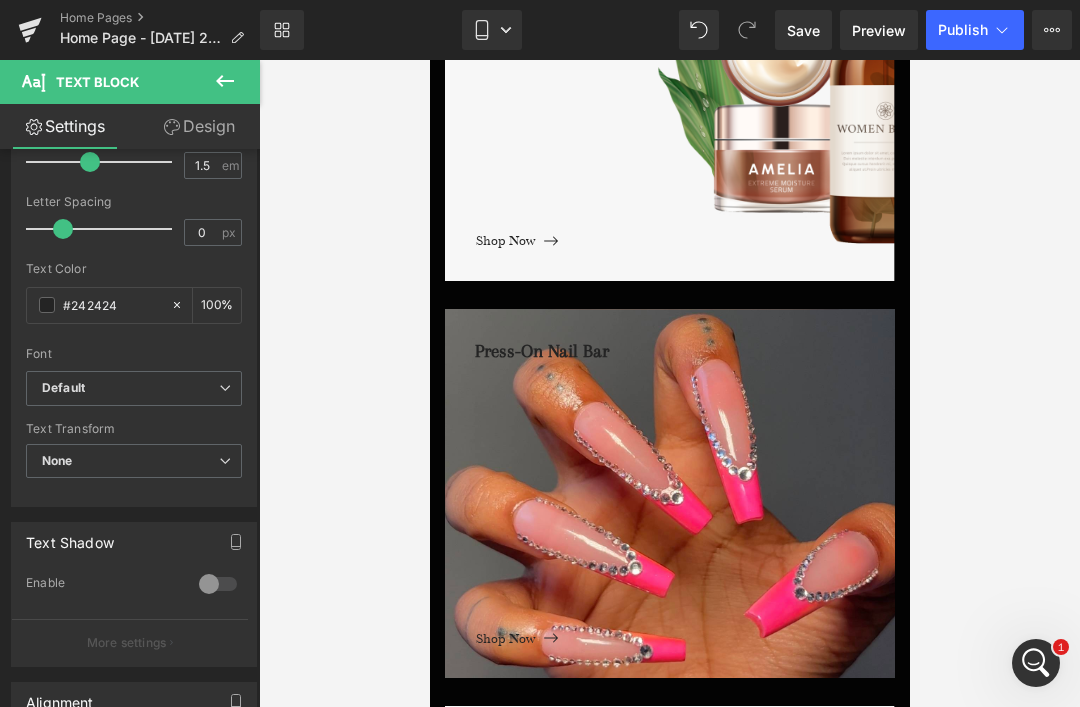 scroll, scrollTop: 333, scrollLeft: 0, axis: vertical 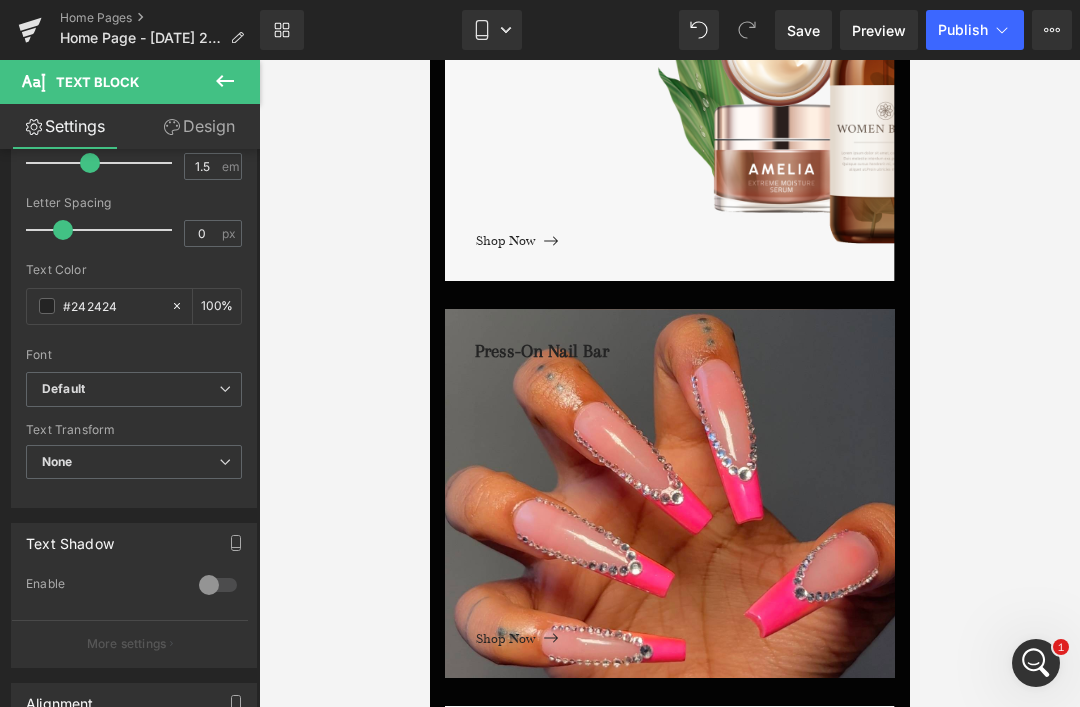 click on "None" at bounding box center [134, 462] 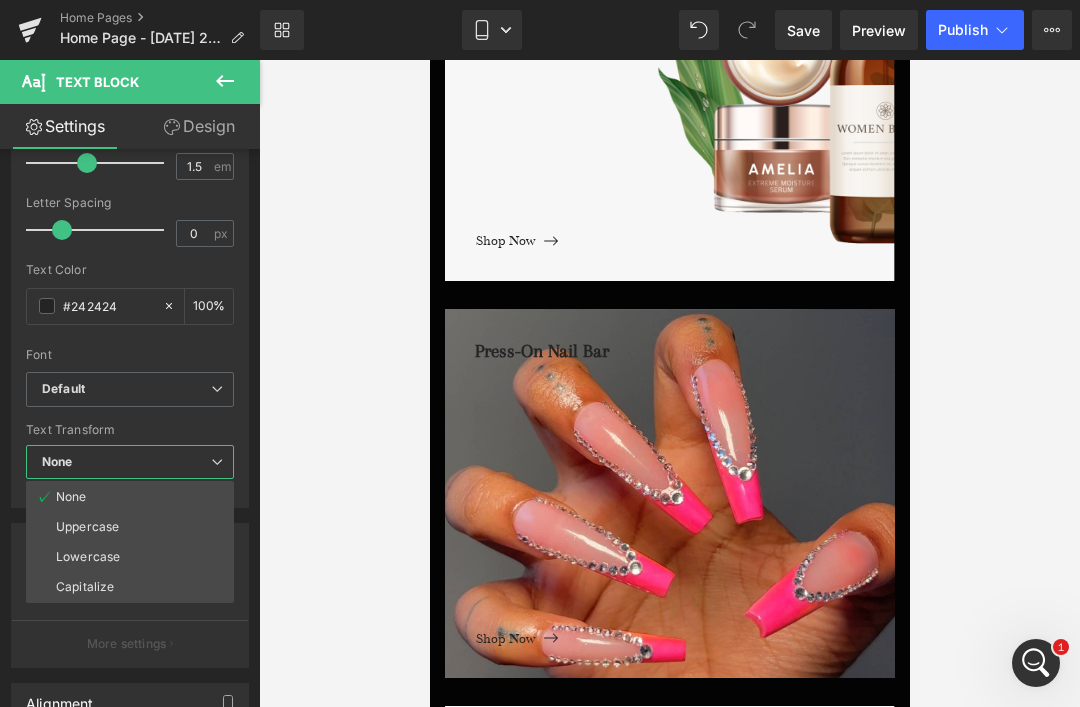 click on "Default" at bounding box center [63, 389] 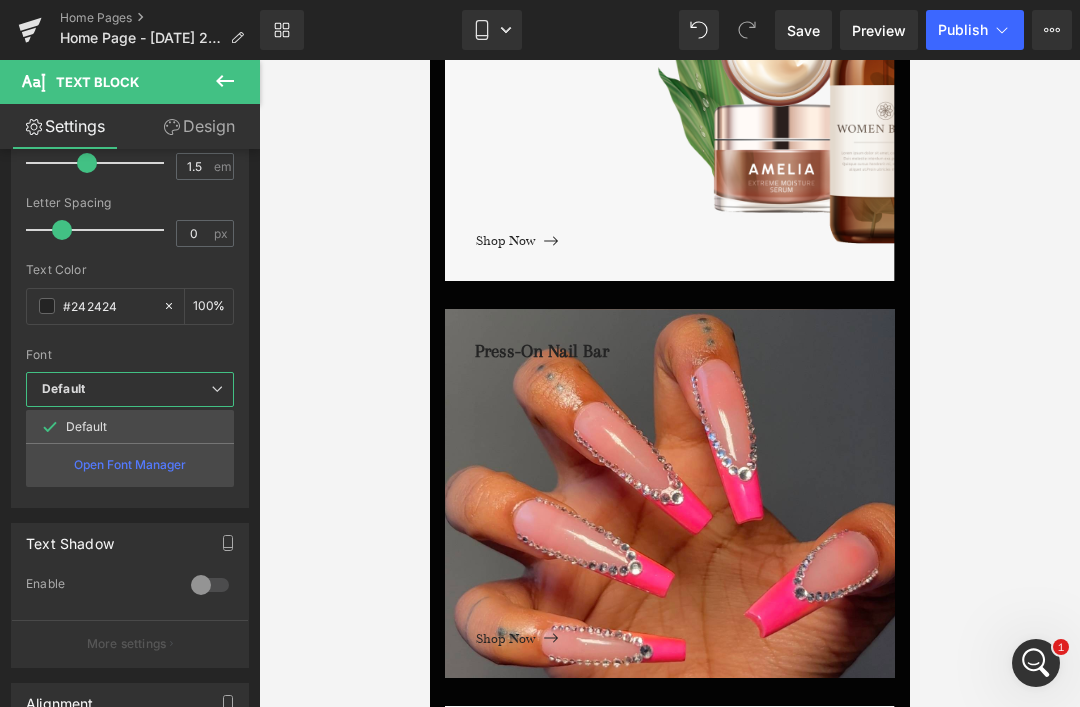 click on "Font" at bounding box center [130, 355] 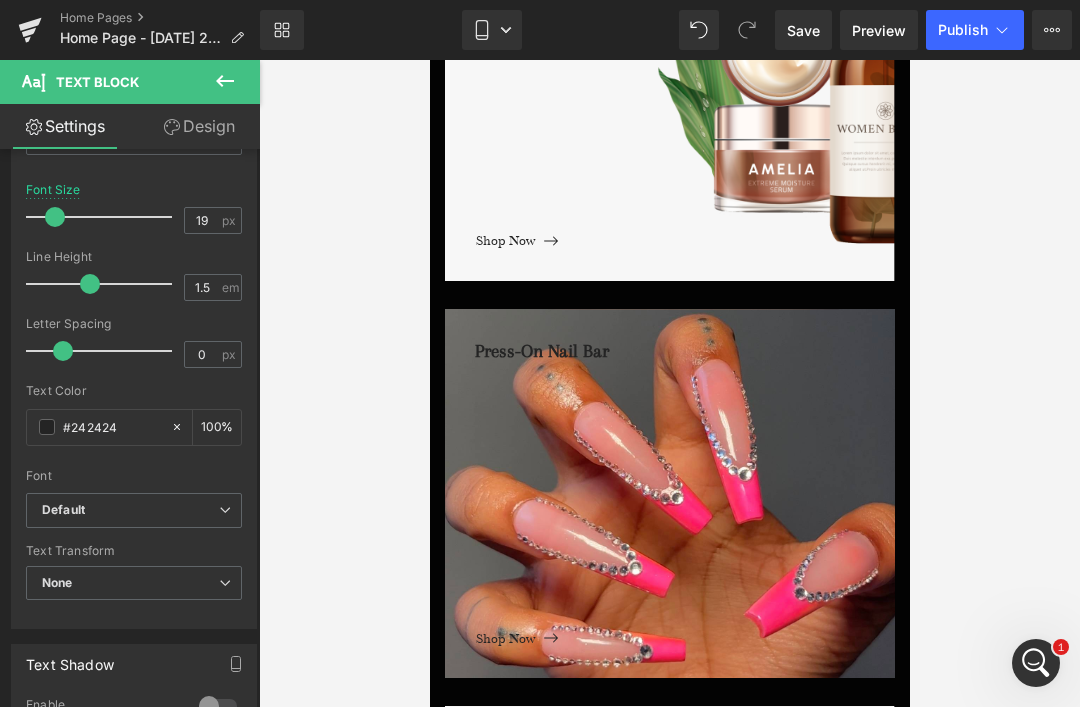 scroll, scrollTop: 213, scrollLeft: 0, axis: vertical 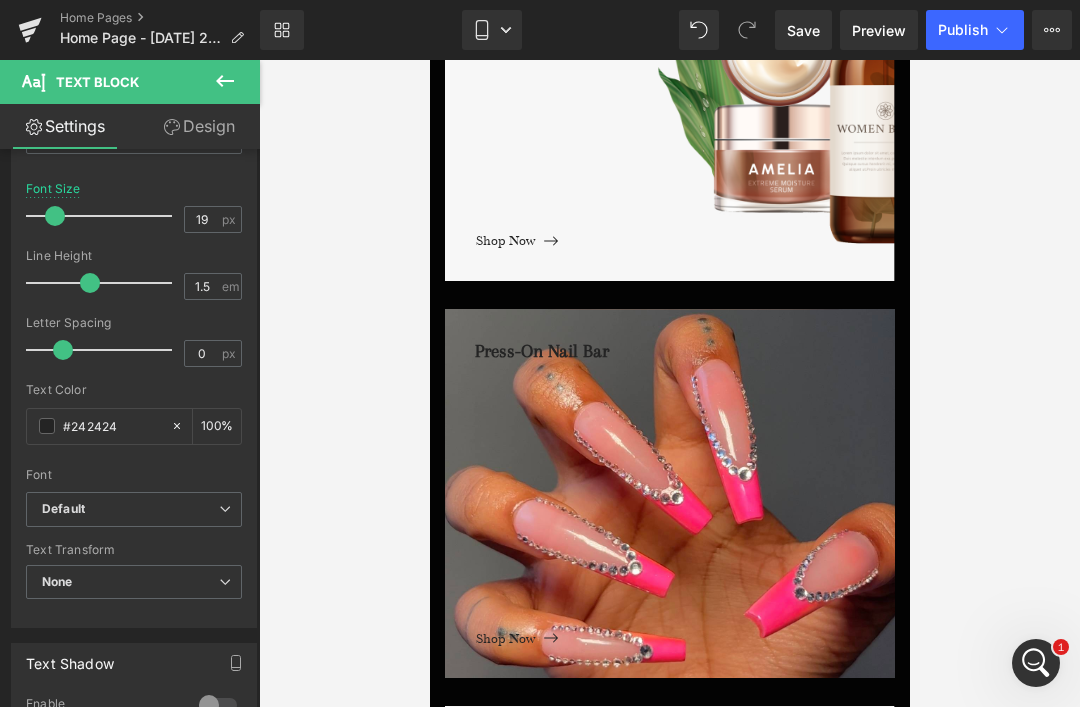 click on "Default" at bounding box center [130, 509] 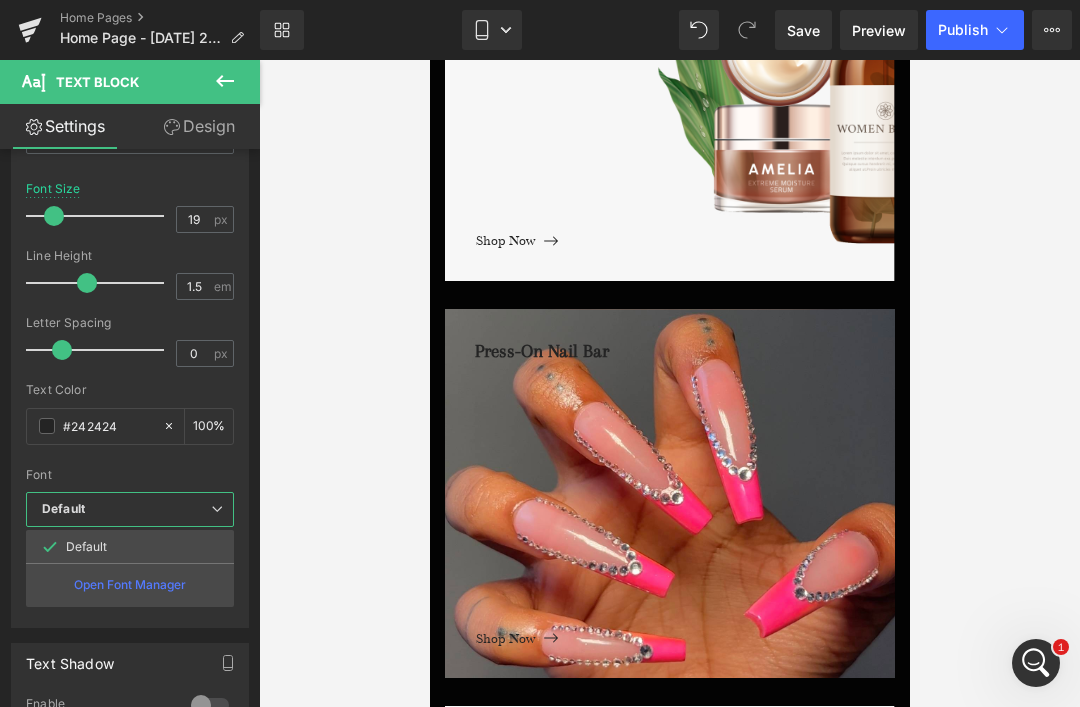 click on "Open Font Manager" at bounding box center [130, 585] 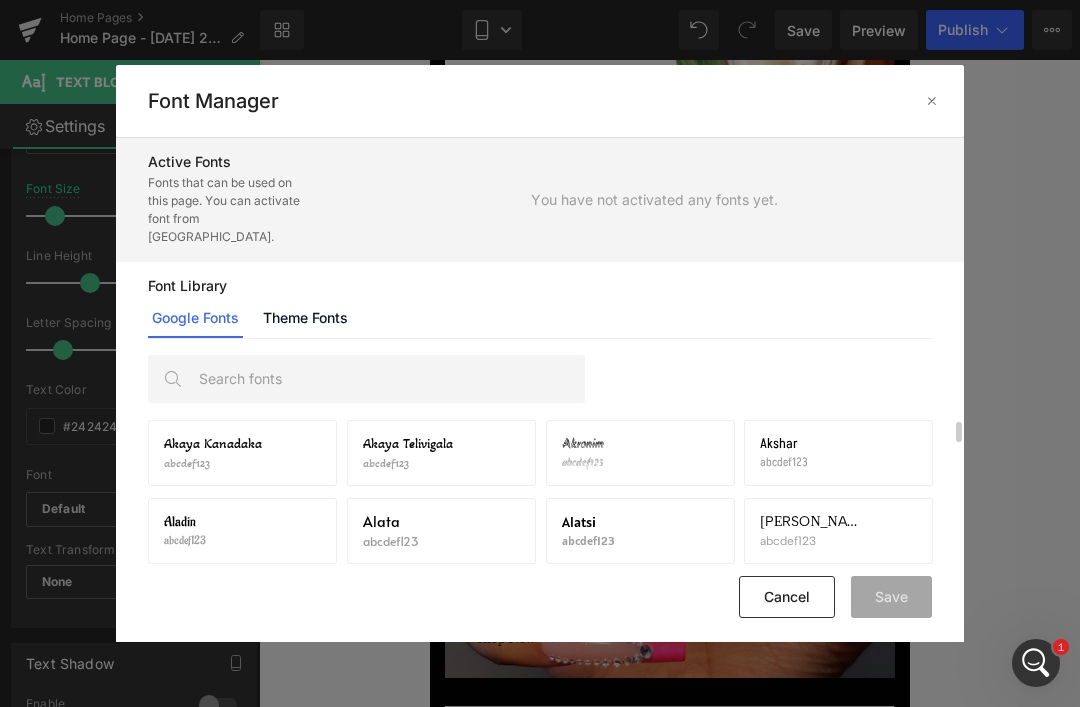 scroll, scrollTop: 405, scrollLeft: 0, axis: vertical 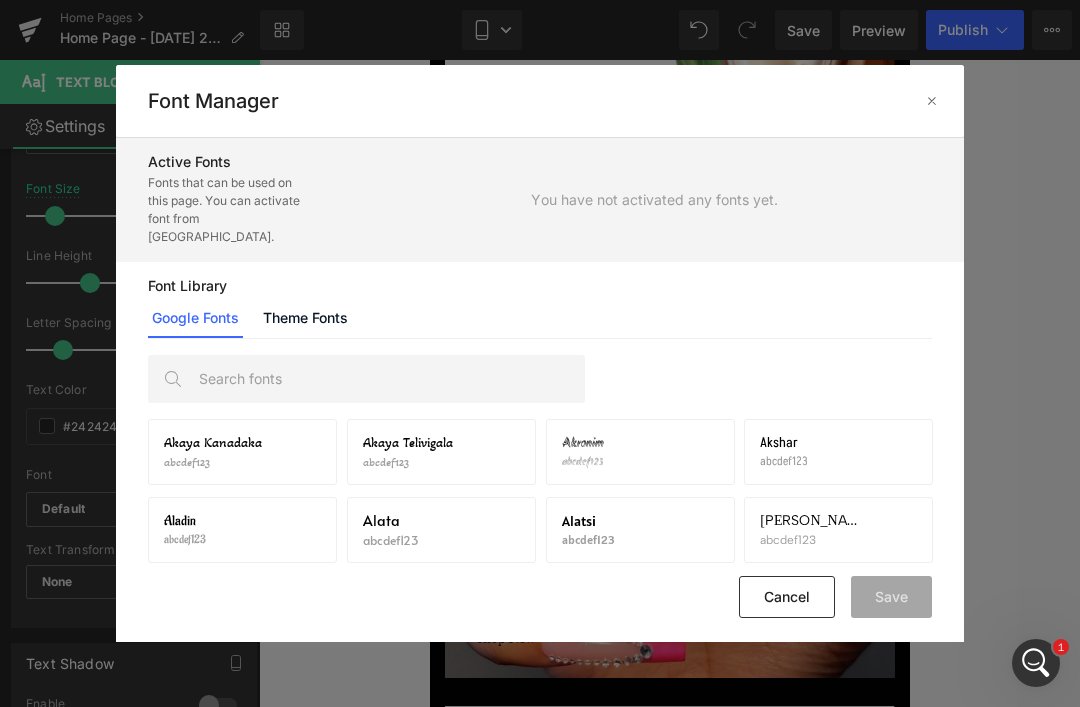 click at bounding box center [386, 379] 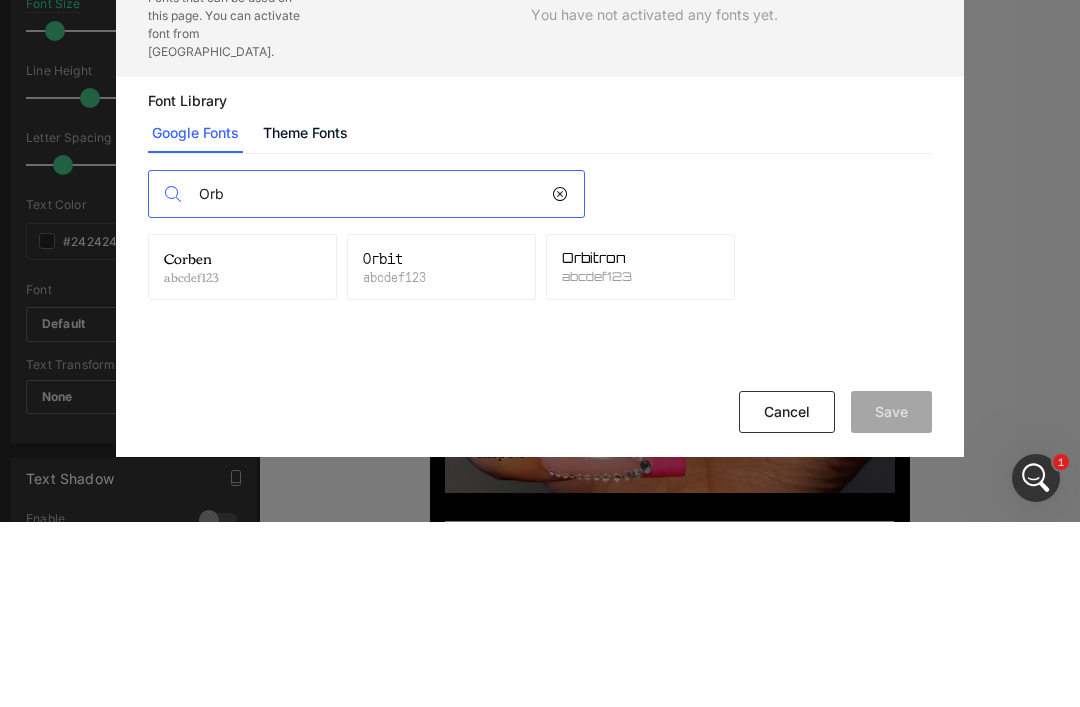 scroll, scrollTop: 0, scrollLeft: 0, axis: both 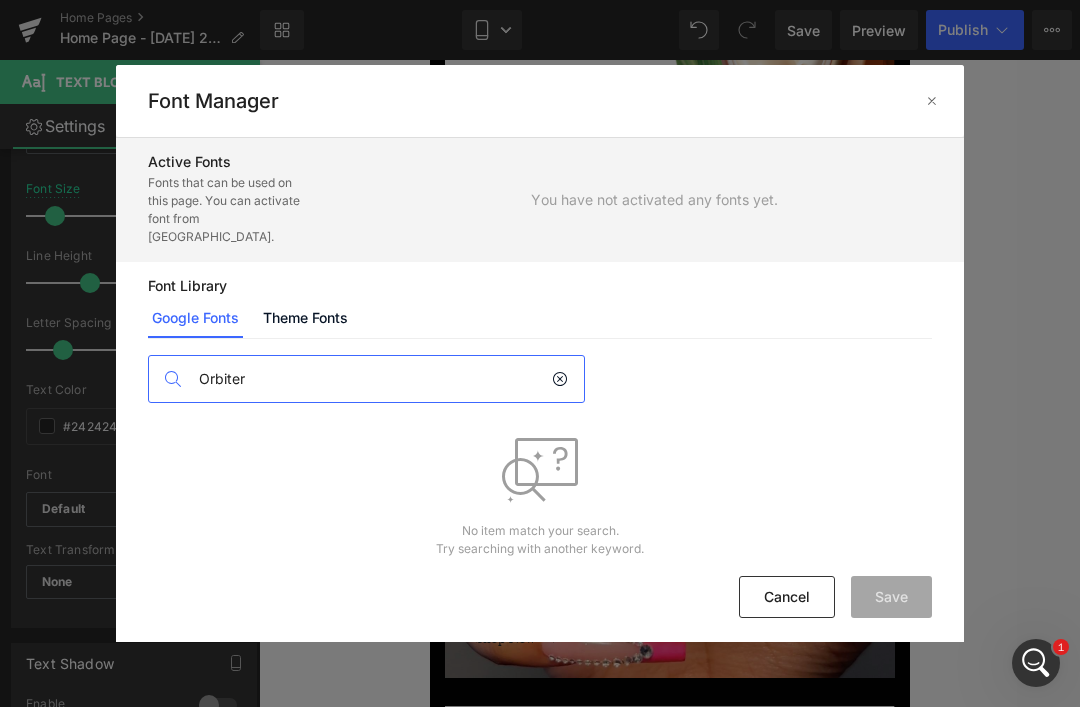 click on "Orbiter" at bounding box center (370, 379) 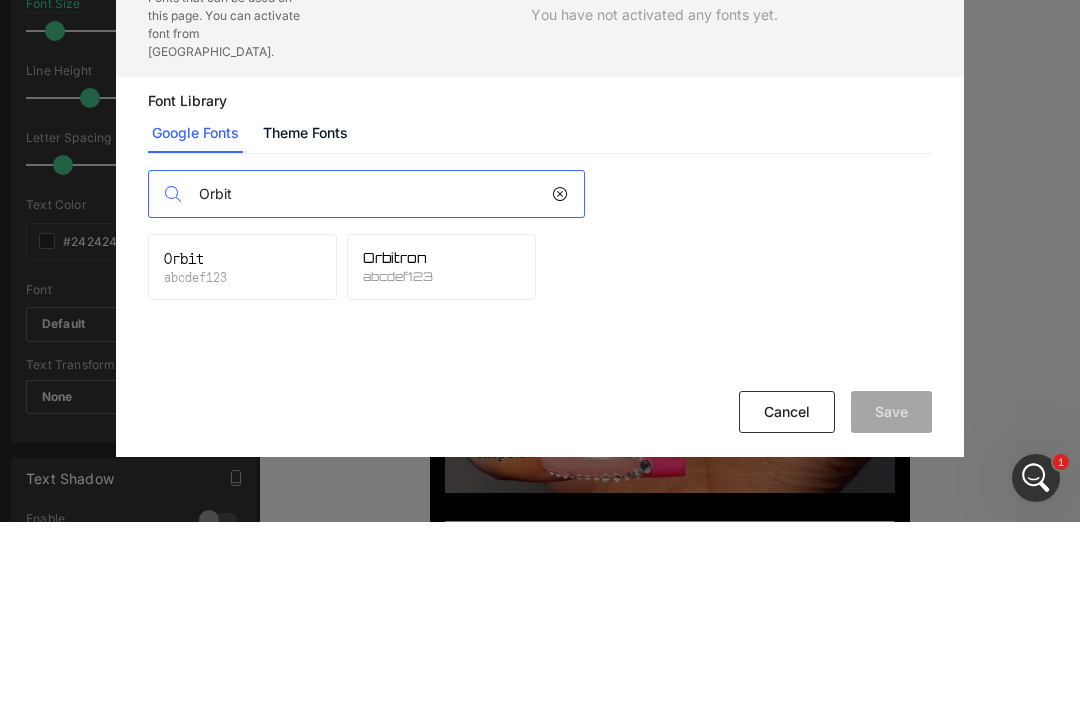 type on "Orbit" 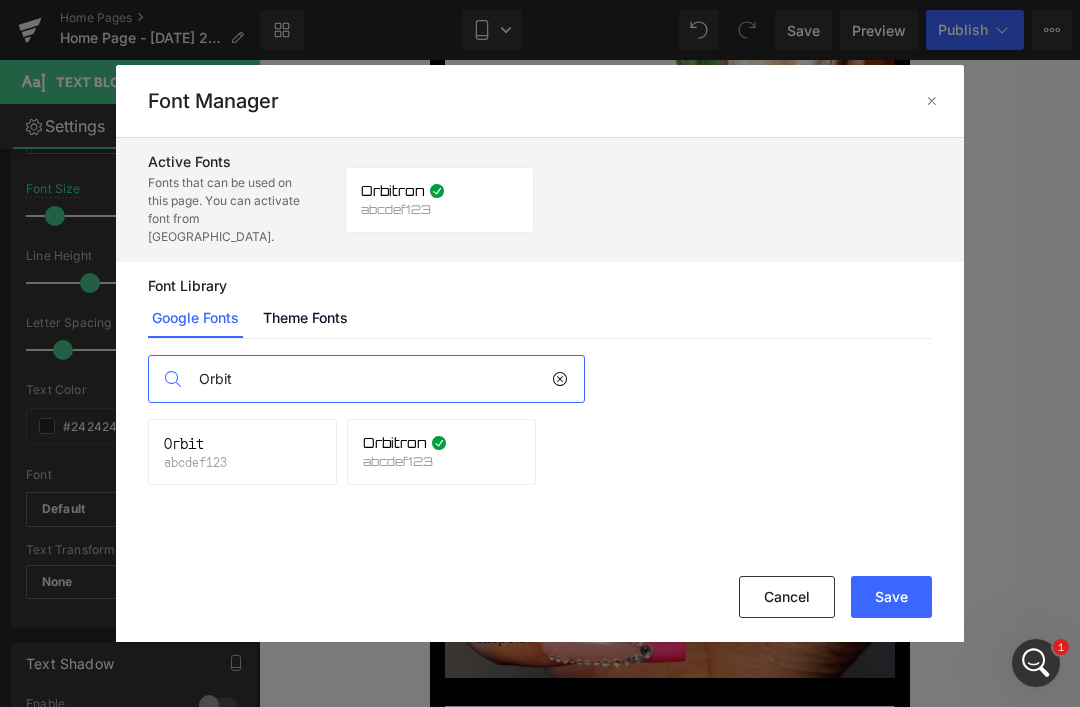 click on "Save" at bounding box center (891, 597) 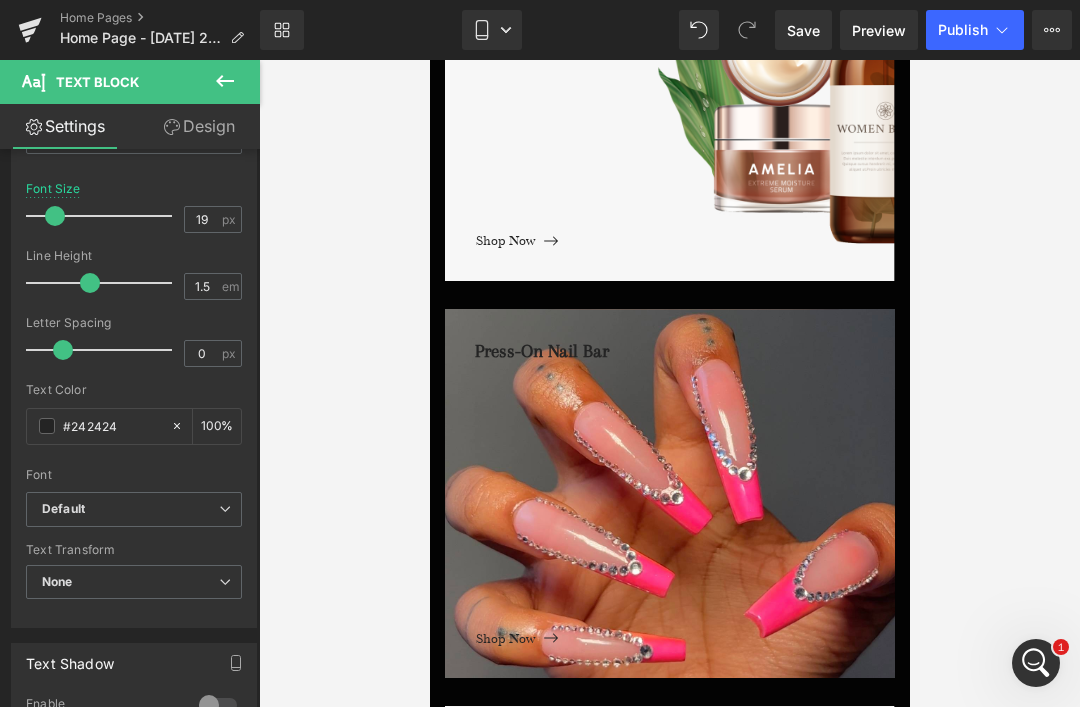 click on "Default" at bounding box center (130, 509) 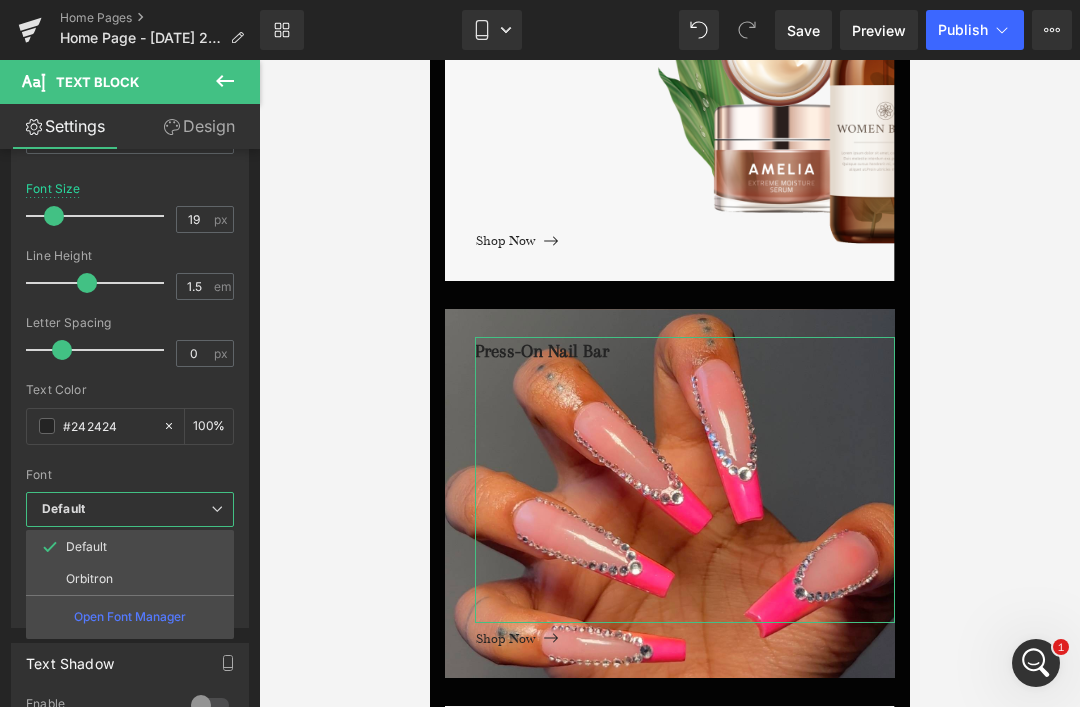 click on "Orbitron" at bounding box center [89, 579] 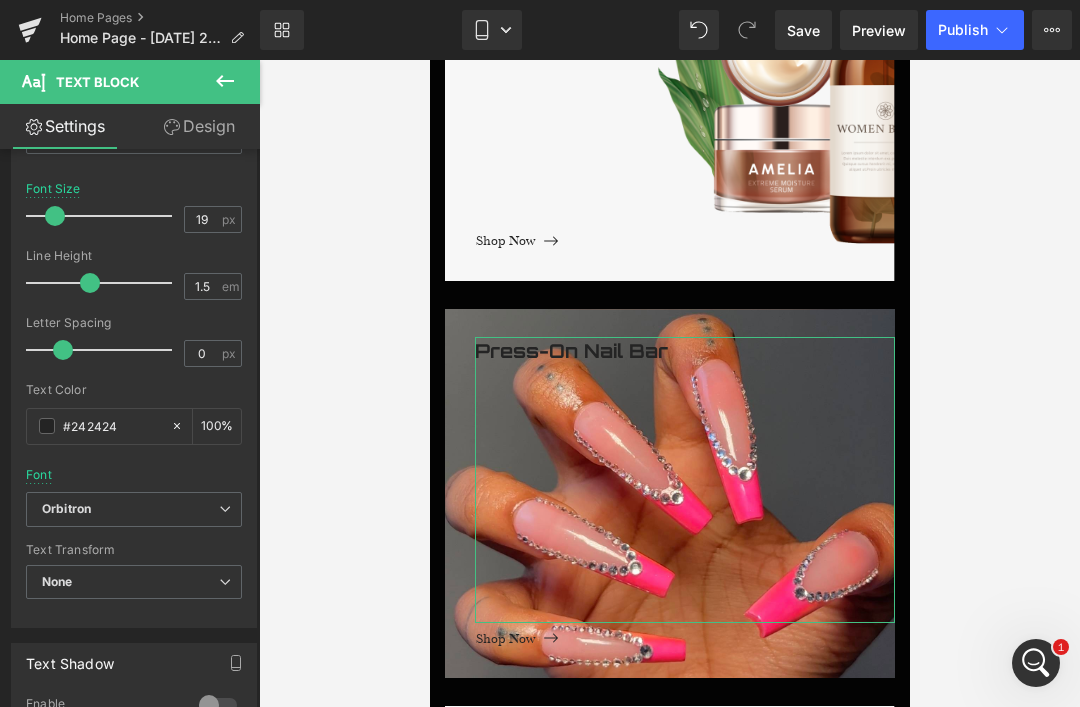 click on "Design" at bounding box center [199, 126] 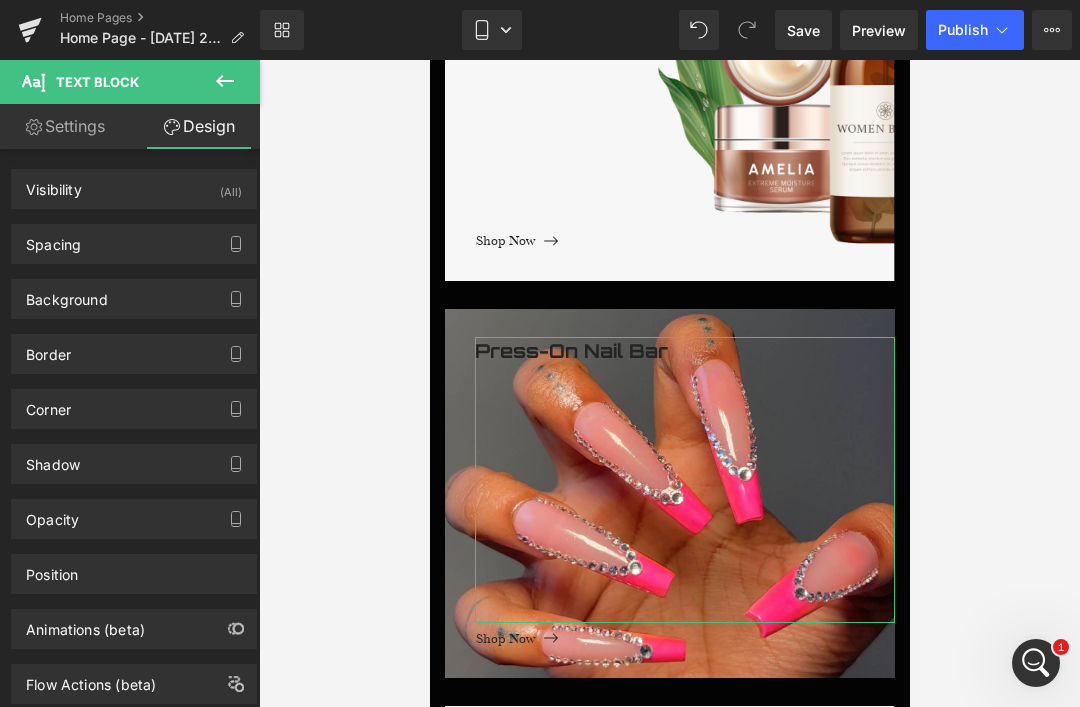 click on "Background" at bounding box center [67, 294] 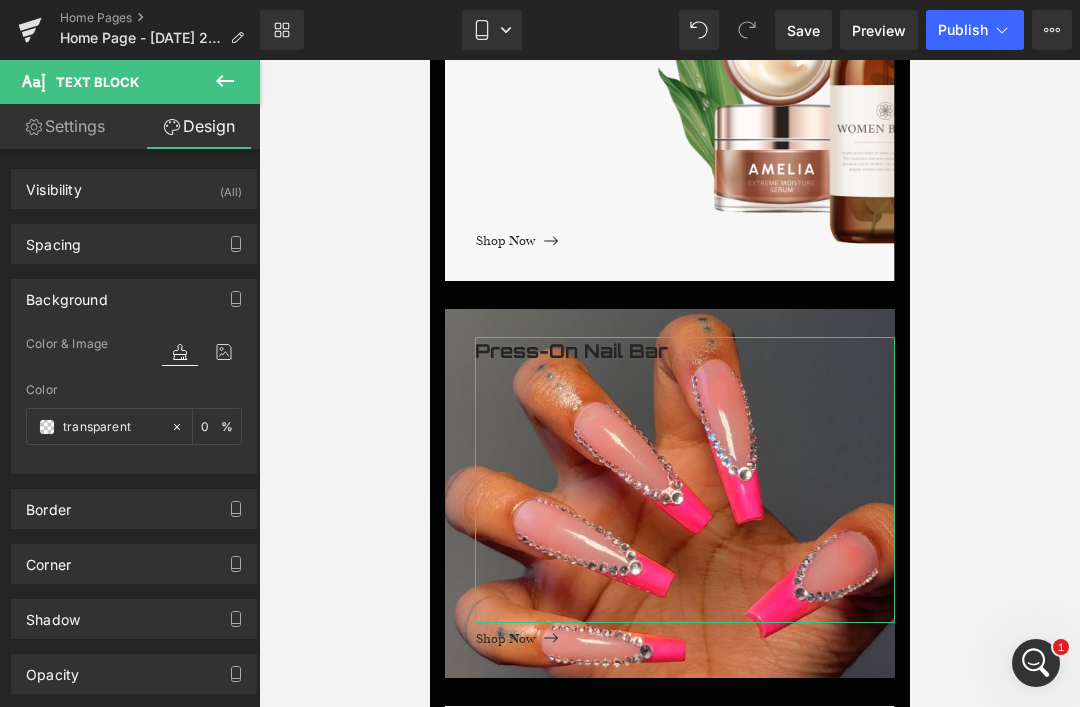 click at bounding box center (47, 427) 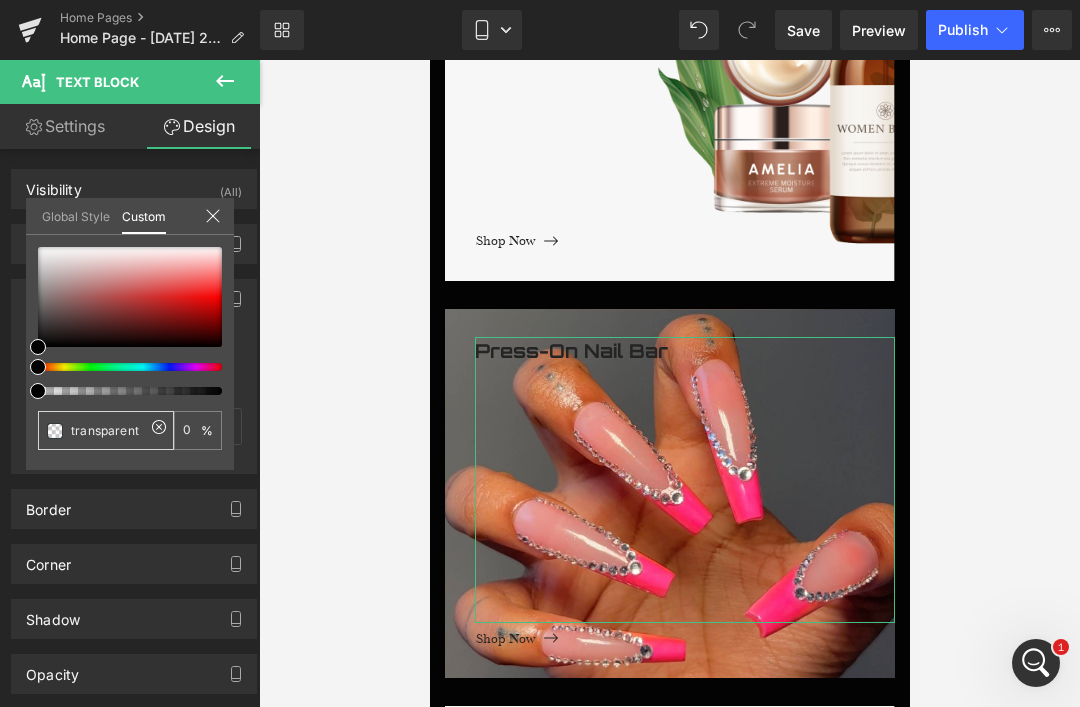click 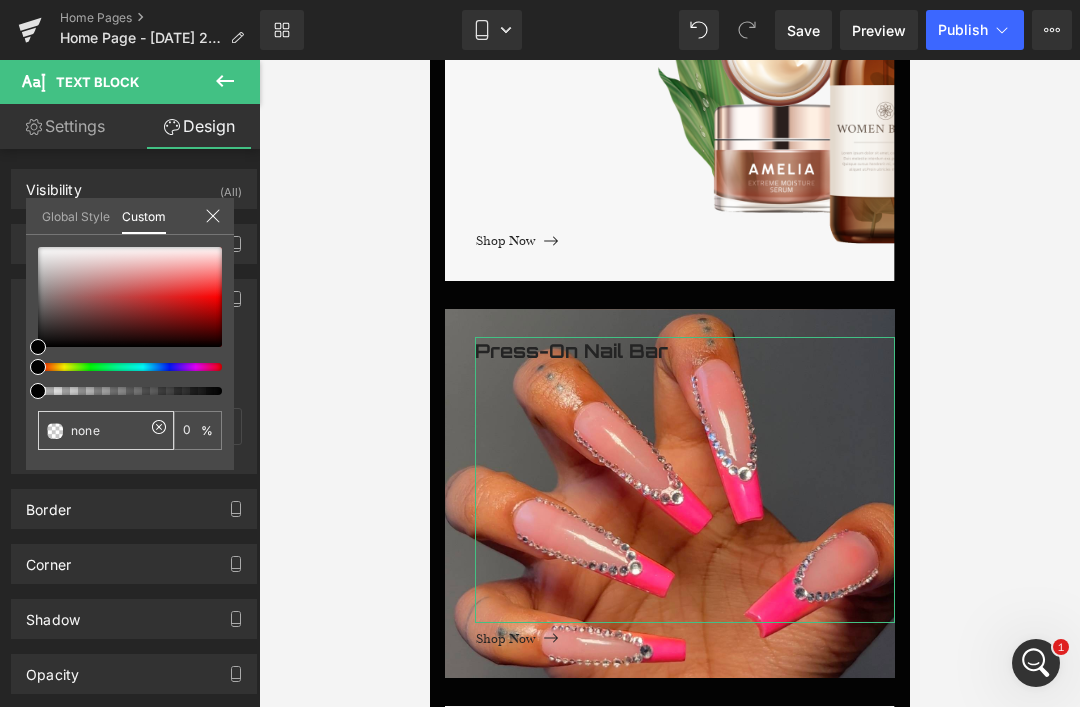 click on "none" at bounding box center (108, 430) 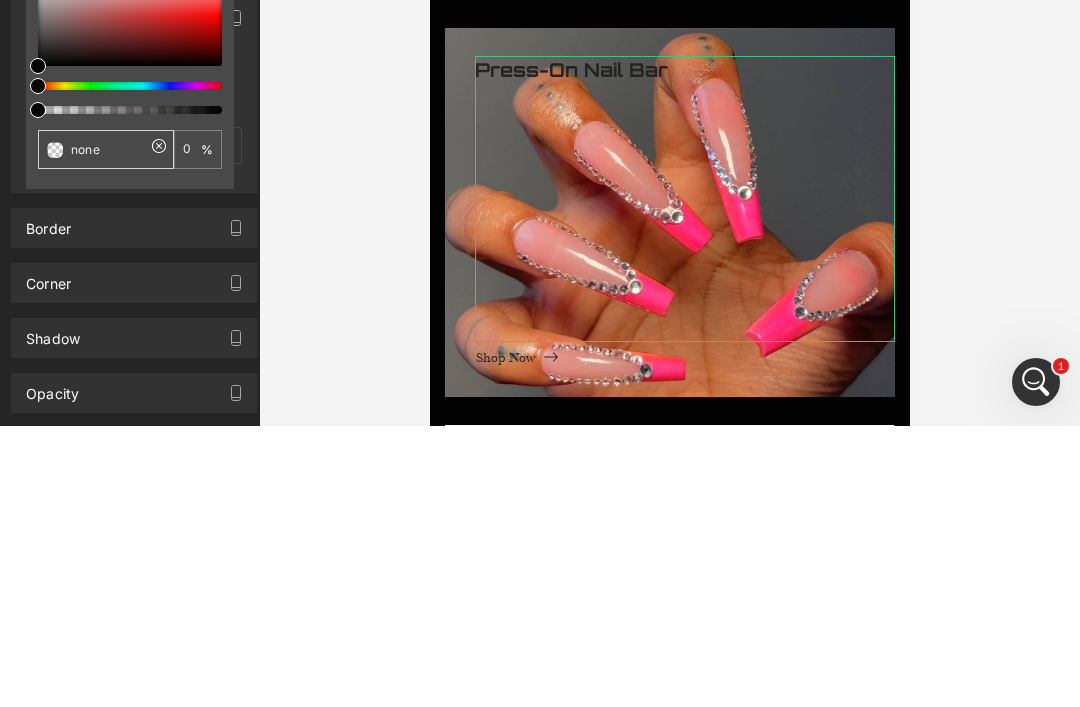 paste on "FF3CAC" 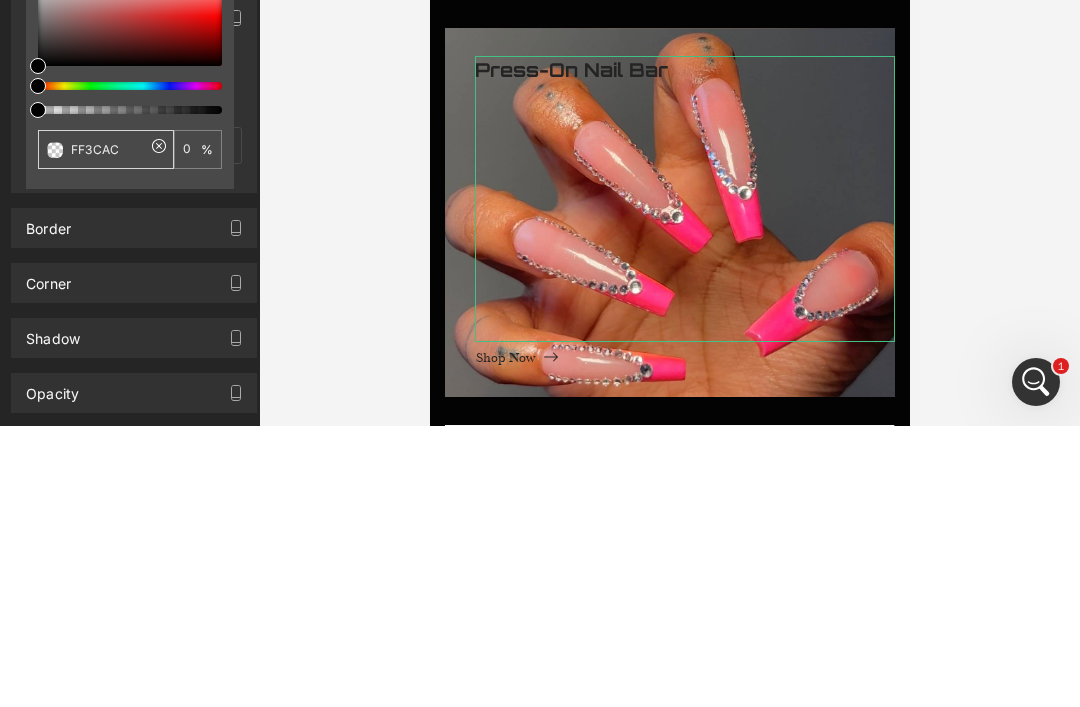 type on "FF3CAC" 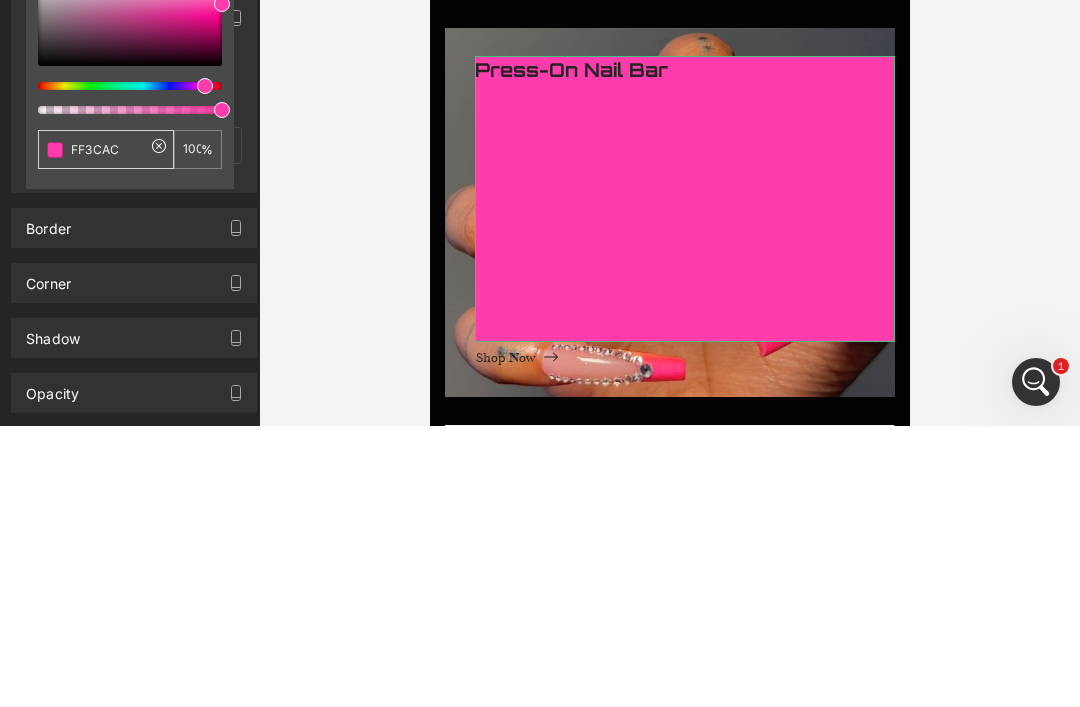 type on "#ff3cac" 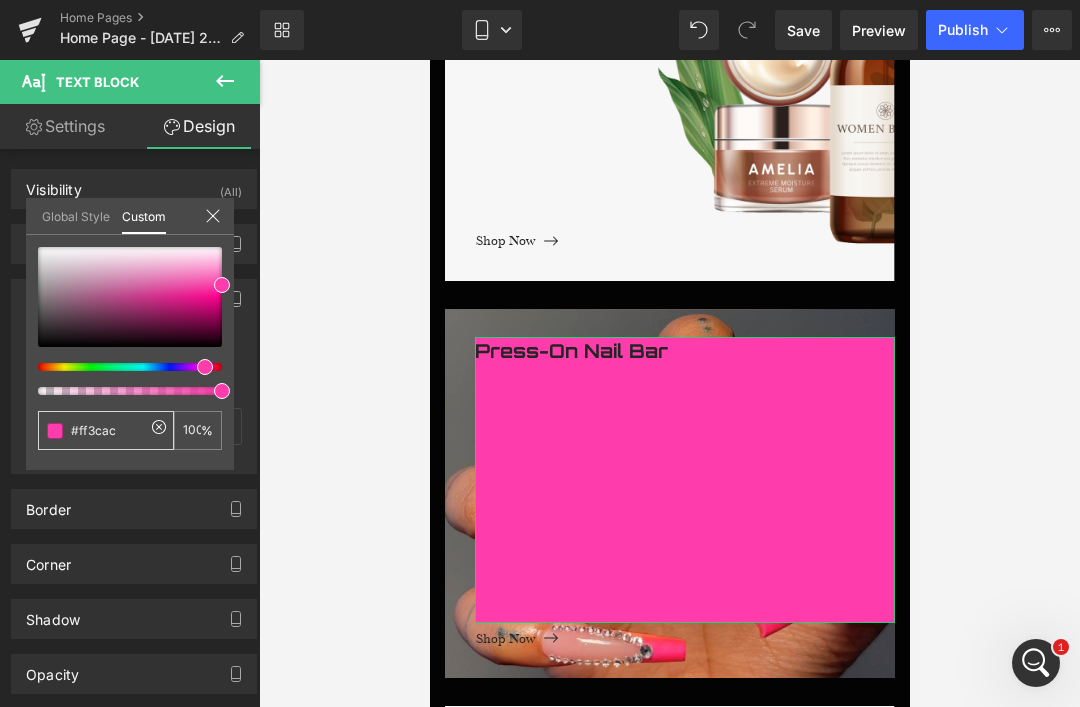 click at bounding box center (122, 391) 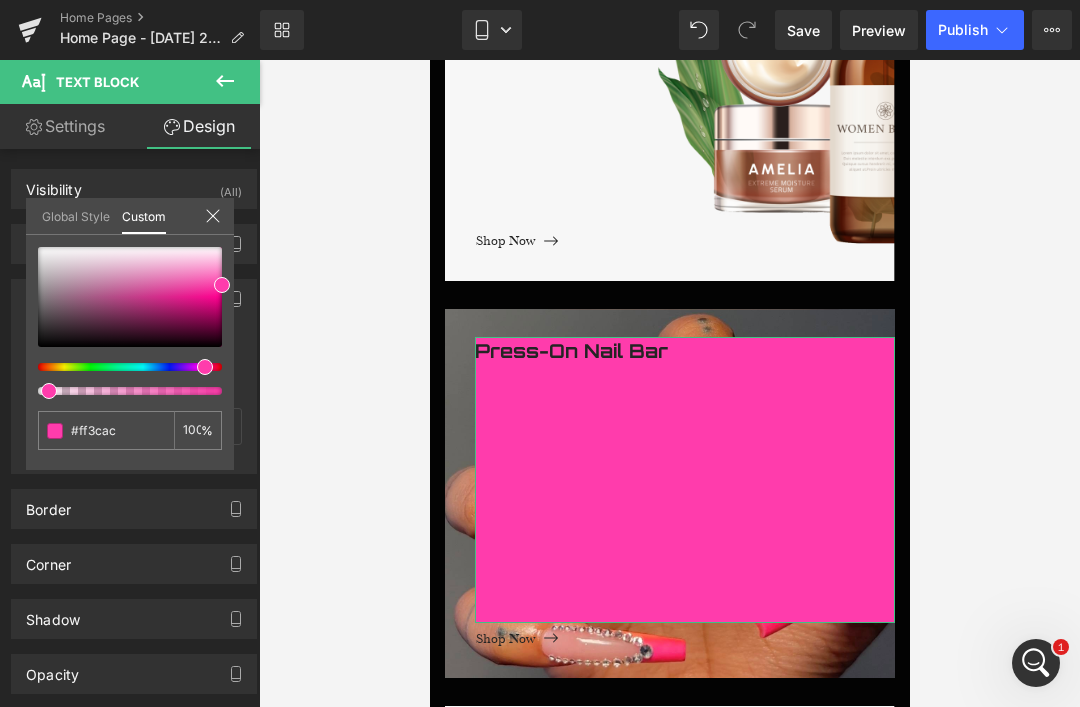 click at bounding box center (49, 391) 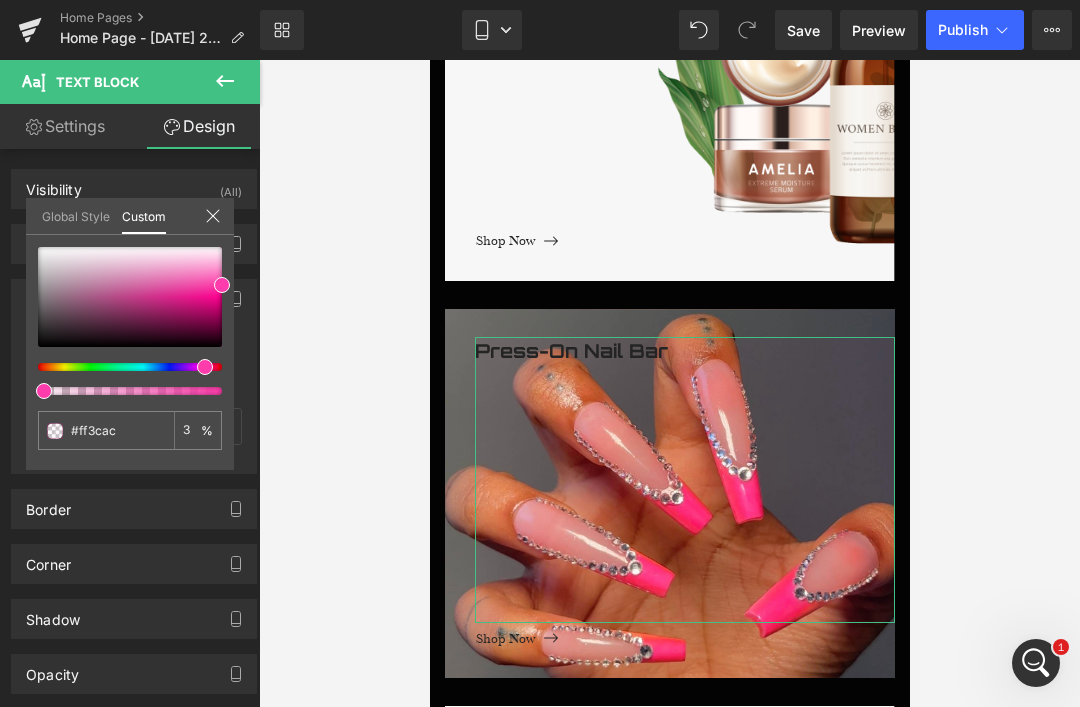 click at bounding box center (44, 391) 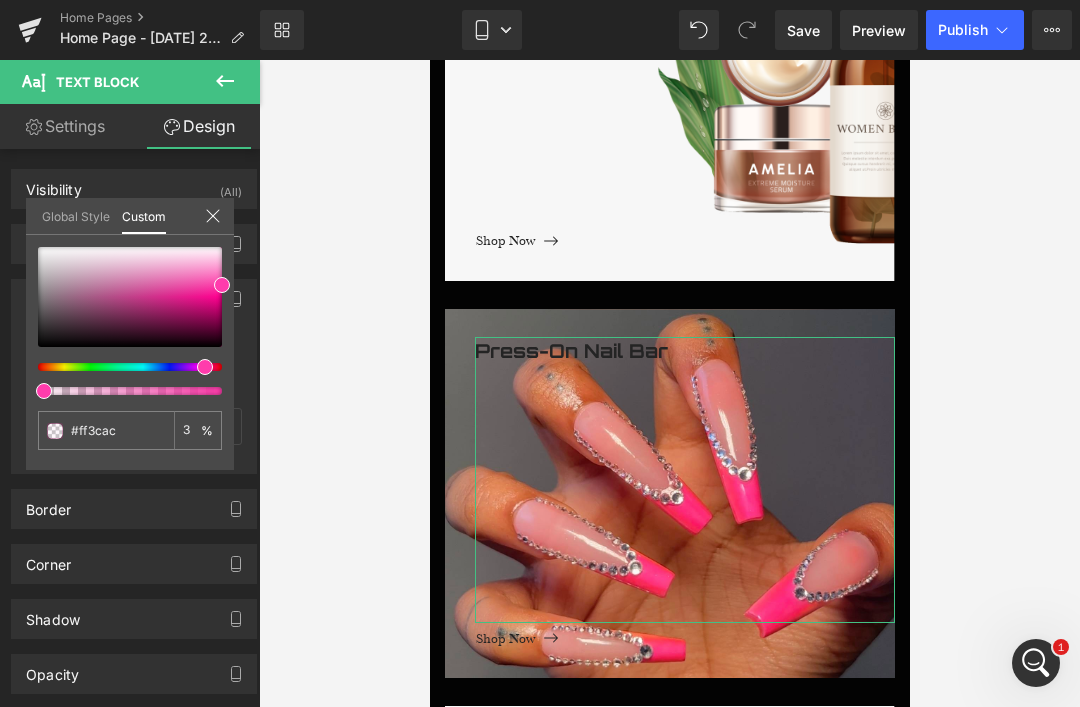 click 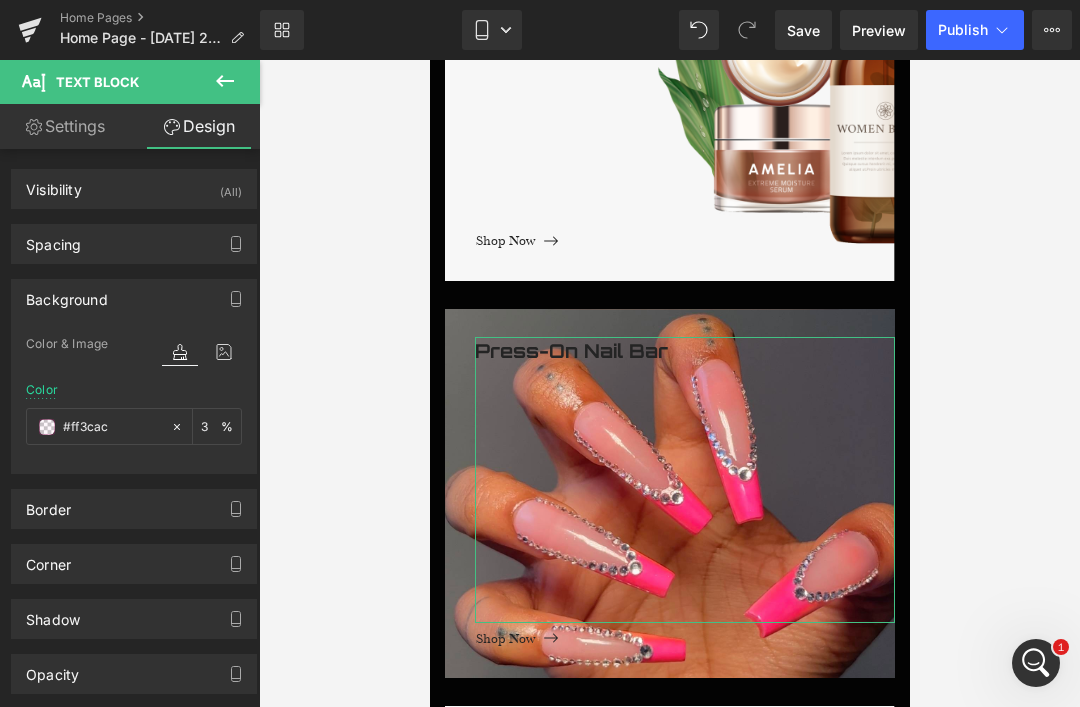 click on "Press-On Nail Bar" at bounding box center [684, 480] 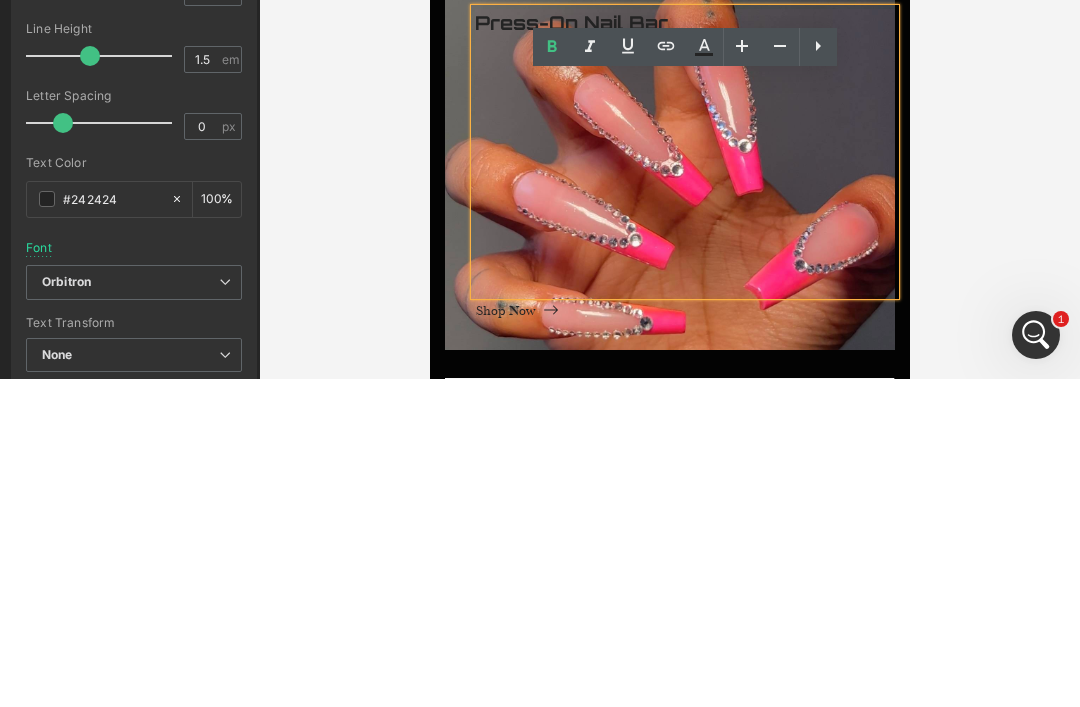 scroll, scrollTop: 117, scrollLeft: 0, axis: vertical 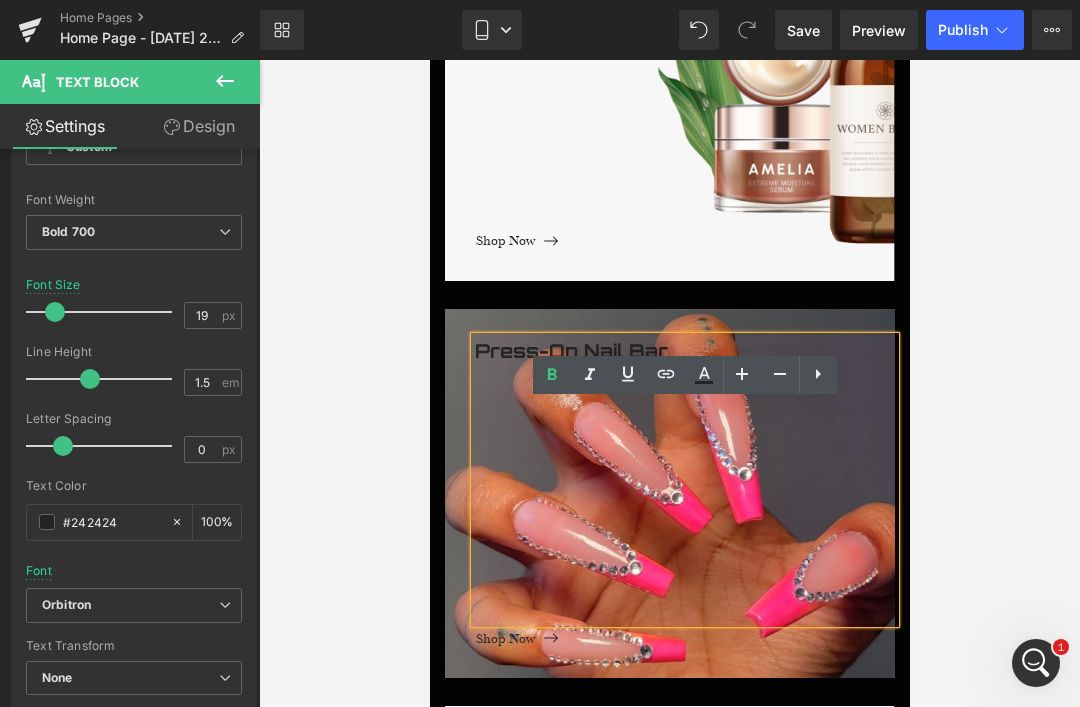 click on "Press-On Nail Bar" at bounding box center (684, 480) 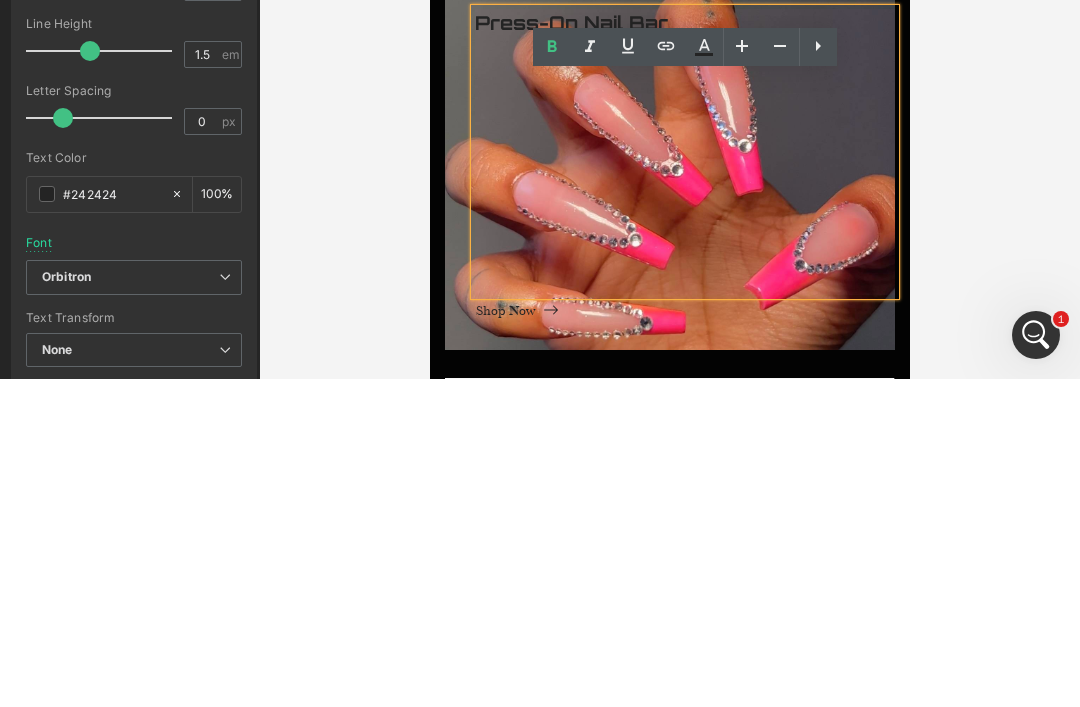 click on "Press-On Nail Bar" at bounding box center [684, 152] 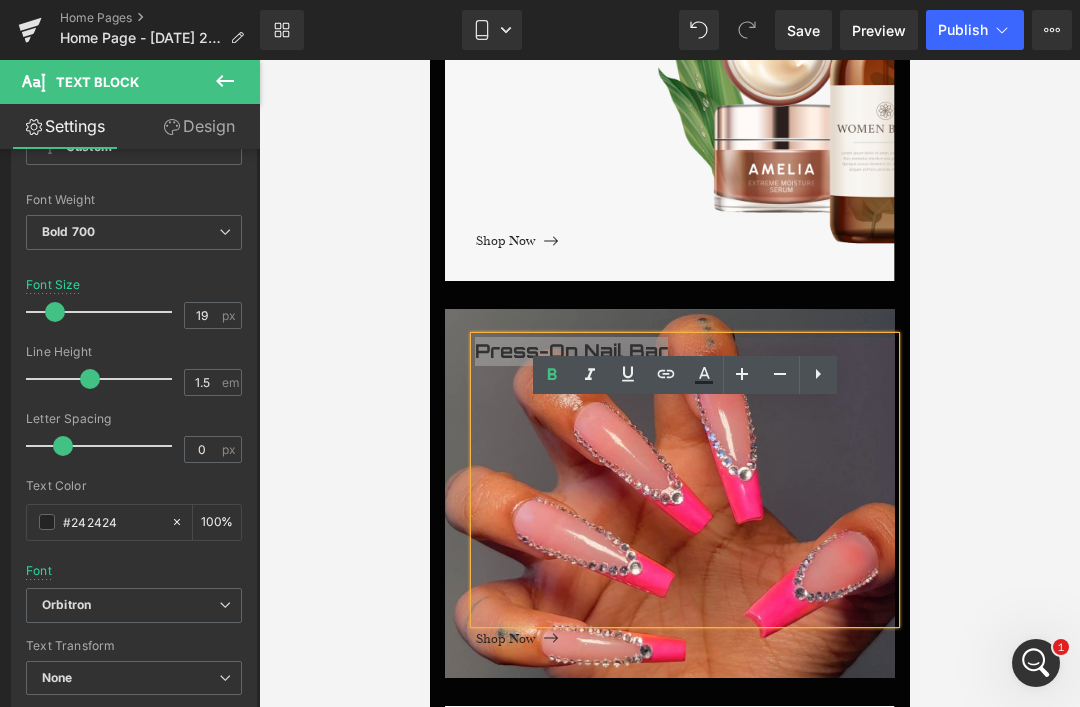 click at bounding box center (47, 522) 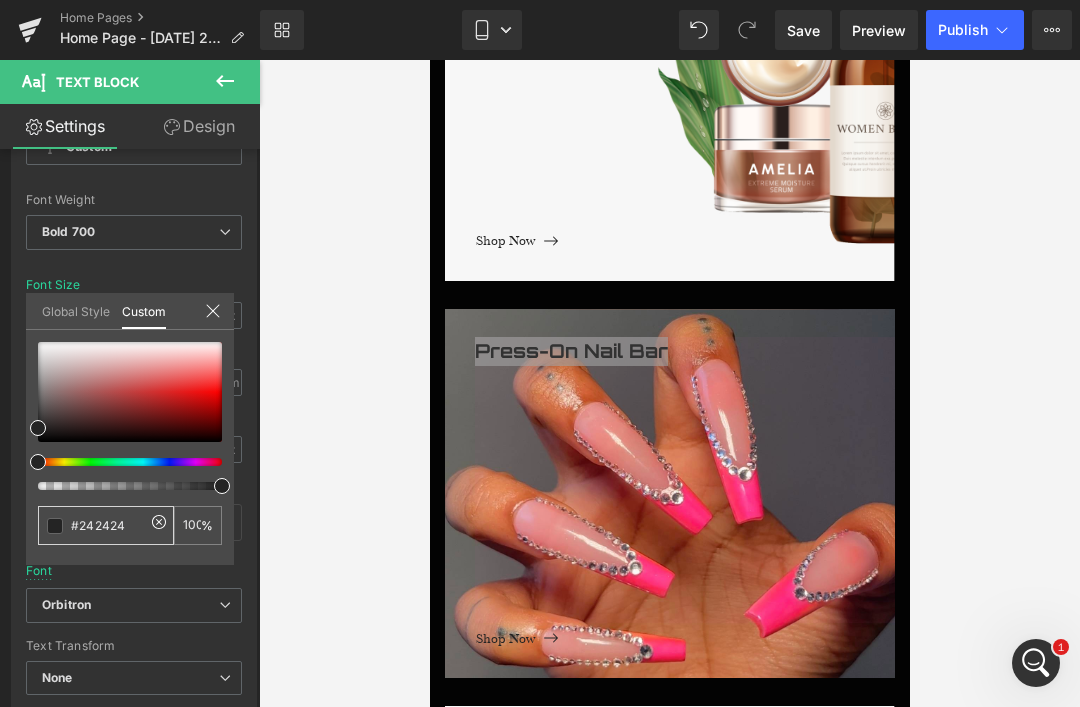 click 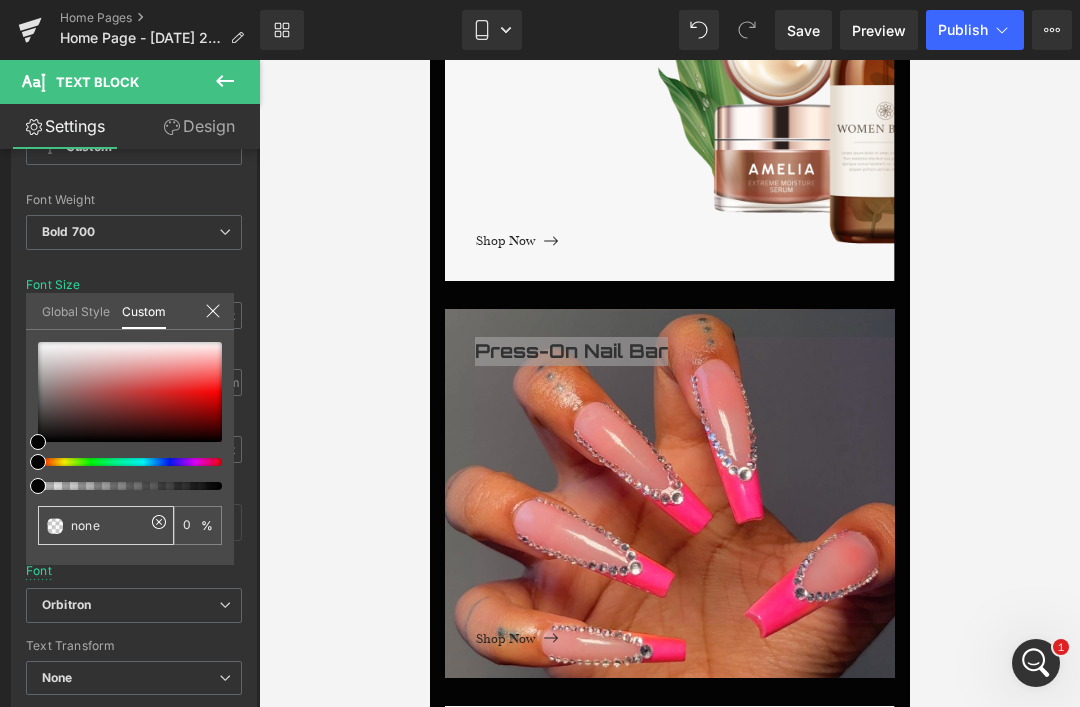 type on "none" 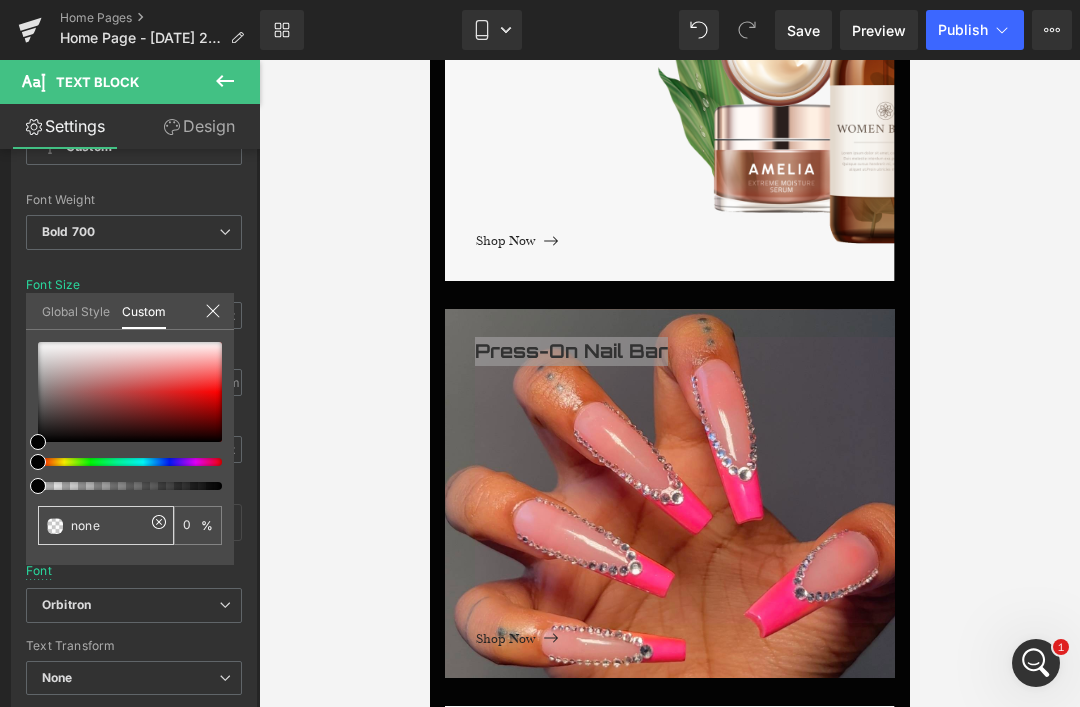 type on "0" 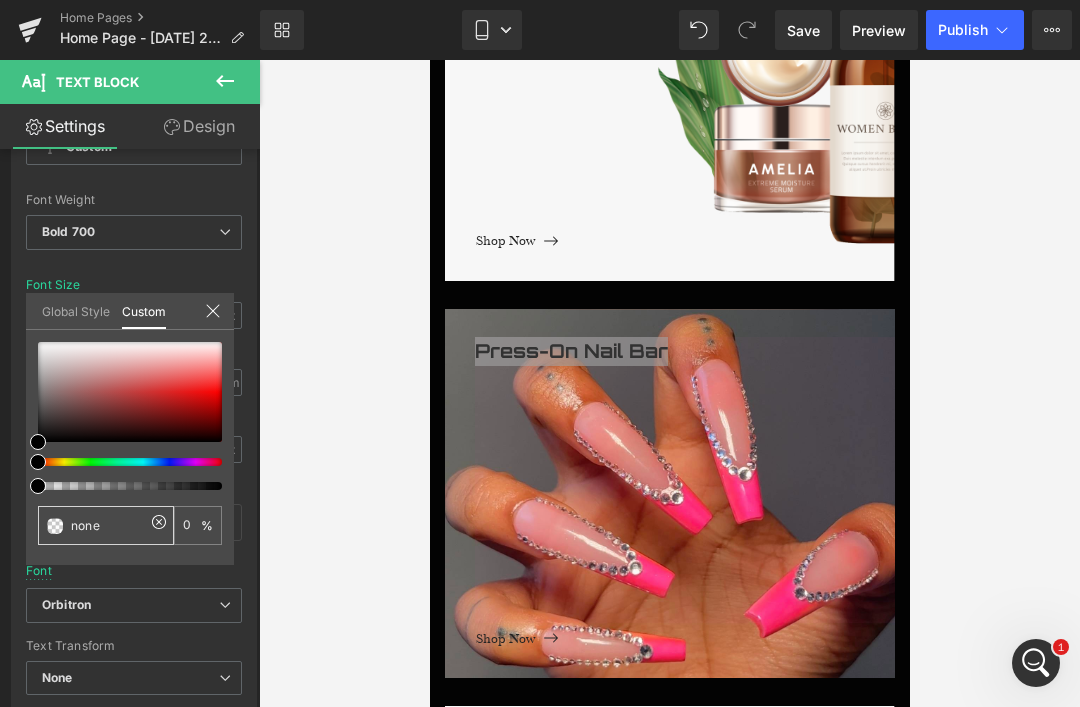 click on "none" at bounding box center (108, 525) 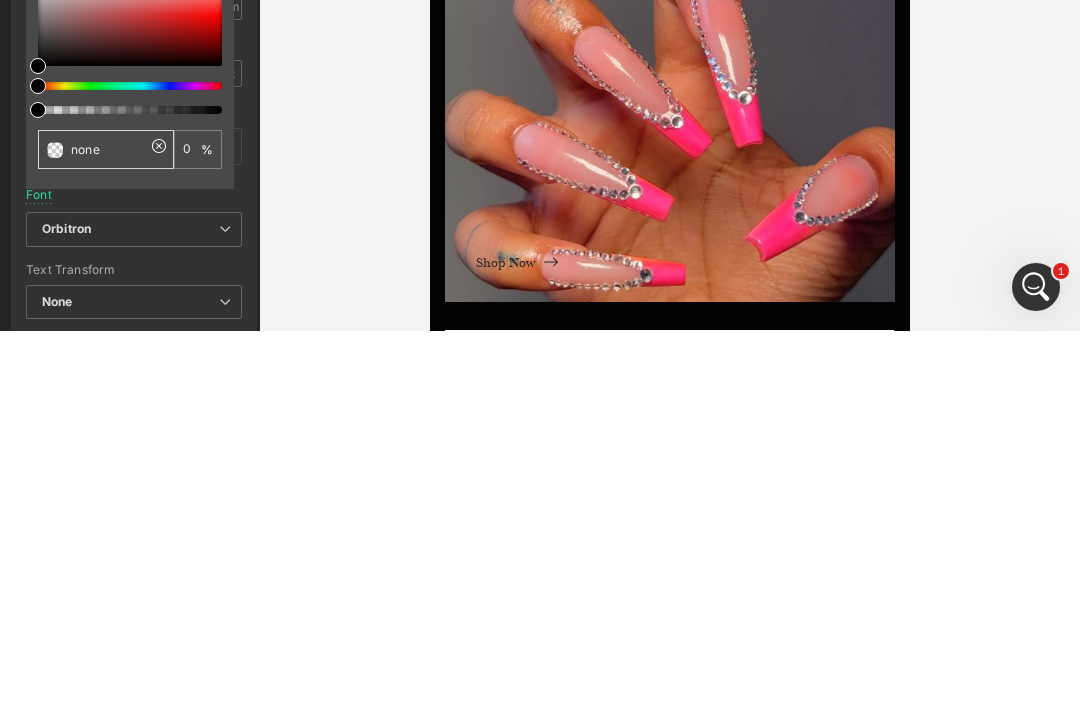 click on "none" at bounding box center (108, 525) 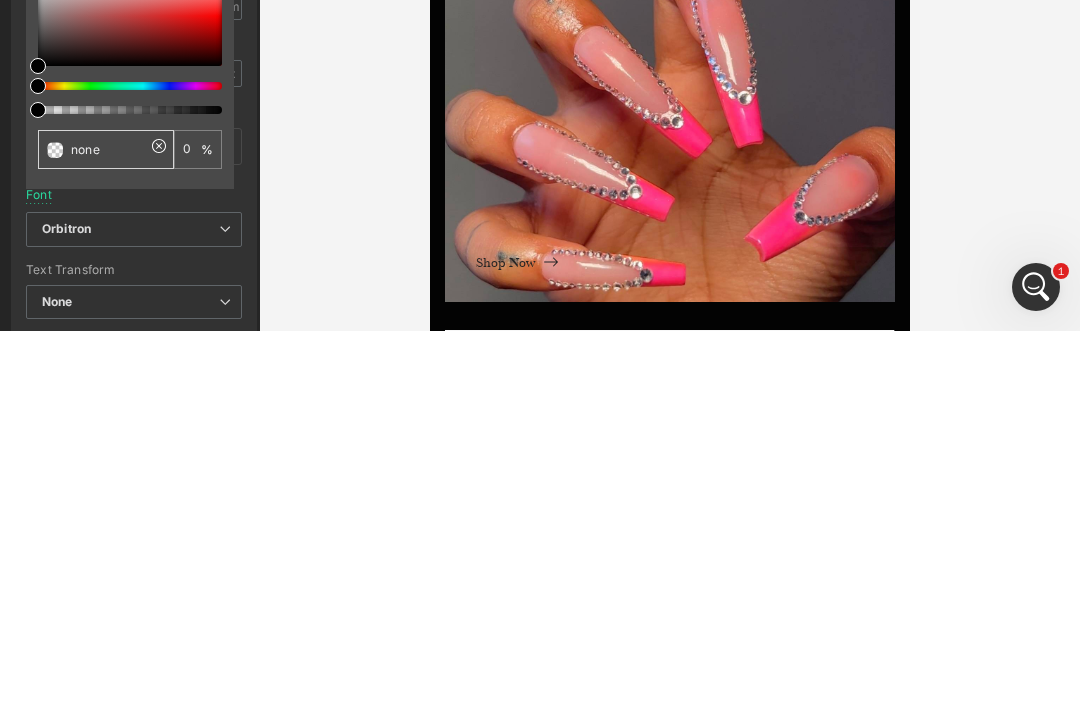 paste on "FF3CAC" 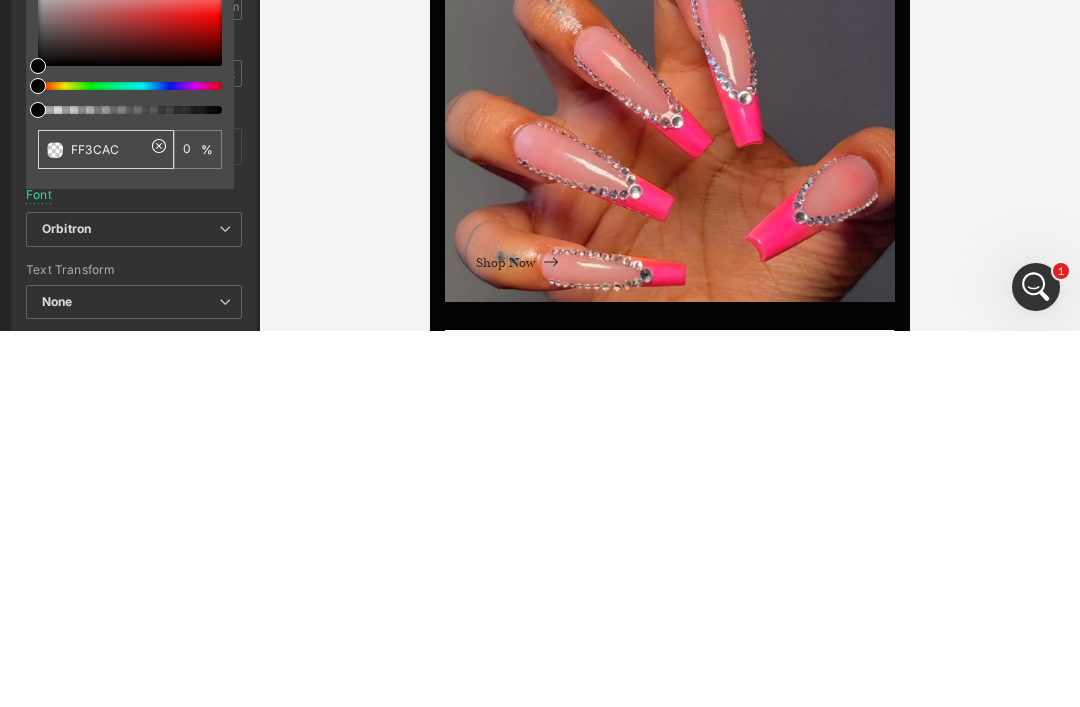 type on "FF3CAC" 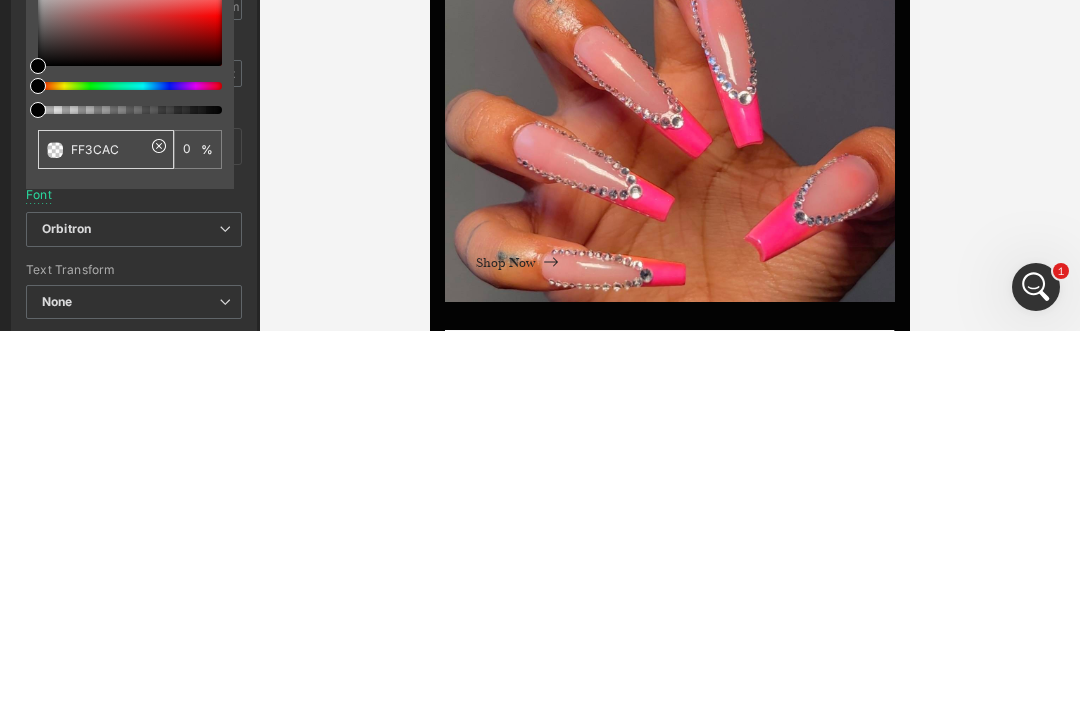 type on "FF3CAC" 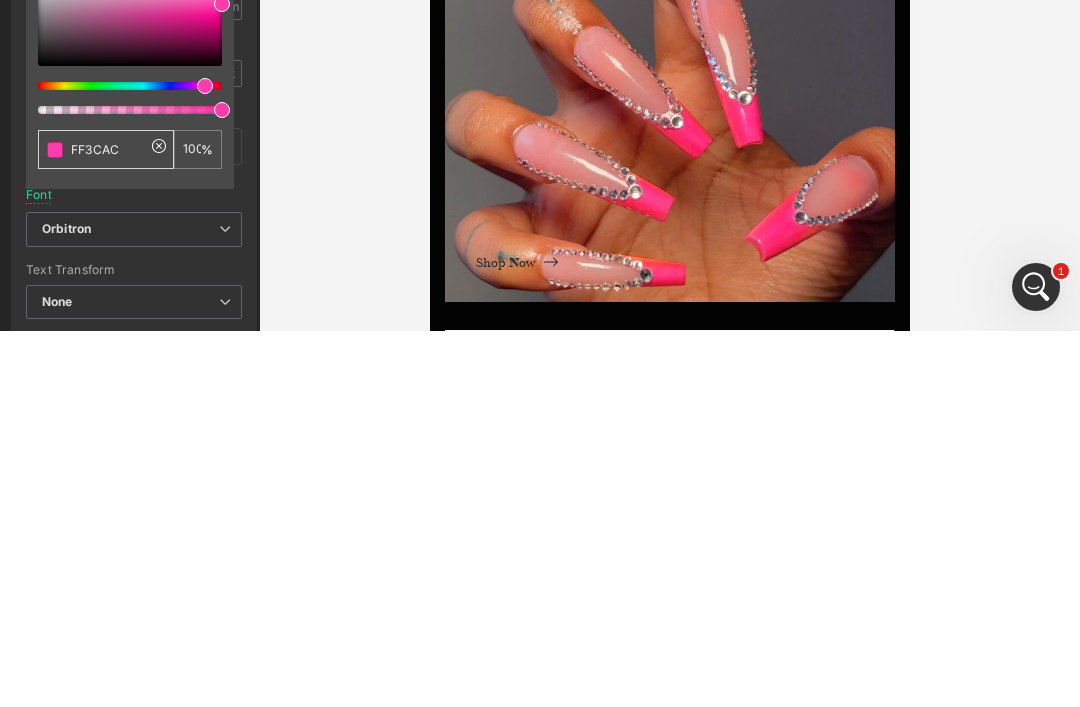 type on "#ff3cac" 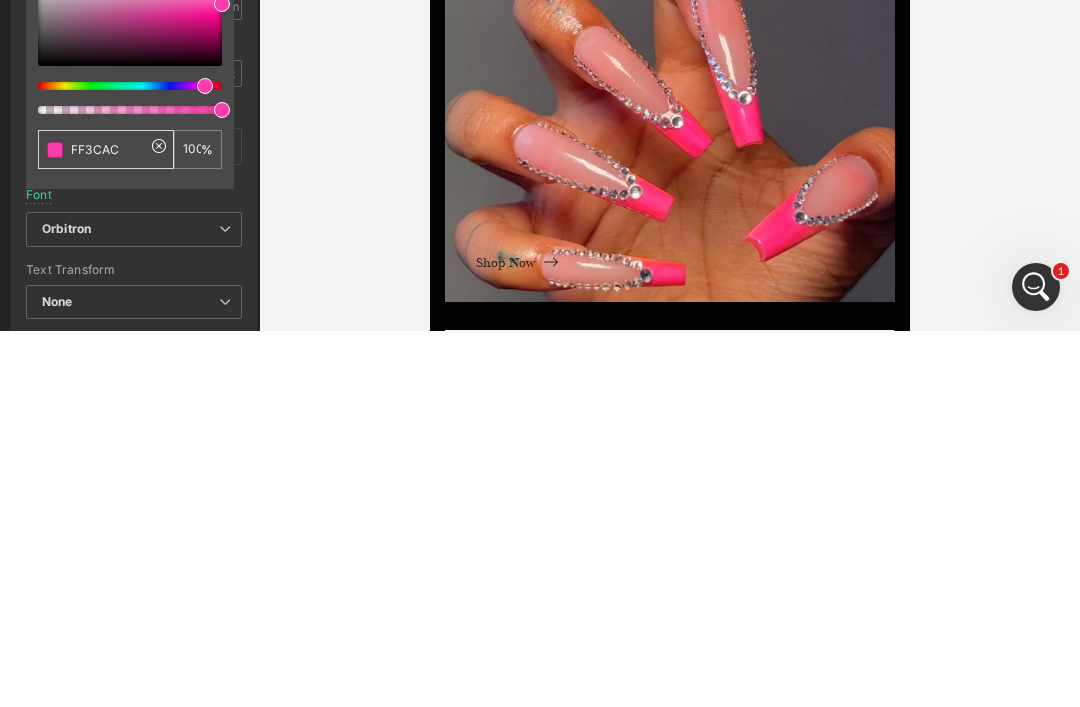 type on "#ff3cac" 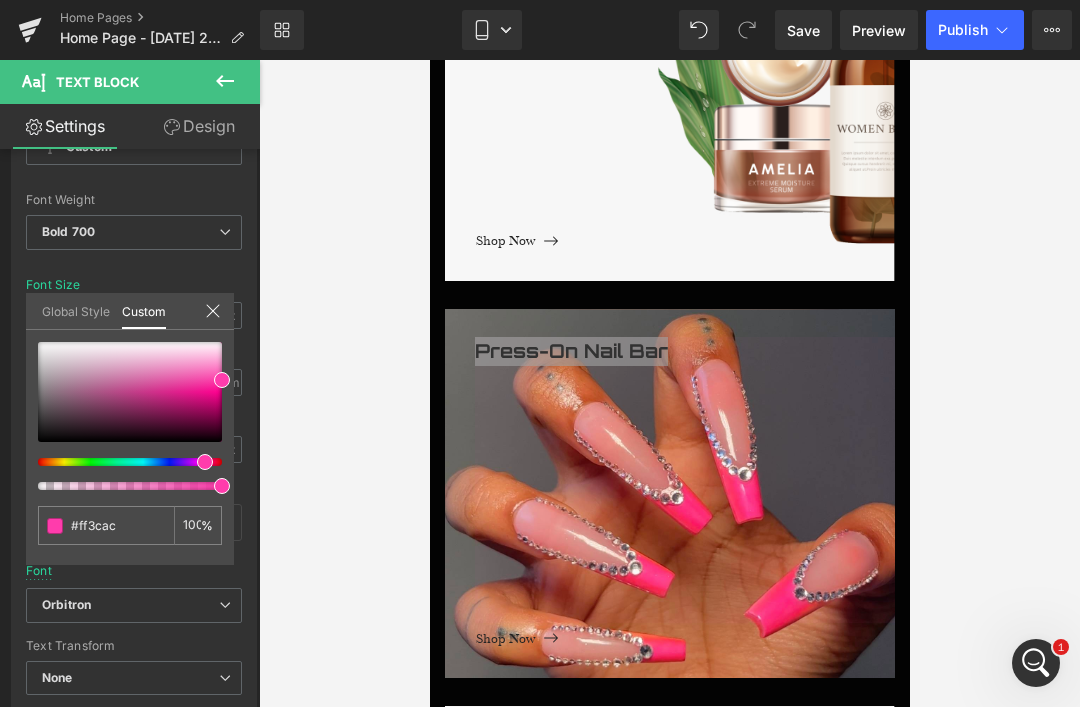 click on "Global Style" at bounding box center (76, 310) 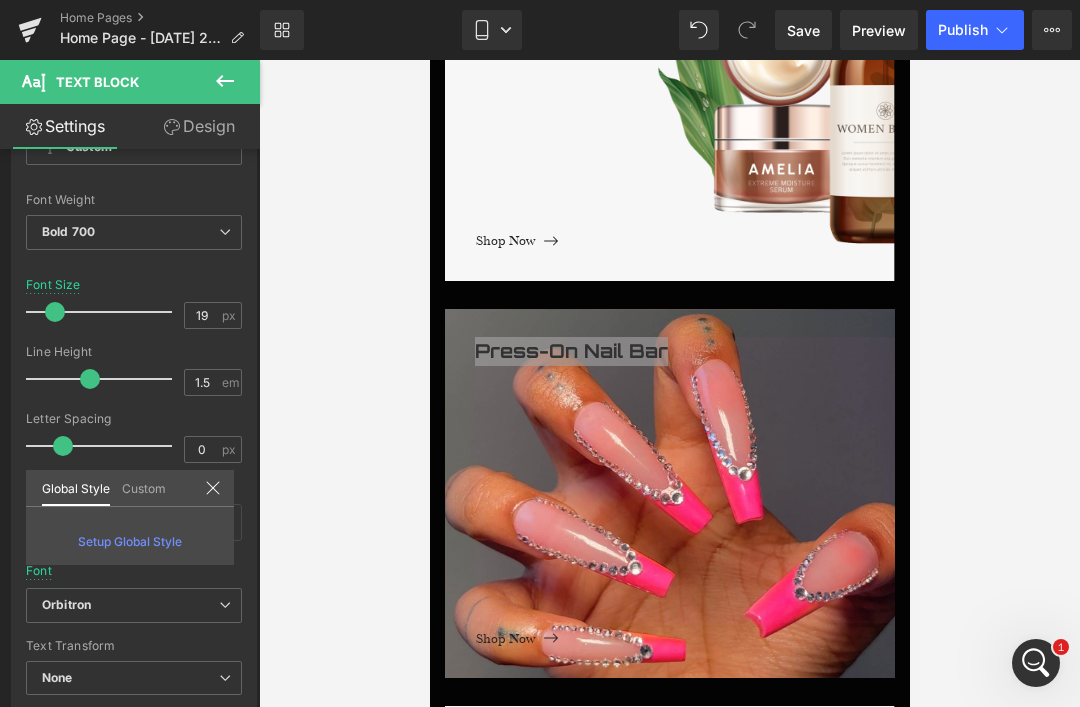 click on "Setup Global Style" at bounding box center (130, 541) 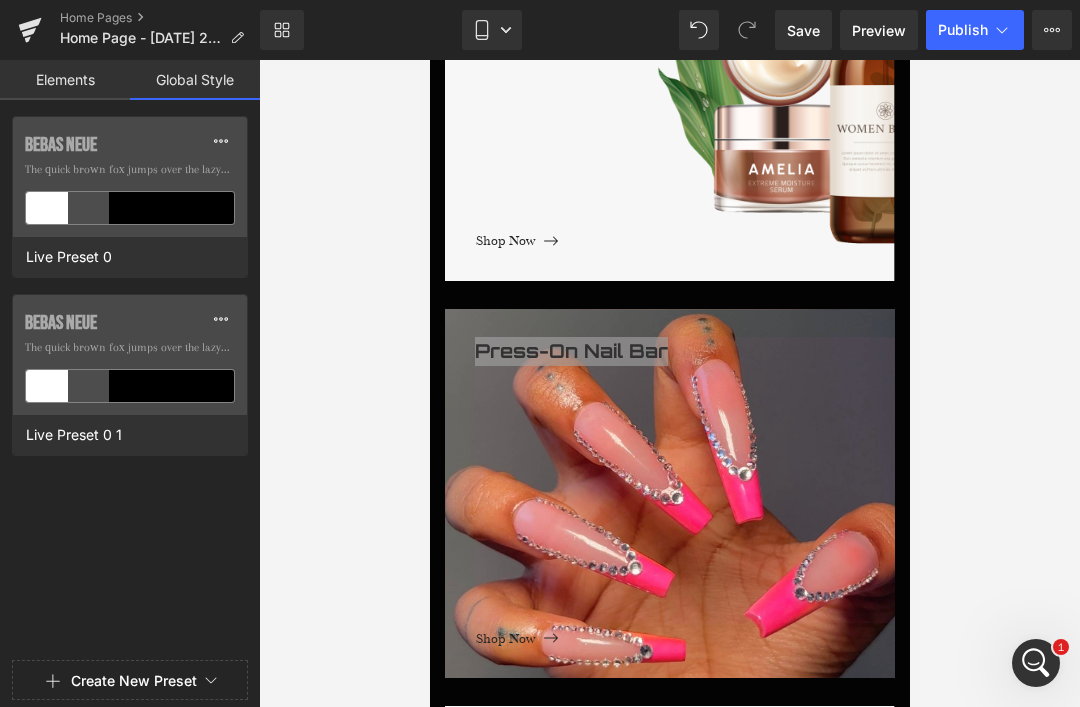 click 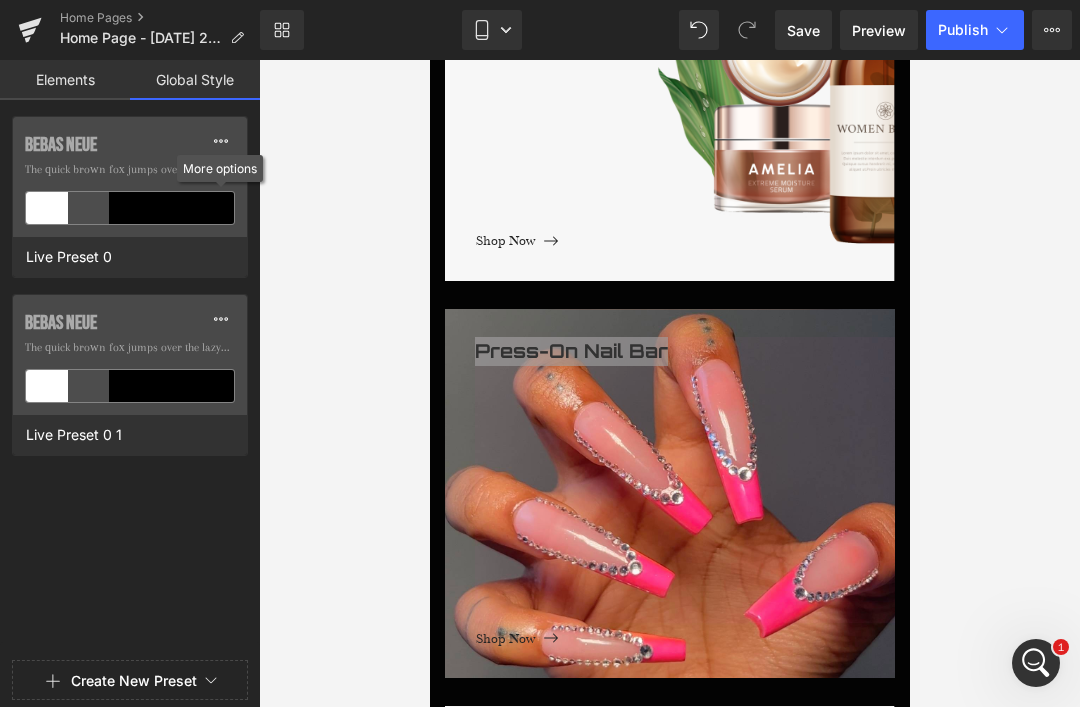 click on "Bebas Neue  The quick brown fox jumps over the lazy..." at bounding box center (130, 177) 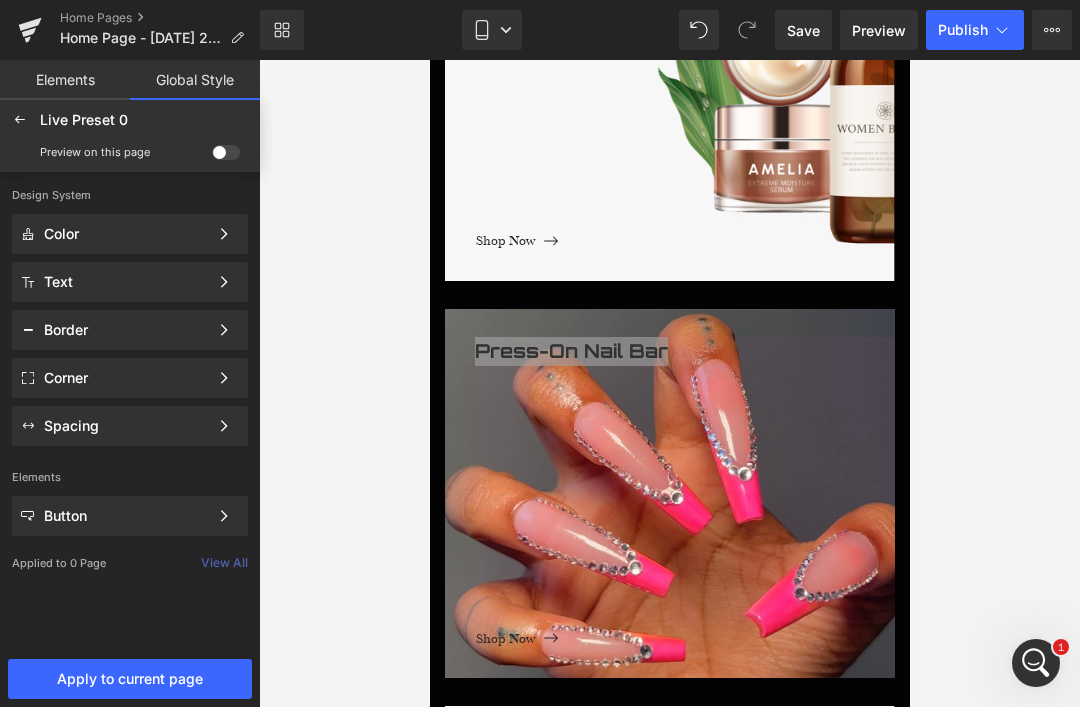 click on "Text" at bounding box center [126, 282] 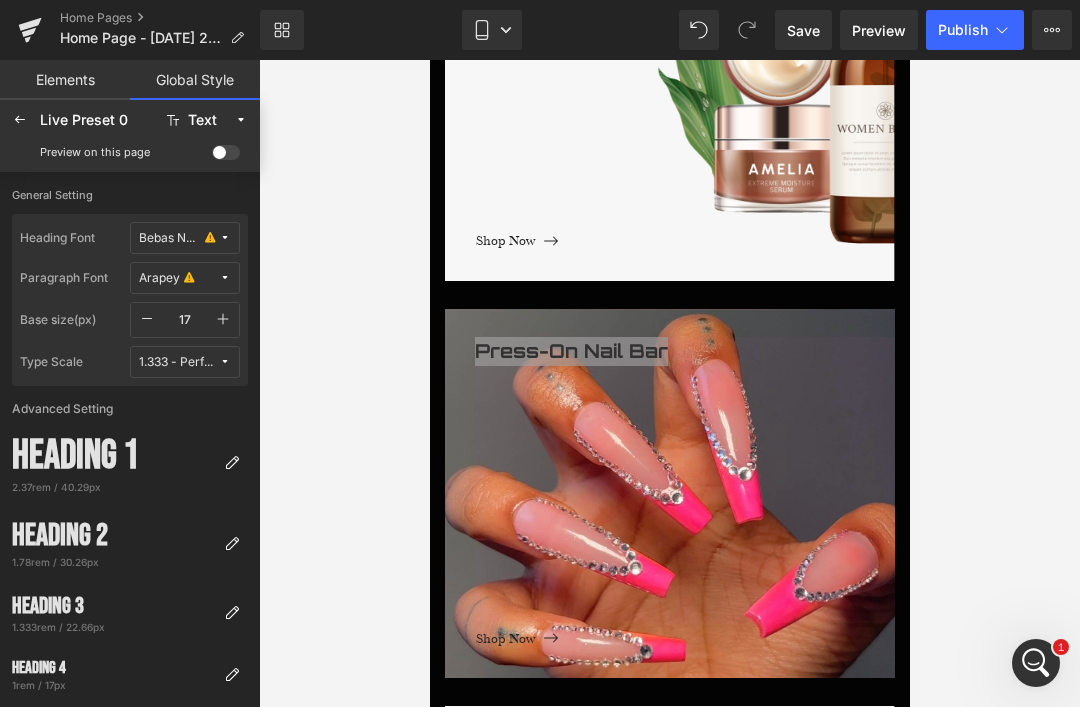 click on "Bebas Neue" at bounding box center [170, 238] 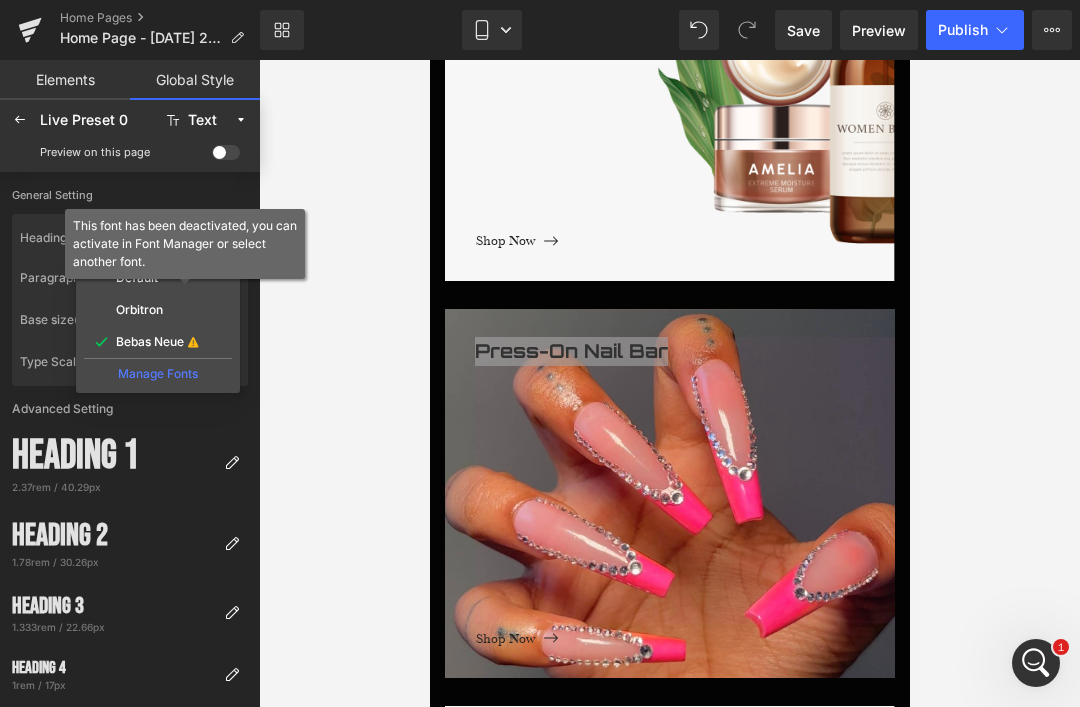 click on "Heading Font" at bounding box center [75, 238] 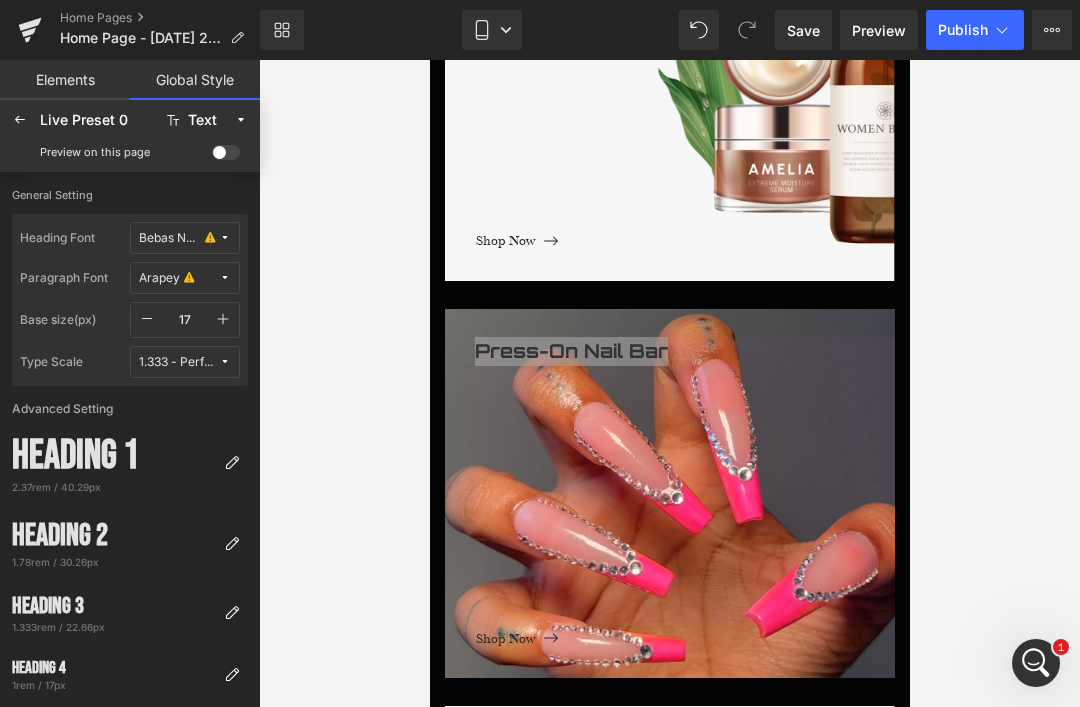 click on "Paragraph Font" at bounding box center (75, 278) 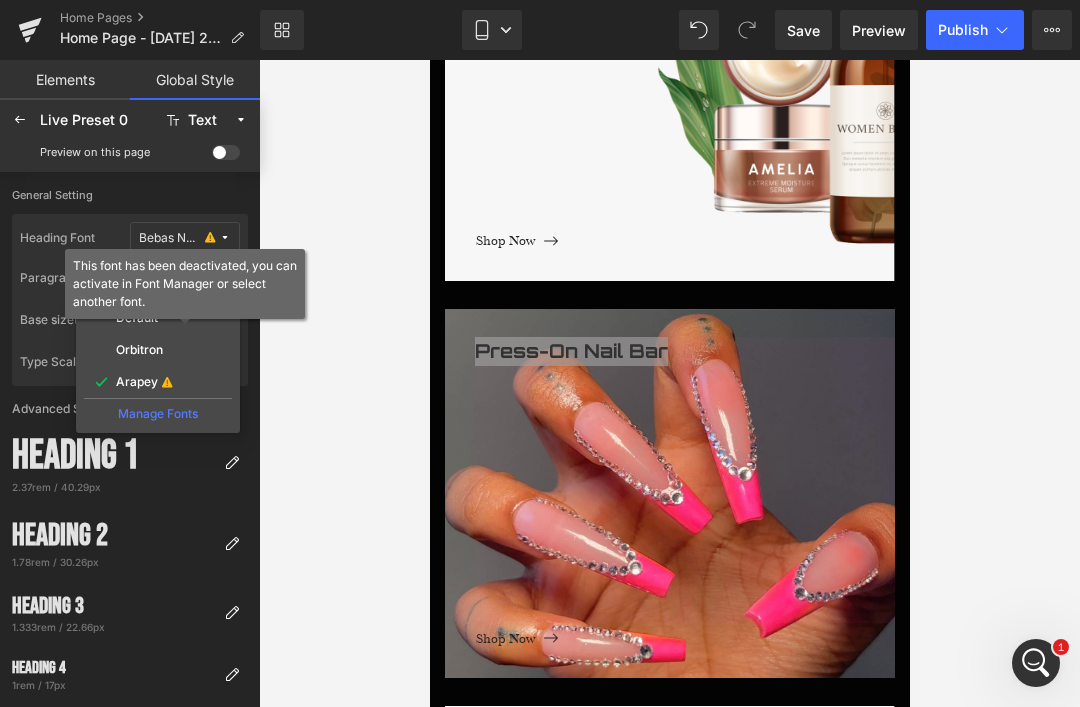 click on "Type Scale" at bounding box center [75, 362] 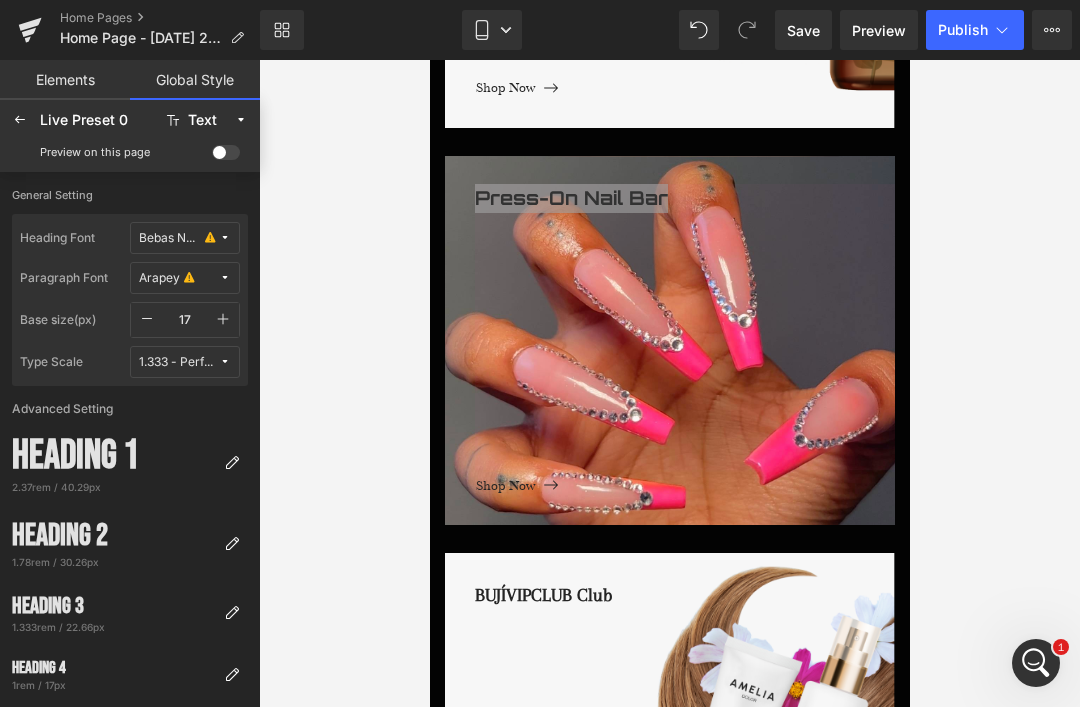 scroll, scrollTop: 1451, scrollLeft: 0, axis: vertical 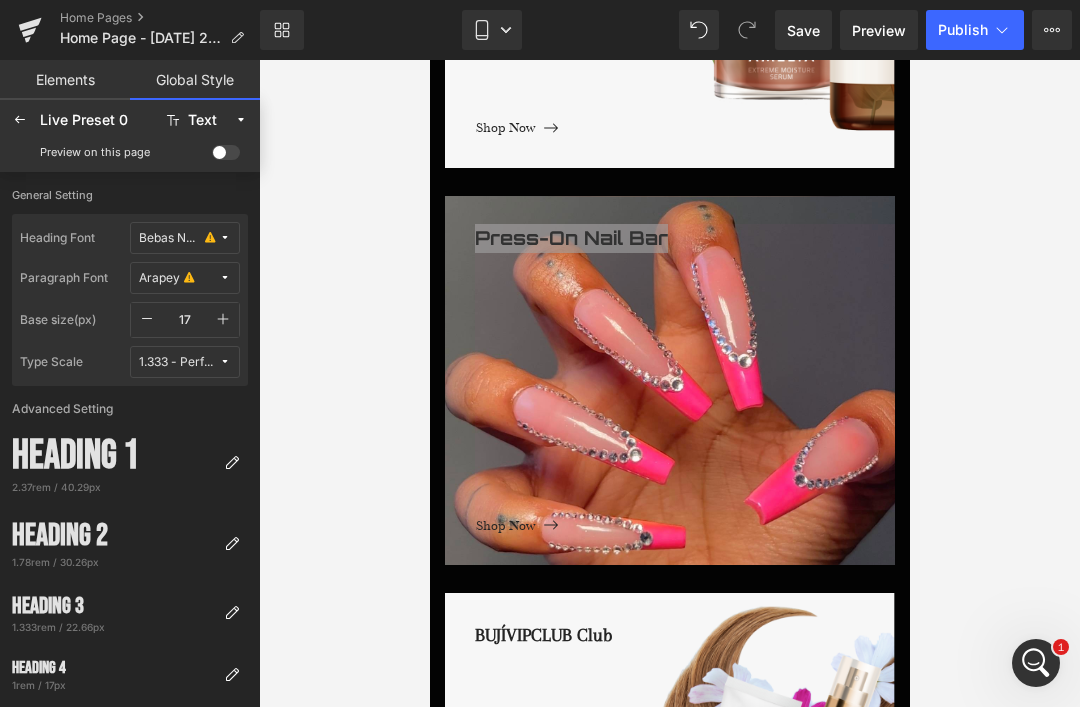 click at bounding box center [20, 120] 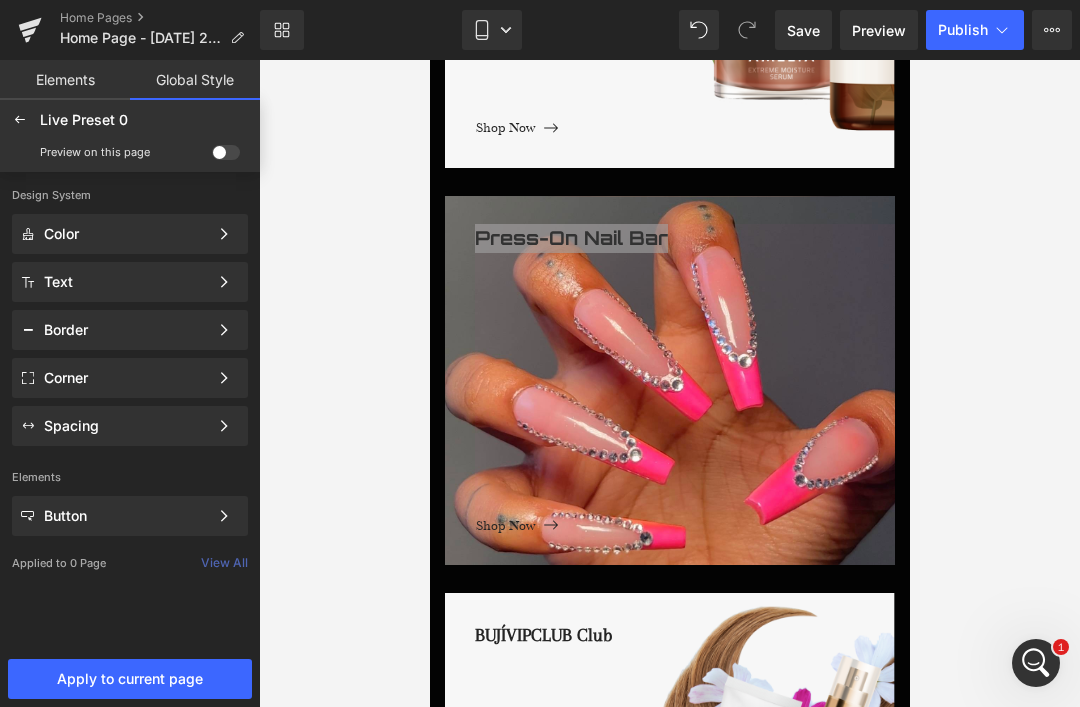 click on "Elements" at bounding box center (65, 80) 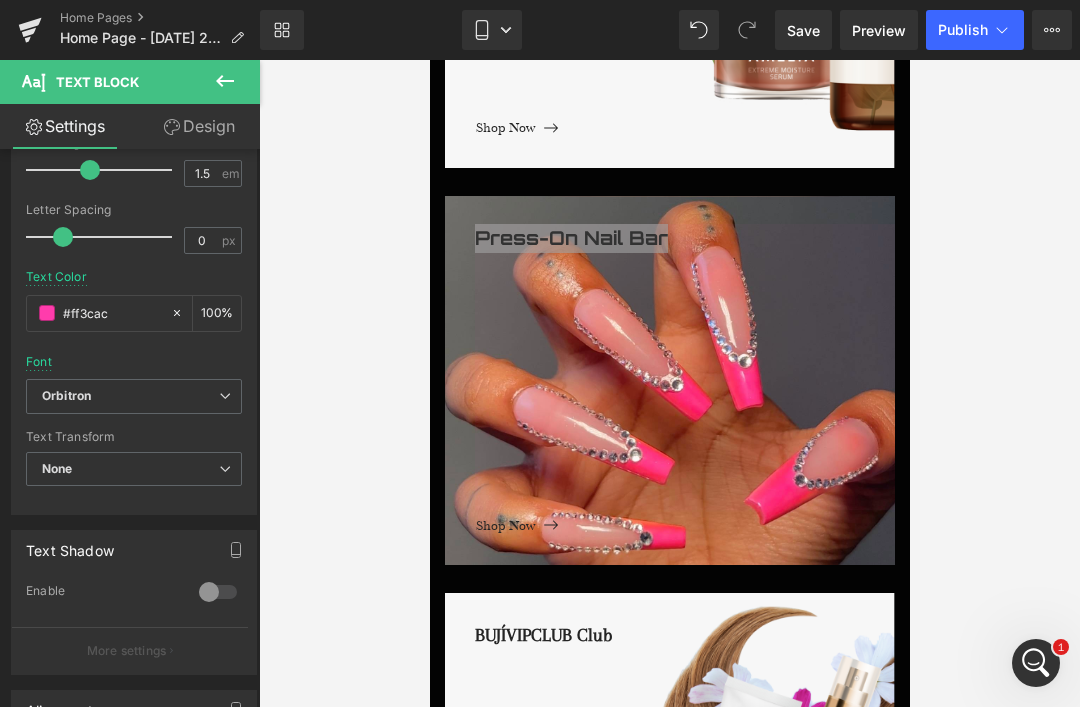 scroll, scrollTop: 331, scrollLeft: 0, axis: vertical 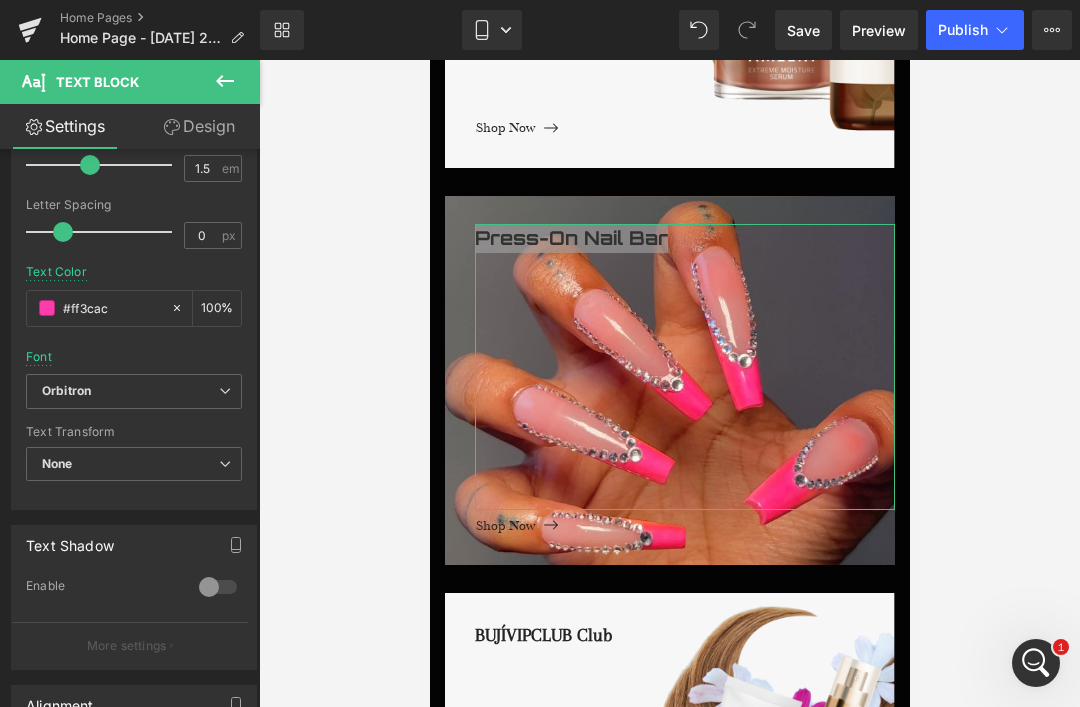 click on "None" at bounding box center (134, 464) 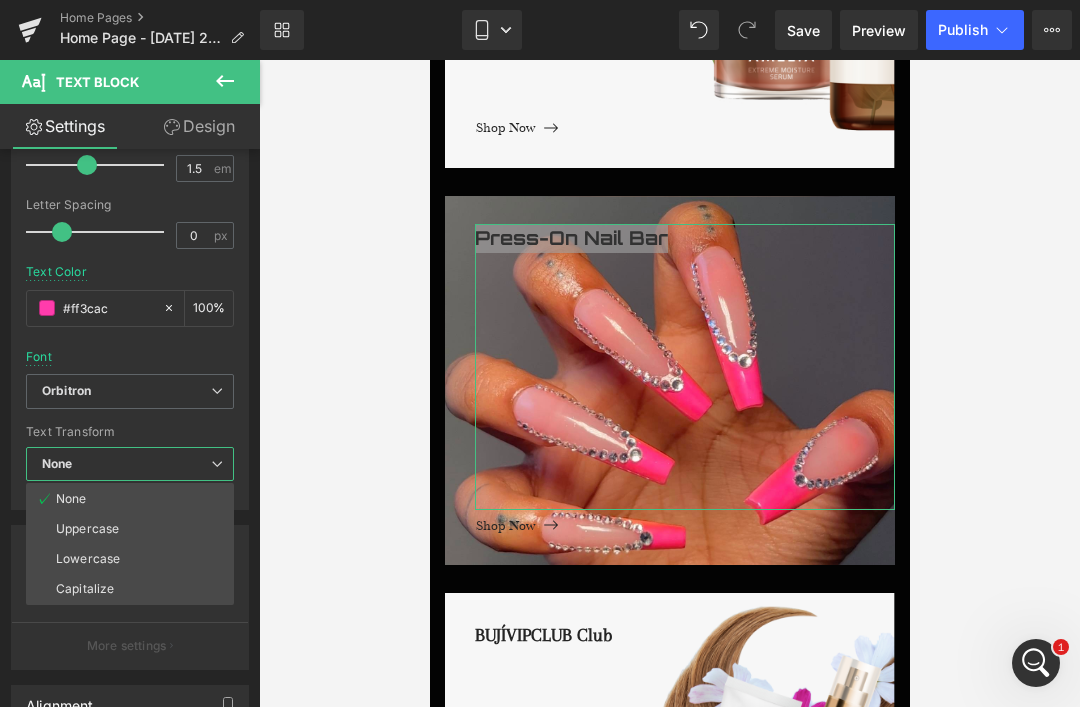 click on "None" at bounding box center (130, 464) 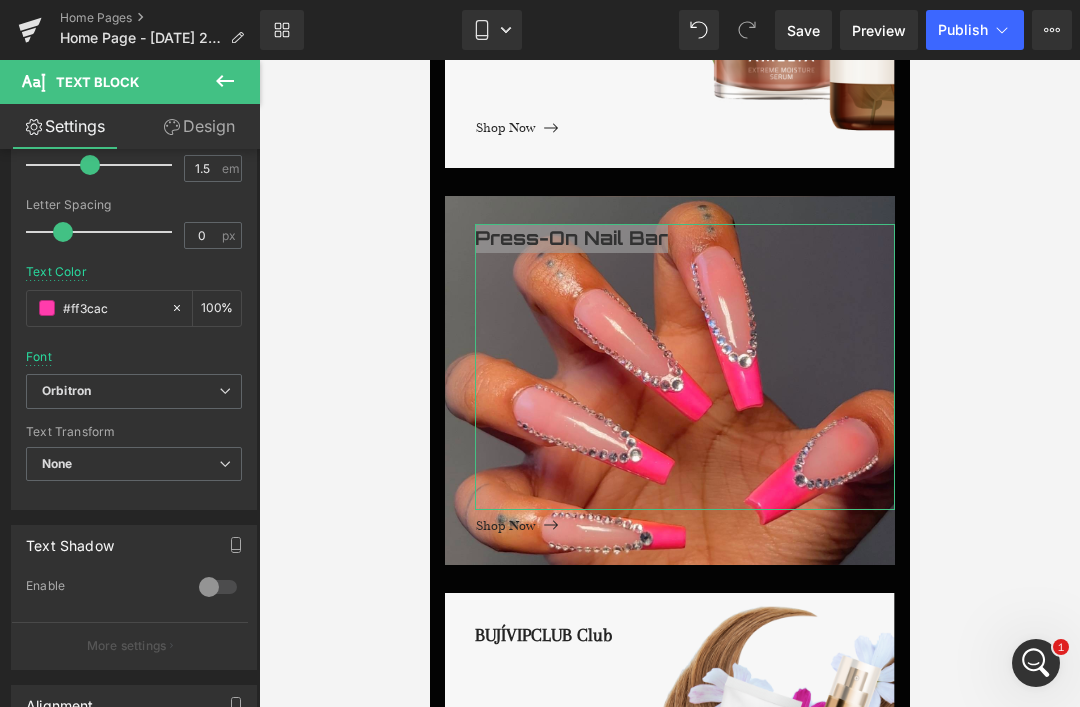 click on "None" at bounding box center (134, 464) 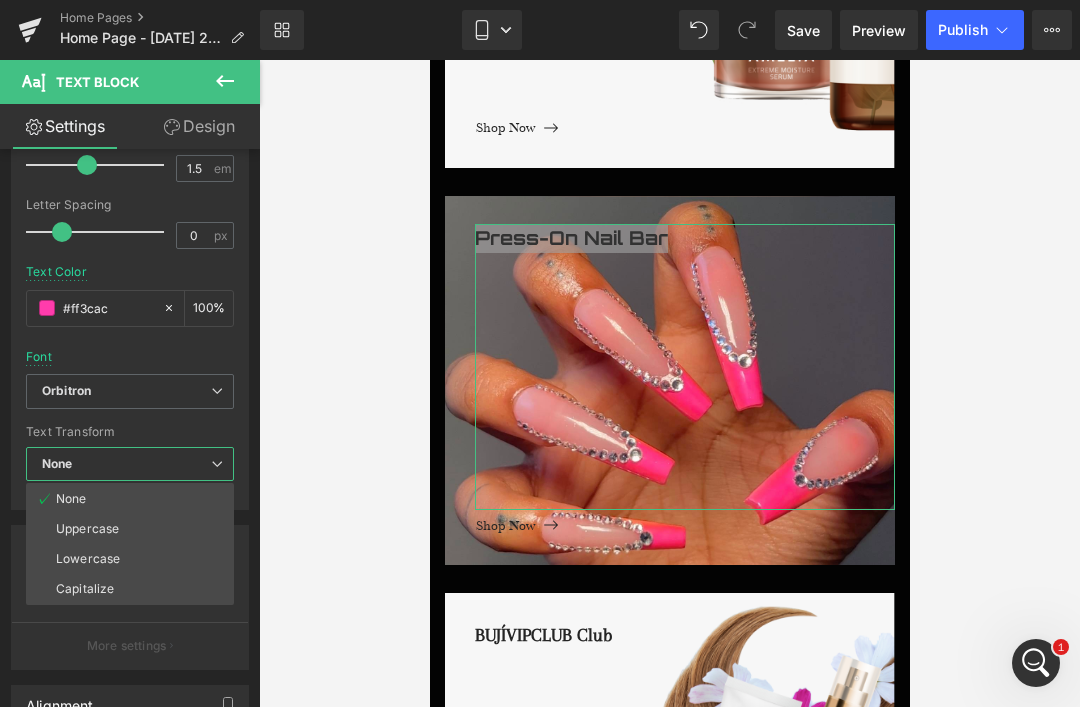 click on "Uppercase" at bounding box center (87, 529) 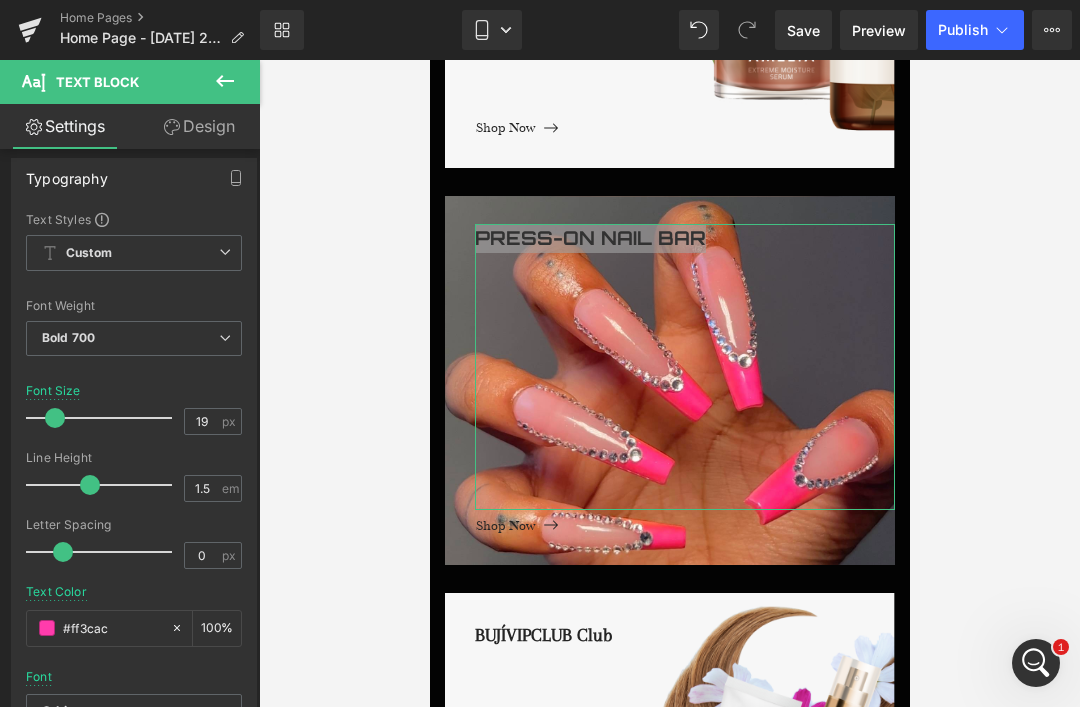 scroll, scrollTop: 2, scrollLeft: 0, axis: vertical 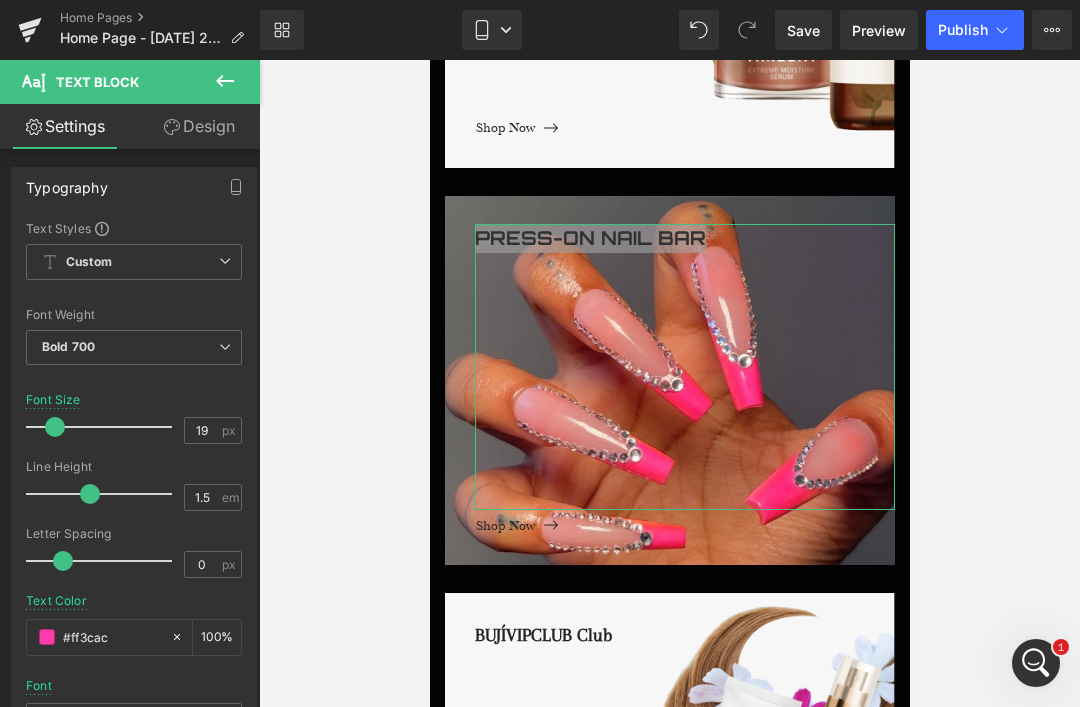 click on "Custom
Setup Global Style" at bounding box center (134, 262) 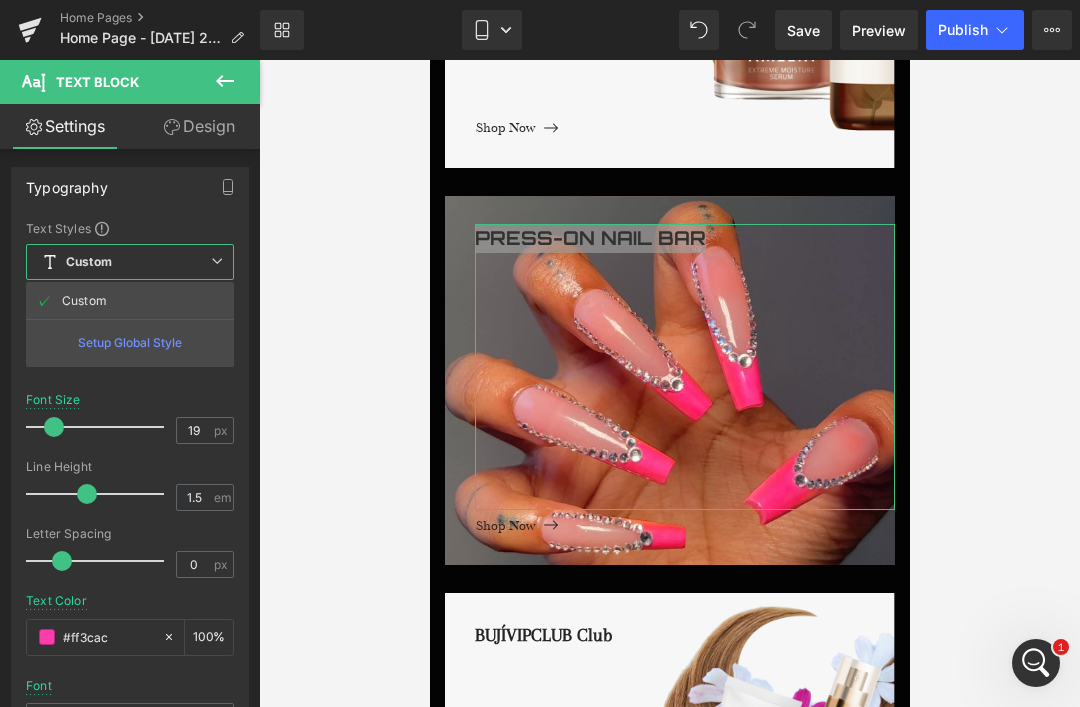 click on "Text Styles" at bounding box center [130, 228] 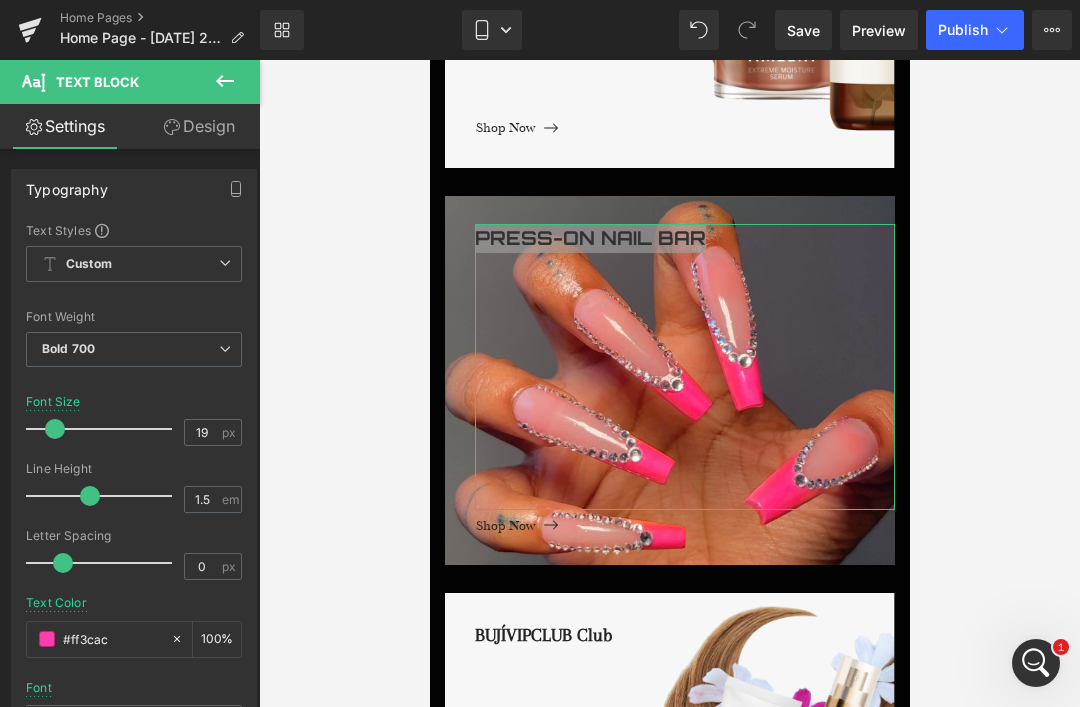 scroll, scrollTop: -1, scrollLeft: 0, axis: vertical 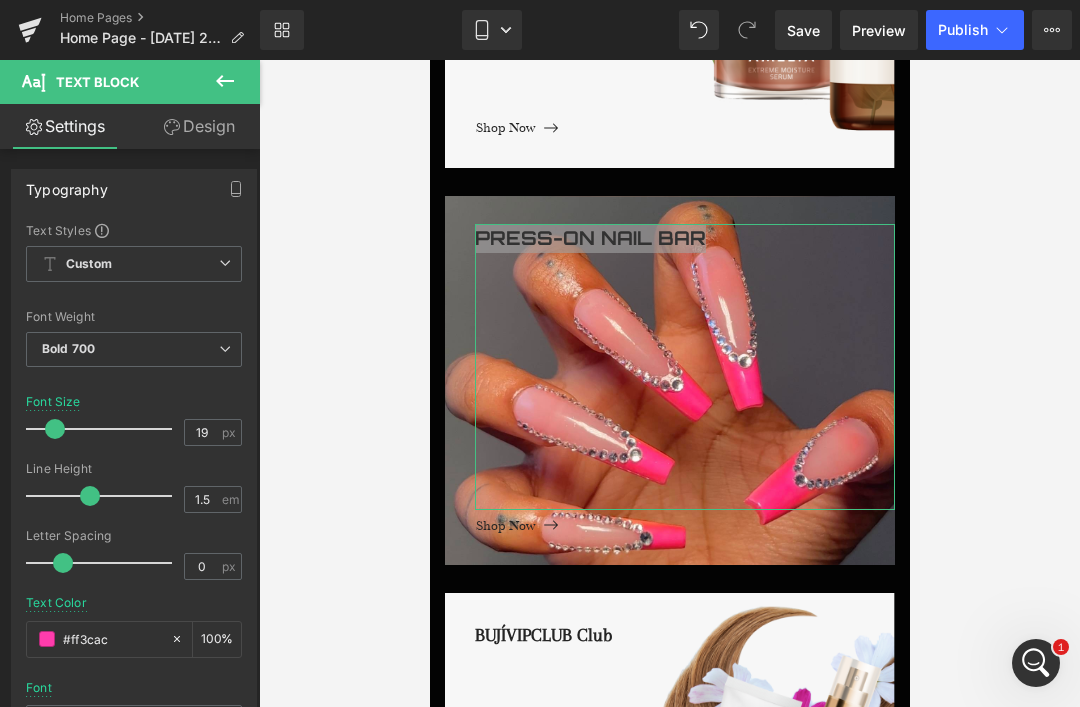 click 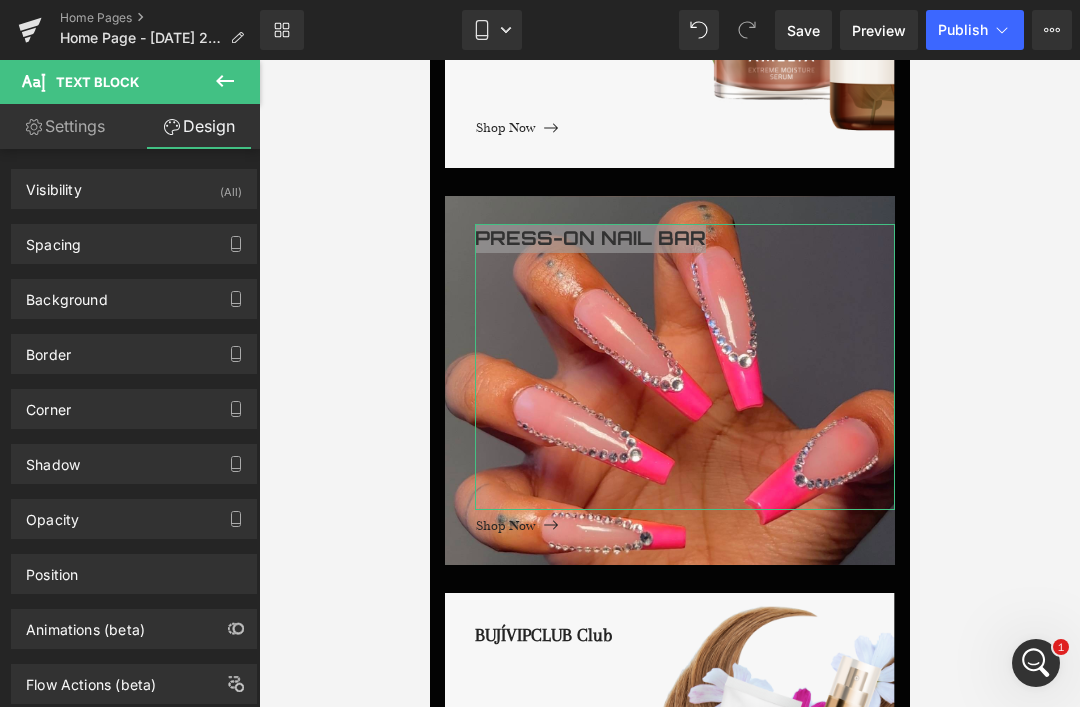 click on "Shadow" at bounding box center [134, 464] 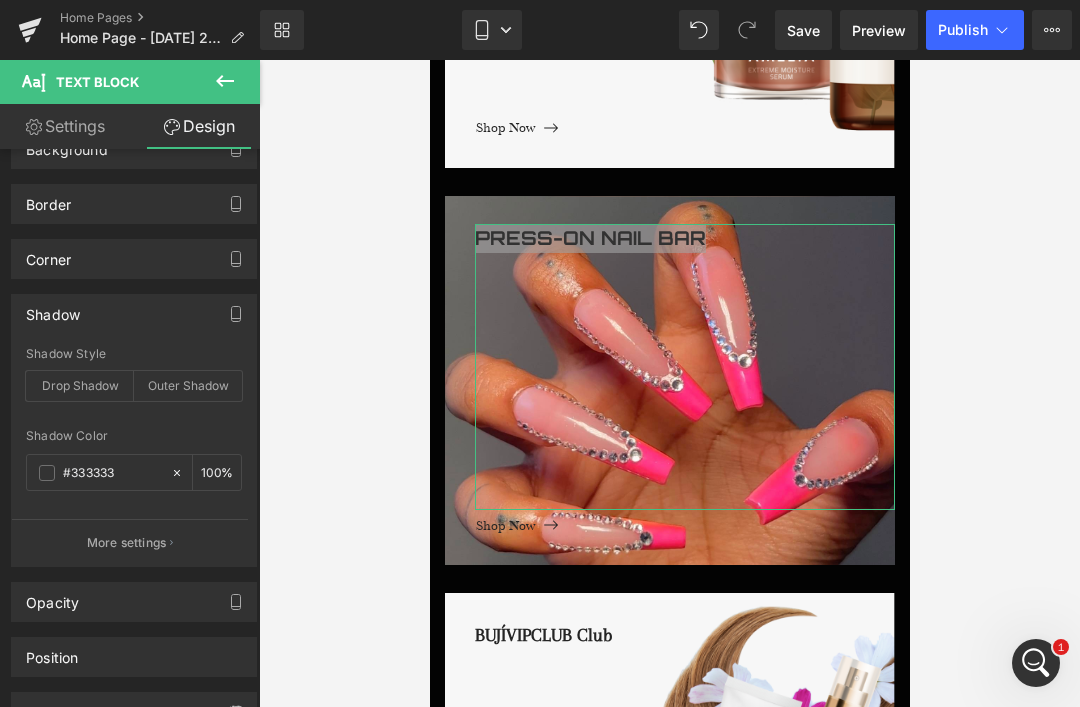 scroll, scrollTop: 149, scrollLeft: 0, axis: vertical 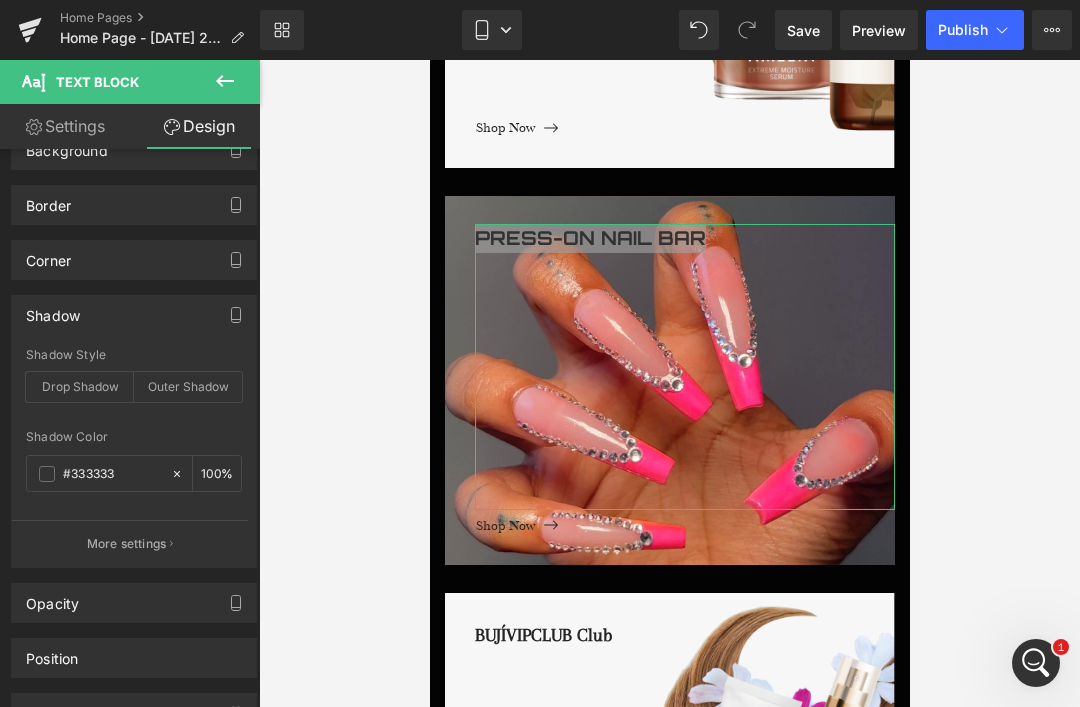 click on "#333333" at bounding box center [112, 474] 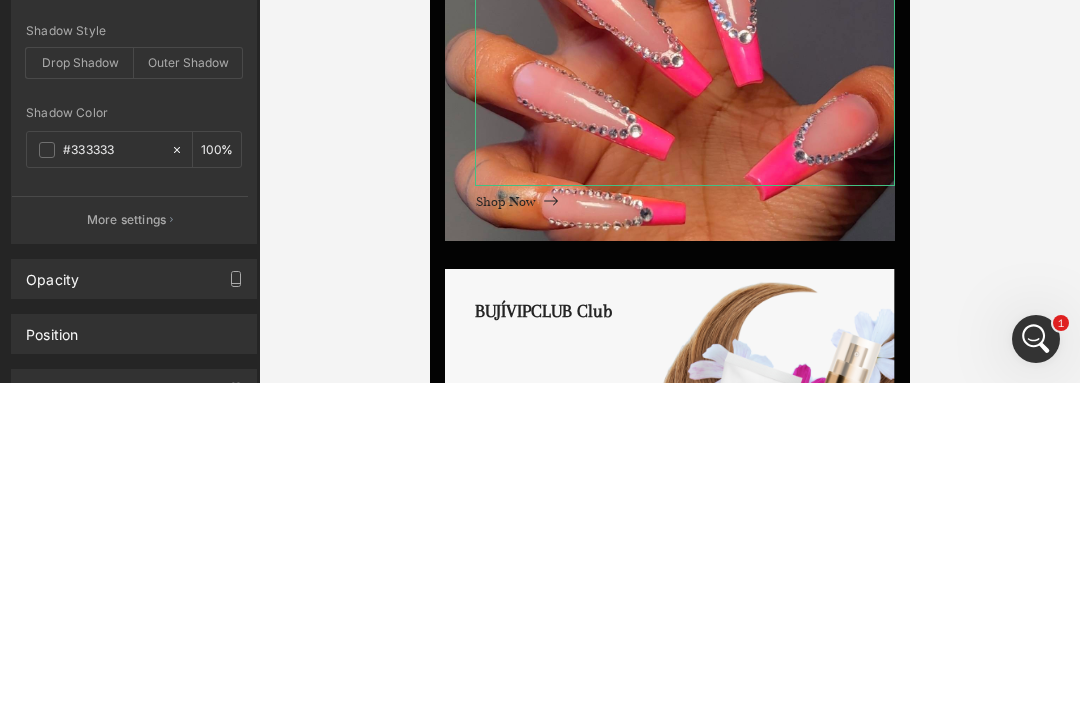 click on "#333333" at bounding box center (112, 474) 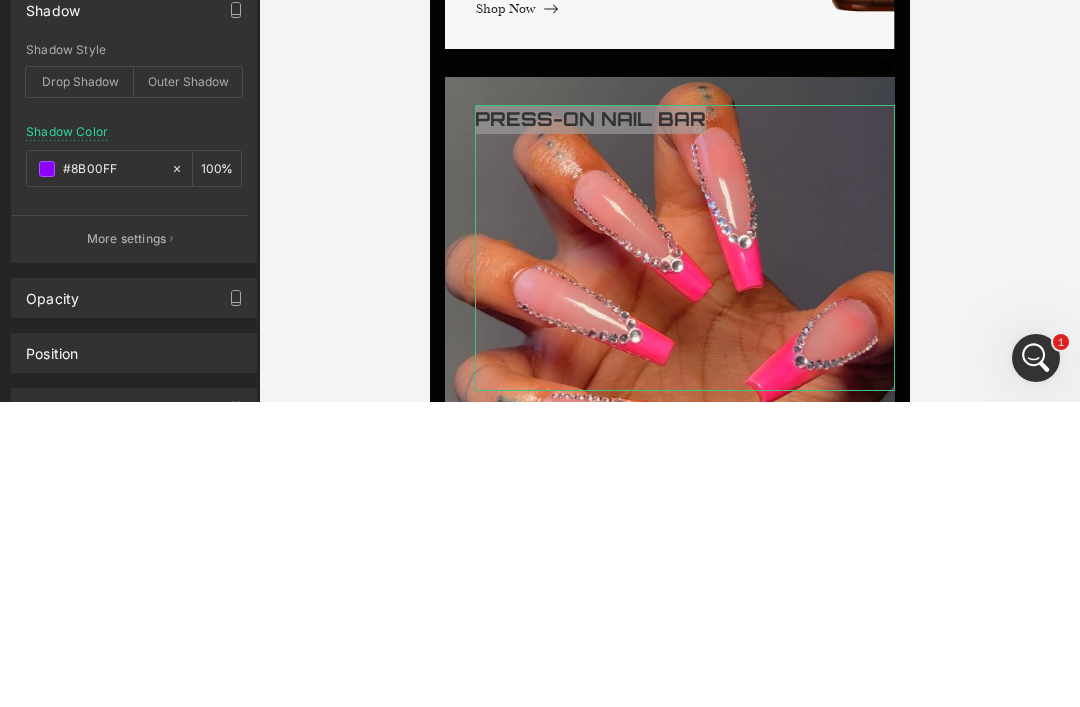 scroll, scrollTop: 1264, scrollLeft: 0, axis: vertical 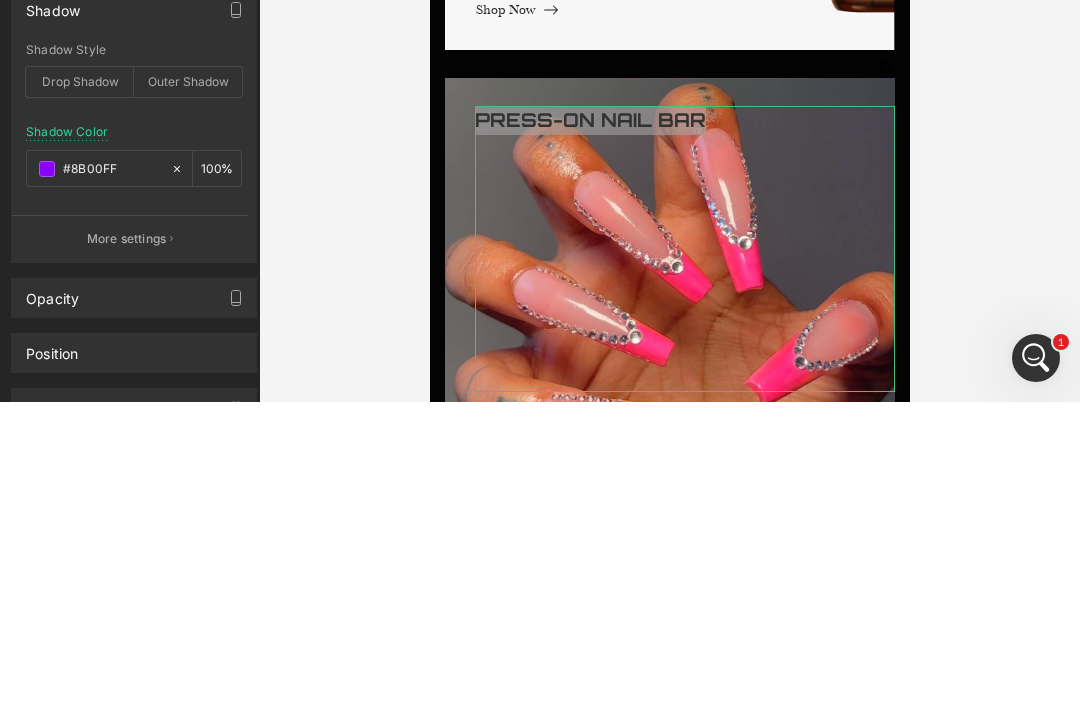 type on "#8b00ff" 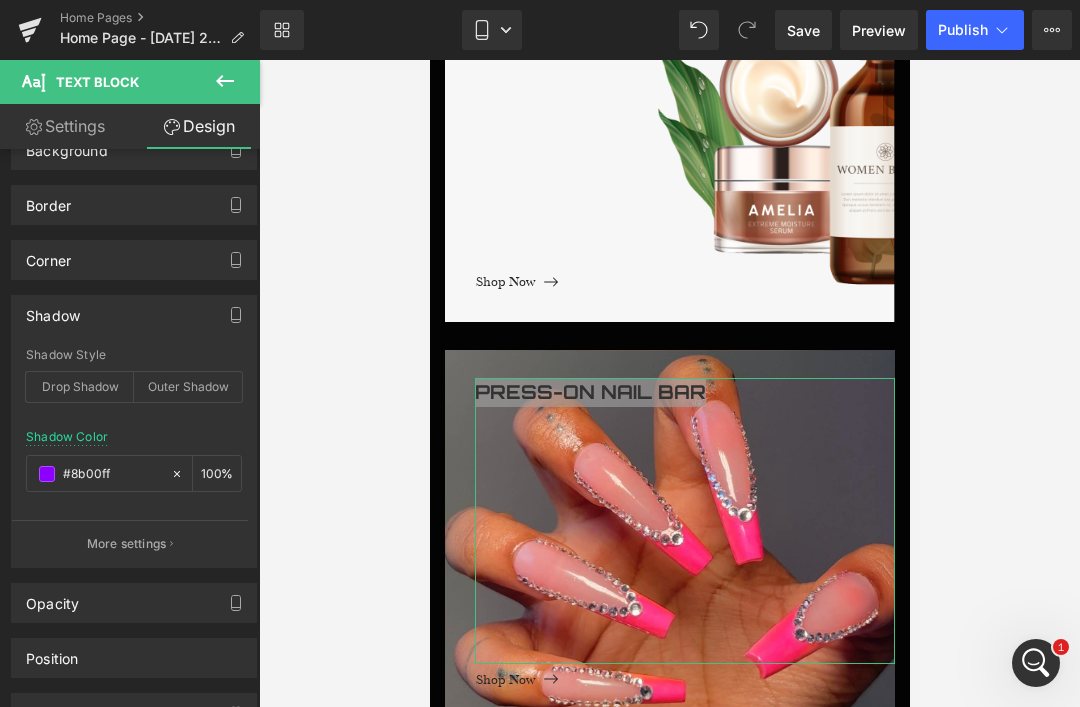 scroll, scrollTop: 1299, scrollLeft: 0, axis: vertical 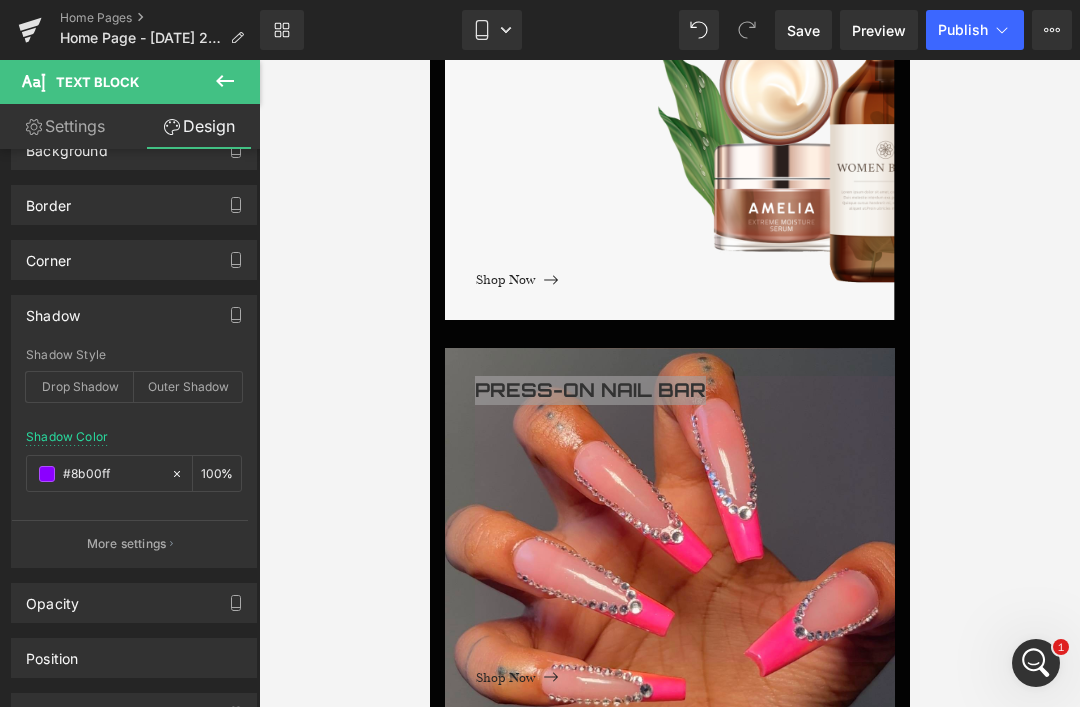 click at bounding box center (669, 383) 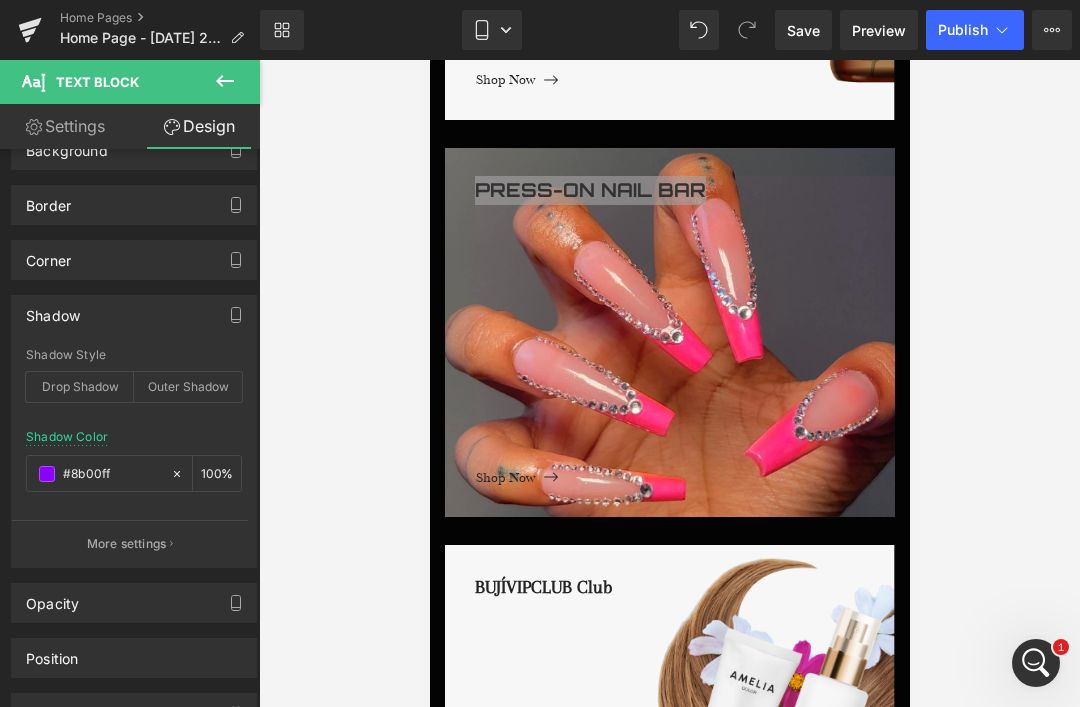 scroll, scrollTop: 1501, scrollLeft: 0, axis: vertical 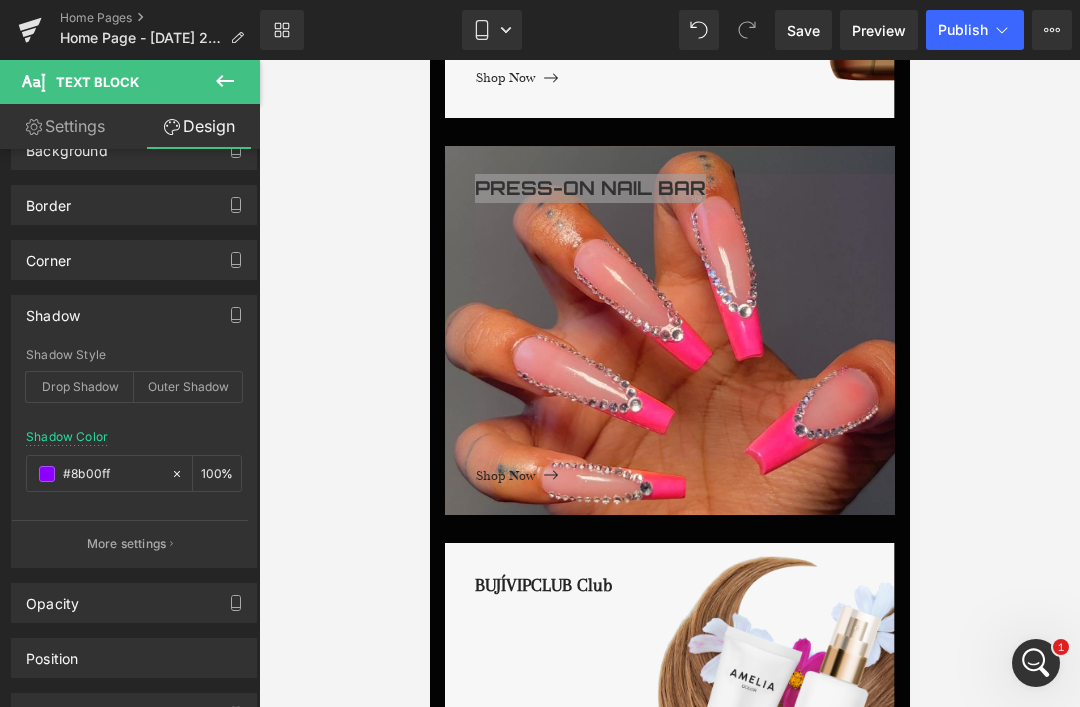 click on "Drop Shadow" at bounding box center (80, 387) 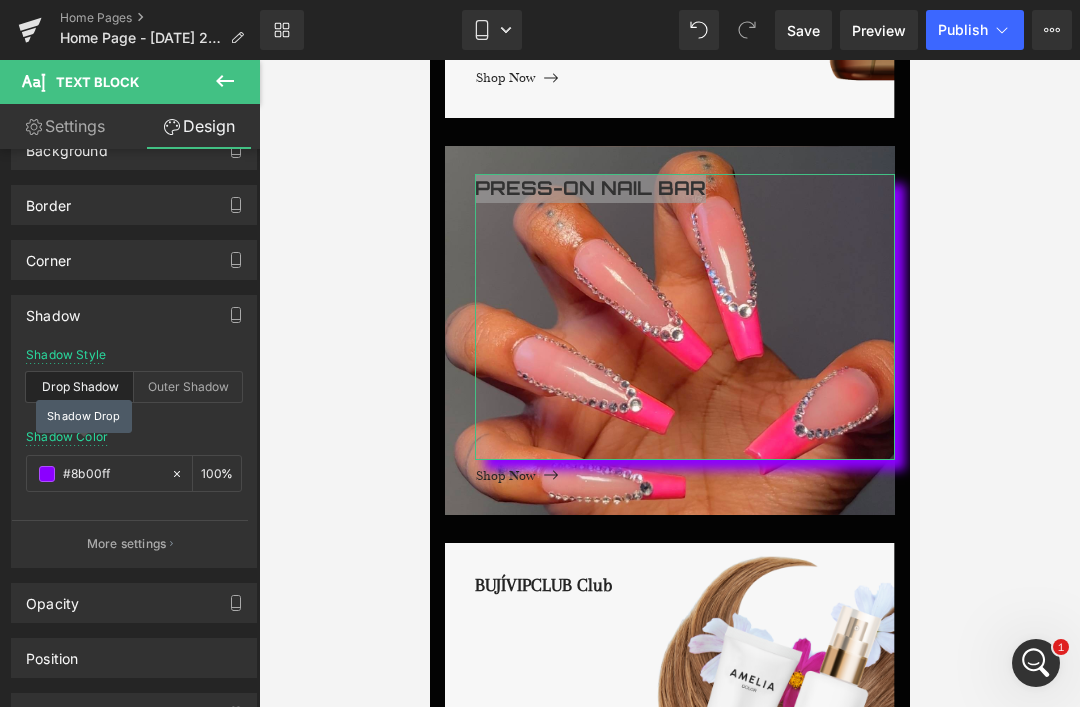 click on "Outer Shadow" at bounding box center (188, 387) 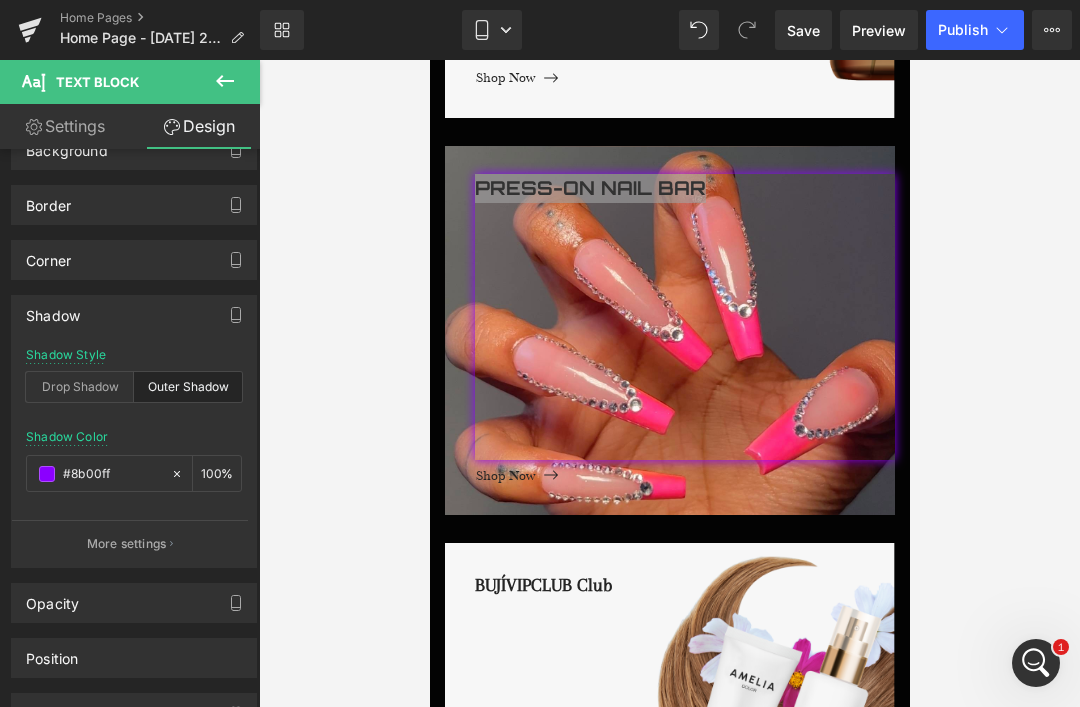 click at bounding box center (669, 383) 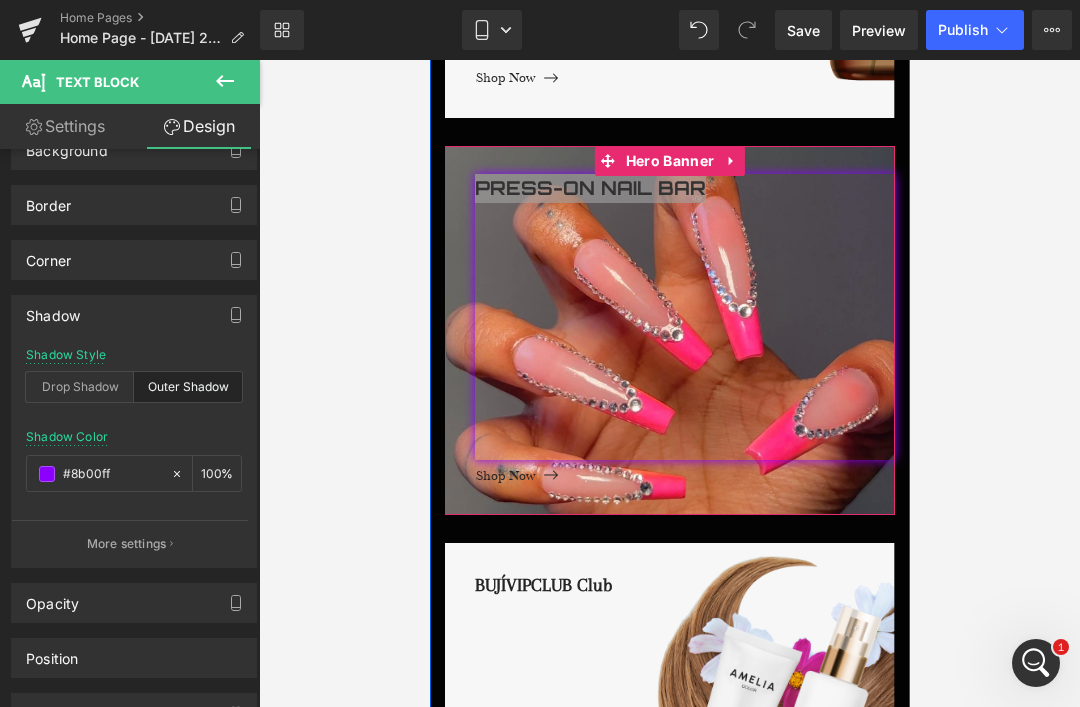 click at bounding box center [669, 160] 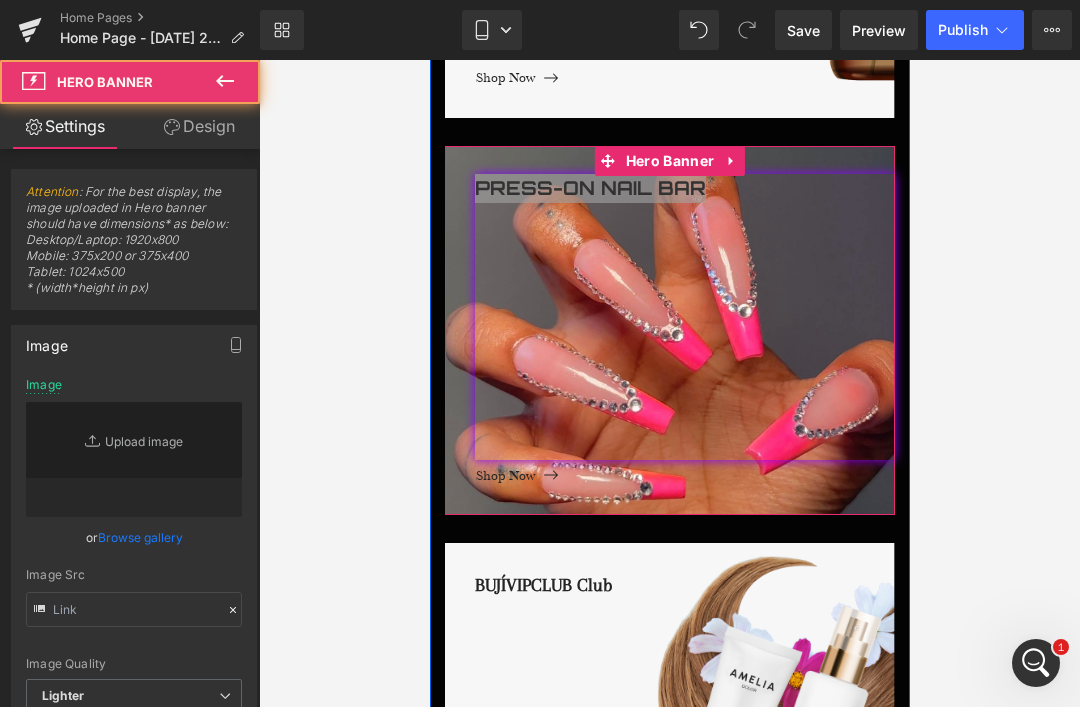 type on "https://ucarecdn.com/485ce9fd-7bd2-45f0-9e6e-930d6fbda897/-/format/auto/-/preview/3000x3000/-/quality/lighter/IMG_0650_Original.jpeg" 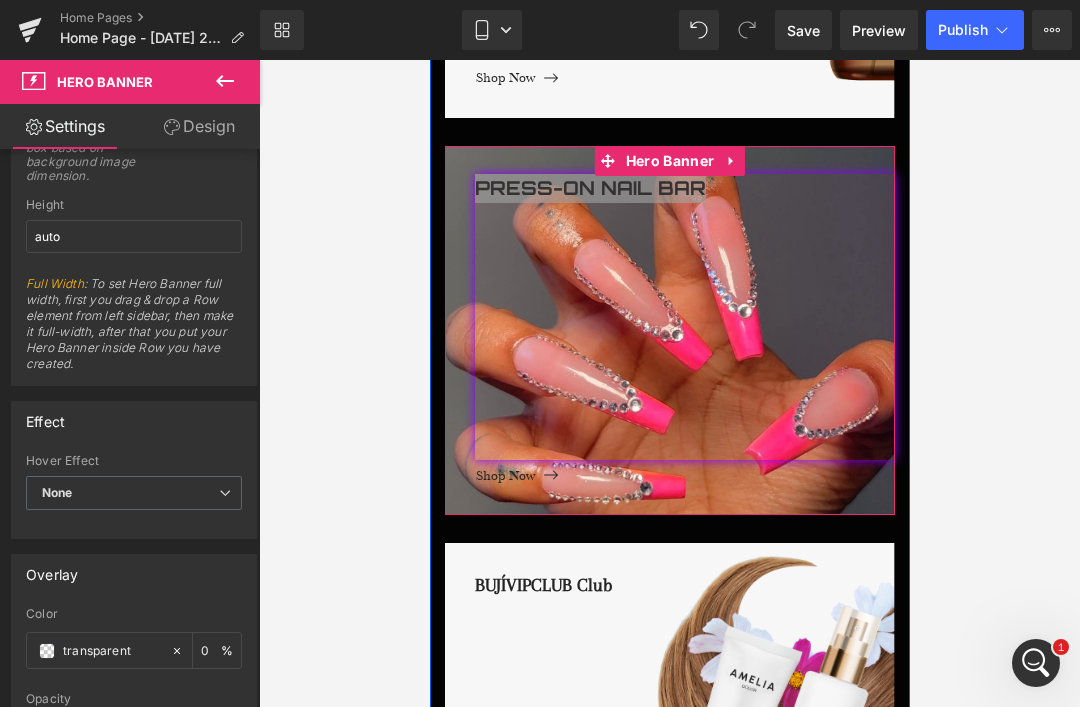 scroll, scrollTop: 1002, scrollLeft: 0, axis: vertical 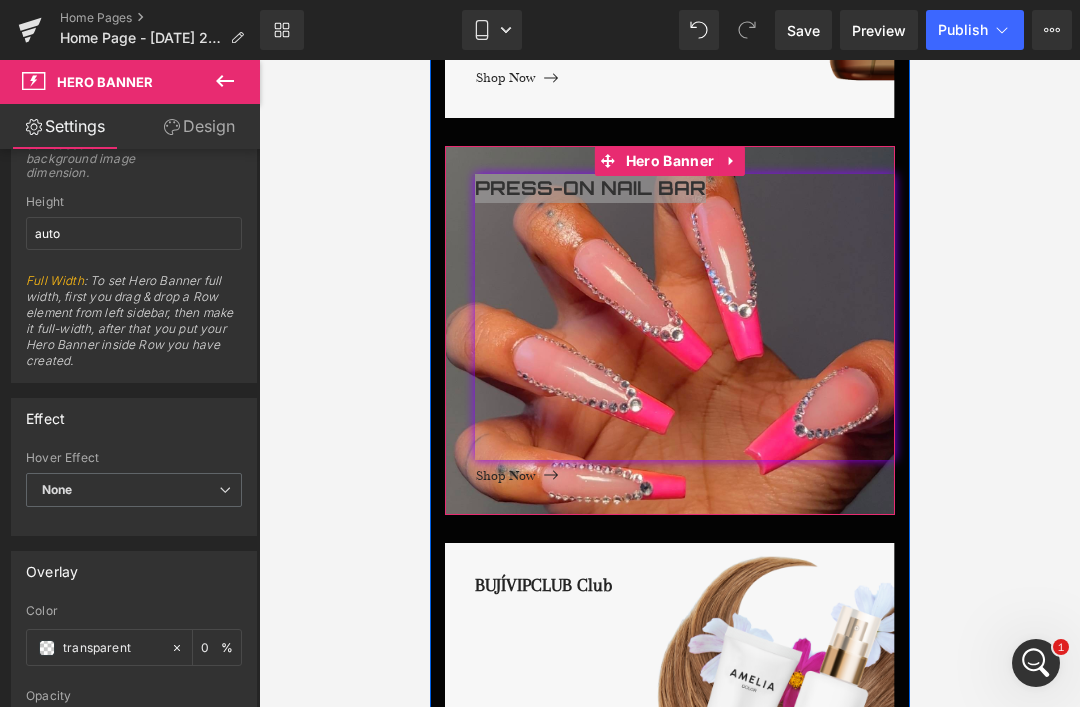 click on "None" at bounding box center (57, 489) 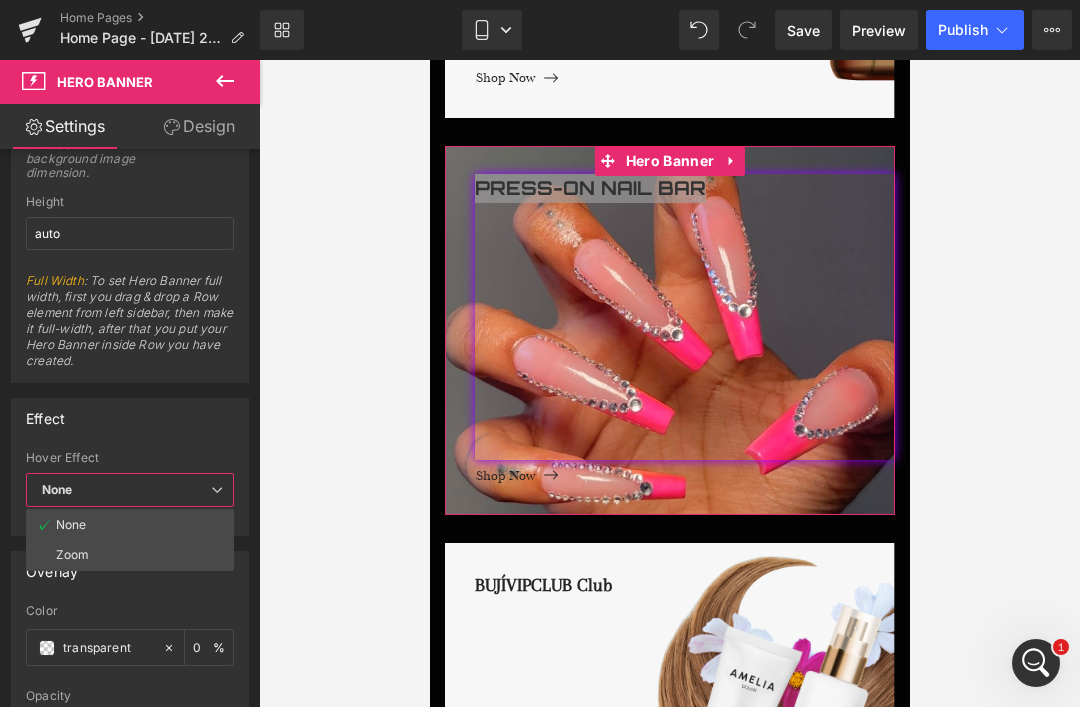 click on "Zoom" at bounding box center [130, 555] 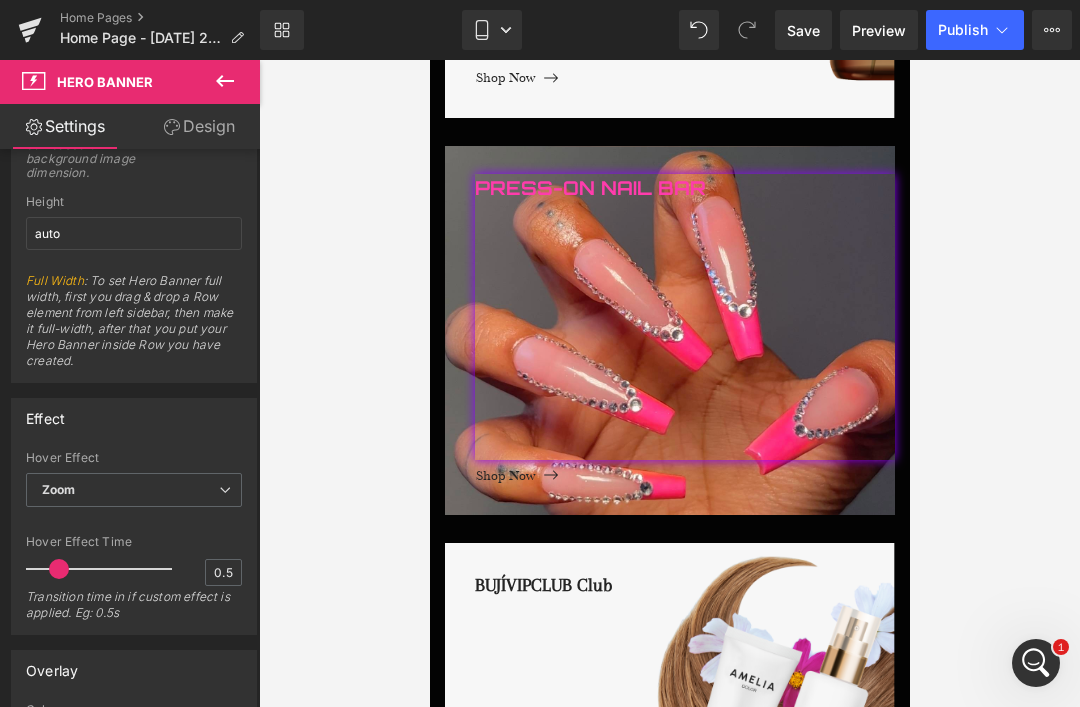 click on "Zoom" at bounding box center (134, 490) 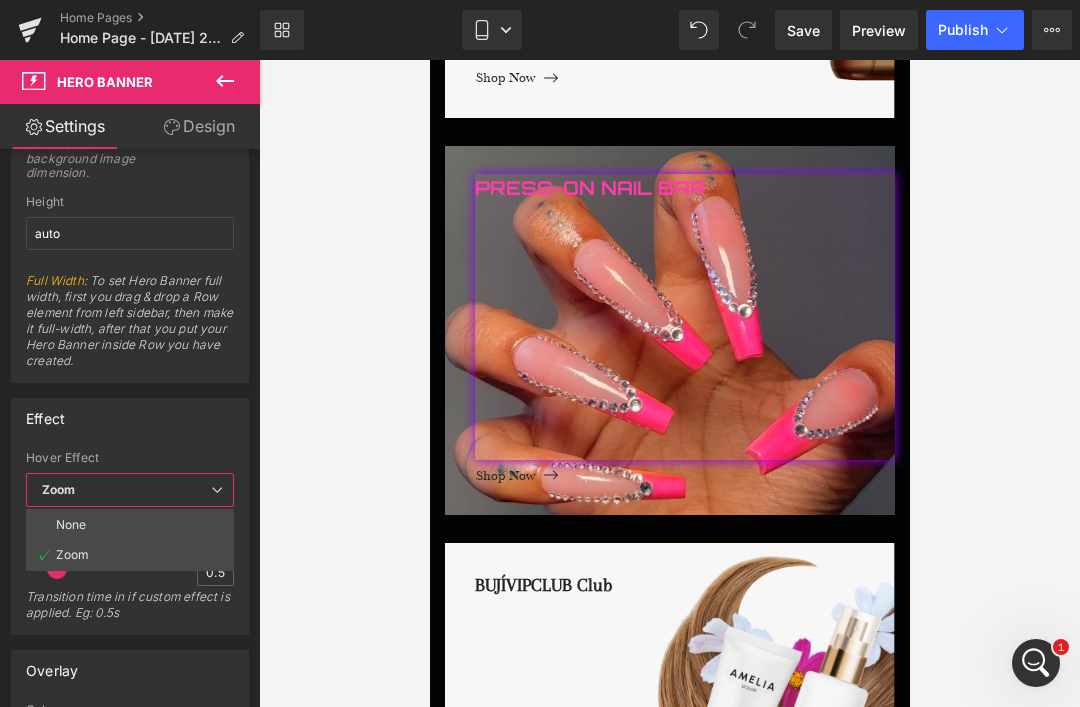 click on "None" at bounding box center [71, 525] 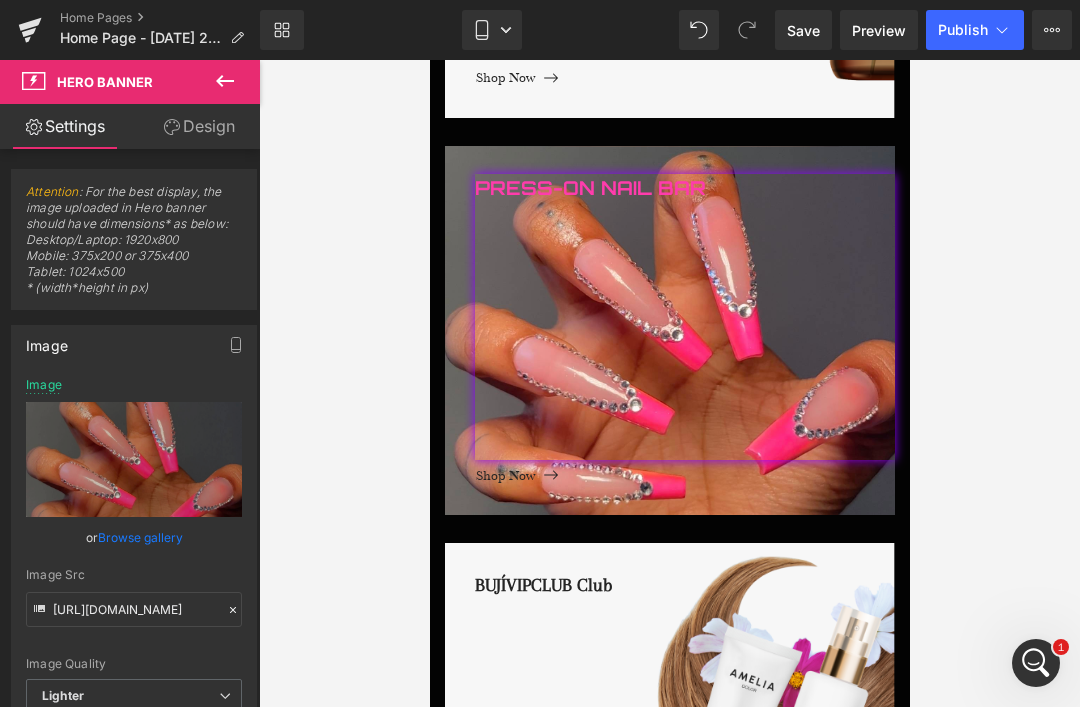 scroll, scrollTop: 0, scrollLeft: 0, axis: both 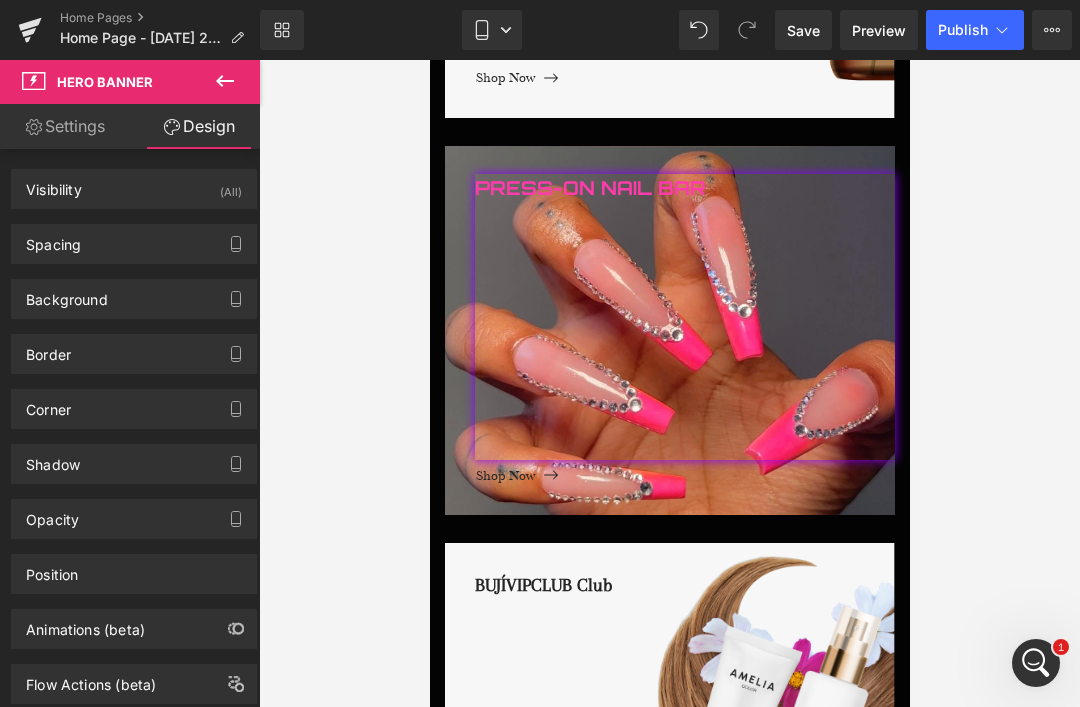 click on "Opacity" at bounding box center [52, 514] 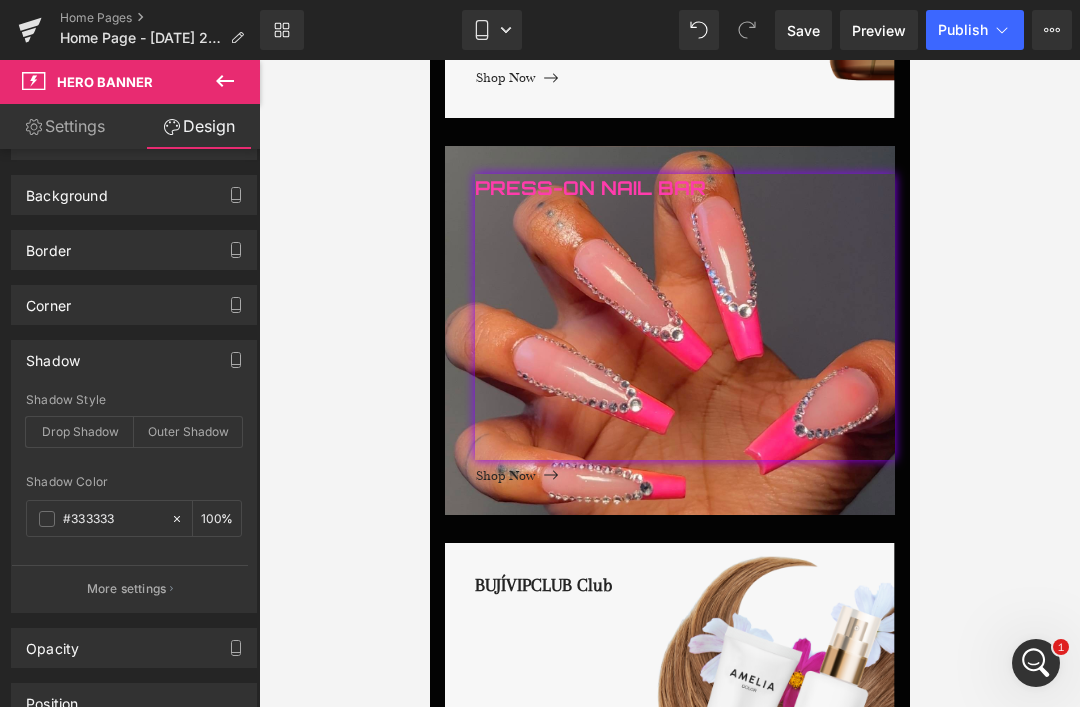 scroll, scrollTop: 107, scrollLeft: 0, axis: vertical 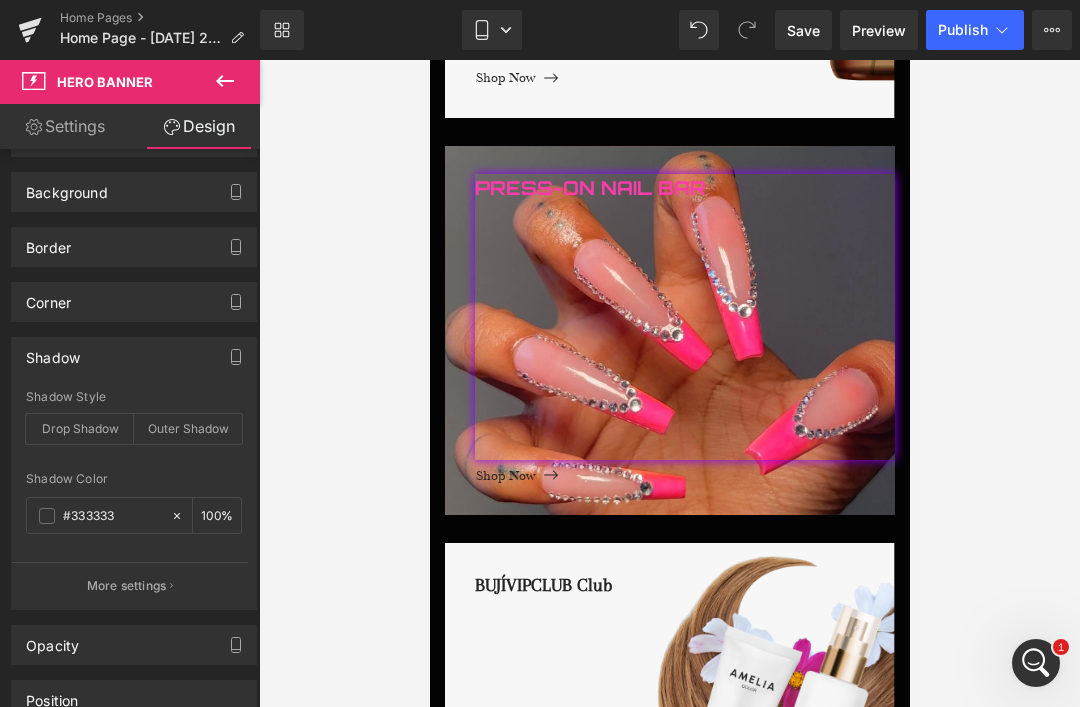 click on "Outer Shadow" at bounding box center (188, 429) 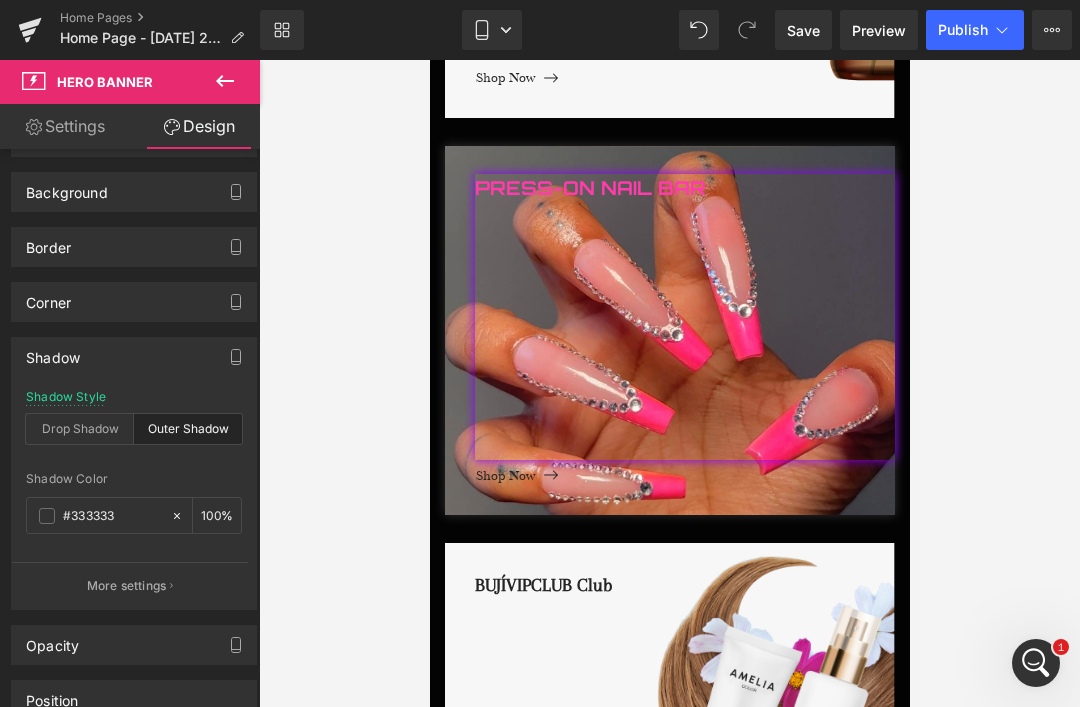 click on "Drop Shadow" at bounding box center [80, 429] 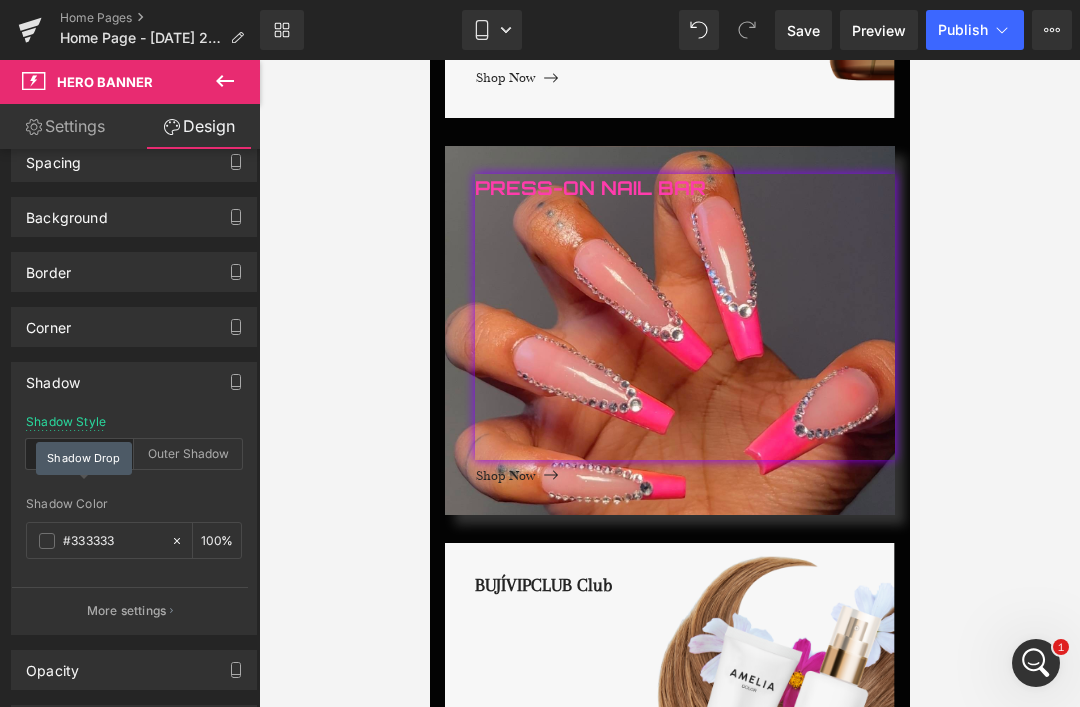 scroll, scrollTop: 81, scrollLeft: 0, axis: vertical 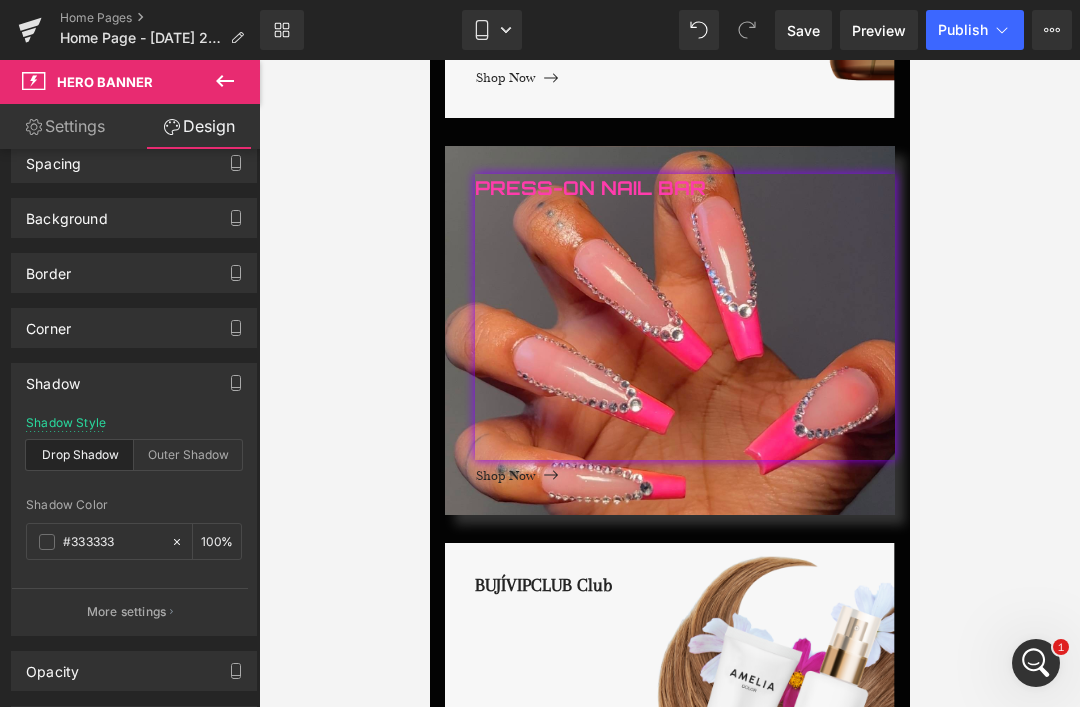 click on "More settings" at bounding box center [127, 612] 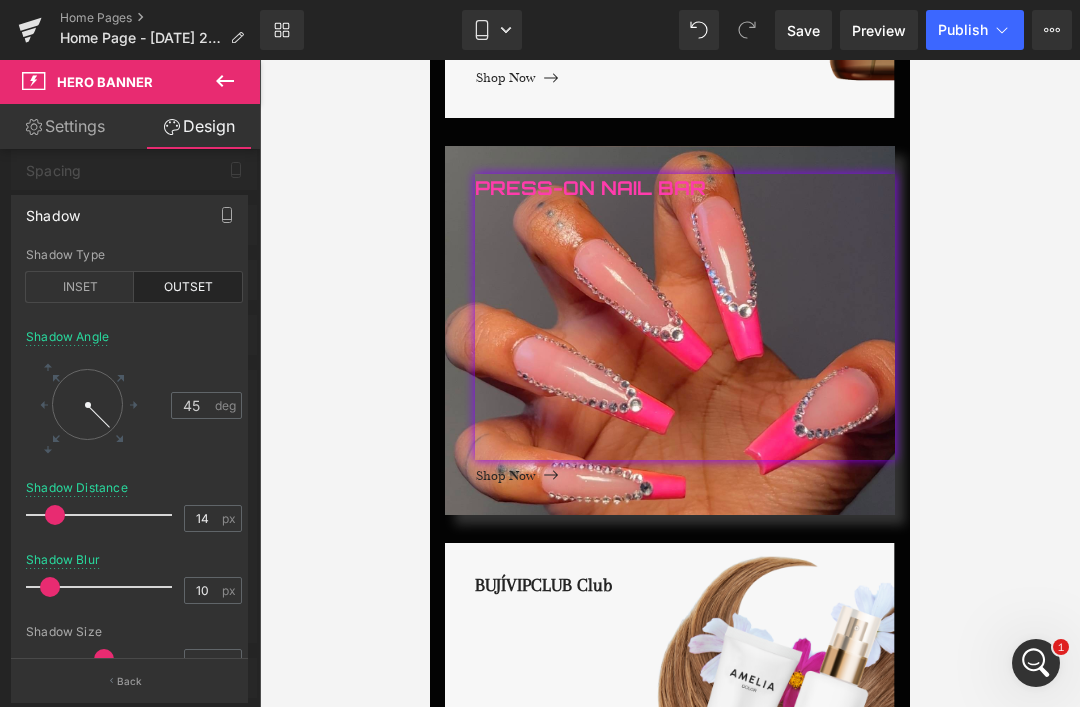scroll, scrollTop: 70, scrollLeft: 0, axis: vertical 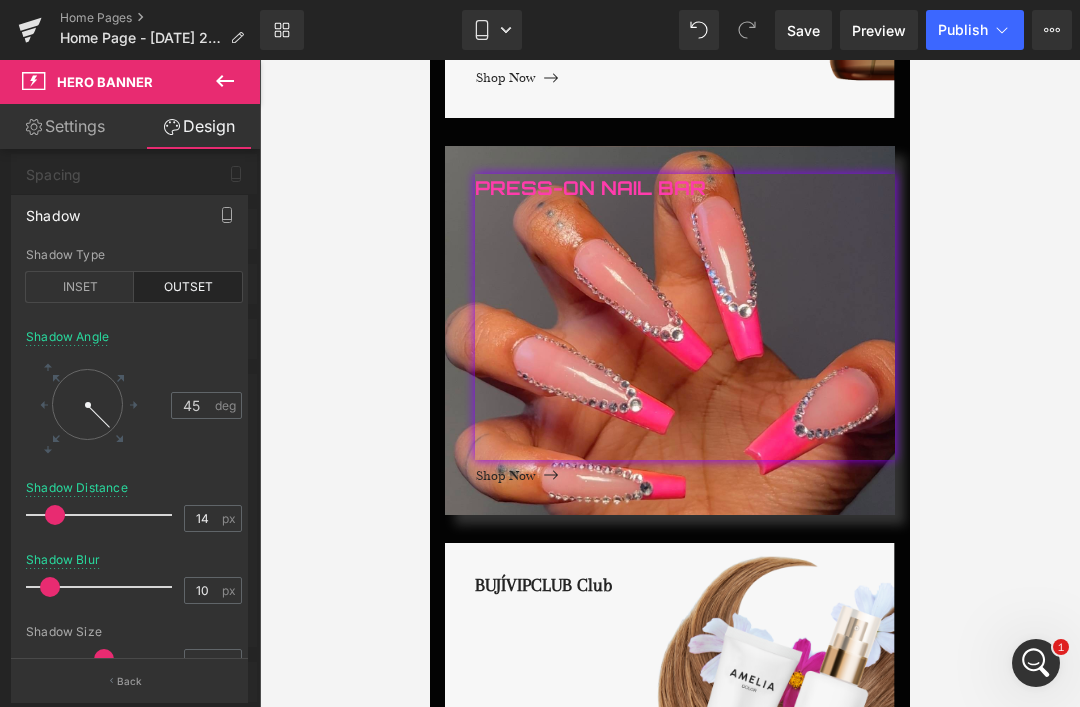 click at bounding box center [104, 515] 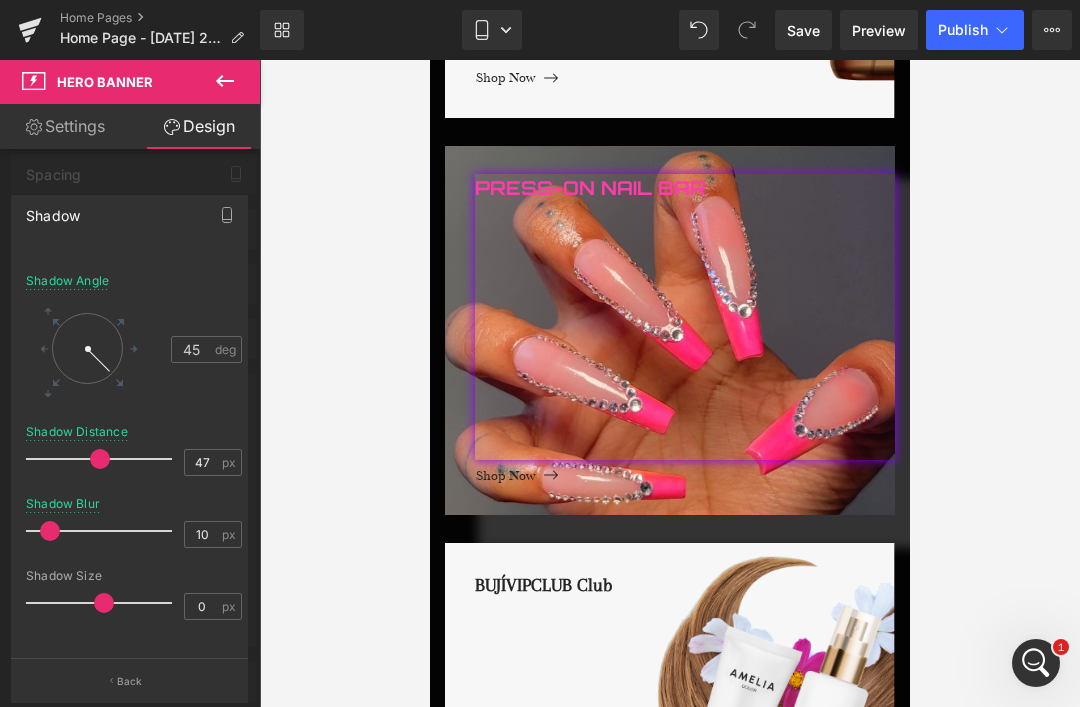 scroll, scrollTop: 58, scrollLeft: 0, axis: vertical 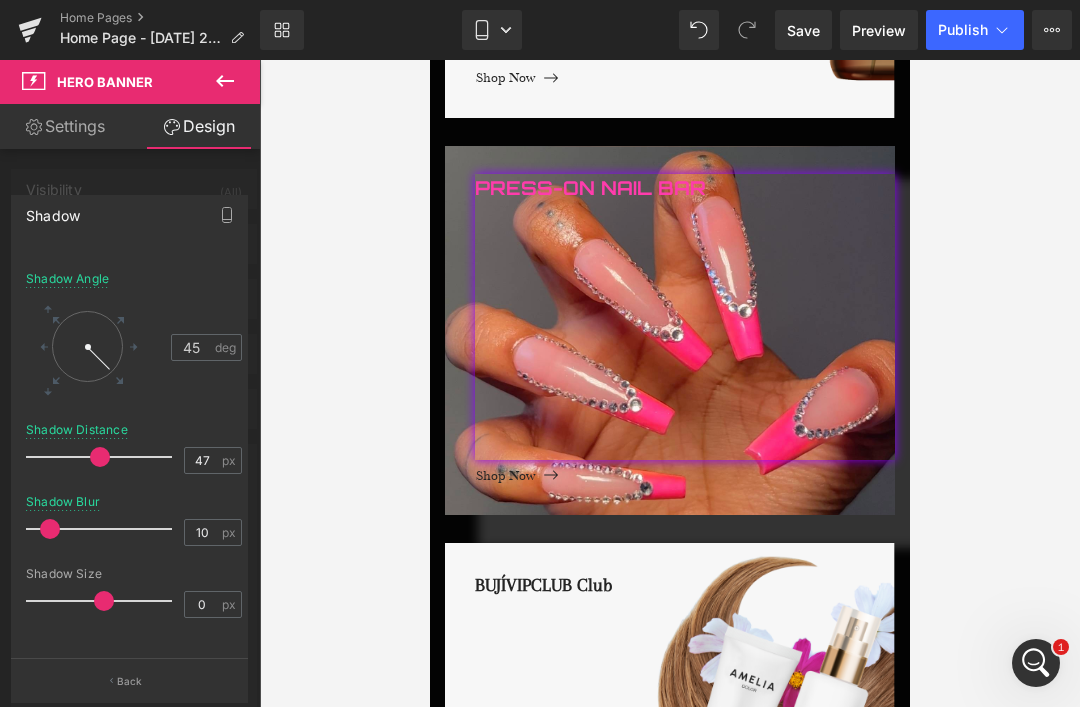 click at bounding box center [130, 388] 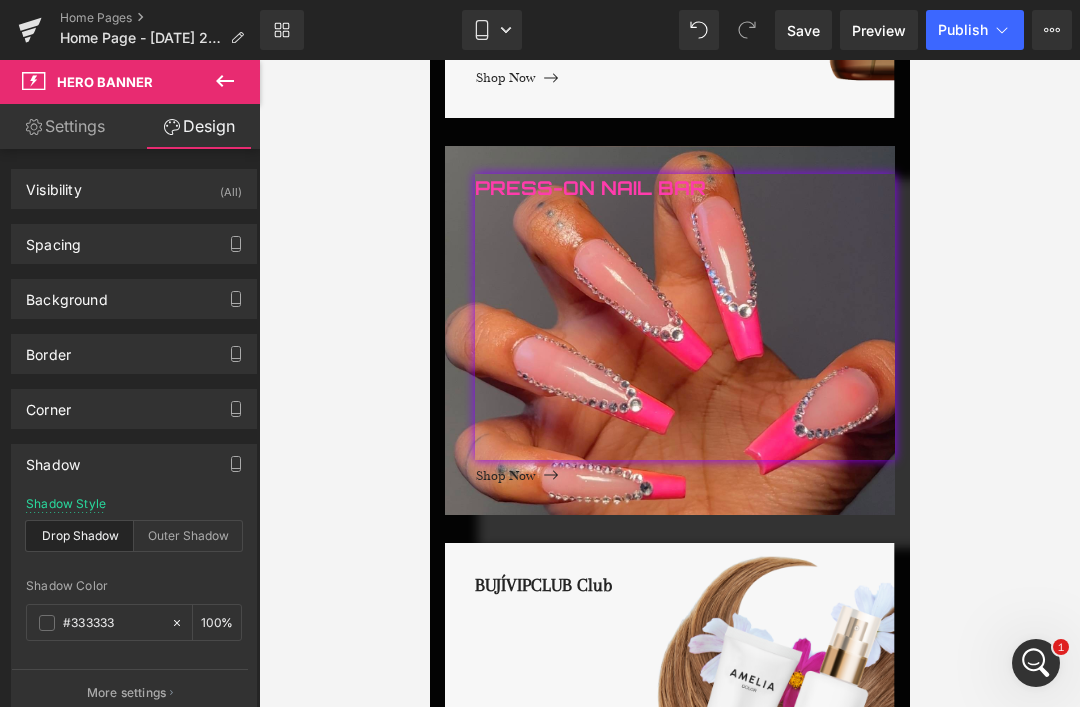 click on "Visibility
(All)
0|0|0|0   1 Show on Desktop 1 Show on Laptop 1 Show on Tablet 1 Show on Mobile" at bounding box center [134, 181] 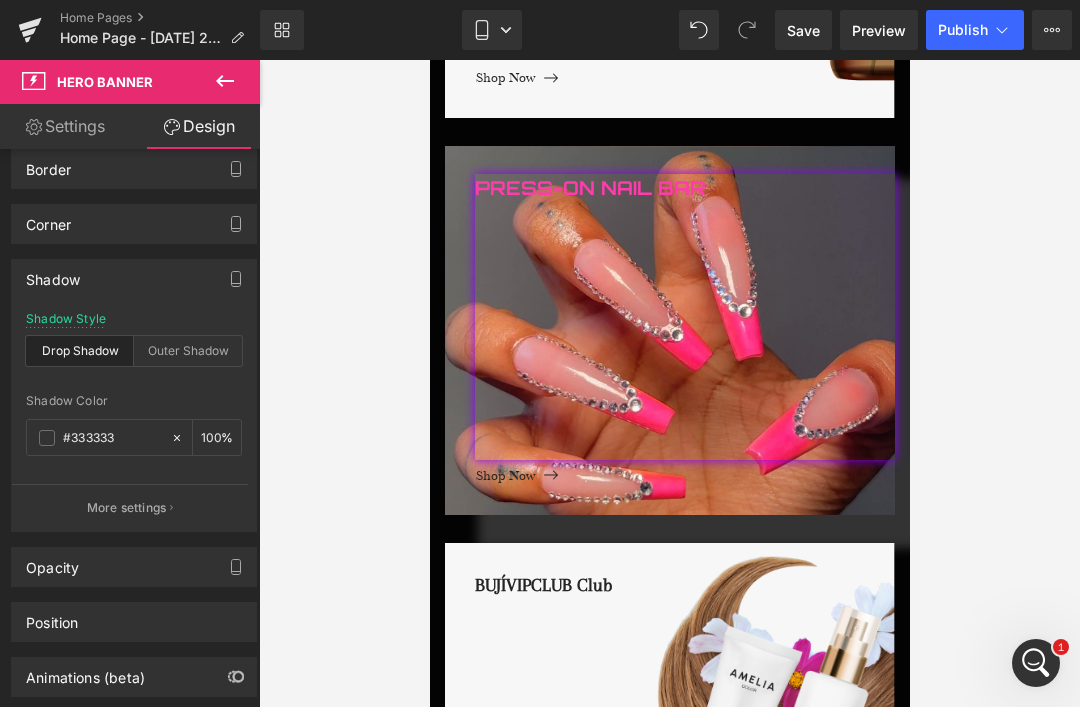 scroll, scrollTop: 181, scrollLeft: 0, axis: vertical 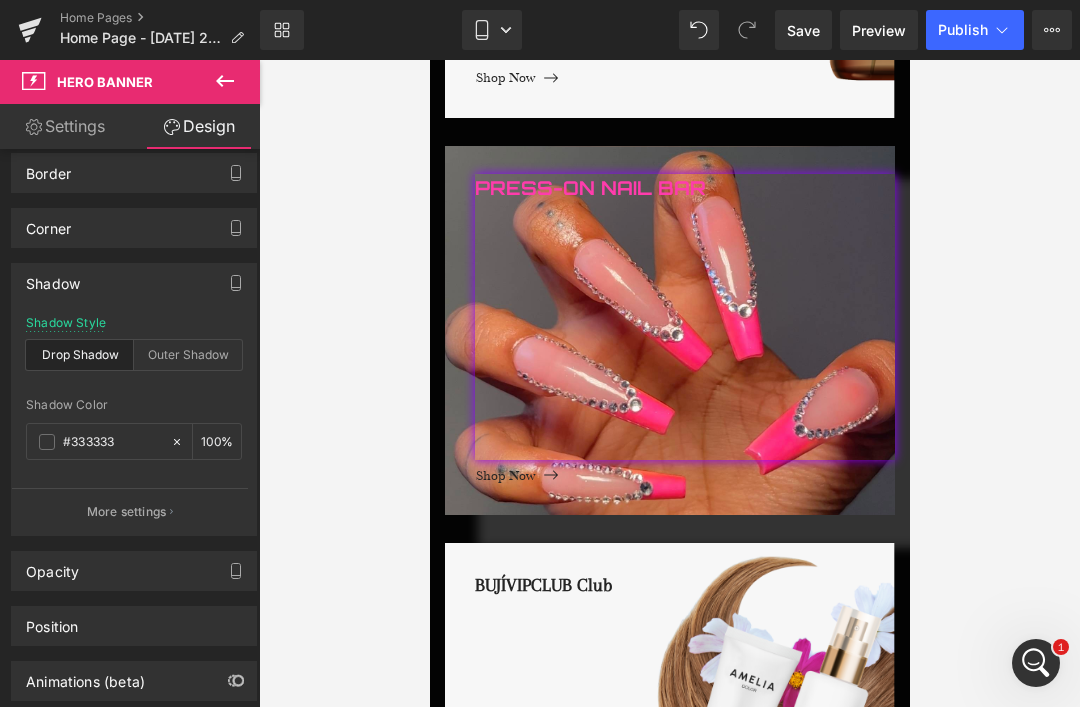 click at bounding box center (181, 441) 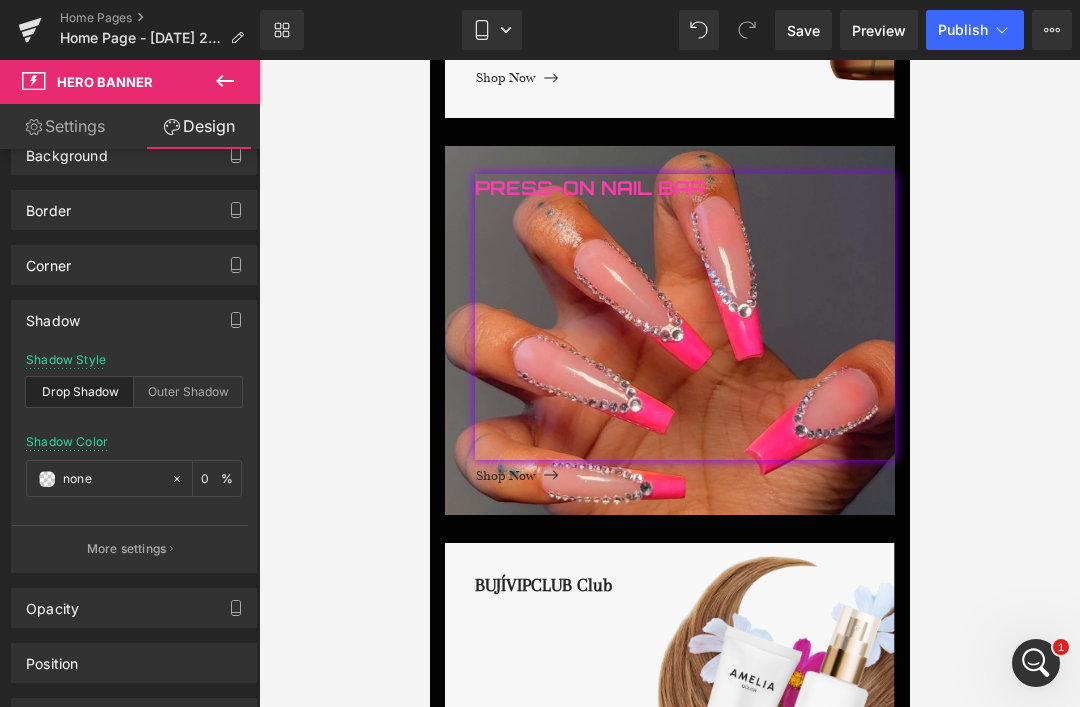 scroll, scrollTop: 146, scrollLeft: 0, axis: vertical 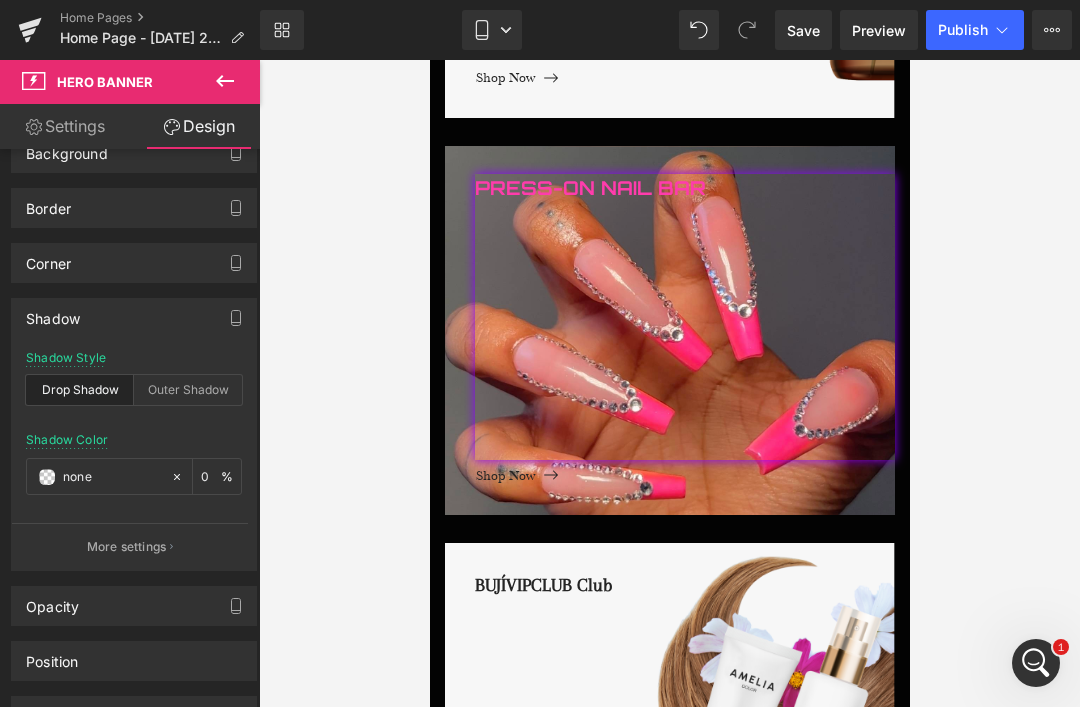 click on "Corner" at bounding box center [48, 258] 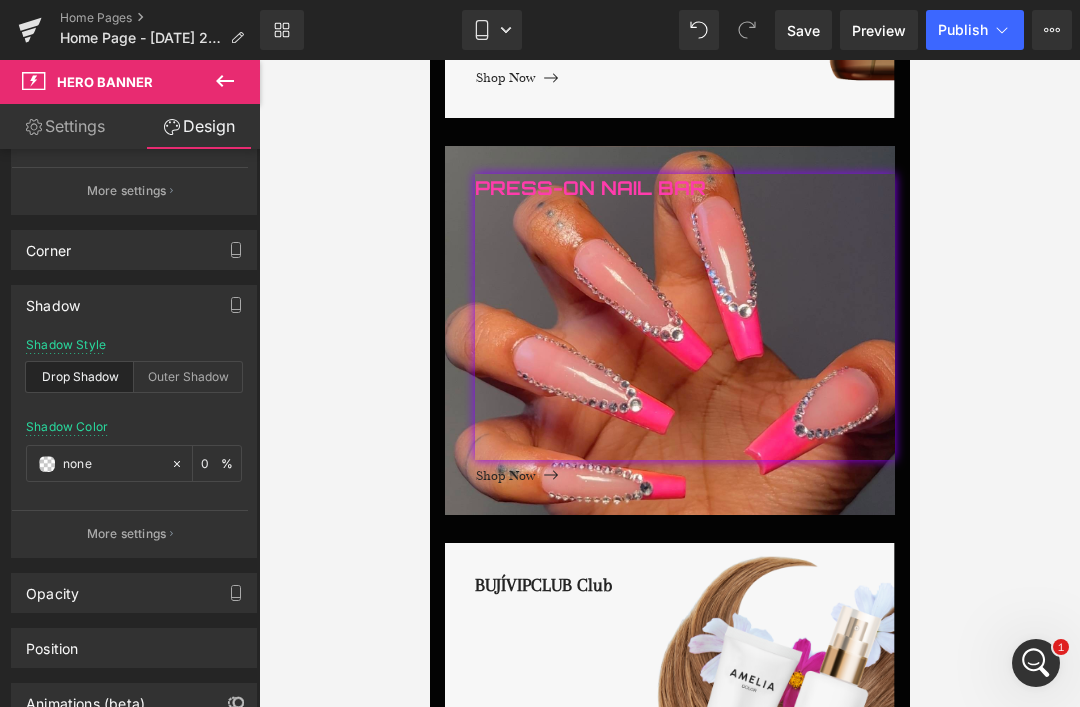 scroll, scrollTop: 579, scrollLeft: 0, axis: vertical 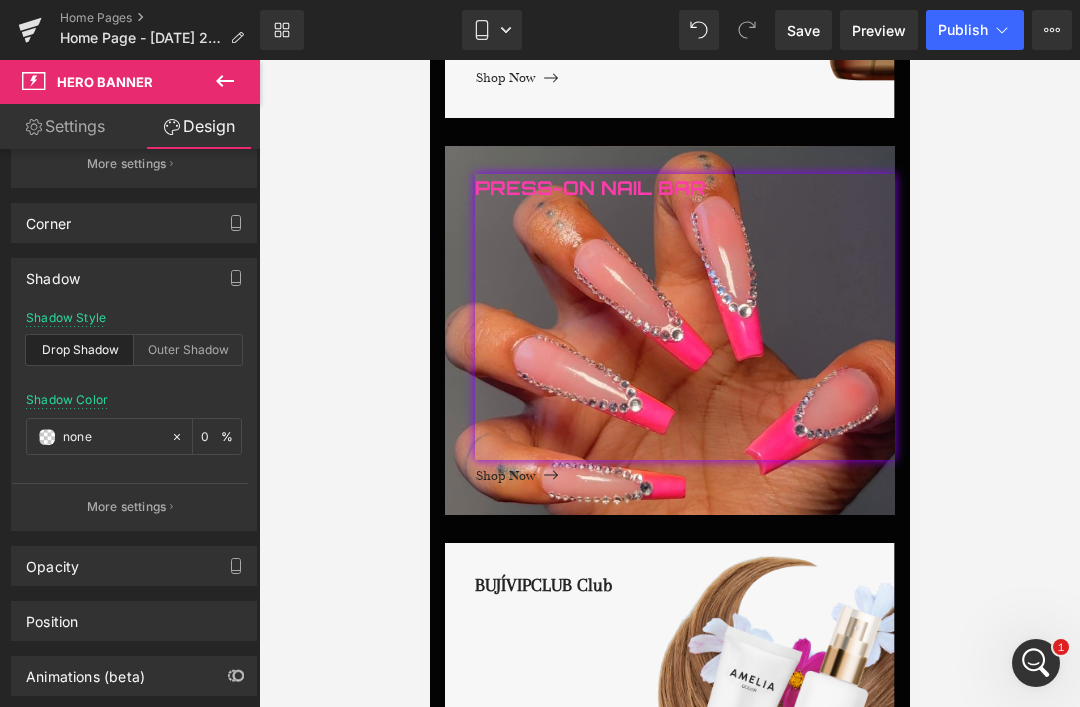 click at bounding box center [47, 437] 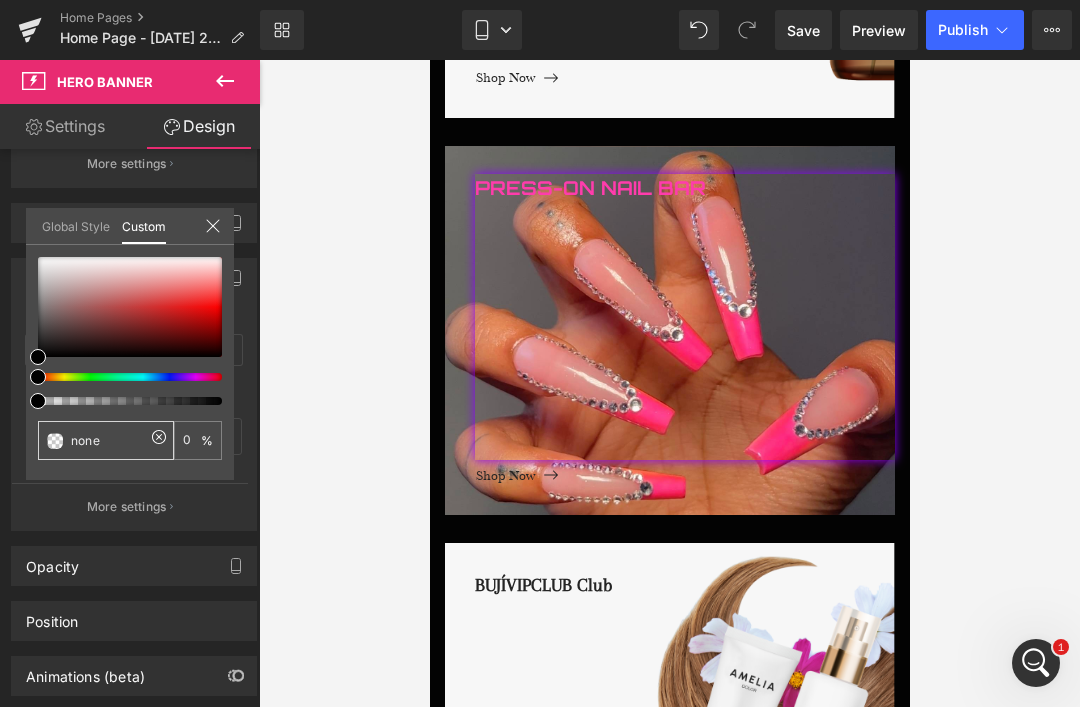 click on "none" at bounding box center [108, 440] 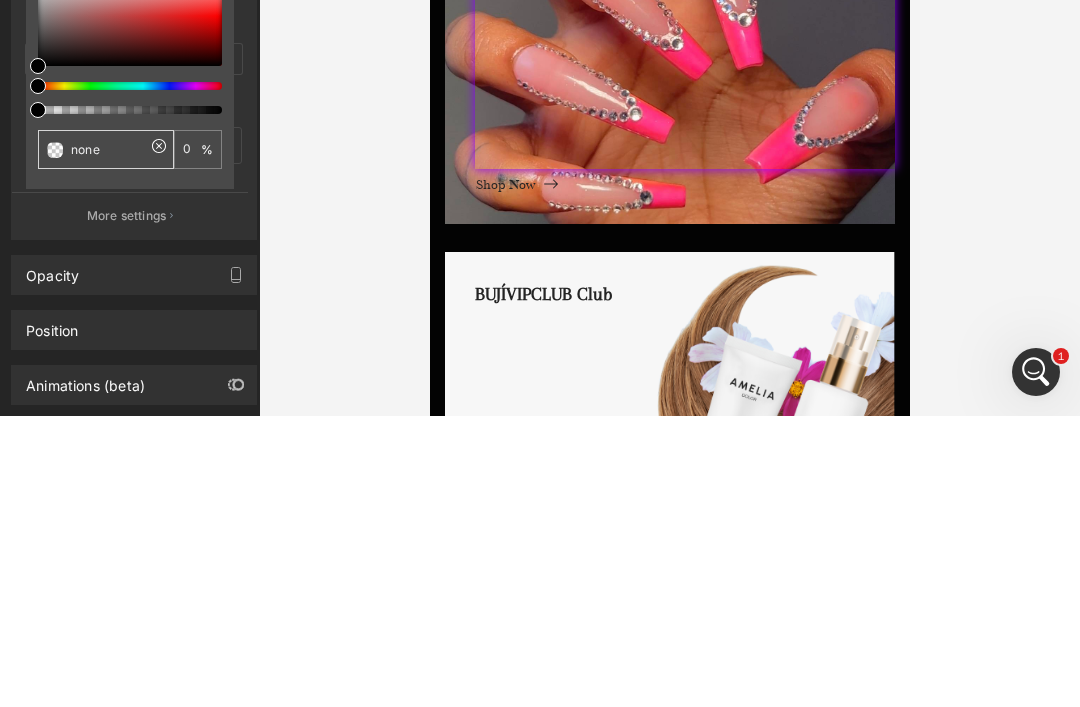 click on "none" at bounding box center (108, 440) 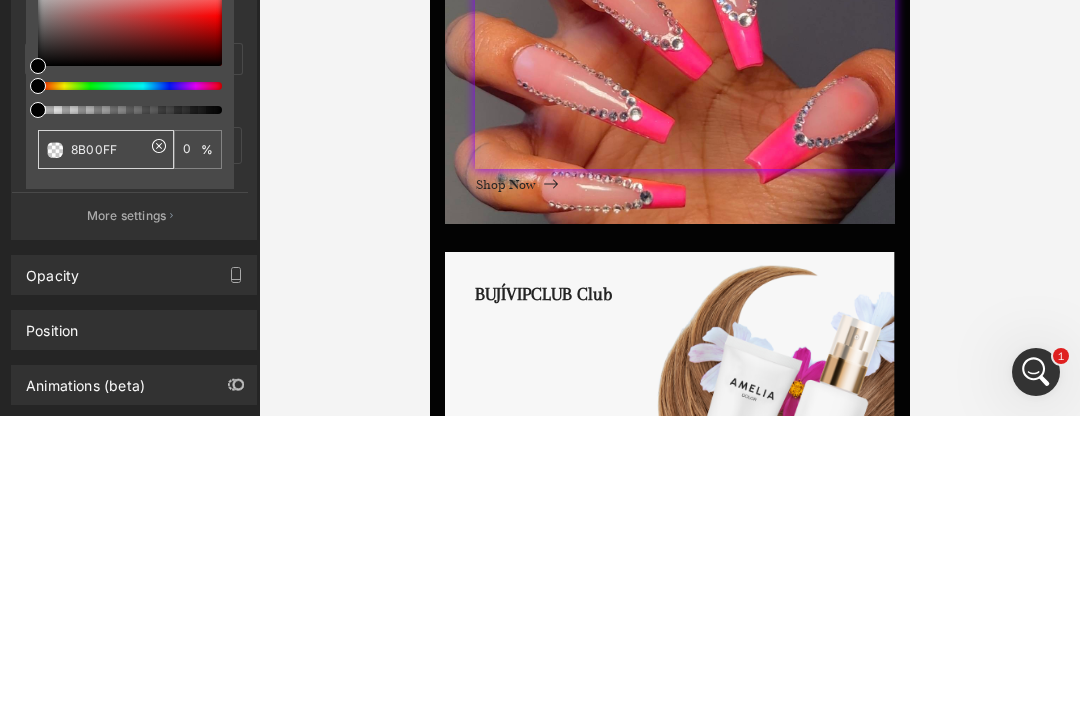 type on "8B00FF" 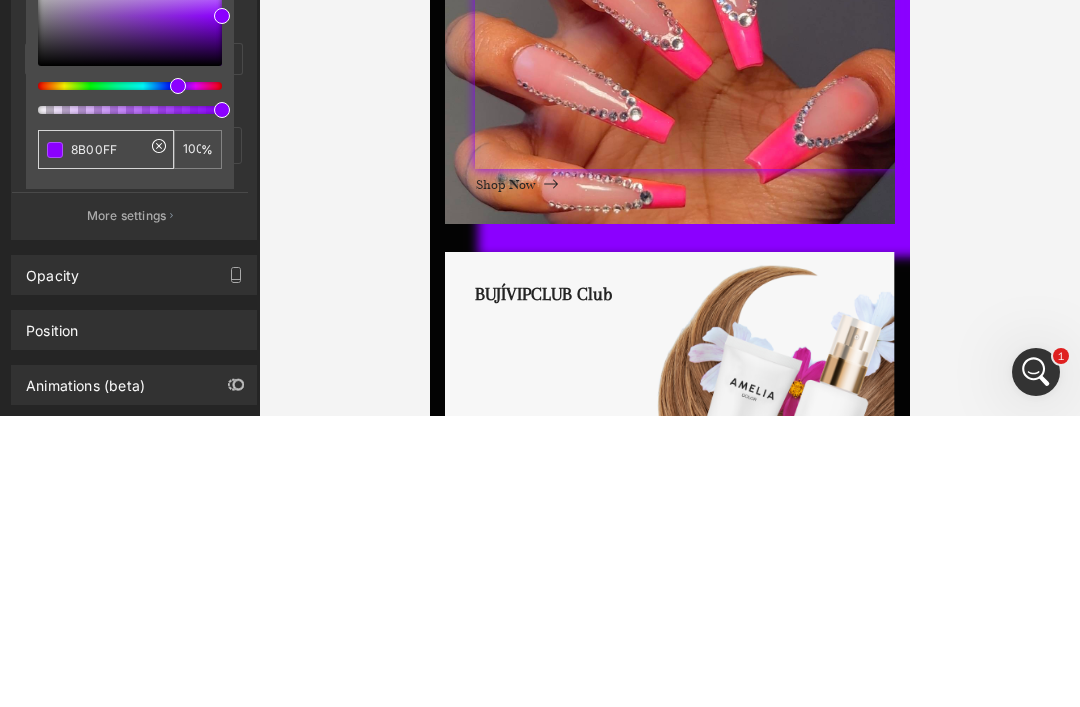 type on "8B00FF" 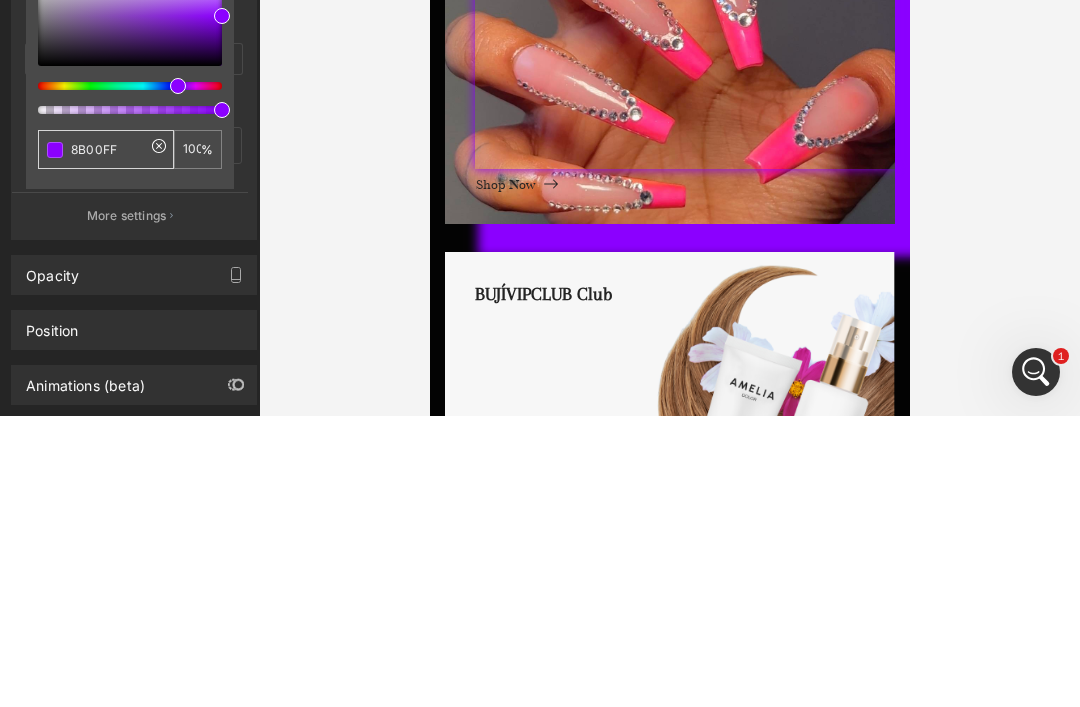 type on "#8b00ff" 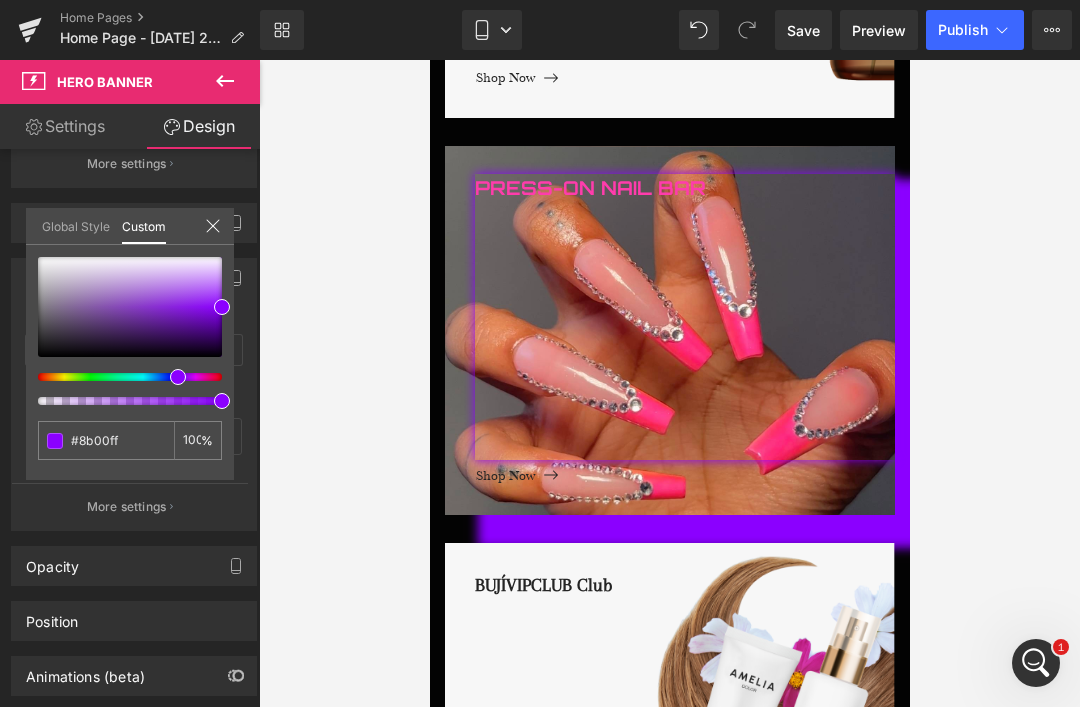 click 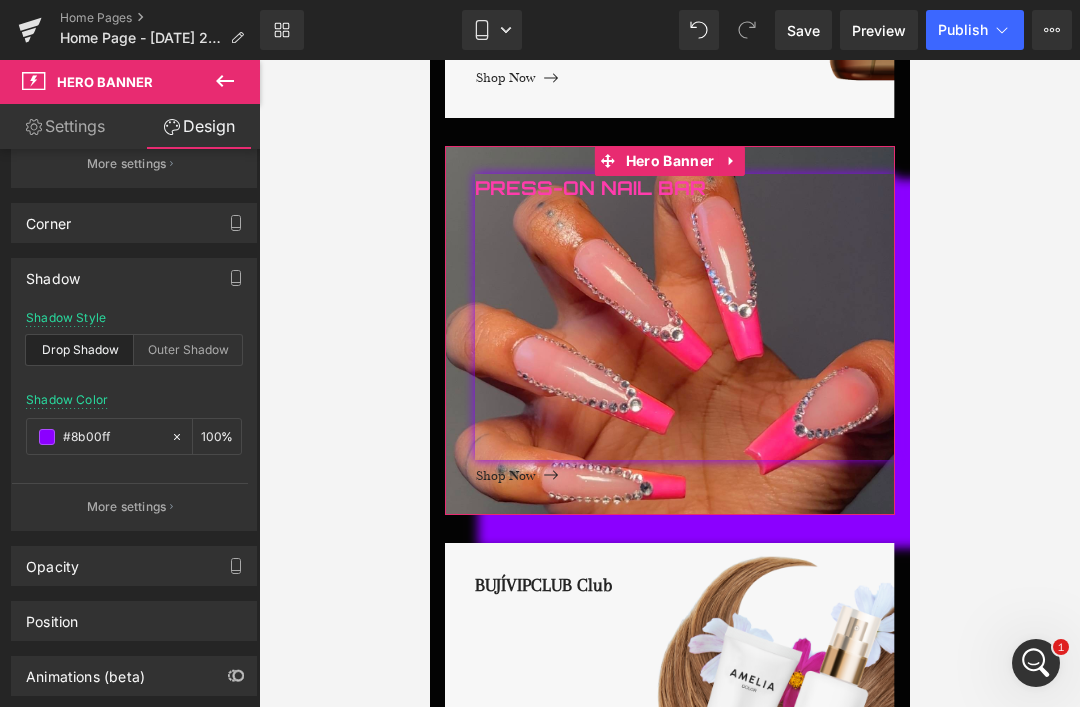 click on "Outer Shadow" at bounding box center (188, 350) 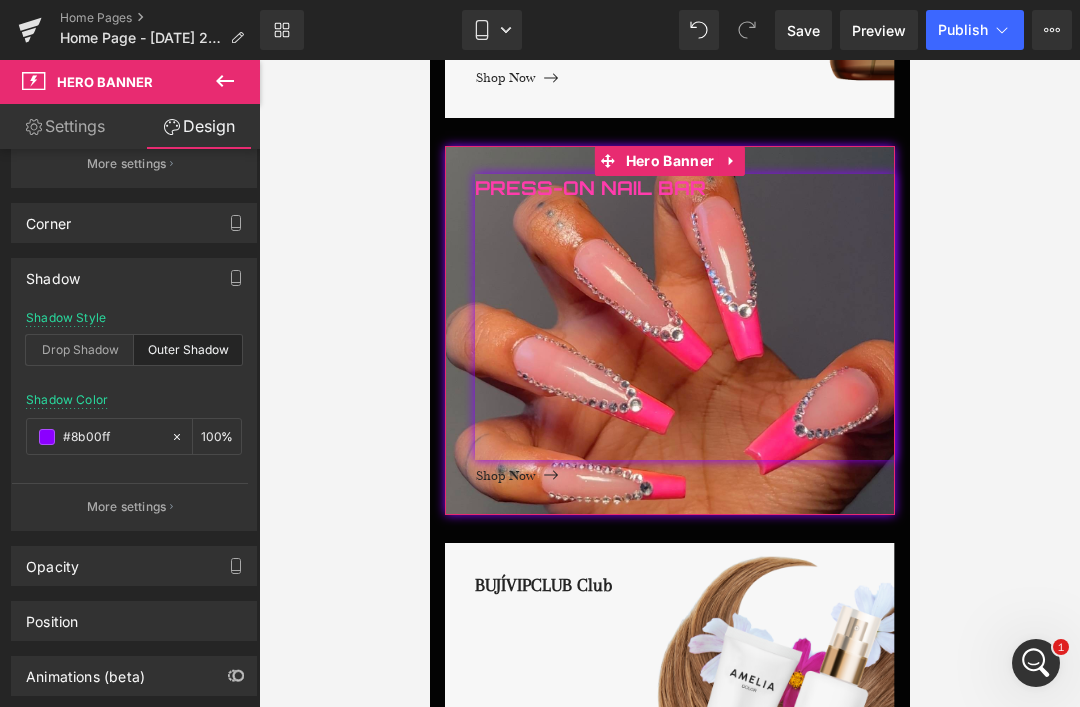 click on "Drop Shadow" at bounding box center [80, 350] 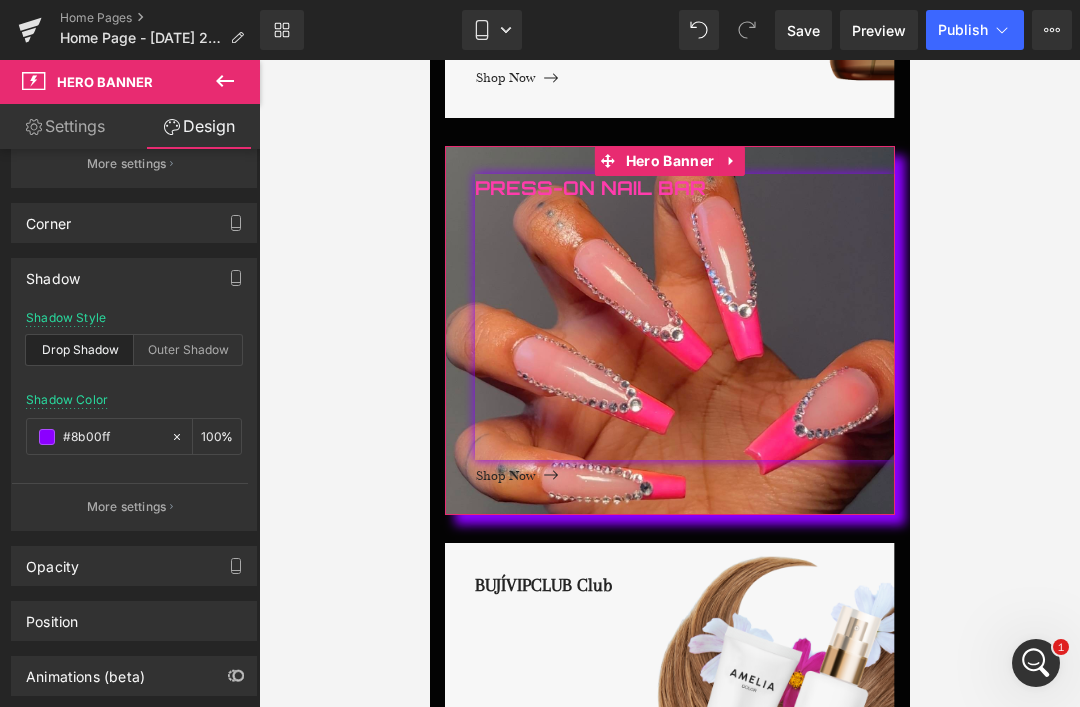 click on "Outer Shadow" at bounding box center (188, 350) 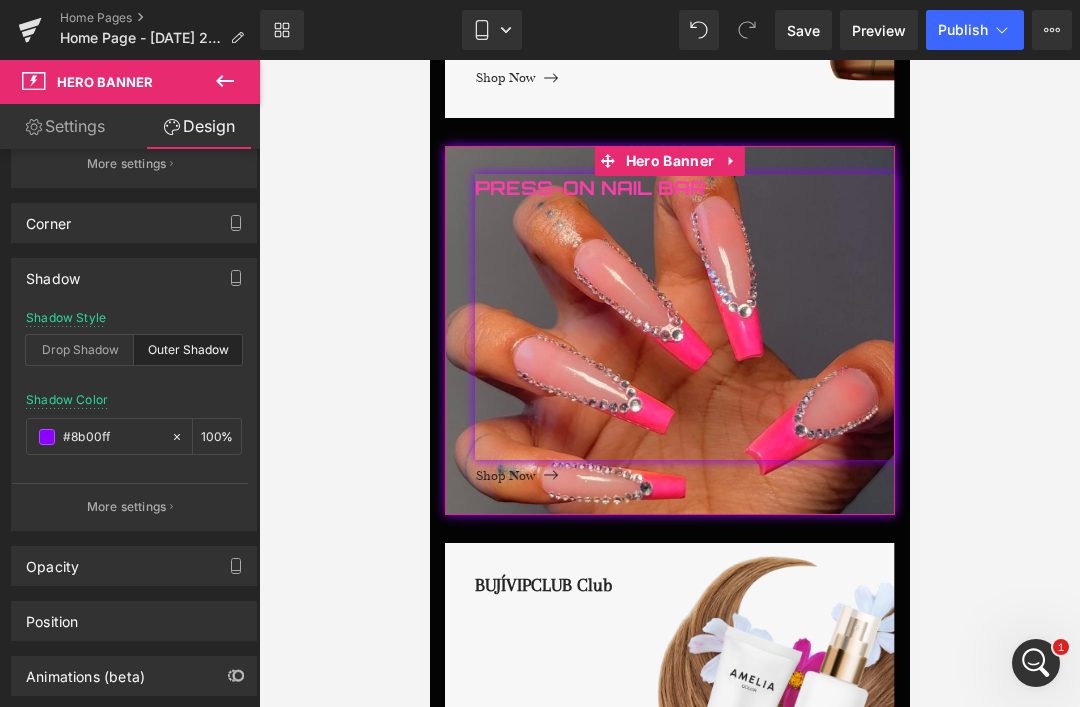click on "Opacity" at bounding box center (52, 561) 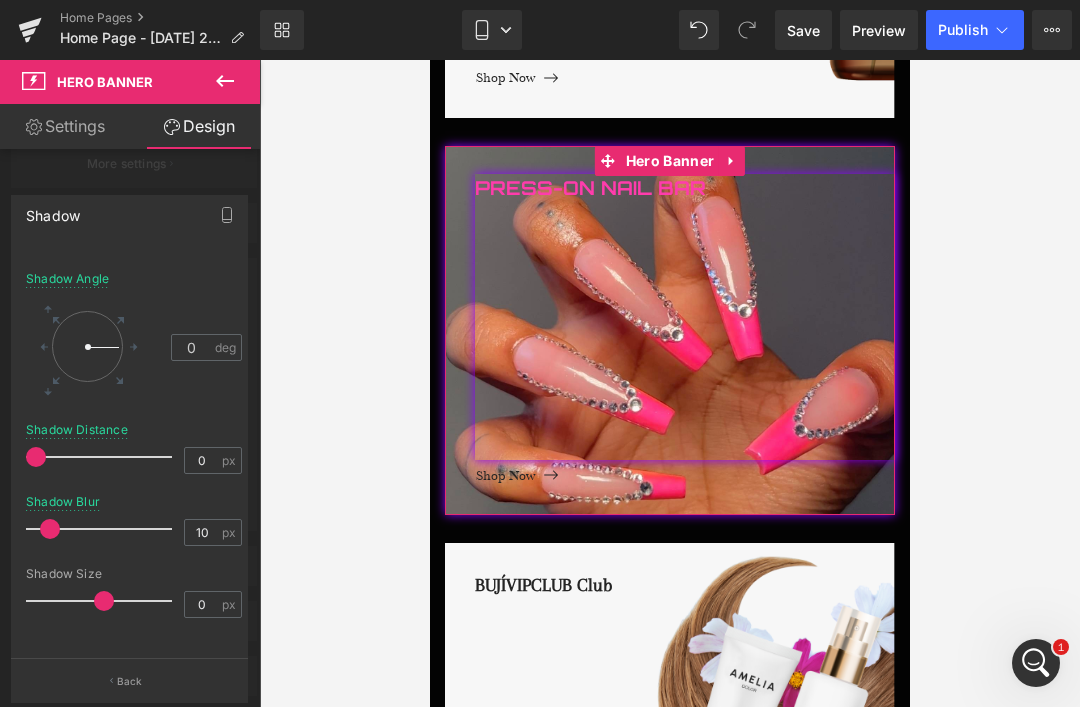click at bounding box center [130, 388] 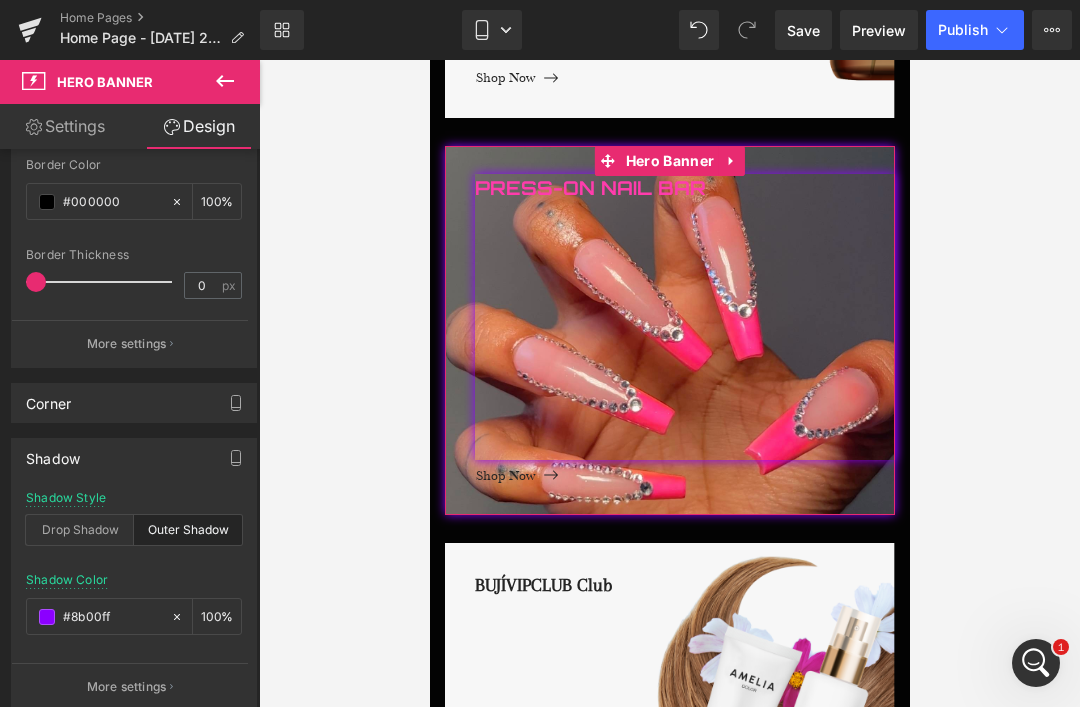 scroll, scrollTop: 396, scrollLeft: 0, axis: vertical 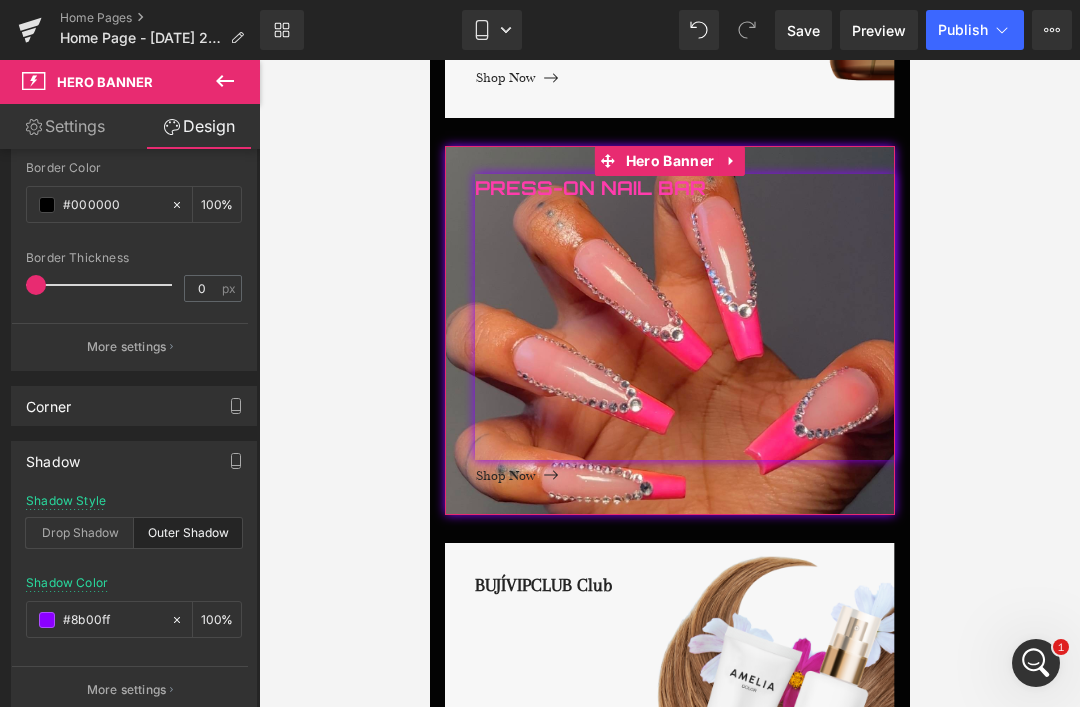 click on "Corner" at bounding box center [48, 401] 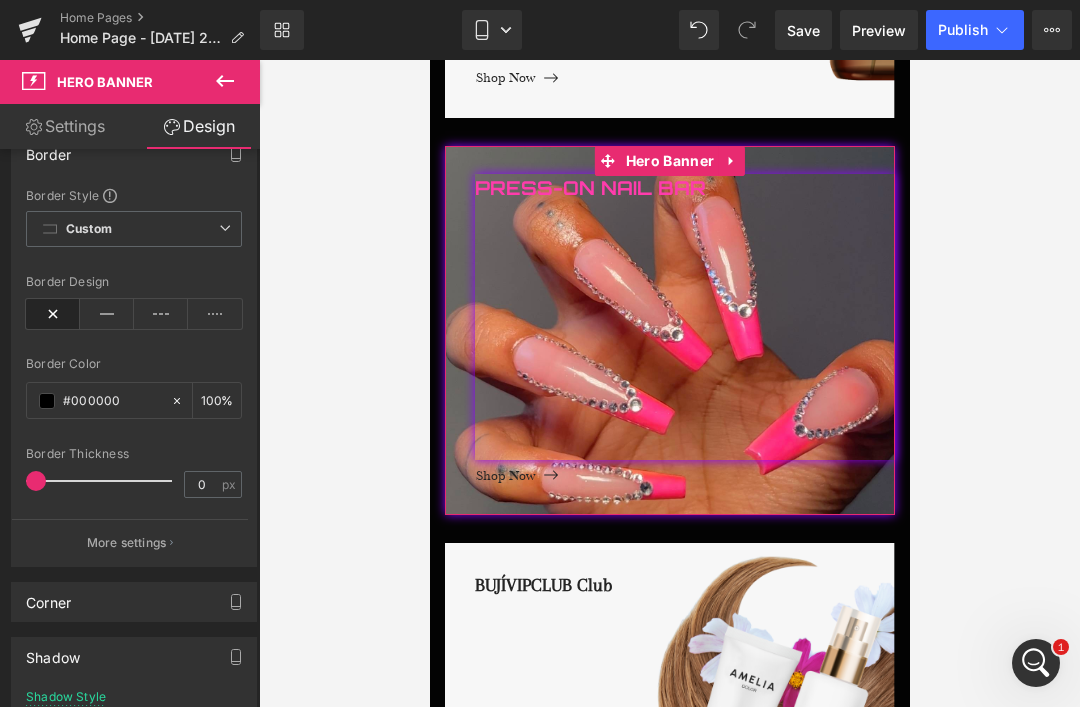 scroll, scrollTop: 193, scrollLeft: 0, axis: vertical 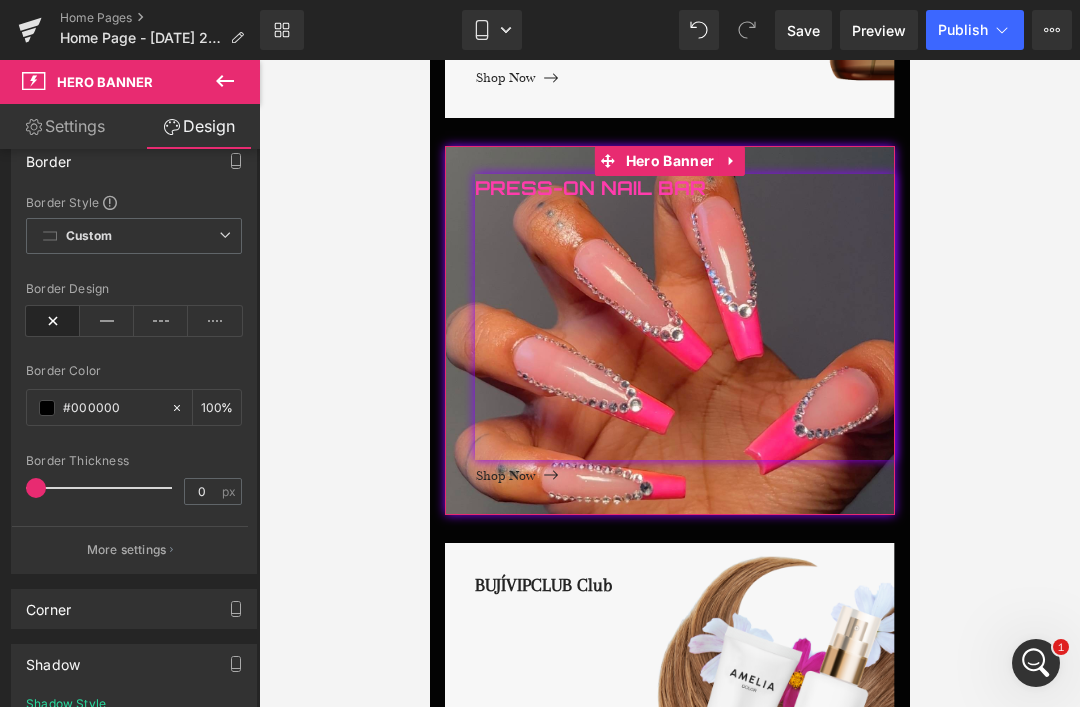 click at bounding box center (215, 321) 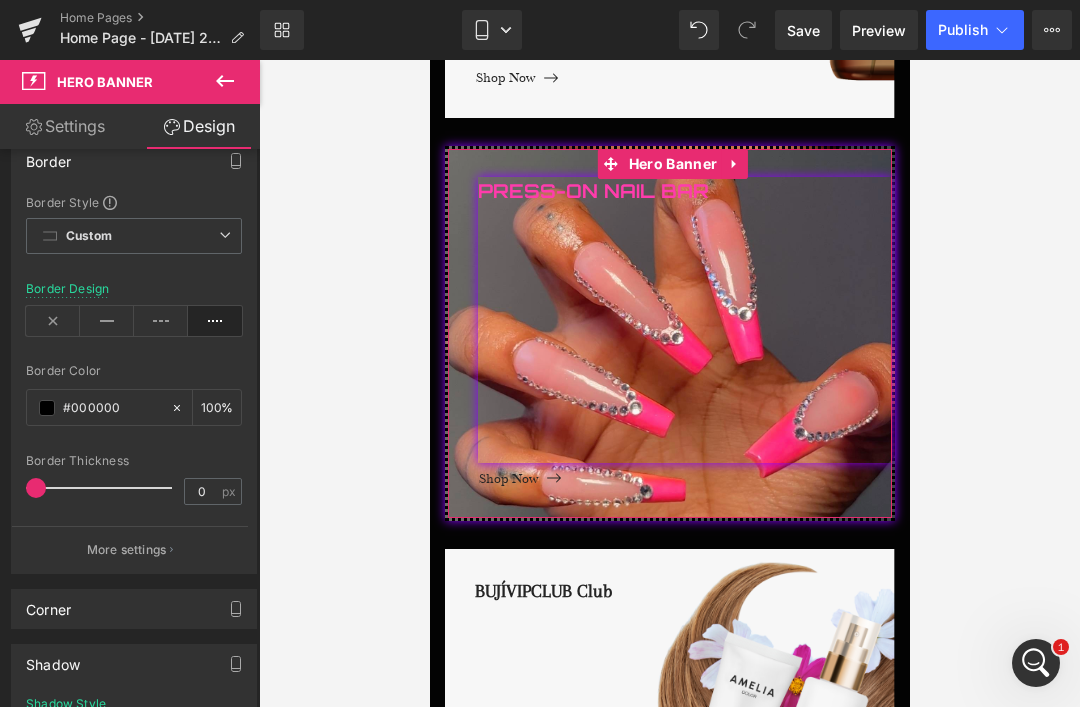 click at bounding box center [161, 321] 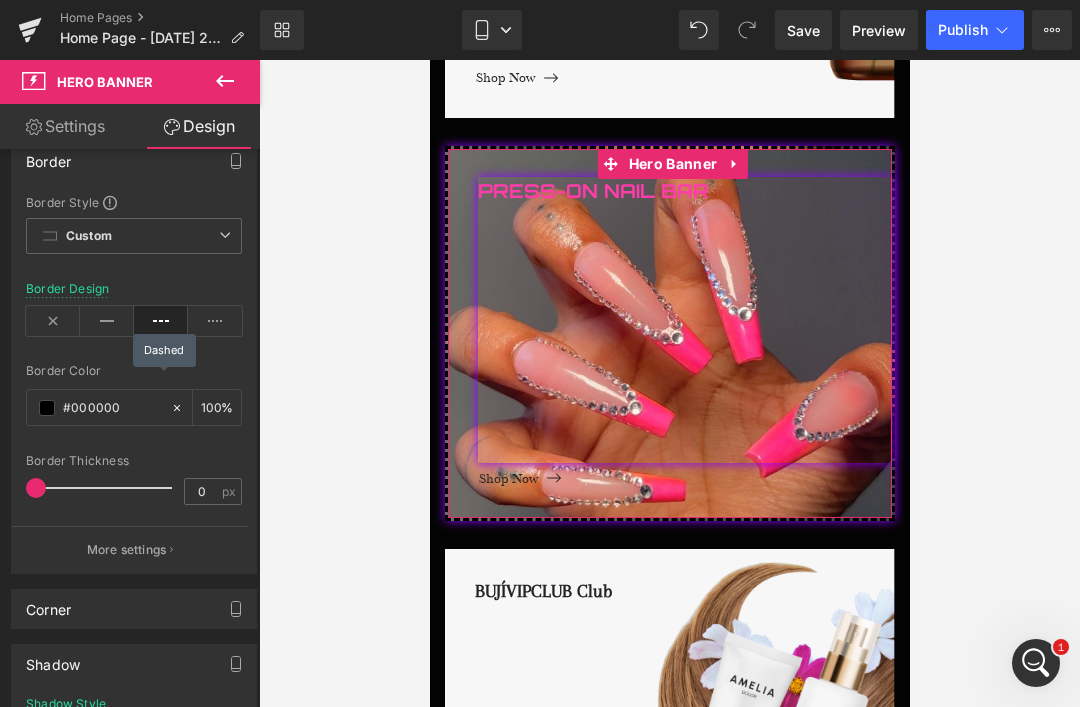 click at bounding box center (107, 321) 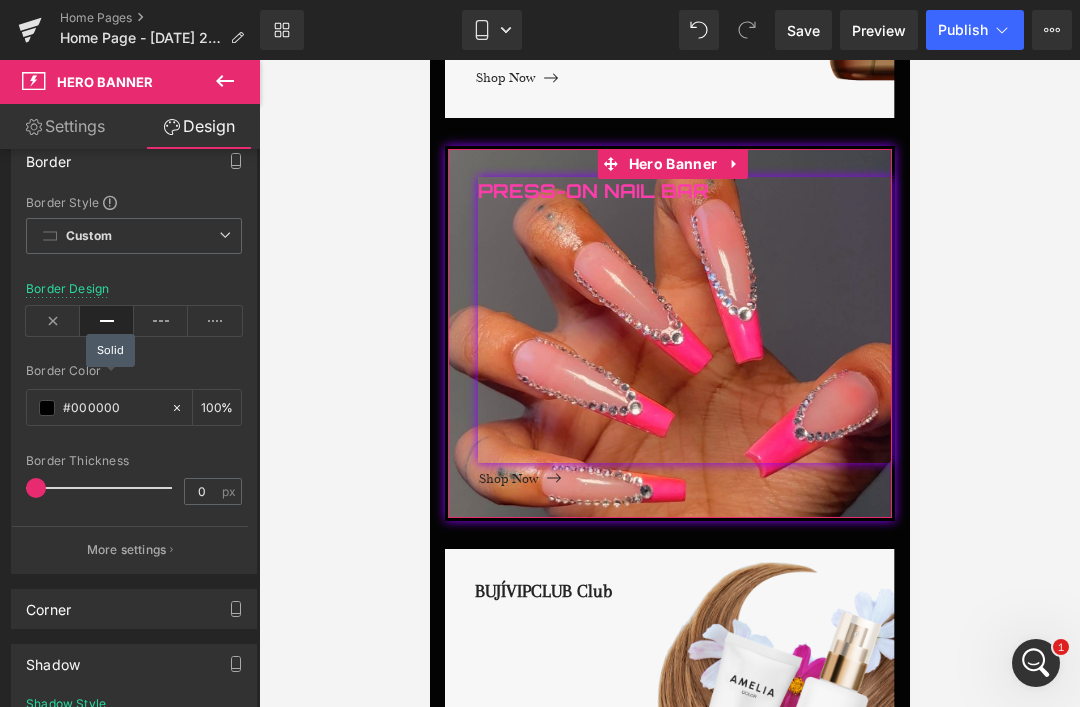click on "#000000" at bounding box center [112, 408] 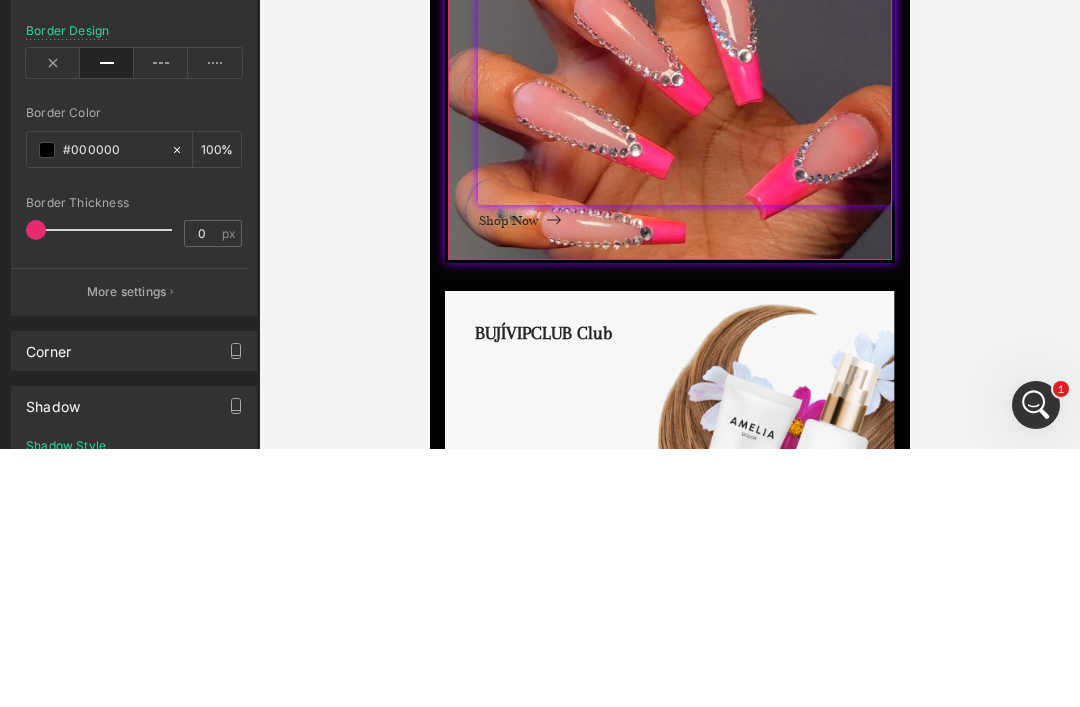 paste on "C0C0C" 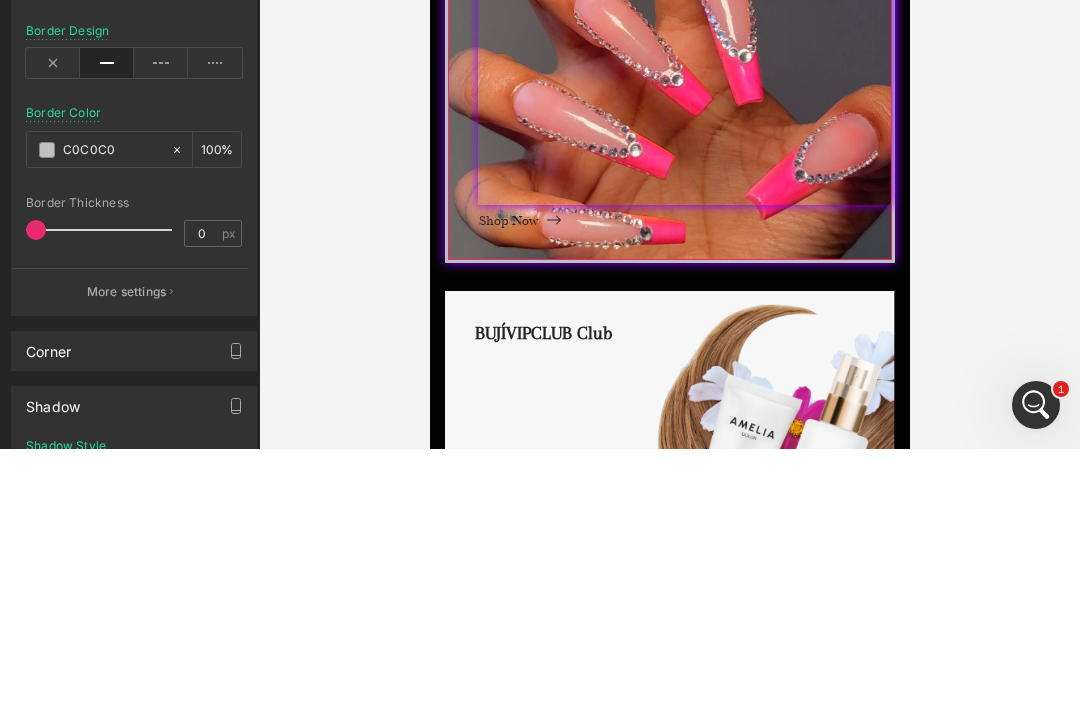 type on "#c0c0c0" 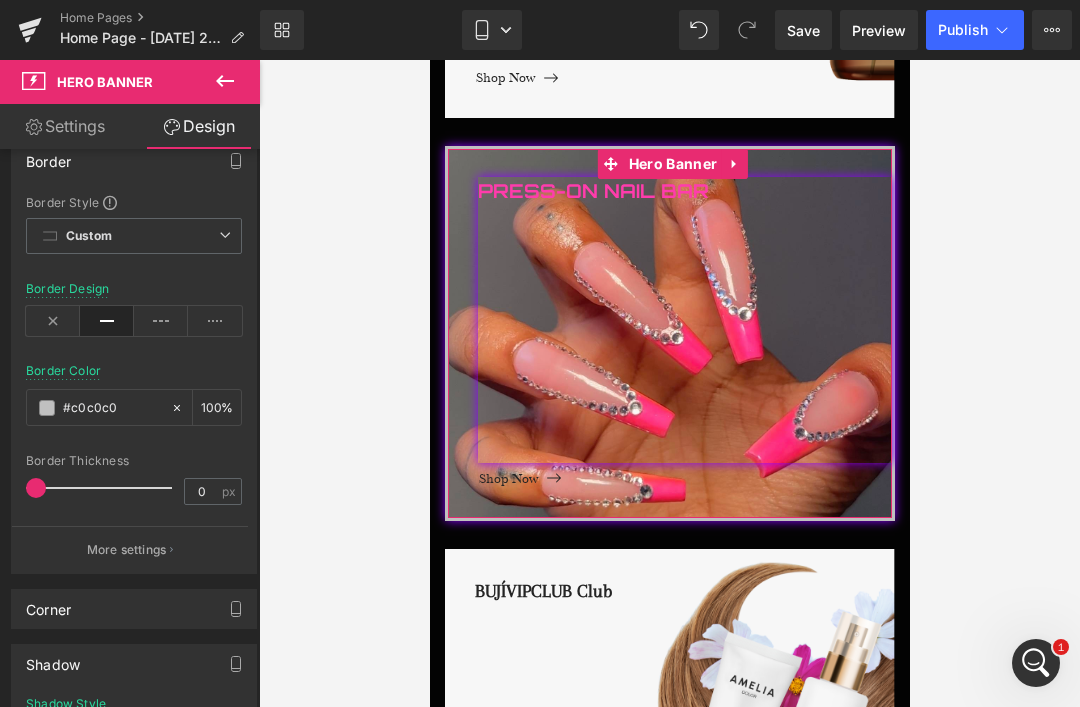 click at bounding box center [215, 321] 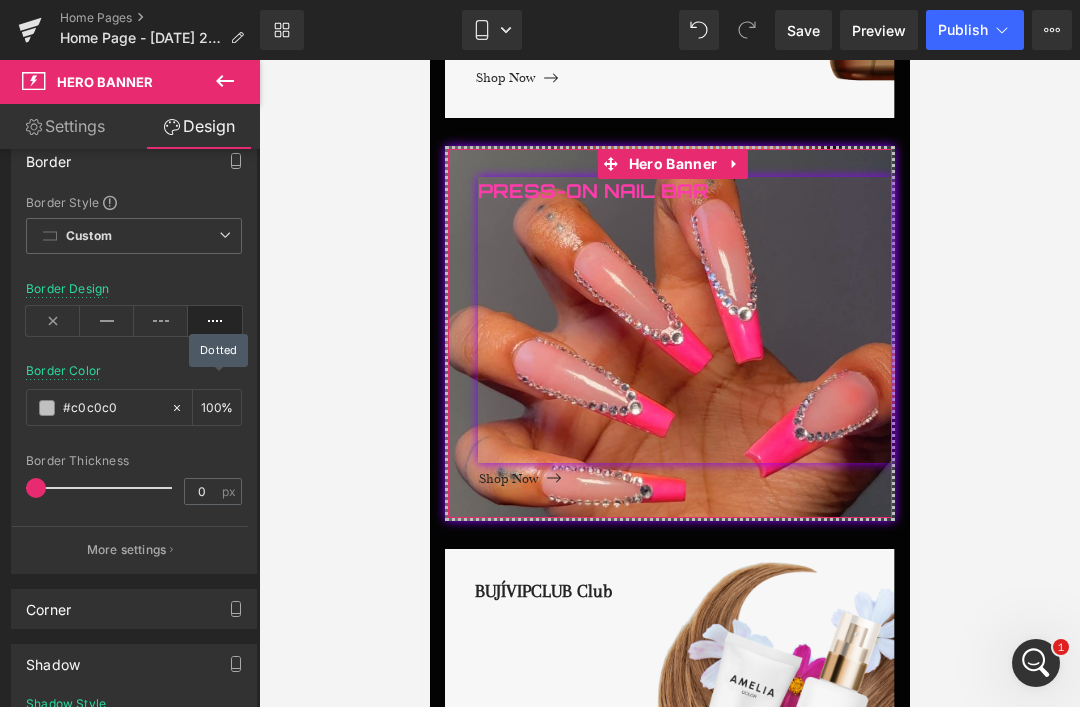 click at bounding box center (161, 321) 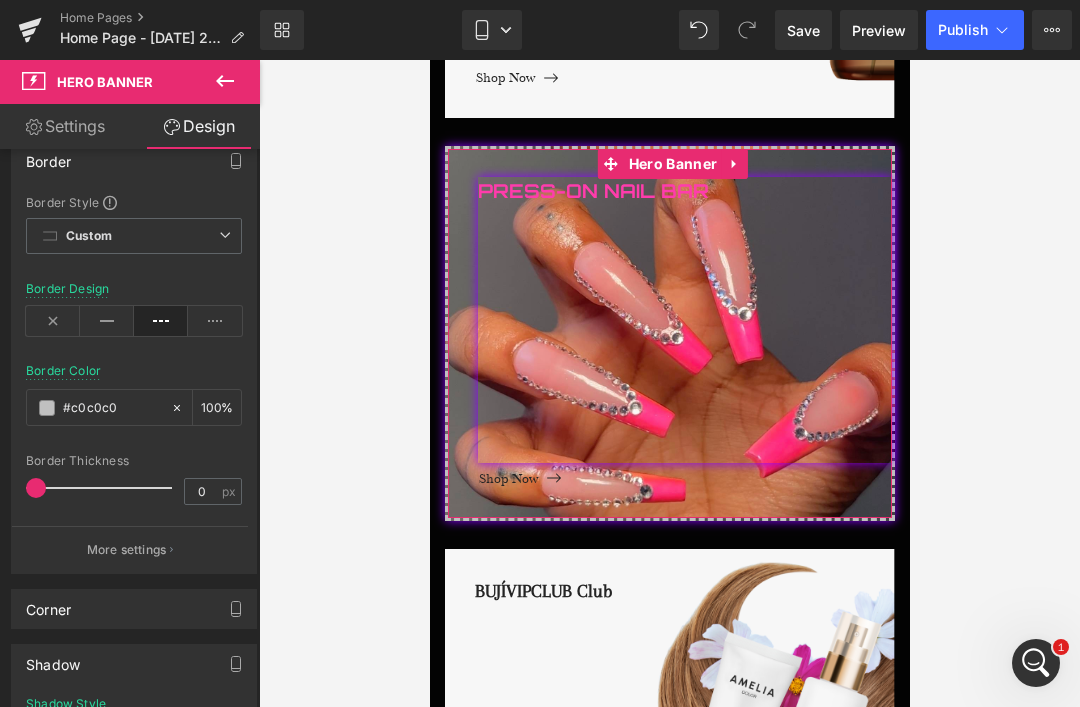 click at bounding box center (107, 321) 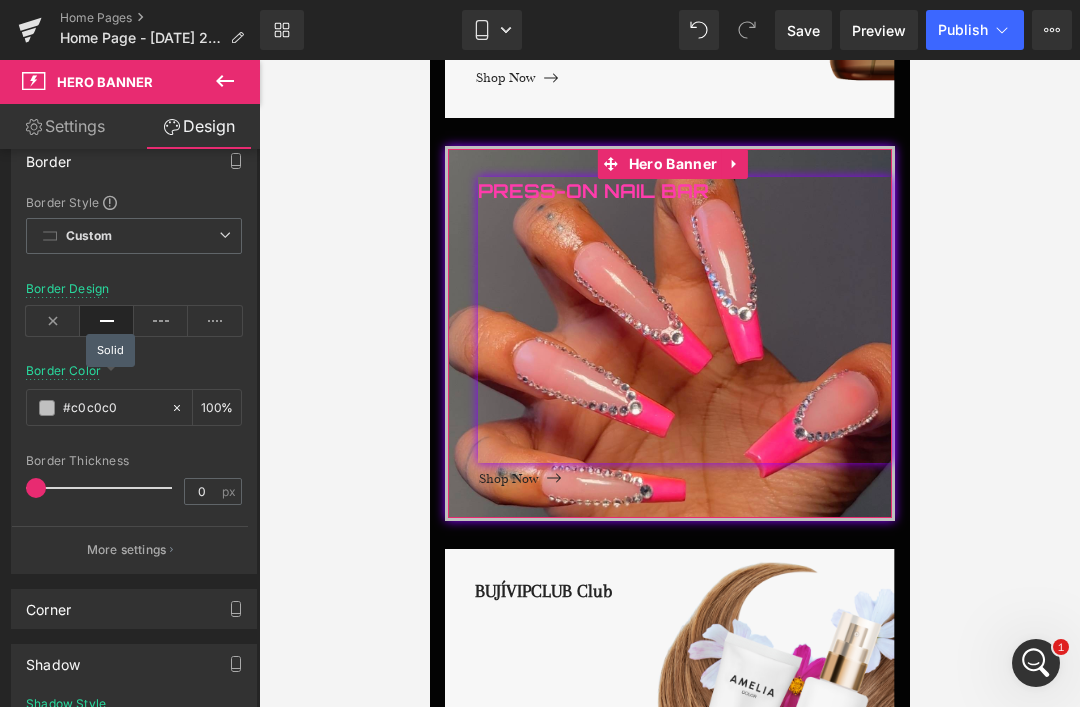 click on "More settings" at bounding box center [130, 549] 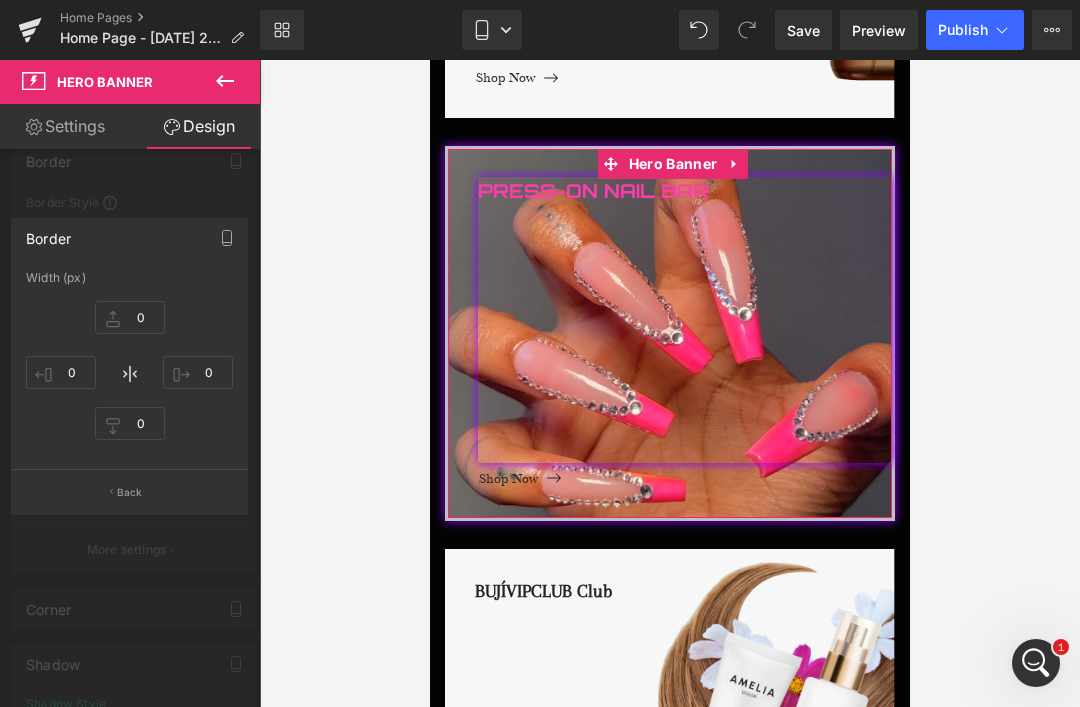 click on "Back" at bounding box center [129, 491] 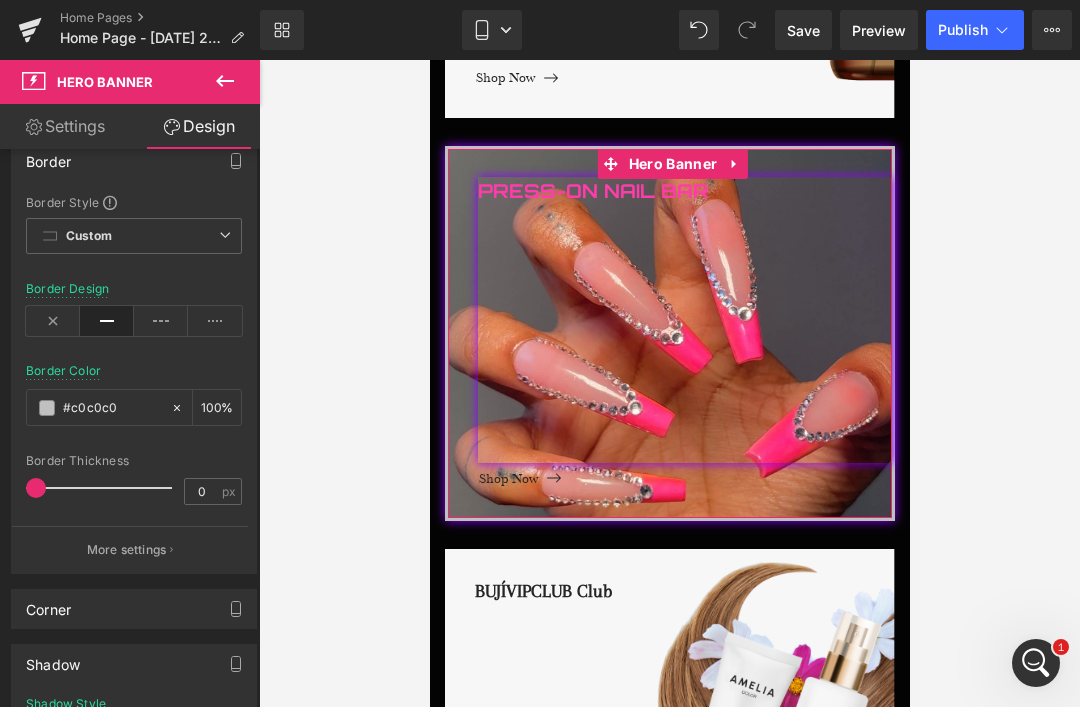 click on "Custom" at bounding box center (89, 236) 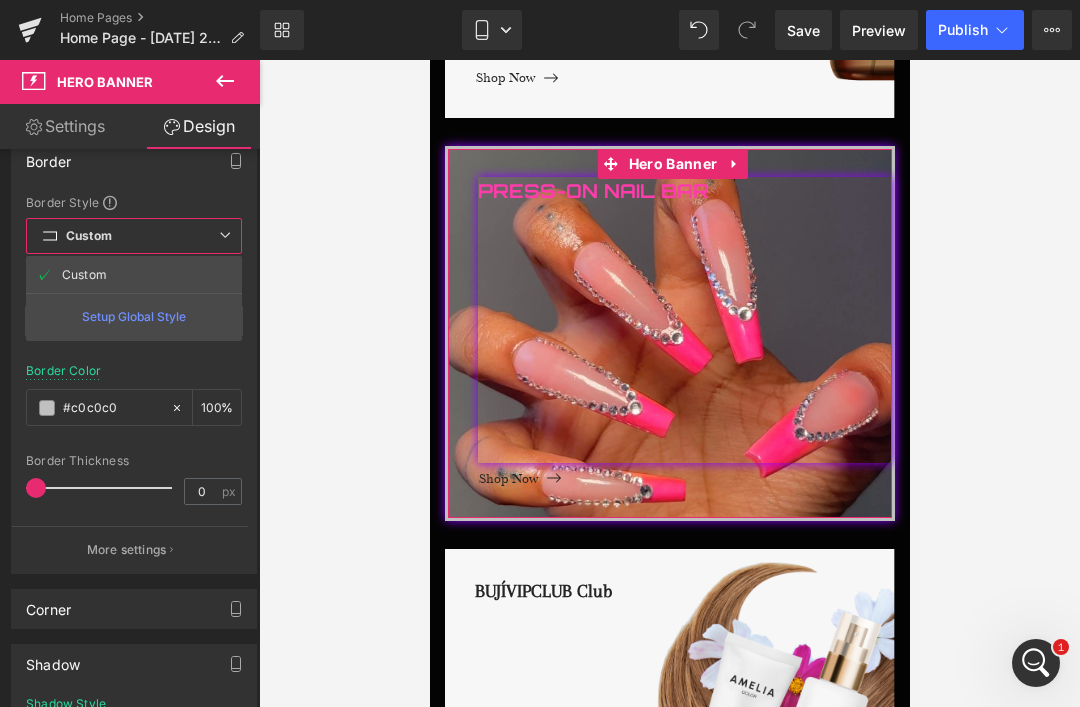 click on "Custom
Setup Global Style" at bounding box center [134, 236] 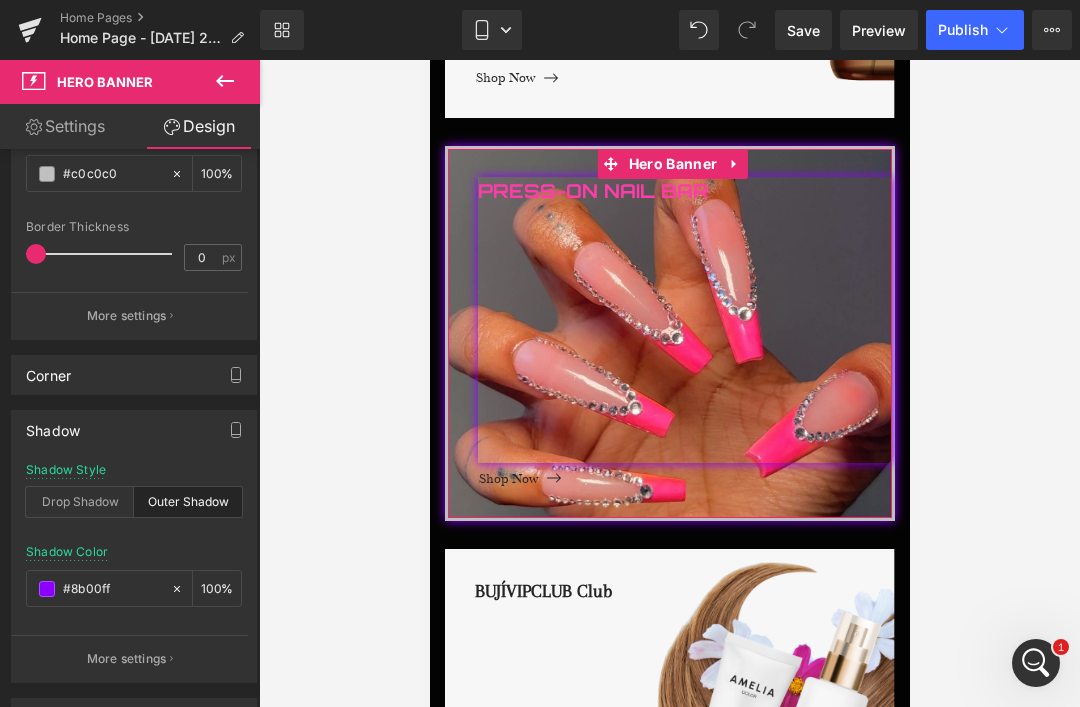 scroll, scrollTop: 507, scrollLeft: 0, axis: vertical 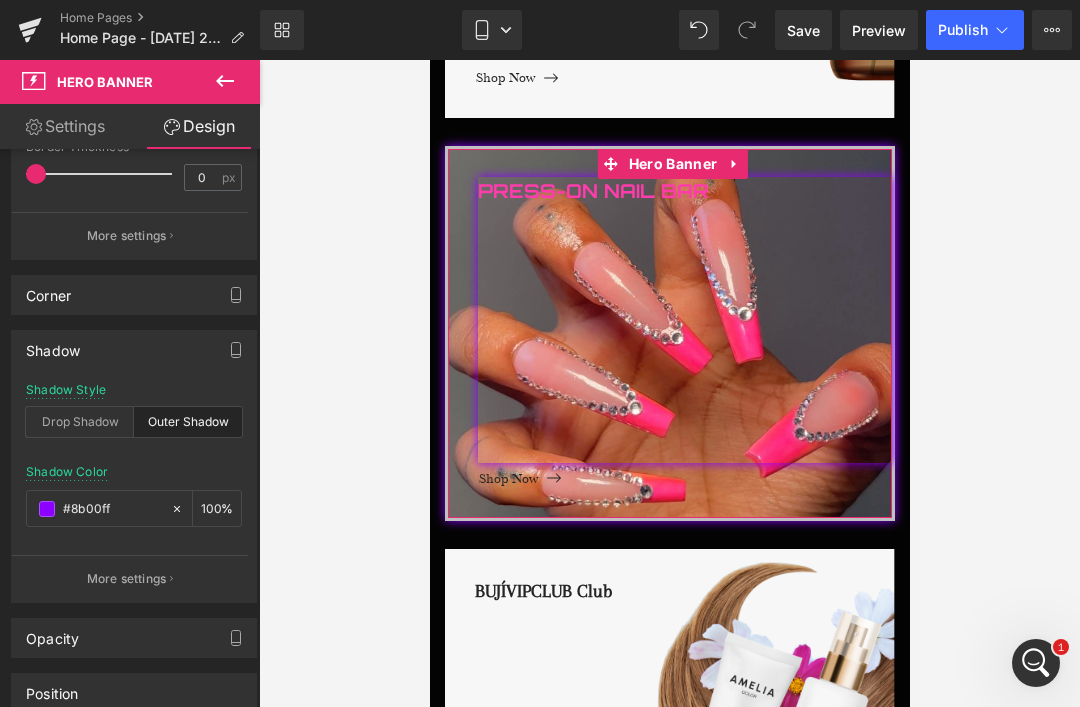 click on "More settings" at bounding box center [127, 579] 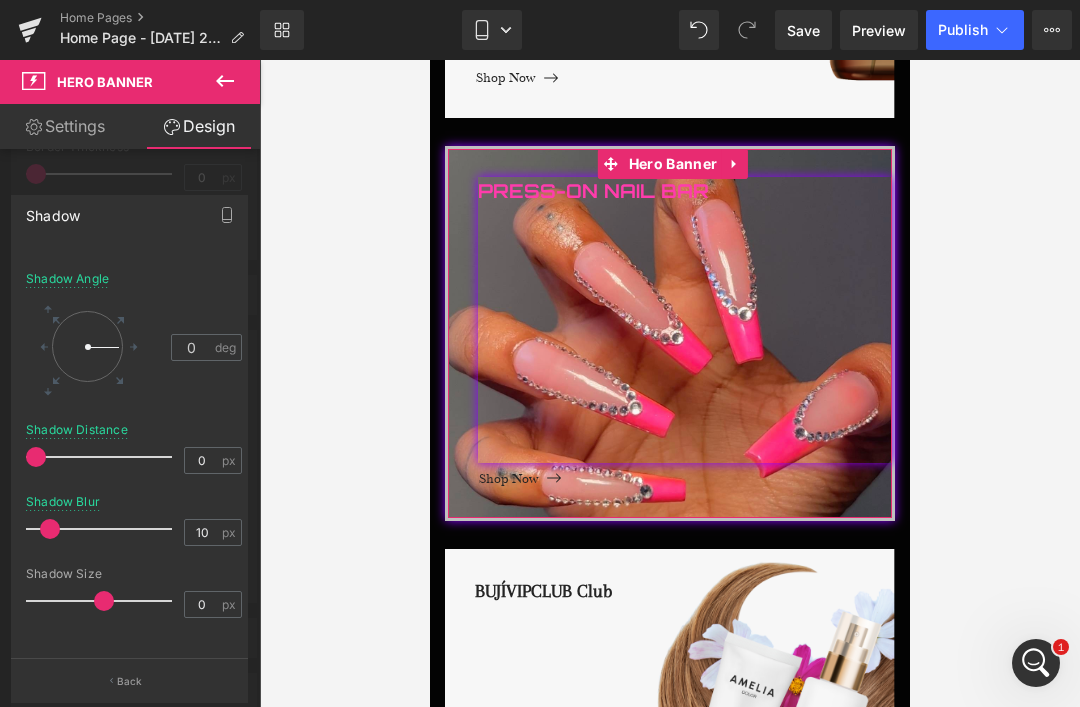 click at bounding box center (104, 601) 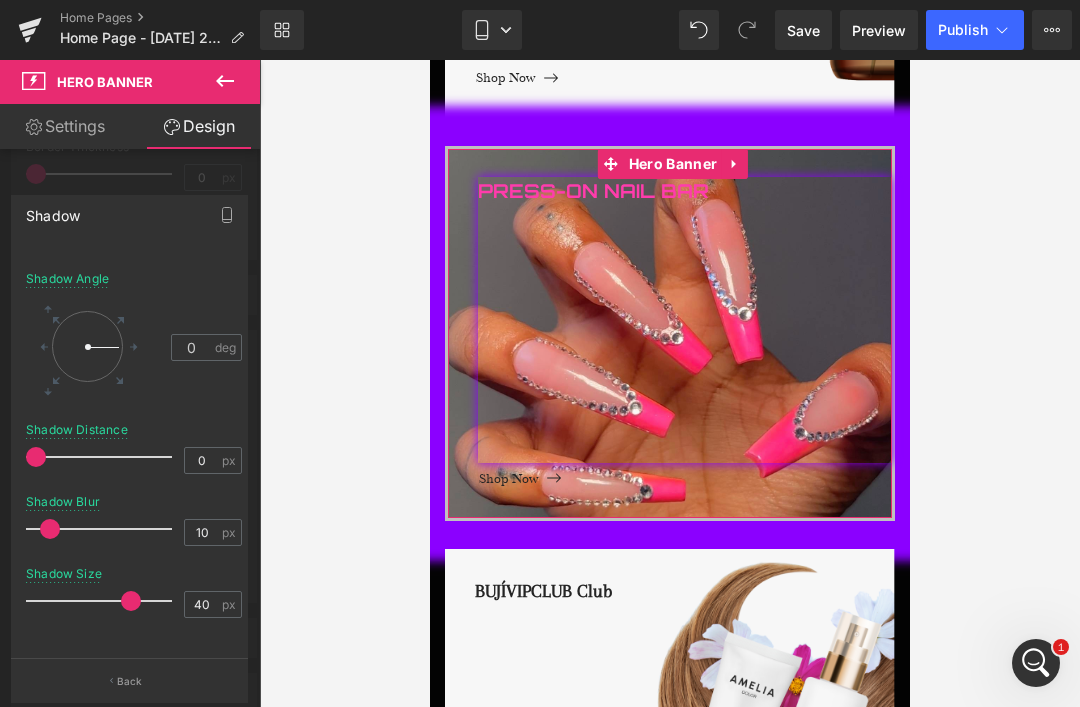 click at bounding box center (104, 601) 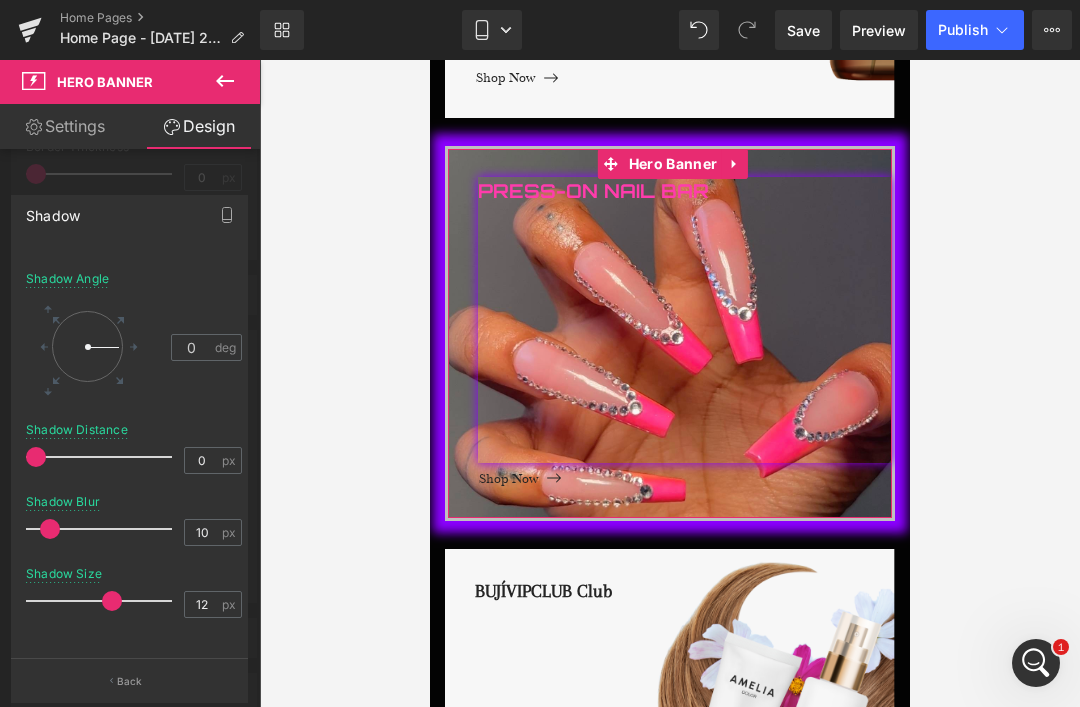 click at bounding box center [104, 601] 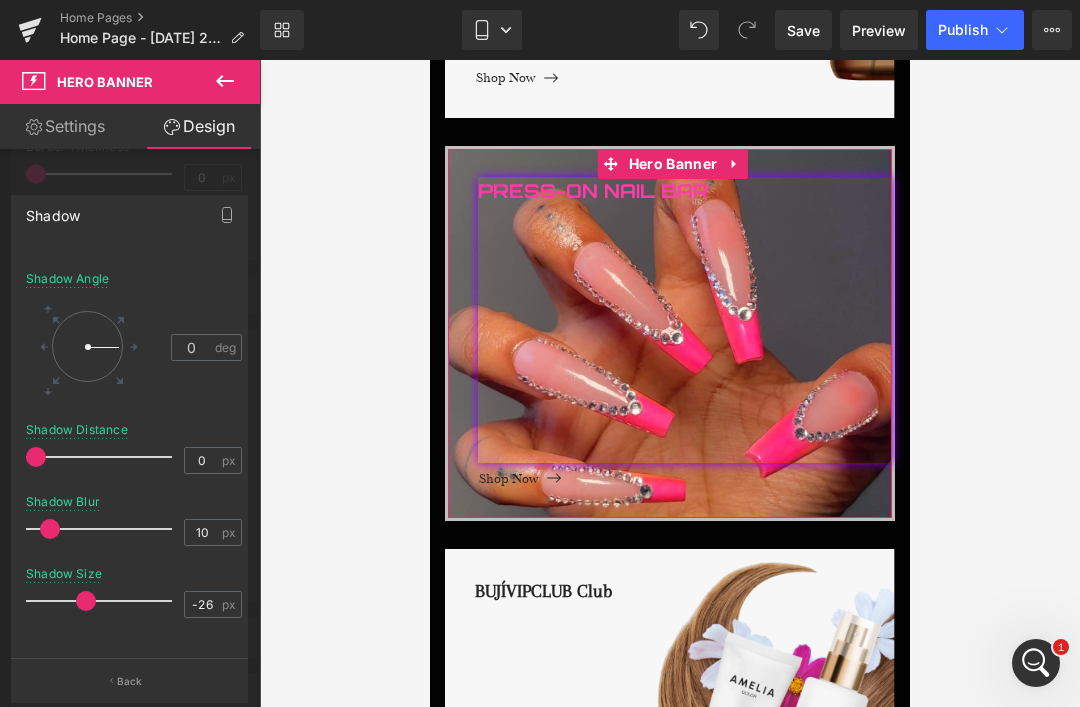 click at bounding box center (86, 601) 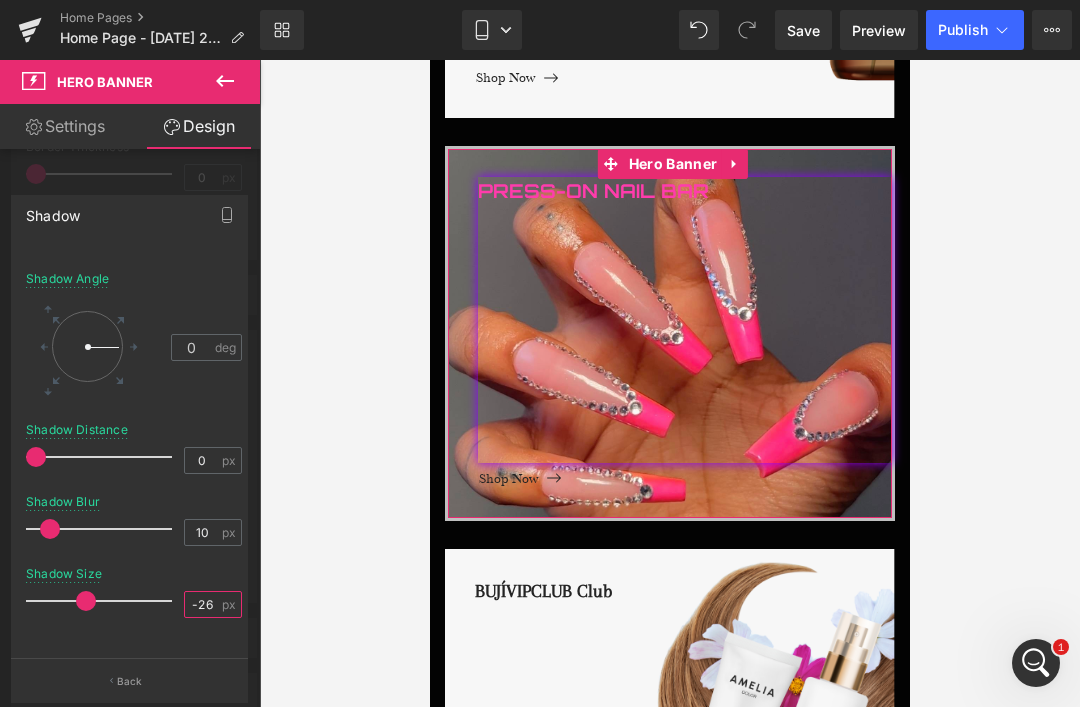 click on "-26" at bounding box center (202, 604) 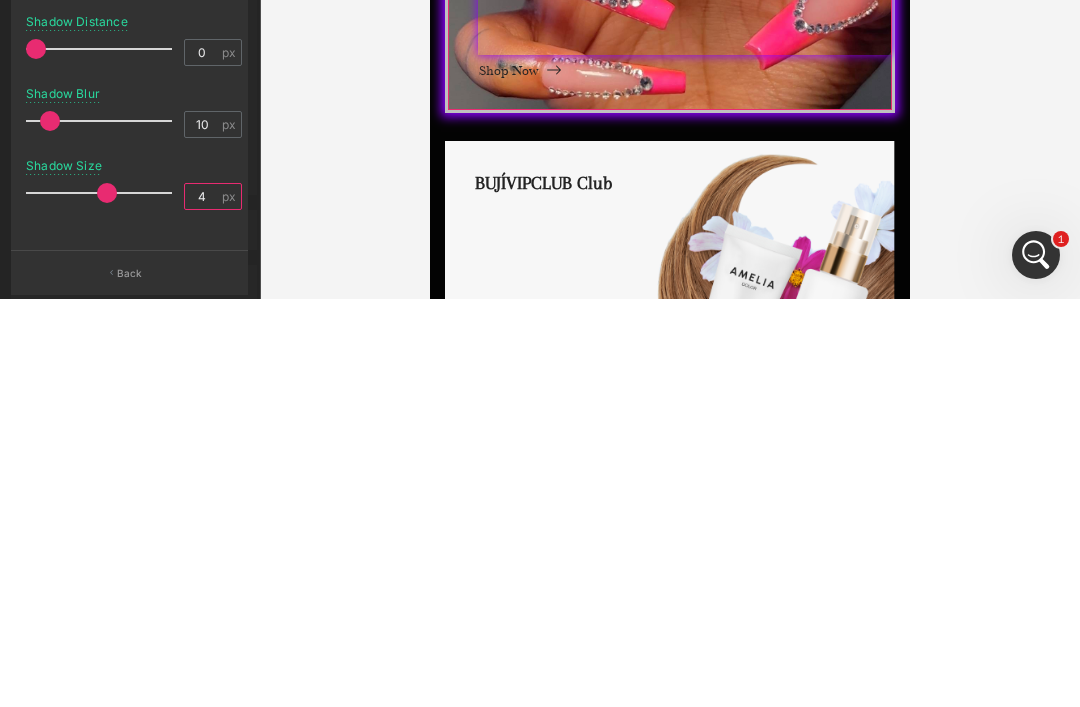 type on "4" 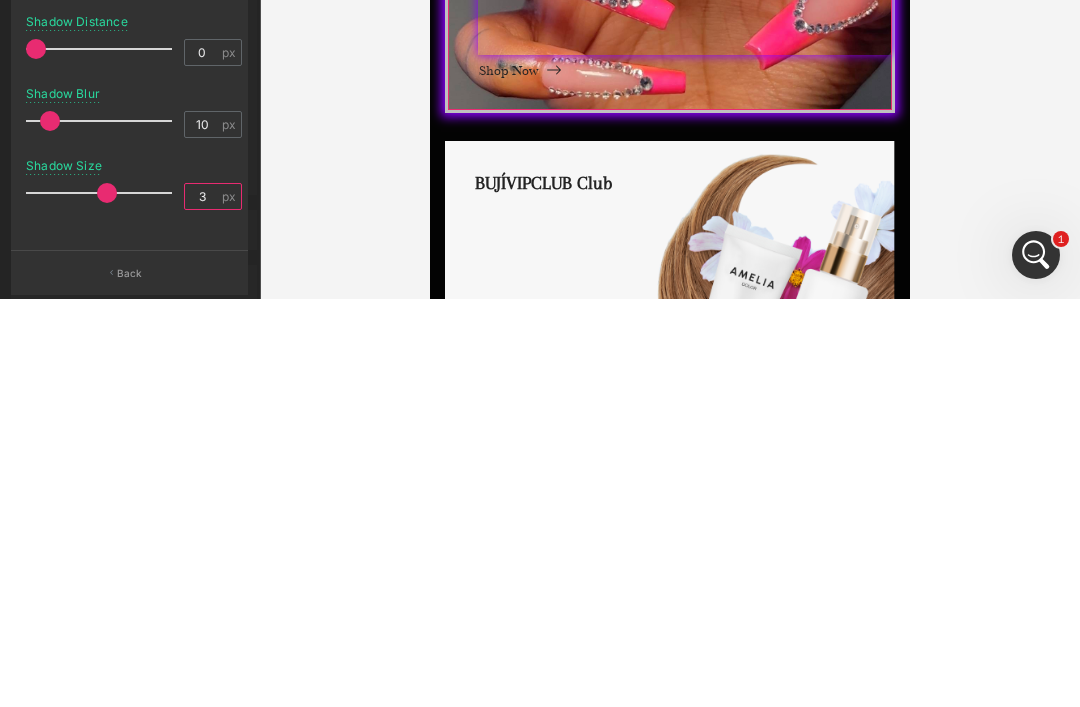 type on "3" 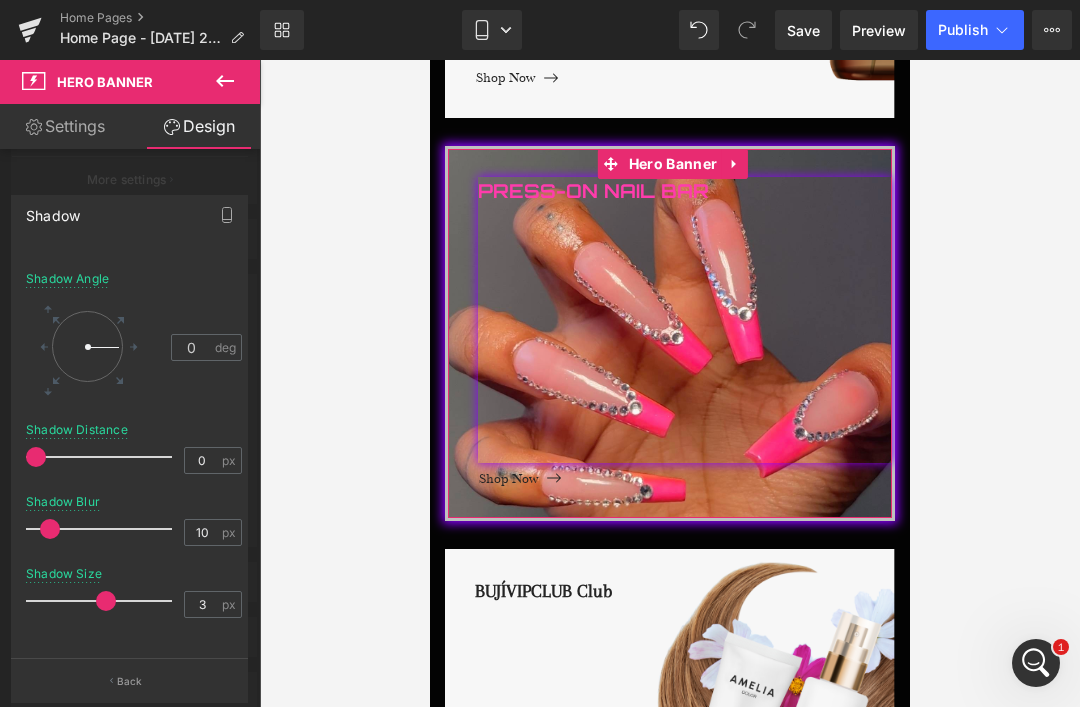 scroll, scrollTop: 565, scrollLeft: 0, axis: vertical 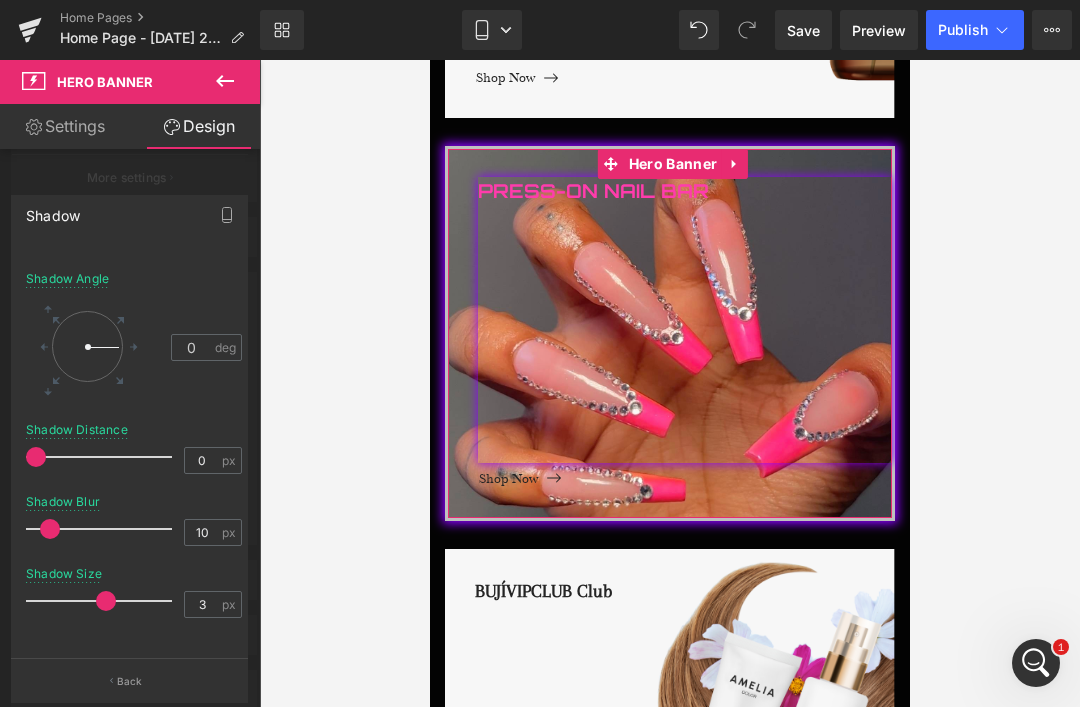 click on "Back" at bounding box center (129, 680) 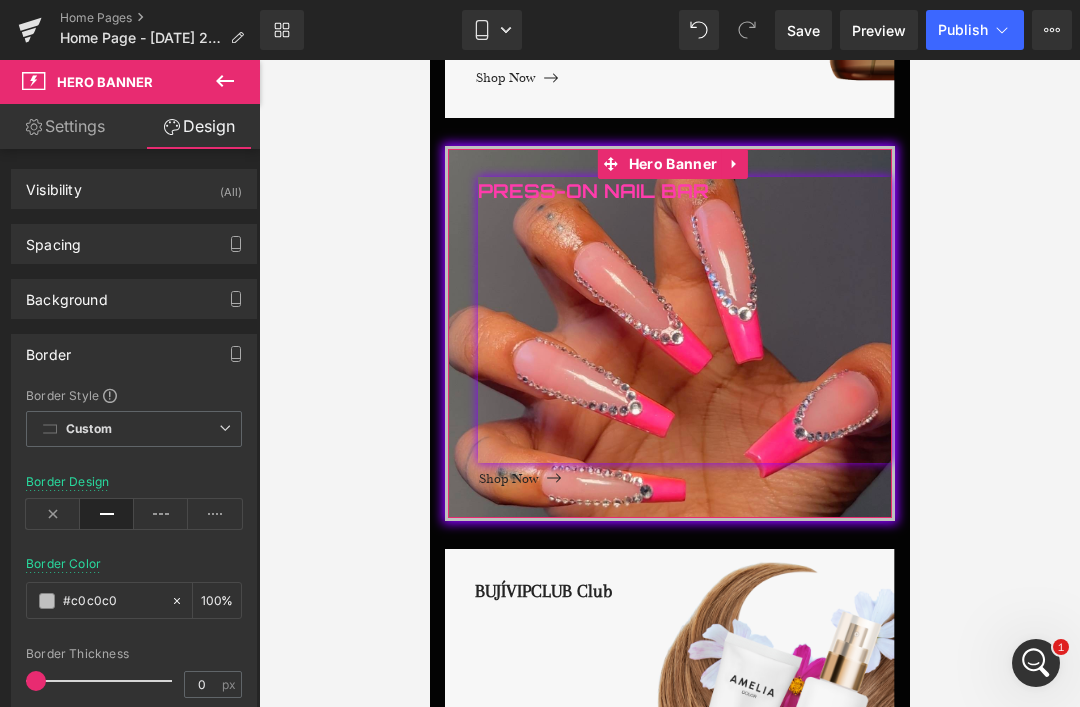 scroll, scrollTop: 0, scrollLeft: 0, axis: both 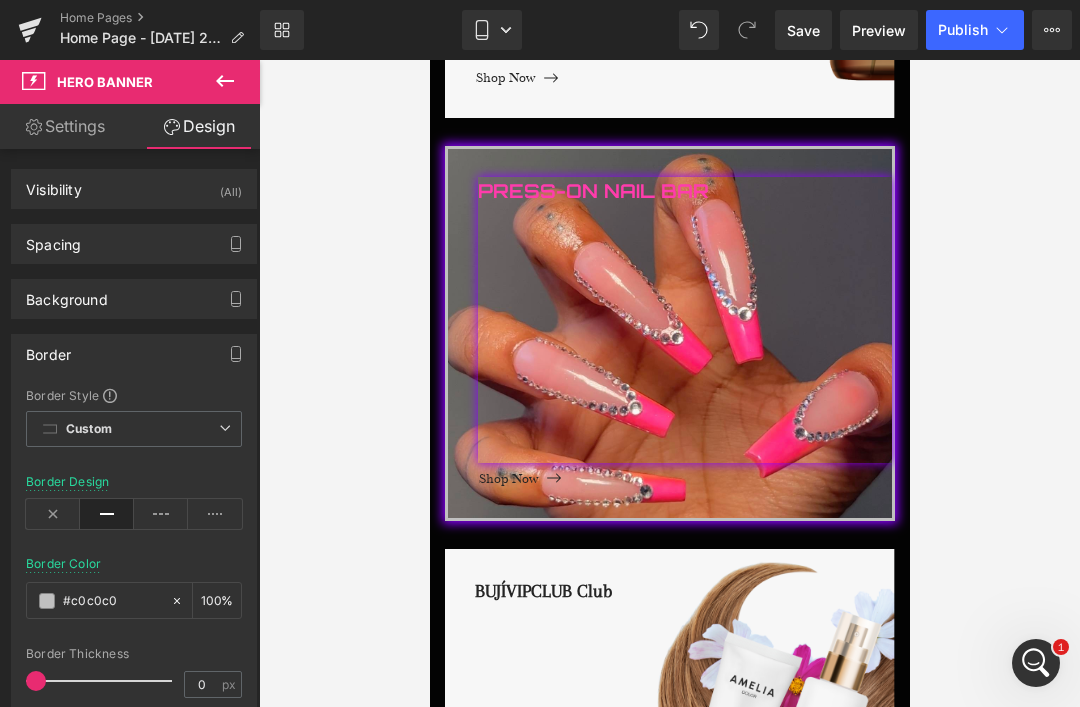 click at bounding box center (429, 60) 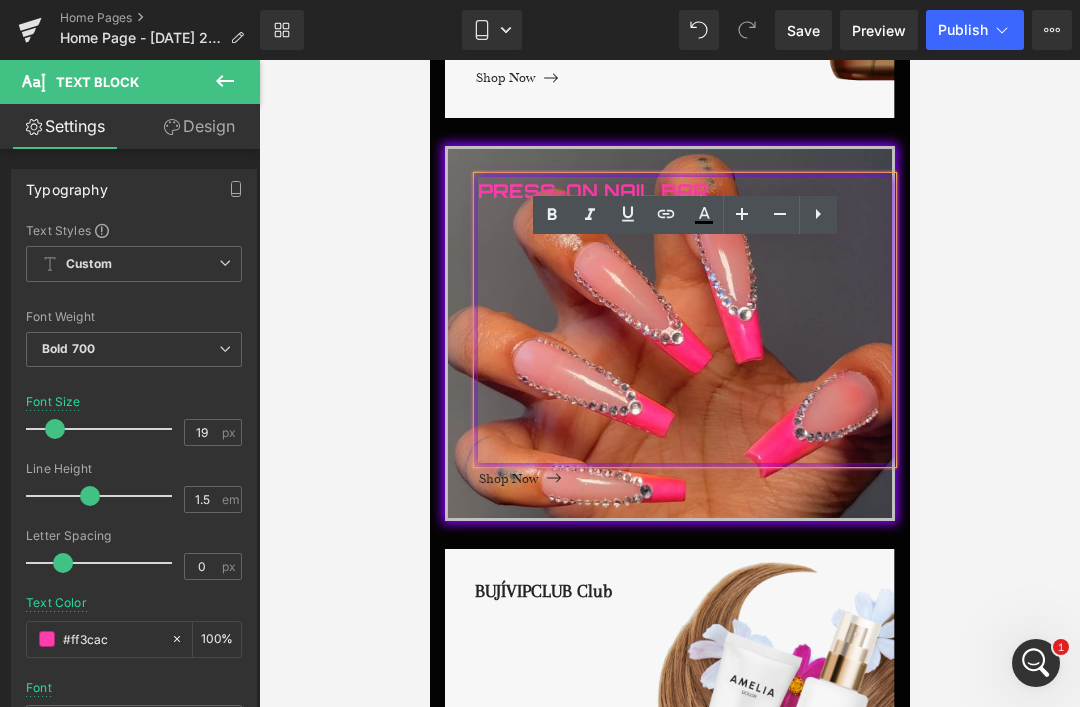 click on "Press-On Nail Bar" at bounding box center (684, 320) 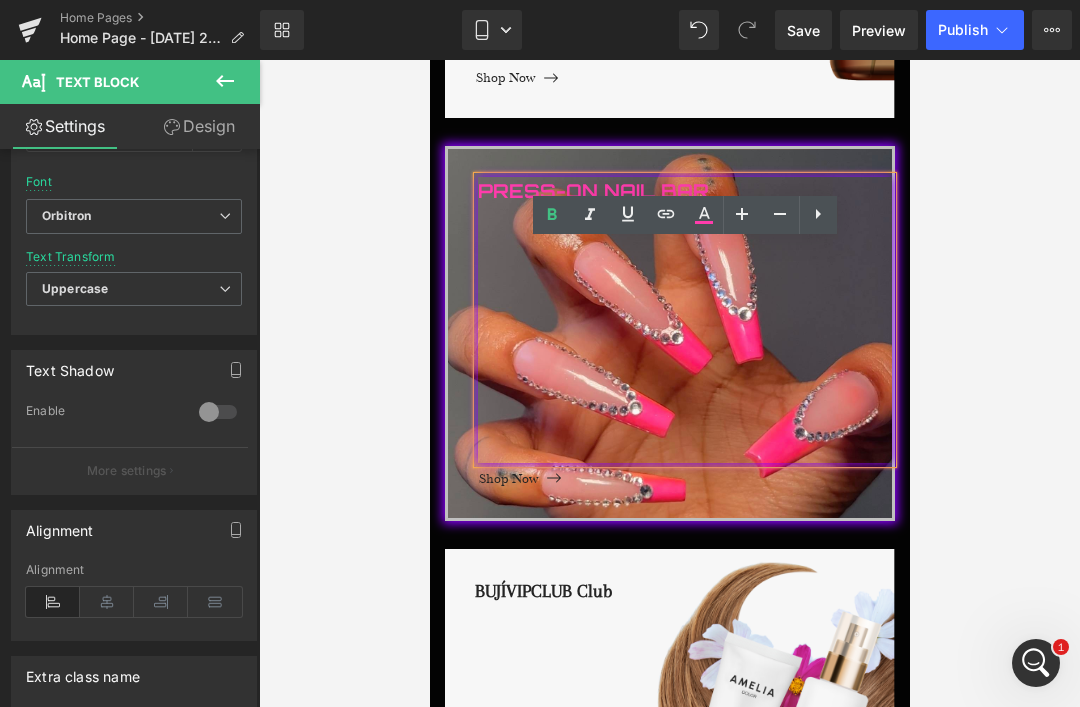 scroll, scrollTop: 505, scrollLeft: 0, axis: vertical 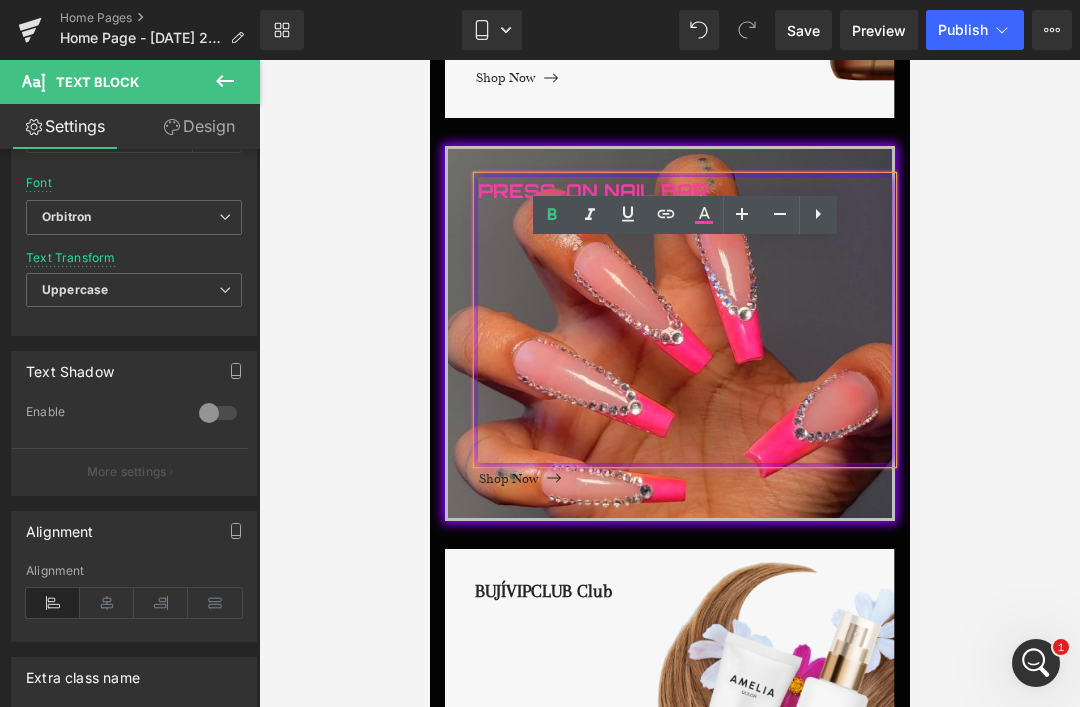 click at bounding box center (218, 413) 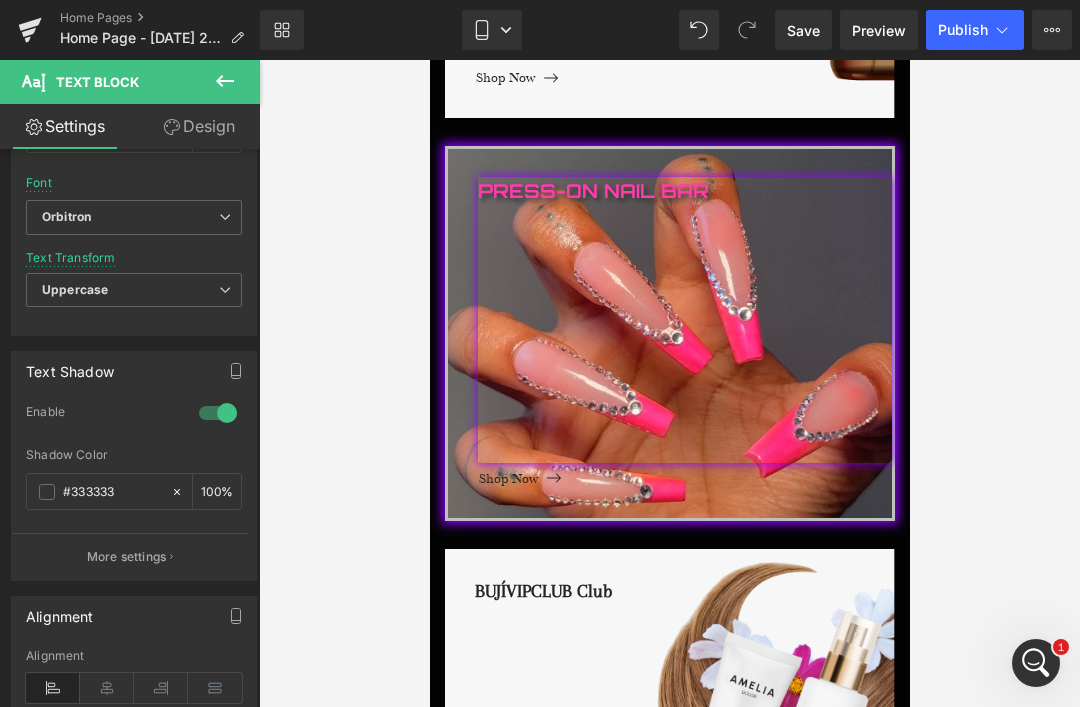 click on "#333333" at bounding box center (112, 492) 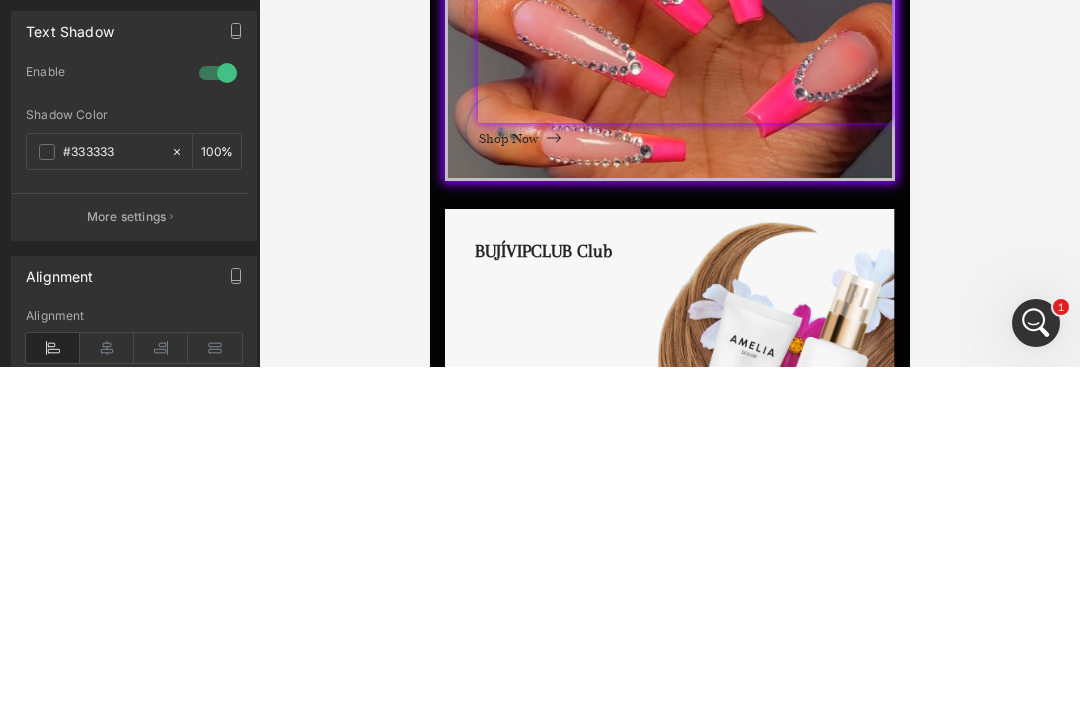 click on "#333333" at bounding box center (112, 492) 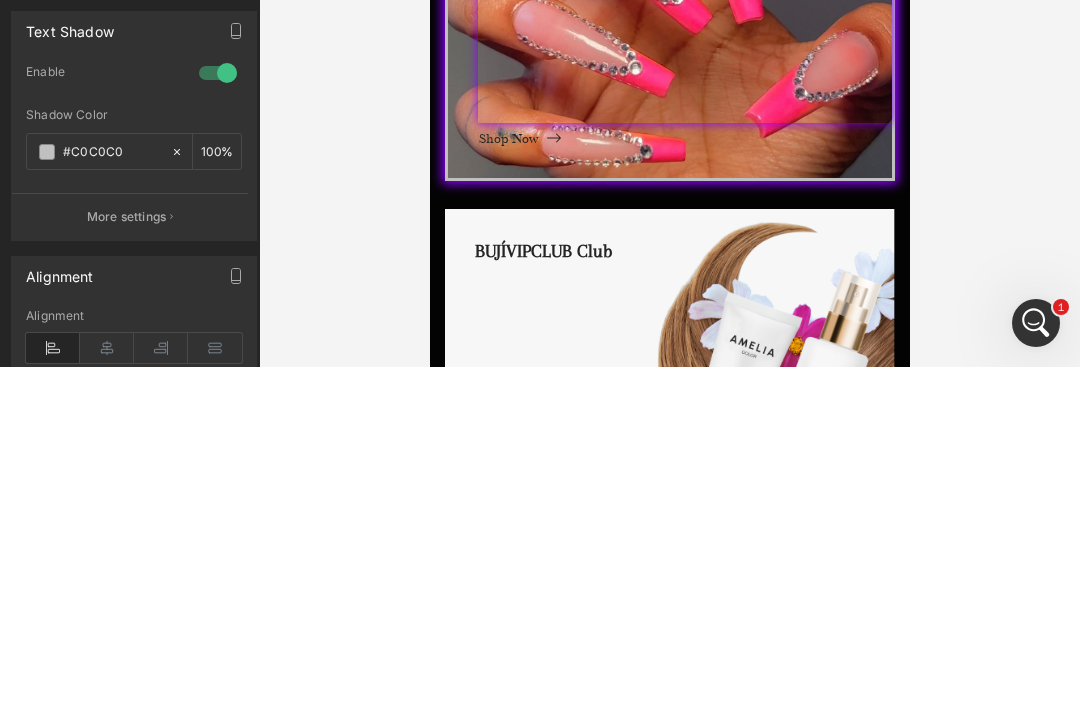 type on "#c0c0c0" 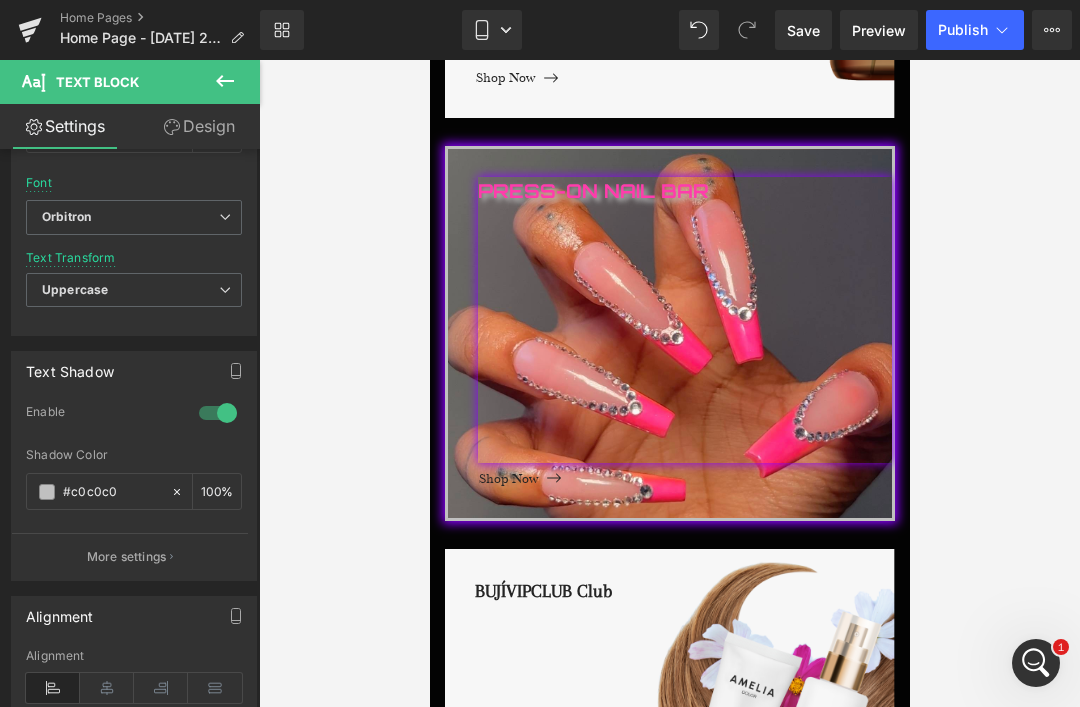 click on "More settings" at bounding box center (127, 557) 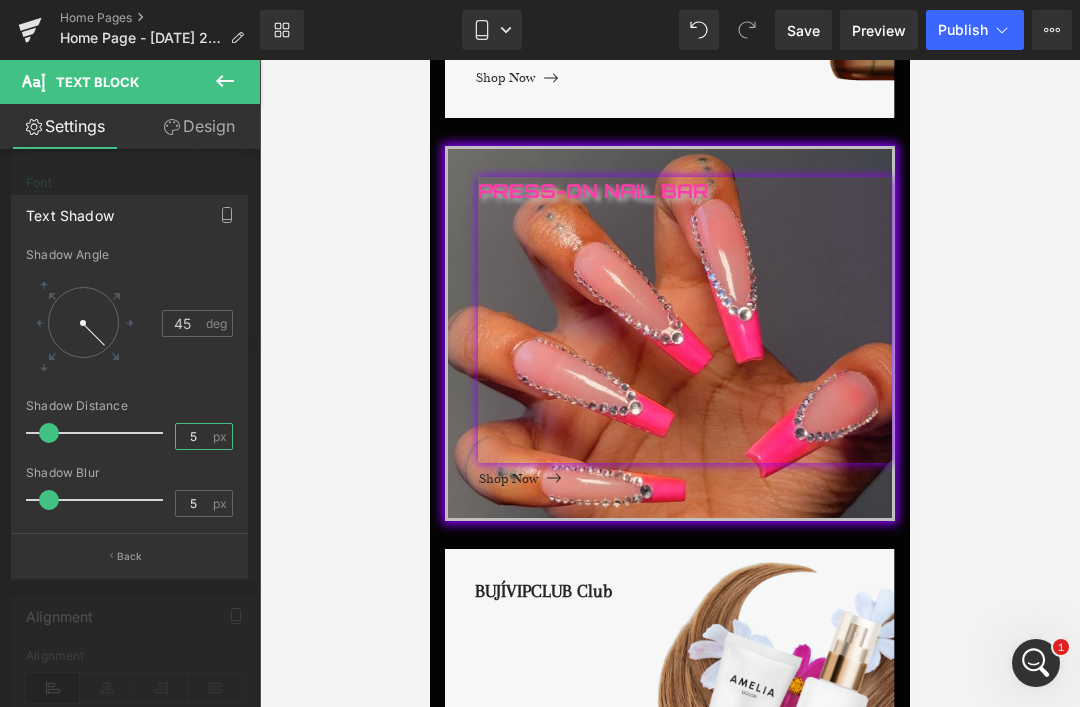 click on "5" at bounding box center (193, 436) 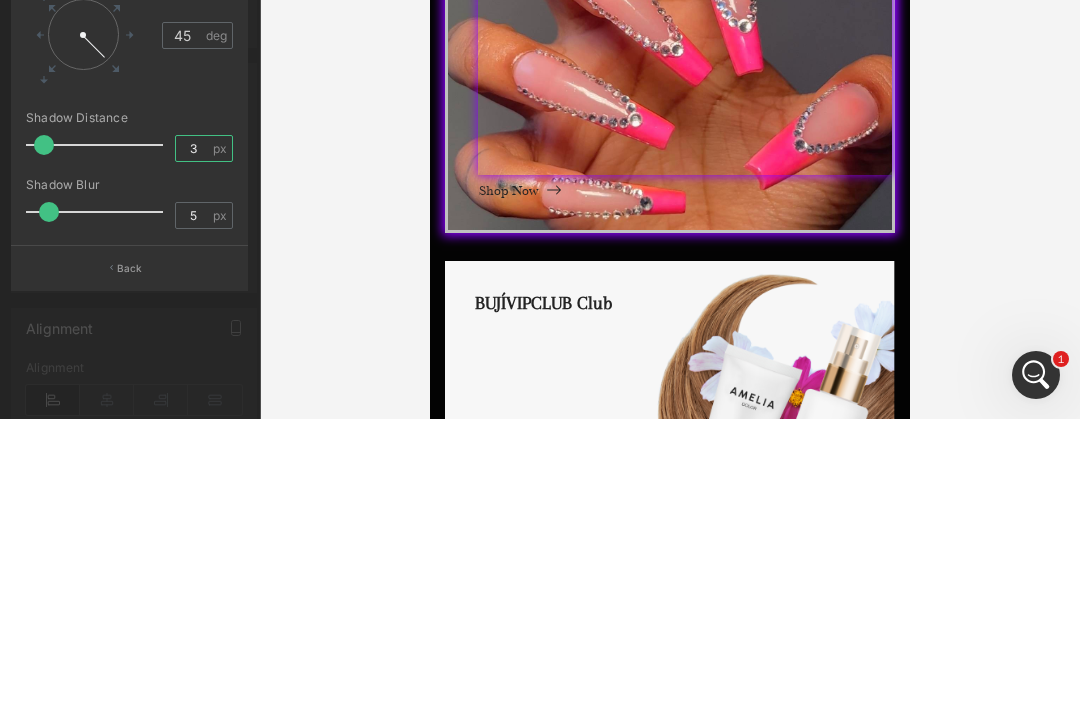 type on "3" 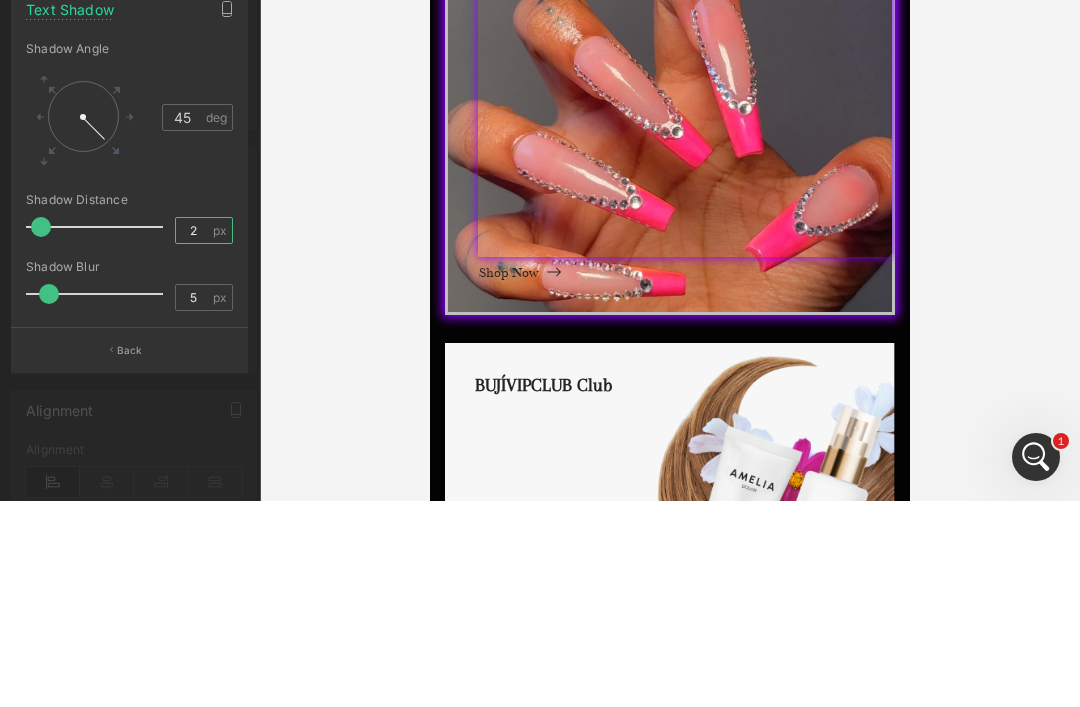 type on "2" 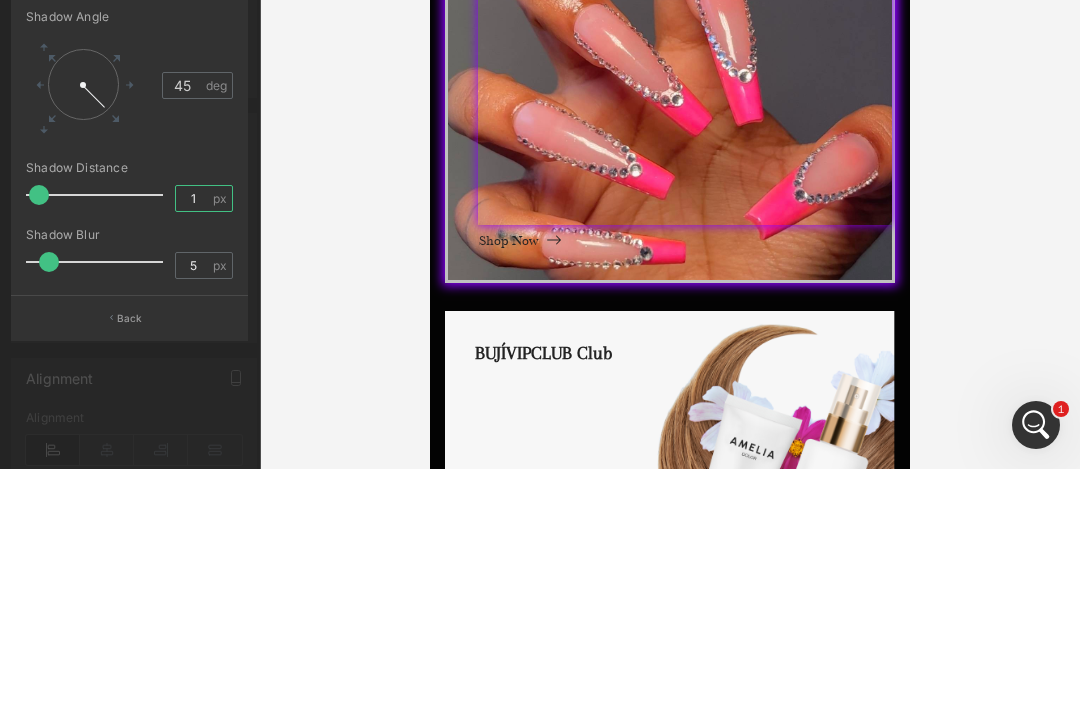 type on "1" 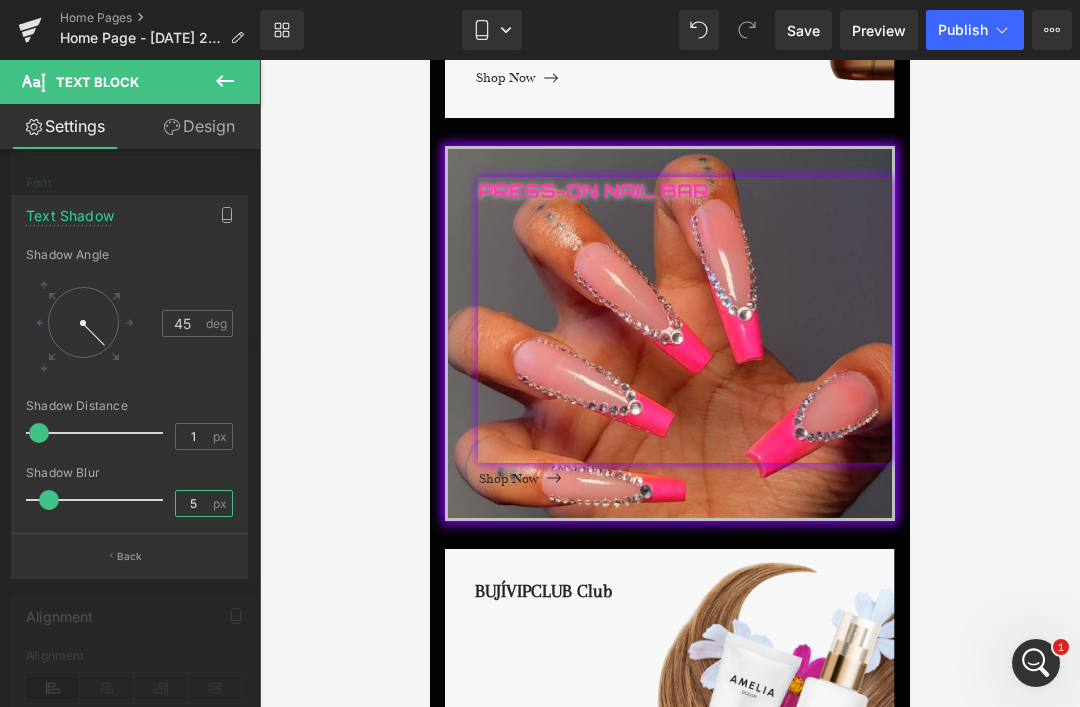 click on "5" at bounding box center [193, 503] 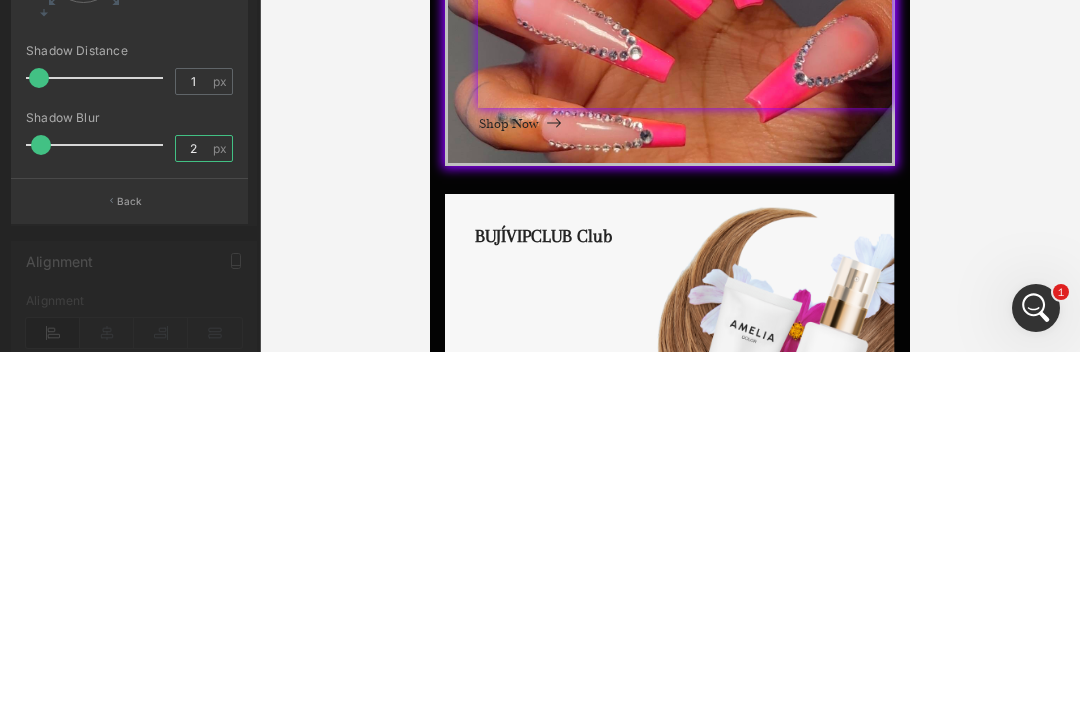 type on "2" 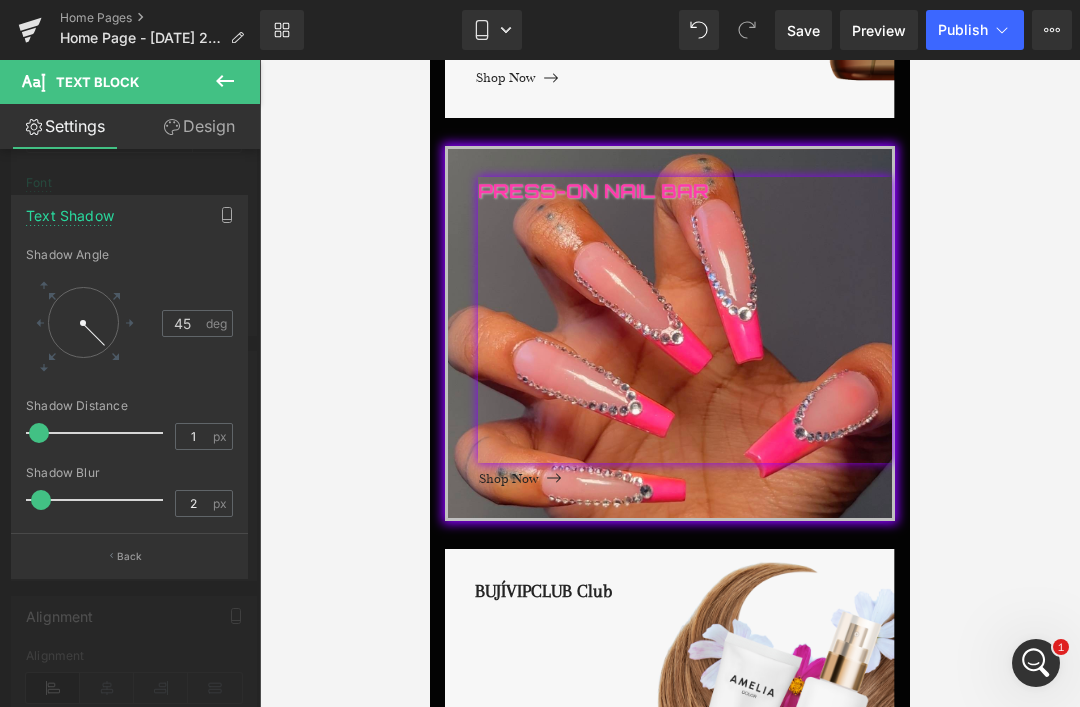 click at bounding box center (669, 417) 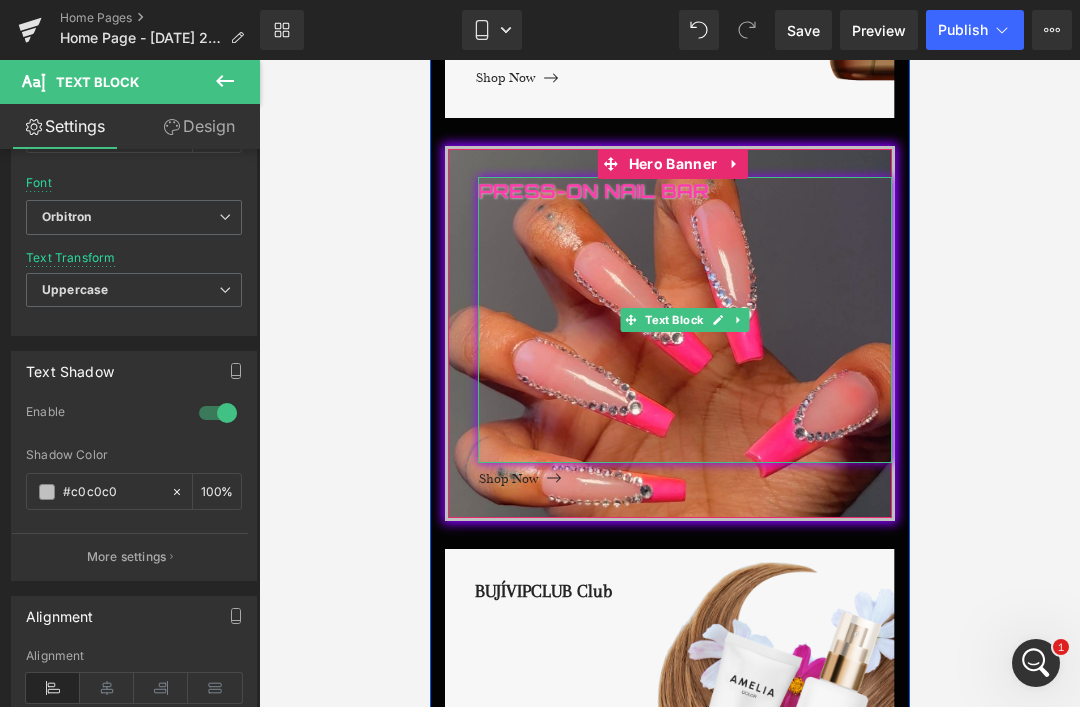 click on "Press-On Nail Bar" at bounding box center [684, 320] 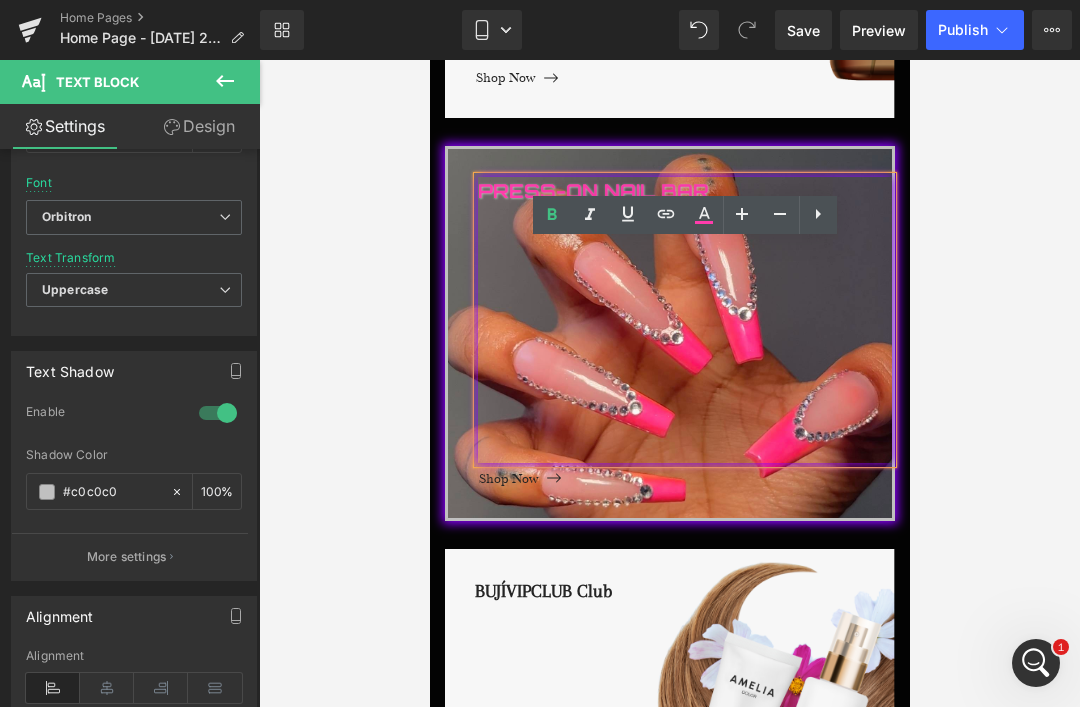 click on "Design" at bounding box center [199, 126] 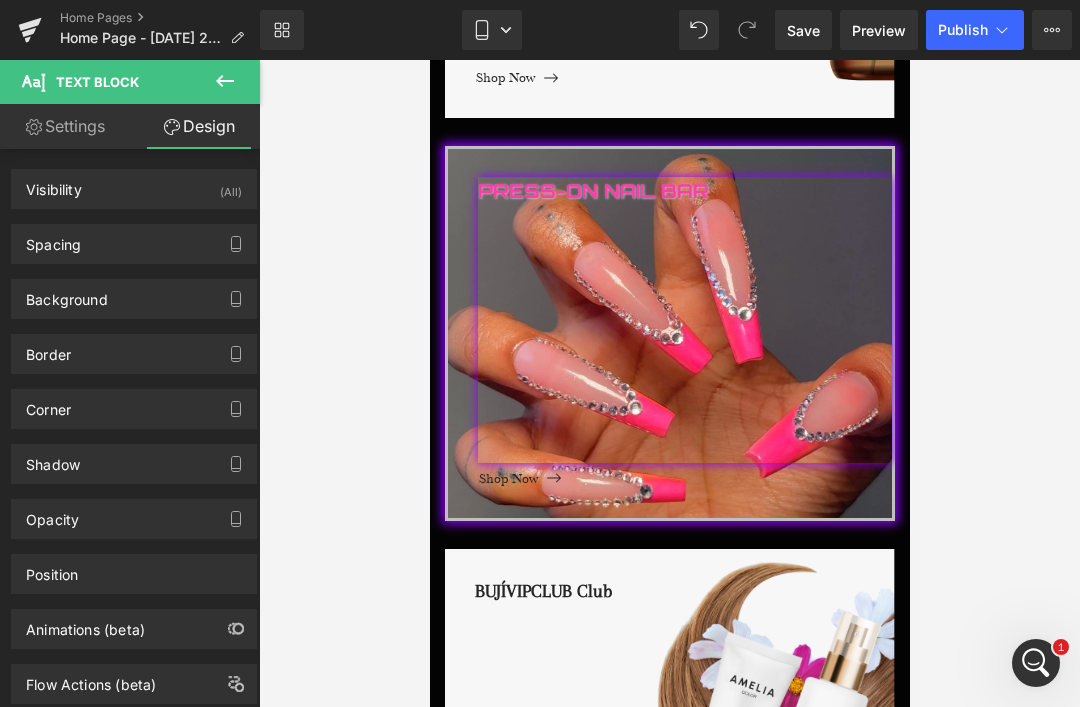 click on "Shadow" at bounding box center (53, 459) 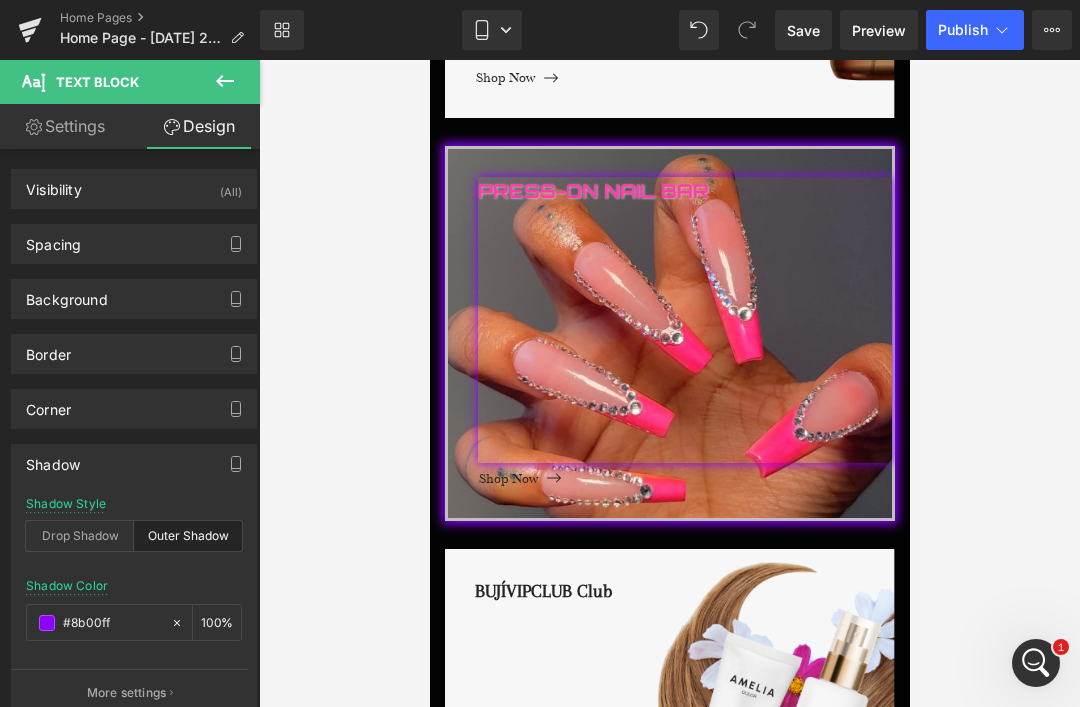 click 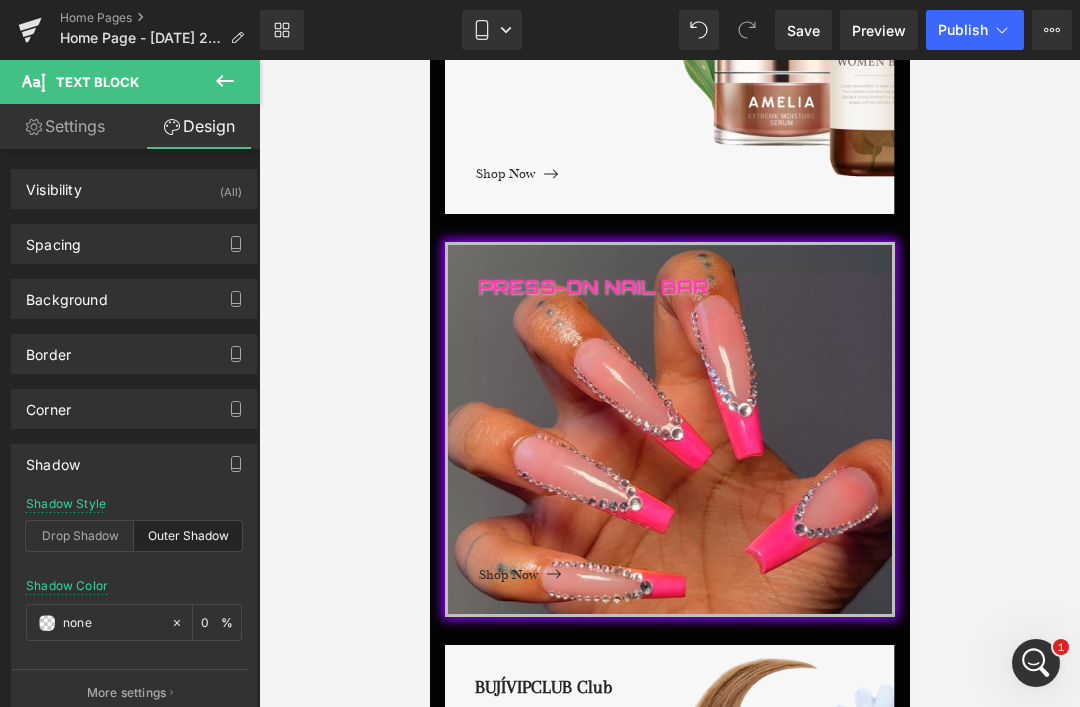scroll, scrollTop: 1338, scrollLeft: 0, axis: vertical 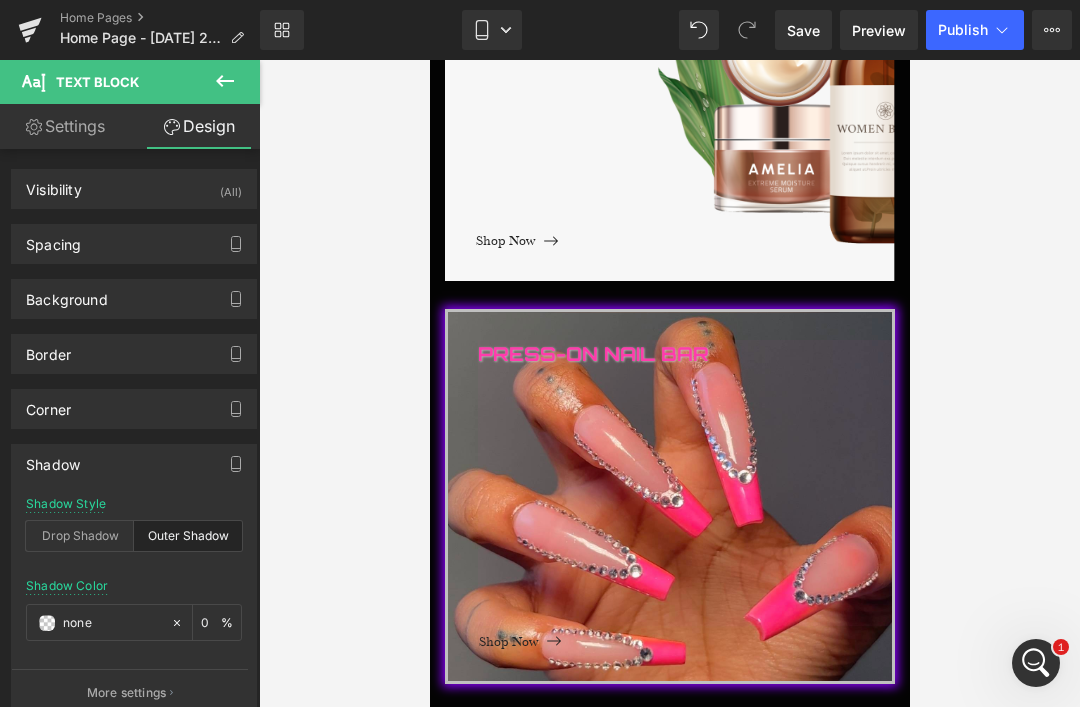 click at bounding box center [669, 383] 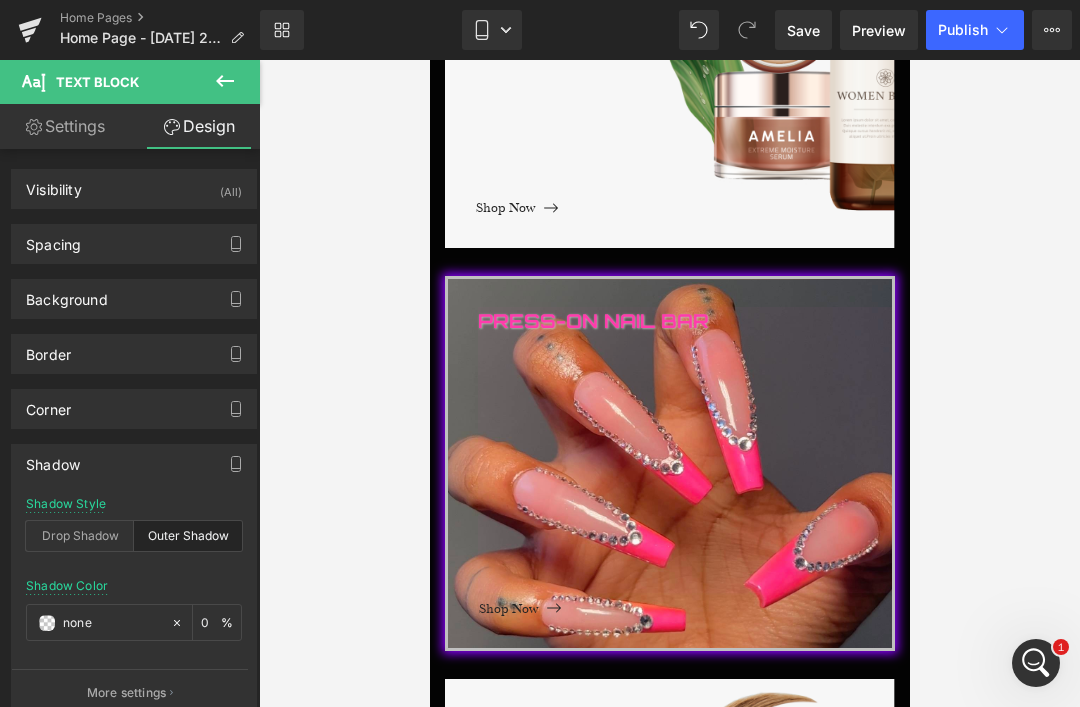 scroll, scrollTop: 1467, scrollLeft: 0, axis: vertical 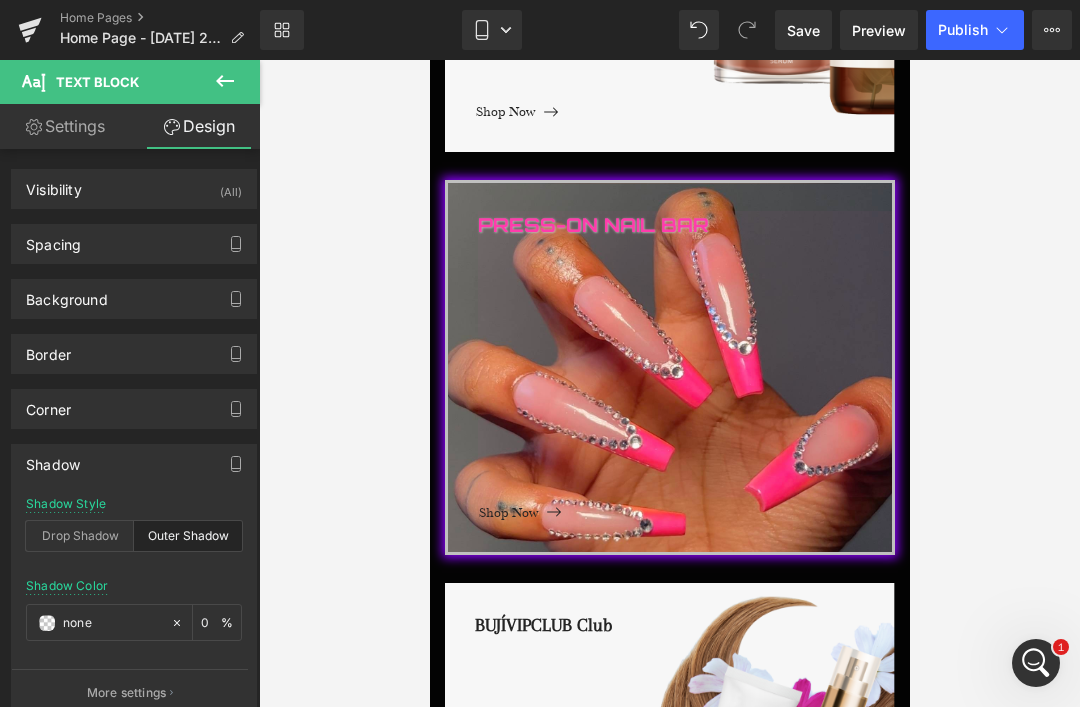 click on "Shop Now Button" at bounding box center [684, 510] 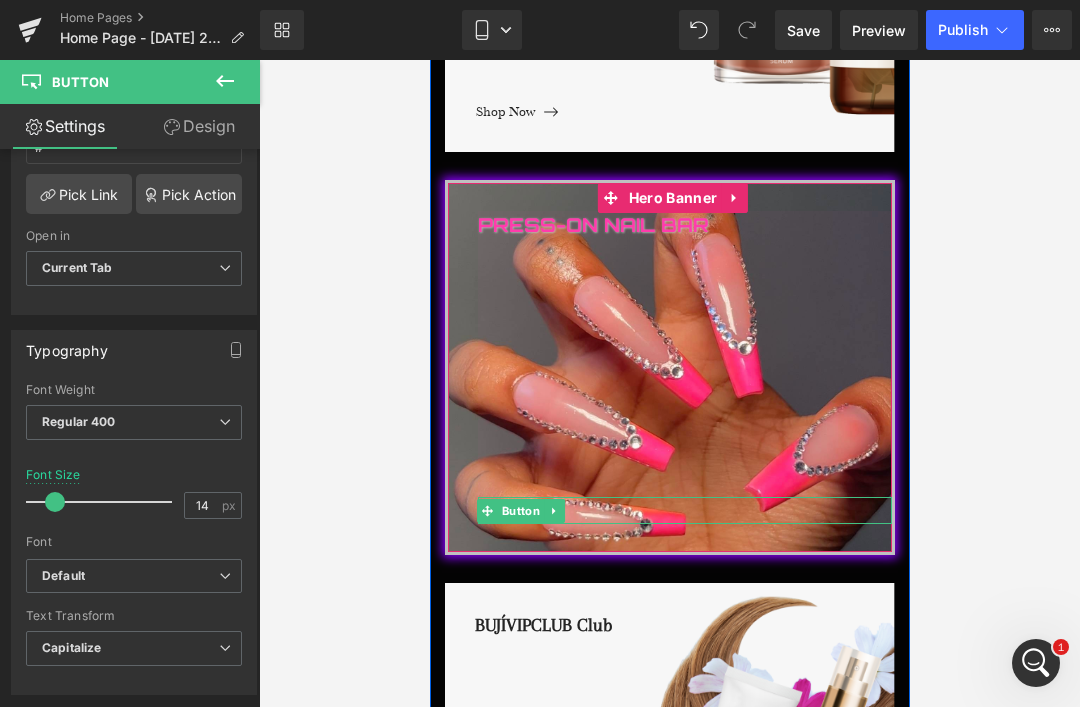 scroll, scrollTop: 440, scrollLeft: 0, axis: vertical 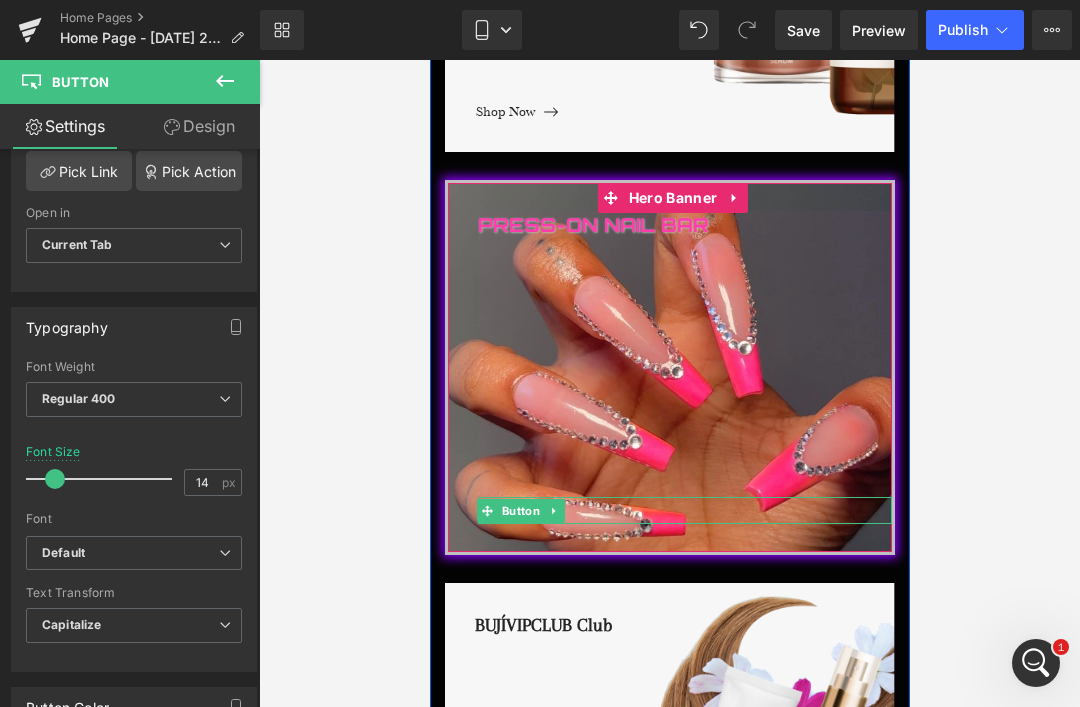 click 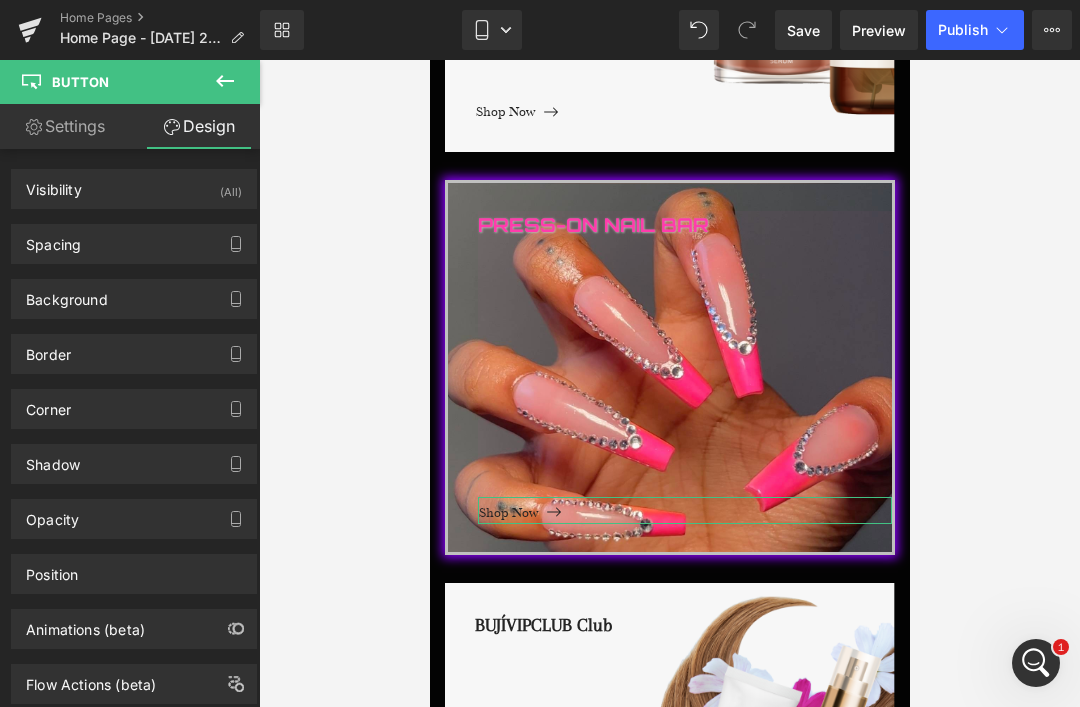 click on "Settings" at bounding box center (65, 126) 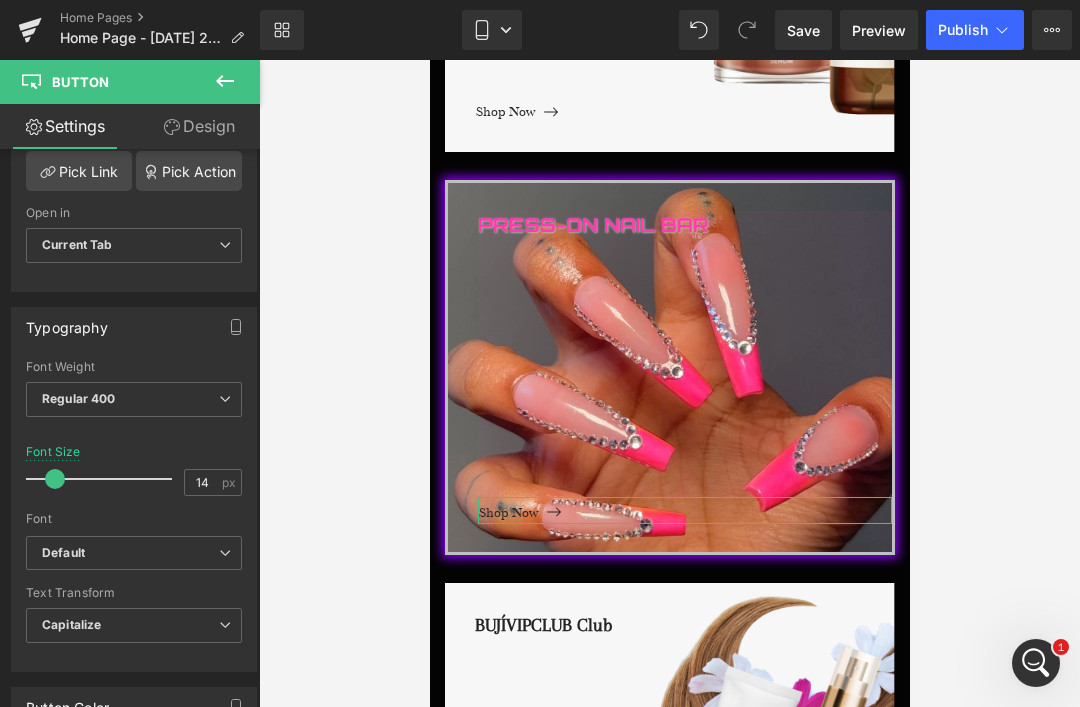type on "0" 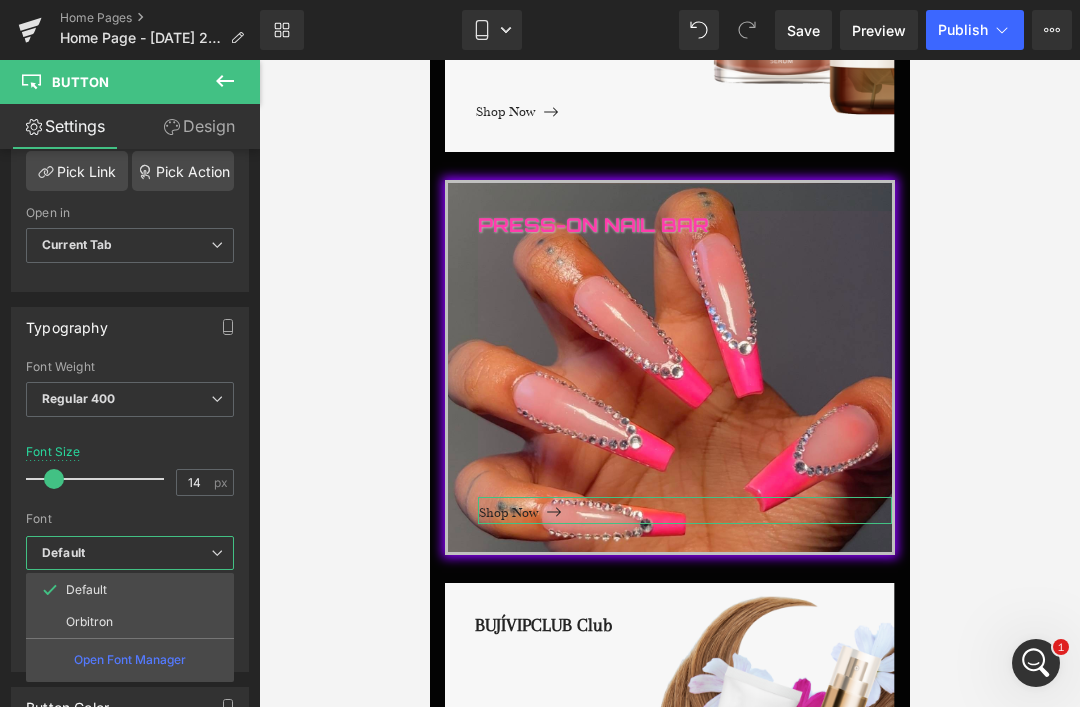 click on "Orbitron" at bounding box center [89, 622] 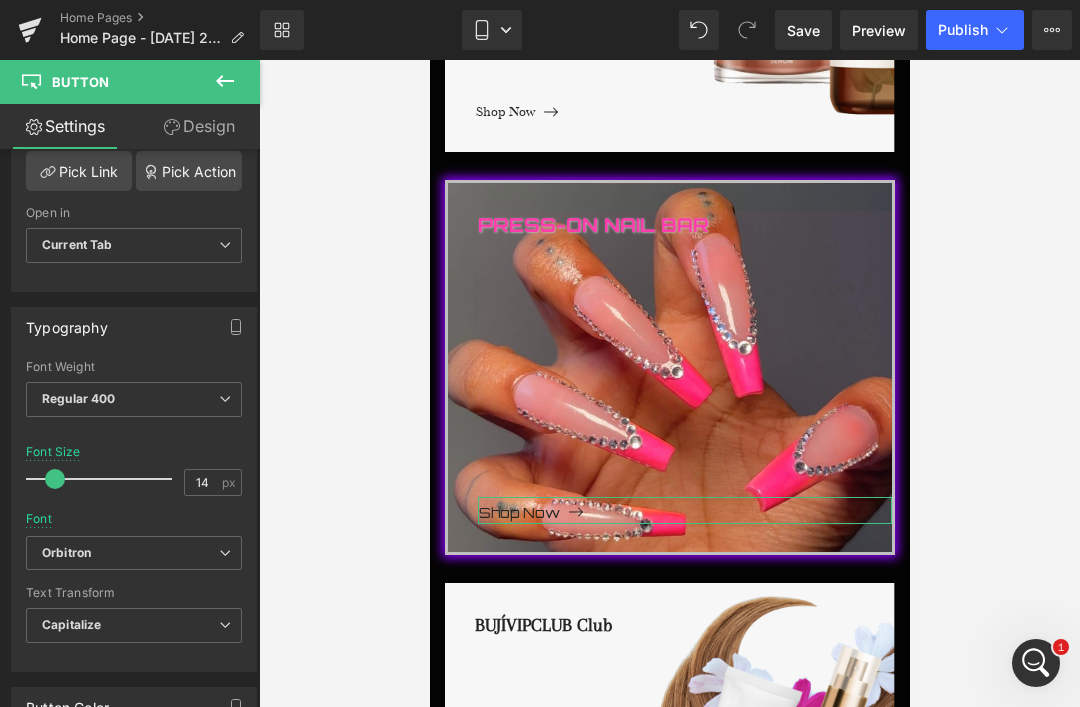 click on "Capitalize" at bounding box center (71, 624) 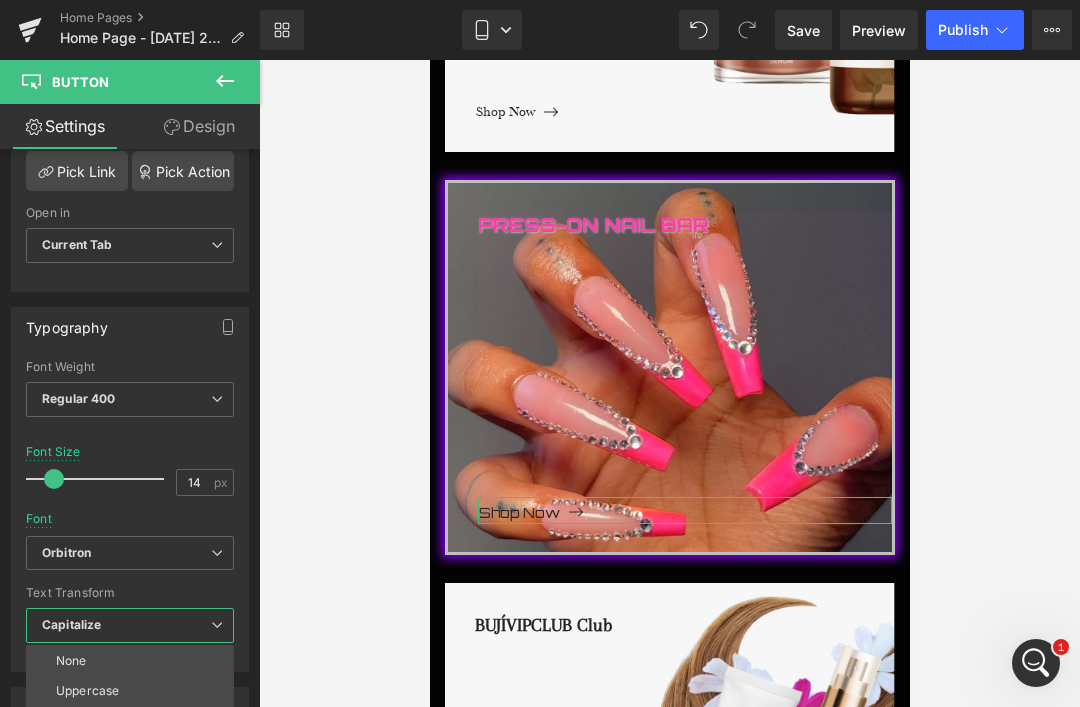 click on "Uppercase" at bounding box center (87, 691) 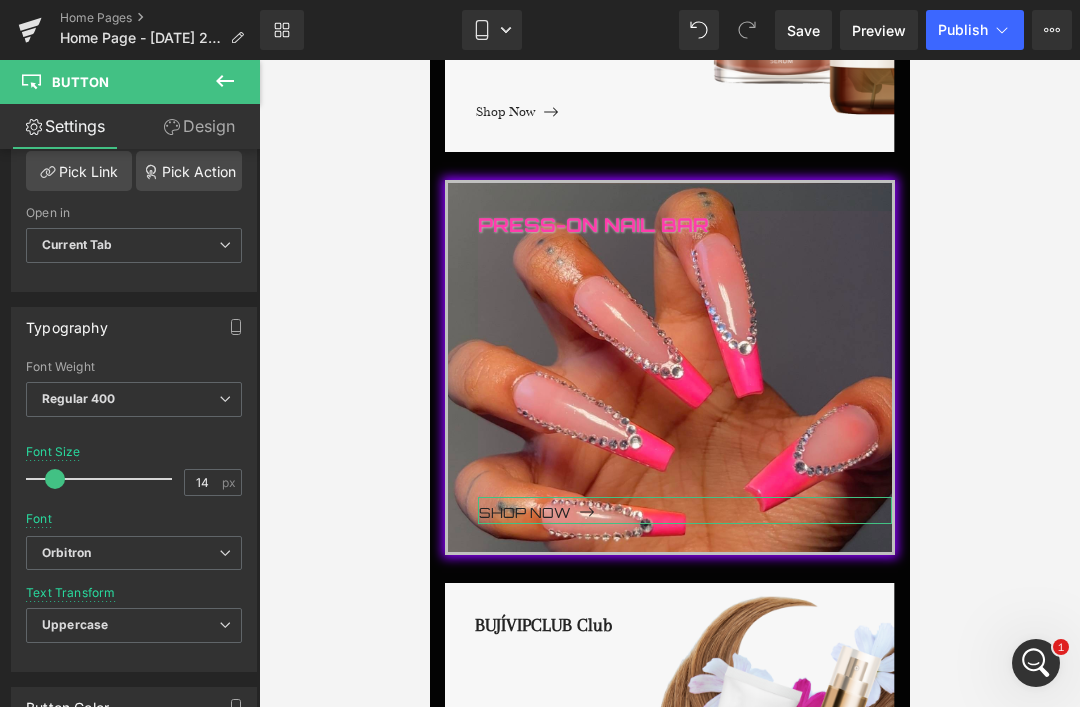 click on "Uppercase" at bounding box center [75, 624] 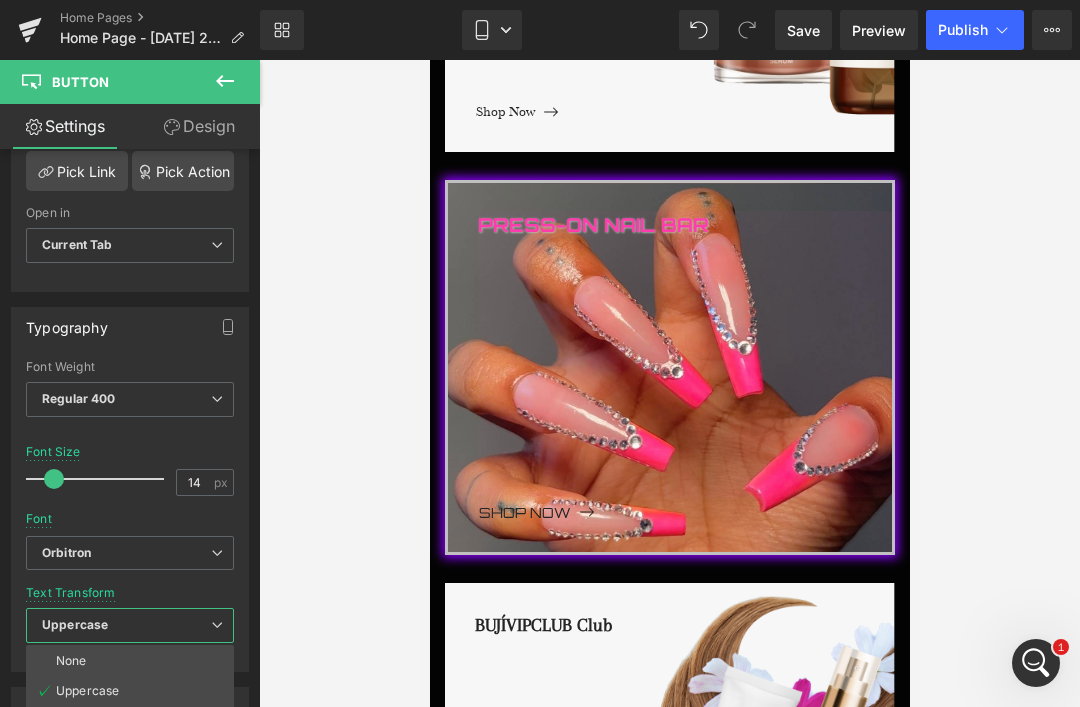 click at bounding box center (669, 383) 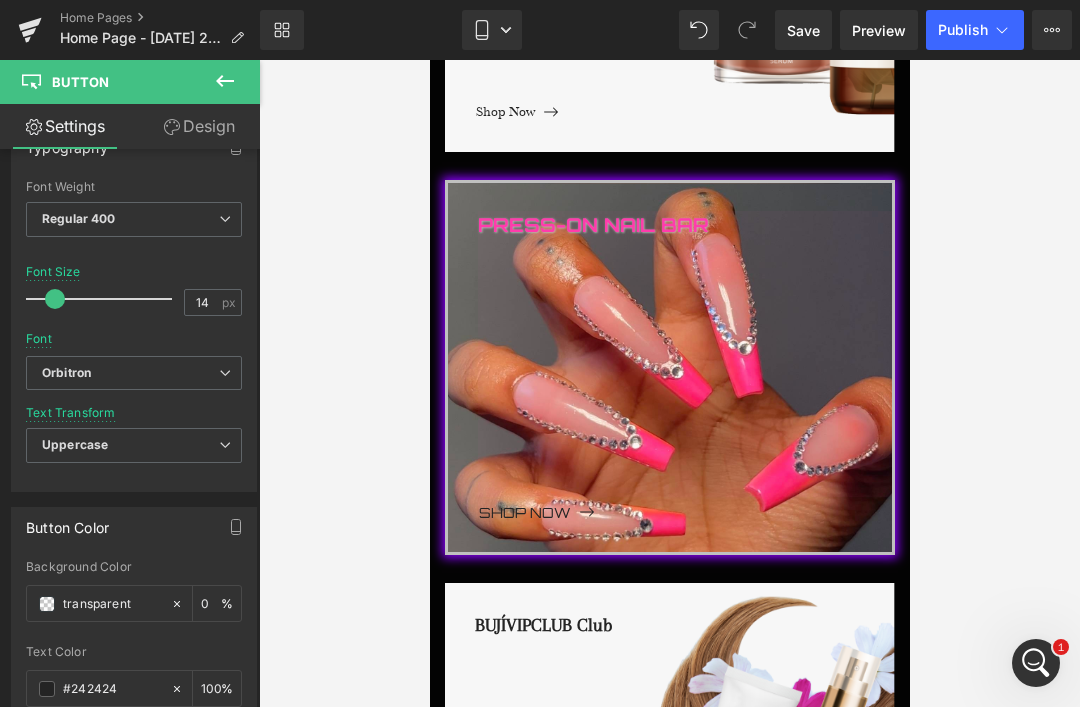 scroll, scrollTop: 621, scrollLeft: 0, axis: vertical 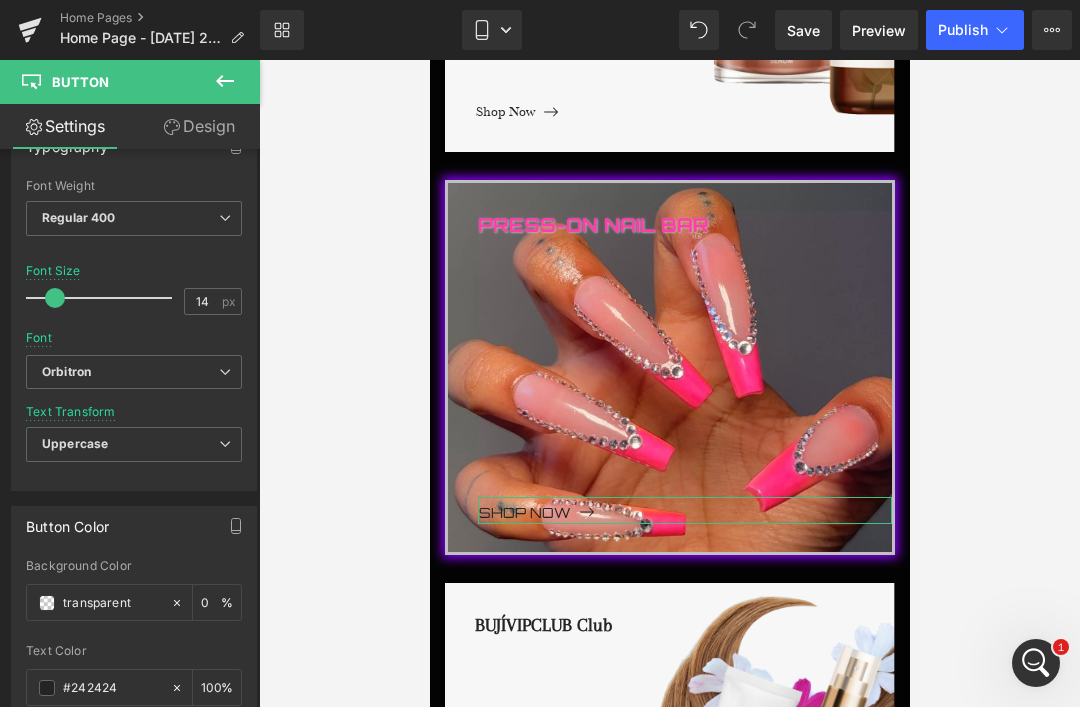 click on "Uppercase" at bounding box center [75, 443] 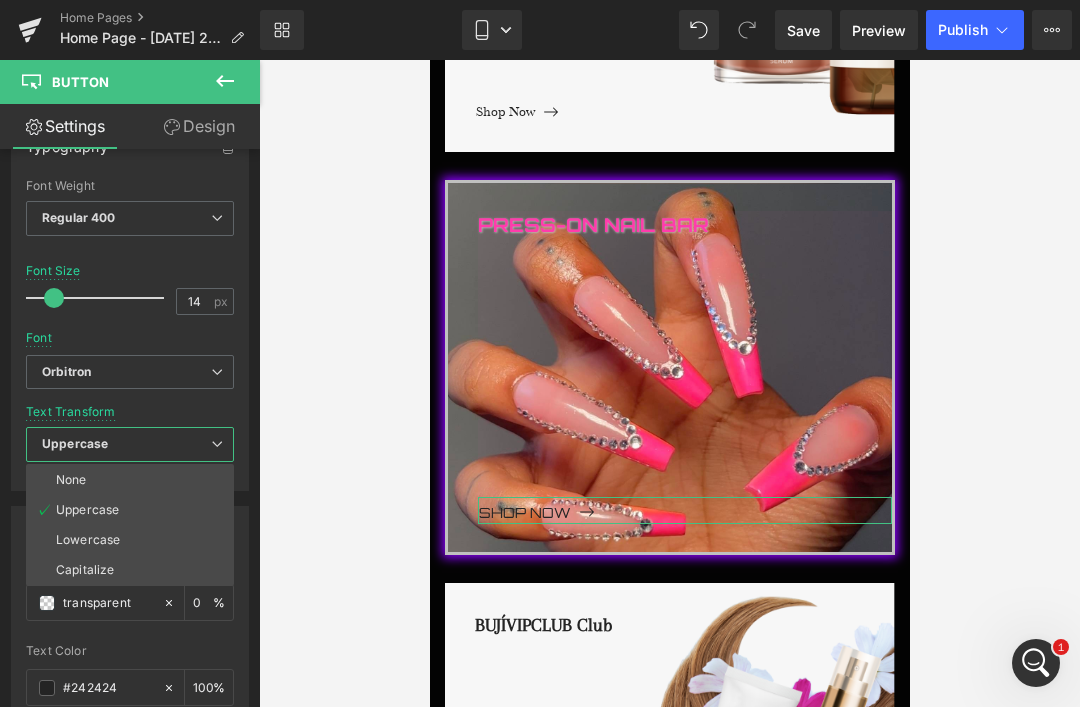 click on "Uppercase" at bounding box center [75, 443] 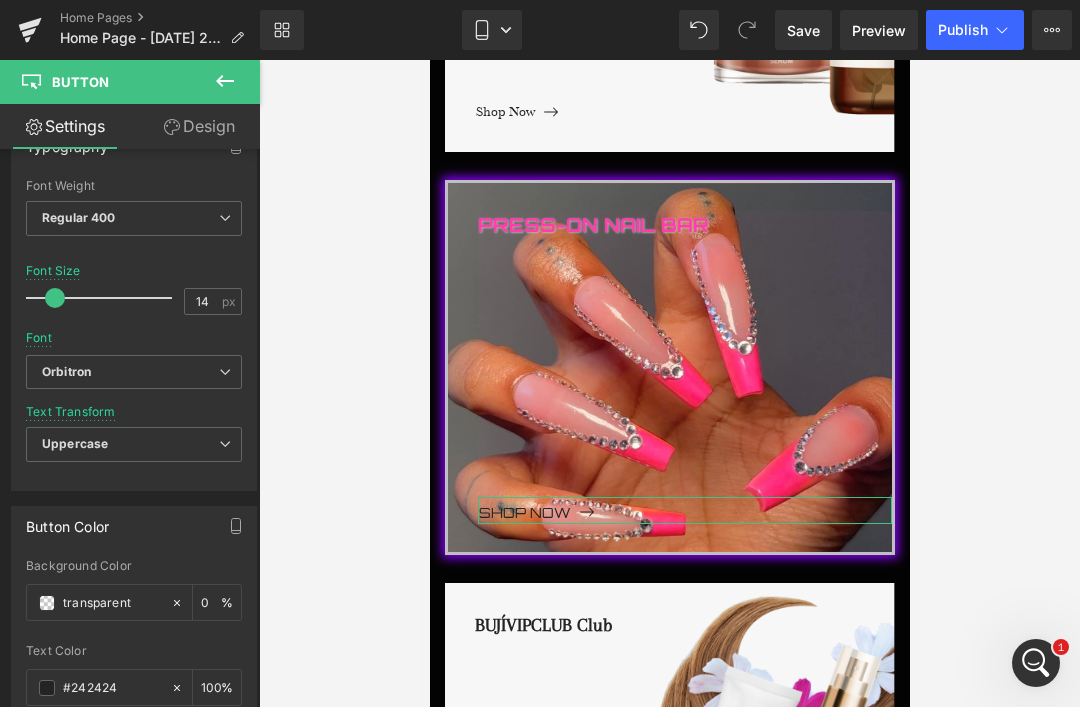 click on "Uppercase" at bounding box center (75, 443) 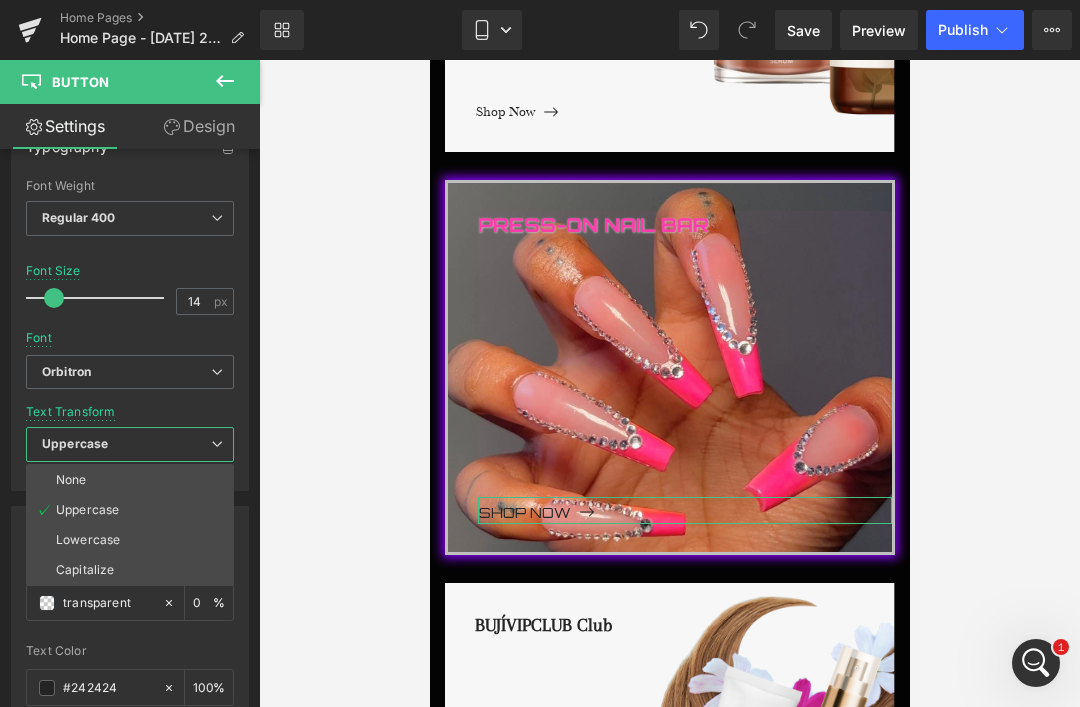 click on "Capitalize" at bounding box center [85, 570] 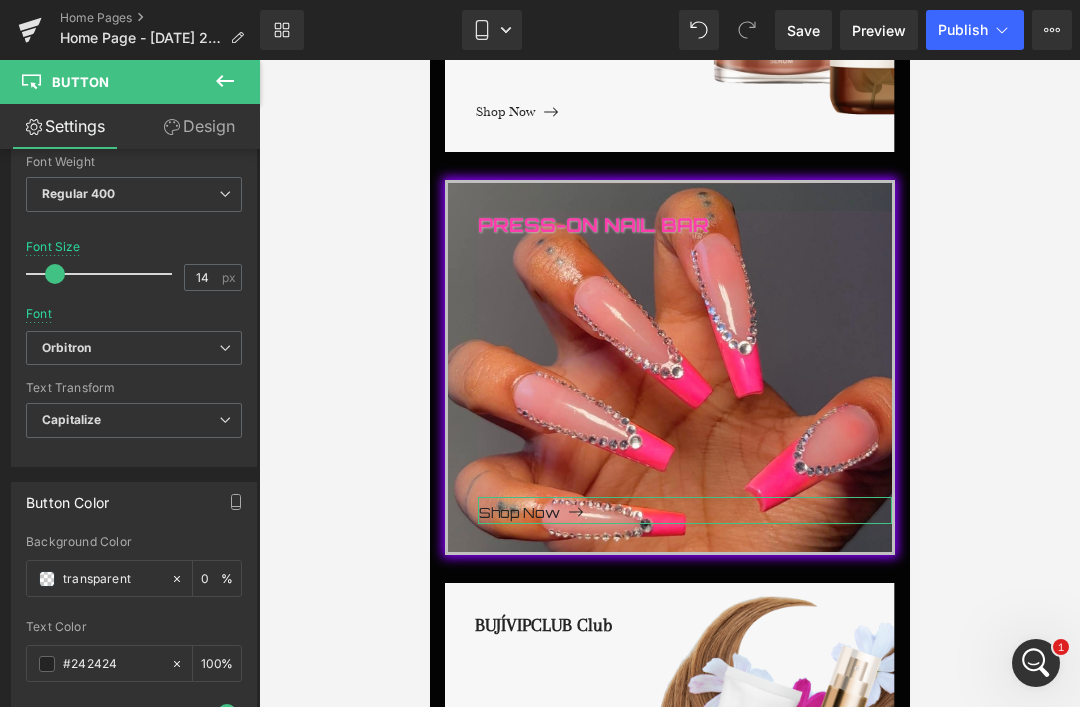 scroll, scrollTop: 651, scrollLeft: 0, axis: vertical 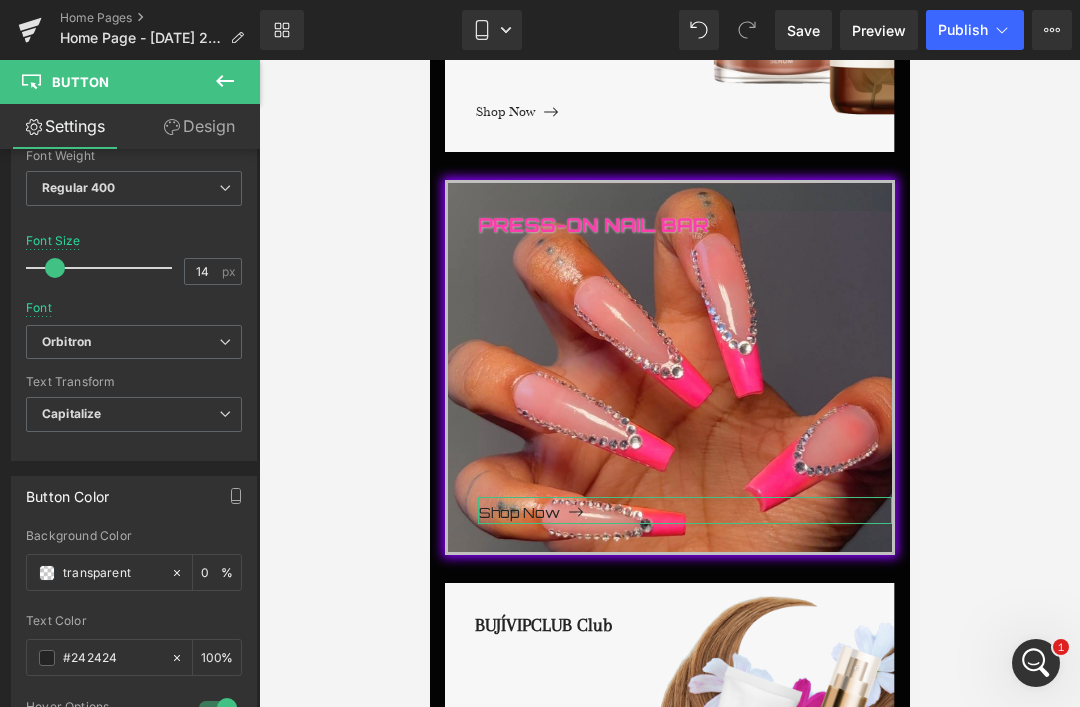 click on "transparent" at bounding box center (112, 573) 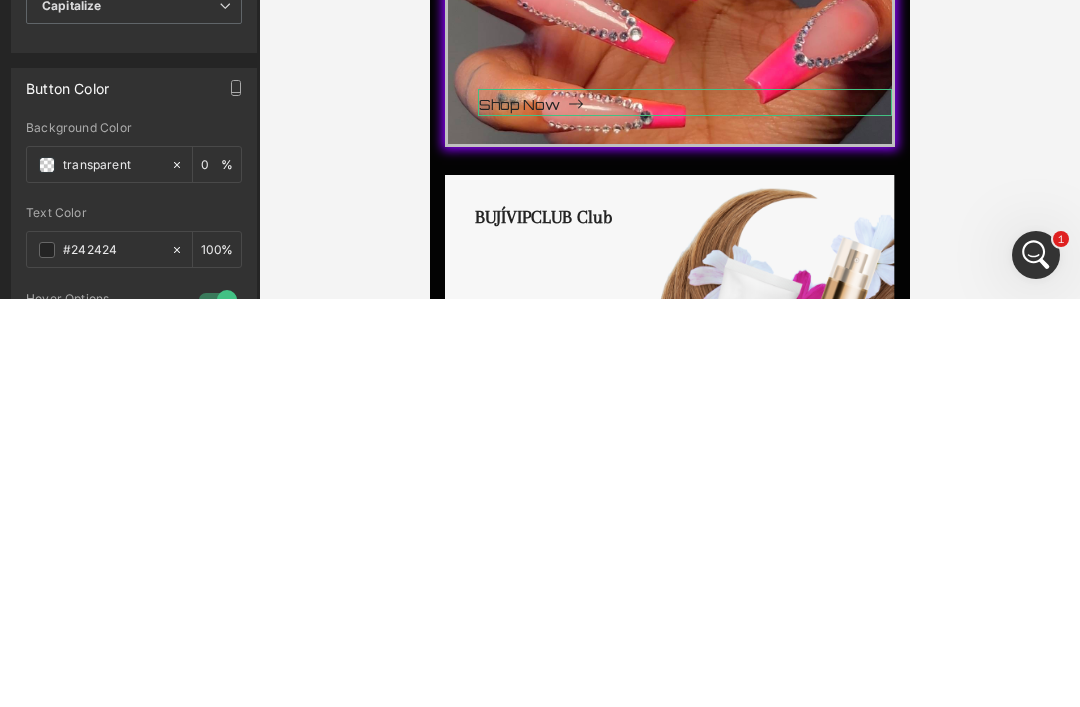 click on "transparent" at bounding box center (112, 573) 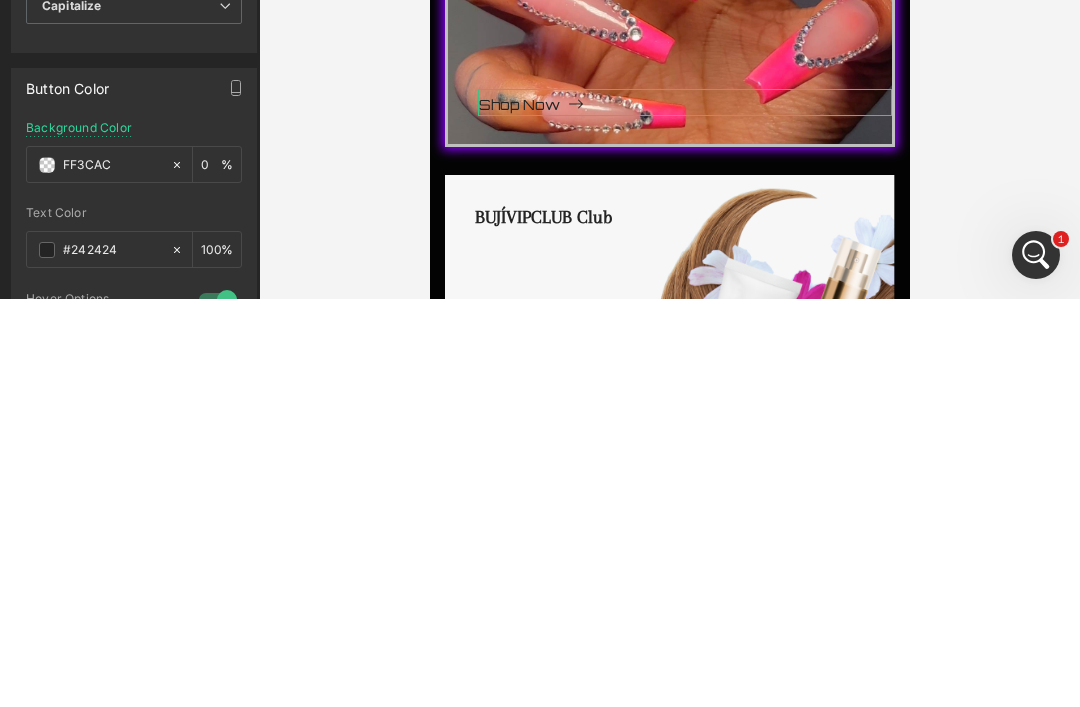 type on "FF3CAC" 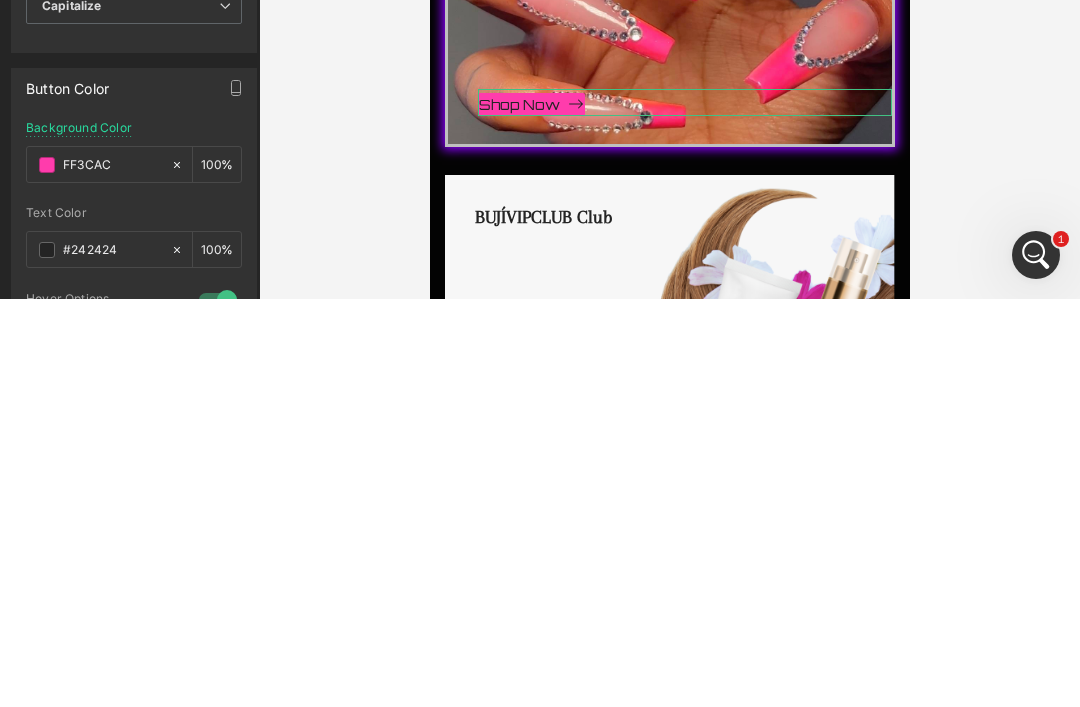 click on "#242424" at bounding box center [112, 658] 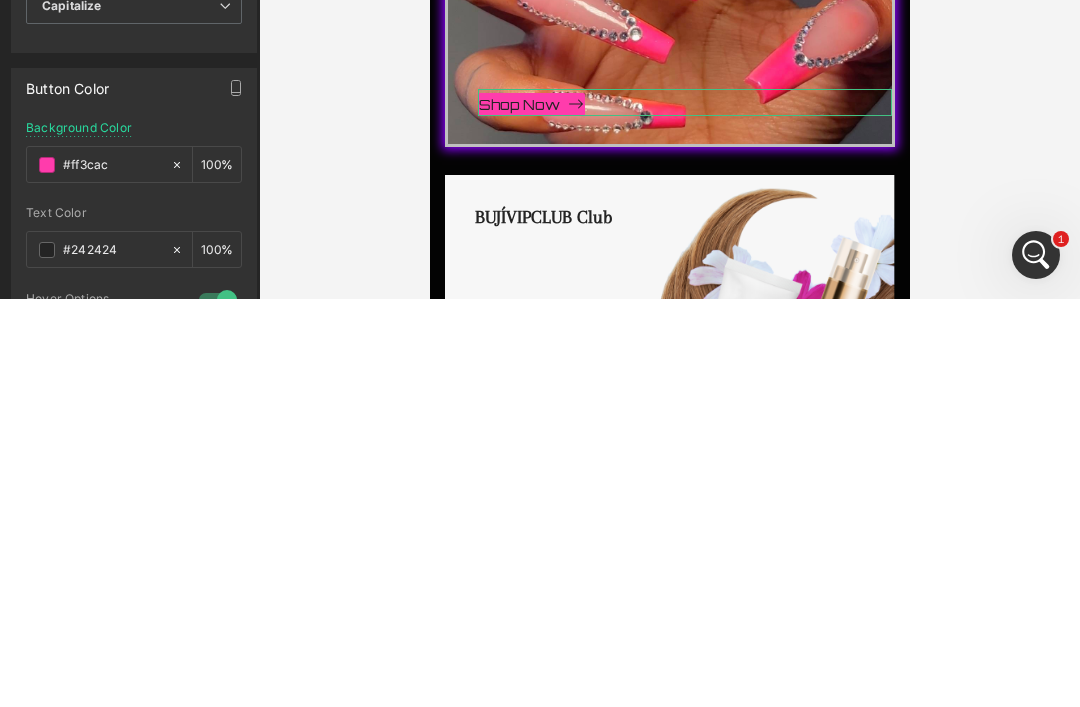 click at bounding box center [47, 658] 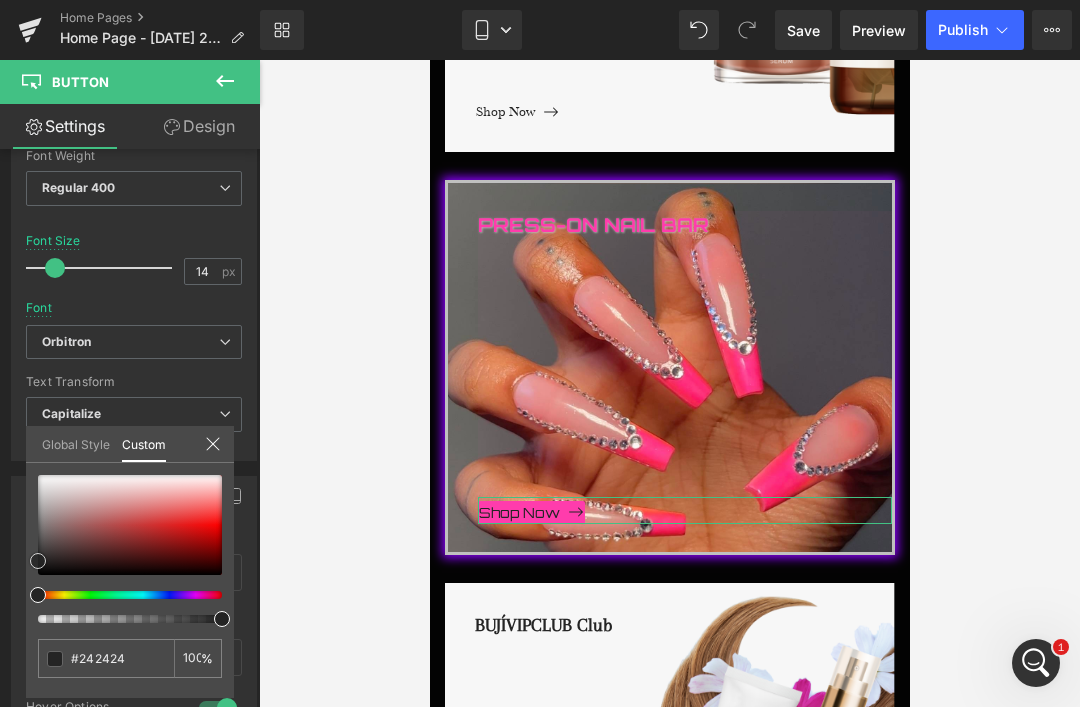 click at bounding box center (130, 525) 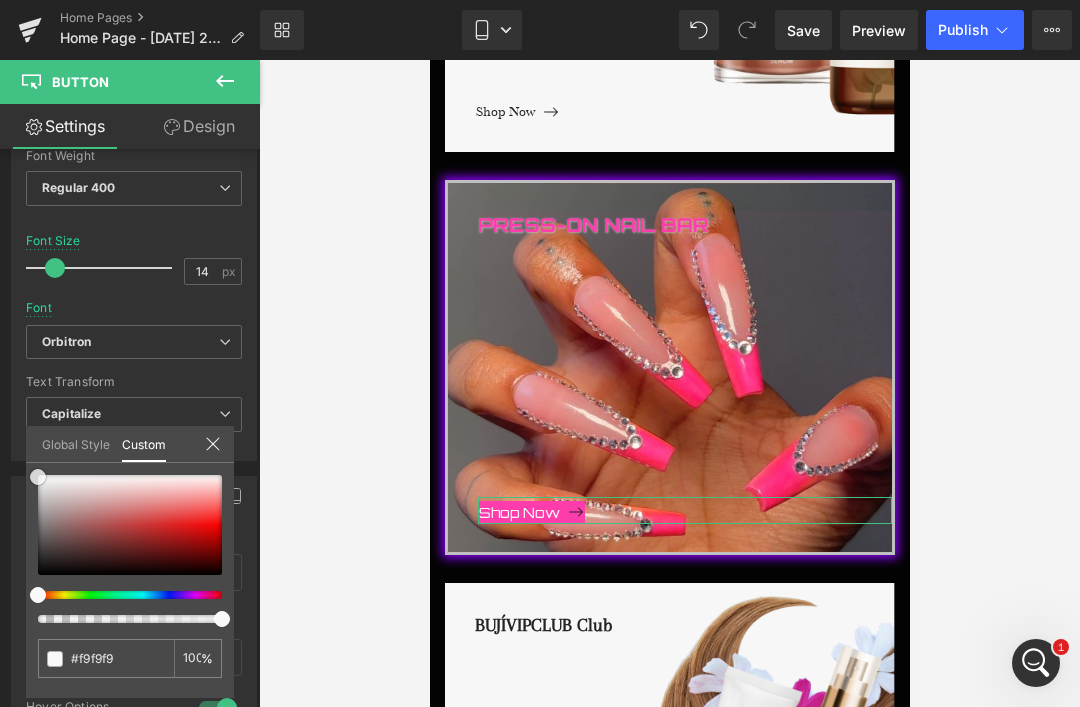 type on "#f9f9f9" 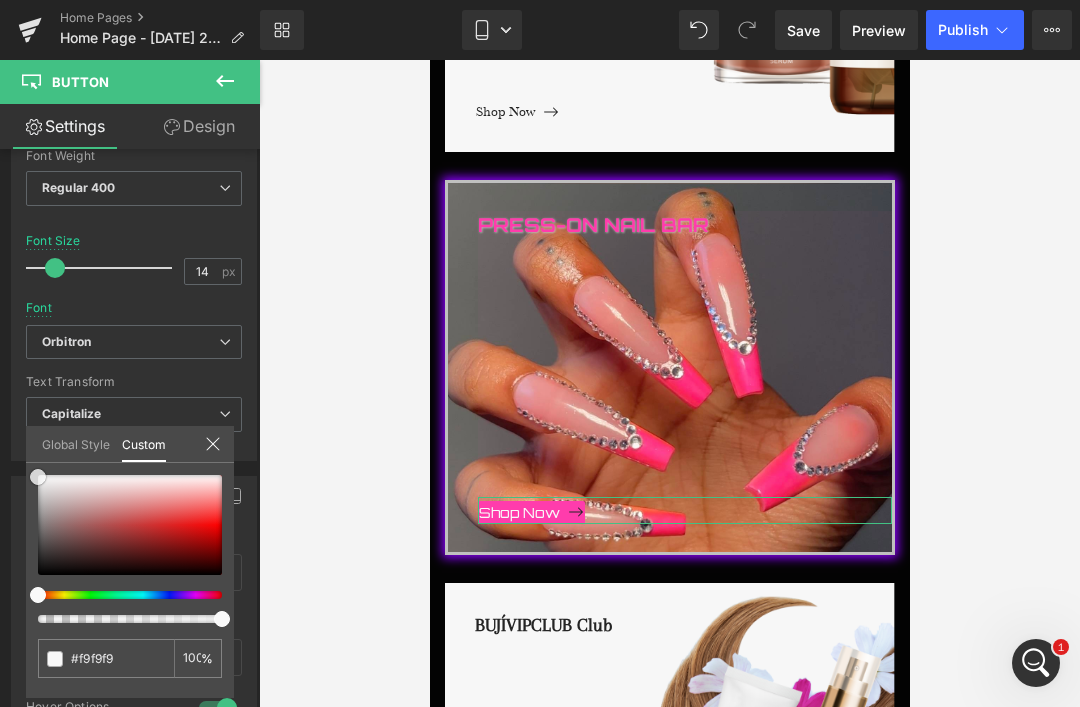 type on "#f9f9f9" 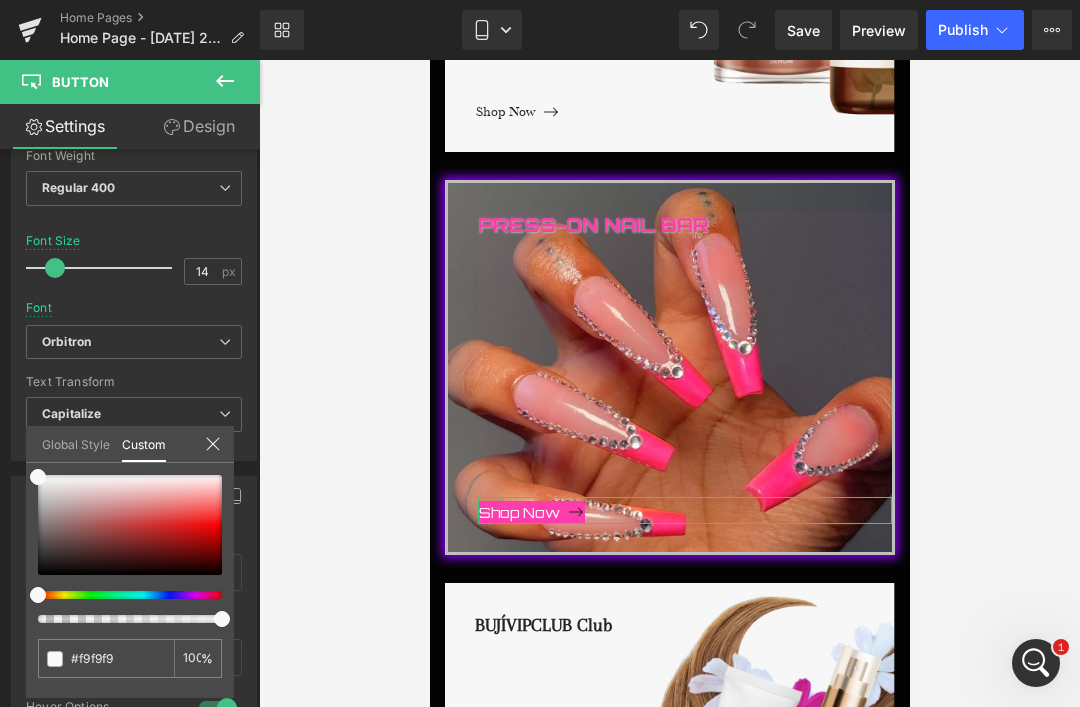 click 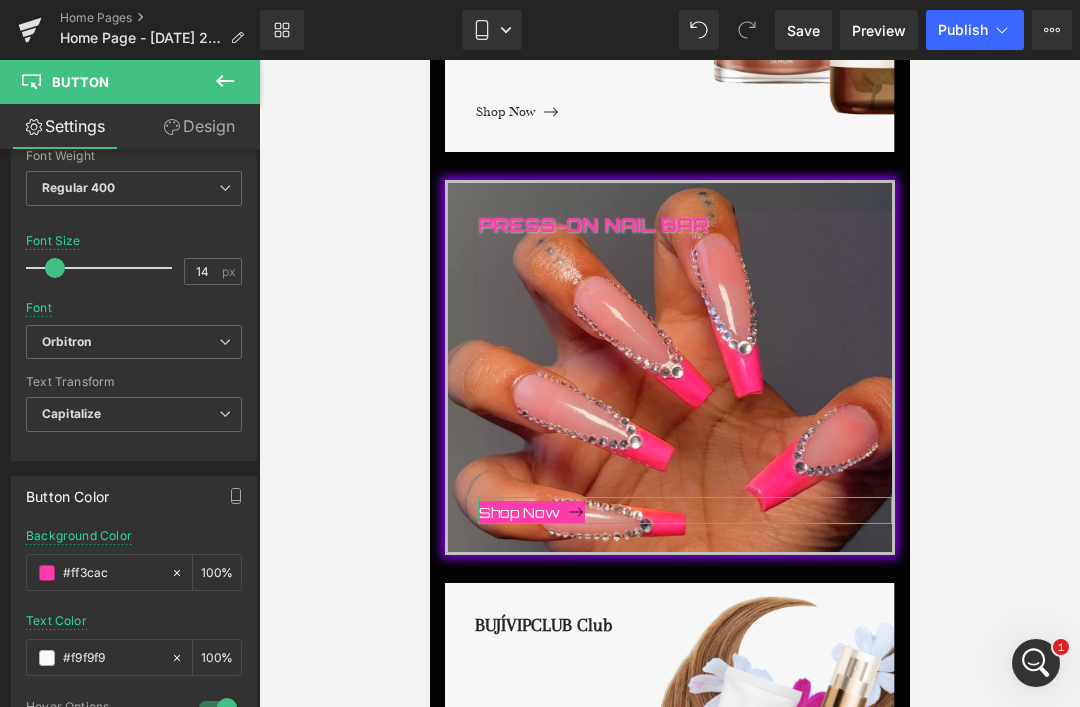 click on "#ff3cac" at bounding box center [112, 573] 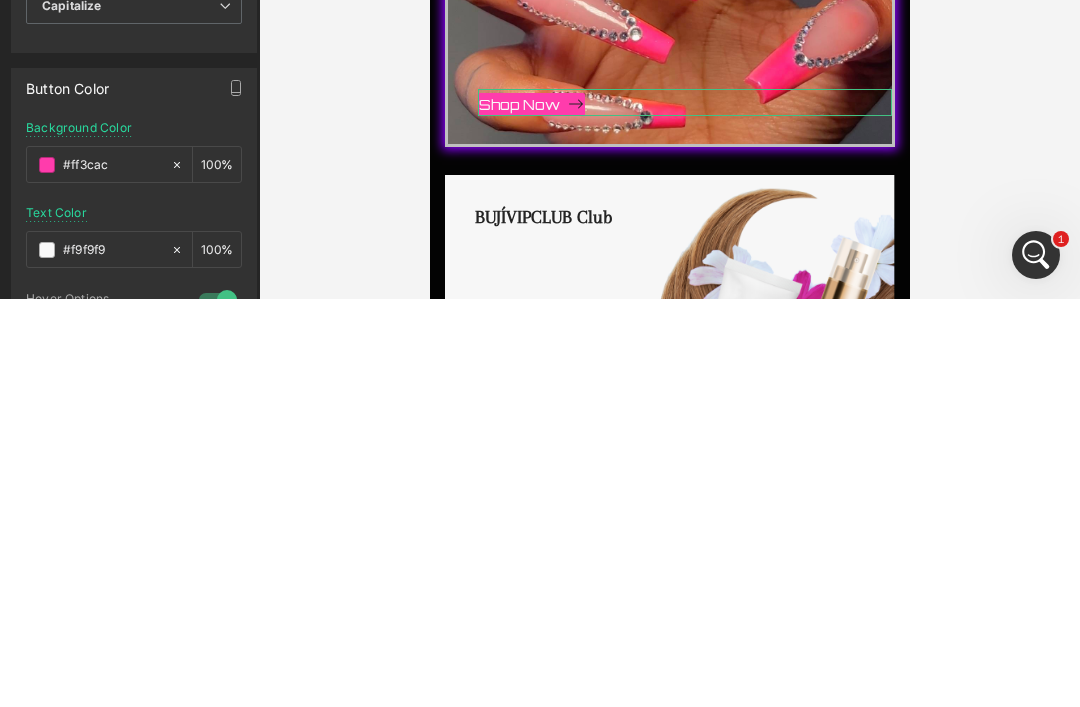 click at bounding box center (47, 573) 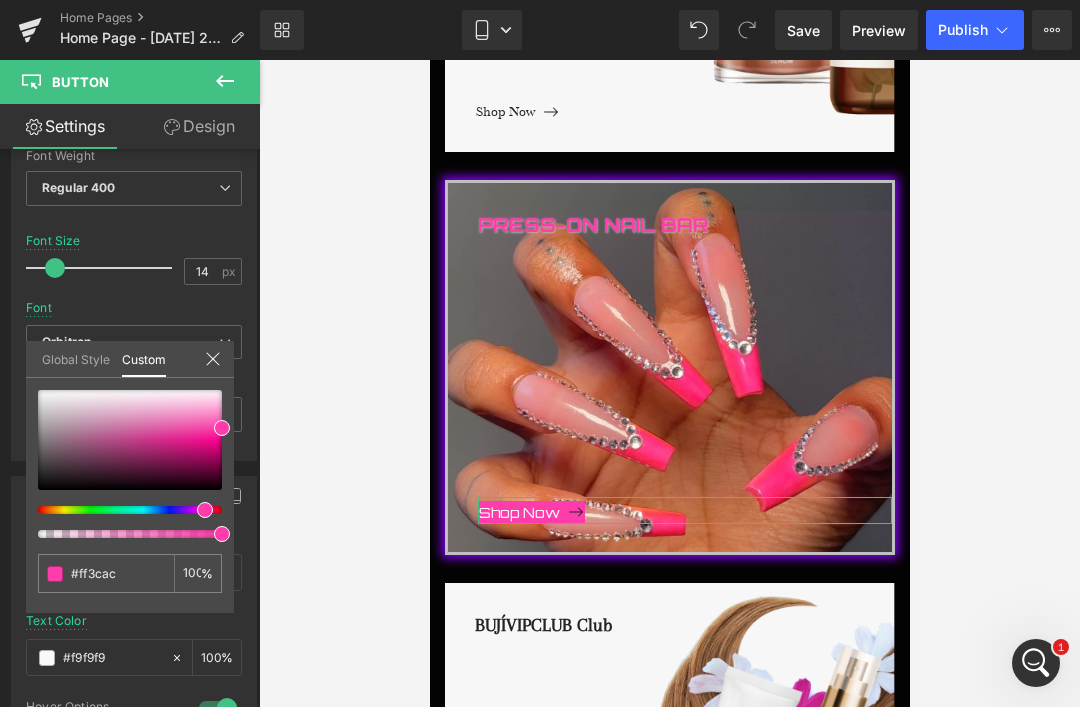 click on "#ff3cac 100 %" at bounding box center [130, 390] 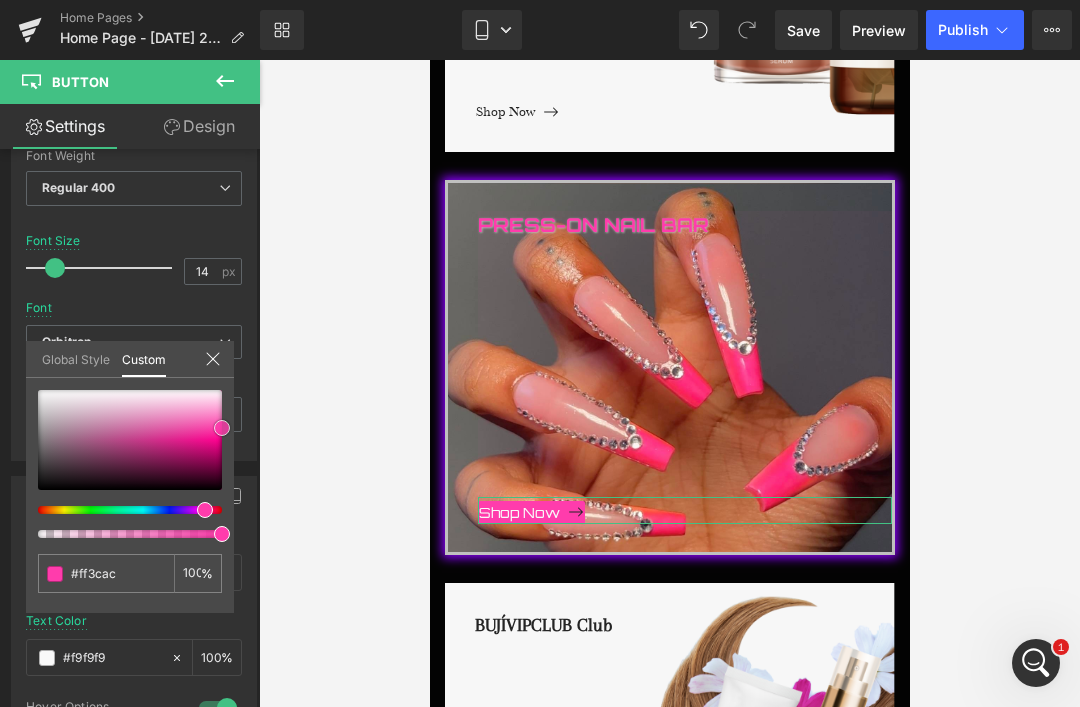 click at bounding box center (130, 440) 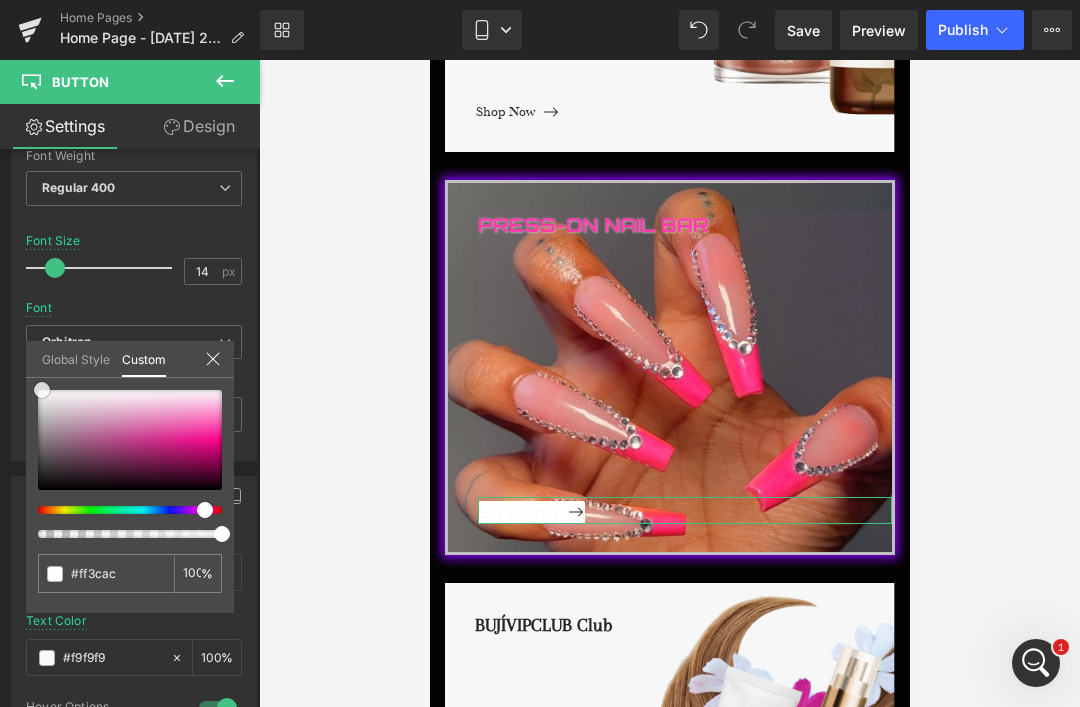 type on "#ffffff" 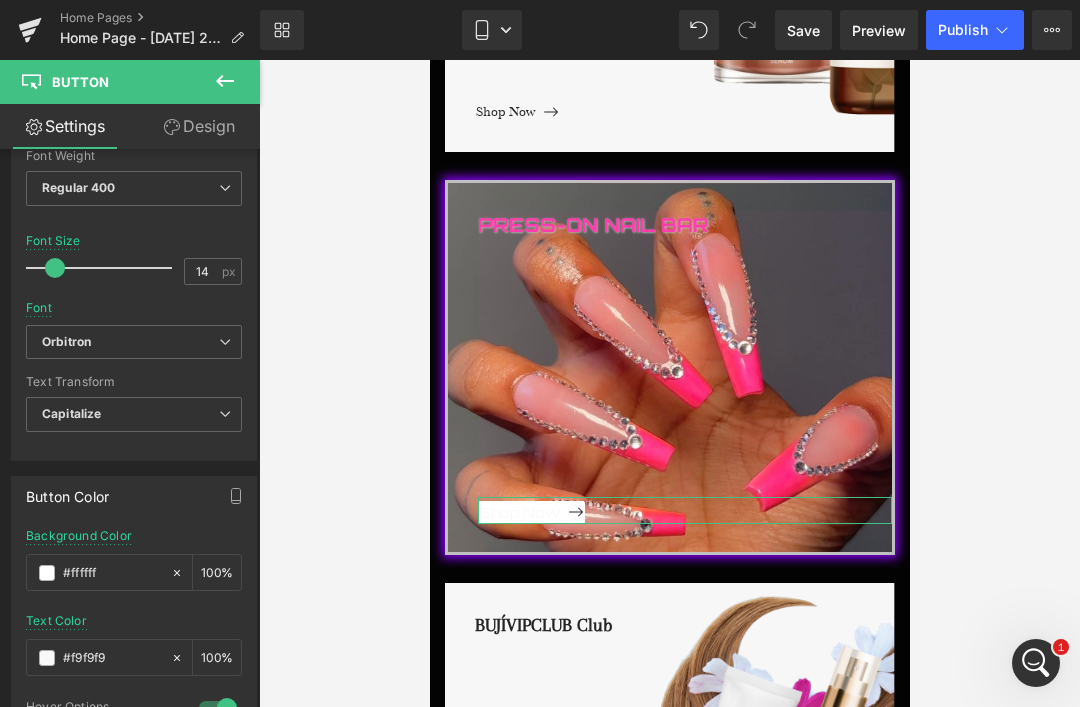 click on "#f9f9f9" at bounding box center (112, 658) 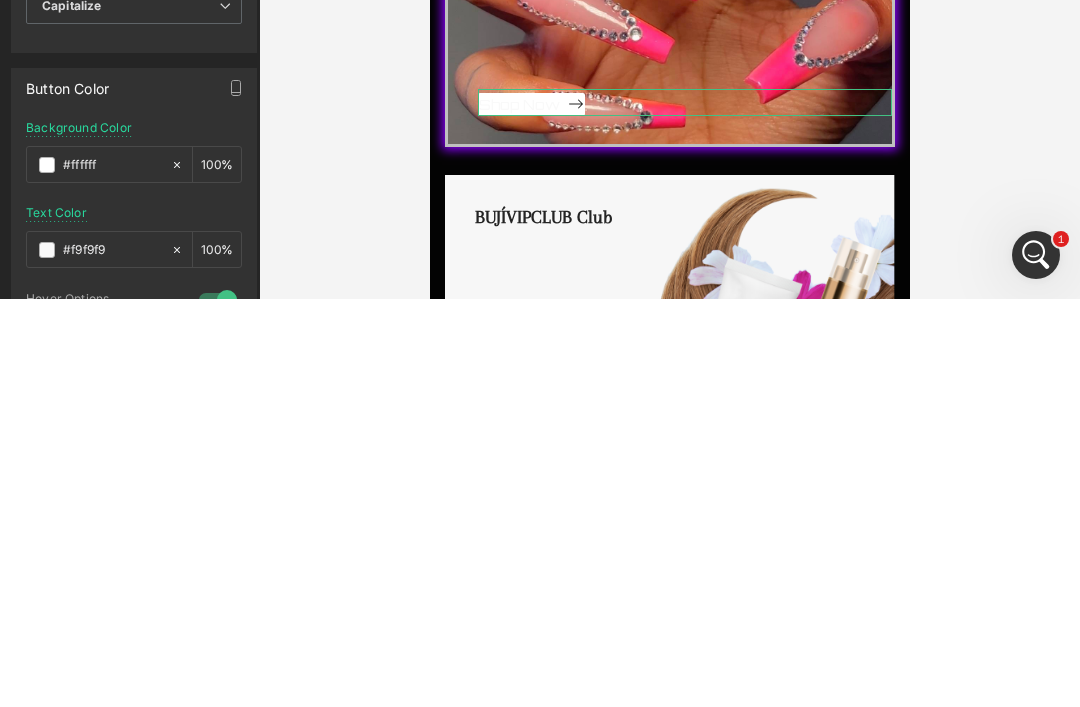 click on "#f9f9f9" at bounding box center [112, 658] 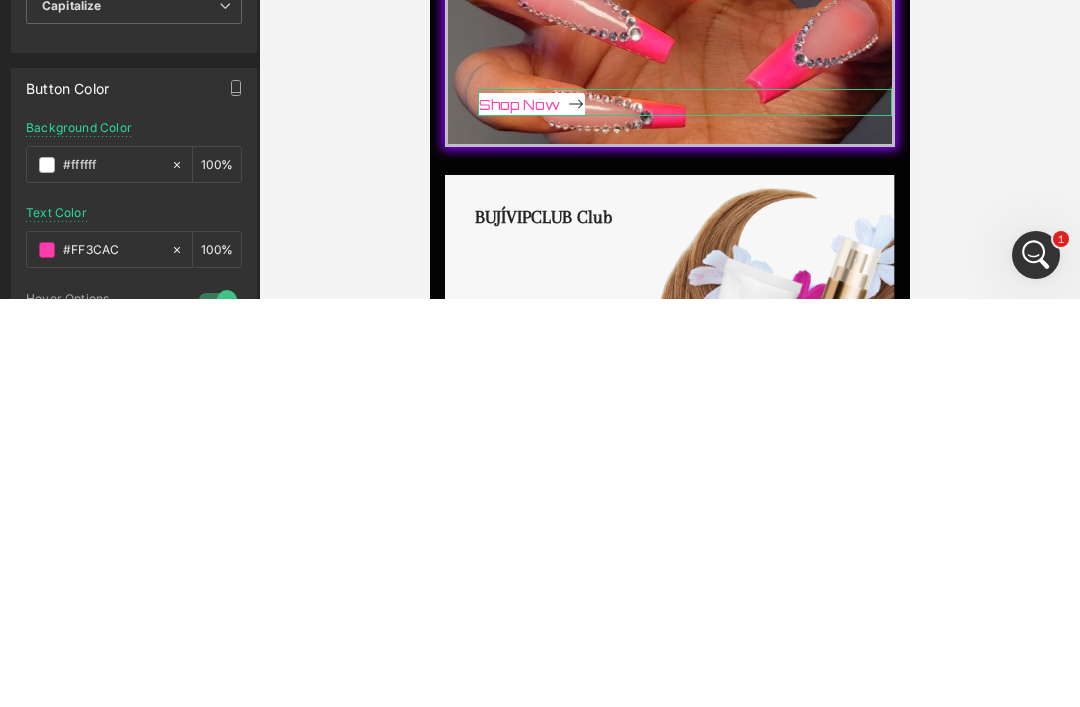 type on "#ff3cac" 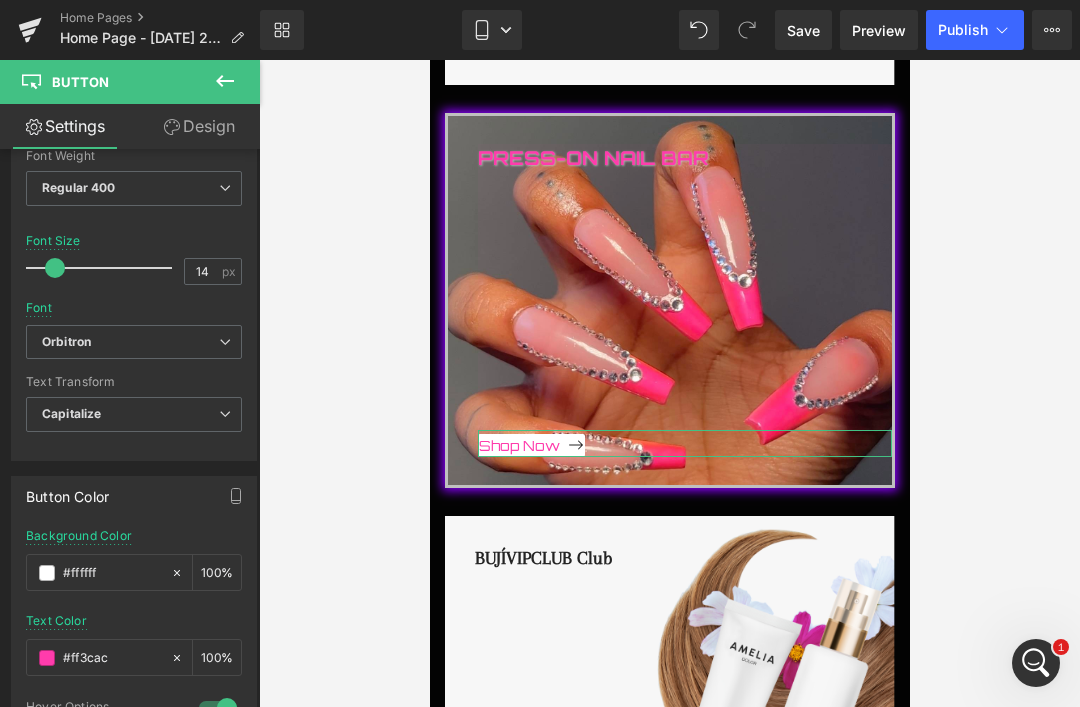 scroll, scrollTop: 1592, scrollLeft: 0, axis: vertical 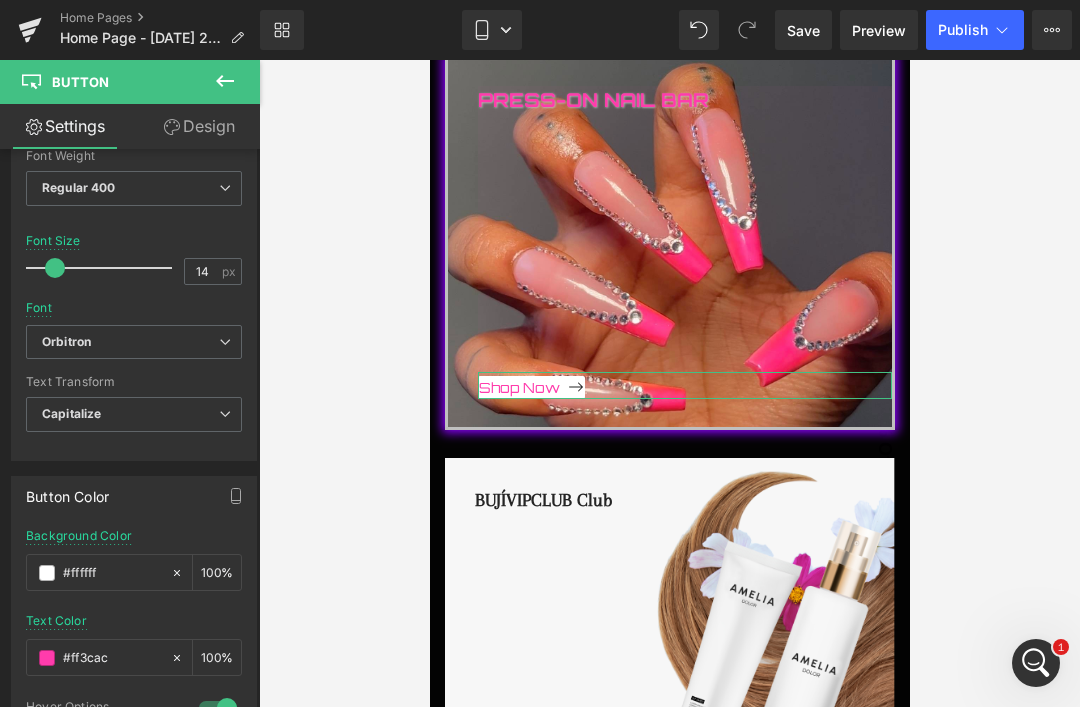 click at bounding box center [669, 417] 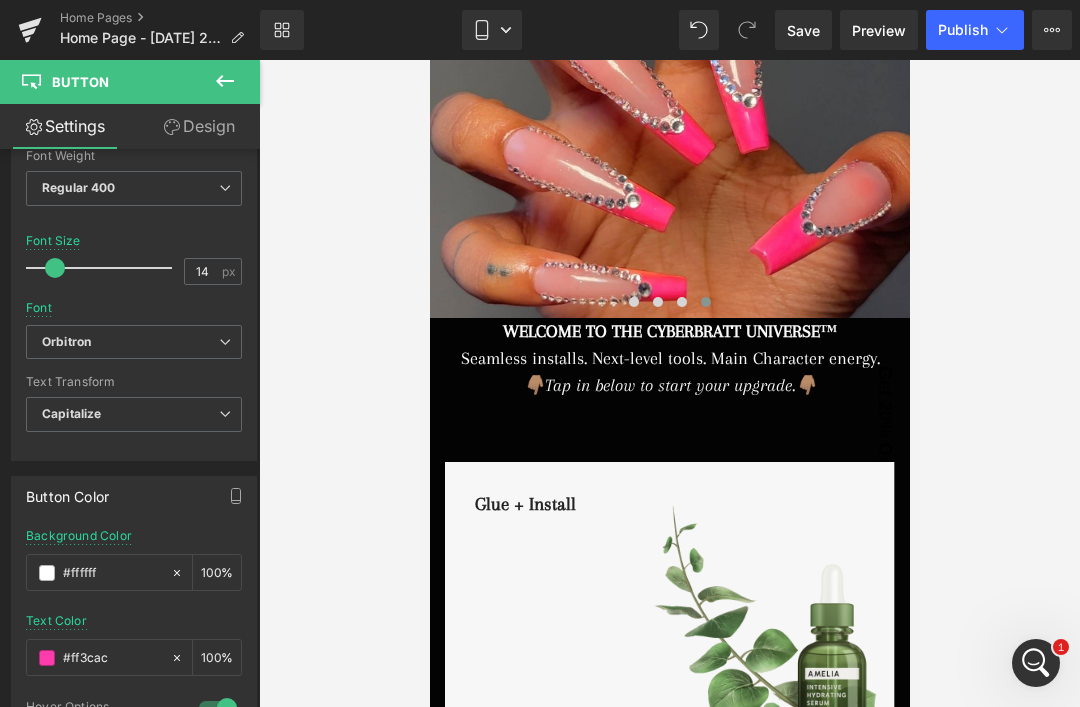 scroll, scrollTop: 362, scrollLeft: 0, axis: vertical 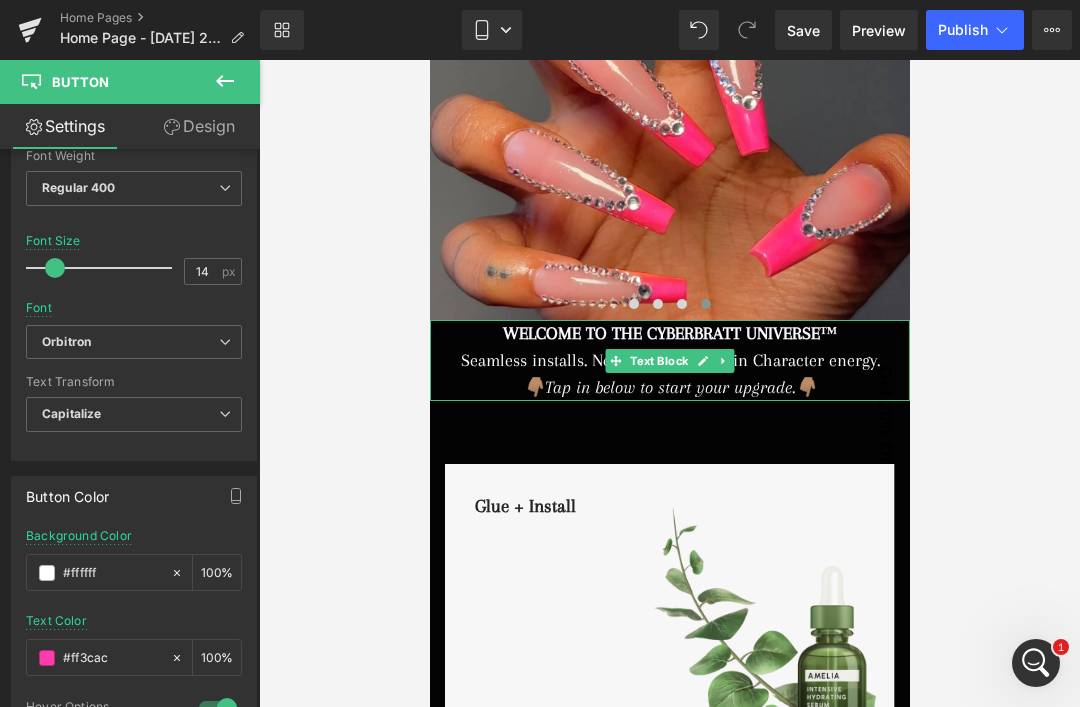 click on "WELCOME TO THE CYBERBRATT UNIVERSE™" at bounding box center (669, 333) 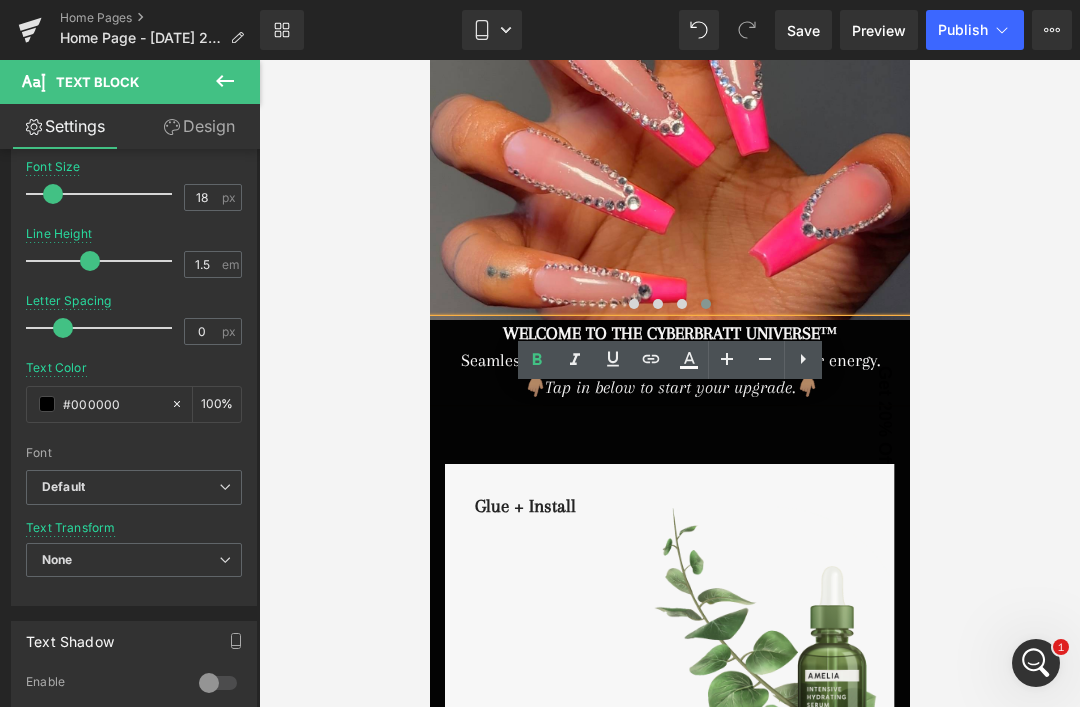 scroll, scrollTop: 252, scrollLeft: 0, axis: vertical 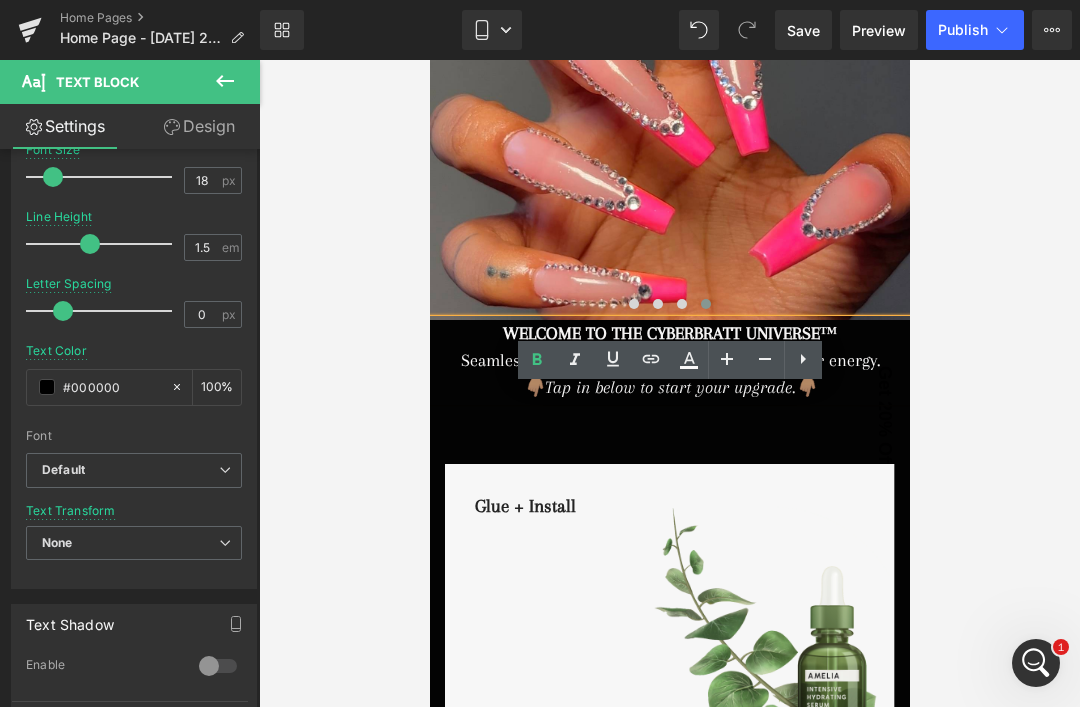 click on "Default" at bounding box center [63, 470] 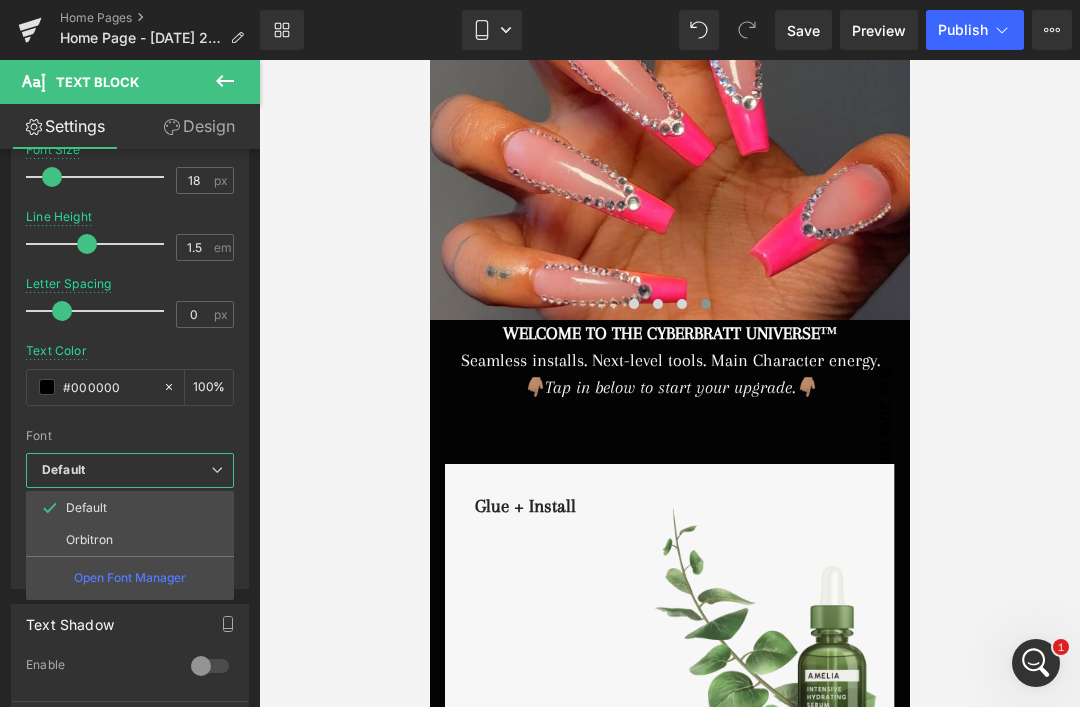 click on "Orbitron" at bounding box center (89, 540) 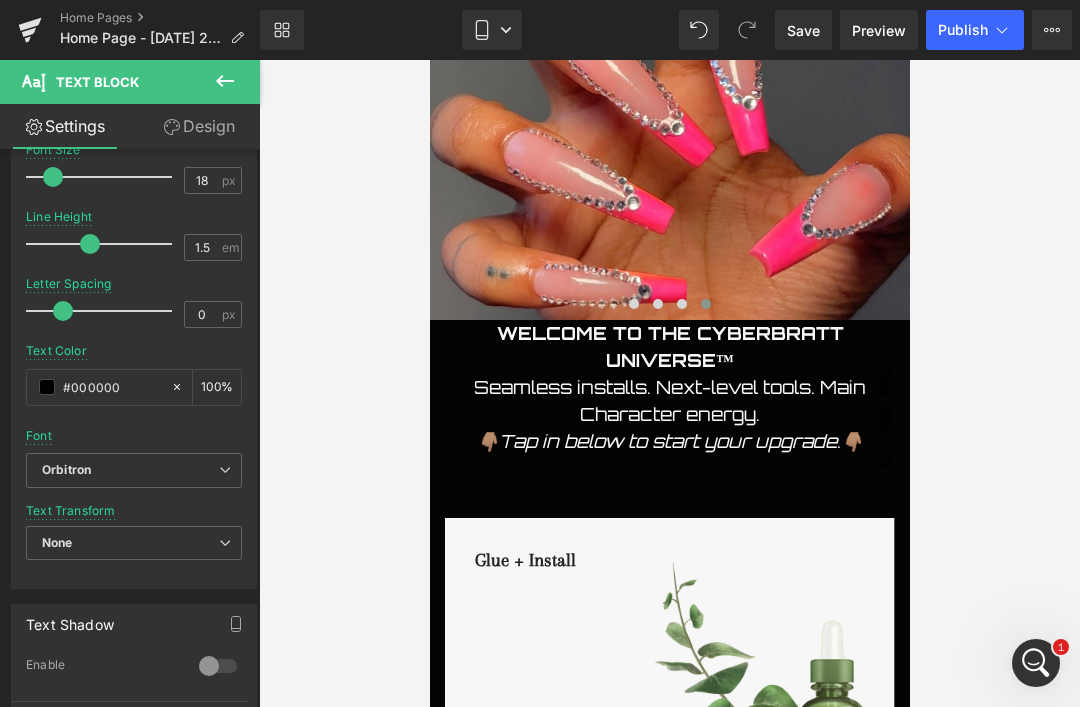 click on "Orbitron" at bounding box center [66, 470] 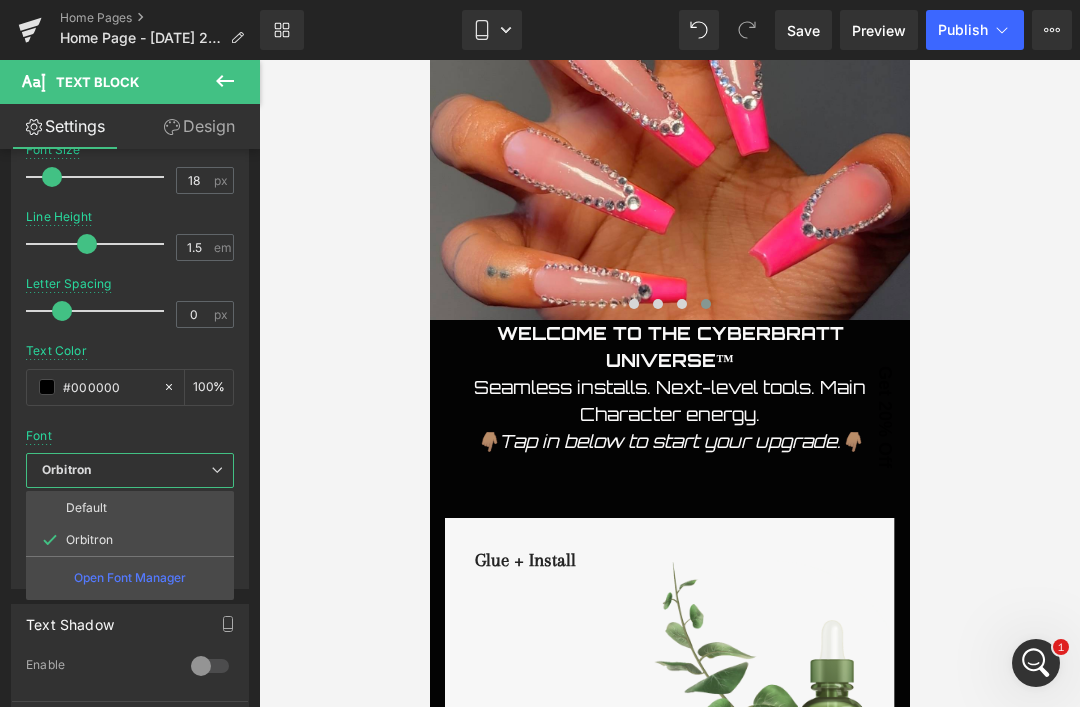 click on "Default" at bounding box center [130, 508] 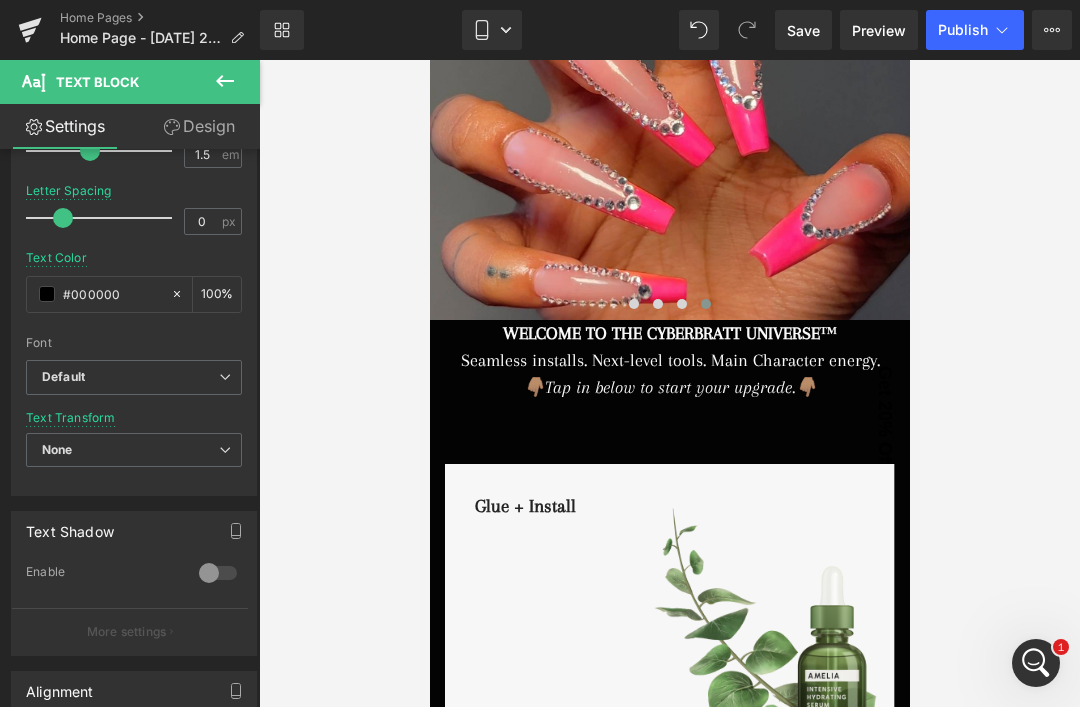 scroll, scrollTop: 350, scrollLeft: 0, axis: vertical 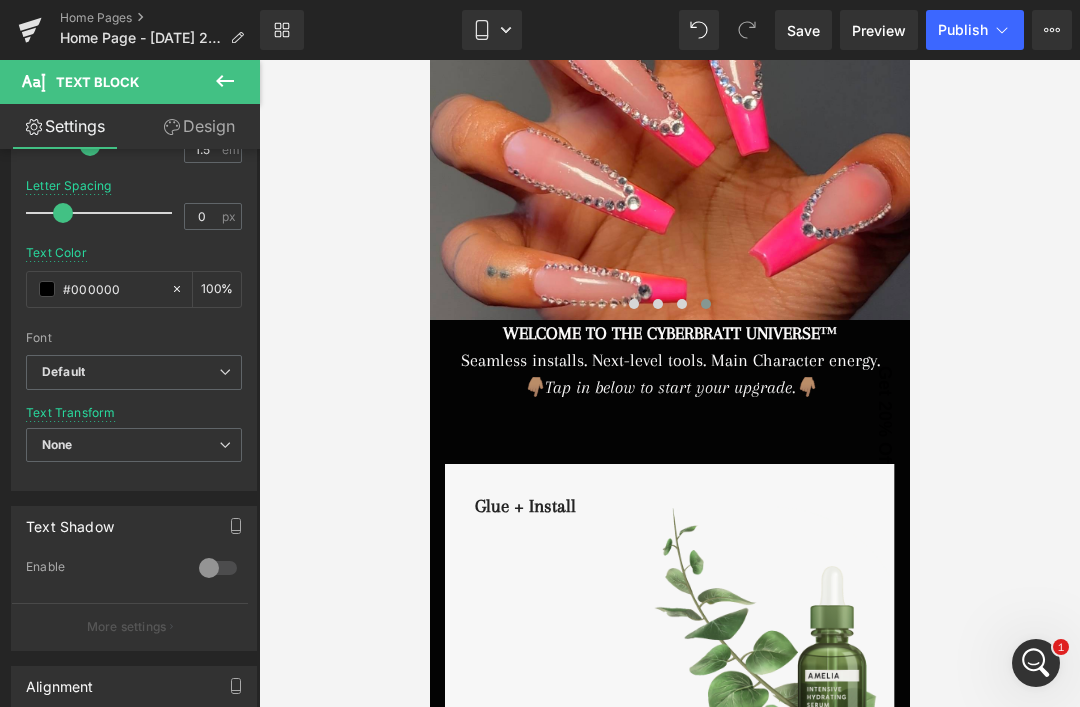 click at bounding box center [218, 568] 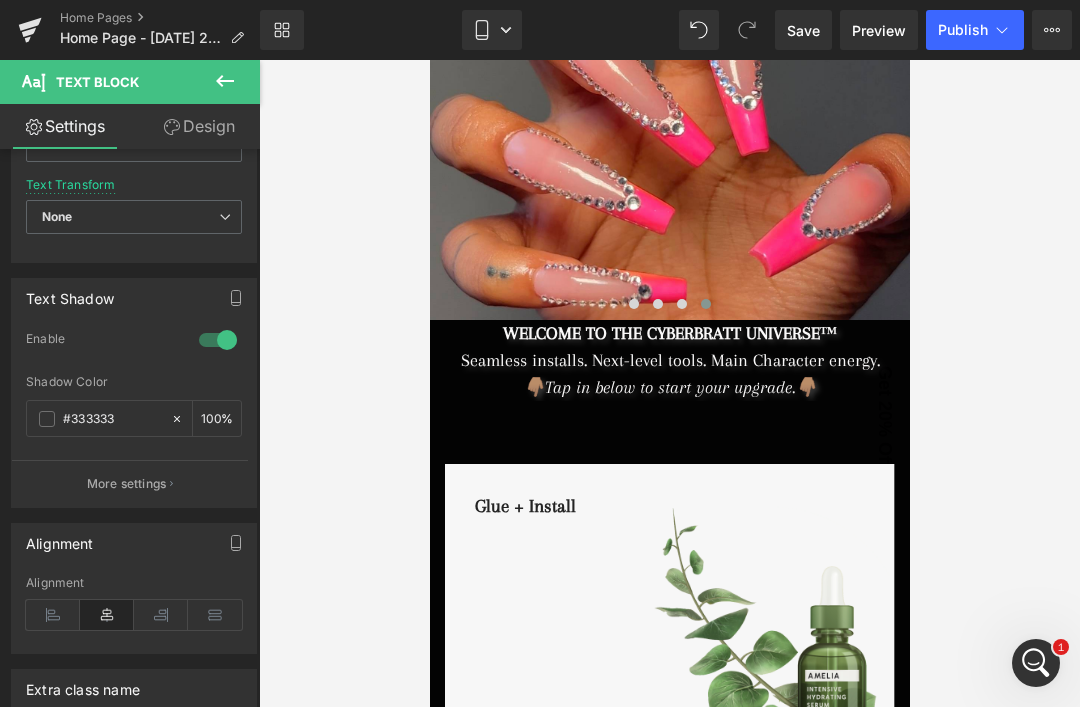 scroll, scrollTop: 580, scrollLeft: 0, axis: vertical 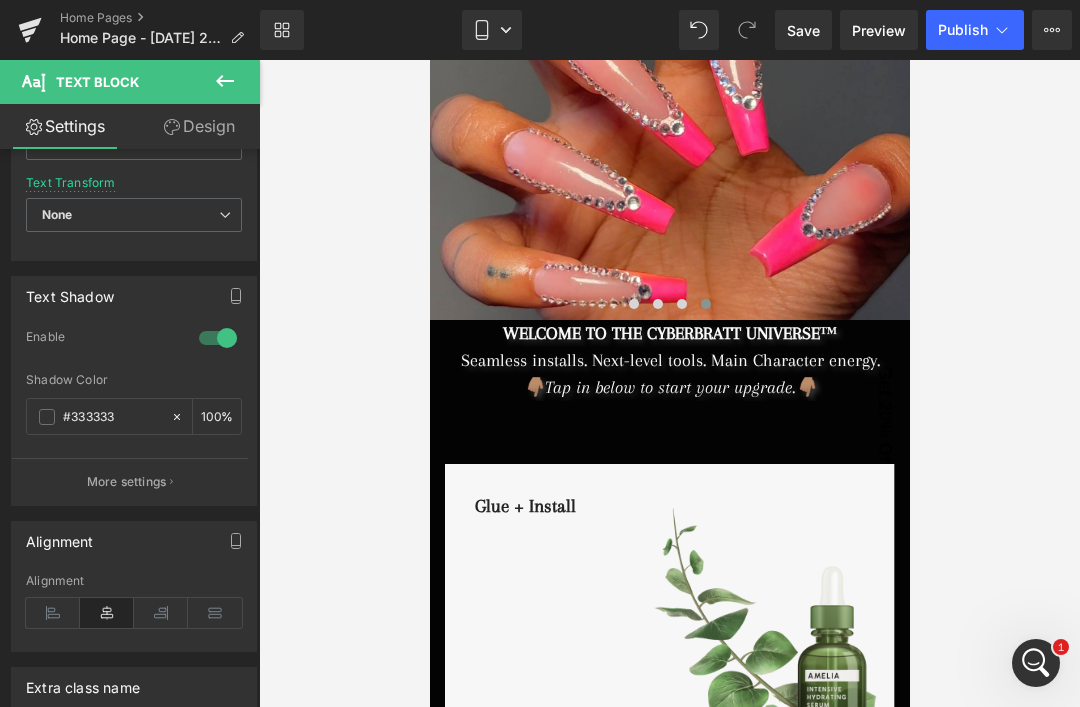 click on "#333333" at bounding box center [112, 417] 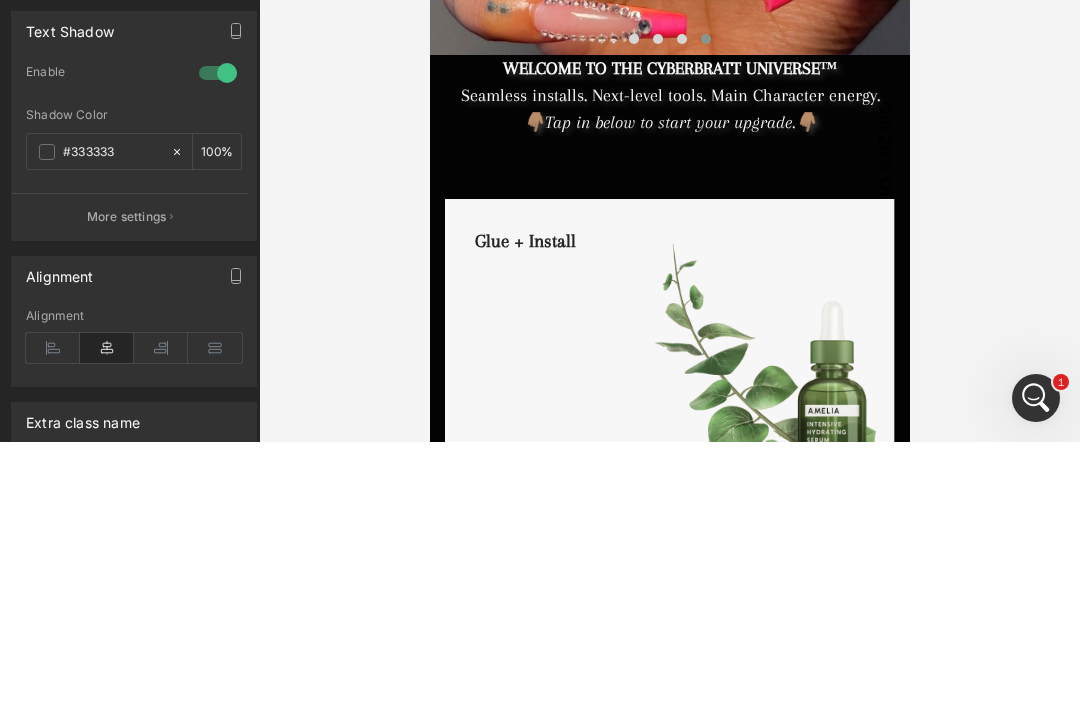 click on "#333333" at bounding box center (112, 417) 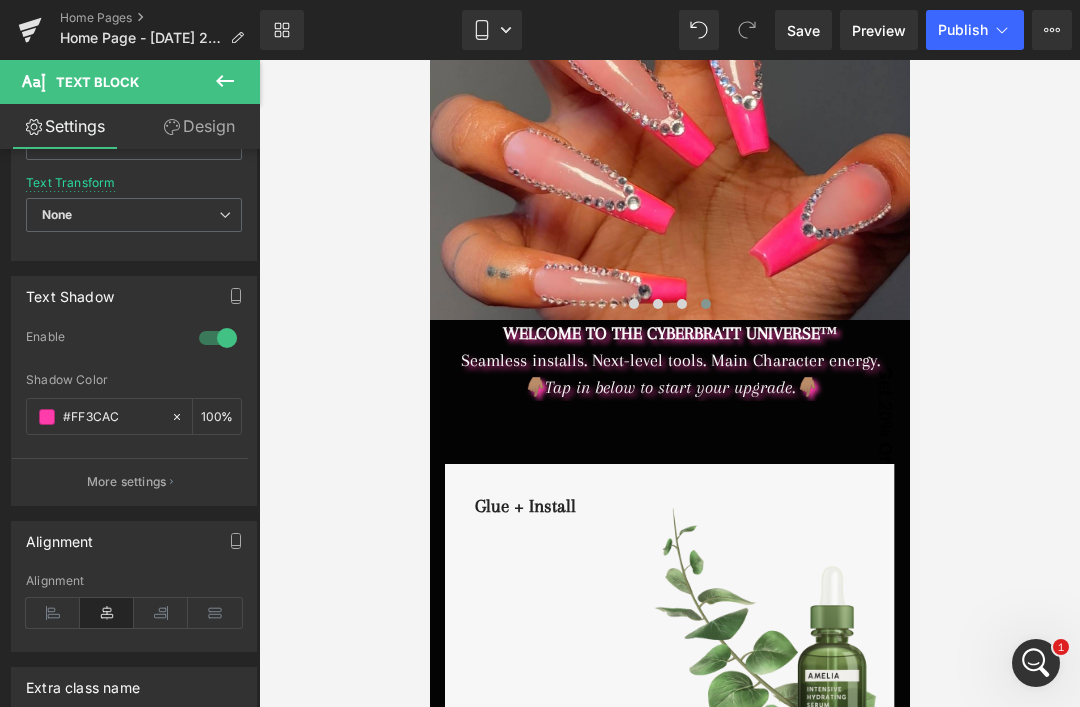 type on "#ff3cac" 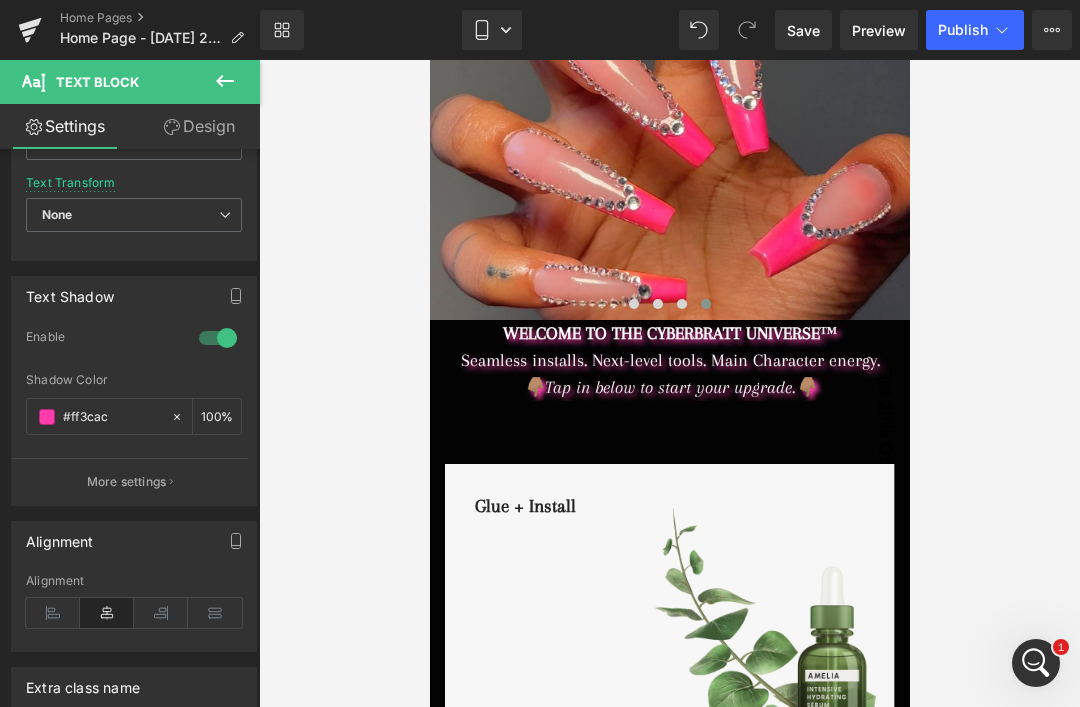 click on "More settings" at bounding box center [130, 481] 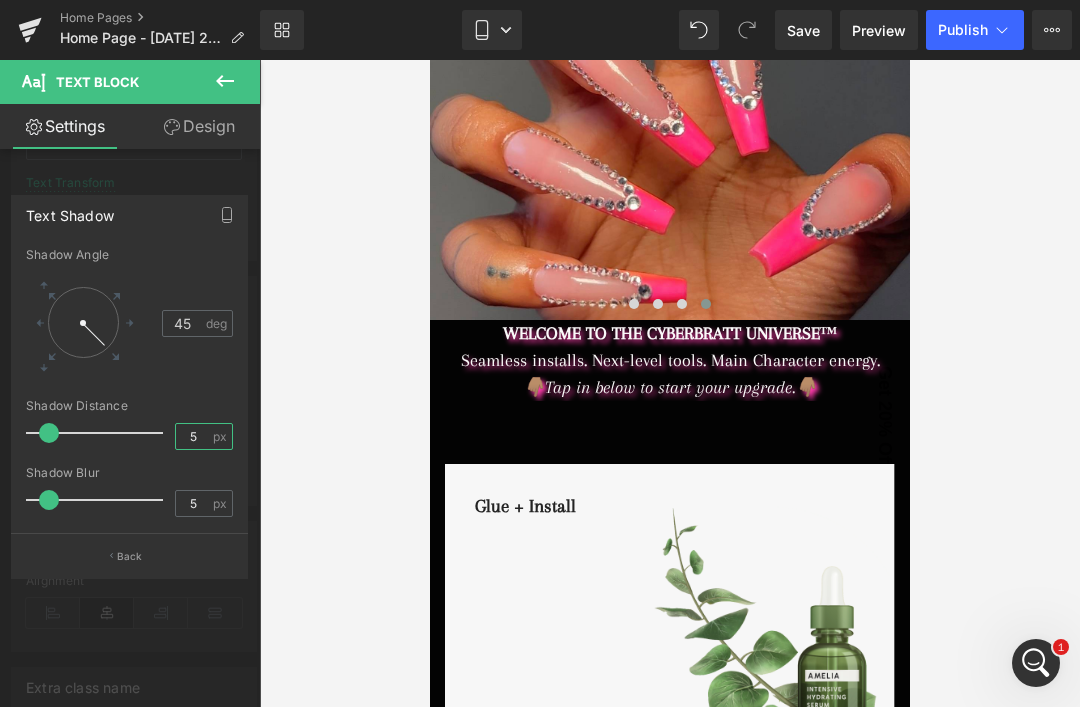 click on "5" at bounding box center [193, 436] 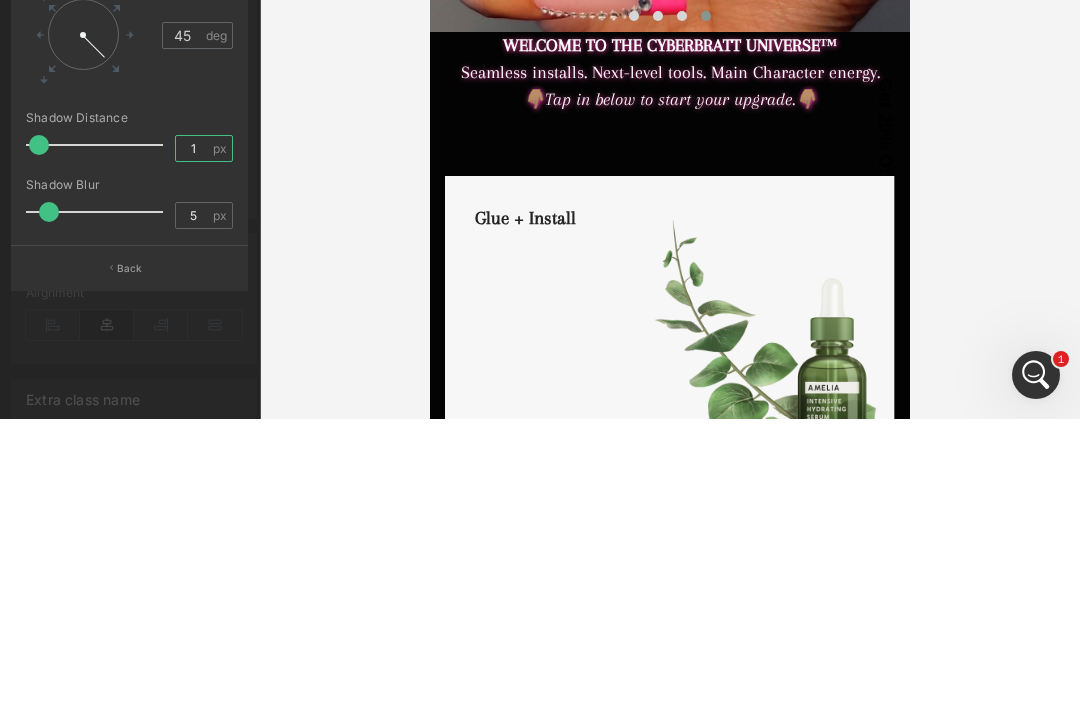 type on "1" 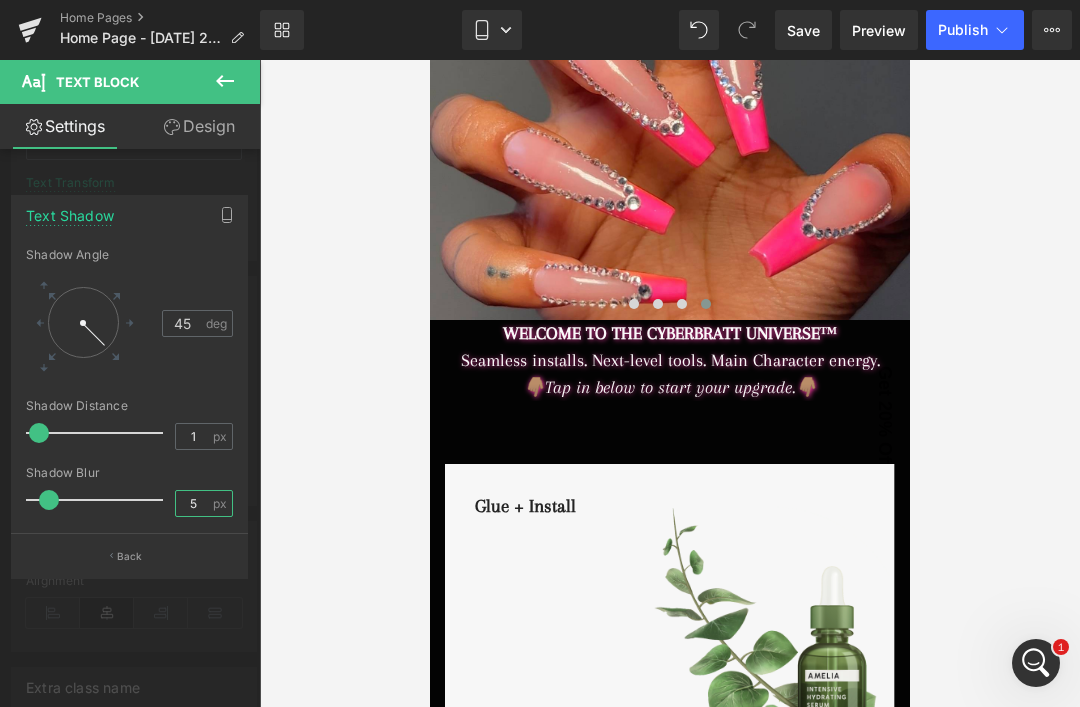 click on "5" at bounding box center [193, 503] 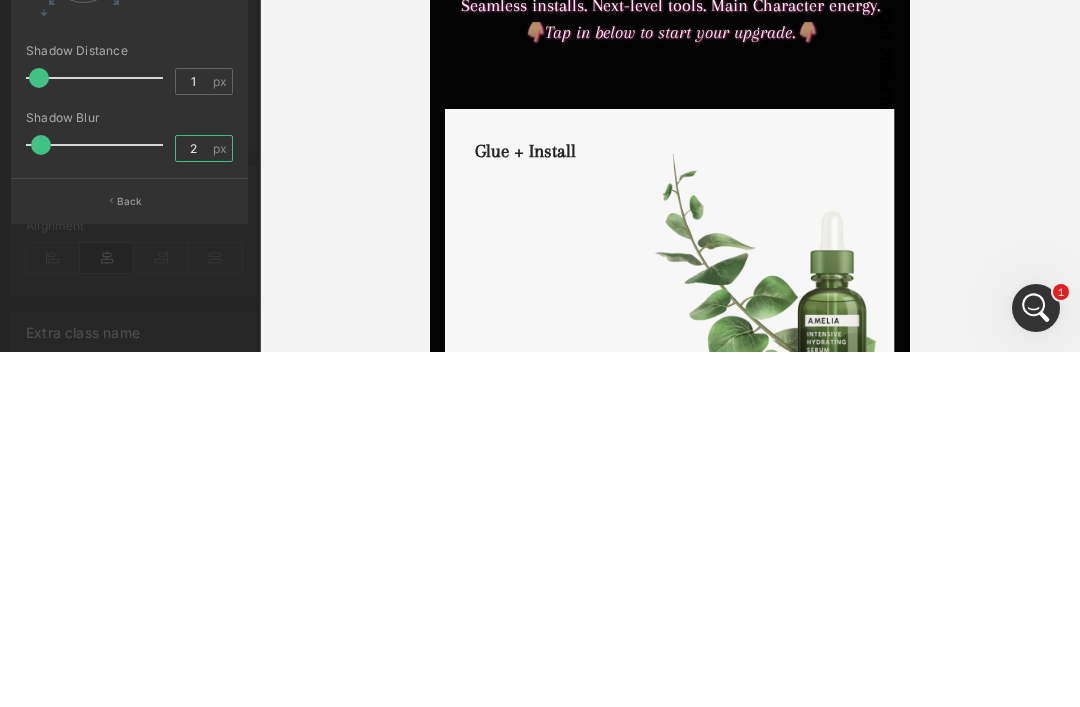 type on "2" 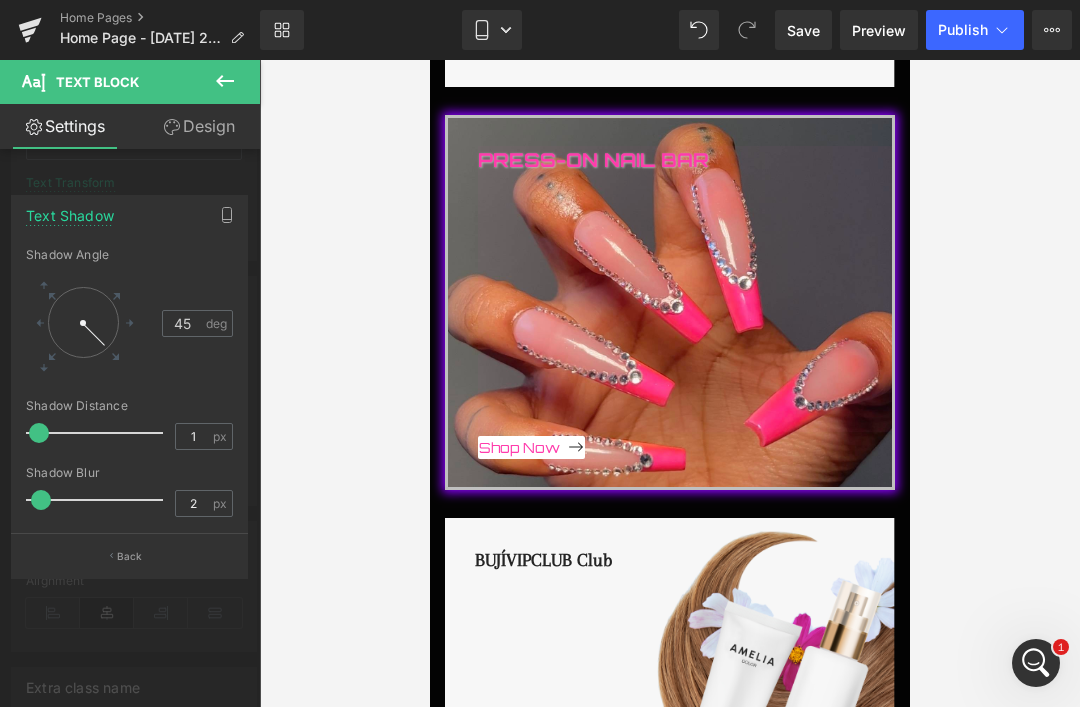 scroll, scrollTop: 1530, scrollLeft: 0, axis: vertical 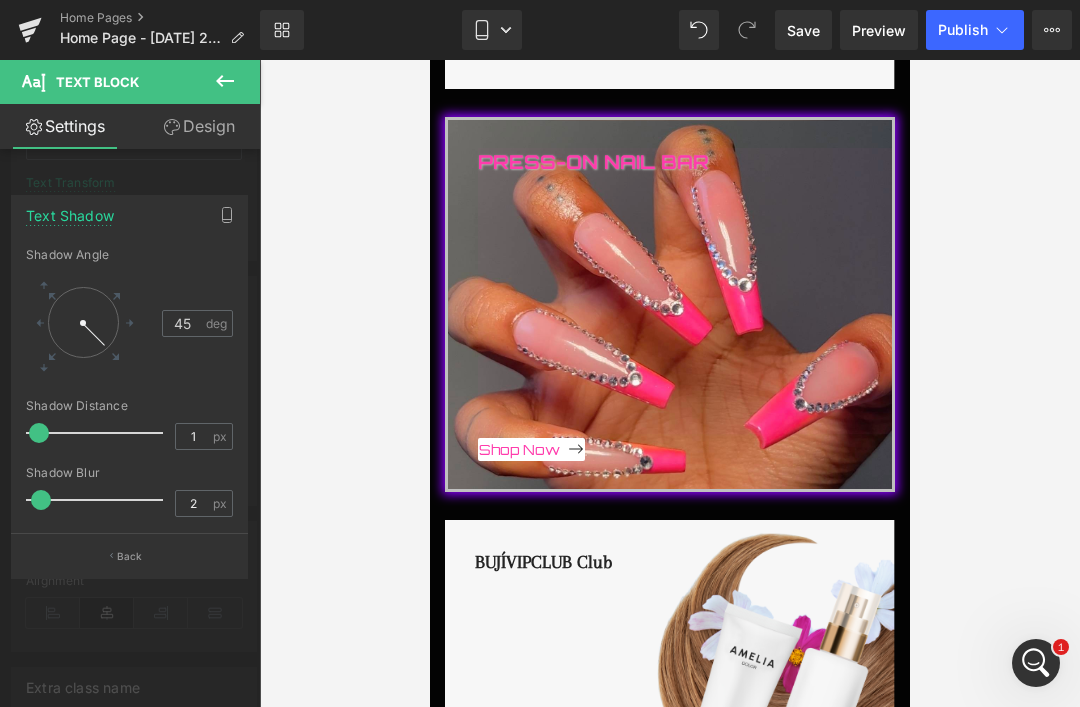 click at bounding box center (130, 388) 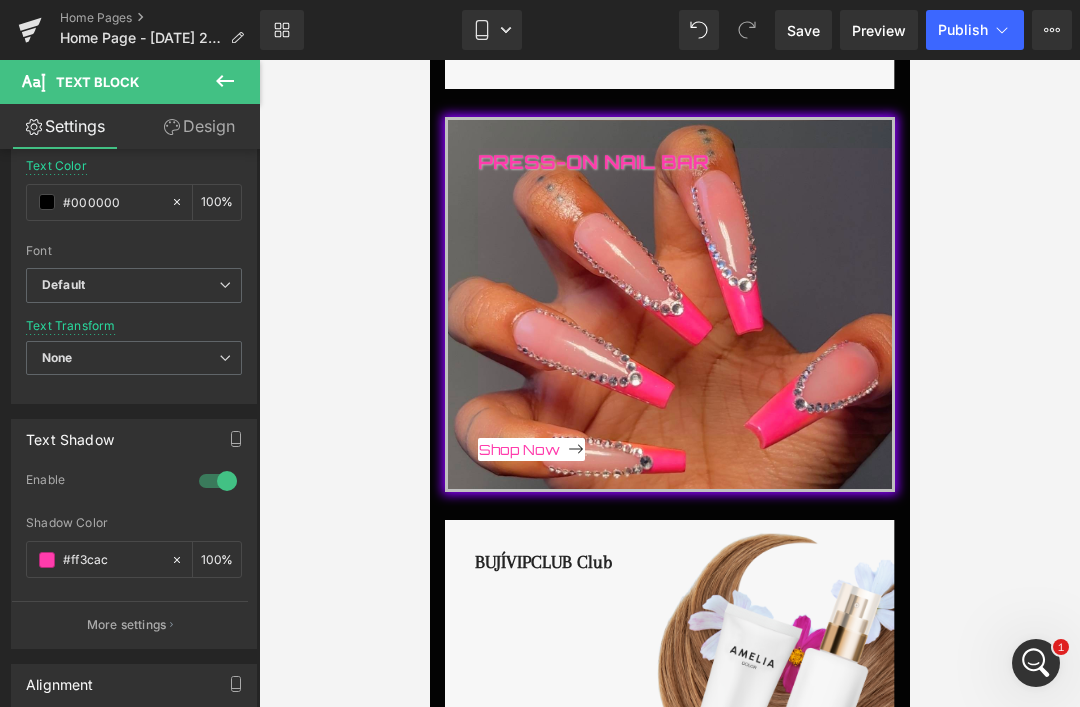 scroll, scrollTop: 399, scrollLeft: 0, axis: vertical 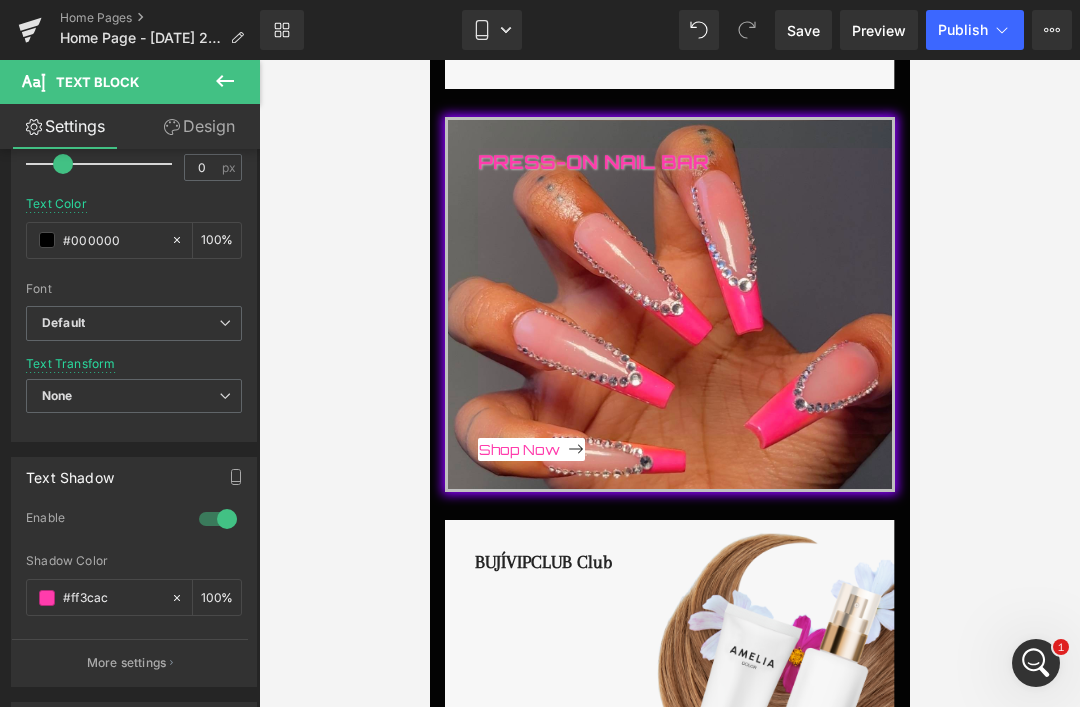 click on "Default" at bounding box center (134, 323) 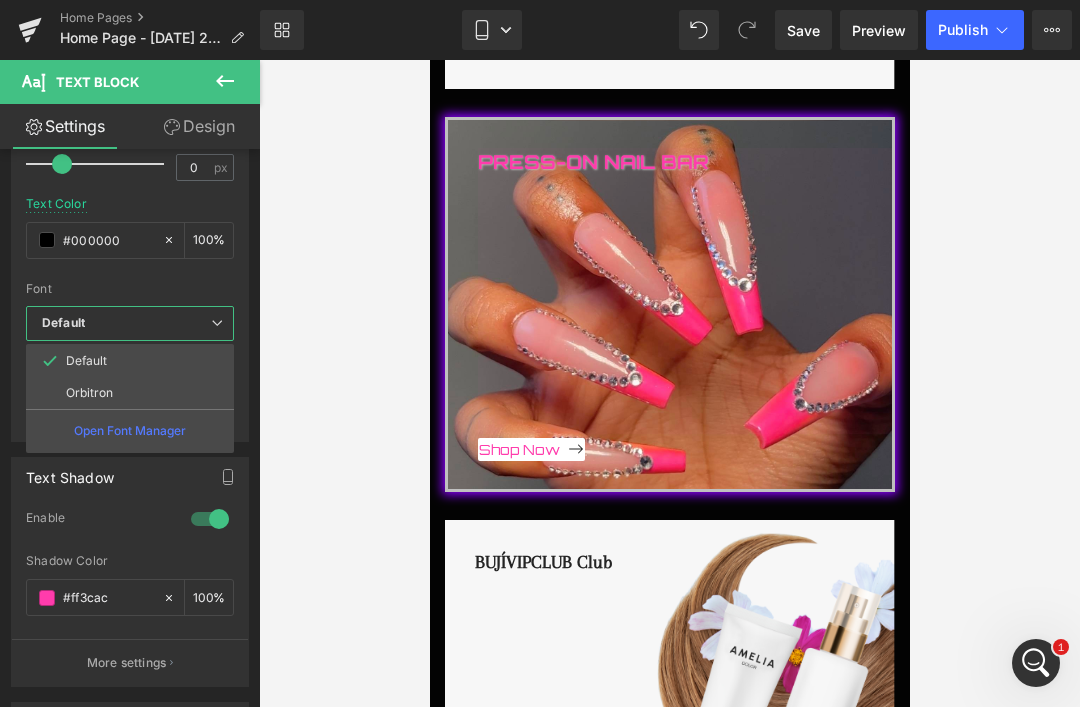 click on "#000000" at bounding box center [108, 240] 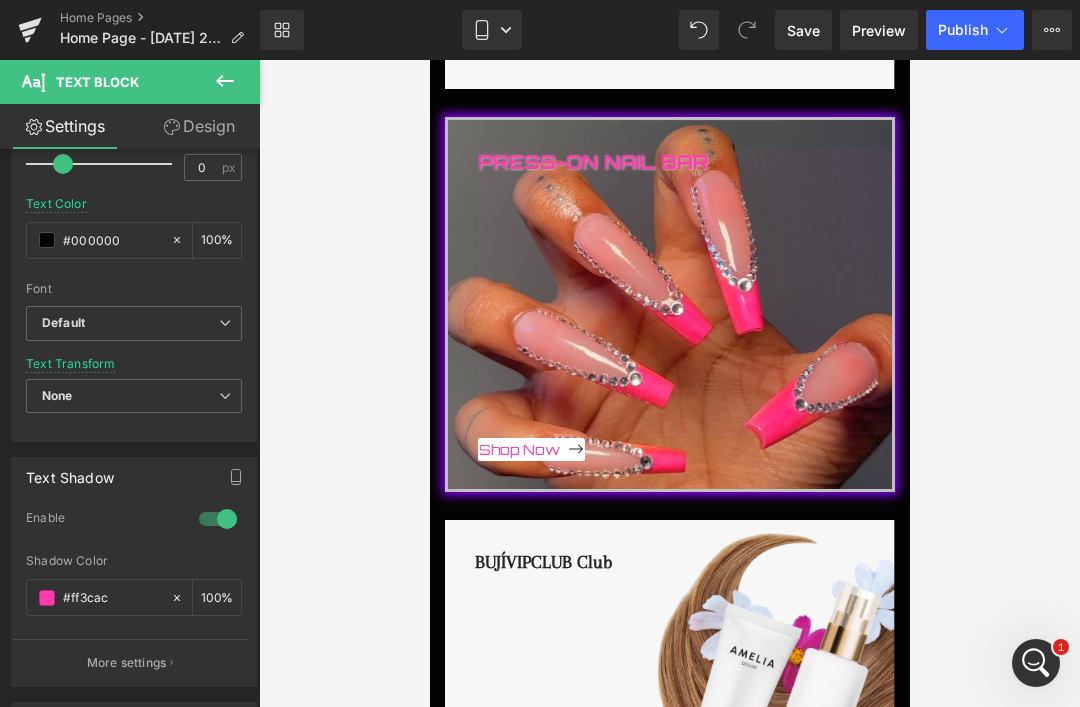 click at bounding box center (669, 383) 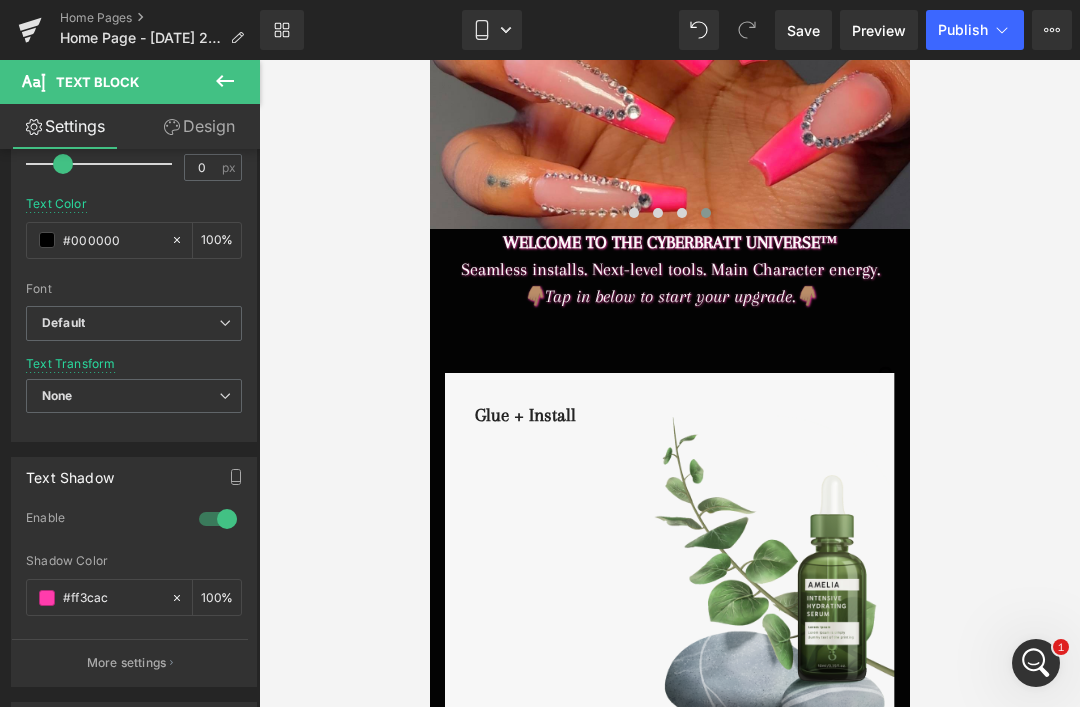 scroll, scrollTop: 532, scrollLeft: 0, axis: vertical 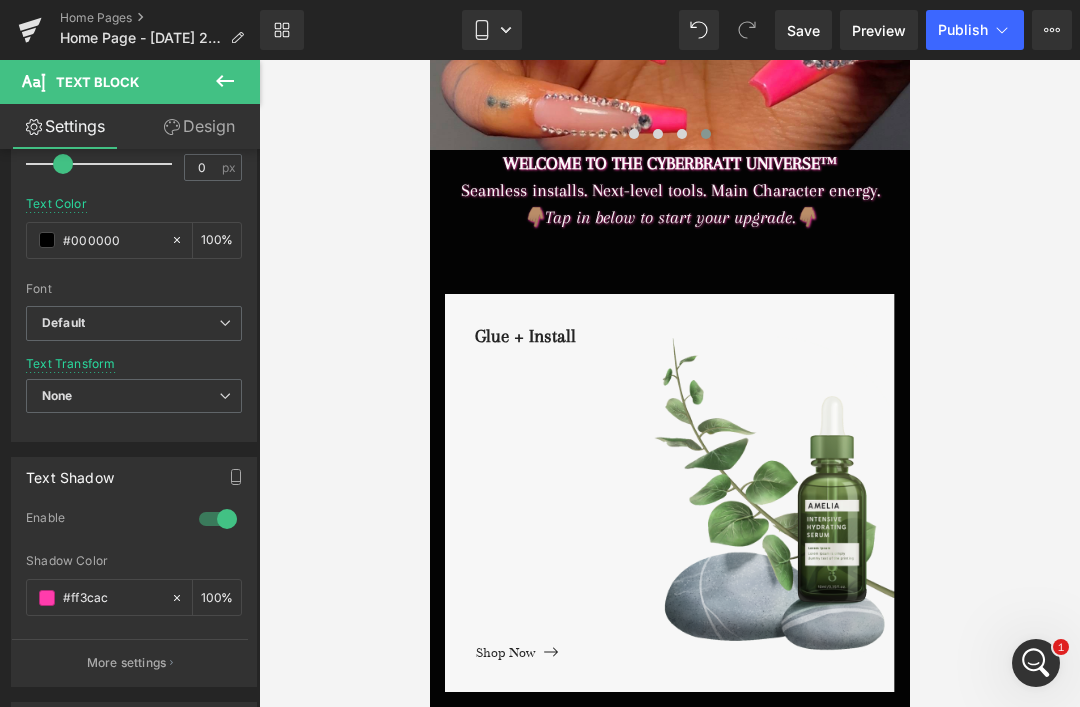 click at bounding box center [225, 82] 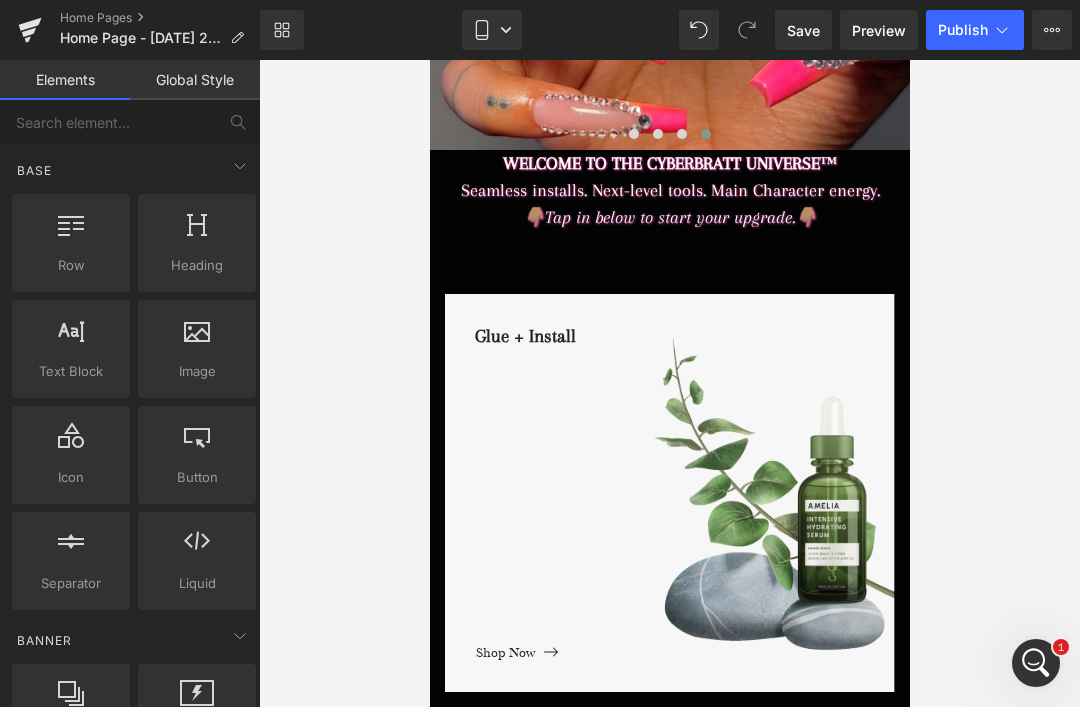 click on "👇🏽Tap in below to start your upgrade.👇🏽" at bounding box center (669, 217) 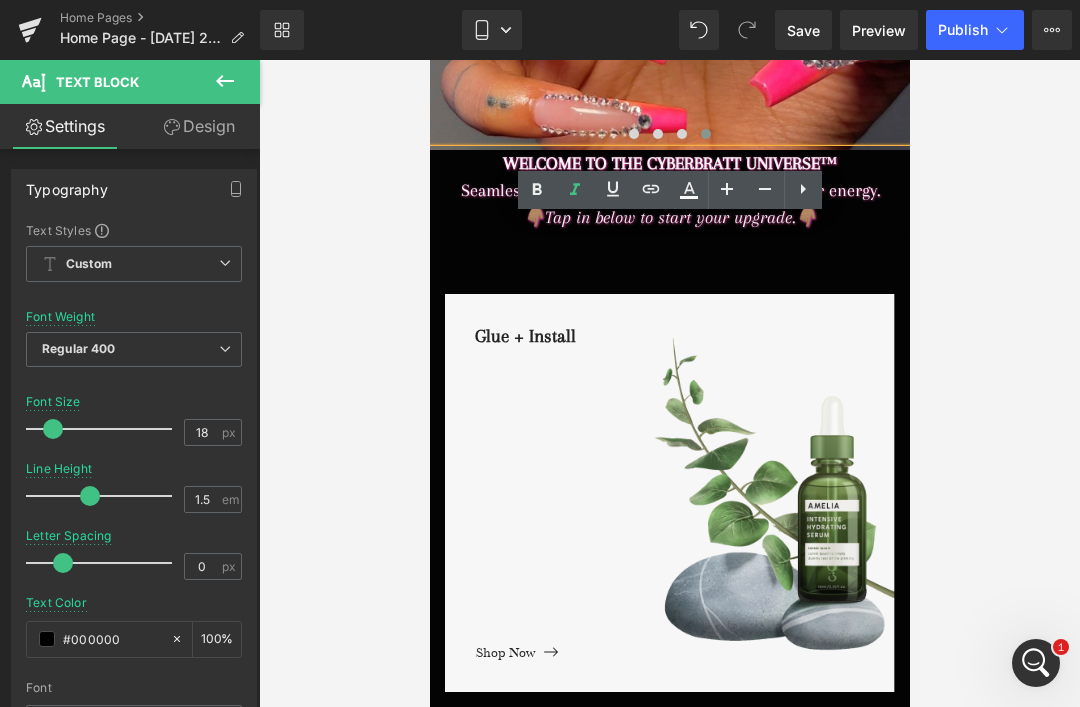 click on "👇🏽Tap in below to start your upgrade.👇🏽" at bounding box center [669, 217] 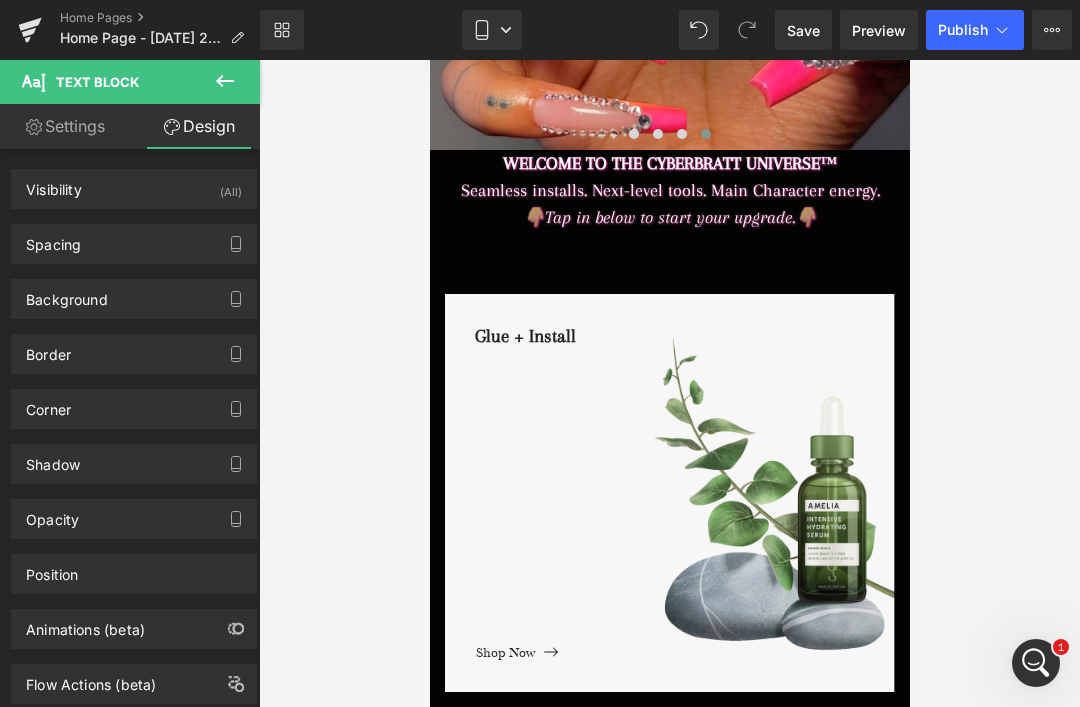 click on "Border" at bounding box center (48, 349) 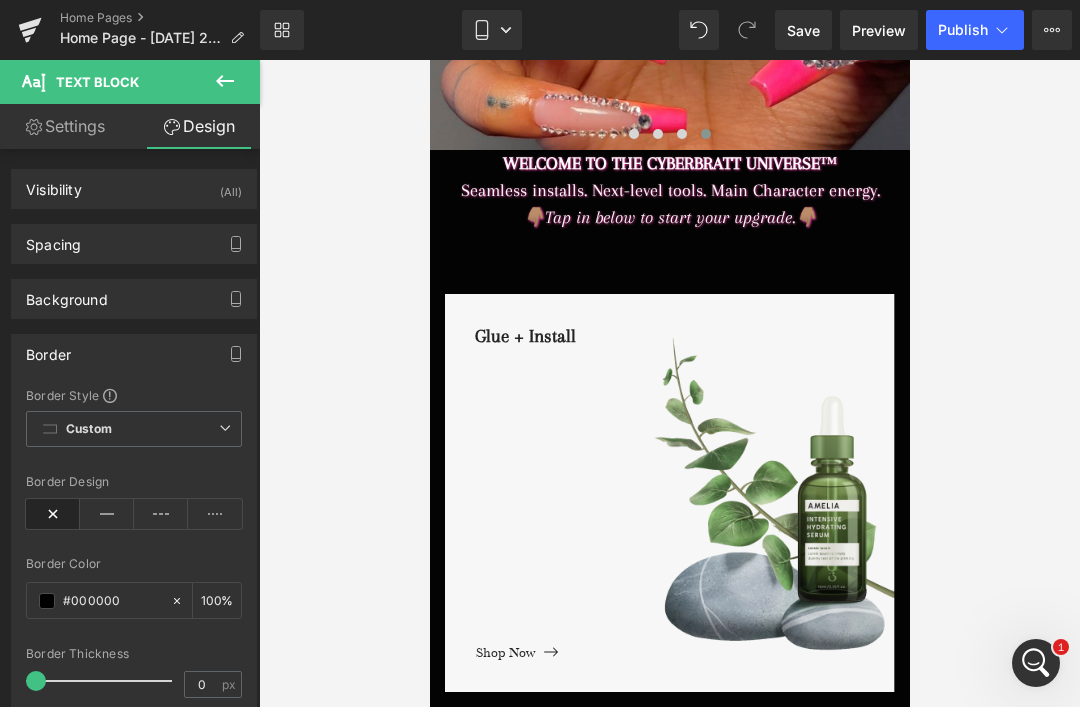 click at bounding box center (215, 514) 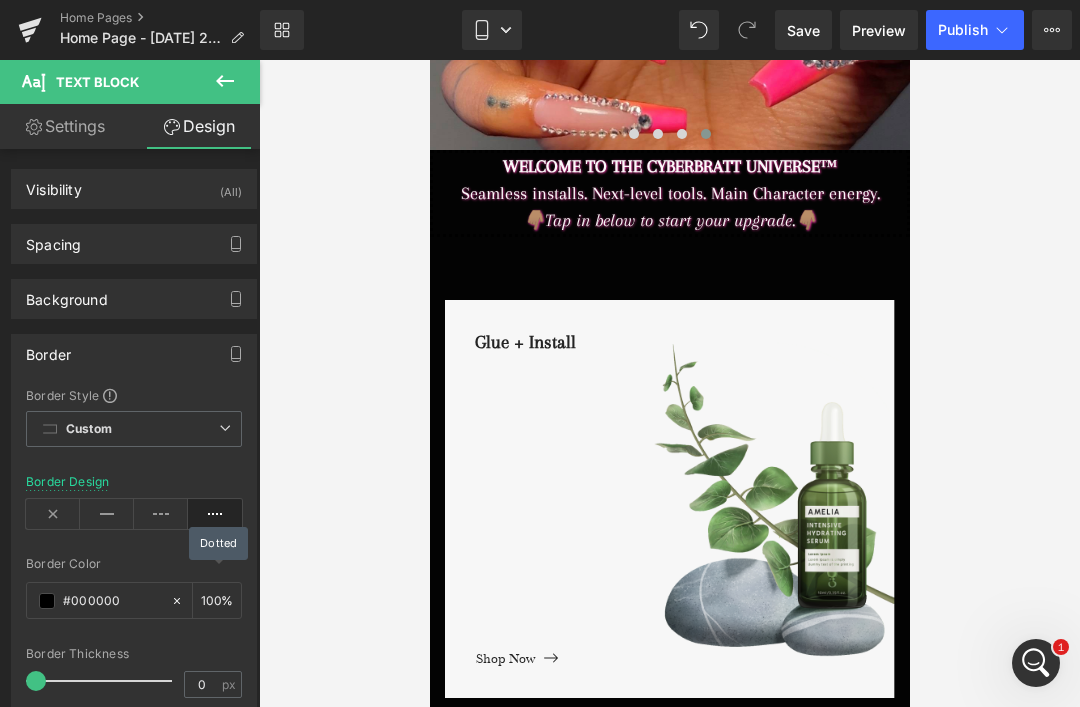 click on "#000000" at bounding box center [112, 601] 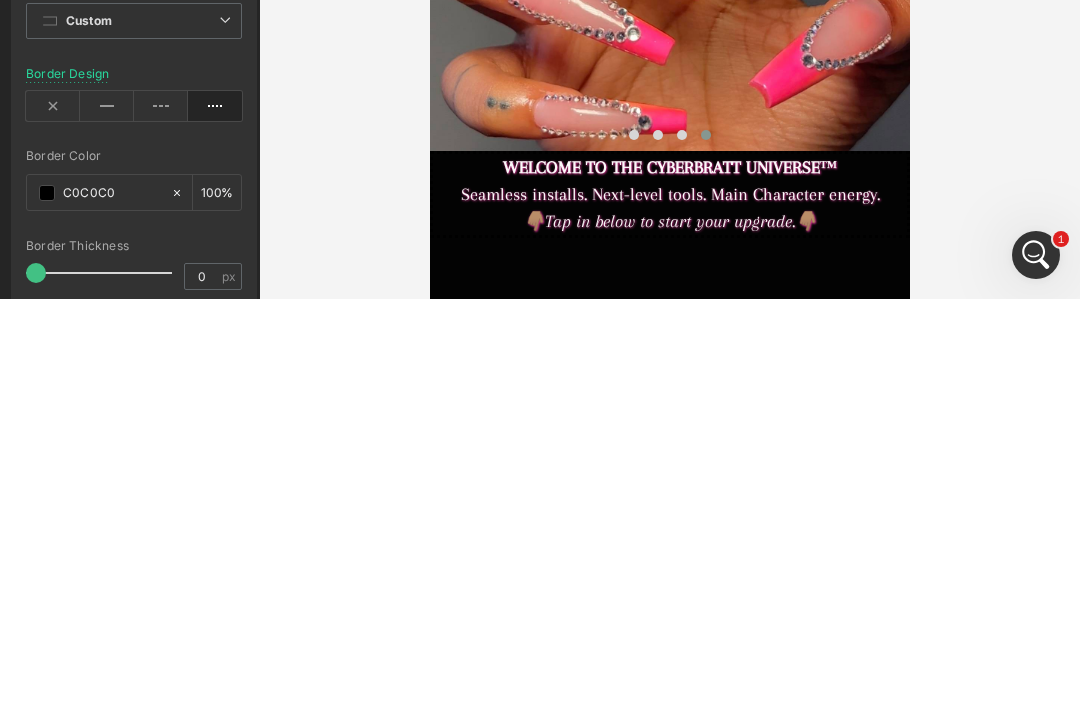 scroll, scrollTop: 122, scrollLeft: 0, axis: vertical 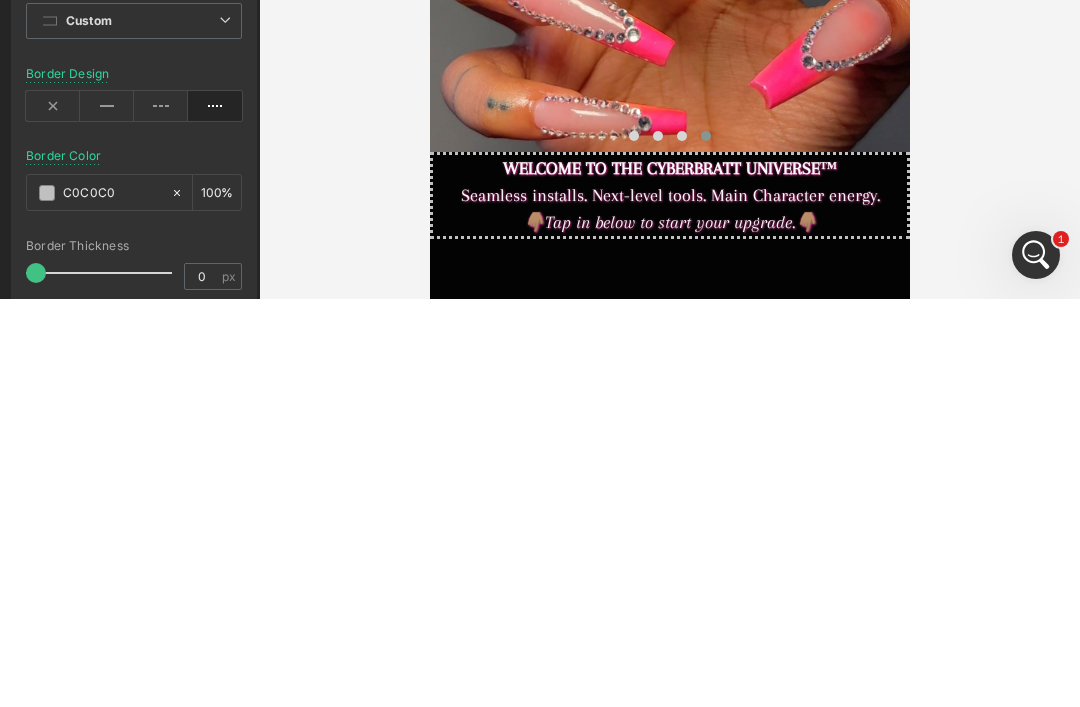 type on "#c0c0c0" 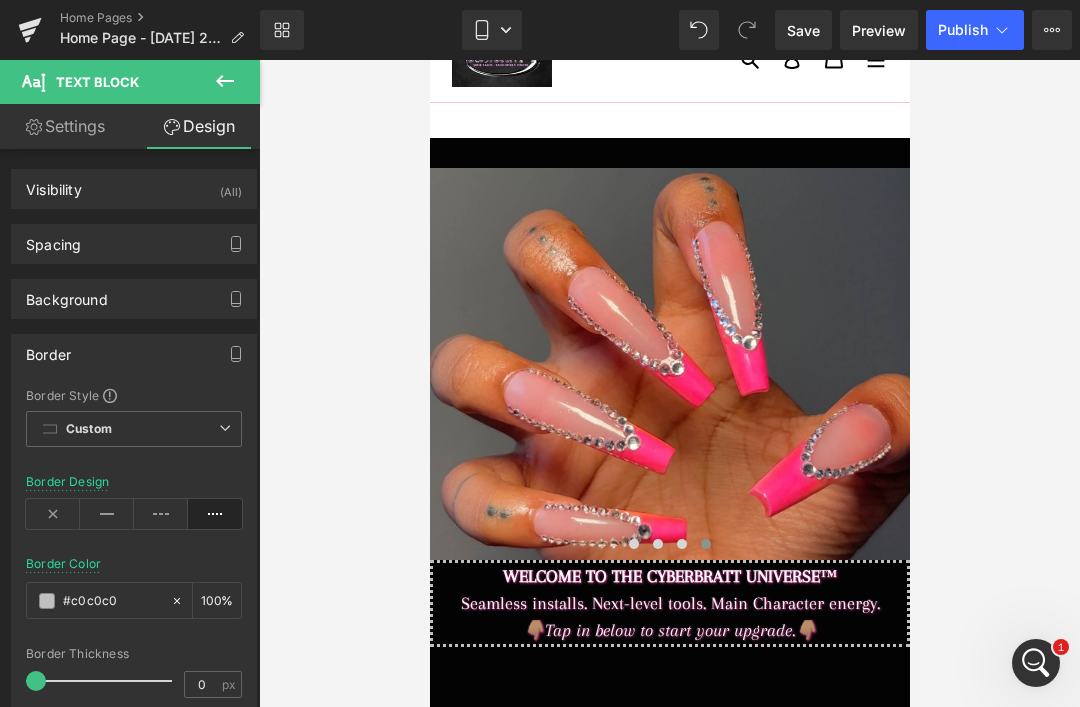 scroll, scrollTop: 8, scrollLeft: 0, axis: vertical 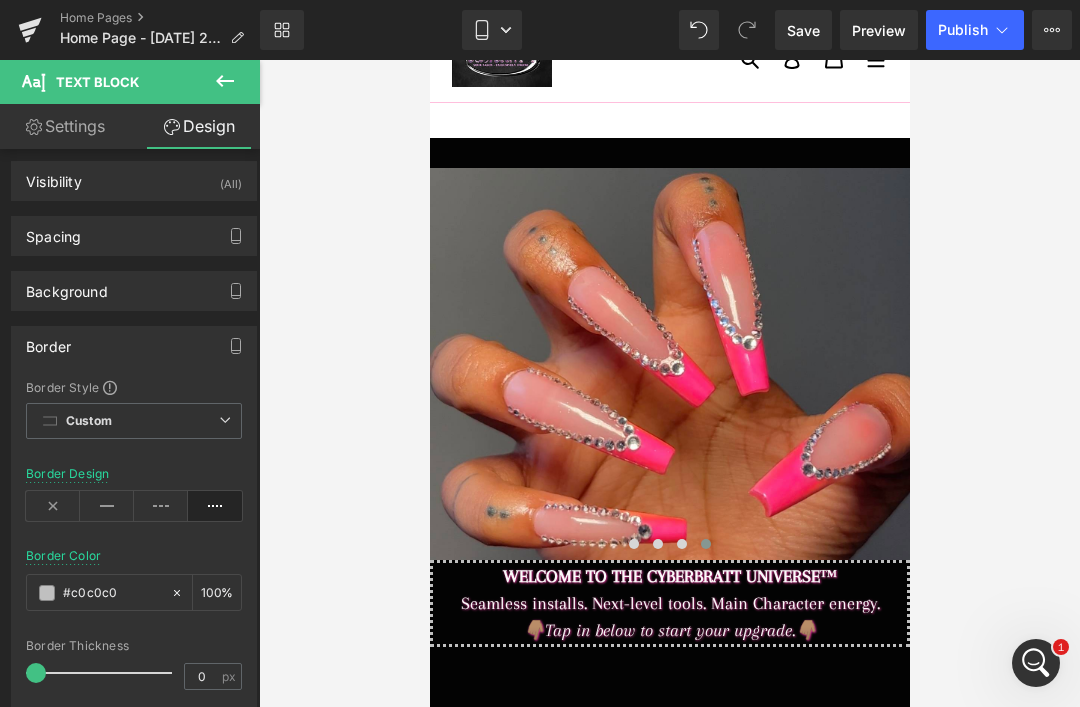 click at bounding box center [107, 506] 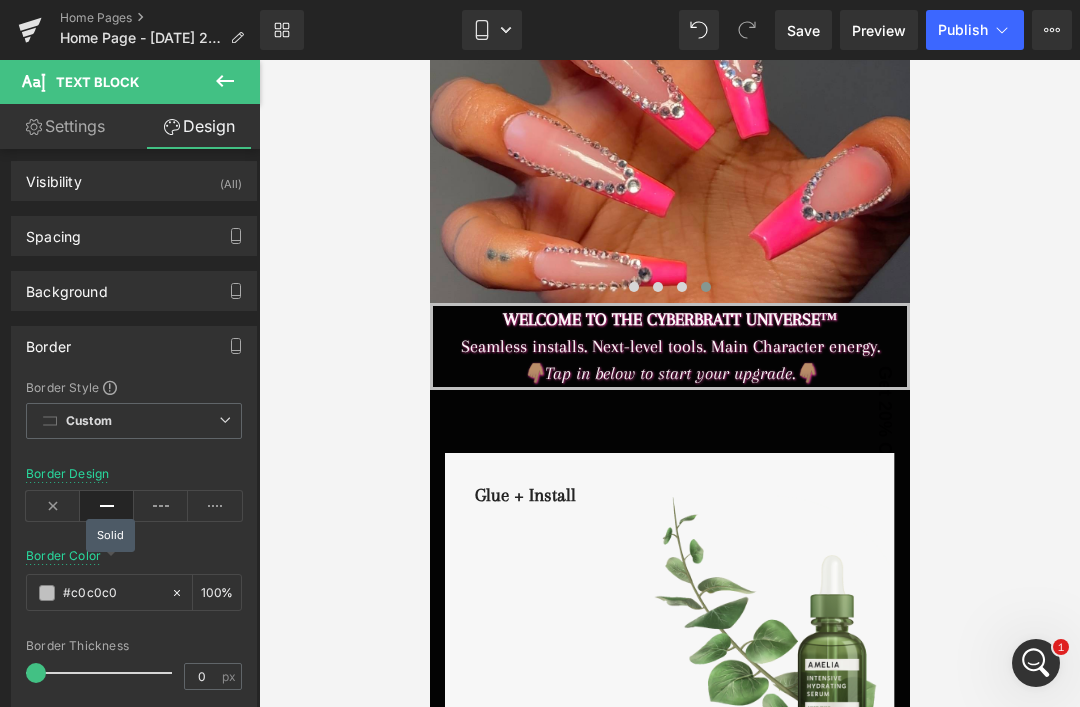 scroll, scrollTop: 378, scrollLeft: 0, axis: vertical 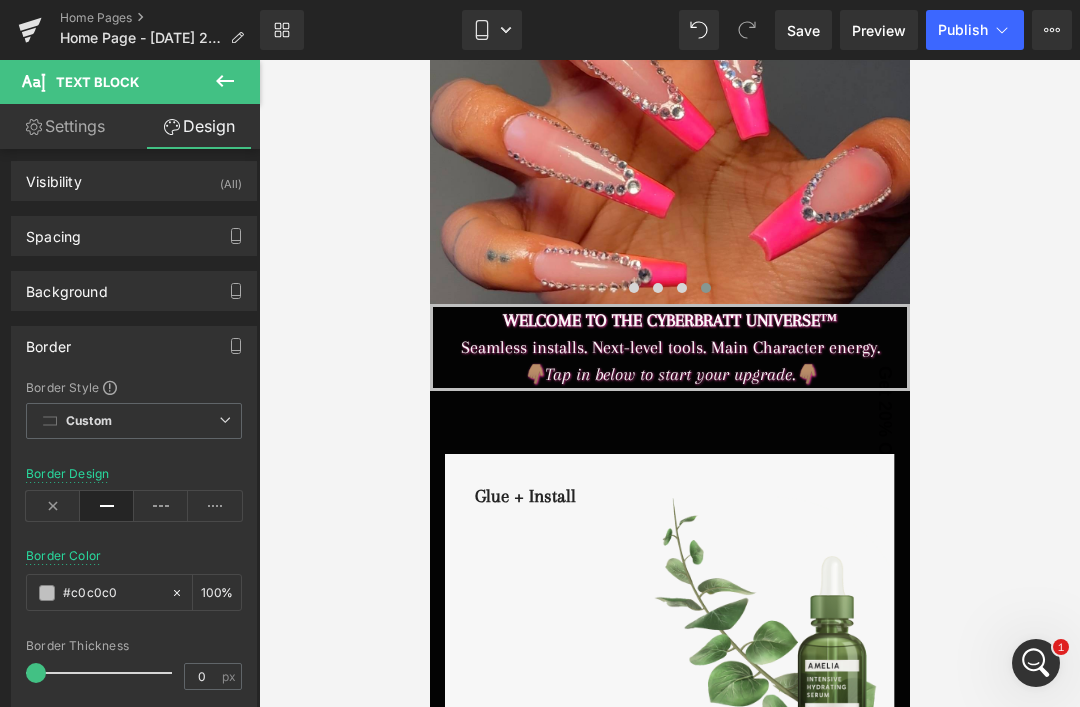 click at bounding box center (161, 506) 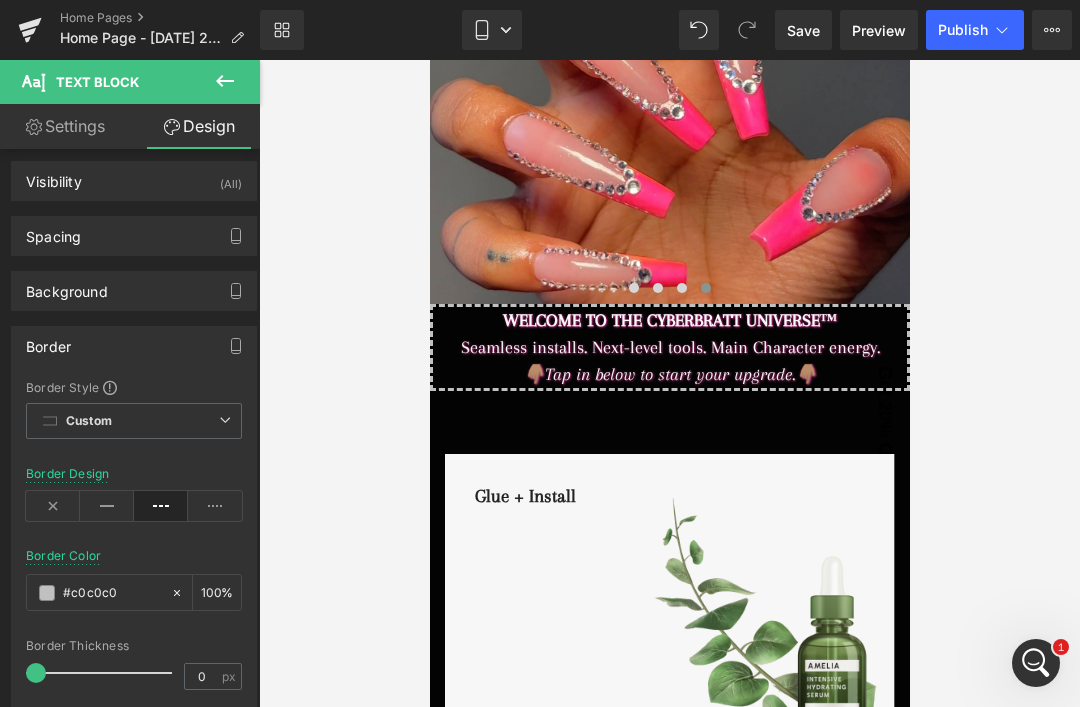 click at bounding box center [53, 506] 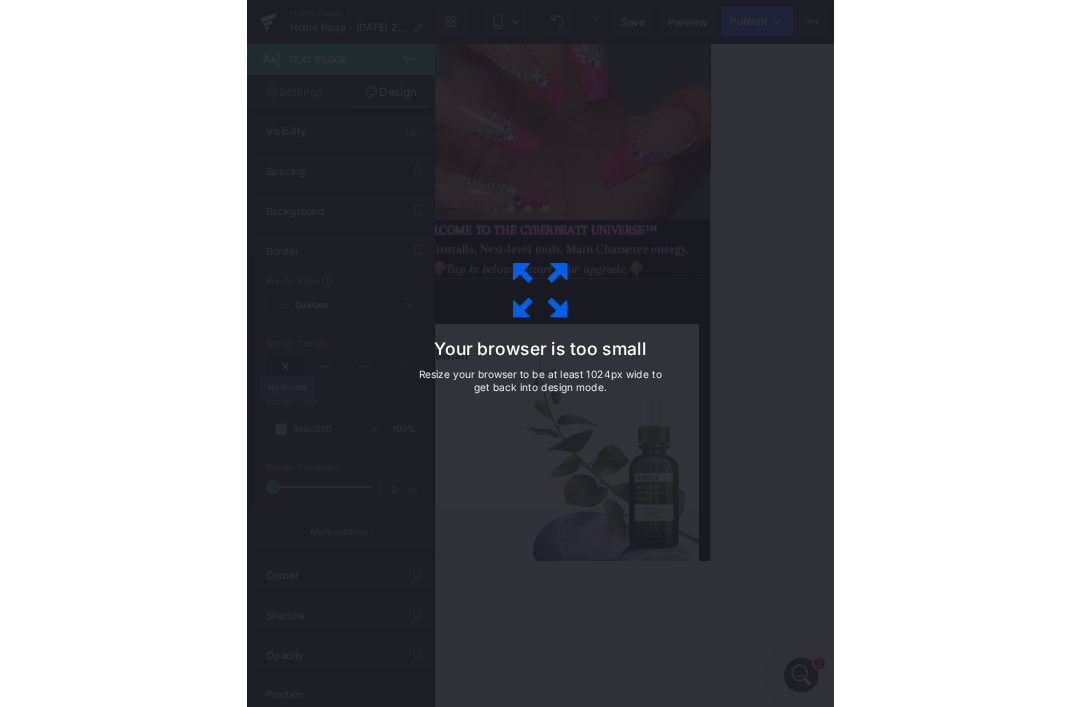 scroll, scrollTop: 67, scrollLeft: 0, axis: vertical 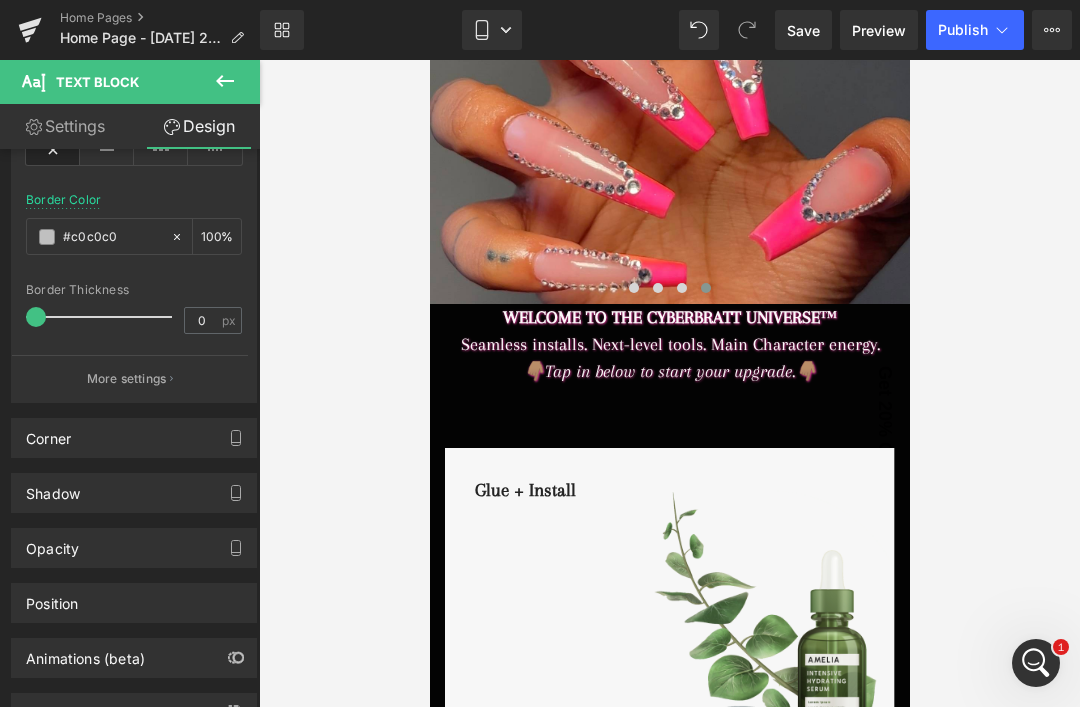 click on "Animations (beta)" at bounding box center [134, 658] 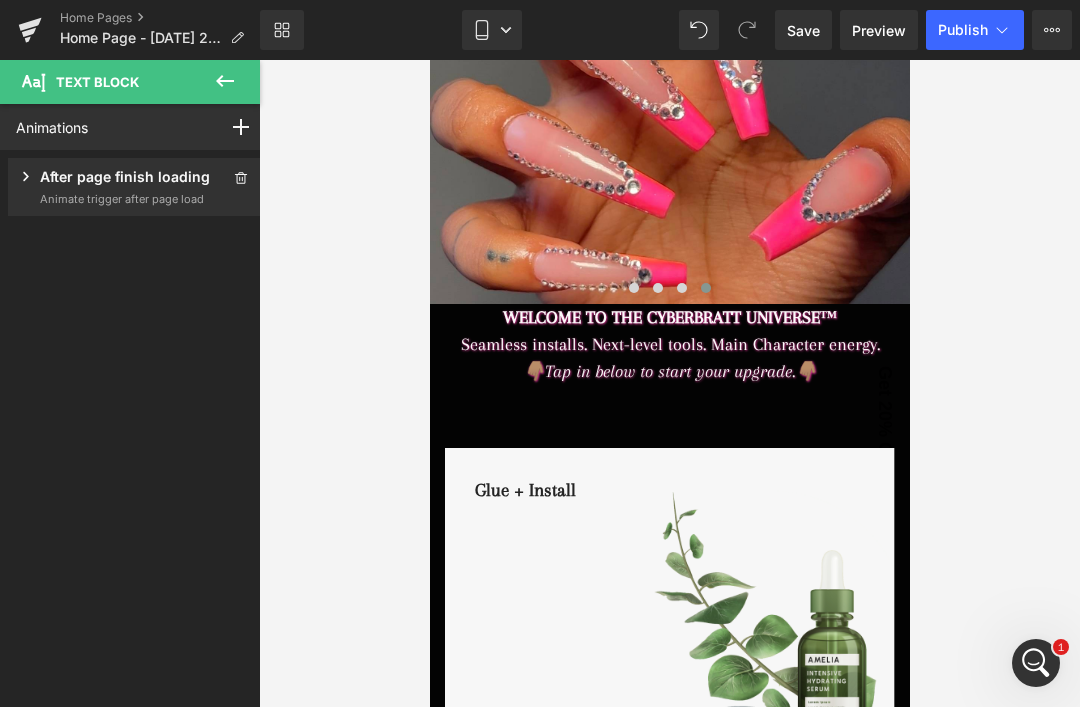 click on "After page finish loading
Animate trigger after page load" at bounding box center (113, 187) 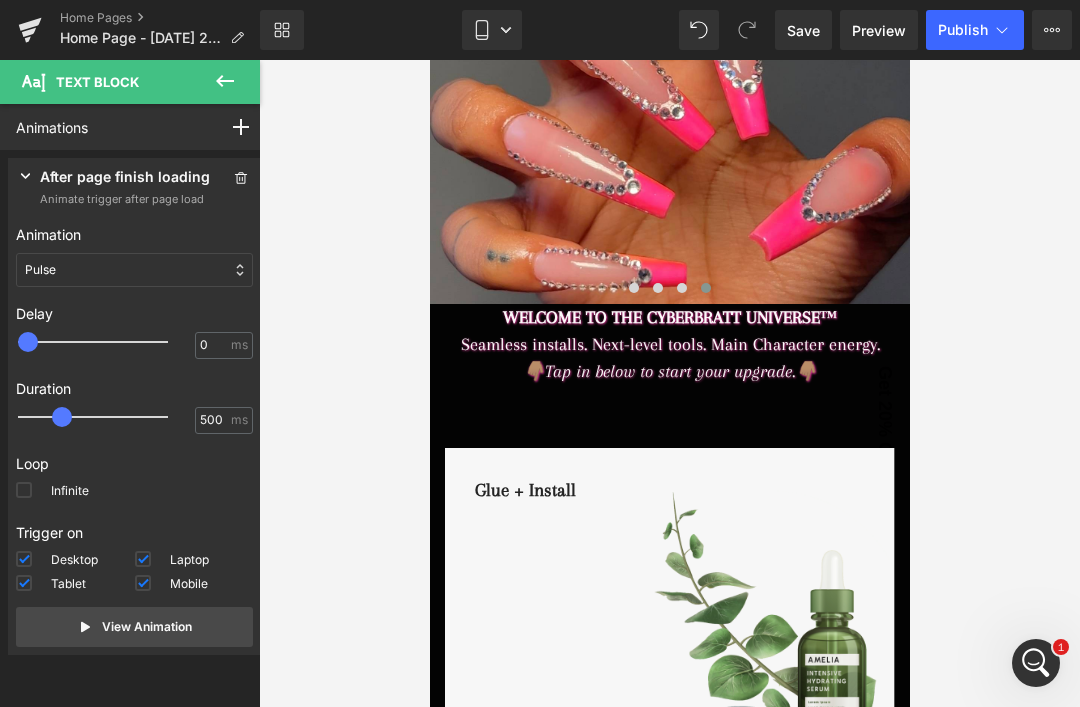 click at bounding box center (24, 490) 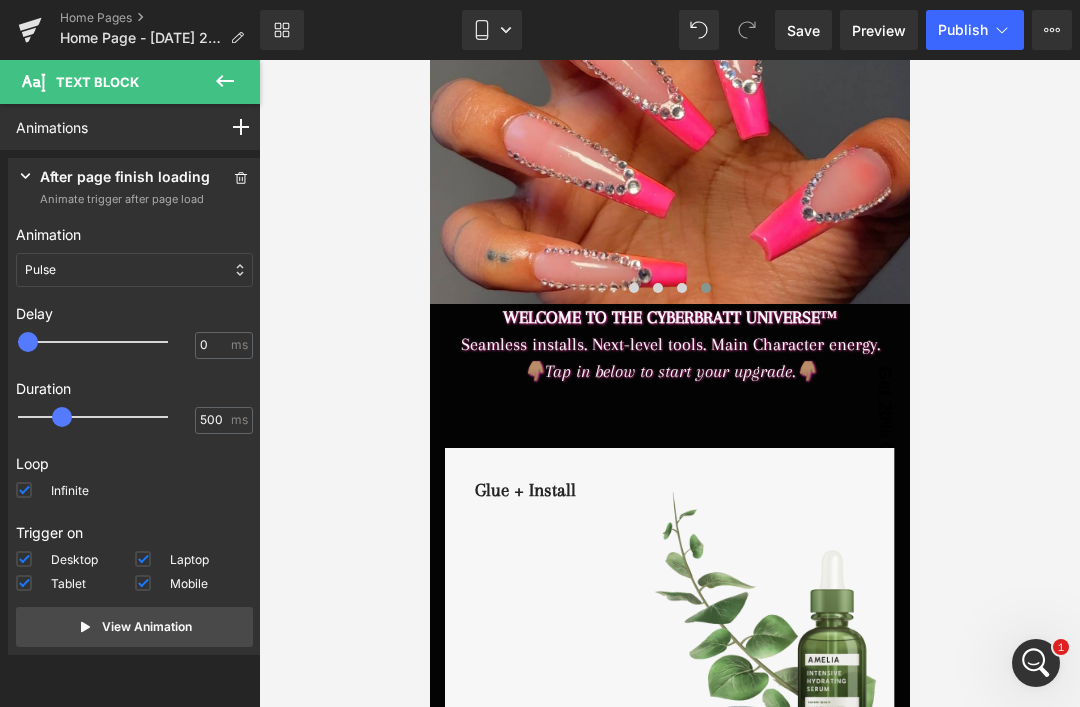 click on "View Animation" at bounding box center [147, 627] 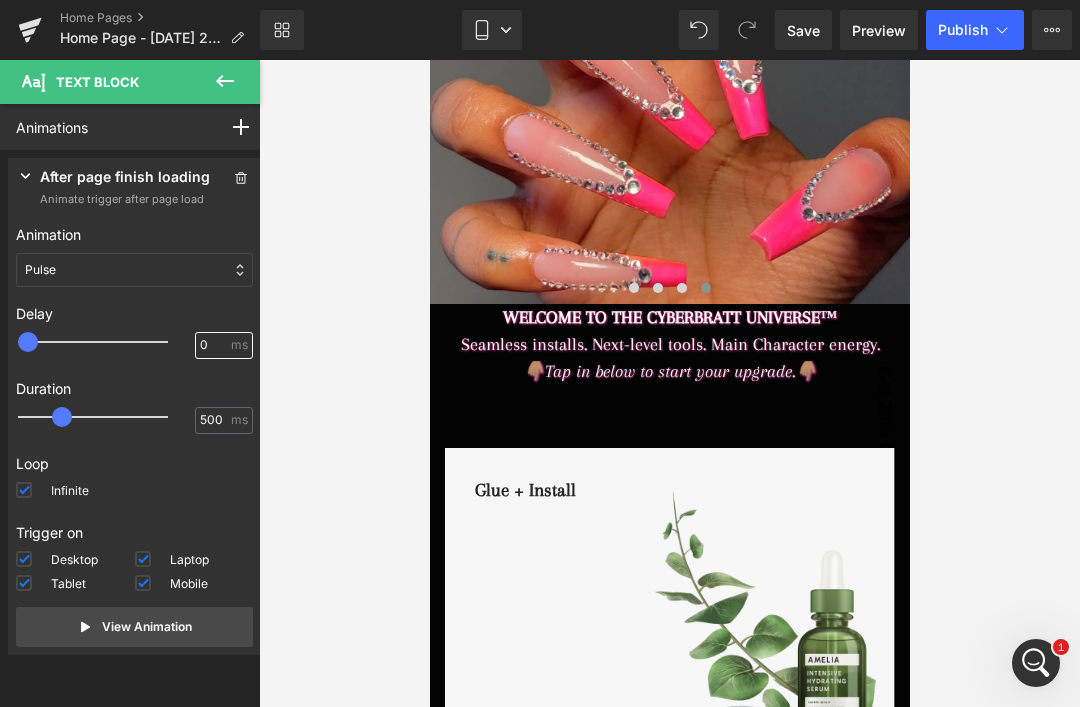 click on "0" at bounding box center [213, 345] 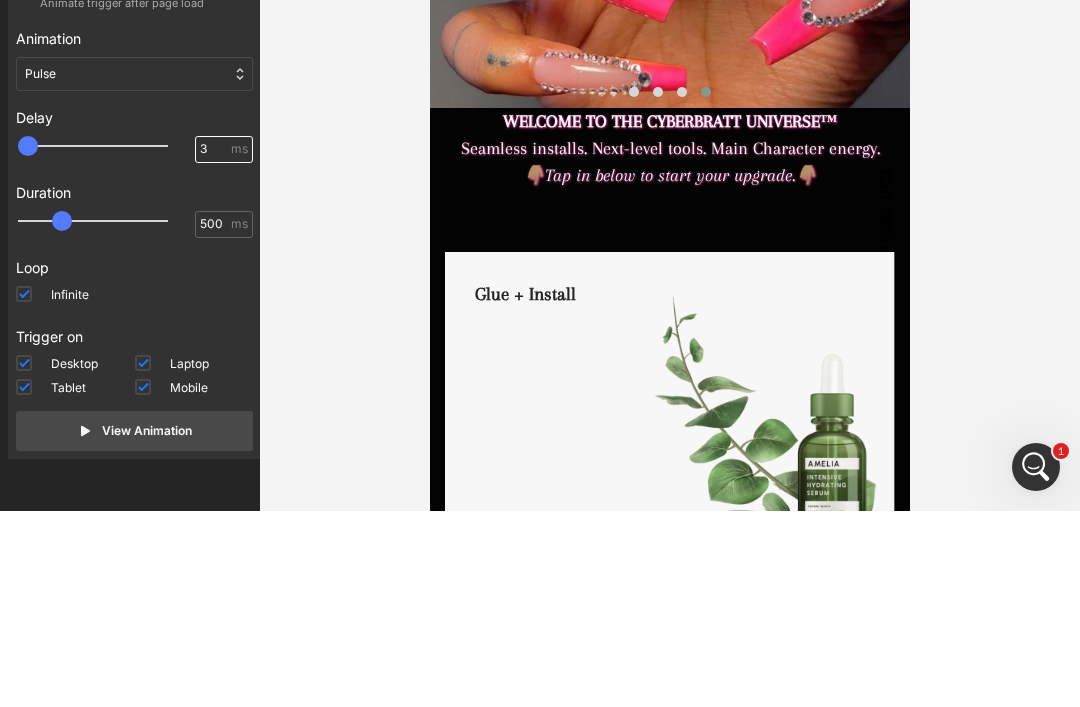 type on "3" 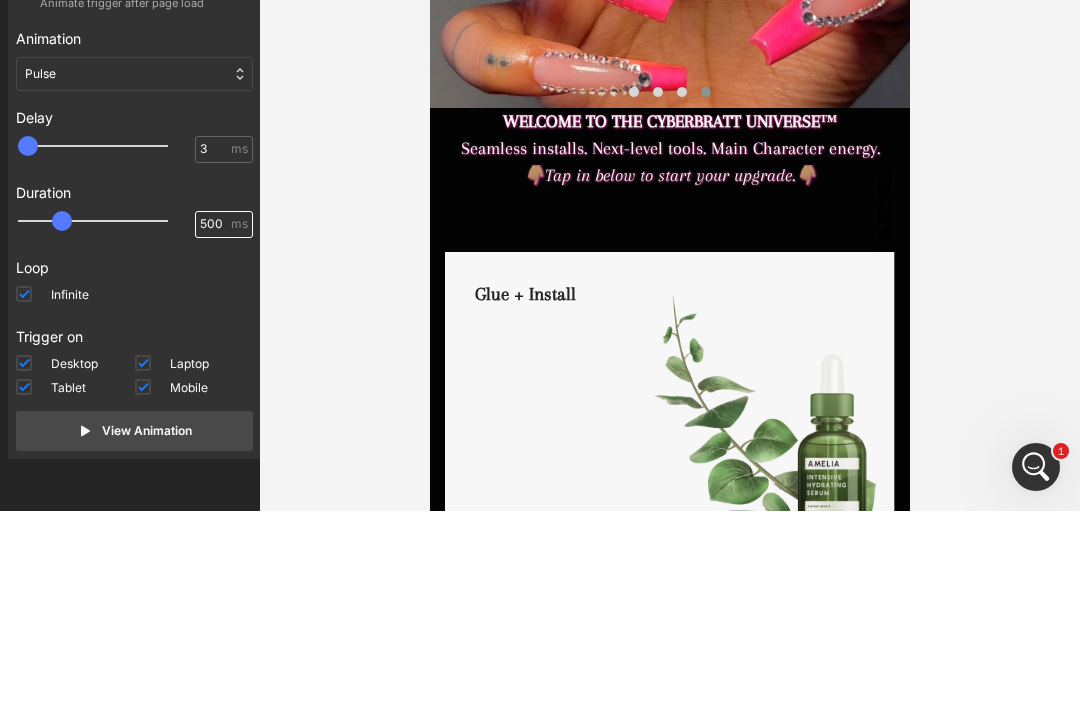click on "500" at bounding box center [213, 420] 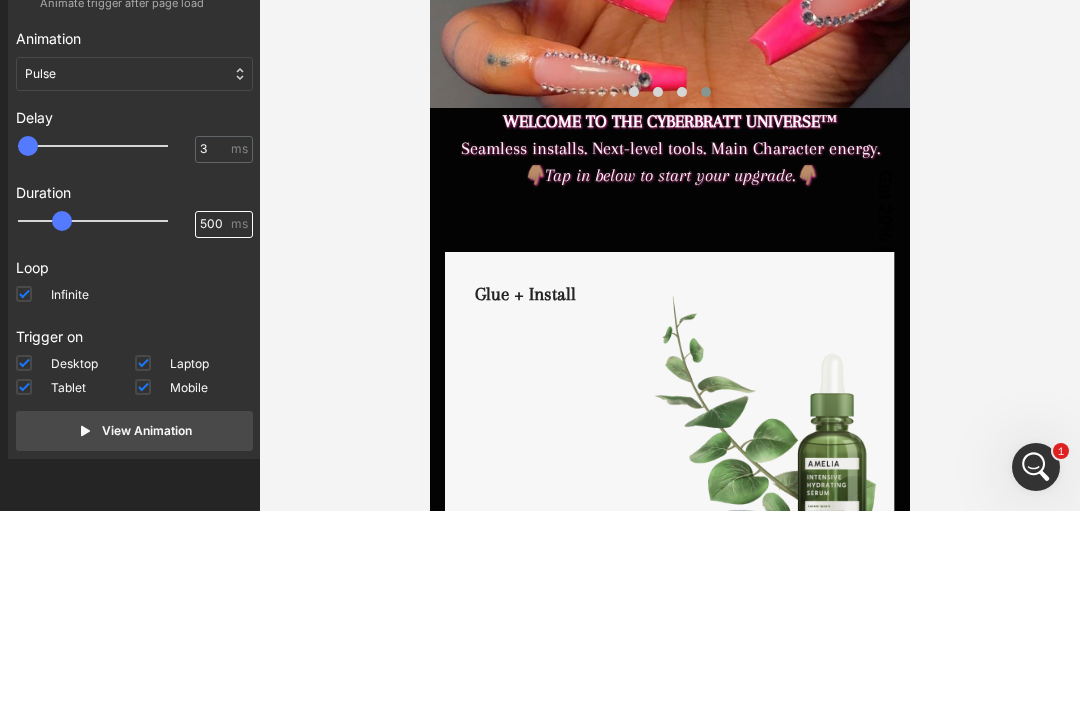 click on "500" at bounding box center [213, 420] 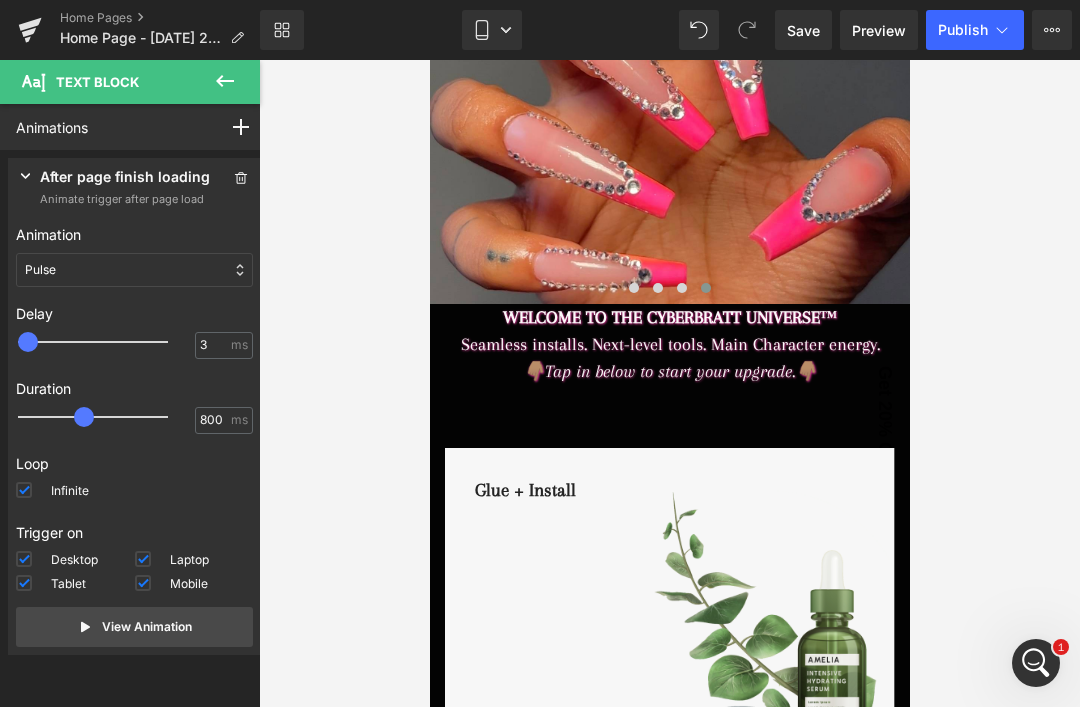 click 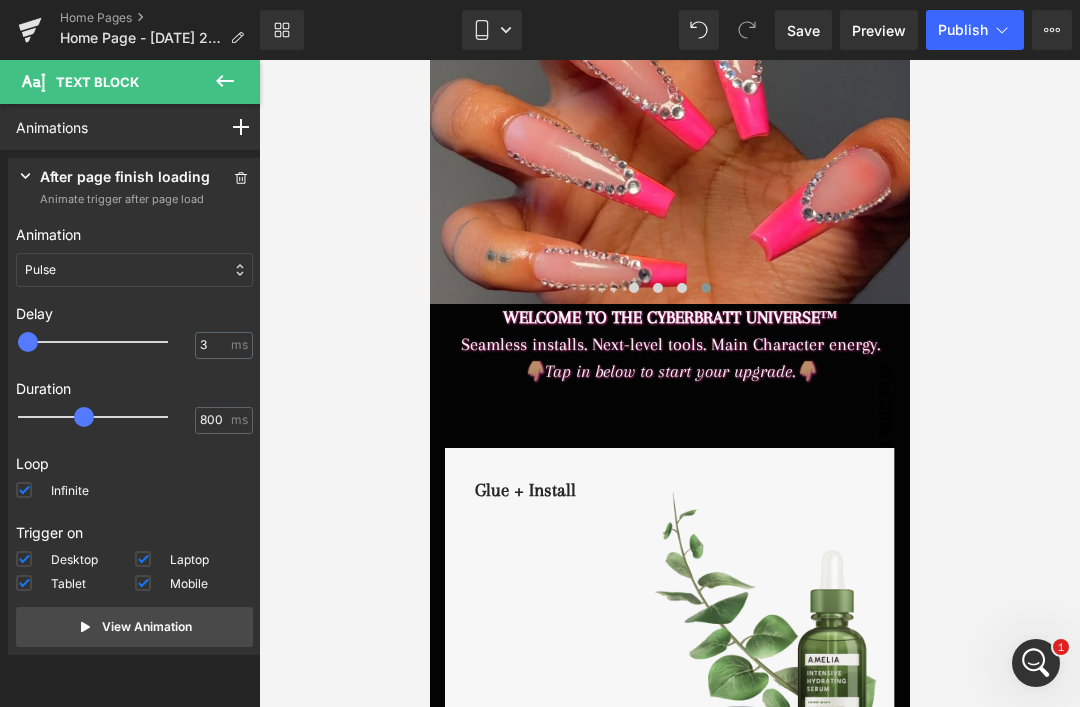 click at bounding box center (107, 417) 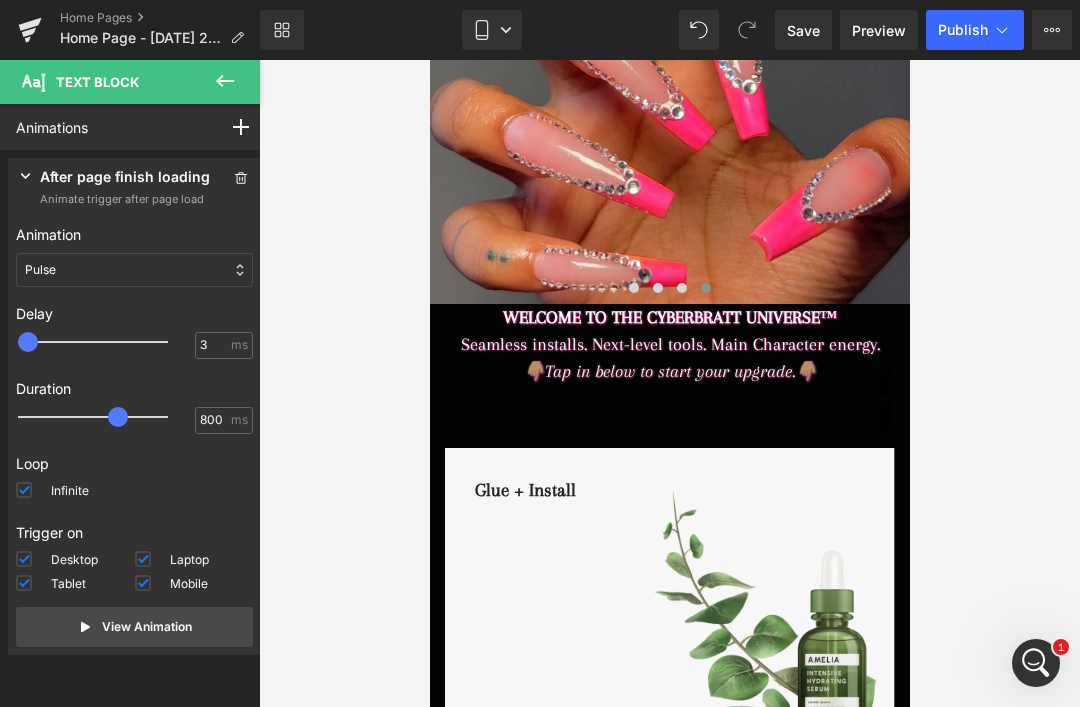 type on "1250" 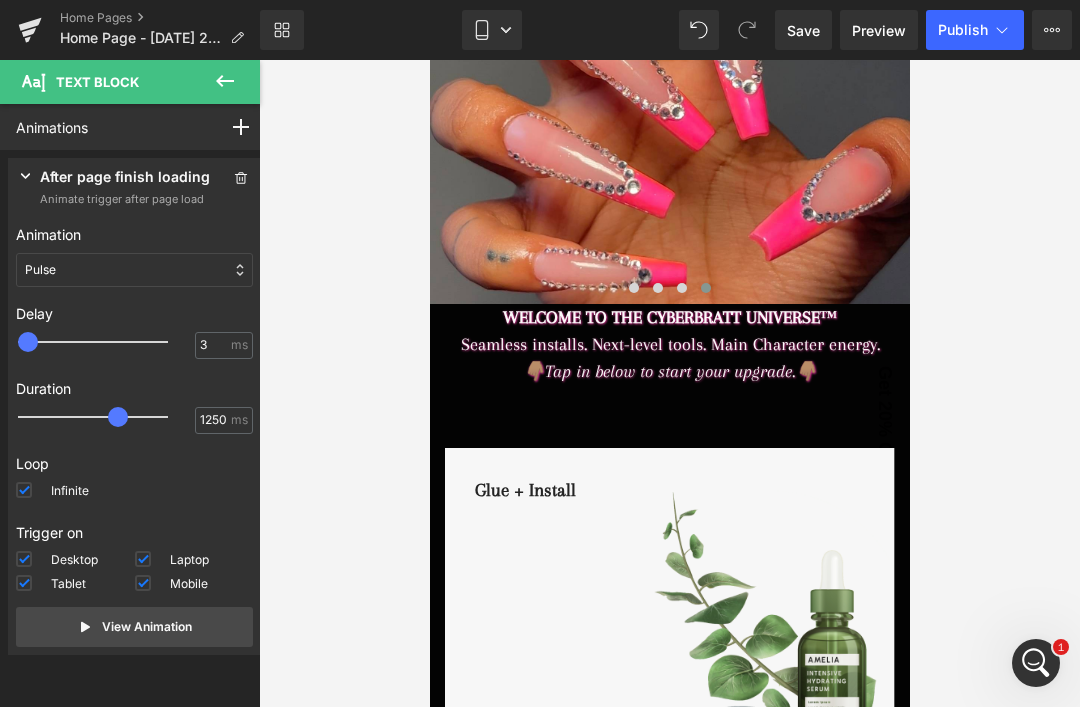 click on "View Animation" at bounding box center [147, 627] 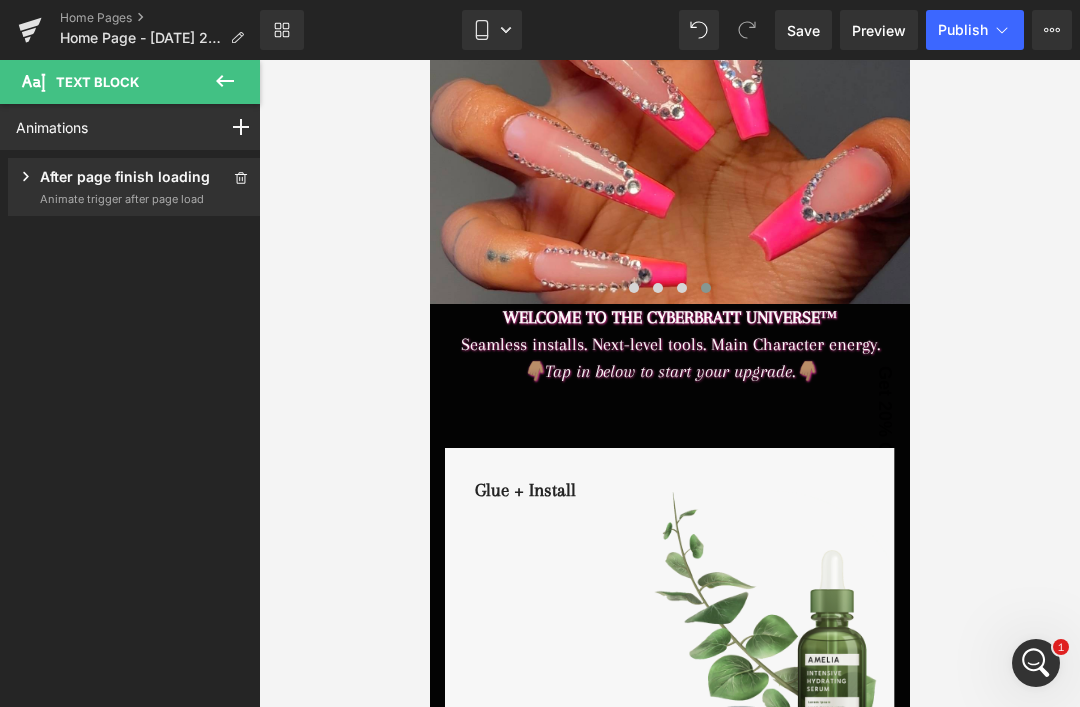 click 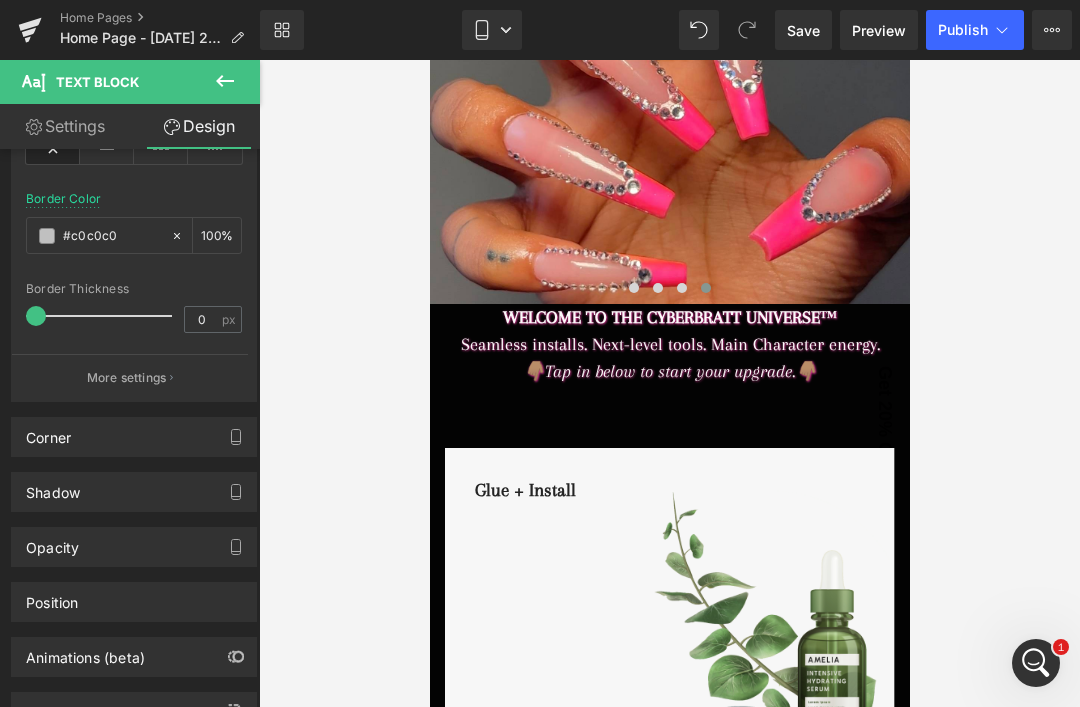 scroll, scrollTop: 364, scrollLeft: 0, axis: vertical 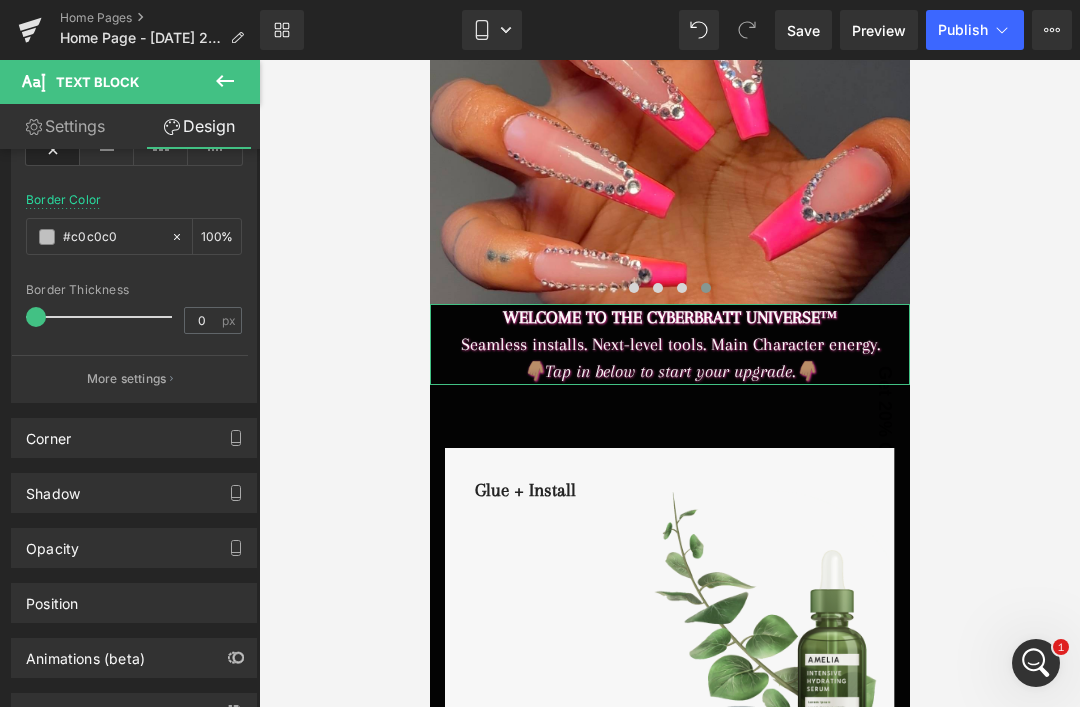 click on "Flow Actions (beta)" at bounding box center (91, 708) 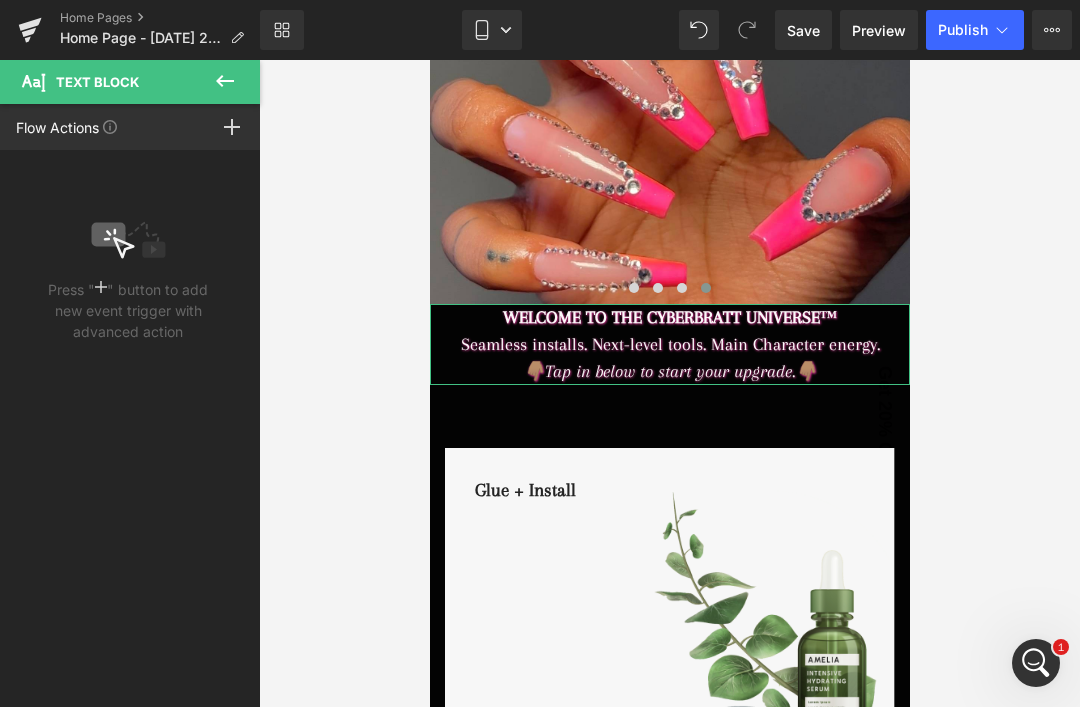 click 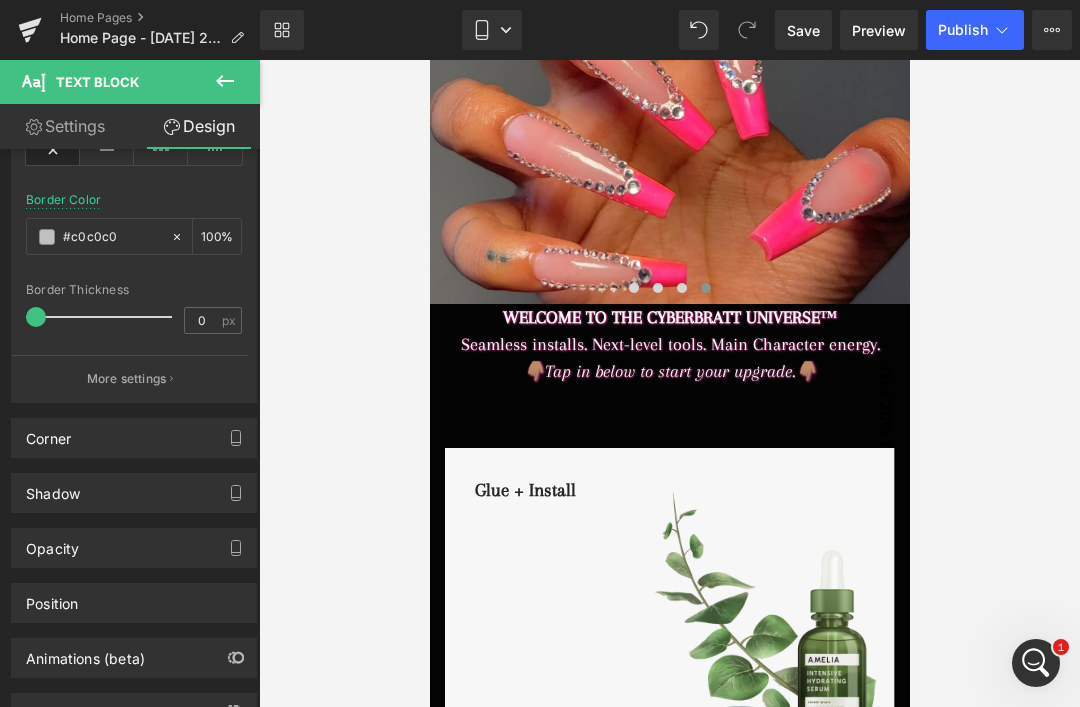 type on "100" 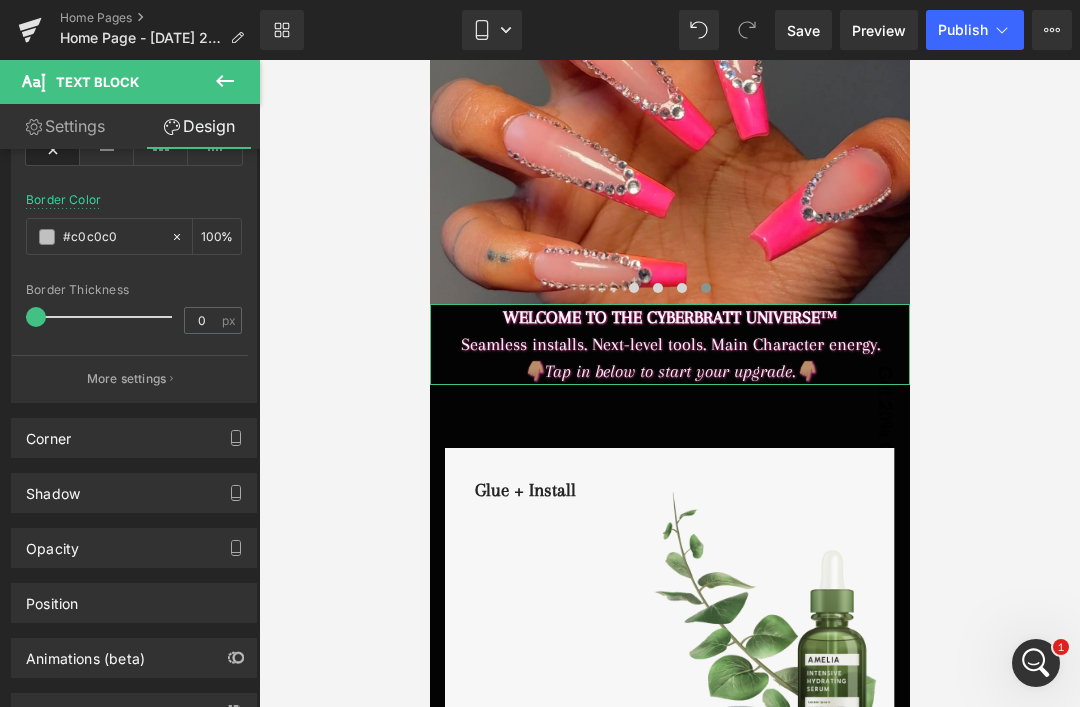 click on "Position" at bounding box center [52, 598] 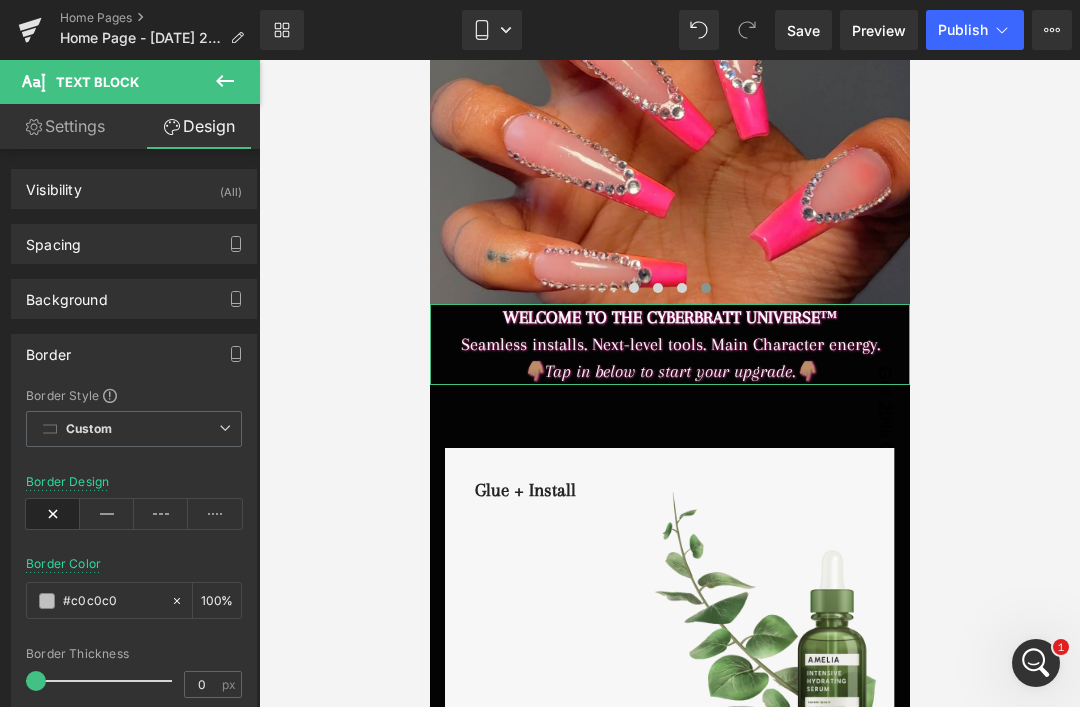 scroll, scrollTop: 0, scrollLeft: 0, axis: both 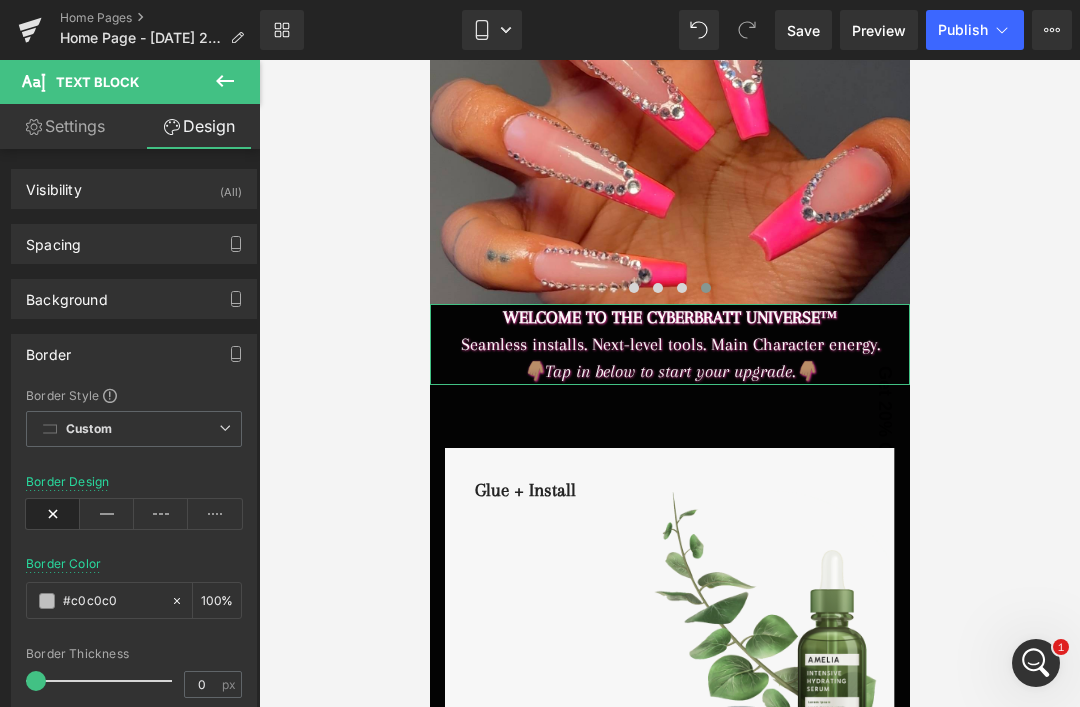 click on "Settings" at bounding box center [65, 126] 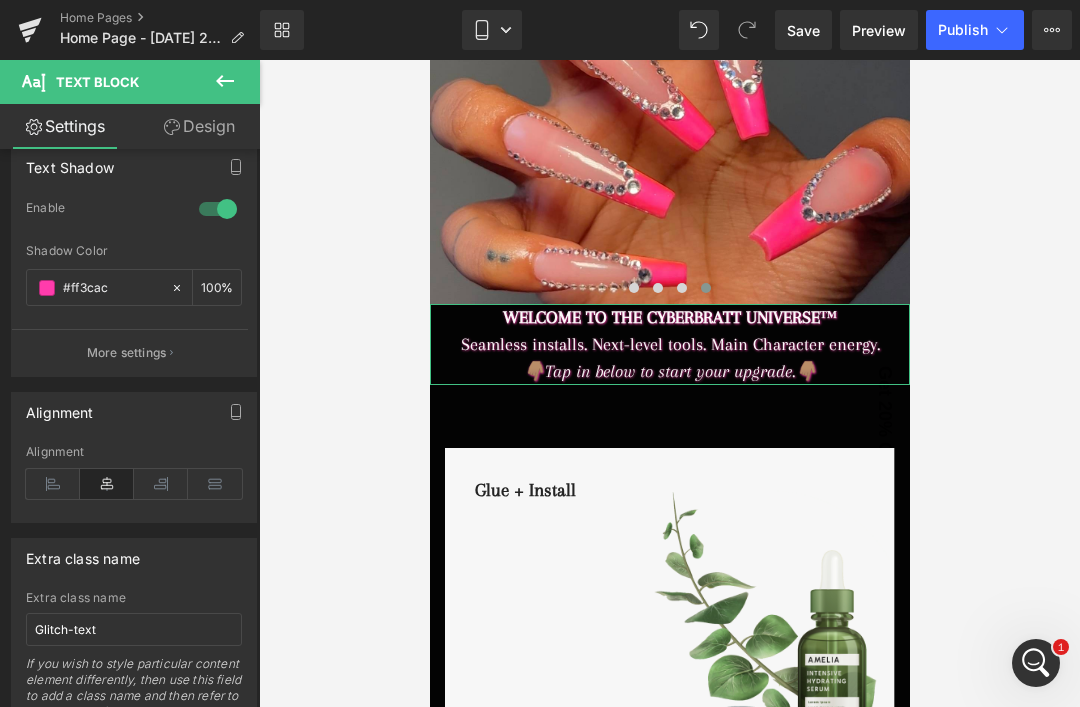 scroll, scrollTop: 708, scrollLeft: 0, axis: vertical 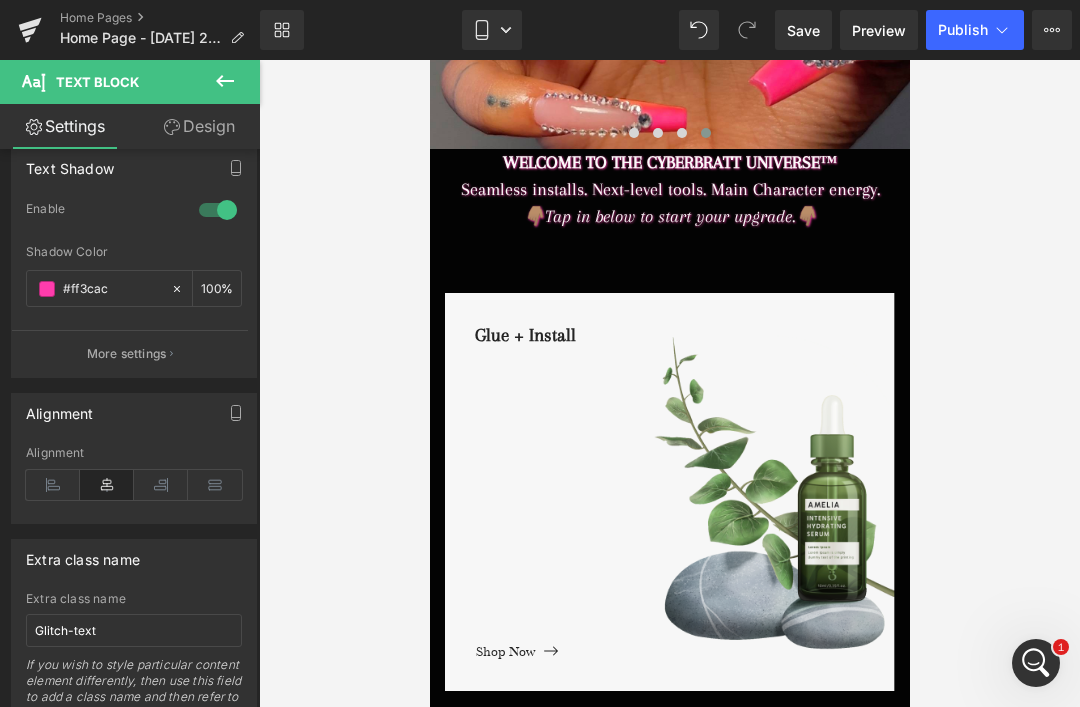 click at bounding box center [669, 383] 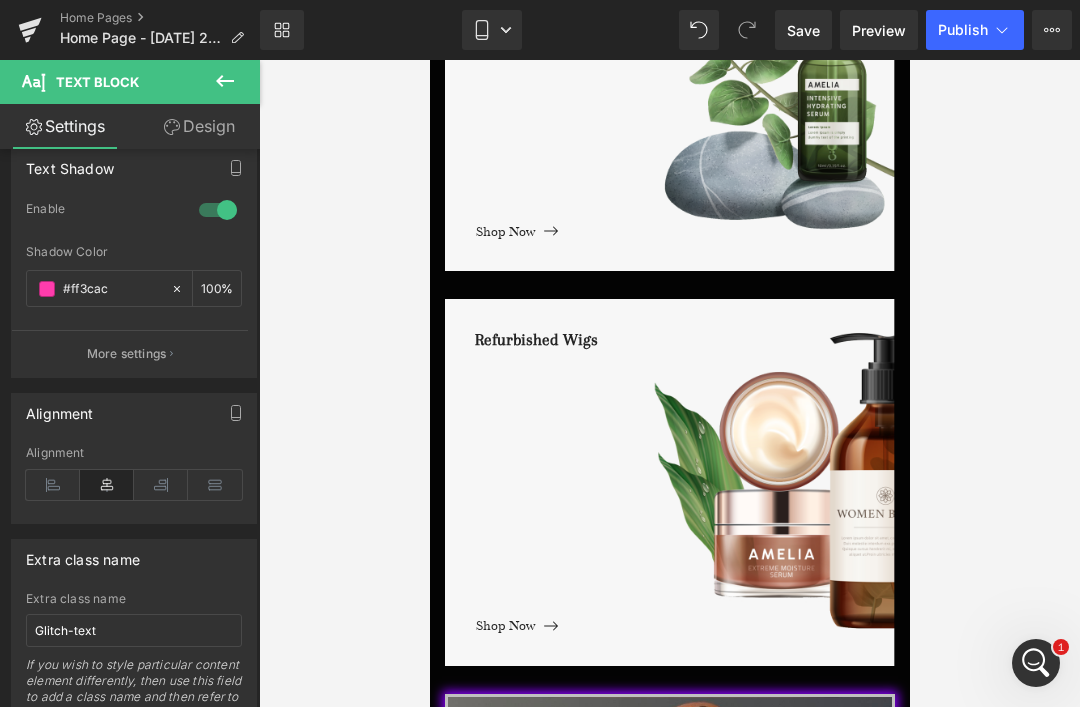 scroll, scrollTop: 954, scrollLeft: 0, axis: vertical 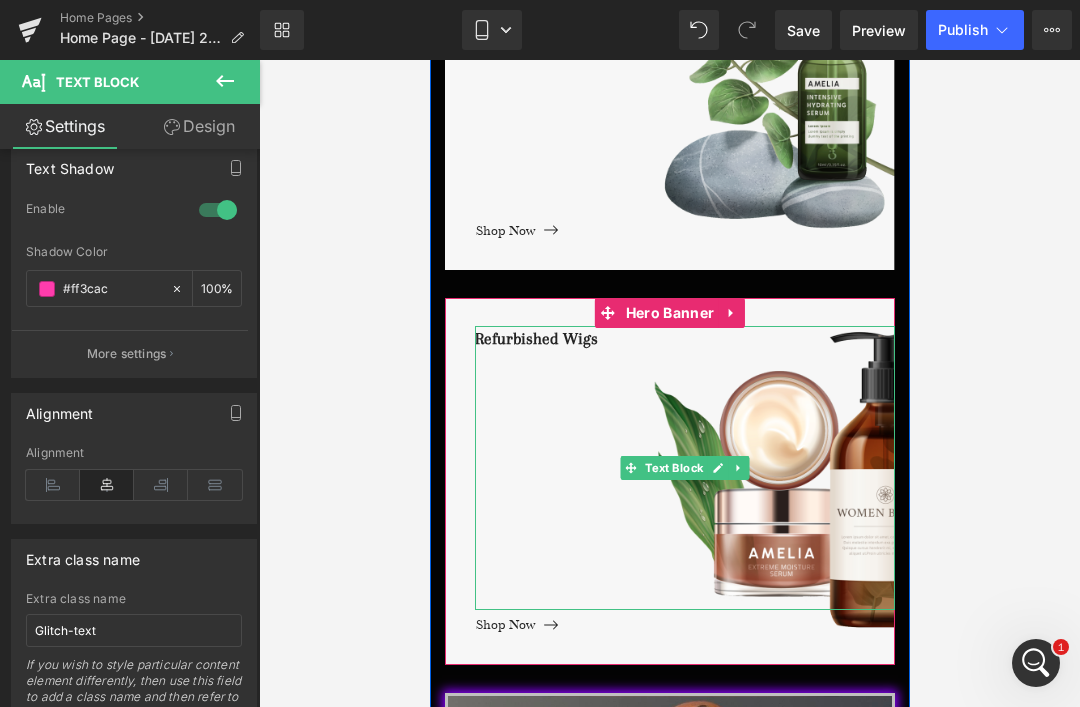 click on "Refurbished Wigs
Text Block         Shop Now Button" at bounding box center [669, 481] 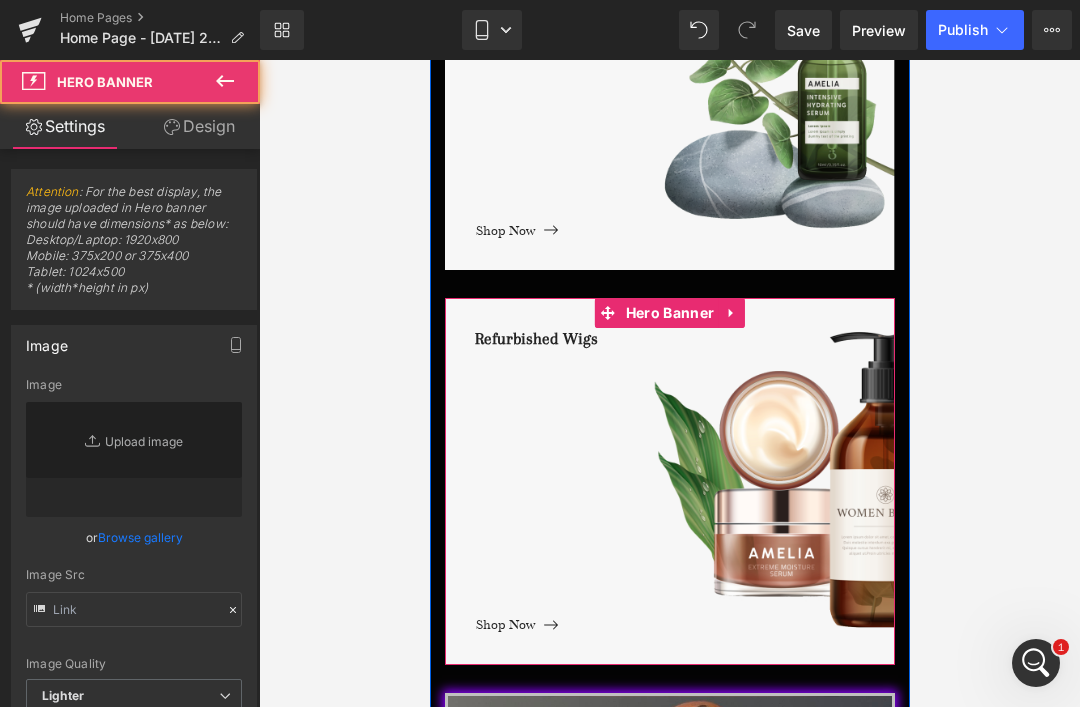 type on "https://ucarecdn.com/caf1f9ce-bff7-439e-8b78-09fc3745c289/-/format/auto/-/preview/3000x3000/-/quality/lighter/i22.png" 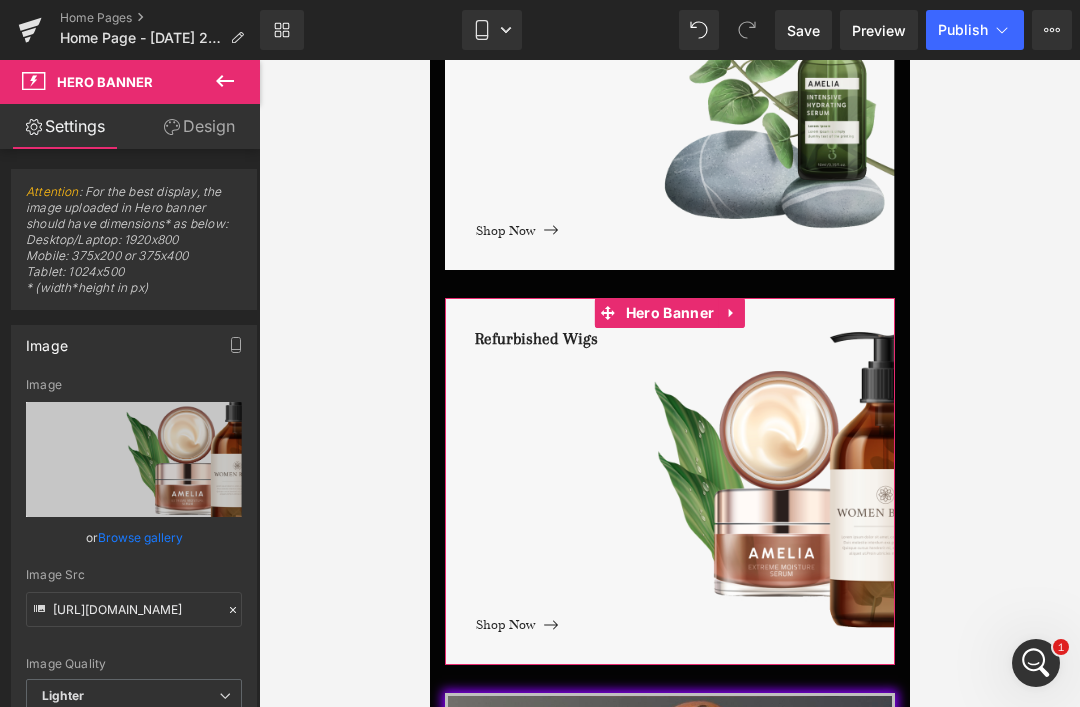 click on "Replace Image" at bounding box center [0, 0] 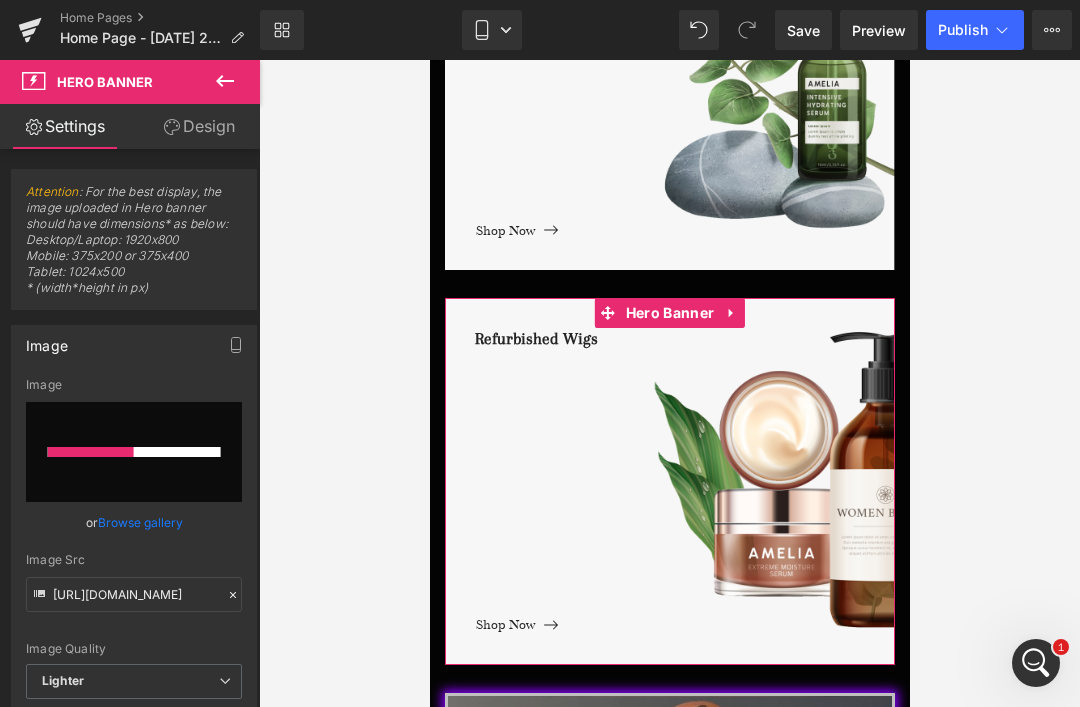 type 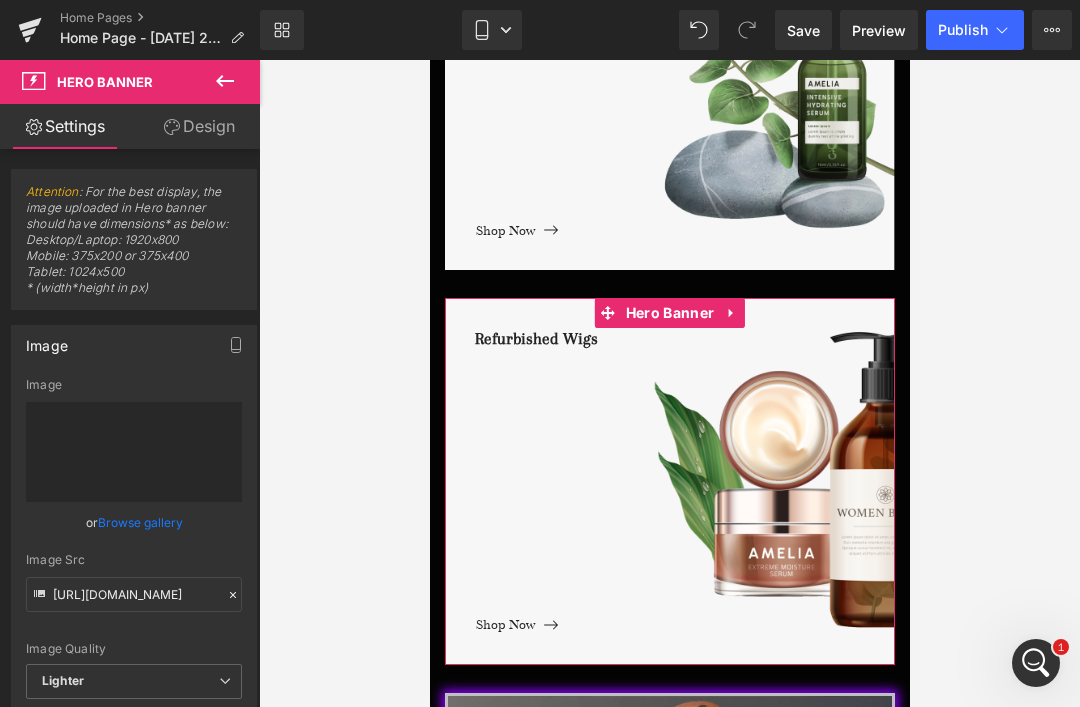 type on "https://ucarecdn.com/5eb640dc-1aa5-4343-ac06-90825ab80047/-/format/auto/-/preview/3000x3000/-/quality/lighter/IMG_3471.jpeg" 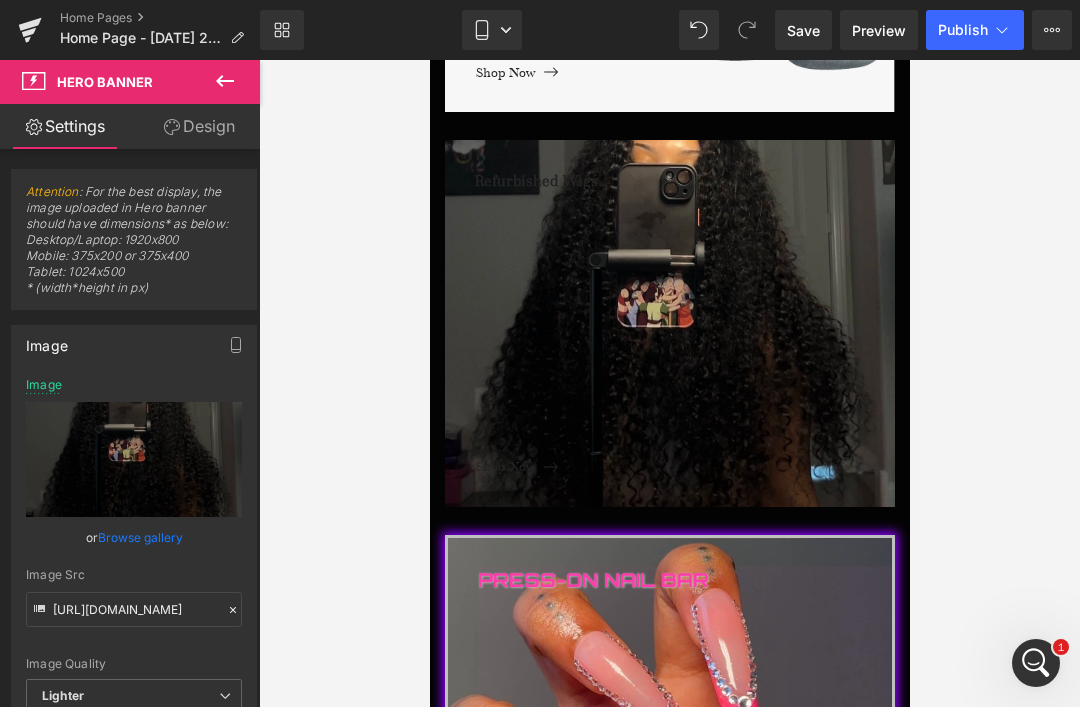 scroll, scrollTop: 1110, scrollLeft: 0, axis: vertical 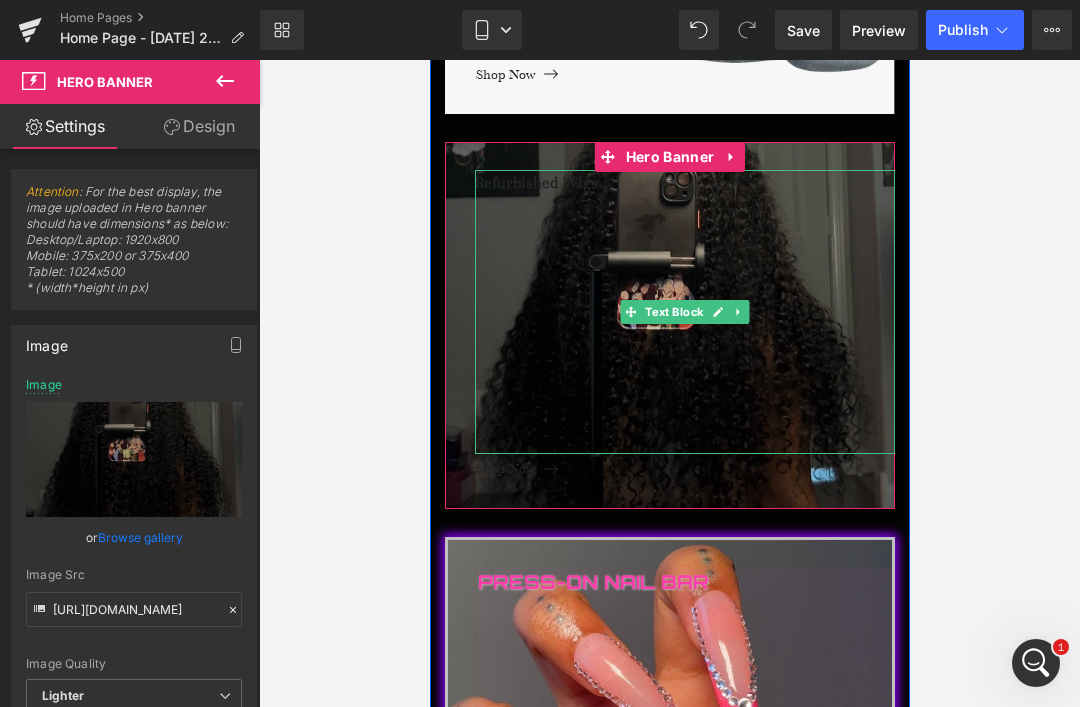 click on "Refurbished Wigs" at bounding box center (684, 312) 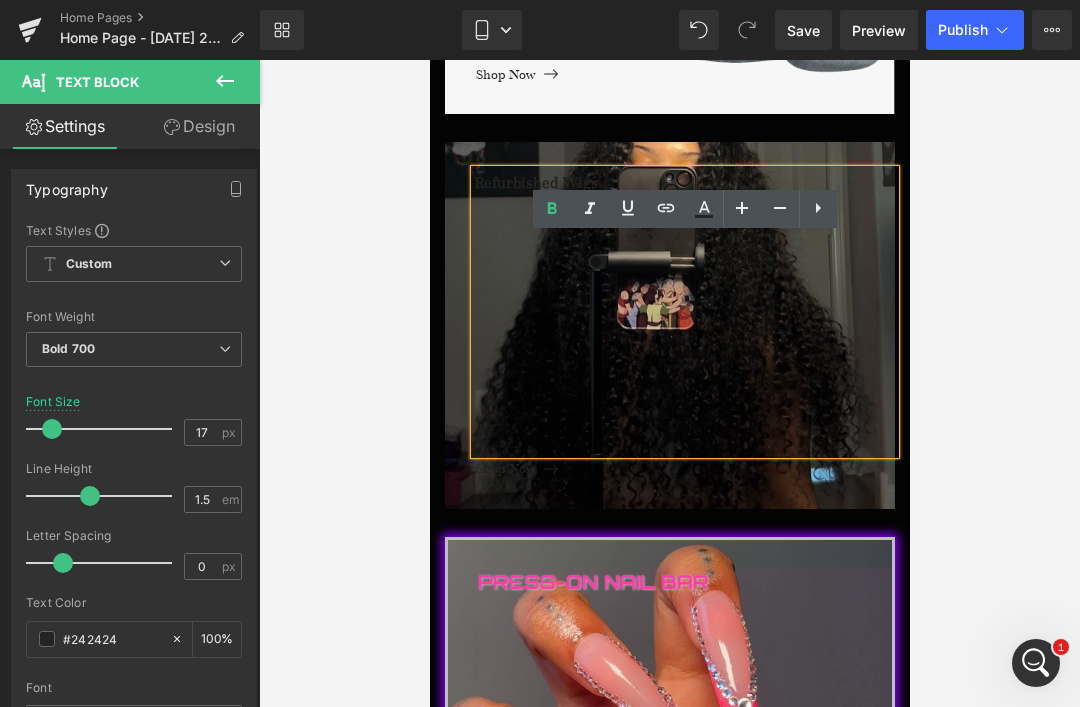 click on "Refurbished Wigs" at bounding box center [684, 312] 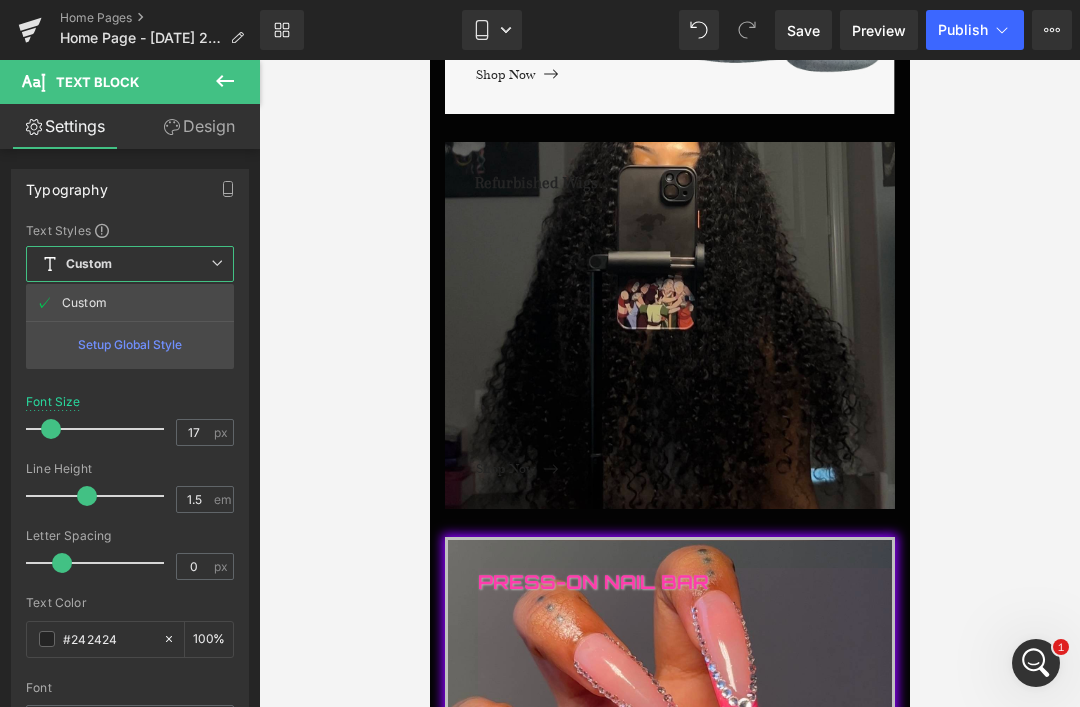 click on "Typography" at bounding box center (130, 189) 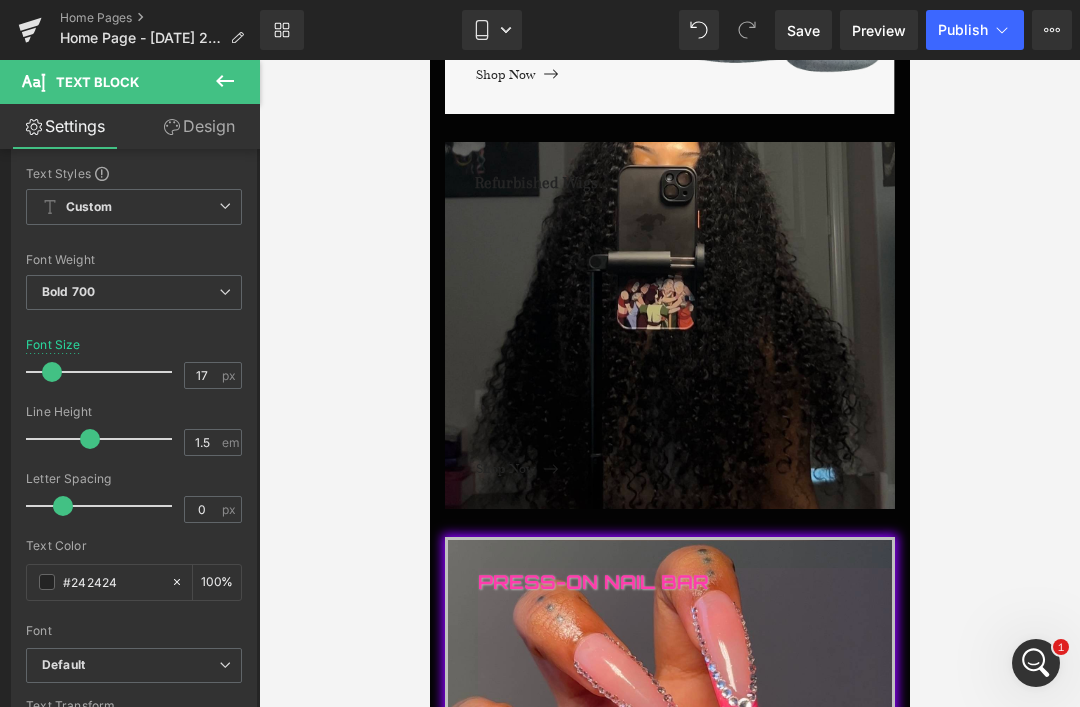 scroll, scrollTop: 126, scrollLeft: 0, axis: vertical 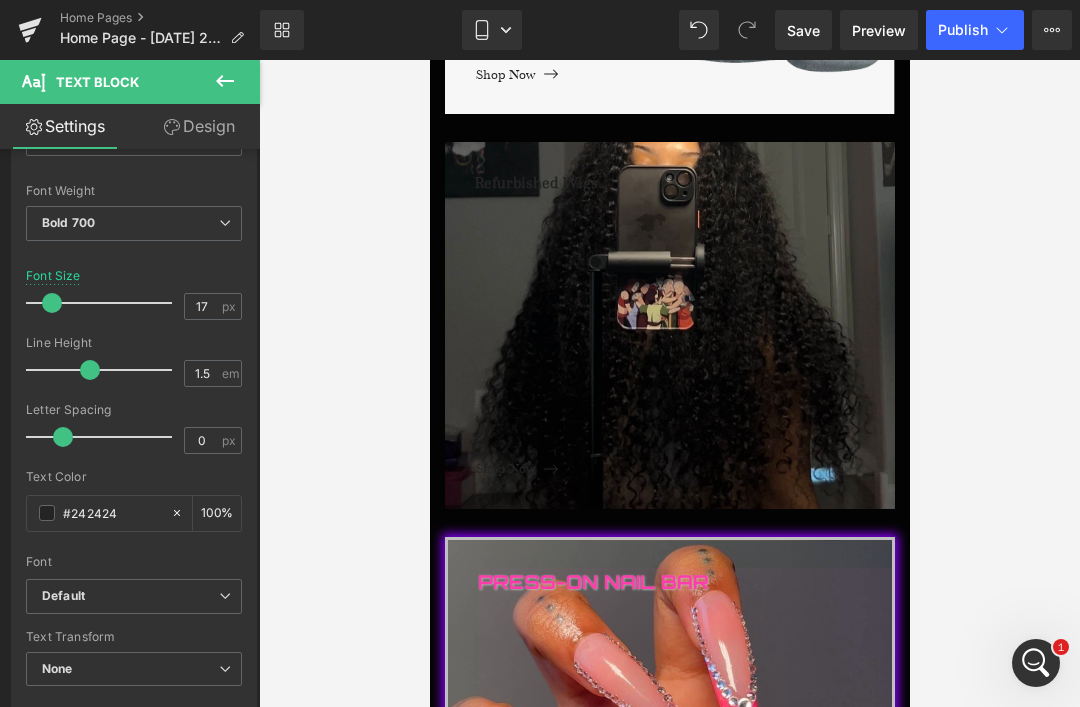 click on "Default" at bounding box center (130, 596) 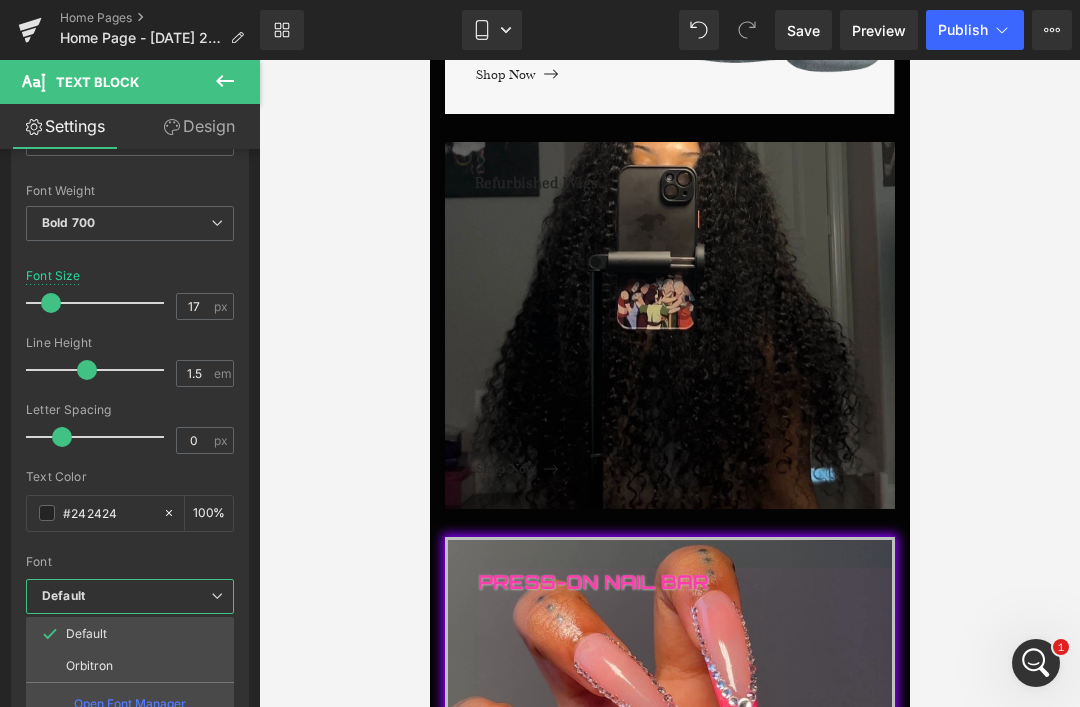 click on "Orbitron" at bounding box center (89, 666) 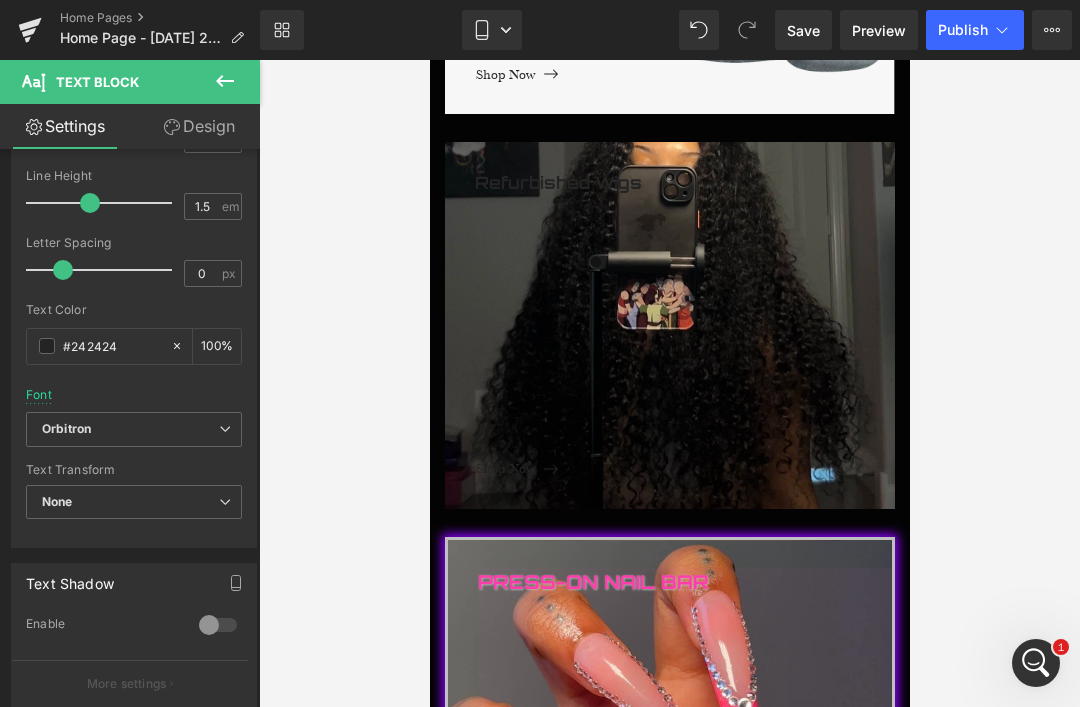 scroll, scrollTop: 279, scrollLeft: 0, axis: vertical 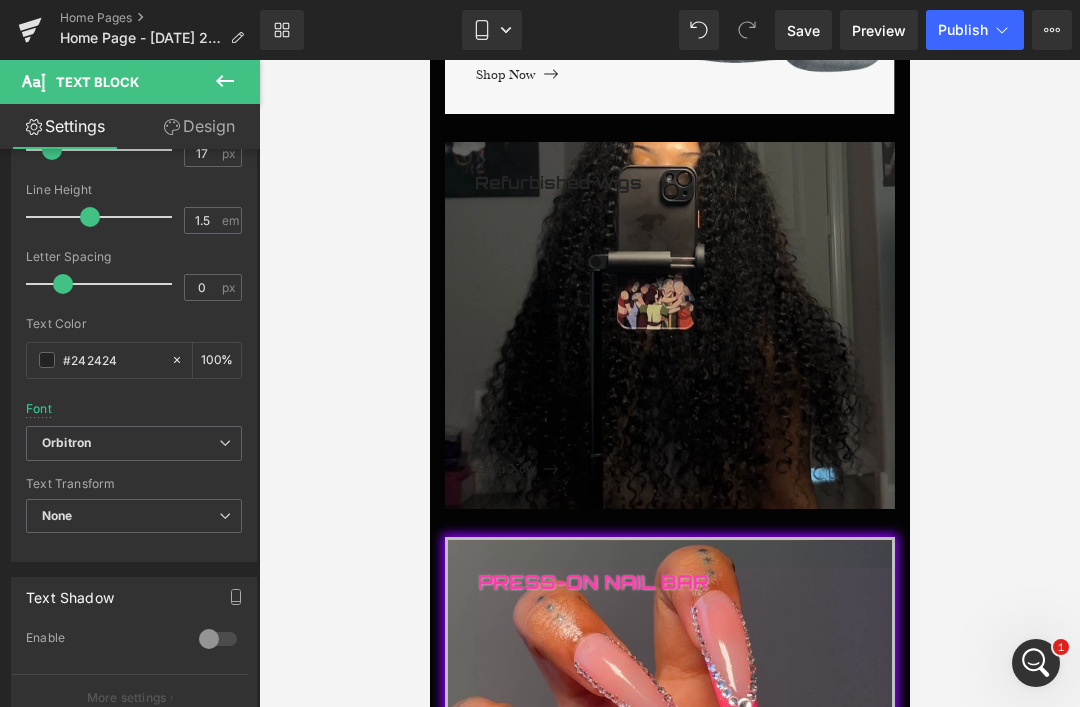 click on "#242424" at bounding box center (112, 360) 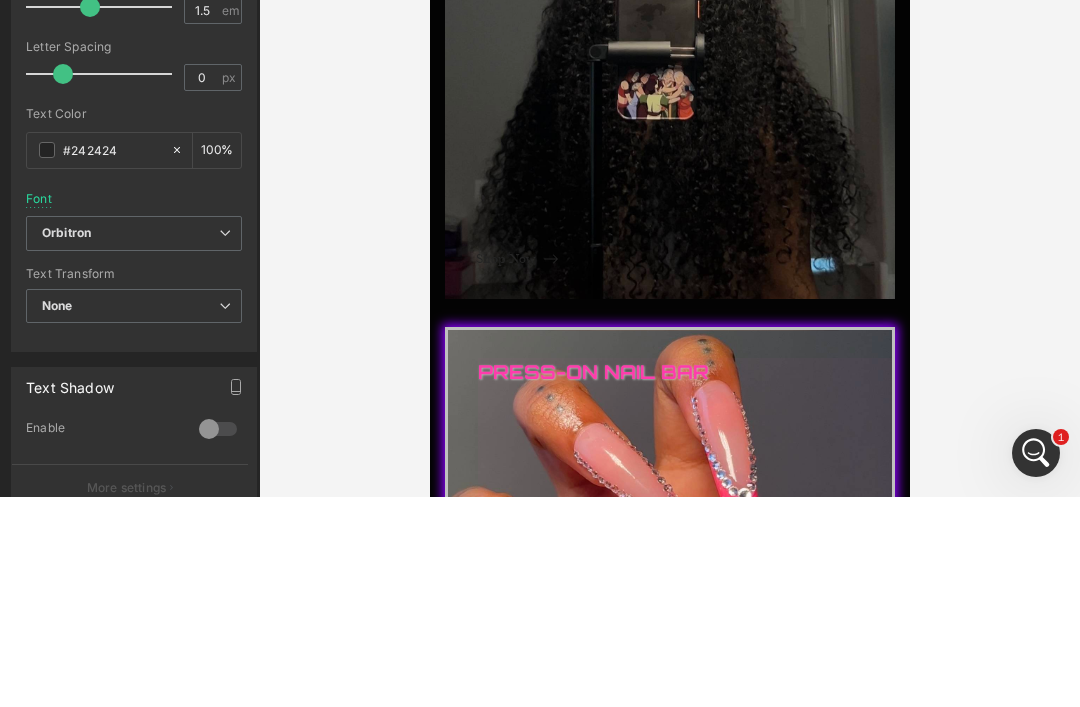 click on "#242424" at bounding box center [112, 360] 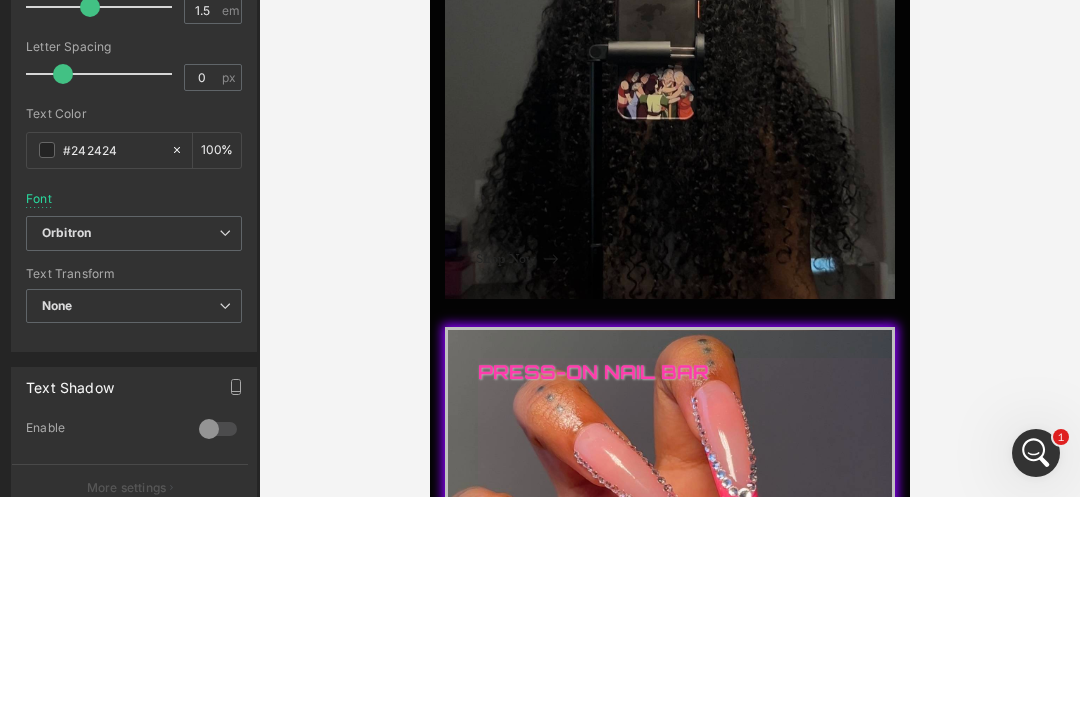 paste on "FF3CAC" 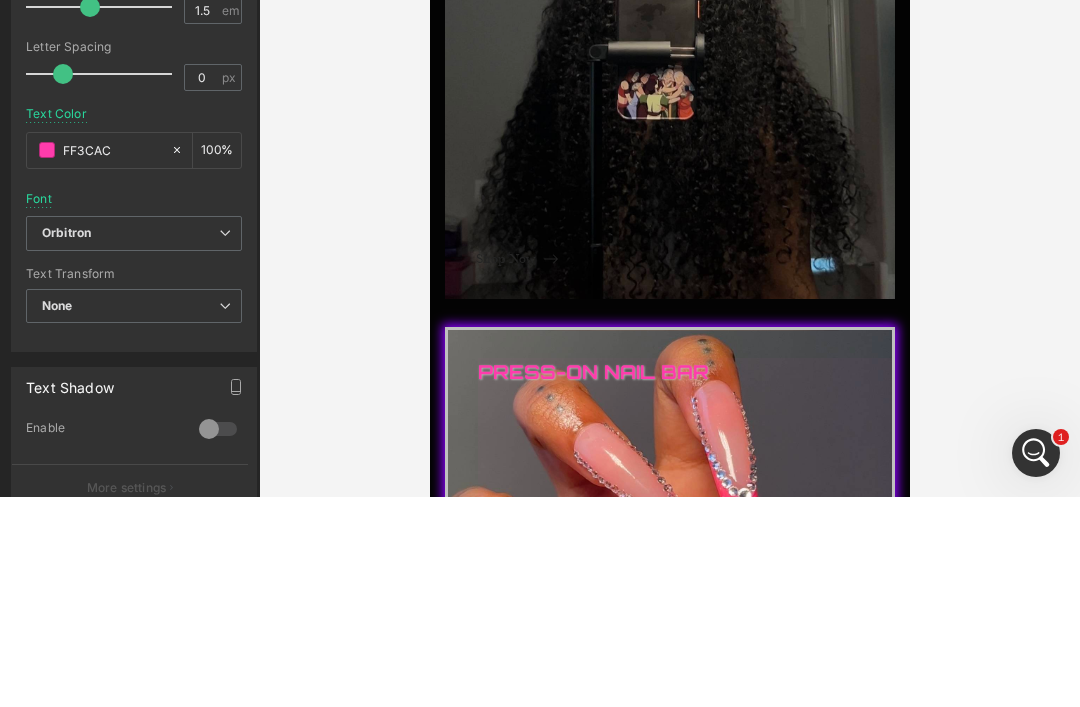scroll, scrollTop: 1038, scrollLeft: 0, axis: vertical 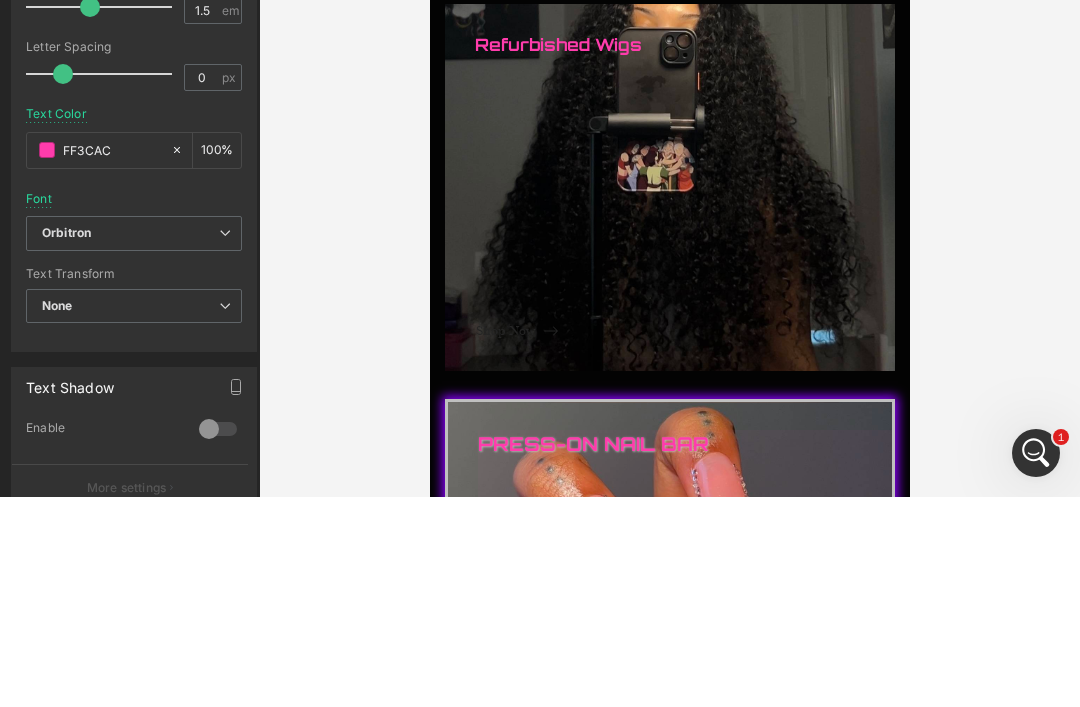 type on "#ff3cac" 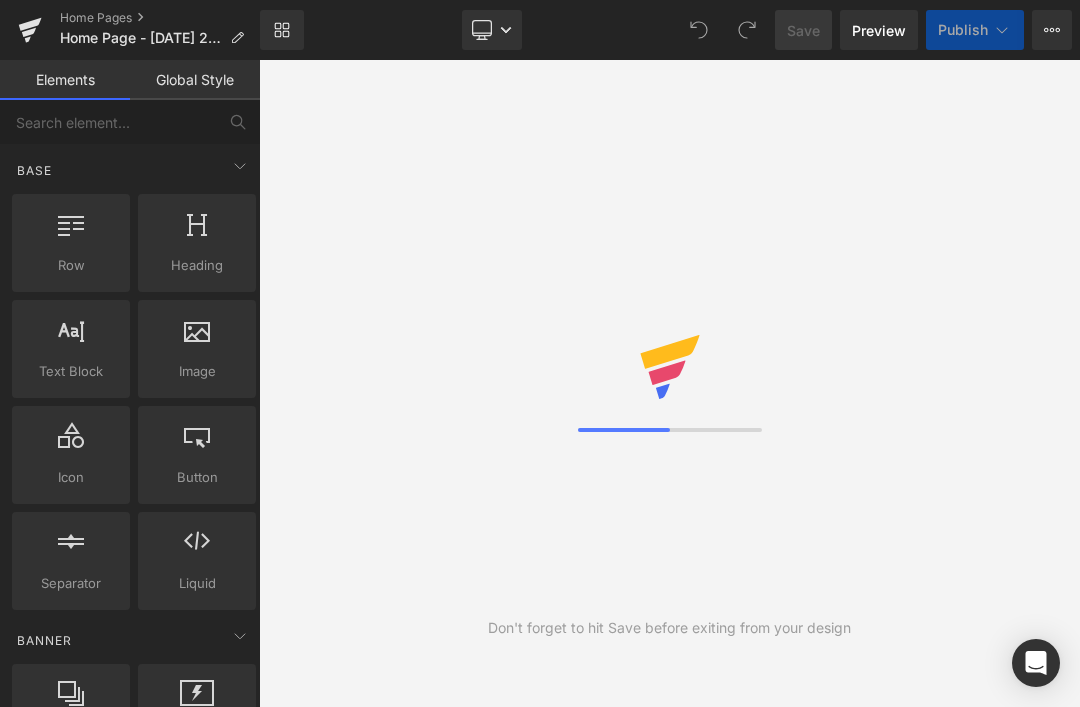 scroll, scrollTop: 67, scrollLeft: 0, axis: vertical 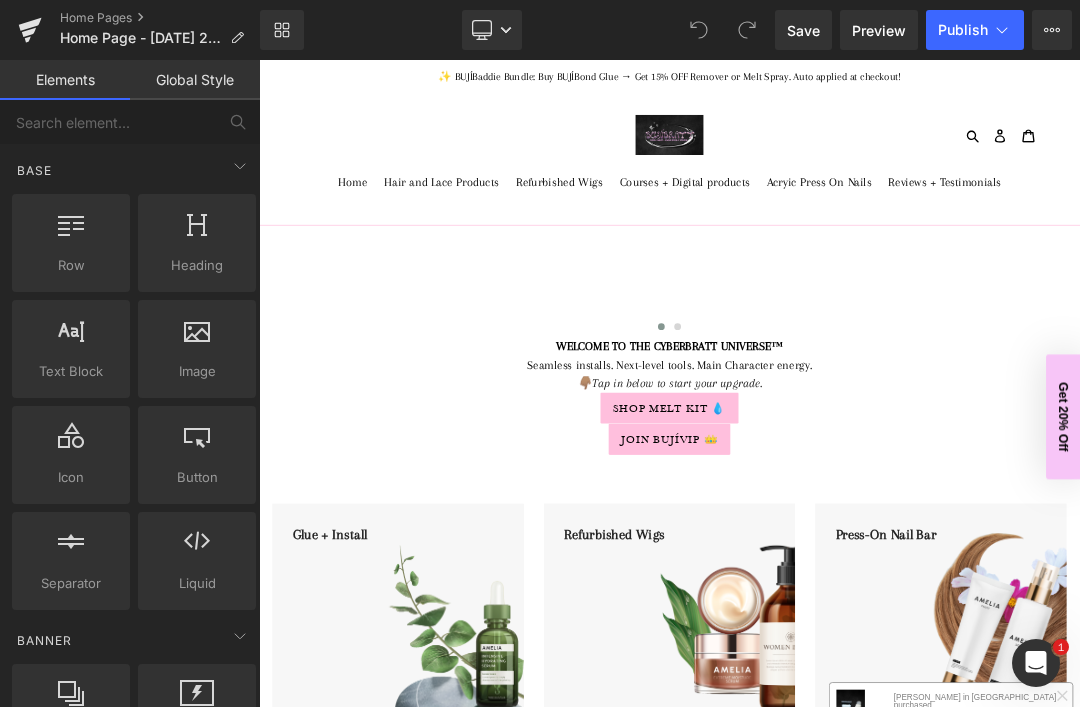 click 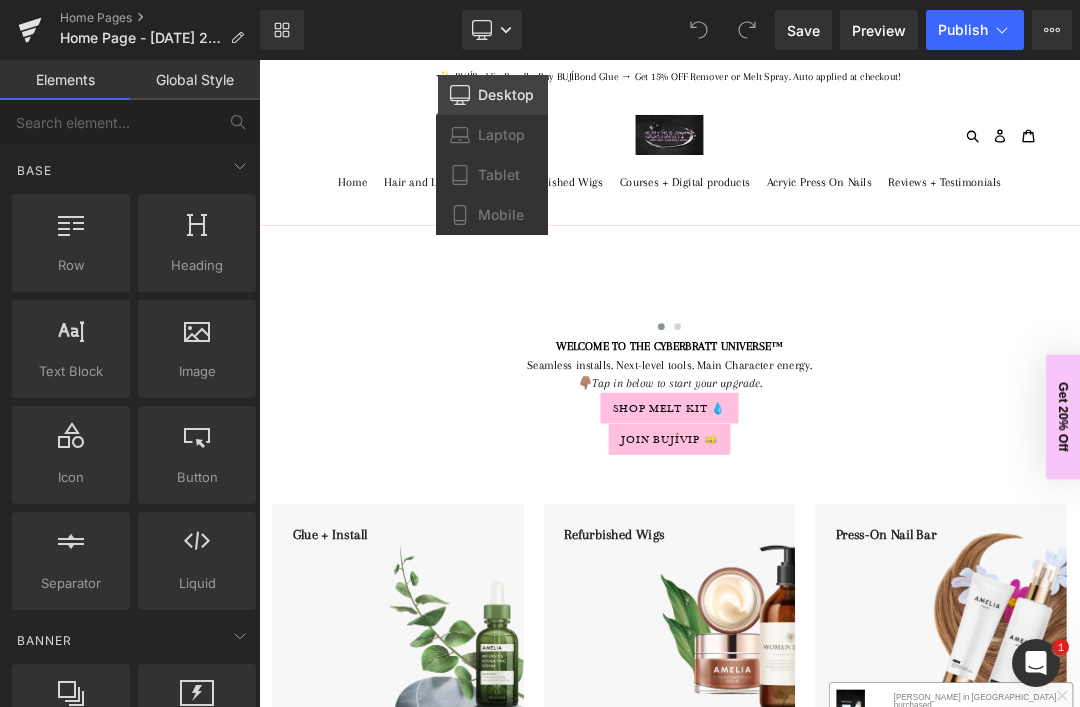 click on "Mobile" at bounding box center [501, 215] 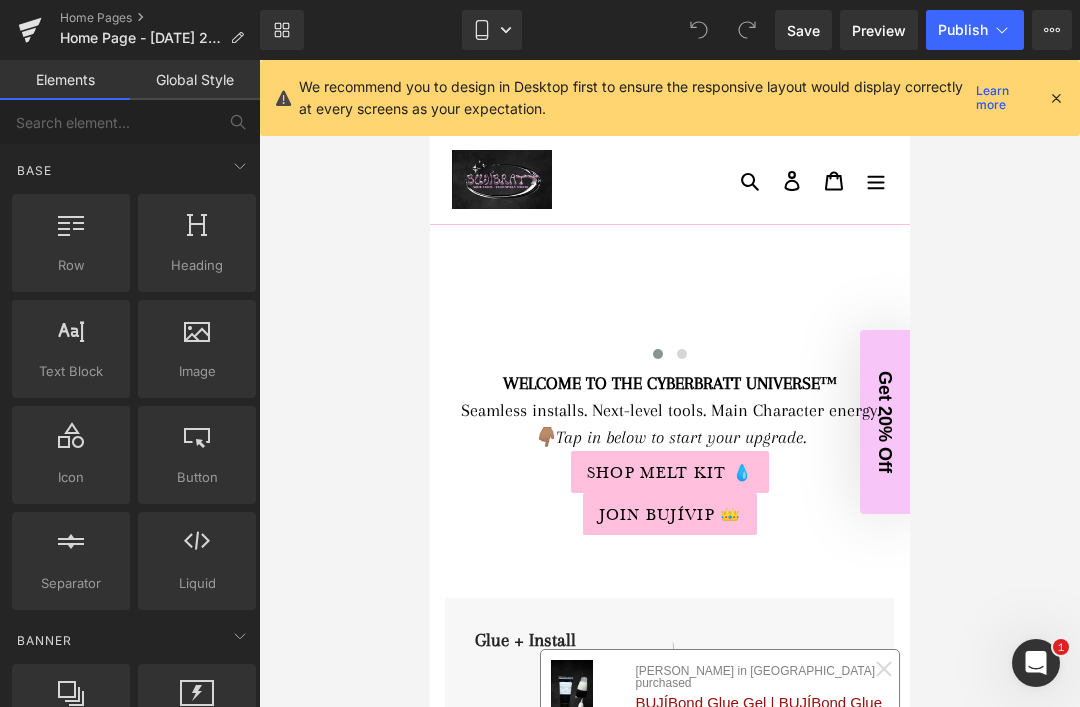 scroll, scrollTop: 200, scrollLeft: 0, axis: vertical 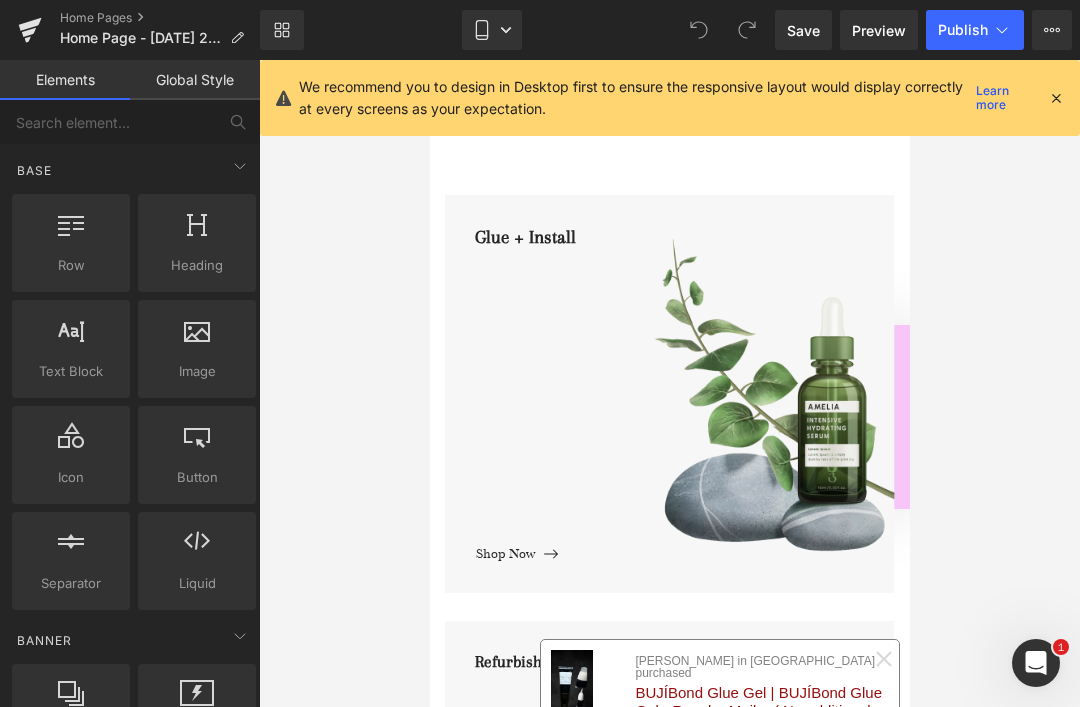 click at bounding box center [1056, 98] 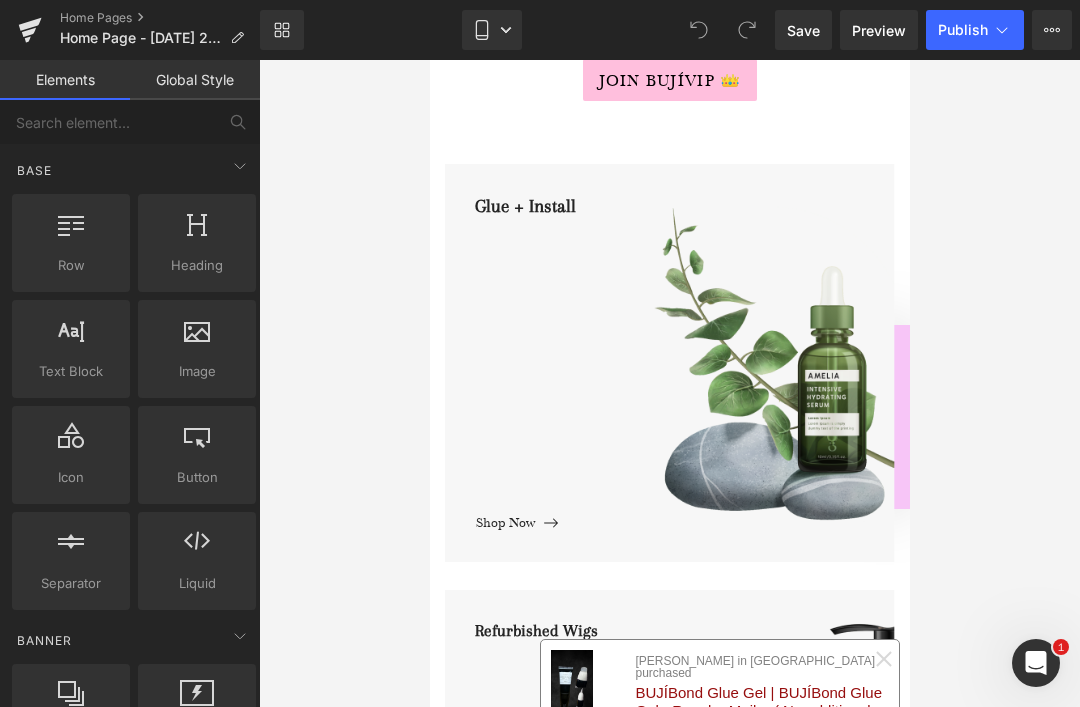 scroll, scrollTop: 433, scrollLeft: 0, axis: vertical 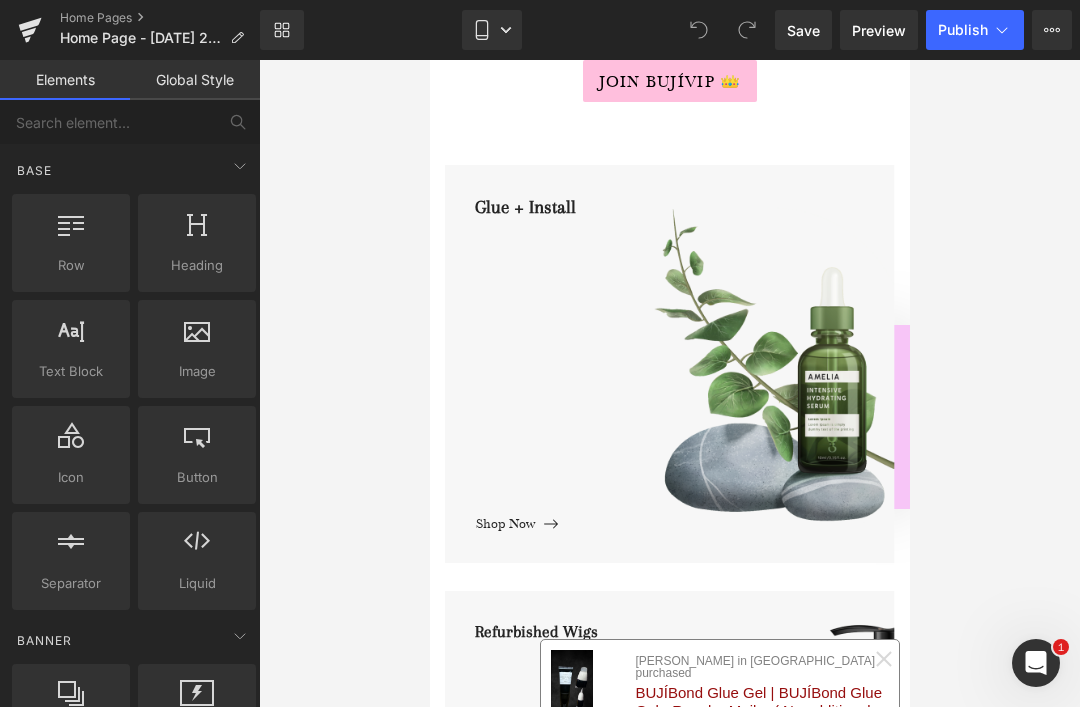 click at bounding box center (429, 60) 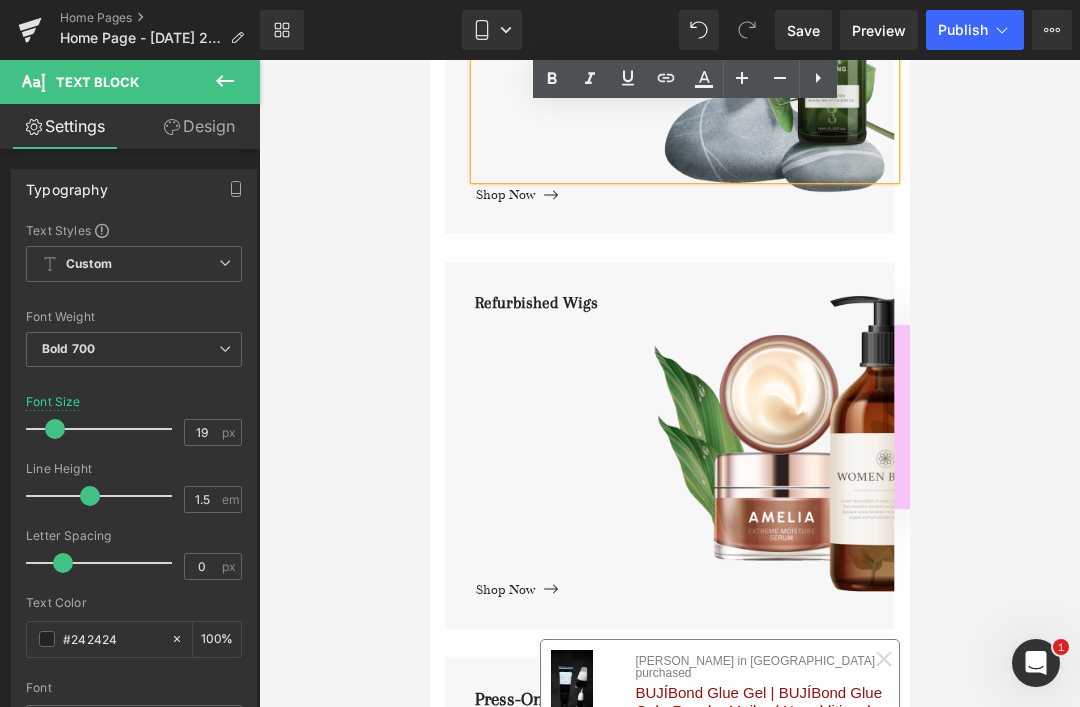 scroll, scrollTop: 771, scrollLeft: 0, axis: vertical 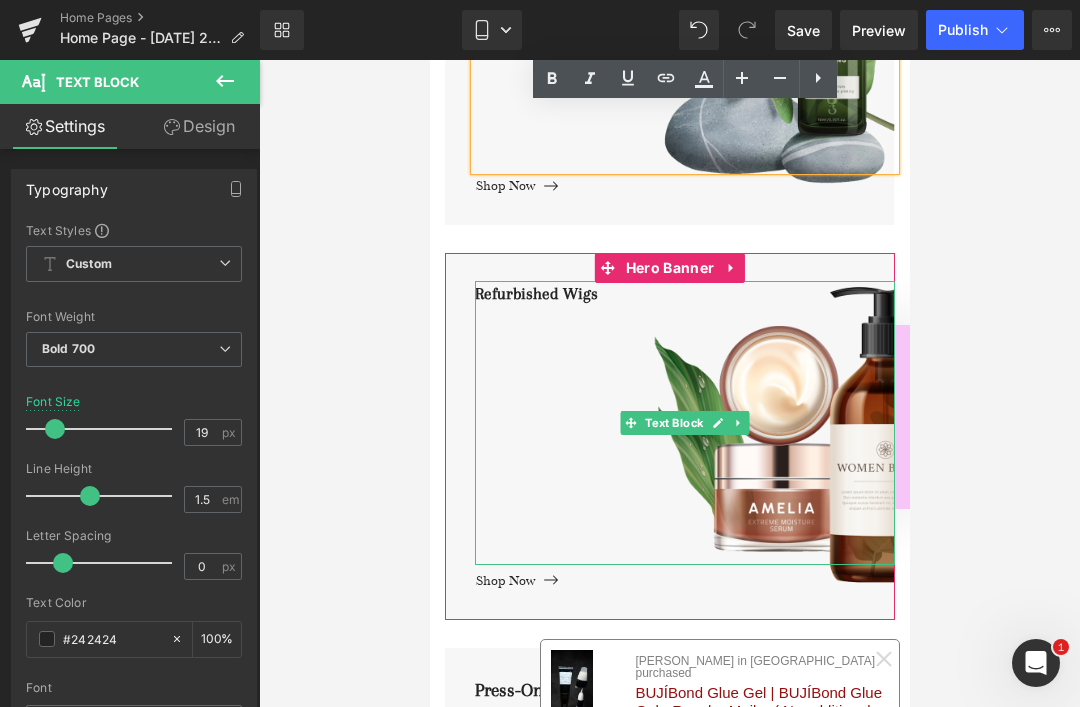 click on "Refurbished Wigs" at bounding box center (684, 423) 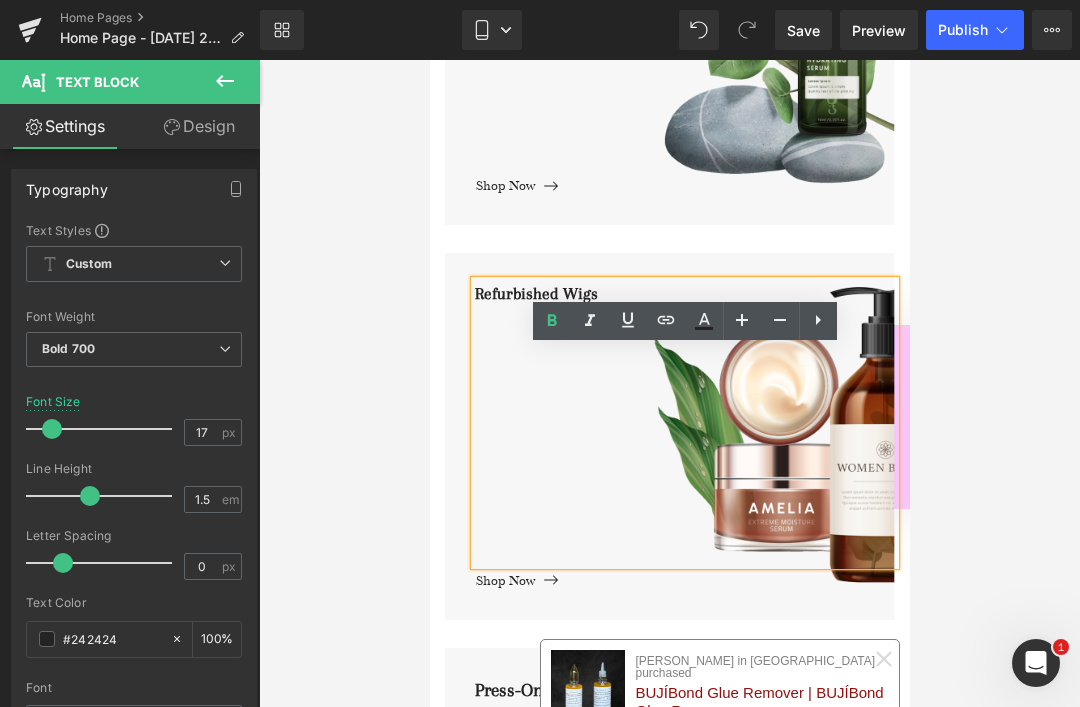 click on "Refurbished Wigs
Text Block         Shop Now Button" at bounding box center [669, 436] 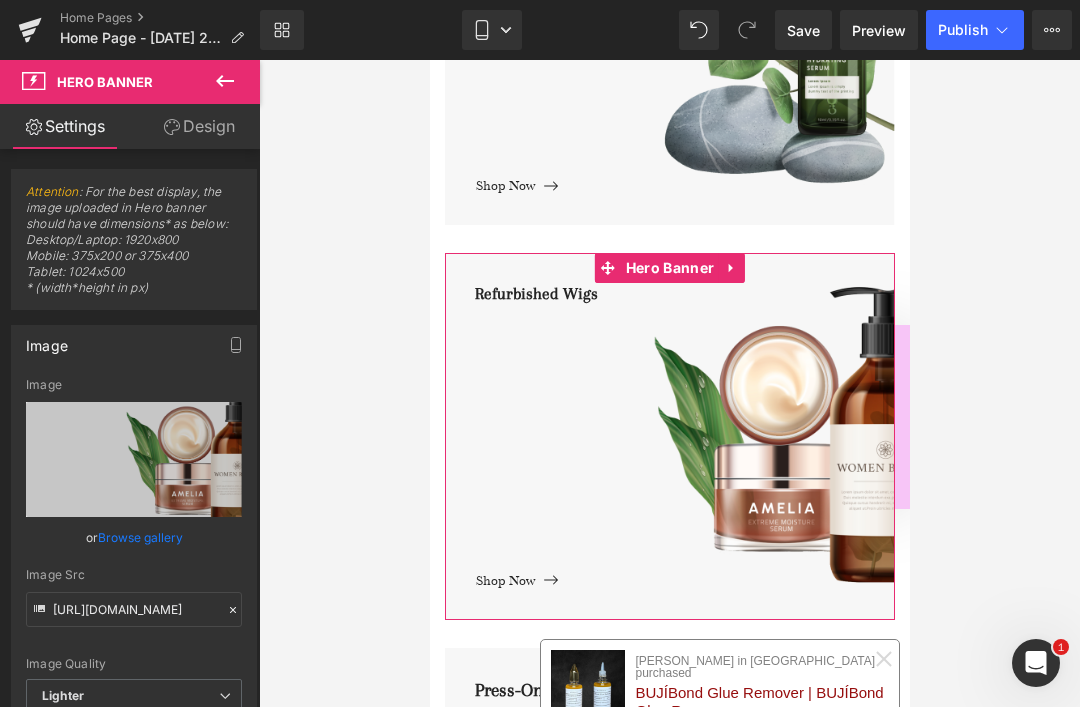 click on "Replace Image" at bounding box center [0, 0] 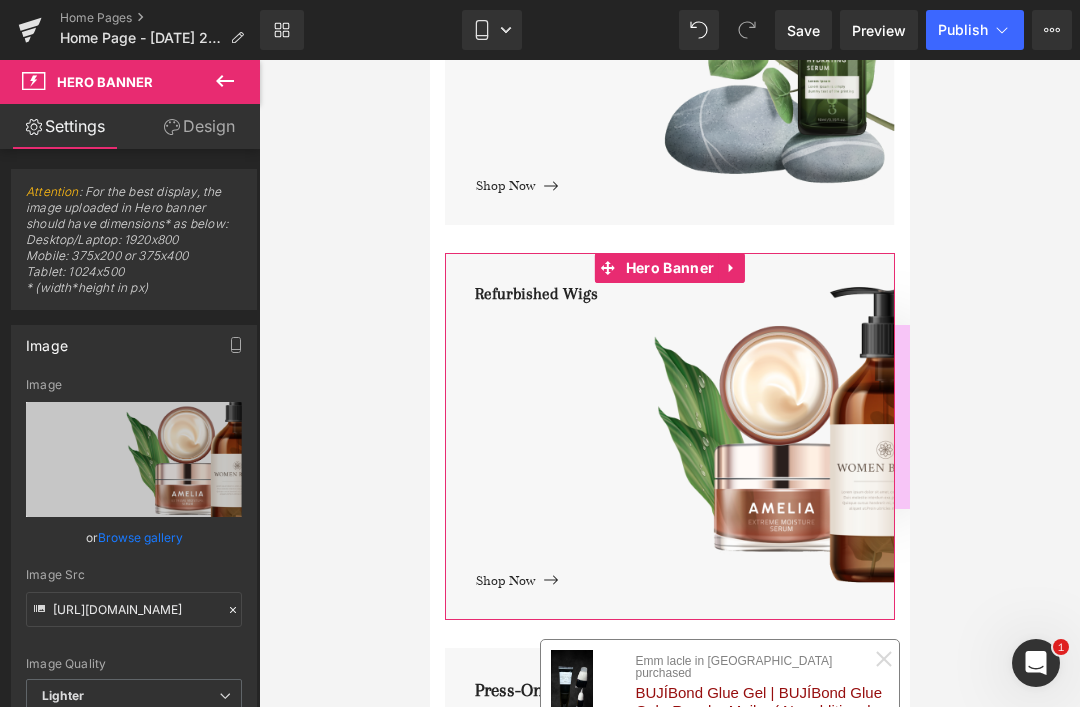 type on "C:\fakepath\IMG_3471.jpeg" 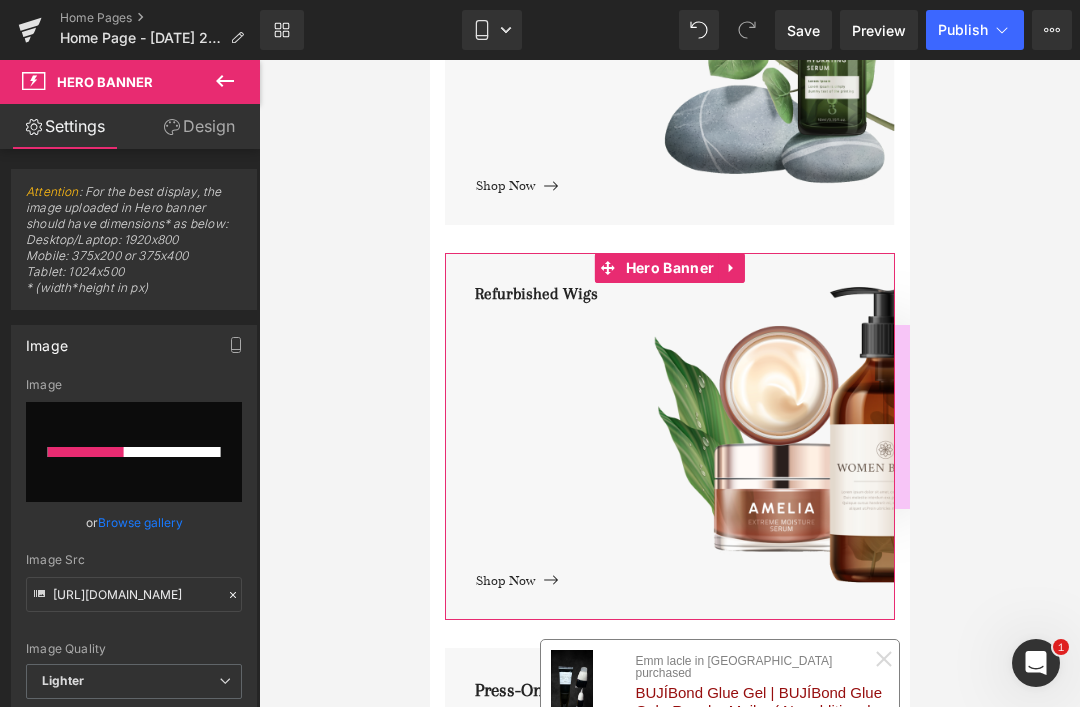 type 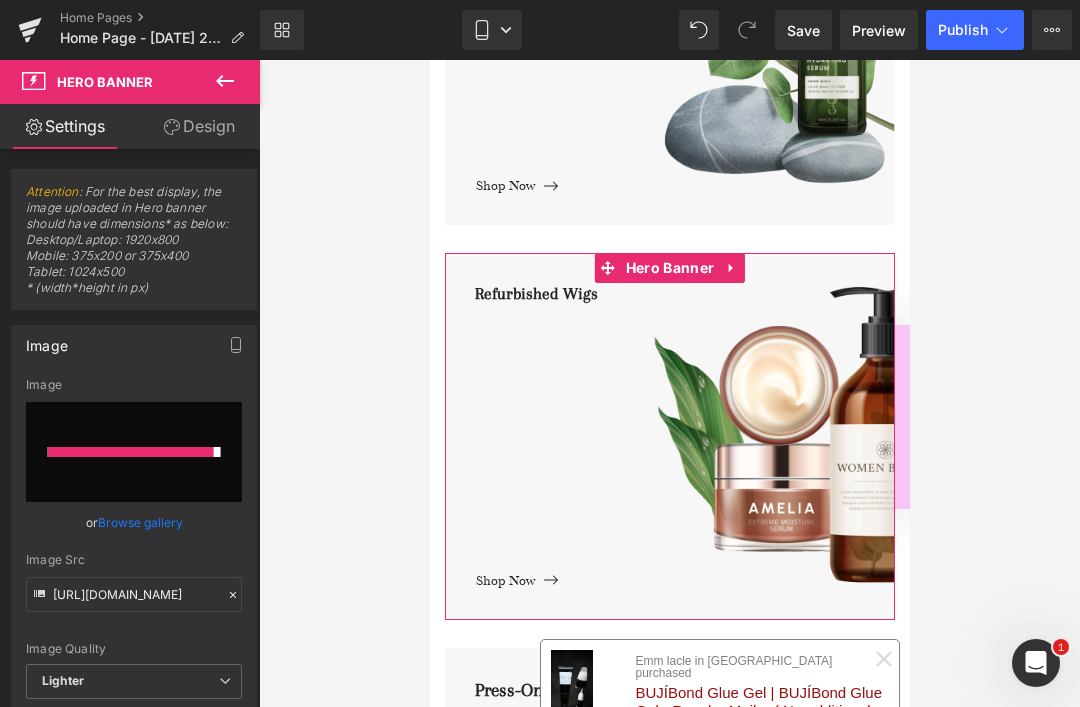 type on "https://ucarecdn.com/0a6cf56d-c53d-4560-a8c9-f40519337cc3/-/format/auto/-/preview/3000x3000/-/quality/lighter/IMG_3471.jpeg" 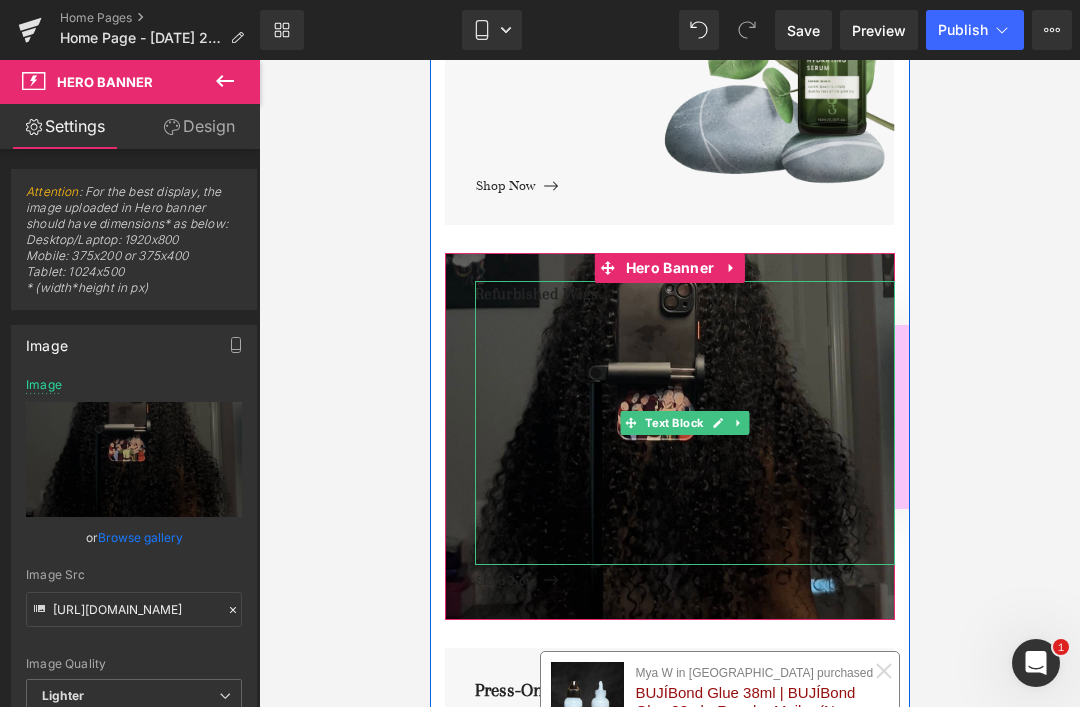 click on "Refurbished Wigs" at bounding box center [684, 423] 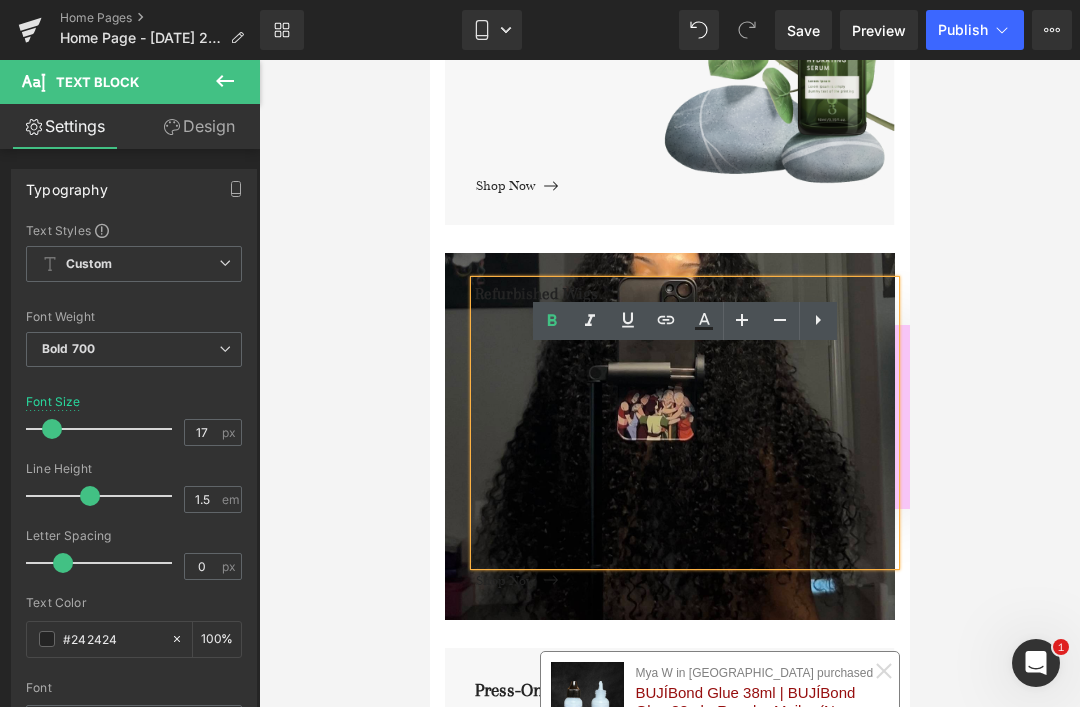 click on "Custom" at bounding box center (89, 264) 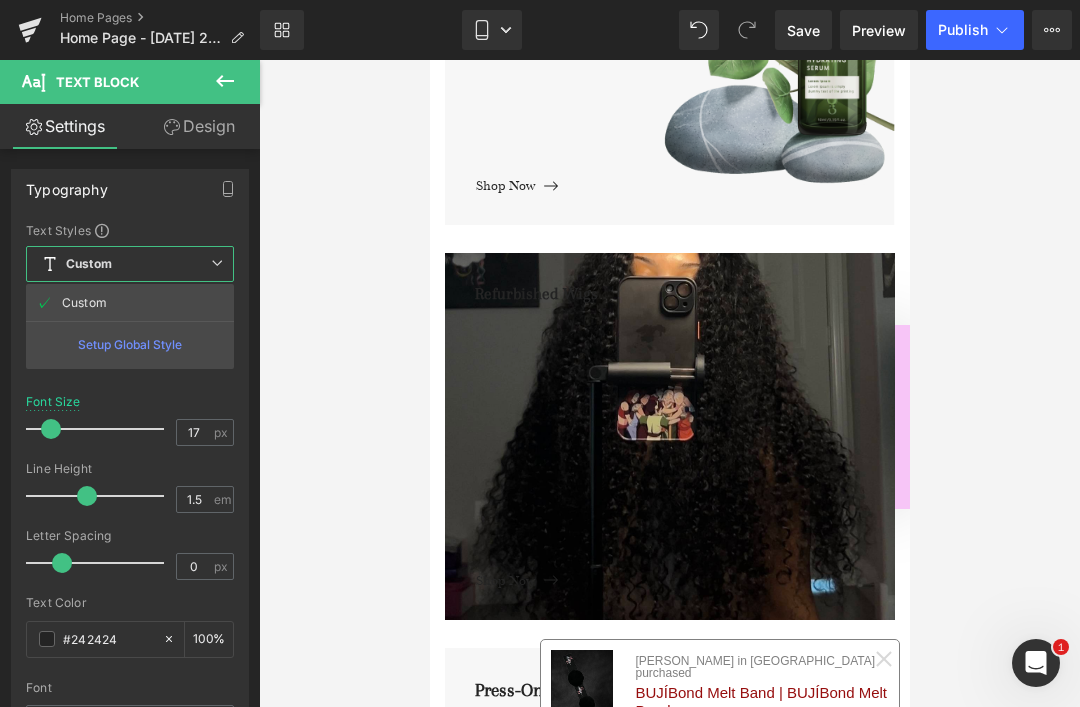 click on "#242424" at bounding box center [108, 639] 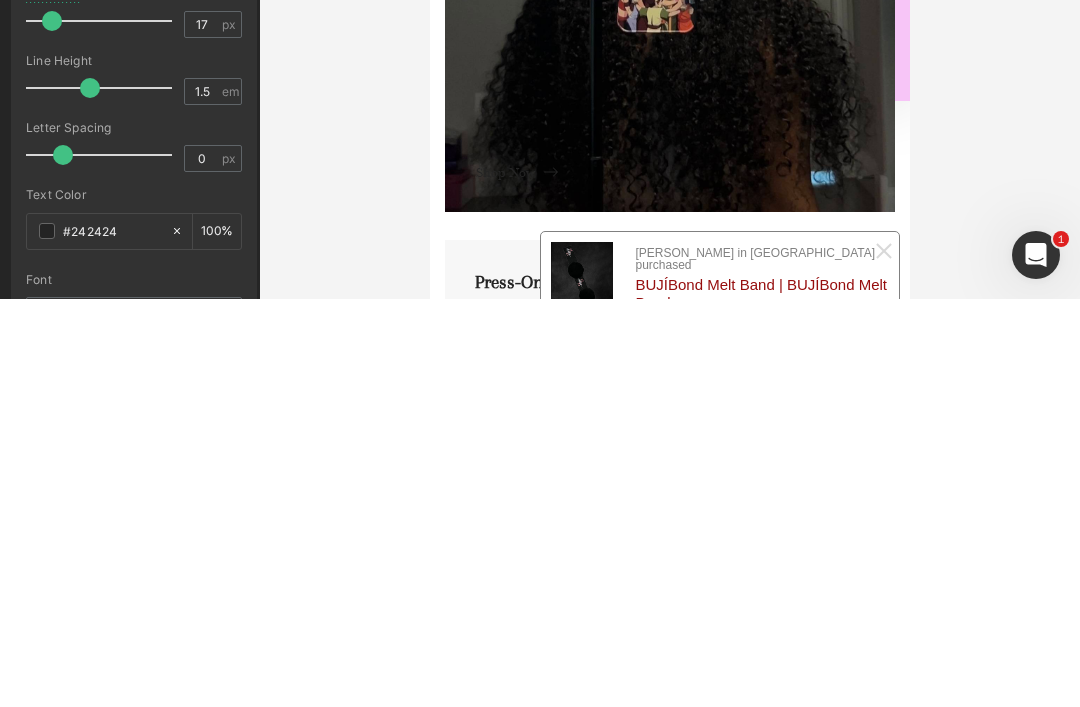 click on "#242424" at bounding box center (112, 639) 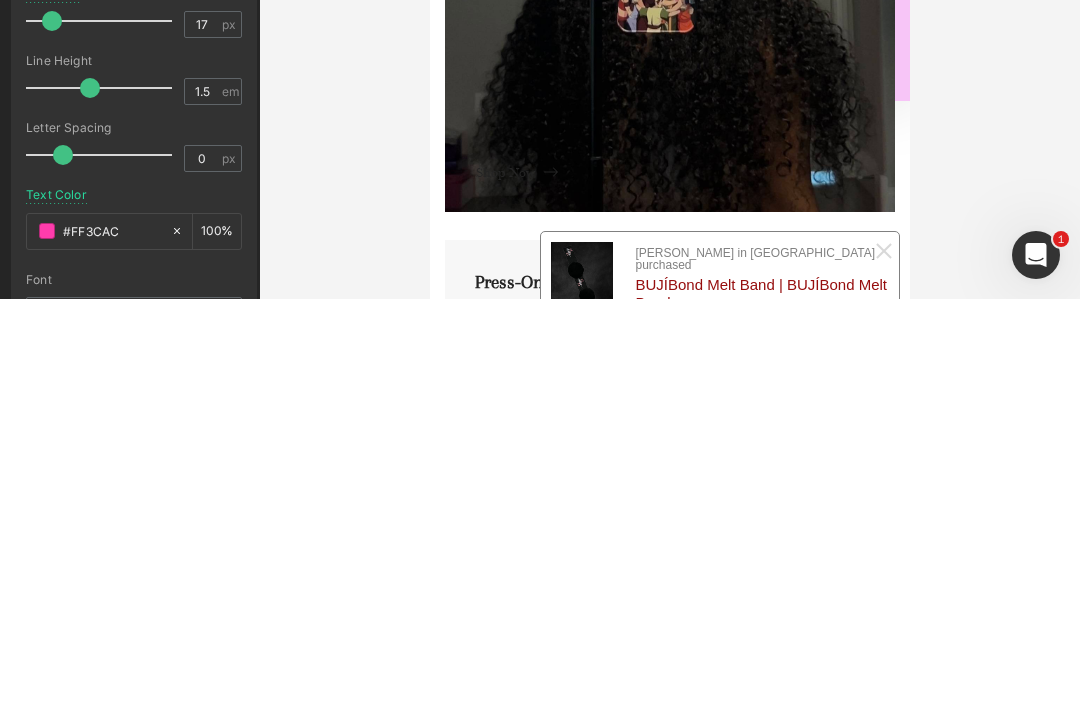type on "#ff3cac" 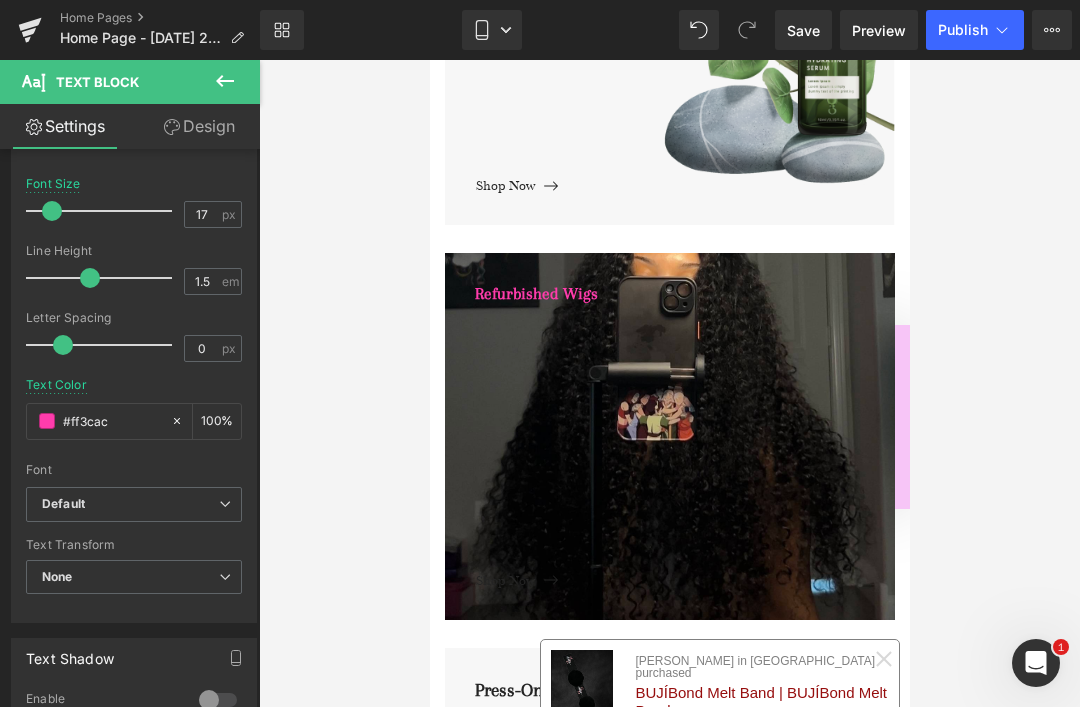 scroll, scrollTop: 226, scrollLeft: 0, axis: vertical 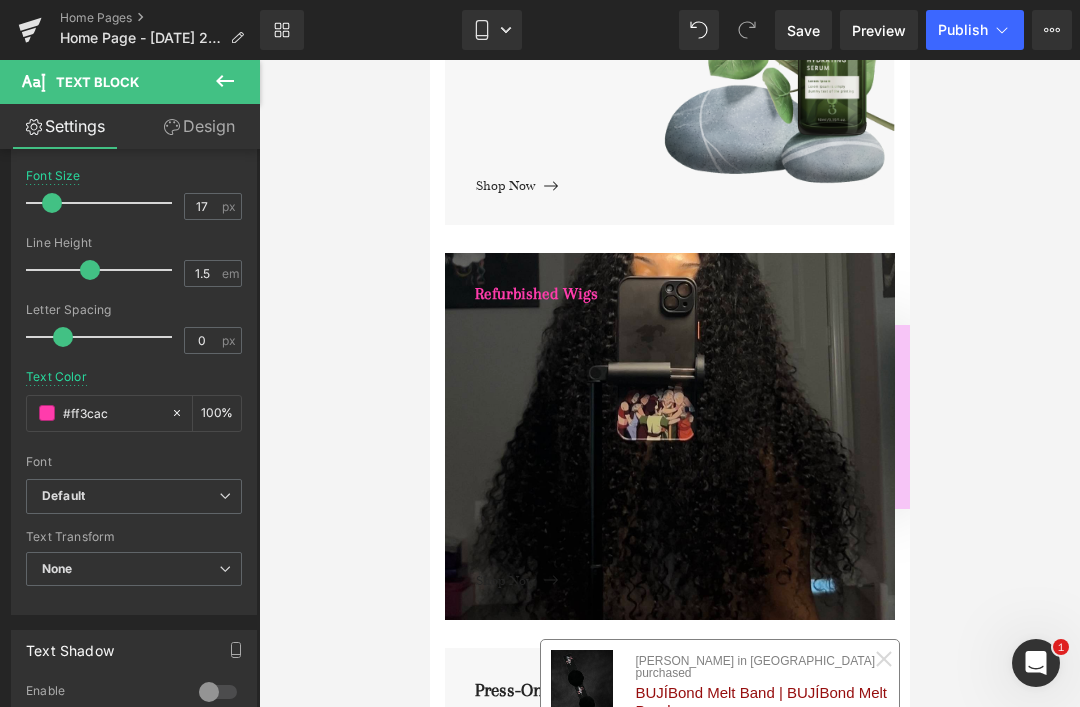 click on "Default" at bounding box center (63, 496) 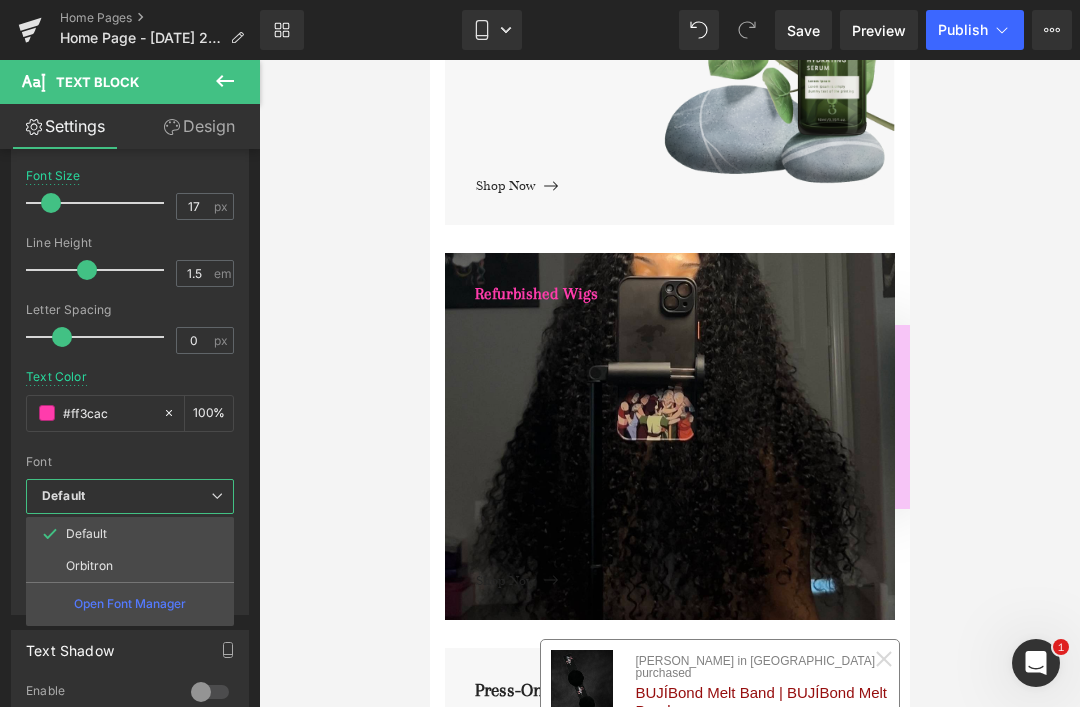 click on "Orbitron" at bounding box center [89, 566] 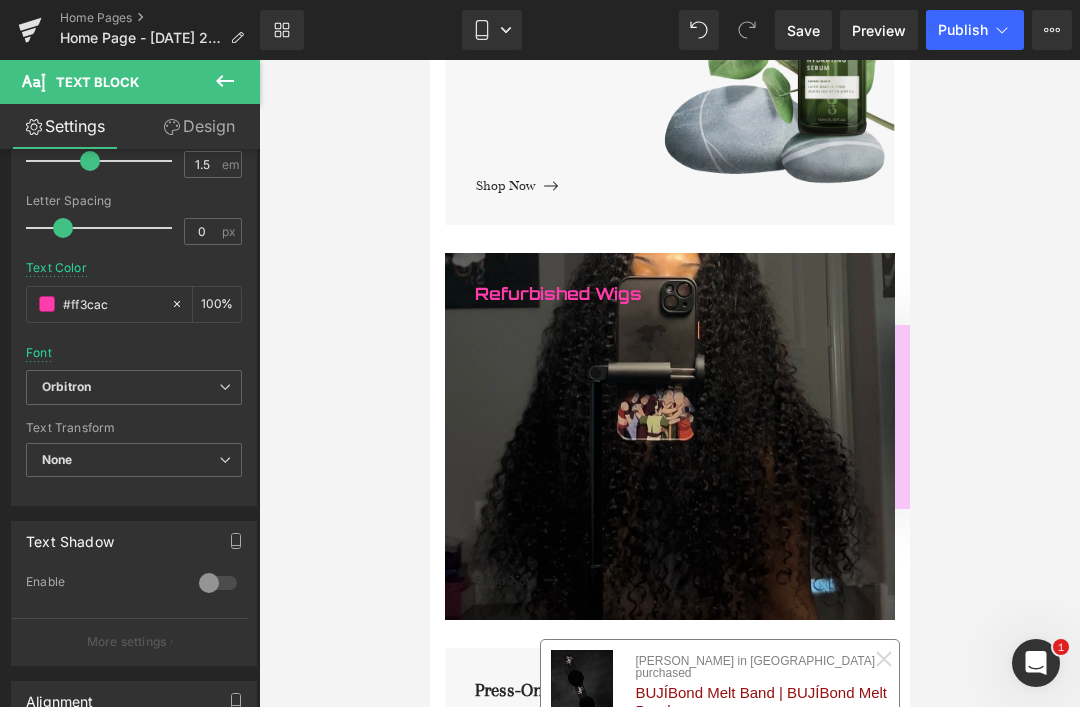 scroll, scrollTop: 355, scrollLeft: 0, axis: vertical 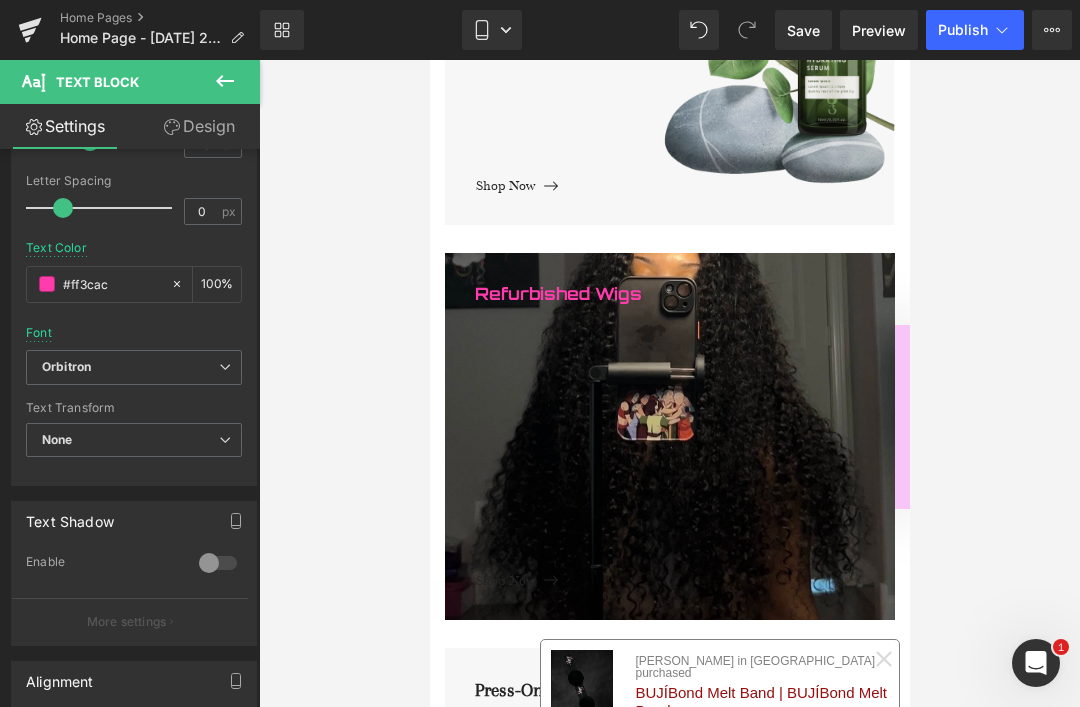click at bounding box center (218, 563) 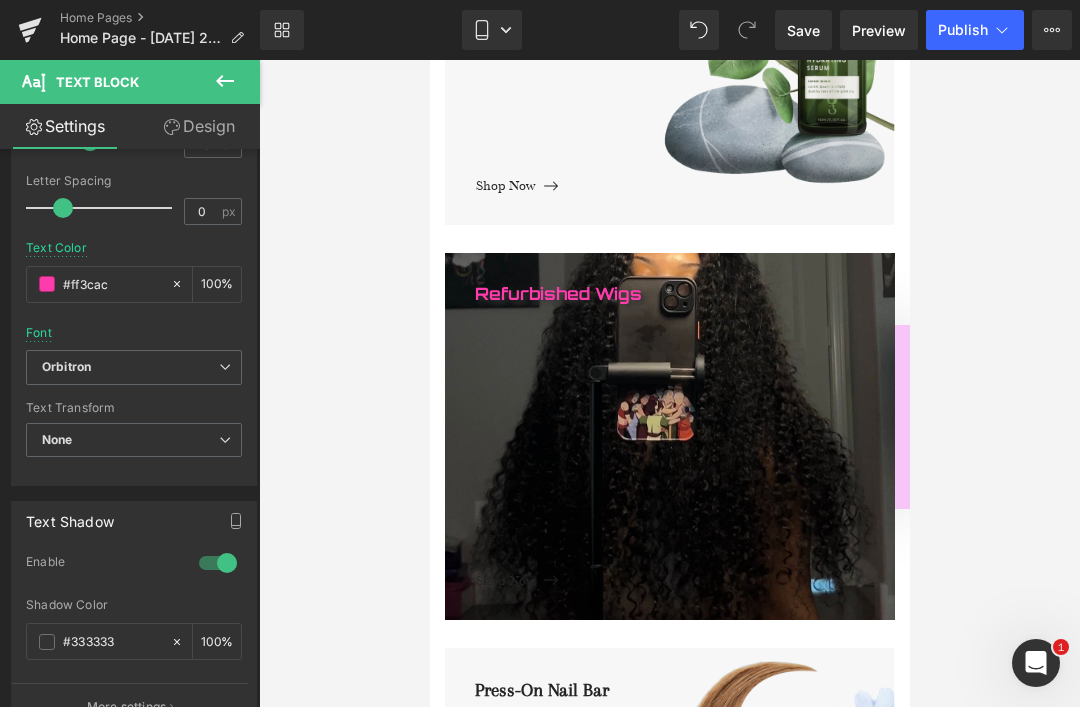 click on "#333333" at bounding box center [112, 642] 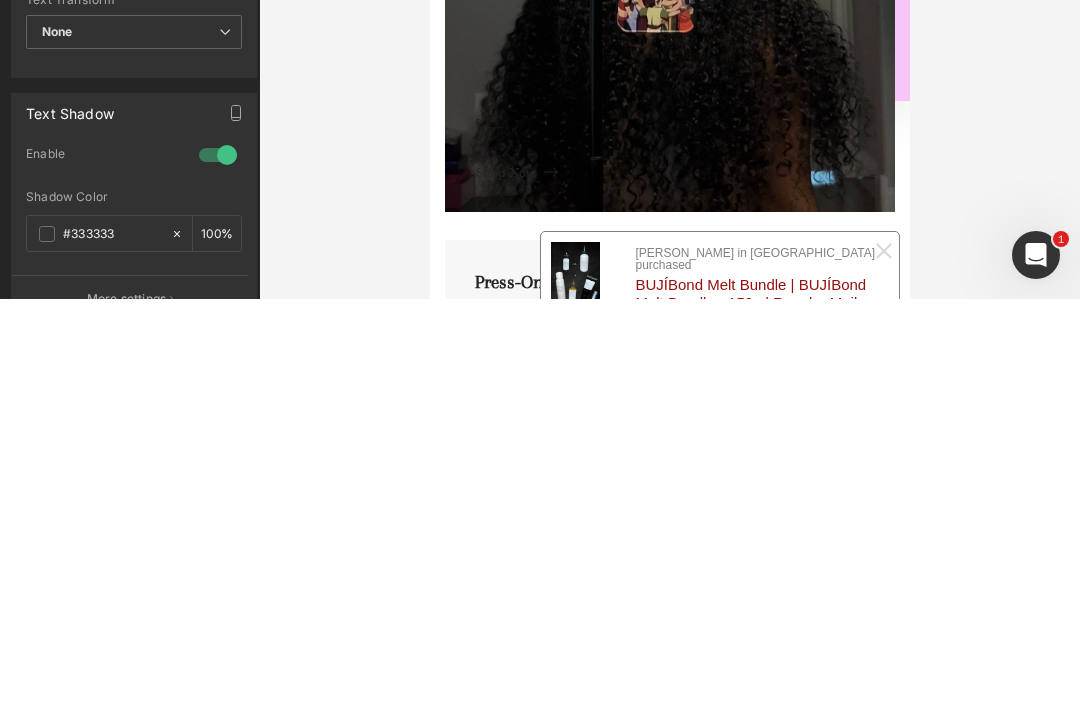 click on "#333333" at bounding box center [112, 642] 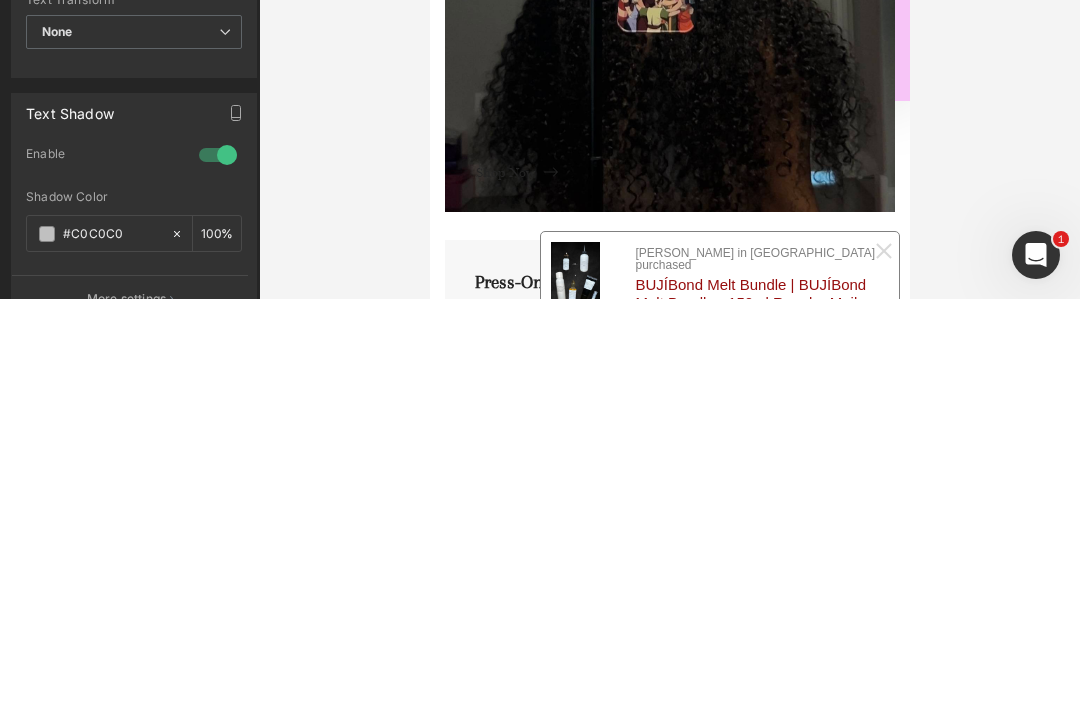 type on "#c0c0c0" 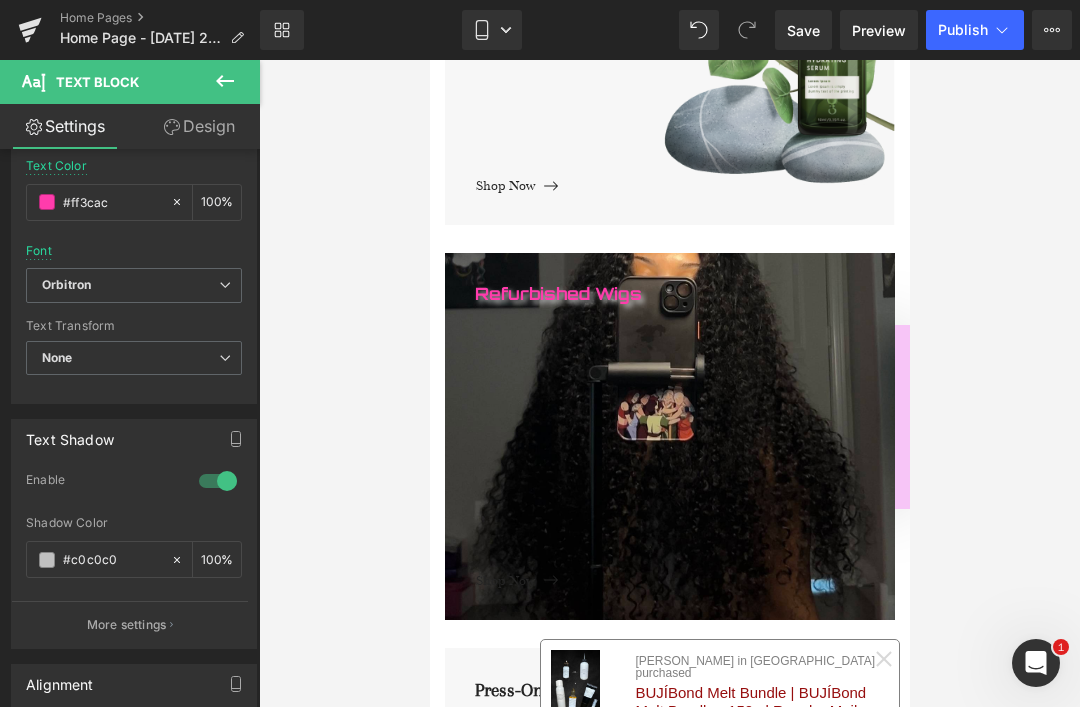 scroll, scrollTop: 475, scrollLeft: 0, axis: vertical 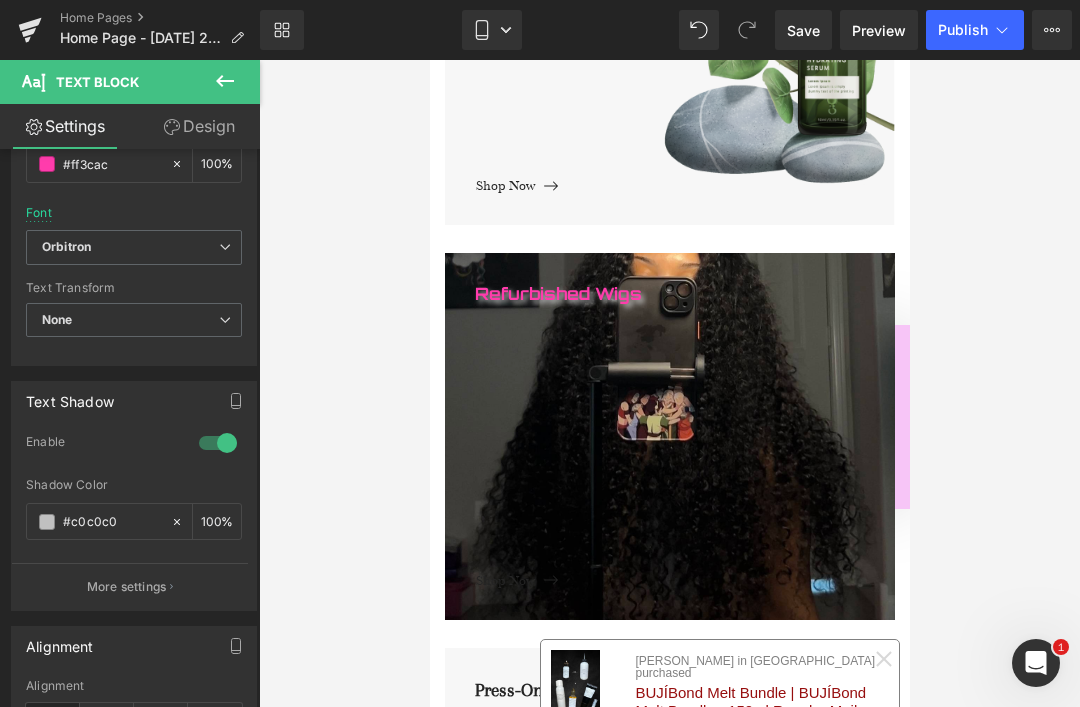 click on "More settings" at bounding box center [127, 587] 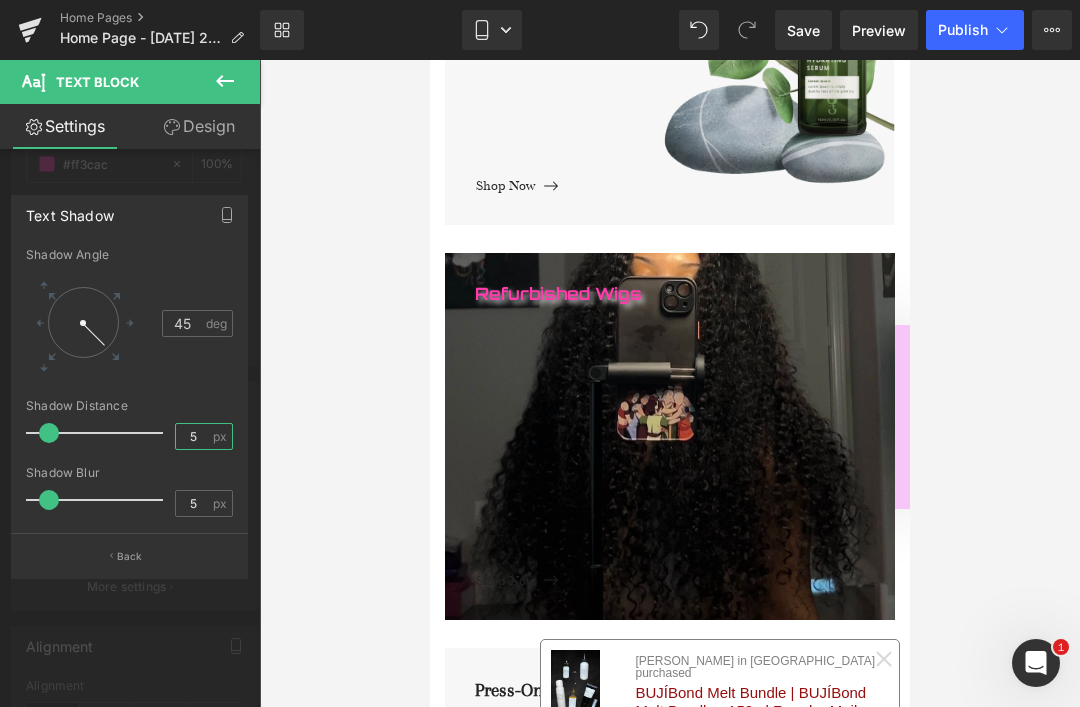 click on "5" at bounding box center (193, 436) 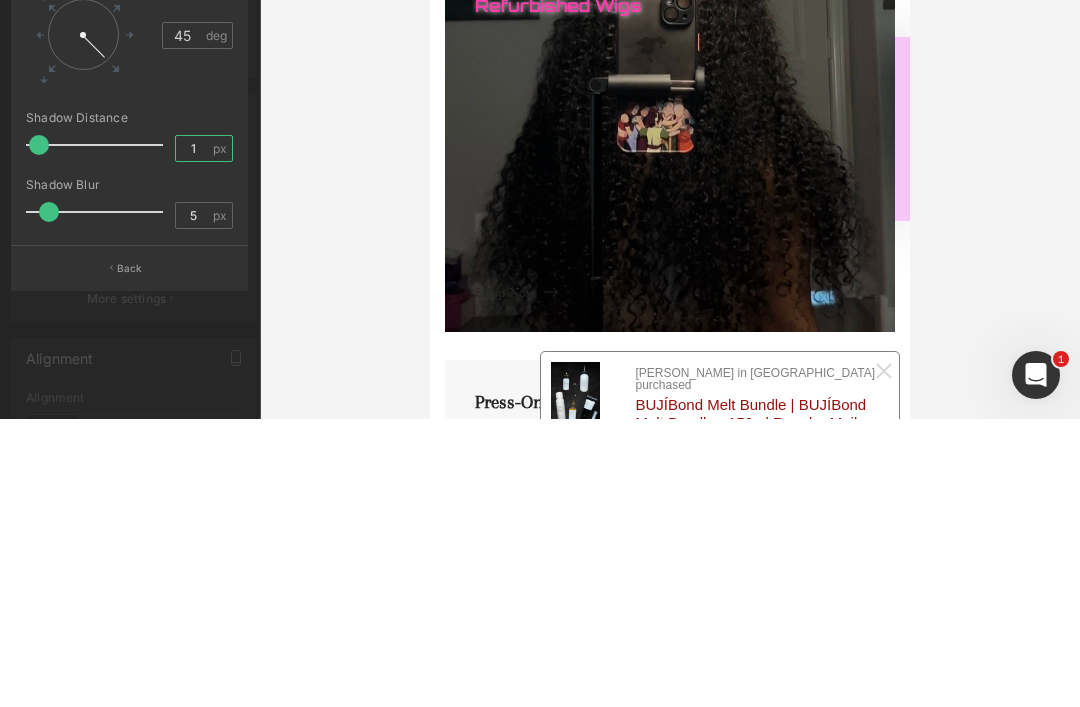 type on "1" 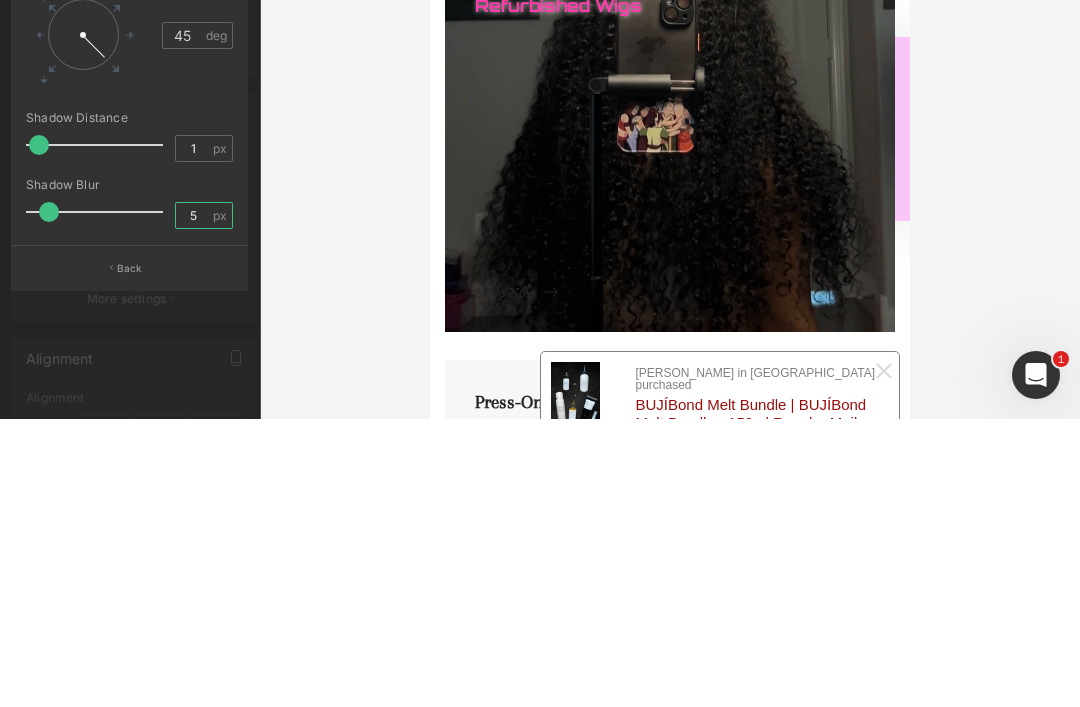 click on "5" at bounding box center [193, 503] 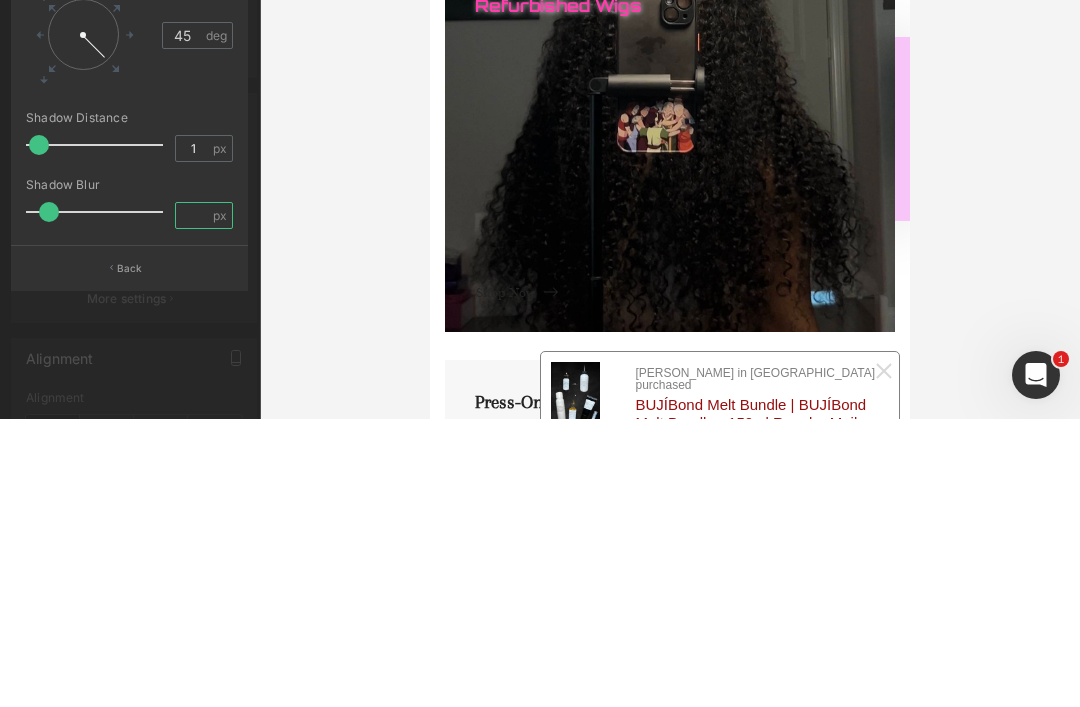 type on "2" 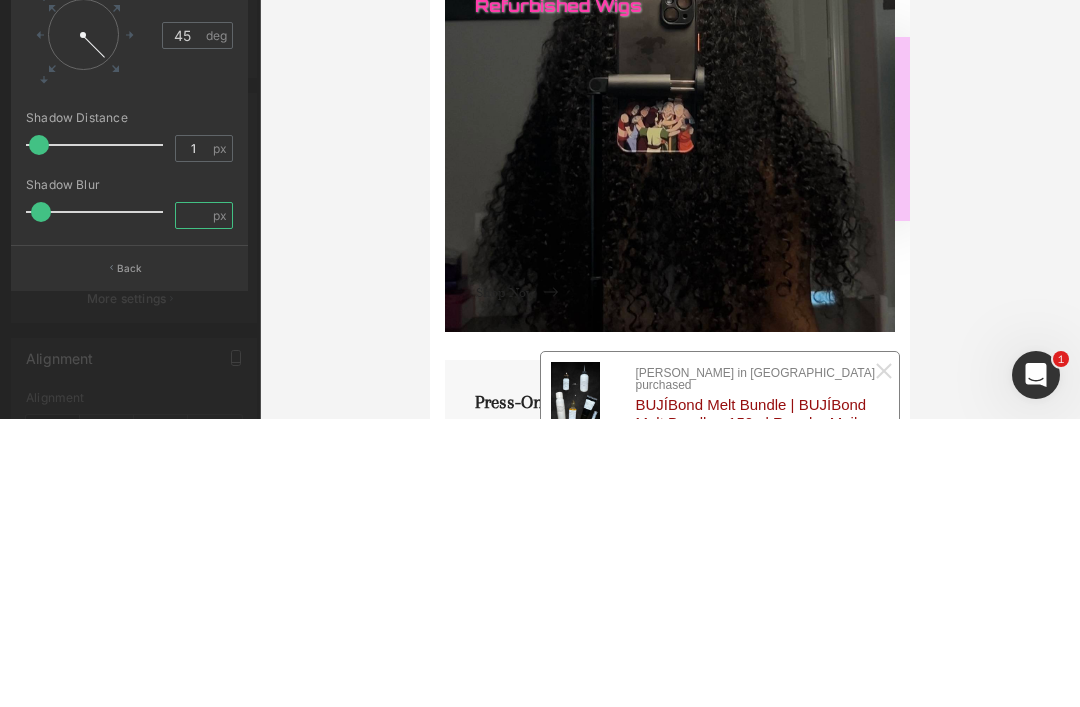 type on "1" 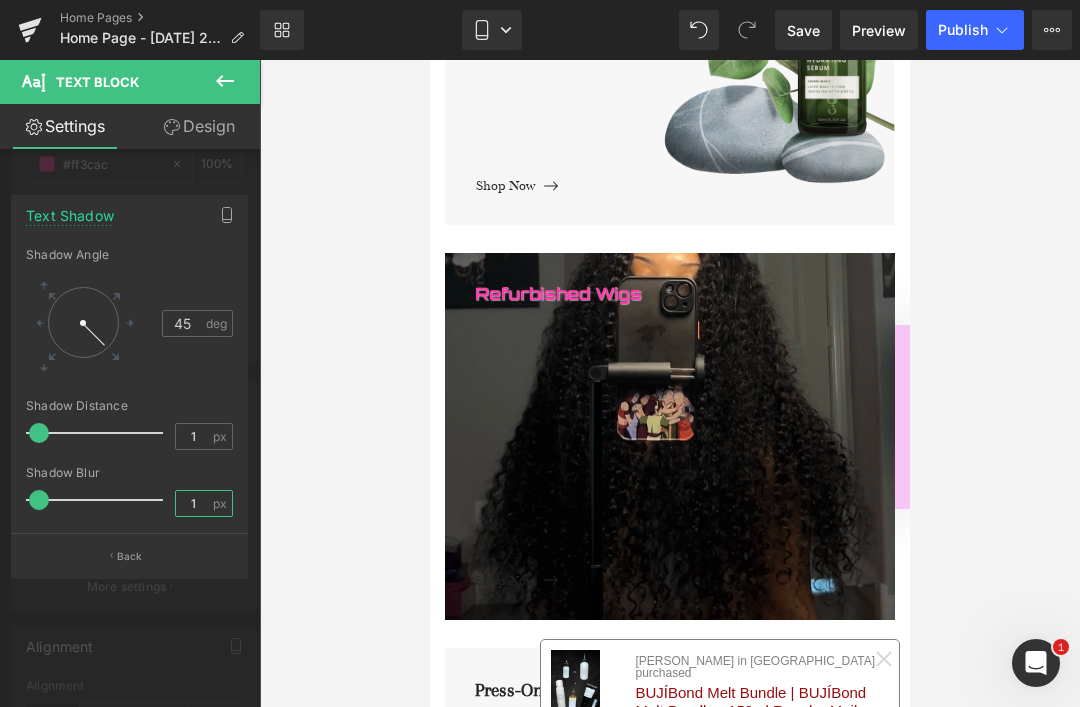 click on "1" at bounding box center [193, 503] 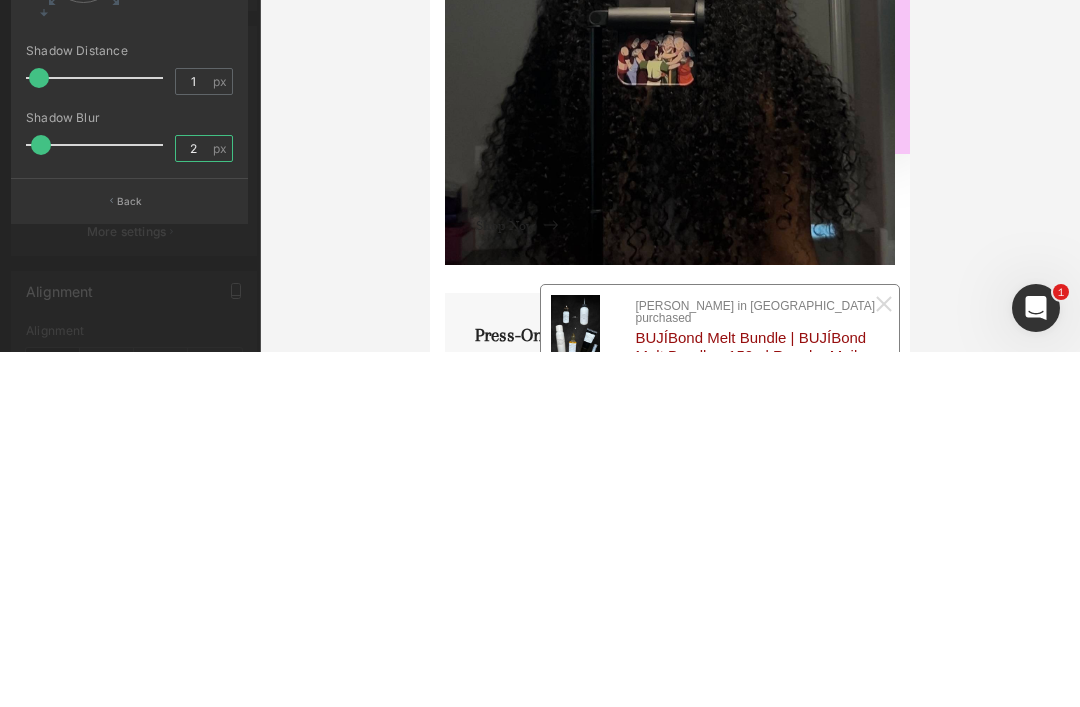 type on "2" 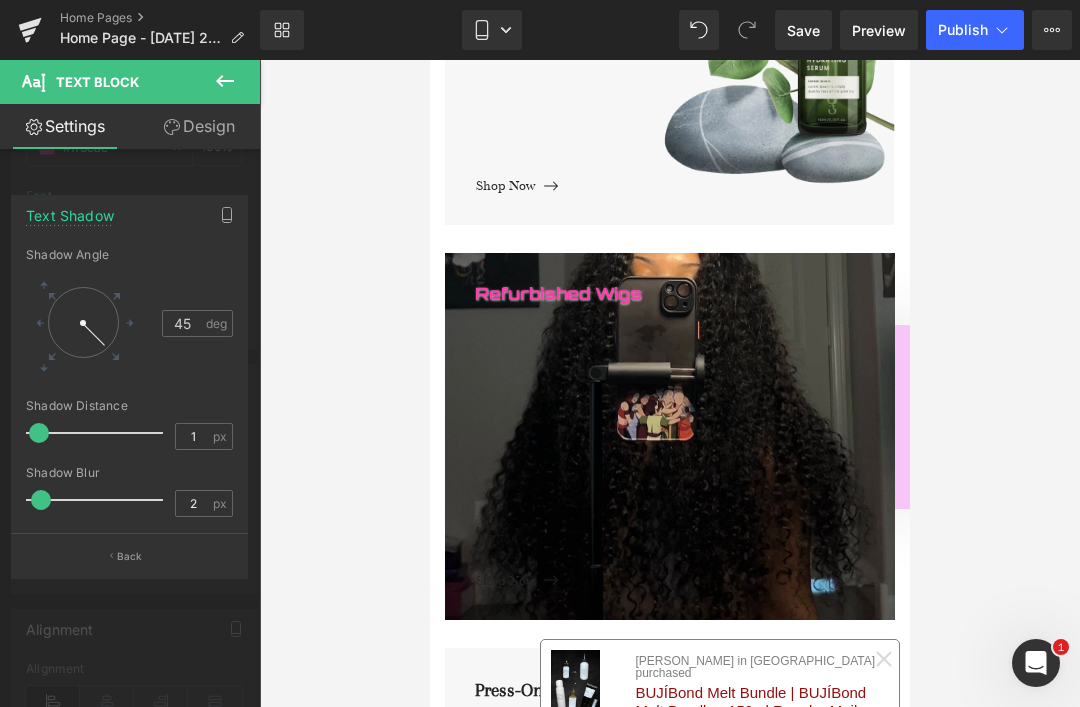 scroll, scrollTop: 487, scrollLeft: 0, axis: vertical 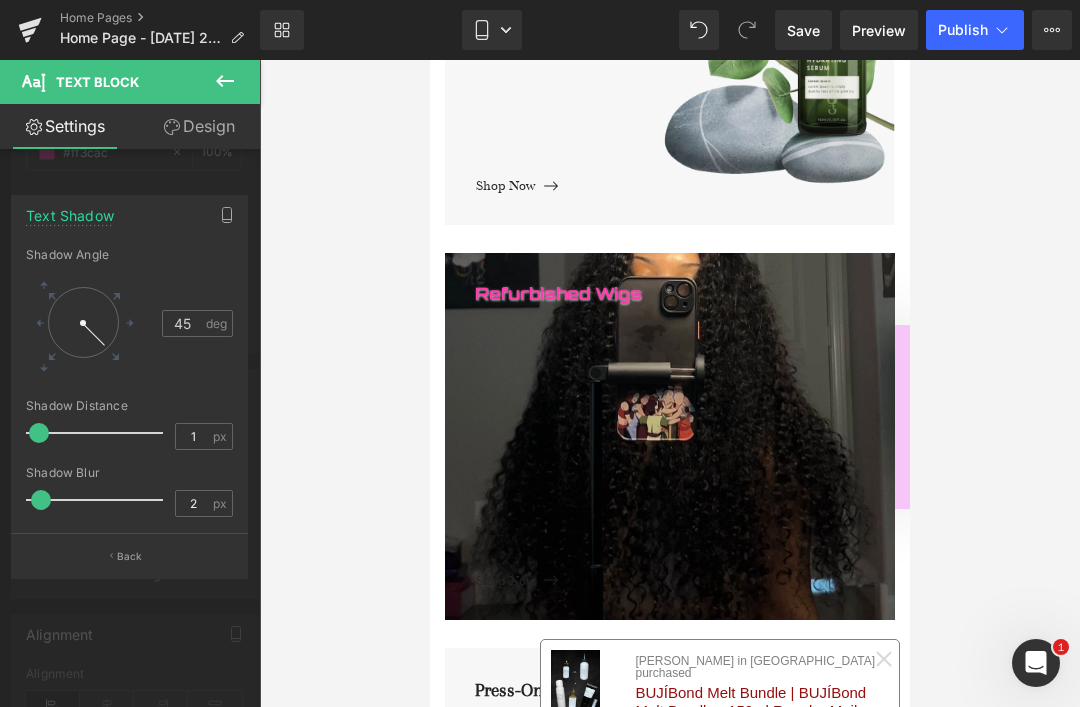 click at bounding box center (83, 322) 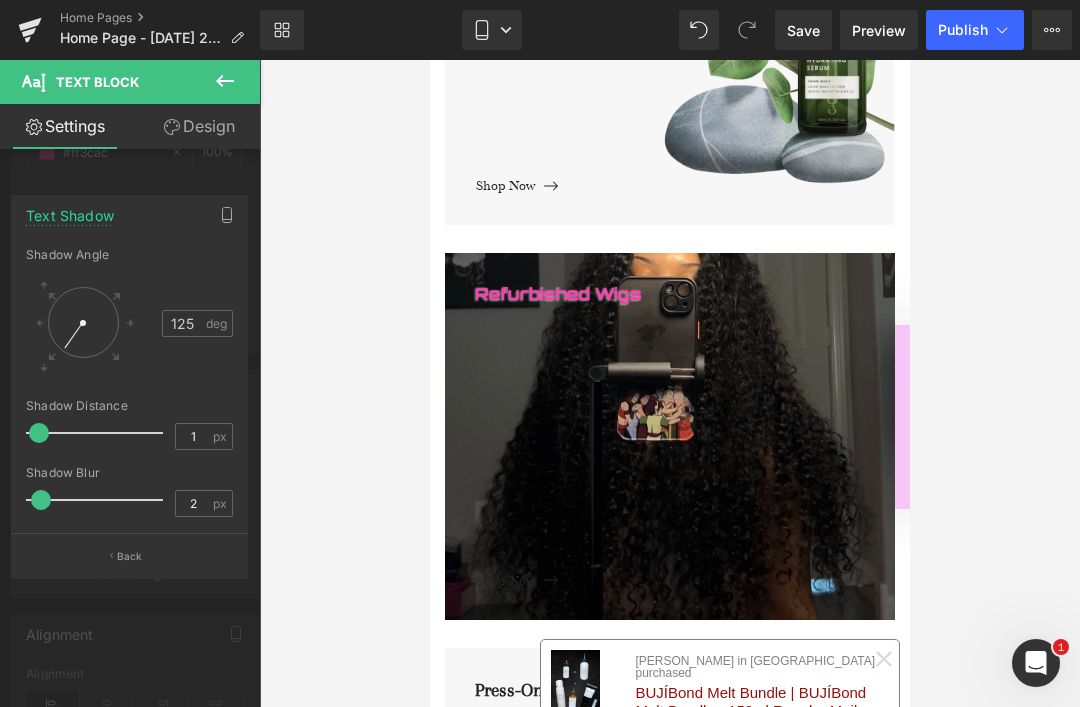 click at bounding box center (83, 322) 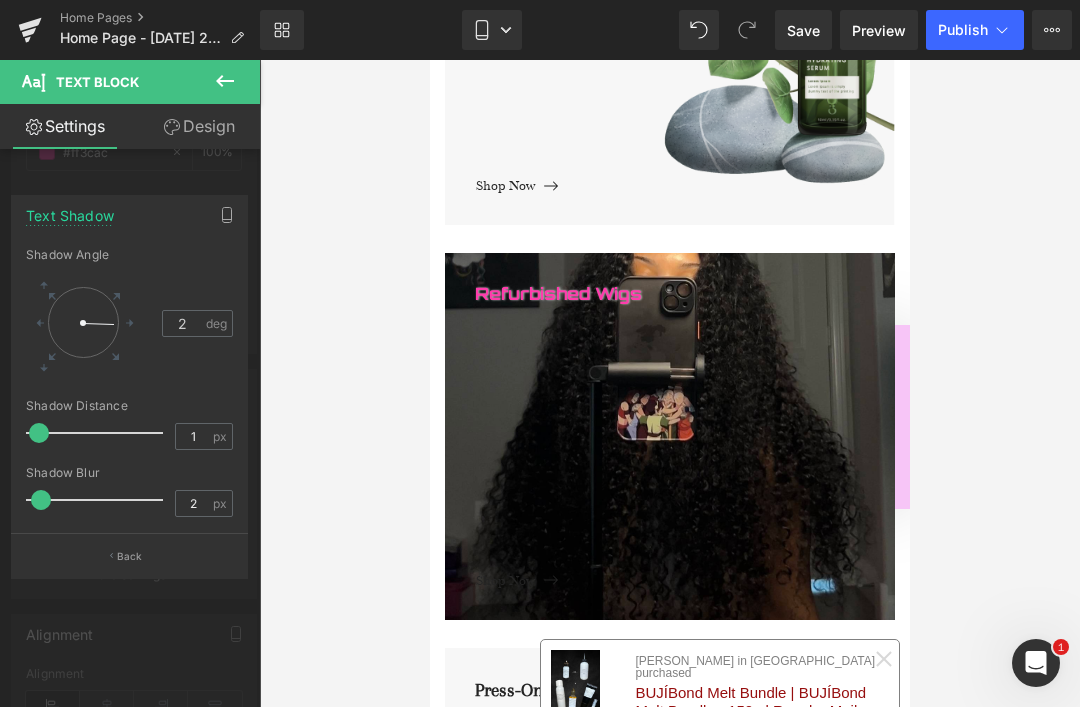 click at bounding box center (83, 322) 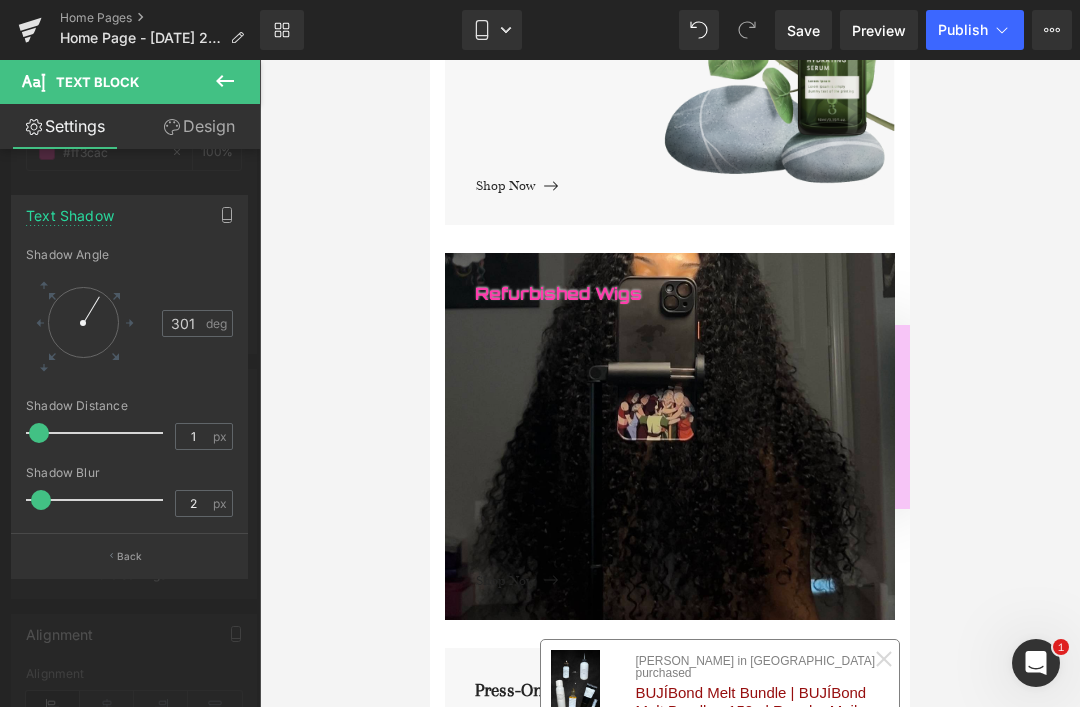 click at bounding box center [83, 322] 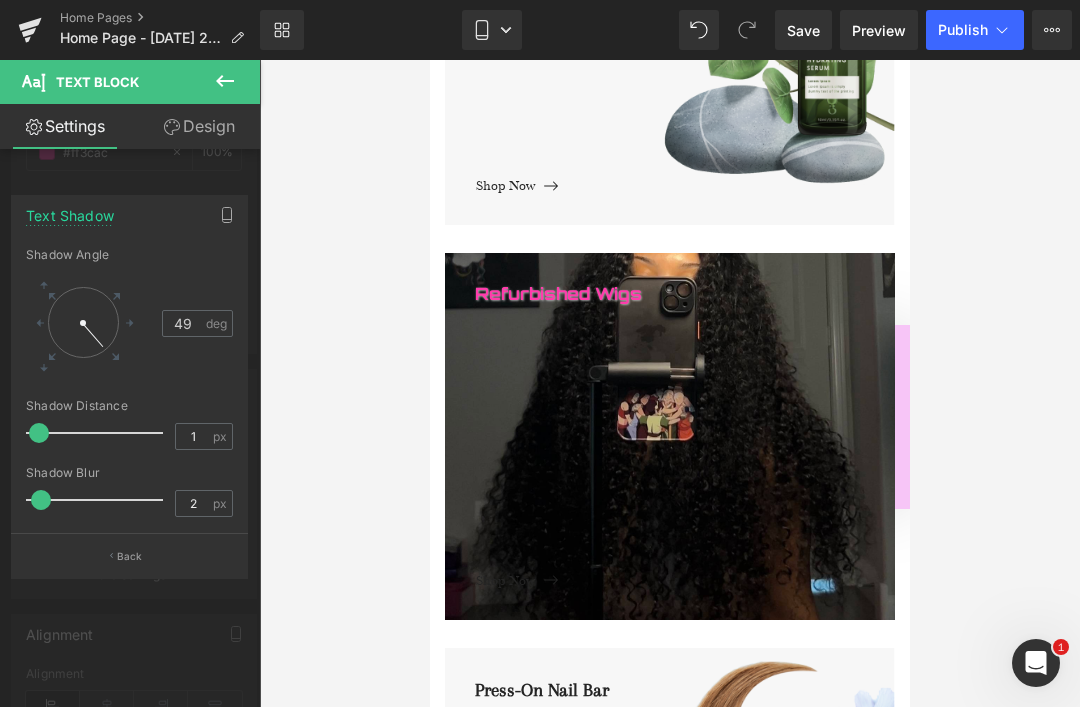 click at bounding box center [83, 322] 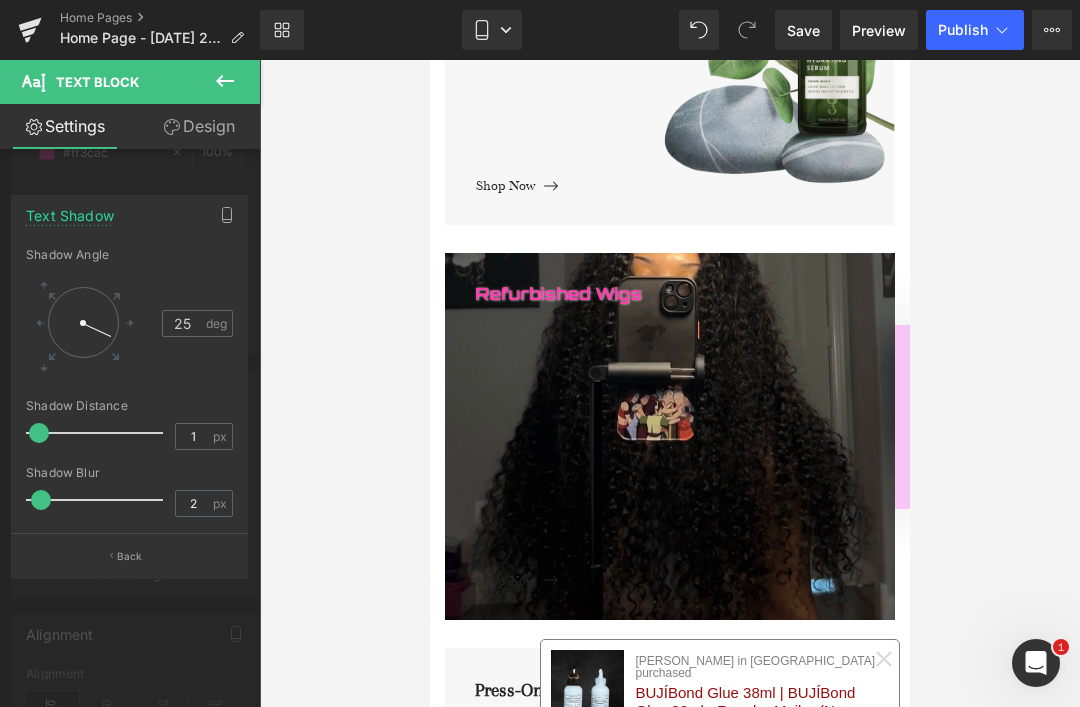 click on "Back" at bounding box center [129, 555] 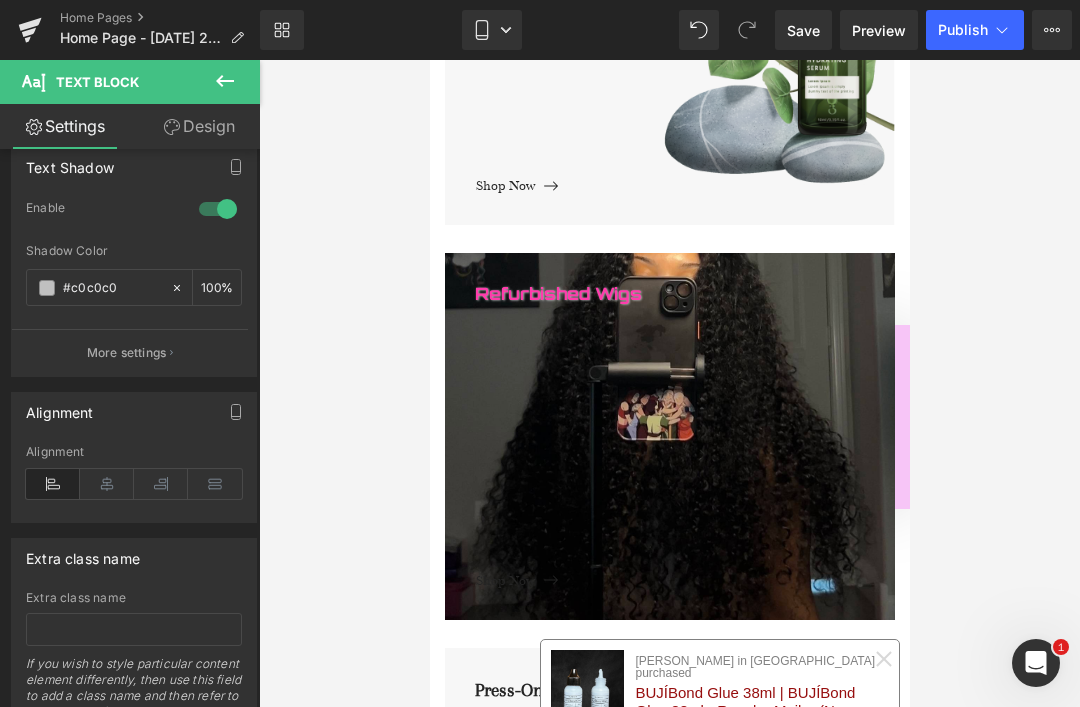 scroll, scrollTop: 708, scrollLeft: 0, axis: vertical 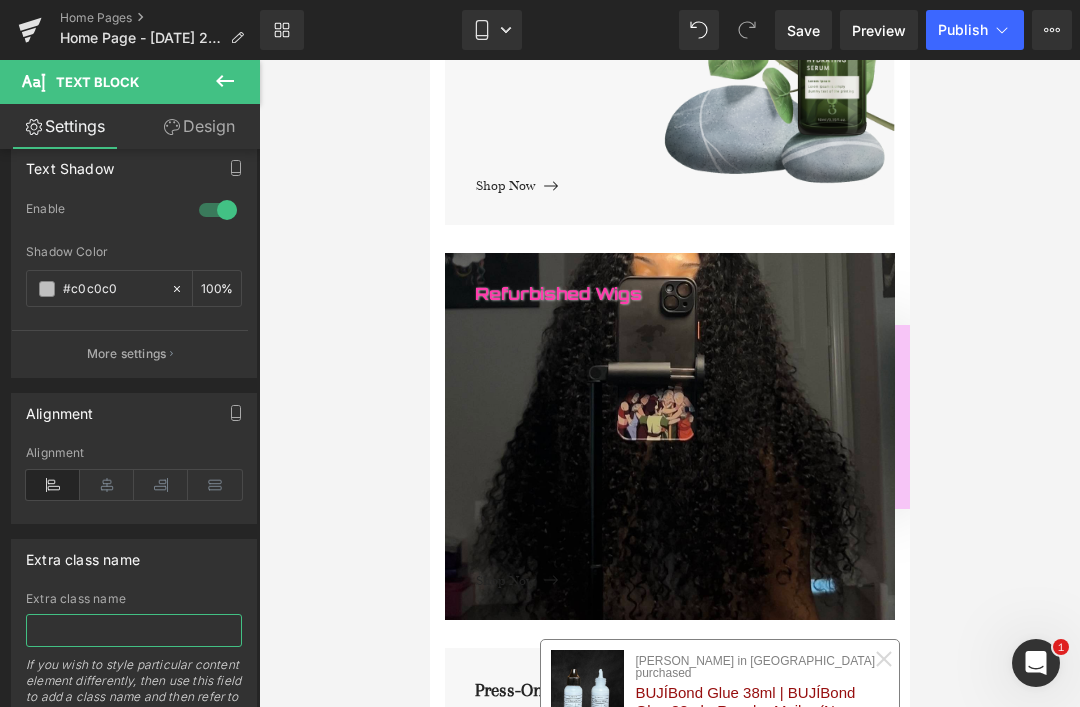 click at bounding box center (134, 630) 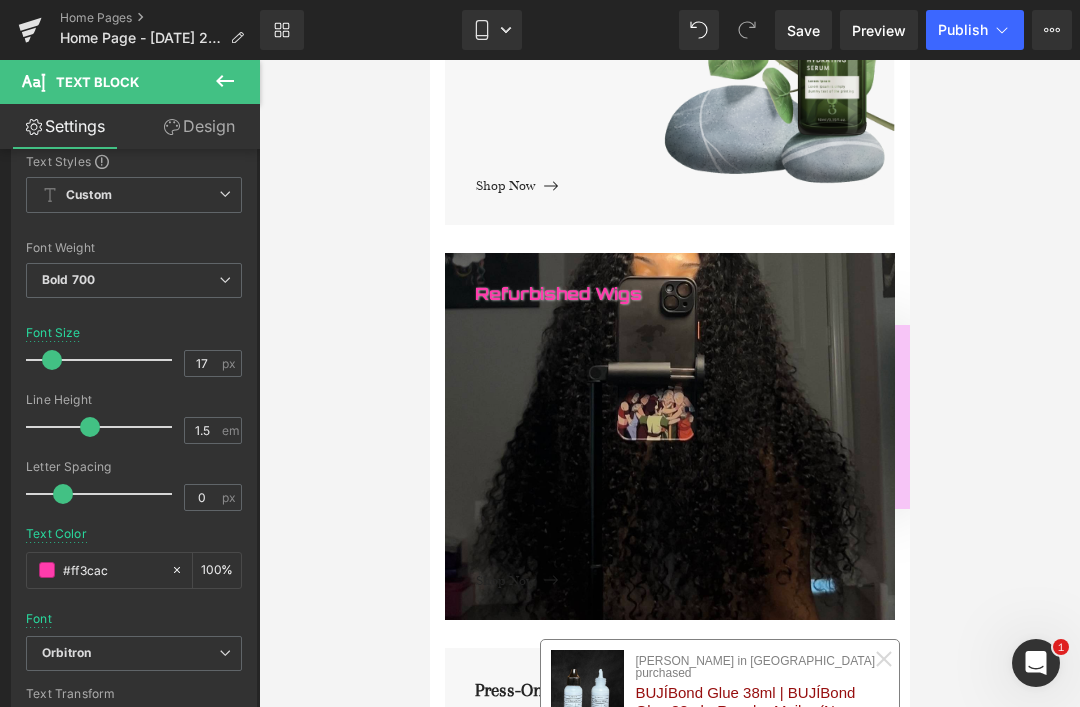 type on "Glitch-text" 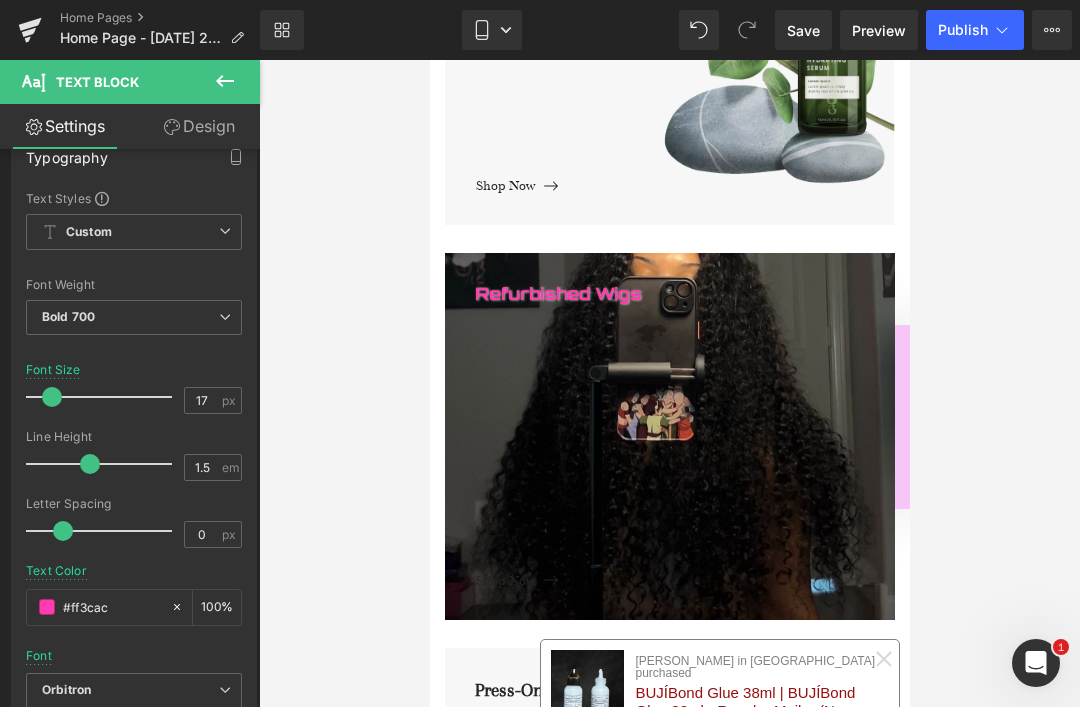 click at bounding box center [669, 417] 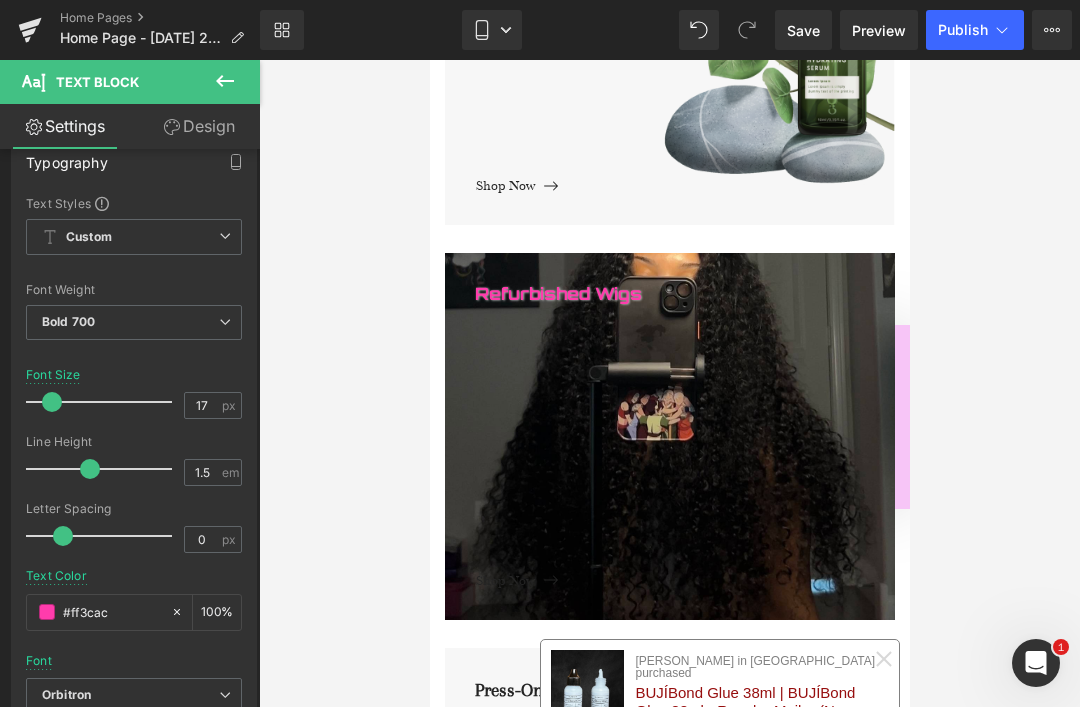 scroll, scrollTop: 25, scrollLeft: 0, axis: vertical 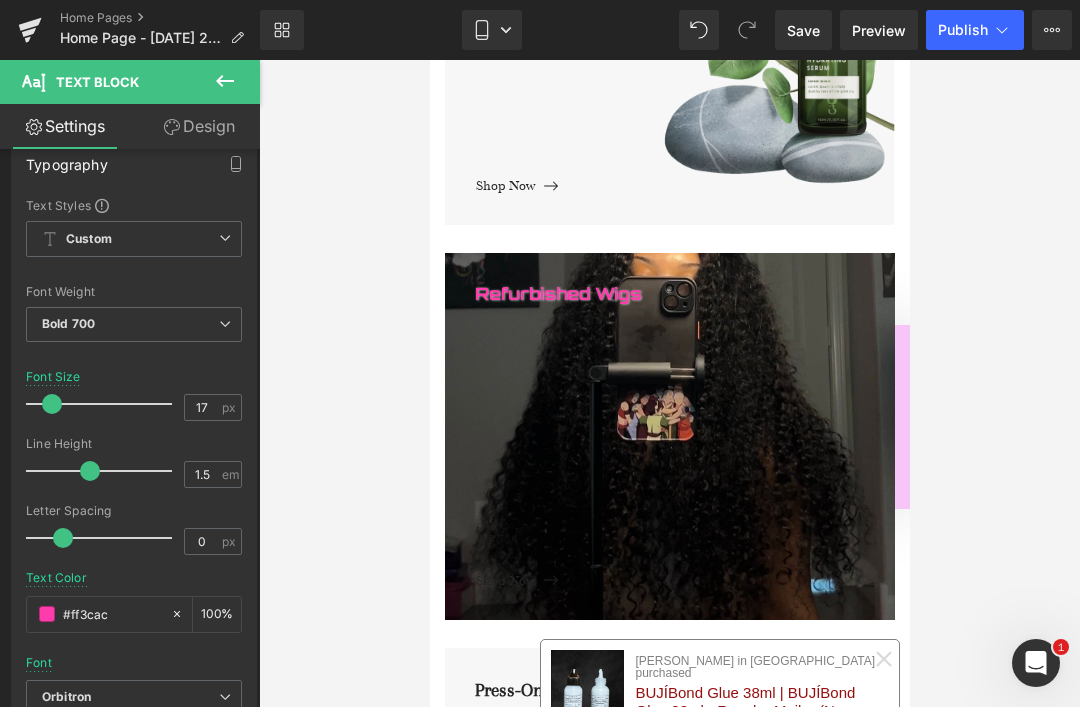 click on "Shop Now Button" at bounding box center (684, 578) 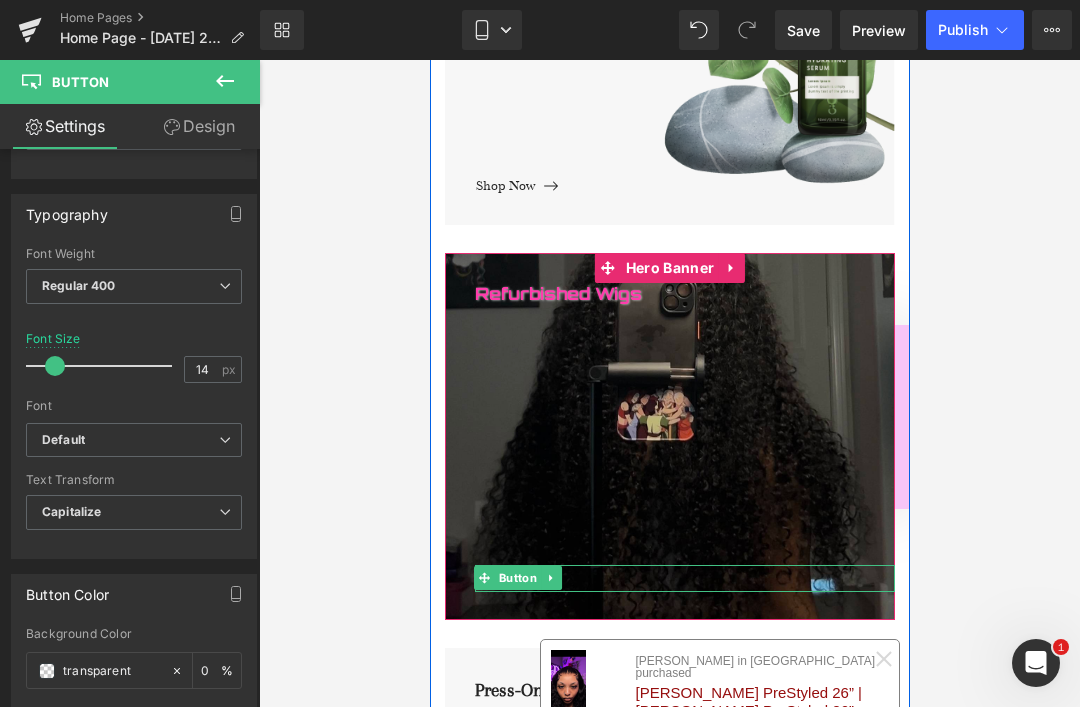 scroll, scrollTop: 560, scrollLeft: 0, axis: vertical 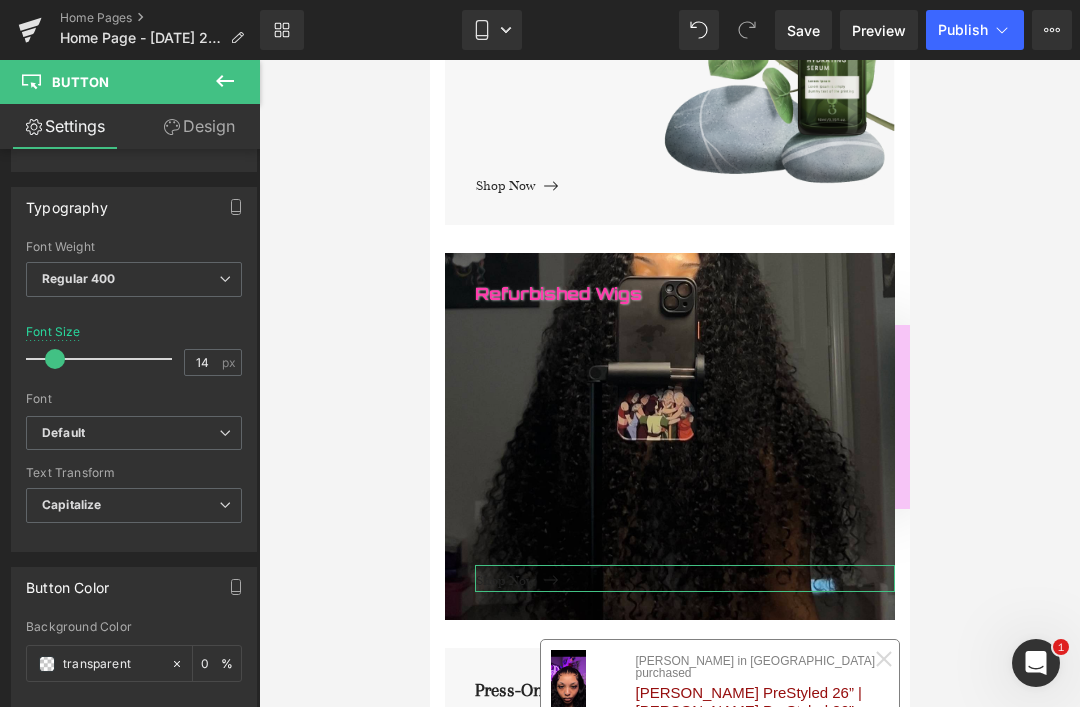 click on "Default" at bounding box center (130, 433) 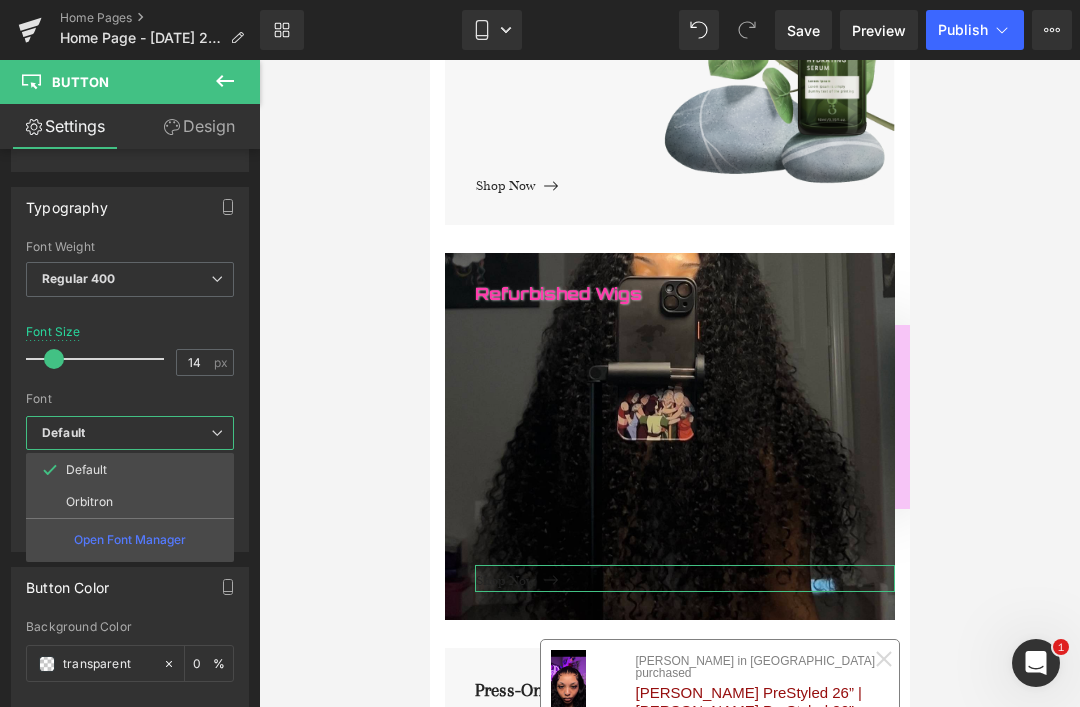 click on "Orbitron" at bounding box center (130, 502) 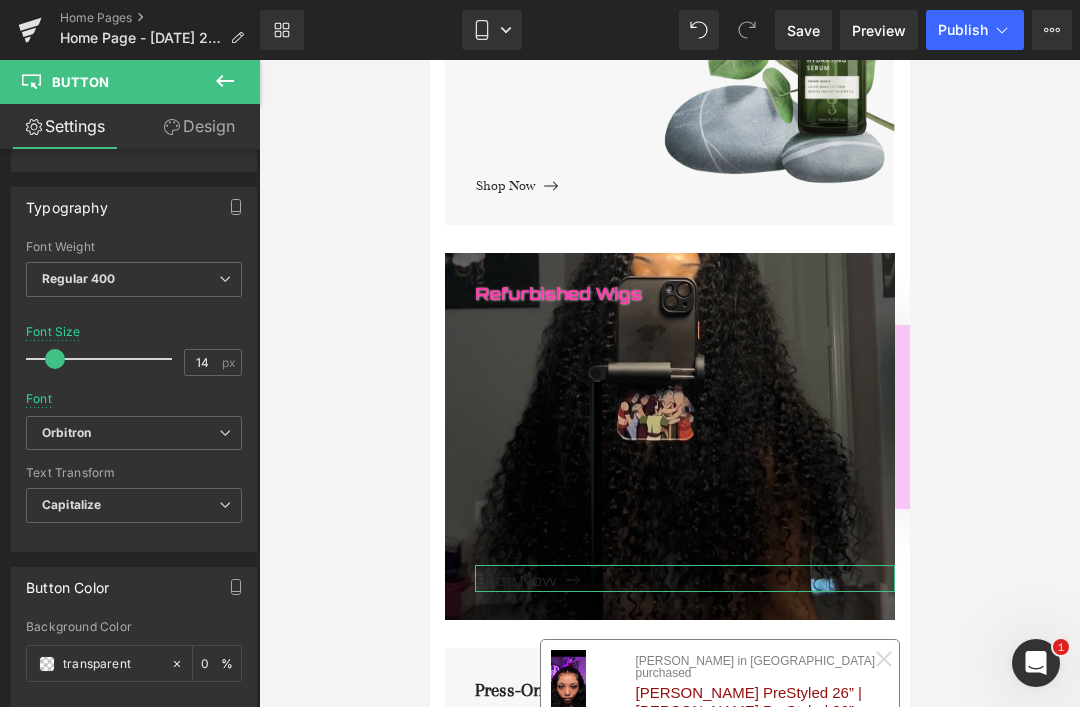 click on "transparent" at bounding box center (112, 664) 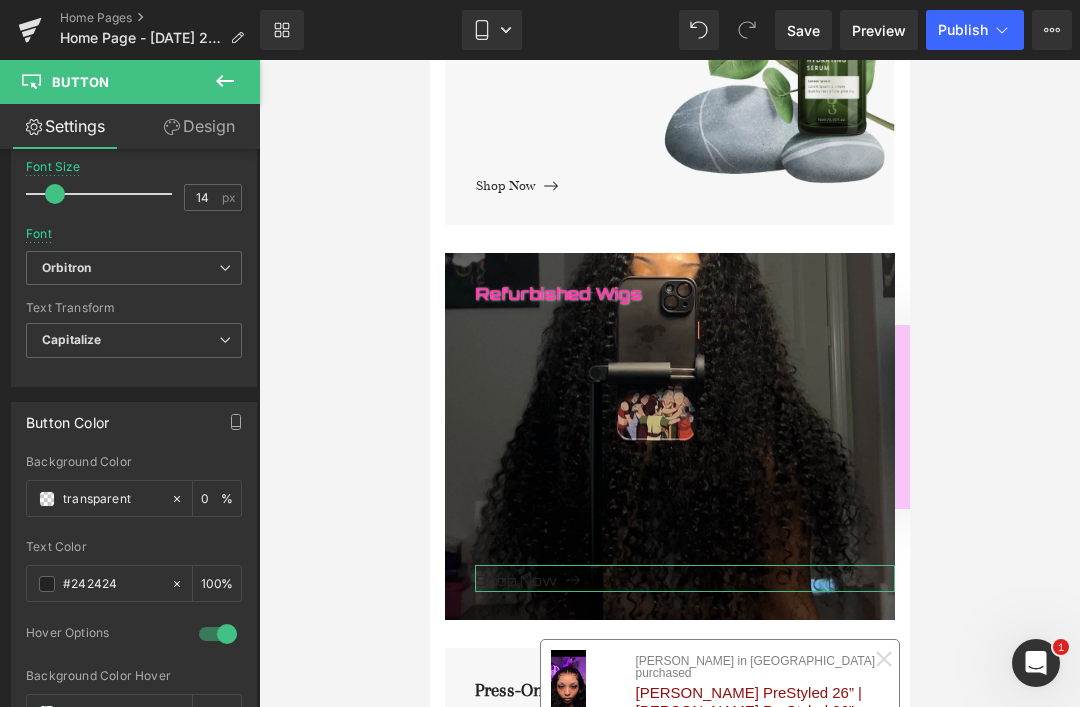 scroll, scrollTop: 744, scrollLeft: 0, axis: vertical 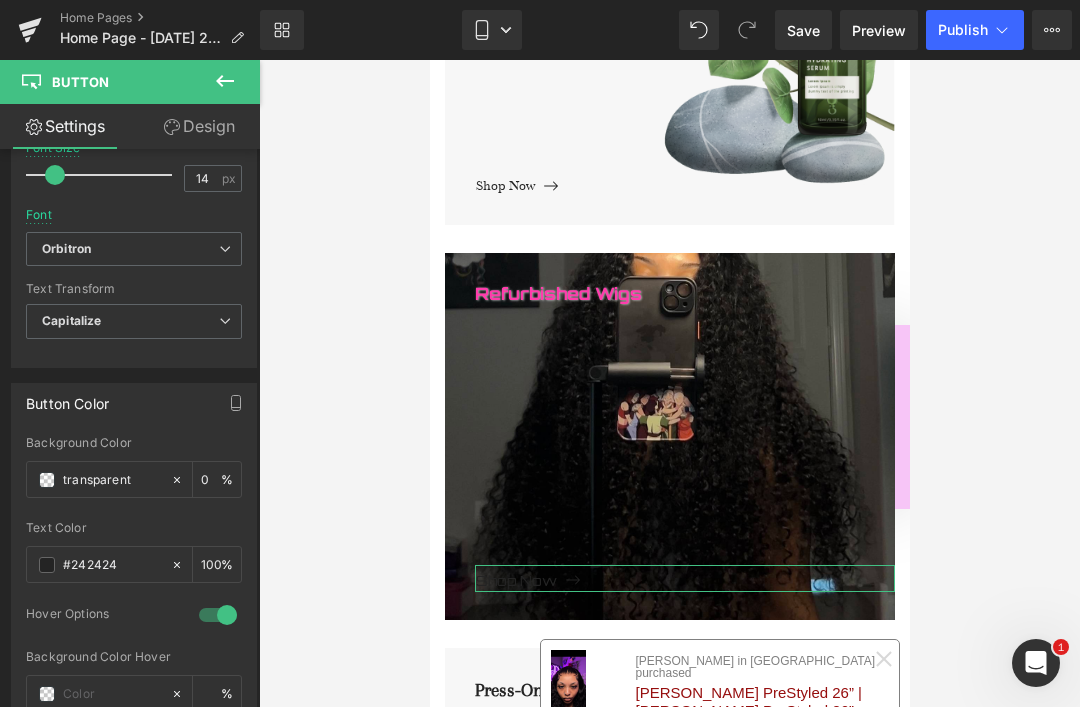 click on "#242424" at bounding box center [112, 565] 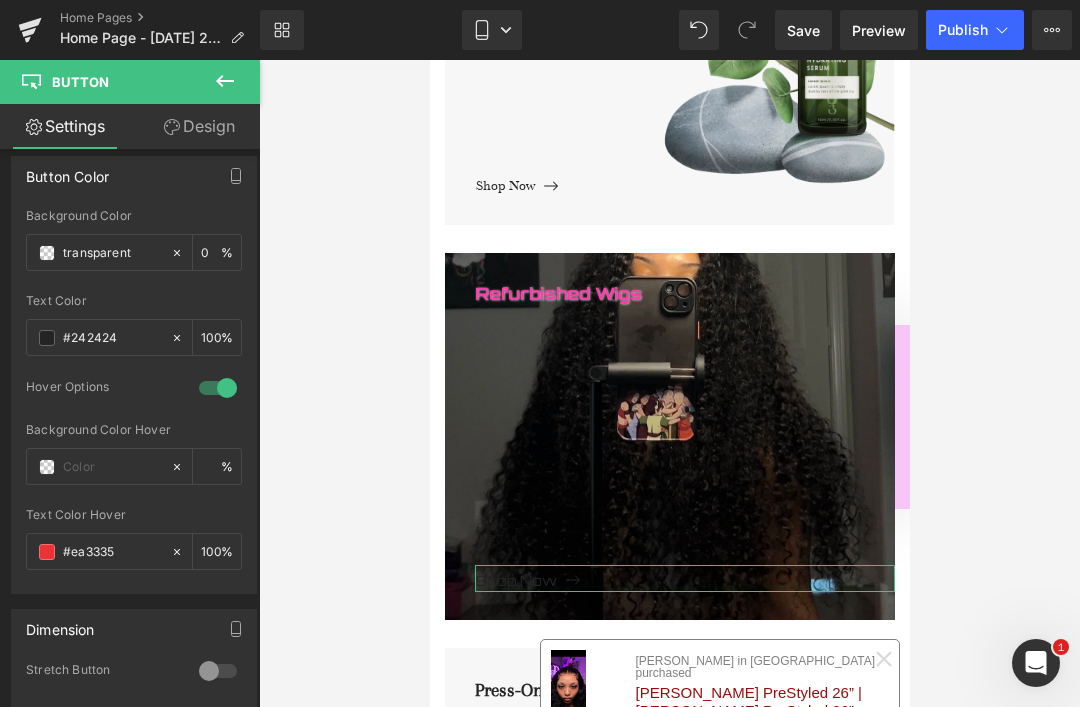 scroll, scrollTop: 1006, scrollLeft: 0, axis: vertical 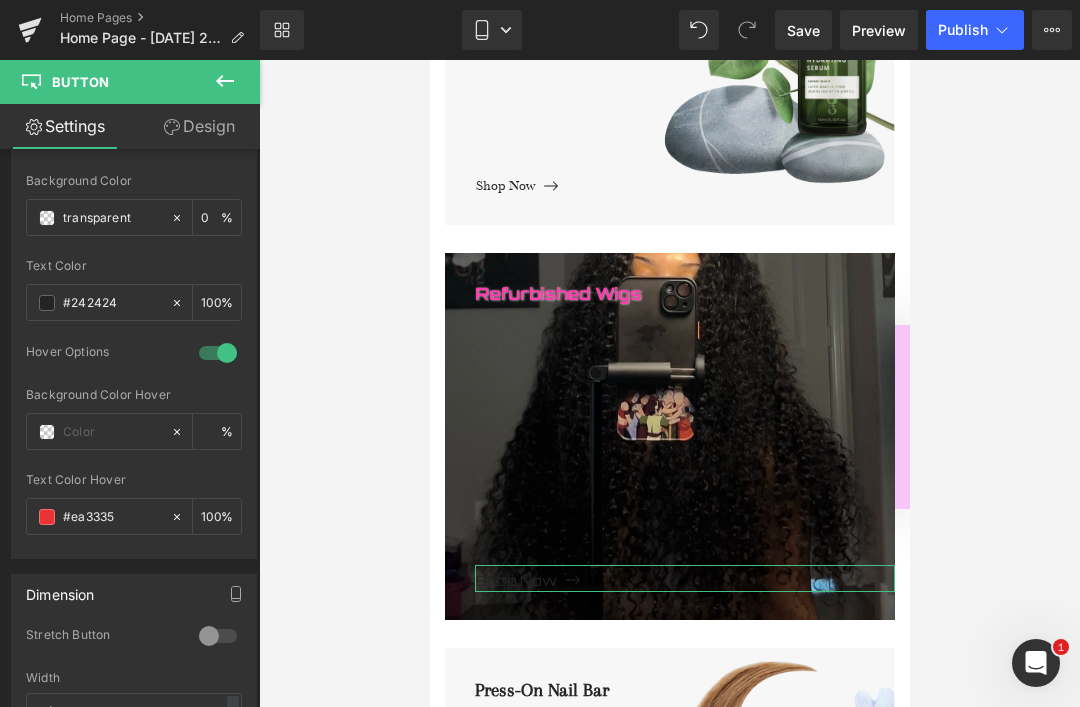 click on "#ea3335" at bounding box center (112, 517) 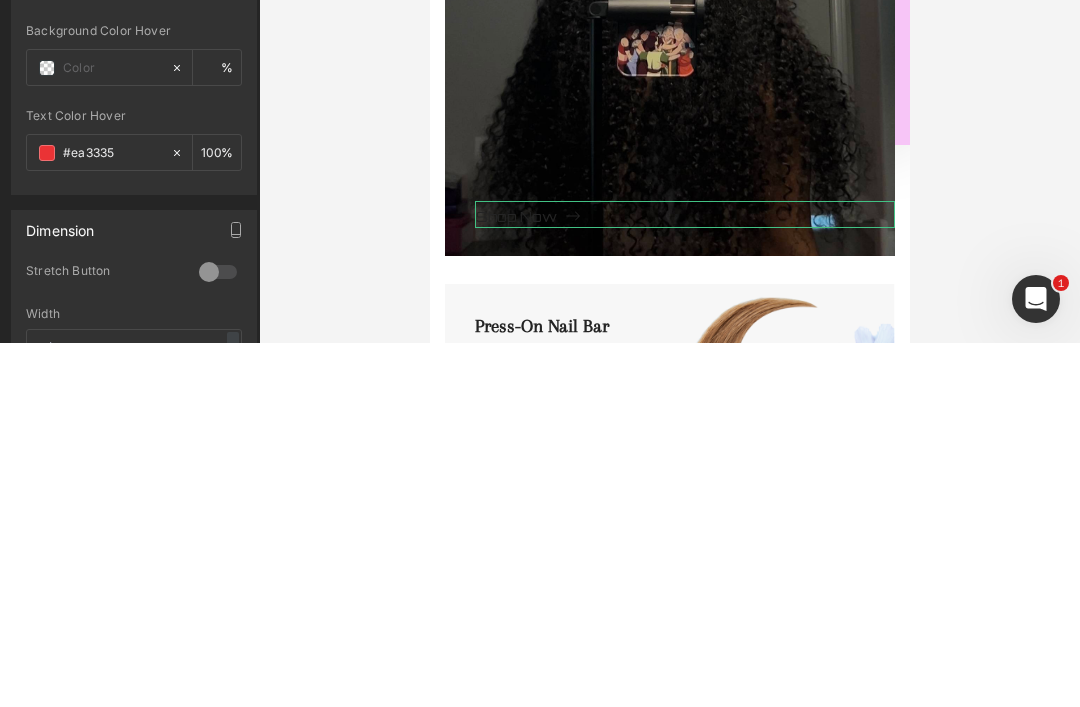 click on "#ea3335" at bounding box center (112, 517) 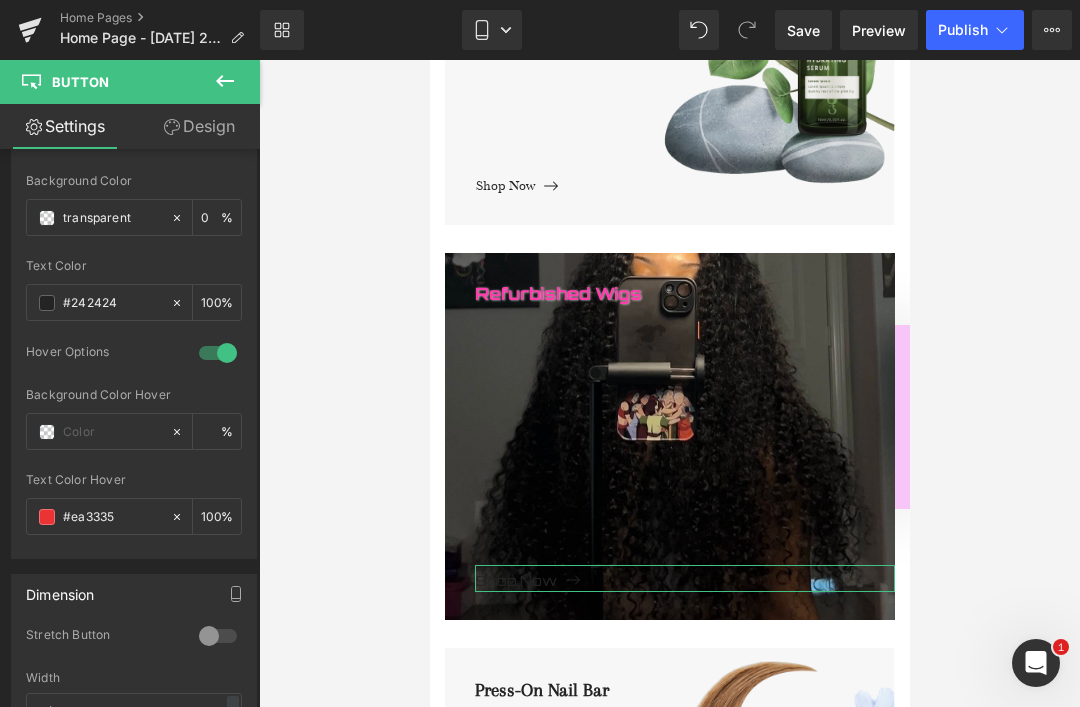 click on "Save" at bounding box center (803, 30) 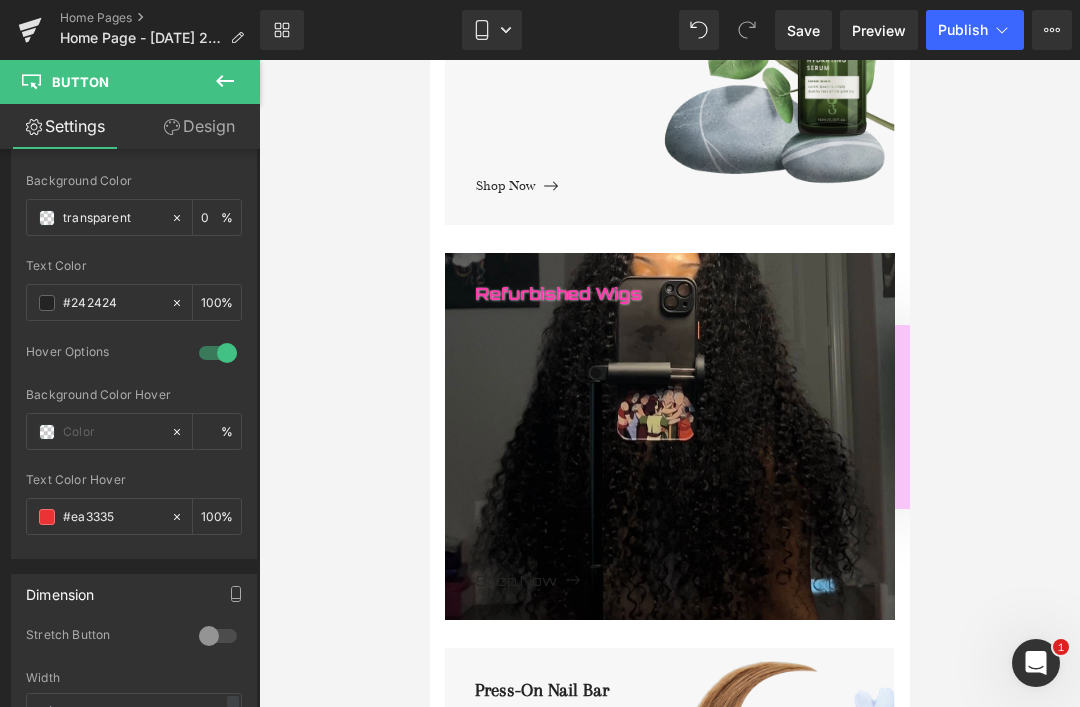 click on "Refurbished Wigs
Text Block         Shop Now Button
Hero Banner" at bounding box center [669, 436] 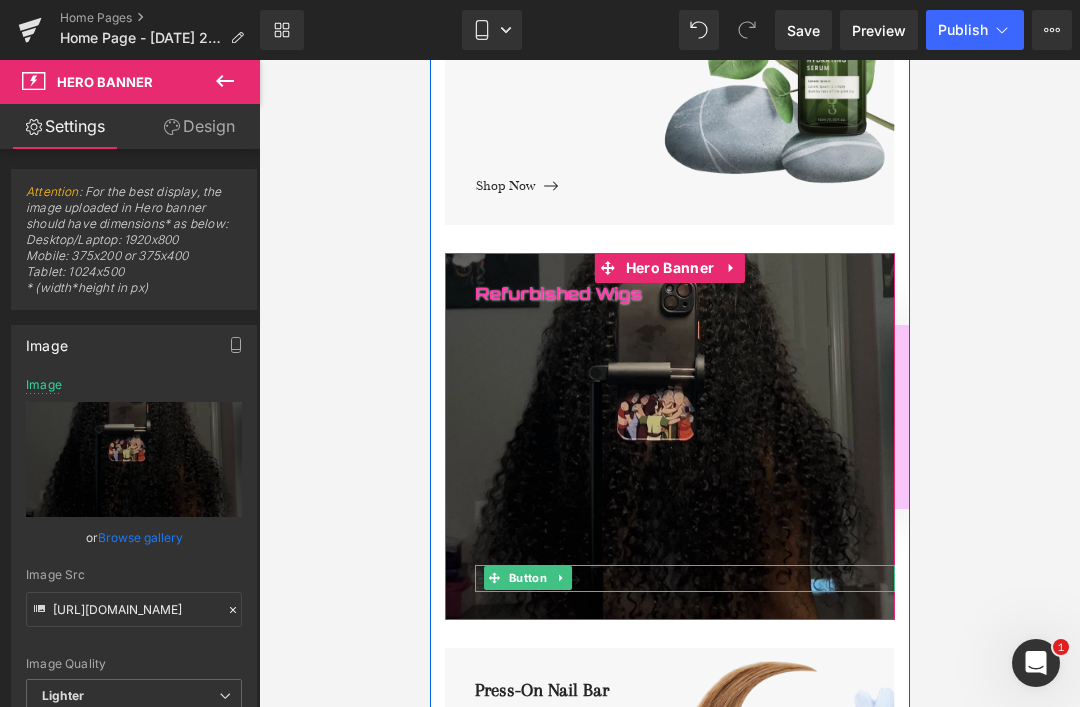 click on "Shop Now Button" at bounding box center (684, 578) 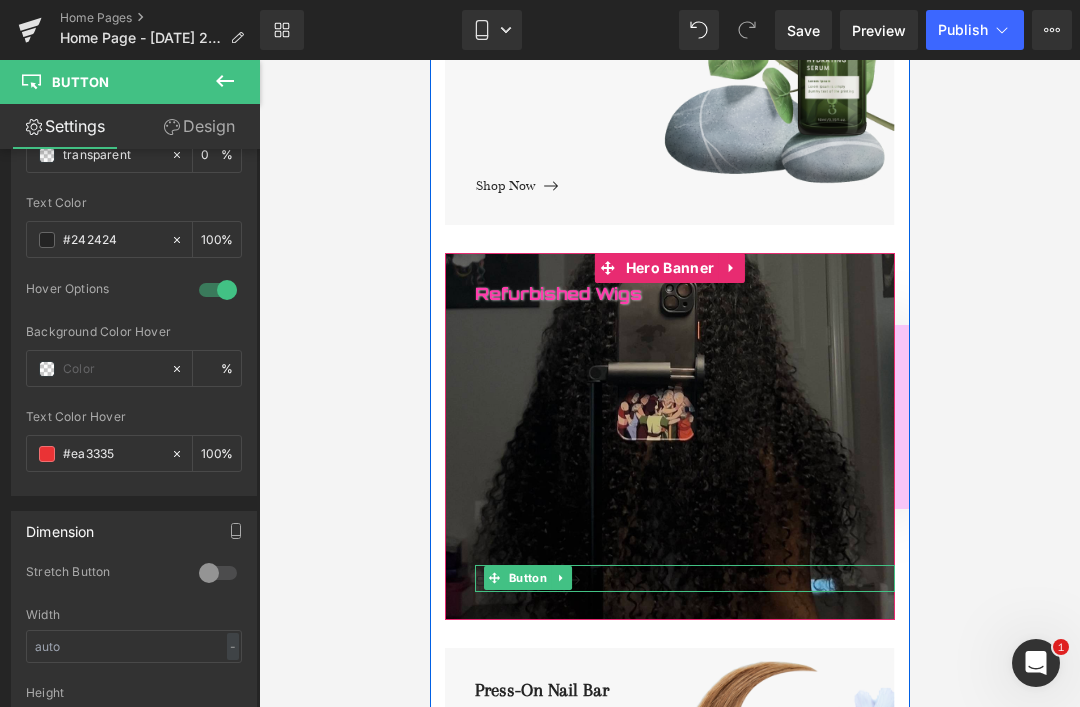 scroll, scrollTop: 1074, scrollLeft: 0, axis: vertical 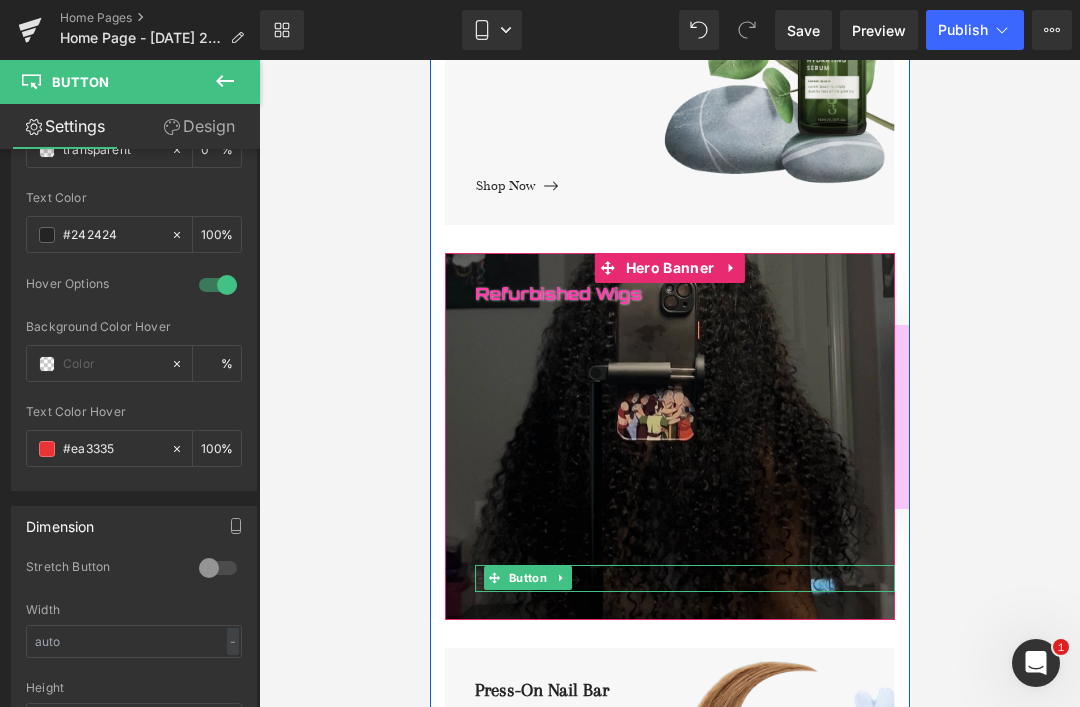 click on "#242424" at bounding box center (112, 235) 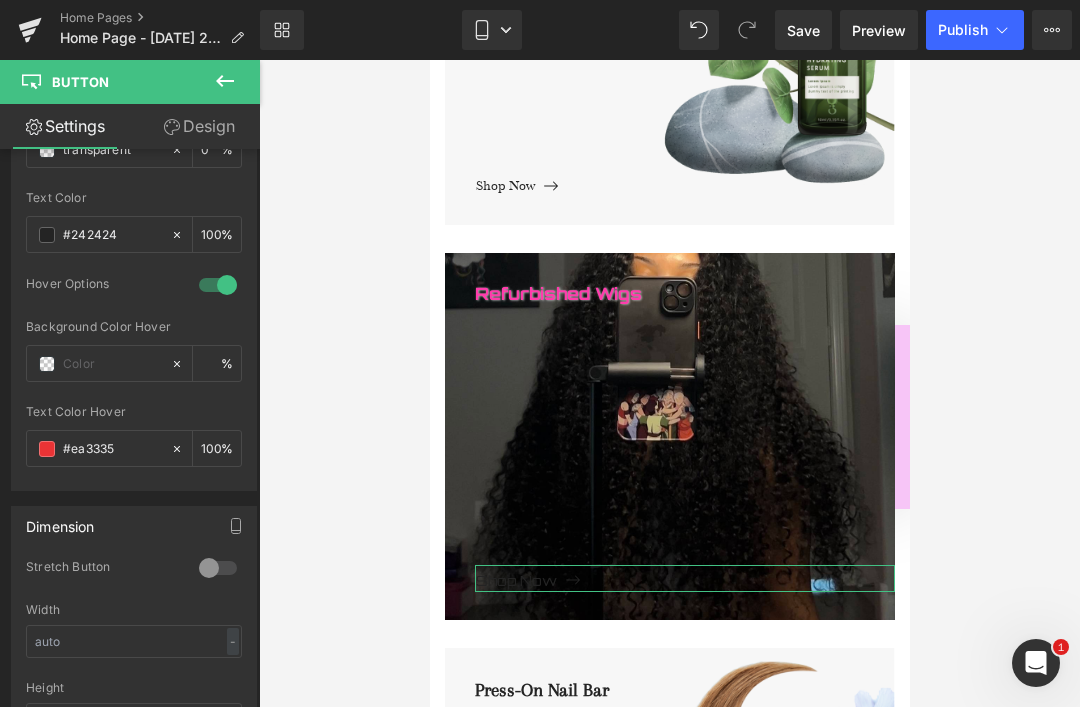click on "#242424" at bounding box center (112, 235) 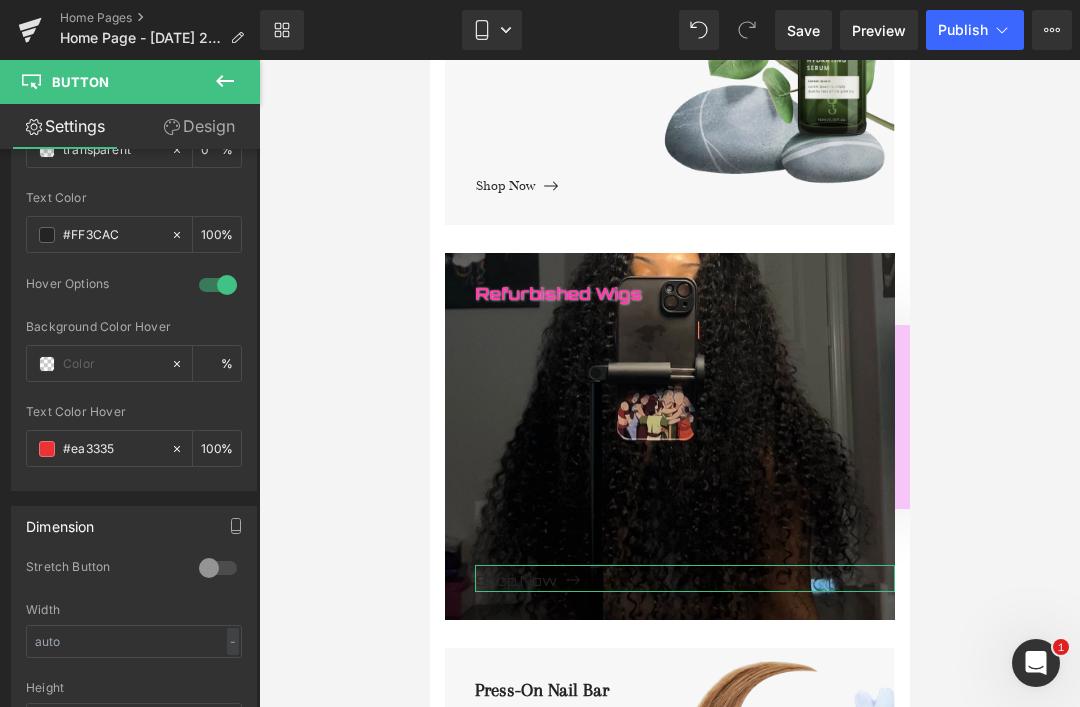 type on "#ff3cac" 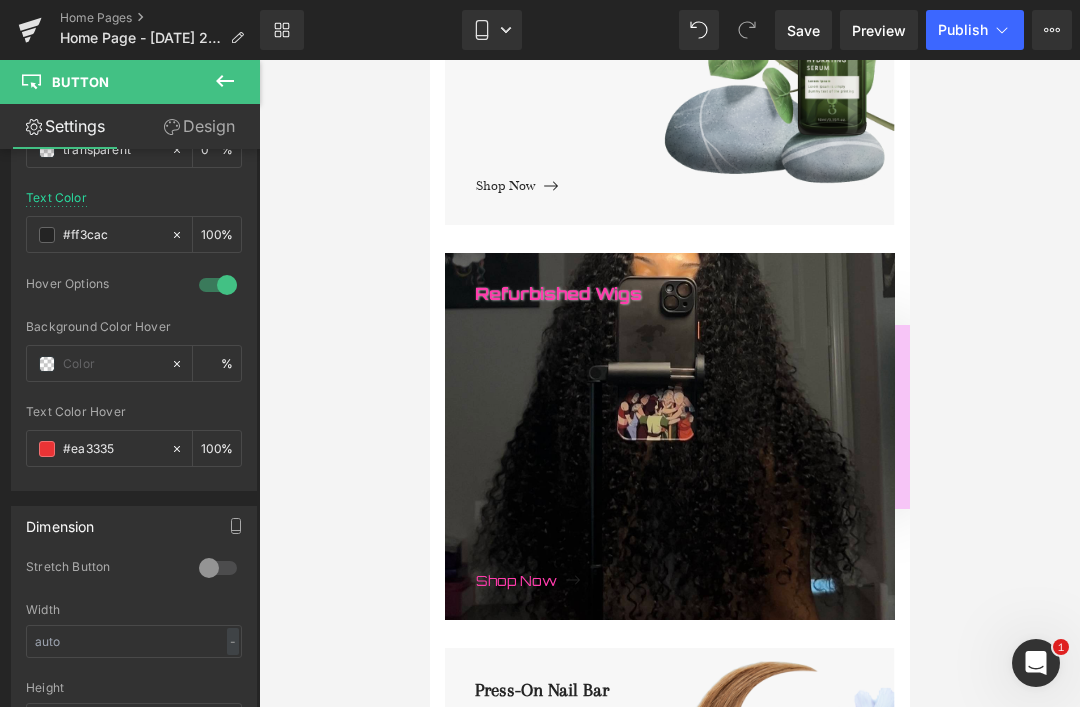 click at bounding box center [560, 578] 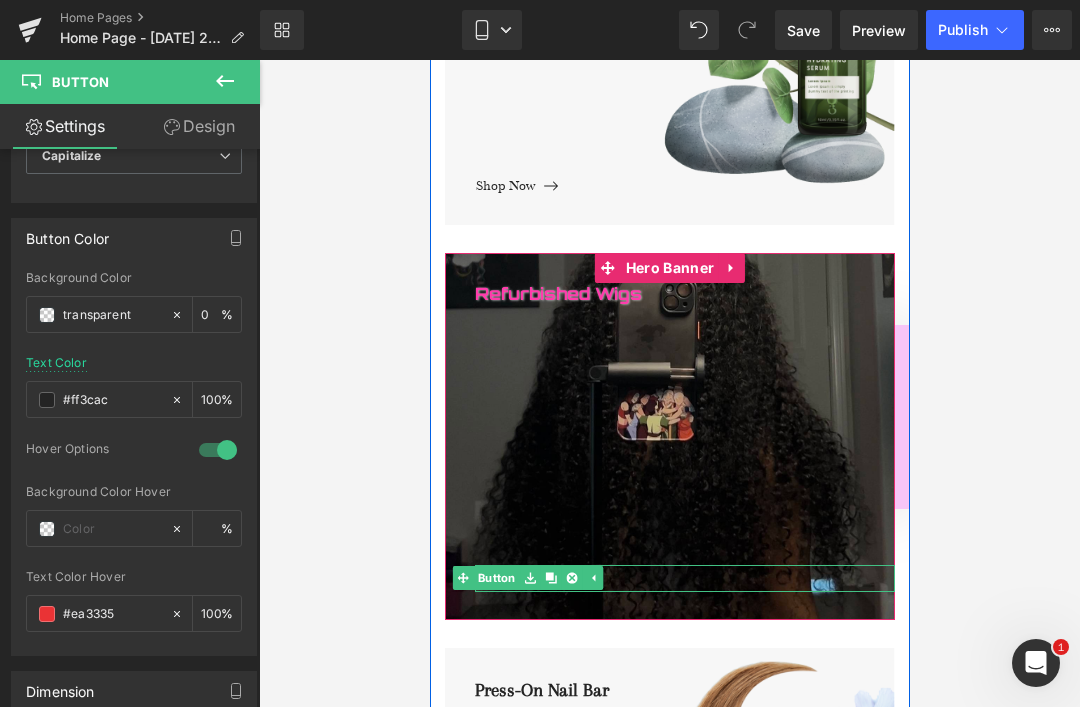 scroll, scrollTop: 888, scrollLeft: 0, axis: vertical 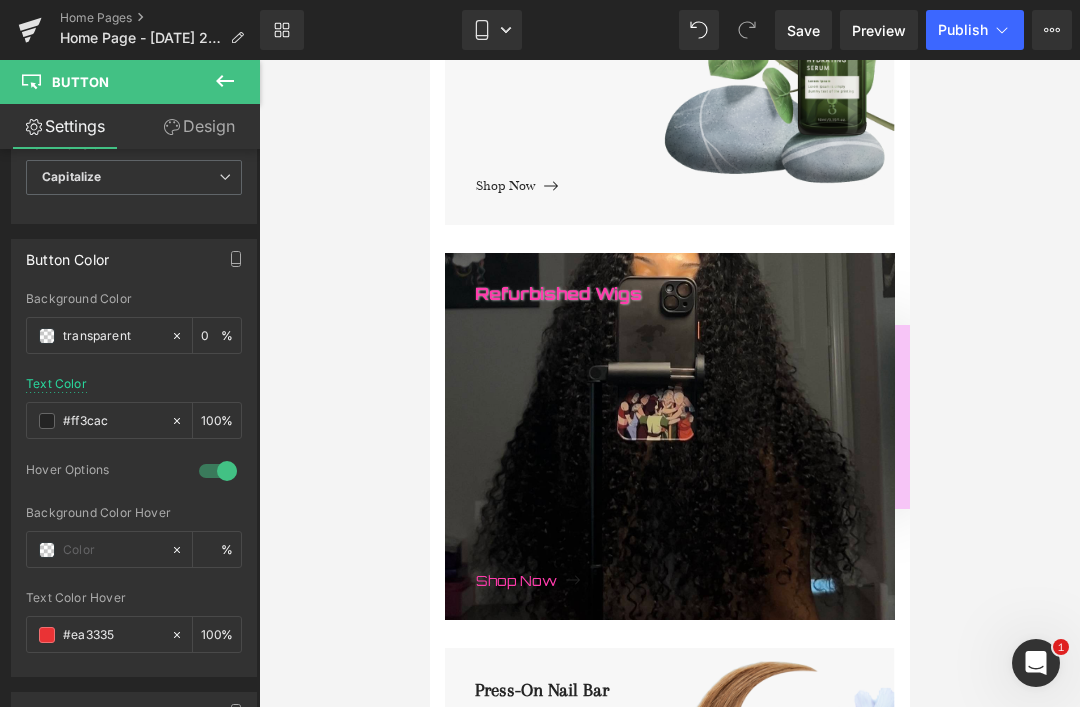click at bounding box center (669, 417) 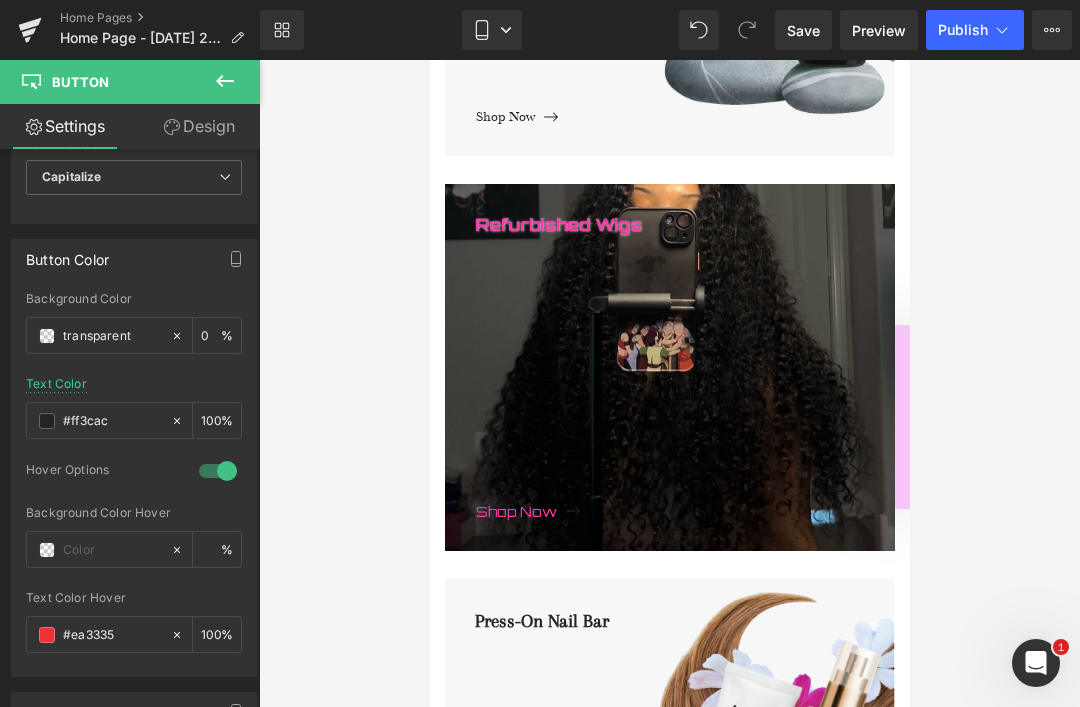 scroll, scrollTop: 874, scrollLeft: 0, axis: vertical 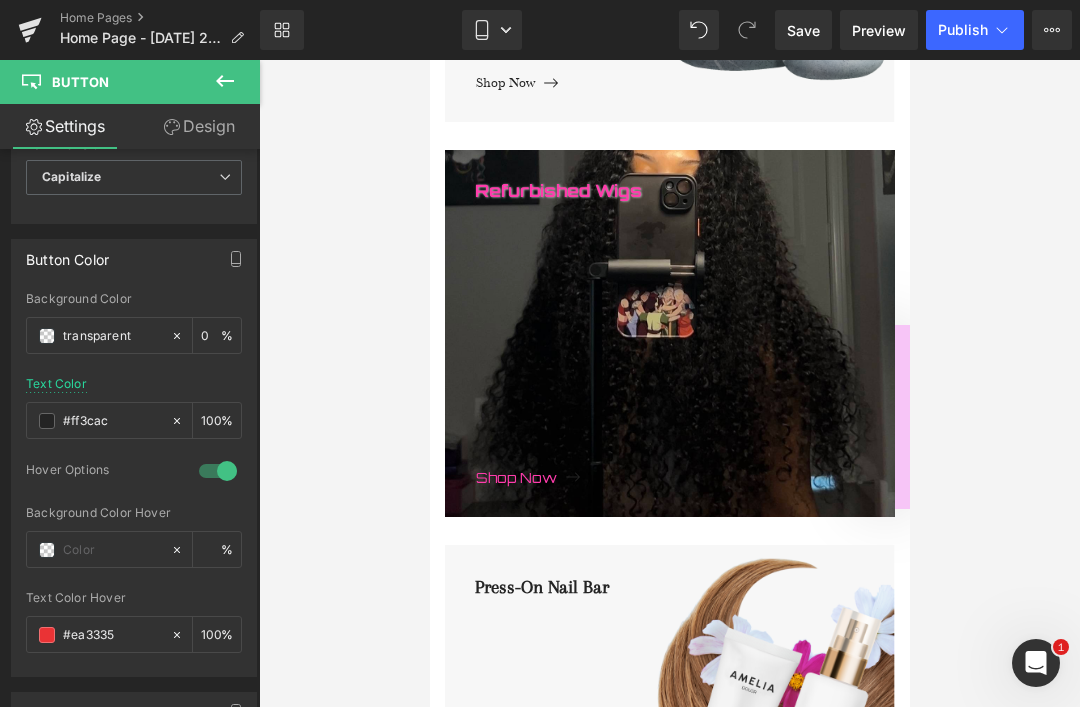 click at bounding box center (669, 417) 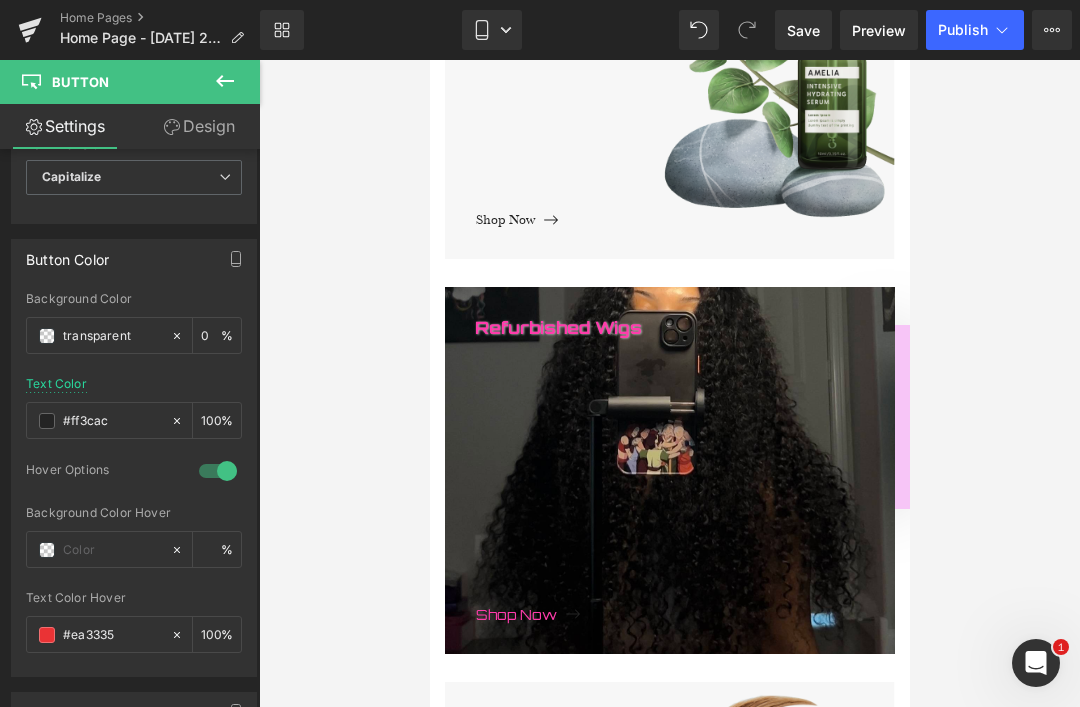 scroll, scrollTop: 738, scrollLeft: 0, axis: vertical 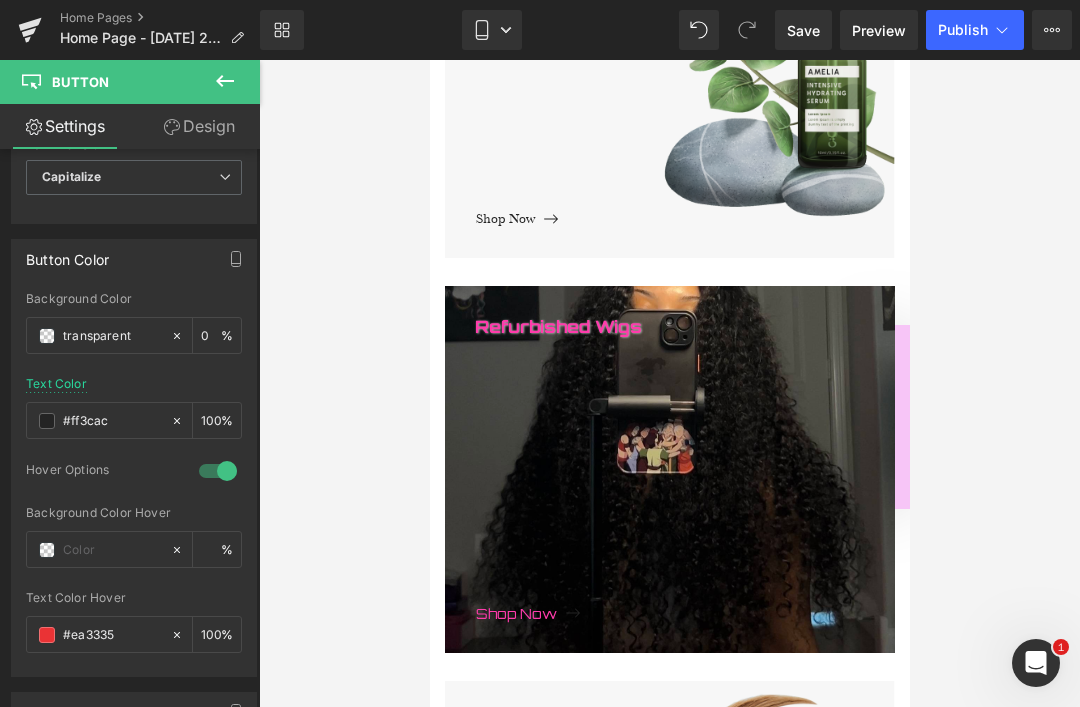 click at bounding box center [669, 417] 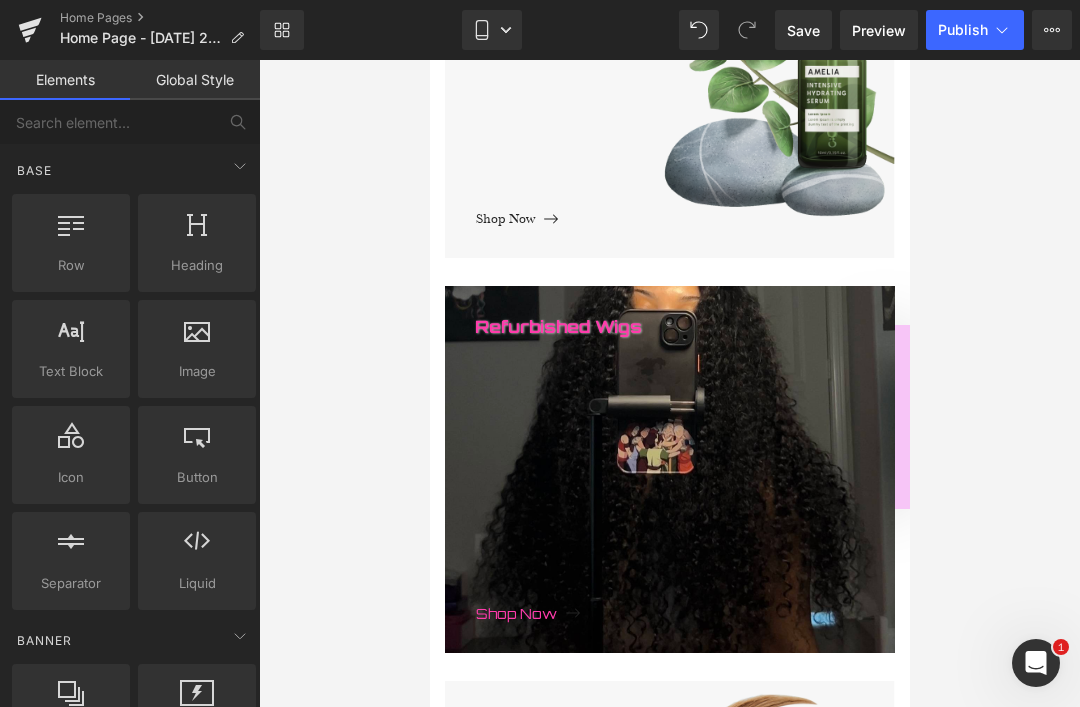 click on "Shop Now Button" at bounding box center [684, 611] 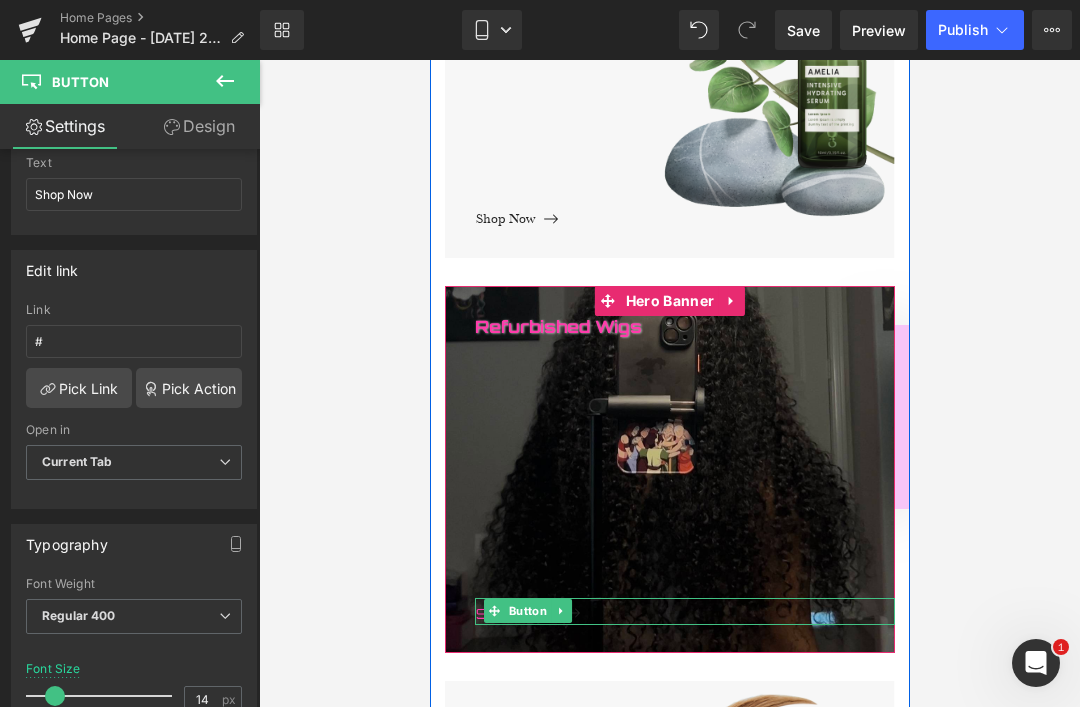 scroll, scrollTop: 215, scrollLeft: 0, axis: vertical 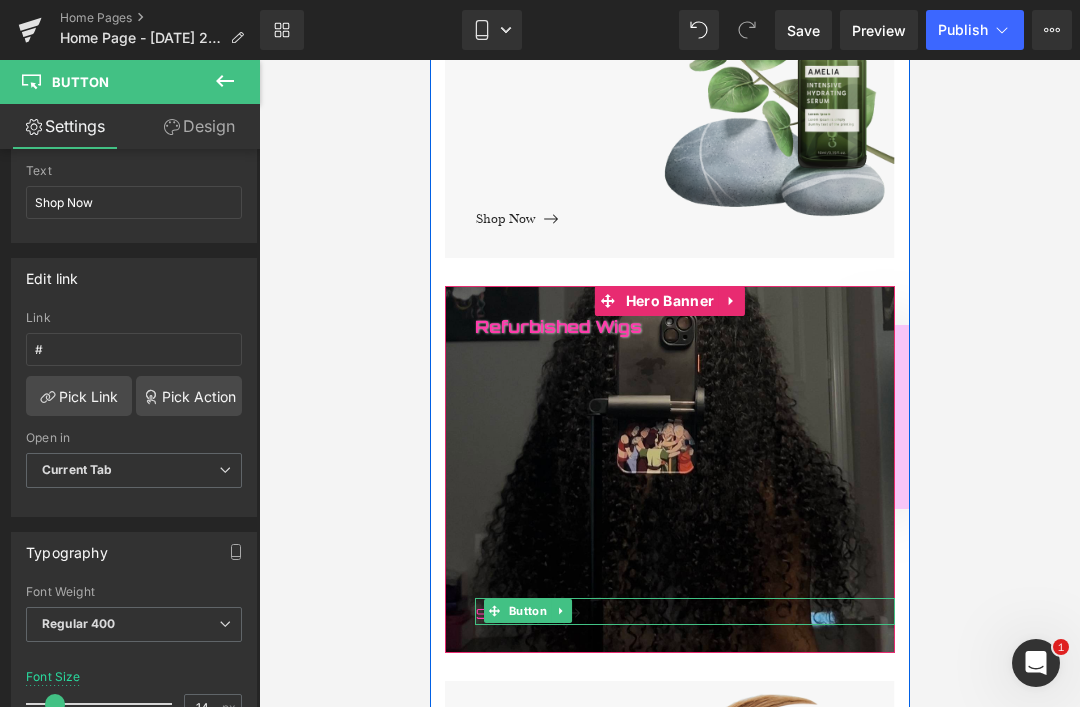 click at bounding box center (669, 383) 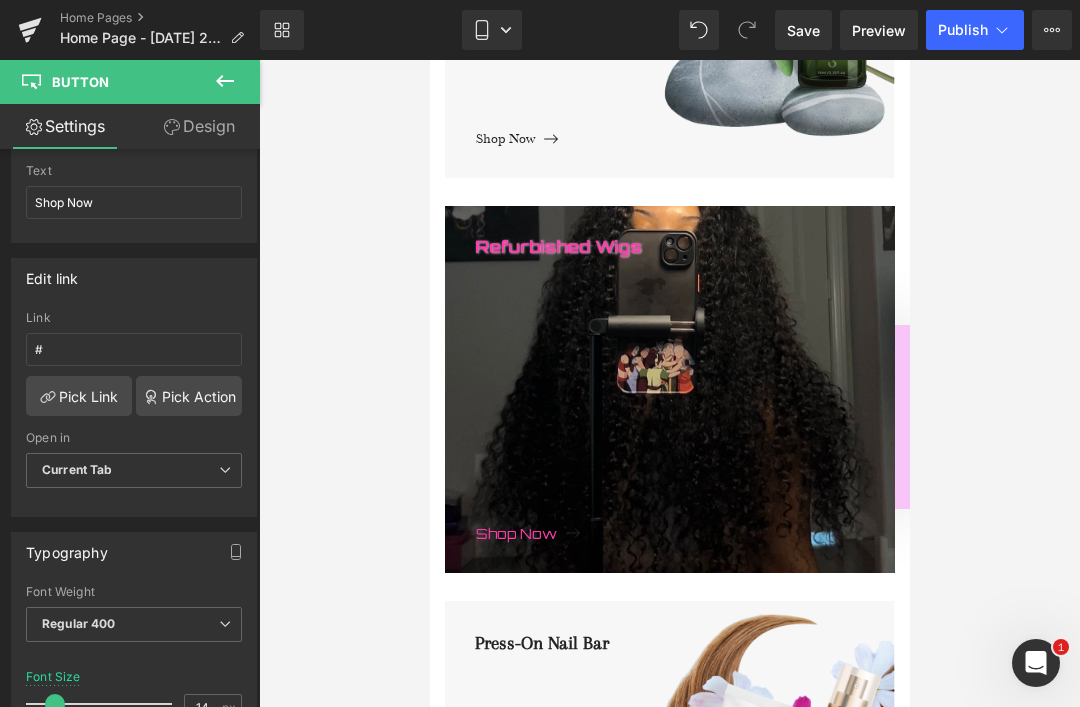 scroll, scrollTop: 822, scrollLeft: 0, axis: vertical 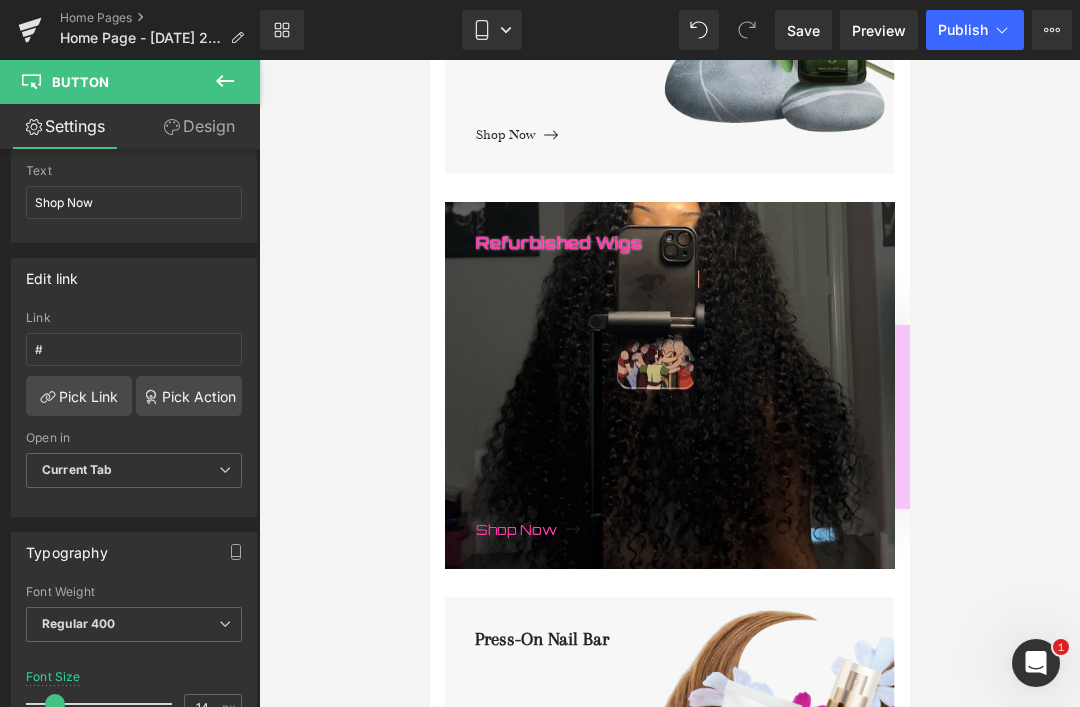 click at bounding box center [669, 417] 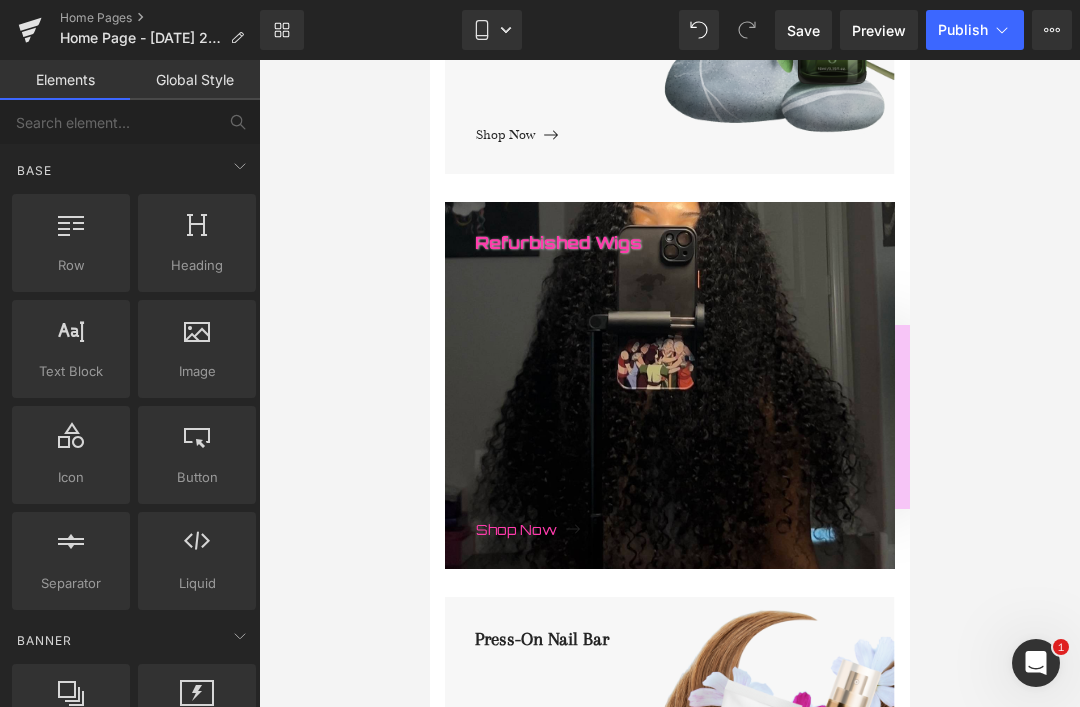click on "Refurbished Wigs
Text Block         Shop Now Button
Hero Banner" at bounding box center (669, 371) 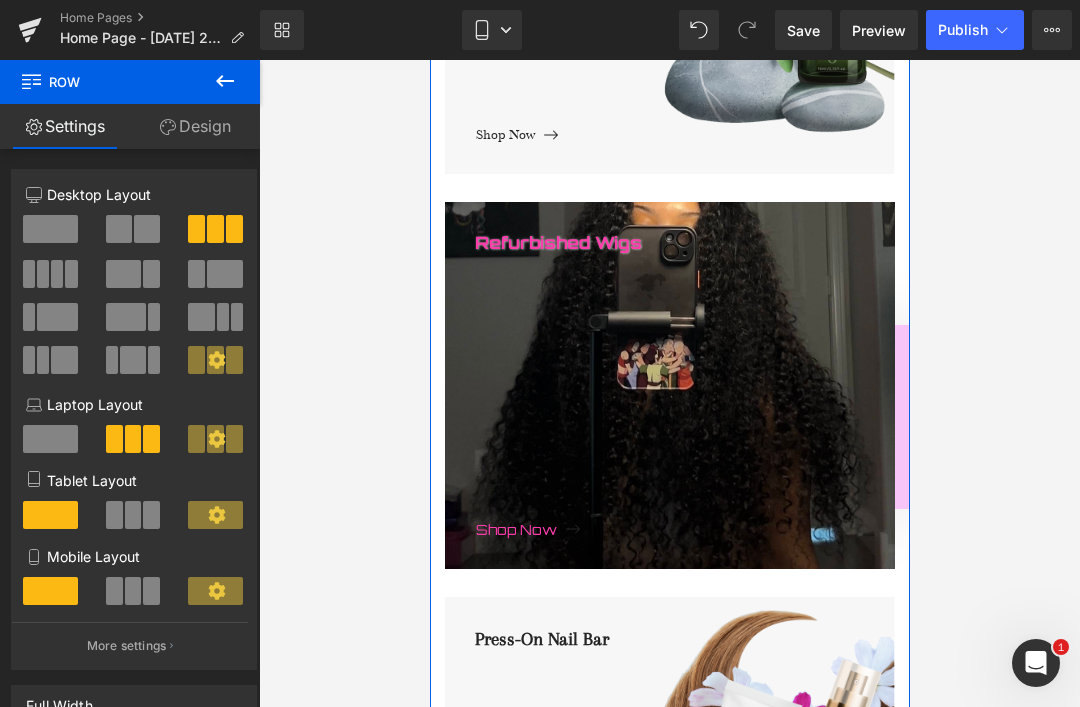 click on "Design" at bounding box center [195, 126] 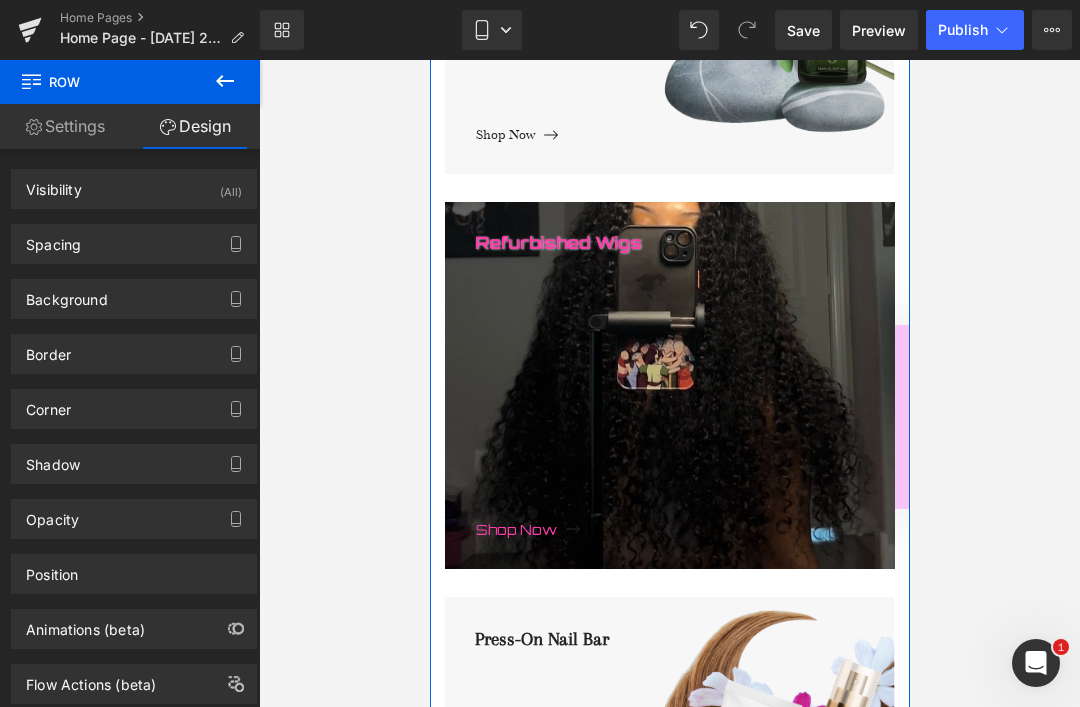 click on "Background" at bounding box center [134, 299] 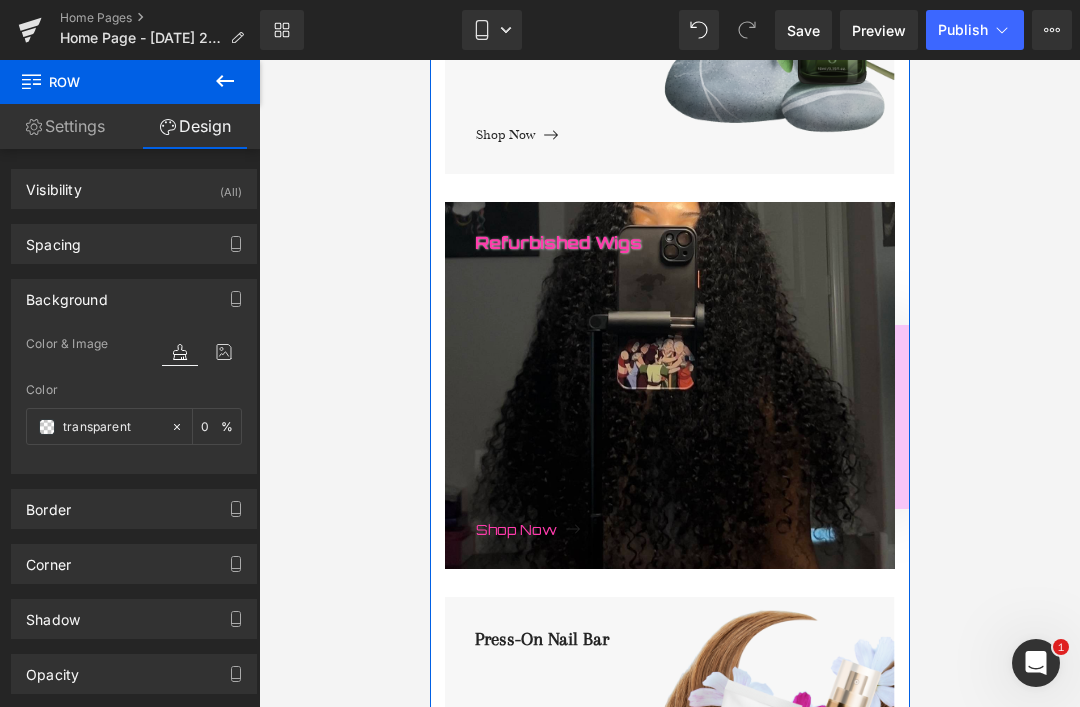 click on "transparent" at bounding box center [112, 427] 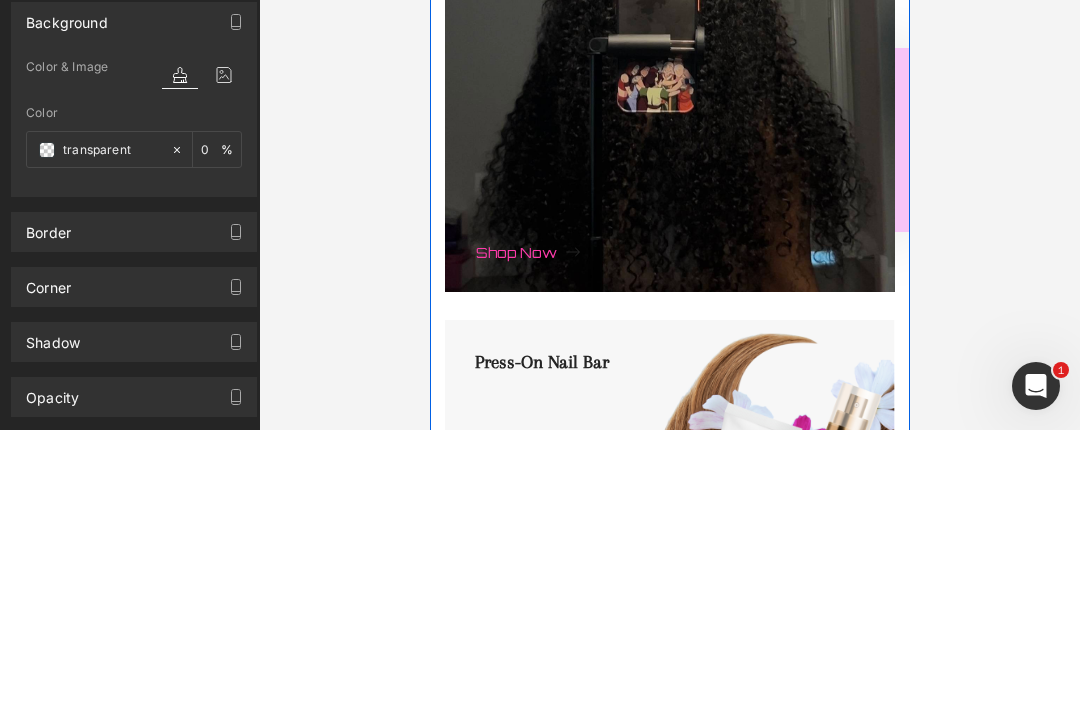 click at bounding box center (47, 427) 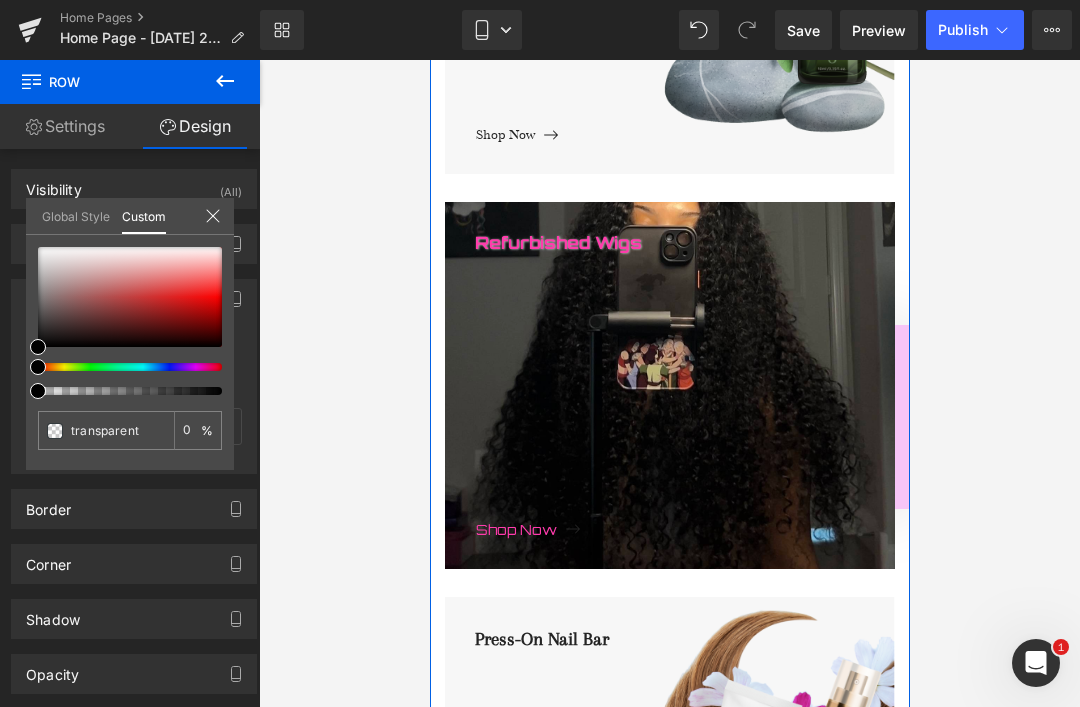 click on "transparent 0 %" at bounding box center (130, 358) 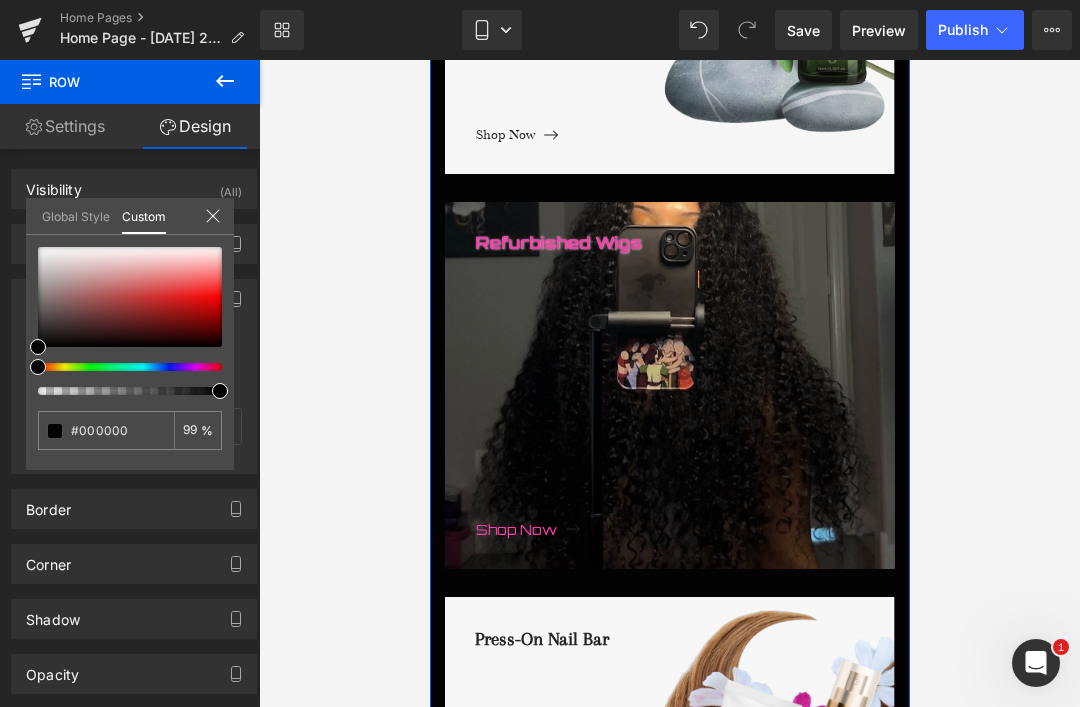 click 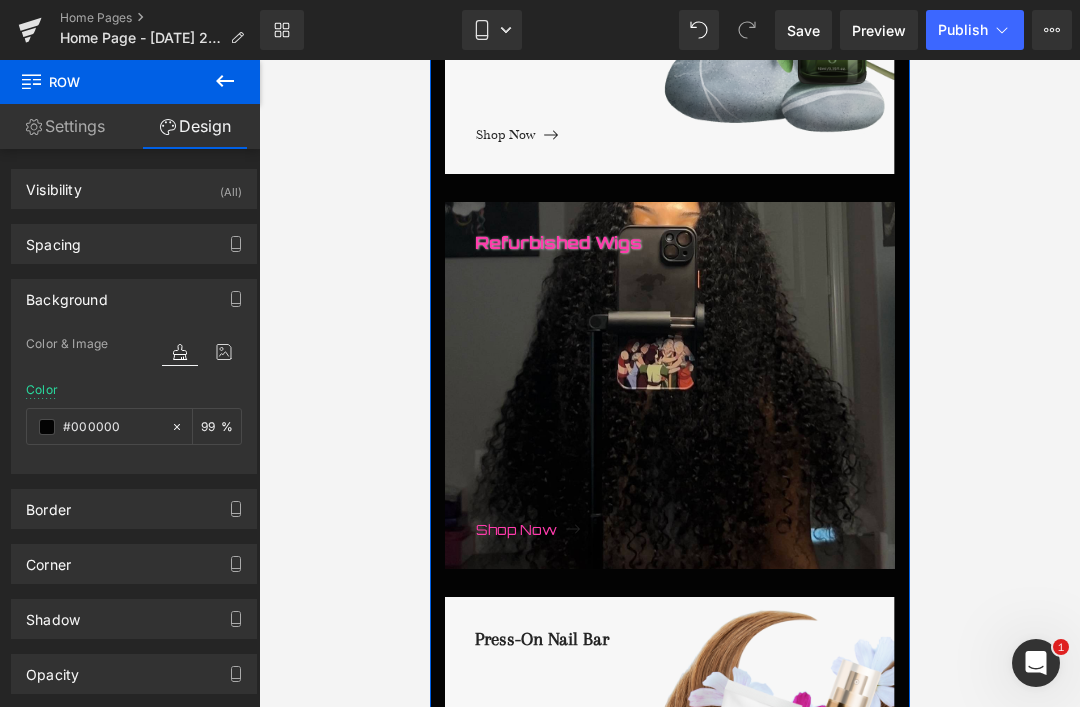 click on "Save" at bounding box center [803, 30] 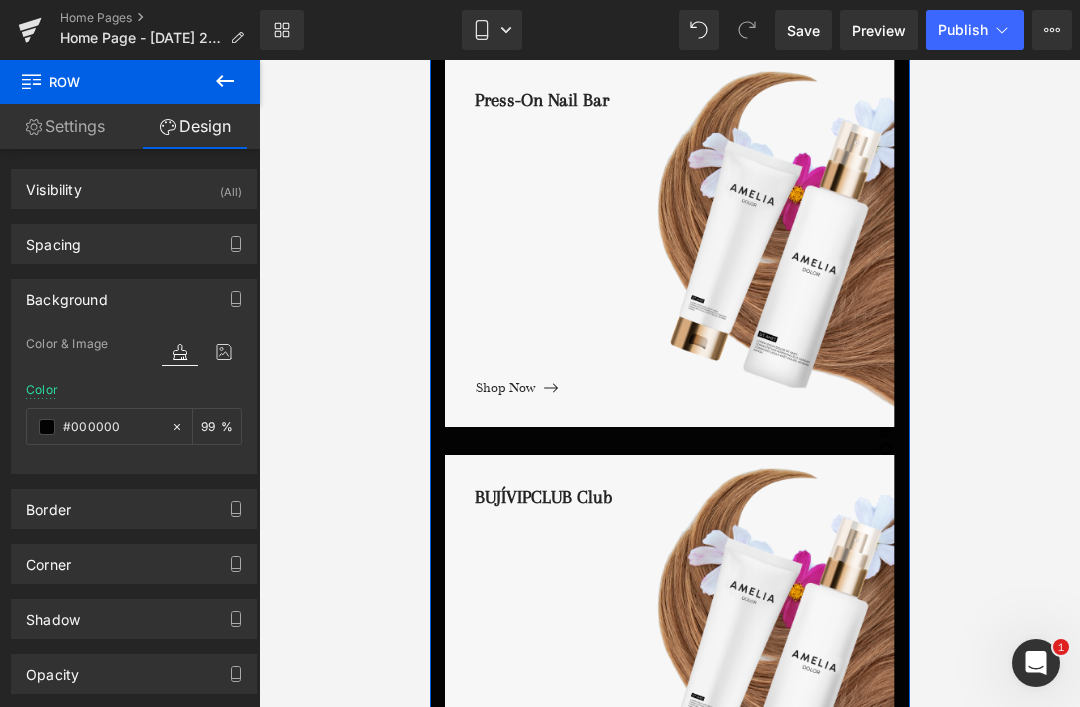 scroll, scrollTop: 1250, scrollLeft: 0, axis: vertical 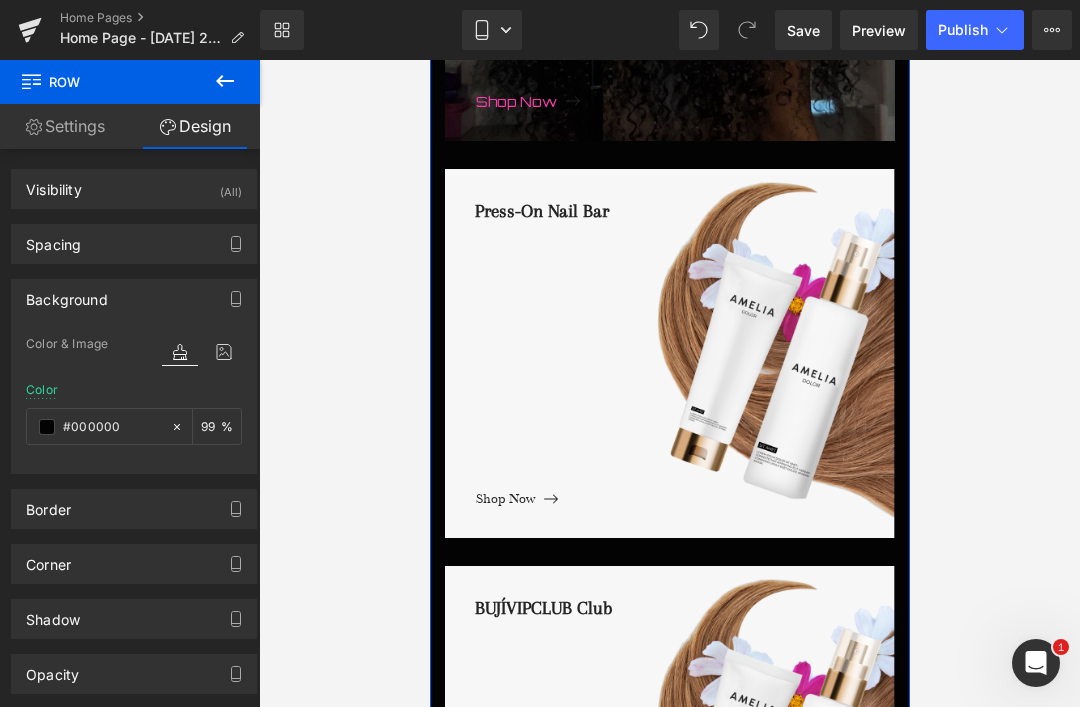 click on "Press-On Nail Bar" at bounding box center (684, 340) 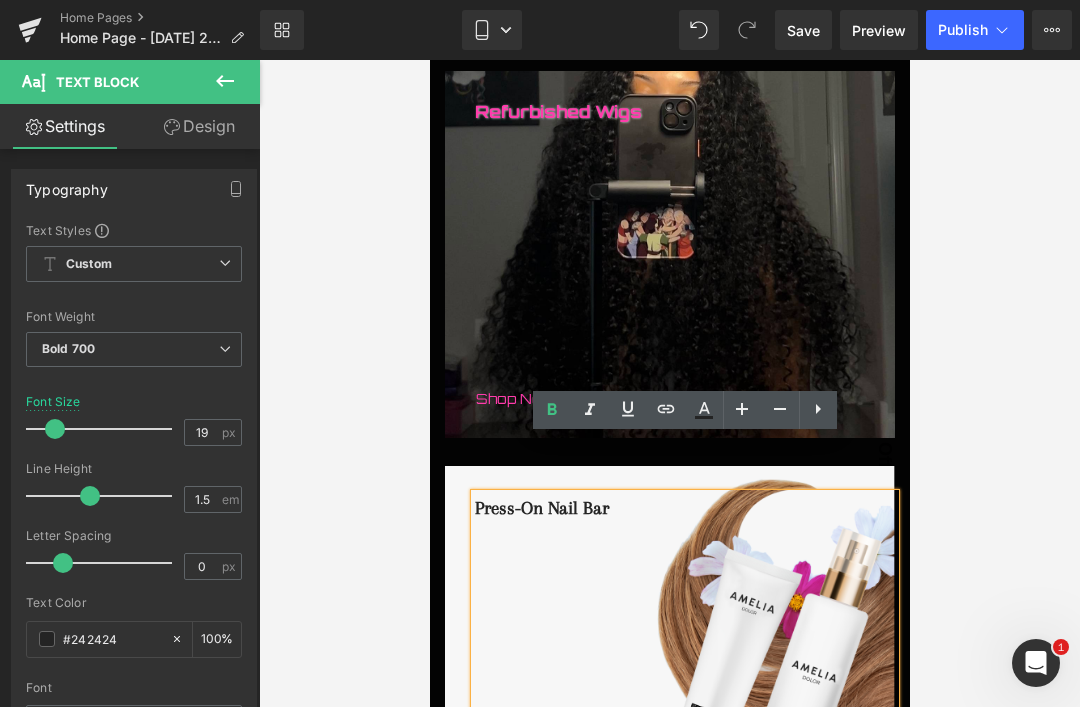 scroll, scrollTop: 915, scrollLeft: 0, axis: vertical 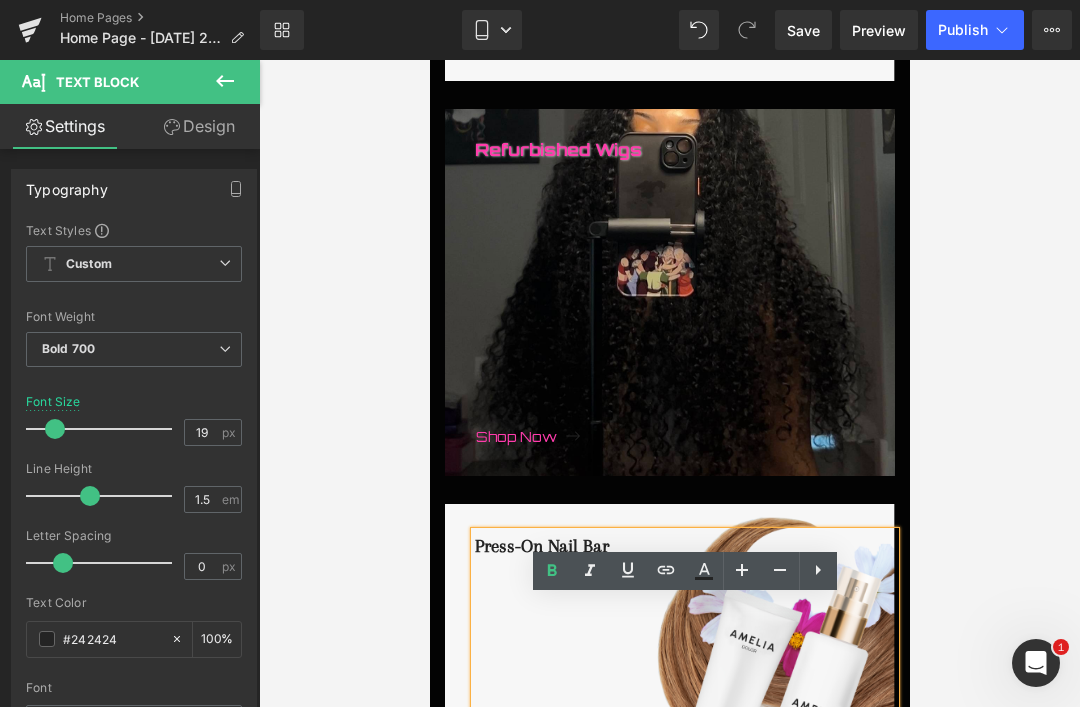 click on "Refurbished Wigs
Text Block         Shop Now Button" at bounding box center (669, 292) 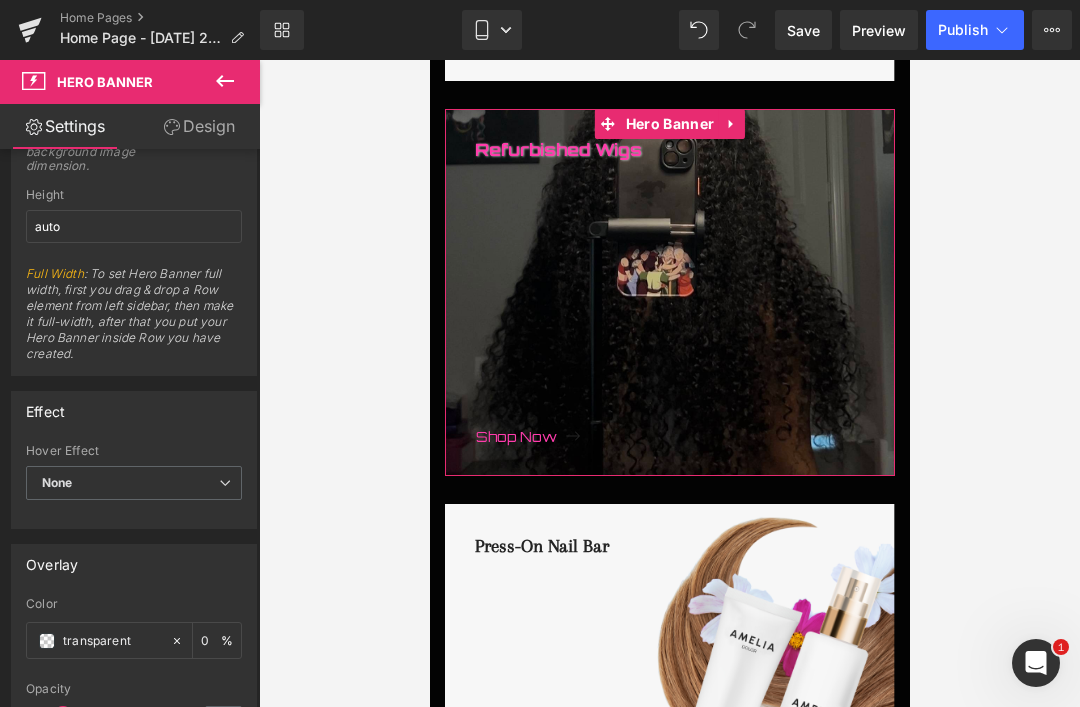 scroll, scrollTop: 993, scrollLeft: 0, axis: vertical 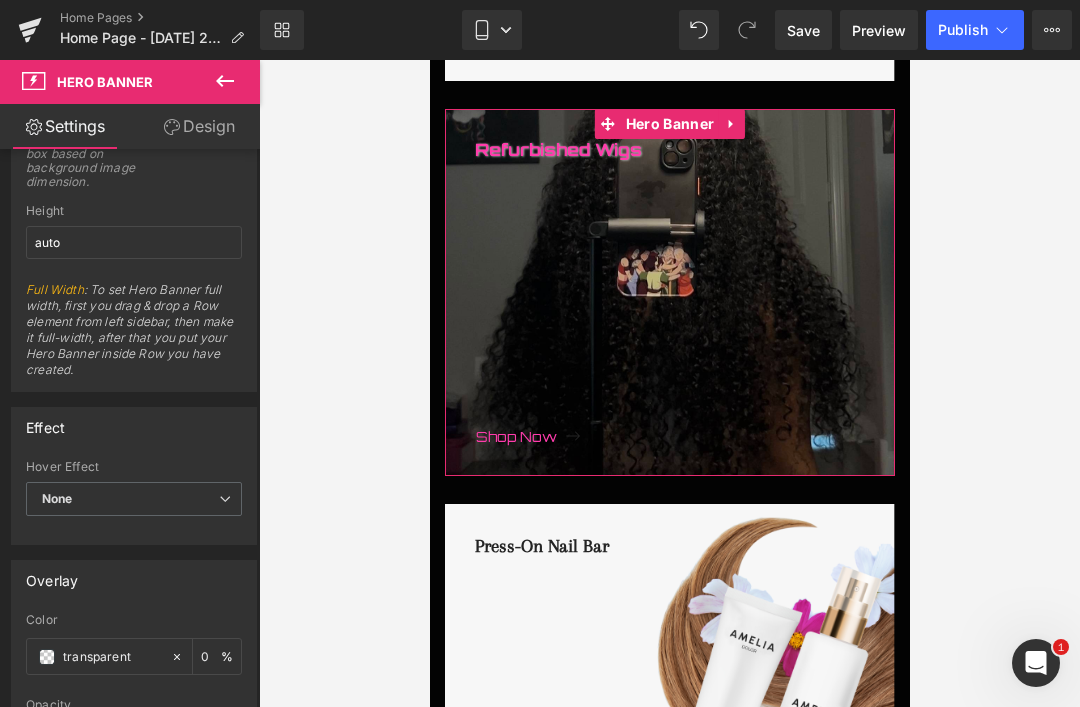 click on "Design" at bounding box center (199, 126) 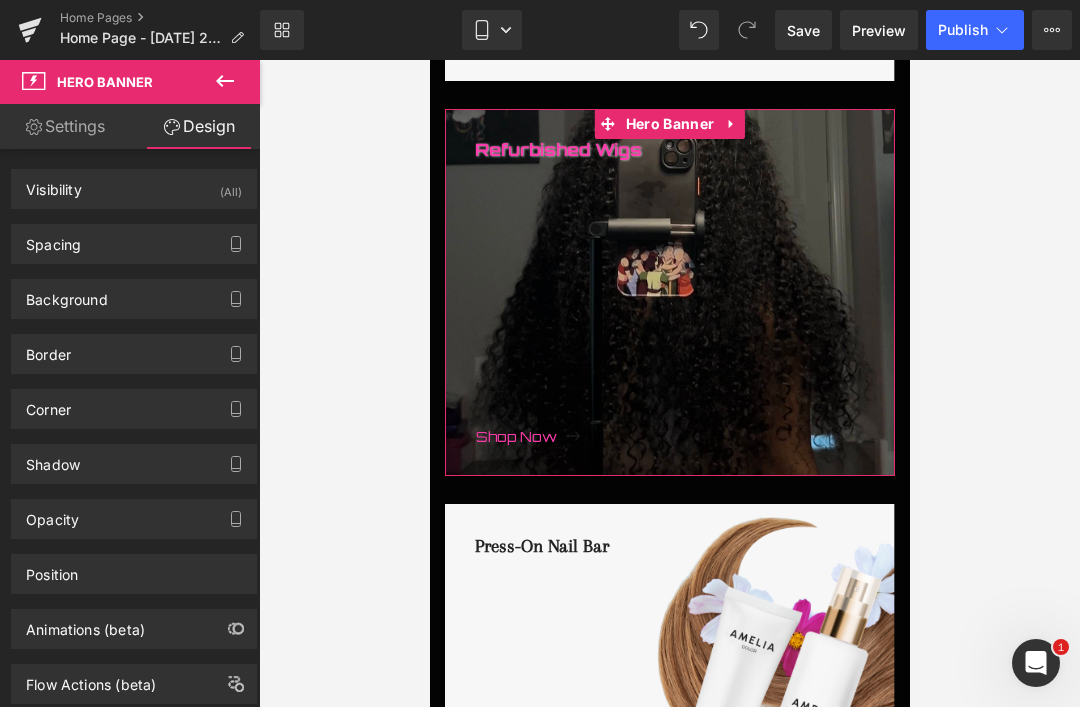 click on "Shadow" at bounding box center (53, 459) 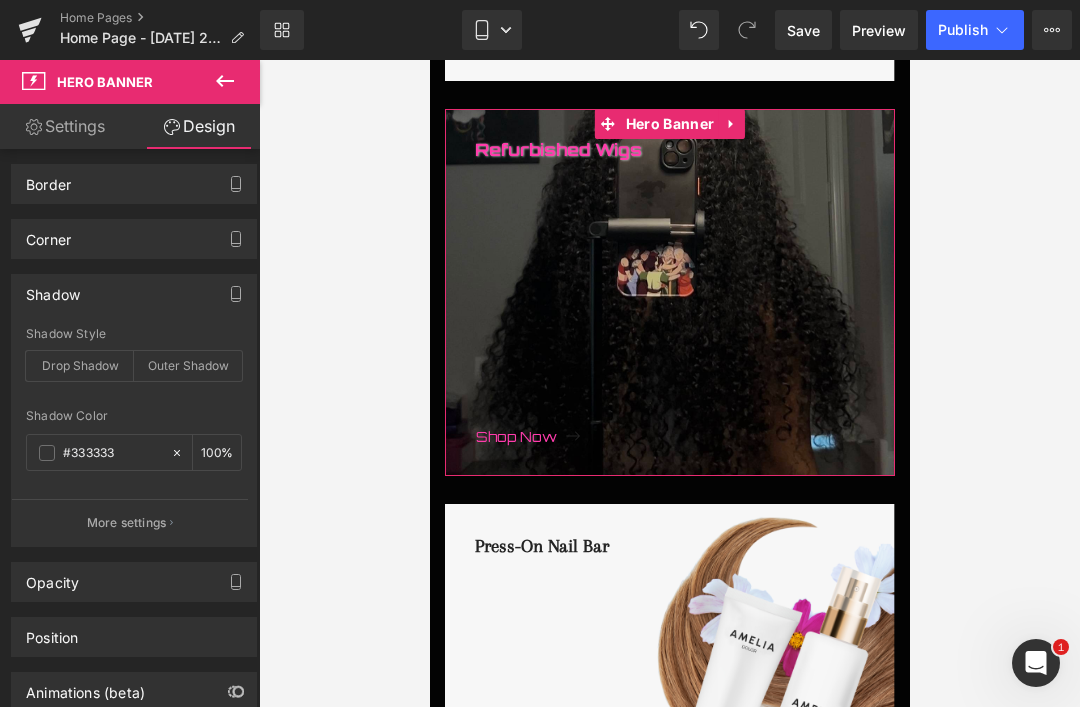 scroll, scrollTop: 183, scrollLeft: 0, axis: vertical 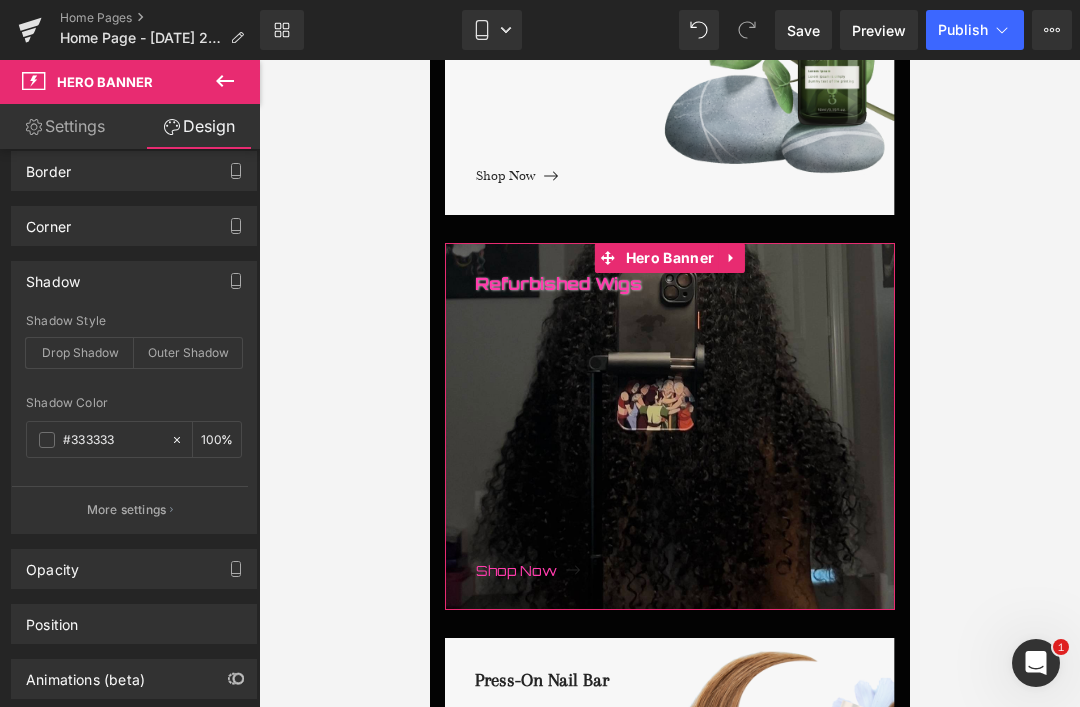click on "#333333" at bounding box center [112, 440] 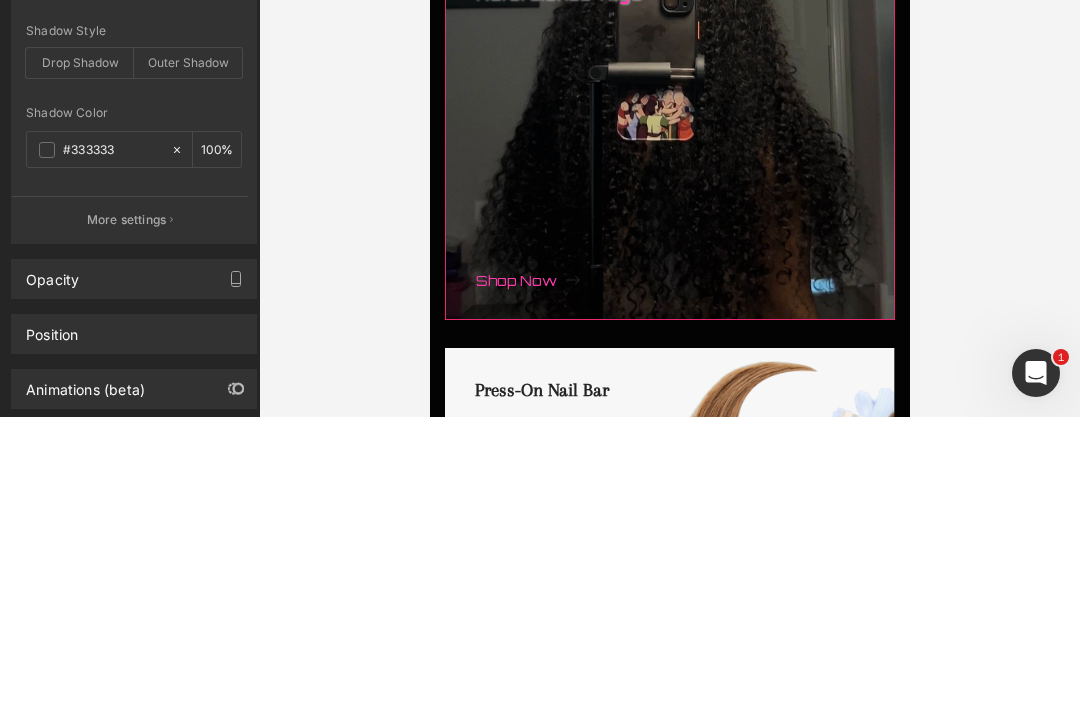 paste on "FF3CAC" 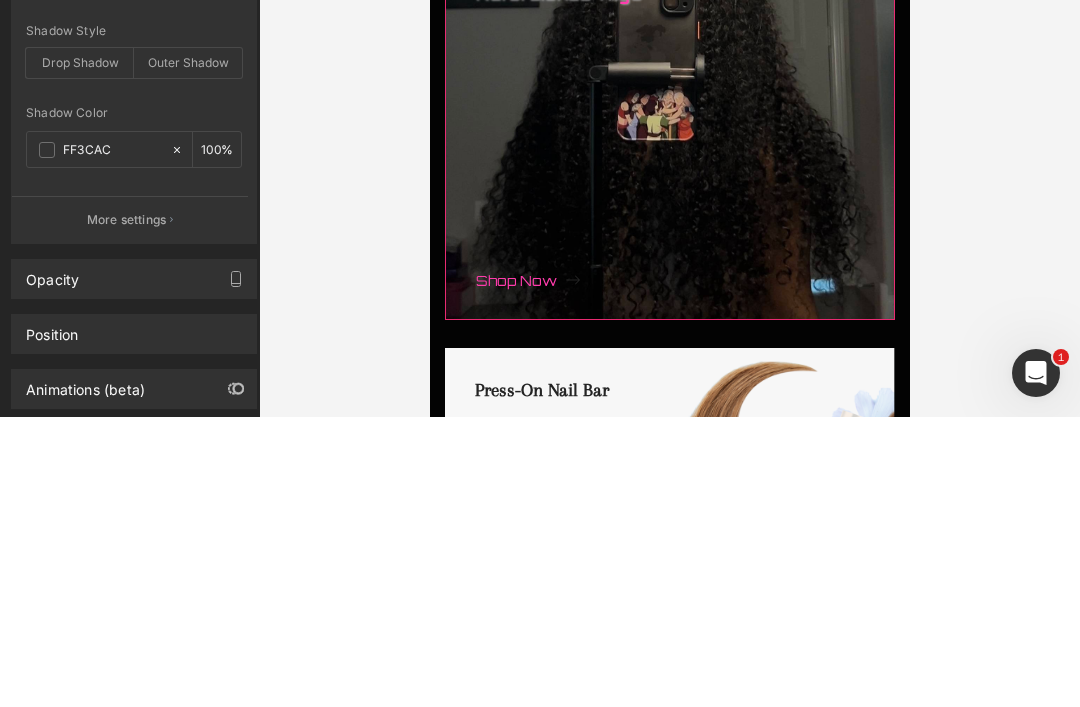 type on "#ff3cac" 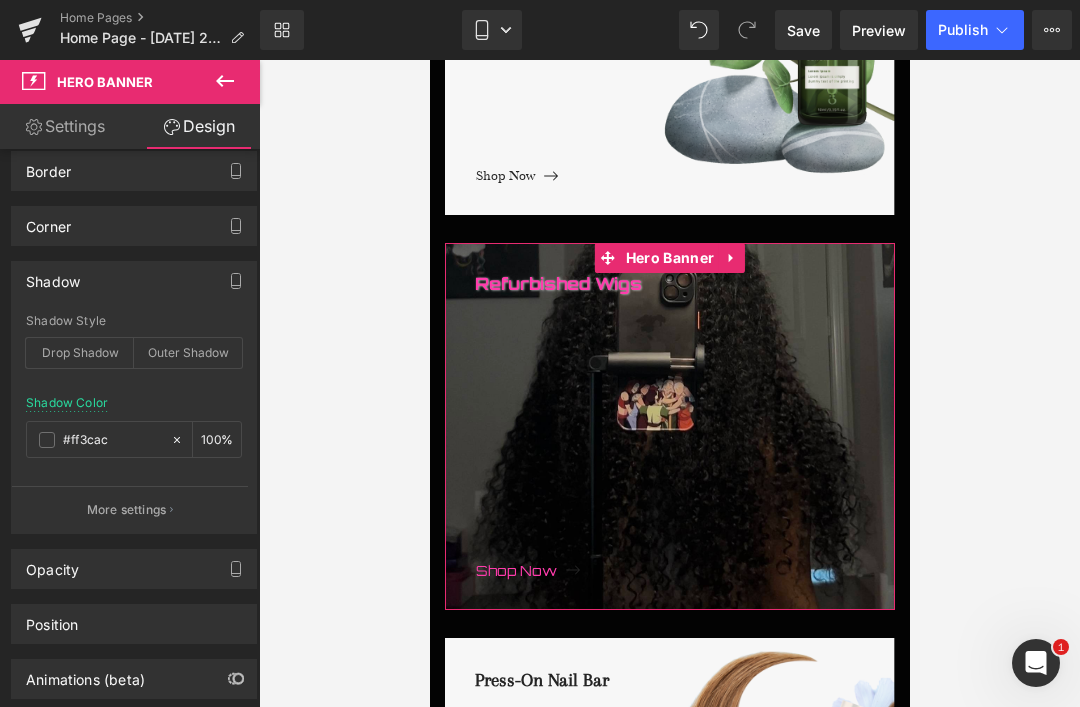 click on "#ff3cac" at bounding box center (112, 440) 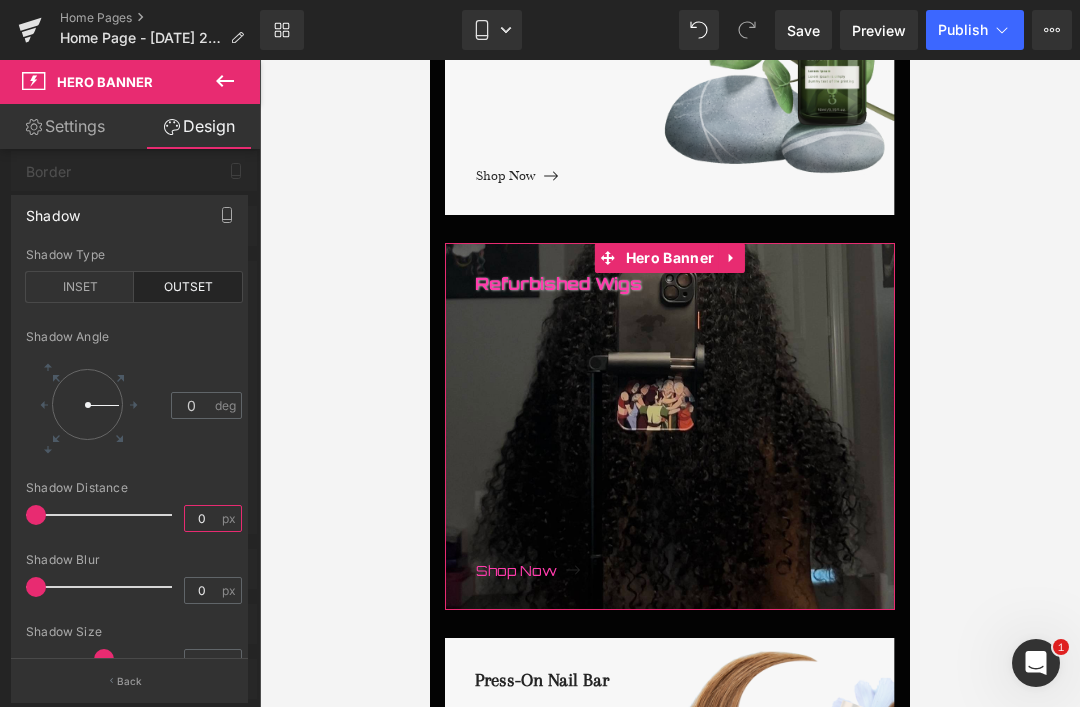 click on "0" at bounding box center [202, 518] 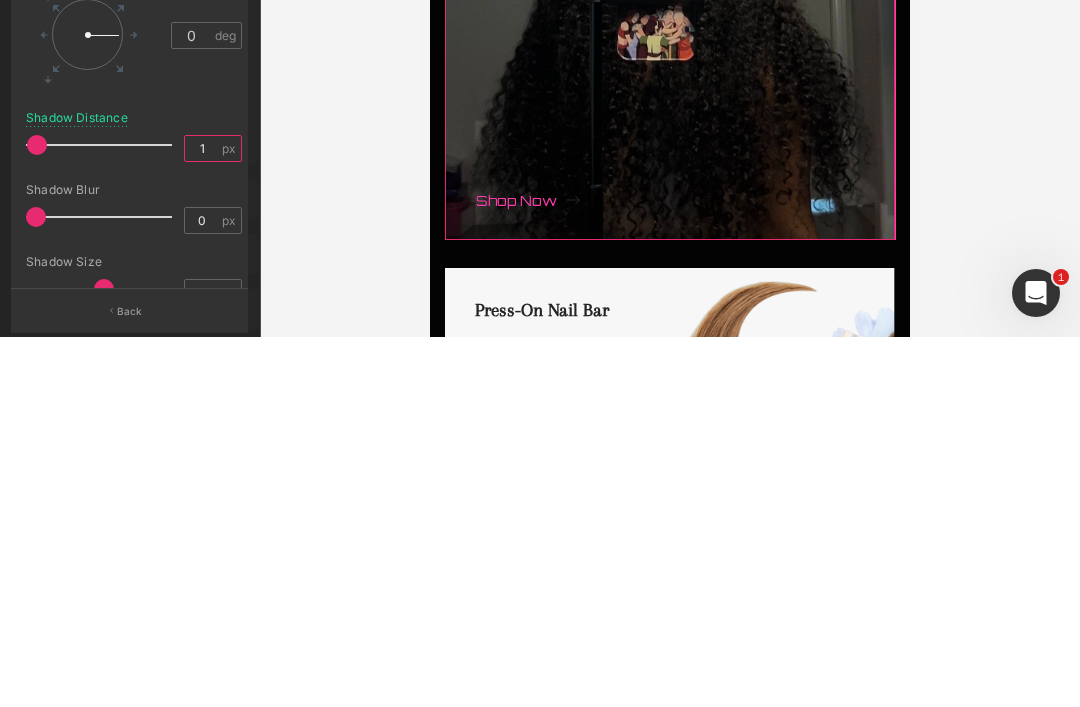 type on "1" 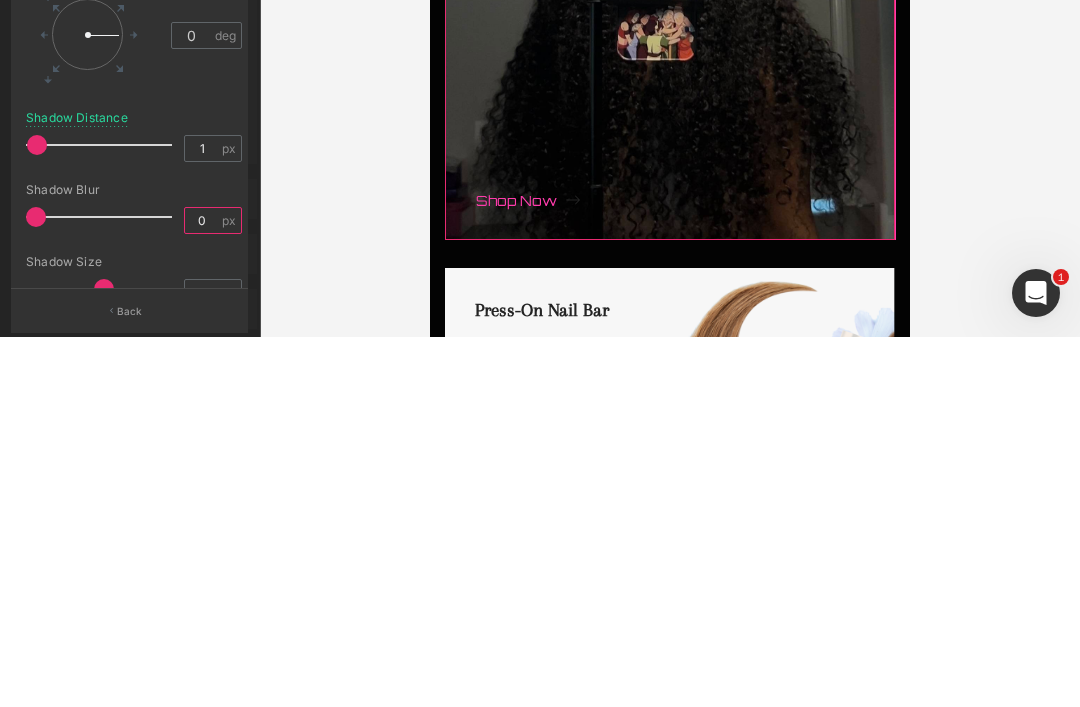 click on "0" at bounding box center [202, 590] 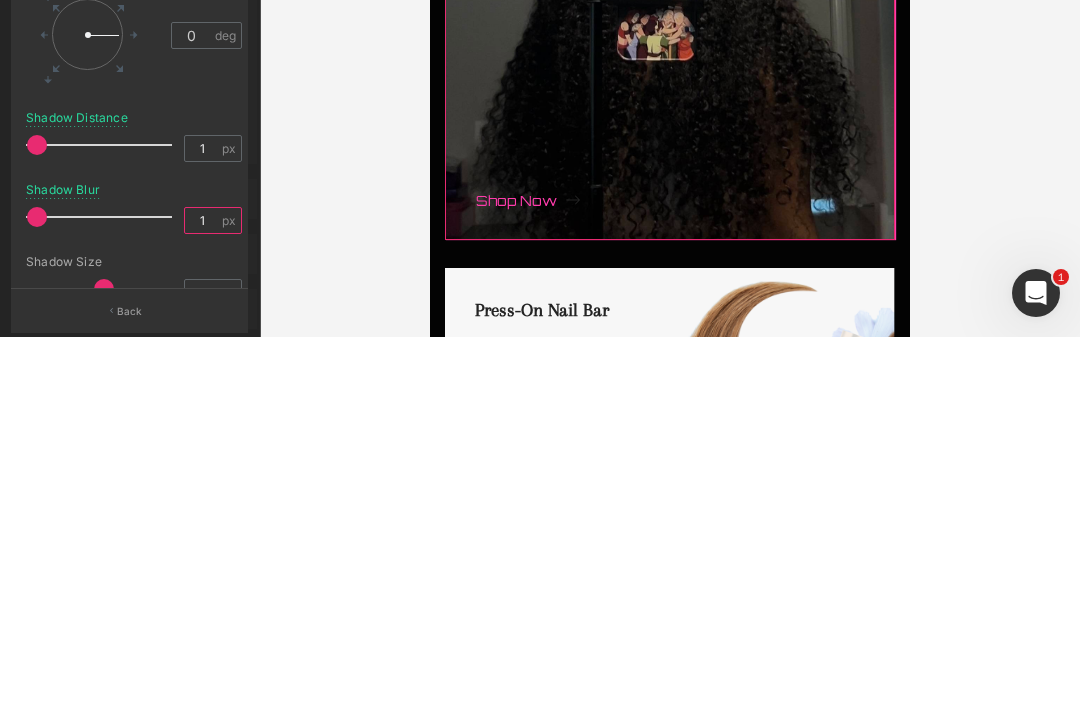 type on "1" 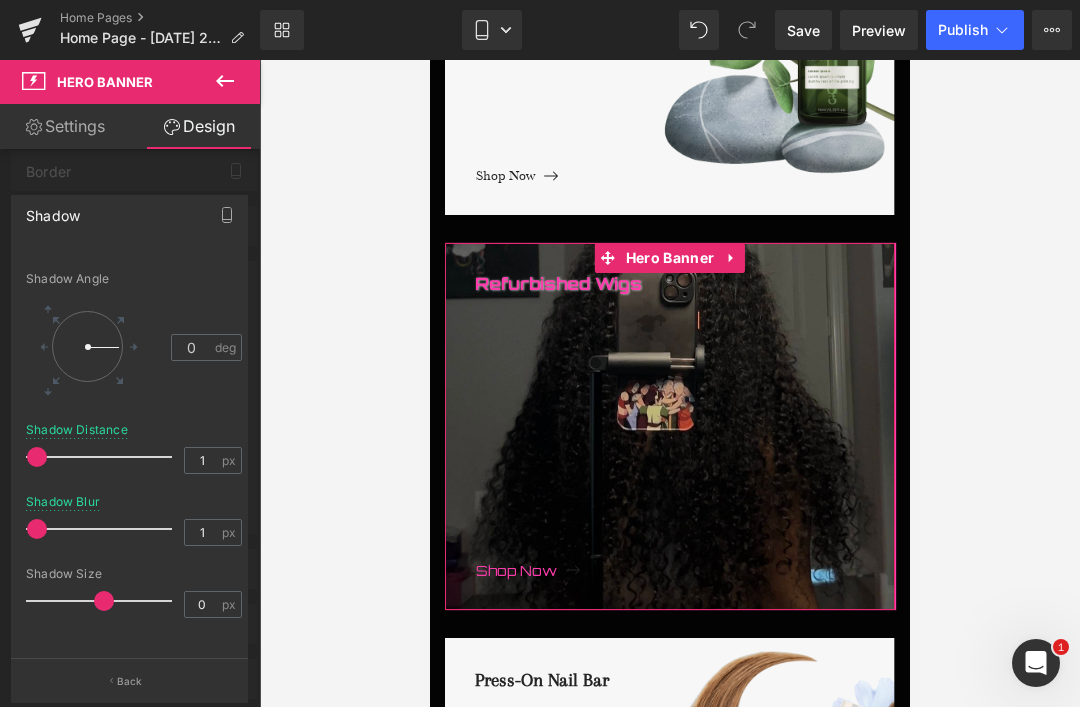 scroll, scrollTop: 58, scrollLeft: 0, axis: vertical 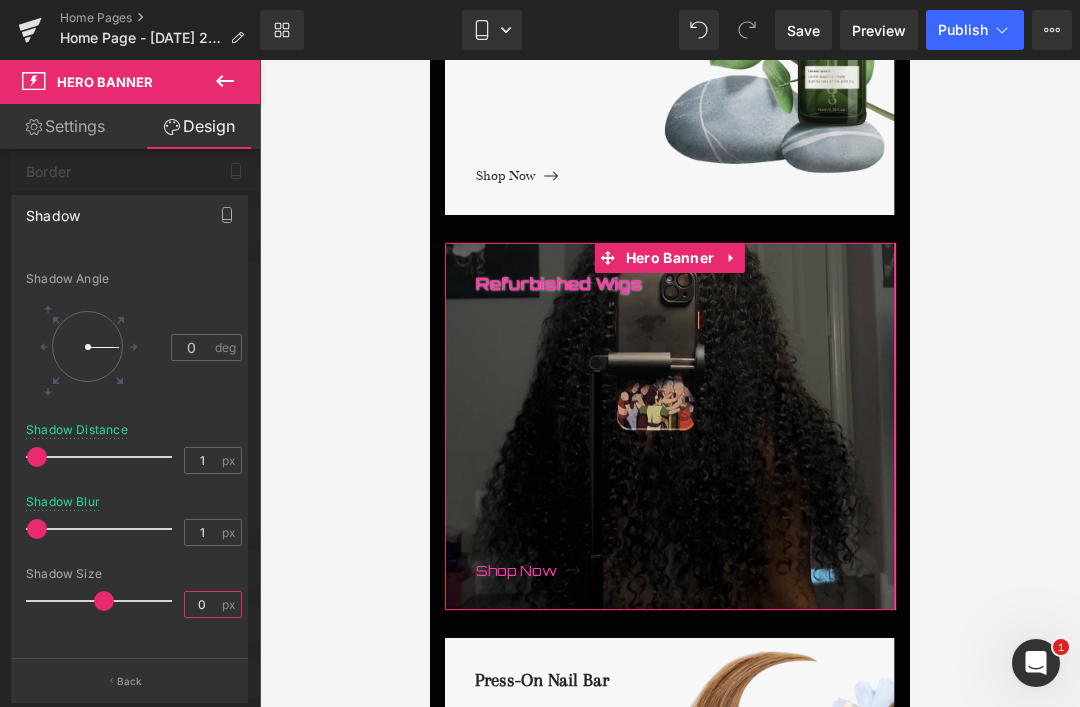 click on "0" at bounding box center (202, 604) 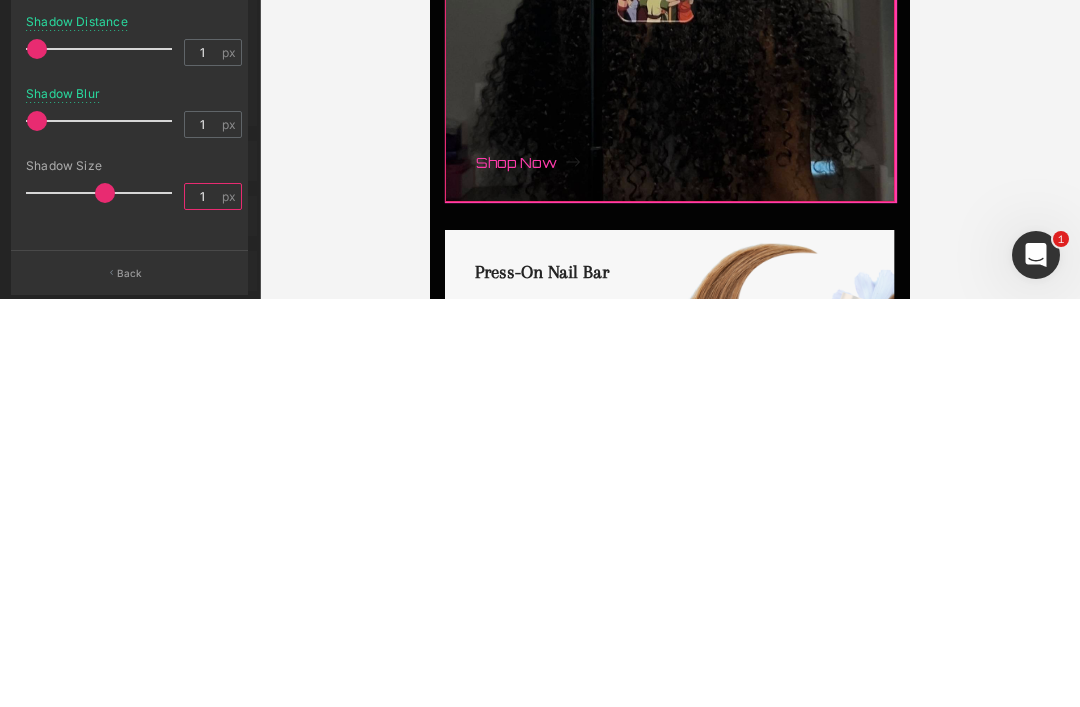 type on "1" 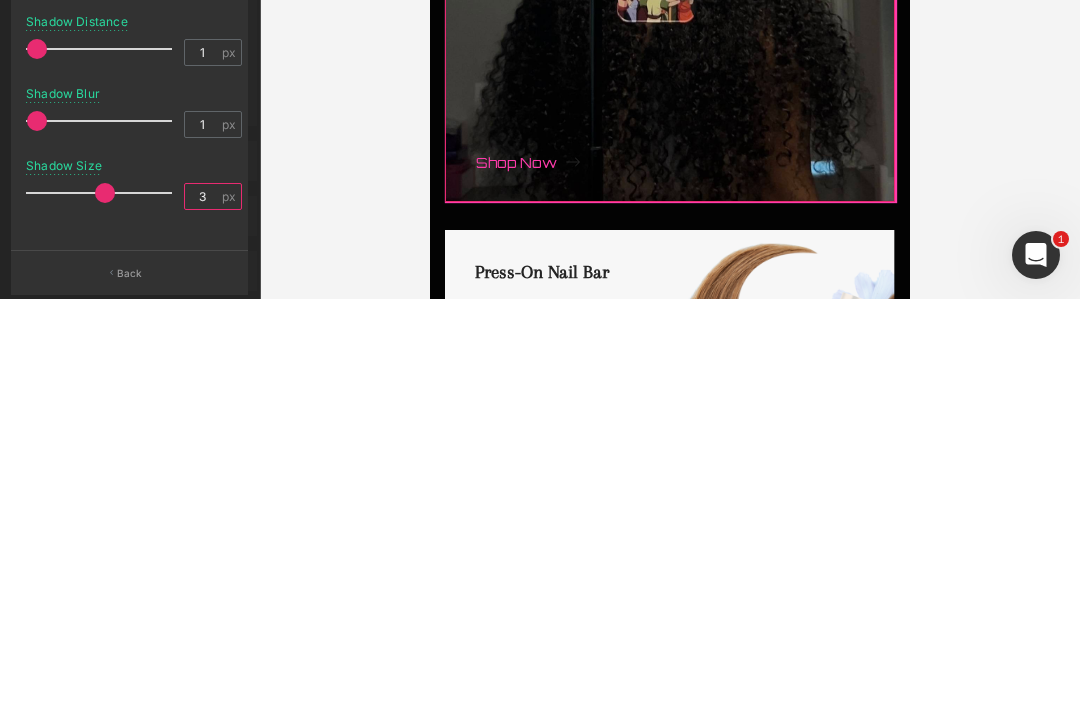 type on "3" 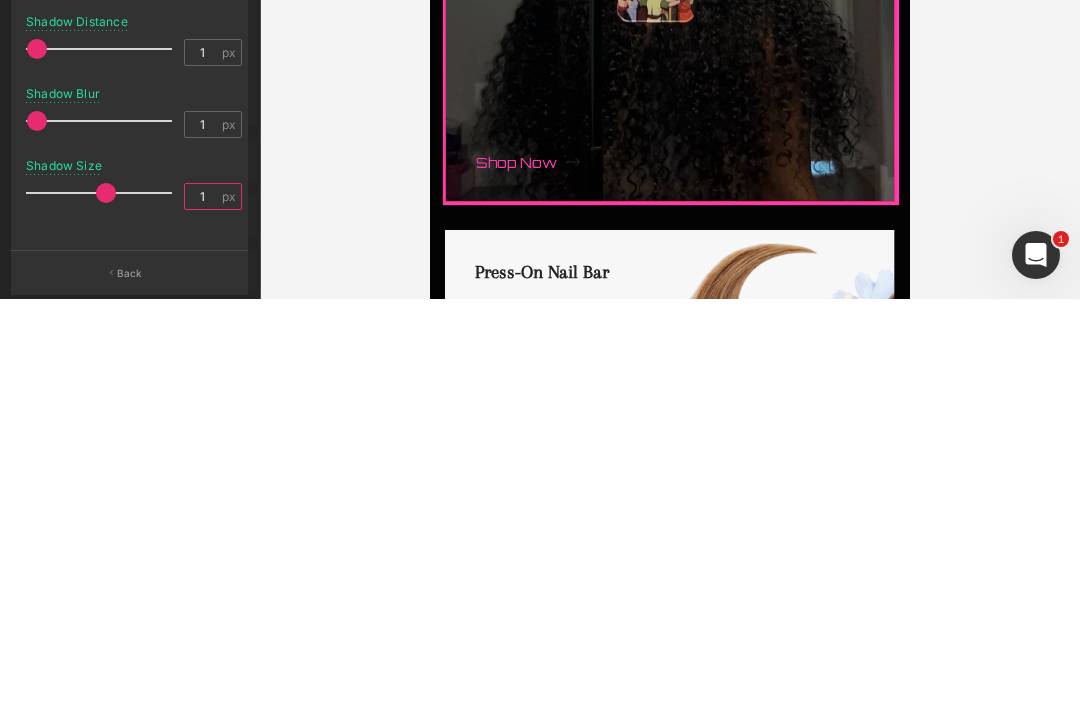 type on "1" 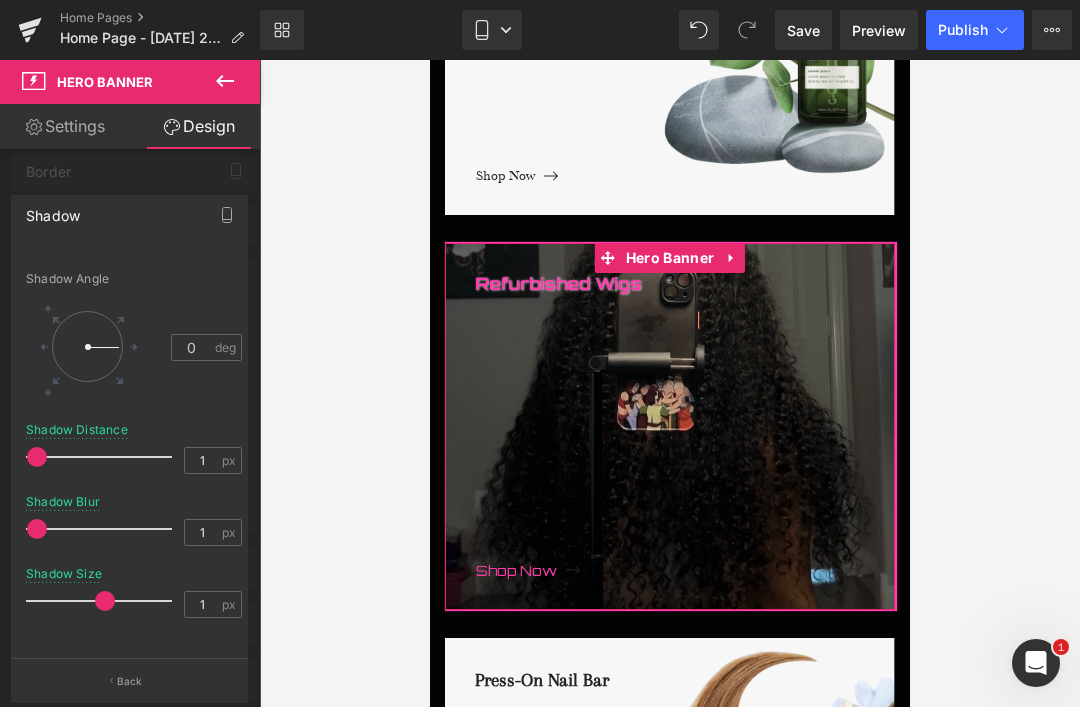 click at bounding box center (130, 388) 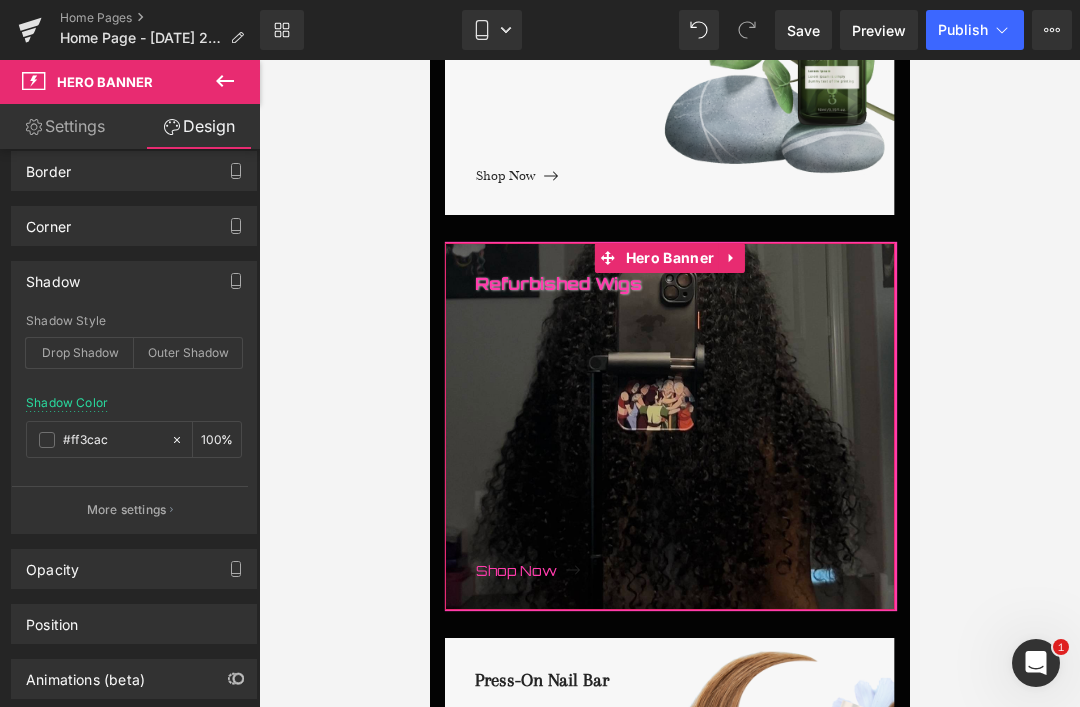 click on "#ff3cac" at bounding box center [112, 440] 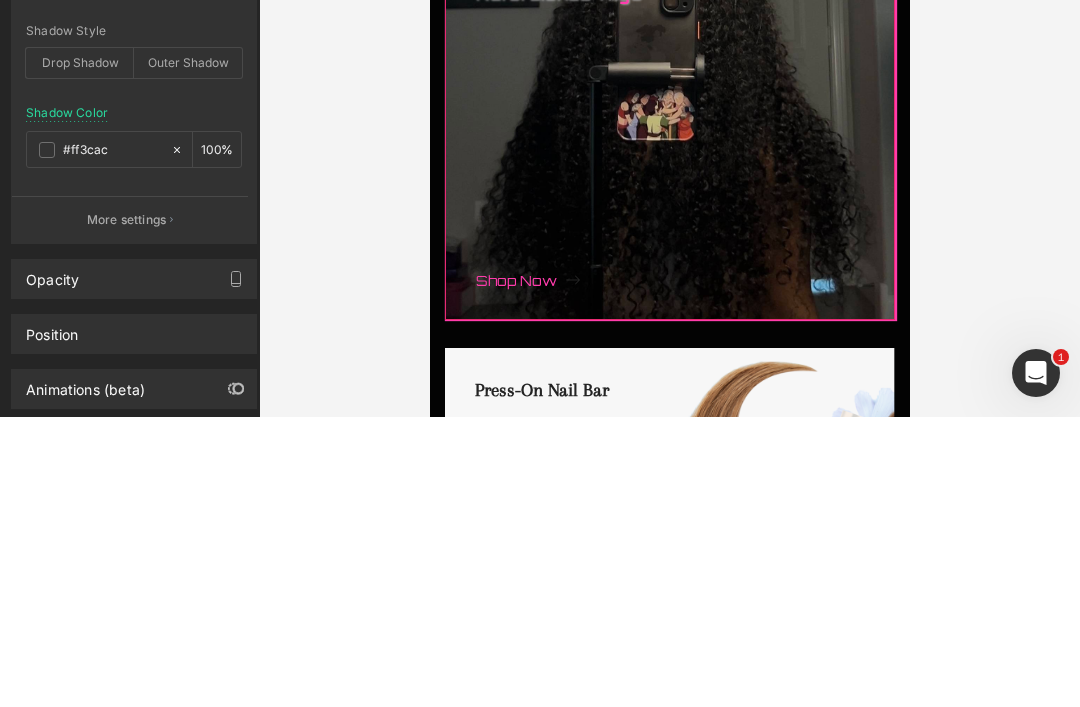paste on "C0C0C0" 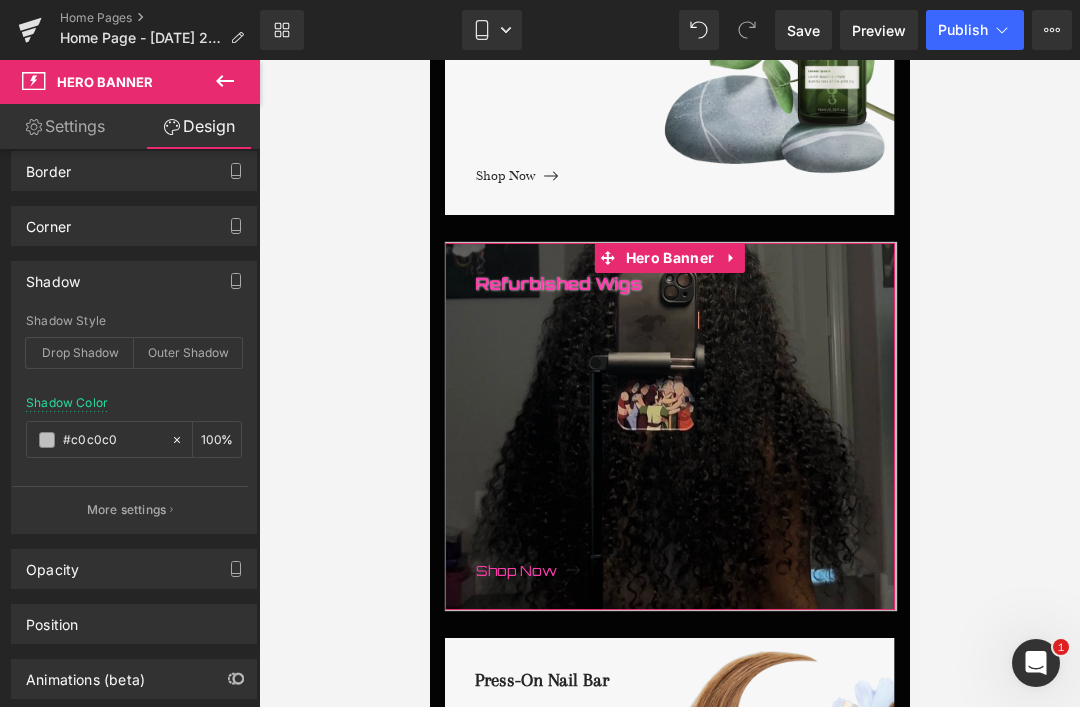 click on "Drop Shadow" at bounding box center (80, 353) 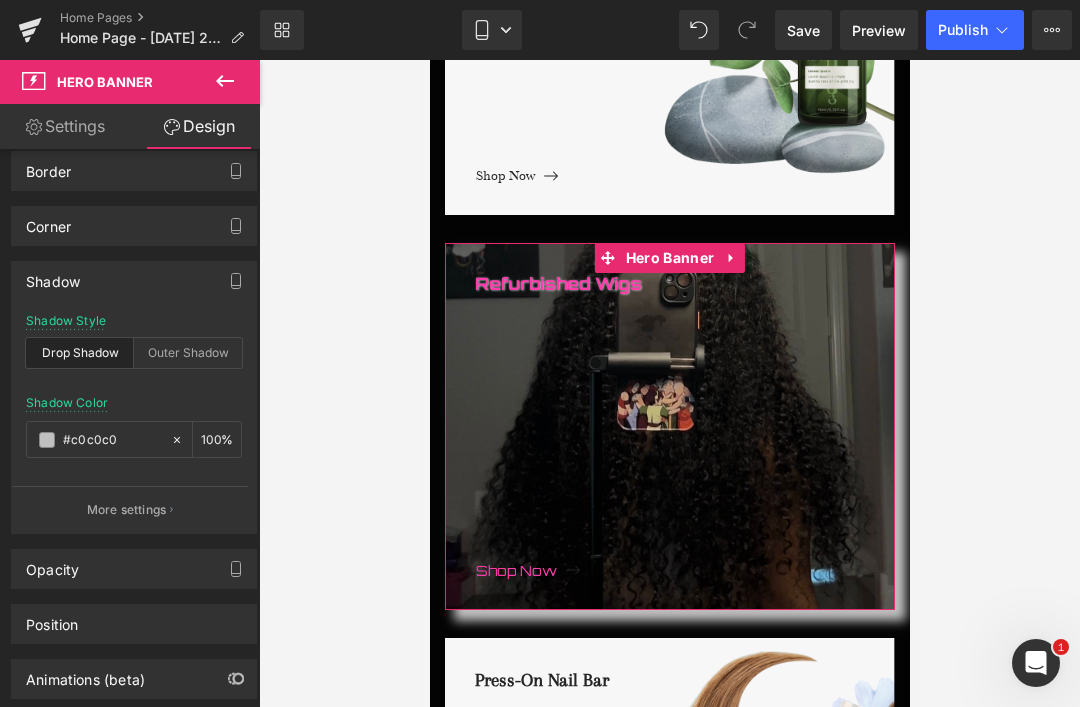 click on "Outer Shadow" at bounding box center [188, 353] 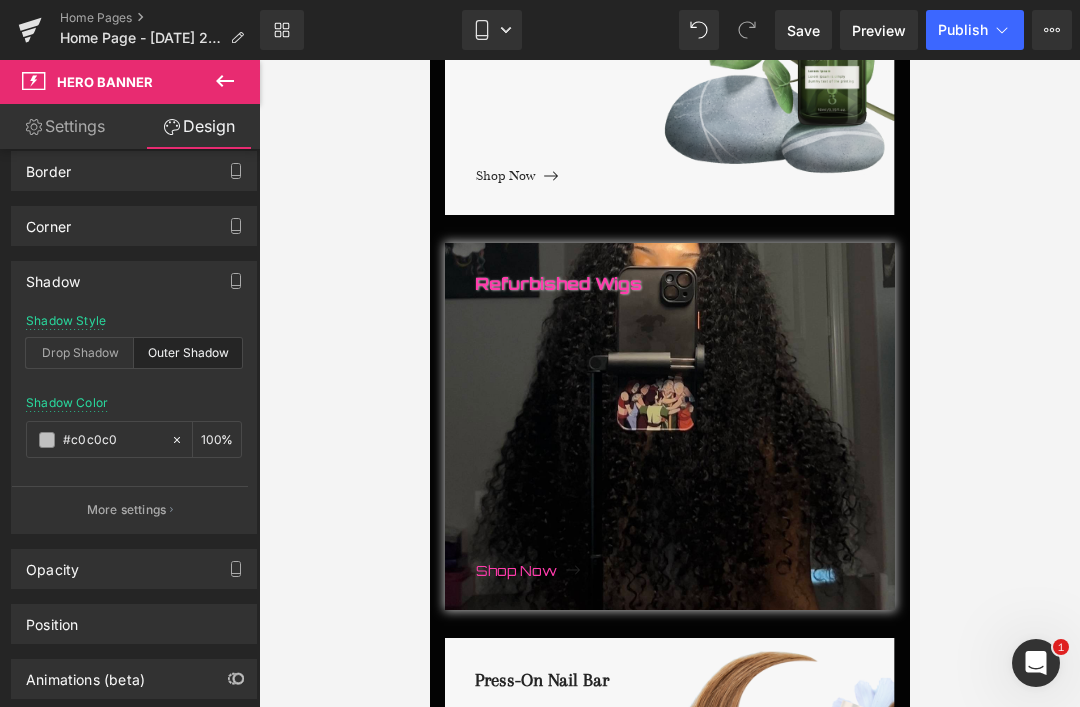 click at bounding box center [669, 383] 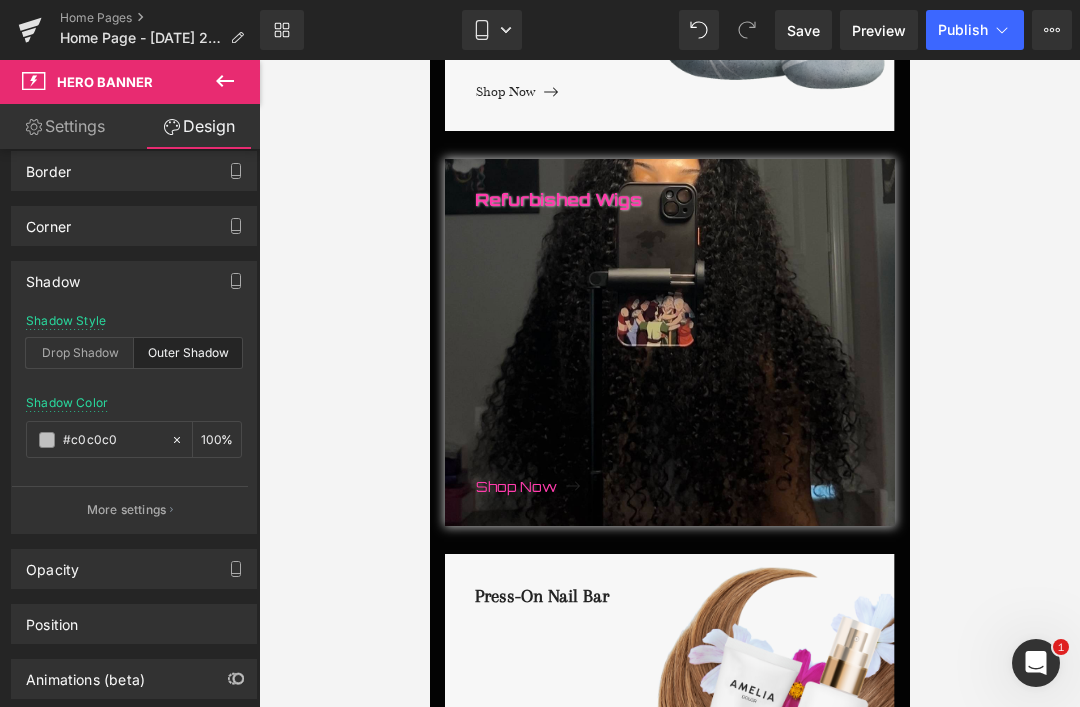 scroll, scrollTop: 861, scrollLeft: 0, axis: vertical 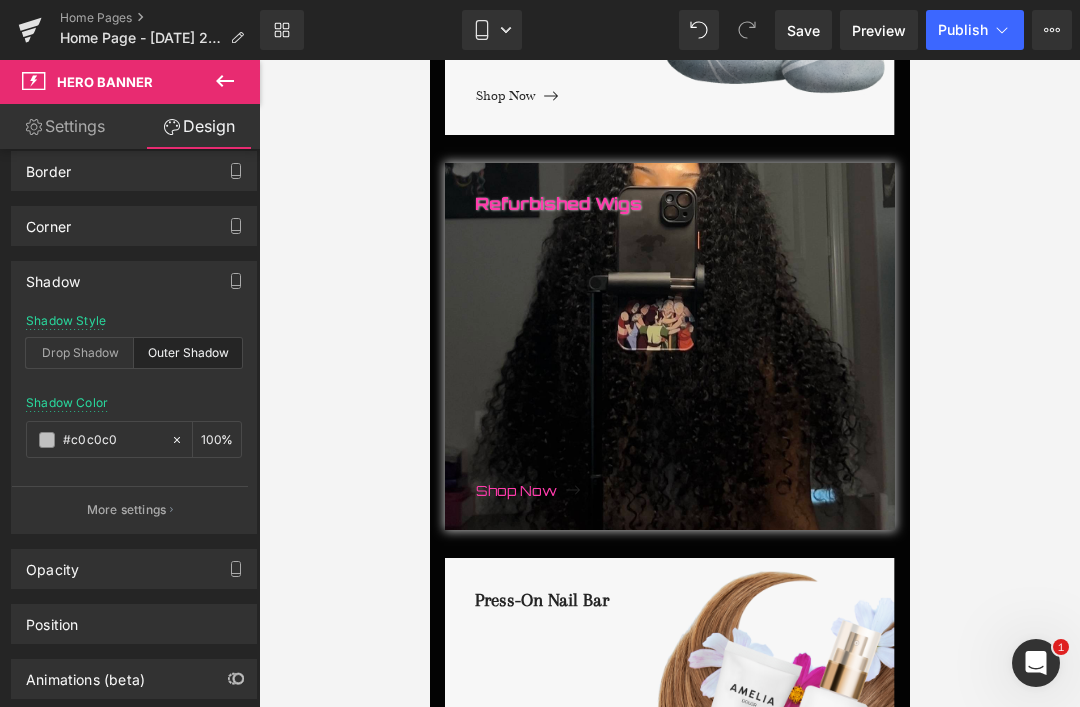 click on "#c0c0c0" at bounding box center (112, 440) 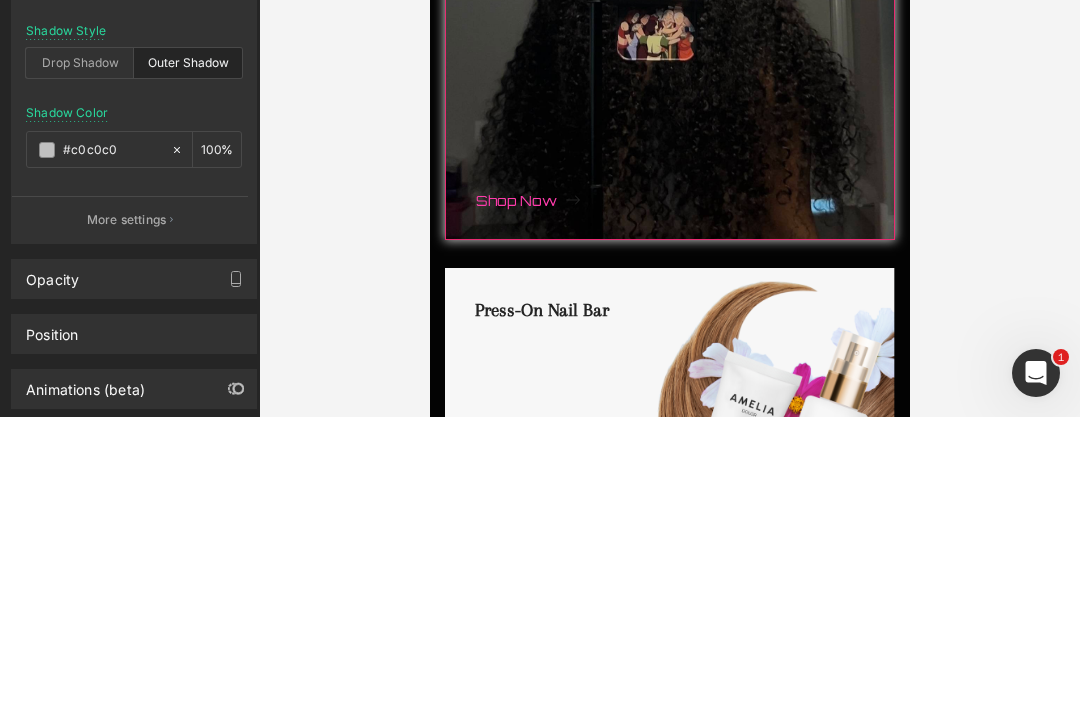 paste on "FF3CAC" 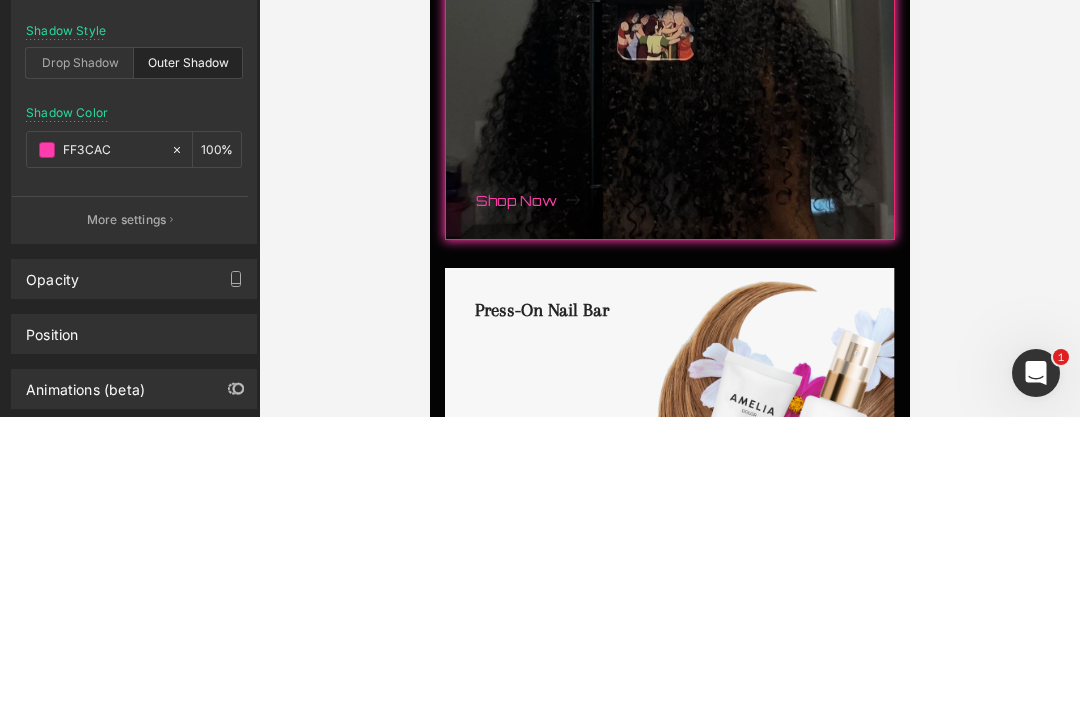 type on "#ff3cac" 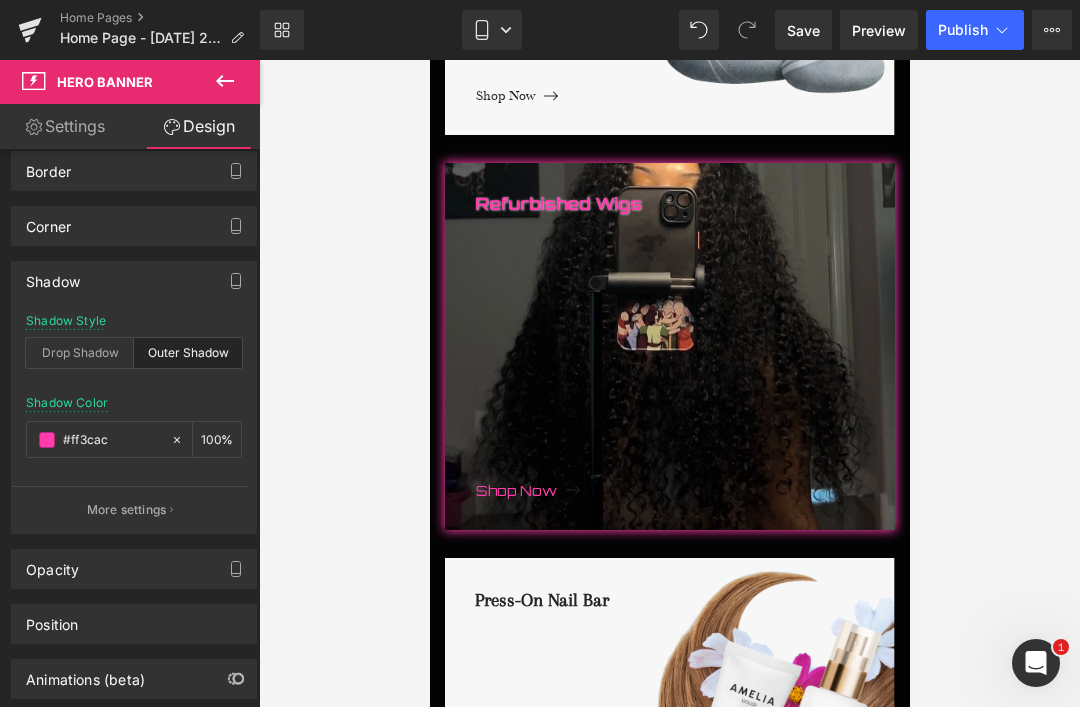 click at bounding box center [669, 383] 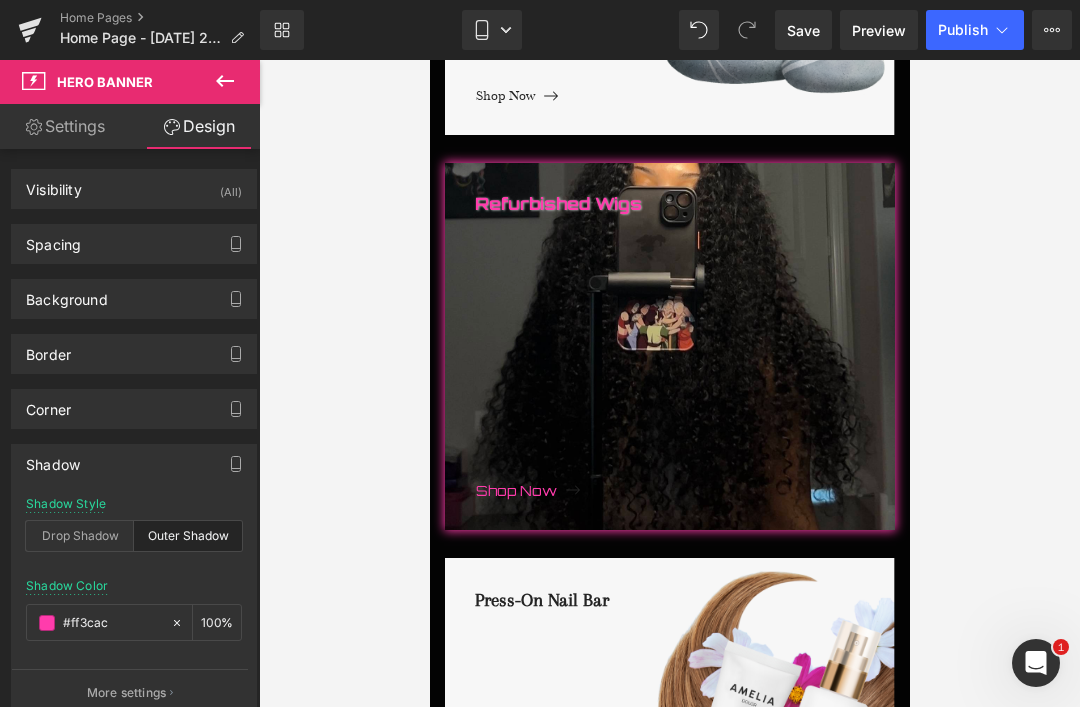 scroll, scrollTop: 0, scrollLeft: 0, axis: both 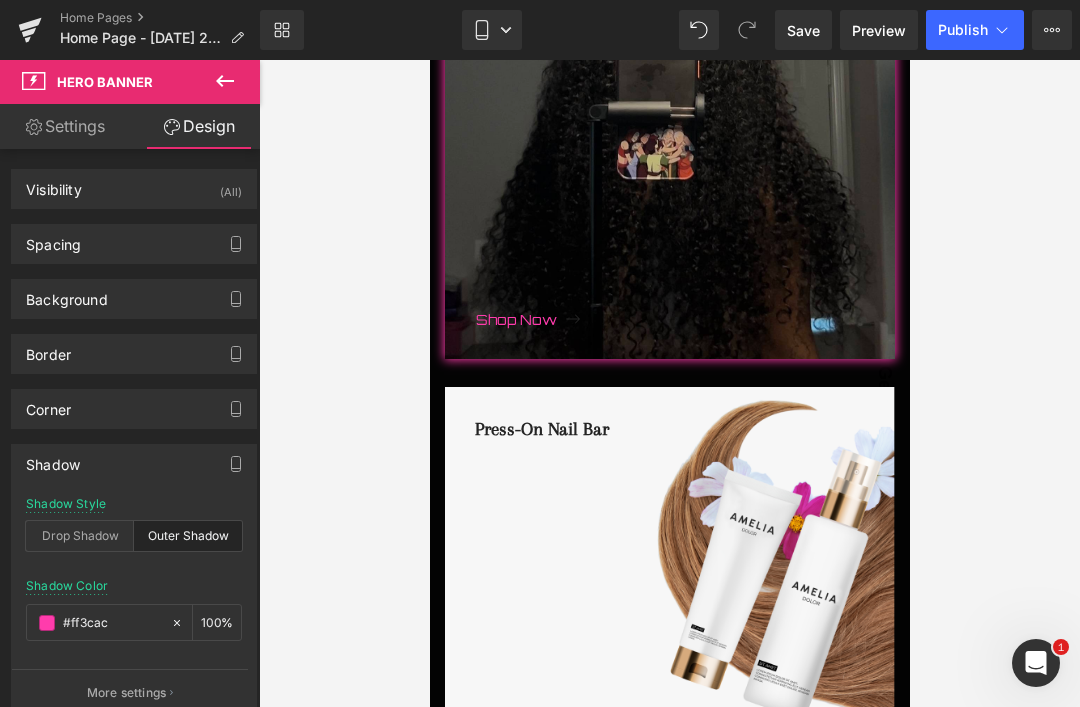 click on "Press-On Nail Bar" at bounding box center (684, 558) 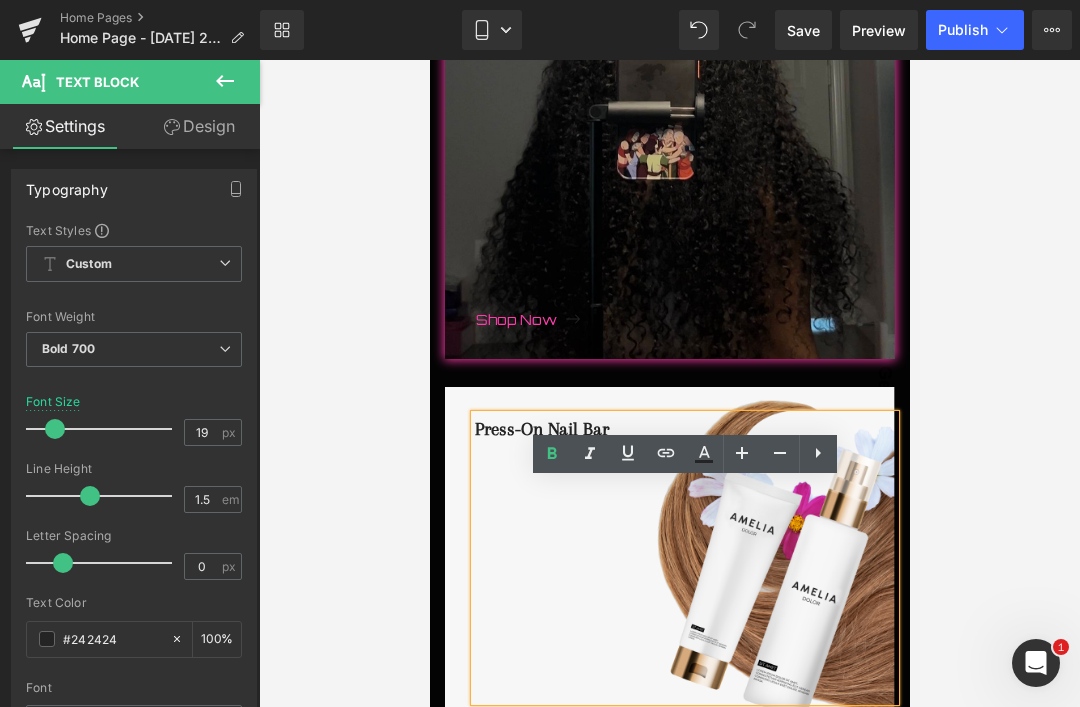 click on "#242424" at bounding box center [112, 639] 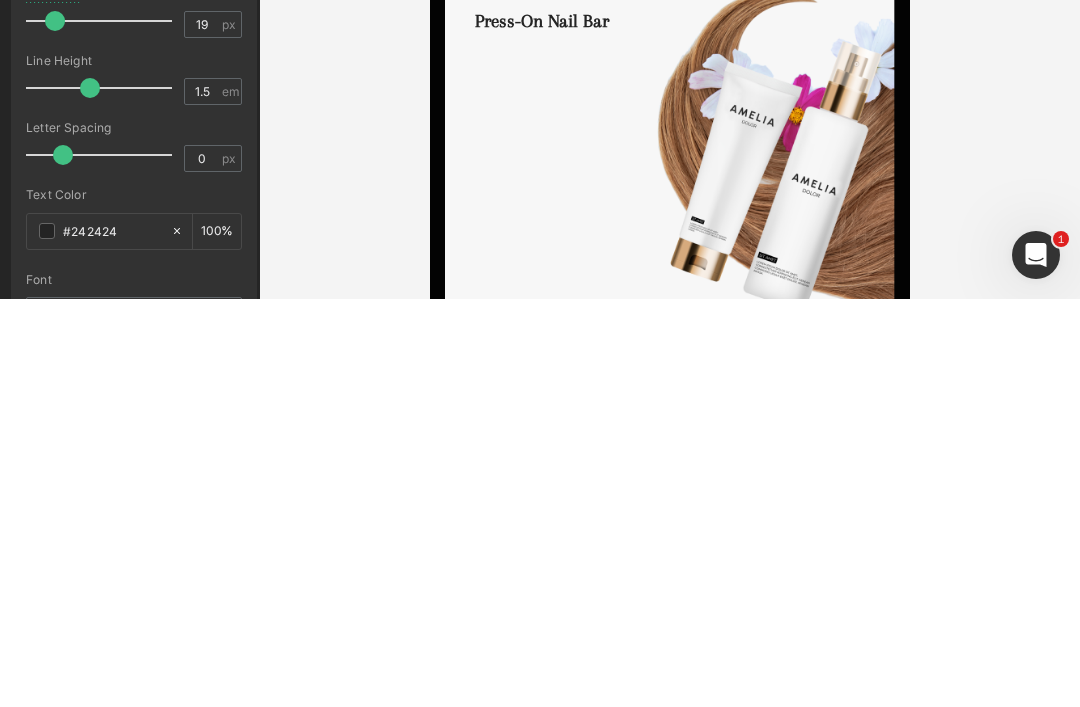 click on "#242424" at bounding box center [112, 639] 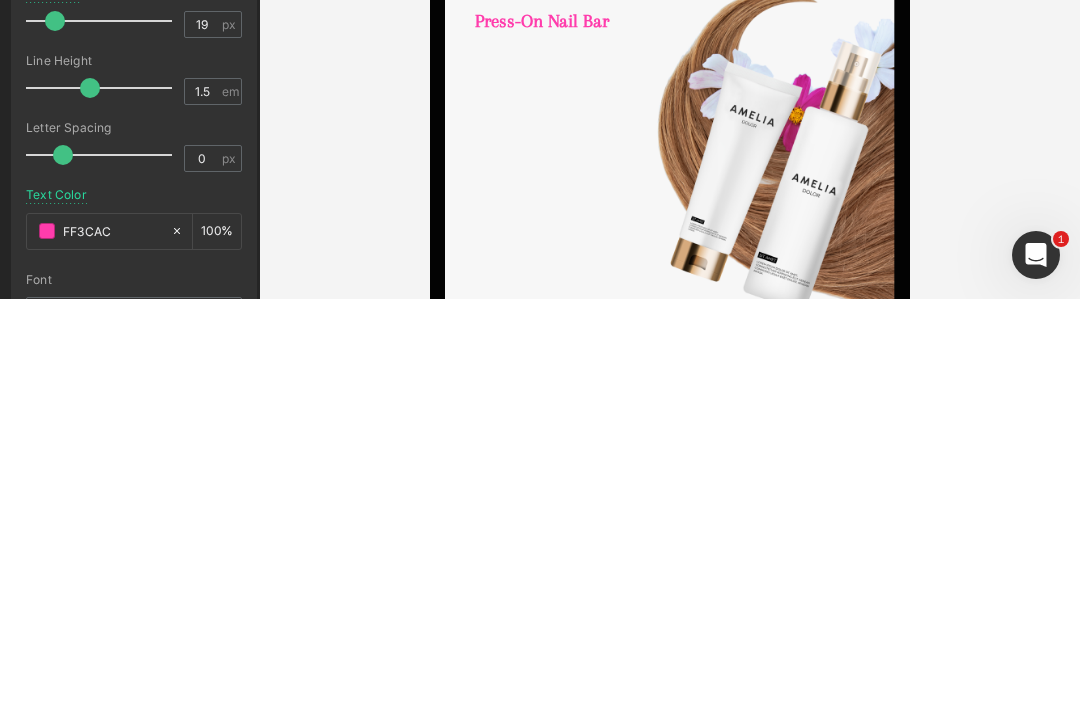 type on "#ff3cac" 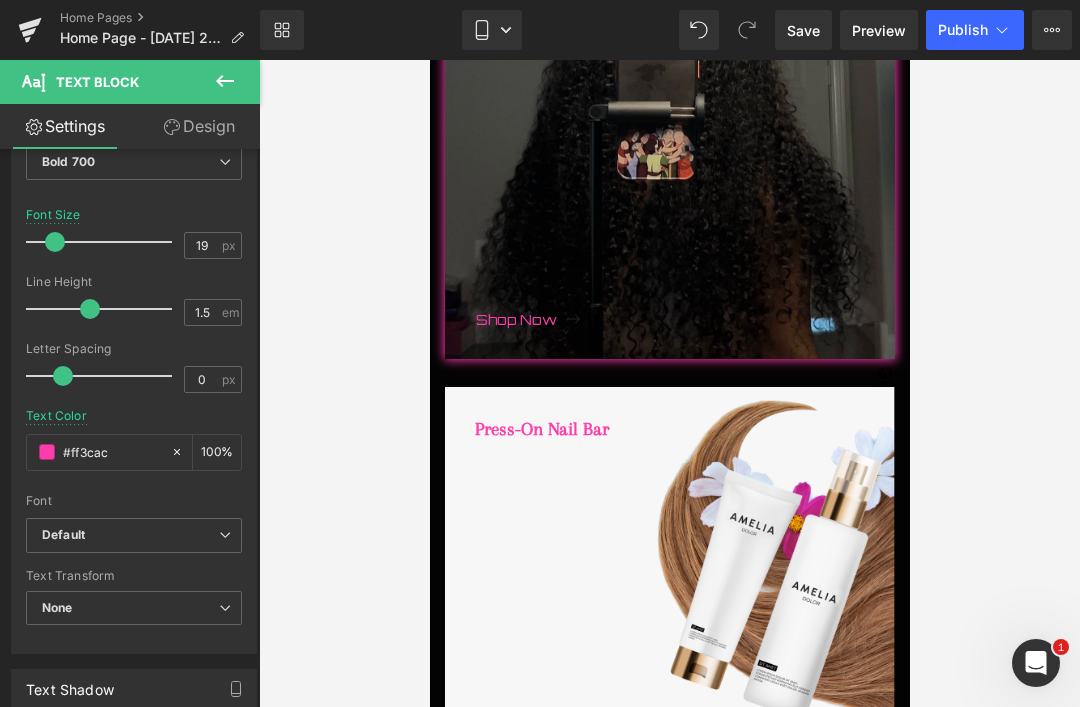scroll, scrollTop: 201, scrollLeft: 0, axis: vertical 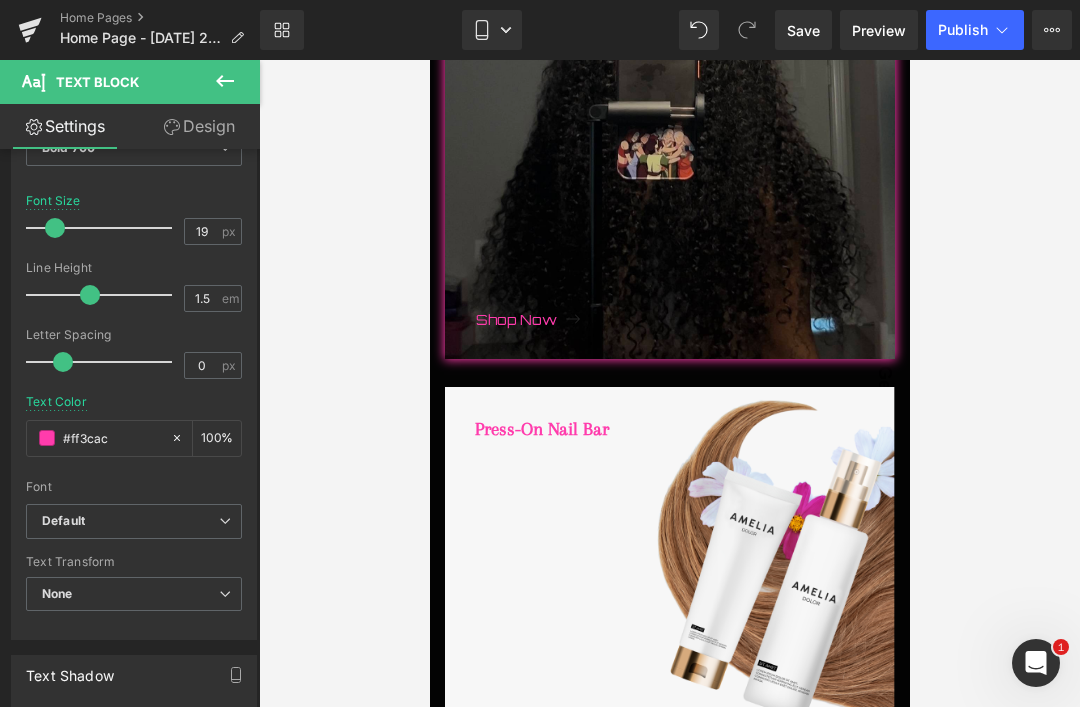 click on "Default" at bounding box center [130, 521] 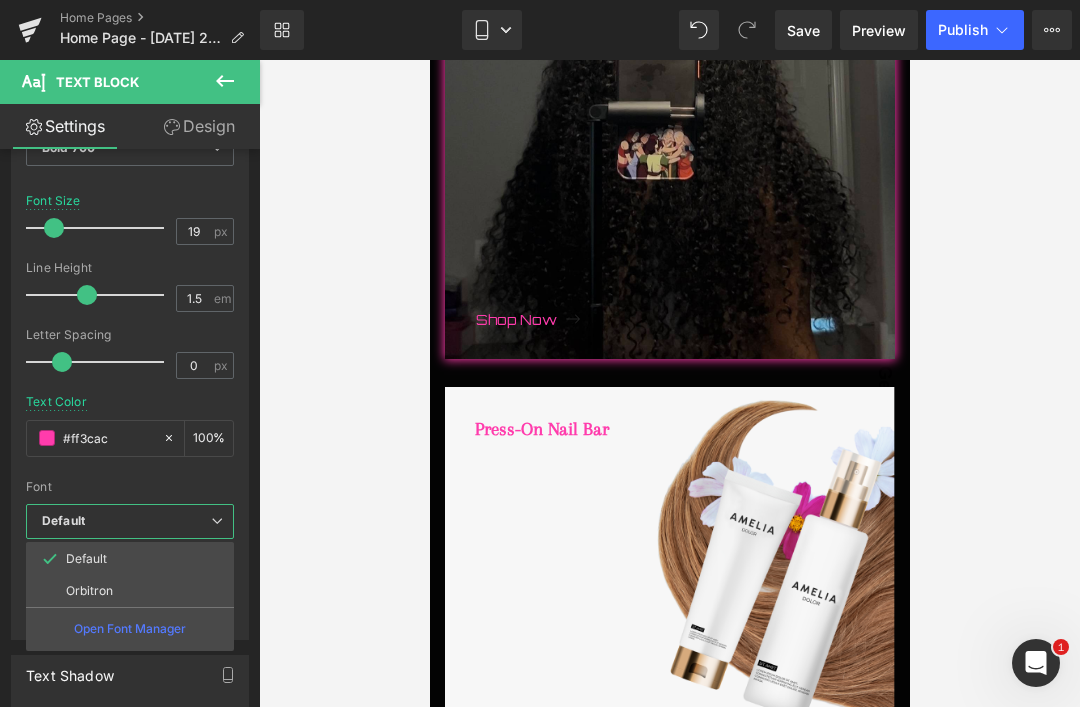 click on "Orbitron" at bounding box center (89, 591) 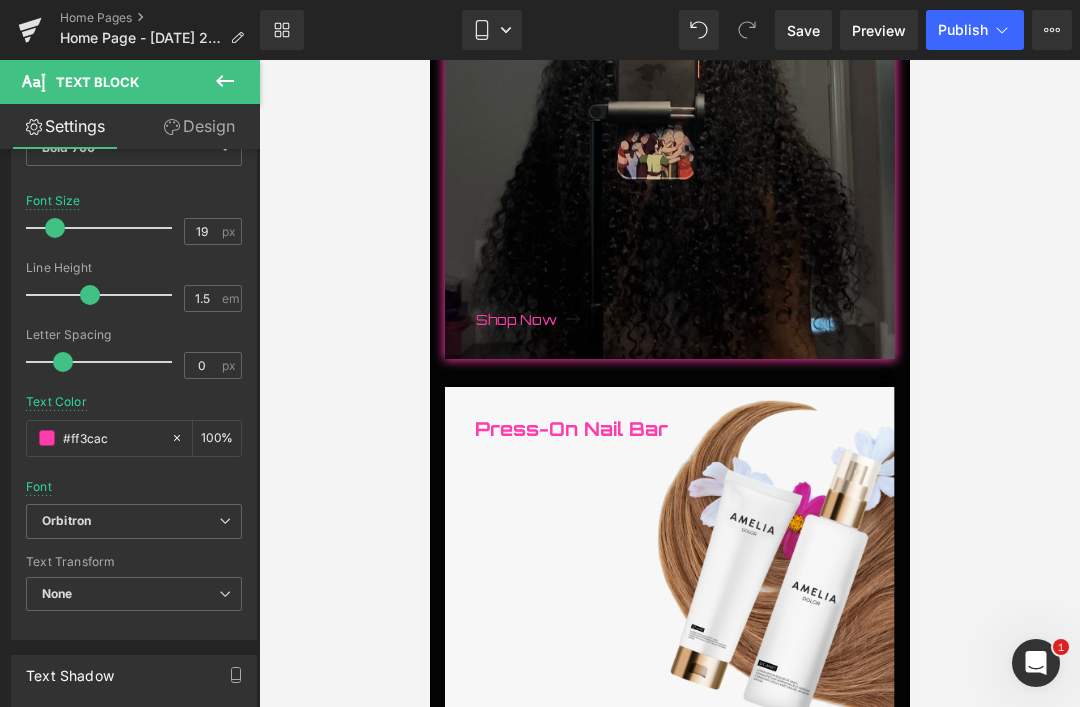 click on "None" at bounding box center (134, 594) 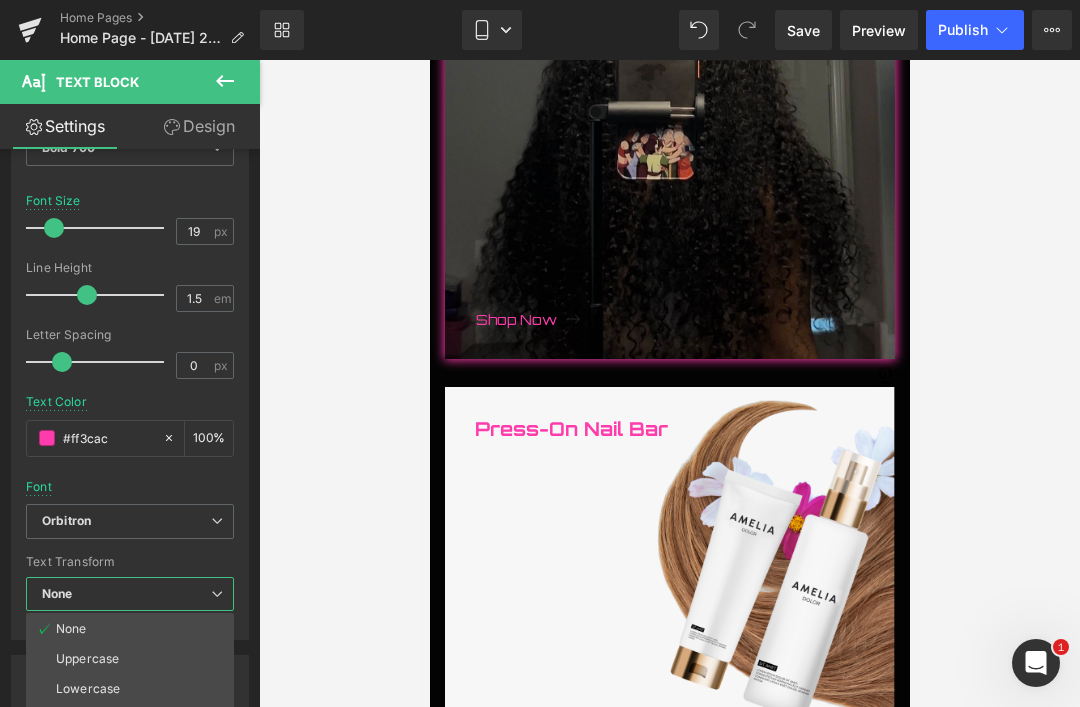 click on "None" at bounding box center [57, 593] 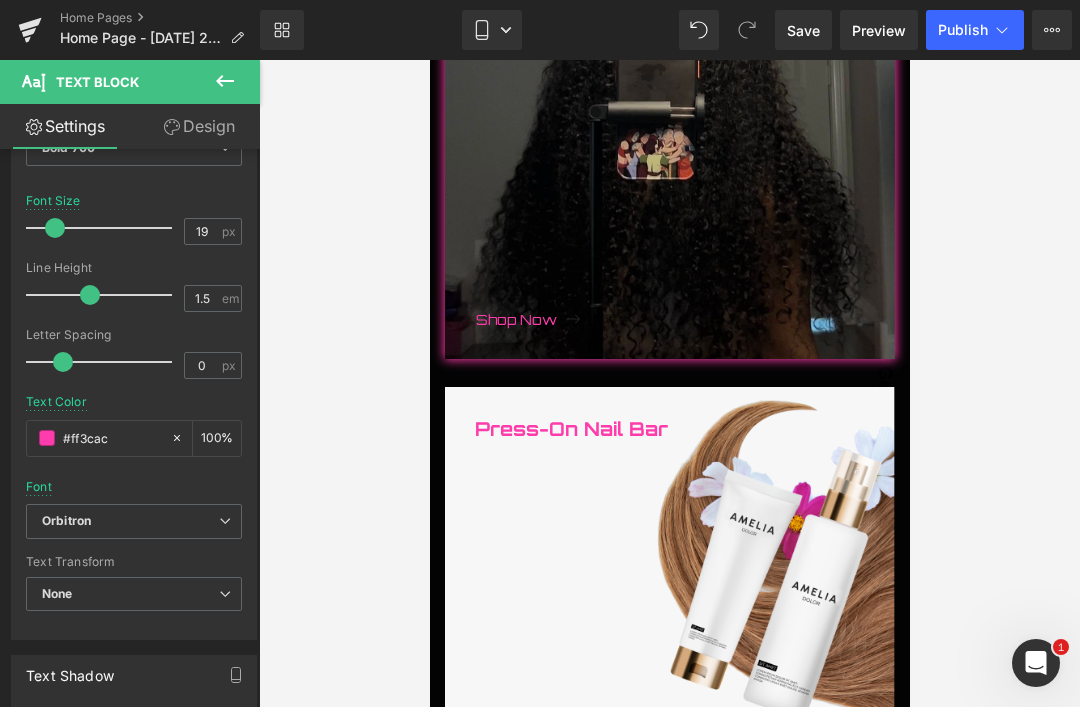 click on "None" at bounding box center [57, 593] 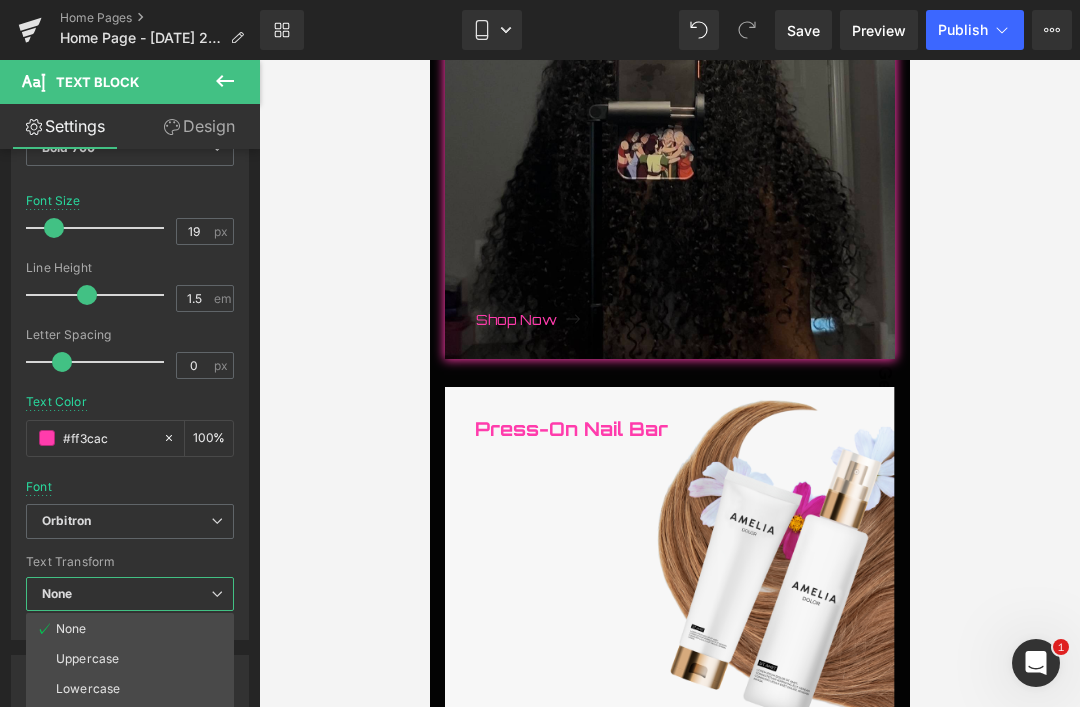 click on "None" at bounding box center [130, 594] 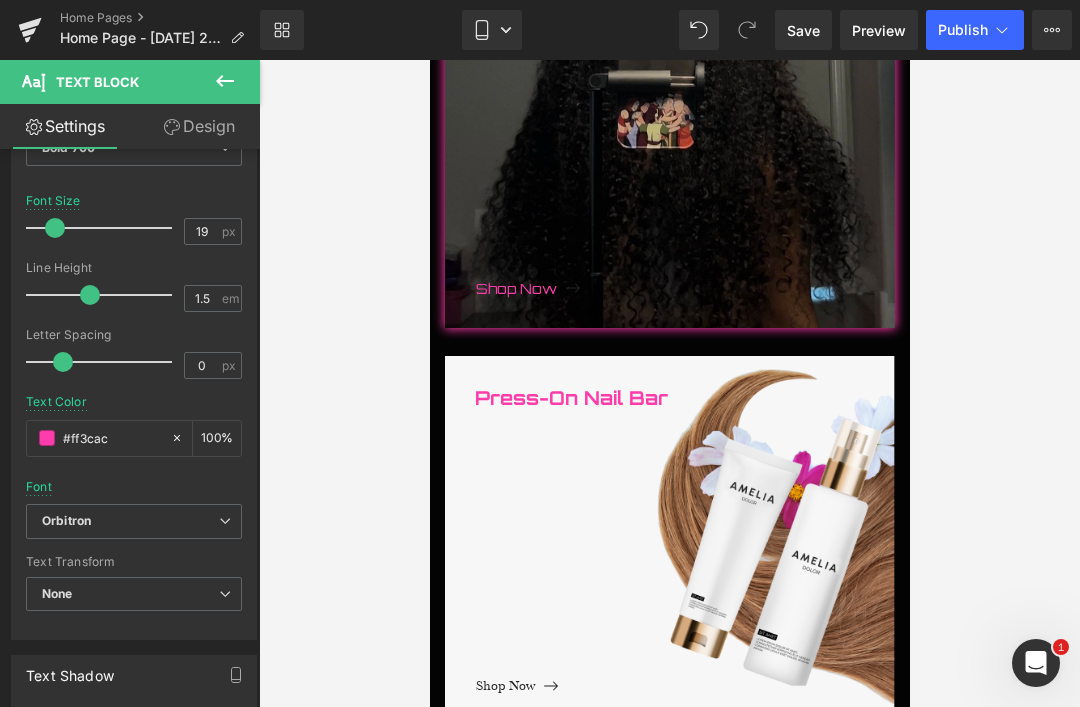 scroll, scrollTop: 1073, scrollLeft: 0, axis: vertical 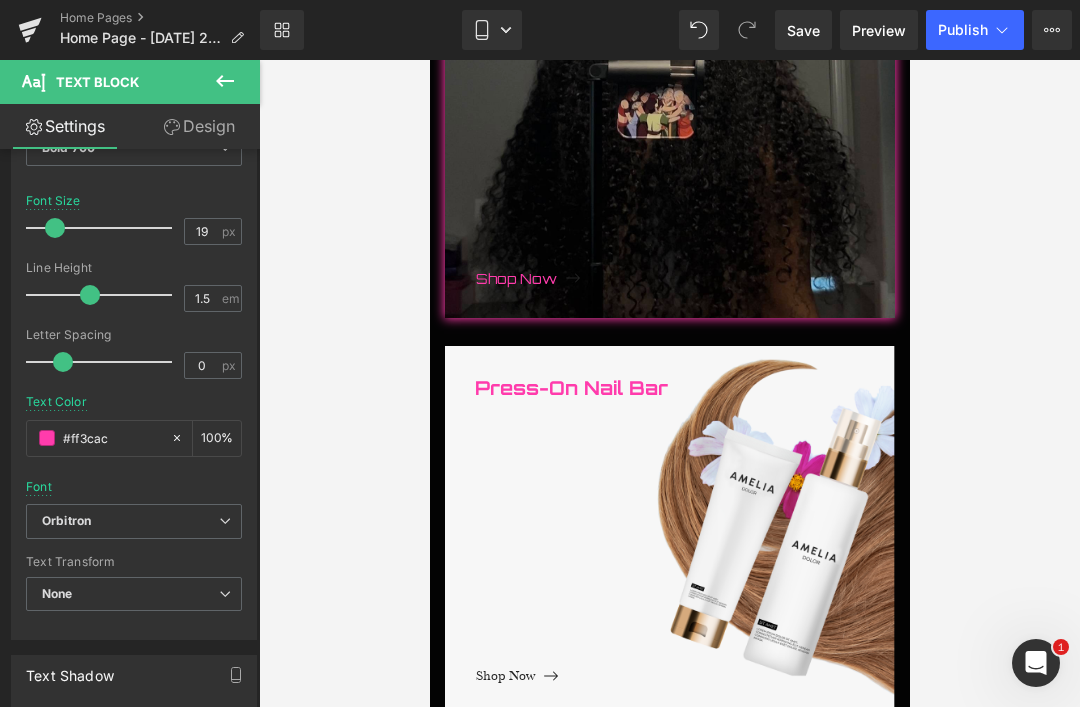 click on "None" at bounding box center (134, 594) 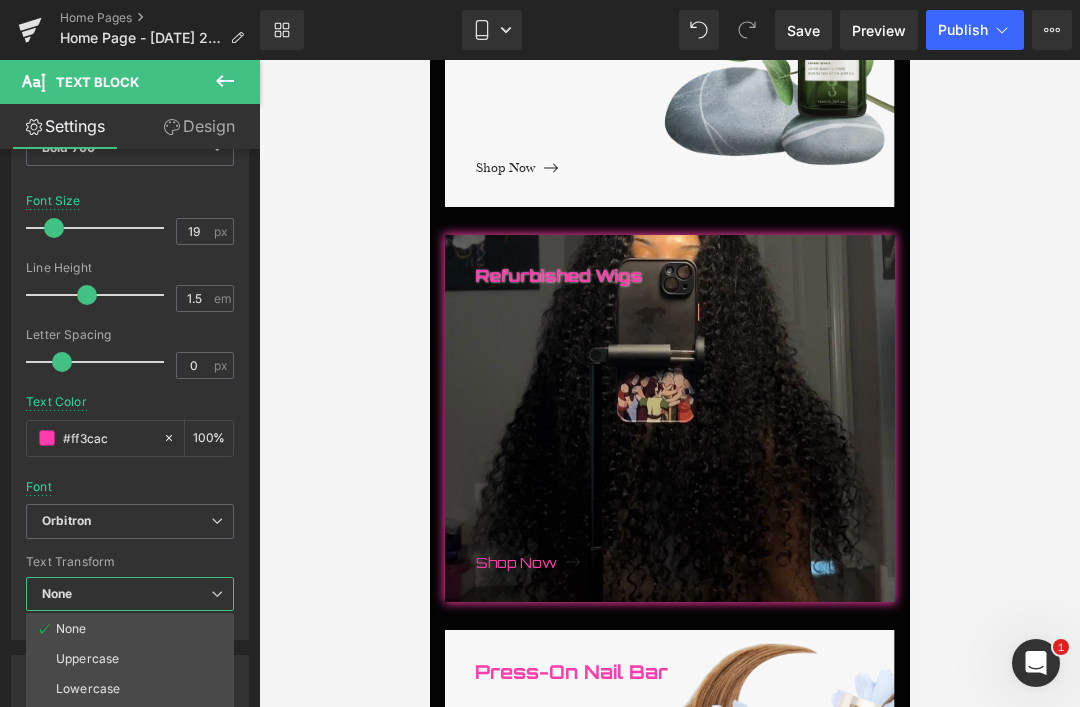 scroll, scrollTop: 775, scrollLeft: 0, axis: vertical 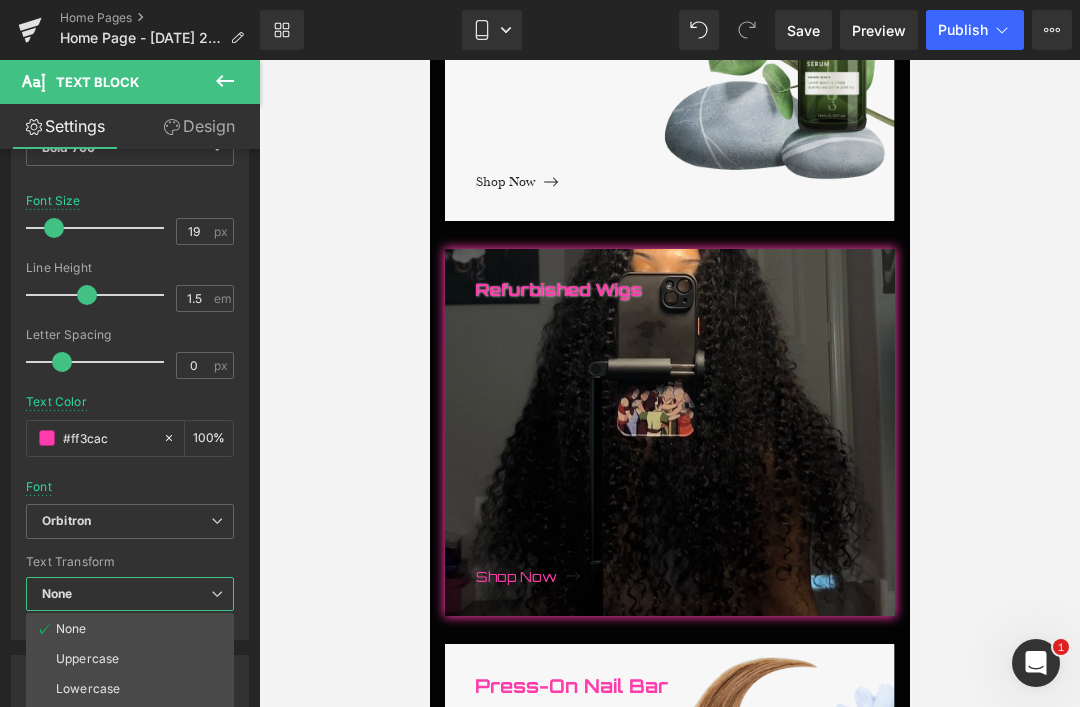 click at bounding box center (669, 417) 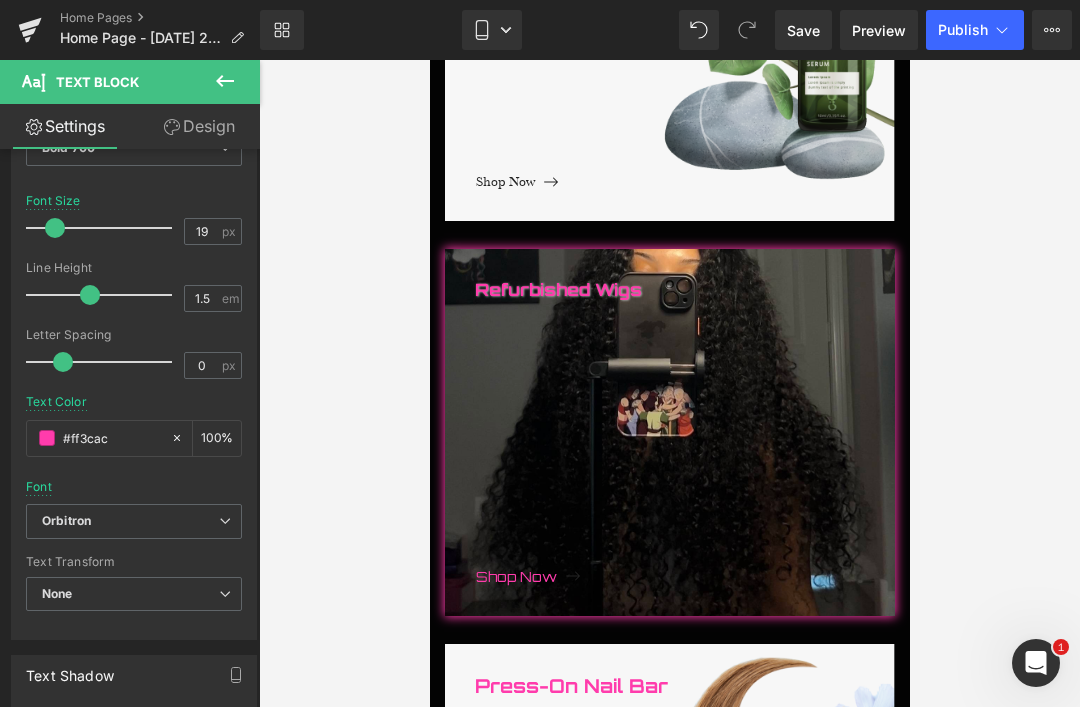 click on "Refurbished Wigs" at bounding box center [684, 419] 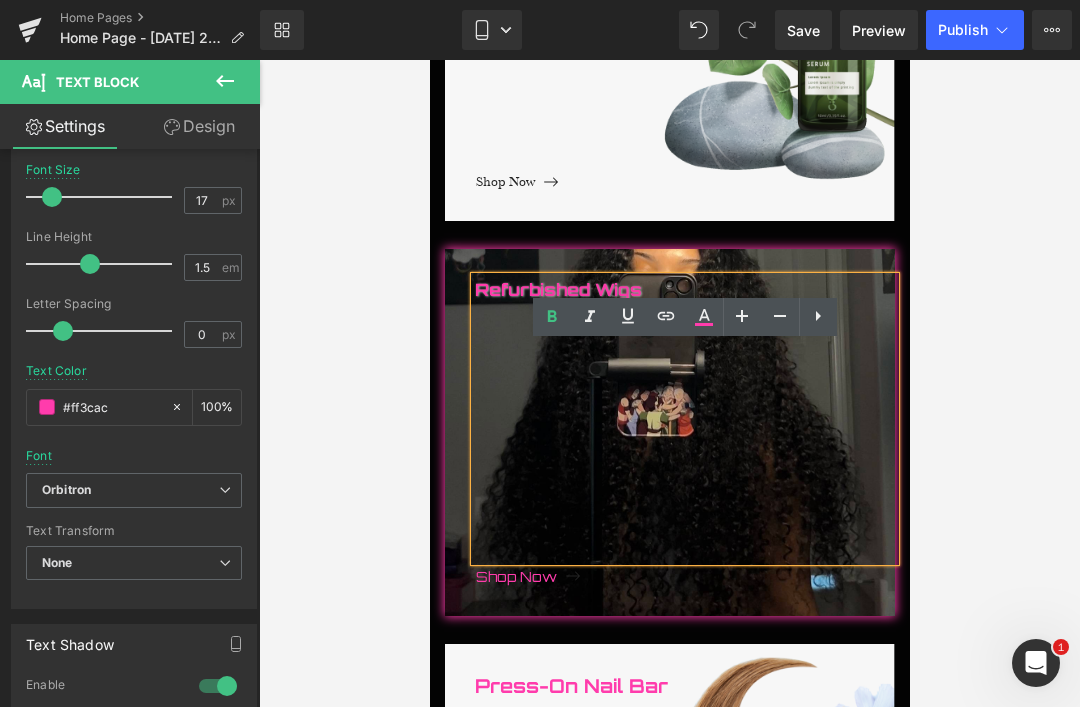 scroll, scrollTop: 233, scrollLeft: 0, axis: vertical 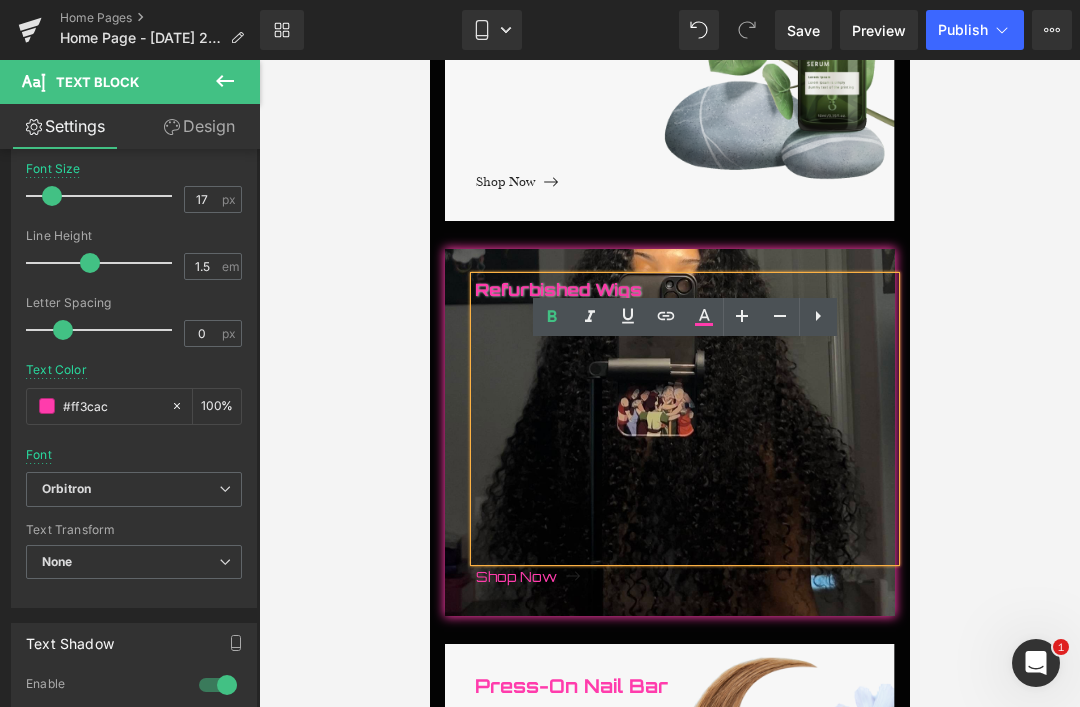 click on "None" at bounding box center [134, 562] 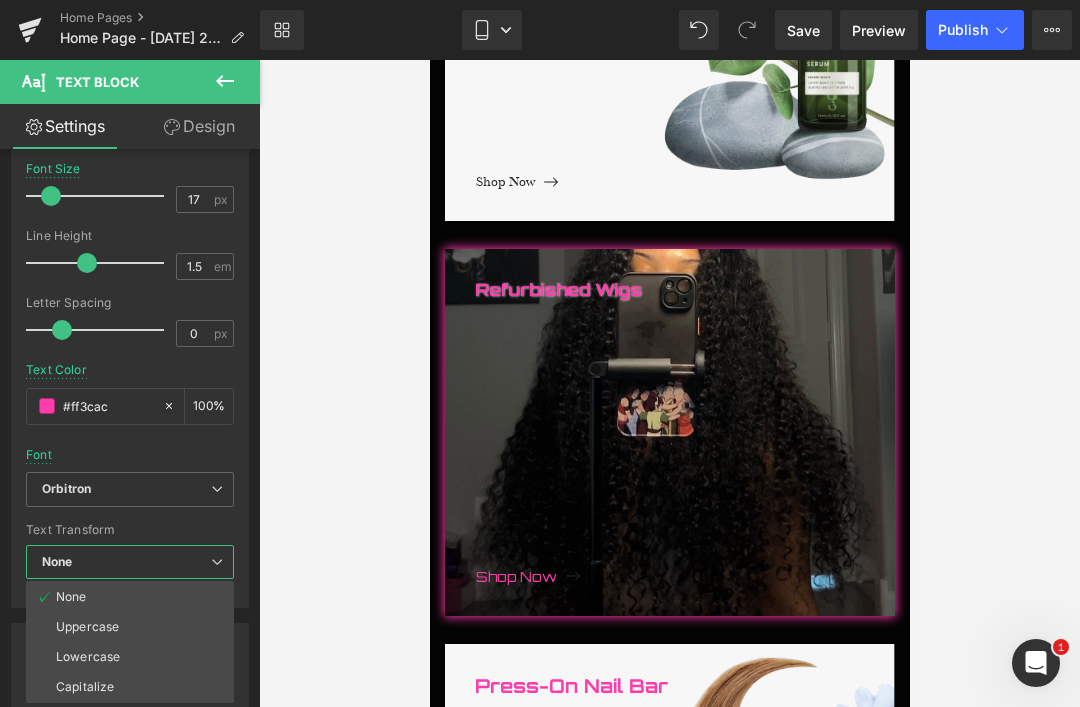 click on "Uppercase" at bounding box center [87, 627] 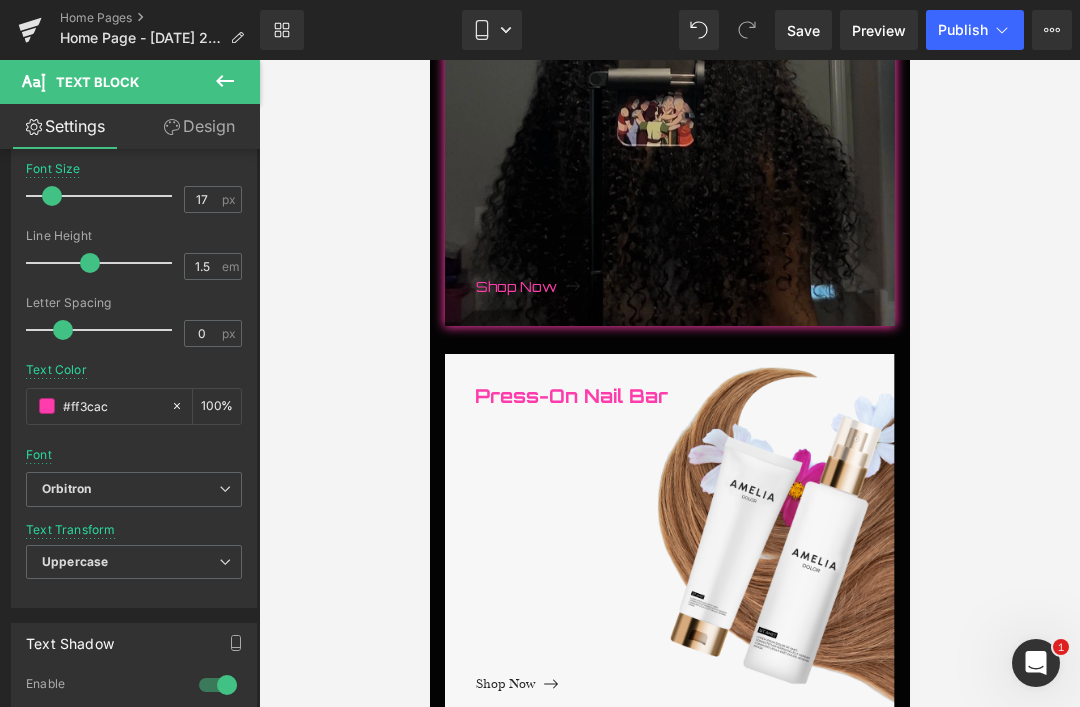 scroll, scrollTop: 1084, scrollLeft: 0, axis: vertical 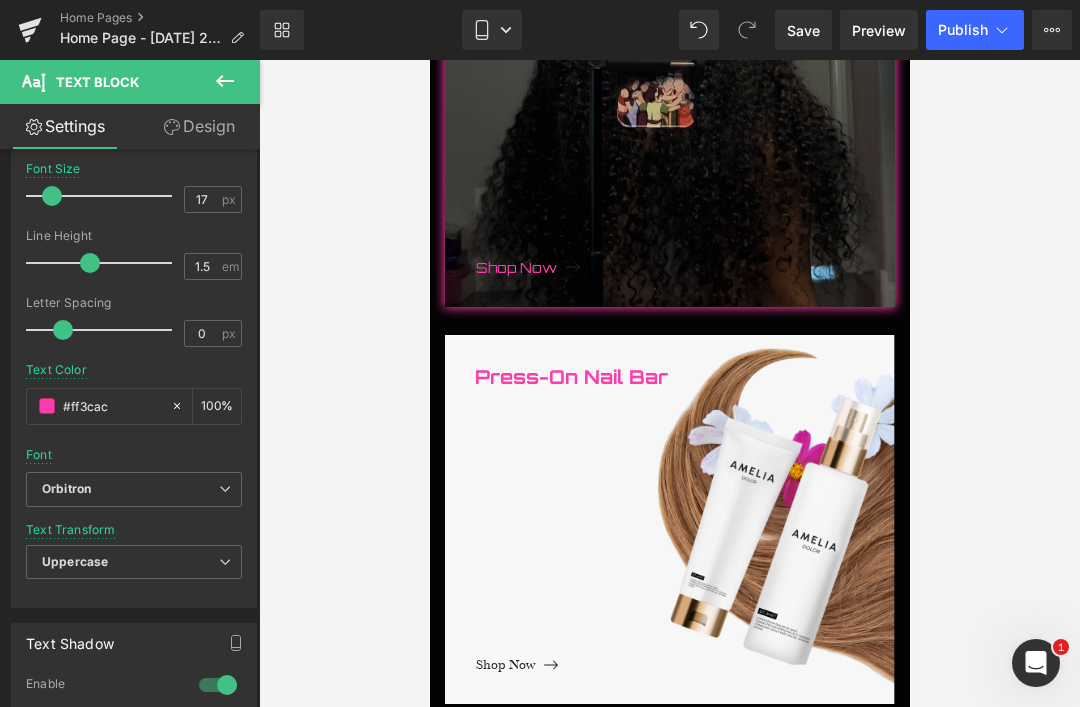 click on "Press-On Nail Bar" at bounding box center [684, 506] 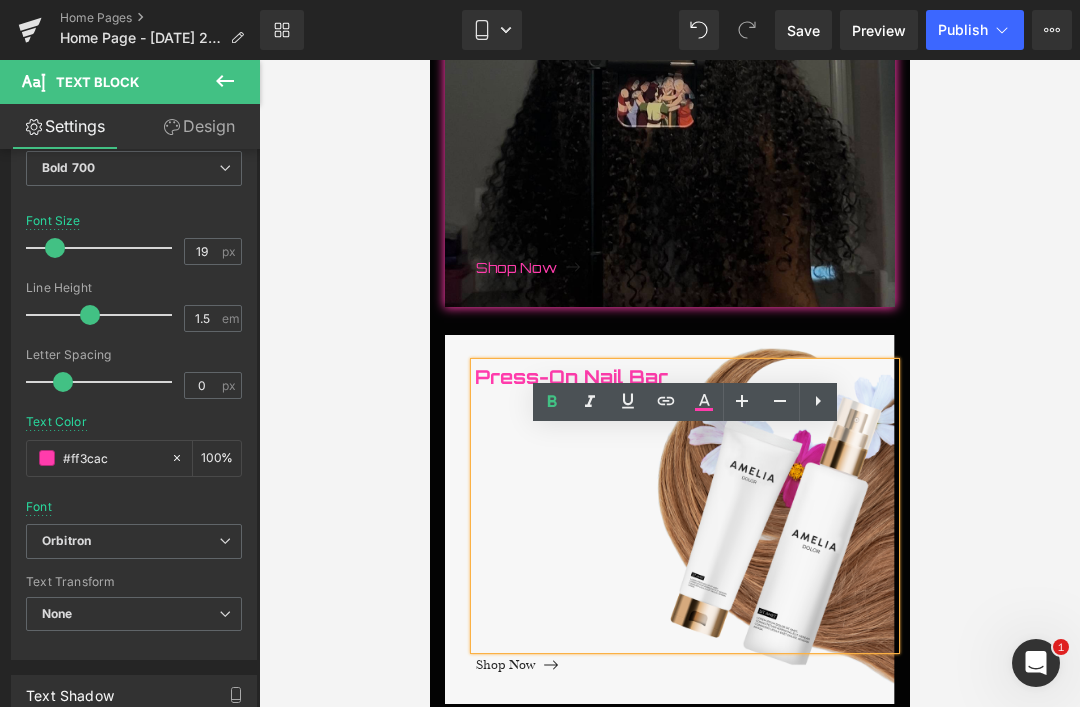 scroll, scrollTop: 196, scrollLeft: 0, axis: vertical 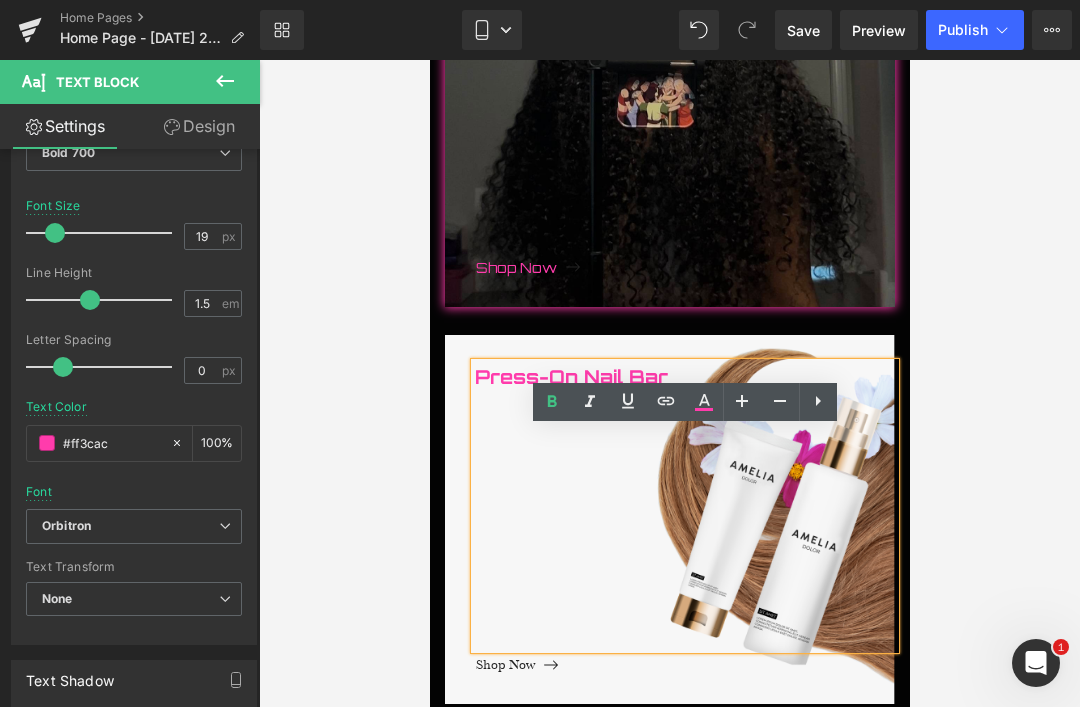 click on "None" at bounding box center (57, 598) 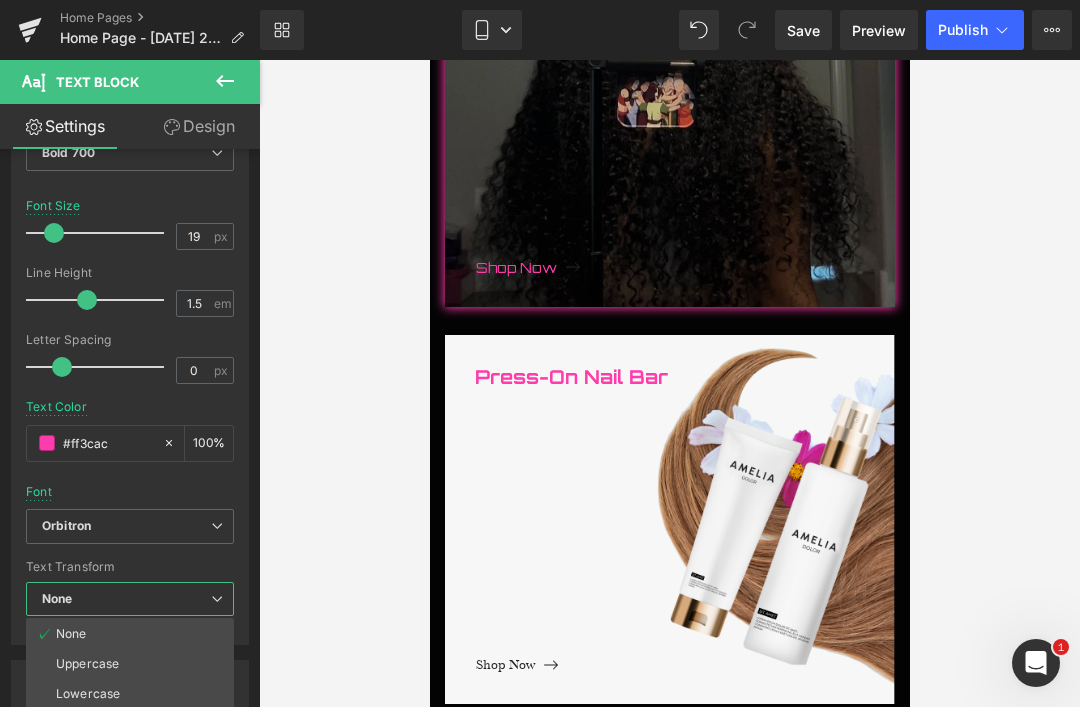 click on "Uppercase" at bounding box center [87, 664] 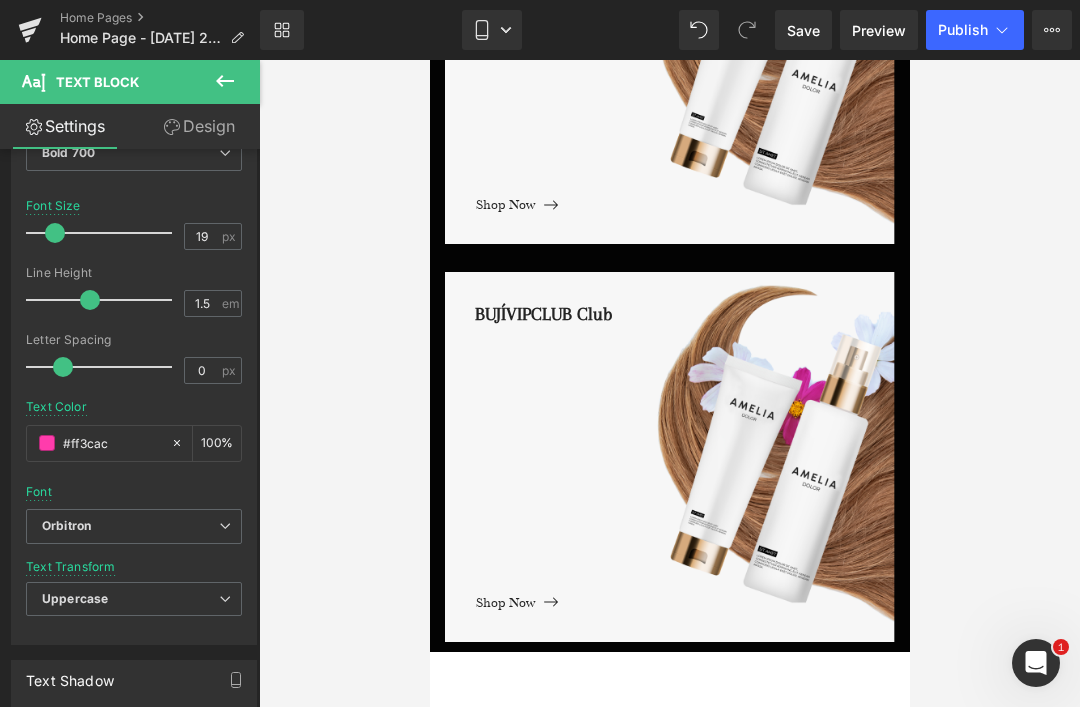 scroll, scrollTop: 1547, scrollLeft: 0, axis: vertical 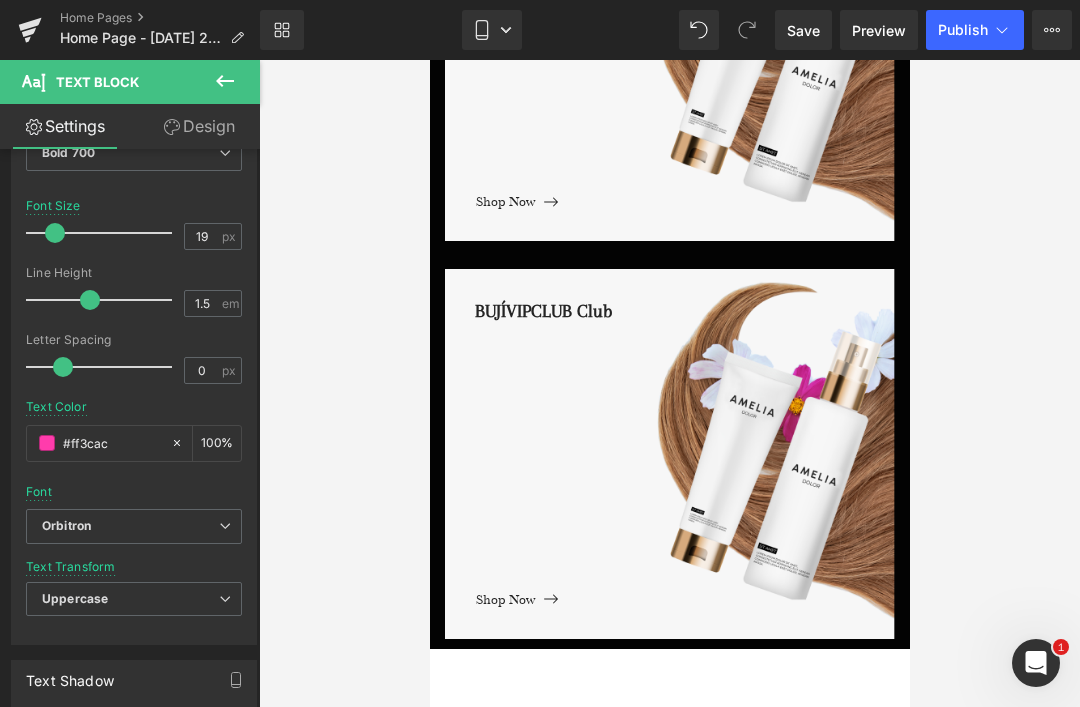 click on "BUJÍVIPCLUB Club" at bounding box center [684, 440] 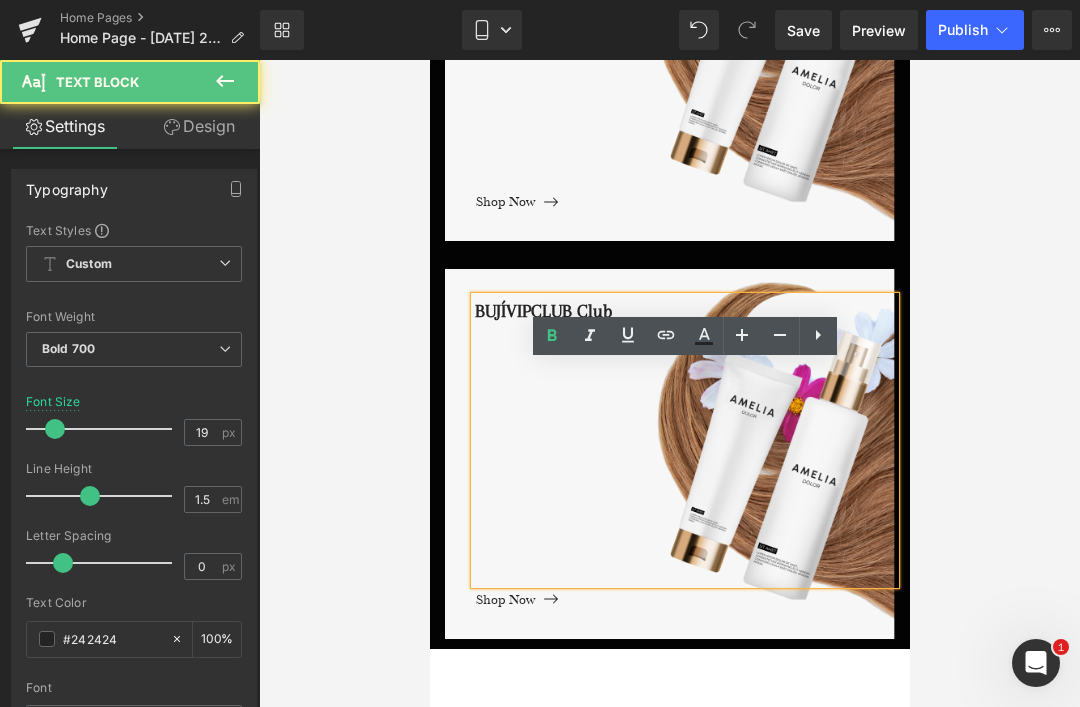 click on "#242424" at bounding box center (112, 639) 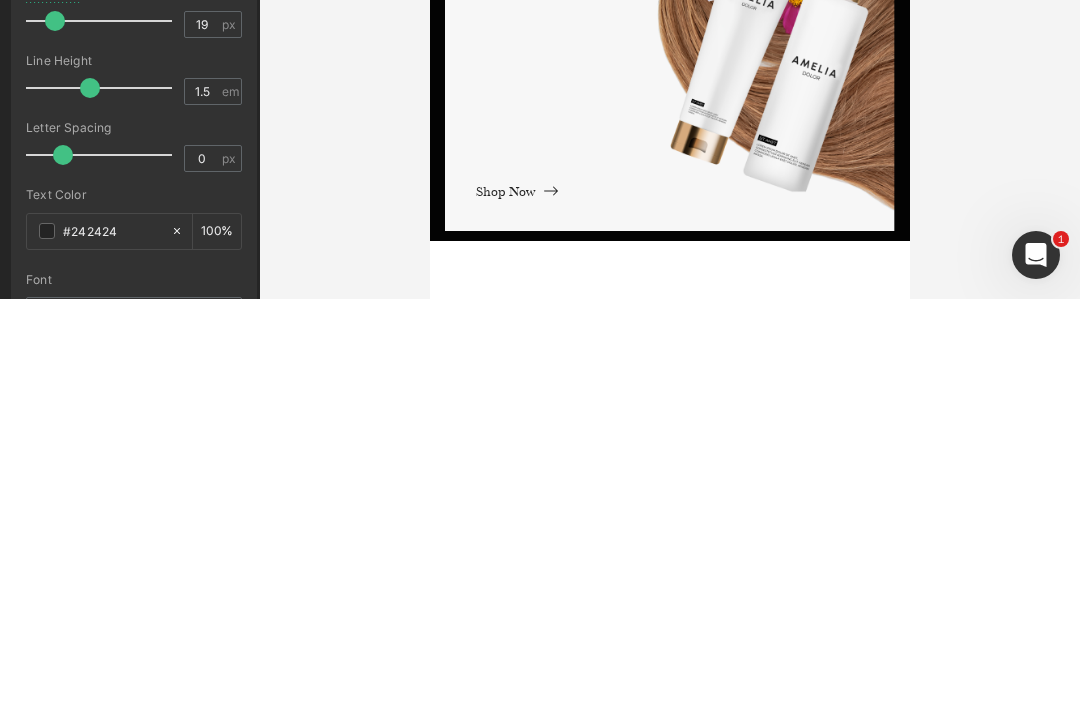 click on "#242424" at bounding box center (112, 639) 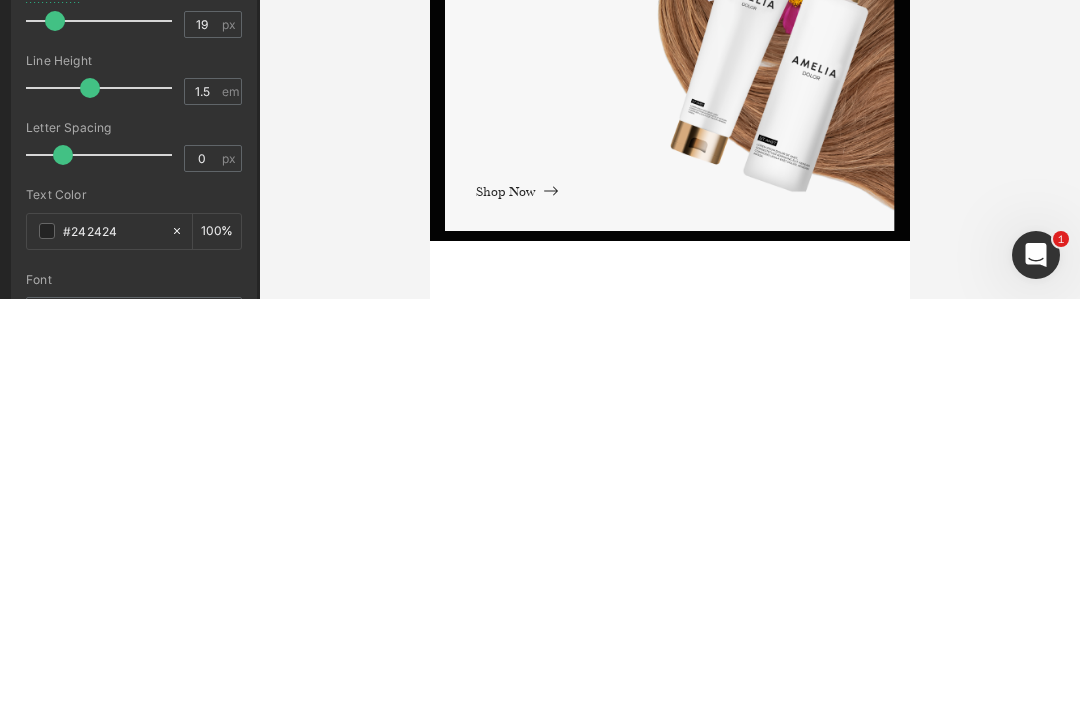 click on "#242424" at bounding box center (112, 639) 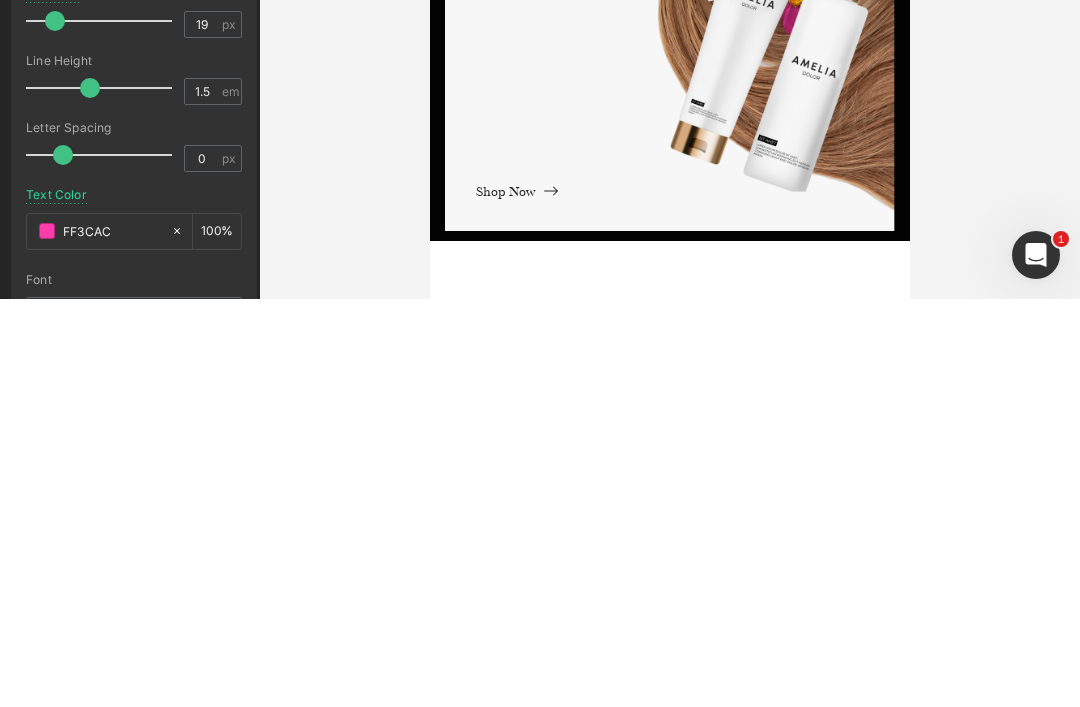type on "#ff3cac" 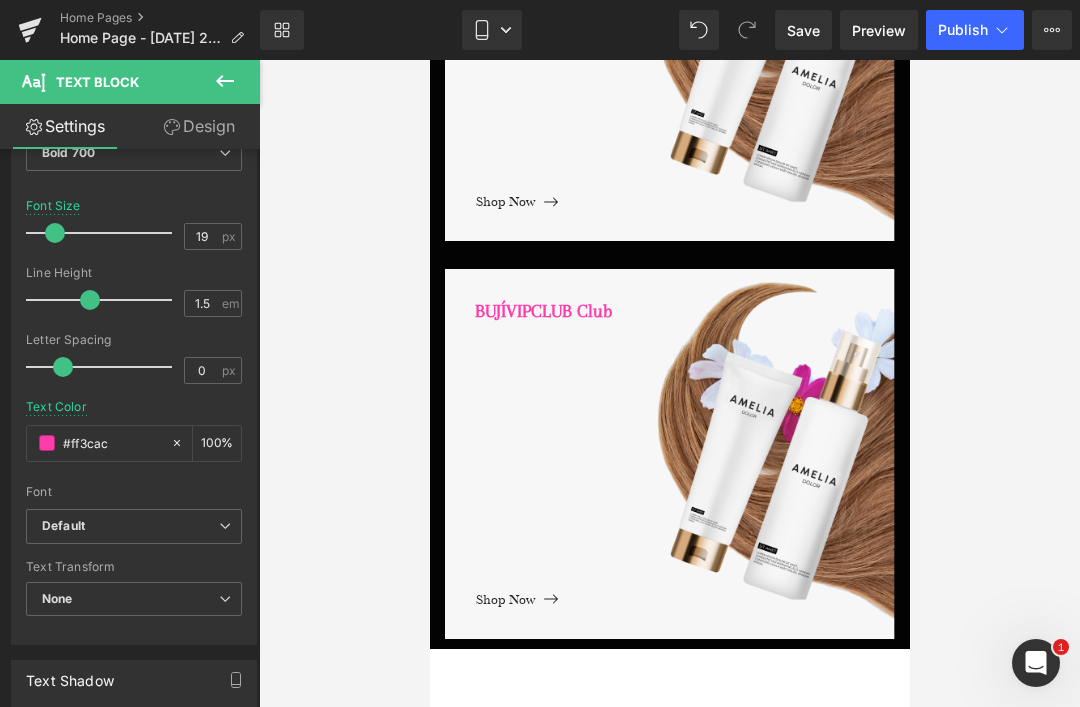 scroll, scrollTop: 211, scrollLeft: 0, axis: vertical 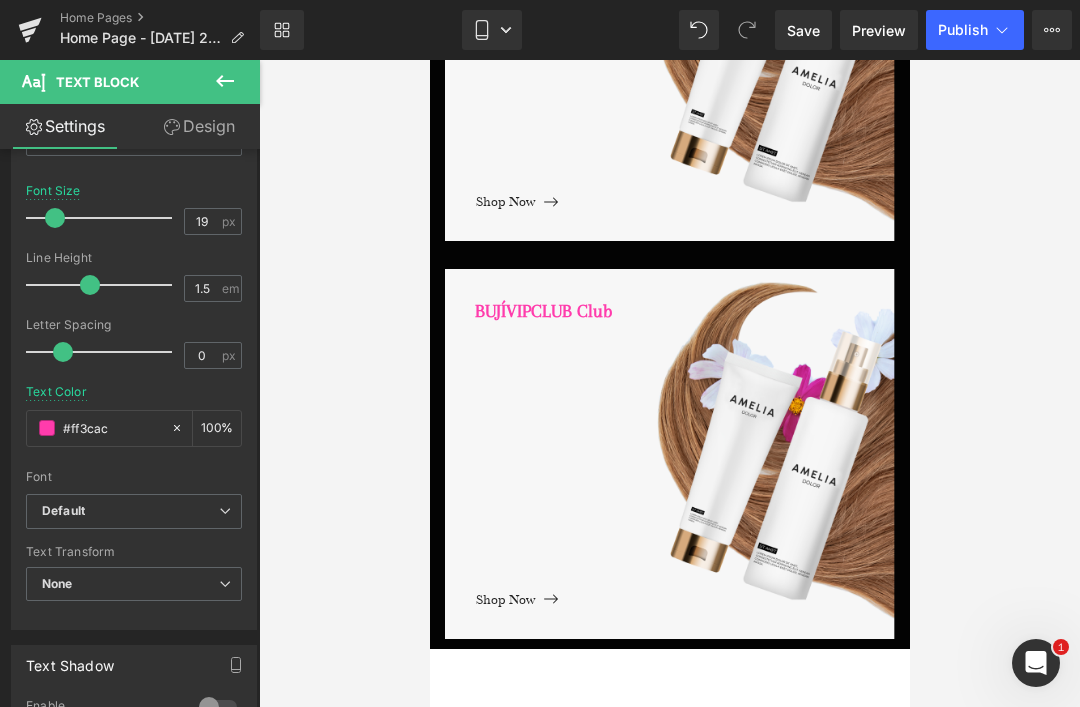 click on "Default" at bounding box center (63, 511) 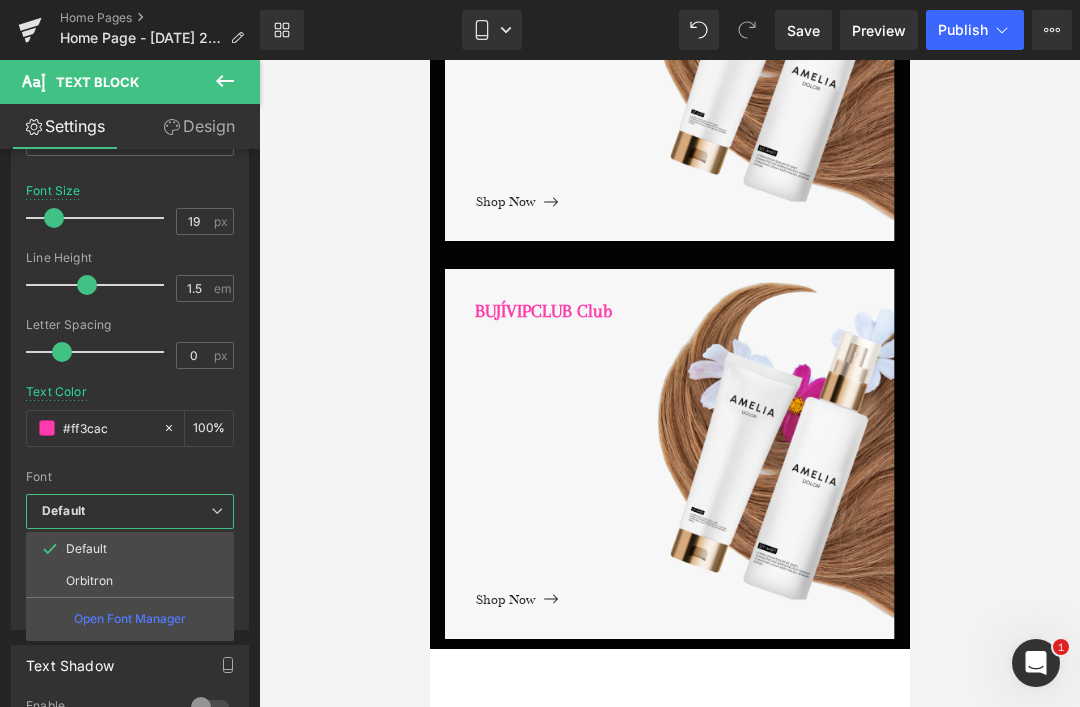 click on "Font" at bounding box center [130, 477] 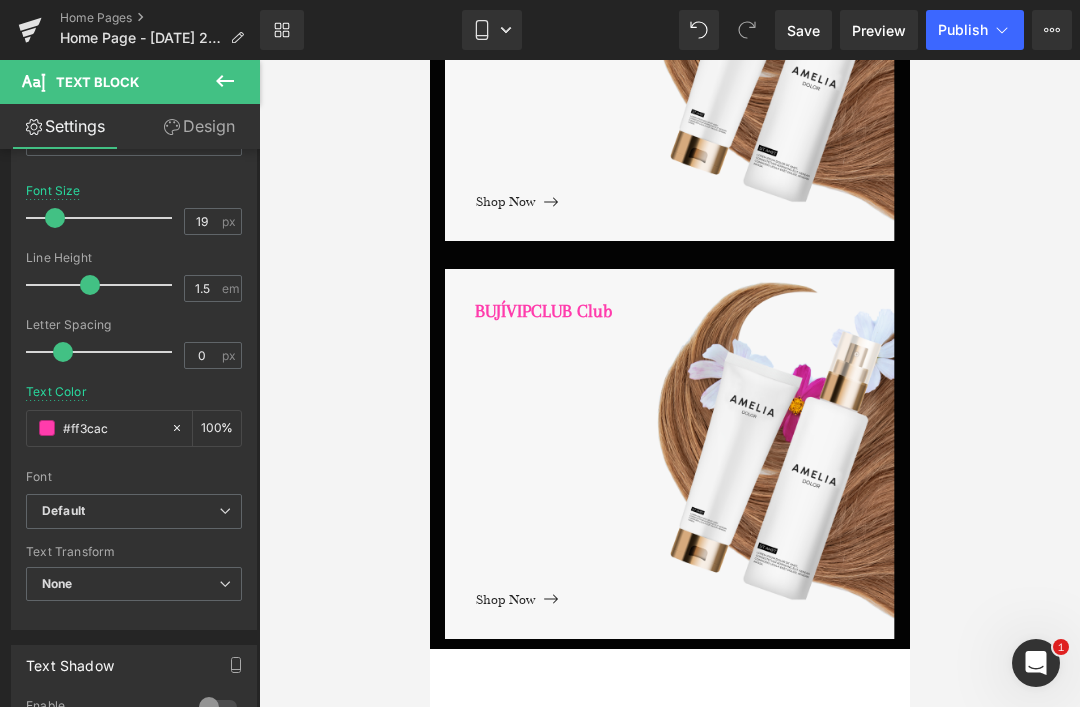 click on "Default" at bounding box center [63, 511] 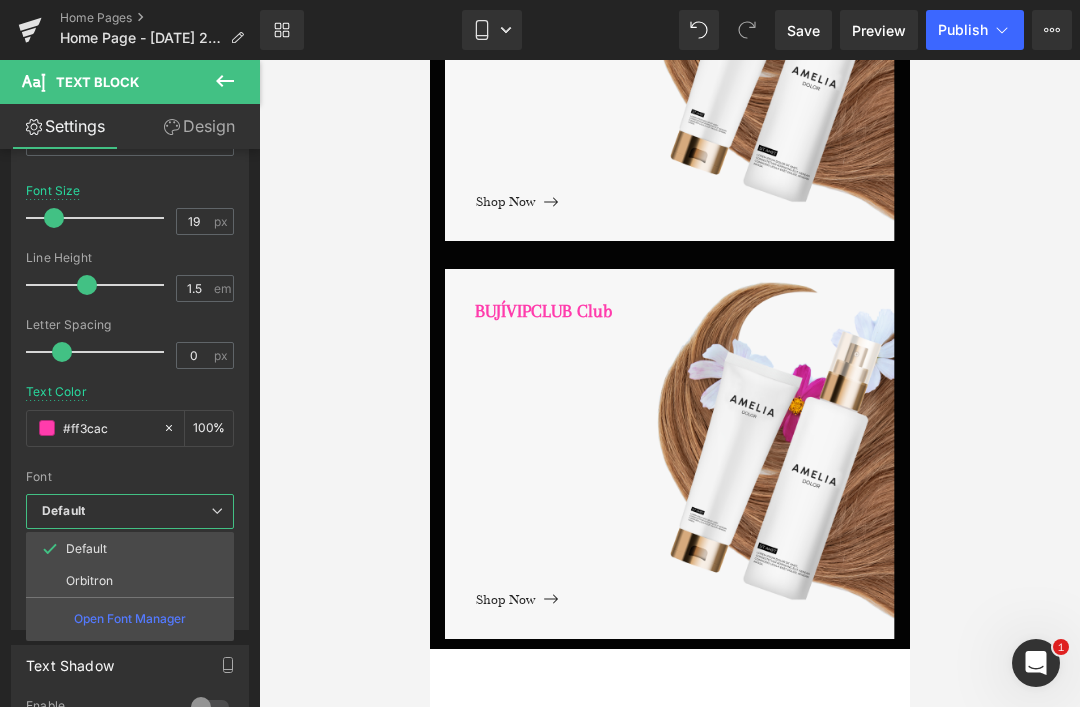 click on "Orbitron" at bounding box center [89, 581] 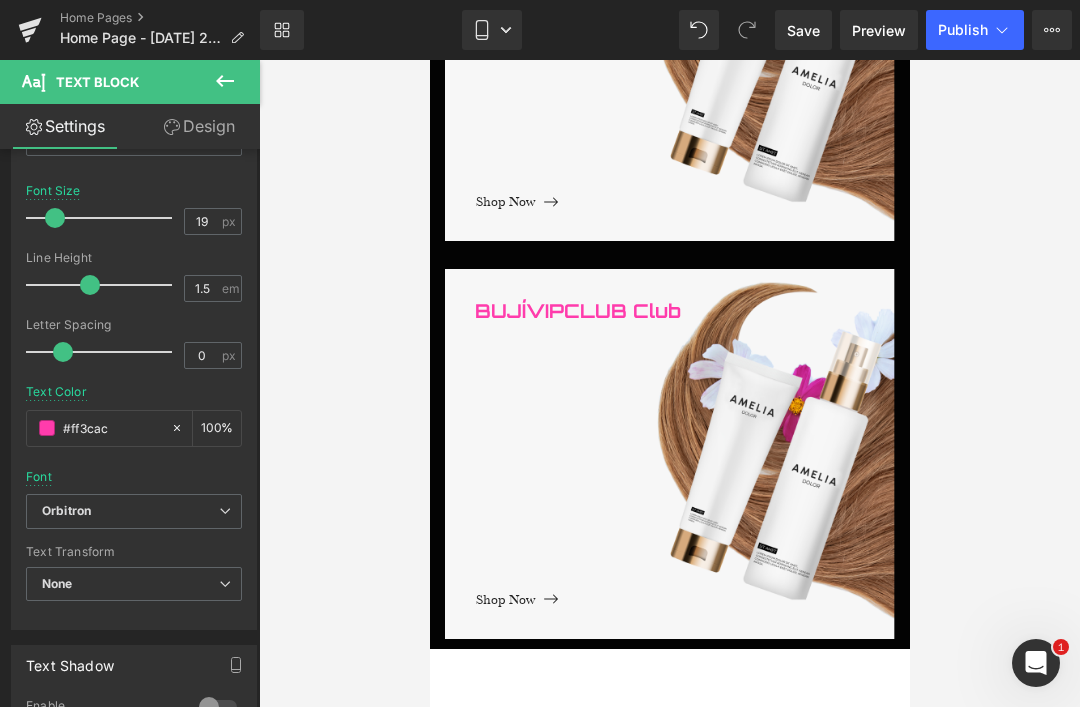 click on "None" at bounding box center (134, 584) 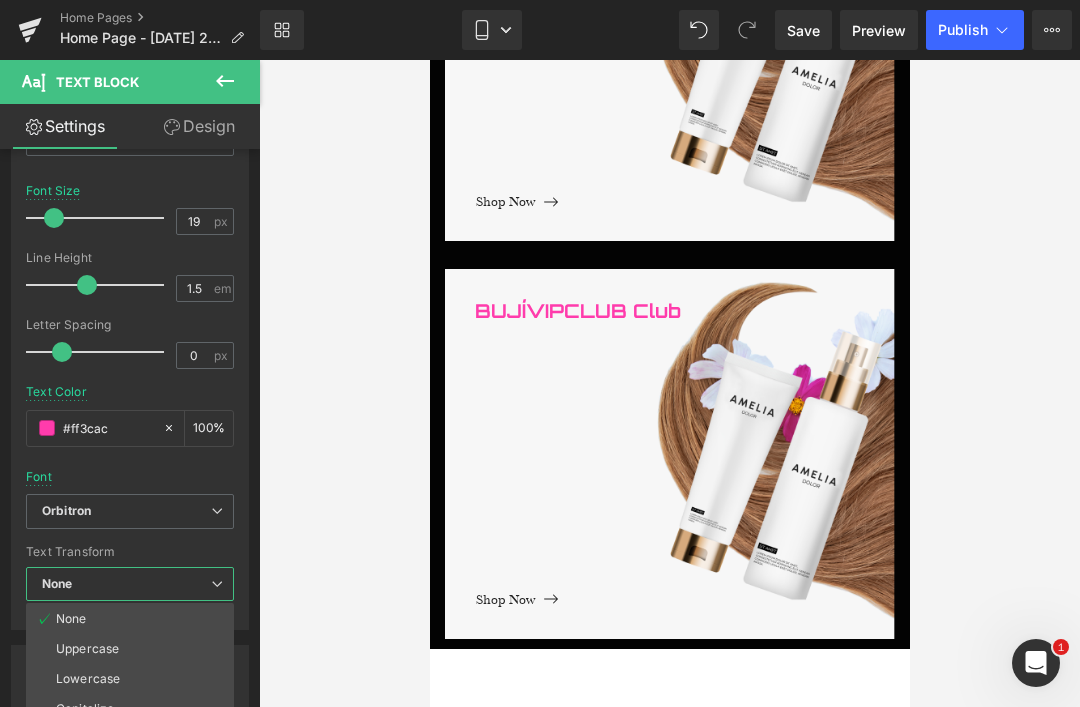 click on "Uppercase" at bounding box center [87, 649] 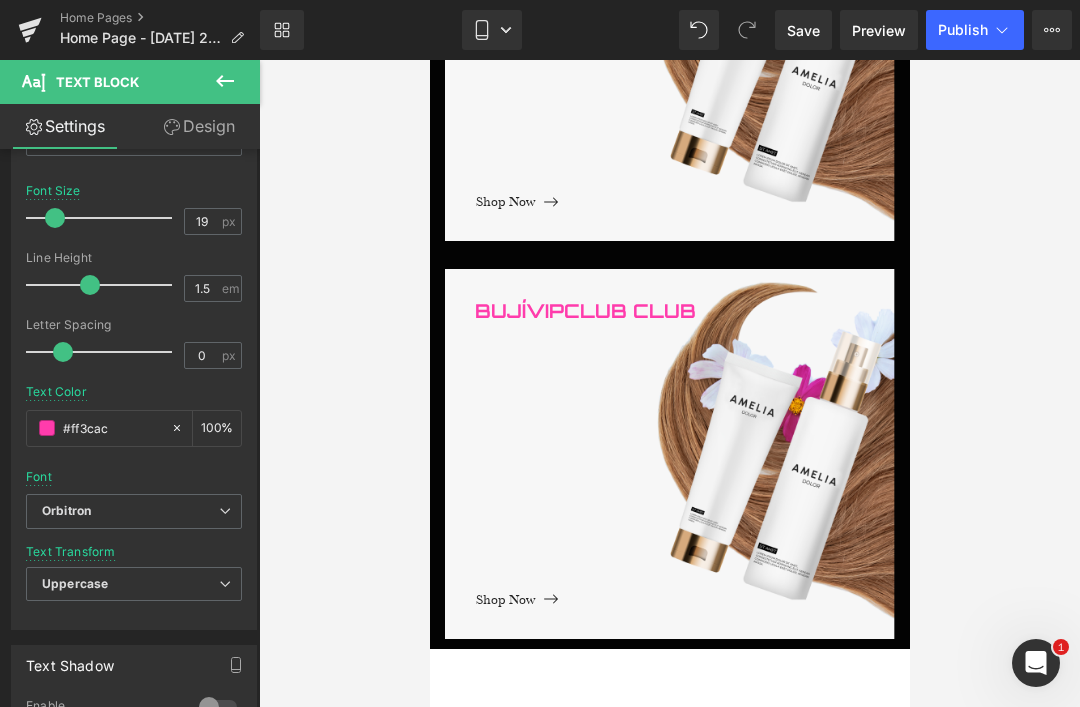 click at bounding box center [669, 383] 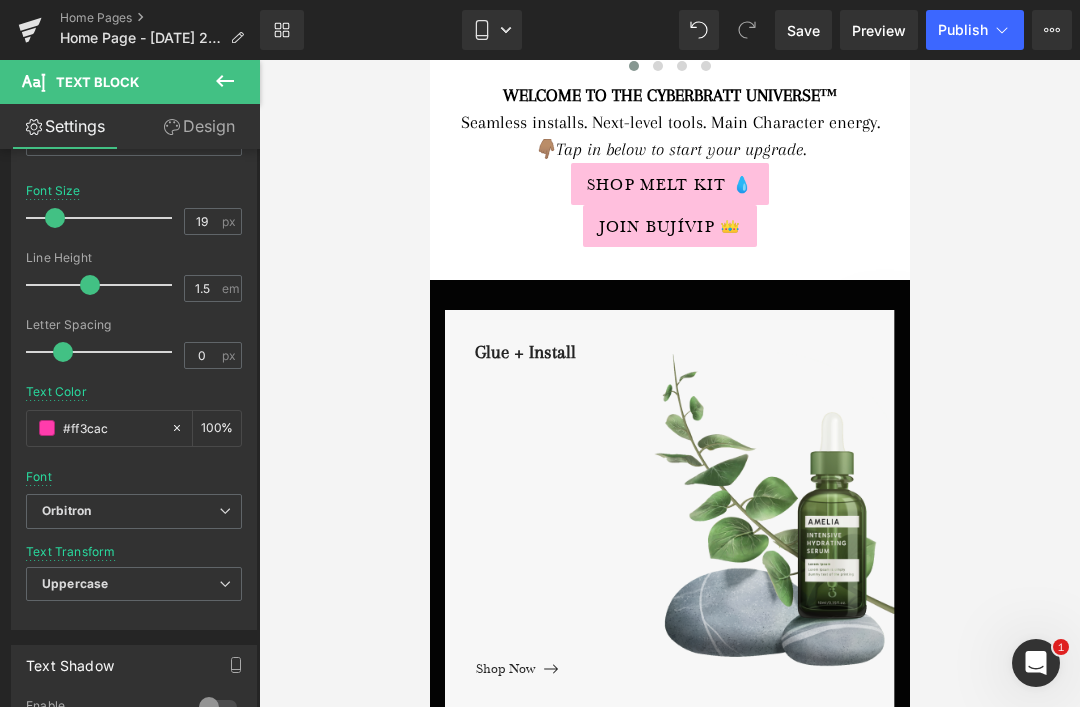 scroll, scrollTop: 269, scrollLeft: 0, axis: vertical 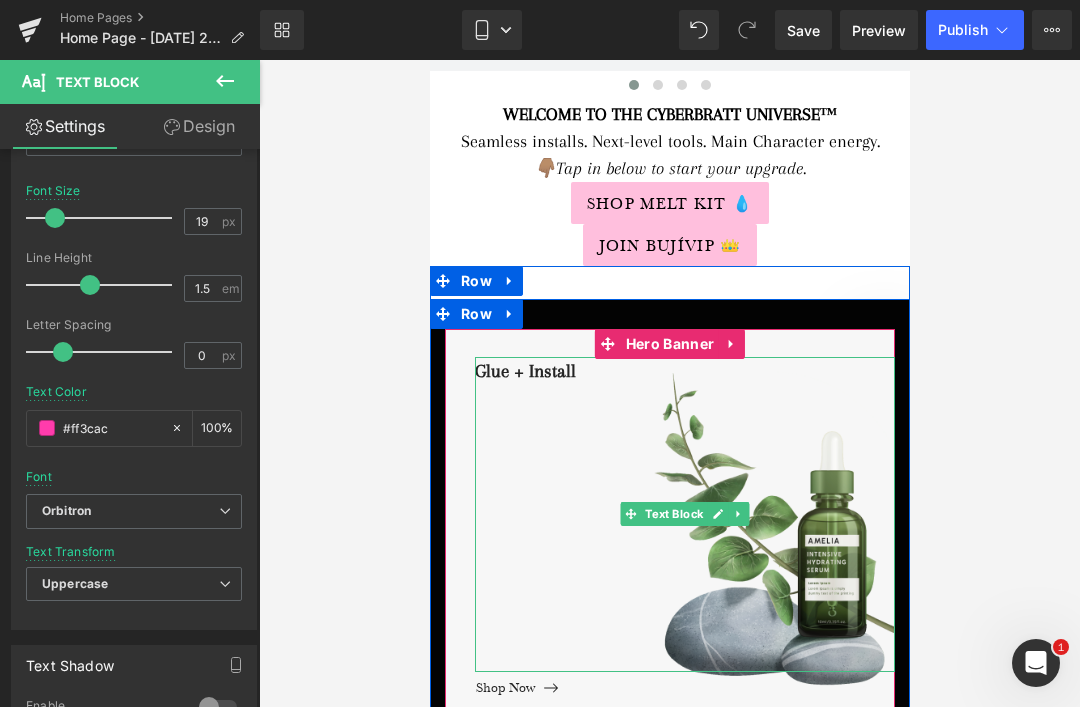 click on "Glue + Install" at bounding box center (684, 514) 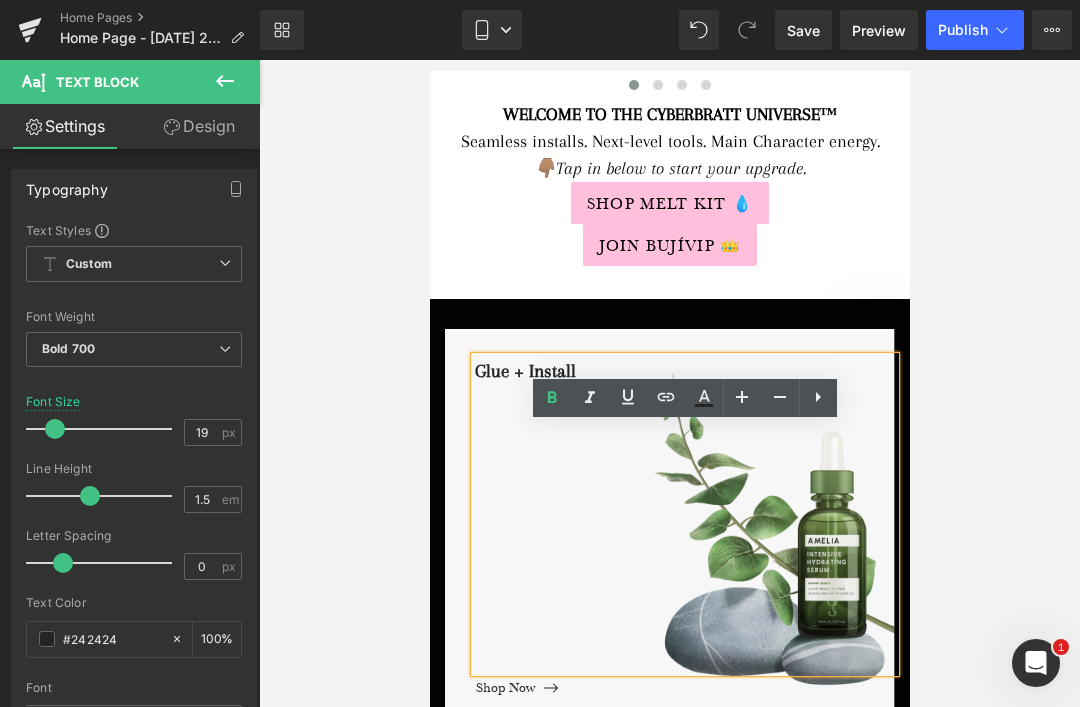 click on "#242424" at bounding box center (112, 639) 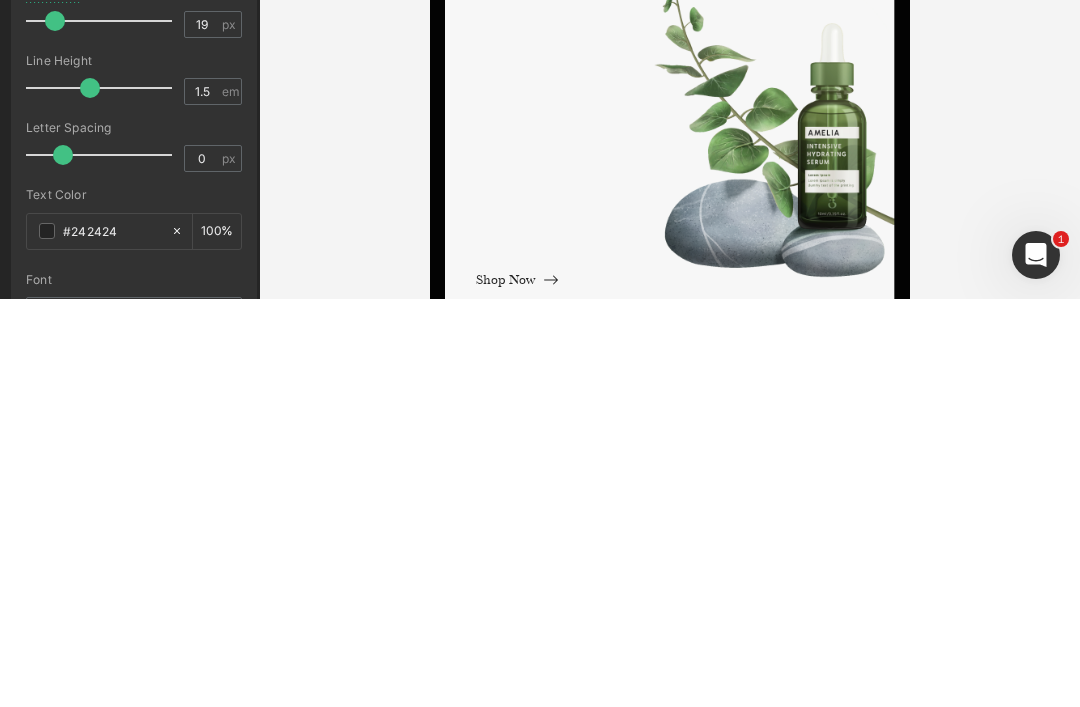 click on "#242424" at bounding box center (112, 639) 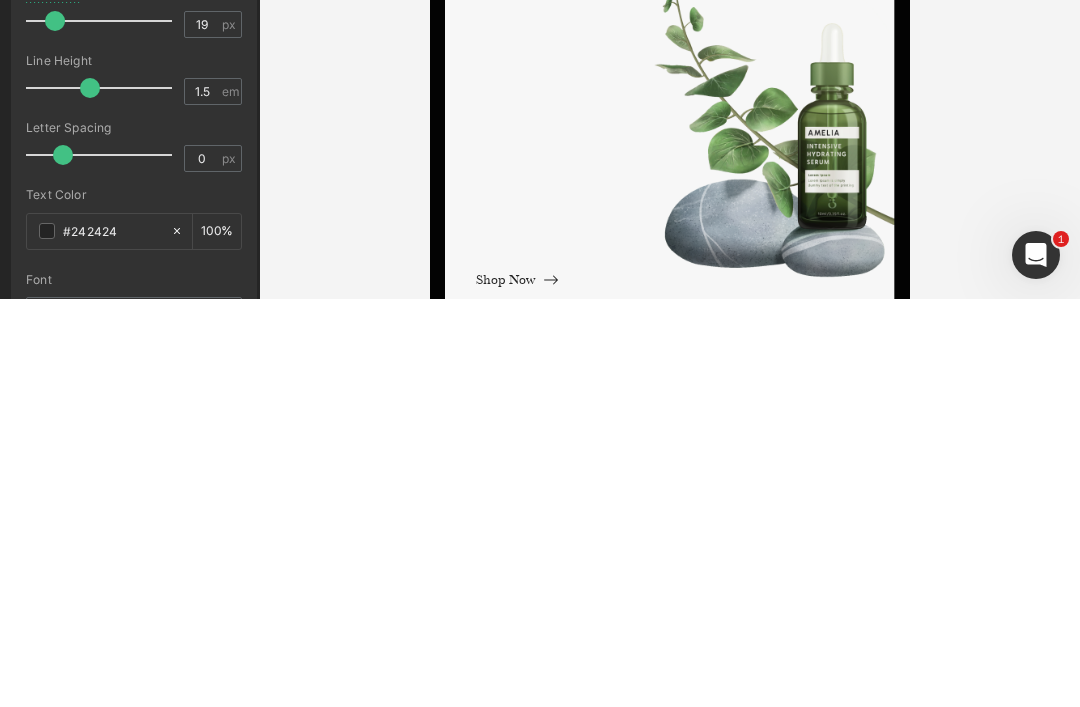 click on "#242424" at bounding box center [112, 639] 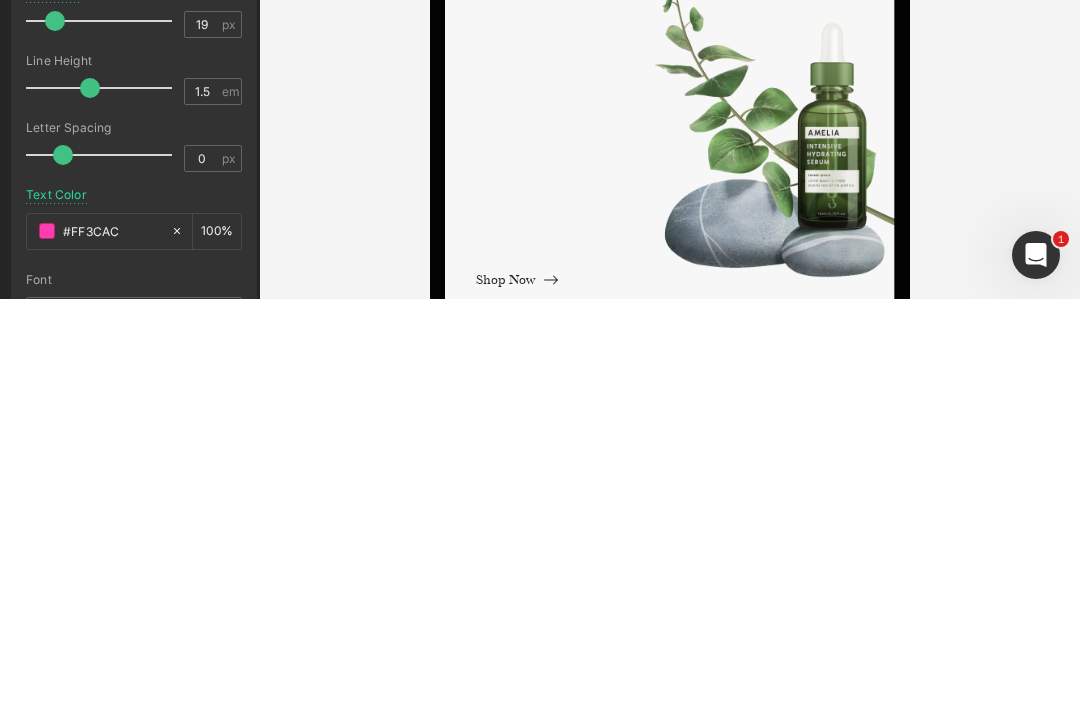 type on "#ff3cac" 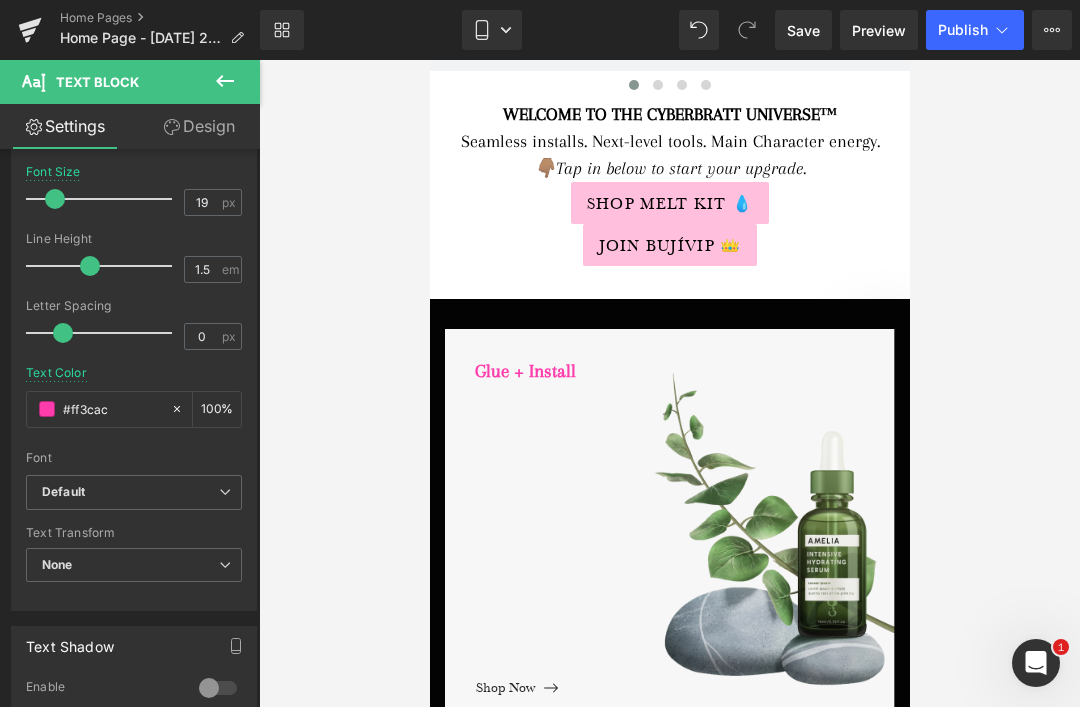 scroll, scrollTop: 239, scrollLeft: 0, axis: vertical 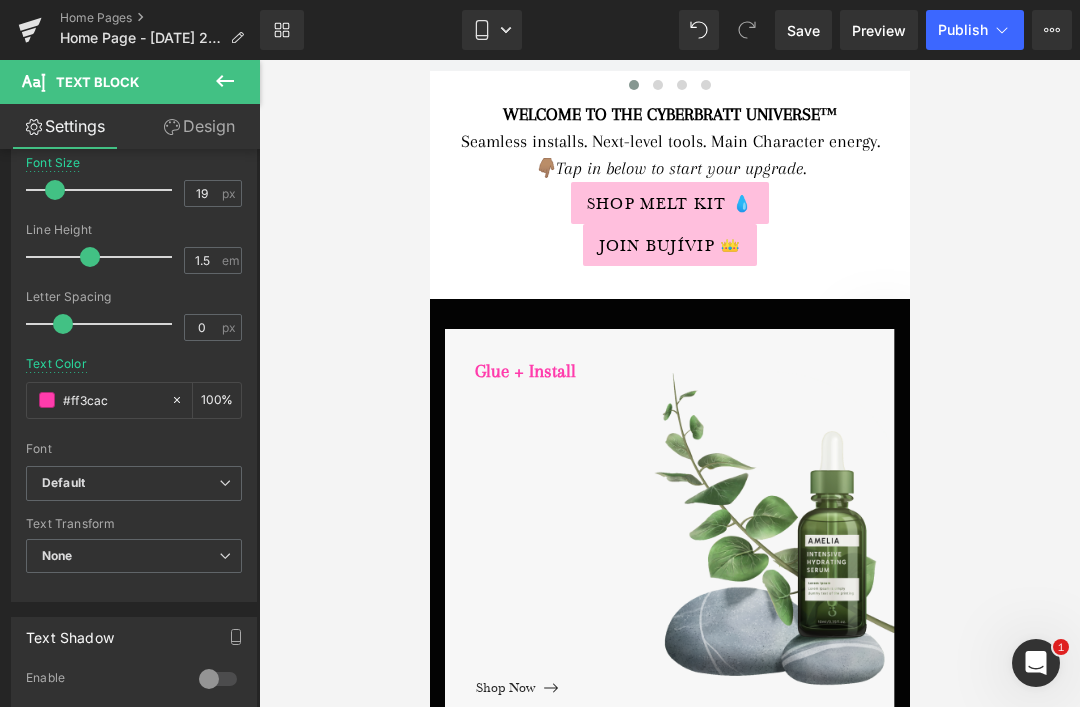 click on "Default" at bounding box center [63, 483] 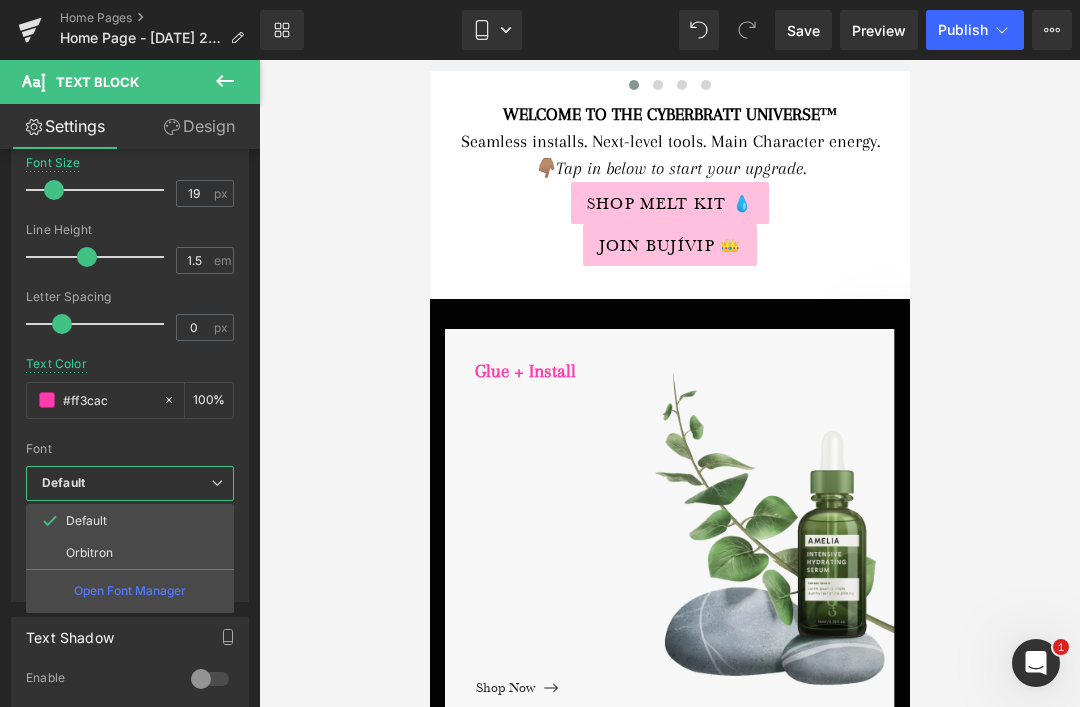 click on "Orbitron" at bounding box center [130, 553] 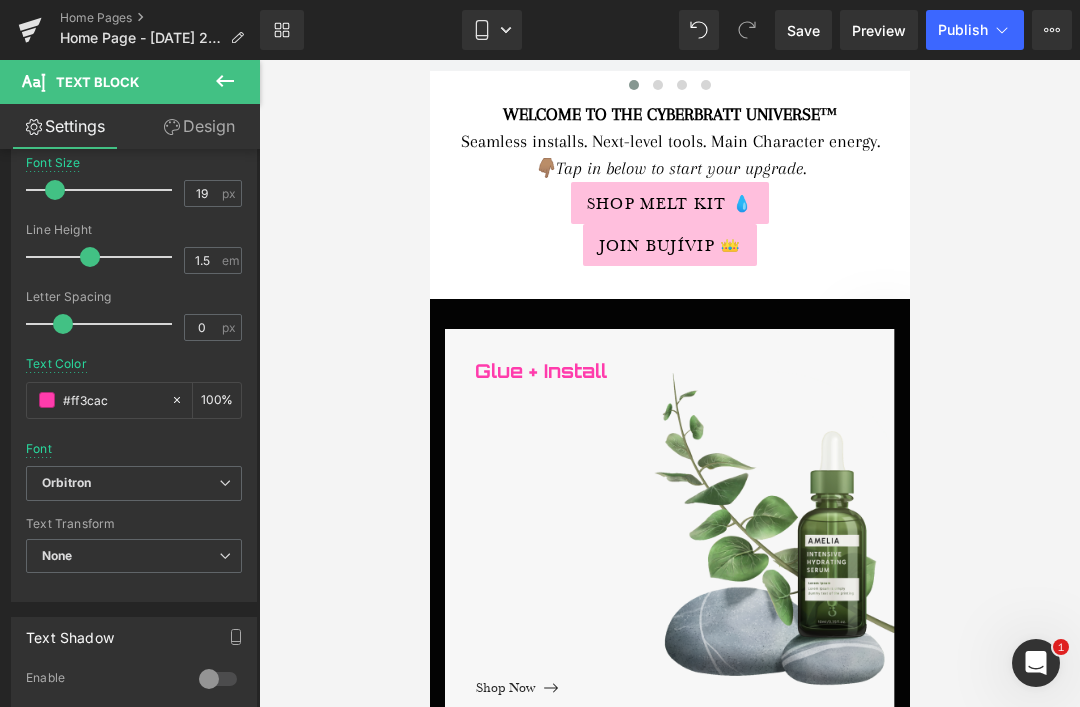click on "None" at bounding box center (134, 556) 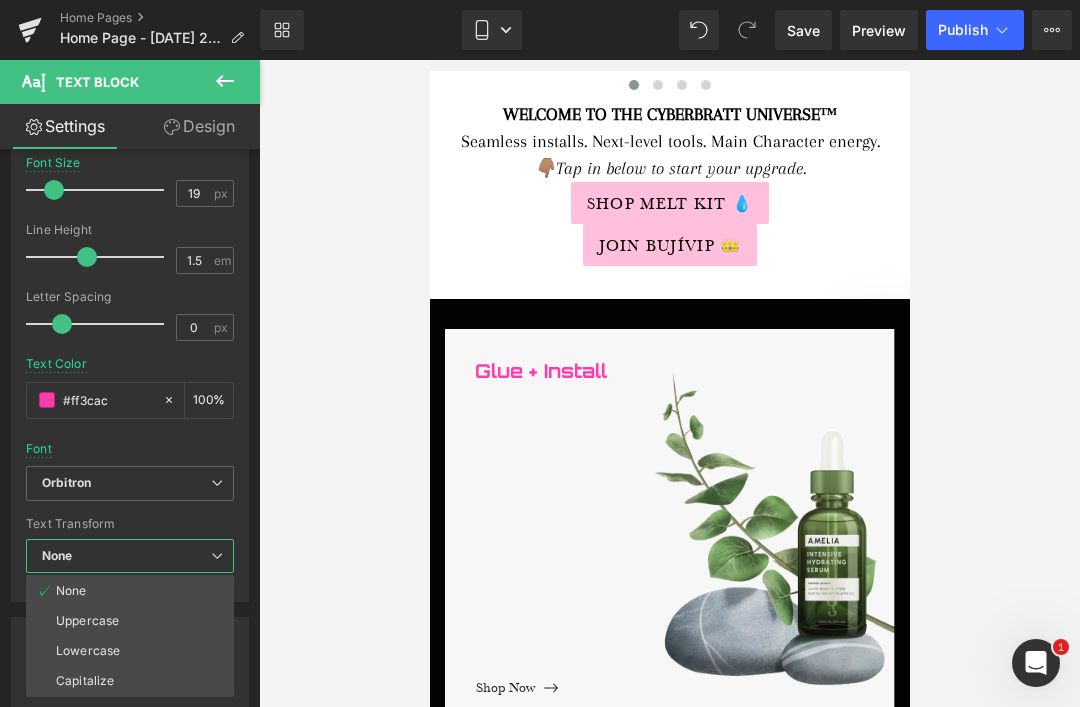 click on "Uppercase" at bounding box center [87, 621] 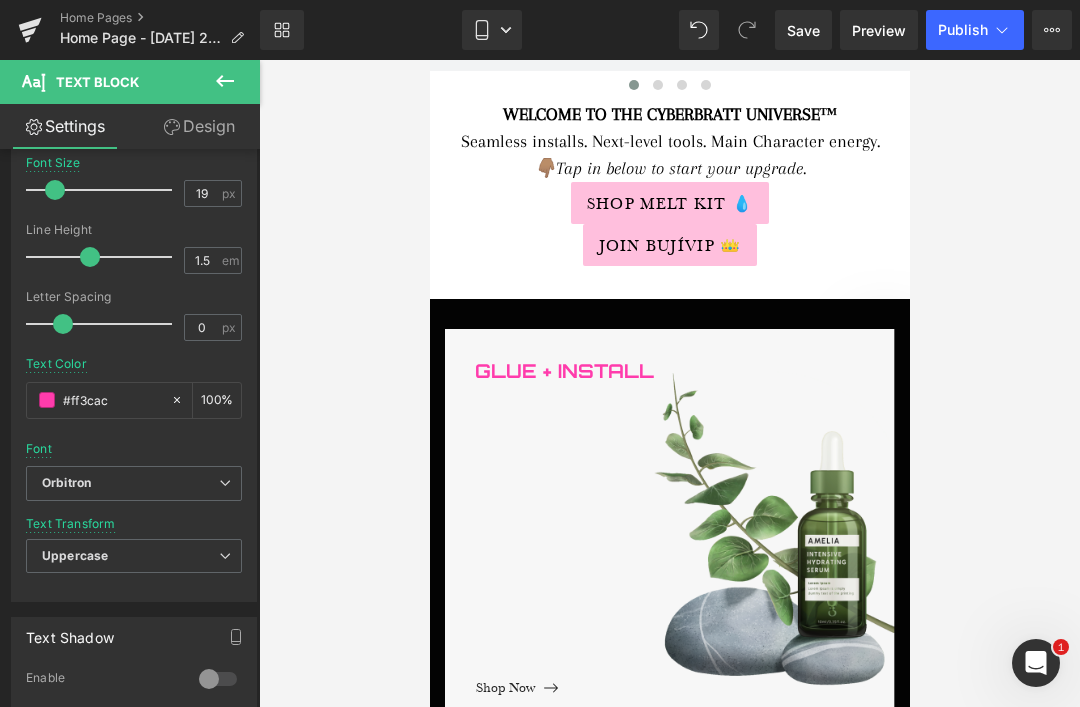 click at bounding box center [429, 60] 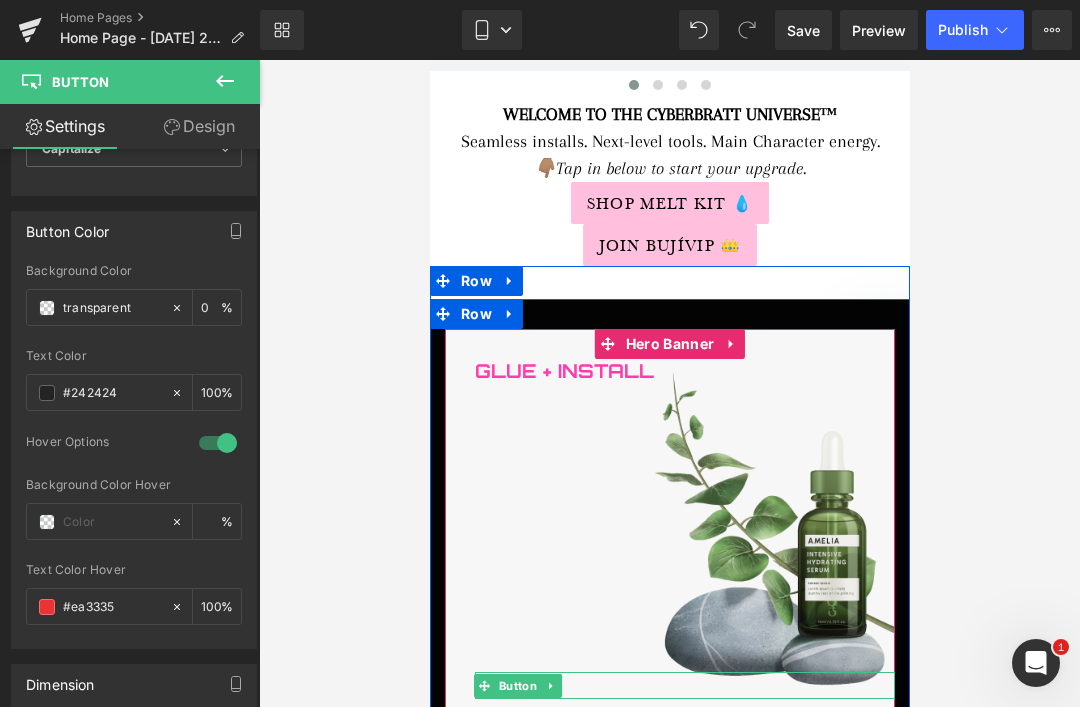 scroll, scrollTop: 916, scrollLeft: 0, axis: vertical 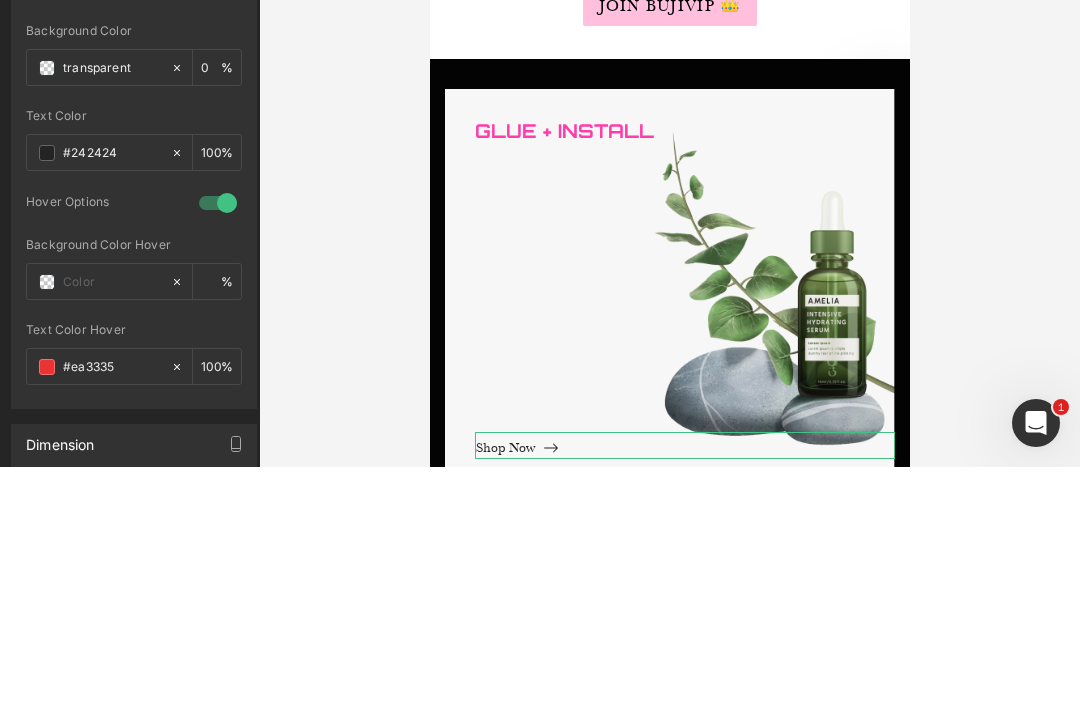 click on "#242424" at bounding box center (112, 393) 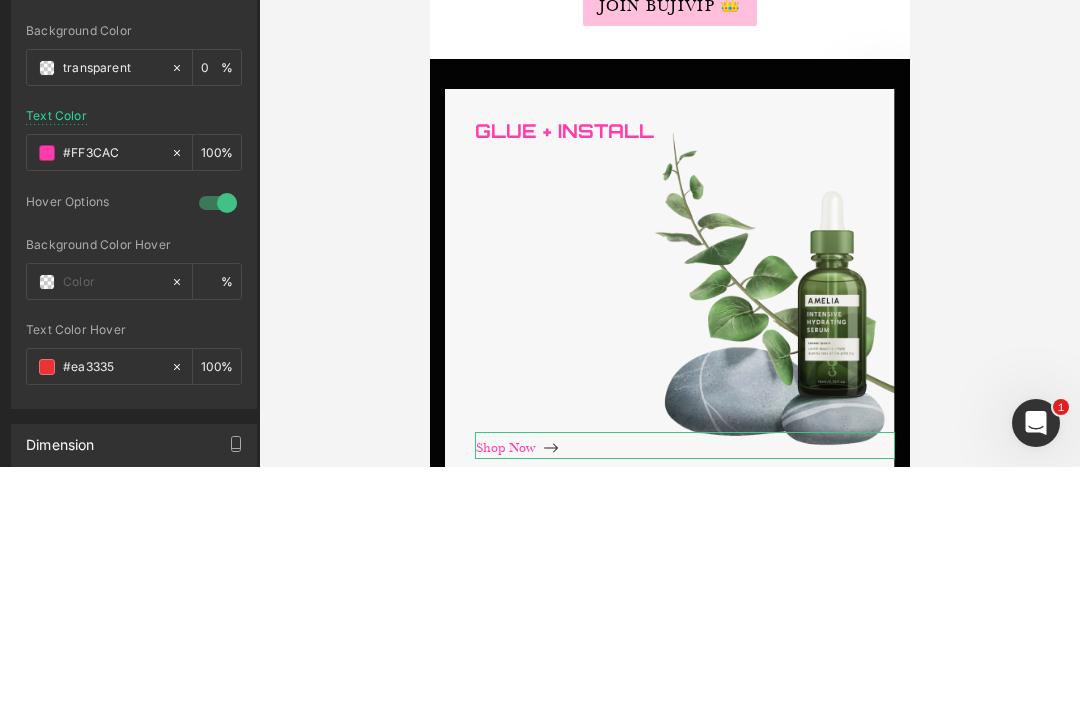 type on "#ff3cac" 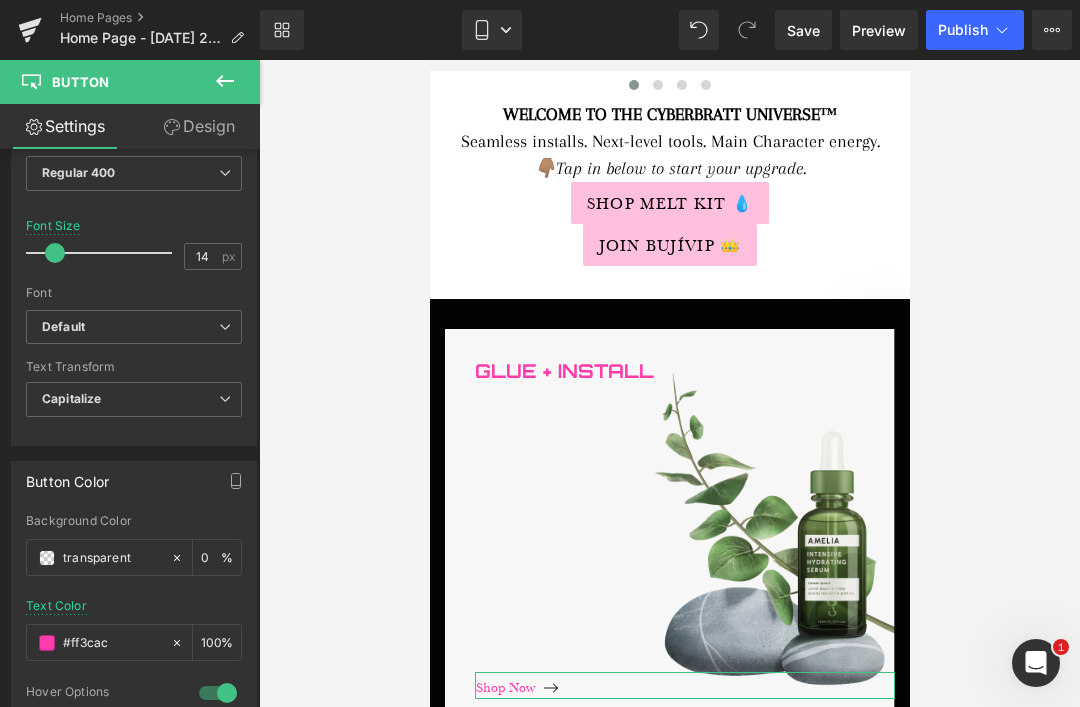 scroll, scrollTop: 658, scrollLeft: 0, axis: vertical 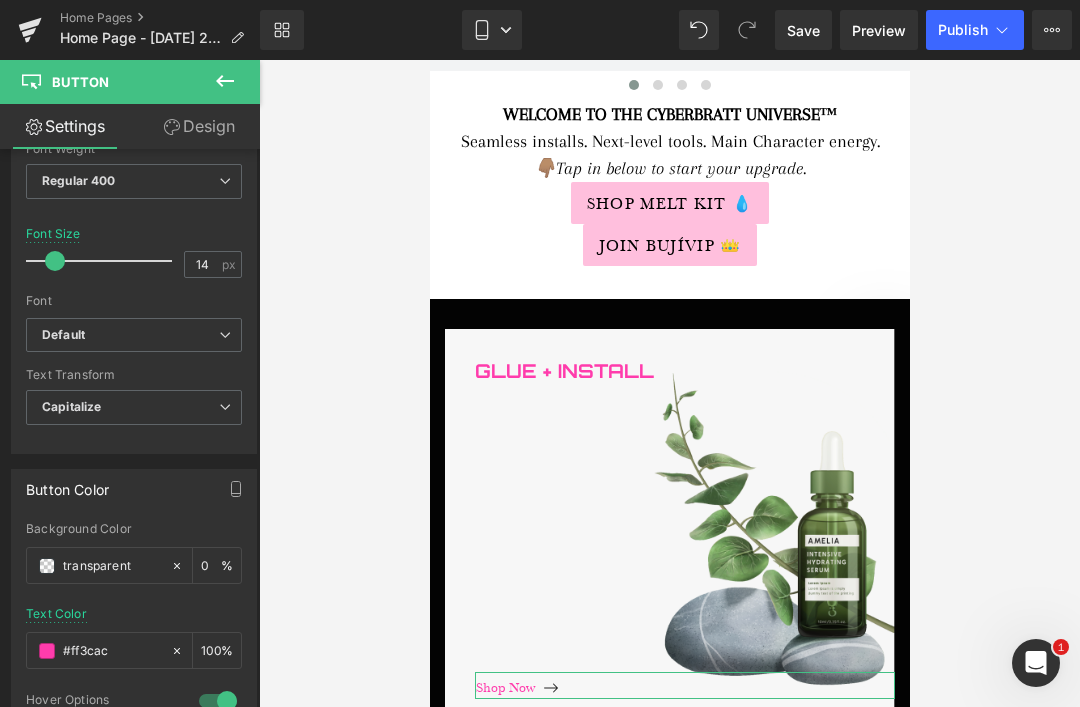 click on "Default" at bounding box center (63, 335) 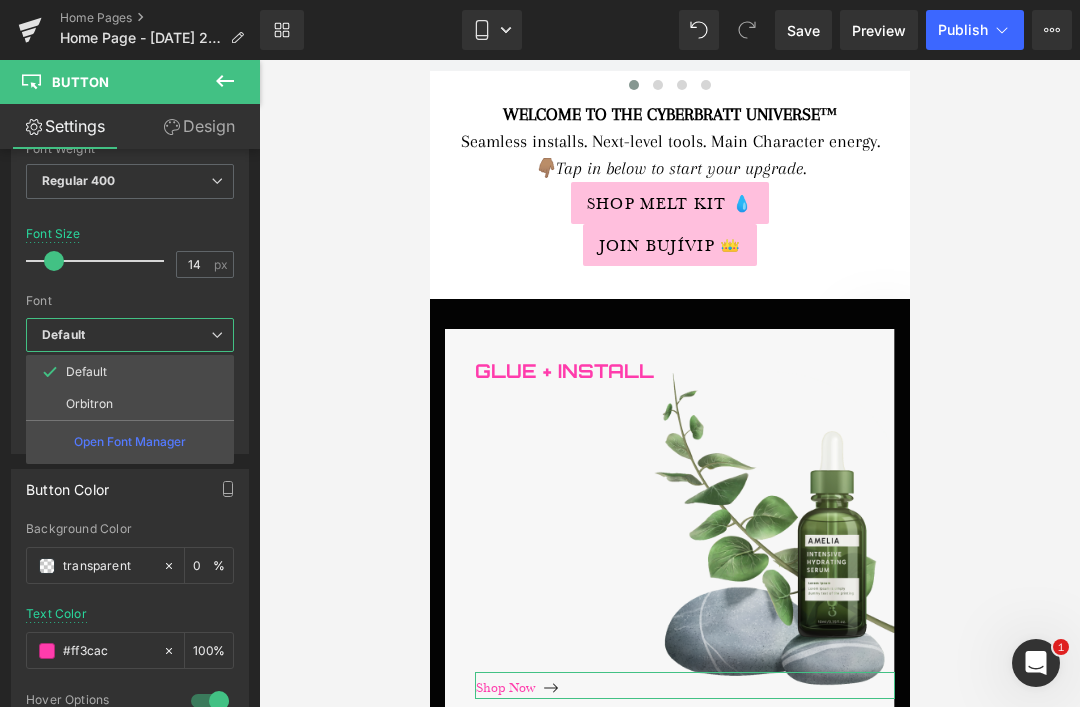 click on "Orbitron" at bounding box center [130, 404] 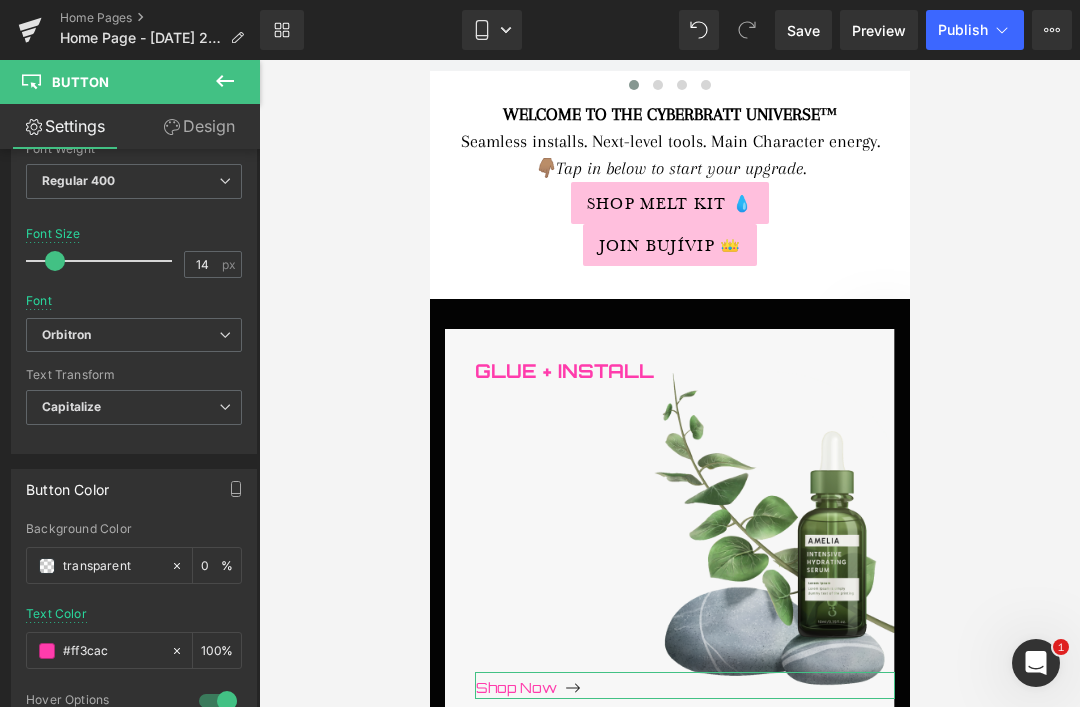 click on "Capitalize" at bounding box center (134, 407) 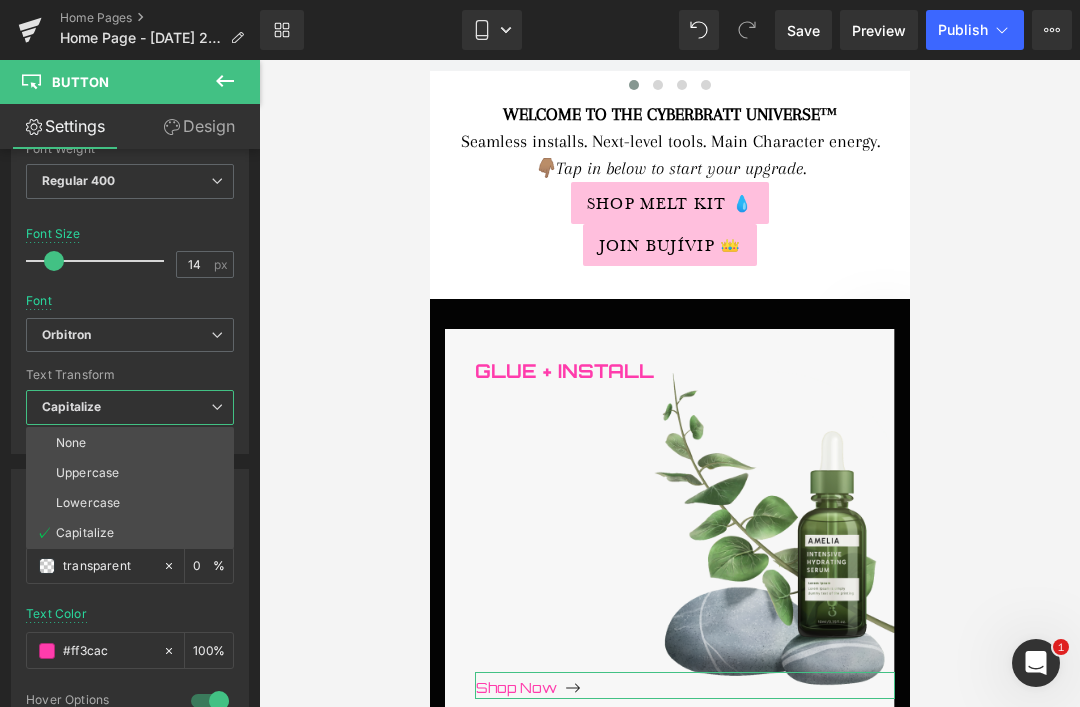 click on "Uppercase" at bounding box center (87, 473) 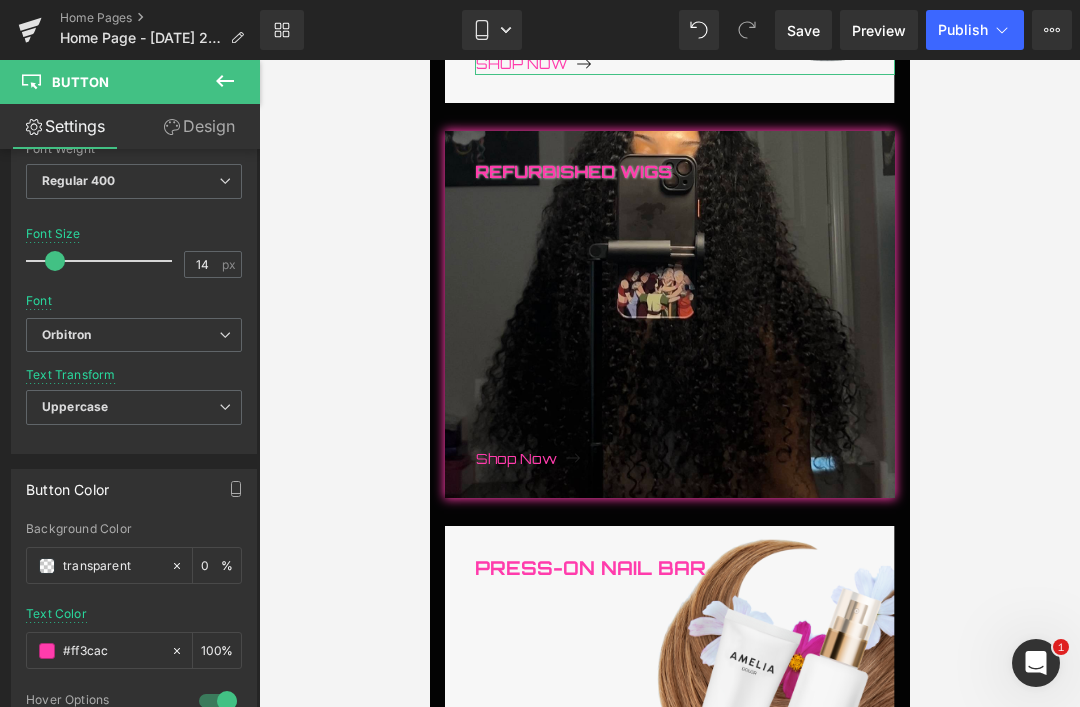 scroll, scrollTop: 892, scrollLeft: 0, axis: vertical 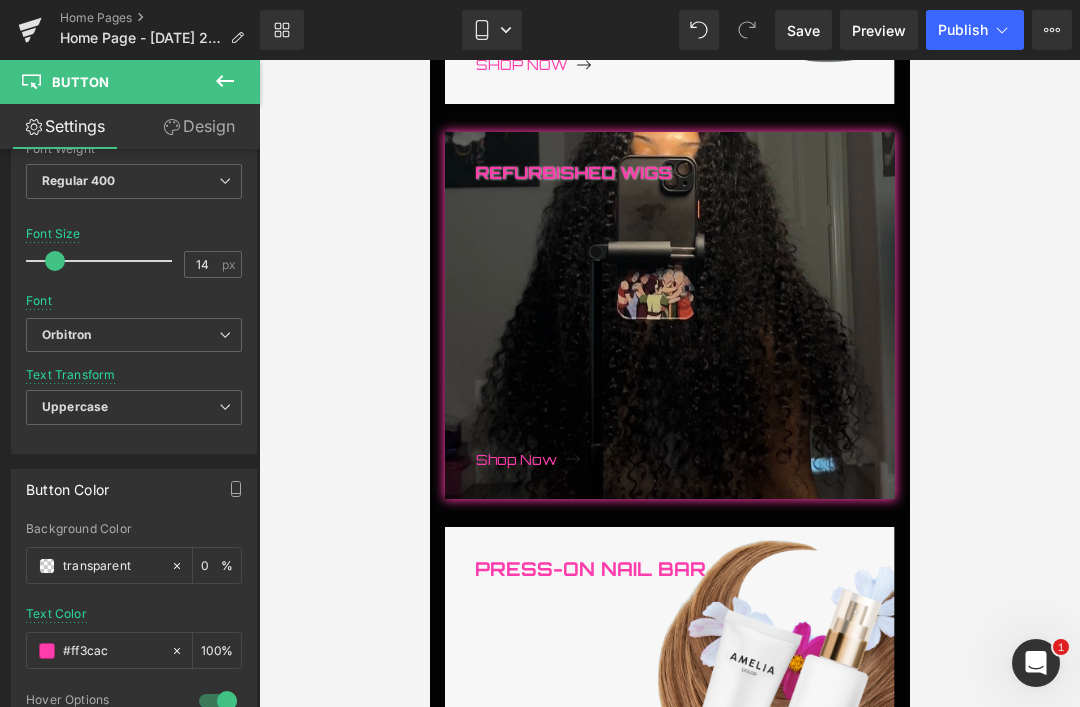 click 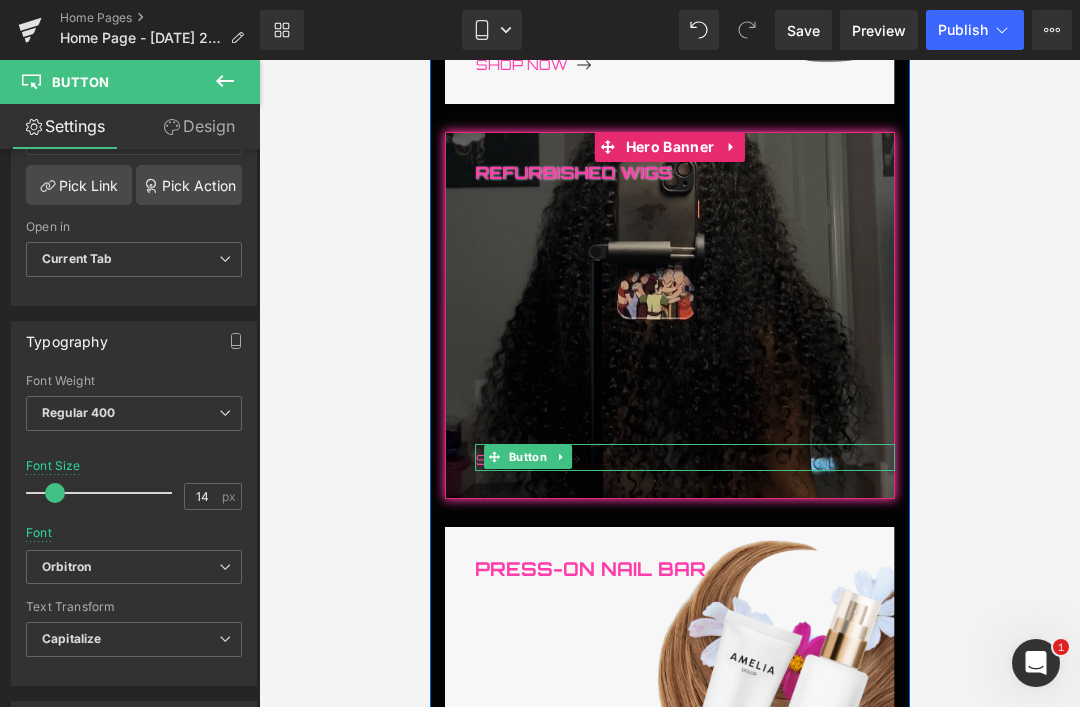 scroll, scrollTop: 521, scrollLeft: 0, axis: vertical 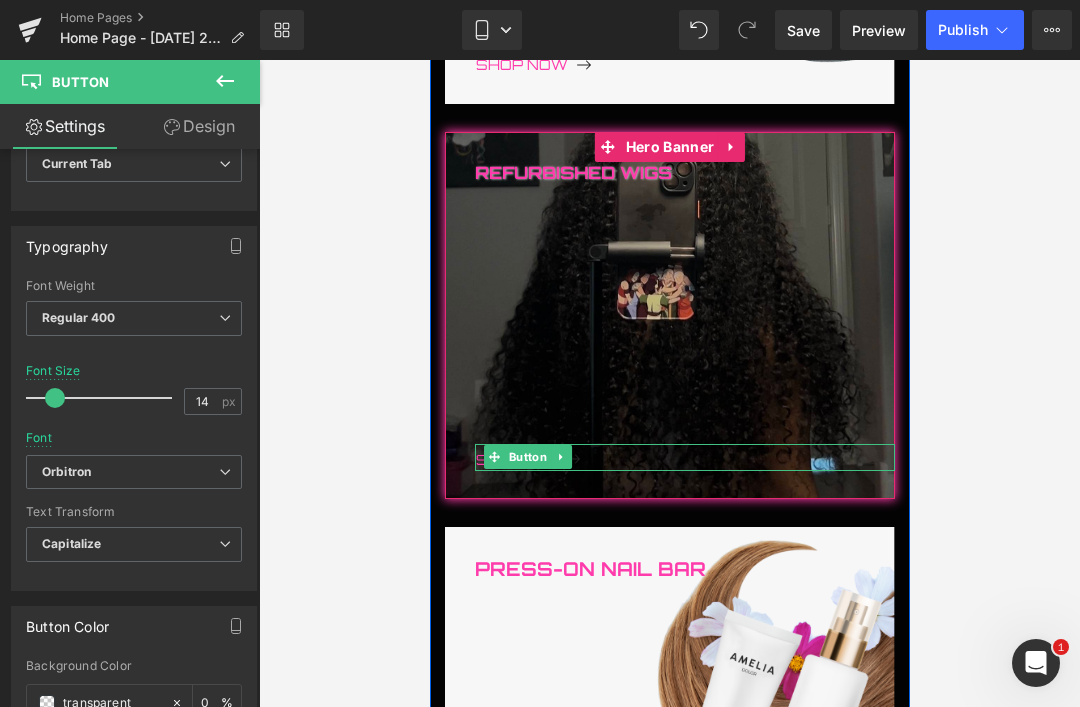 click on "Capitalize" at bounding box center (71, 543) 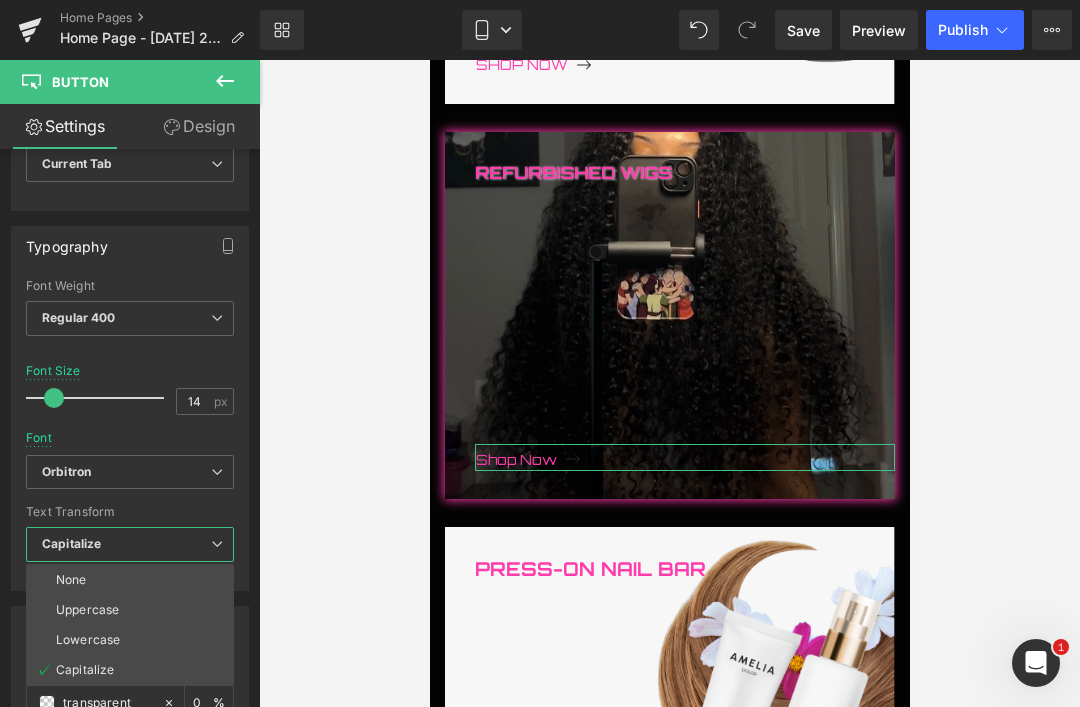 click on "Uppercase" at bounding box center [87, 610] 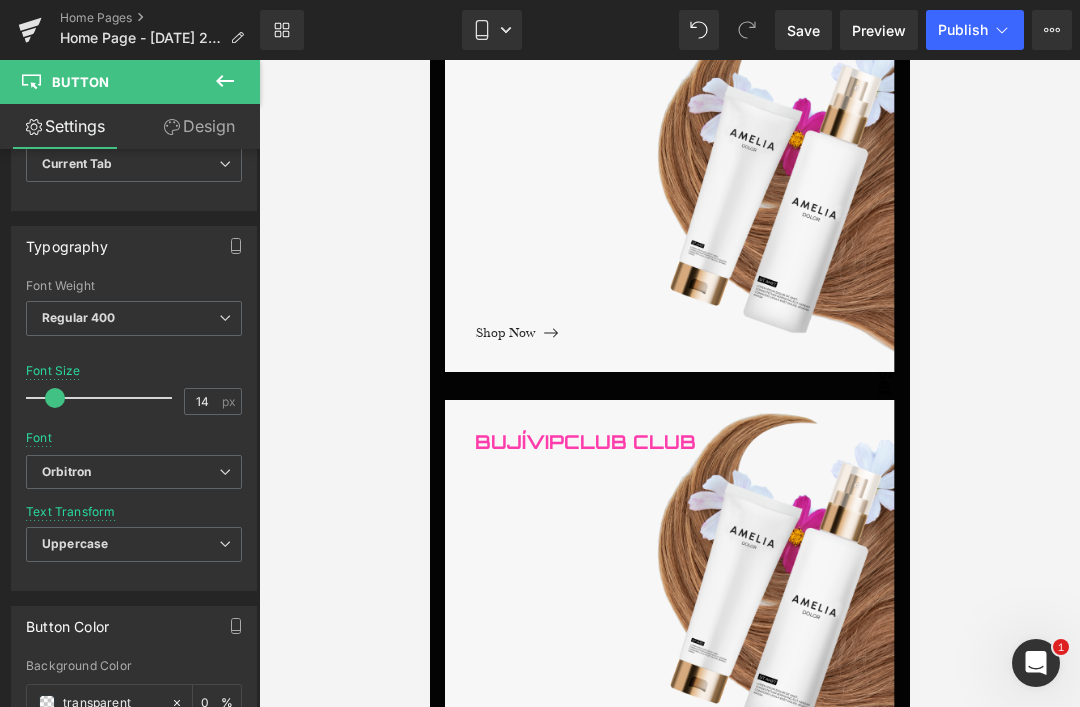 scroll, scrollTop: 1419, scrollLeft: 0, axis: vertical 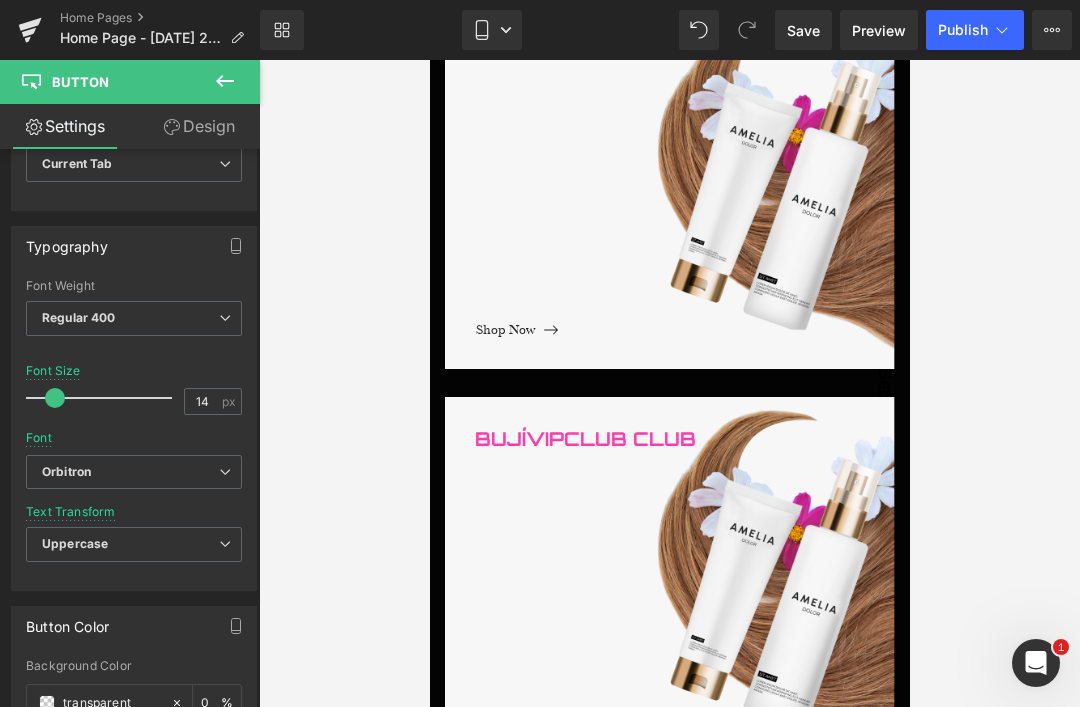 click on "Shop Now Button" at bounding box center (684, 327) 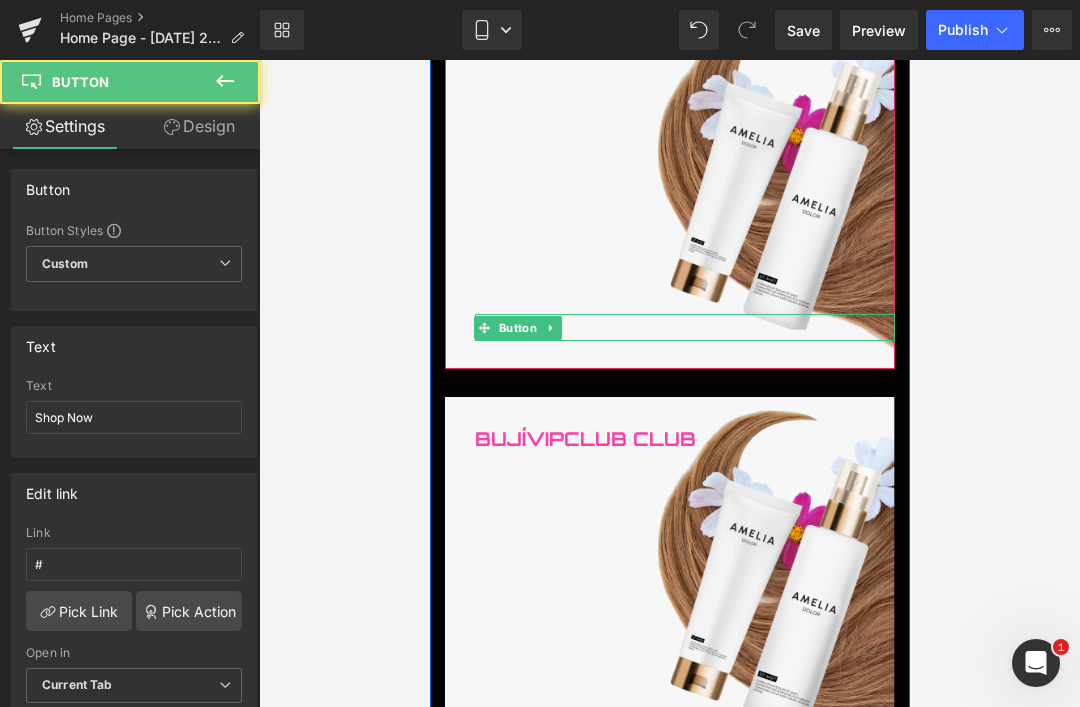 click at bounding box center (684, 316) 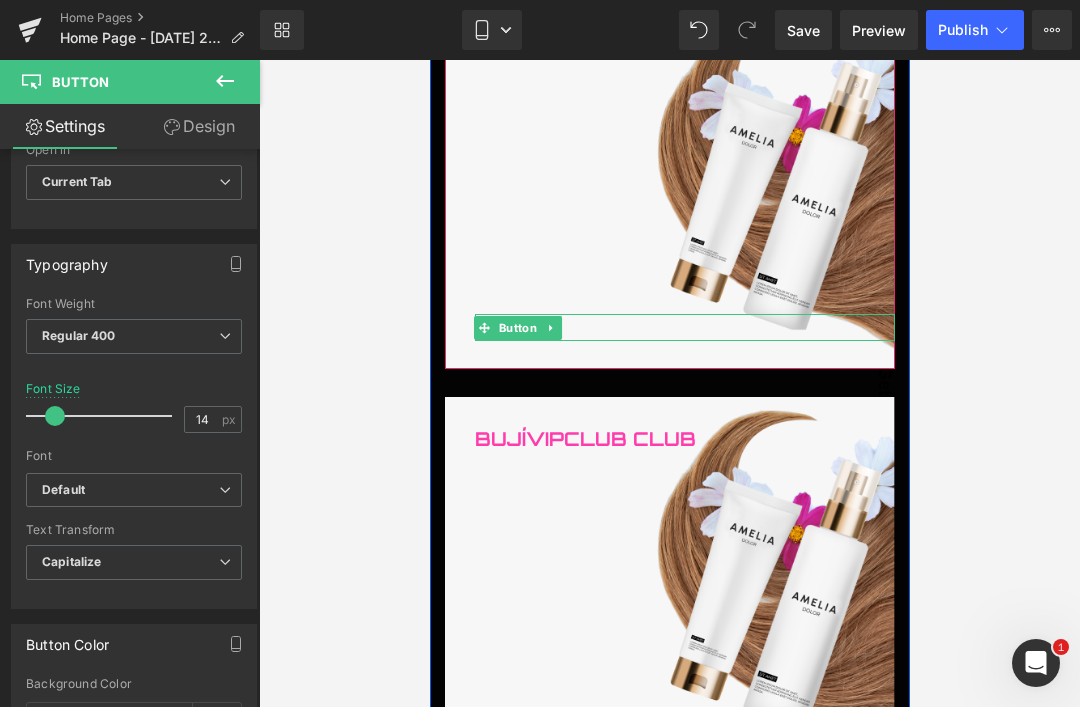 scroll, scrollTop: 548, scrollLeft: 0, axis: vertical 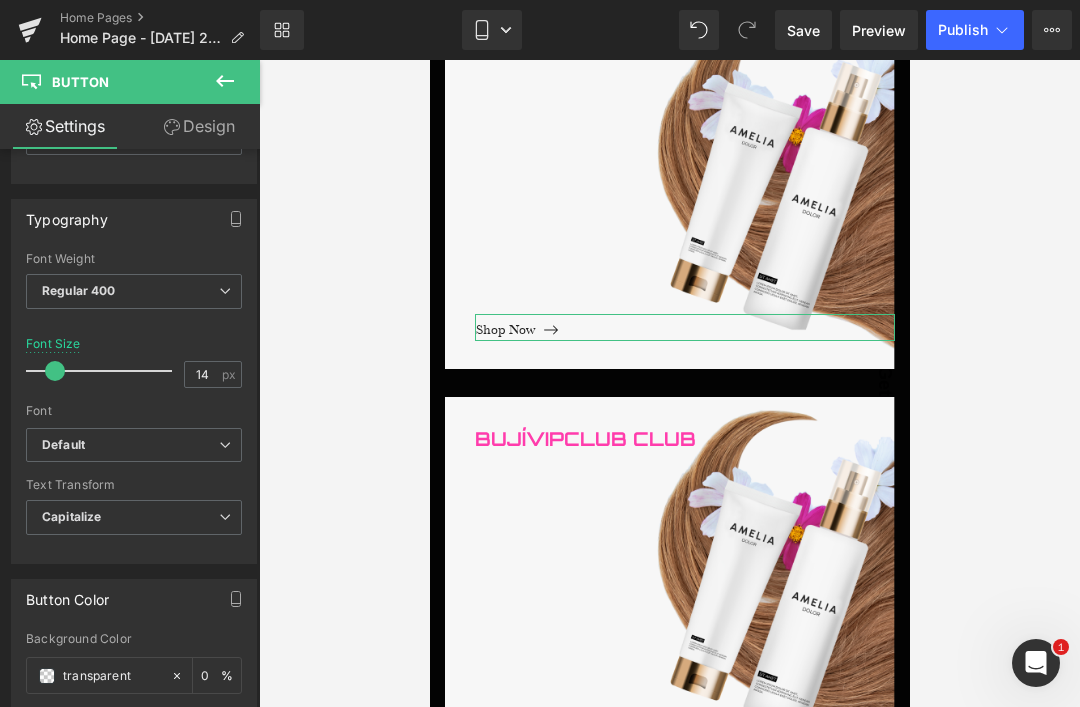 click on "Default" at bounding box center (134, 445) 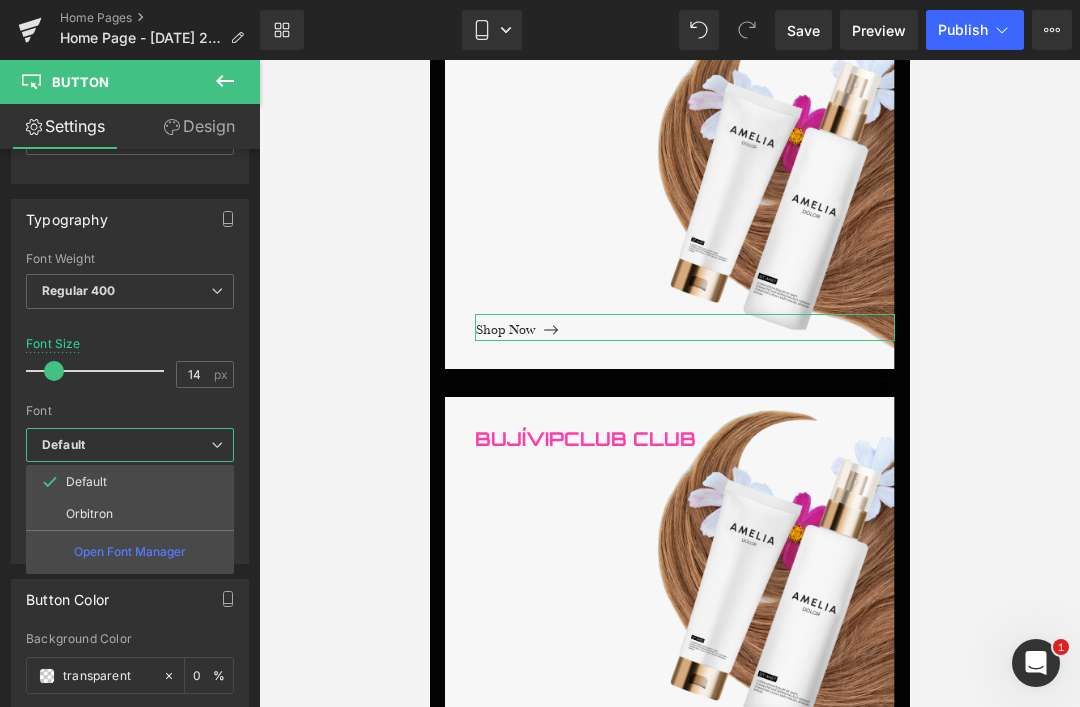 click on "Orbitron" at bounding box center (89, 514) 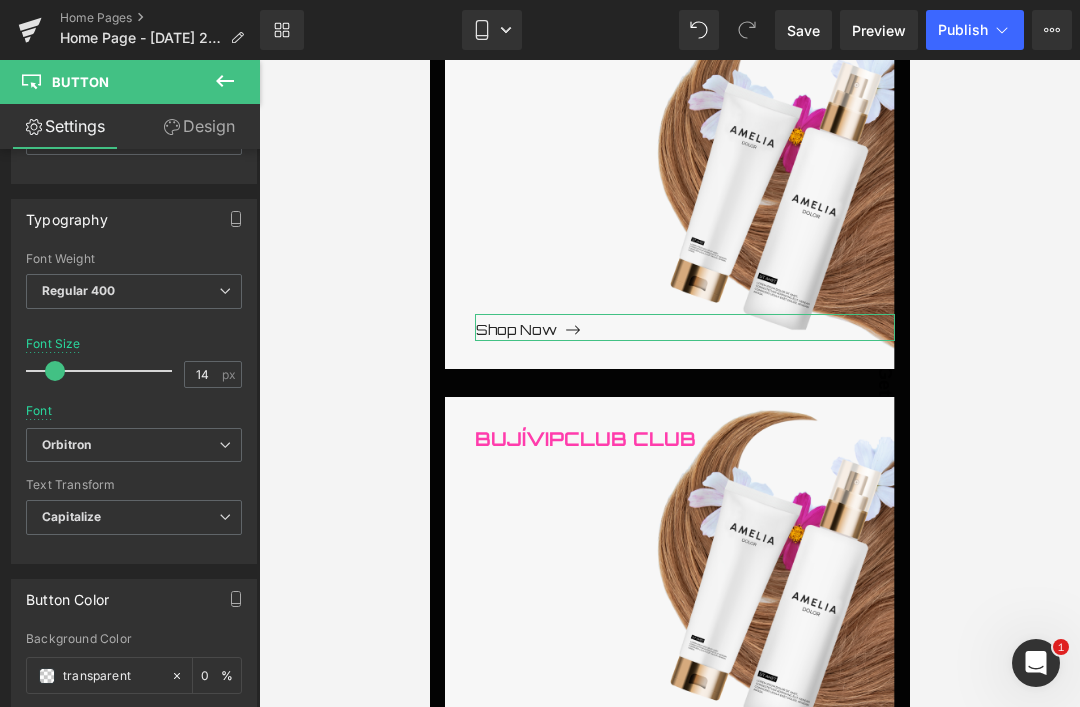 click on "Capitalize" at bounding box center [71, 516] 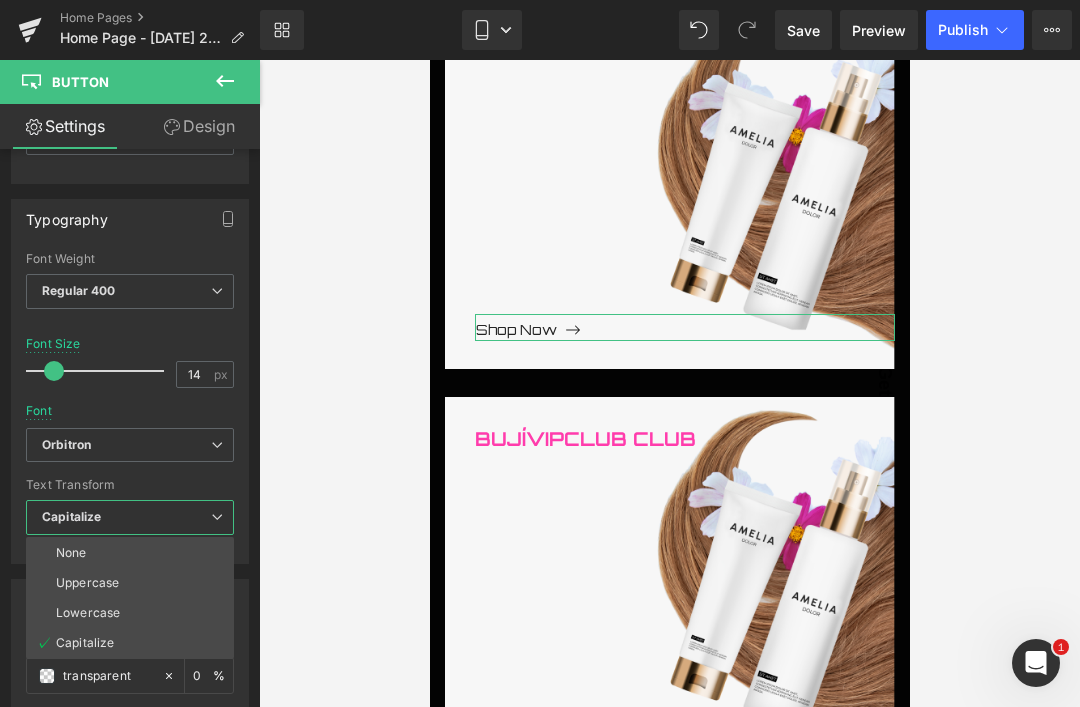 click on "Uppercase" at bounding box center (87, 583) 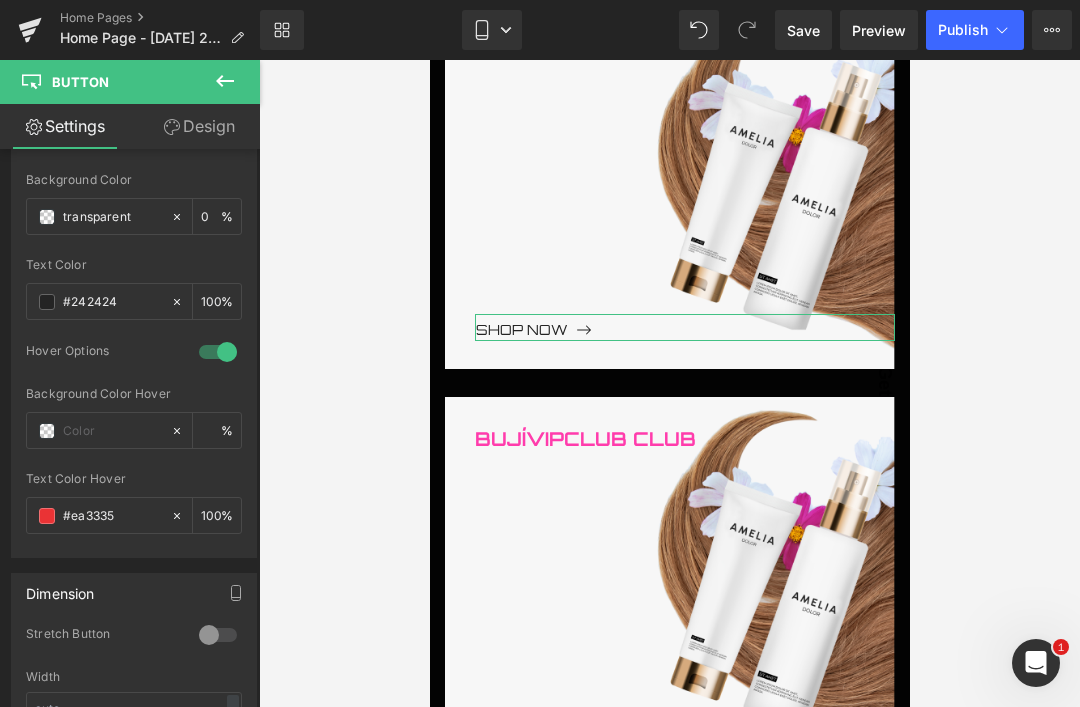 scroll, scrollTop: 1021, scrollLeft: 0, axis: vertical 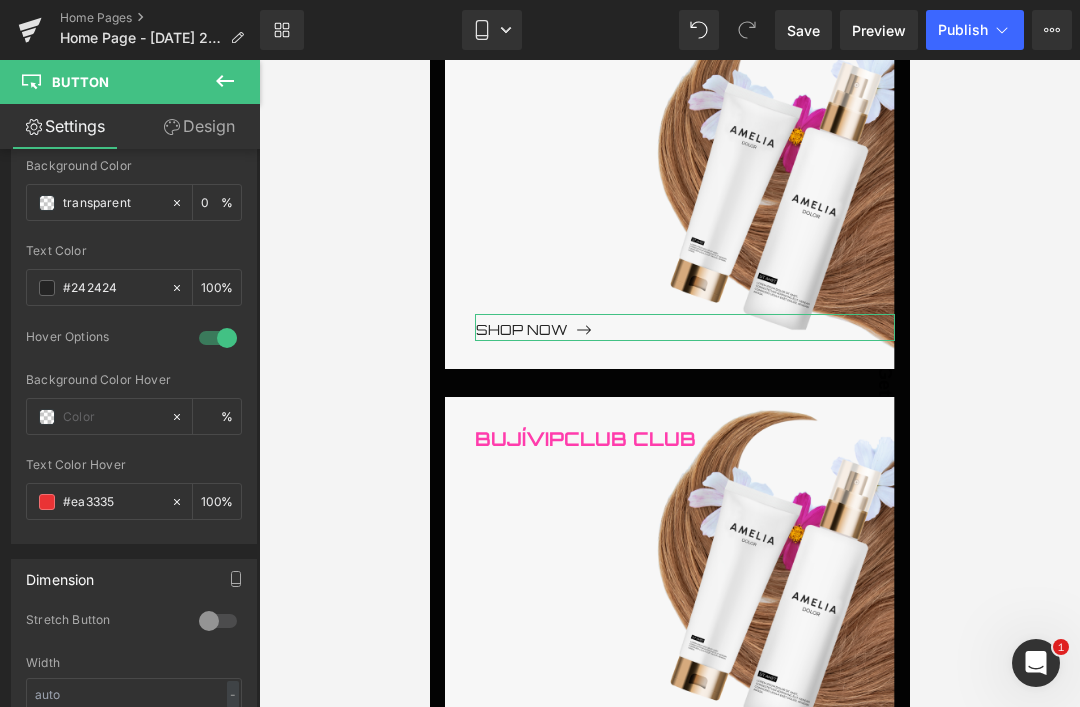click on "#242424" at bounding box center (112, 288) 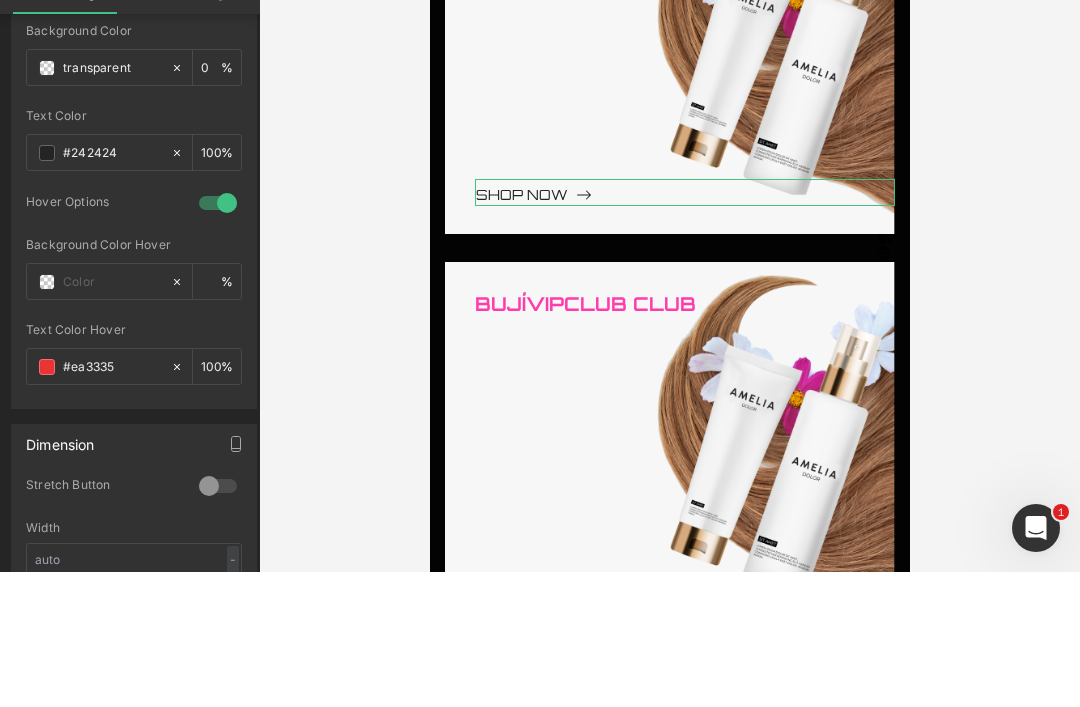 click on "#242424" at bounding box center (112, 288) 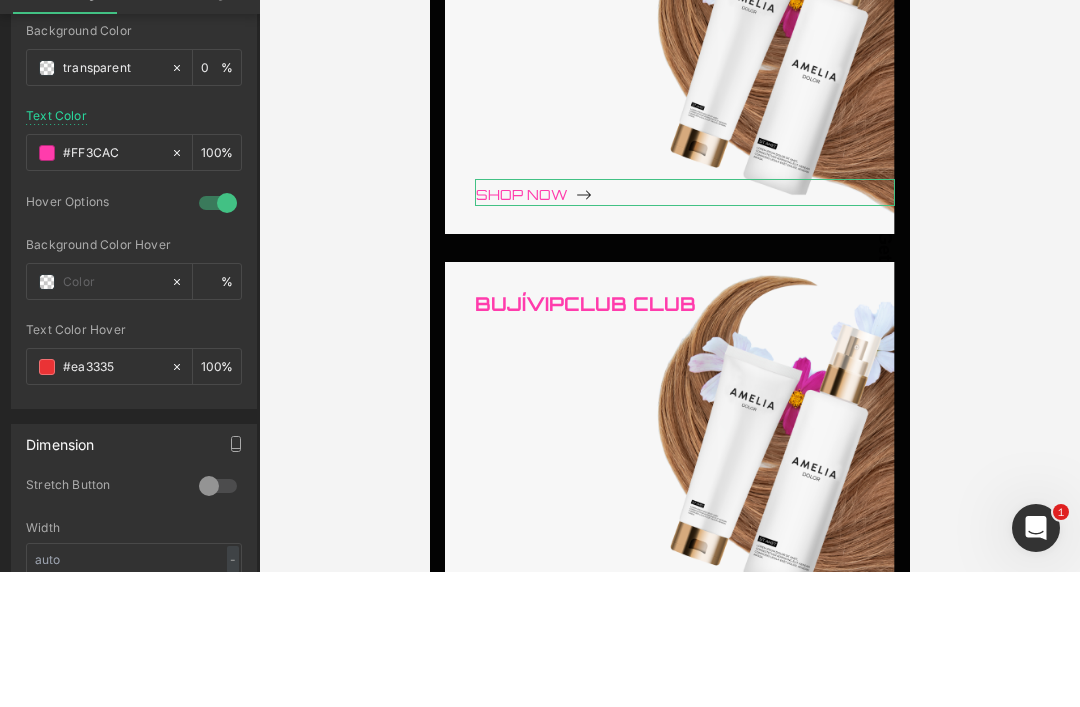 type on "#ff3cac" 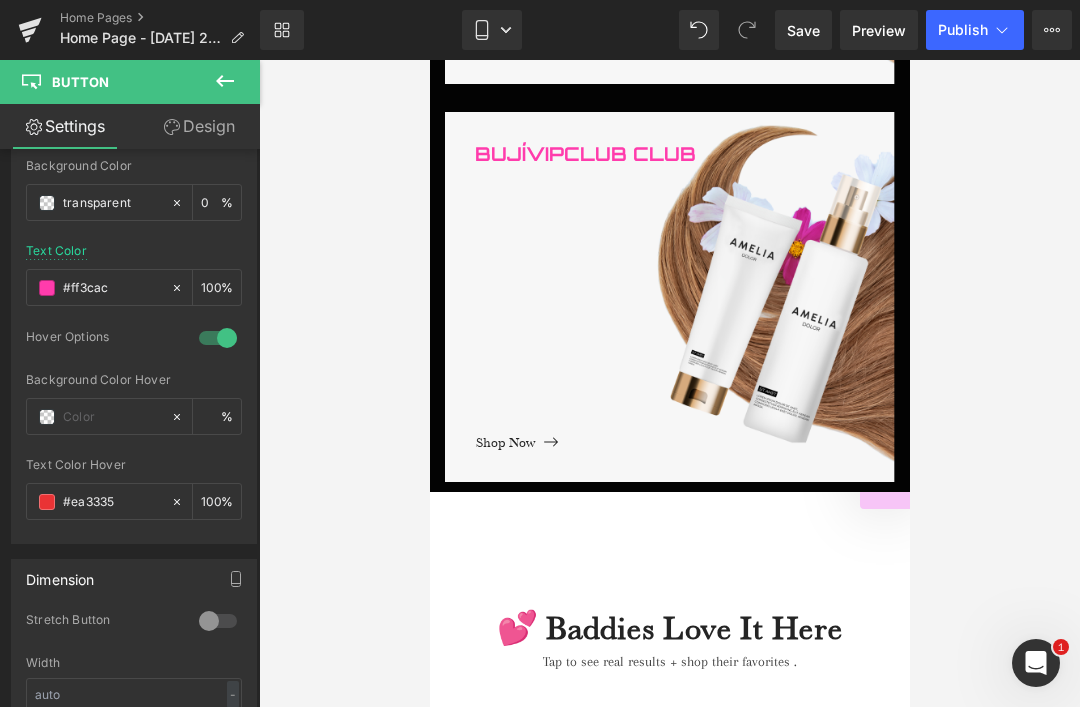 scroll, scrollTop: 1811, scrollLeft: 0, axis: vertical 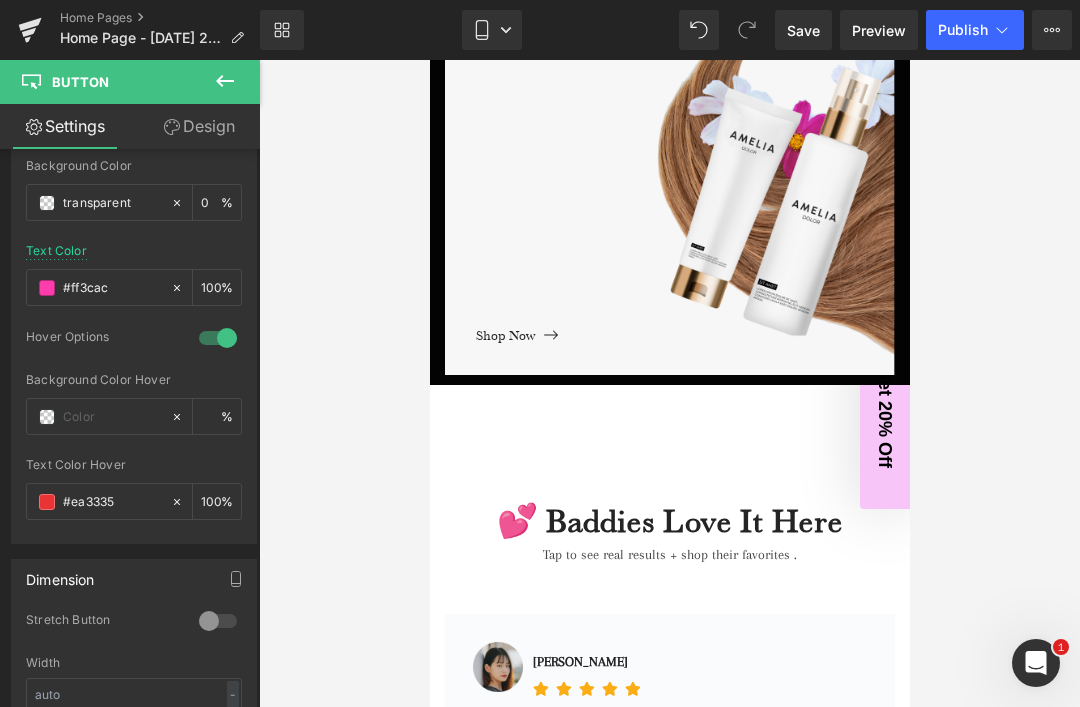 click on "Shop Now Button" at bounding box center (684, 333) 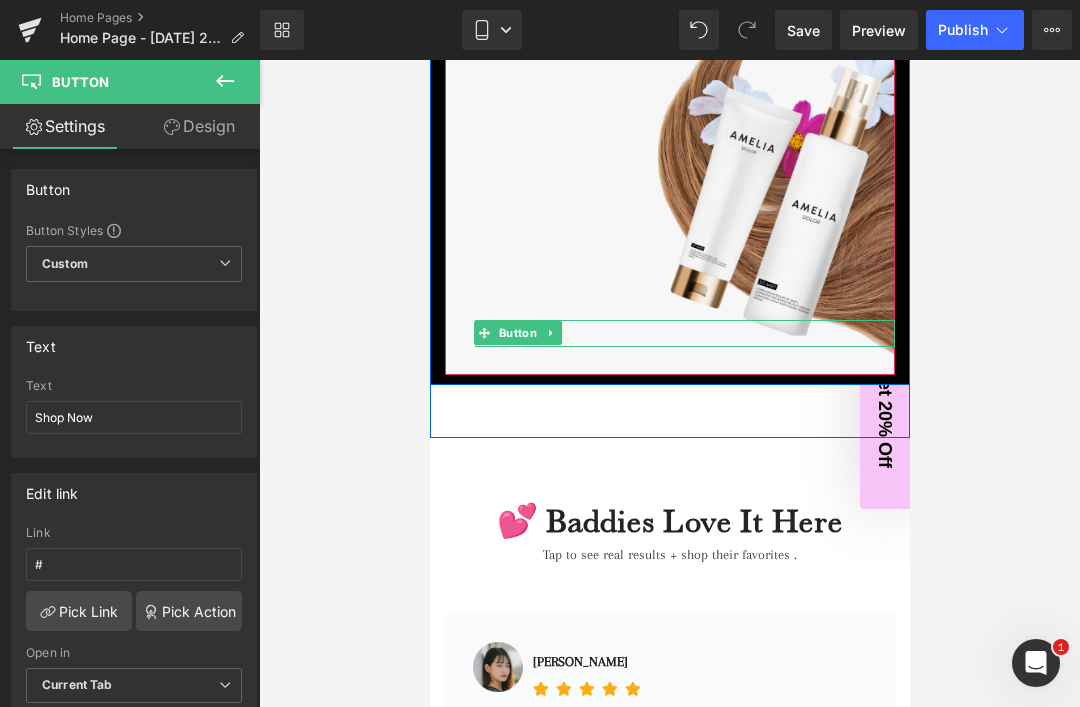 click on "Shop Now" at bounding box center [684, 333] 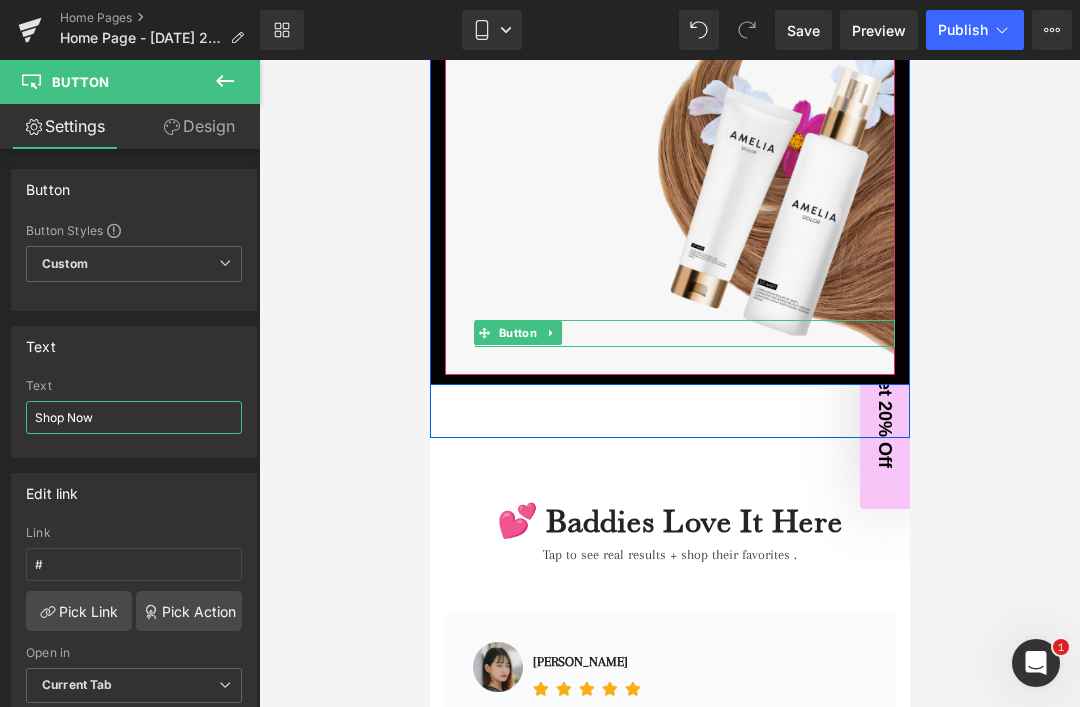 click on "Shop Now" at bounding box center (134, 417) 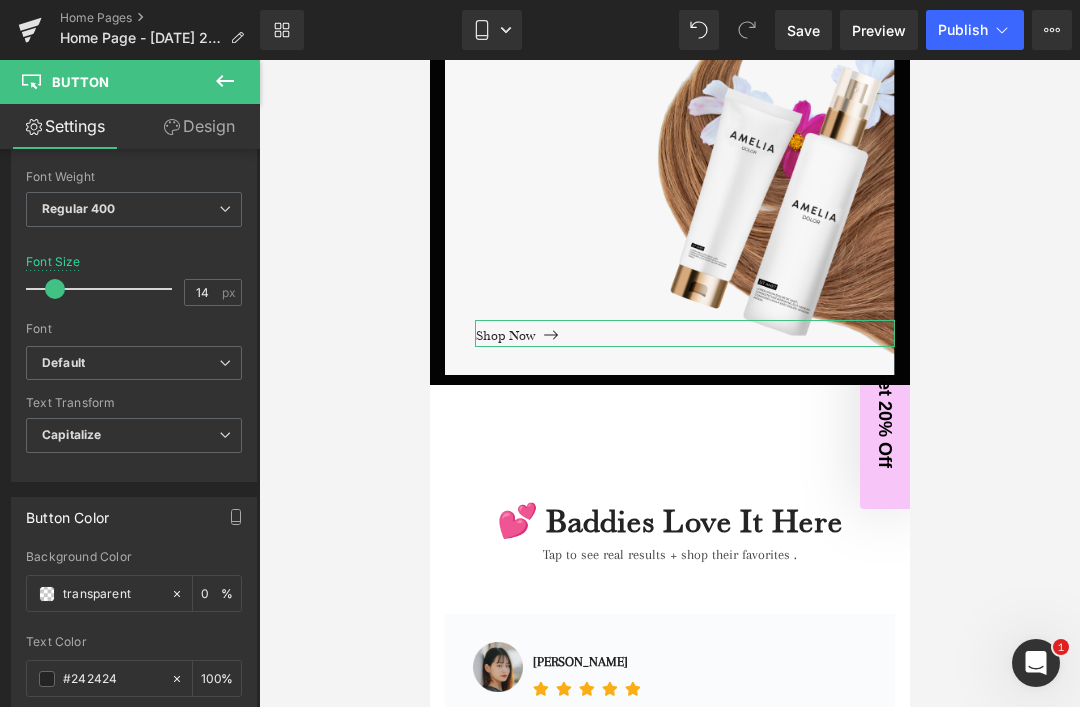 scroll, scrollTop: 661, scrollLeft: 0, axis: vertical 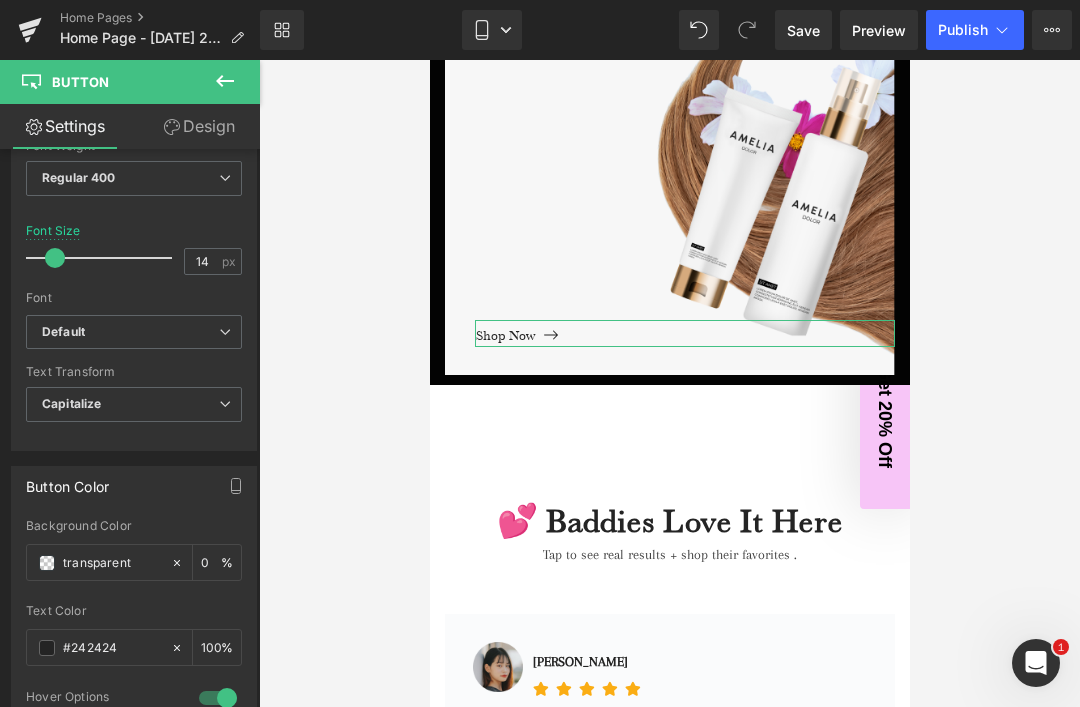 click on "Capitalize" at bounding box center [71, 403] 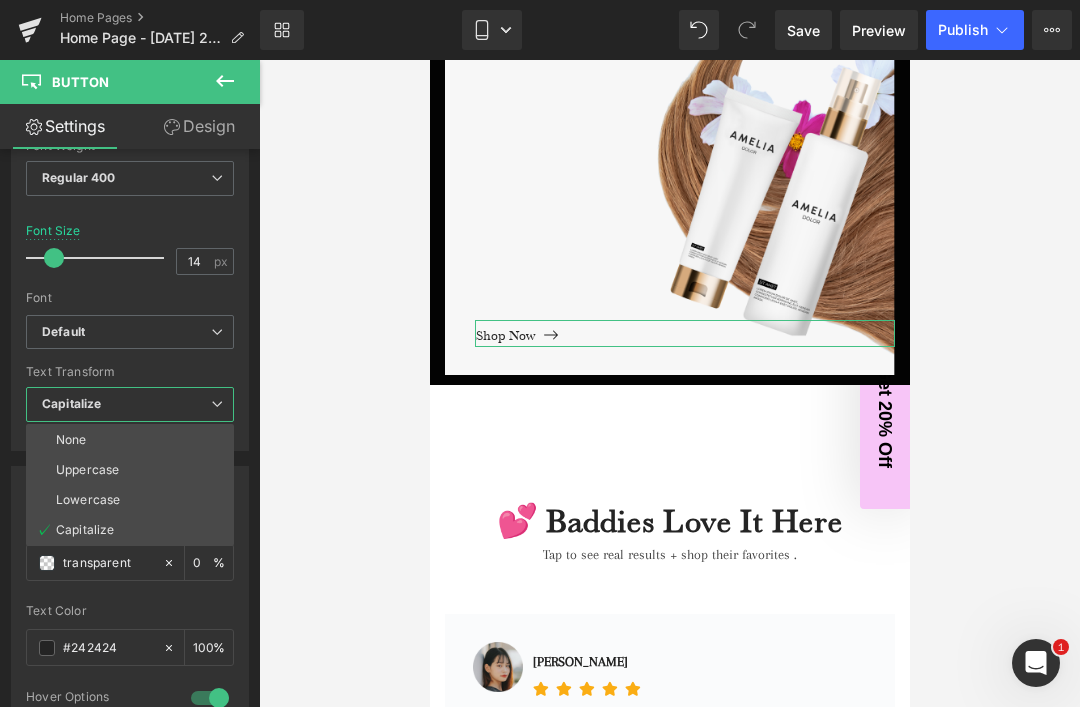 click on "Uppercase" at bounding box center (87, 470) 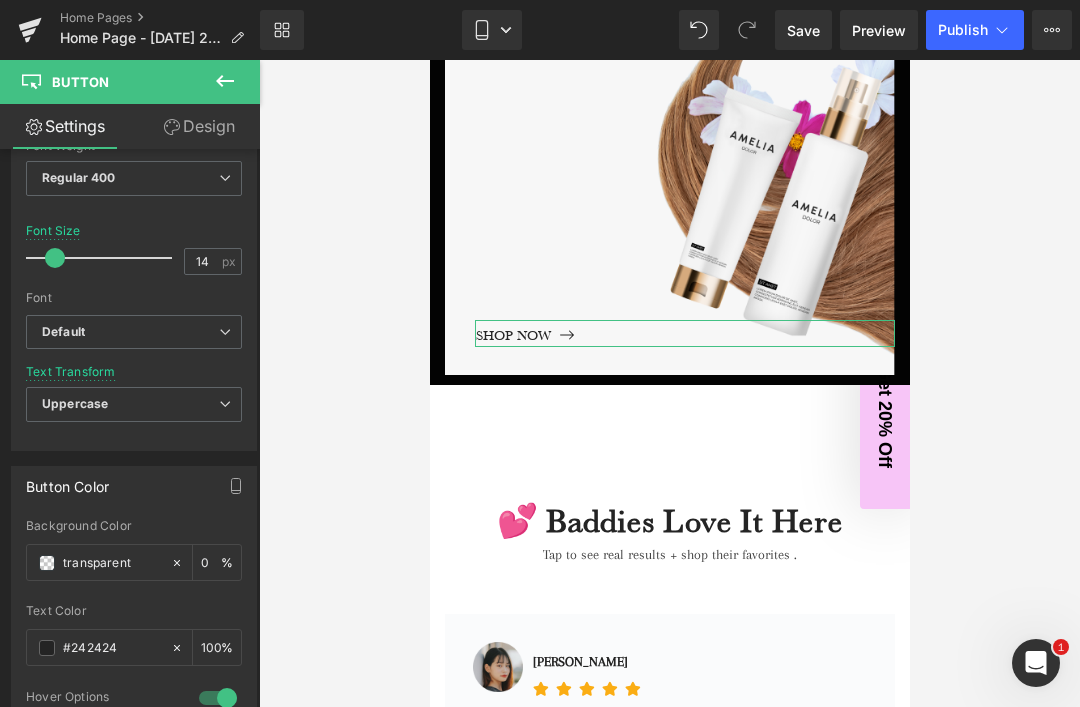 click on "Default" at bounding box center [63, 332] 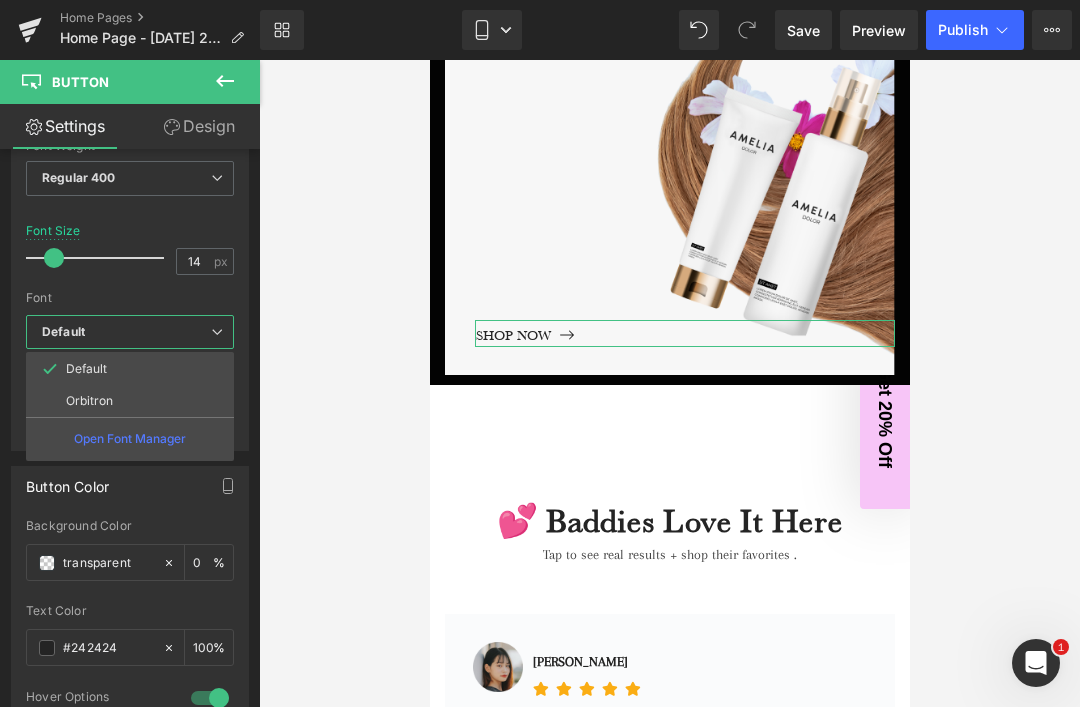 click on "Orbitron" at bounding box center (89, 401) 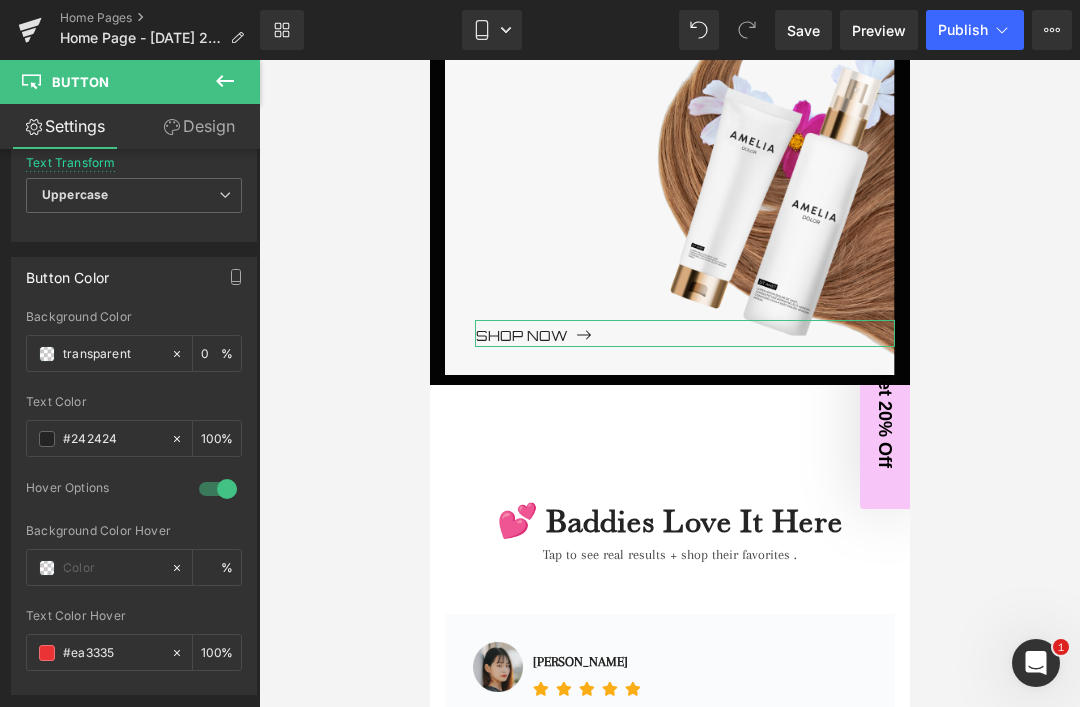scroll, scrollTop: 915, scrollLeft: 0, axis: vertical 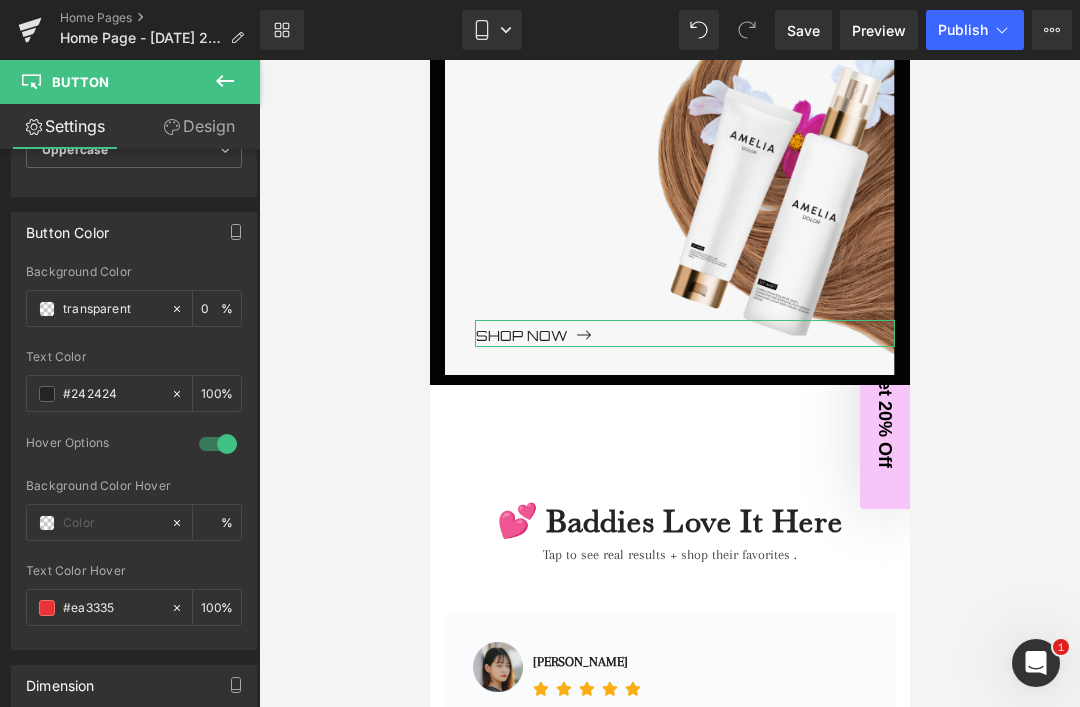click on "#242424" at bounding box center (112, 394) 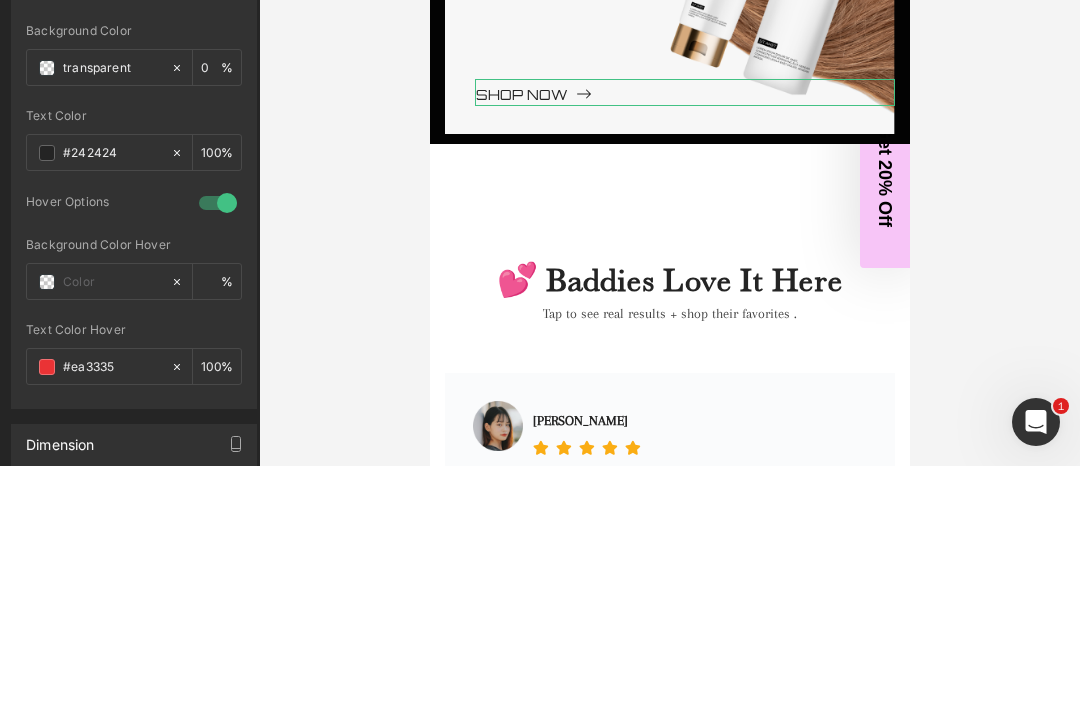 click on "#242424" at bounding box center (112, 394) 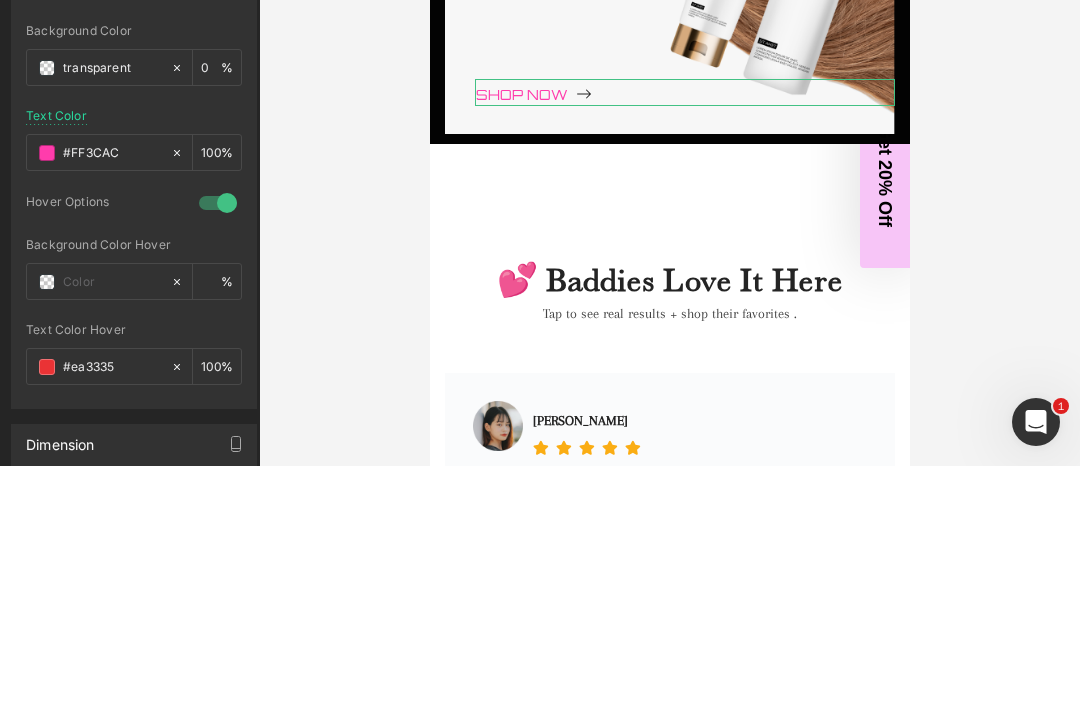 type on "#ff3cac" 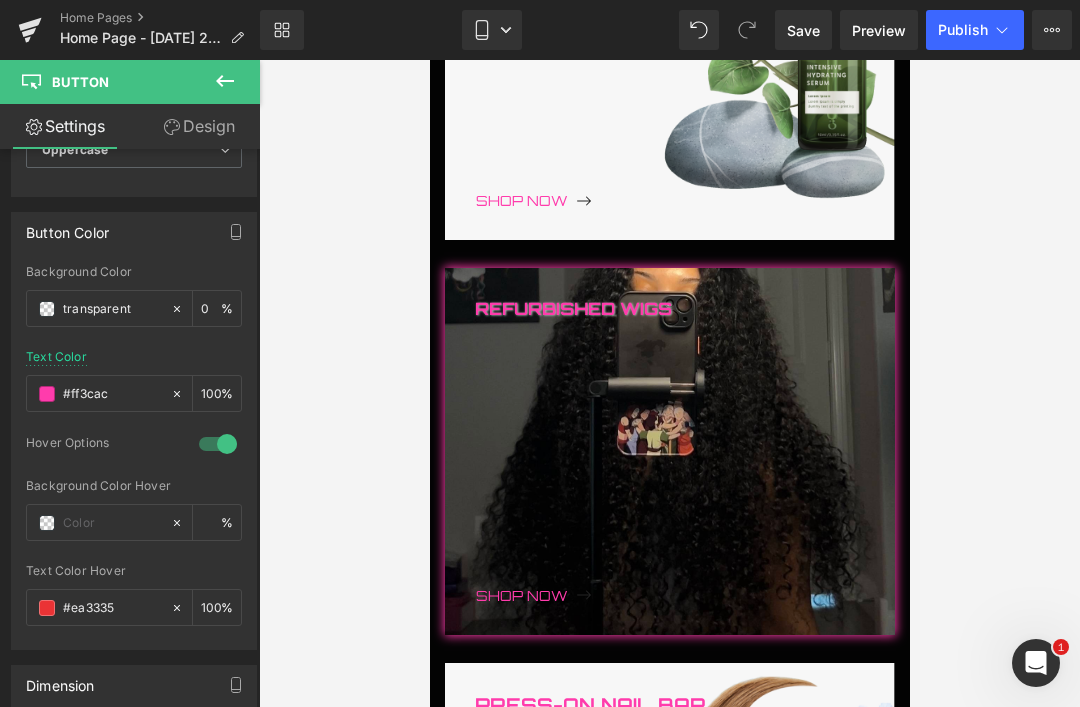 scroll, scrollTop: 741, scrollLeft: 0, axis: vertical 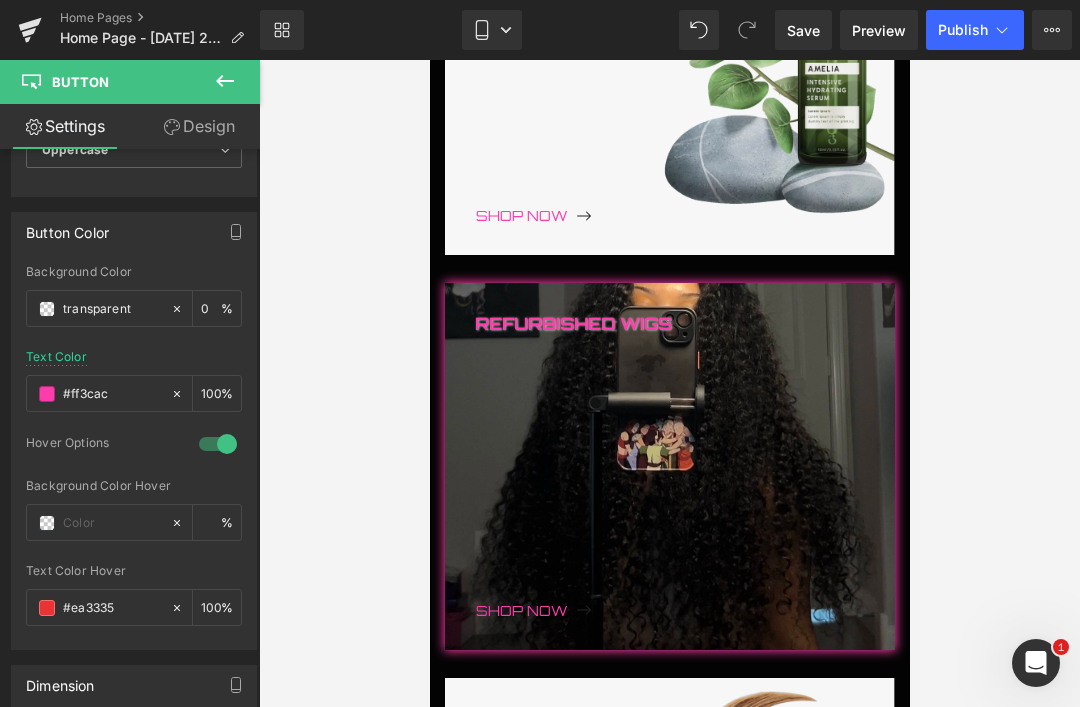 click at bounding box center [669, 383] 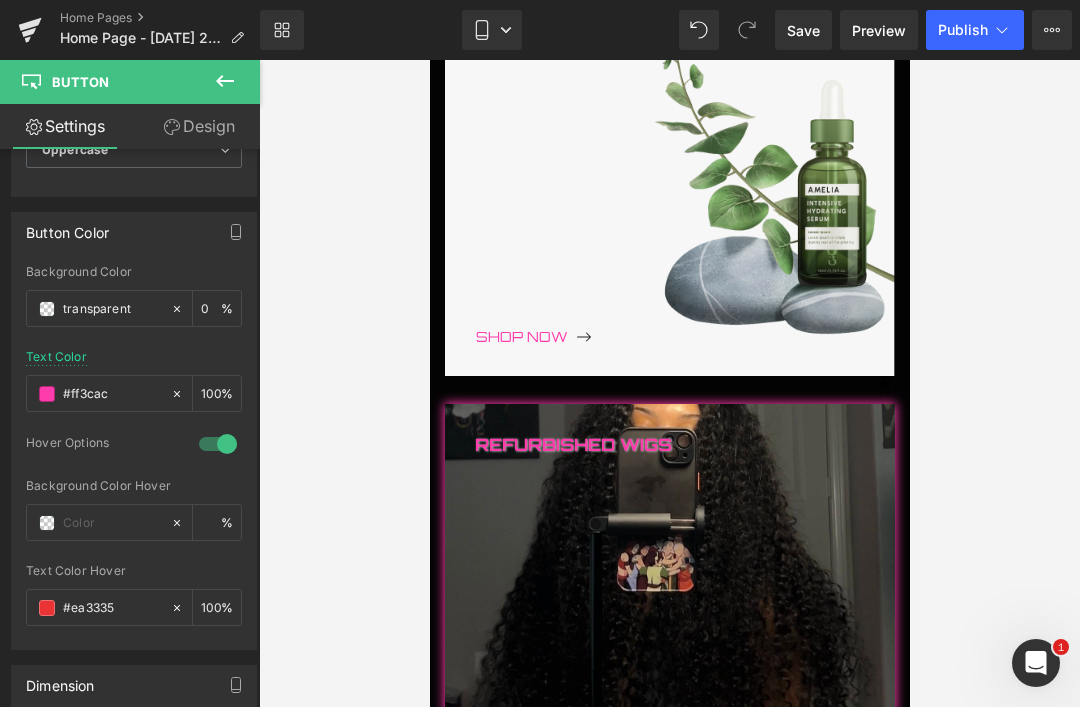 scroll, scrollTop: 374, scrollLeft: 0, axis: vertical 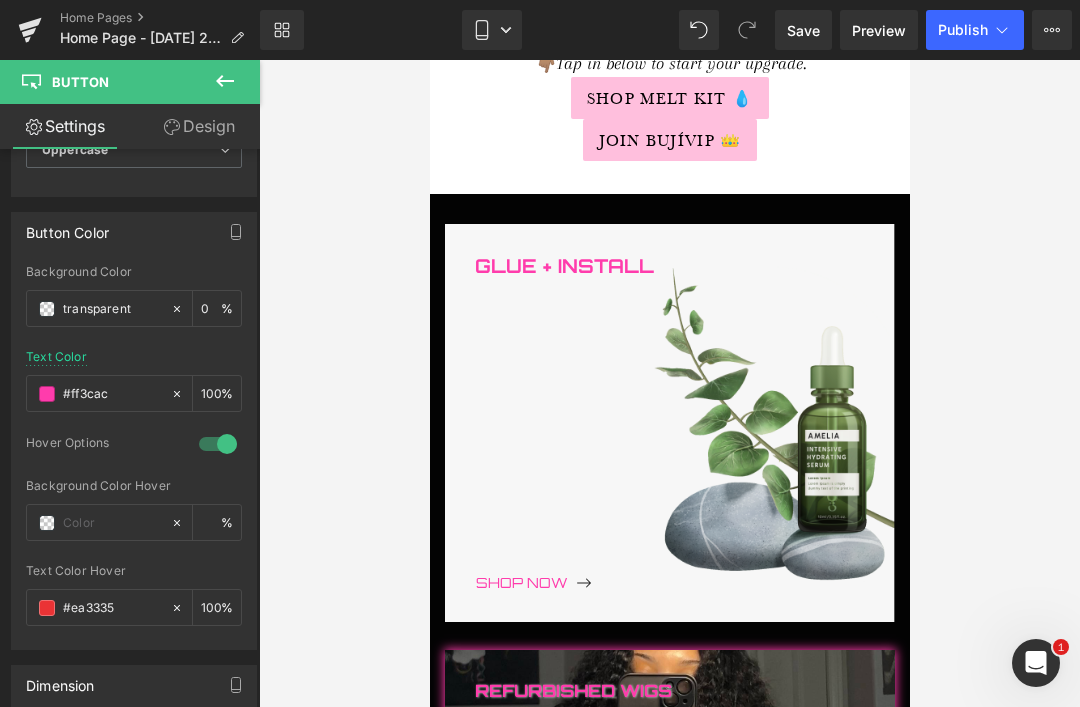 click on "Save" at bounding box center (803, 30) 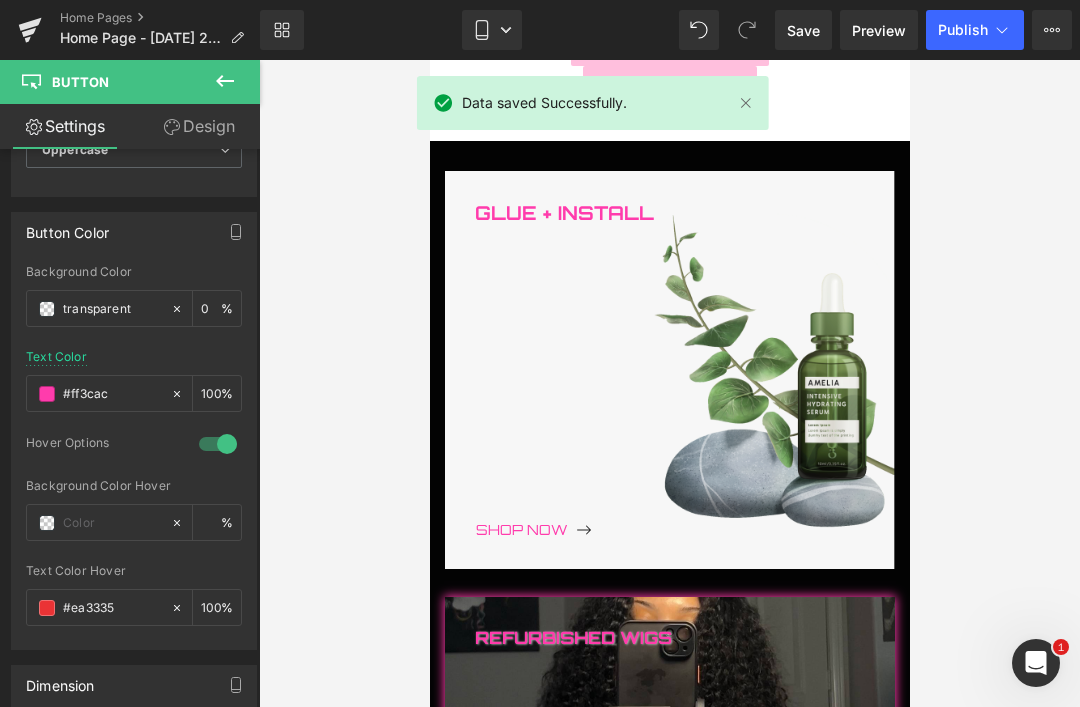 scroll, scrollTop: 425, scrollLeft: 0, axis: vertical 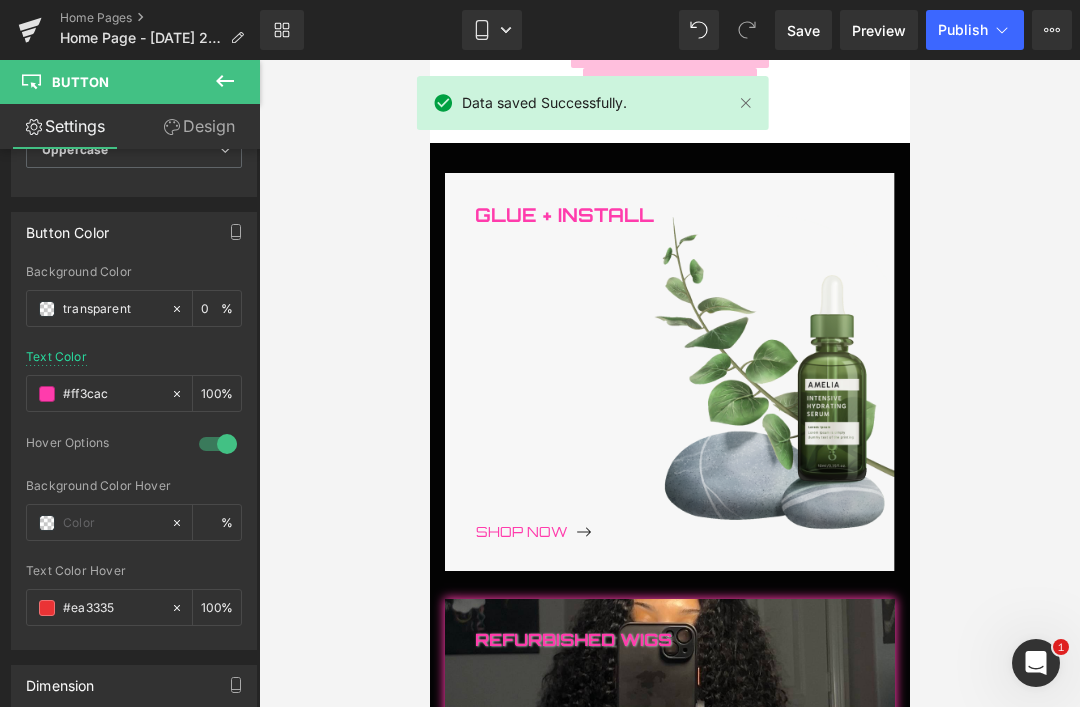 click on "Glue + Install
Text Block         Shop Now Button" at bounding box center [669, 372] 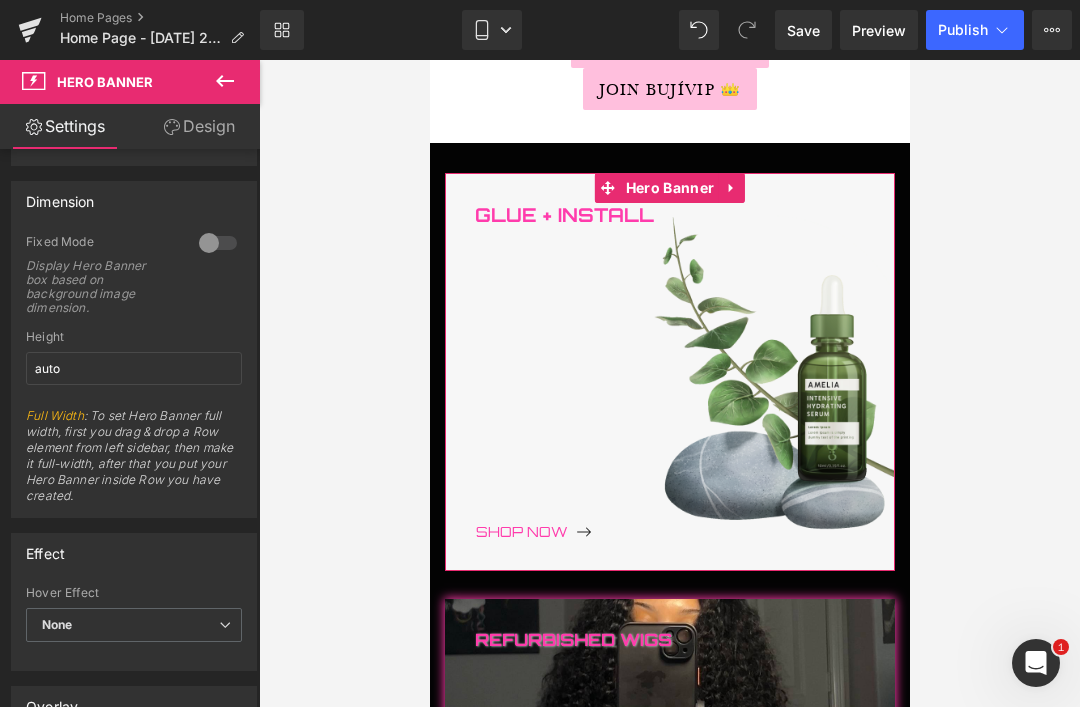 scroll, scrollTop: 815, scrollLeft: 0, axis: vertical 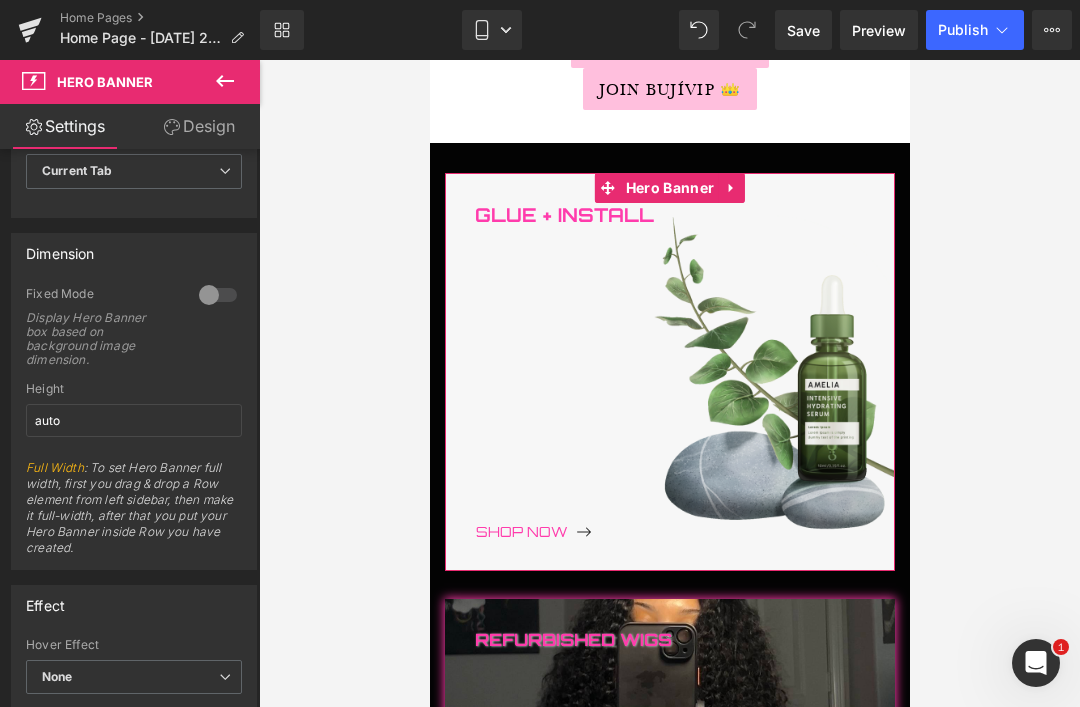 click on "Design" at bounding box center (199, 126) 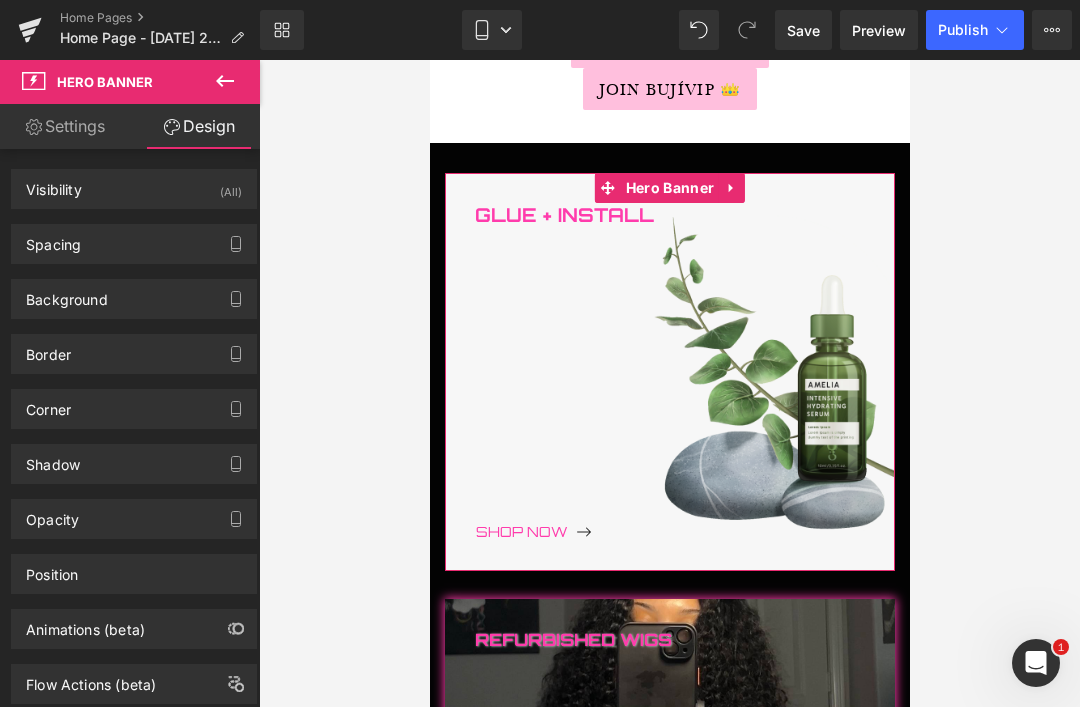 click on "Shadow" at bounding box center [53, 459] 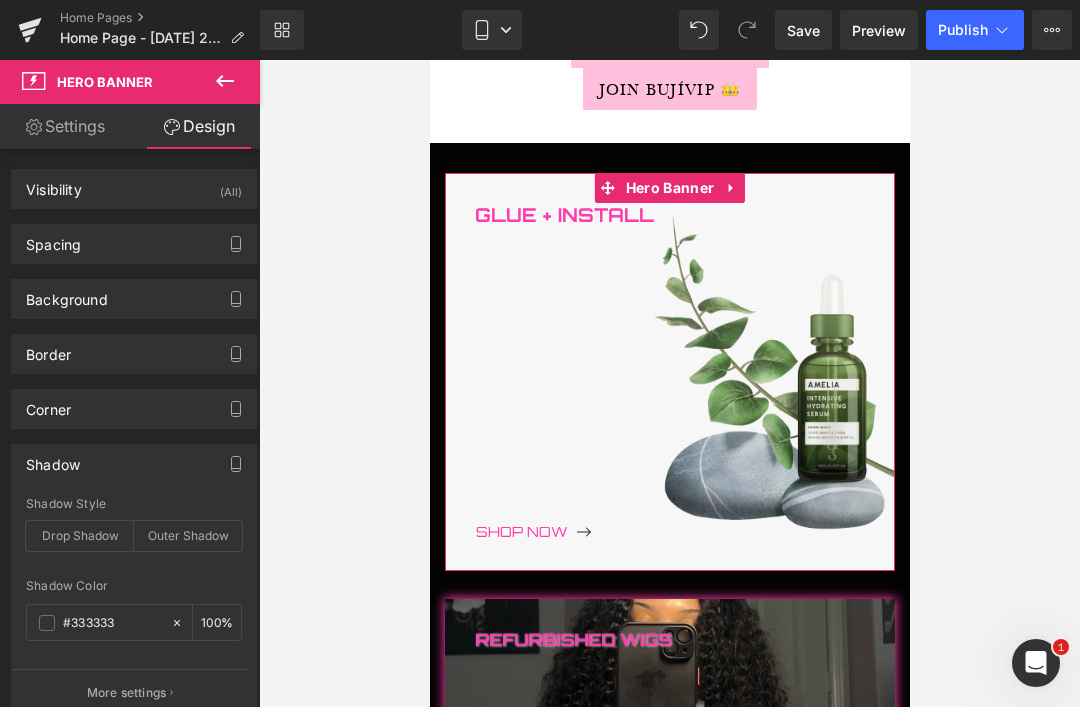 click on "Outer Shadow" at bounding box center (188, 536) 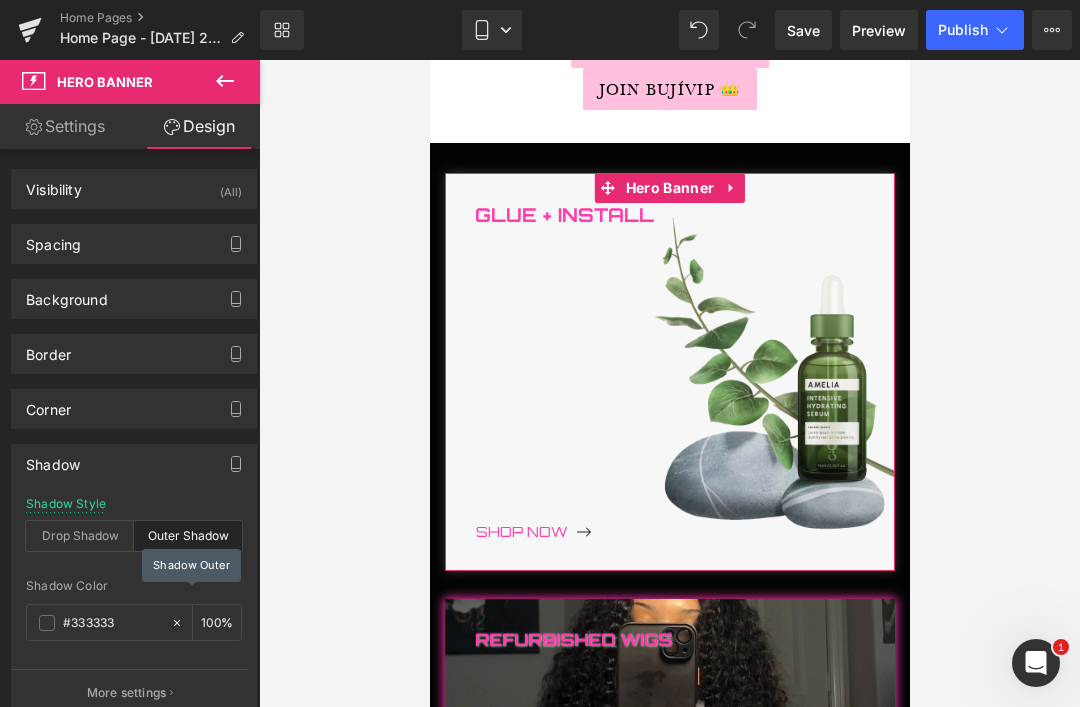 click on "#333333" at bounding box center (112, 623) 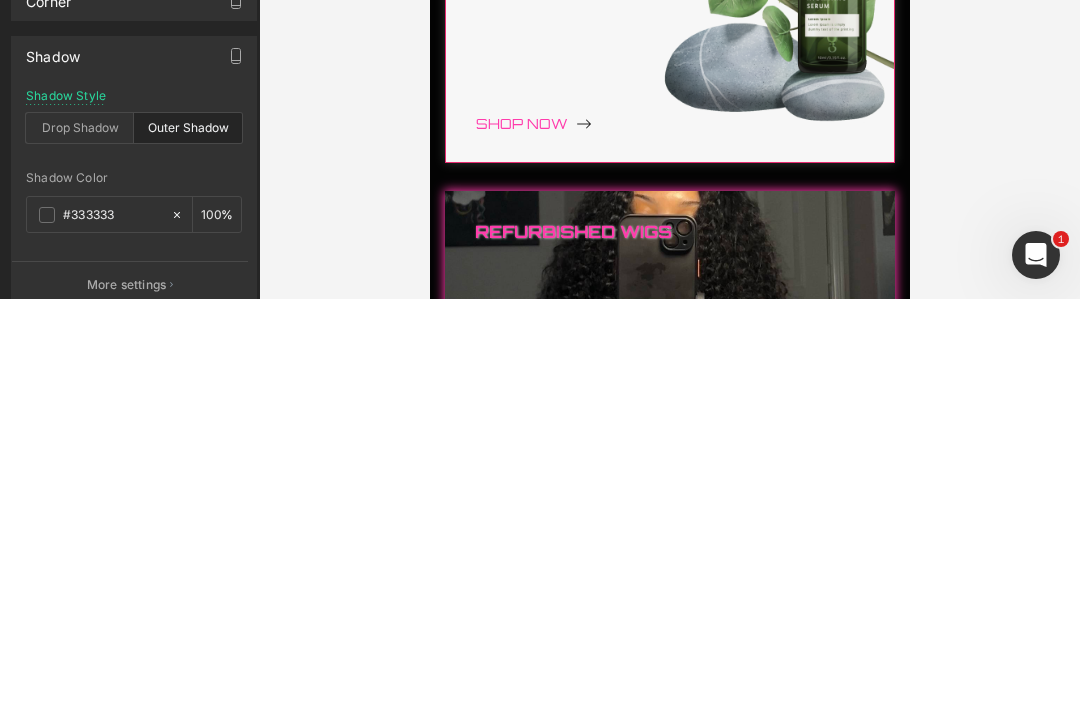 click on "#333333" at bounding box center [112, 623] 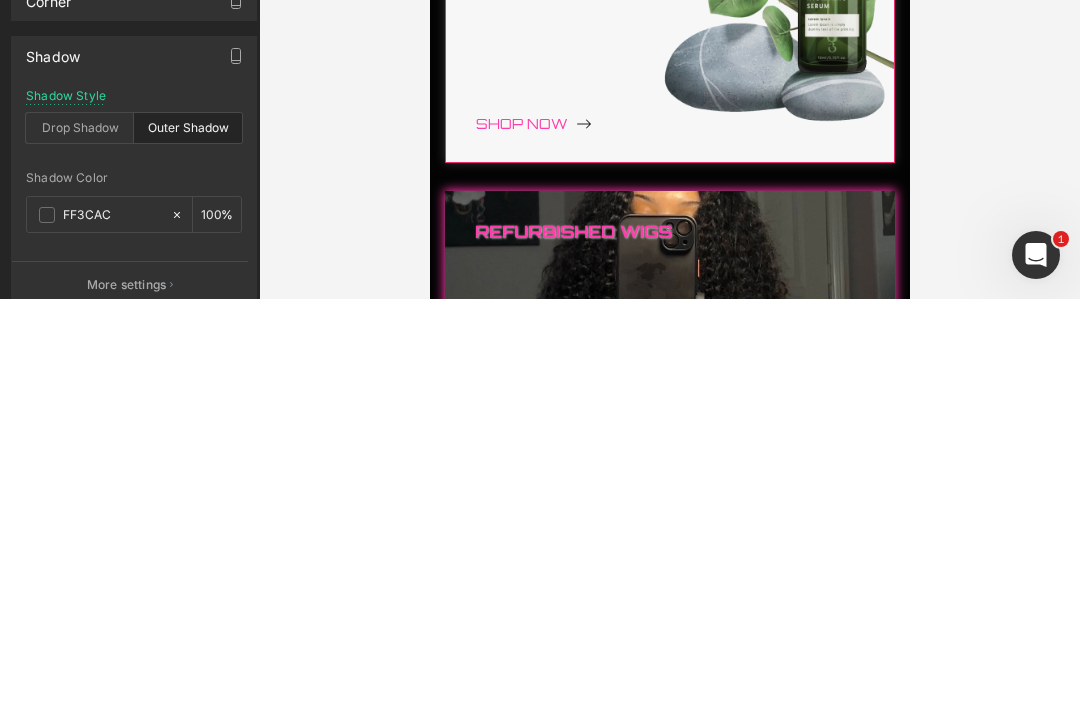 type on "#ff3cac" 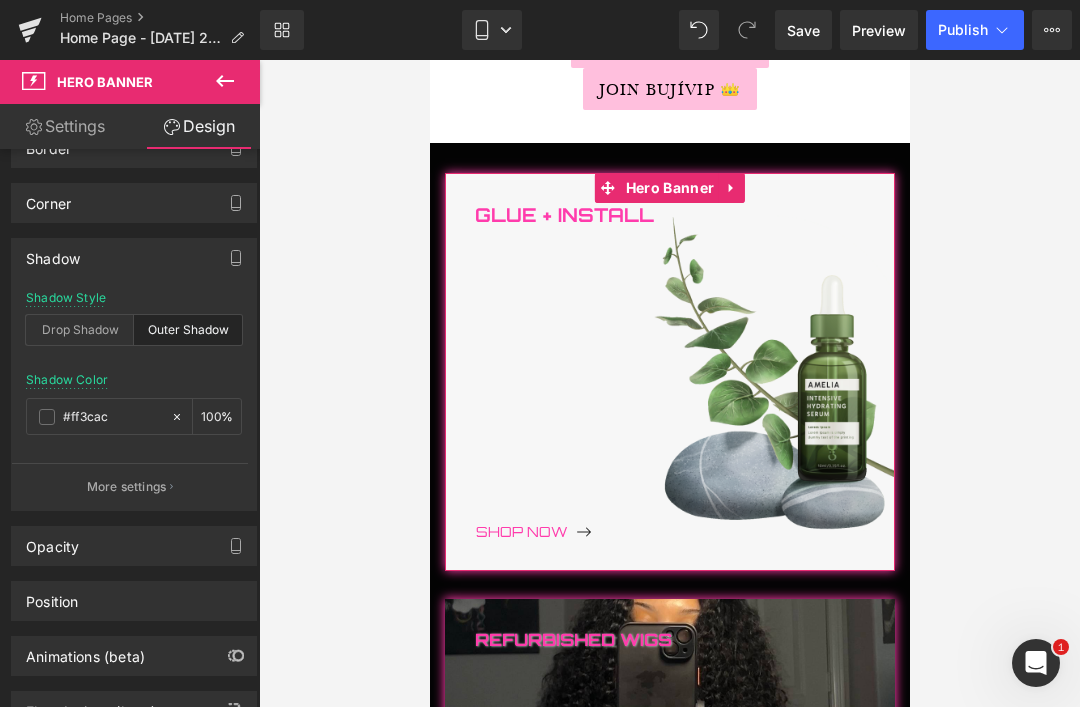 scroll, scrollTop: 204, scrollLeft: 0, axis: vertical 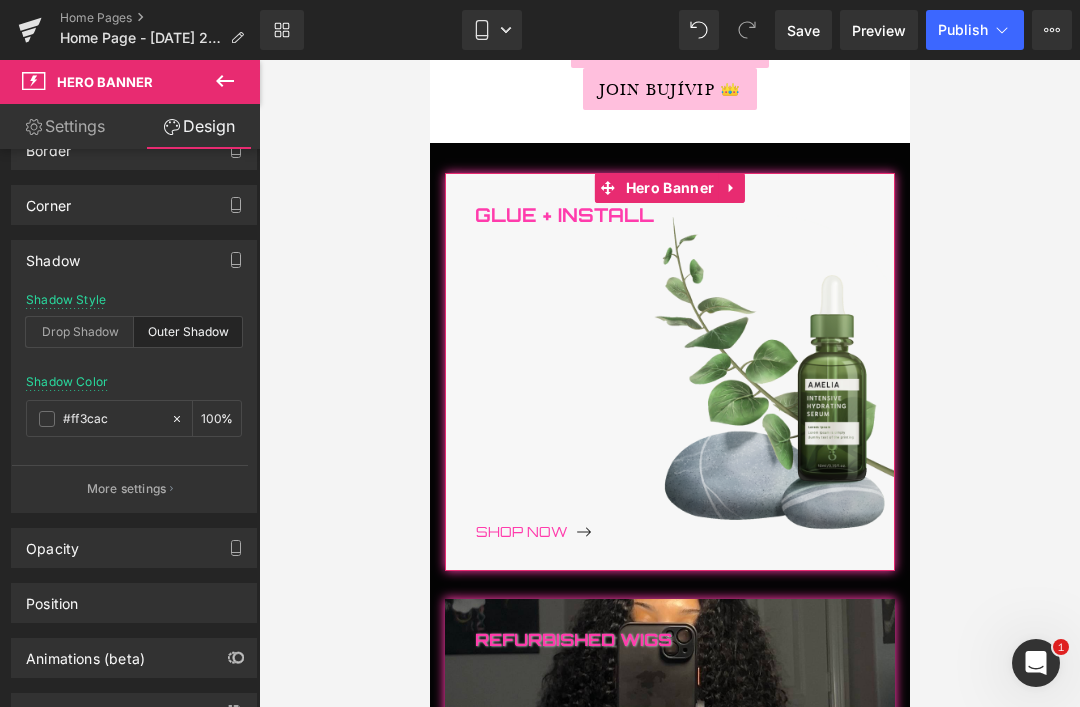 click on "More settings" at bounding box center (127, 489) 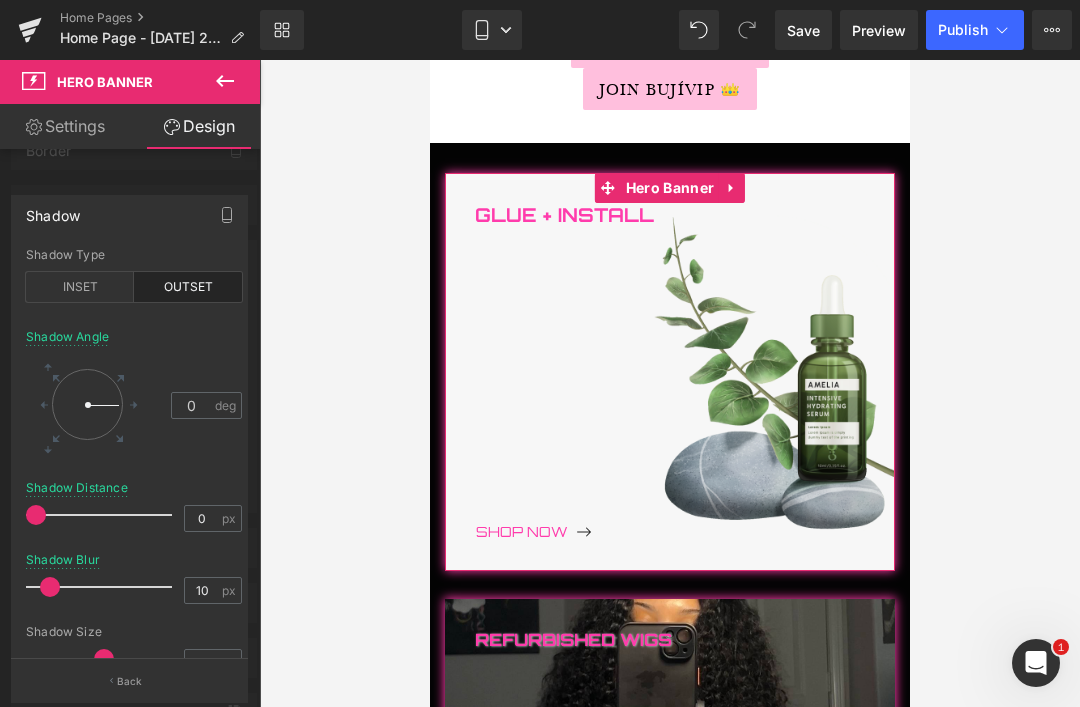 click at bounding box center [87, 404] 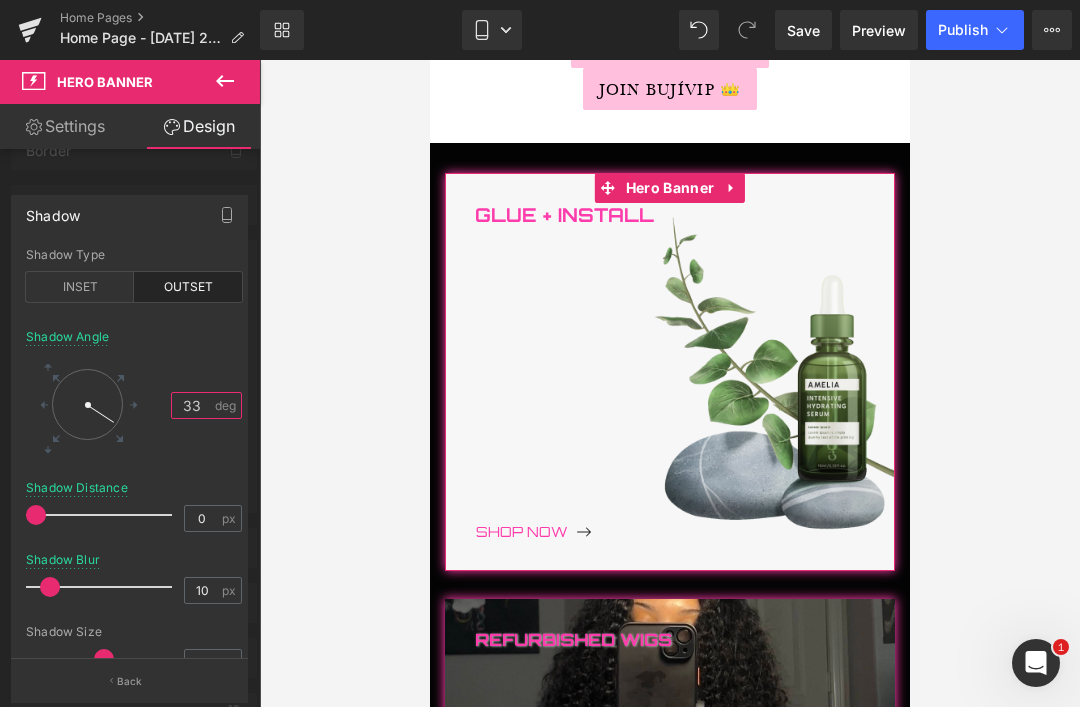 click on "33" at bounding box center (192, 405) 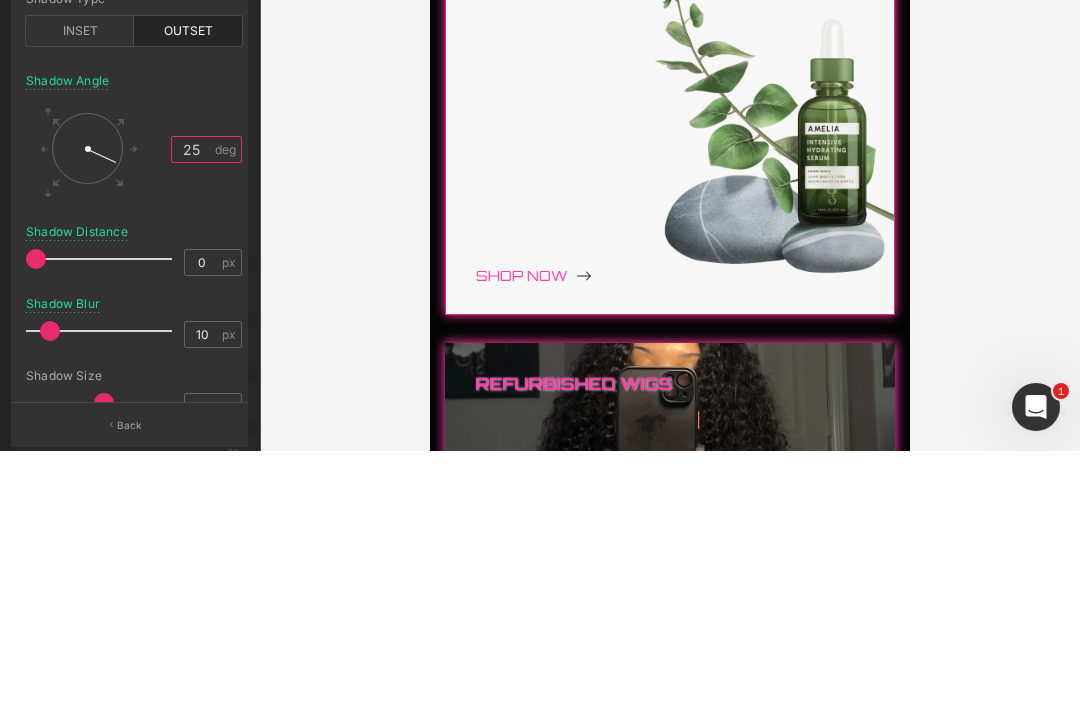 type on "25" 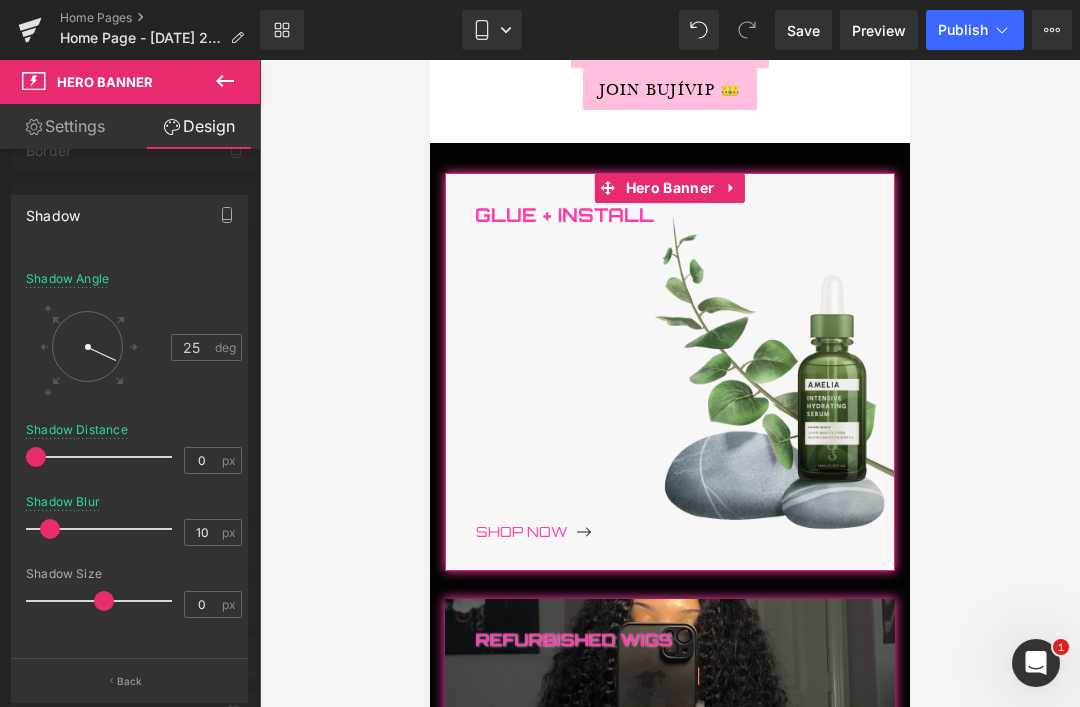 scroll, scrollTop: 58, scrollLeft: 0, axis: vertical 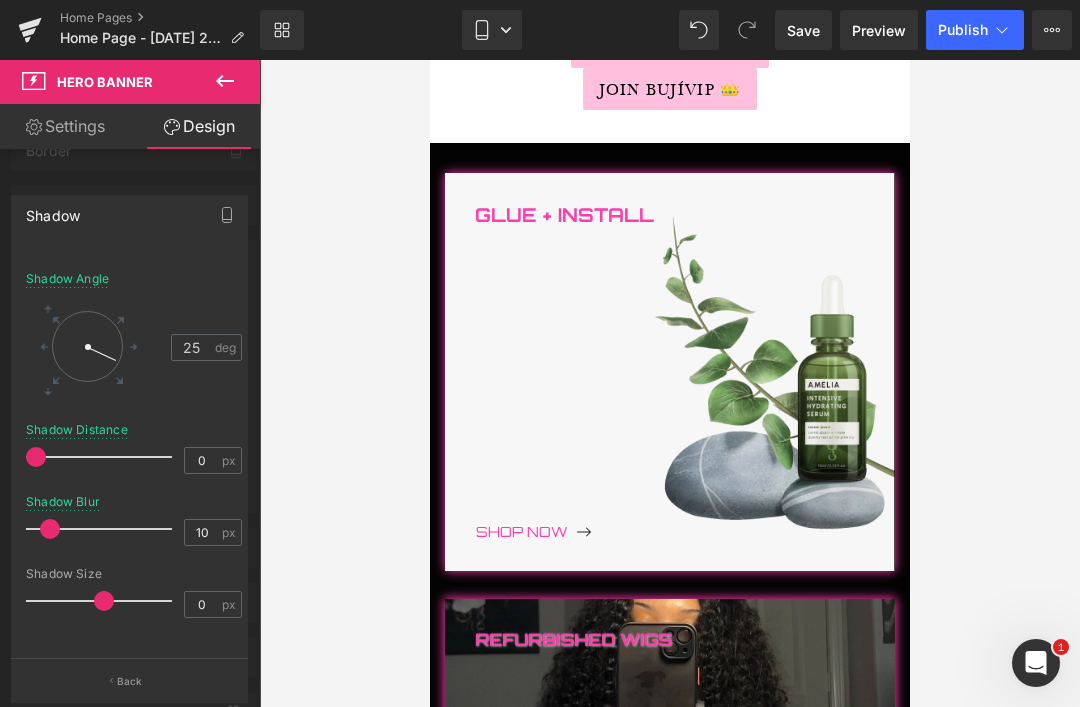 click at bounding box center (669, 383) 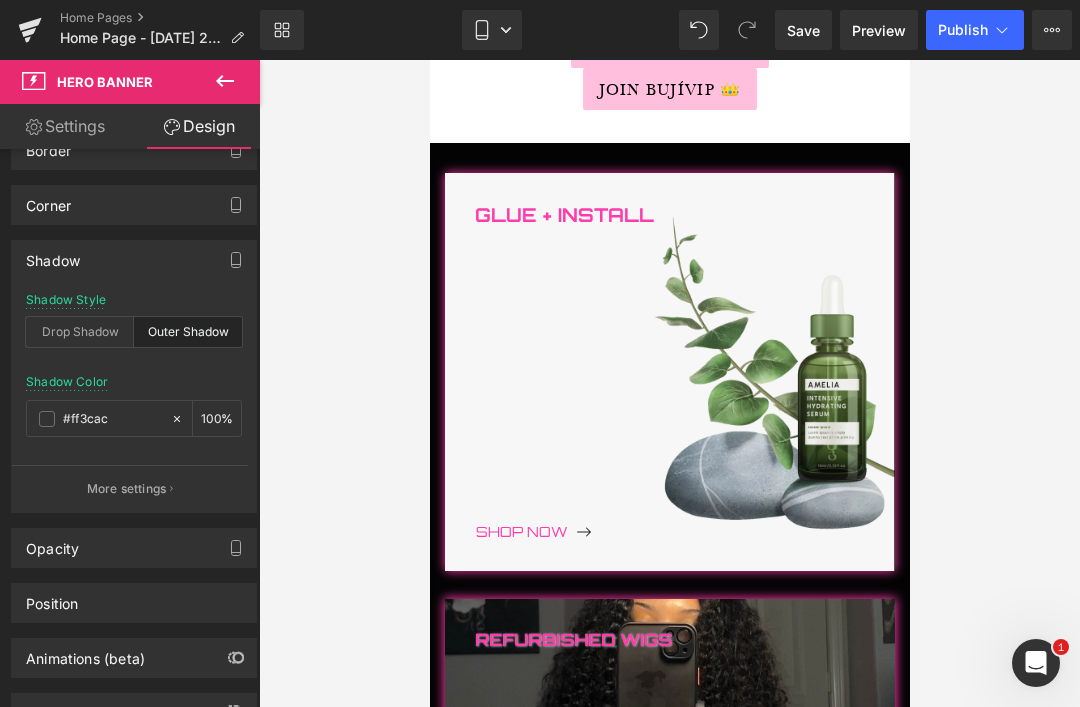 click at bounding box center [429, 60] 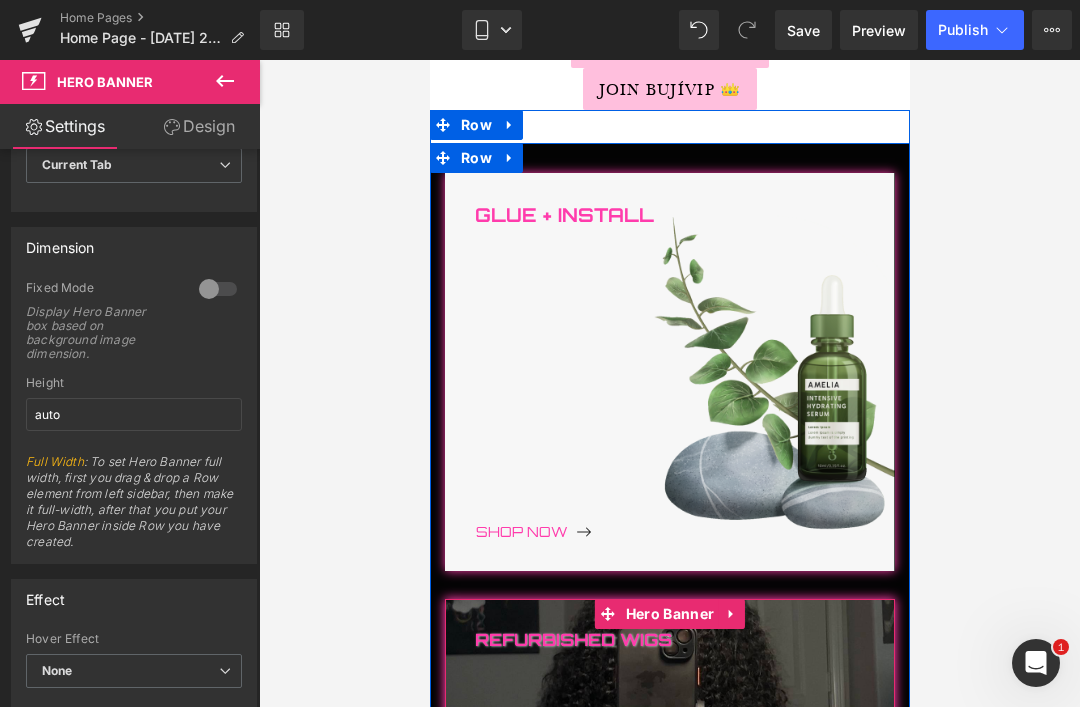 scroll, scrollTop: 856, scrollLeft: 0, axis: vertical 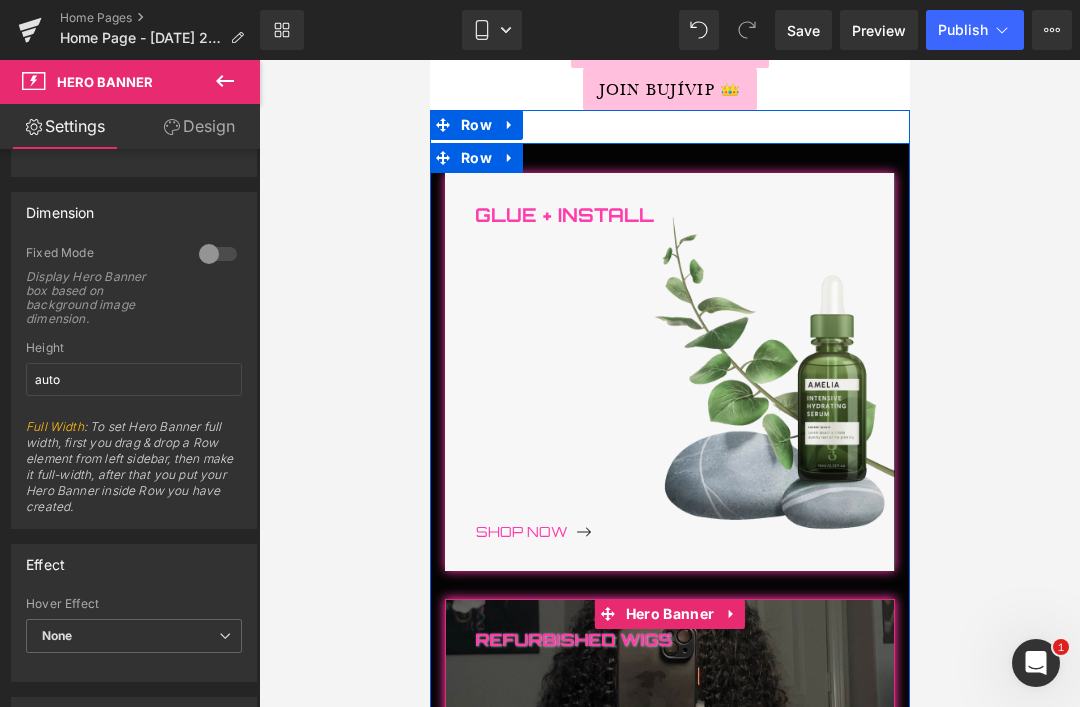 click on "Design" at bounding box center (199, 126) 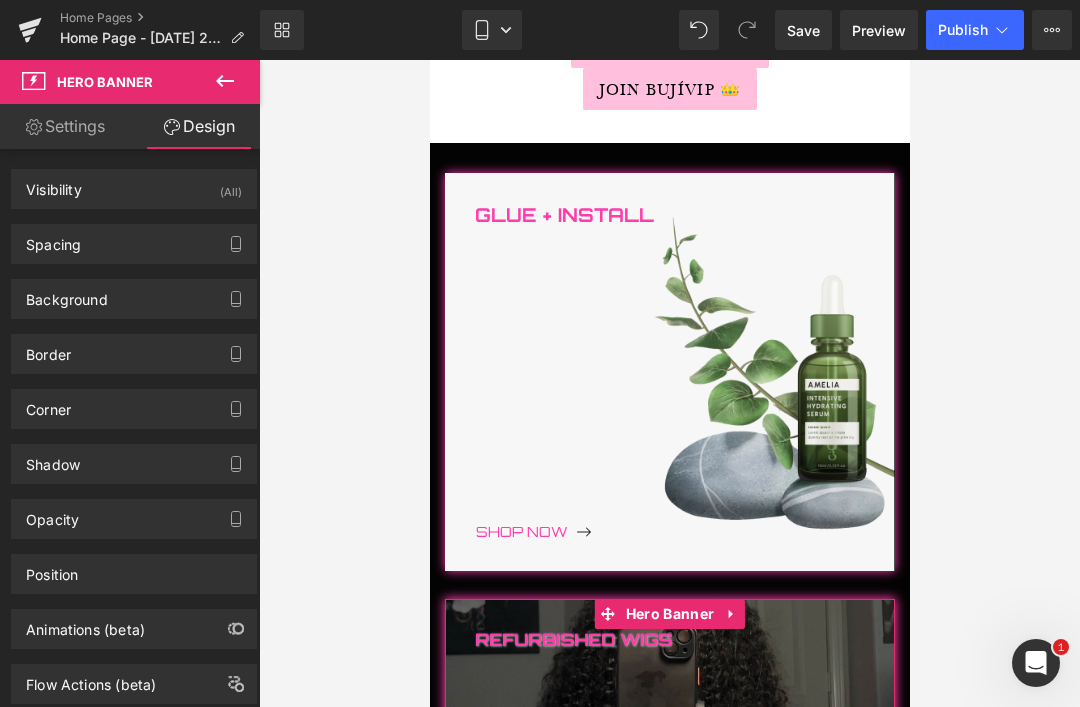 type on "#ff3cac" 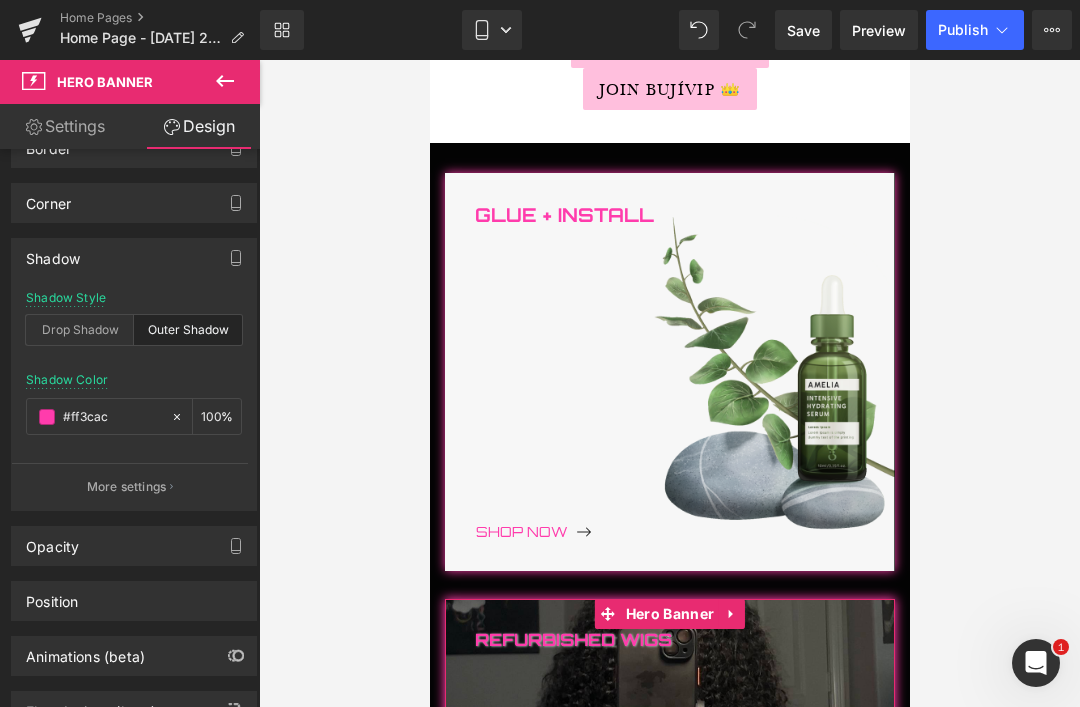 scroll, scrollTop: 204, scrollLeft: 0, axis: vertical 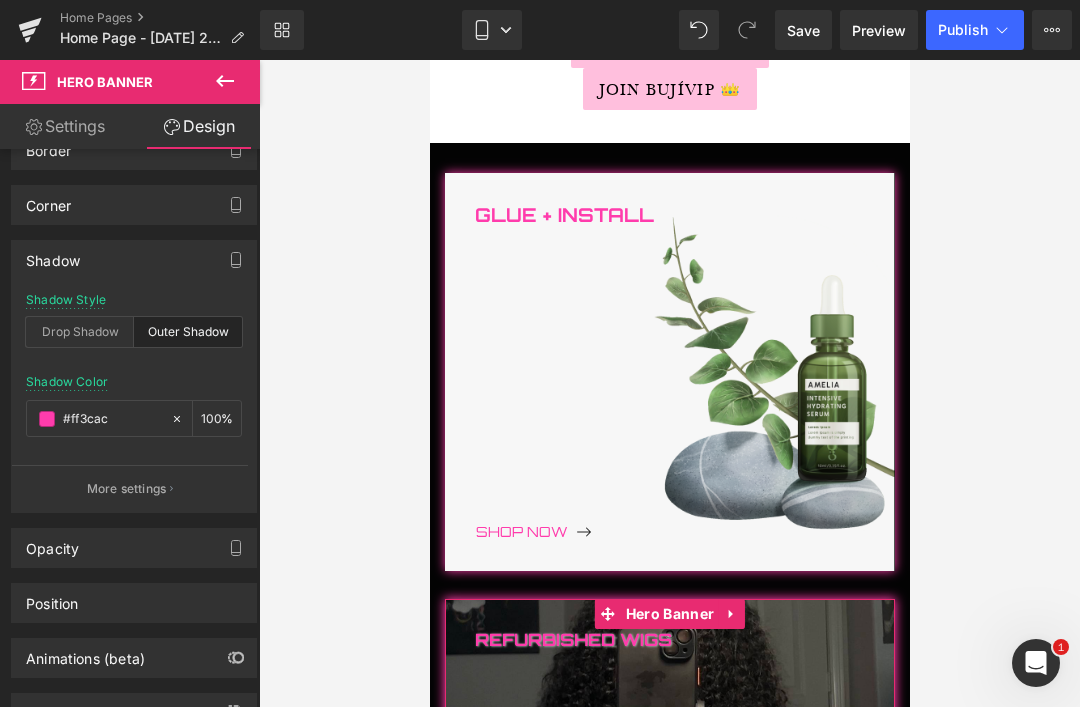 click on "More settings" at bounding box center [127, 489] 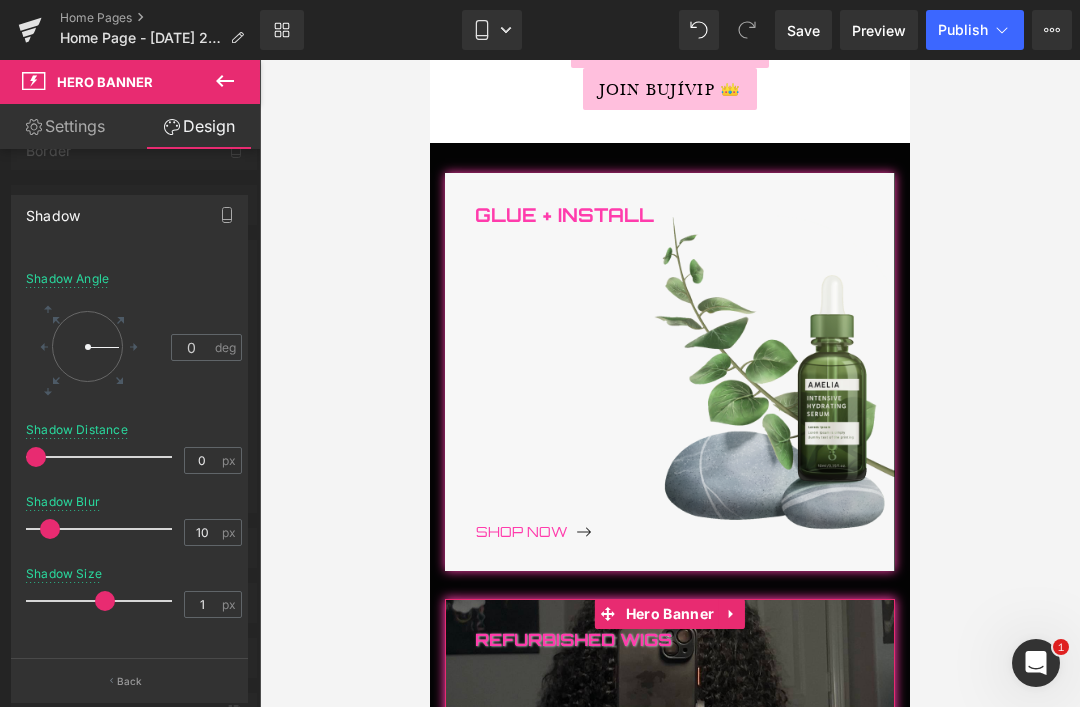 scroll, scrollTop: 58, scrollLeft: 0, axis: vertical 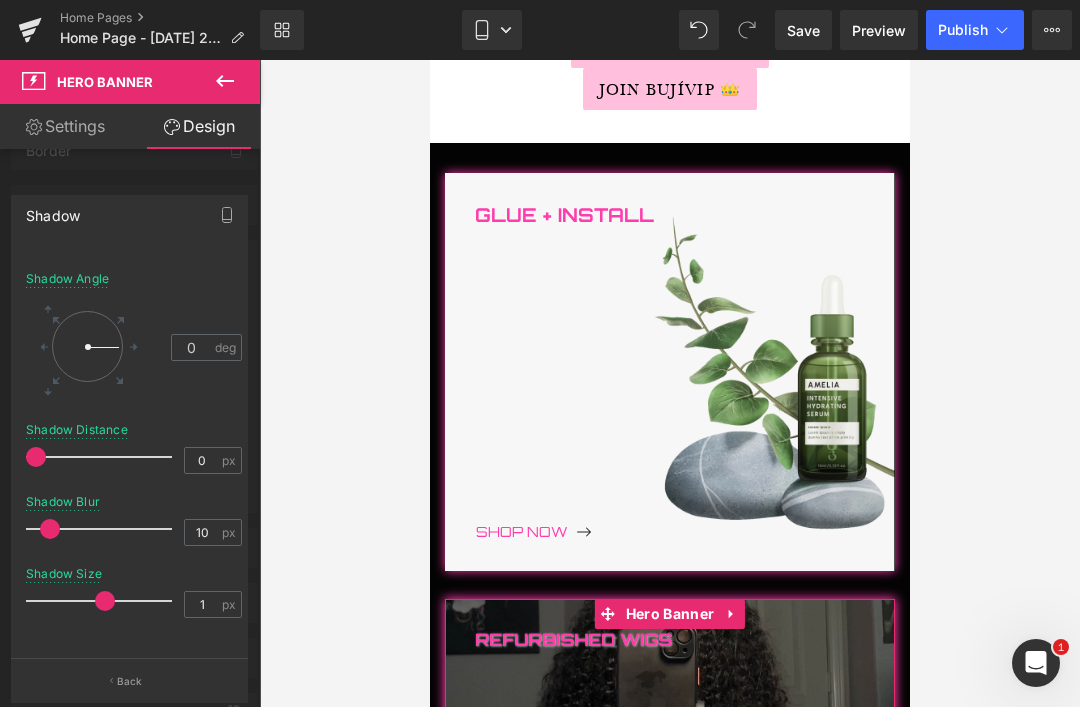 click at bounding box center [669, 417] 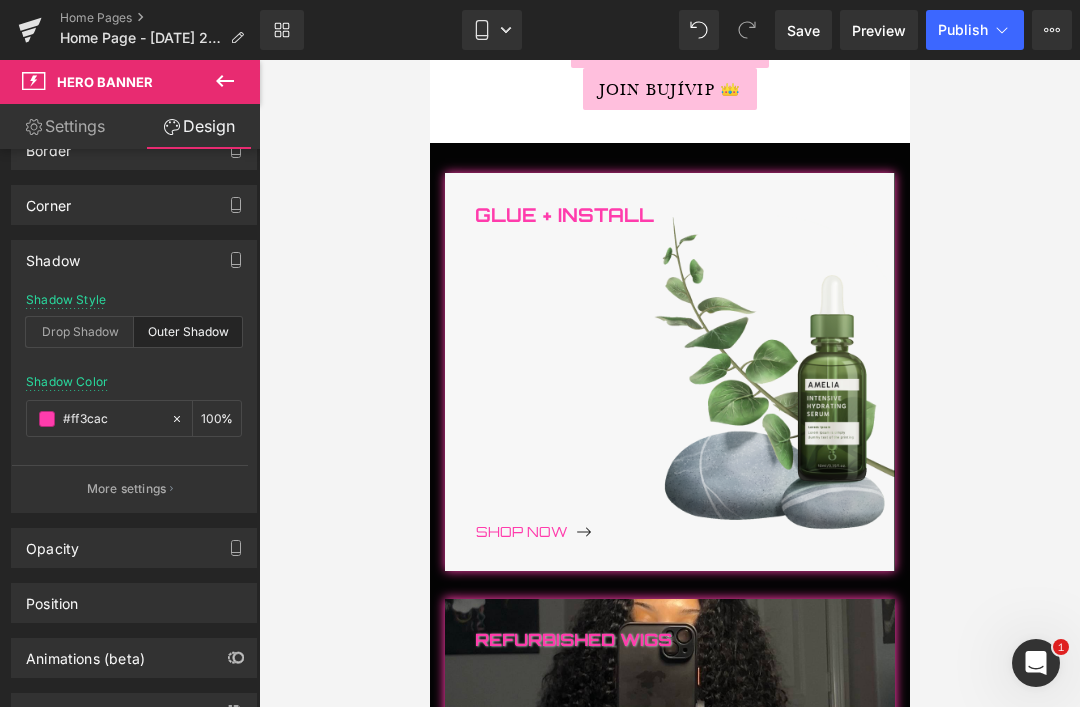 click on "More settings" at bounding box center [127, 489] 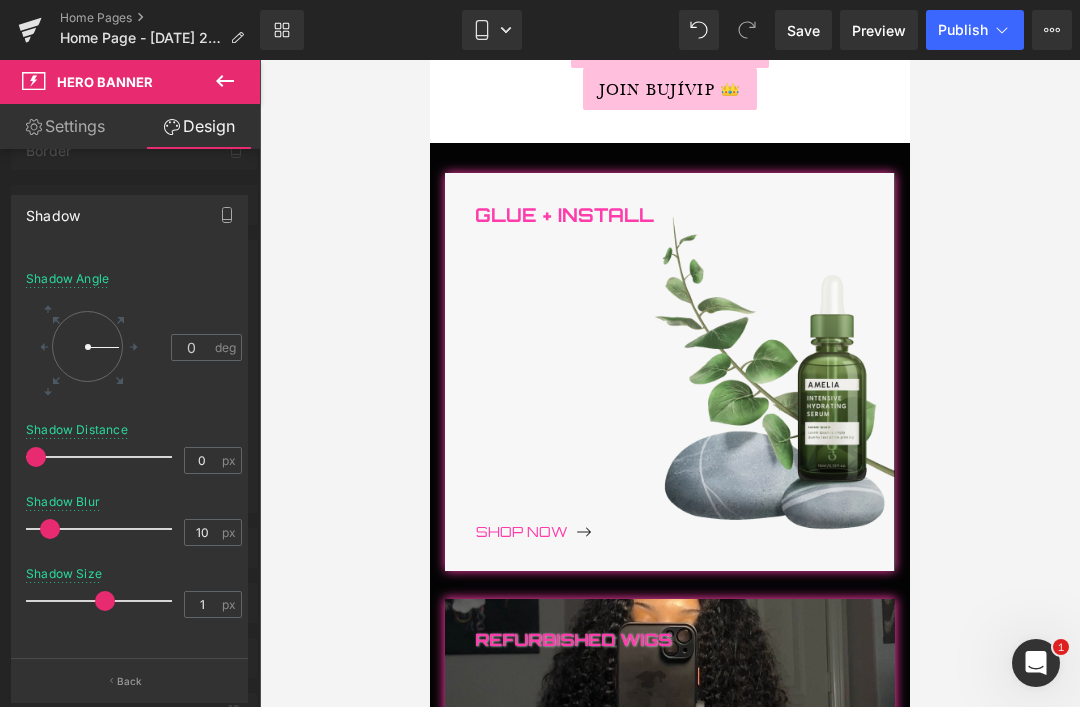 click at bounding box center (669, 417) 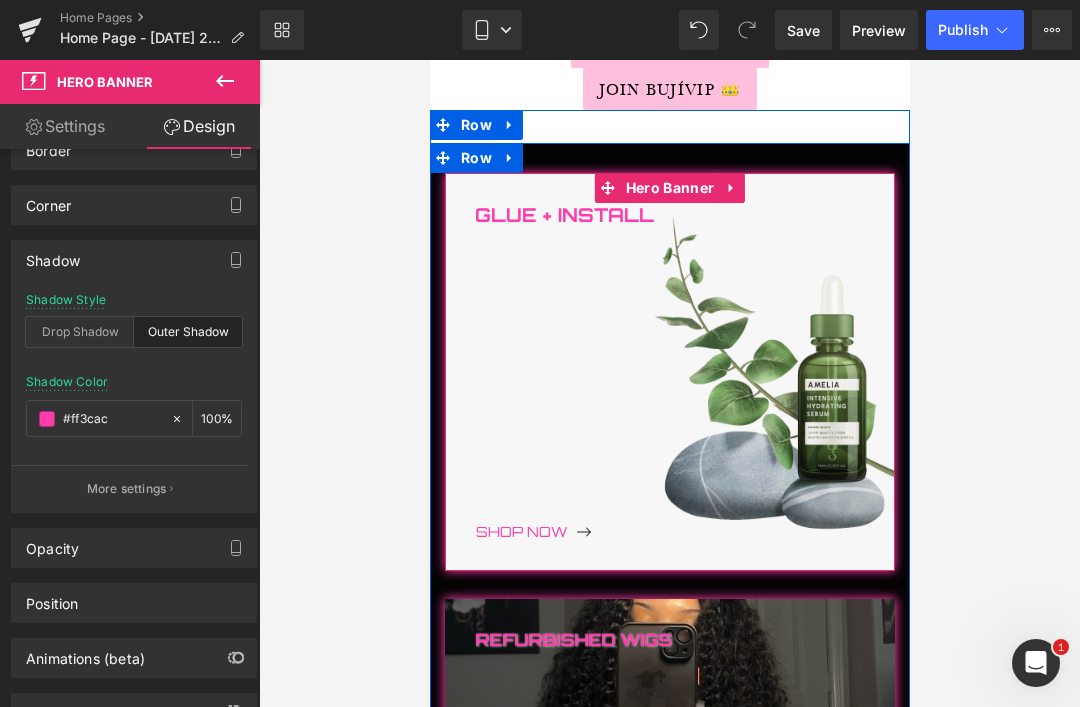 click at bounding box center [669, 372] 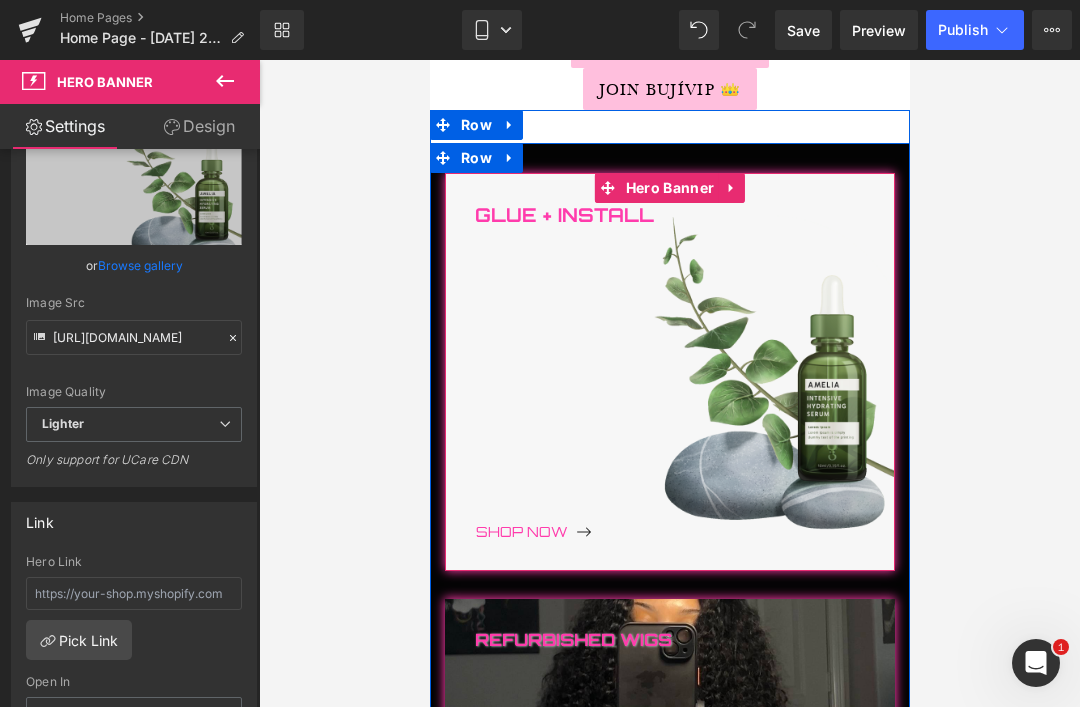 scroll, scrollTop: 274, scrollLeft: 0, axis: vertical 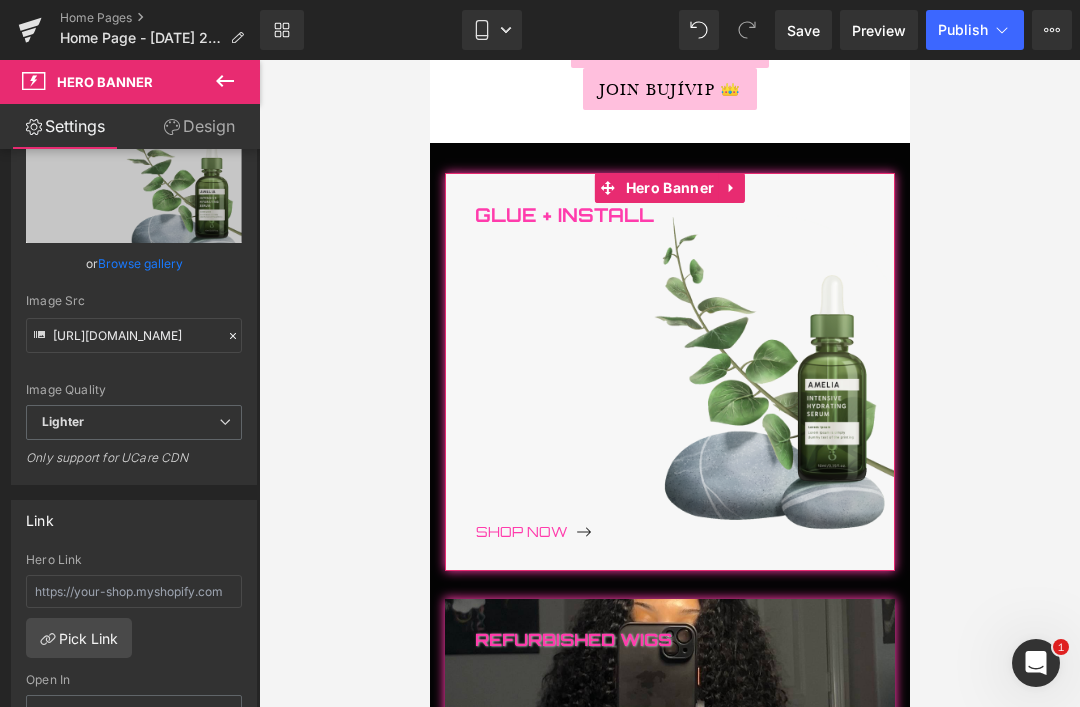 click on "Design" at bounding box center (199, 126) 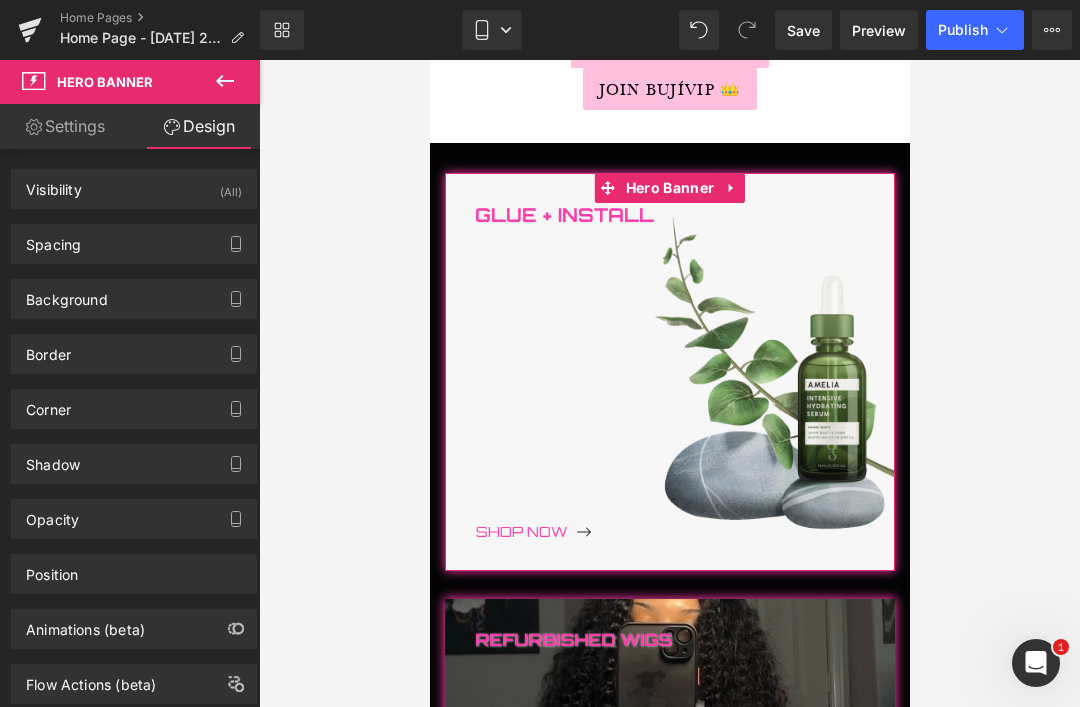click on "Border" at bounding box center [48, 349] 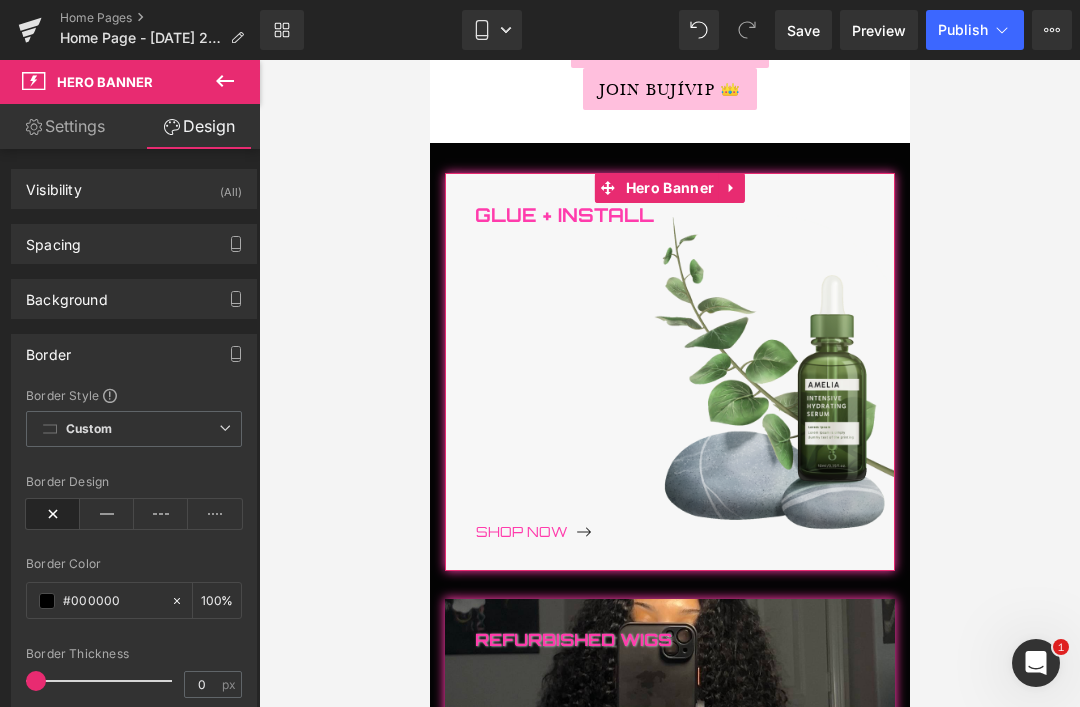 click on "Border" at bounding box center [134, 354] 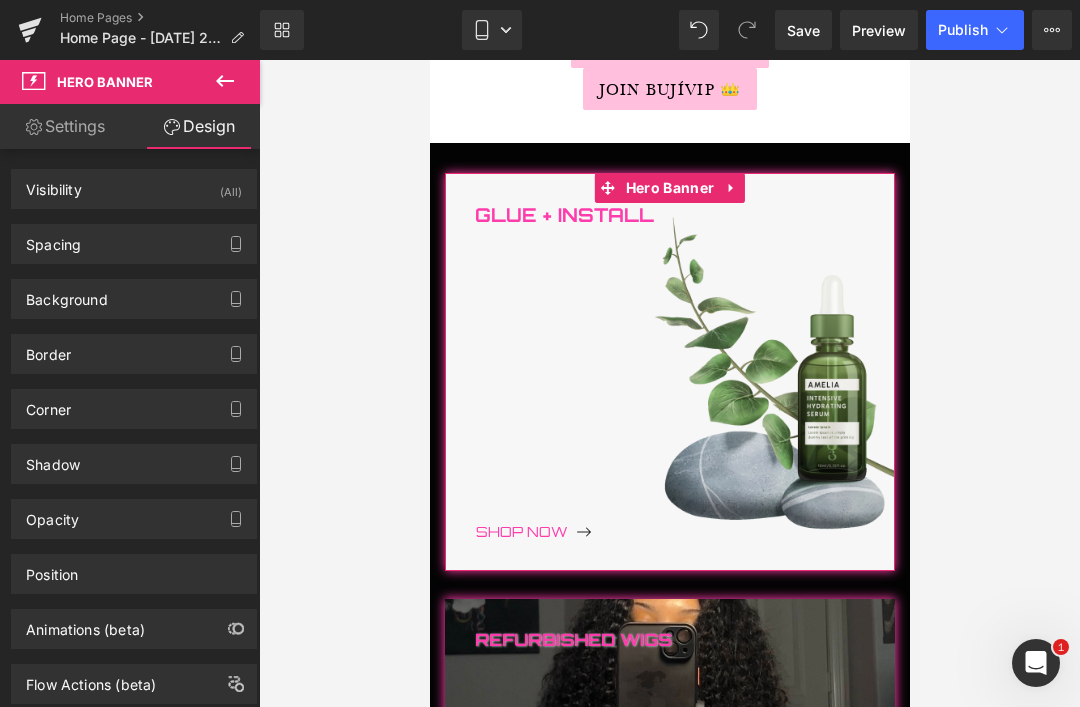 click on "Shadow" at bounding box center [53, 459] 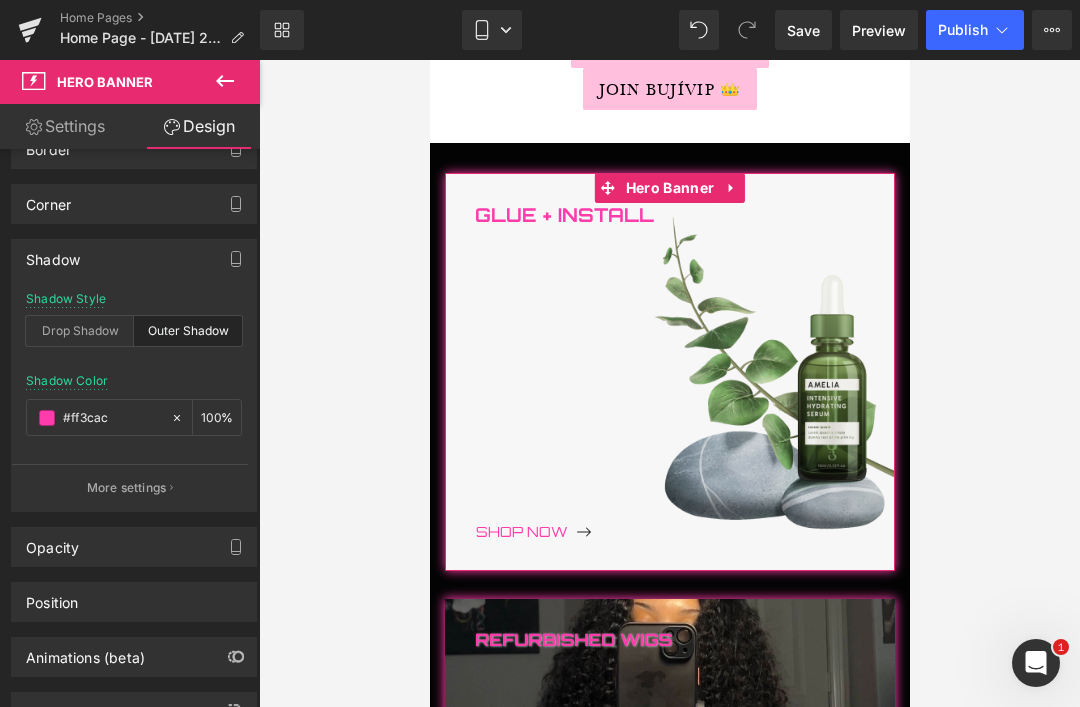 scroll, scrollTop: 204, scrollLeft: 0, axis: vertical 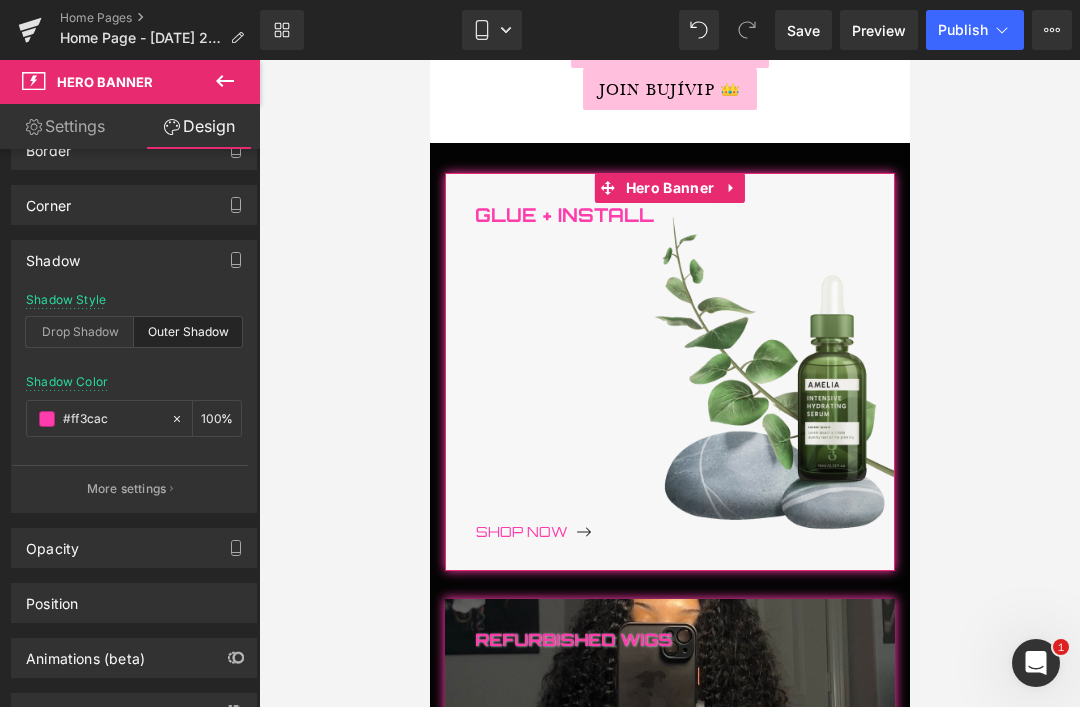 click on "More settings" at bounding box center [127, 489] 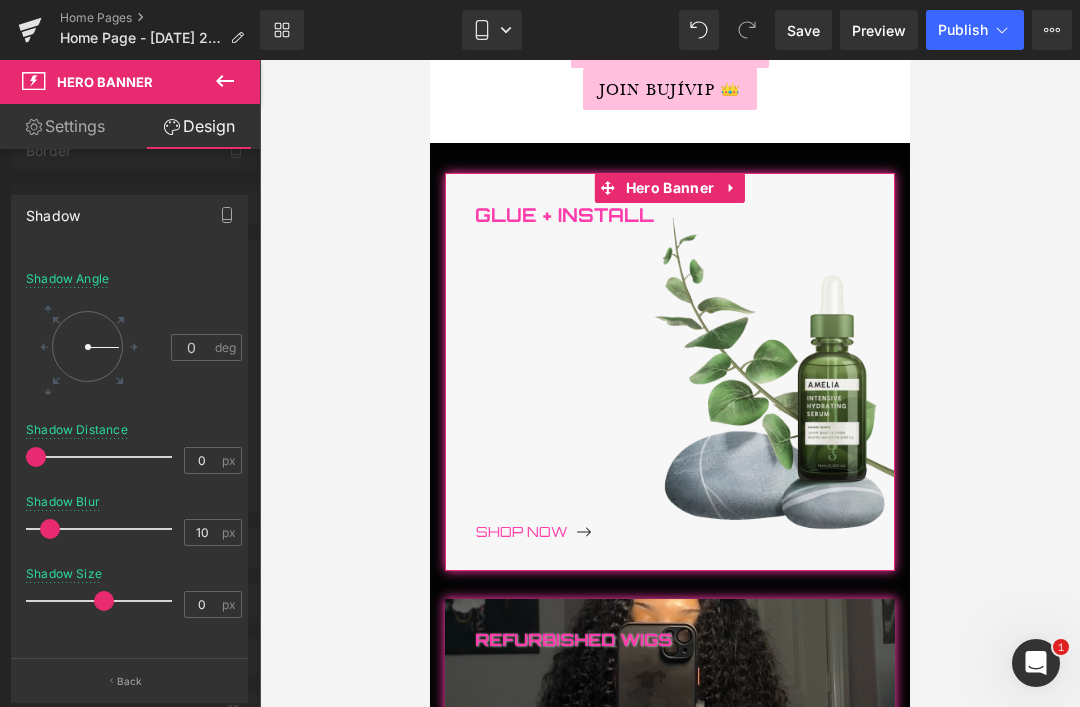 scroll, scrollTop: 58, scrollLeft: 0, axis: vertical 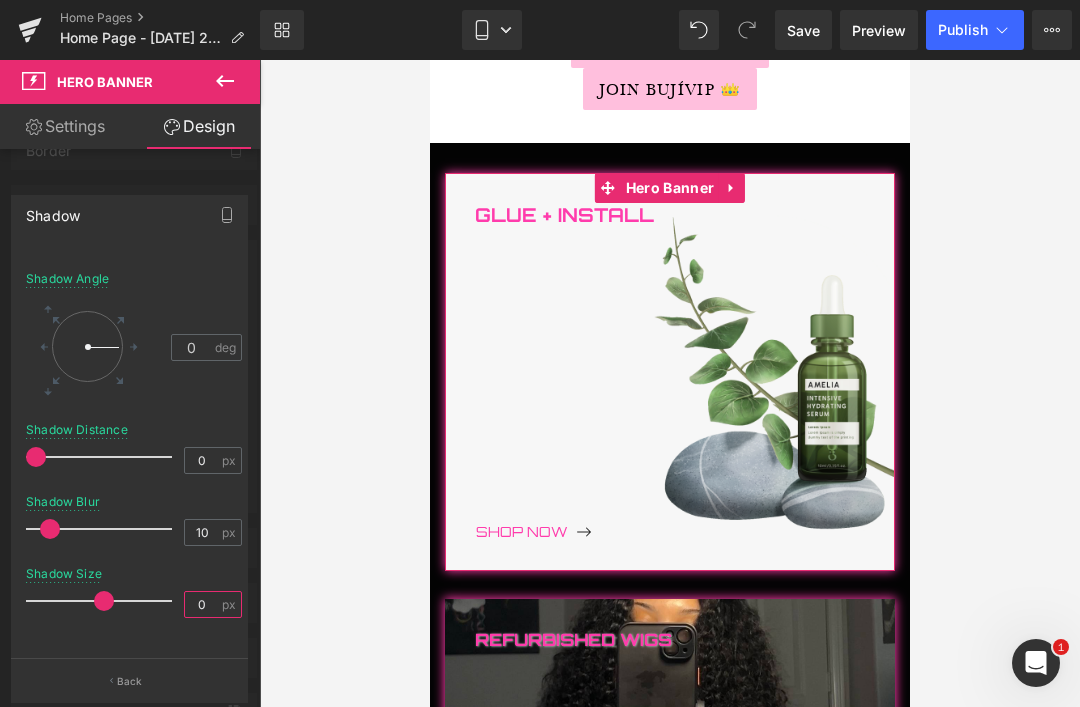 click on "0" at bounding box center (202, 604) 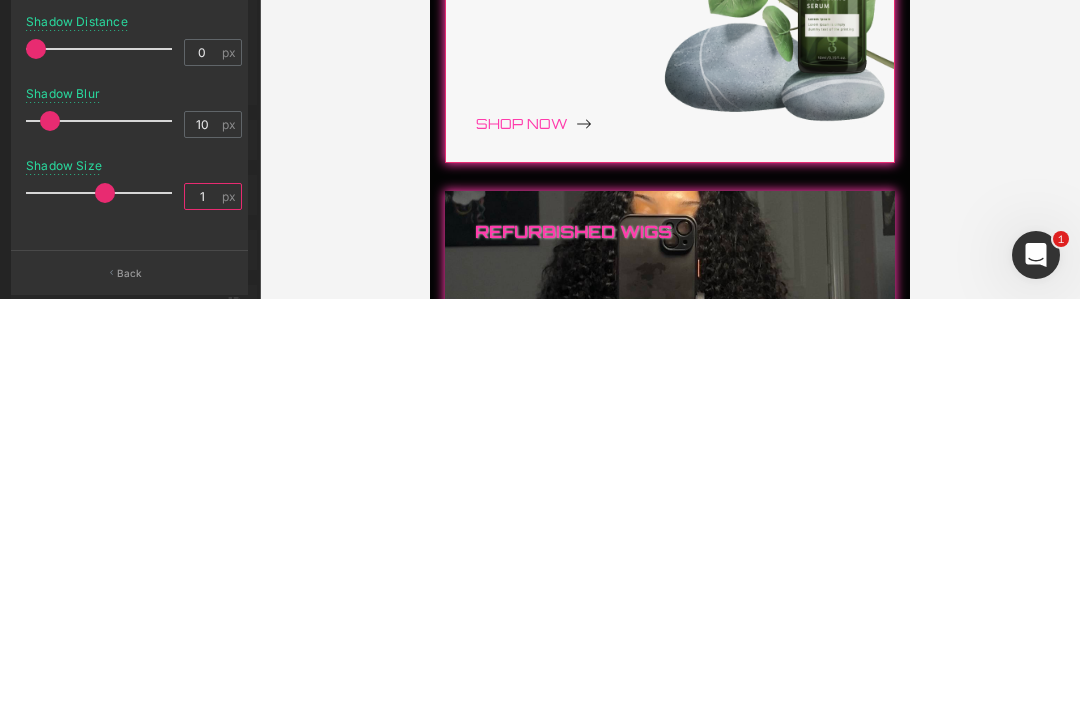 type on "1" 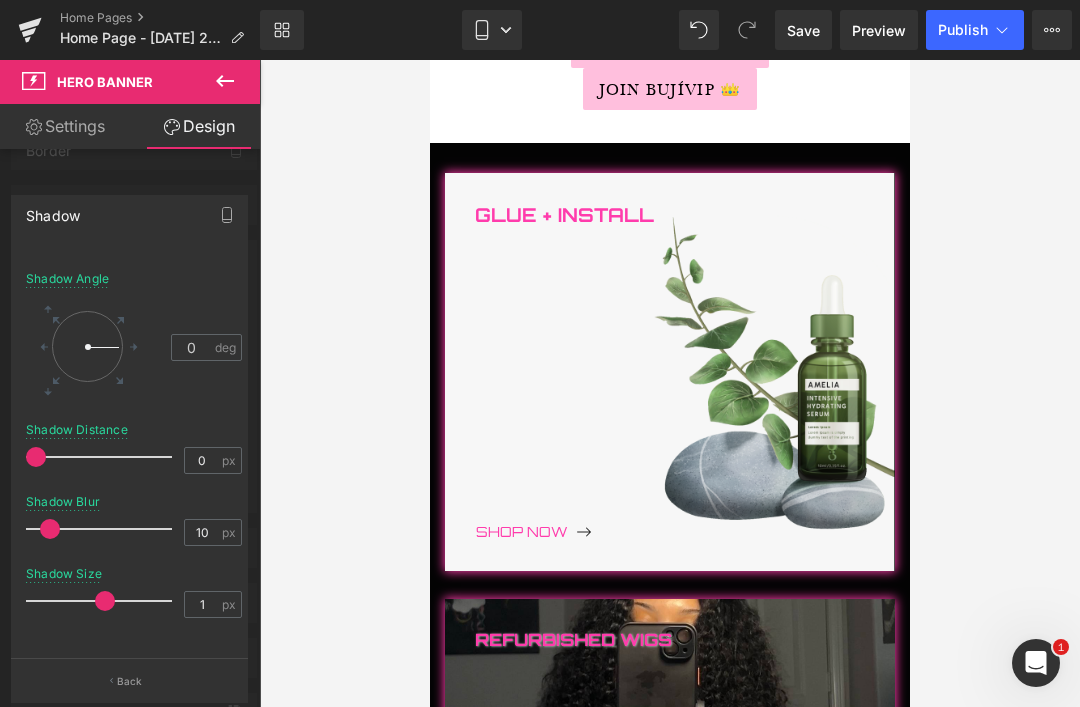 click at bounding box center (669, 383) 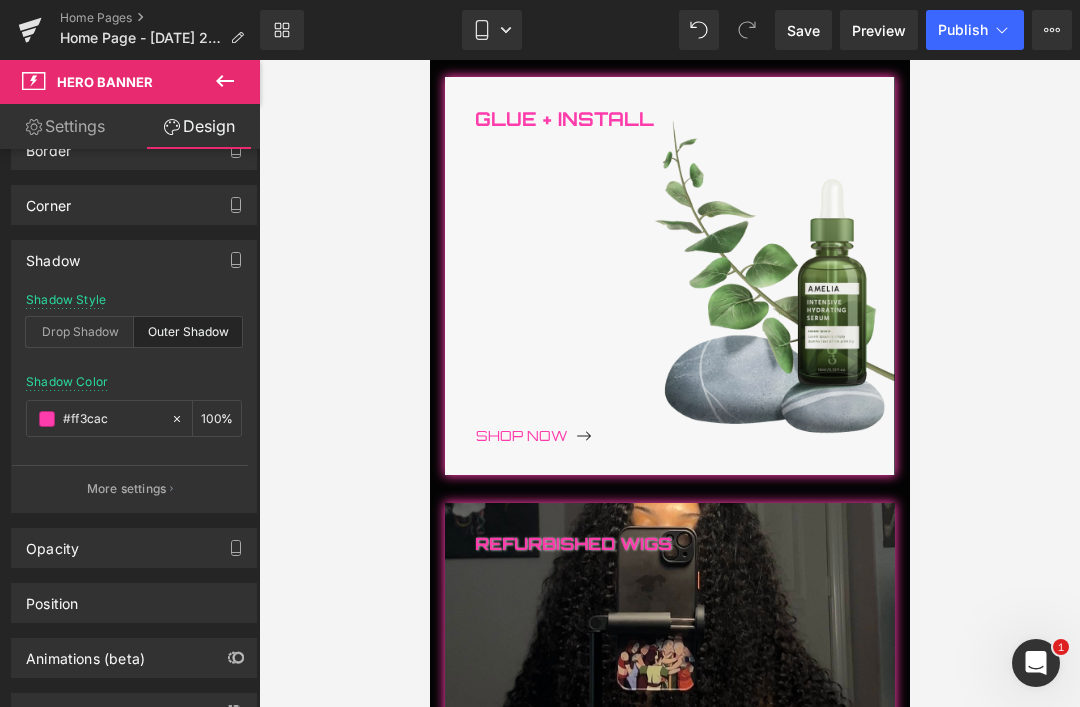 scroll, scrollTop: 505, scrollLeft: 0, axis: vertical 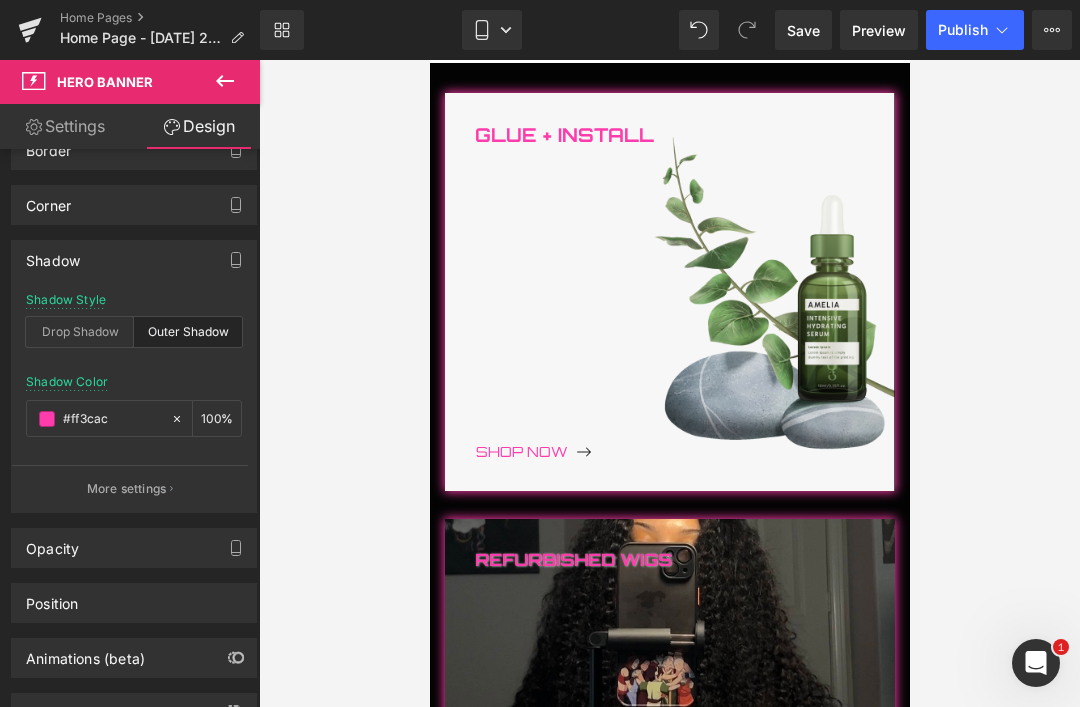 click on "More settings" at bounding box center (127, 489) 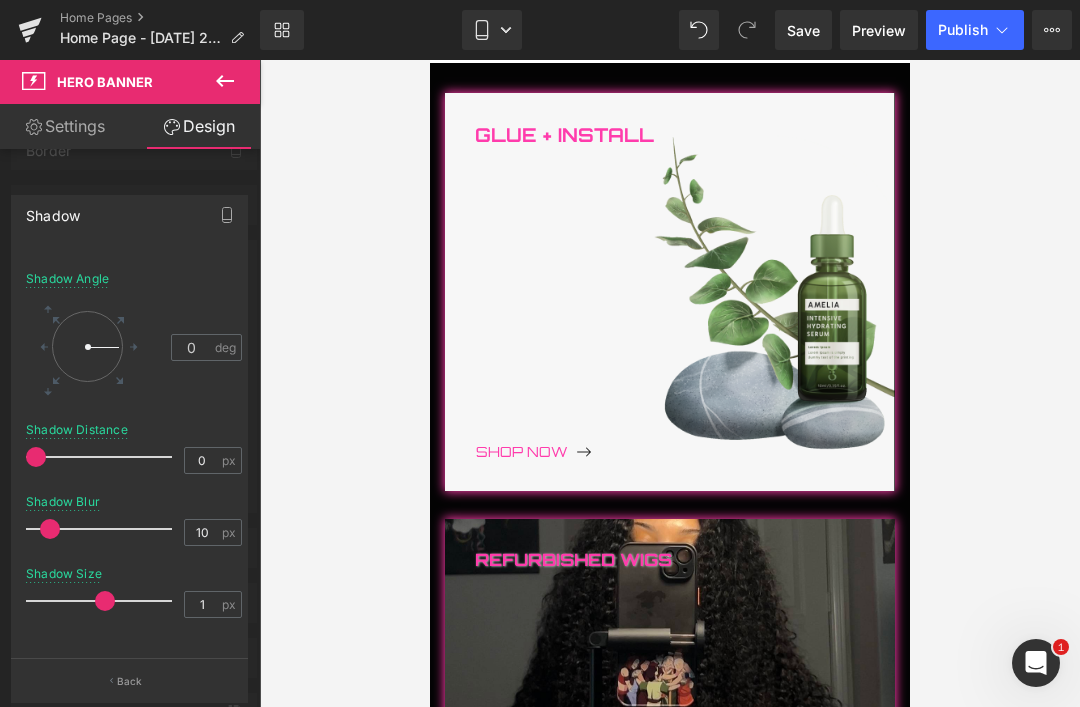 click at bounding box center (669, 417) 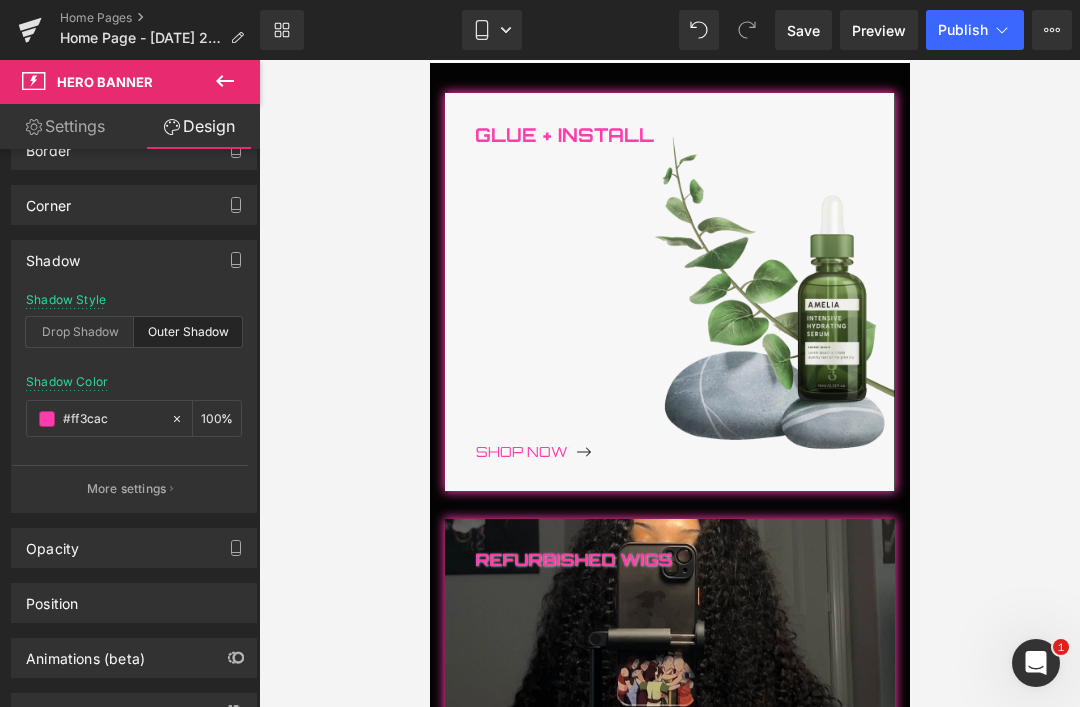 click on "More settings" at bounding box center (130, 488) 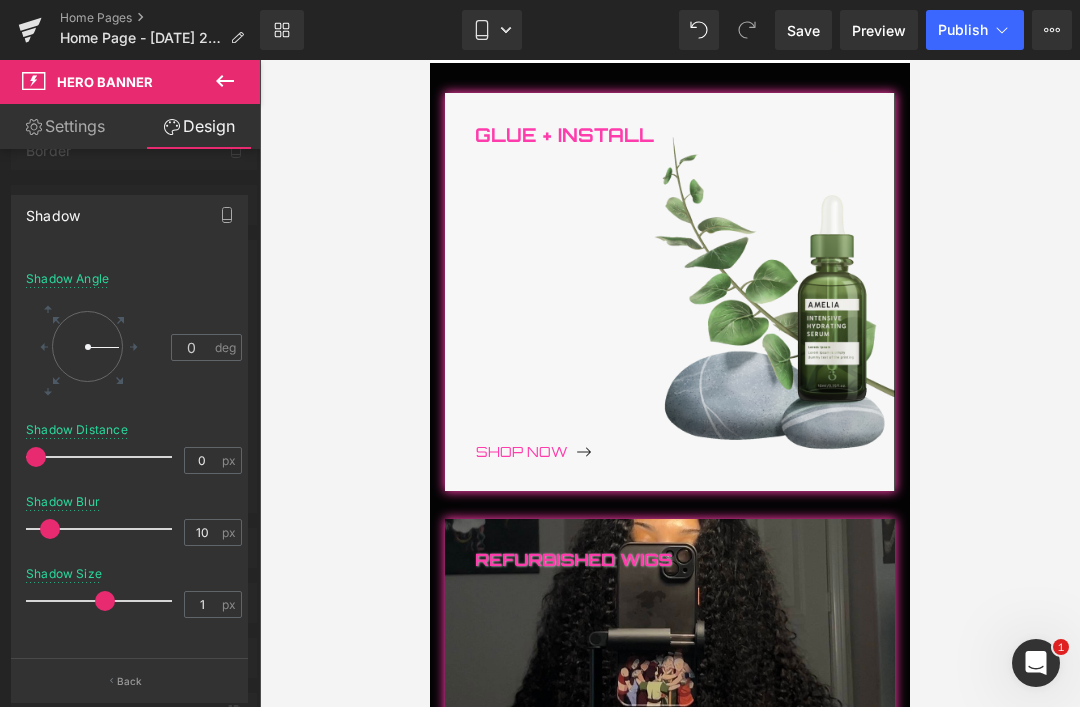 click at bounding box center (669, 417) 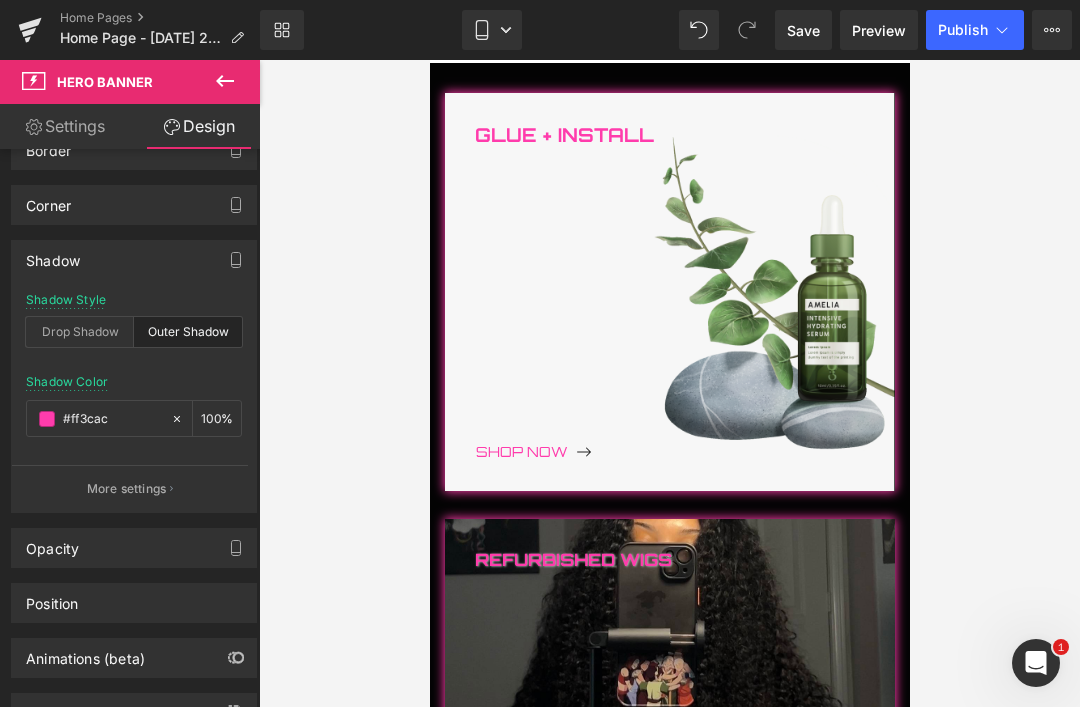 click at bounding box center (429, 60) 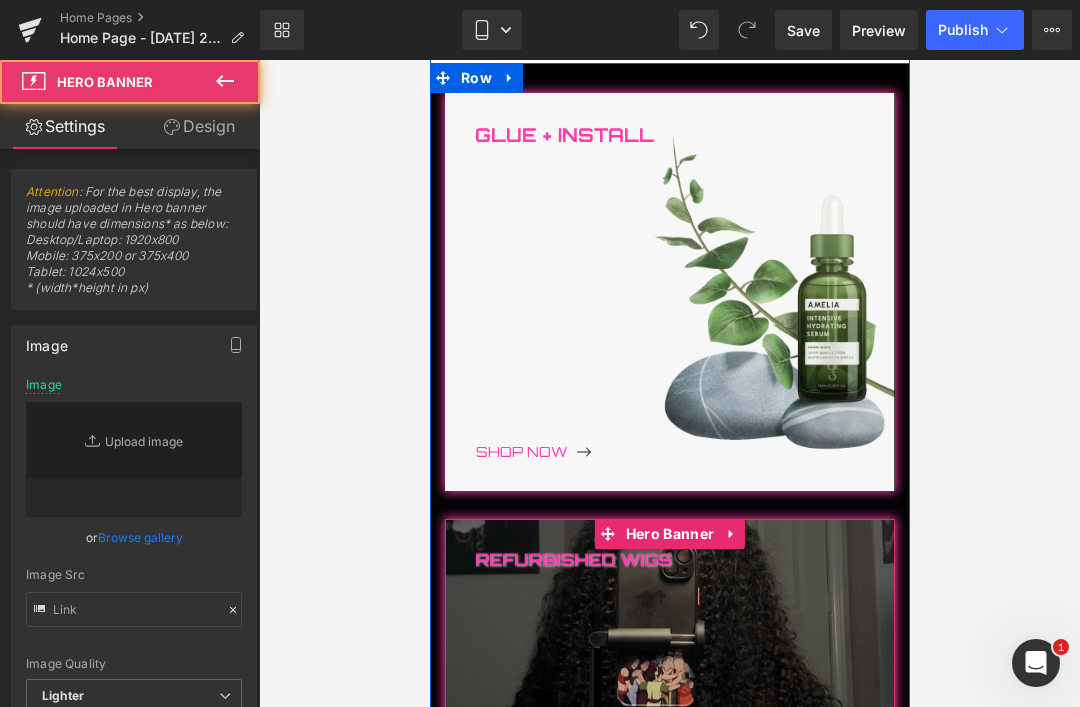 type on "https://ucarecdn.com/0a6cf56d-c53d-4560-a8c9-f40519337cc3/-/format/auto/-/preview/3000x3000/-/quality/lighter/IMG_3471.jpeg" 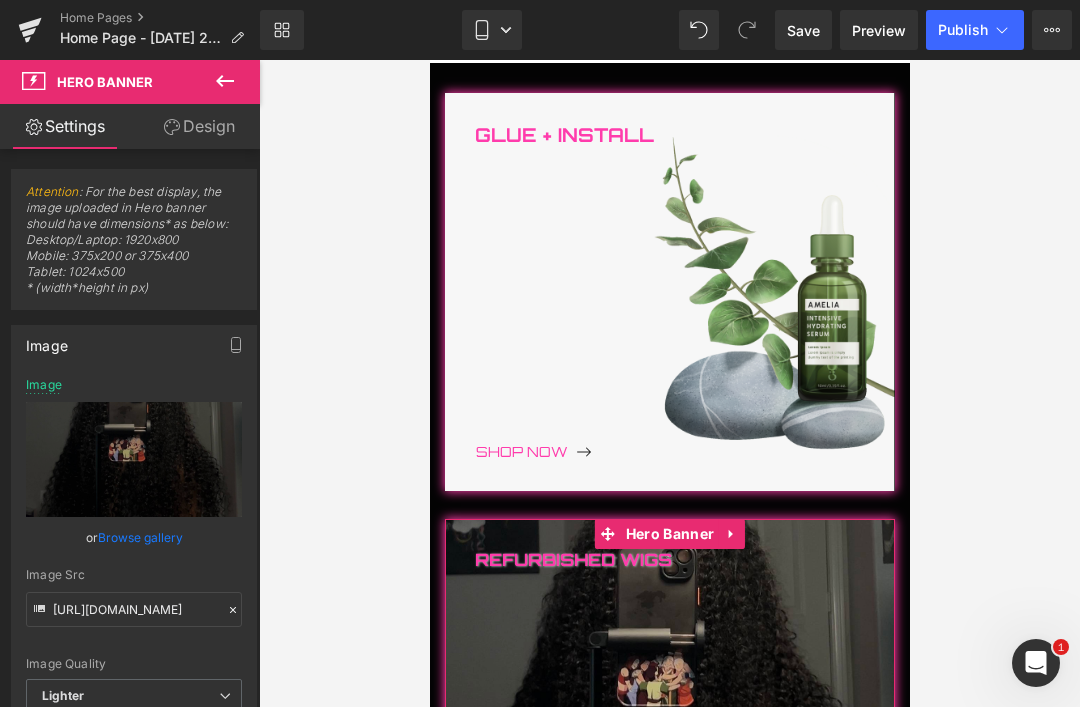 click on "Design" at bounding box center (199, 126) 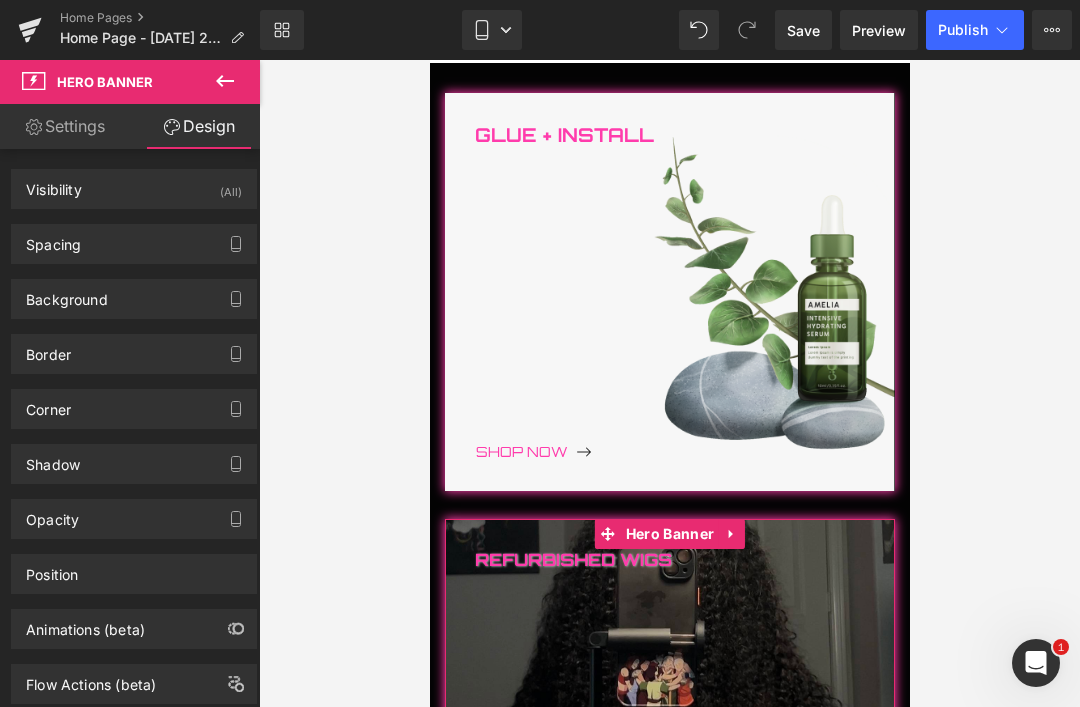 click on "Shadow" at bounding box center (53, 459) 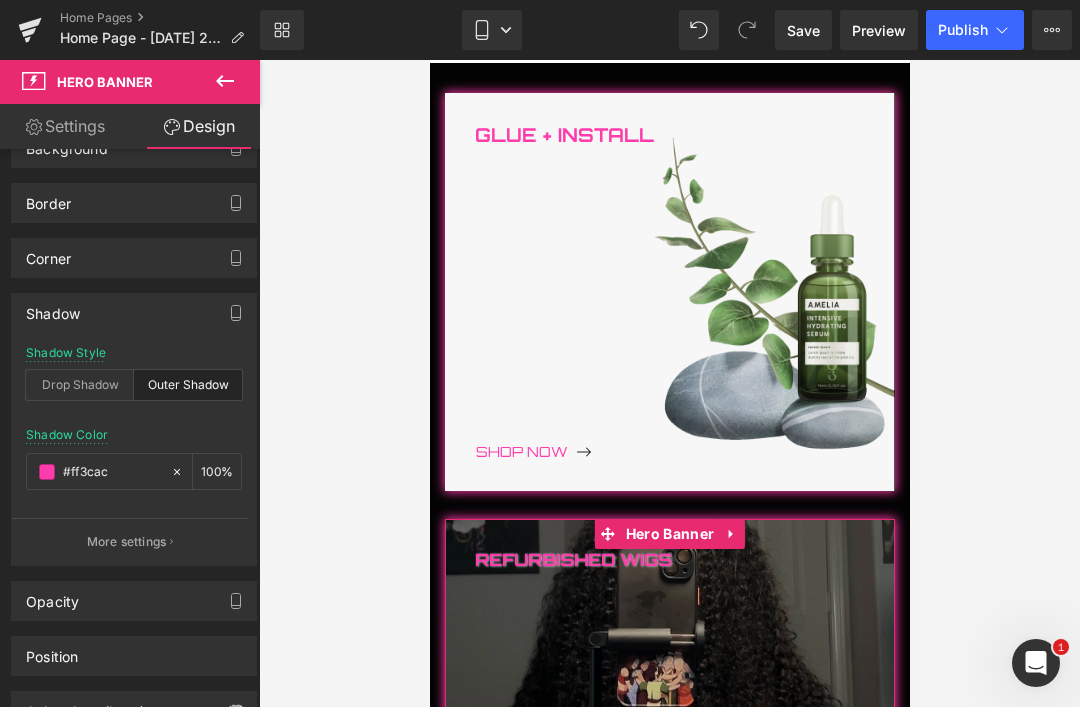 scroll, scrollTop: 153, scrollLeft: 0, axis: vertical 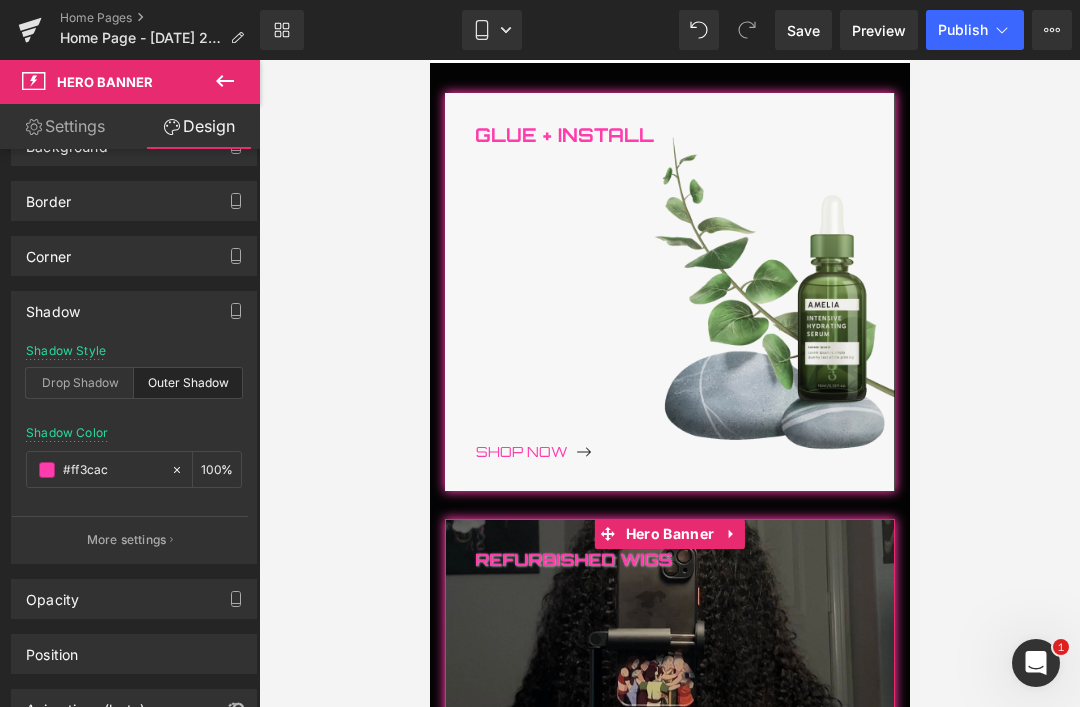 click on "More settings" at bounding box center (127, 540) 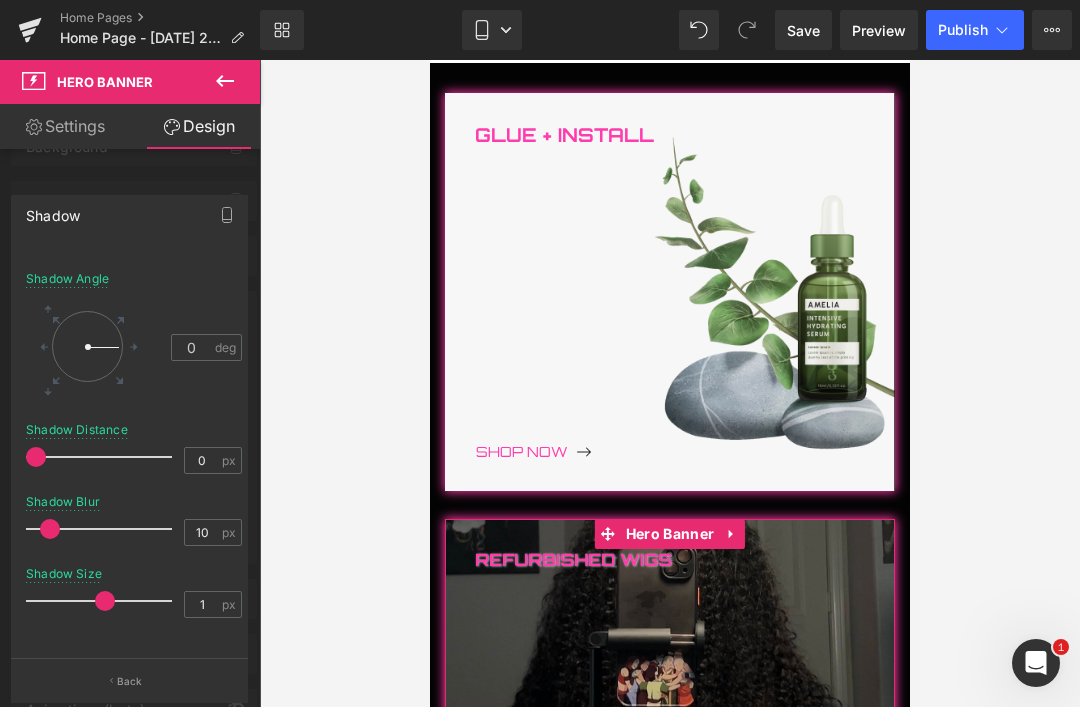 scroll, scrollTop: 58, scrollLeft: 0, axis: vertical 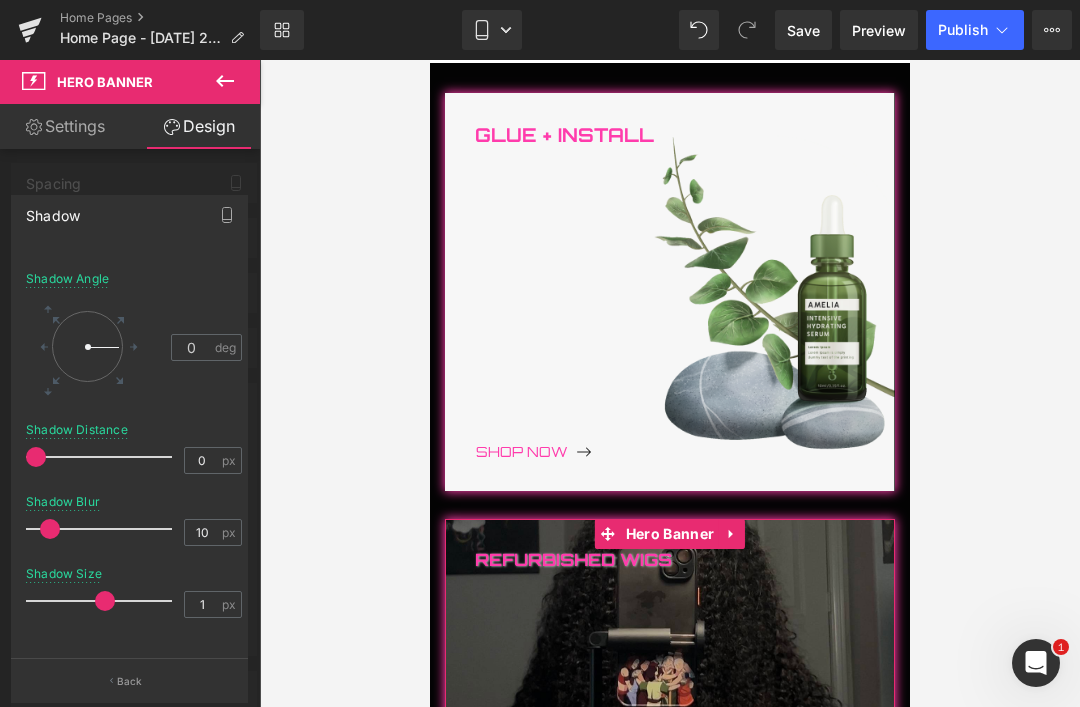 click at bounding box center (130, 388) 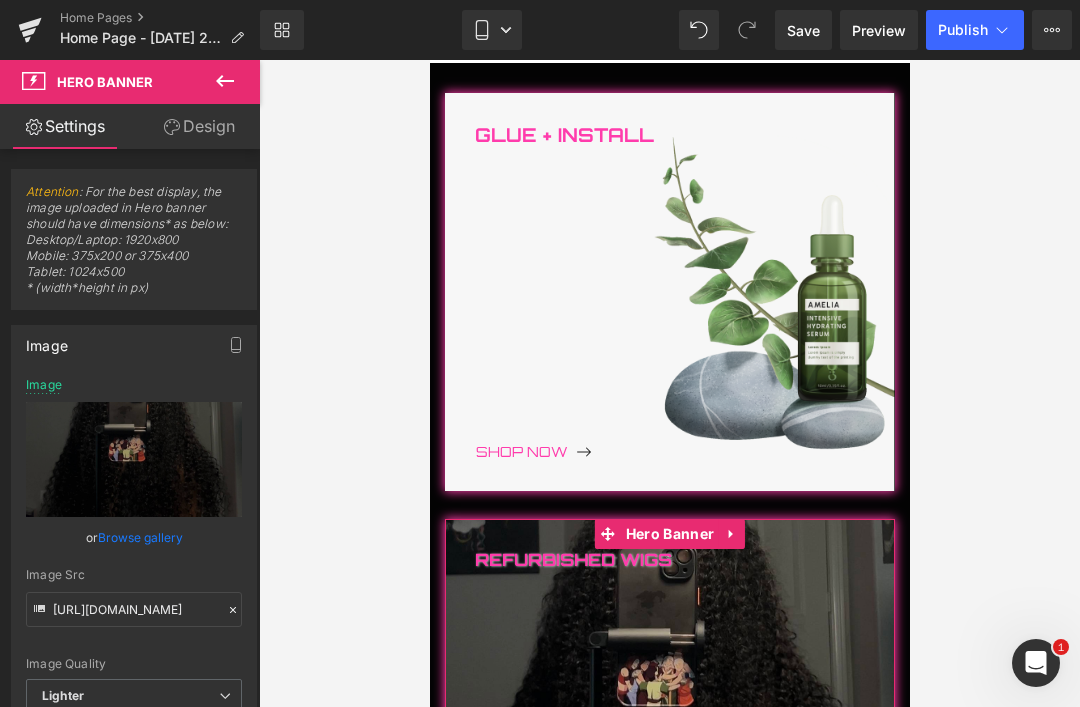 scroll, scrollTop: 0, scrollLeft: 0, axis: both 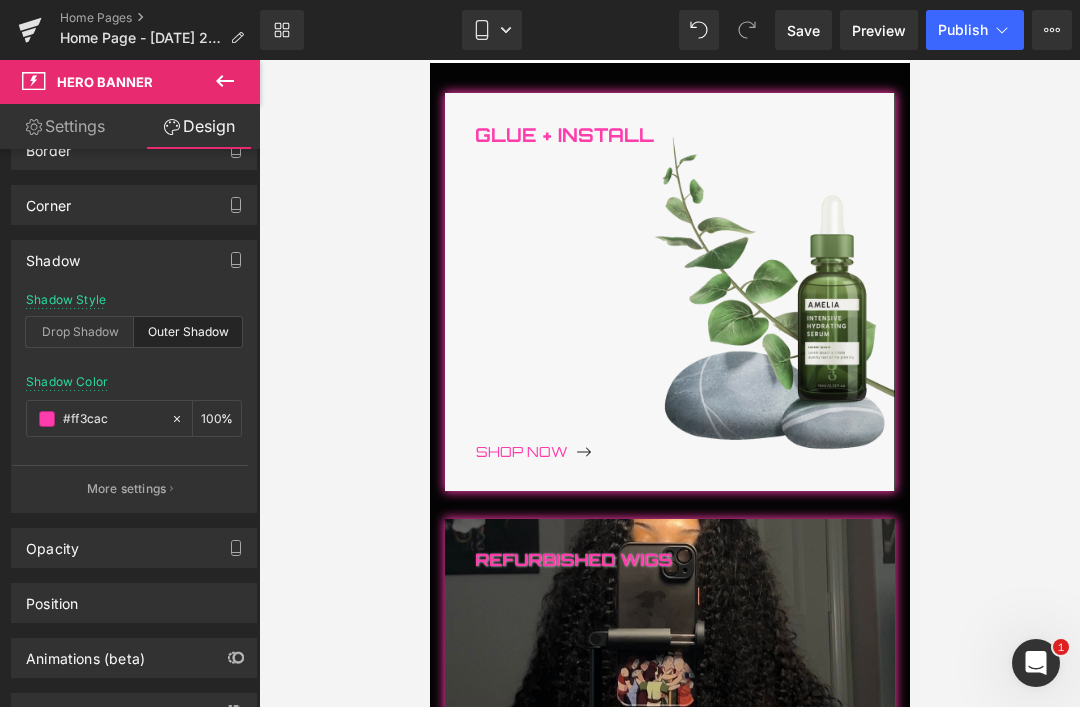 click on "Glue + Install
Text Block         Shop Now Button
Hero Banner
Refurbished Wigs
Text Block         Shop Now Button
Hero Banner
Press-On Nail Bar
Text Block         Shop Now Button
Hero Banner
BUJÍVIPCLUB Club
Text Block         Shop Now Button
Hero Banner         Row" at bounding box center (669, 877) 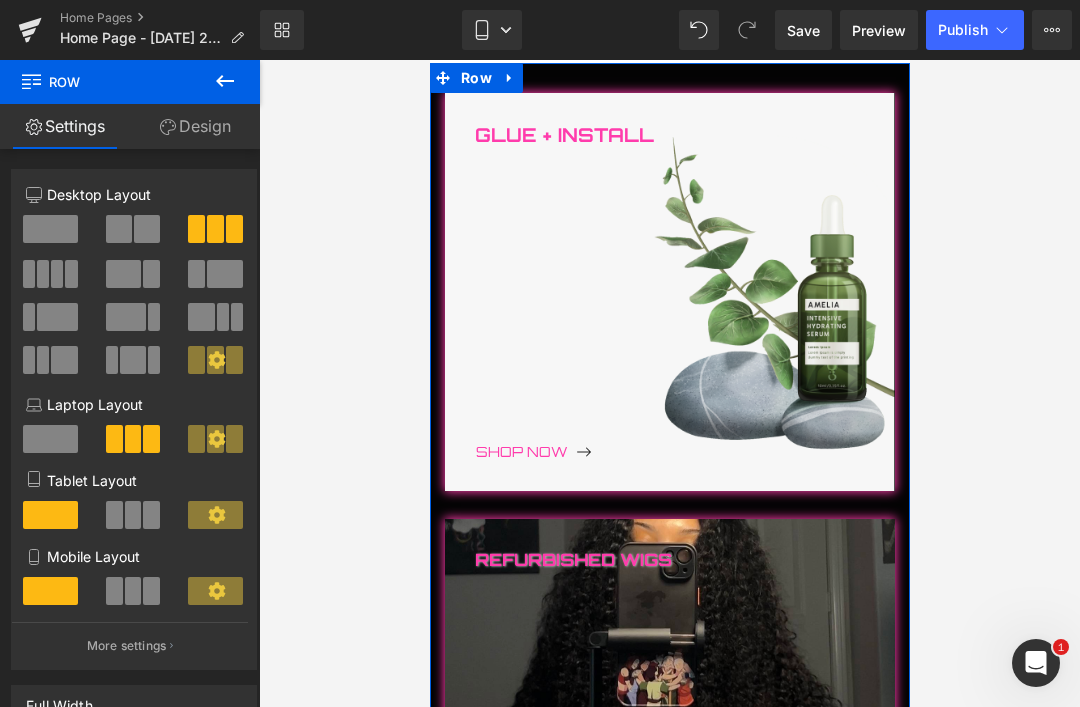 click 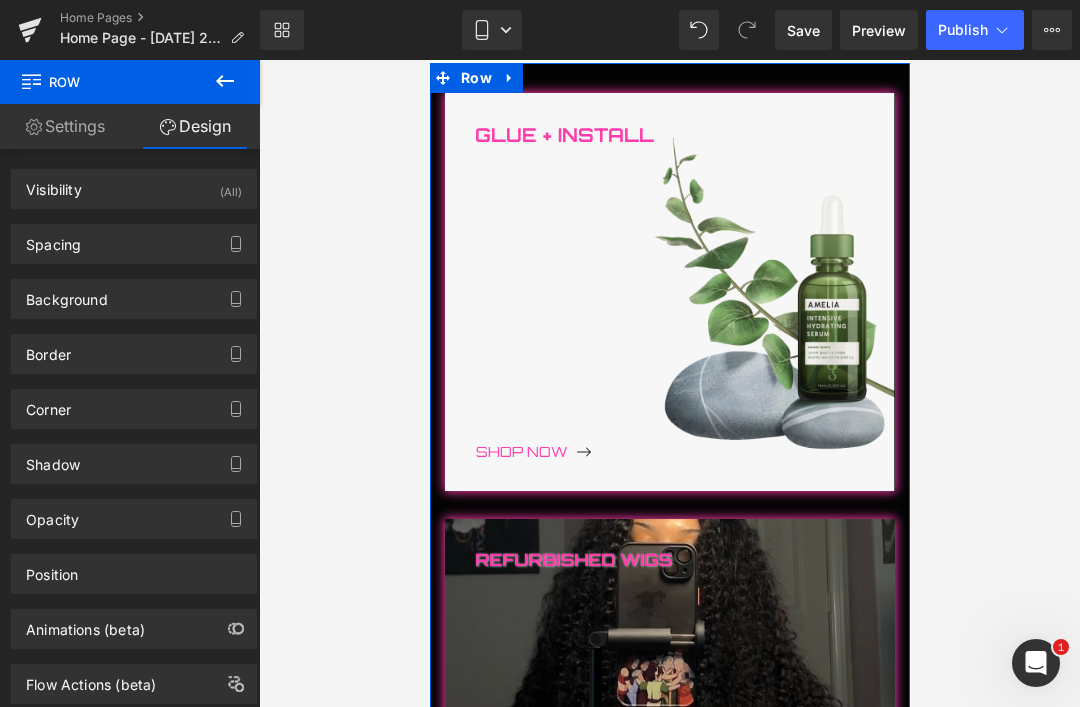 click at bounding box center [429, 60] 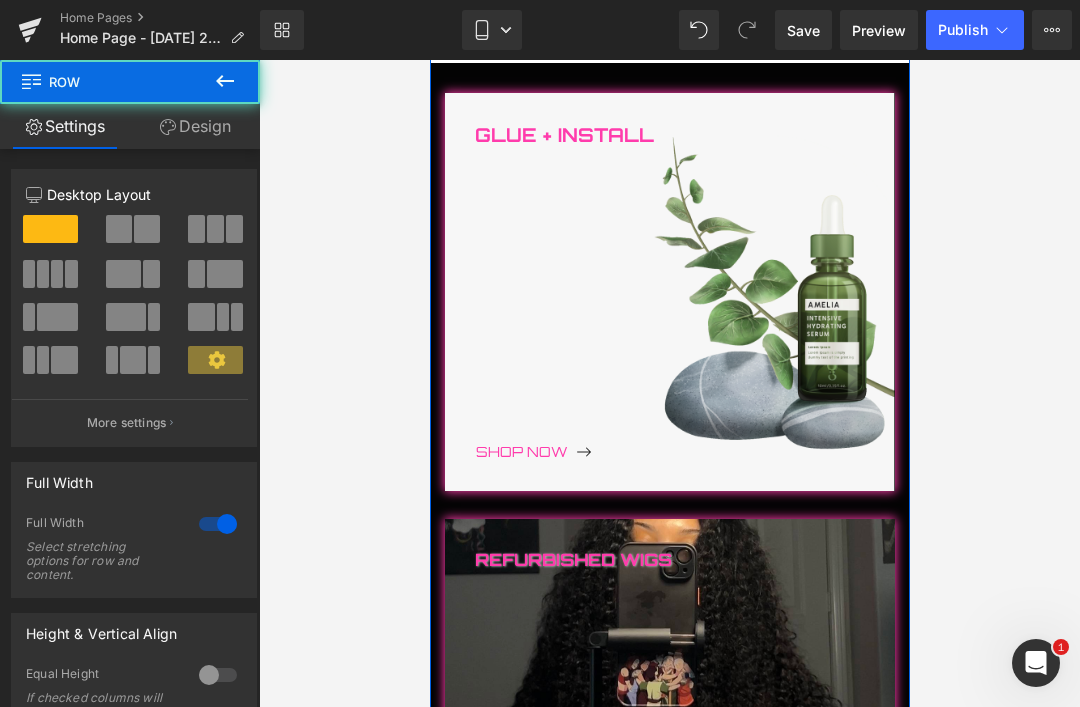 click at bounding box center [669, 292] 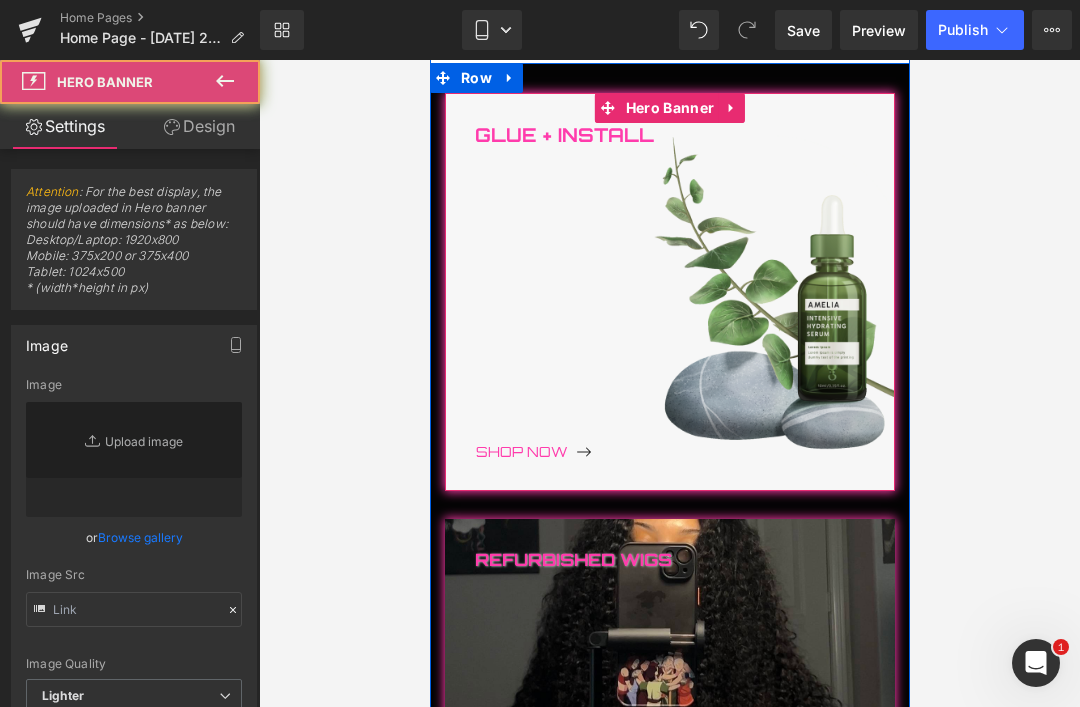 type on "https://ucarecdn.com/677023d0-8c3c-4139-b082-70331e6845e8/-/format/auto/-/preview/3000x3000/-/quality/lighter/i21.png" 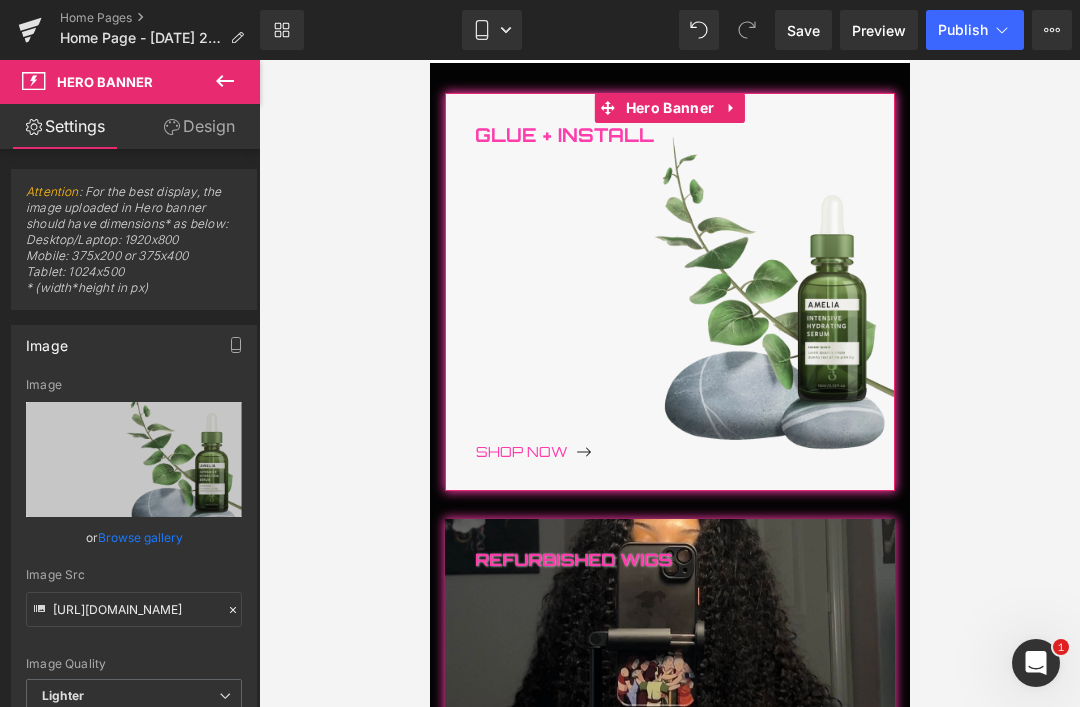 click on "Design" at bounding box center (199, 126) 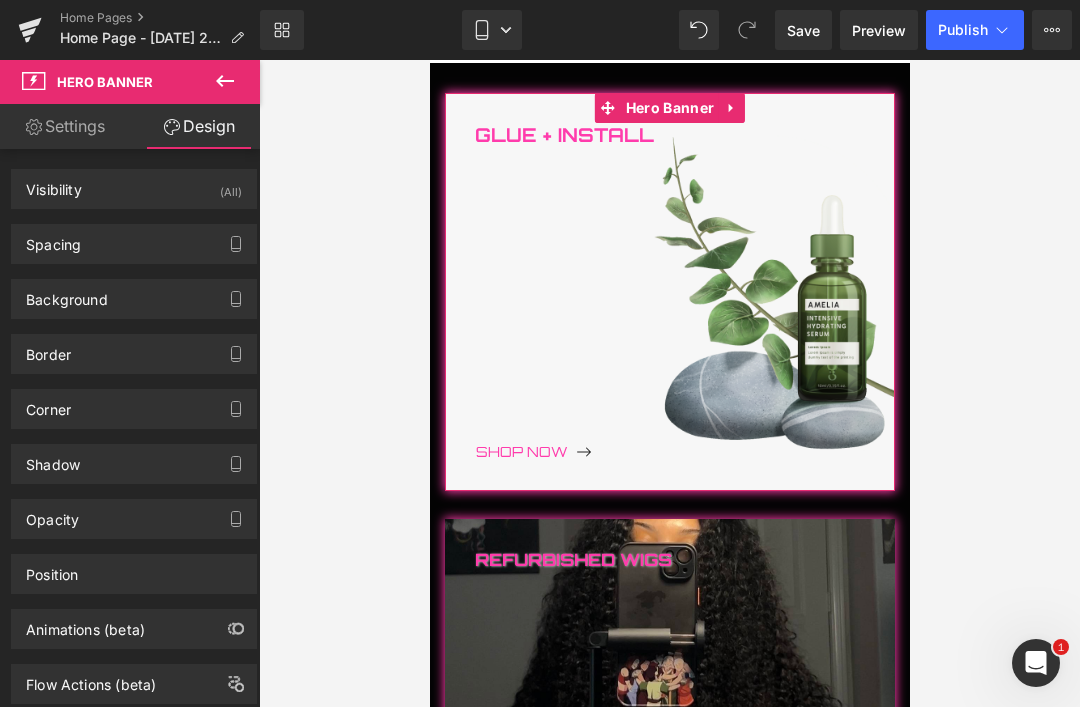 click on "Shadow" at bounding box center [53, 459] 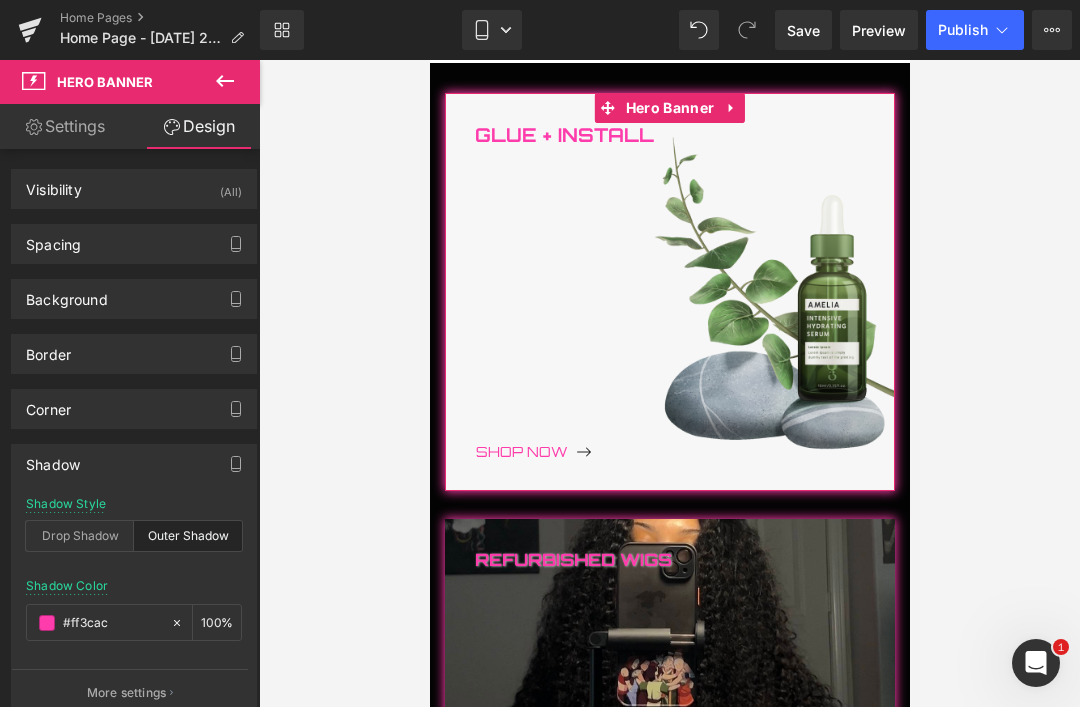 click on "Outer Shadow" at bounding box center [188, 536] 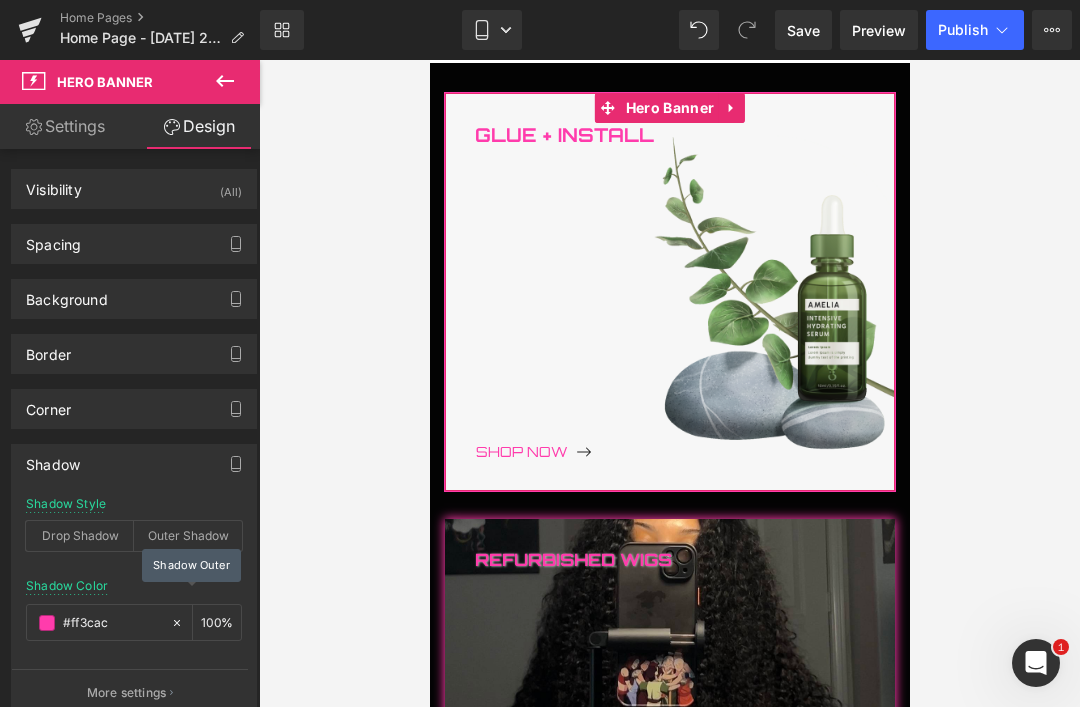 click on "Outer Shadow" at bounding box center [188, 536] 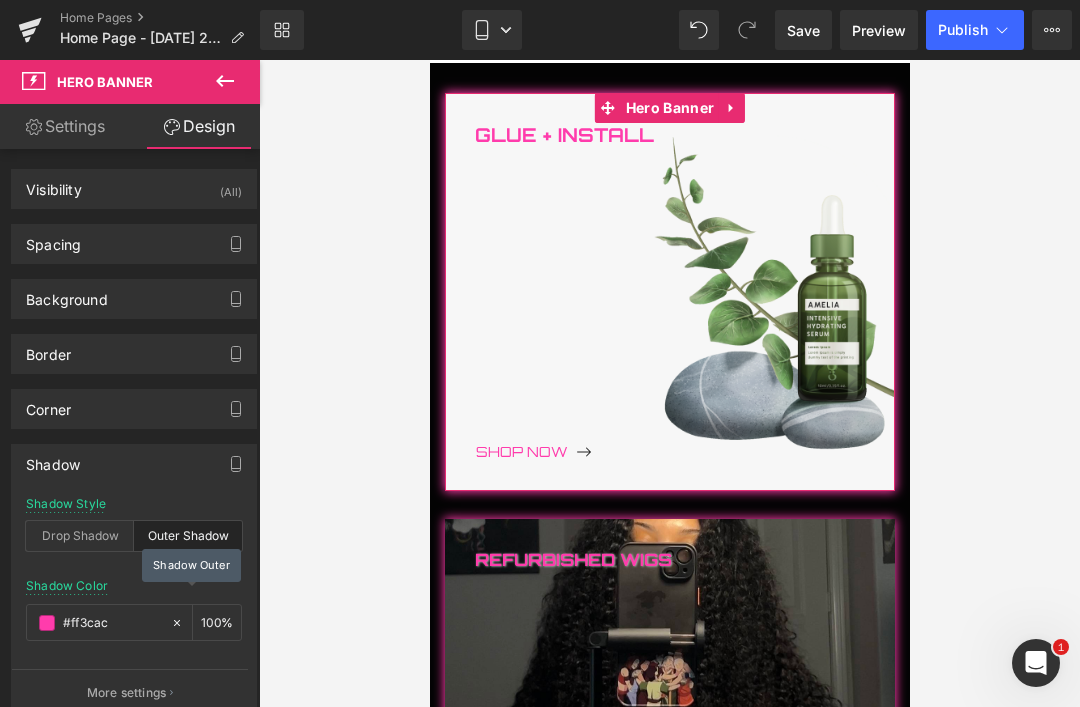 click on "More settings" at bounding box center (130, 692) 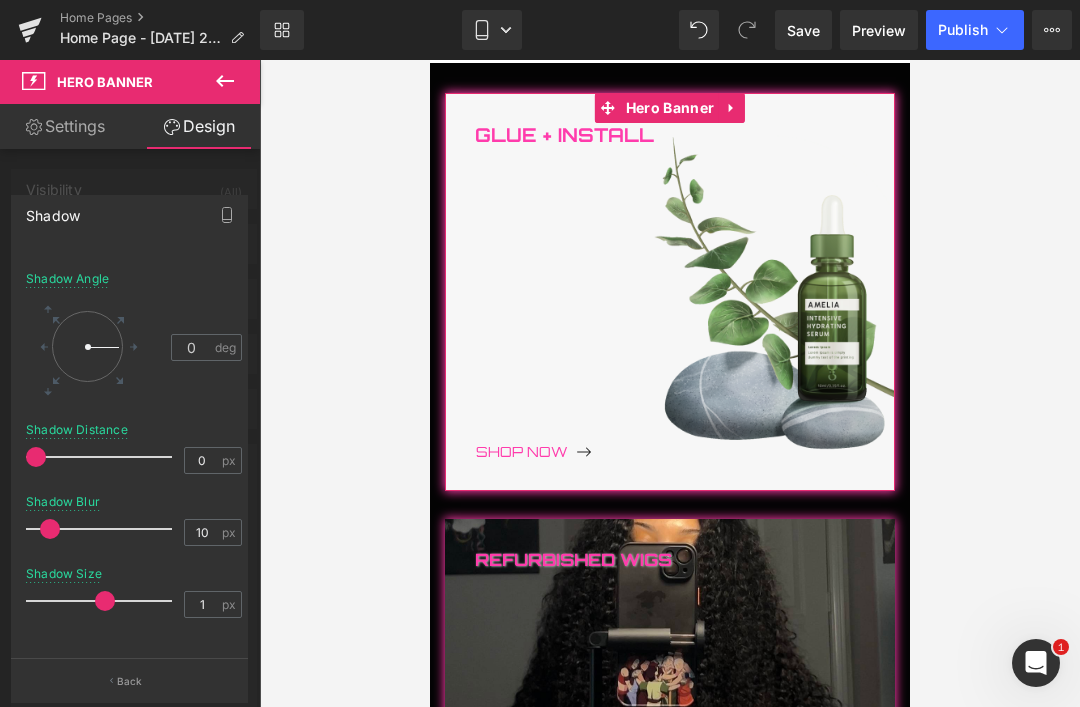 scroll, scrollTop: 58, scrollLeft: 0, axis: vertical 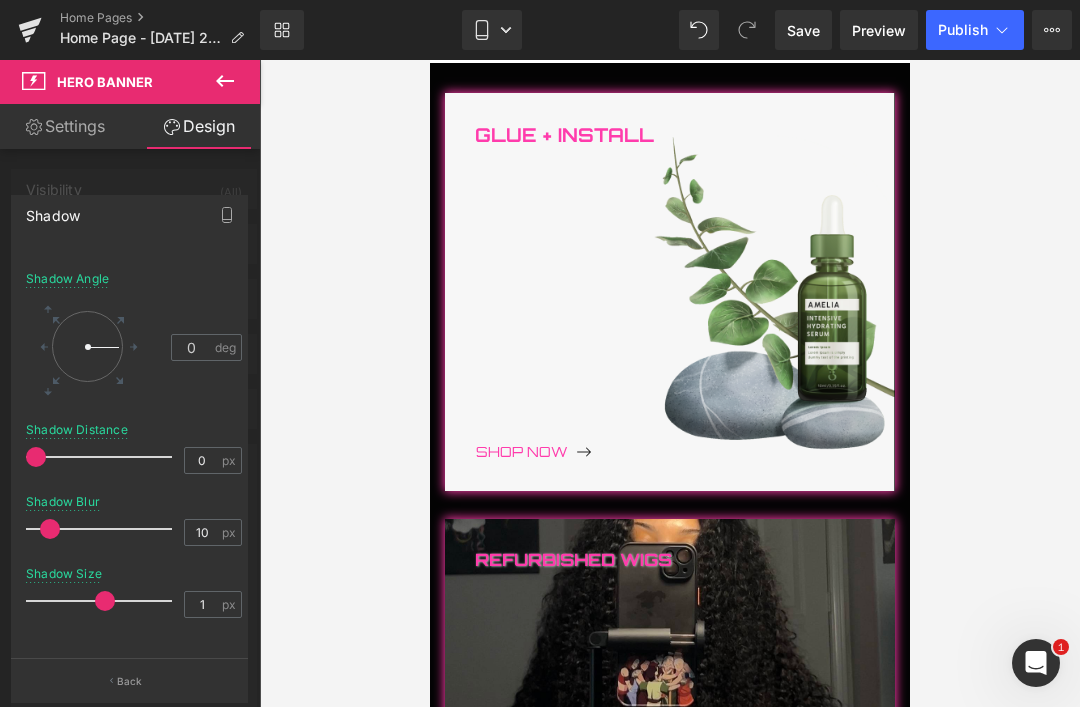 click at bounding box center [669, 383] 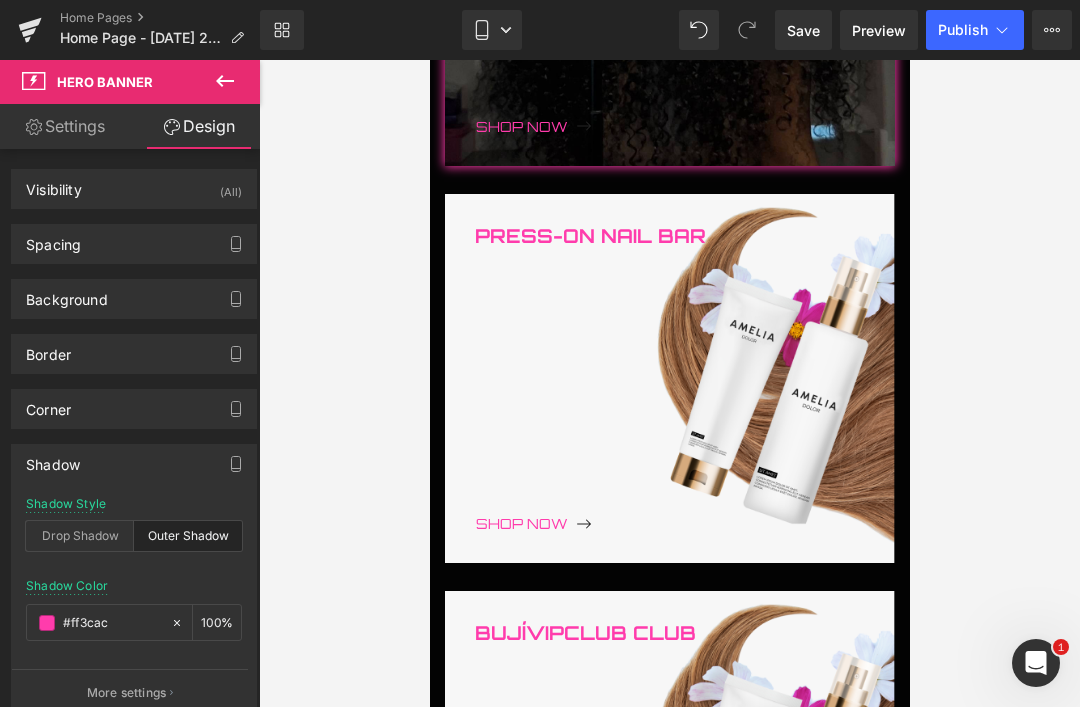 scroll, scrollTop: 1243, scrollLeft: 0, axis: vertical 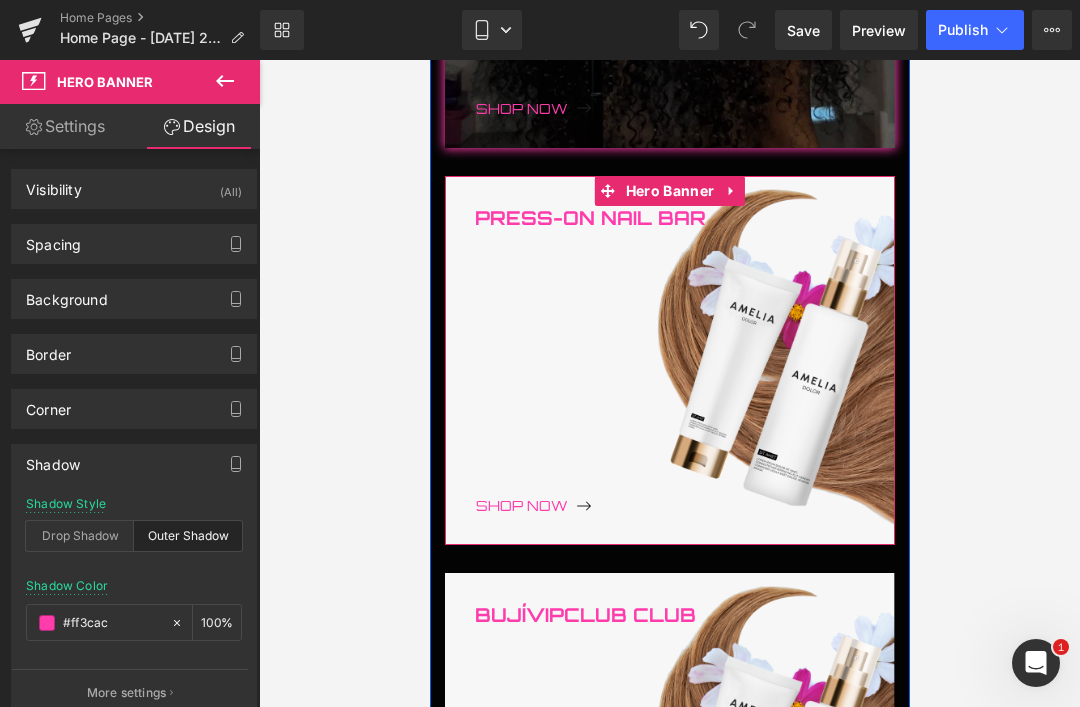 click at bounding box center [446, 361] 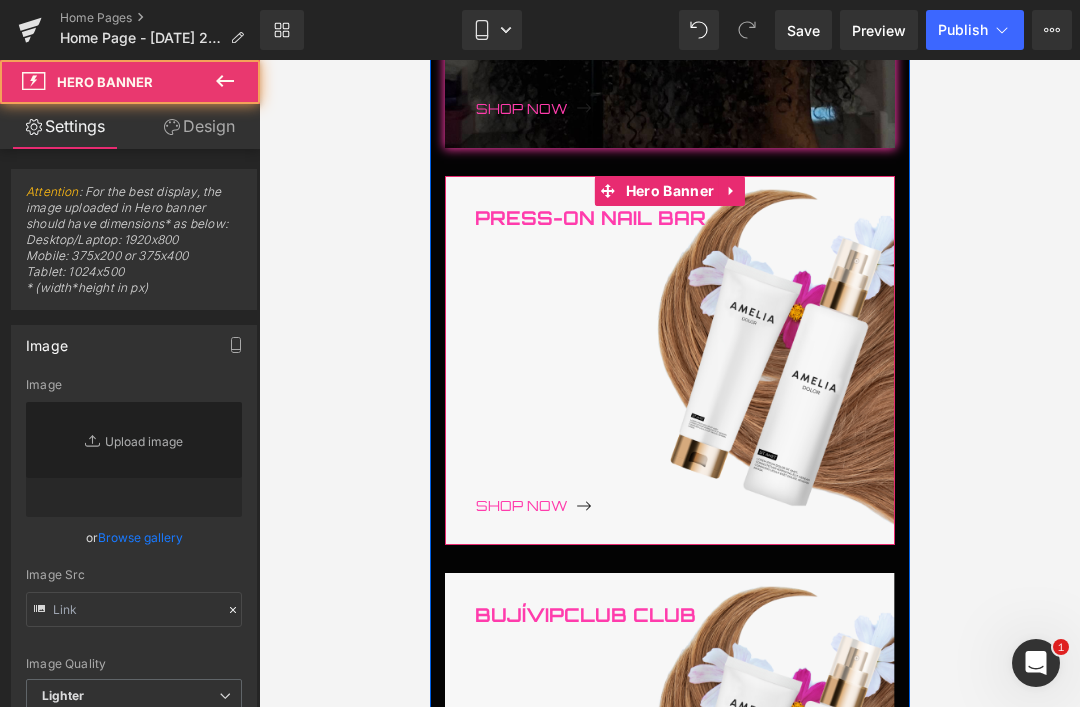 type on "https://ucarecdn.com/2c271681-251b-4d21-ba45-85d40c48af26/-/format/auto/-/preview/3000x3000/-/quality/lighter/i23.png" 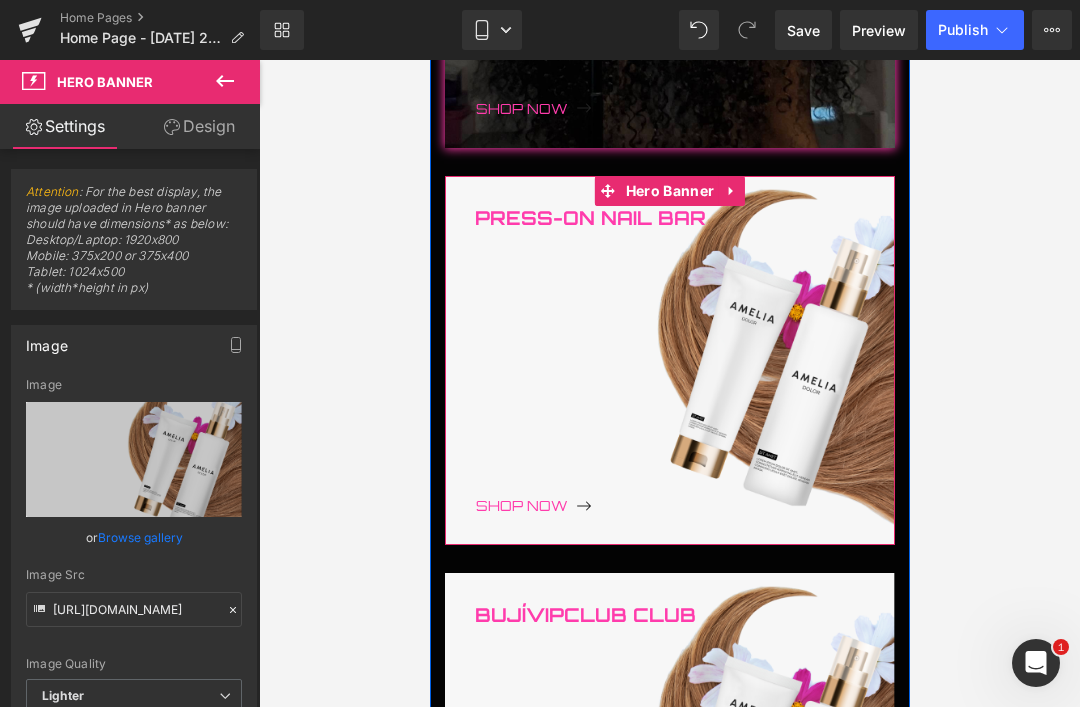 click on "Design" at bounding box center (199, 126) 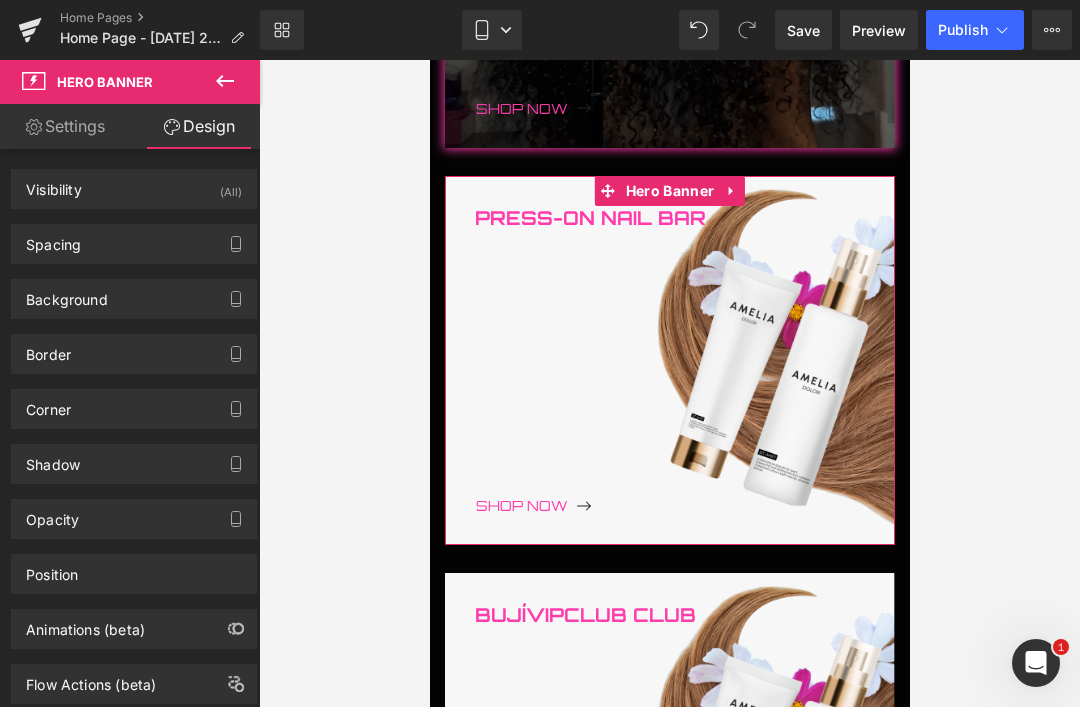 click on "Shadow" at bounding box center [53, 459] 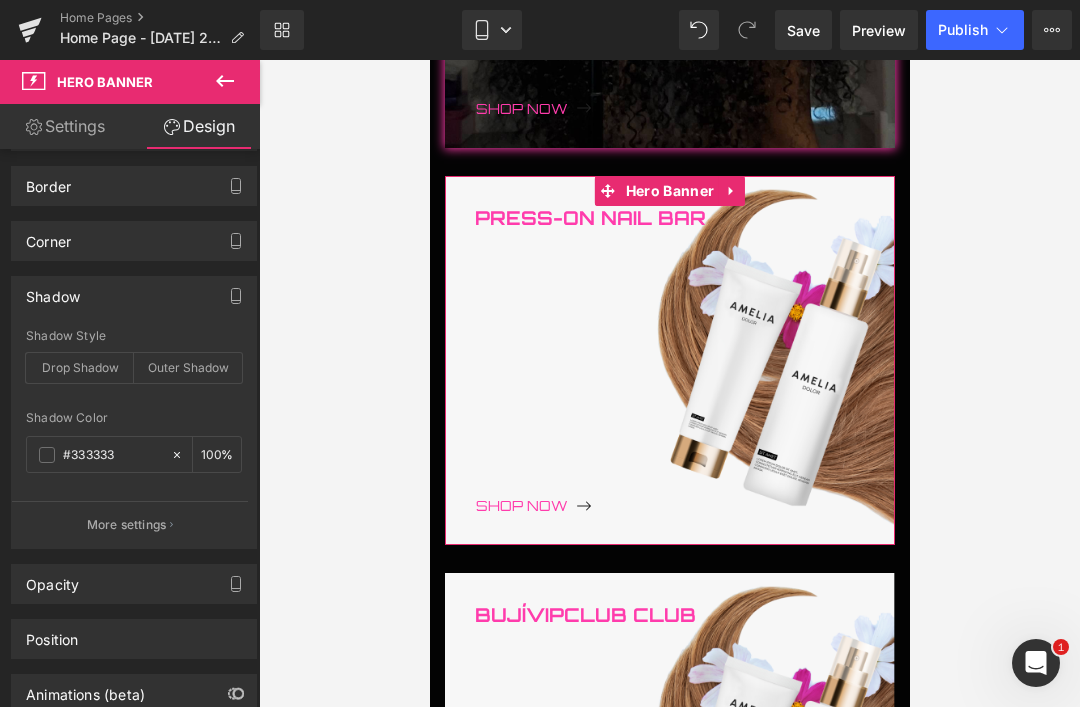 scroll, scrollTop: 169, scrollLeft: 0, axis: vertical 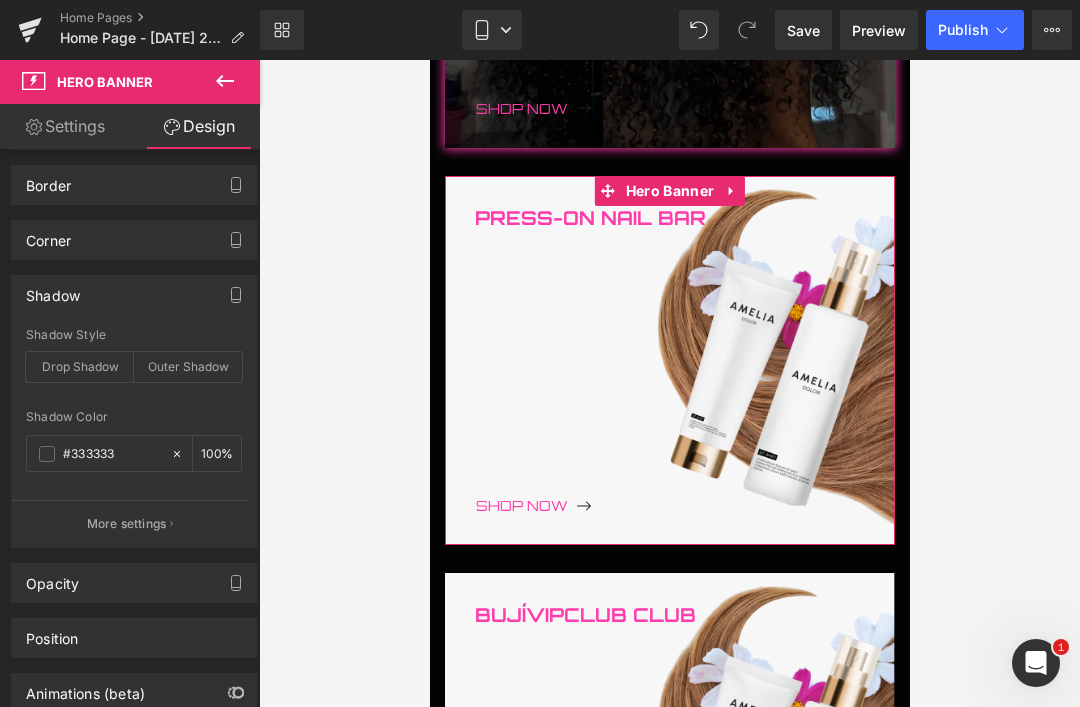 click on "Outer Shadow" at bounding box center (188, 367) 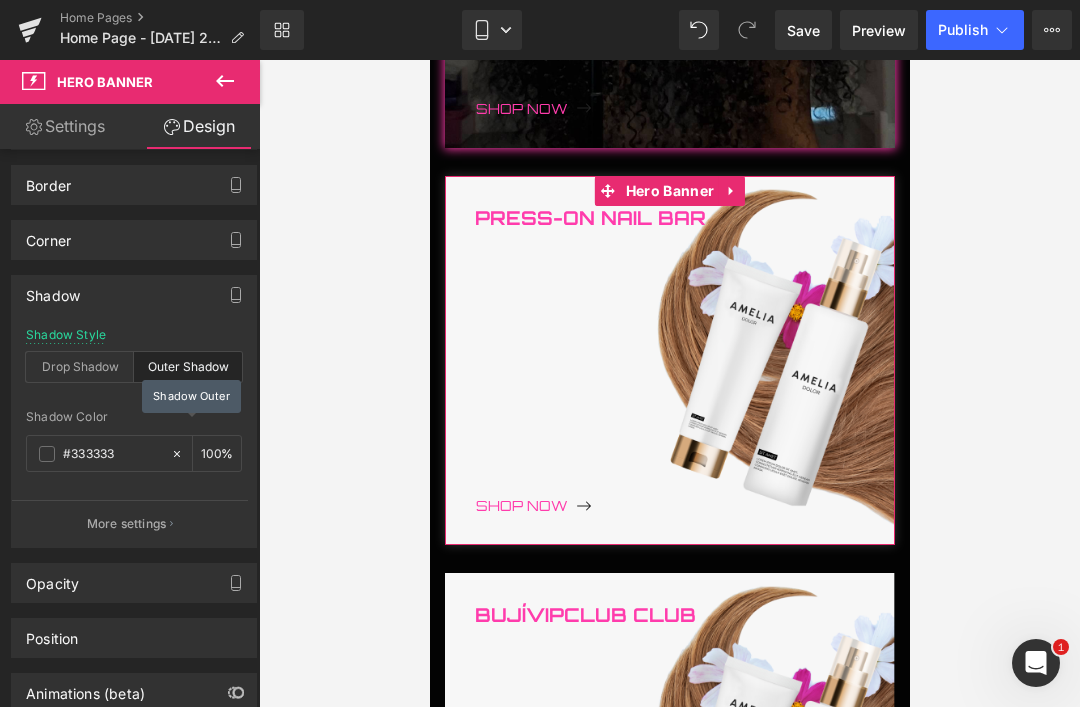 click on "#333333" at bounding box center [112, 454] 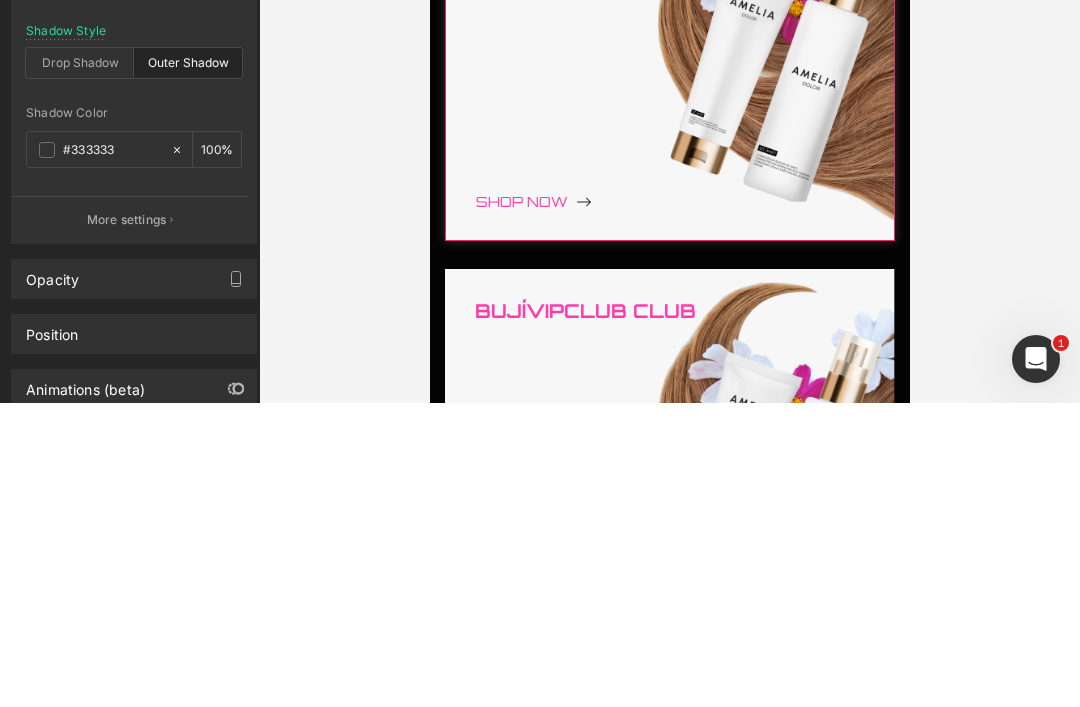 paste on "FF3CAC" 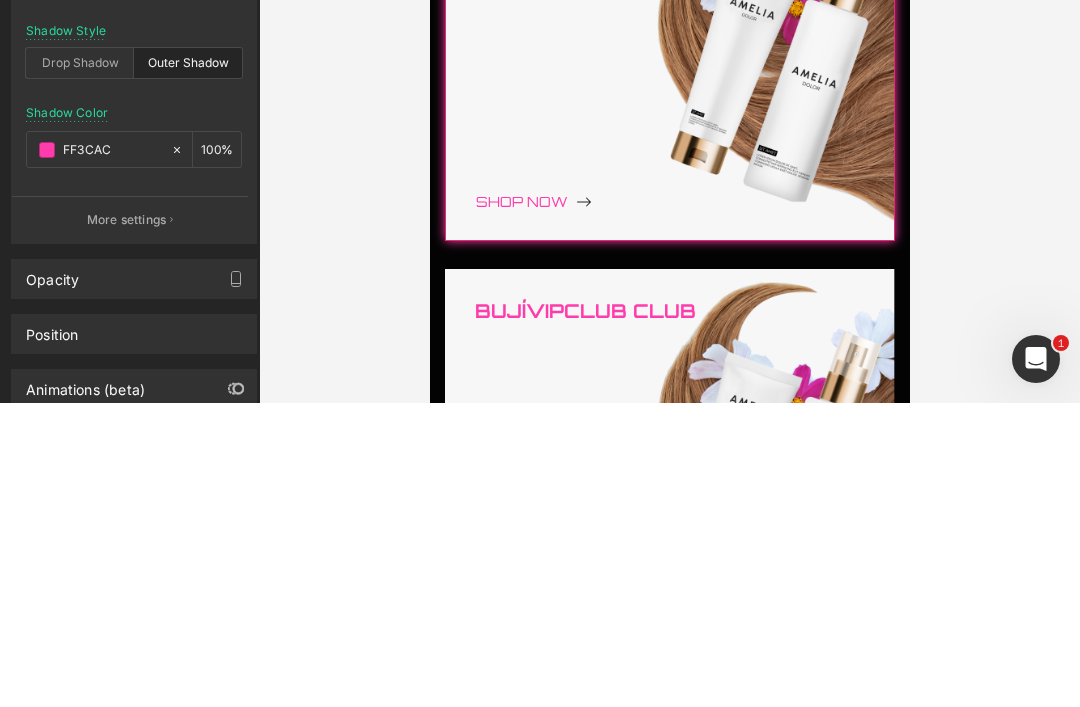 type on "#ff3cac" 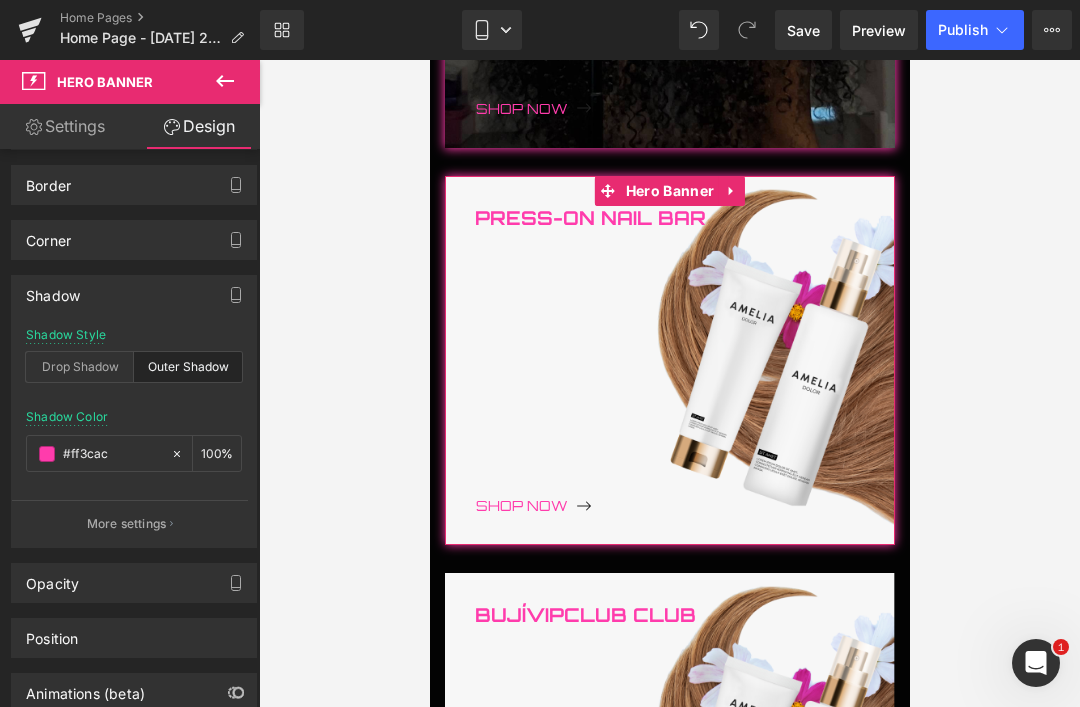 click on "More settings" at bounding box center [127, 524] 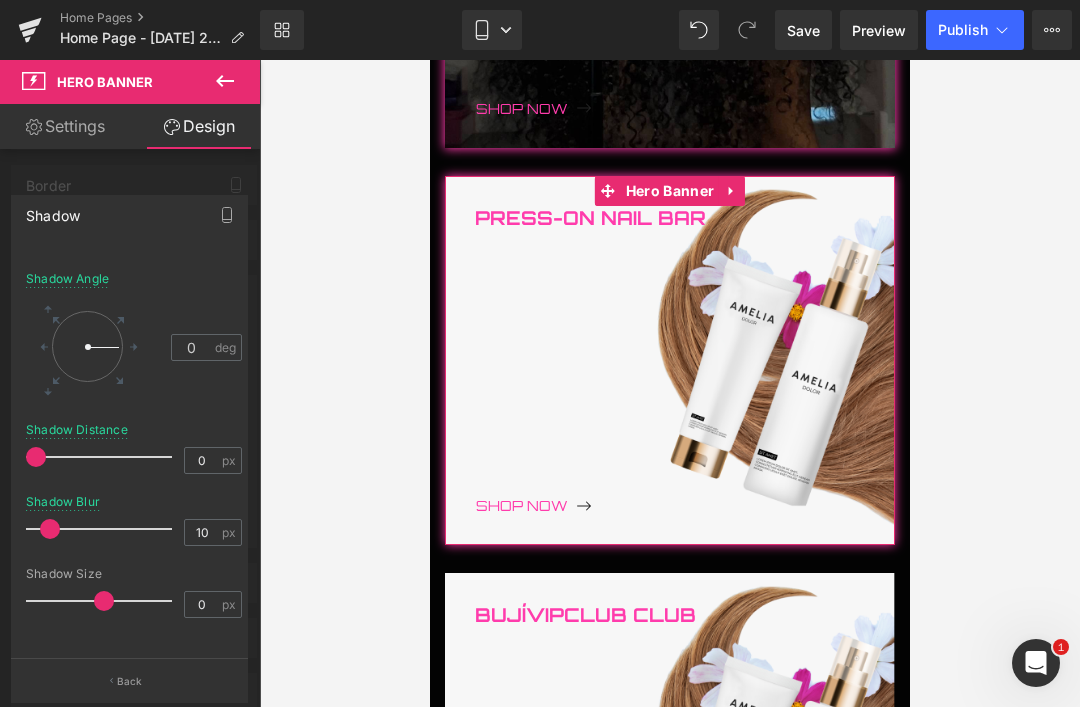 scroll, scrollTop: 58, scrollLeft: 0, axis: vertical 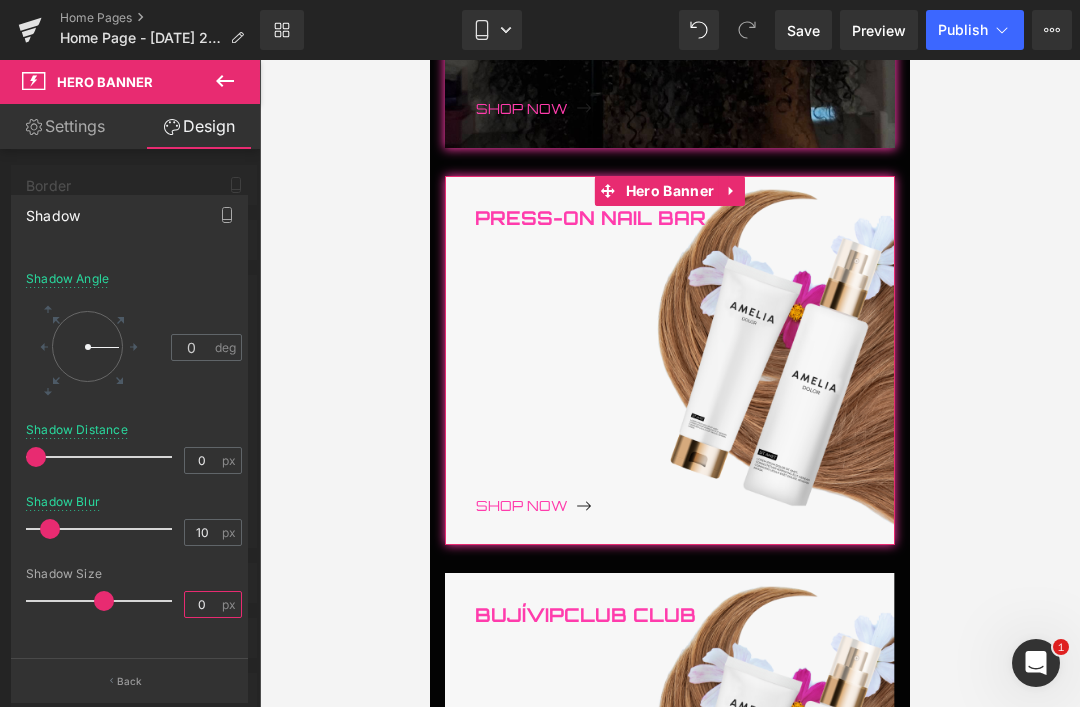 click on "0" at bounding box center (202, 604) 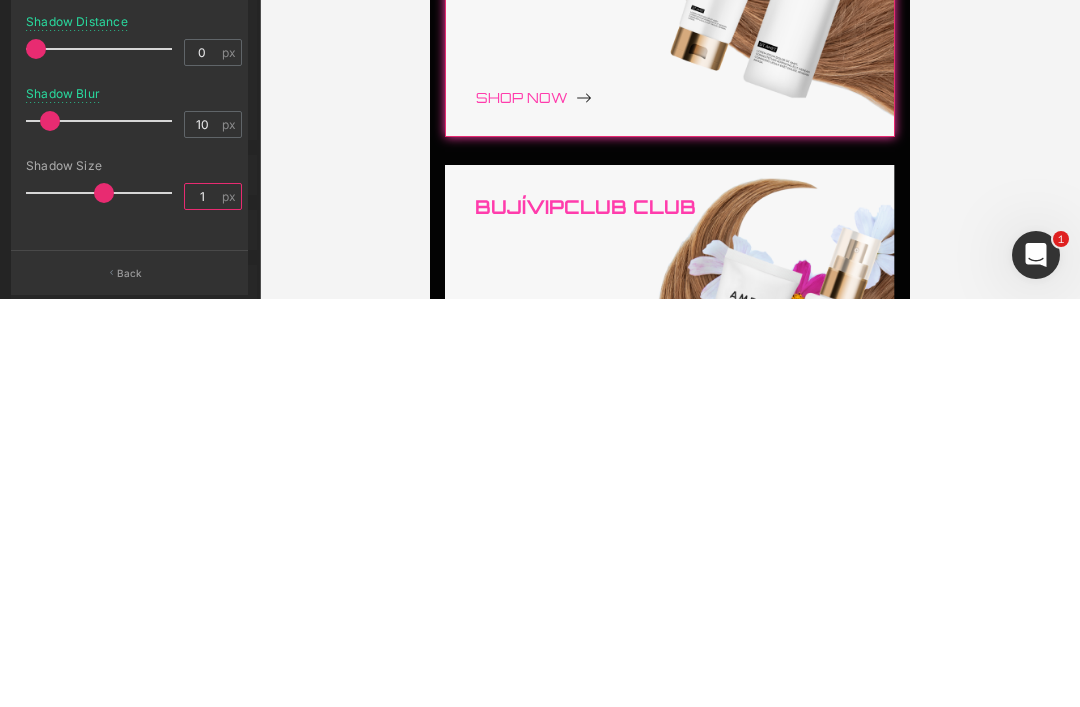 type on "1" 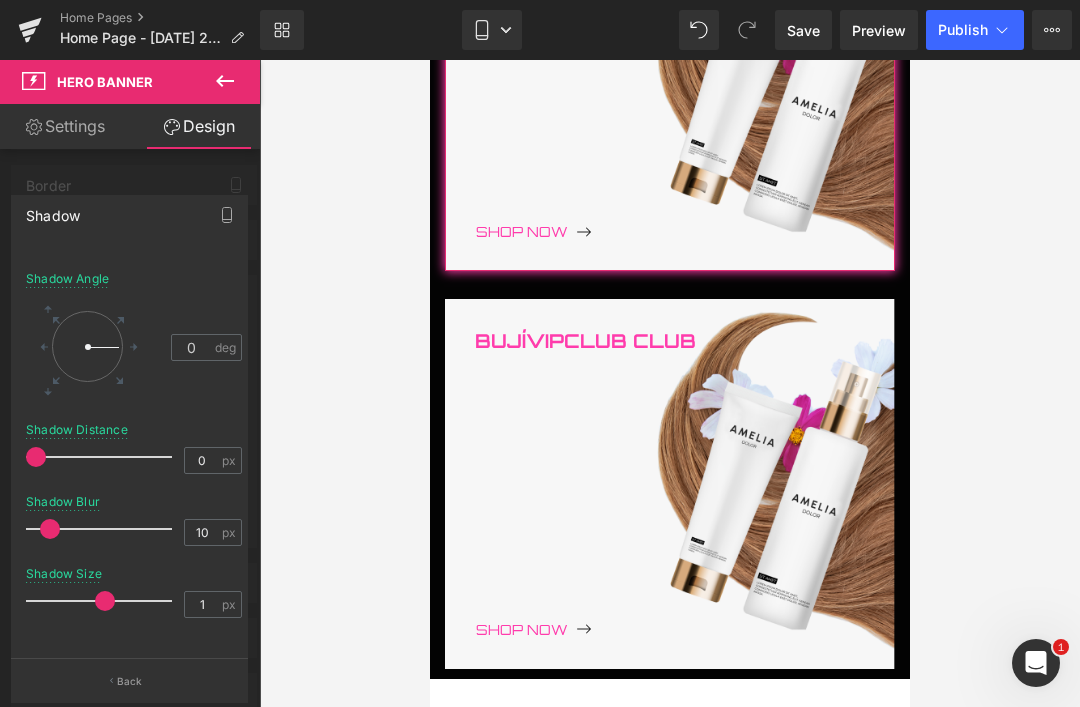 scroll, scrollTop: 1519, scrollLeft: 0, axis: vertical 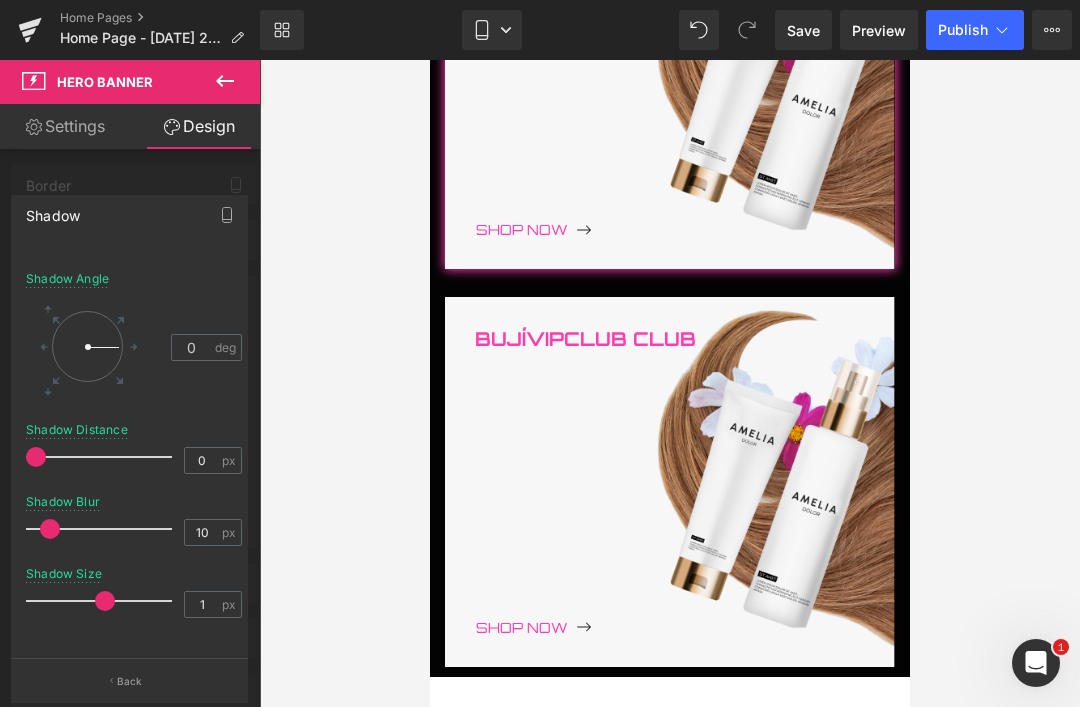 click at bounding box center (669, 417) 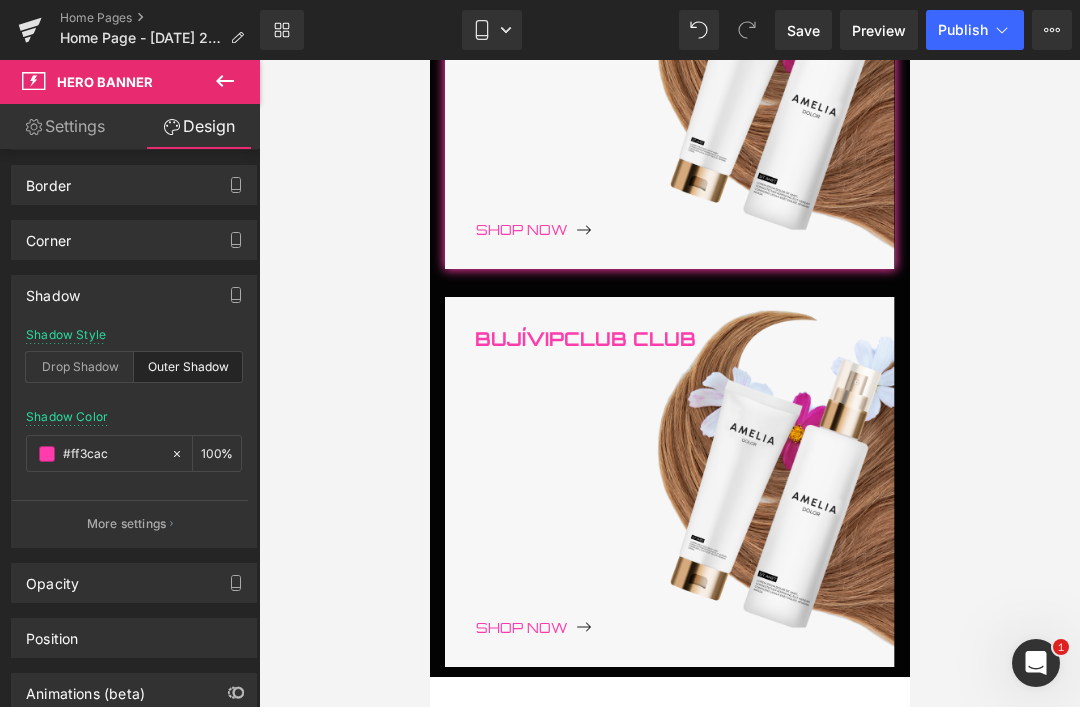 click at bounding box center [669, 482] 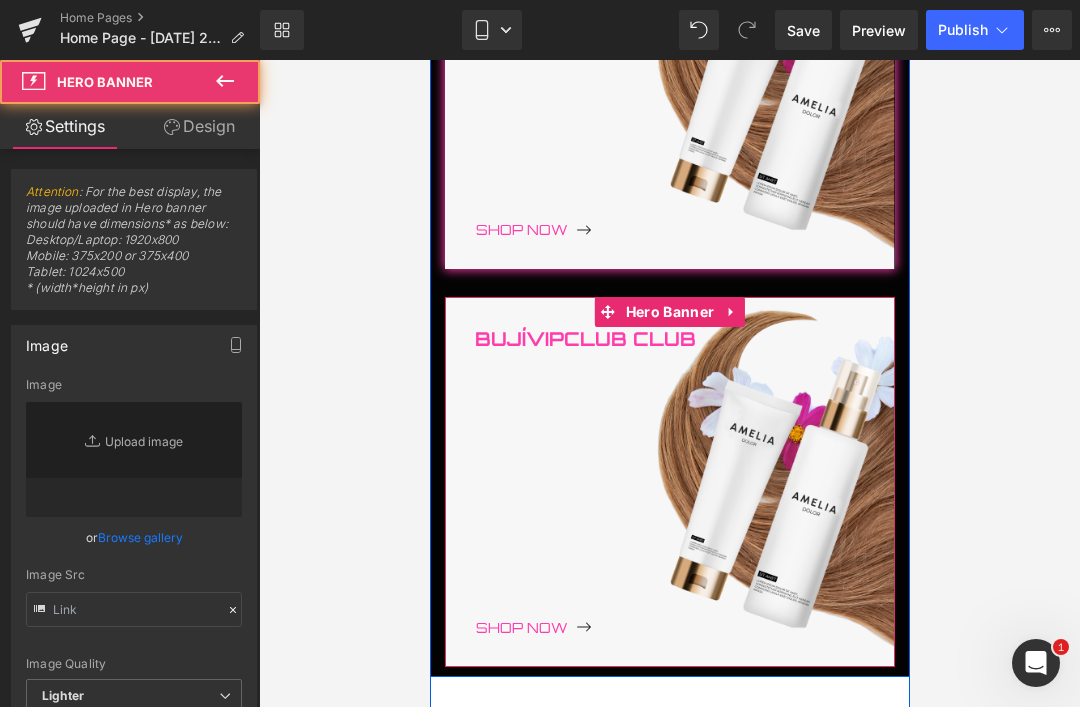 type on "https://ucarecdn.com/2c271681-251b-4d21-ba45-85d40c48af26/-/format/auto/-/preview/3000x3000/-/quality/lighter/i23.png" 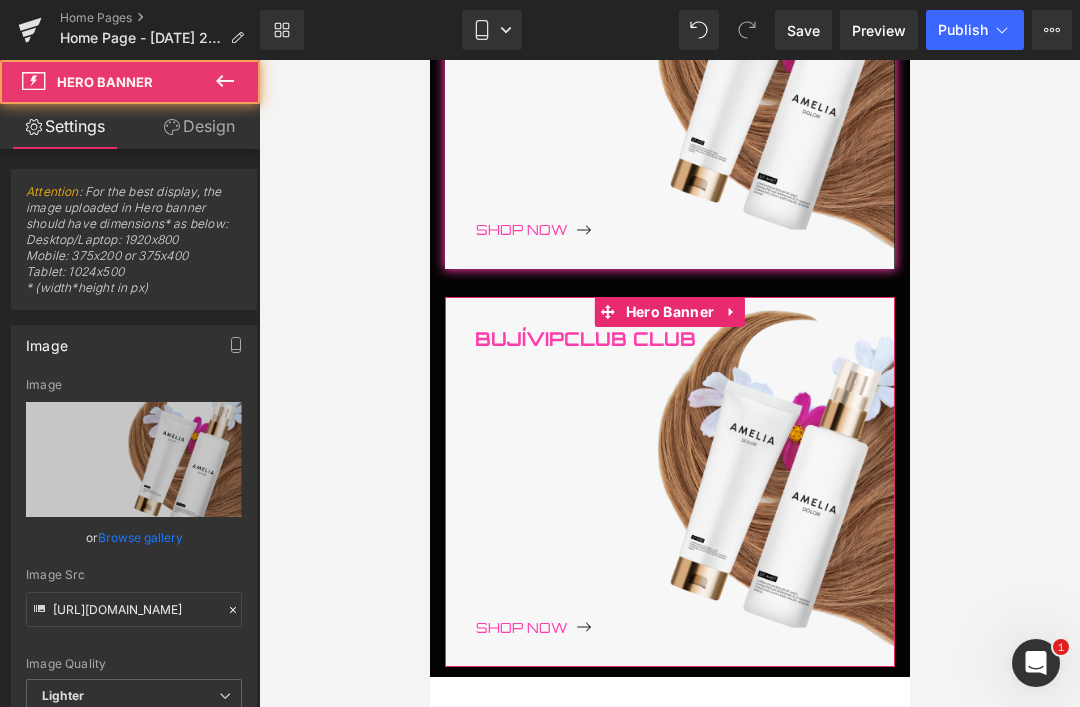 click 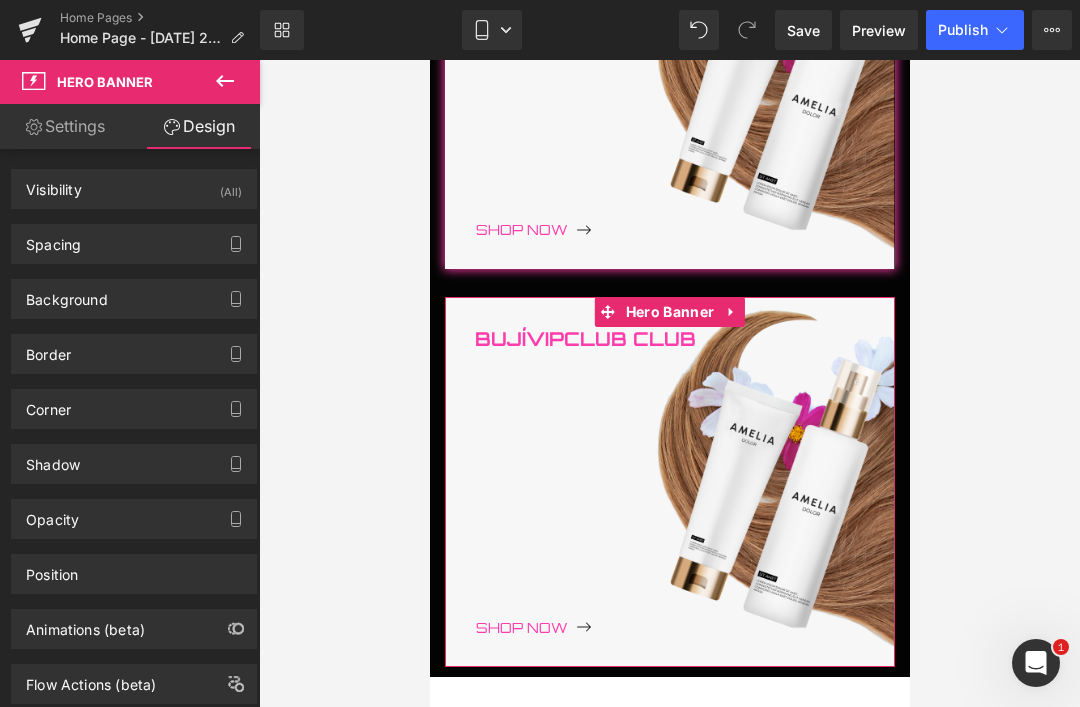 click on "Shadow" at bounding box center (53, 459) 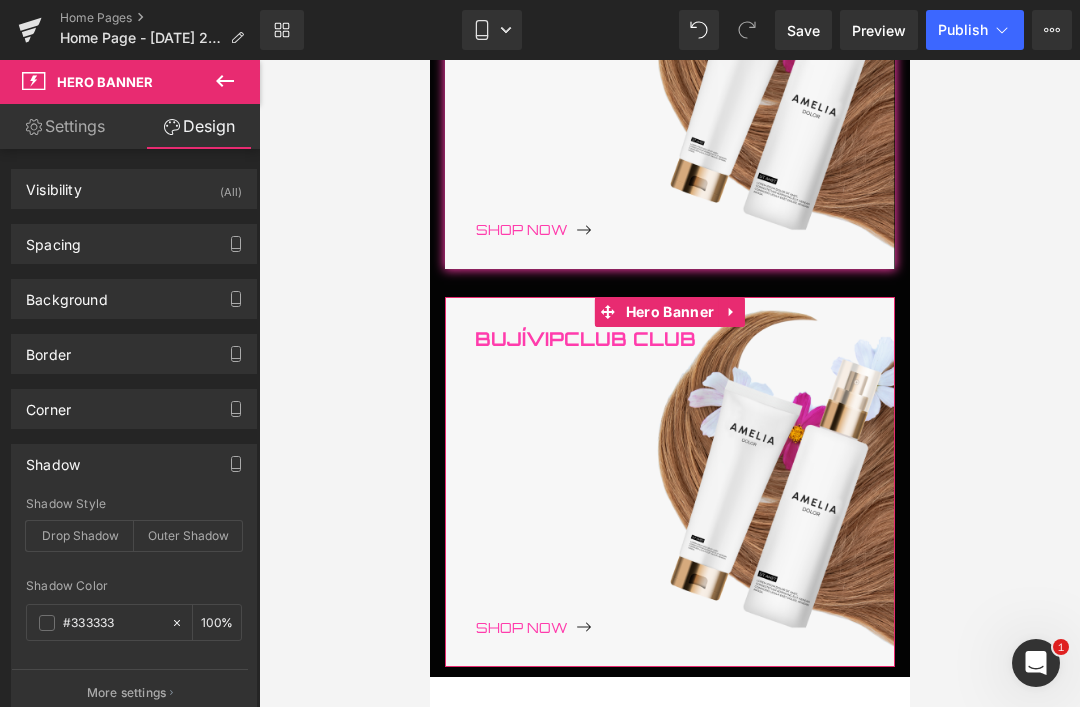 click on "Outer Shadow" at bounding box center (188, 536) 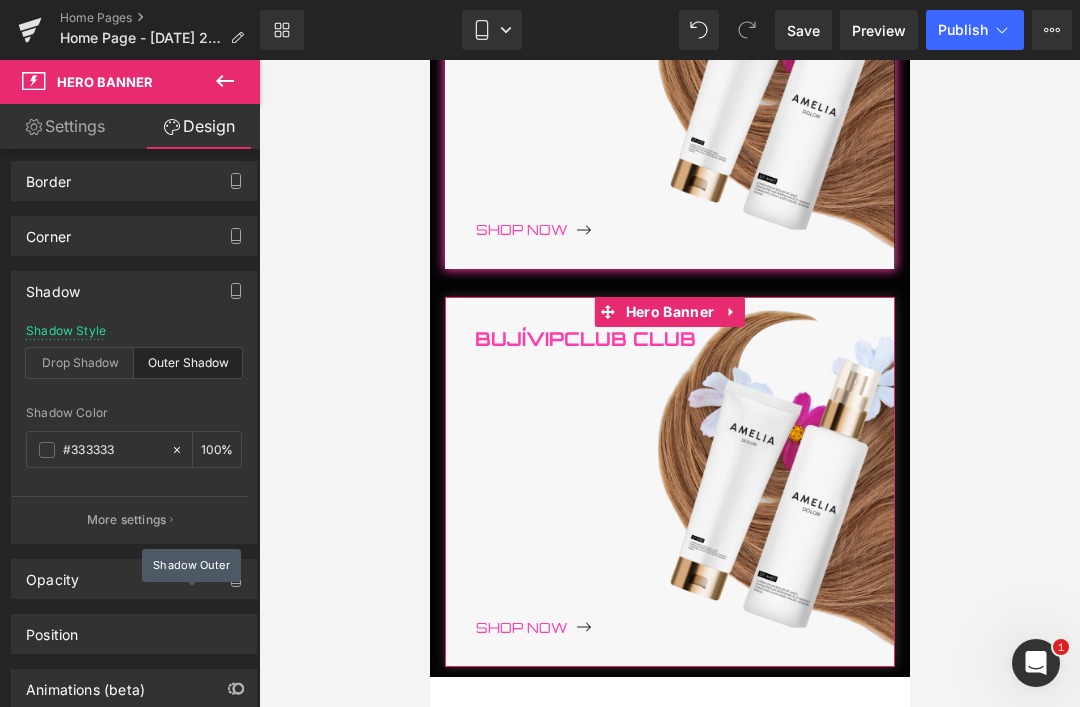 scroll, scrollTop: 183, scrollLeft: 0, axis: vertical 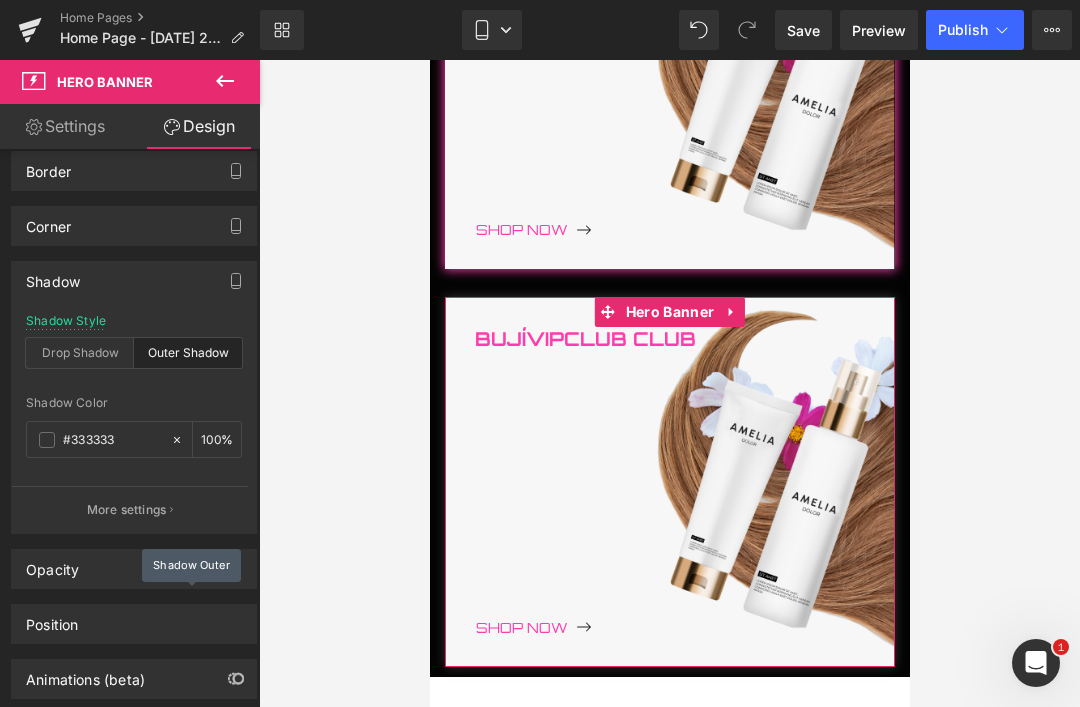 click on "#333333" at bounding box center (112, 440) 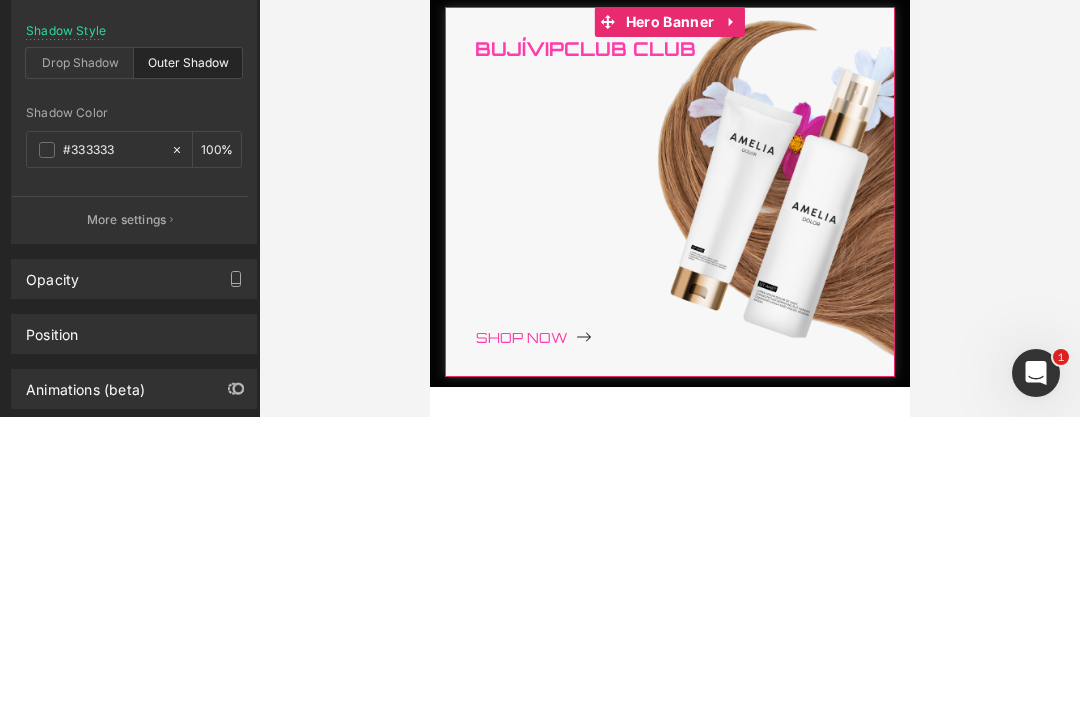paste on "FF3CAC" 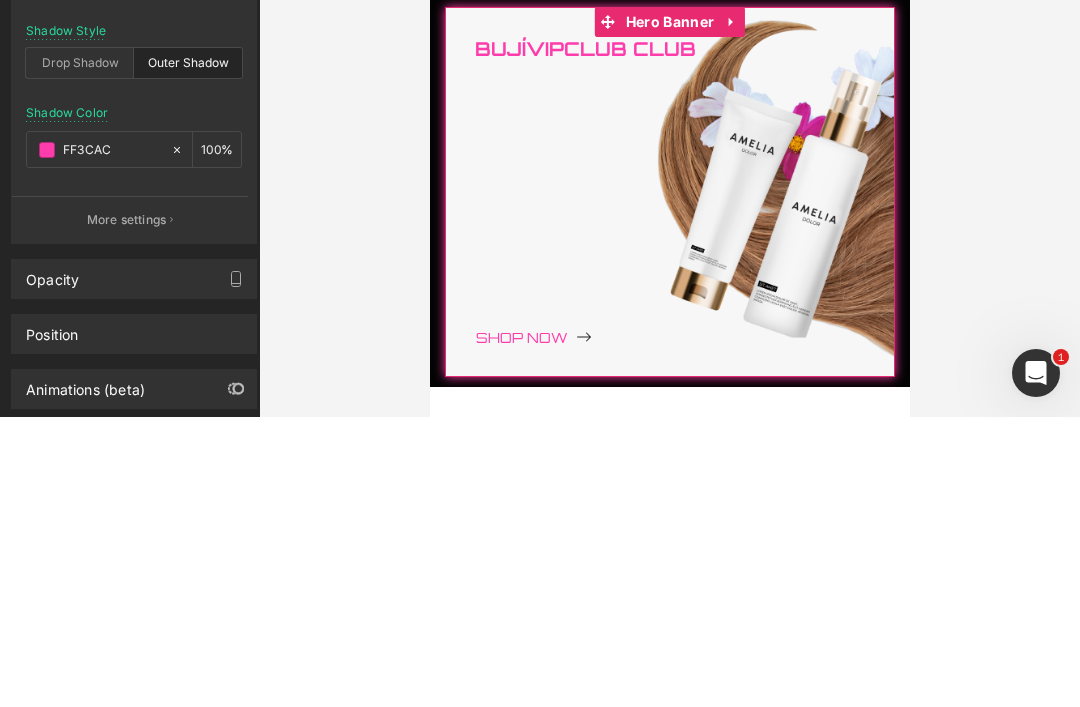 click on "More settings" at bounding box center [127, 510] 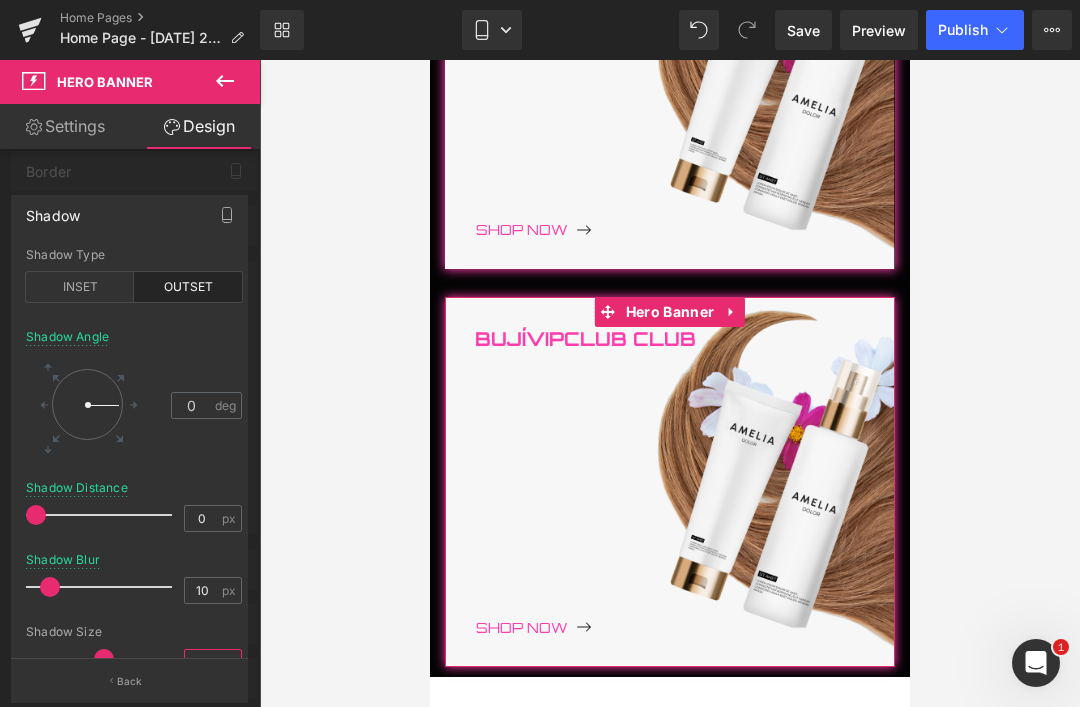 click on "0" at bounding box center (202, 662) 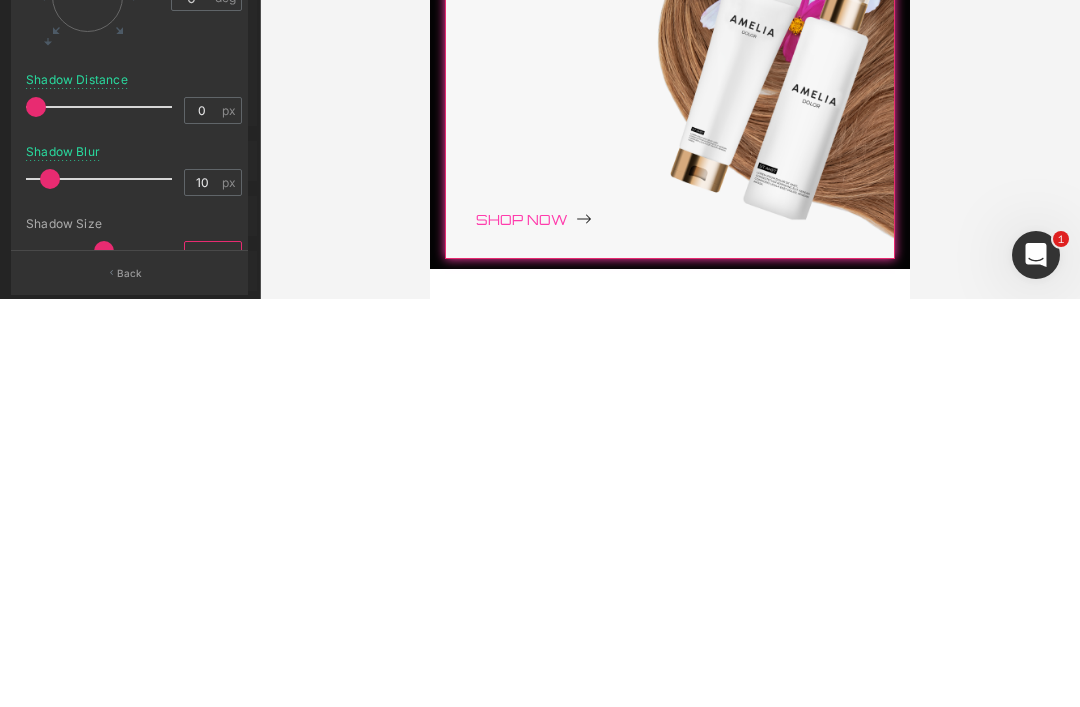 scroll, scrollTop: 13, scrollLeft: 0, axis: vertical 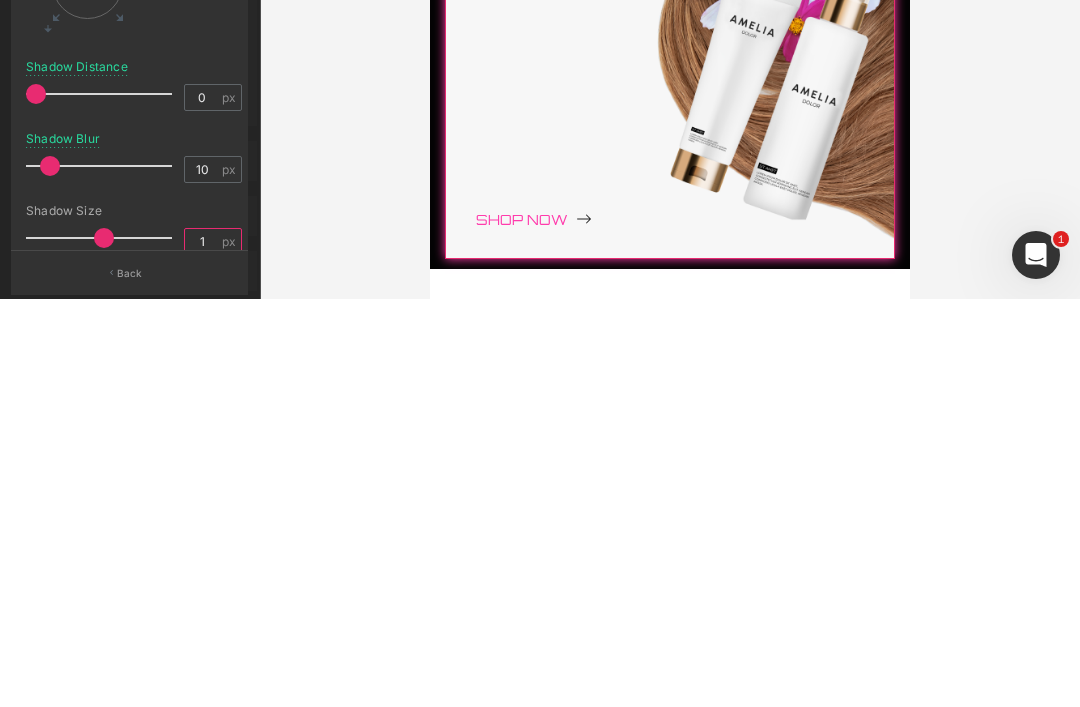 type on "1" 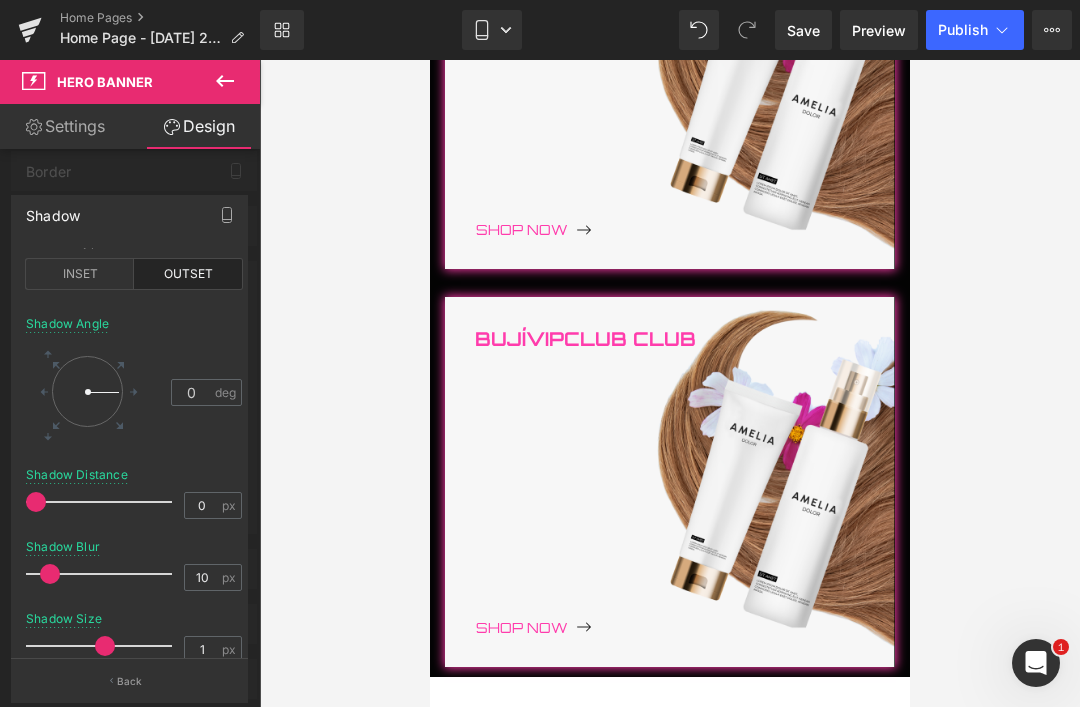 click at bounding box center (669, 383) 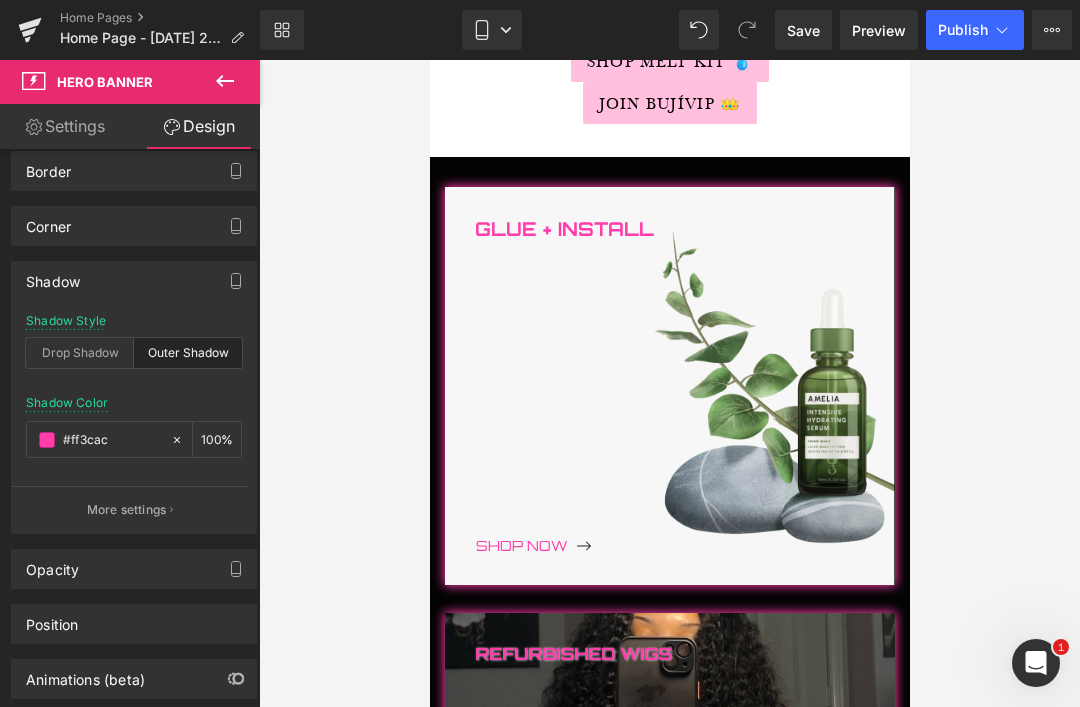 scroll, scrollTop: 435, scrollLeft: 0, axis: vertical 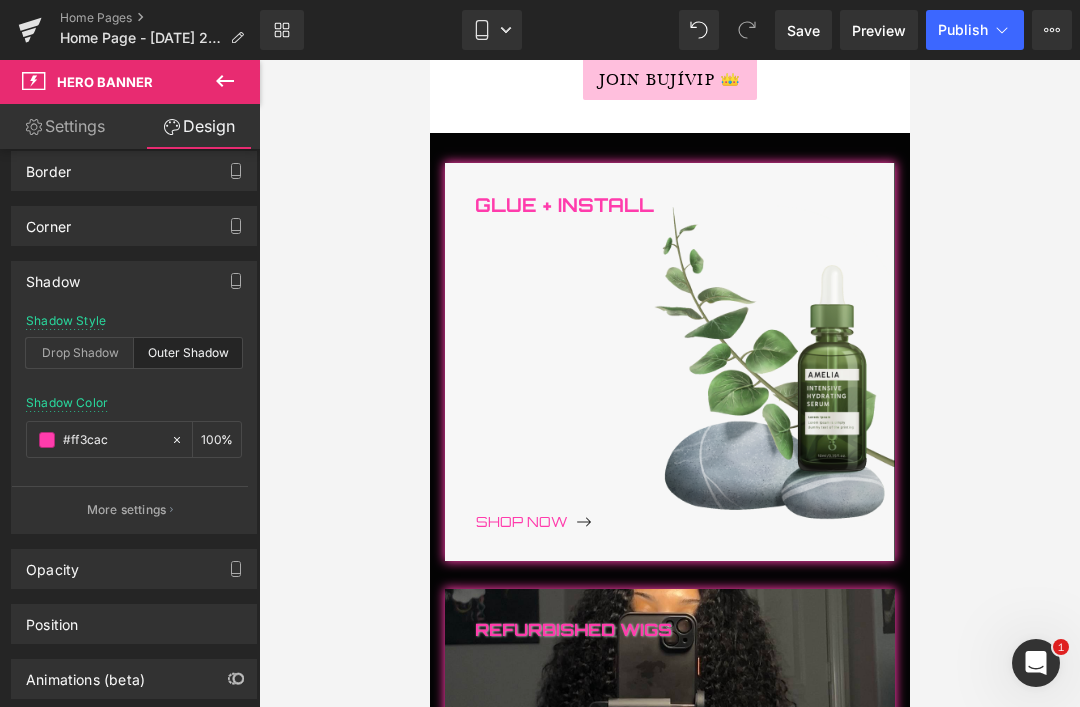 click on "Glue + Install" at bounding box center (684, 348) 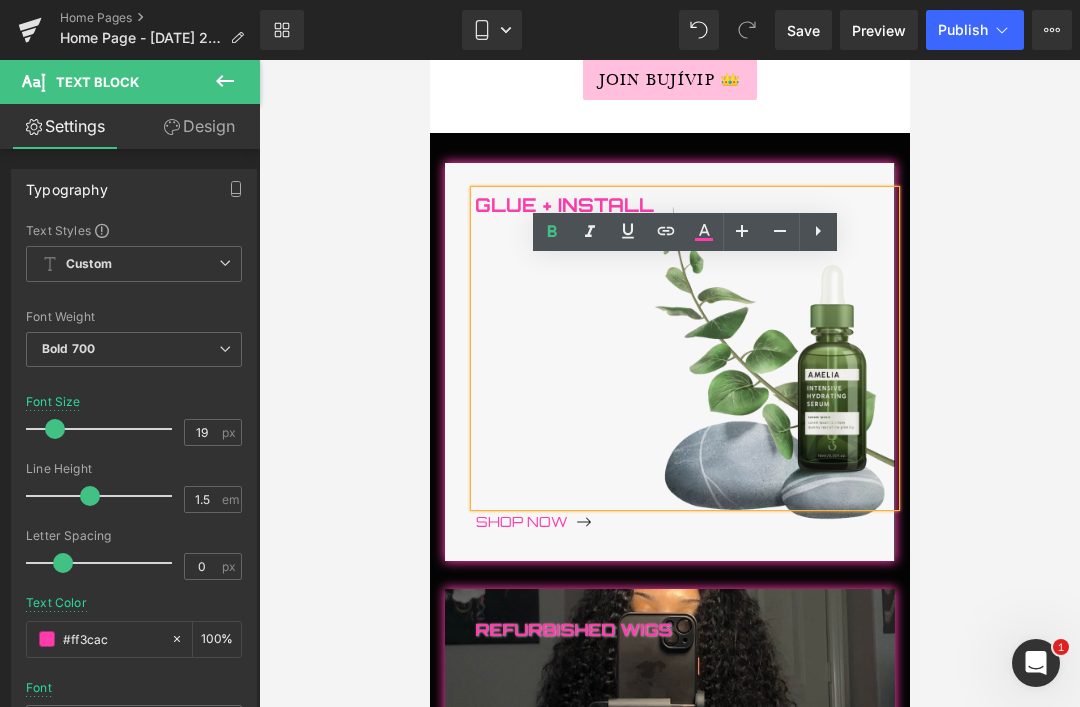 click on "Glue + Install
Text Block         Shop Now Button" at bounding box center [669, 362] 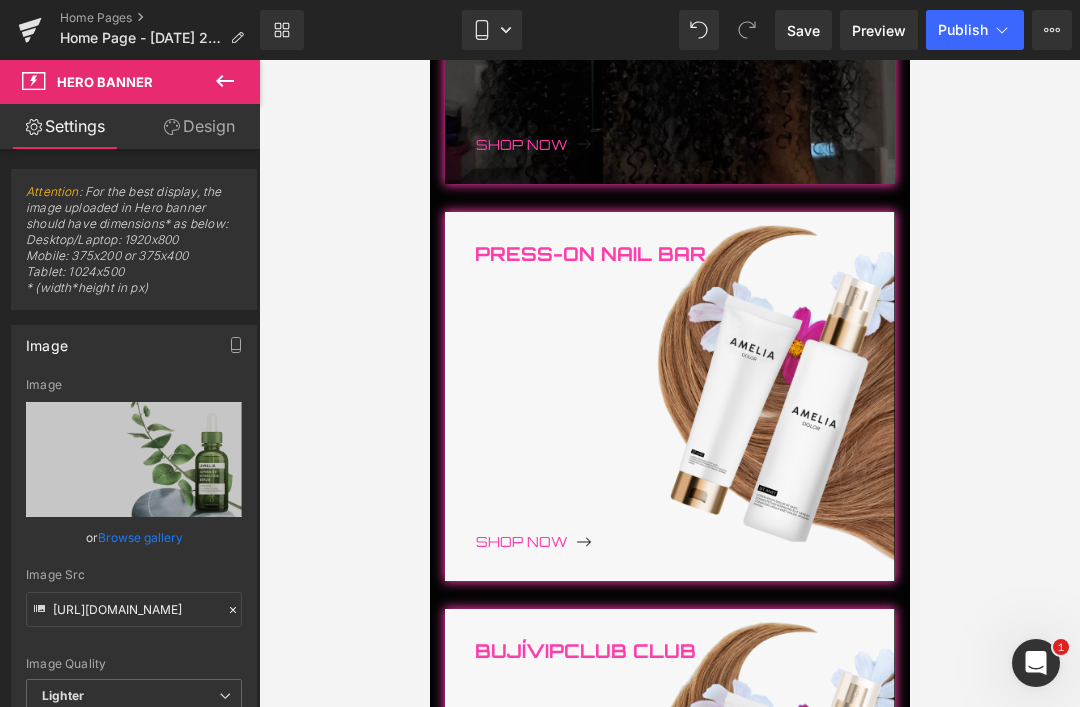 scroll, scrollTop: 1260, scrollLeft: 0, axis: vertical 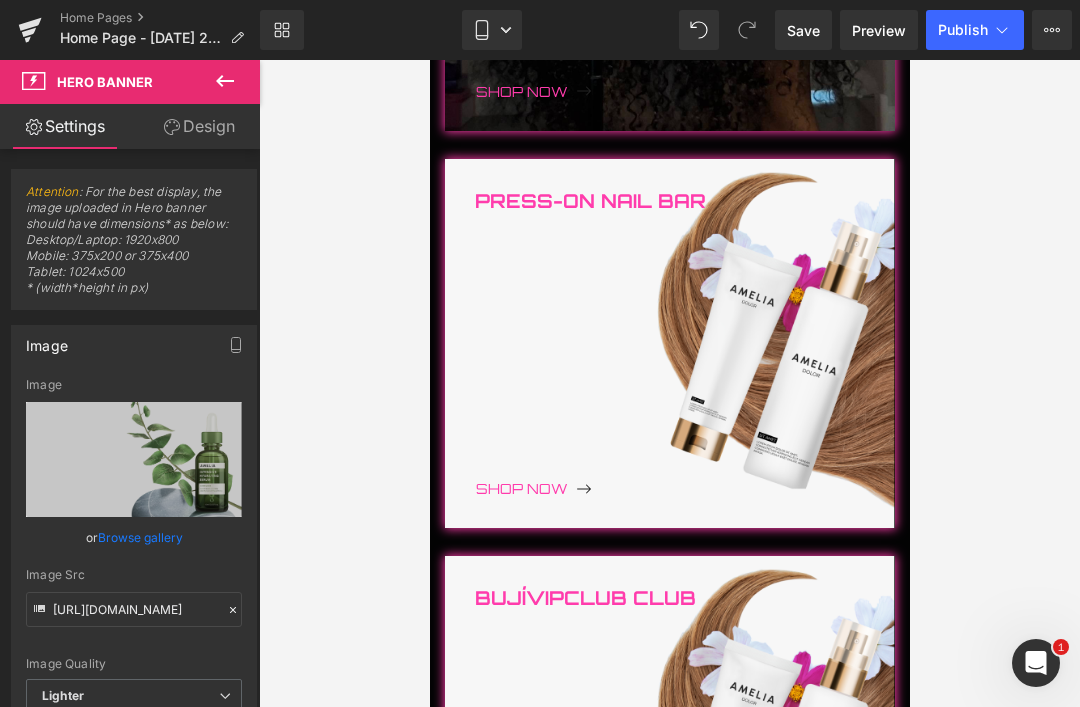click at bounding box center (669, 344) 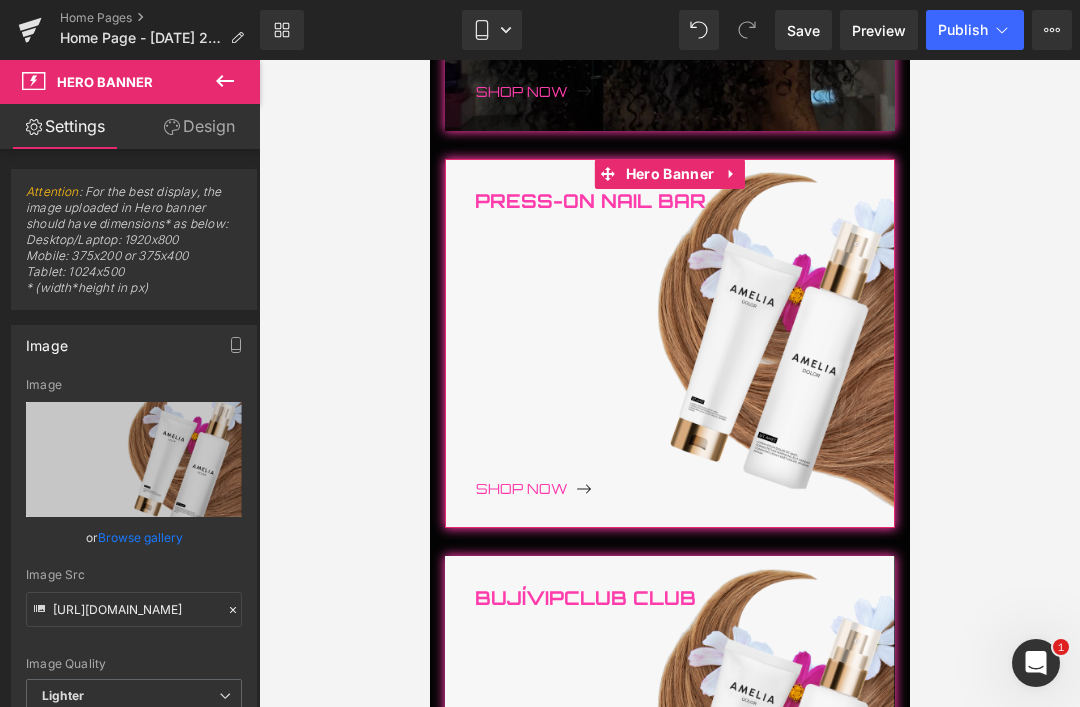 click on "Replace Image" at bounding box center [0, 0] 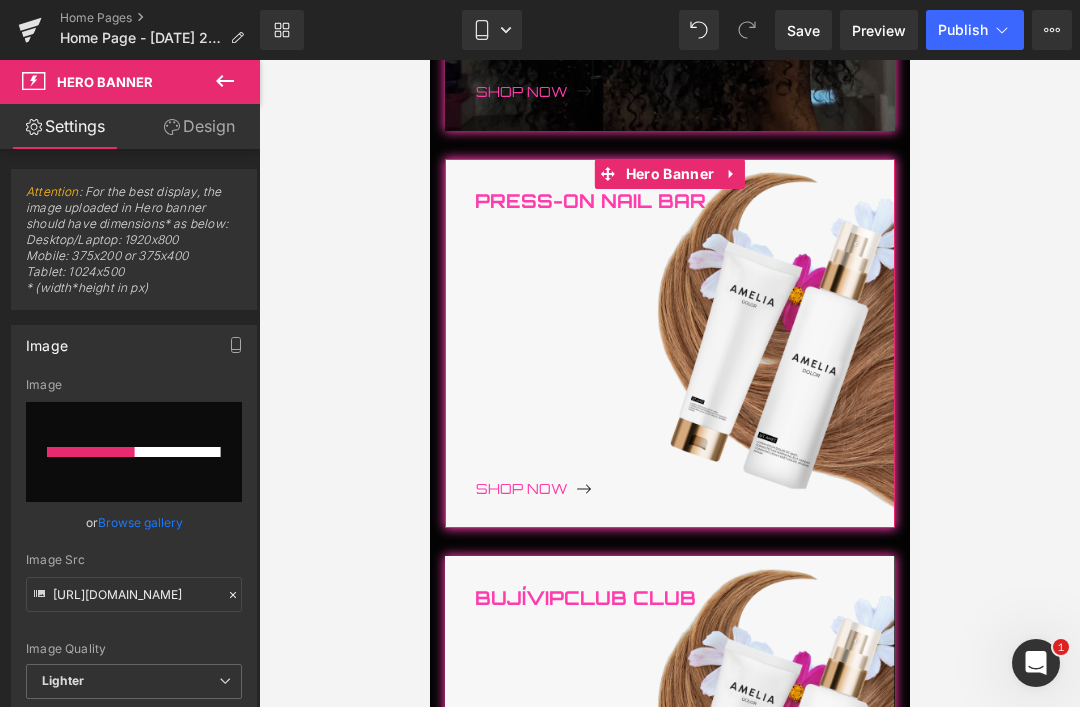 type 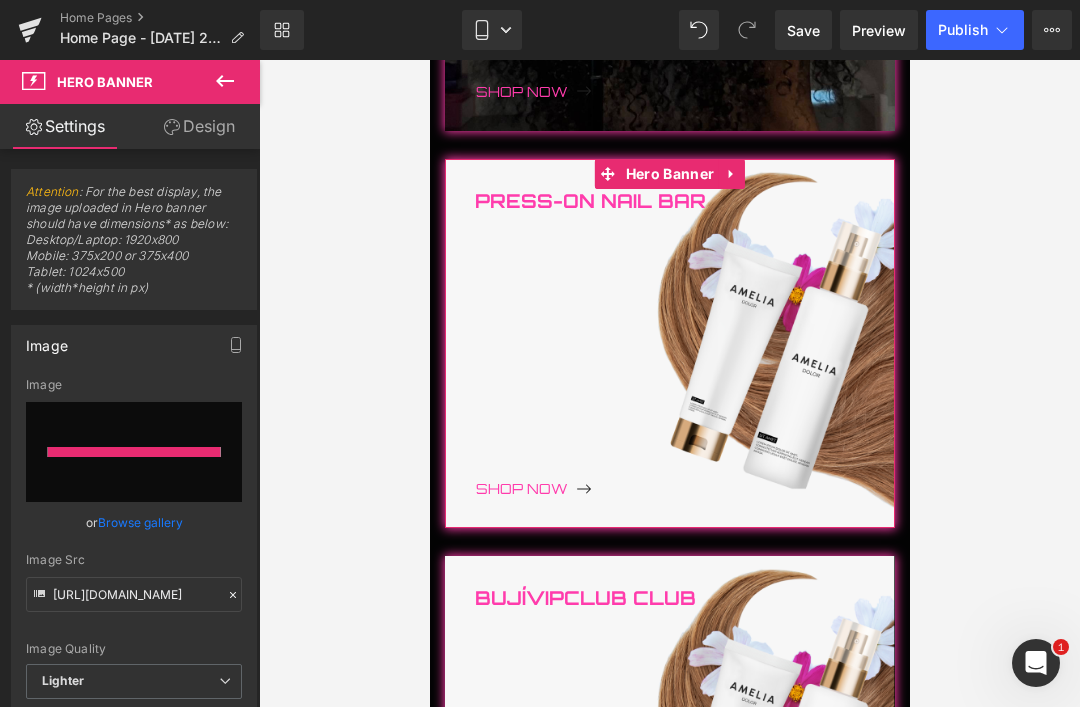 type on "https://ucarecdn.com/aba20dd1-1e48-4534-9b1d-f0ca94912d76/-/format/auto/-/preview/3000x3000/-/quality/lighter/IMG_0650_Original.jpeg" 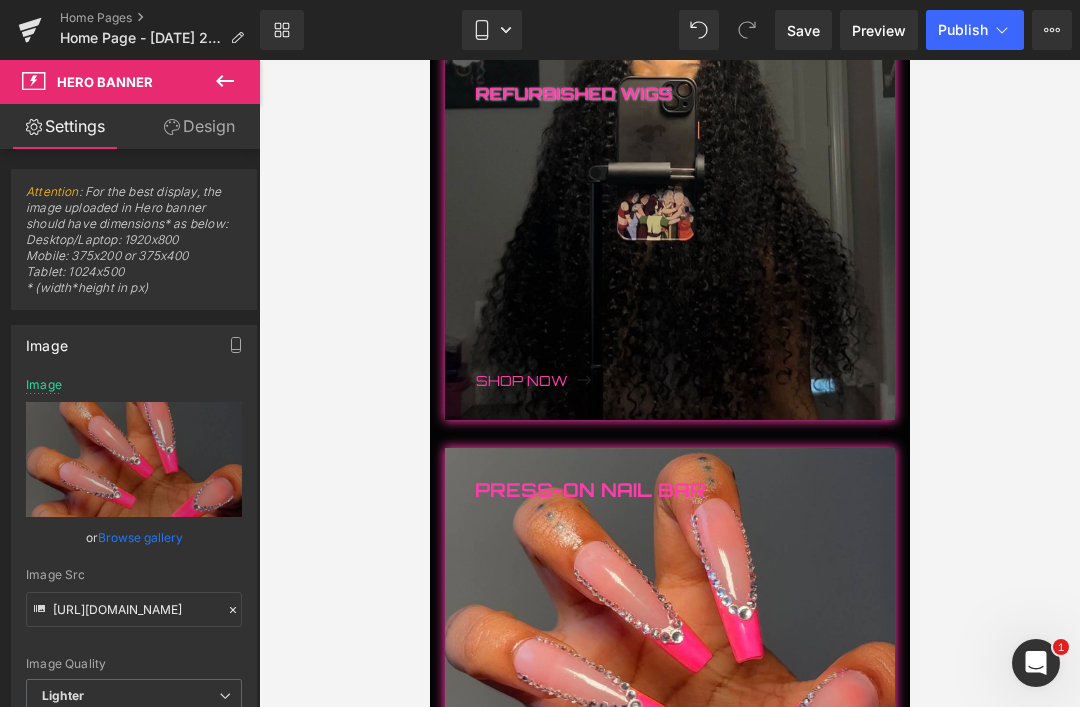 scroll, scrollTop: 974, scrollLeft: 0, axis: vertical 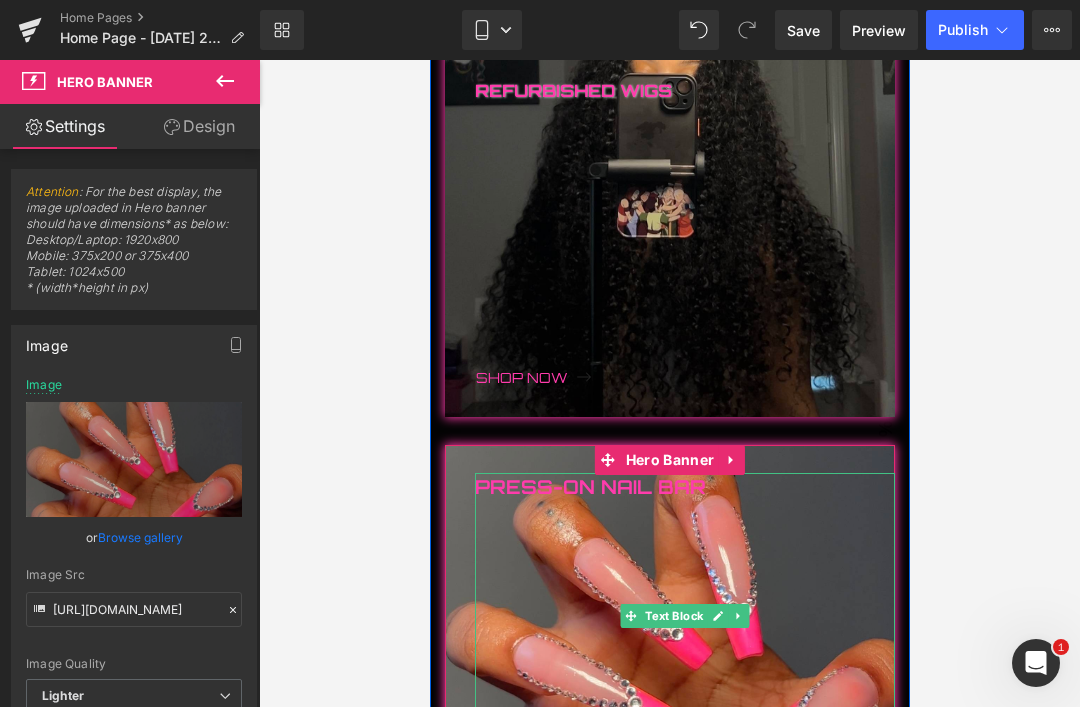 click on "Press-On Nail Bar" at bounding box center (684, 616) 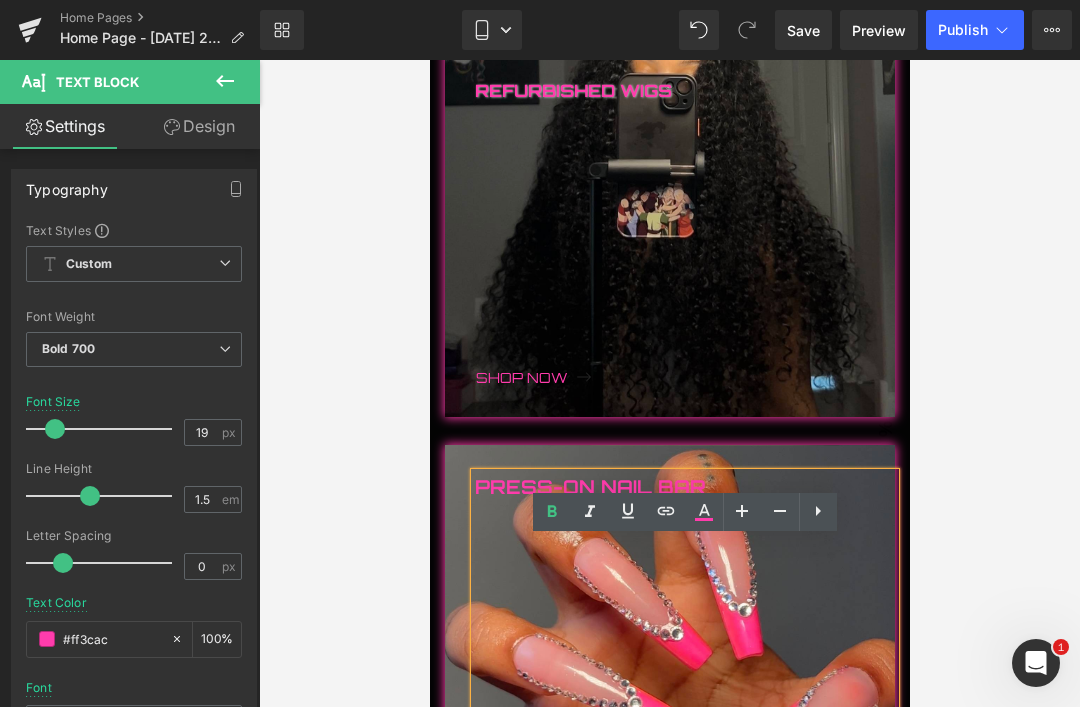 click on "Press-On Nail Bar" at bounding box center [684, 616] 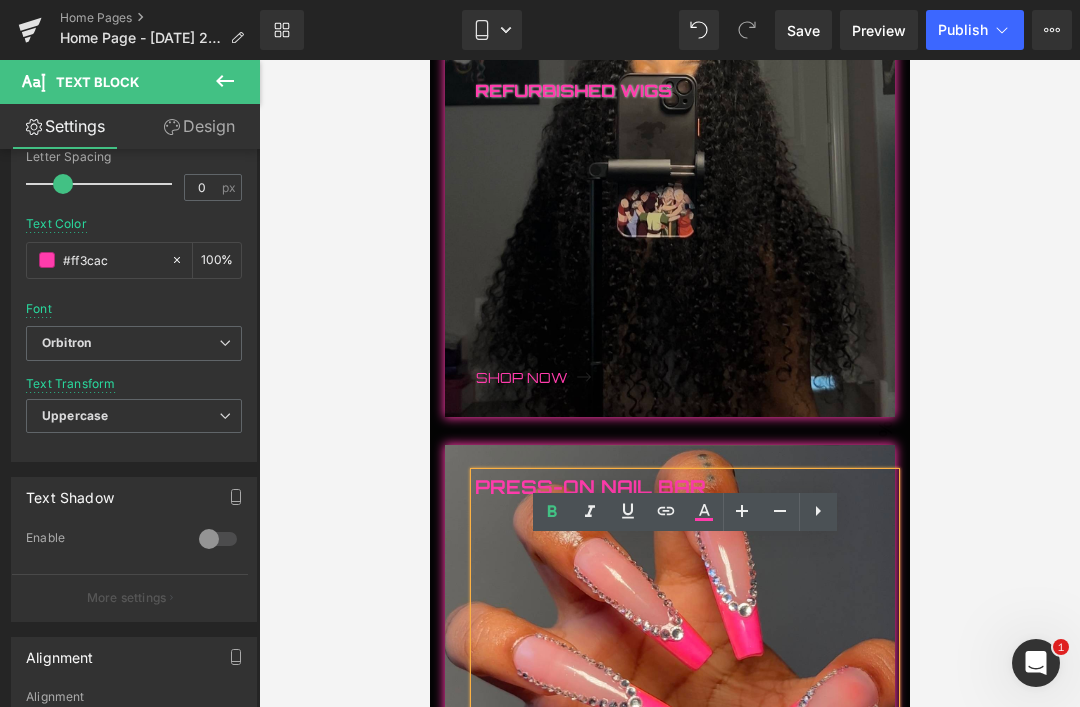 scroll, scrollTop: 381, scrollLeft: 0, axis: vertical 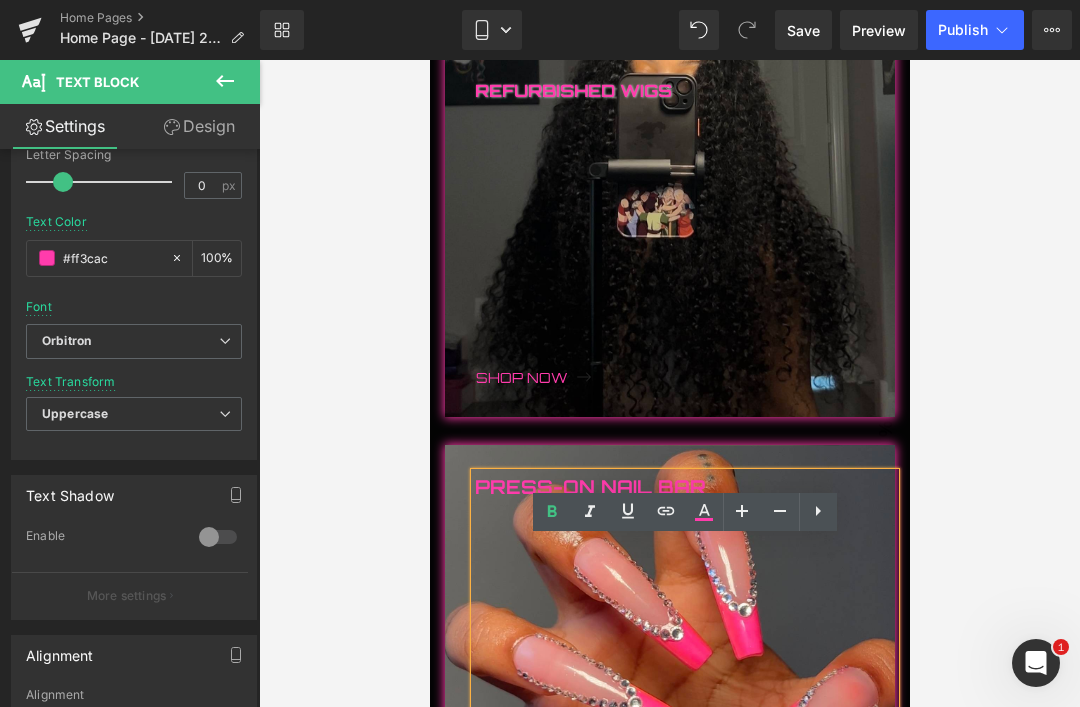click at bounding box center [218, 537] 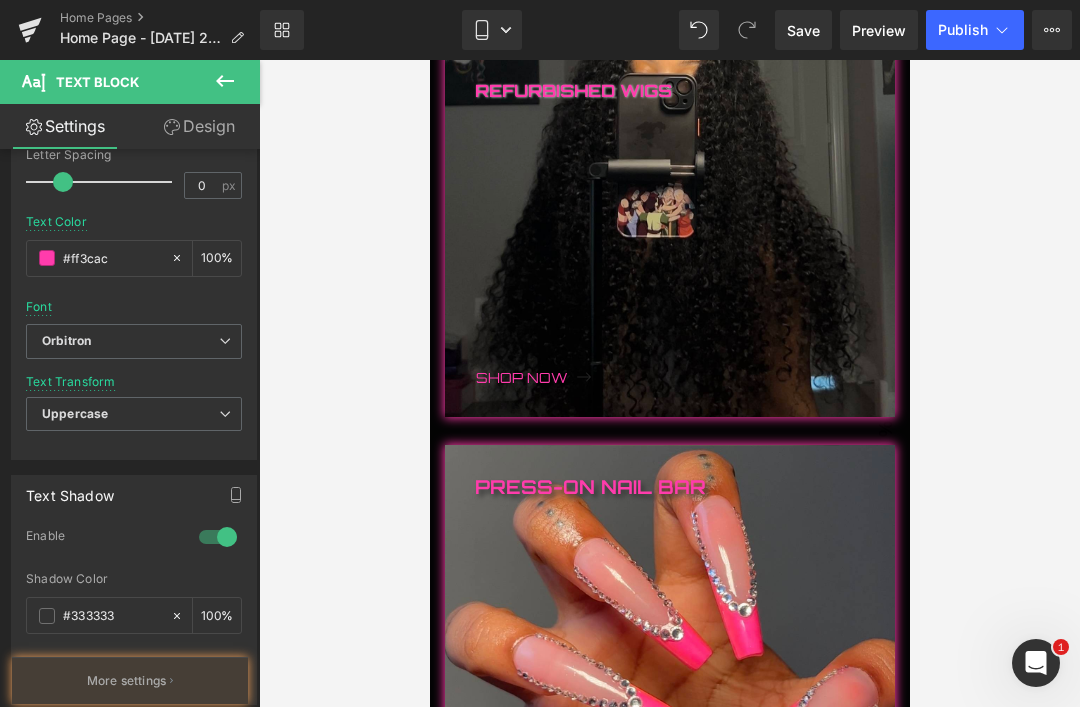 click on "#333333" at bounding box center (112, 616) 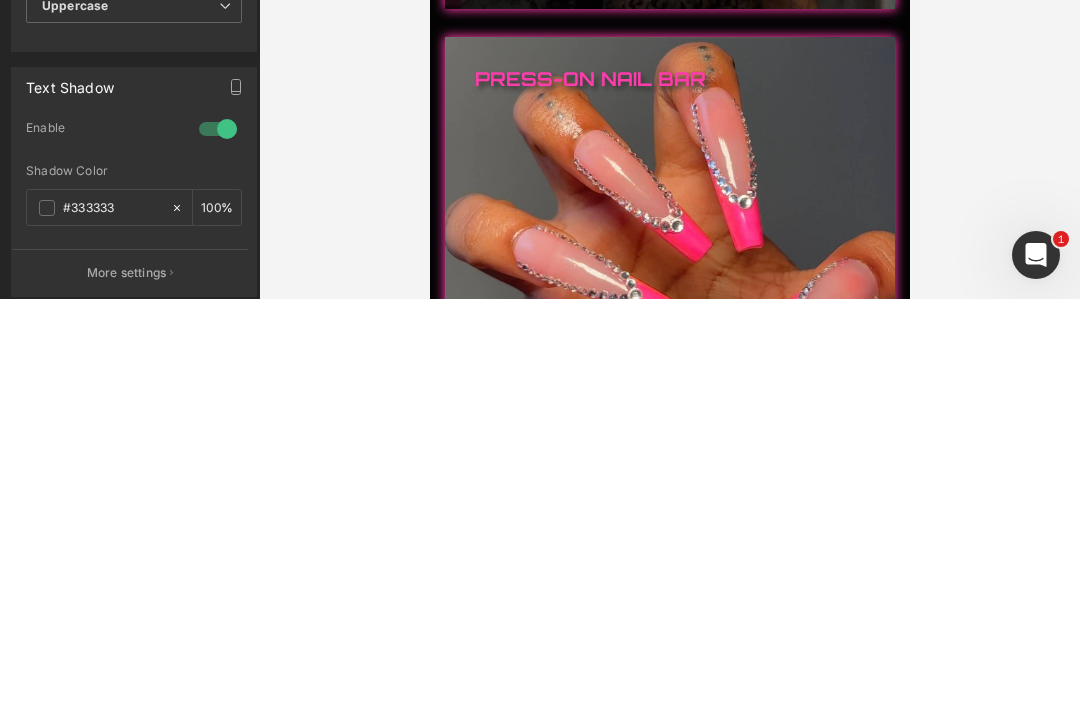 click on "#333333" at bounding box center (112, 616) 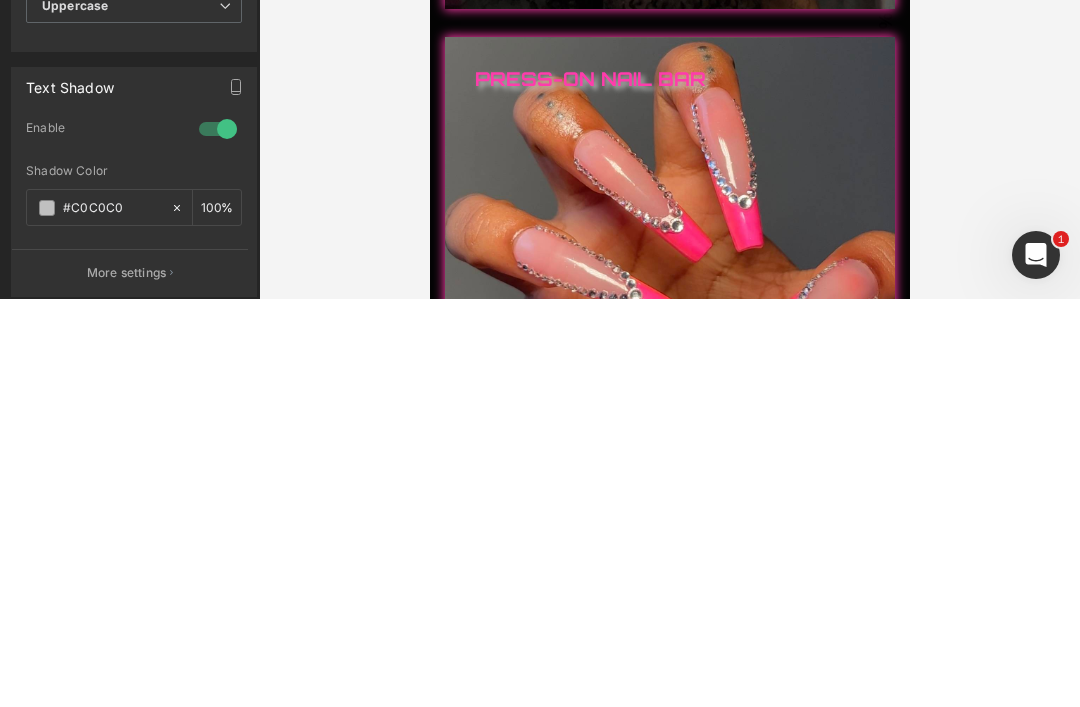 type on "#c0c0c0" 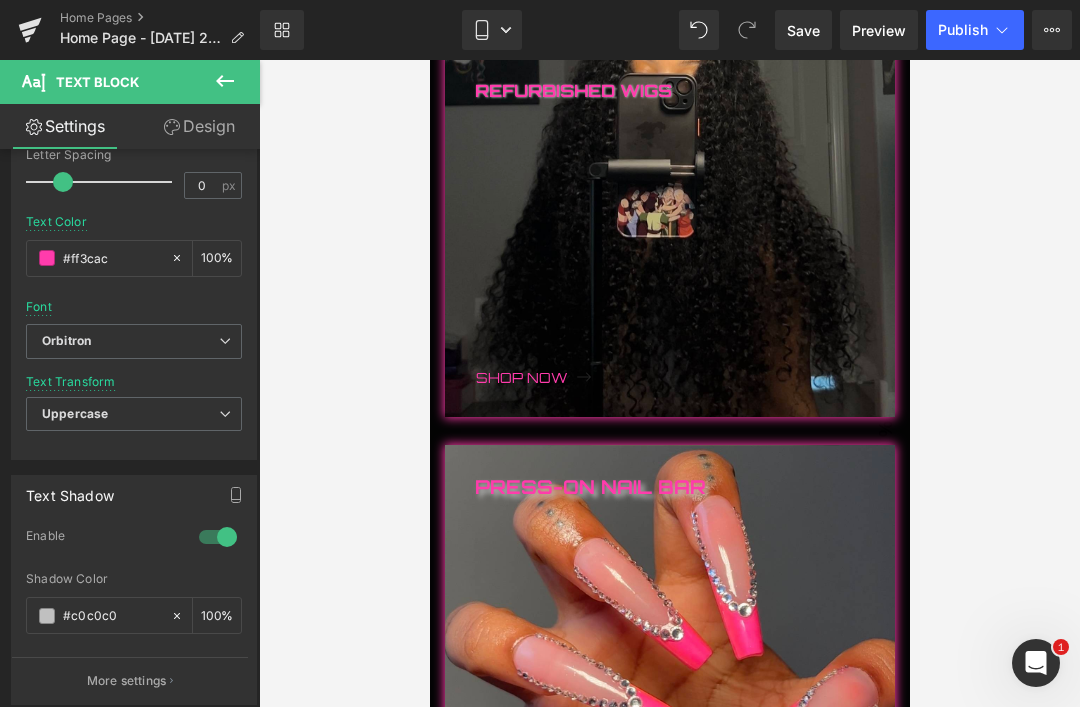 click on "More settings" at bounding box center [127, 681] 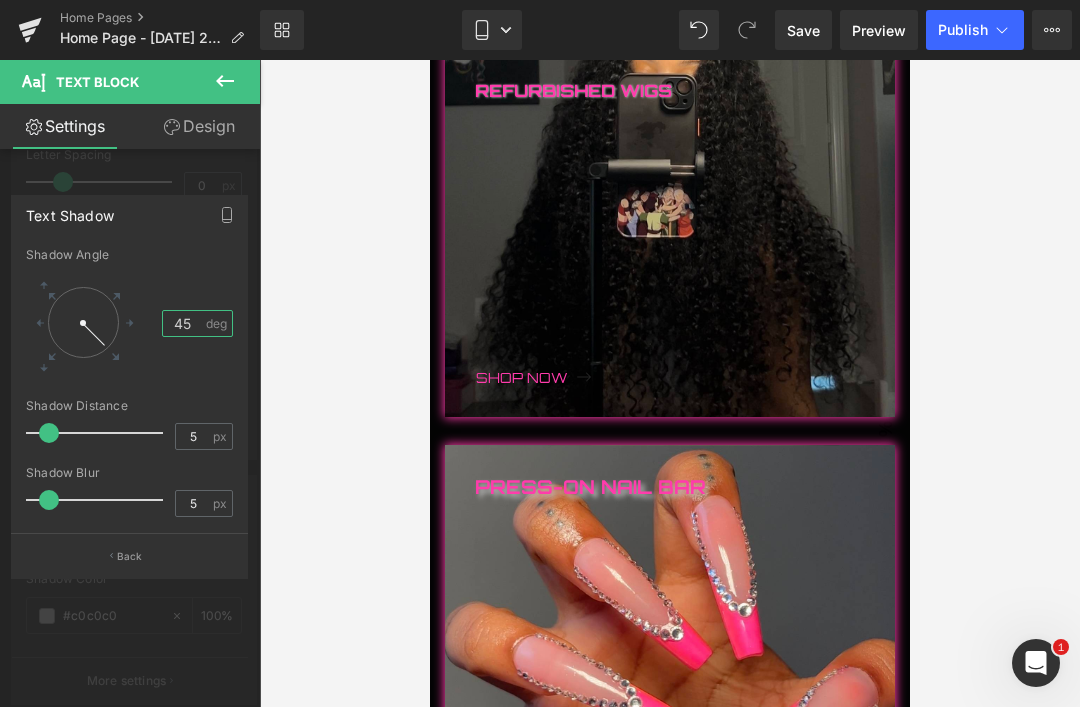 click on "45" at bounding box center (183, 323) 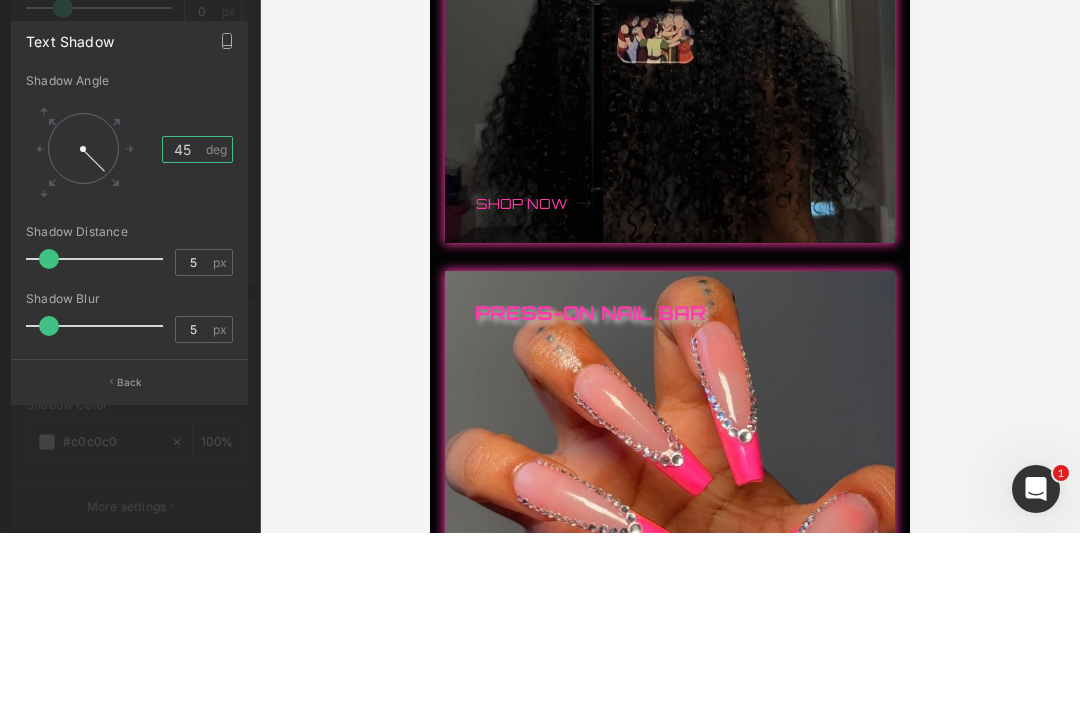 type on "4" 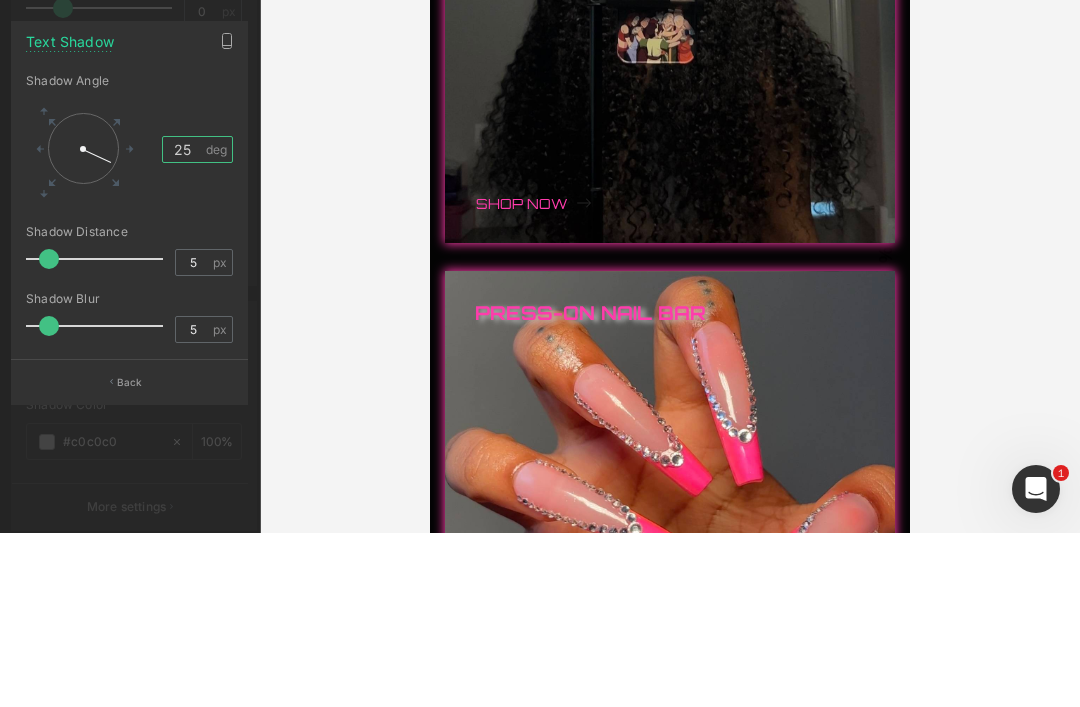 type on "25" 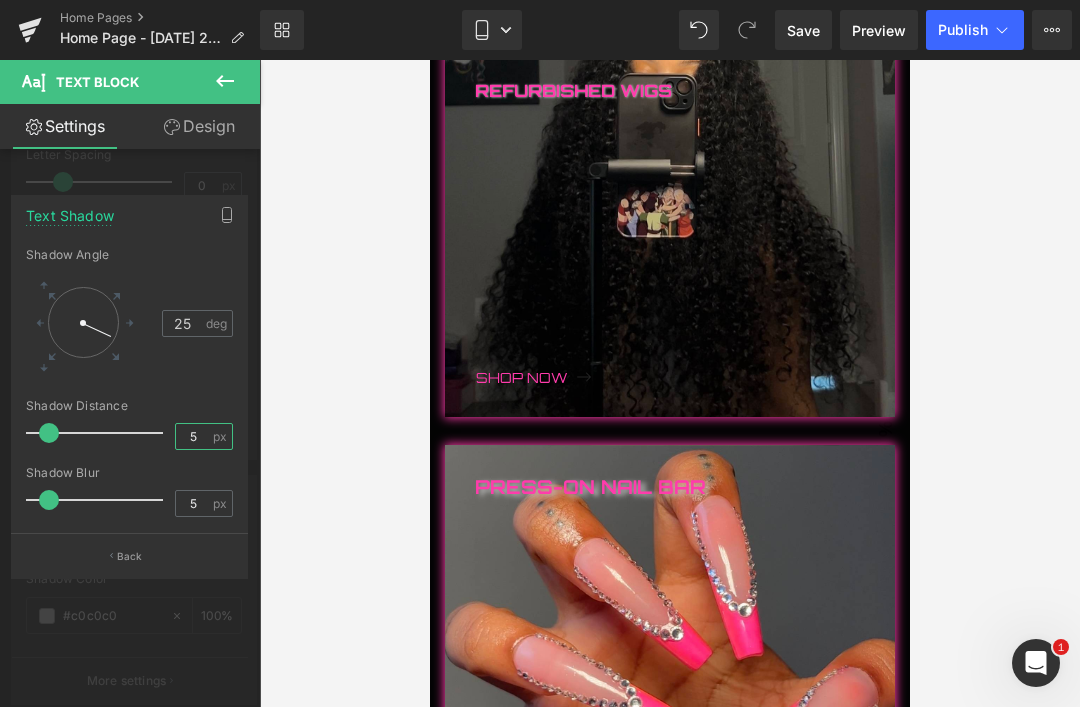click on "5" at bounding box center (193, 436) 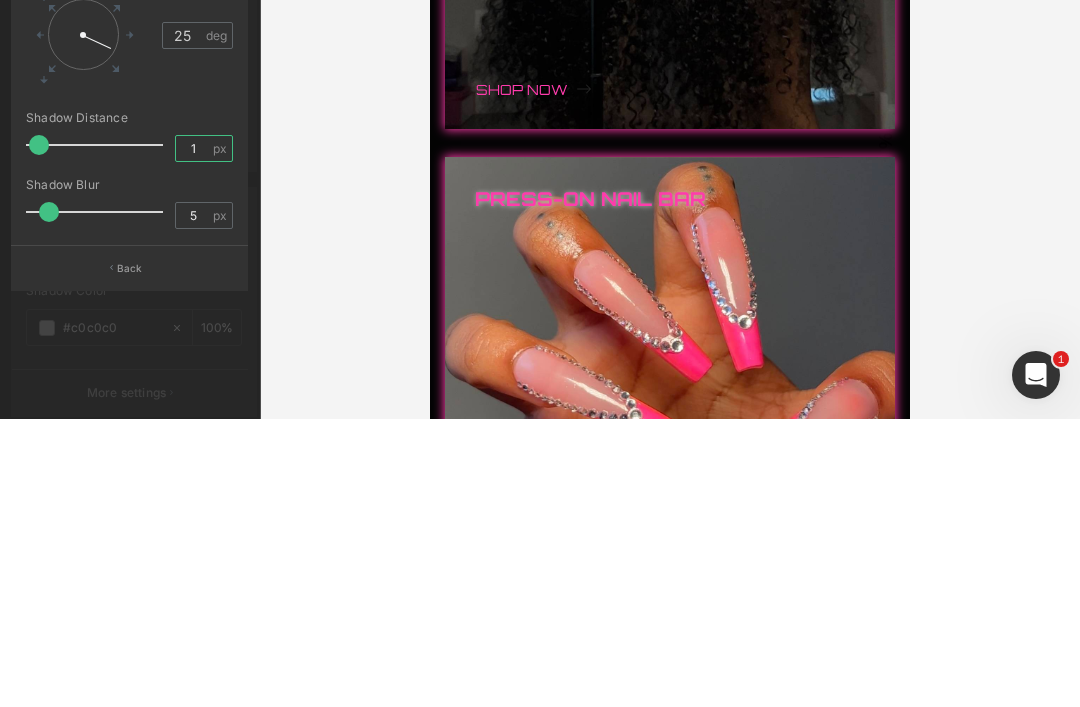 type on "1" 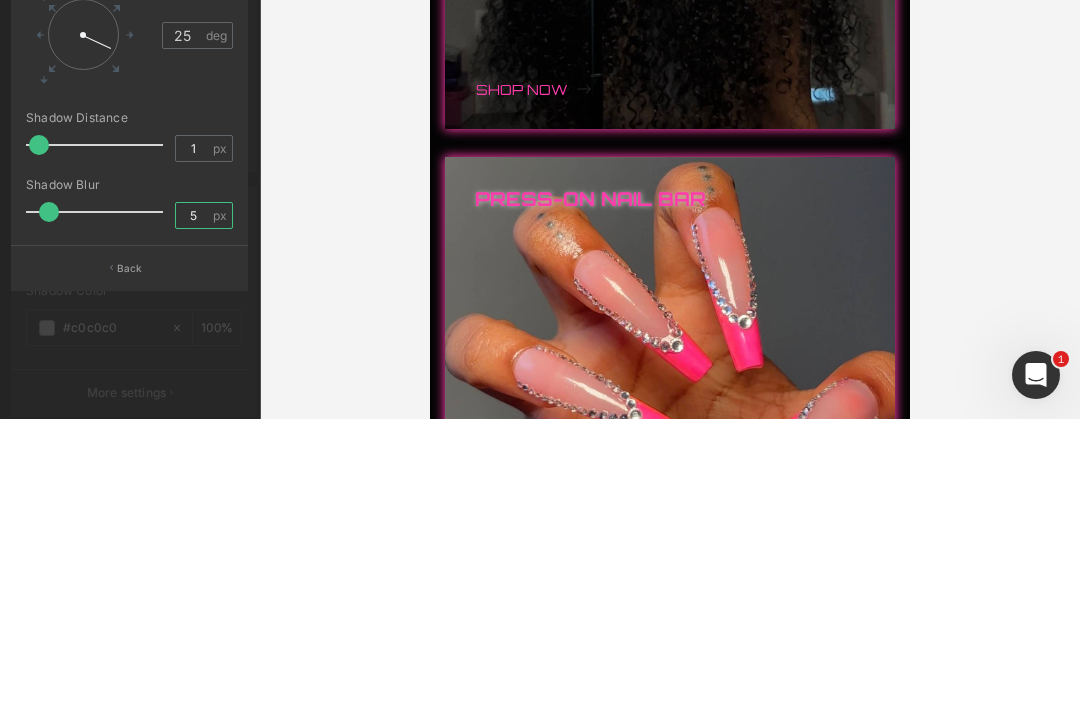 click on "5" at bounding box center [193, 503] 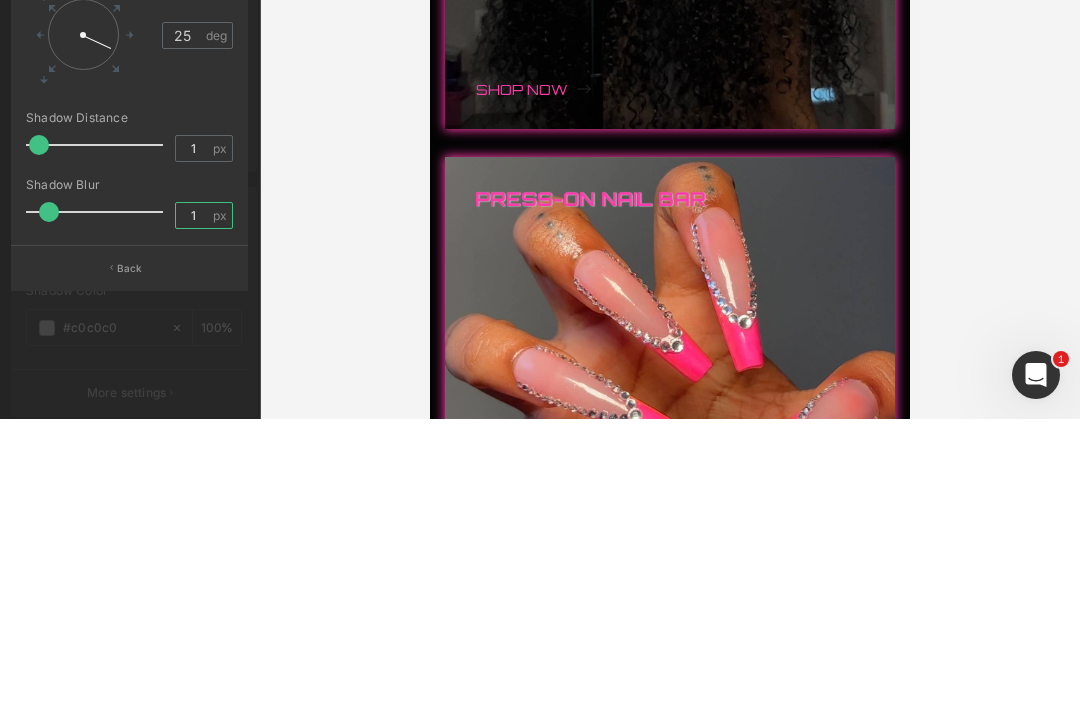 type on "1" 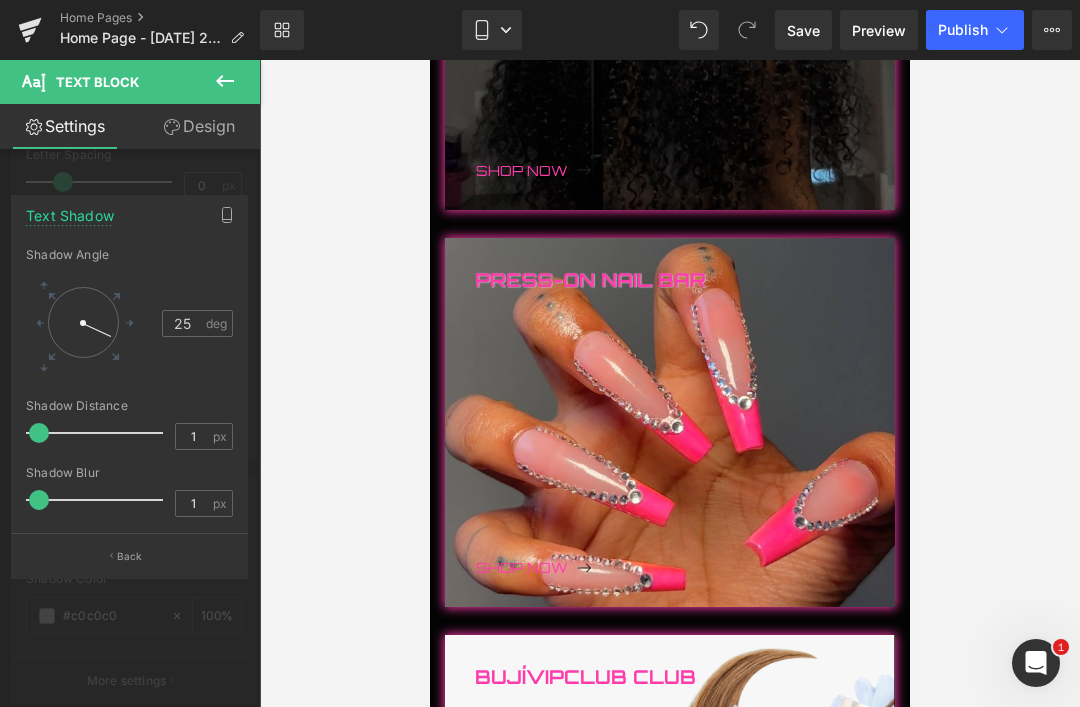 scroll, scrollTop: 1184, scrollLeft: 0, axis: vertical 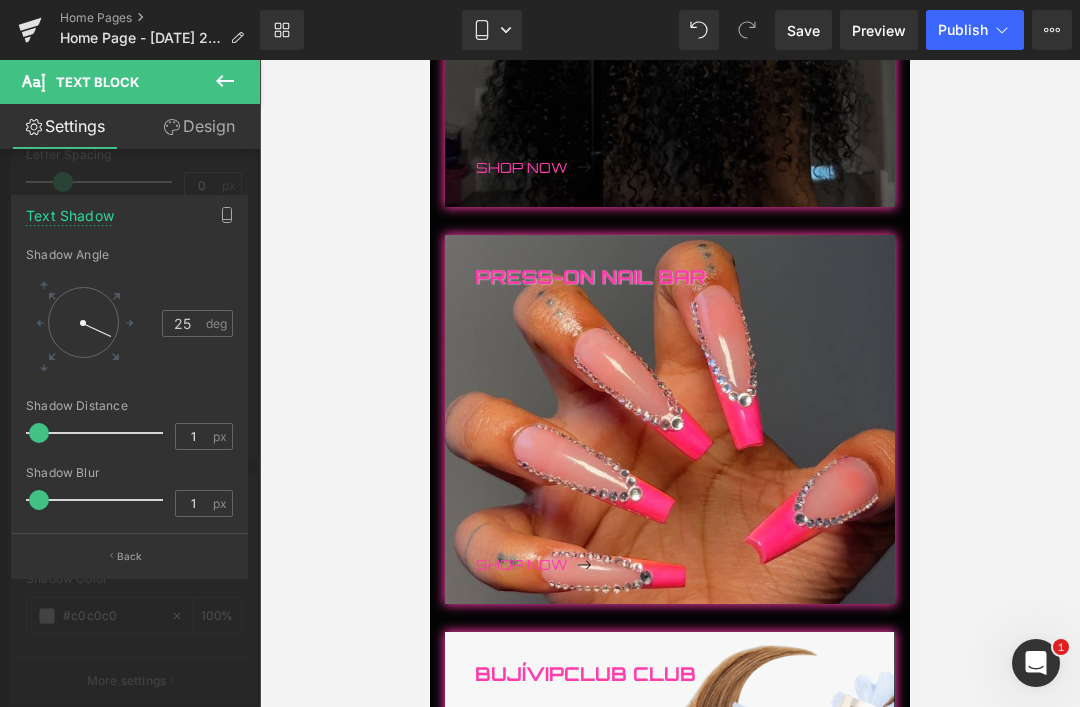 click at bounding box center [669, 417] 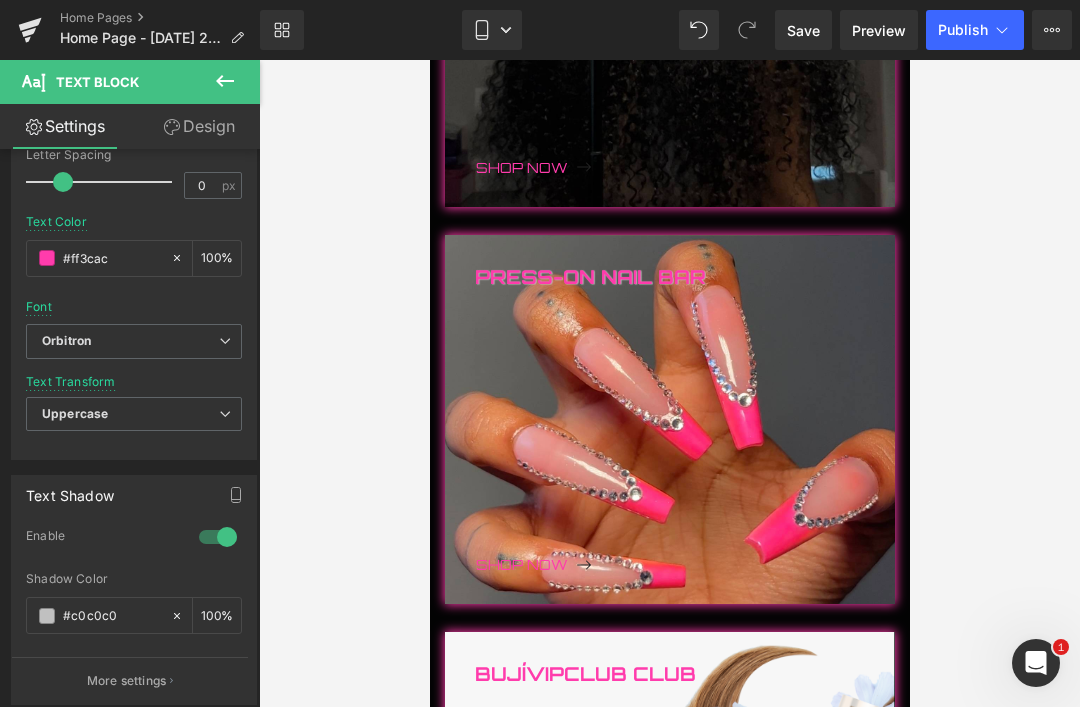 click at bounding box center [650, 563] 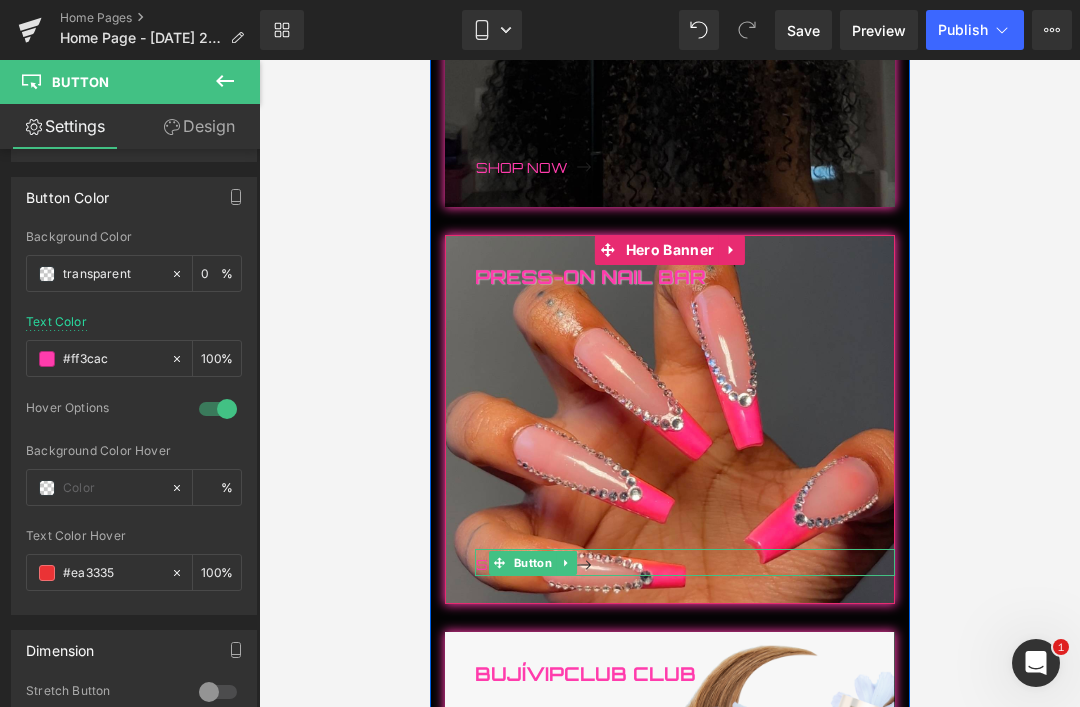 scroll, scrollTop: 948, scrollLeft: 0, axis: vertical 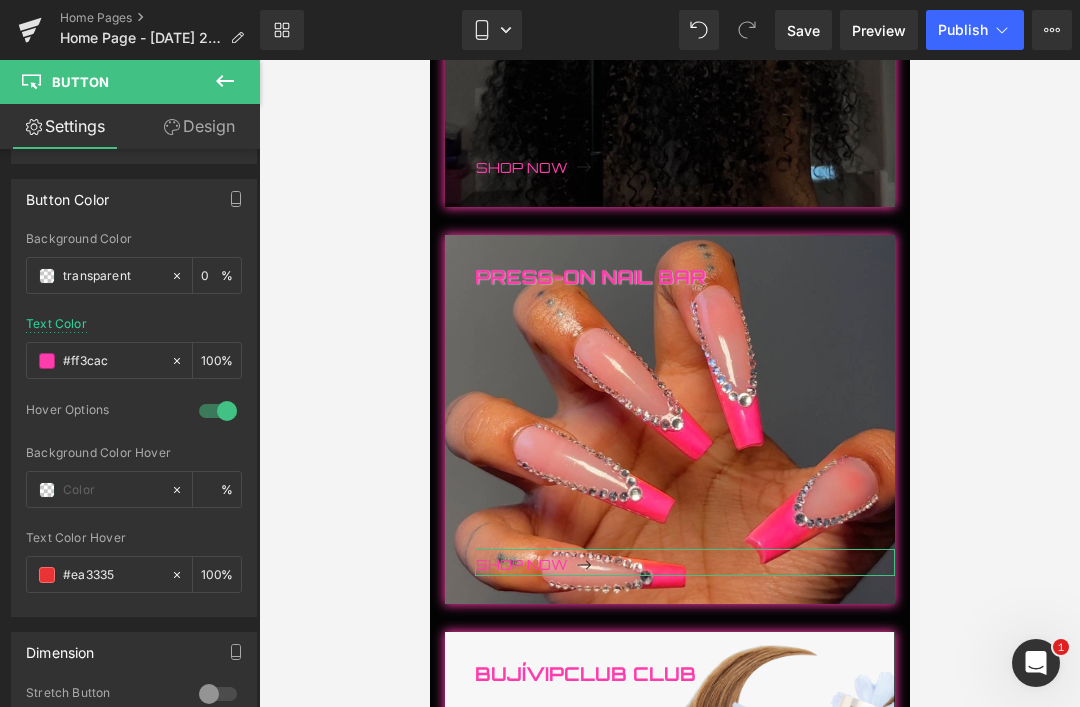 click on "Design" at bounding box center (199, 126) 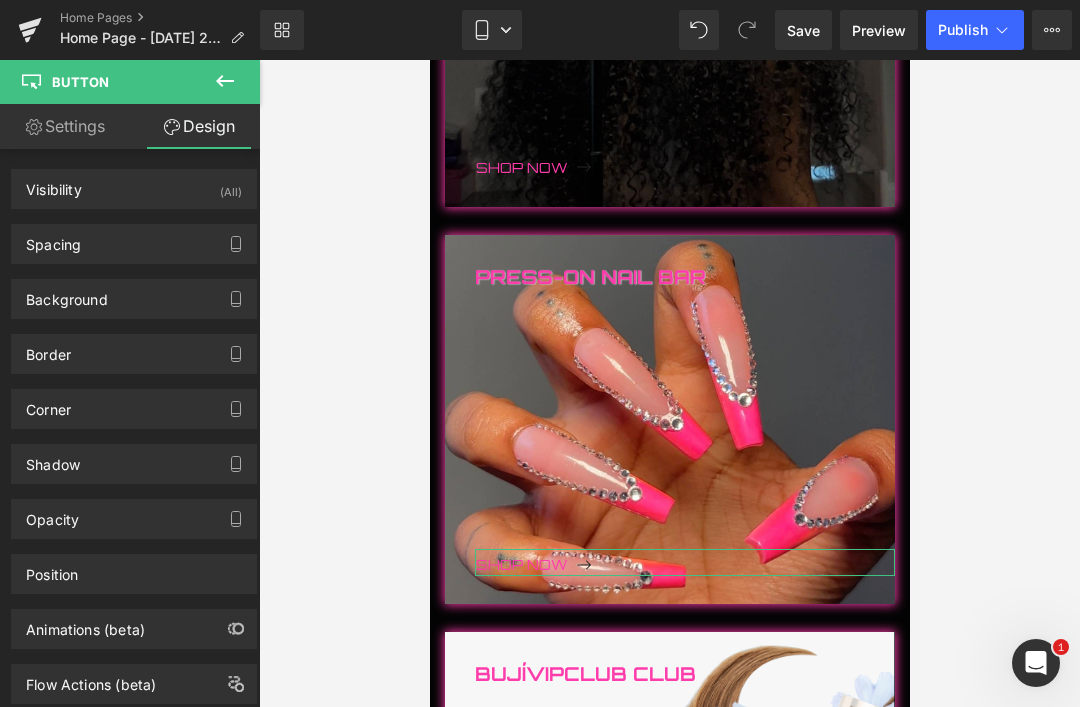 click on "Shadow" at bounding box center (53, 459) 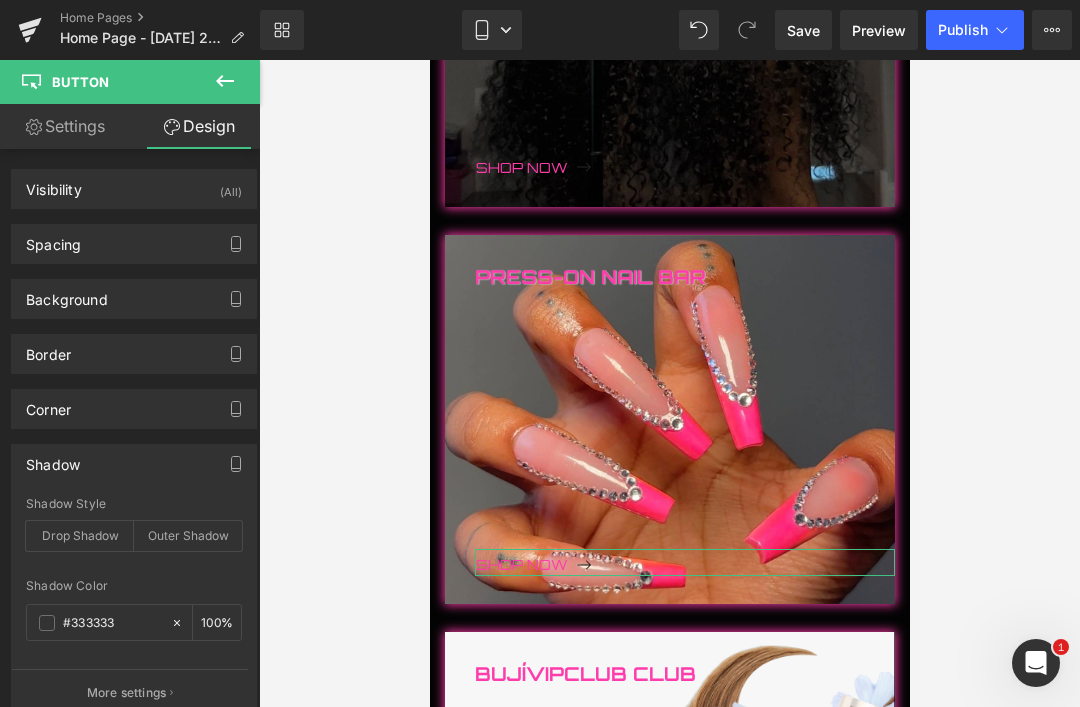 click on "Outer Shadow" at bounding box center (188, 536) 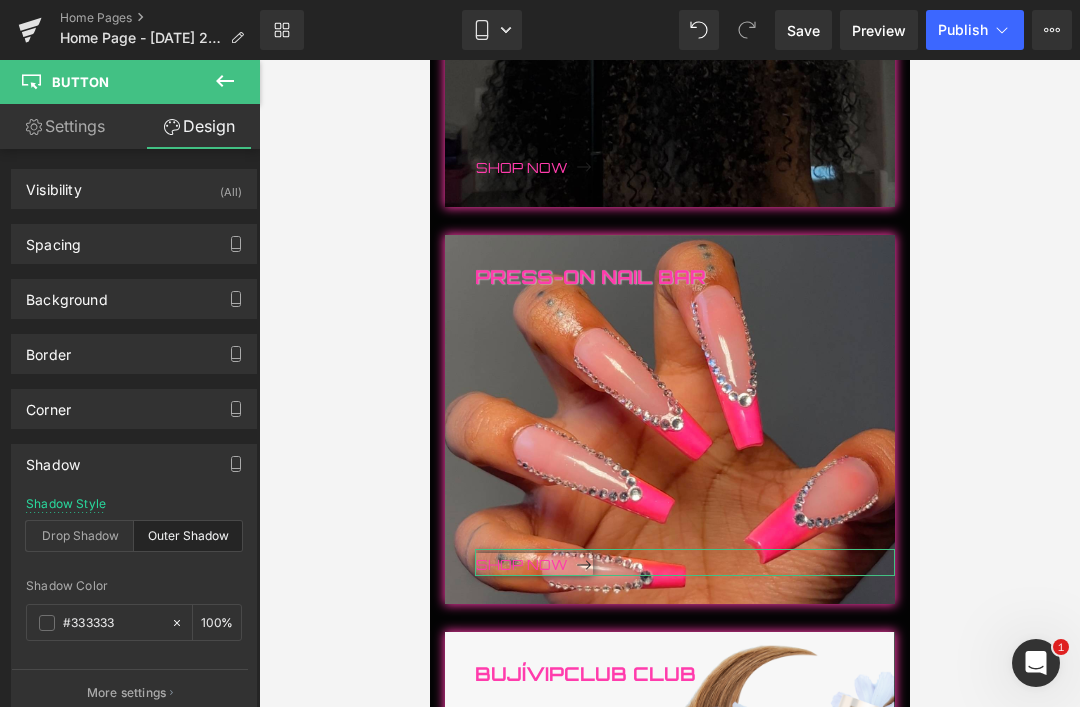 click on "Drop Shadow" at bounding box center (80, 536) 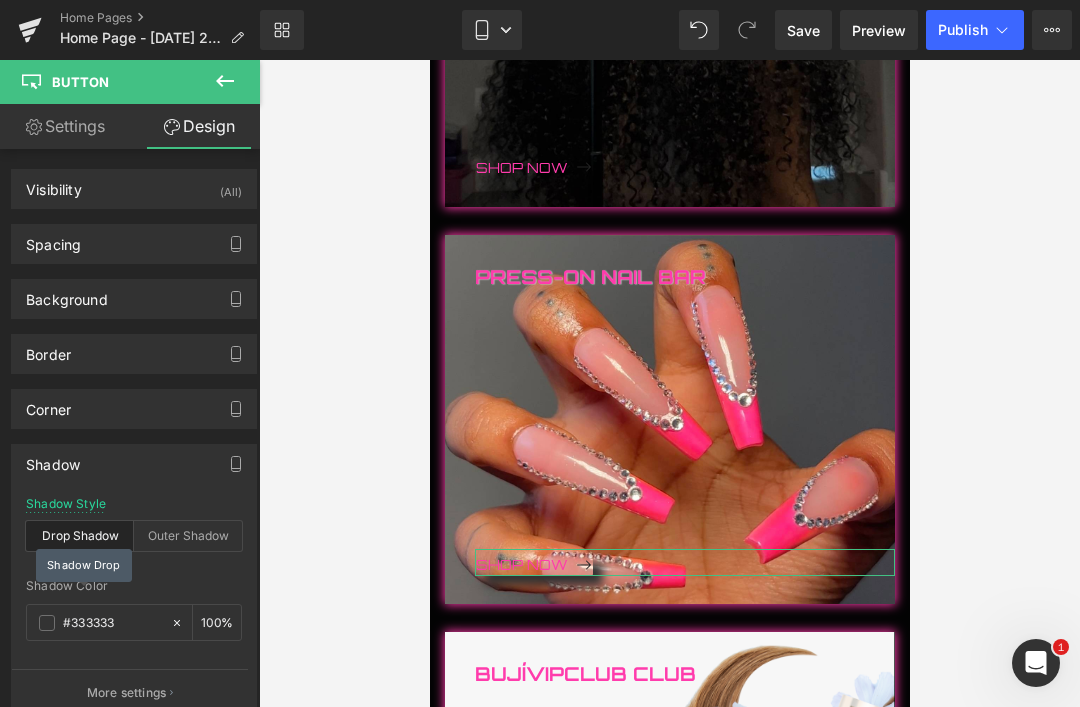 click on "Outer Shadow" at bounding box center (188, 536) 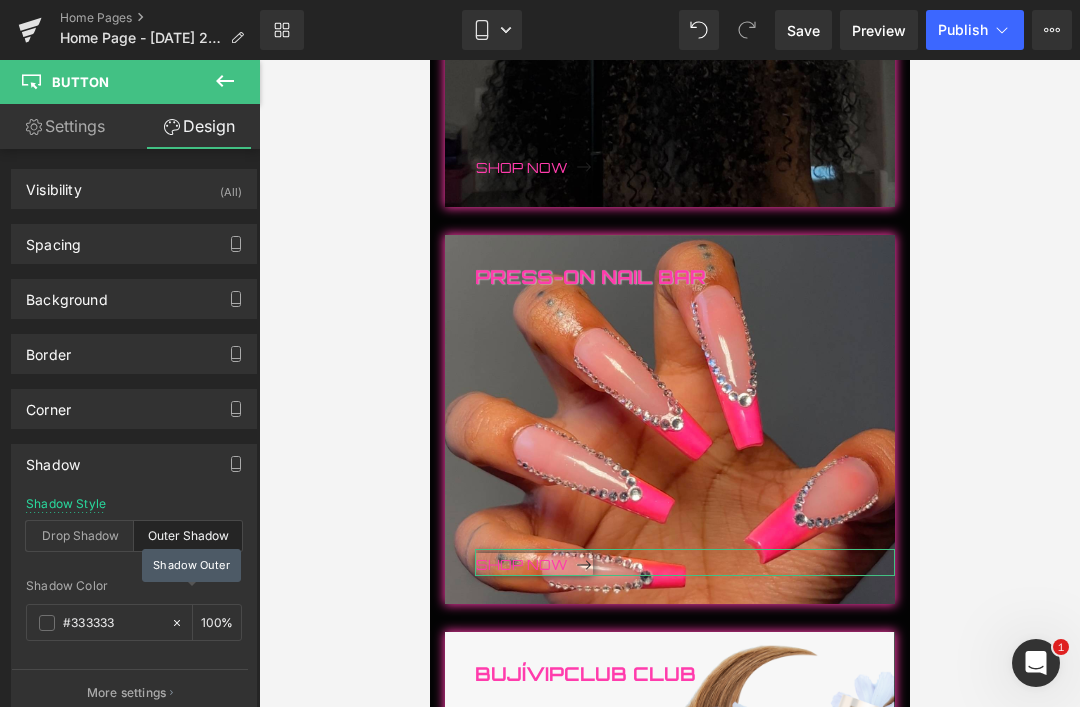 click on "Outer Shadow" at bounding box center [188, 536] 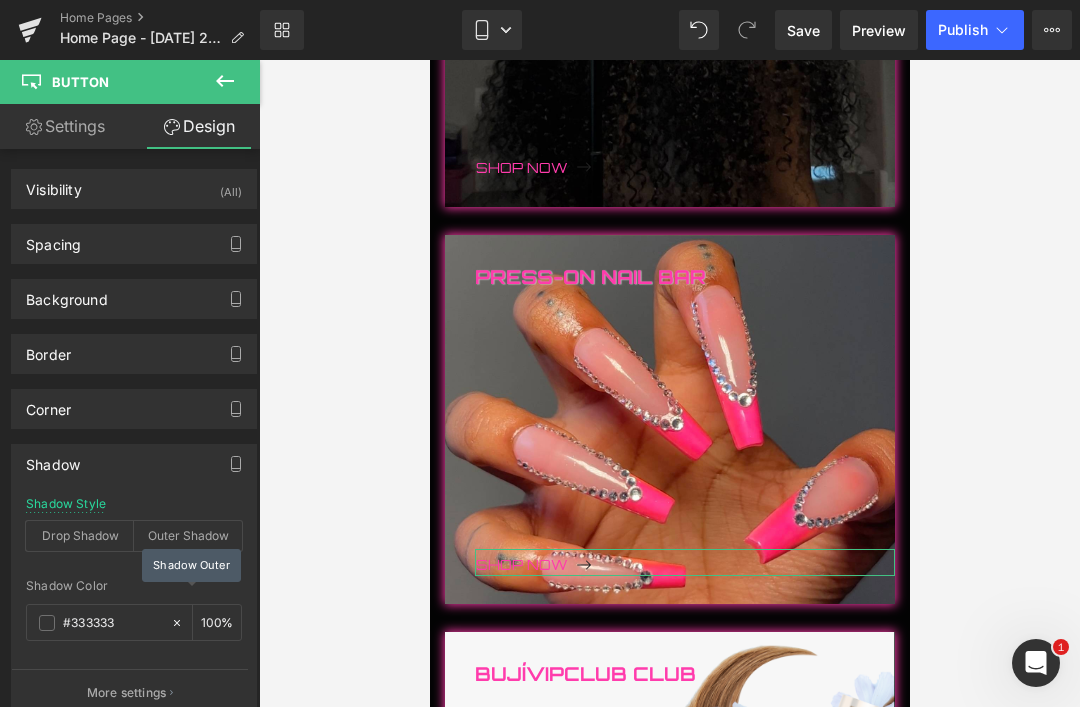 scroll, scrollTop: 0, scrollLeft: 0, axis: both 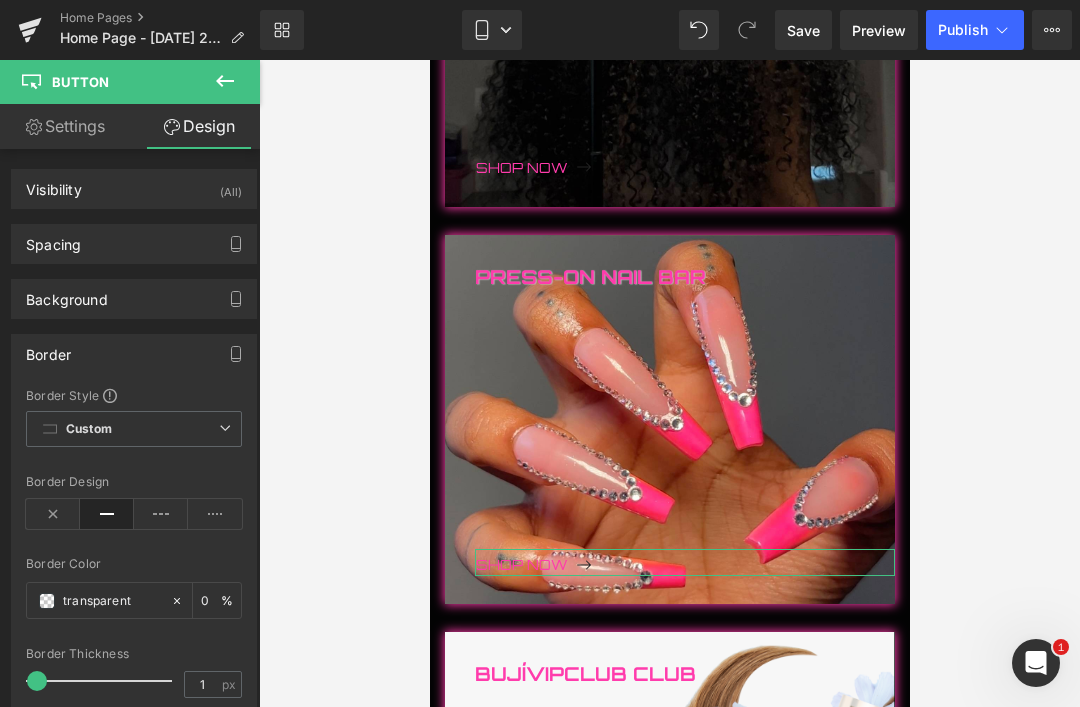 click on "Background" at bounding box center [67, 294] 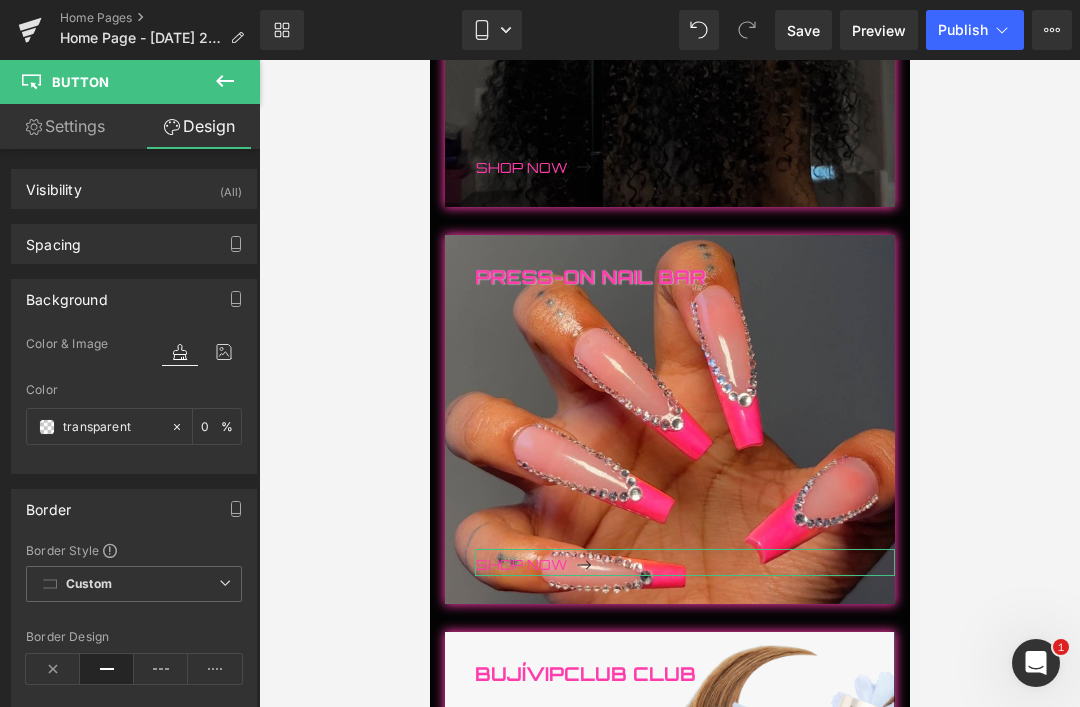 click at bounding box center [669, 383] 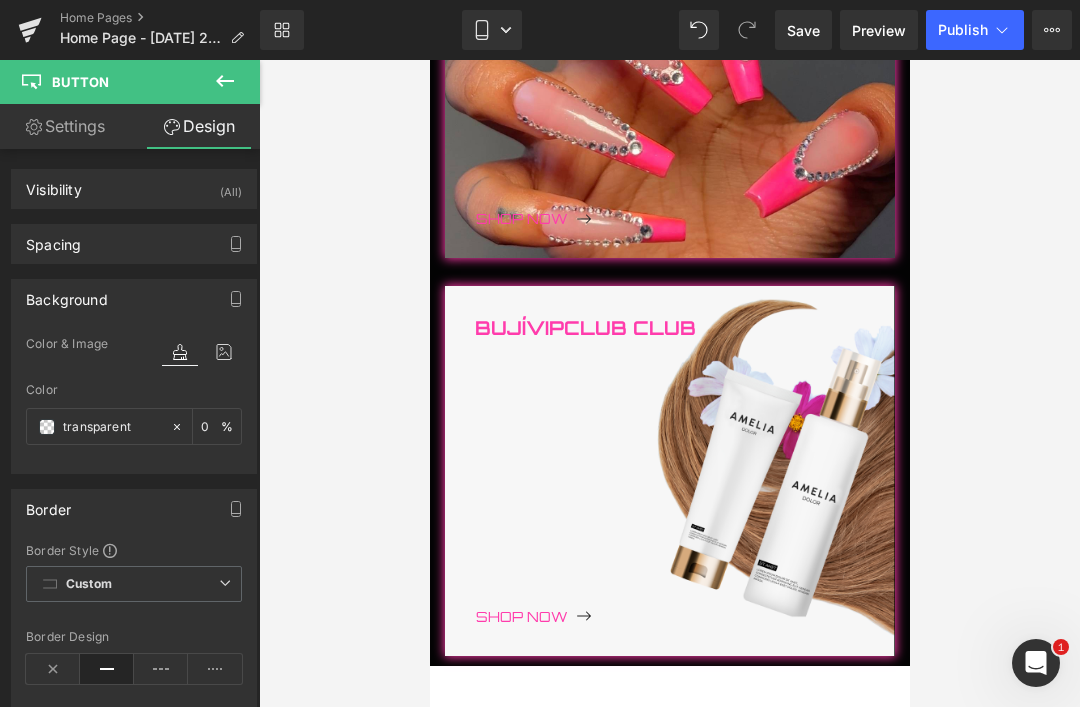 scroll, scrollTop: 1534, scrollLeft: 0, axis: vertical 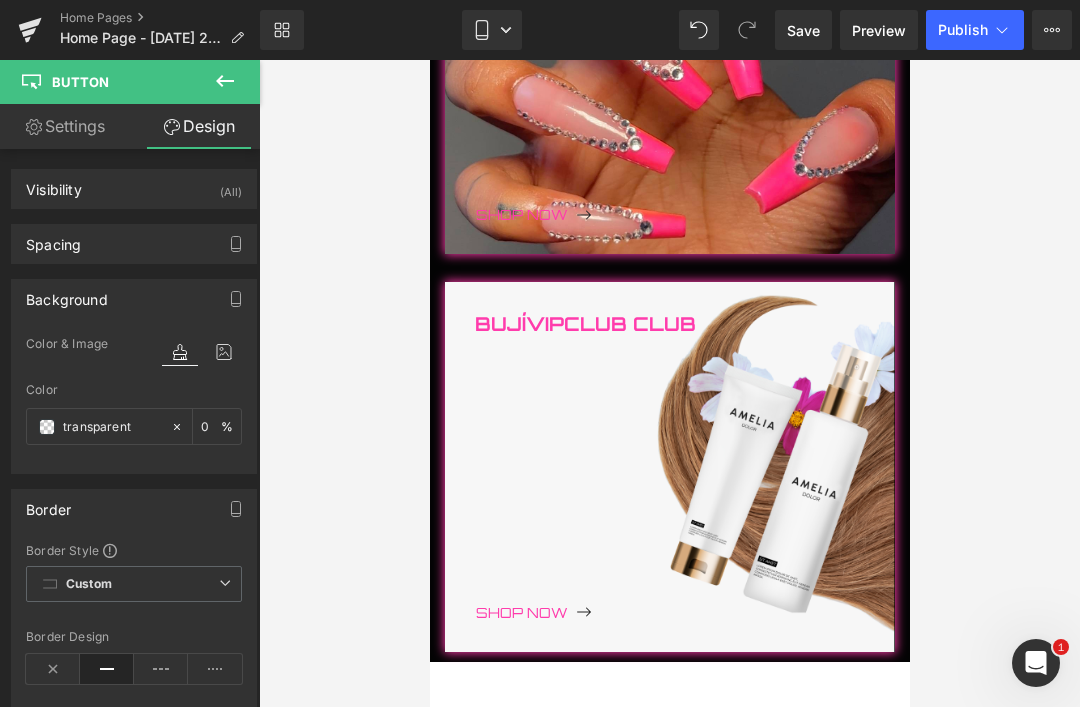 click on "BUJÍVIPCLUB Club" at bounding box center [684, 453] 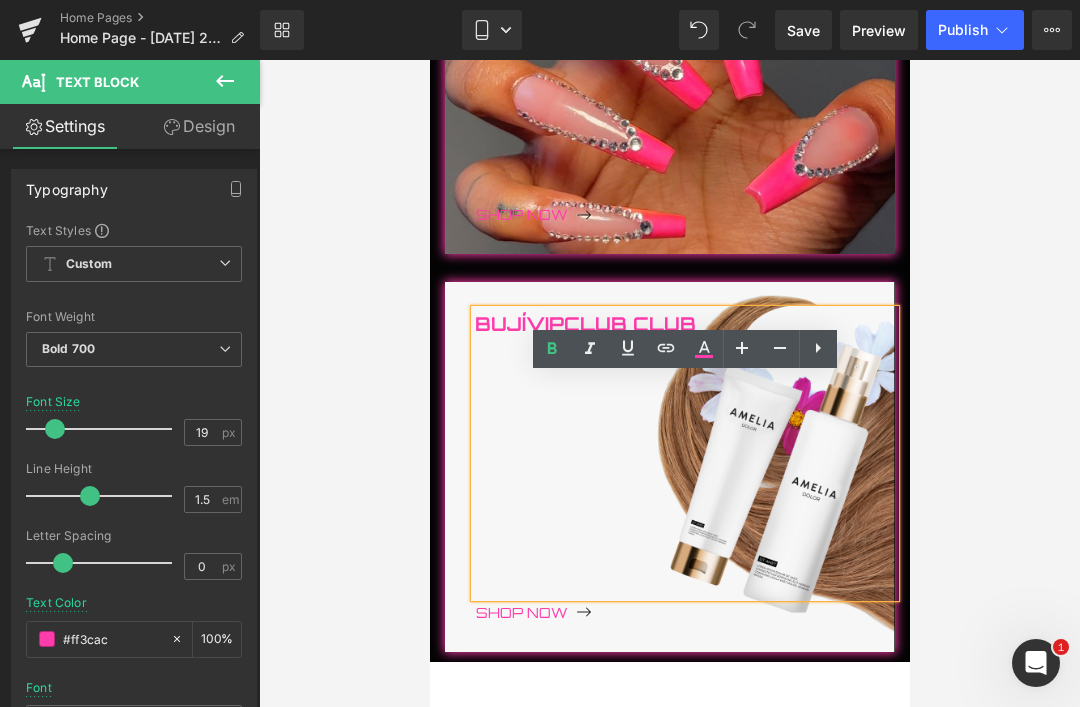 click on "Save" at bounding box center (803, 30) 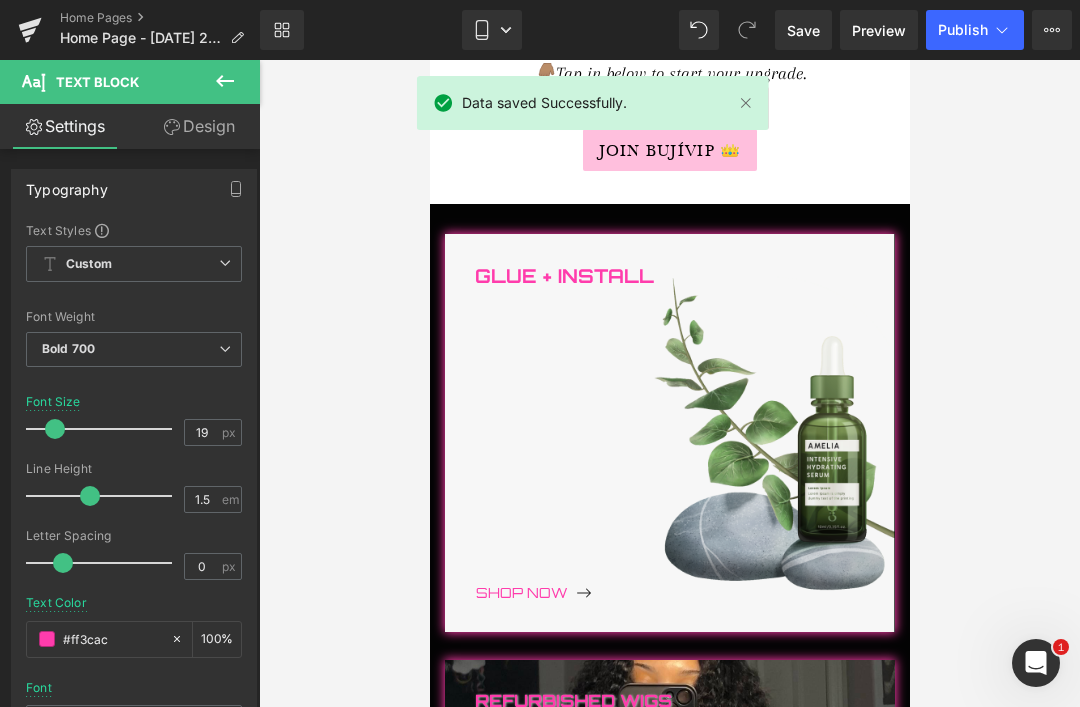 scroll, scrollTop: 356, scrollLeft: 0, axis: vertical 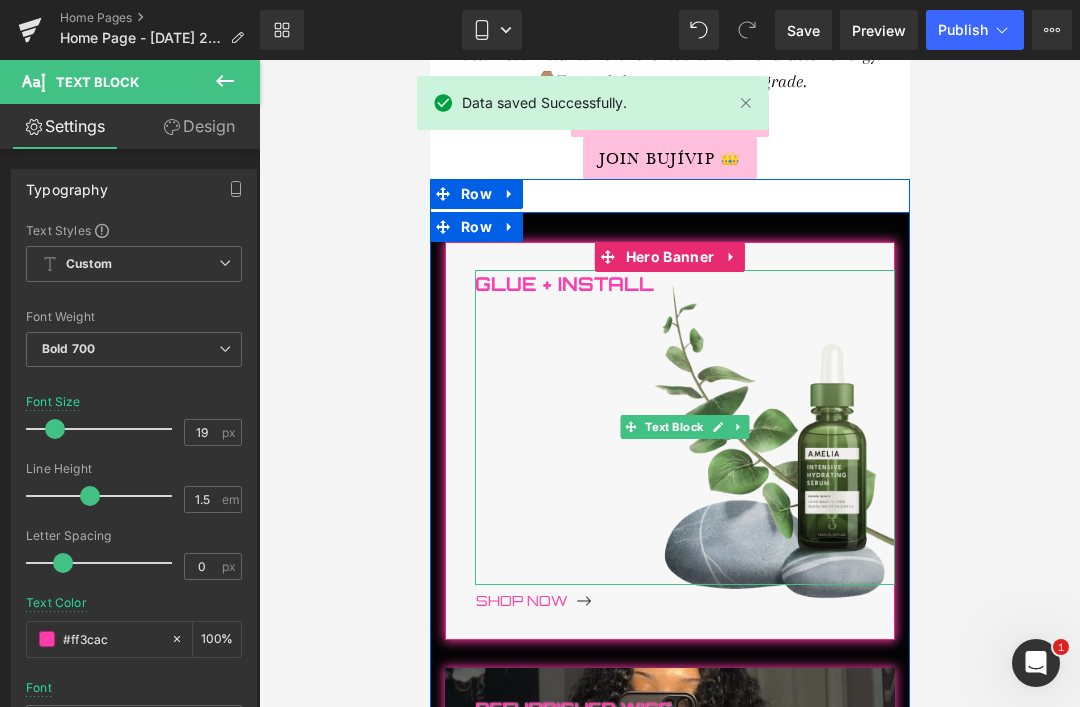 click on "Glue + Install" at bounding box center [684, 427] 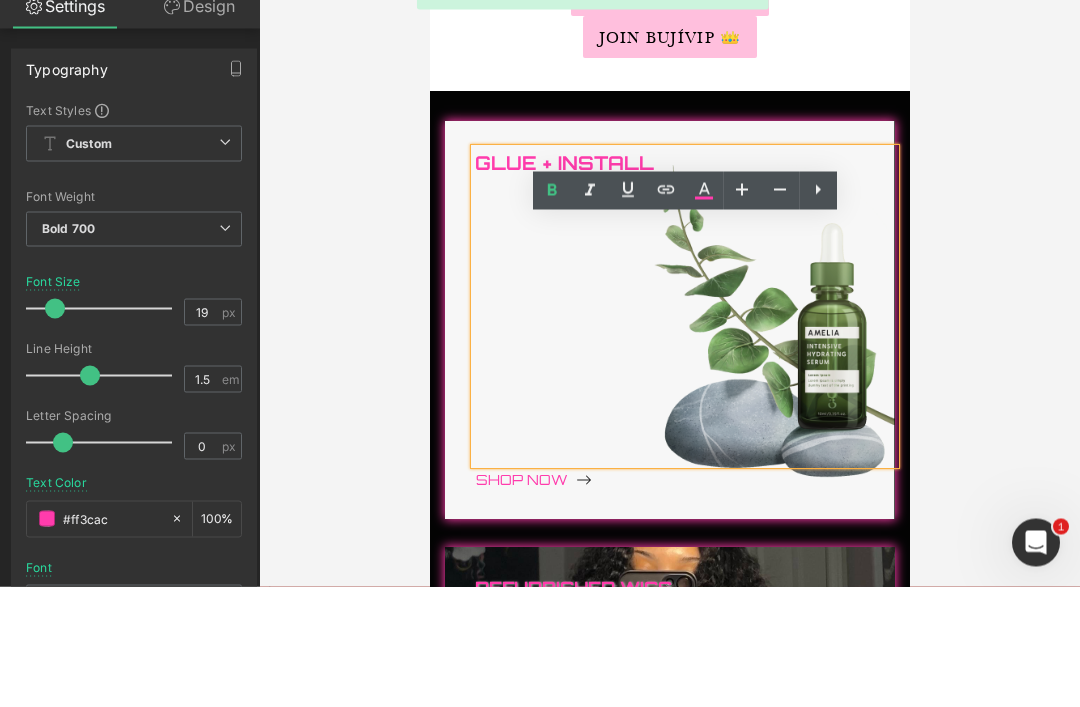 click on "Glue + Install
Text Block         Shop Now Button" at bounding box center (669, 321) 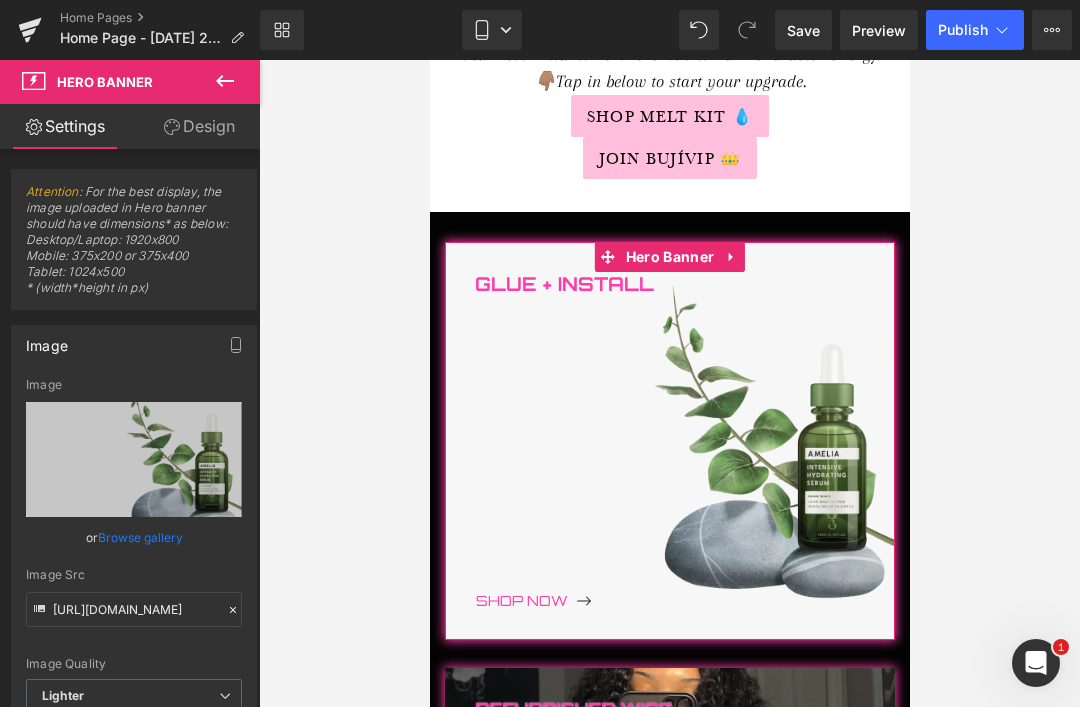 click on "Replace Image" at bounding box center [0, 0] 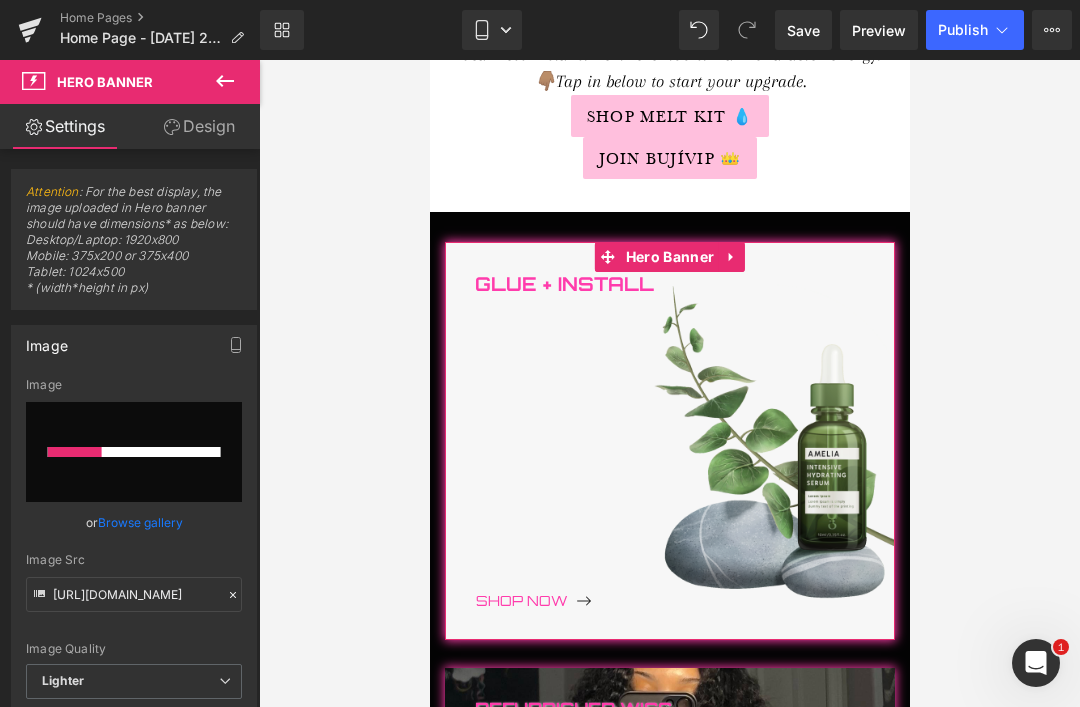 type 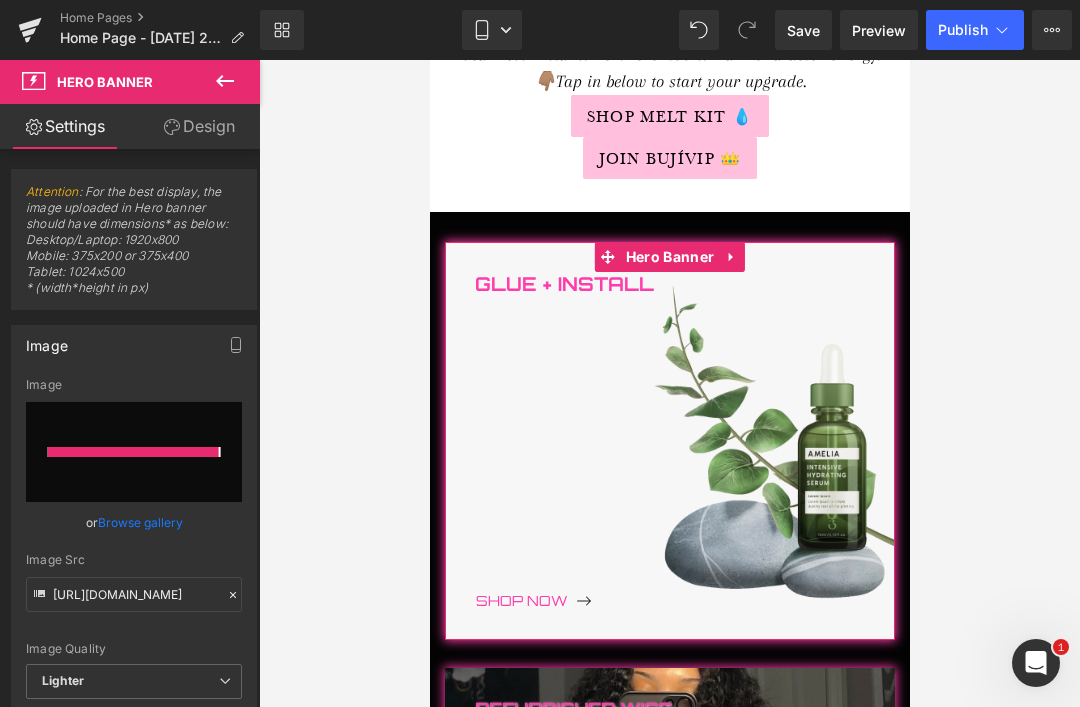 type on "https://ucarecdn.com/ac85a361-6c38-448a-a734-45c538ba71a1/-/format/auto/-/preview/3000x3000/-/quality/lighter/IMG_2082.jpeg" 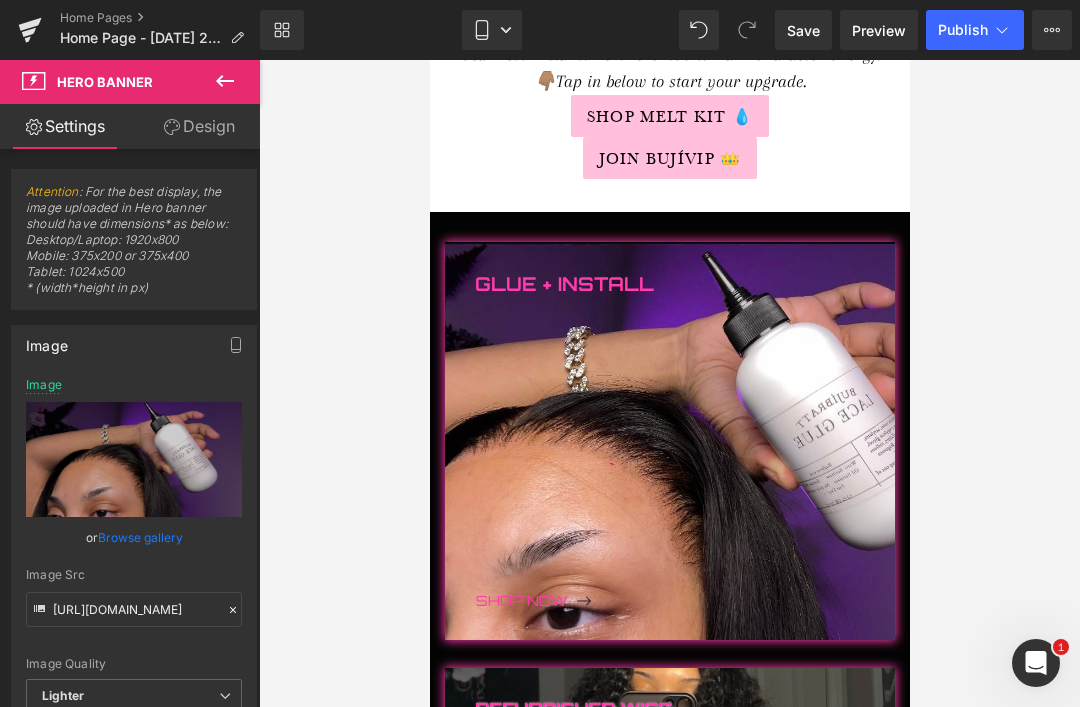 click on "Glue + Install" at bounding box center [684, 427] 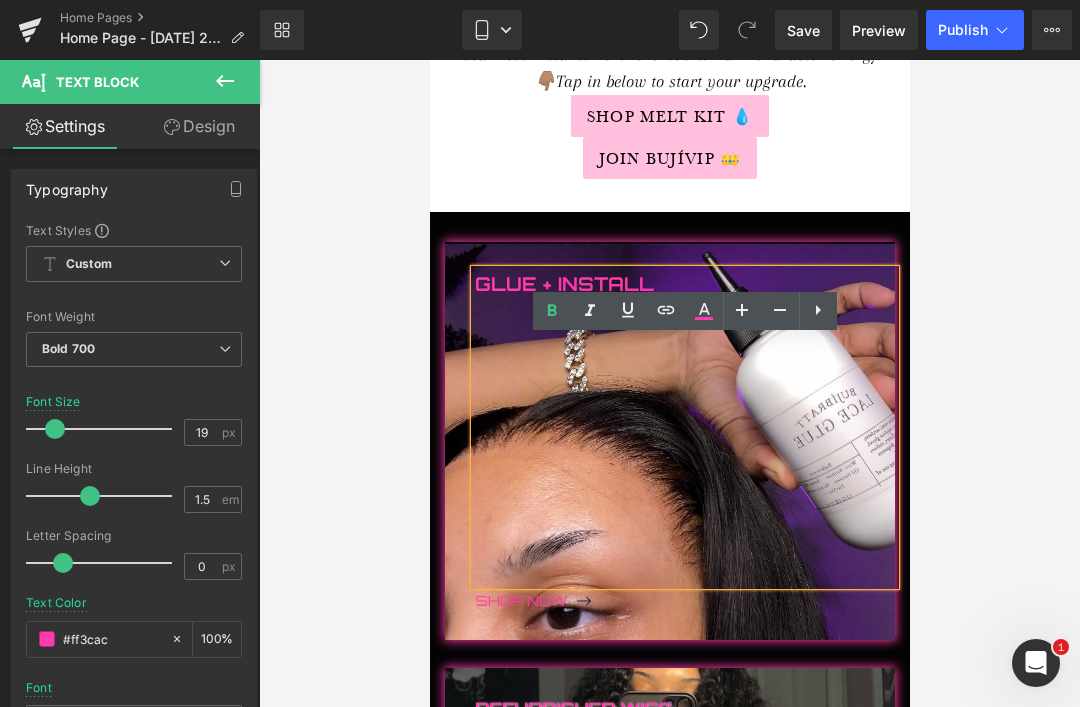 click on "Glue + Install" at bounding box center [684, 427] 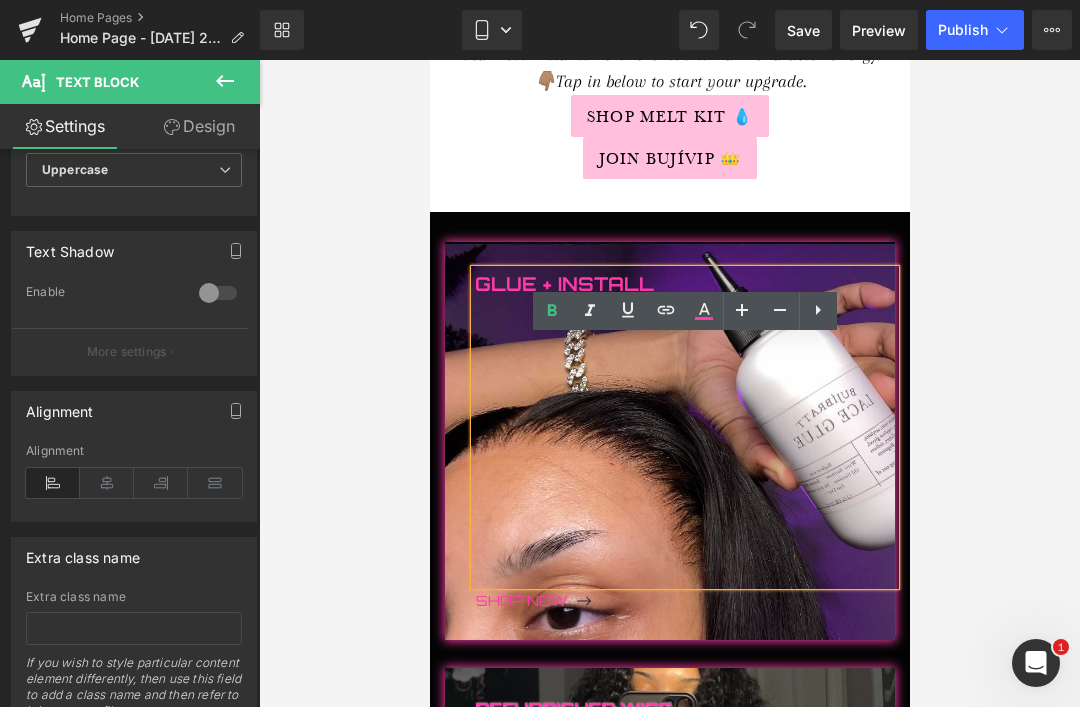 scroll, scrollTop: 623, scrollLeft: 0, axis: vertical 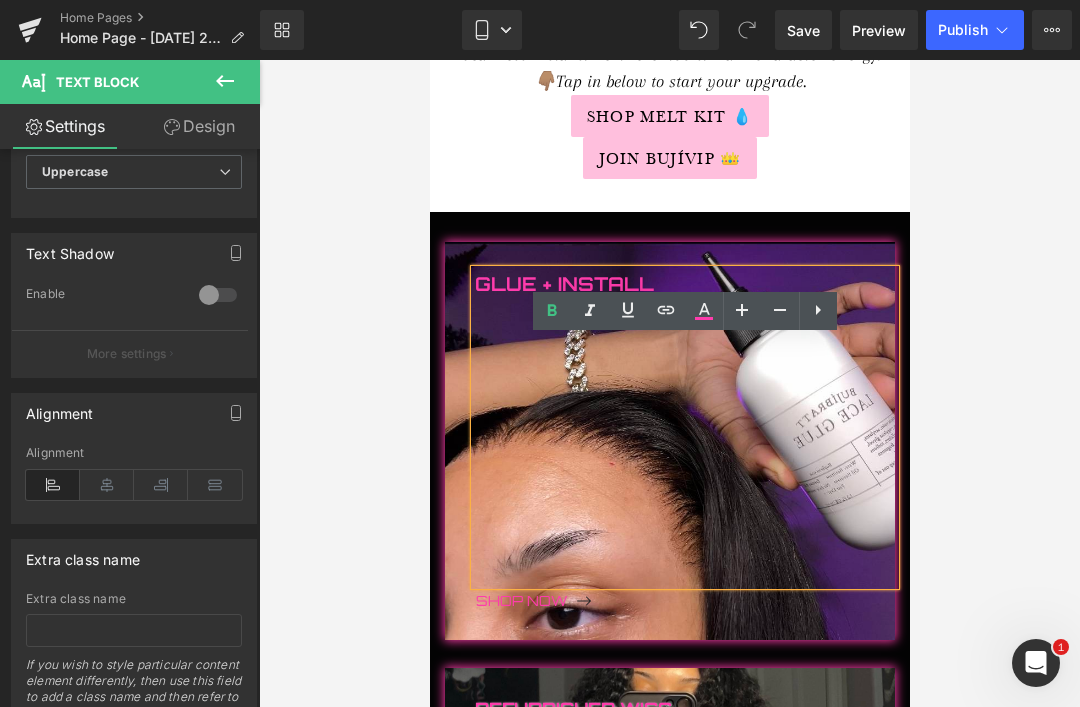click at bounding box center [218, 295] 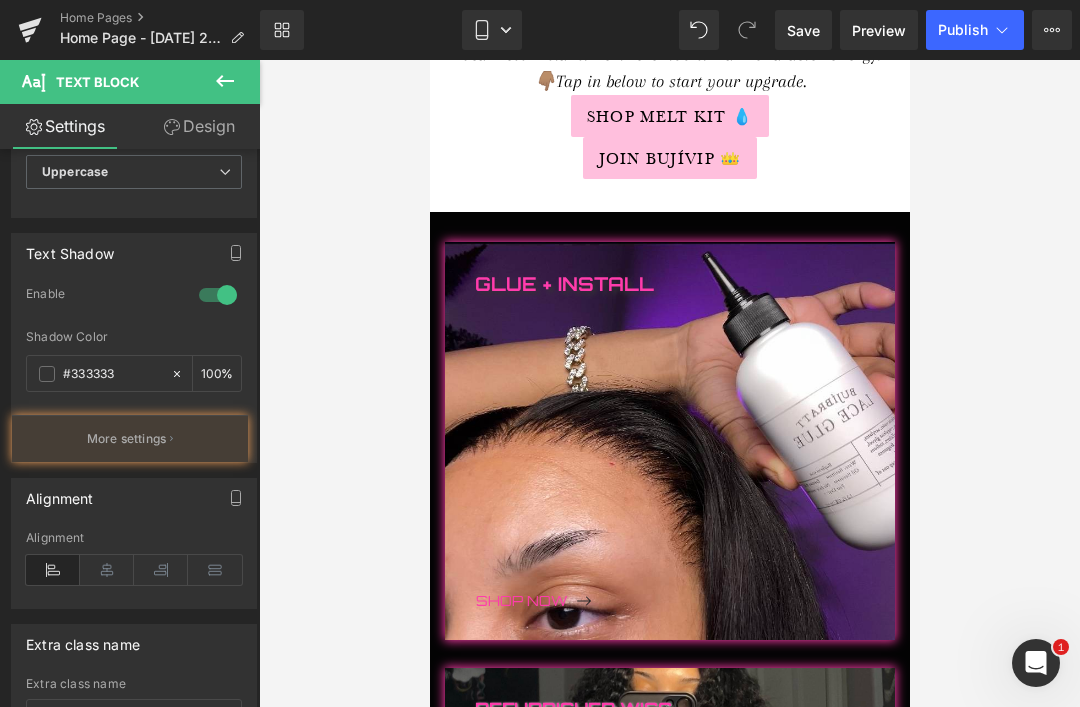 click on "#333333" at bounding box center (112, 374) 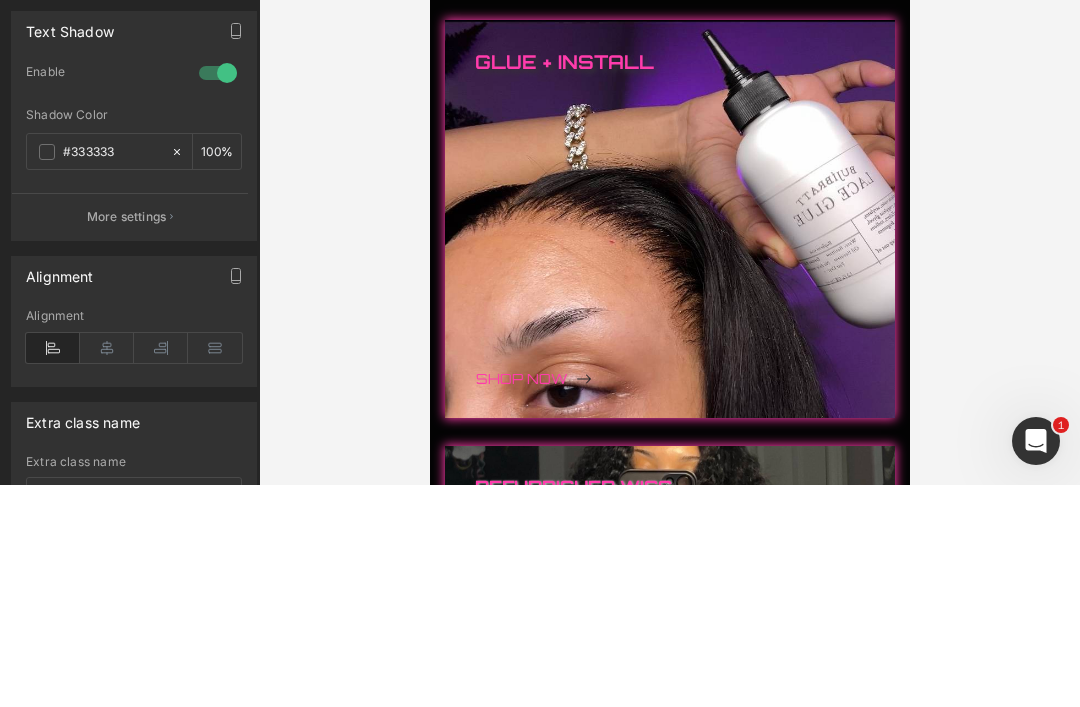 click on "#333333" at bounding box center (112, 374) 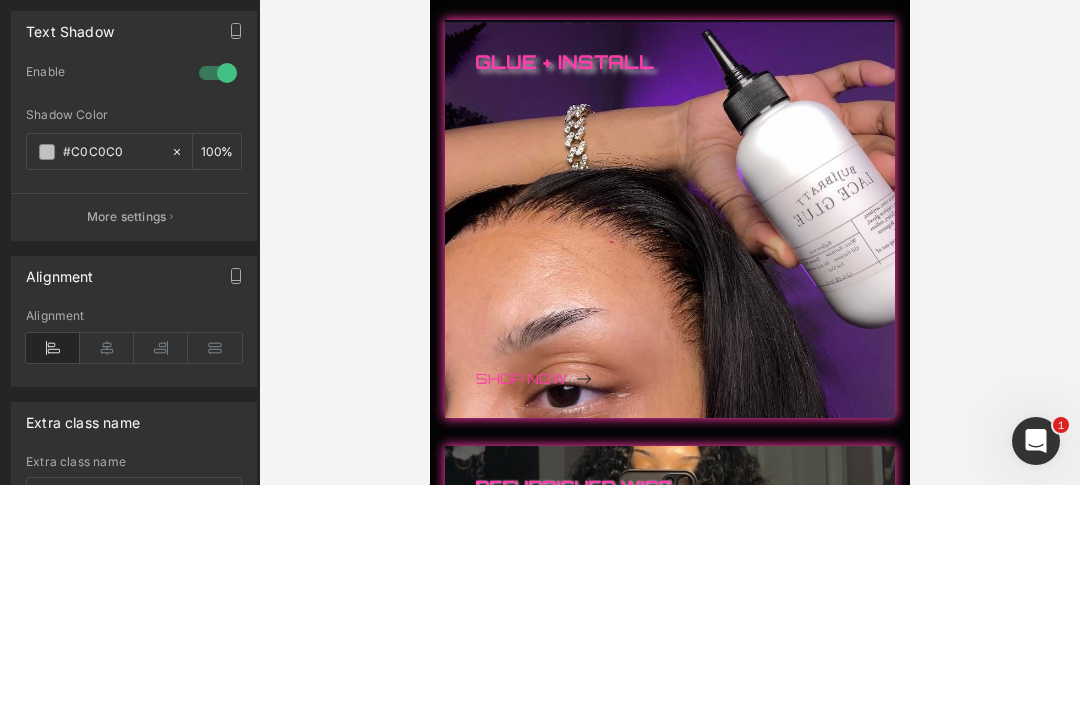type on "#c0c0c0" 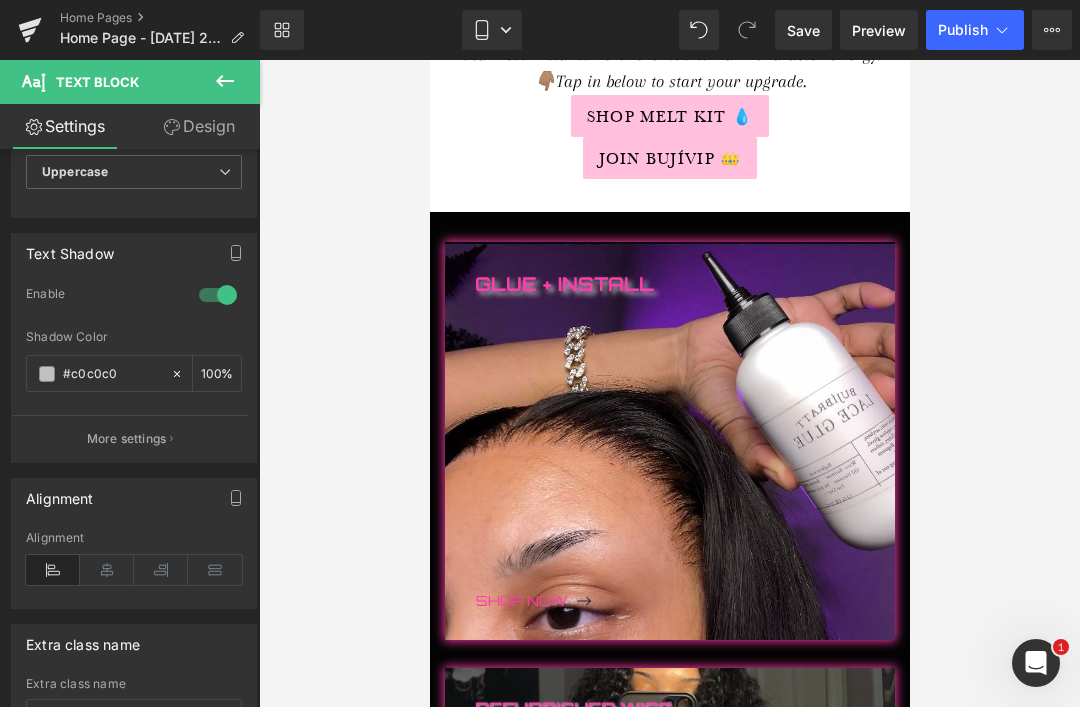 click on "More settings" at bounding box center (127, 439) 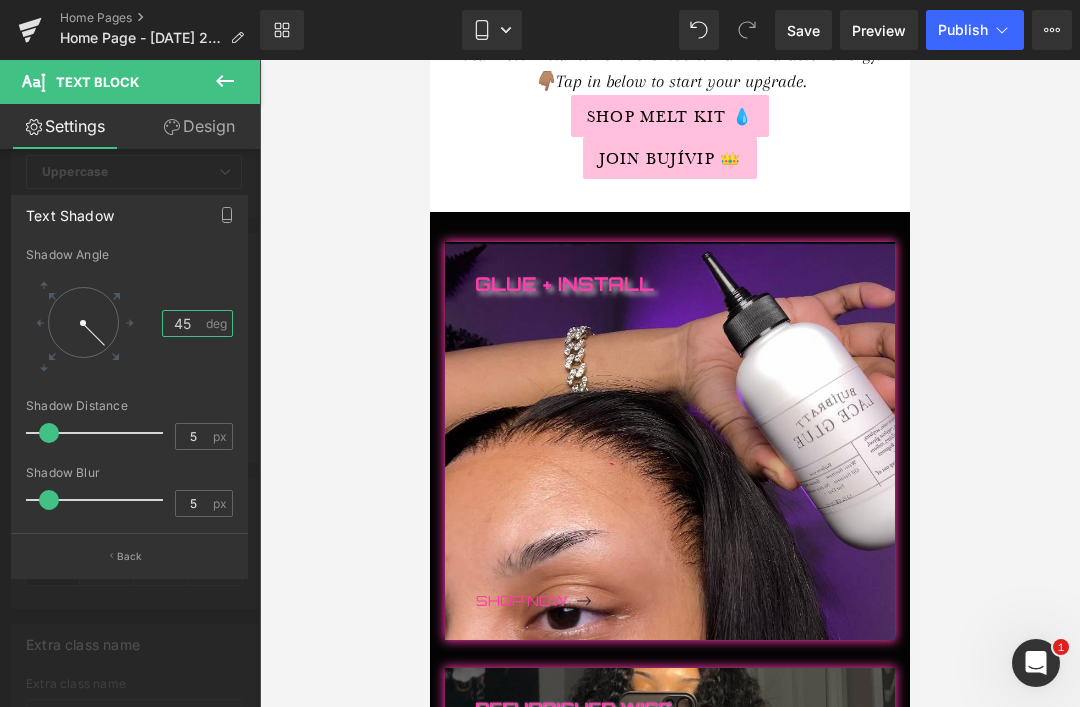 click on "45" at bounding box center [183, 323] 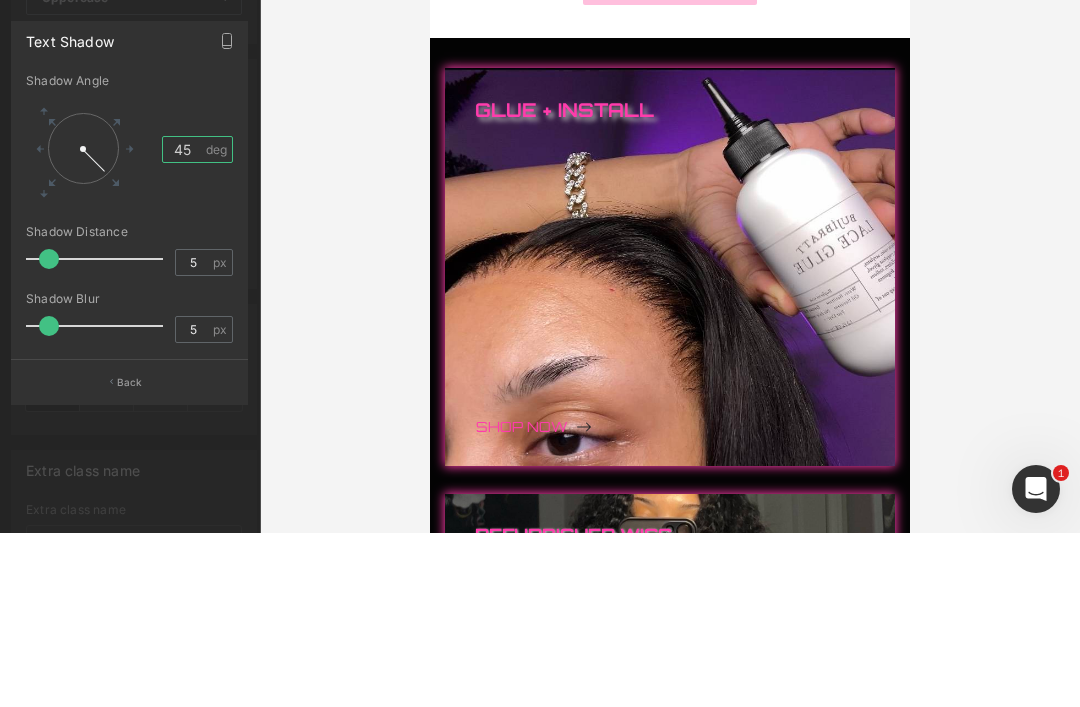 type on "4" 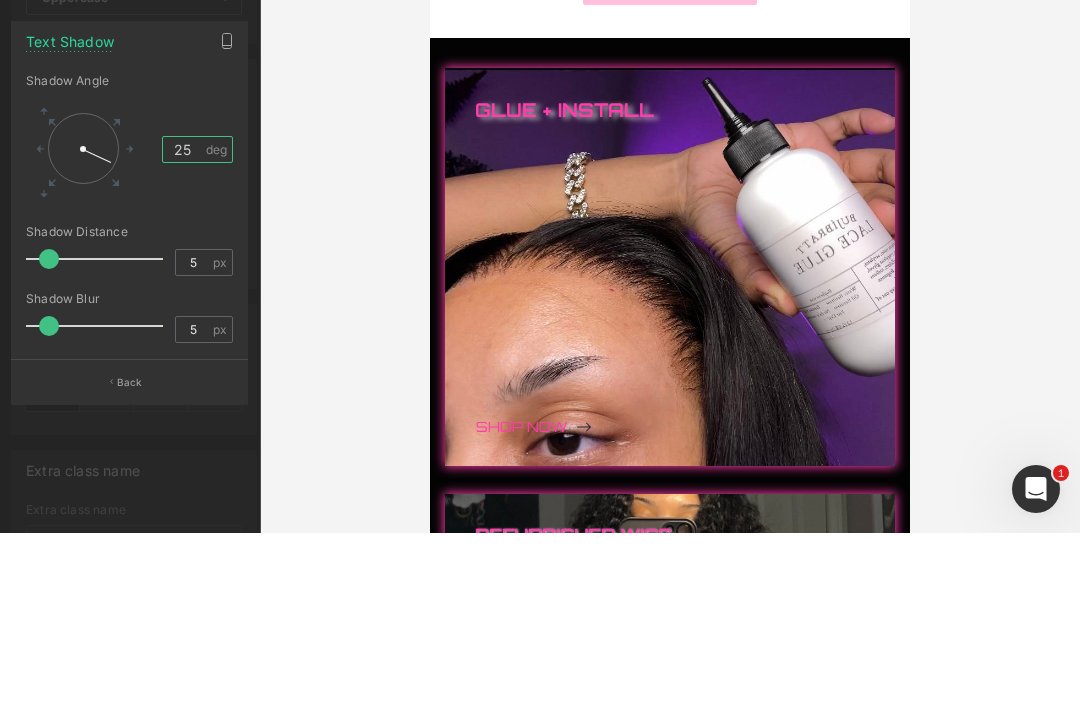 type on "25" 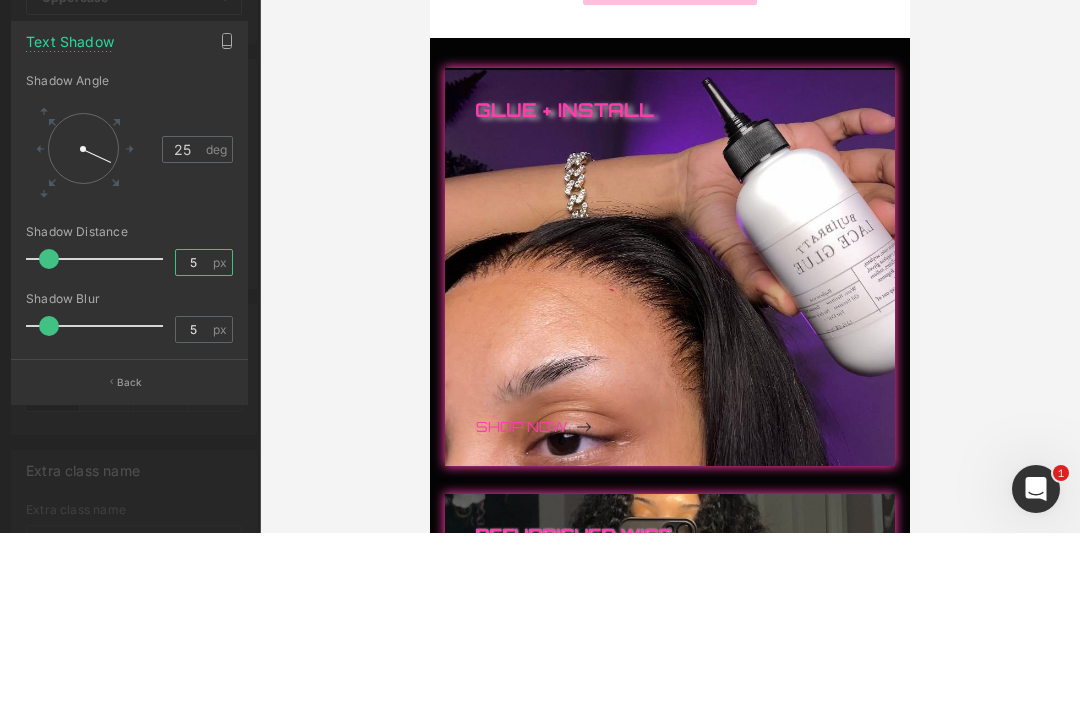 click on "5" at bounding box center [193, 436] 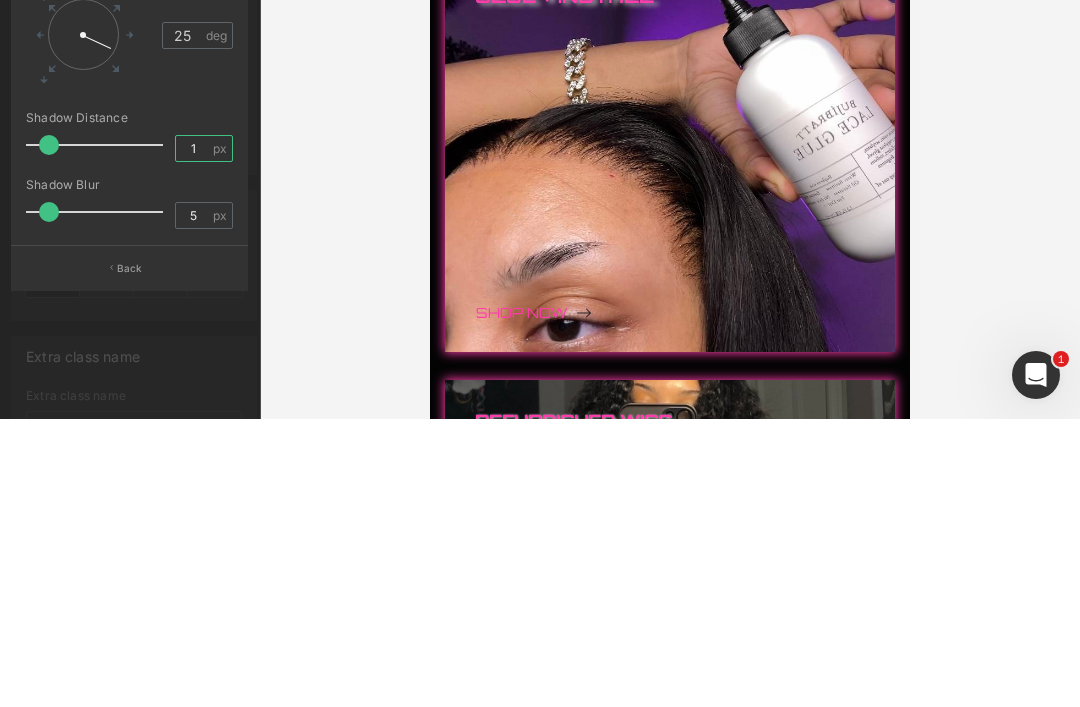type on "1" 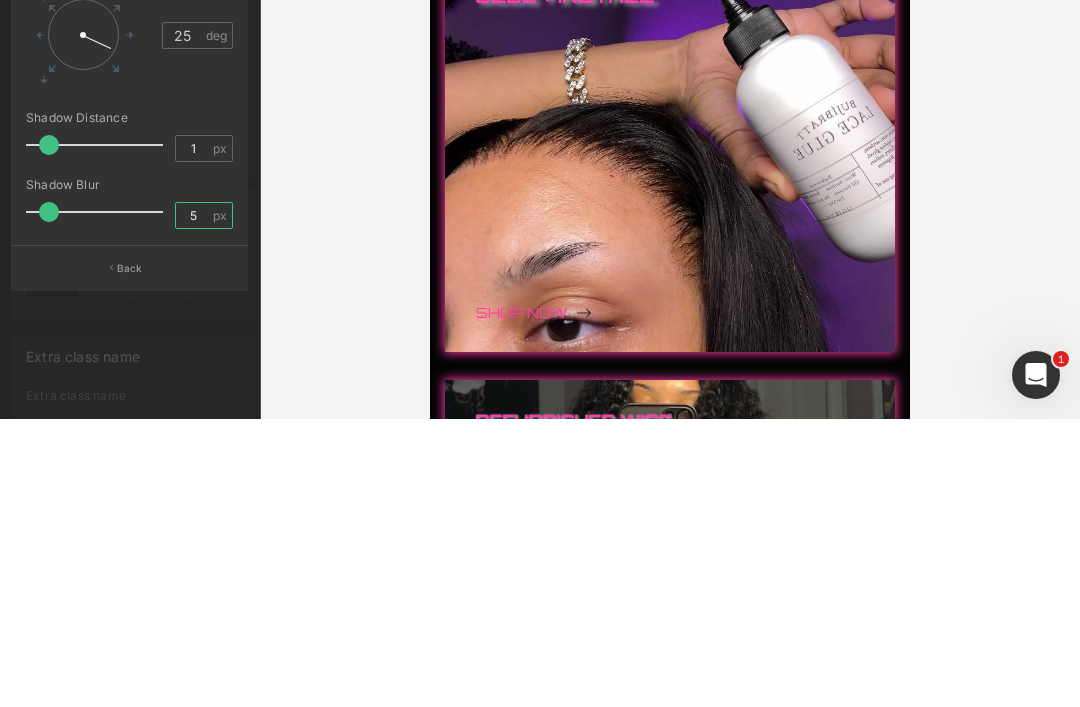 click on "5" at bounding box center [193, 503] 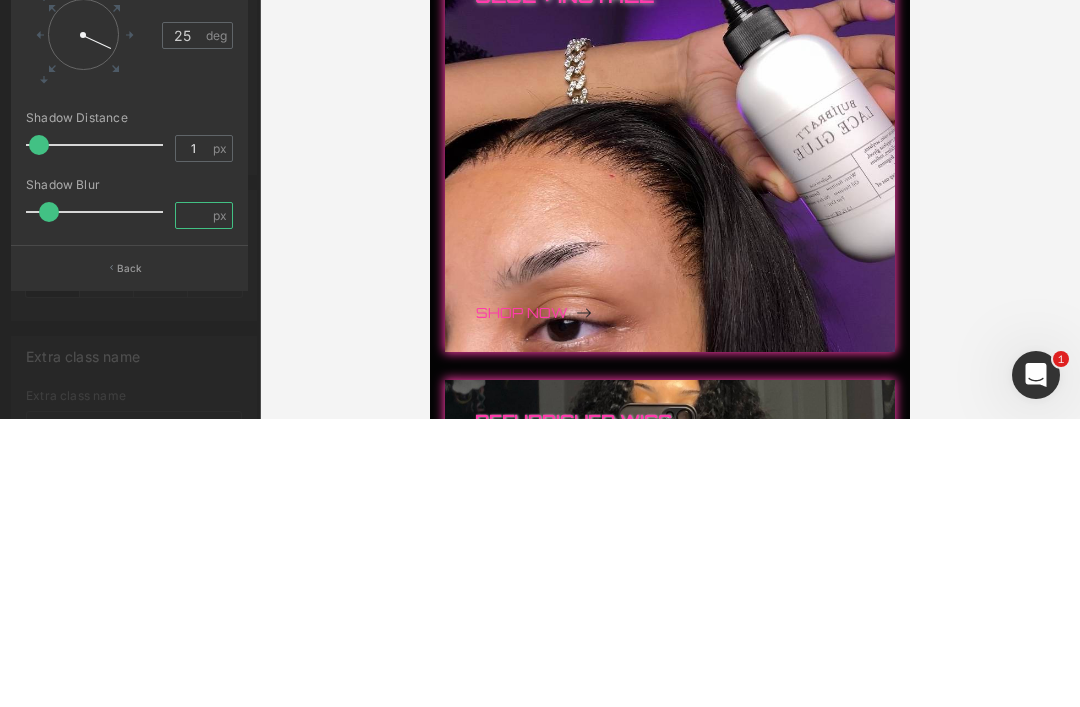 type on "1" 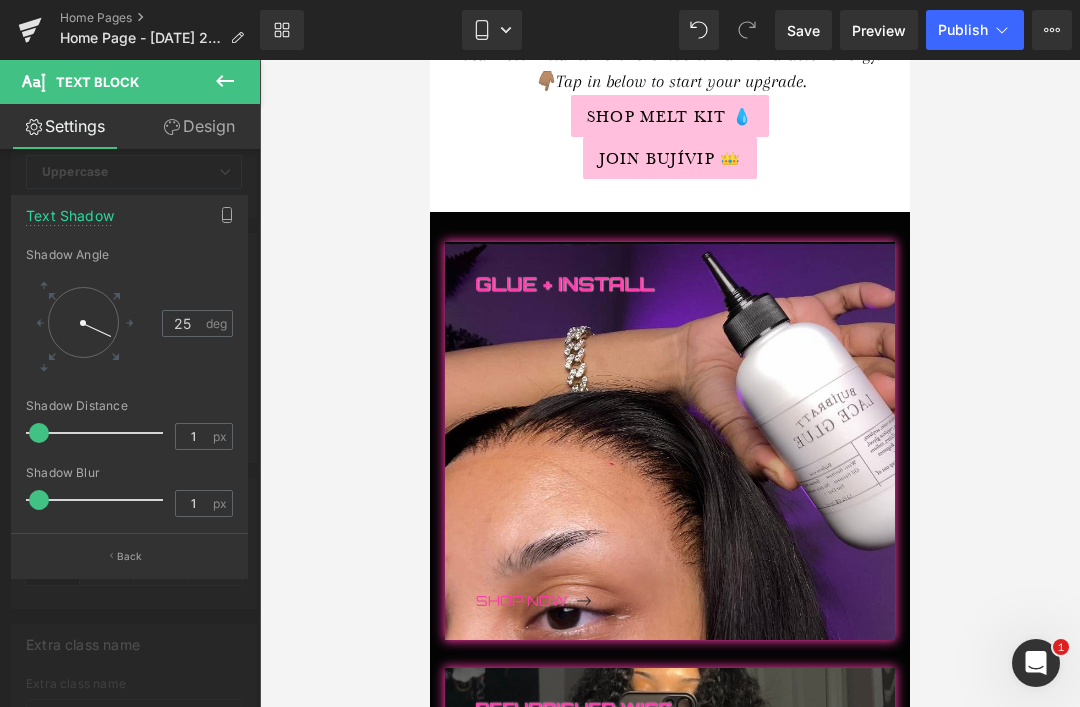 click on "Back" at bounding box center [129, 555] 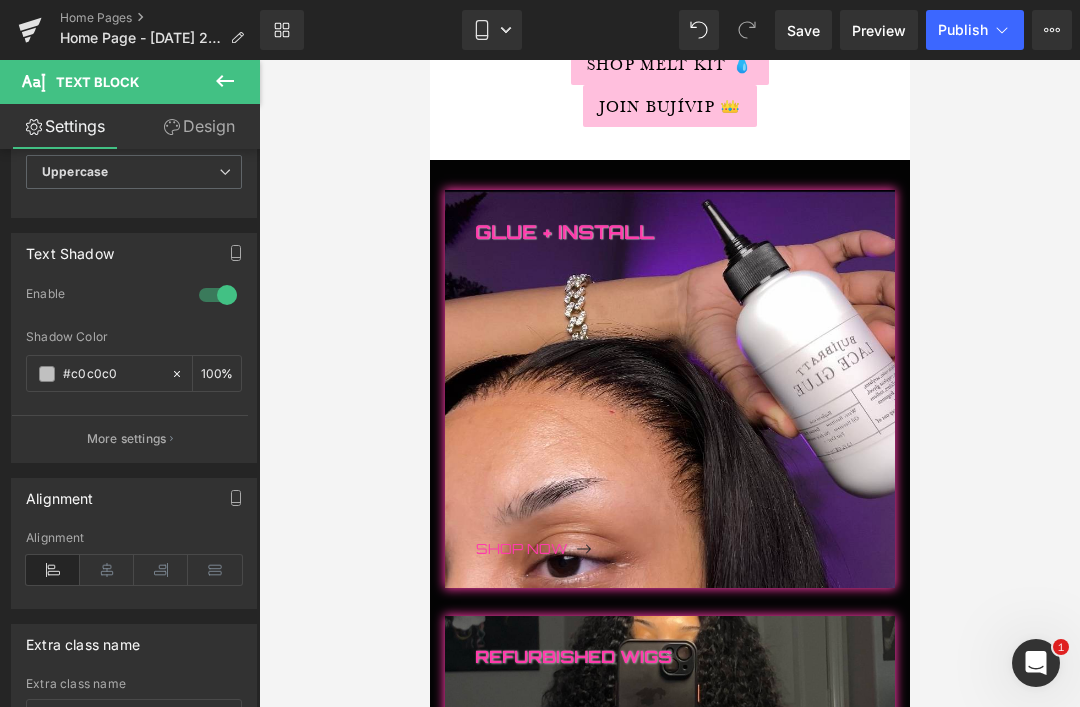 scroll, scrollTop: 396, scrollLeft: 0, axis: vertical 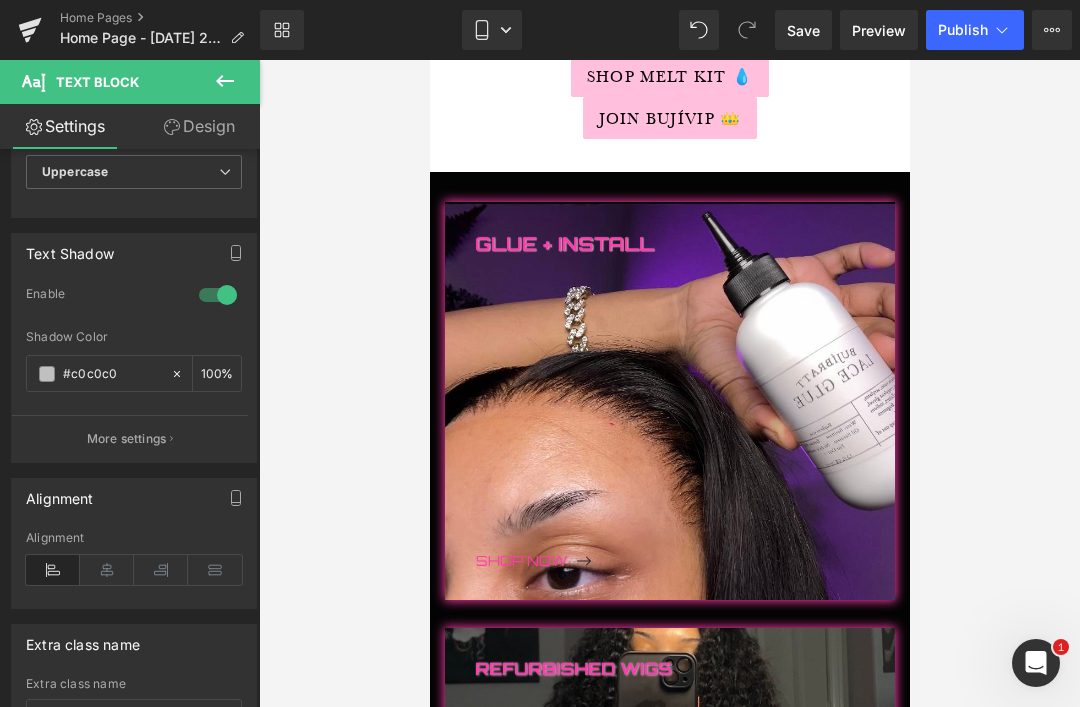 click on "Shop Now Button" at bounding box center [684, 558] 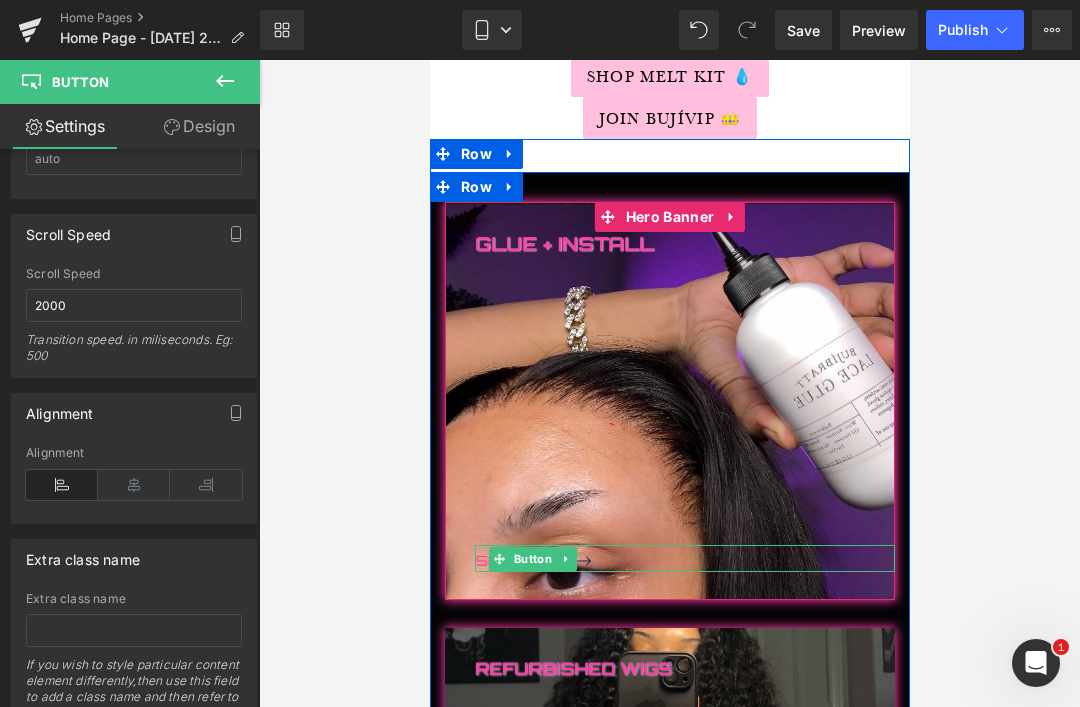scroll, scrollTop: 1634, scrollLeft: 0, axis: vertical 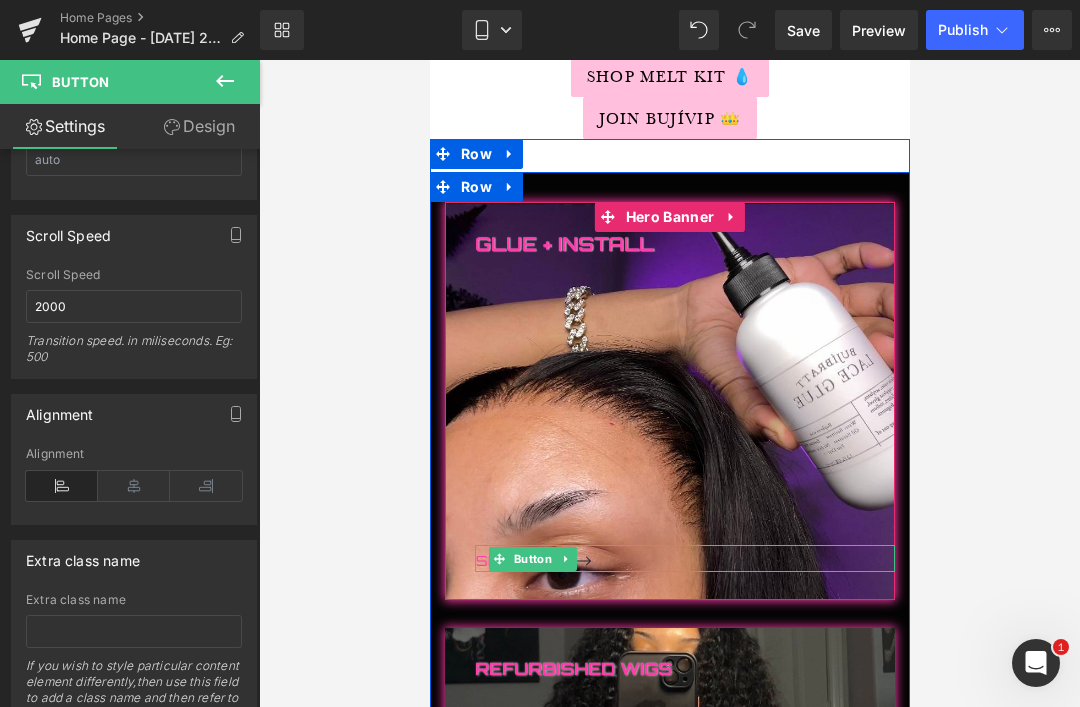 click at bounding box center [206, 486] 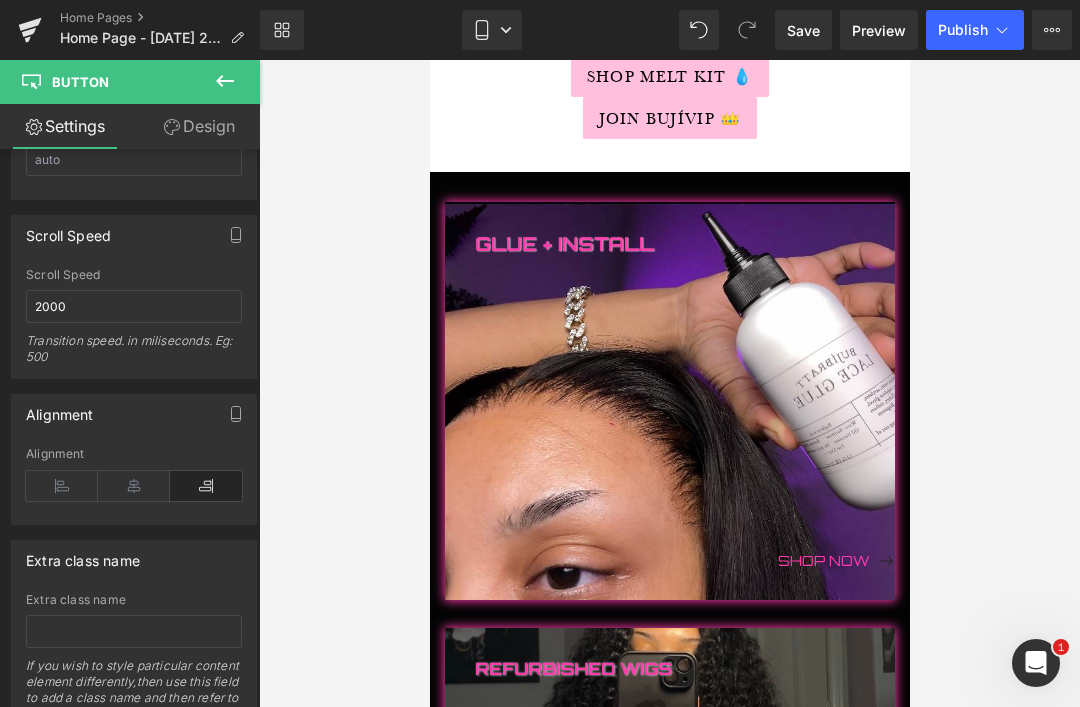 click at bounding box center (669, 383) 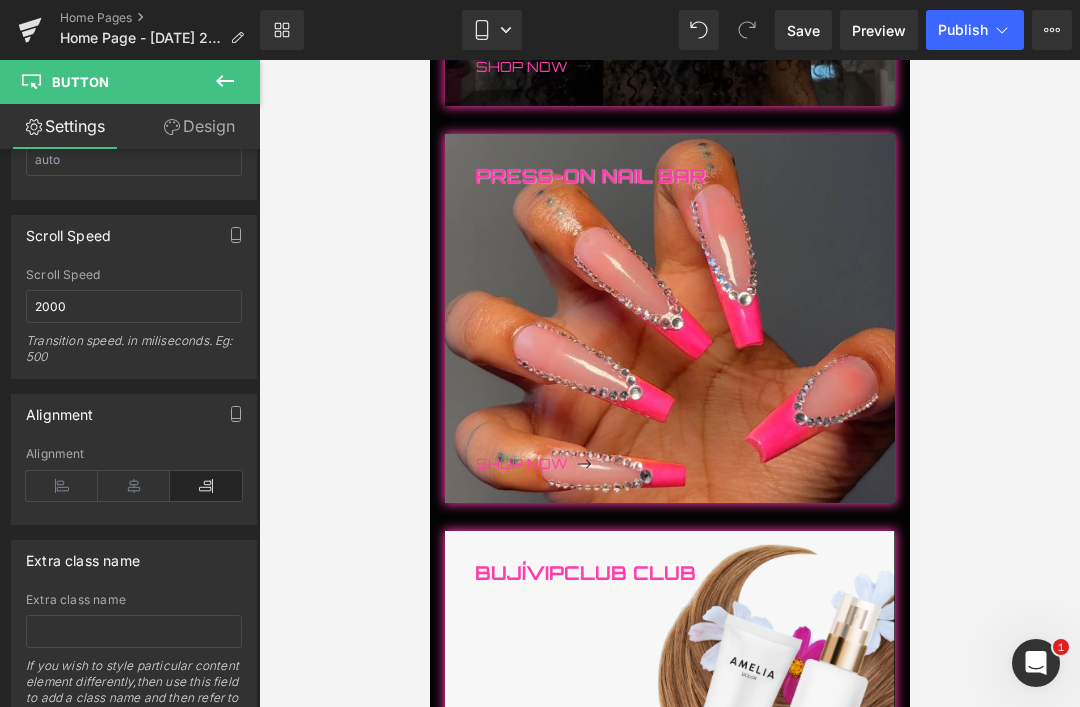 scroll, scrollTop: 1306, scrollLeft: 0, axis: vertical 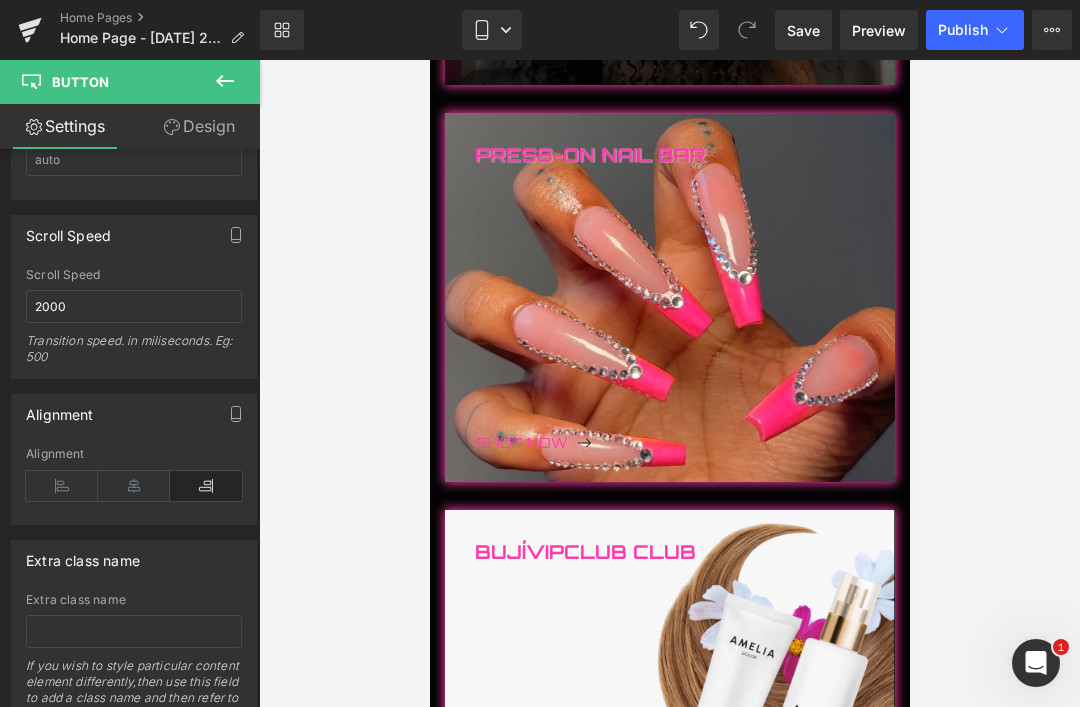 click on "Shop Now Button" at bounding box center [684, 440] 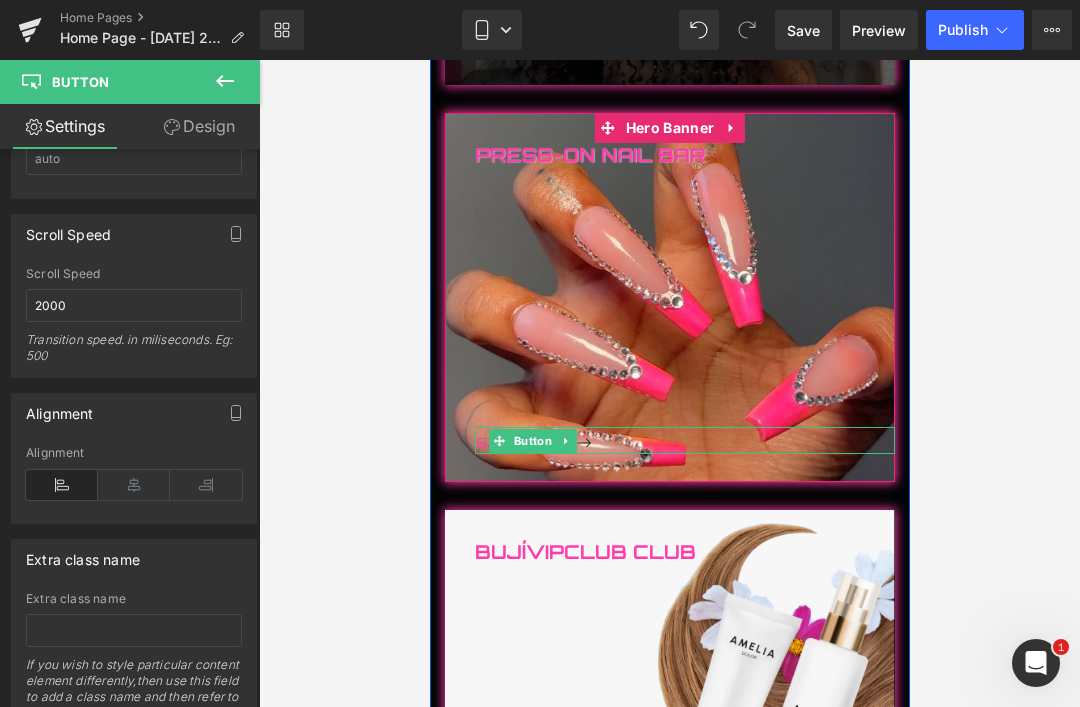 scroll, scrollTop: 1634, scrollLeft: 0, axis: vertical 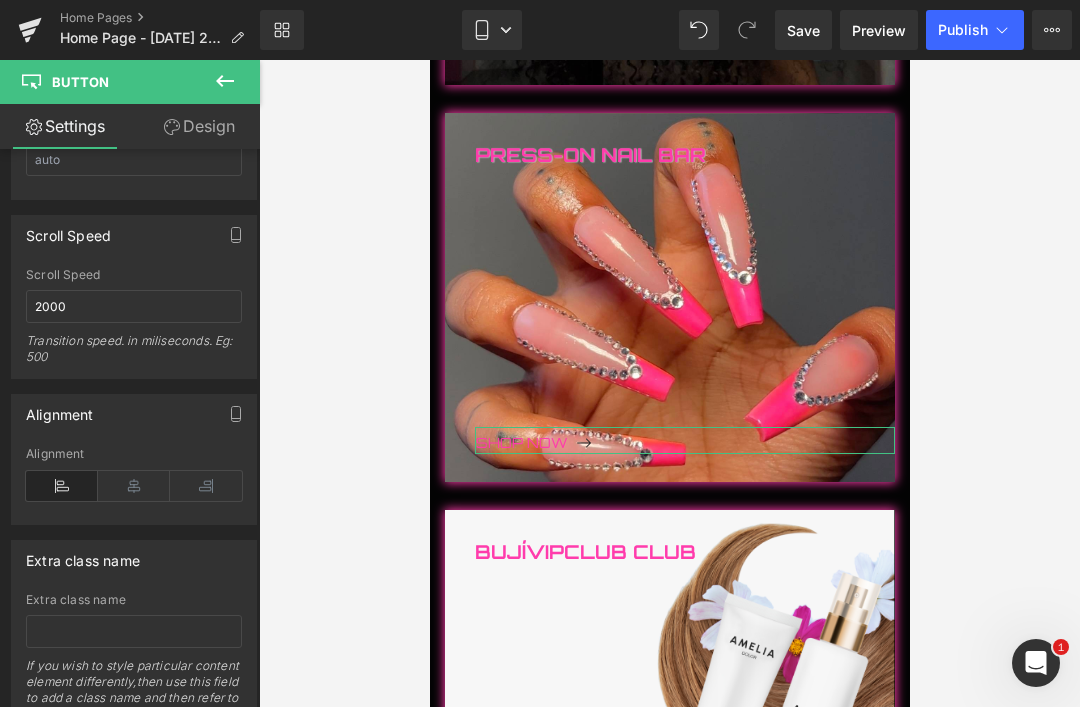 click at bounding box center (206, 486) 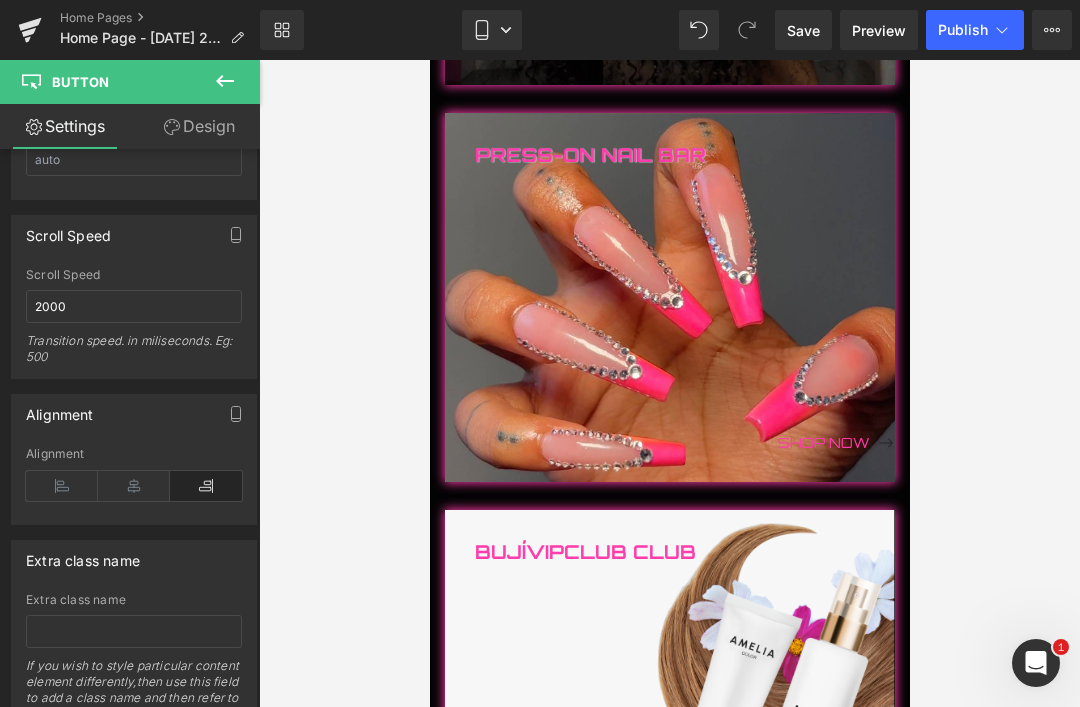 click at bounding box center (669, 383) 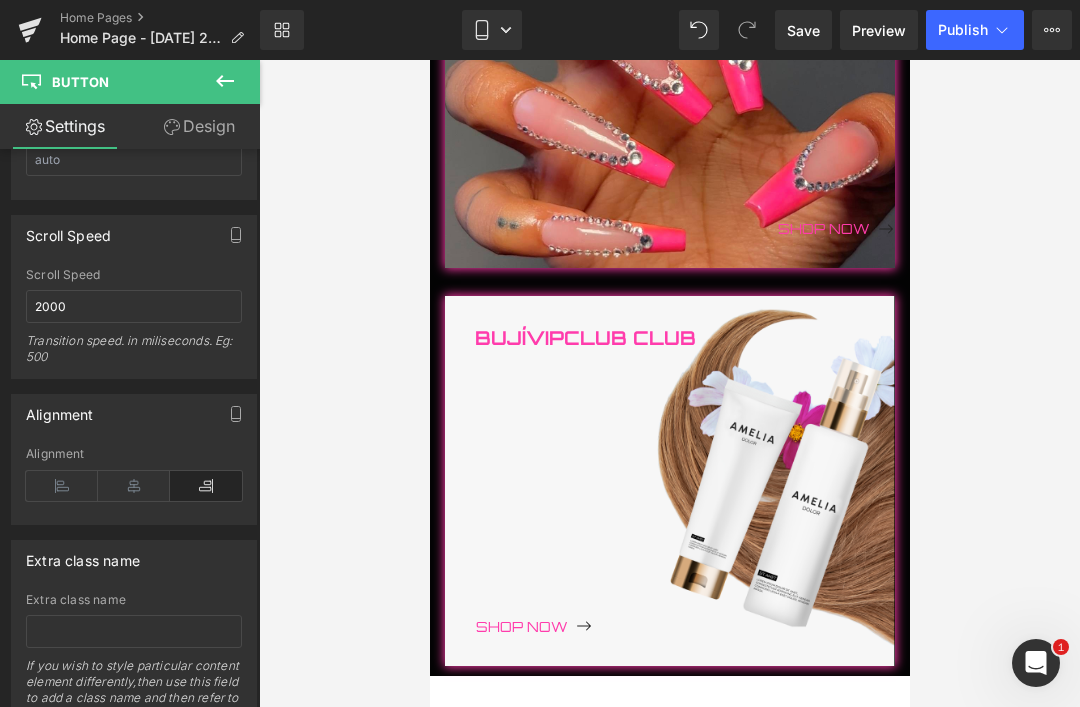 scroll, scrollTop: 1521, scrollLeft: 0, axis: vertical 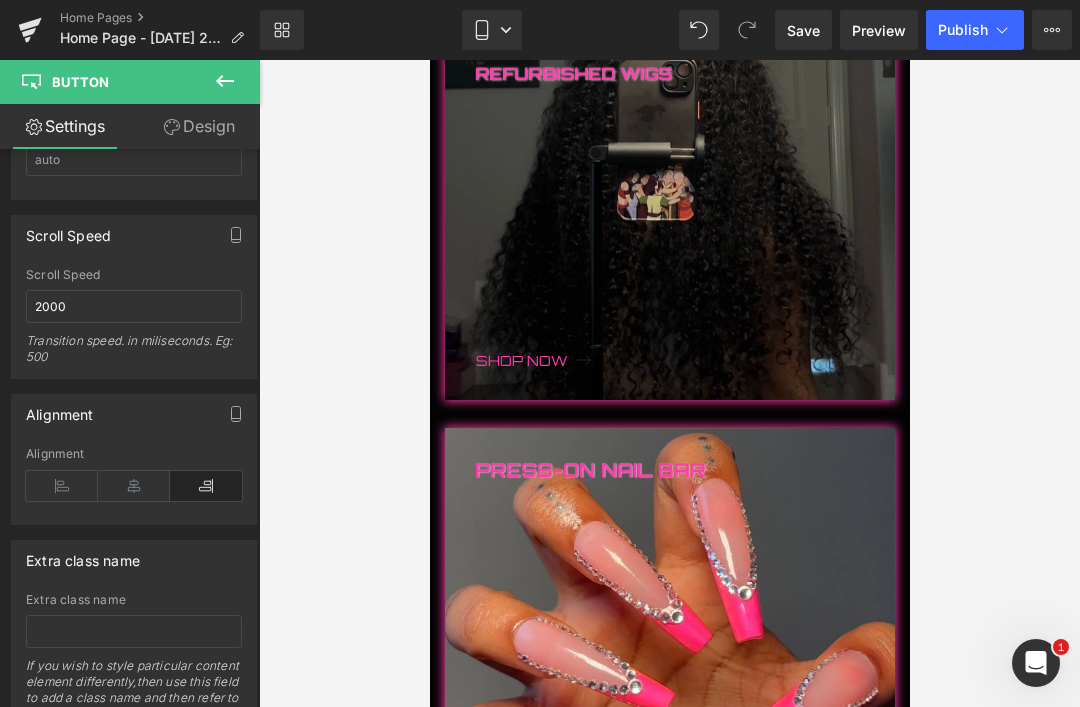 click on "Save" at bounding box center [803, 30] 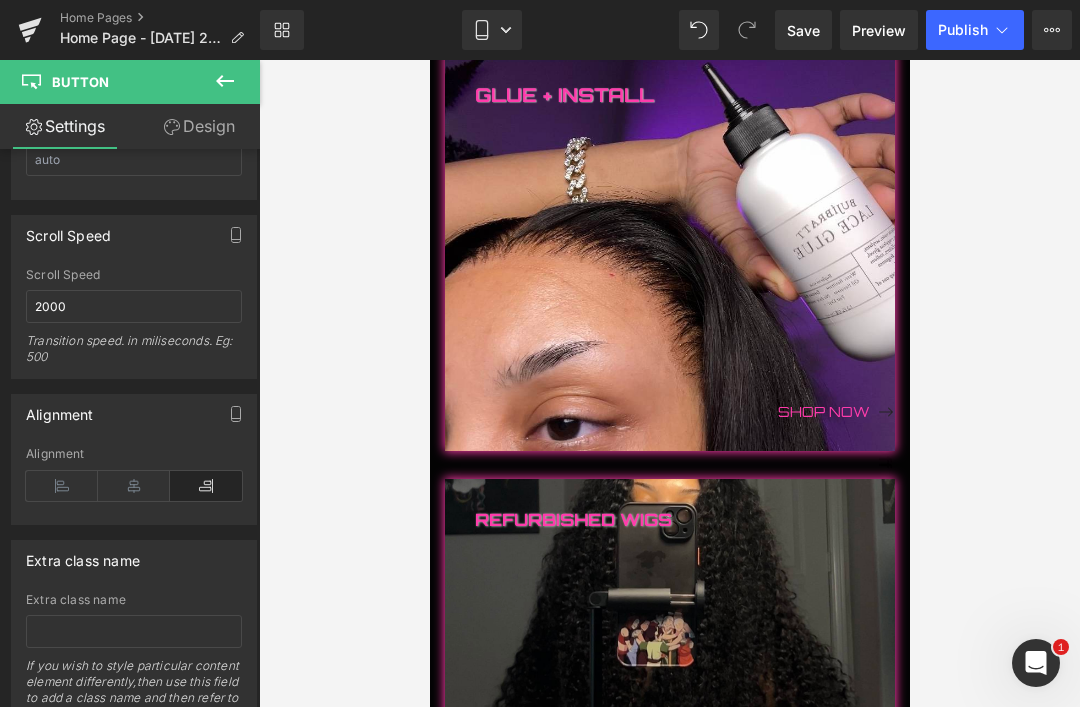 scroll, scrollTop: 560, scrollLeft: 0, axis: vertical 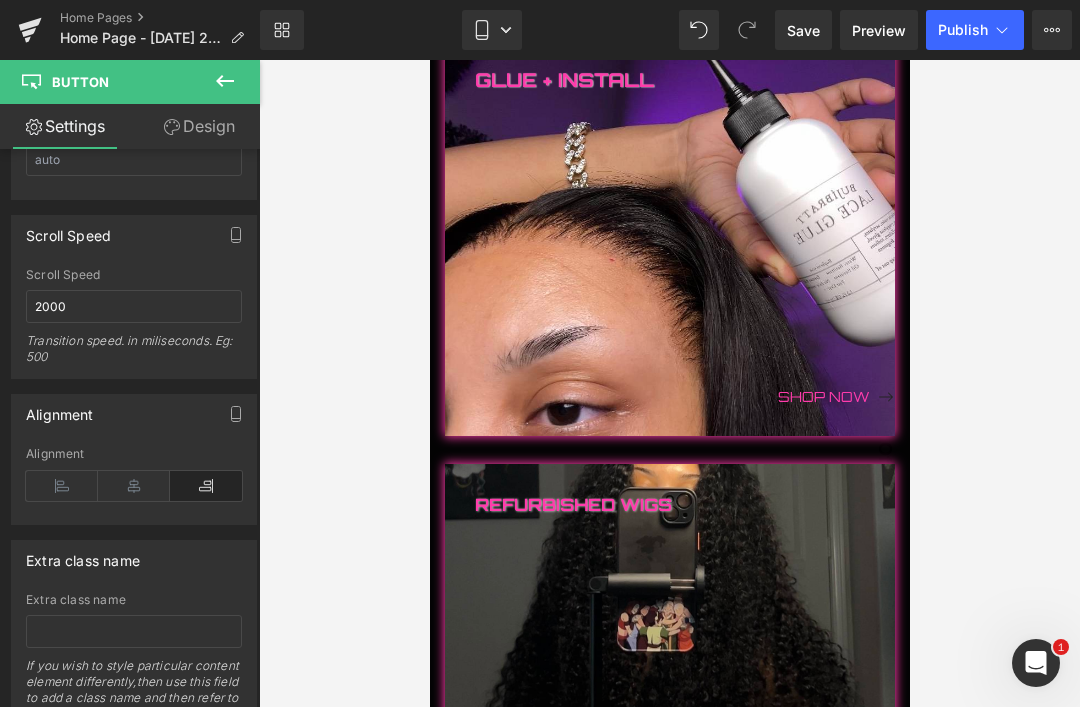 click on "Refurbished Wigs" at bounding box center [684, 634] 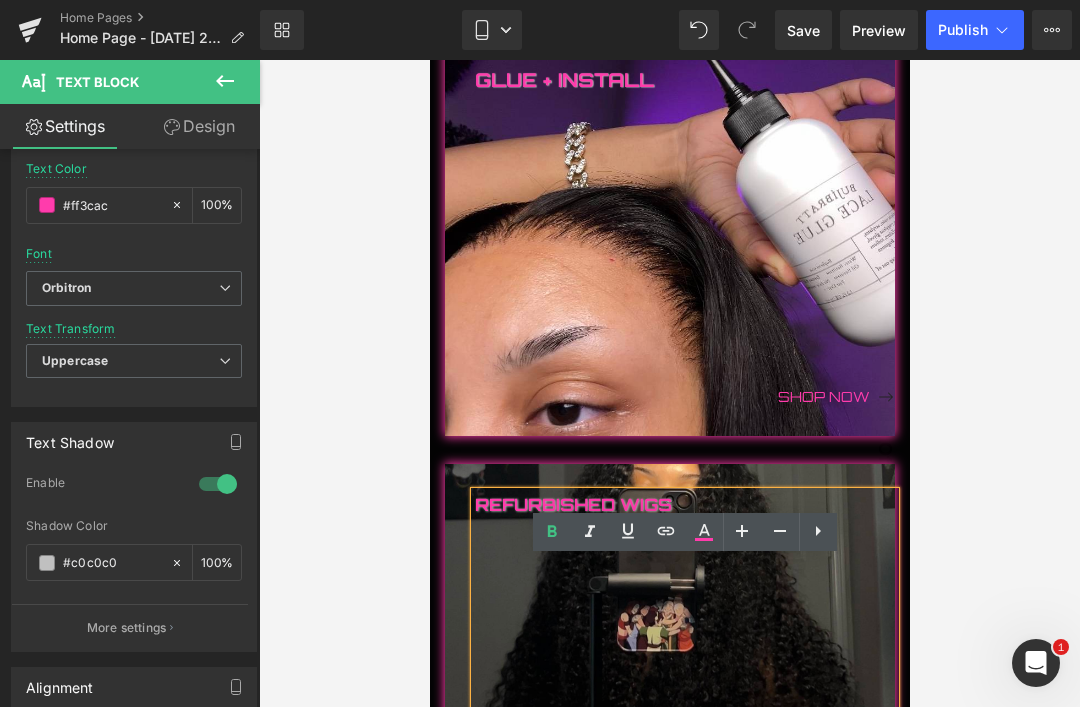 scroll, scrollTop: 453, scrollLeft: 0, axis: vertical 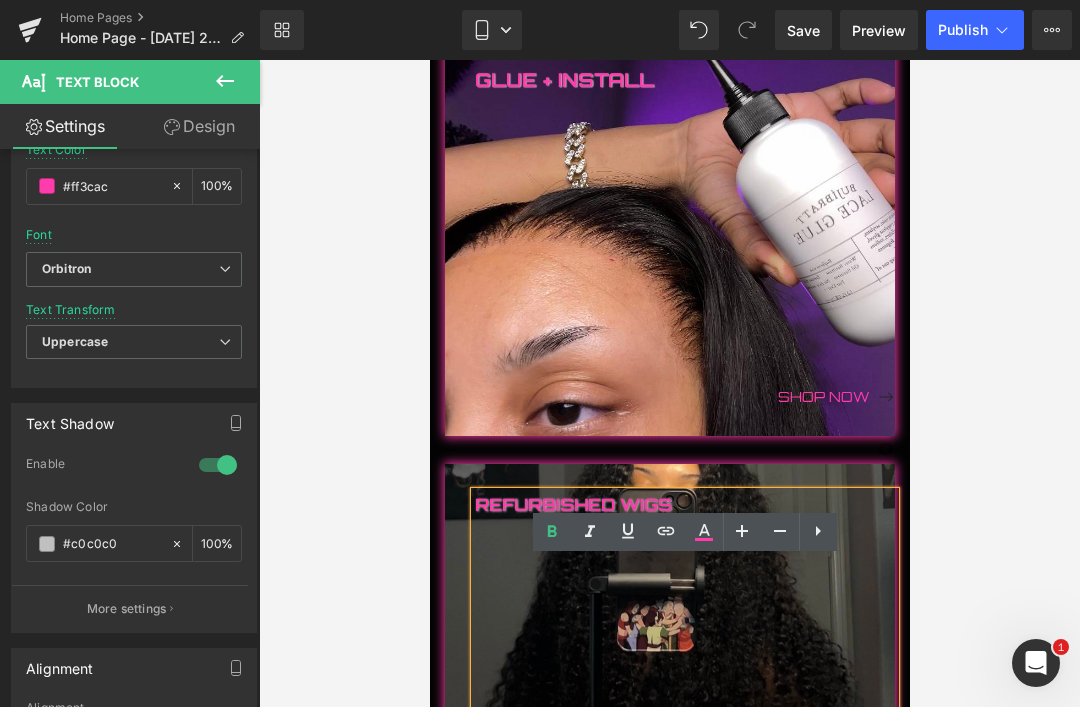 click on "More settings" at bounding box center [127, 609] 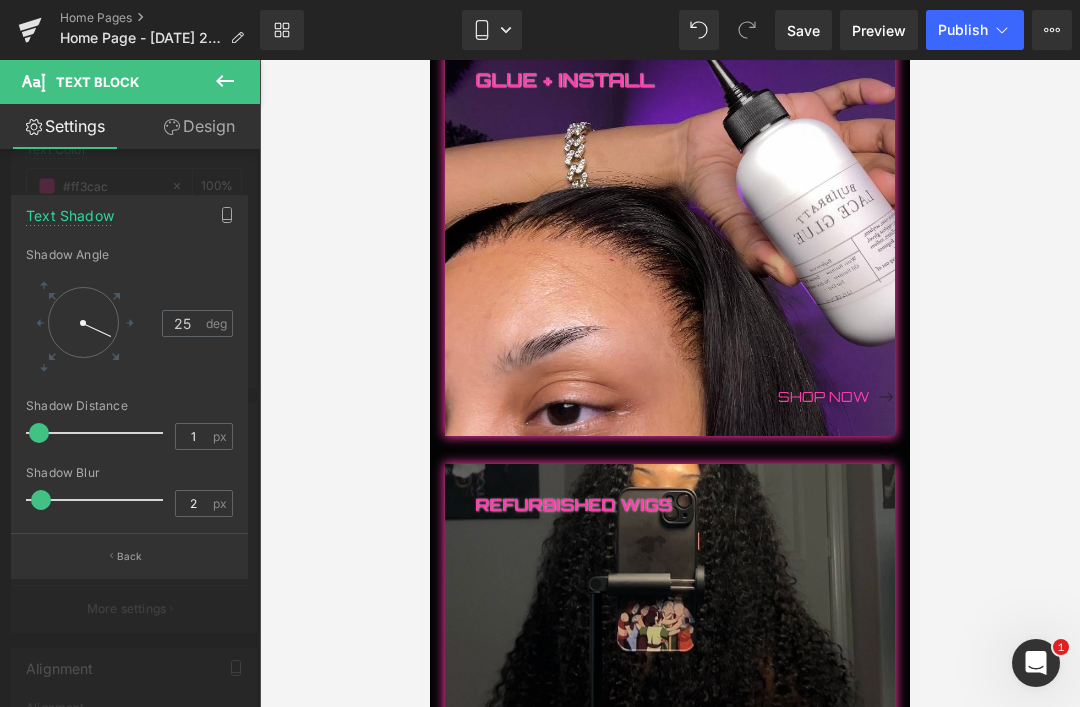 click at bounding box center [669, 417] 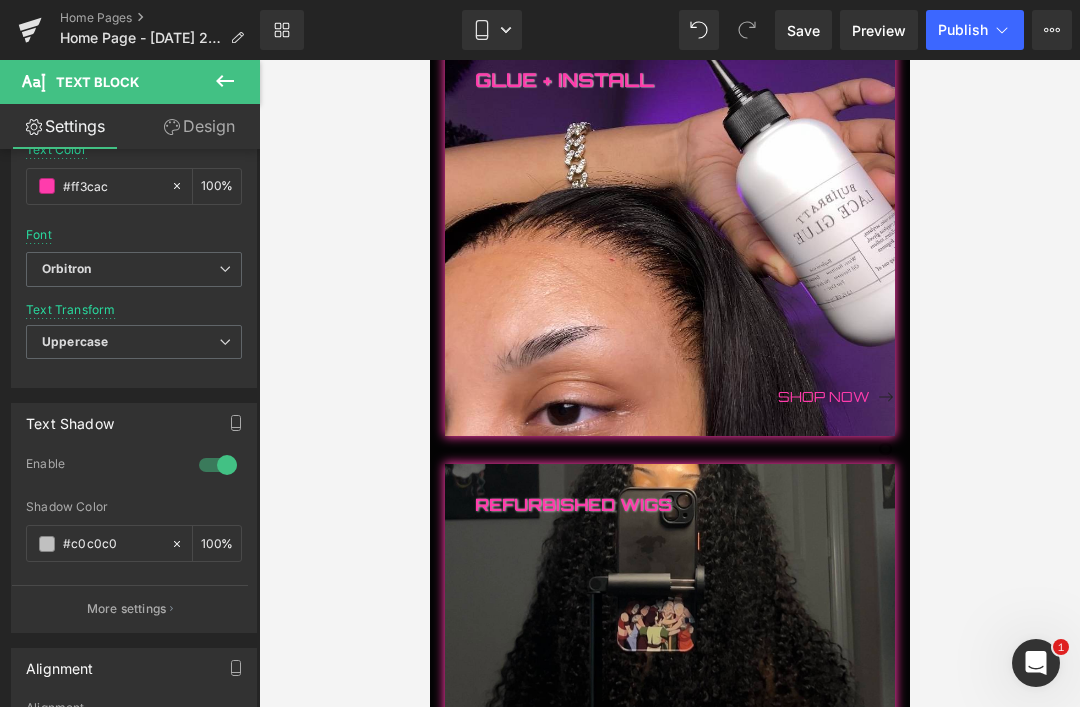 click on "Glue + Install" at bounding box center (684, 223) 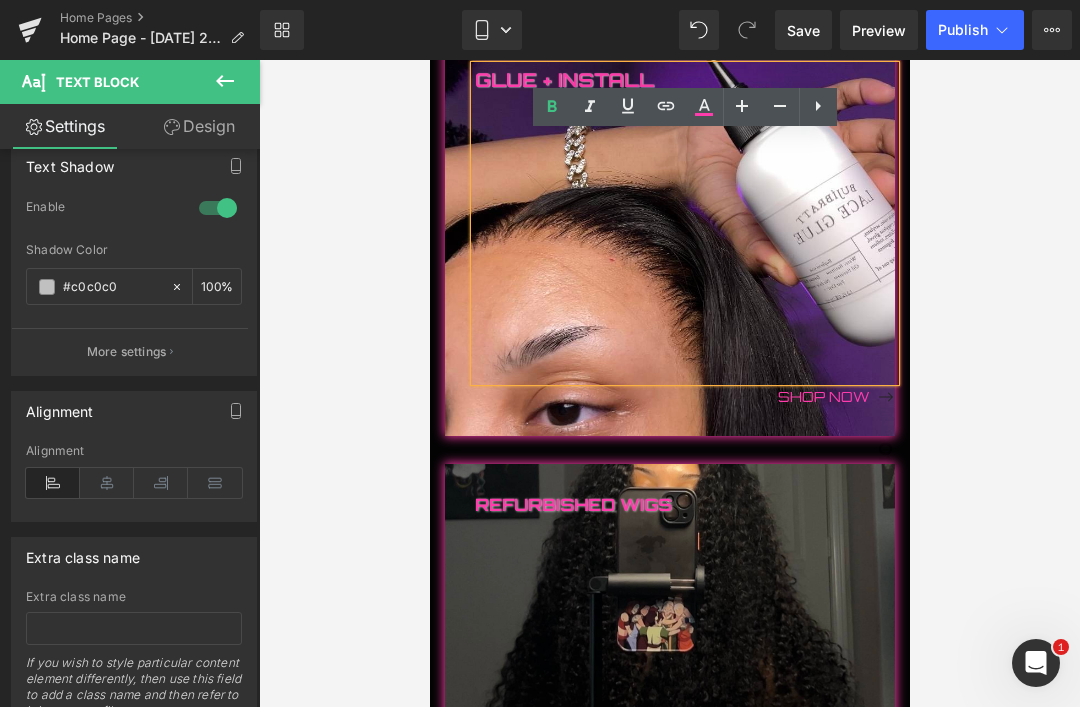 scroll, scrollTop: 708, scrollLeft: 0, axis: vertical 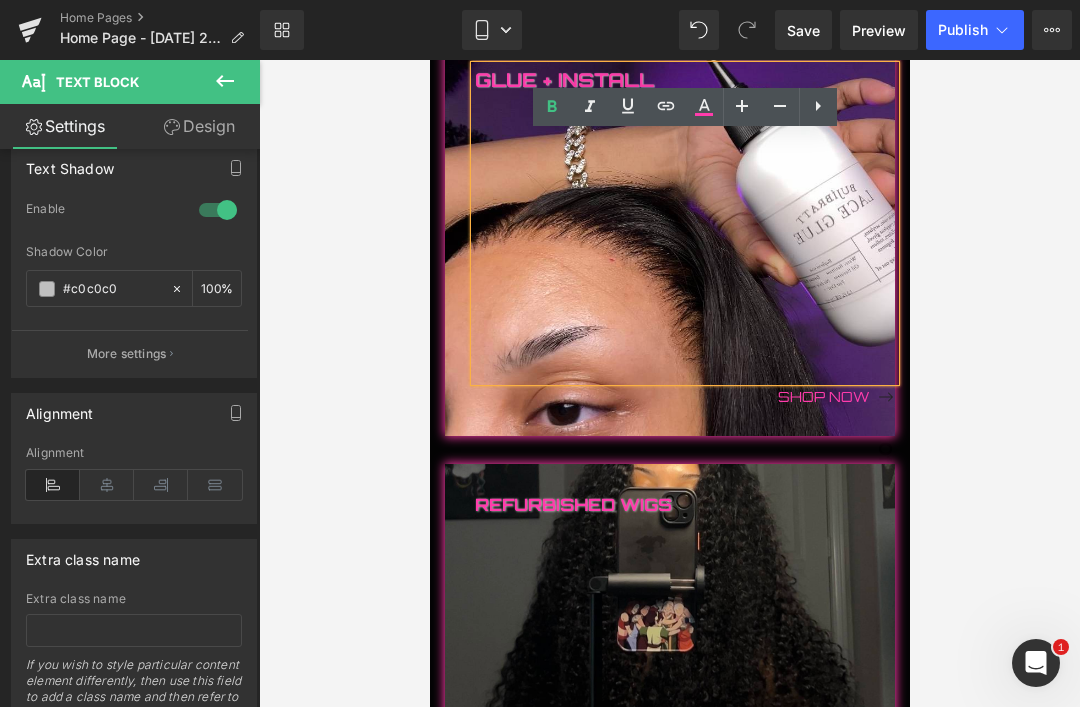 click on "More settings" at bounding box center [127, 354] 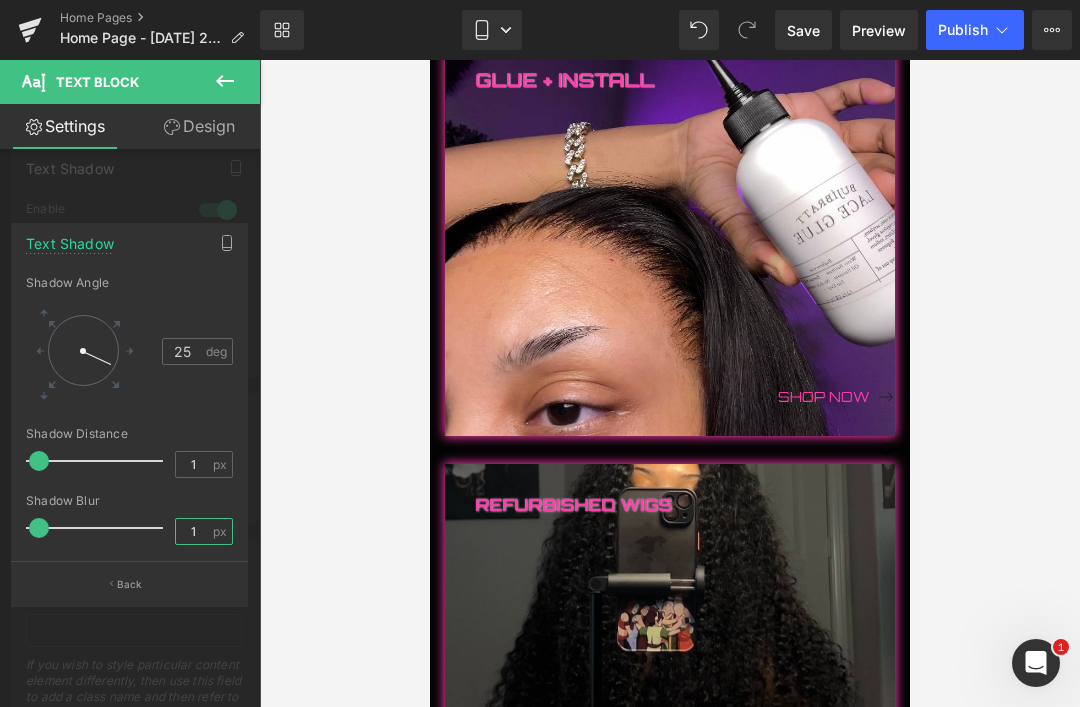 click on "1" at bounding box center [193, 531] 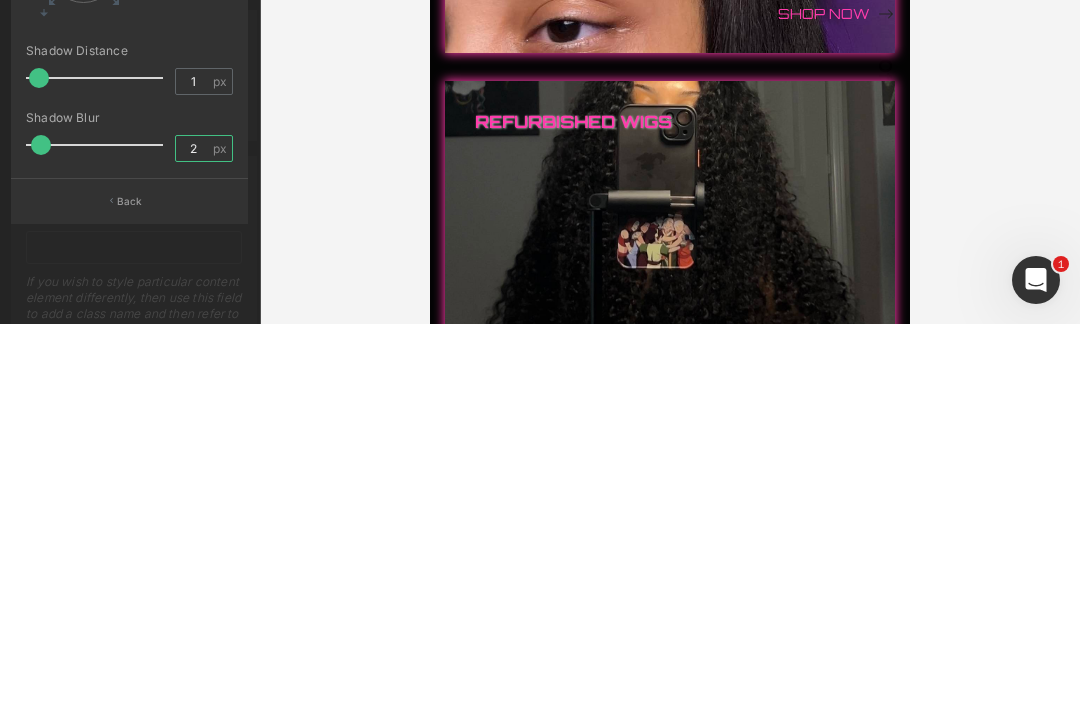type on "2" 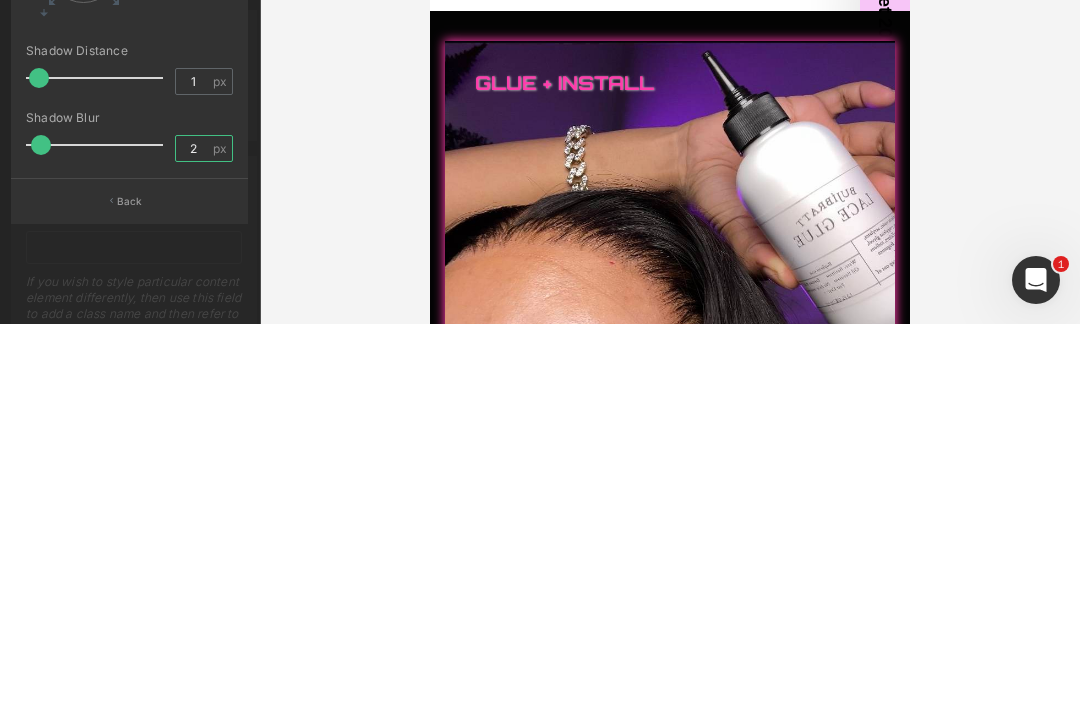 scroll, scrollTop: 171, scrollLeft: 0, axis: vertical 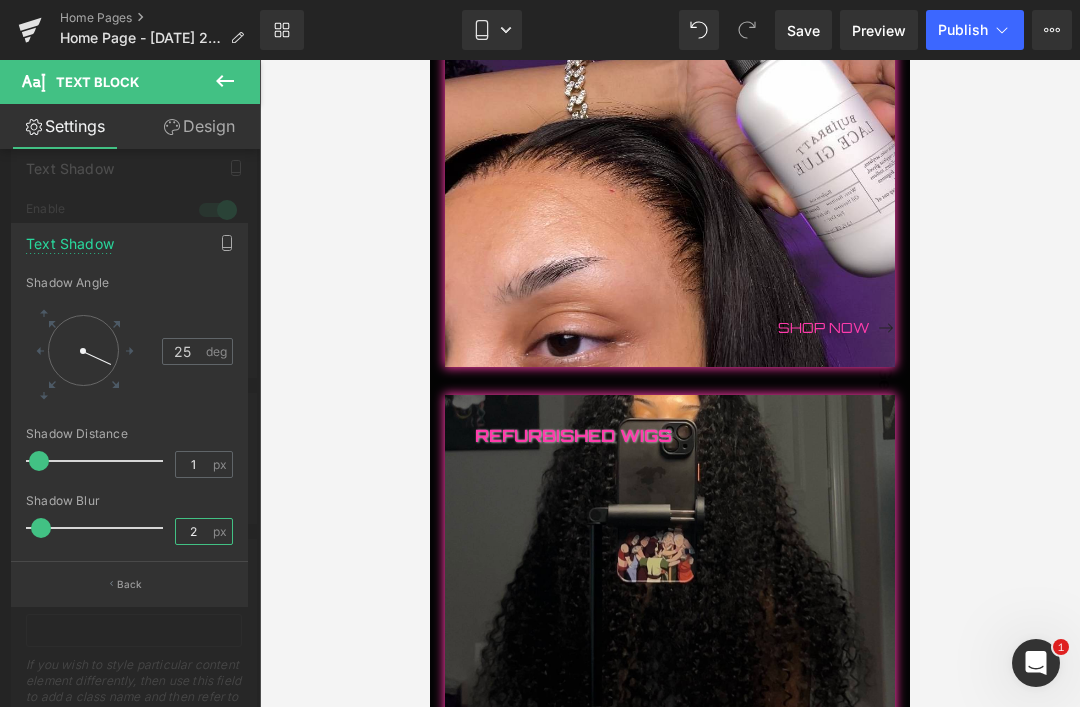 click at bounding box center (669, 383) 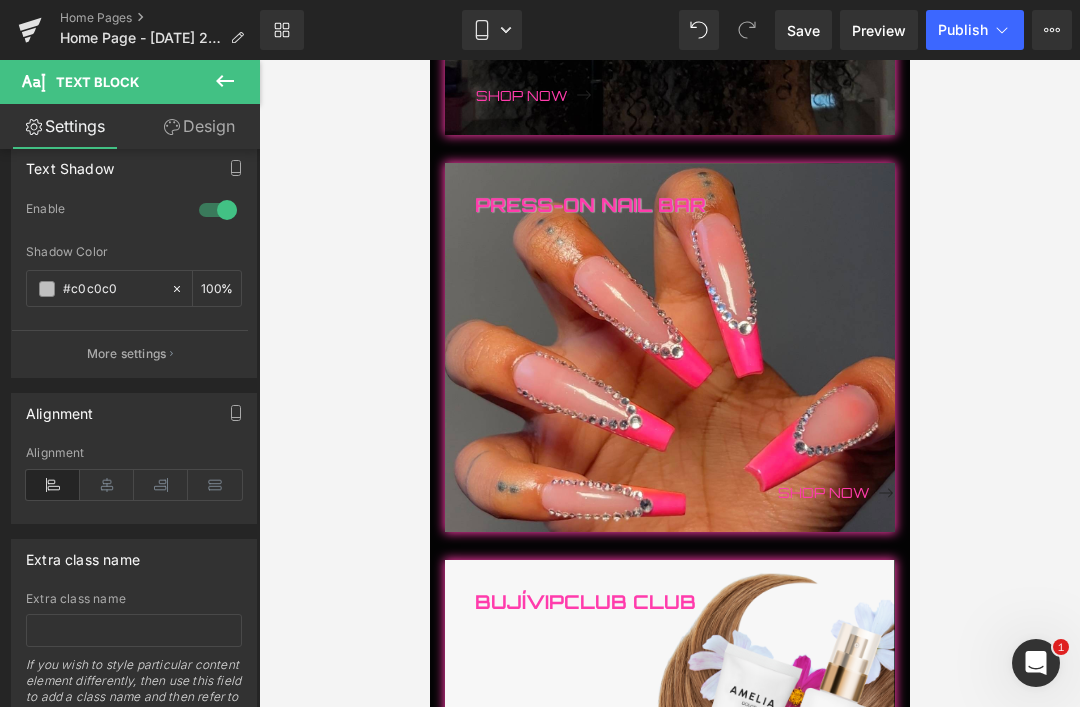 scroll, scrollTop: 1255, scrollLeft: 0, axis: vertical 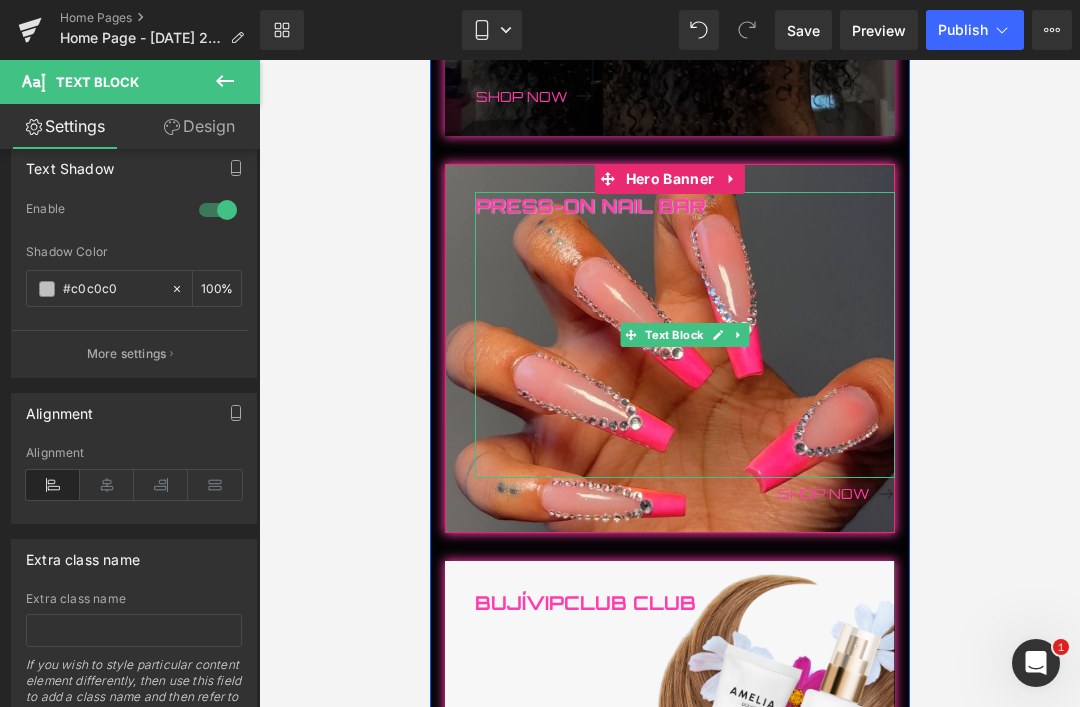 click on "Press-On Nail Bar" at bounding box center (684, 335) 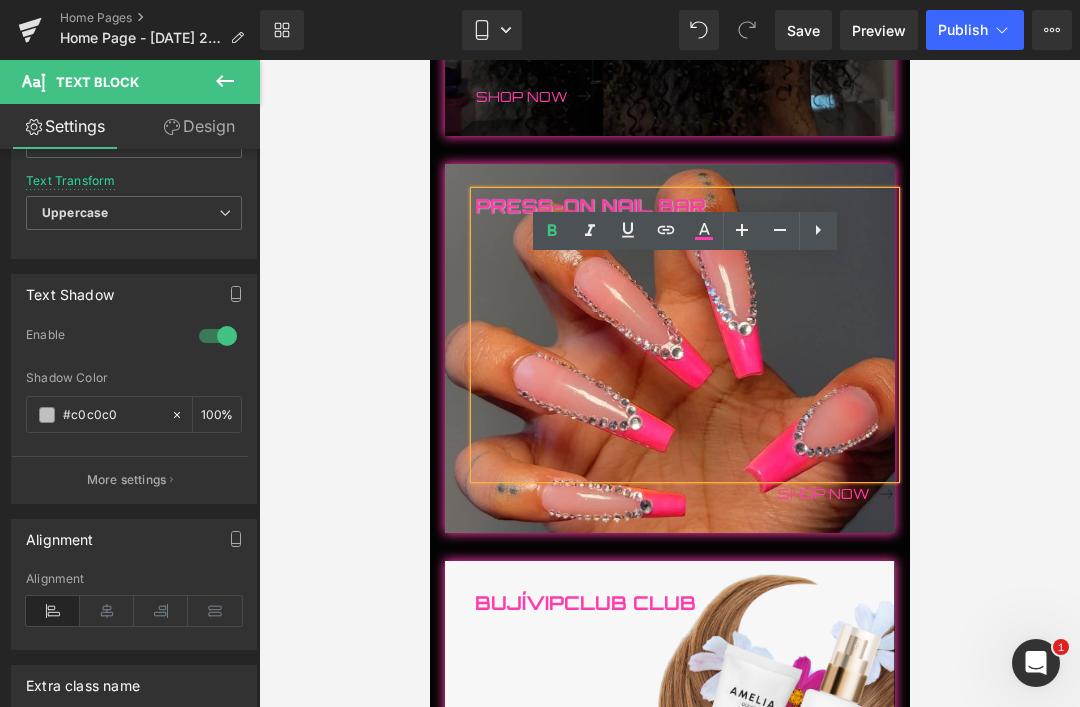 scroll, scrollTop: 585, scrollLeft: 0, axis: vertical 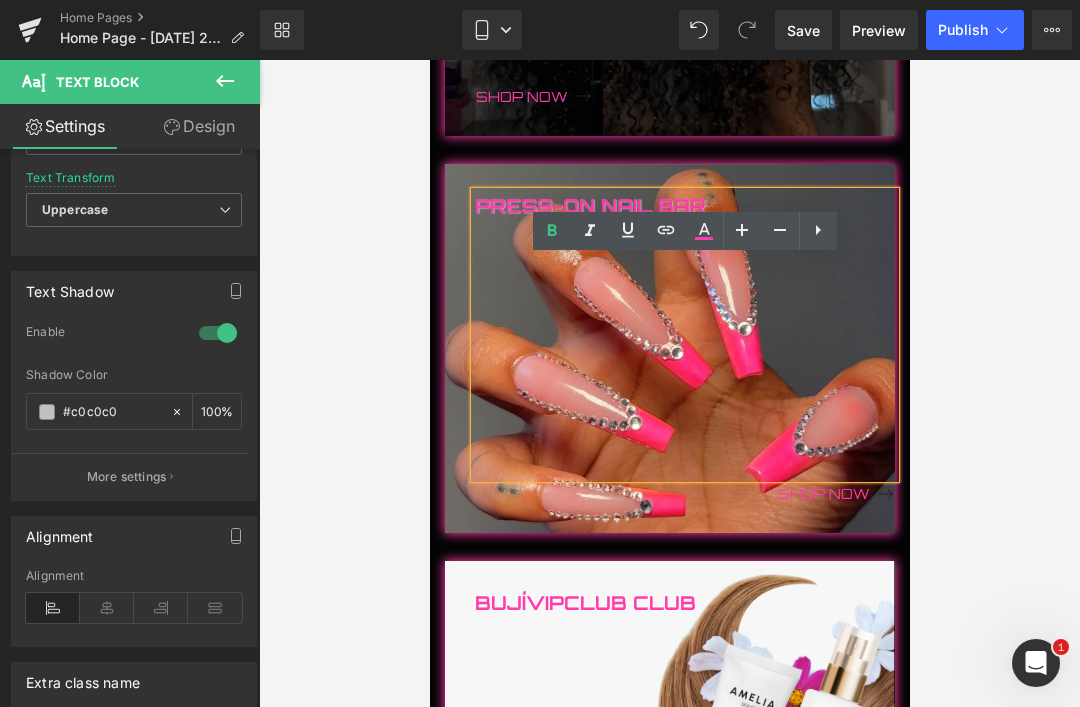 click on "More settings" at bounding box center (127, 477) 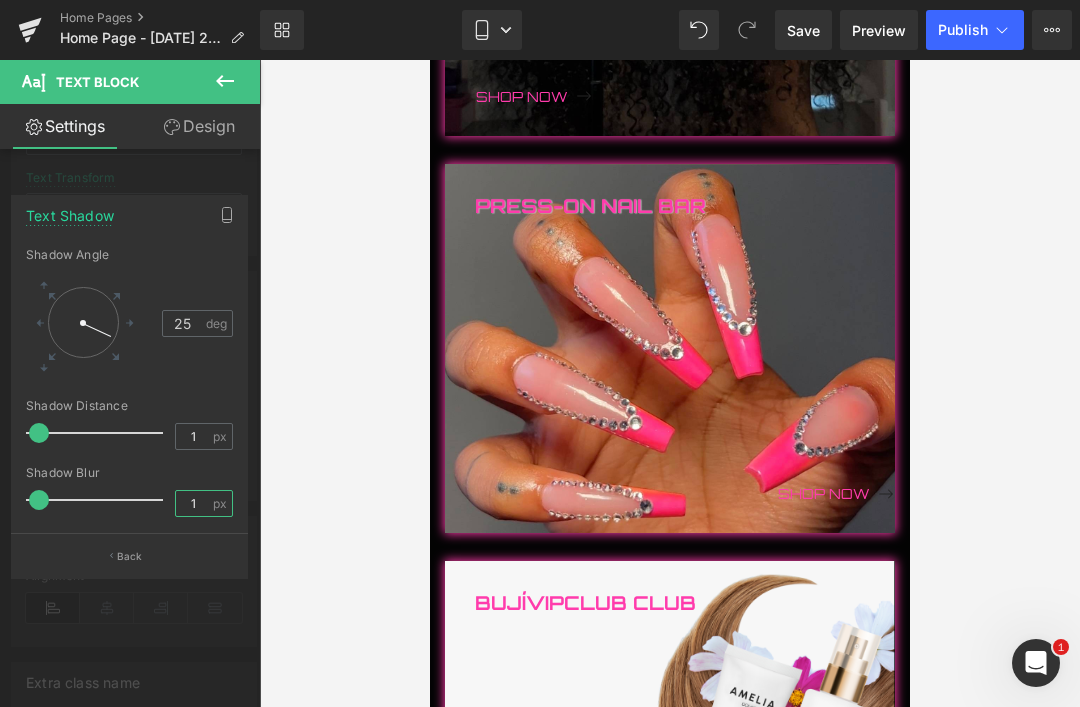 click on "1" at bounding box center [193, 503] 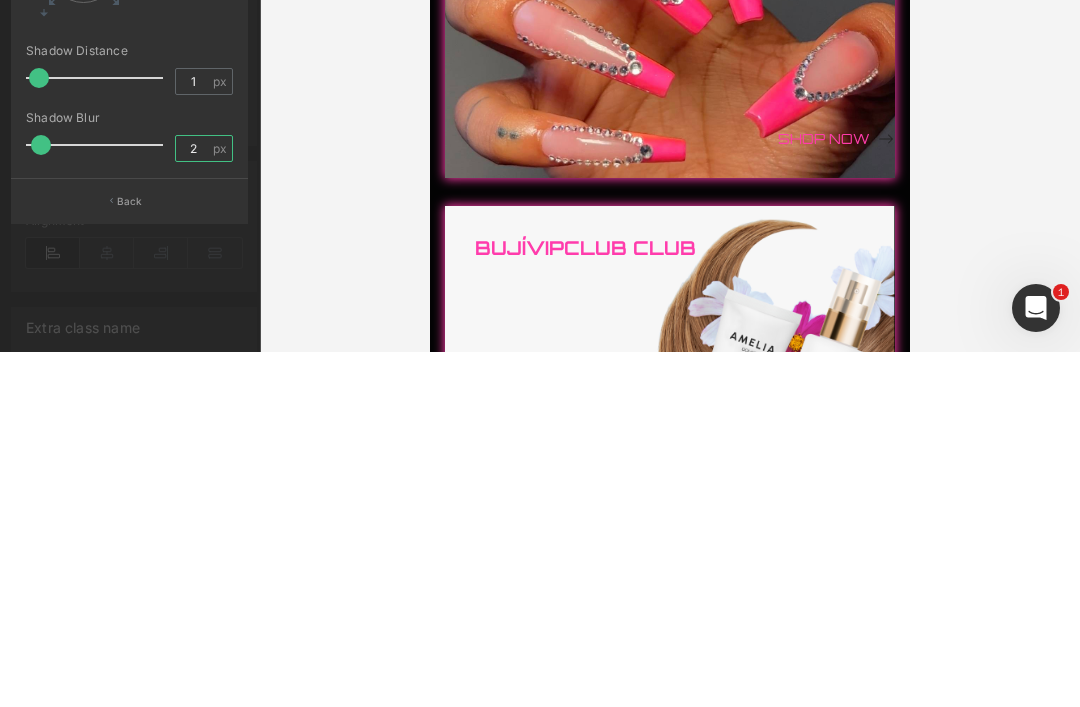 type on "2" 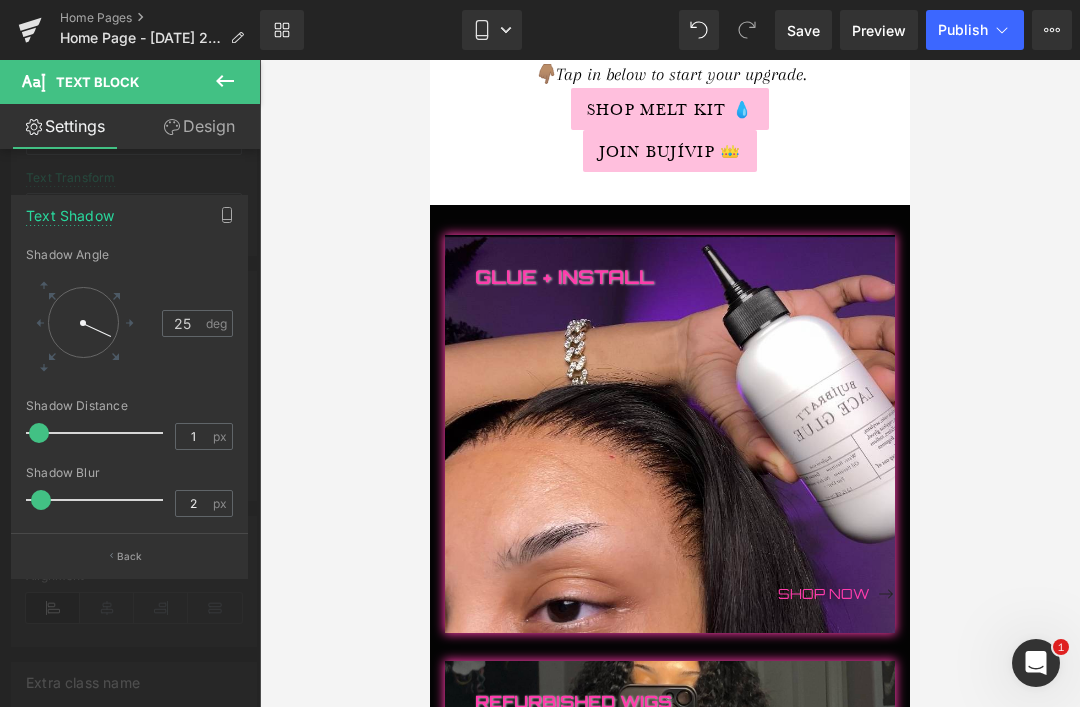 scroll, scrollTop: 362, scrollLeft: 0, axis: vertical 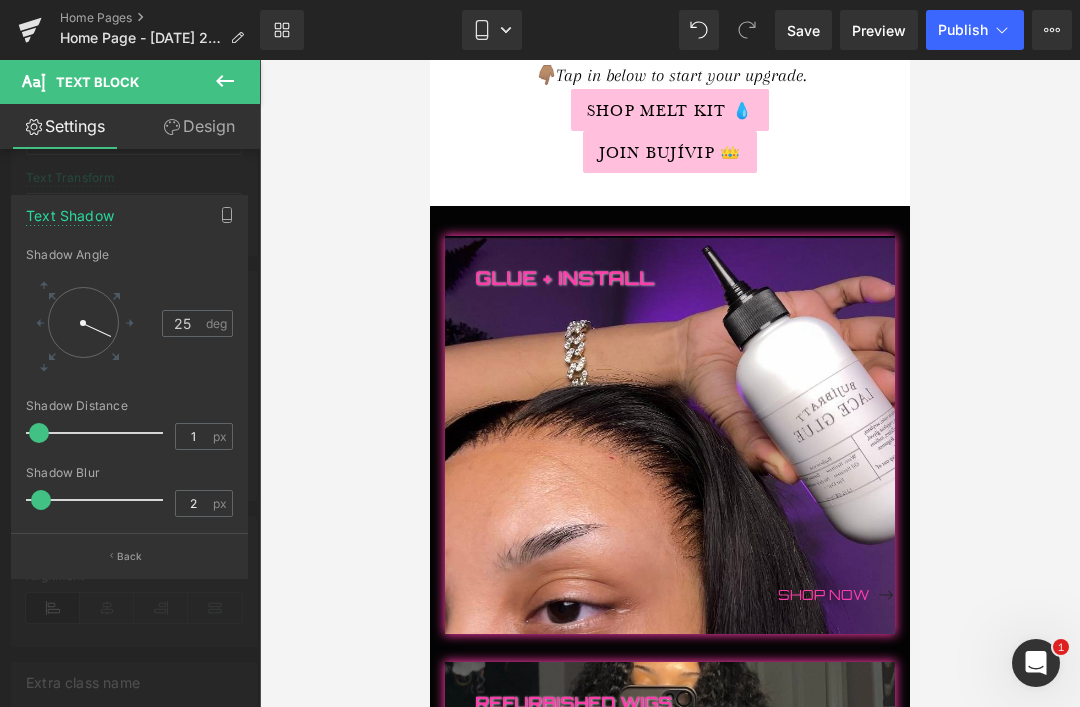 click at bounding box center [669, 417] 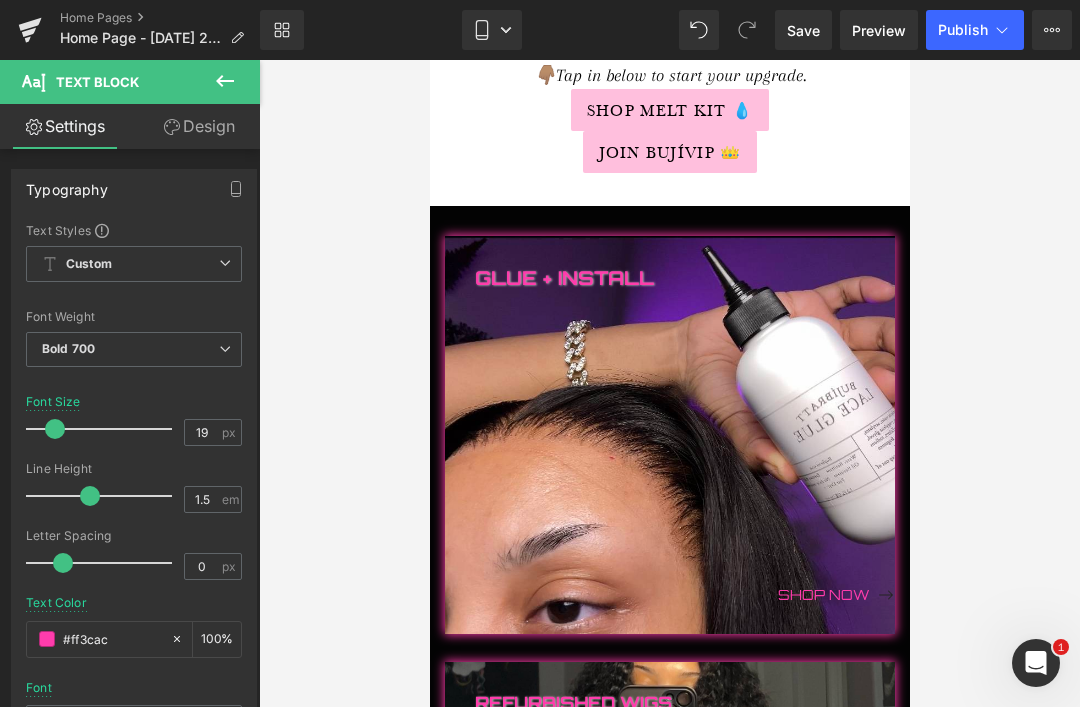 scroll, scrollTop: 0, scrollLeft: 0, axis: both 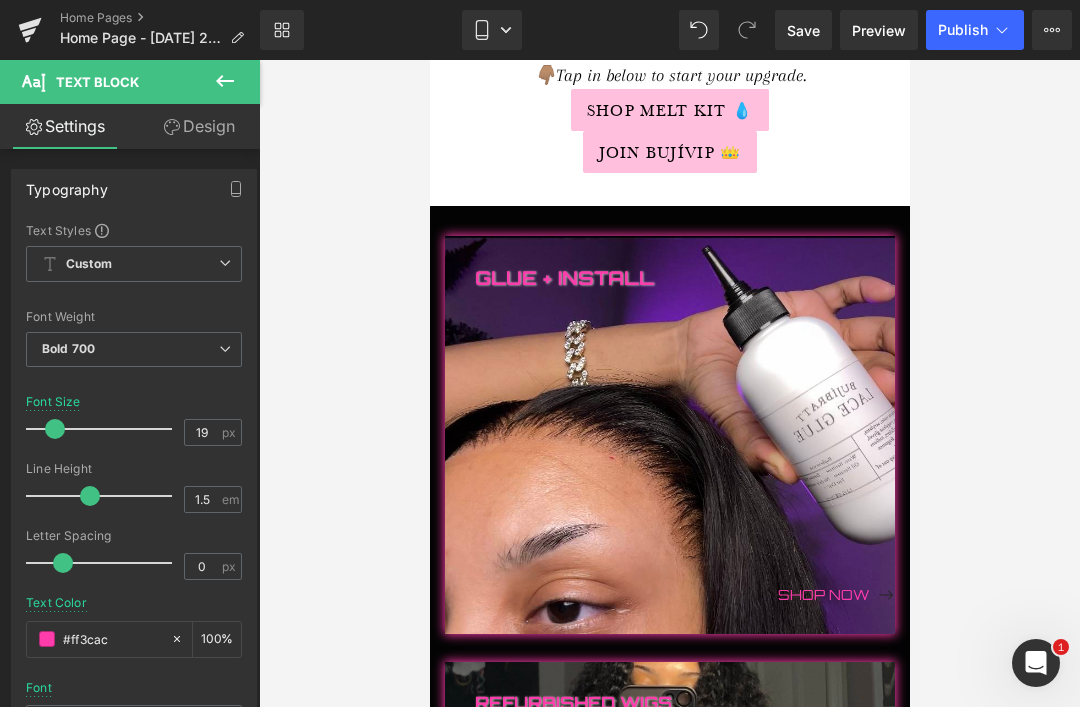 click on "Glue + Install" at bounding box center [684, 421] 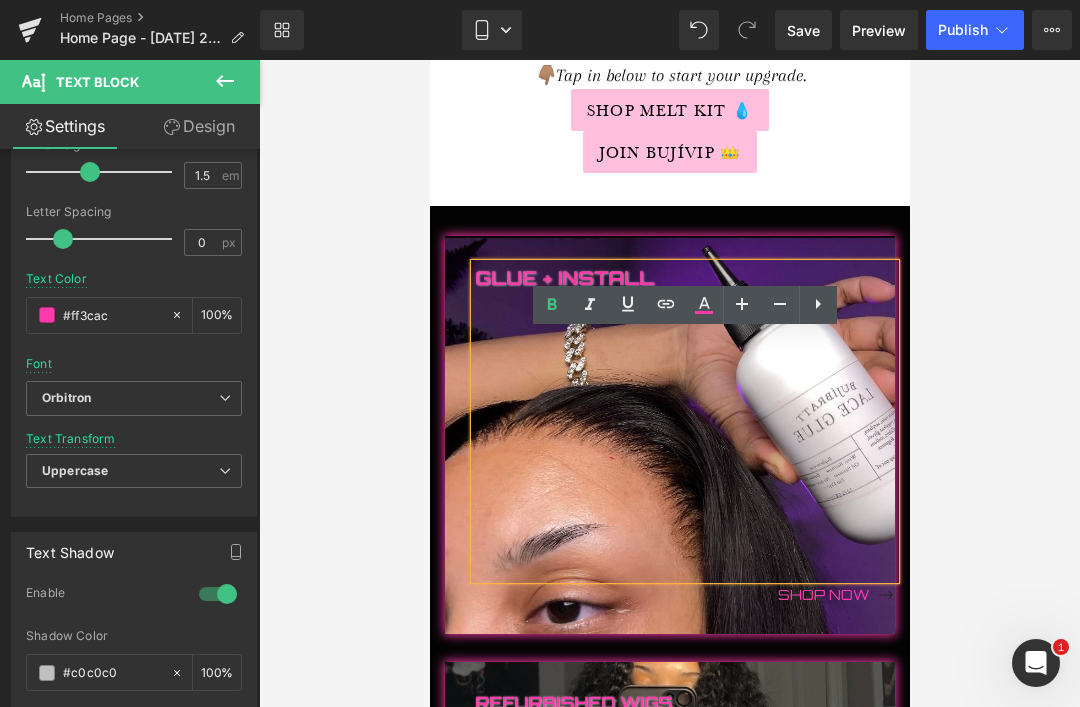 scroll, scrollTop: 330, scrollLeft: 0, axis: vertical 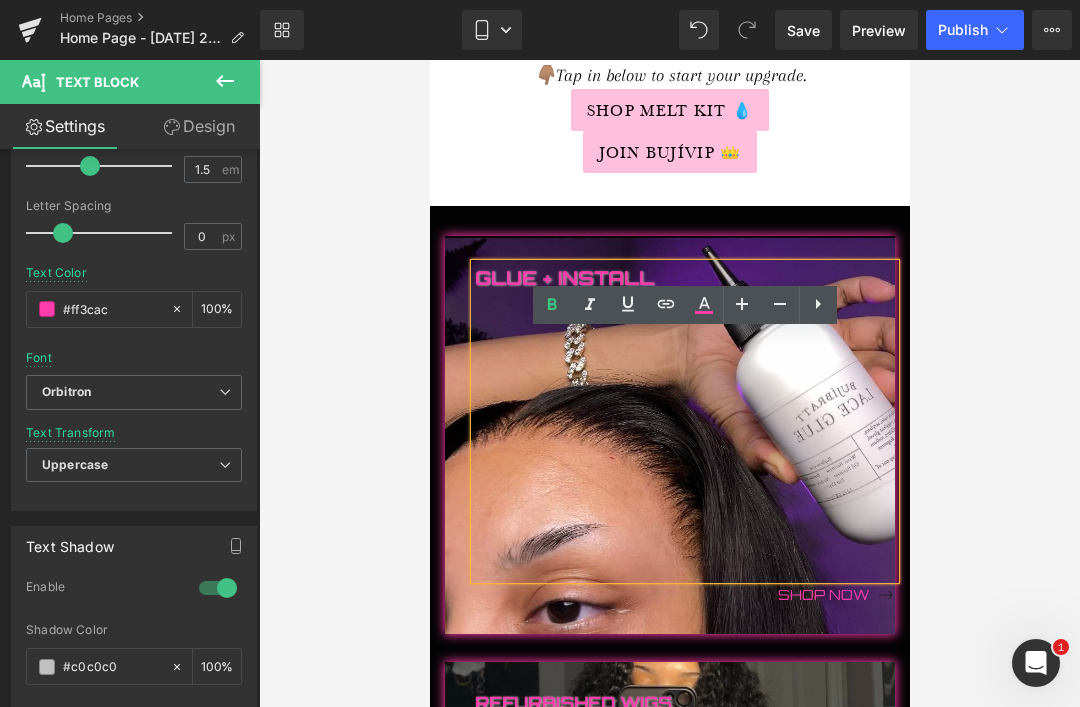 click on "Orbitron" at bounding box center [66, 392] 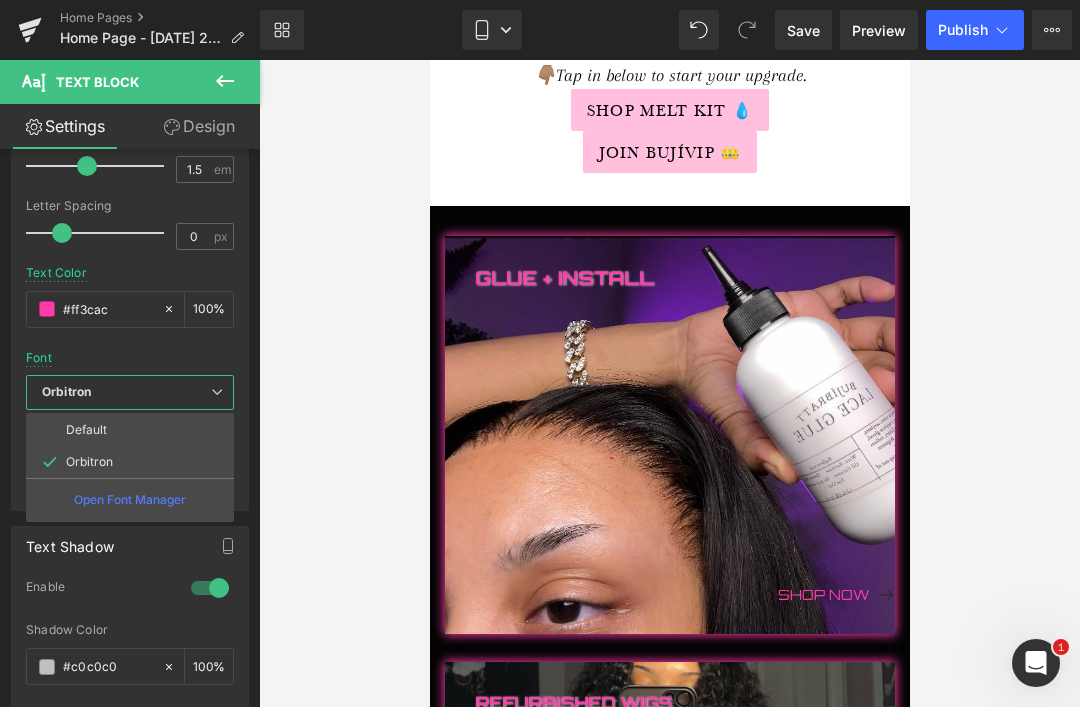 click on "Open Font Manager" at bounding box center [130, 500] 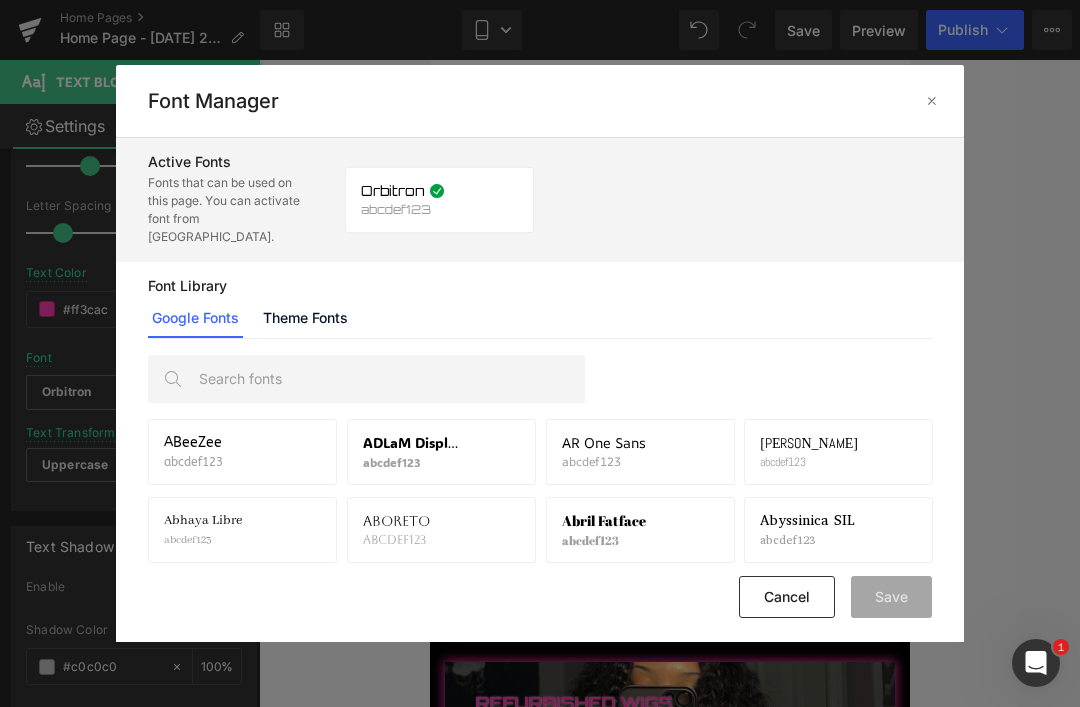 click on "Theme Fonts" 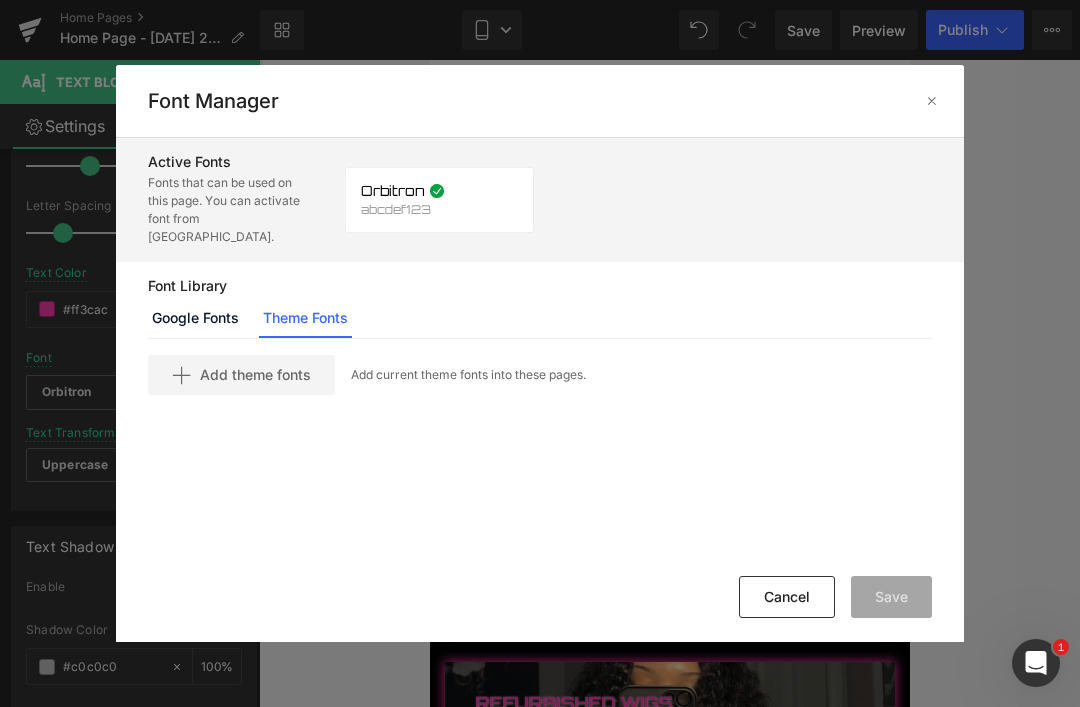 click on "Google Fonts" 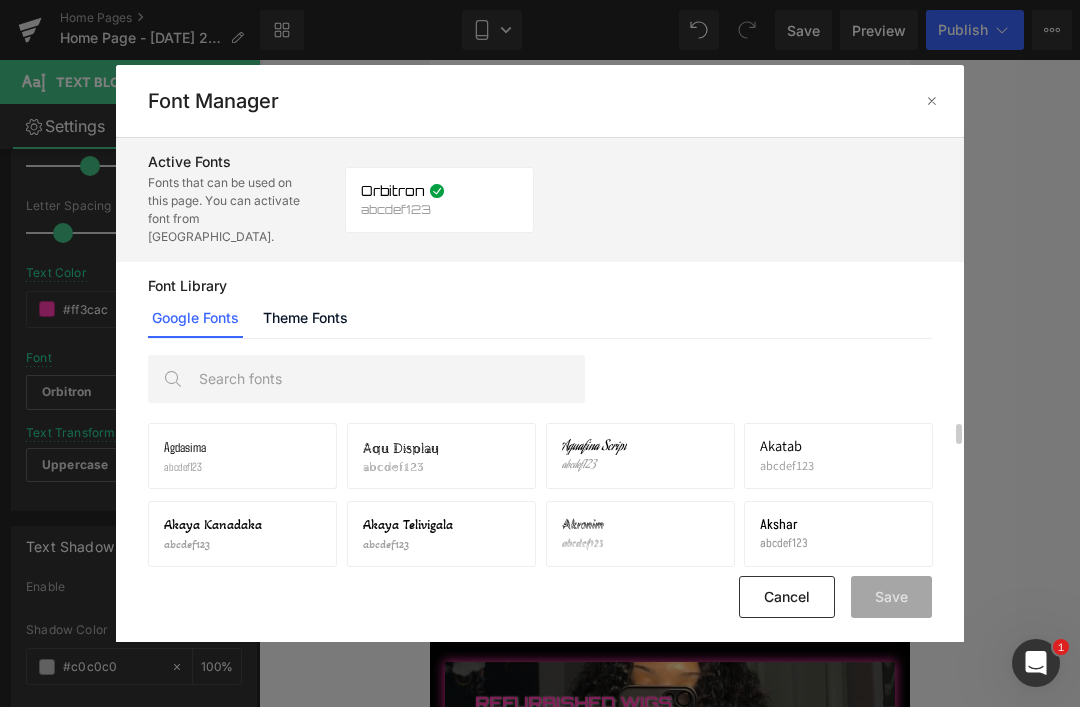 scroll, scrollTop: 292, scrollLeft: 0, axis: vertical 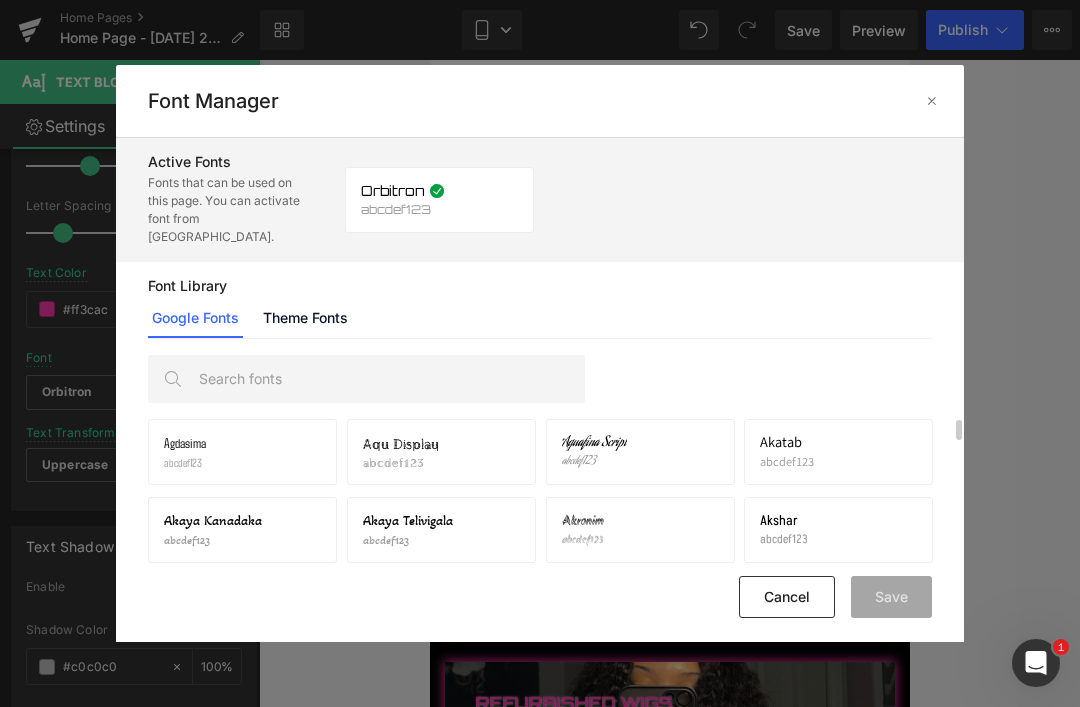 click at bounding box center [386, 379] 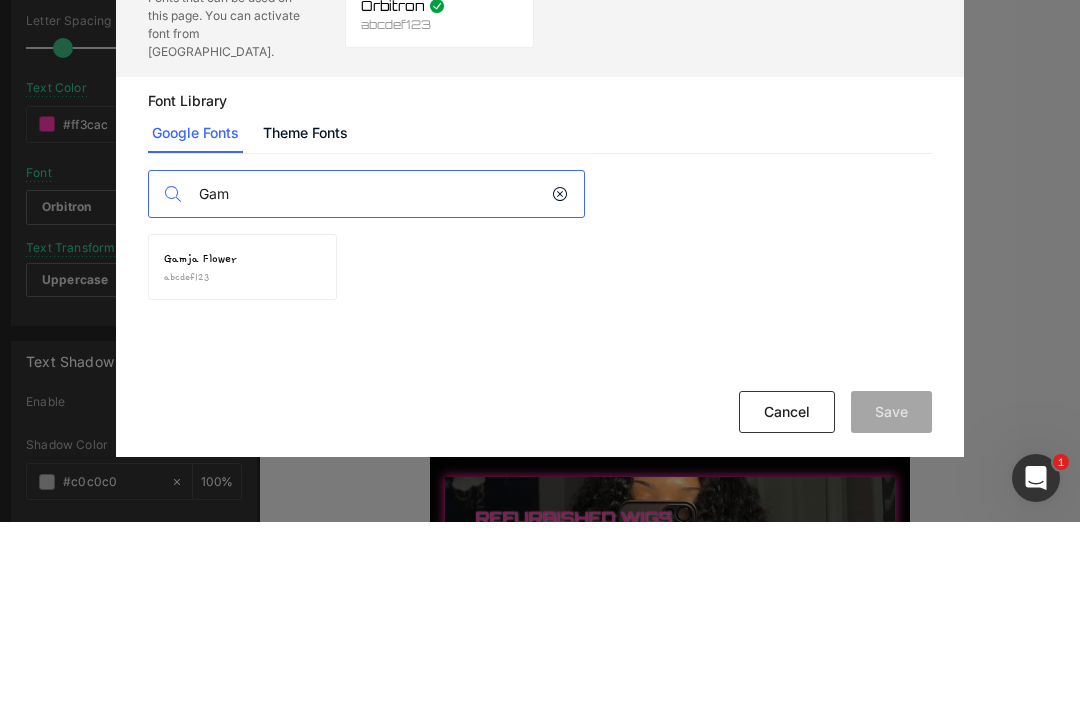 scroll, scrollTop: 0, scrollLeft: 0, axis: both 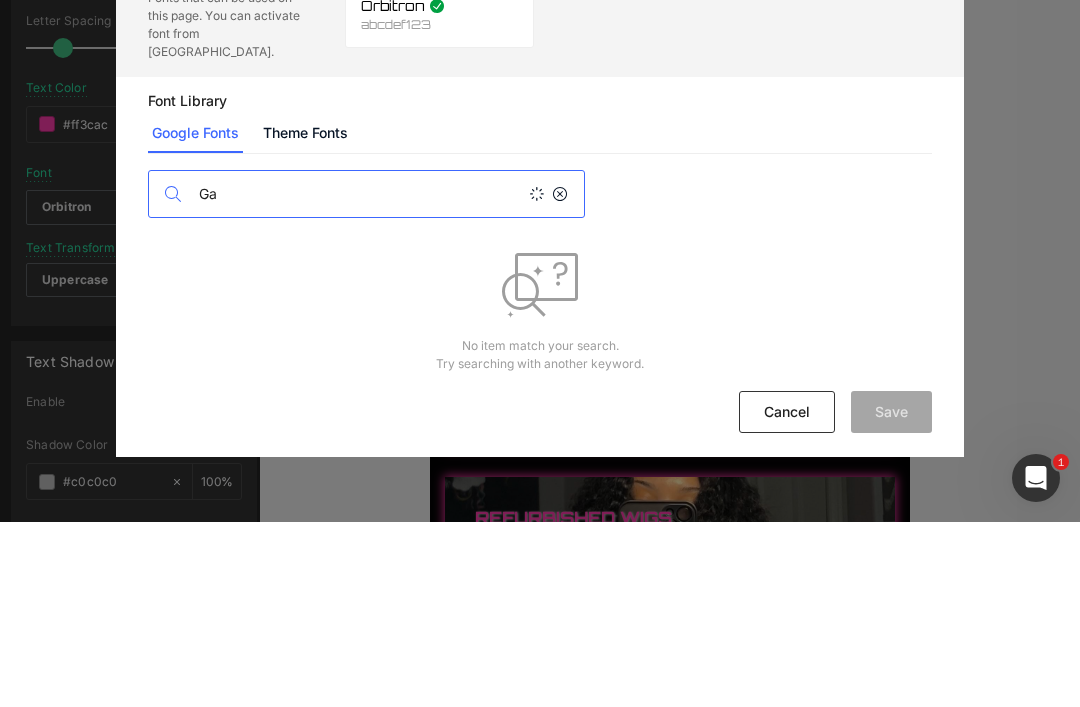 type on "G" 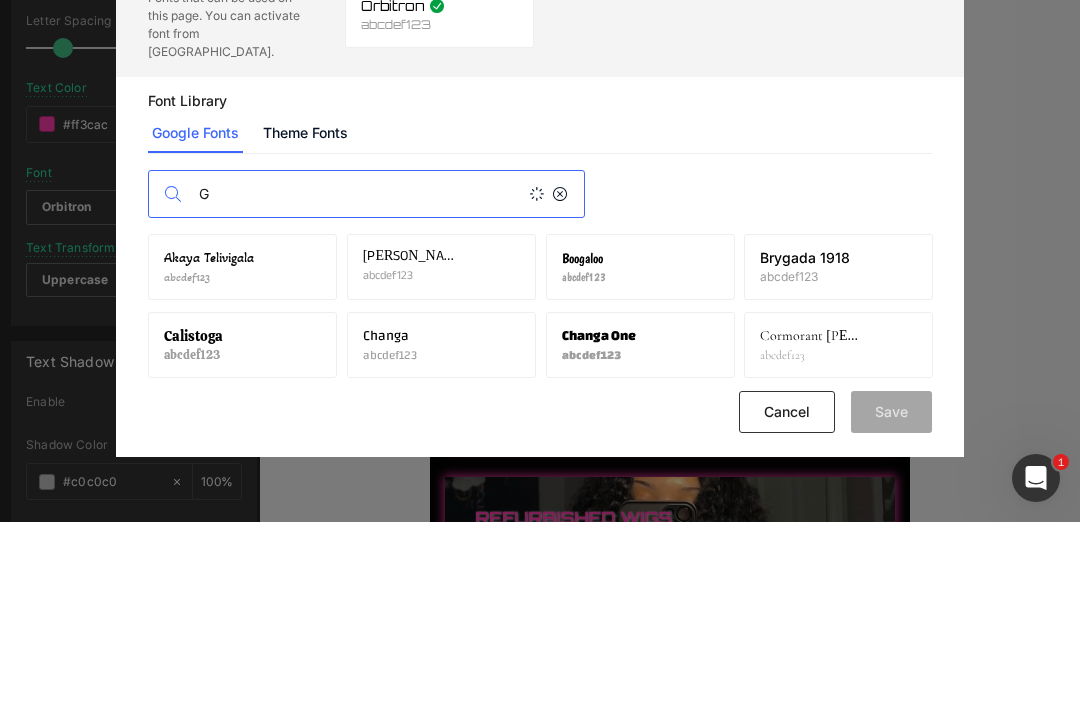 type 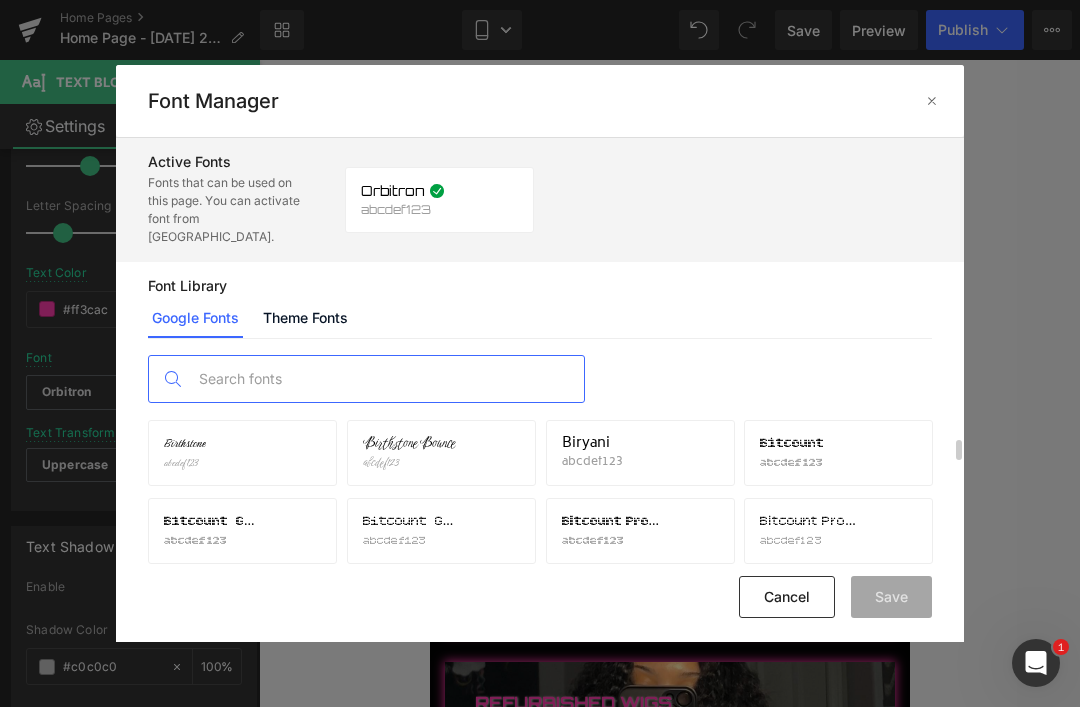 scroll, scrollTop: 3983, scrollLeft: 0, axis: vertical 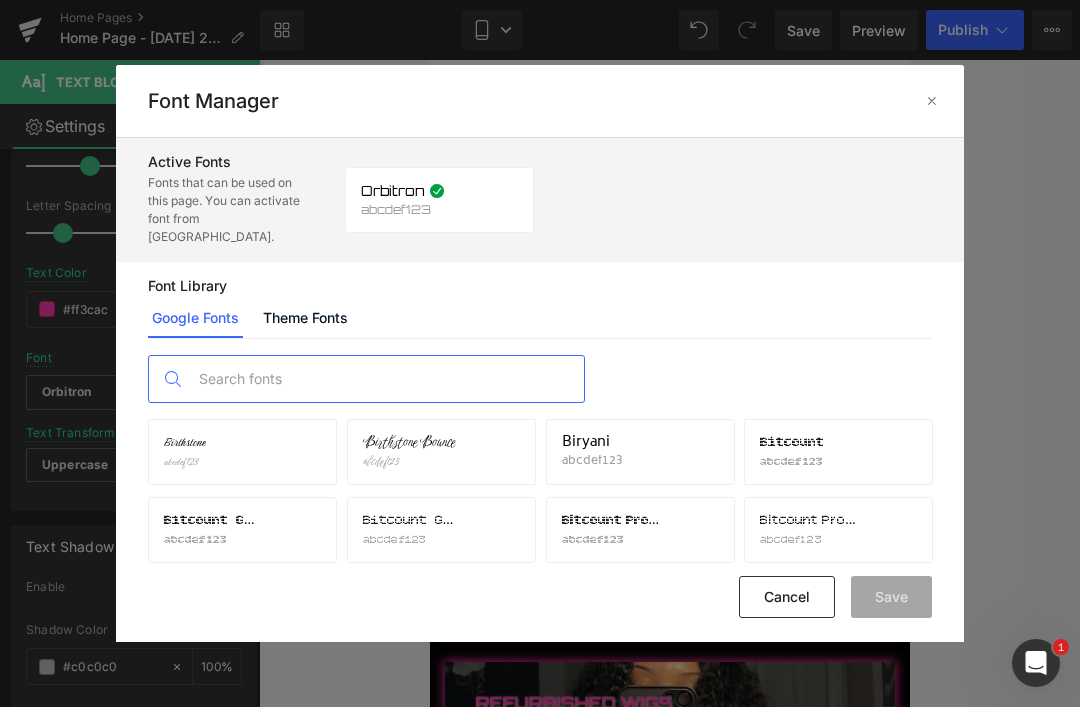 click at bounding box center (504, 530) 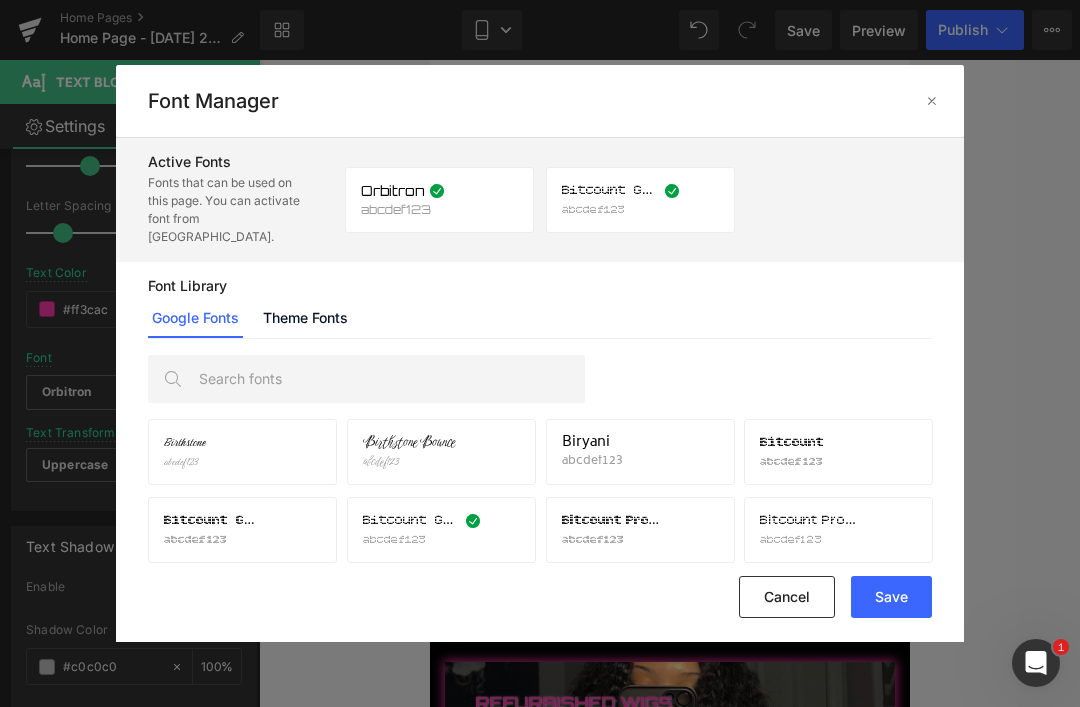 click at bounding box center (305, 530) 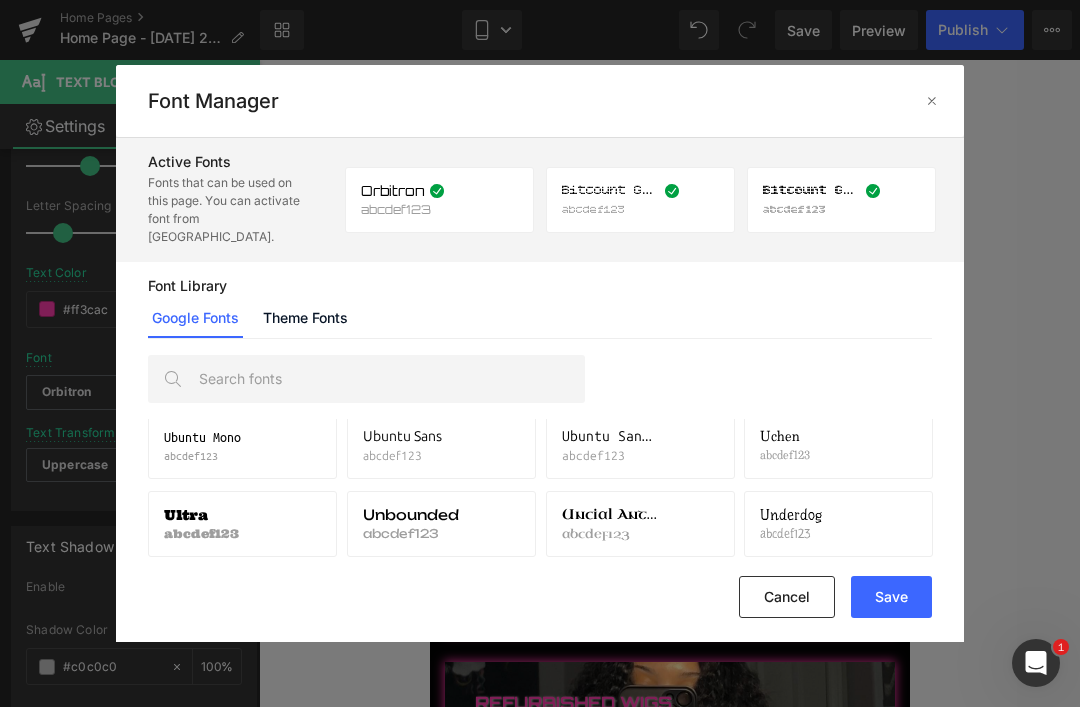 scroll, scrollTop: 34315, scrollLeft: 0, axis: vertical 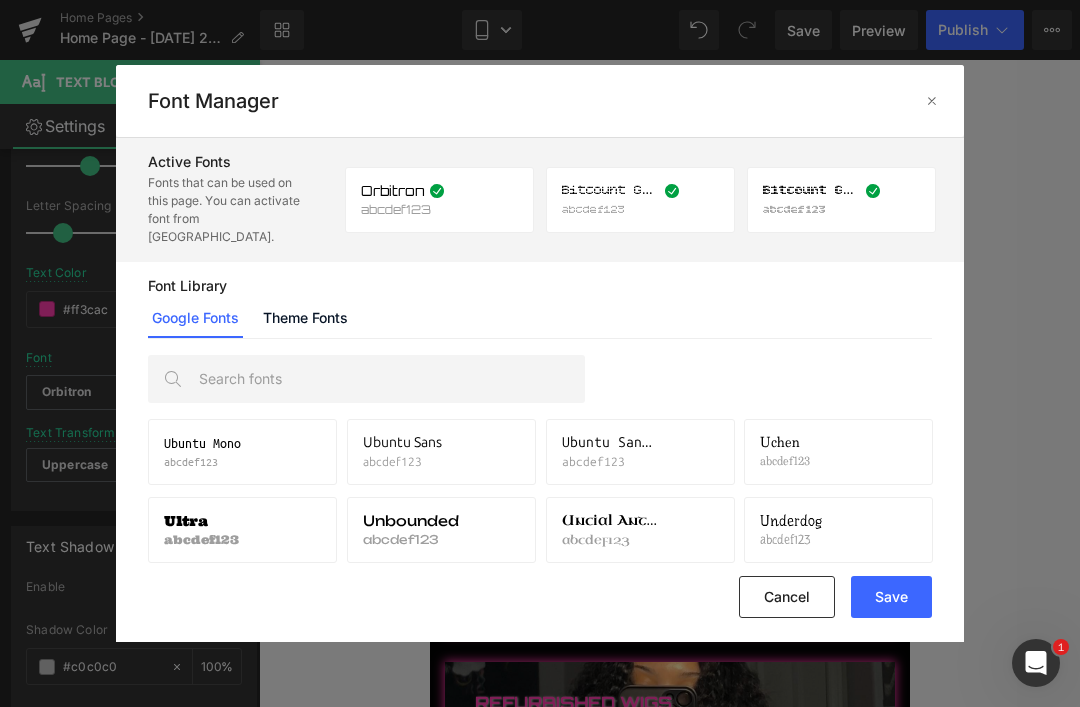 click at bounding box center [703, 608] 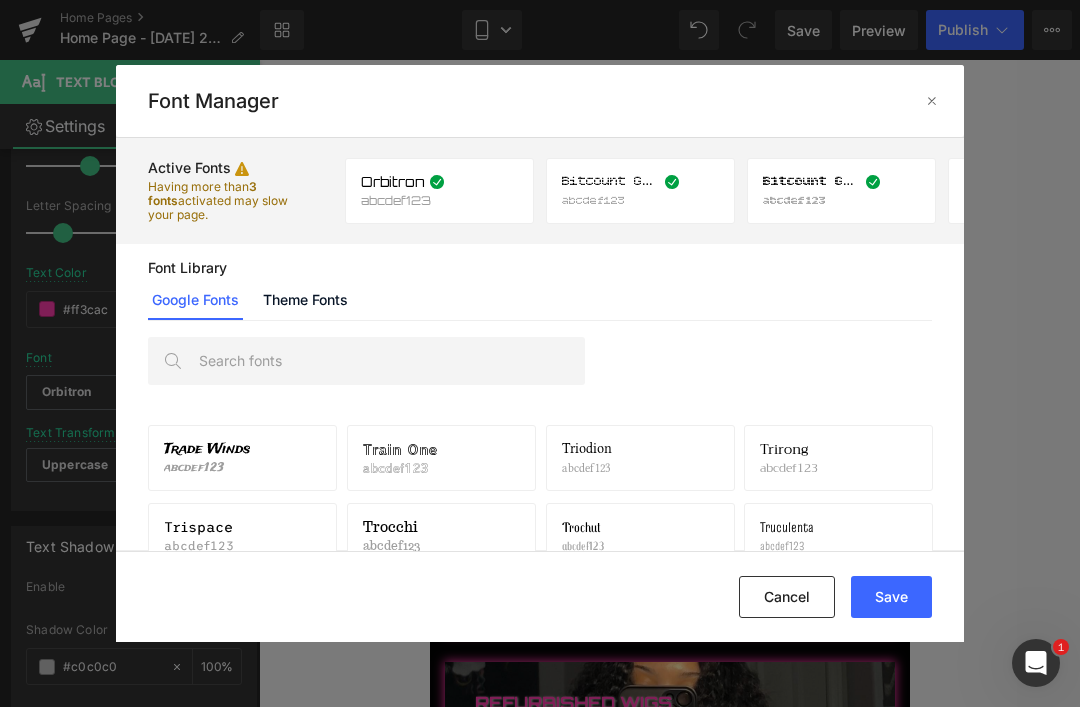 scroll, scrollTop: 33954, scrollLeft: 0, axis: vertical 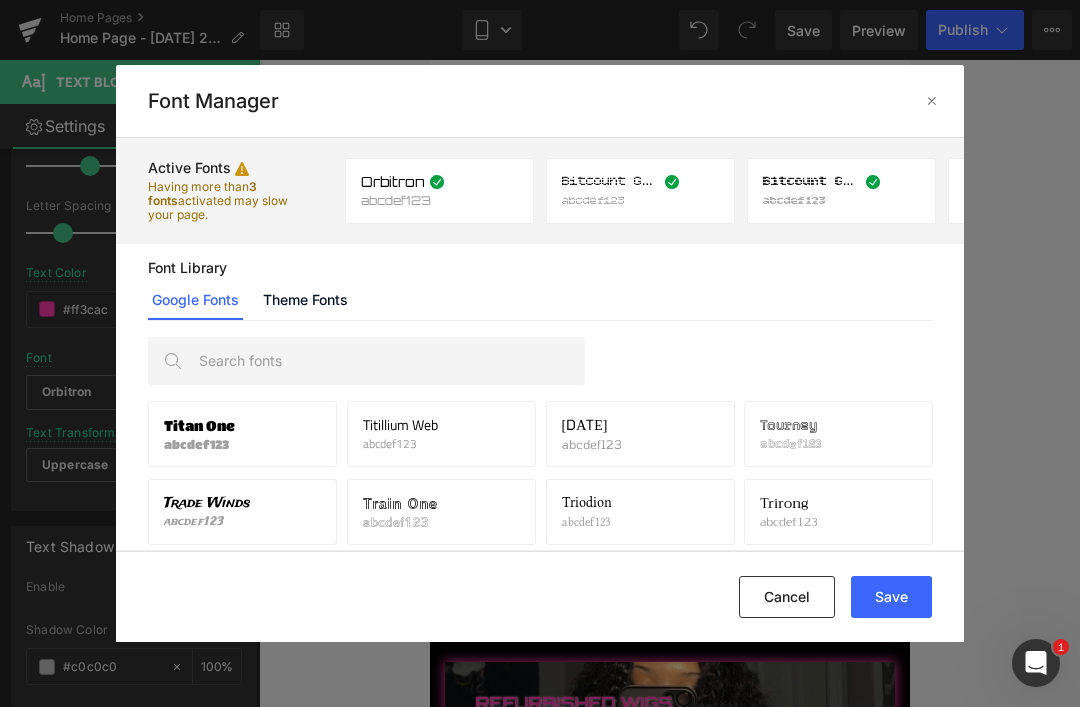 click at bounding box center [305, 512] 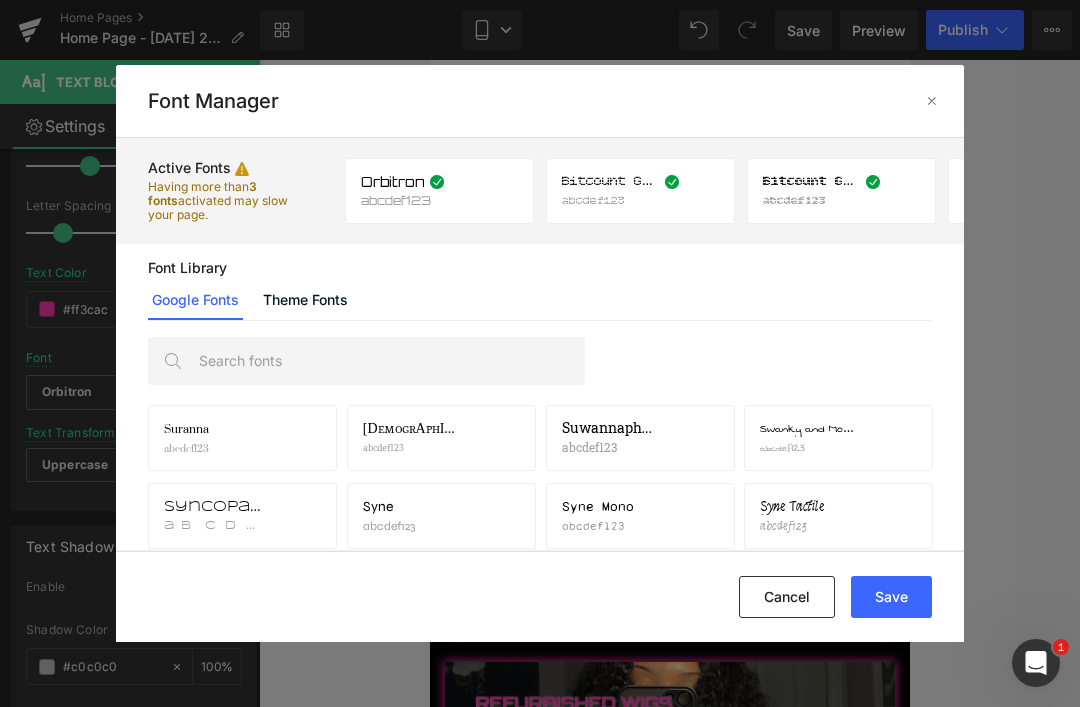 scroll, scrollTop: 33093, scrollLeft: 0, axis: vertical 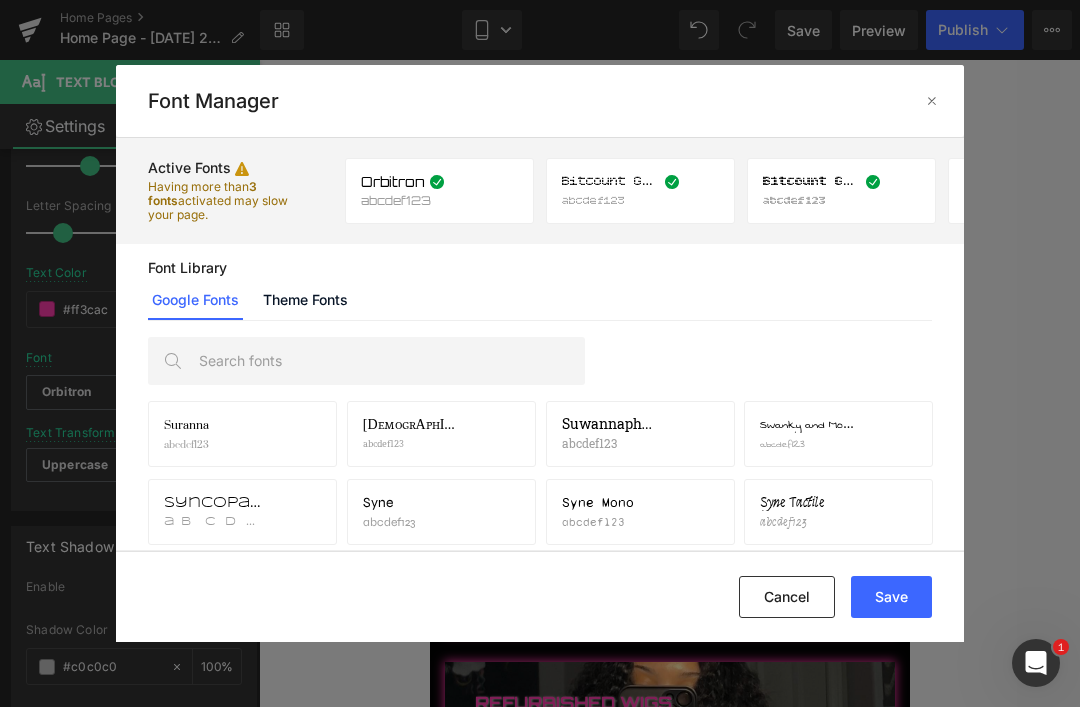 click on "Save" at bounding box center (891, 597) 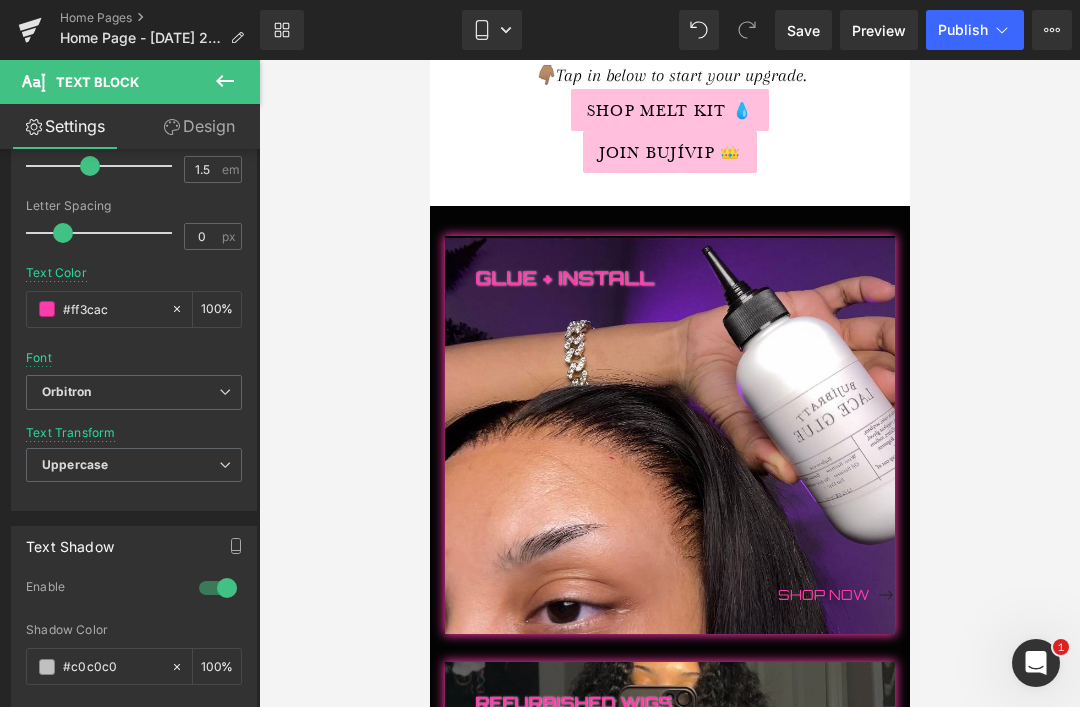 click on "Orbitron" at bounding box center (134, 392) 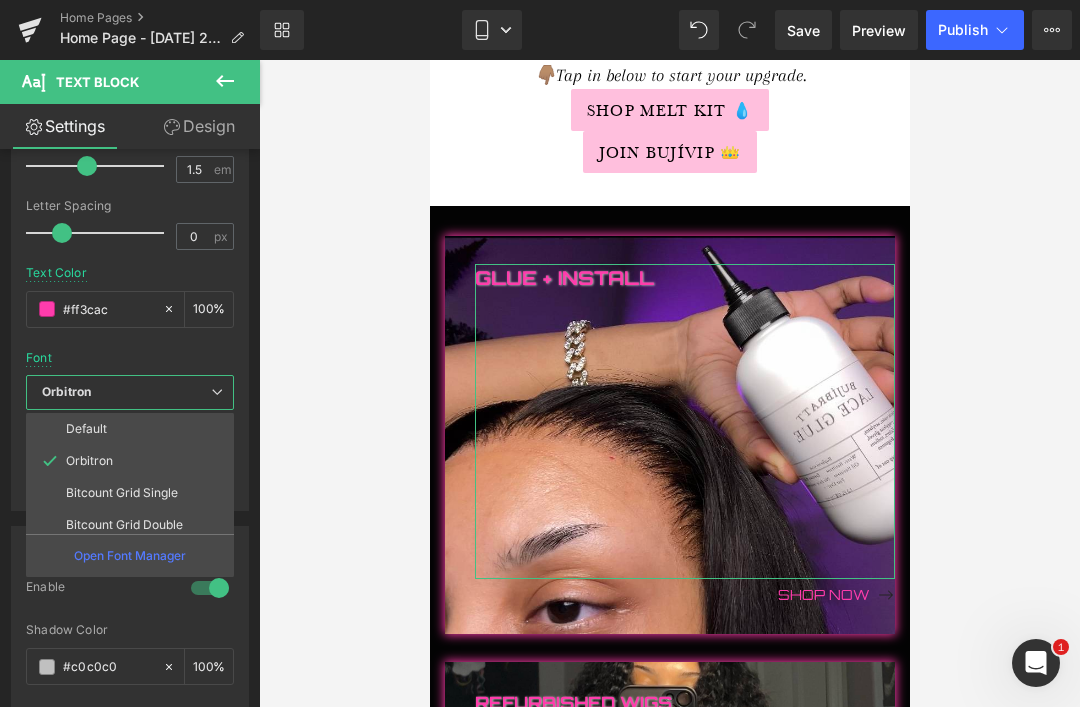 click on "Bitcount Grid Single" at bounding box center [122, 493] 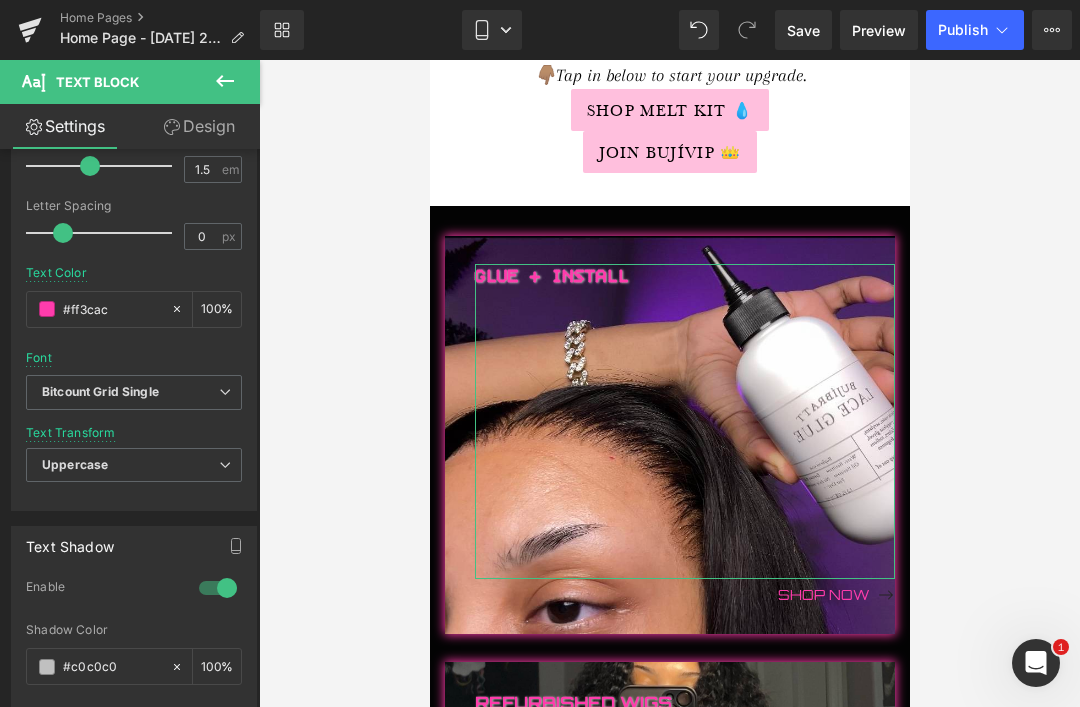 click on "Bitcount Grid Single" at bounding box center (134, 392) 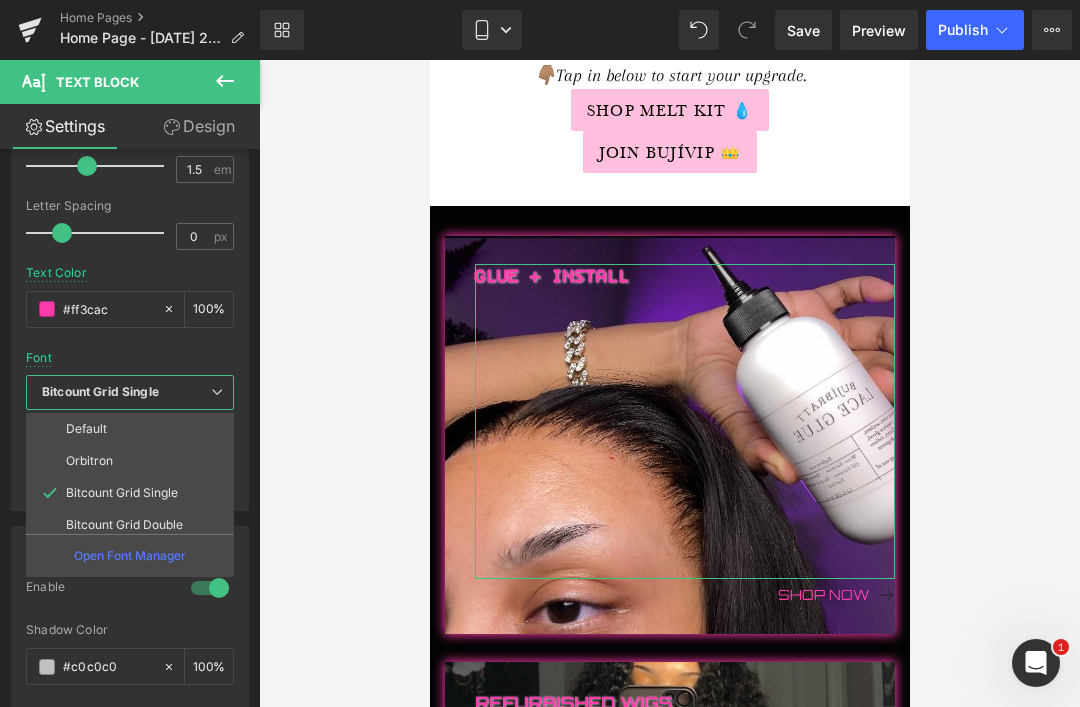 click on "Bitcount Grid Double" at bounding box center [124, 525] 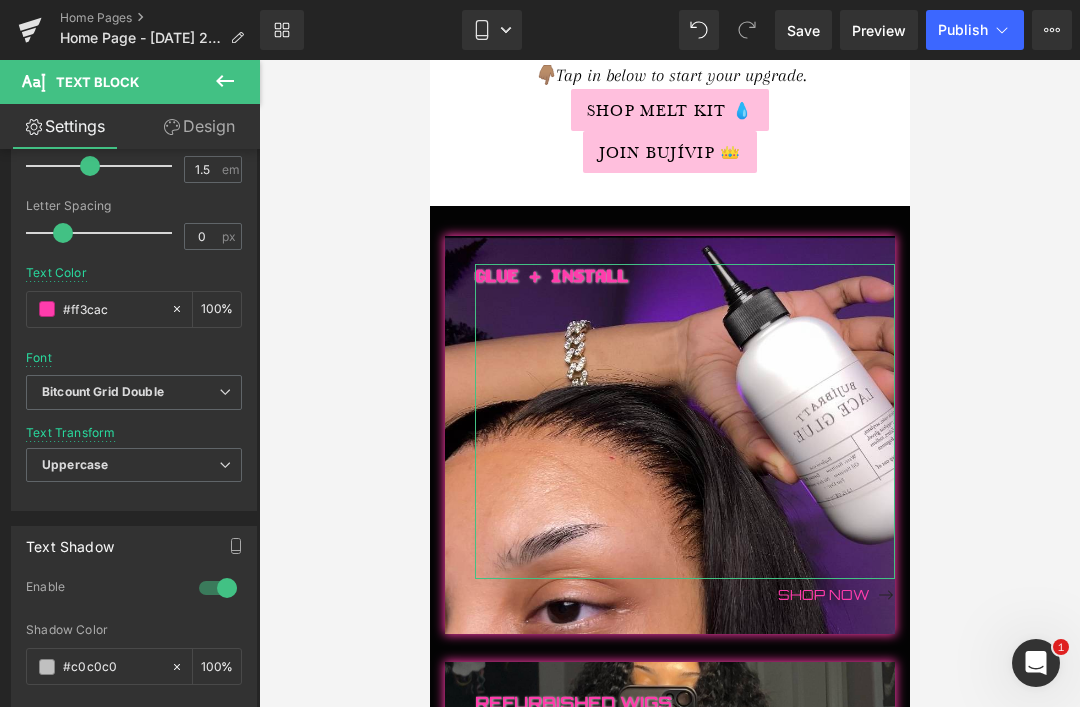 click on "Bitcount Grid Double" at bounding box center (103, 392) 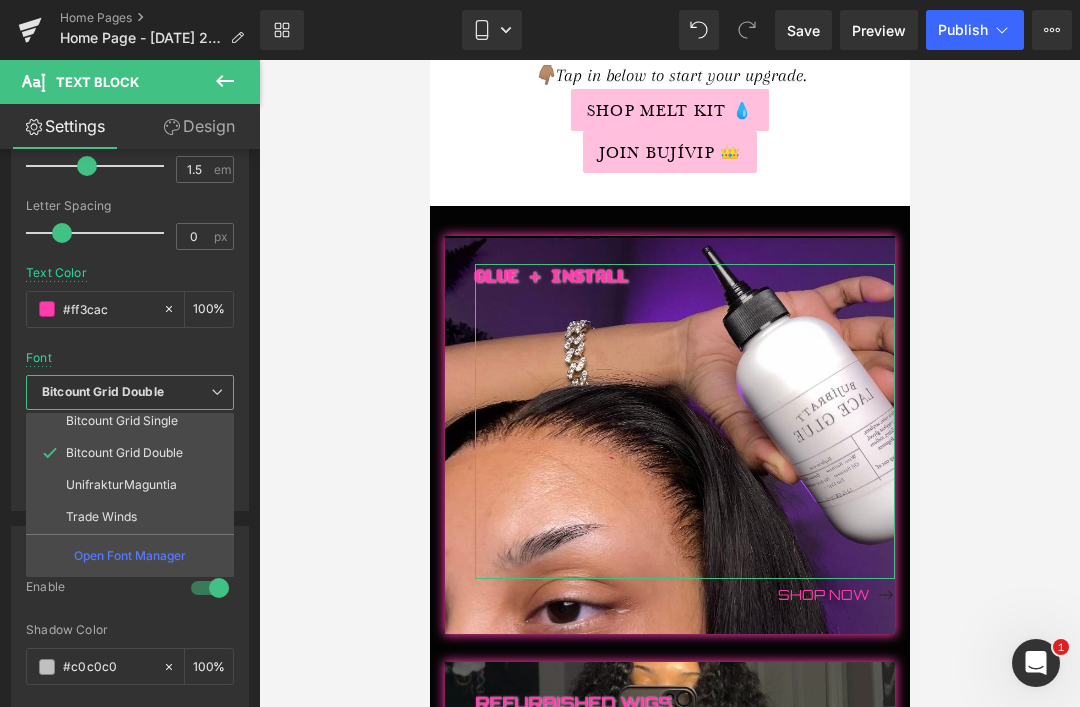 scroll, scrollTop: 72, scrollLeft: 0, axis: vertical 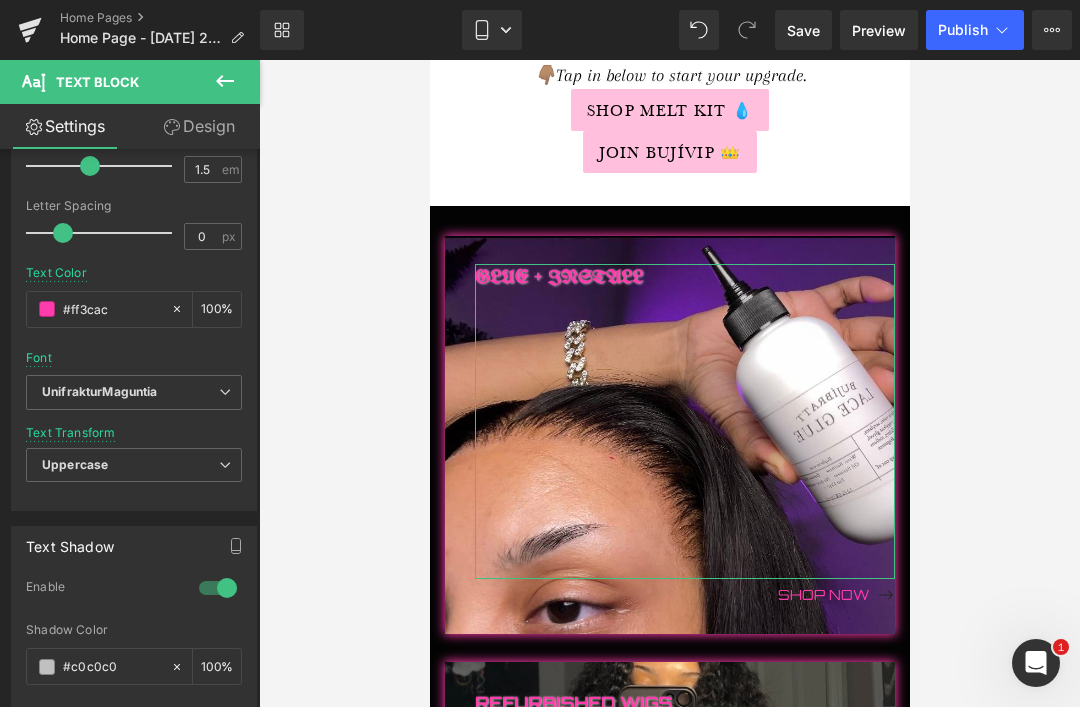 click on "UnifrakturMaguntia" at bounding box center (130, 392) 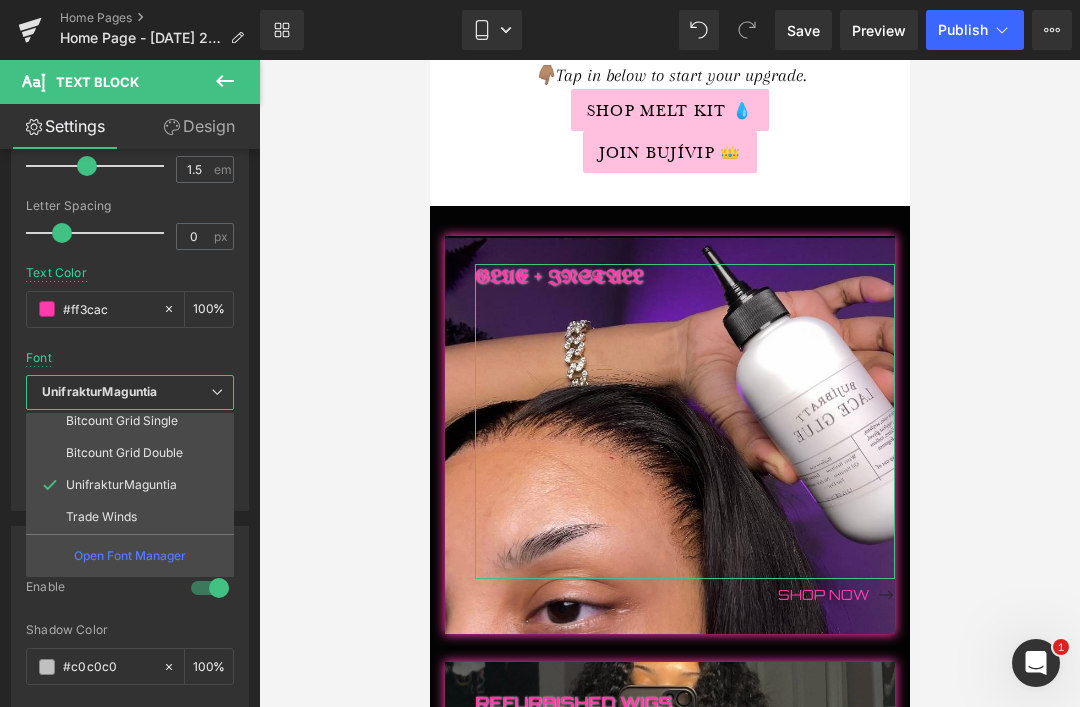 click on "Trade Winds" at bounding box center (101, 517) 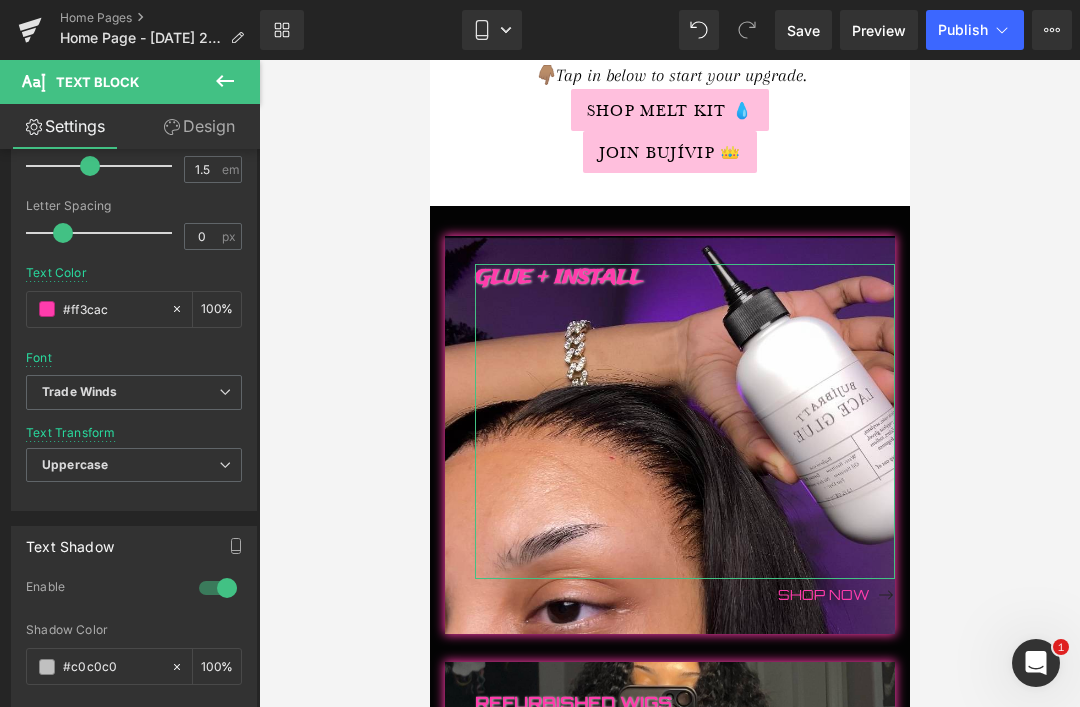 click on "Trade Winds" at bounding box center (134, 392) 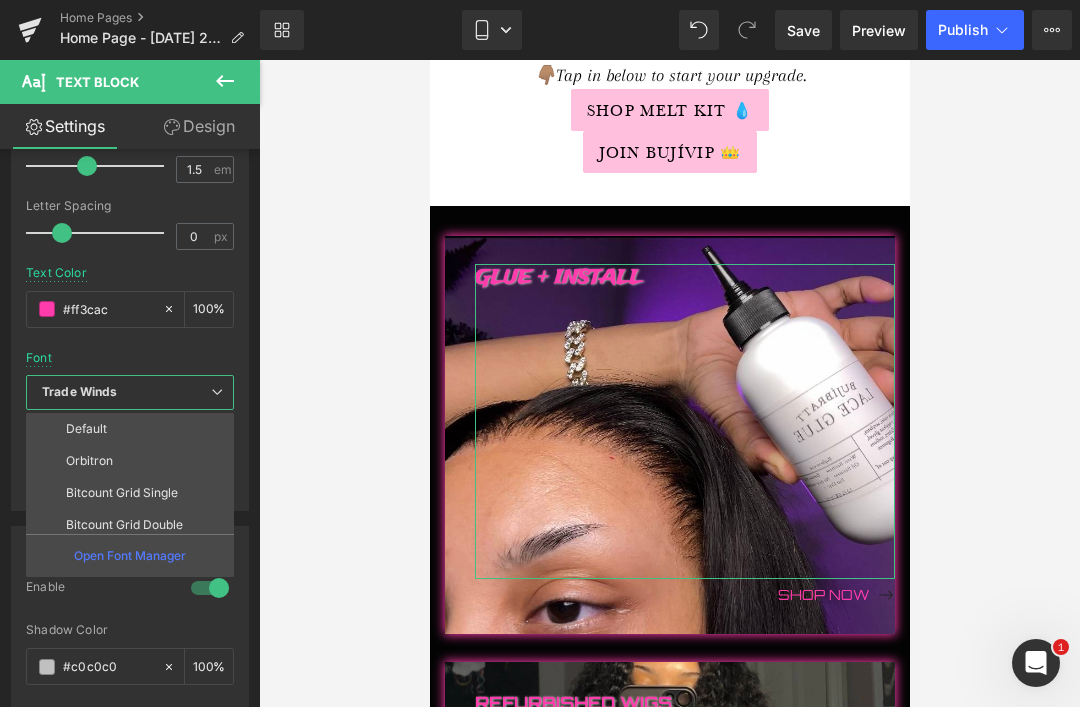 scroll, scrollTop: 0, scrollLeft: 0, axis: both 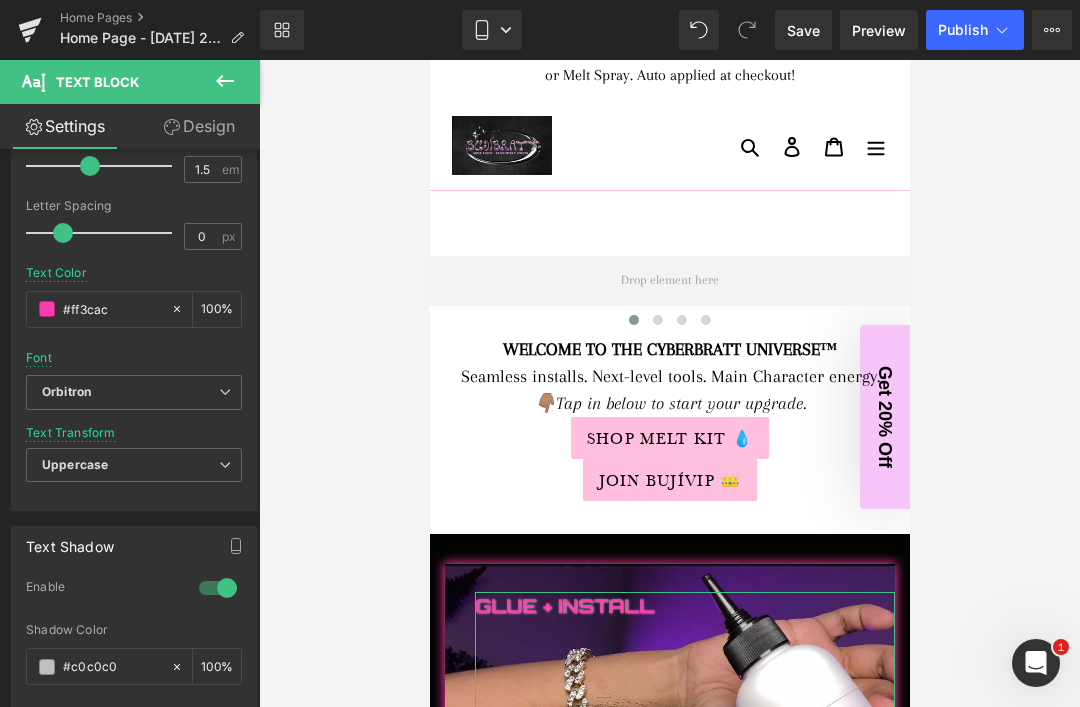 click at bounding box center (669, 324) 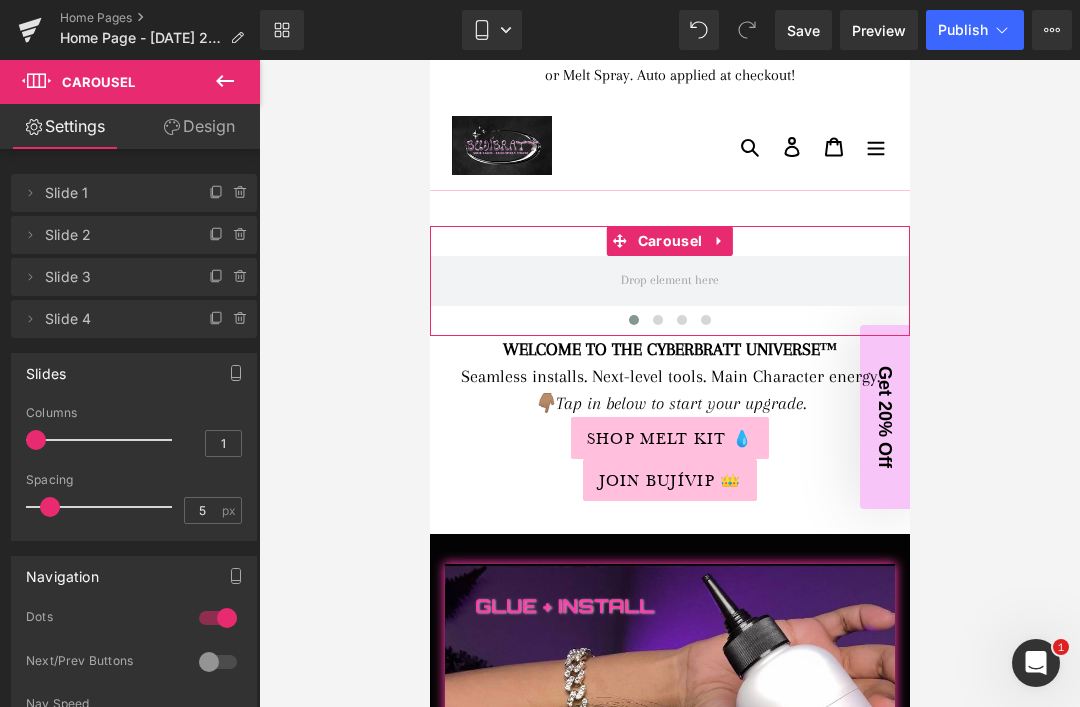 click on "Design" at bounding box center [199, 126] 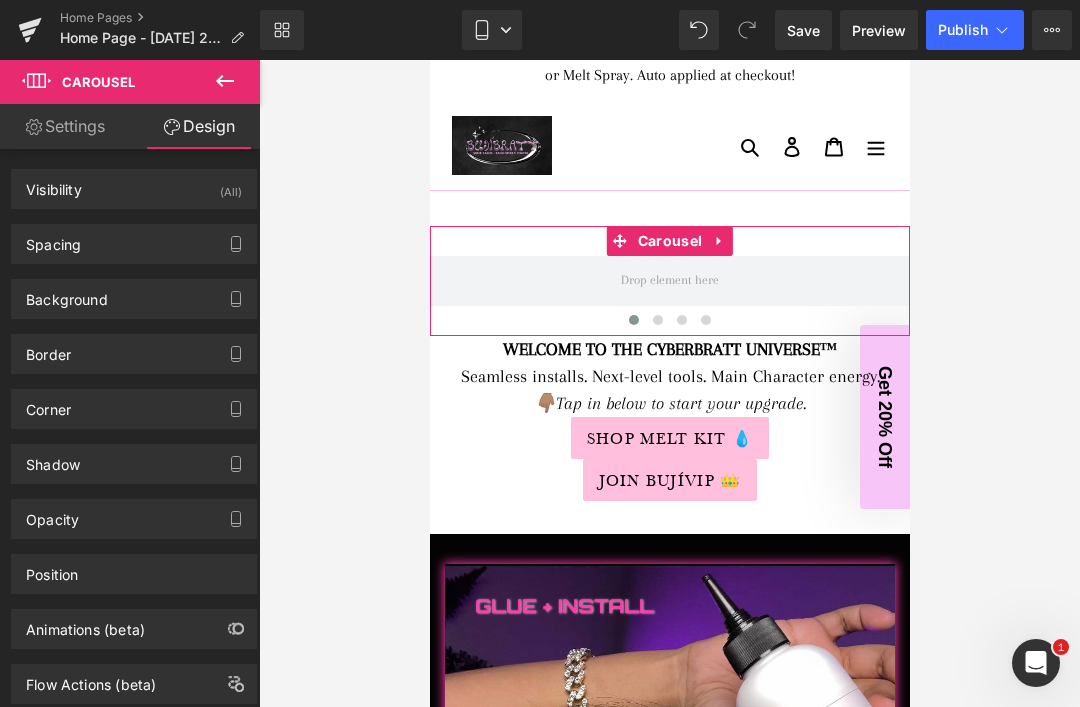 type on "transparent" 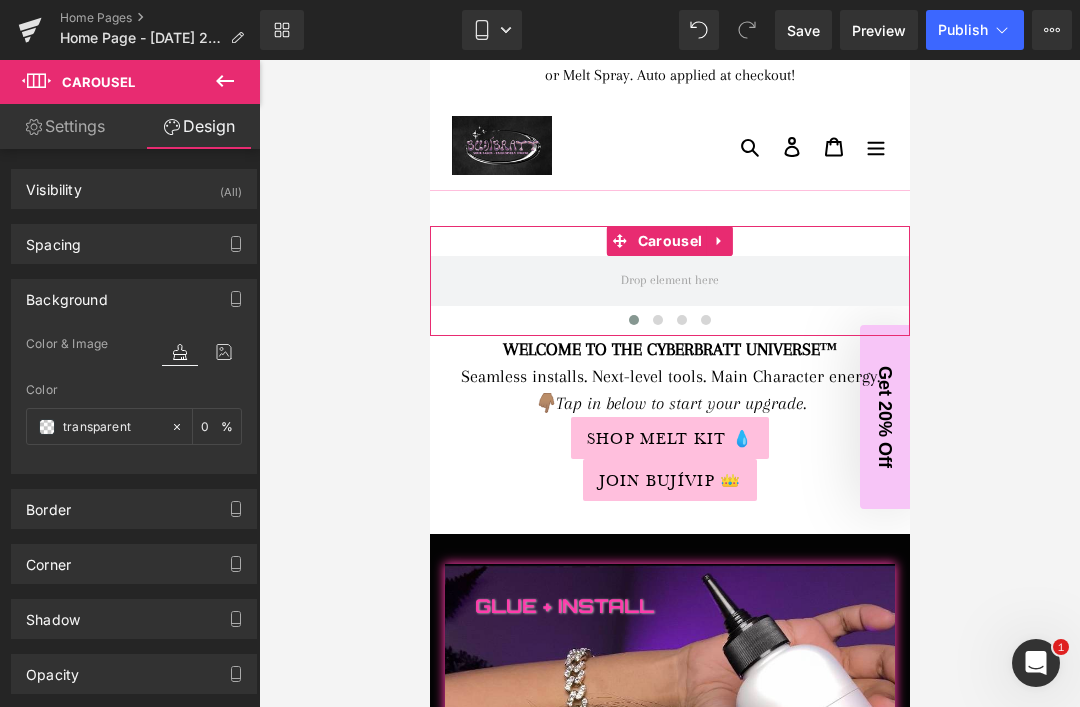 click at bounding box center (47, 427) 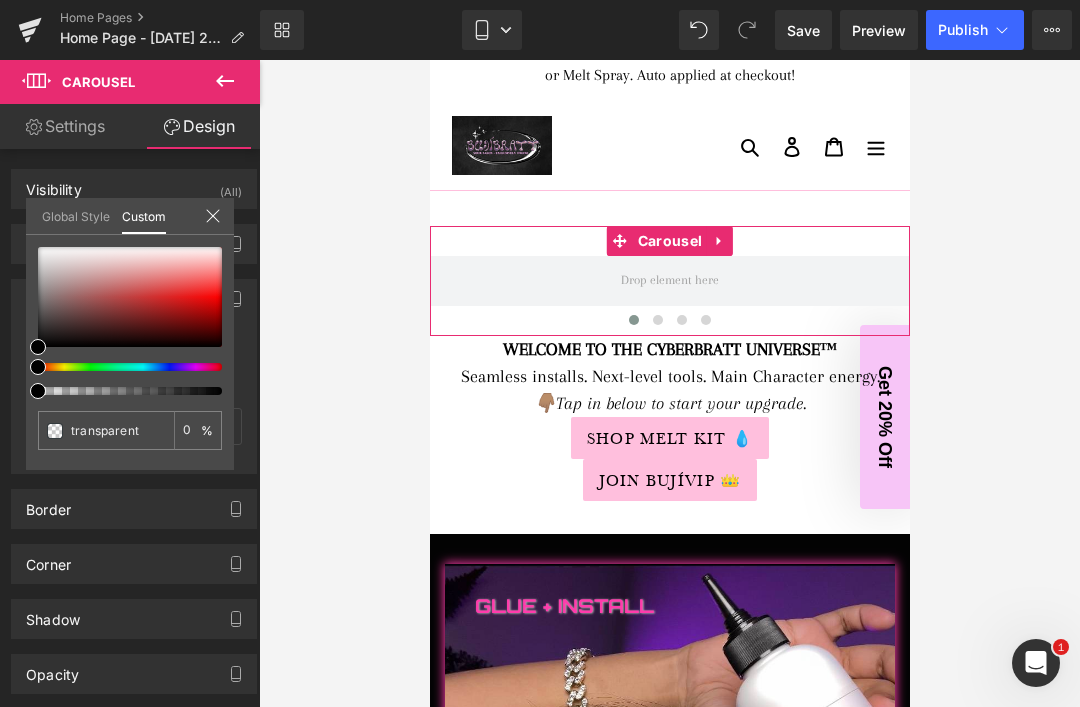 click on "transparent 0 %" at bounding box center (130, 358) 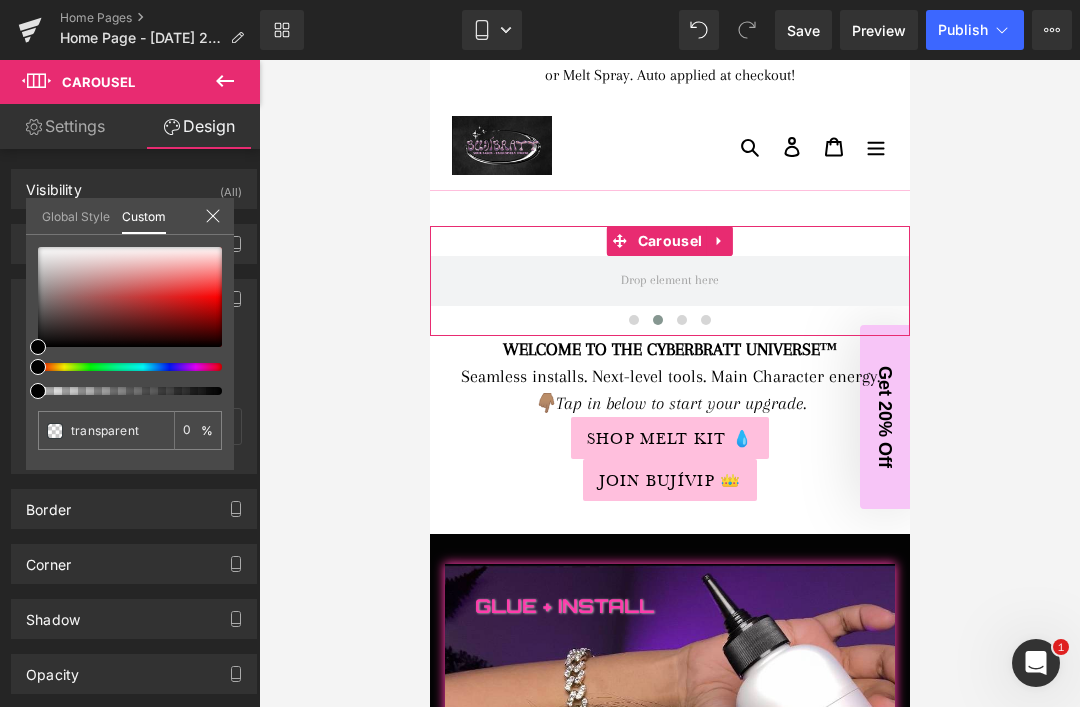 click at bounding box center (130, 391) 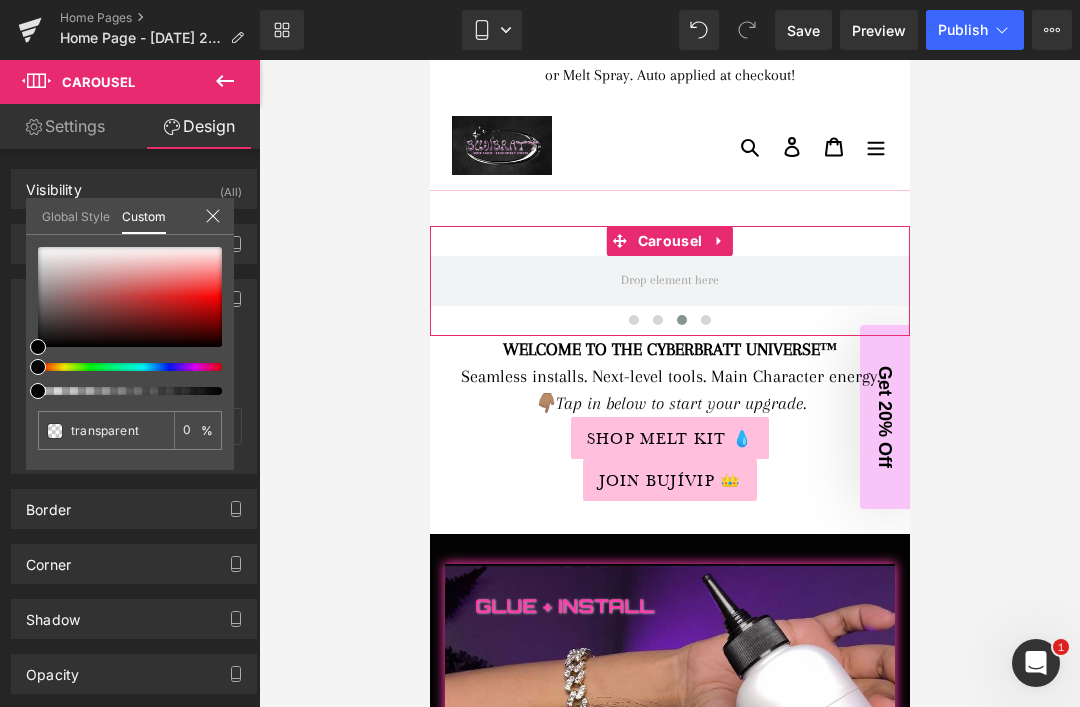 click at bounding box center (130, 321) 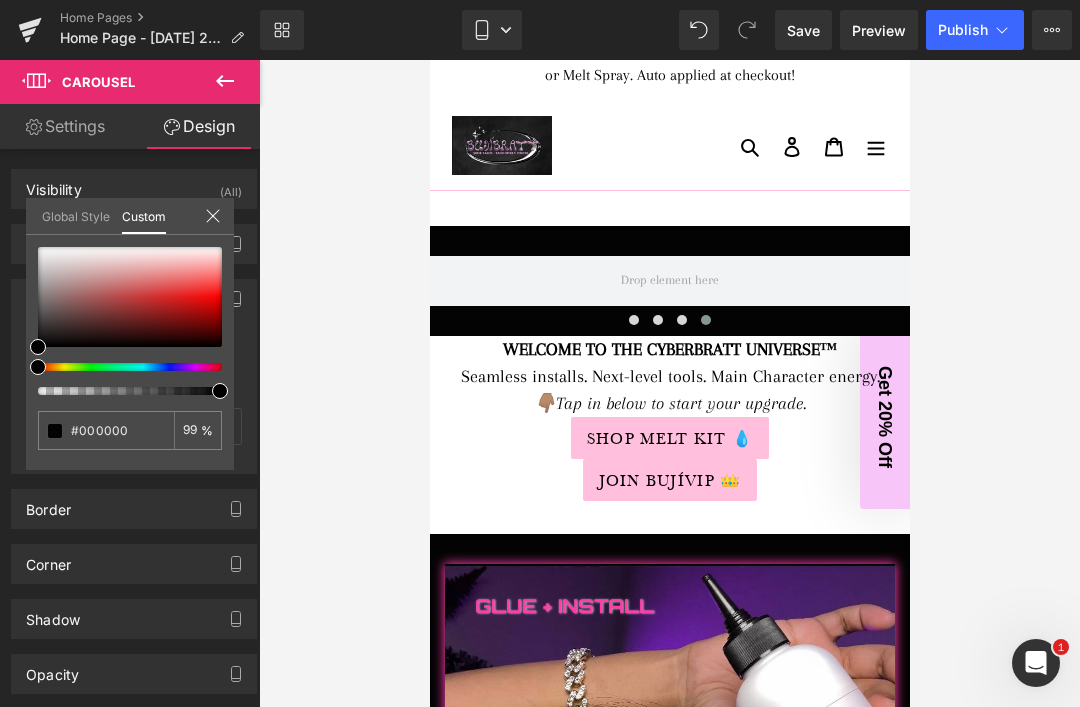 click at bounding box center [669, 417] 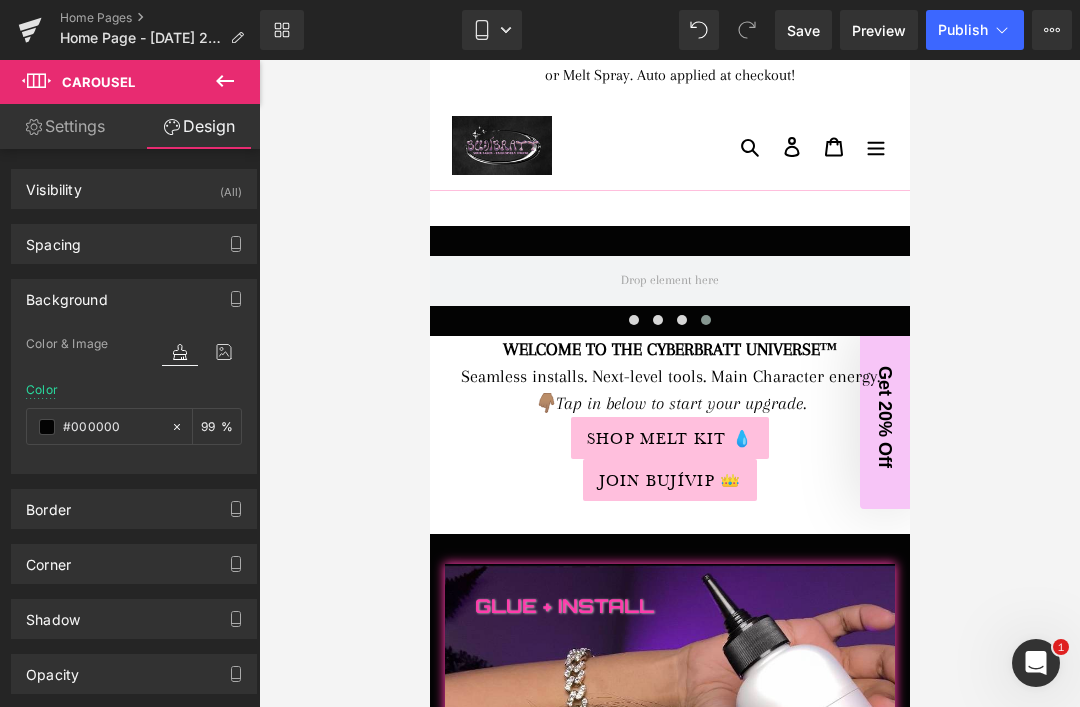 click on "Seamless installs. Next-level tools. Main Character energy." at bounding box center [669, 376] 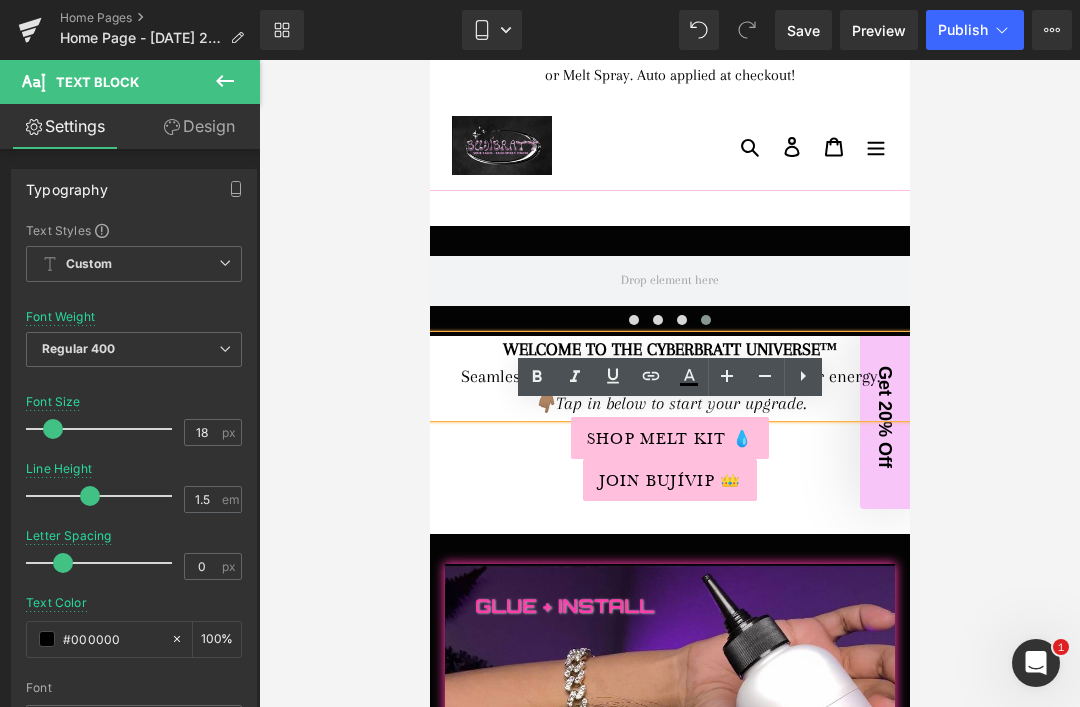 click on "Design" at bounding box center (199, 126) 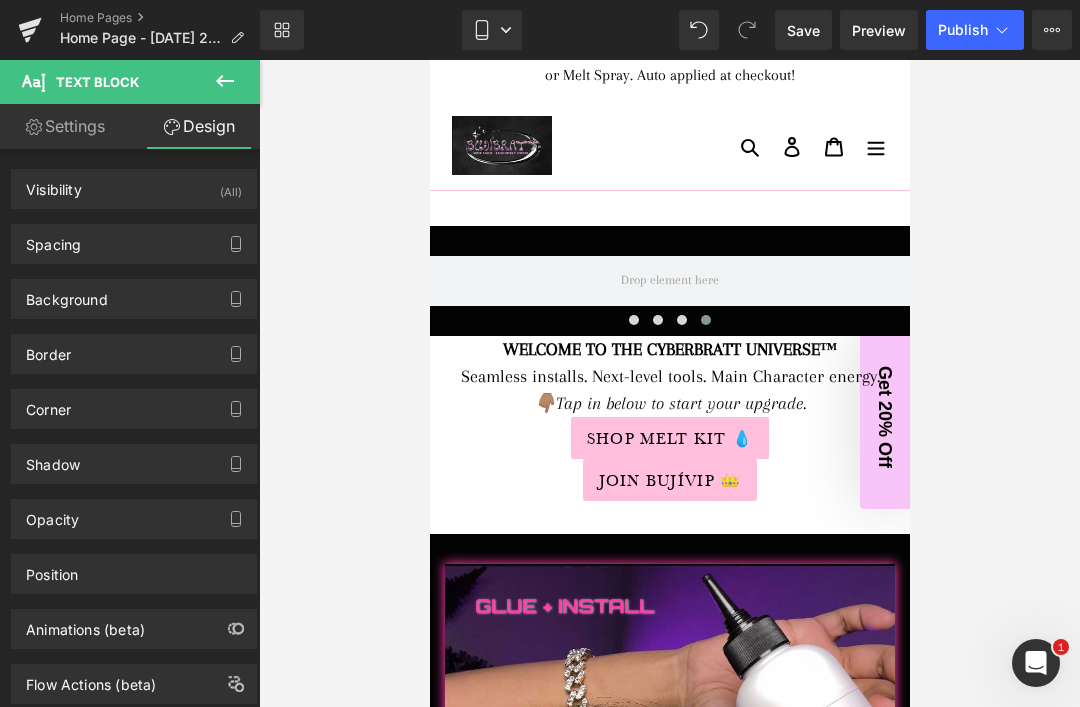 click on "Seamless installs. Next-level tools. Main Character energy." at bounding box center (669, 376) 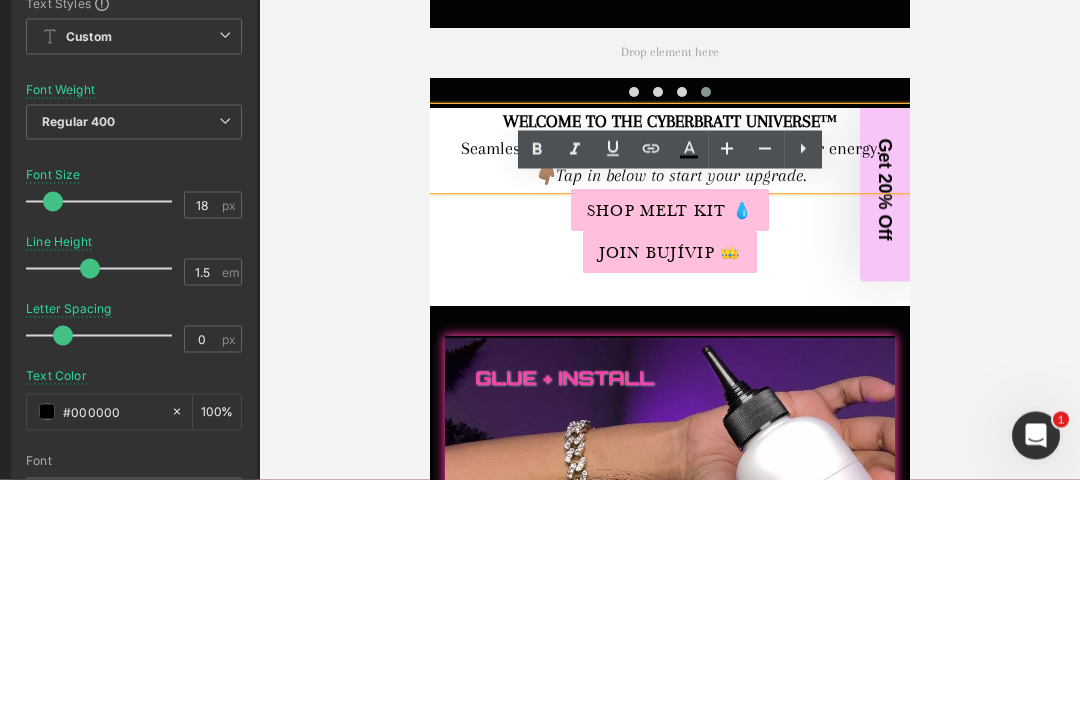 click on "WELCOME TO THE CYBERBRATT UNIVERSE™" at bounding box center [669, 122] 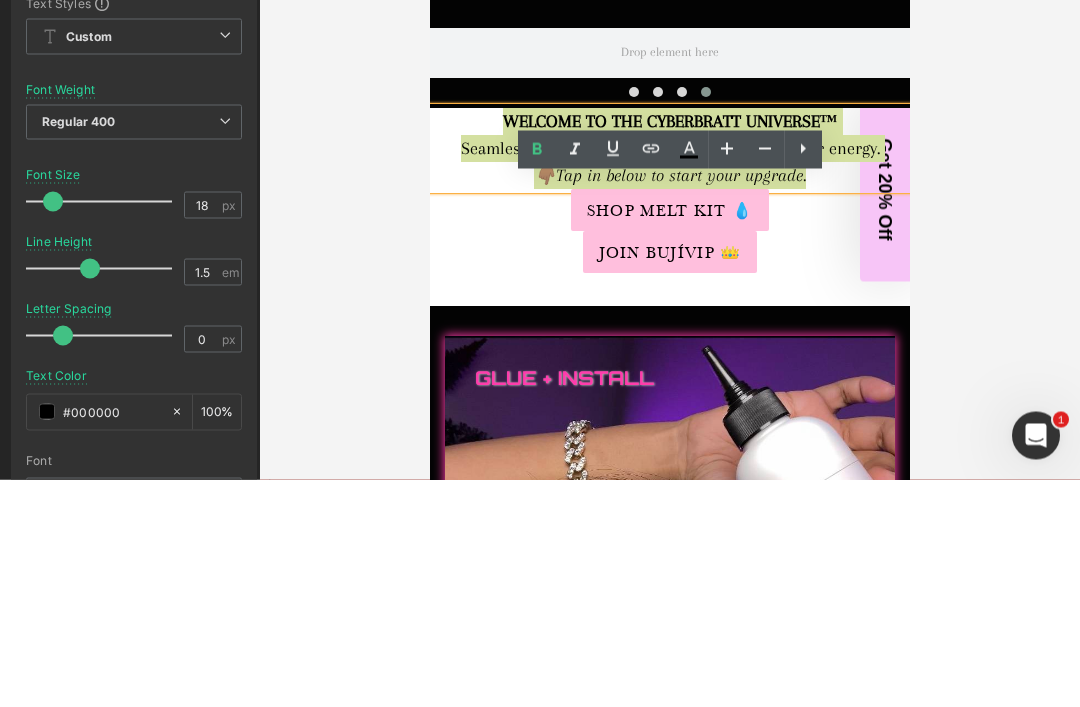 click 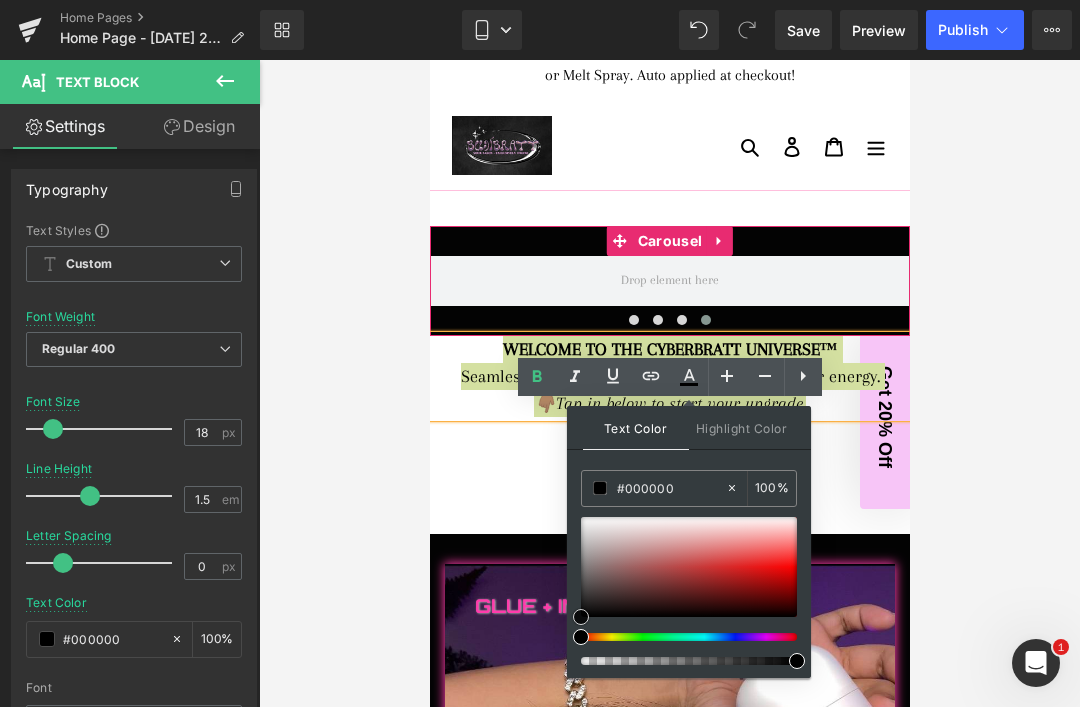 click at bounding box center (689, 567) 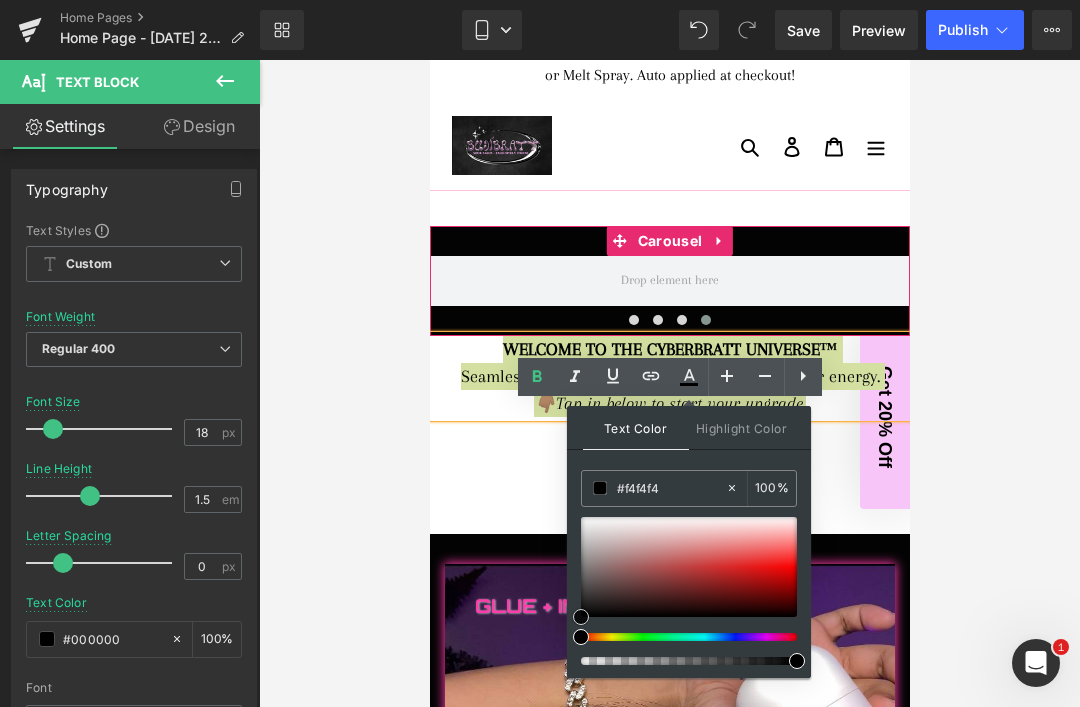 type 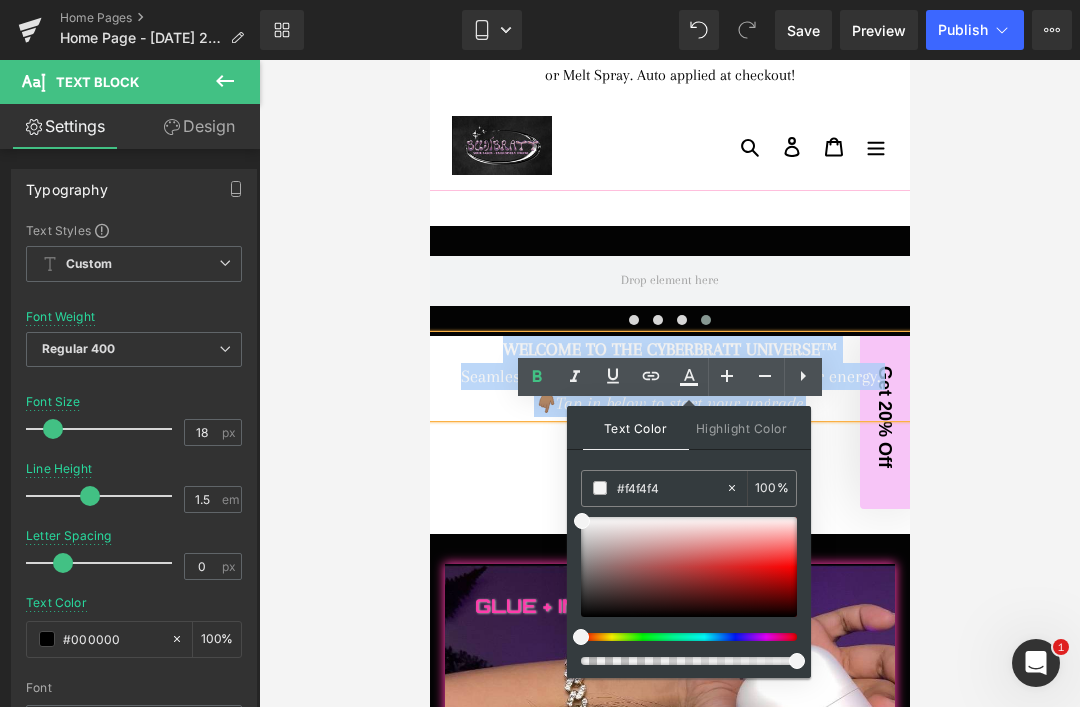 click on "👇🏽Tap in below to start your upgrade." at bounding box center (669, 403) 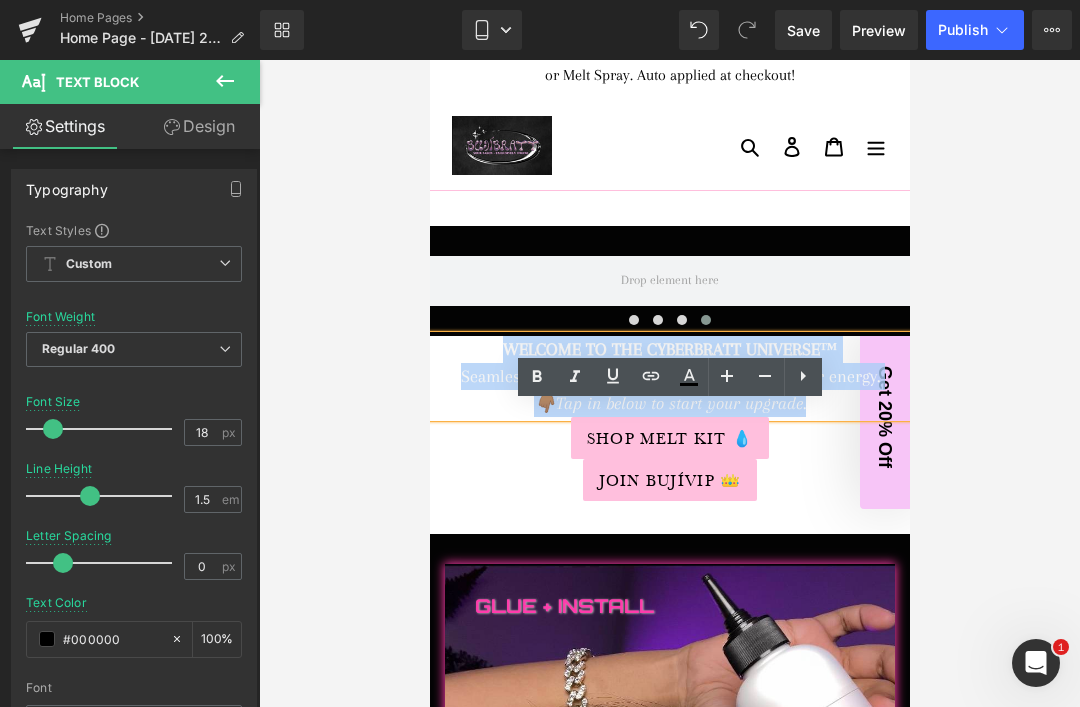 click on "WELCOME TO THE CYBERBRATT UNIVERSE™" at bounding box center [669, 349] 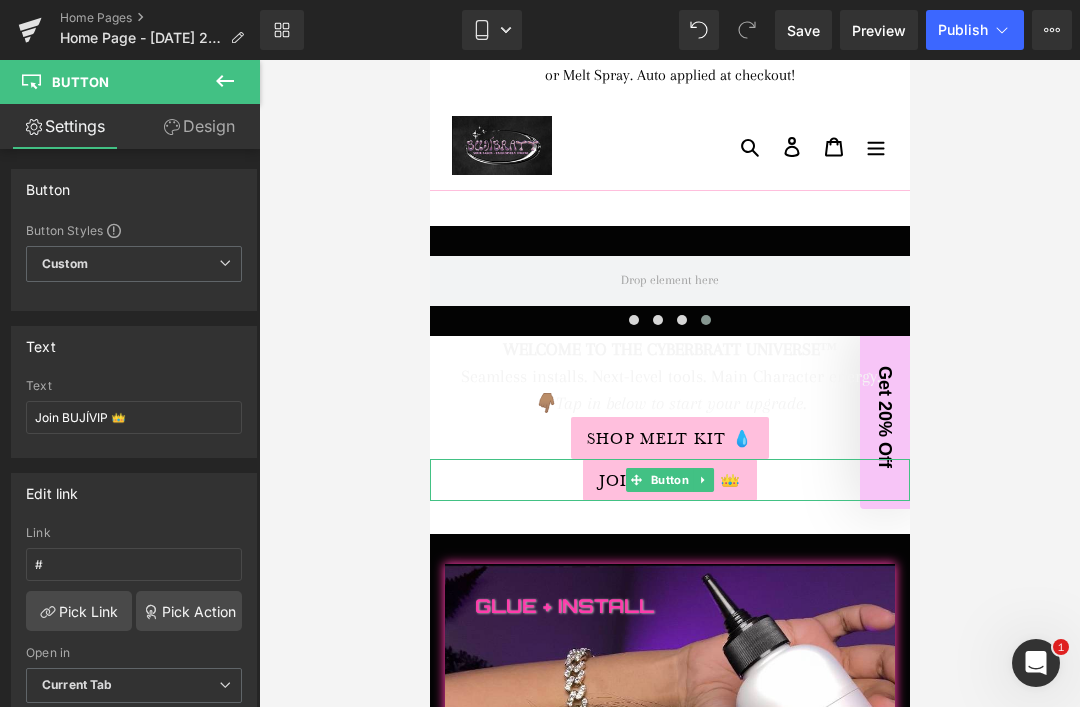 click at bounding box center (429, 60) 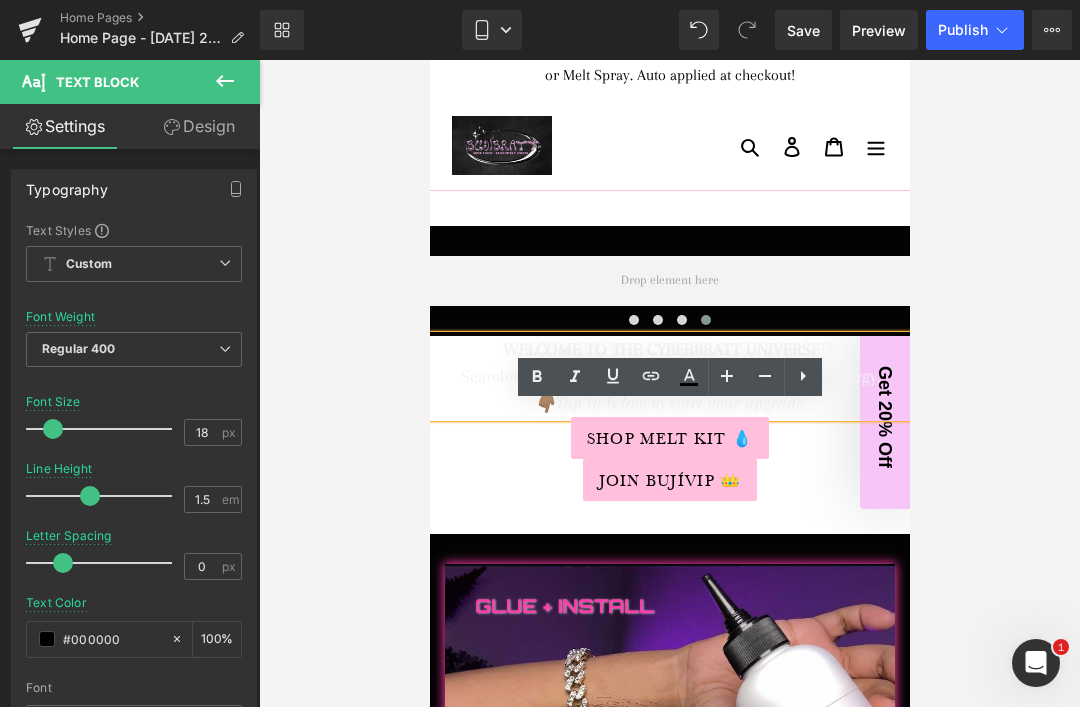 click on "Design" at bounding box center [199, 126] 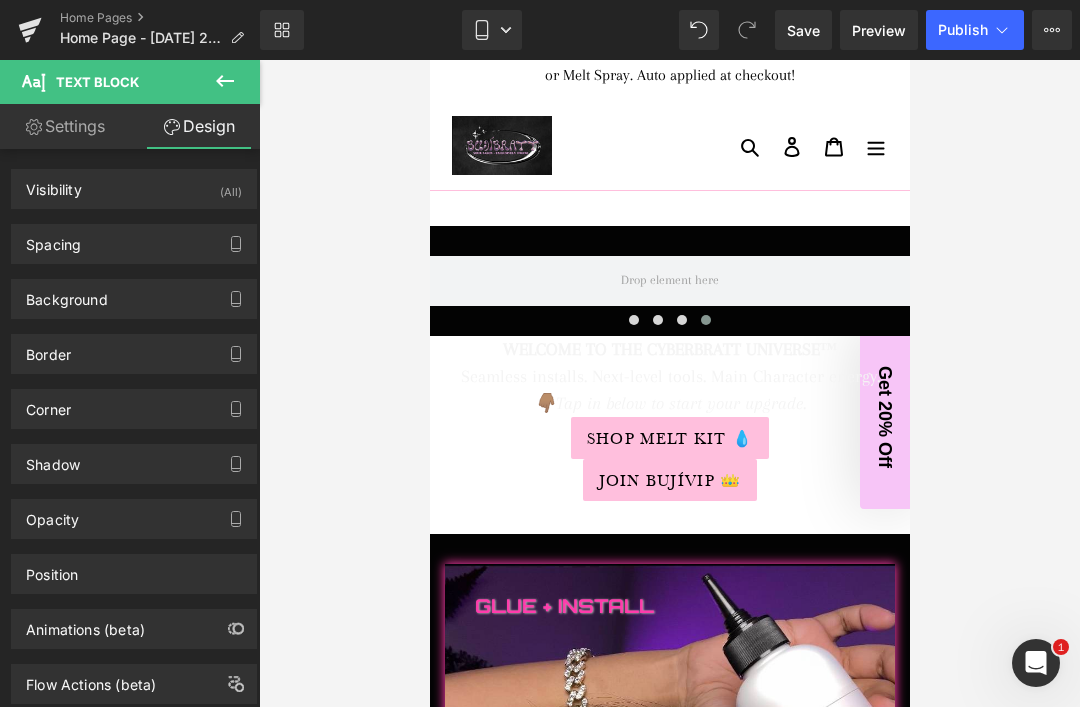 click on "Background" at bounding box center [67, 294] 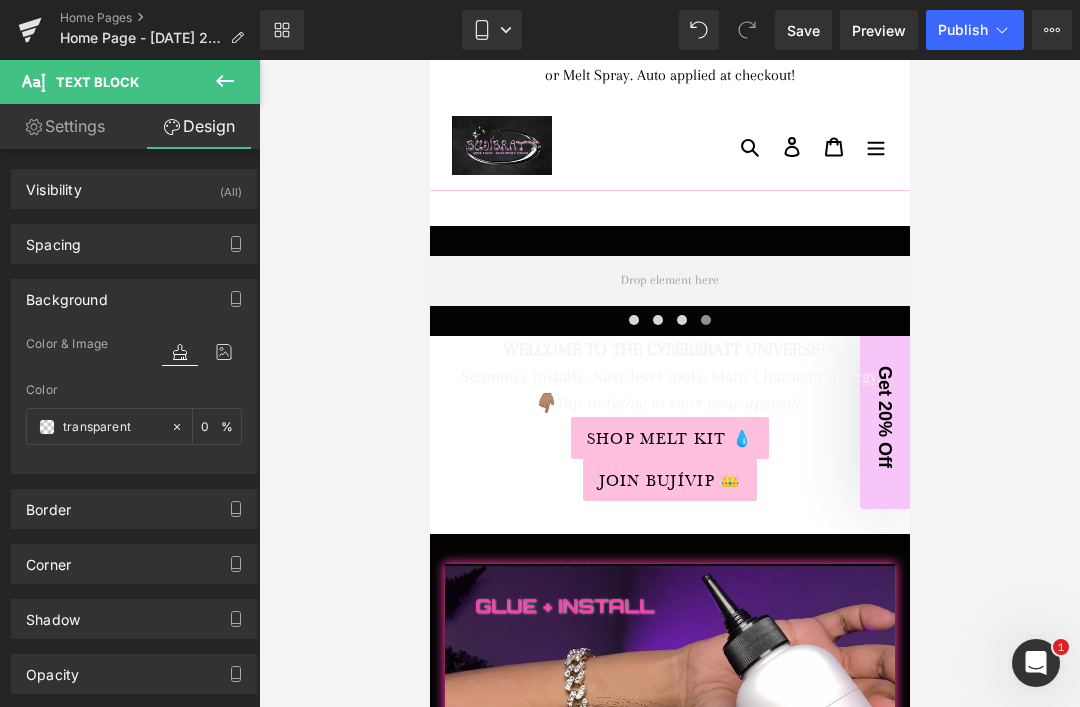 click at bounding box center [47, 427] 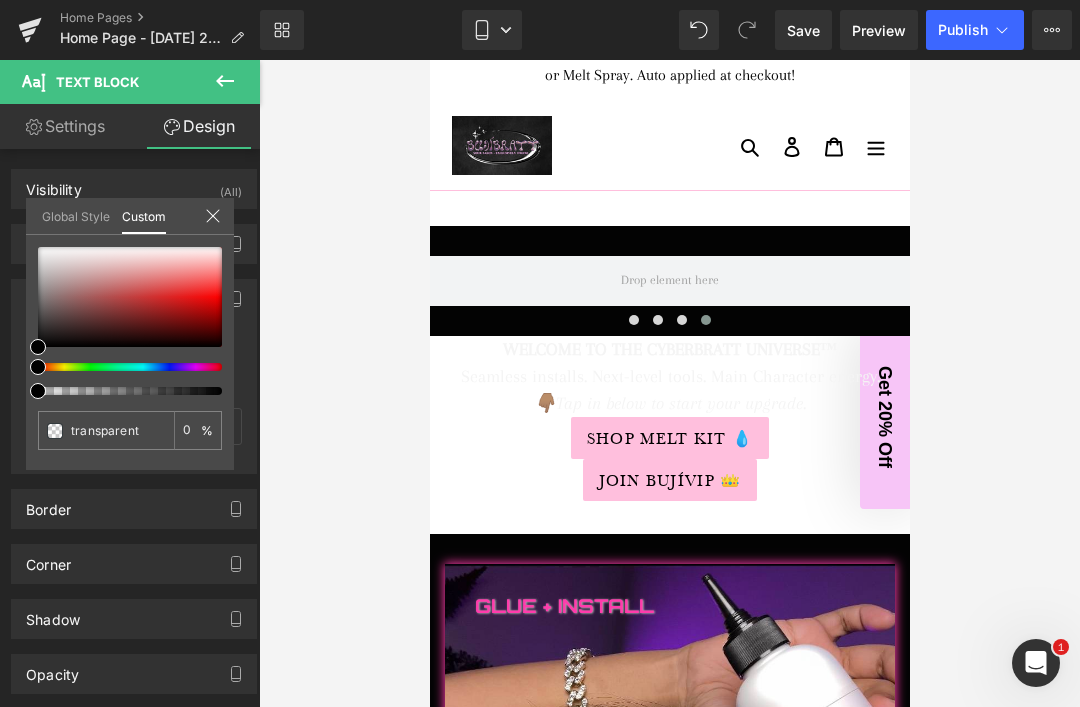 click at bounding box center (122, 391) 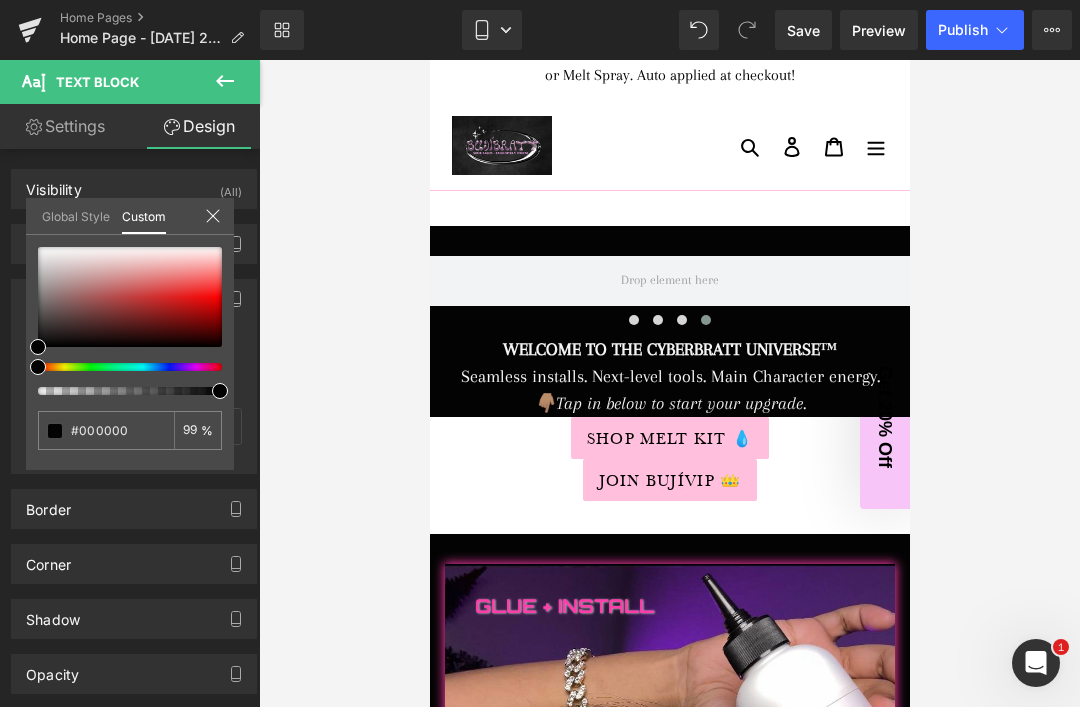 click at bounding box center (669, 417) 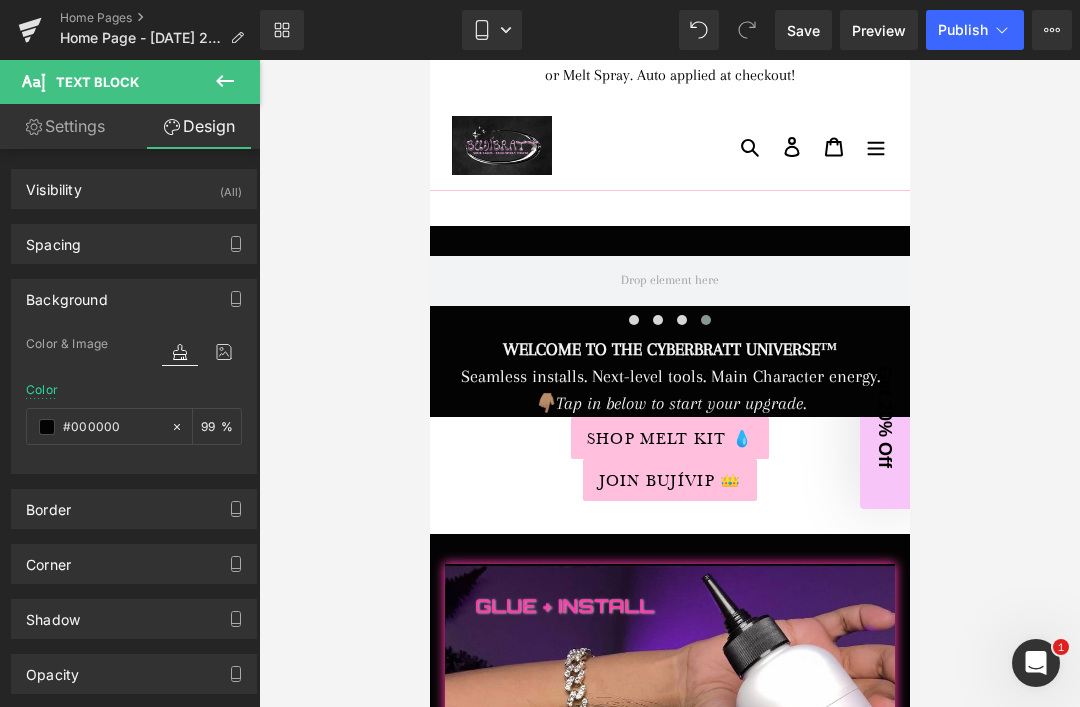 click on "Shop Melt Kit 💧" at bounding box center (669, 438) 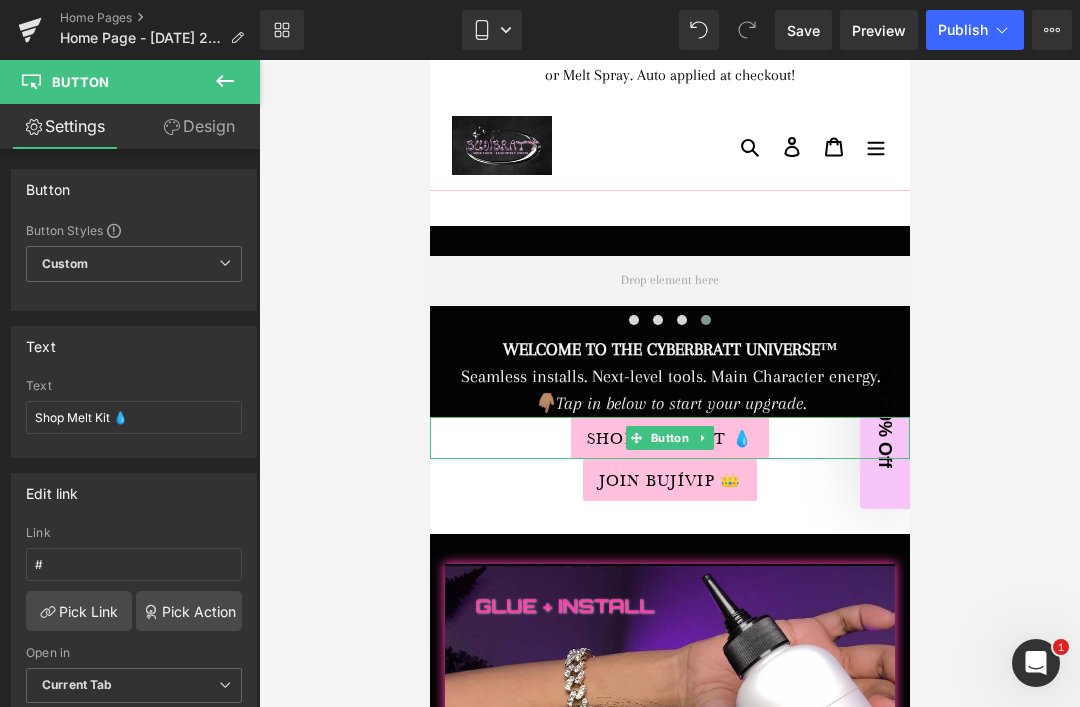 click 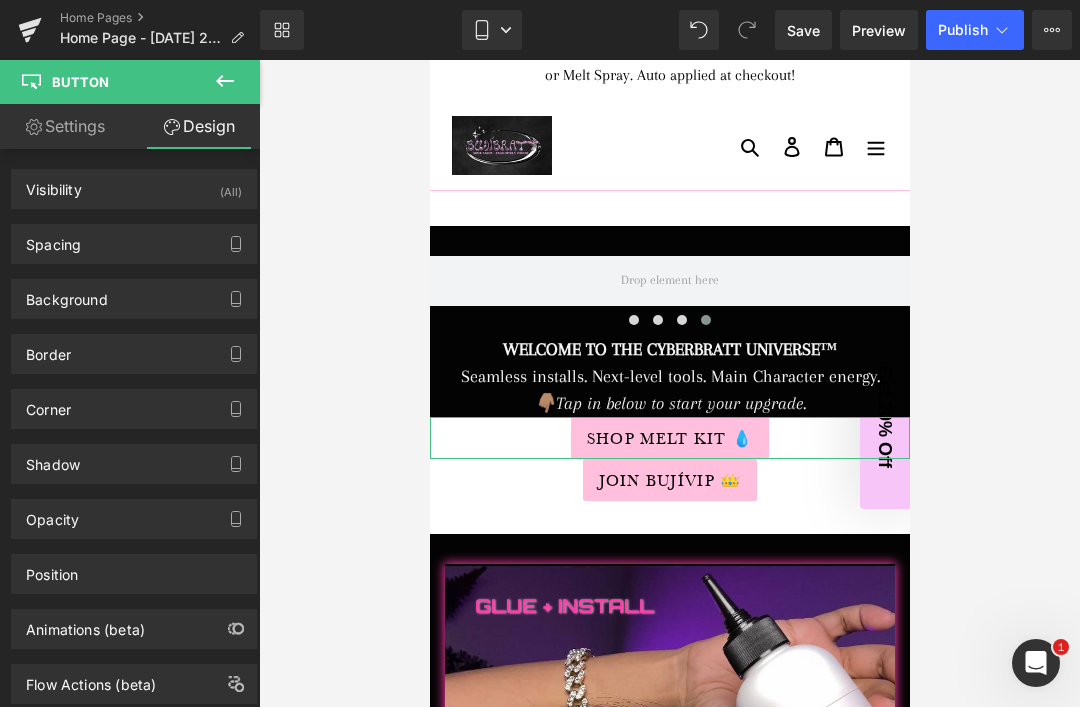 type on "#ffbfdd" 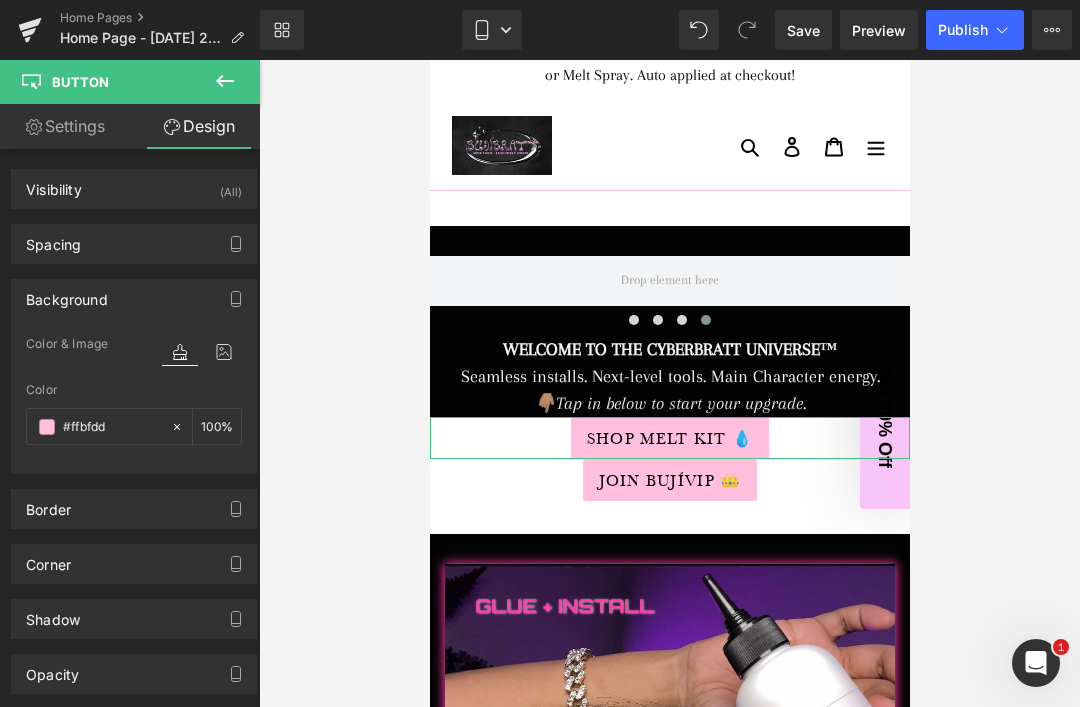 click 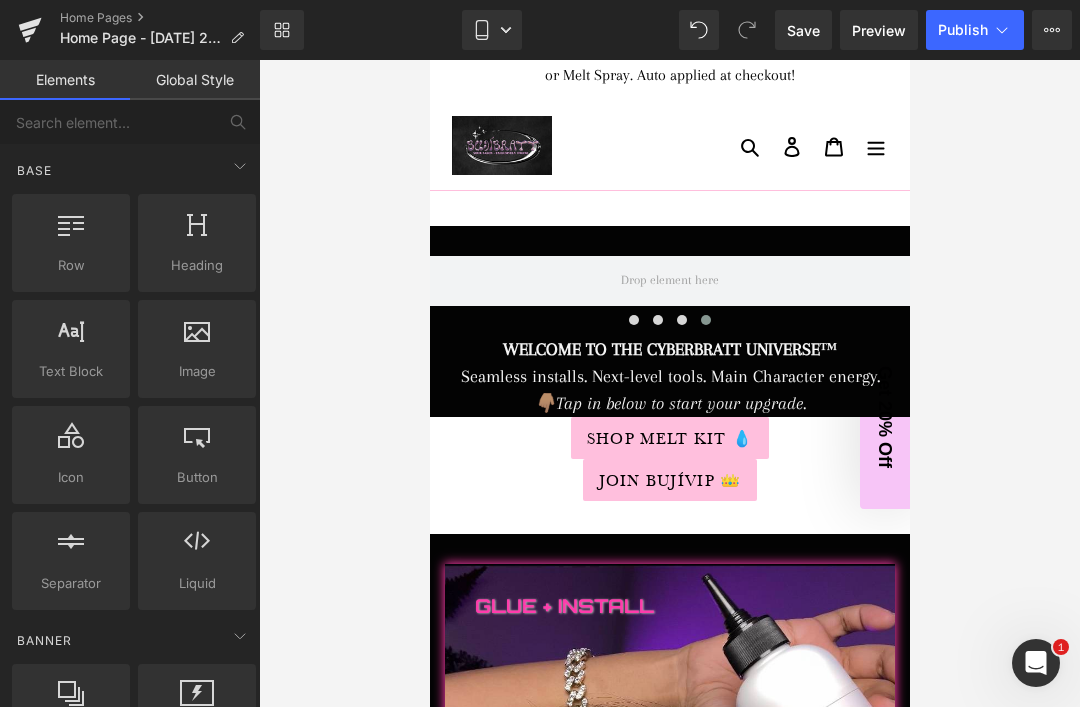 click on "Save" at bounding box center (803, 30) 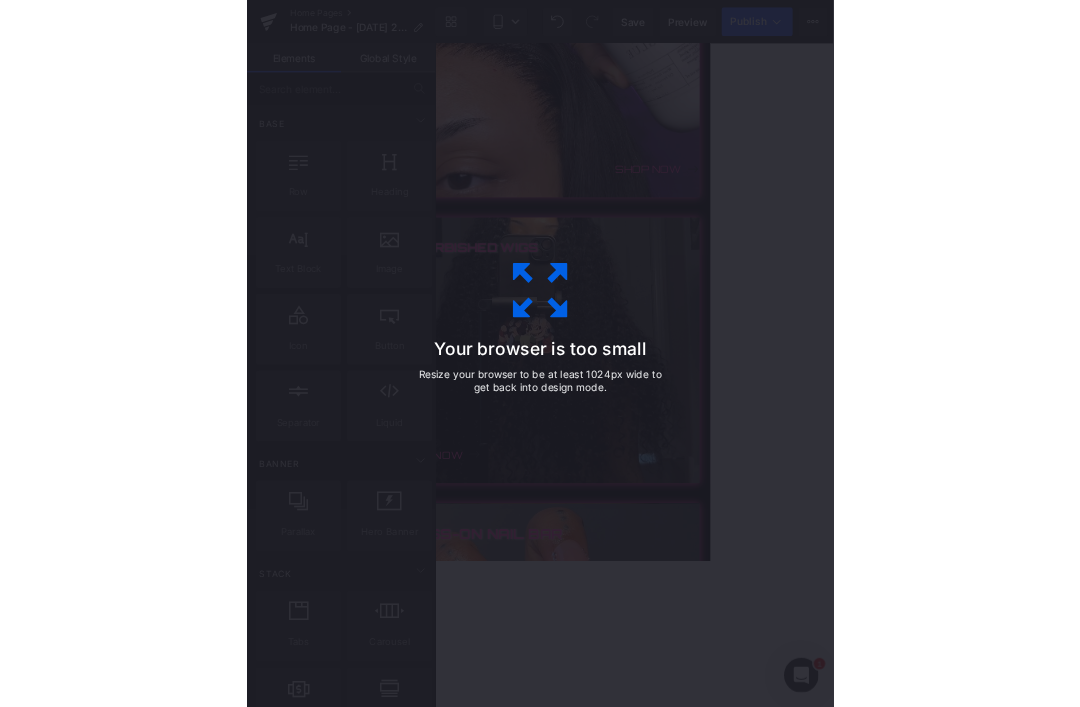 scroll, scrollTop: 67, scrollLeft: 0, axis: vertical 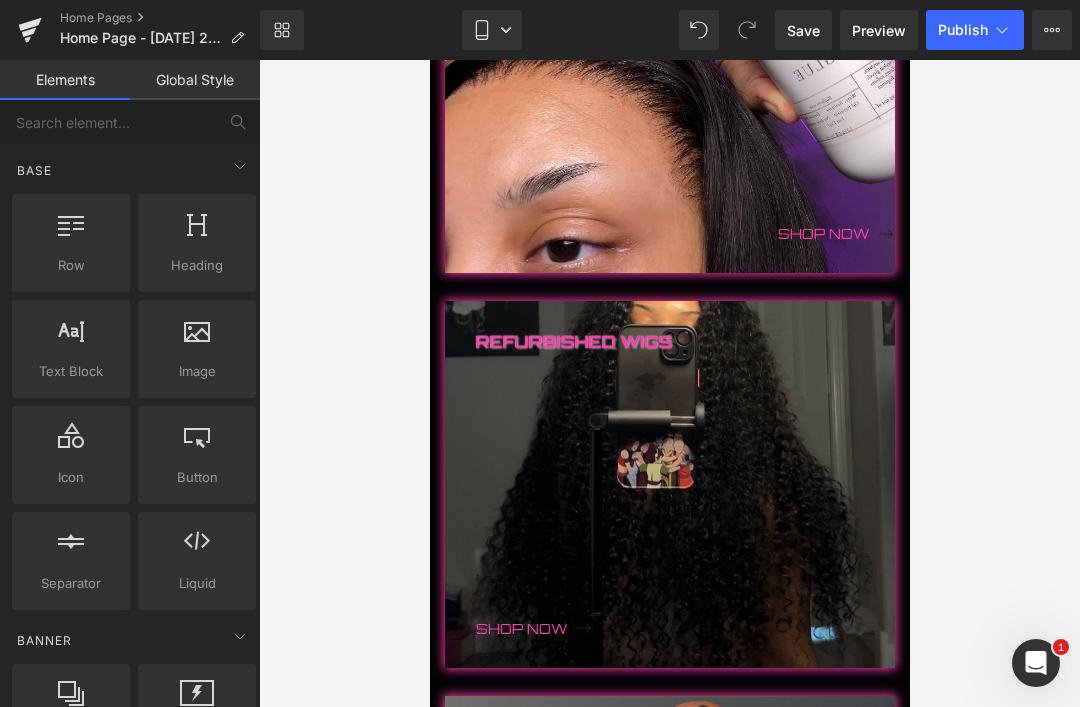 click on "Refurbished Wigs" at bounding box center [684, 471] 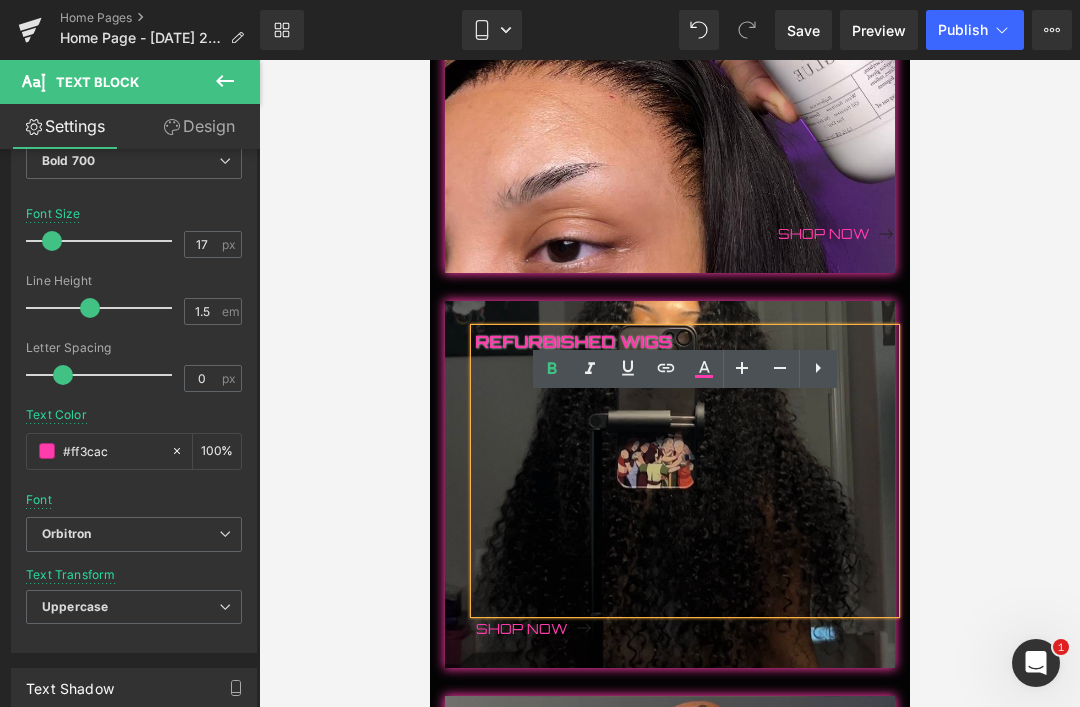 scroll, scrollTop: 192, scrollLeft: 0, axis: vertical 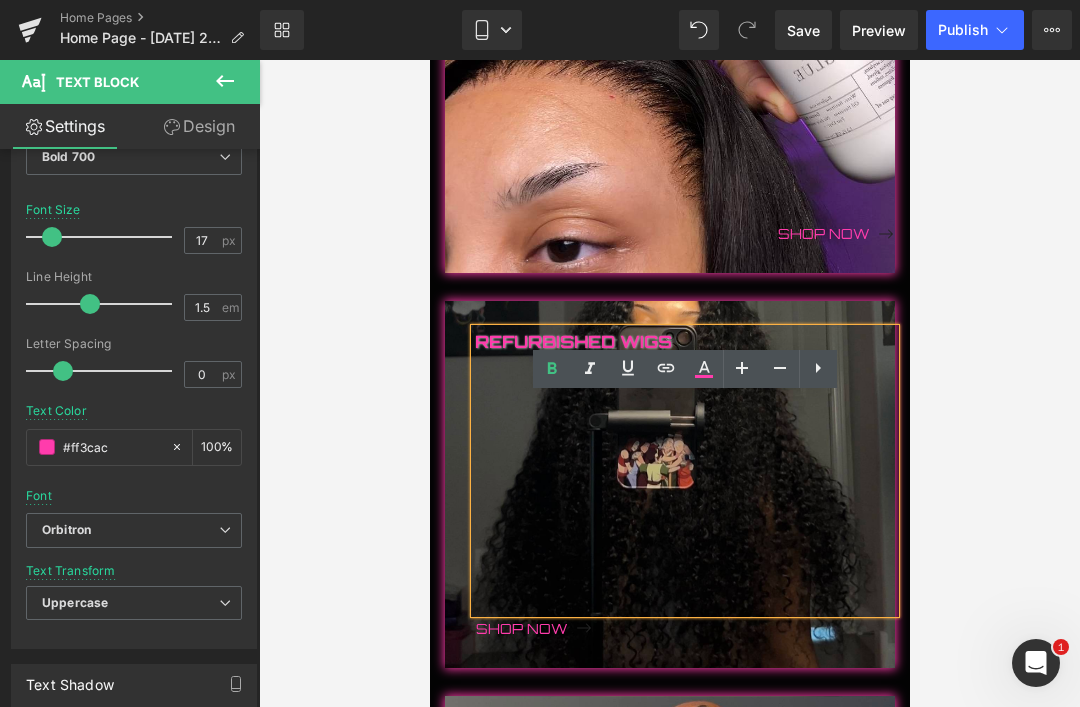 click on "Orbitron" at bounding box center [134, 530] 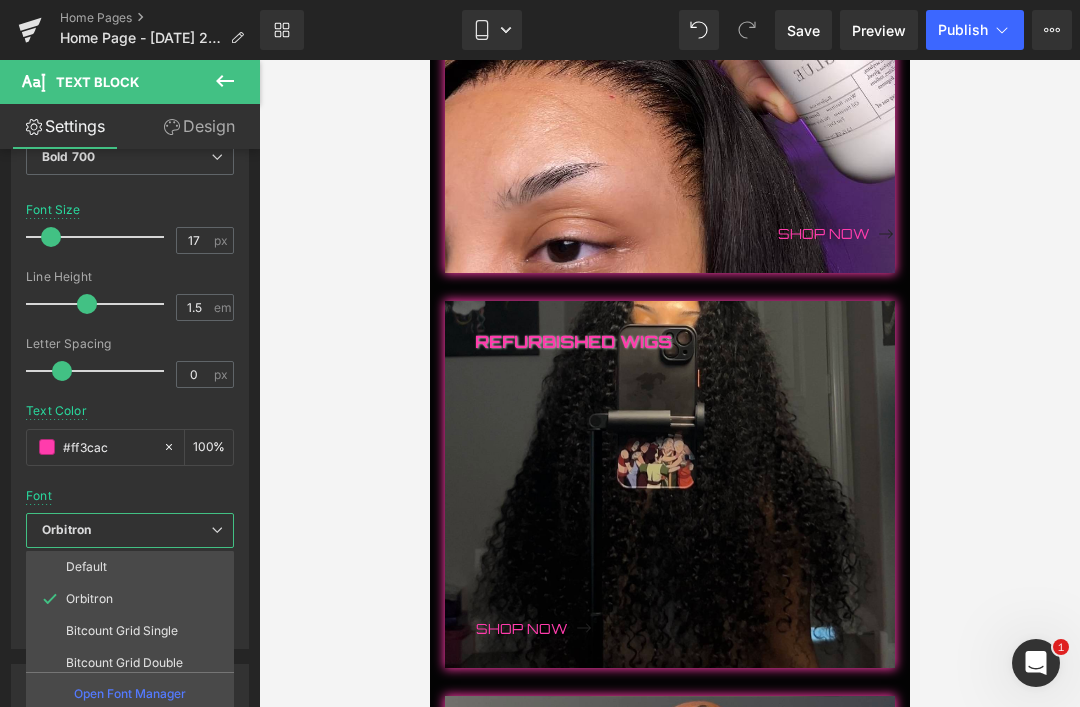 click on "Open Font Manager" at bounding box center (130, 693) 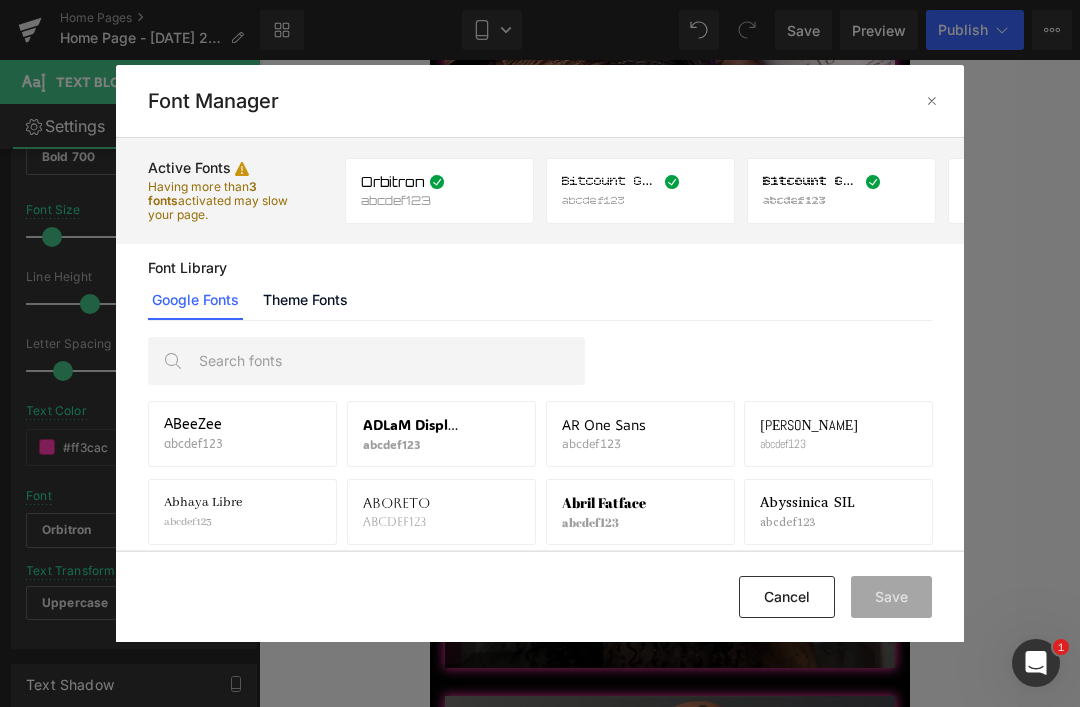 click at bounding box center (386, 361) 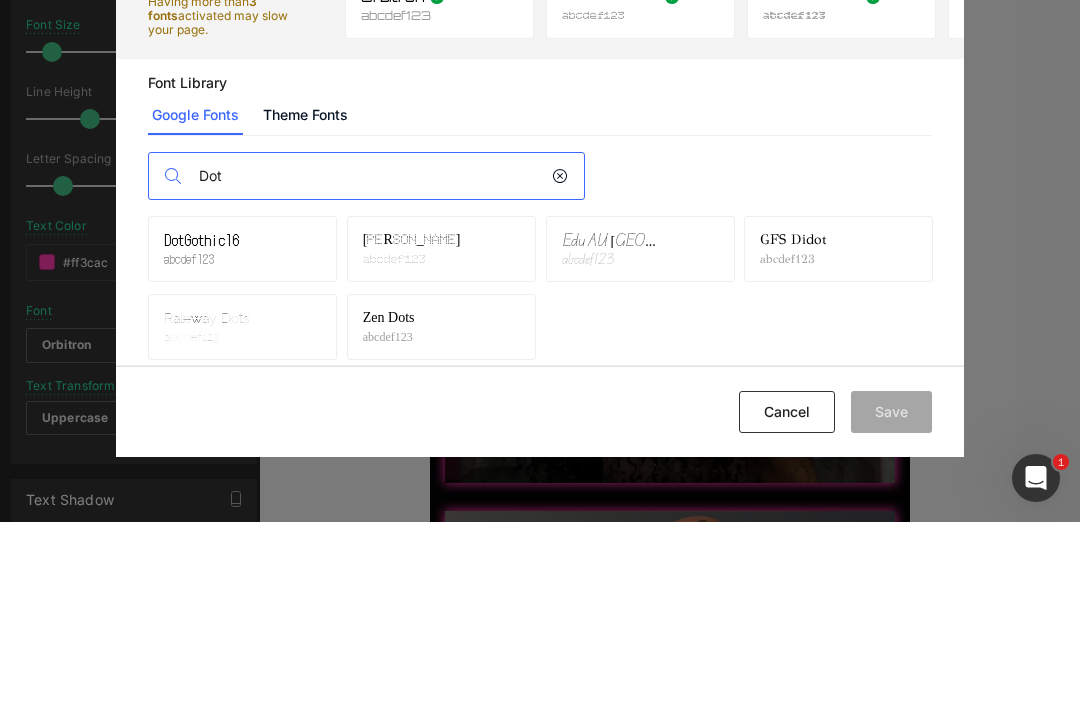 type on "Dot" 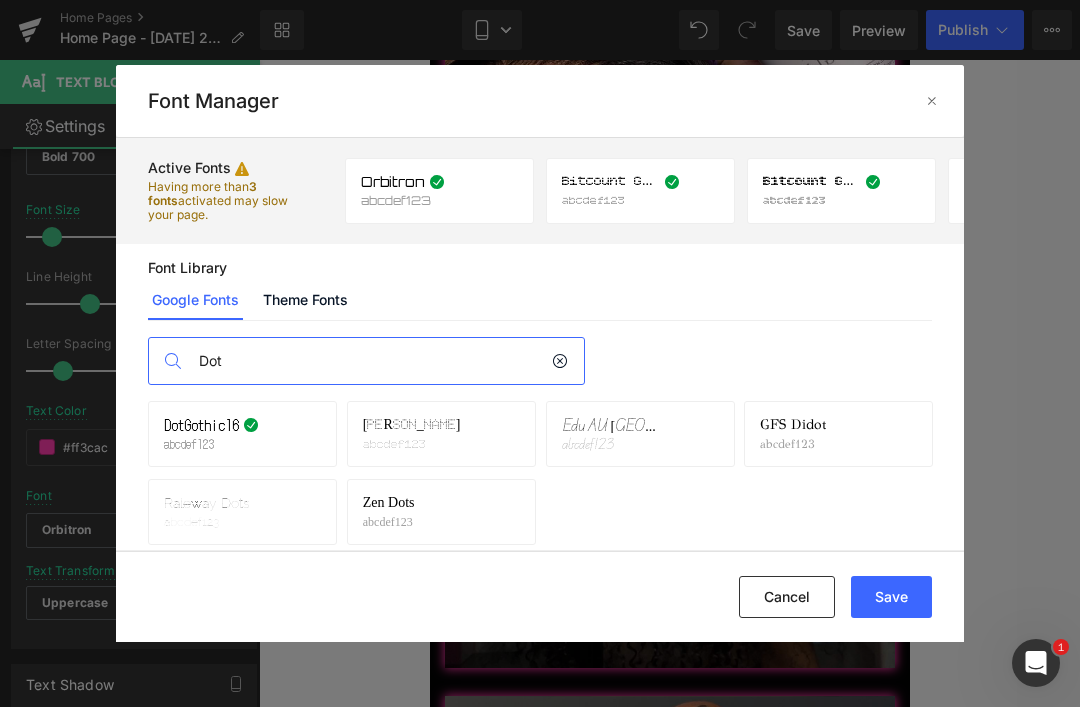 click on "Dot" at bounding box center (370, 361) 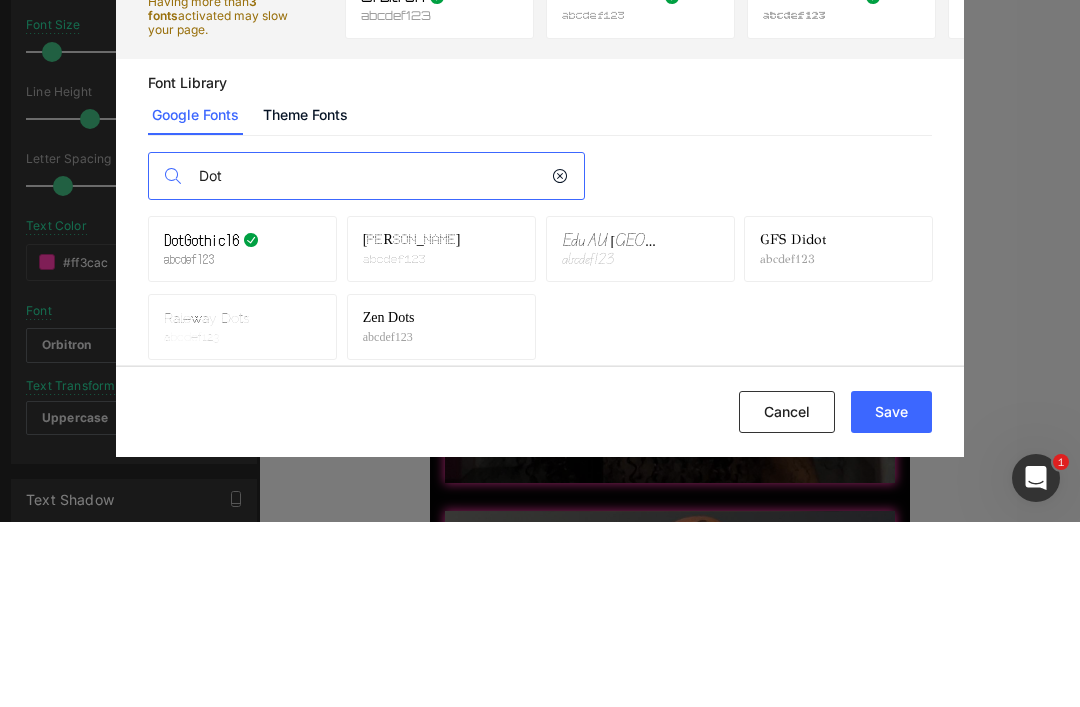 click at bounding box center (560, 361) 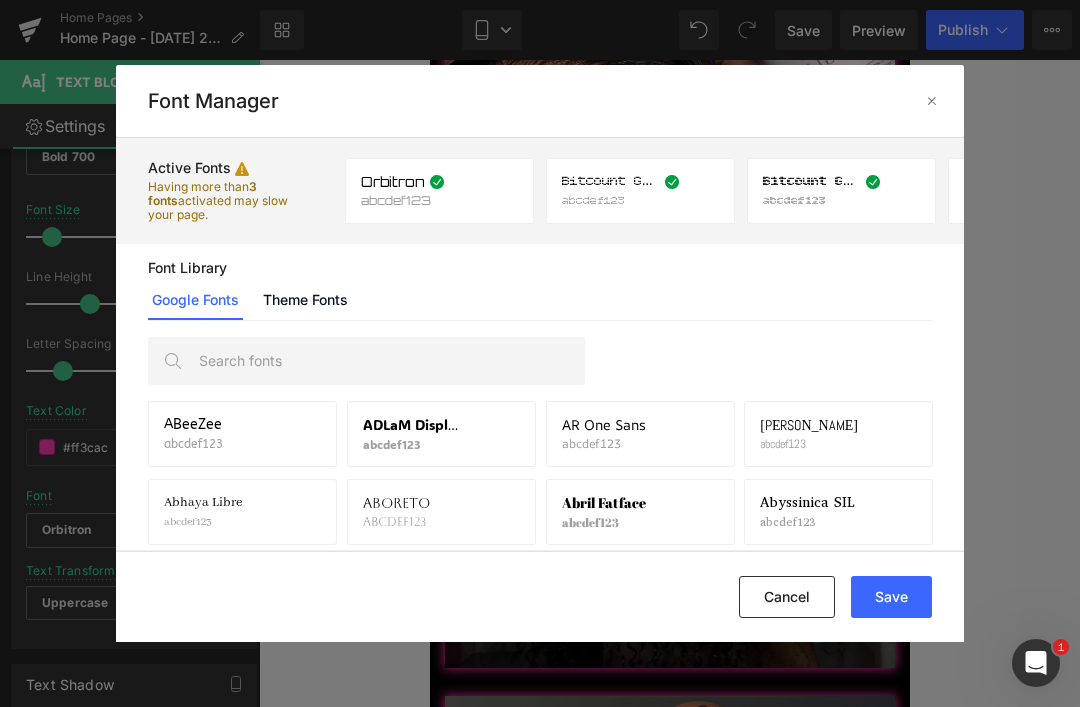 click at bounding box center (386, 361) 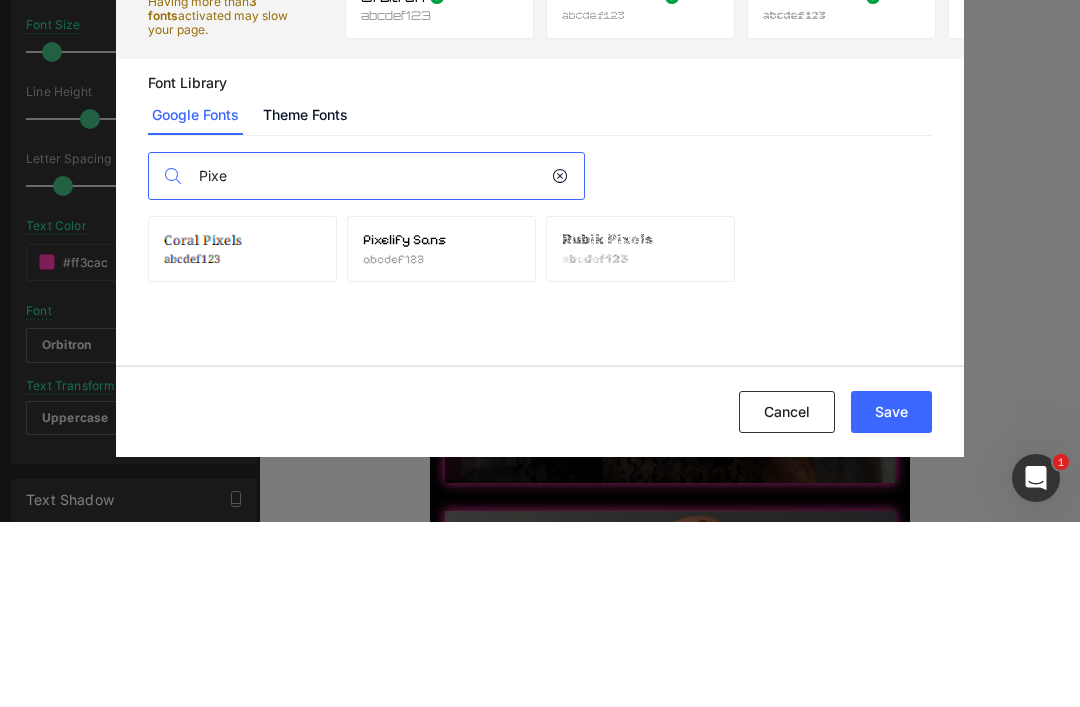 type on "Pixe" 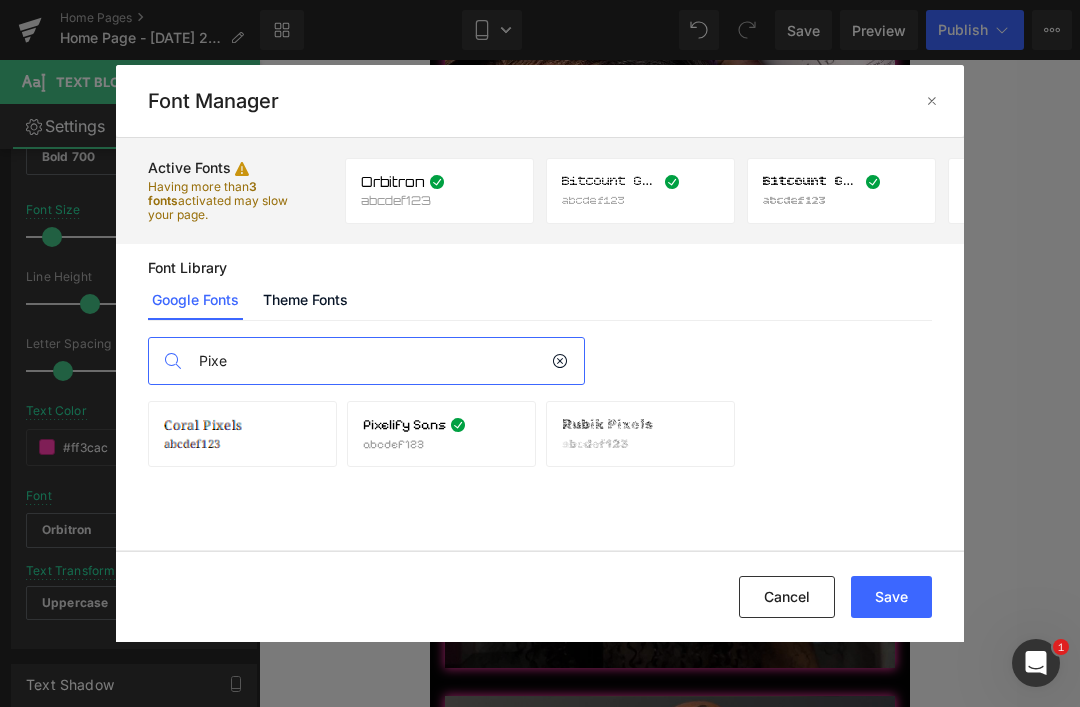 click at bounding box center [305, 434] 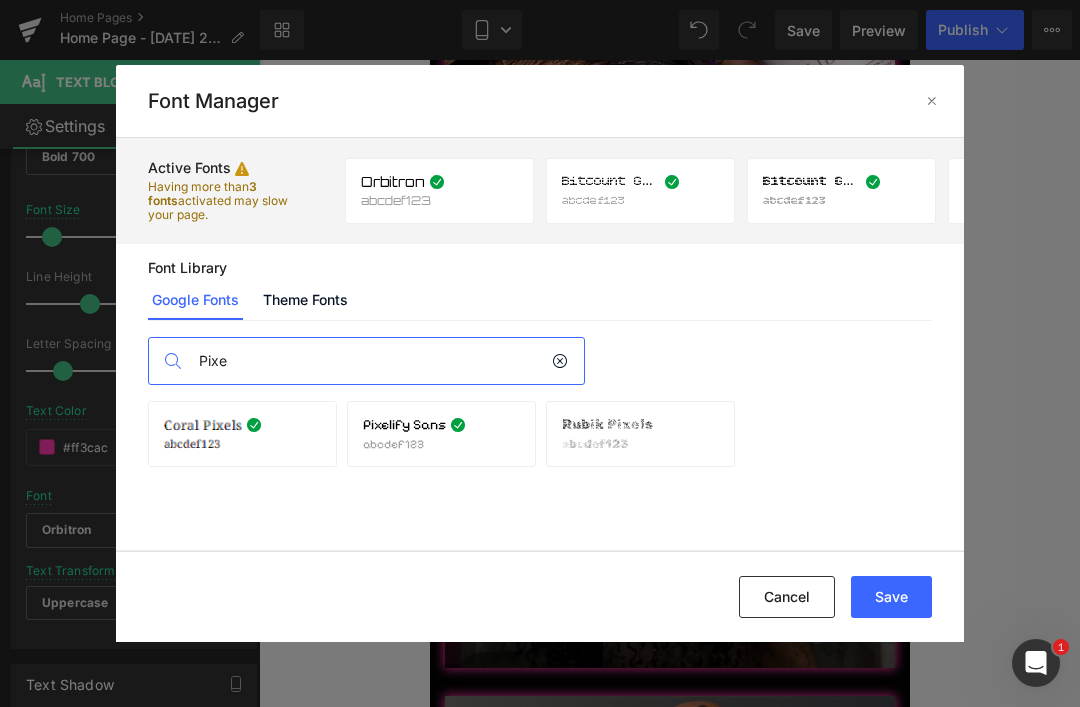 click on "Pixe" at bounding box center (366, 361) 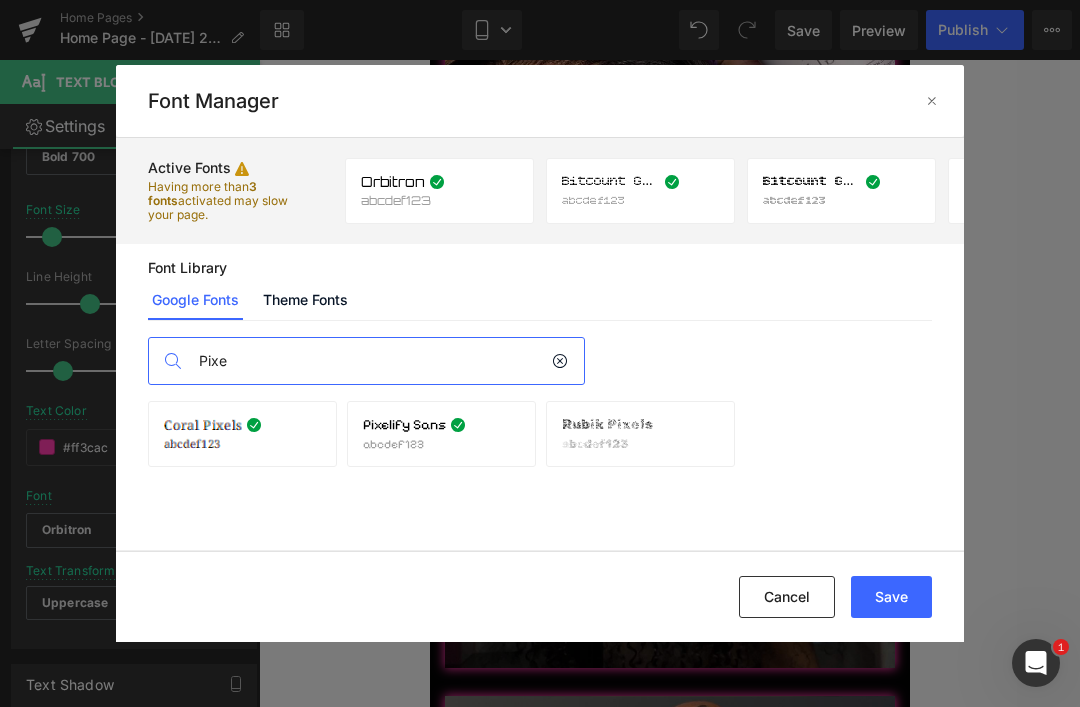 click at bounding box center (560, 361) 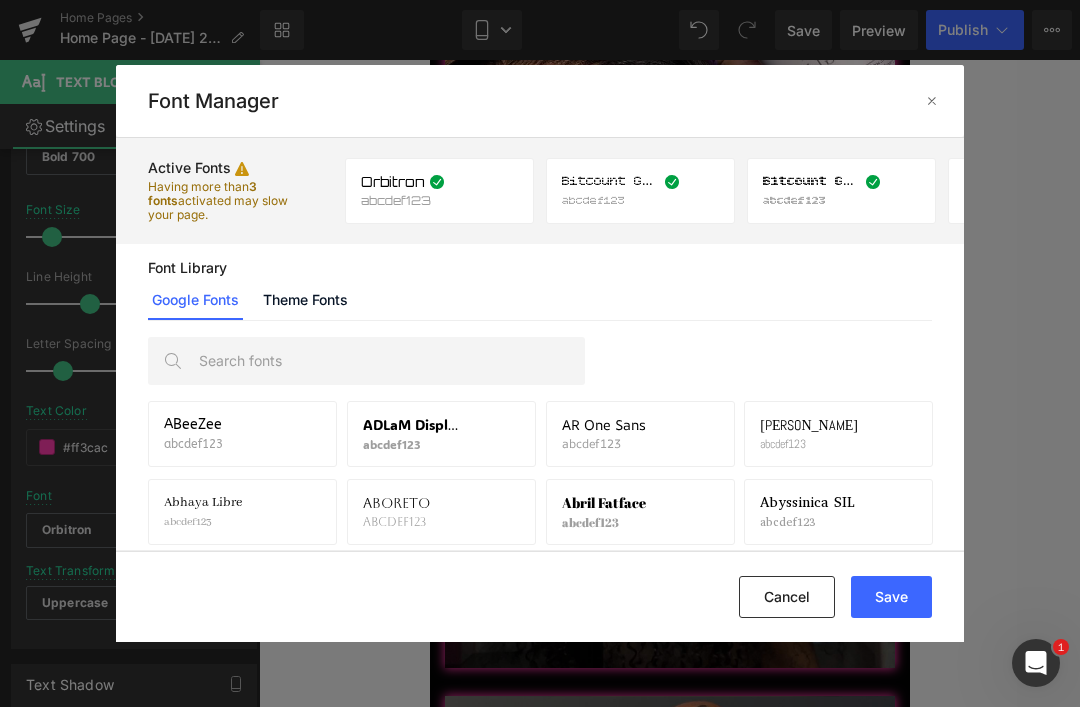 click at bounding box center [386, 361] 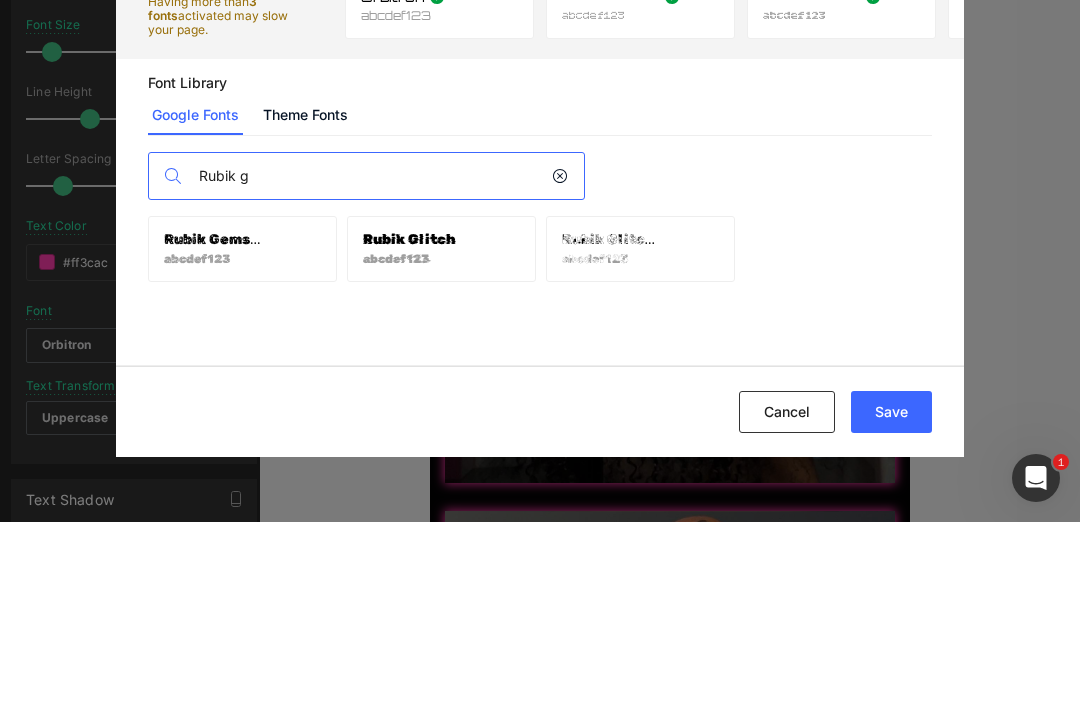 type on "Rubik g" 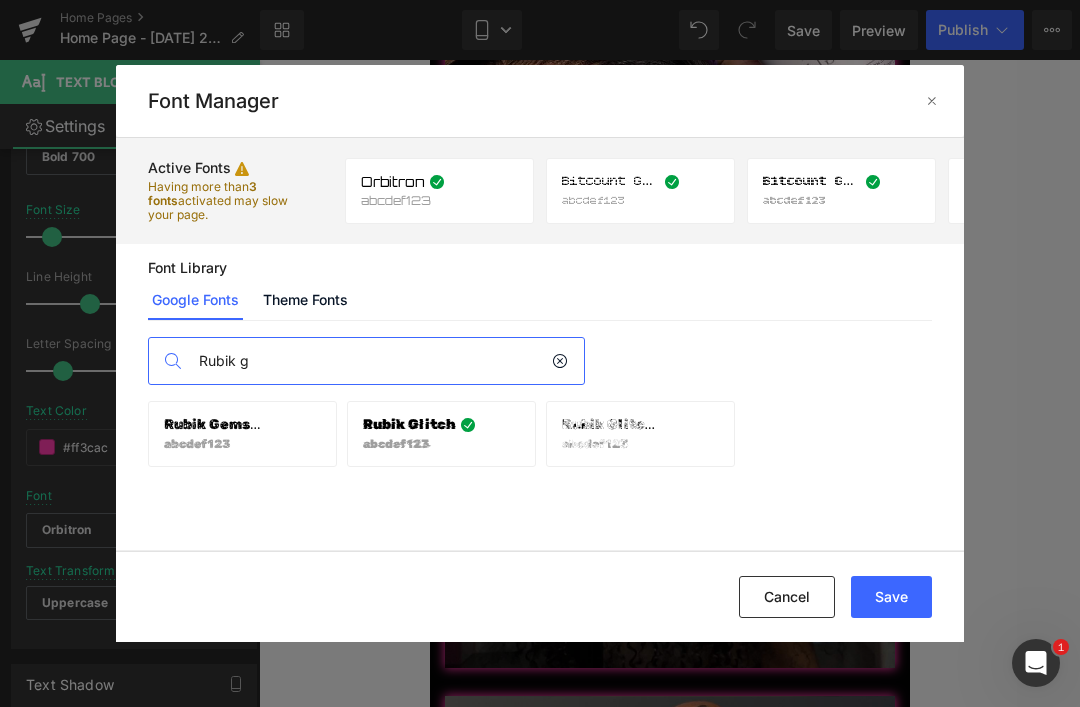 click at bounding box center (560, 361) 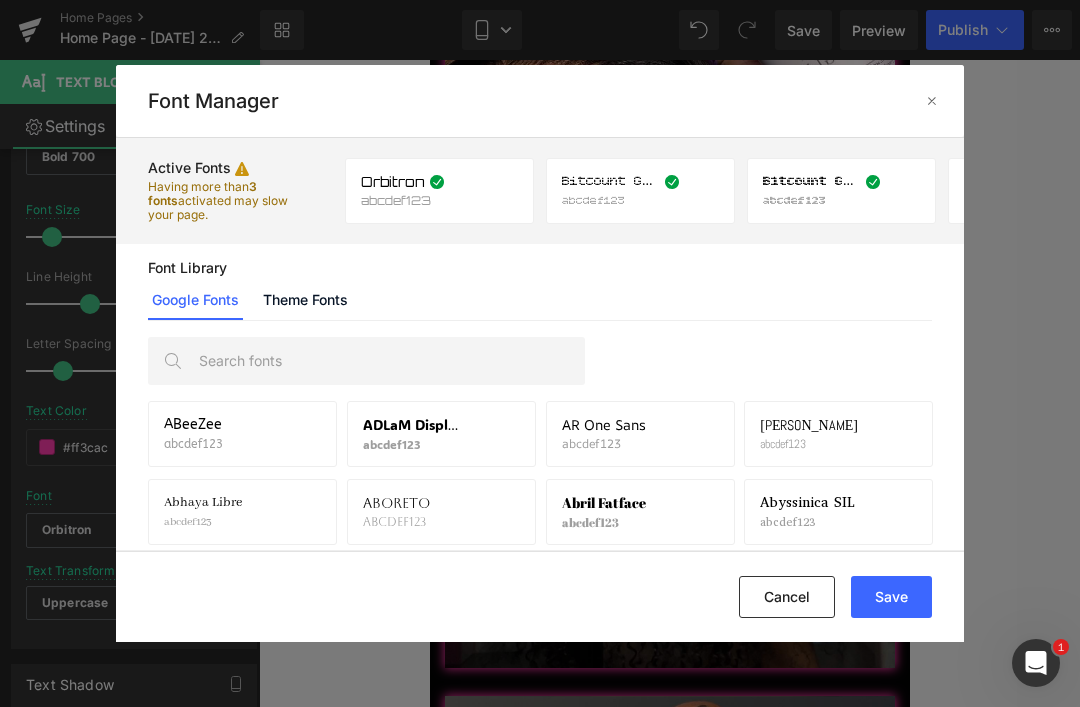 click at bounding box center (386, 361) 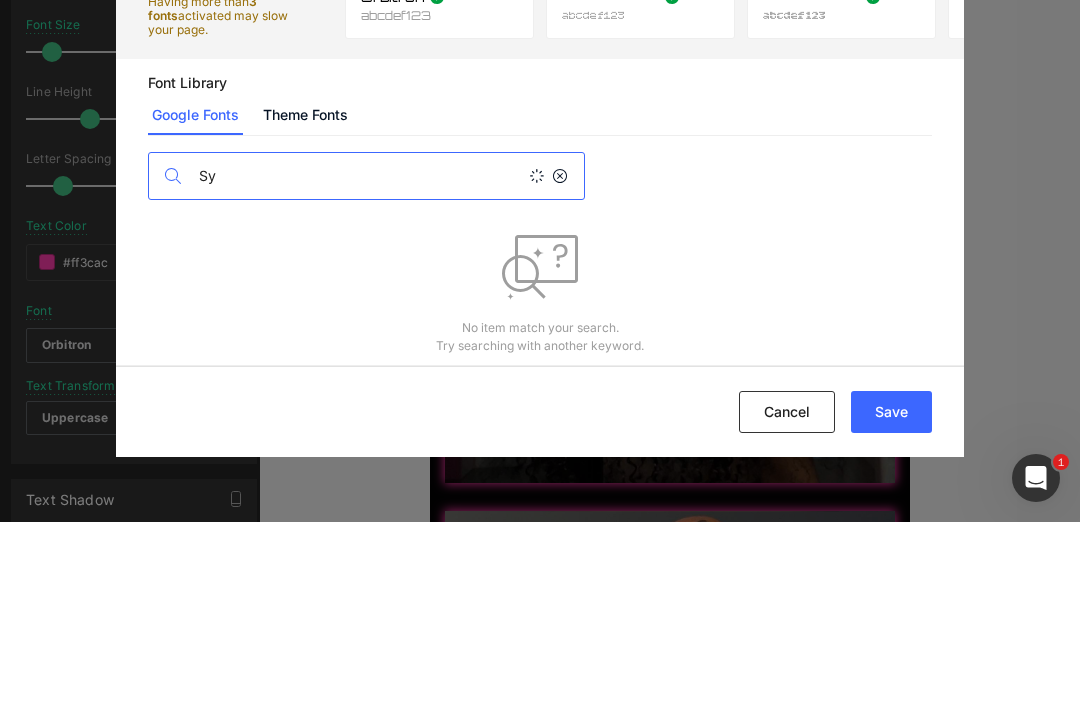 type on "S" 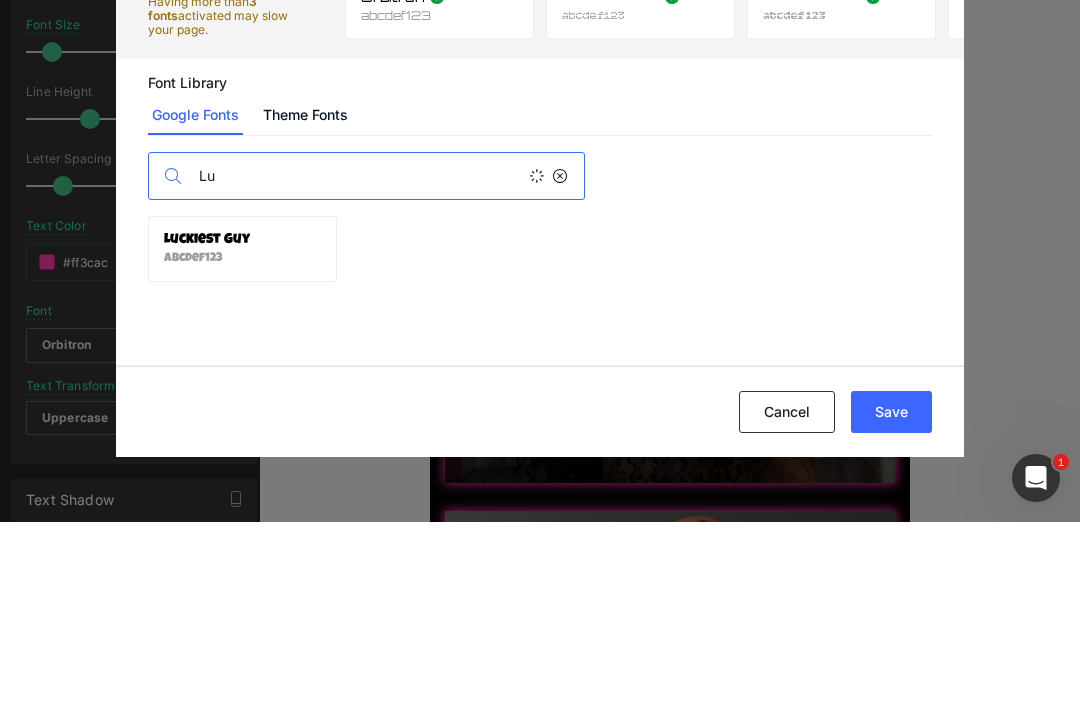 type on "L" 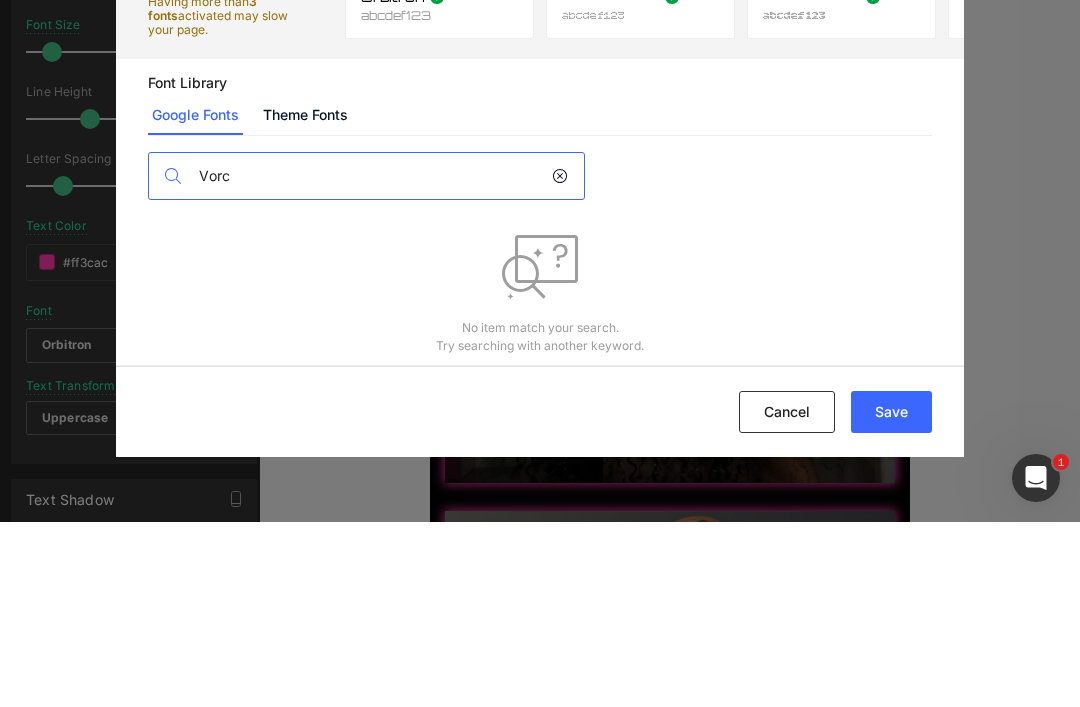 type on "Vorc" 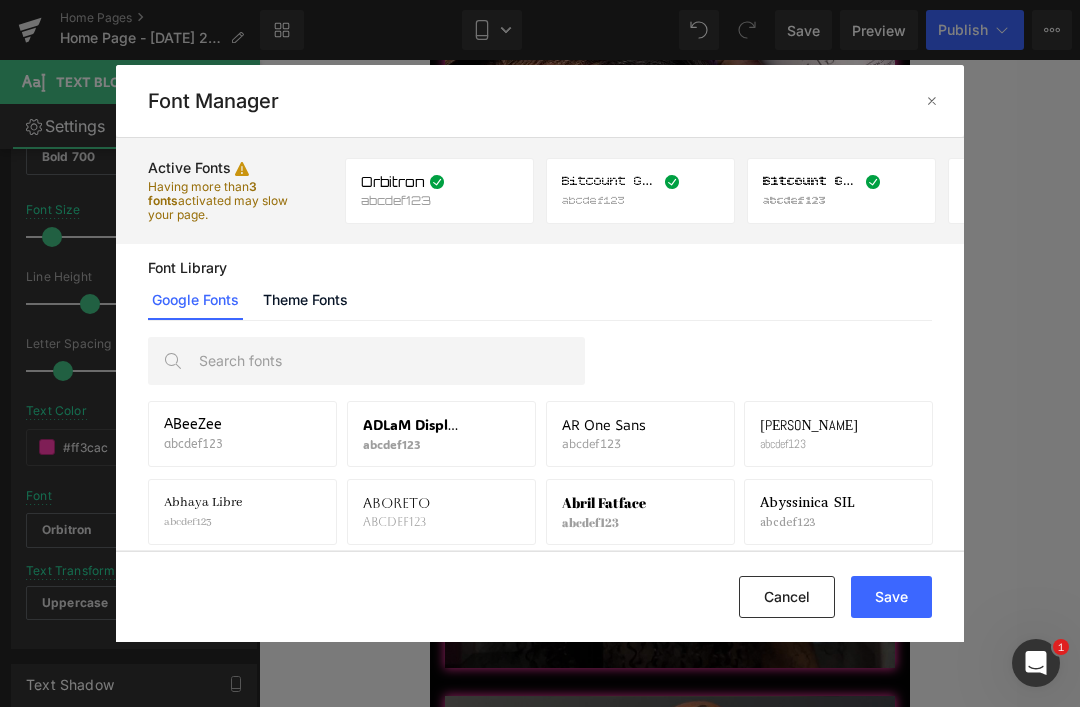 click on "Save" at bounding box center (891, 597) 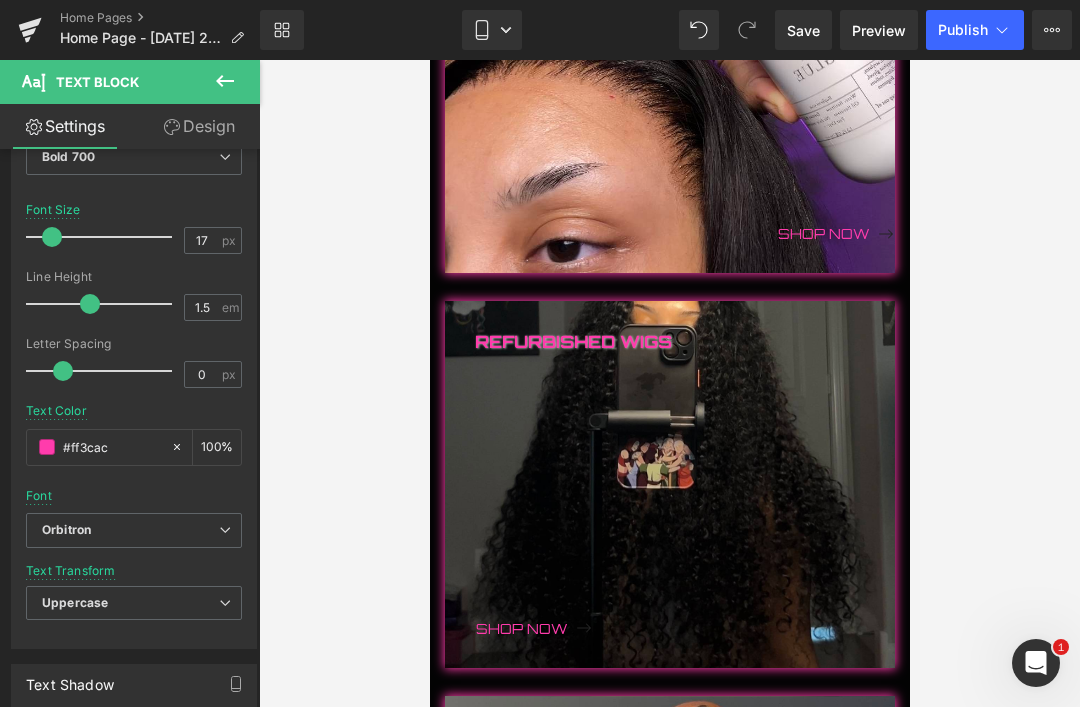 click on "Orbitron" at bounding box center (134, 530) 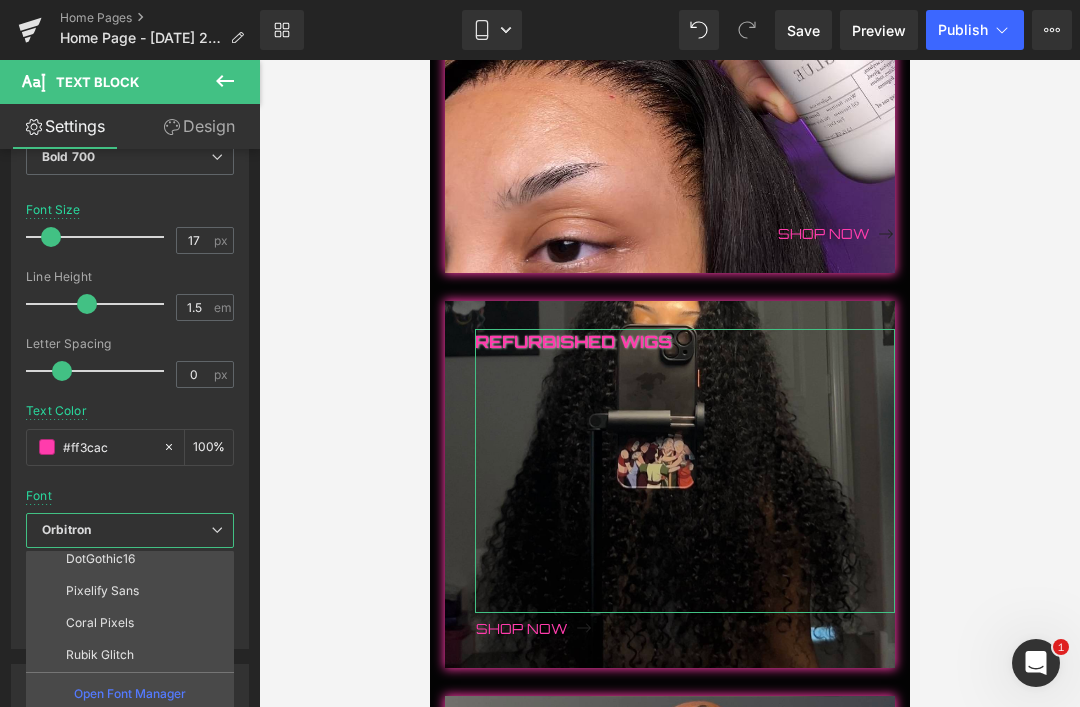scroll, scrollTop: 200, scrollLeft: 0, axis: vertical 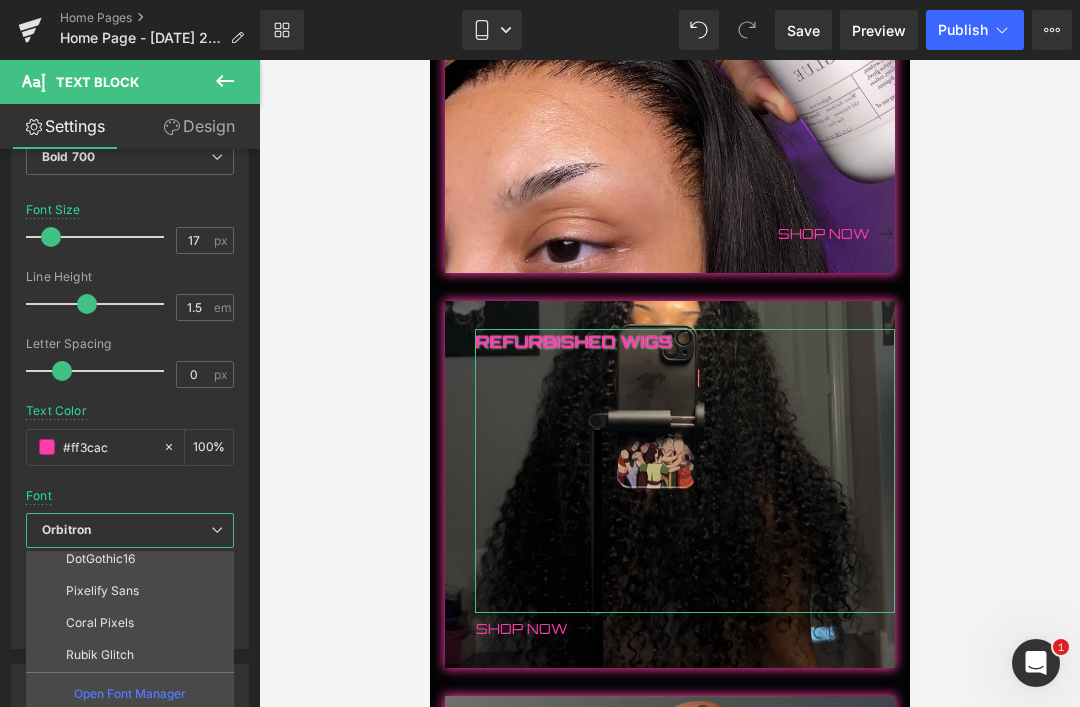 click on "Rubik Glitch" at bounding box center (100, 655) 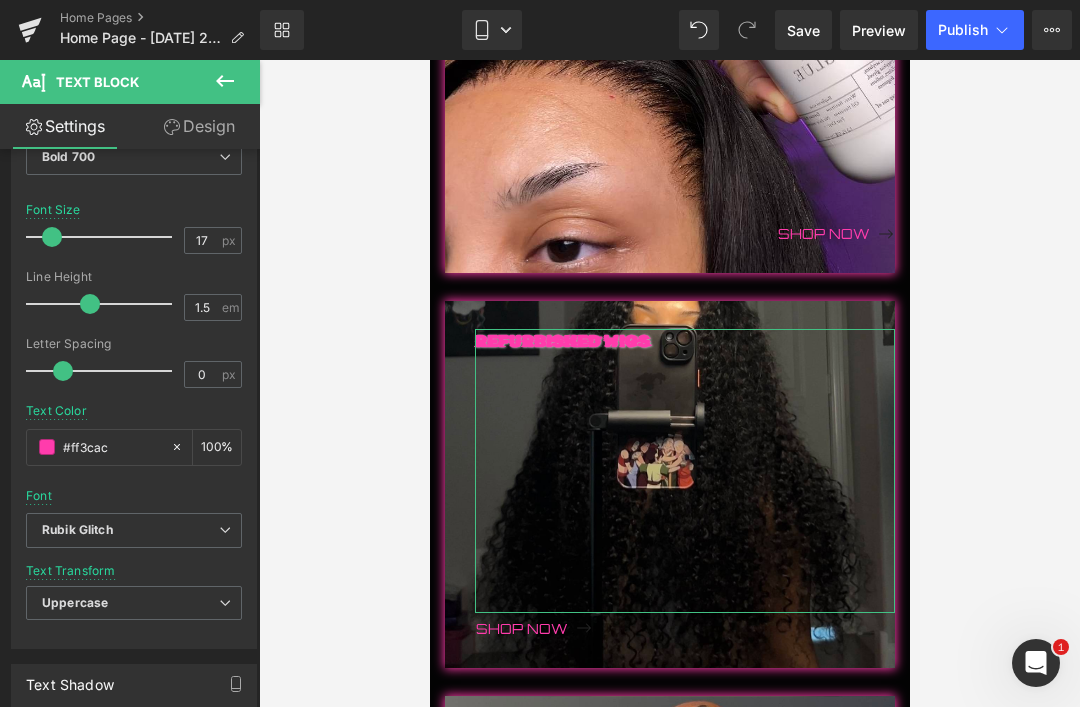 click on "Rubik Glitch" at bounding box center (77, 530) 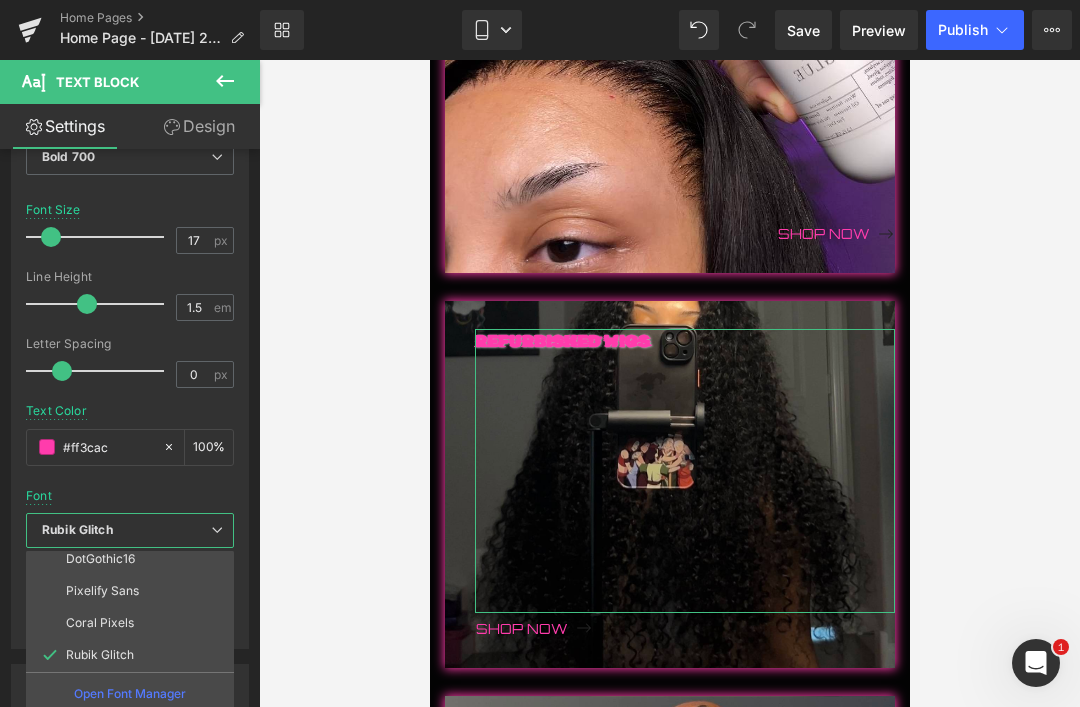 click on "Coral Pixels" at bounding box center (100, 623) 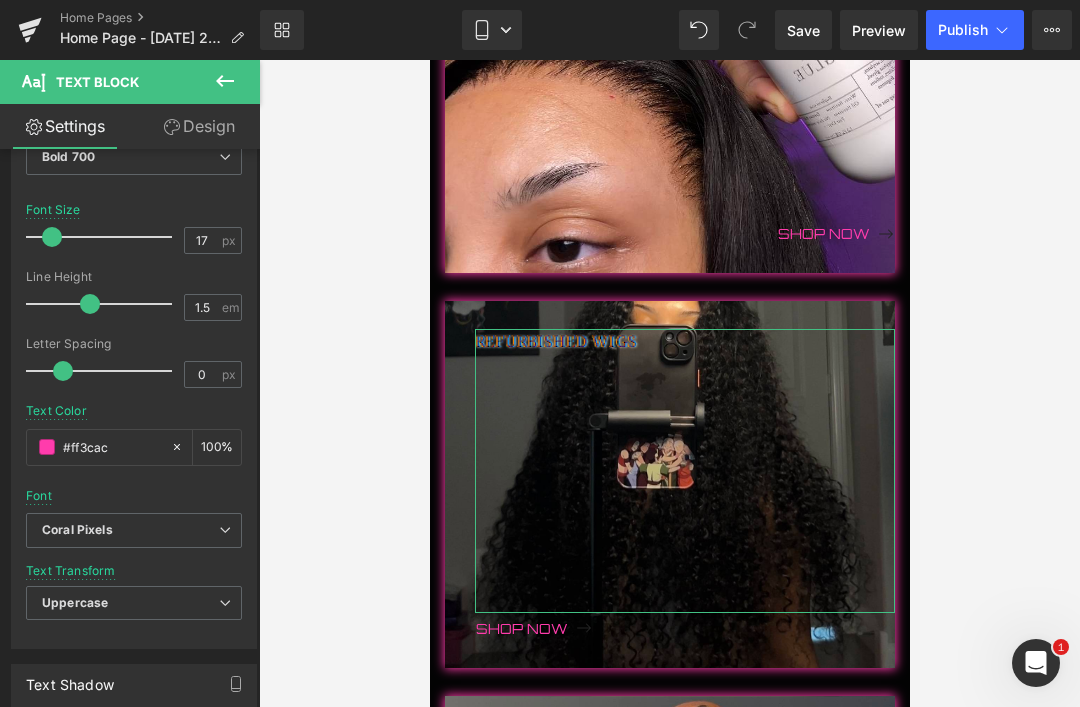 click on "Coral Pixels" at bounding box center (77, 530) 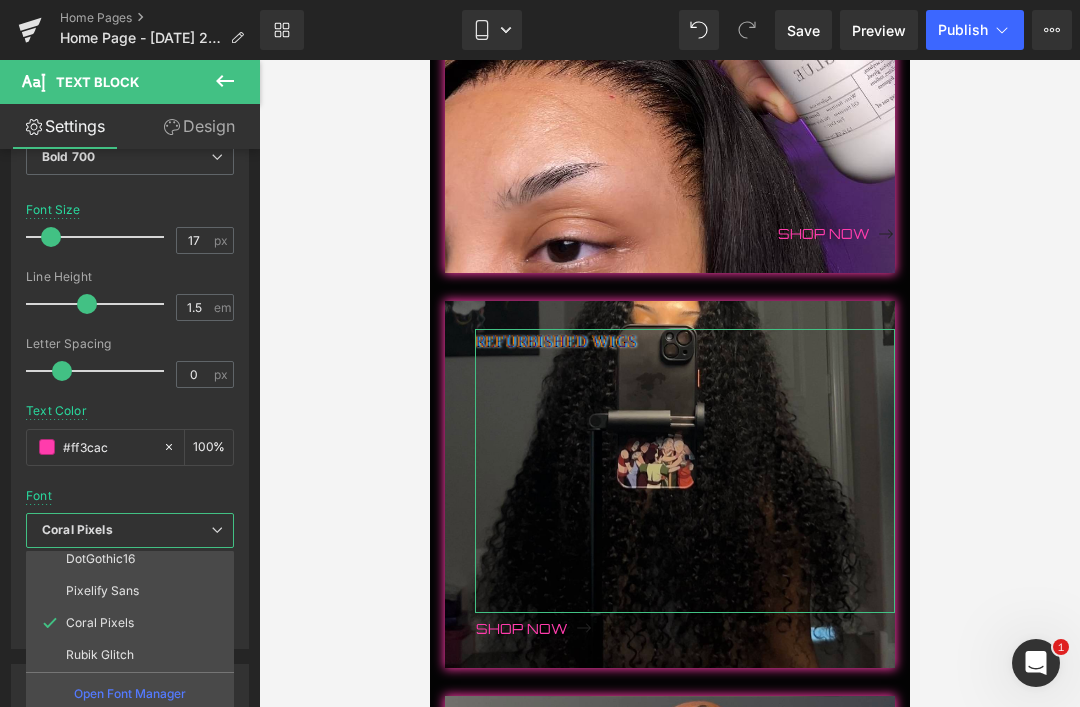 scroll, scrollTop: 200, scrollLeft: 0, axis: vertical 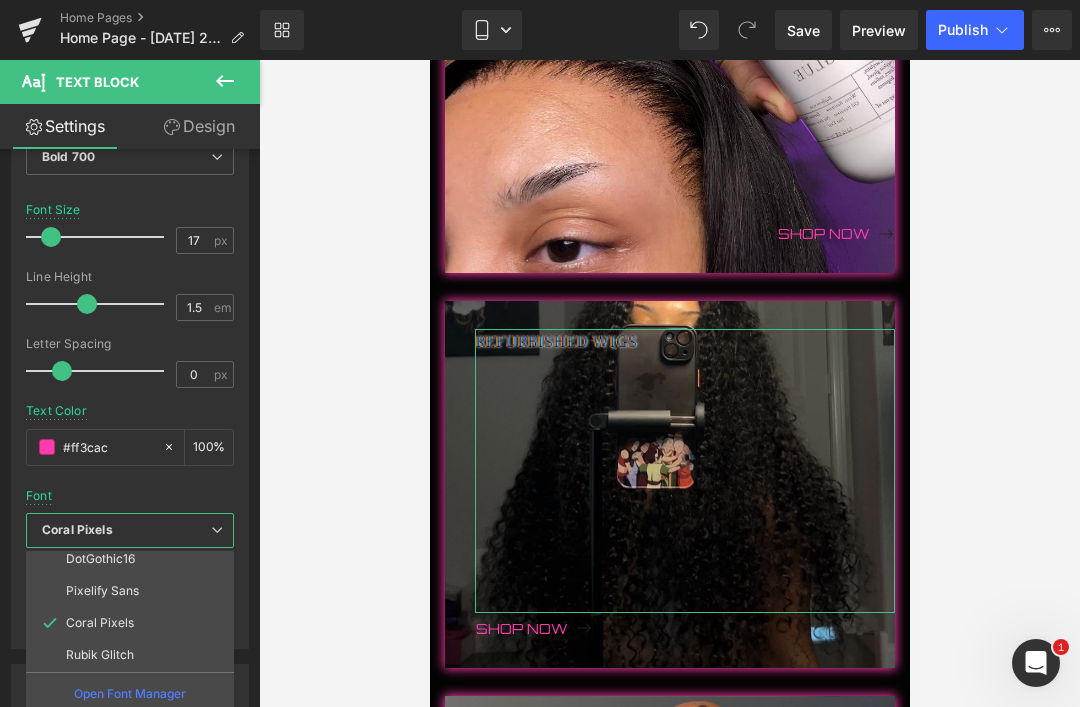 click on "Pixelify Sans" at bounding box center (102, 591) 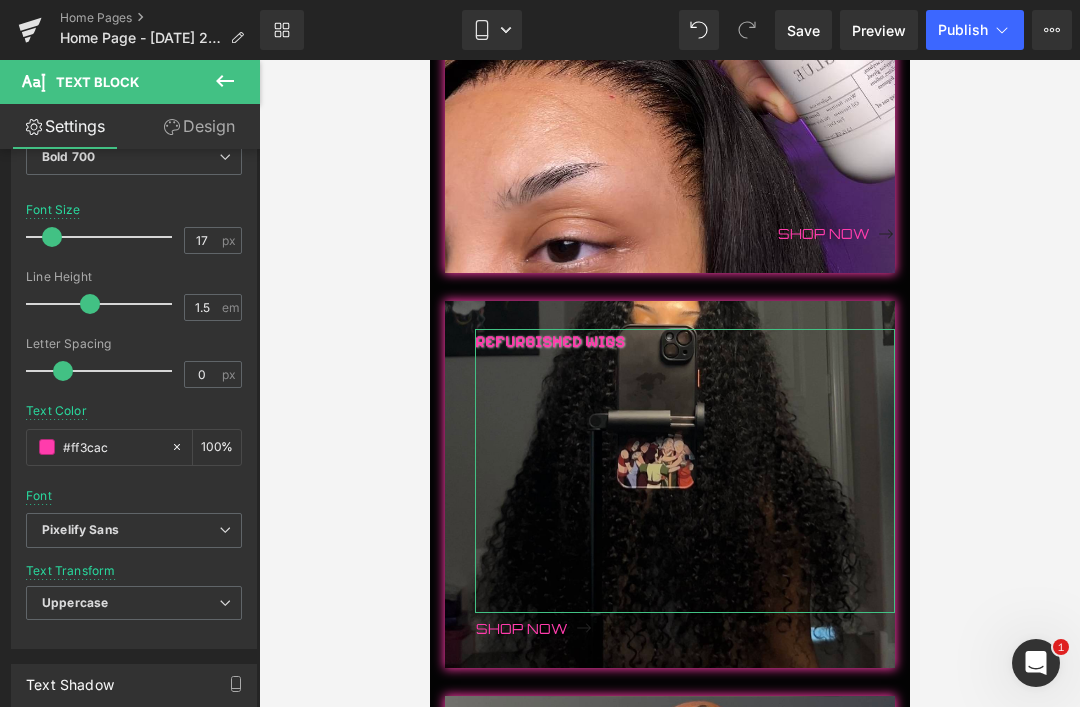 click on "Pixelify Sans" at bounding box center (80, 530) 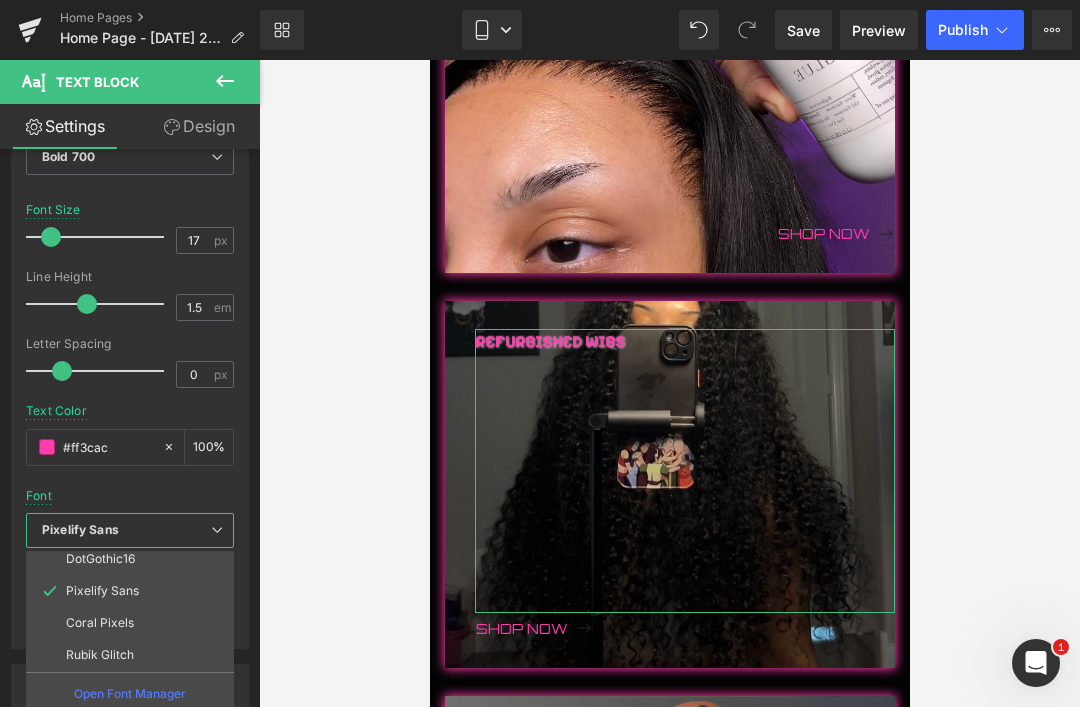 click on "DotGothic16" at bounding box center (100, 559) 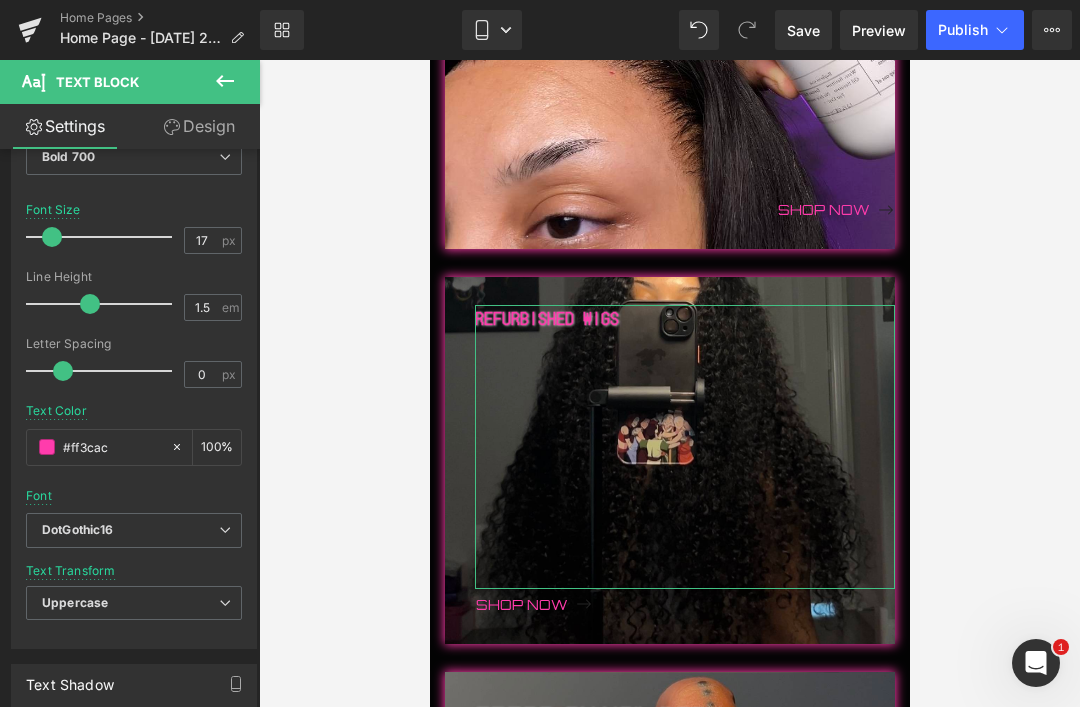 scroll, scrollTop: 750, scrollLeft: 0, axis: vertical 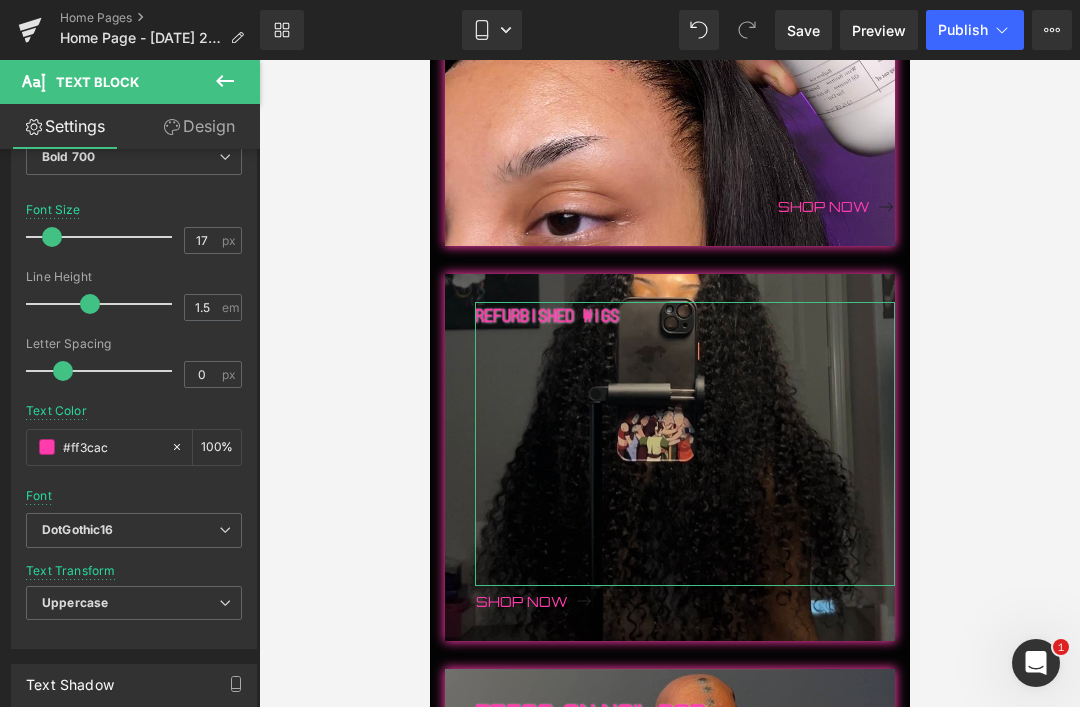 click on "DotGothic16" at bounding box center (134, 530) 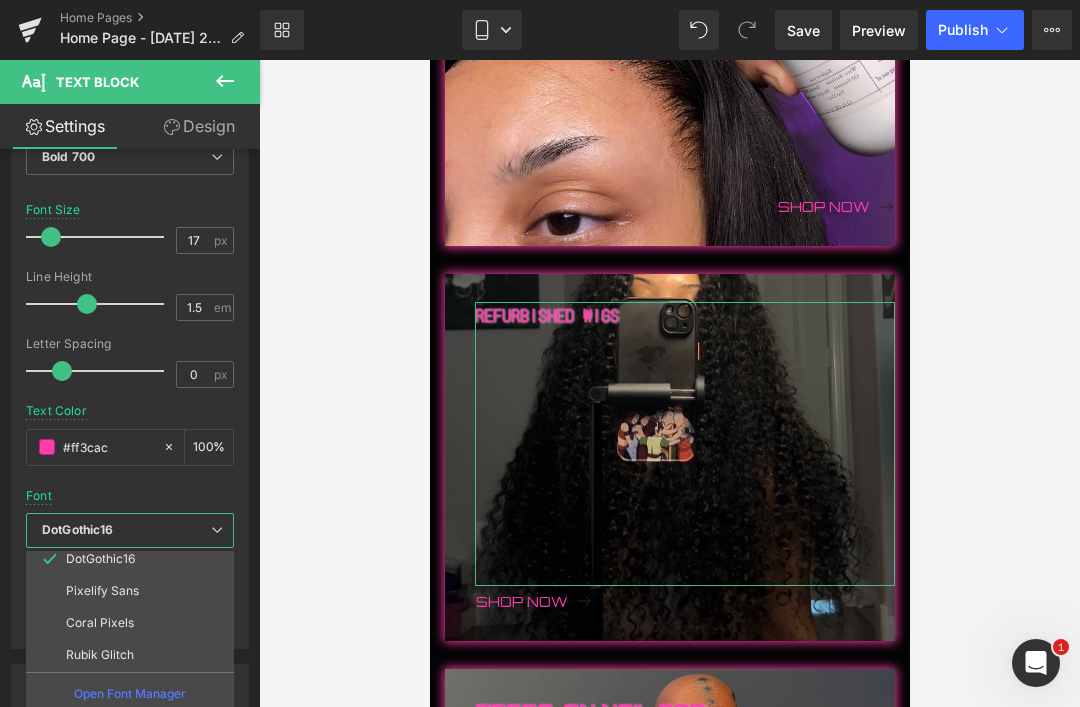 click on "Pixelify Sans" at bounding box center (102, 591) 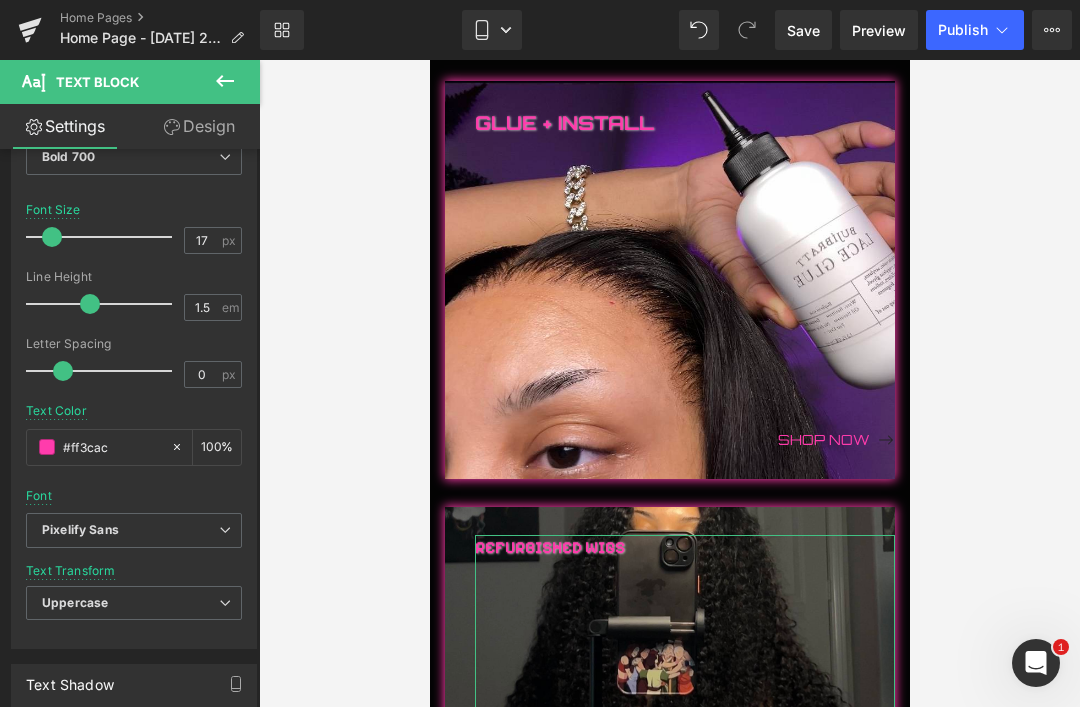 scroll, scrollTop: 568, scrollLeft: 0, axis: vertical 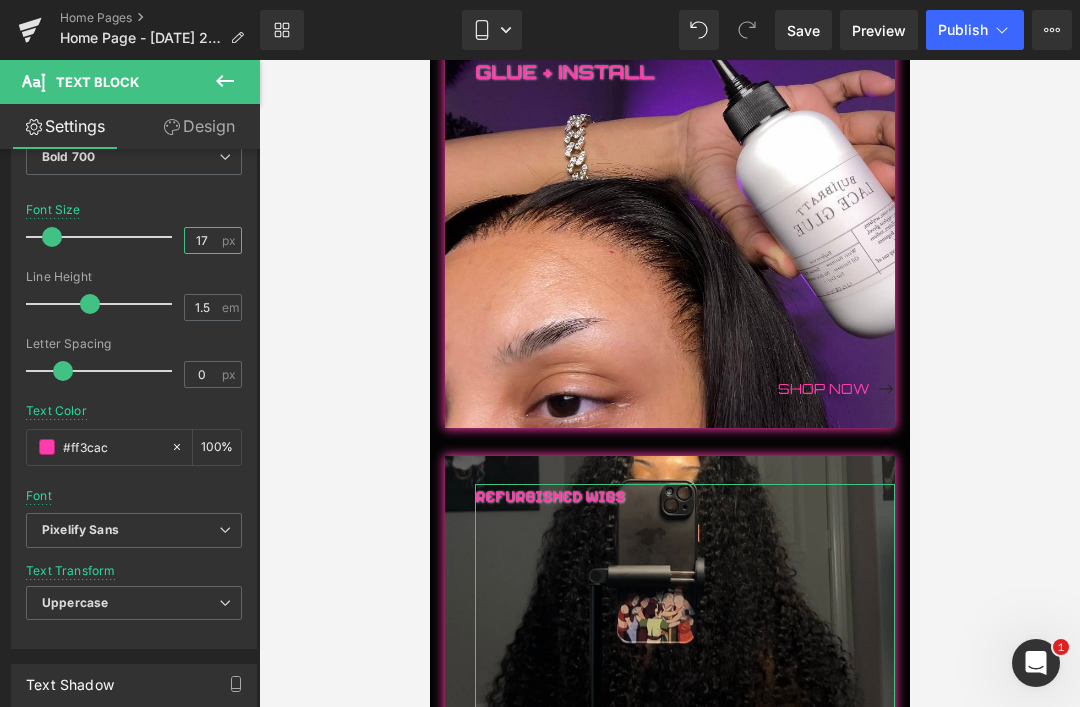 click on "17" at bounding box center [202, 240] 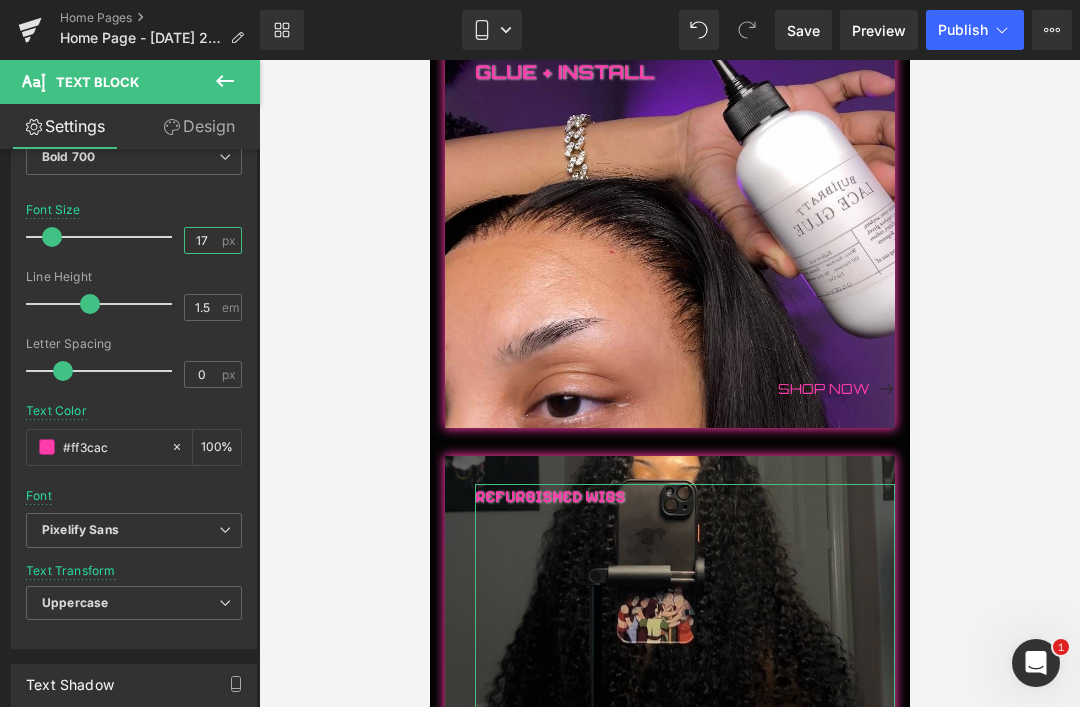 type on "1" 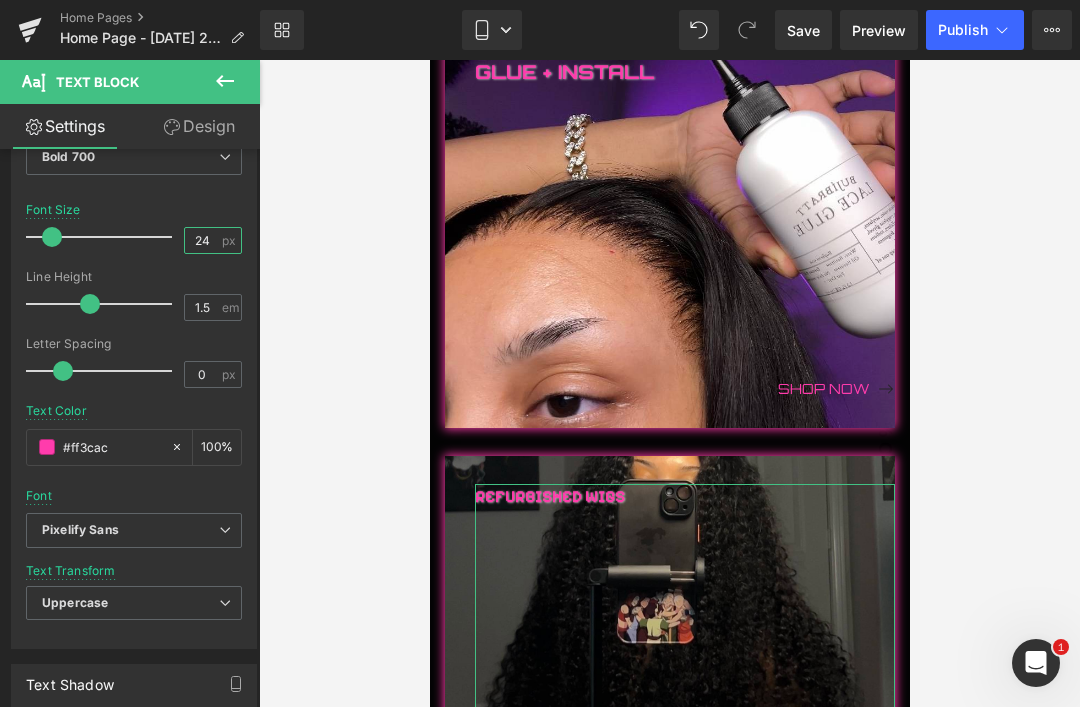 type on "24" 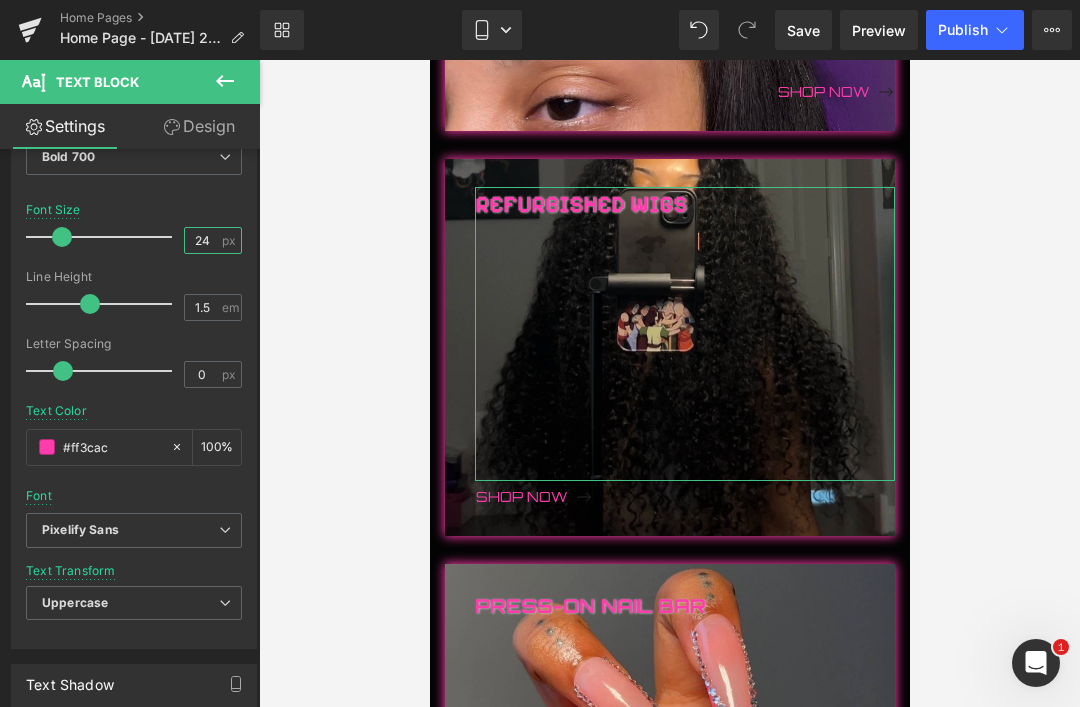 scroll, scrollTop: 866, scrollLeft: 0, axis: vertical 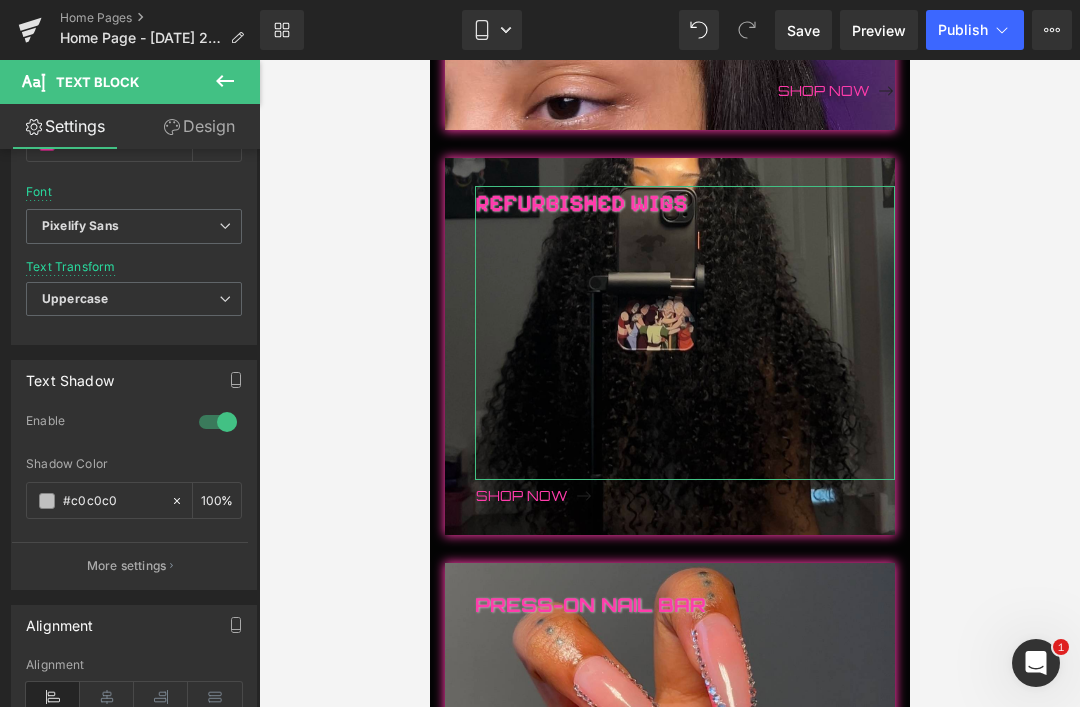 click on "More settings" at bounding box center [127, 566] 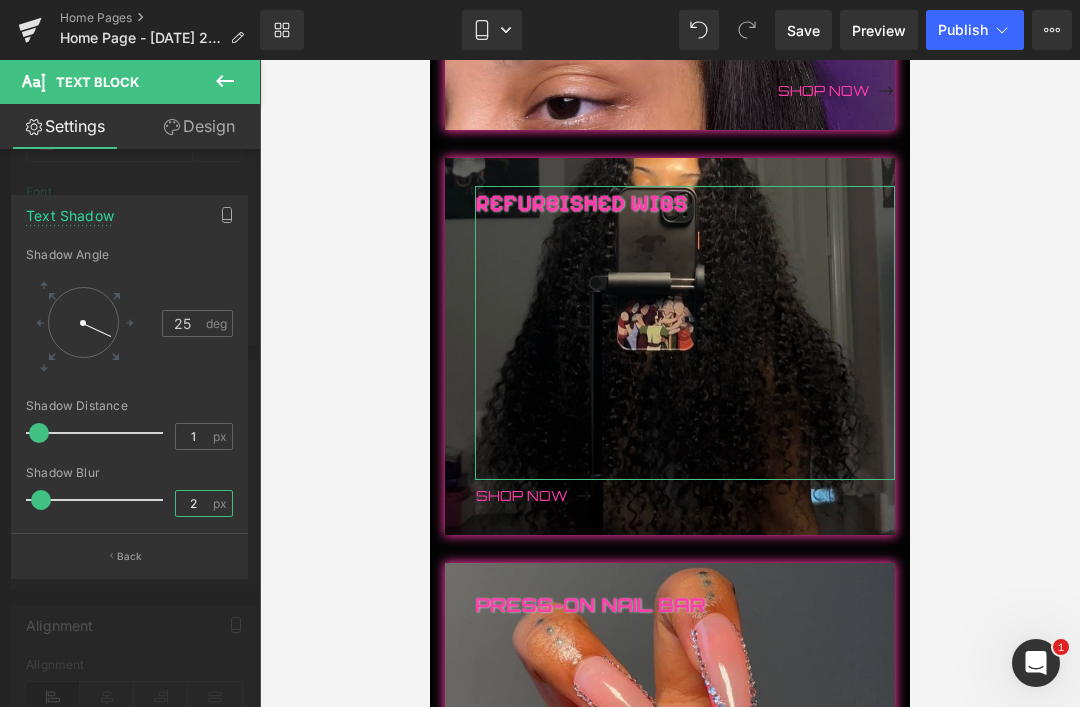 click on "2" at bounding box center (193, 503) 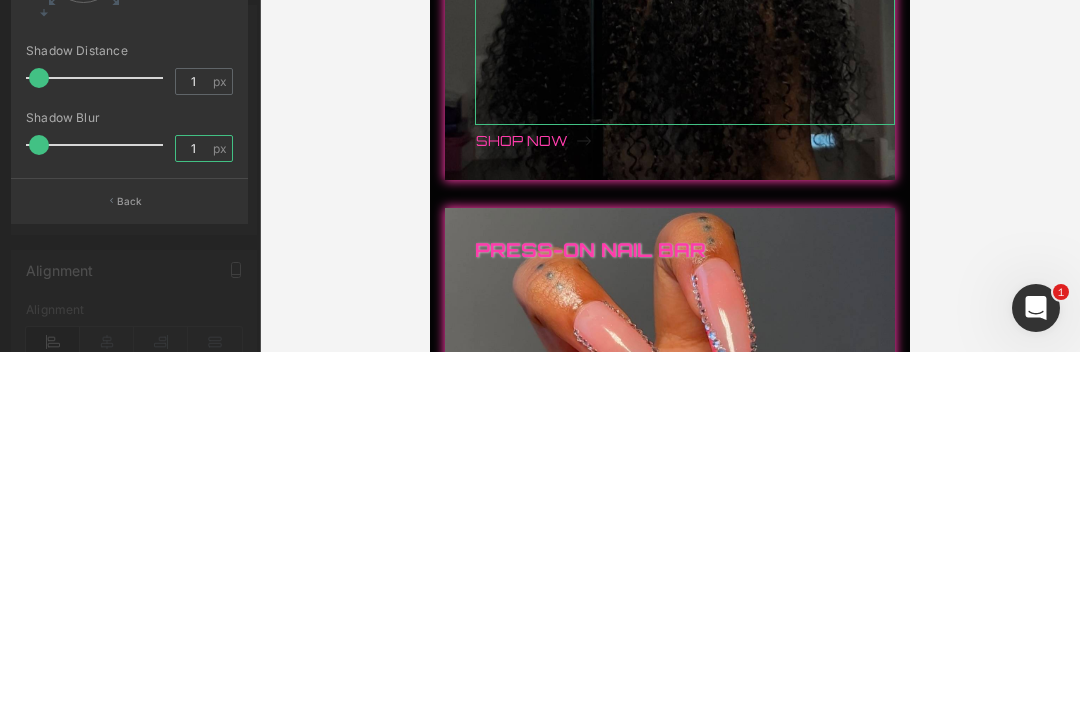 type on "1" 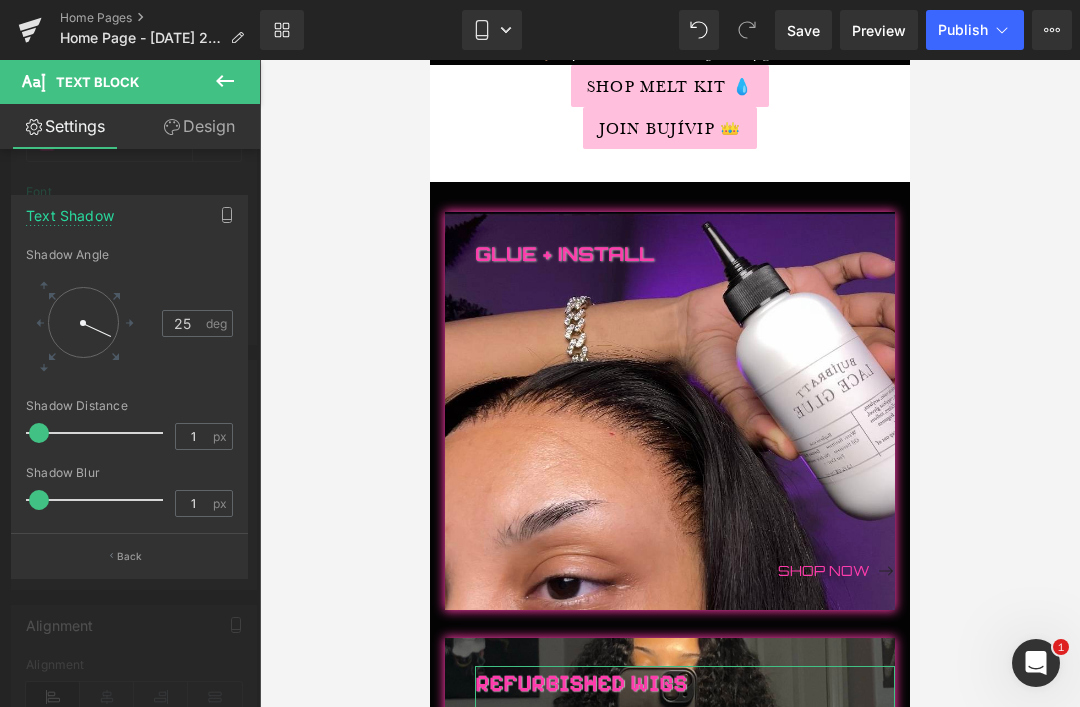 scroll, scrollTop: 358, scrollLeft: 0, axis: vertical 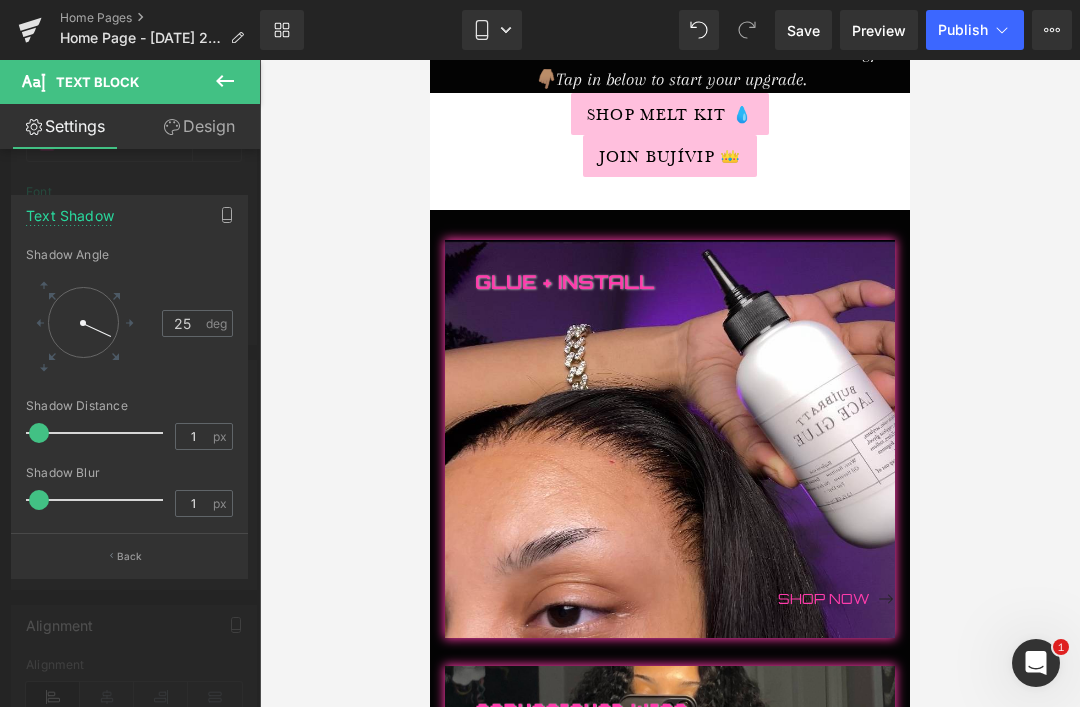 click at bounding box center [669, 417] 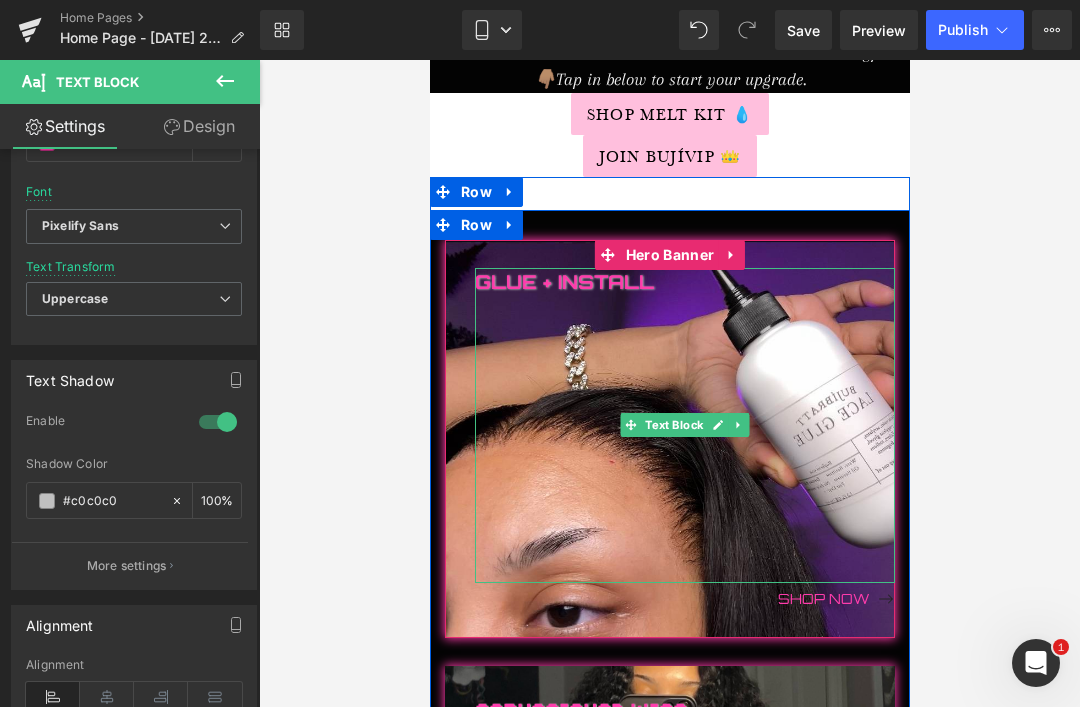 click on "Glue + Install" at bounding box center (684, 425) 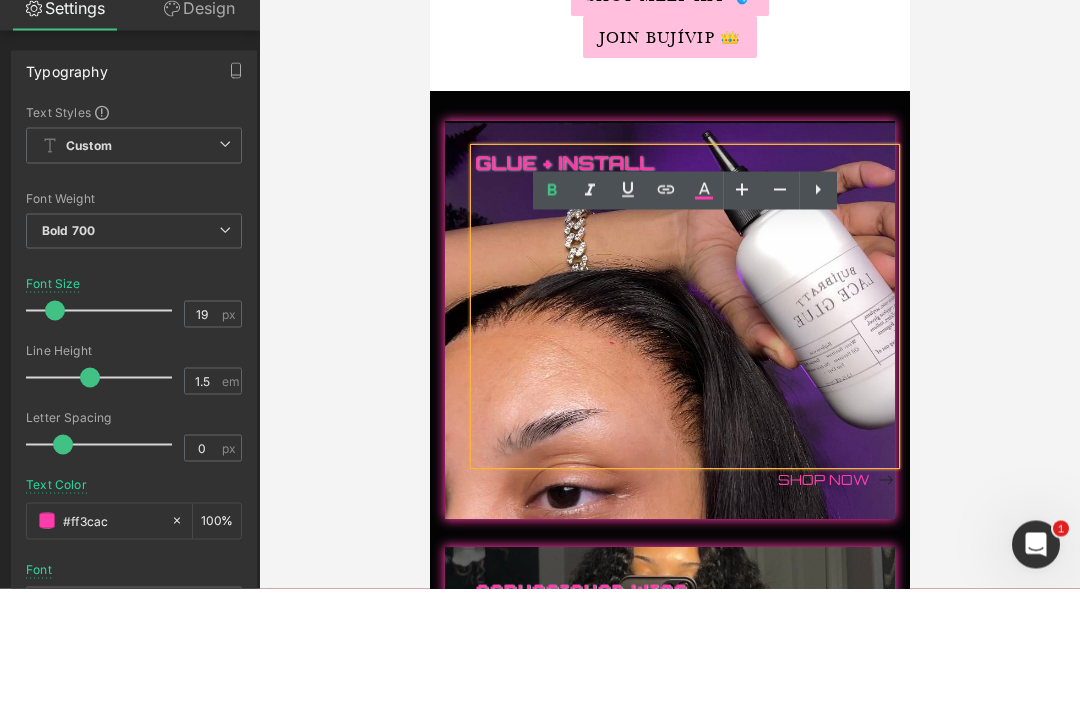click on "Glue + Install" at bounding box center [684, 307] 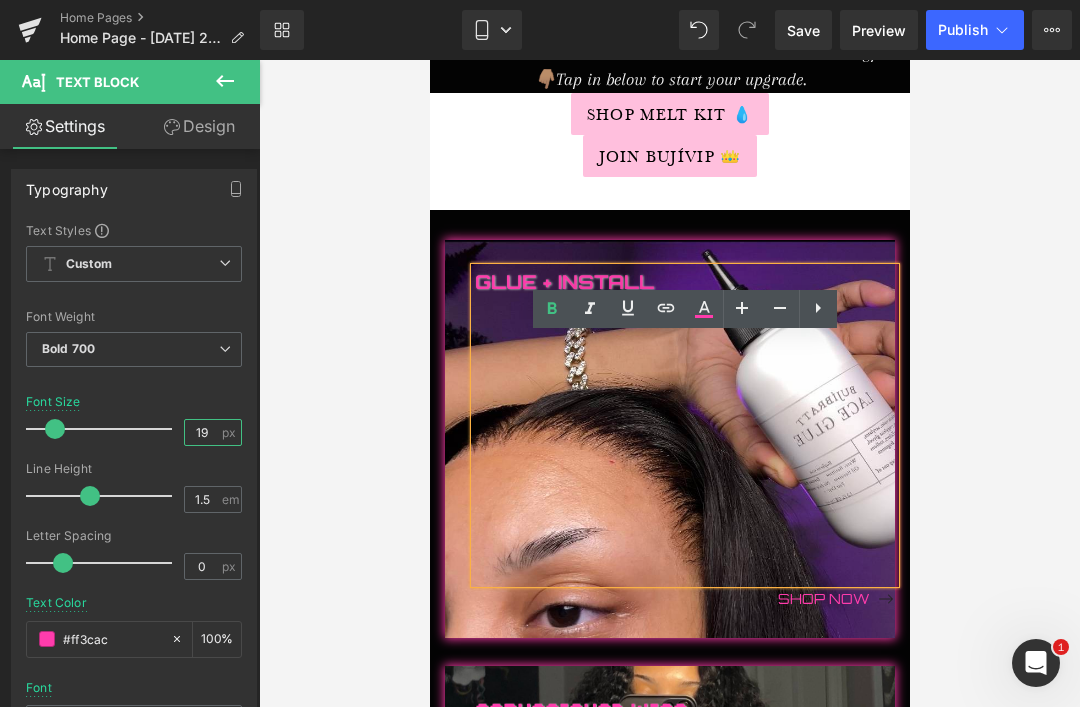 click on "19" at bounding box center [202, 432] 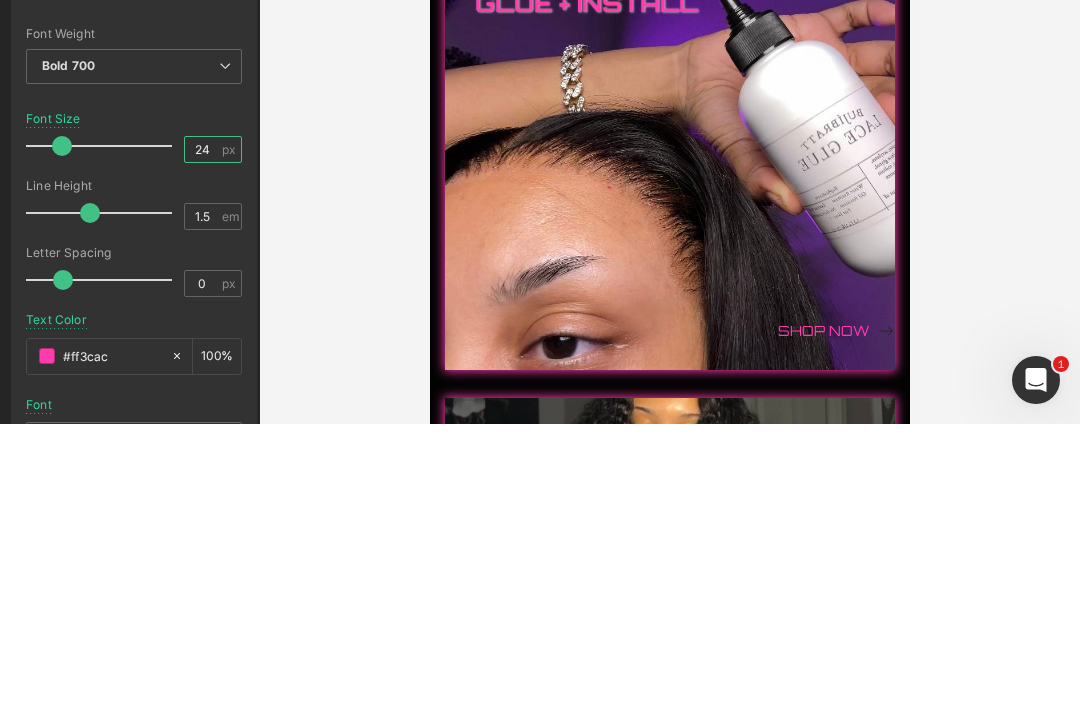 type on "24" 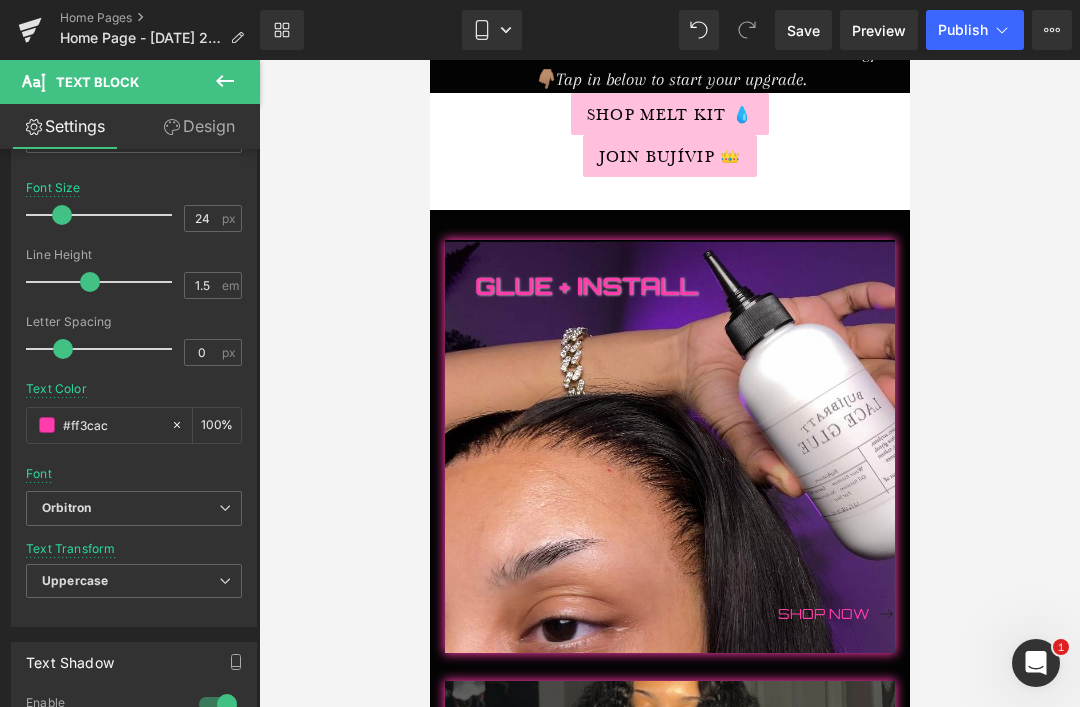 scroll, scrollTop: 218, scrollLeft: 0, axis: vertical 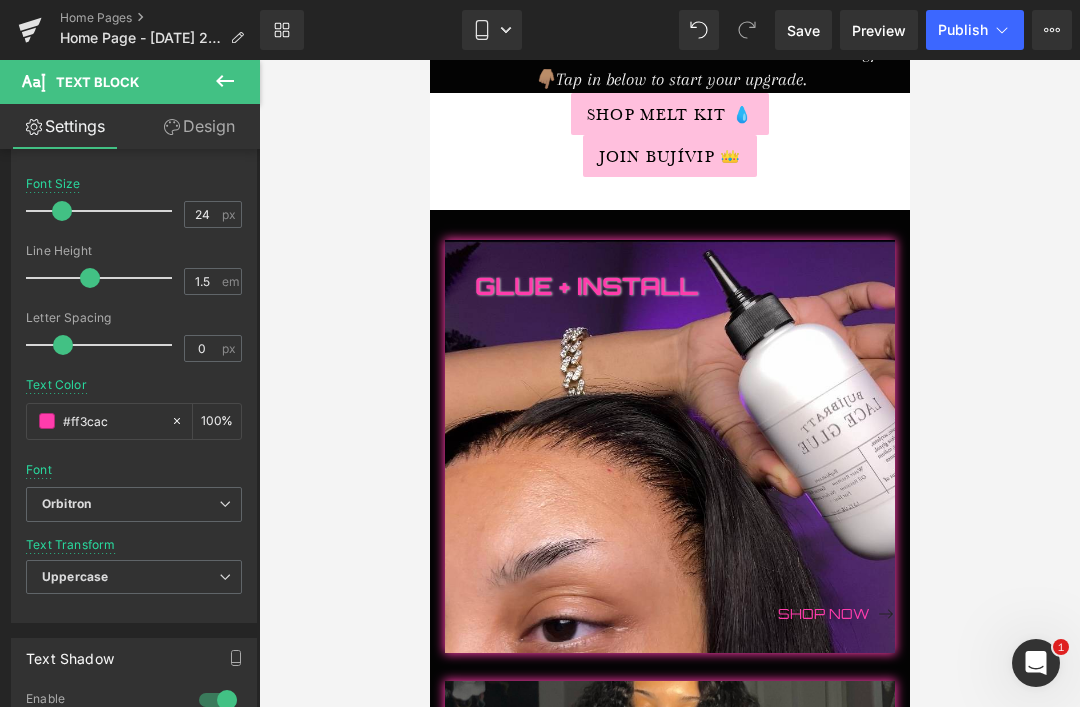 click on "Orbitron" at bounding box center (66, 504) 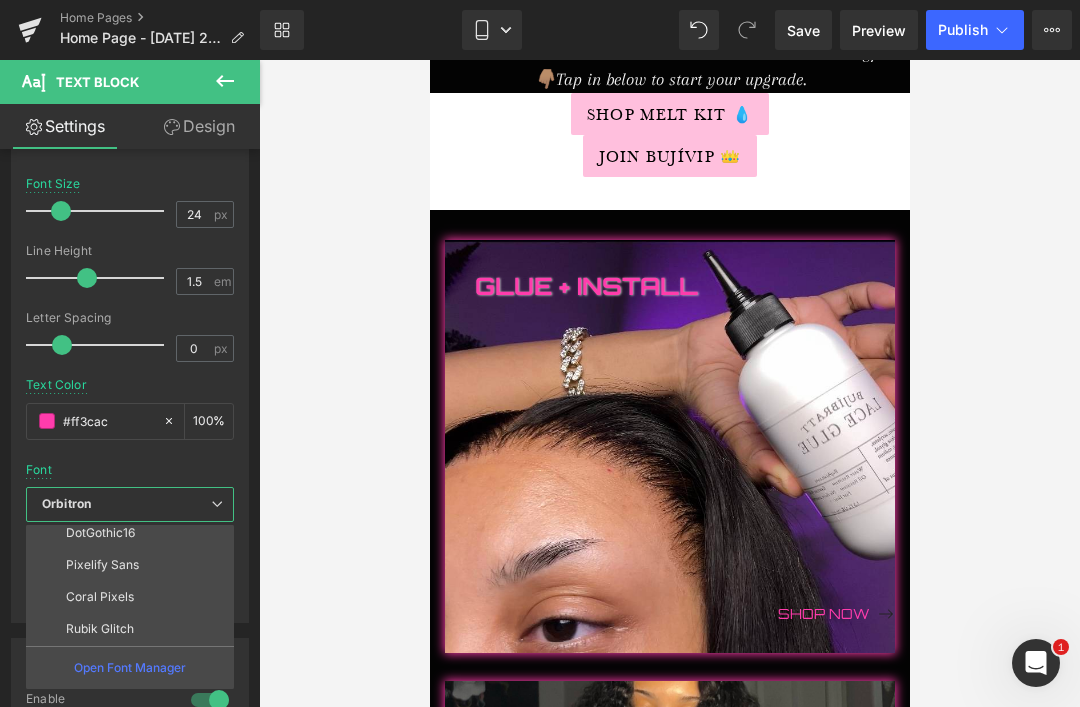 scroll, scrollTop: 200, scrollLeft: 0, axis: vertical 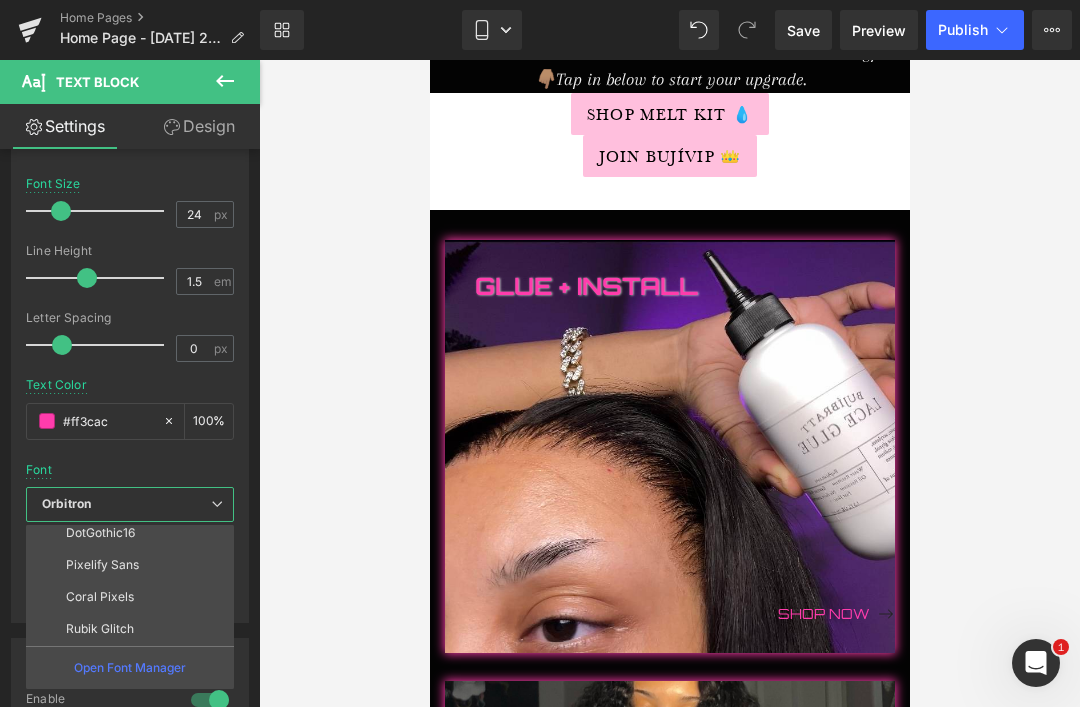 click on "Pixelify Sans" at bounding box center [102, 565] 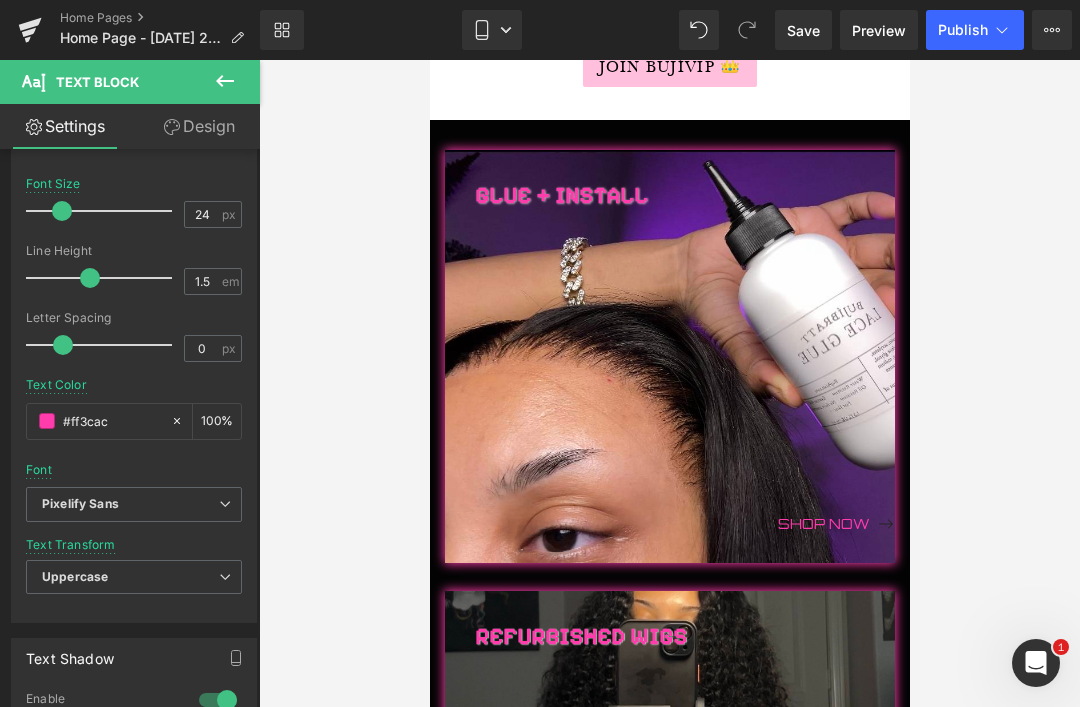 scroll, scrollTop: 447, scrollLeft: 0, axis: vertical 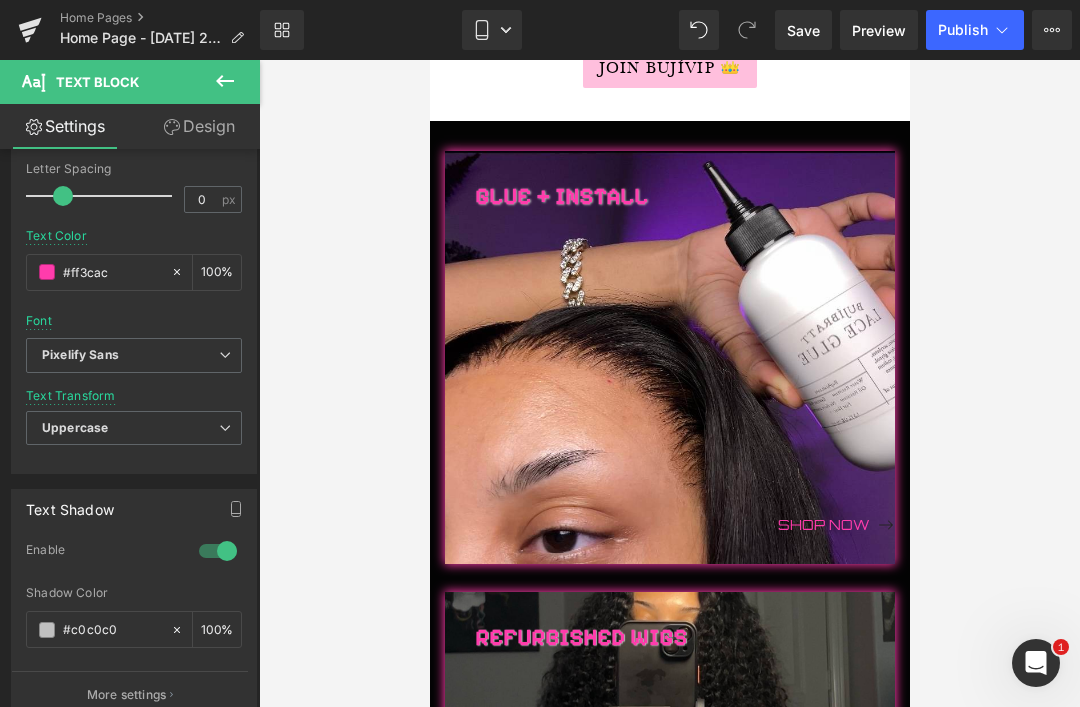 click on "More settings" at bounding box center [127, 695] 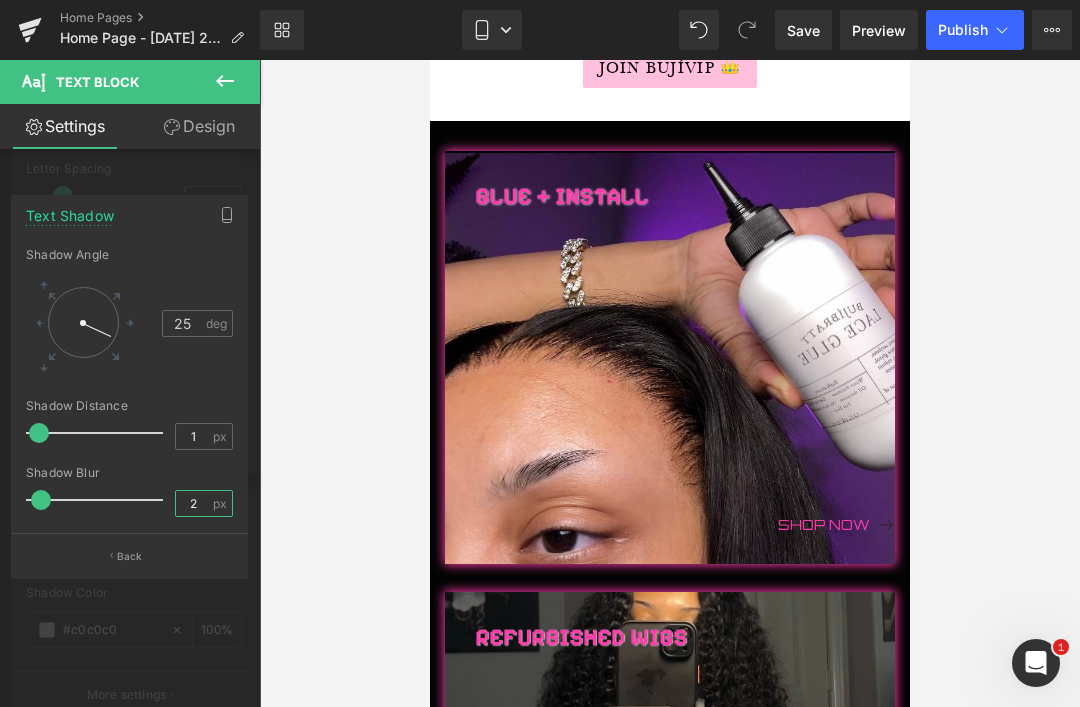click on "2" at bounding box center (193, 503) 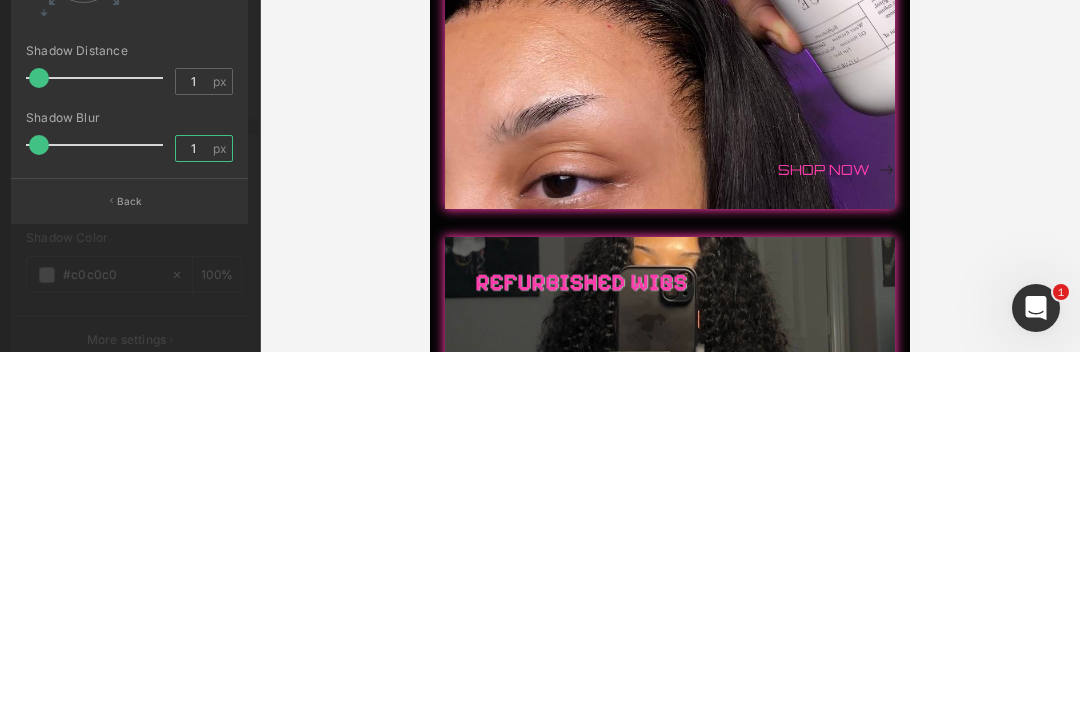type on "1" 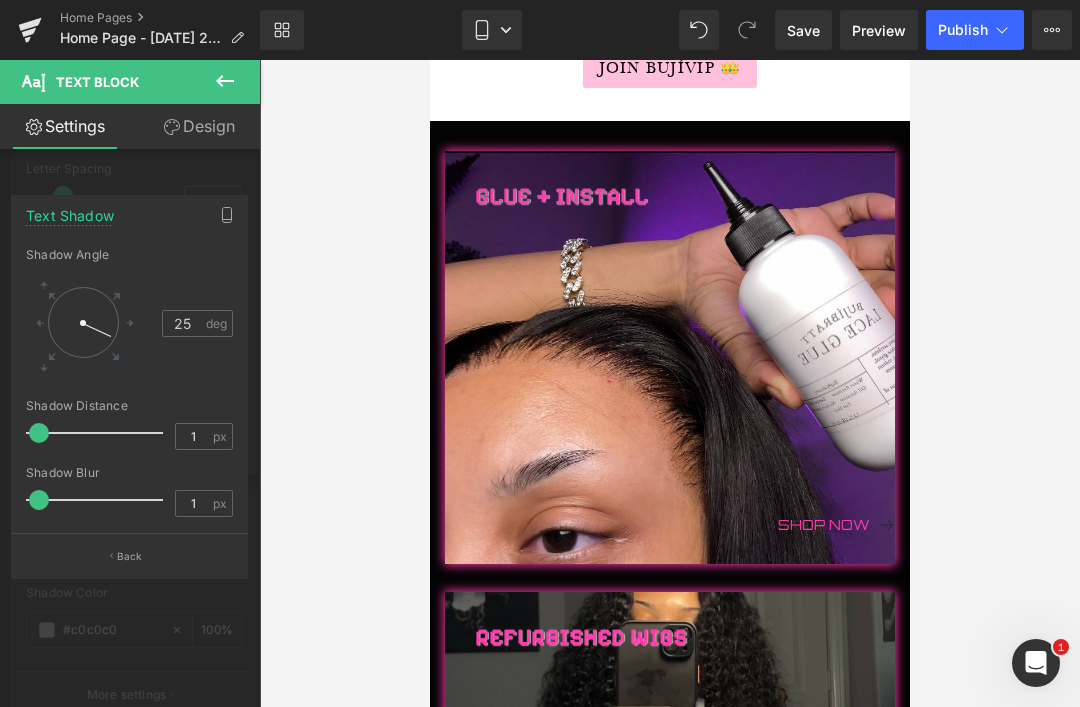 click on "Back" at bounding box center [129, 555] 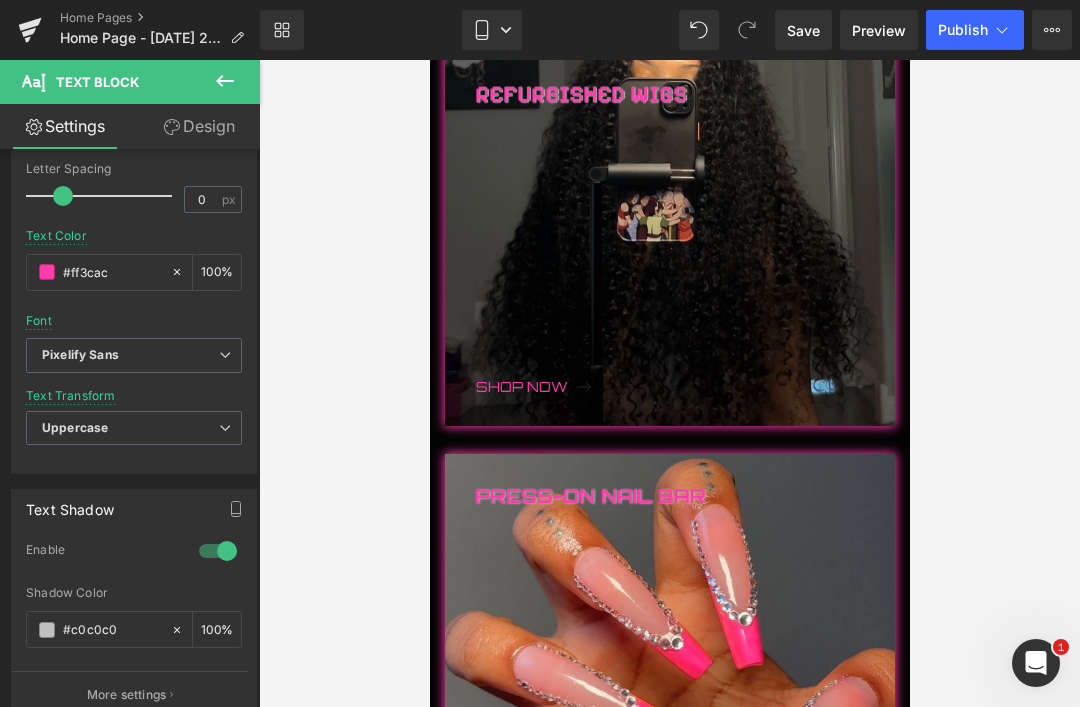 scroll, scrollTop: 991, scrollLeft: 0, axis: vertical 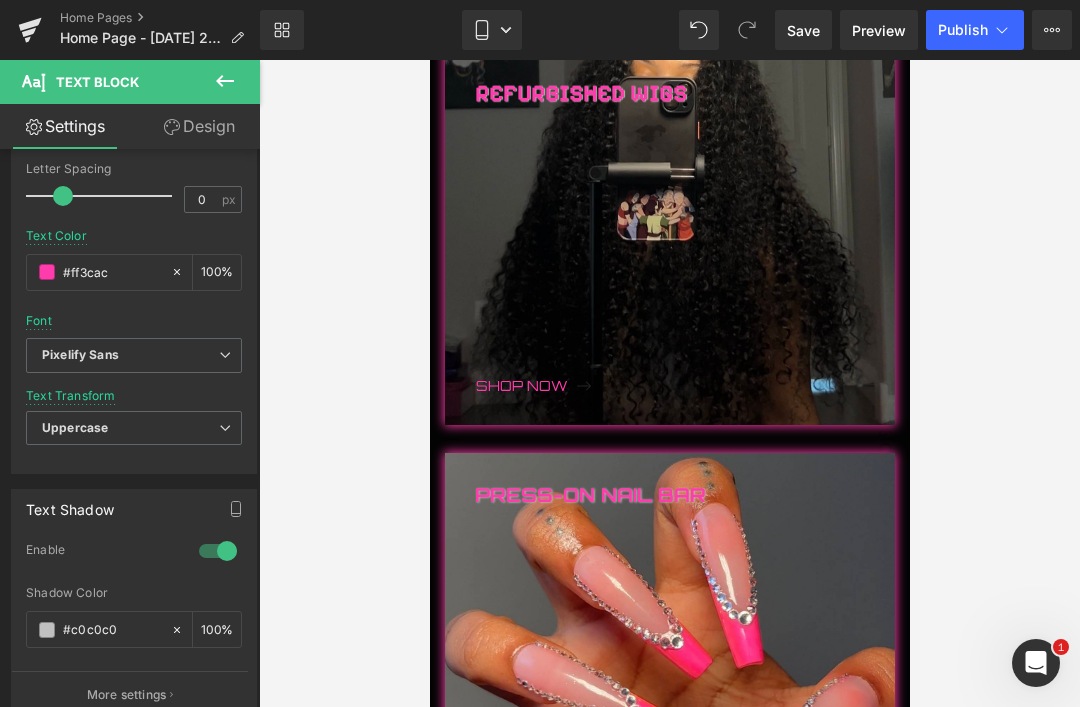 click on "Press-On Nail Bar" at bounding box center [684, 624] 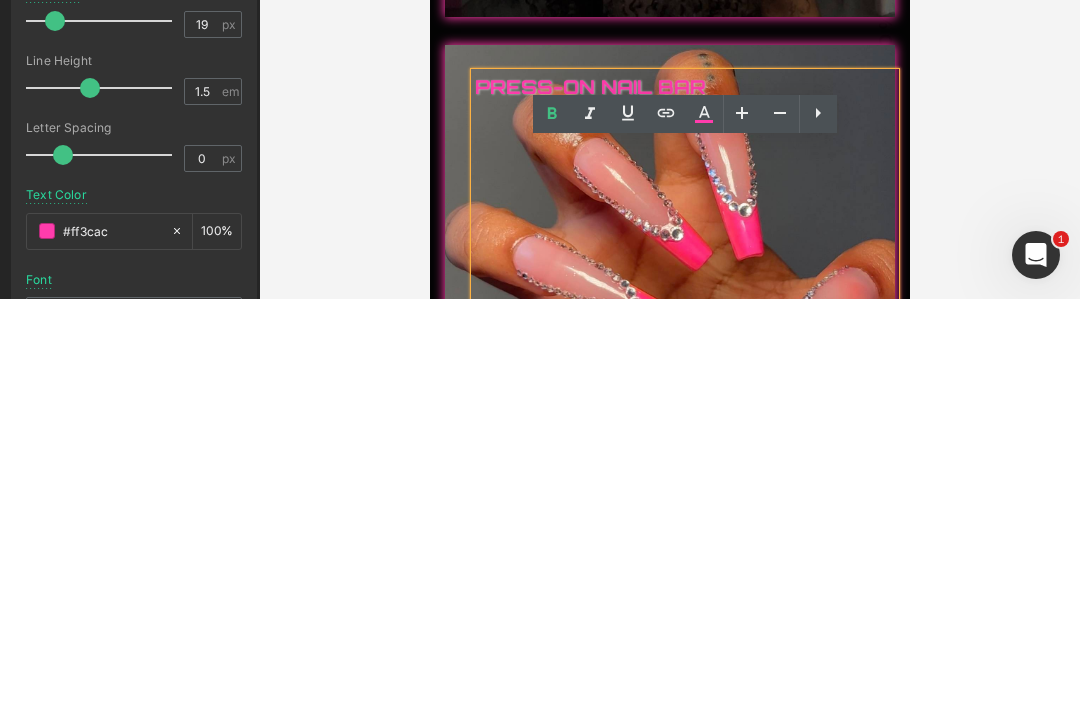 type 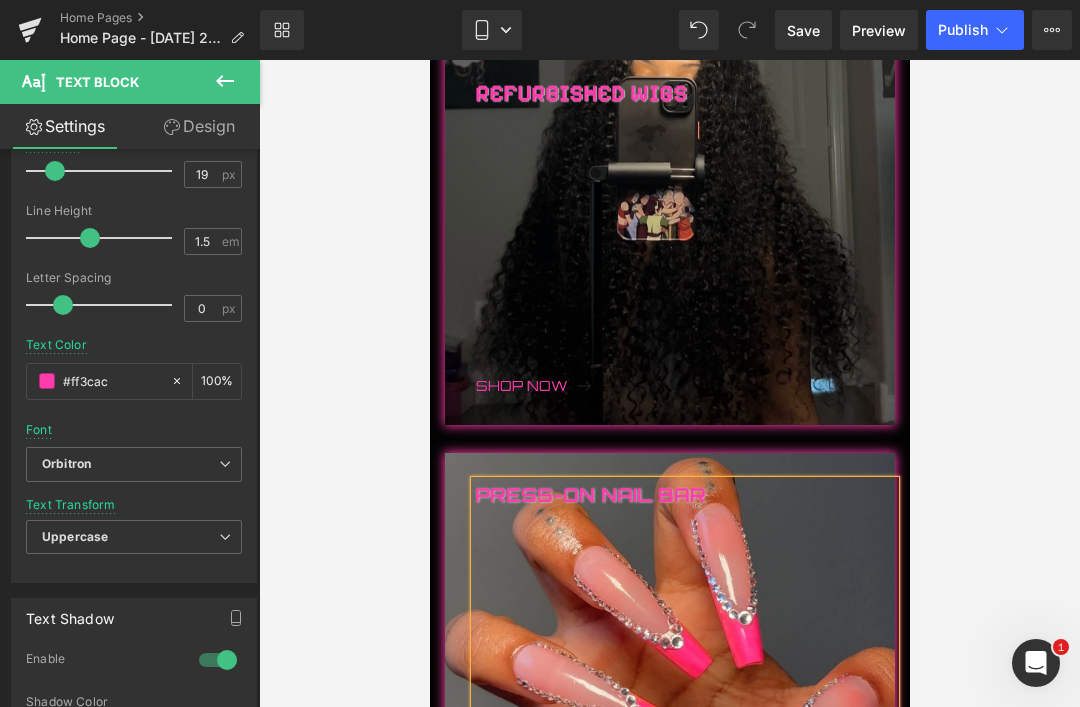 scroll, scrollTop: 276, scrollLeft: 0, axis: vertical 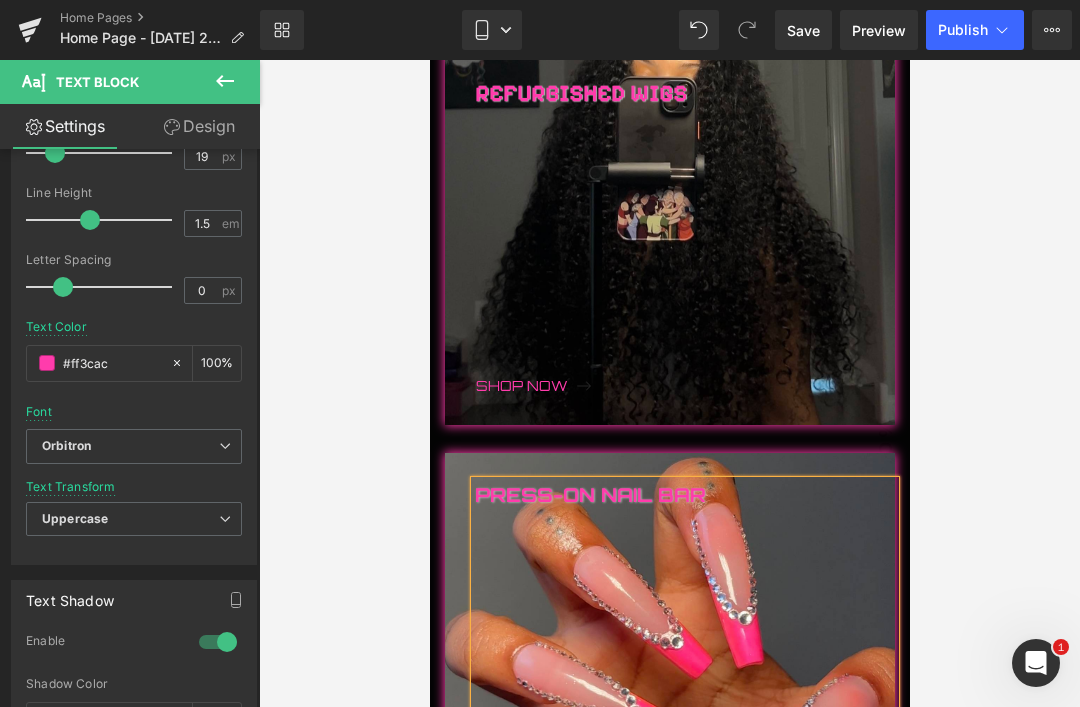 click on "Orbitron" at bounding box center [134, 446] 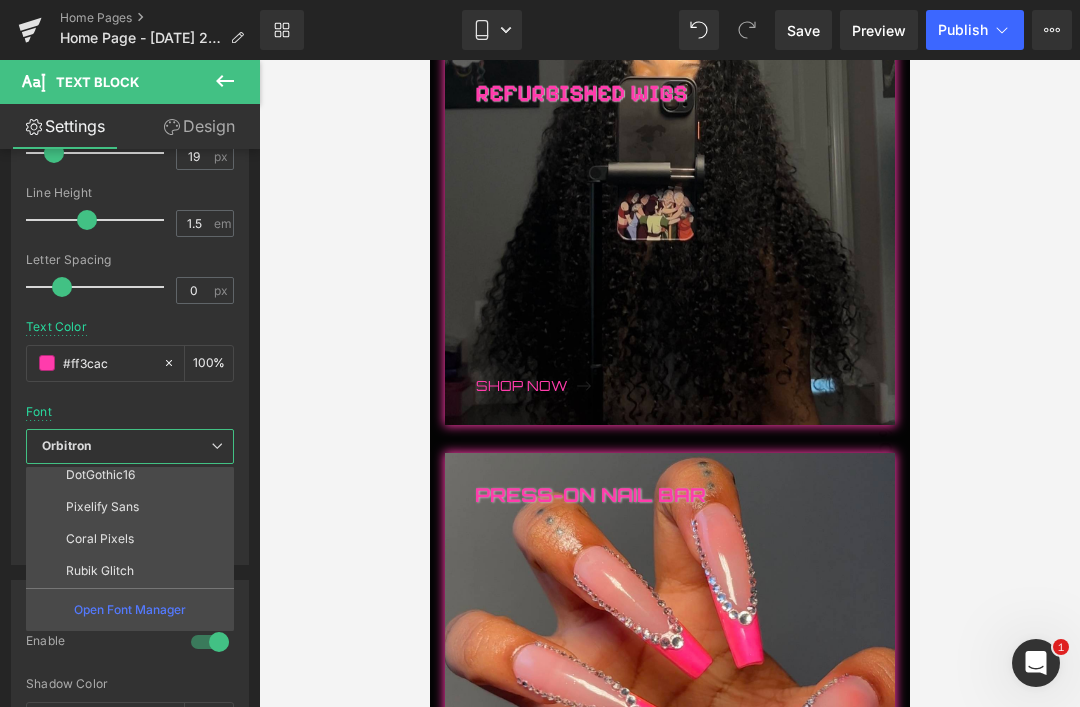scroll, scrollTop: 200, scrollLeft: 0, axis: vertical 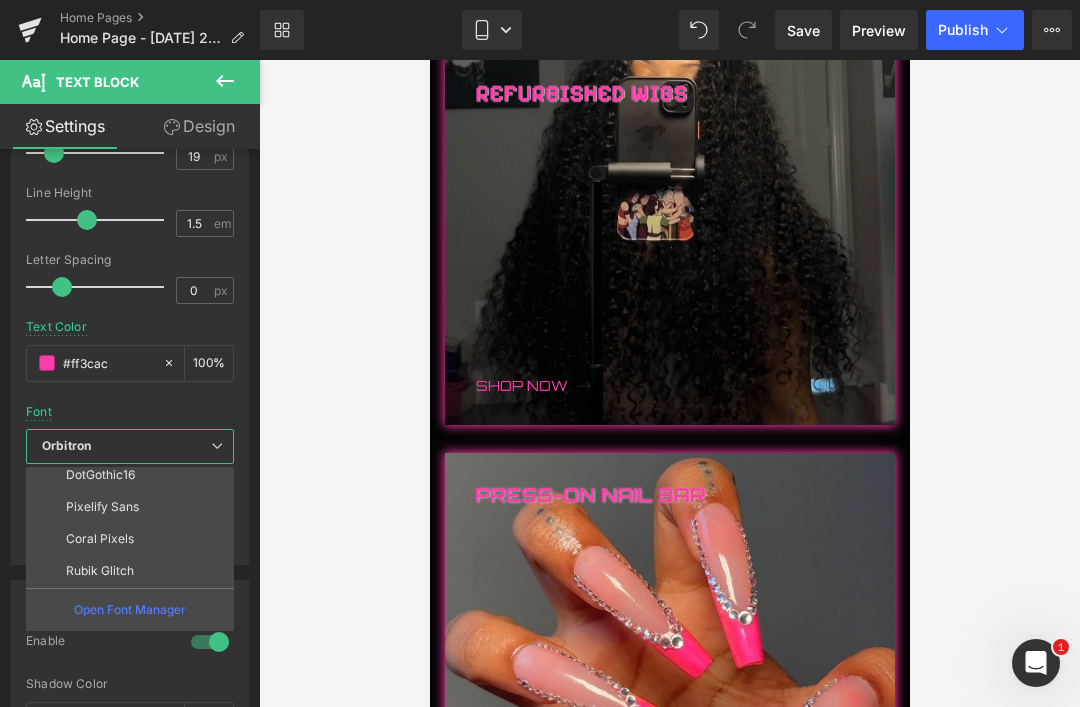 click on "Pixelify Sans" at bounding box center [102, 507] 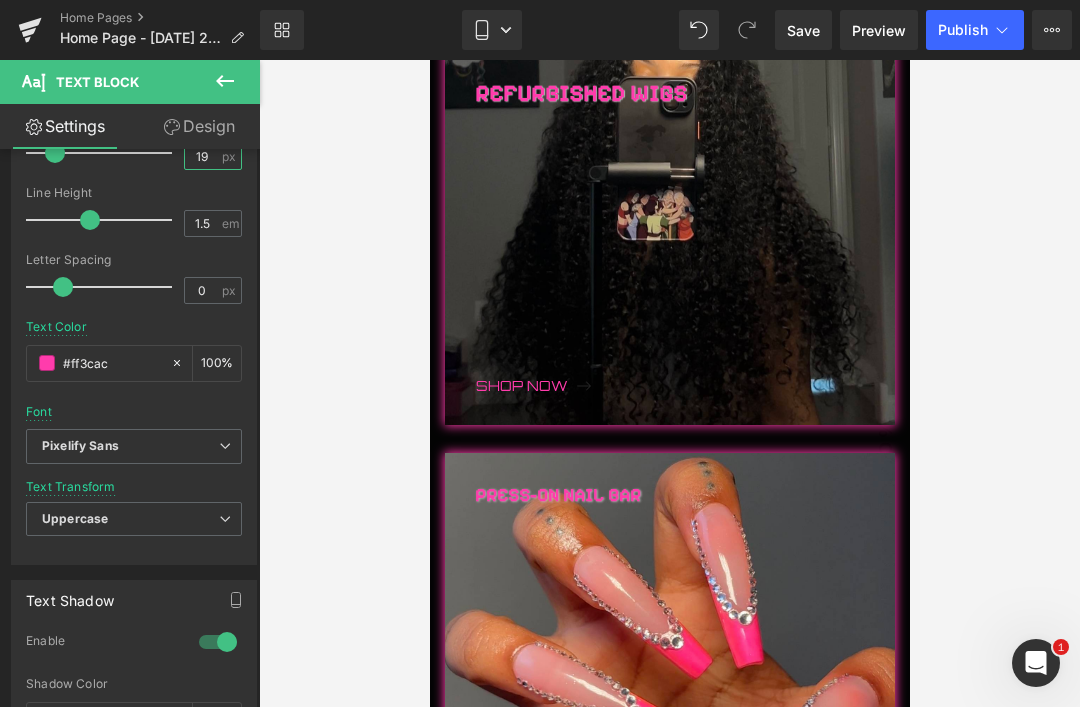 click on "19" at bounding box center (202, 156) 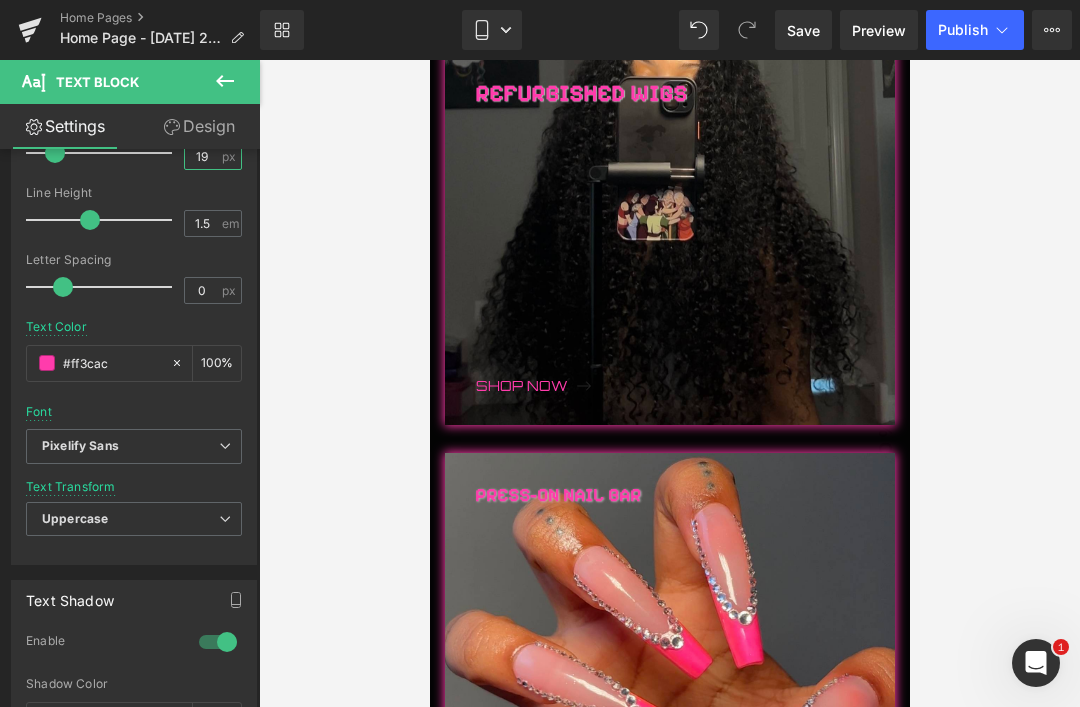 type on "1" 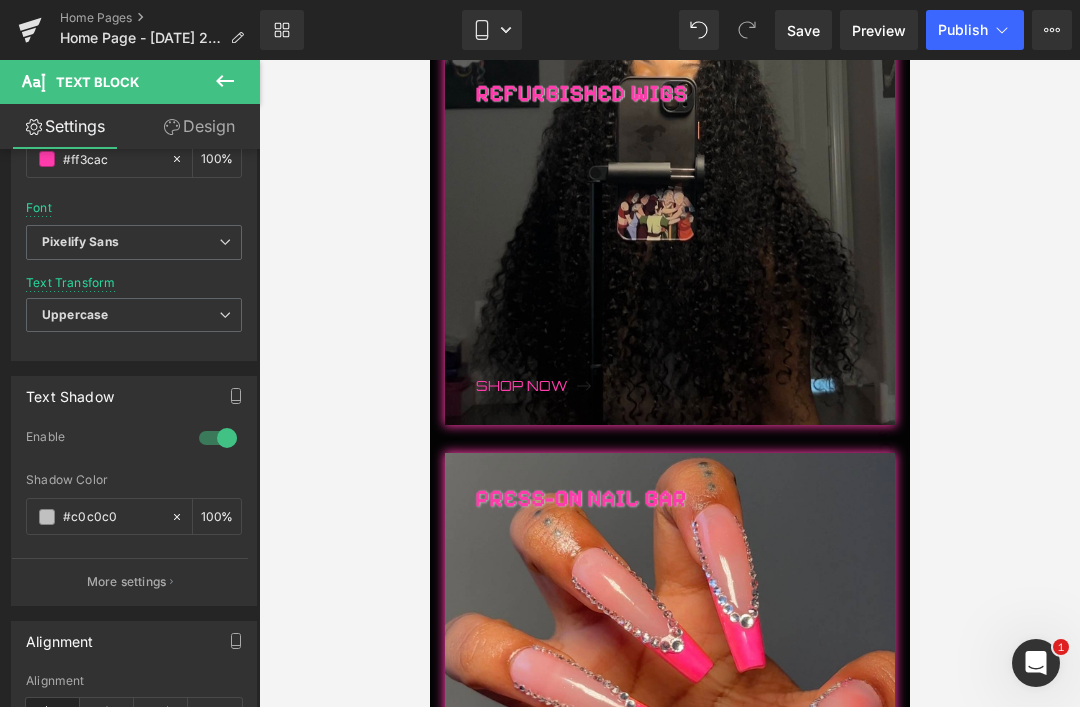 scroll, scrollTop: 484, scrollLeft: 0, axis: vertical 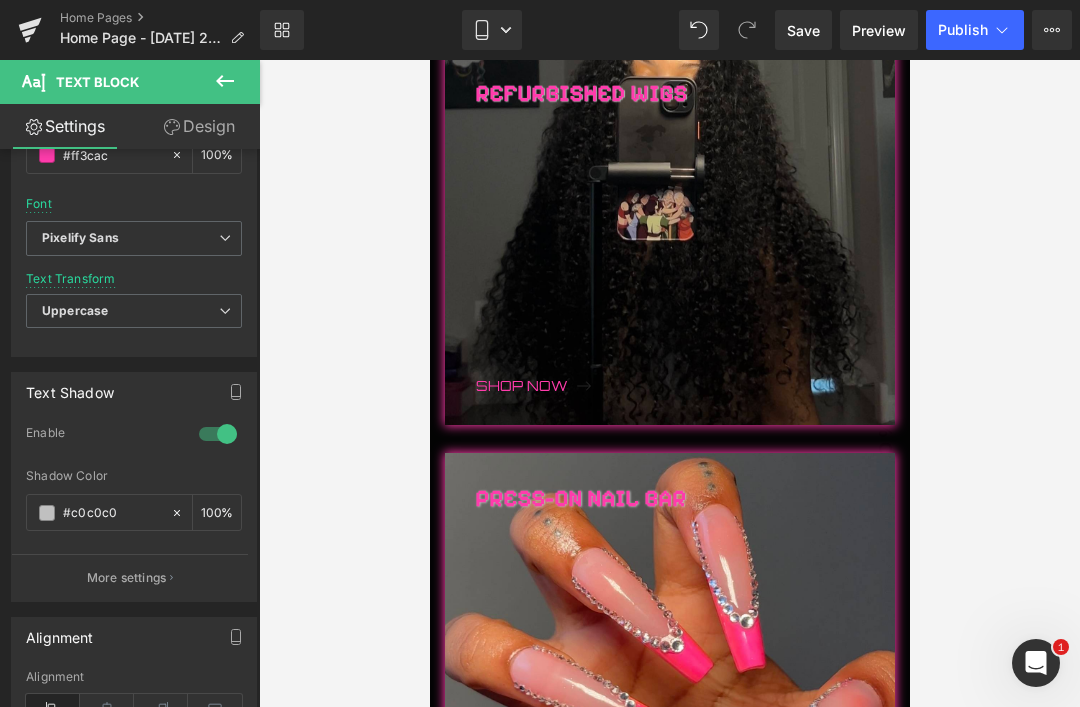 type on "24" 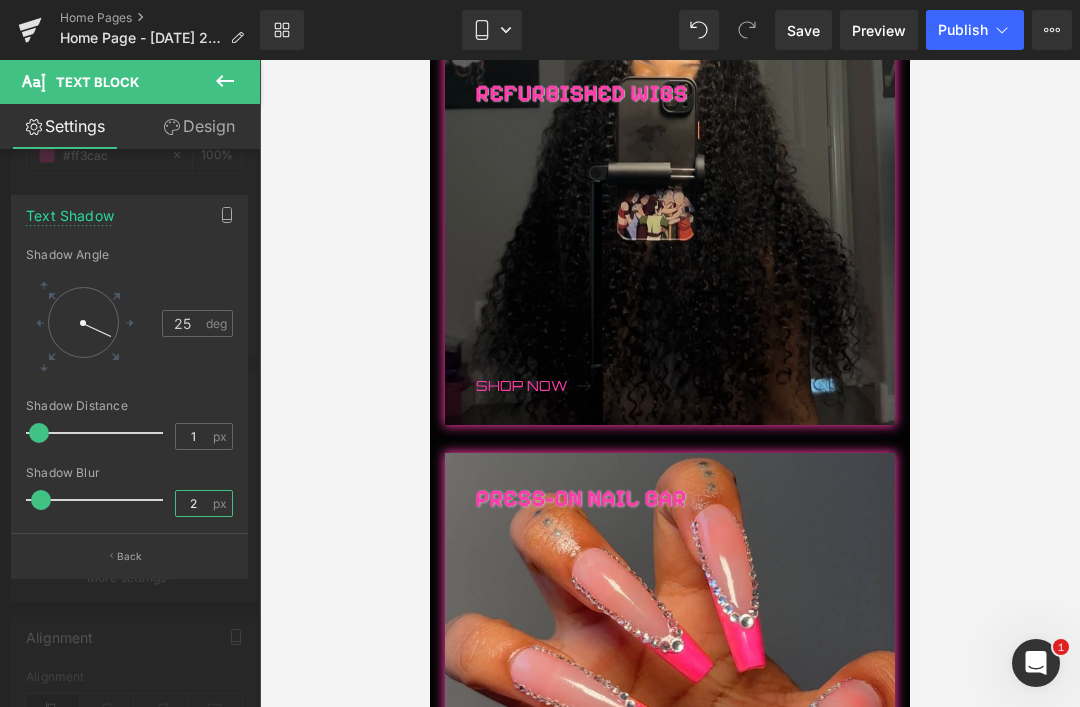 click on "2" at bounding box center [193, 503] 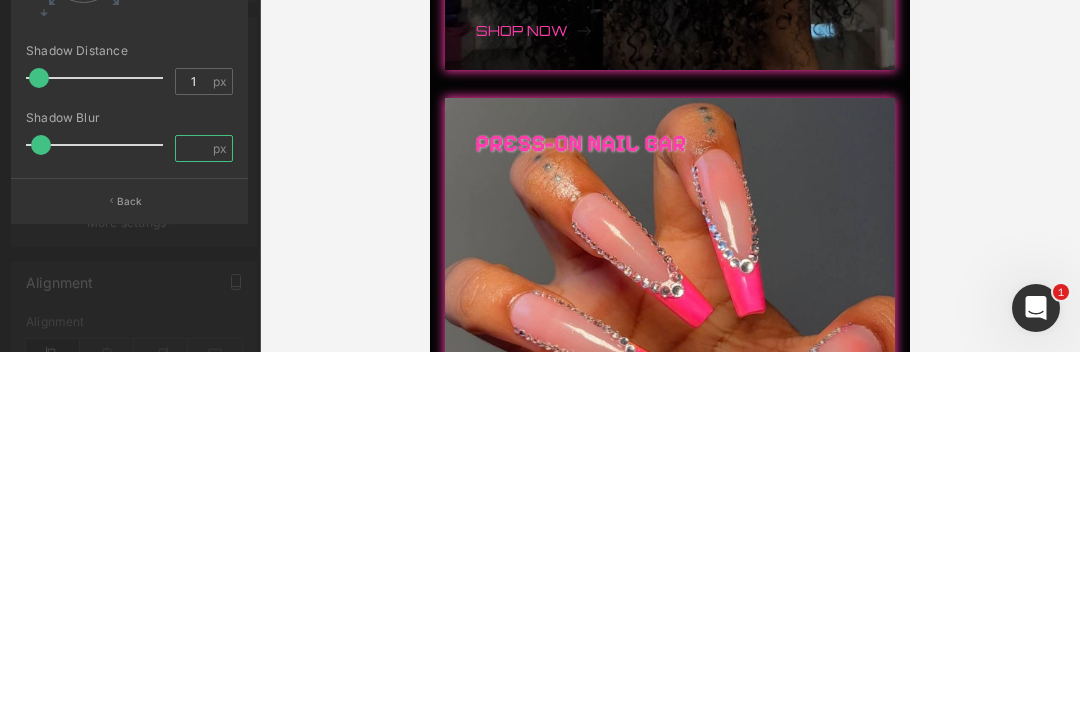 type on "1" 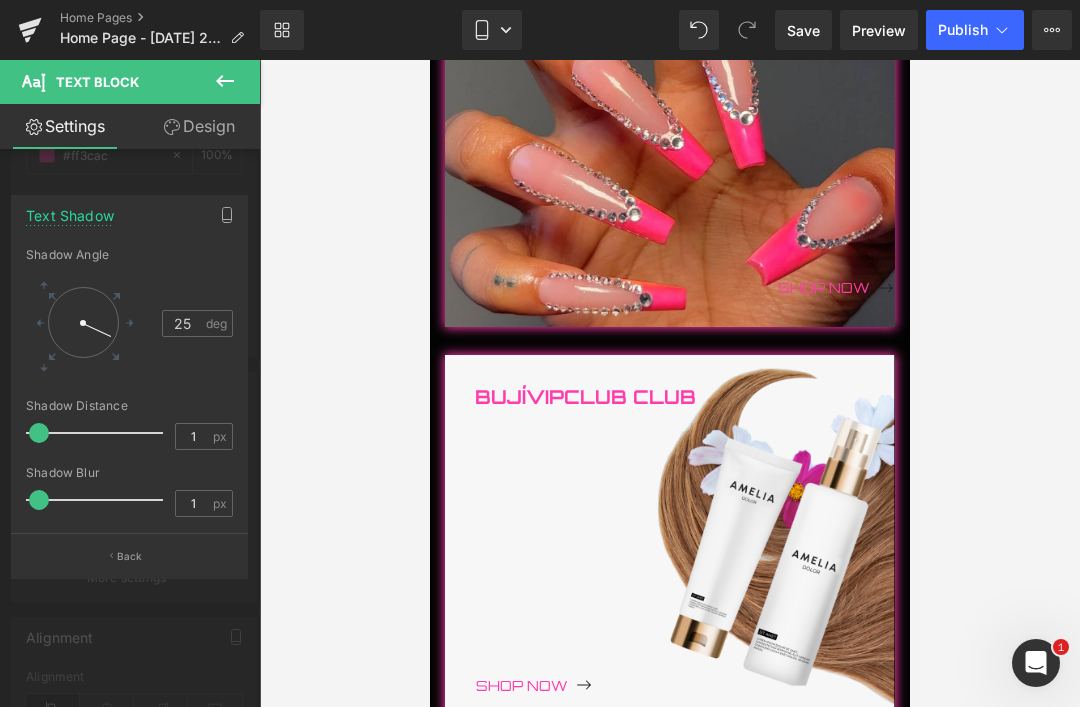 scroll, scrollTop: 1491, scrollLeft: 0, axis: vertical 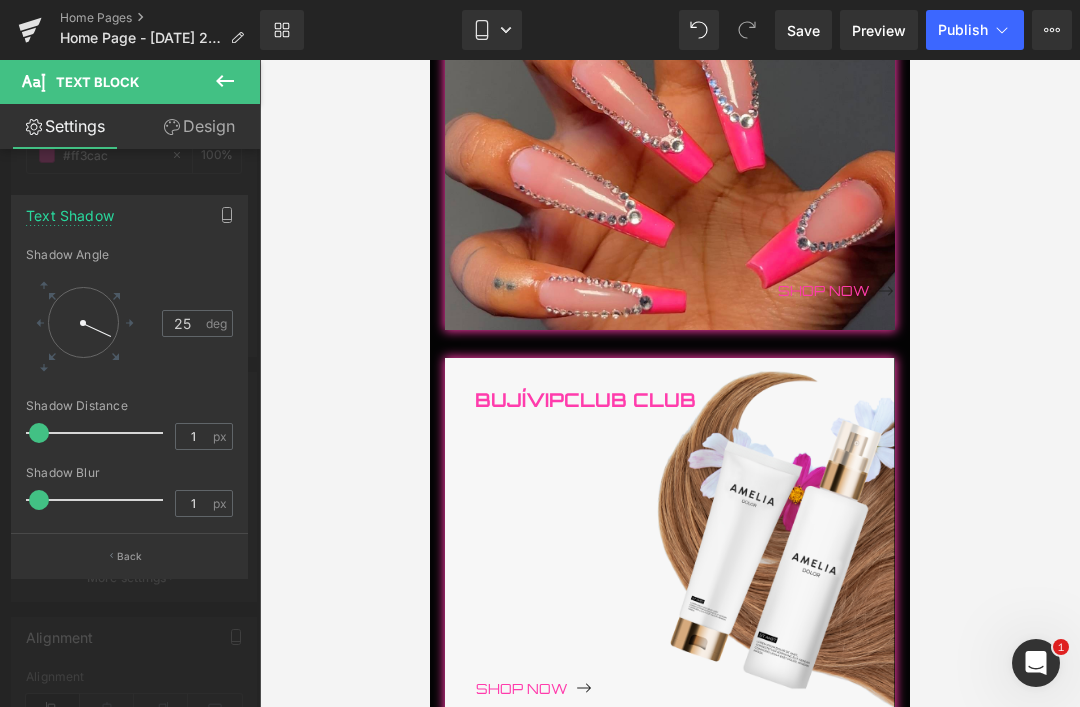 click at bounding box center [669, 417] 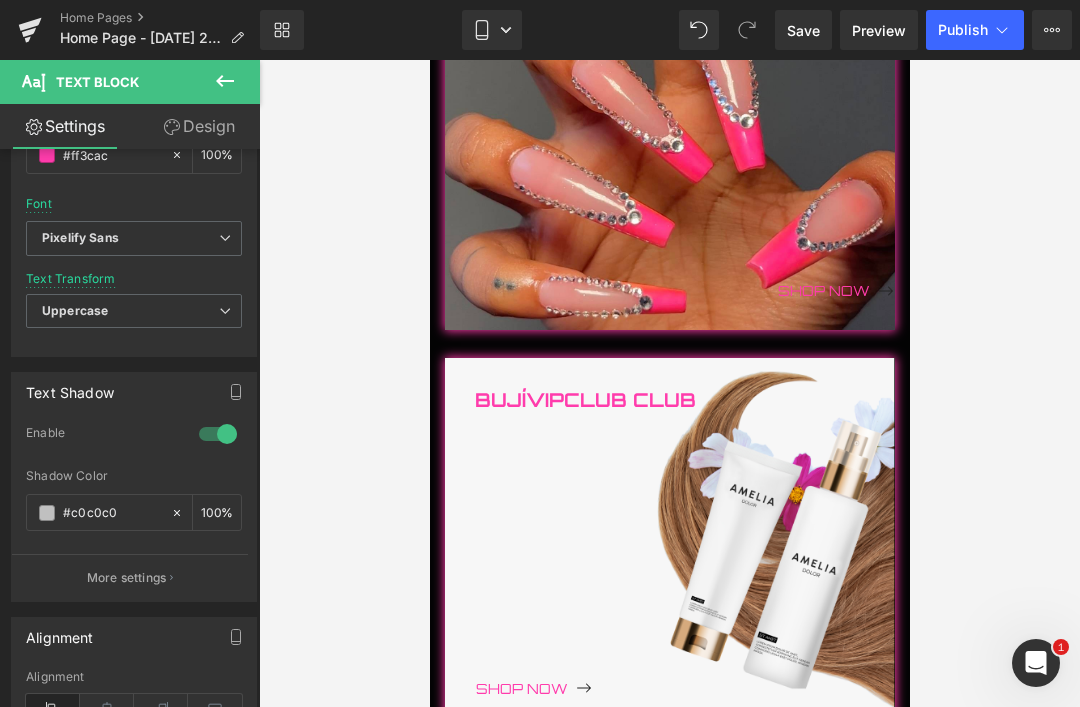 click on "BUJÍVIPCLUB Club" at bounding box center [684, 529] 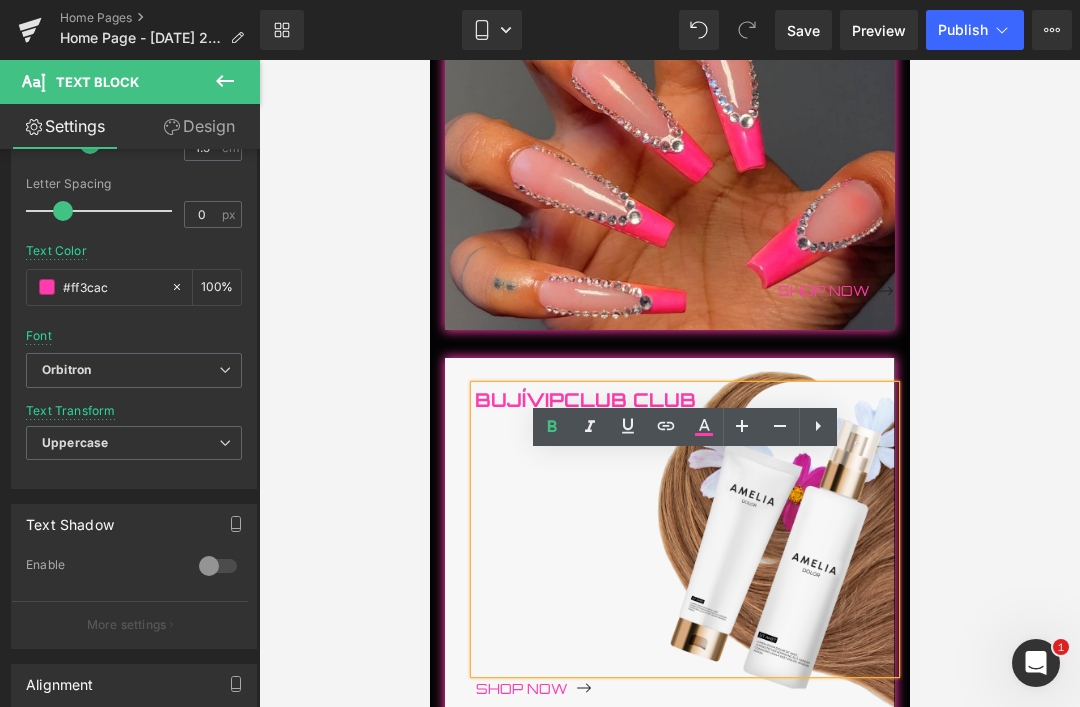 scroll, scrollTop: 357, scrollLeft: 0, axis: vertical 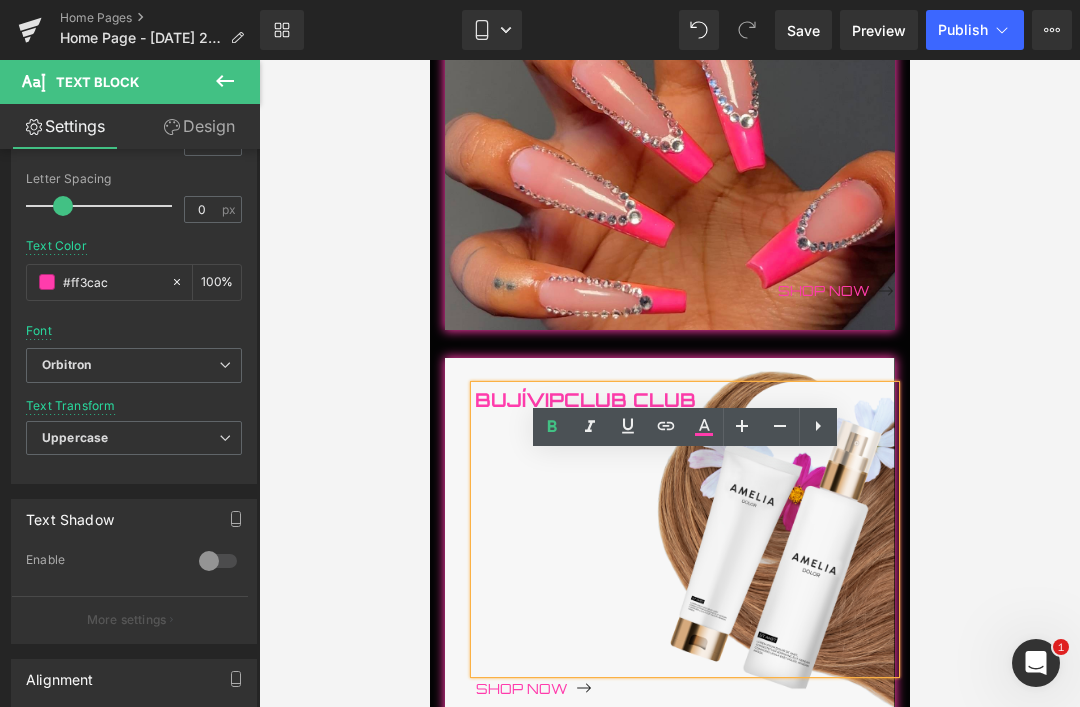 click on "Orbitron" at bounding box center (66, 365) 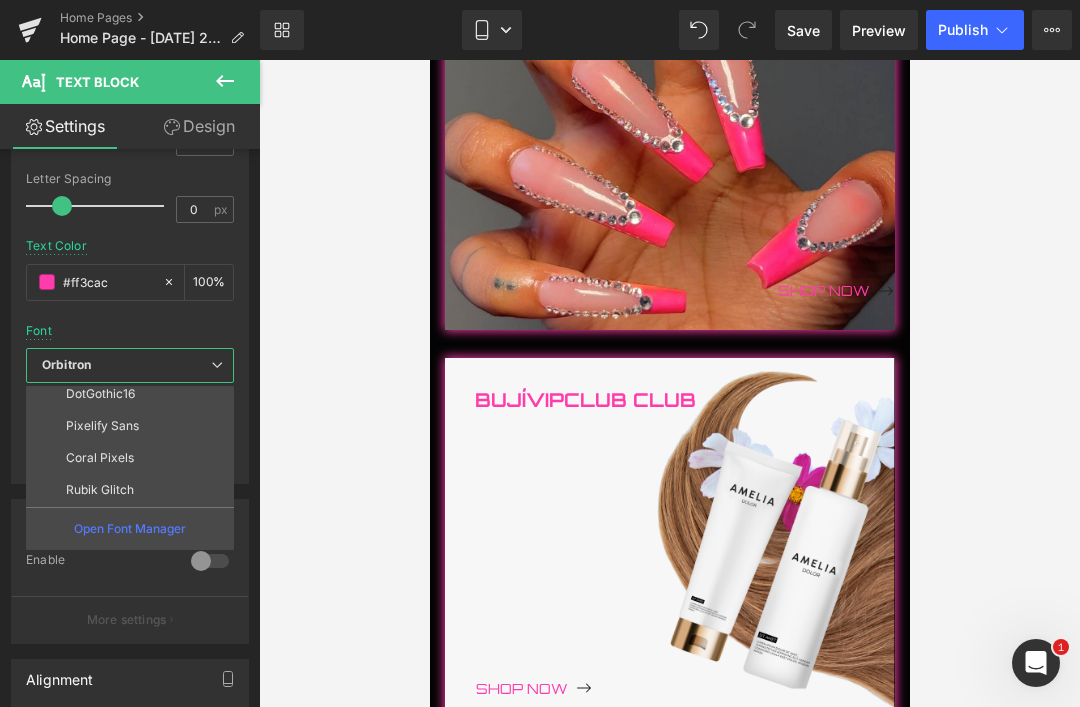 scroll, scrollTop: 200, scrollLeft: 0, axis: vertical 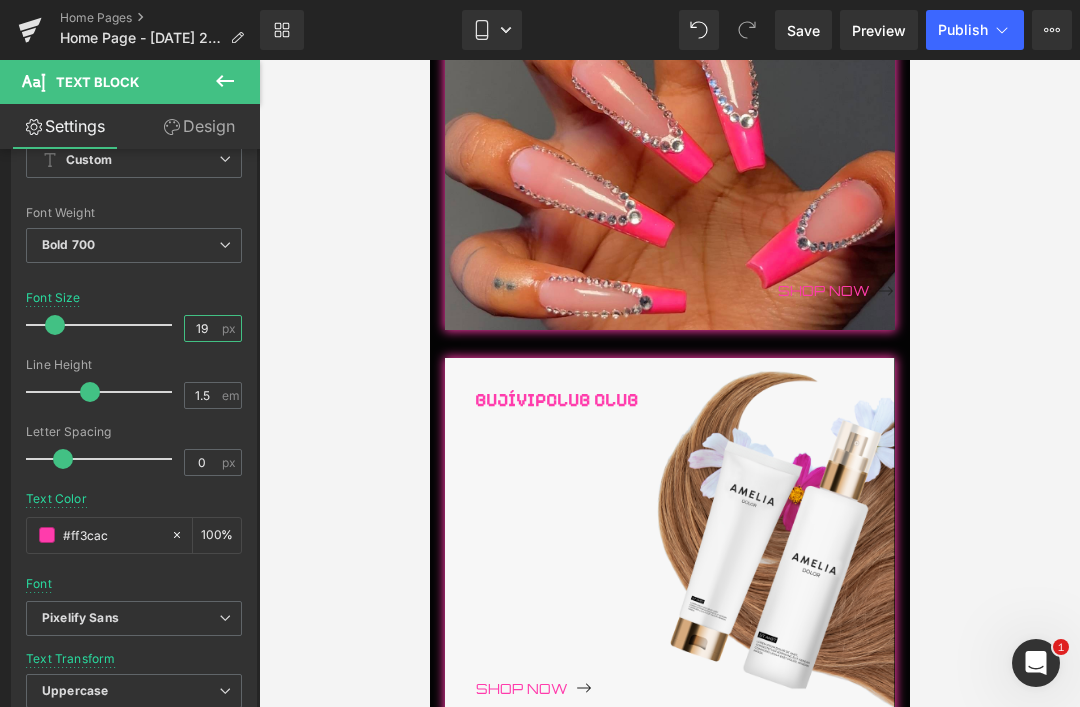 click on "19" at bounding box center (202, 328) 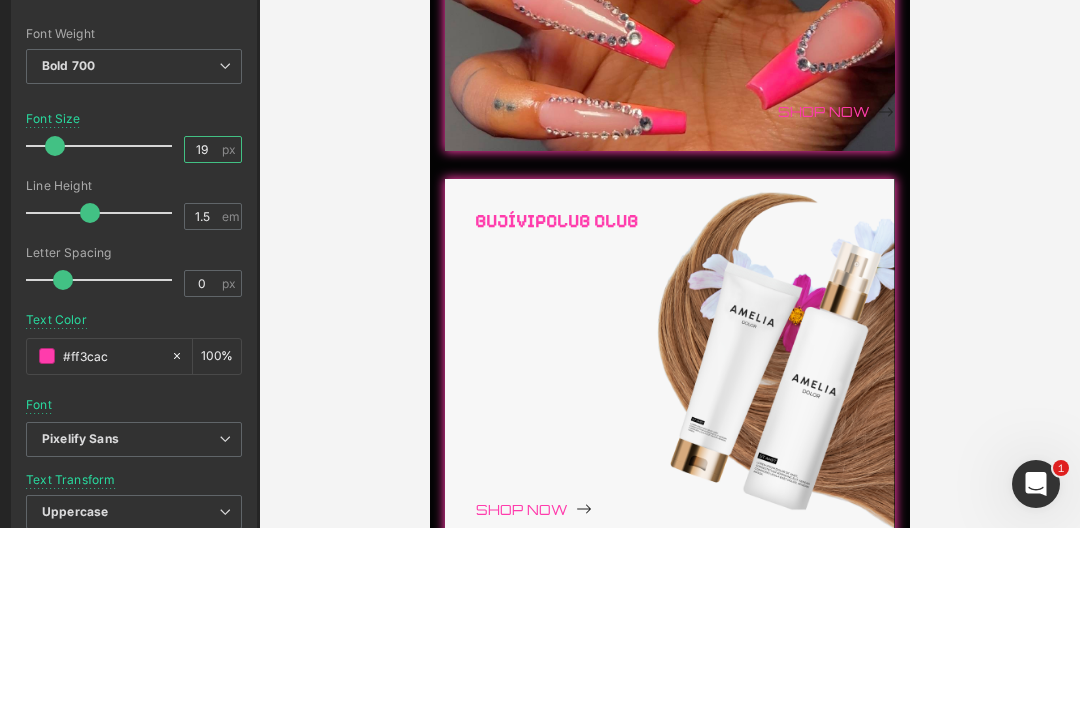 type on "1" 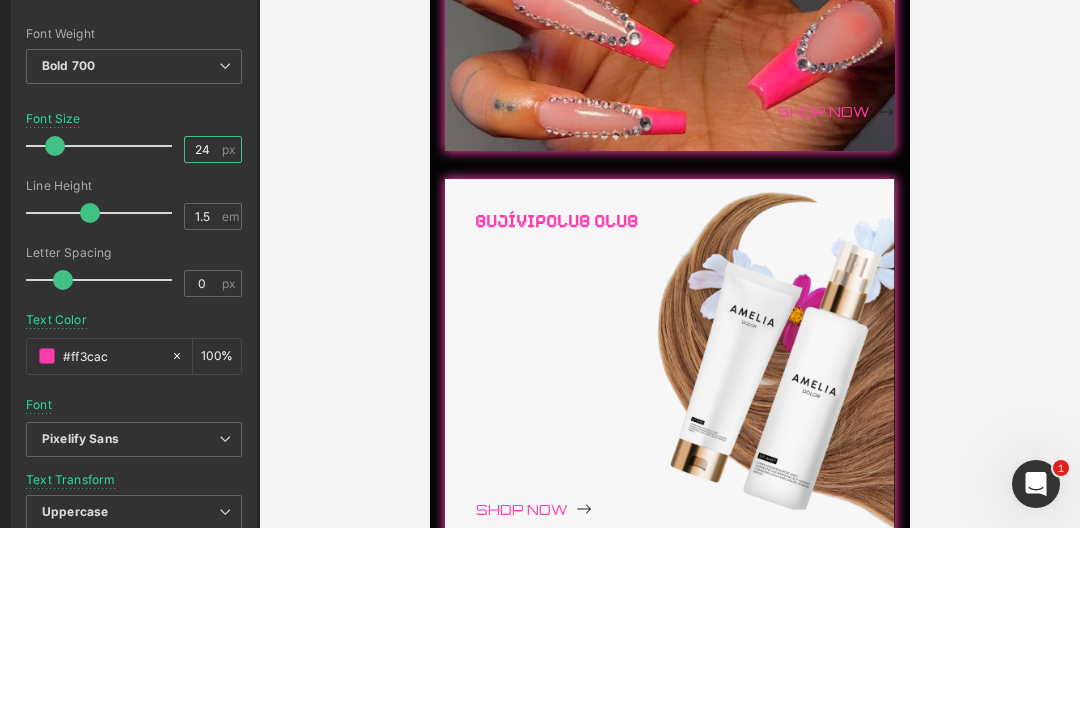 type on "24" 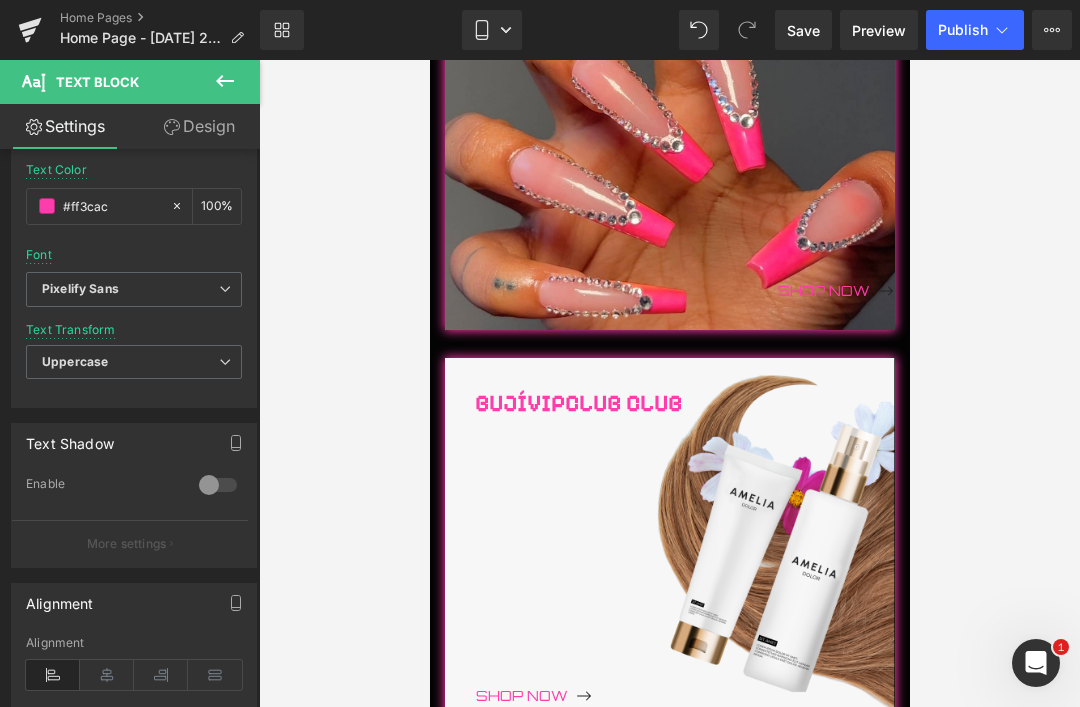 scroll, scrollTop: 434, scrollLeft: 0, axis: vertical 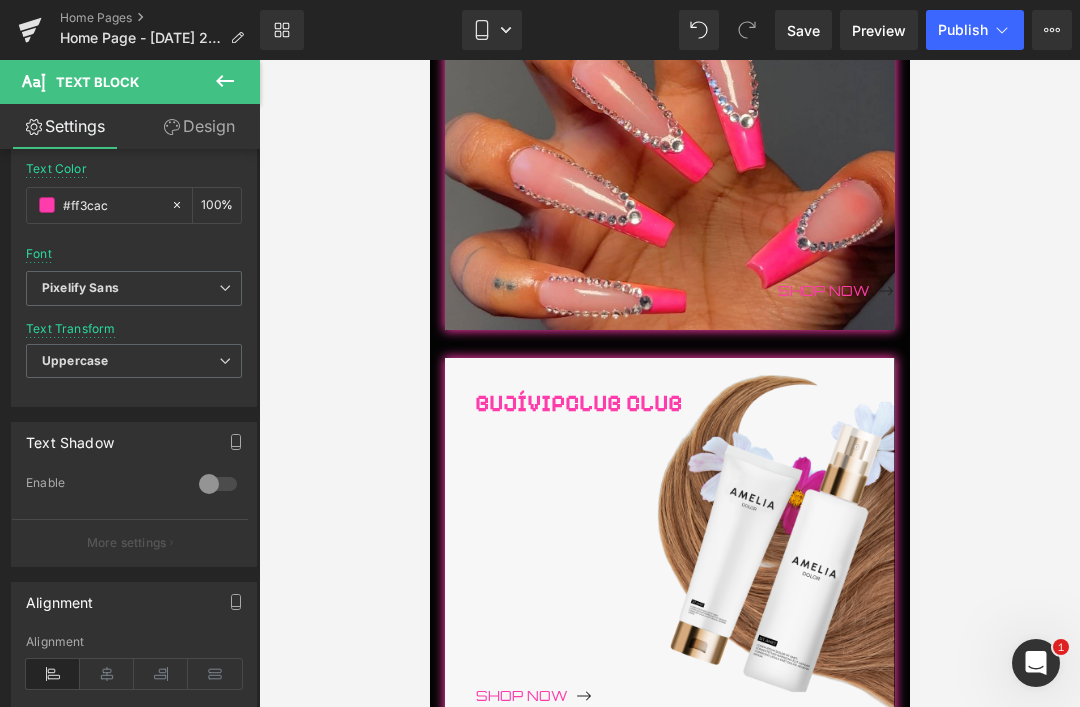 click at bounding box center [218, 484] 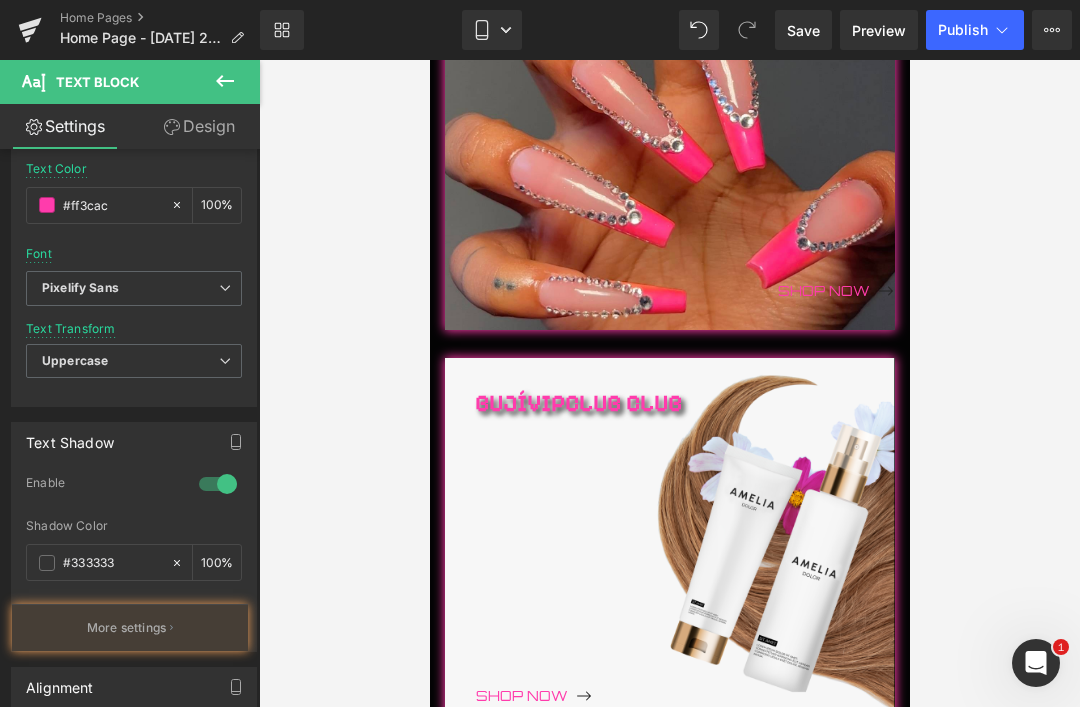 click on "#333333" at bounding box center (112, 563) 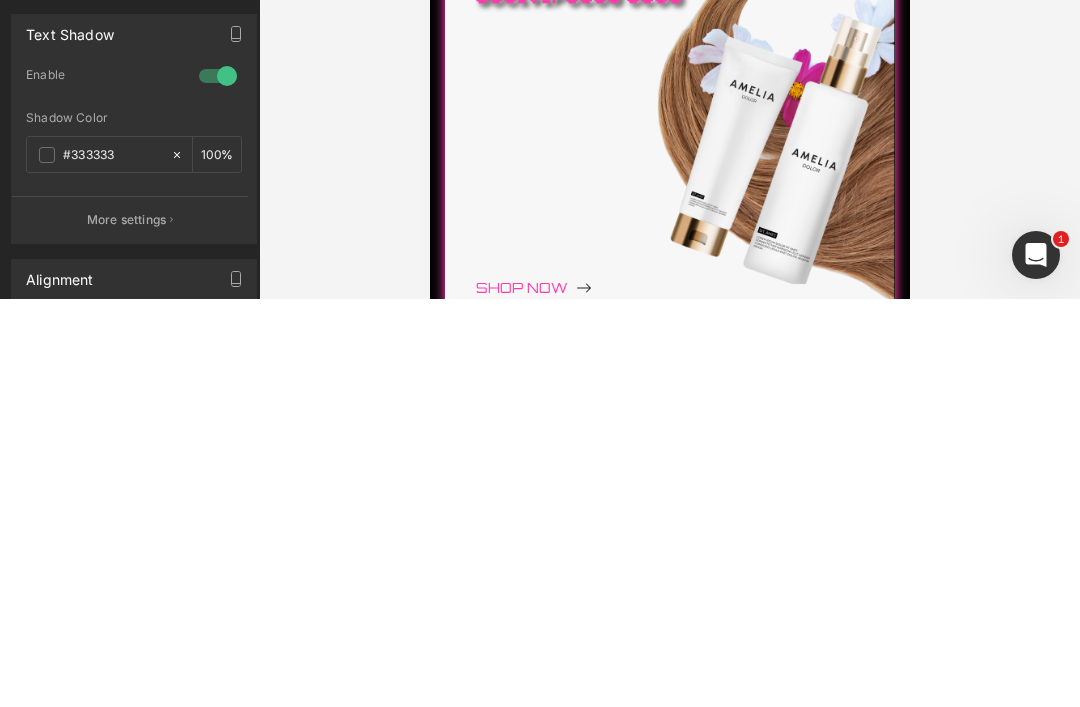 click on "#333333" at bounding box center (112, 563) 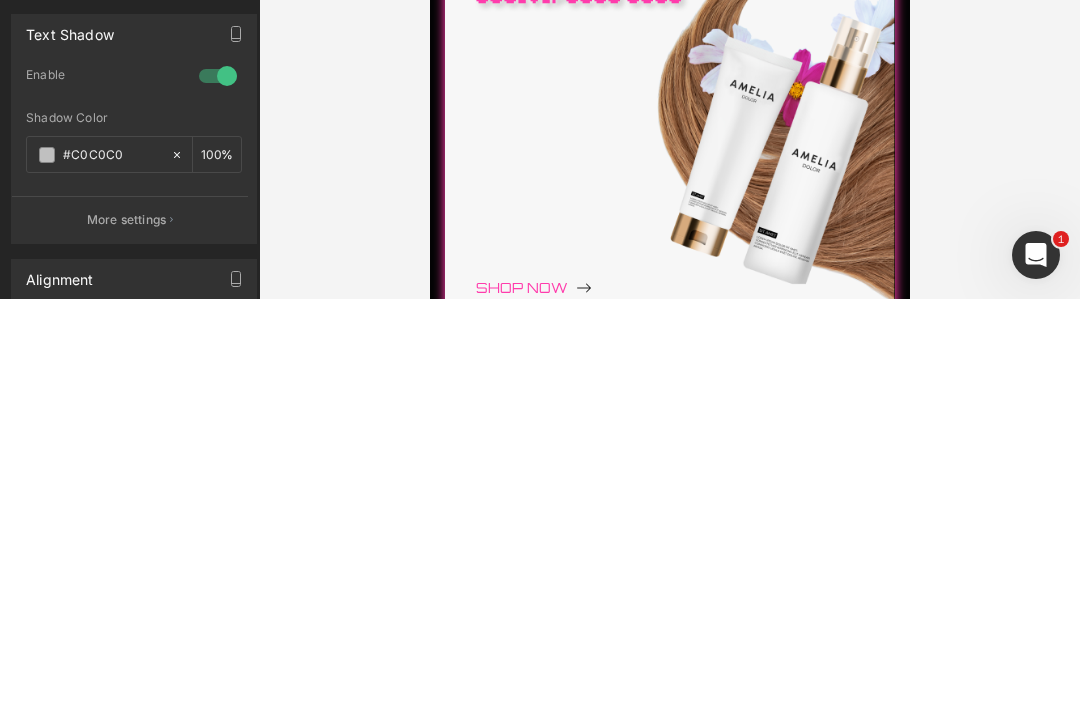 click on "More settings" at bounding box center [127, 628] 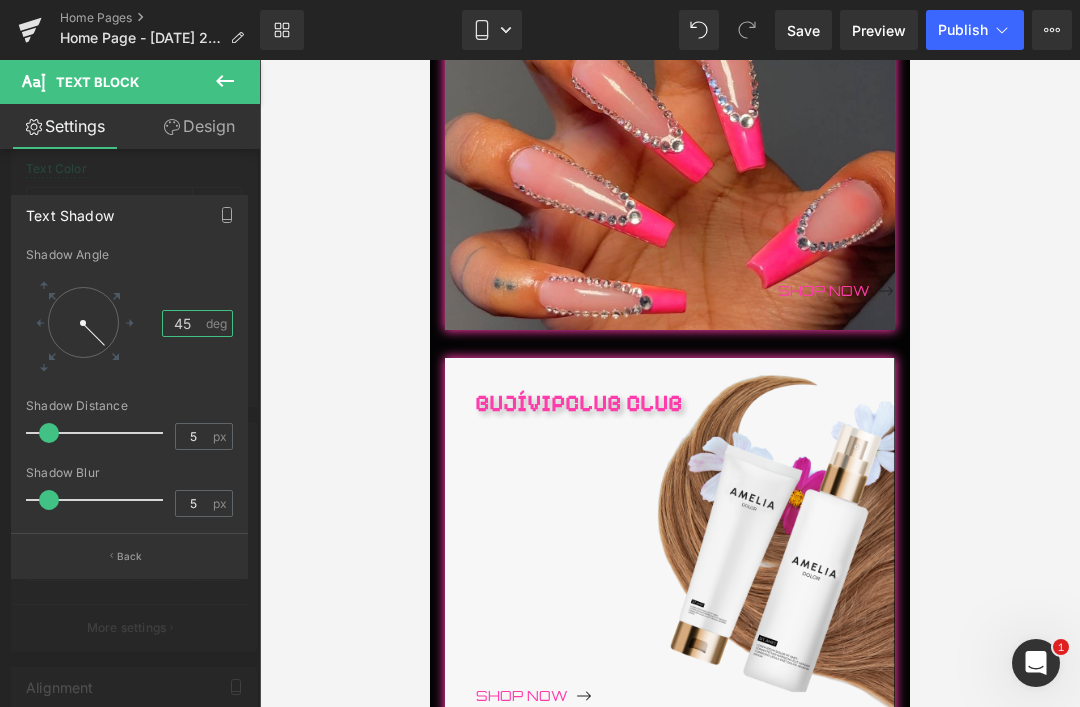 click on "45" at bounding box center (183, 323) 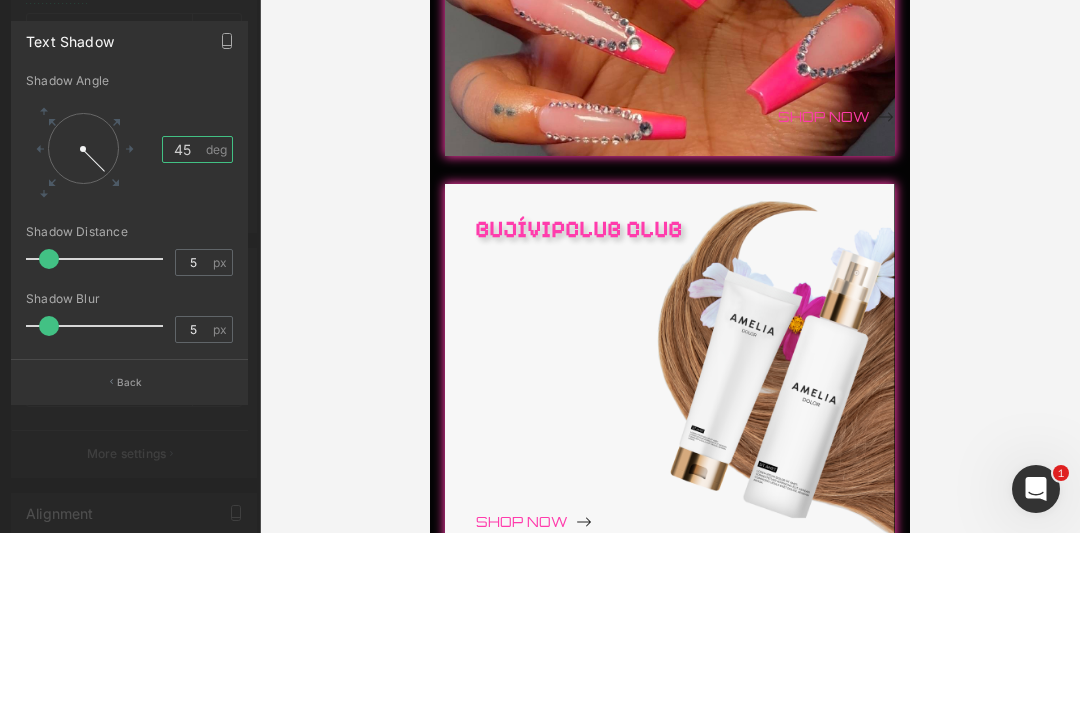 type on "4" 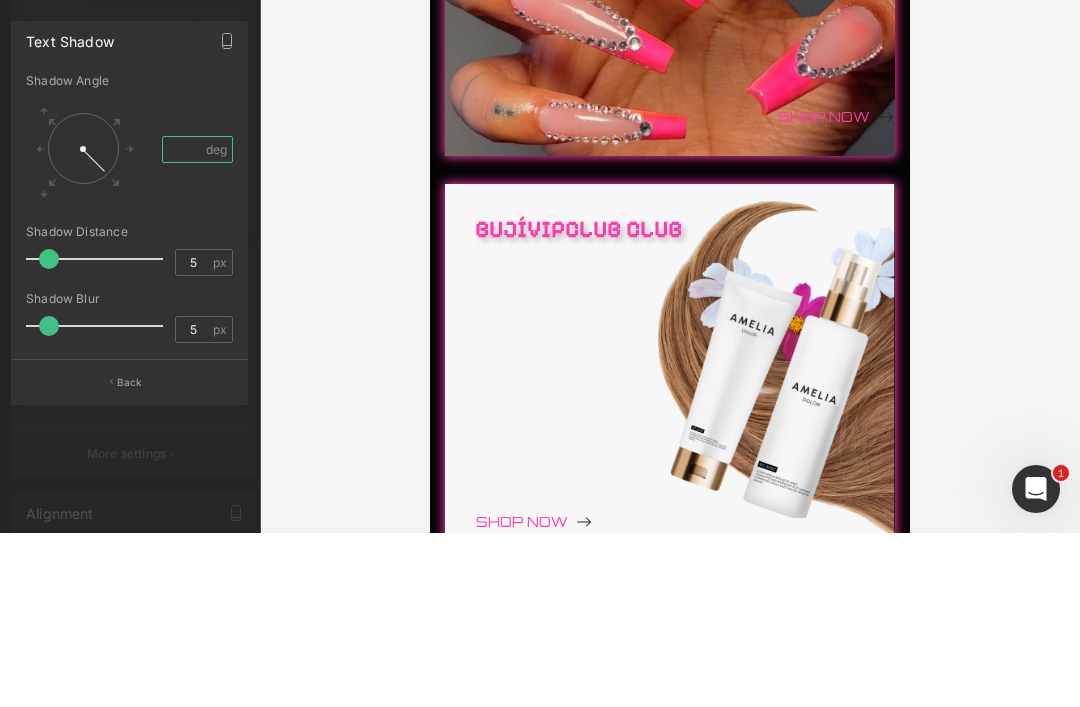 type on "W" 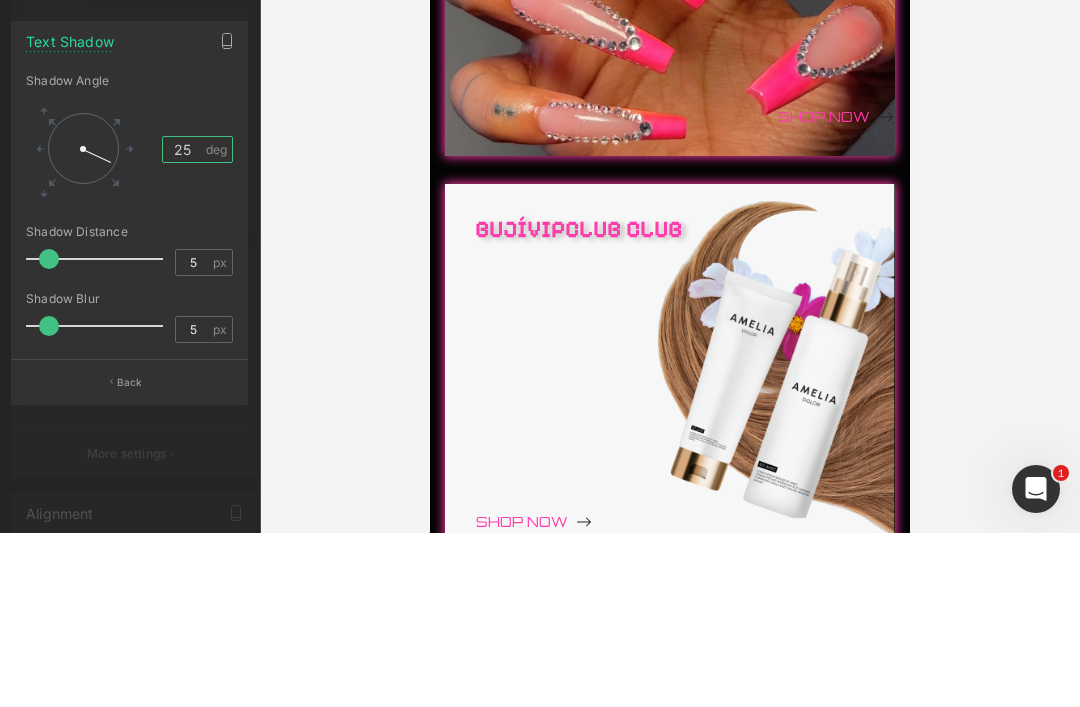 type on "25" 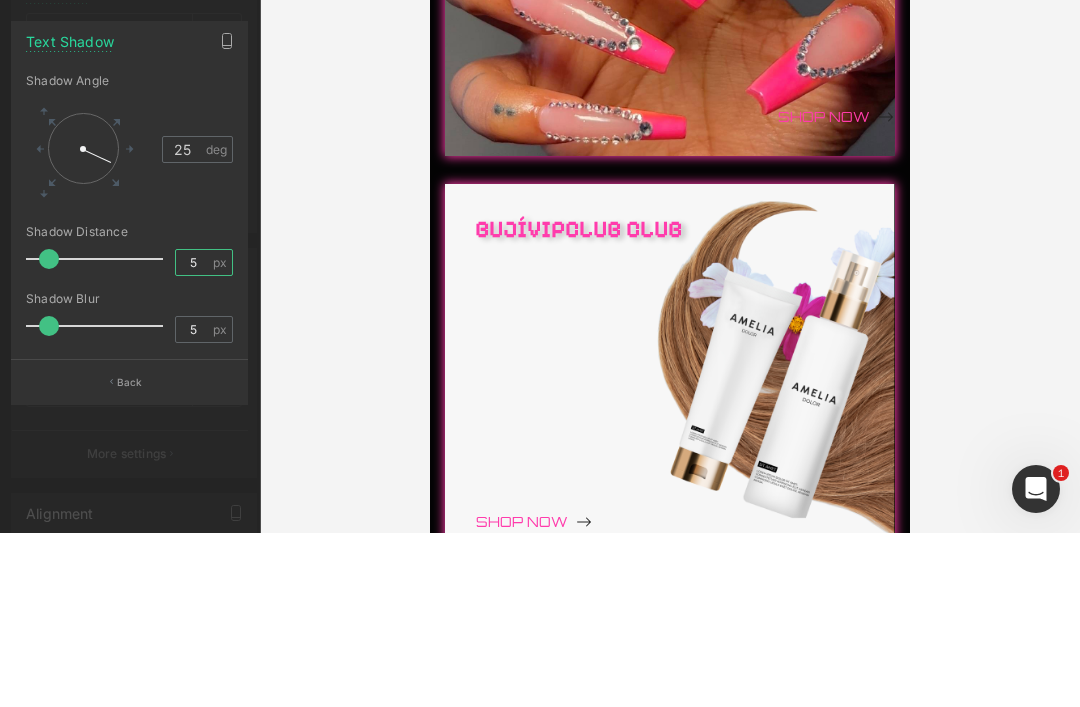 click on "5" at bounding box center [193, 436] 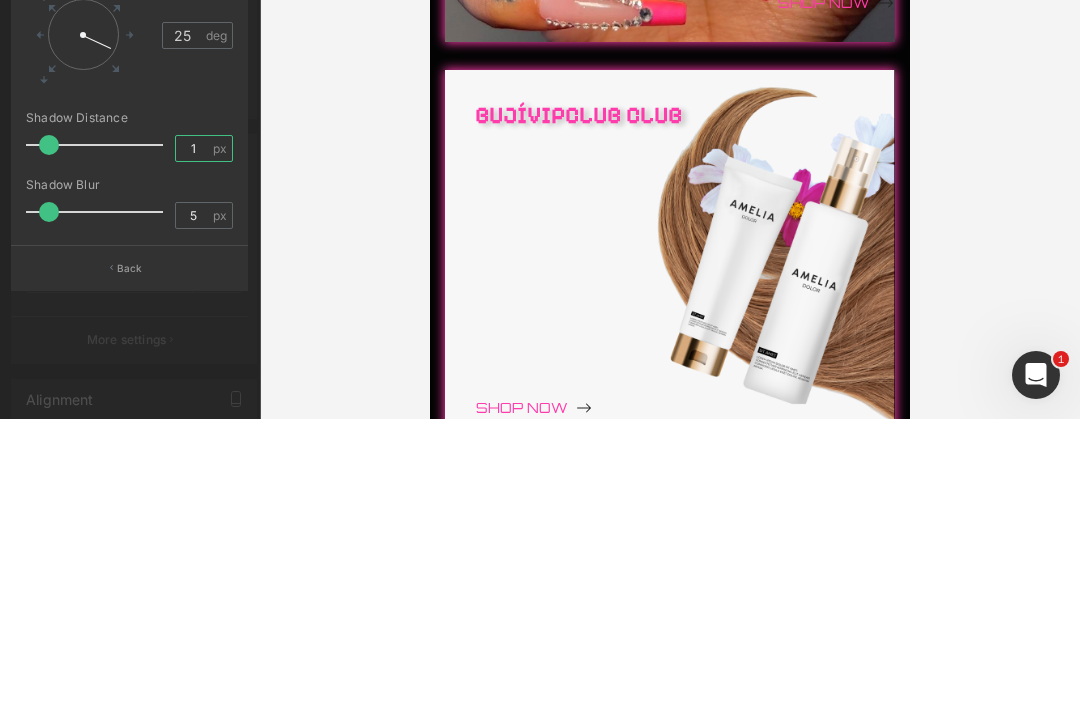 type on "1" 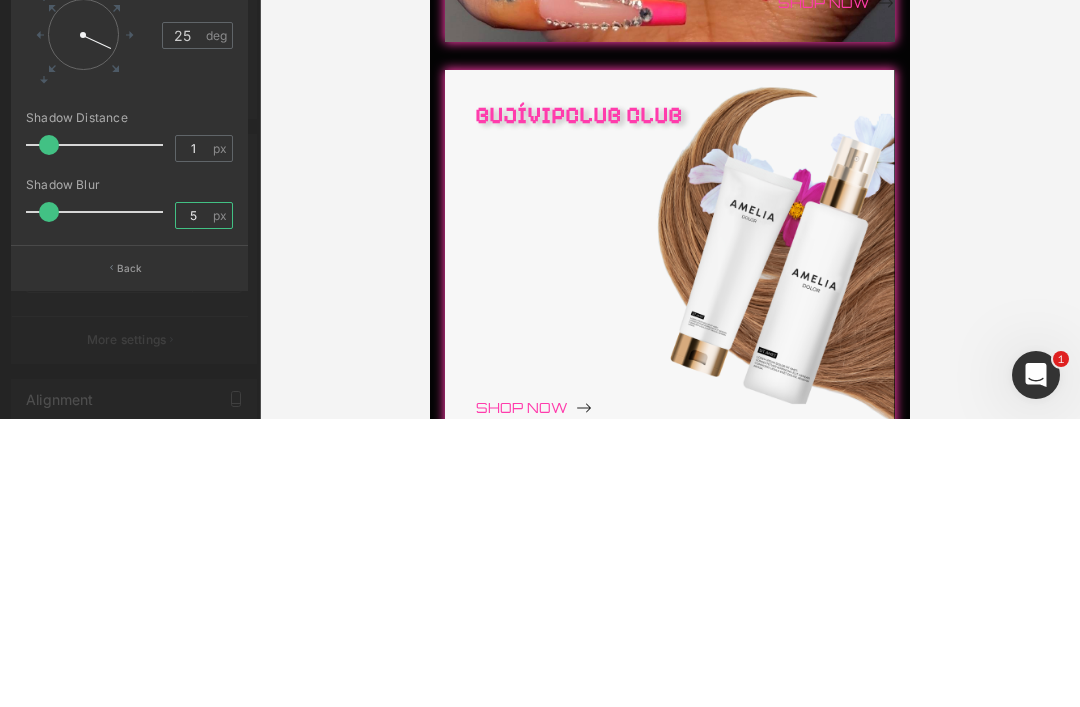 click on "5" at bounding box center [193, 503] 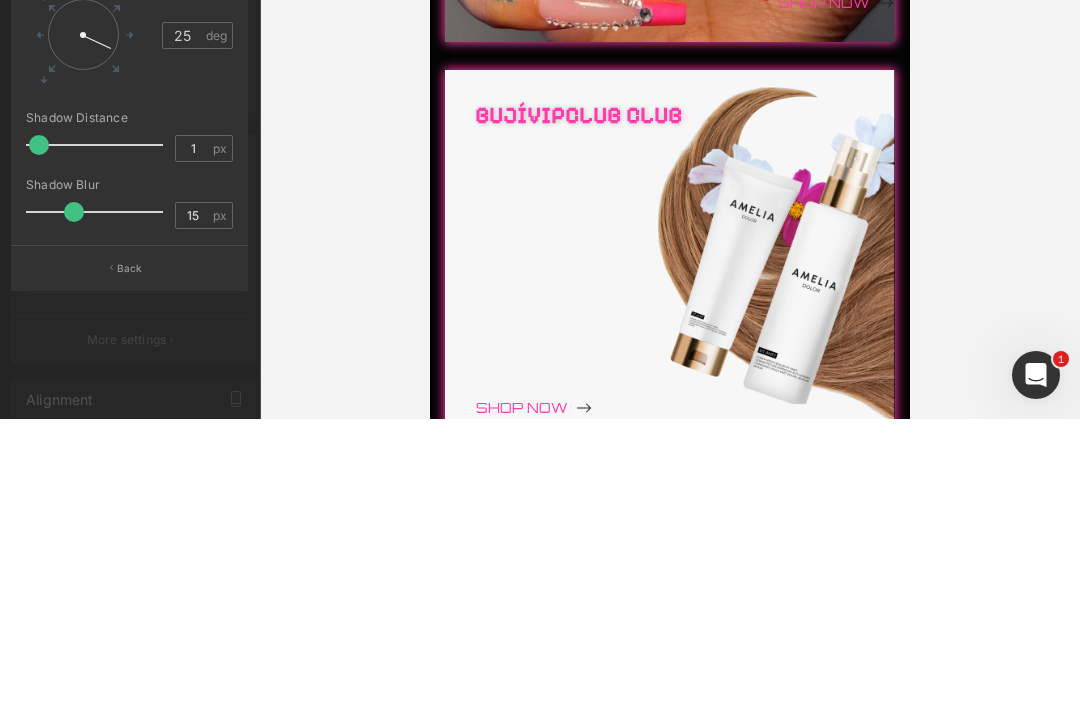 click on "px" at bounding box center (221, 503) 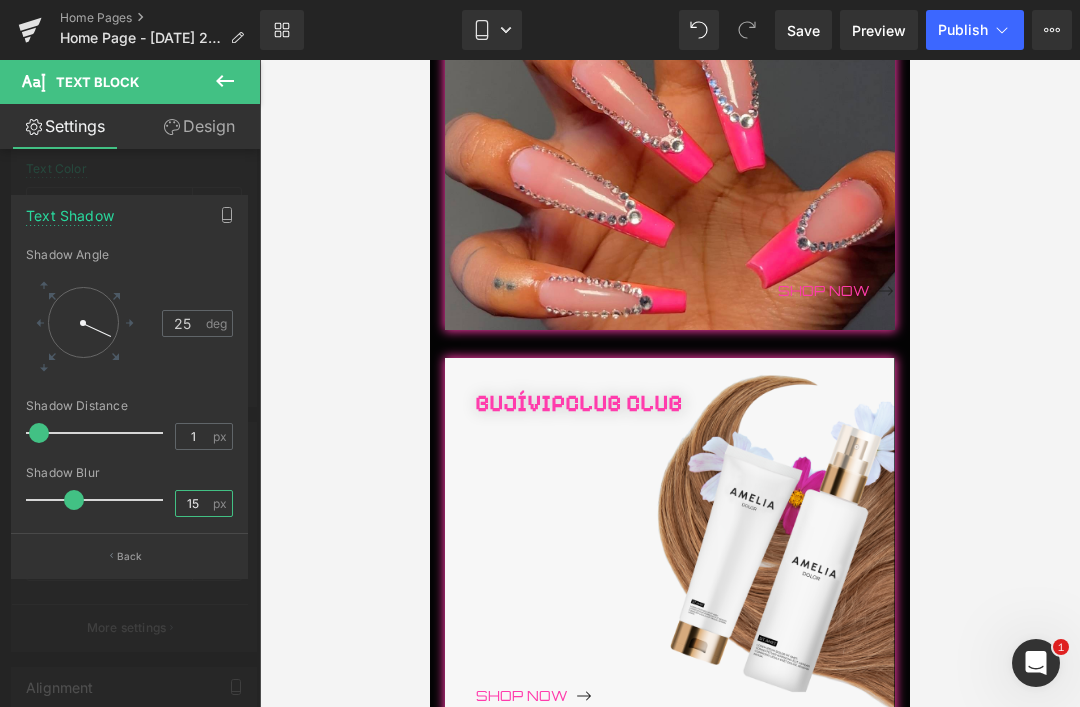 click on "15" at bounding box center (193, 503) 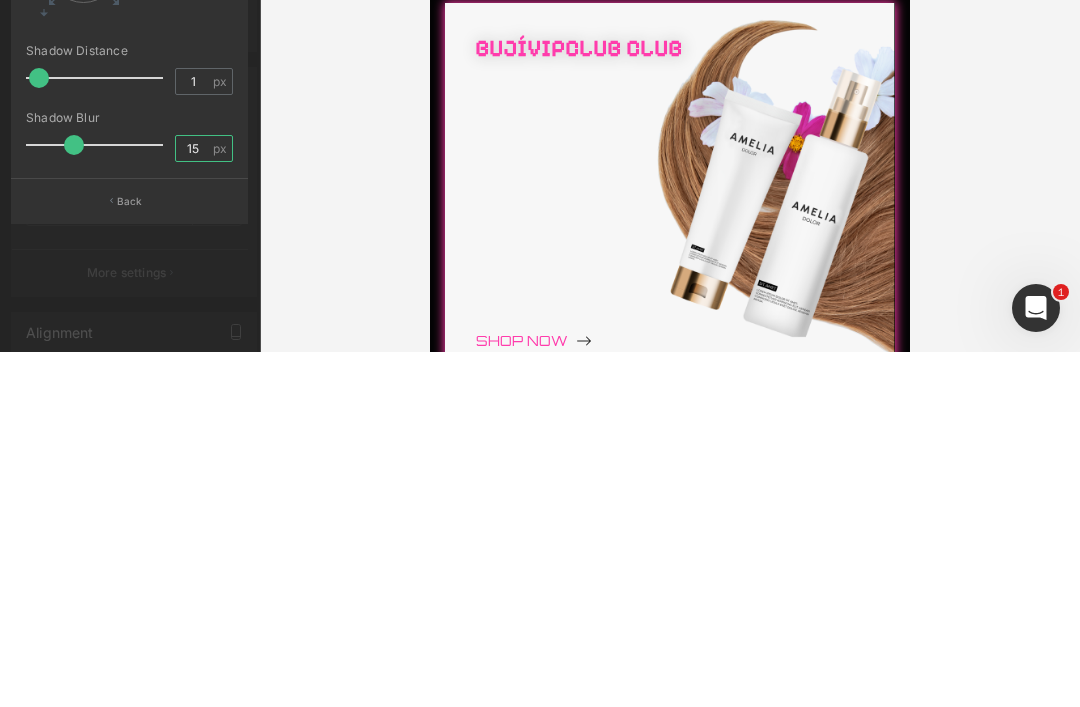 type on "1" 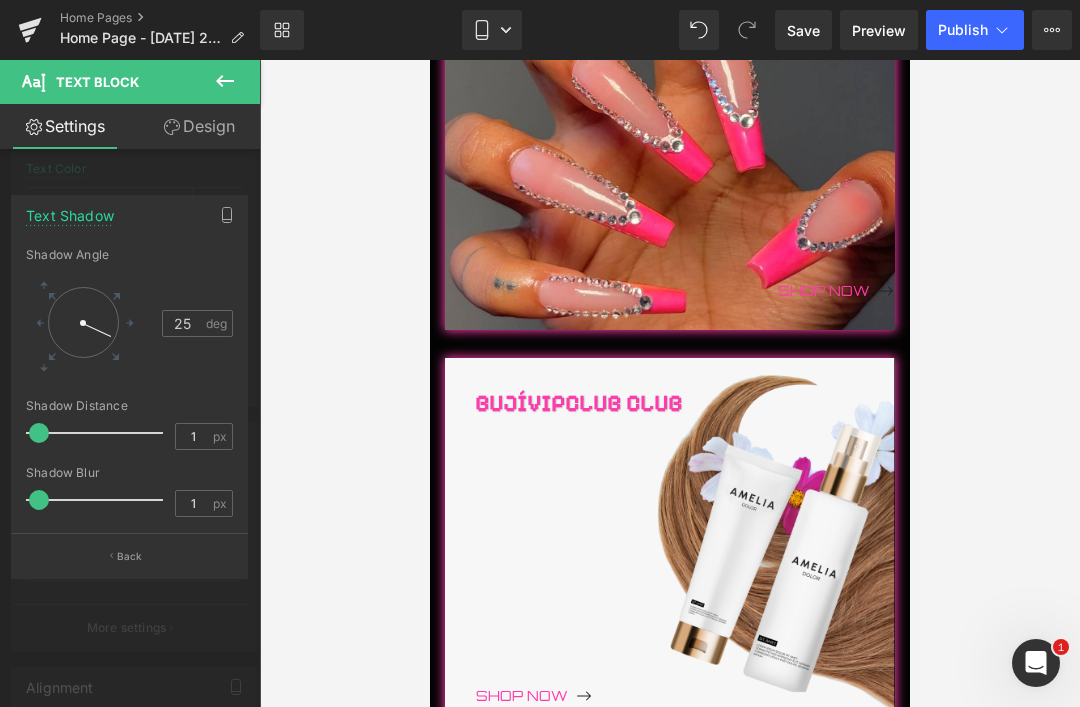 click on "Back" at bounding box center (130, 556) 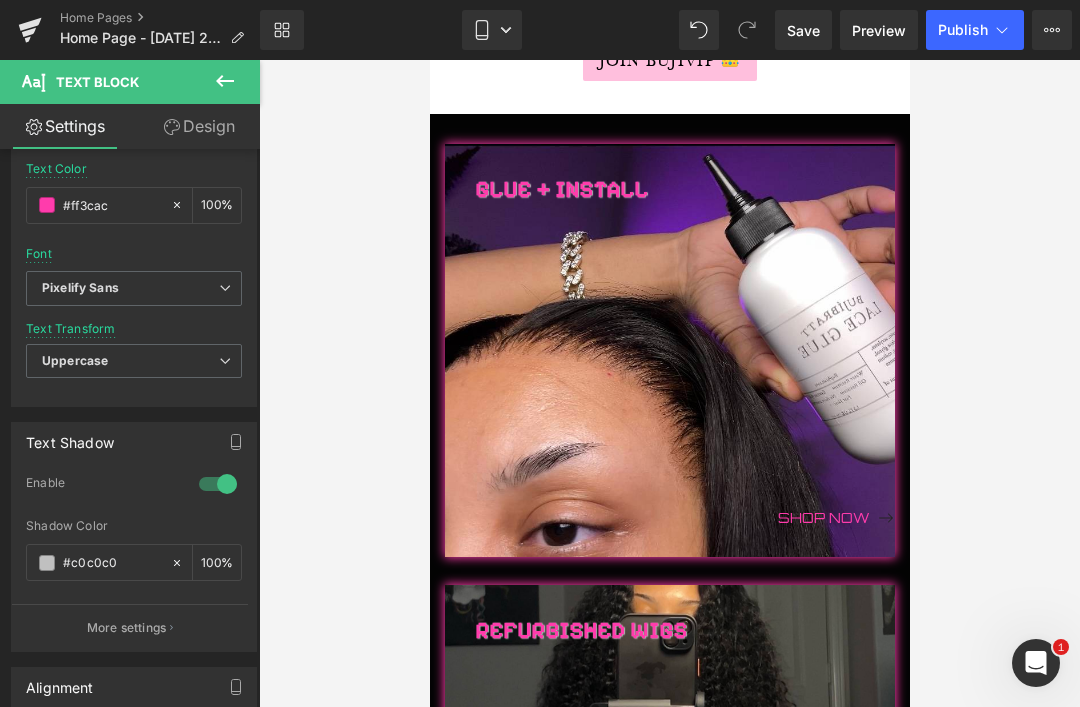 scroll, scrollTop: 467, scrollLeft: 0, axis: vertical 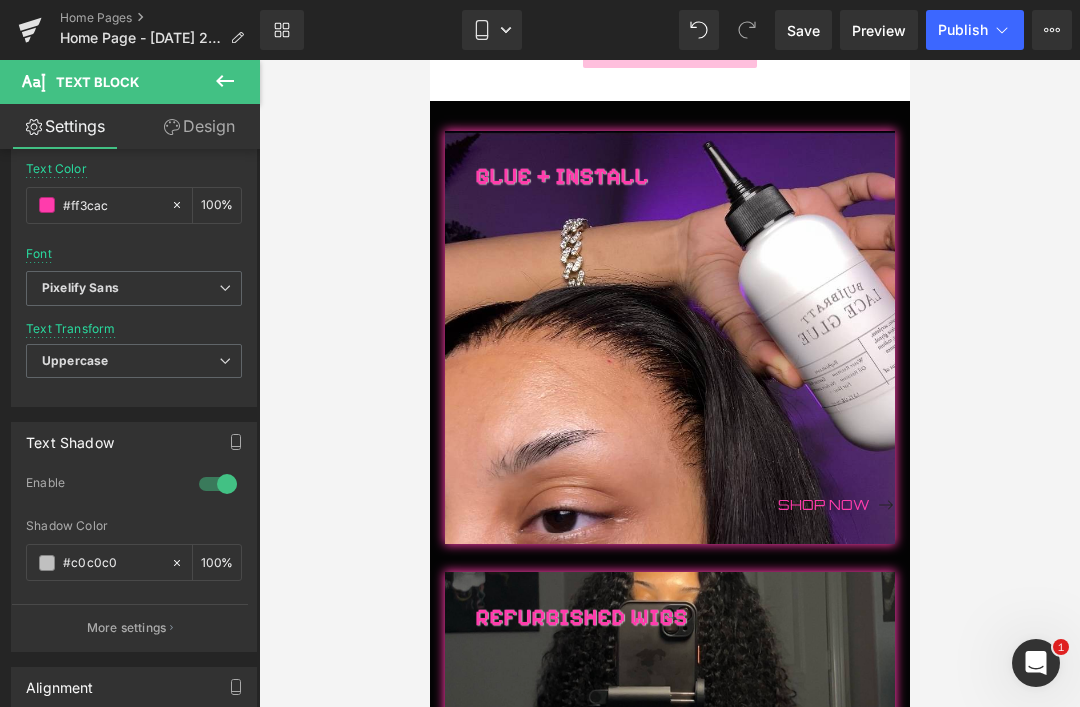 click at bounding box center [429, 60] 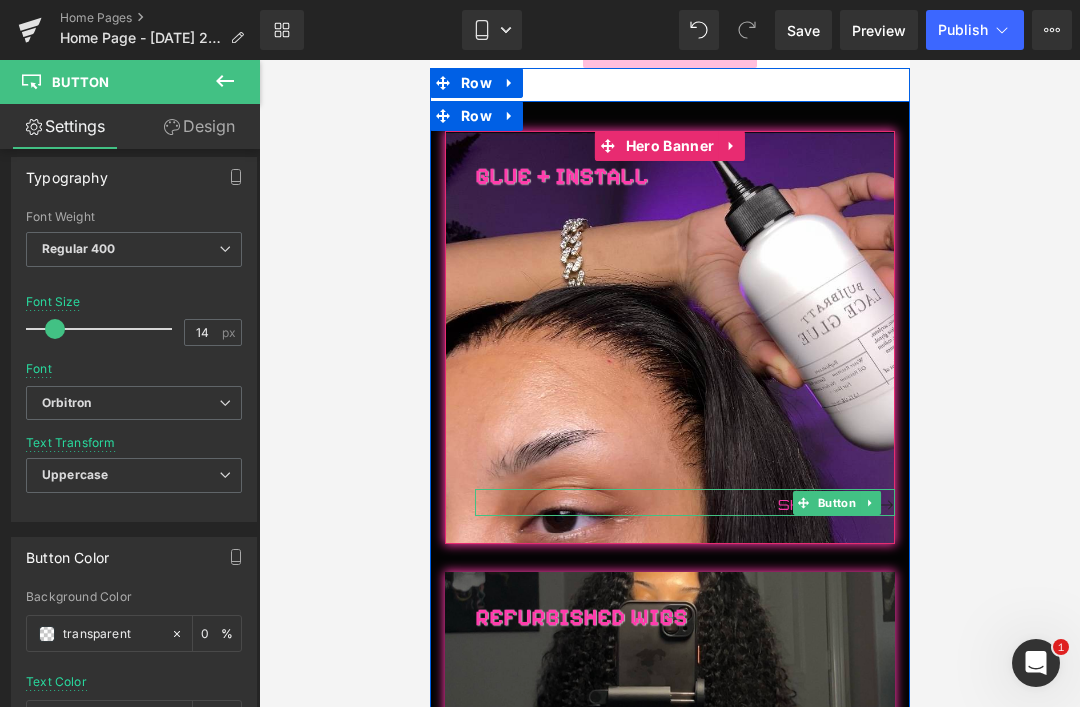 scroll, scrollTop: 626, scrollLeft: 0, axis: vertical 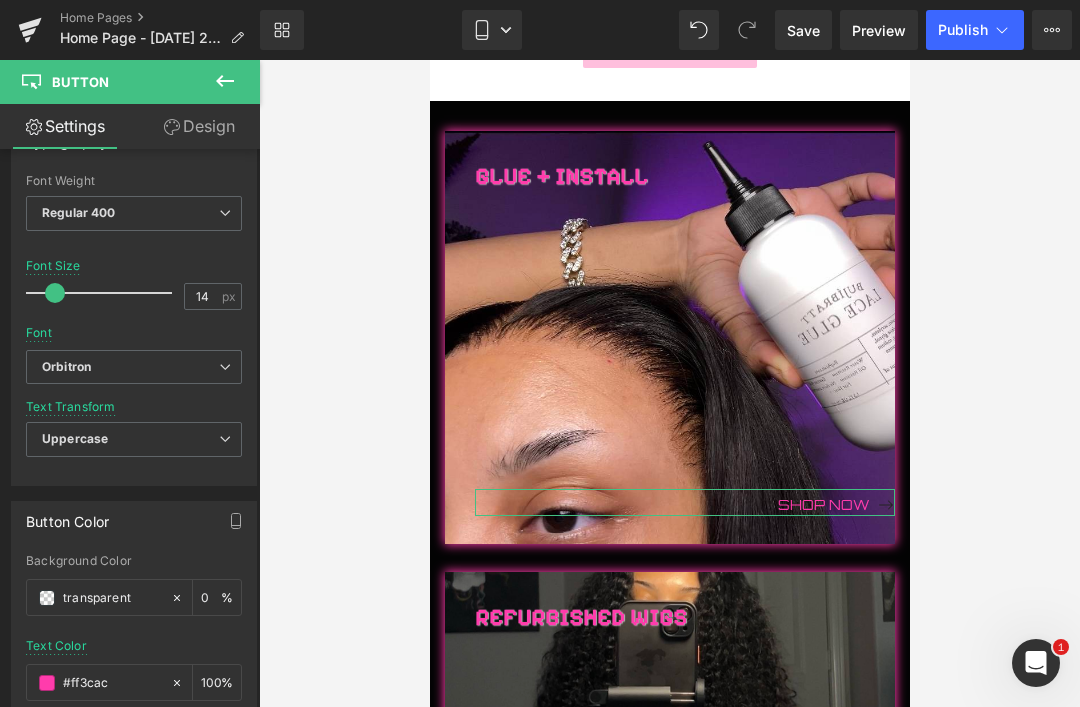 click on "Orbitron" at bounding box center (66, 367) 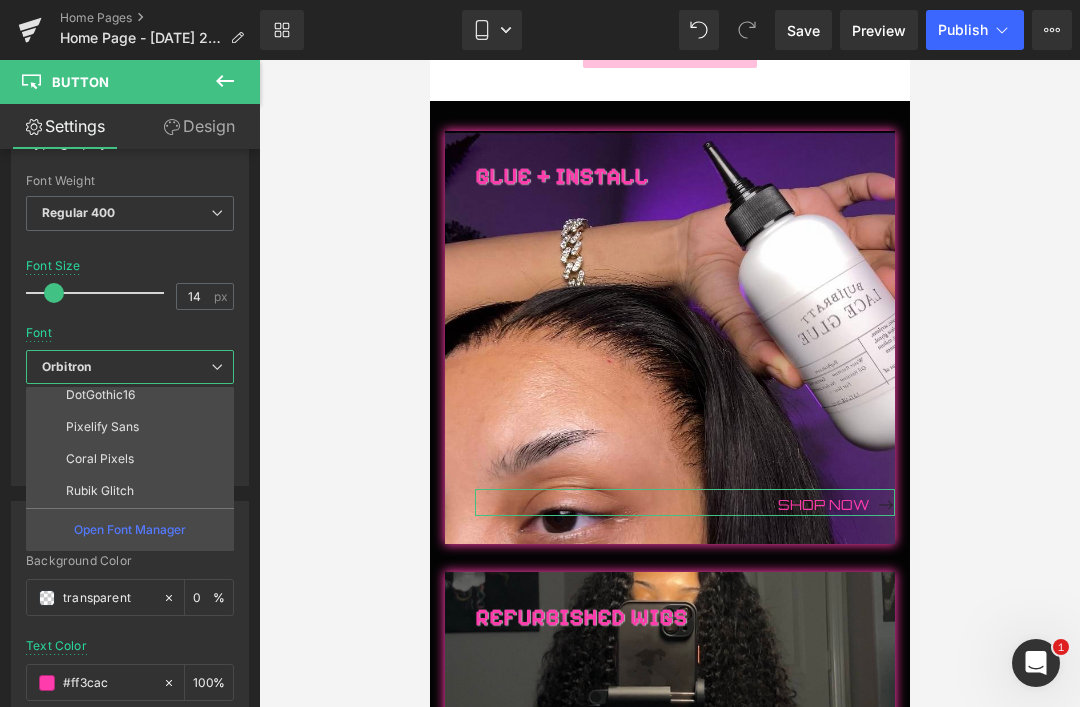 scroll, scrollTop: 200, scrollLeft: 0, axis: vertical 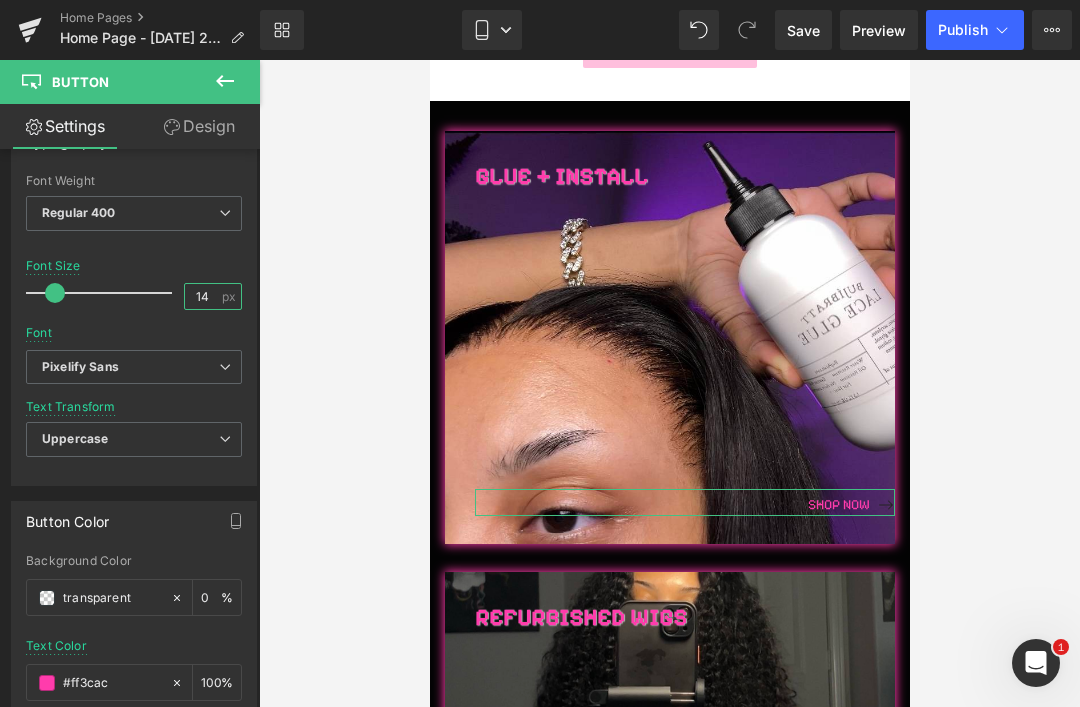 click on "14" at bounding box center (202, 296) 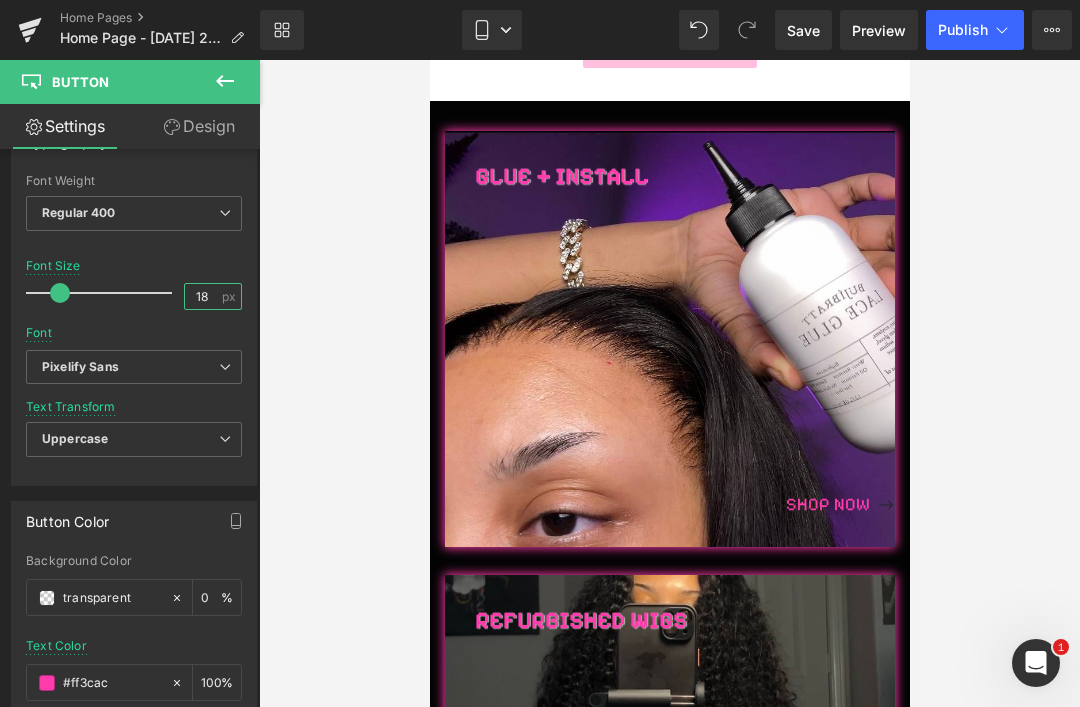 type on "18" 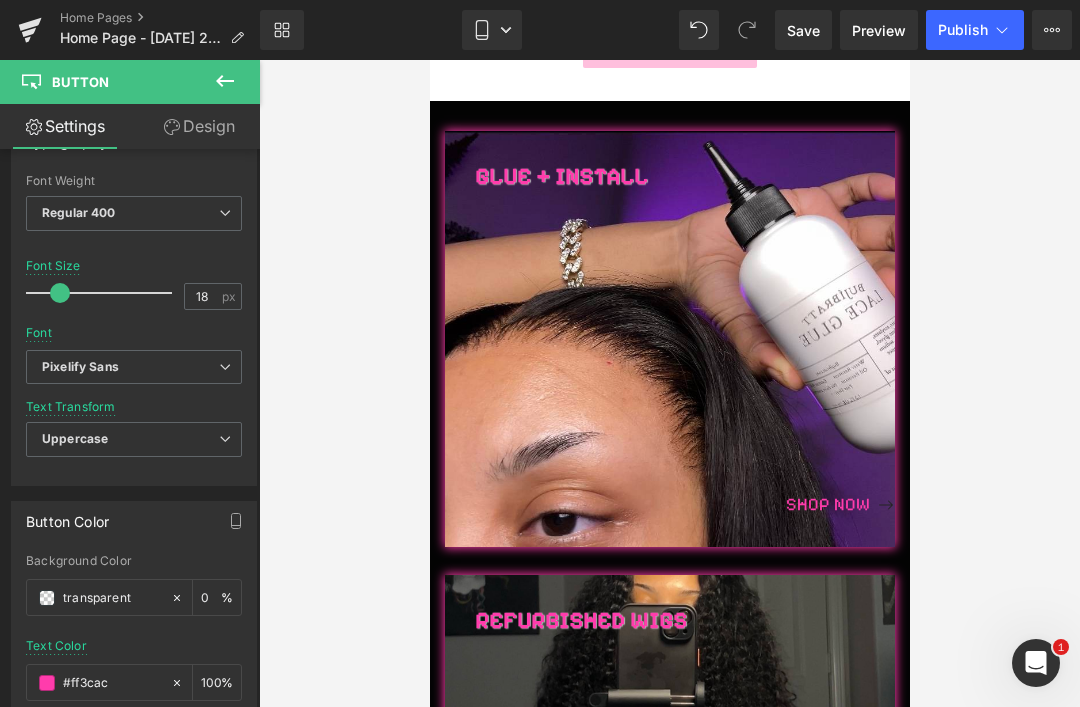 click at bounding box center (669, 383) 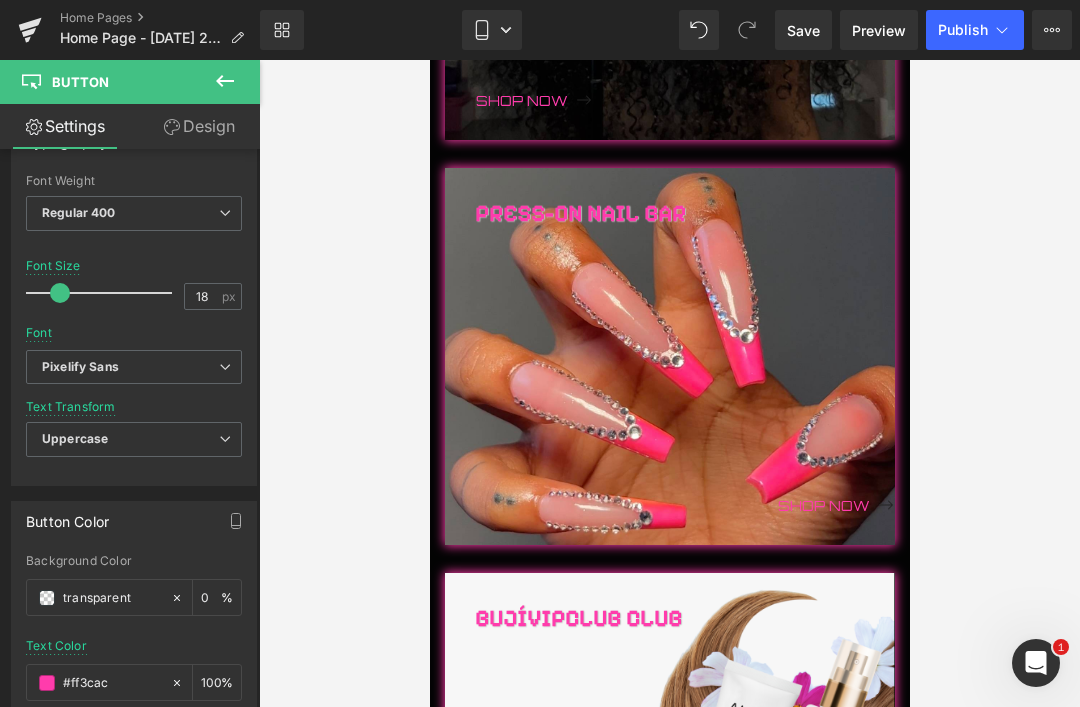 scroll, scrollTop: 1293, scrollLeft: 0, axis: vertical 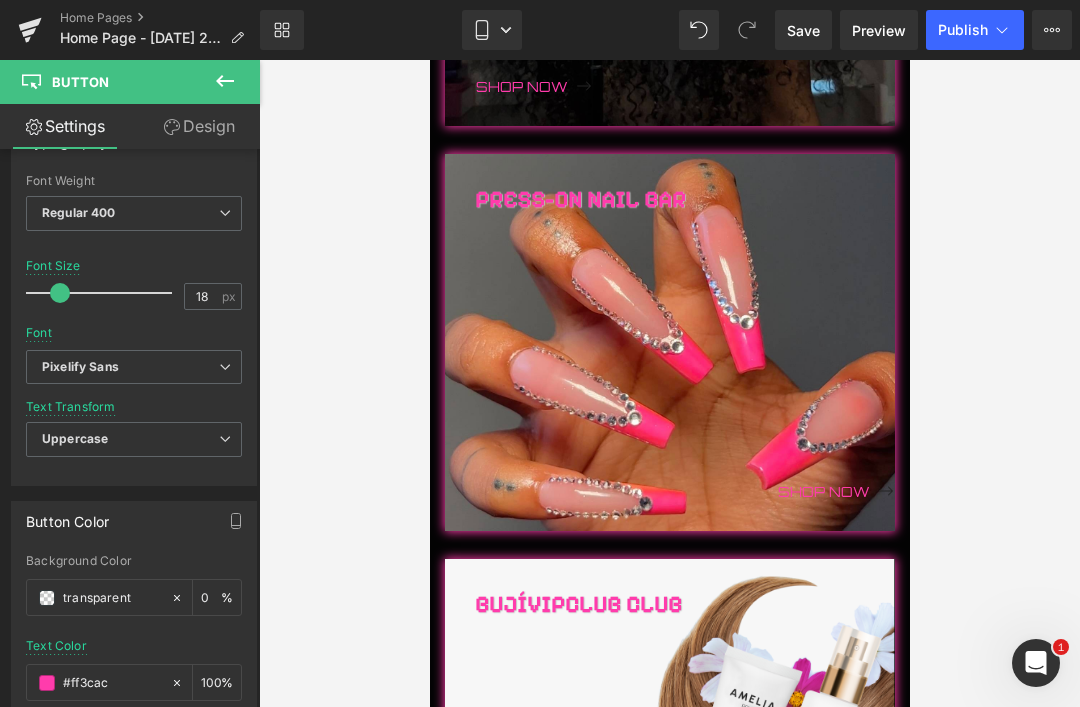 click on "Shop Now Button" at bounding box center (684, 489) 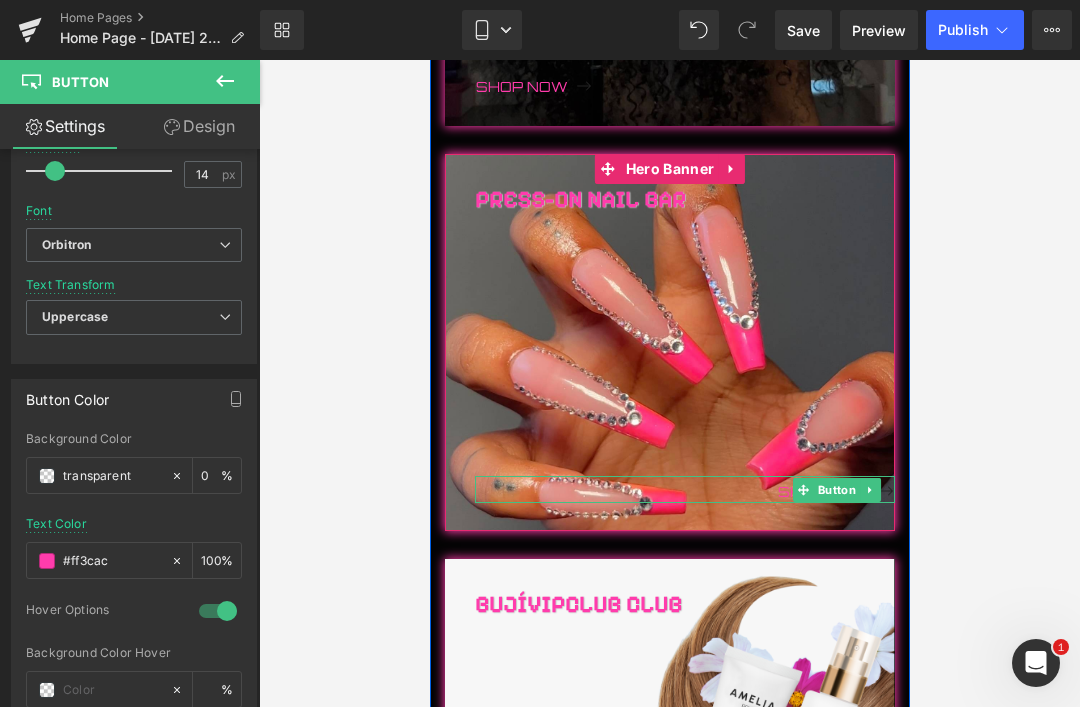 scroll, scrollTop: 749, scrollLeft: 0, axis: vertical 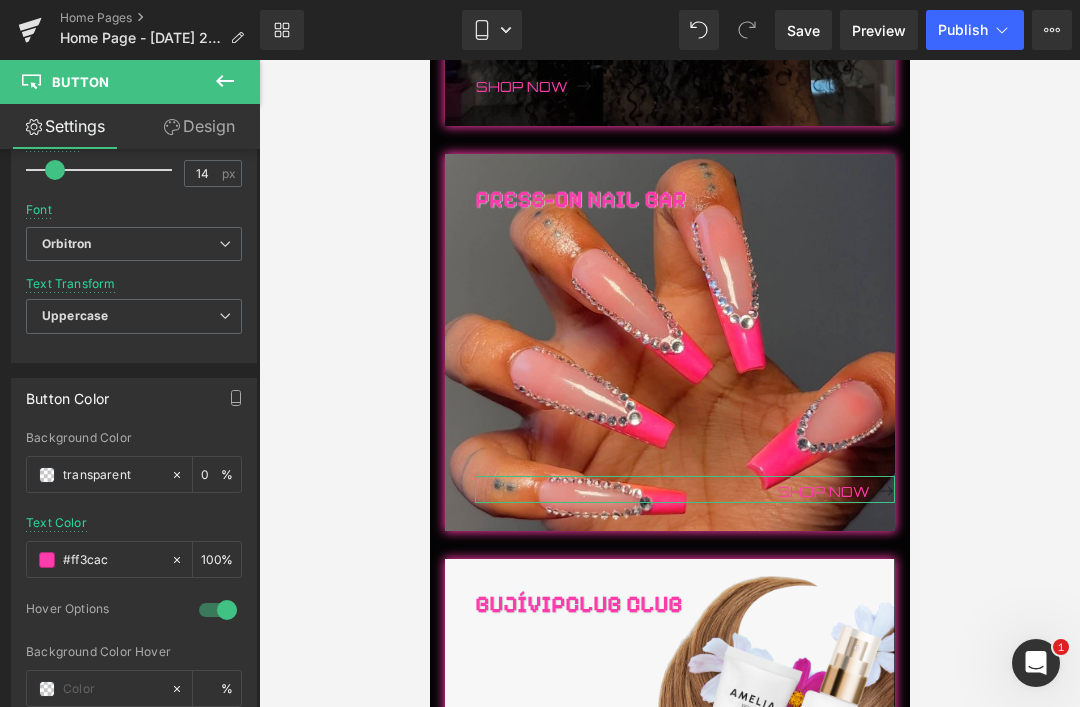 click on "Orbitron" at bounding box center (134, 244) 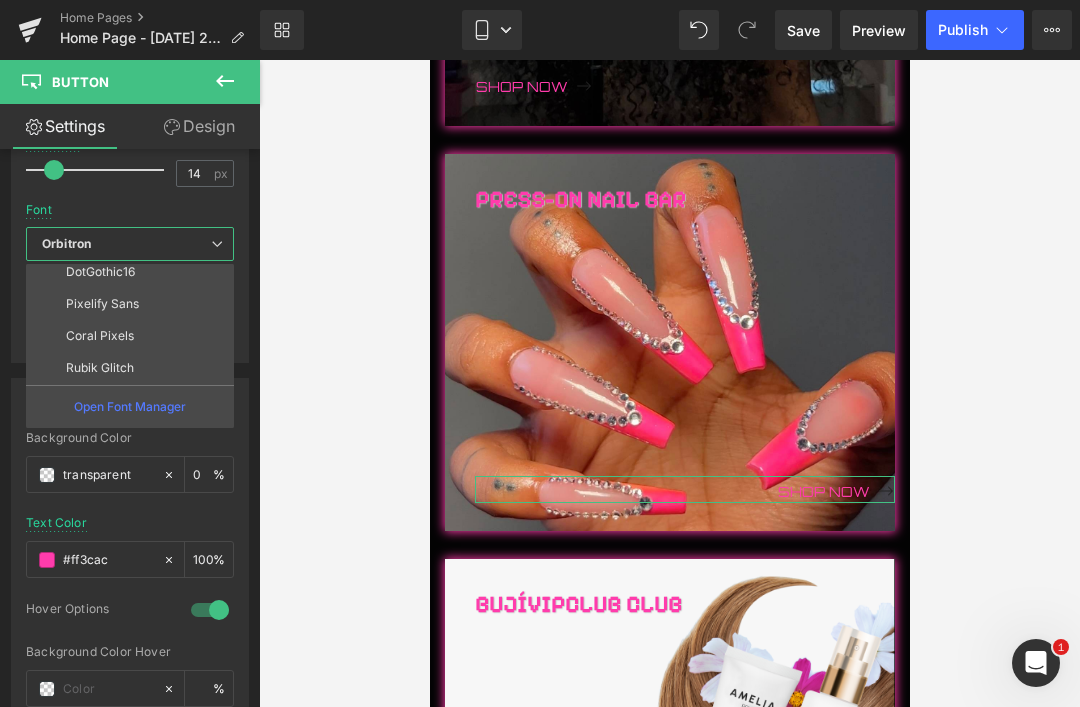 scroll, scrollTop: 200, scrollLeft: 0, axis: vertical 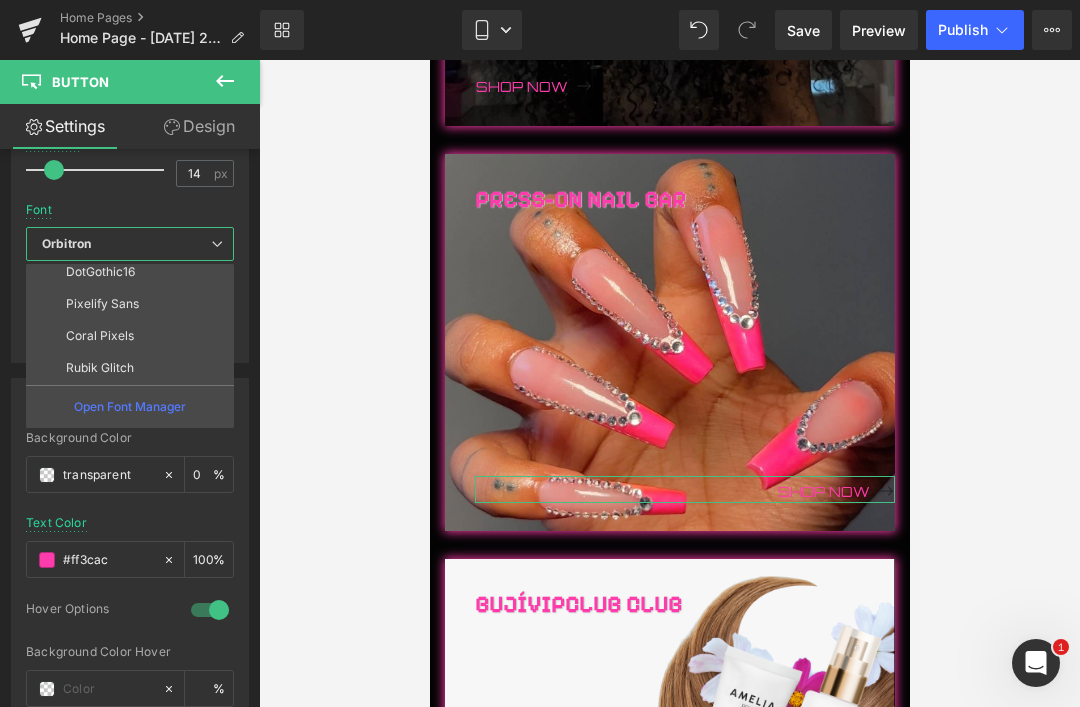 click on "Pixelify Sans" at bounding box center (102, 304) 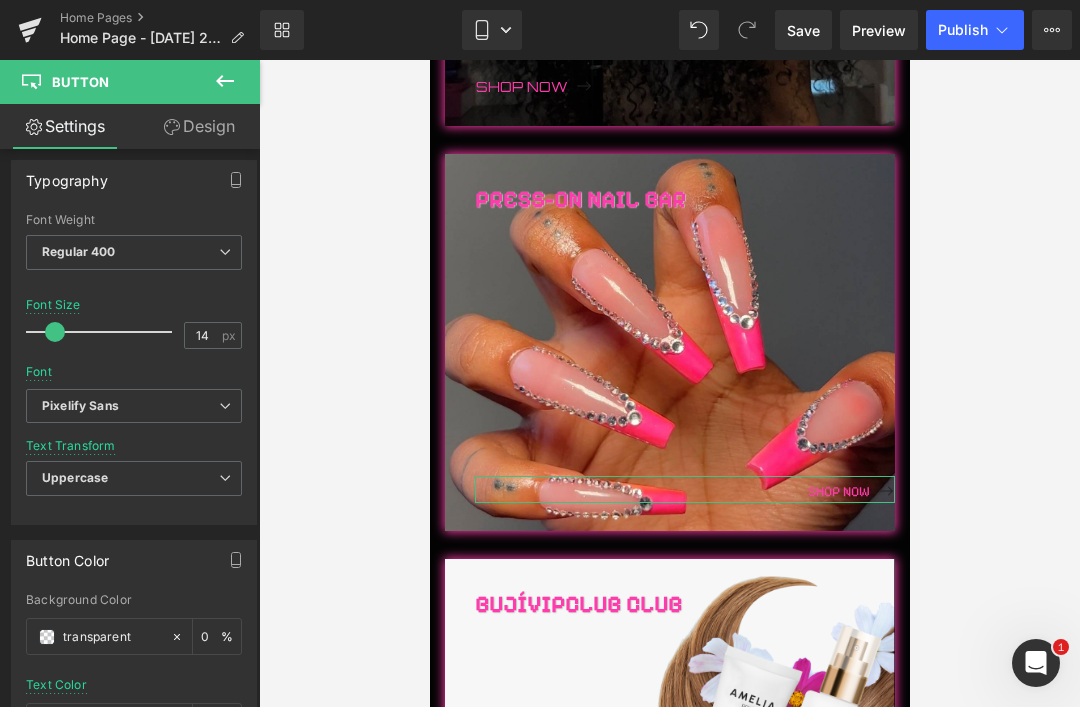 scroll, scrollTop: 578, scrollLeft: 0, axis: vertical 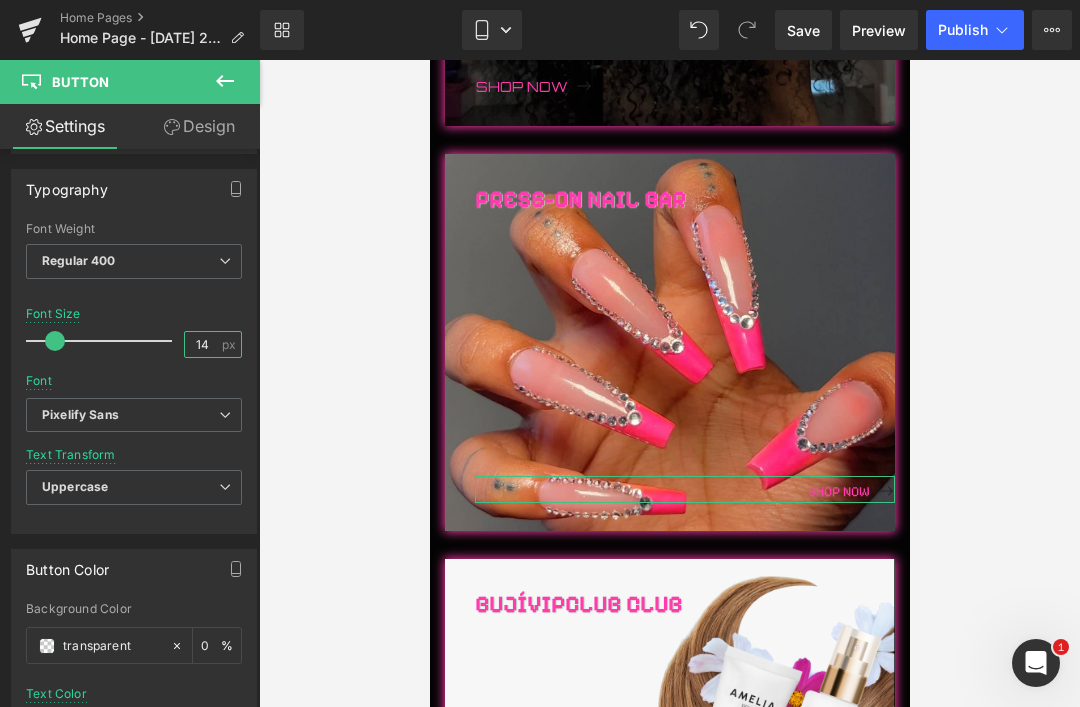 click on "14" at bounding box center [202, 344] 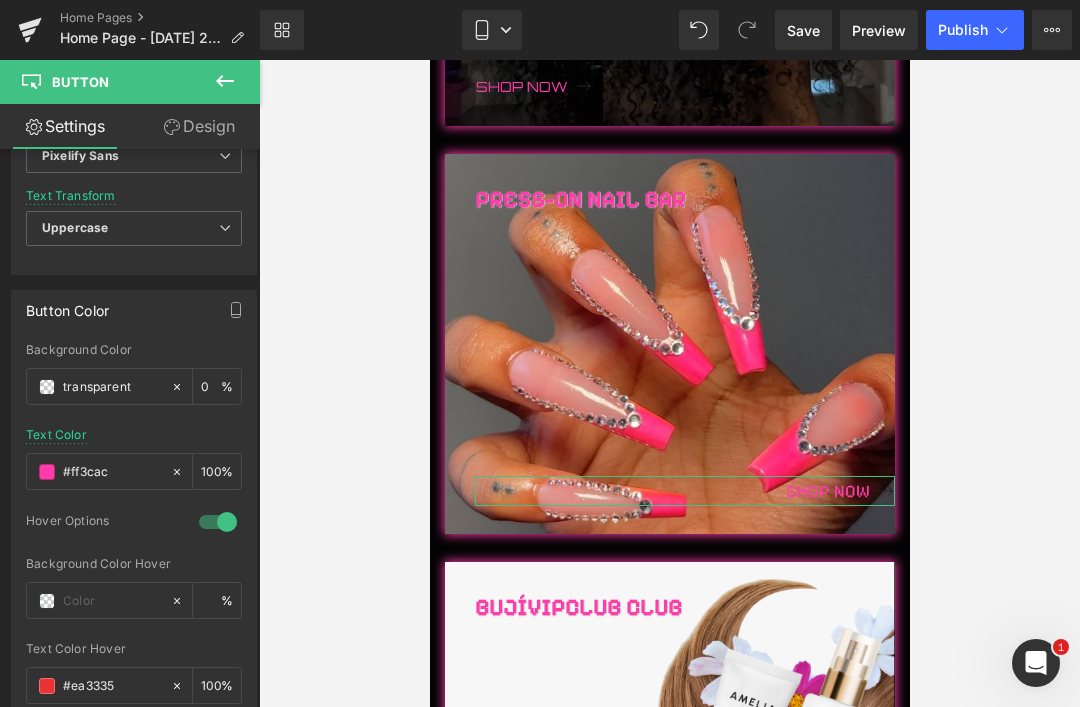 scroll, scrollTop: 843, scrollLeft: 0, axis: vertical 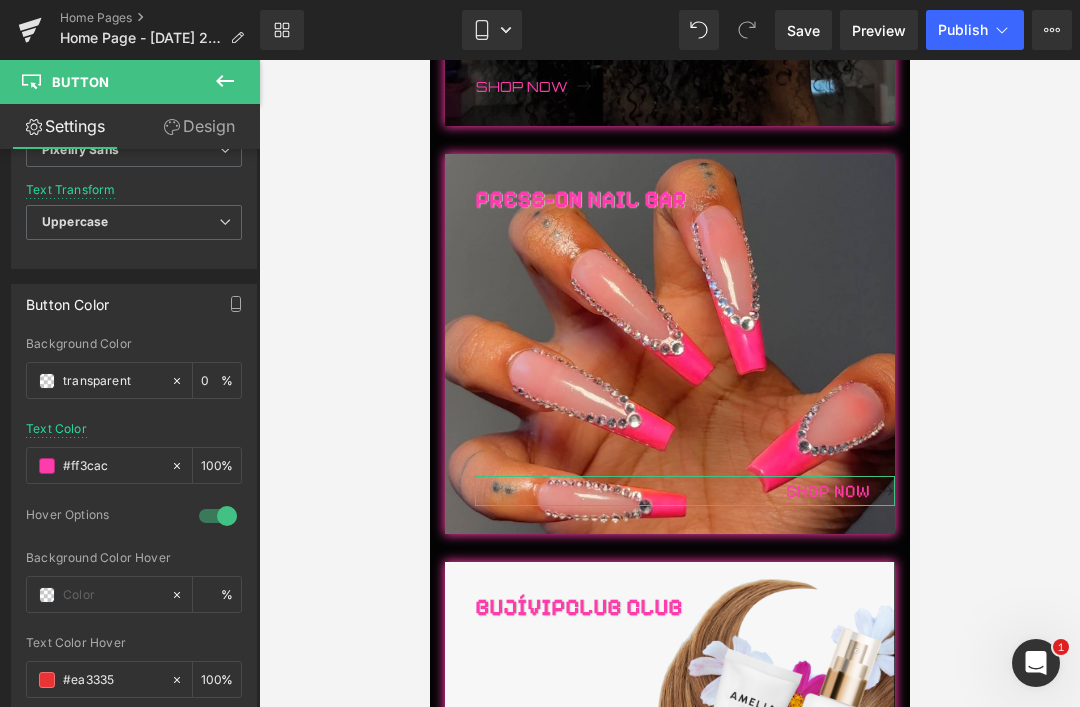 type on "18" 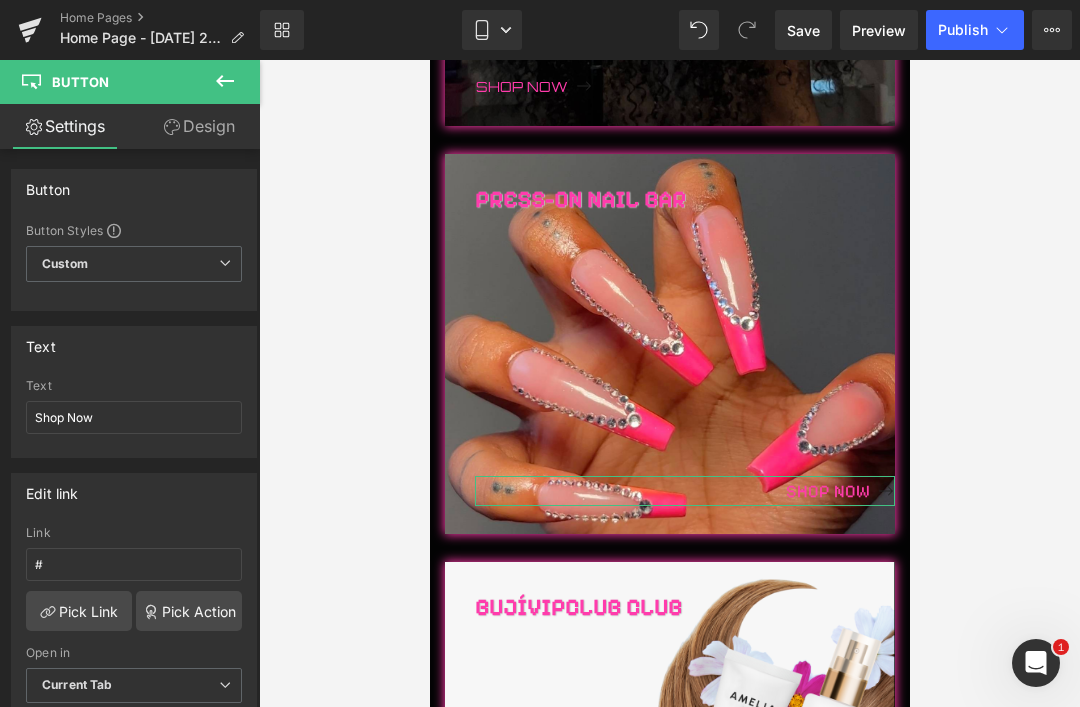 scroll, scrollTop: 0, scrollLeft: 0, axis: both 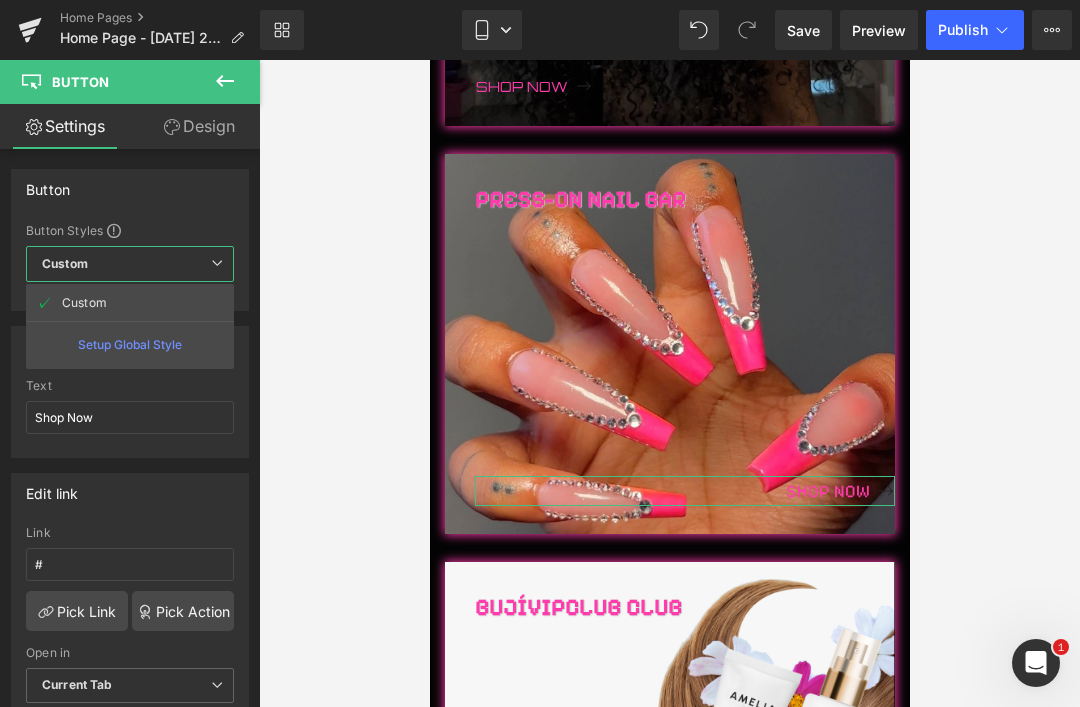click on "Setup Global Style" at bounding box center (130, 344) 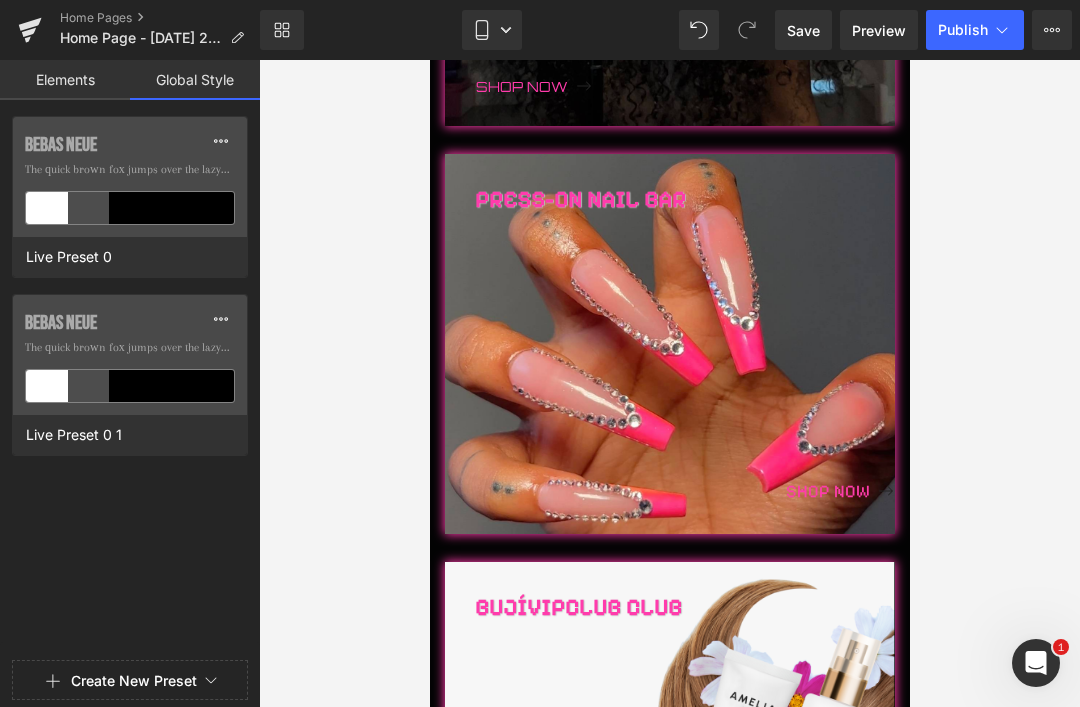 click on "Elements" at bounding box center [65, 80] 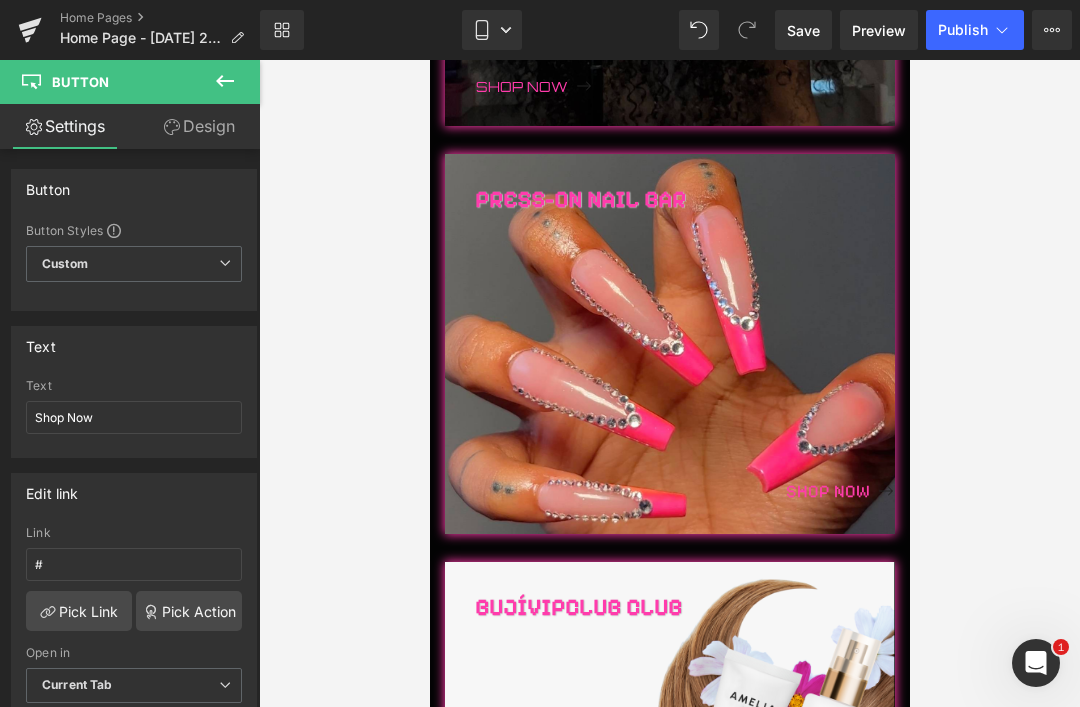 click at bounding box center (802, 491) 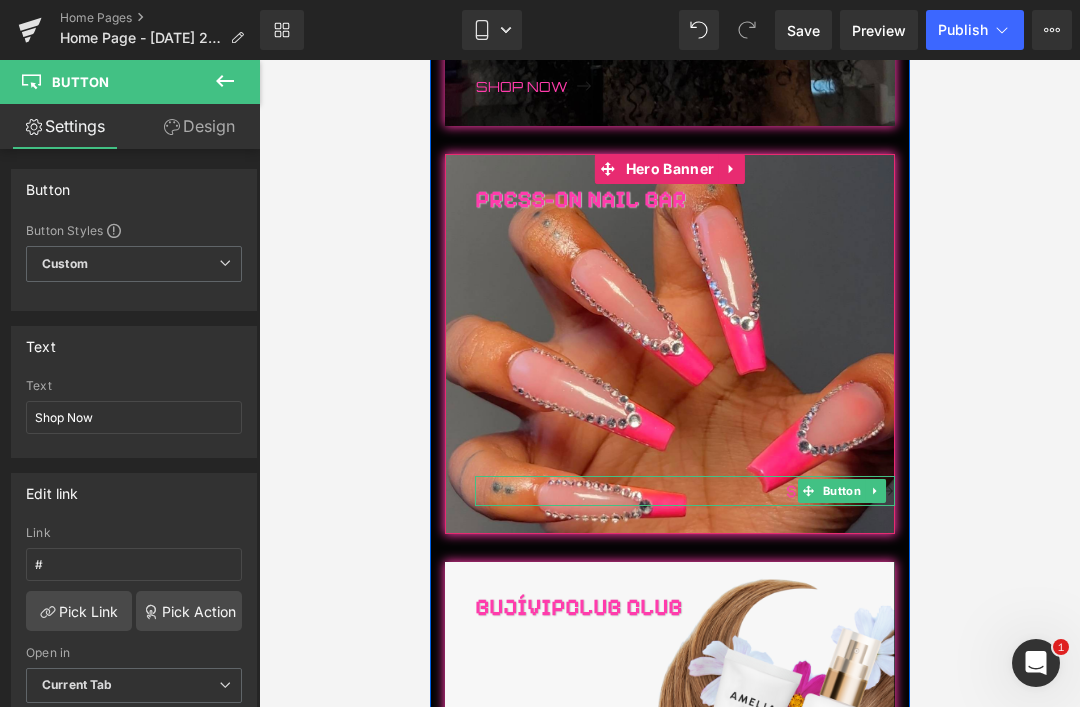 click on "Shop Now" at bounding box center [684, 491] 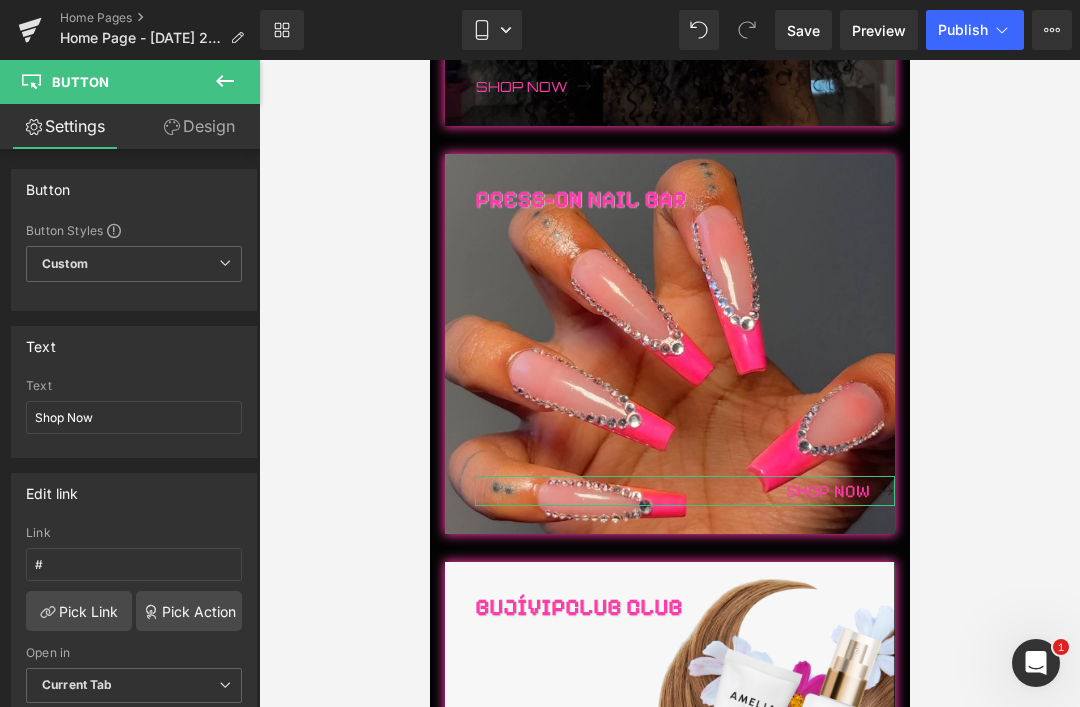 click on "Design" at bounding box center [199, 126] 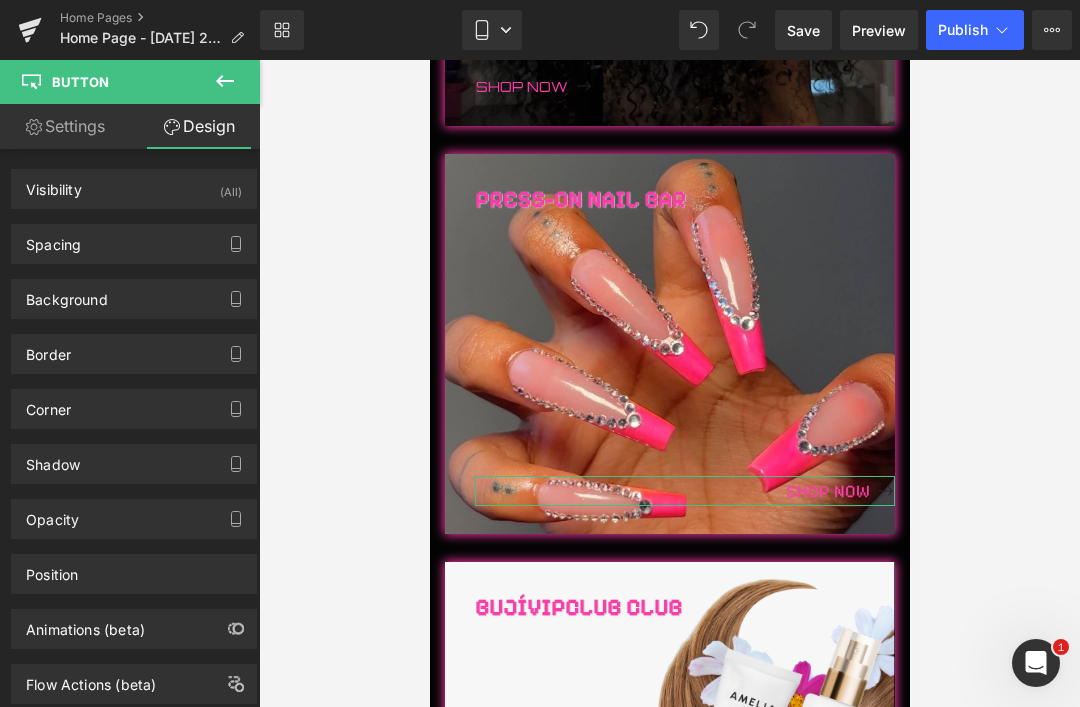 type on "#333333" 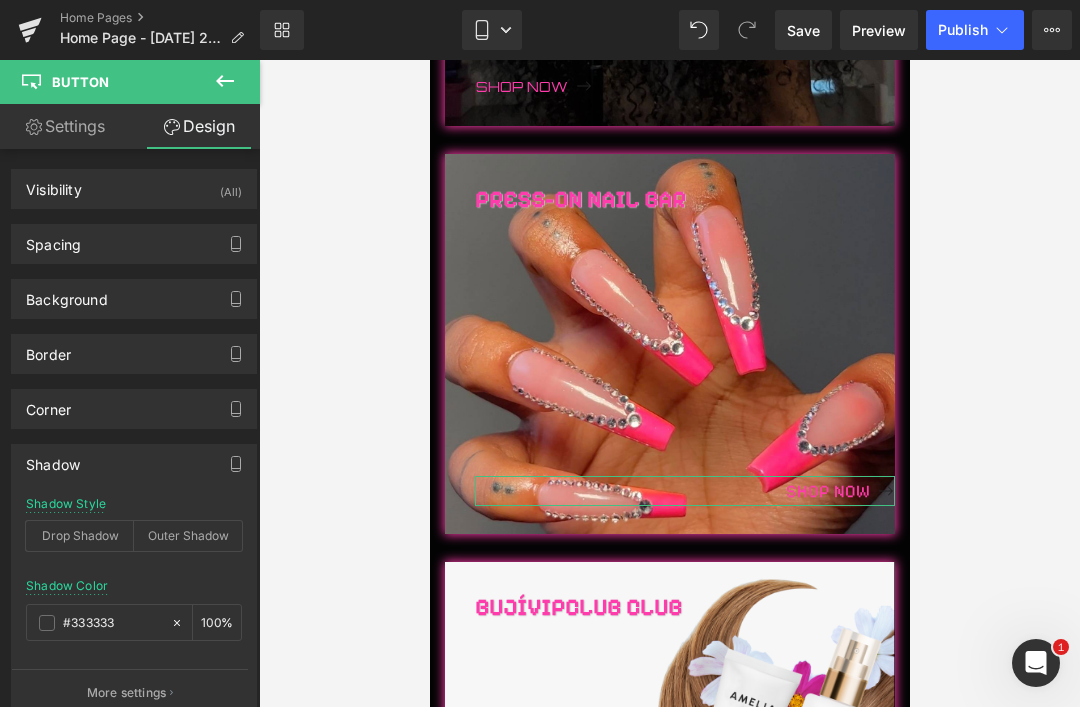 click on "Outer Shadow" at bounding box center (188, 536) 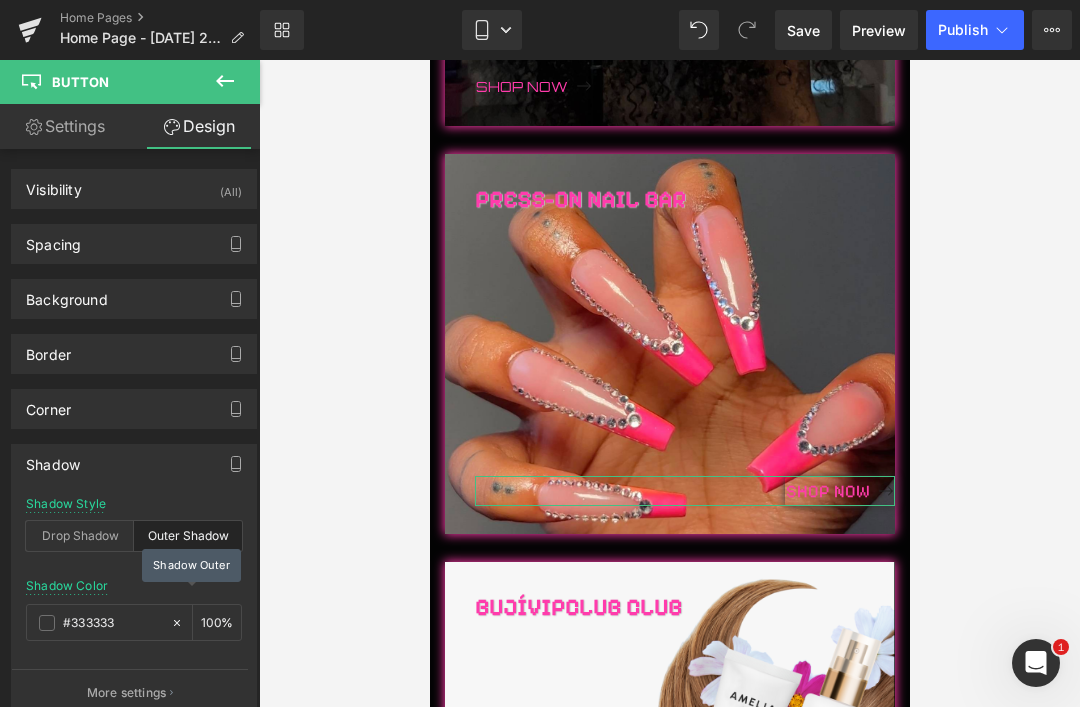 click on "Outer Shadow" at bounding box center (188, 536) 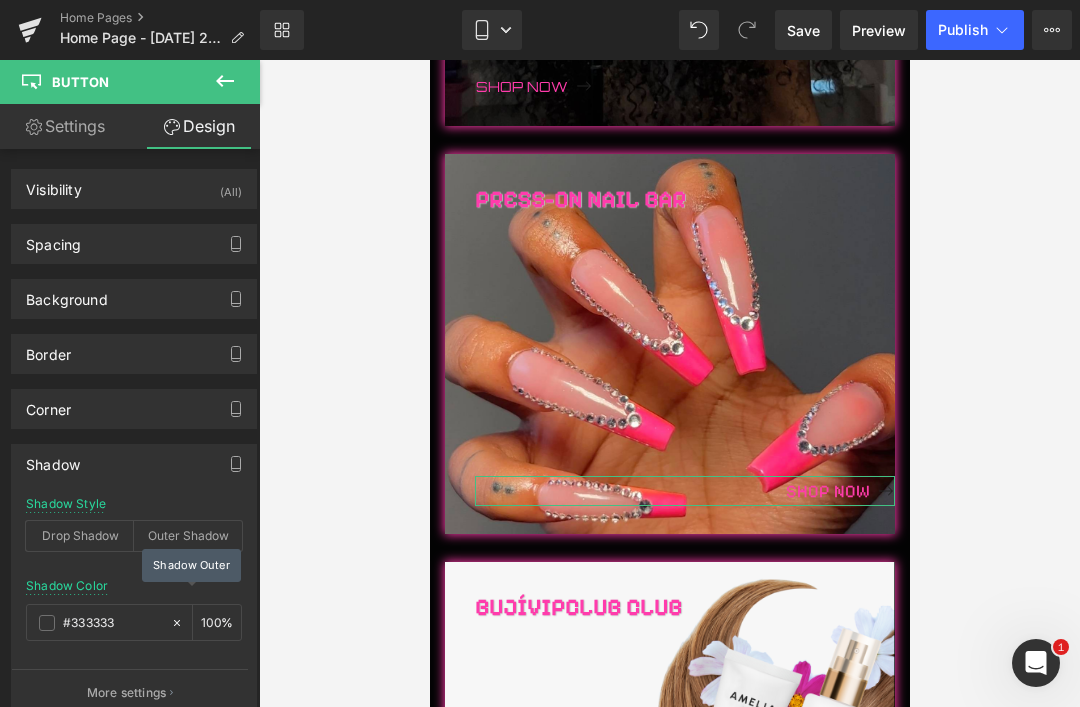 click on "Drop Shadow" at bounding box center (80, 536) 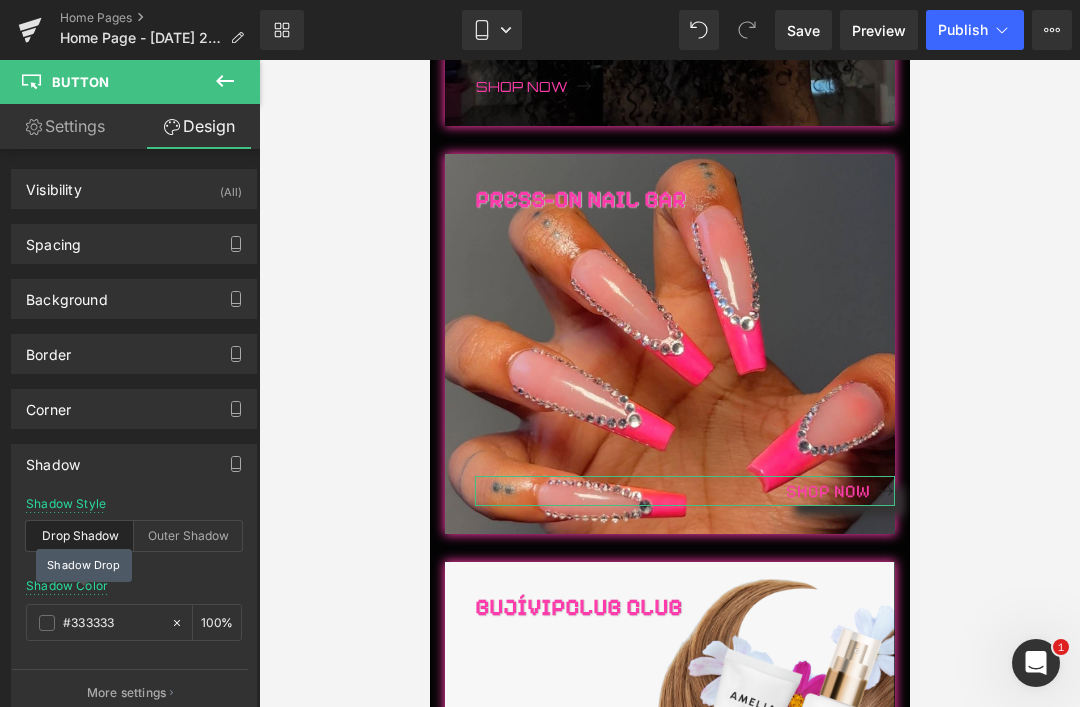 click on "Drop Shadow" at bounding box center [80, 536] 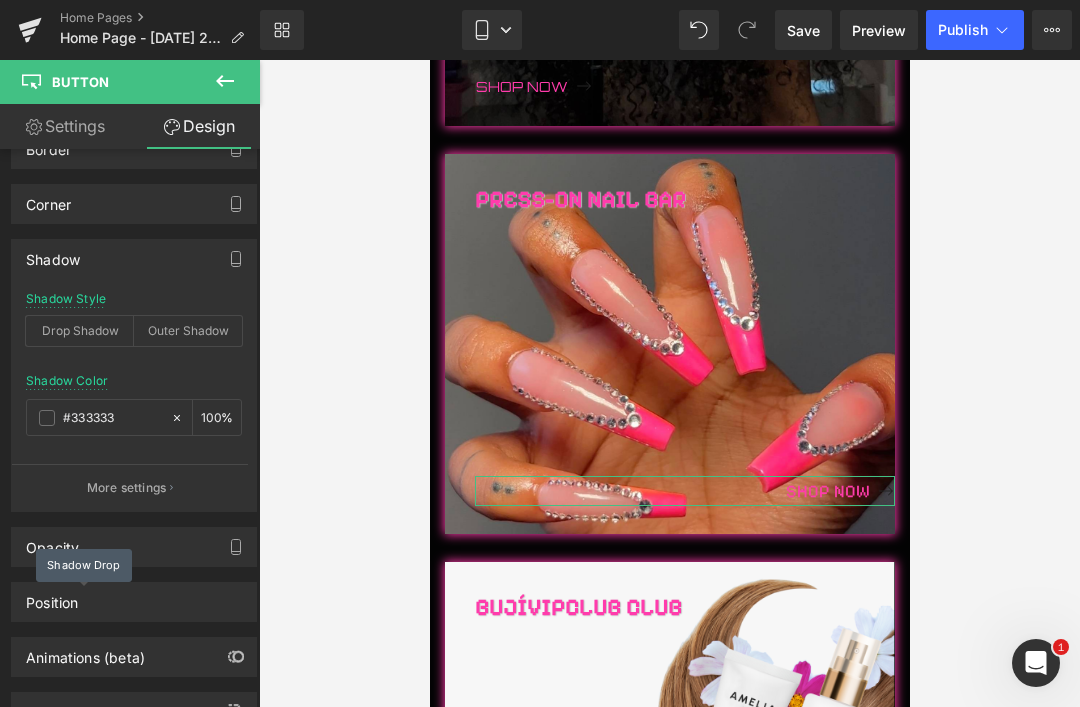 scroll, scrollTop: 204, scrollLeft: 0, axis: vertical 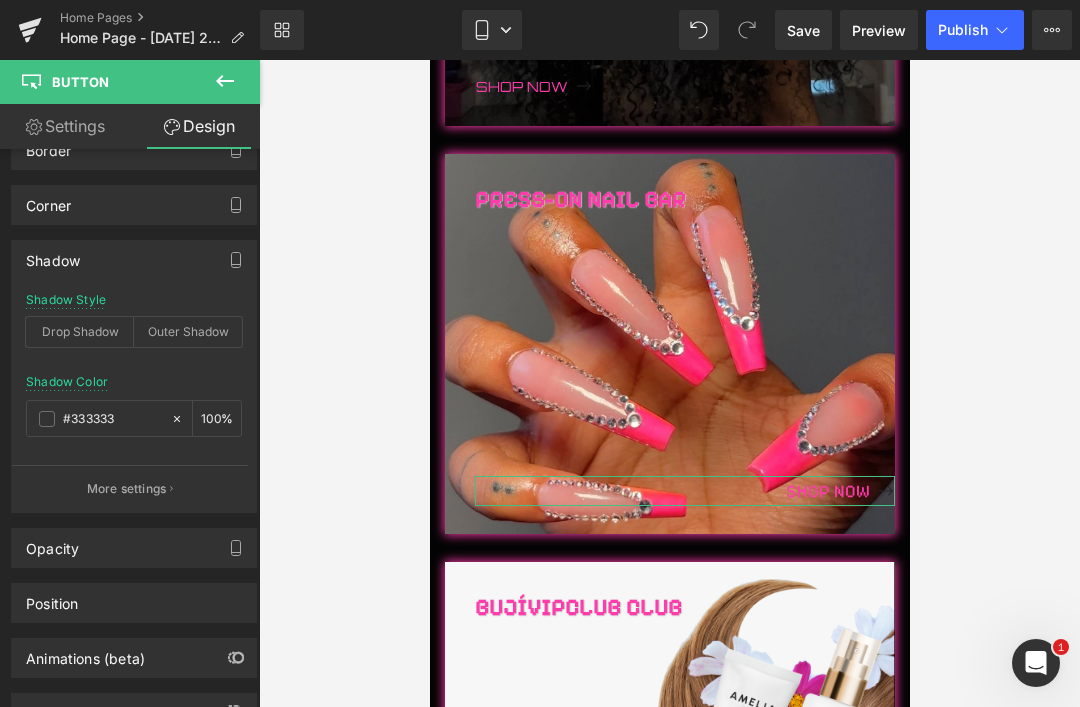 click on "Opacity" at bounding box center (134, 548) 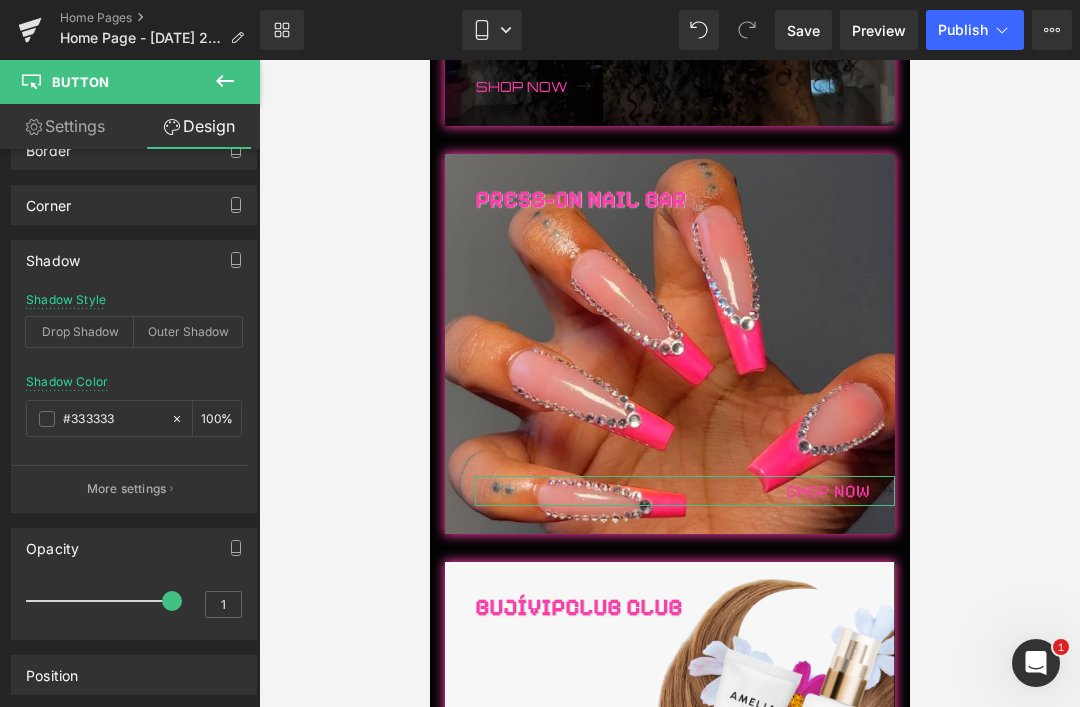 click at bounding box center [104, 601] 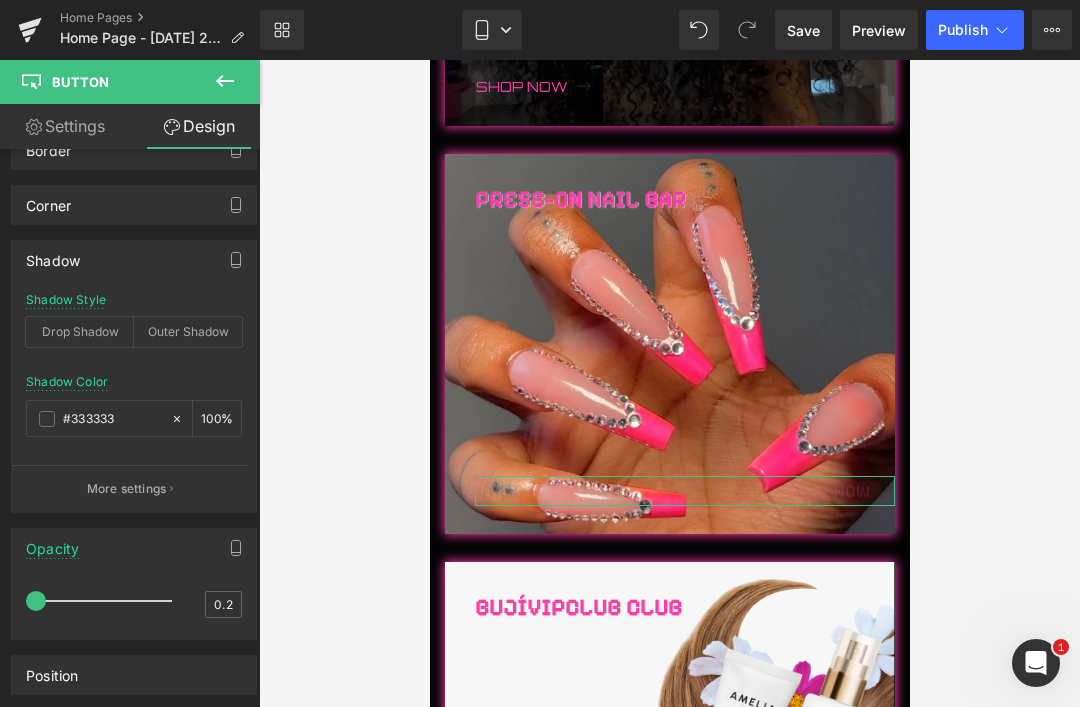 click at bounding box center [36, 601] 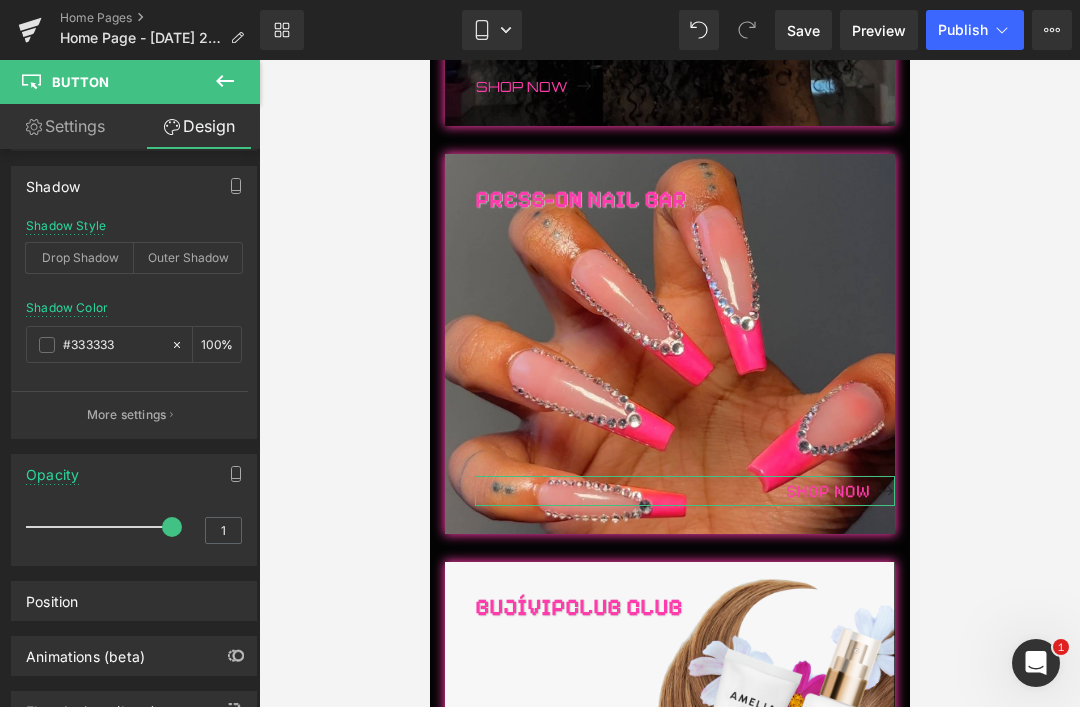 scroll, scrollTop: 276, scrollLeft: 0, axis: vertical 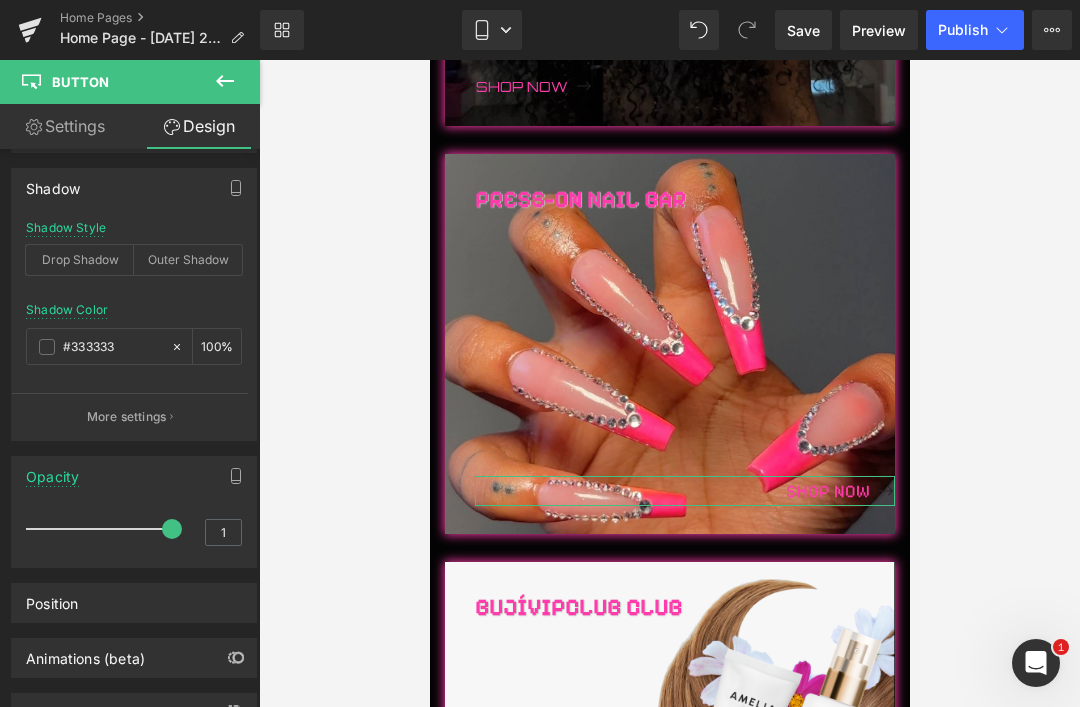 click on "Animations (beta)" at bounding box center [85, 653] 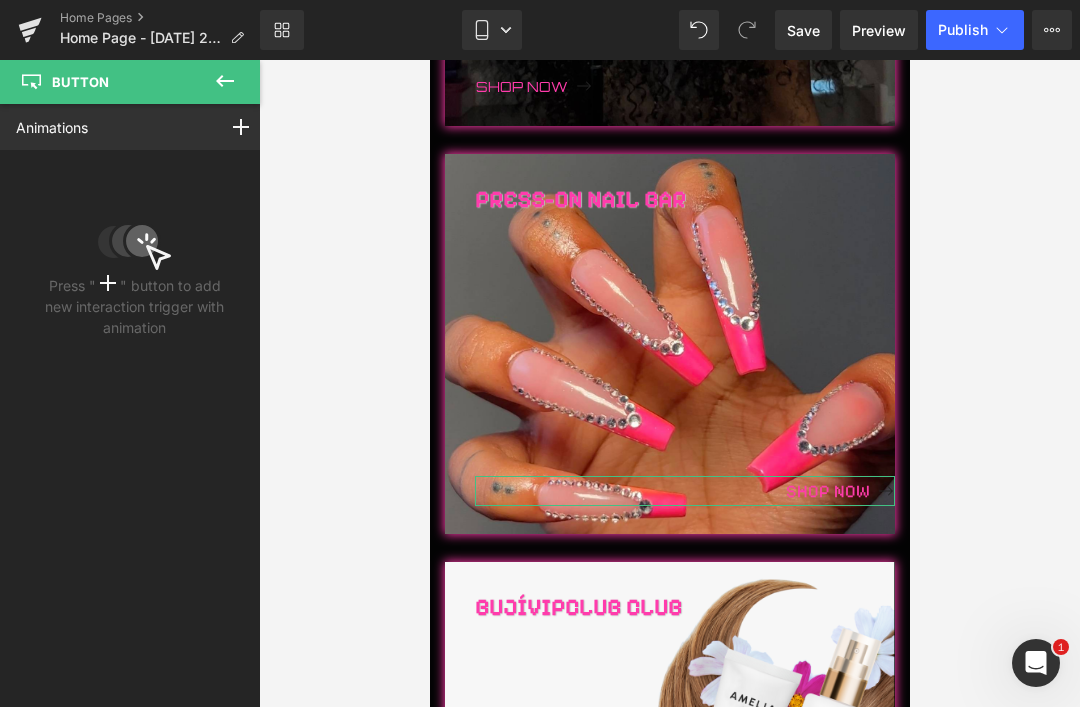 click at bounding box center (241, 127) 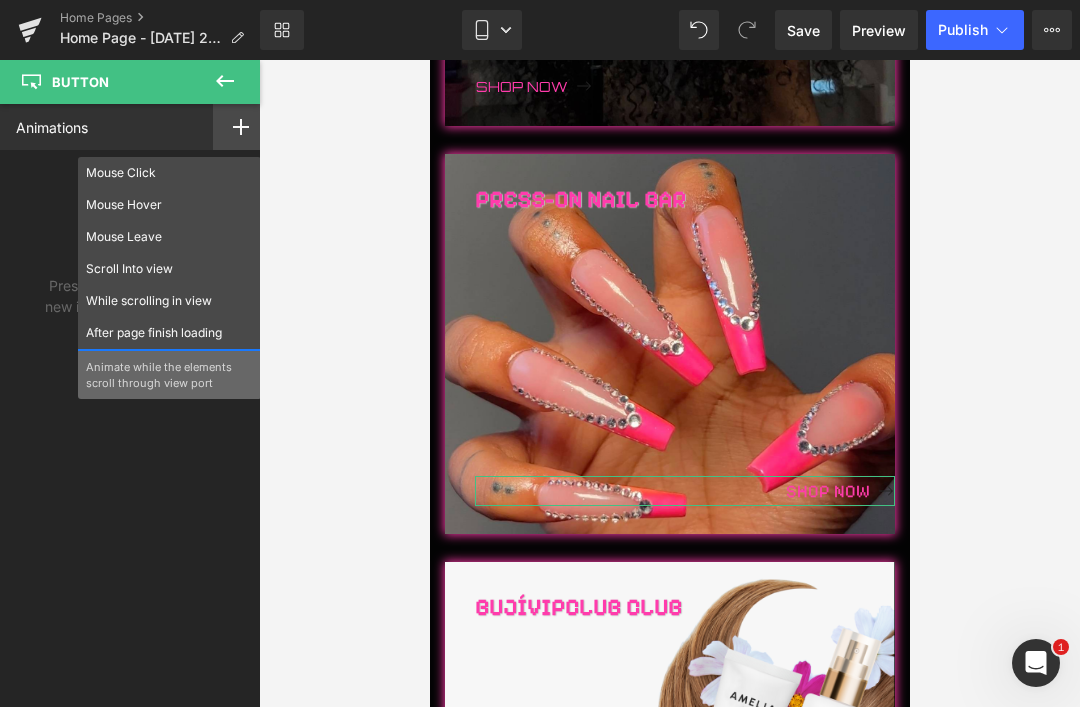 click on "While scrolling in view" at bounding box center (169, 301) 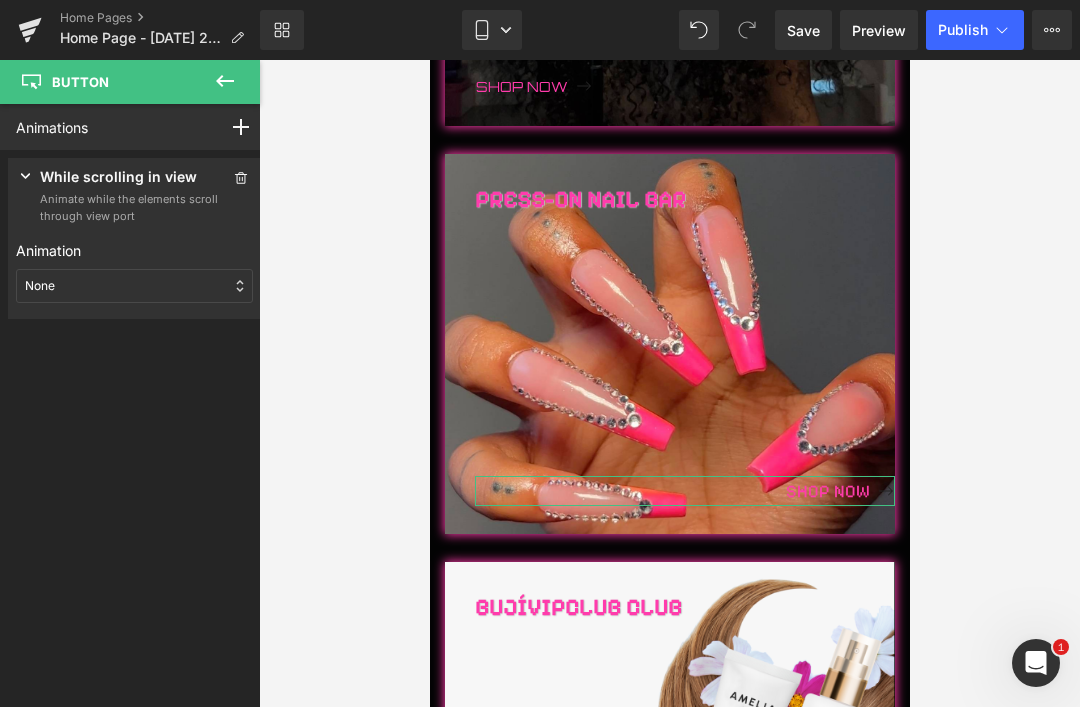 click on "None" at bounding box center [134, 286] 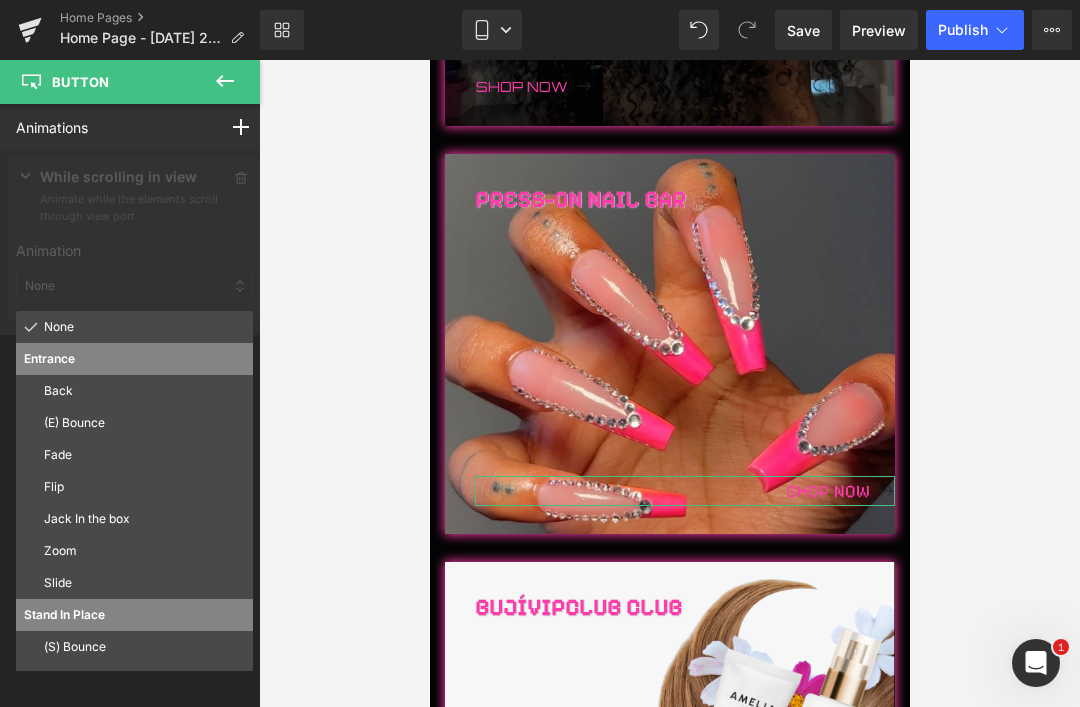 click on "(S) Bounce" at bounding box center (144, 647) 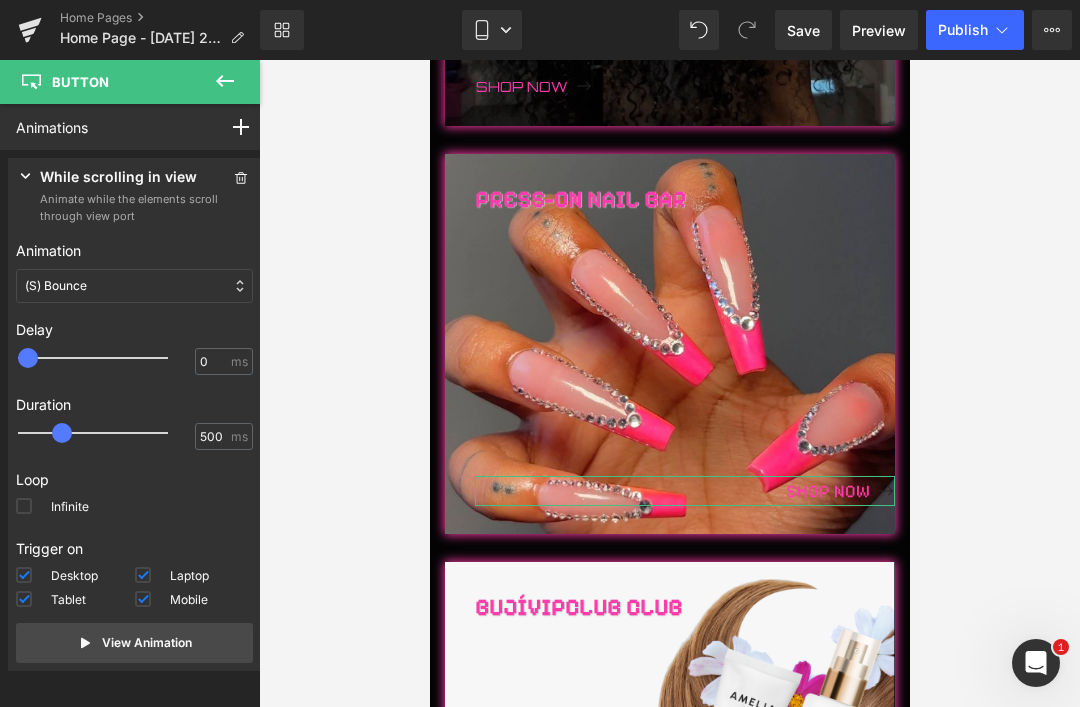 click on "(S) Bounce" at bounding box center (134, 286) 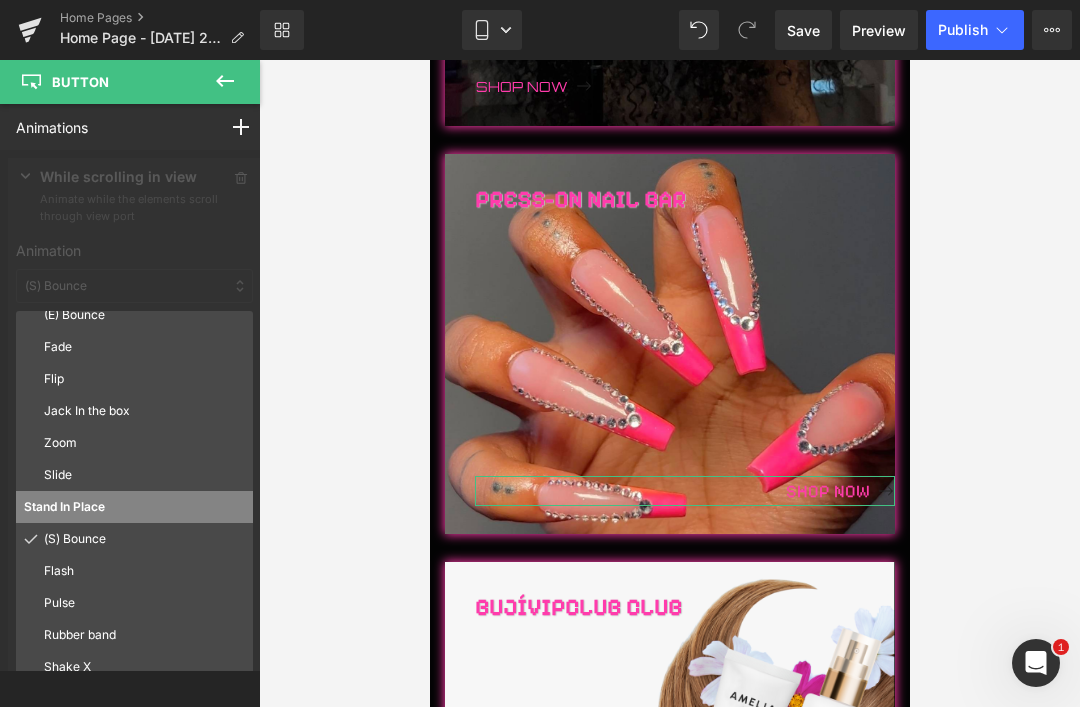 scroll, scrollTop: 108, scrollLeft: 0, axis: vertical 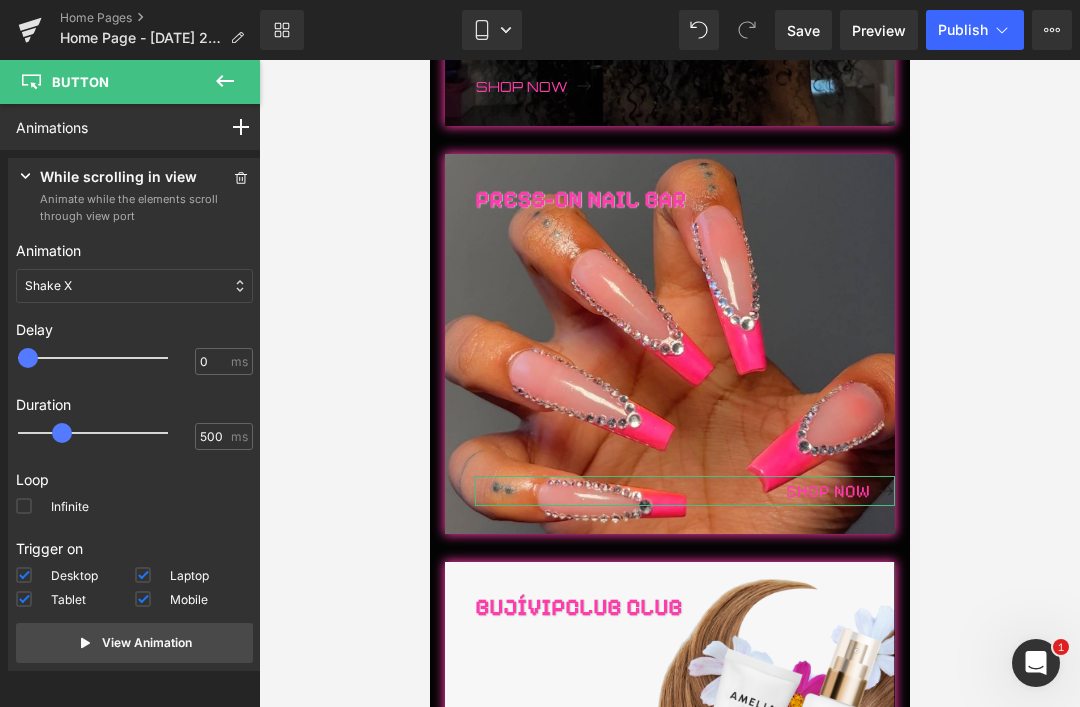 click on "Shake X" at bounding box center [134, 286] 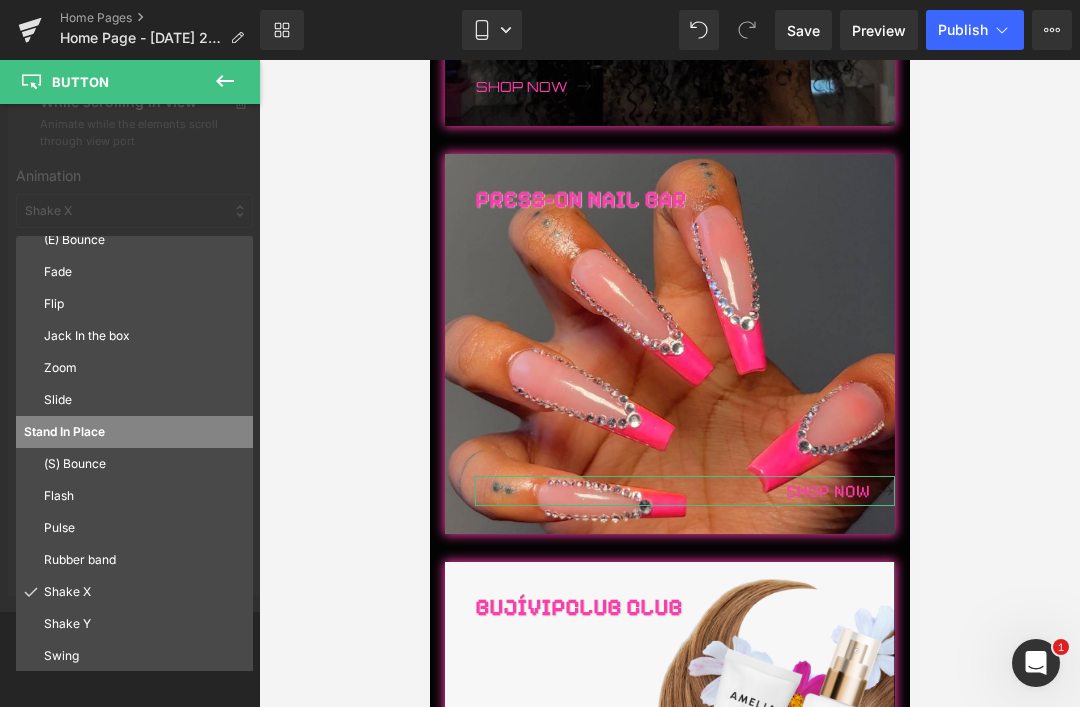 scroll, scrollTop: 73, scrollLeft: 0, axis: vertical 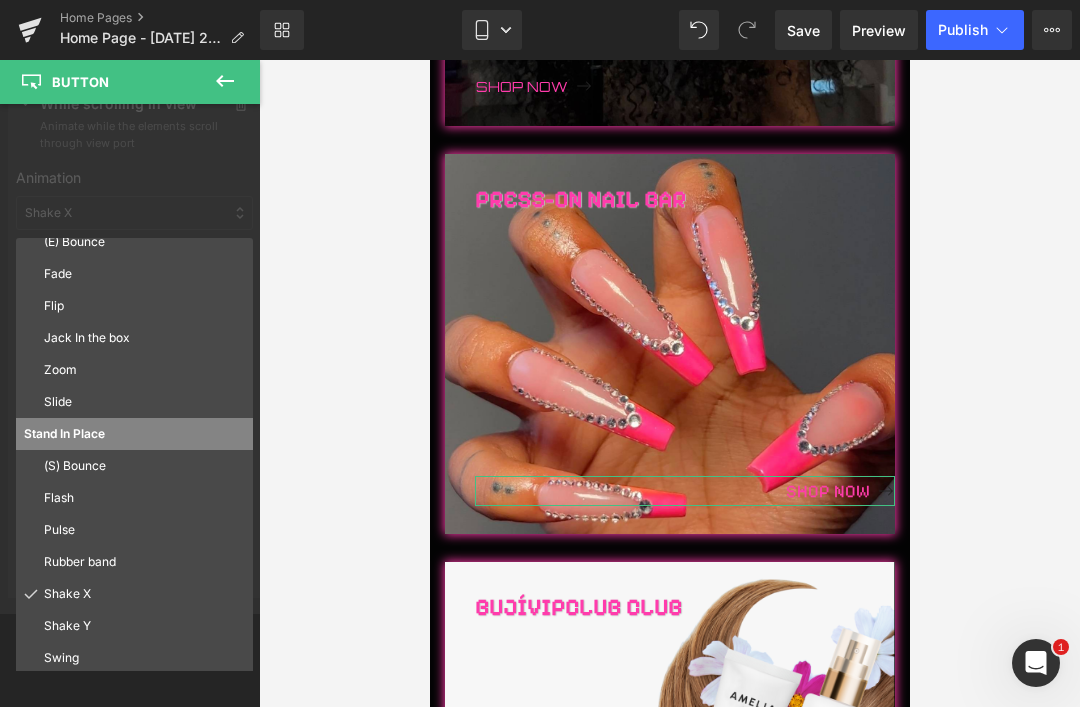 click on "Jello" at bounding box center [134, 690] 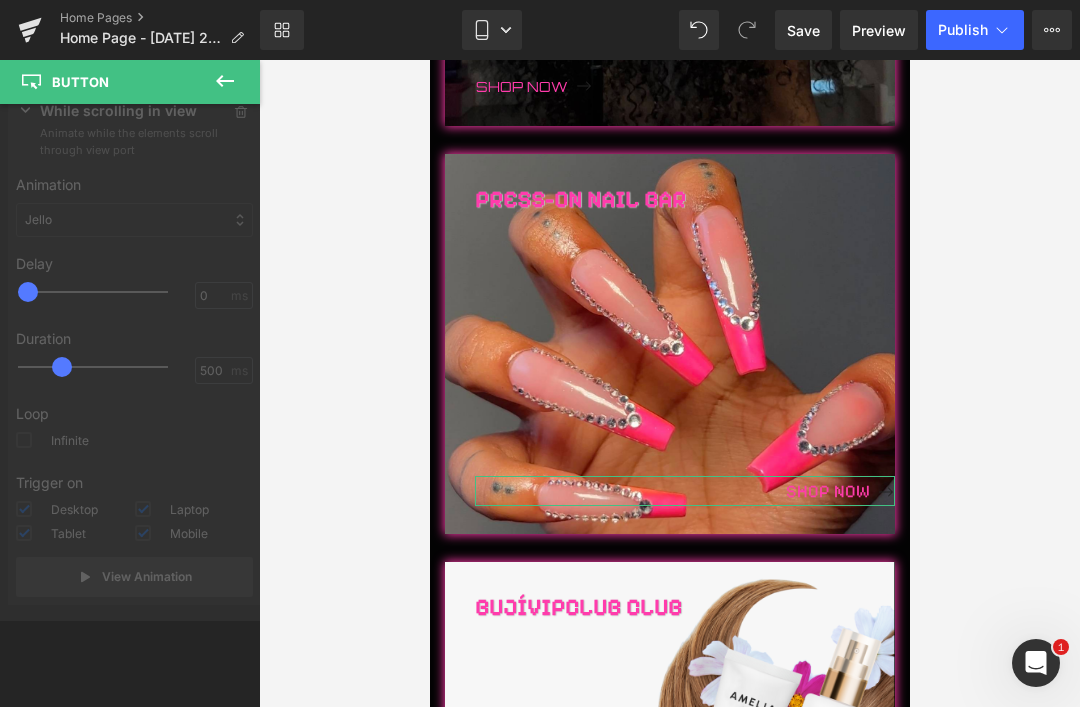 scroll, scrollTop: 0, scrollLeft: 0, axis: both 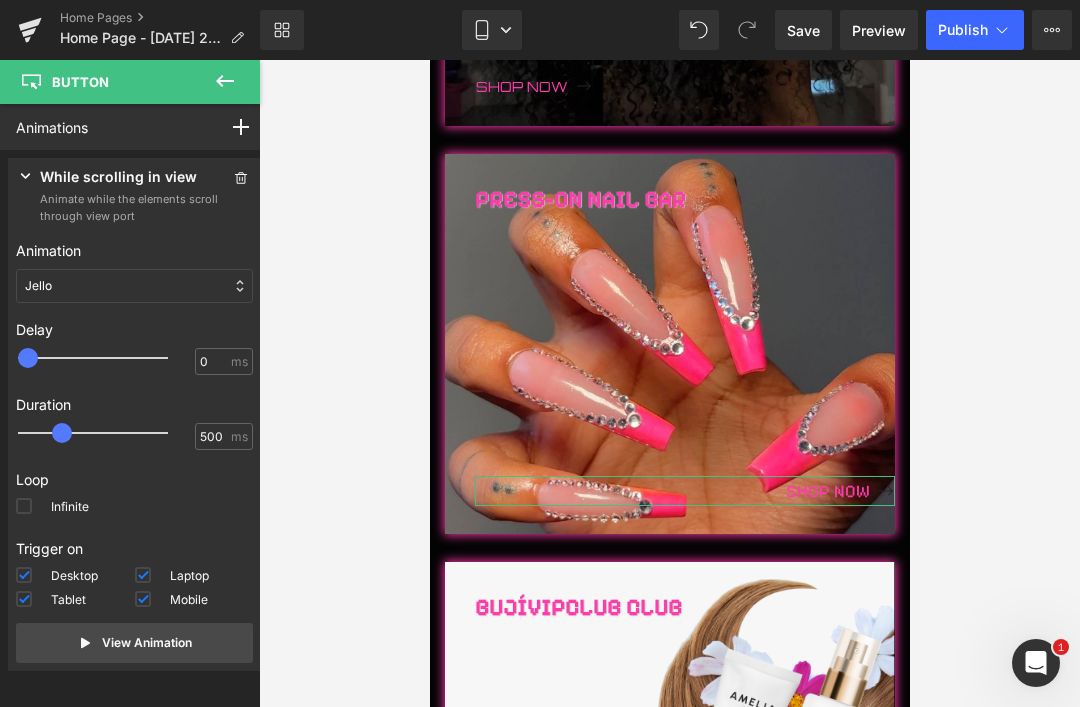 click on "Jello" at bounding box center (134, 286) 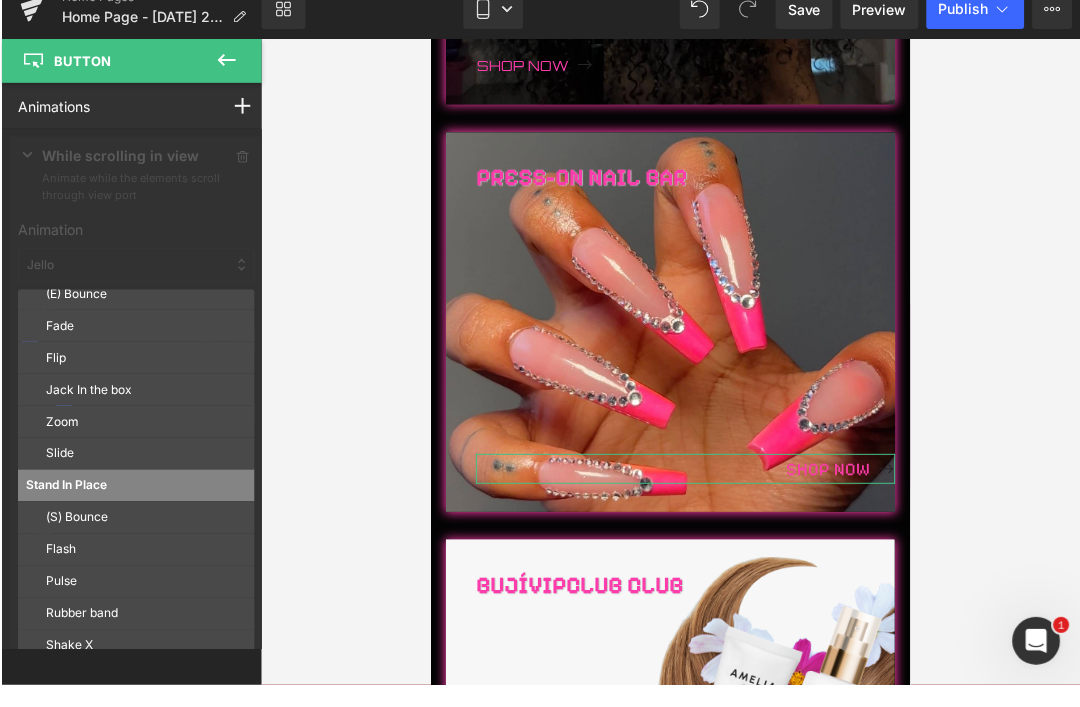 scroll, scrollTop: 67, scrollLeft: 0, axis: vertical 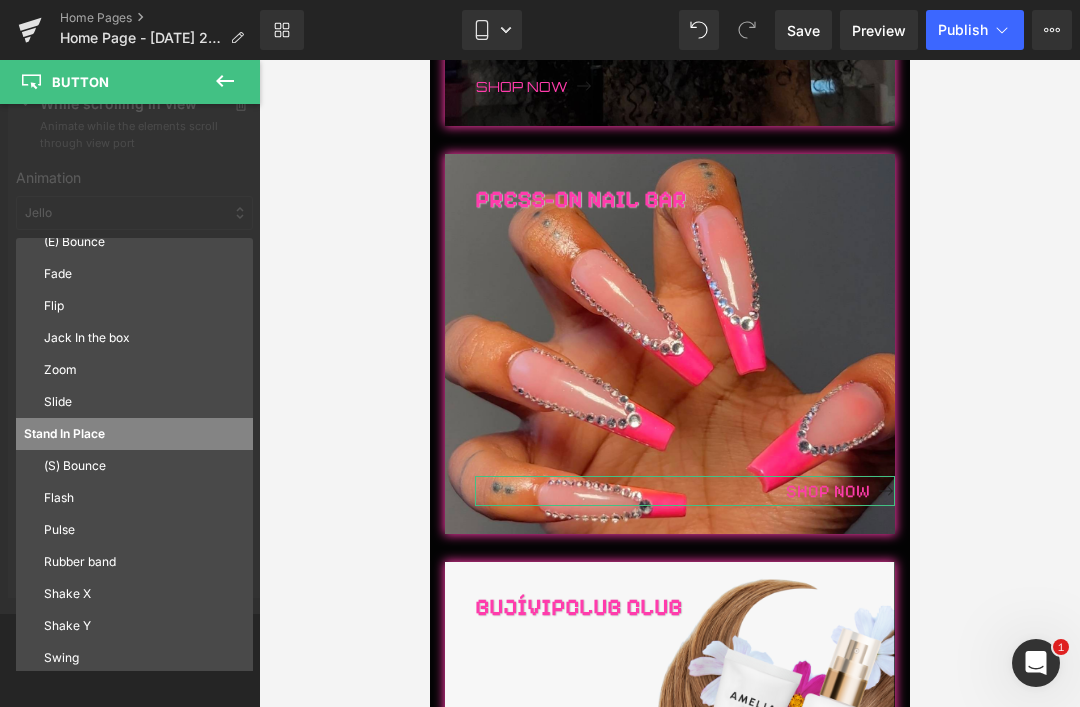 click on "Swing" at bounding box center (144, 658) 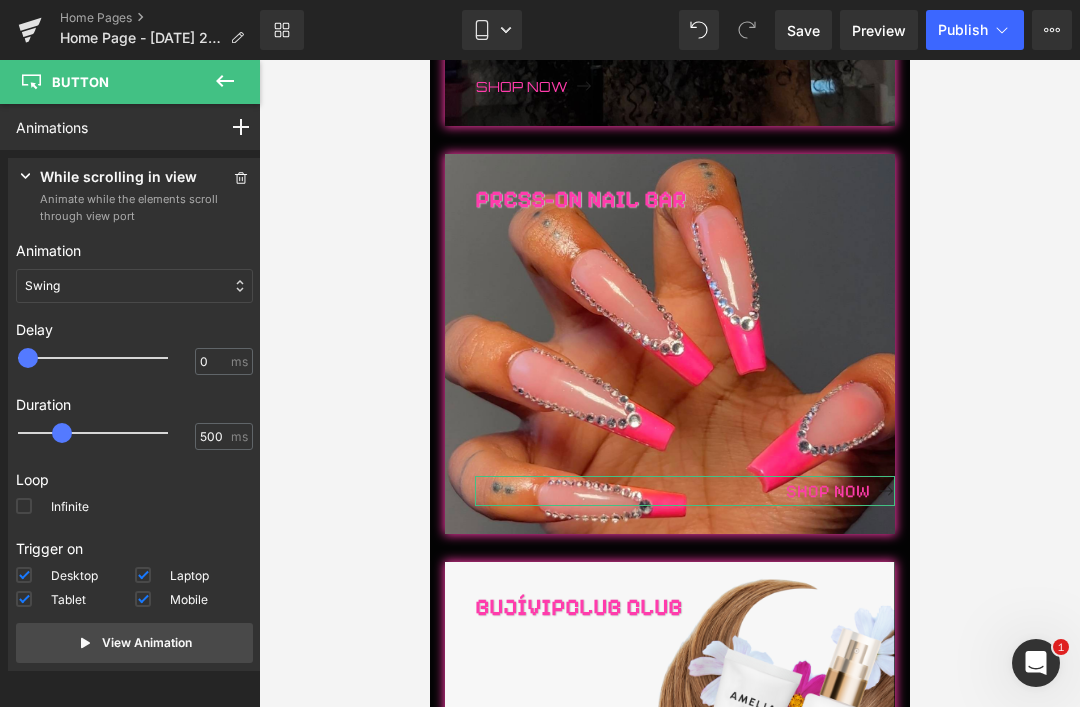click on "Swing" at bounding box center [134, 286] 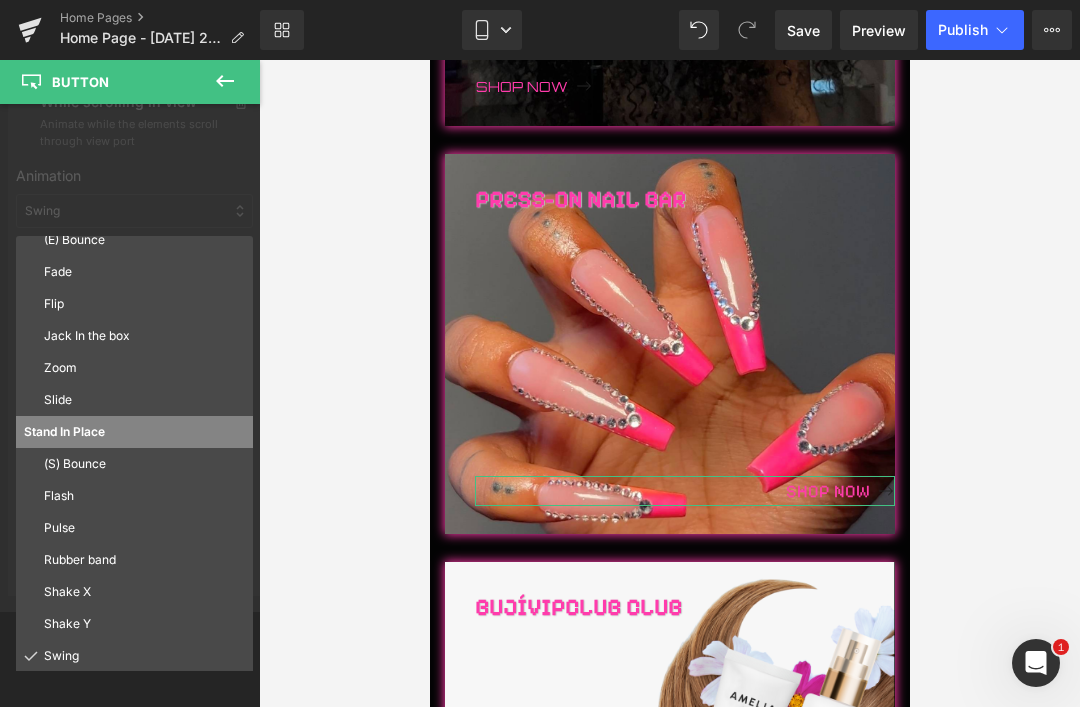 scroll, scrollTop: 73, scrollLeft: 0, axis: vertical 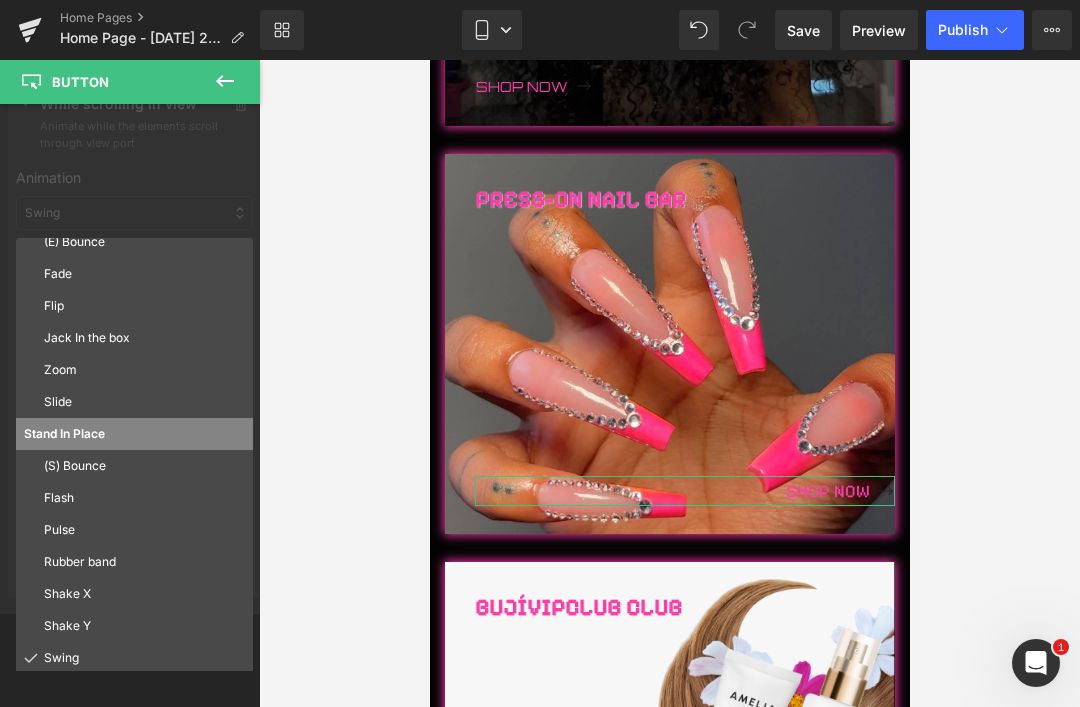 click on "Shake Y" at bounding box center [144, 626] 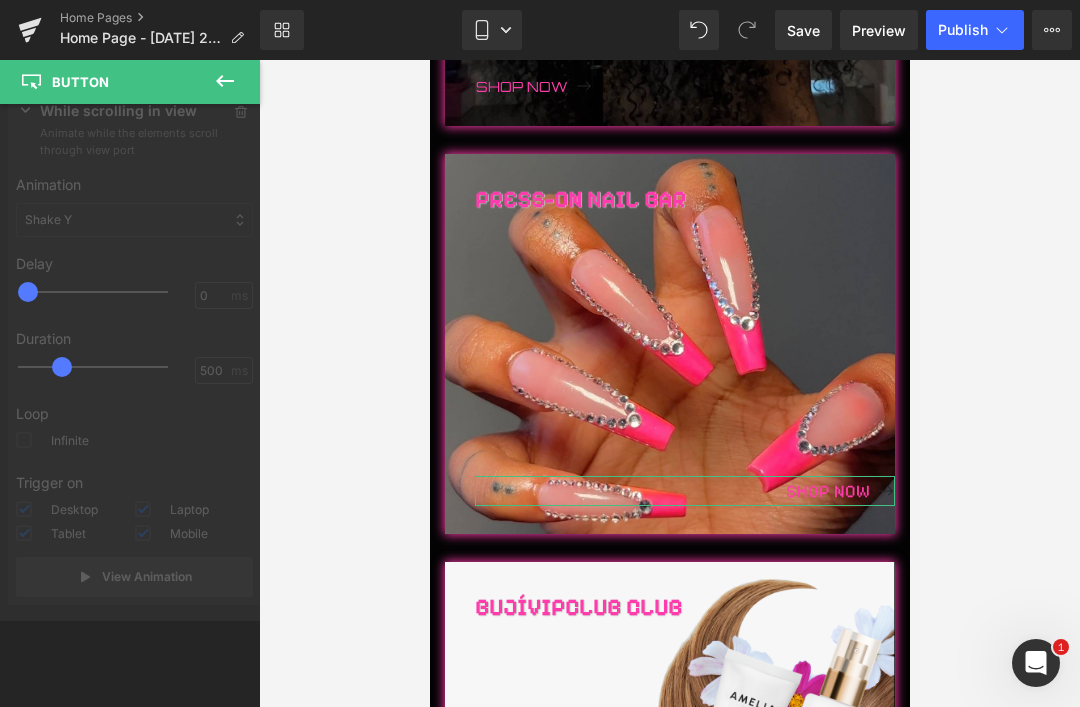 scroll, scrollTop: 0, scrollLeft: 0, axis: both 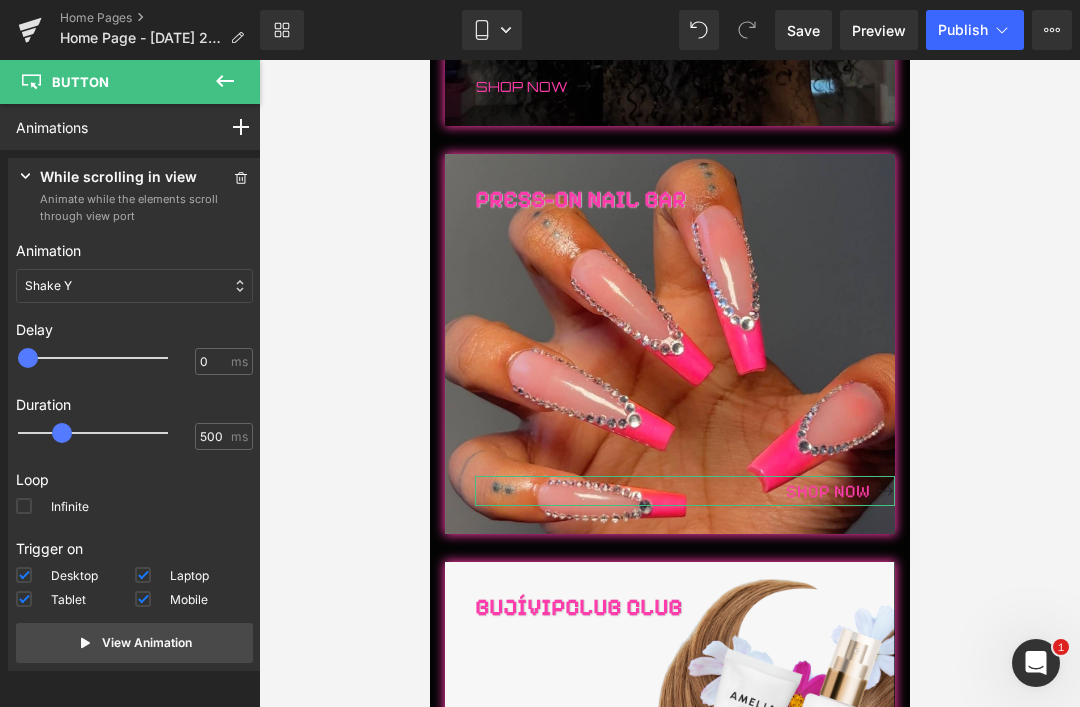 click on "Shake Y" at bounding box center (48, 286) 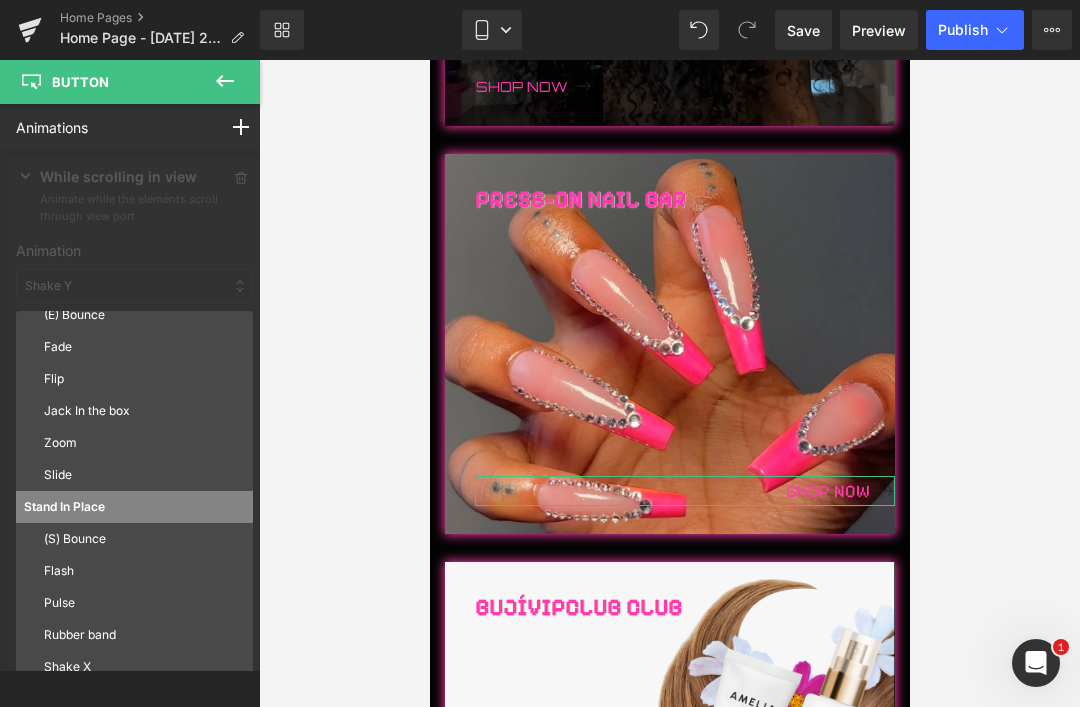click on "Rubber band" at bounding box center (144, 635) 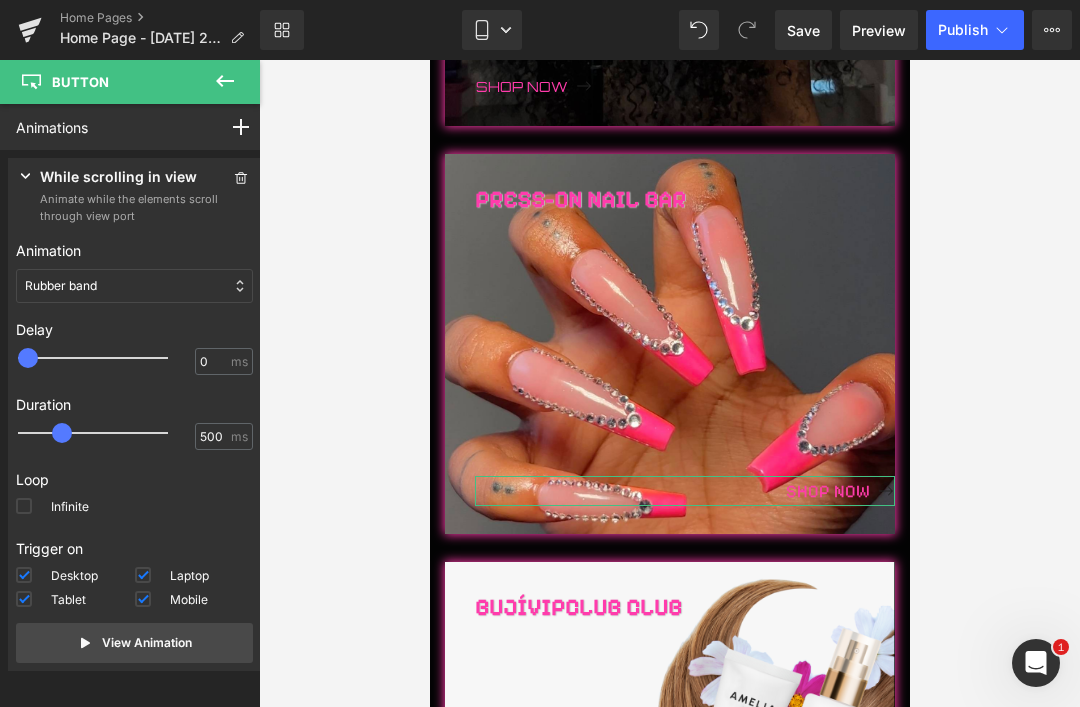 click on "Rubber band" at bounding box center (61, 286) 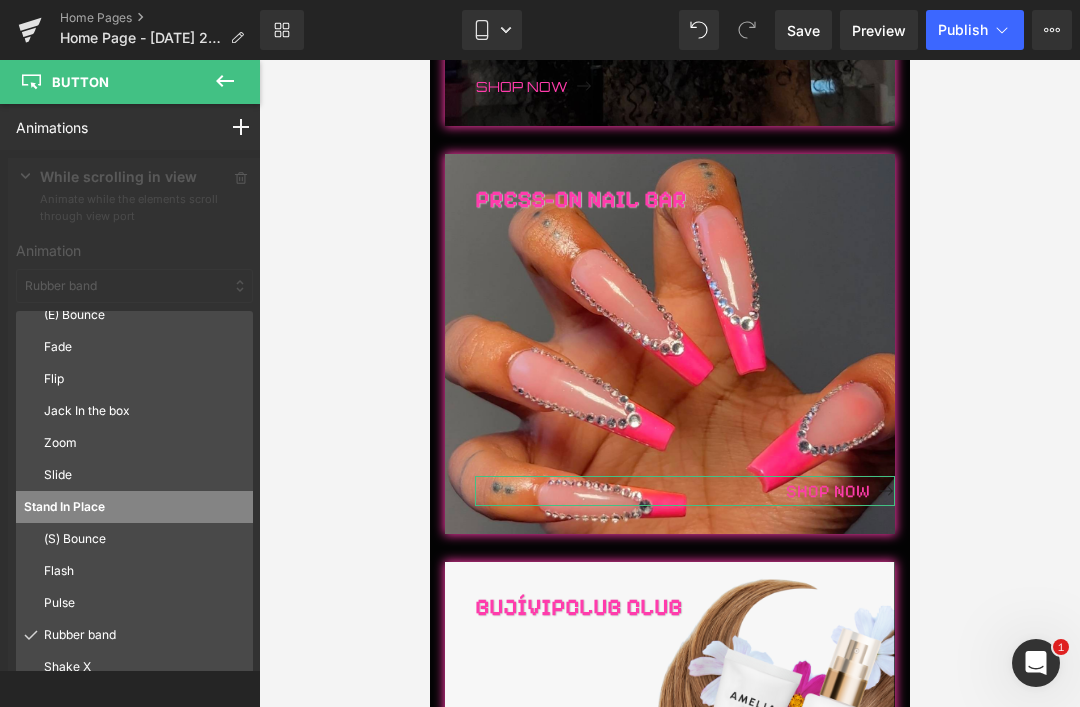 click on "(S) Bounce" at bounding box center [144, 539] 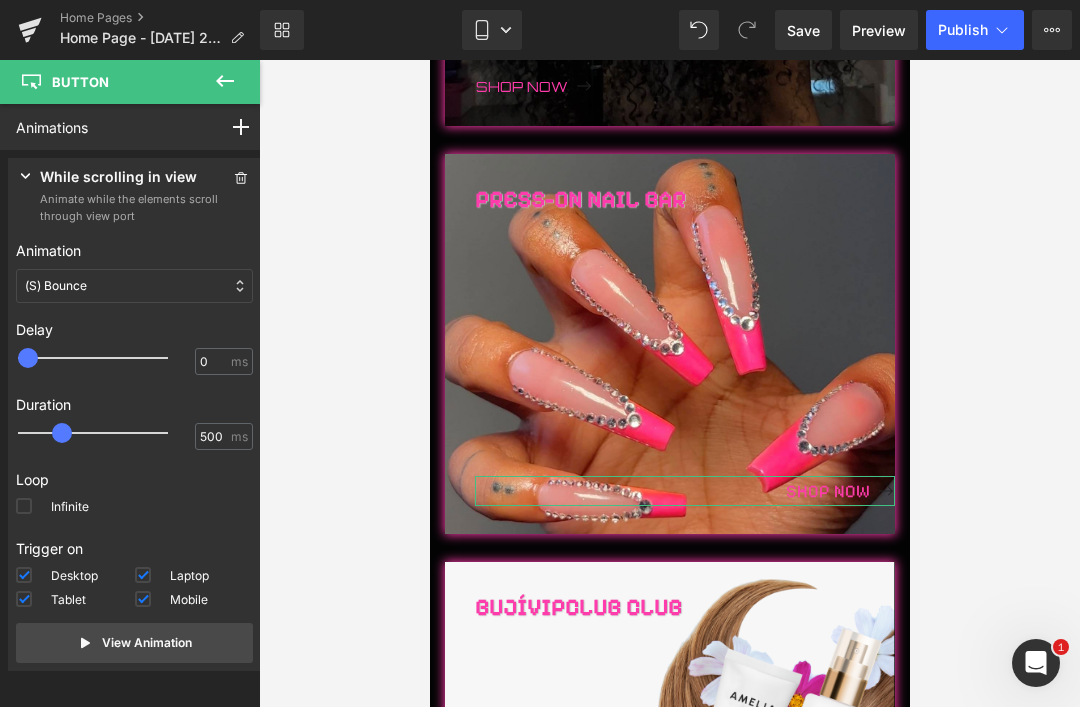 click on "(S) Bounce" at bounding box center (56, 286) 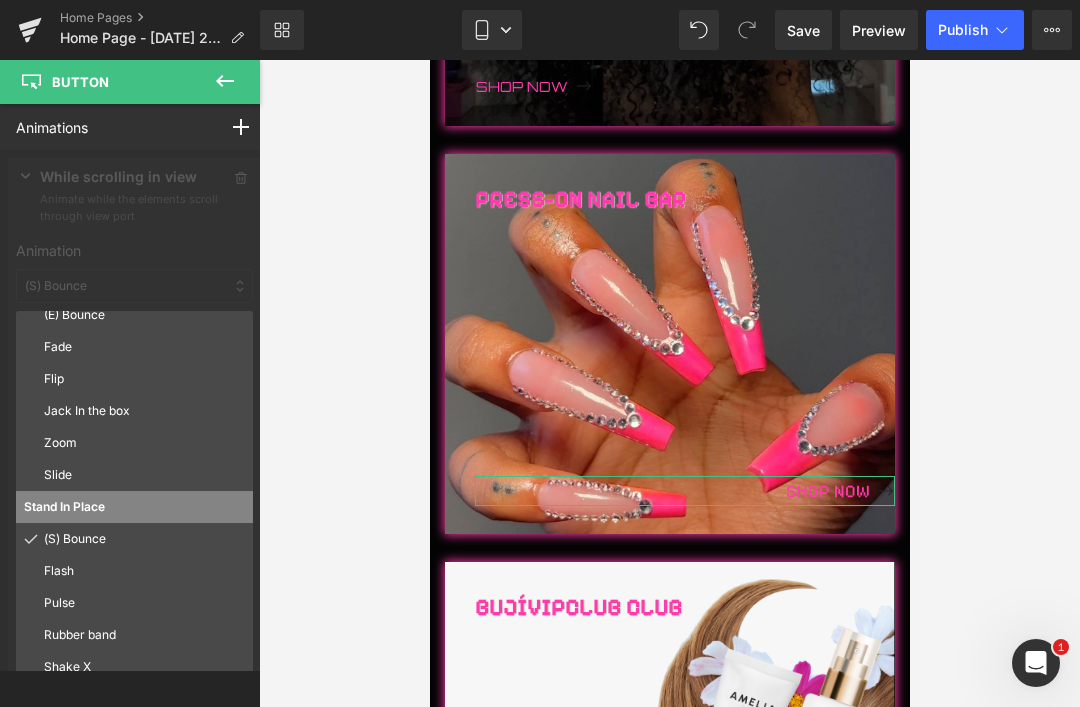 click on "Jack In the box" at bounding box center (144, 411) 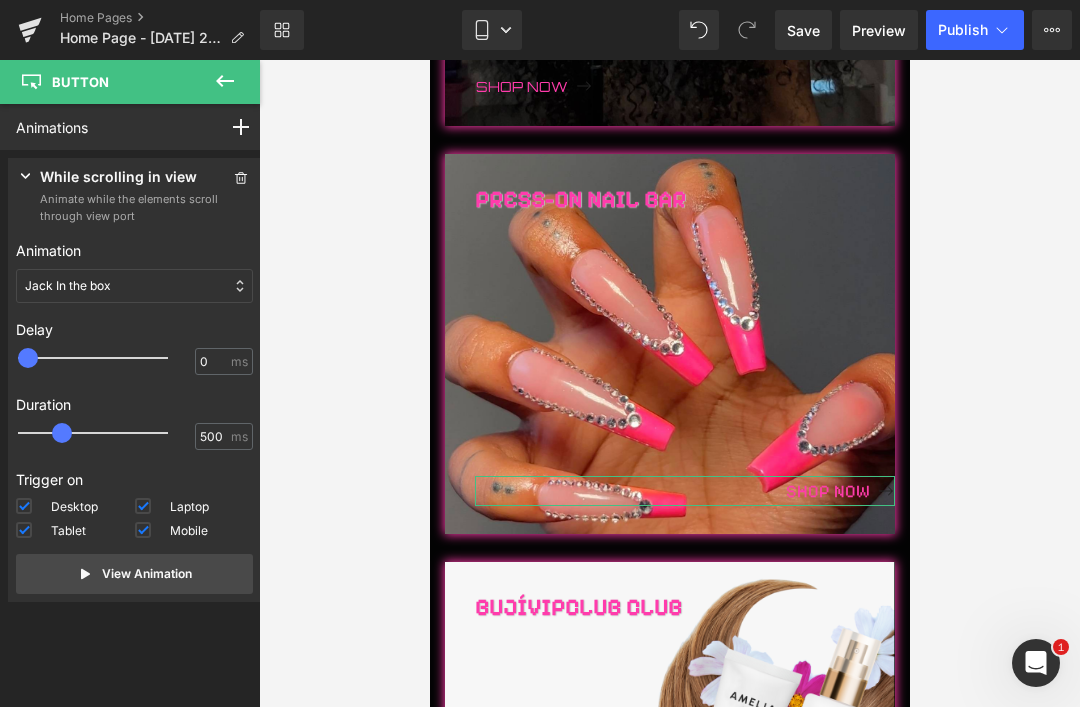 click on "Jack In the box" at bounding box center [68, 286] 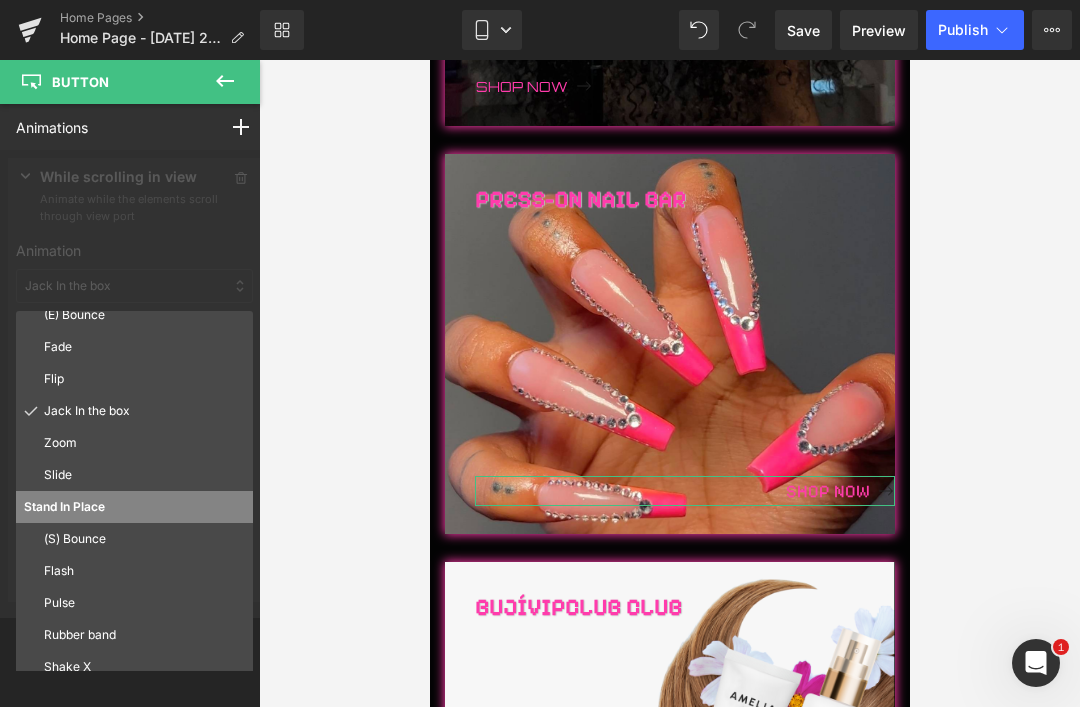 click on "Fade" at bounding box center [144, 347] 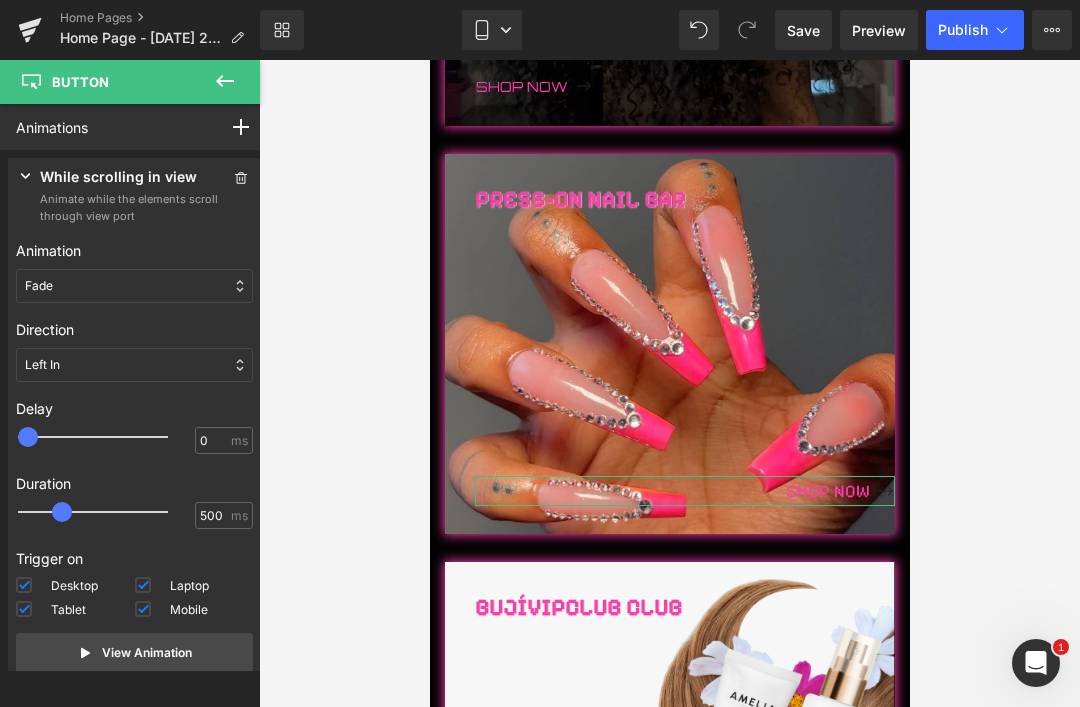 click on "Fade" at bounding box center (134, 286) 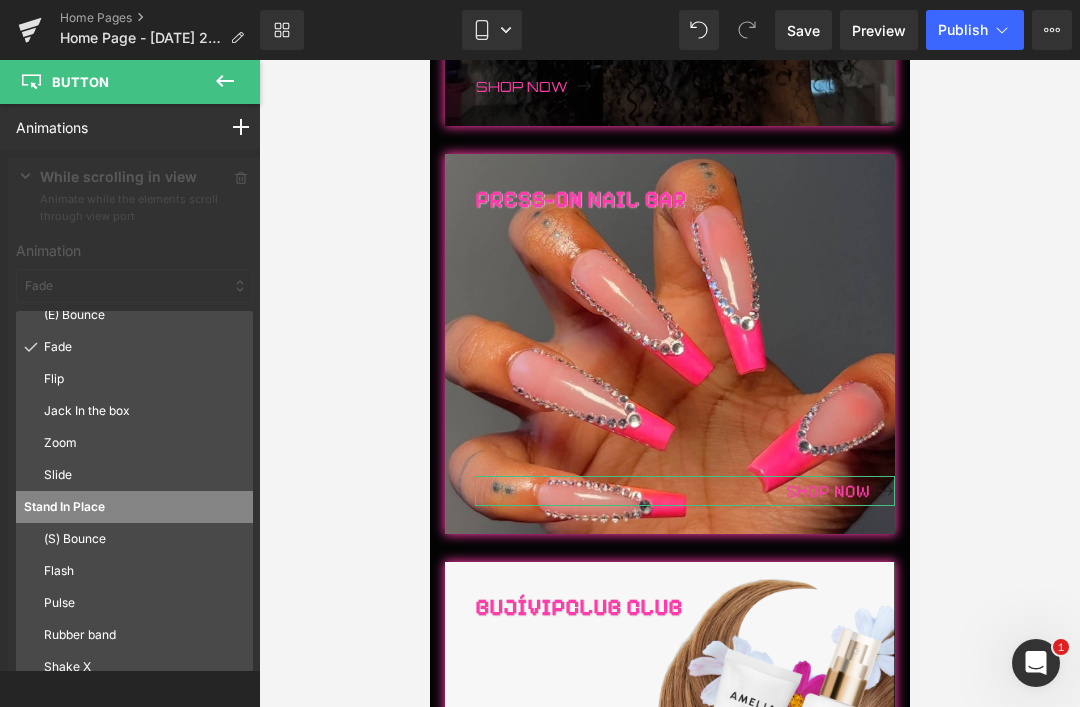 click on "(E) Bounce" at bounding box center [134, 315] 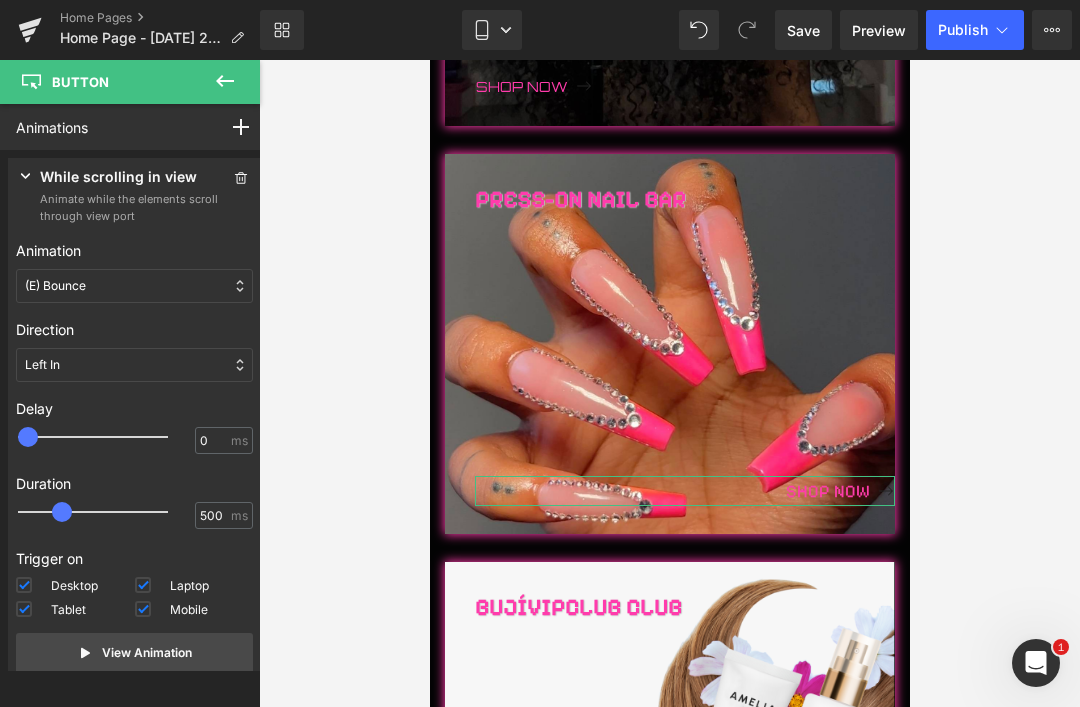 click on "(E) Bounce" at bounding box center (134, 286) 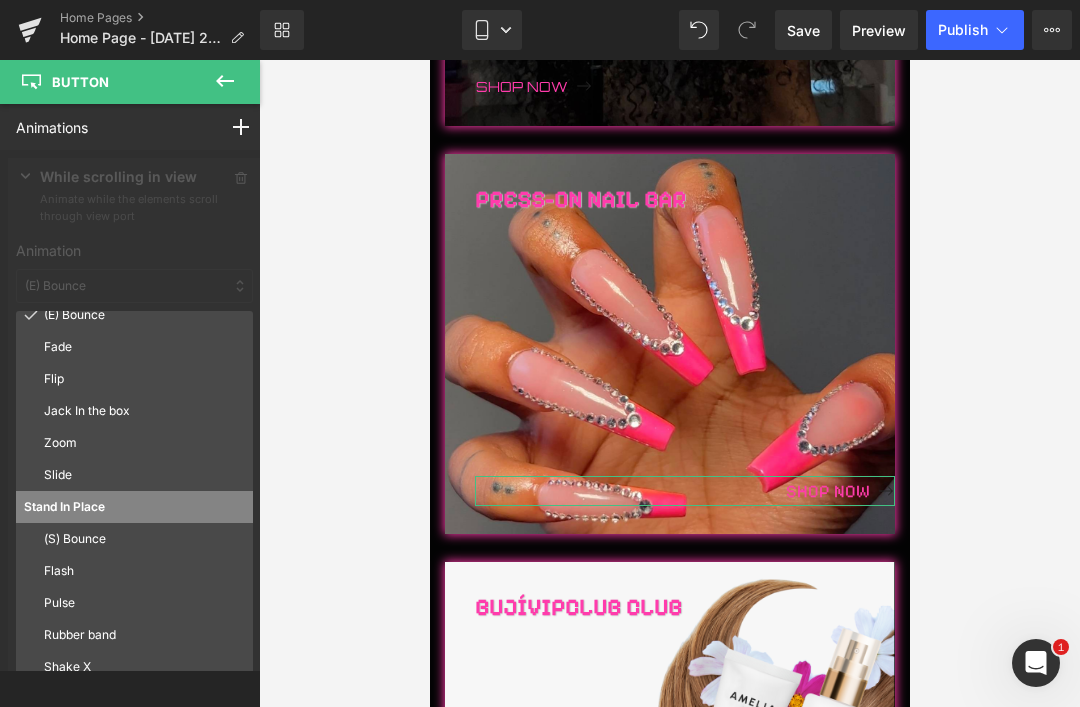 click on "(S) Bounce" at bounding box center (144, 539) 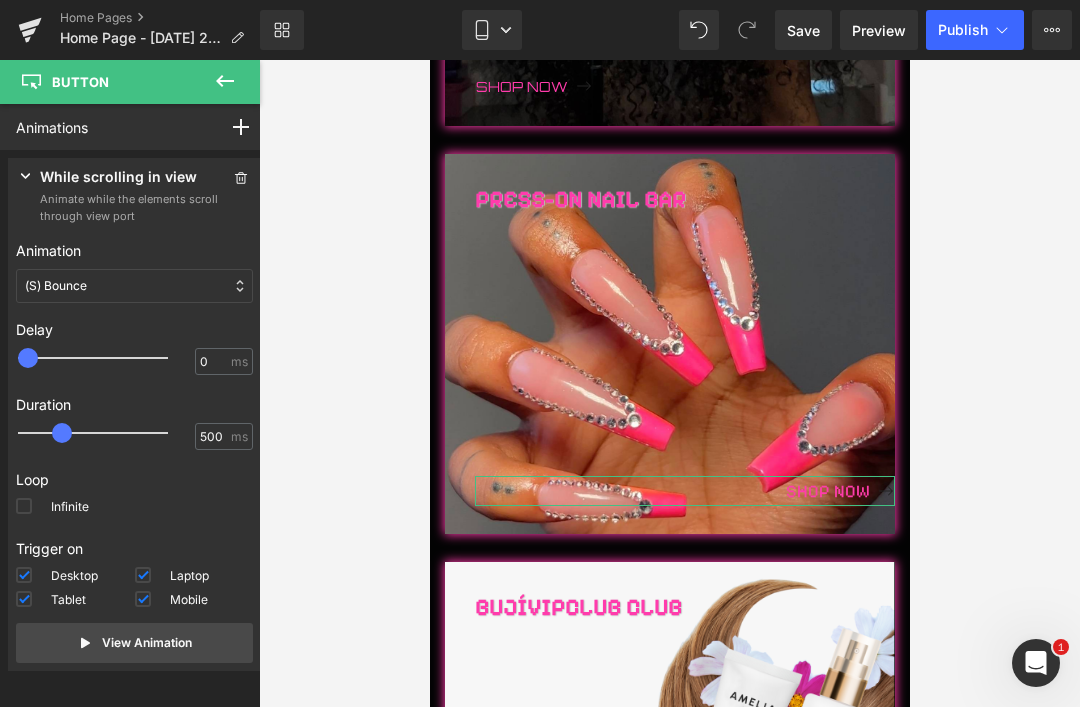 click on "(S) Bounce" at bounding box center (56, 286) 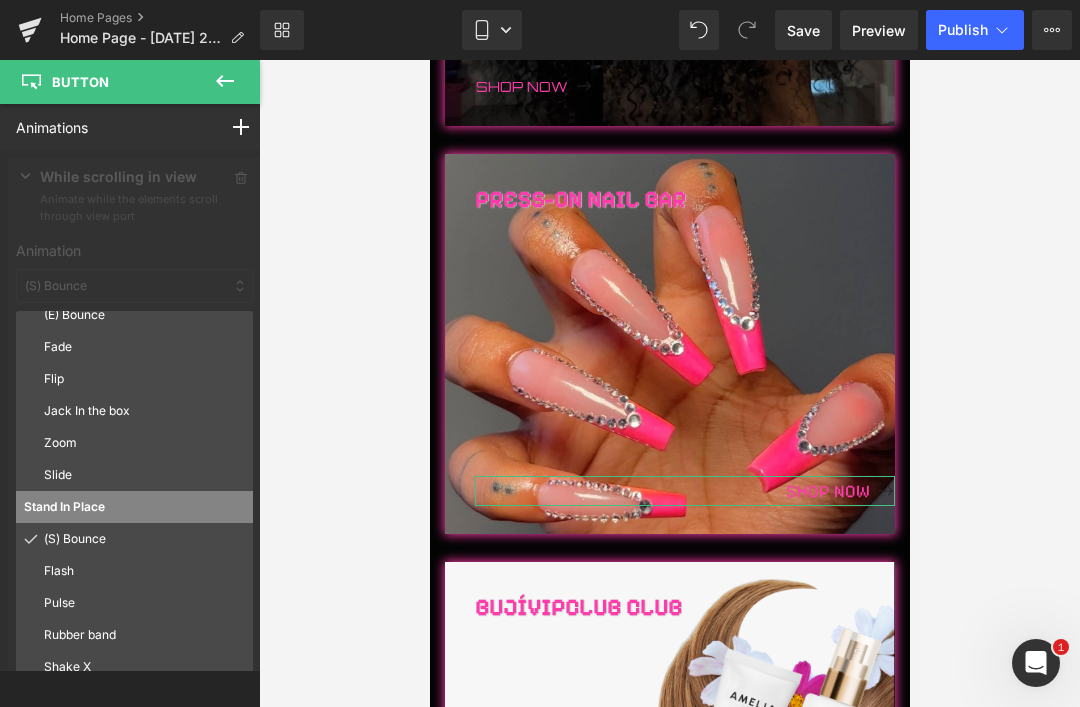 click on "Pulse" at bounding box center [144, 603] 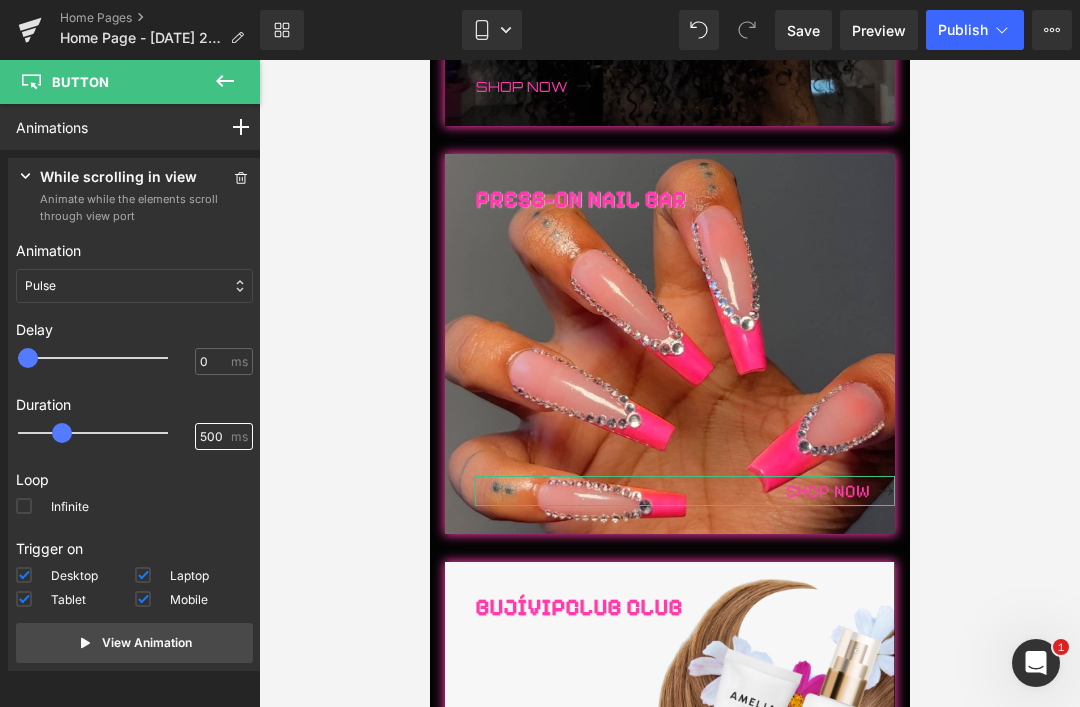 click on "500" at bounding box center [213, 437] 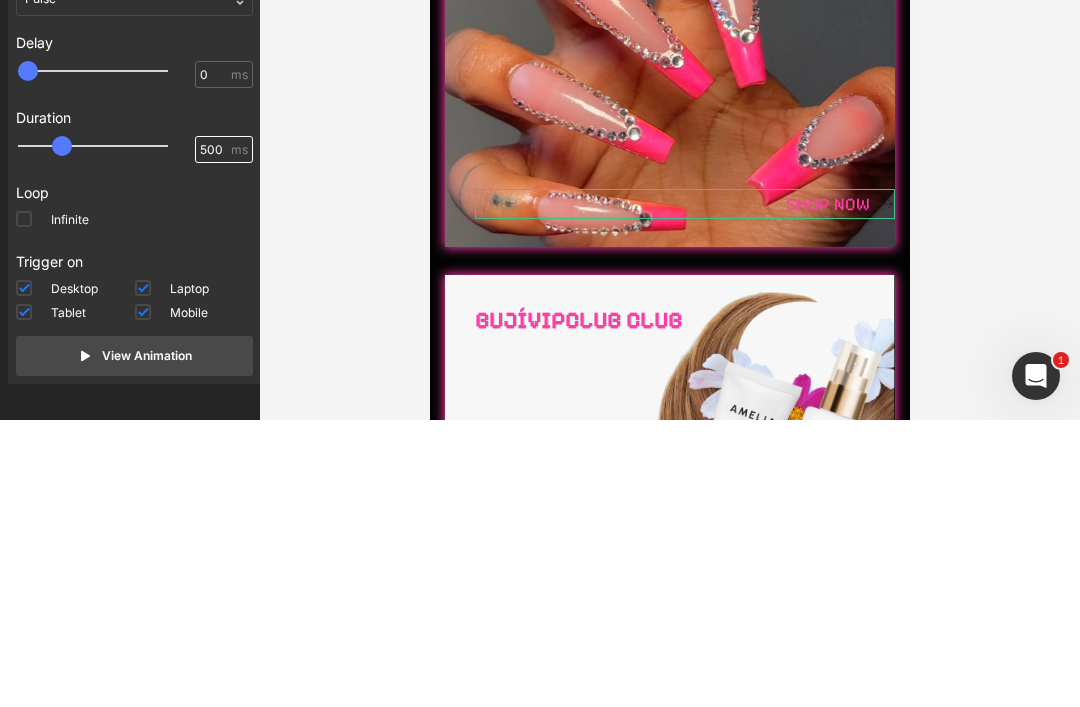 click on "500" at bounding box center (213, 437) 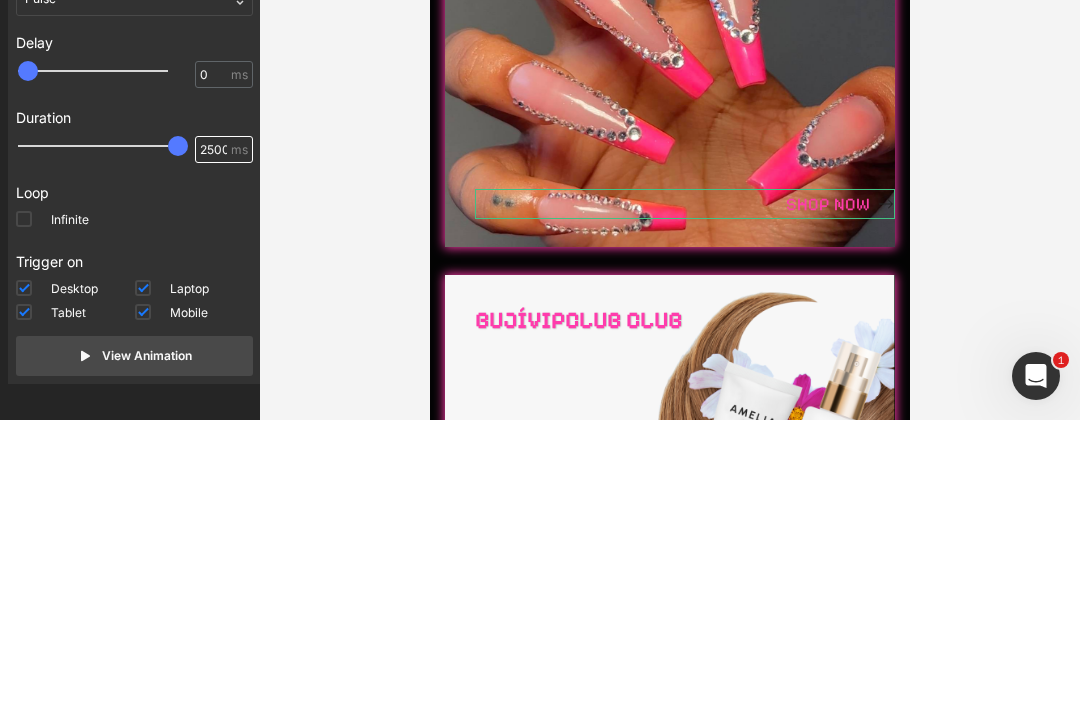 type on "2500" 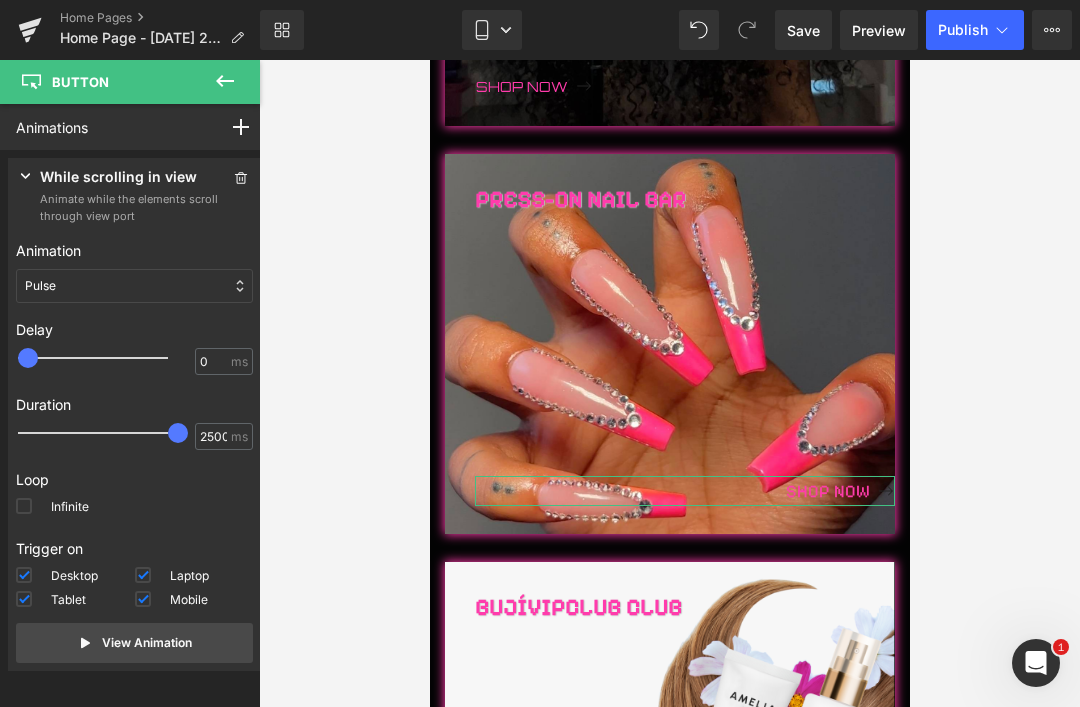 click on "Infinite" at bounding box center (52, 510) 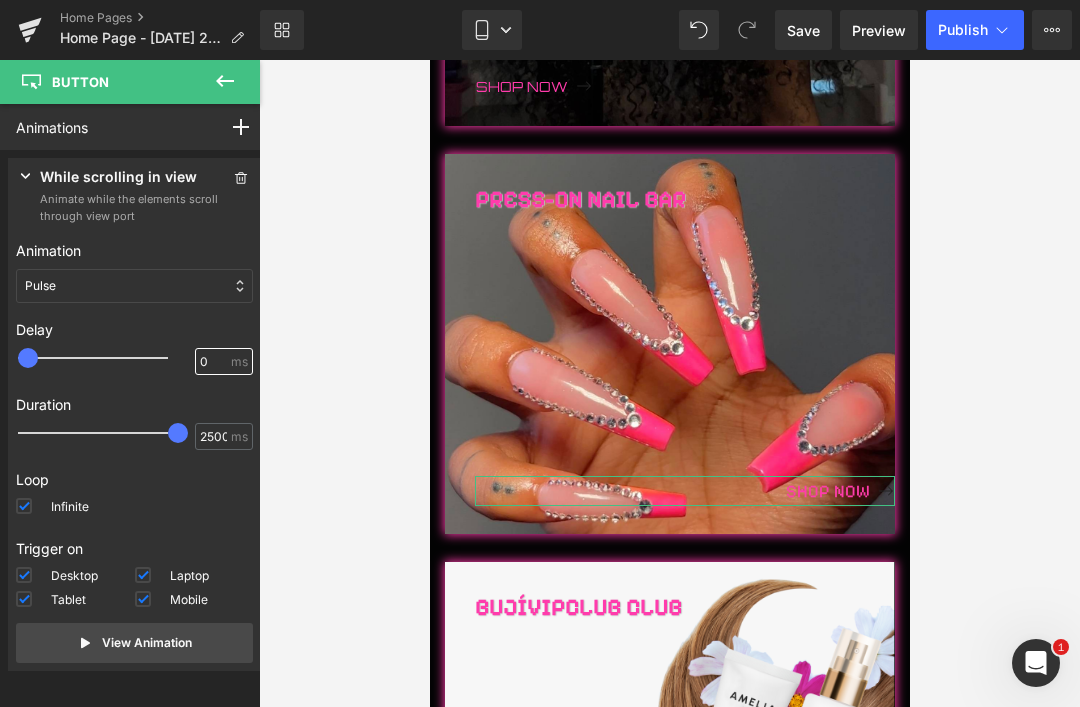 click on "0" at bounding box center [213, 362] 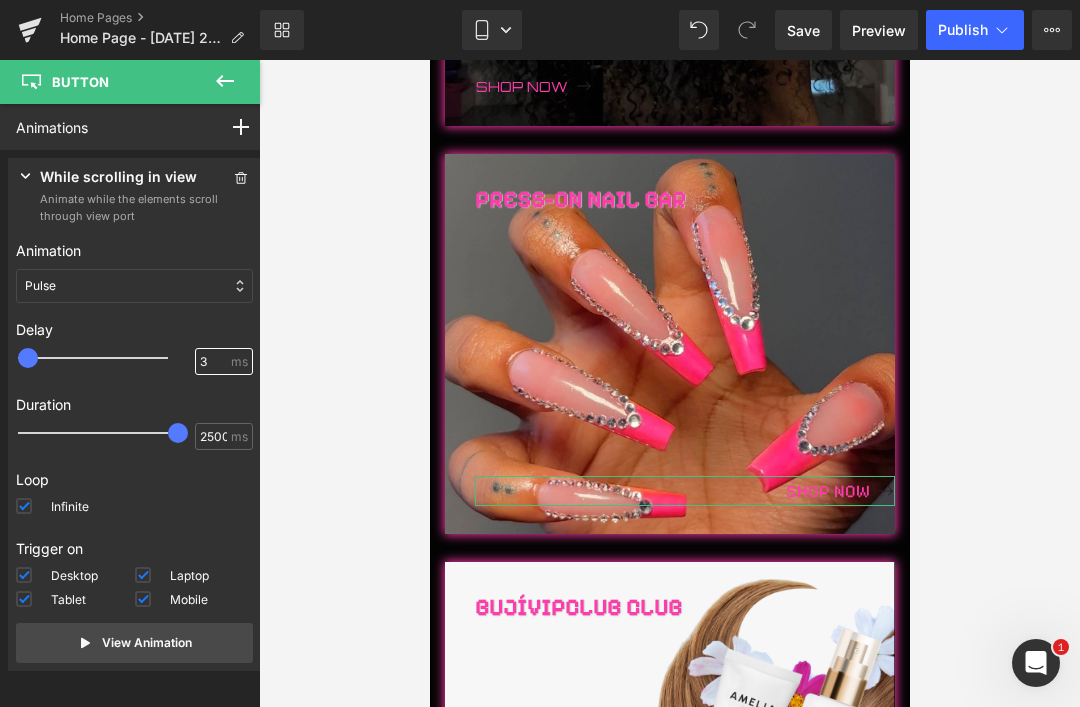 type on "3" 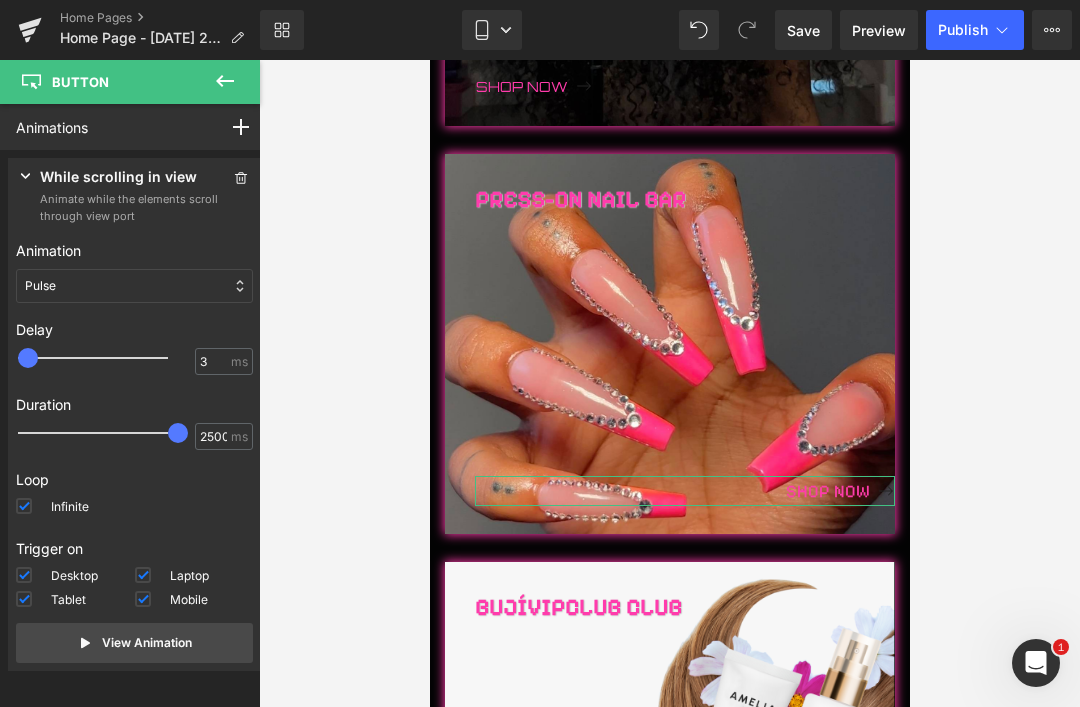 click 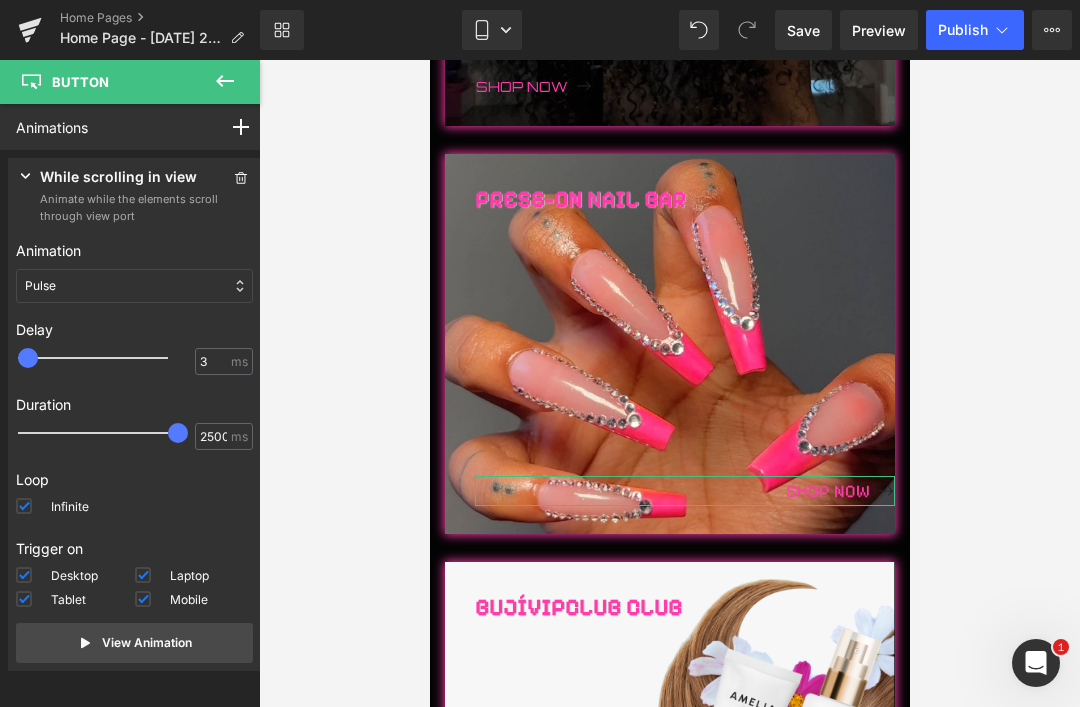 click 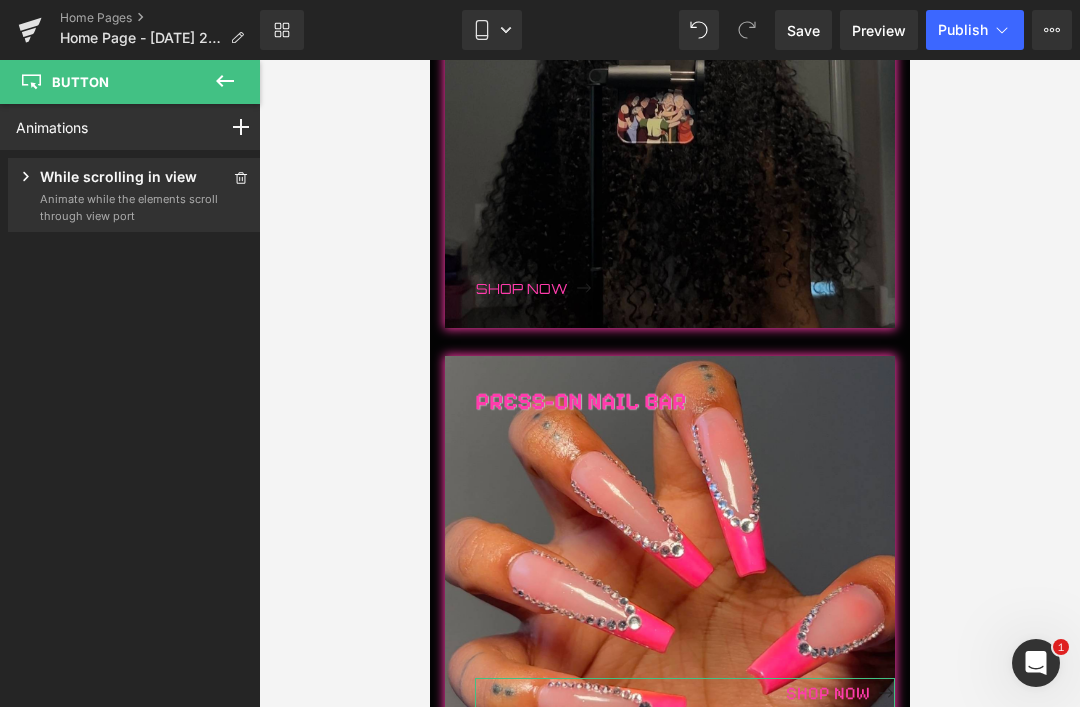 scroll, scrollTop: 970, scrollLeft: 0, axis: vertical 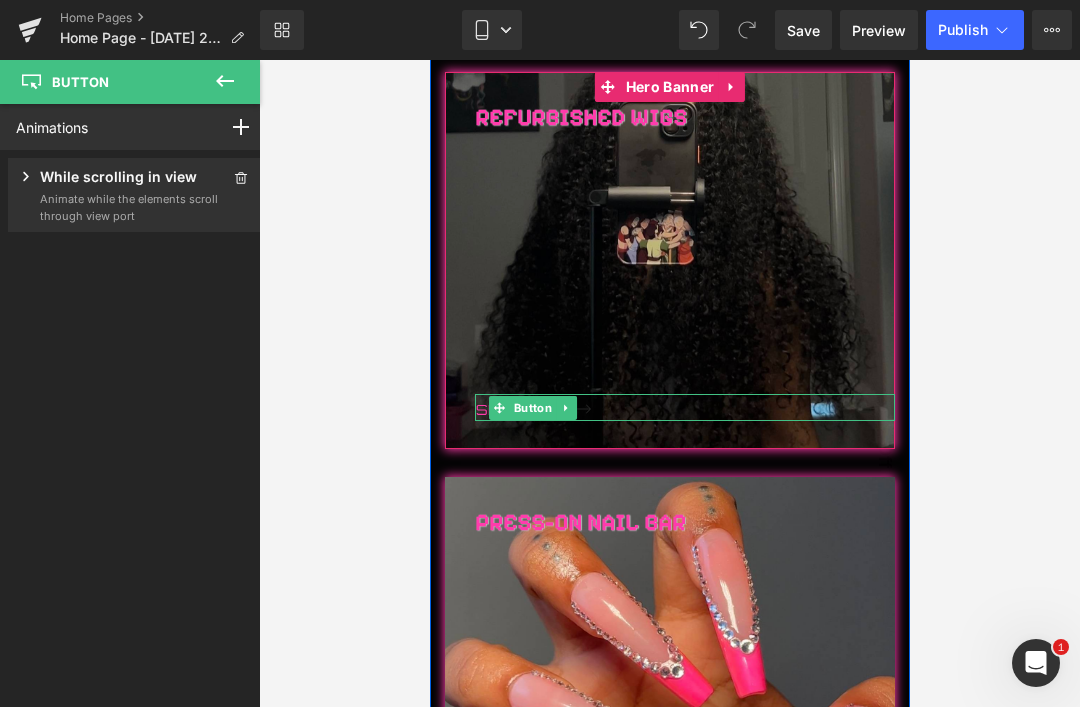 click 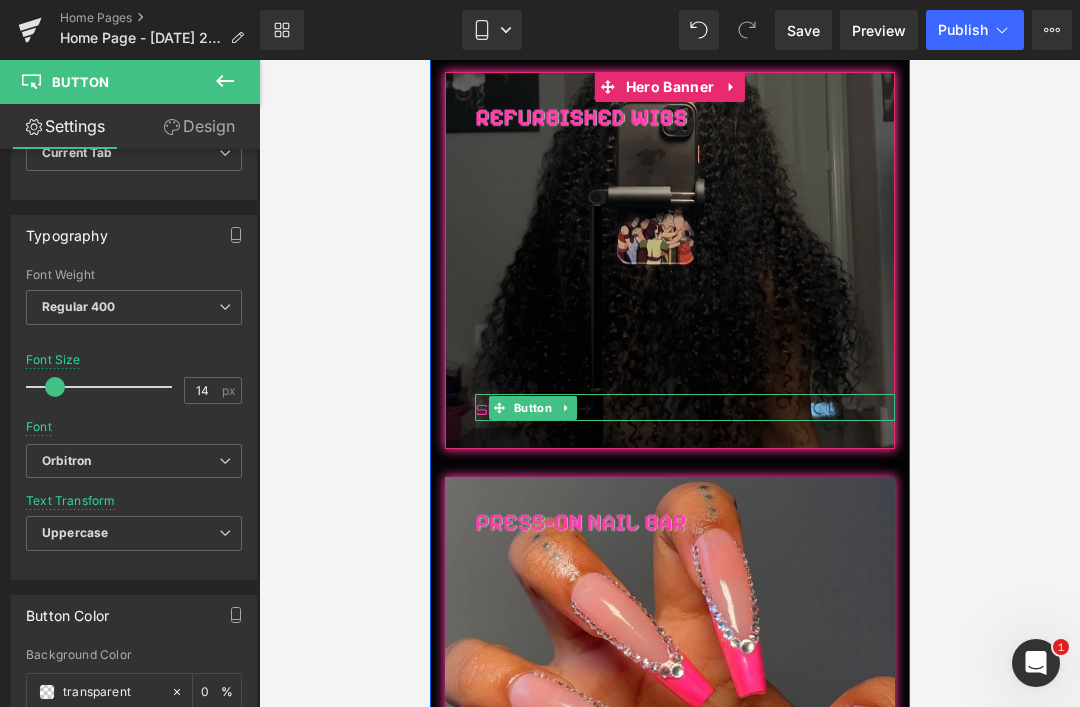 scroll, scrollTop: 537, scrollLeft: 0, axis: vertical 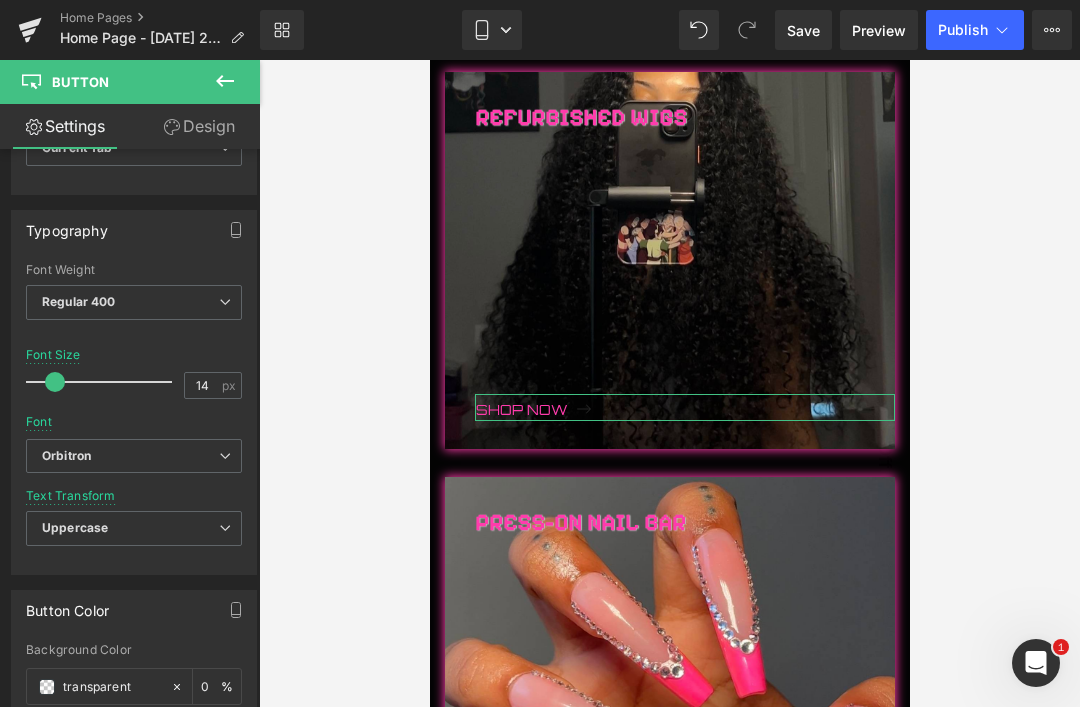 click on "Regular 400" at bounding box center (134, 302) 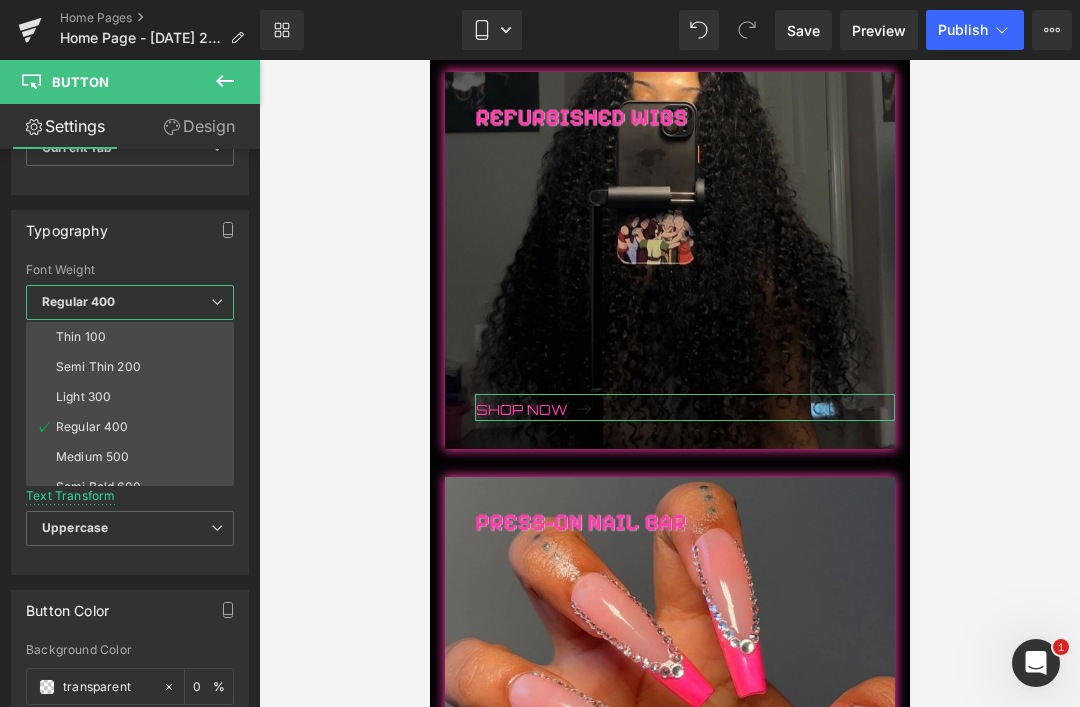 click on "Thin 100" at bounding box center [81, 337] 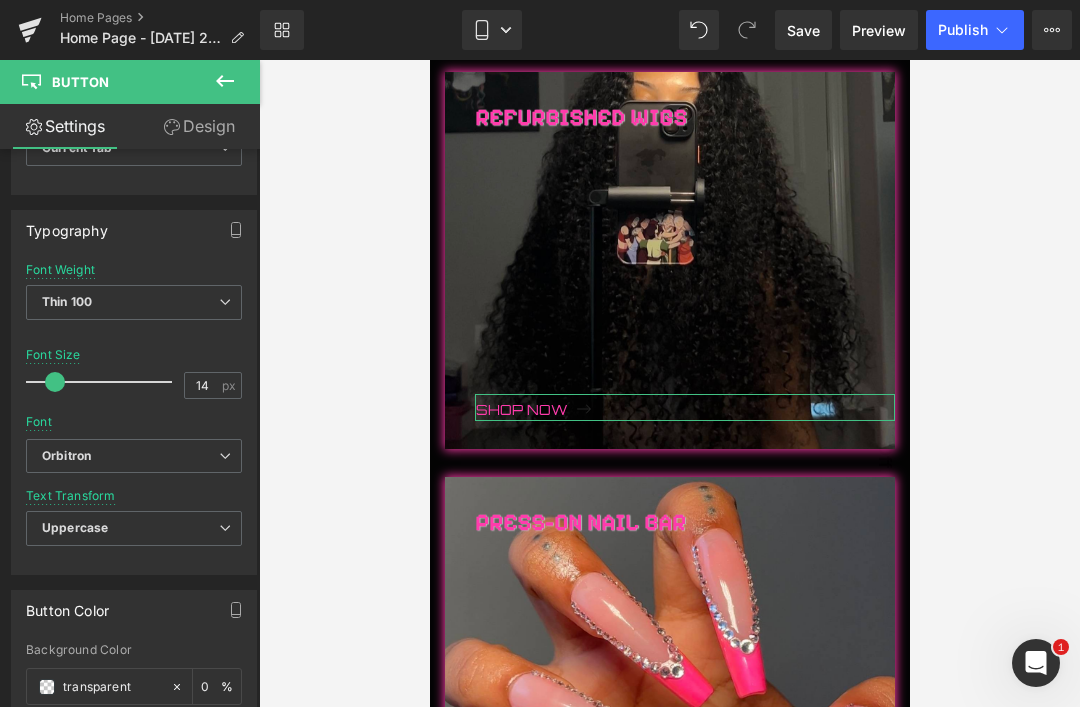click on "Thin 100" at bounding box center (67, 301) 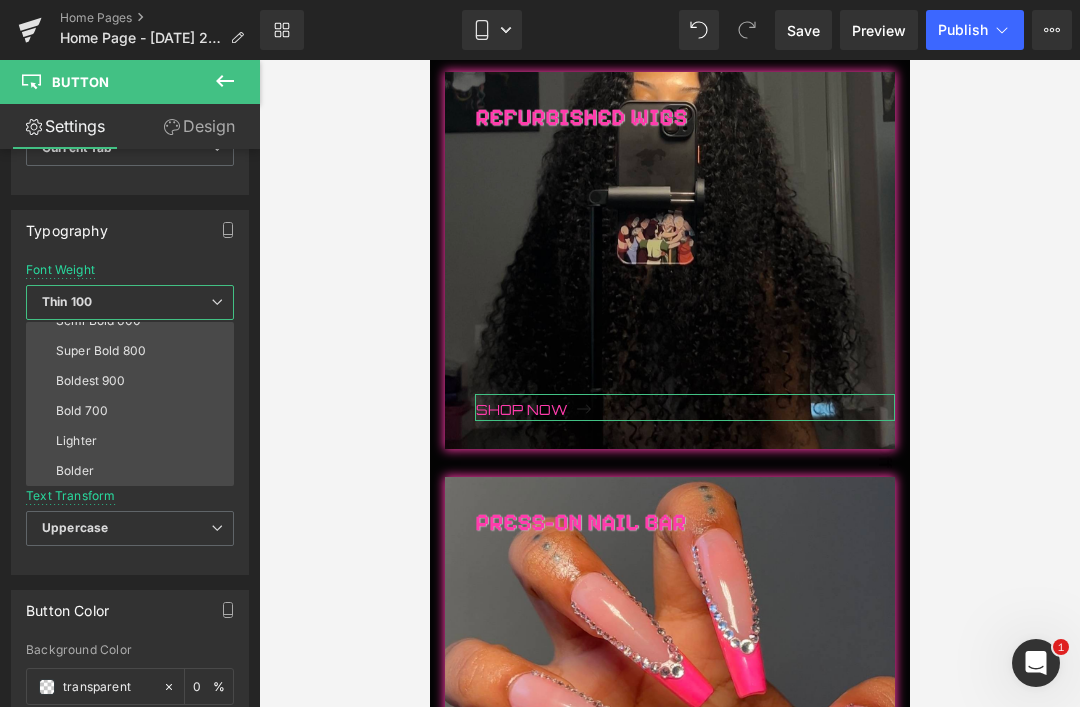 scroll, scrollTop: 166, scrollLeft: 0, axis: vertical 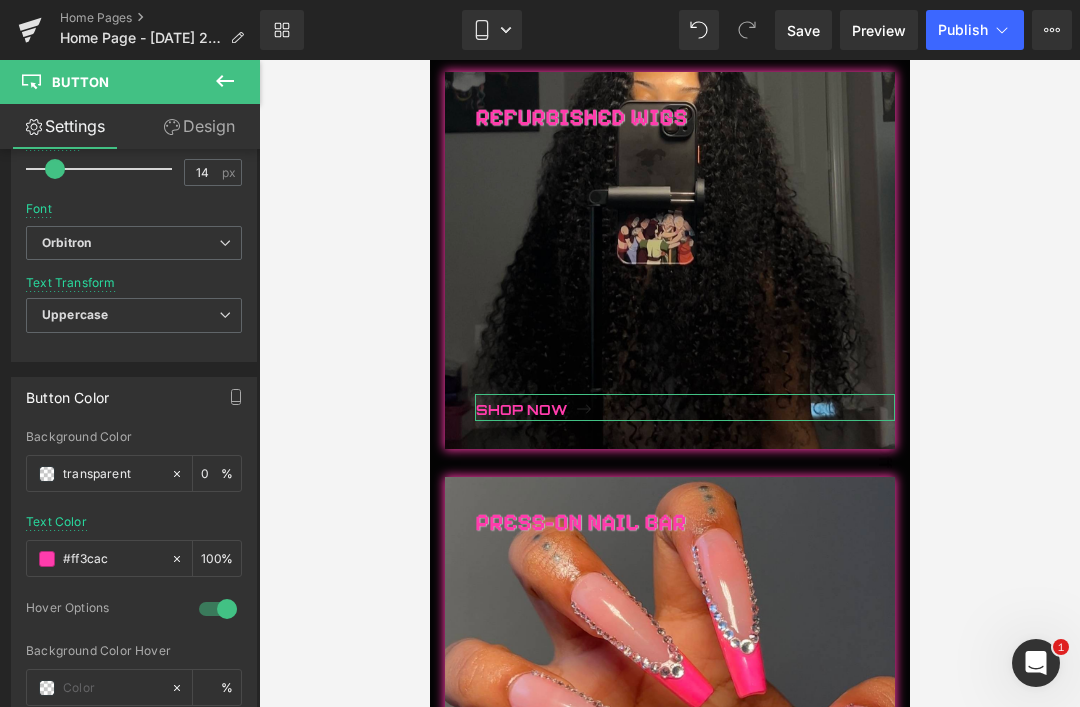 click on "Orbitron" at bounding box center (66, 243) 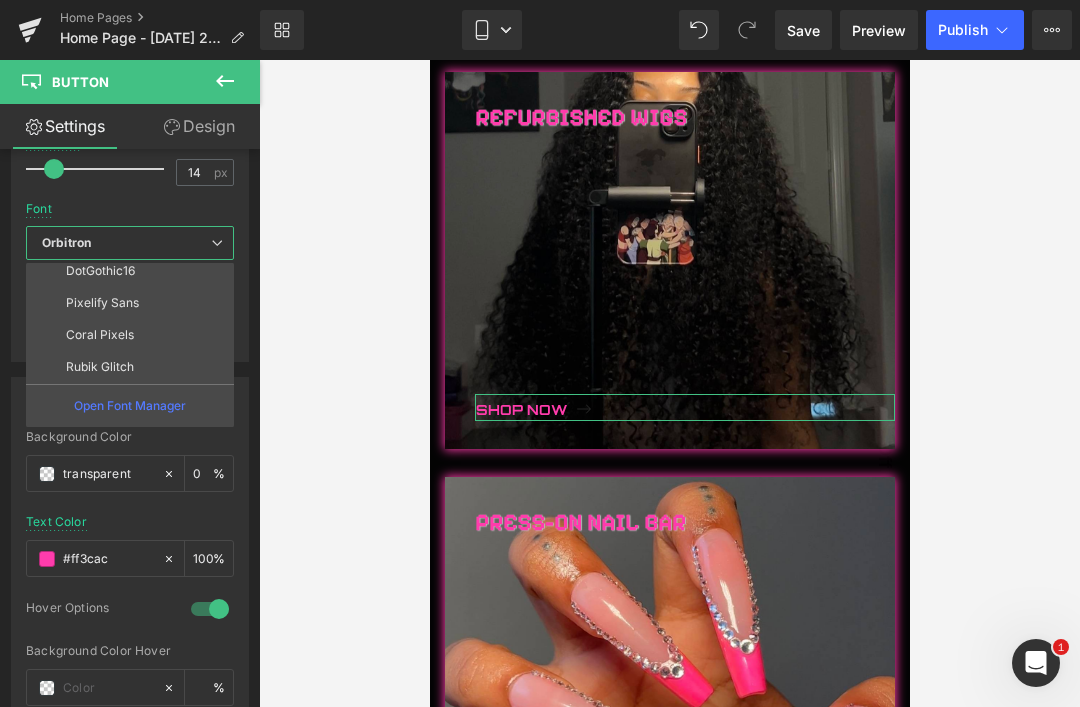 scroll, scrollTop: 200, scrollLeft: 0, axis: vertical 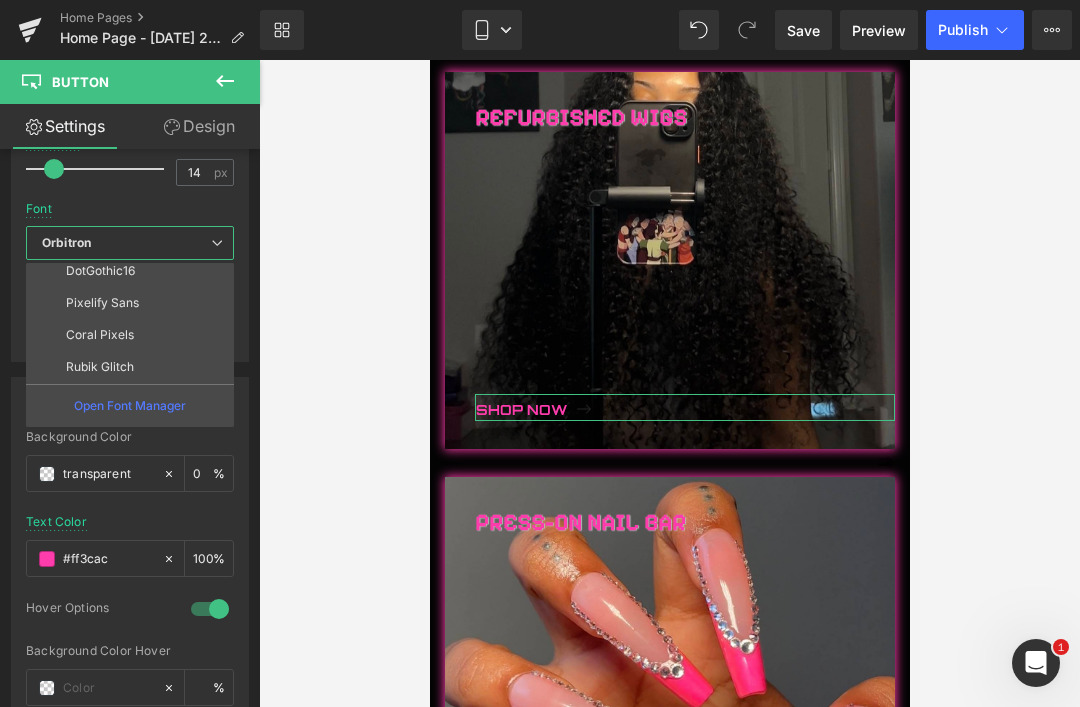 click on "Pixelify Sans" at bounding box center (102, 303) 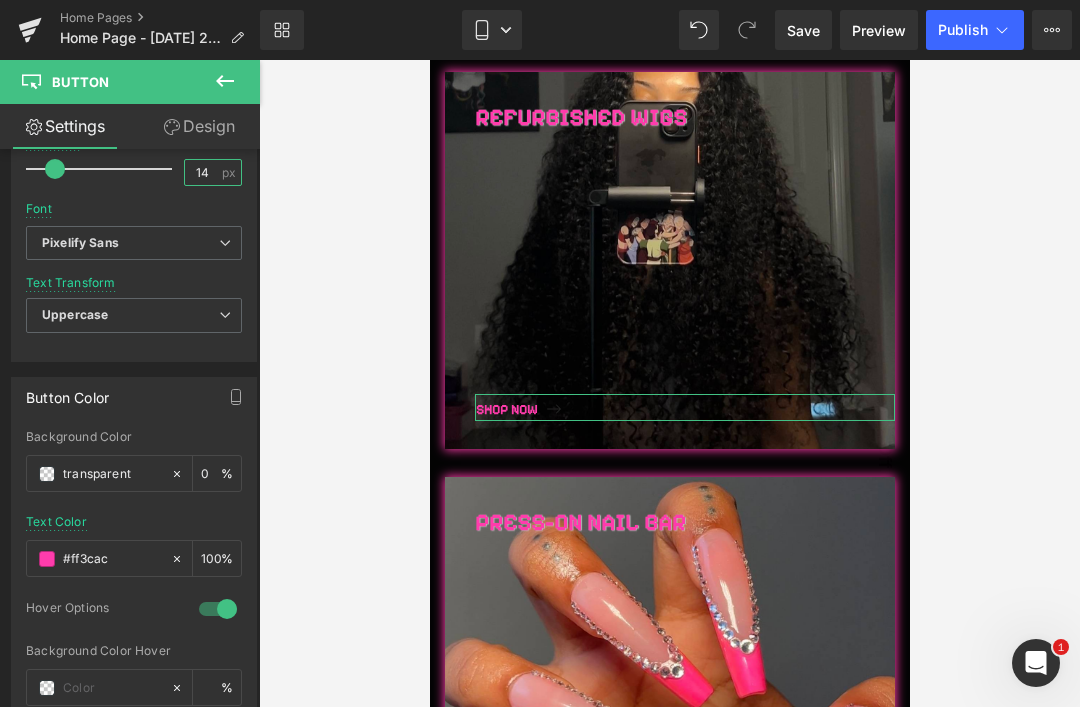 click on "14" at bounding box center (202, 172) 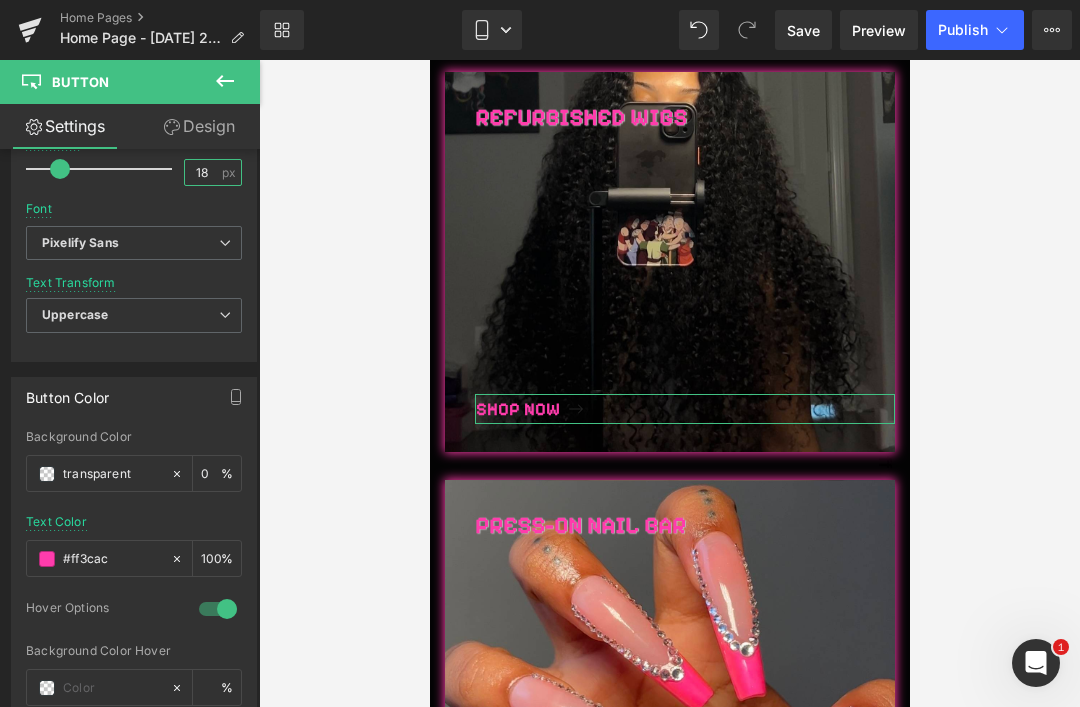 type on "18" 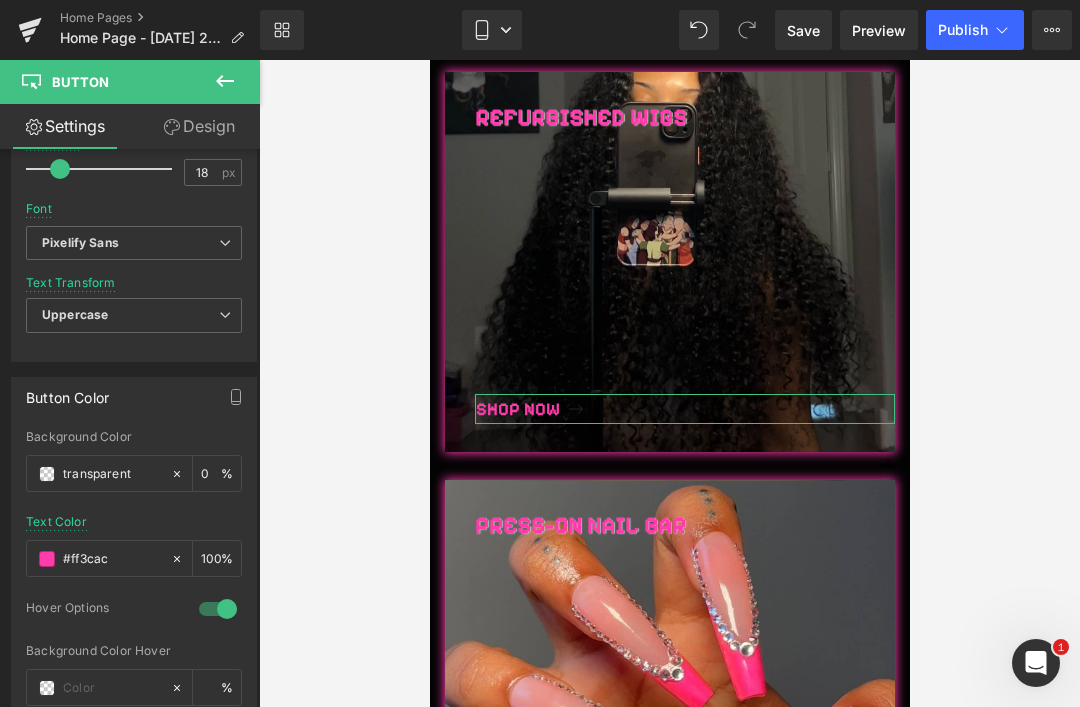 click at bounding box center (218, 609) 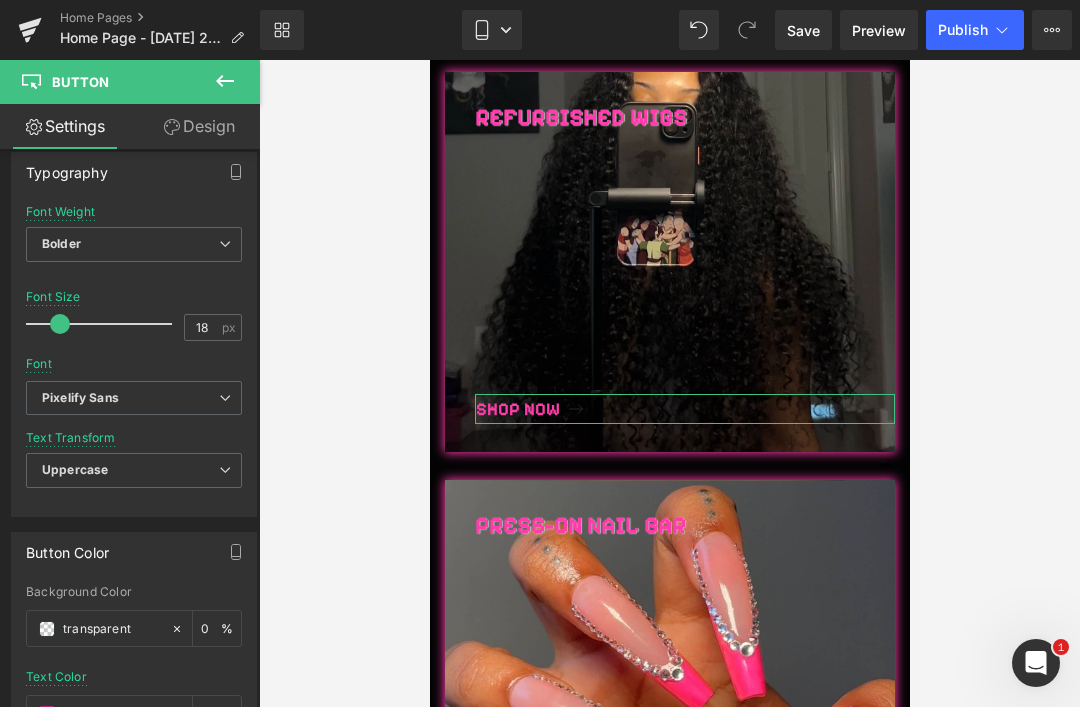 scroll, scrollTop: 593, scrollLeft: 0, axis: vertical 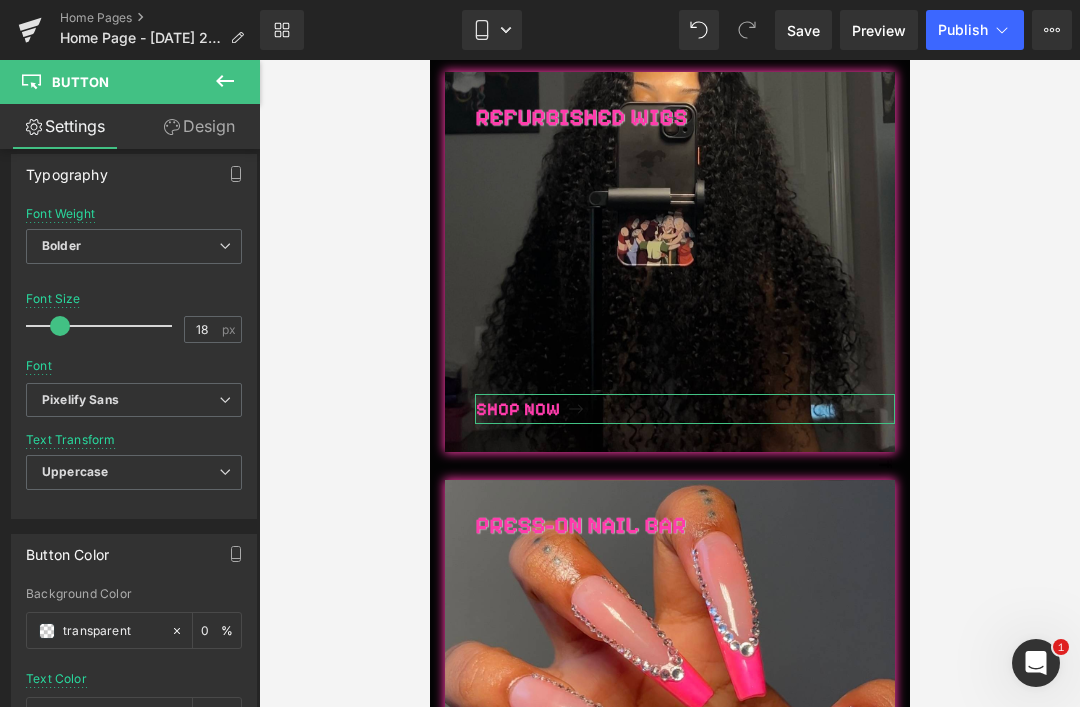 click on "Uppercase" at bounding box center (75, 471) 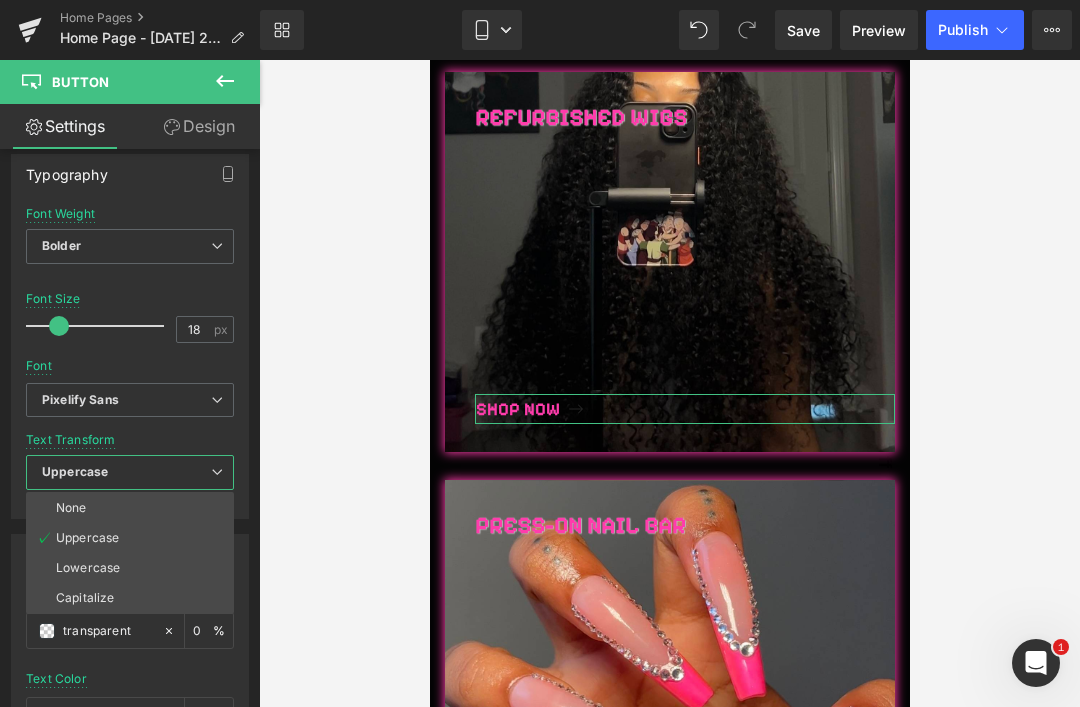 click on "Capitalize" at bounding box center [85, 598] 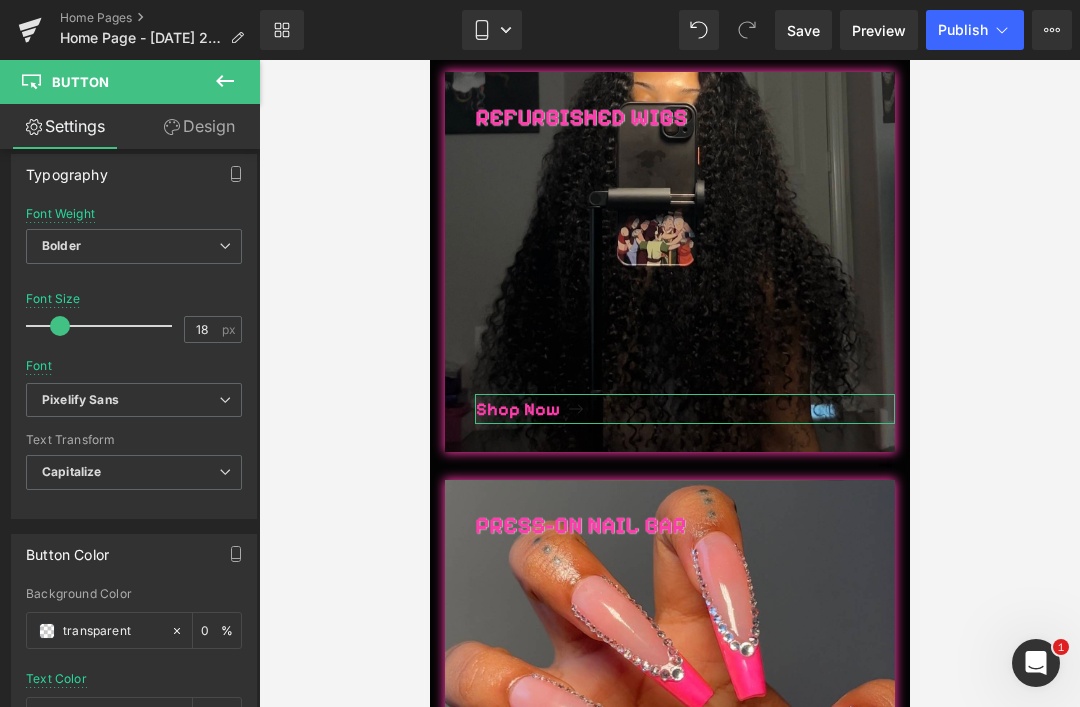 click on "Capitalize" at bounding box center [71, 471] 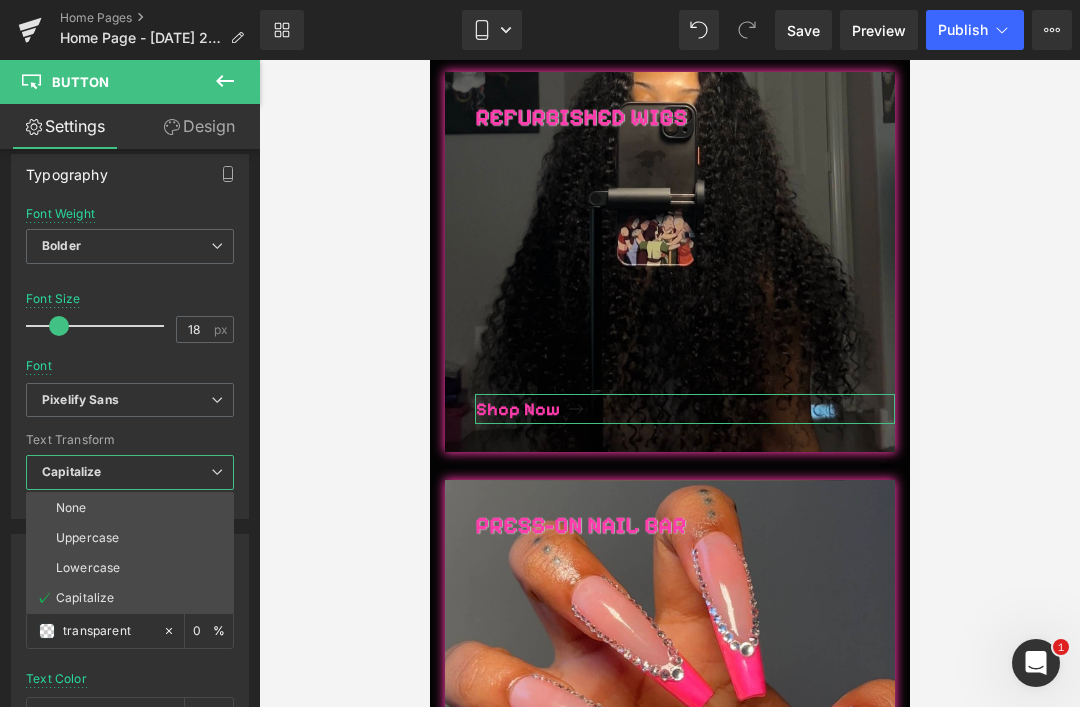 click on "Uppercase" at bounding box center [87, 538] 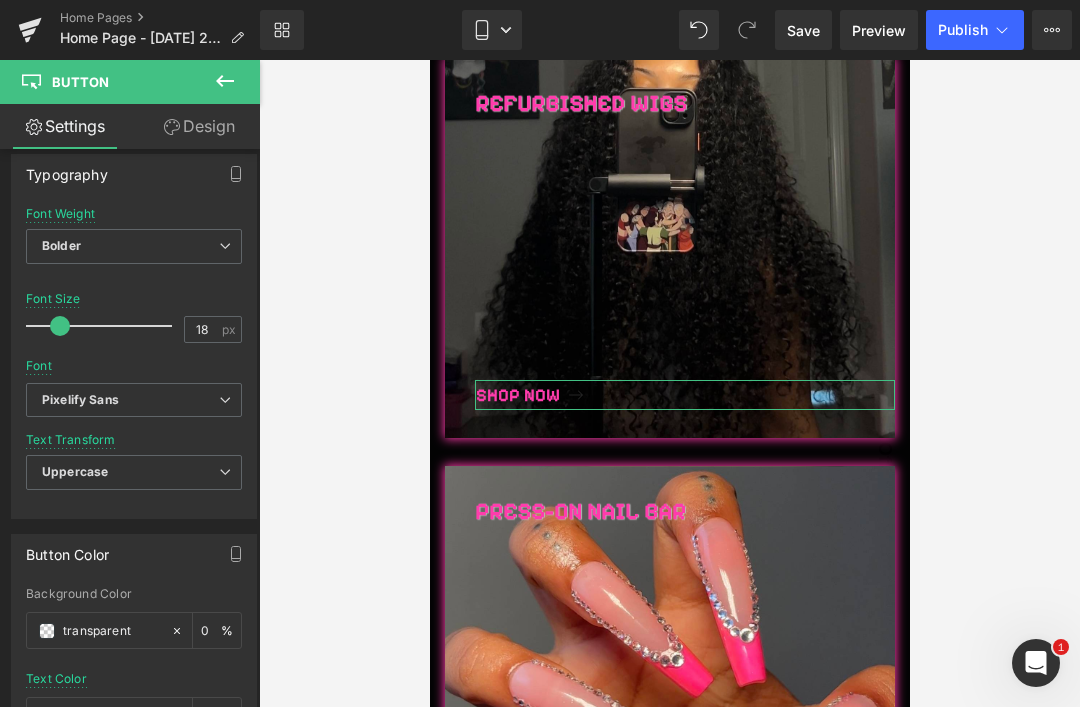 scroll, scrollTop: 962, scrollLeft: 0, axis: vertical 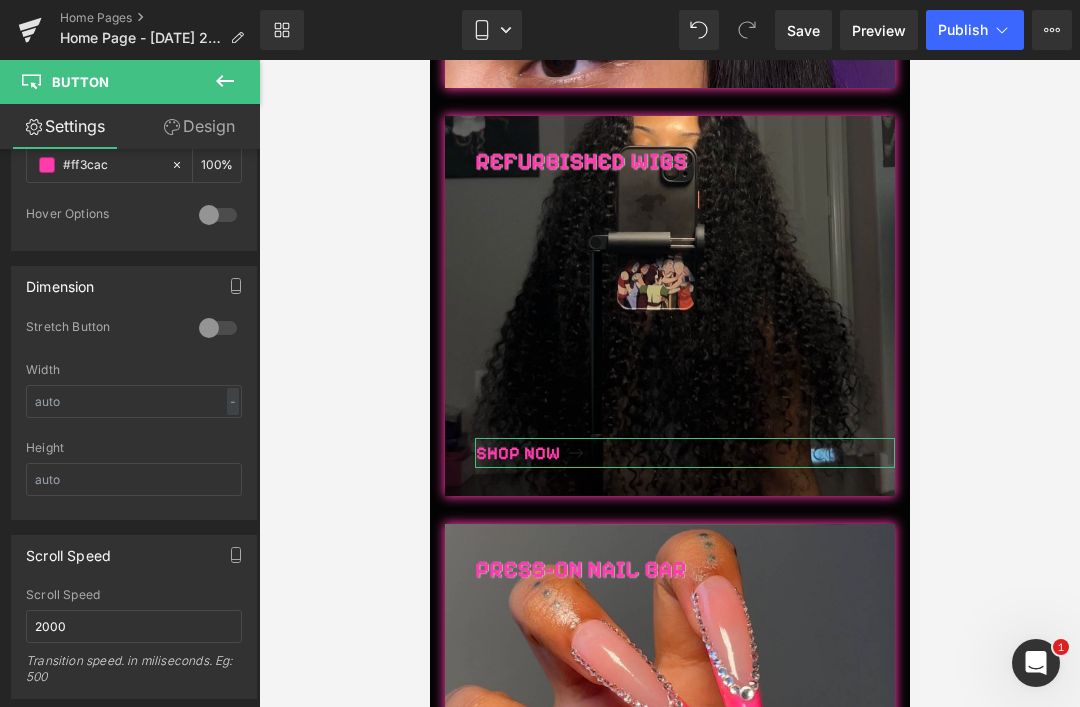 click on "Design" at bounding box center (199, 126) 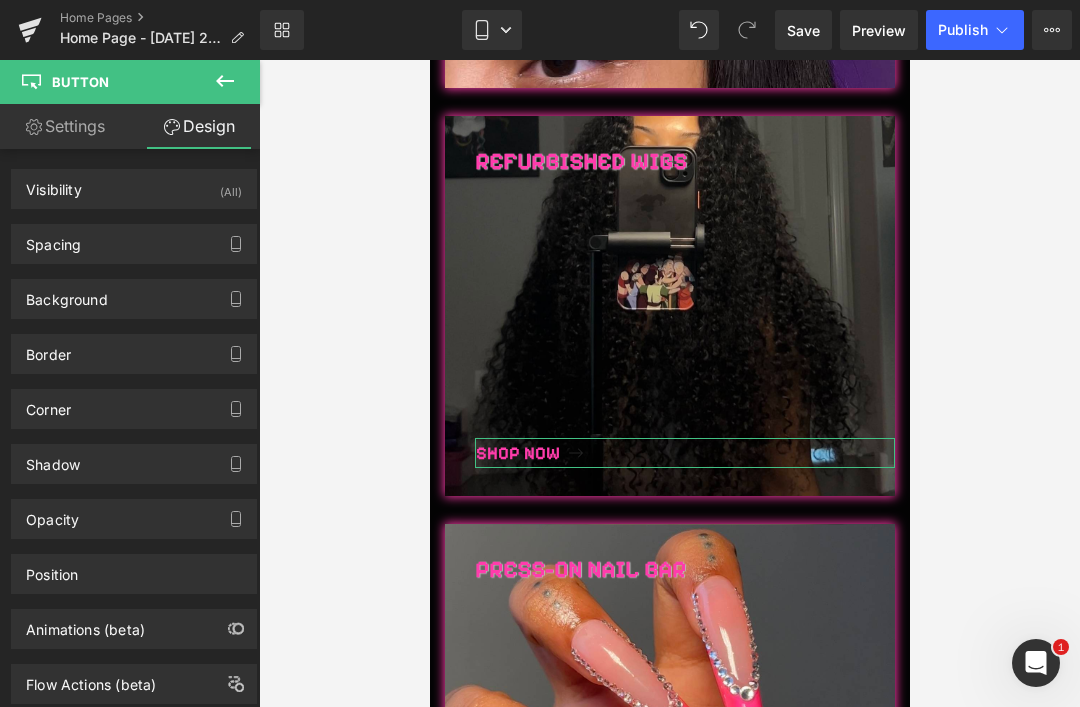 click on "Animations (beta)" at bounding box center (85, 624) 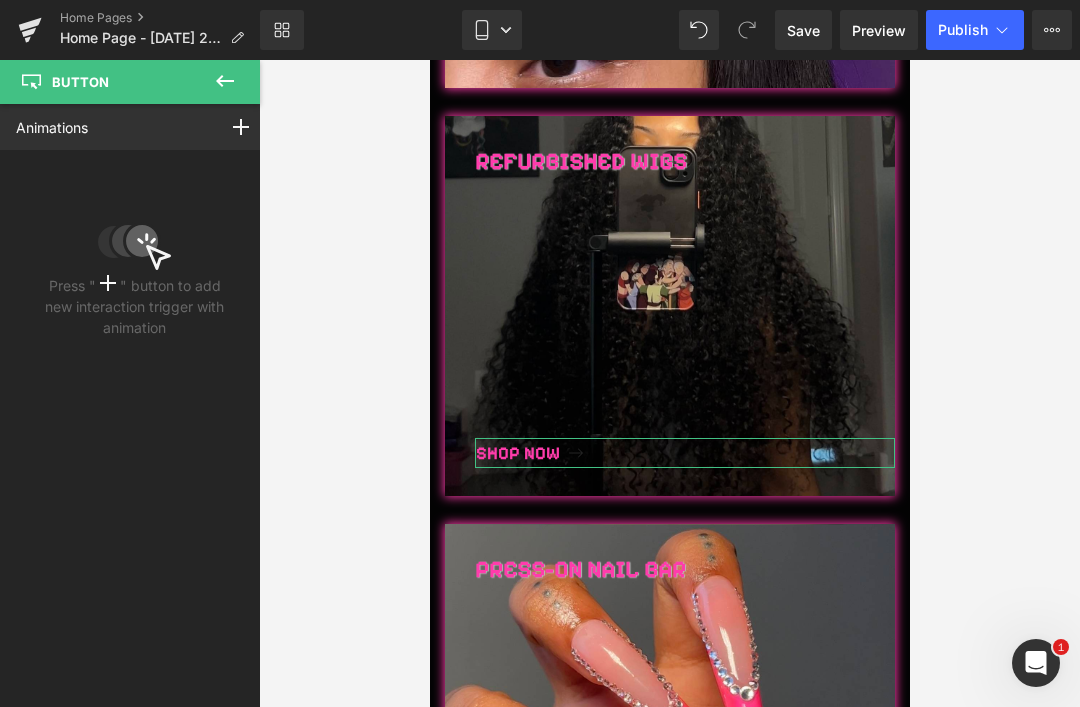 click 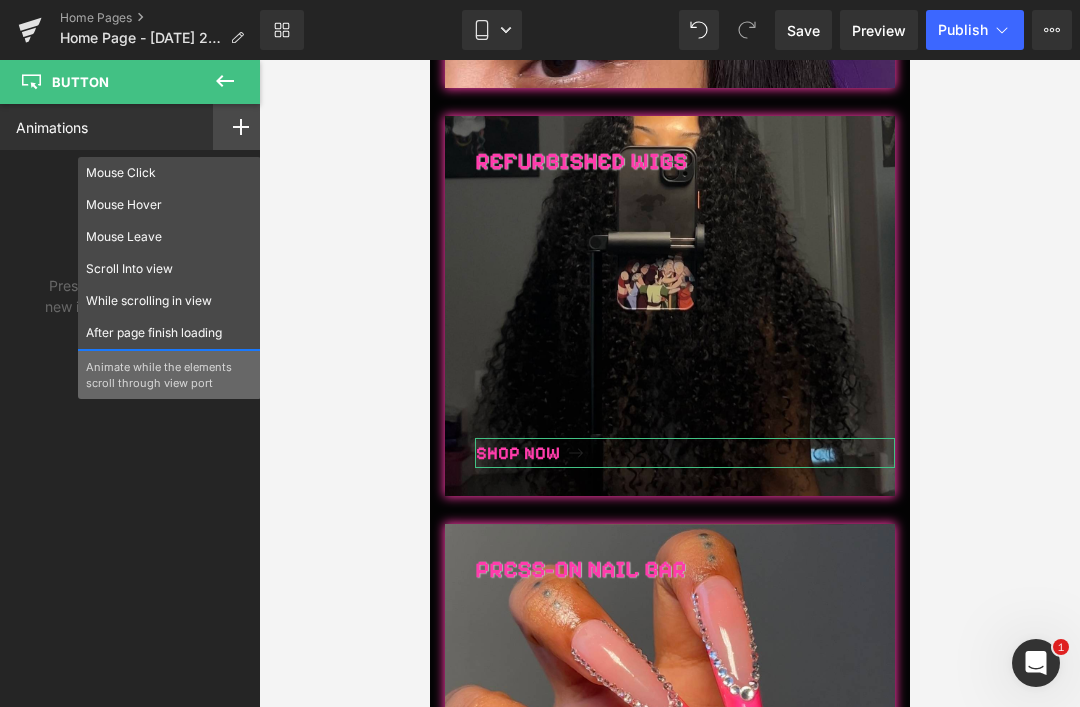 click on "While scrolling in view" at bounding box center [169, 301] 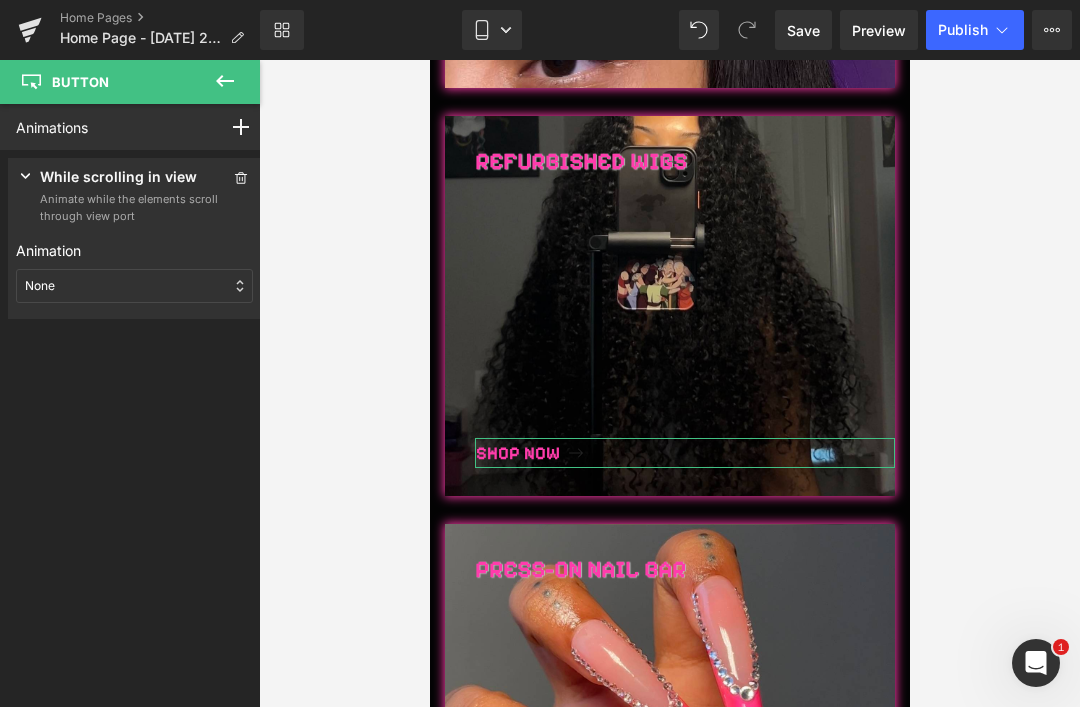 click on "None" at bounding box center [134, 286] 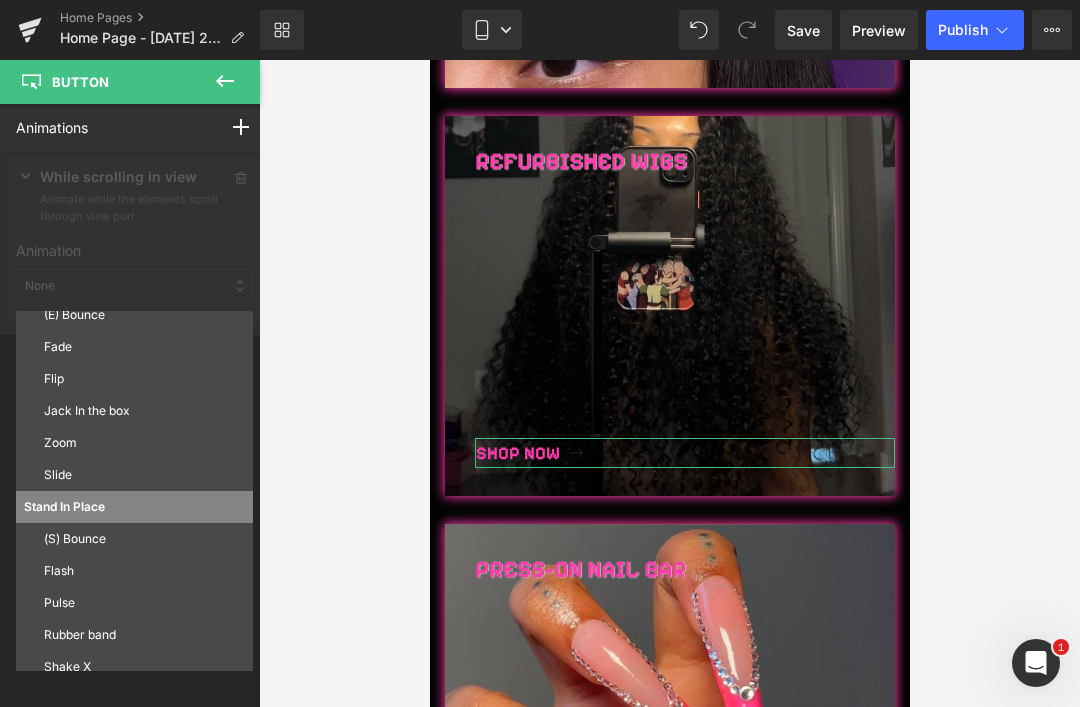scroll, scrollTop: 108, scrollLeft: 0, axis: vertical 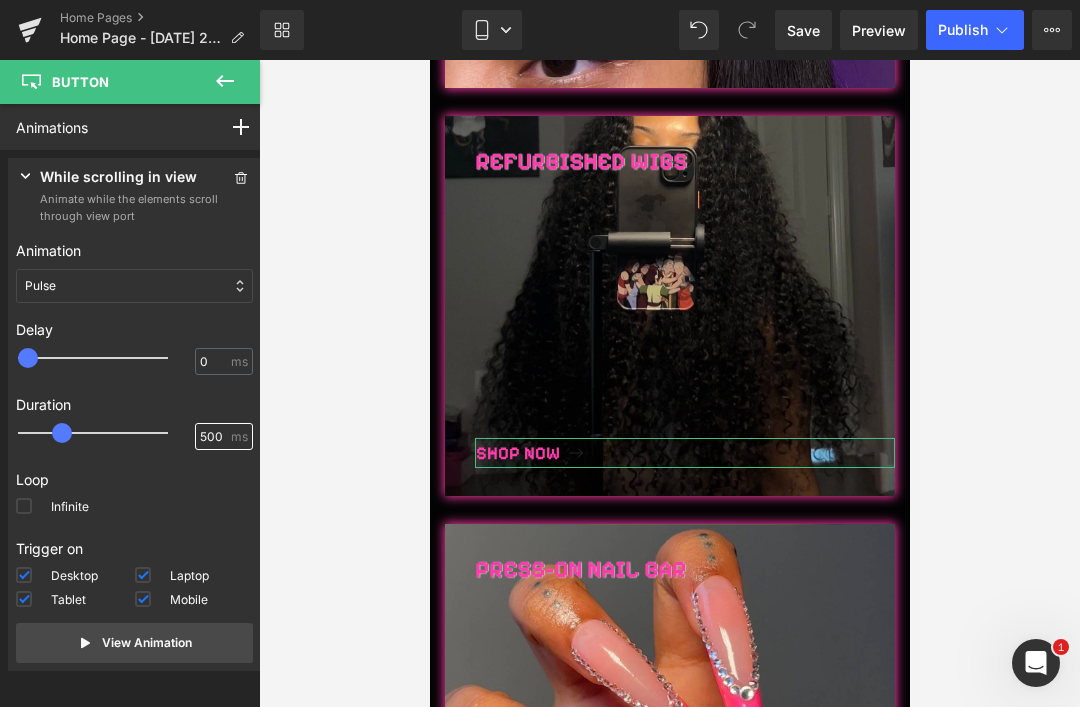 click on "500" at bounding box center (213, 437) 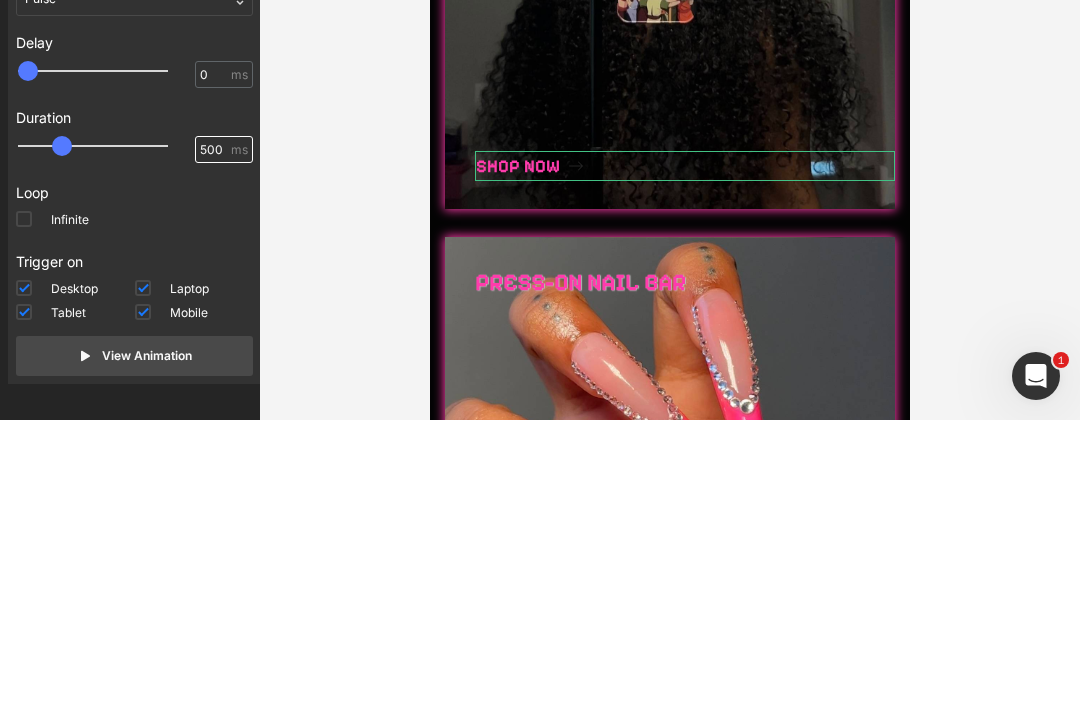click on "500" at bounding box center [213, 437] 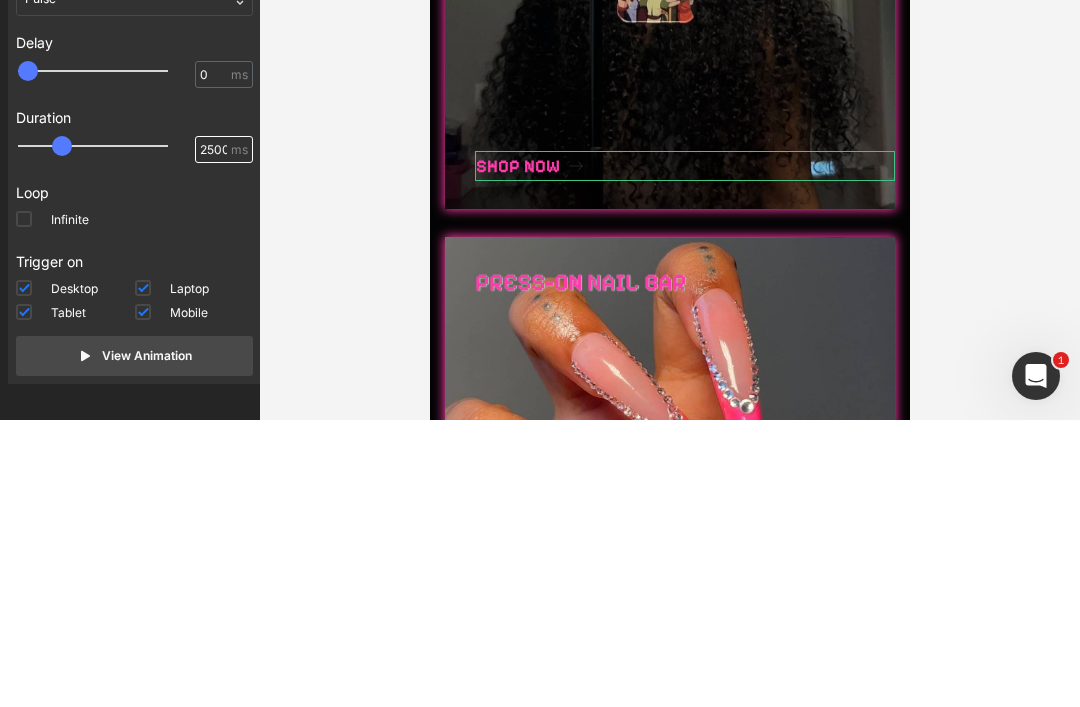 type on "2500" 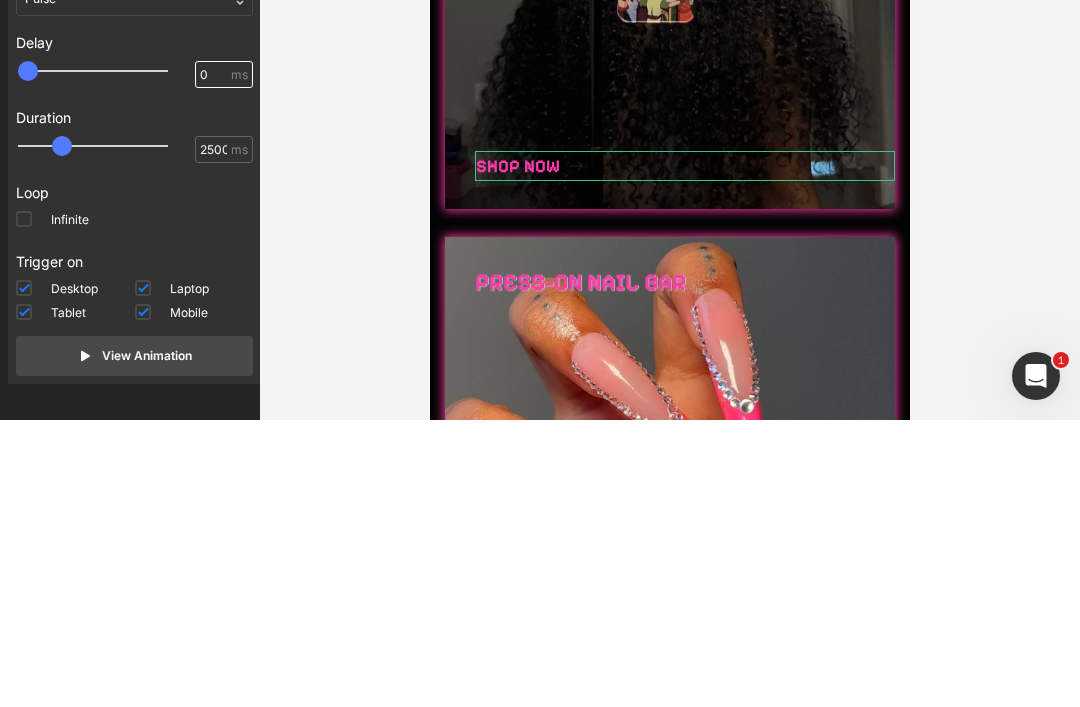 click on "0" at bounding box center [213, 362] 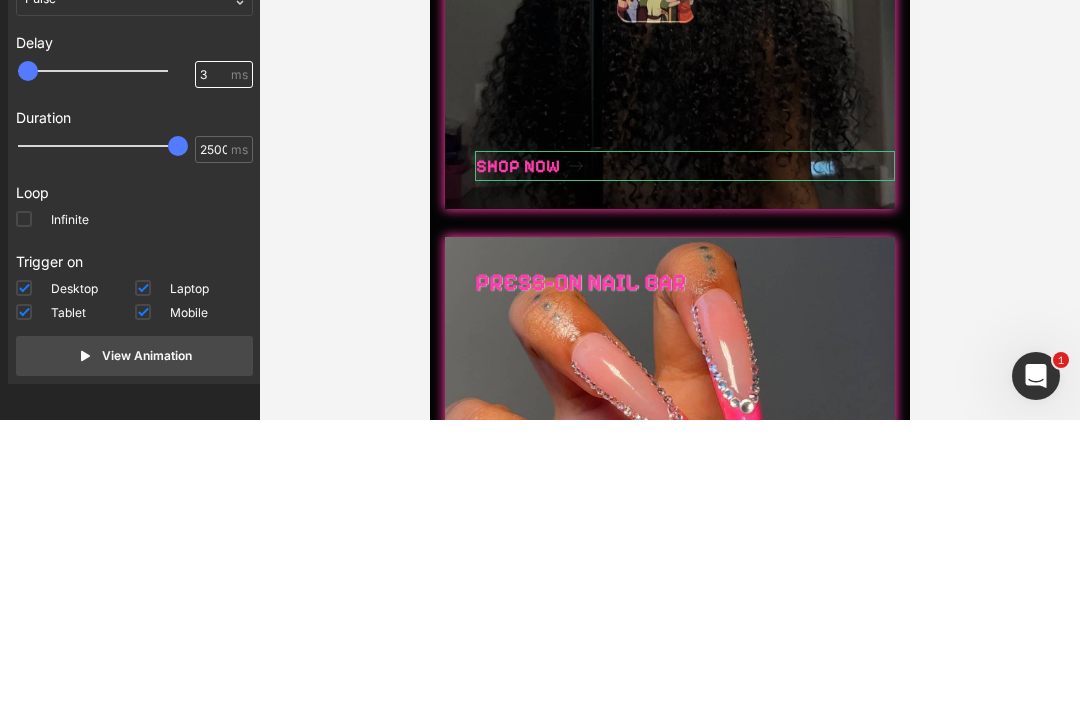 type on "3" 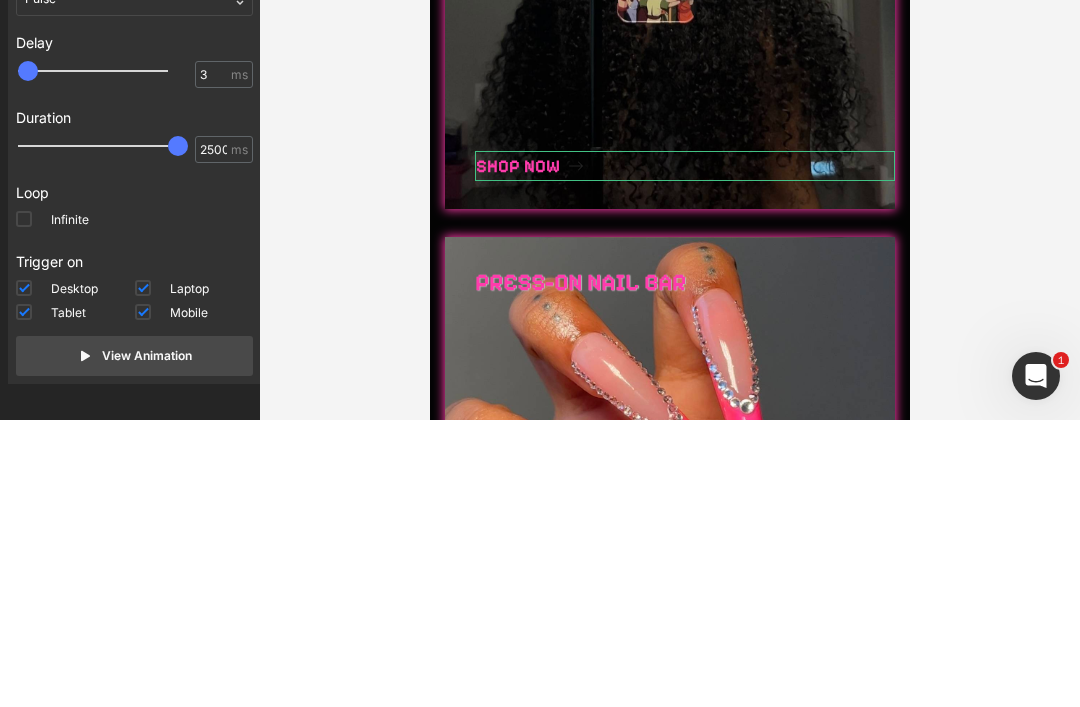 click on "Infinite" at bounding box center (52, 510) 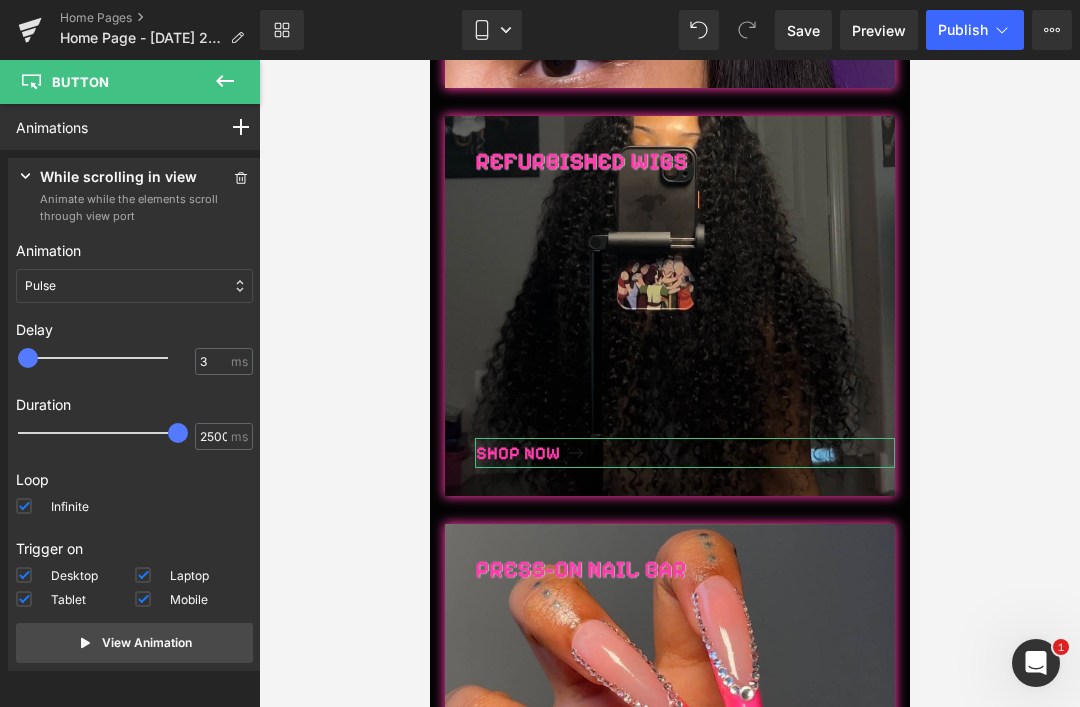 click on "View Animation" at bounding box center [147, 643] 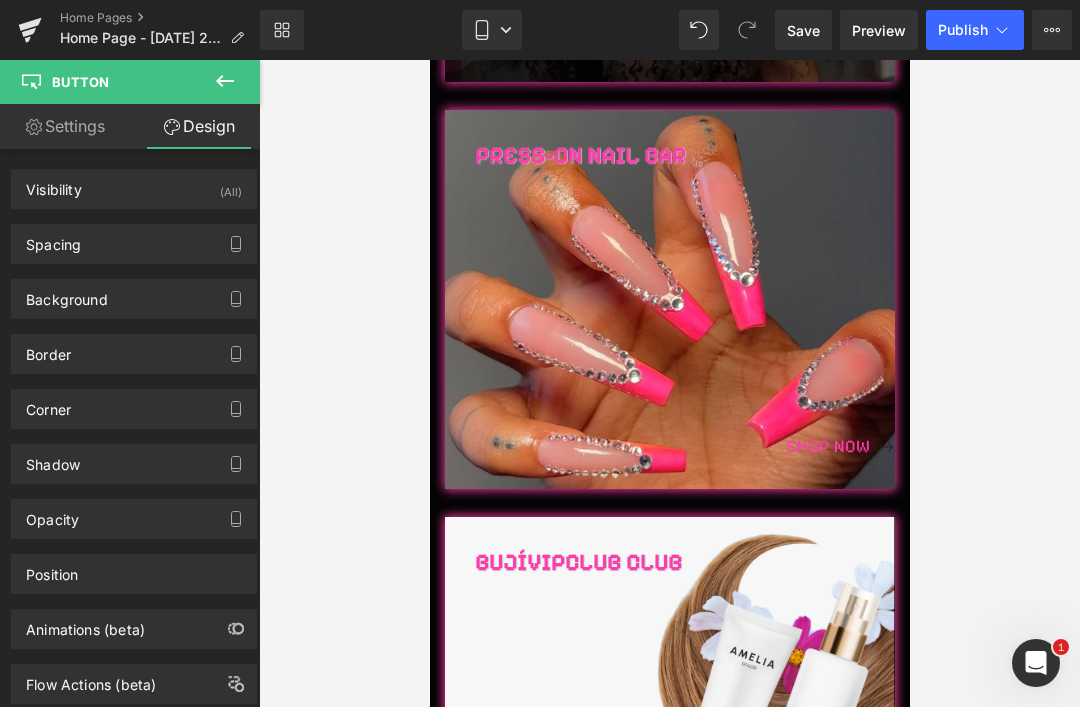 scroll, scrollTop: 1350, scrollLeft: 0, axis: vertical 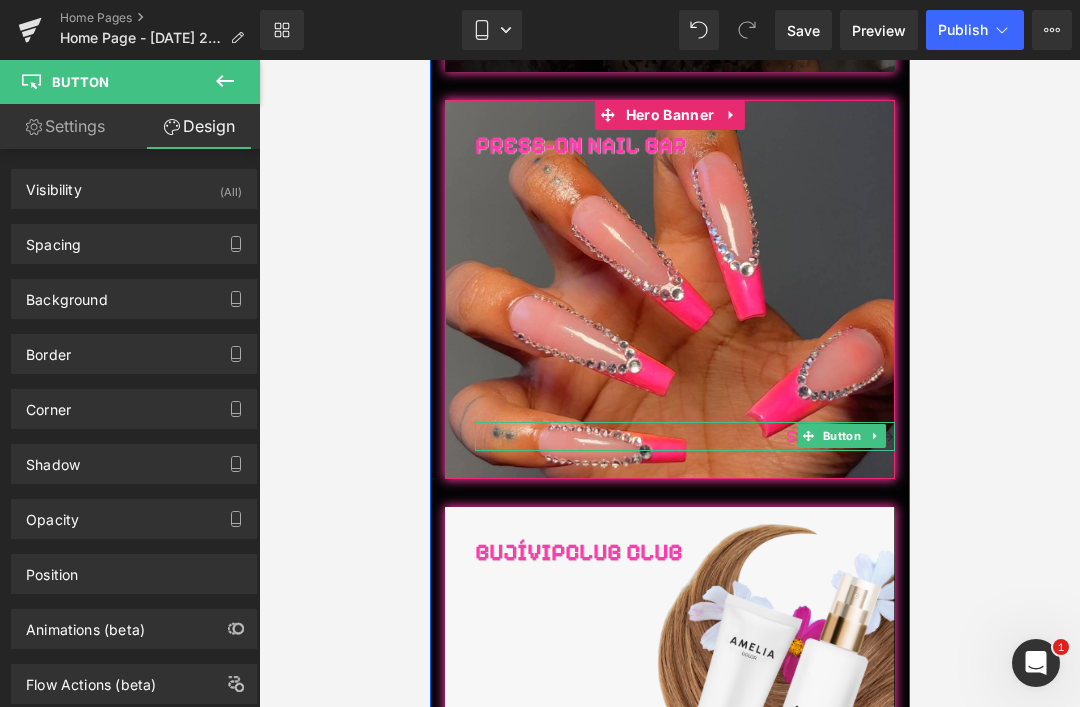 click on "Shop Now Button" at bounding box center [684, 437] 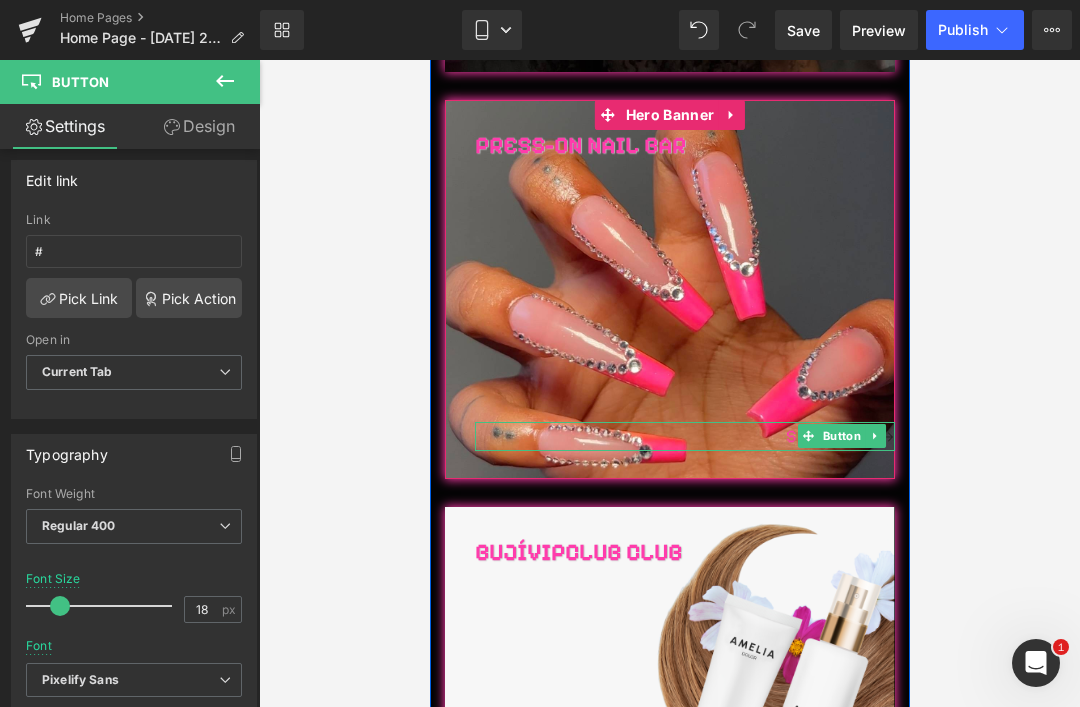 scroll, scrollTop: 317, scrollLeft: 0, axis: vertical 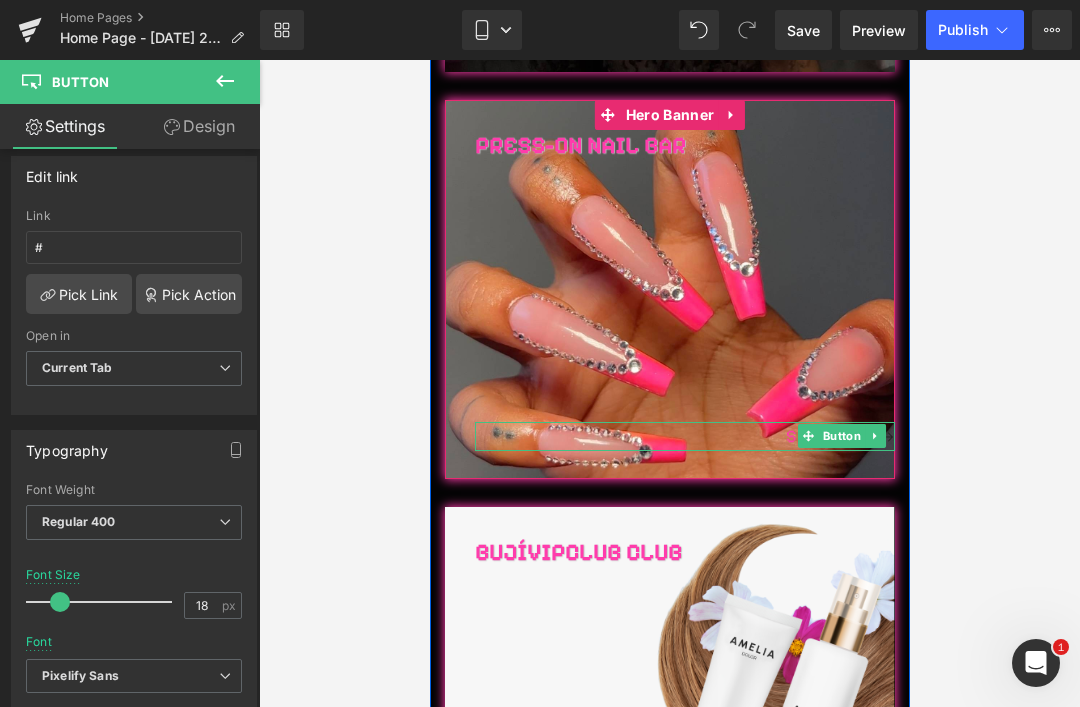 click on "Regular 400" at bounding box center [79, 521] 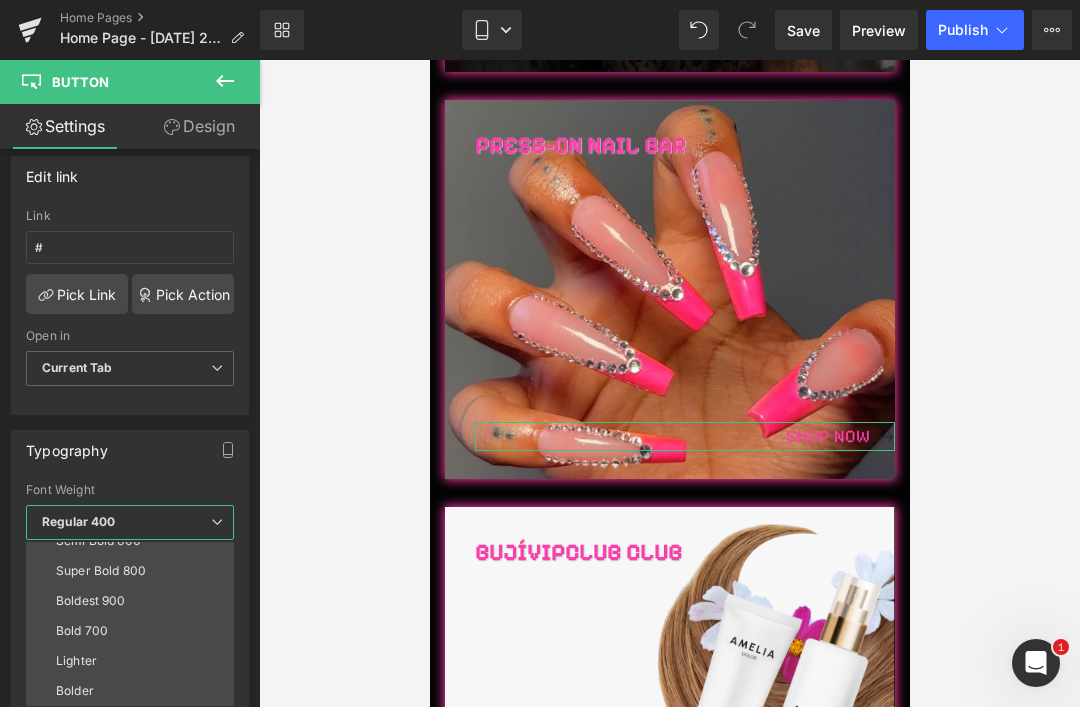 scroll, scrollTop: 166, scrollLeft: 0, axis: vertical 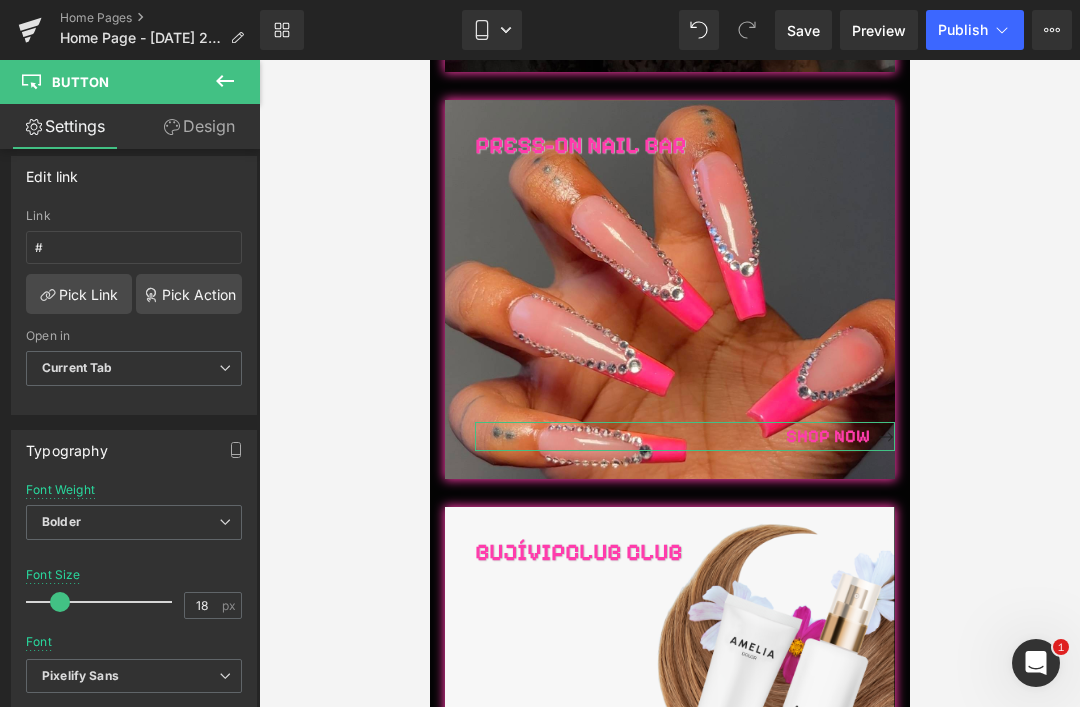 click on "Bolder" at bounding box center [61, 521] 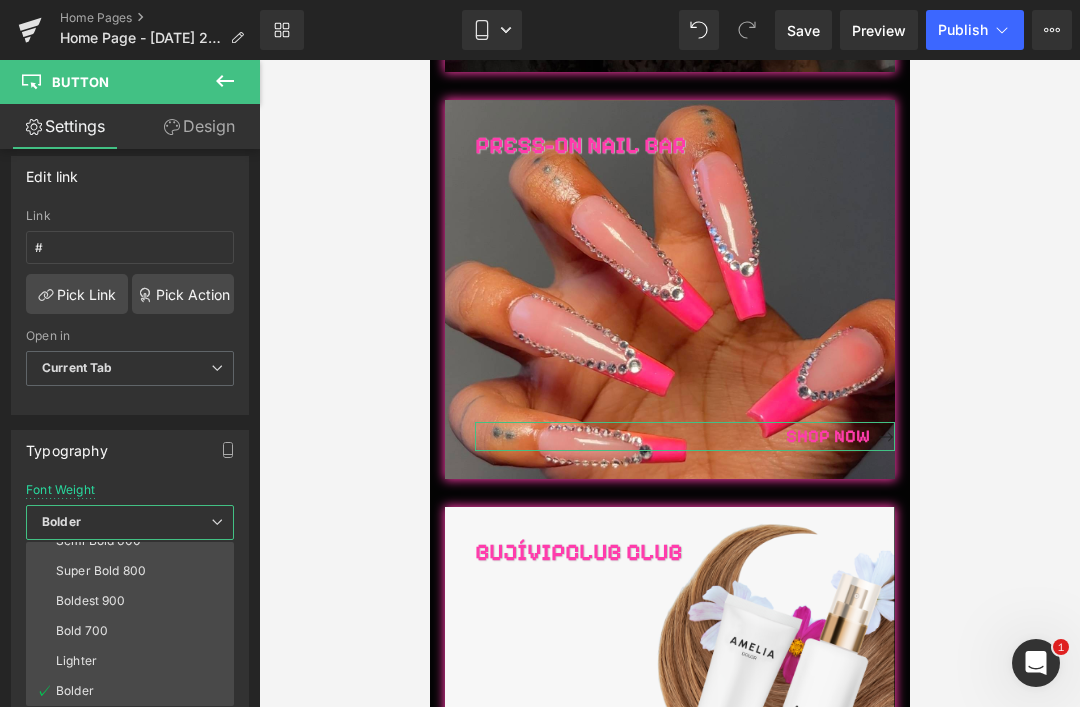 click on "Bold 700" at bounding box center (82, 631) 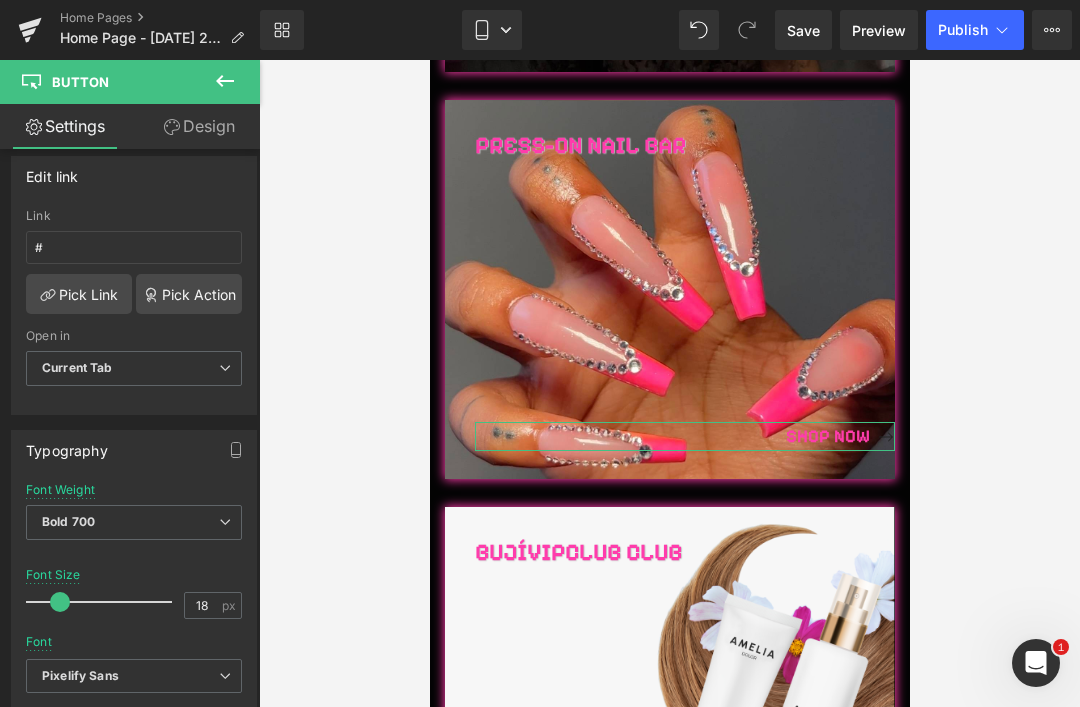 click on "Bold 700" at bounding box center (68, 521) 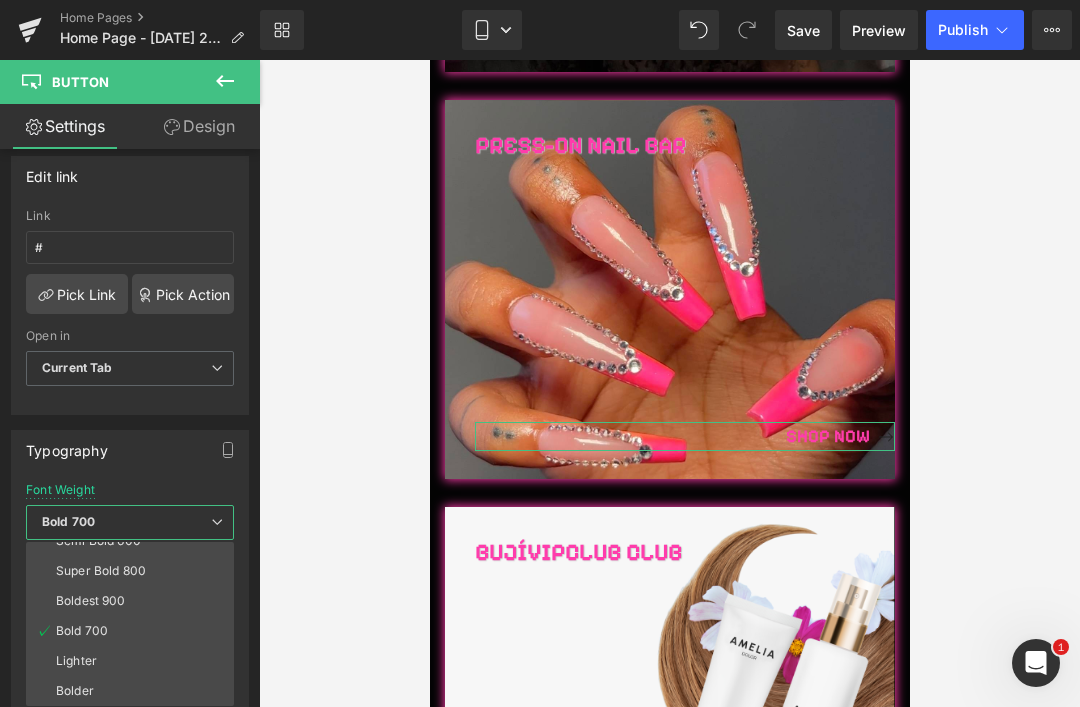 scroll, scrollTop: 166, scrollLeft: 0, axis: vertical 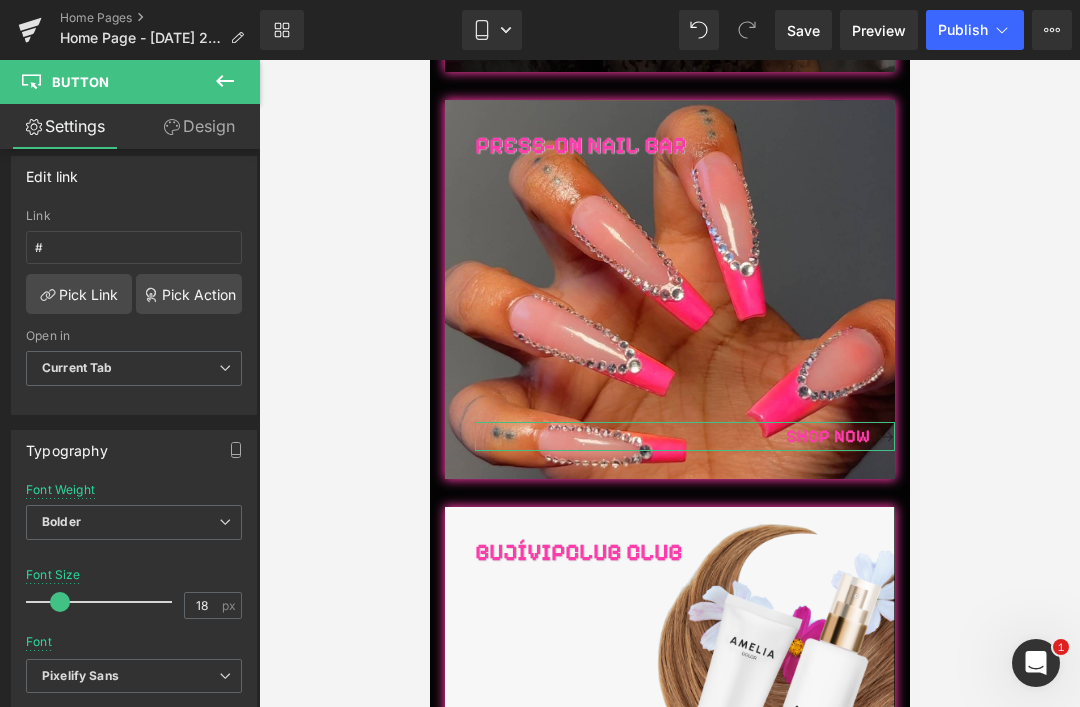 click 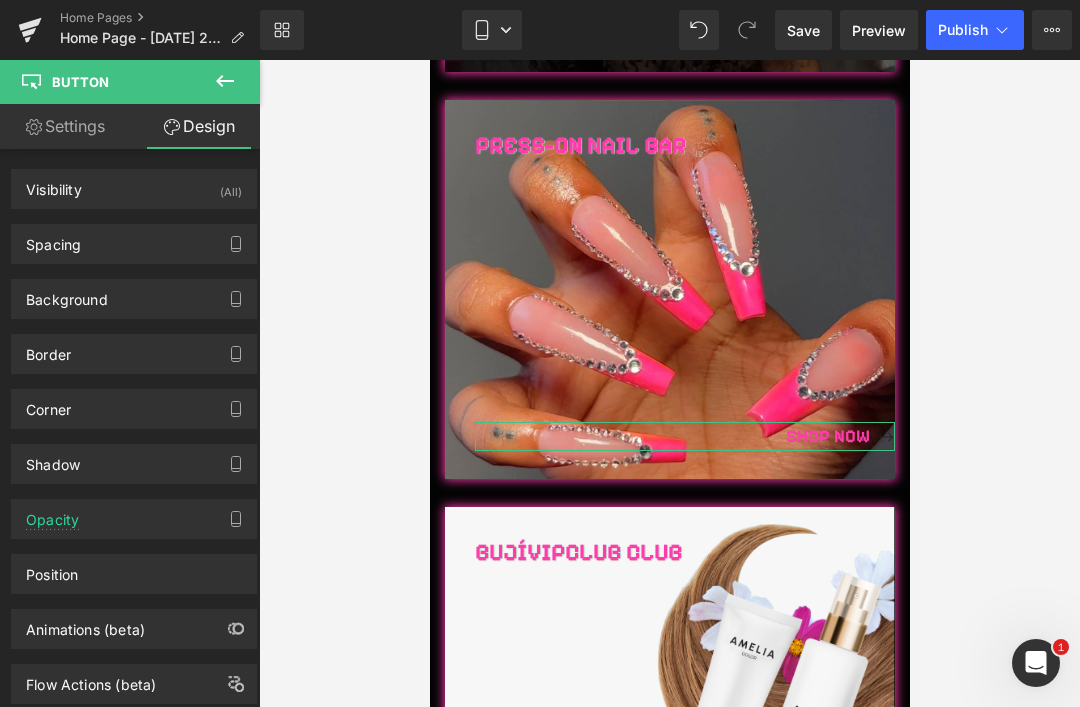 click on "Visibility" at bounding box center (54, 184) 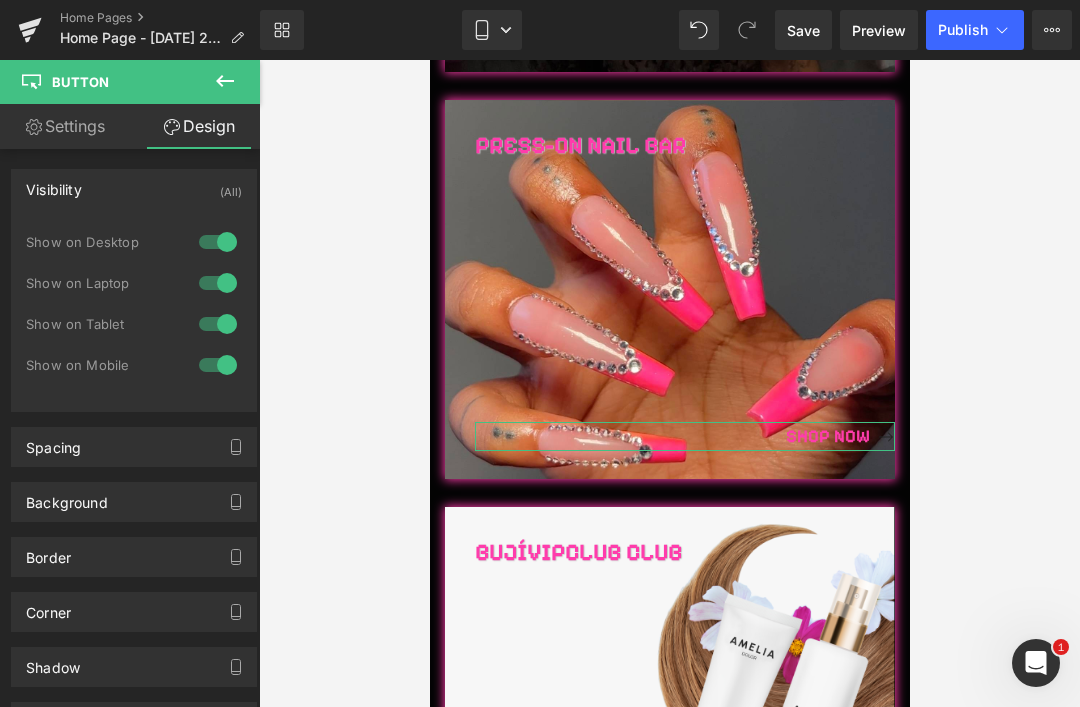 click on "Visibility" at bounding box center [54, 184] 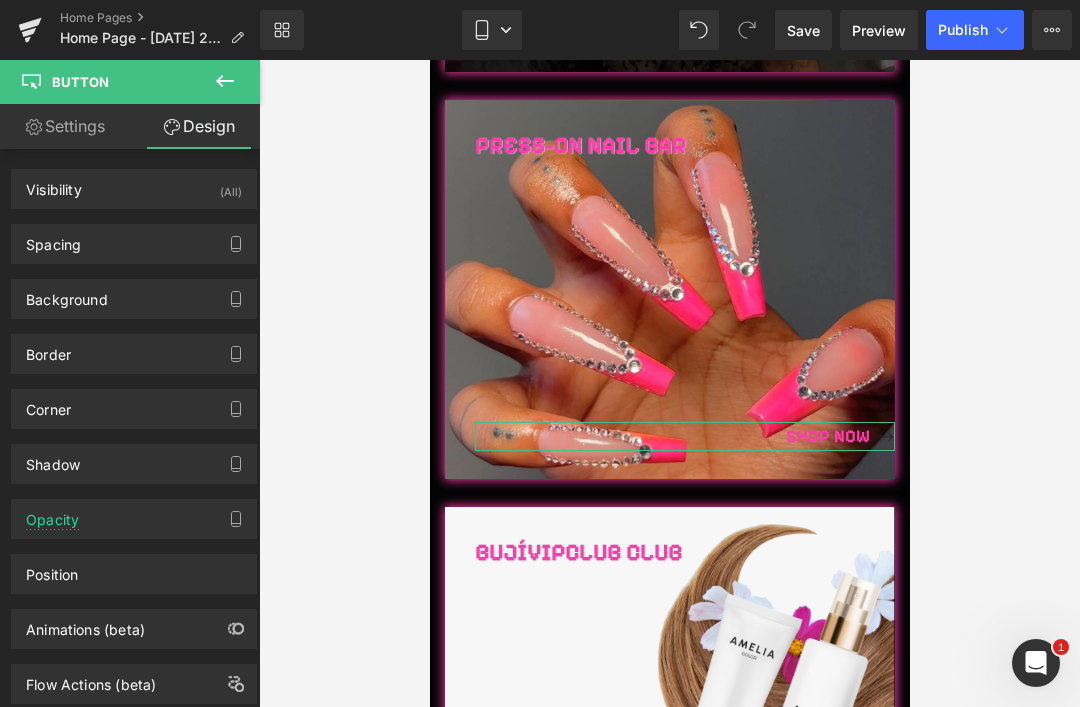 click on "Position" at bounding box center (134, 574) 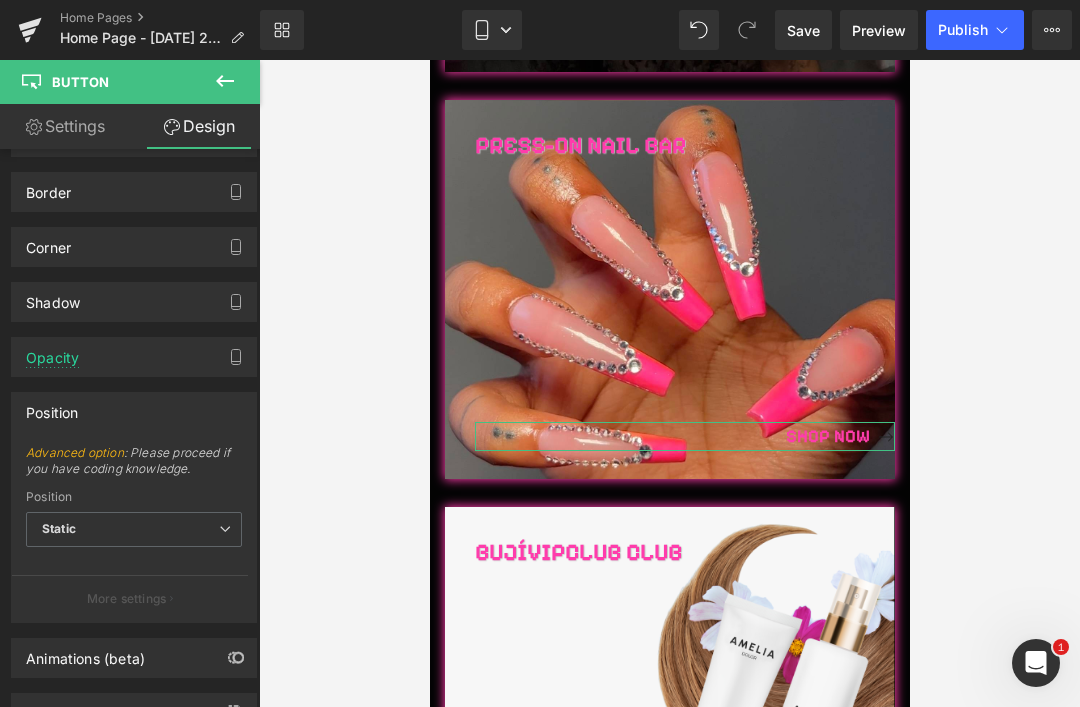 scroll, scrollTop: 161, scrollLeft: 0, axis: vertical 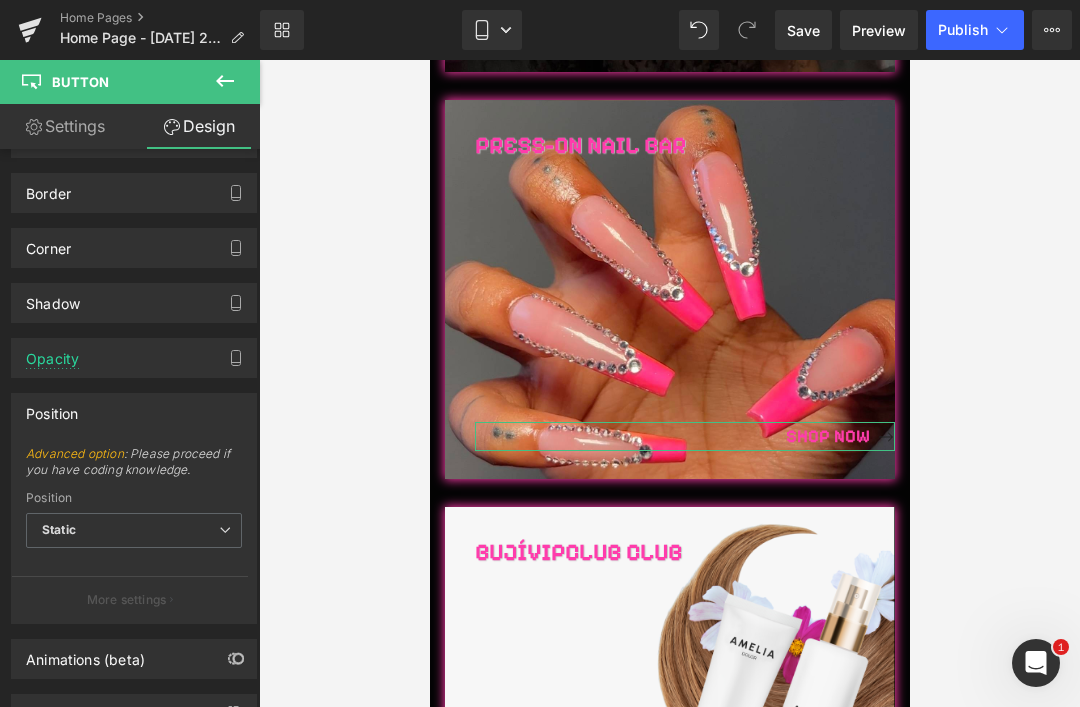 click on "Static" at bounding box center (134, 530) 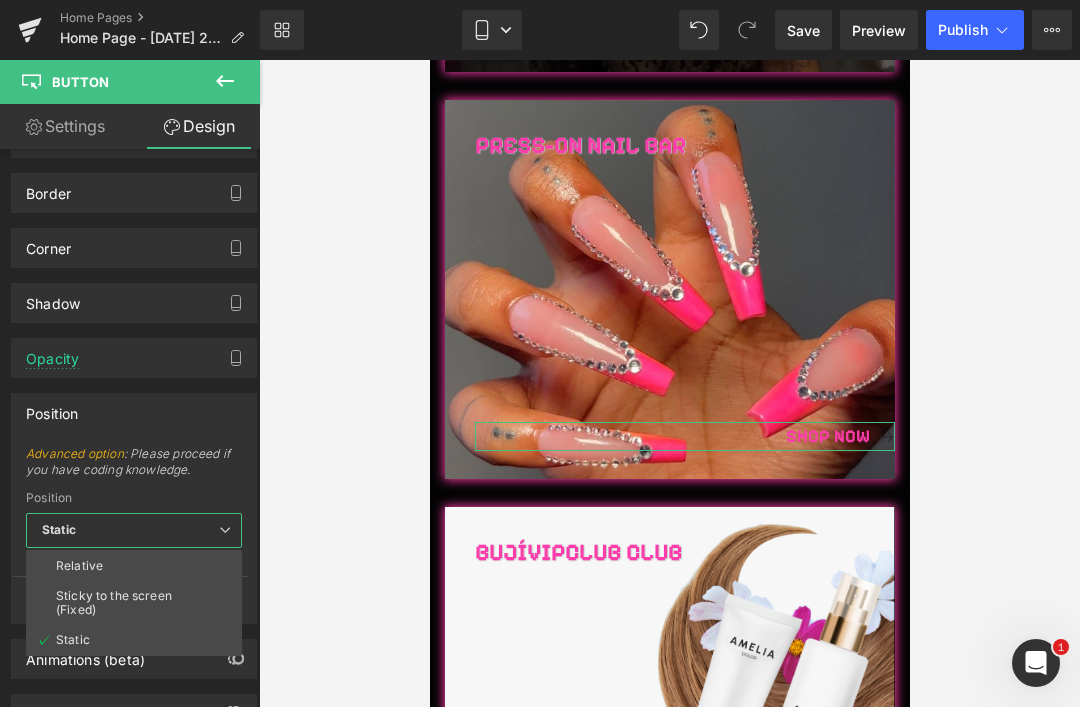 click on "Static" at bounding box center (134, 530) 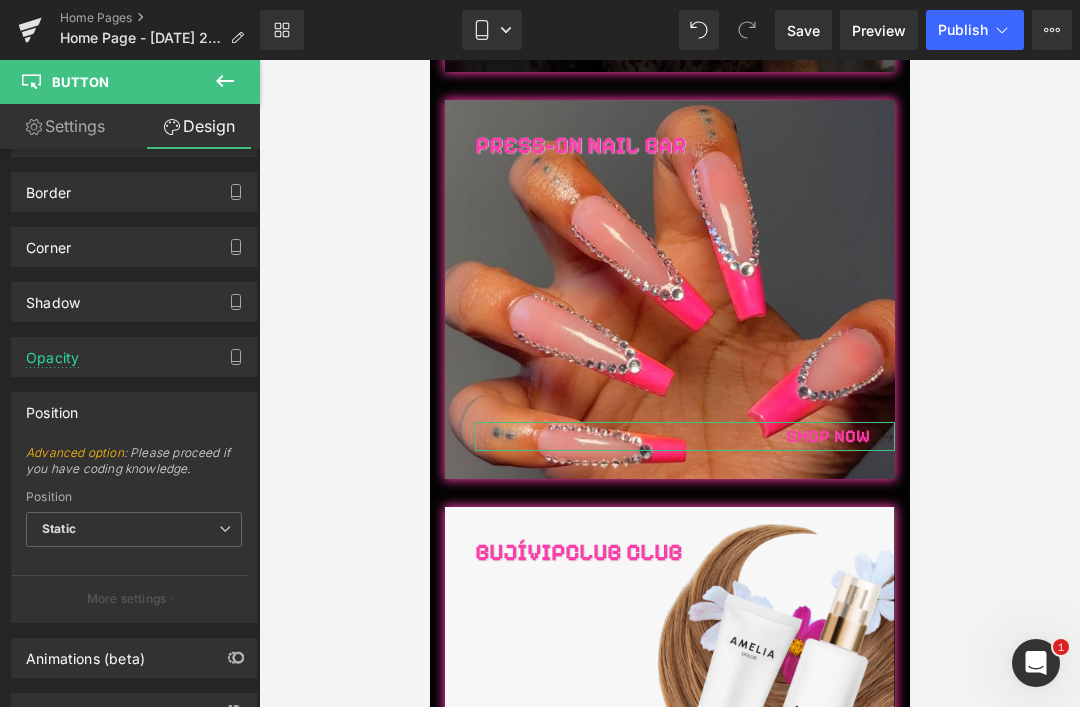scroll, scrollTop: 161, scrollLeft: 0, axis: vertical 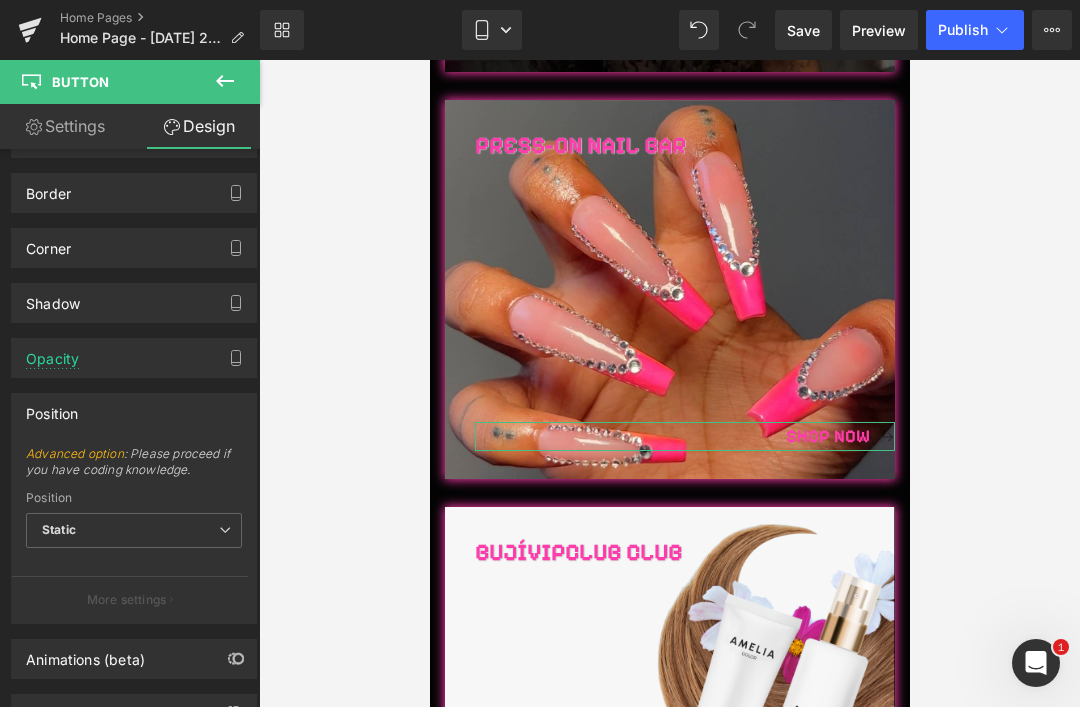 click on "Settings" at bounding box center (65, 126) 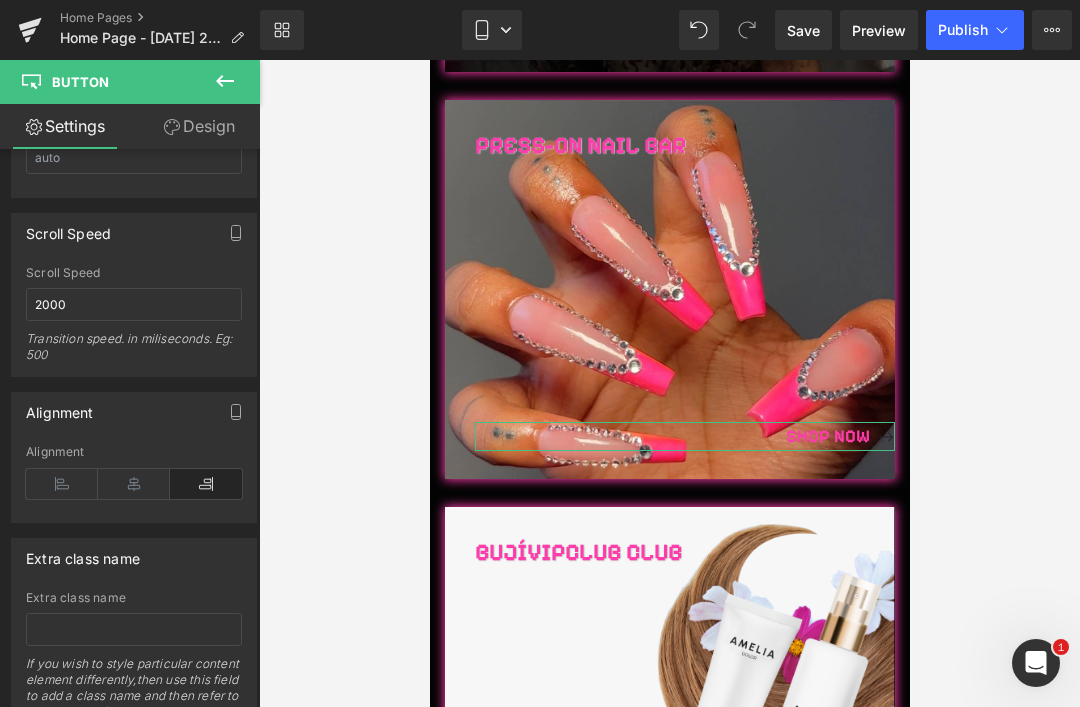 scroll, scrollTop: 1464, scrollLeft: 0, axis: vertical 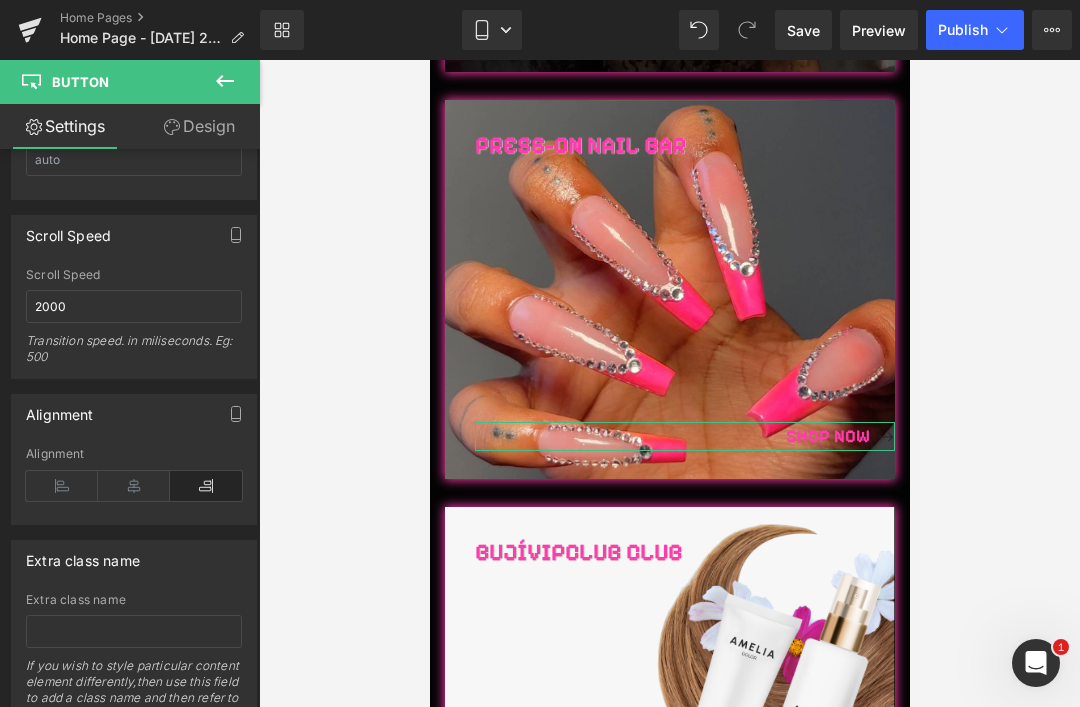 click at bounding box center [62, 486] 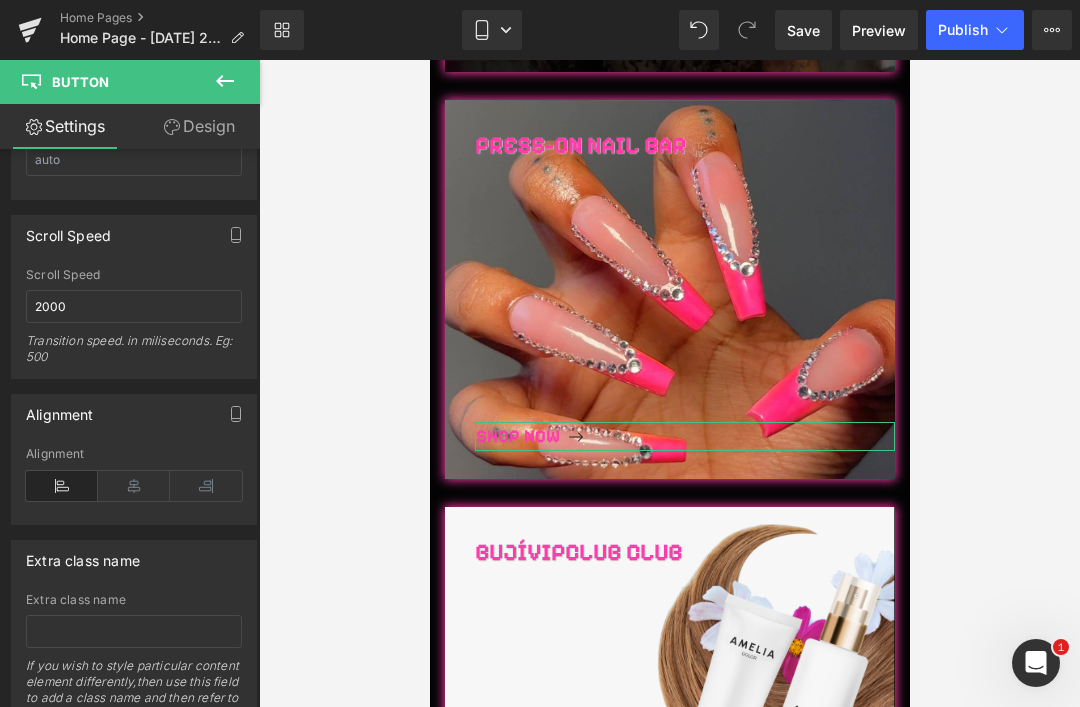 click at bounding box center [206, 486] 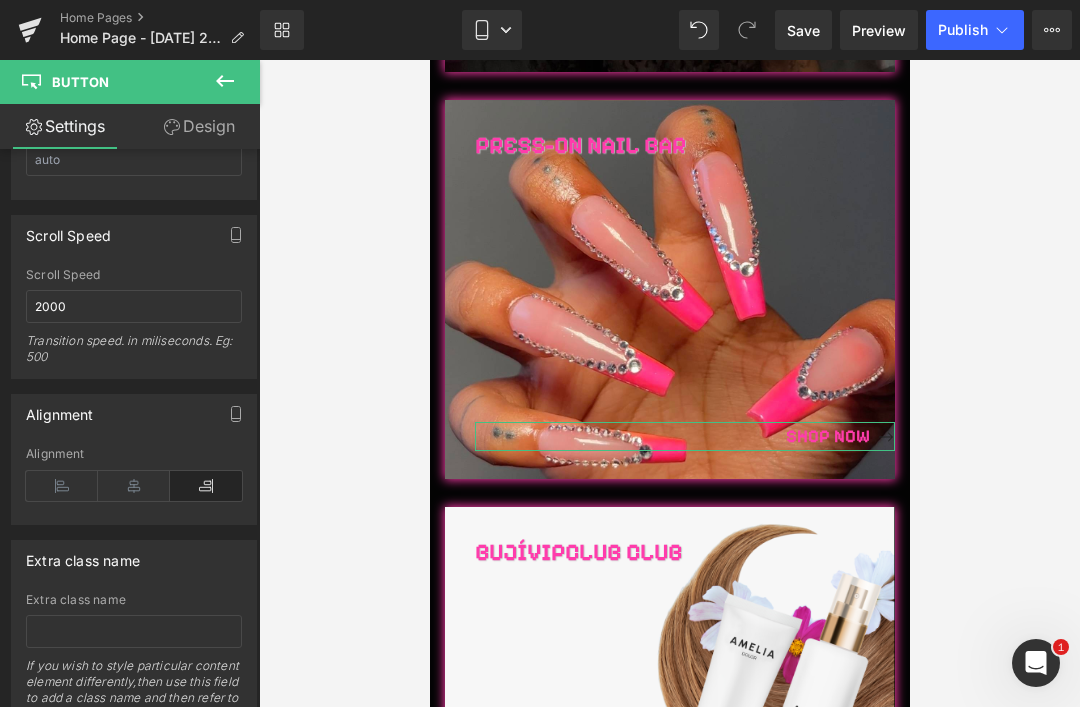click at bounding box center (62, 486) 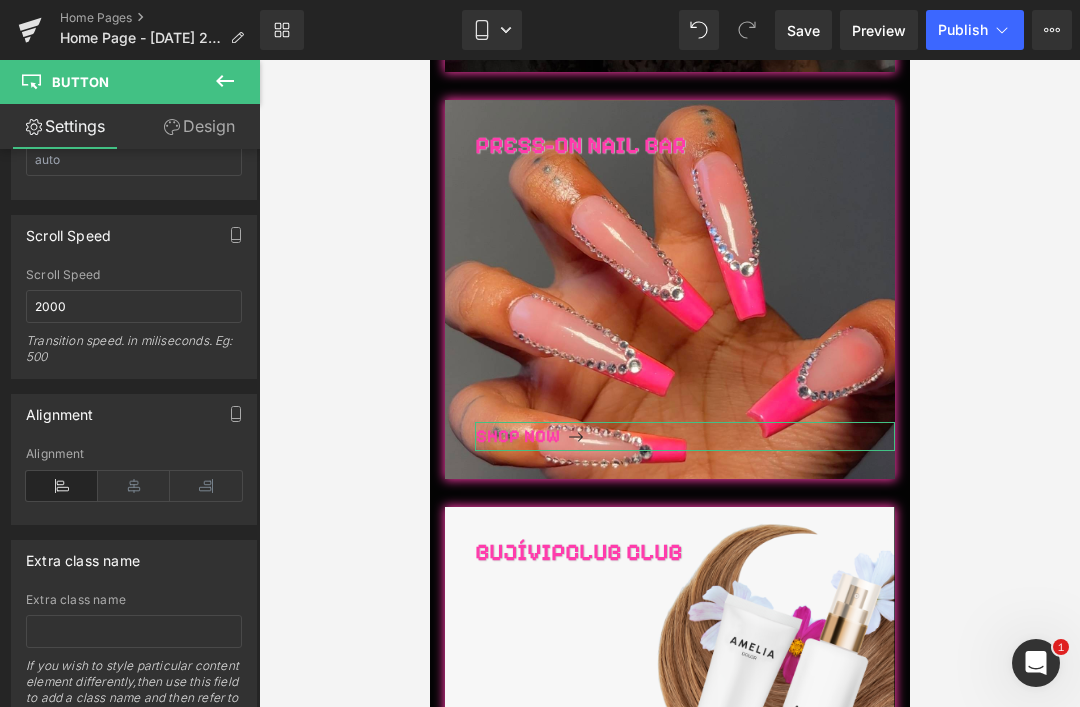click at bounding box center (206, 486) 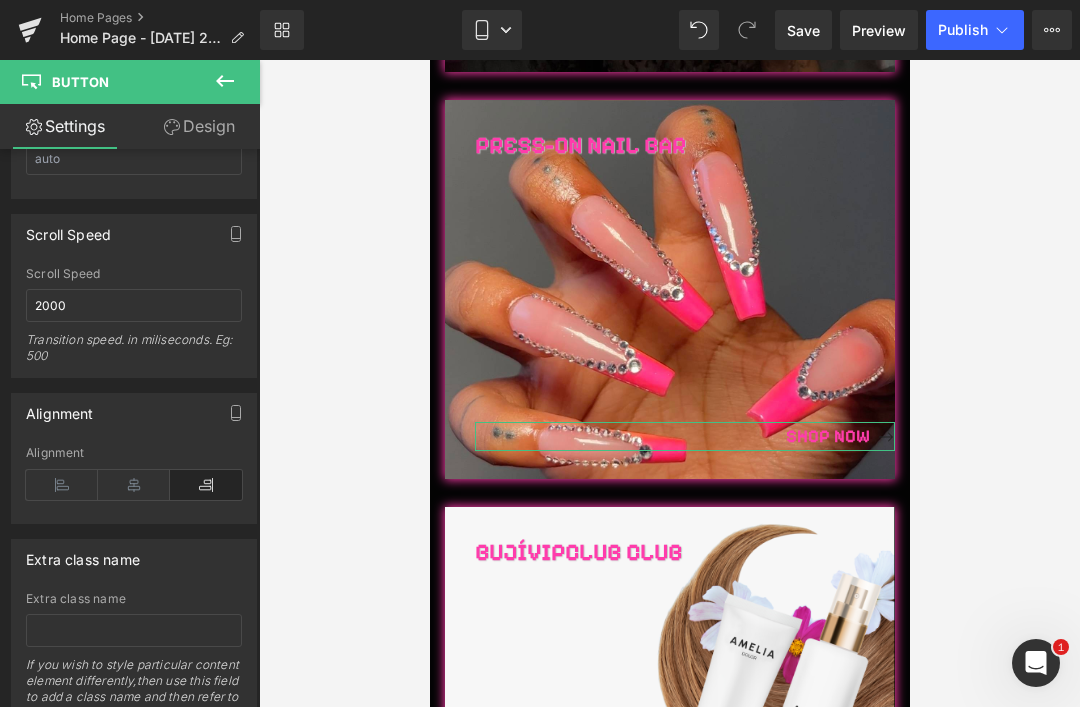 scroll, scrollTop: 1464, scrollLeft: 0, axis: vertical 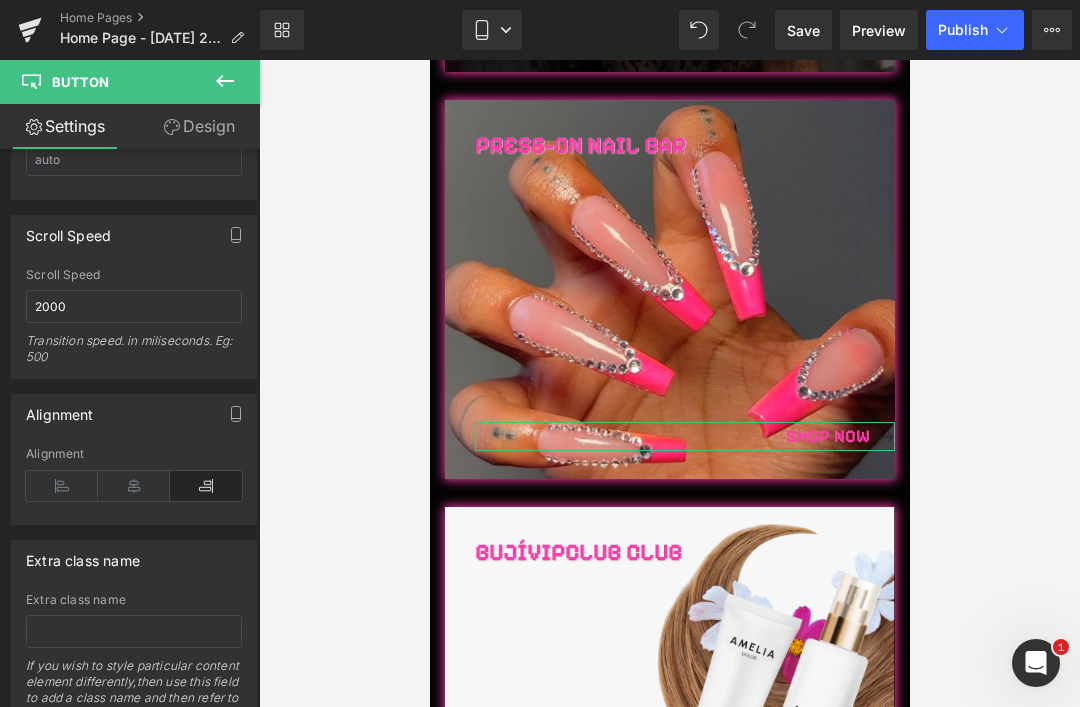 click at bounding box center [225, 82] 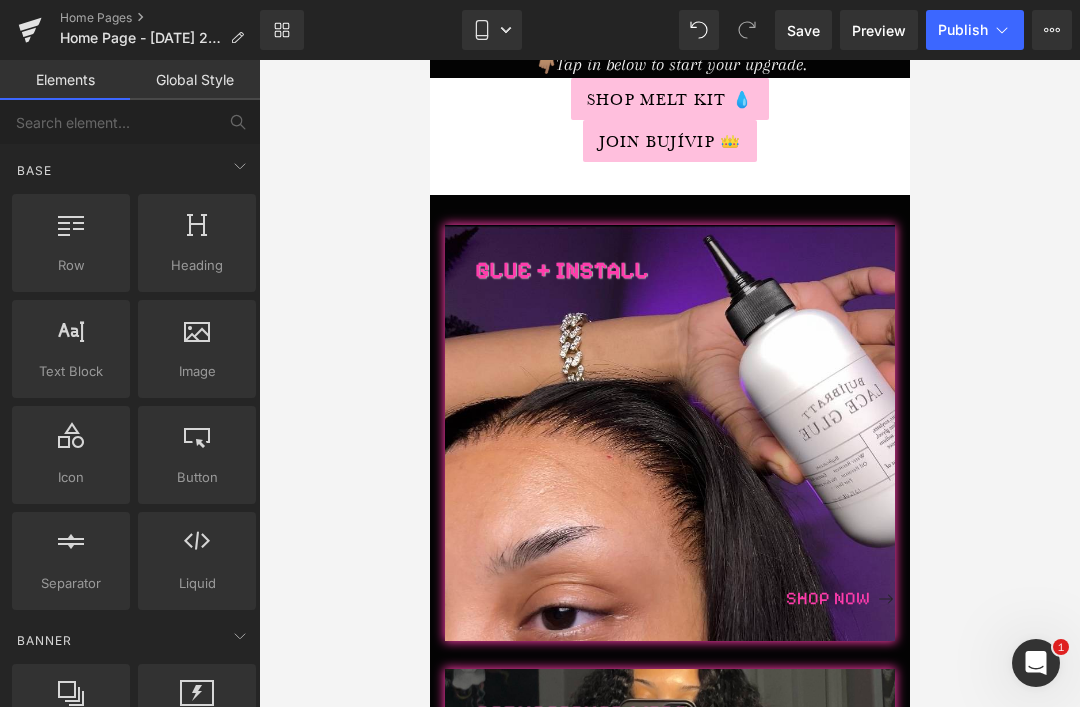scroll, scrollTop: 367, scrollLeft: 0, axis: vertical 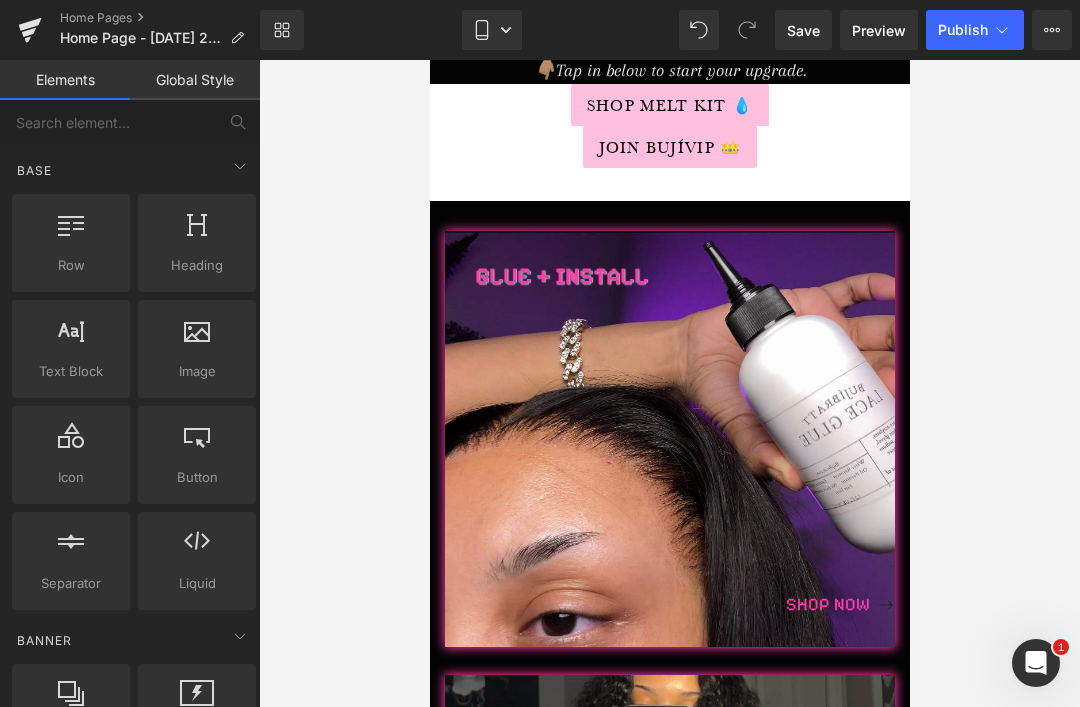 click at bounding box center (802, 604) 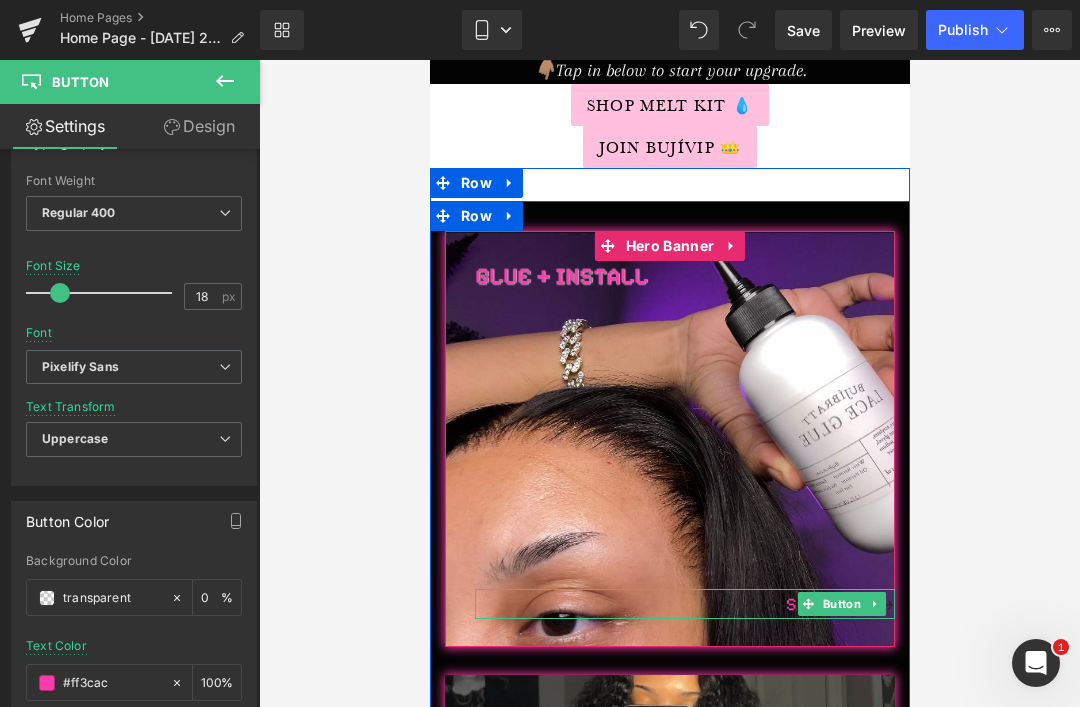 scroll, scrollTop: 629, scrollLeft: 0, axis: vertical 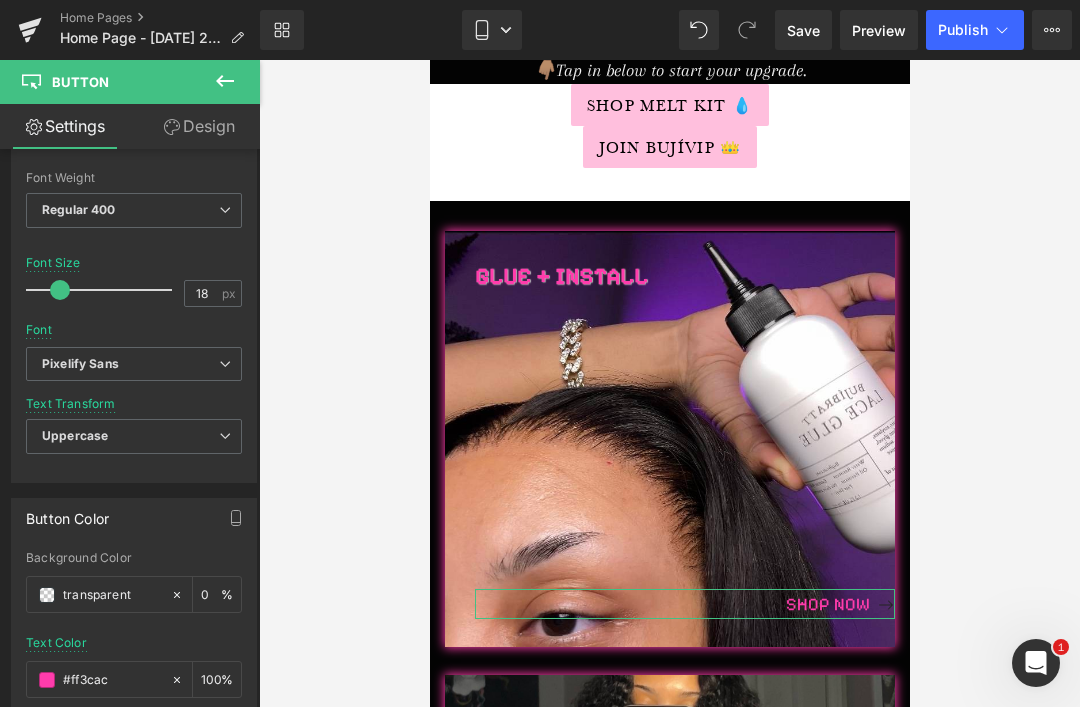 click on "Regular 400" at bounding box center [134, 210] 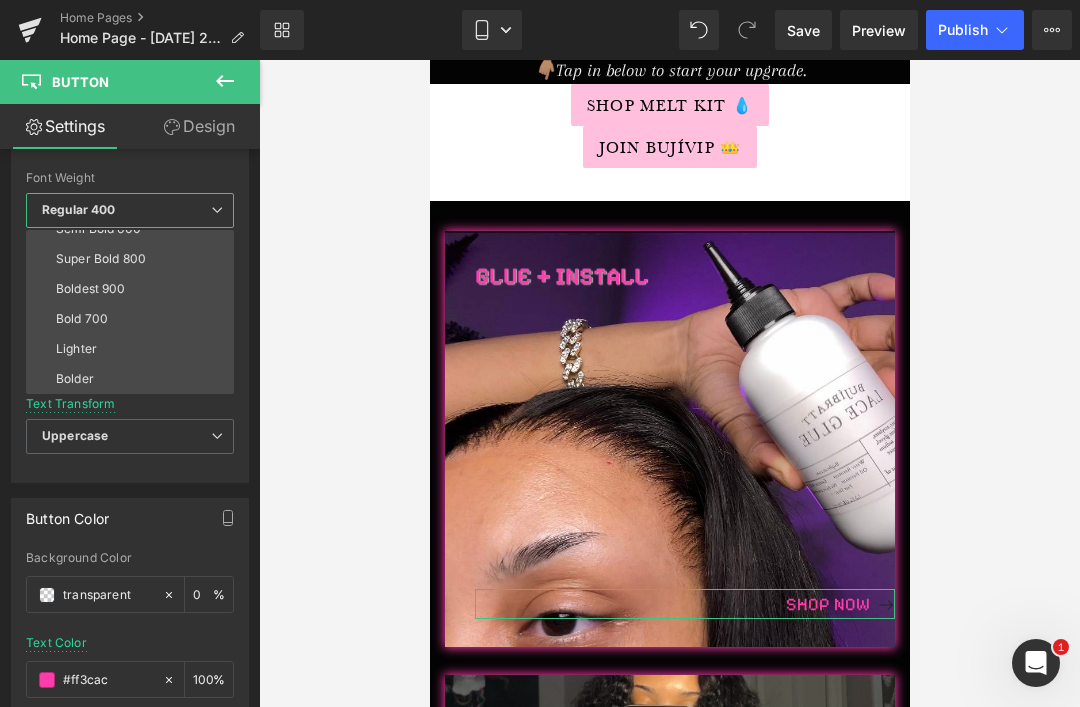 scroll, scrollTop: 166, scrollLeft: 0, axis: vertical 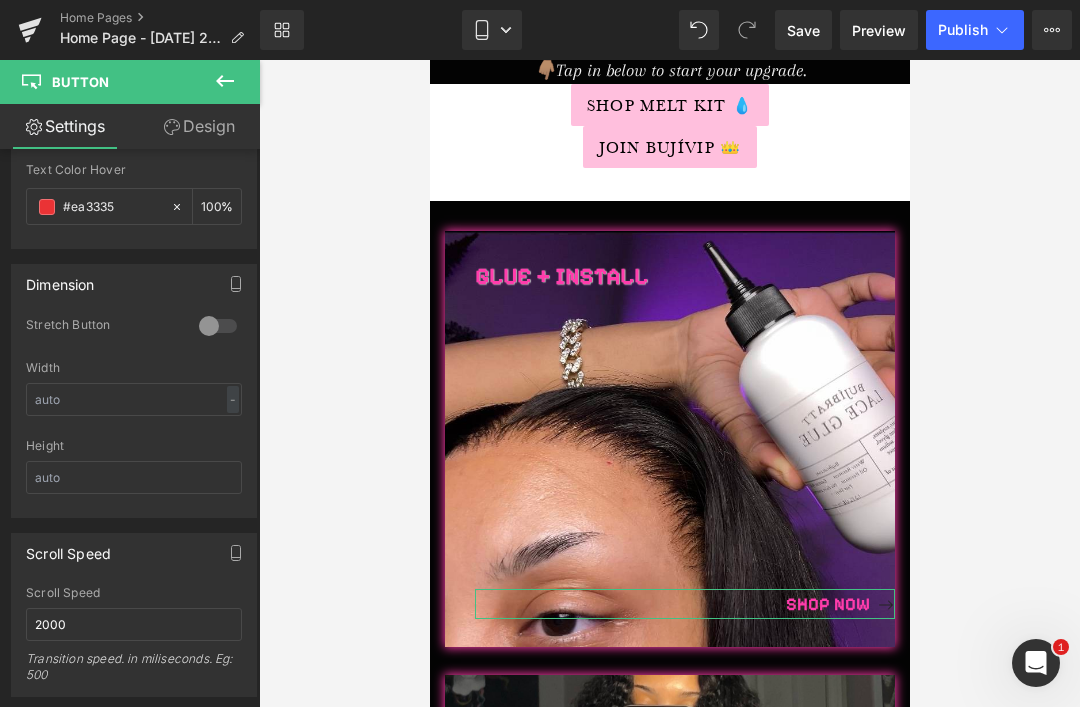 click on "Design" at bounding box center (199, 126) 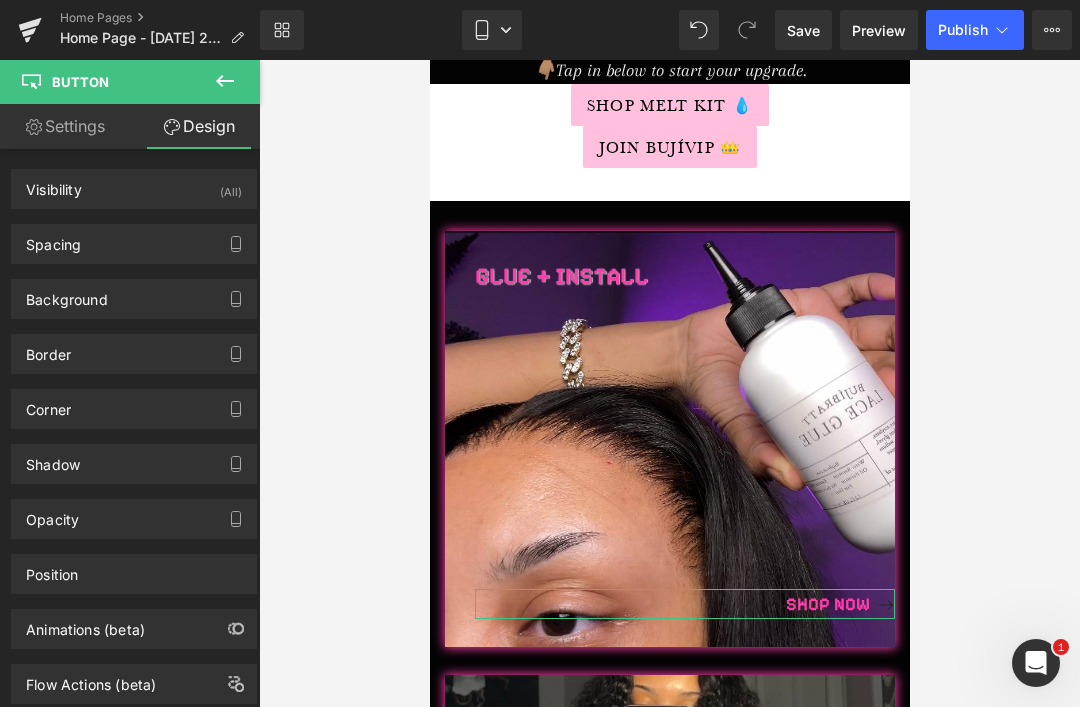 scroll, scrollTop: 0, scrollLeft: 0, axis: both 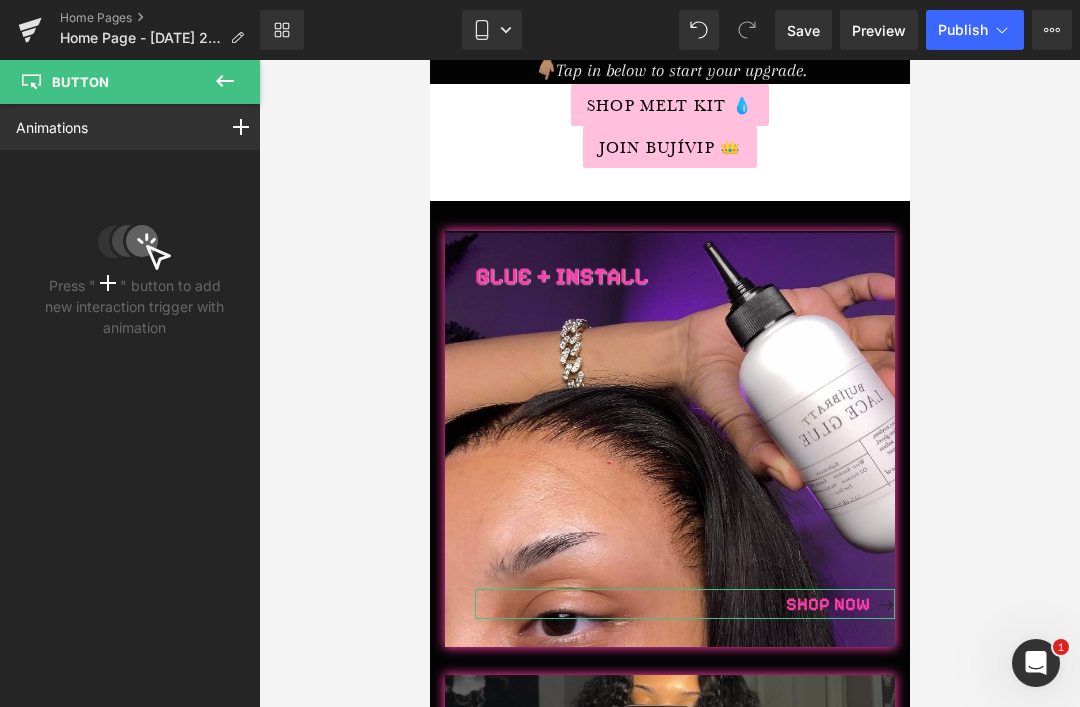 click at bounding box center [241, 127] 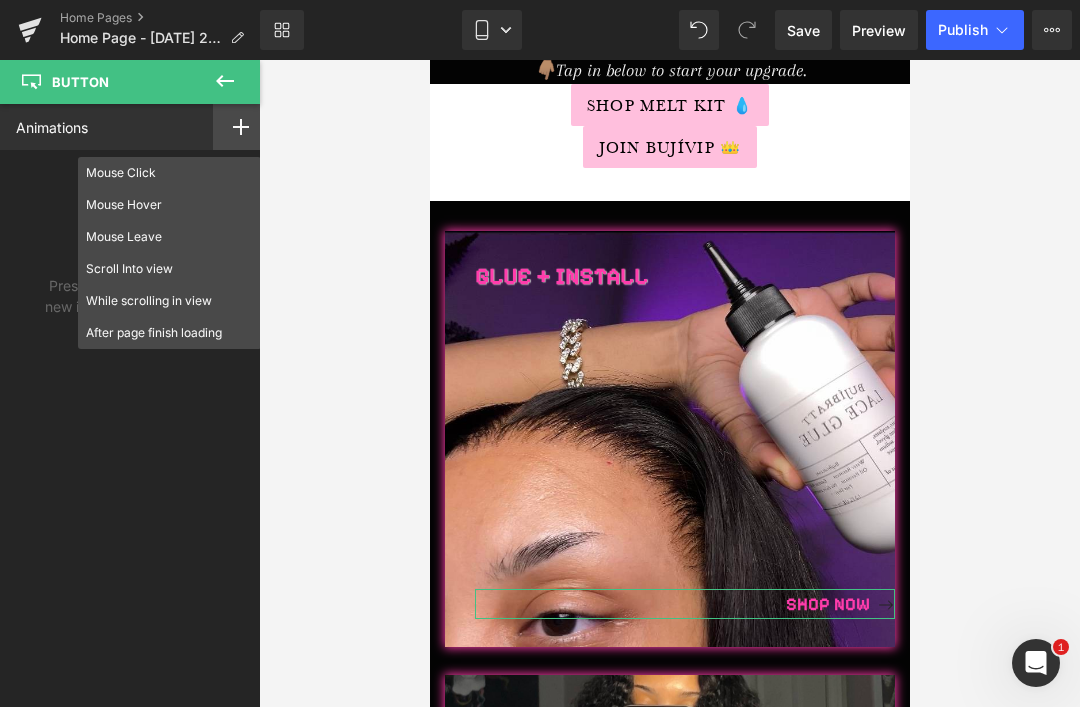 click on "While scrolling in view" at bounding box center (169, 301) 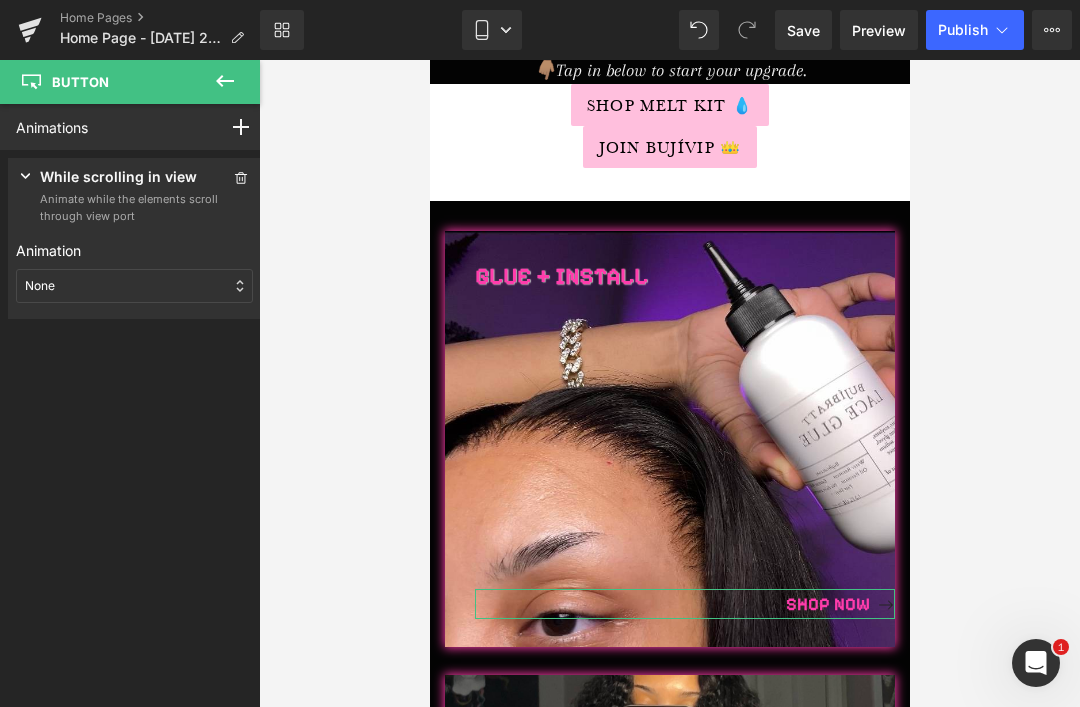 click on "None" at bounding box center (134, 286) 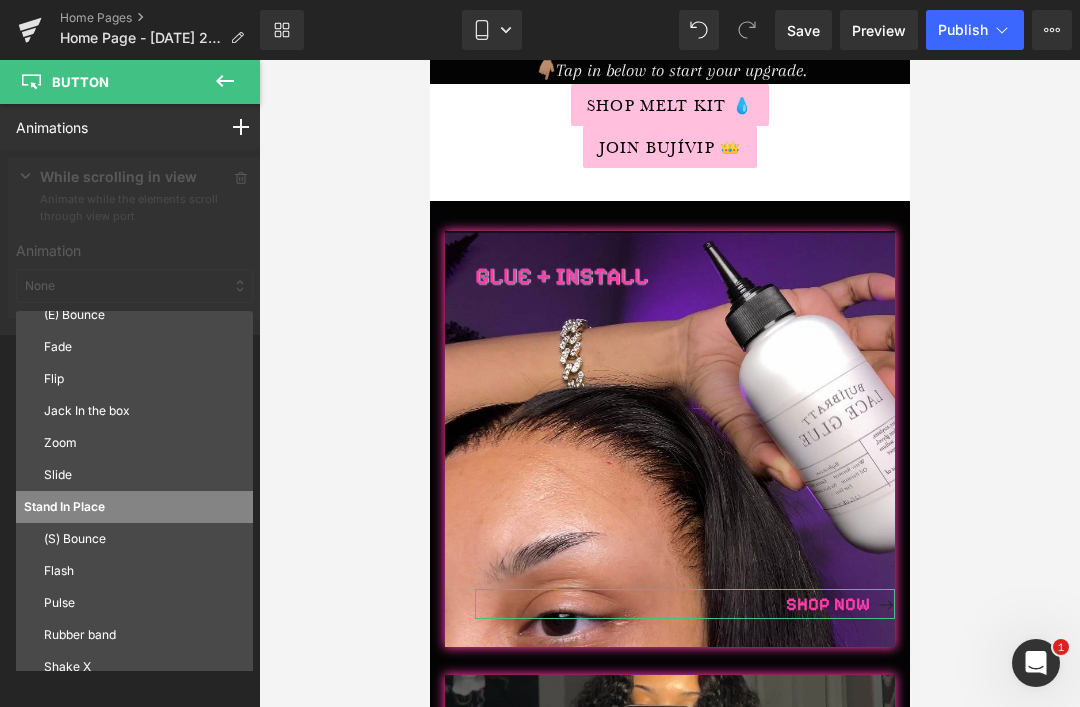 scroll, scrollTop: 108, scrollLeft: 0, axis: vertical 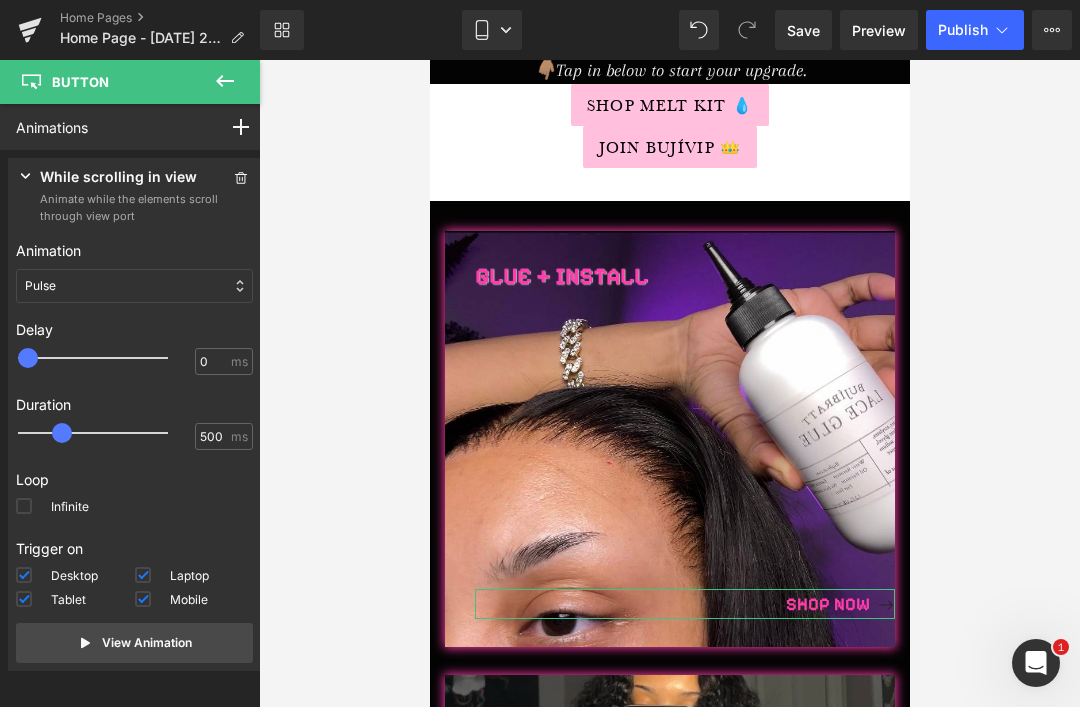 click on "500
ms" at bounding box center [224, 436] 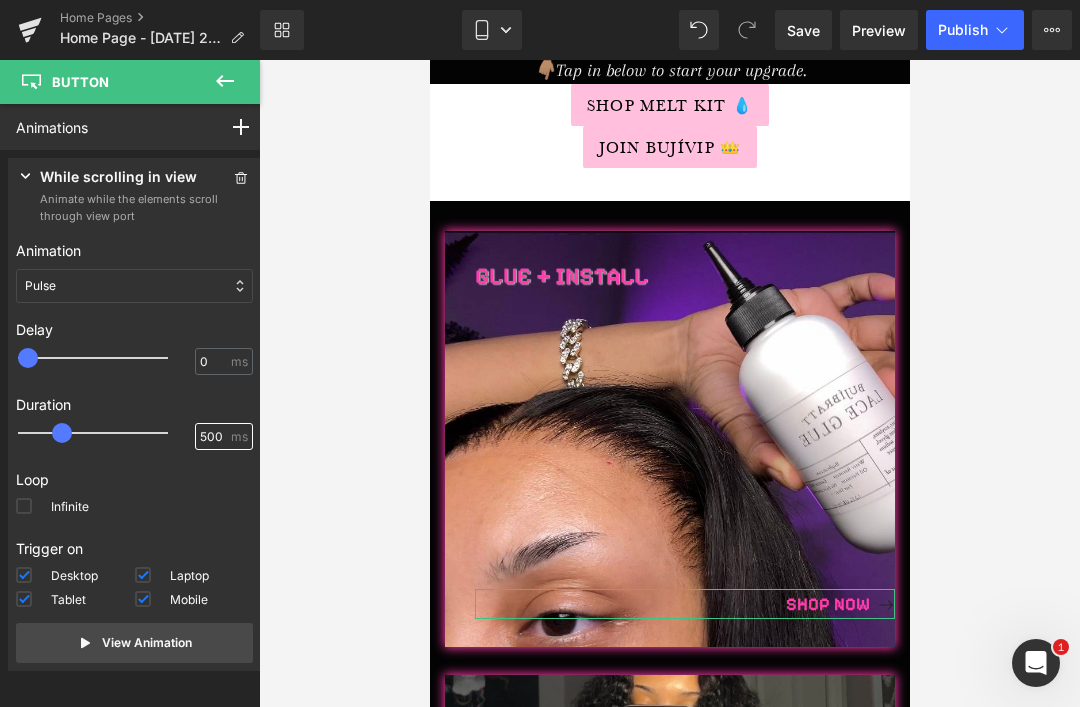 click on "500" at bounding box center [213, 437] 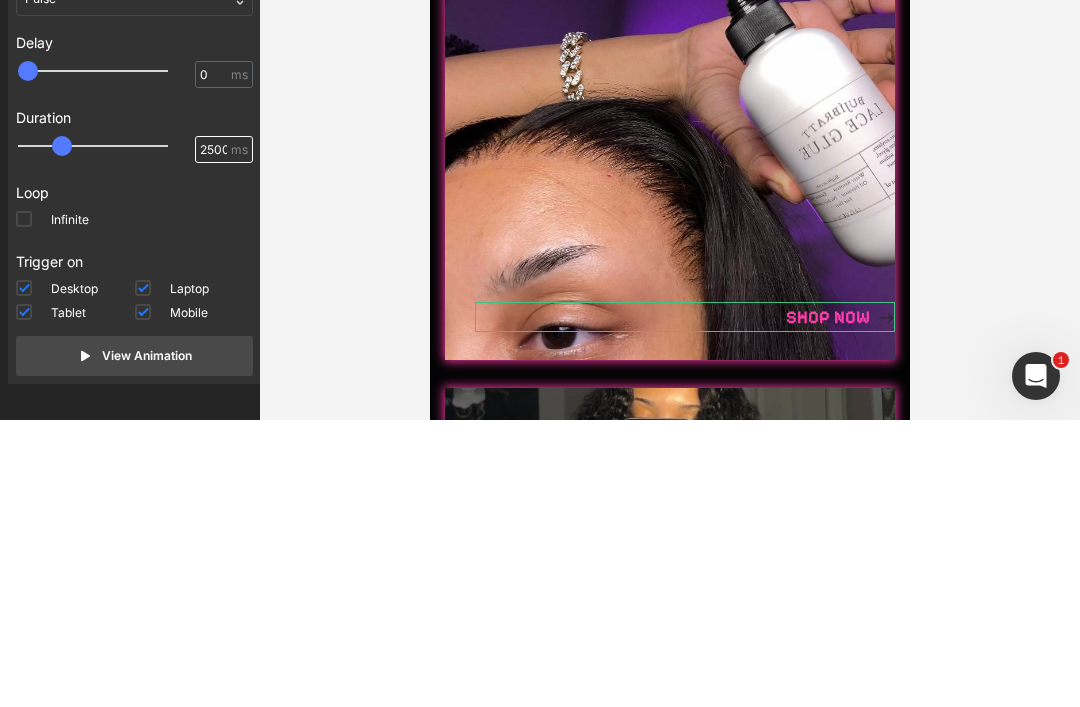 type on "2500" 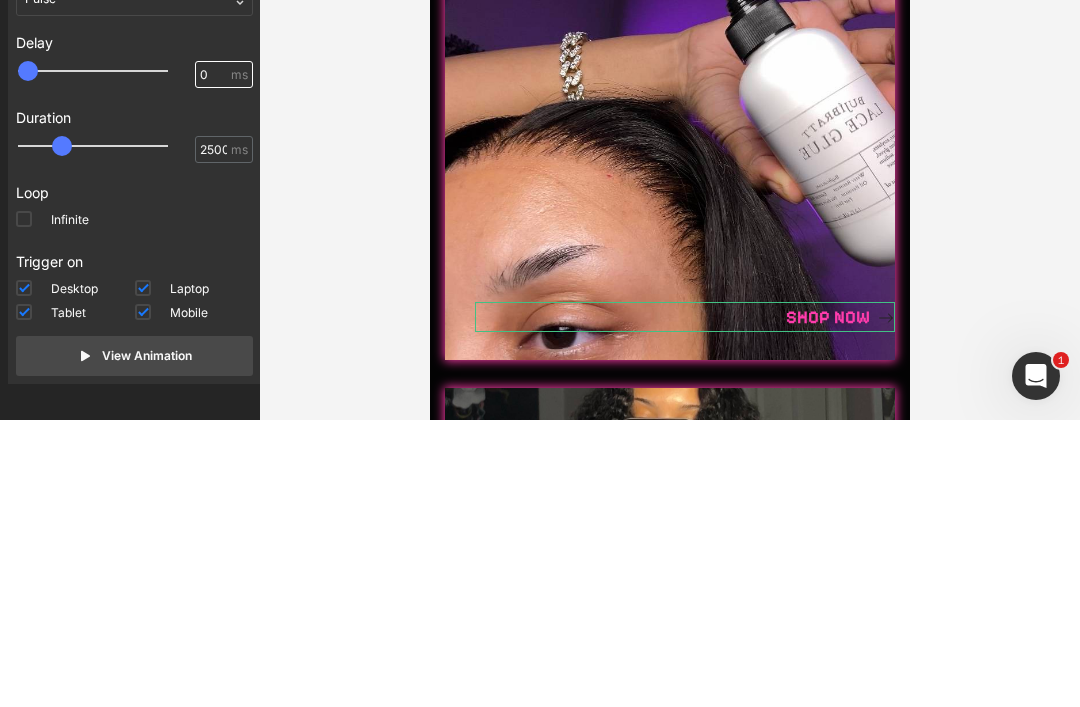 click on "0" at bounding box center [213, 362] 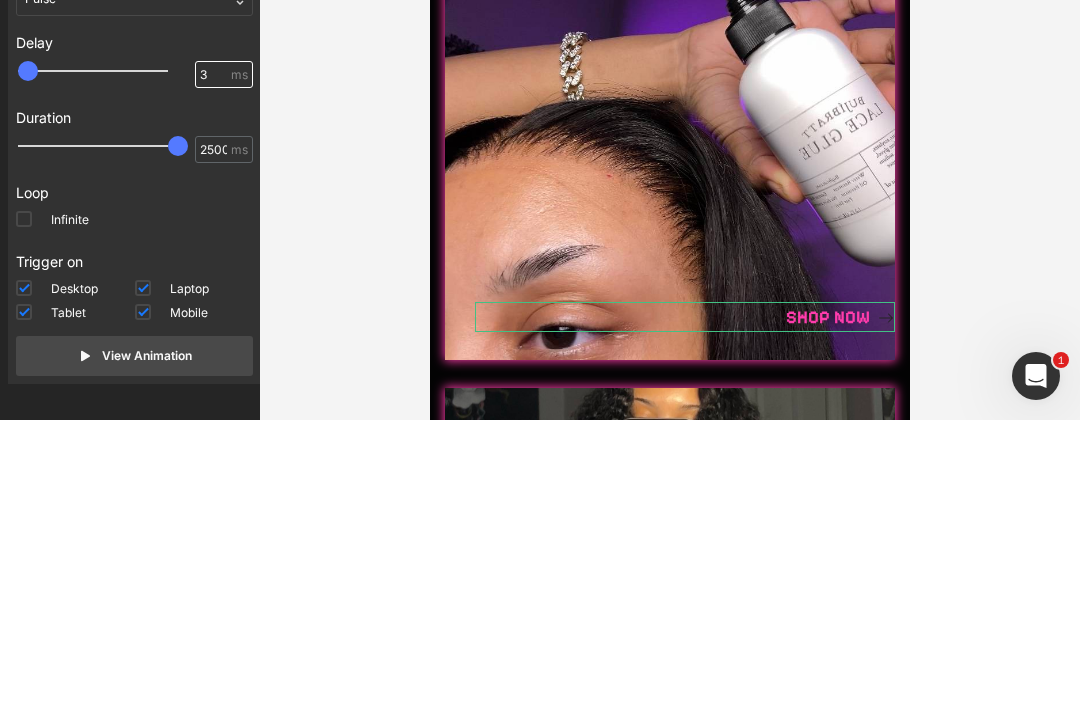 type on "3" 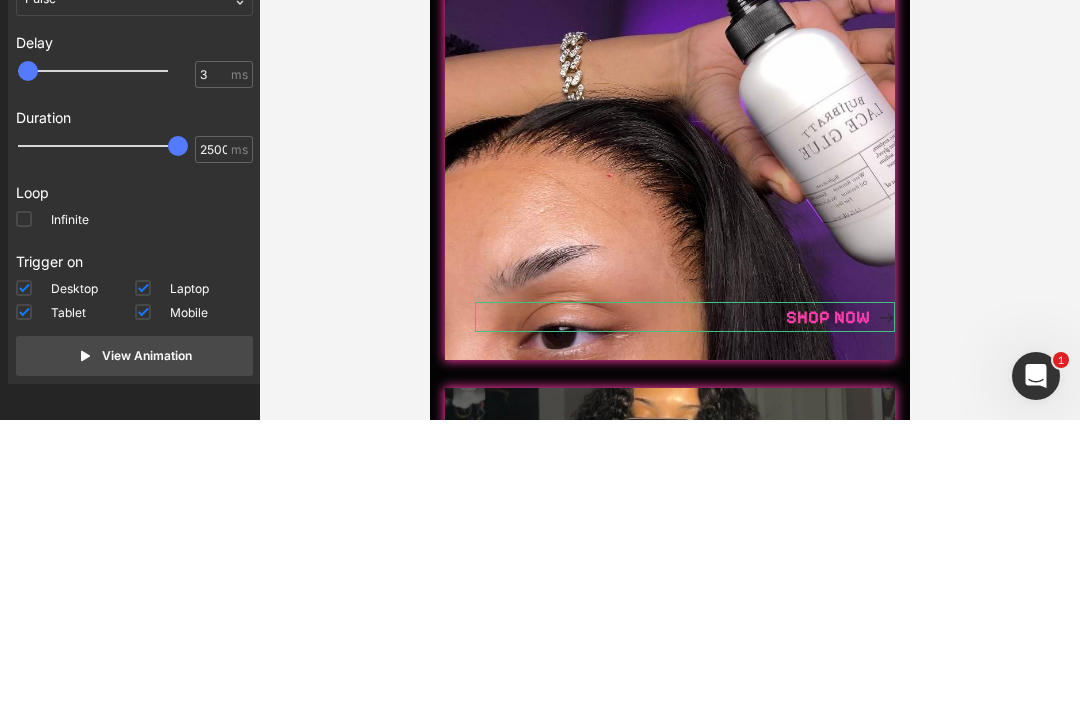 click at bounding box center (24, 506) 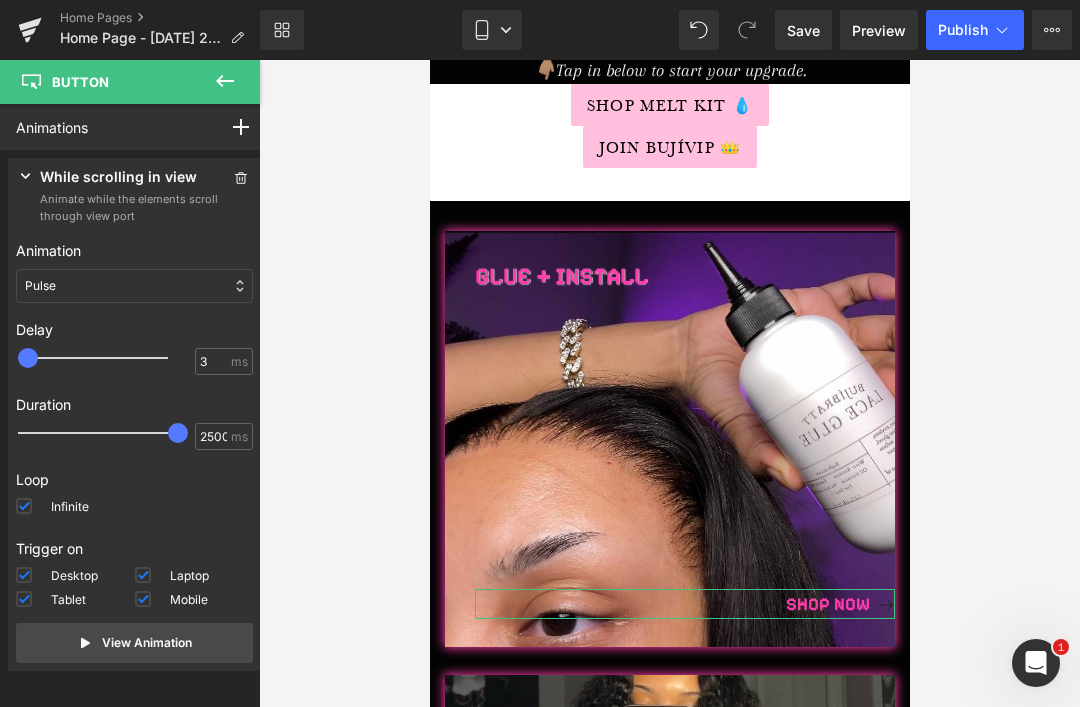 click on "View Animation" at bounding box center [134, 643] 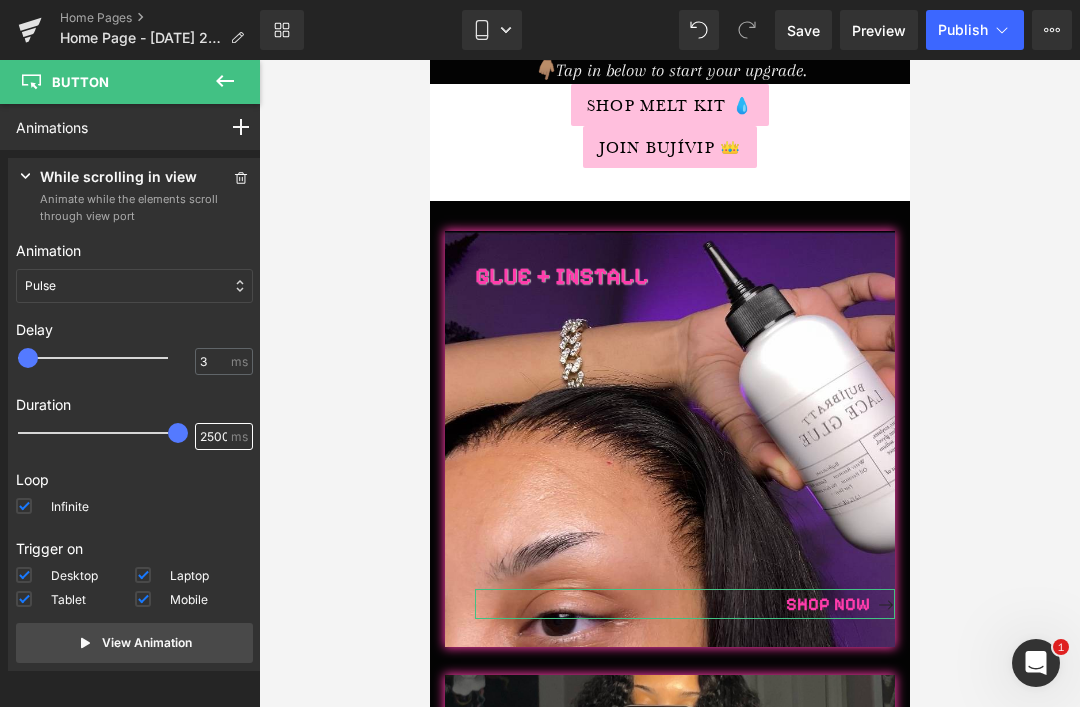 click on "2500" at bounding box center [213, 437] 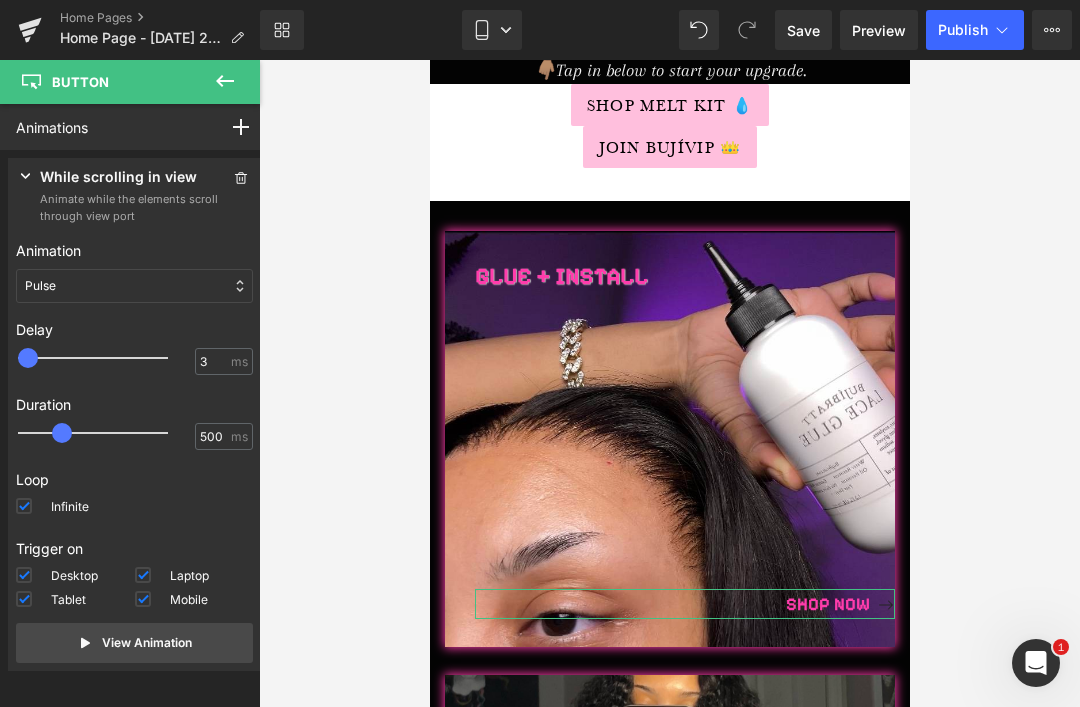 click on "View Animation" at bounding box center [147, 643] 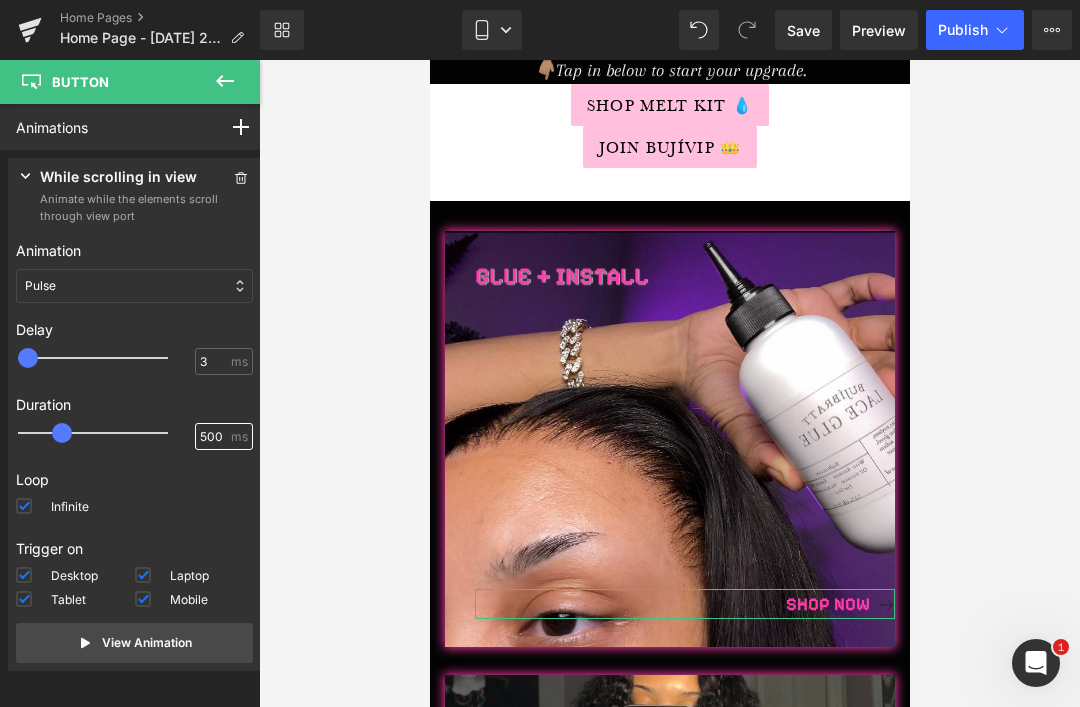 click on "500" at bounding box center [213, 437] 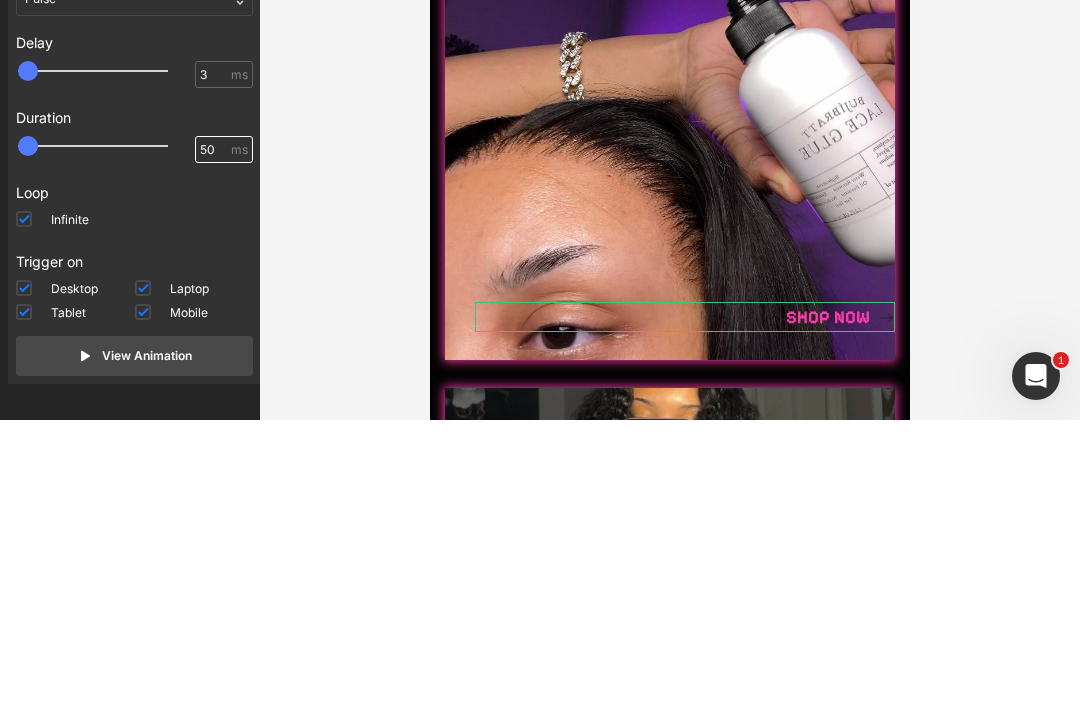 type on "5" 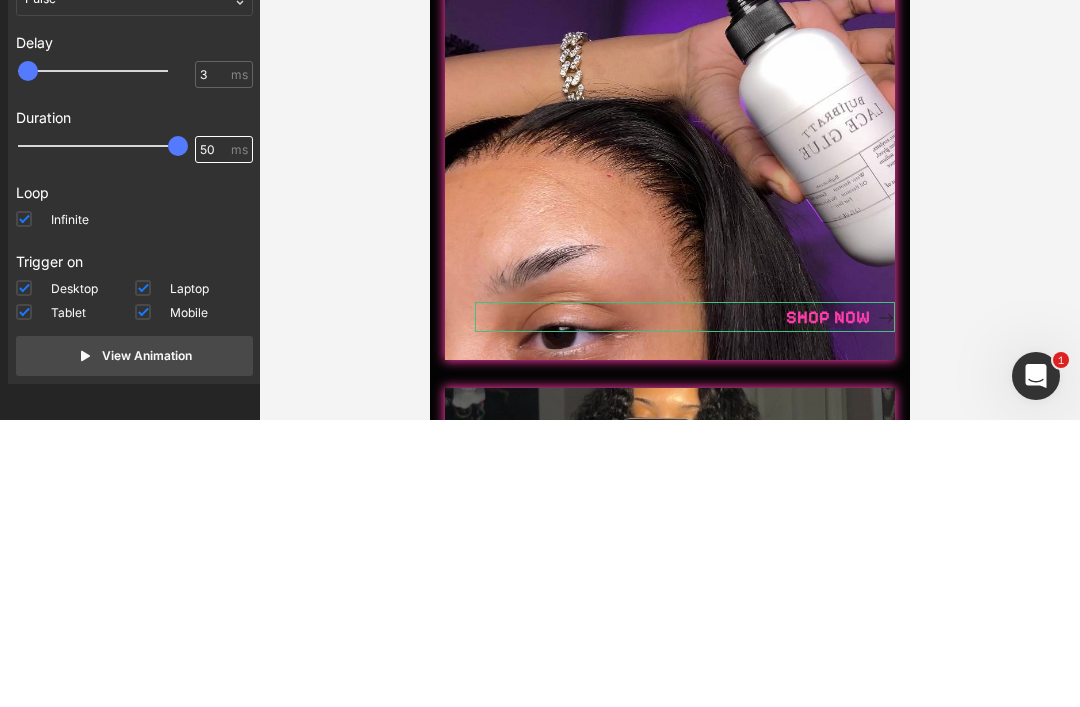 type on "5" 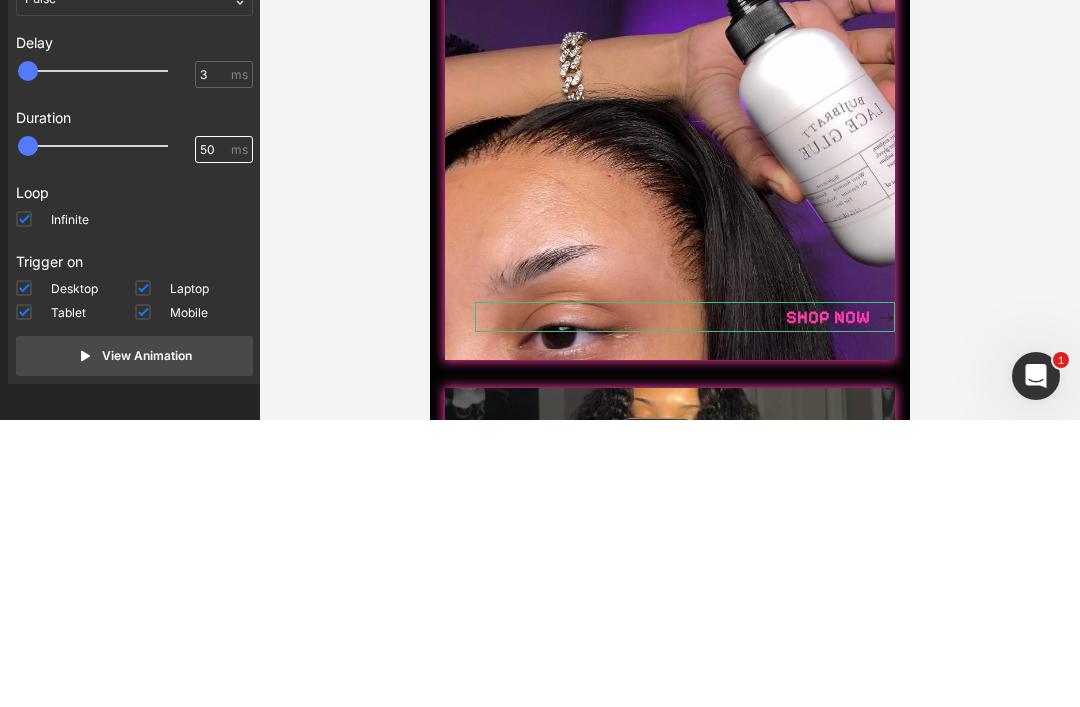 click on "50" at bounding box center [213, 437] 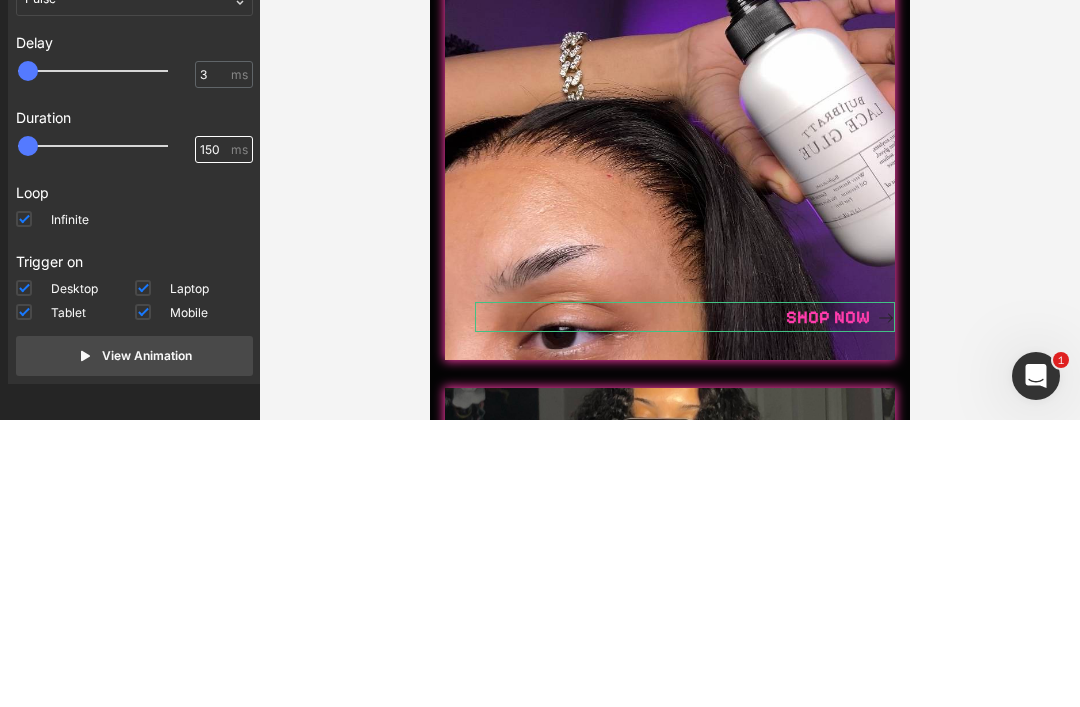 click on "150" at bounding box center [213, 437] 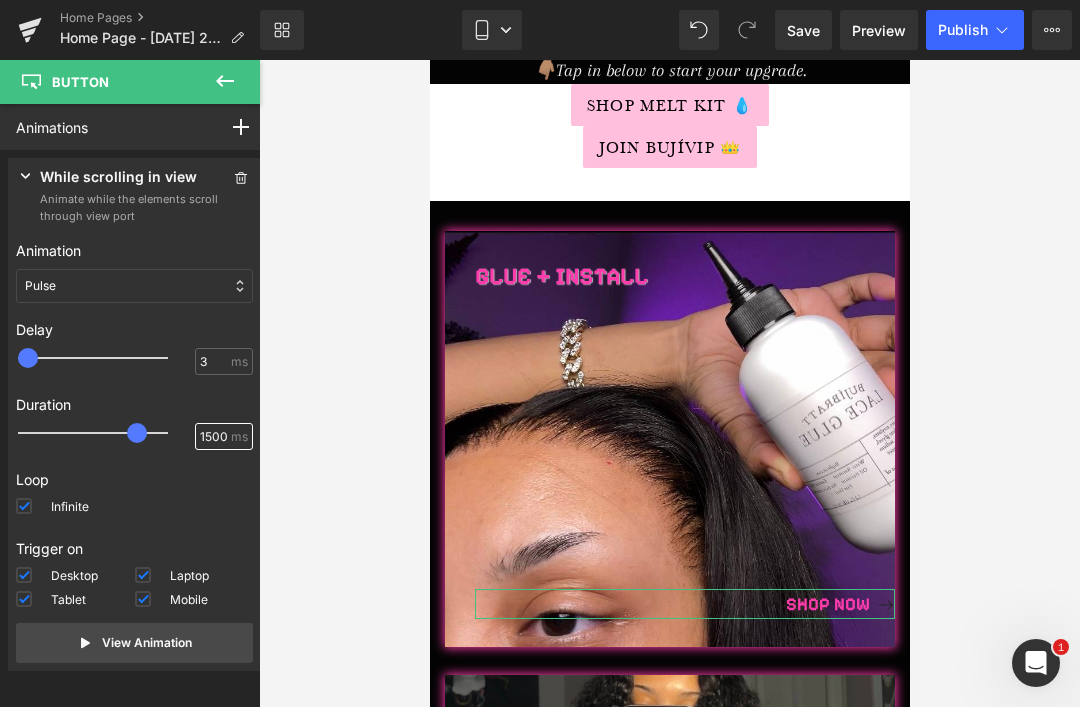 type on "1500" 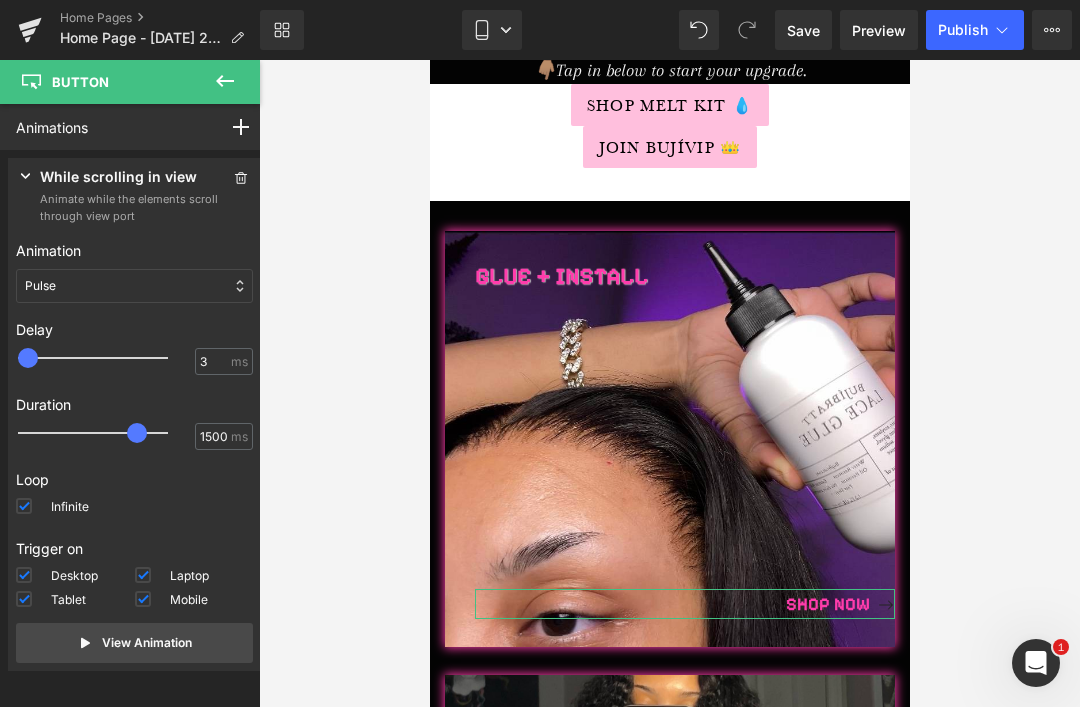 click on "View Animation" at bounding box center [134, 643] 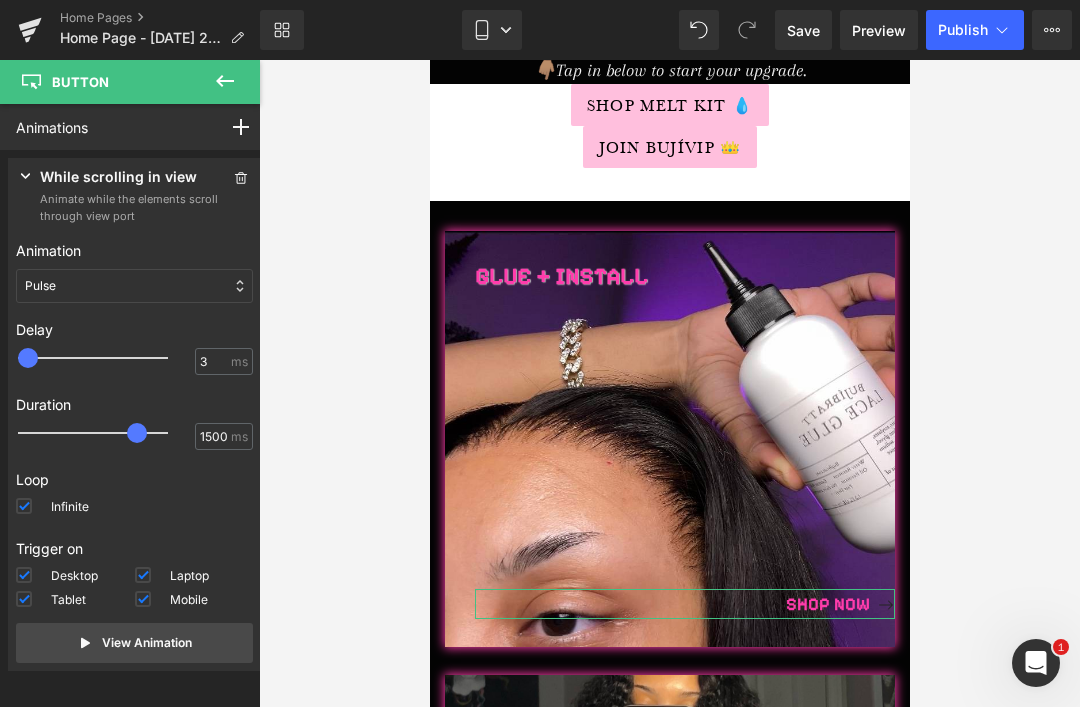 click 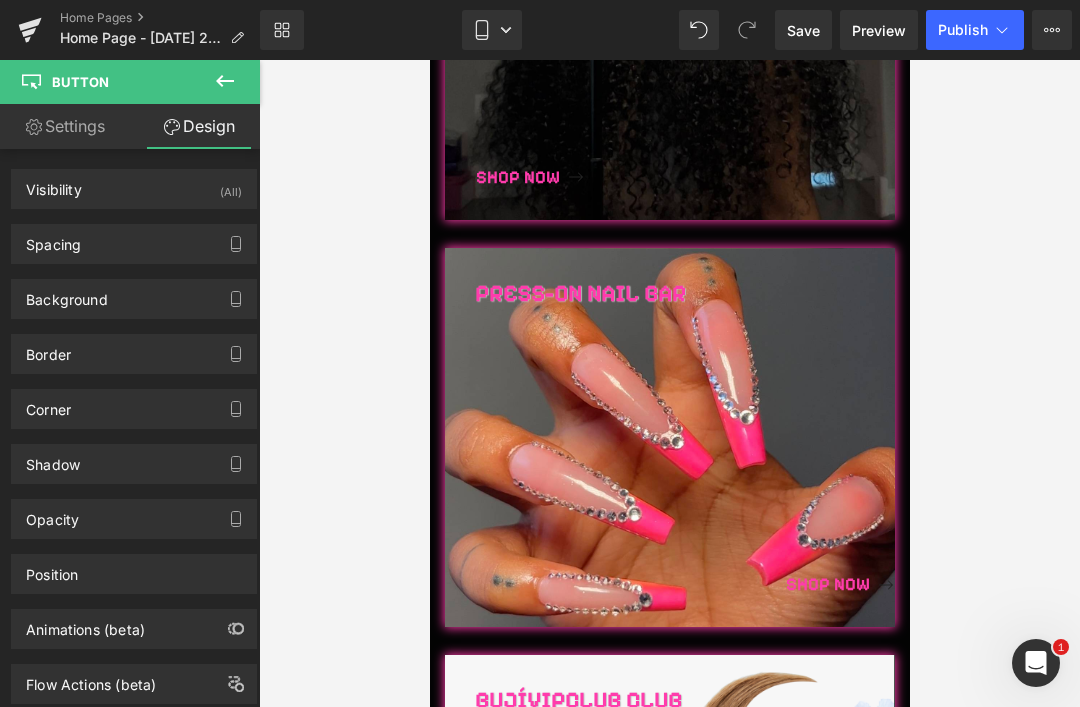 scroll, scrollTop: 948, scrollLeft: 0, axis: vertical 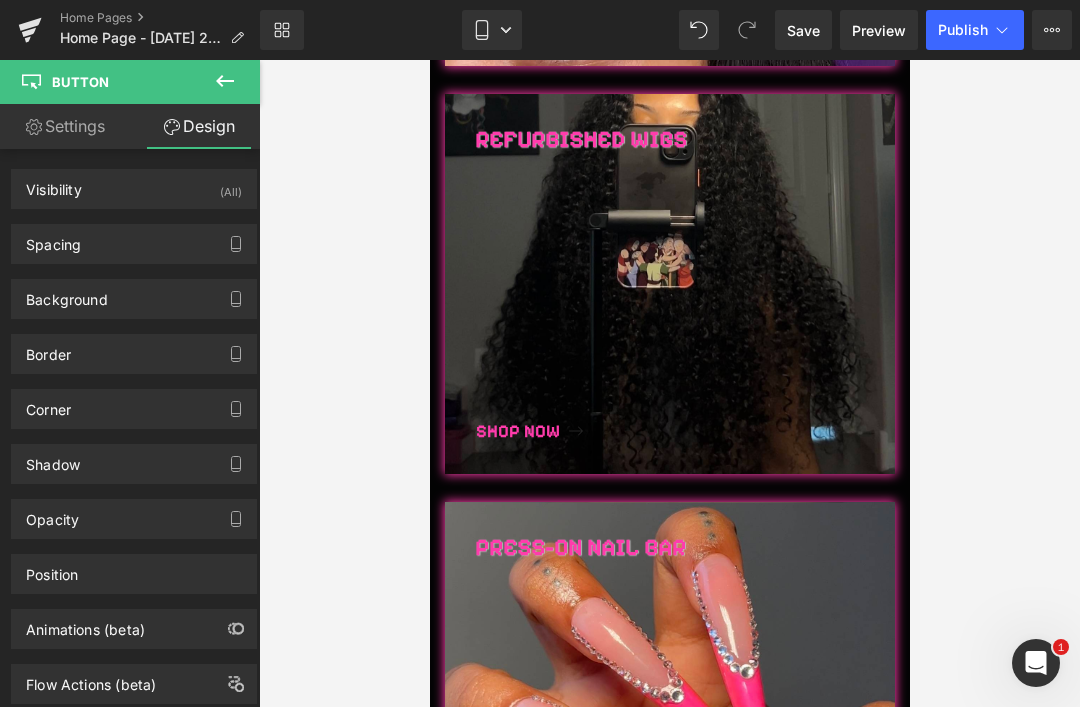 click at bounding box center [498, 431] 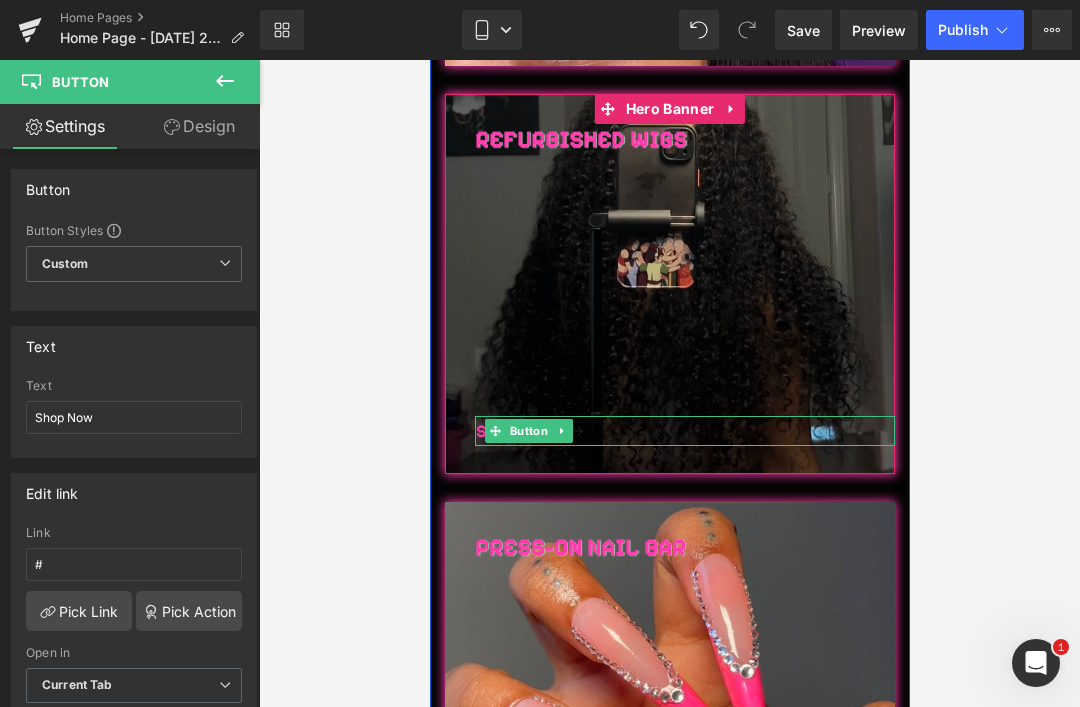 click on "Shop Now" at bounding box center (684, 431) 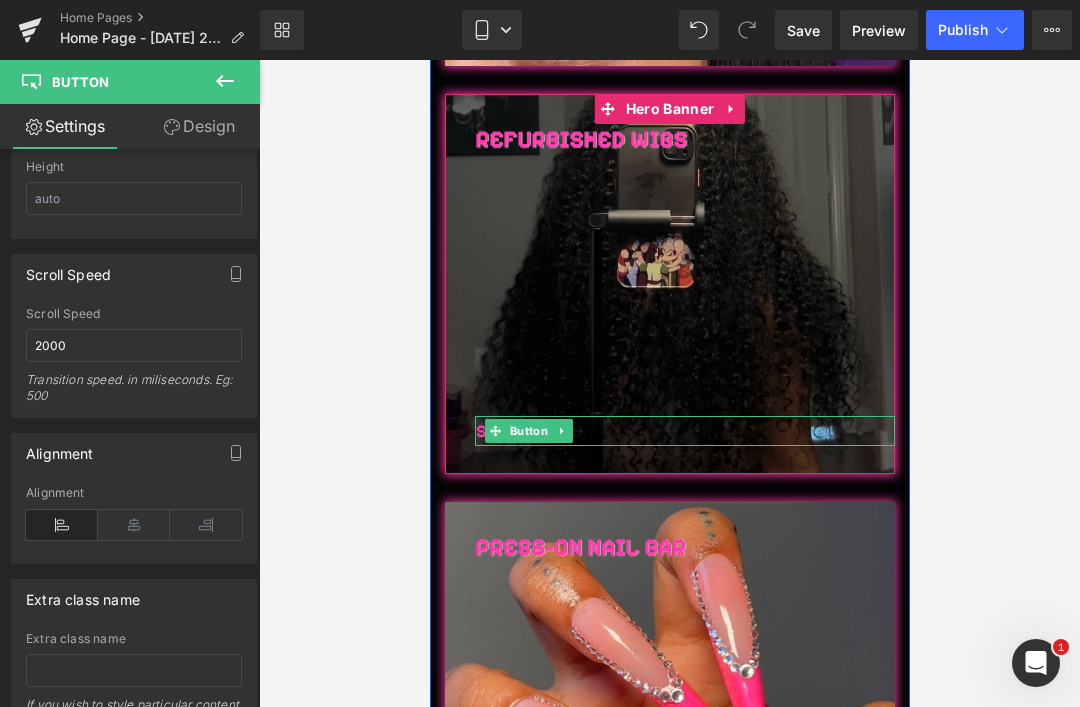 scroll, scrollTop: 1427, scrollLeft: 0, axis: vertical 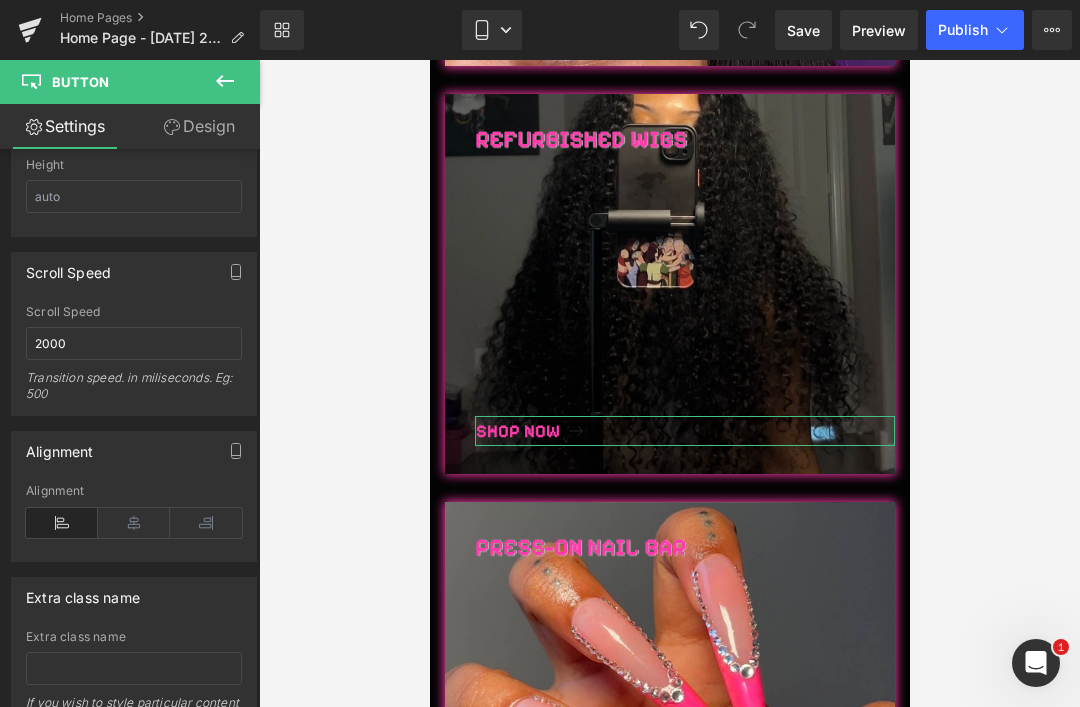 click on "Design" at bounding box center (199, 126) 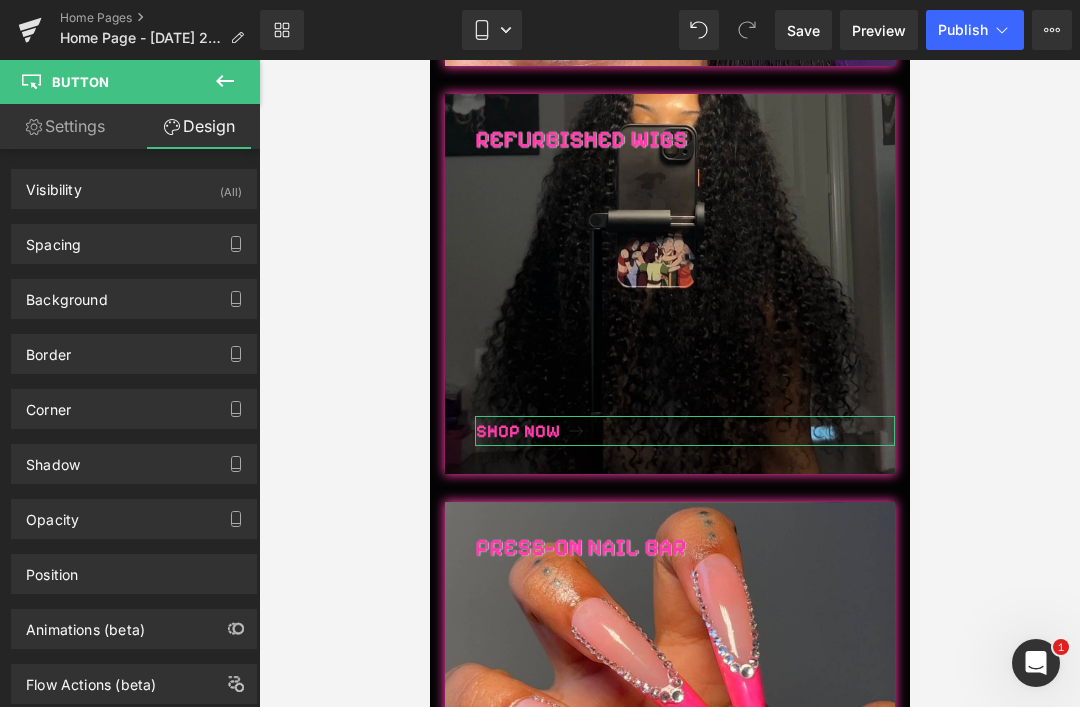 click on "Animations (beta)" at bounding box center (85, 624) 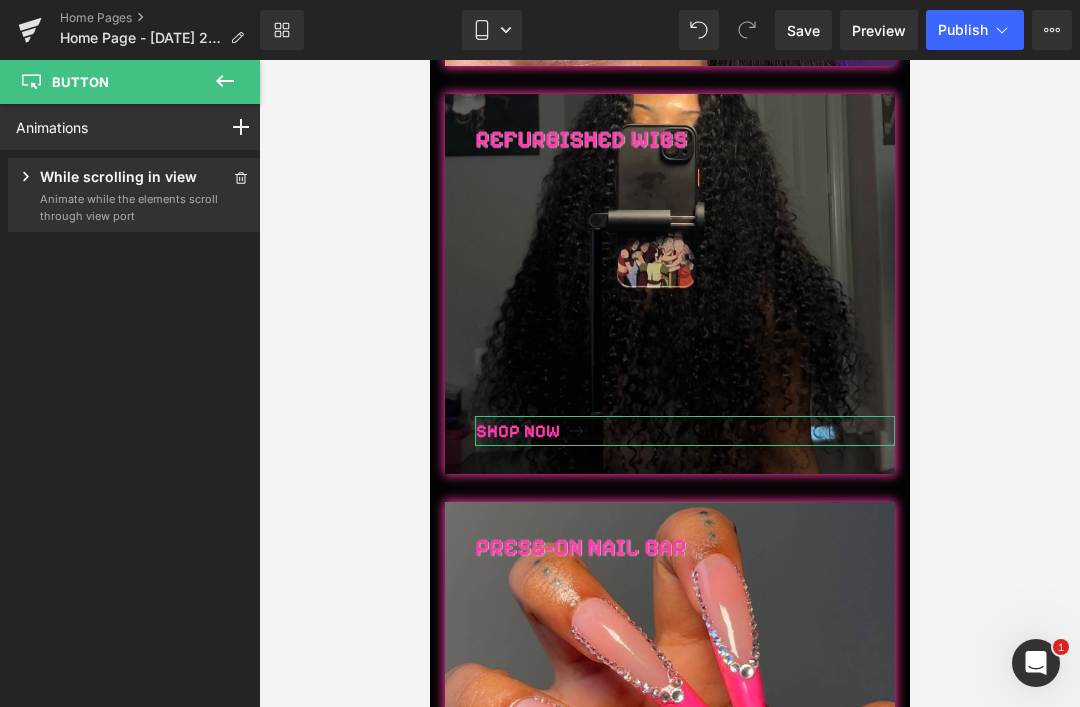 click on "While scrolling in view" at bounding box center [118, 178] 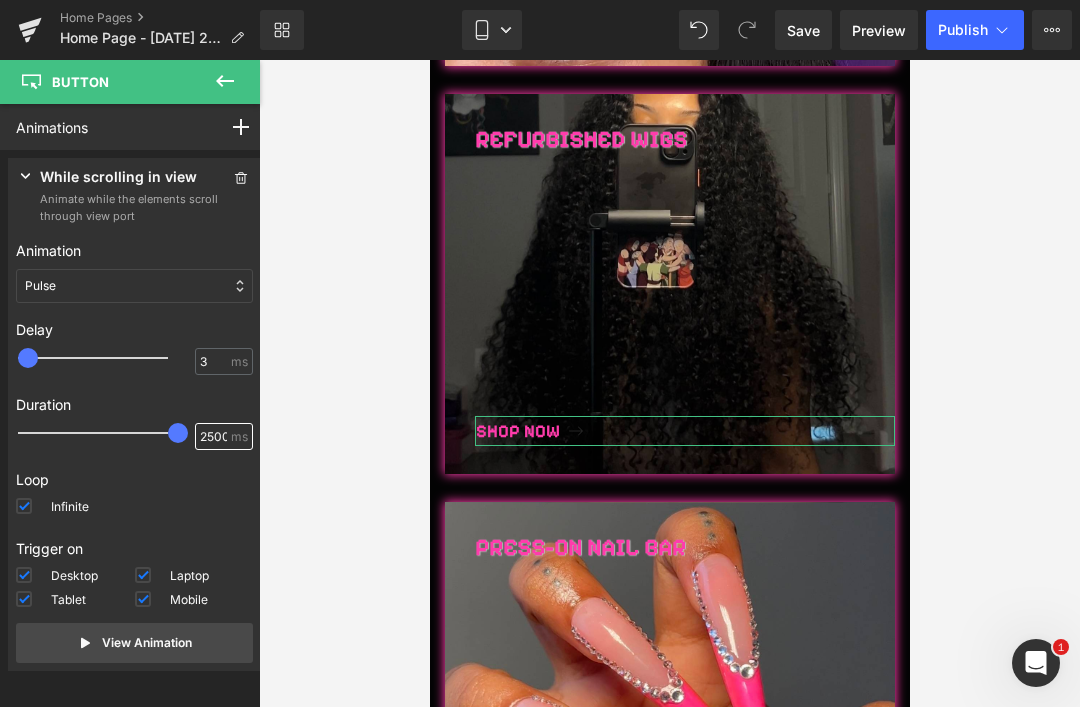 click on "2500" at bounding box center [213, 437] 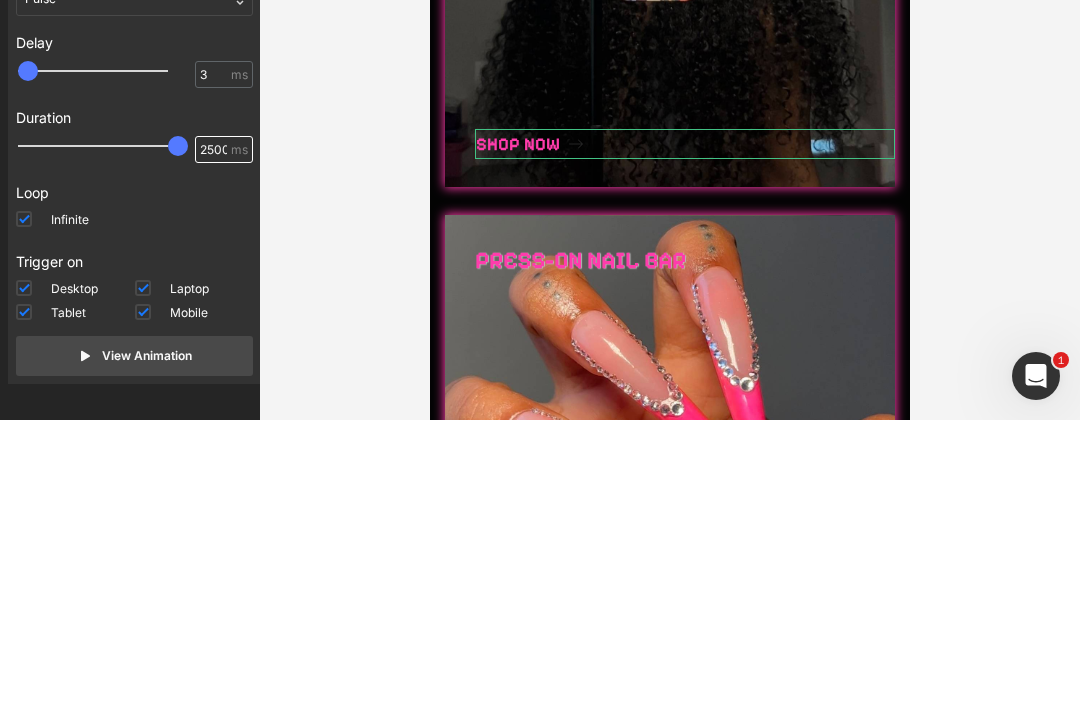 click on "2500" at bounding box center [213, 437] 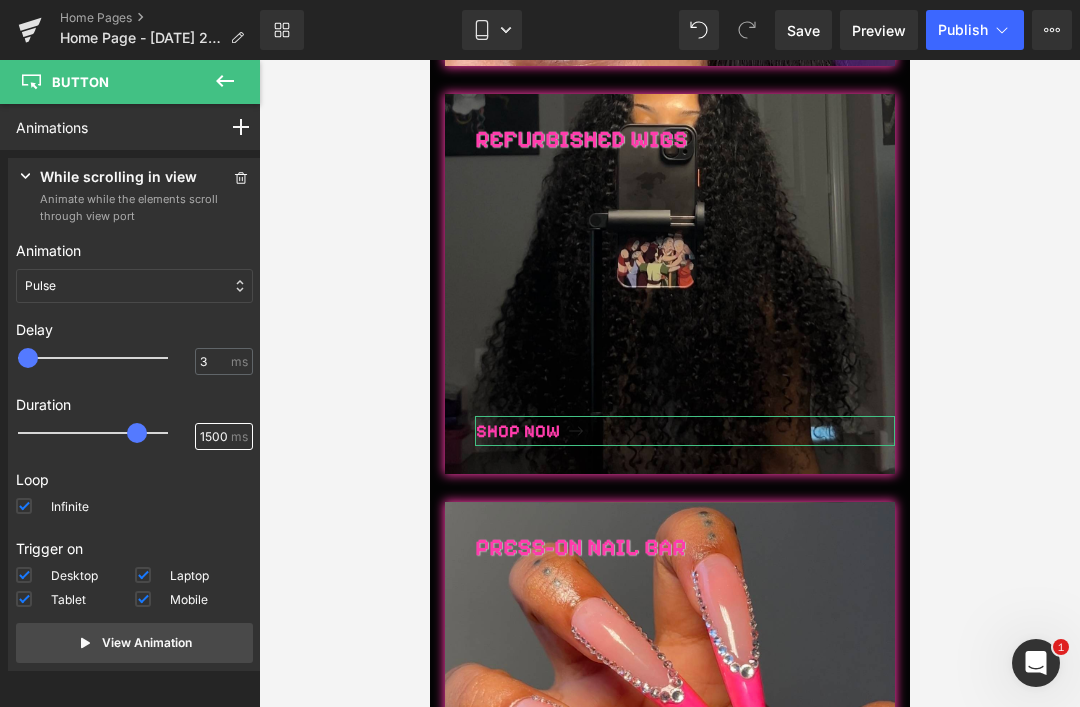 type on "1500" 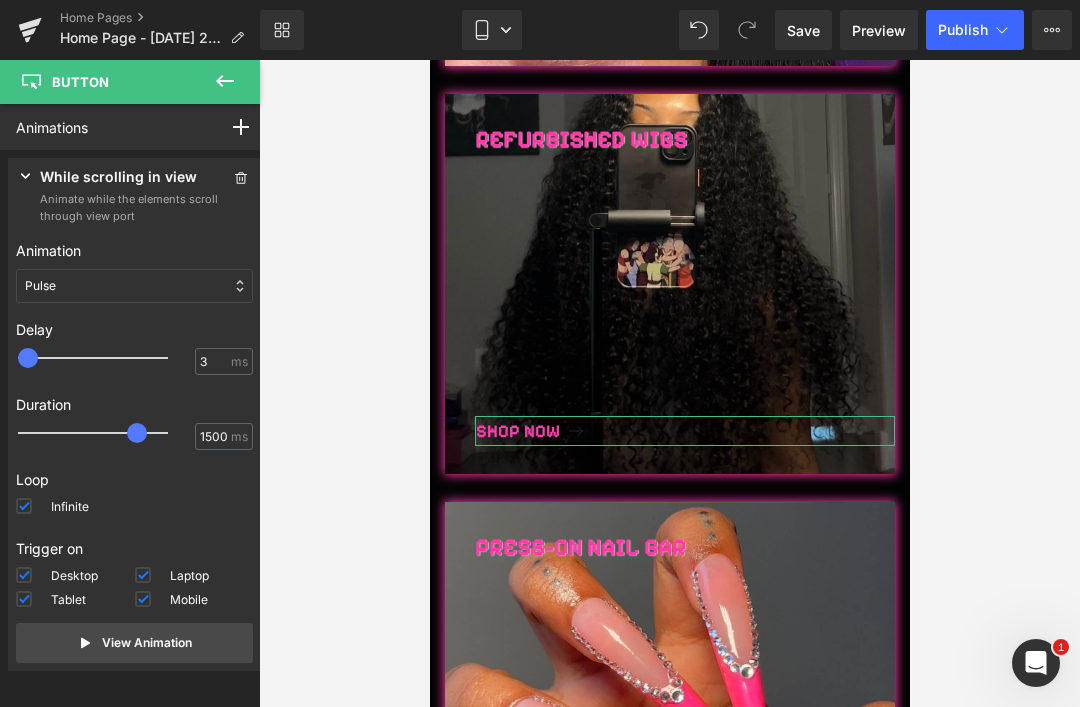 click on "While scrolling in view" at bounding box center [118, 178] 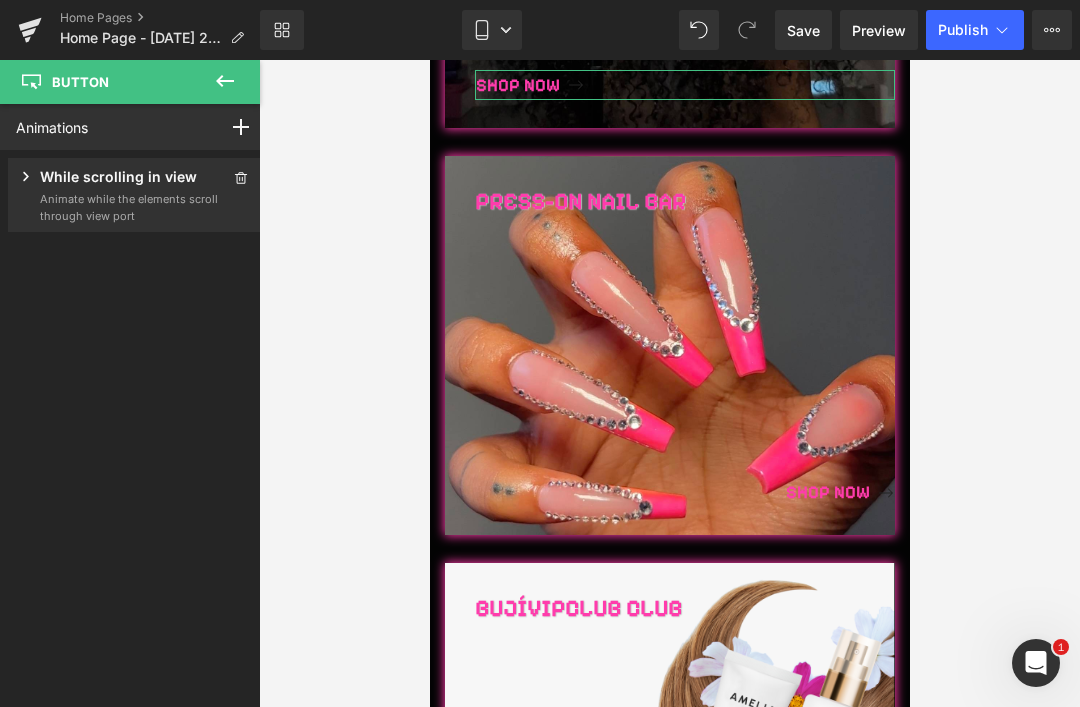 scroll, scrollTop: 1241, scrollLeft: 0, axis: vertical 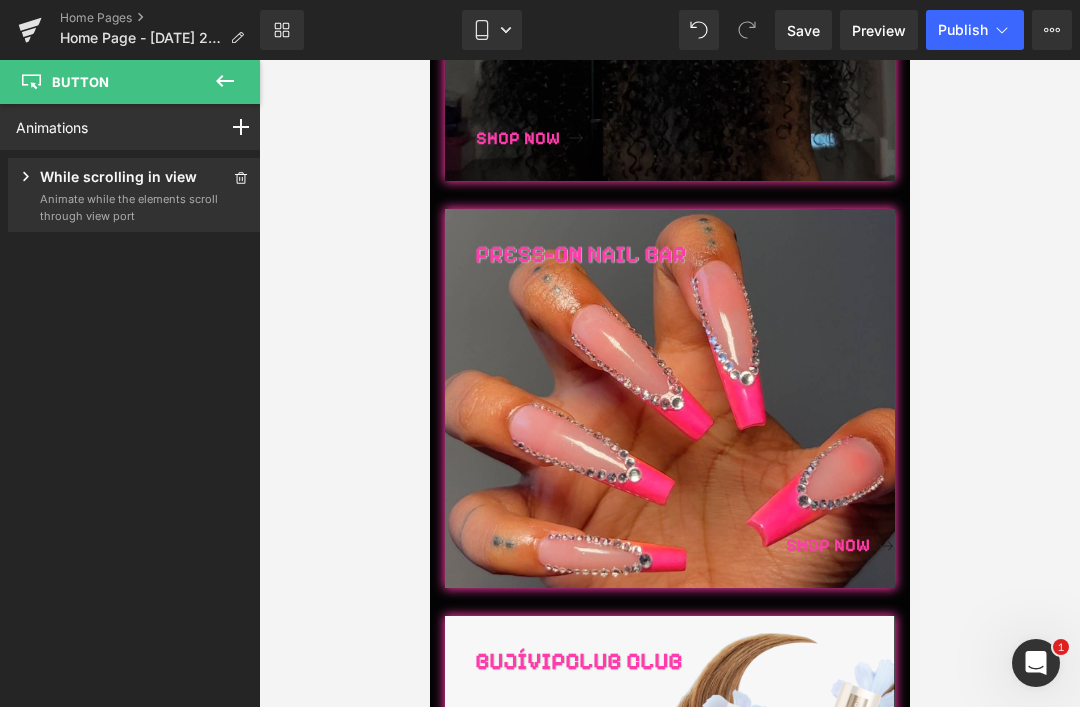 click 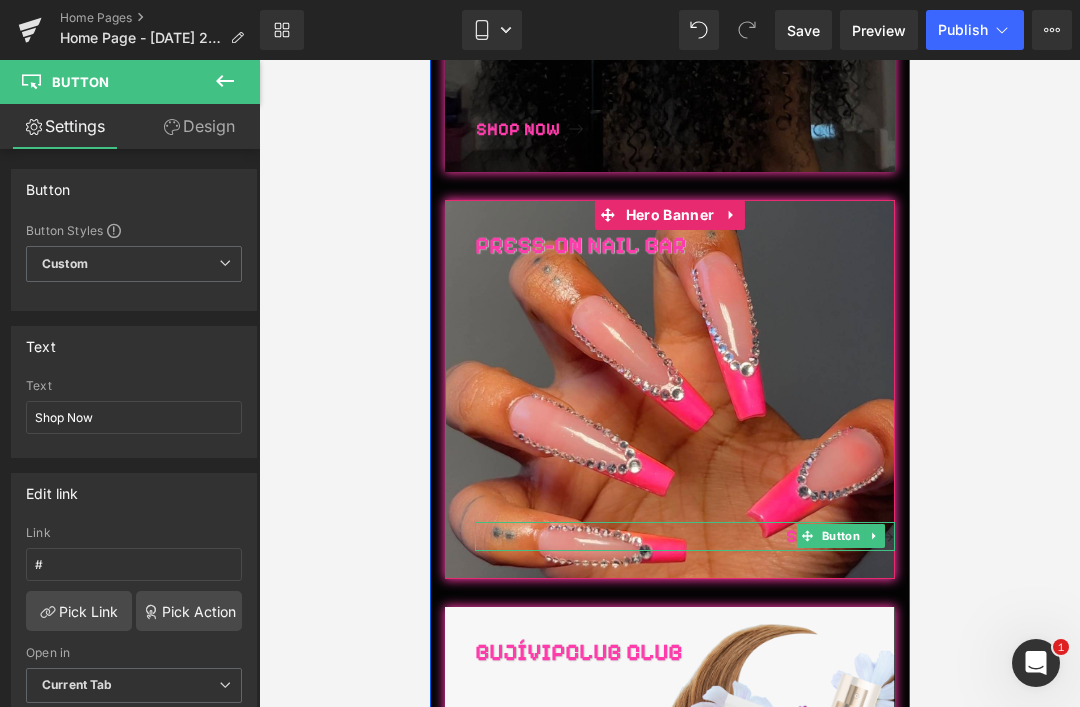 scroll, scrollTop: 1251, scrollLeft: 0, axis: vertical 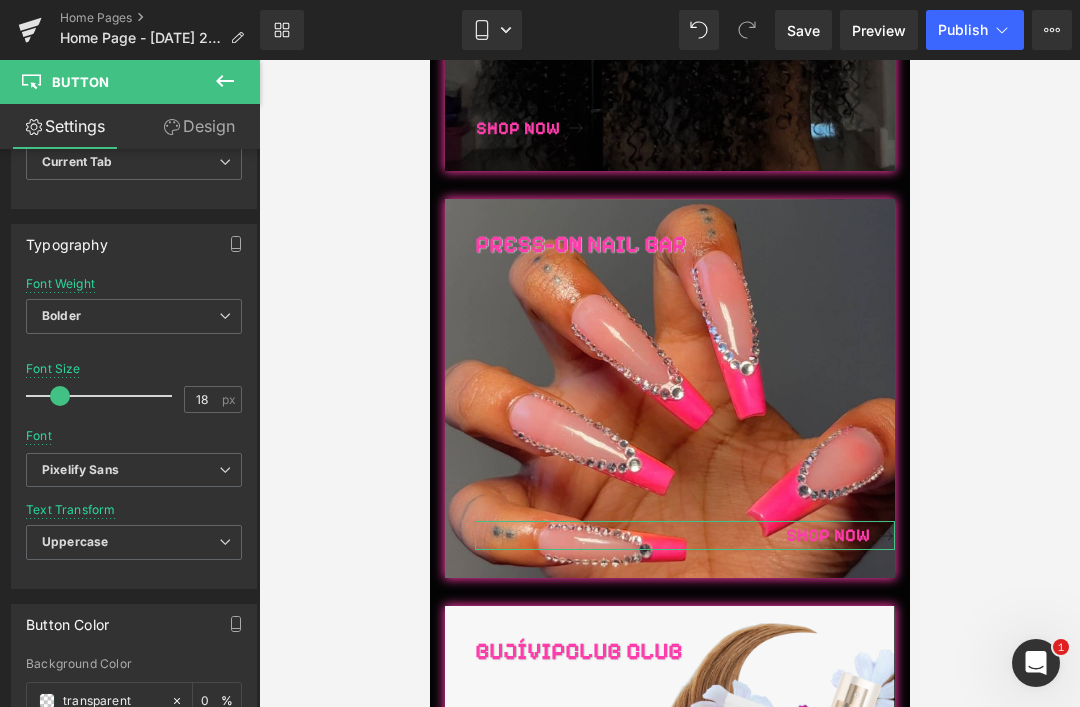 click 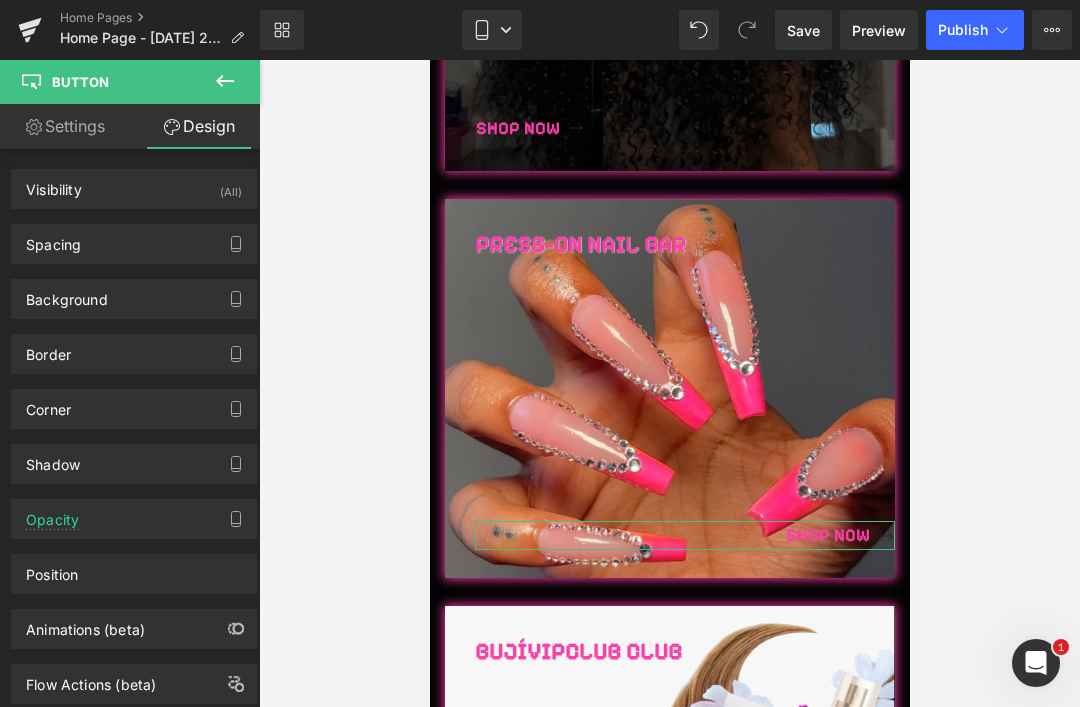 click on "Animations (beta)" at bounding box center [85, 624] 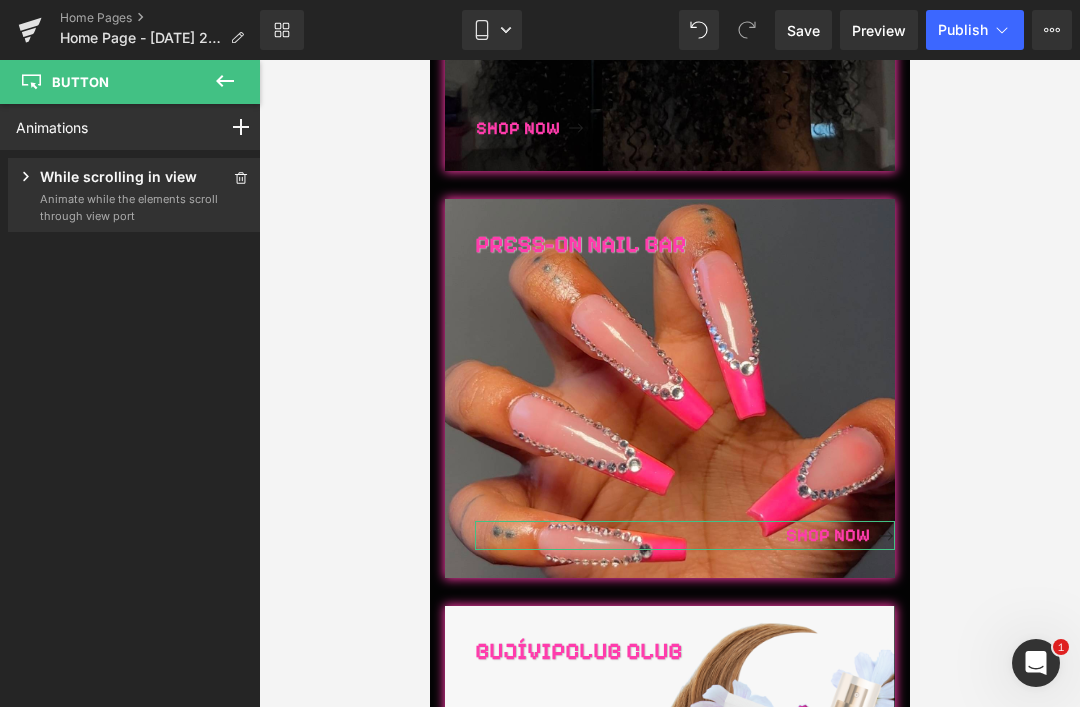 click on "Animate while the elements scroll through view port" at bounding box center [130, 207] 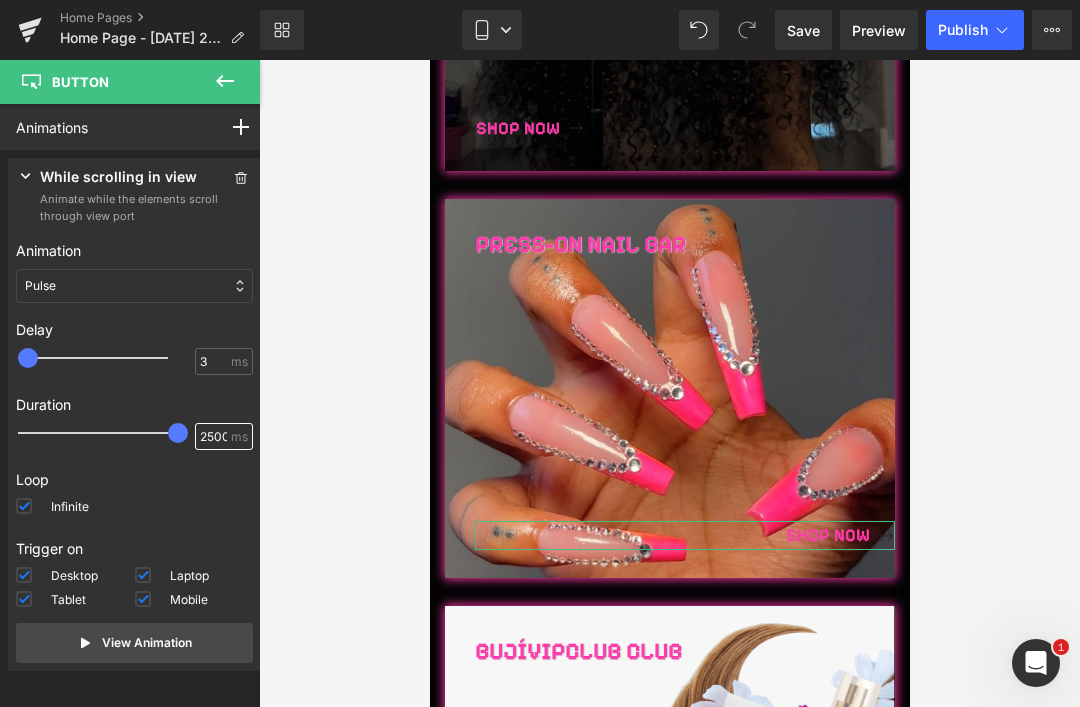 click on "2500" at bounding box center [213, 437] 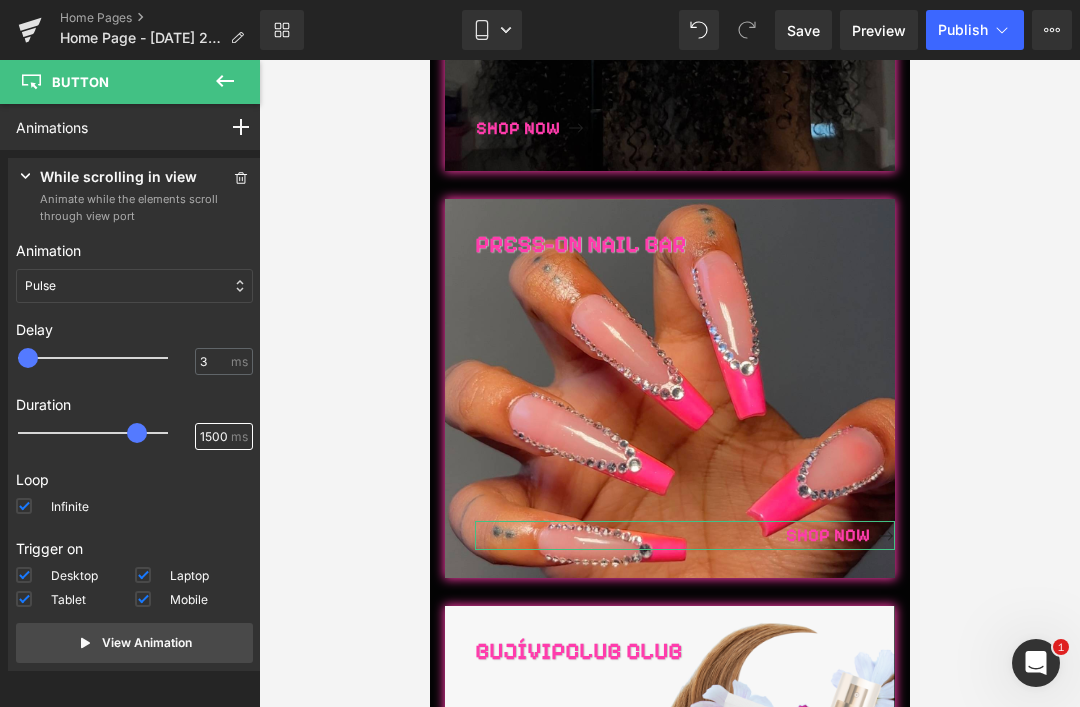 type on "1500" 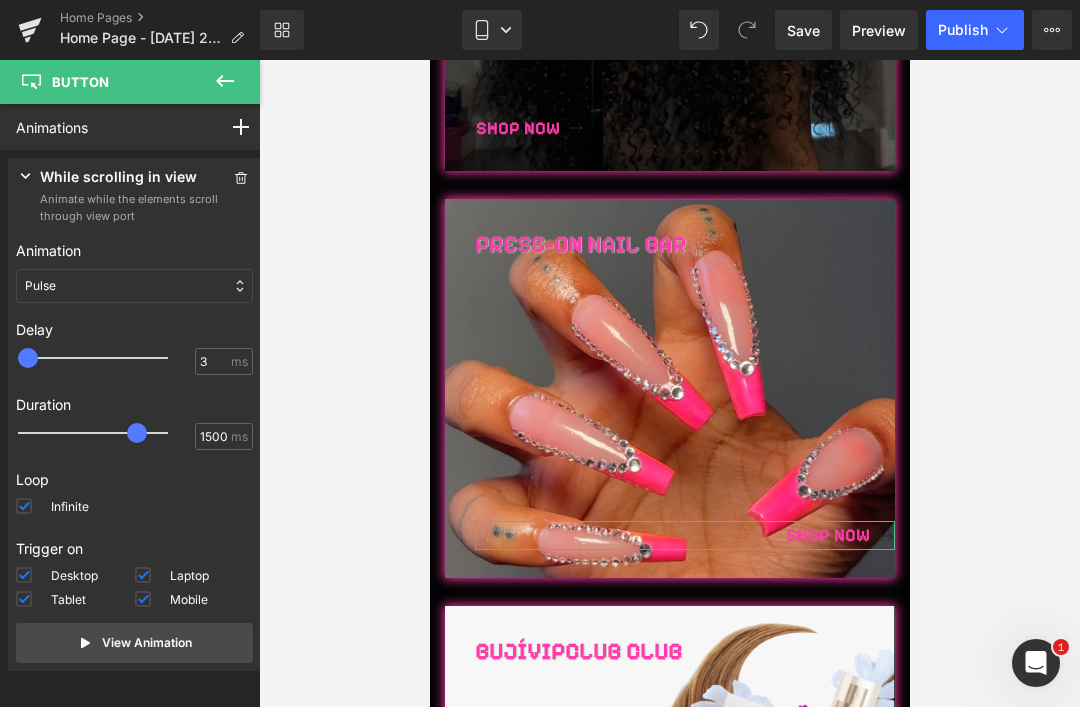 click 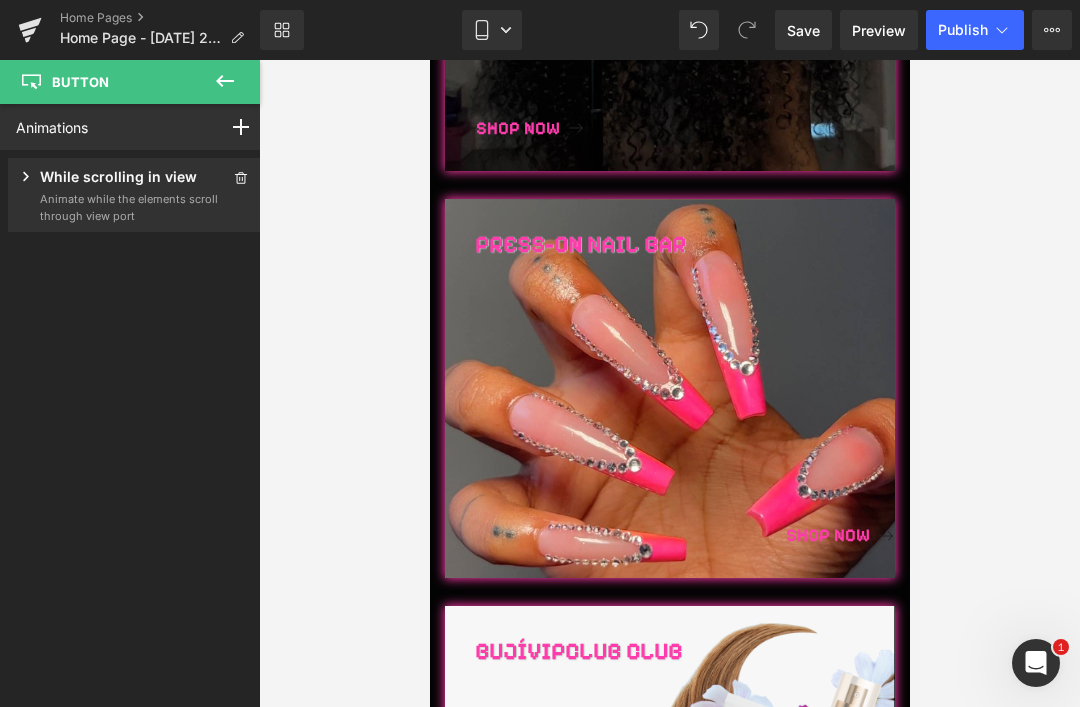 click at bounding box center (669, 383) 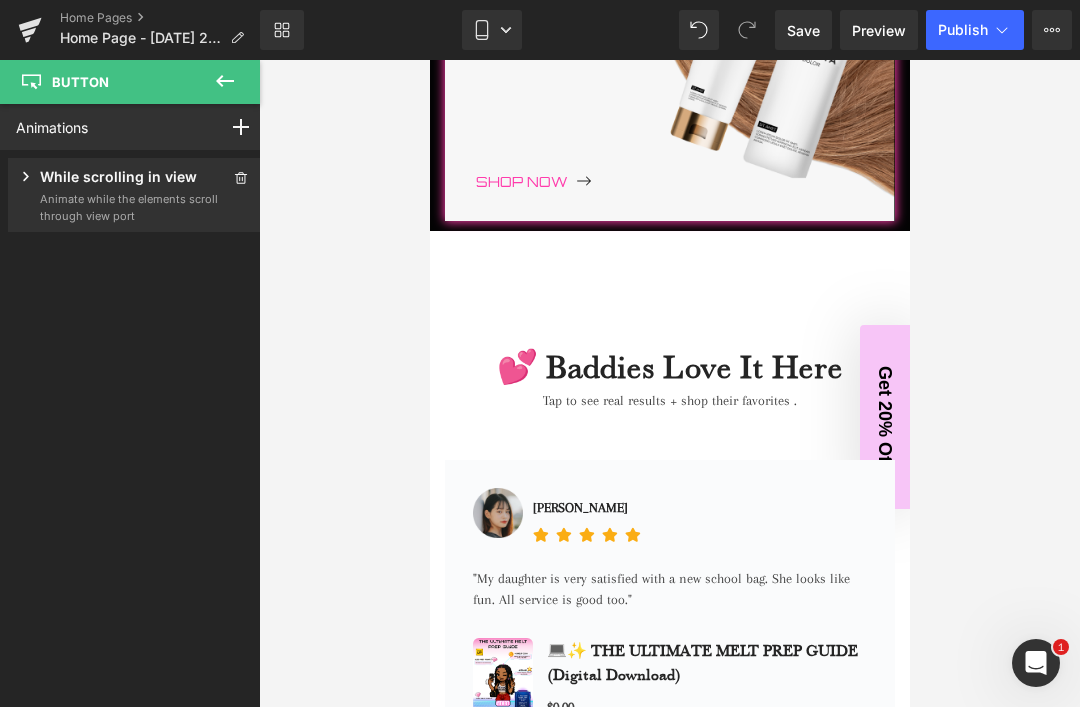 scroll, scrollTop: 2016, scrollLeft: 0, axis: vertical 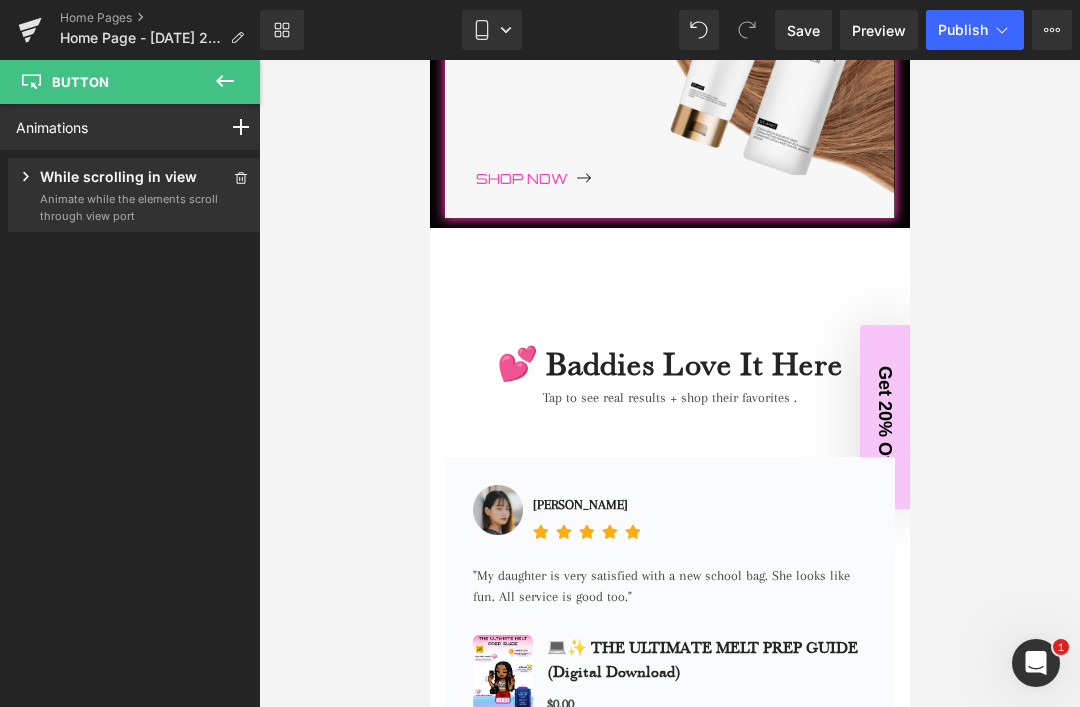 click on "Glue + Install
Text Block         Shop Now Button
Hero Banner
Refurbished Wigs
Text Block         Shop Now Button
Hero Banner
Press-On Nail Bar
Text Block         Shop Now Button
Hero Banner
BUJÍVIPCLUB Club
Text Block         Shop Now Button
Hero Banner         Row         Row" at bounding box center (669, -600) 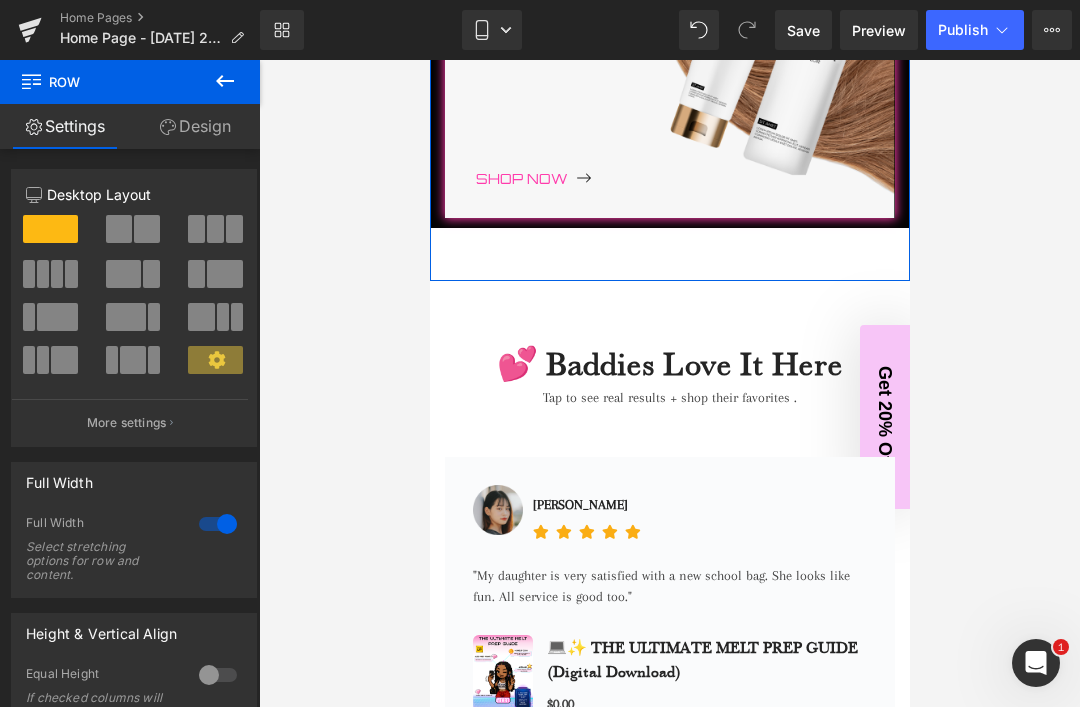 click on "Design" at bounding box center (195, 126) 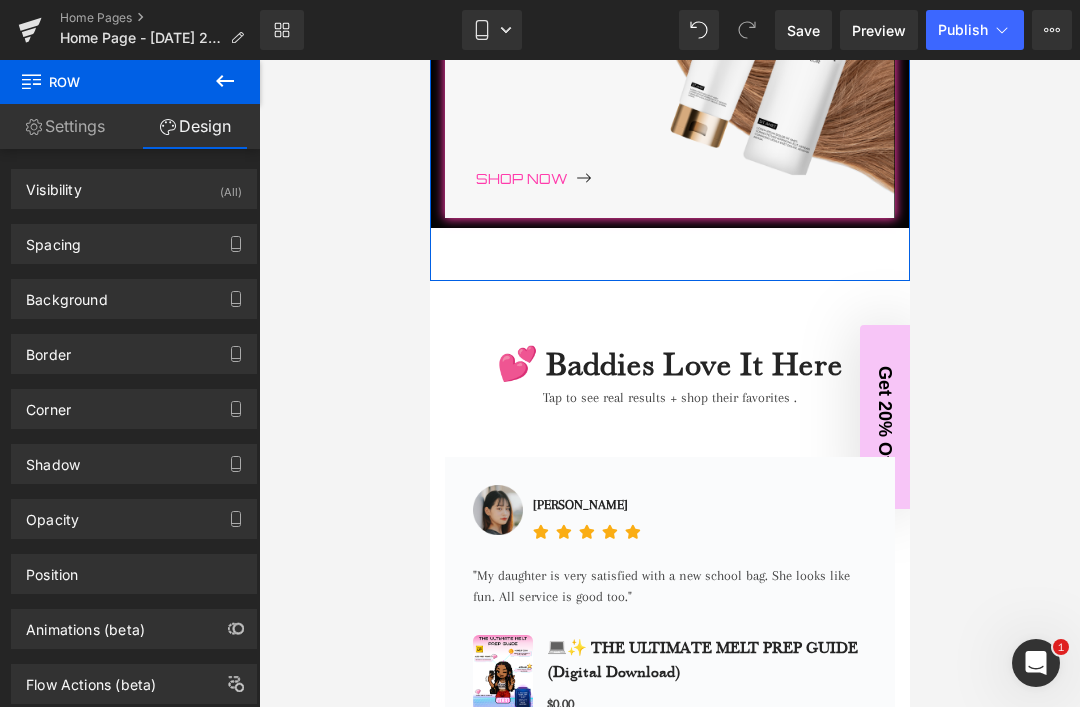 type on "transparent" 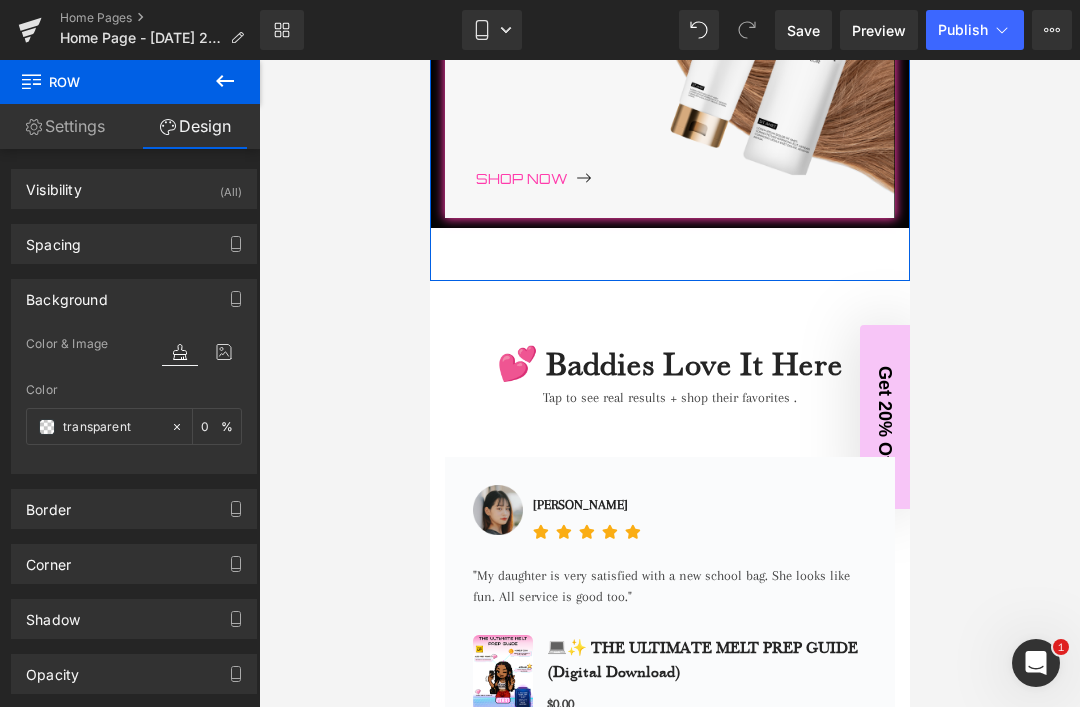 click at bounding box center (47, 427) 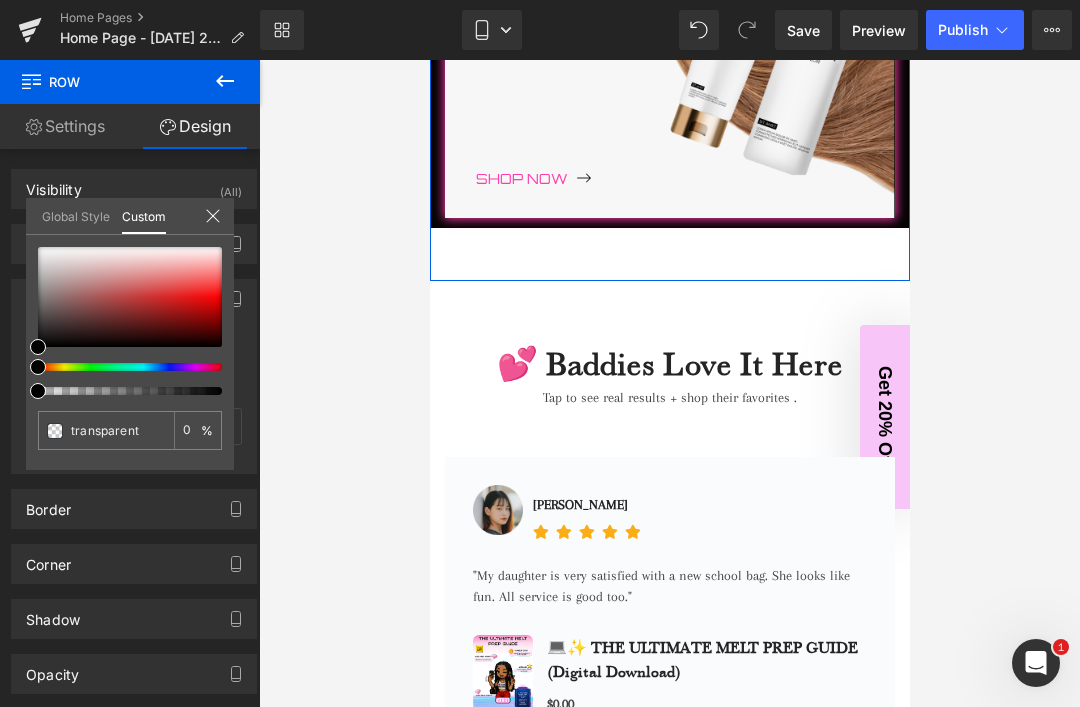 click at bounding box center [130, 391] 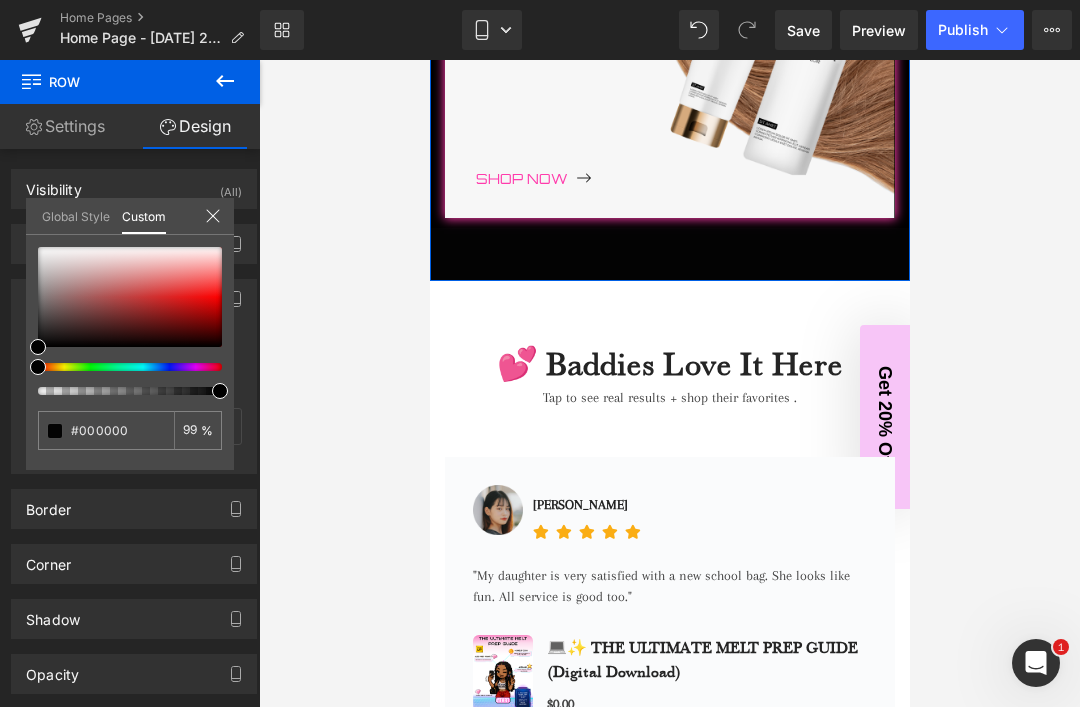 click at bounding box center (669, 417) 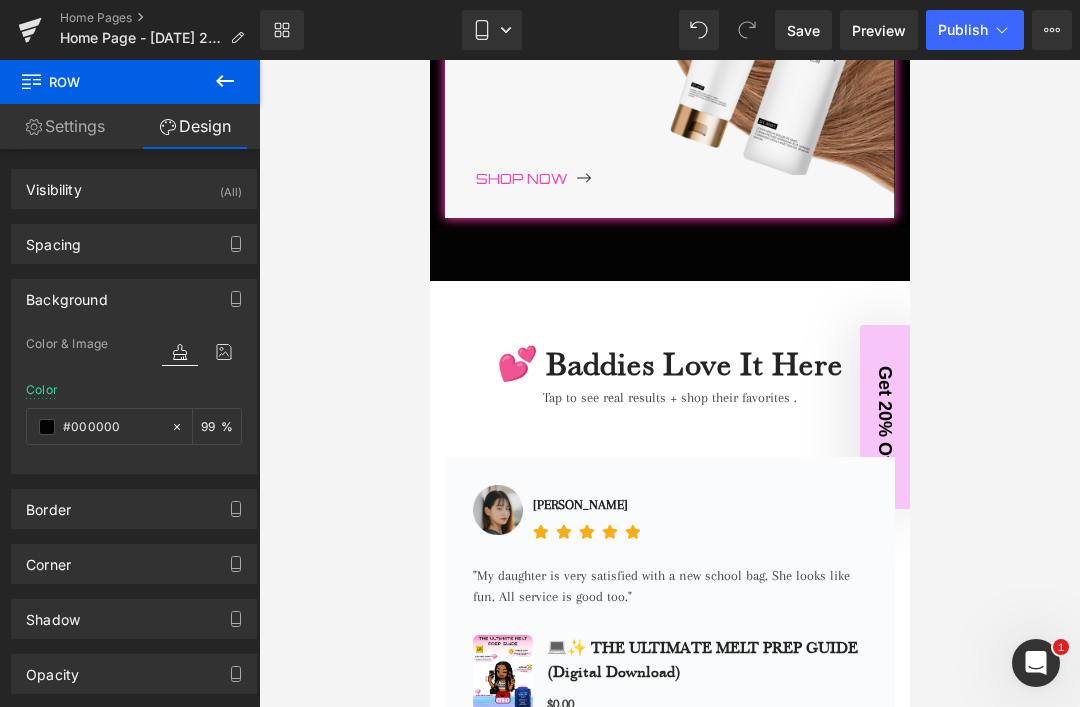 click on "💕 Baddies Love It Here" at bounding box center [669, 364] 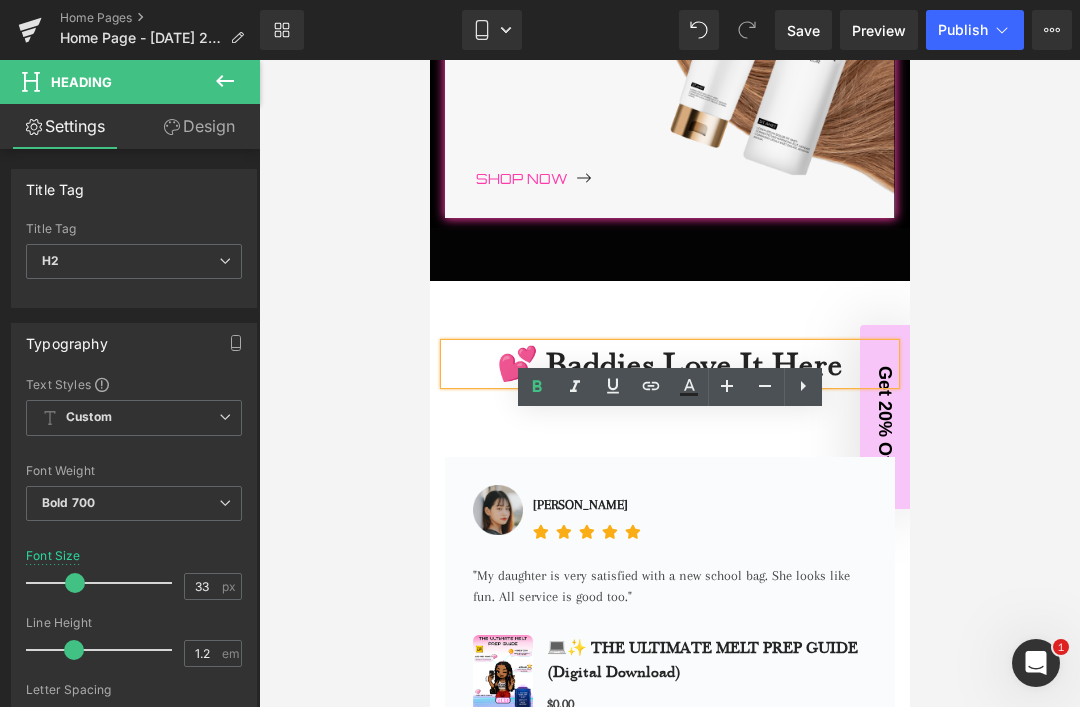 click at bounding box center [429, 60] 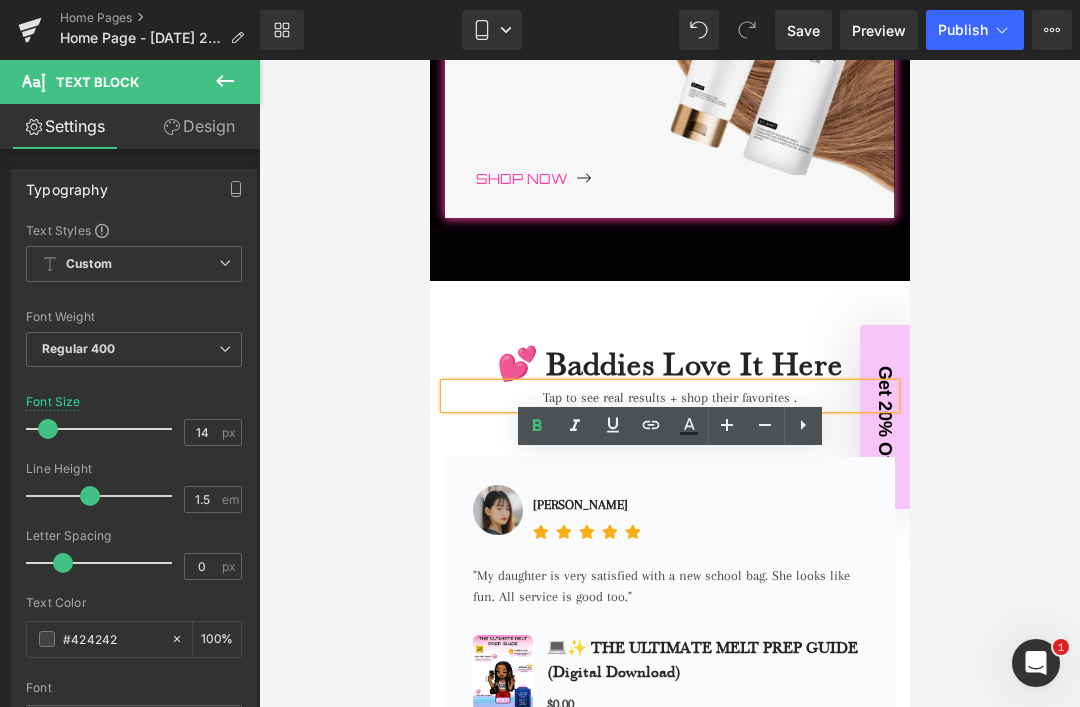 click on "Tap to see real results + shop their favorites ." at bounding box center [669, 396] 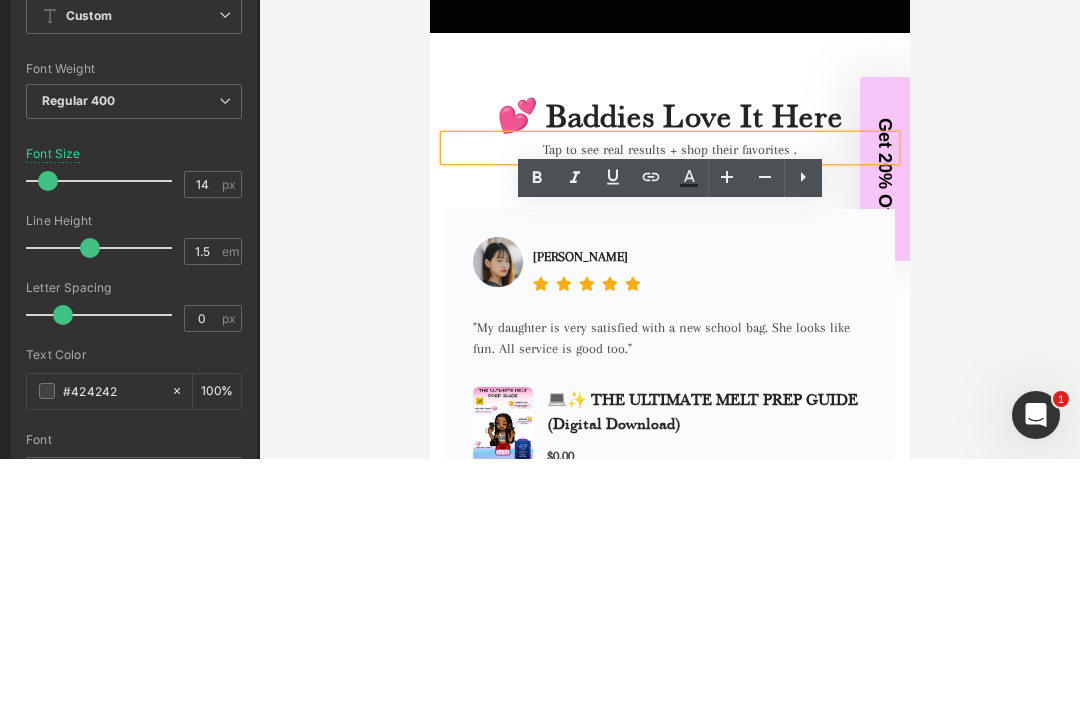 click on "Tap to see real results + shop their favorites ." at bounding box center (669, 148) 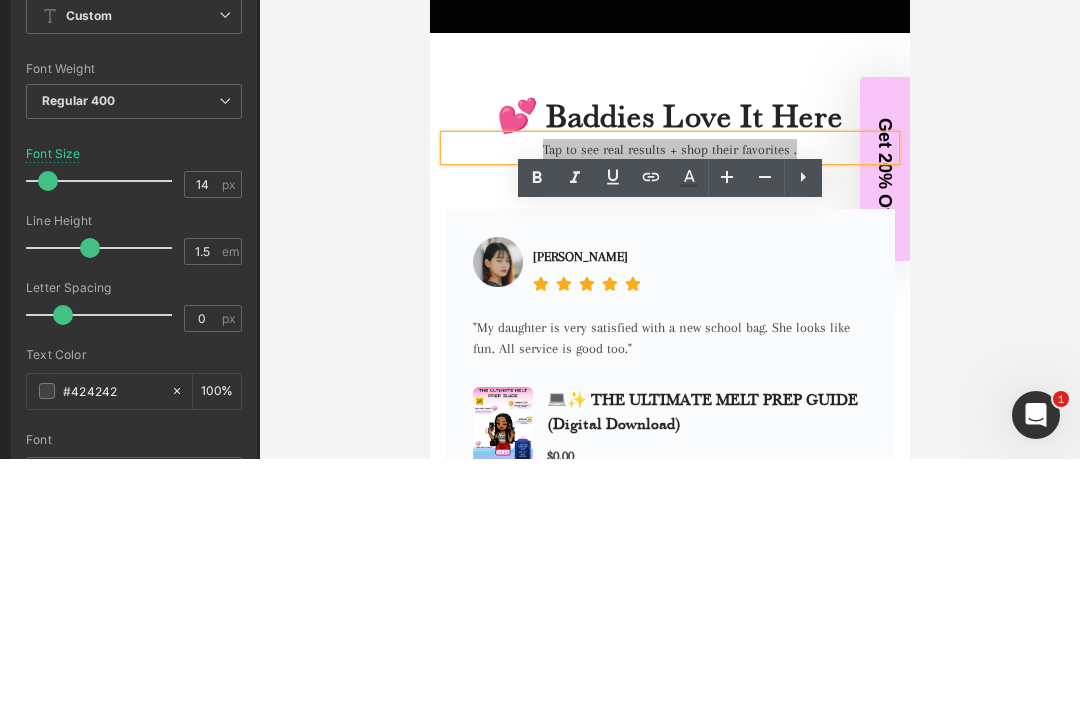 click 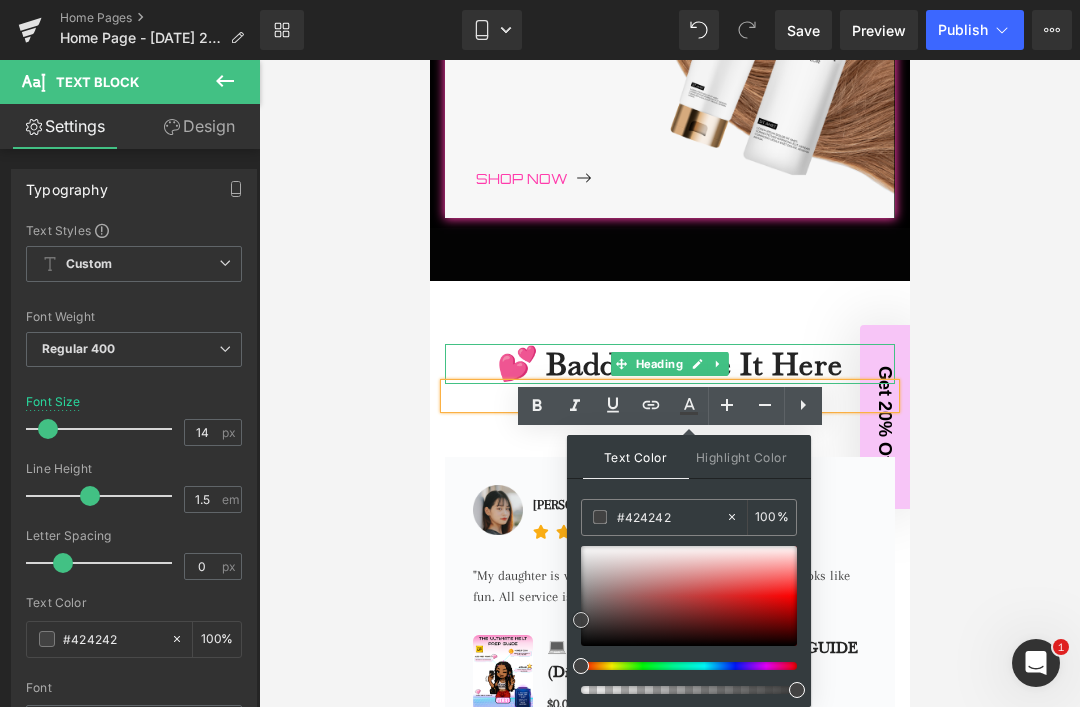 click at bounding box center (689, 596) 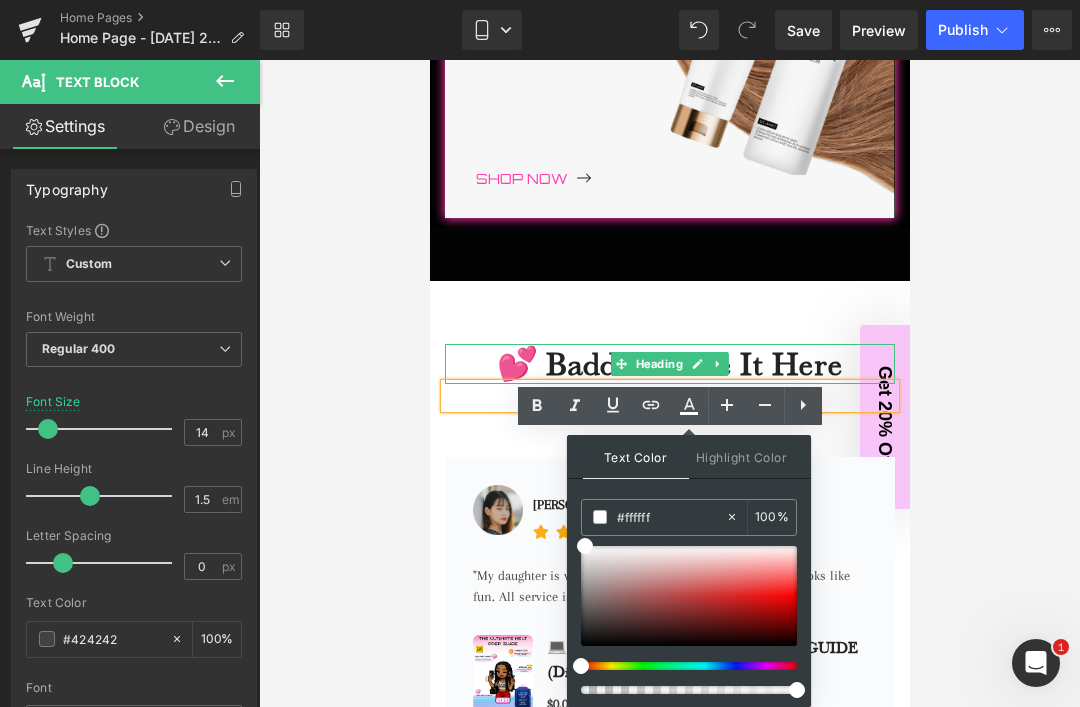 click on "💕 Baddies Love It Here" at bounding box center [669, 364] 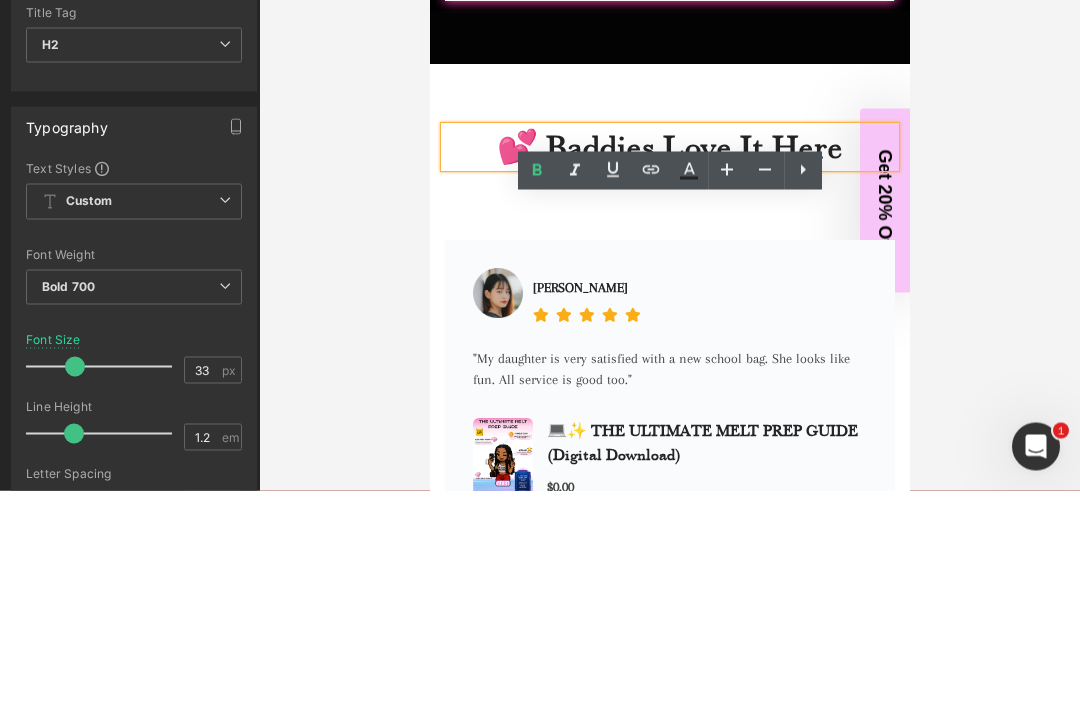 click on "💕 Baddies Love It Here" at bounding box center (669, 148) 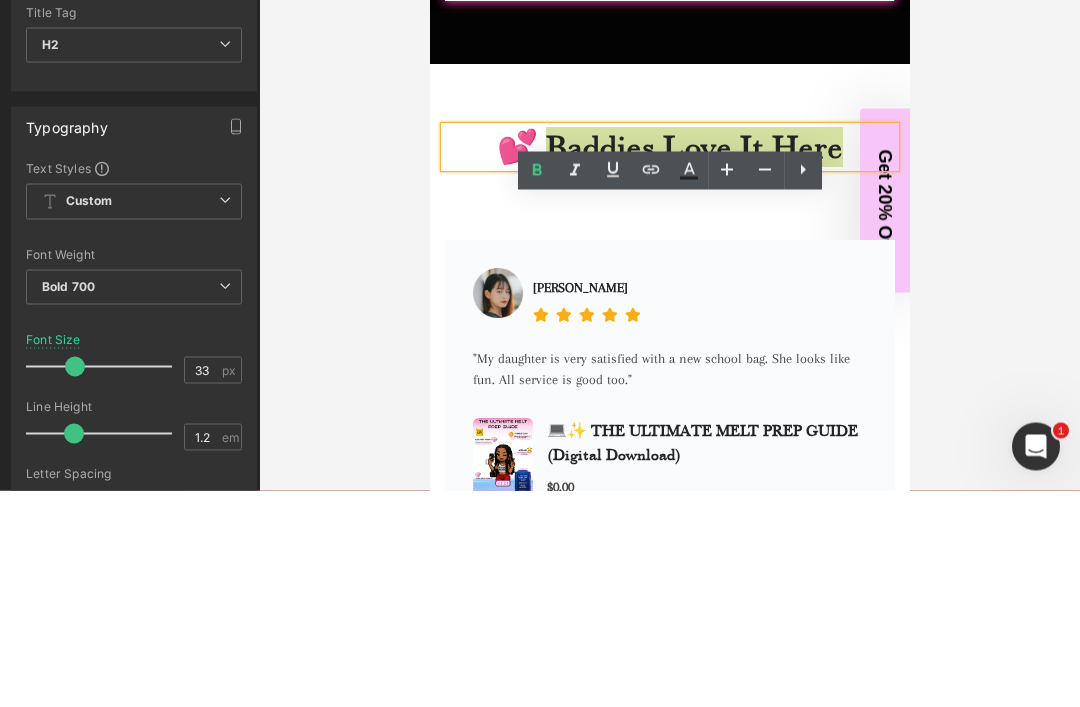 click 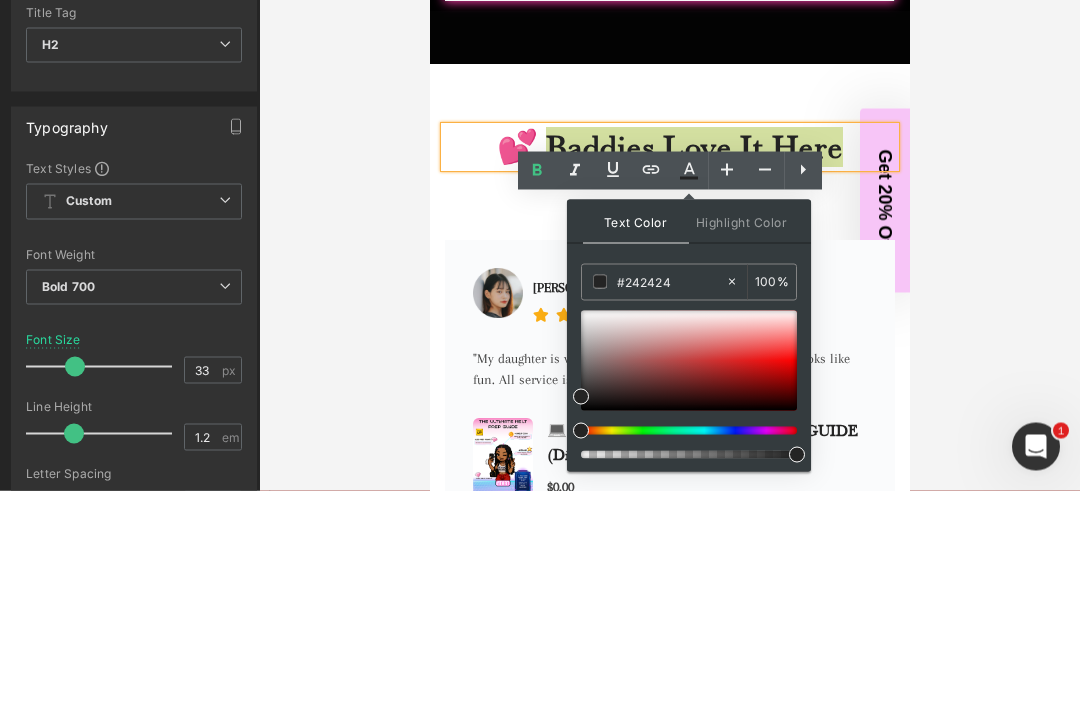 type 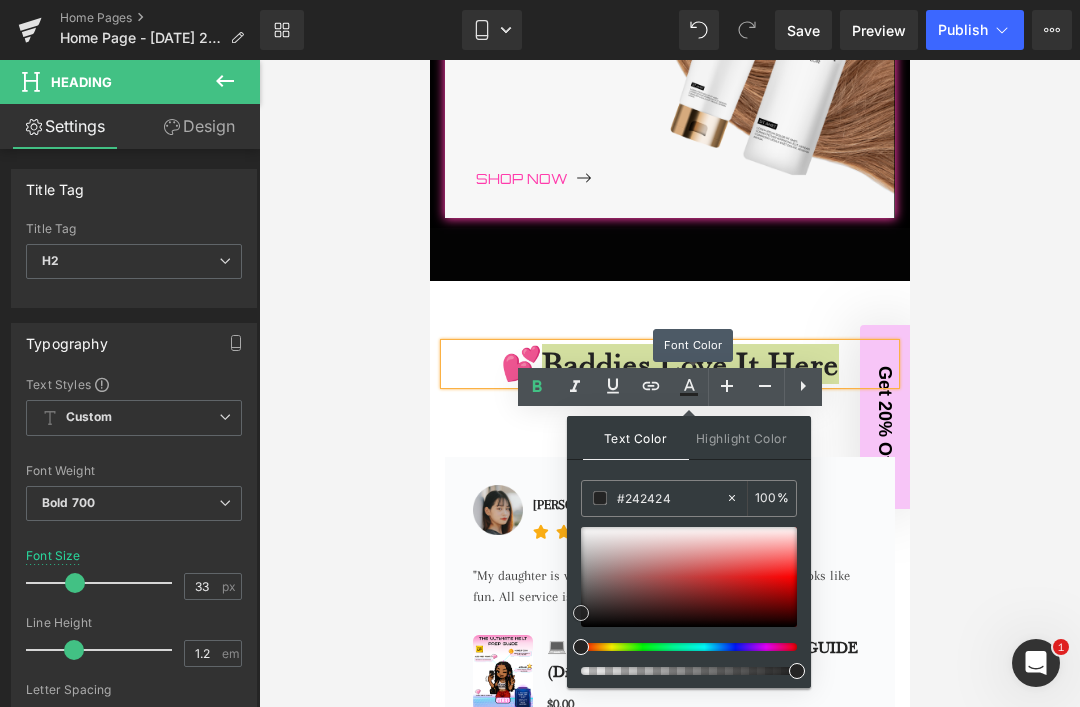 click at bounding box center [689, 577] 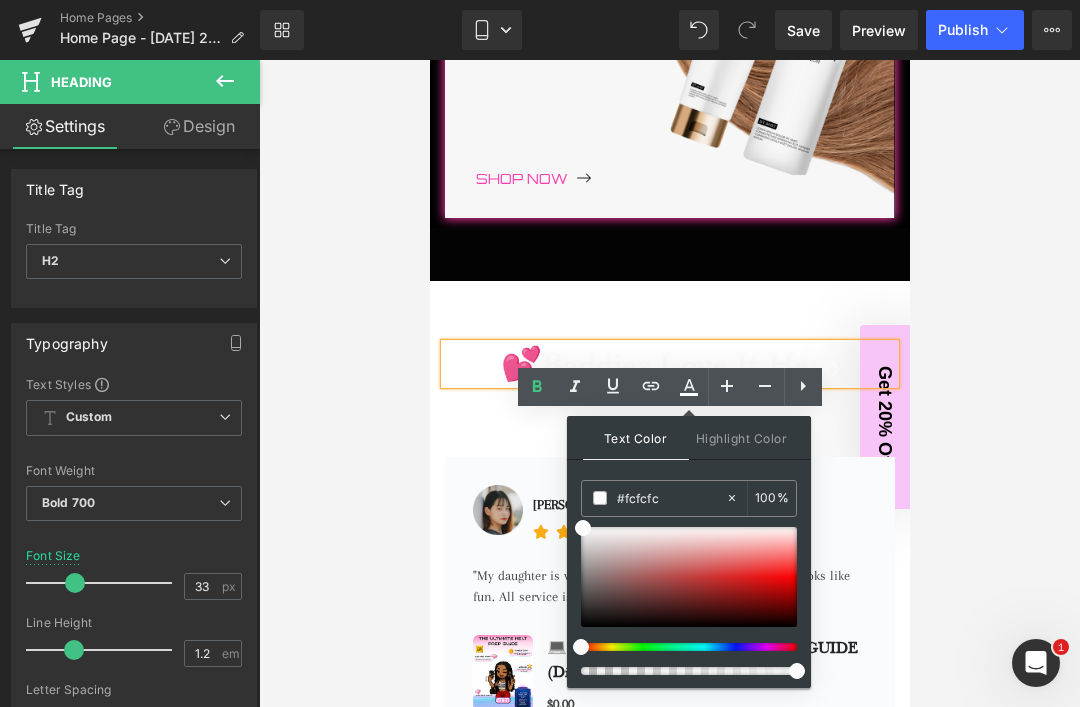 click on "💕  Baddies Love It Here Heading         Tap to see real results + shop their favorites . Text Block
Image
Jacintha McKinsey
Text Block
Icon" at bounding box center (669, 568) 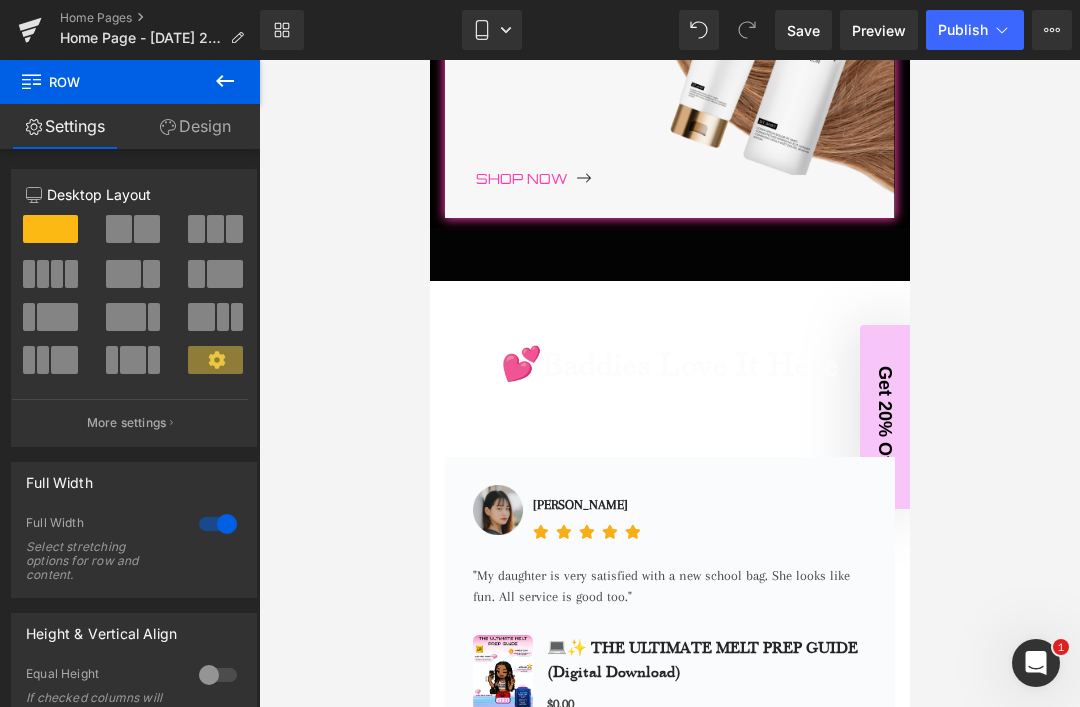 click on "💕  Baddies Love It Here Heading         Tap to see real results + shop their favorites . Text Block
Image
Jacintha McKinsey
Text Block
Icon" at bounding box center [669, 568] 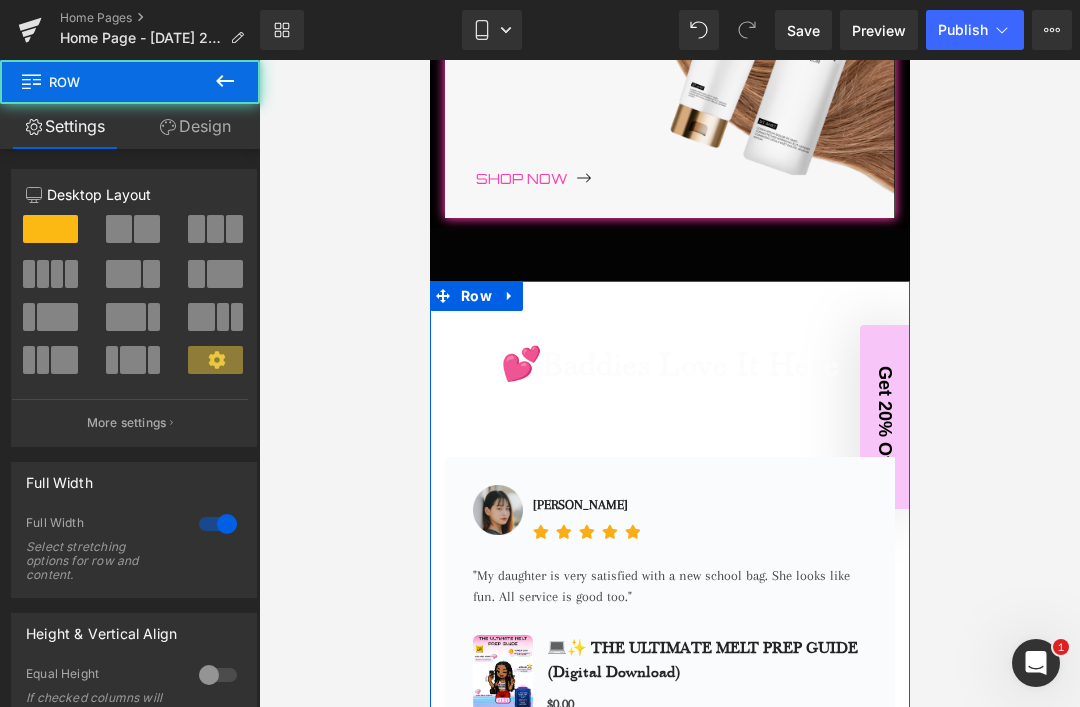 click on "Design" at bounding box center [195, 126] 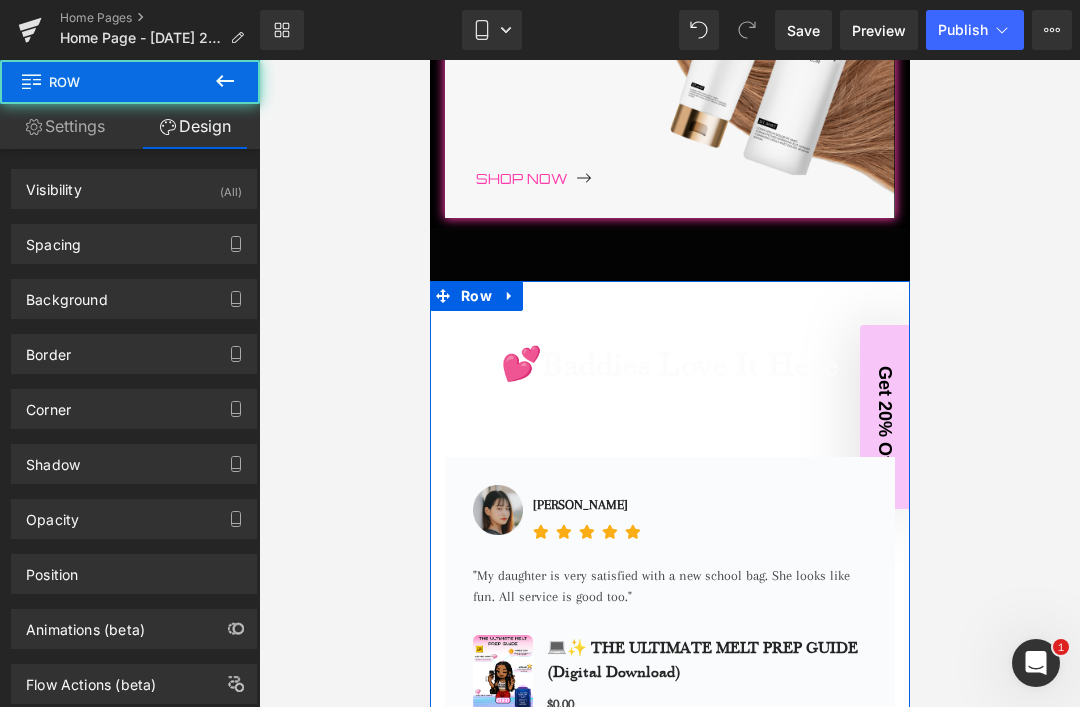 type on "transparent" 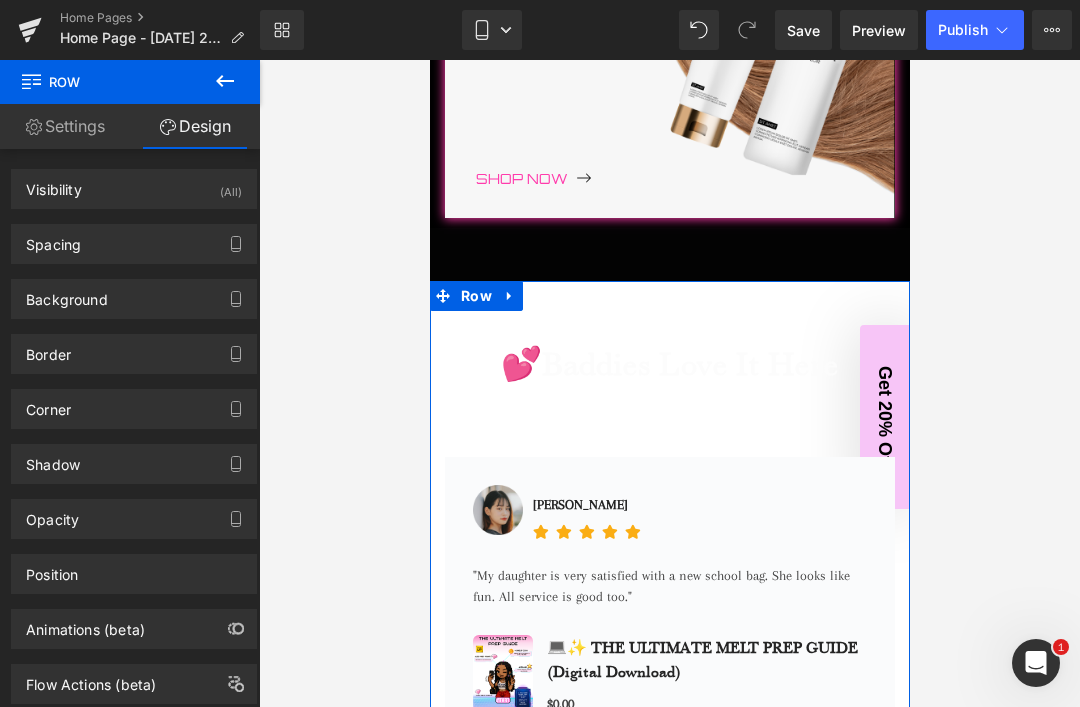 click on "Background" at bounding box center (67, 294) 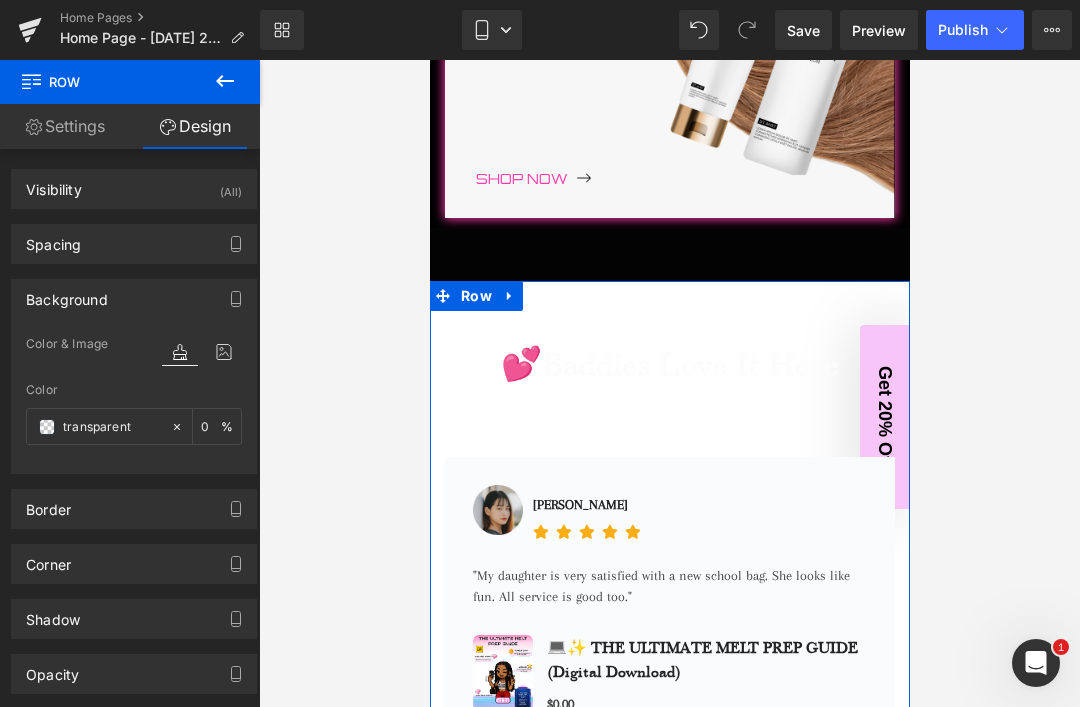 click at bounding box center (47, 427) 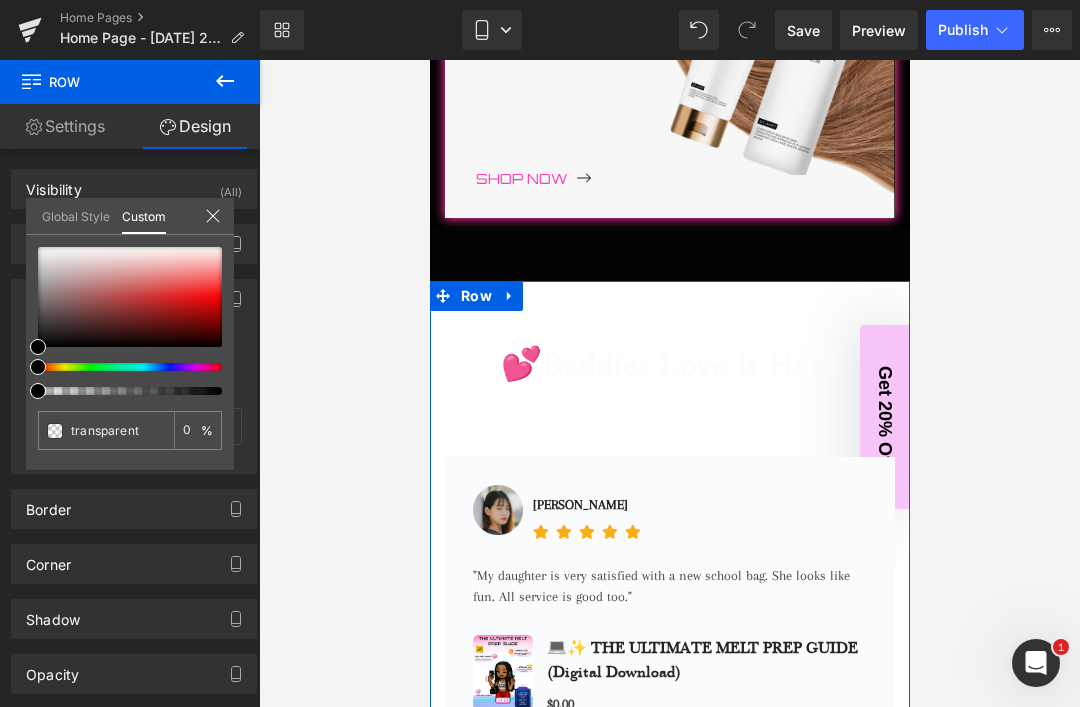 click at bounding box center (130, 391) 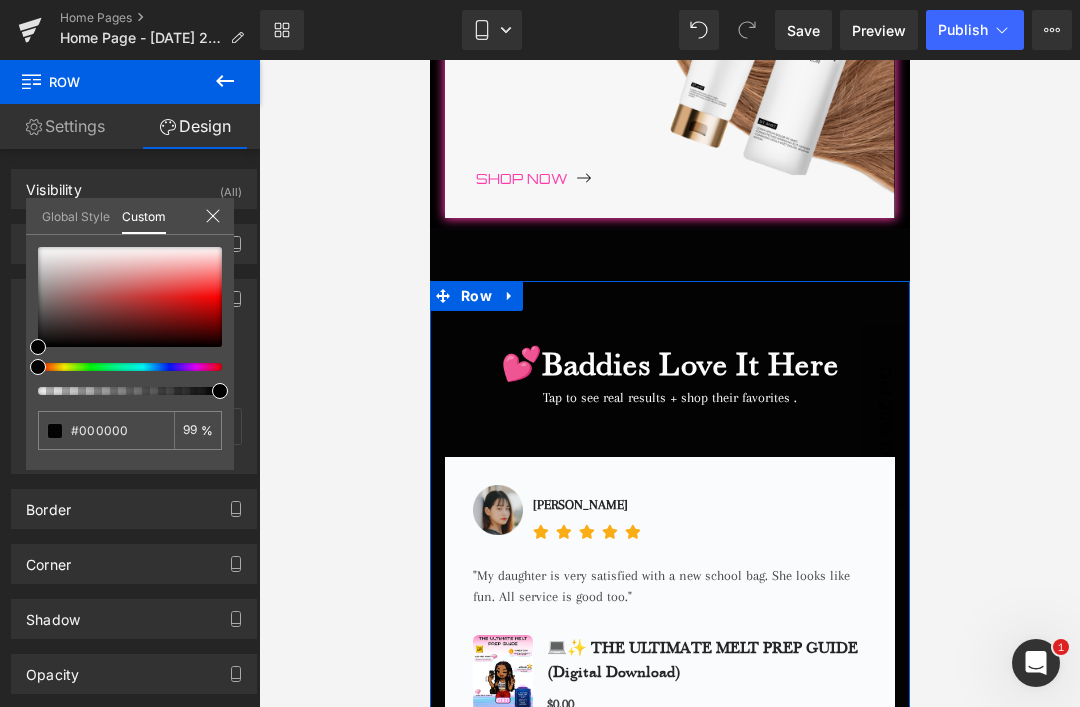 type on "#000000" 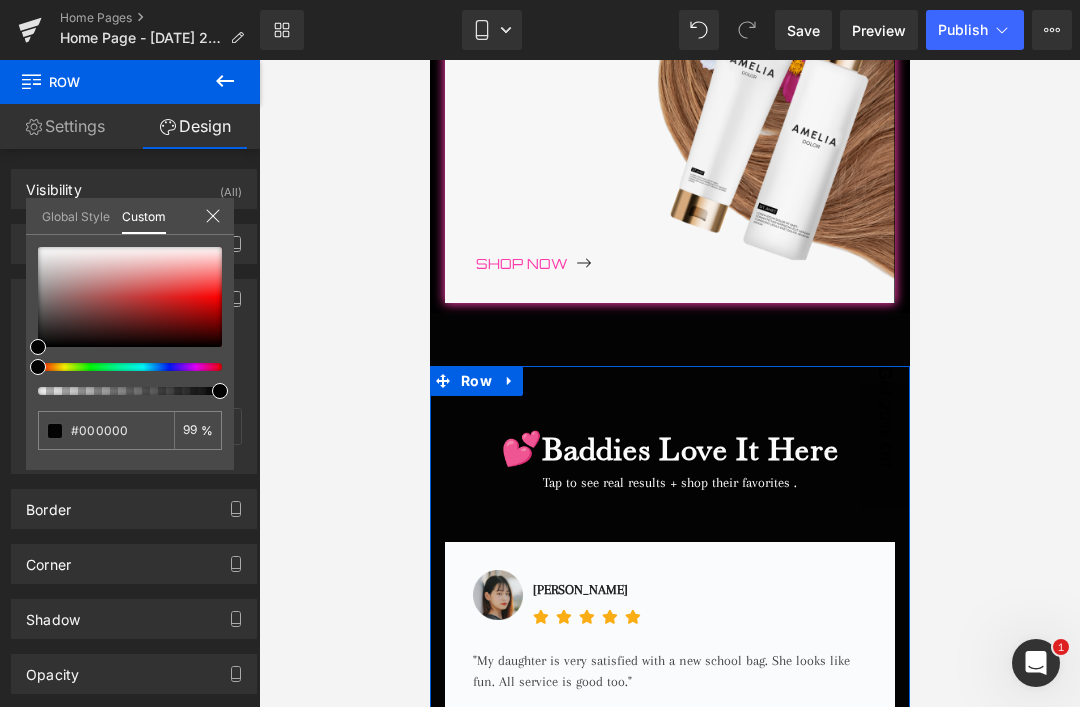 scroll, scrollTop: 1930, scrollLeft: 0, axis: vertical 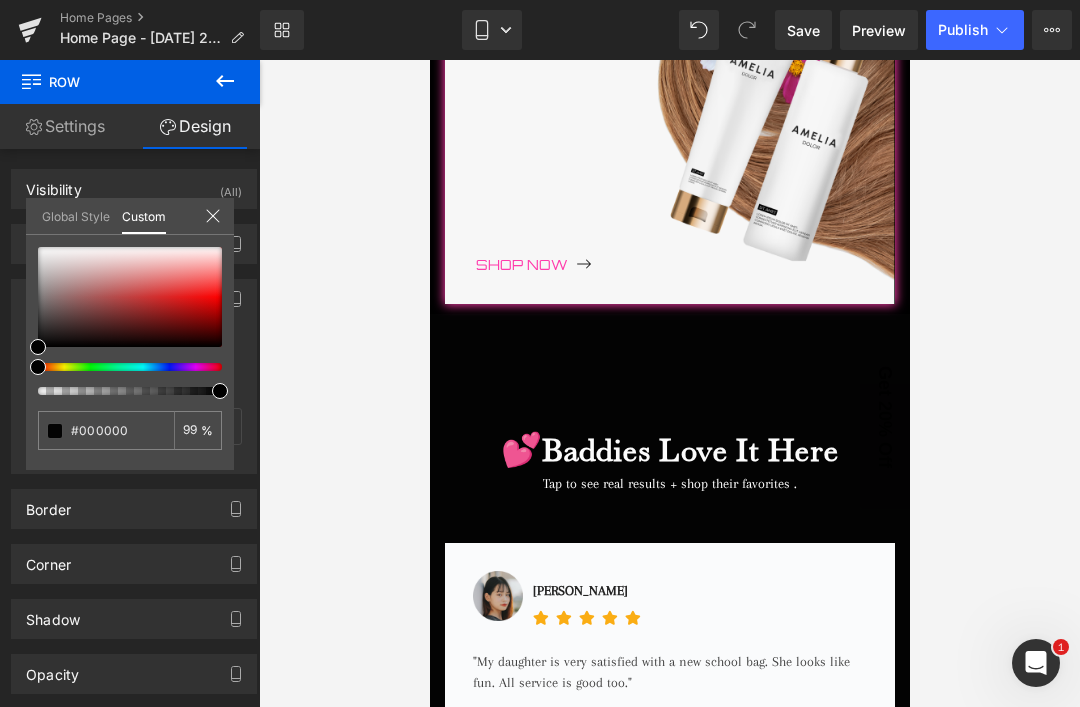 click at bounding box center [669, 383] 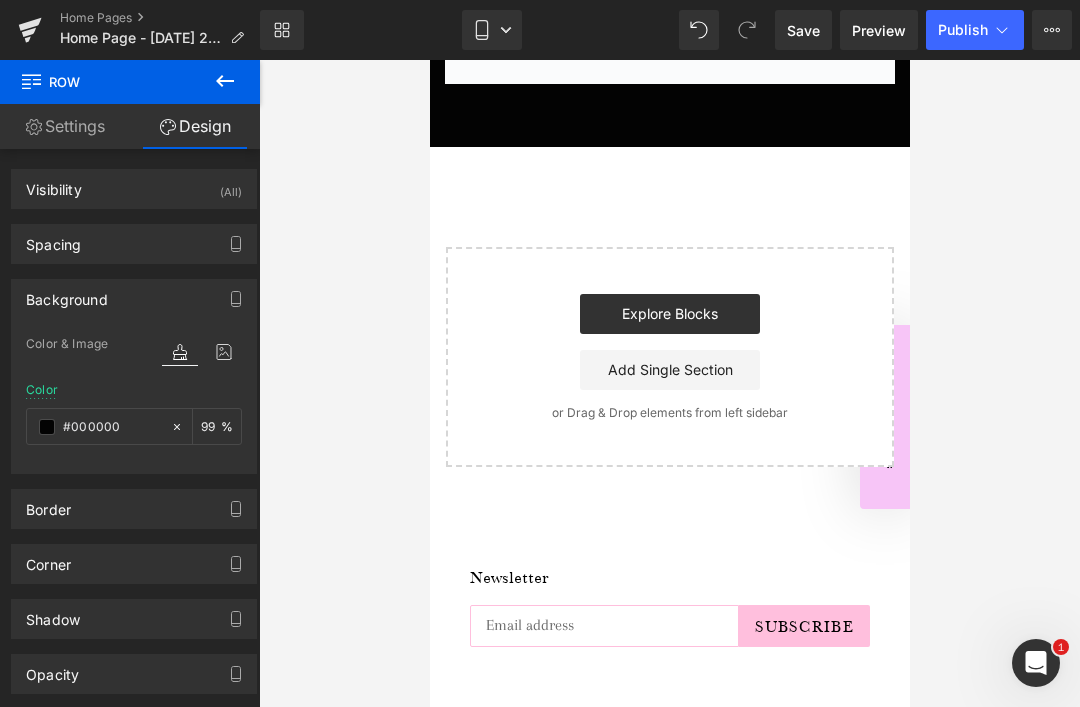 scroll, scrollTop: 2722, scrollLeft: 0, axis: vertical 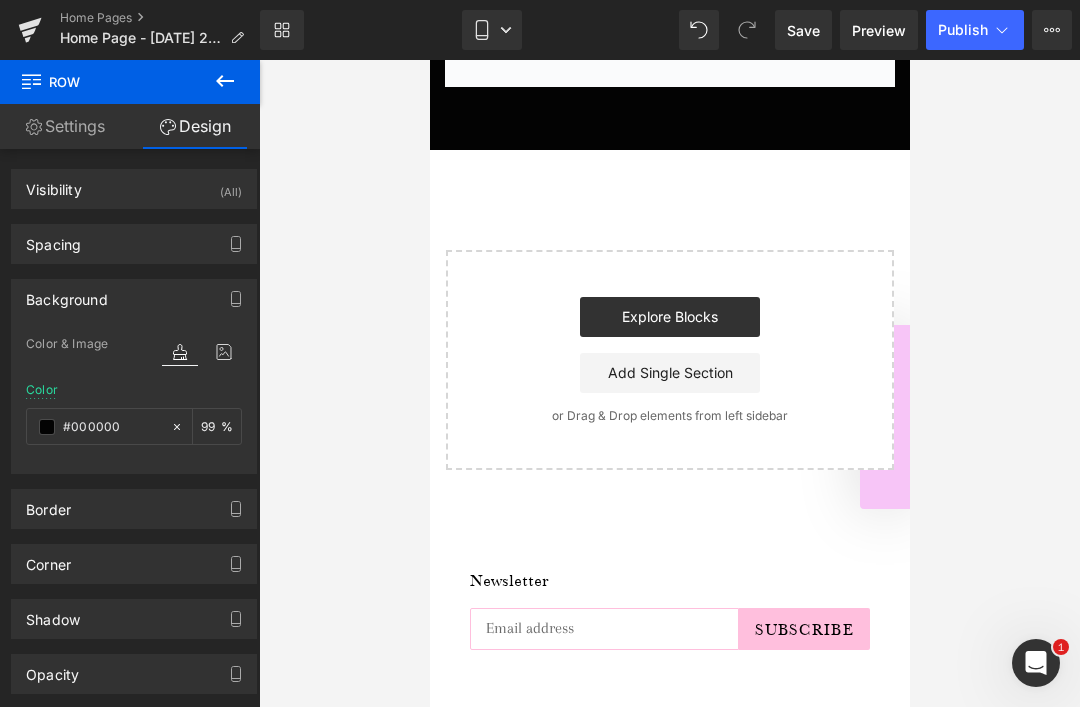 click on "‹ ›
Carousel         WELCOME TO THE CYBERBRATT UNIVERSE™ Seamless installs. Next-level tools. Main Character energy. 👇🏽Tap in below to start your upgrade. Text Block         Shop Melt Kit 💧 Button         Join BUJÍVIP 👑 Button
Glue + Install
Text Block         Shop Now Button
Hero Banner
Refurbished Wigs
Text Block         Shop Now Button
Hero Banner" at bounding box center (669, -996) 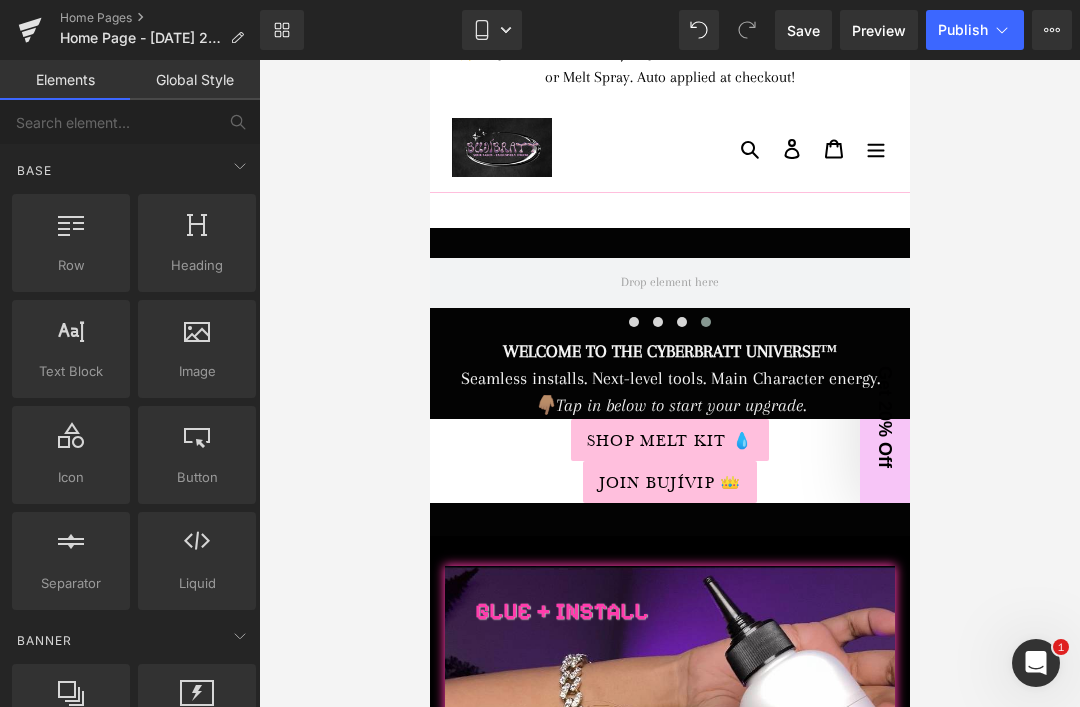 scroll, scrollTop: 33, scrollLeft: 0, axis: vertical 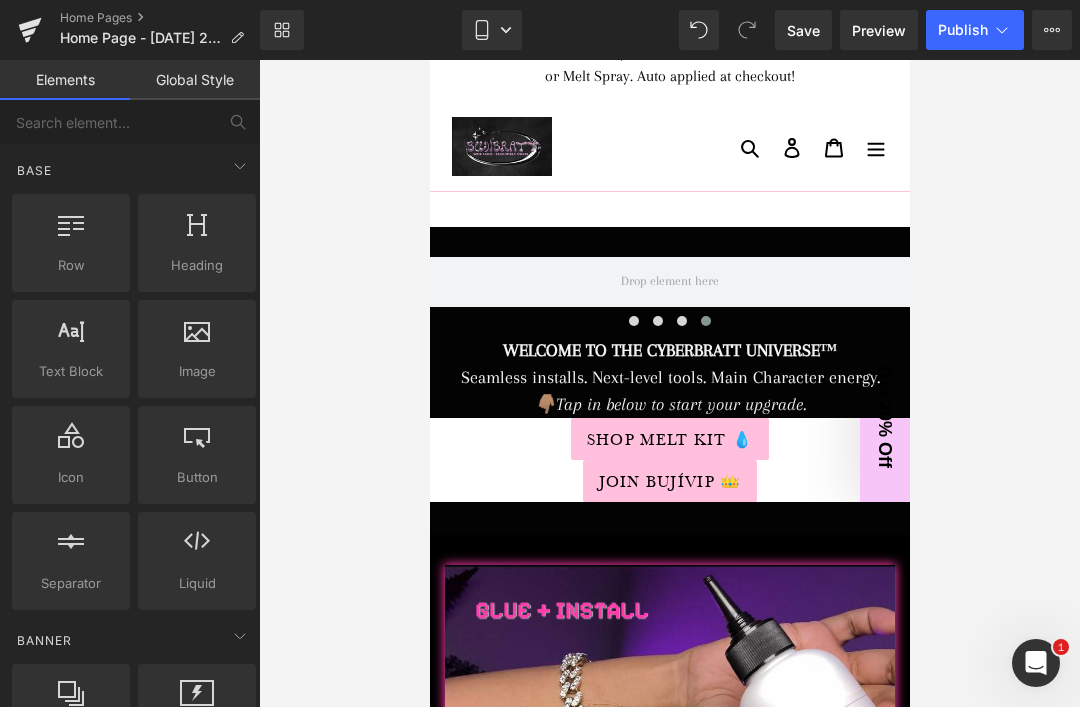 click on "Shop Melt Kit 💧" at bounding box center (669, 439) 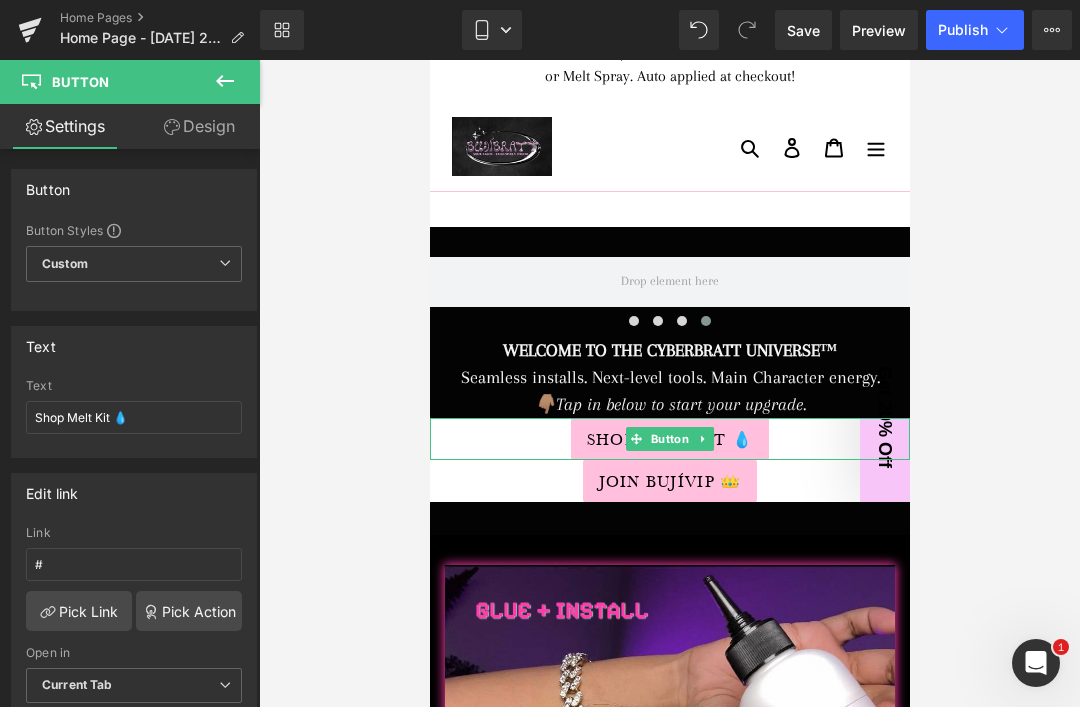 click 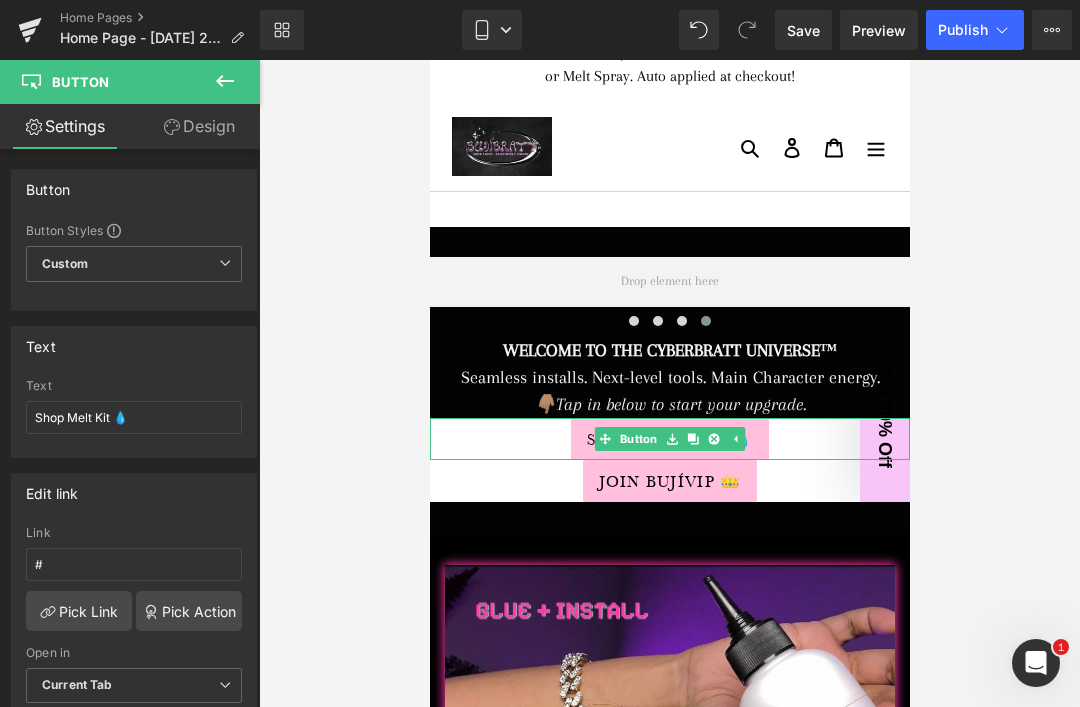 click 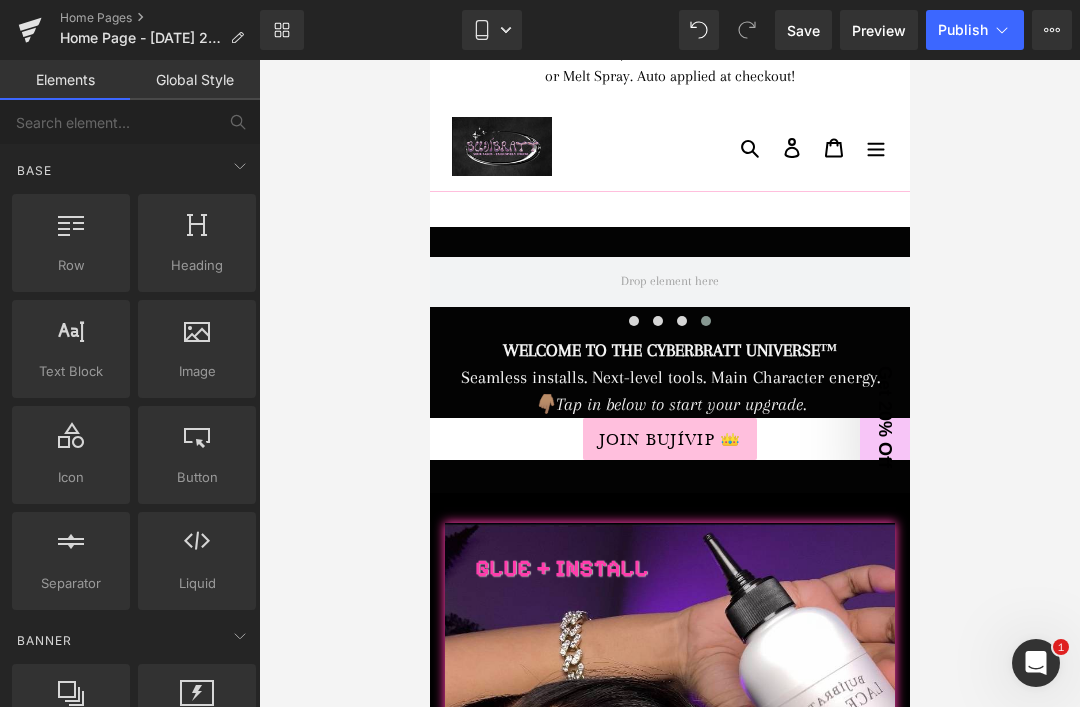 click on "Join BUJÍVIP 👑" at bounding box center (669, 439) 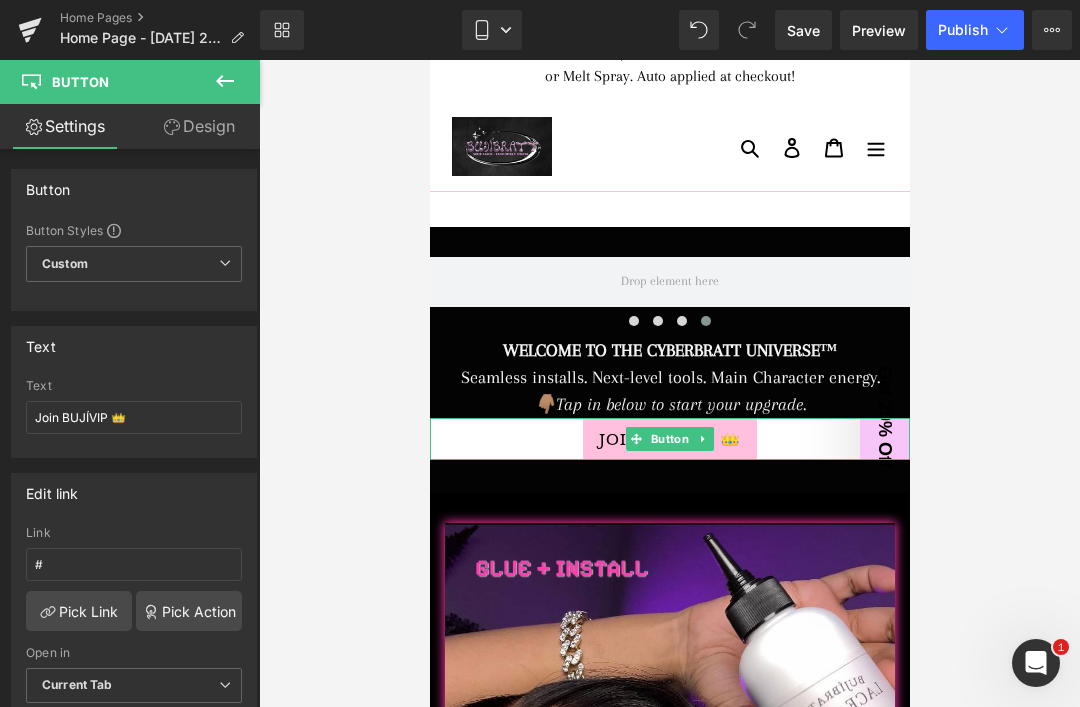 click 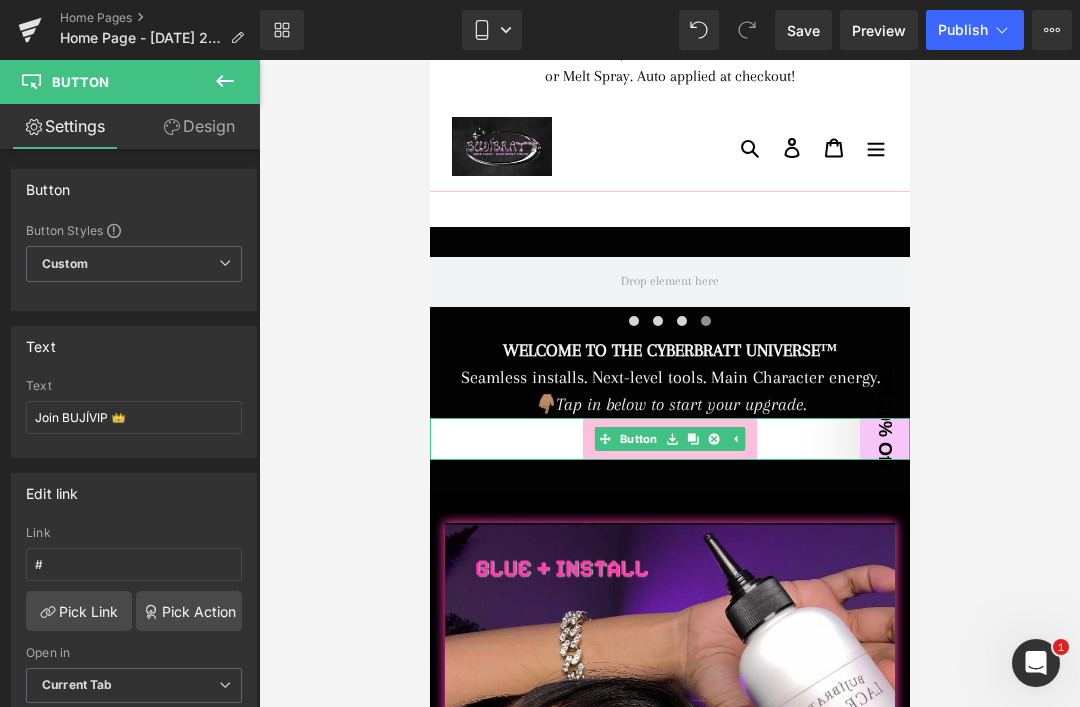 click 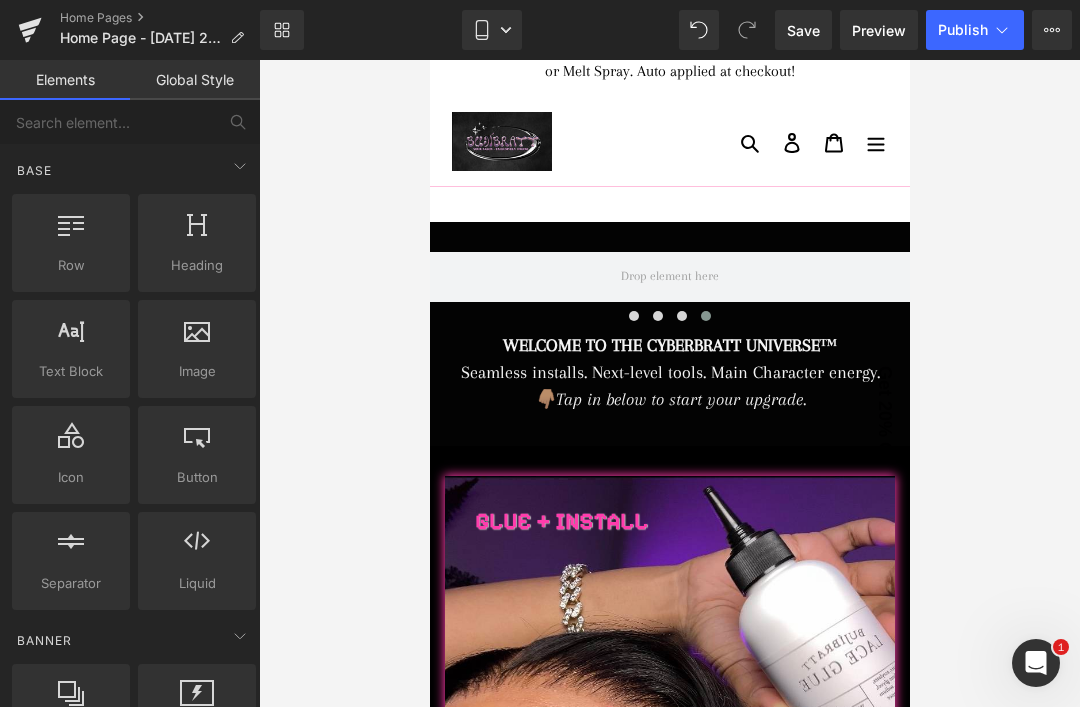 scroll, scrollTop: 36, scrollLeft: 0, axis: vertical 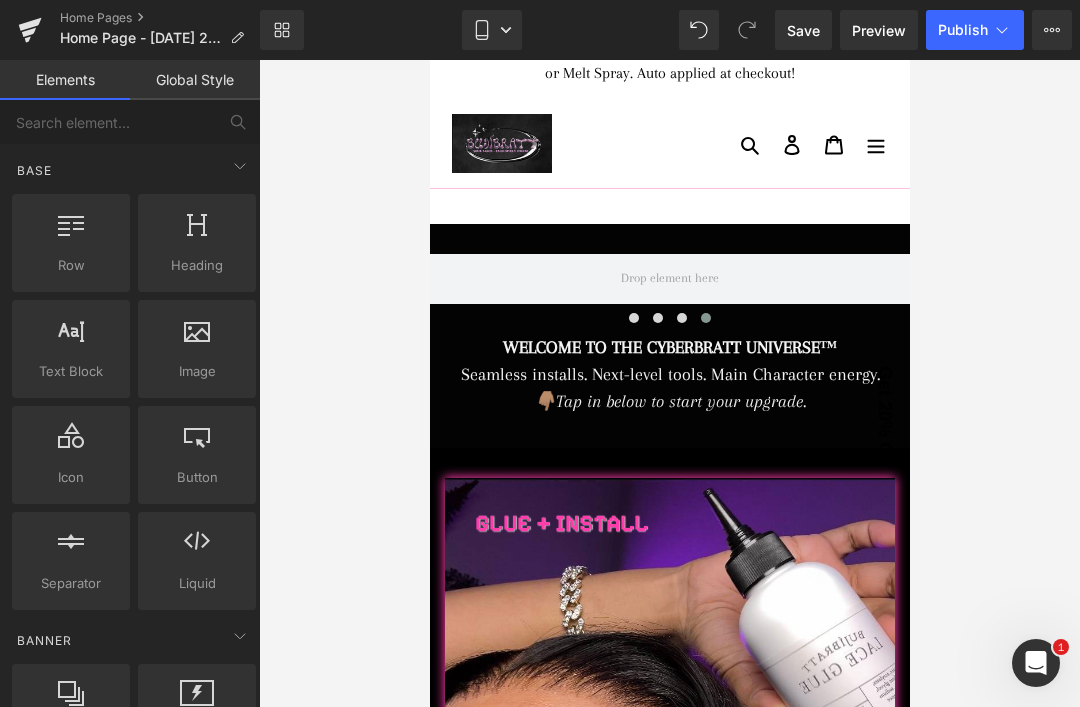 click on "Seamless installs. Next-level tools. Main Character energy." at bounding box center (669, 374) 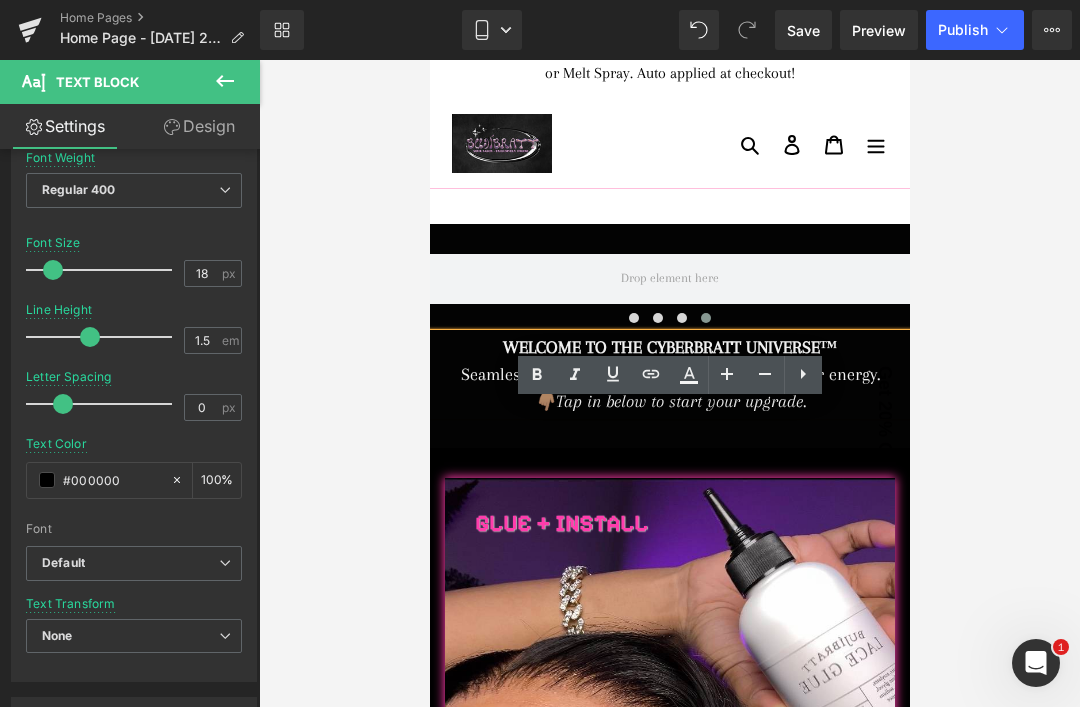 scroll, scrollTop: 251, scrollLeft: 0, axis: vertical 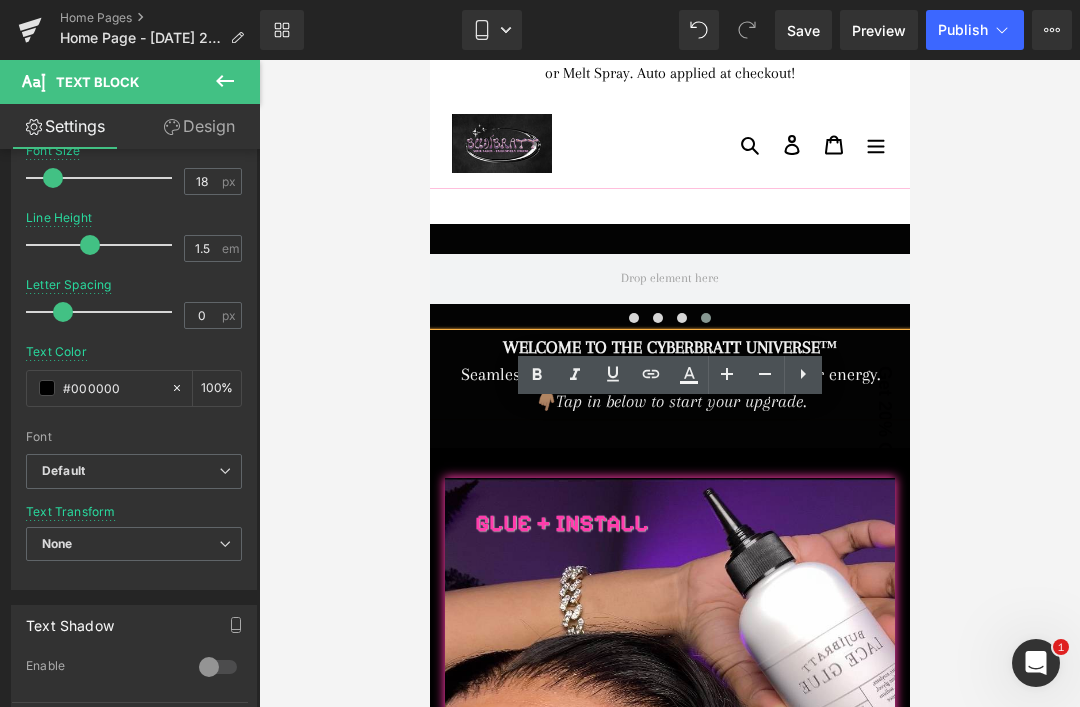 click on "Default" at bounding box center (130, 471) 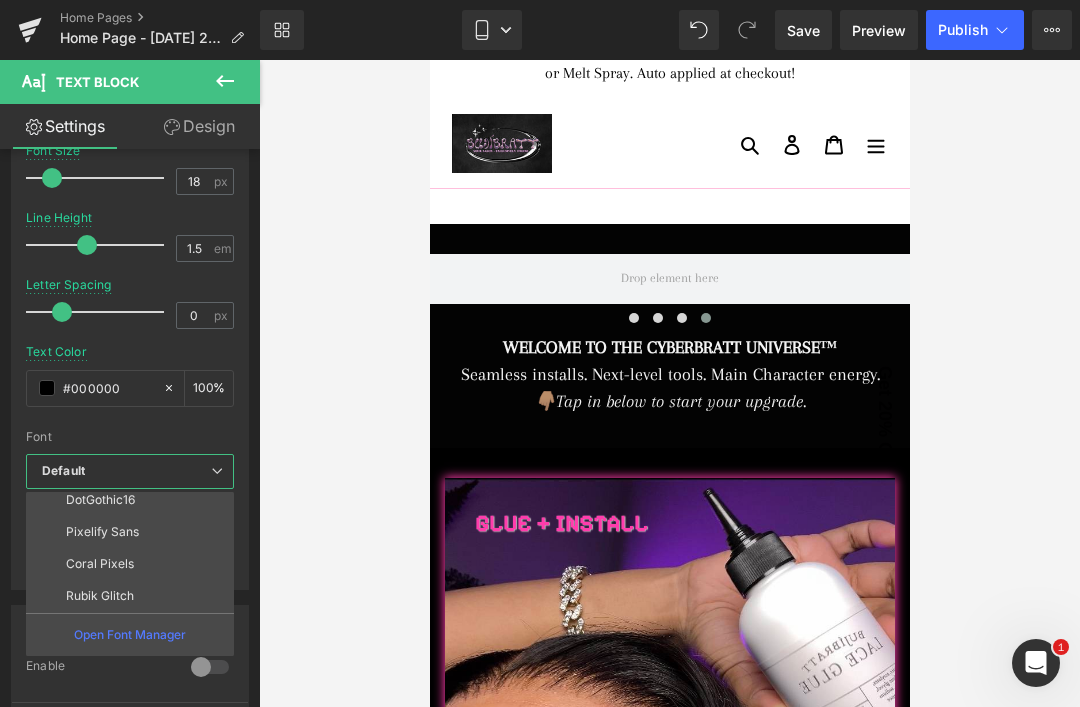 scroll, scrollTop: 200, scrollLeft: 0, axis: vertical 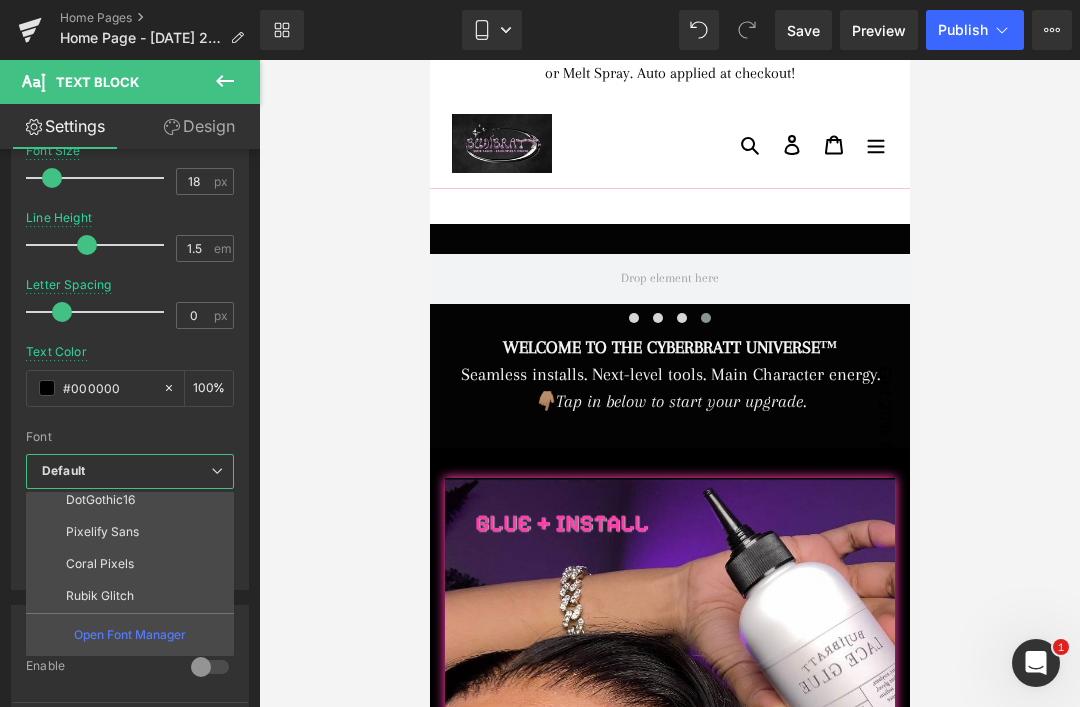 click on "Pixelify Sans" at bounding box center [134, 532] 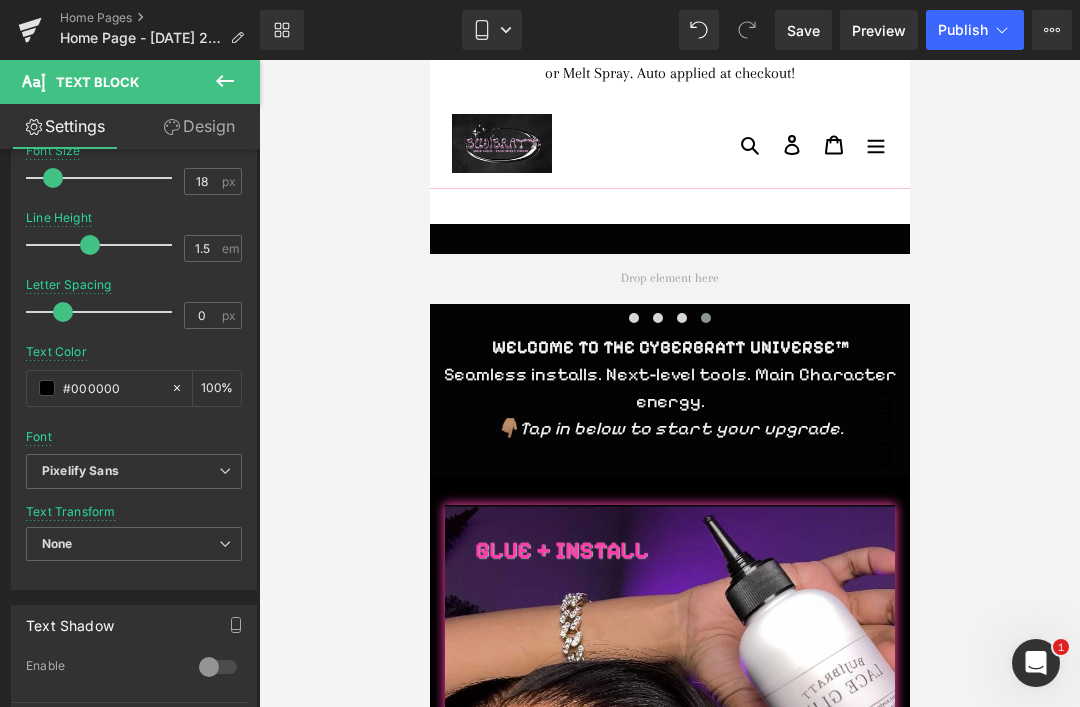 click on "Pixelify Sans" at bounding box center [80, 471] 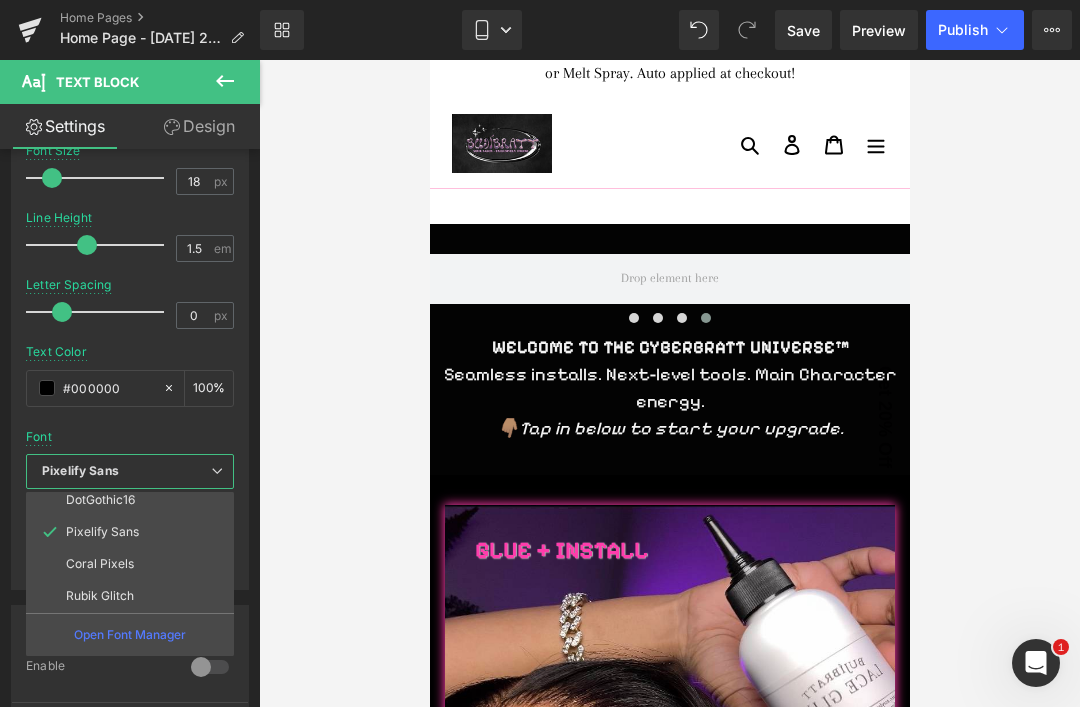 click on "Rubik Glitch" at bounding box center (100, 596) 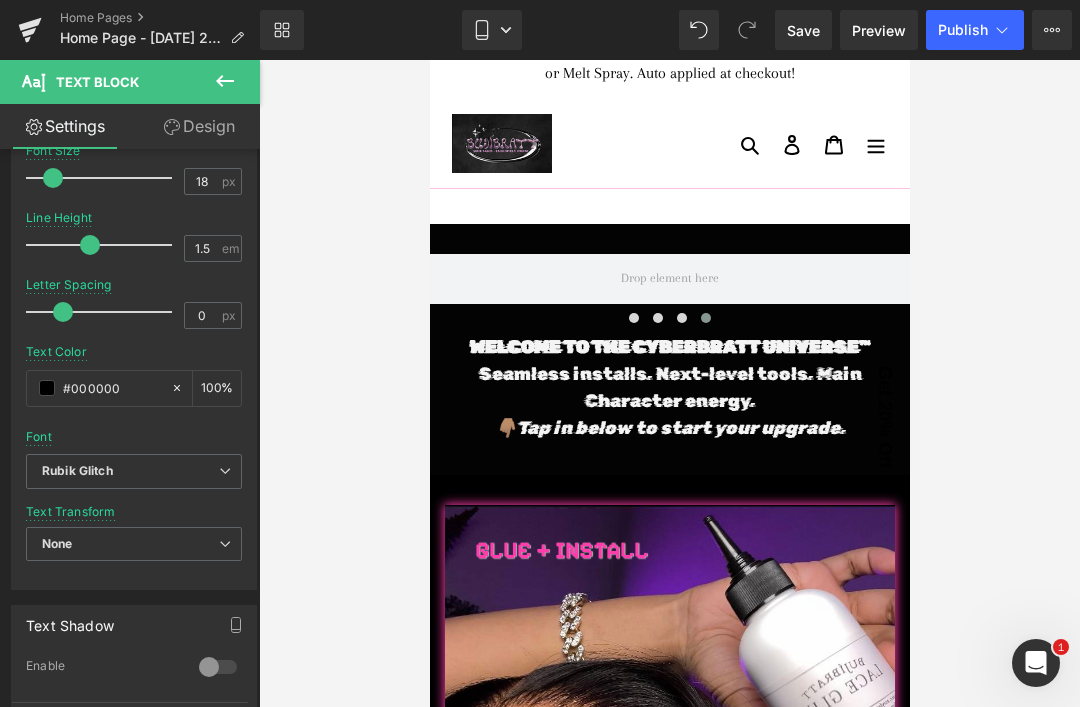 click on "Rubik Glitch" at bounding box center (77, 471) 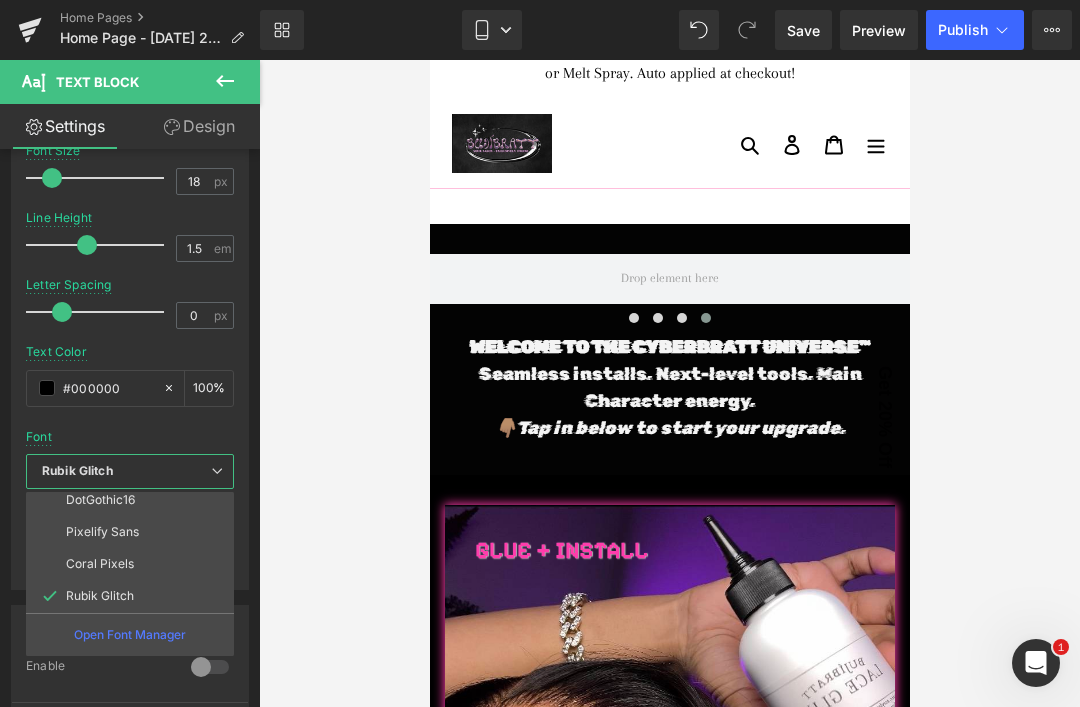click on "Coral Pixels" at bounding box center [100, 564] 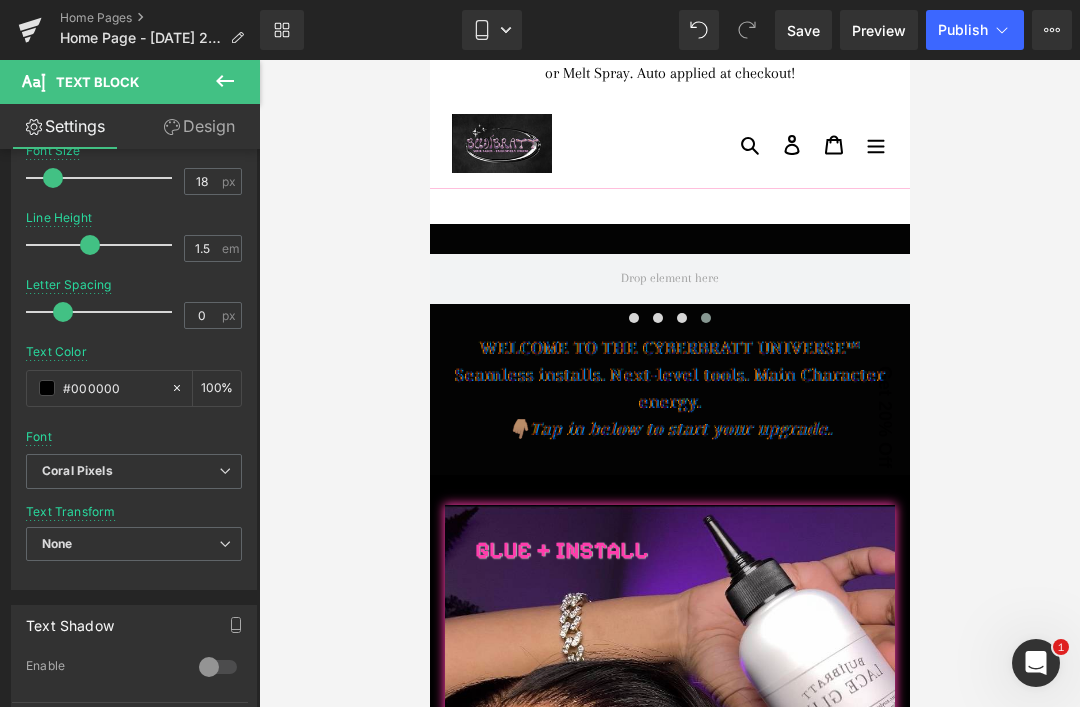 click on "Coral Pixels" at bounding box center (77, 471) 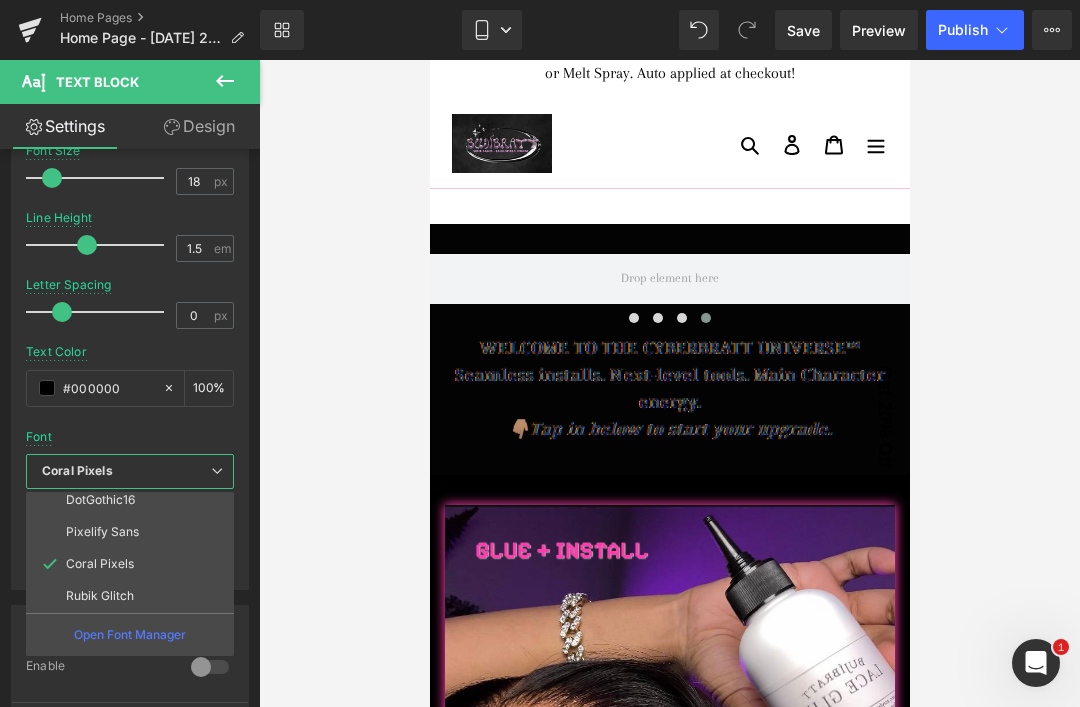 click on "DotGothic16" at bounding box center [134, 500] 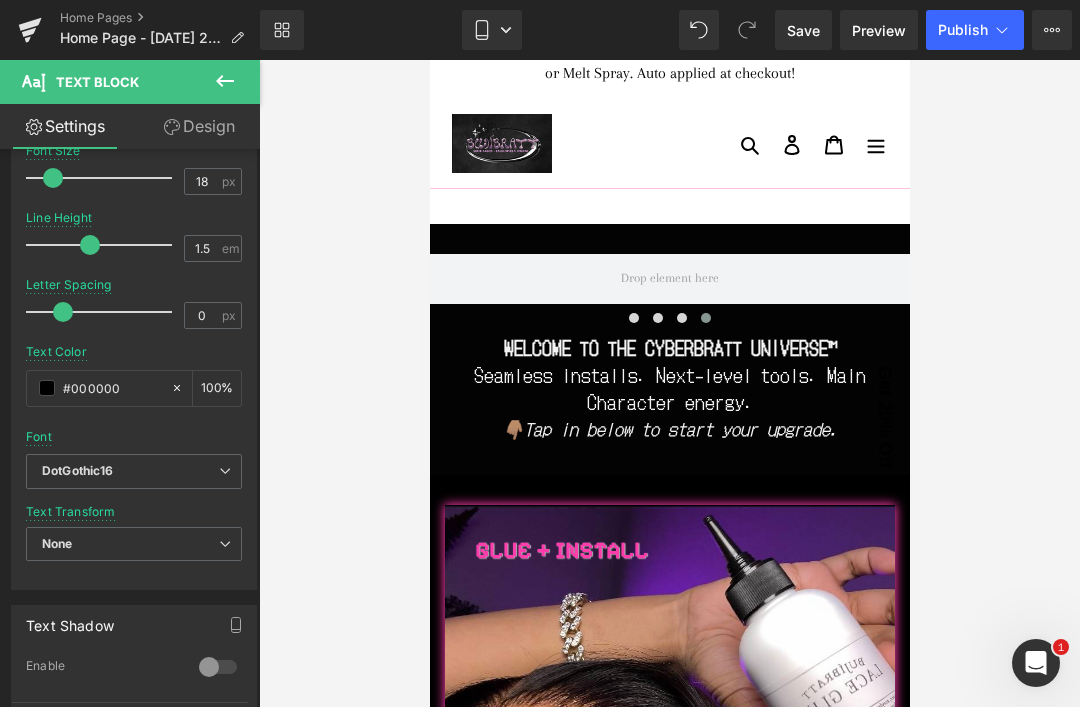 click on "DotGothic16" at bounding box center (78, 471) 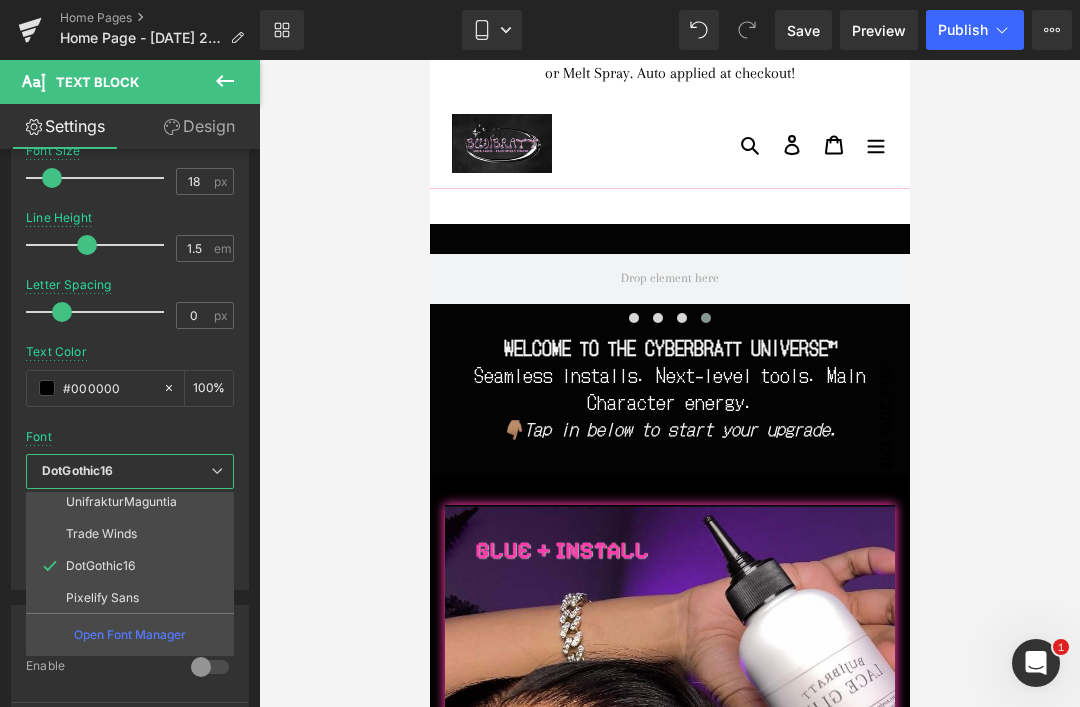 scroll, scrollTop: 130, scrollLeft: 0, axis: vertical 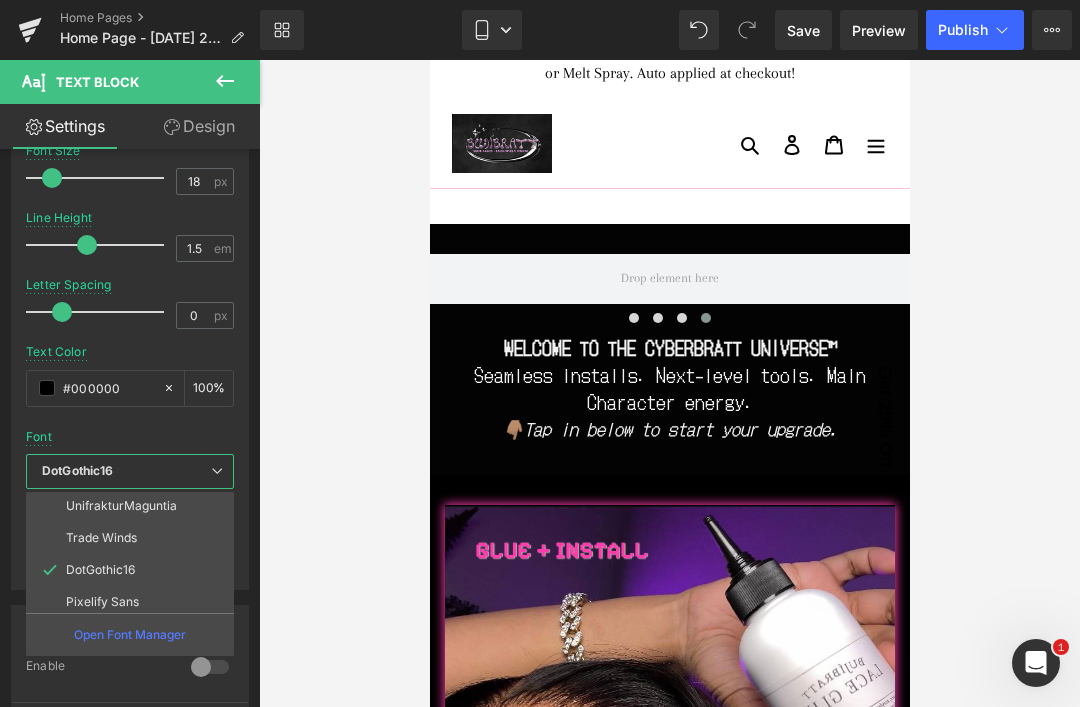 click on "Trade Winds" at bounding box center (101, 538) 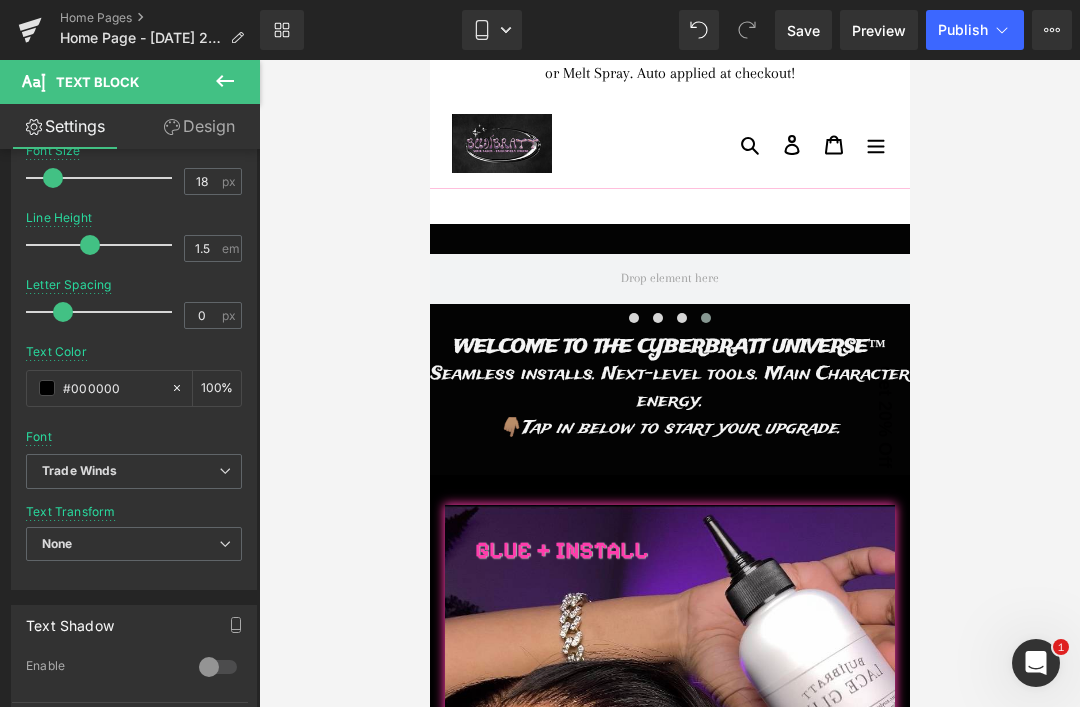 click on "Trade Winds" at bounding box center [134, 471] 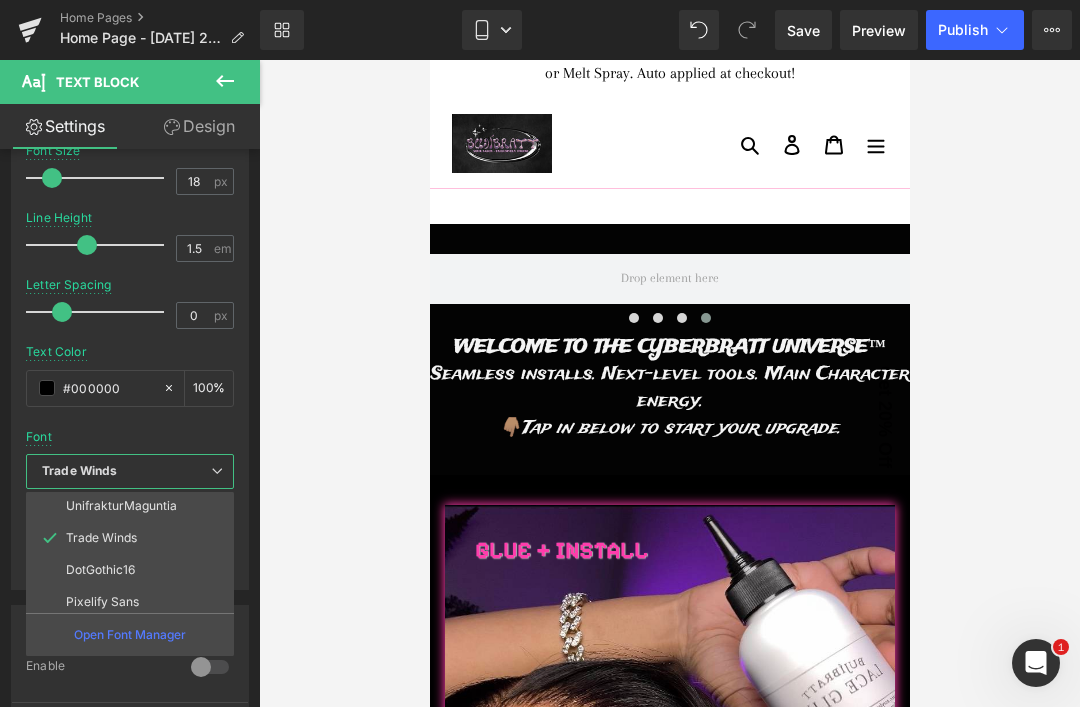 click on "UnifrakturMaguntia" at bounding box center (134, 506) 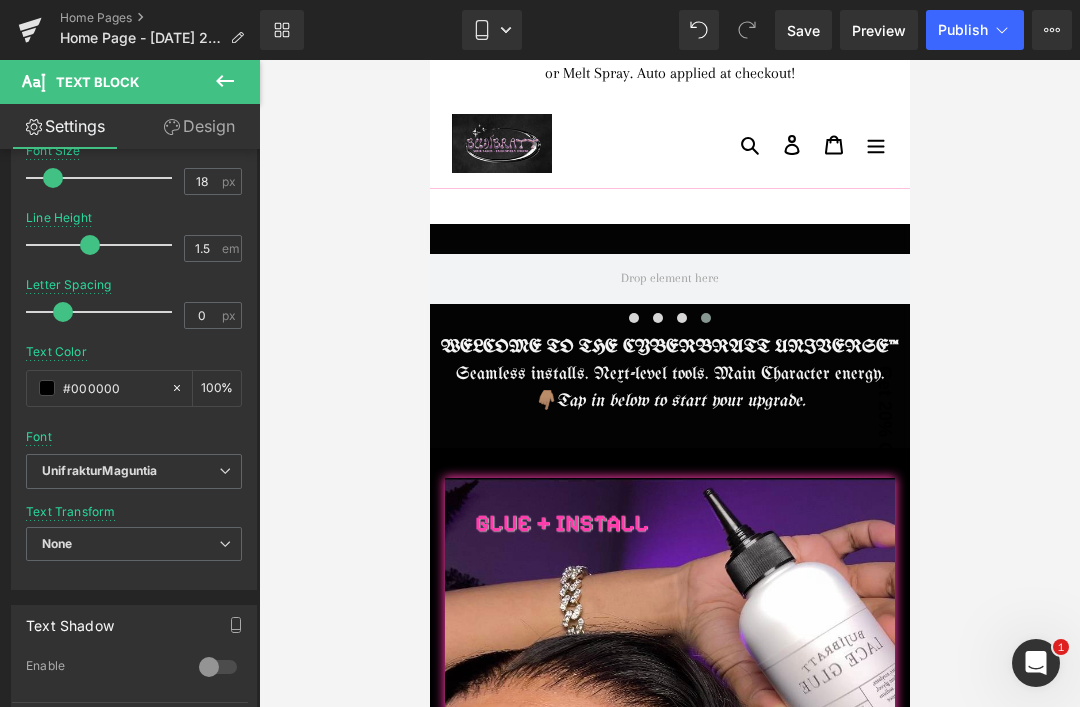 click on "UnifrakturMaguntia" at bounding box center [100, 471] 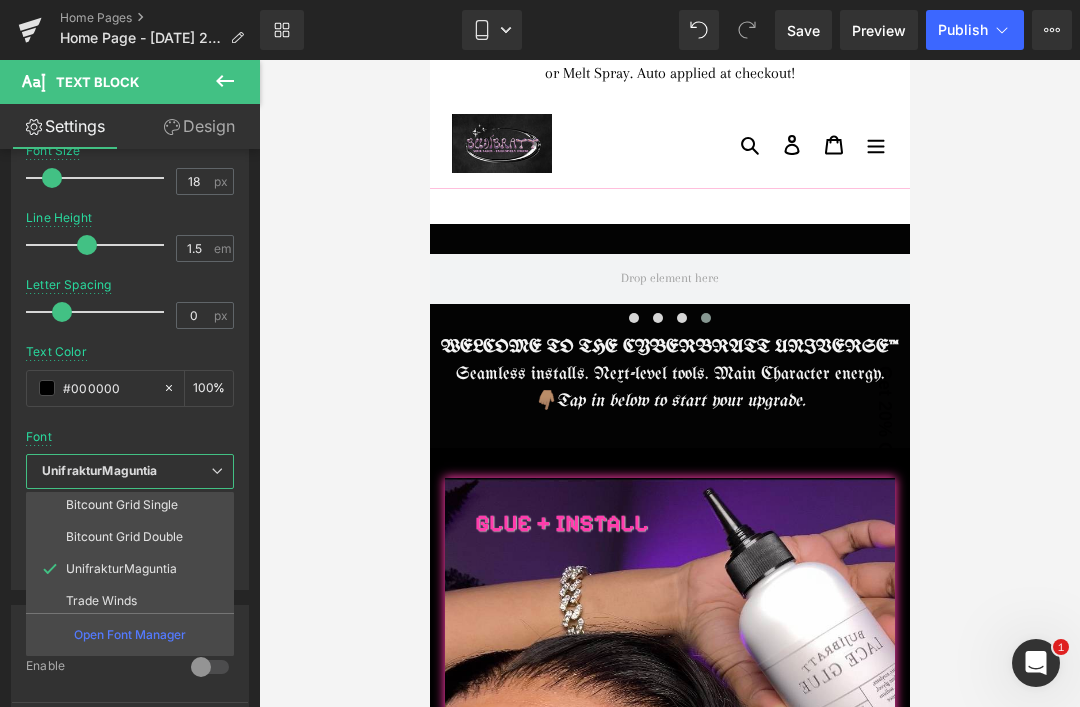 scroll, scrollTop: 62, scrollLeft: 0, axis: vertical 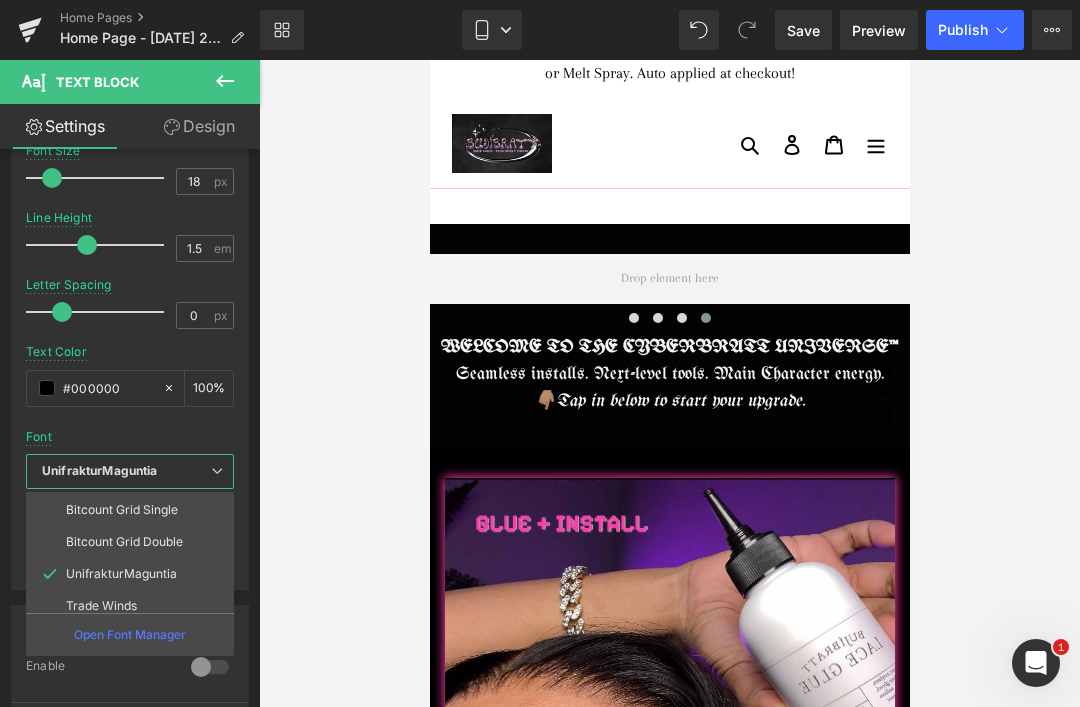 click on "Bitcount Grid Double" at bounding box center (124, 542) 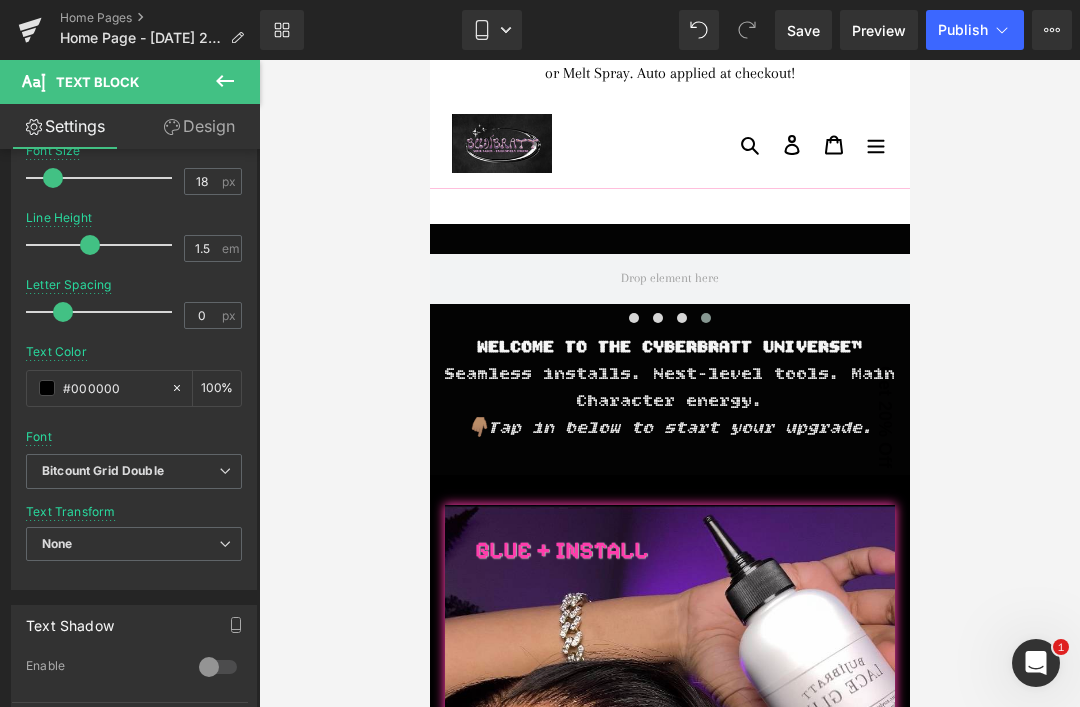 click on "Bitcount Grid Double" at bounding box center (134, 471) 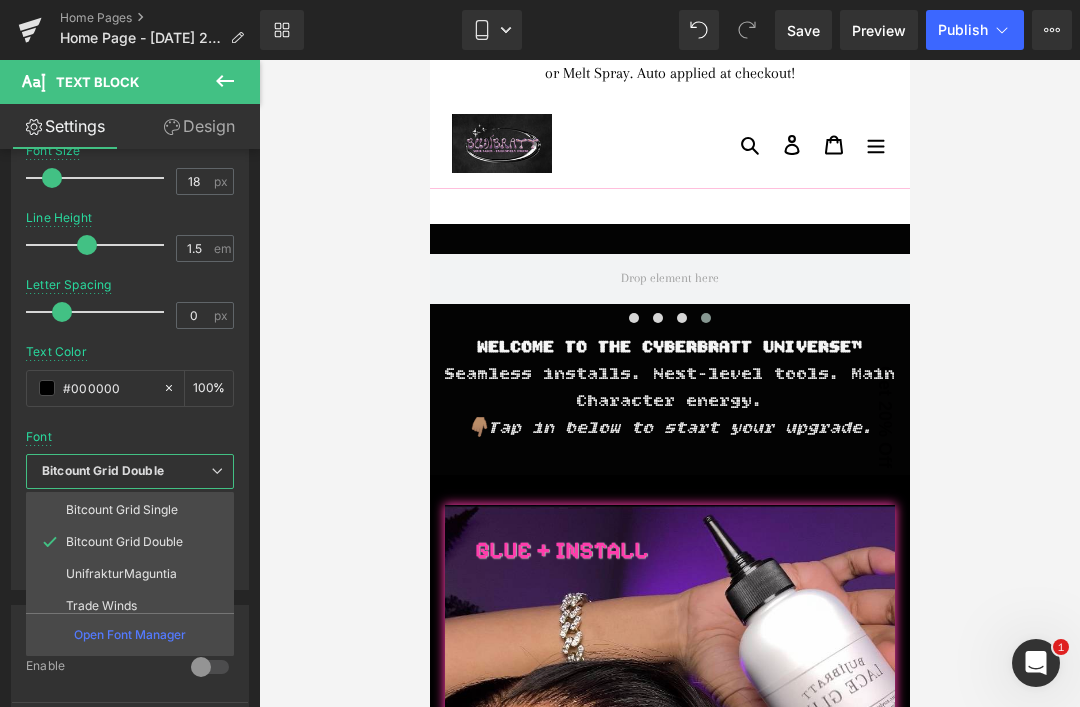 click on "Bitcount Grid Single" at bounding box center (122, 510) 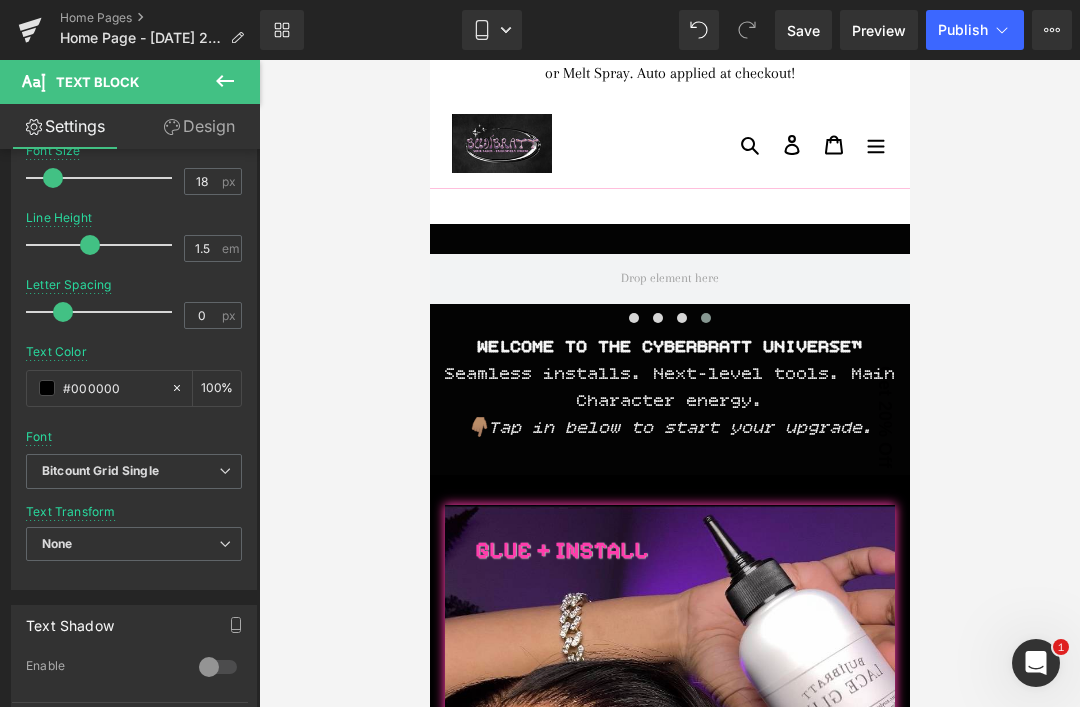 click on "Bitcount Grid Single" at bounding box center [100, 471] 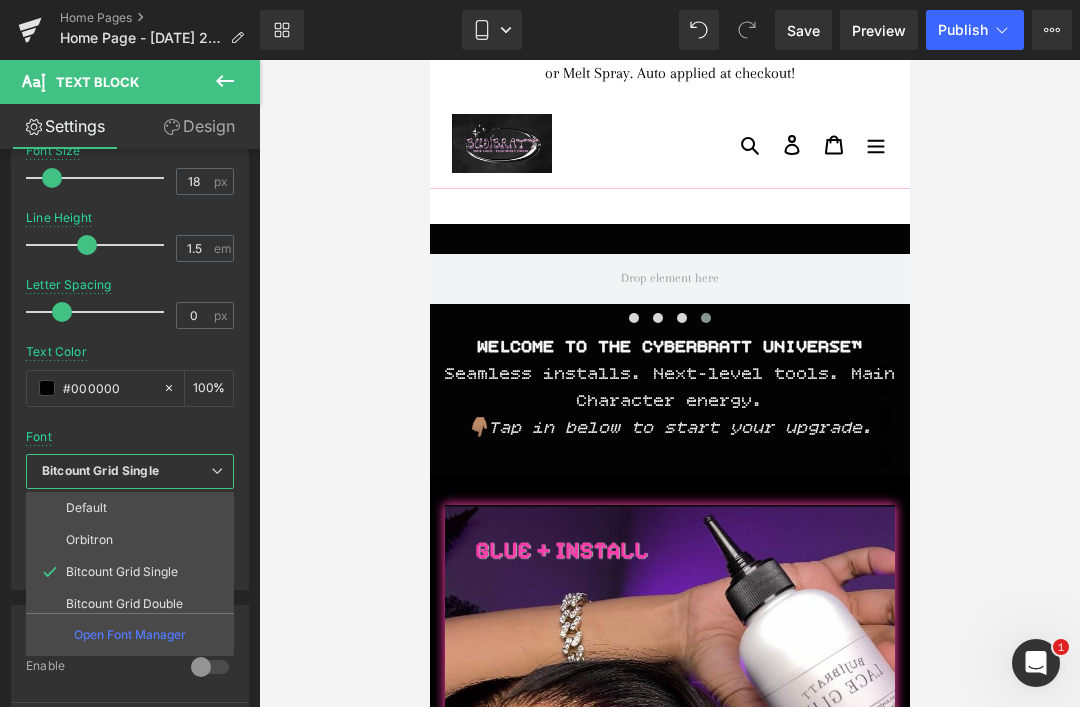 scroll, scrollTop: 0, scrollLeft: 0, axis: both 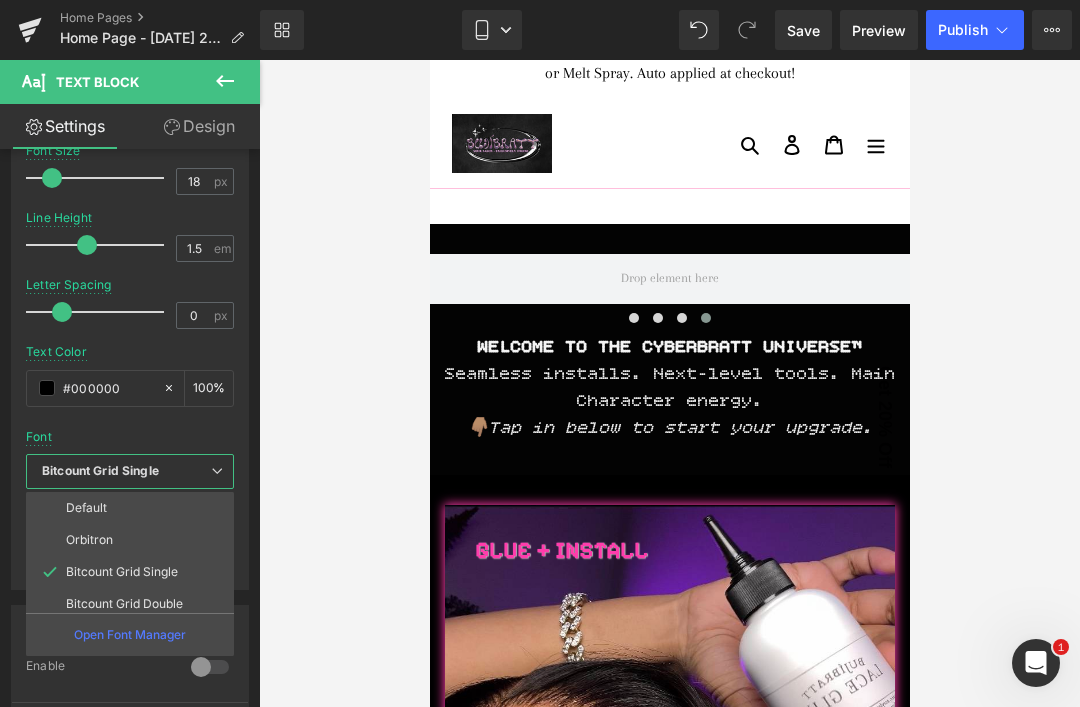 click on "Orbitron" at bounding box center (89, 540) 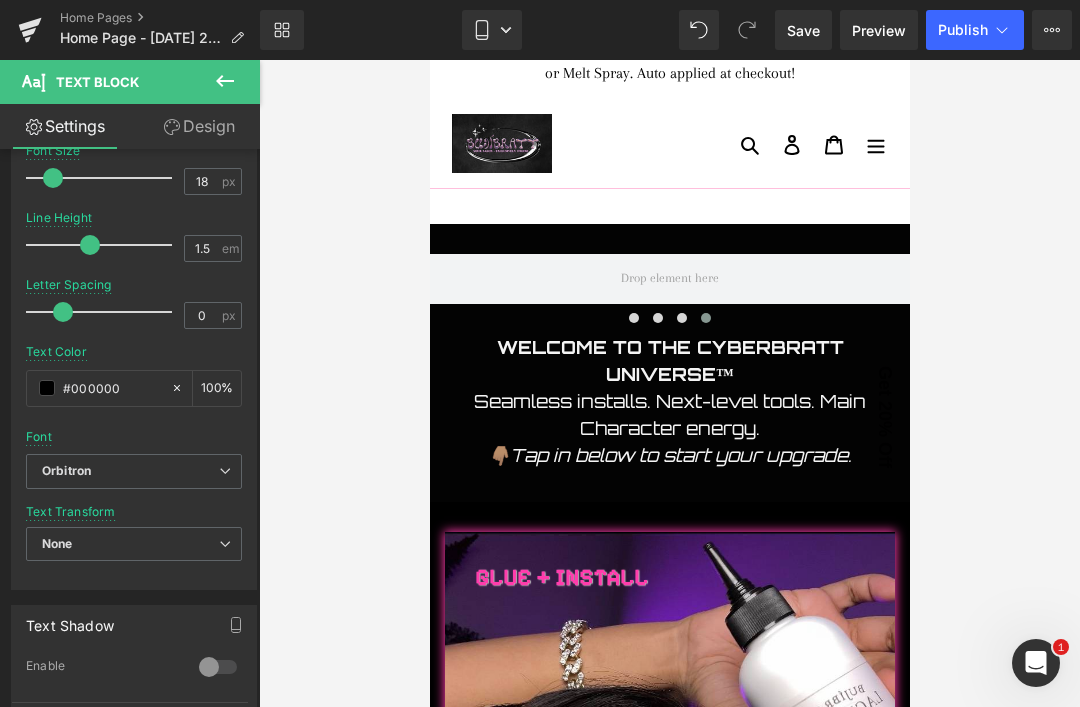 click on "Orbitron" at bounding box center (66, 471) 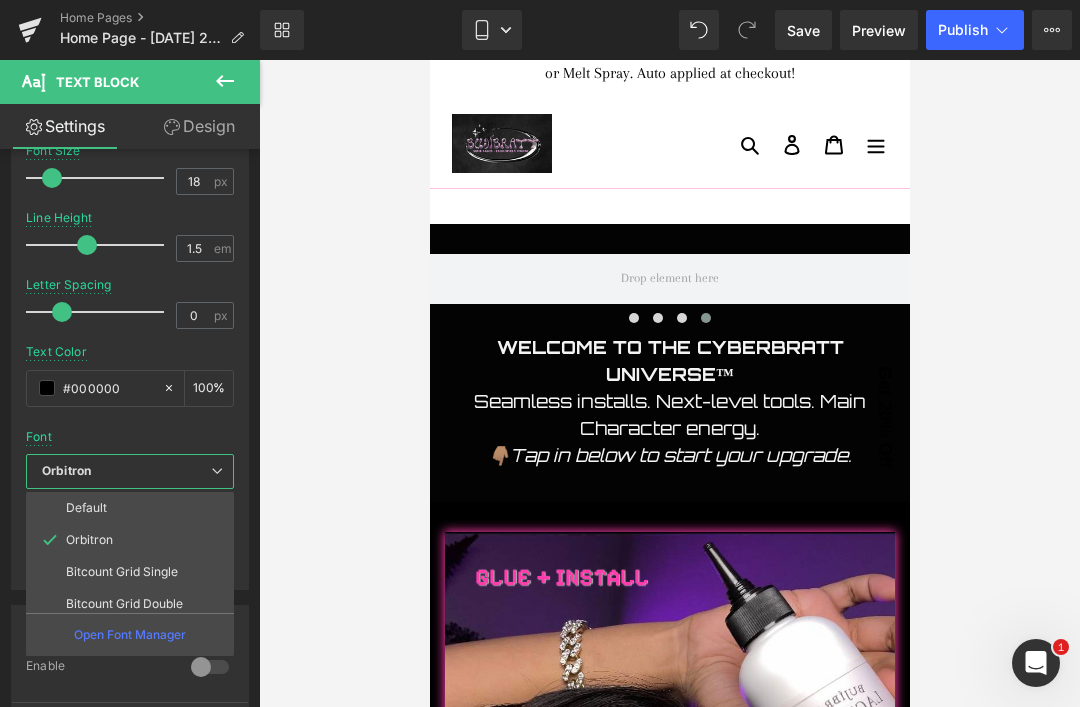 click on "Default" at bounding box center (86, 508) 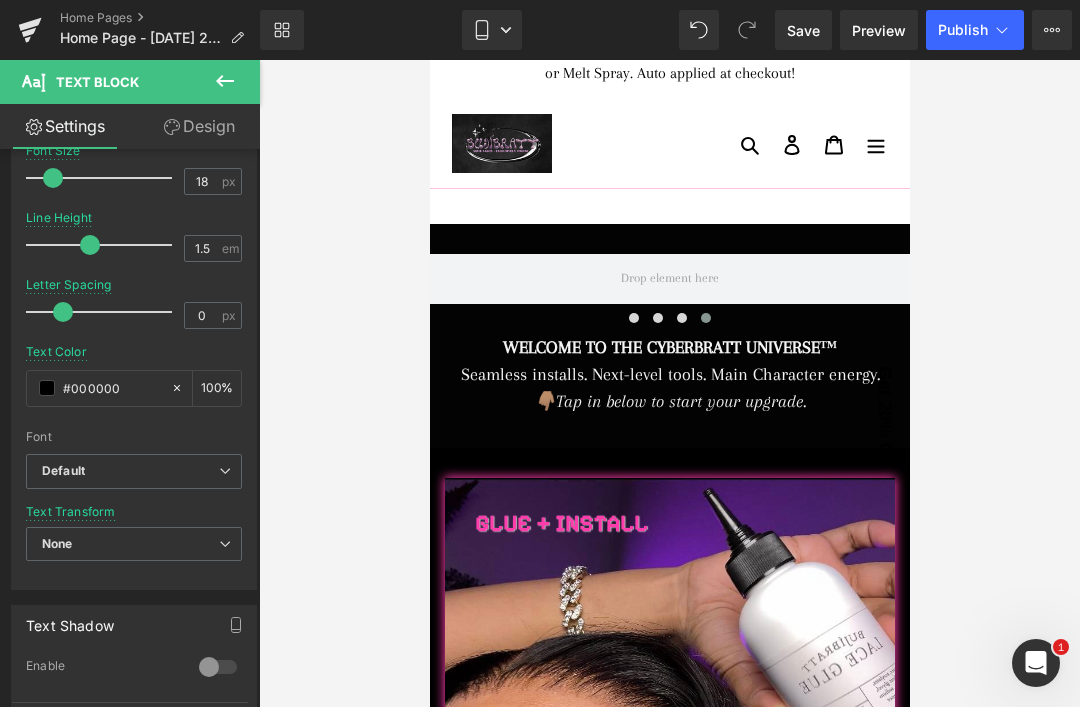 click on "Default" at bounding box center [63, 471] 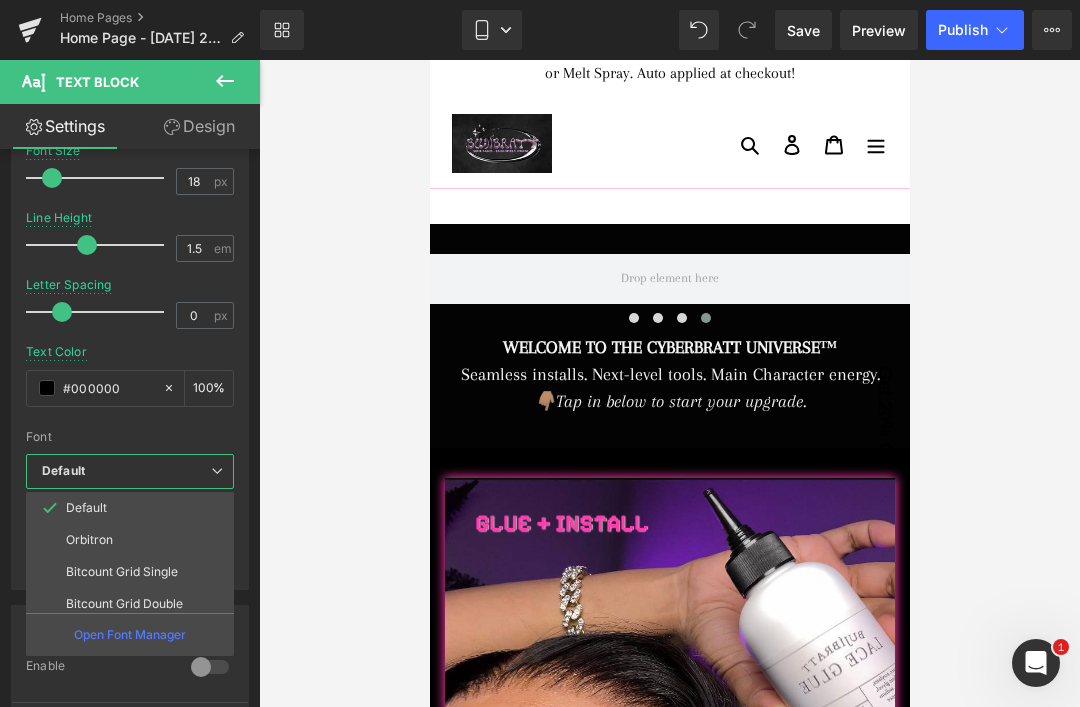click on "Orbitron" at bounding box center [89, 540] 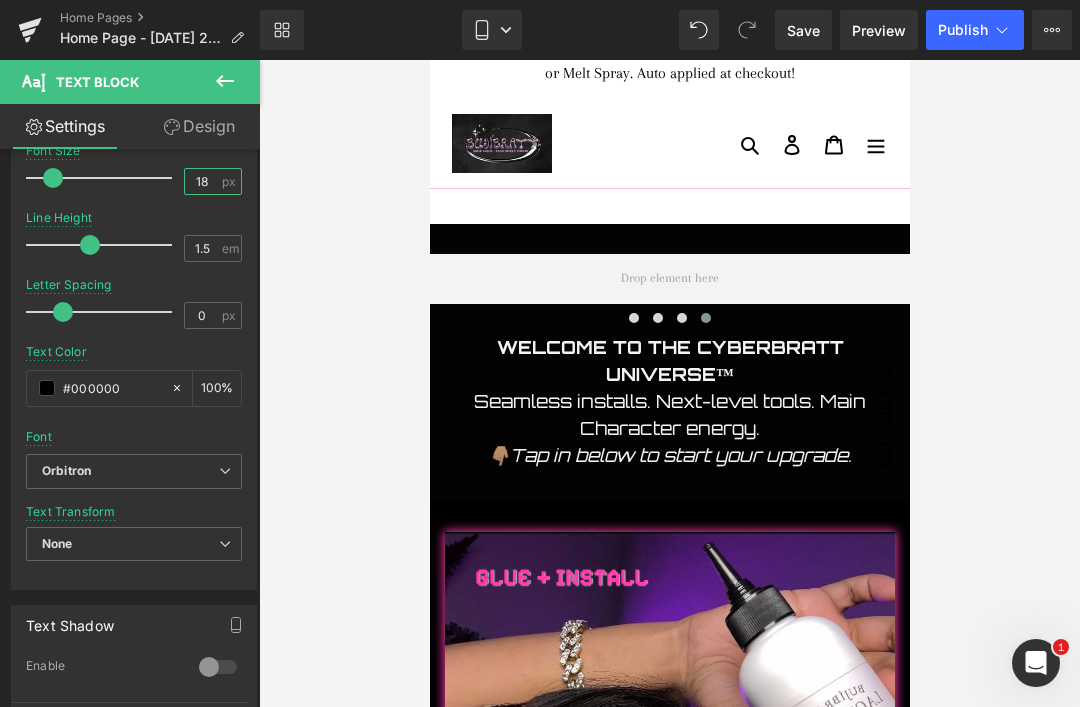 click on "18" at bounding box center [202, 181] 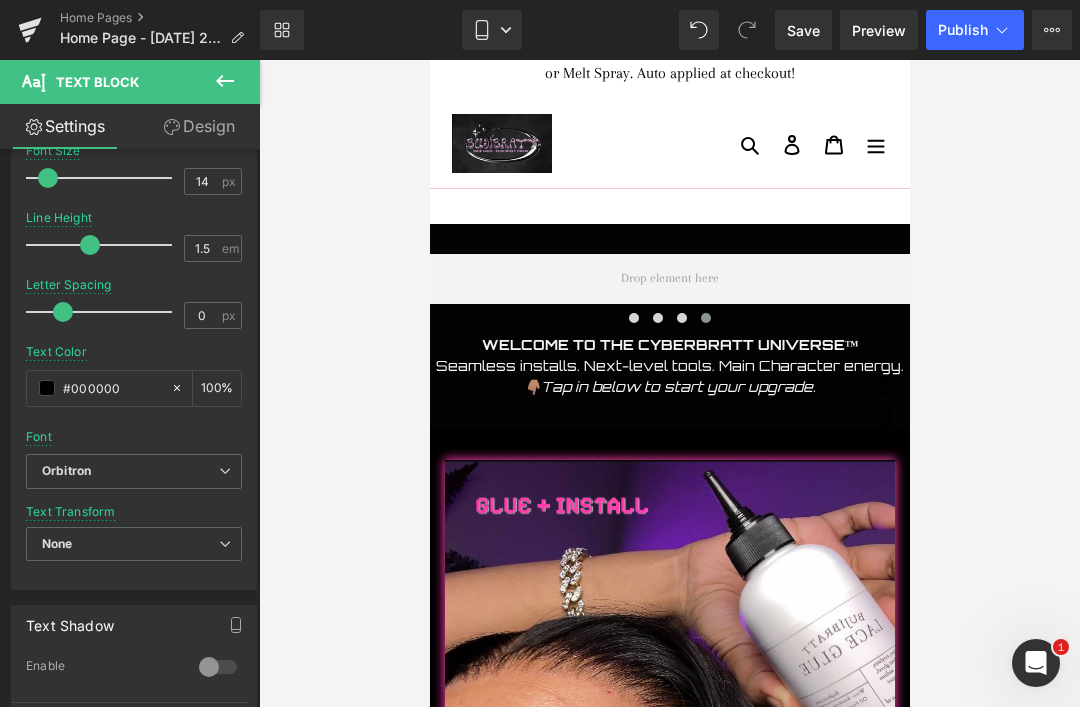 click on "None" at bounding box center [134, 544] 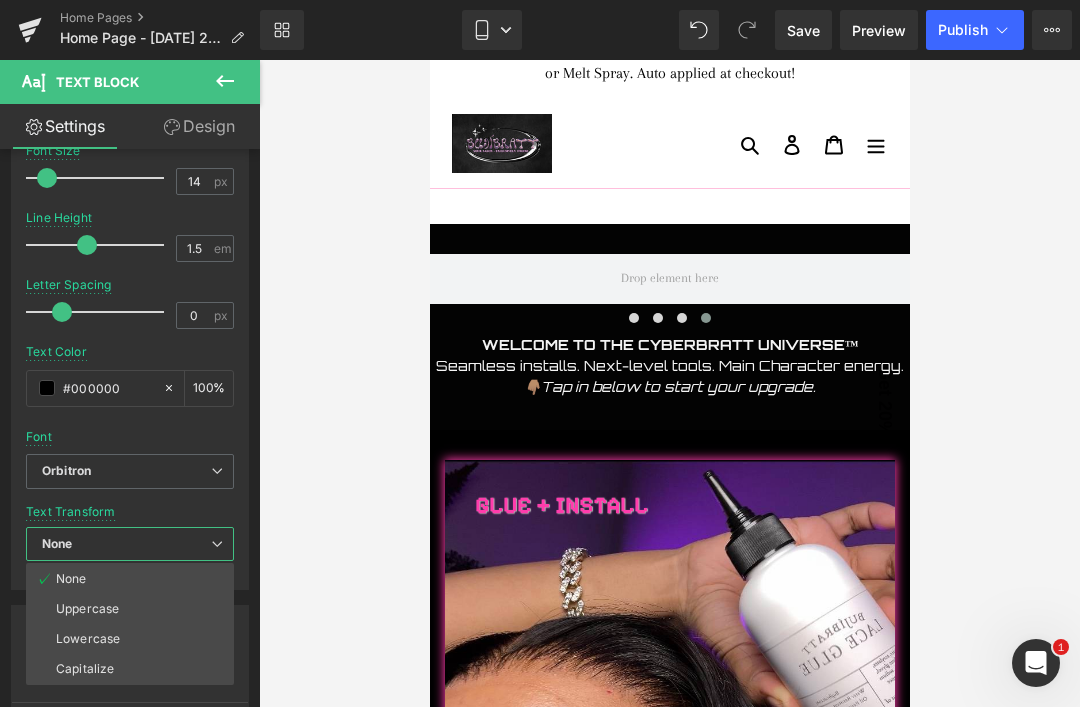 click on "Capitalize" at bounding box center [85, 669] 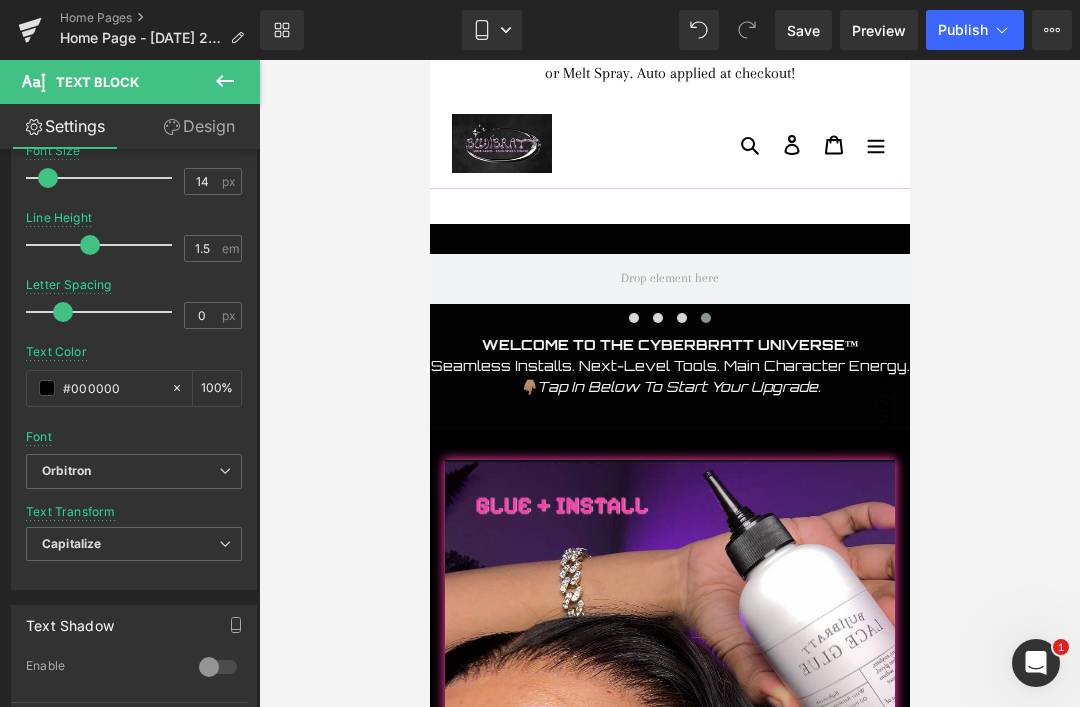 click on "Capitalize" at bounding box center [71, 543] 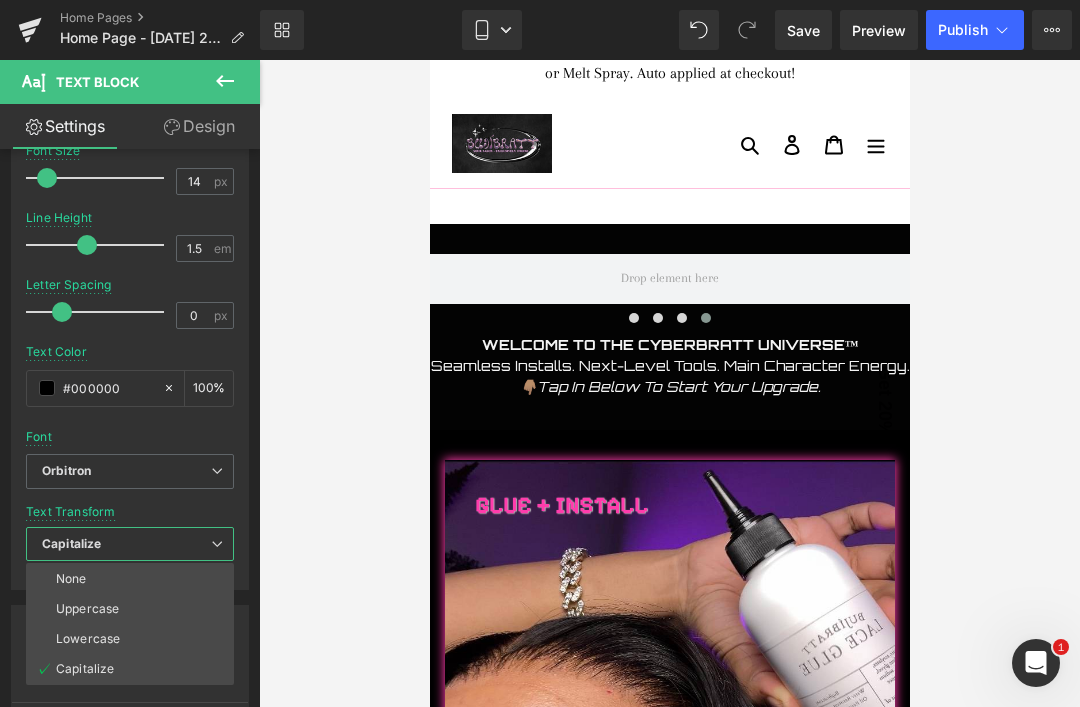 click on "Uppercase" at bounding box center (130, 609) 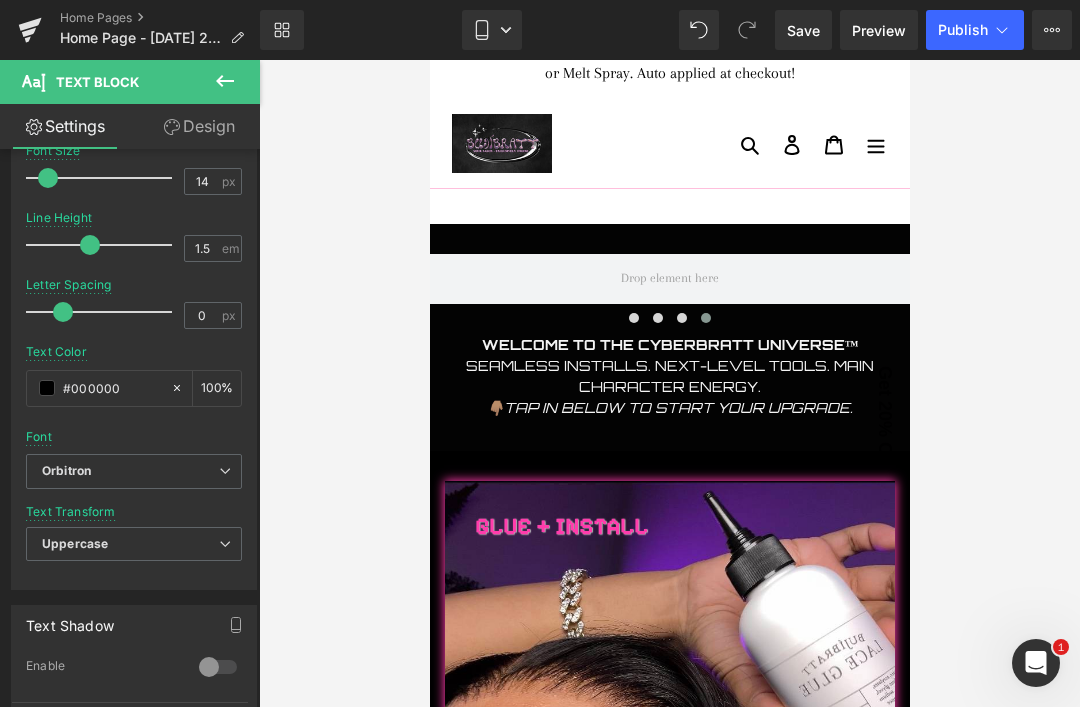 click on "Uppercase" at bounding box center [75, 543] 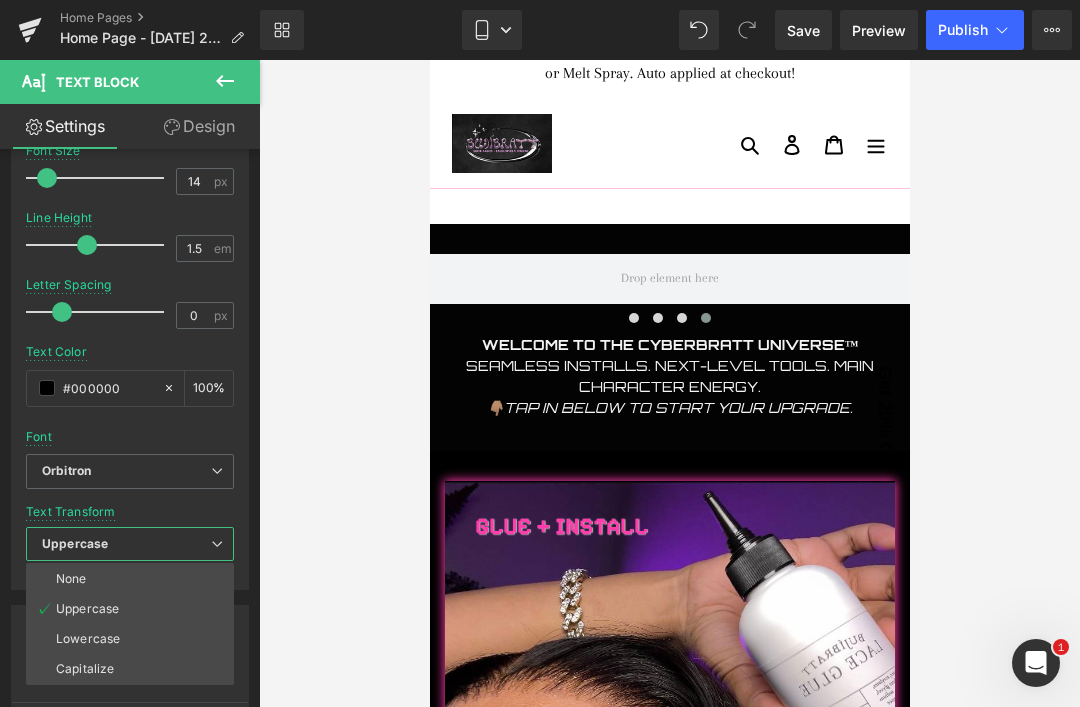 click on "None" at bounding box center [71, 579] 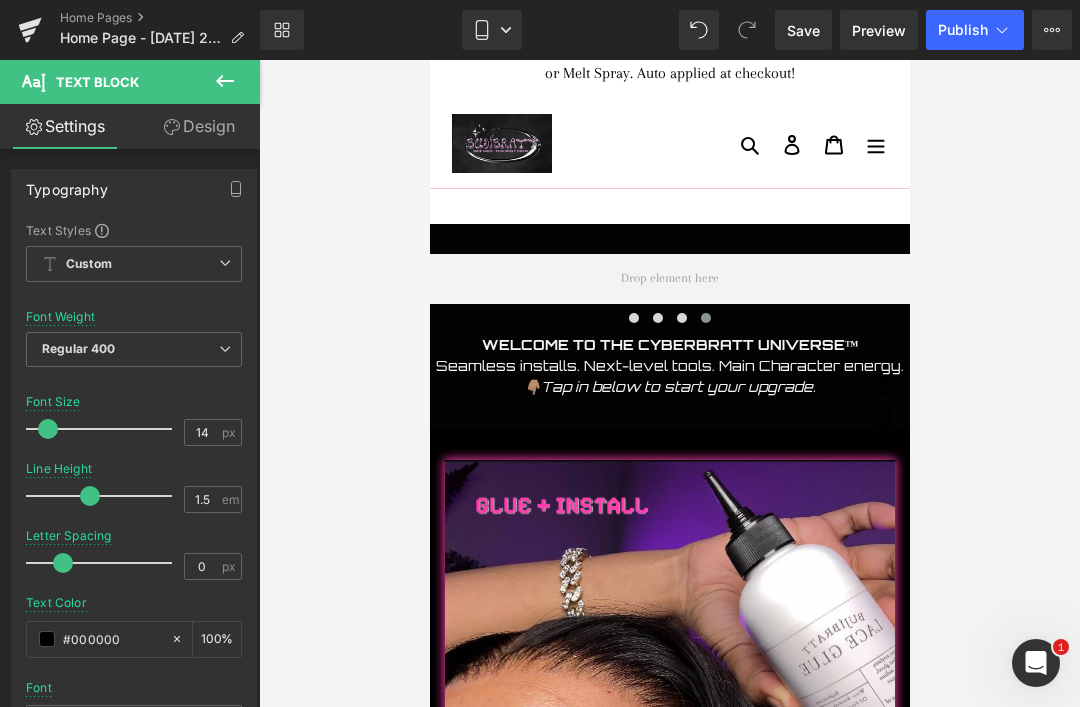 scroll, scrollTop: 0, scrollLeft: 0, axis: both 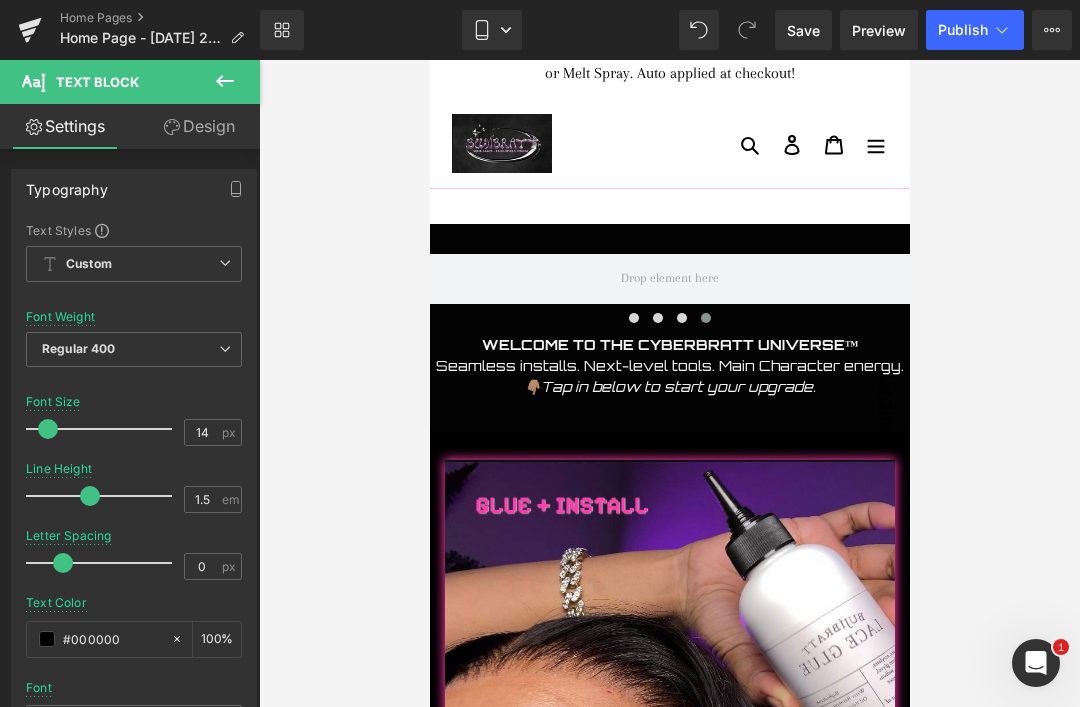 click on "Regular 400" at bounding box center (79, 348) 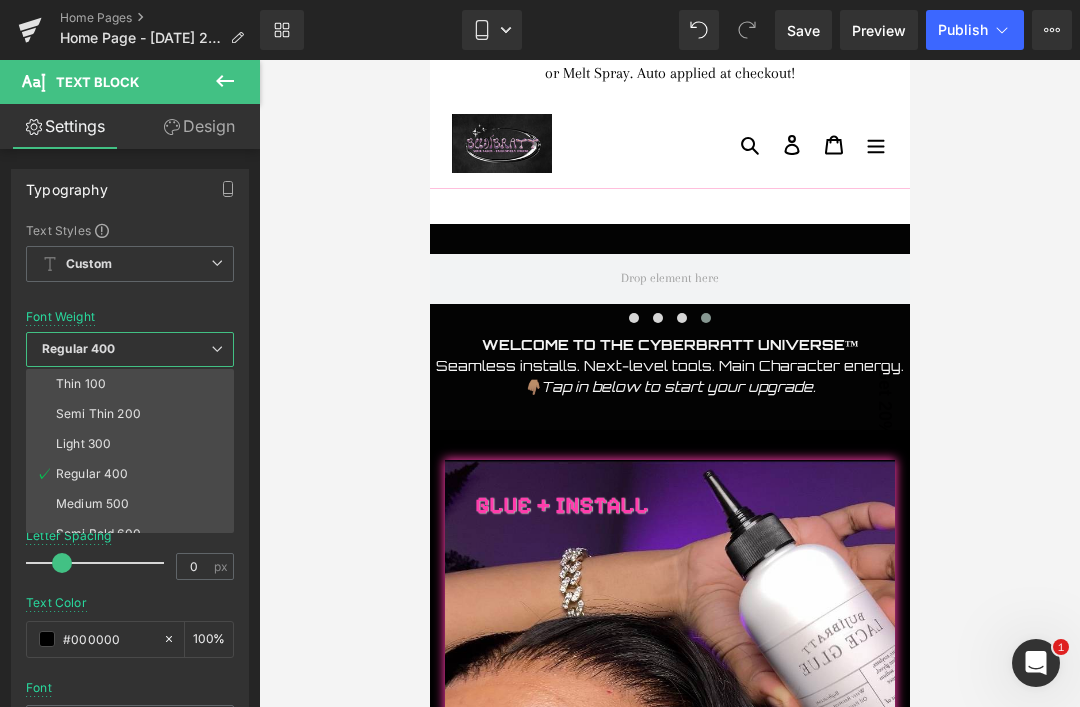 click on "Thin 100" at bounding box center (81, 384) 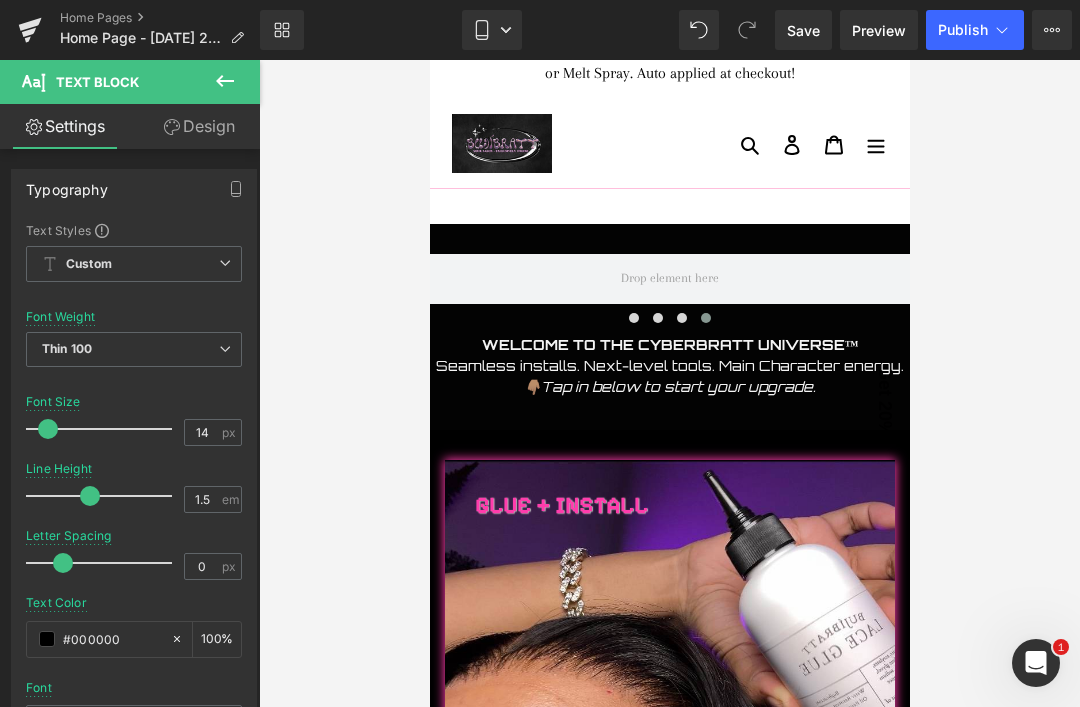 click on "Thin 100" at bounding box center (134, 349) 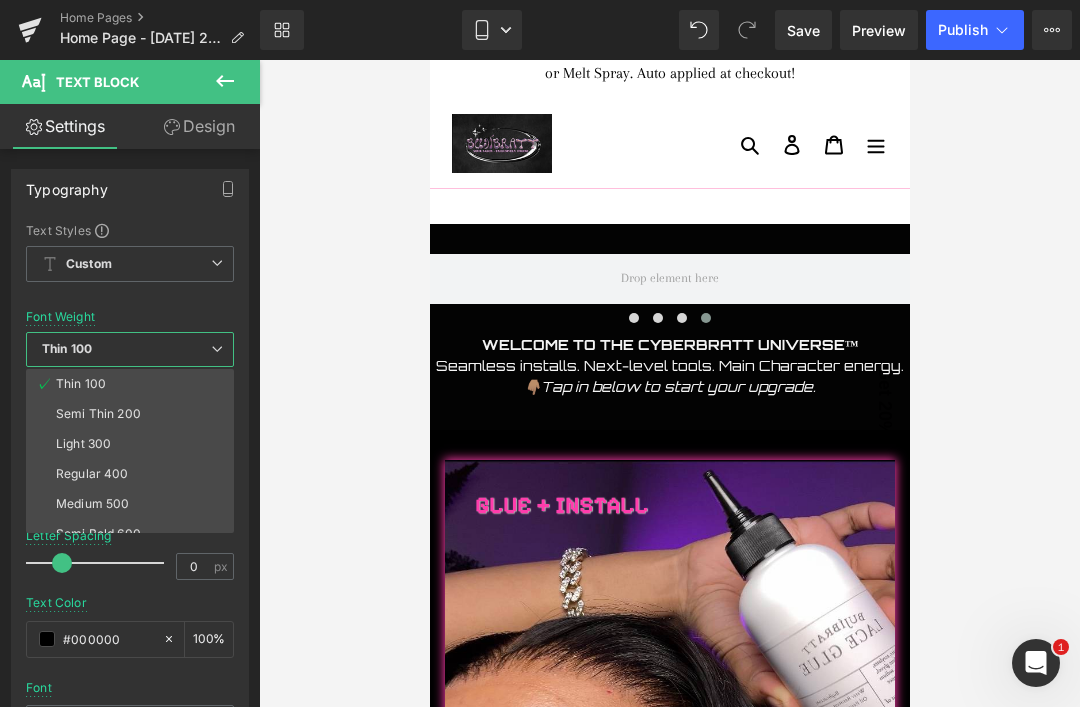 scroll, scrollTop: 0, scrollLeft: 0, axis: both 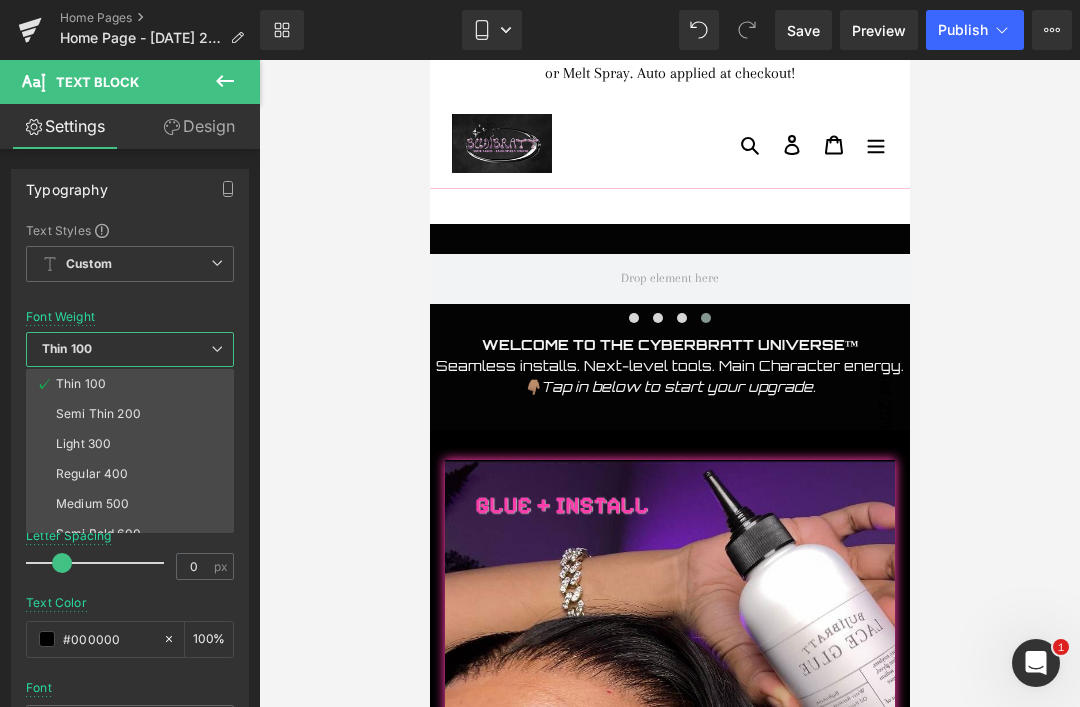 click on "Semi Thin 200" at bounding box center (98, 414) 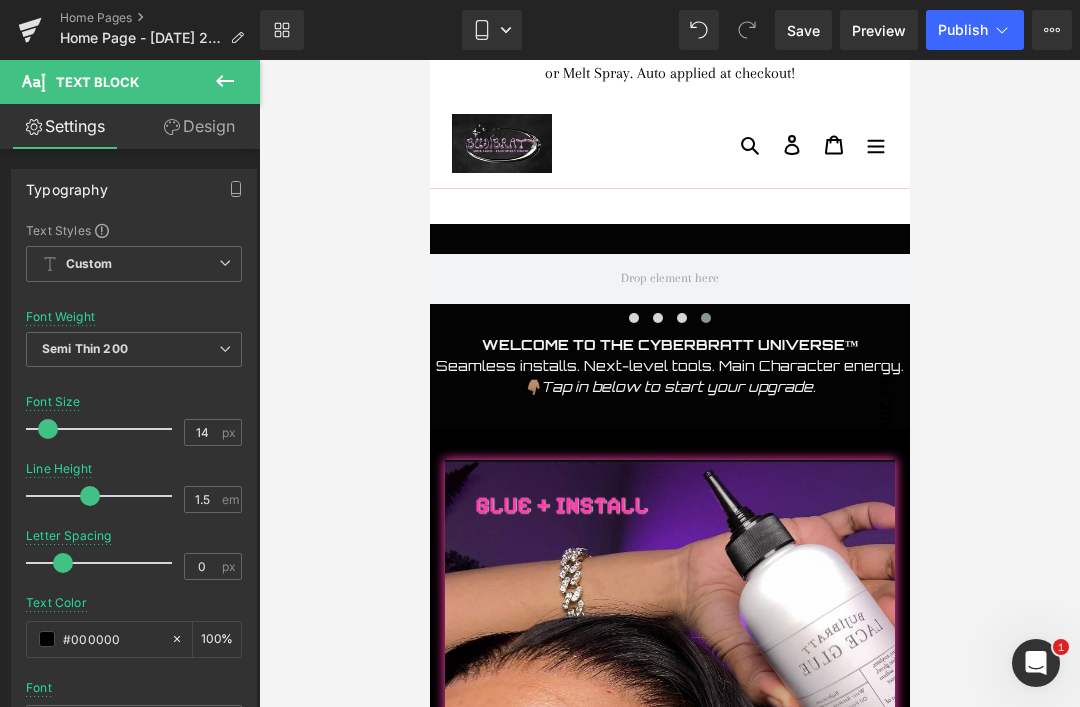 click on "Semi Thin 200" at bounding box center (85, 348) 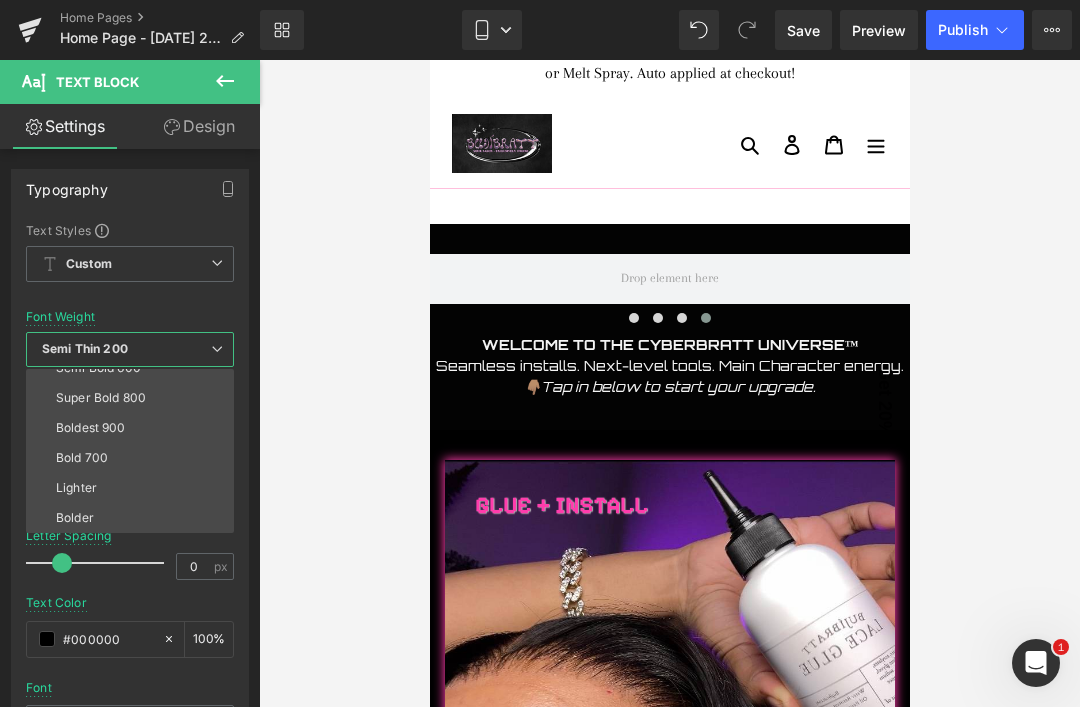 scroll, scrollTop: 166, scrollLeft: 0, axis: vertical 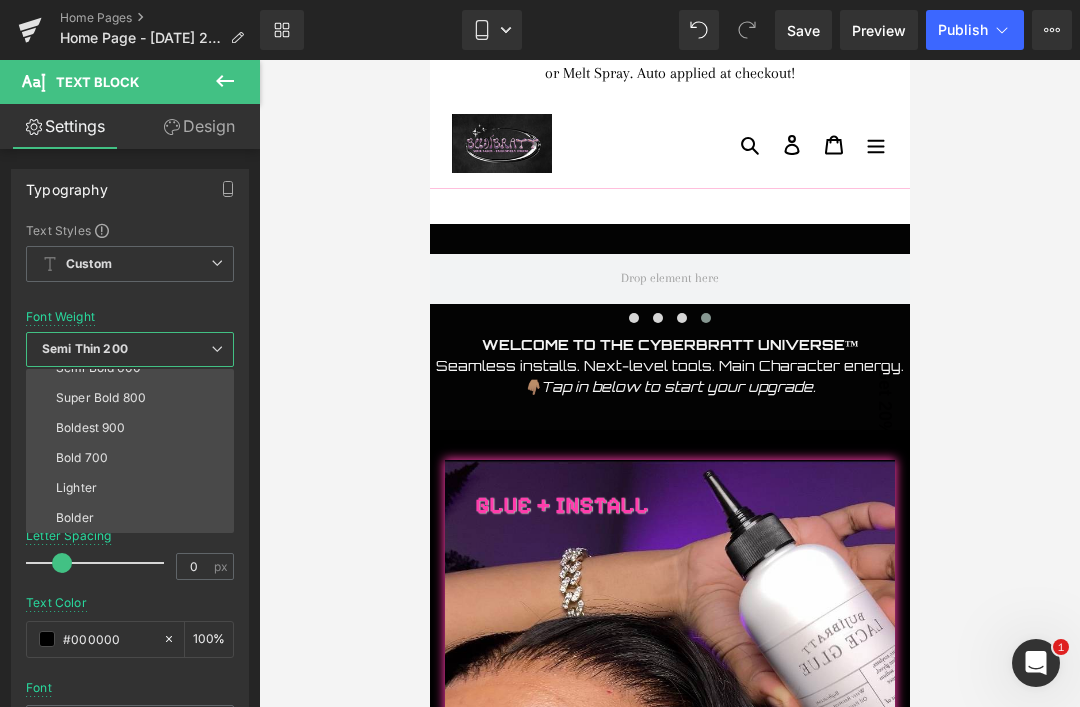 click on "Bolder" at bounding box center (75, 518) 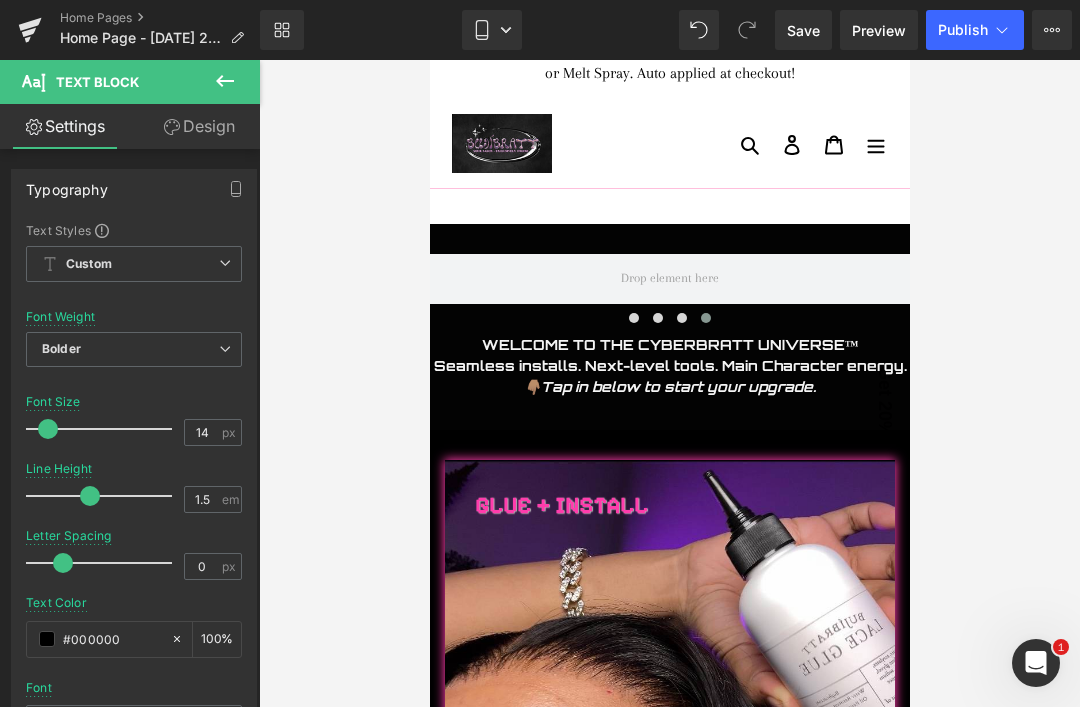 click on "Bolder" at bounding box center (134, 349) 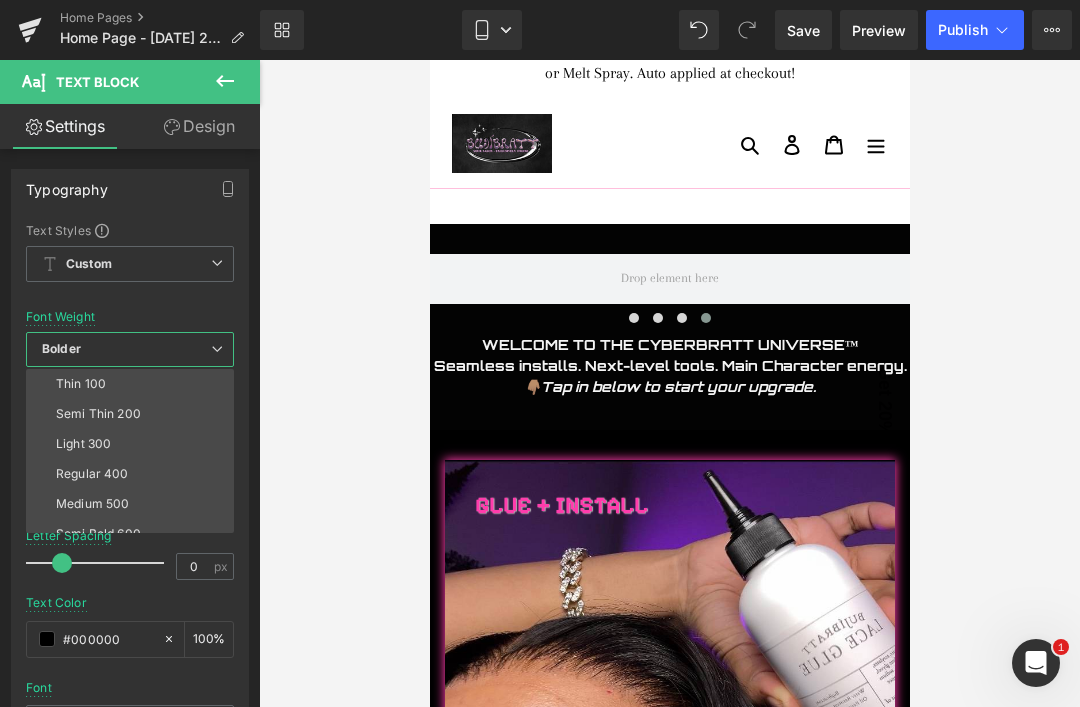 scroll, scrollTop: 0, scrollLeft: 0, axis: both 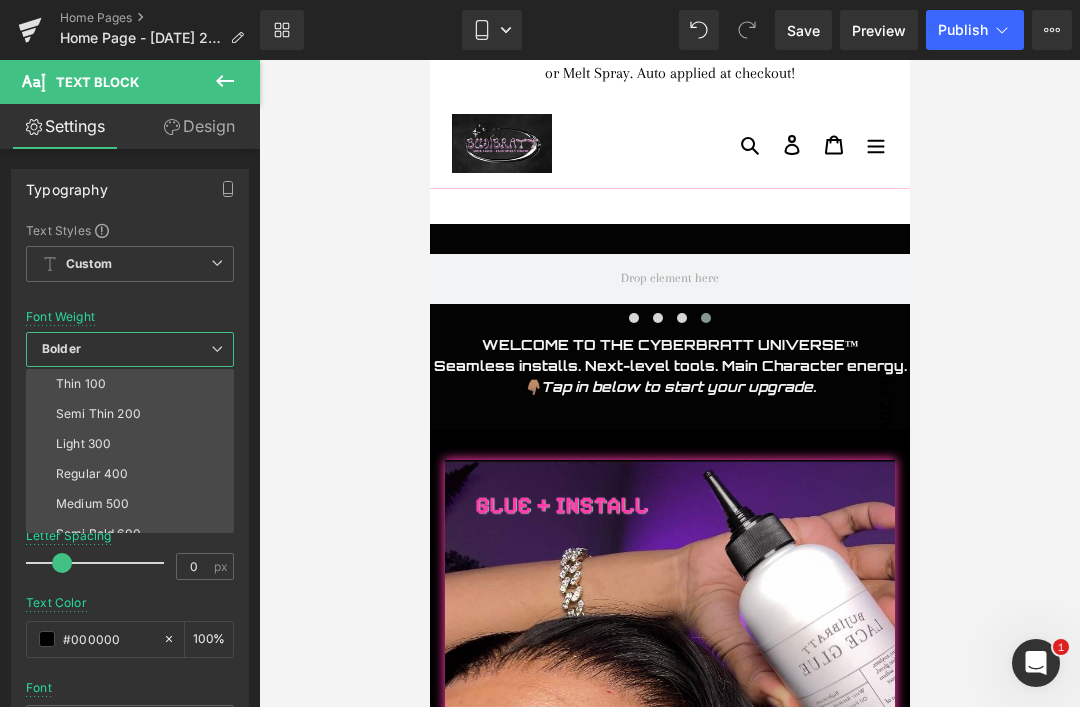 click on "Thin 100" at bounding box center (81, 384) 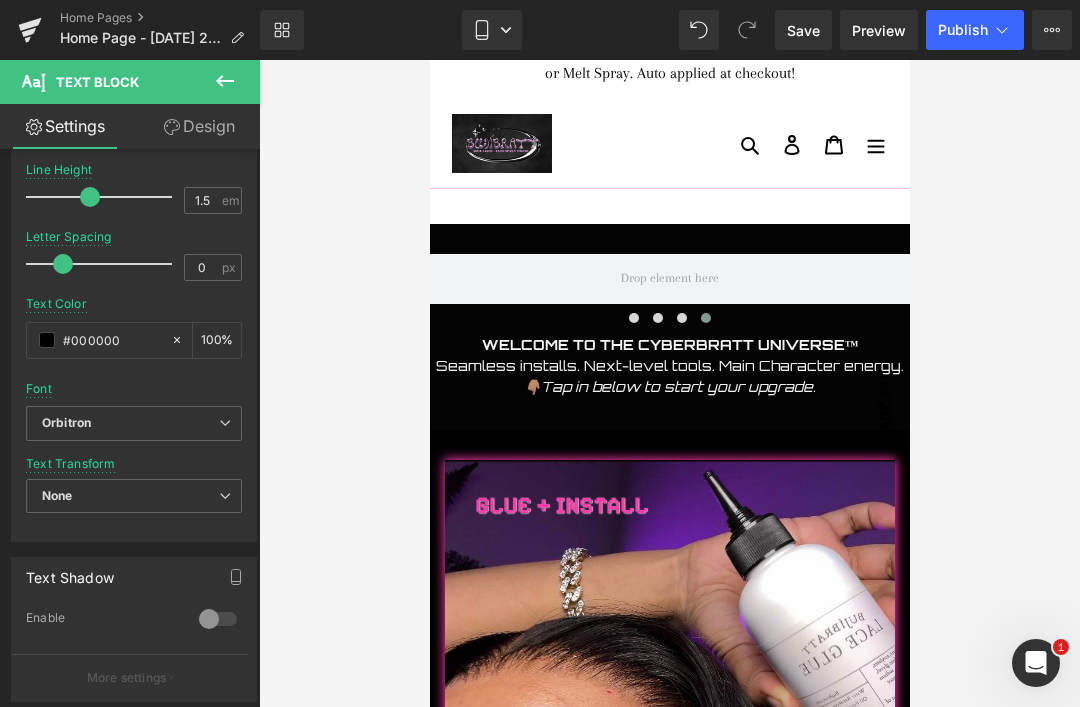 scroll, scrollTop: 299, scrollLeft: 0, axis: vertical 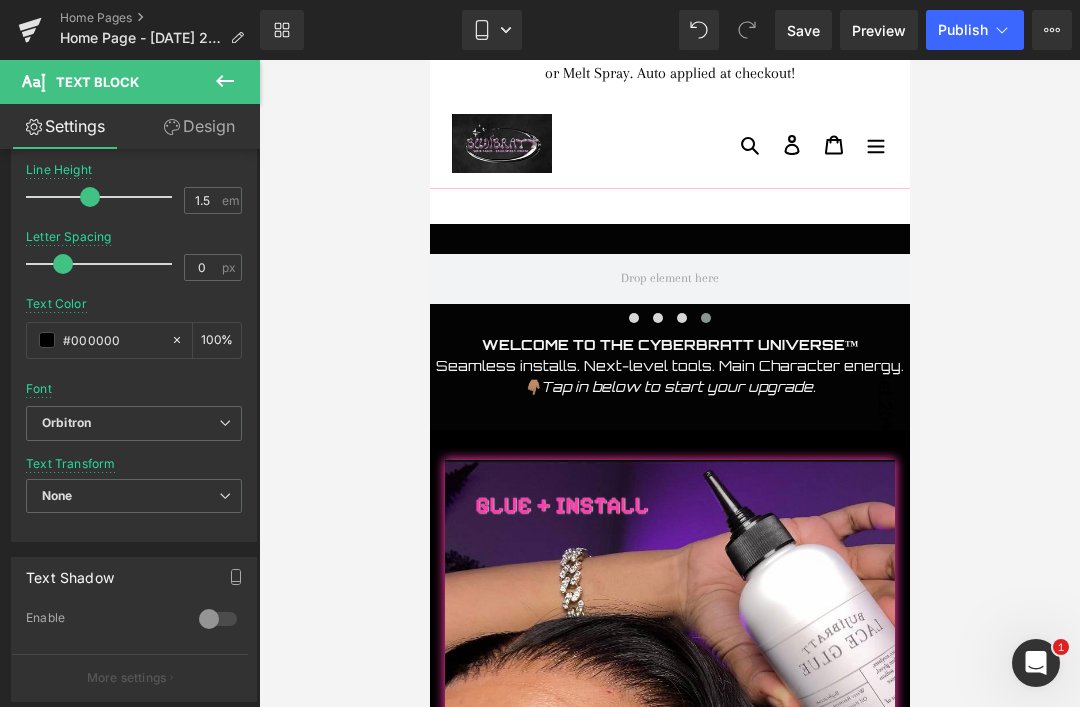 click on "Orbitron" at bounding box center (66, 423) 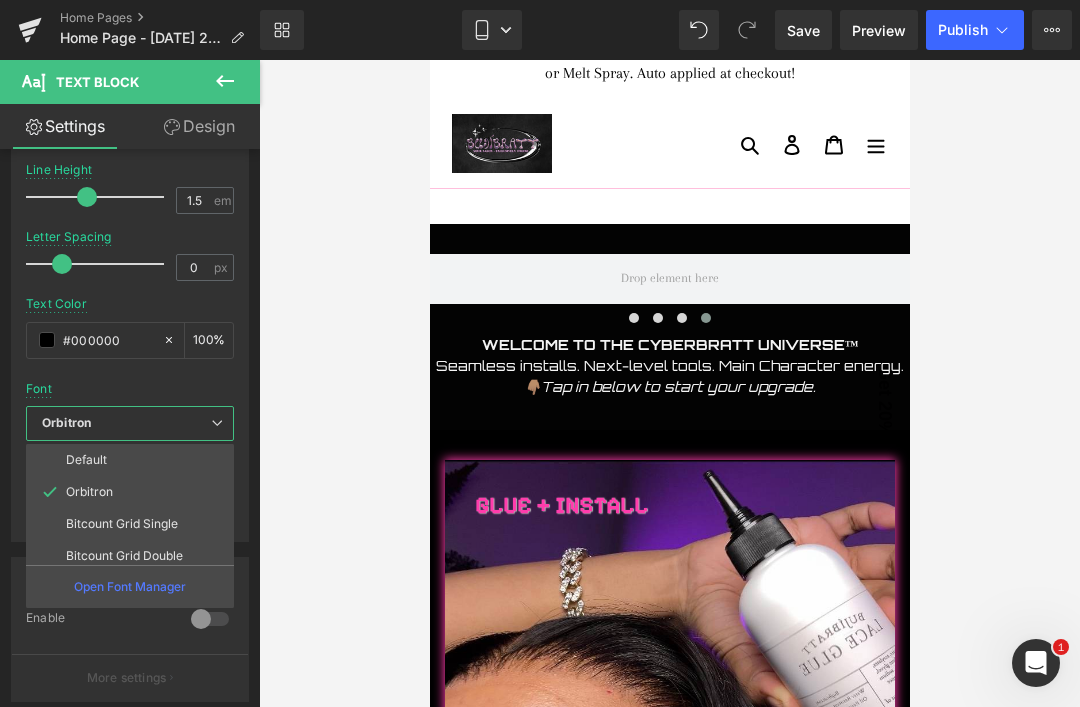 click on "Default" at bounding box center [134, 460] 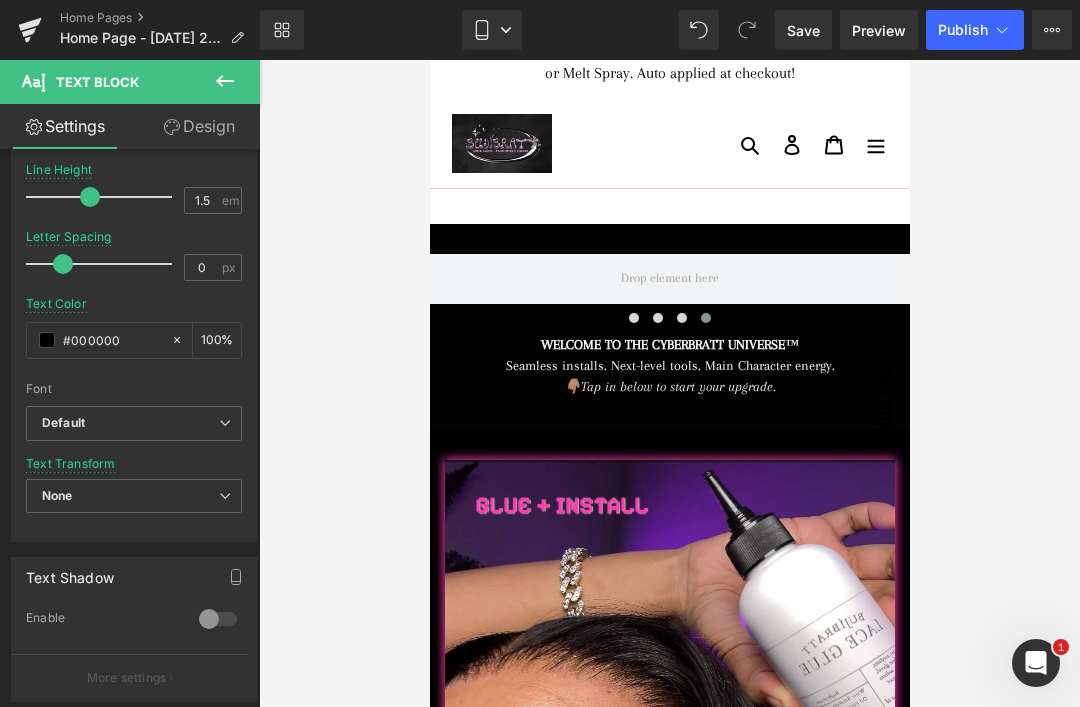 click on "Default" at bounding box center [134, 423] 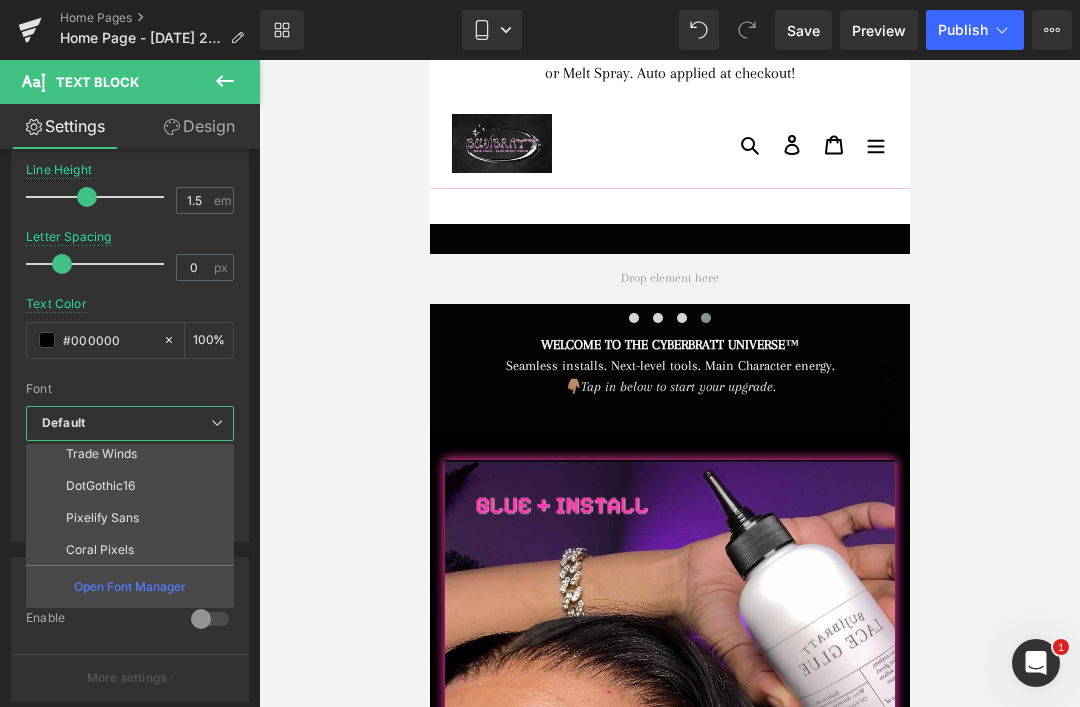 scroll, scrollTop: 196, scrollLeft: 0, axis: vertical 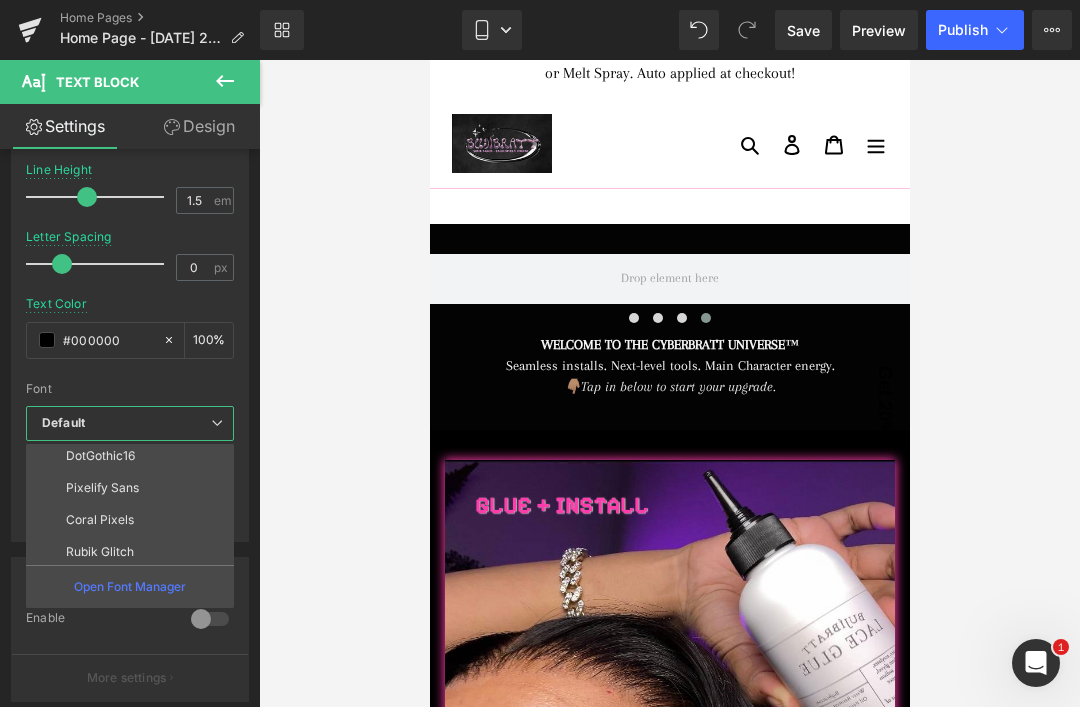 click on "Pixelify Sans" at bounding box center [102, 488] 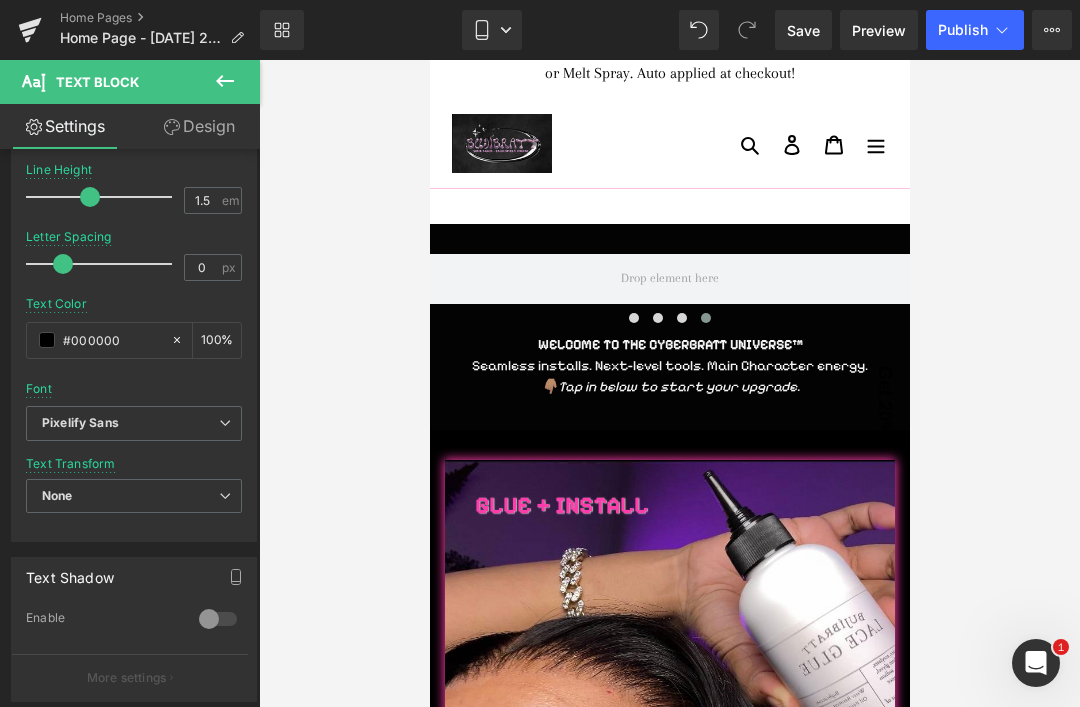 click on "Pixelify Sans" at bounding box center [134, 423] 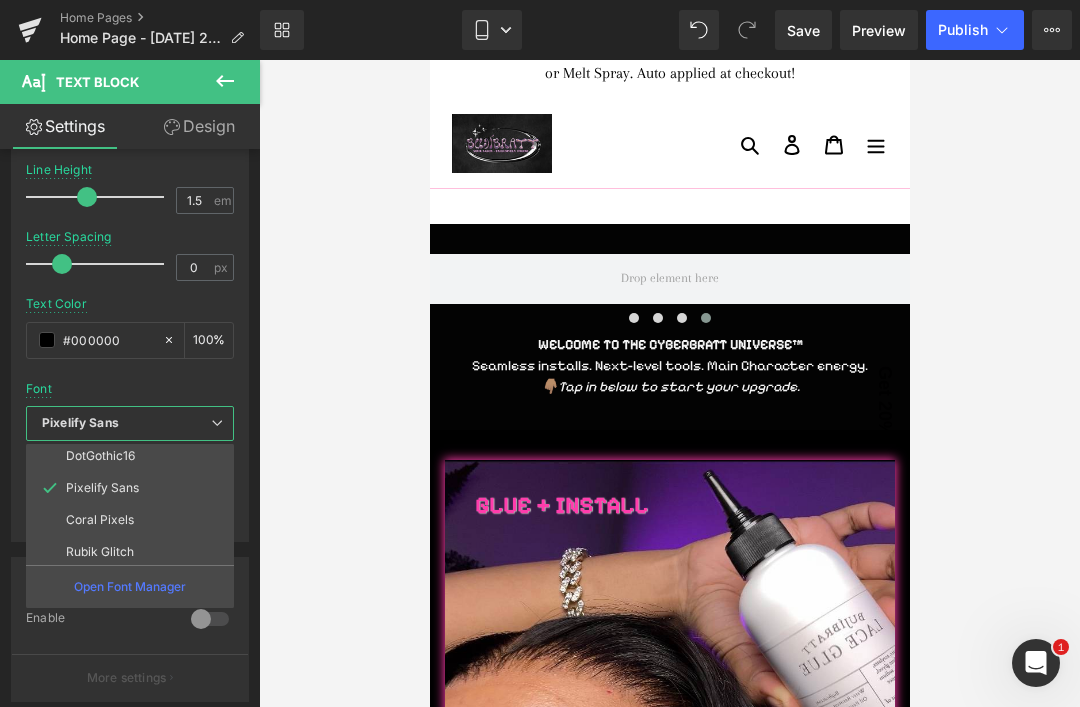 click on "Rubik Glitch" at bounding box center (100, 552) 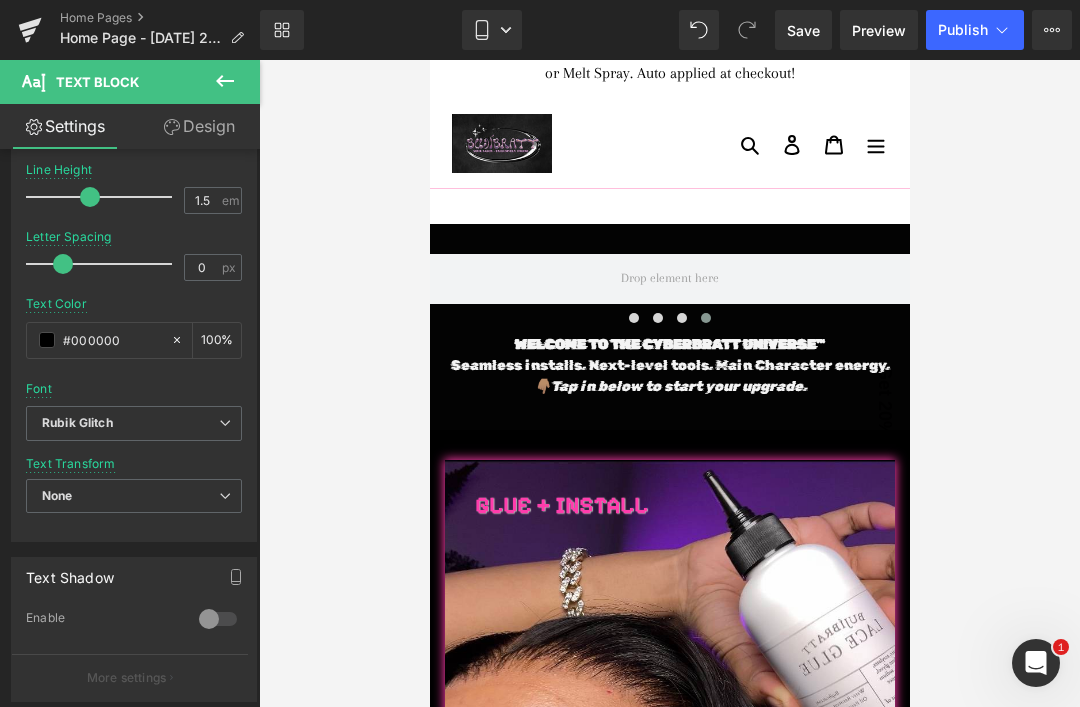 click on "Rubik Glitch" at bounding box center (77, 423) 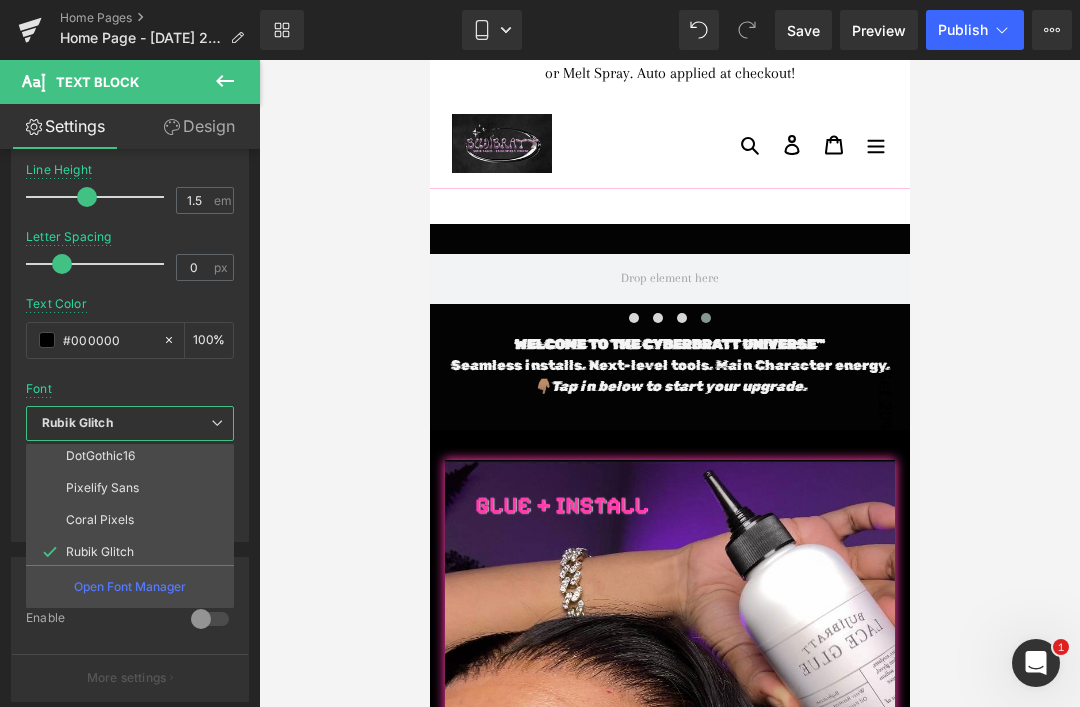 click on "Coral Pixels" at bounding box center [100, 520] 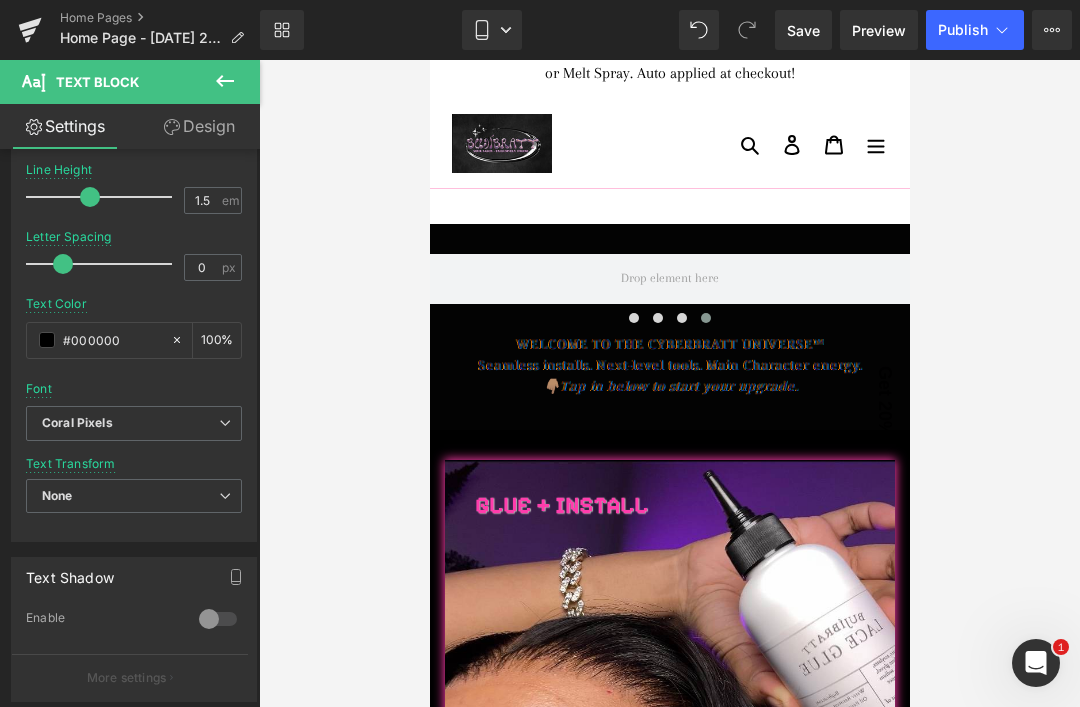 click on "Coral Pixels" at bounding box center [134, 423] 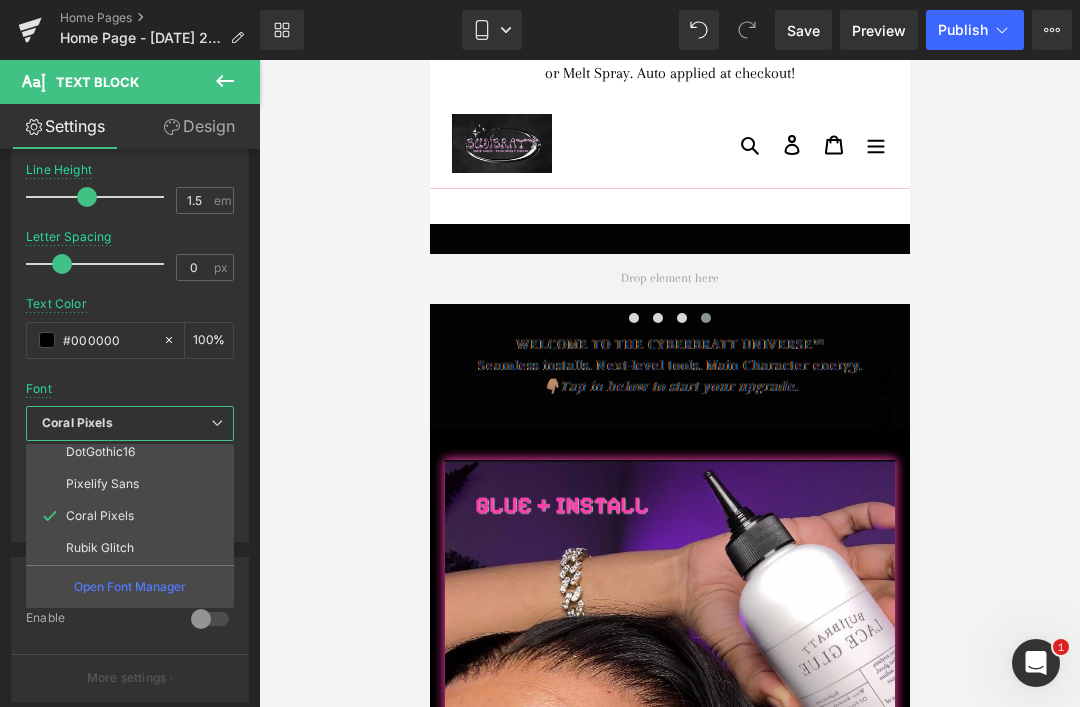 scroll, scrollTop: 200, scrollLeft: 0, axis: vertical 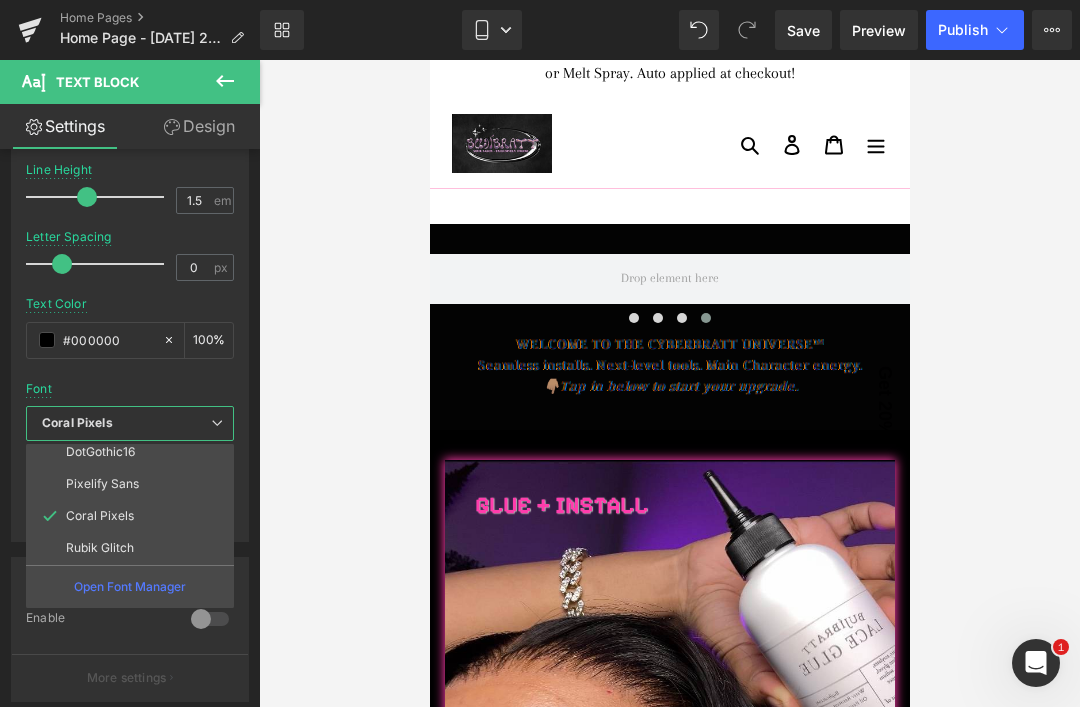 click on "DotGothic16" at bounding box center (100, 452) 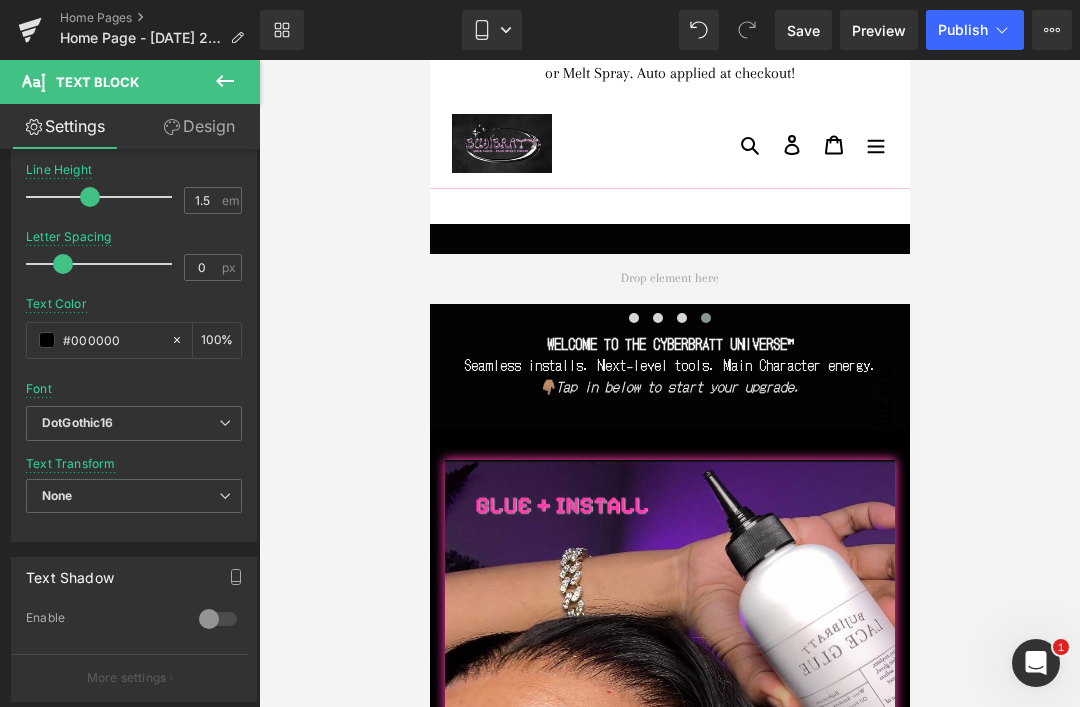 click on "DotGothic16" at bounding box center [78, 423] 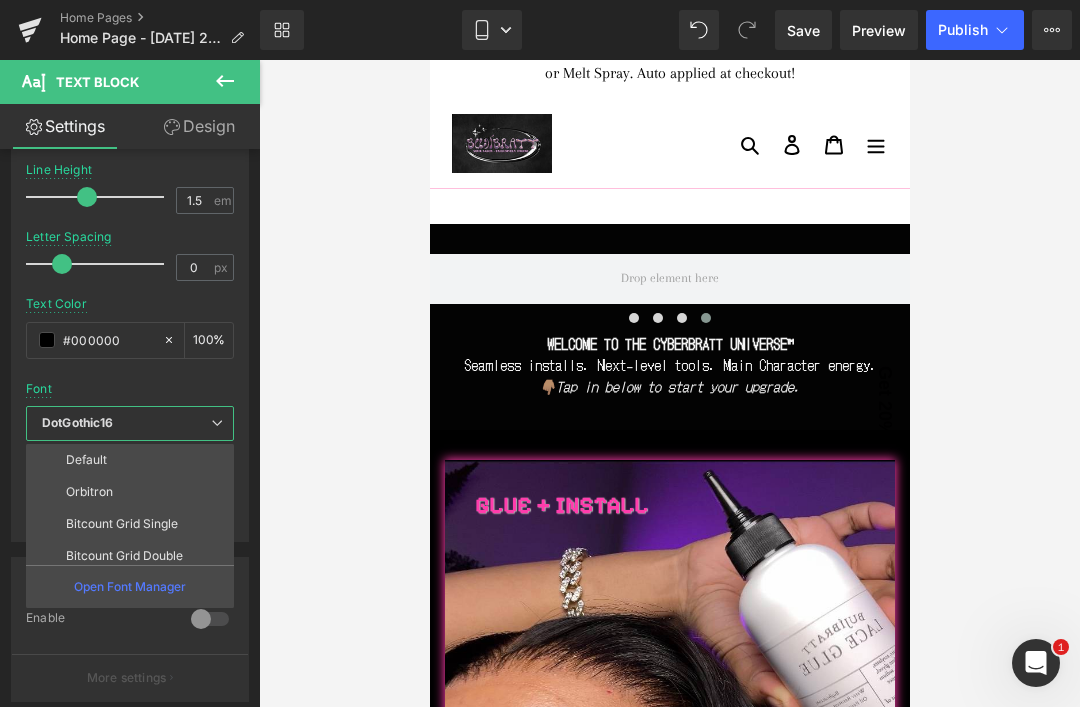 scroll, scrollTop: 0, scrollLeft: 0, axis: both 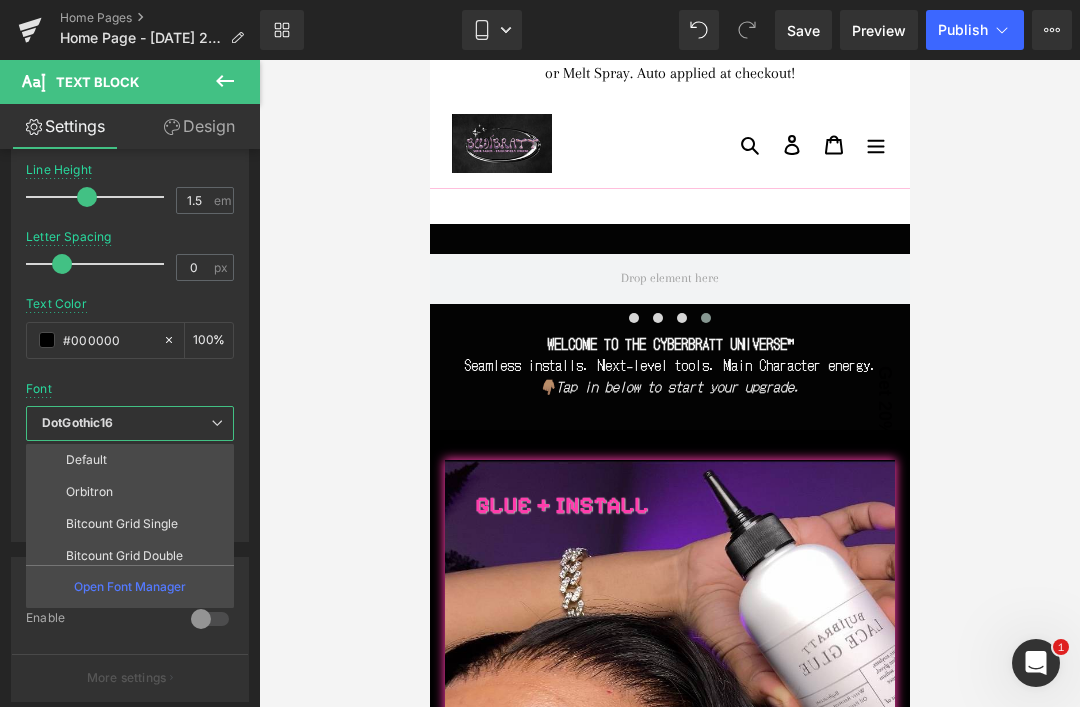 click on "Default" at bounding box center [86, 460] 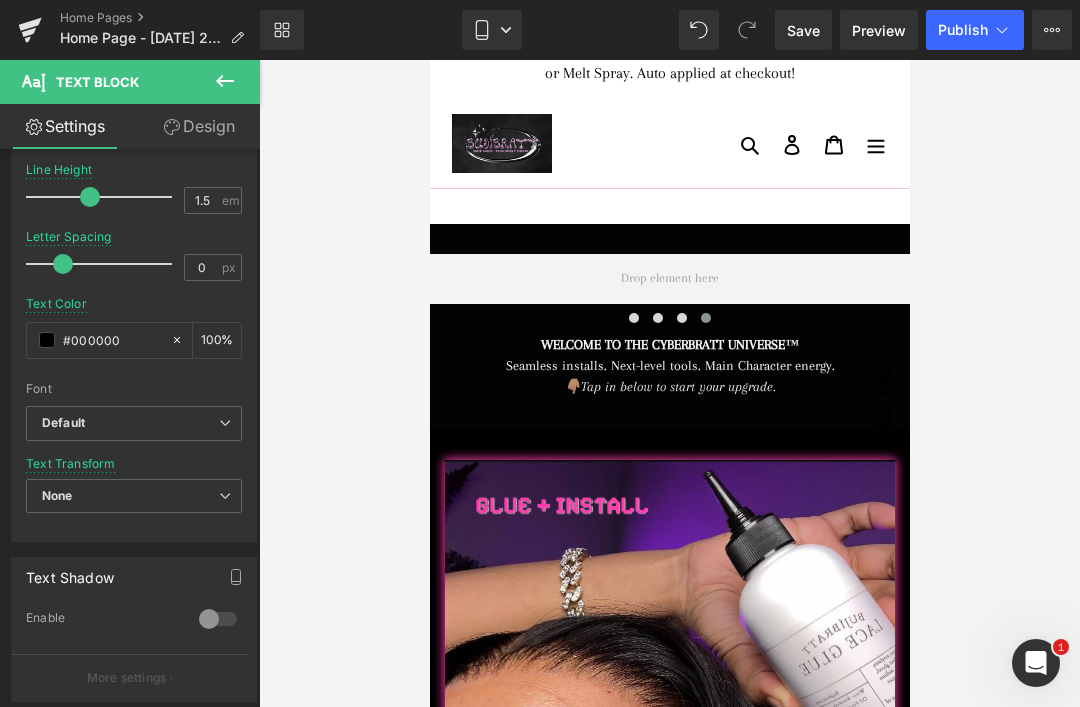 click on "Default" at bounding box center (63, 423) 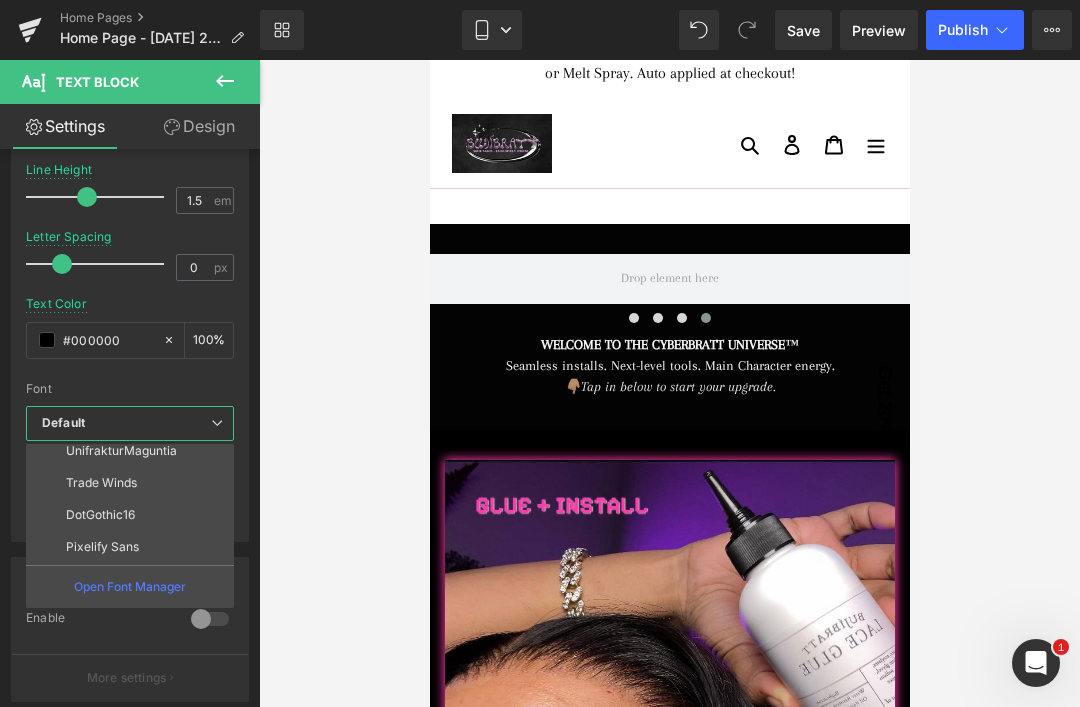 scroll, scrollTop: 138, scrollLeft: 0, axis: vertical 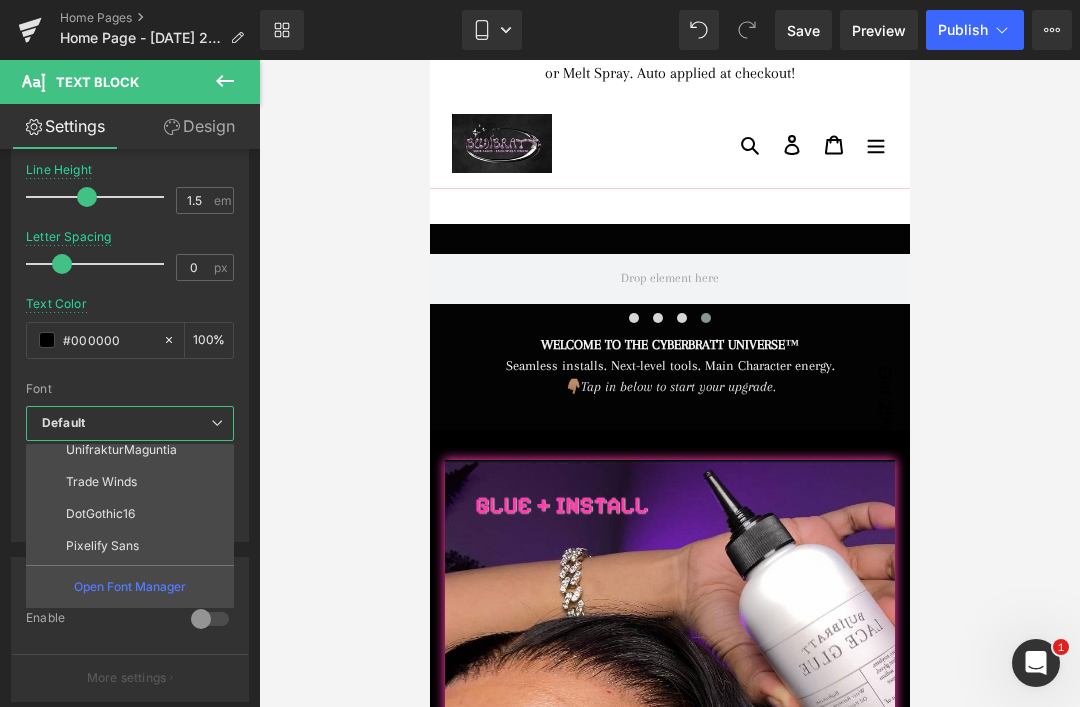 click on "DotGothic16" at bounding box center (134, 514) 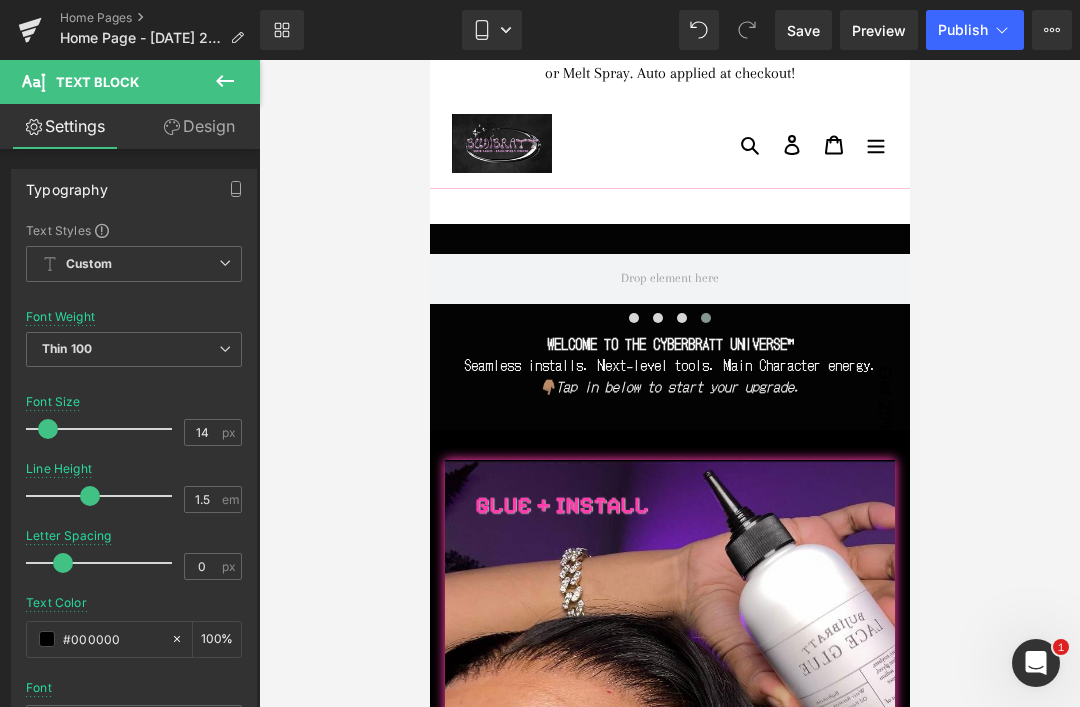 scroll, scrollTop: 0, scrollLeft: 0, axis: both 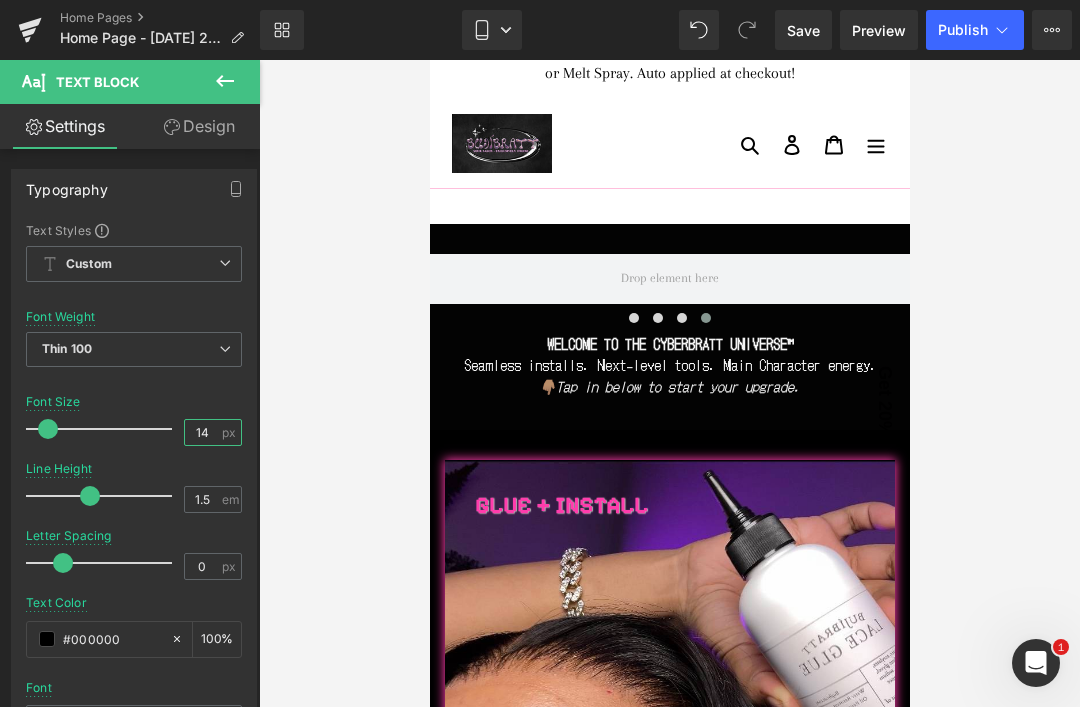 click on "14" at bounding box center [202, 432] 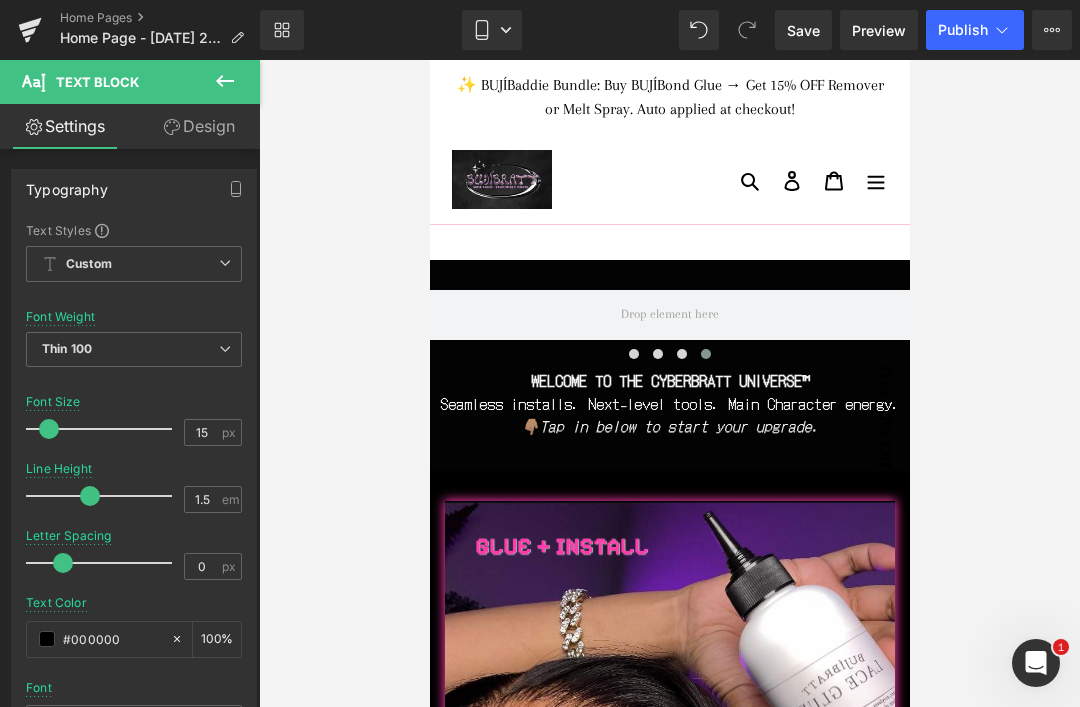 scroll, scrollTop: 0, scrollLeft: 0, axis: both 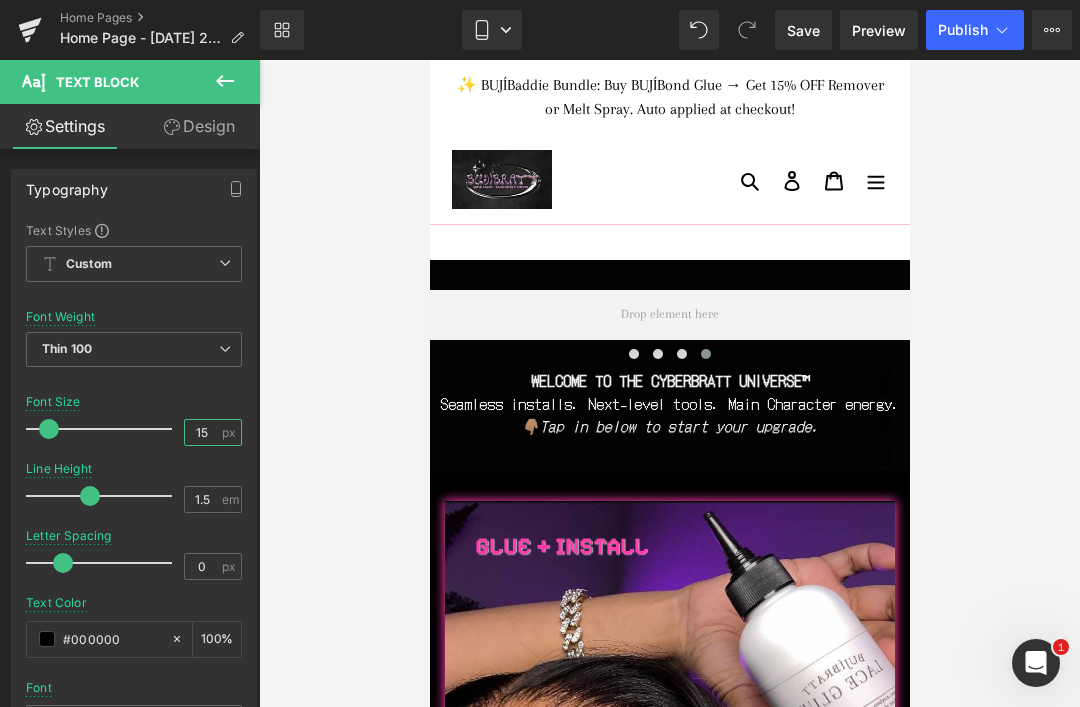 type on "15" 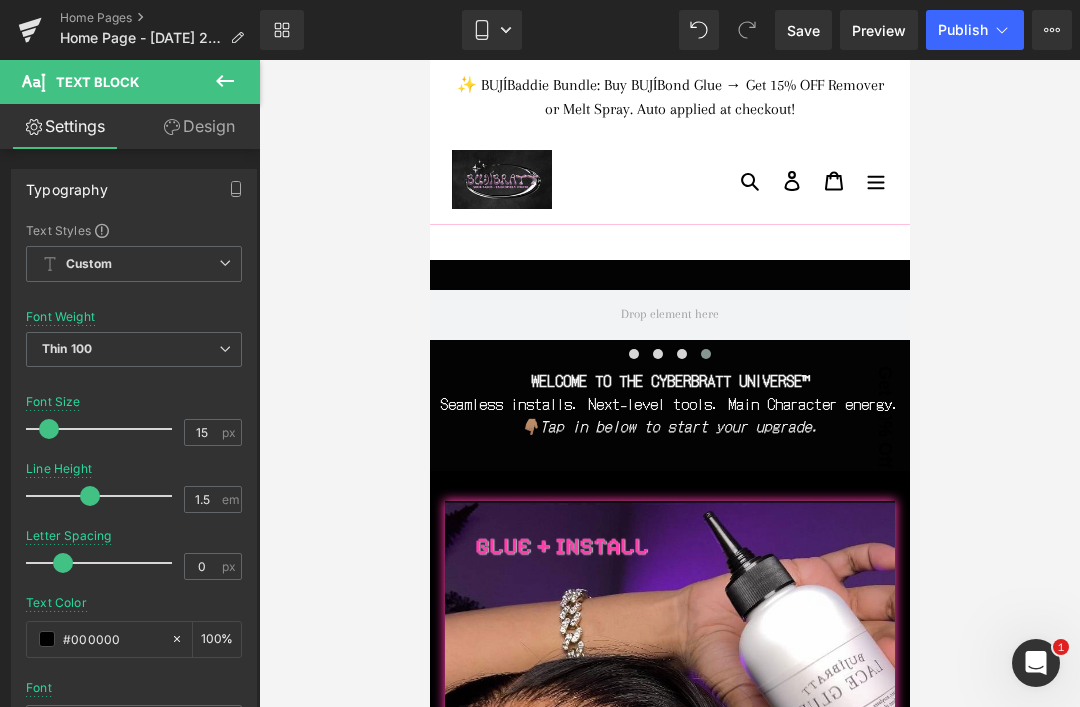 click on "Save" at bounding box center [803, 30] 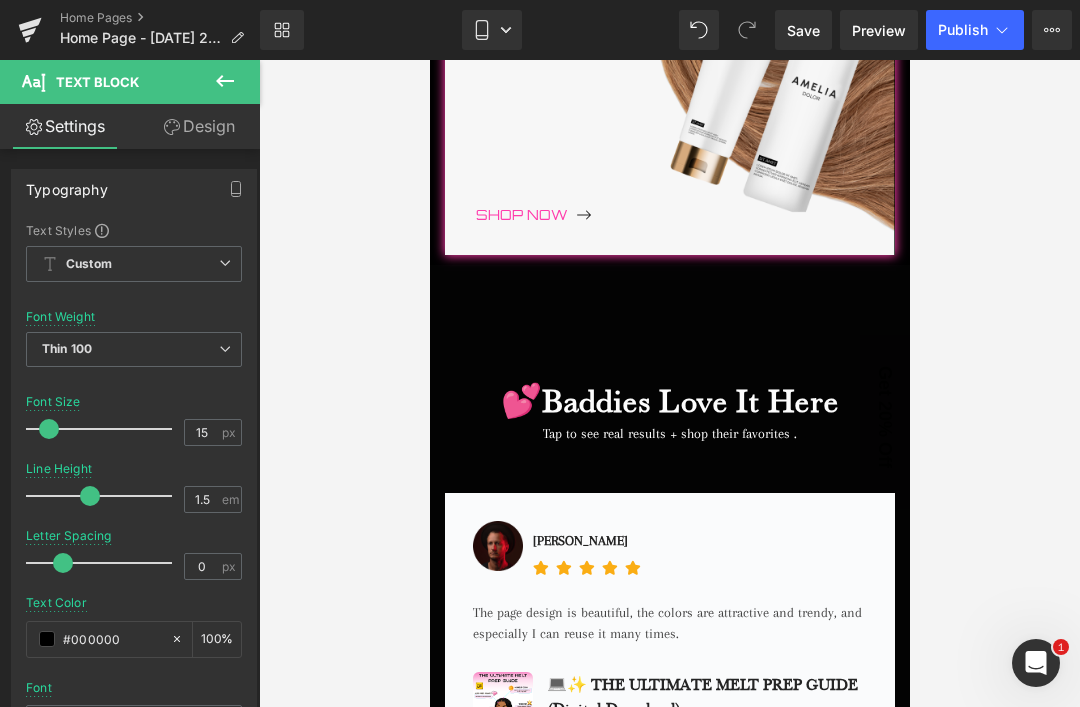 scroll, scrollTop: 1881, scrollLeft: 0, axis: vertical 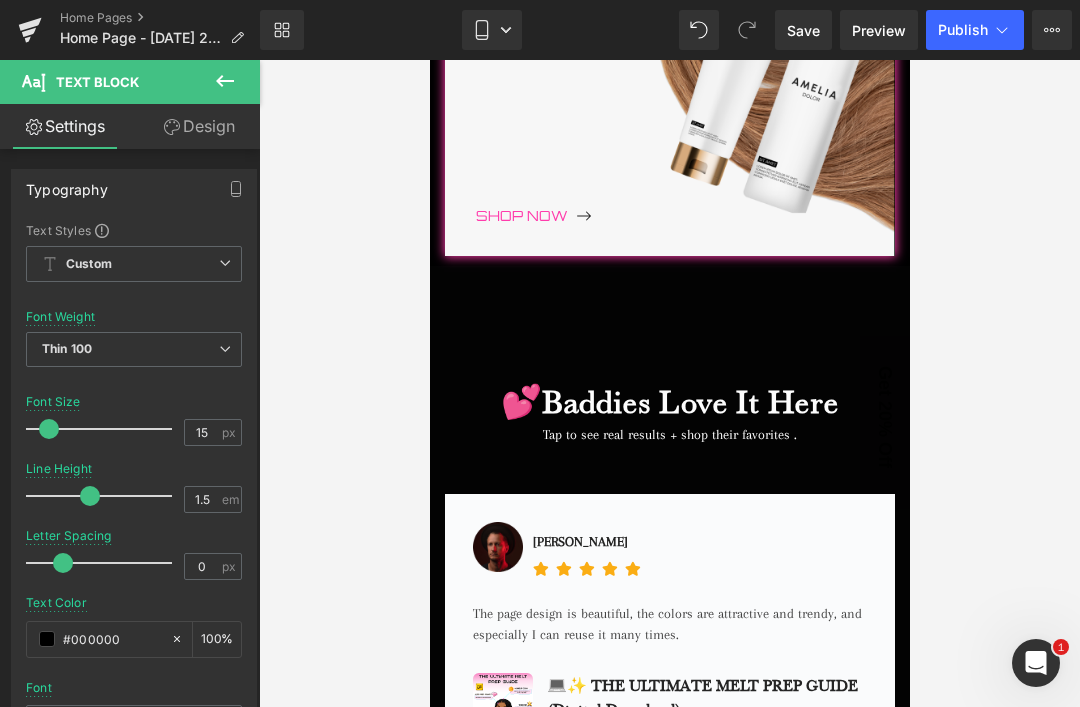 click on "Baddies Love It Here" at bounding box center (689, 401) 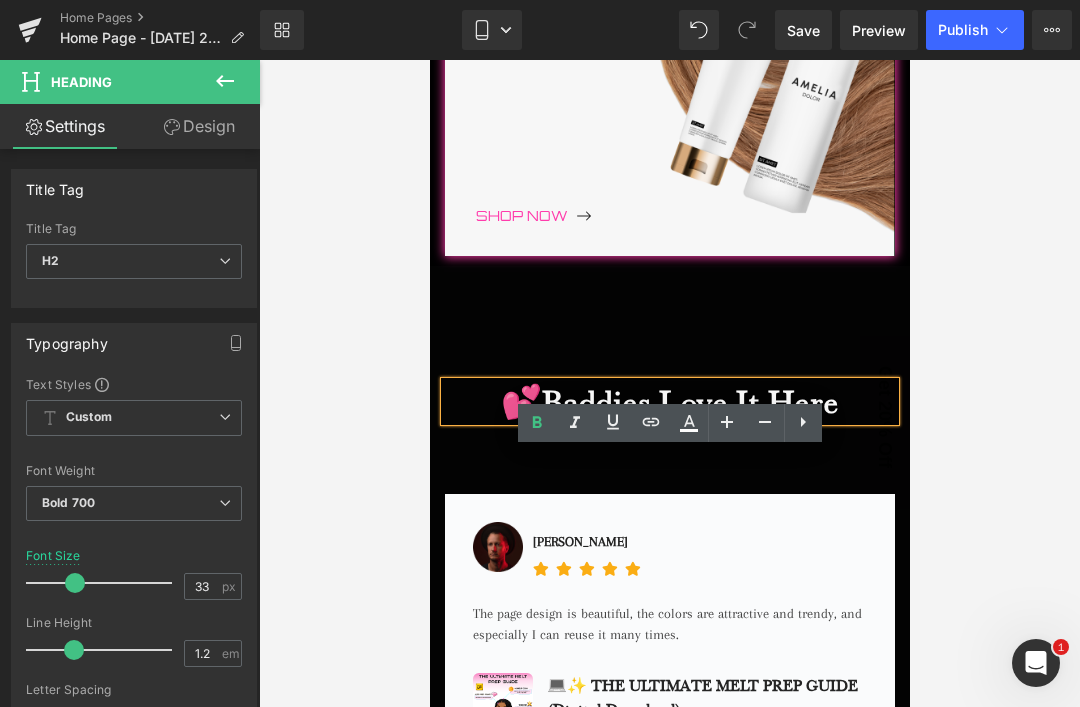 click on "H2" at bounding box center [134, 261] 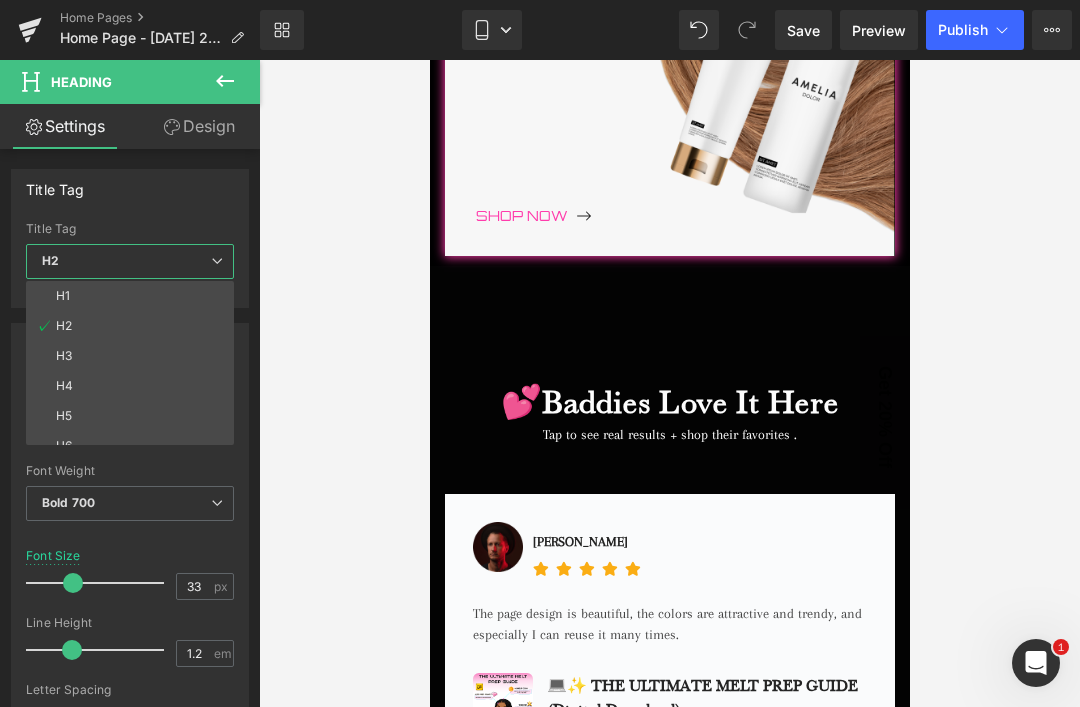 click on "Title Tag" at bounding box center (130, 229) 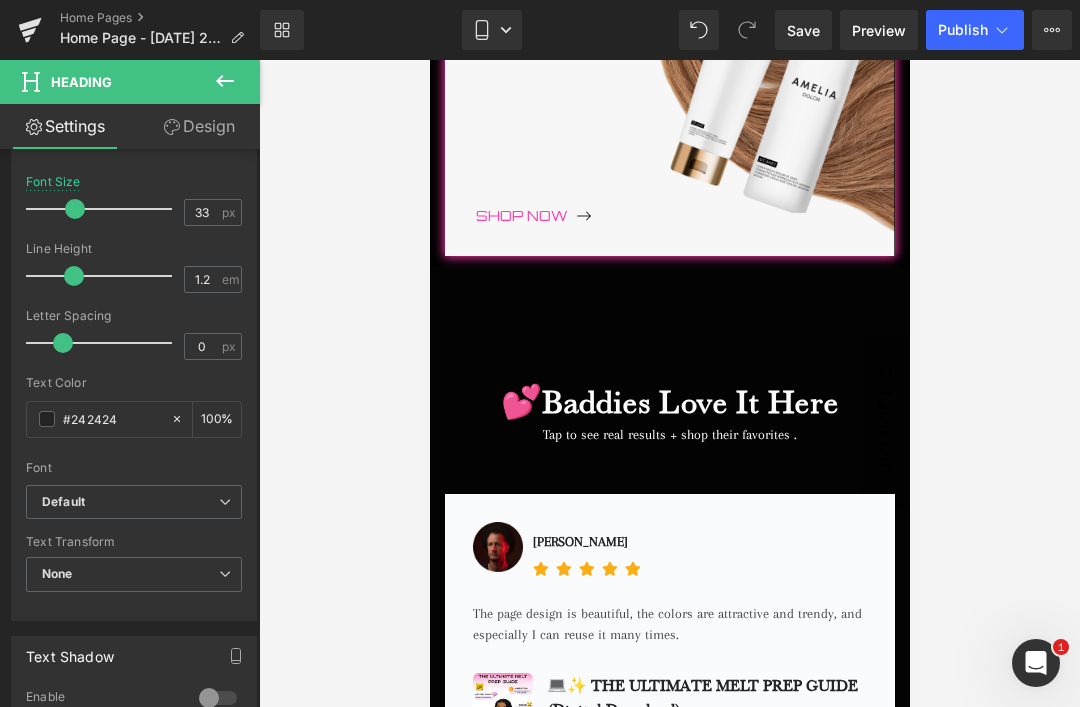 scroll, scrollTop: 406, scrollLeft: 0, axis: vertical 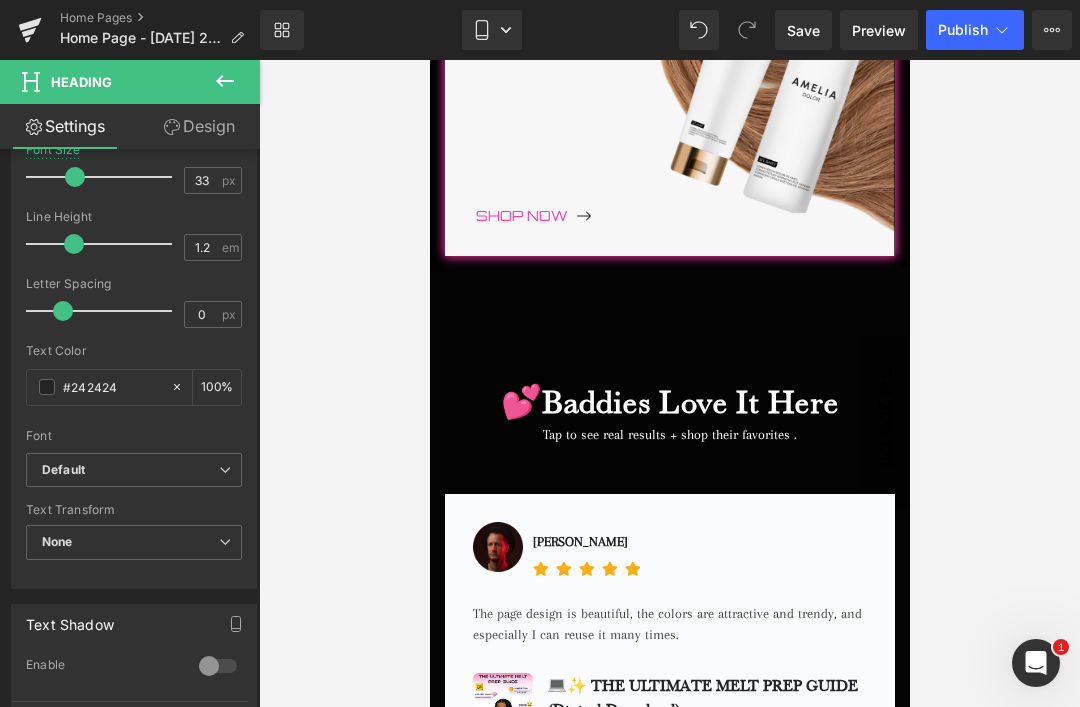 click on "Default" at bounding box center (63, 470) 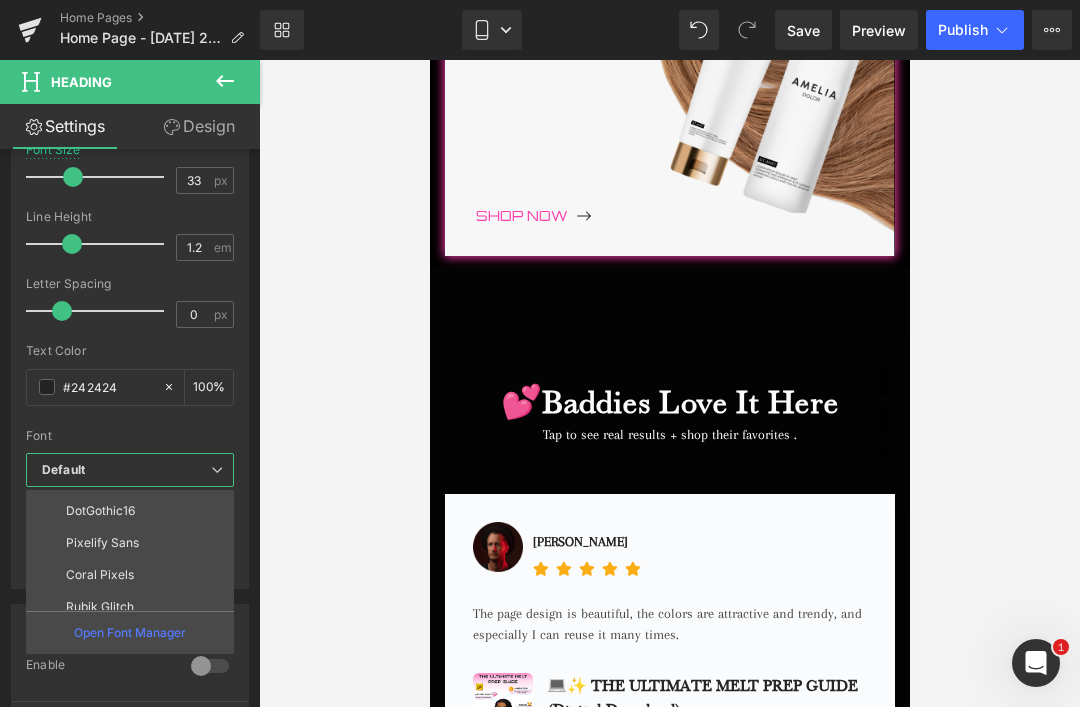 scroll, scrollTop: 185, scrollLeft: 0, axis: vertical 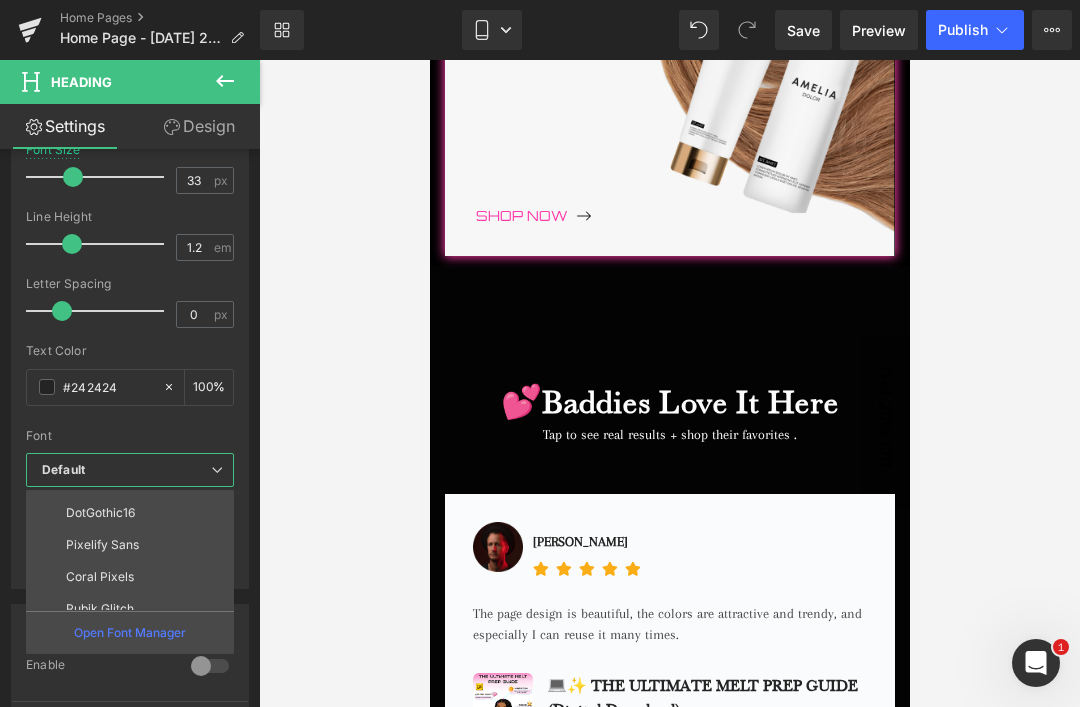 click on "DotGothic16" at bounding box center [100, 513] 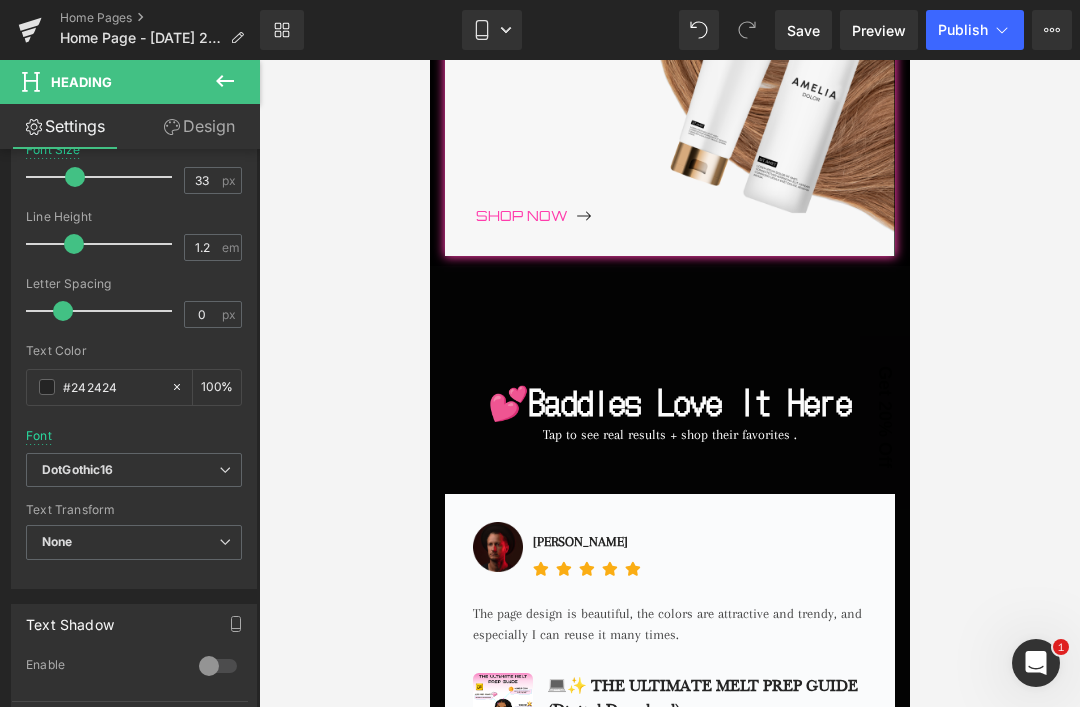 click at bounding box center [429, 60] 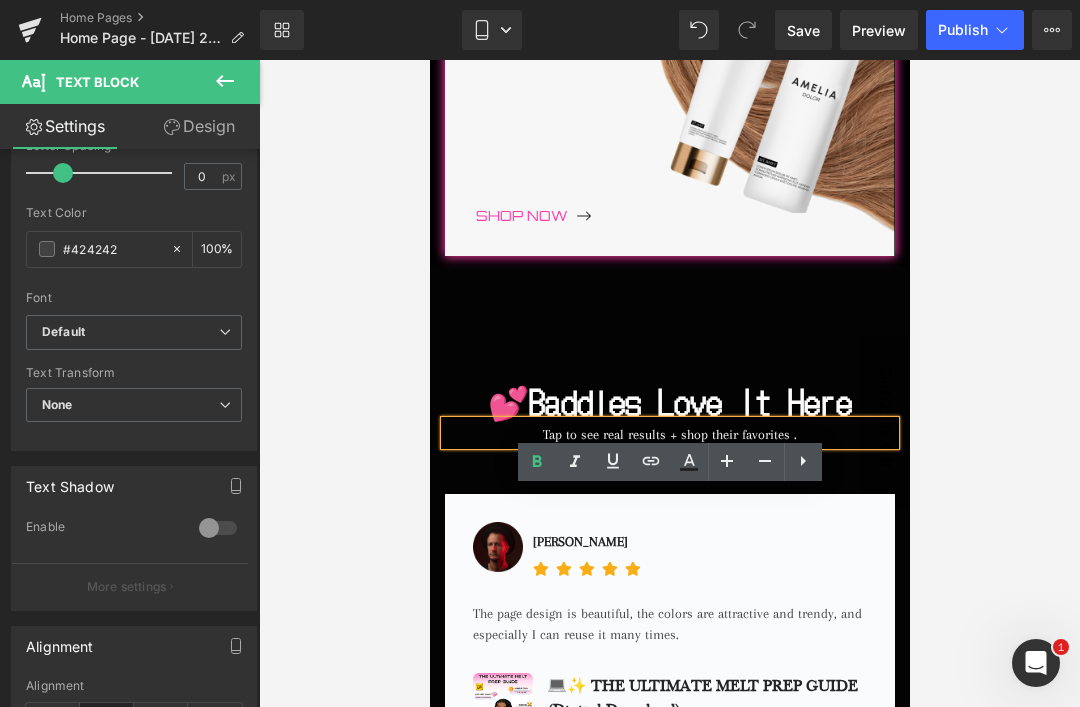 scroll, scrollTop: 418, scrollLeft: 0, axis: vertical 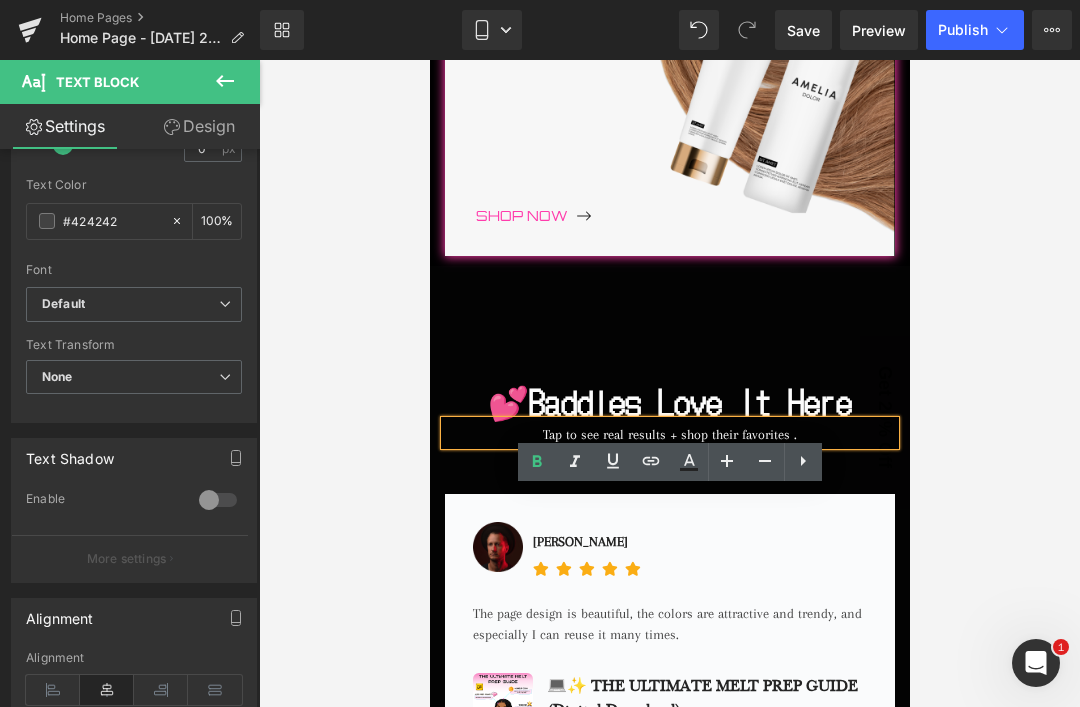 click on "Default" at bounding box center [63, 304] 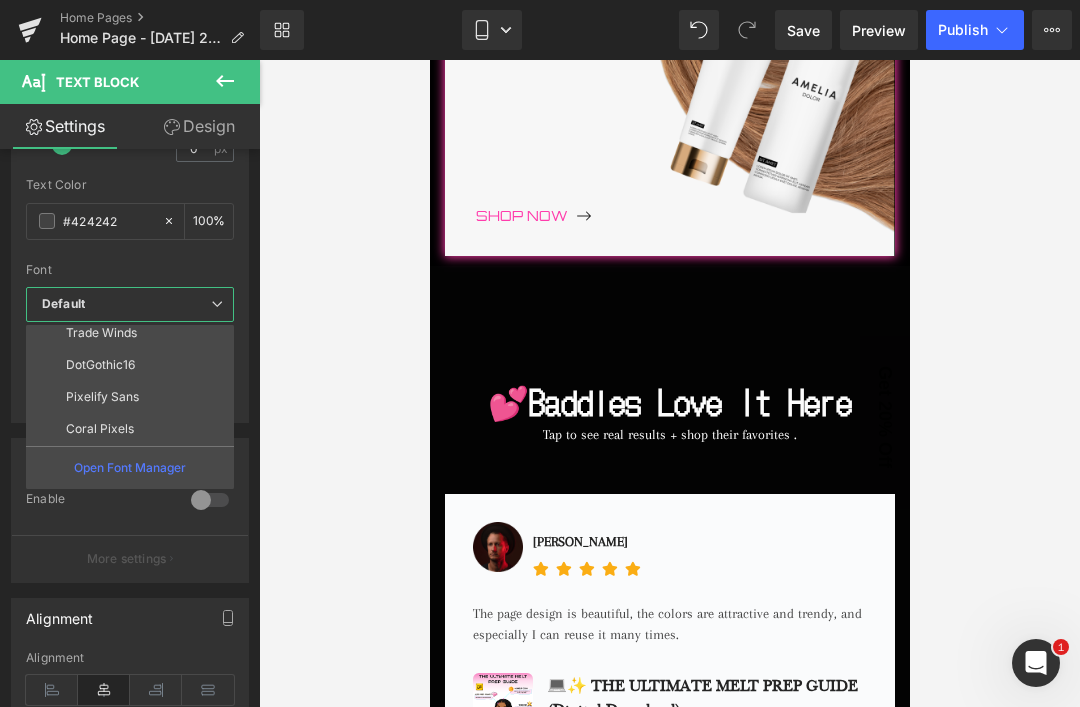 scroll, scrollTop: 167, scrollLeft: 0, axis: vertical 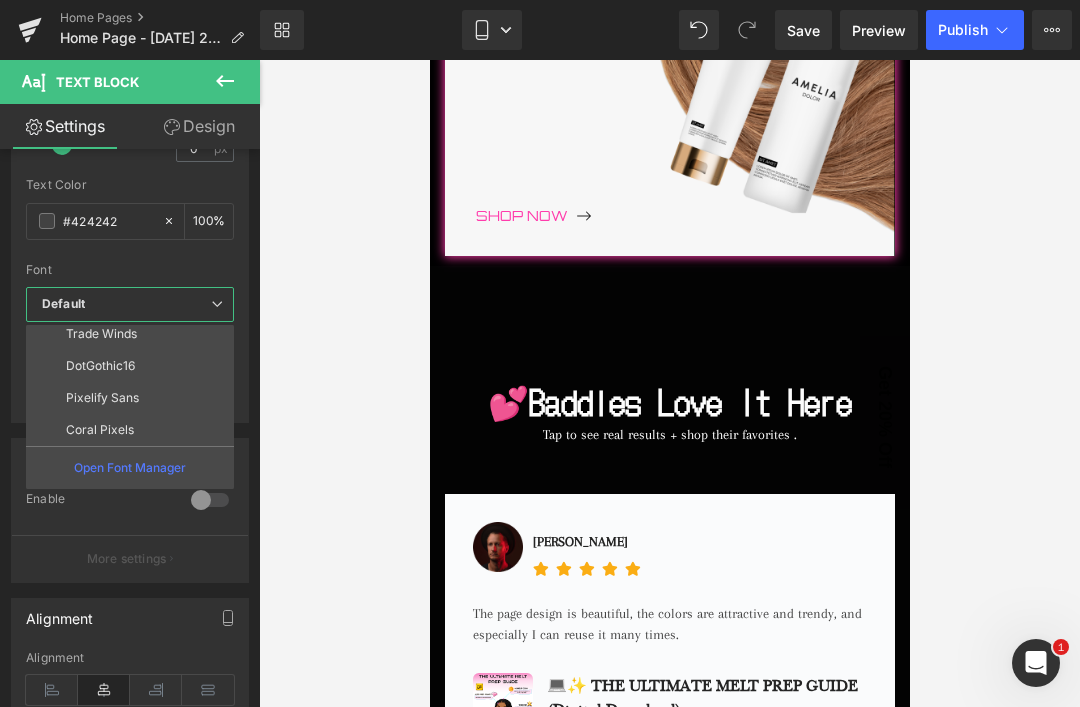 click on "DotGothic16" at bounding box center (100, 366) 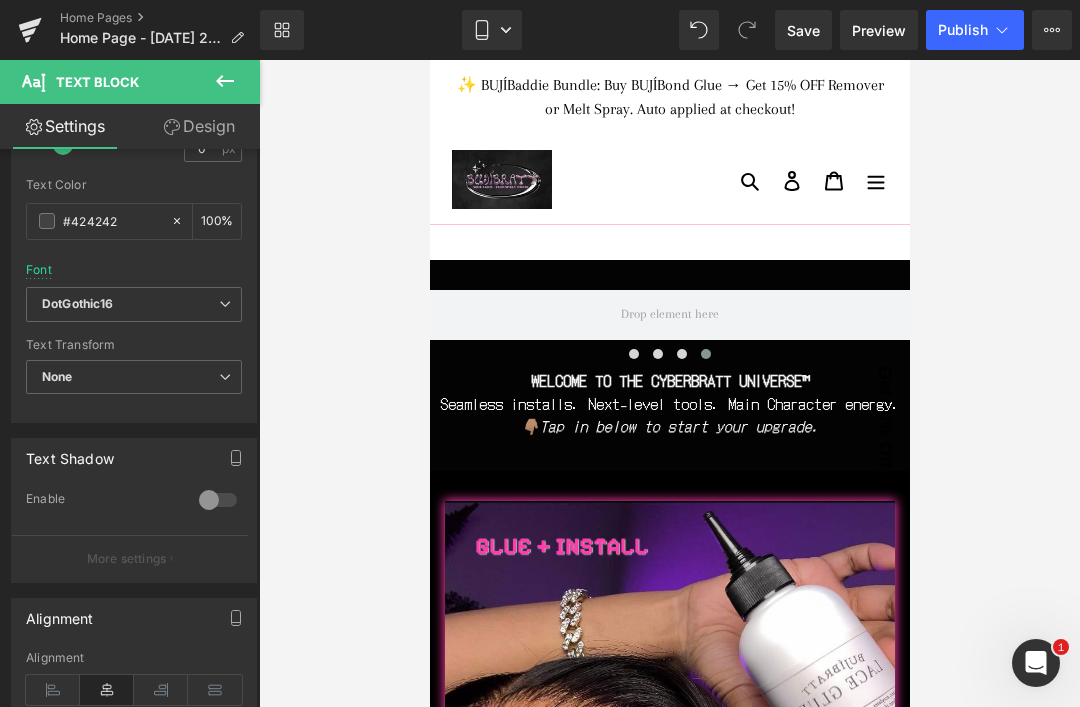 scroll, scrollTop: 0, scrollLeft: 0, axis: both 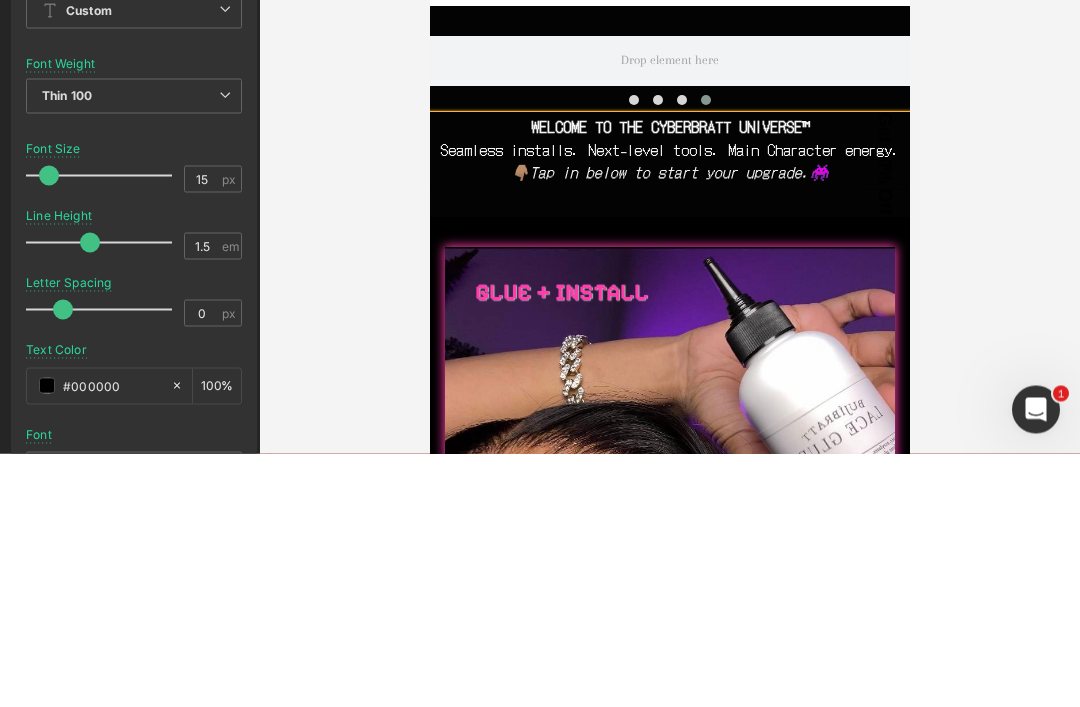 click on "👇🏽Tap in below to start your upgrade.👾" at bounding box center [669, 172] 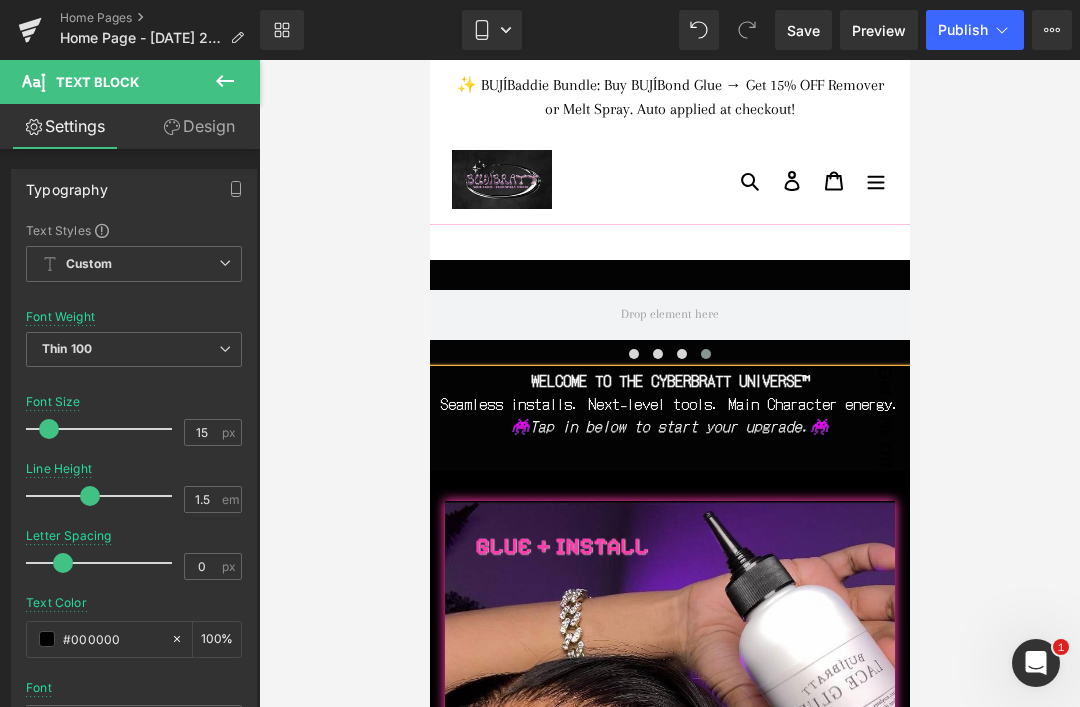 click on "👾Tap in below to start your upgrade.👾" at bounding box center (669, 425) 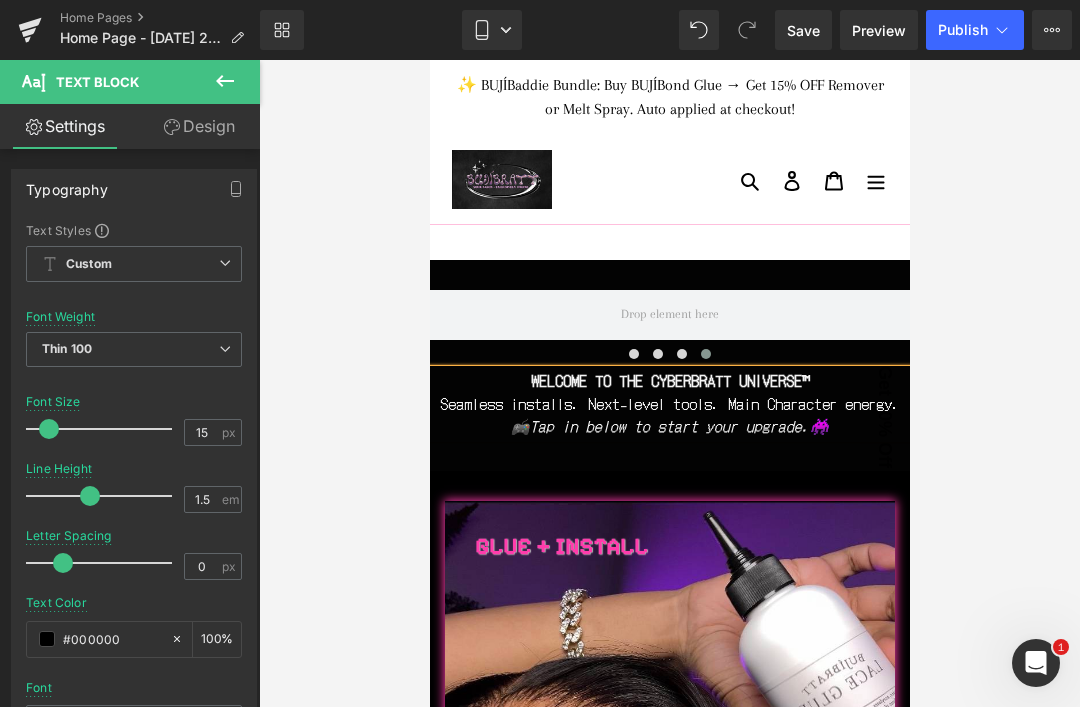scroll, scrollTop: 0, scrollLeft: 0, axis: both 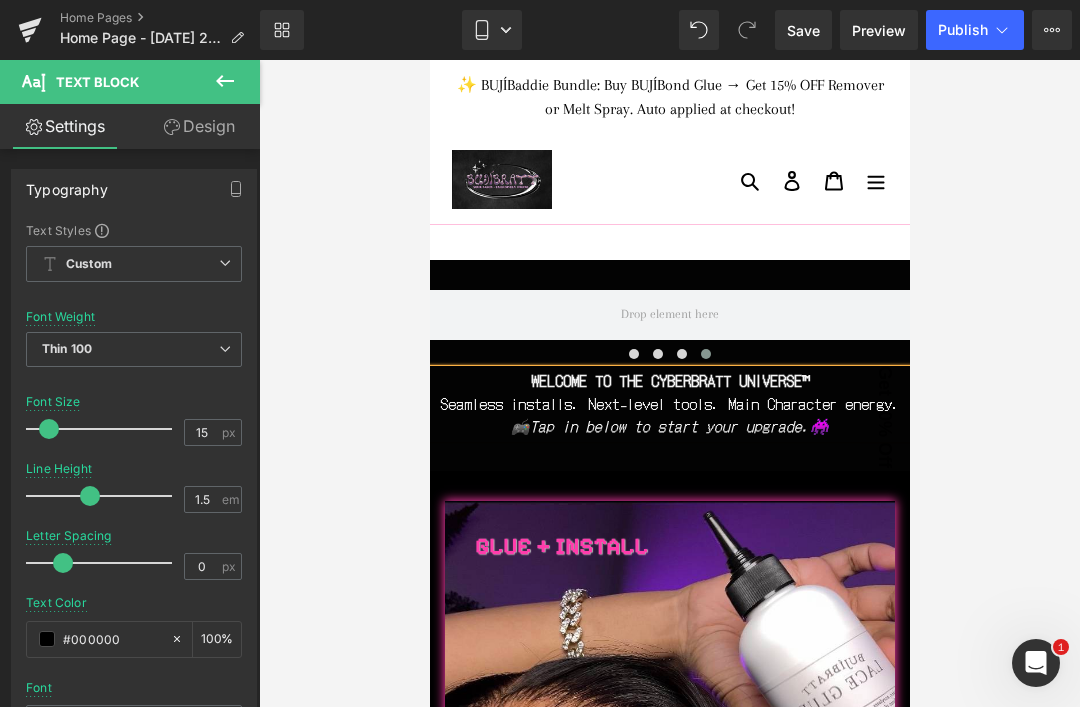 click on "Save" at bounding box center (803, 30) 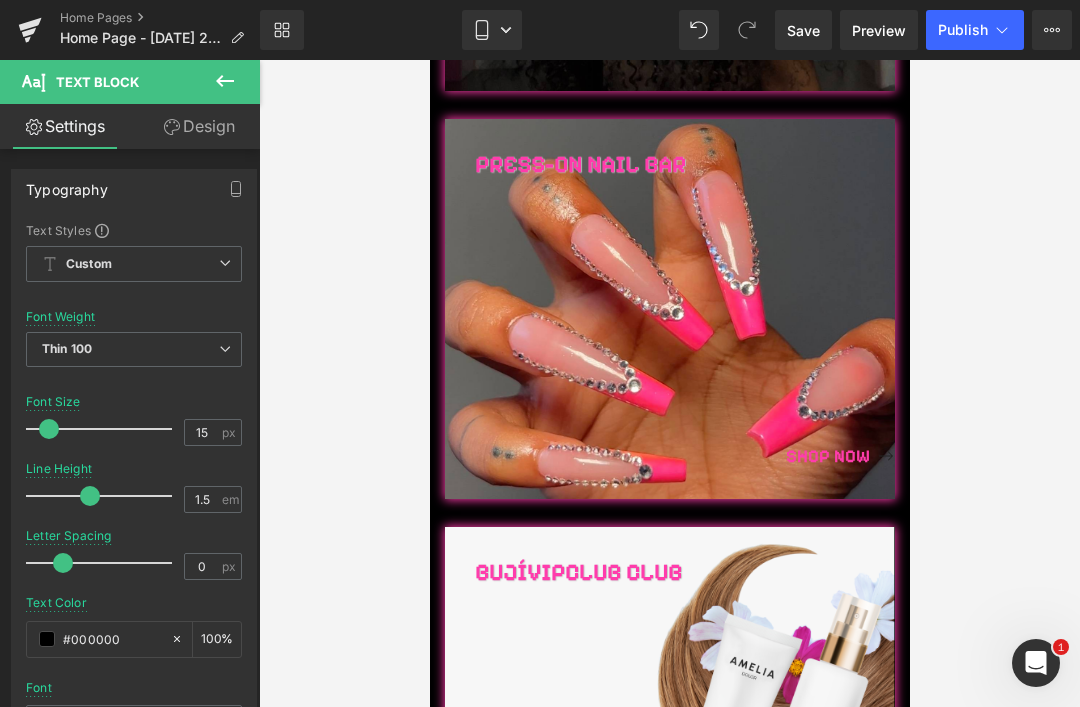 scroll, scrollTop: 1226, scrollLeft: 0, axis: vertical 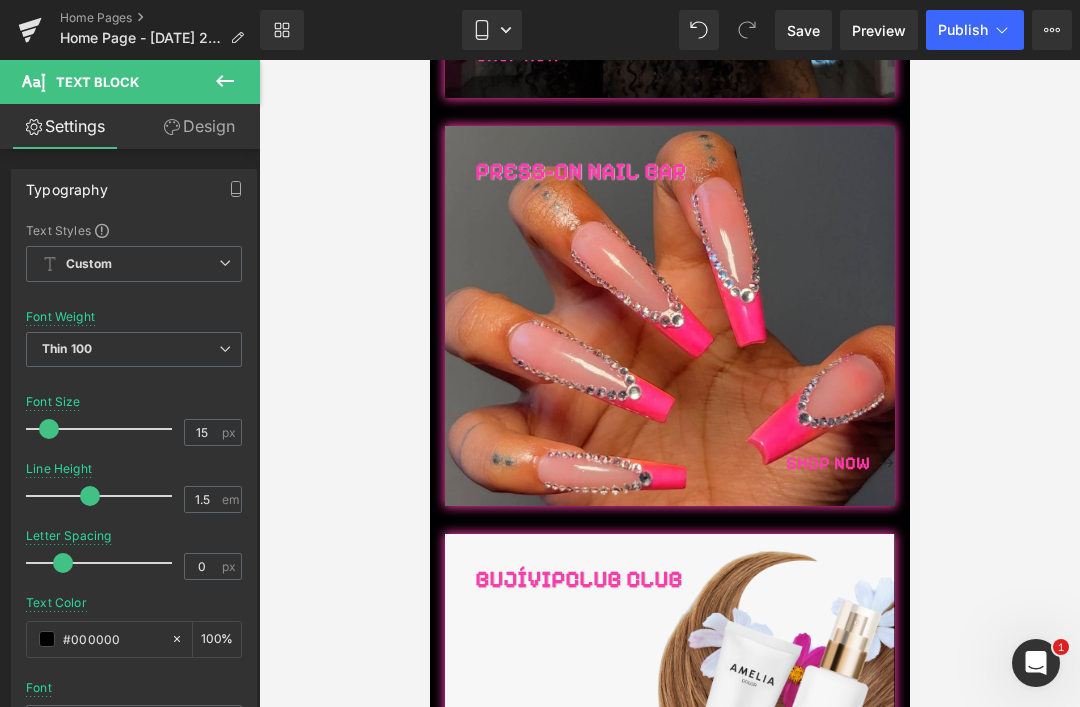 click on "Mobile" at bounding box center (492, 30) 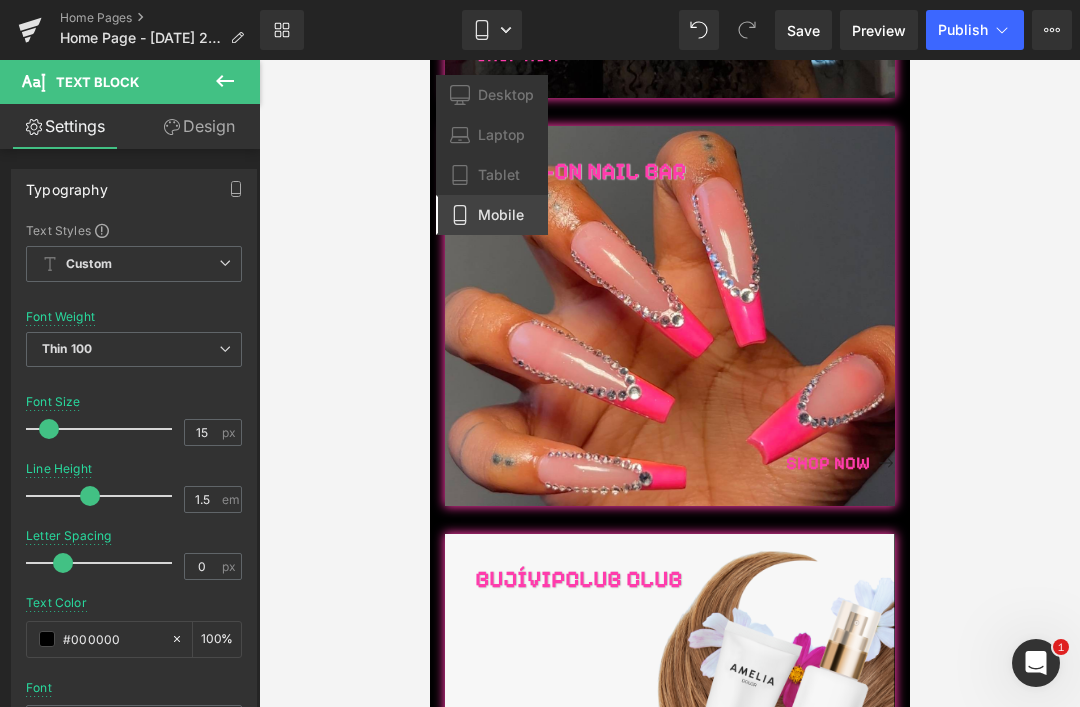 click on "Desktop" at bounding box center [492, 95] 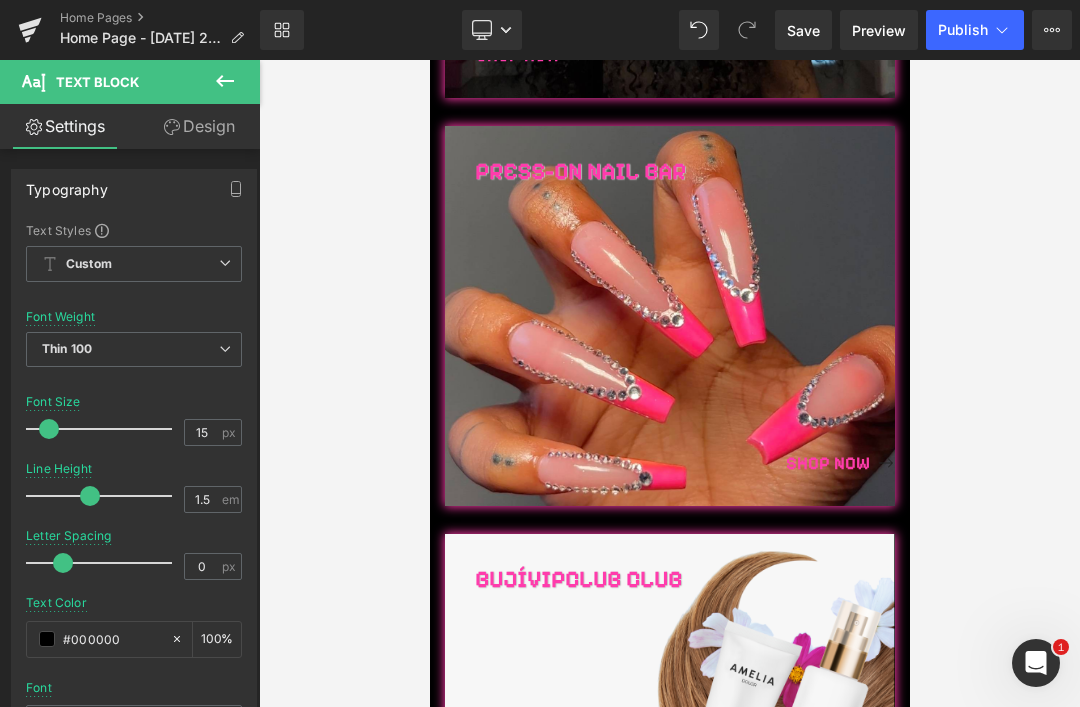 type on "18" 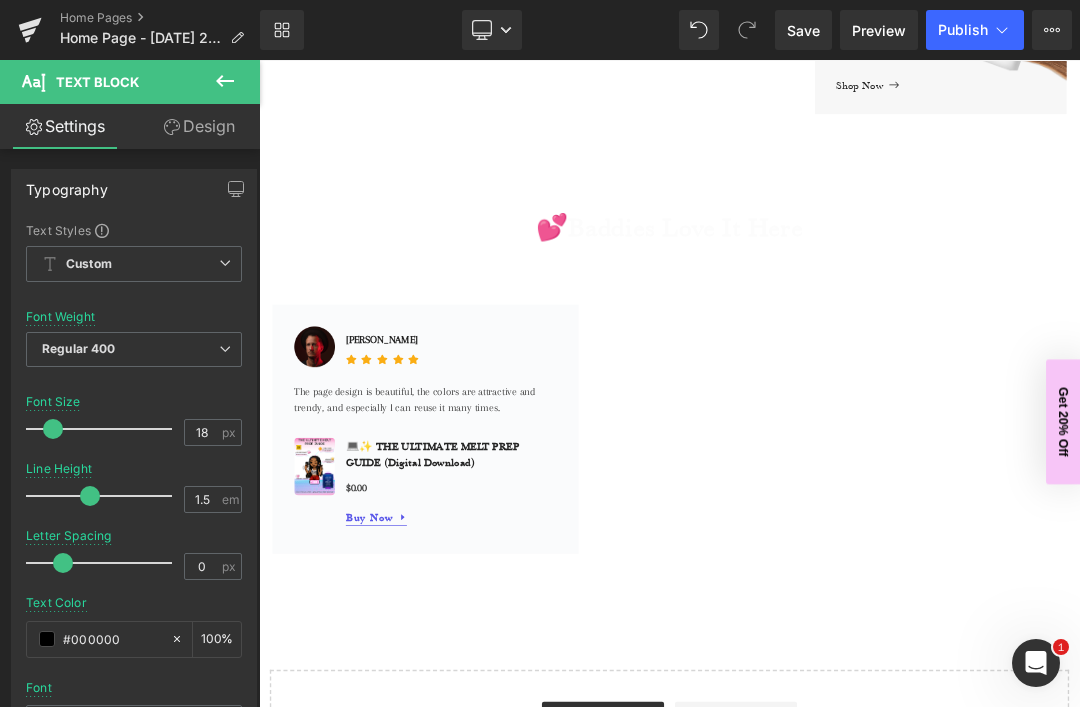 scroll, scrollTop: 190, scrollLeft: 0, axis: vertical 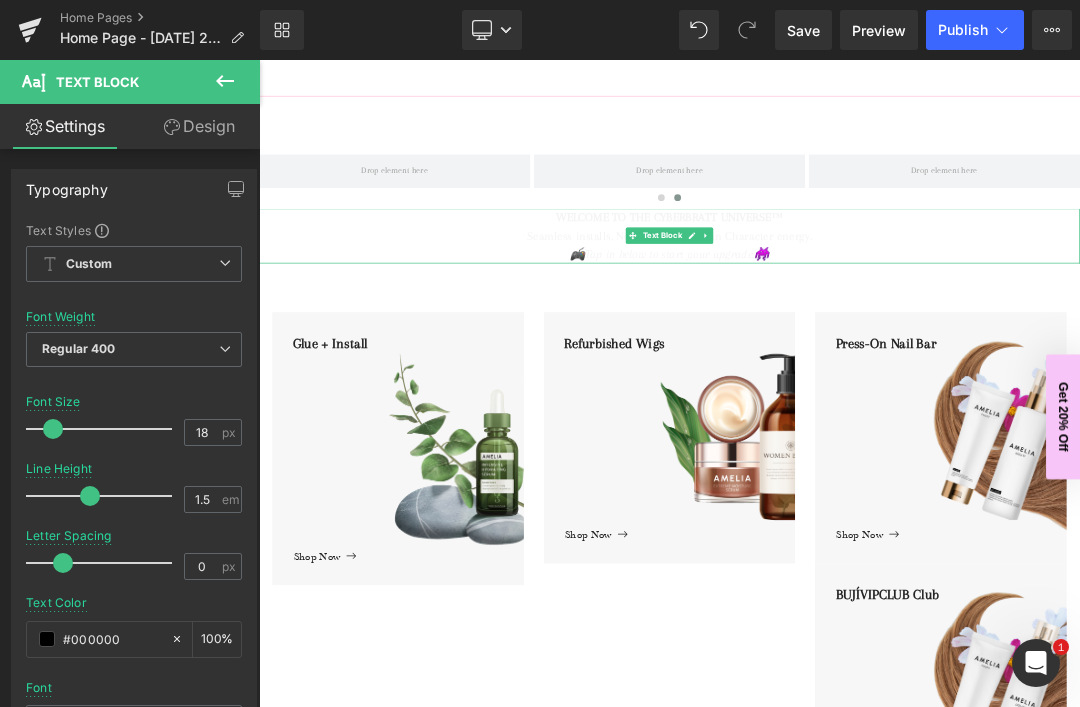 click on "Seamless installs. Next-level tools. Main Character energy." at bounding box center (864, 319) 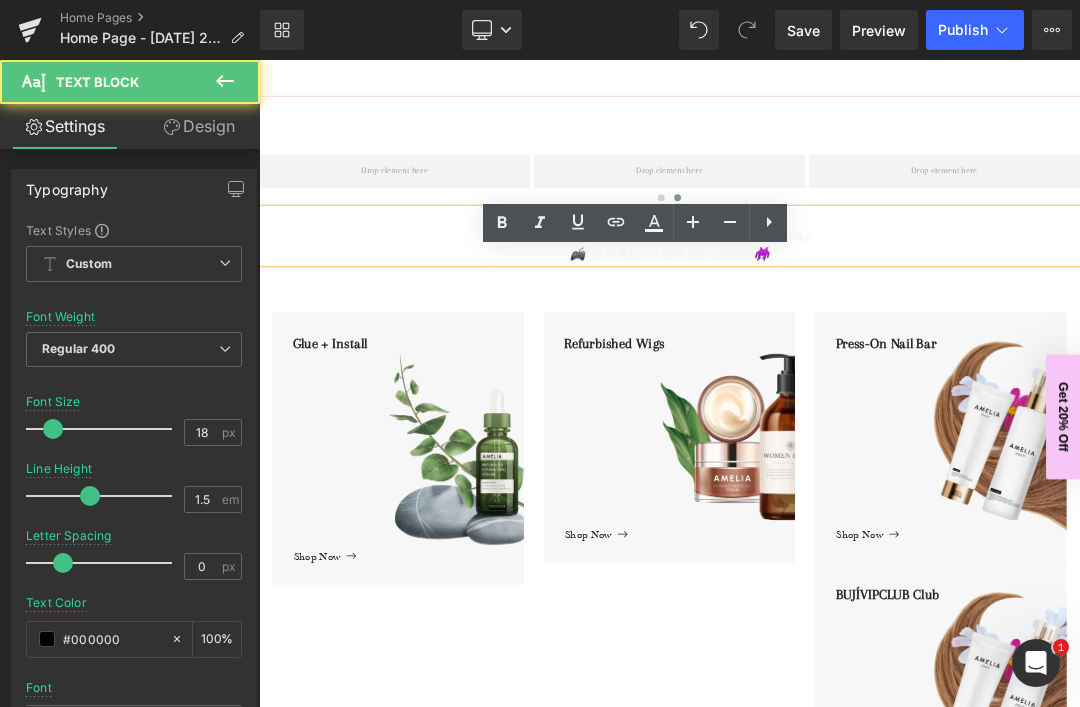 click on "Design" at bounding box center [199, 126] 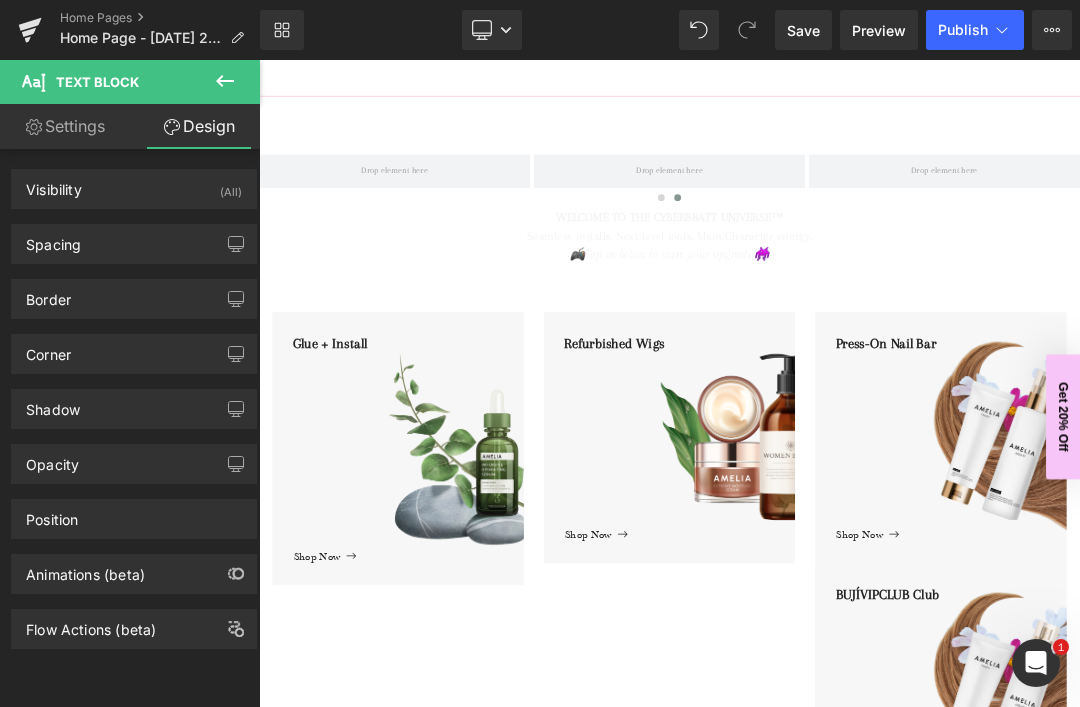 click on "WELCOME TO THE CYBERBRATT UNIVERSE™" at bounding box center (864, 292) 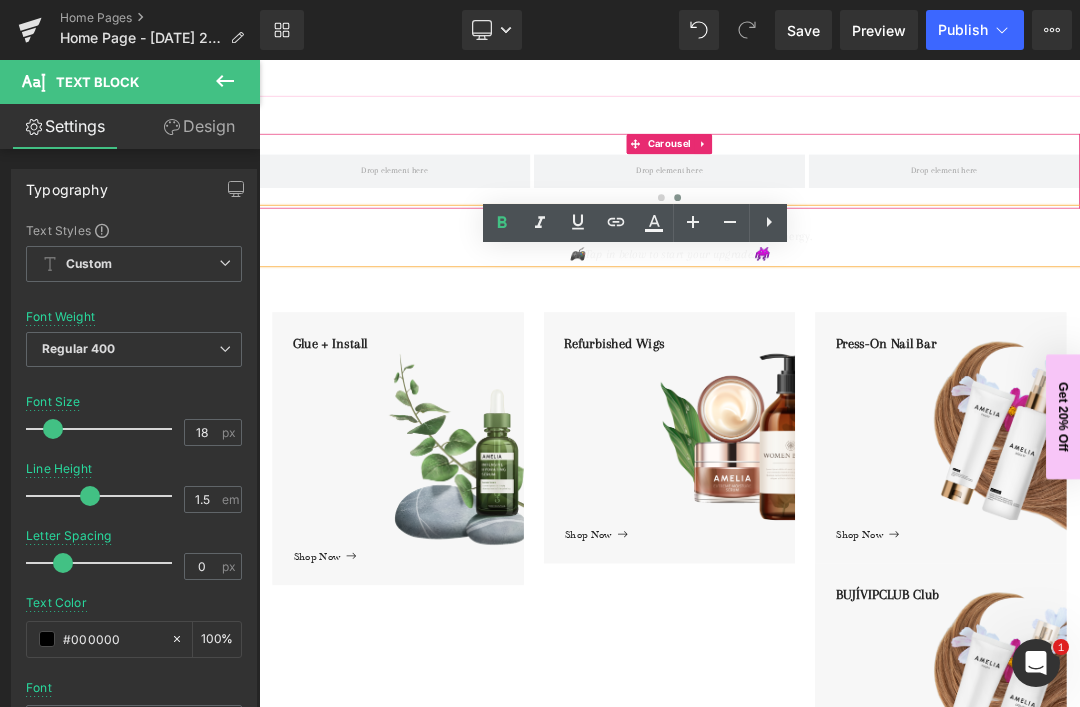 click 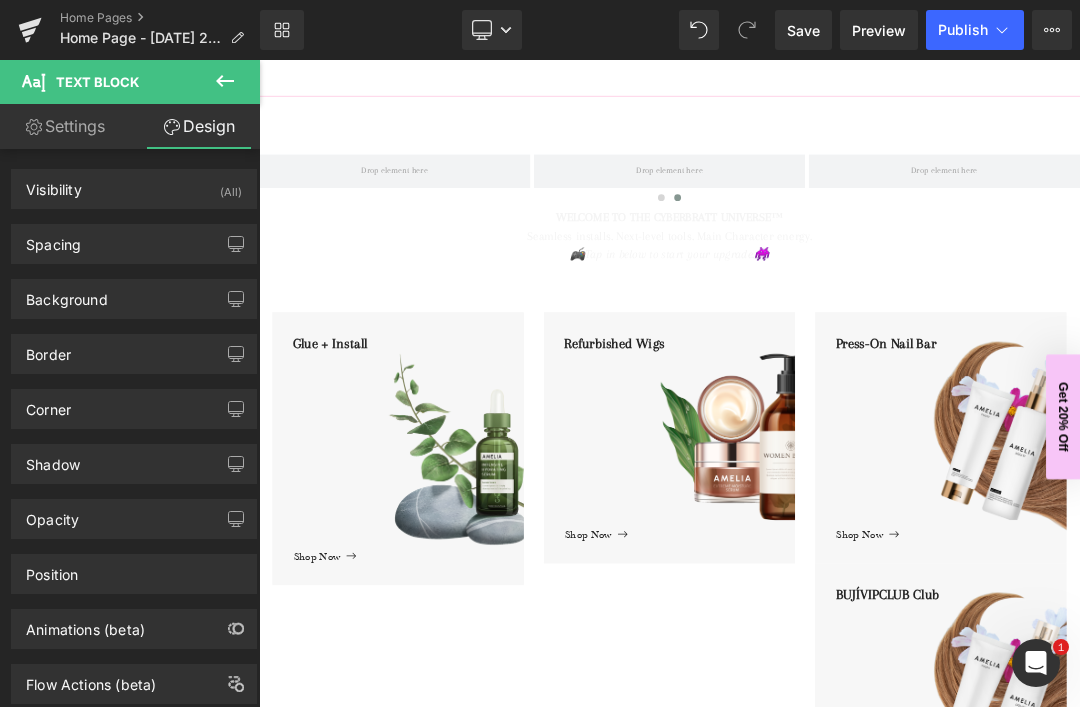 click on "Background" at bounding box center (134, 299) 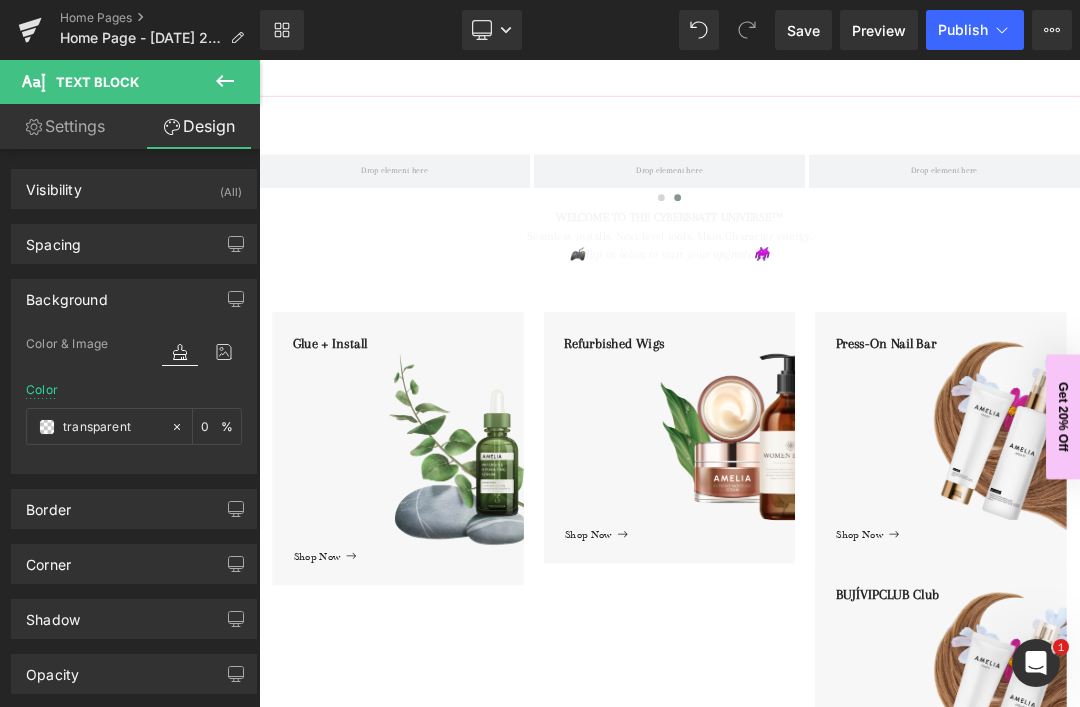 click at bounding box center (47, 427) 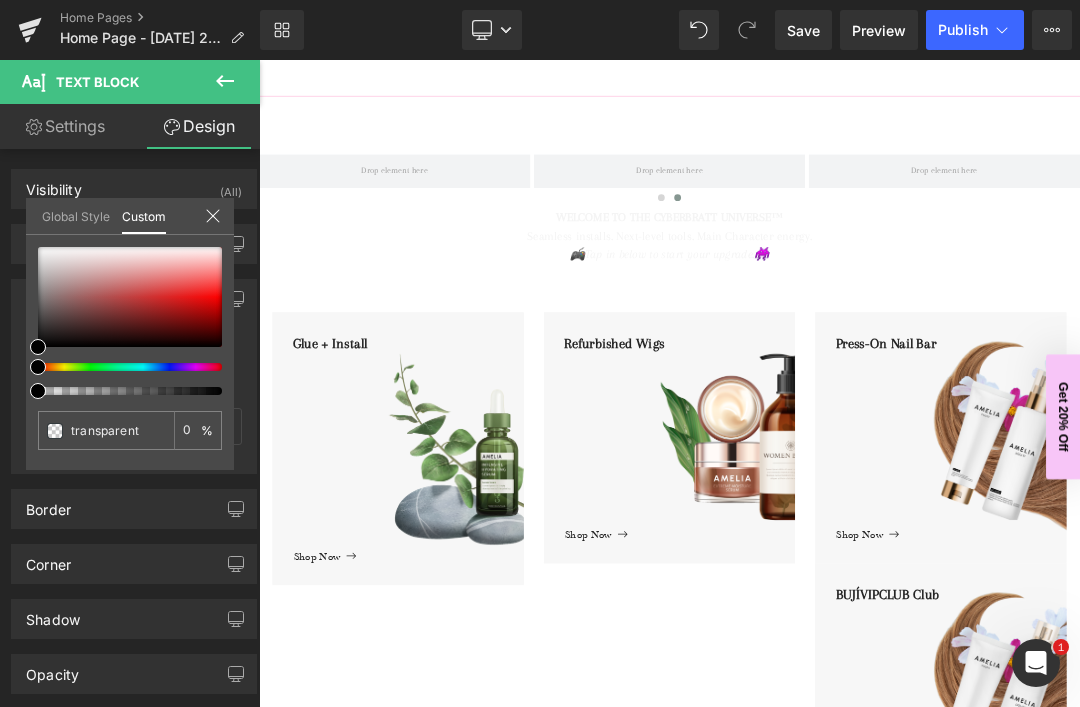 click at bounding box center (130, 391) 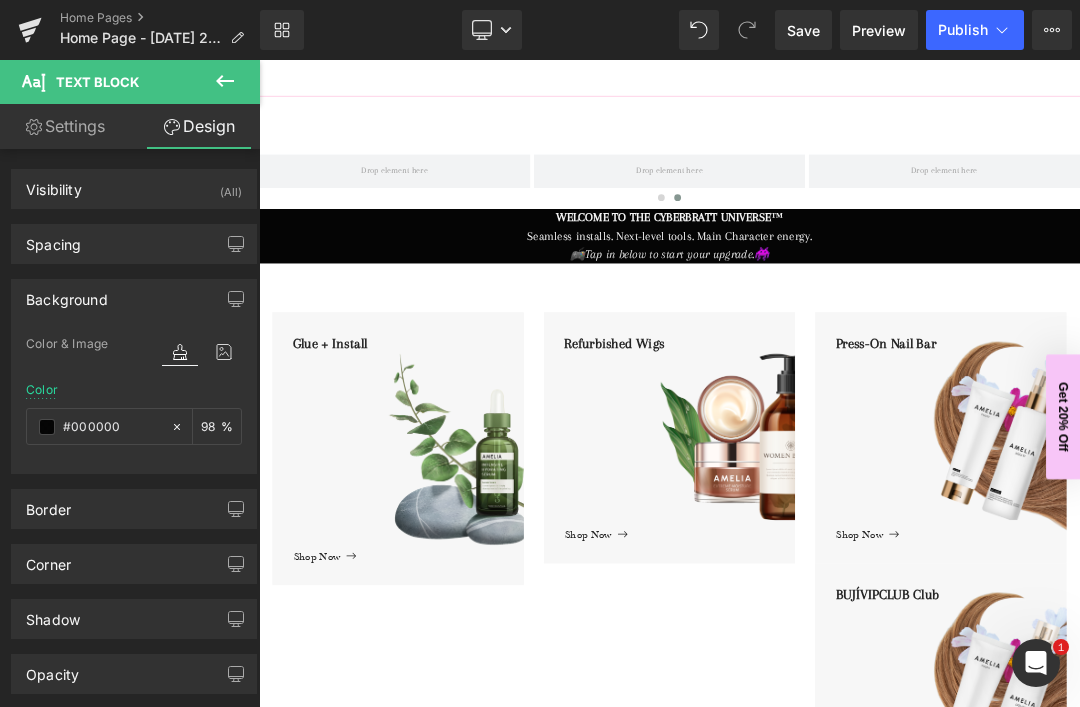 click at bounding box center [864, 586] 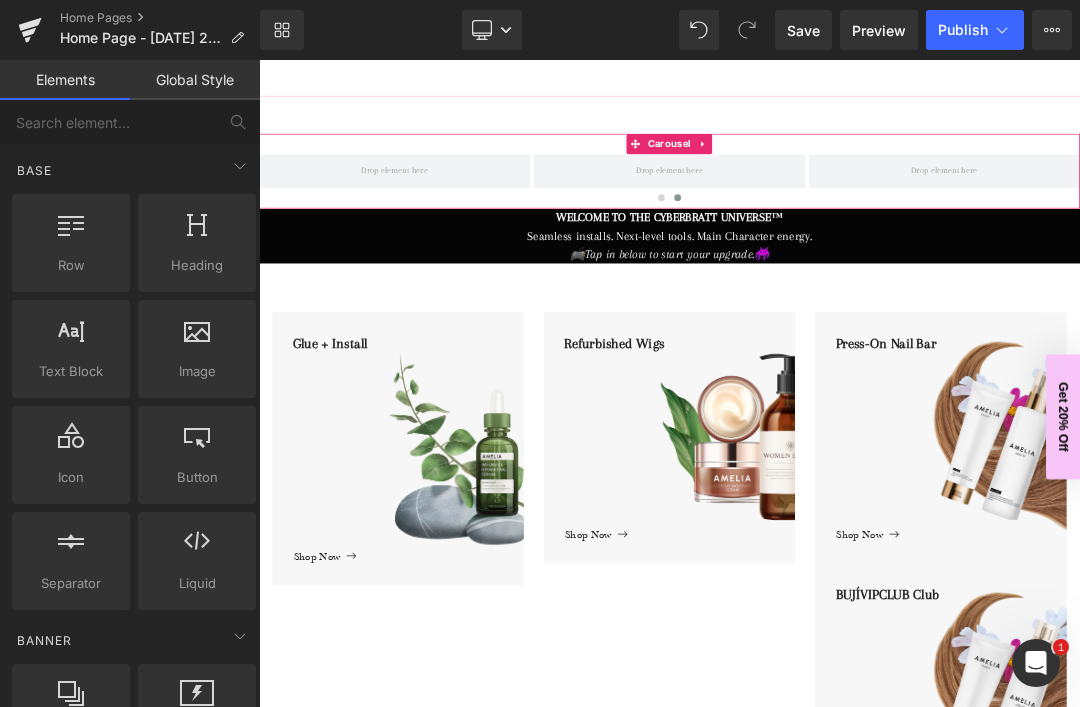 click on "‹ ›
Carousel         WELCOME TO THE CYBERBRATT UNIVERSE™ Seamless installs. Next-level tools. Main Character energy. 🎮Tap in below to start your upgrade.👾 Text Block
Glue + Install
Text Block         Shop Now Button
Hero Banner
Refurbished Wigs
Text Block         Shop Now Button
Hero Banner" at bounding box center [864, 1159] 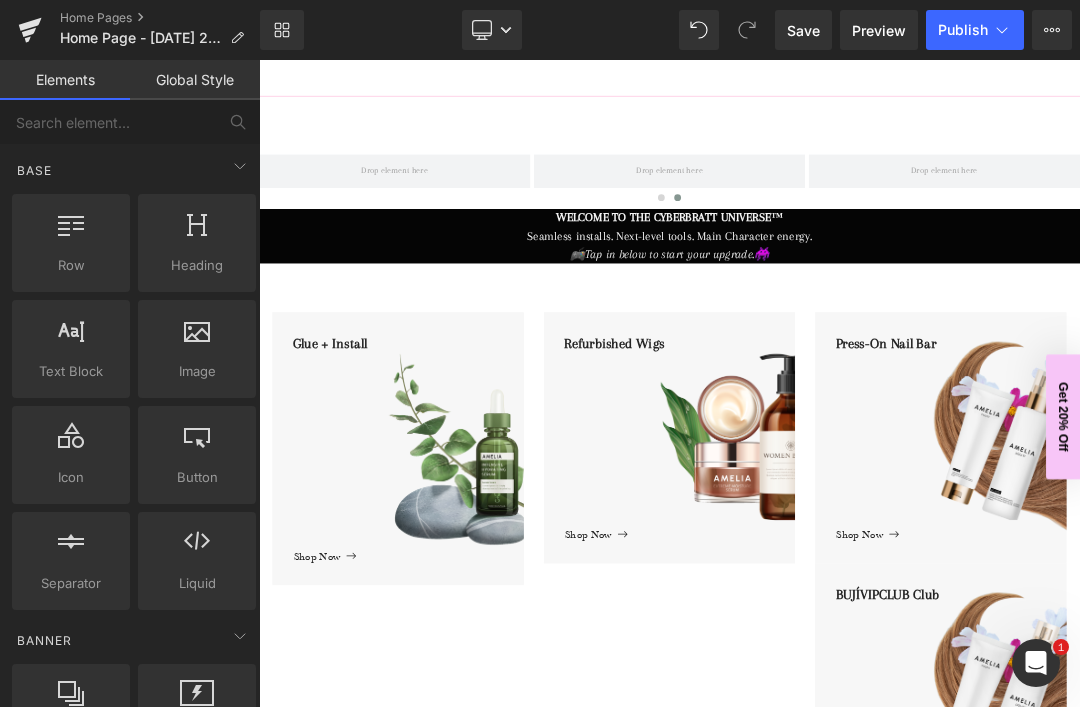 click on "‹ ›
Carousel         WELCOME TO THE CYBERBRATT UNIVERSE™ Seamless installs. Next-level tools. Main Character energy. 🎮Tap in below to start your upgrade.👾 Text Block
Glue + Install
Text Block         Shop Now Button
Hero Banner
Refurbished Wigs
Text Block         Shop Now Button
Hero Banner" at bounding box center [864, 1159] 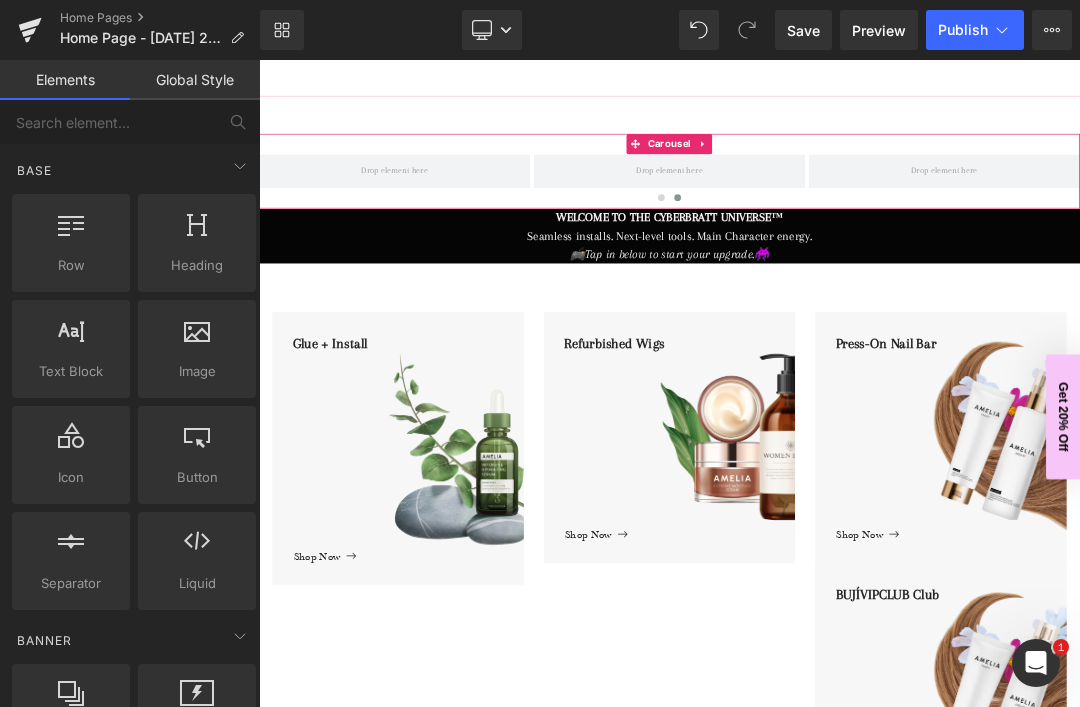 click at bounding box center [864, 267] 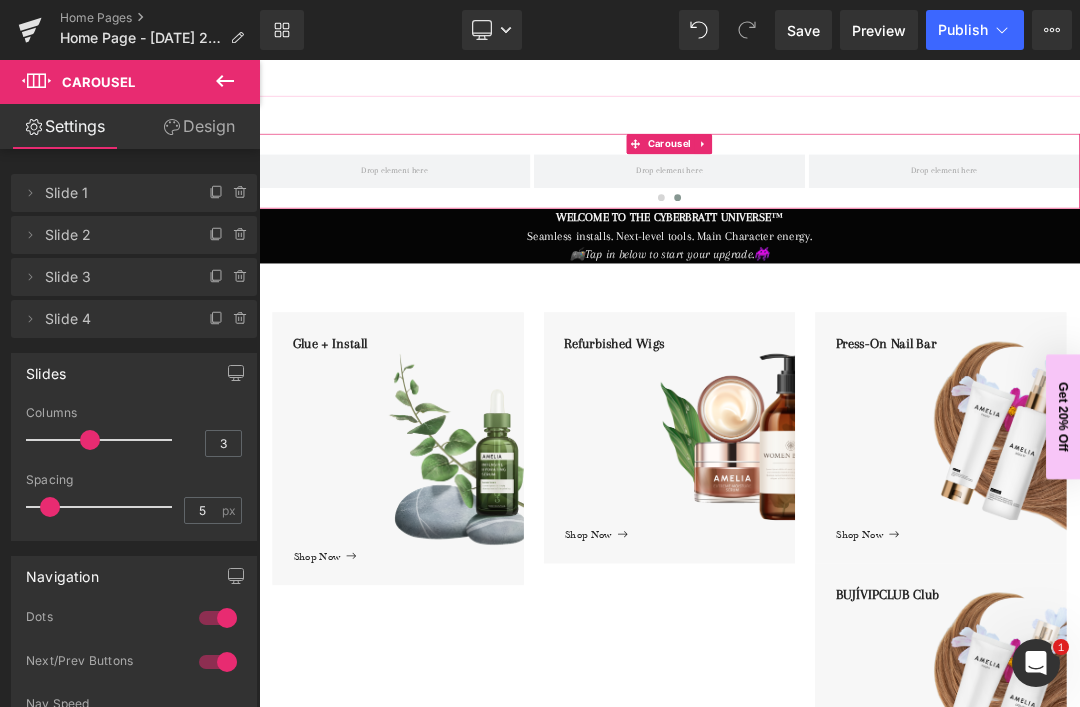 click on "Design" at bounding box center (199, 126) 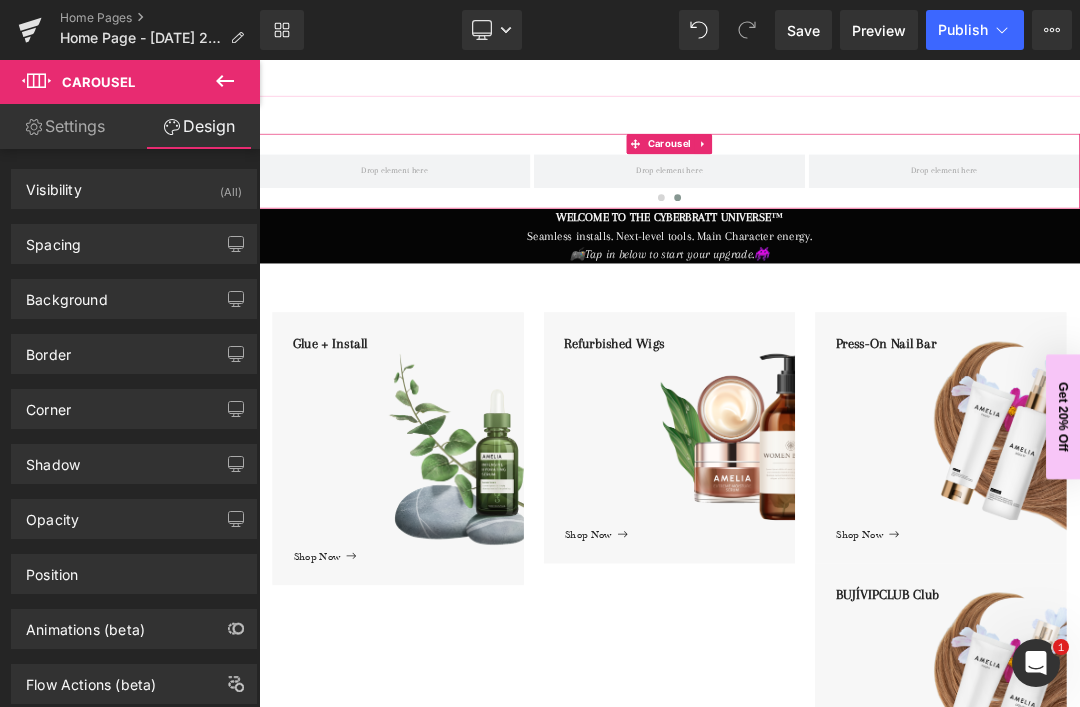 type on "transparent" 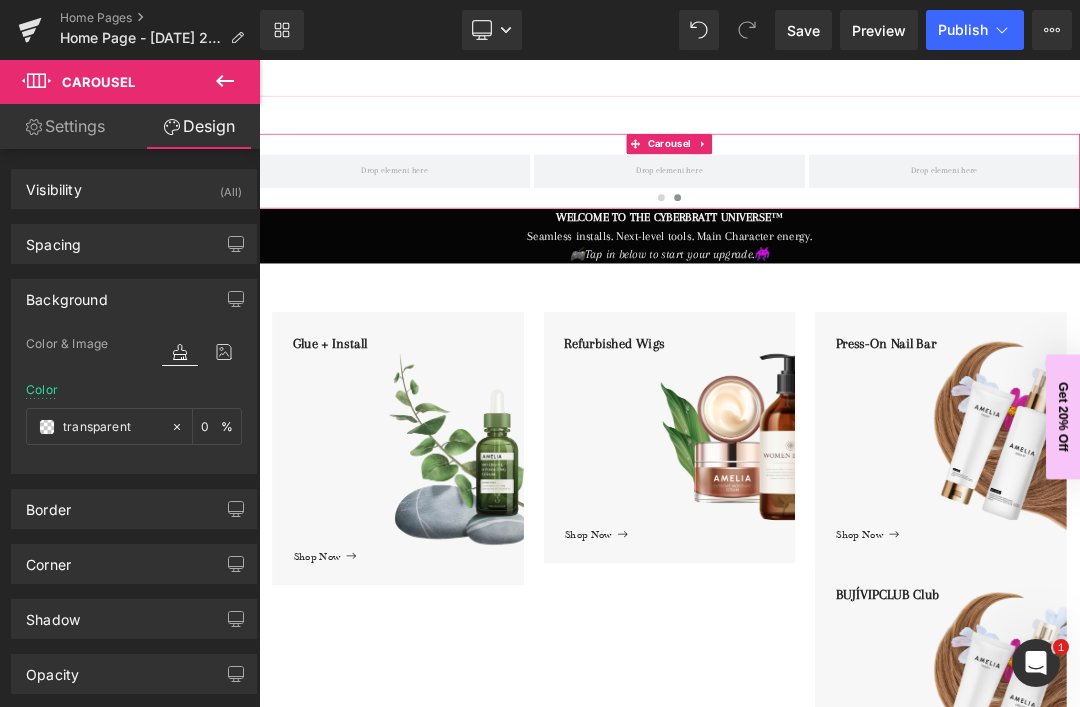 click at bounding box center [47, 427] 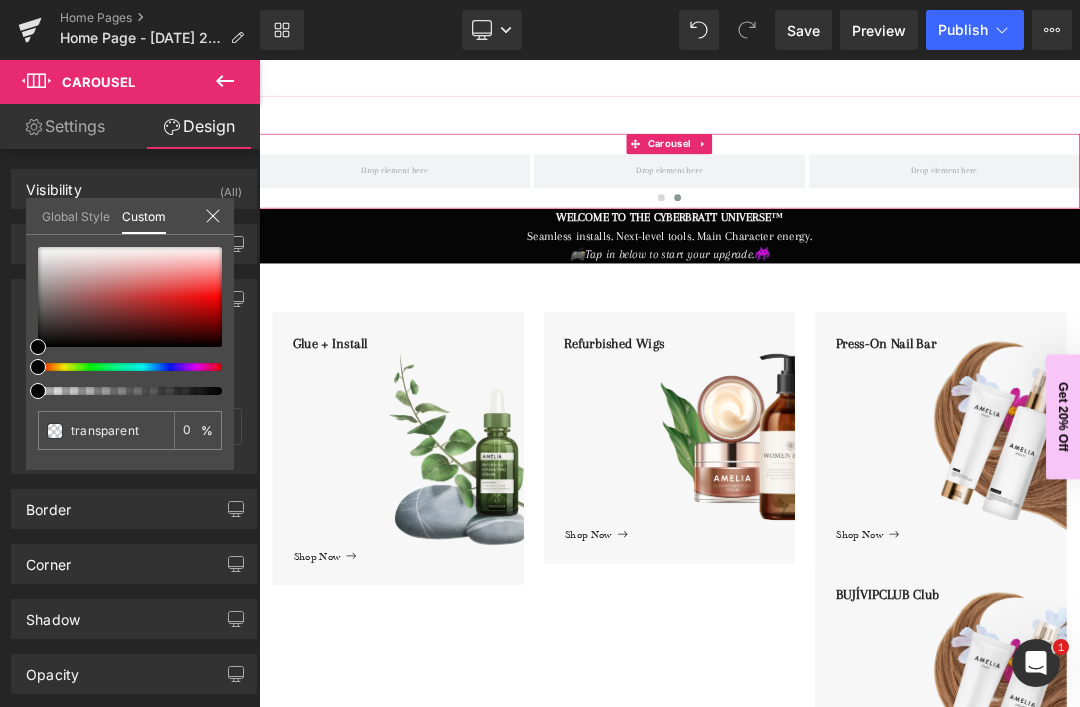 click at bounding box center (122, 391) 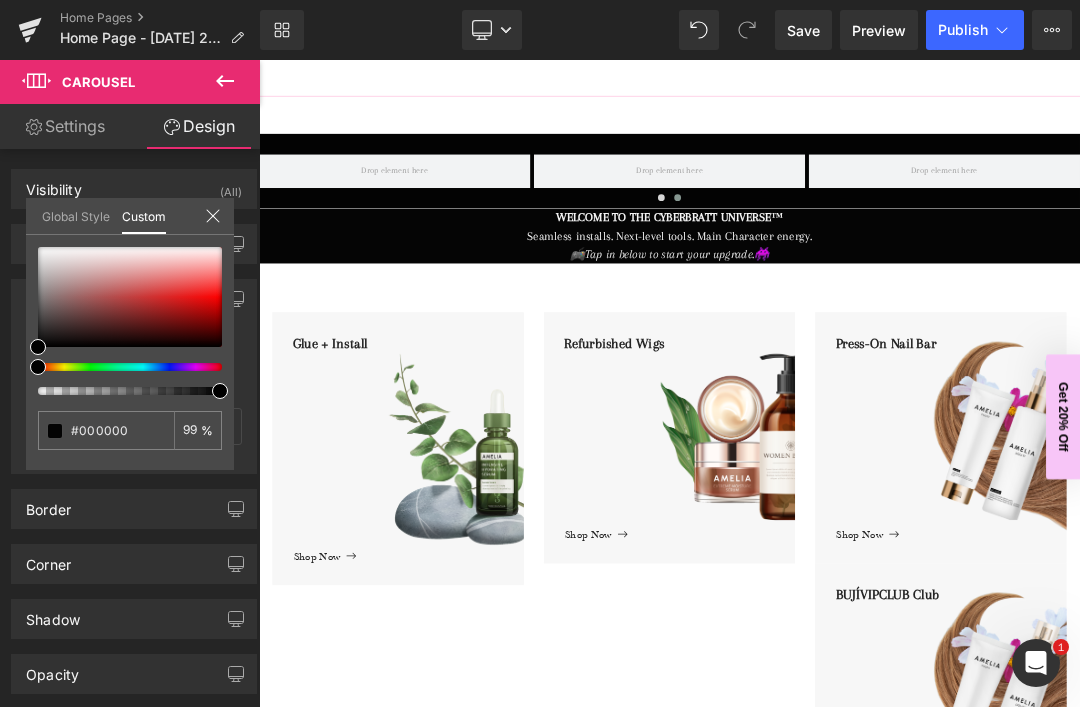 click at bounding box center (864, 586) 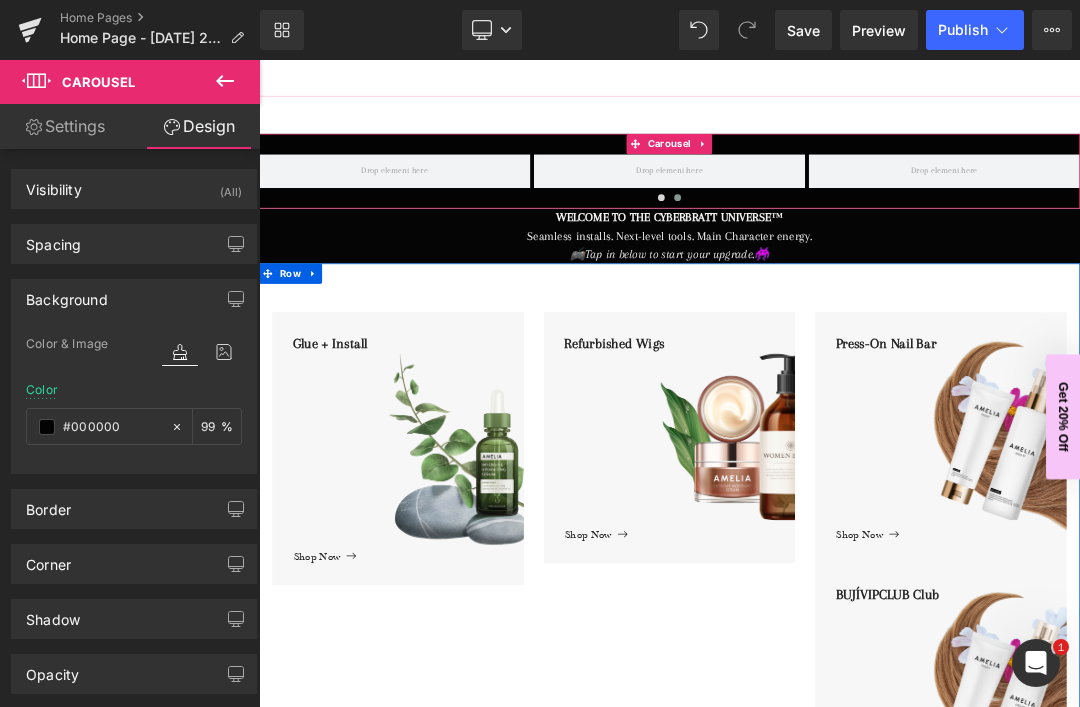 click on "Glue + Install
Text Block         Shop Now Button
Hero Banner
Refurbished Wigs
Text Block         Shop Now Button
Hero Banner
Press-On Nail Bar
Text Block         Shop Now Button
Hero Banner
BUJÍVIPCLUB Club
Text Block         Shop Now Button
Hero Banner         Row         Row" at bounding box center (864, 802) 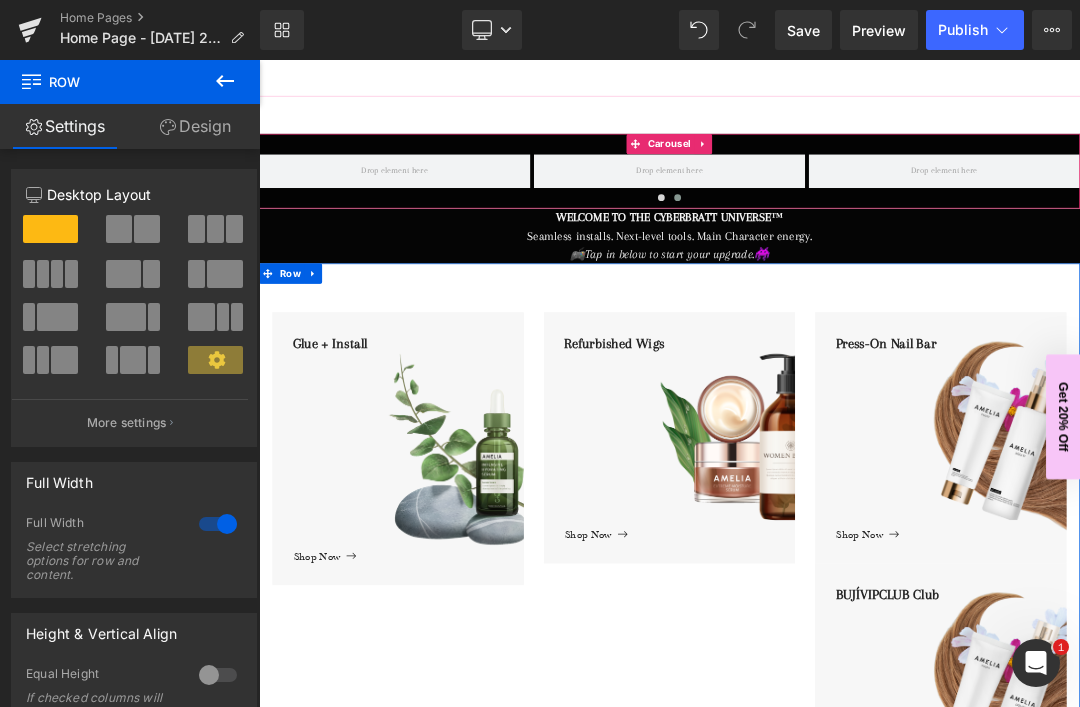 click on "Design" at bounding box center [195, 126] 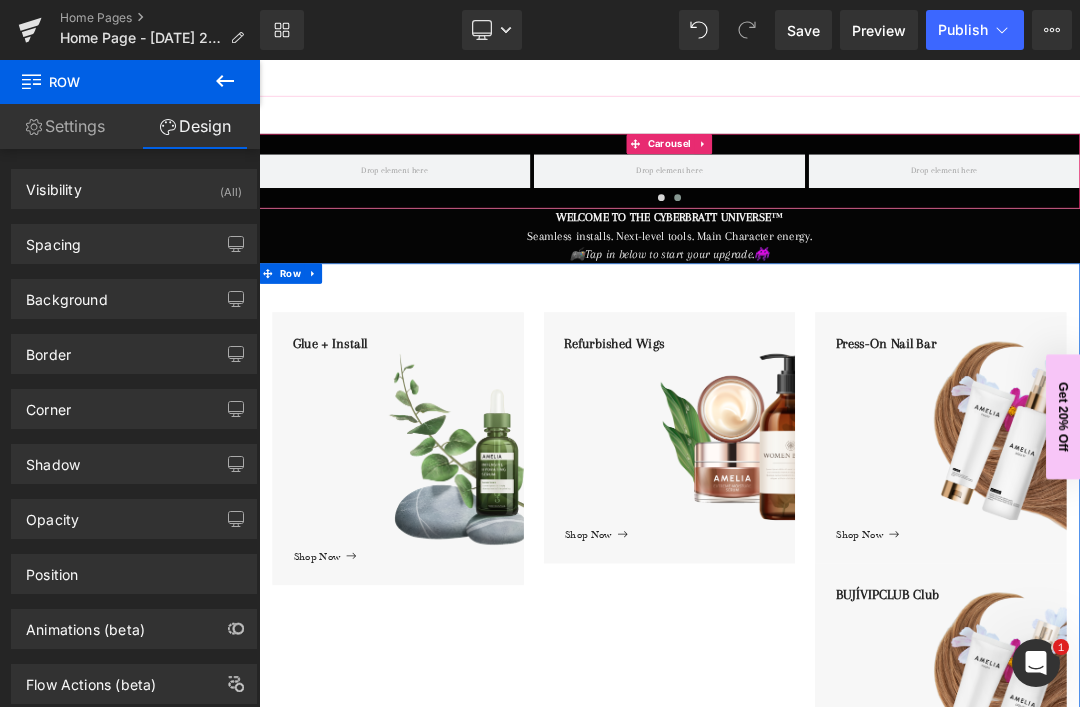 type on "transparent" 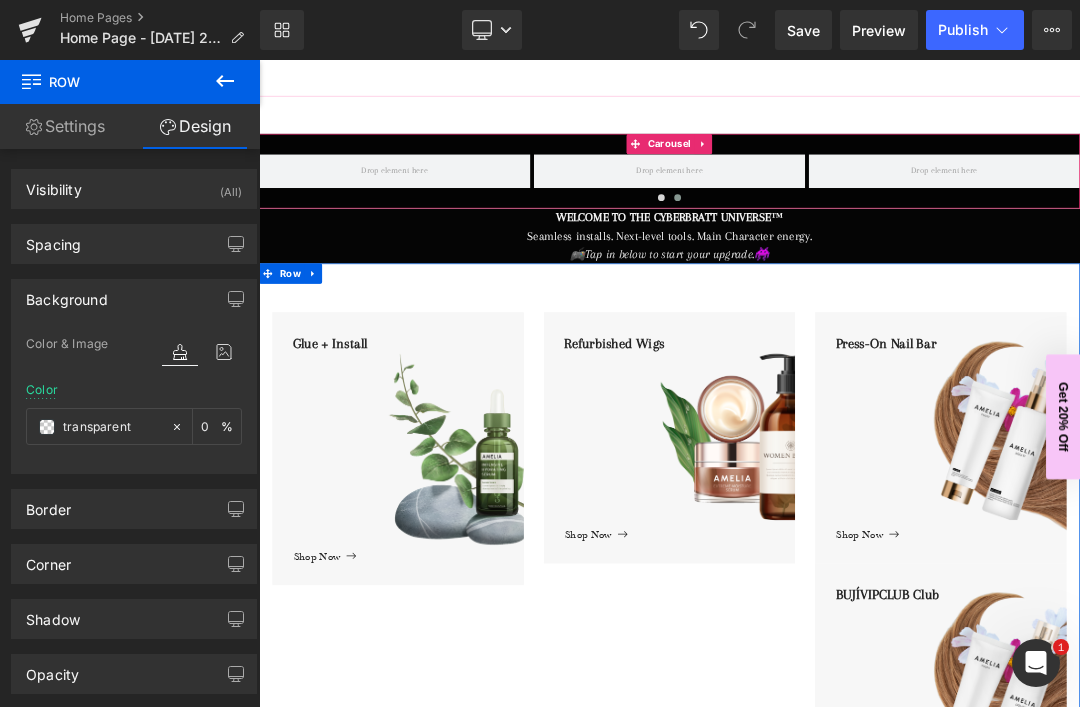 click at bounding box center (47, 427) 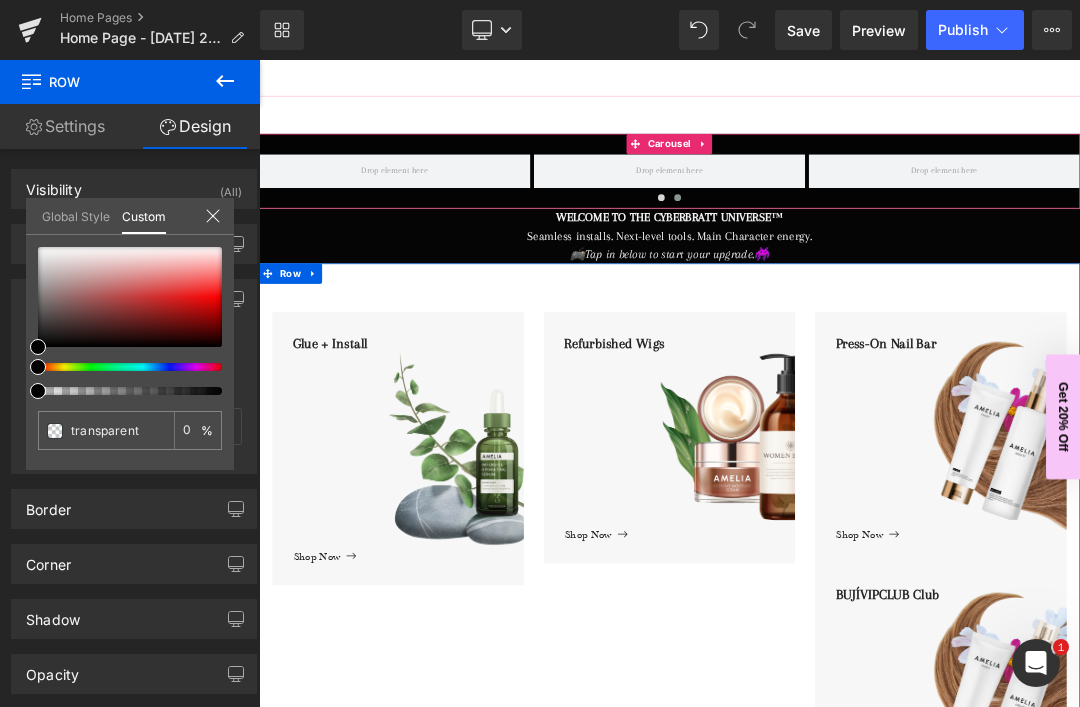 click at bounding box center [130, 391] 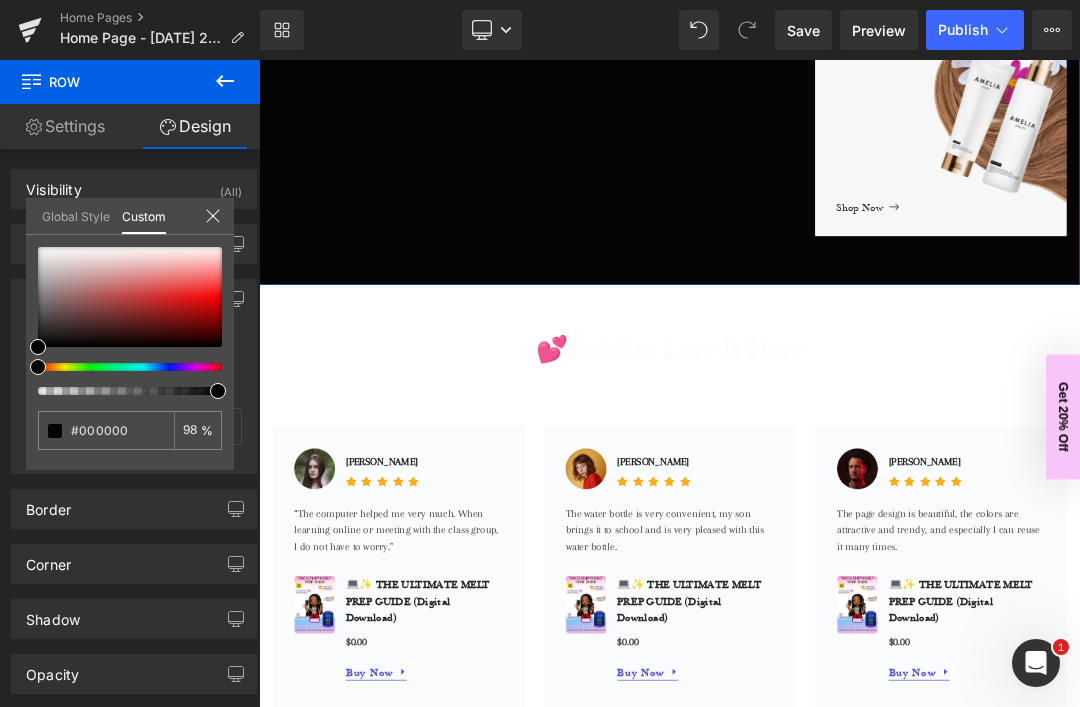 scroll, scrollTop: 1069, scrollLeft: 0, axis: vertical 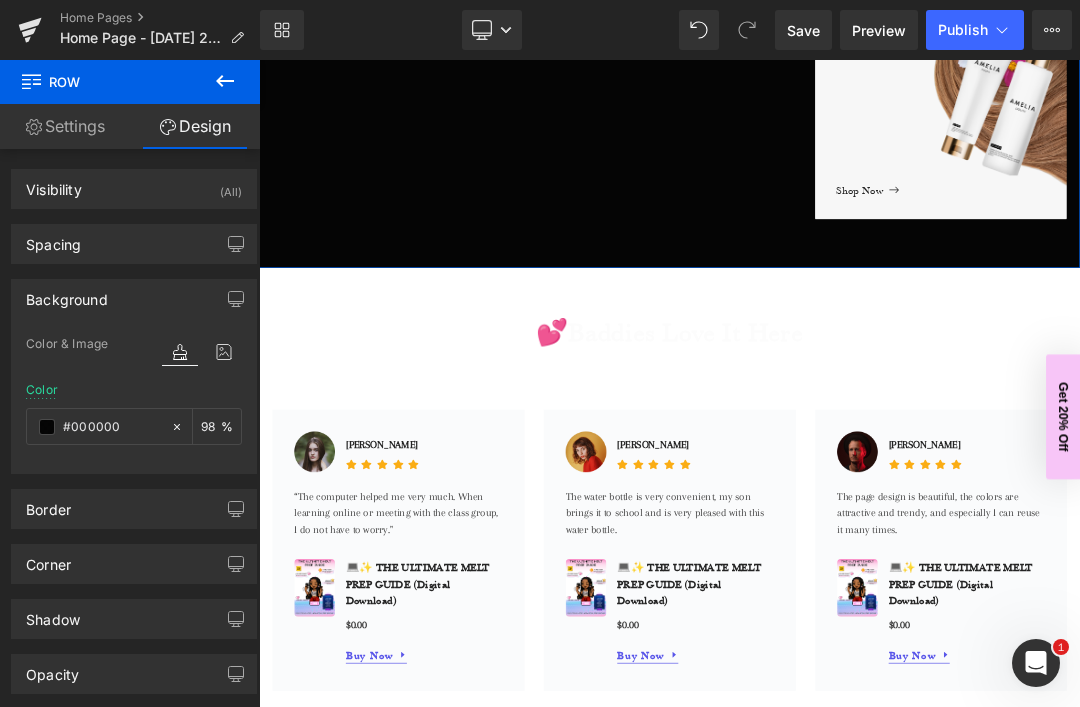 click at bounding box center [864, 586] 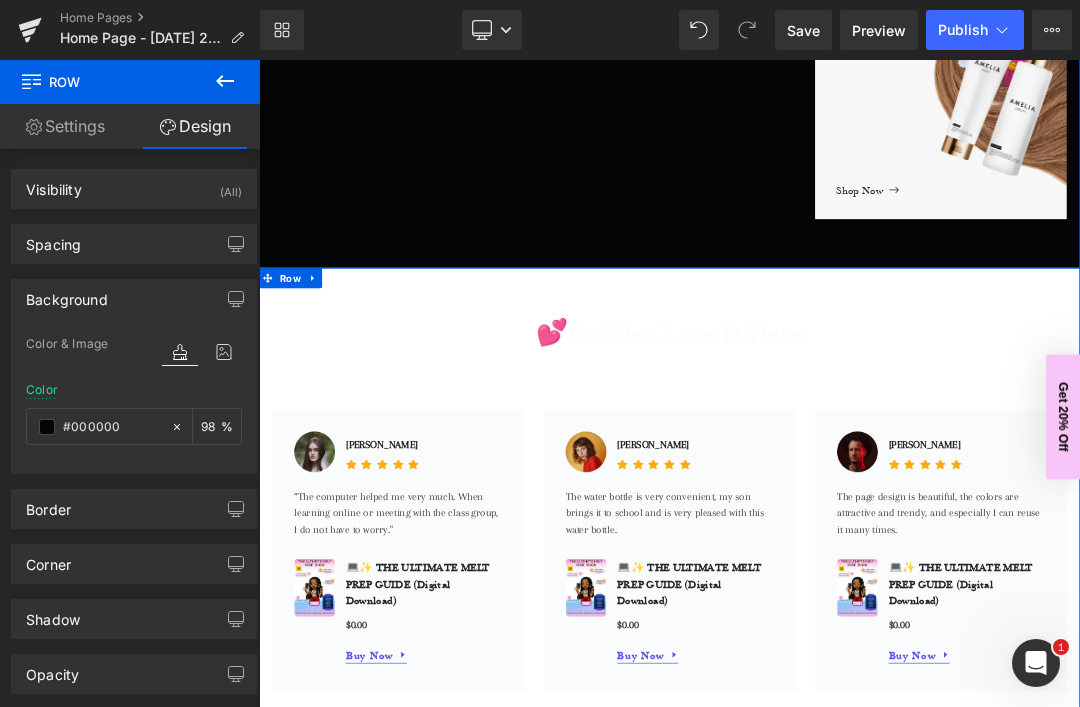 click on "💕  Baddies Love It Here Heading         Tap to see real results + shop their favorites . Text Block
Image
Jacintha McKinsey
Text Block
Icon" at bounding box center [864, 713] 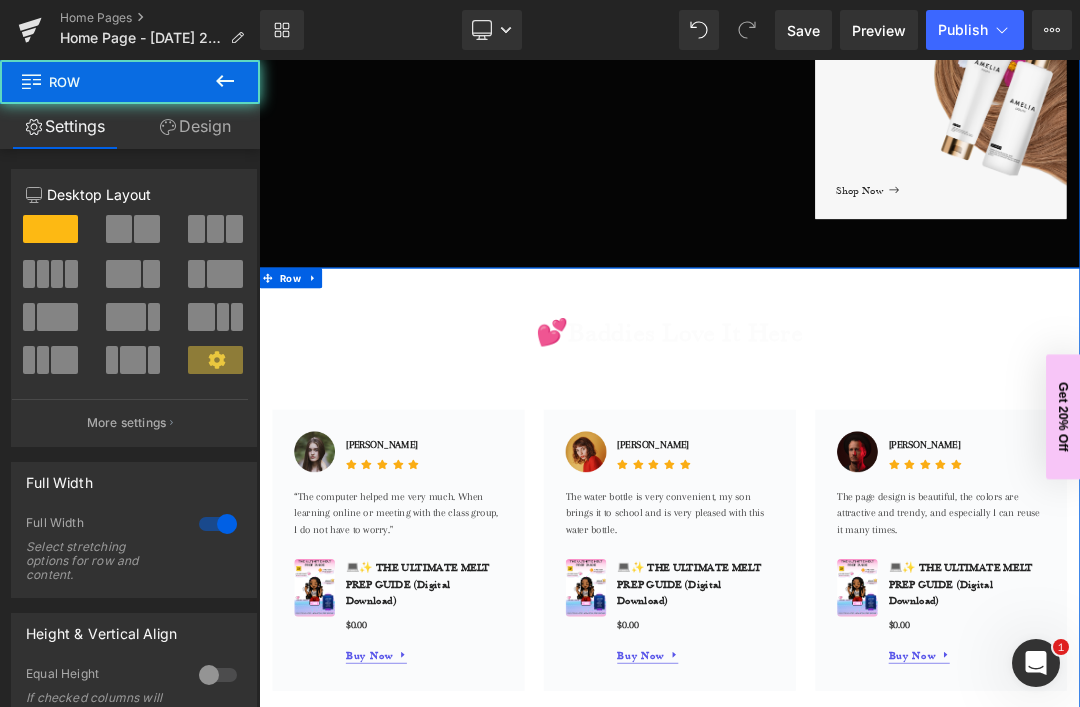 click on "Design" at bounding box center (195, 126) 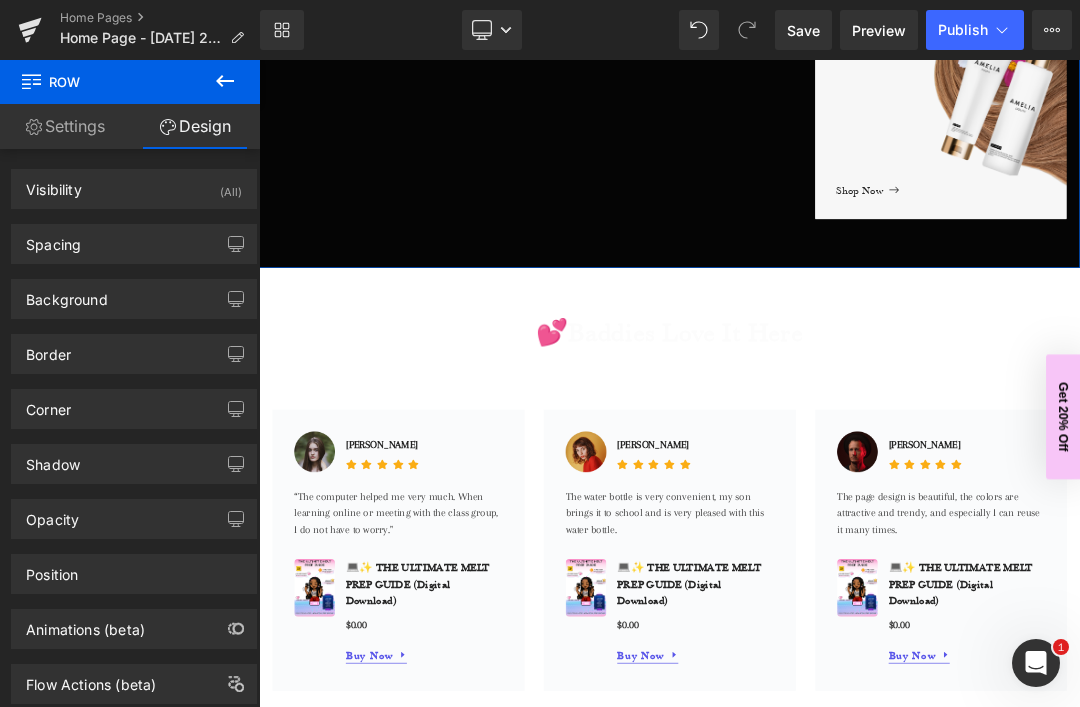 click on "💕  Baddies Love It Here Heading         Tap to see real results + shop their favorites . Text Block
Image
Jacintha McKinsey
Text Block
Icon" at bounding box center [864, 713] 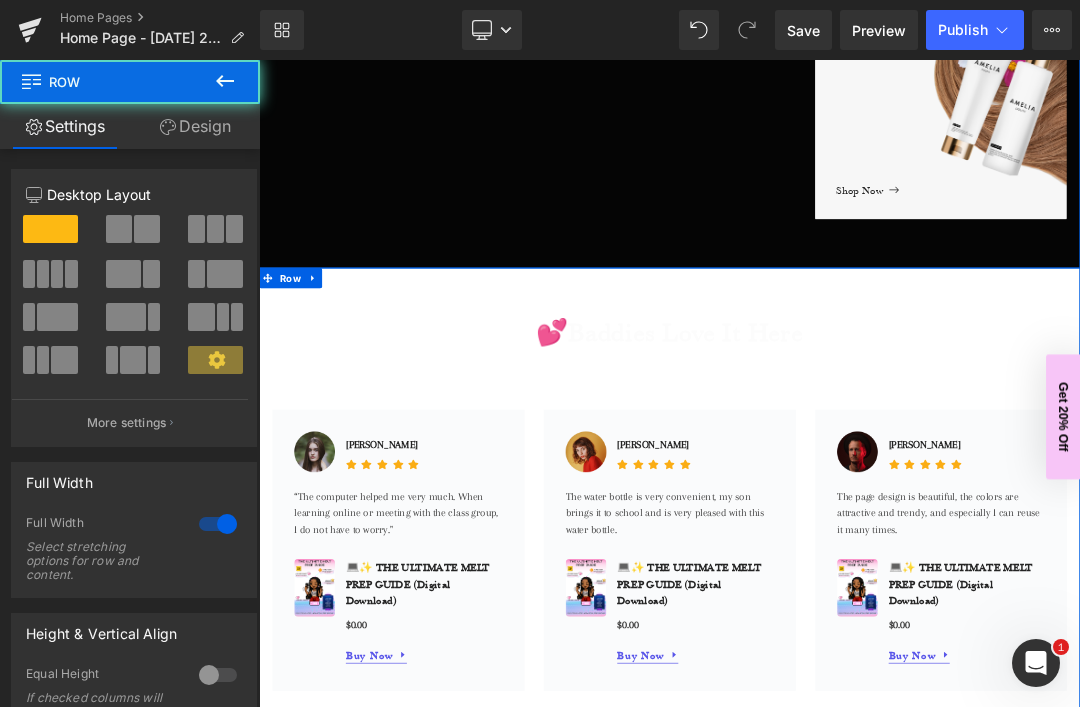 click at bounding box center [386, 423] 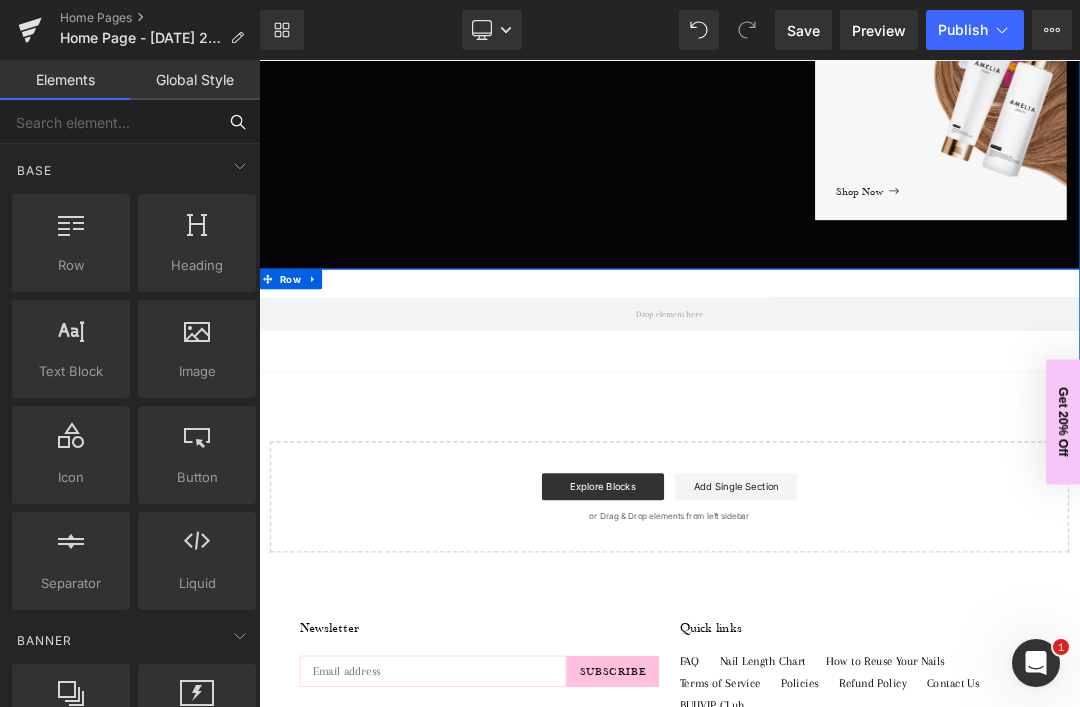click at bounding box center [108, 122] 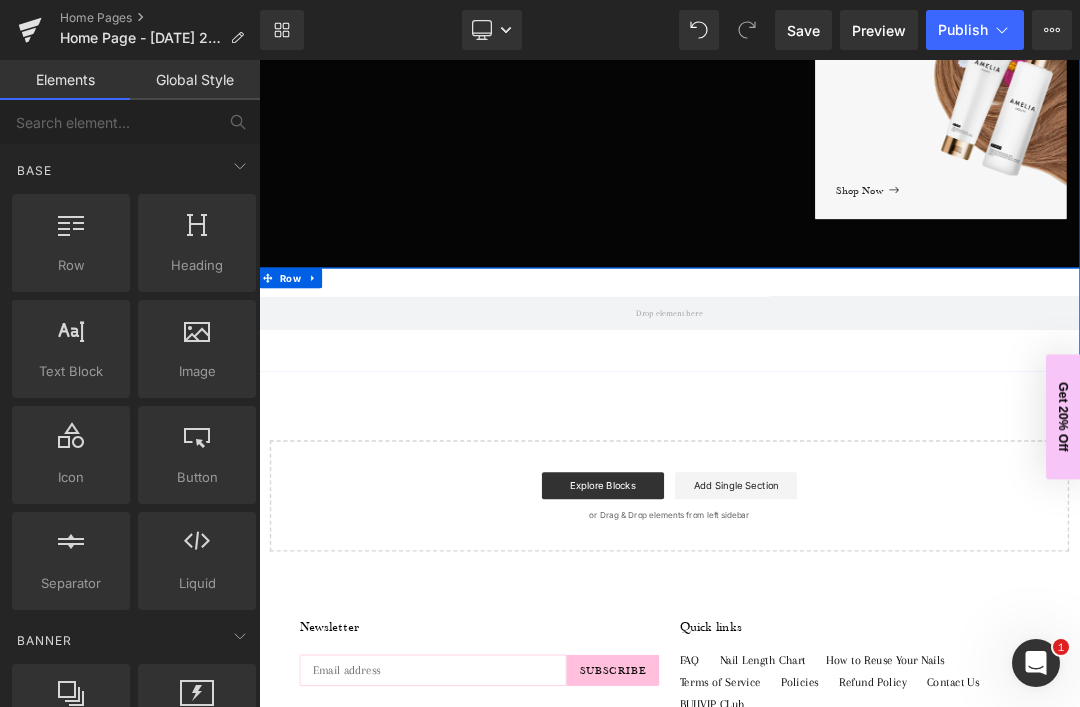 click on "Row" at bounding box center (864, 443) 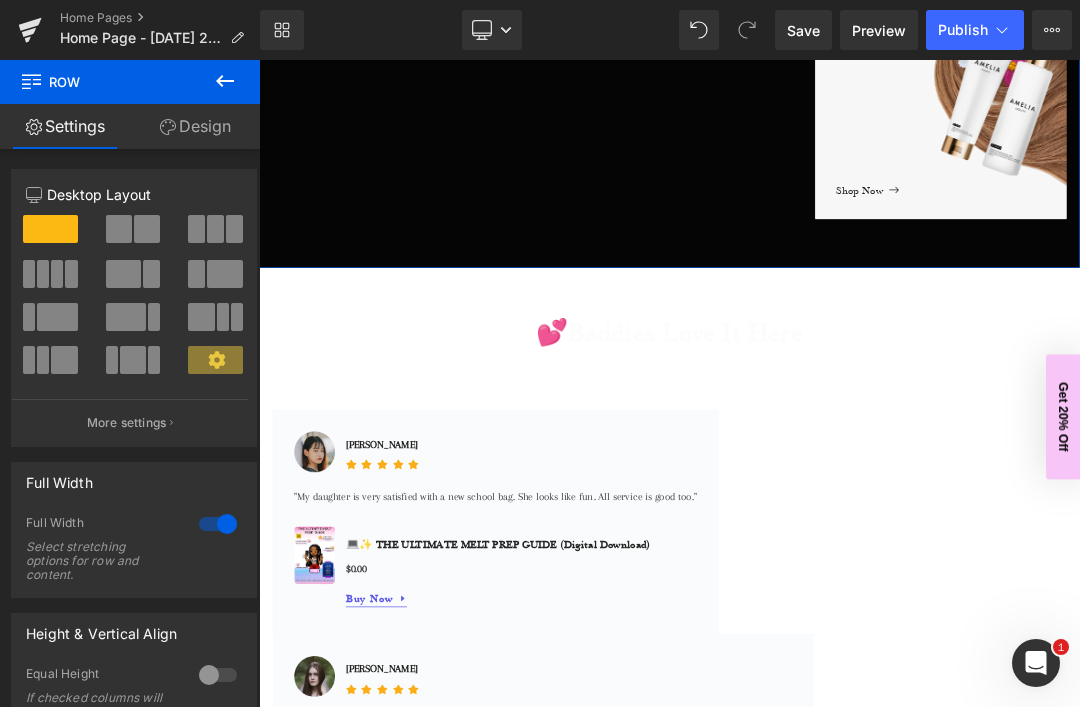 click 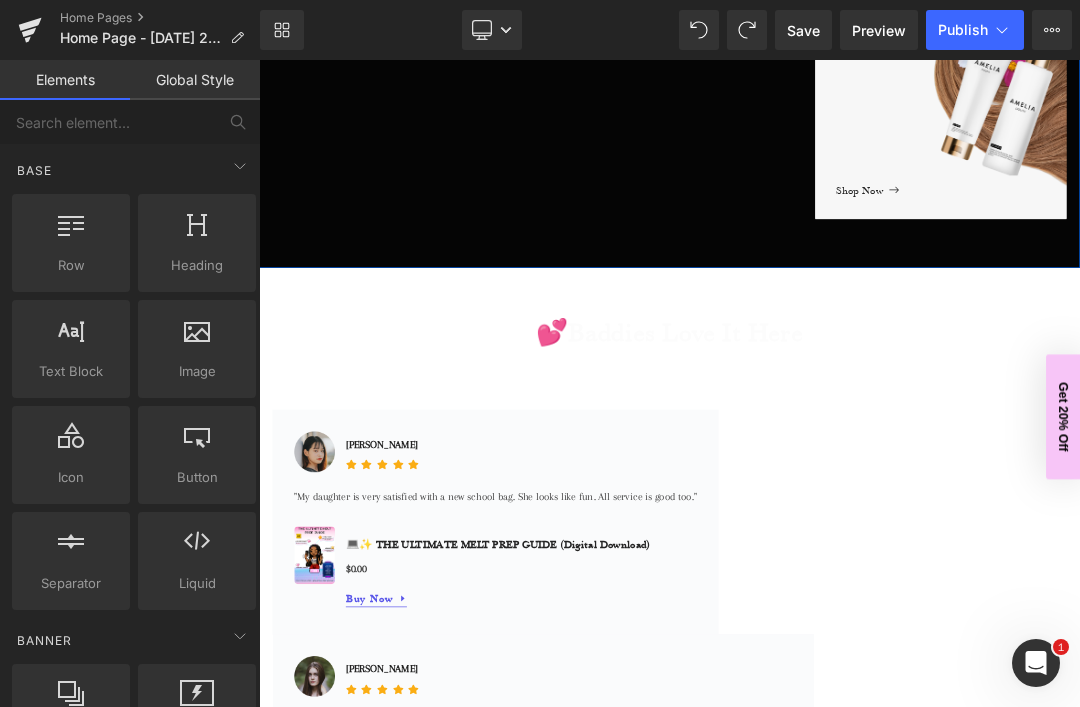 scroll, scrollTop: 1053, scrollLeft: 0, axis: vertical 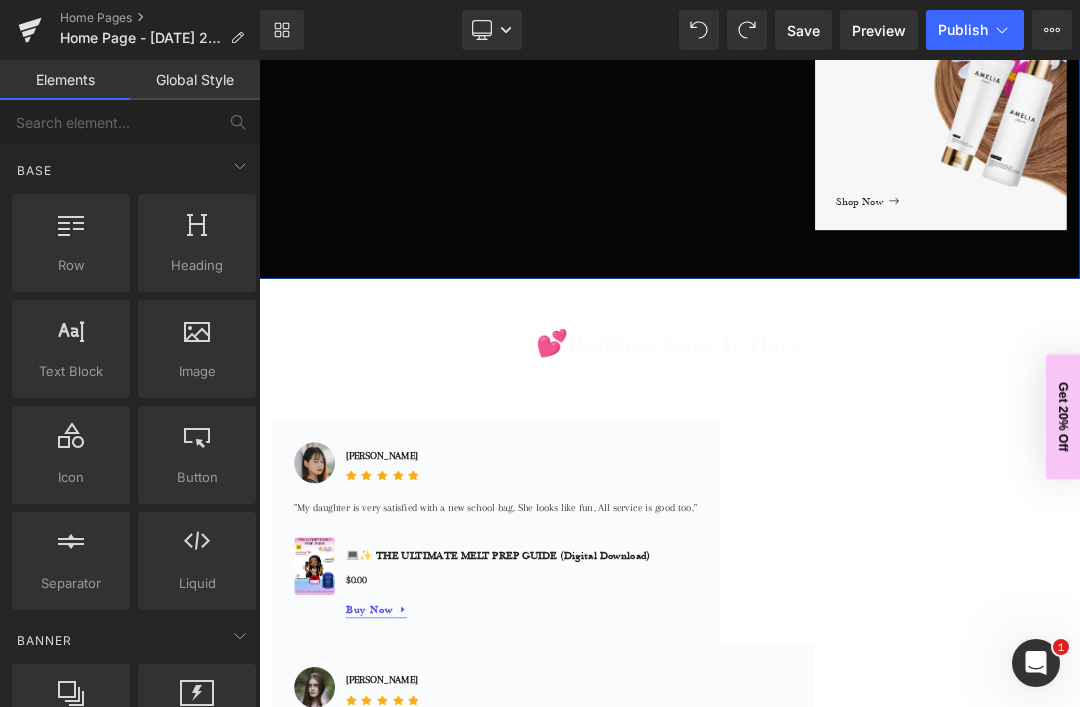 click on "Row" at bounding box center (305, 397) 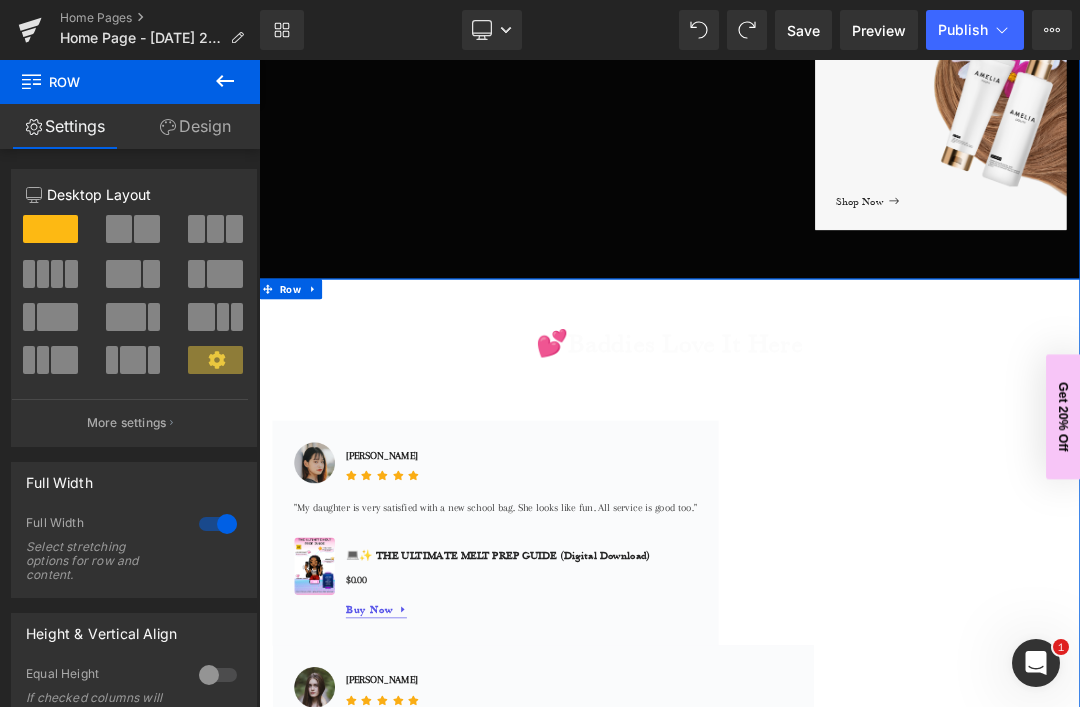 click on "Design" at bounding box center (195, 126) 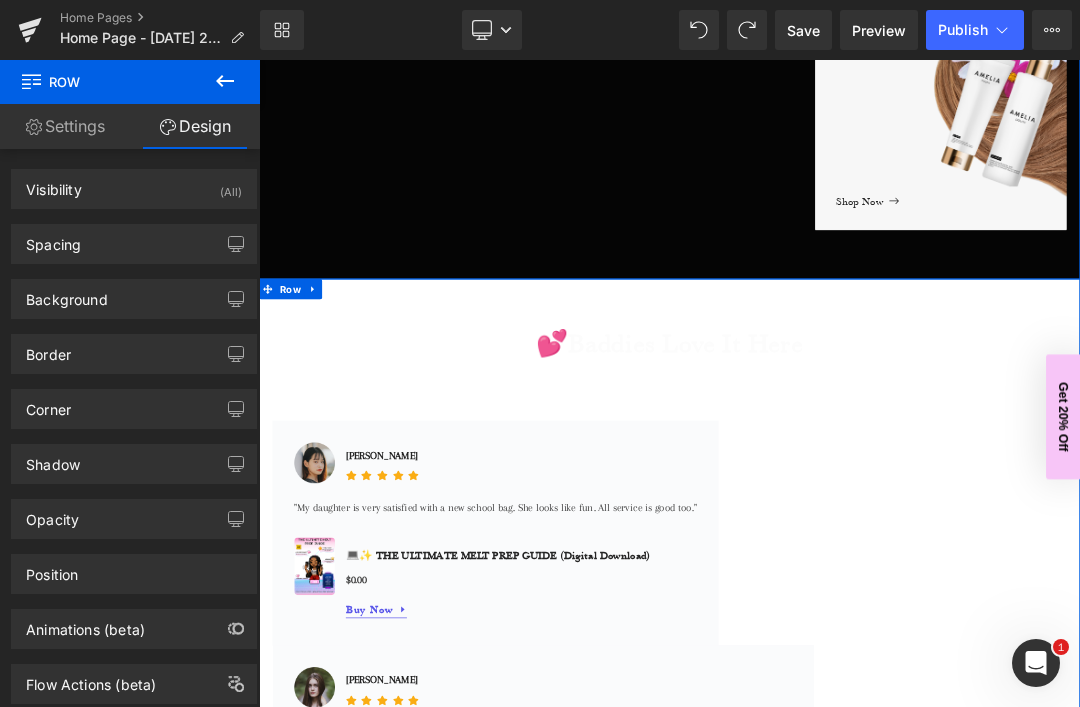 click on "Background" at bounding box center (67, 294) 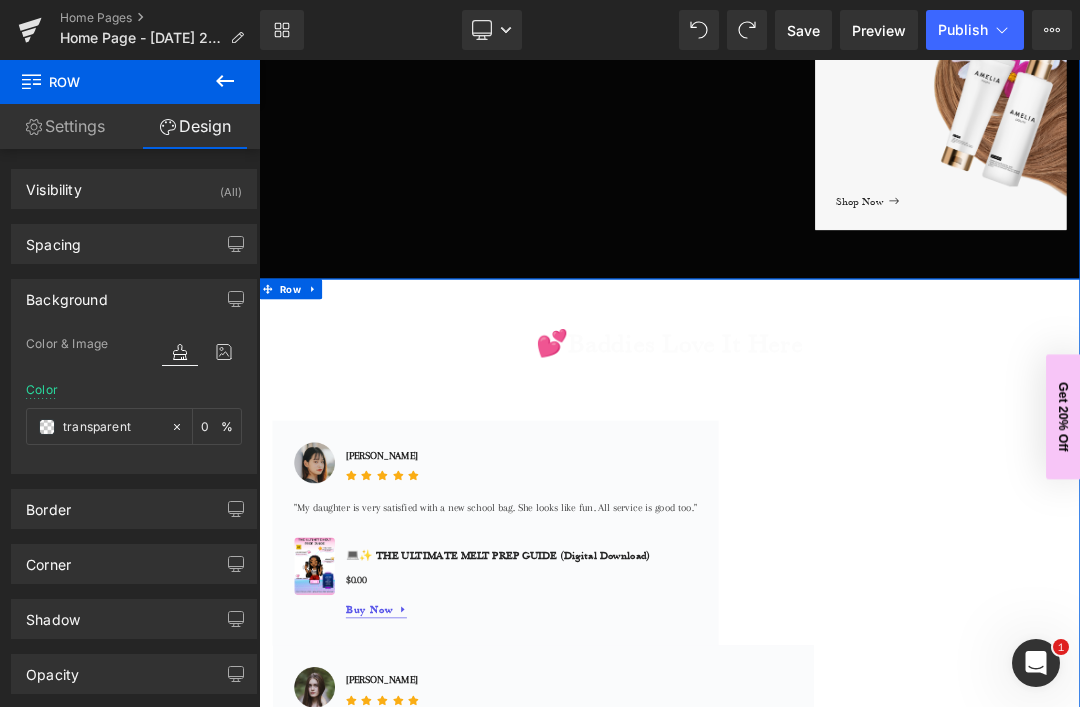click at bounding box center [47, 427] 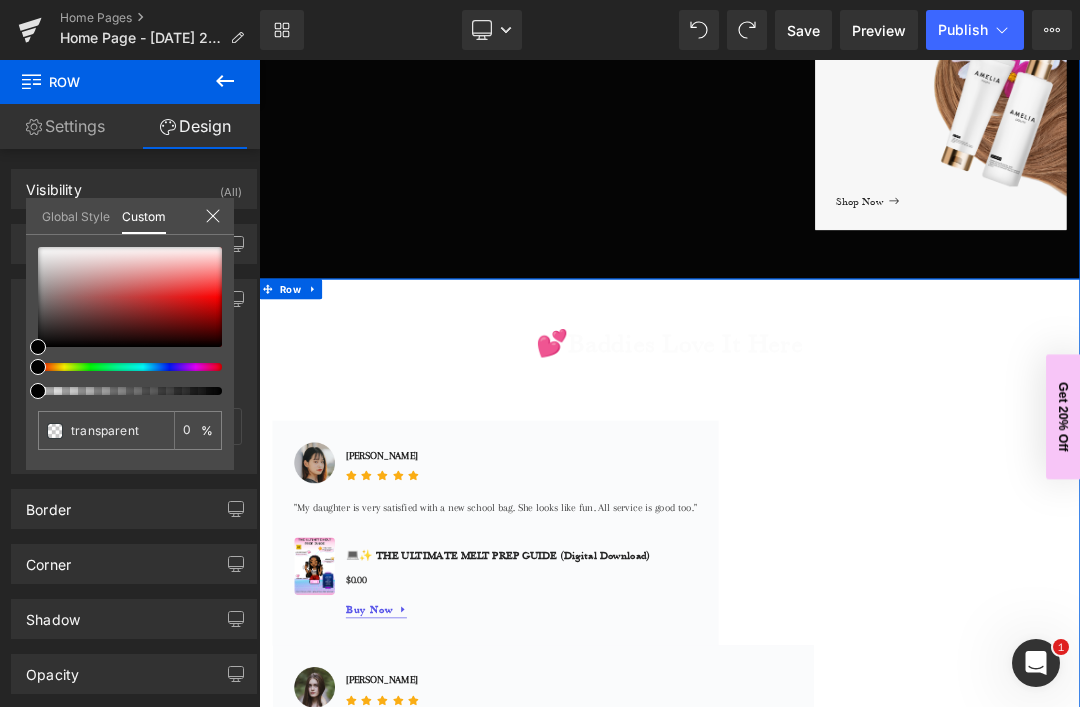 click at bounding box center (122, 391) 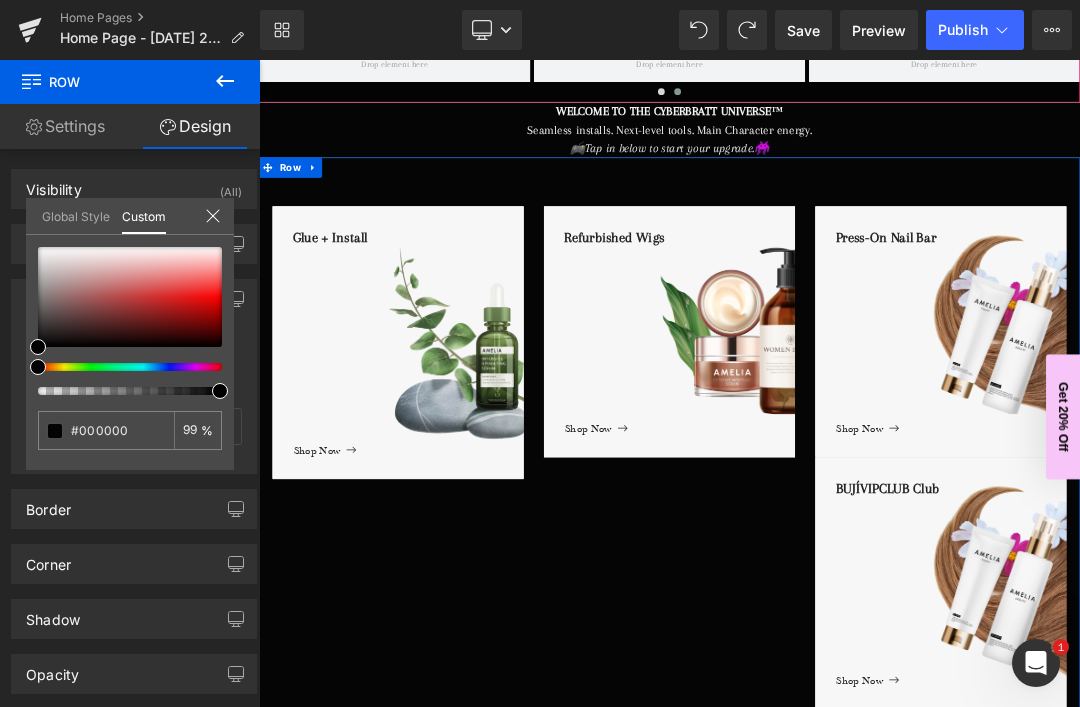 scroll, scrollTop: 400, scrollLeft: 0, axis: vertical 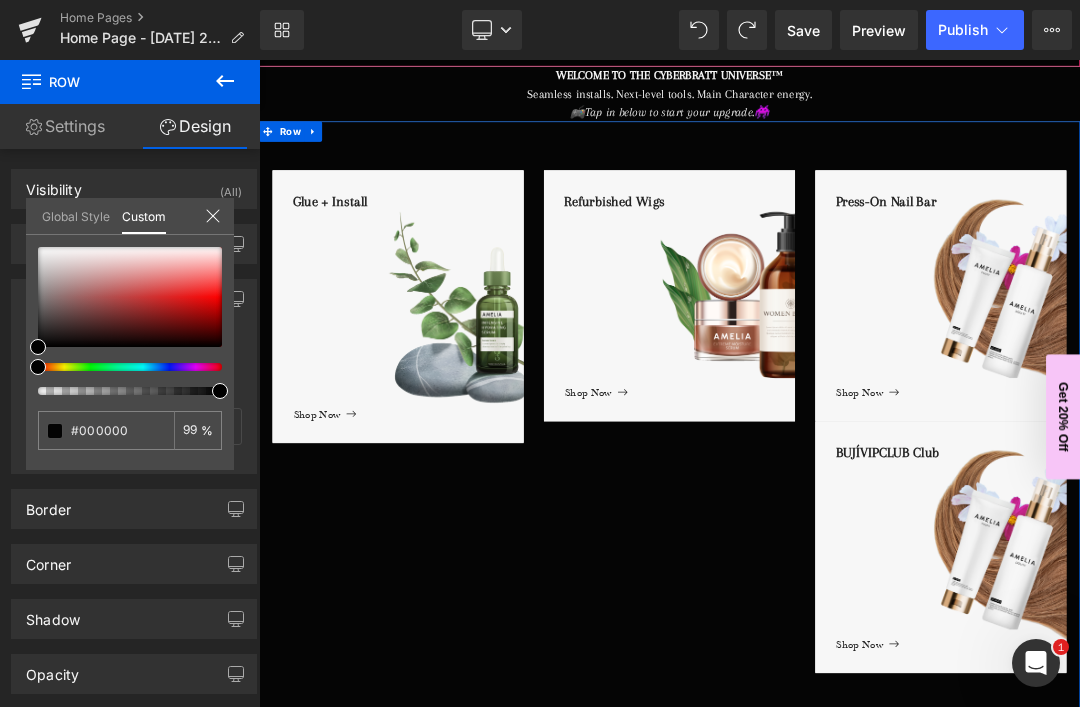 click at bounding box center [864, 586] 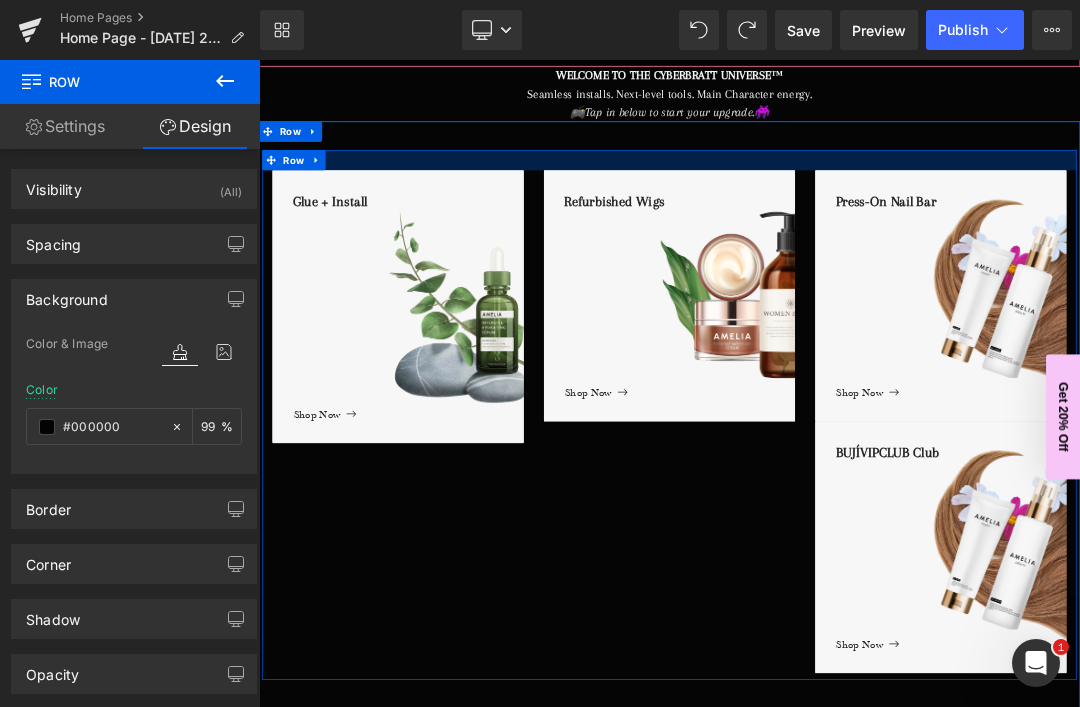 click at bounding box center [864, 207] 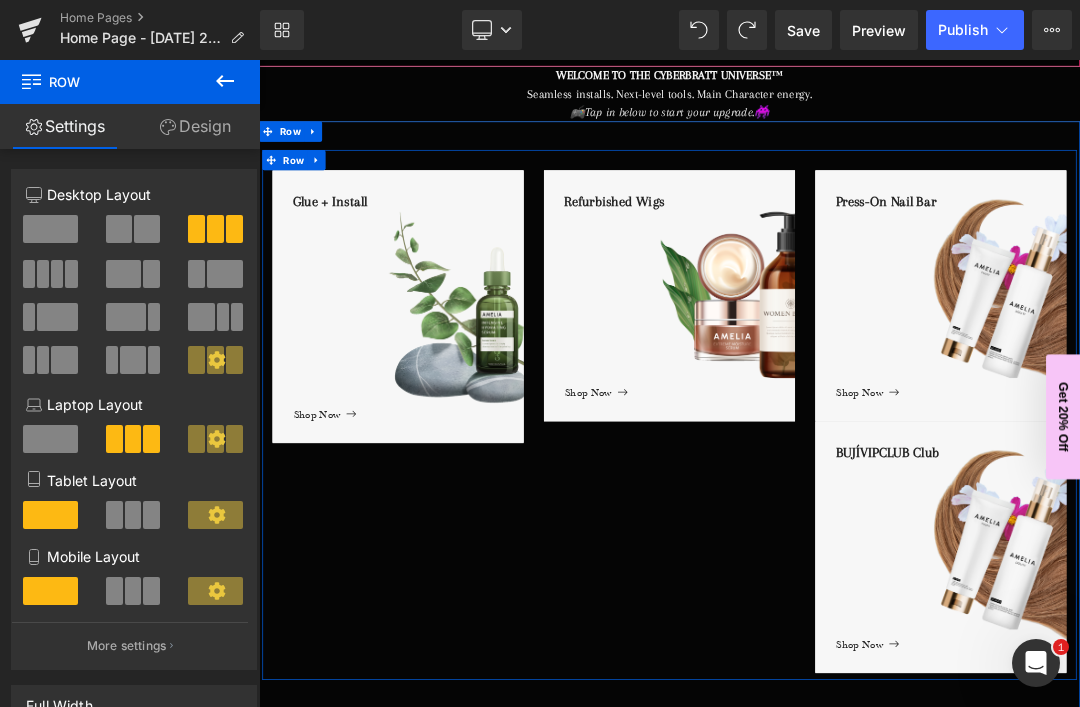 click at bounding box center (57, 274) 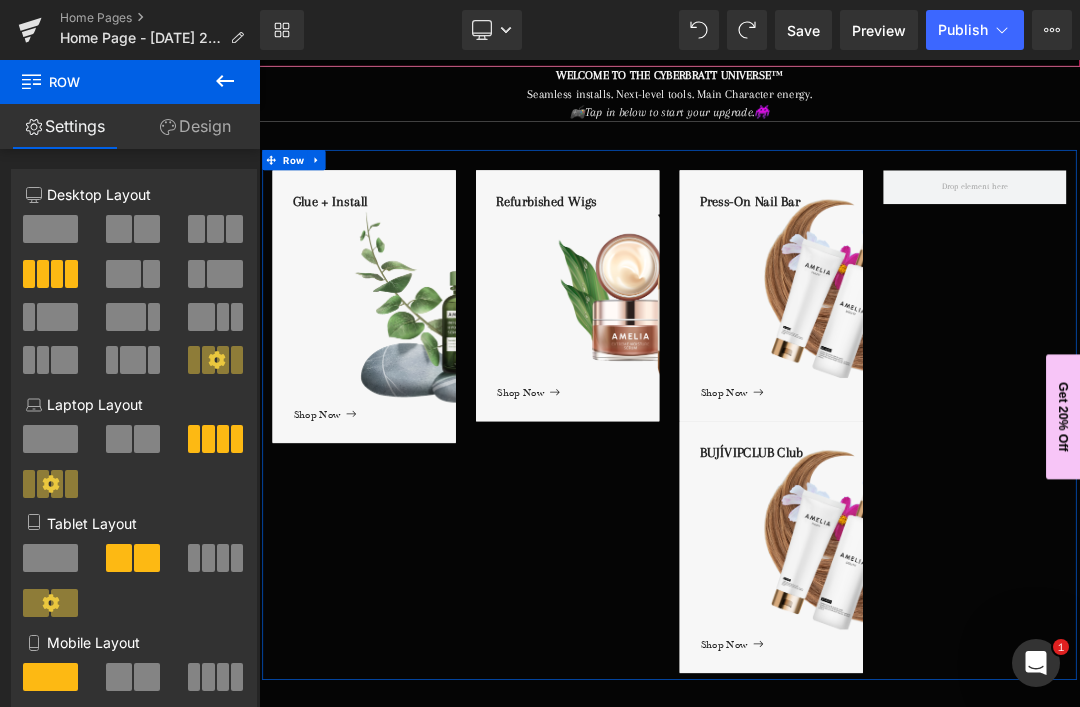 click 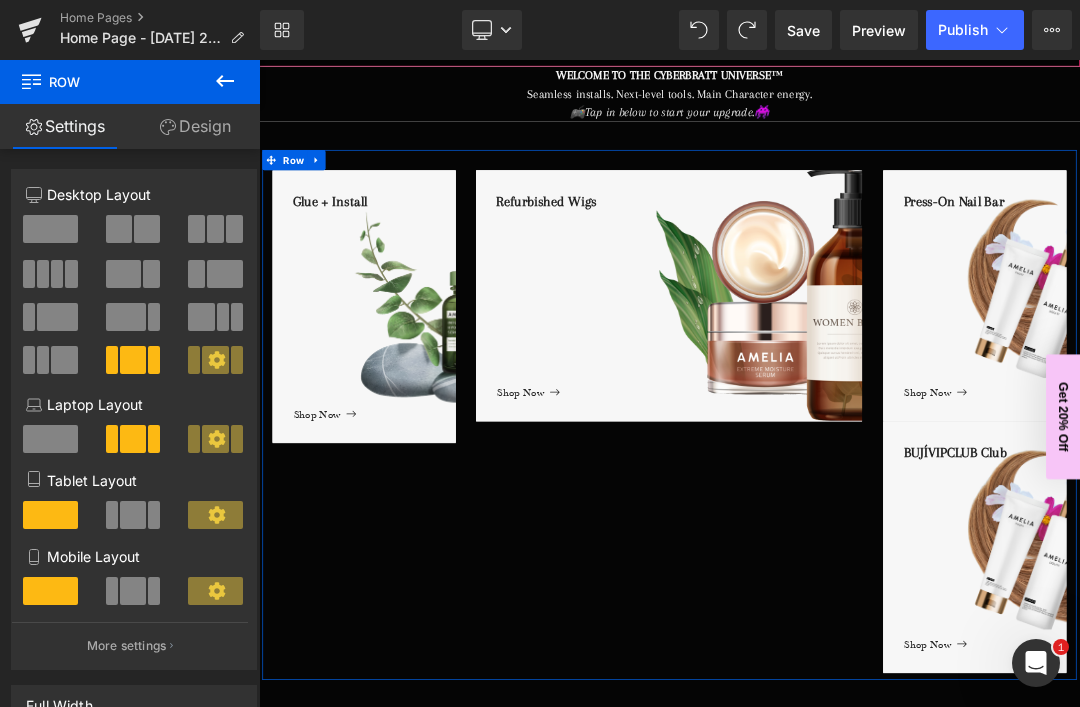click at bounding box center (64, 360) 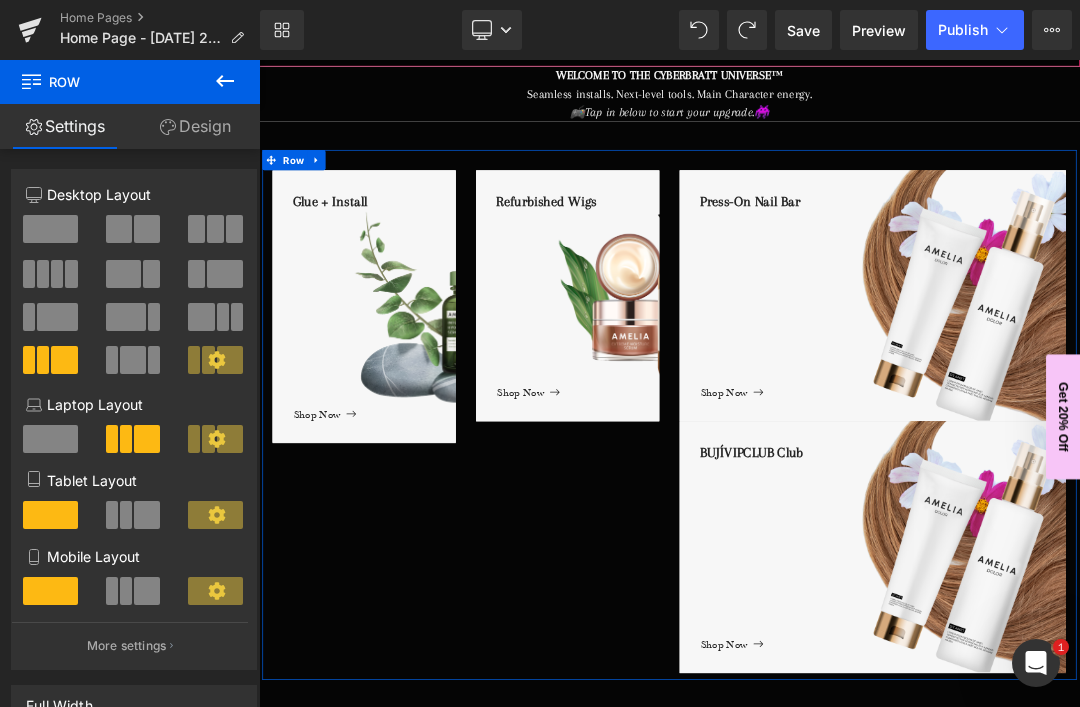 click at bounding box center (119, 229) 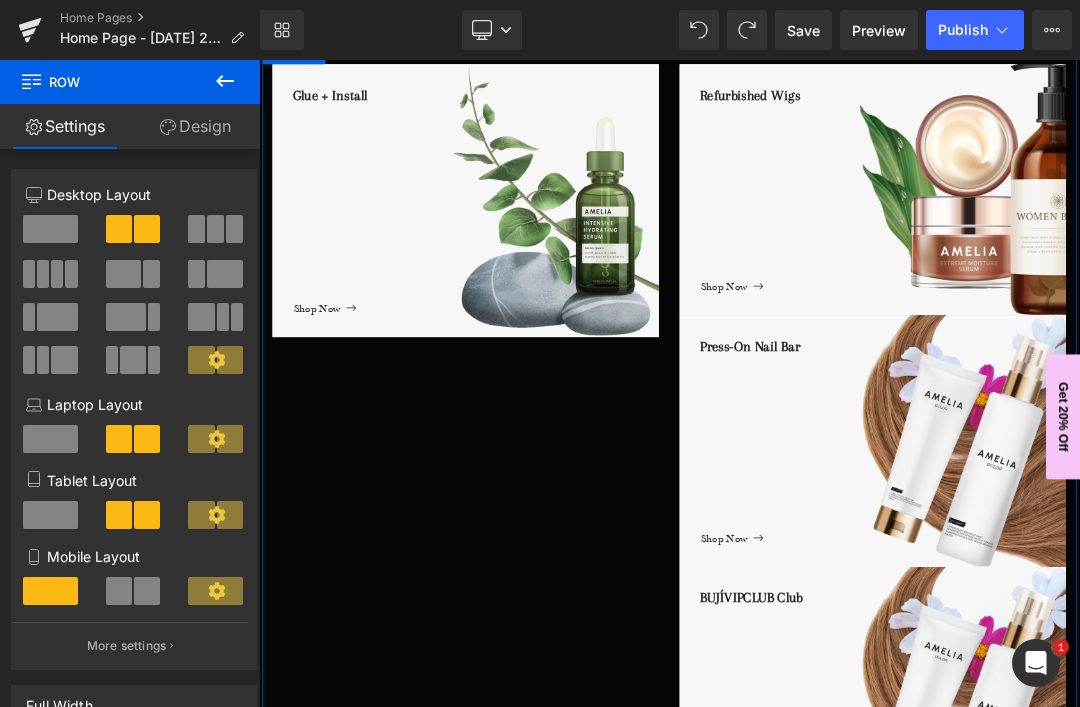 scroll, scrollTop: 550, scrollLeft: 0, axis: vertical 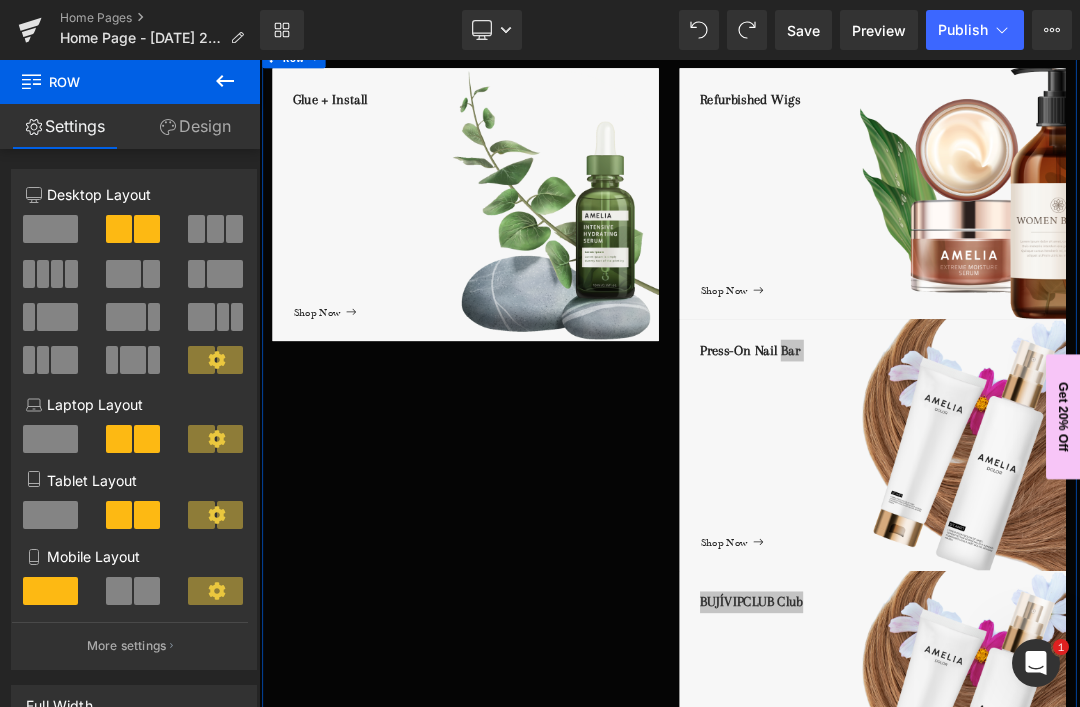 click at bounding box center (43, 274) 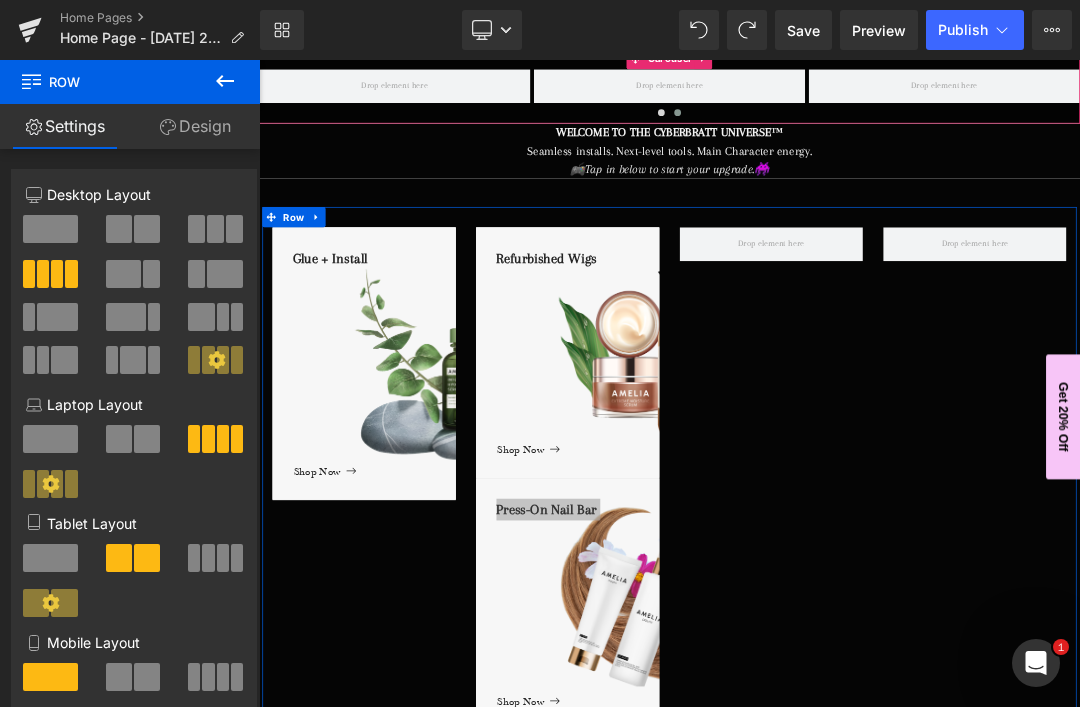 scroll, scrollTop: 309, scrollLeft: 0, axis: vertical 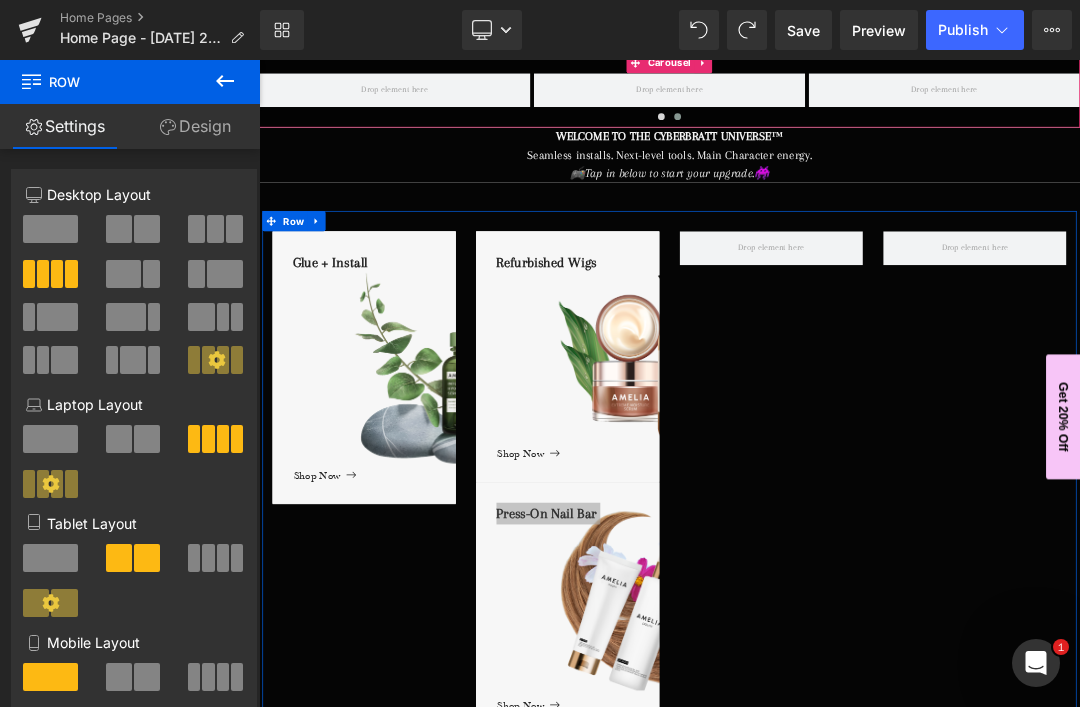 click at bounding box center [215, 229] 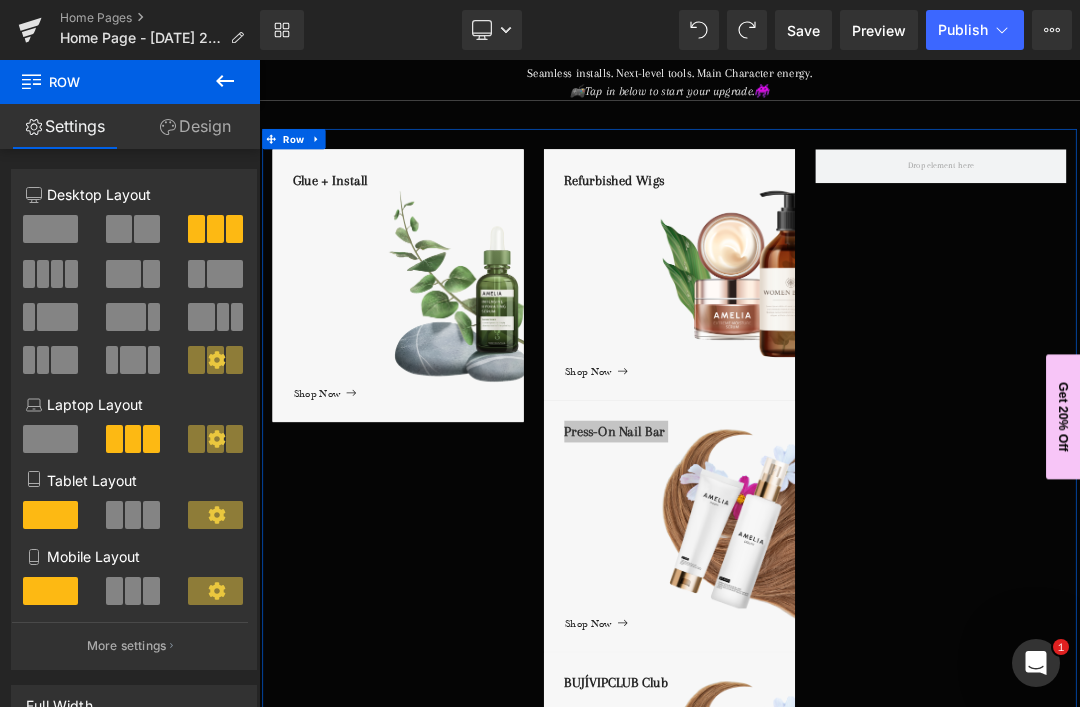 scroll, scrollTop: 387, scrollLeft: 0, axis: vertical 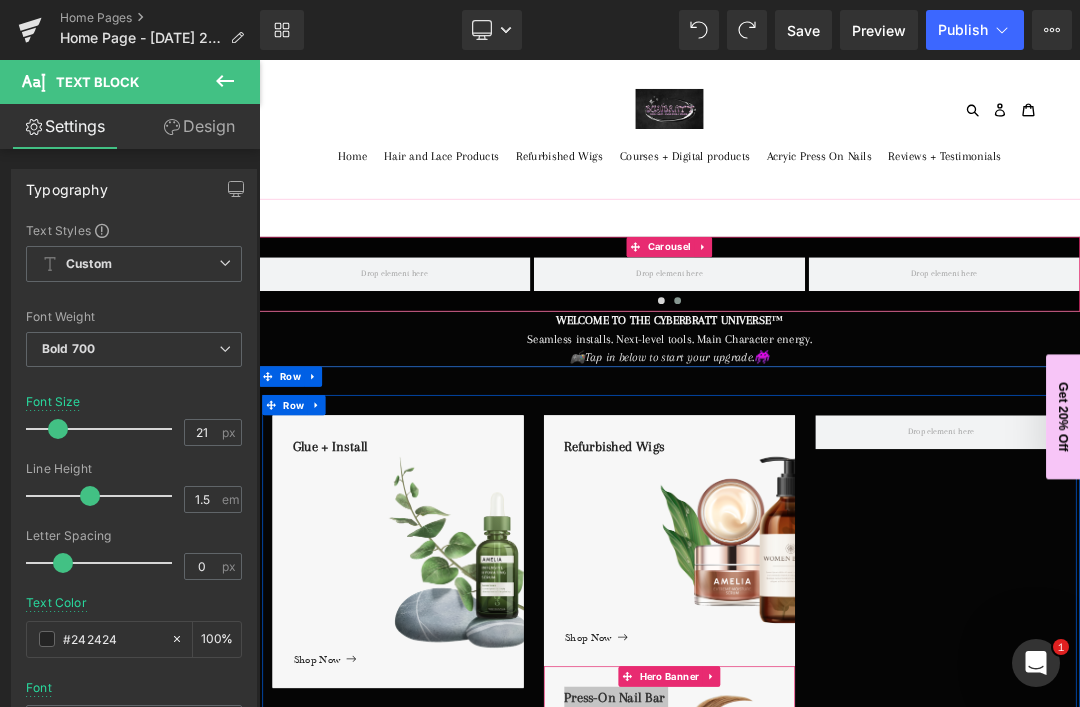 click on "Save" at bounding box center (803, 30) 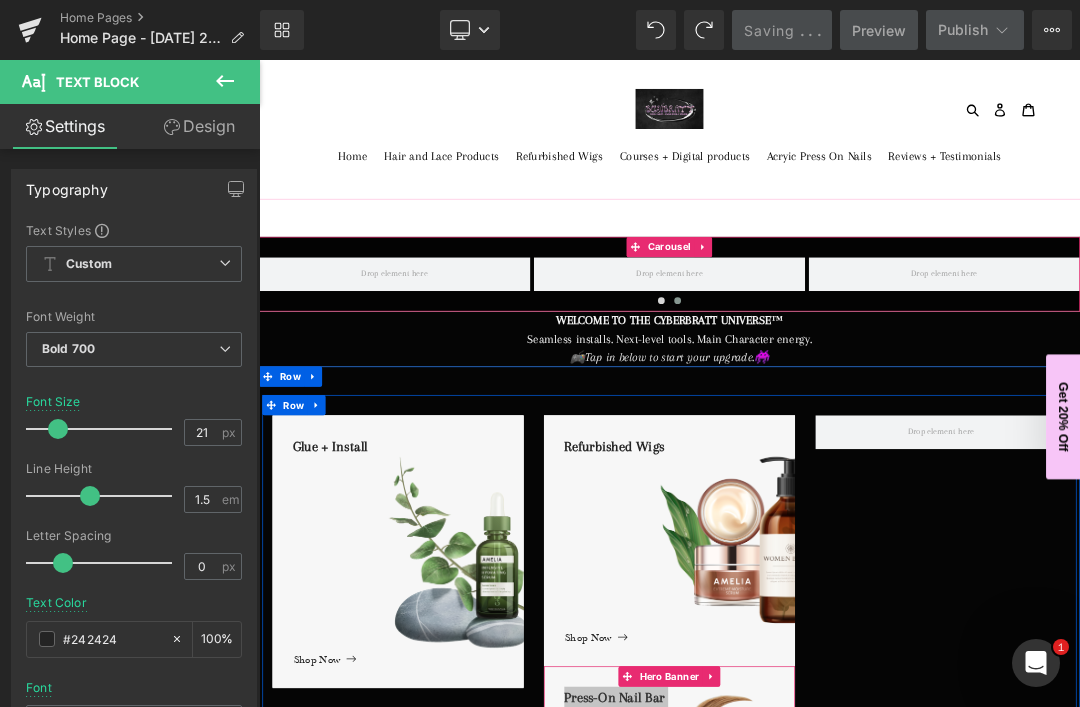 click 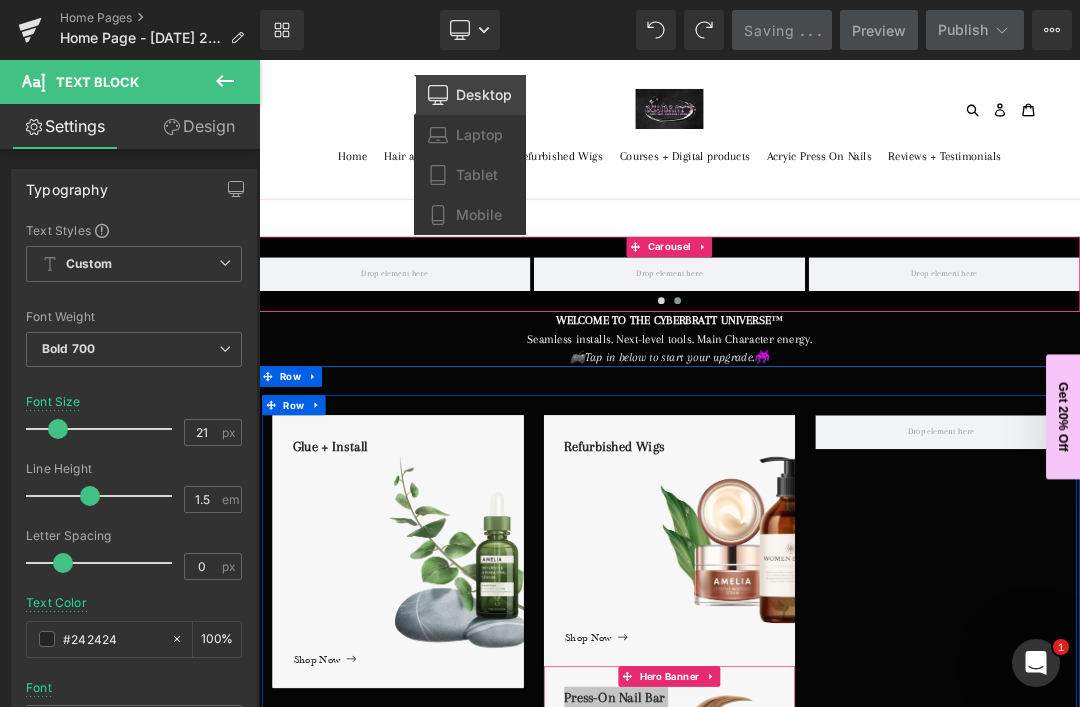 click on "Mobile" at bounding box center [479, 215] 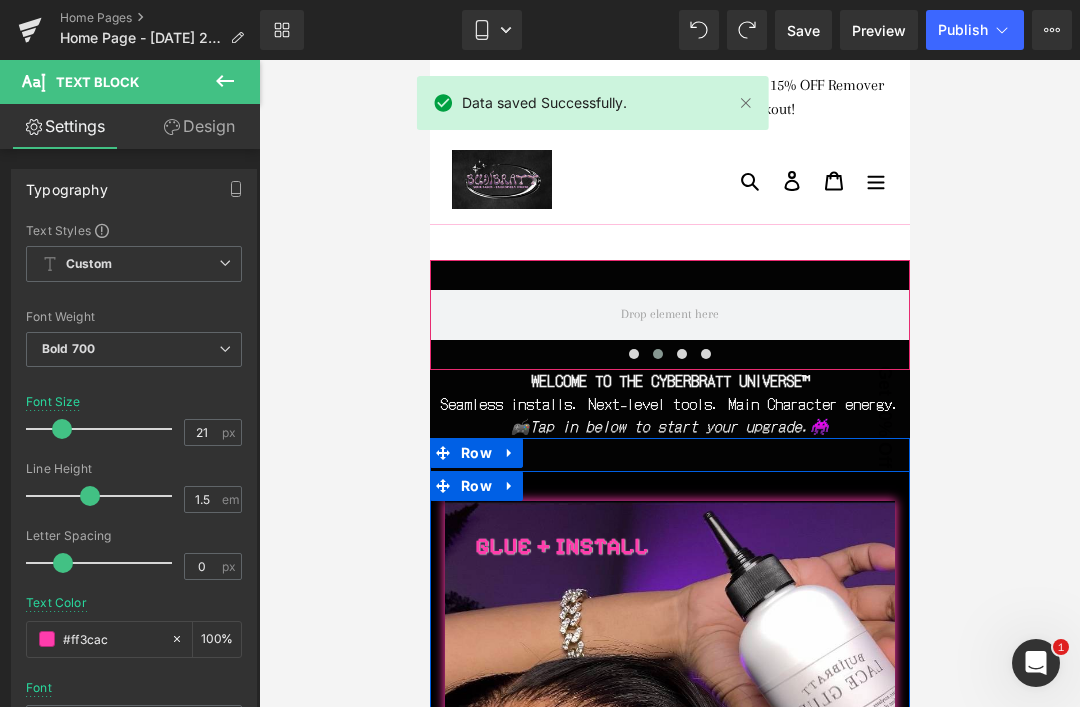 scroll, scrollTop: 0, scrollLeft: 0, axis: both 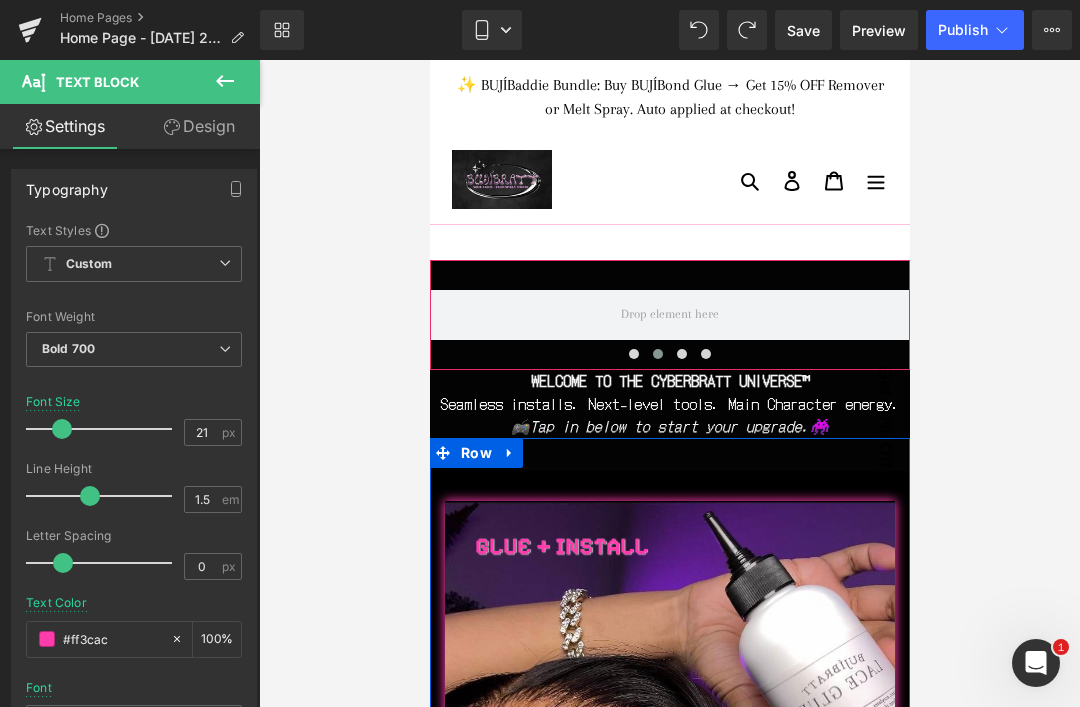 click on "Glue + Install
Text Block         Shop Now Button
Hero Banner
Refurbished Wigs
Text Block         Shop Now Button
Hero Banner
Press-On Nail Bar
Text Block         Shop Now Button
Hero Banner
BUJÍVIPCLUB Club
Text Block         Shop Now Button
Hero Banner         Row         Row" at bounding box center [669, 1344] 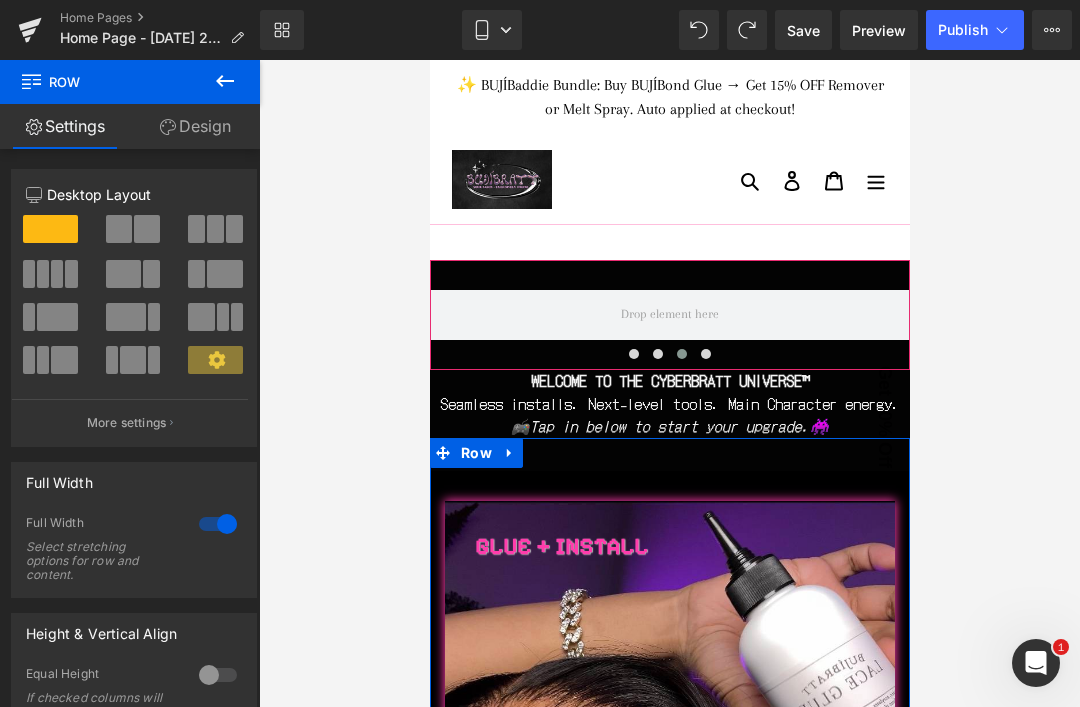 click at bounding box center [119, 229] 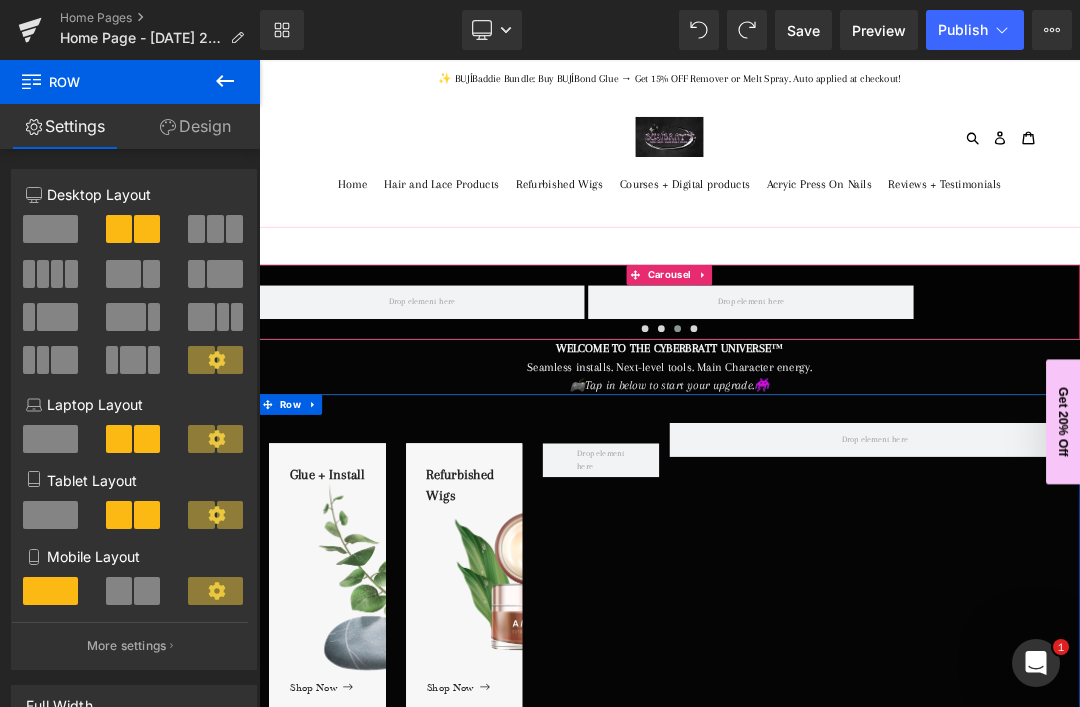 scroll, scrollTop: 113, scrollLeft: 0, axis: vertical 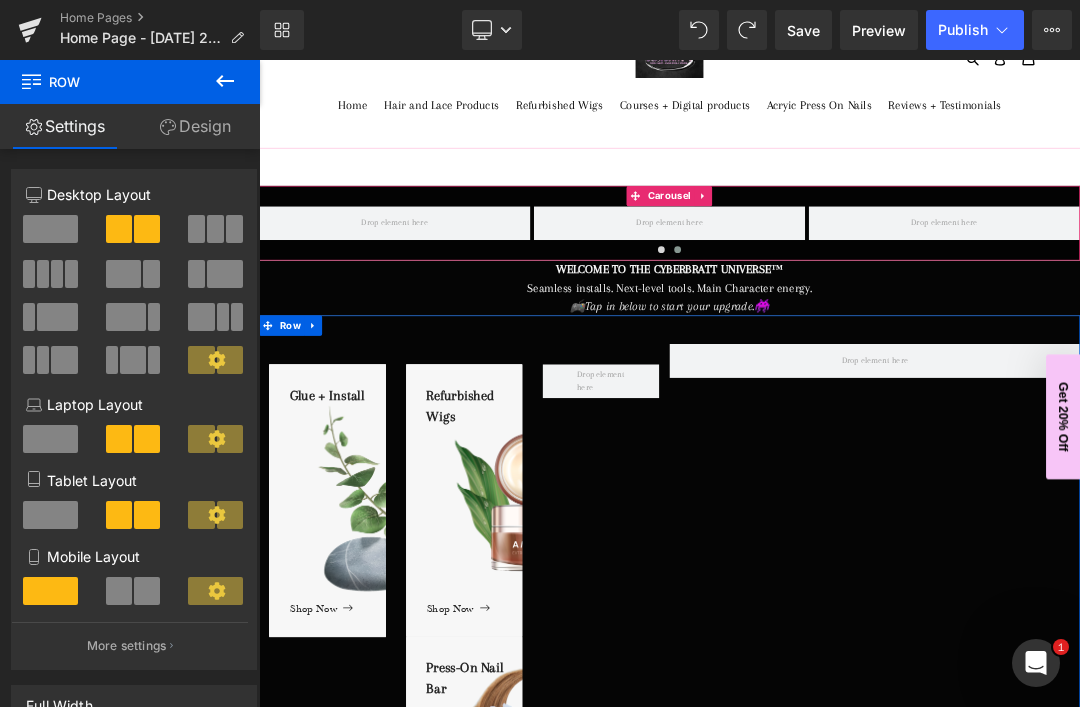 click at bounding box center [134, 591] 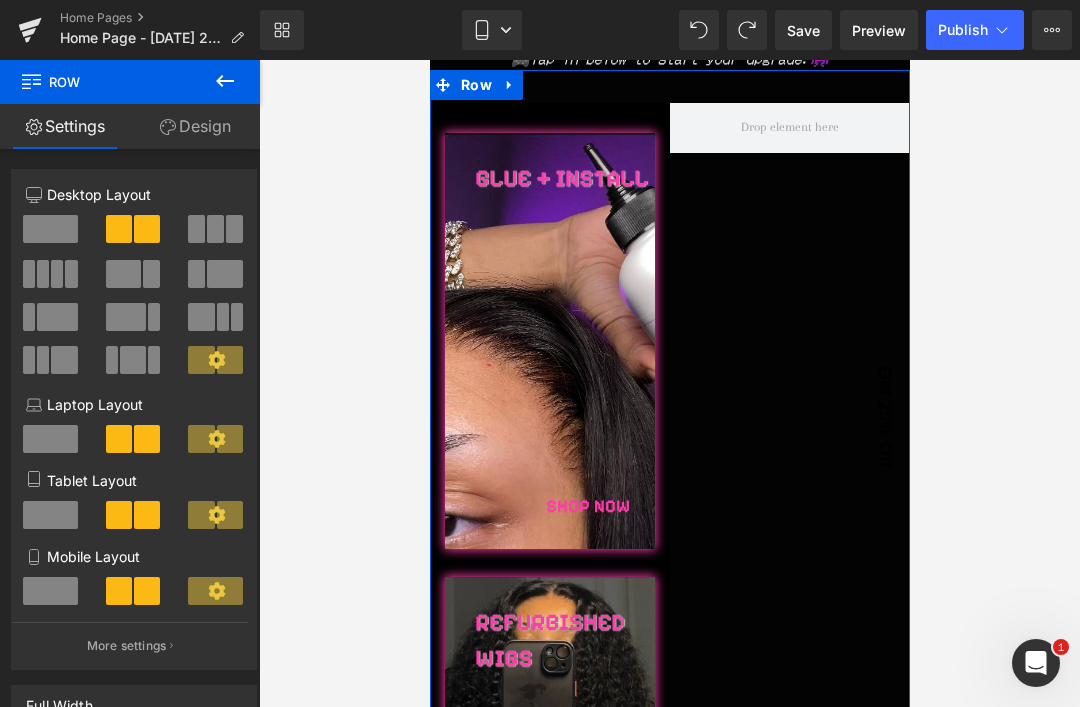scroll, scrollTop: 367, scrollLeft: 0, axis: vertical 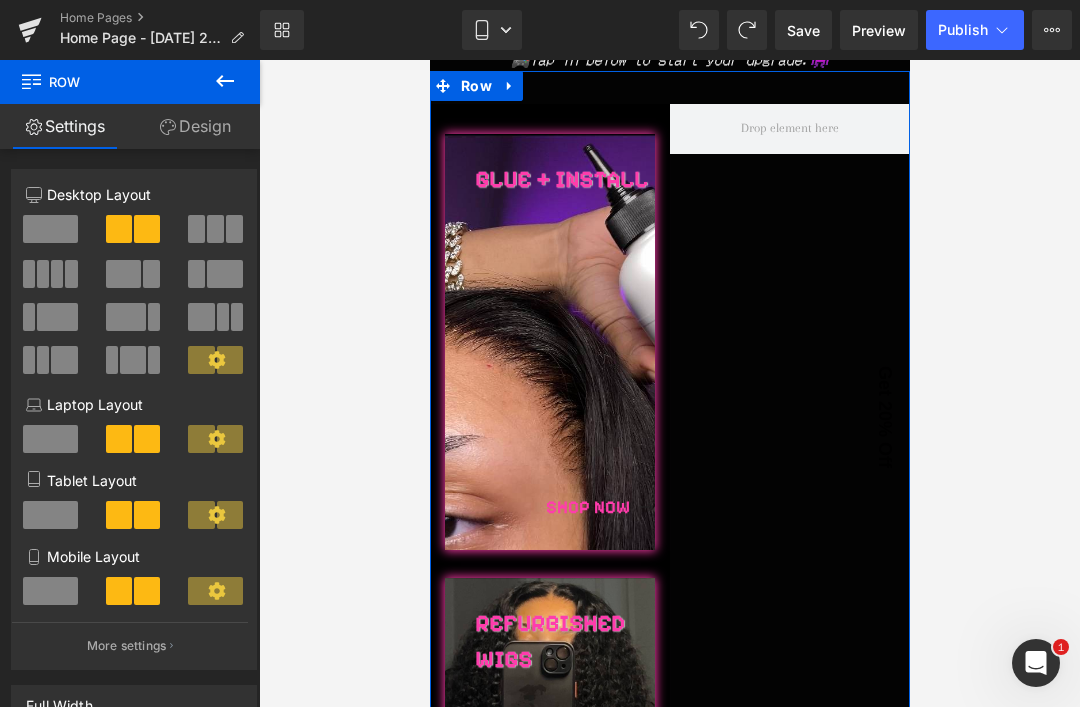 click at bounding box center (50, 591) 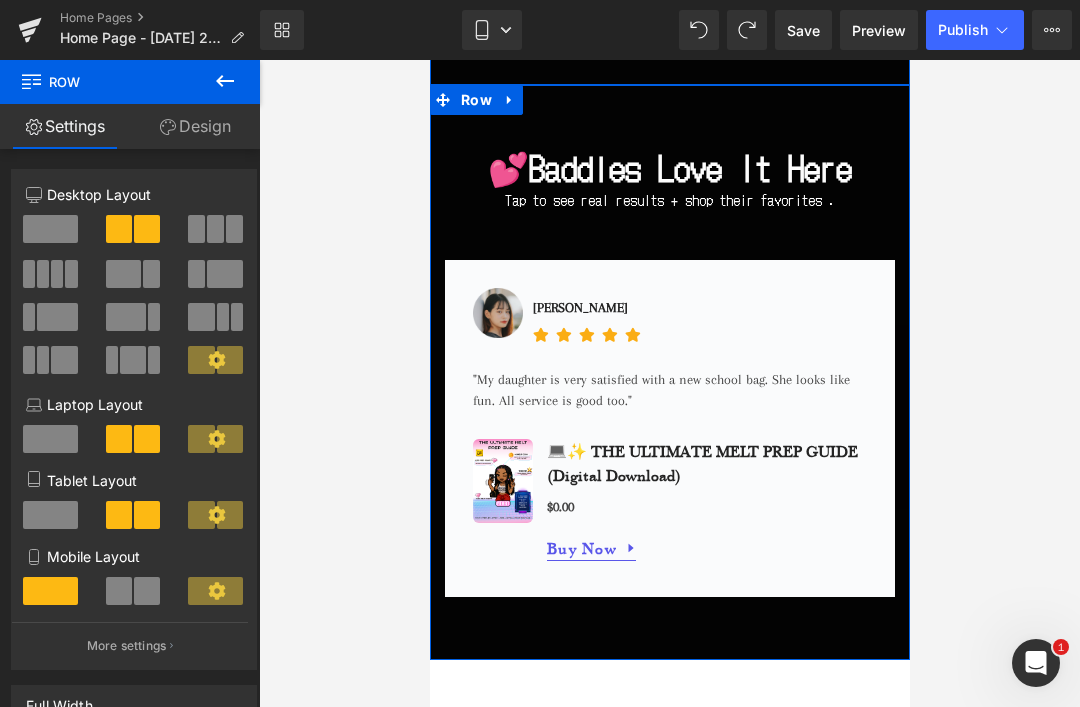scroll, scrollTop: 2229, scrollLeft: 0, axis: vertical 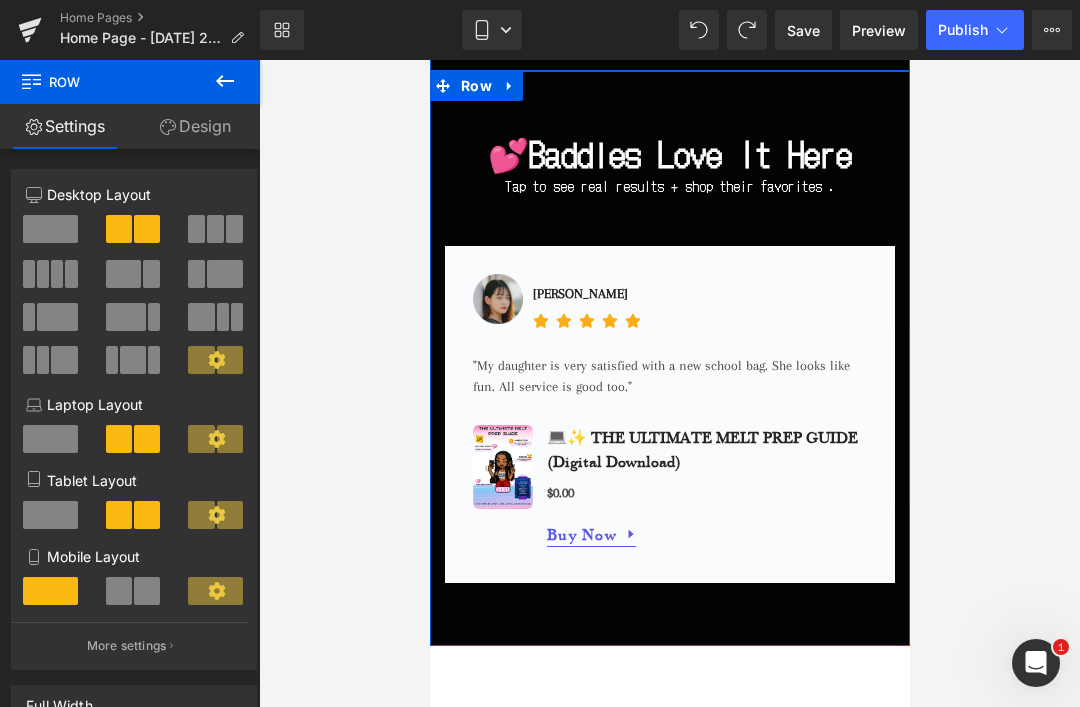 click 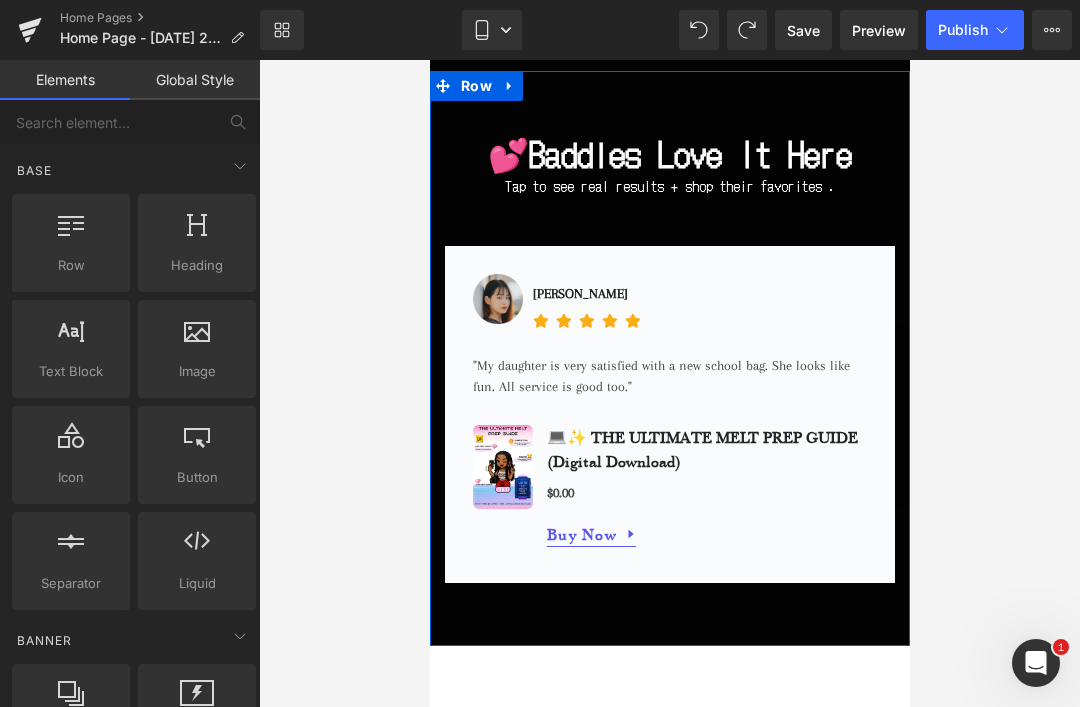 click on "Save" at bounding box center (803, 30) 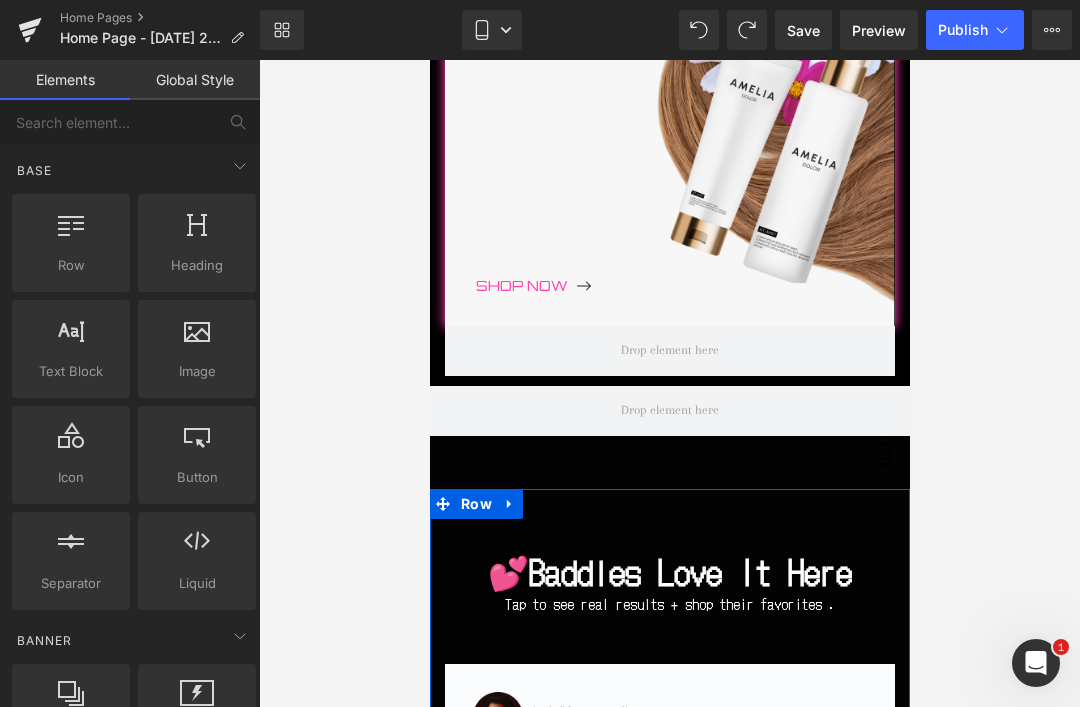 scroll, scrollTop: 1810, scrollLeft: 0, axis: vertical 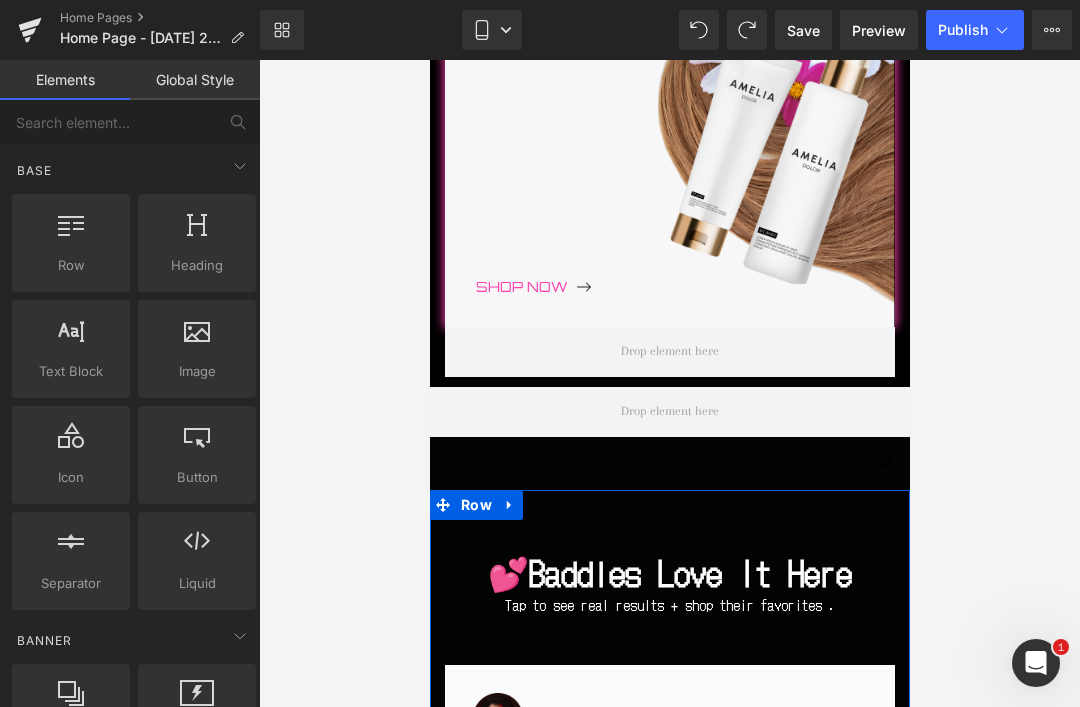 click at bounding box center [669, 352] 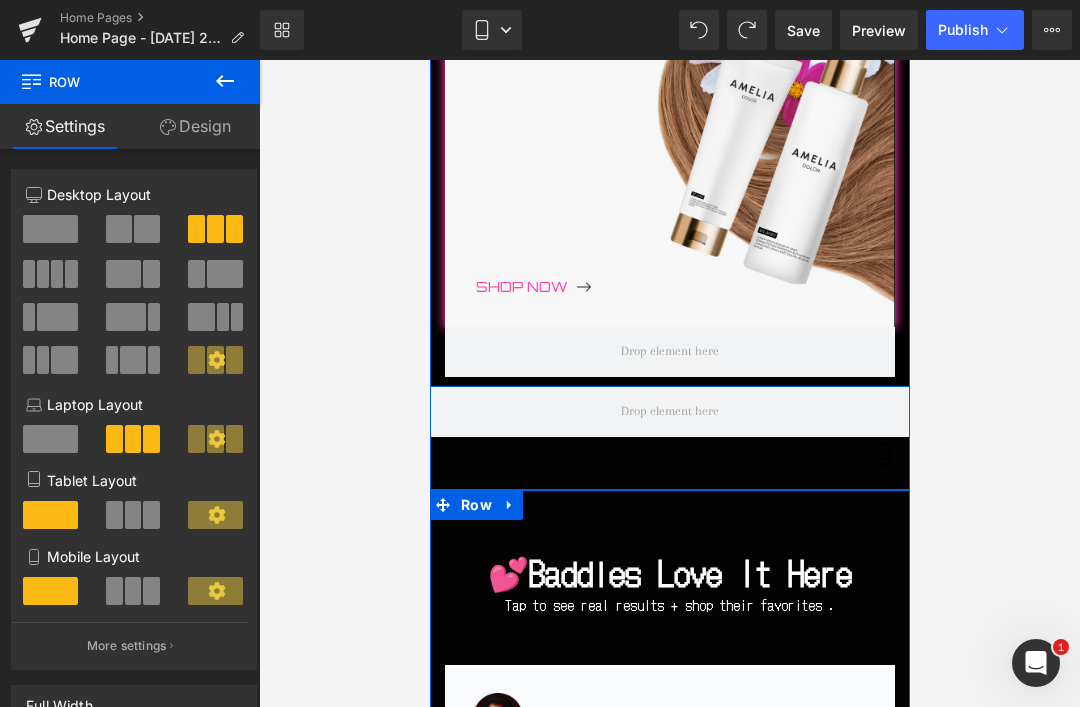 click at bounding box center [669, 352] 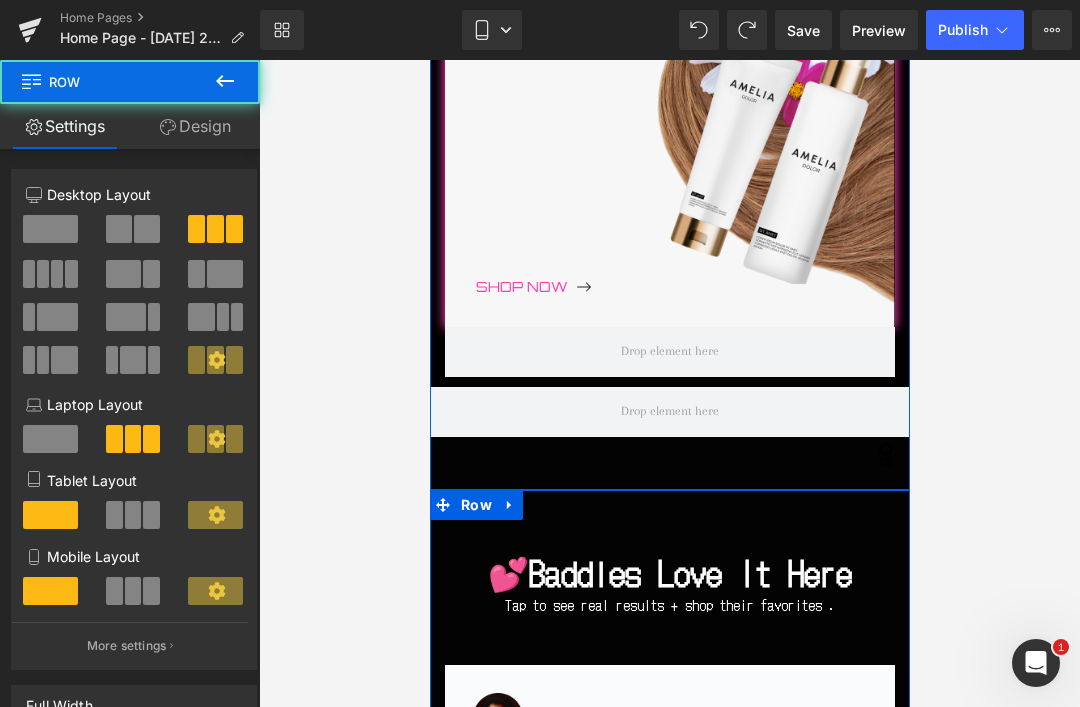click at bounding box center (669, 412) 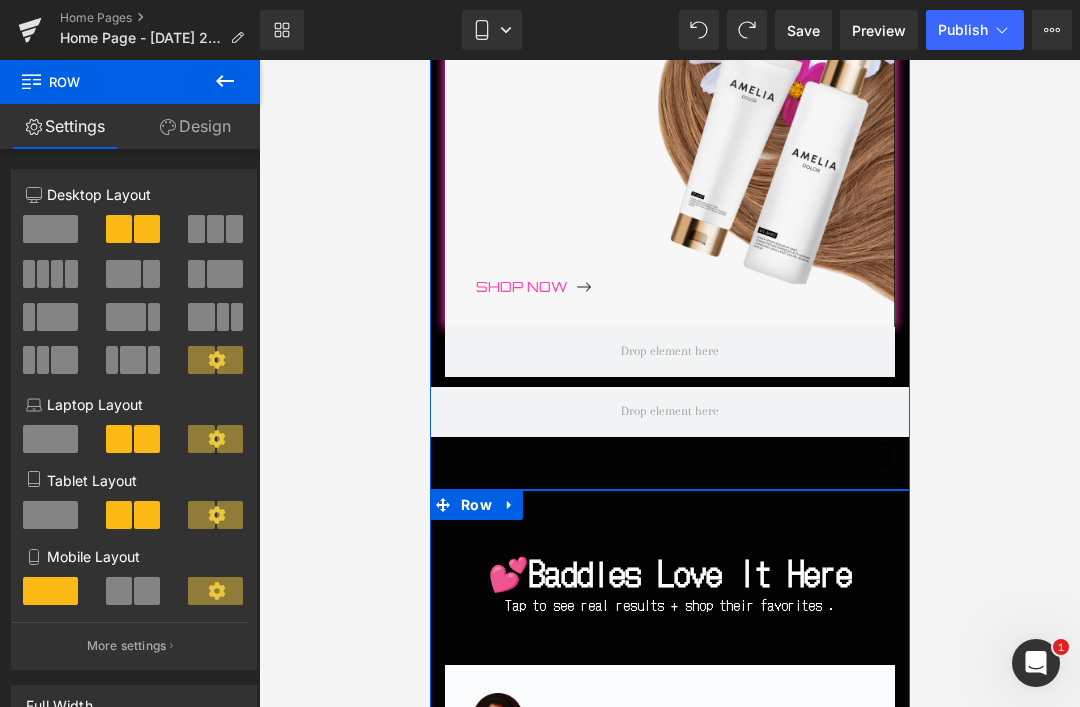 click at bounding box center (669, 412) 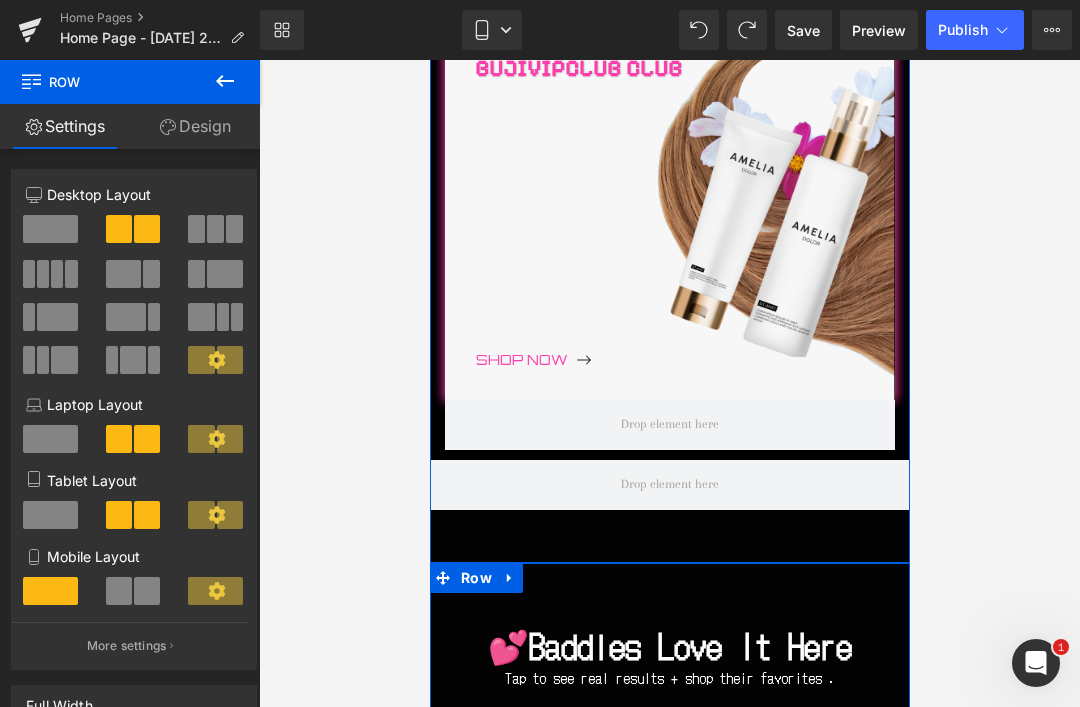scroll, scrollTop: 1734, scrollLeft: 0, axis: vertical 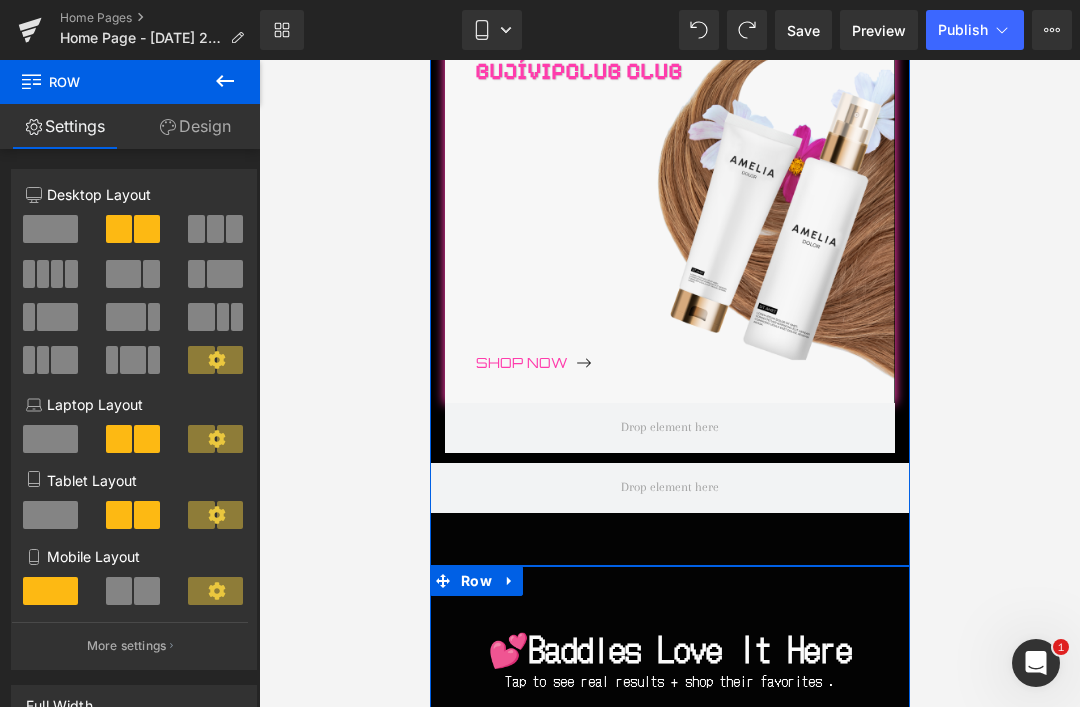 click on "Glue + Install
Text Block         Shop Now Button
Hero Banner
Refurbished Wigs
Text Block         Shop Now Button
Hero Banner
Press-On Nail Bar
Text Block         Shop Now Button
Hero Banner
BUJÍVIPCLUB Club
Text Block         Shop Now Button
Hero Banner         Row         Row" at bounding box center (669, -365) 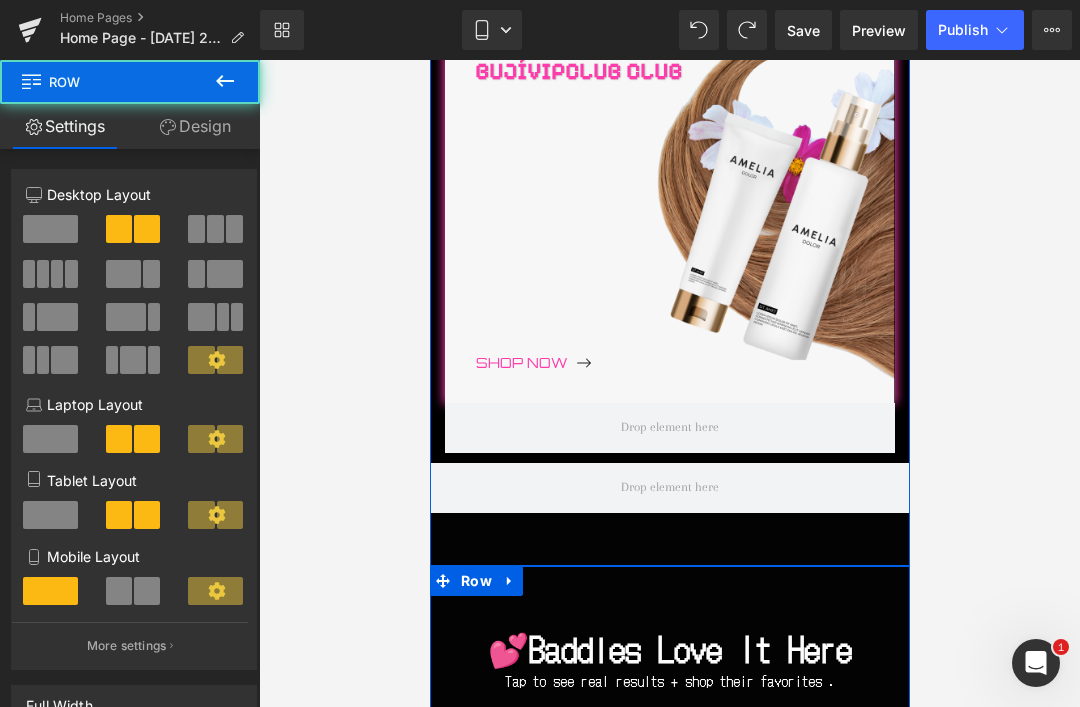 click at bounding box center (669, 428) 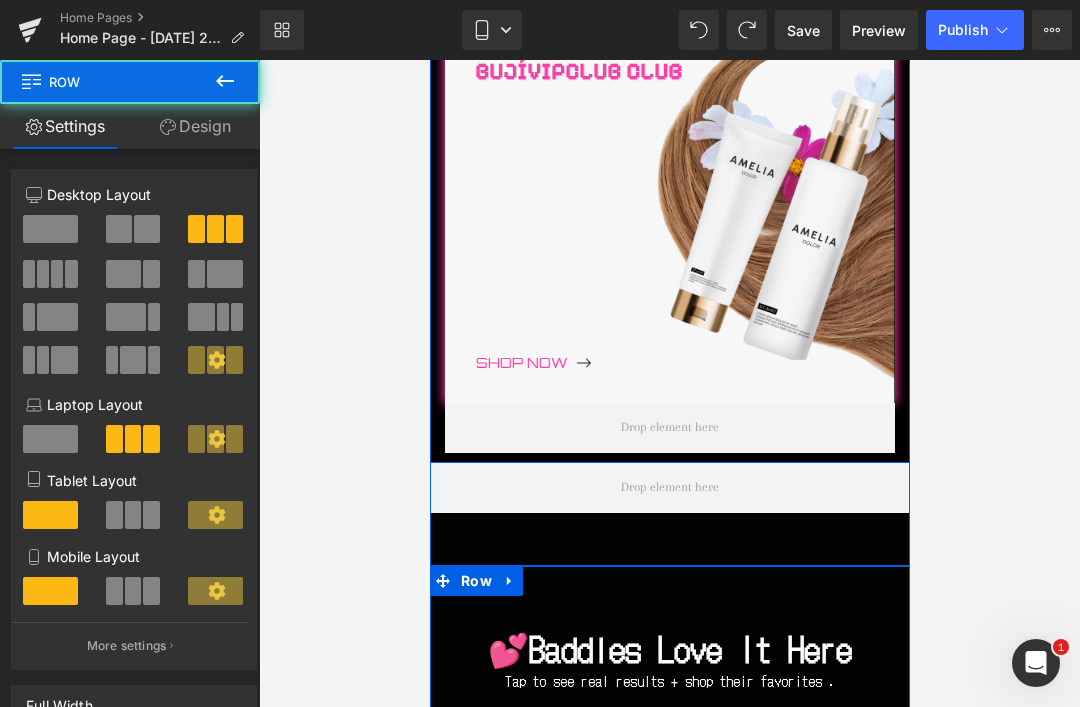 click on "BUJÍVIPCLUB Club" at bounding box center (684, 201) 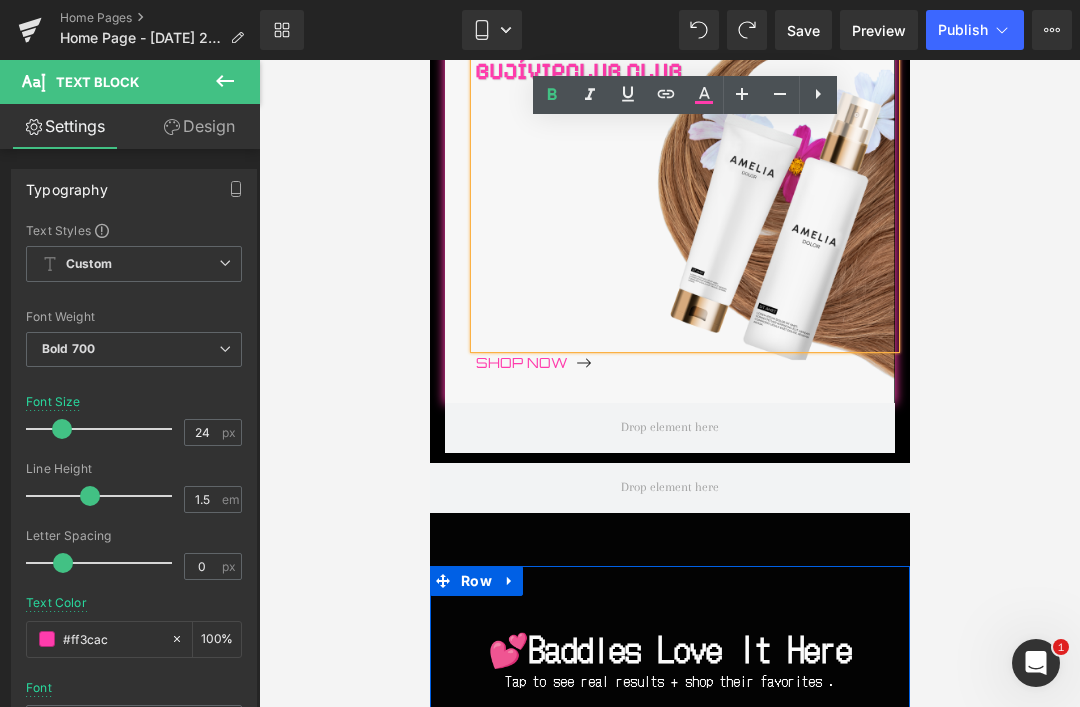 click at bounding box center (669, 428) 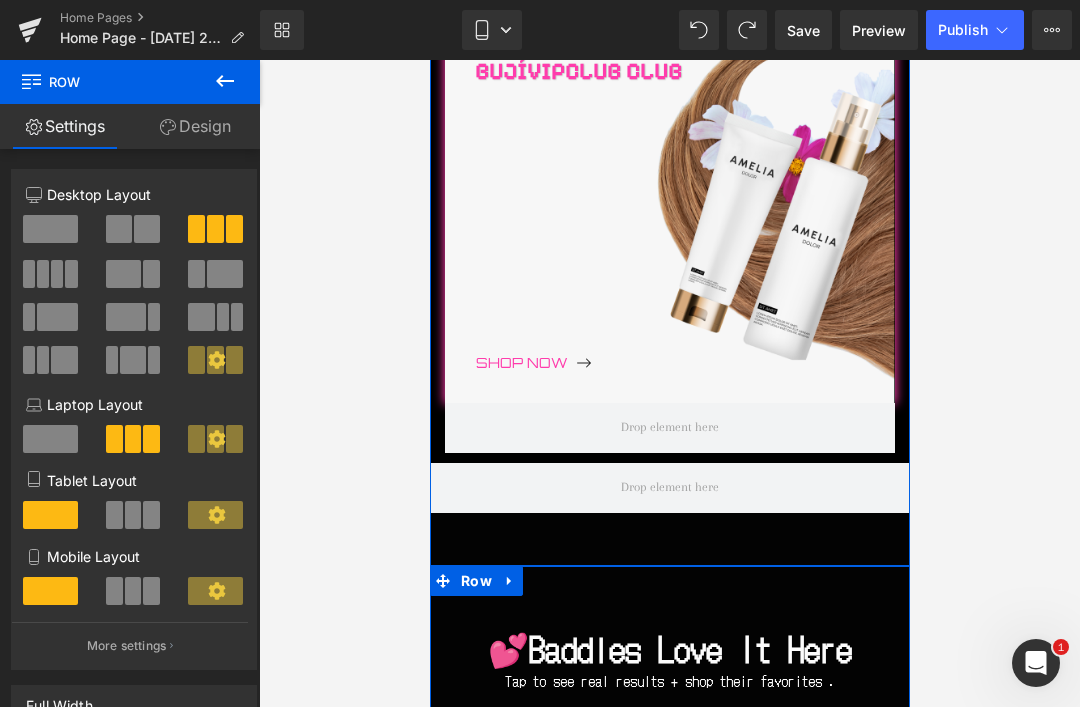 click at bounding box center (669, 488) 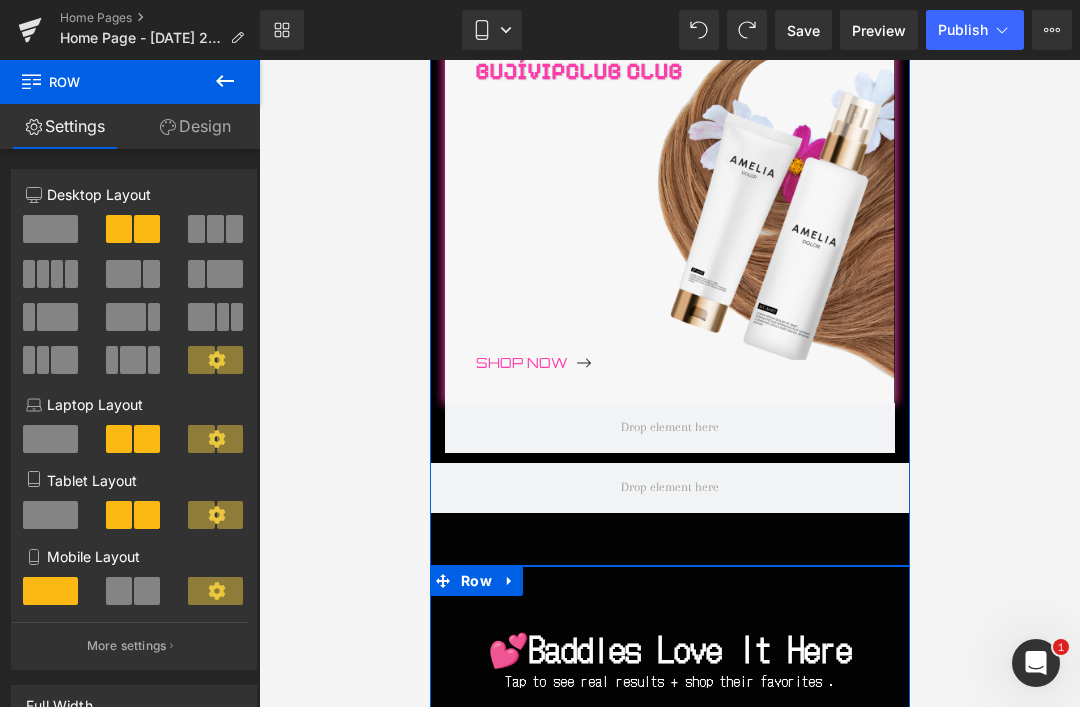 click 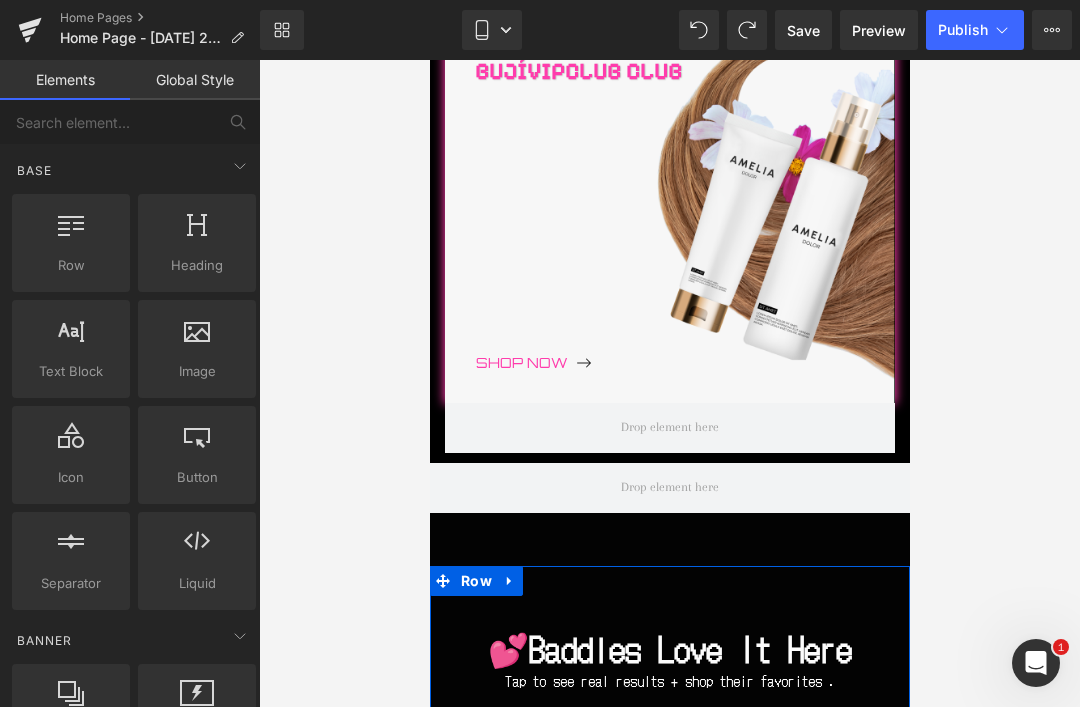 click at bounding box center (669, 488) 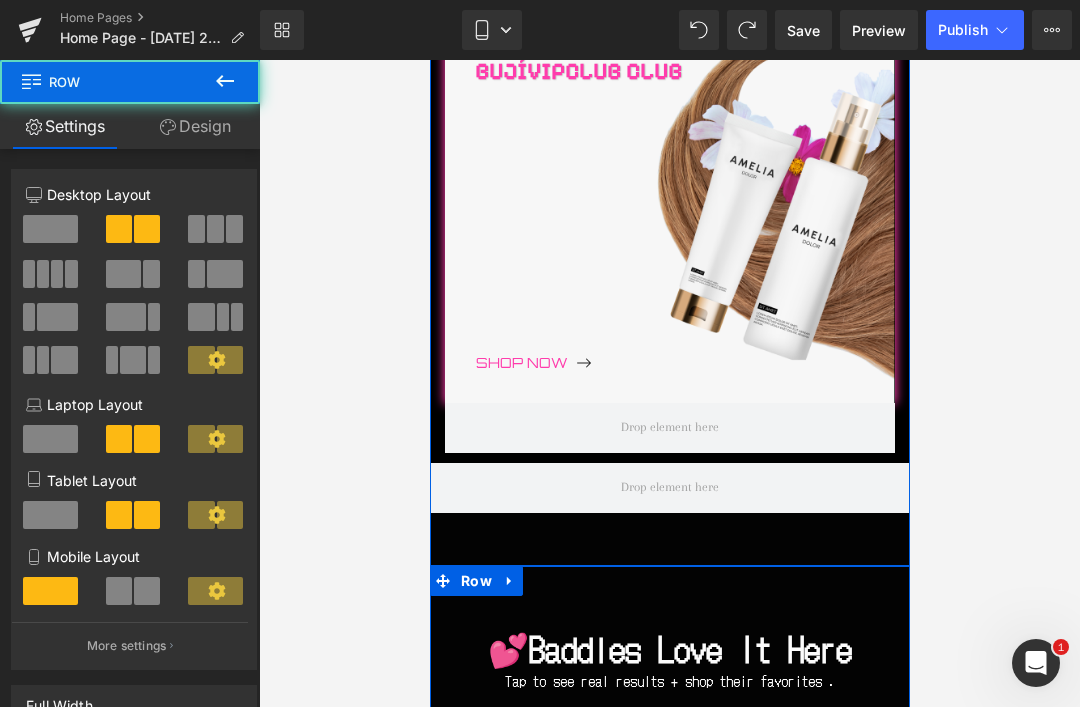 click at bounding box center [431, -365] 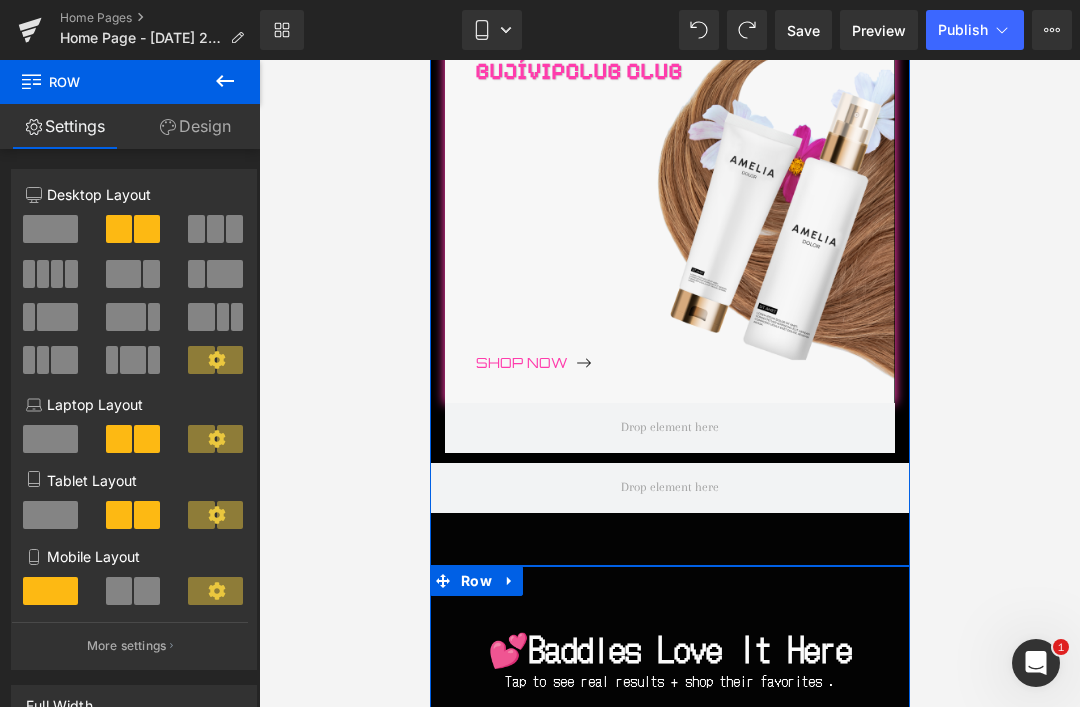 click at bounding box center (669, 488) 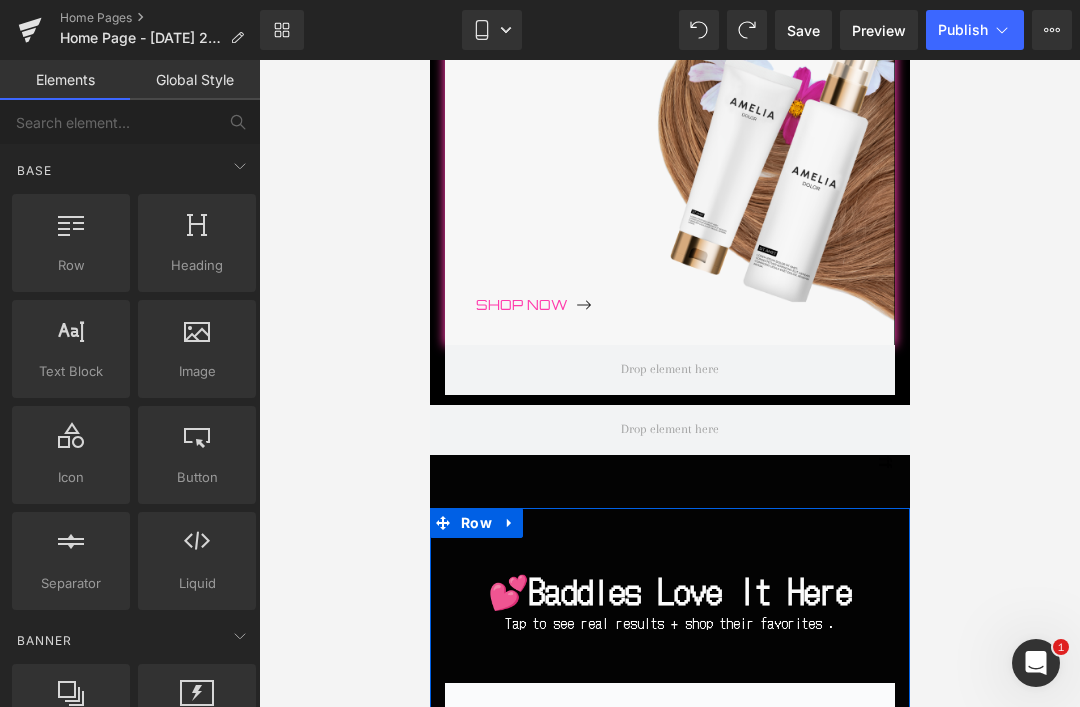 scroll, scrollTop: 1780, scrollLeft: 0, axis: vertical 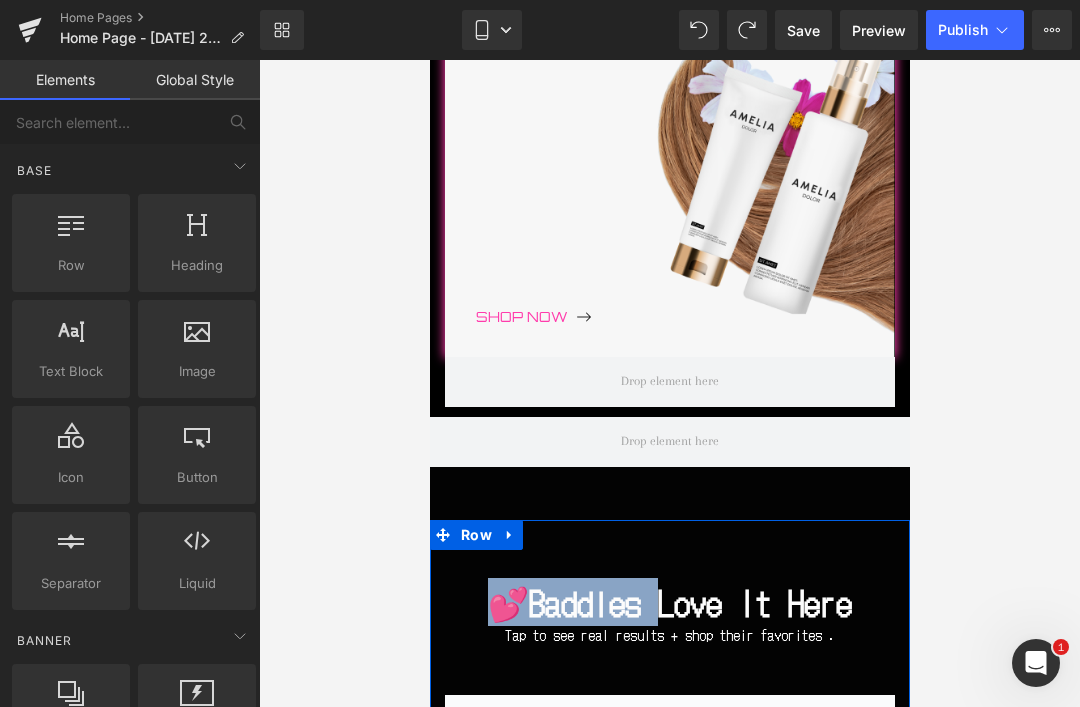 click at bounding box center [669, 382] 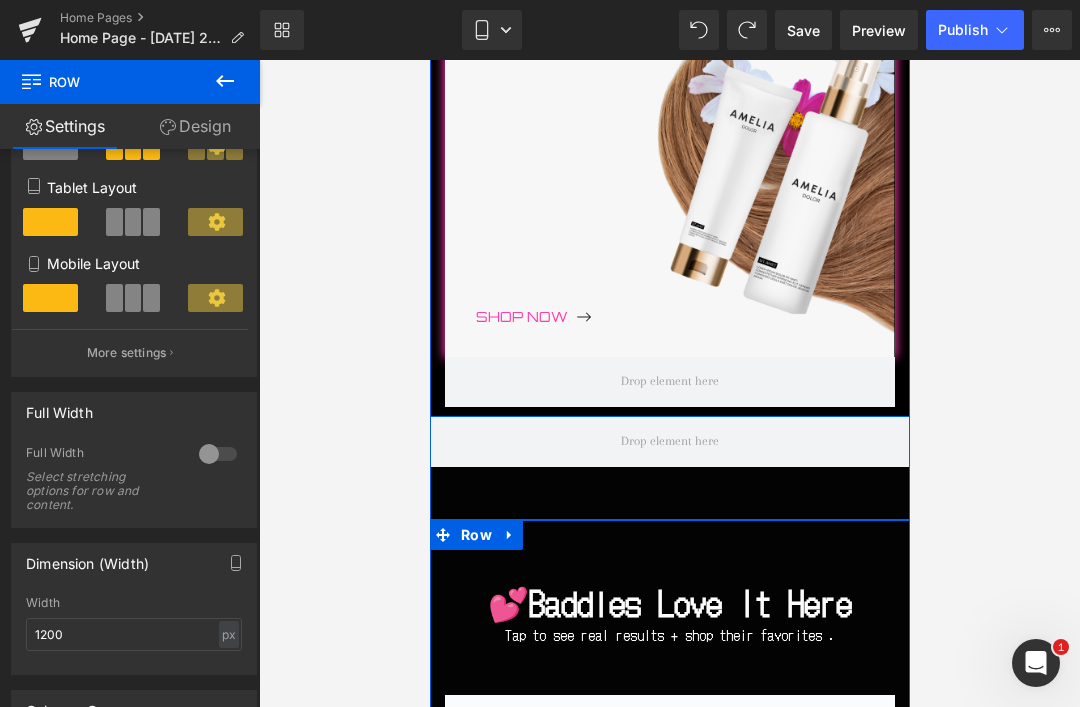 scroll, scrollTop: 288, scrollLeft: 0, axis: vertical 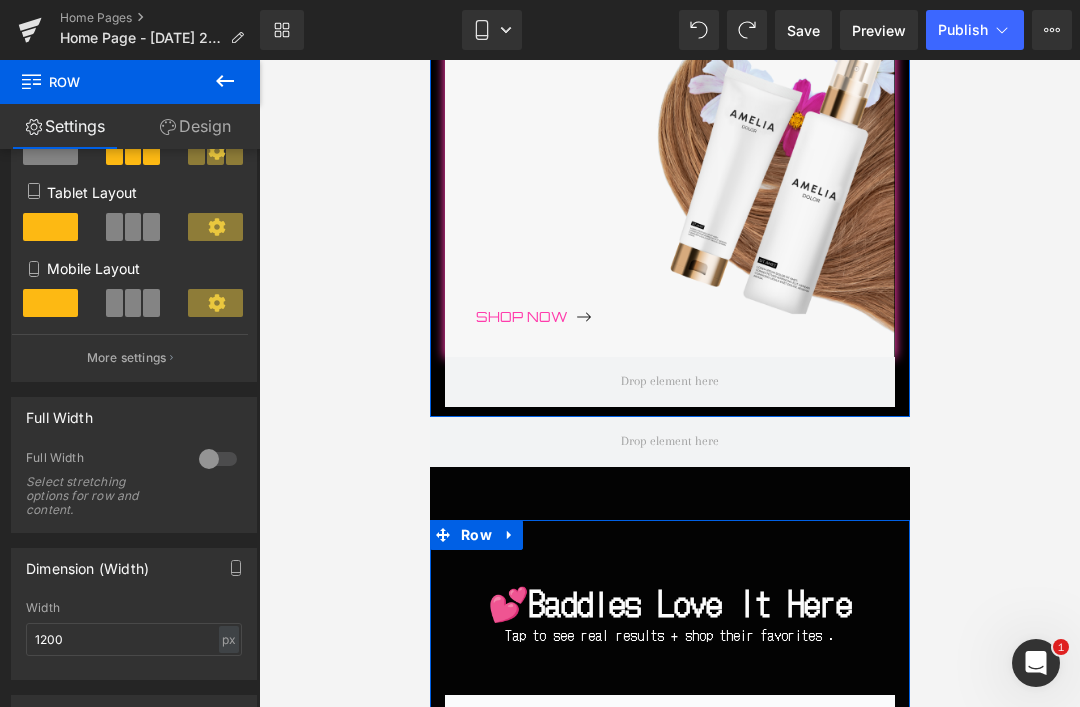 click on "More settings" at bounding box center (130, 357) 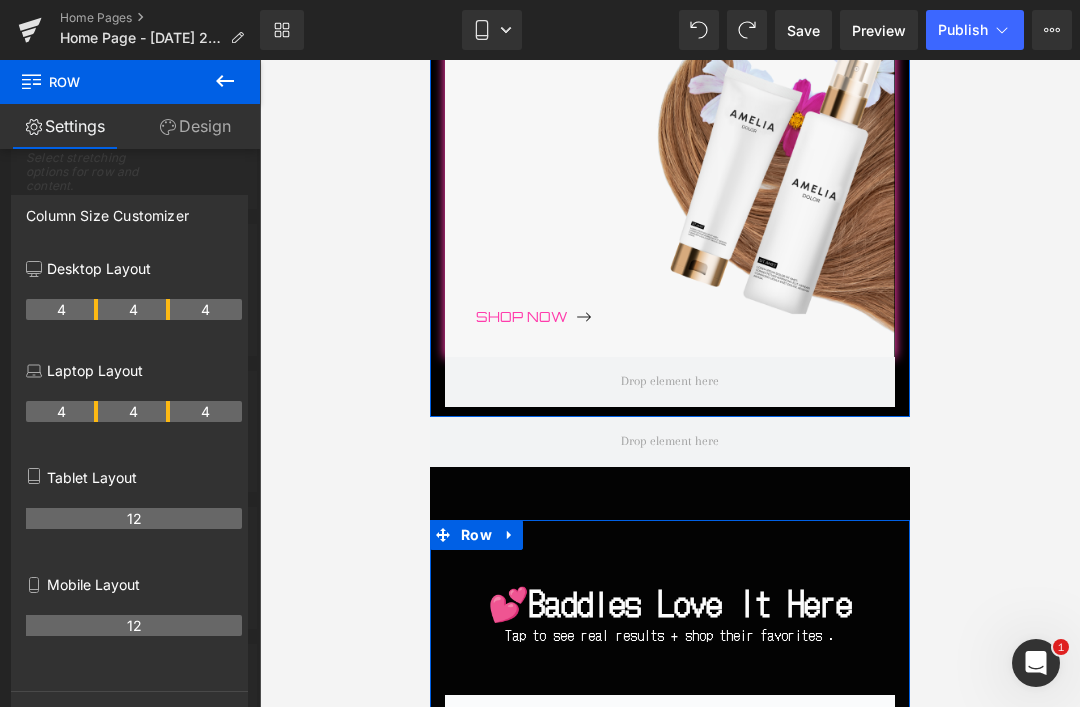 scroll, scrollTop: 648, scrollLeft: 0, axis: vertical 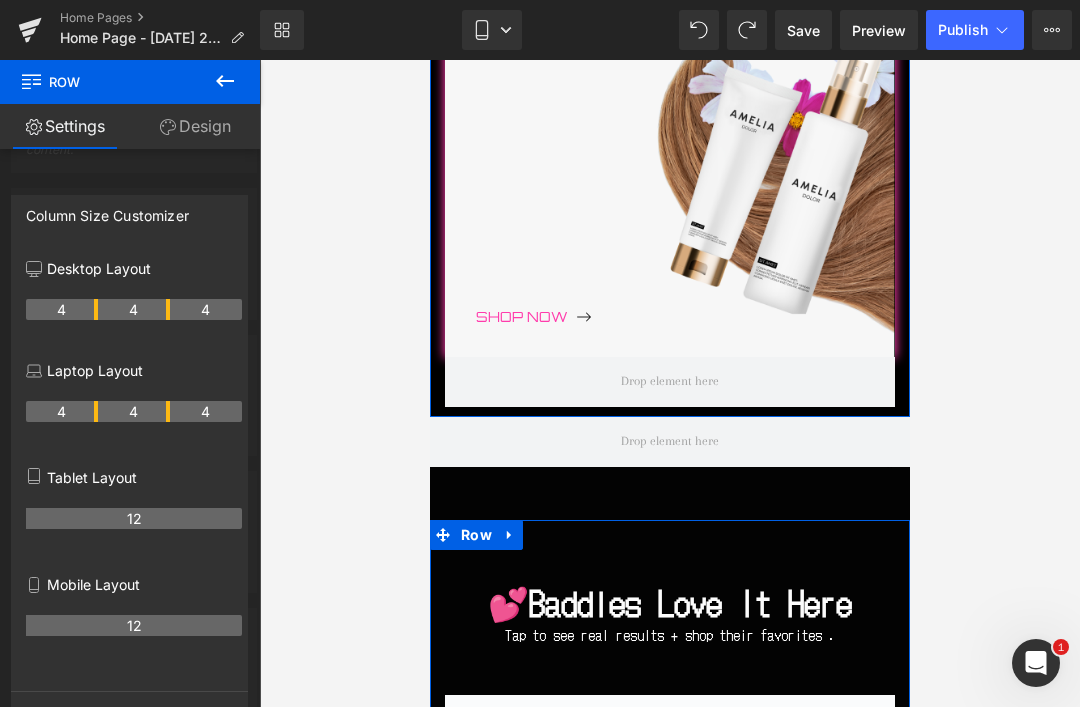click on "Design" at bounding box center [195, 126] 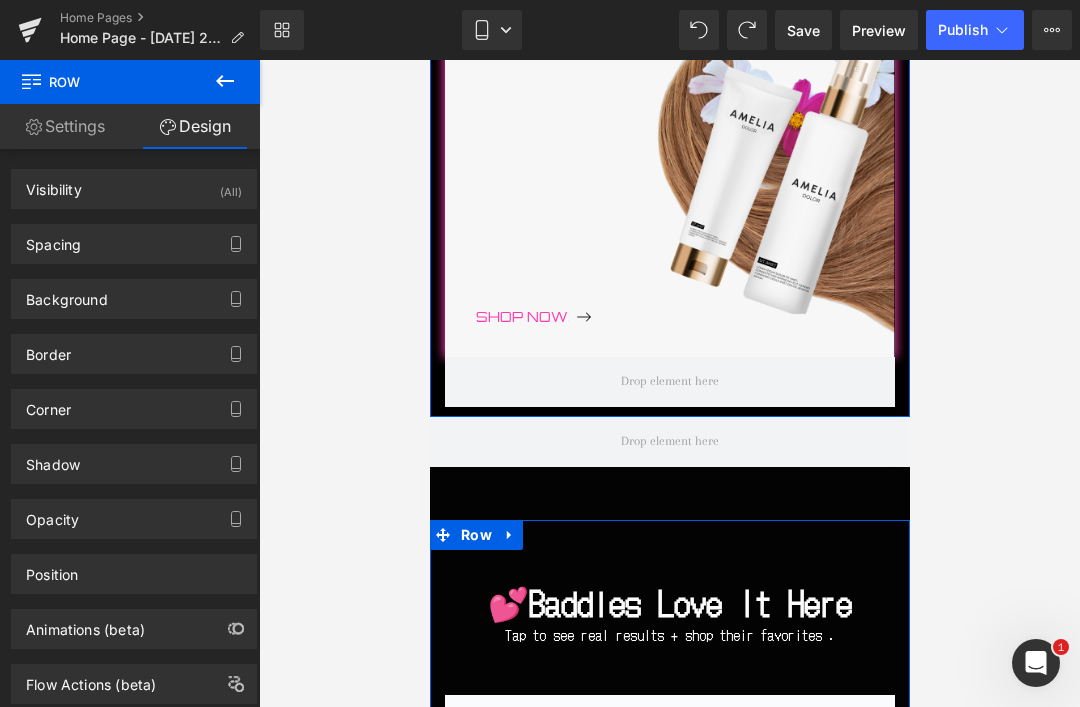 click on "Settings" at bounding box center [65, 126] 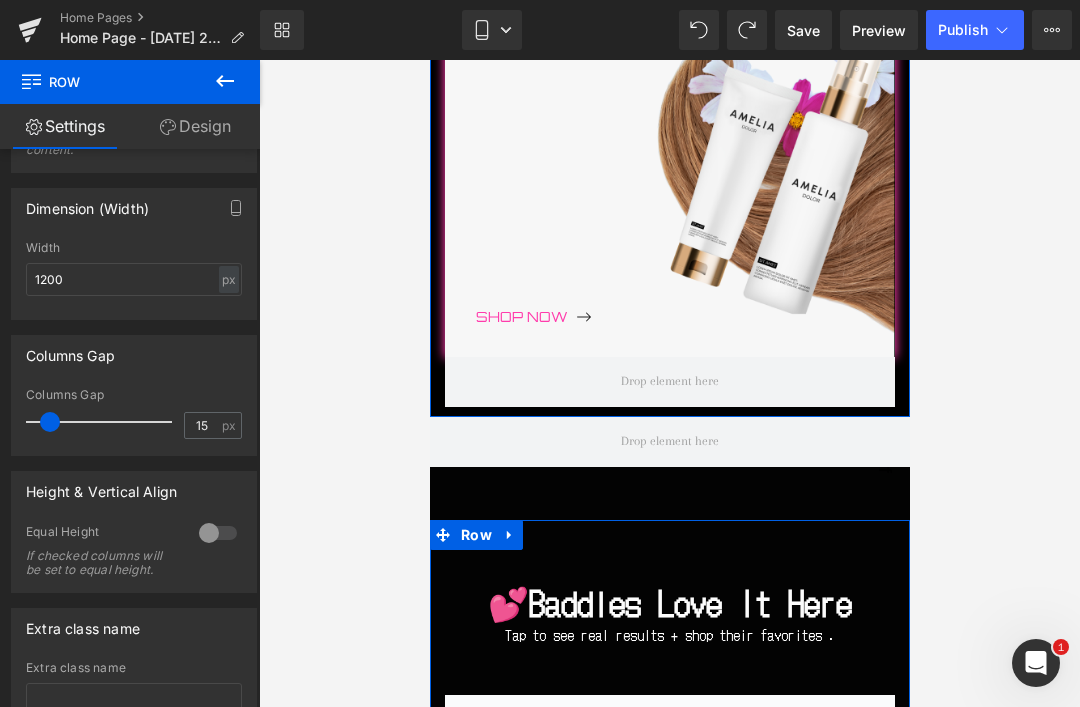 scroll, scrollTop: 334, scrollLeft: 0, axis: vertical 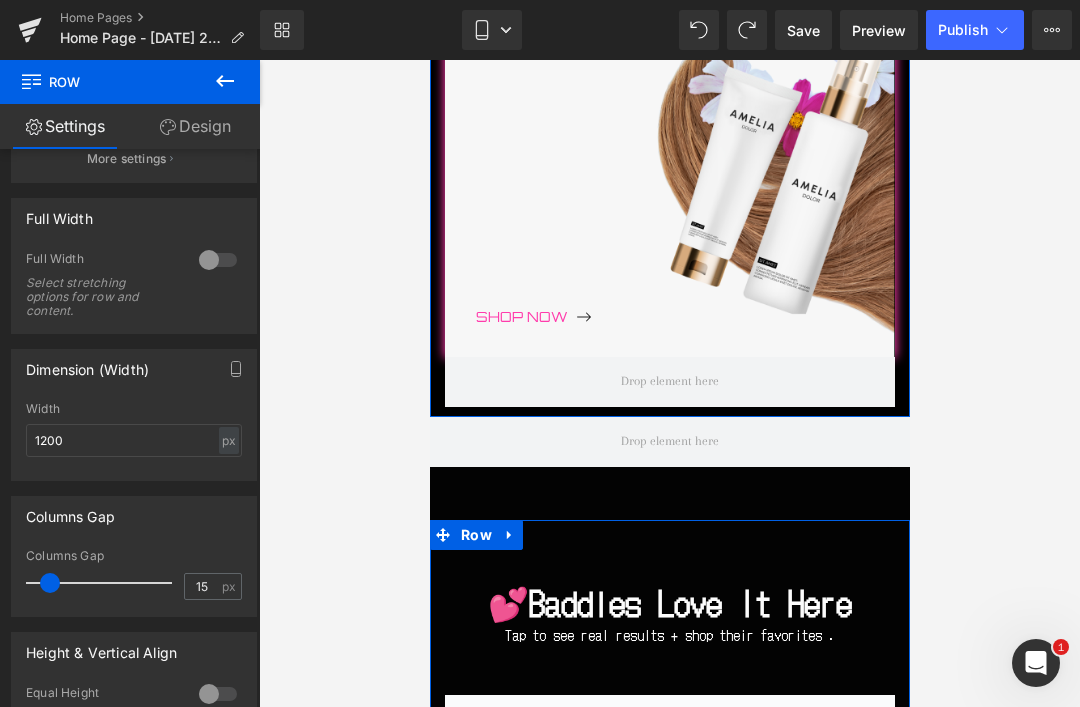 click at bounding box center (669, 417) 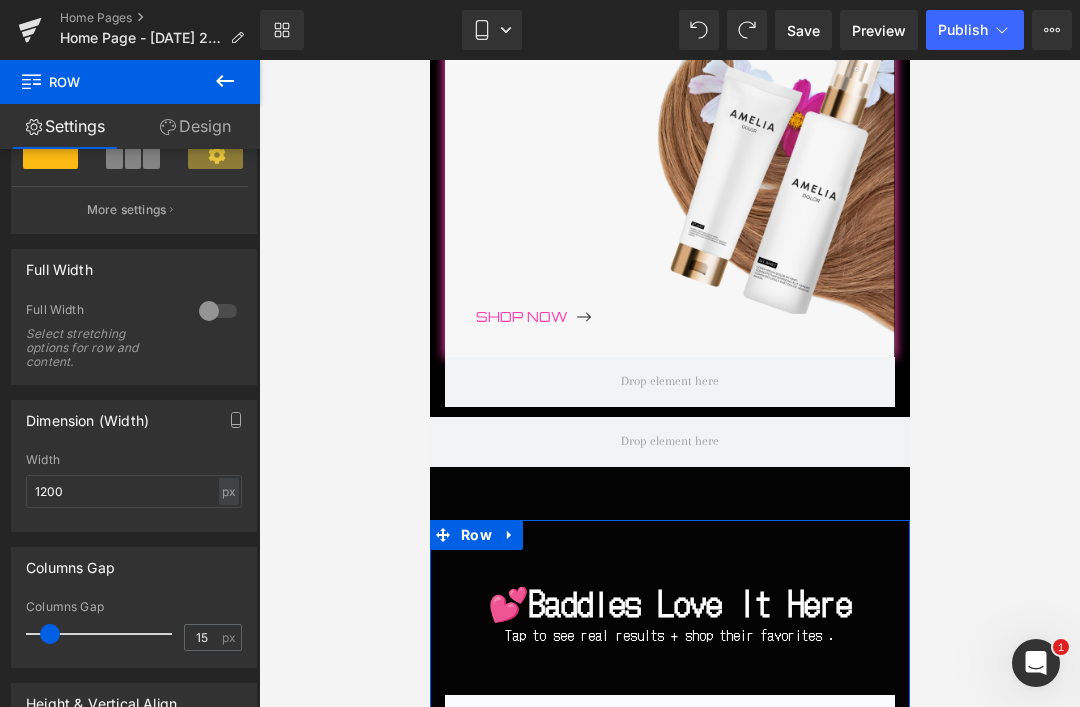 scroll, scrollTop: 434, scrollLeft: 0, axis: vertical 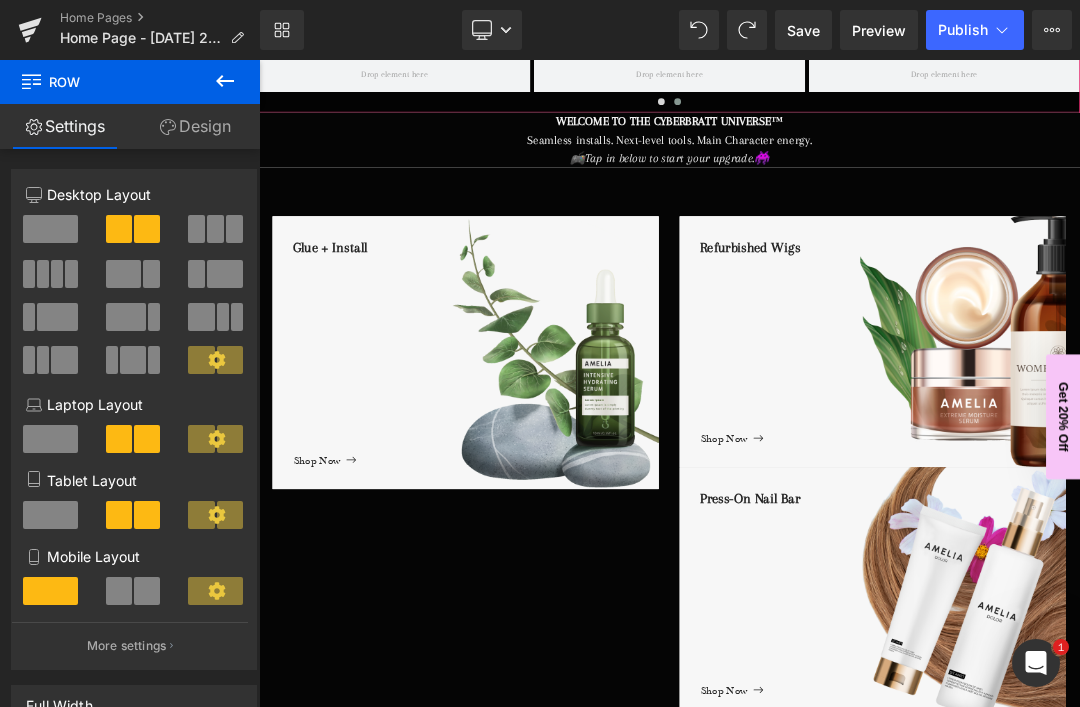 click on "Save" at bounding box center (803, 30) 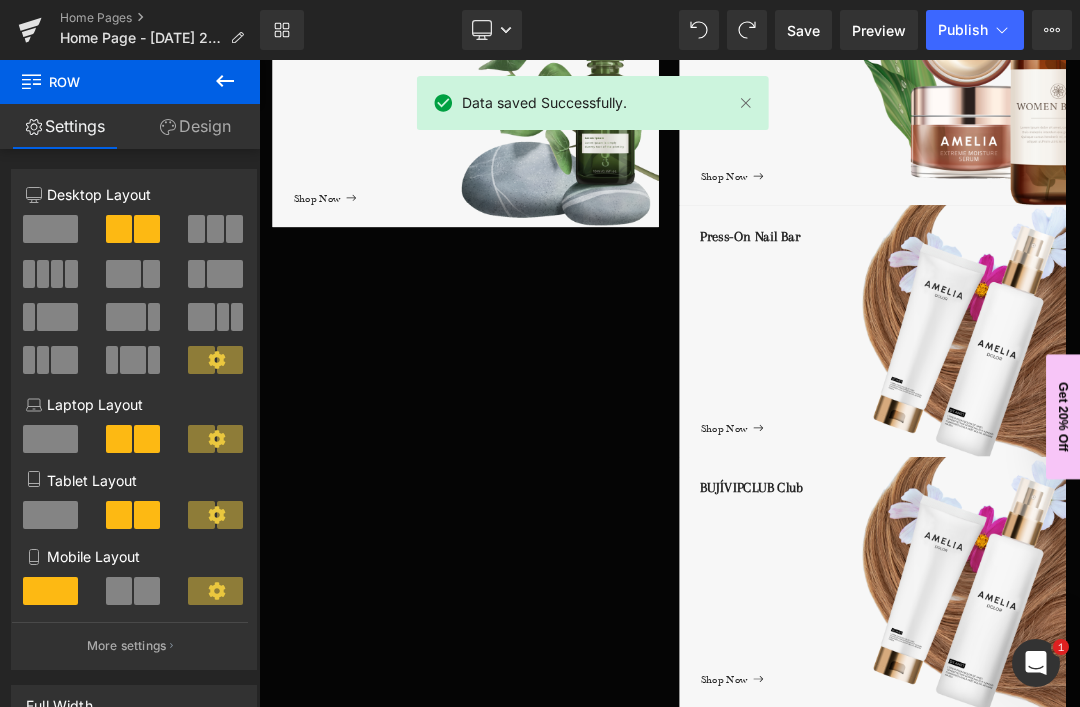 scroll, scrollTop: 719, scrollLeft: 0, axis: vertical 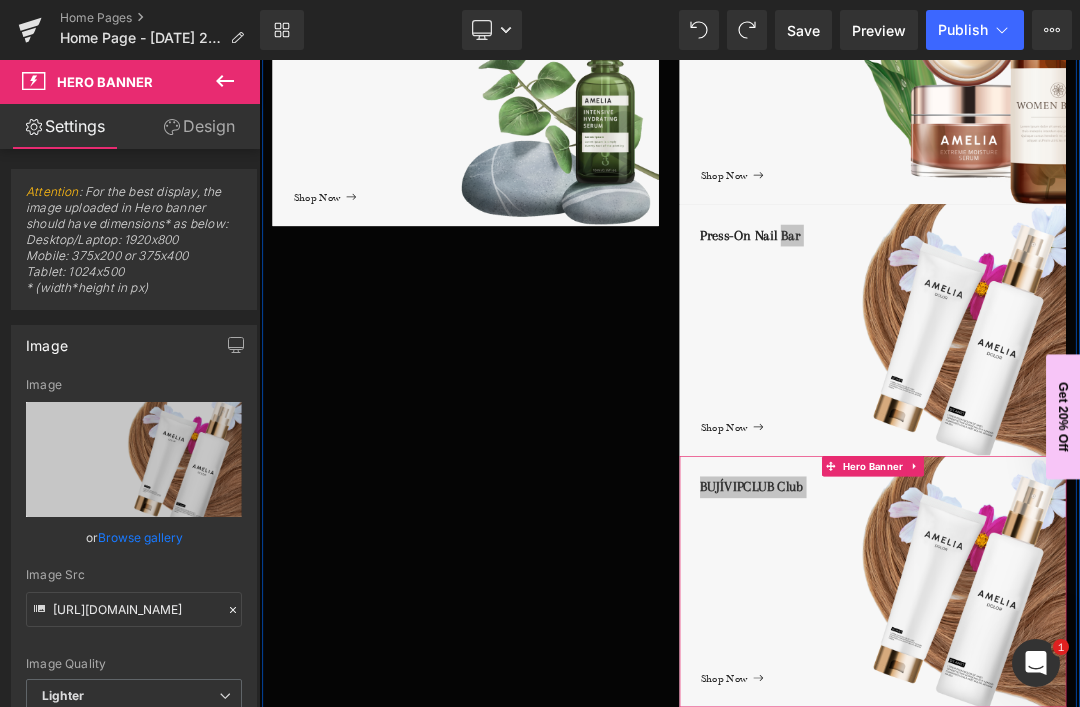 click on "Desktop" at bounding box center [492, 30] 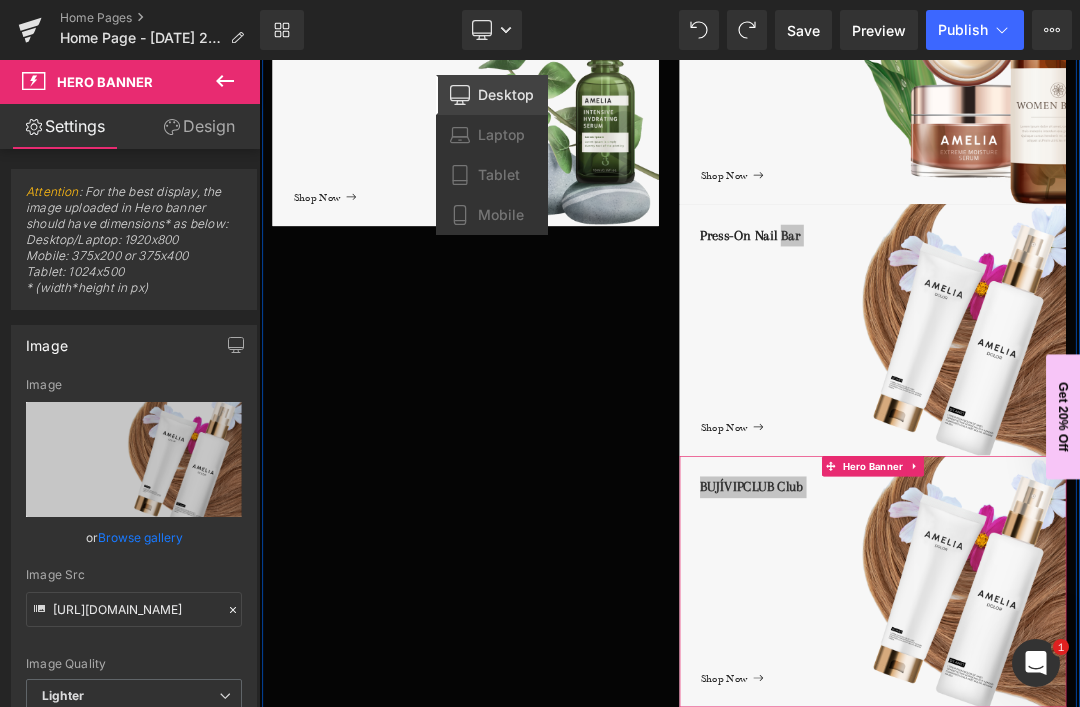 click 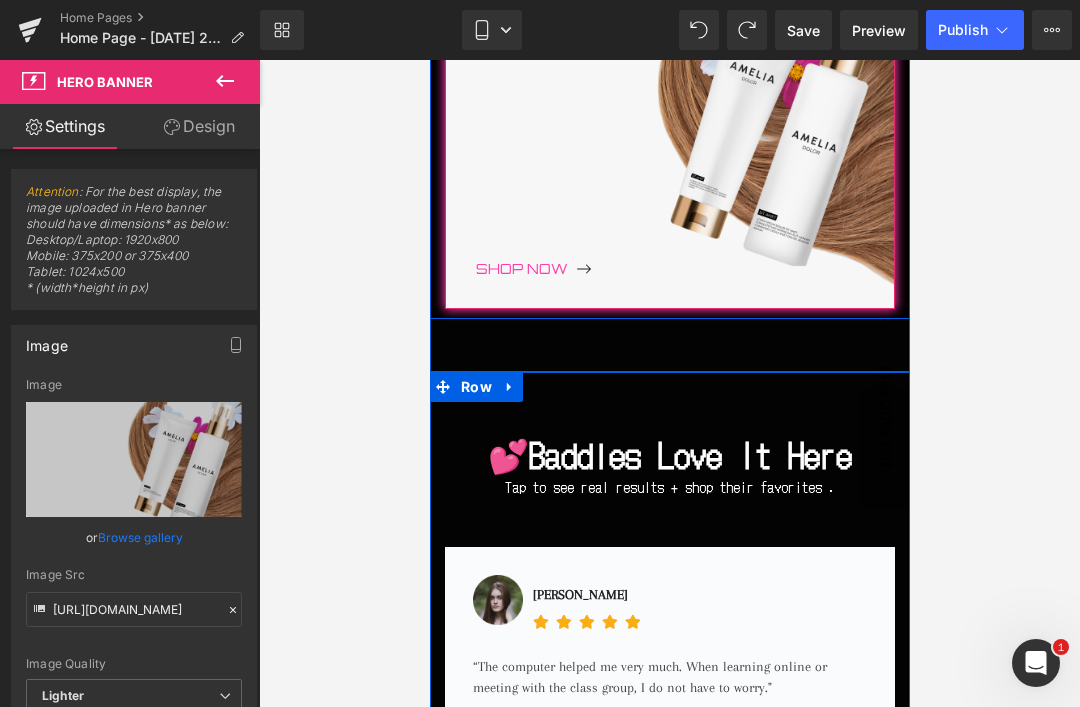 scroll, scrollTop: 1830, scrollLeft: 0, axis: vertical 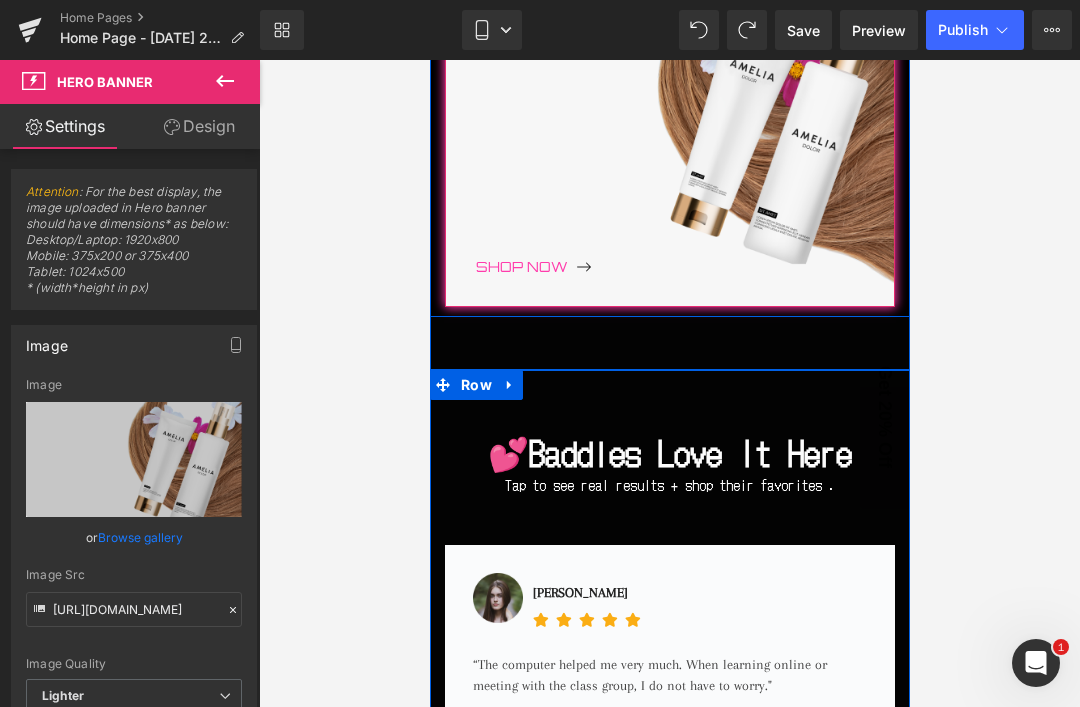 click on "Save" at bounding box center (803, 30) 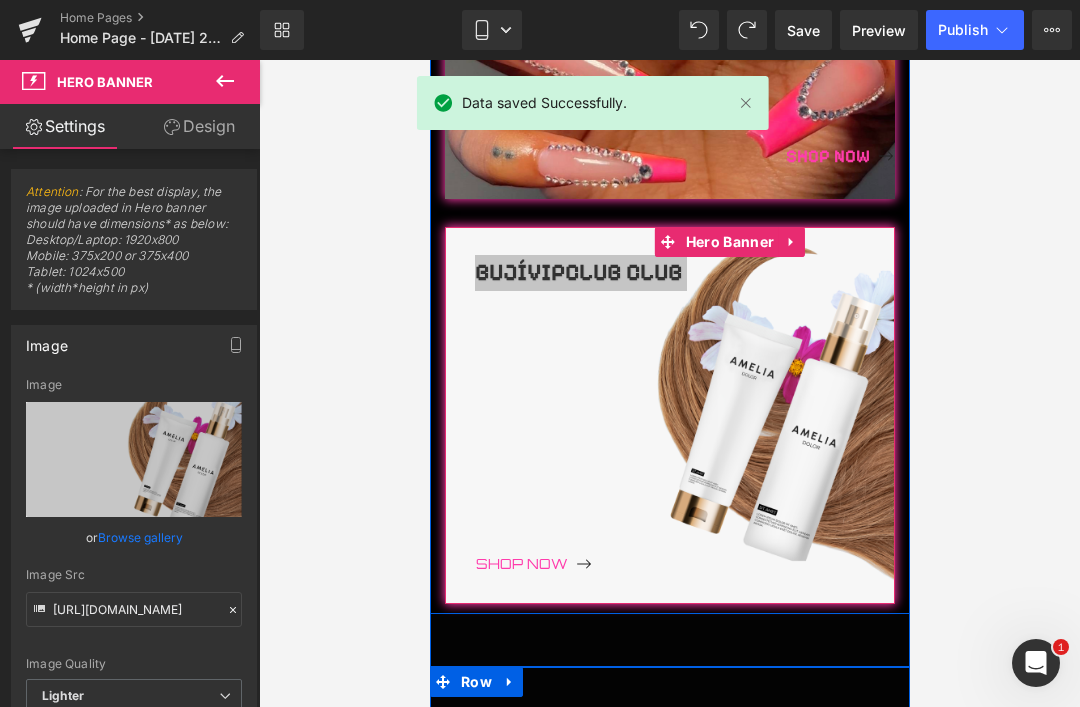 scroll, scrollTop: 1531, scrollLeft: 0, axis: vertical 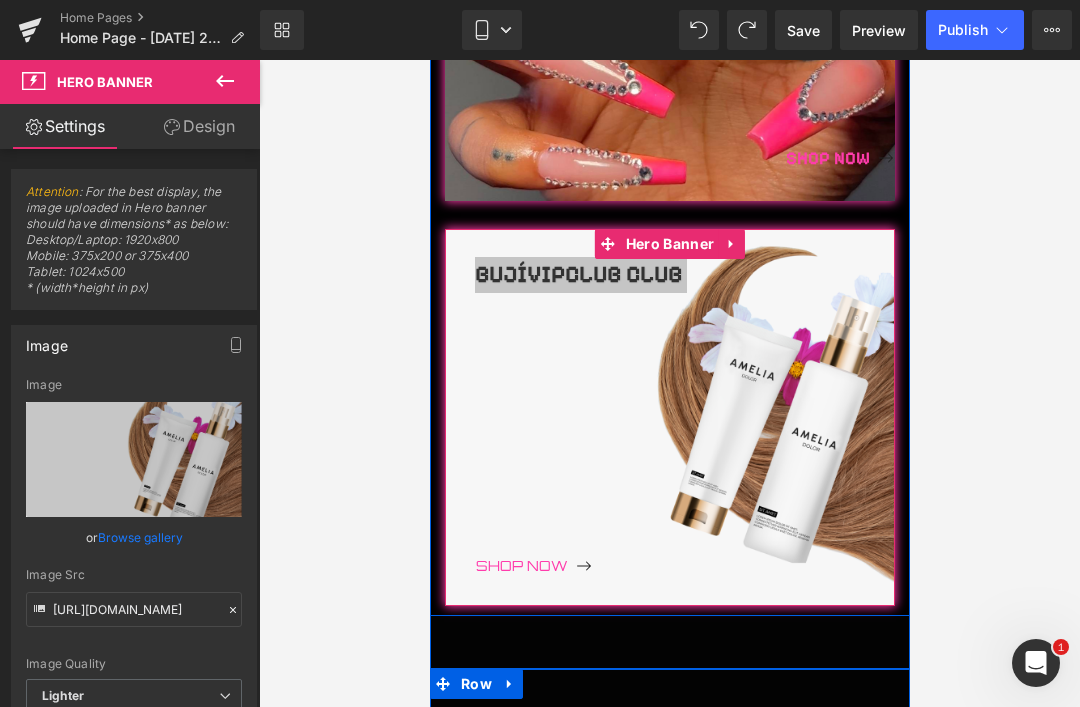 click on "Replace Image" at bounding box center (0, 0) 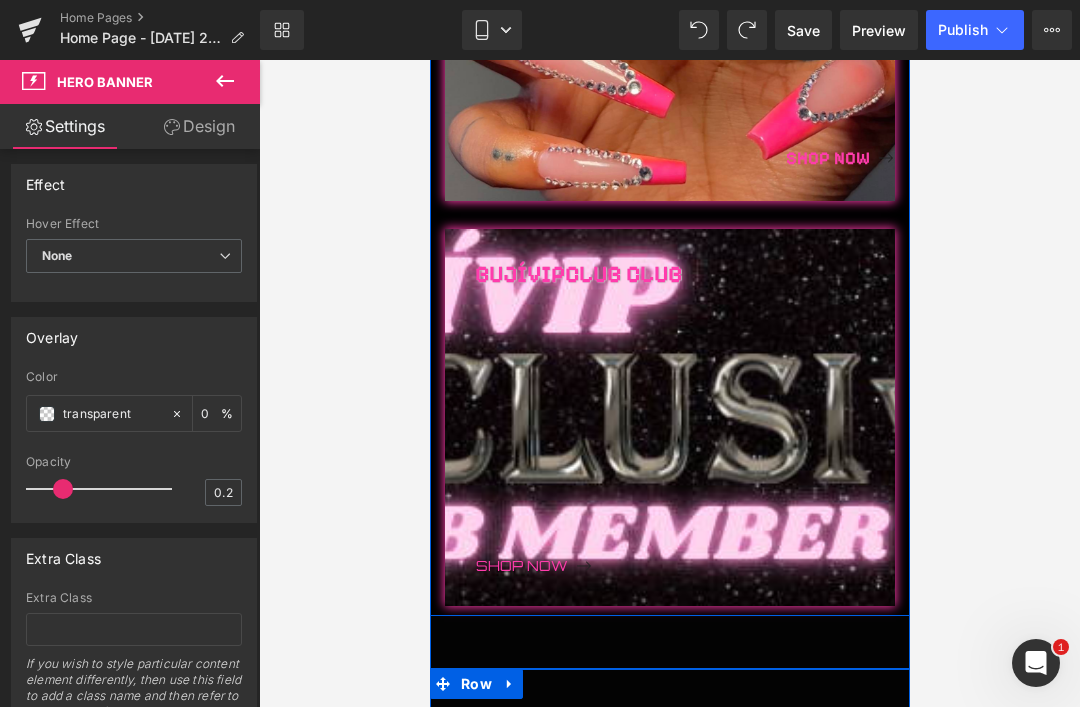 scroll, scrollTop: 1235, scrollLeft: 0, axis: vertical 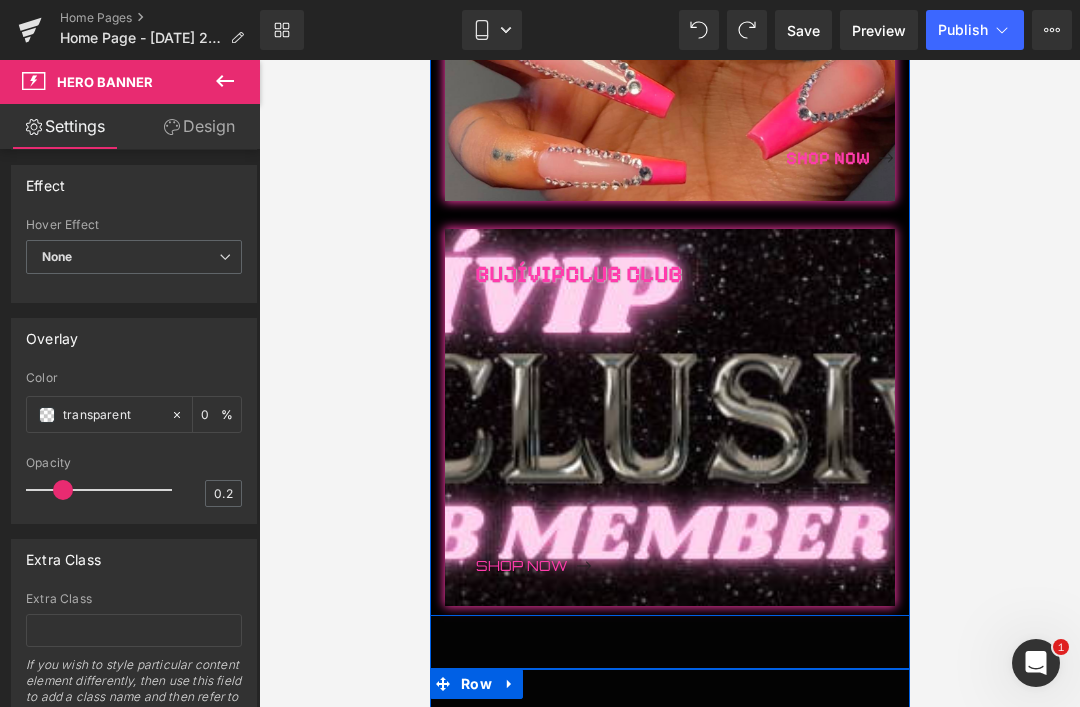 click at bounding box center [669, 383] 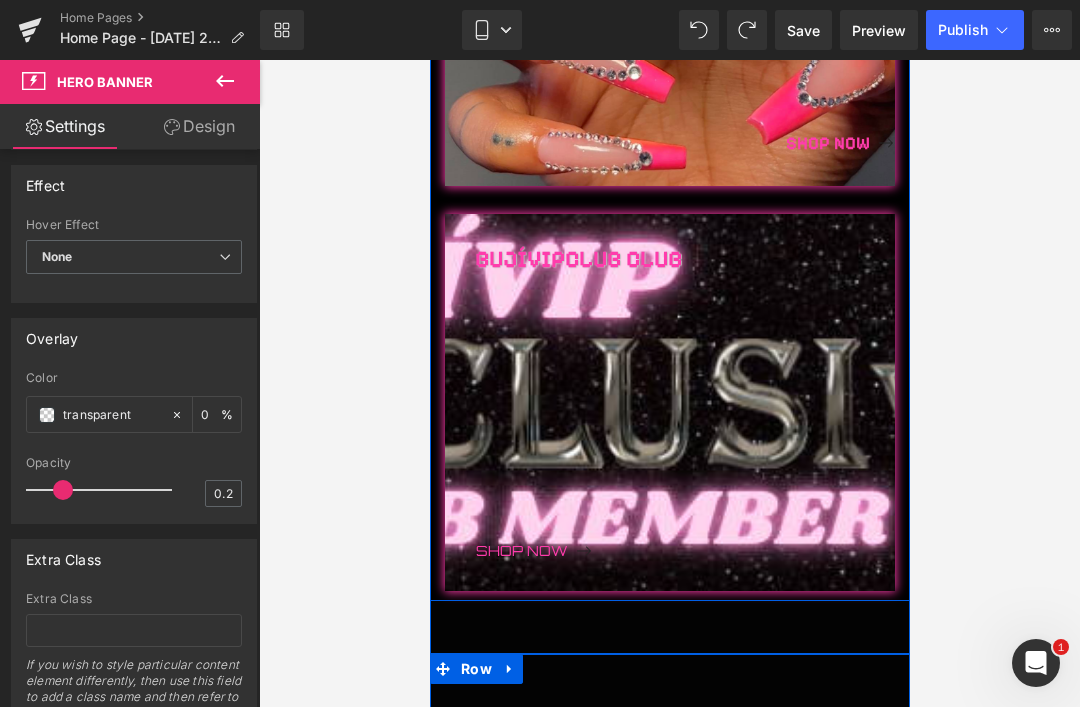 scroll, scrollTop: 1551, scrollLeft: 0, axis: vertical 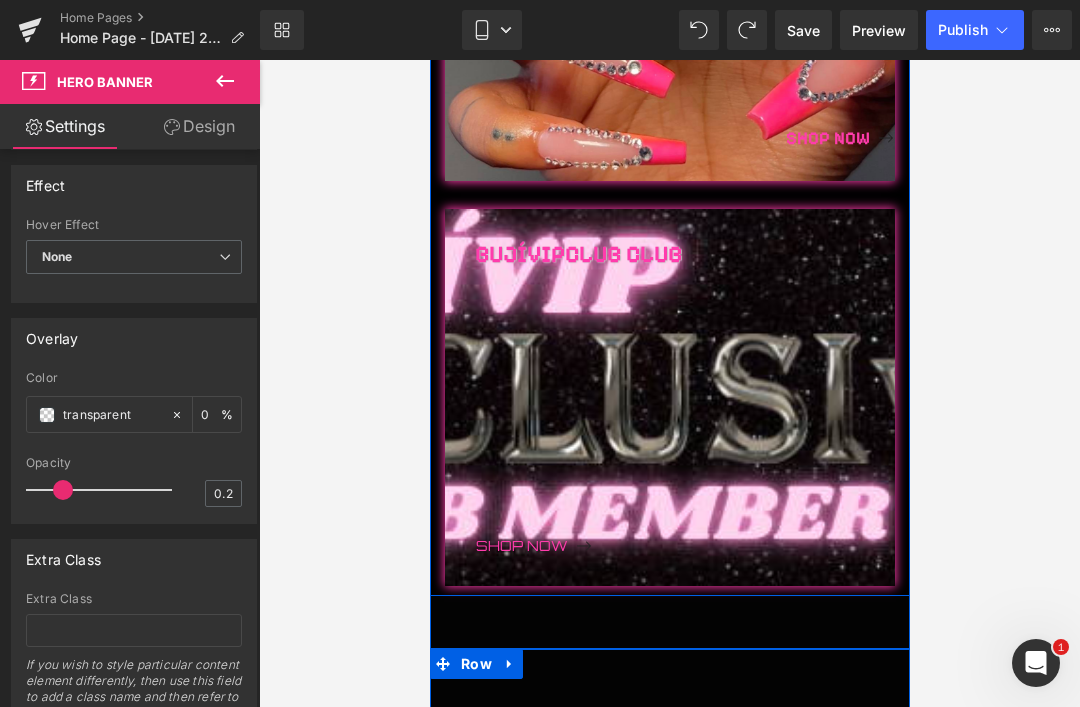 click 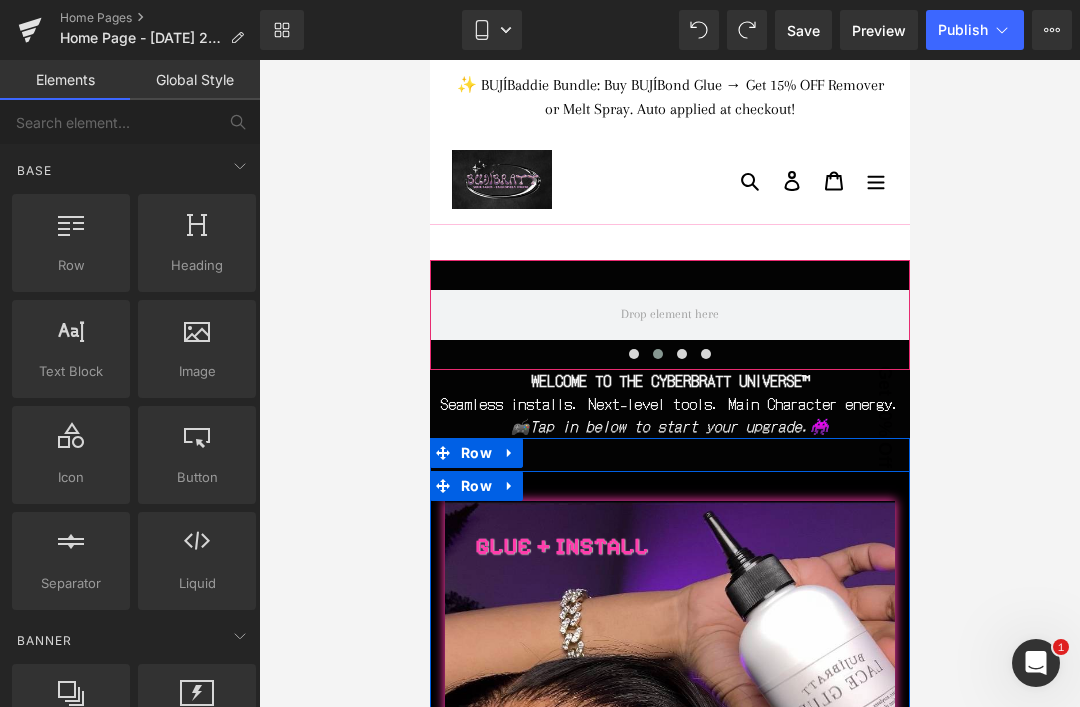 scroll, scrollTop: 0, scrollLeft: 0, axis: both 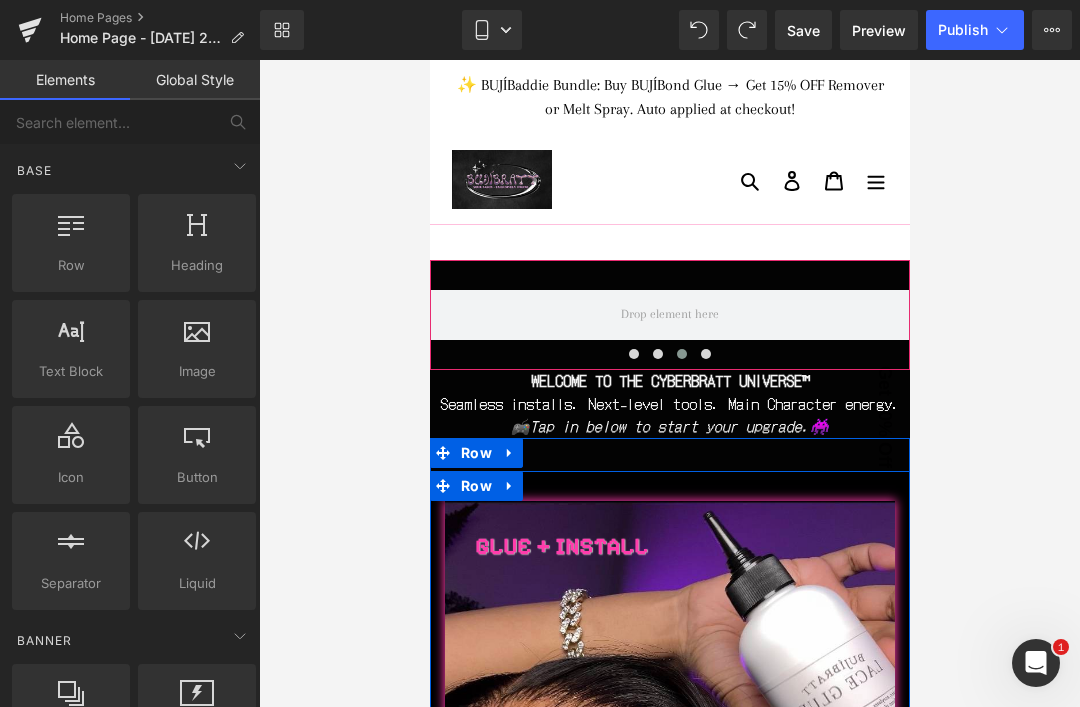 click on "Image" at bounding box center [197, 371] 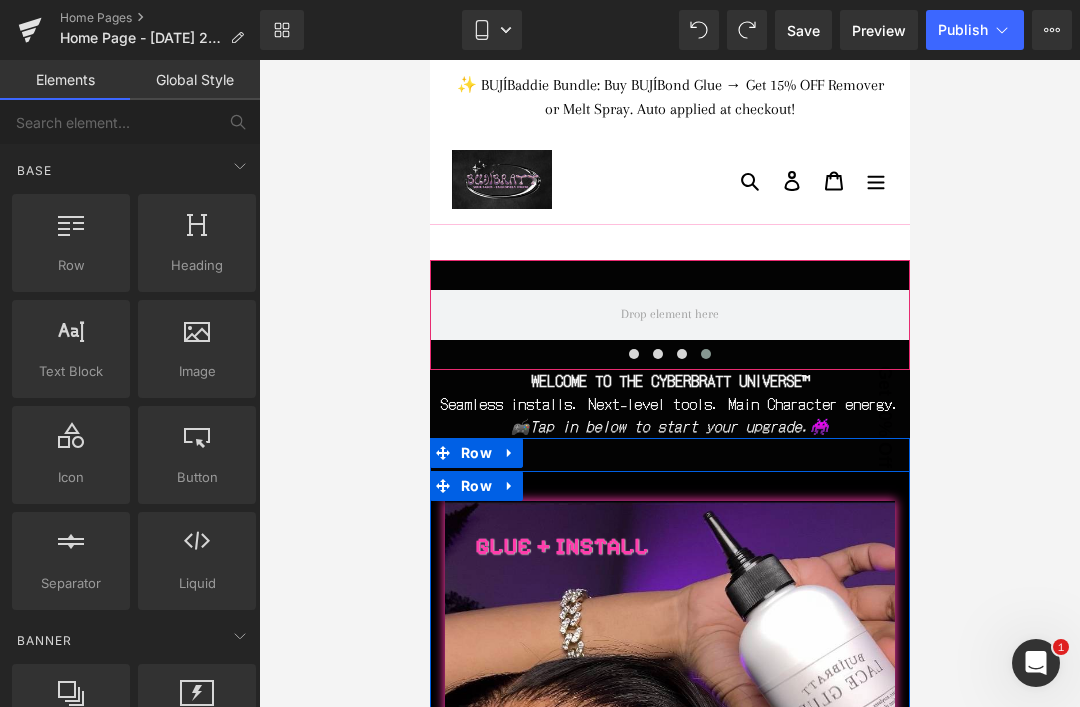 click on "Image" at bounding box center [197, 371] 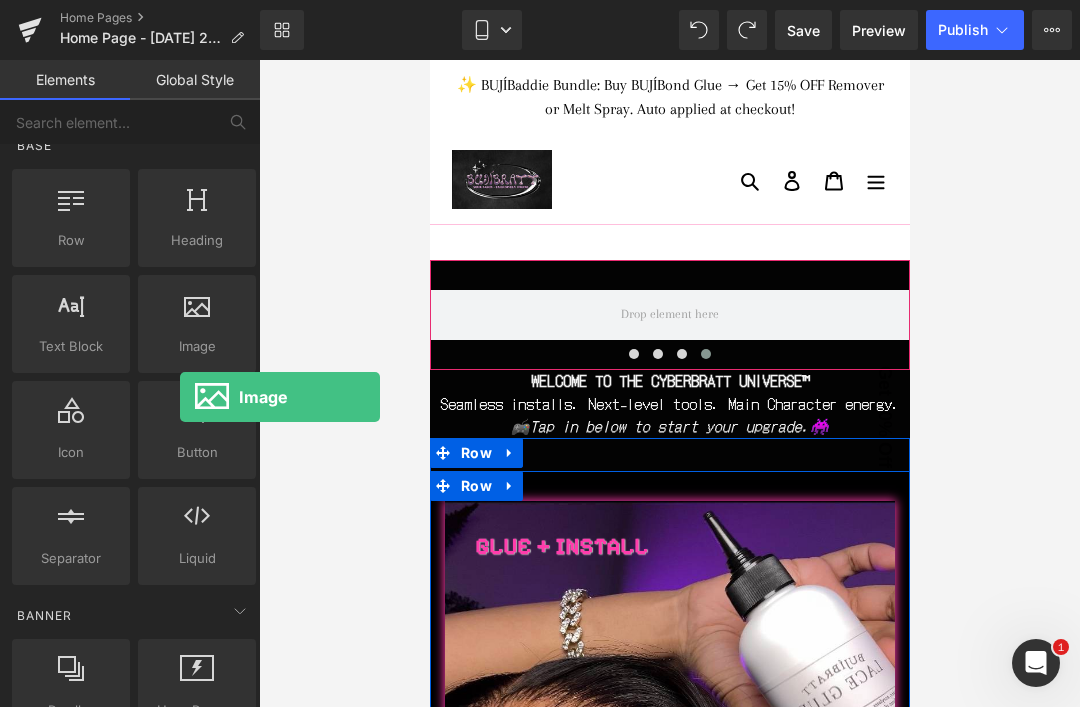 scroll, scrollTop: 23, scrollLeft: 0, axis: vertical 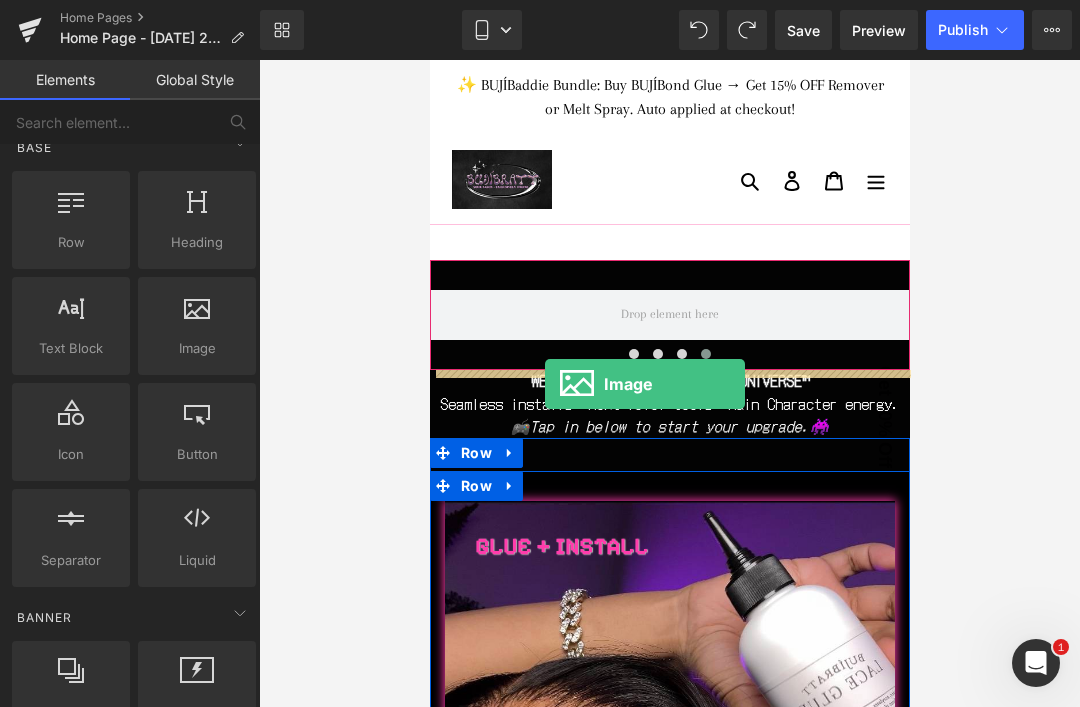 click at bounding box center [669, 315] 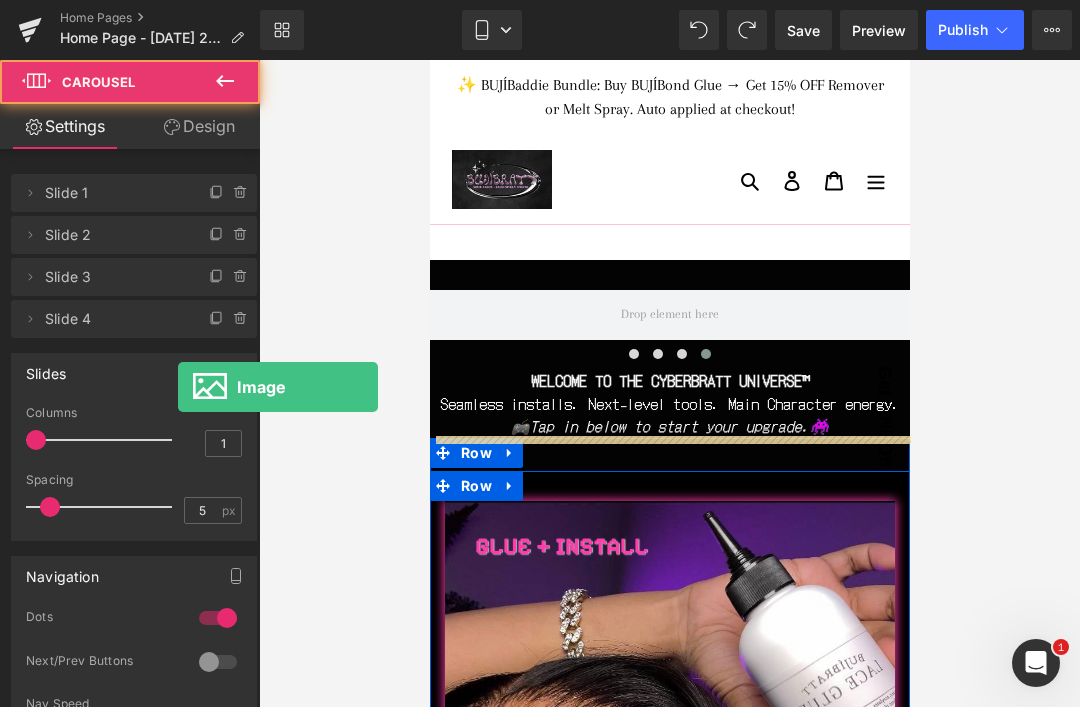 click at bounding box center (669, 315) 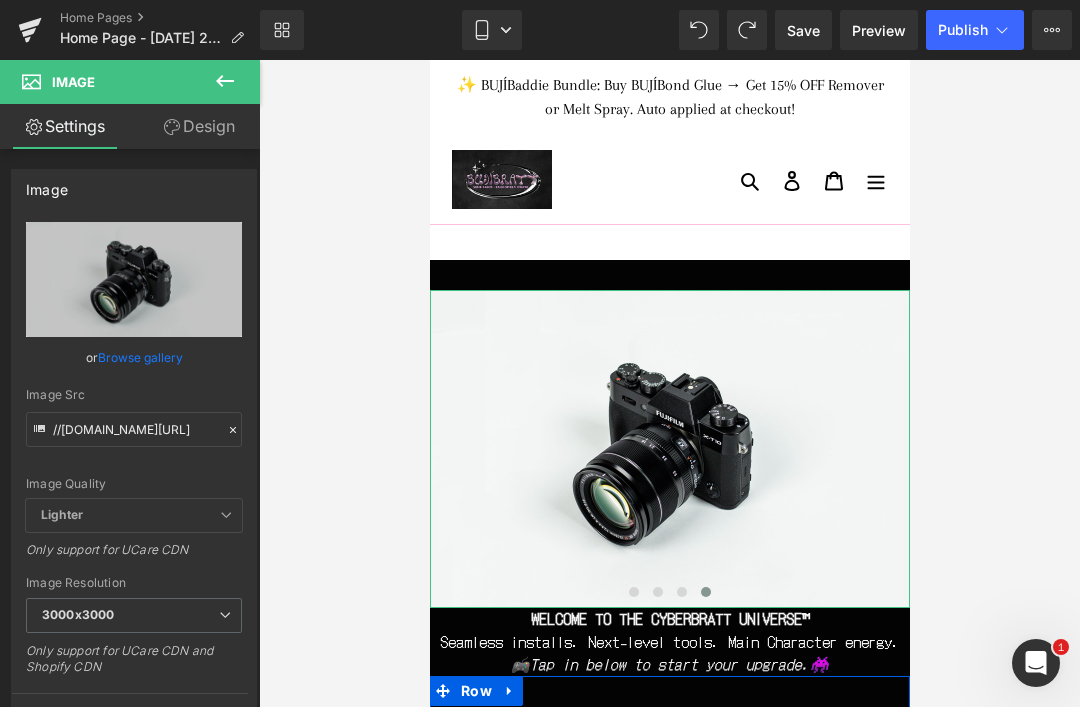 click on "Replace Image" at bounding box center (0, 0) 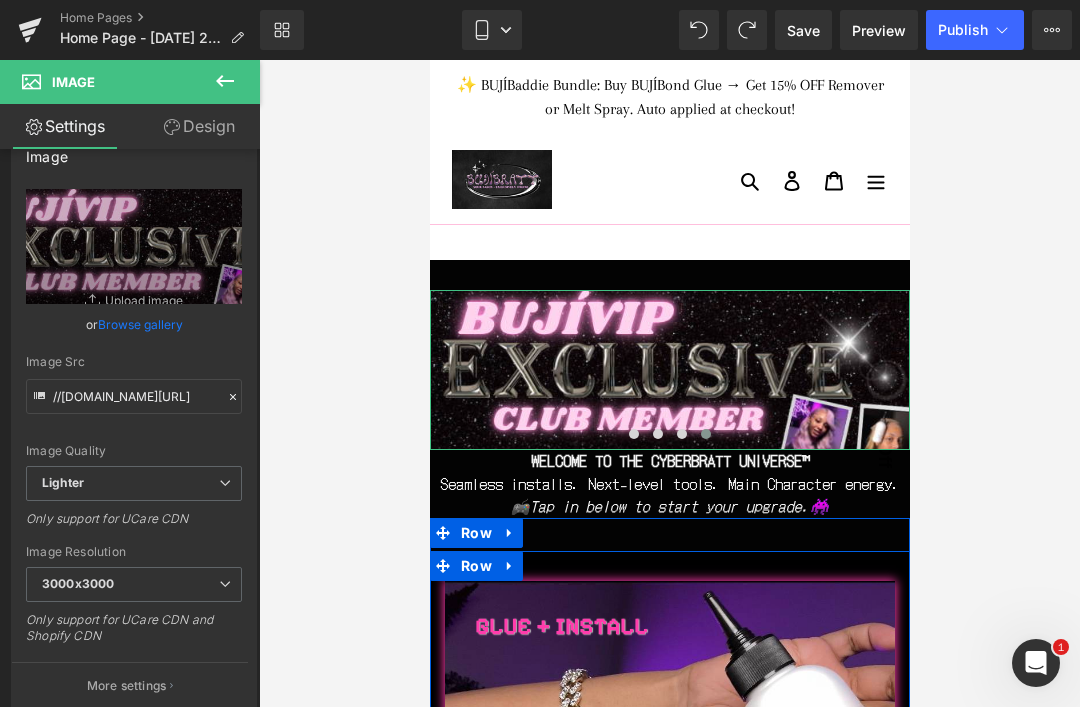scroll, scrollTop: 30, scrollLeft: 0, axis: vertical 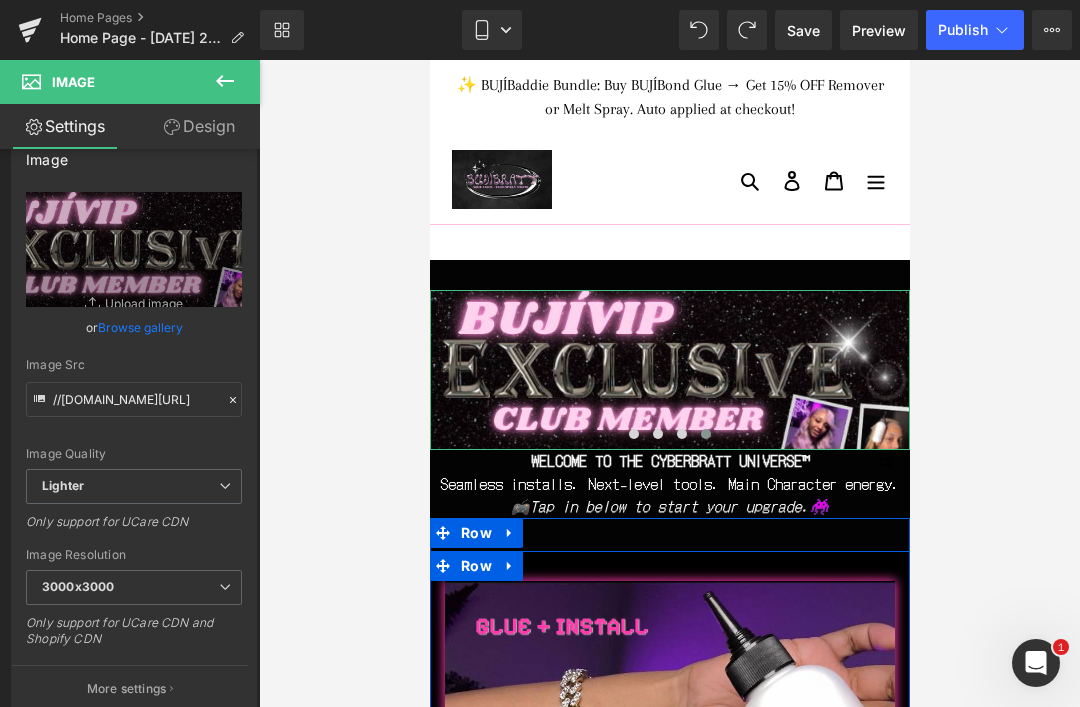 click 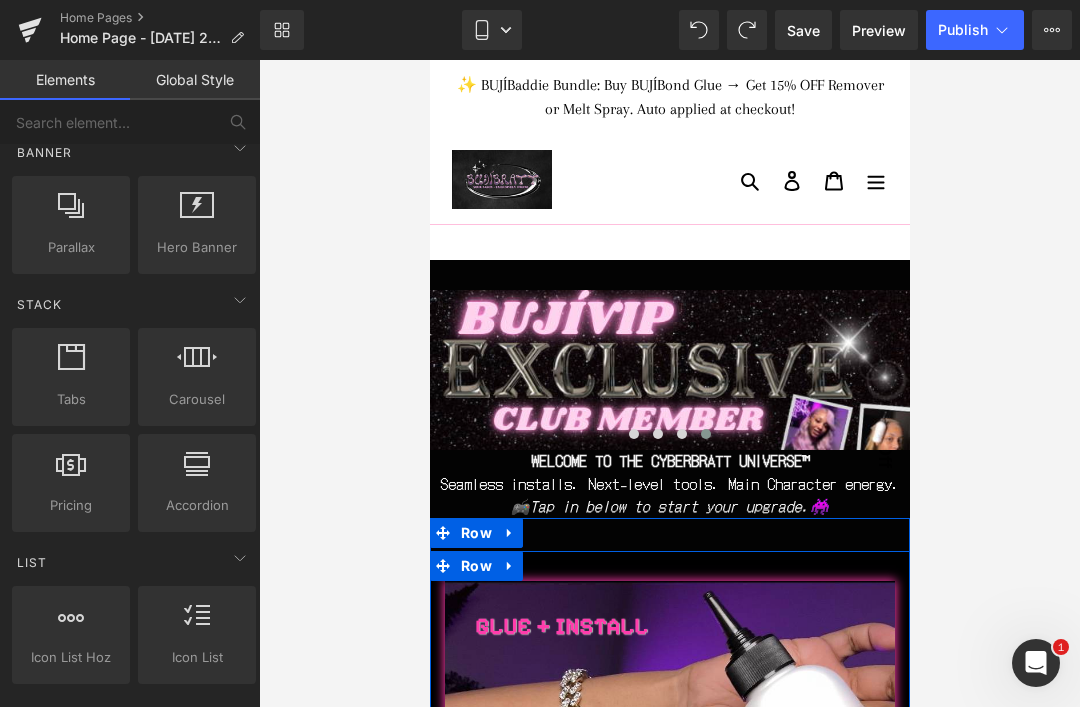 scroll, scrollTop: 487, scrollLeft: 0, axis: vertical 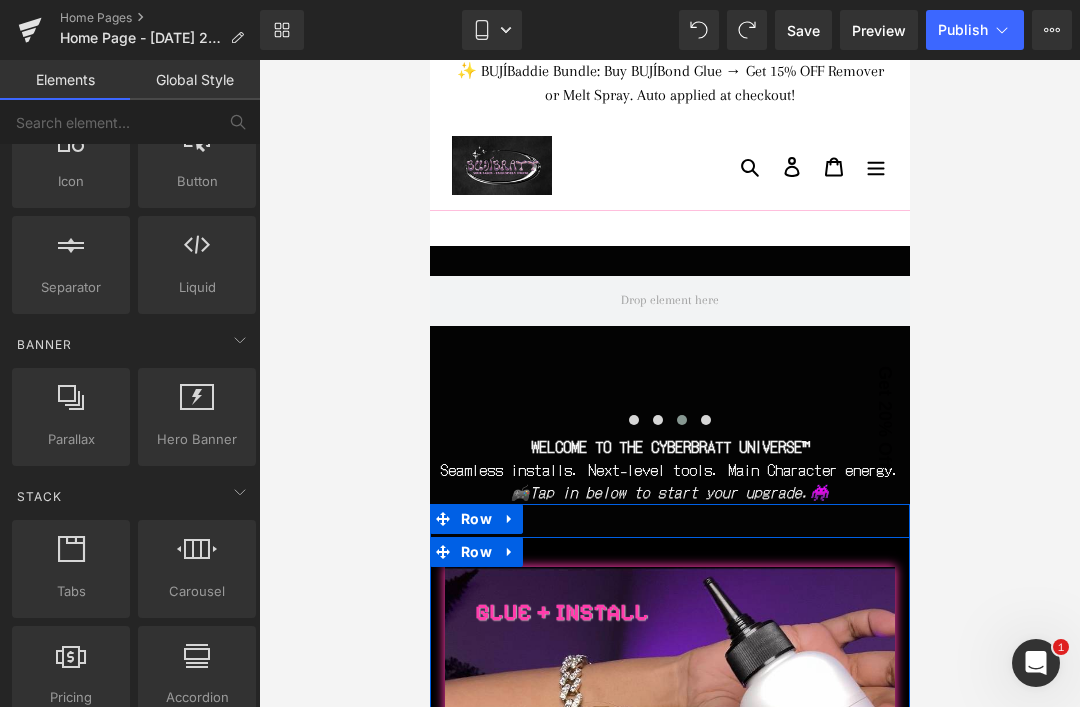 click at bounding box center [197, 406] 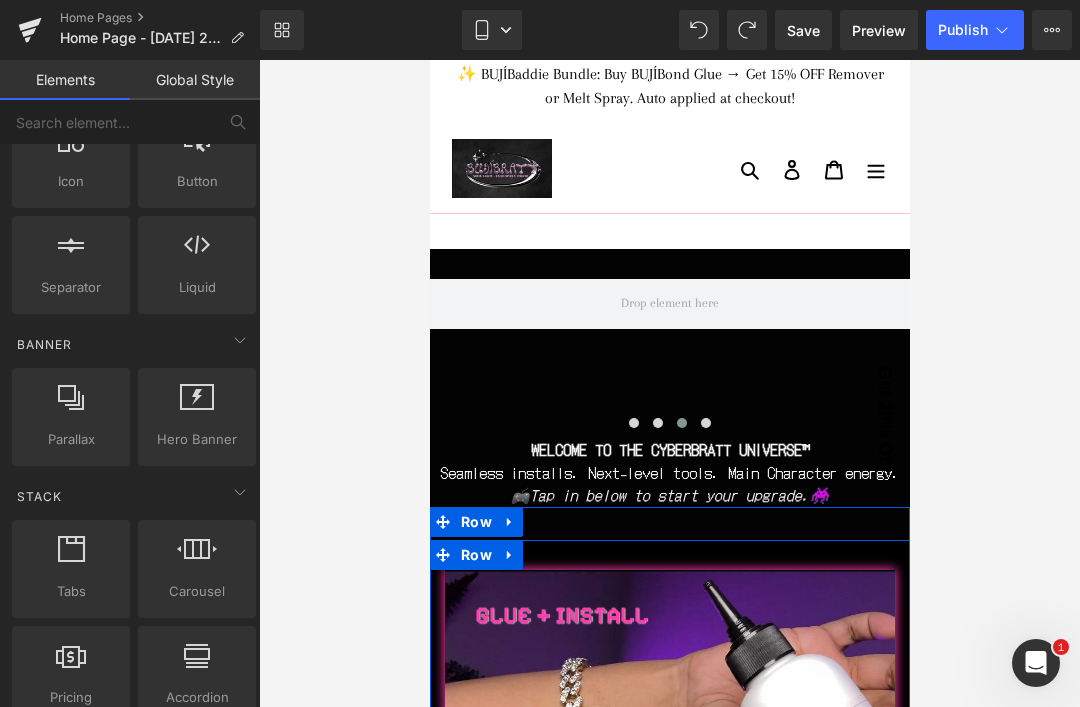 scroll, scrollTop: 1, scrollLeft: 0, axis: vertical 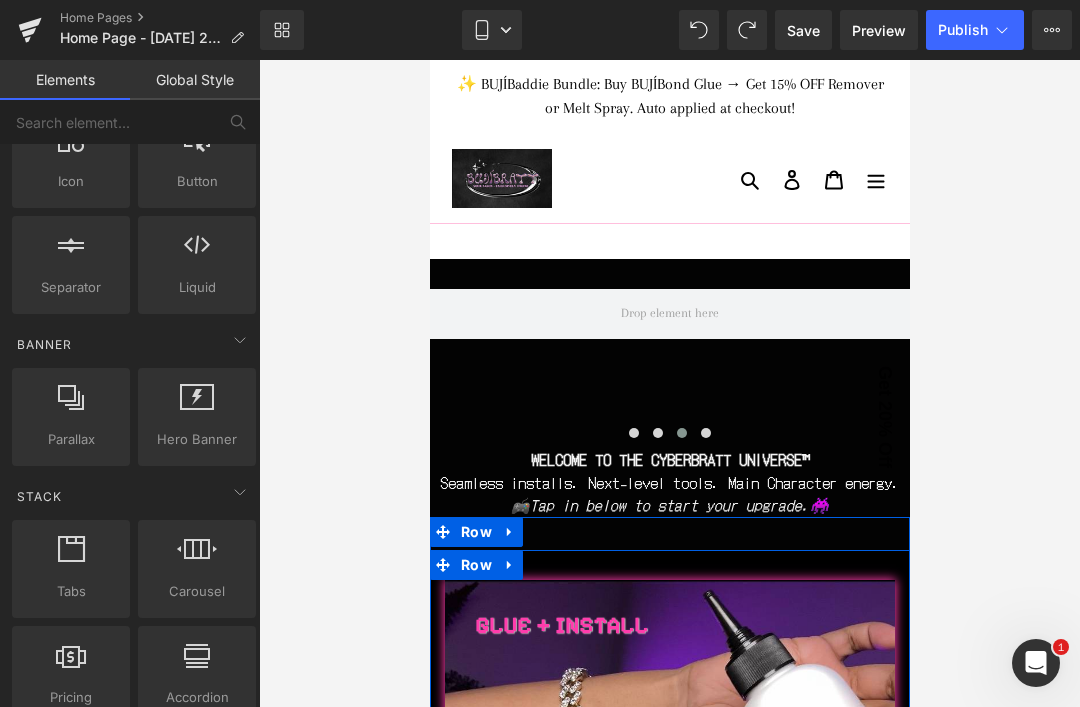 click at bounding box center (669, 314) 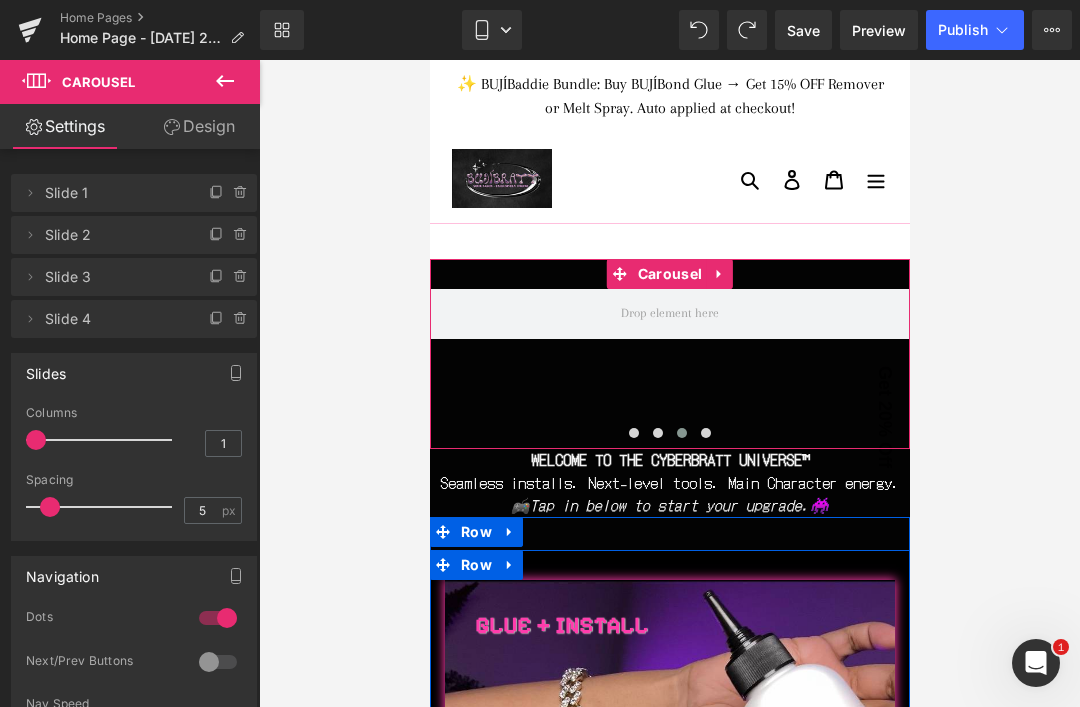 click 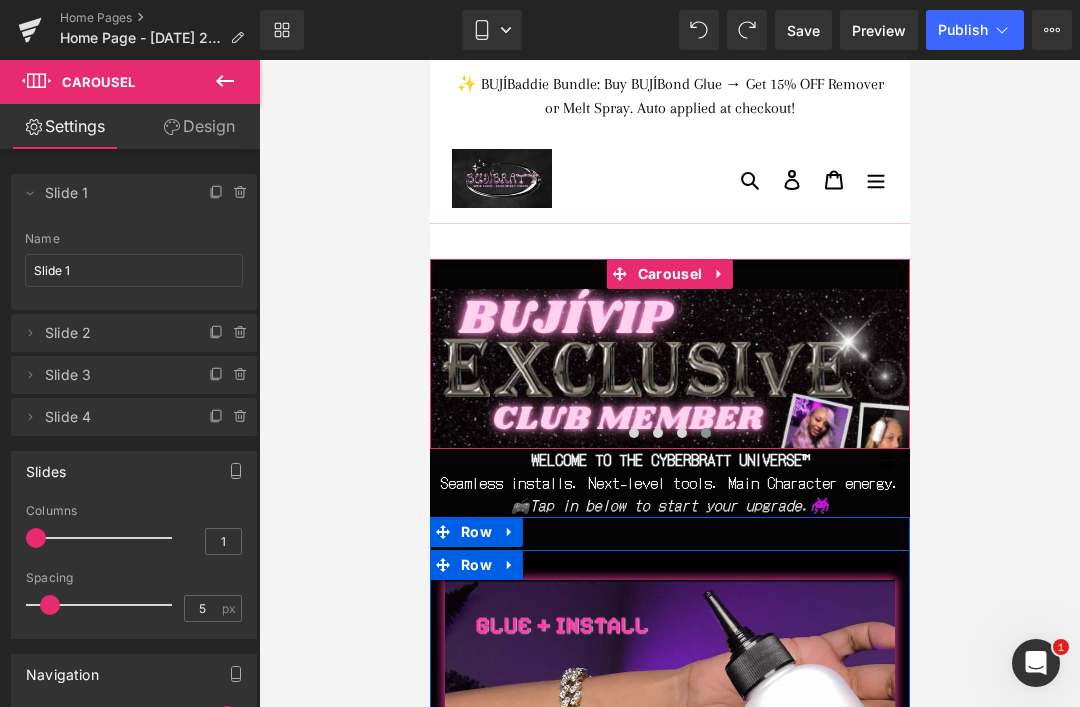 click at bounding box center [30, 193] 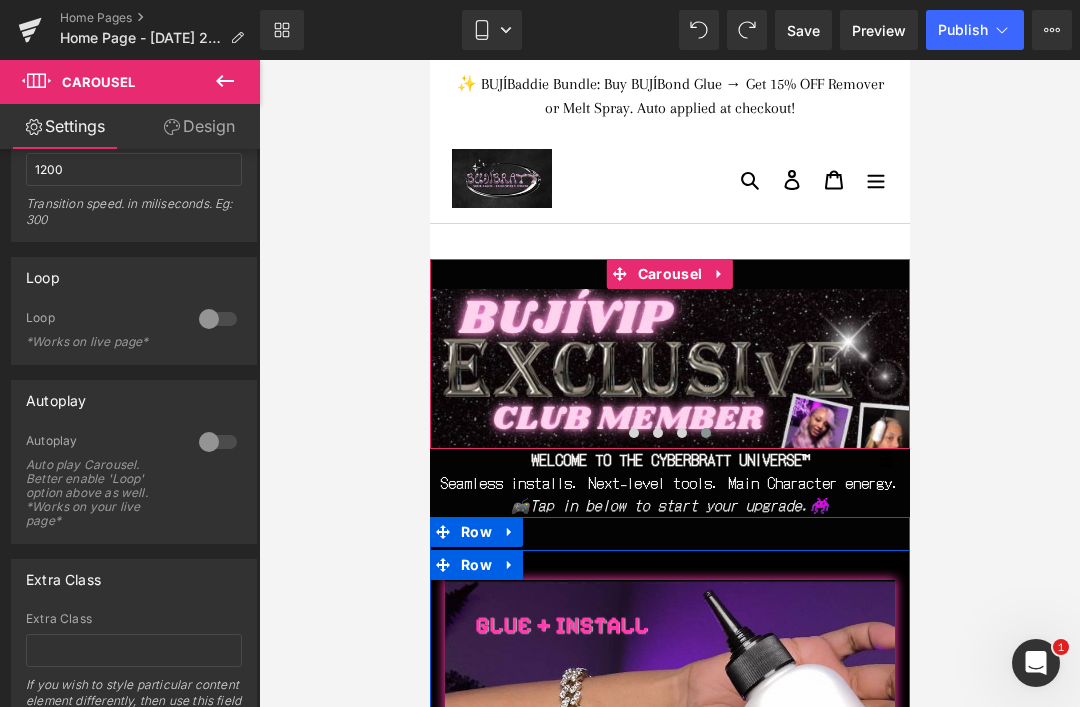 scroll, scrollTop: 565, scrollLeft: 0, axis: vertical 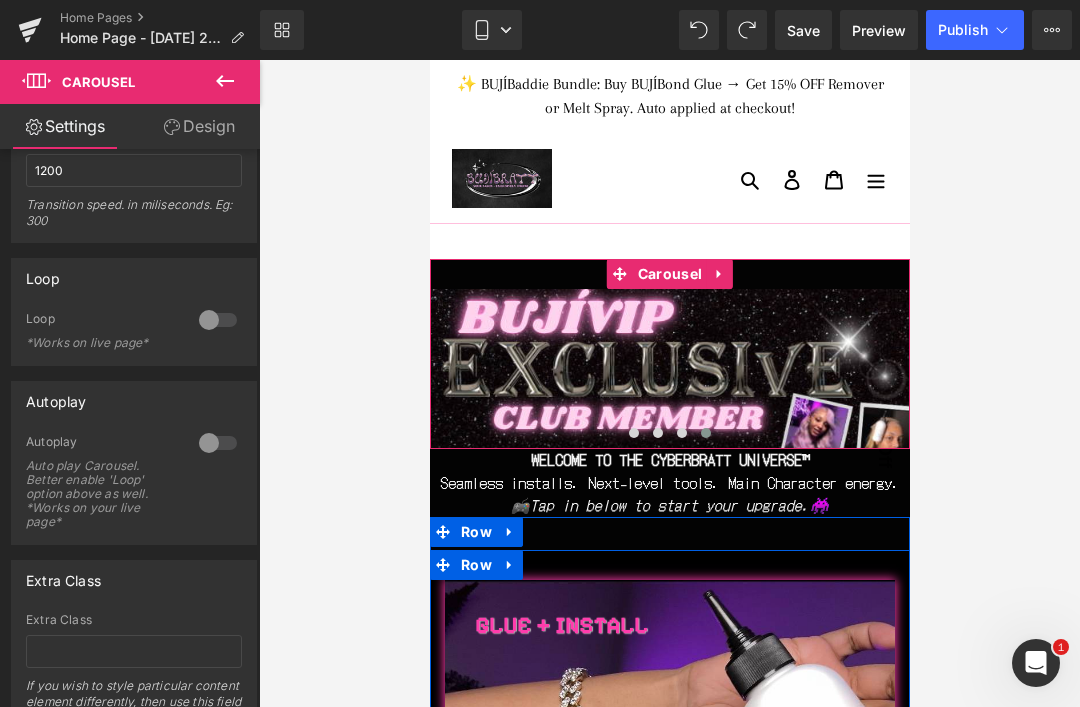 click at bounding box center (218, 320) 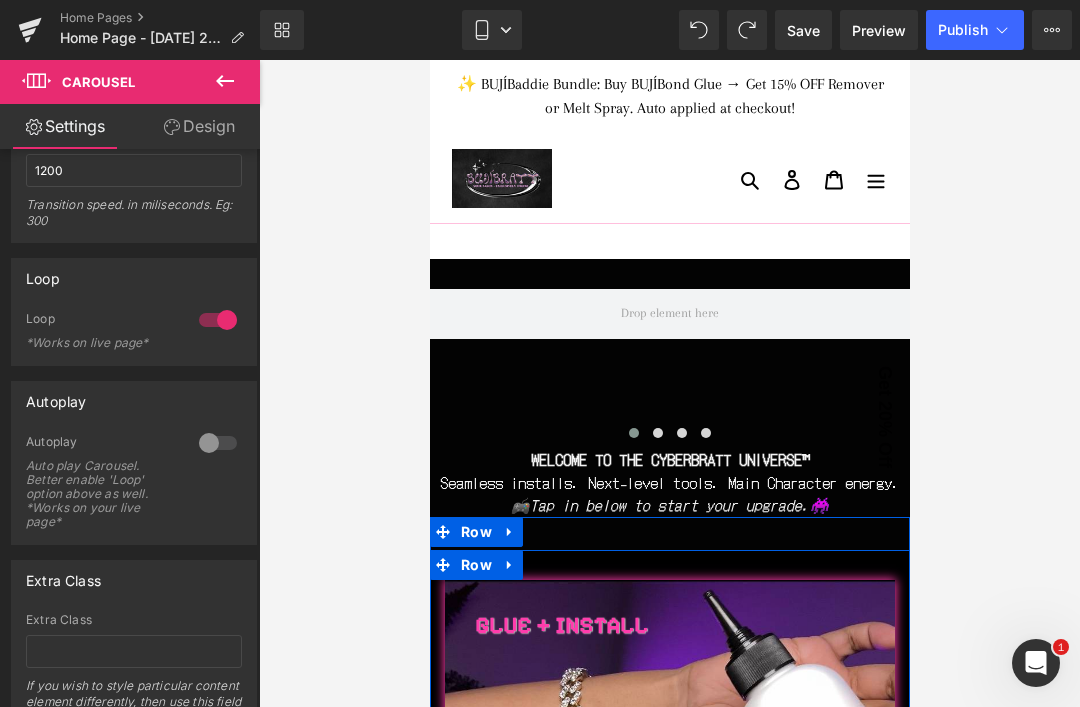 click at bounding box center (218, 443) 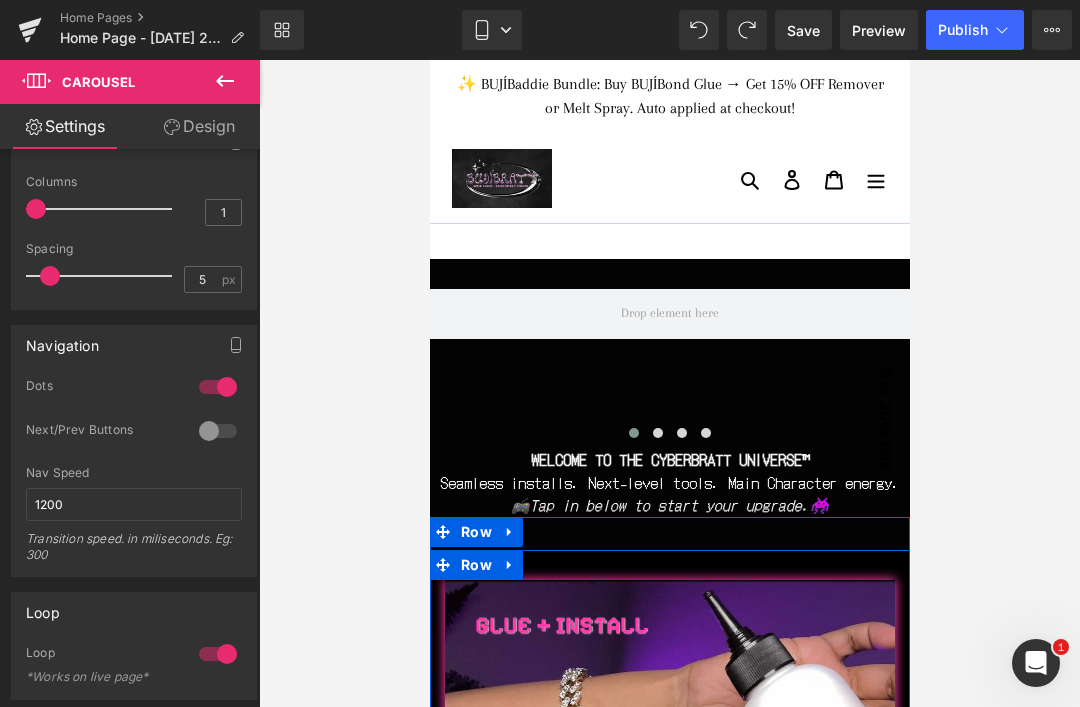 scroll, scrollTop: 230, scrollLeft: 0, axis: vertical 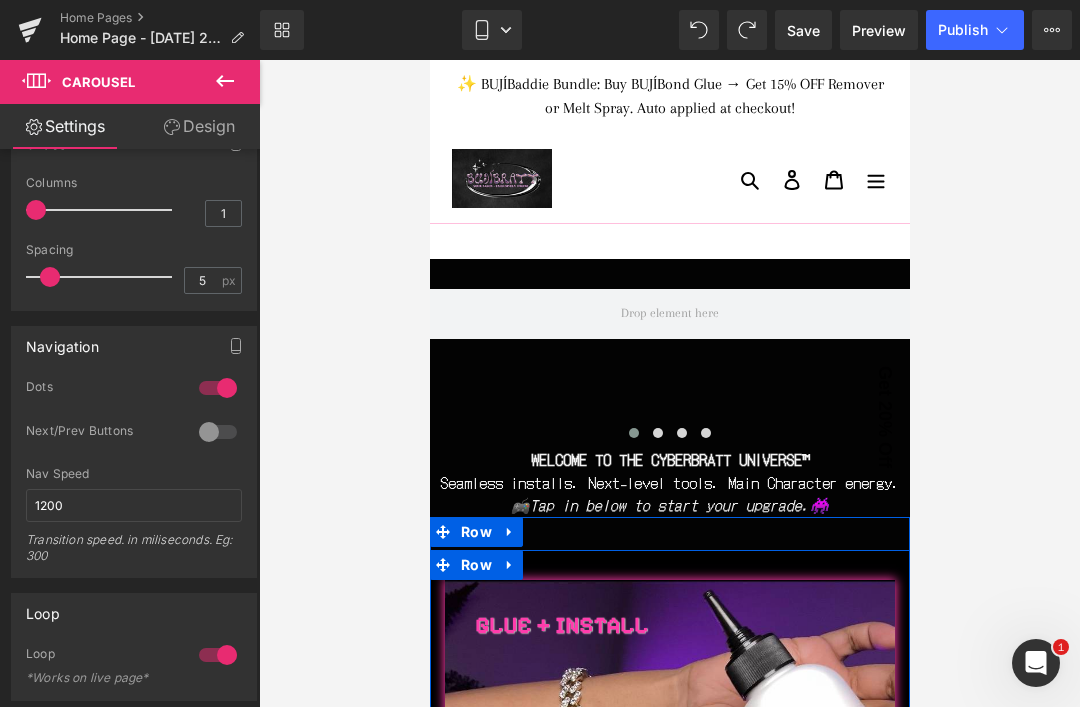 click at bounding box center [218, 432] 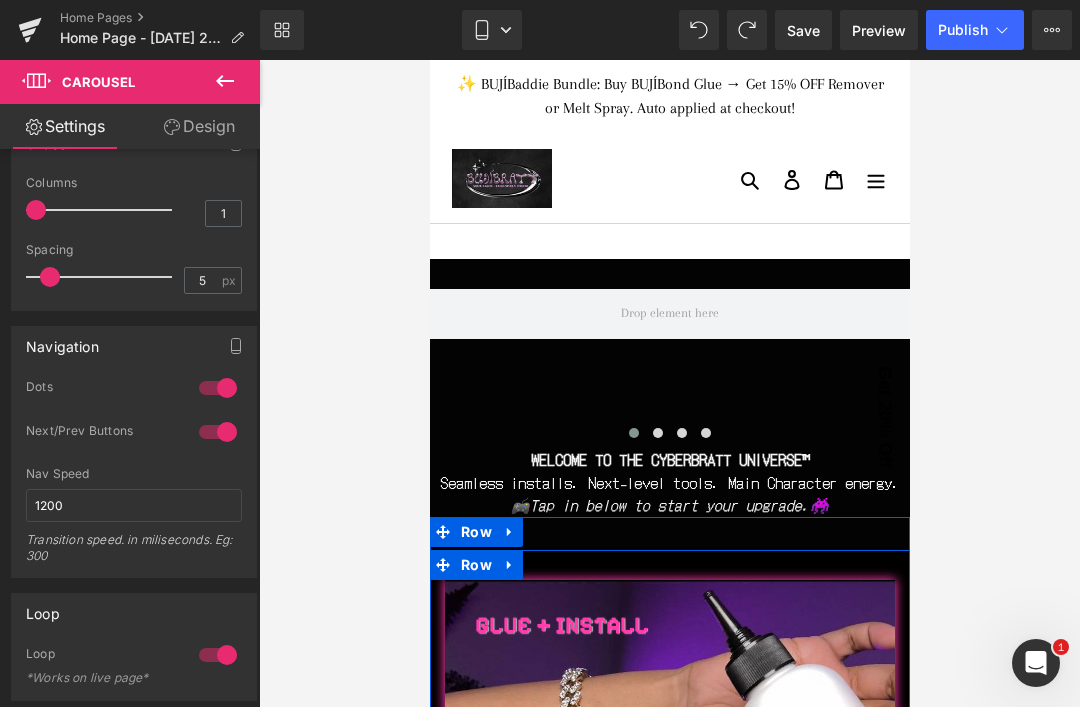 click at bounding box center [218, 432] 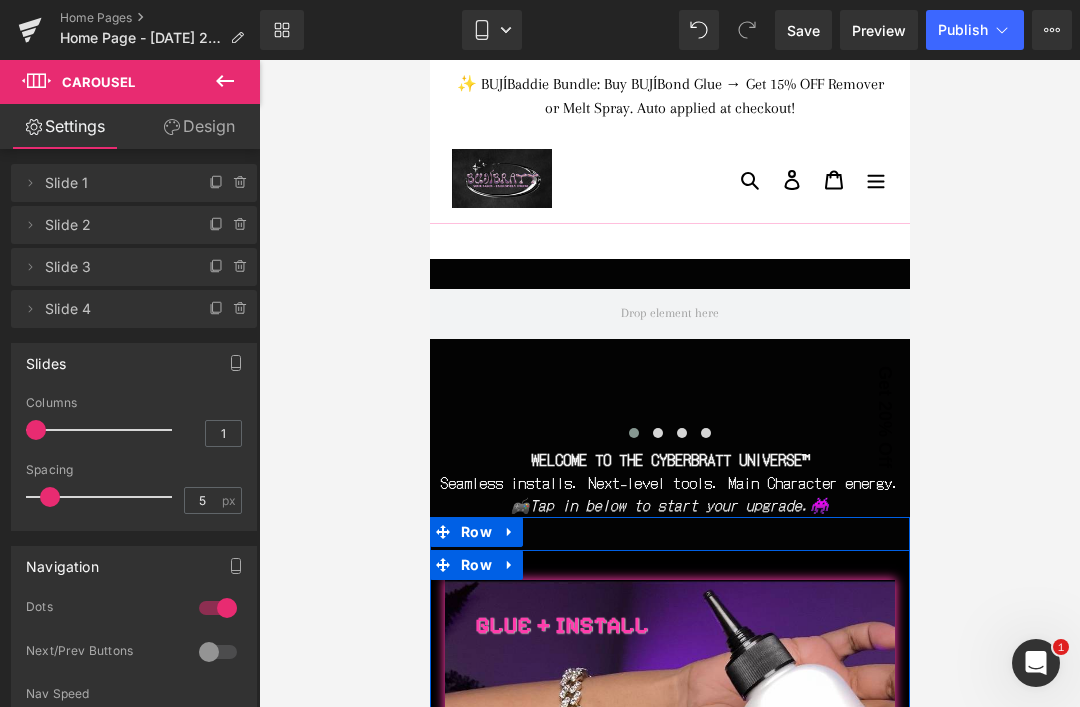 scroll, scrollTop: 3, scrollLeft: 0, axis: vertical 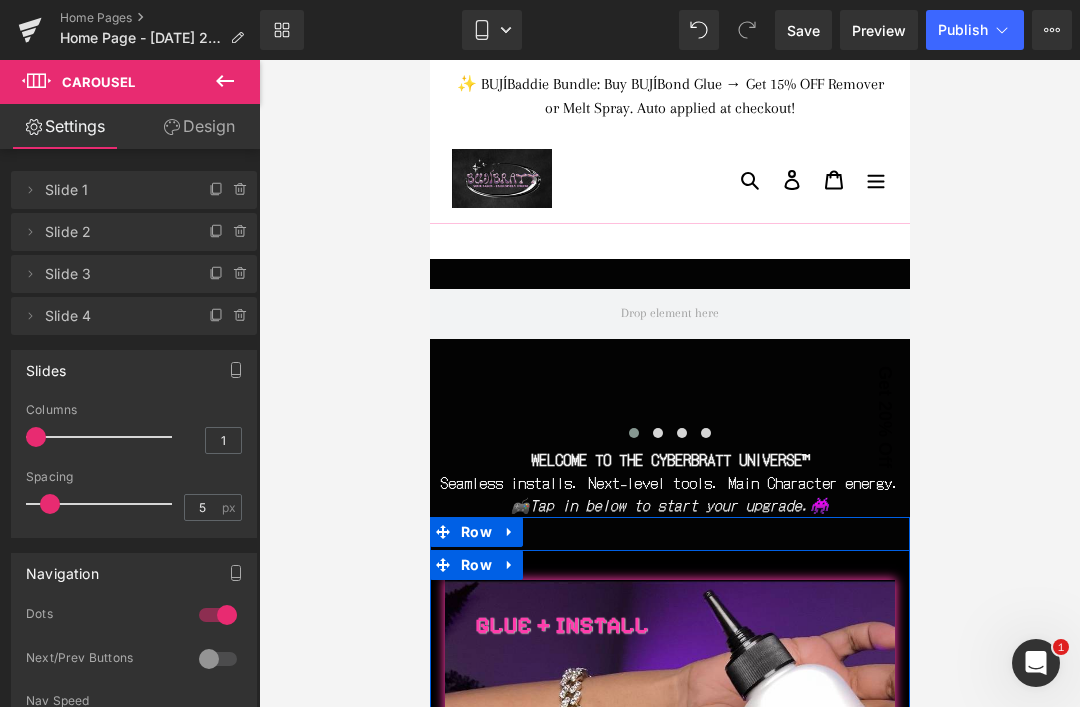 click at bounding box center [104, 437] 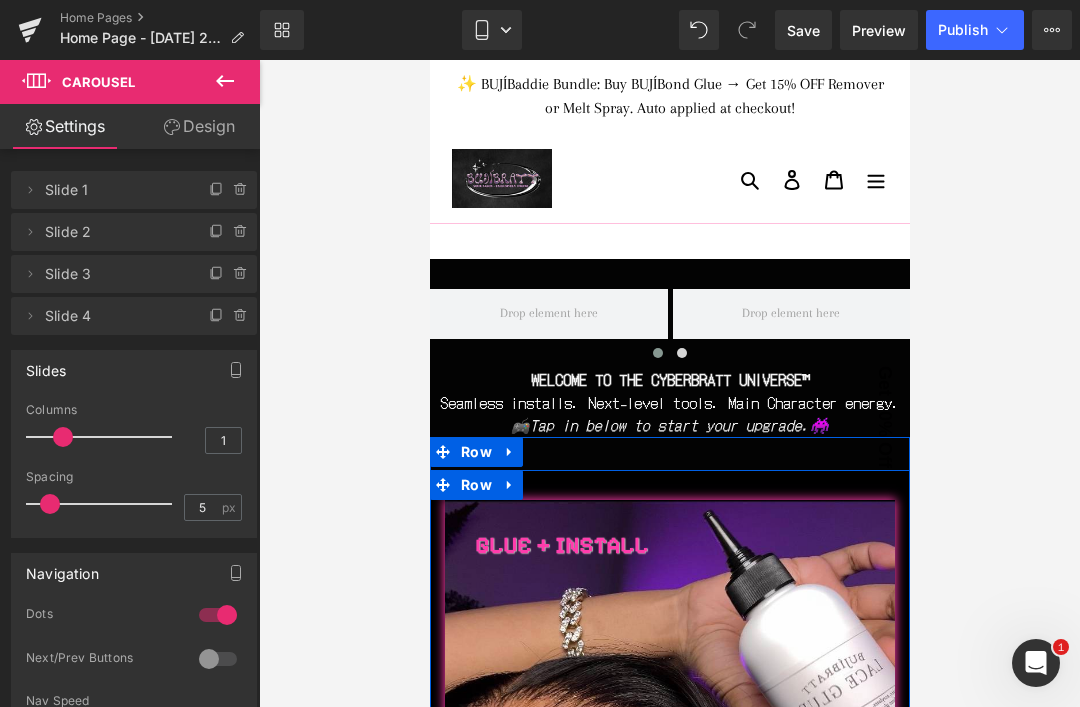 click on "3 Columns 3 3 Columns 3 3 Columns 3 1 Columns 1 5px Spacing 5 px 5px Spacing 5 px 5px Spacing 5 px 5px Spacing 5 px" at bounding box center [134, 470] 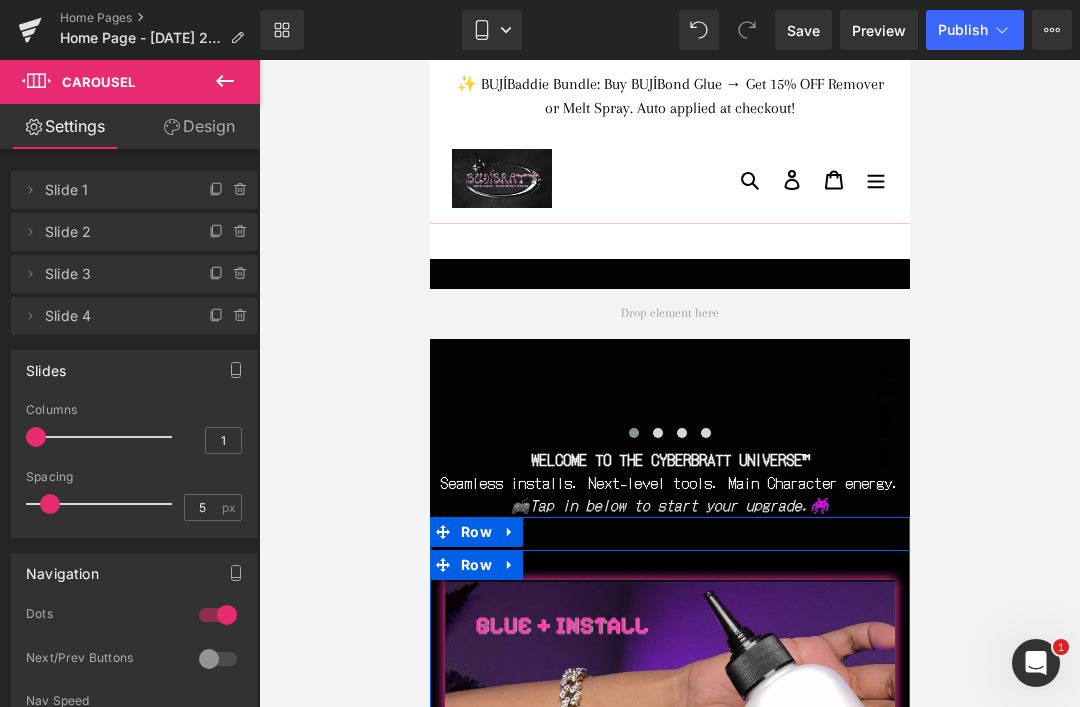 click on "Slide 3" at bounding box center (114, 274) 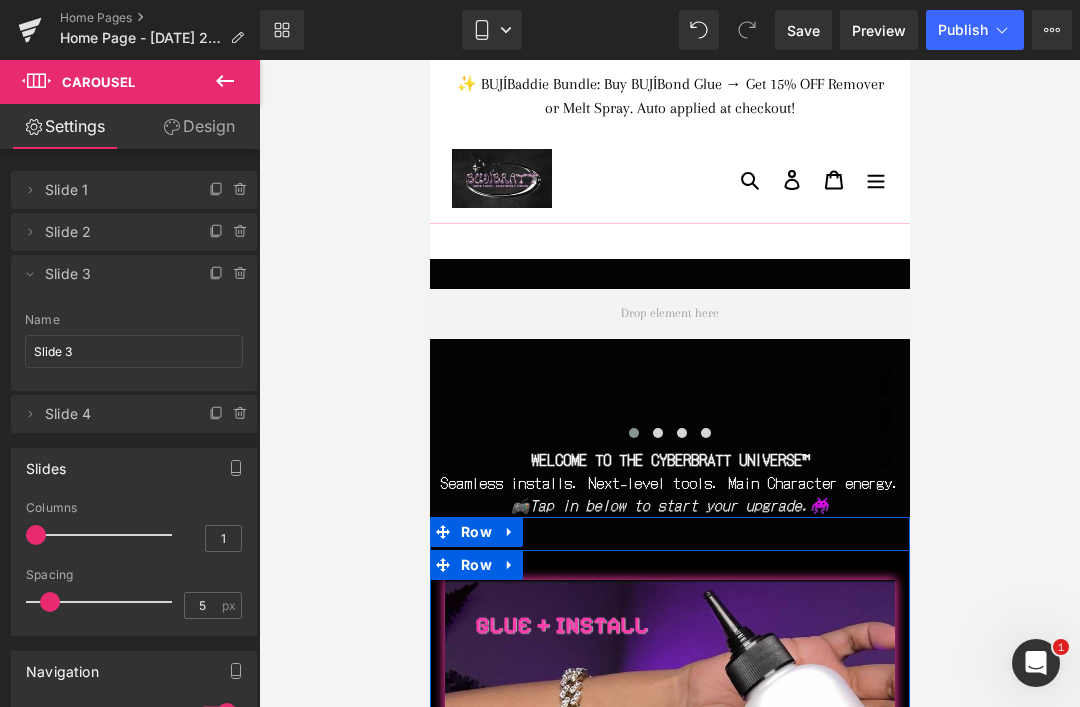click 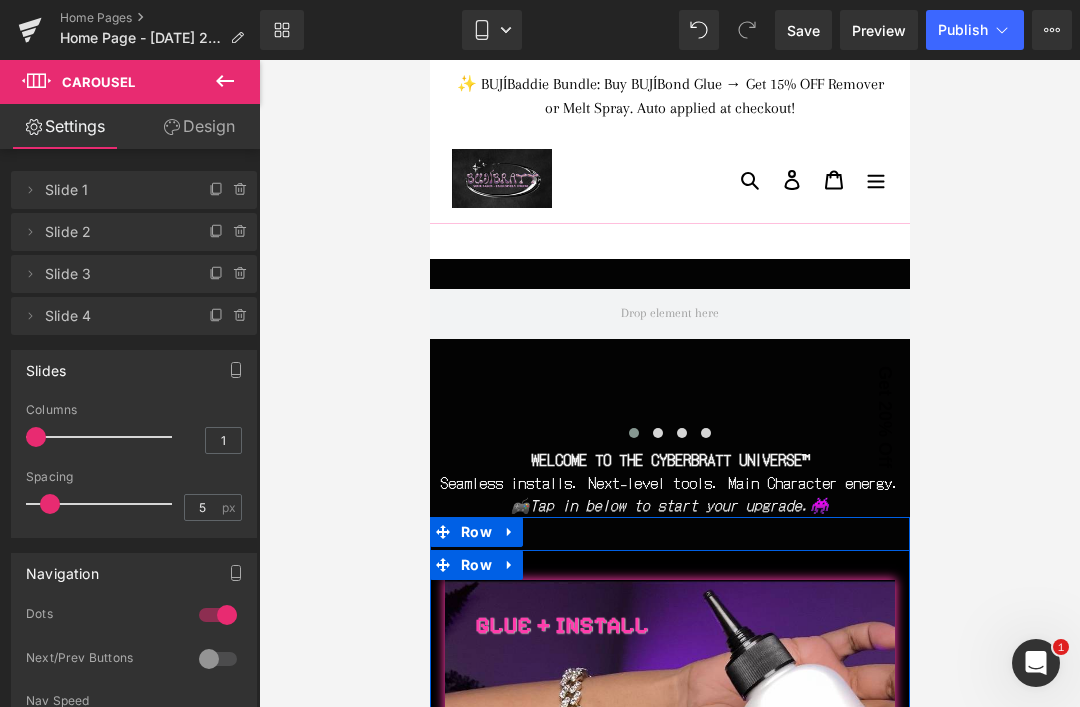 click 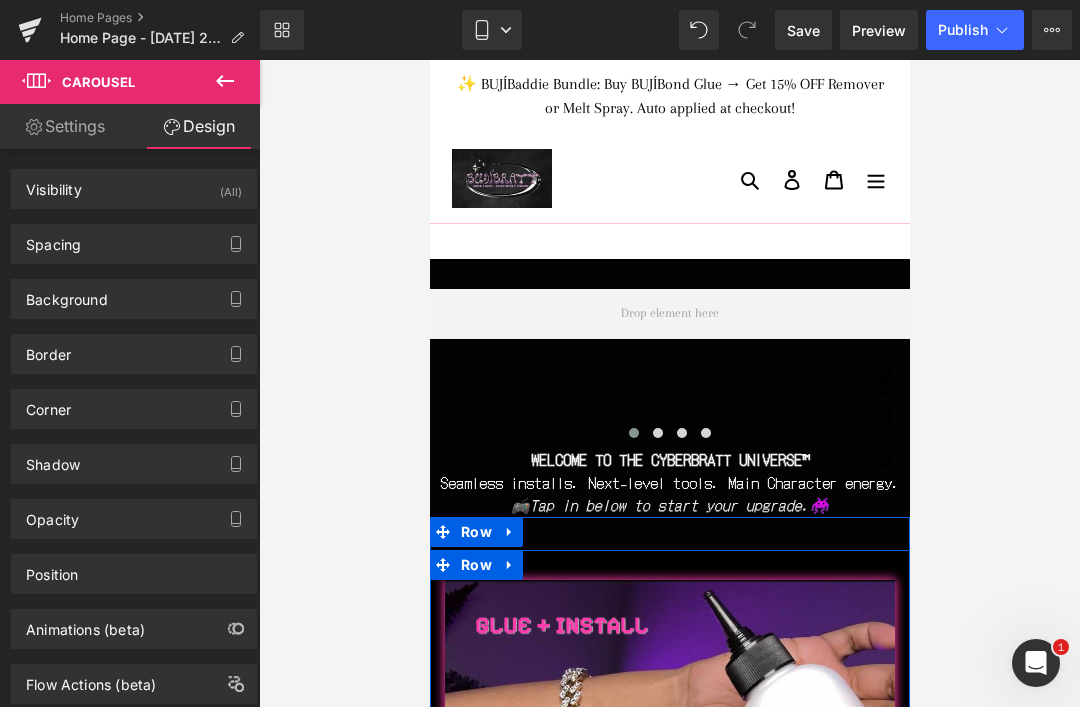 click on "Settings" at bounding box center (65, 126) 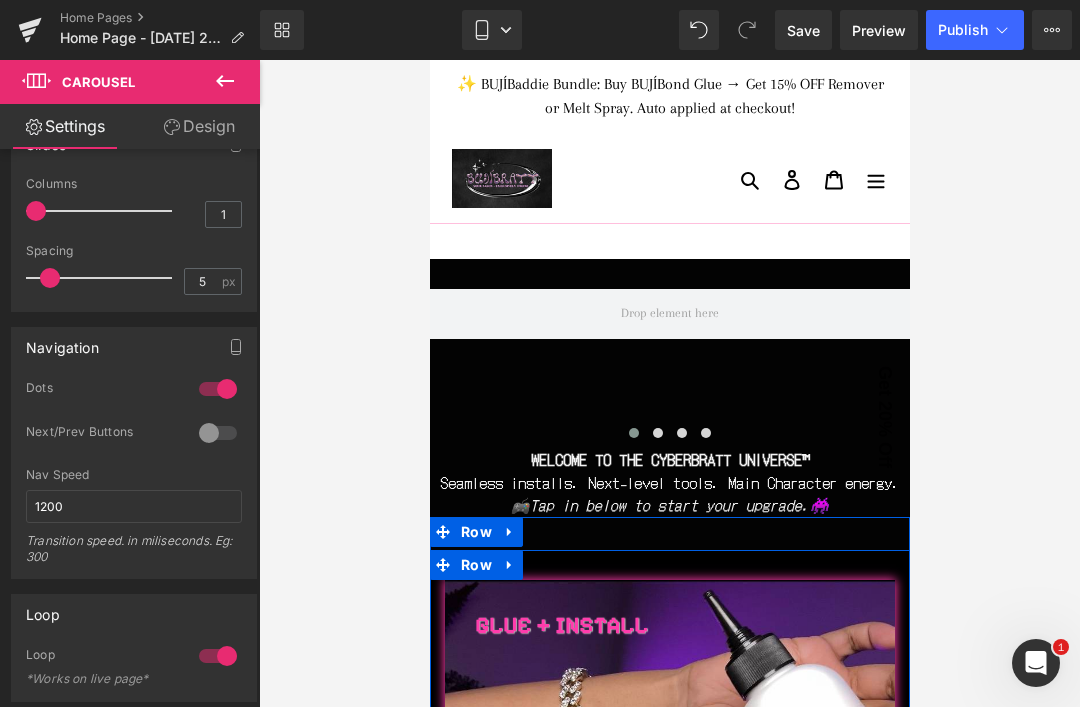 click on "Image" at bounding box center (1399, 369) 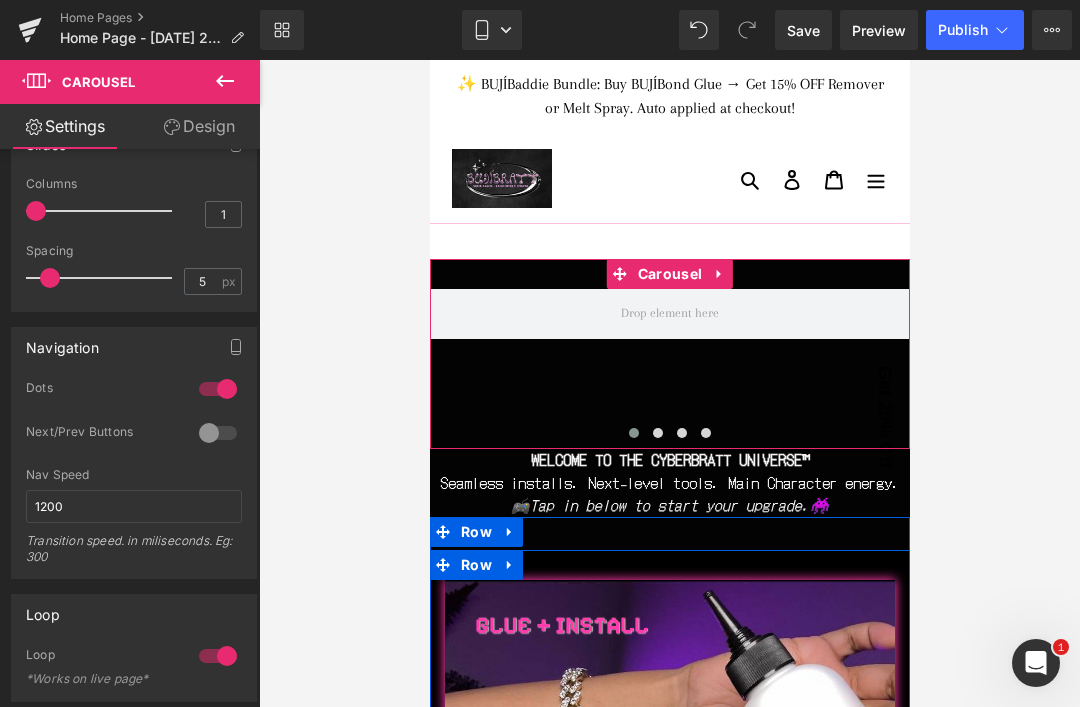 click 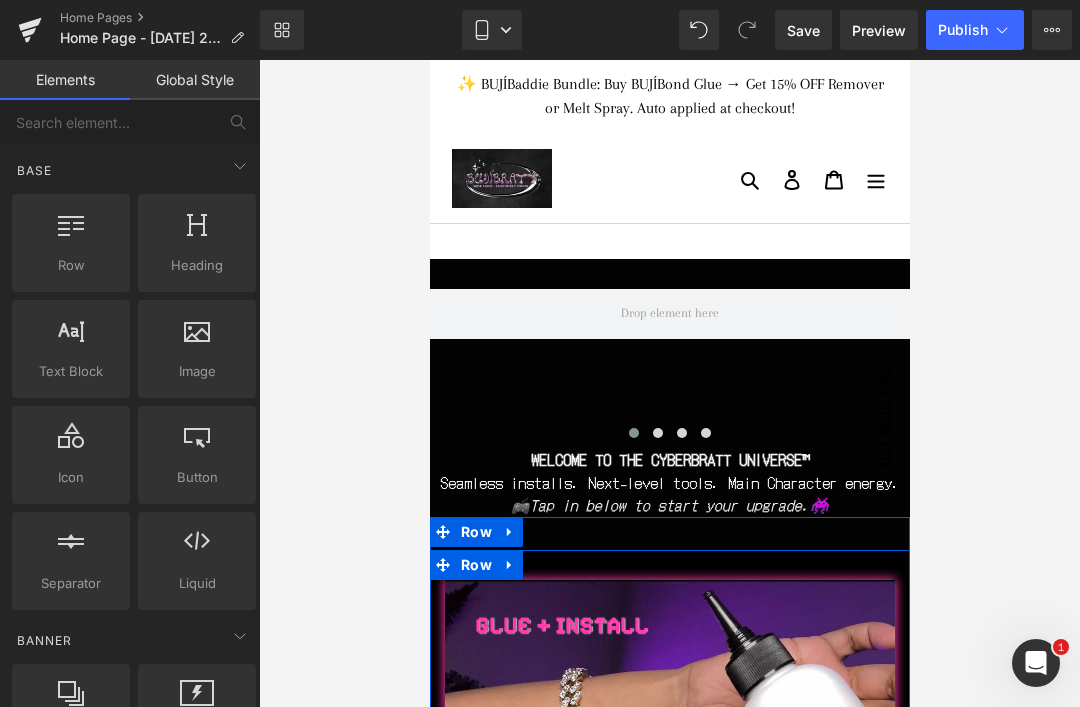 scroll, scrollTop: 0, scrollLeft: 0, axis: both 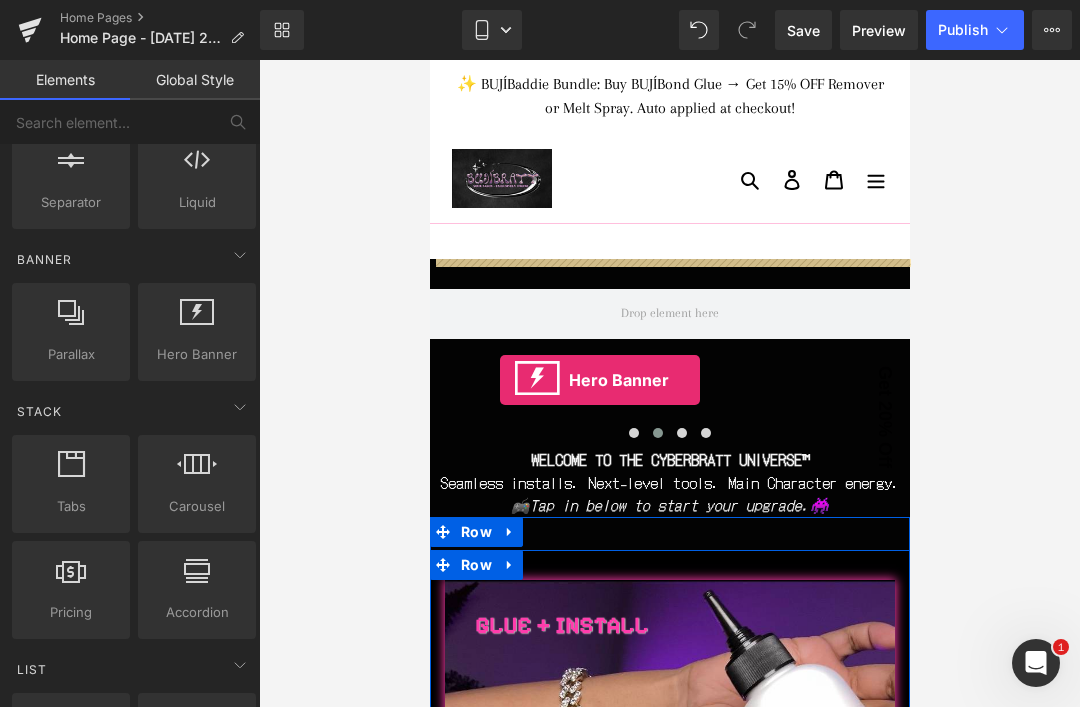 click at bounding box center [669, 314] 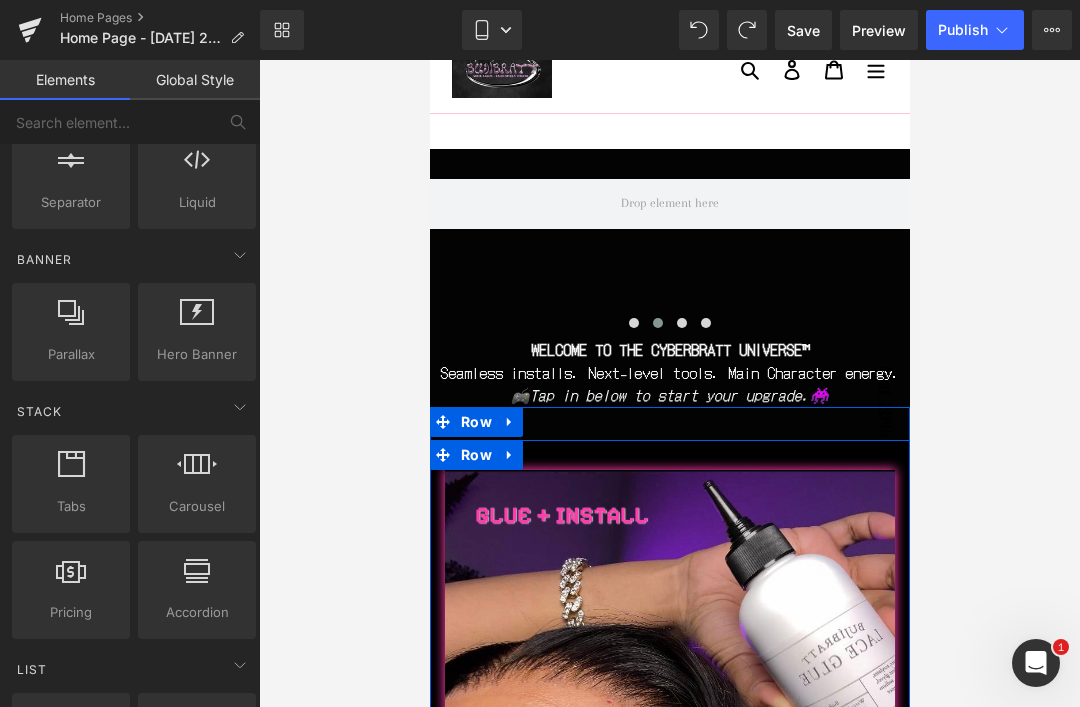 scroll, scrollTop: 110, scrollLeft: 0, axis: vertical 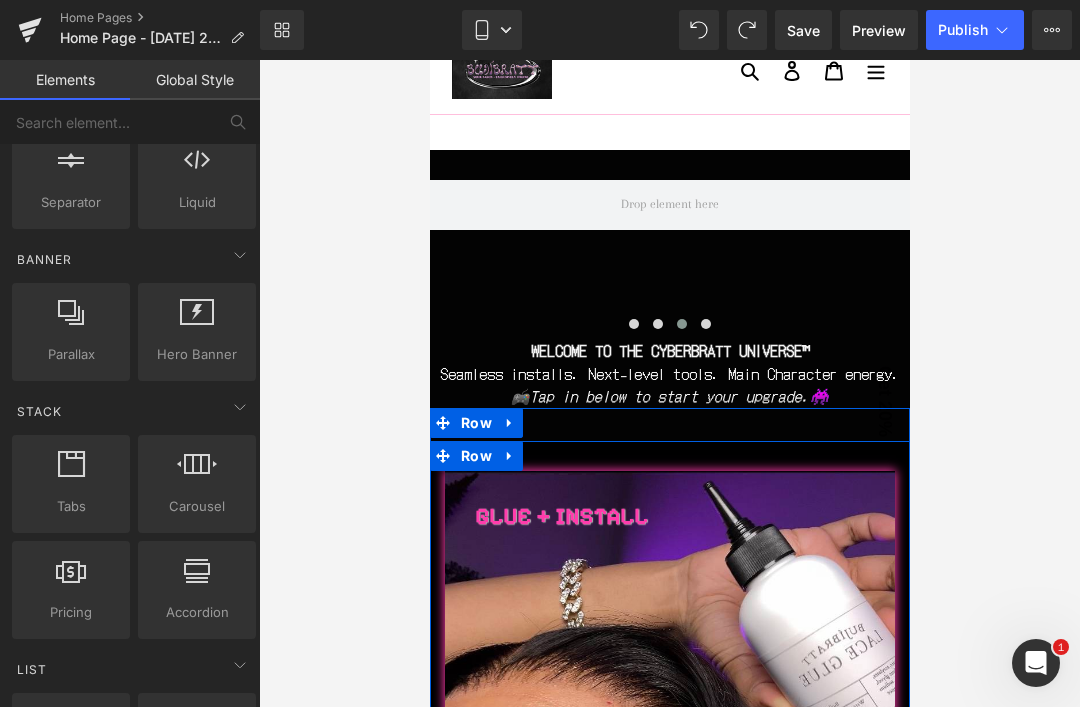 click on "Hero Banner" at bounding box center (197, 354) 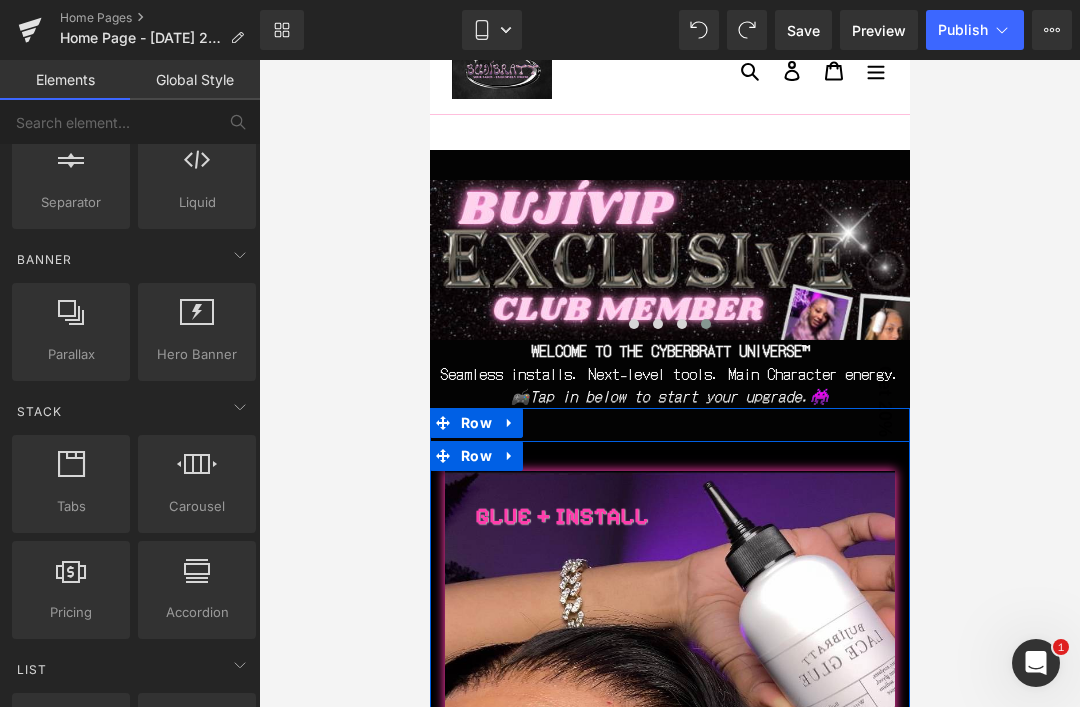 click on "Hero Banner" at bounding box center [197, 354] 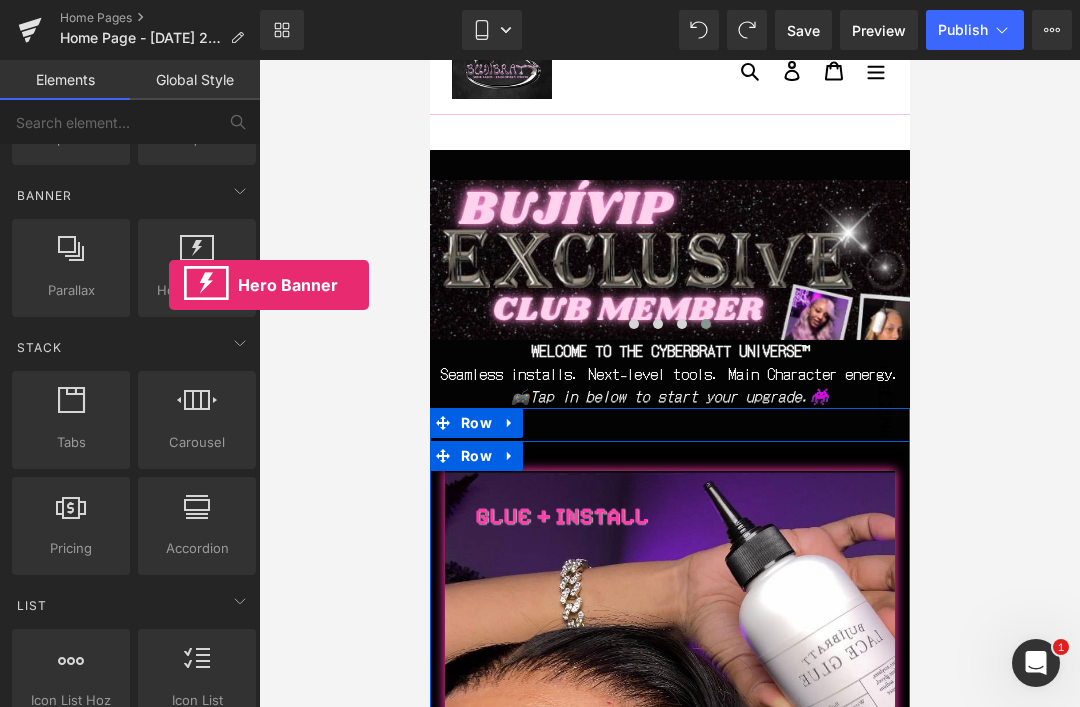 scroll, scrollTop: 454, scrollLeft: 0, axis: vertical 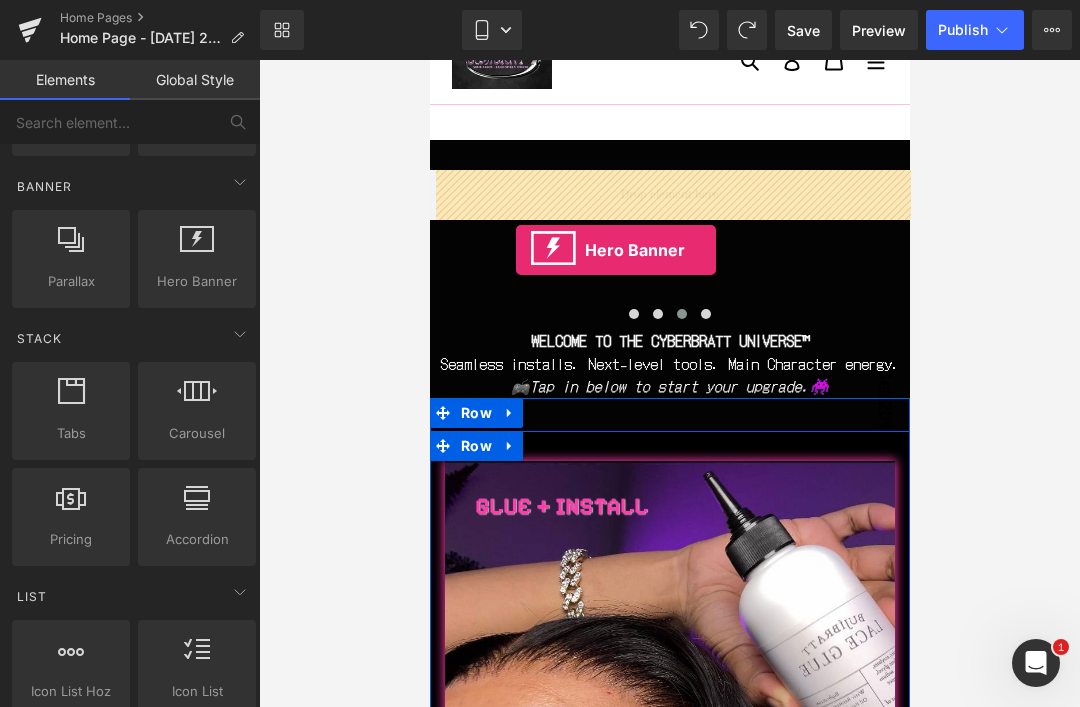 click at bounding box center (669, 195) 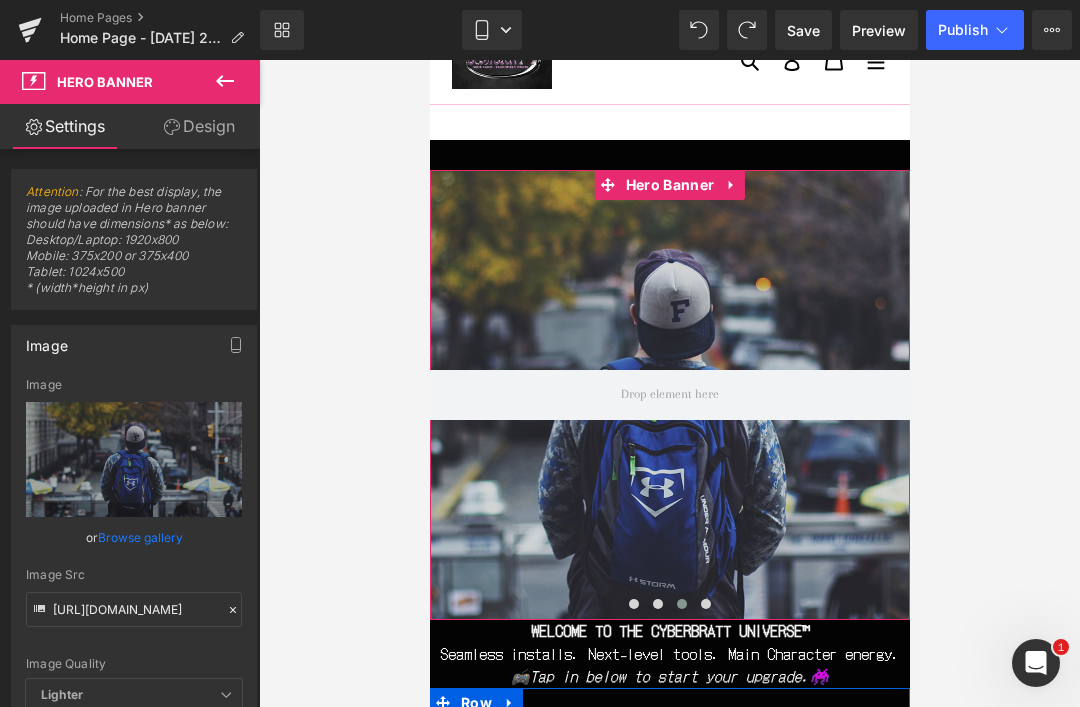 click on "Replace Image" at bounding box center (0, 0) 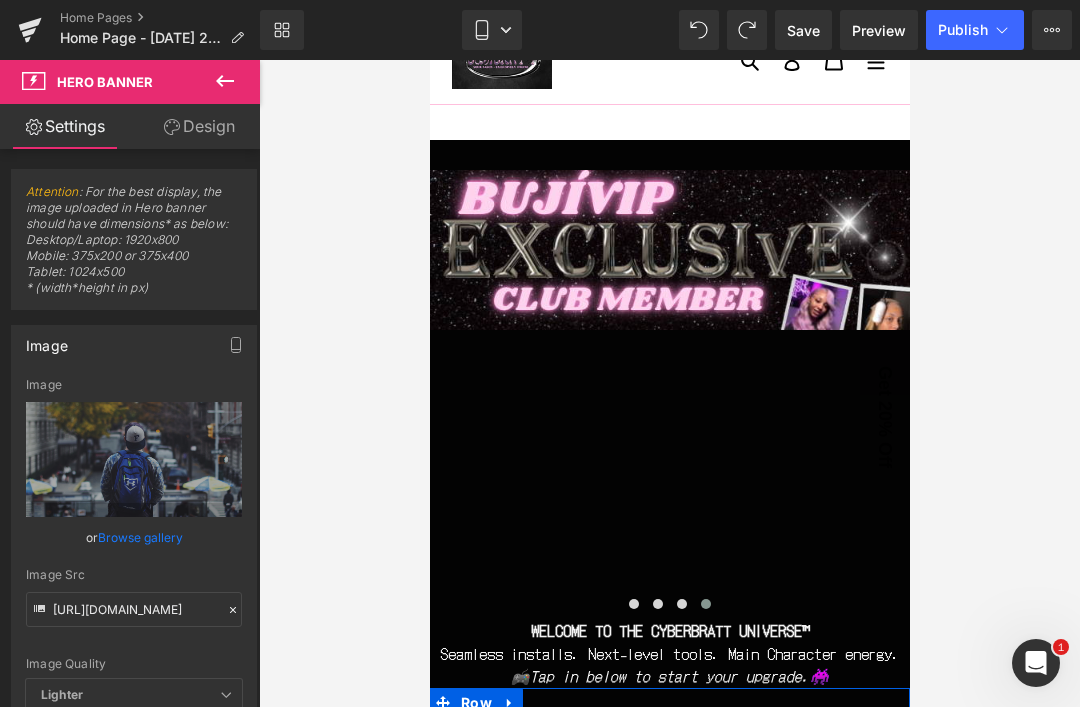 type on "C:\fakepath\BUJÍVIP.png" 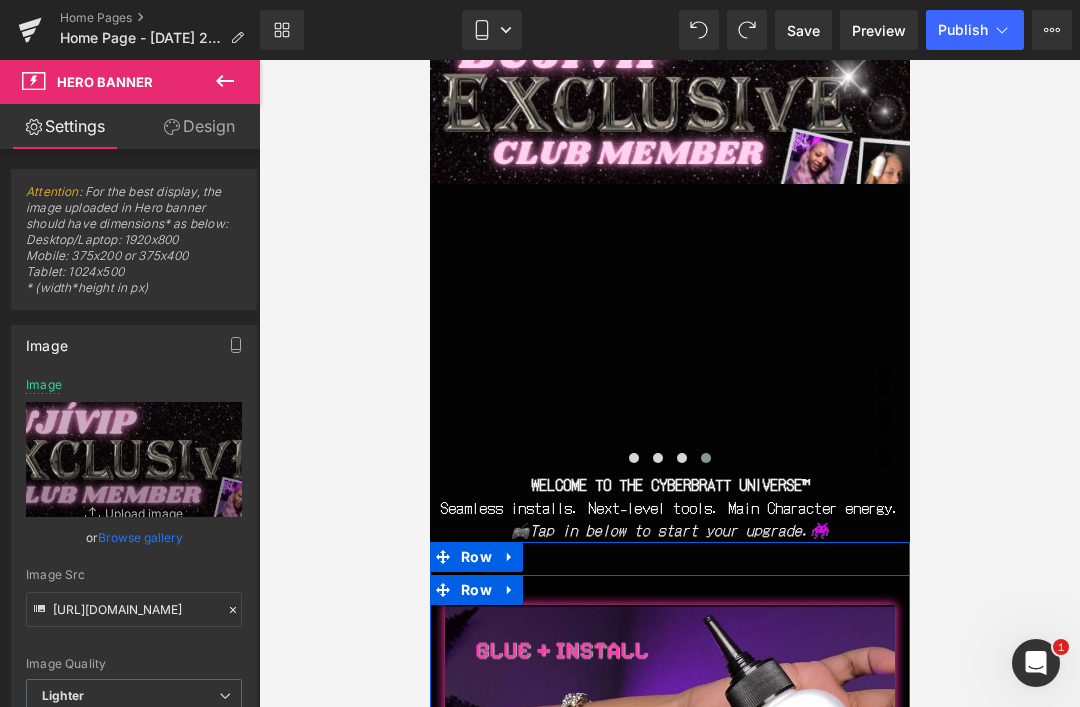 scroll, scrollTop: 267, scrollLeft: 0, axis: vertical 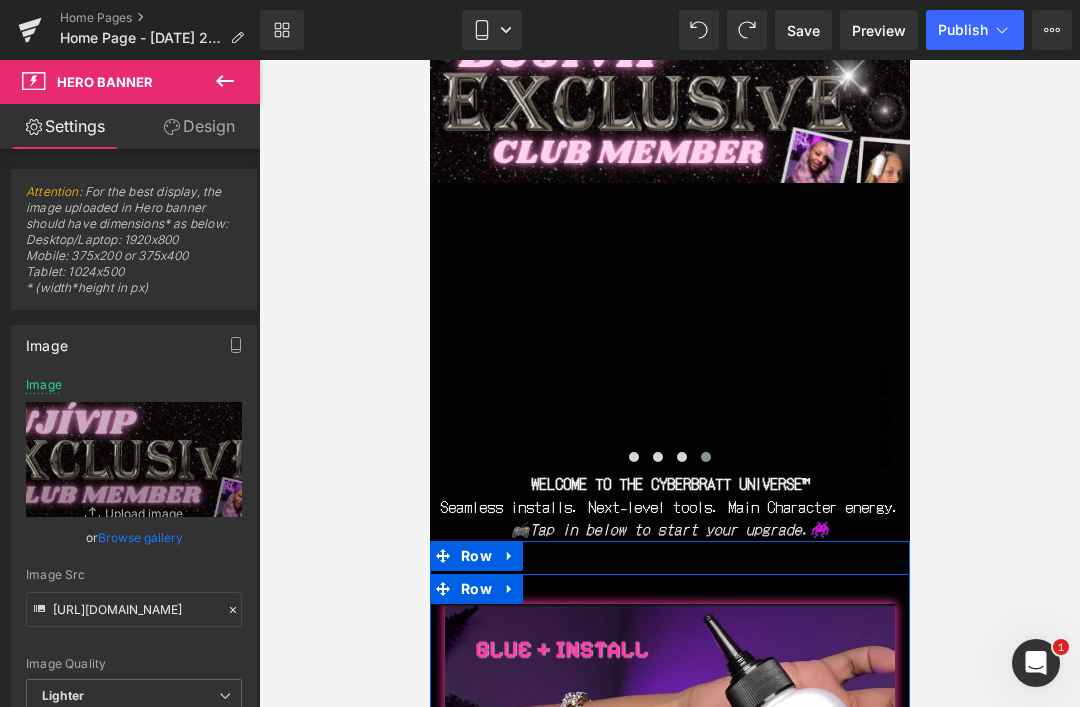 click on "Hero Banner   200px   200px
Image" at bounding box center [-56, 248] 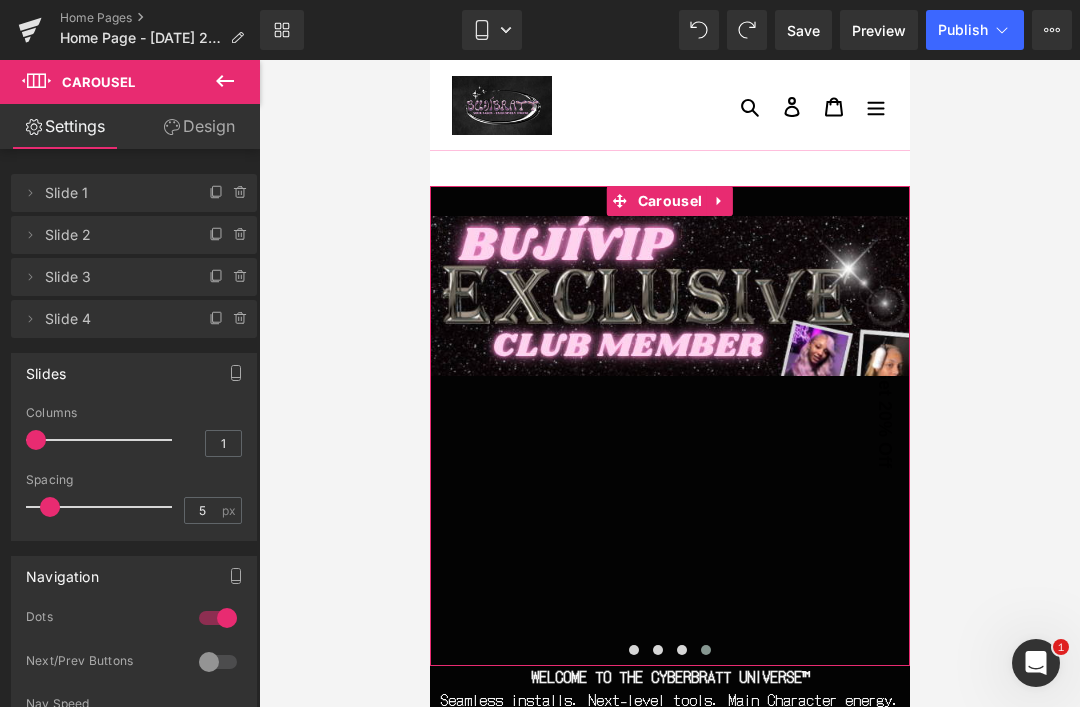 scroll, scrollTop: 63, scrollLeft: 0, axis: vertical 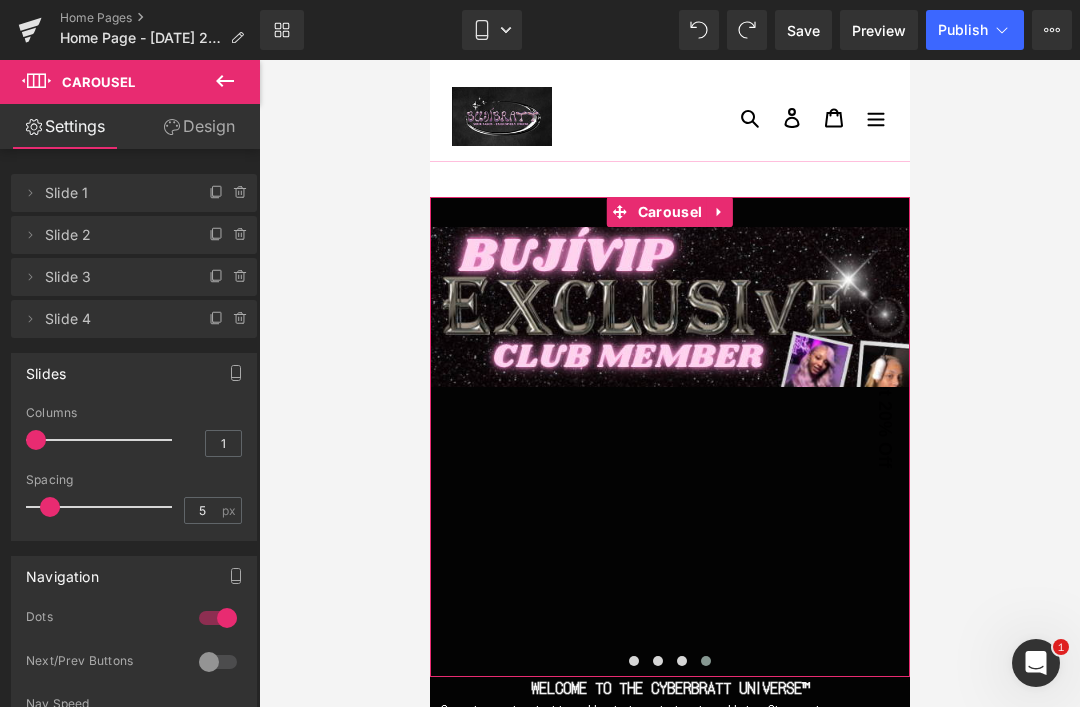 click on "Hero Banner   200px   200px
Image" at bounding box center [-56, 452] 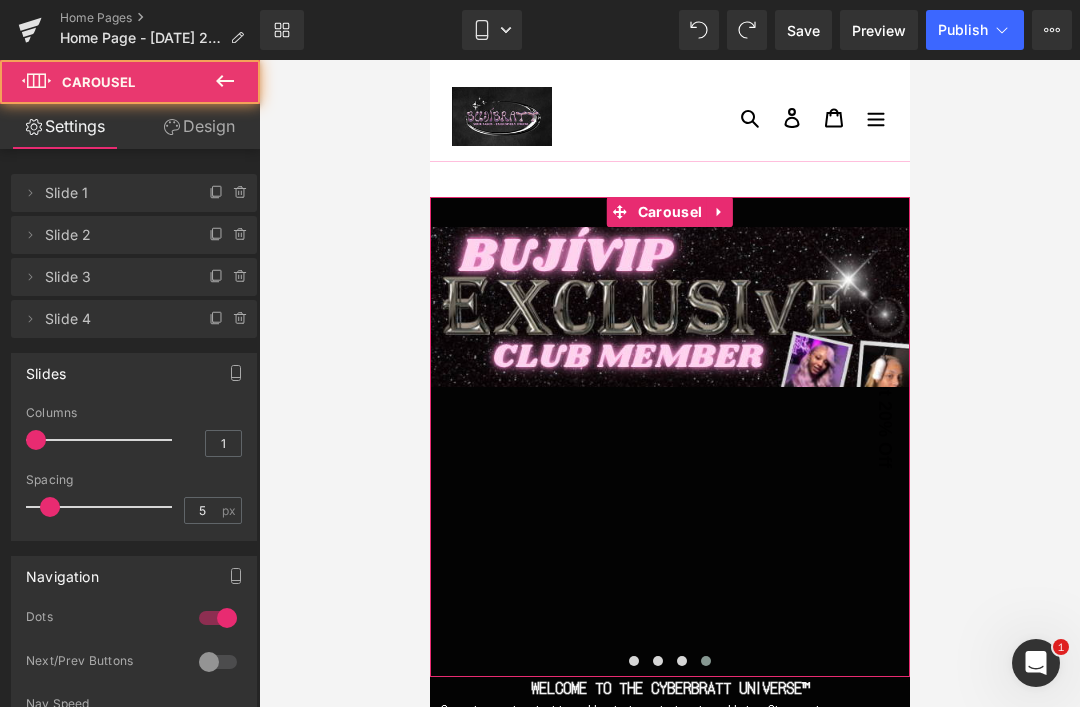 click on "Hero Banner   200px   200px
Image" at bounding box center (-56, 452) 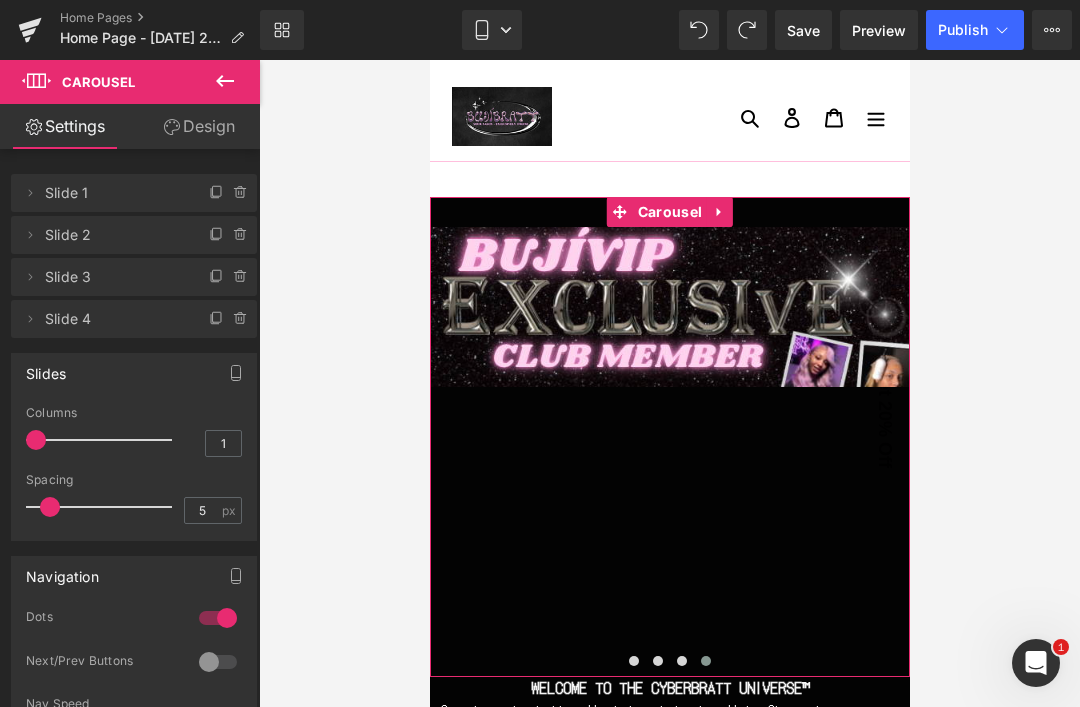 click 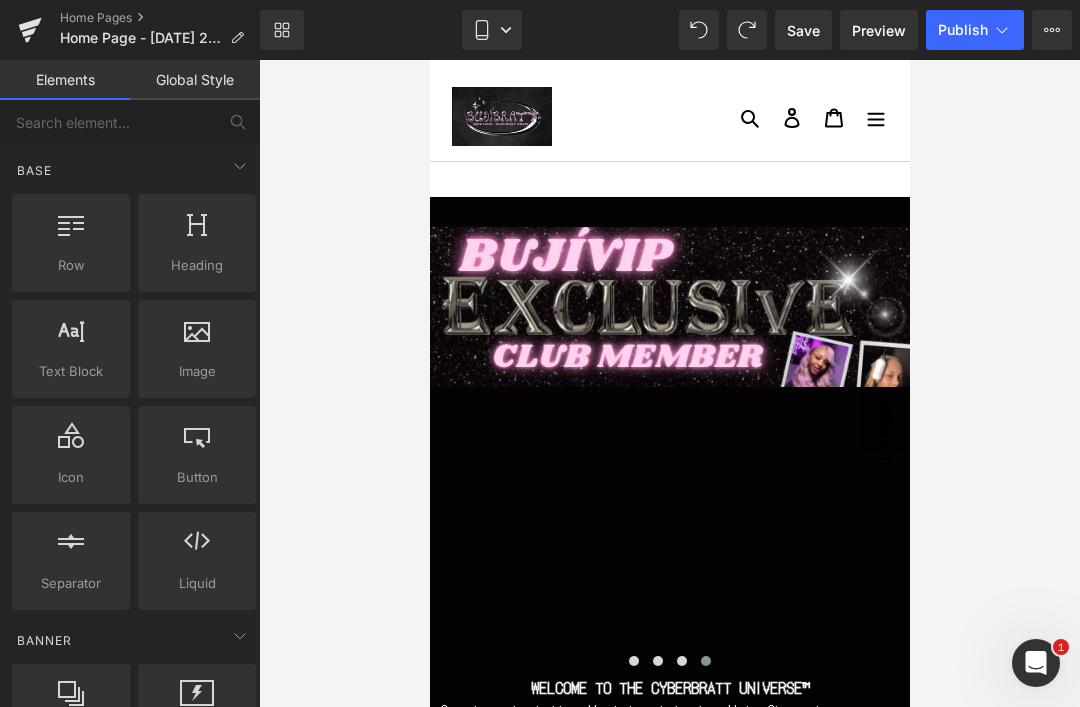 scroll, scrollTop: 0, scrollLeft: 0, axis: both 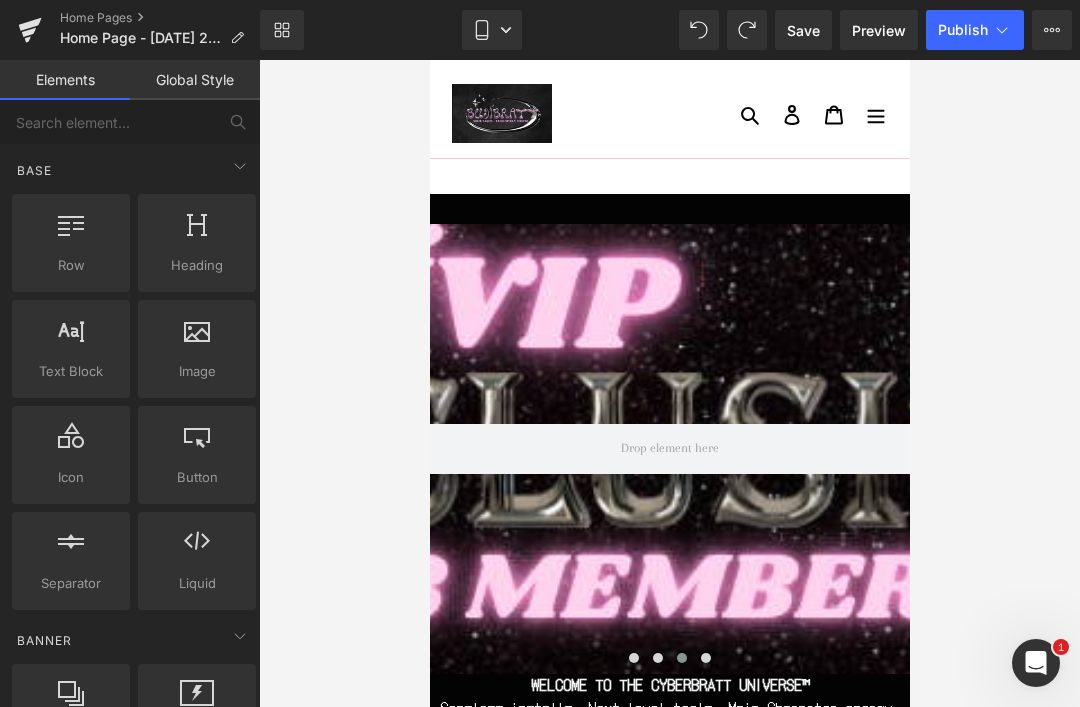 click on "200px" at bounding box center [429, 60] 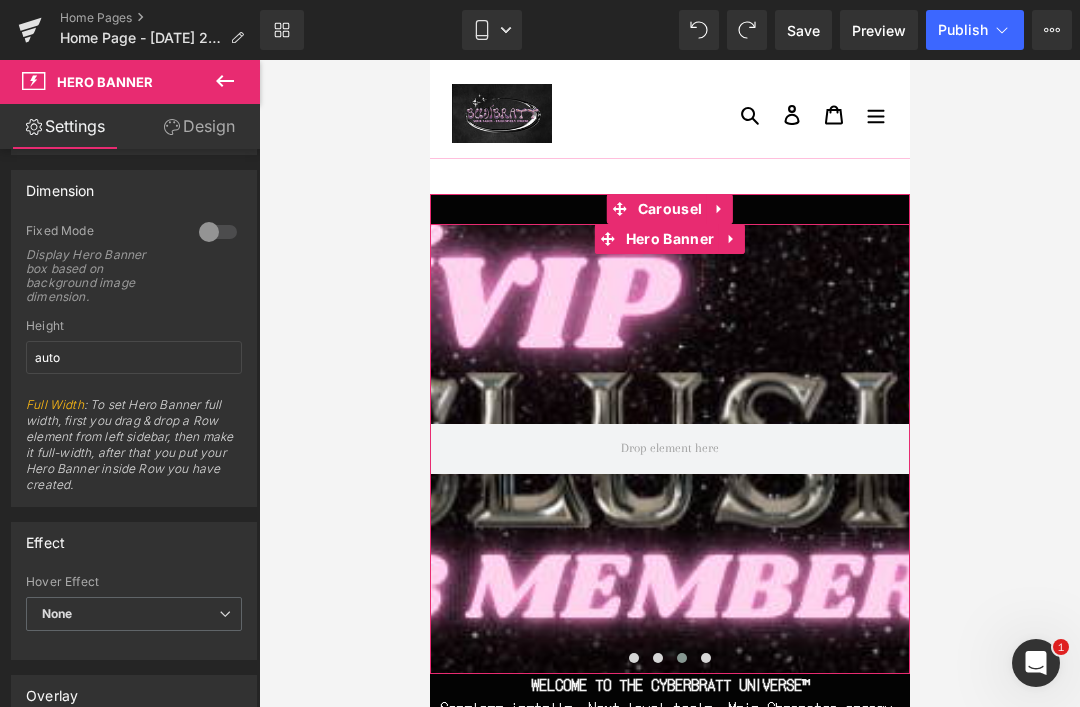 scroll, scrollTop: 869, scrollLeft: 0, axis: vertical 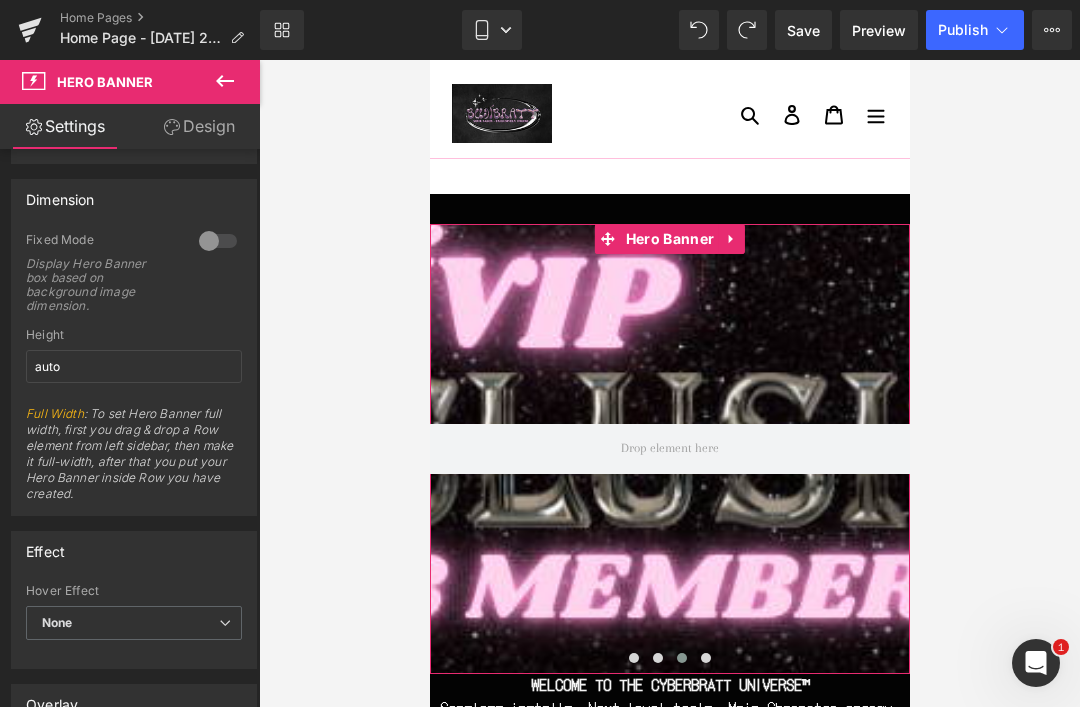 click at bounding box center (218, 241) 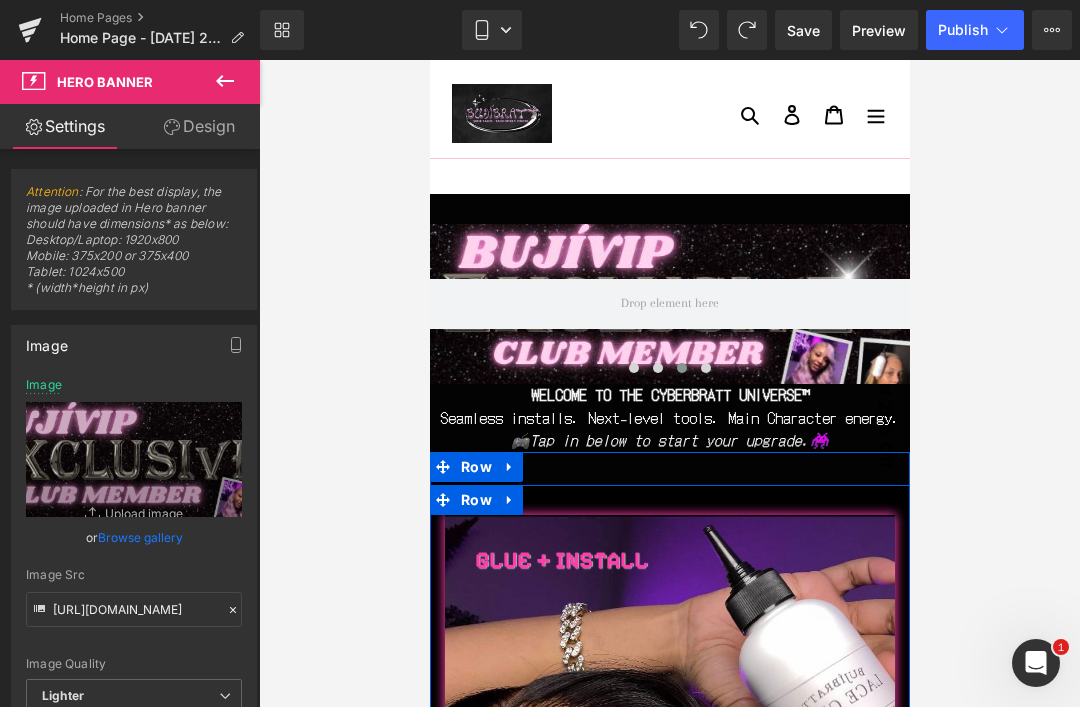 scroll, scrollTop: 0, scrollLeft: 0, axis: both 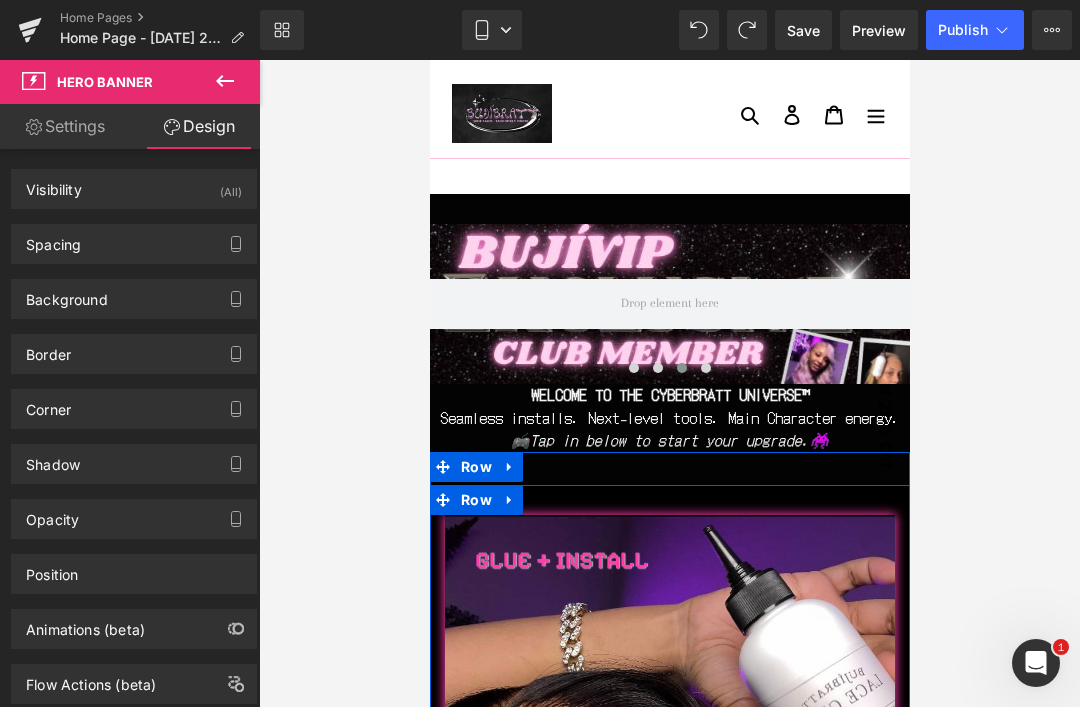 click 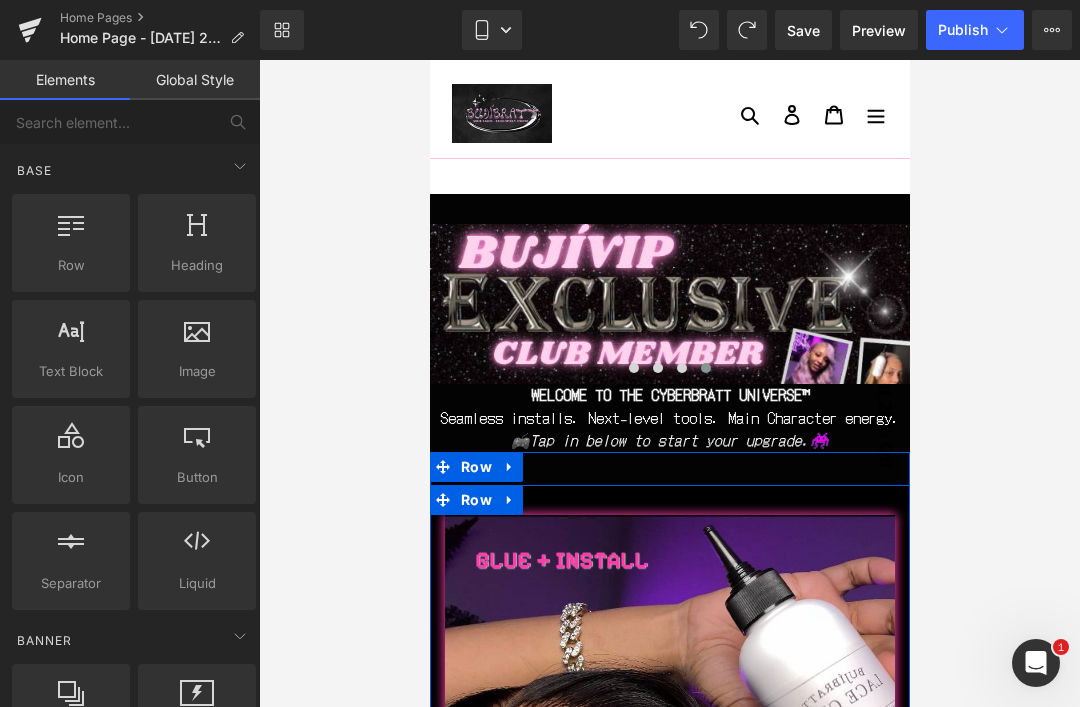 click on "Button" at bounding box center [197, 477] 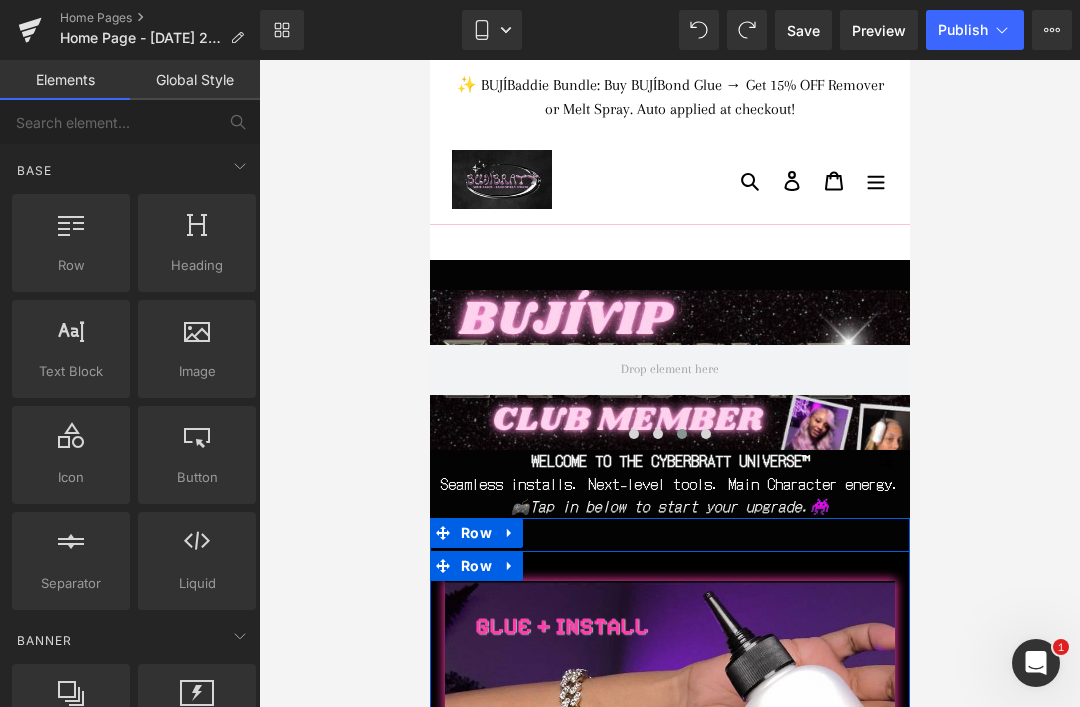 scroll, scrollTop: 0, scrollLeft: 0, axis: both 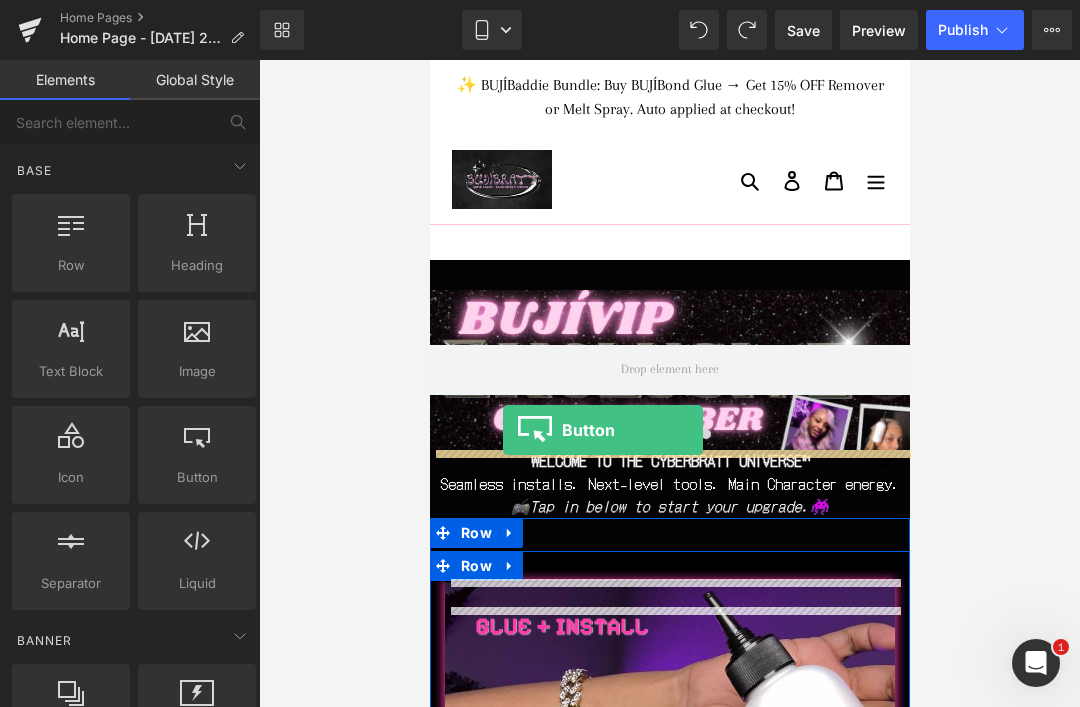 click at bounding box center [669, 370] 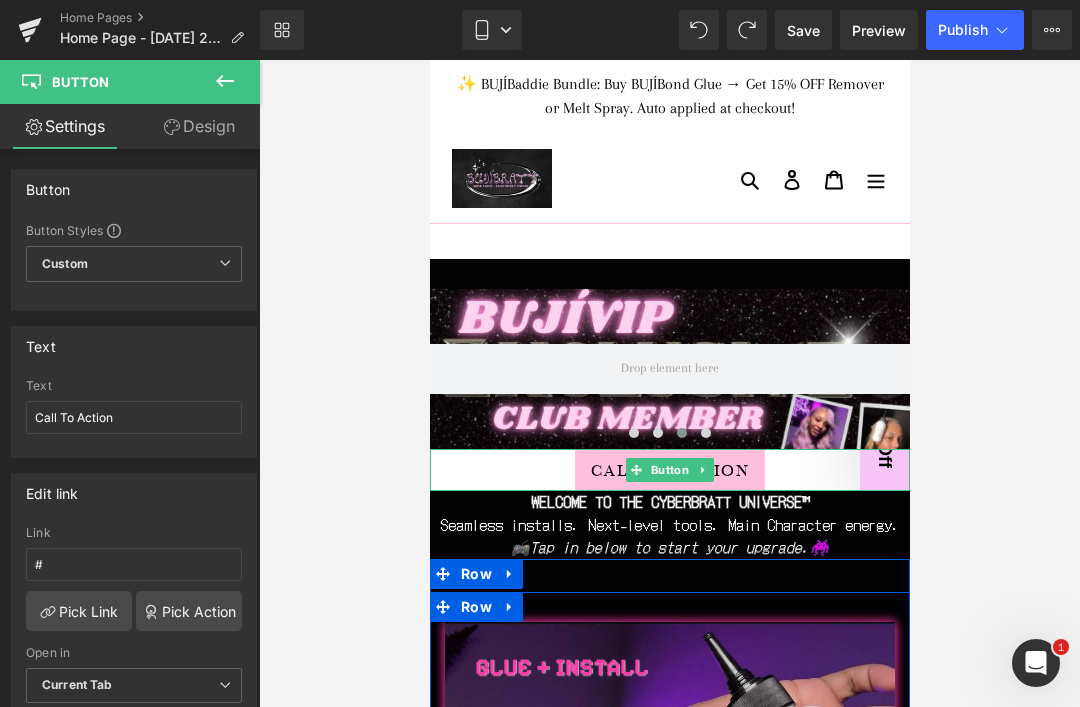 scroll, scrollTop: 3, scrollLeft: 0, axis: vertical 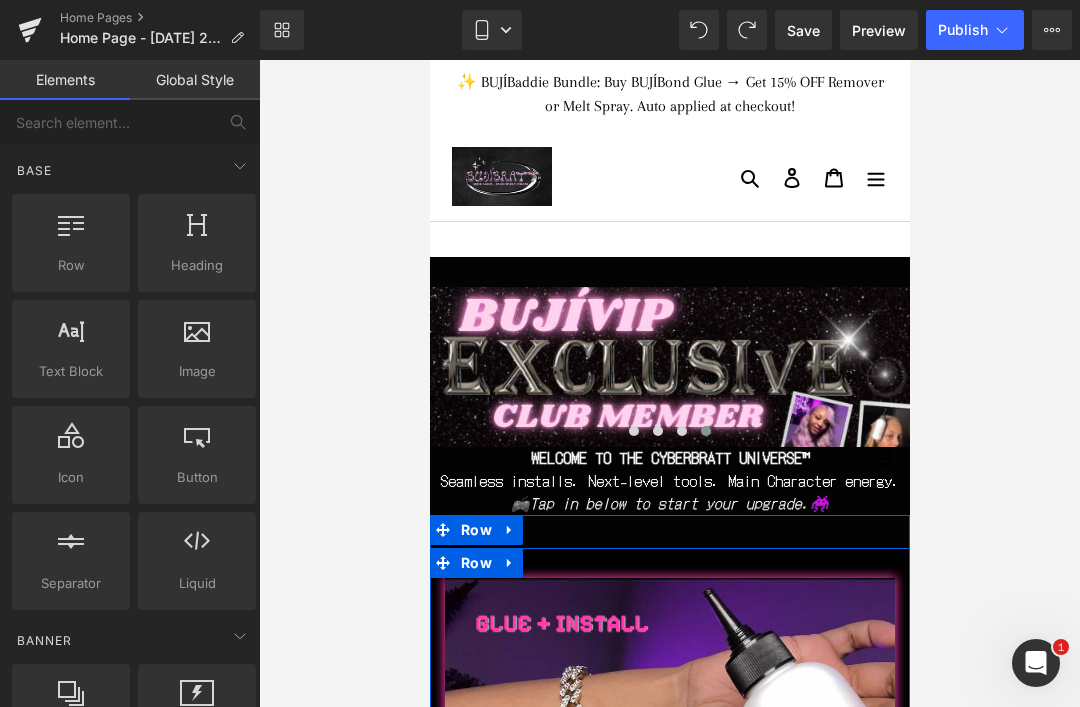 click on "Button" at bounding box center [197, 477] 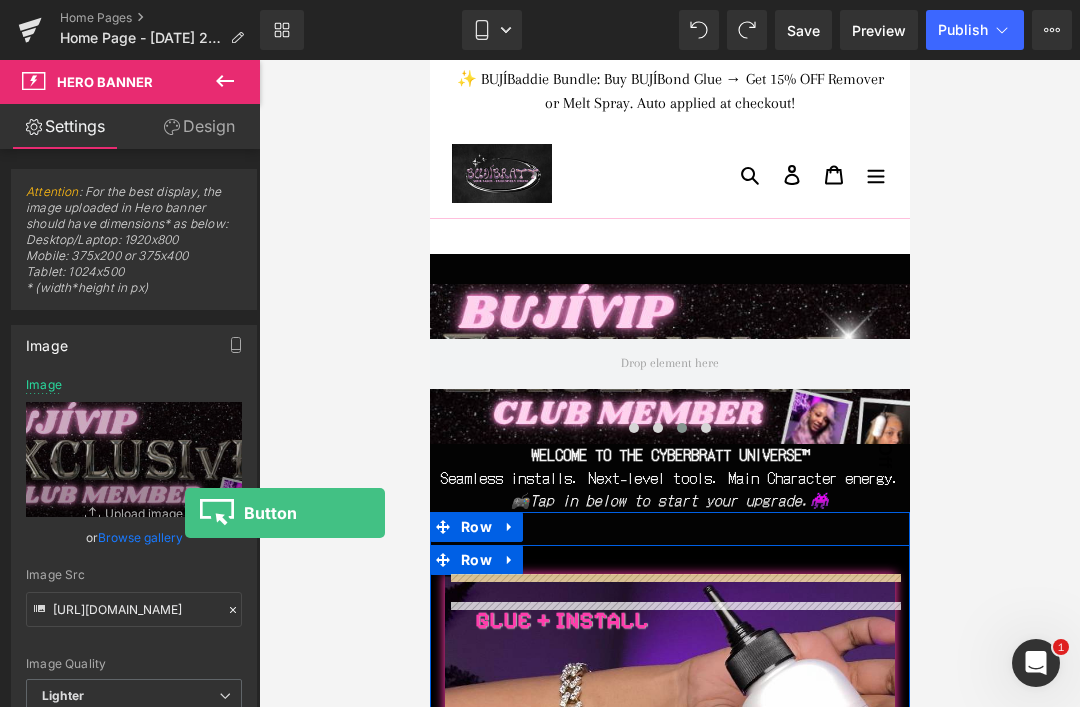 scroll, scrollTop: 5, scrollLeft: 0, axis: vertical 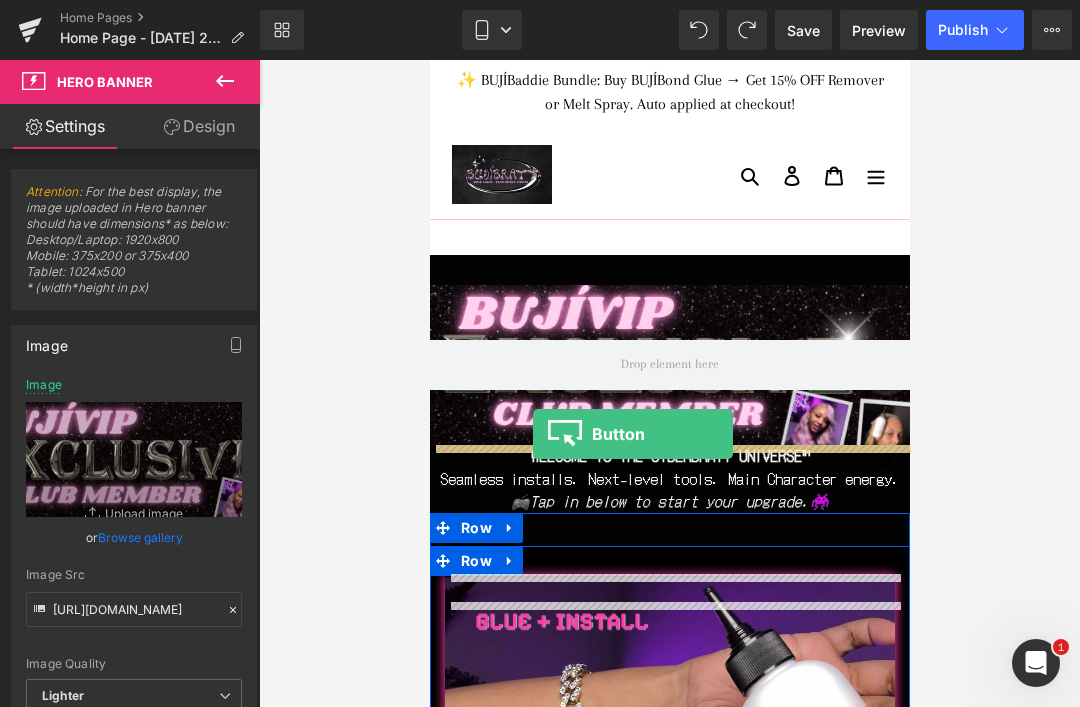 click at bounding box center [669, 365] 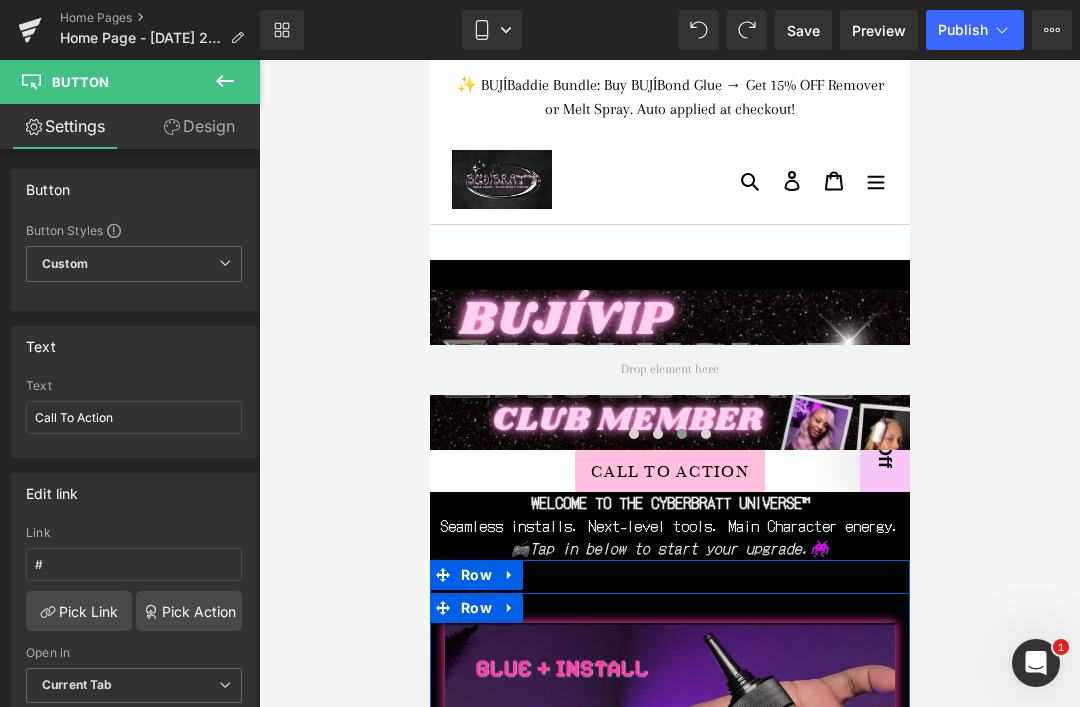scroll, scrollTop: 0, scrollLeft: 0, axis: both 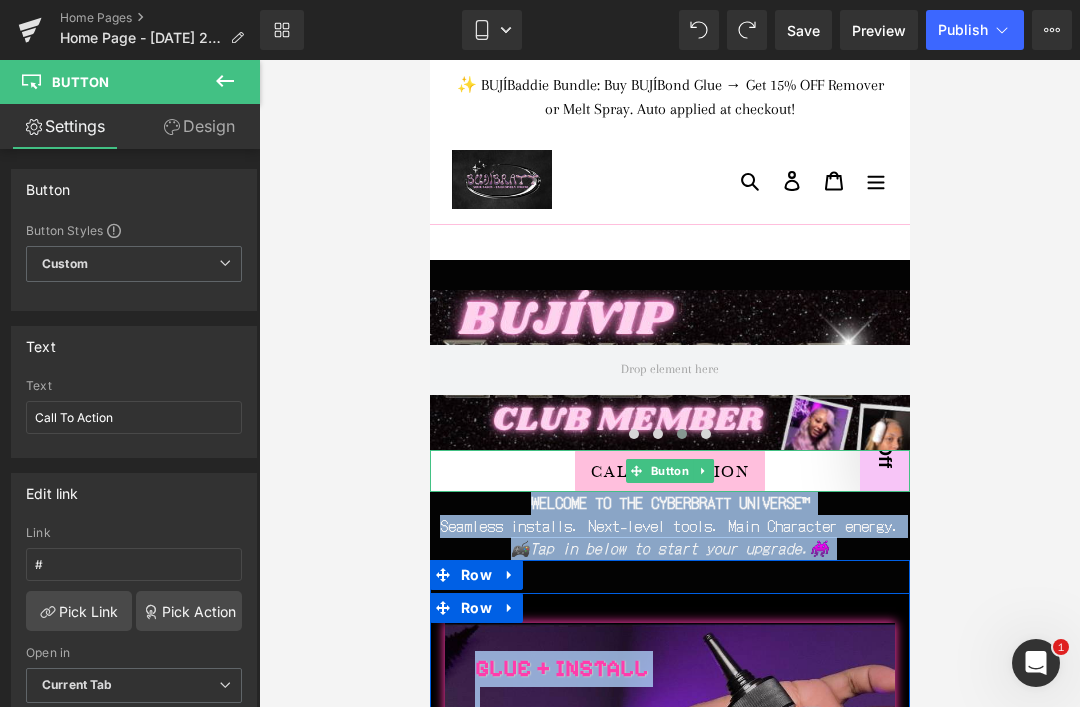 click at bounding box center (669, 370) 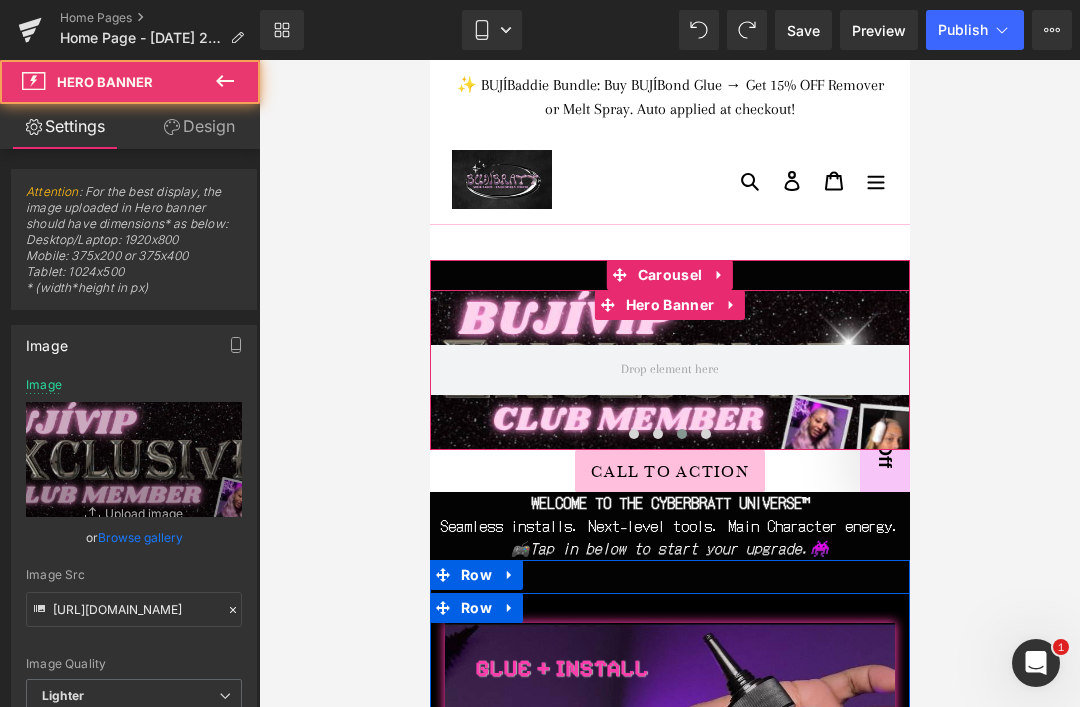 click at bounding box center [669, 370] 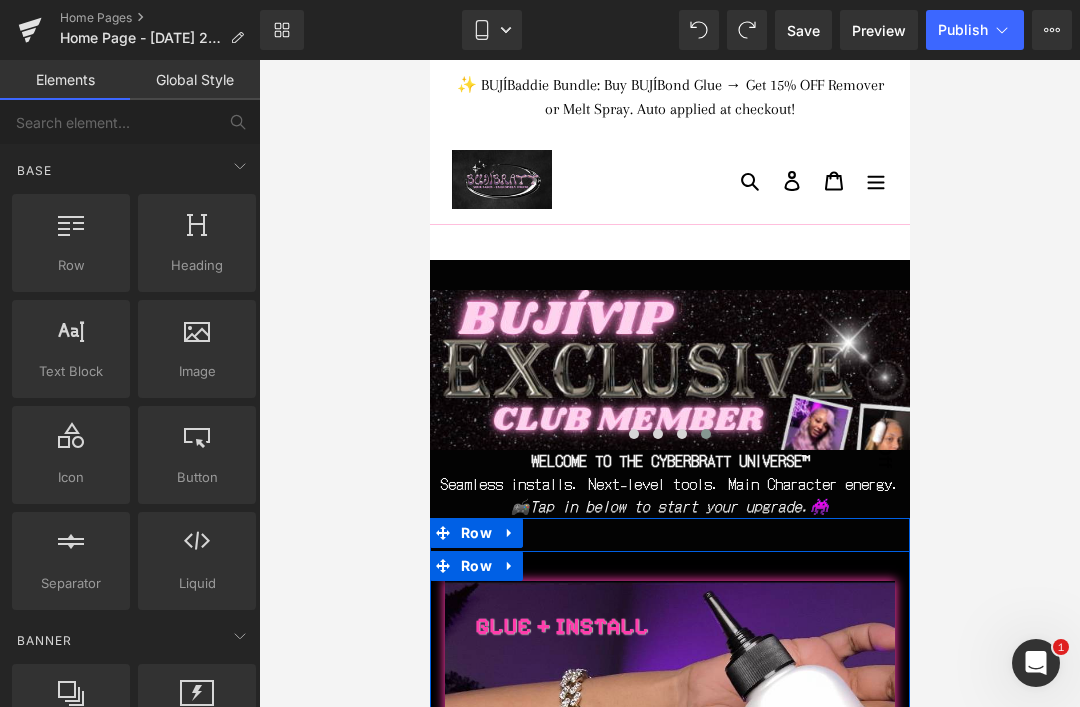 scroll, scrollTop: 0, scrollLeft: 0, axis: both 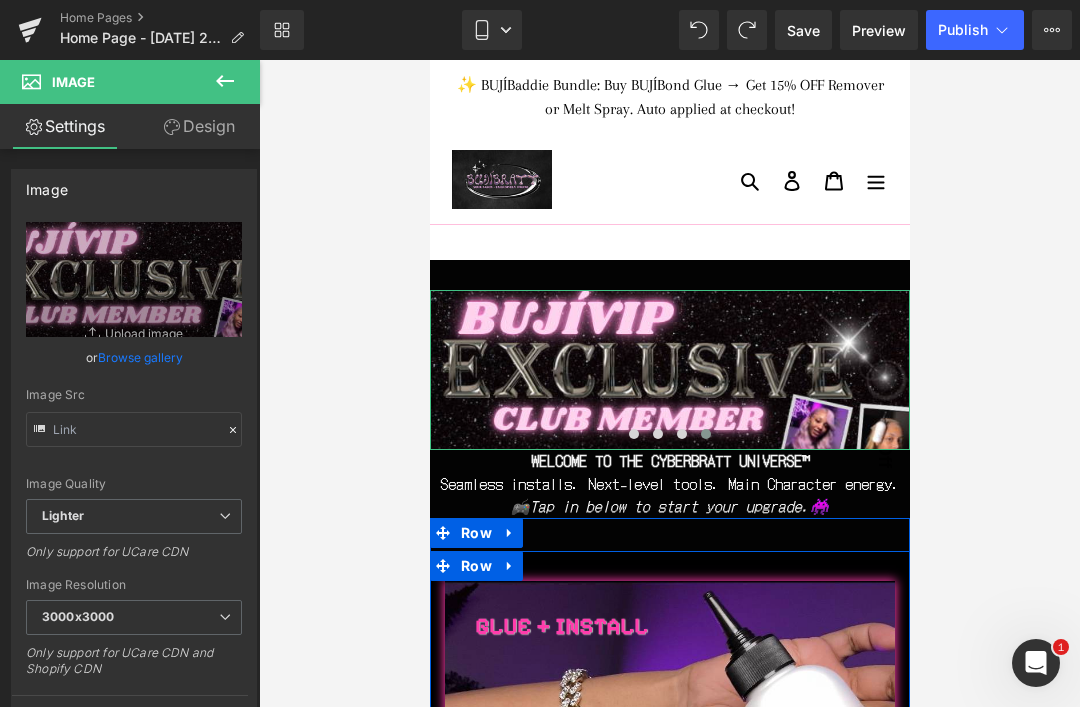 click 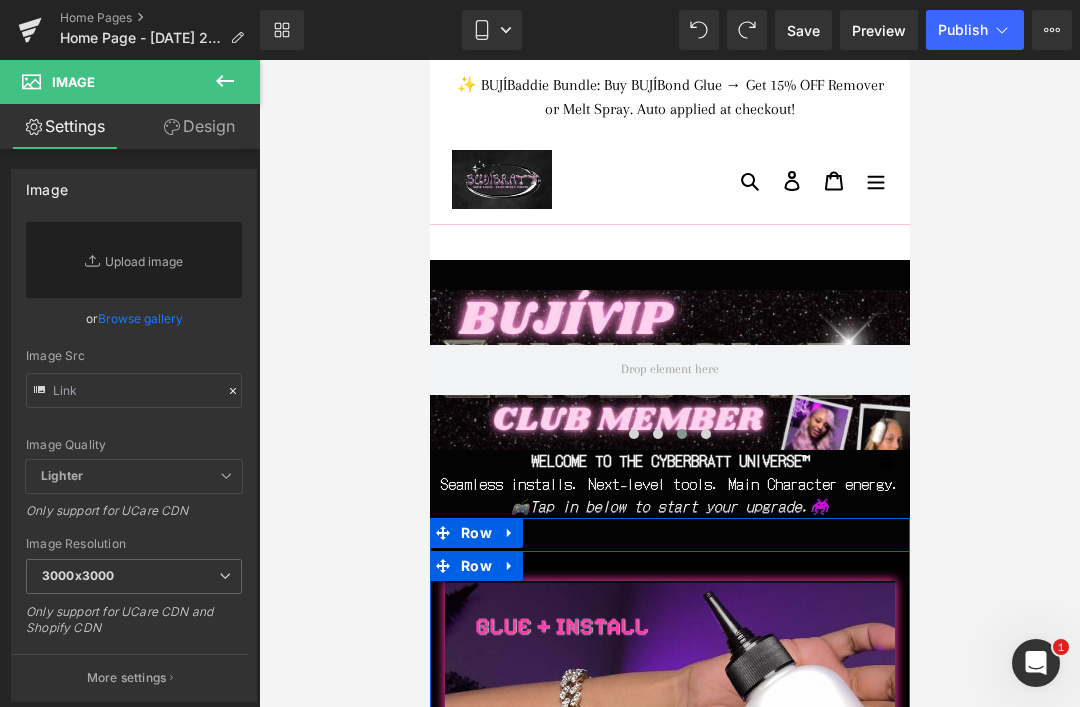 scroll, scrollTop: 0, scrollLeft: 0, axis: both 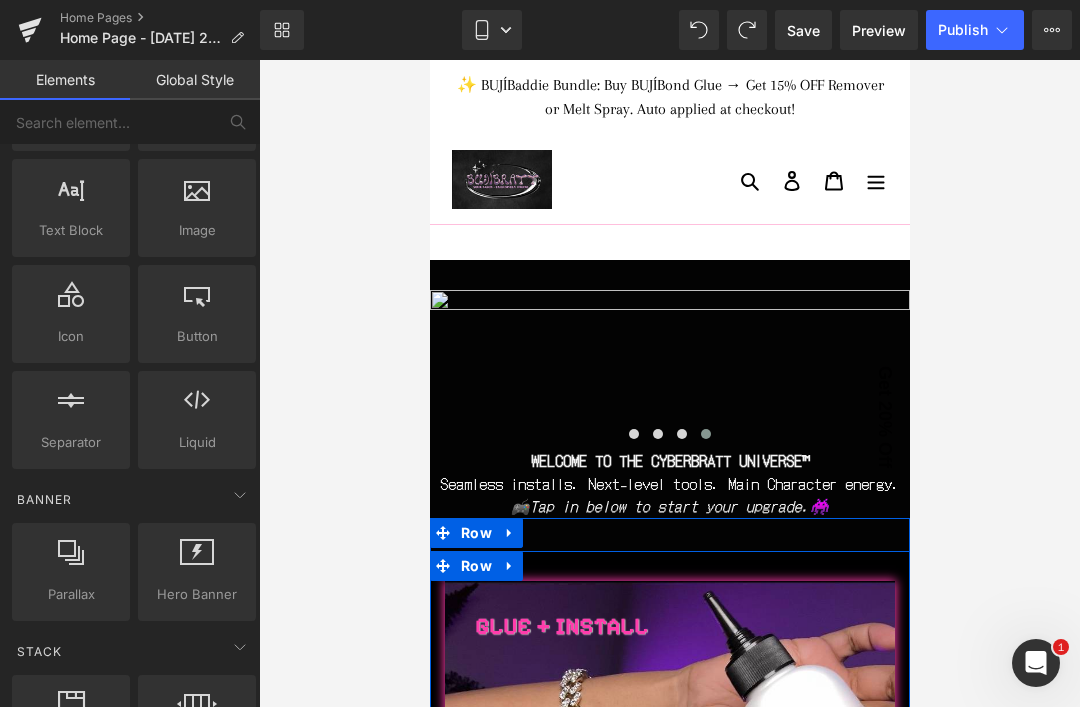 click on "Button" at bounding box center (197, 336) 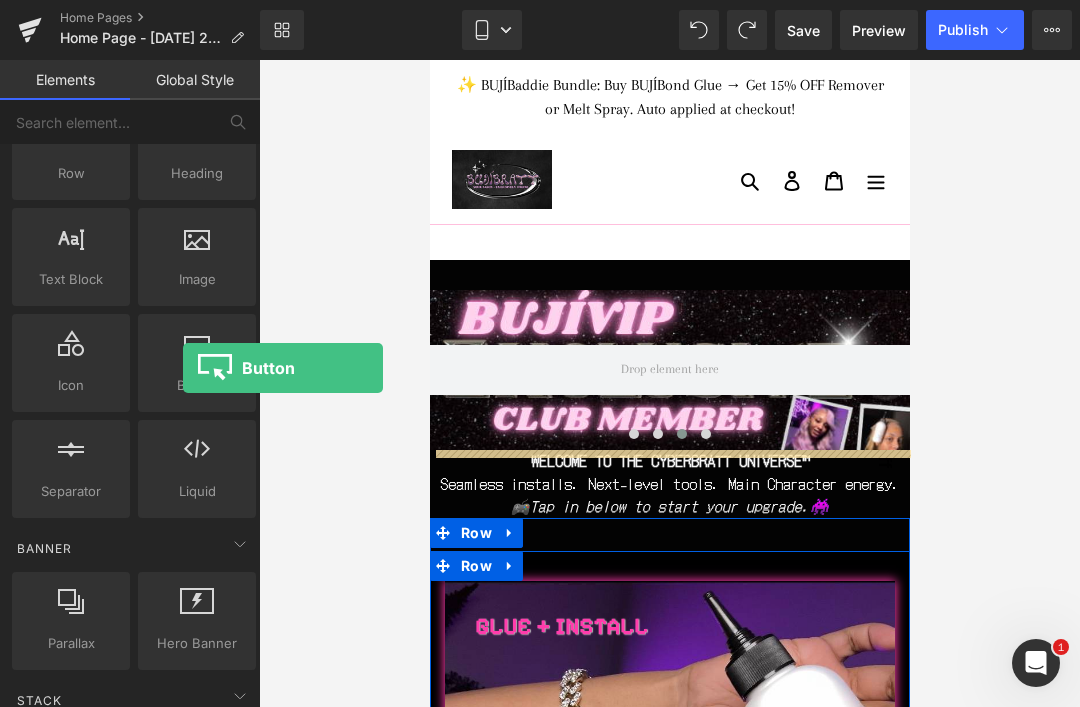 scroll, scrollTop: 93, scrollLeft: 0, axis: vertical 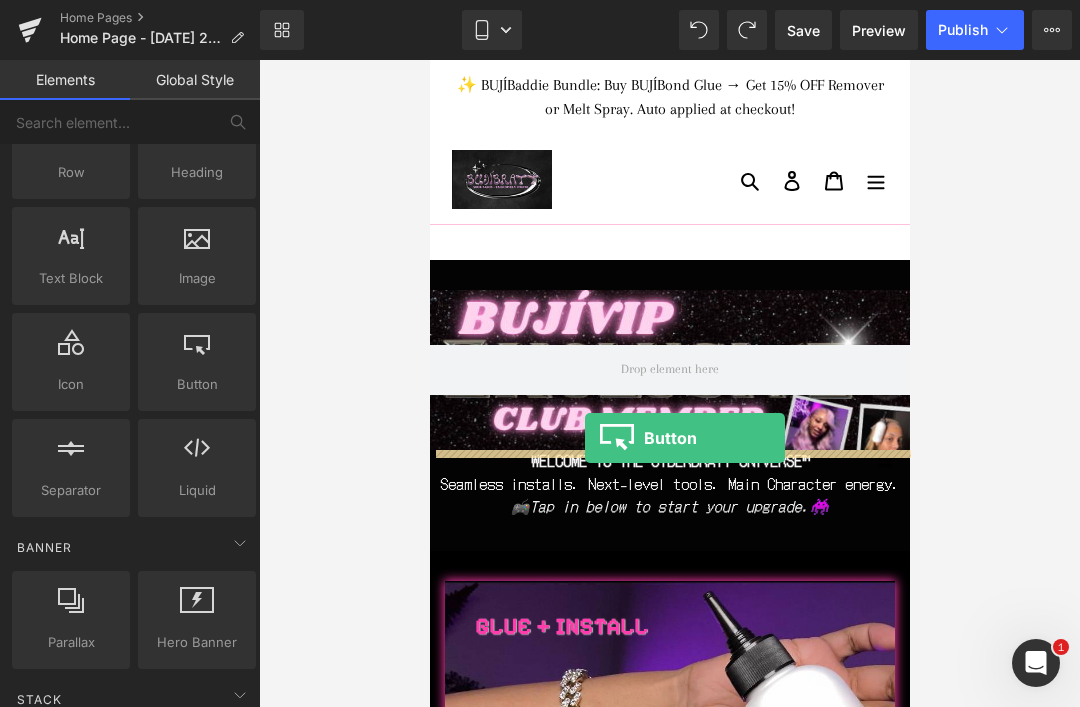click at bounding box center (669, 370) 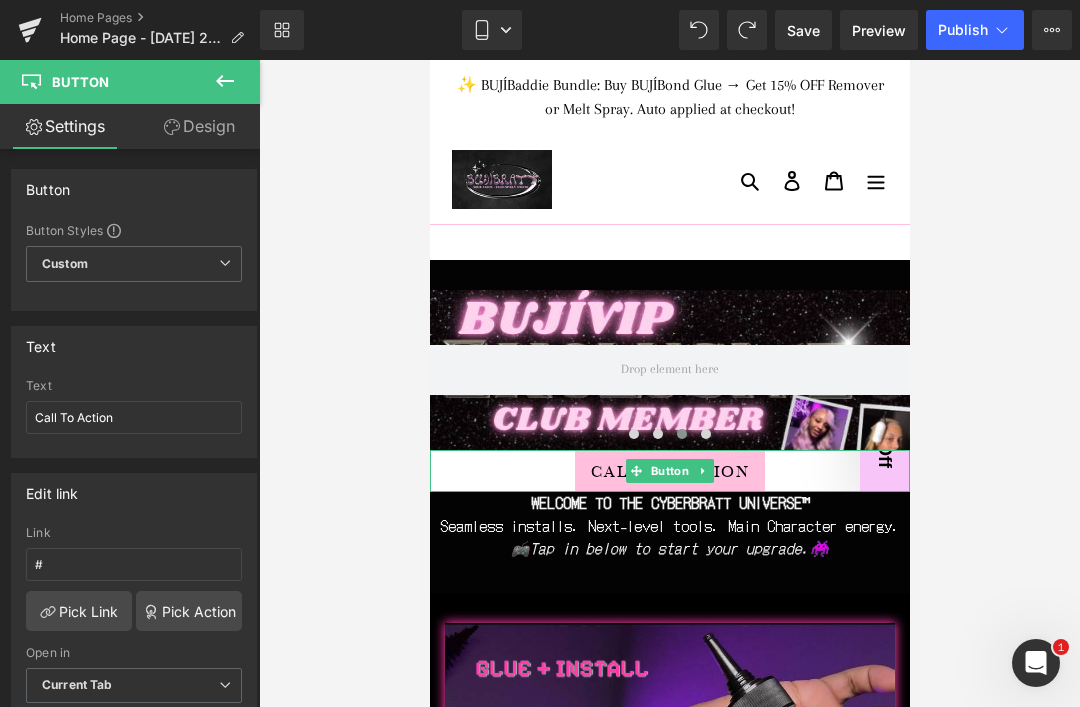 scroll, scrollTop: 0, scrollLeft: 0, axis: both 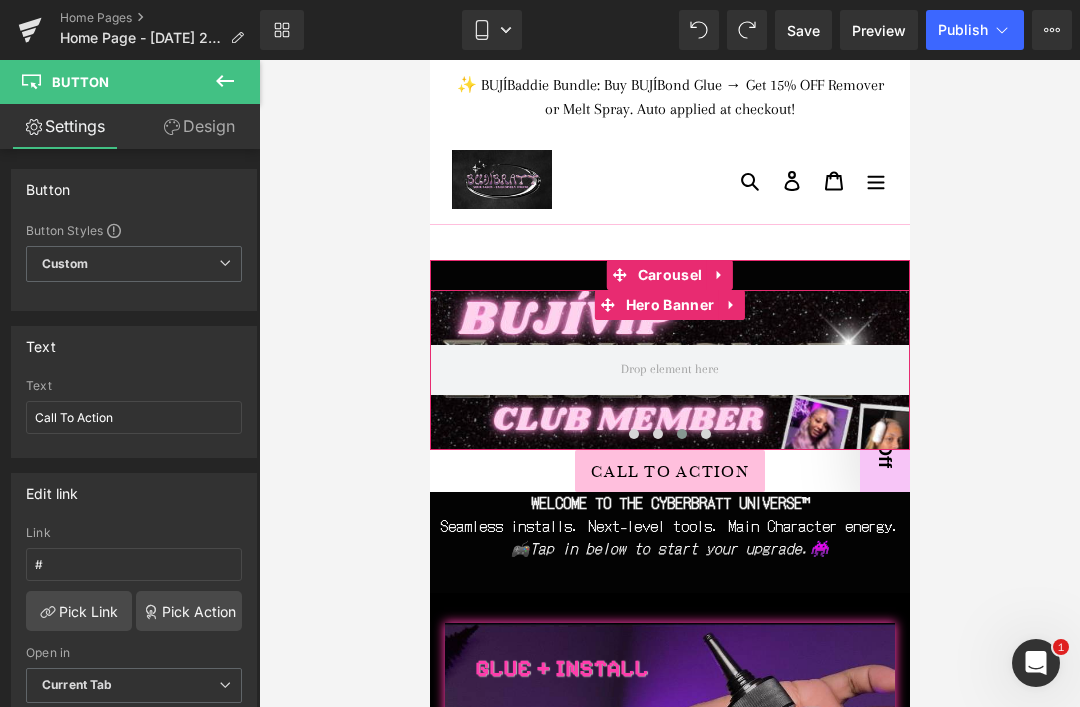 click at bounding box center (669, 371) 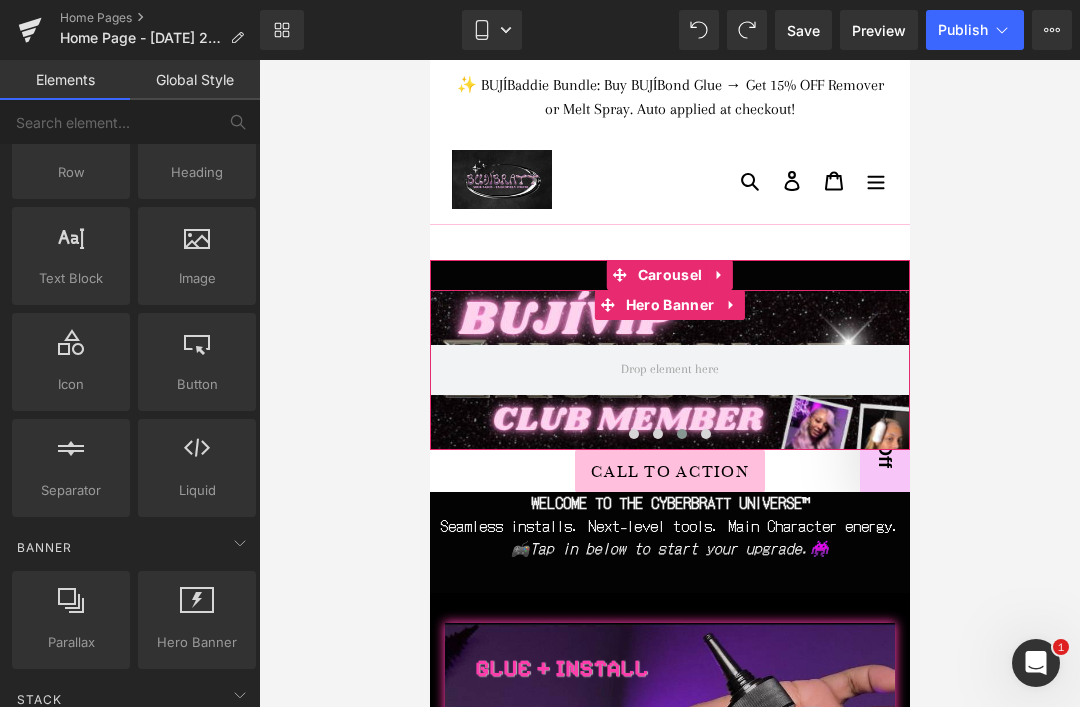 click at bounding box center (669, 371) 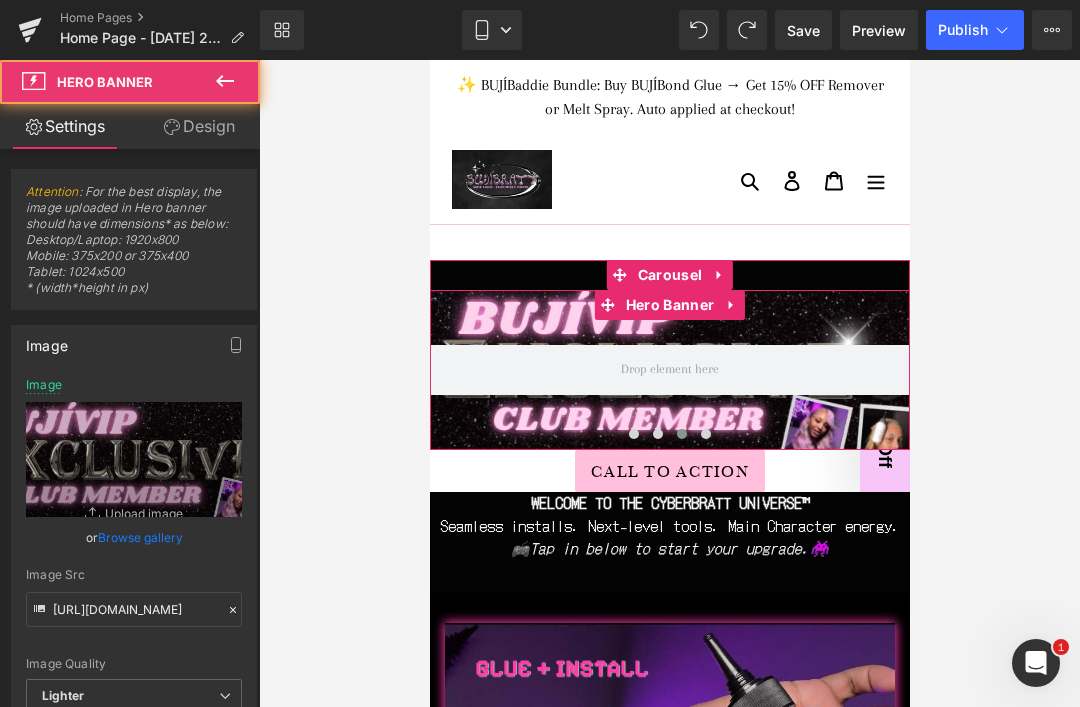 click at bounding box center [669, 370] 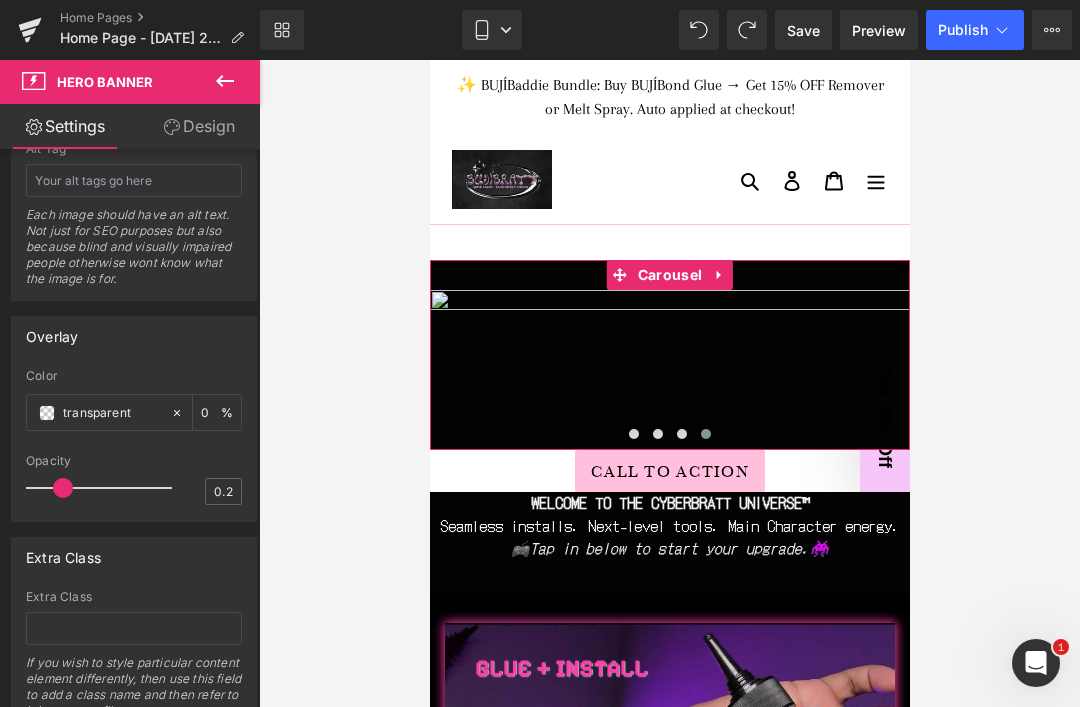 scroll, scrollTop: 1246, scrollLeft: 0, axis: vertical 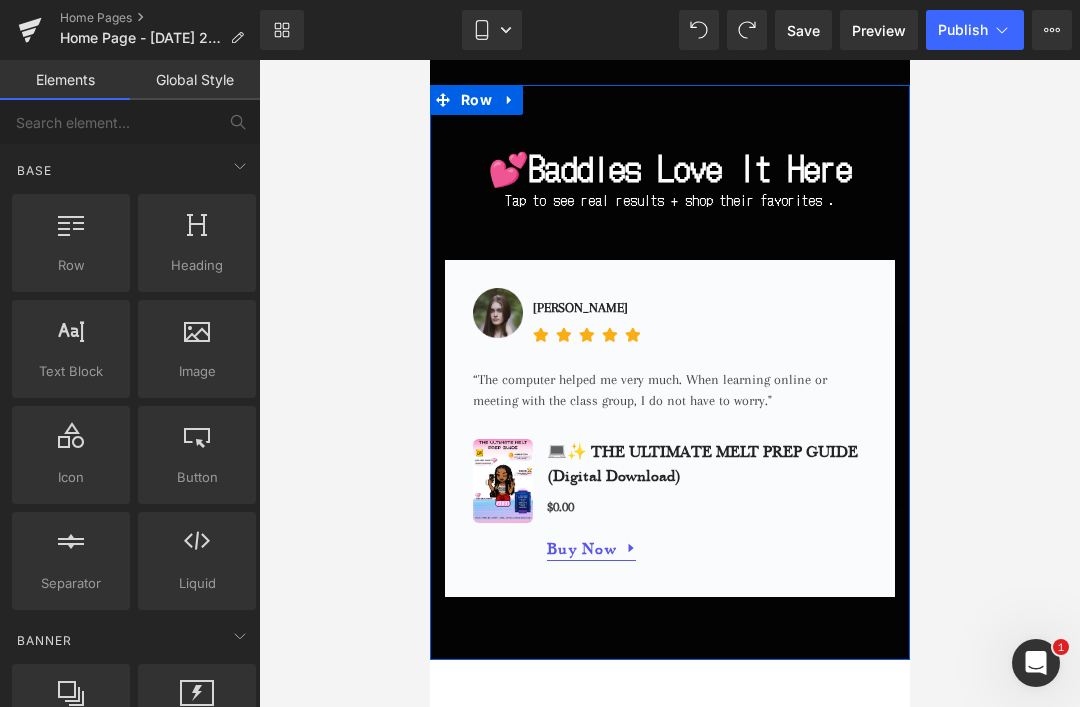 click on "Icon List" at bounding box center (658, 454) 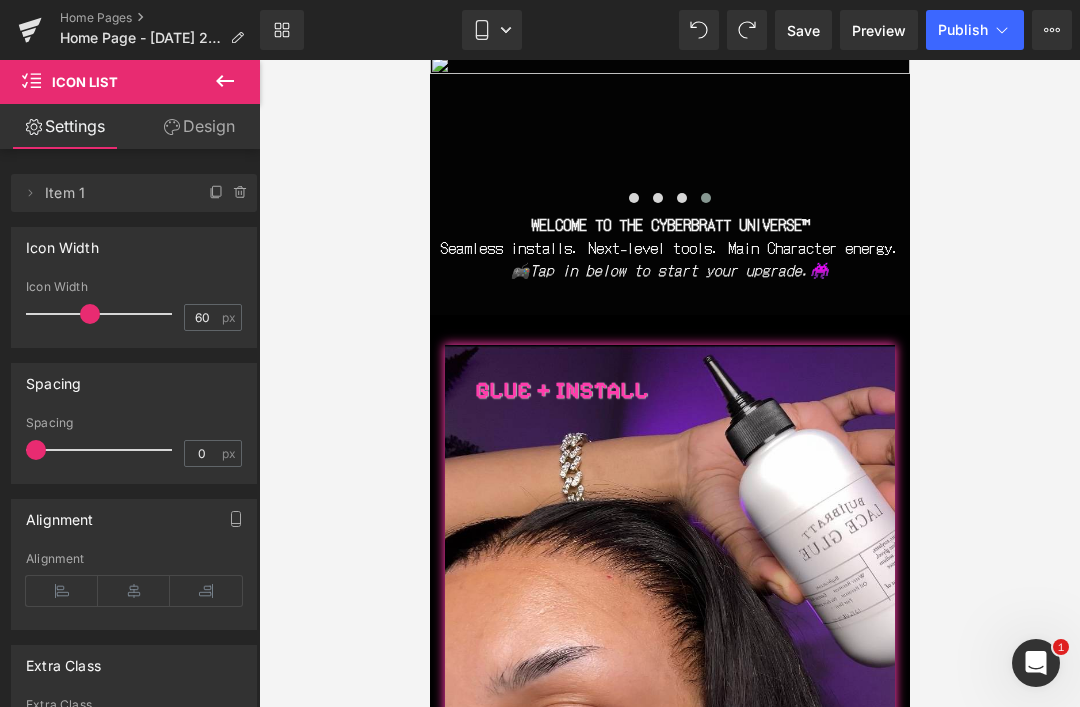 scroll, scrollTop: 105, scrollLeft: 0, axis: vertical 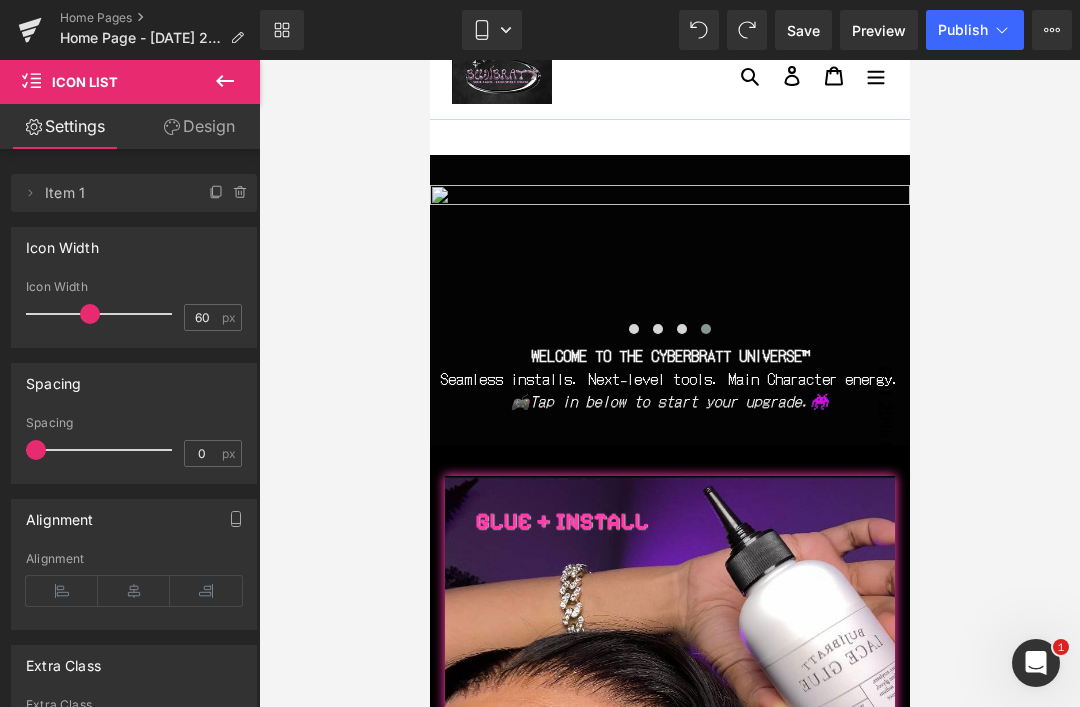 click on "WELCOME TO THE CYBERBRATT UNIVERSE™" at bounding box center (669, 355) 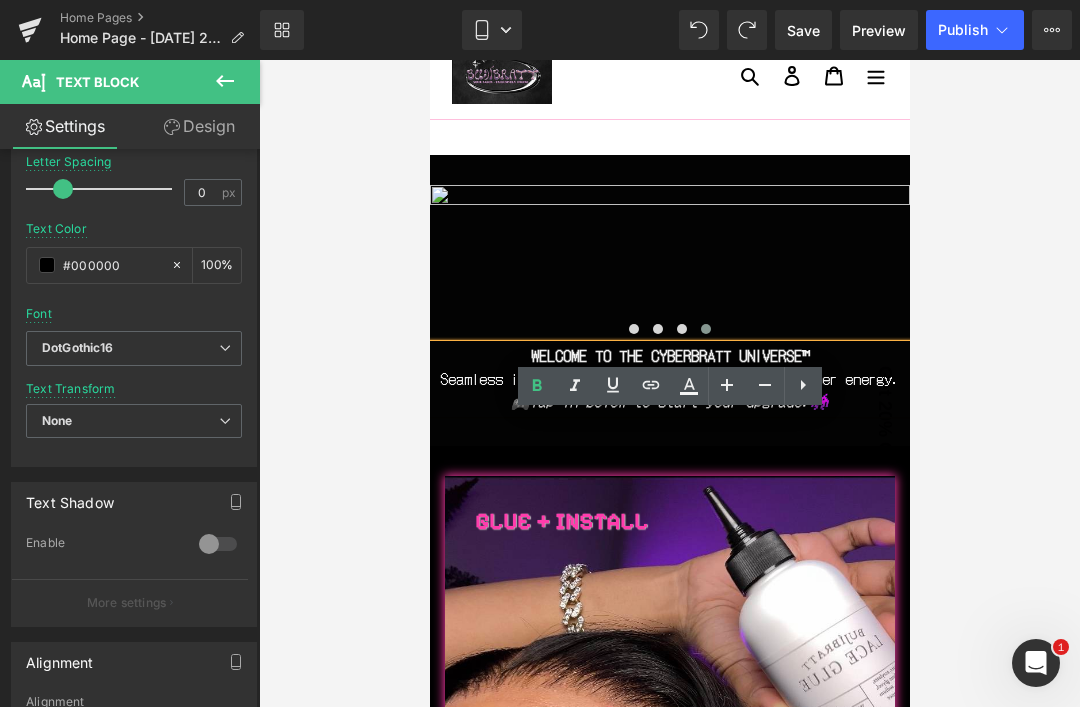 scroll, scrollTop: 387, scrollLeft: 0, axis: vertical 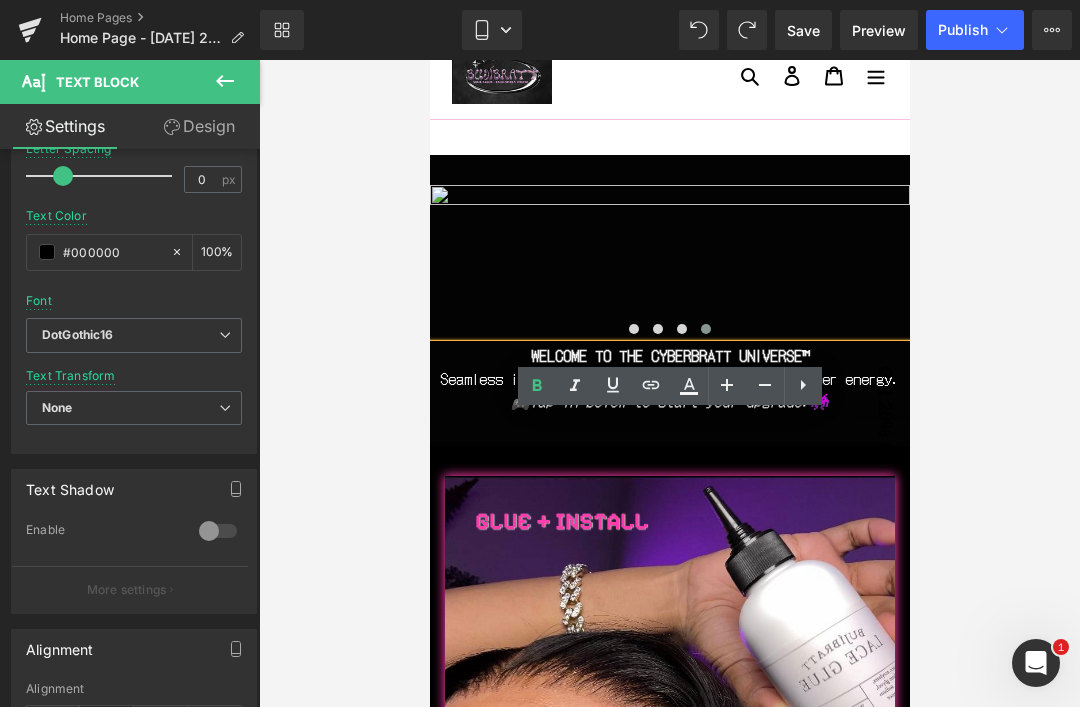 click on "DotGothic16" at bounding box center (78, 335) 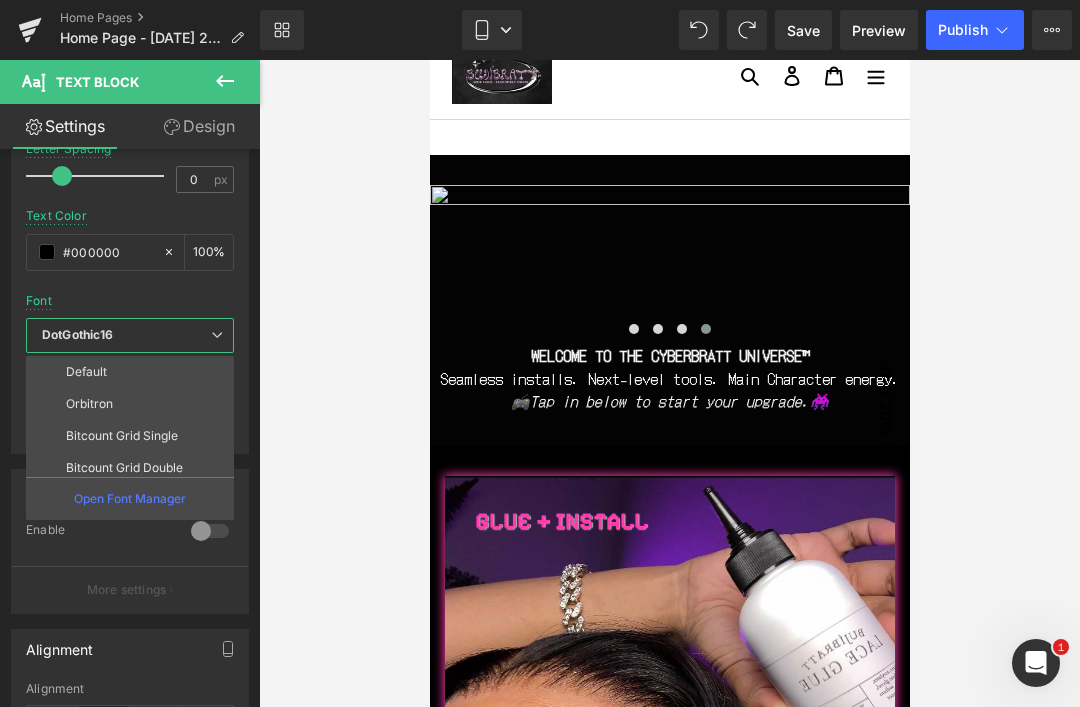 click on "Open Font Manager" at bounding box center [130, 499] 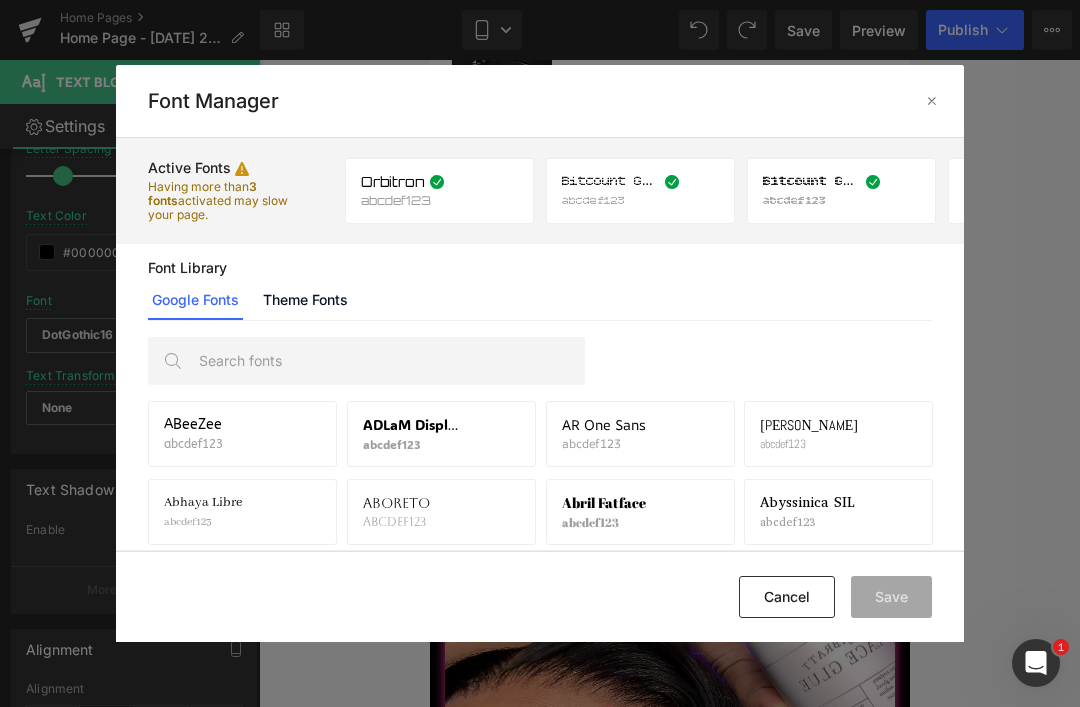 click at bounding box center [386, 361] 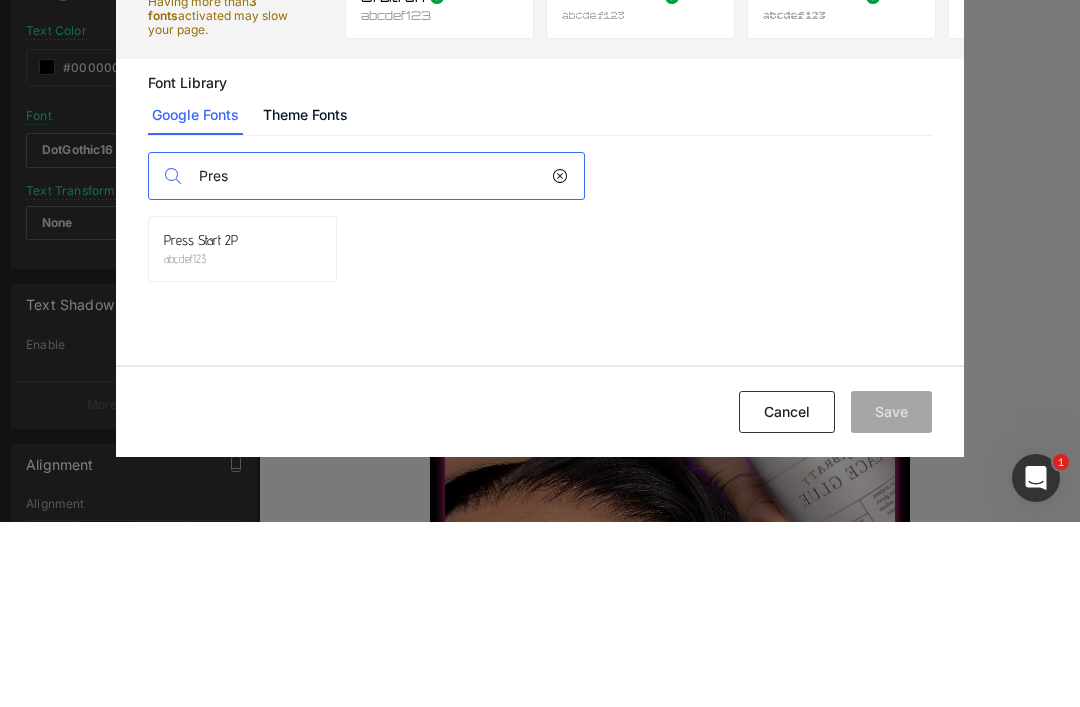 type on "Pres" 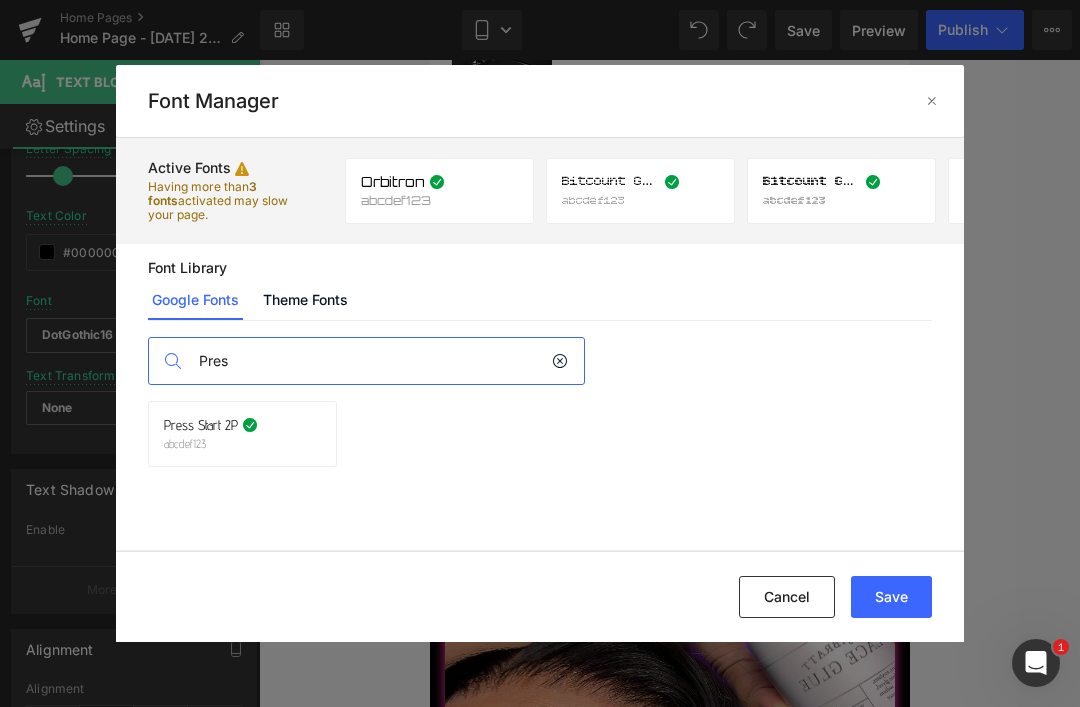 click at bounding box center [560, 361] 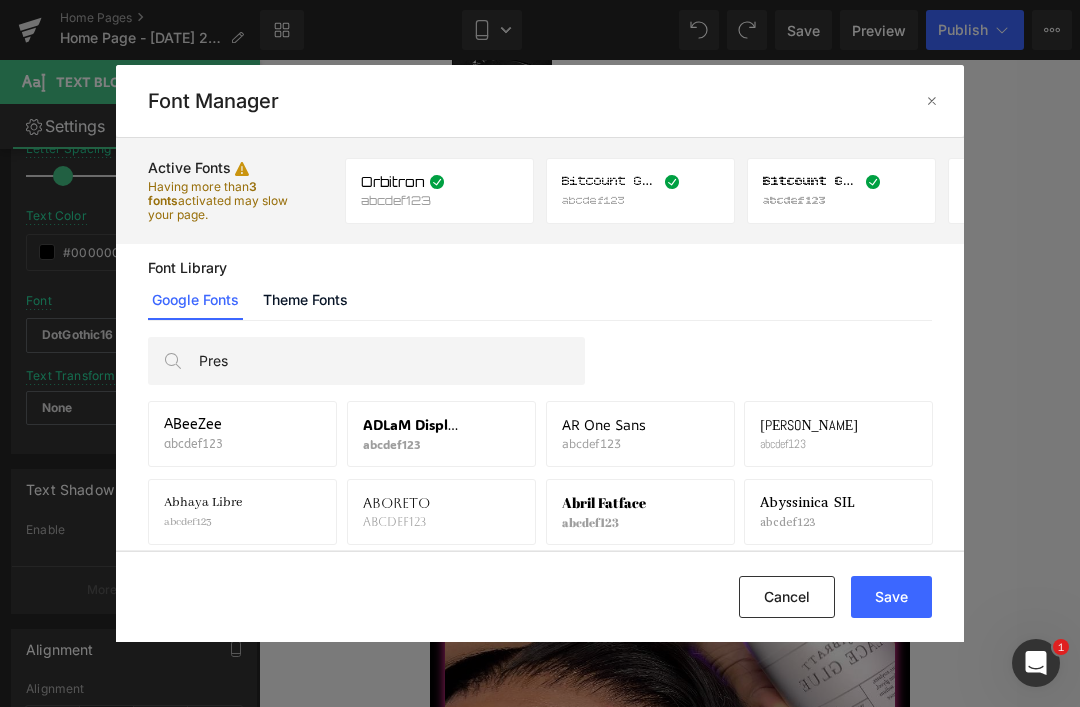 click on "Pres" at bounding box center [386, 361] 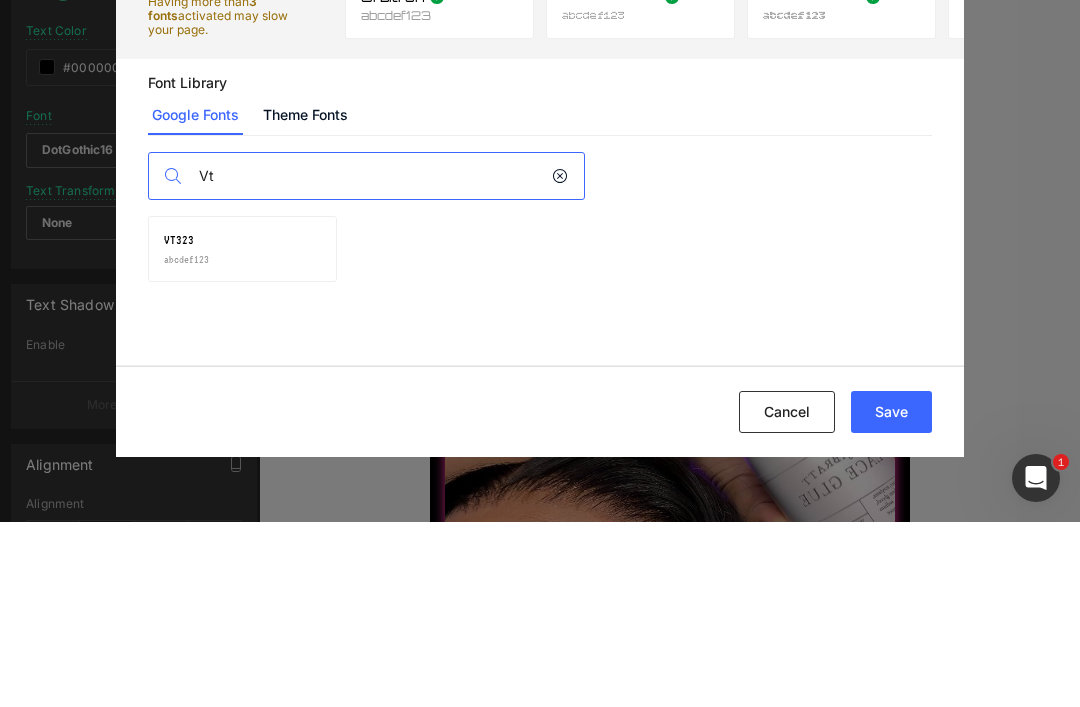 type on "Vt" 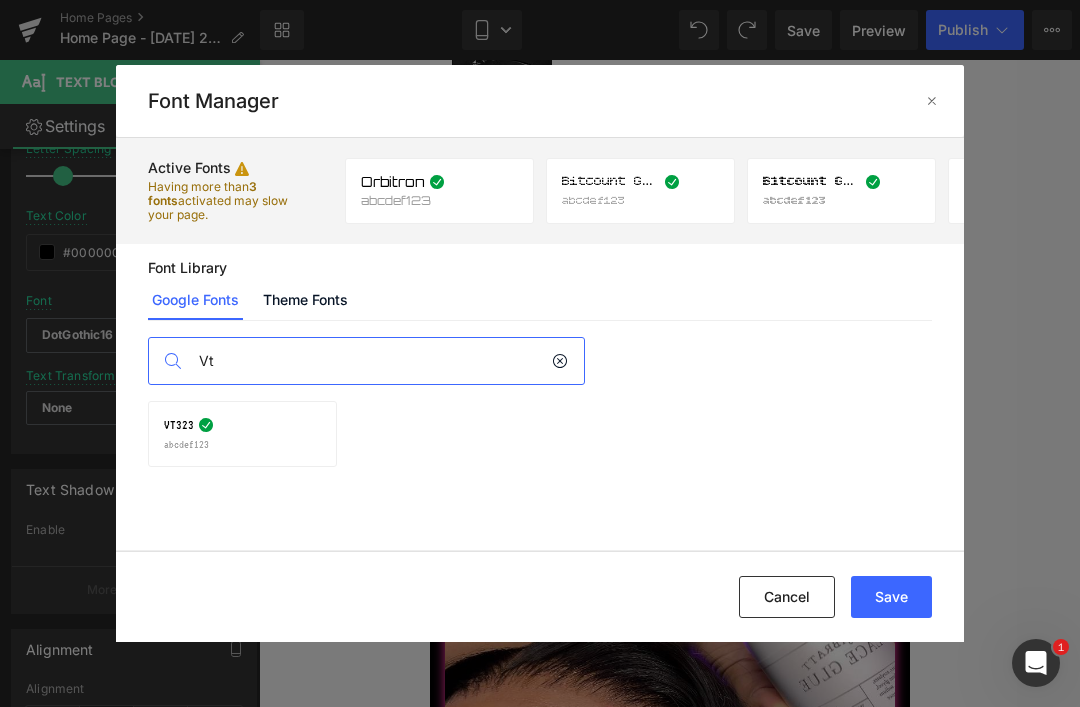 click at bounding box center (560, 361) 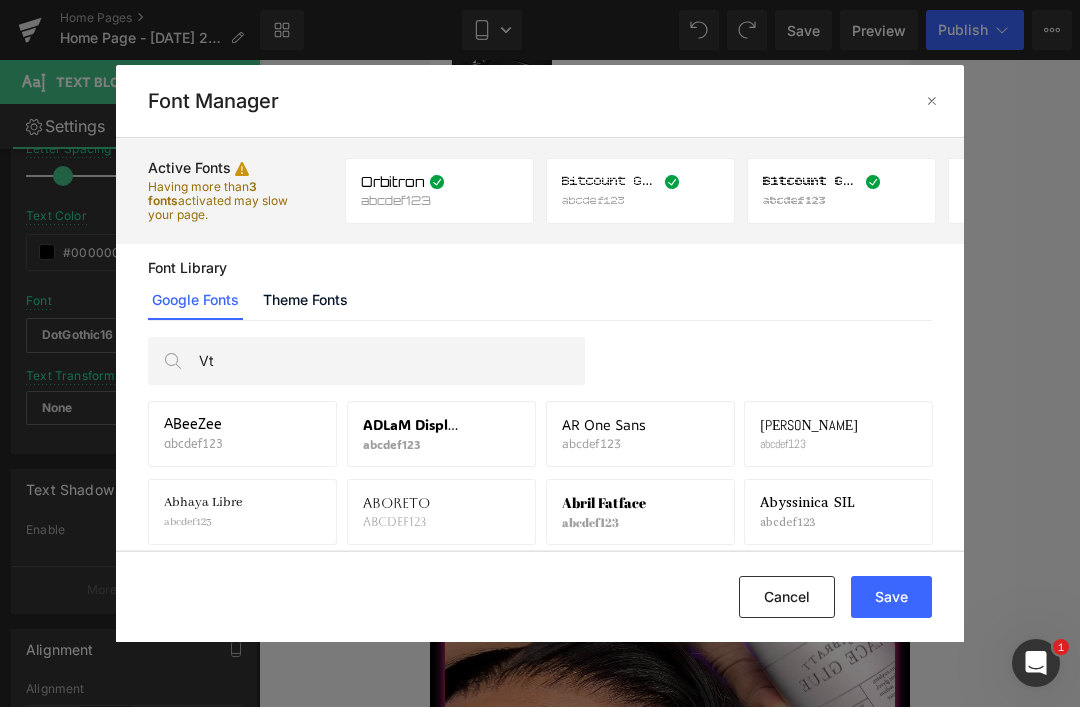 click on "Vt" at bounding box center [386, 361] 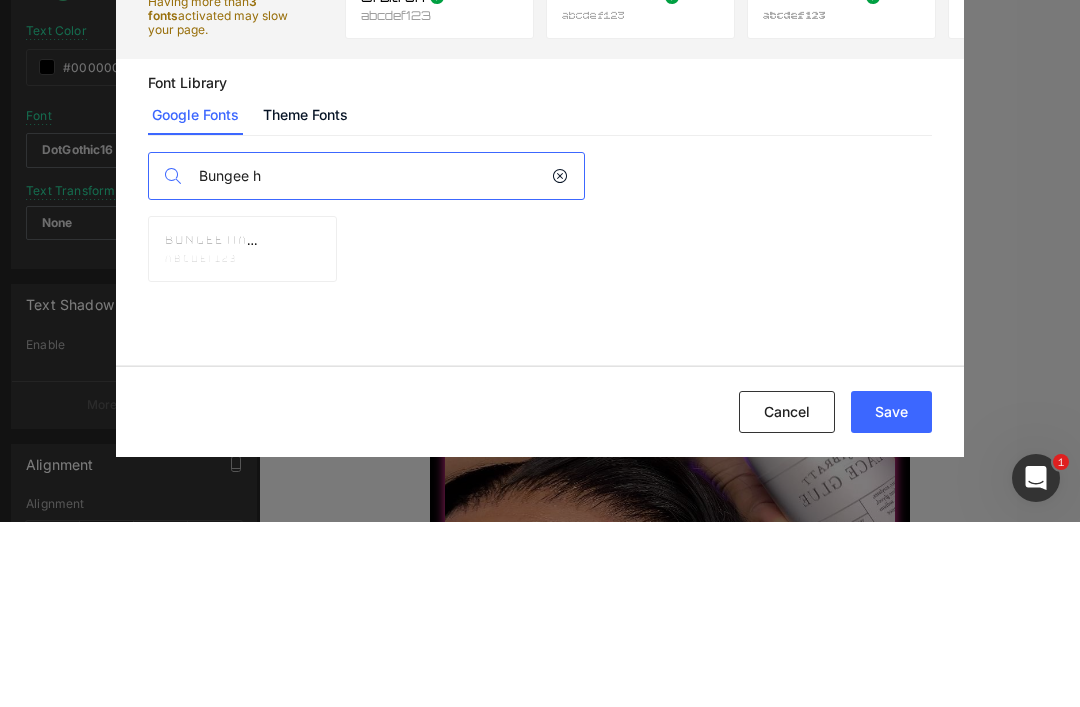 type on "Bungee h" 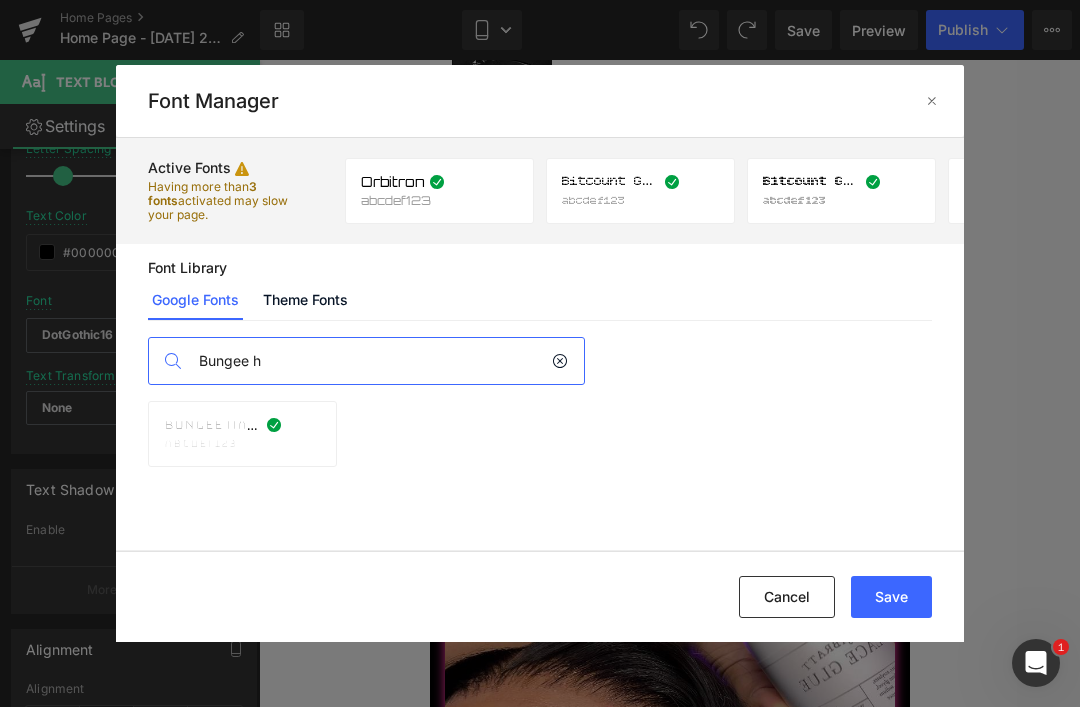 click at bounding box center (560, 361) 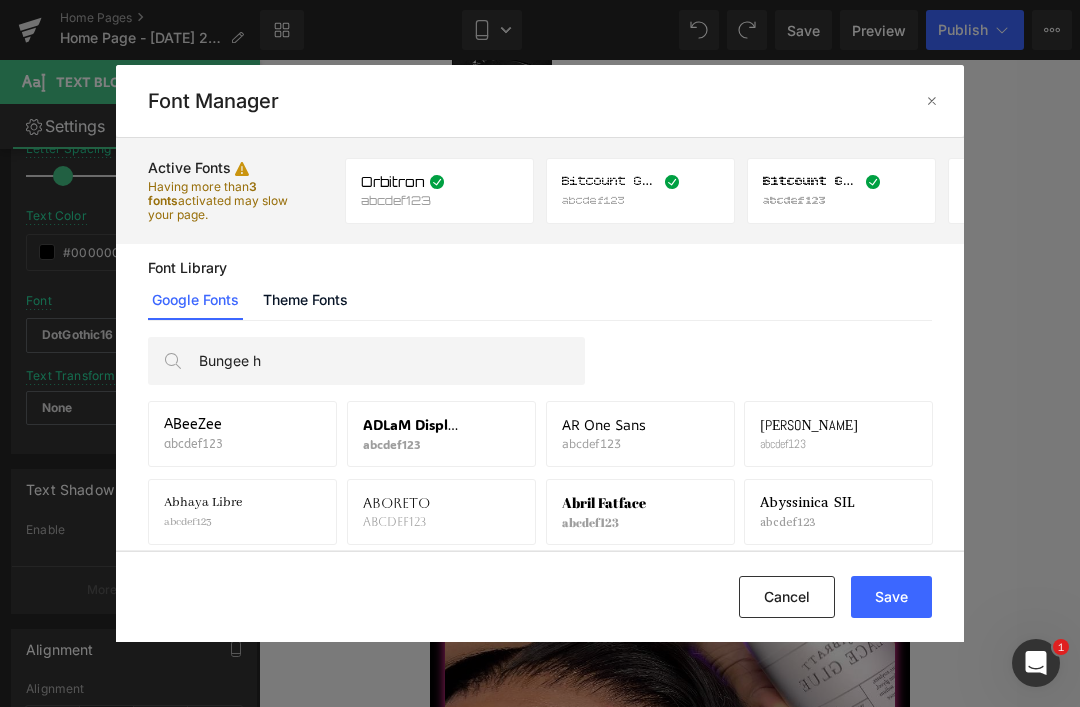 click on "Bungee h" at bounding box center [386, 361] 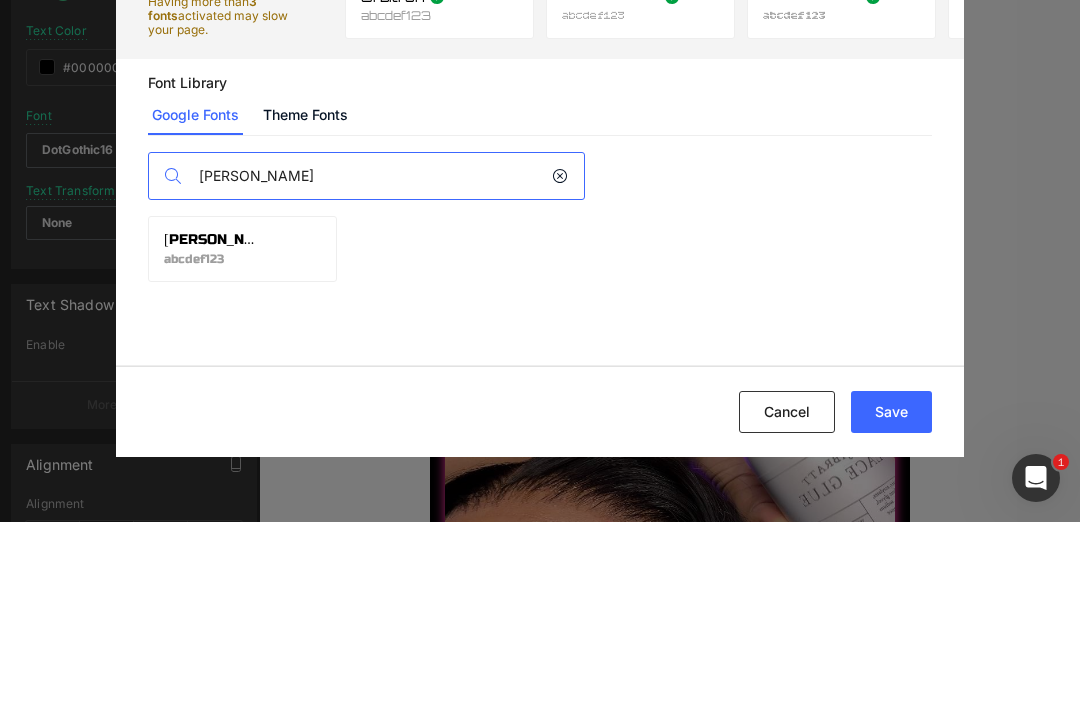 type on "Russ" 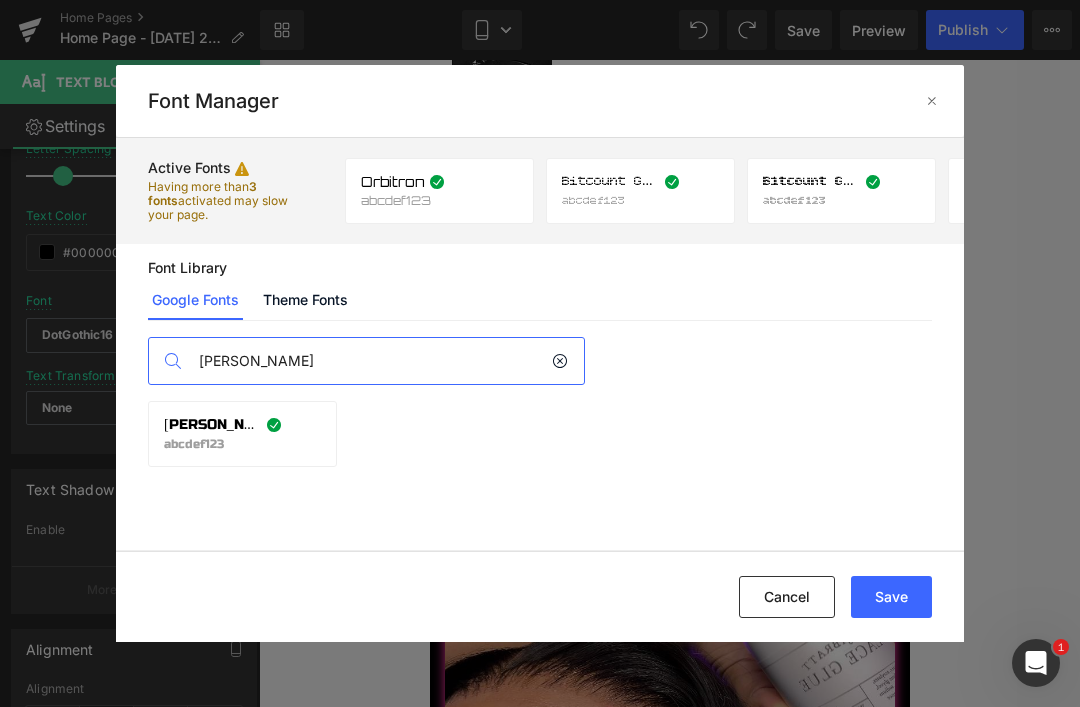 click on "Russ" at bounding box center [366, 361] 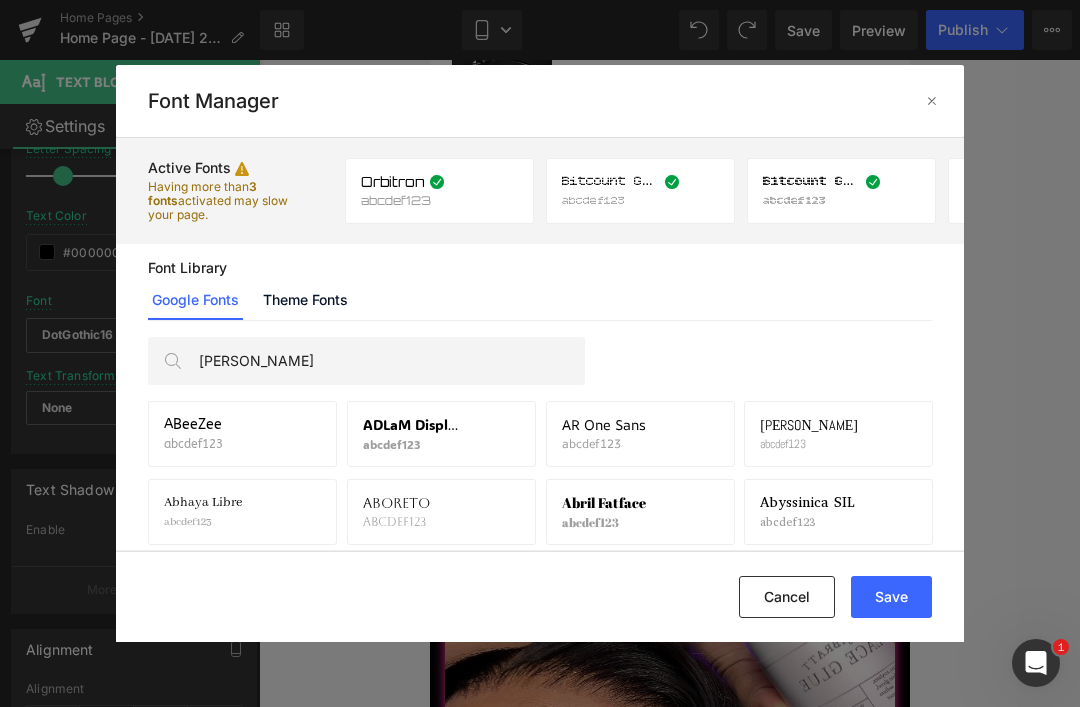 click on "Russ" at bounding box center [386, 361] 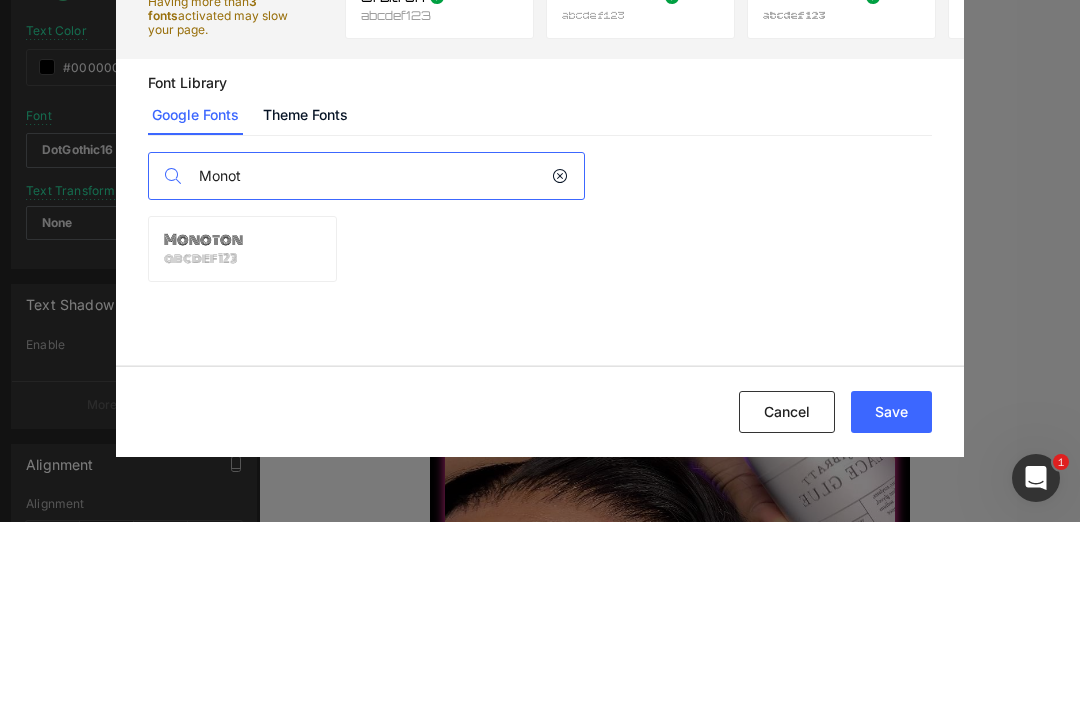 type on "Monot" 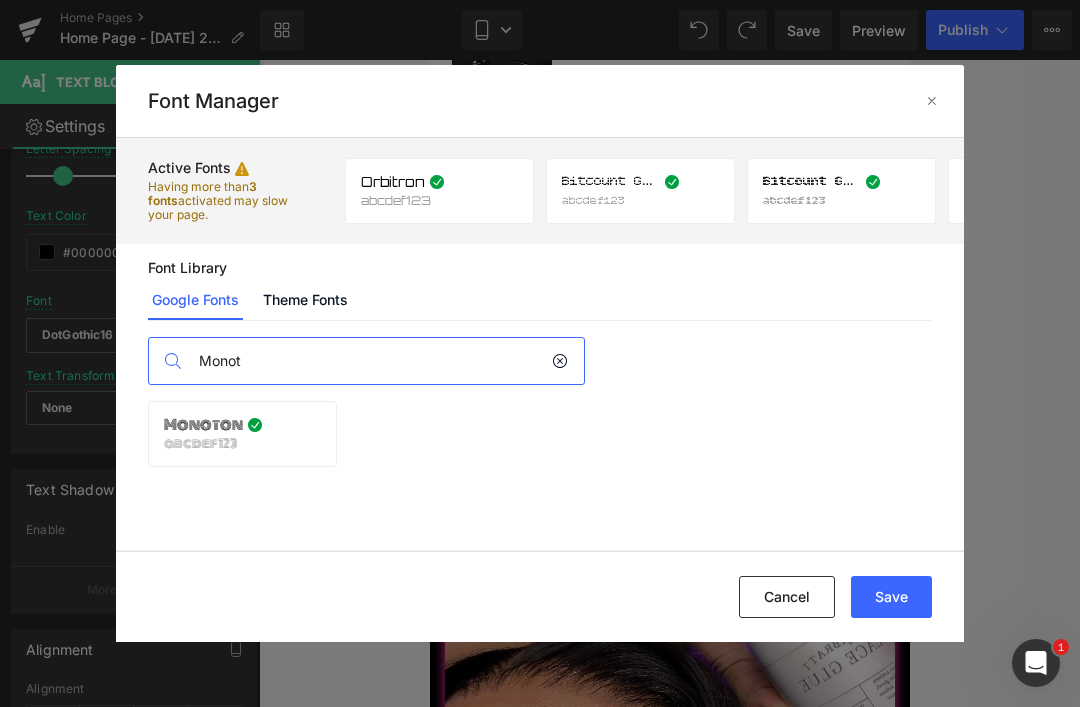 click on "Monot" at bounding box center [370, 361] 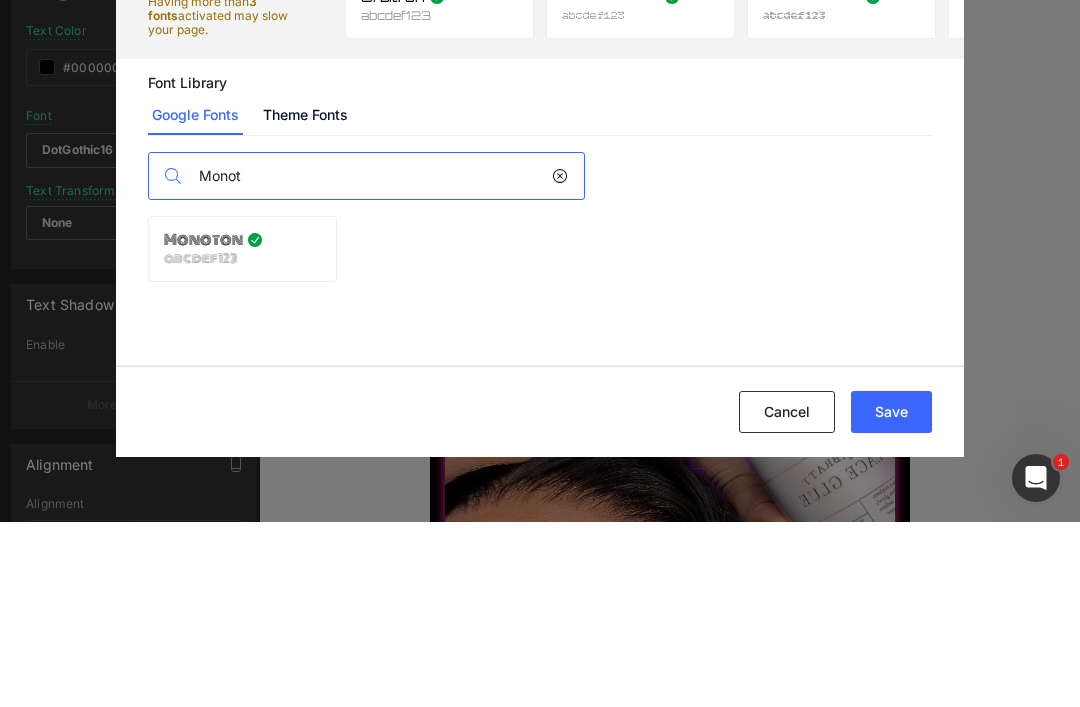 click at bounding box center (560, 361) 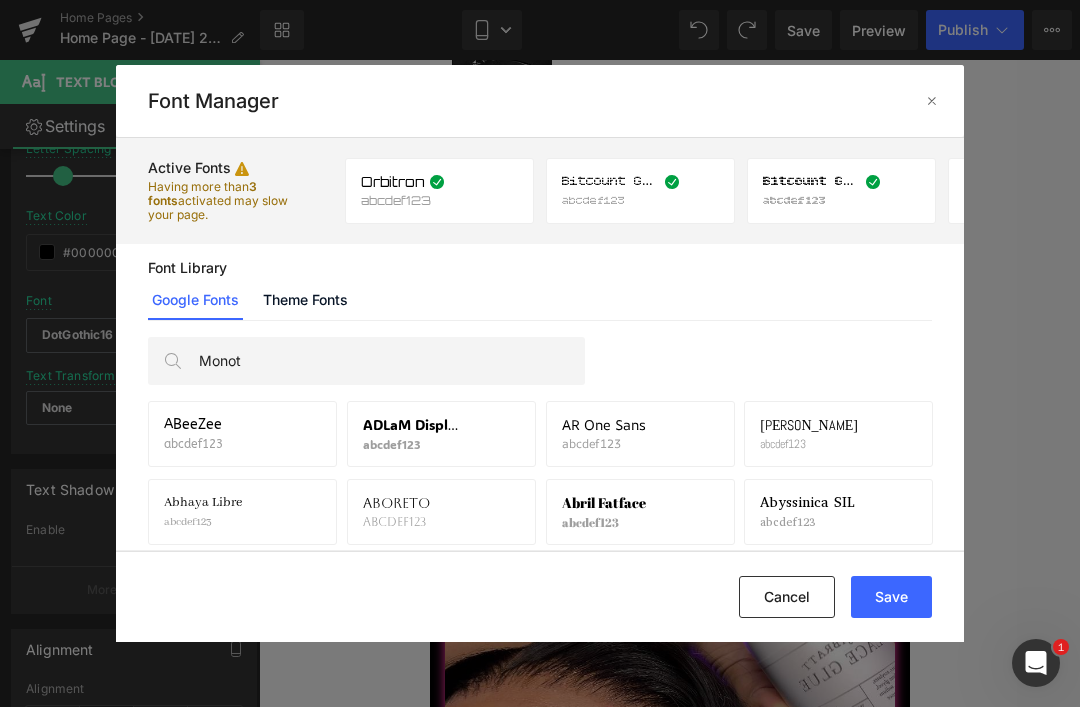 click on "Monot" at bounding box center (386, 361) 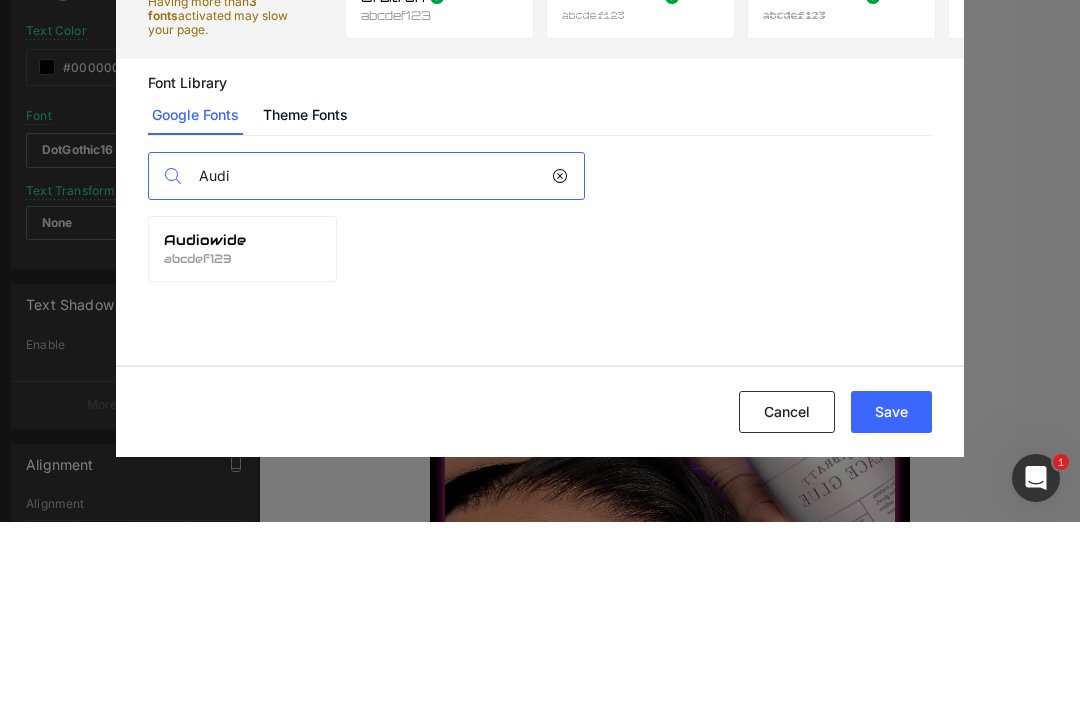 click at bounding box center (305, 434) 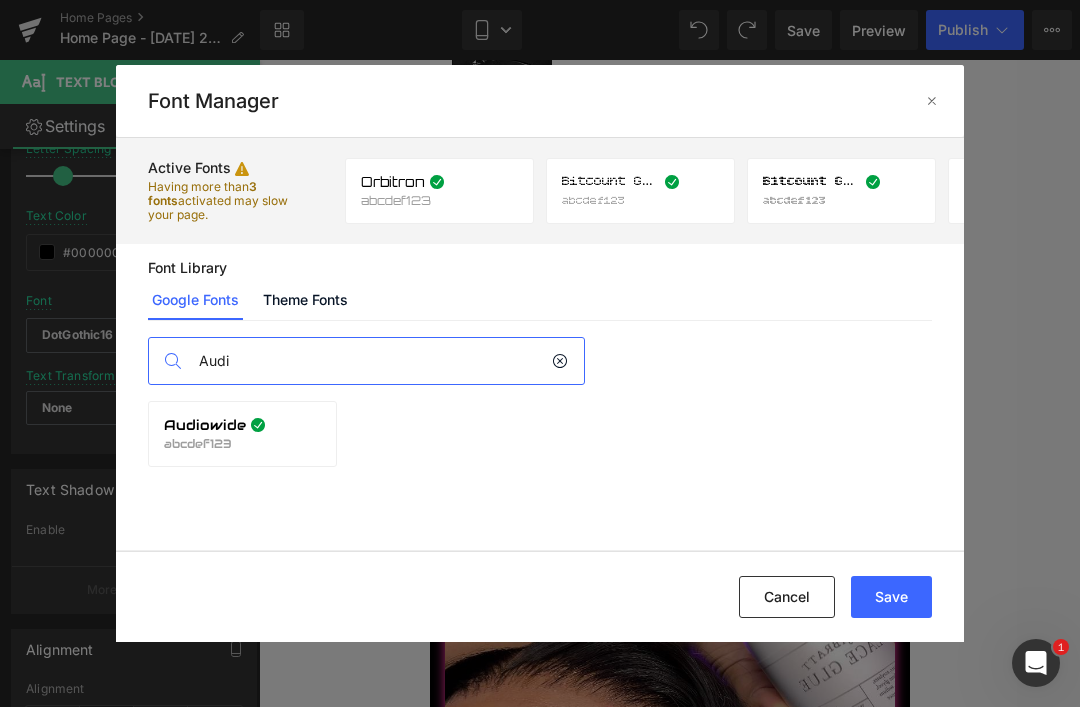 click on "Audi" at bounding box center [370, 361] 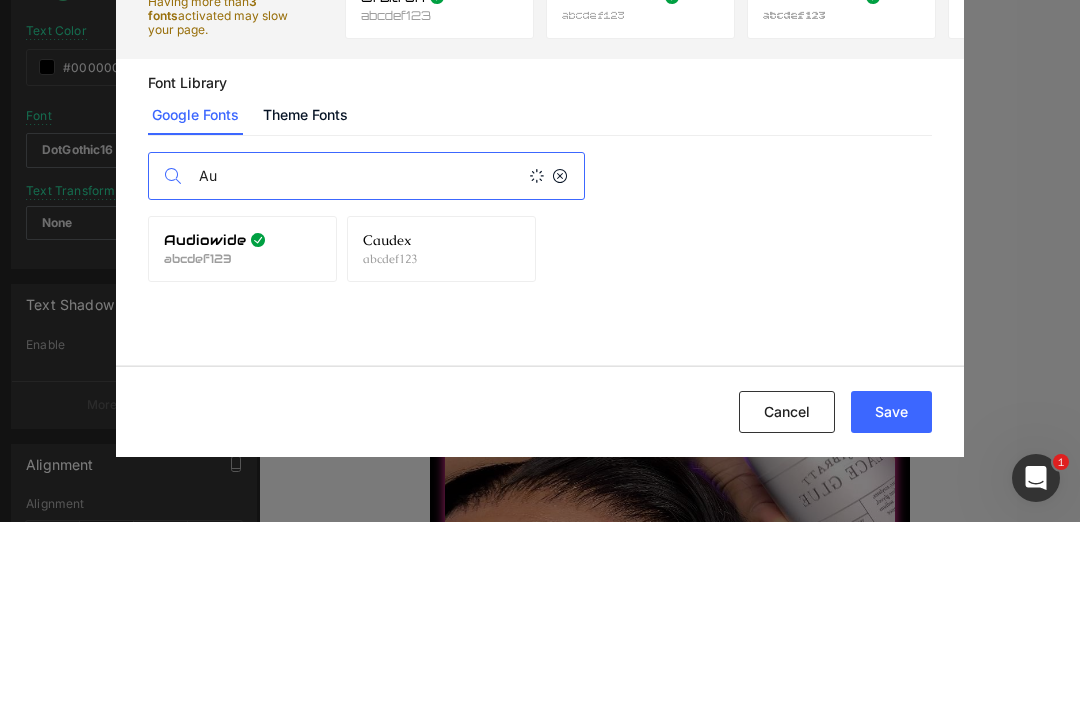 type on "A" 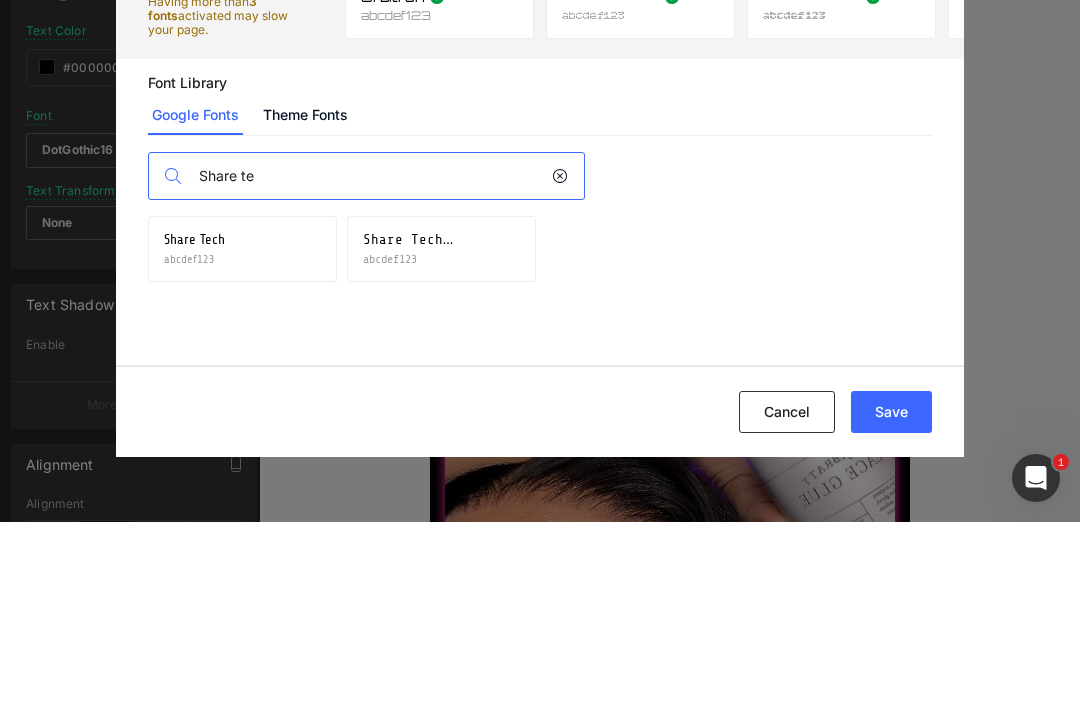 click at bounding box center [504, 434] 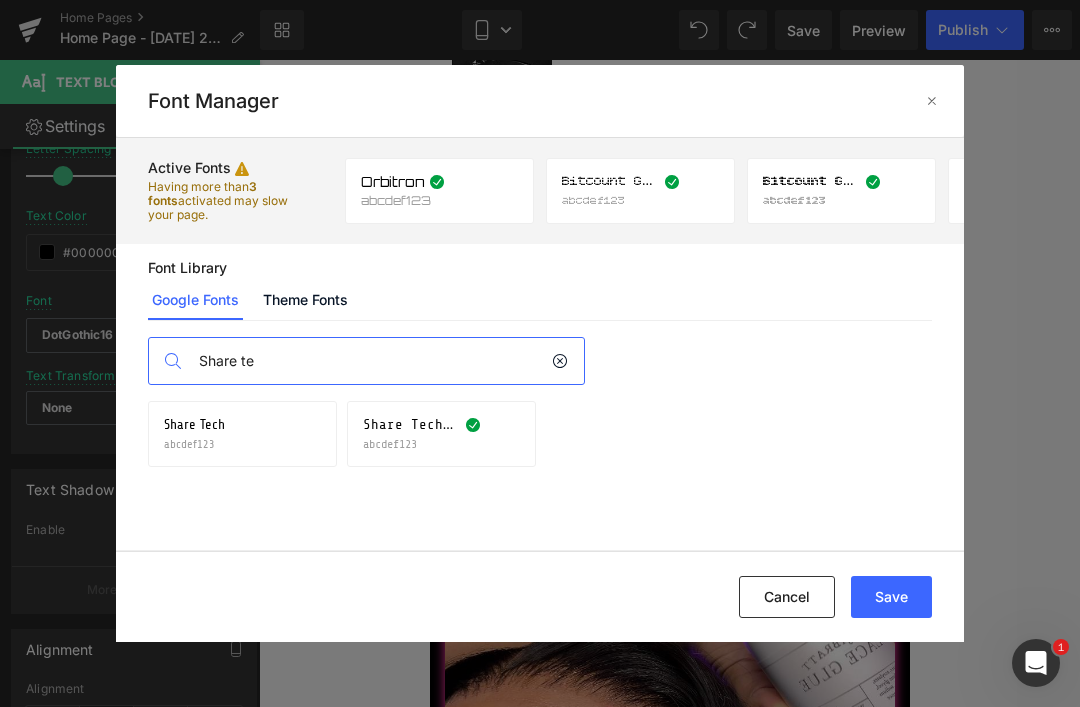 click on "Share te" at bounding box center [370, 361] 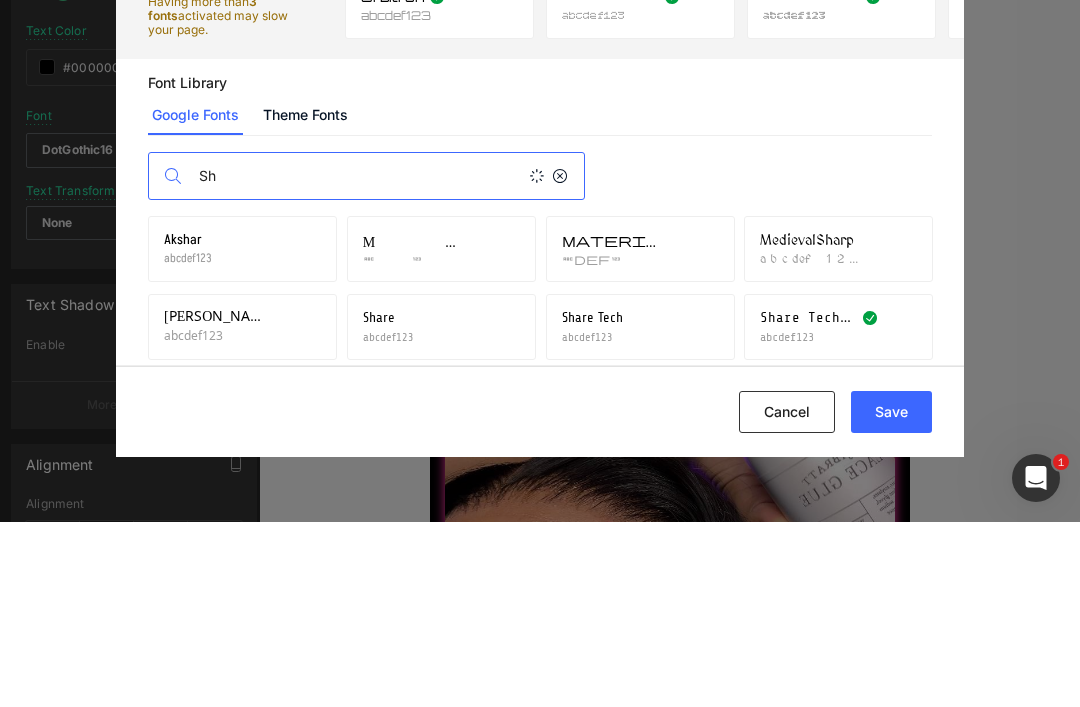 type on "S" 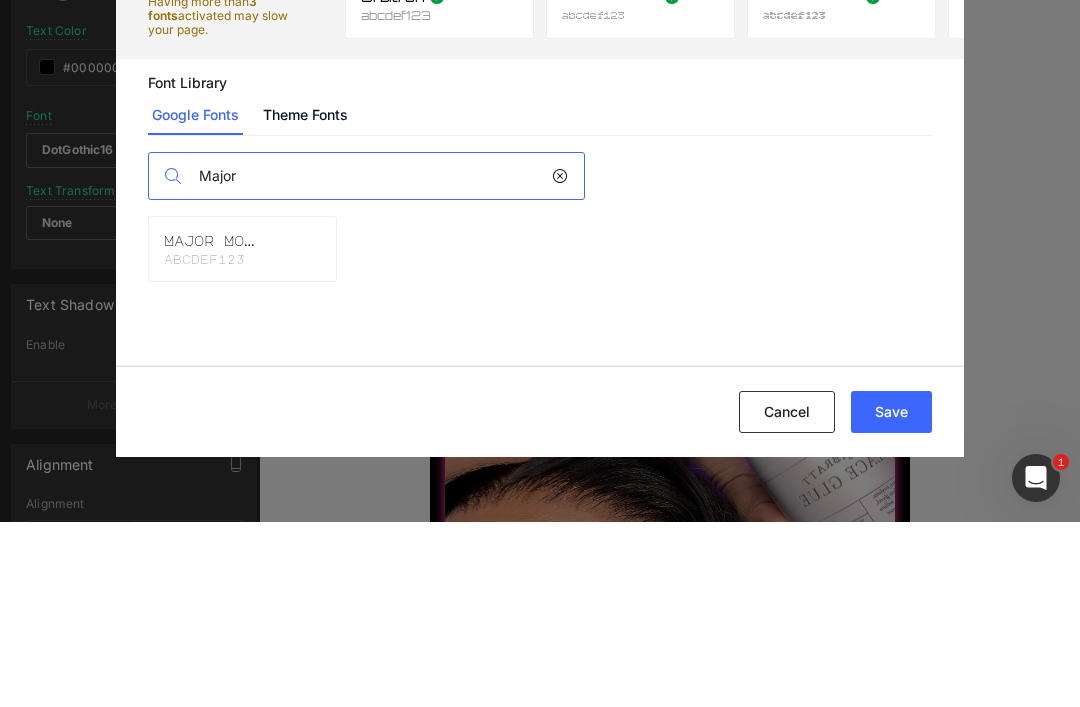 type on "Major" 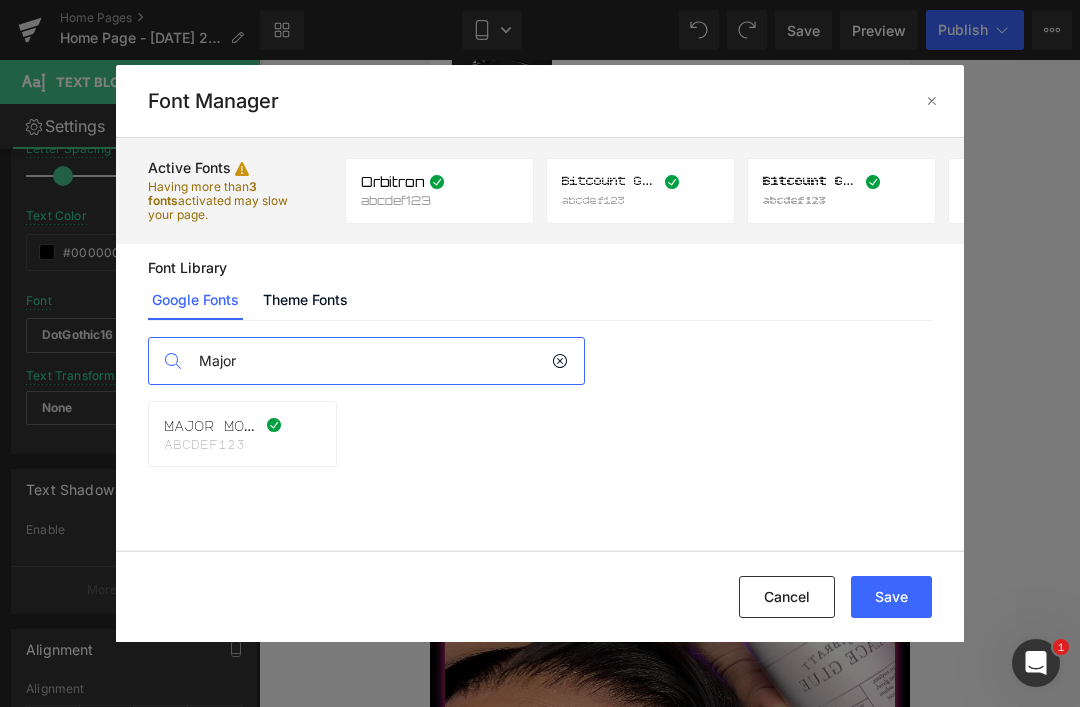 click on "Save" at bounding box center [891, 597] 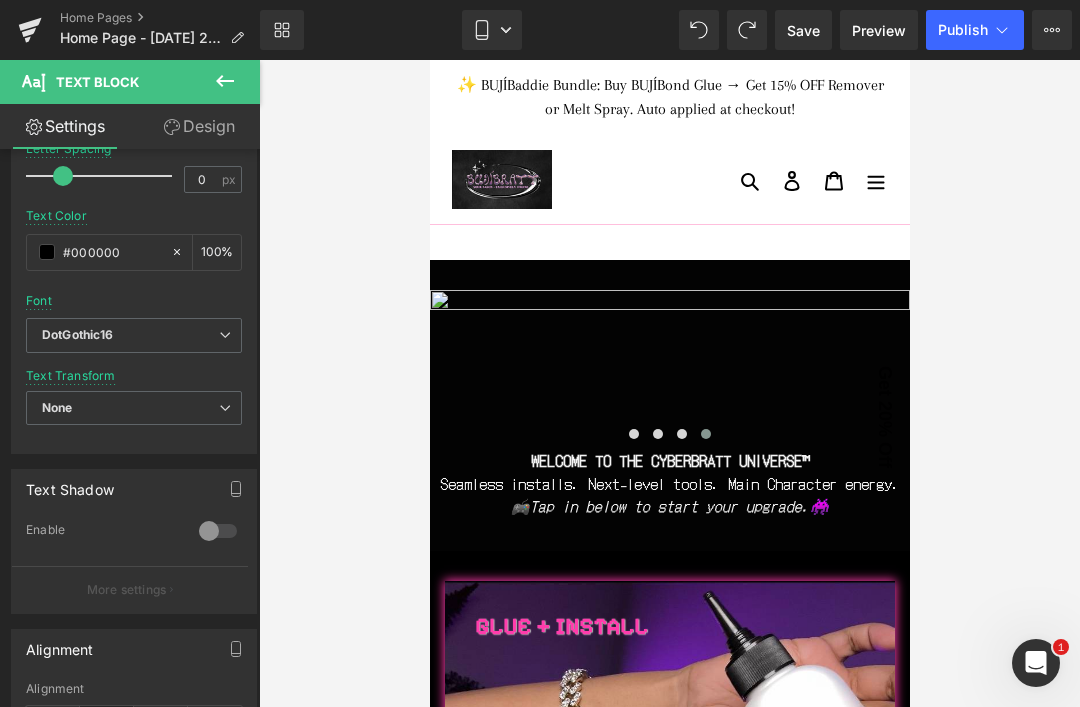 scroll, scrollTop: 0, scrollLeft: 0, axis: both 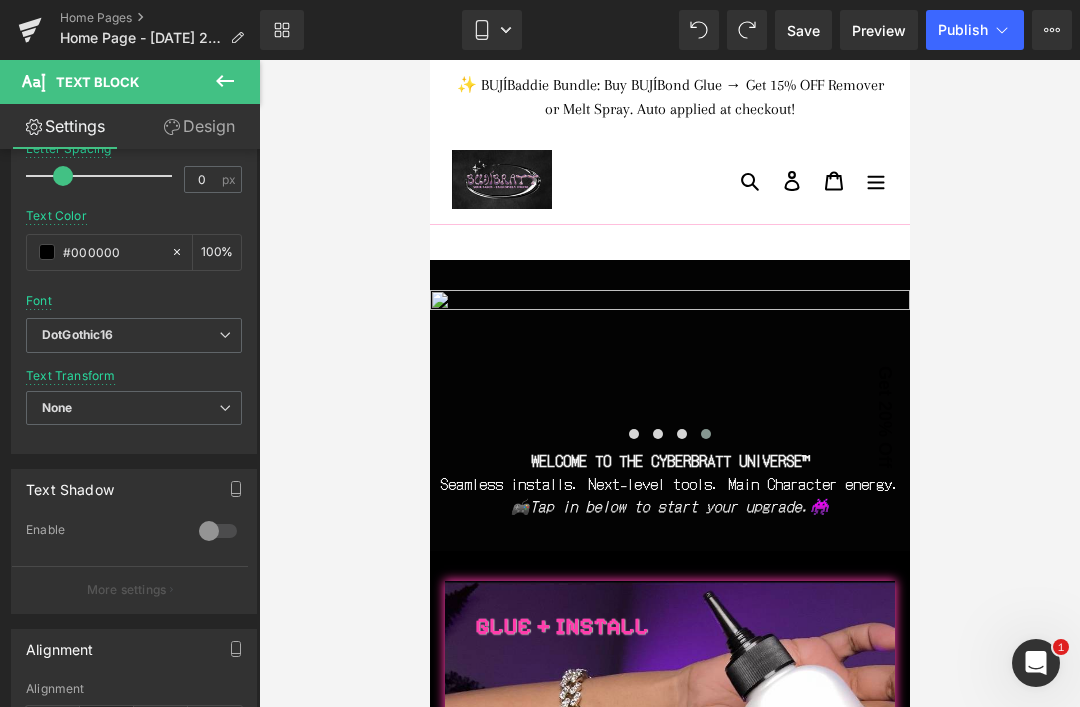 click on "🎮Tap in below to start your upgrade.👾" at bounding box center [669, 505] 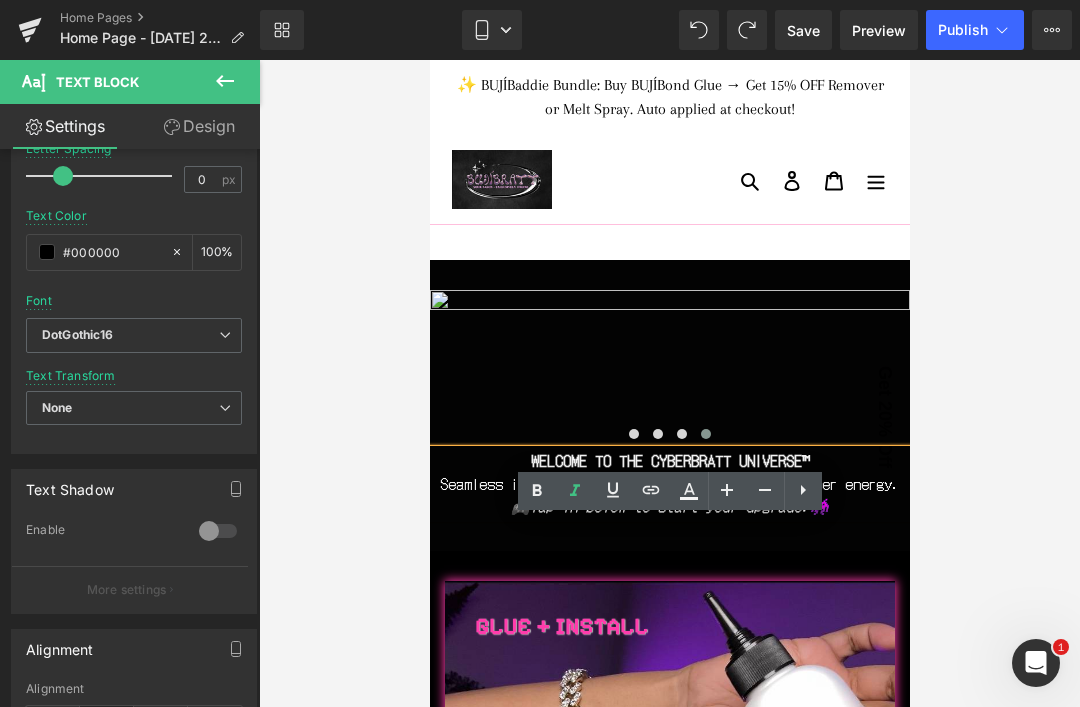click on "DotGothic16" at bounding box center (130, 335) 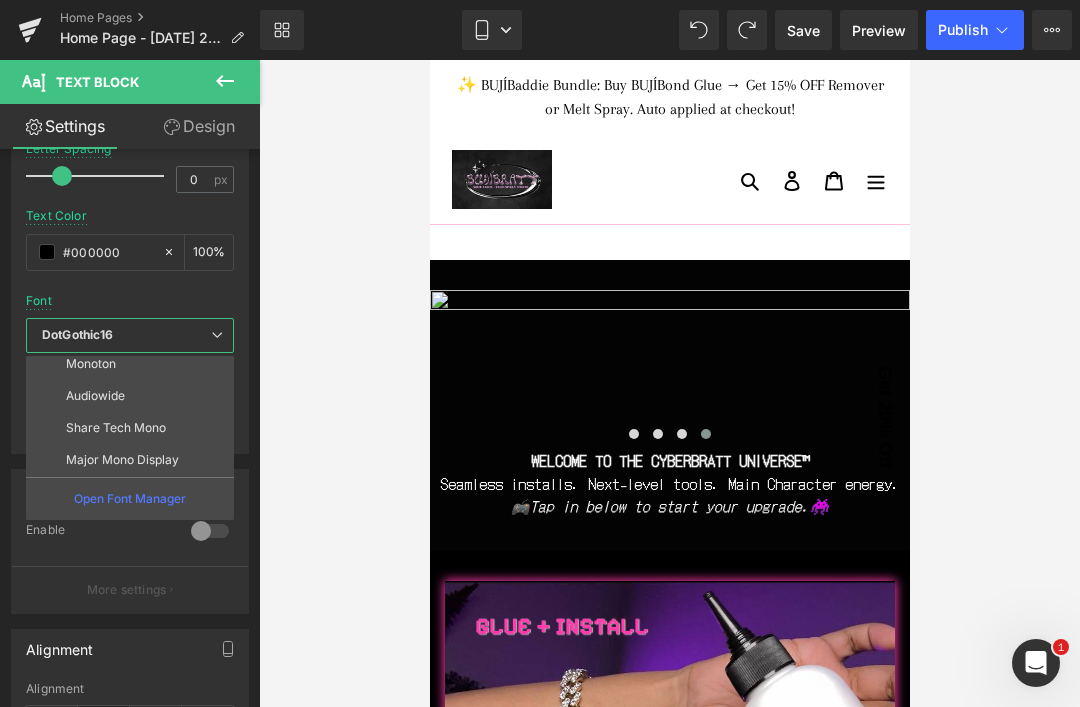 scroll, scrollTop: 456, scrollLeft: 0, axis: vertical 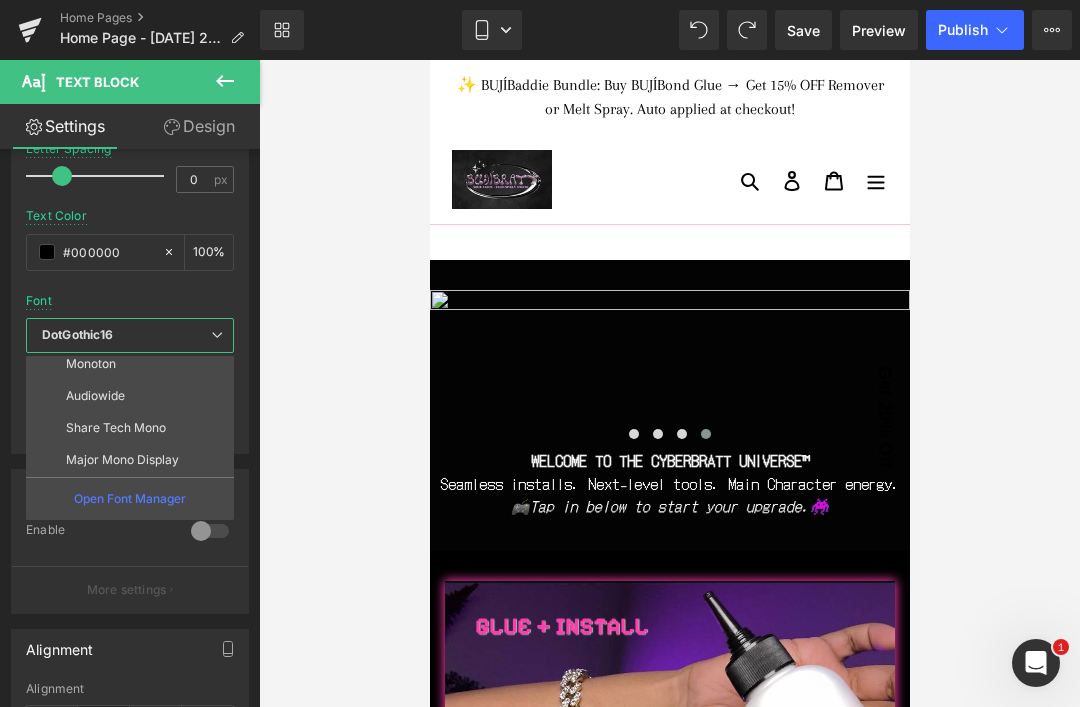 click on "Major Mono Display" at bounding box center (122, 460) 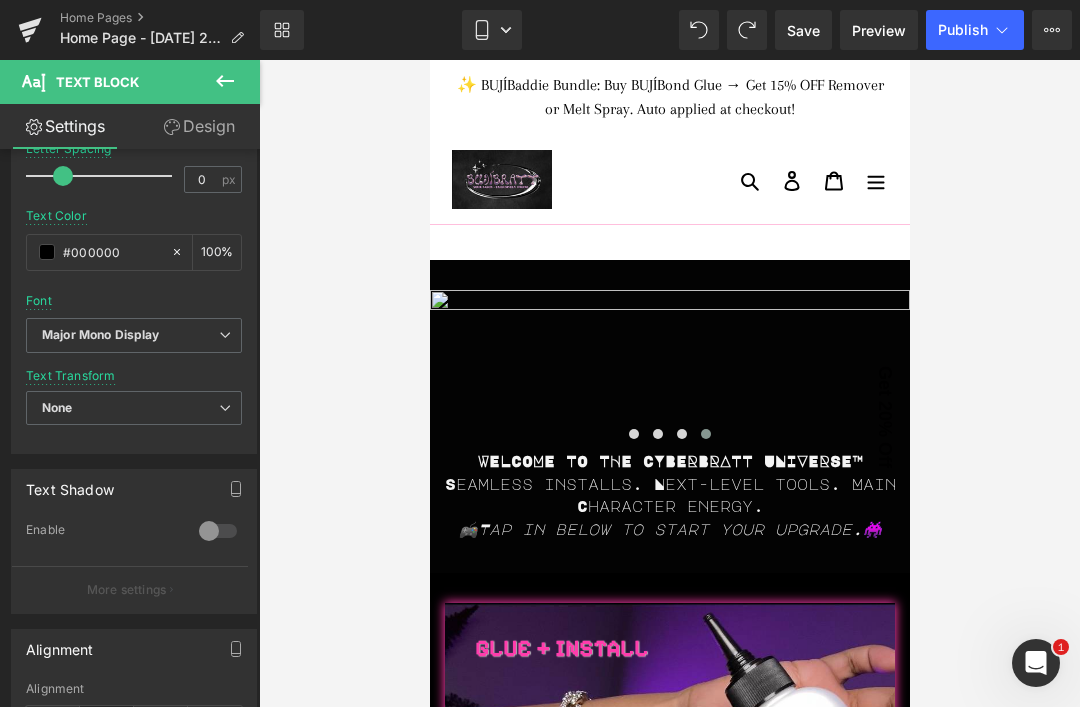 click on "Major Mono Display" at bounding box center (101, 335) 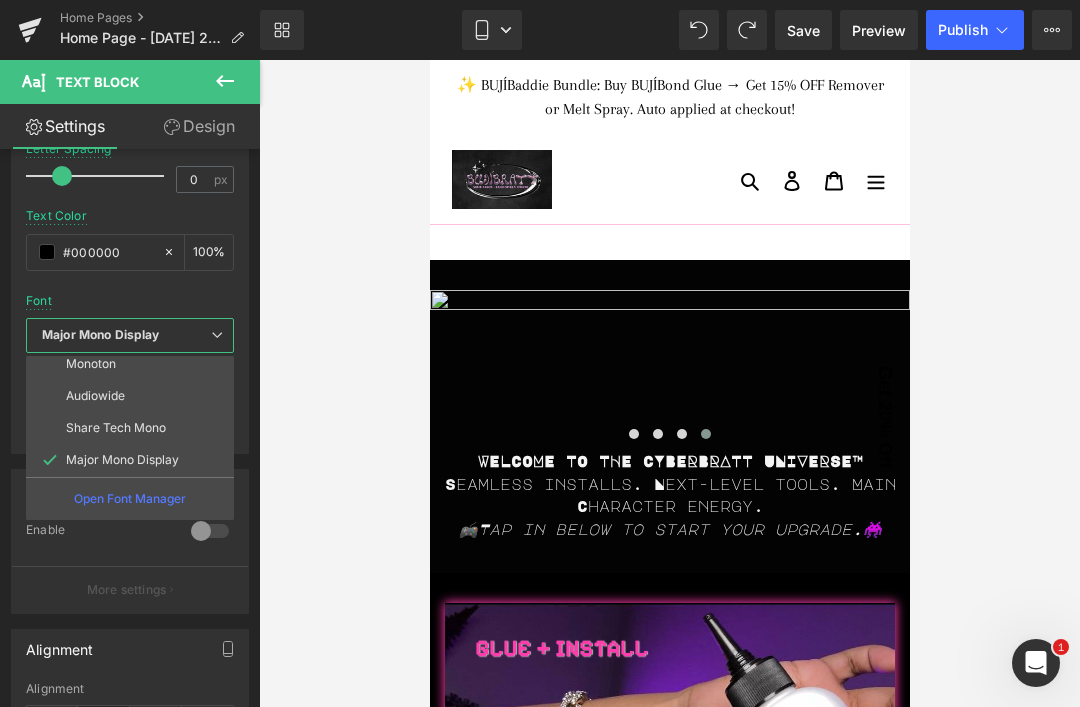 click on "Share Tech Mono" at bounding box center [134, 428] 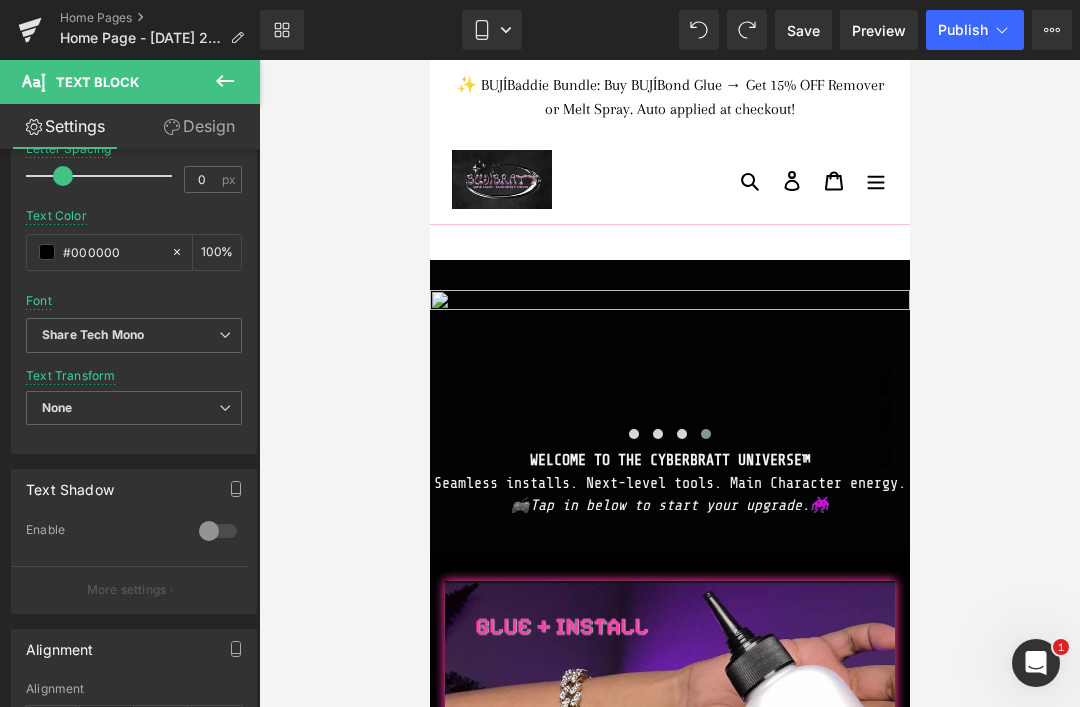click on "Share Tech Mono" at bounding box center [93, 335] 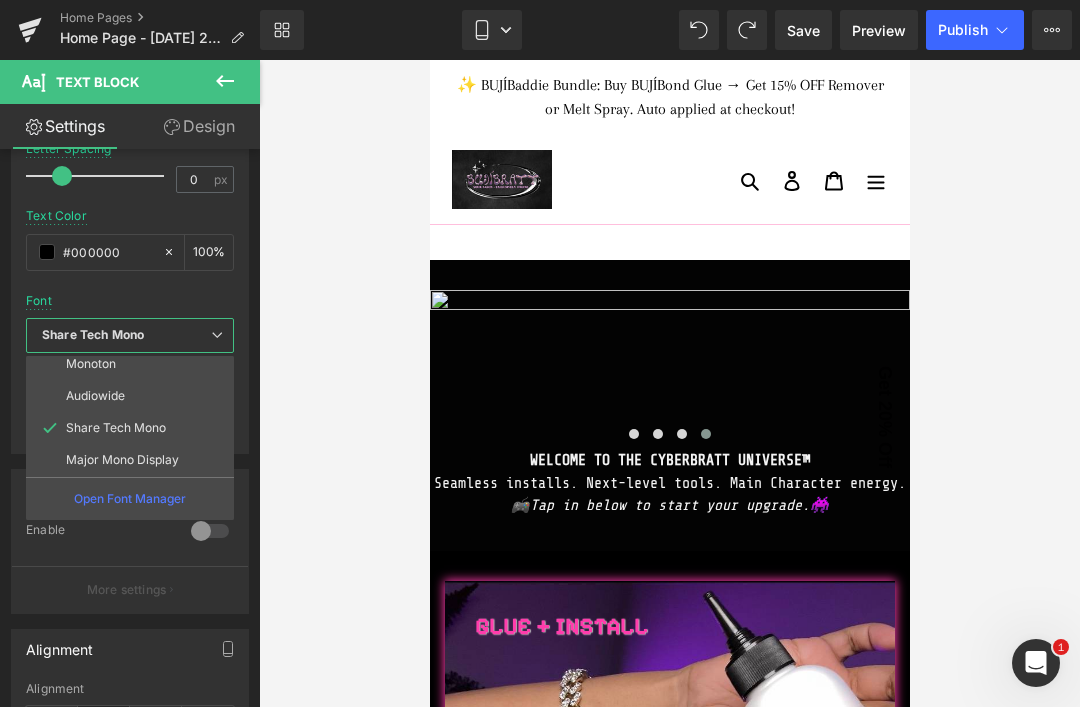 click on "Audiowide" at bounding box center [95, 396] 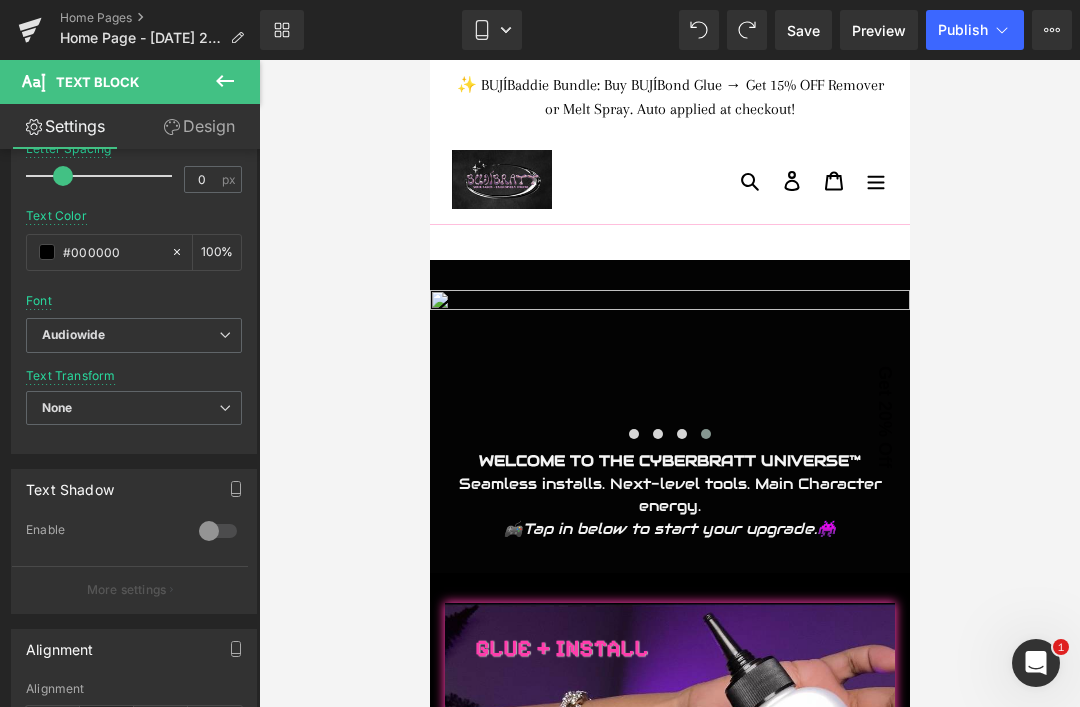 click on "Audiowide" at bounding box center (73, 335) 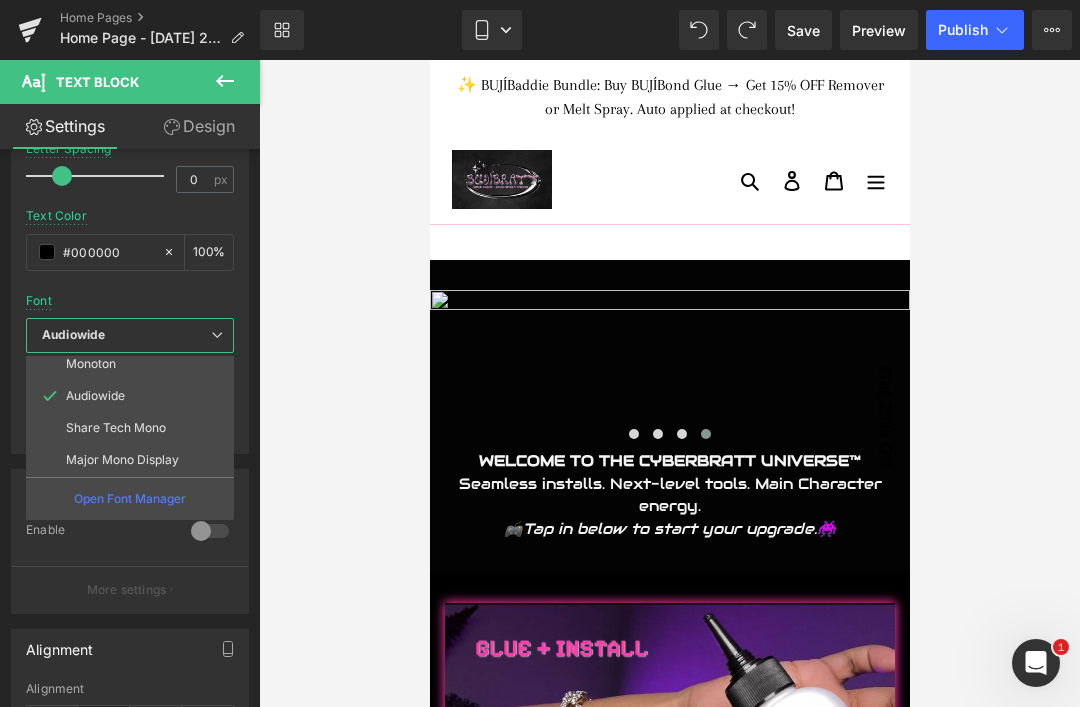 click on "Monoton" at bounding box center (91, 364) 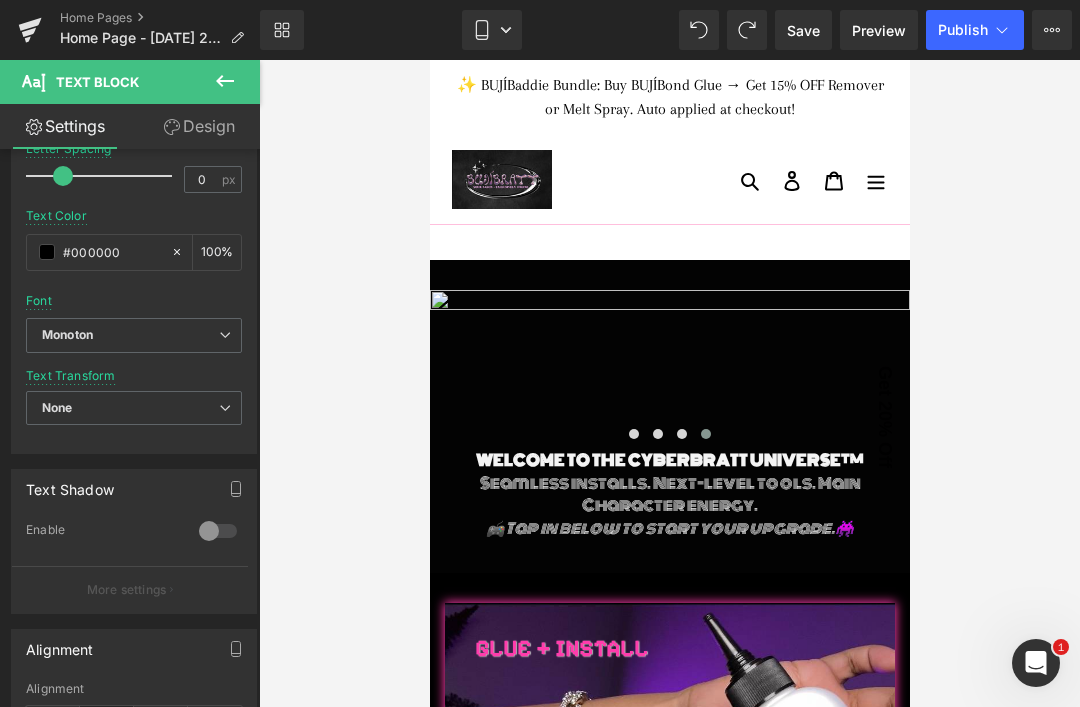 click on "Monoton" at bounding box center [67, 335] 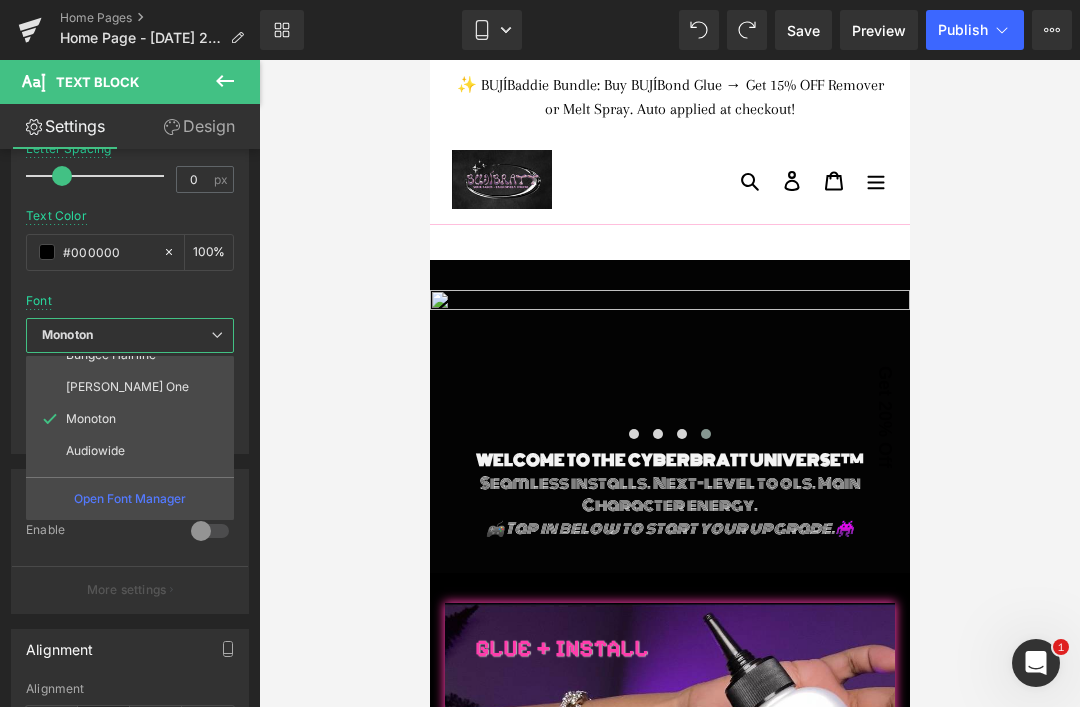 scroll, scrollTop: 394, scrollLeft: 0, axis: vertical 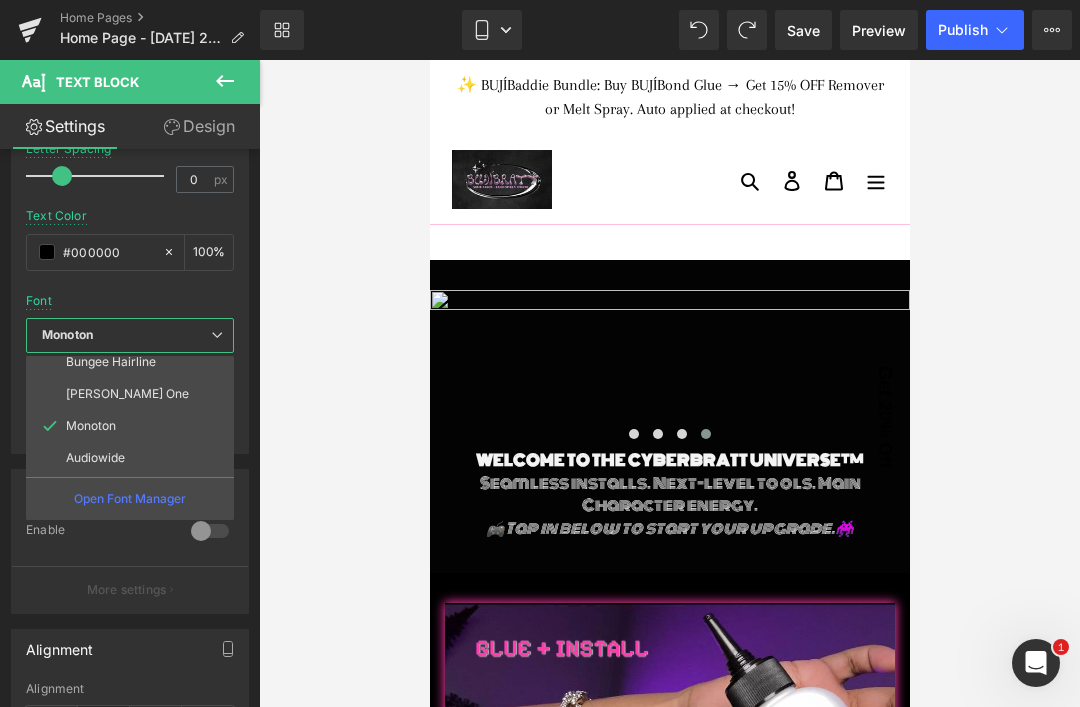click on "[PERSON_NAME] One" at bounding box center (134, 394) 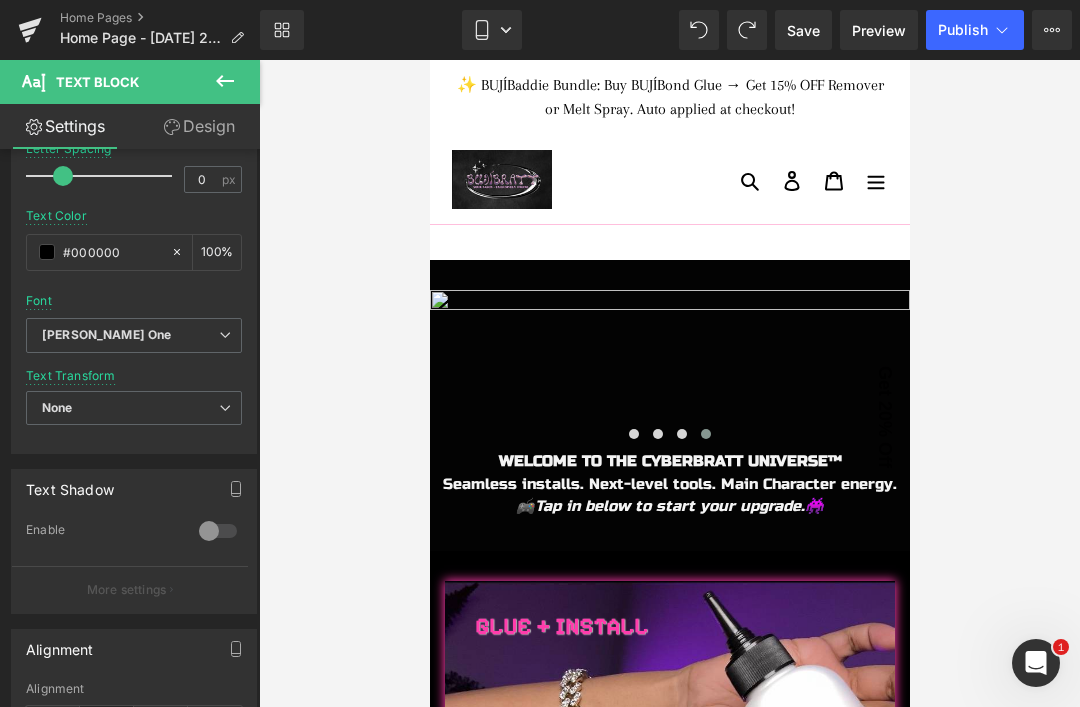 click on "[PERSON_NAME] One" at bounding box center [134, 335] 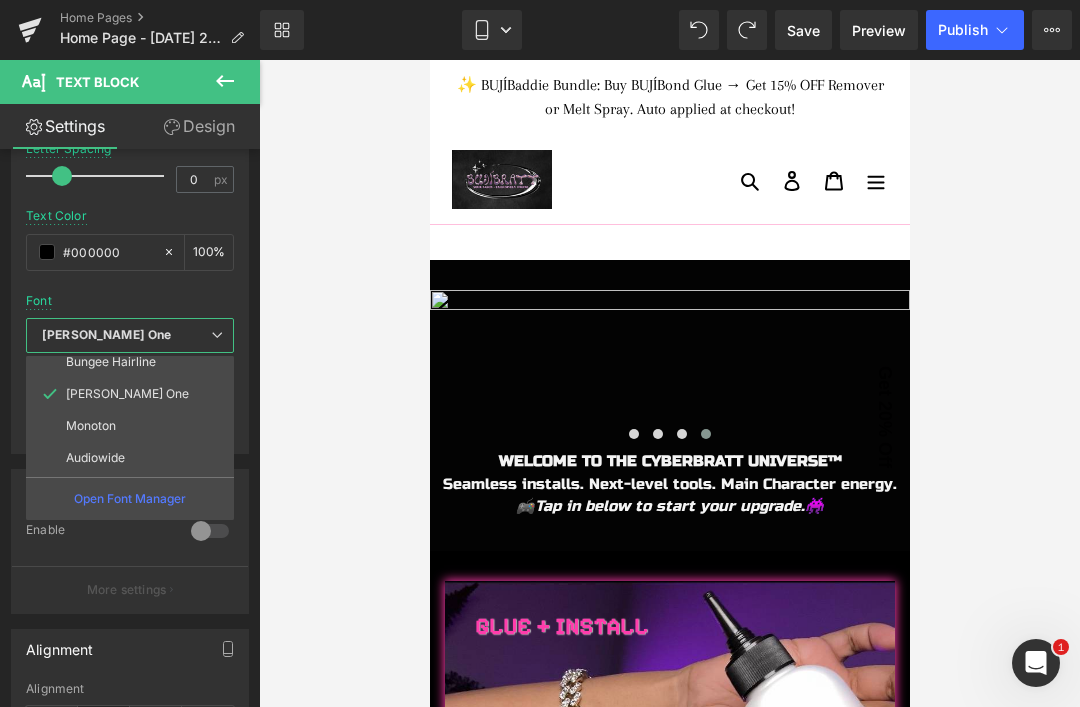 click on "Bungee Hairline" at bounding box center (111, 362) 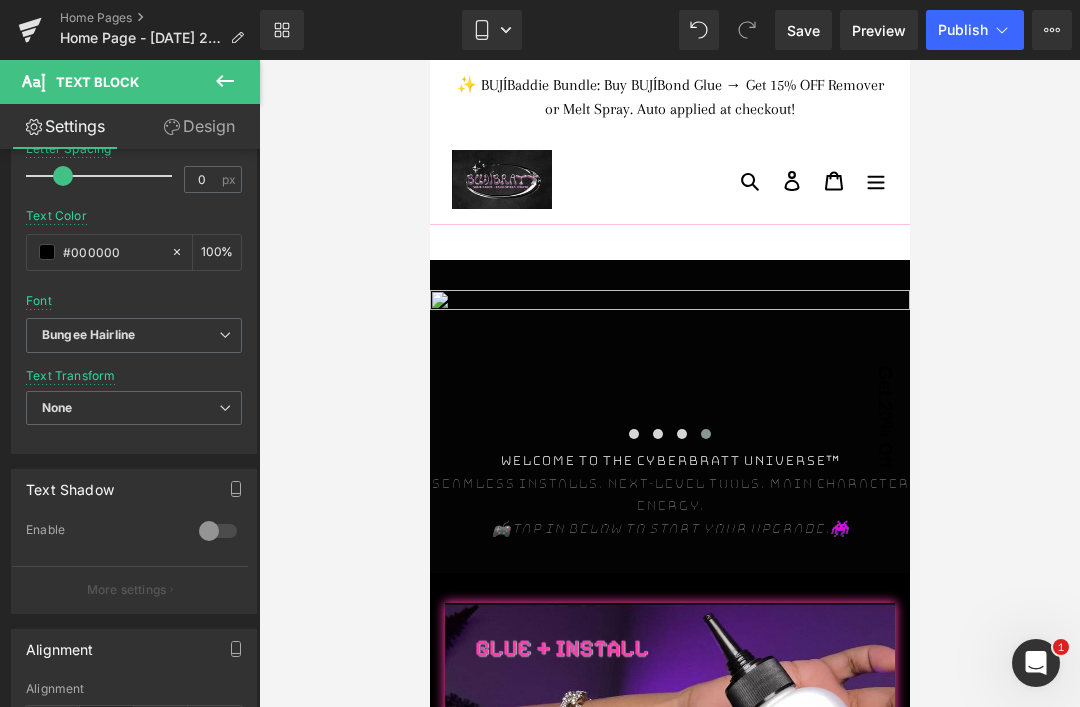 click on "Bungee Hairline" at bounding box center [88, 335] 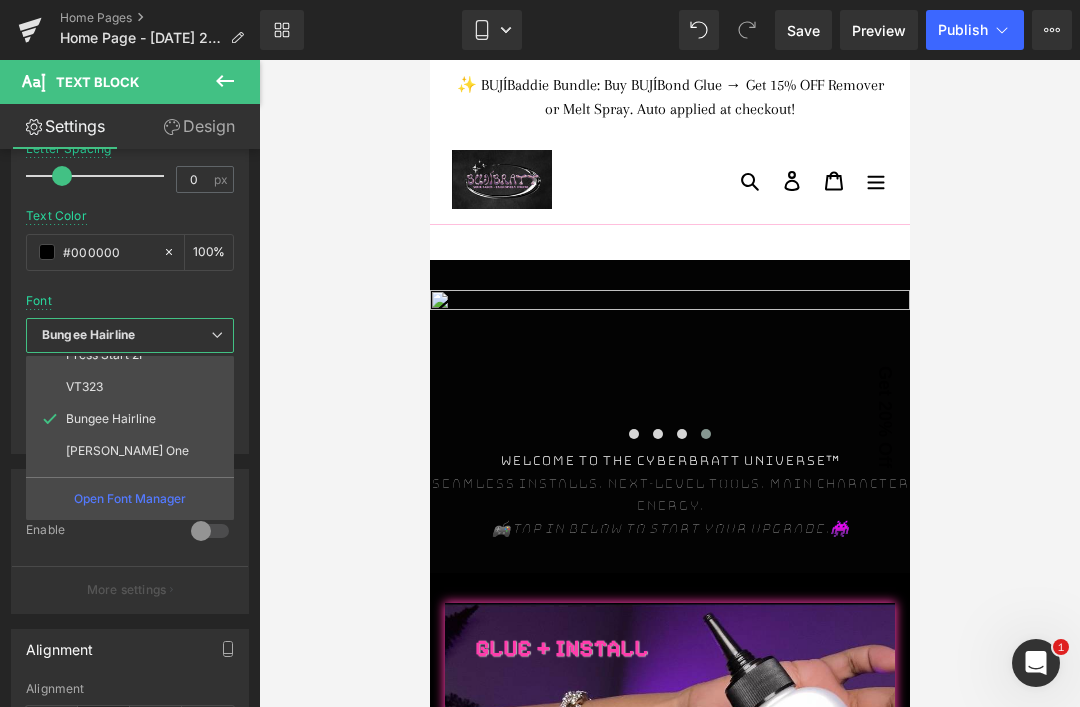 scroll, scrollTop: 334, scrollLeft: 0, axis: vertical 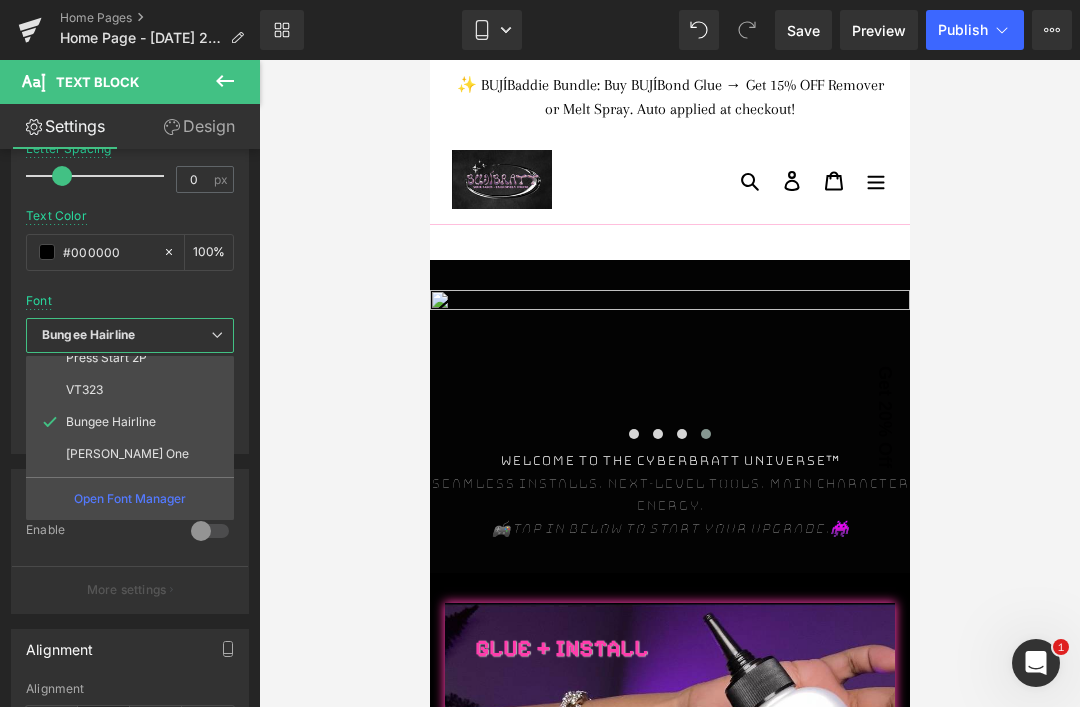 click on "VT323" at bounding box center [84, 390] 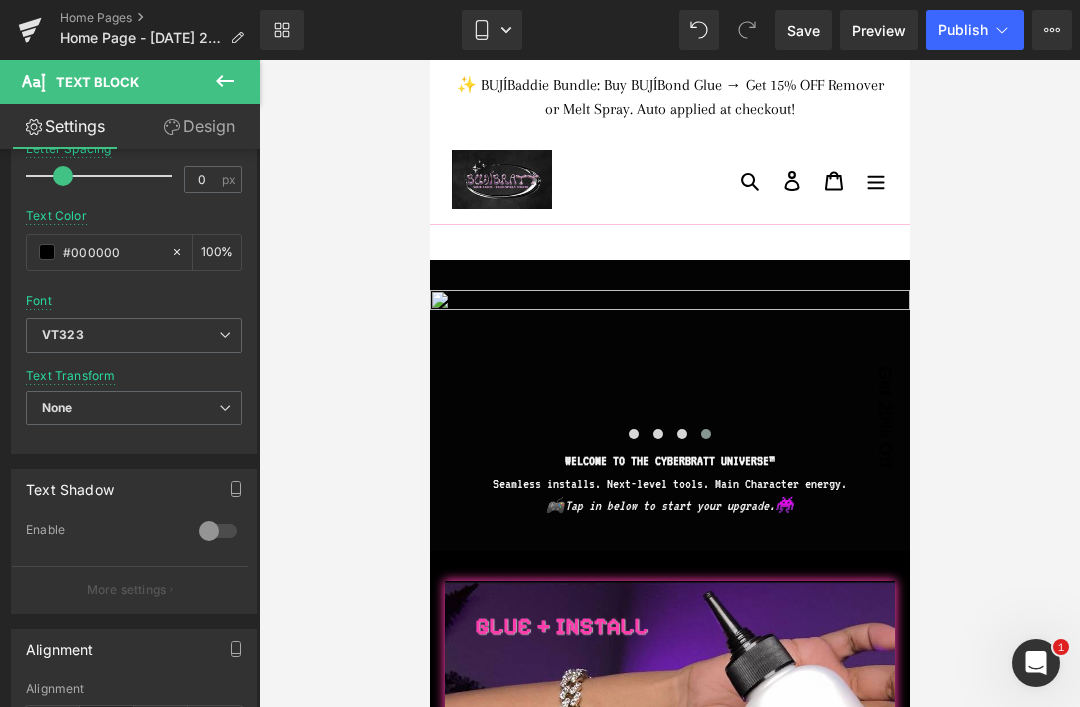 click on "VT323" at bounding box center [134, 335] 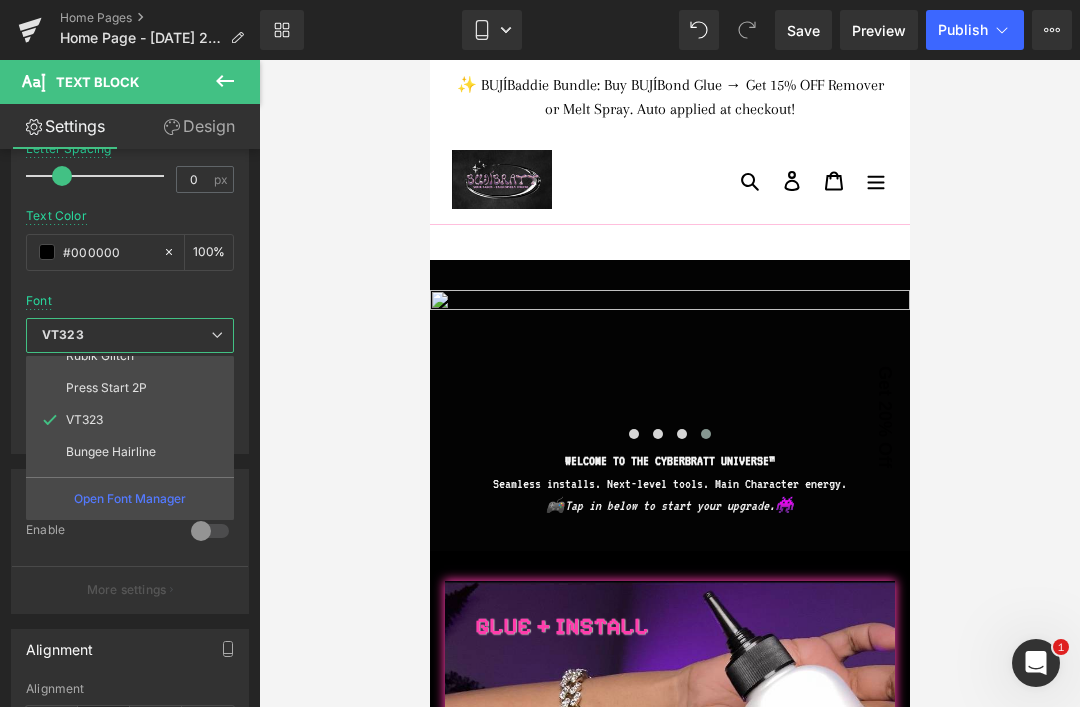 scroll, scrollTop: 294, scrollLeft: 0, axis: vertical 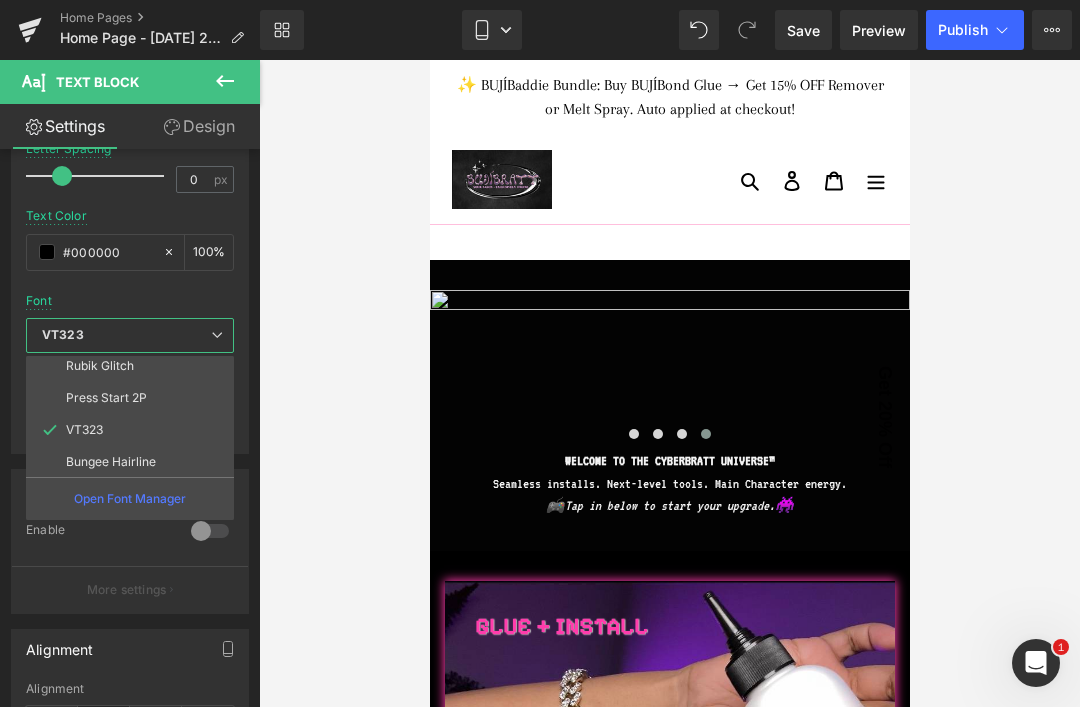 click on "Press Start 2P" at bounding box center [106, 398] 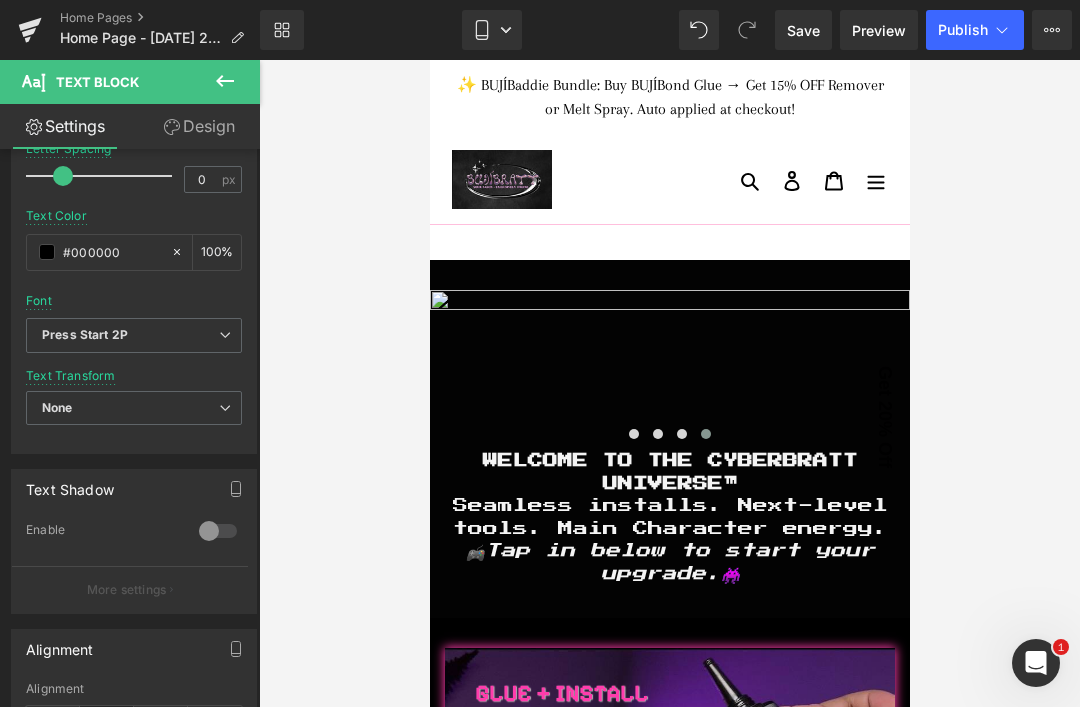click on "Press Start 2P" at bounding box center [134, 335] 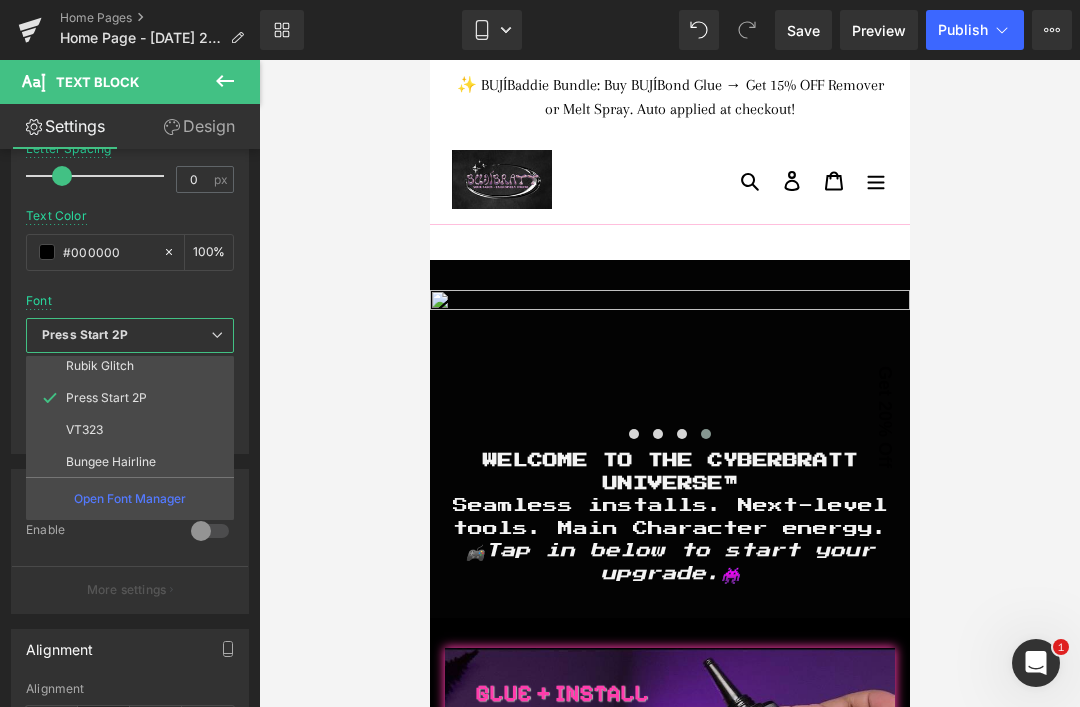 click on "VT323" at bounding box center (84, 430) 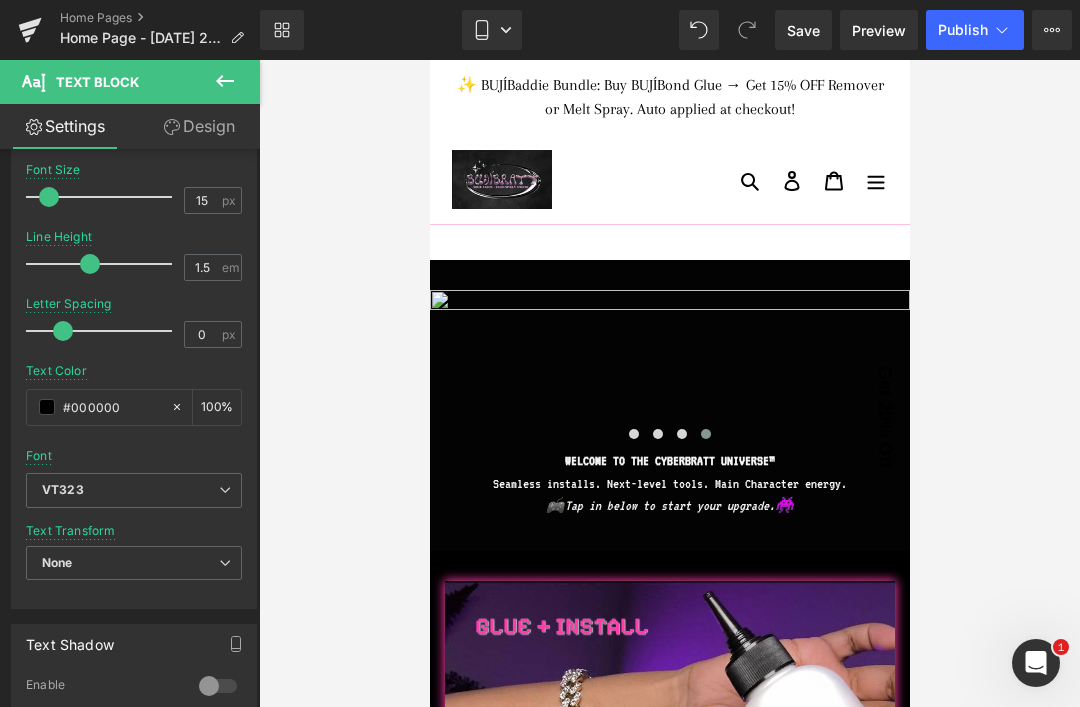 scroll, scrollTop: 197, scrollLeft: 0, axis: vertical 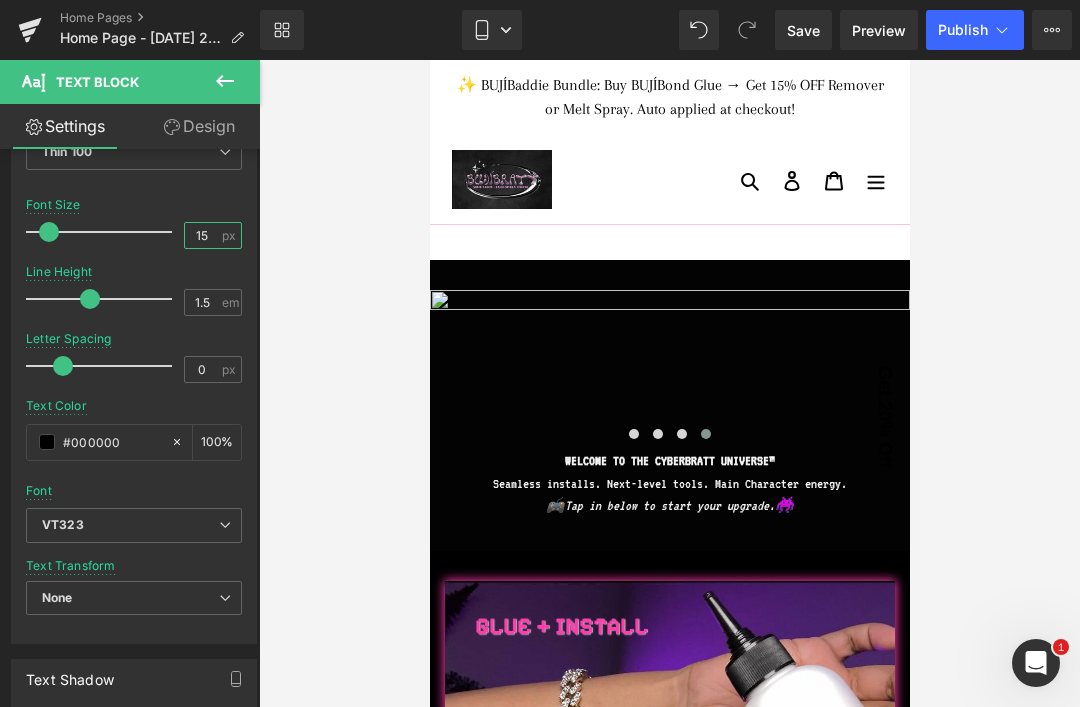 click on "15" at bounding box center [202, 235] 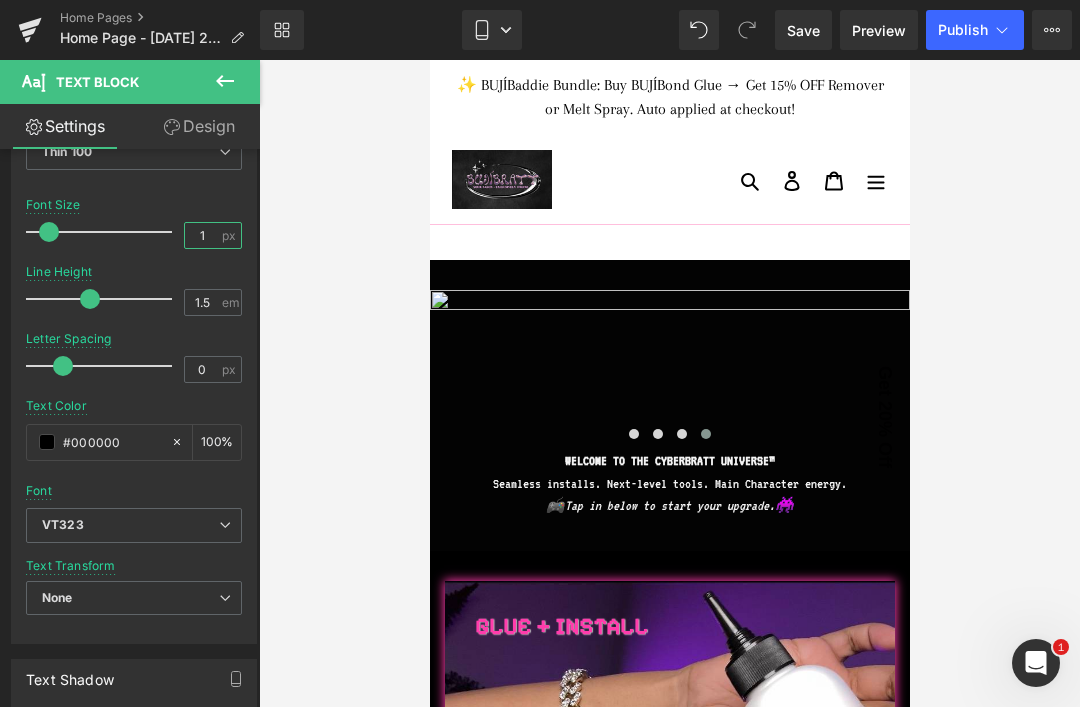 type on "19" 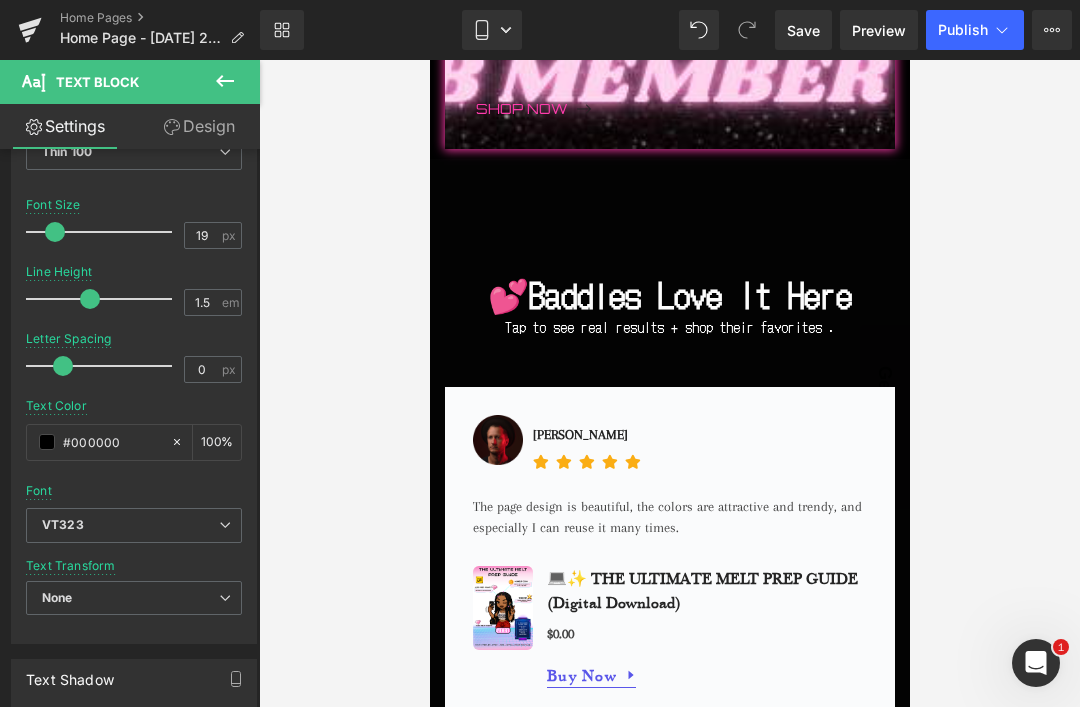 scroll, scrollTop: 2087, scrollLeft: 0, axis: vertical 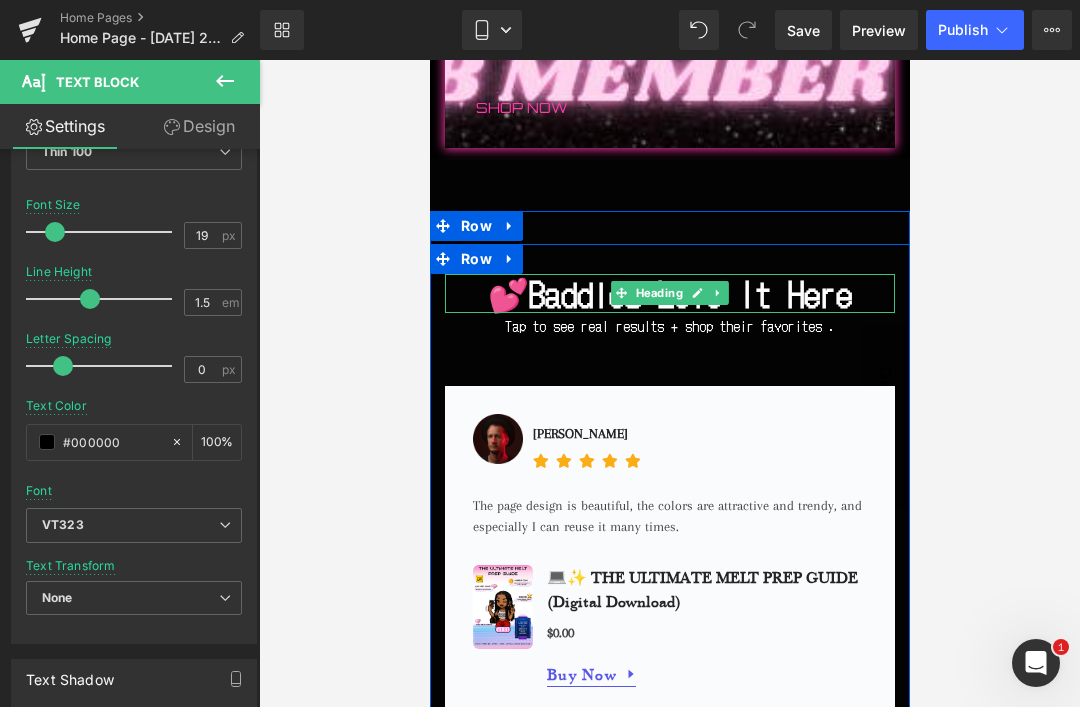 click on "Baddies Love It Here" at bounding box center [689, 293] 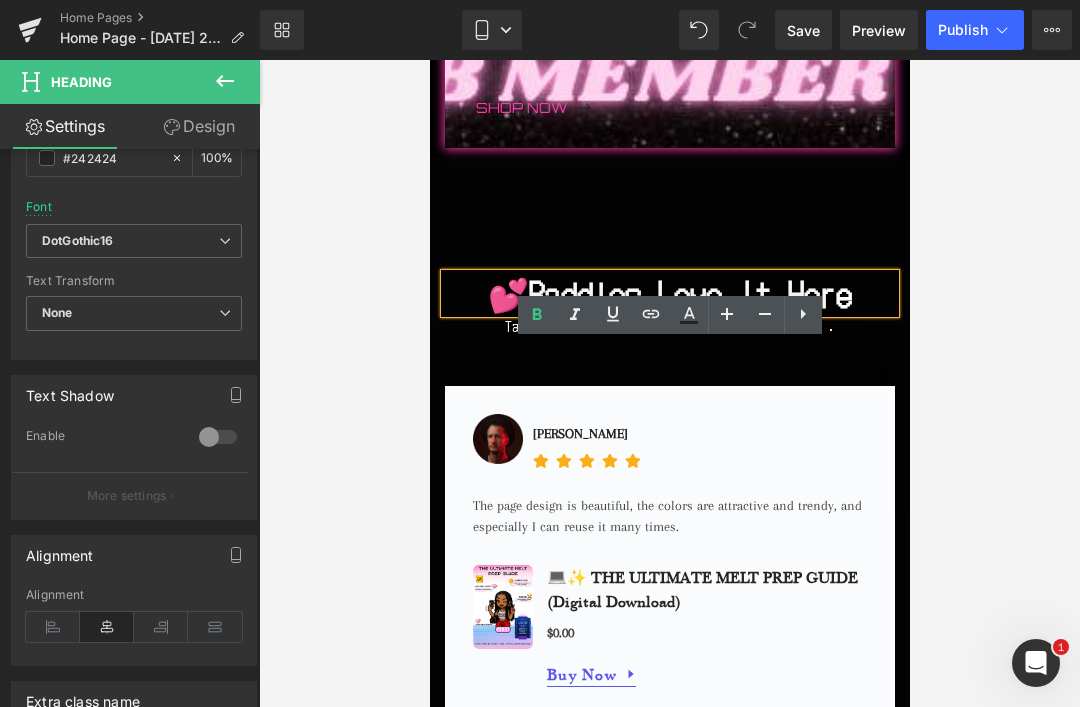 scroll, scrollTop: 636, scrollLeft: 0, axis: vertical 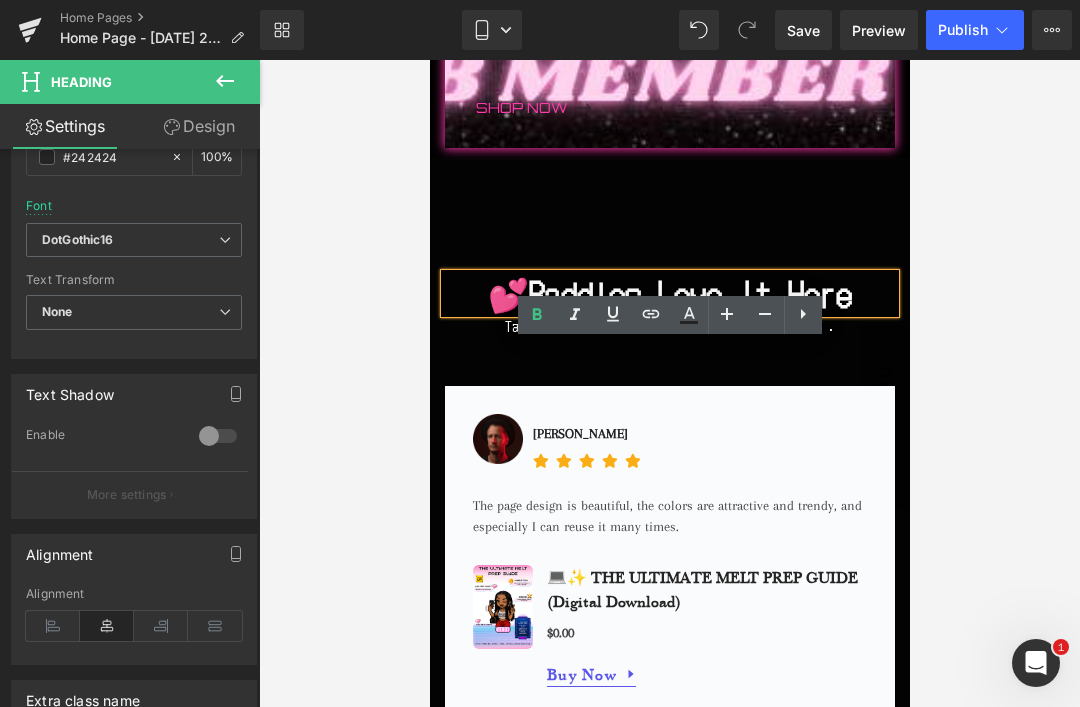 click on "DotGothic16" at bounding box center (78, 240) 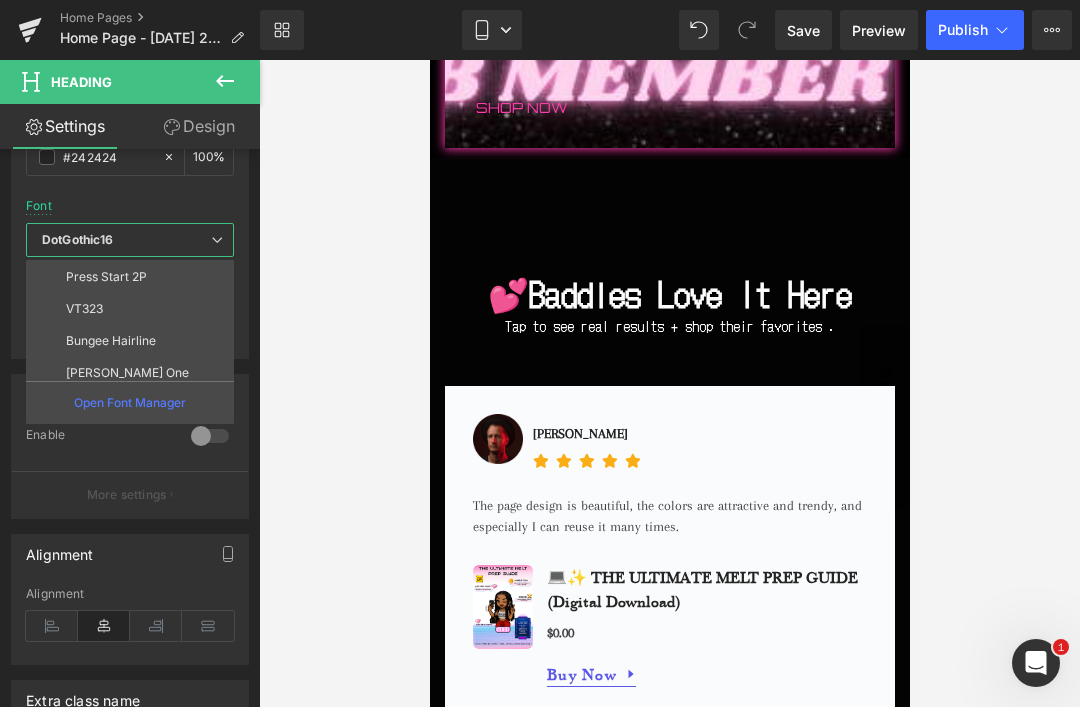 scroll, scrollTop: 309, scrollLeft: 0, axis: vertical 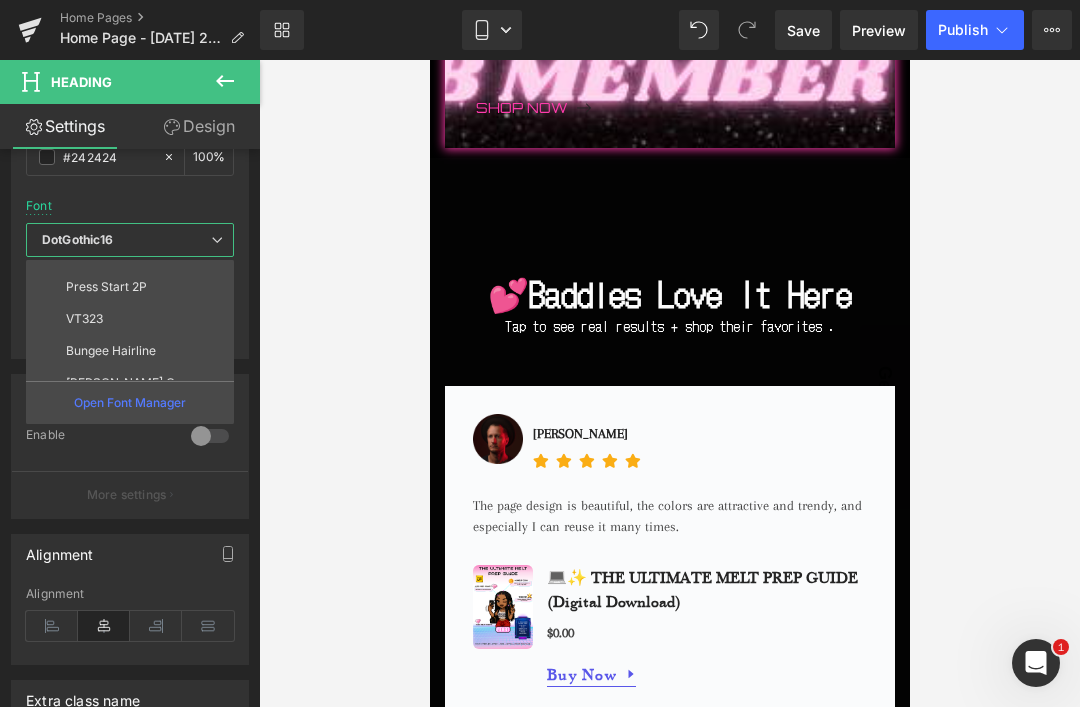 click on "VT323" at bounding box center (134, 319) 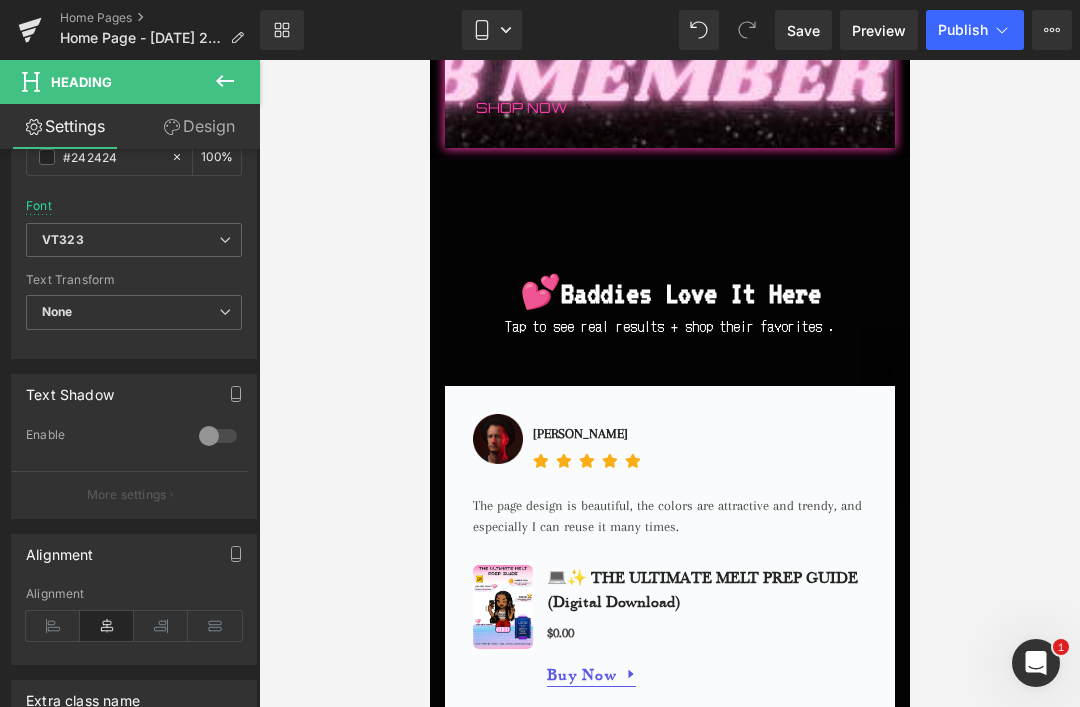 click on "None" at bounding box center (57, 311) 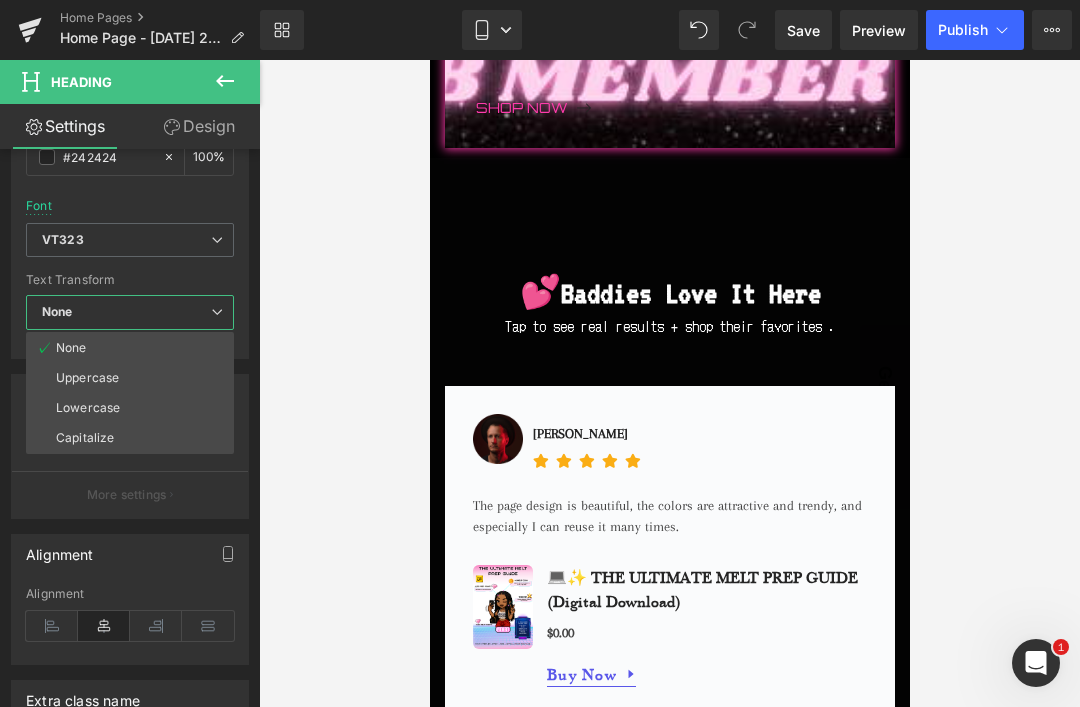 click on "Capitalize" at bounding box center [85, 438] 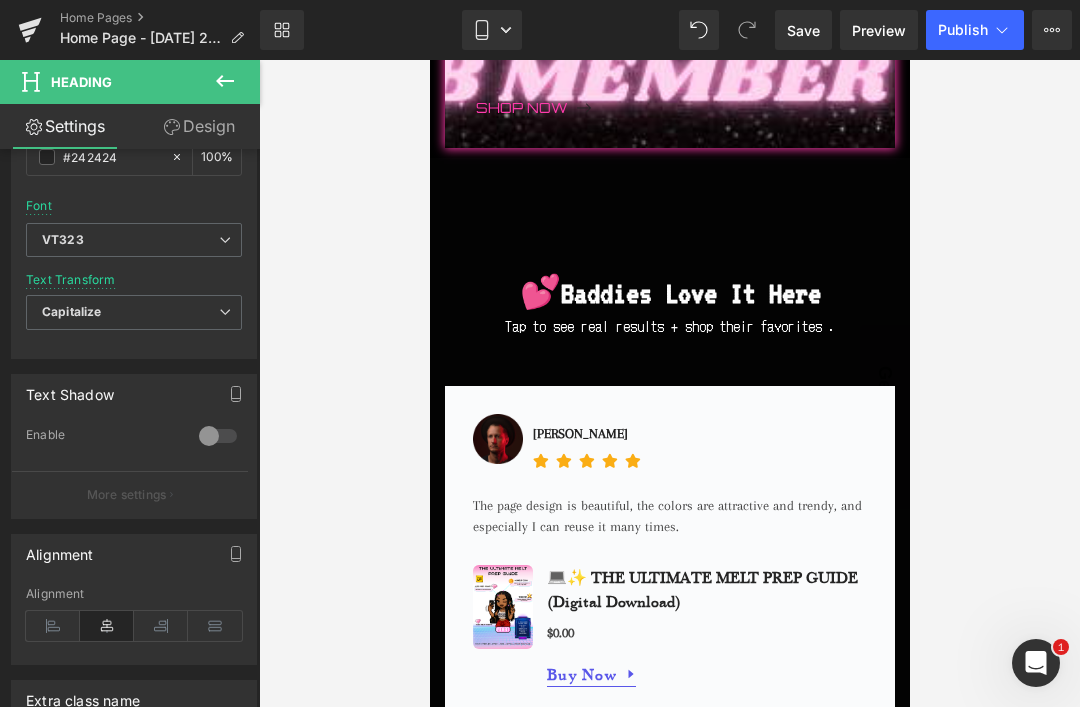 click on "Capitalize" at bounding box center [134, 312] 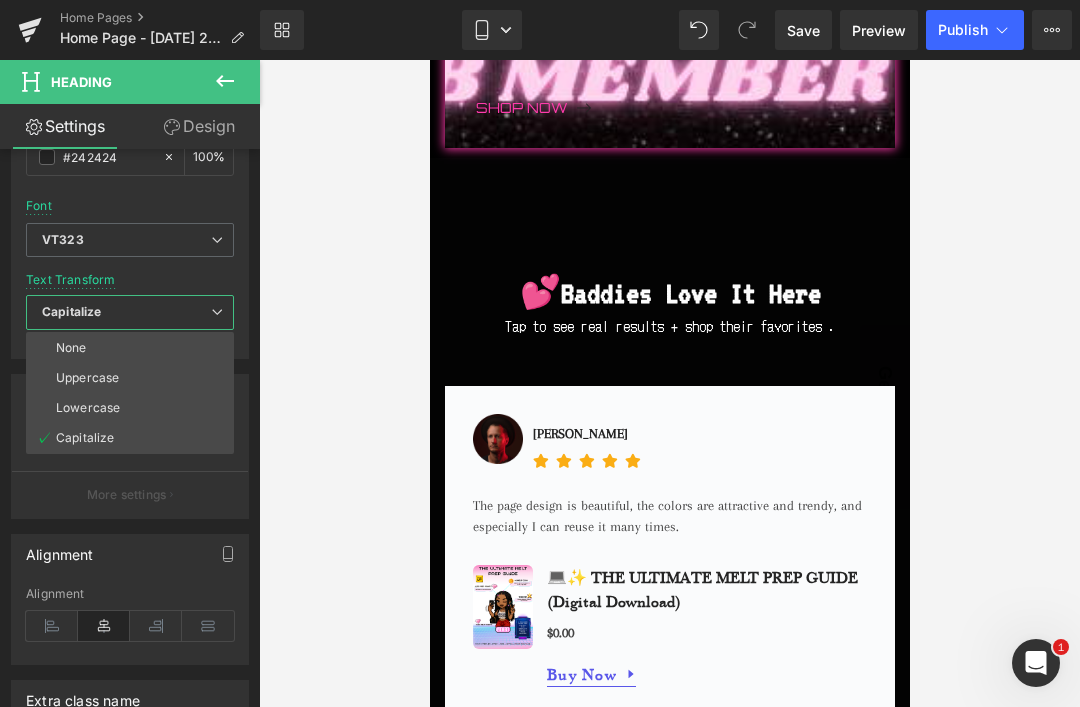 click on "Uppercase" at bounding box center (87, 378) 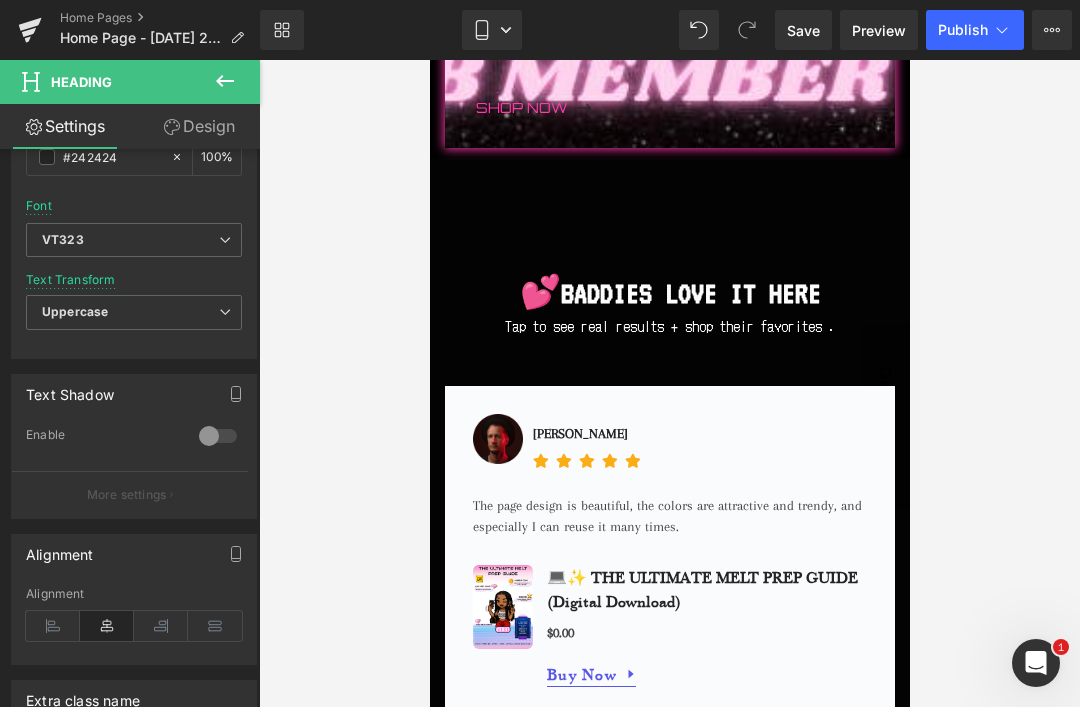click at bounding box center (429, 60) 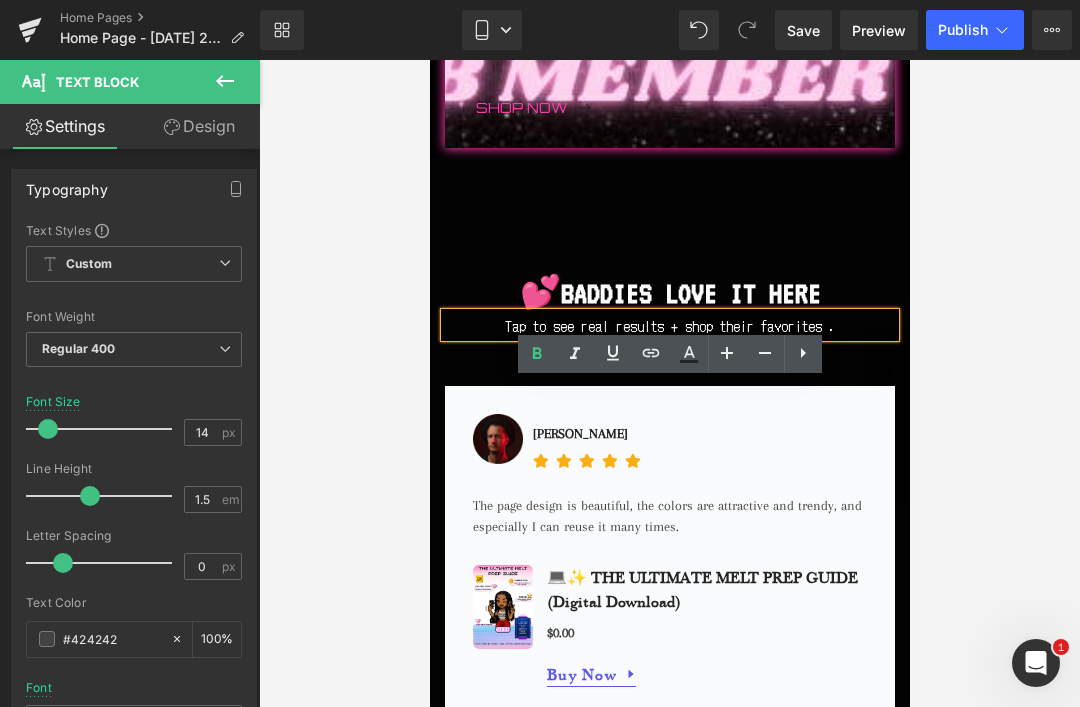 click on "Custom" at bounding box center (89, 264) 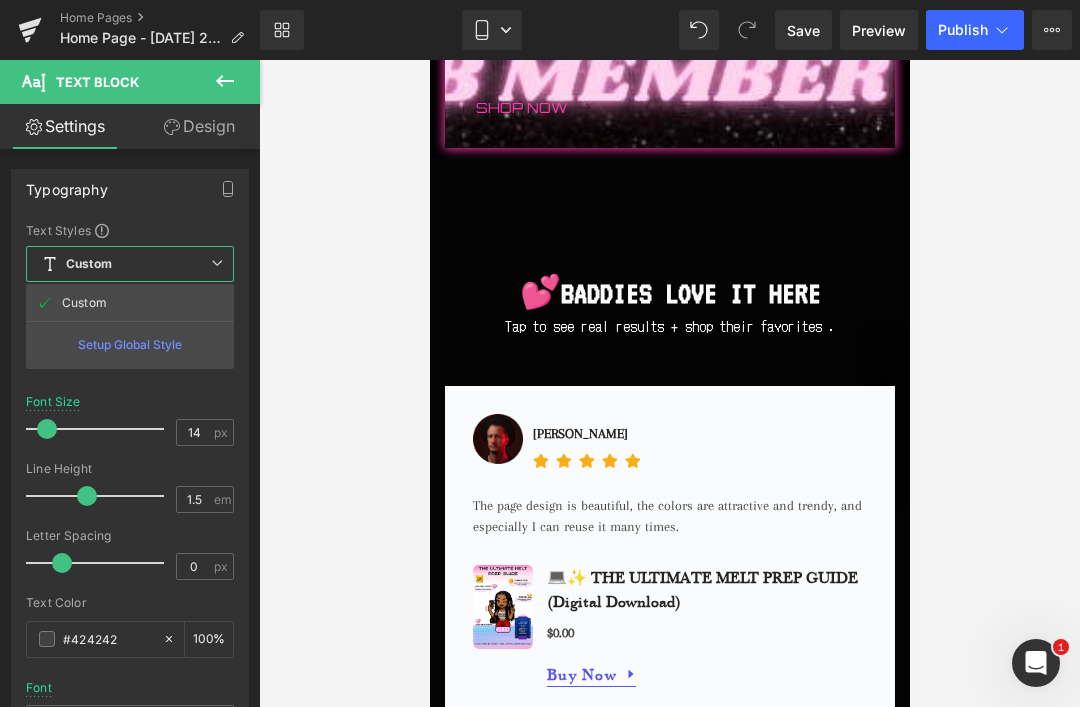 click at bounding box center (100, 429) 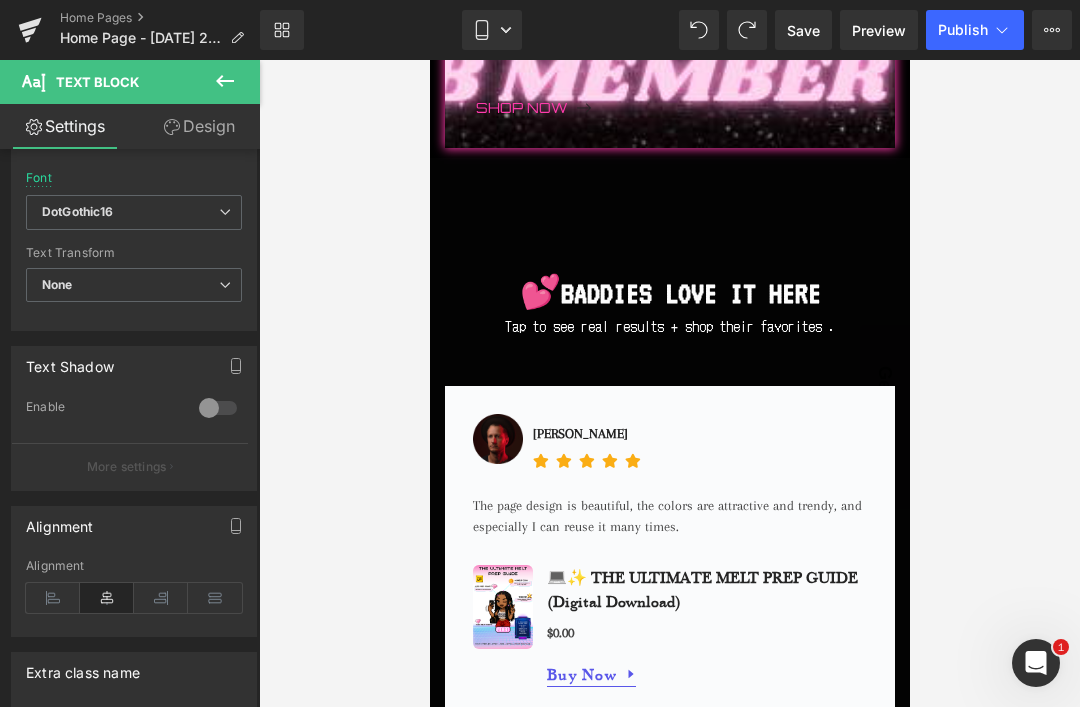 scroll, scrollTop: 517, scrollLeft: 0, axis: vertical 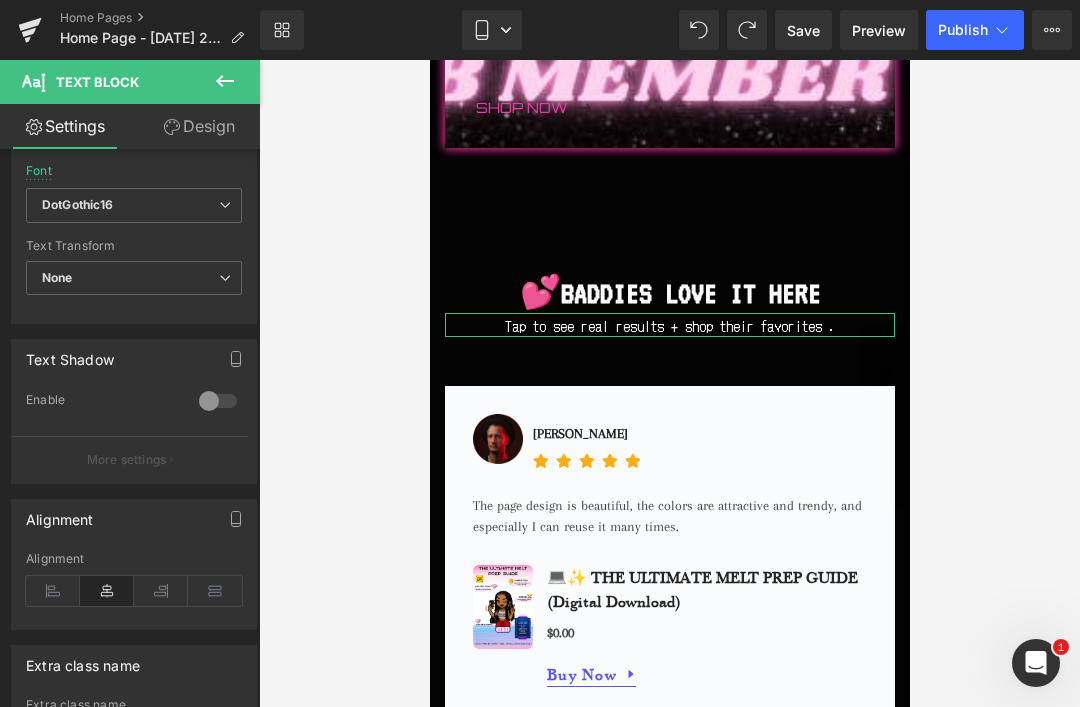 click on "DotGothic16" at bounding box center [134, 205] 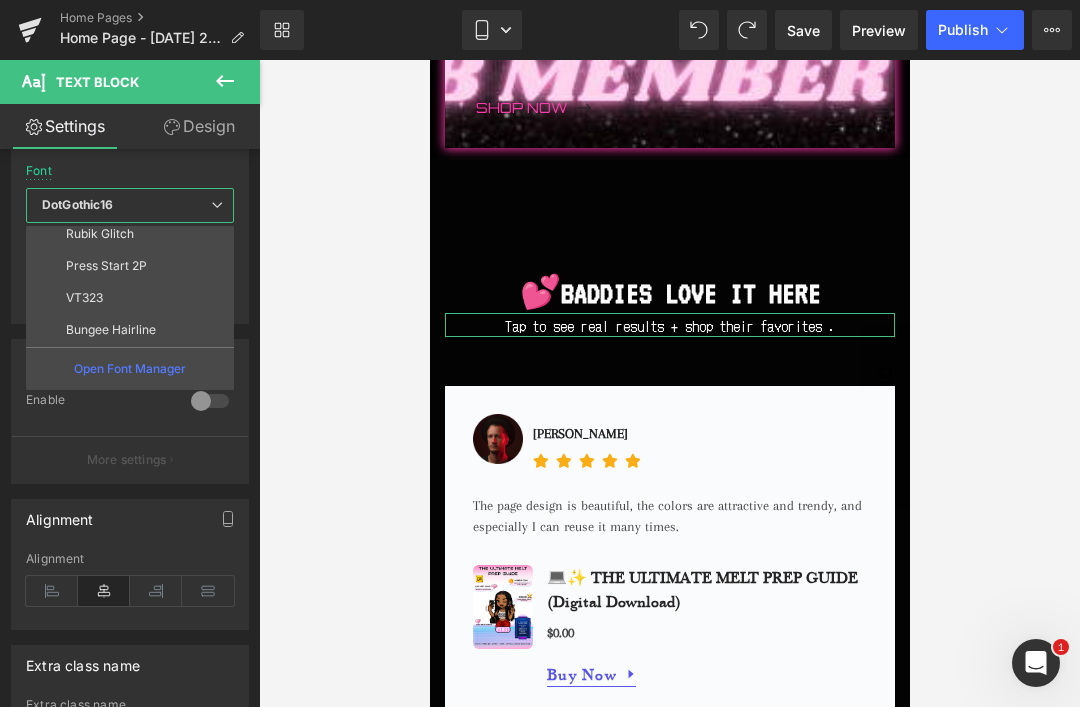 scroll, scrollTop: 297, scrollLeft: 0, axis: vertical 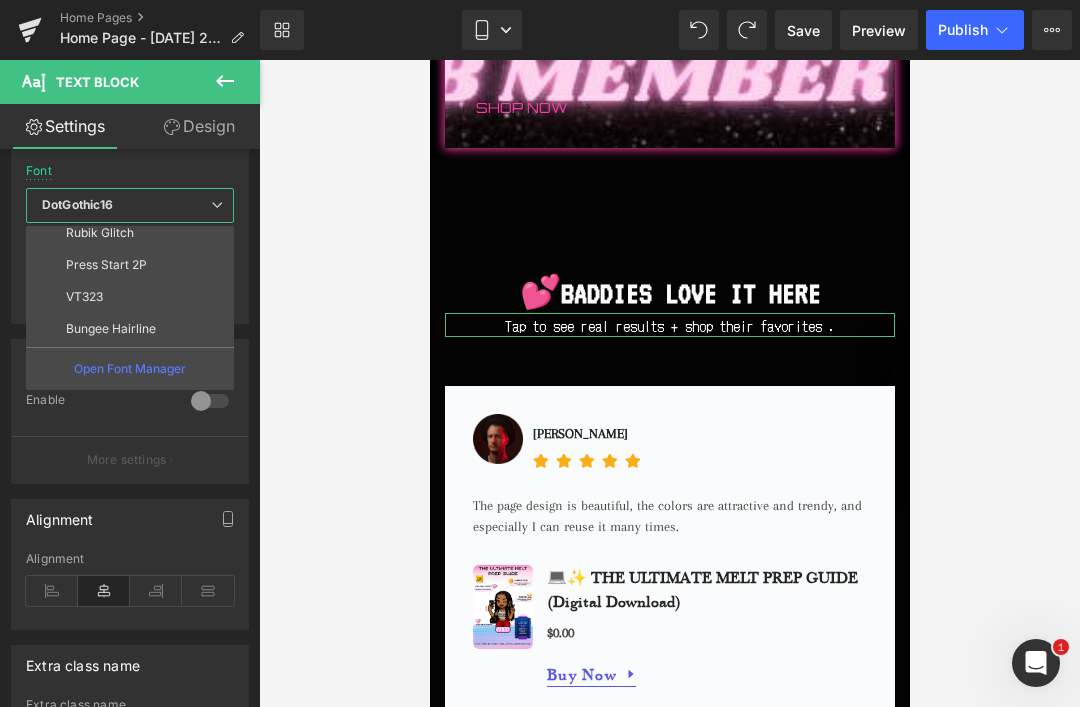 click on "VT323" at bounding box center (84, 297) 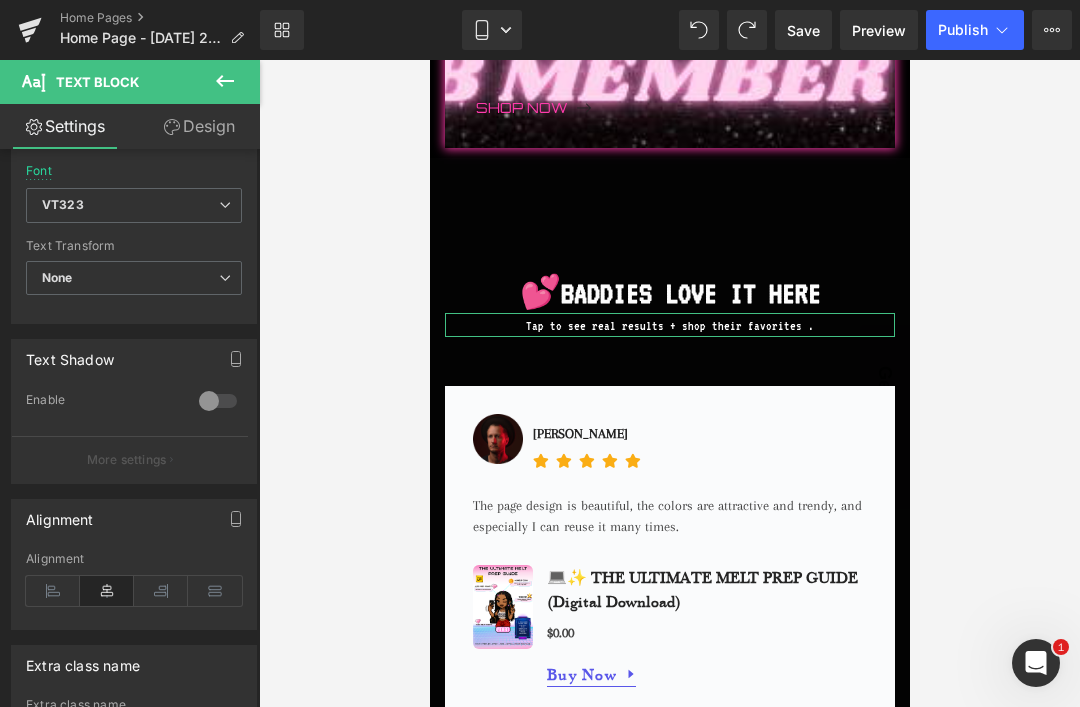 click at bounding box center (218, 401) 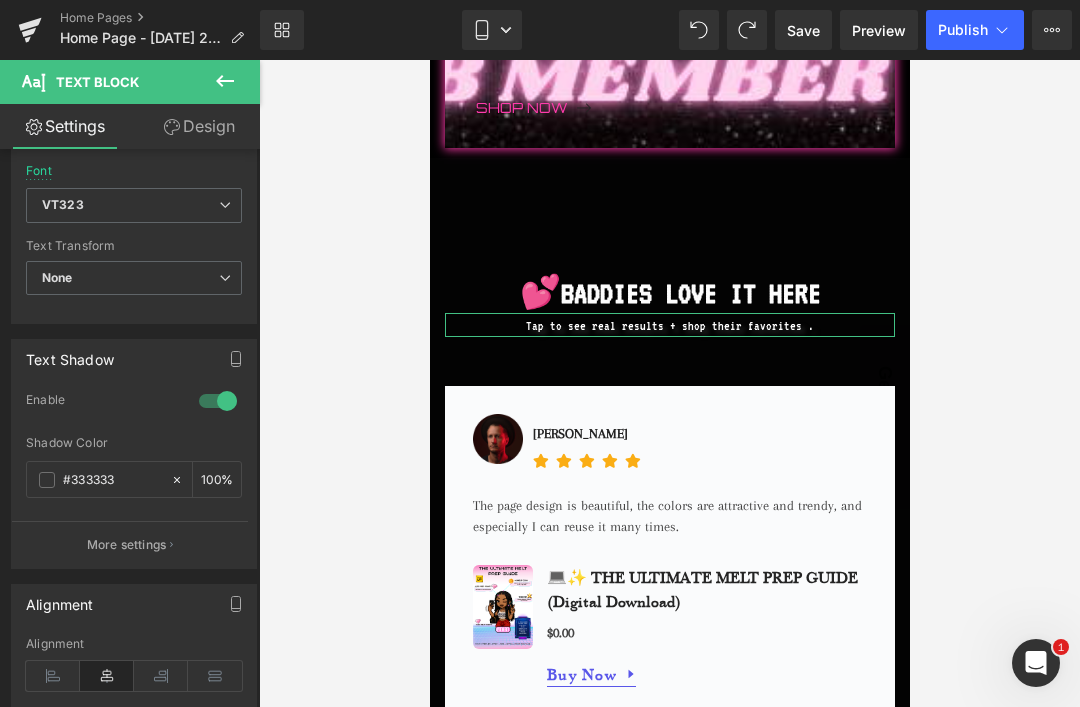 click on "#333333" at bounding box center [112, 480] 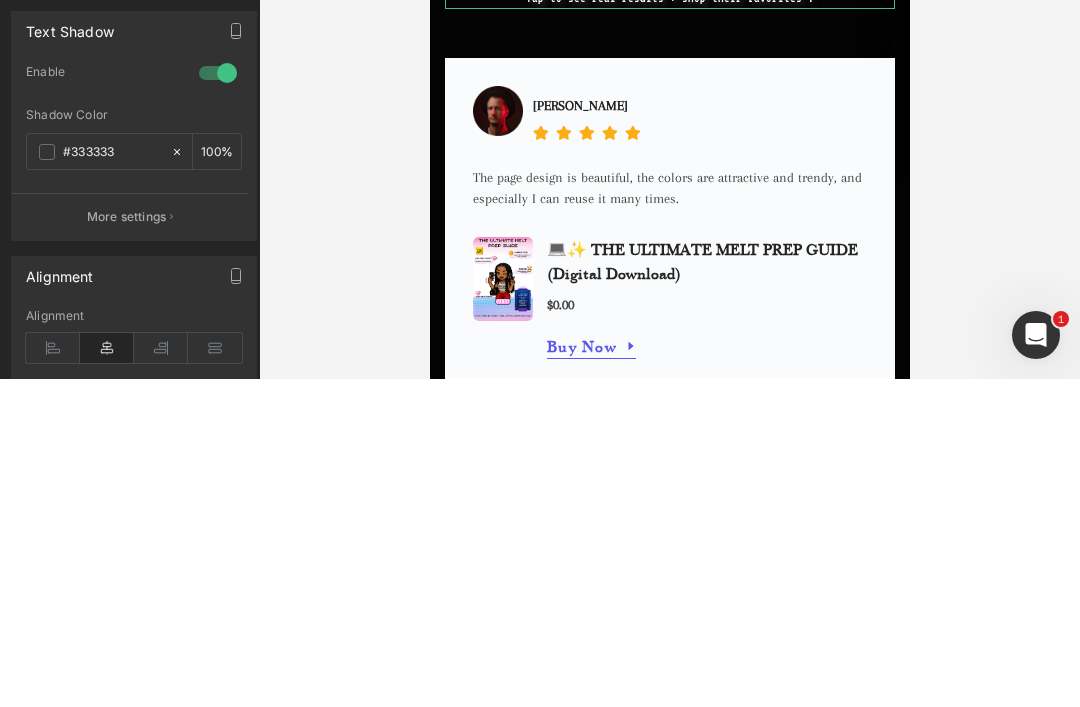 click on "#333333" at bounding box center (112, 480) 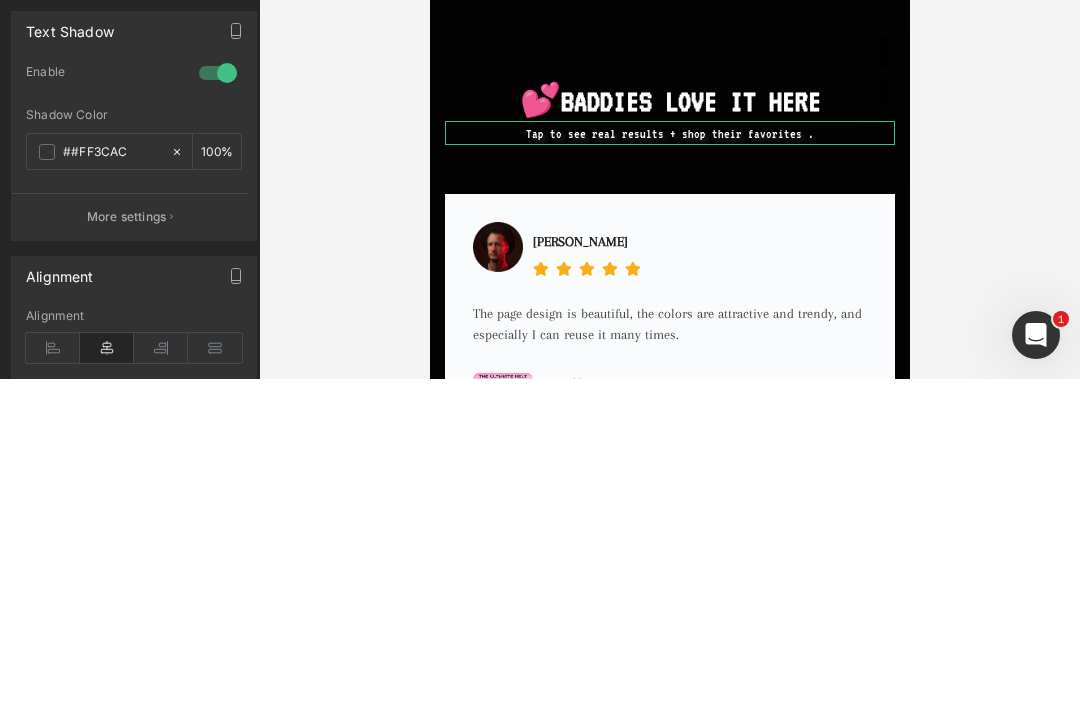 scroll, scrollTop: 1948, scrollLeft: 0, axis: vertical 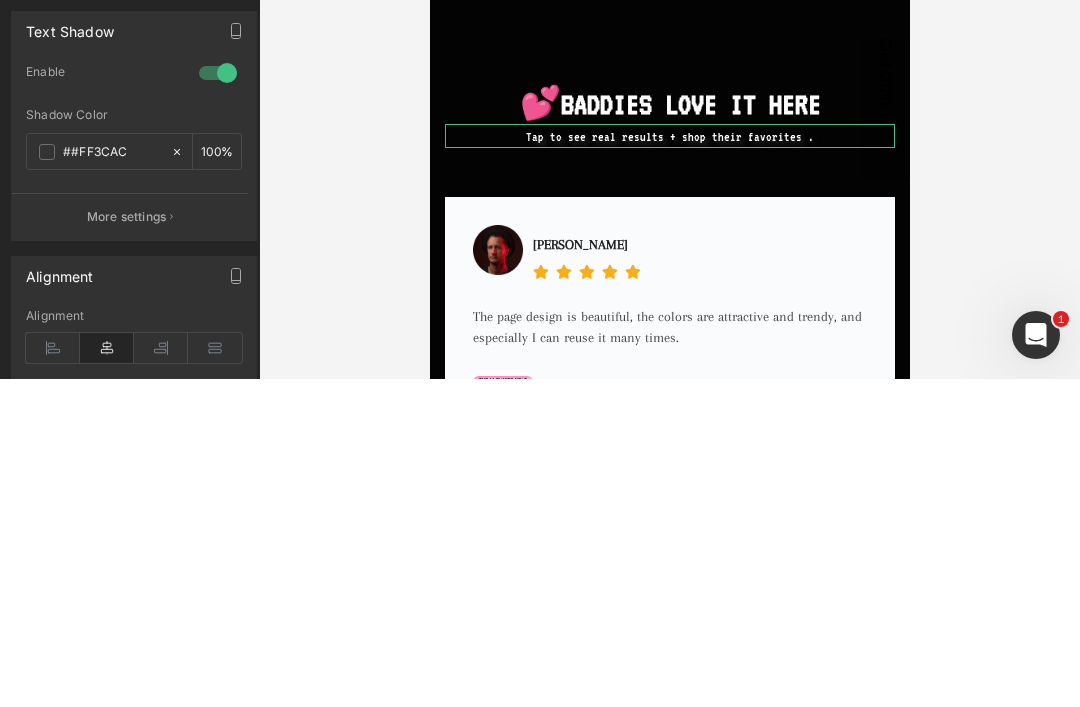 type on "##FF3CAC" 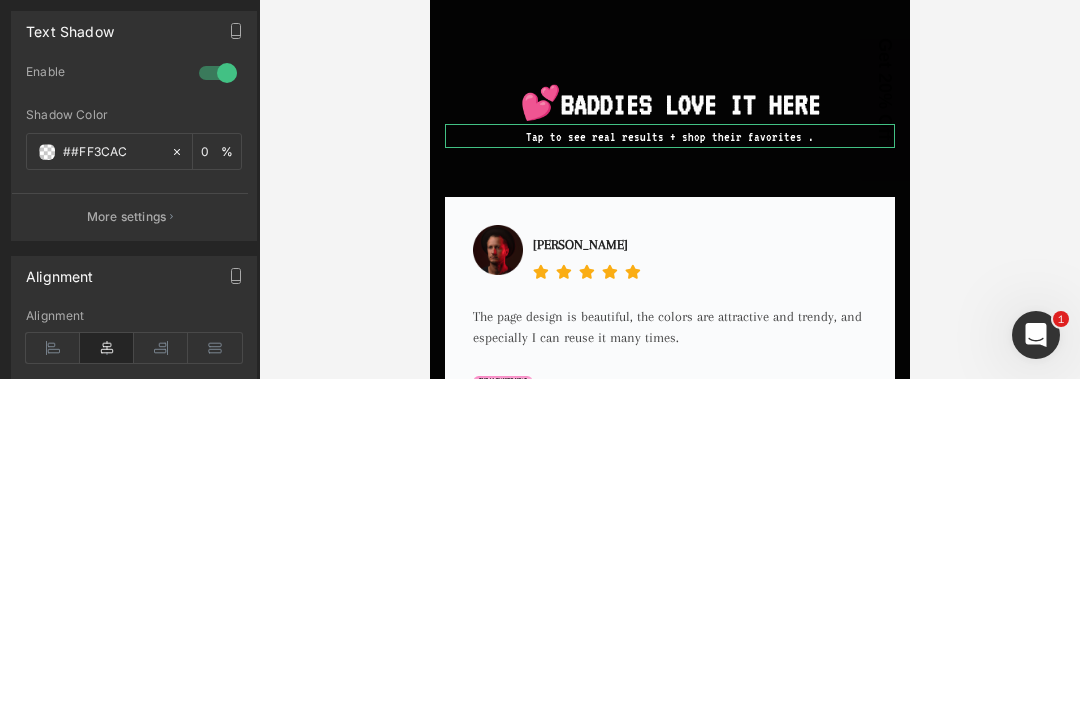 click on "More settings" at bounding box center (127, 545) 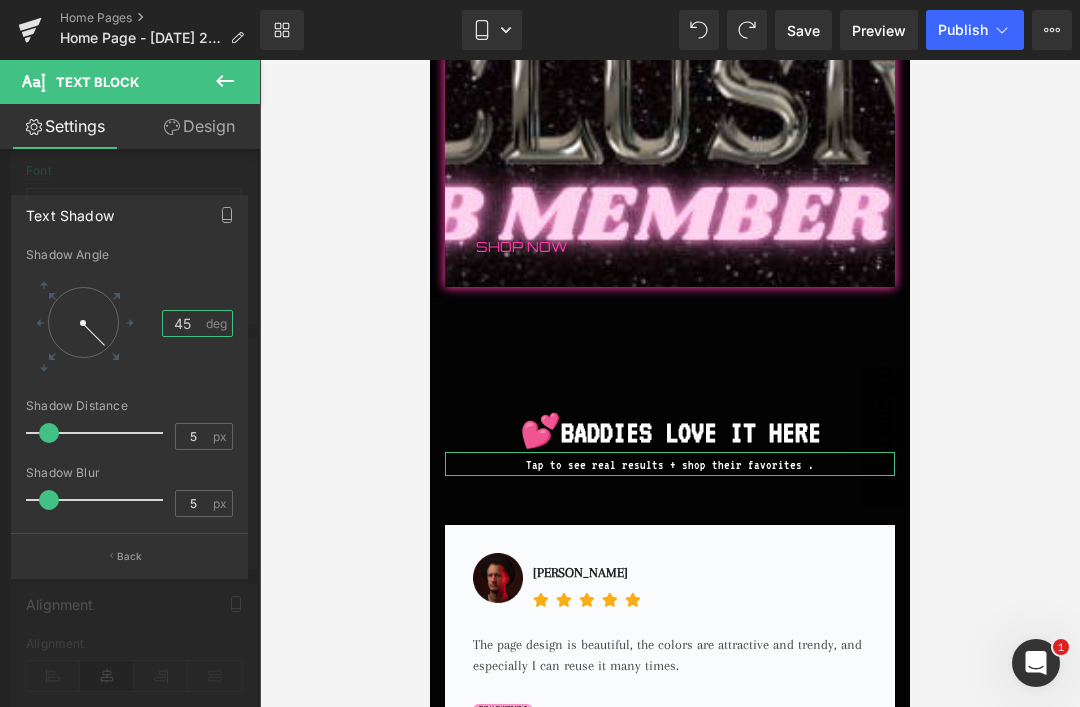 click on "45" at bounding box center [183, 323] 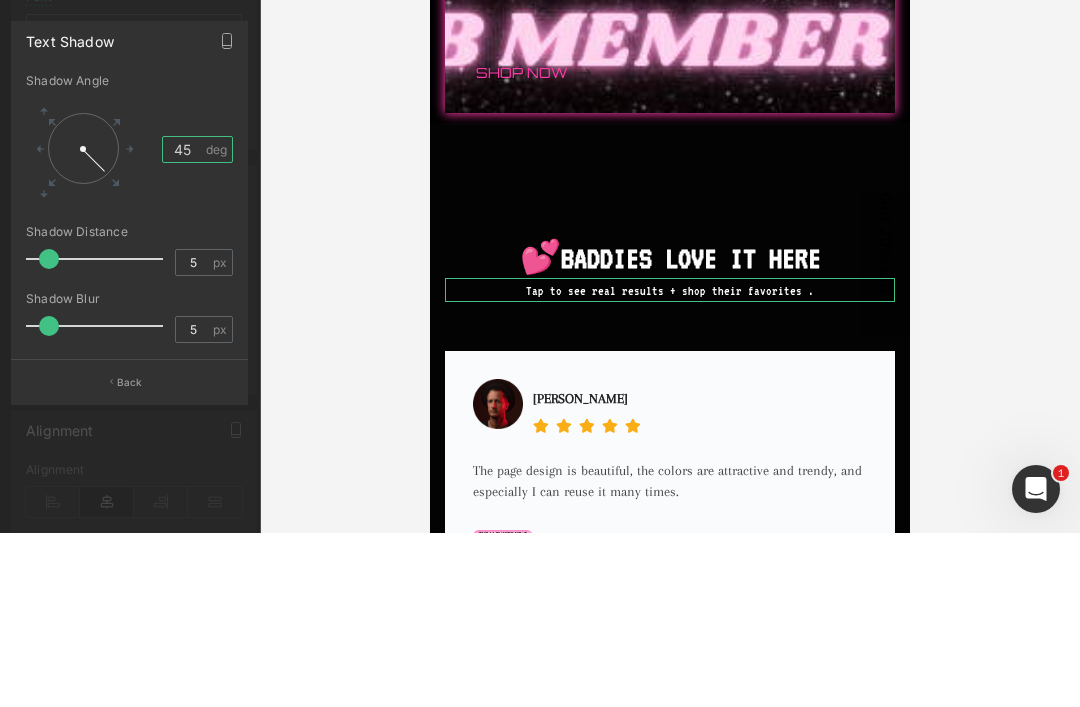 type on "4" 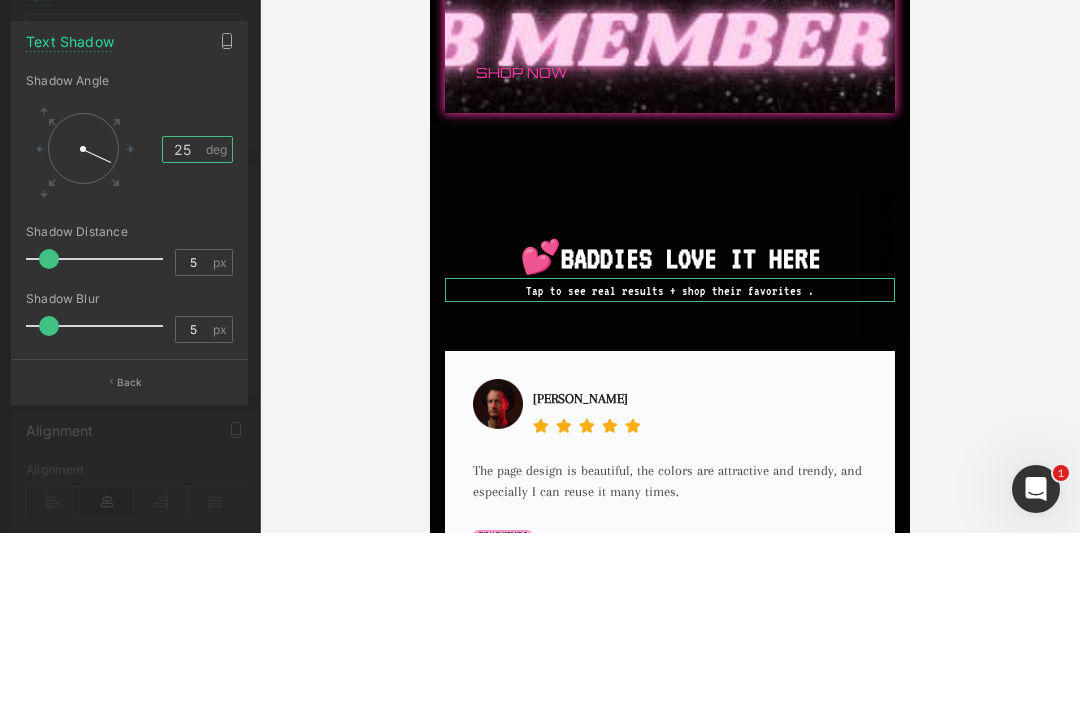 type on "25" 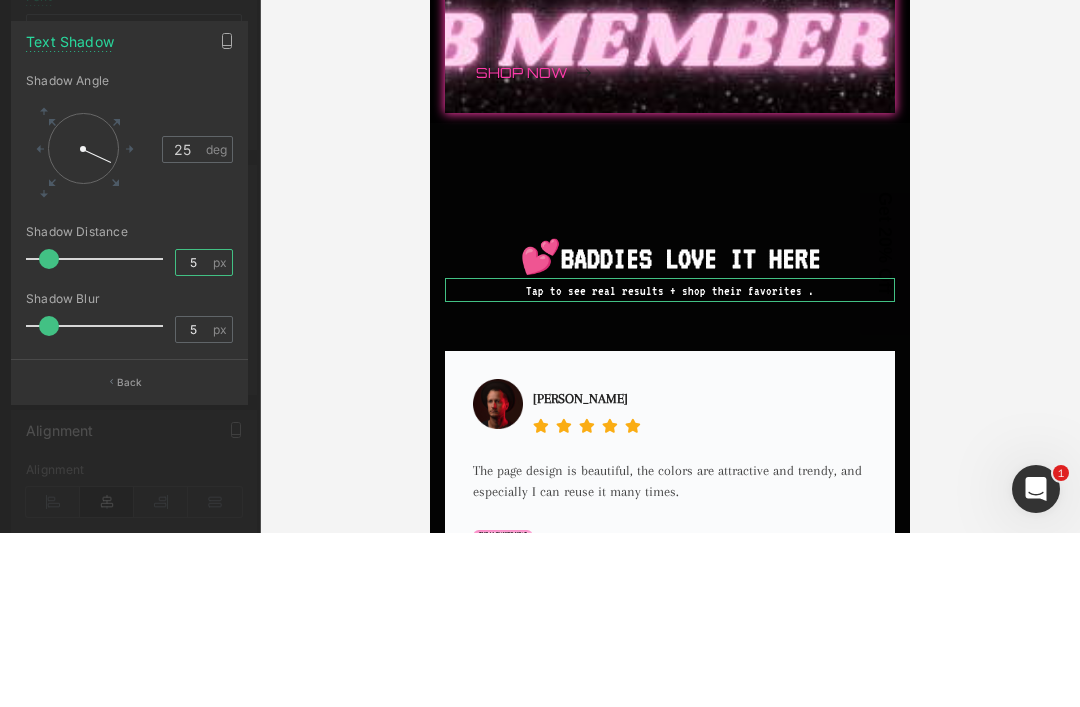 click on "5" at bounding box center (193, 436) 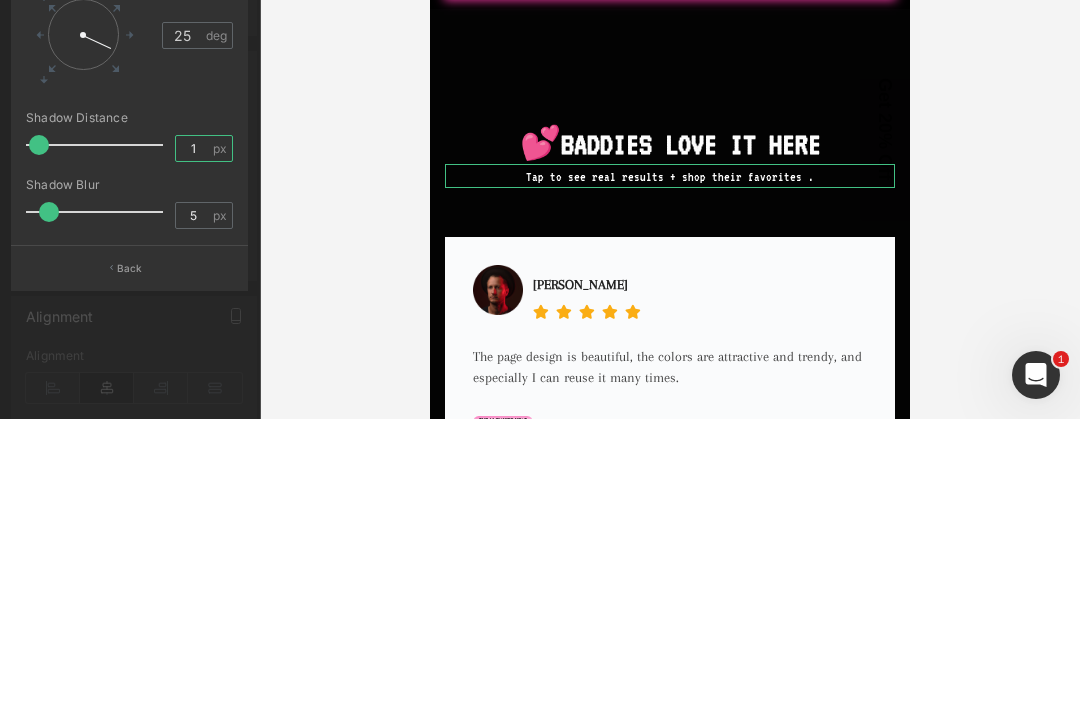 type on "1" 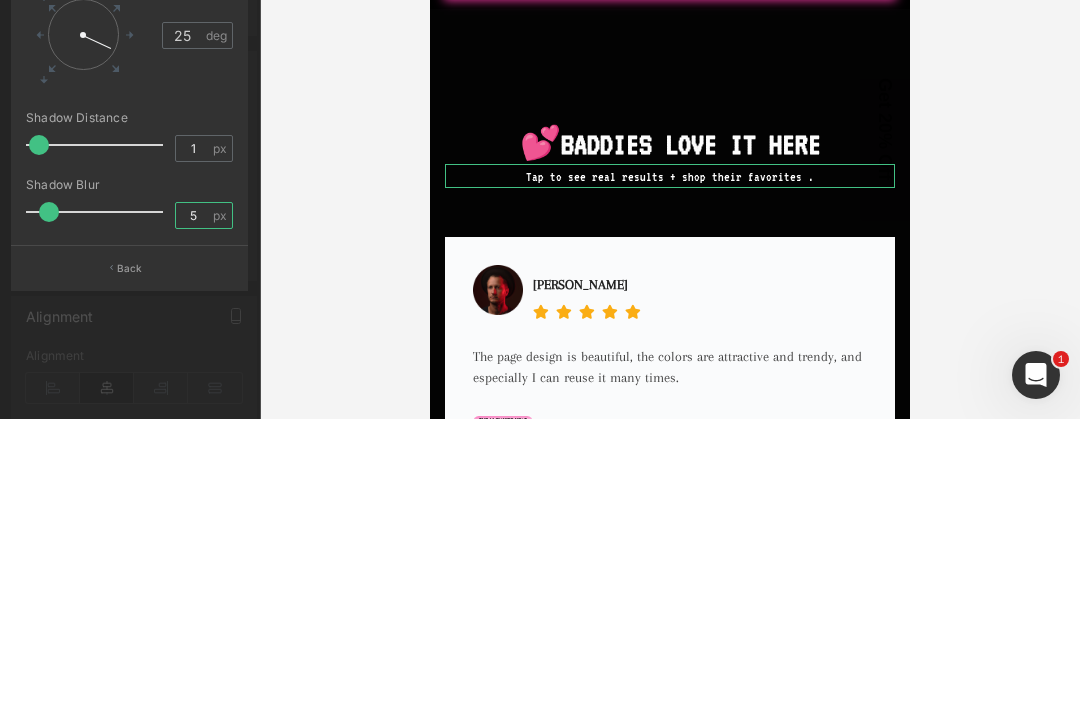 click on "5" at bounding box center [193, 503] 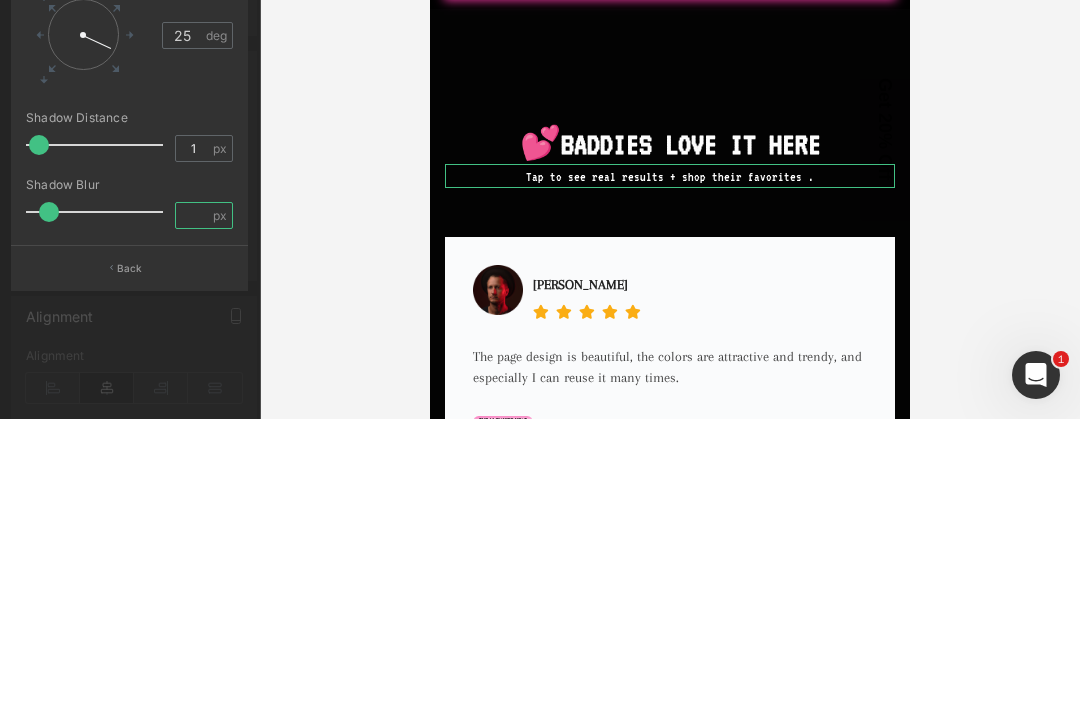 type on "1" 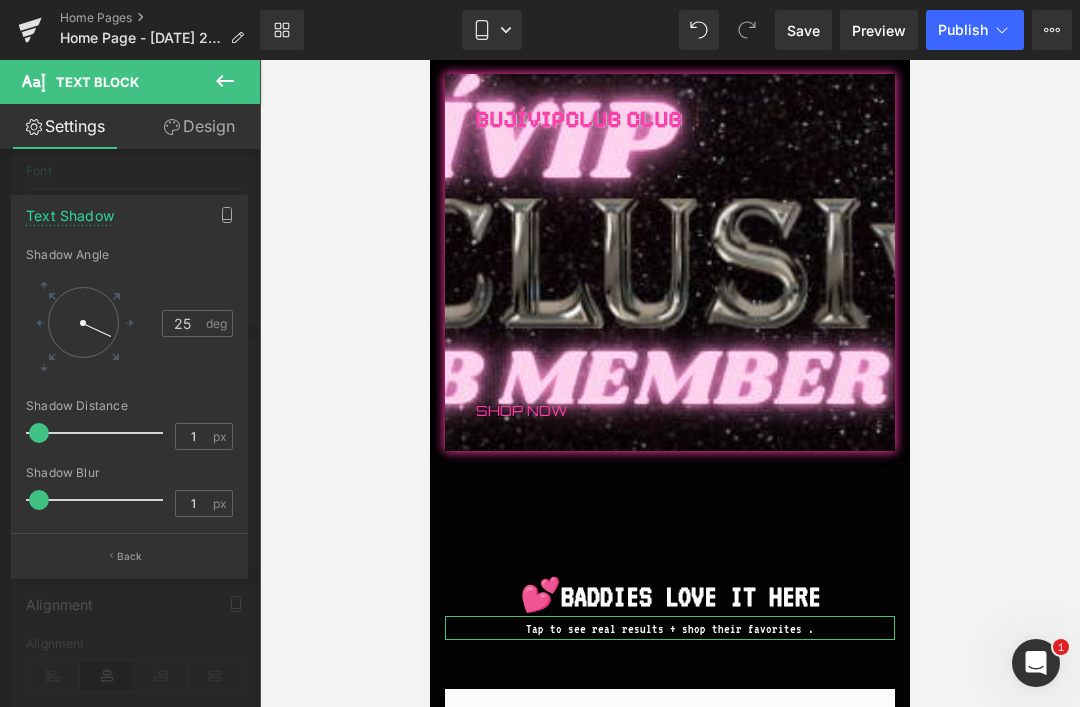 scroll, scrollTop: 1783, scrollLeft: 0, axis: vertical 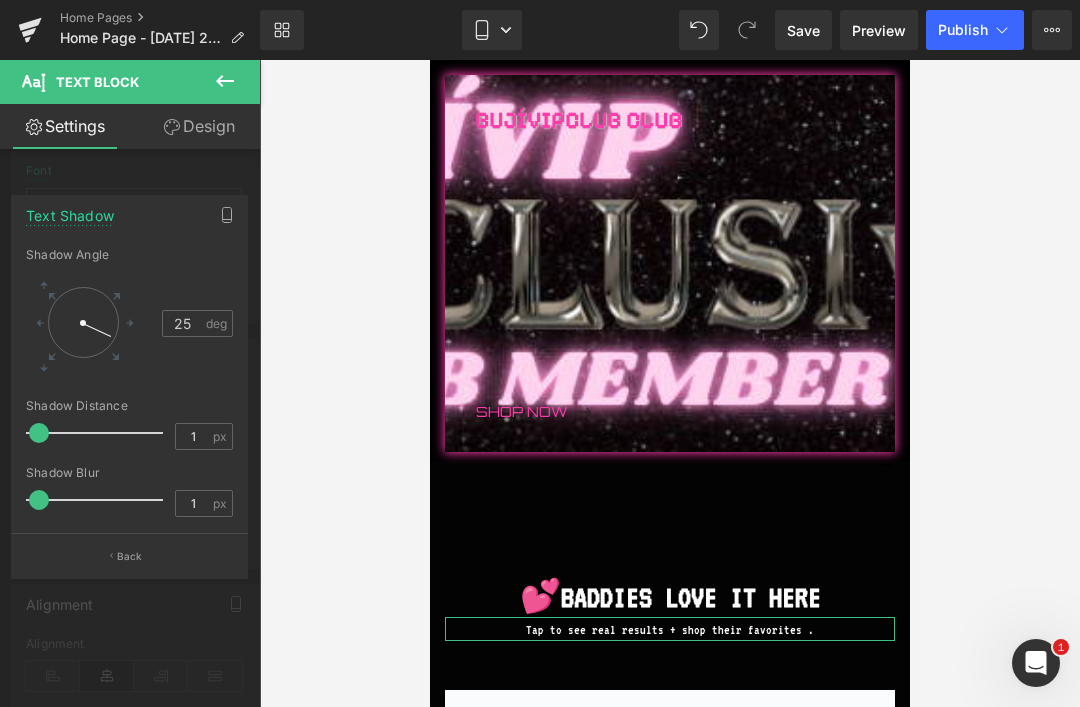 click on "Back" at bounding box center [129, 555] 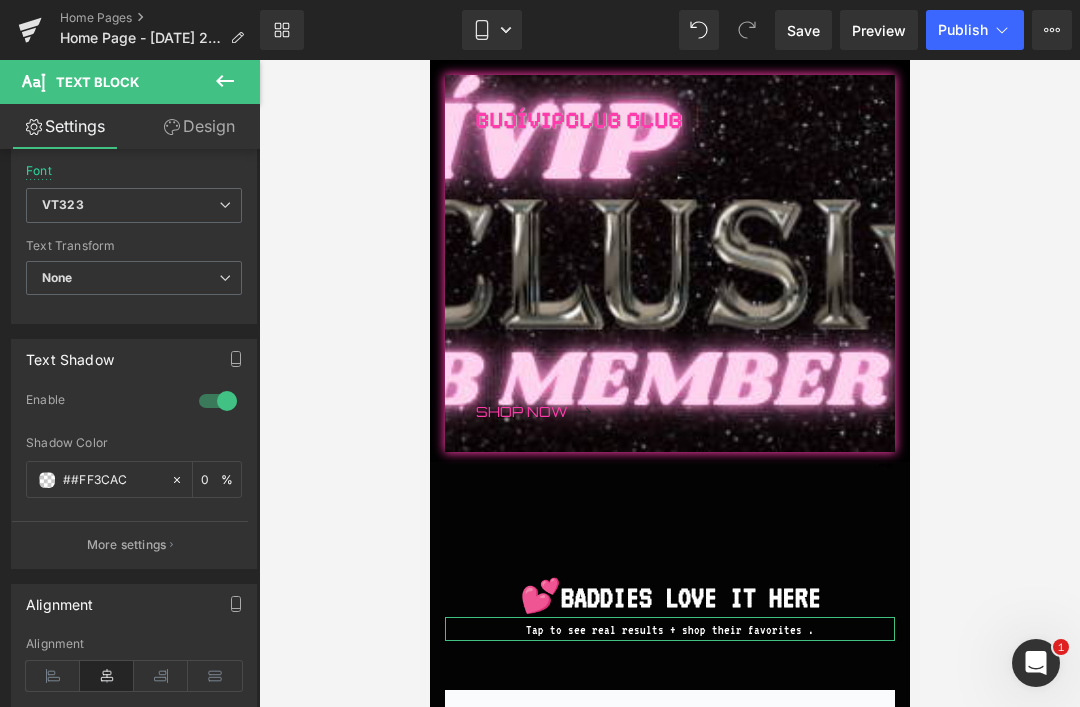 click at bounding box center (47, 480) 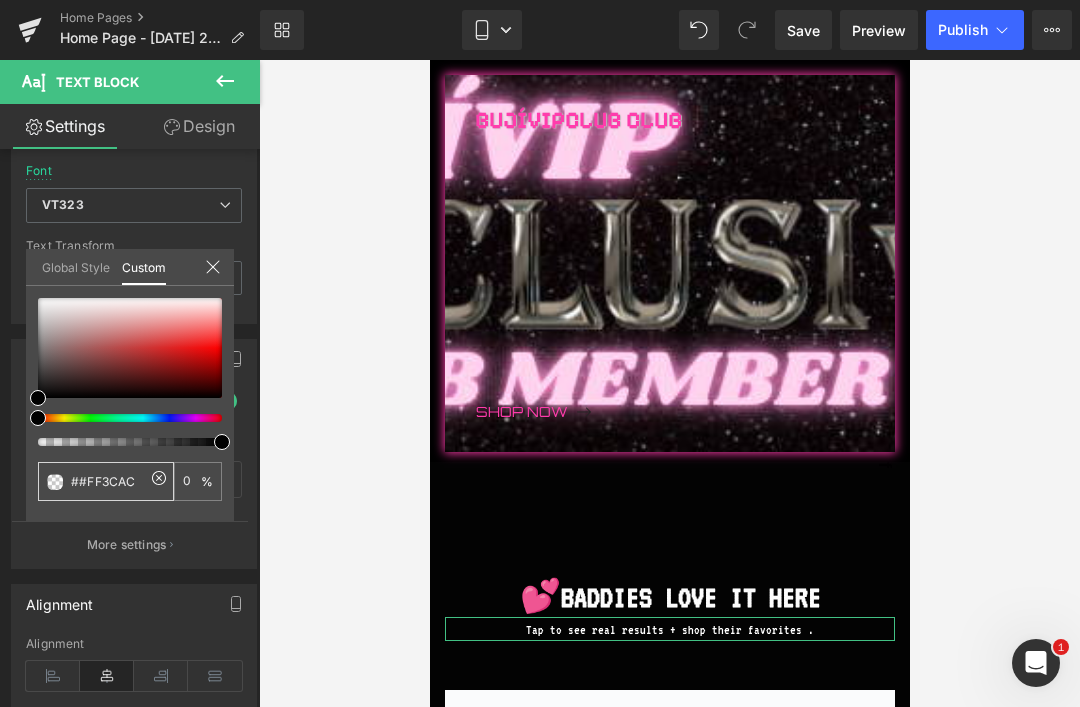 click on "##FF3CAC" at bounding box center (108, 481) 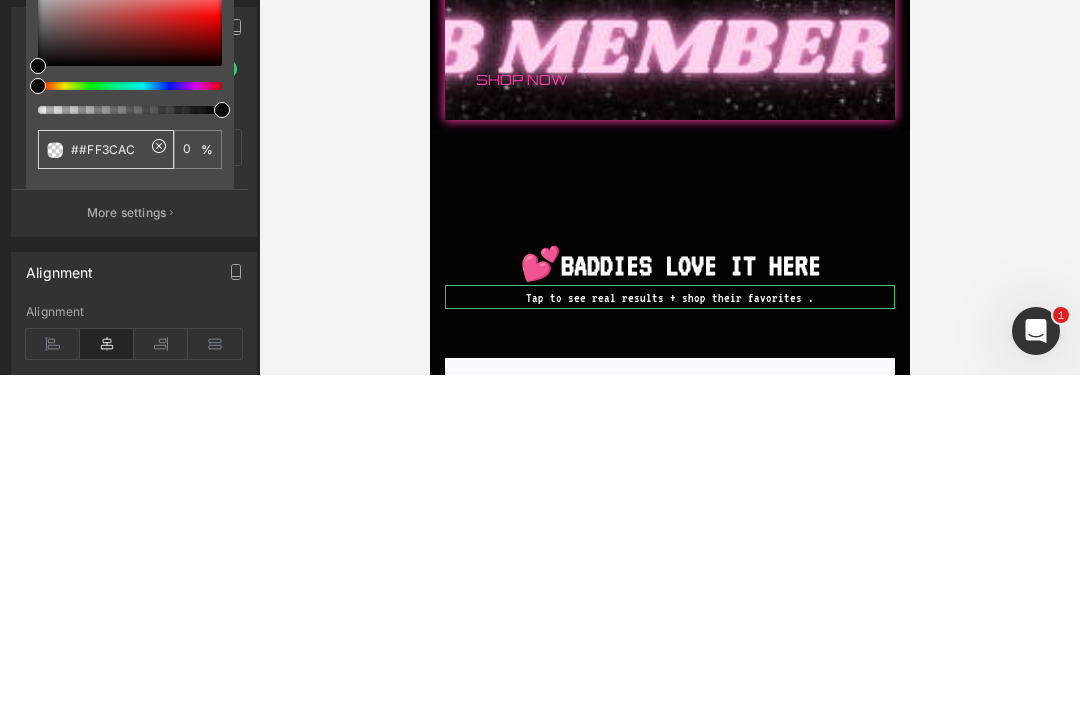 click on "##FF3CAC" at bounding box center (108, 481) 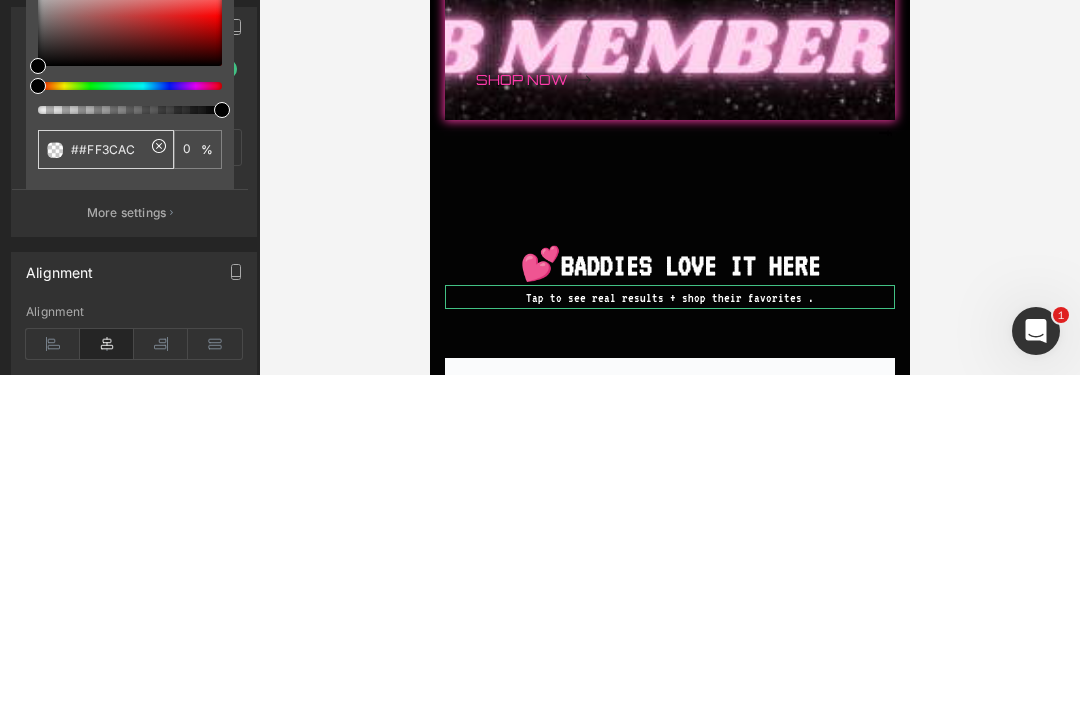 paste on "#" 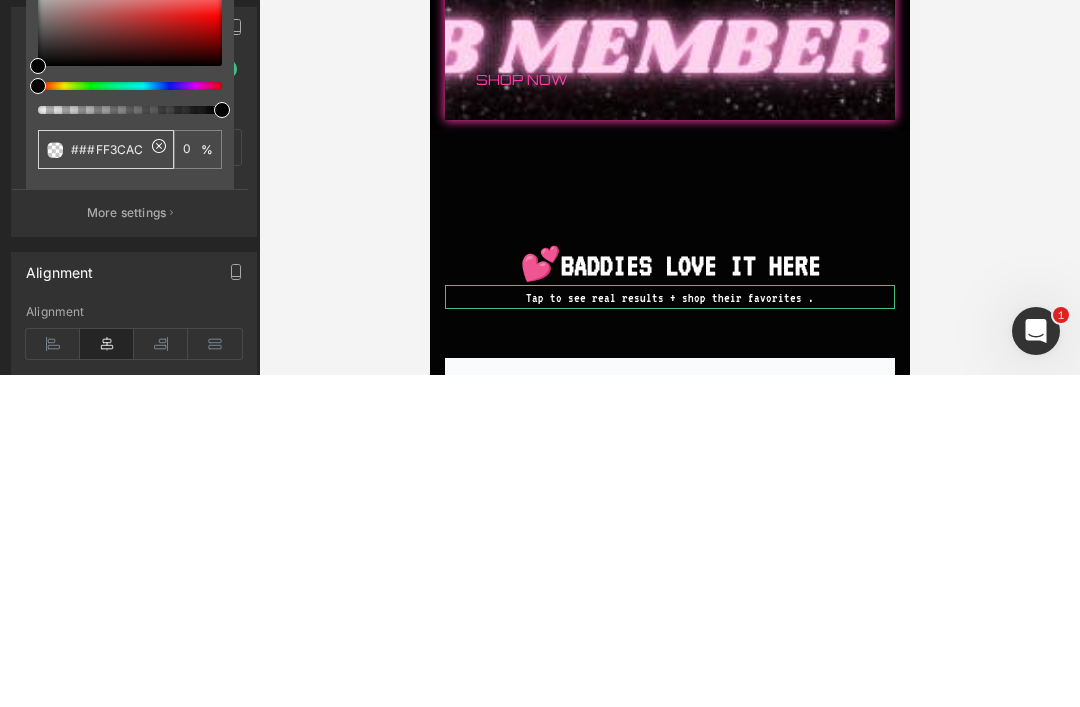 click on "###FF3CAC" at bounding box center [108, 481] 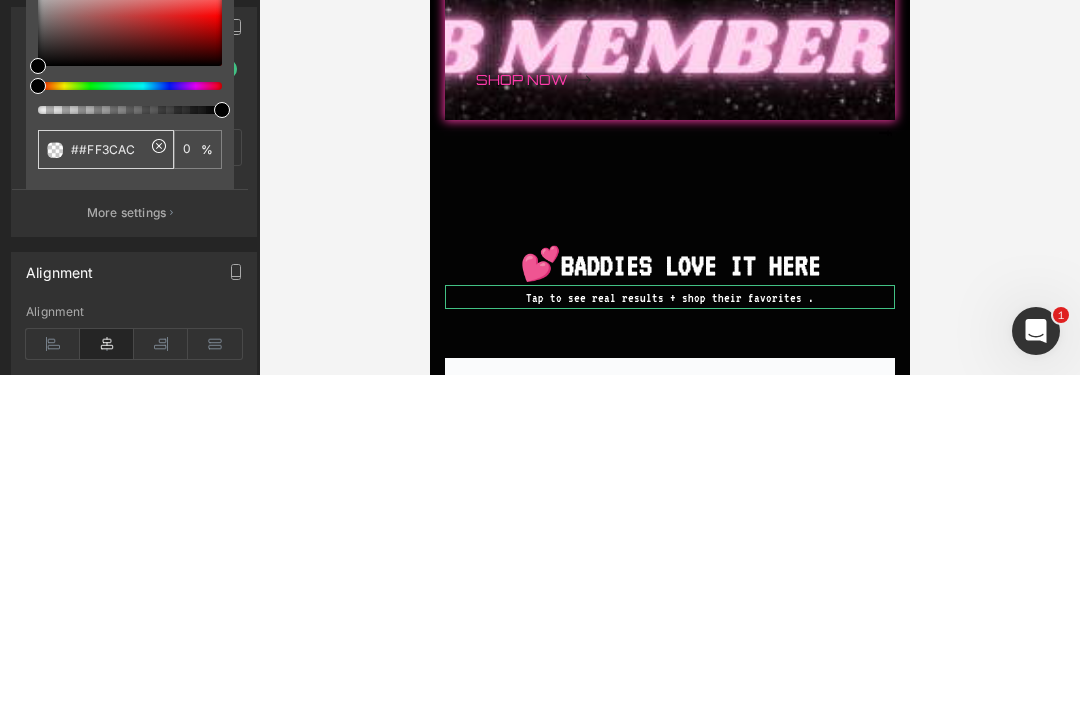 type on "#FF3CAC" 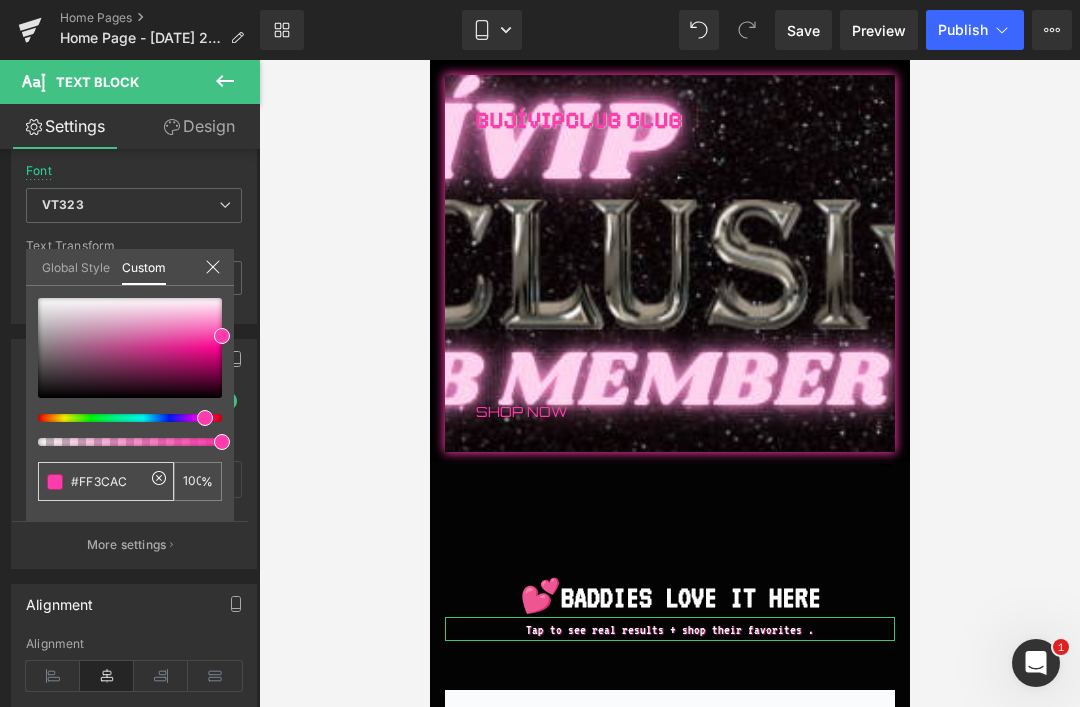 click 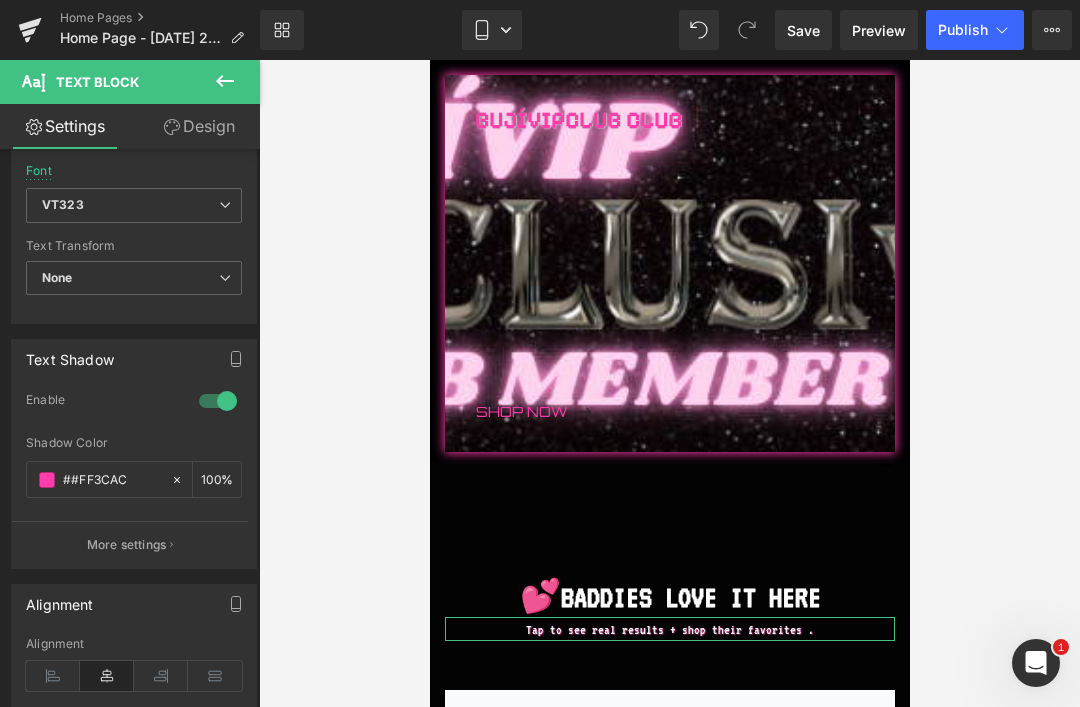 click on "Baddies Love It Here" at bounding box center (690, 597) 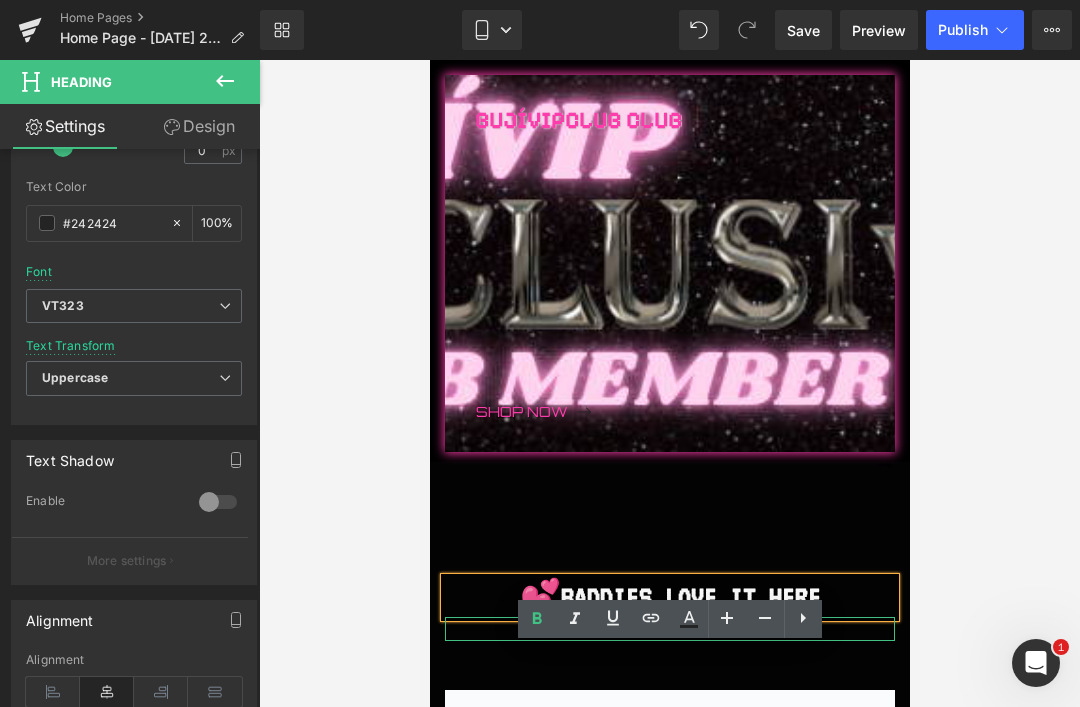 scroll, scrollTop: 577, scrollLeft: 0, axis: vertical 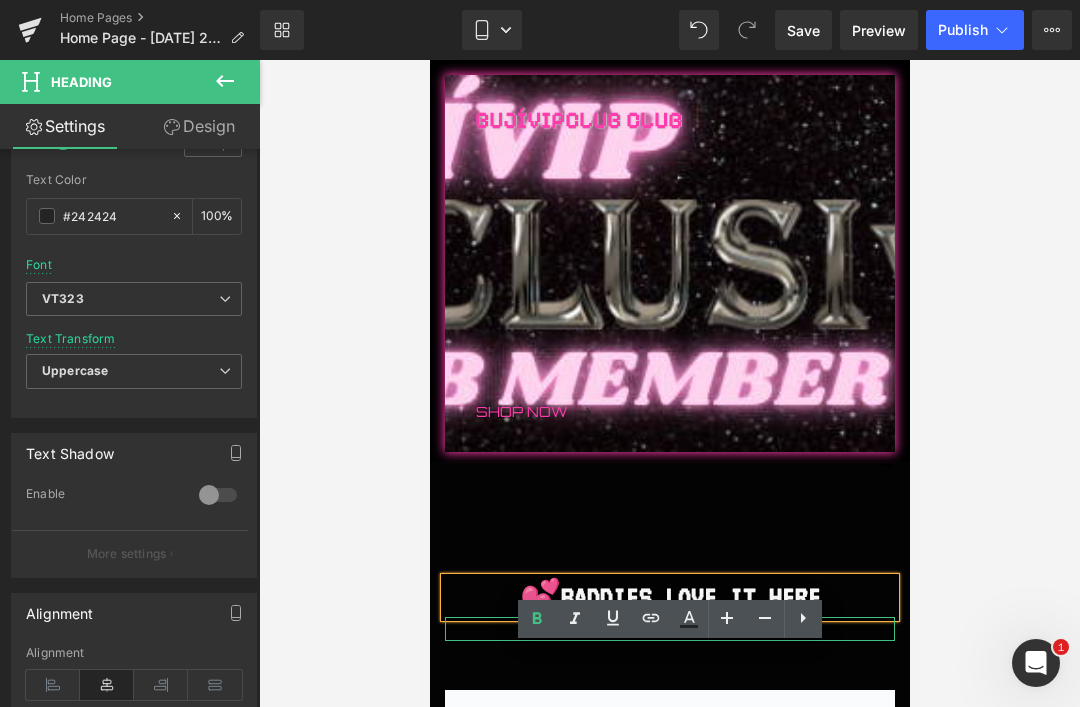 click at bounding box center [218, 495] 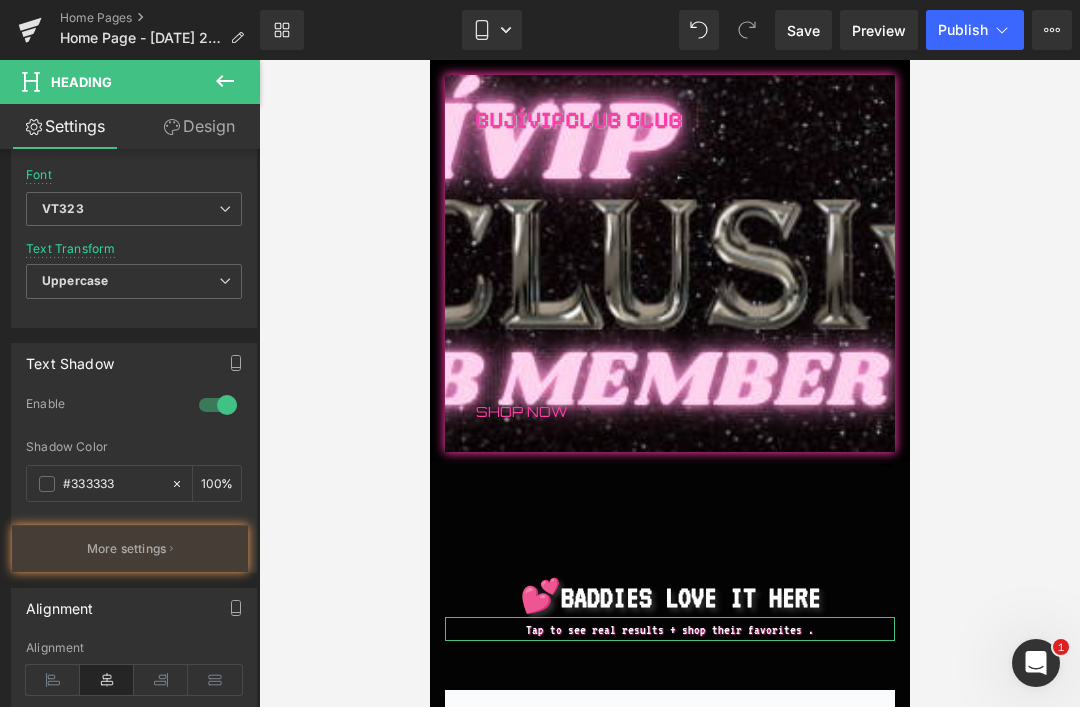 scroll, scrollTop: 694, scrollLeft: 0, axis: vertical 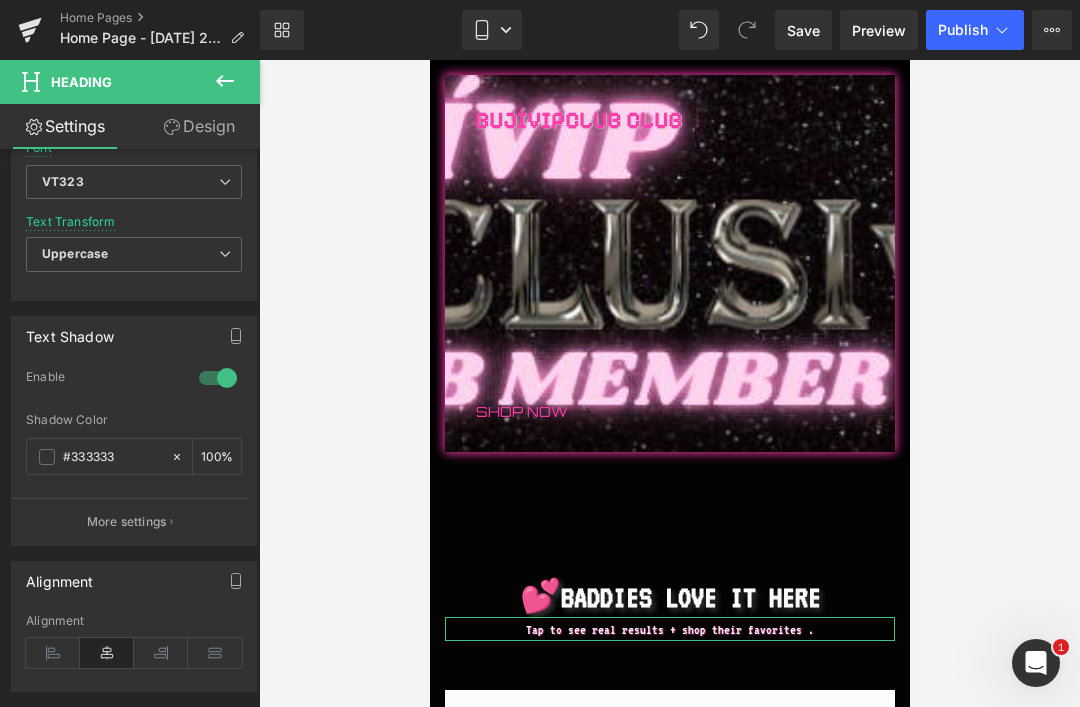 click on "#333333" at bounding box center (112, 457) 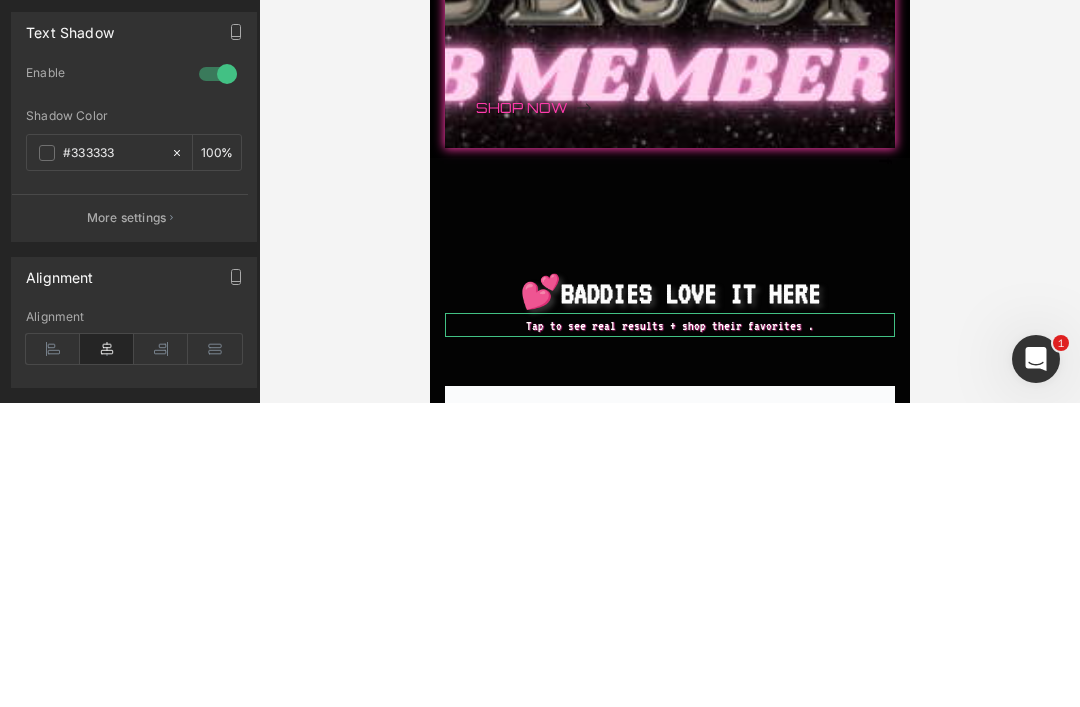 click on "#333333" at bounding box center [112, 457] 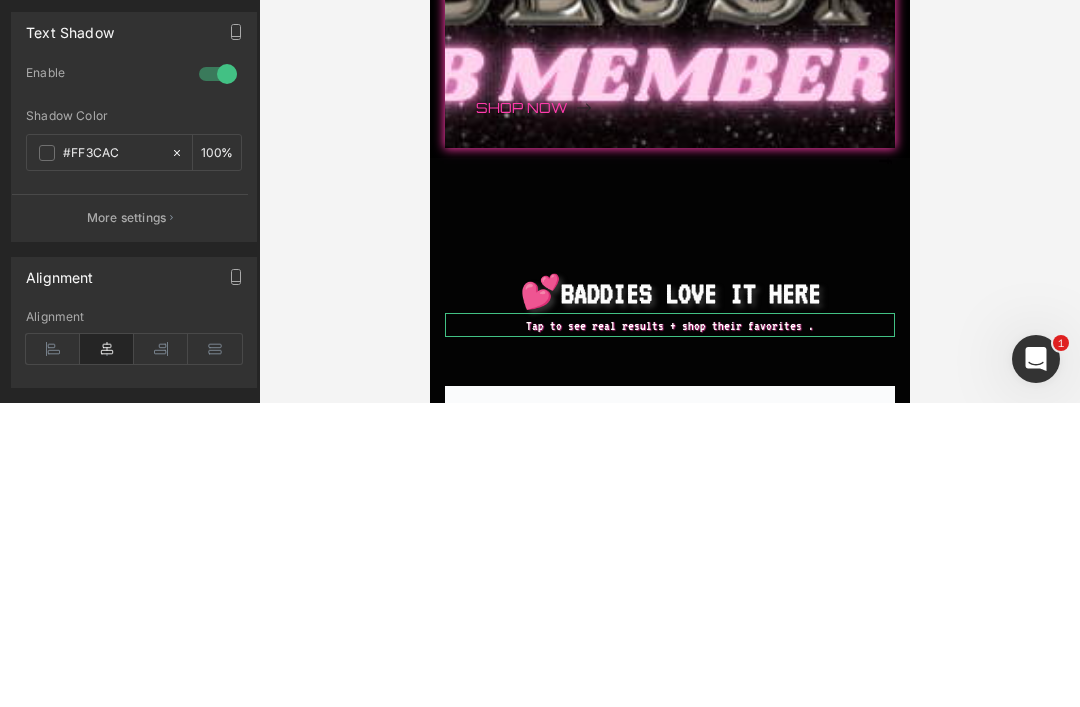 type on "#FF3CAC" 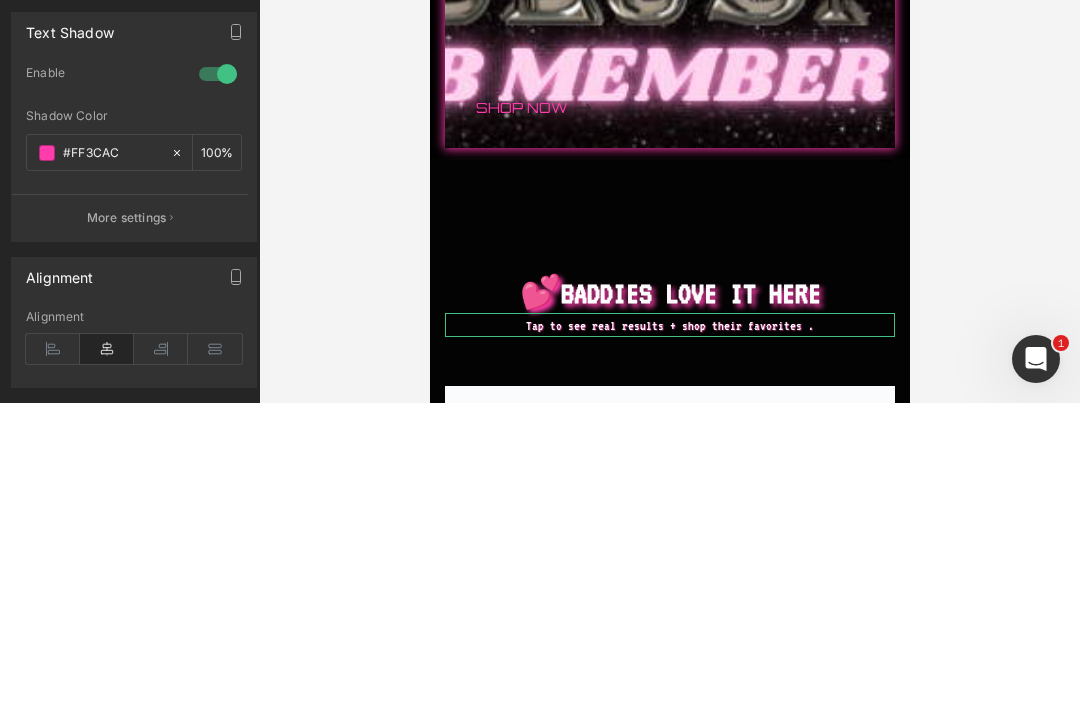 click on "More settings" at bounding box center [127, 522] 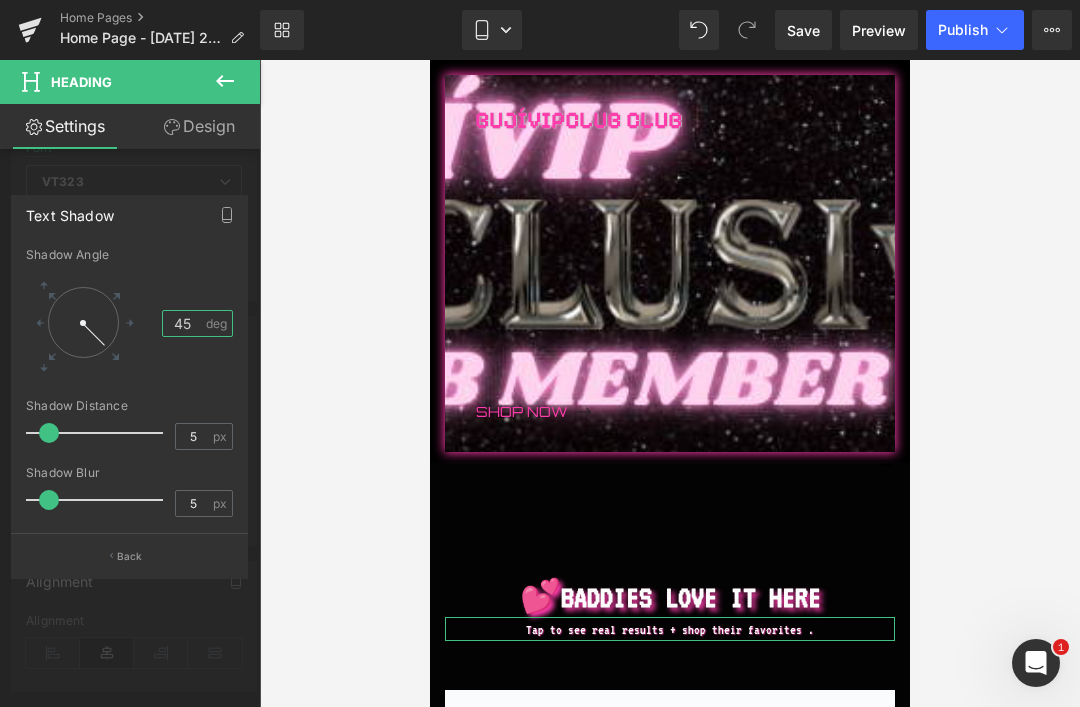 click on "45" at bounding box center [183, 323] 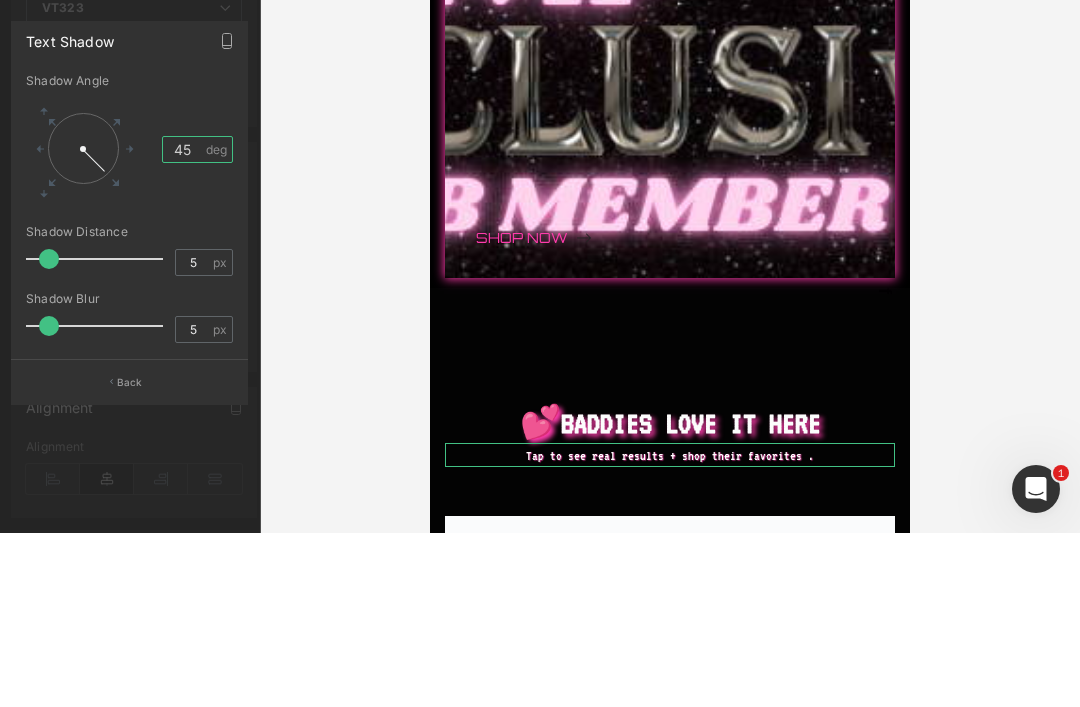 type on "4" 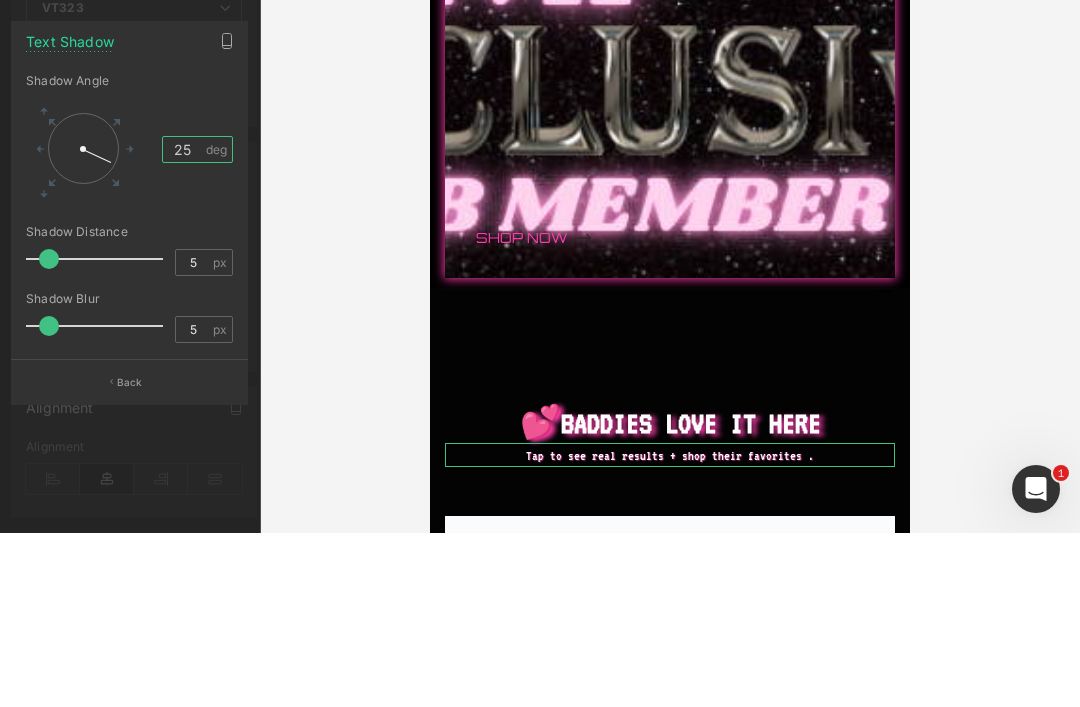 type on "25" 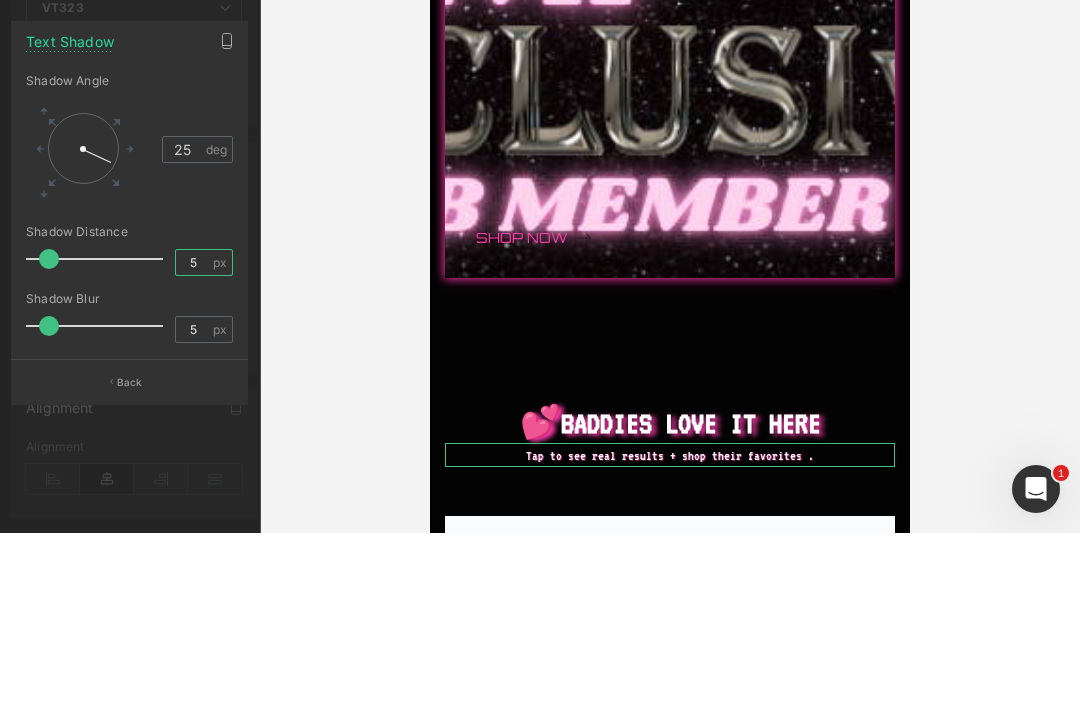 click on "5" at bounding box center [193, 436] 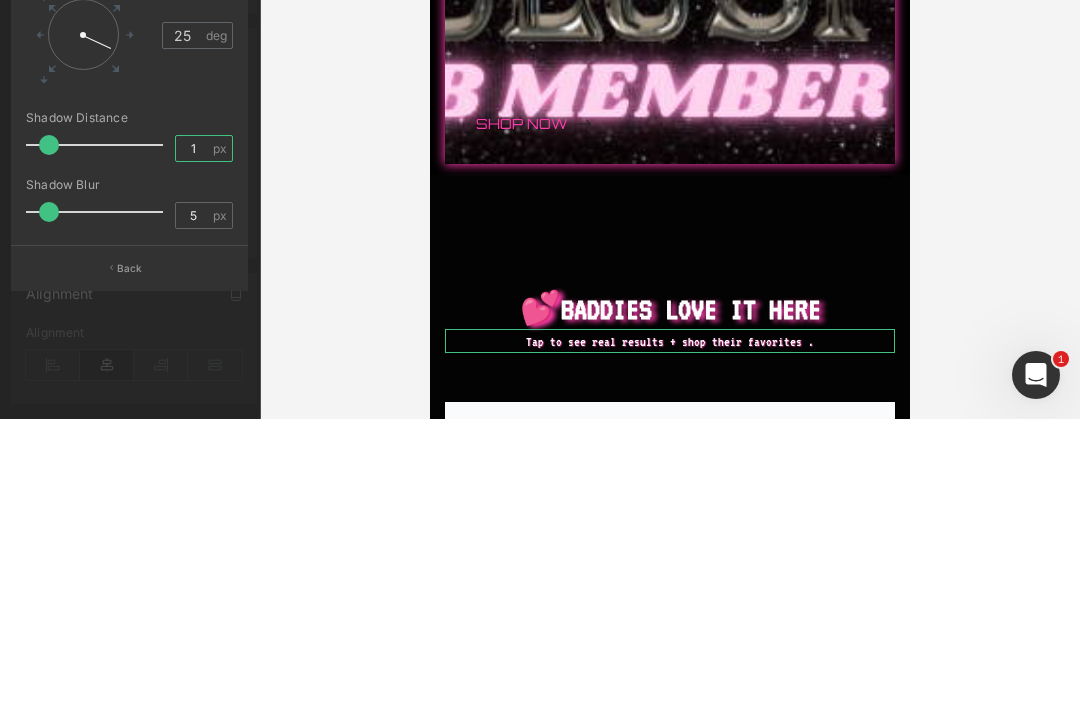 type on "1" 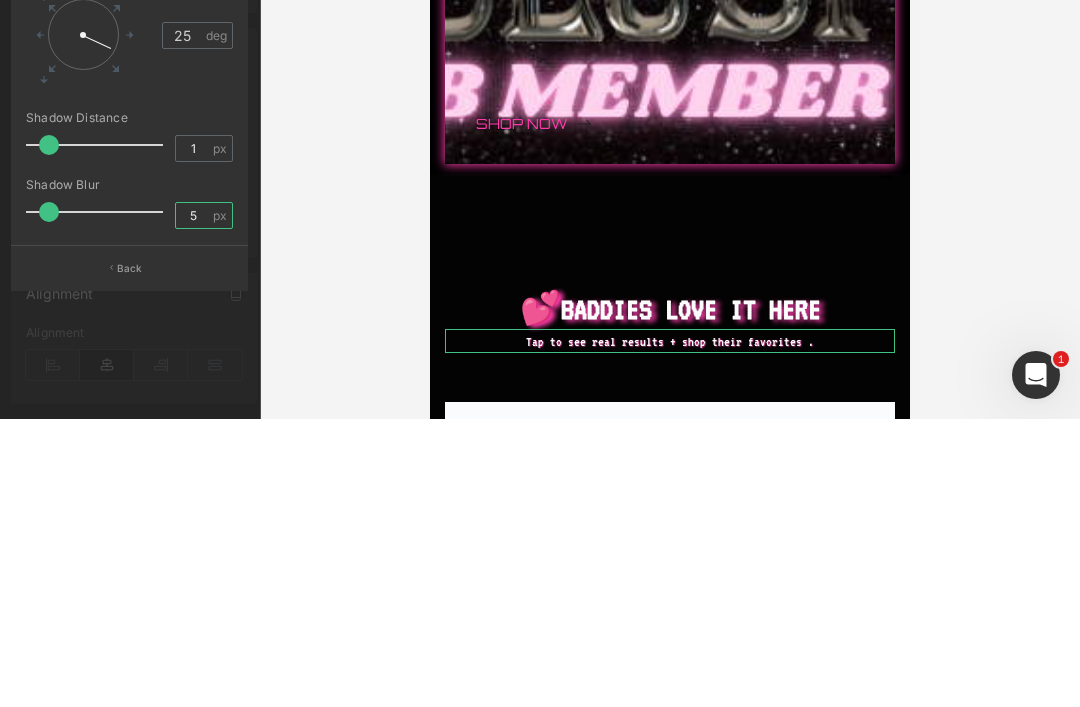 click on "5" at bounding box center [193, 503] 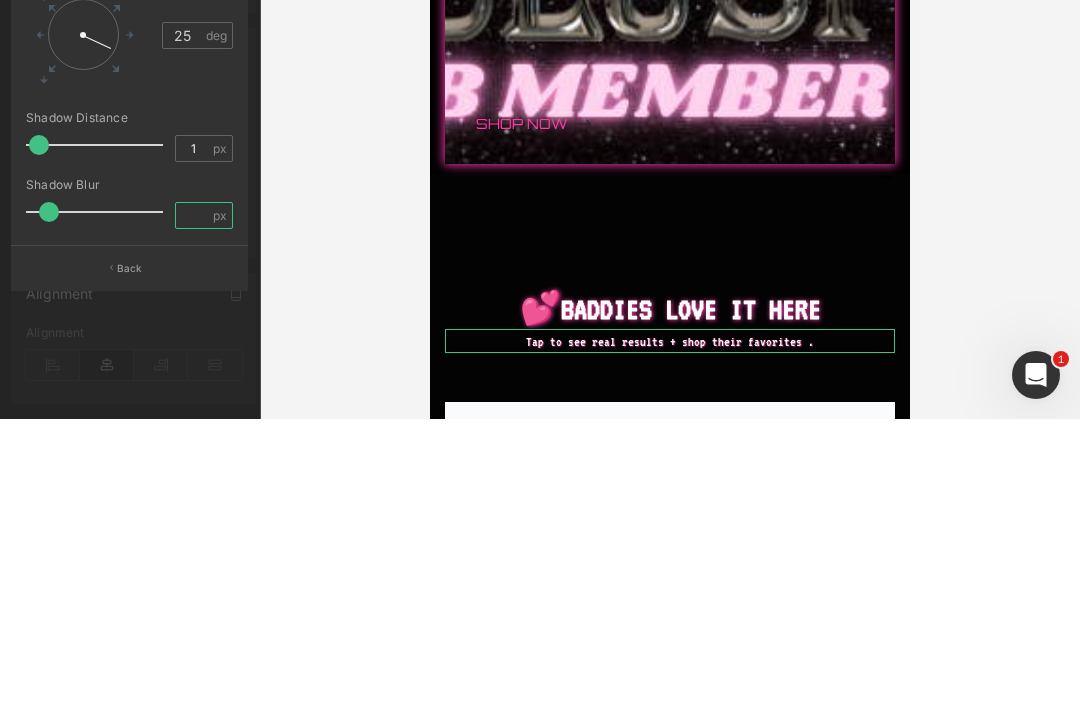type on "1" 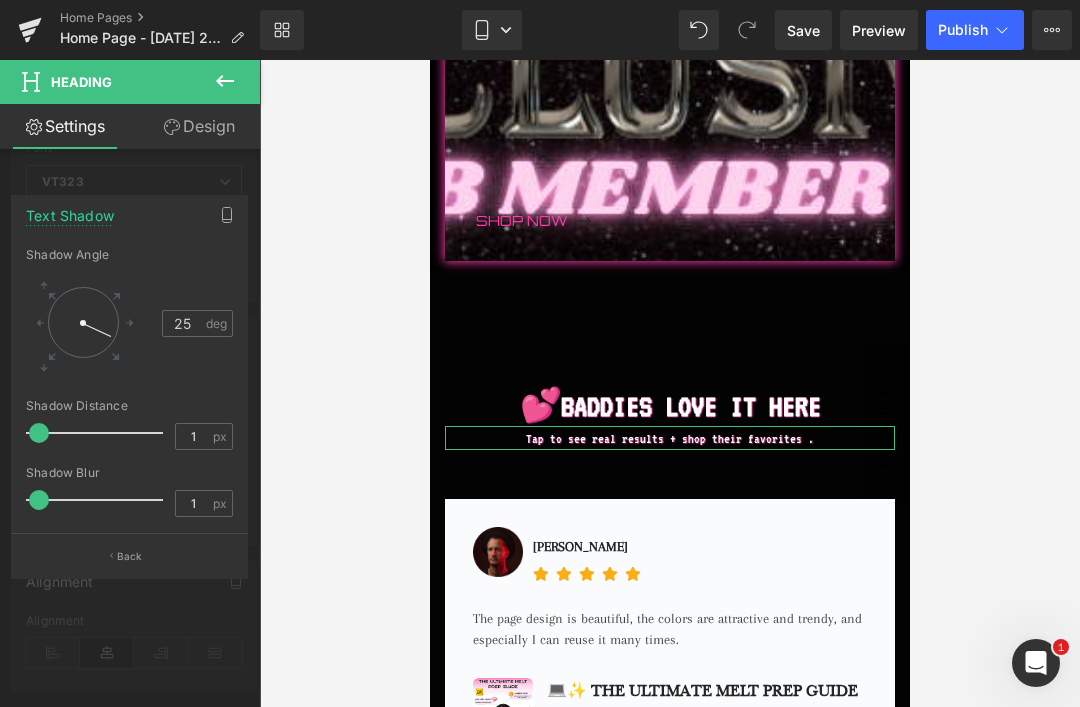scroll, scrollTop: 1987, scrollLeft: 0, axis: vertical 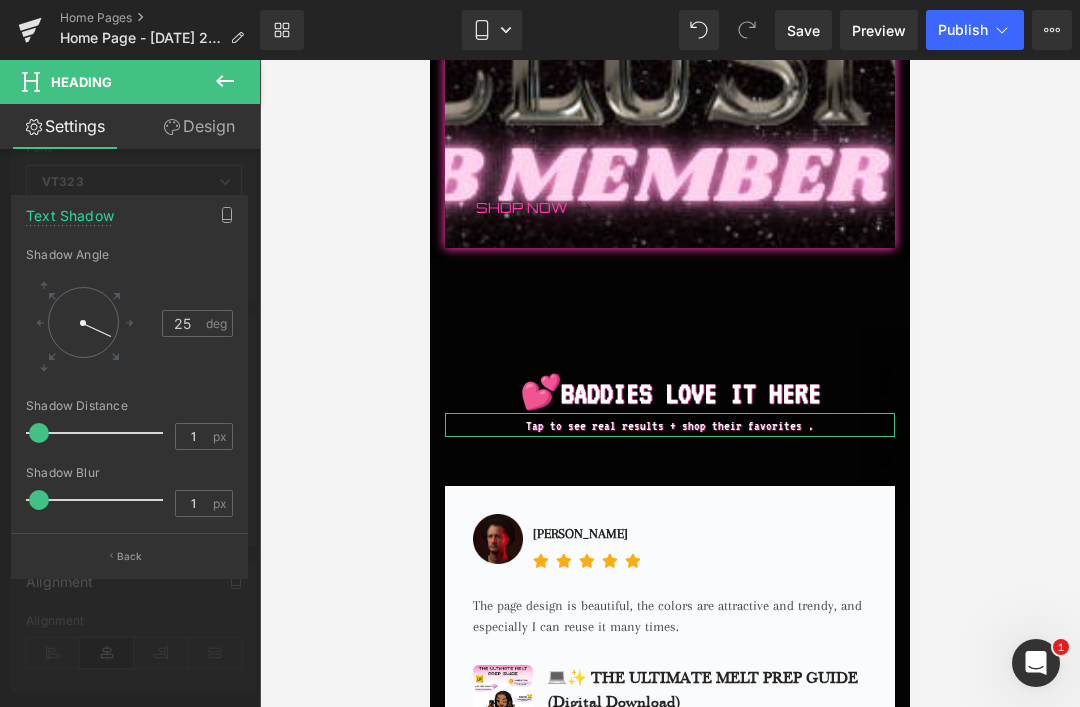 click on "Back" at bounding box center [129, 555] 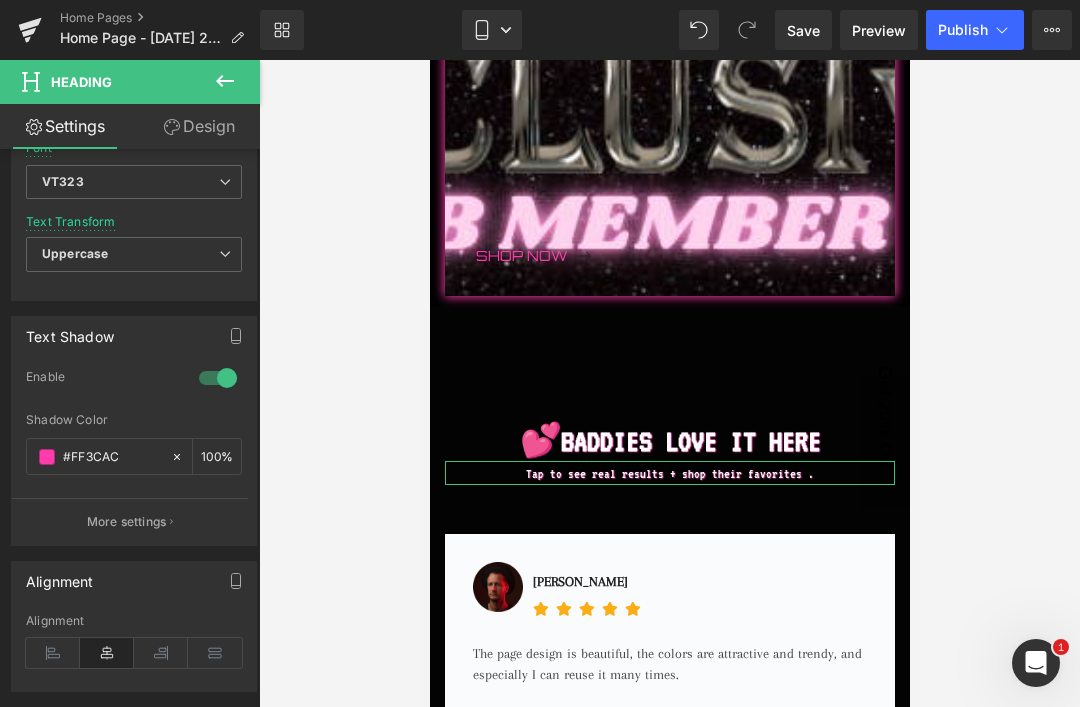 scroll, scrollTop: 1934, scrollLeft: 0, axis: vertical 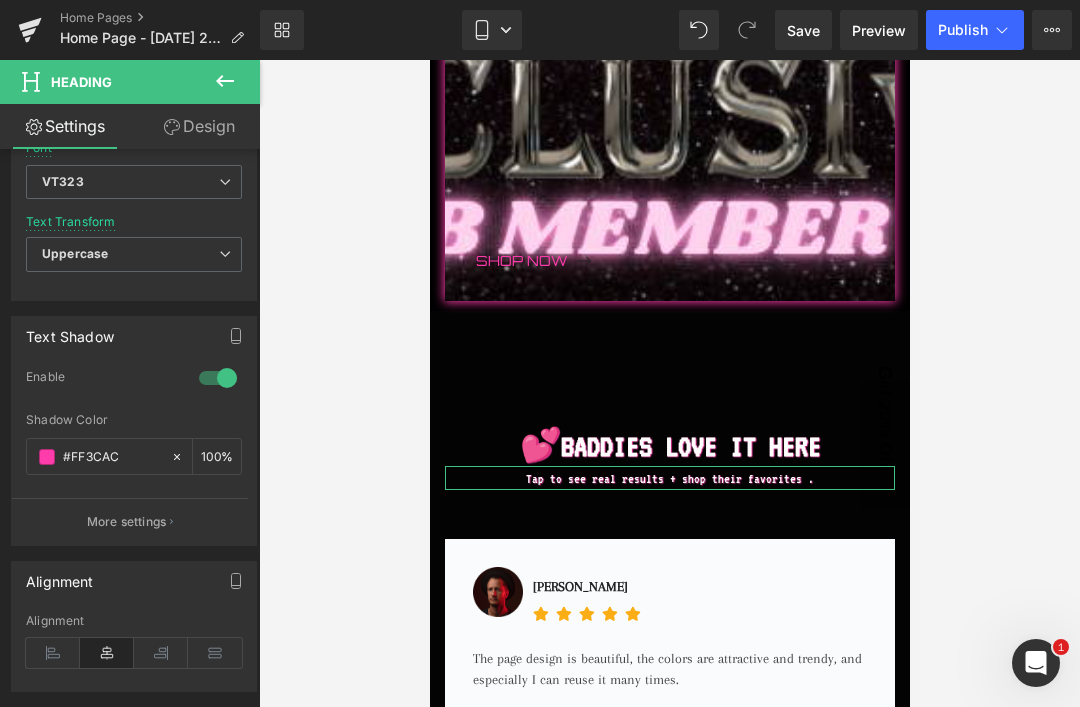 click at bounding box center (669, 383) 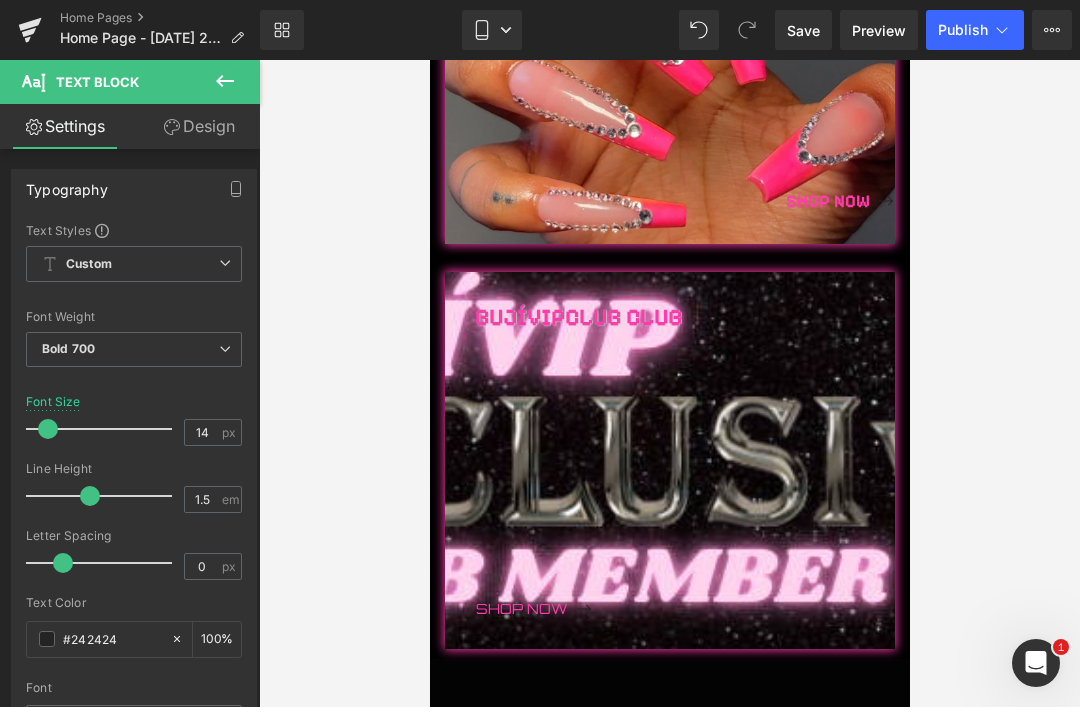 scroll, scrollTop: 1585, scrollLeft: 0, axis: vertical 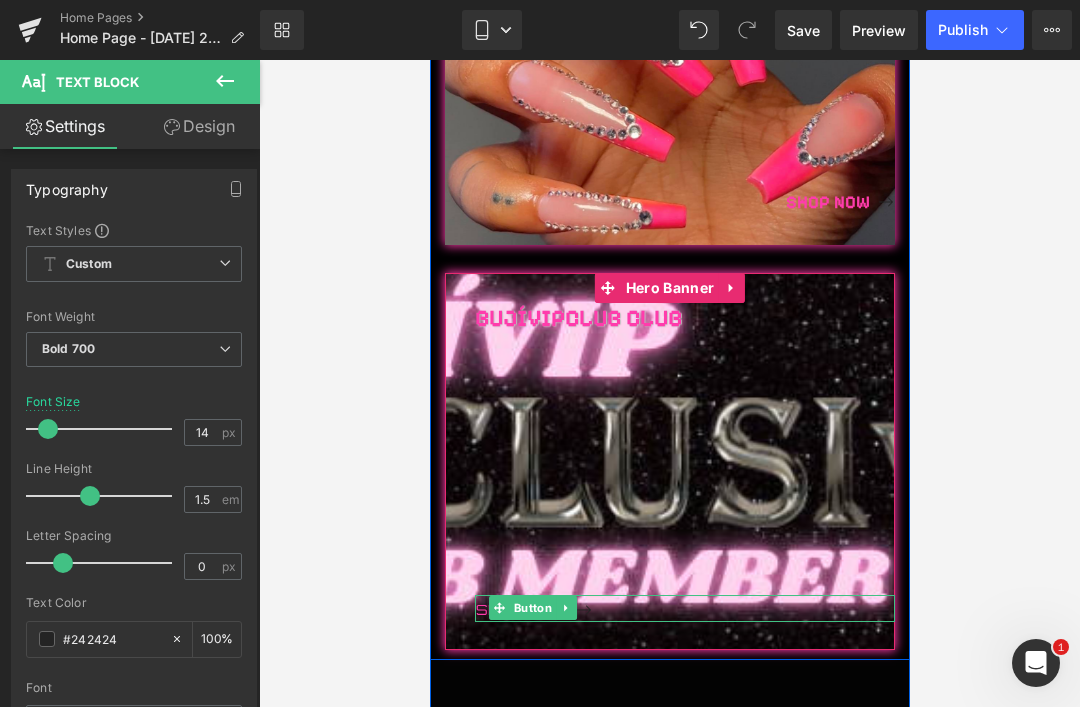 click 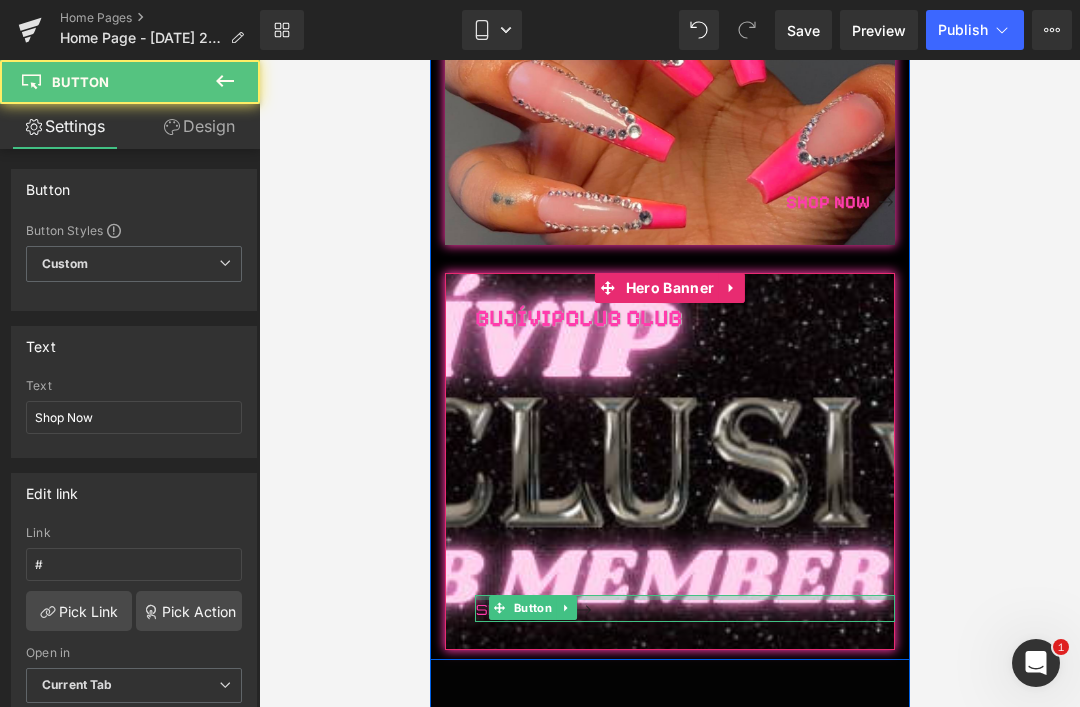 click at bounding box center (684, 597) 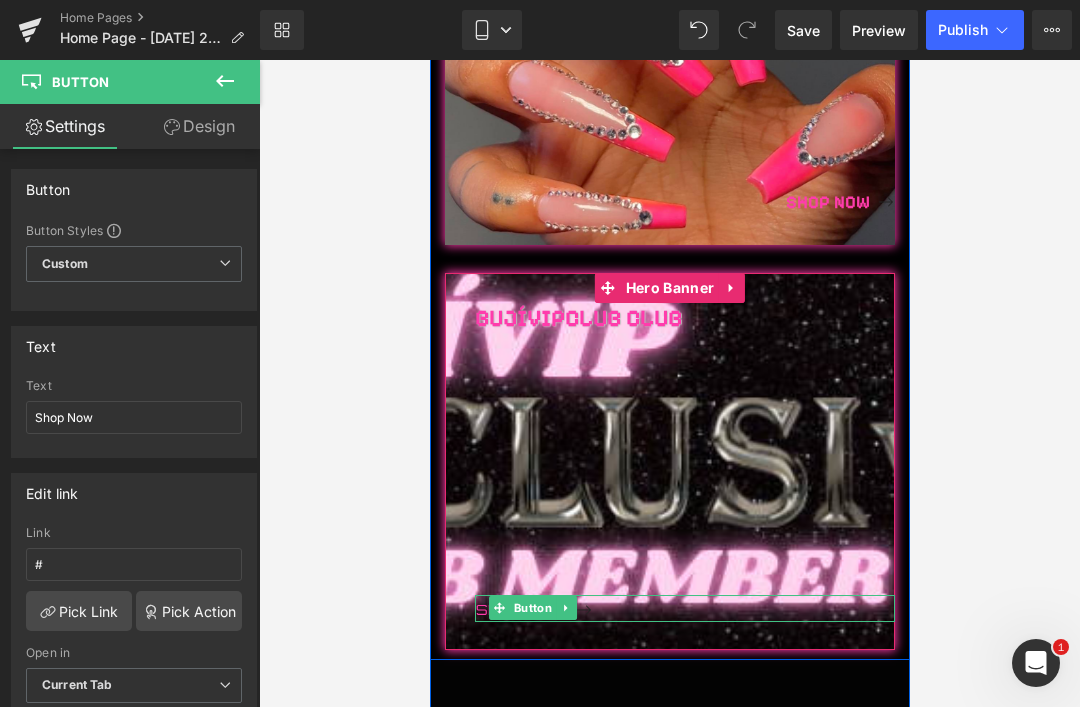 click on "Shop Now" at bounding box center (533, 609) 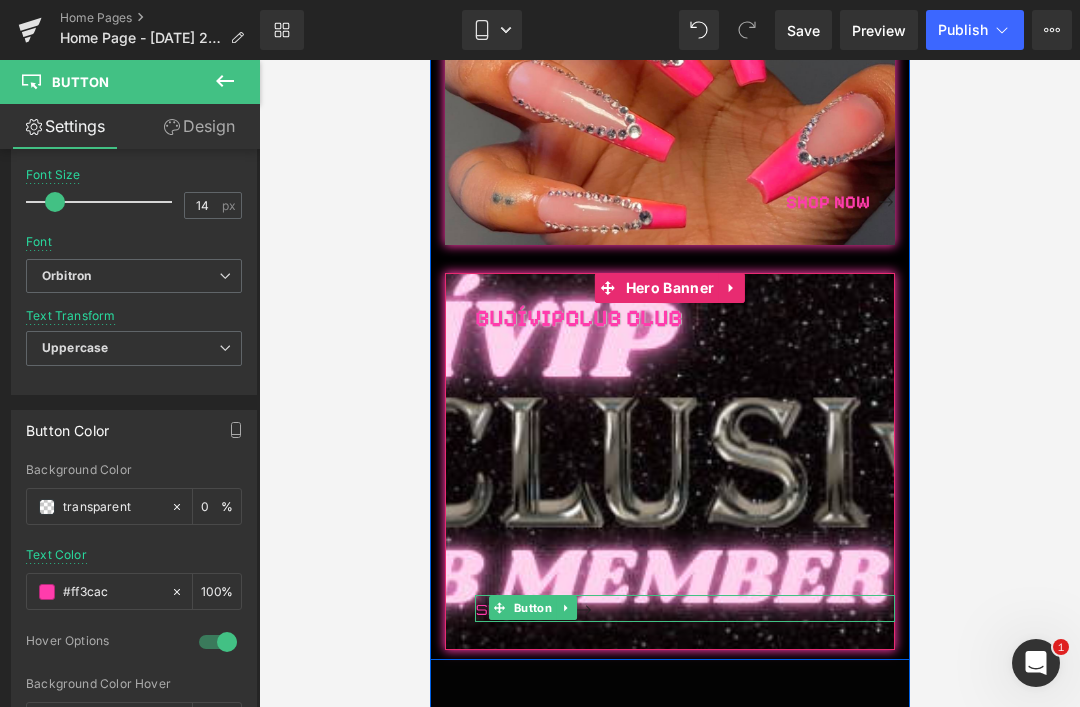 scroll, scrollTop: 731, scrollLeft: 0, axis: vertical 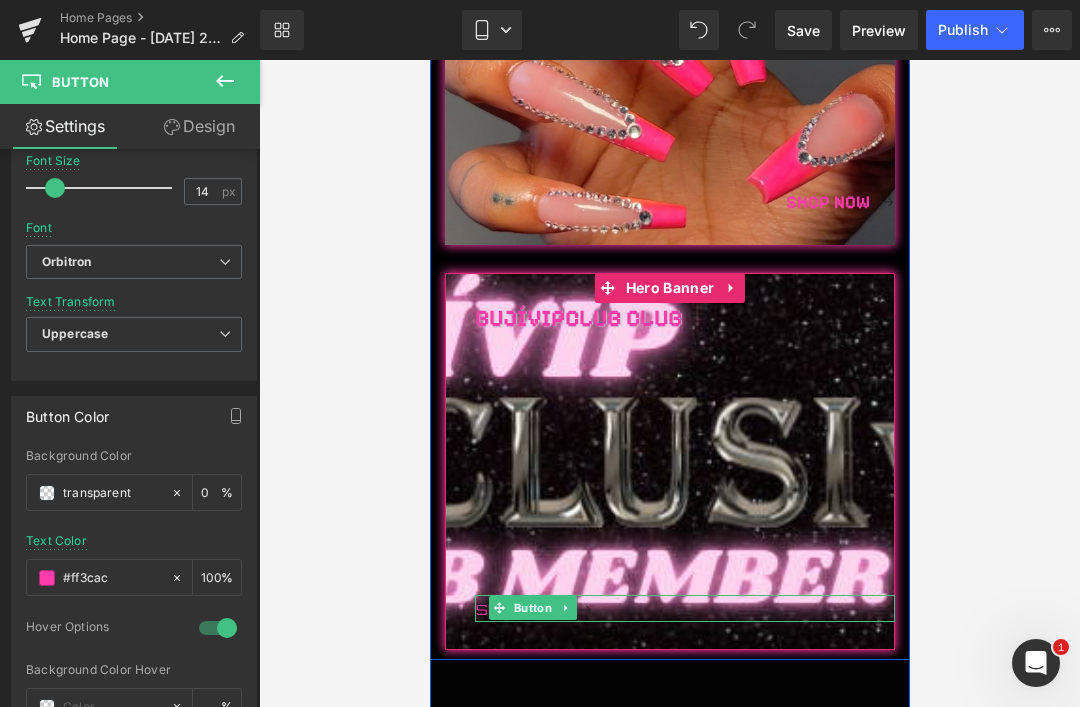 click on "Orbitron" at bounding box center (134, 262) 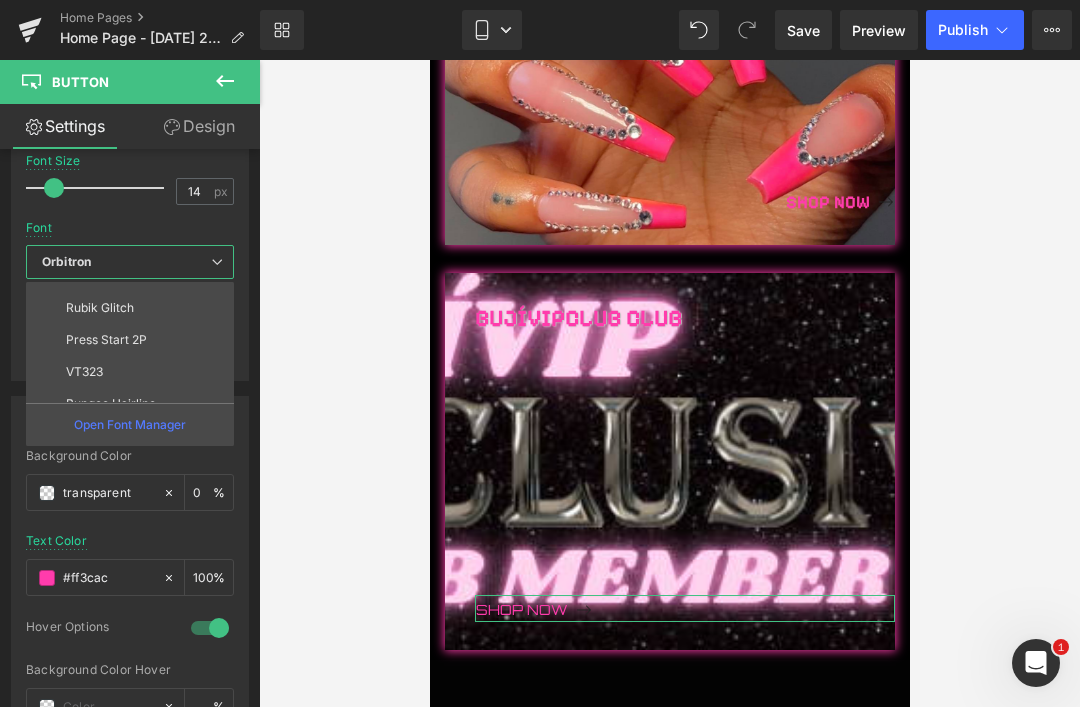 scroll, scrollTop: 276, scrollLeft: 0, axis: vertical 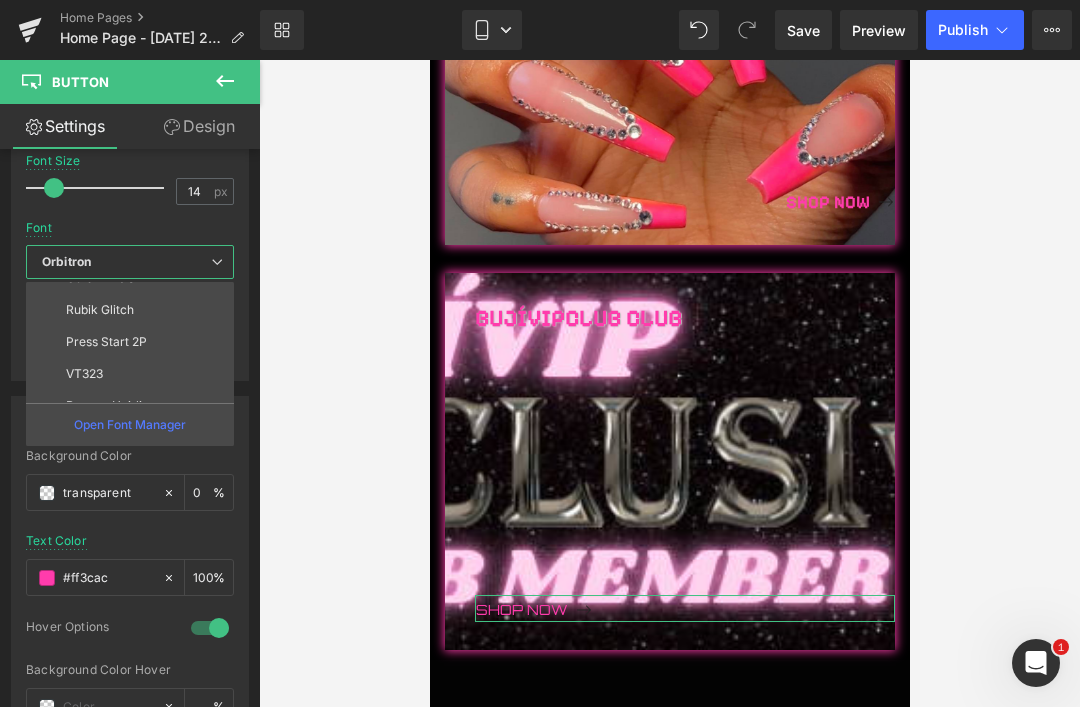 click on "Press Start 2P" at bounding box center (106, 342) 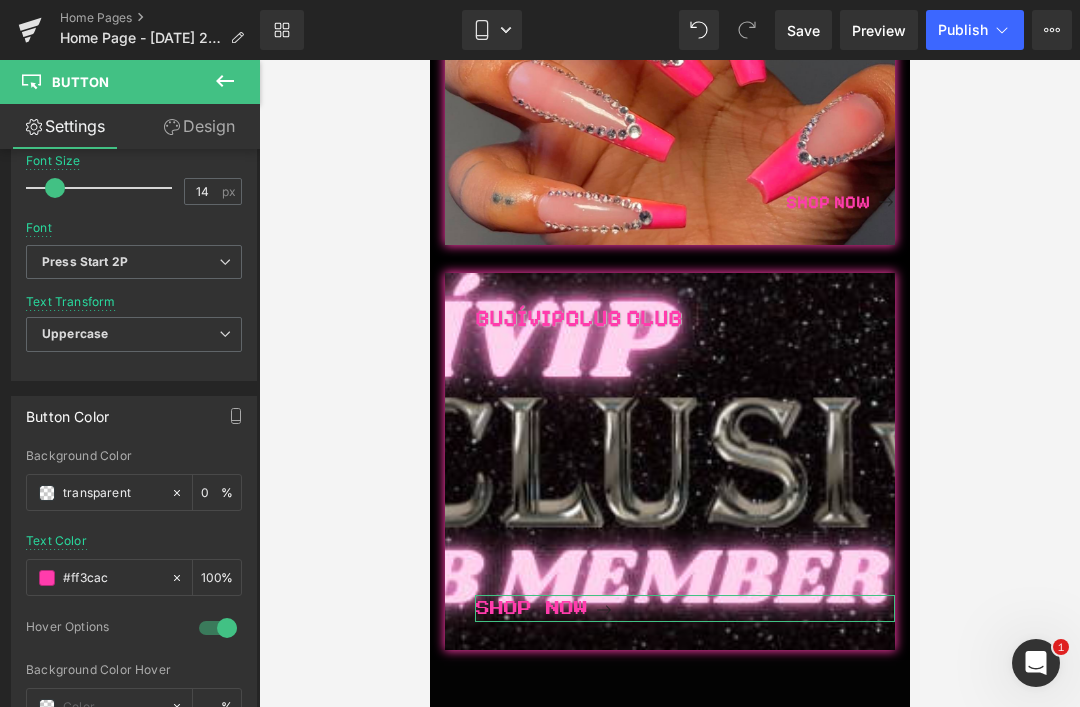 click on "Press Start 2P" at bounding box center (134, 262) 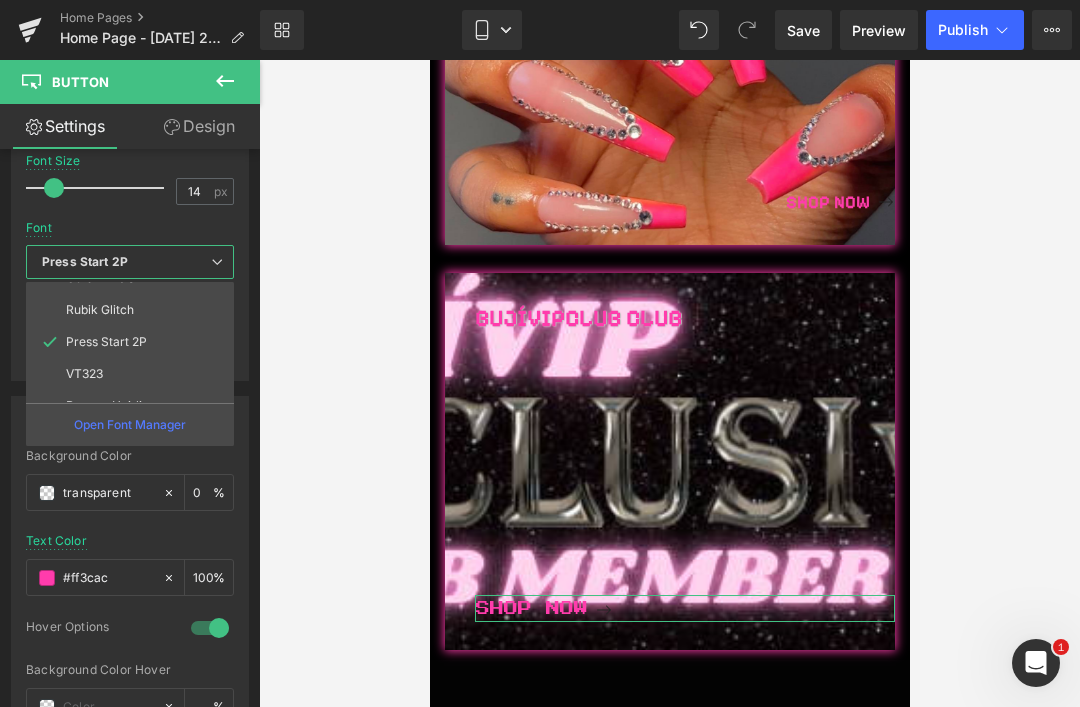click on "VT323" at bounding box center [84, 374] 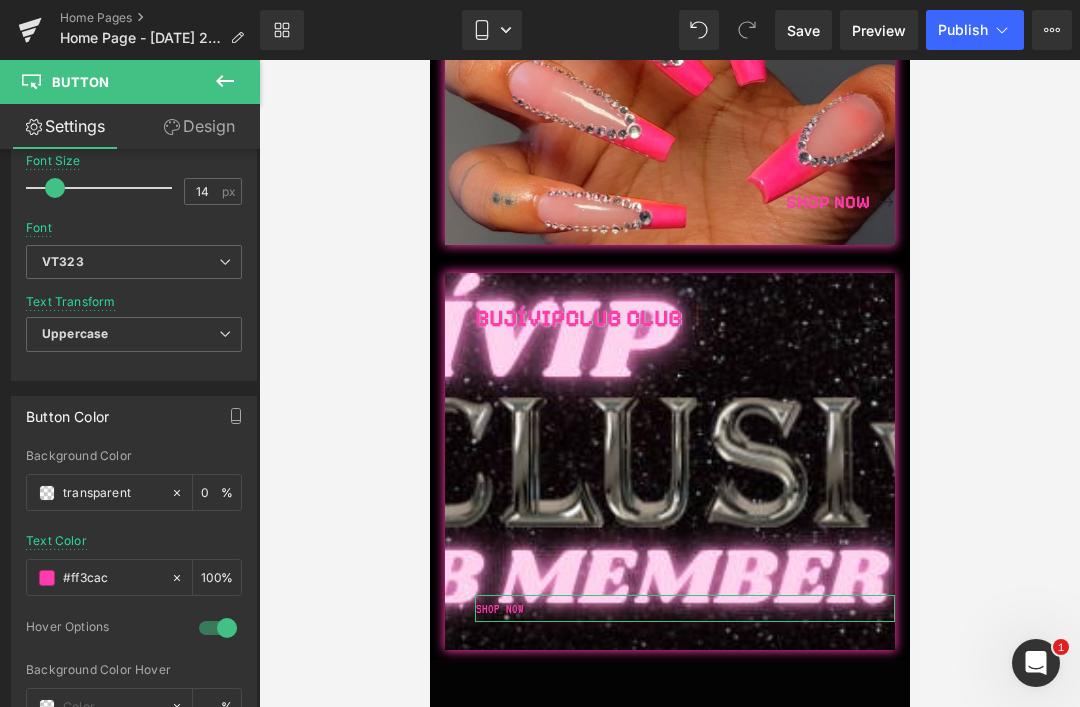 click on "VT323" at bounding box center [63, 262] 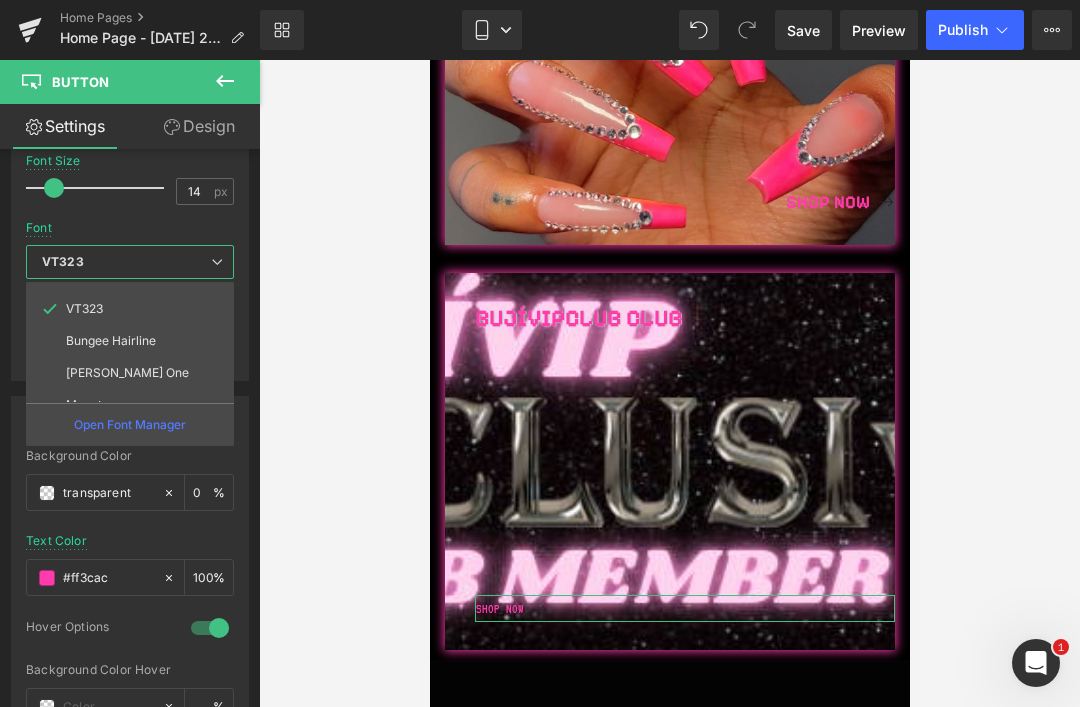 scroll, scrollTop: 342, scrollLeft: 0, axis: vertical 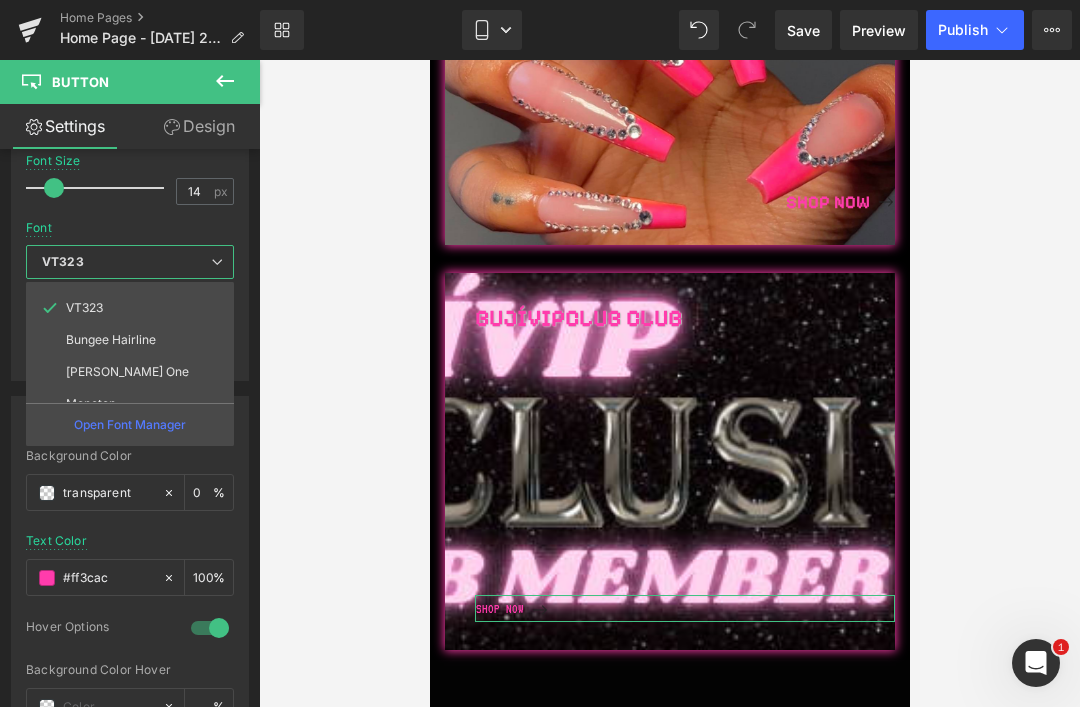 click on "Bungee Hairline" at bounding box center (134, 340) 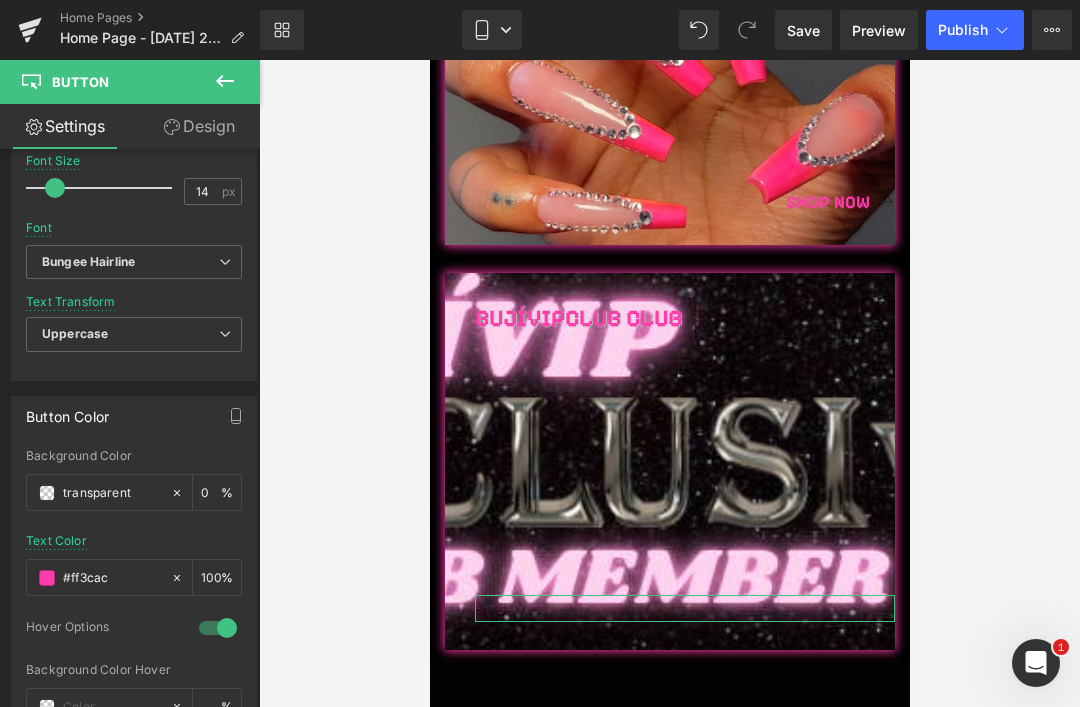 click on "Bungee Hairline" at bounding box center [88, 262] 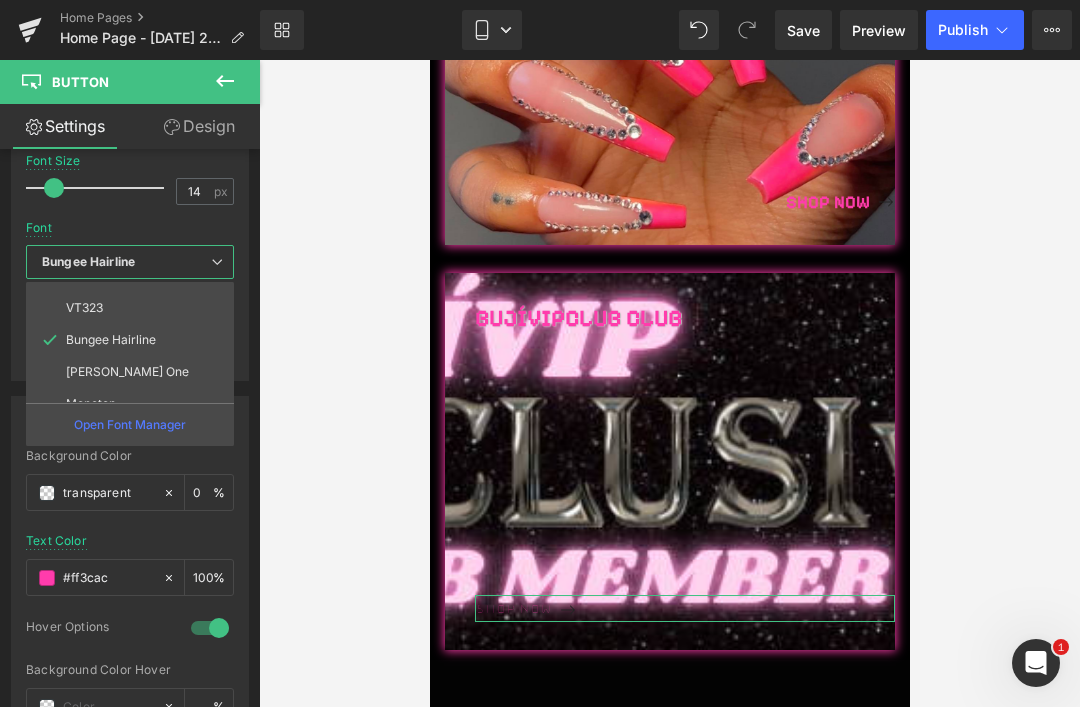 click on "[PERSON_NAME] One" at bounding box center [127, 372] 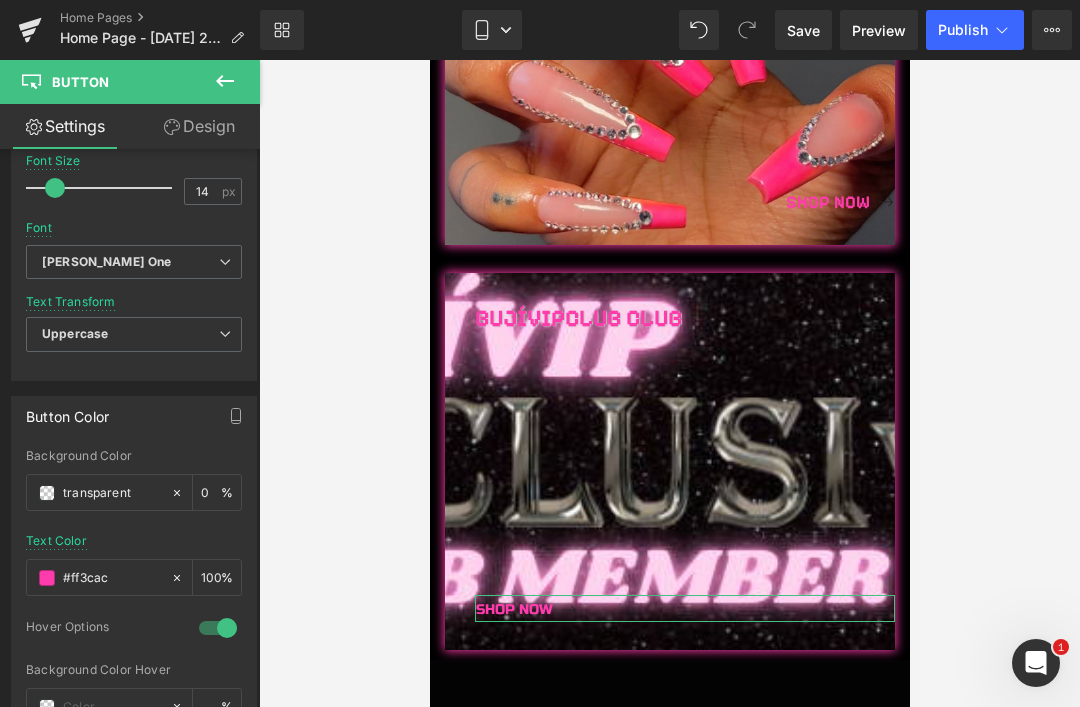 click on "[PERSON_NAME] One" at bounding box center [106, 262] 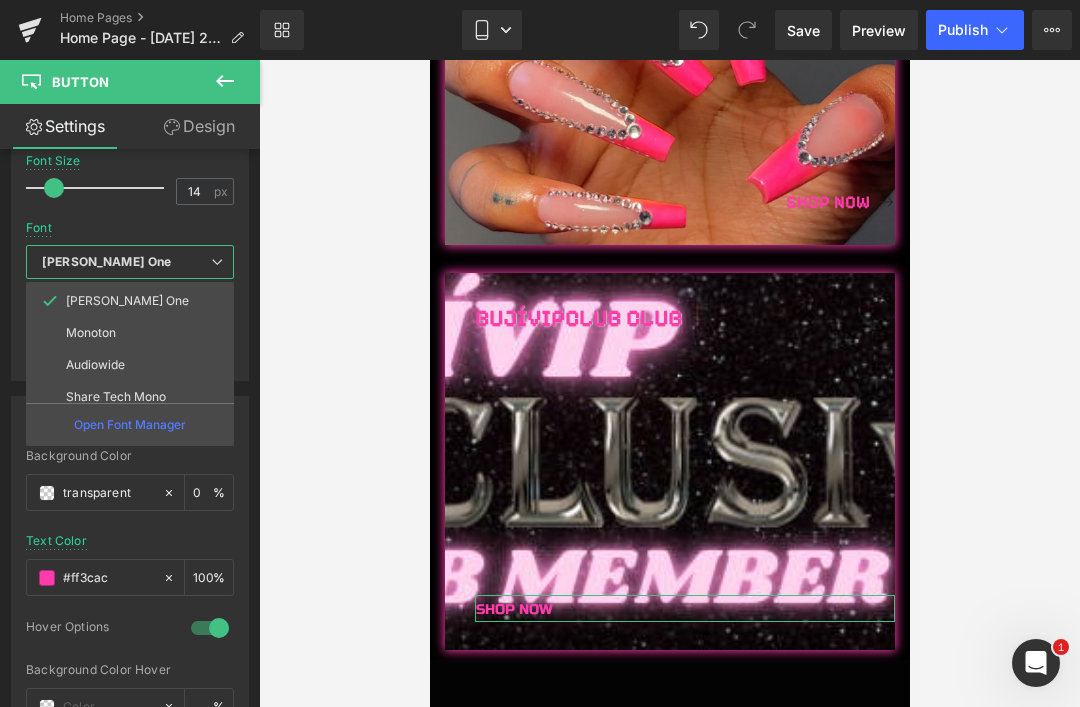 scroll, scrollTop: 414, scrollLeft: 0, axis: vertical 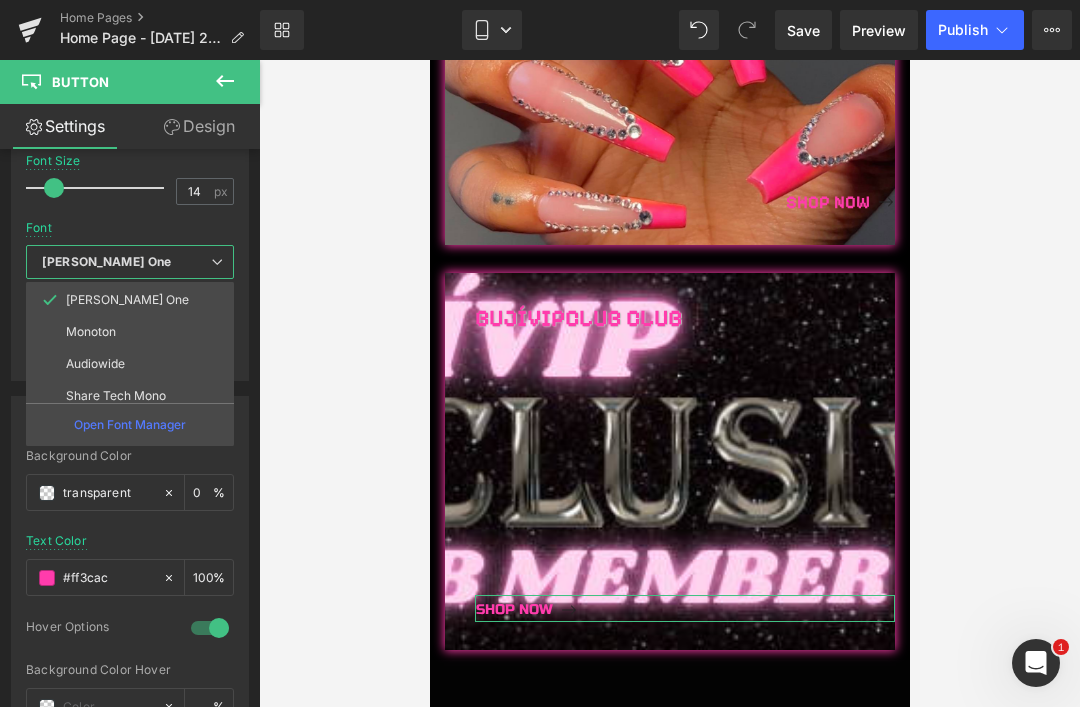 click on "Monoton" at bounding box center [134, 332] 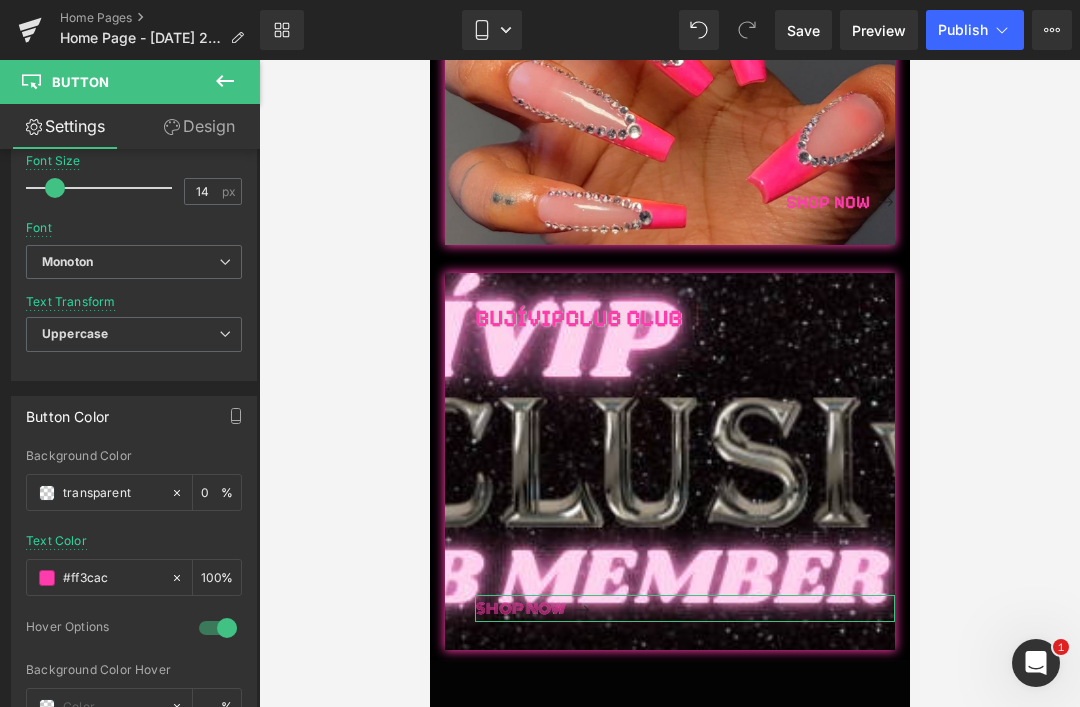 click on "Monoton" at bounding box center [67, 262] 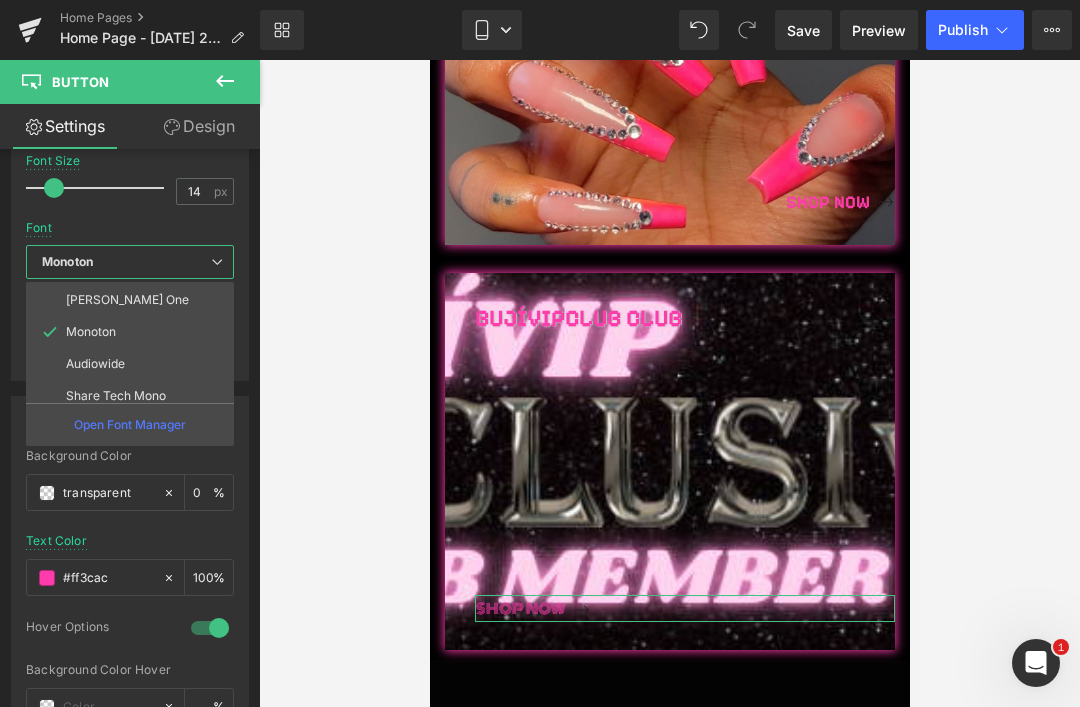 click on "Audiowide" at bounding box center [134, 364] 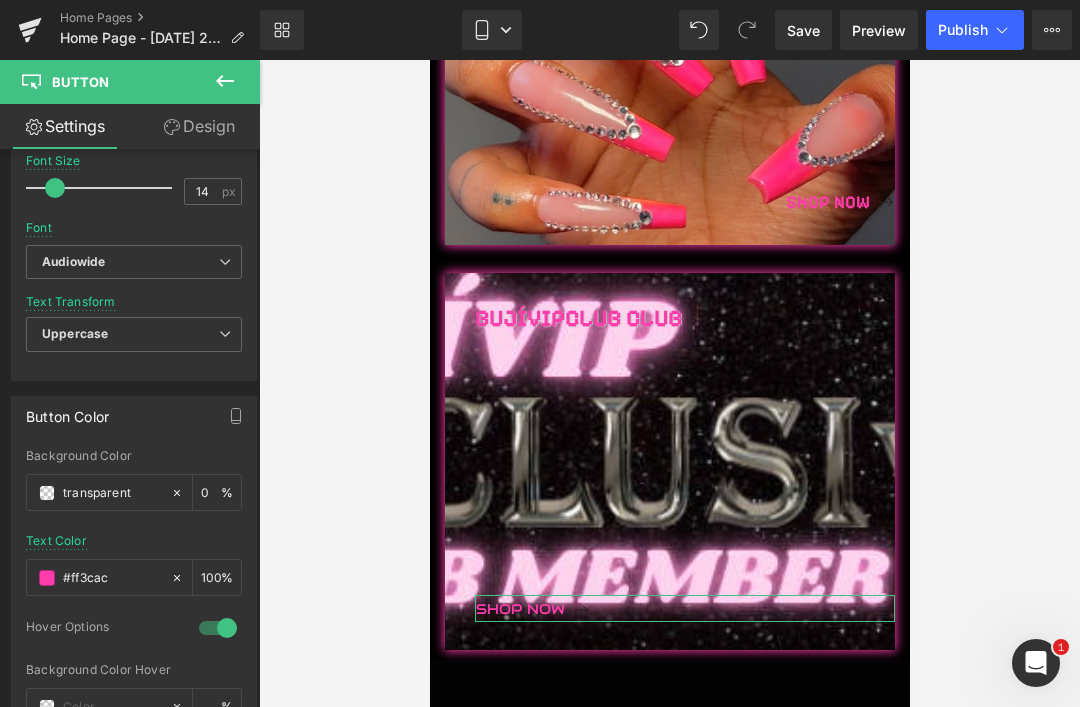 click on "Audiowide" at bounding box center [73, 262] 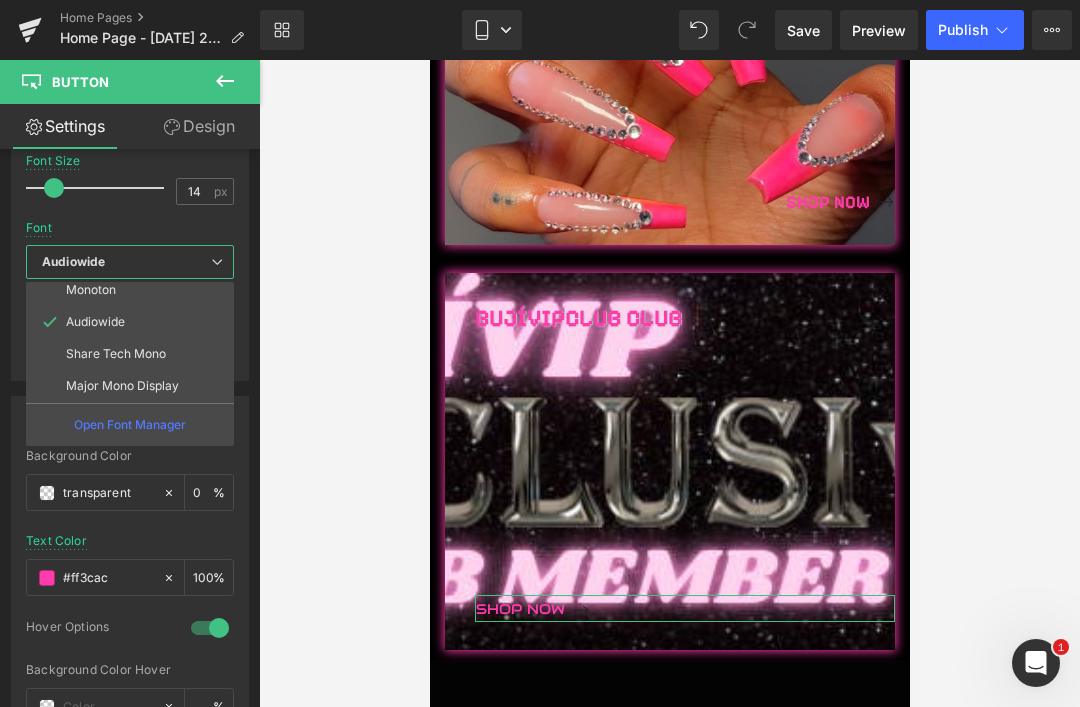 scroll, scrollTop: 456, scrollLeft: 0, axis: vertical 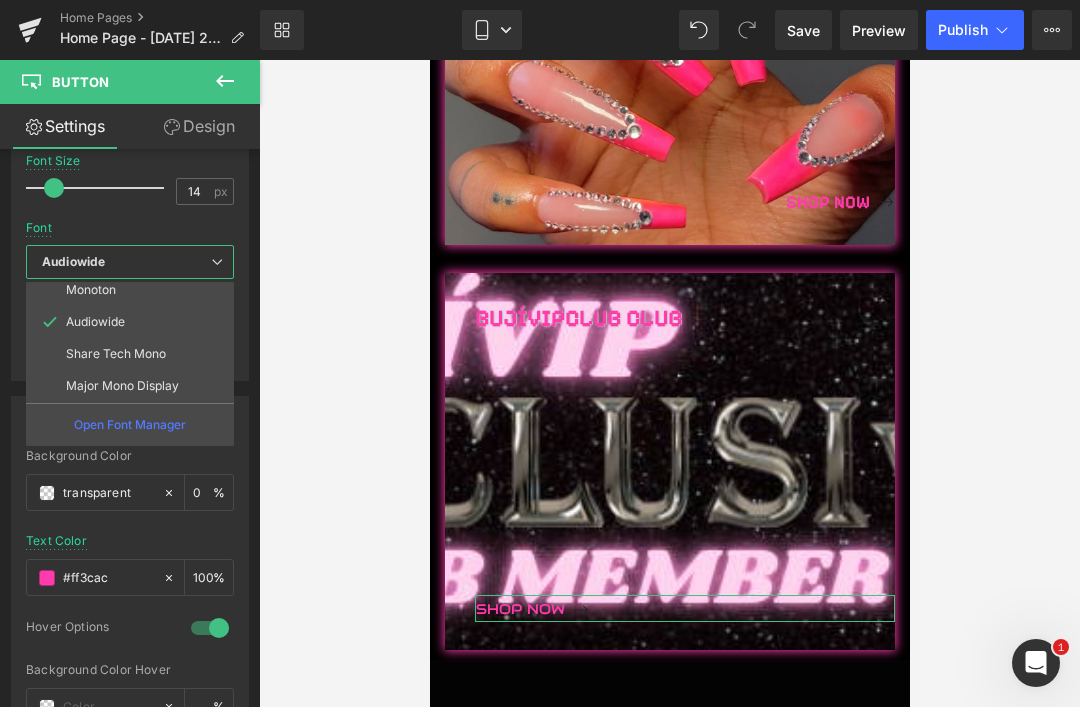 click on "Share Tech Mono" at bounding box center (134, 354) 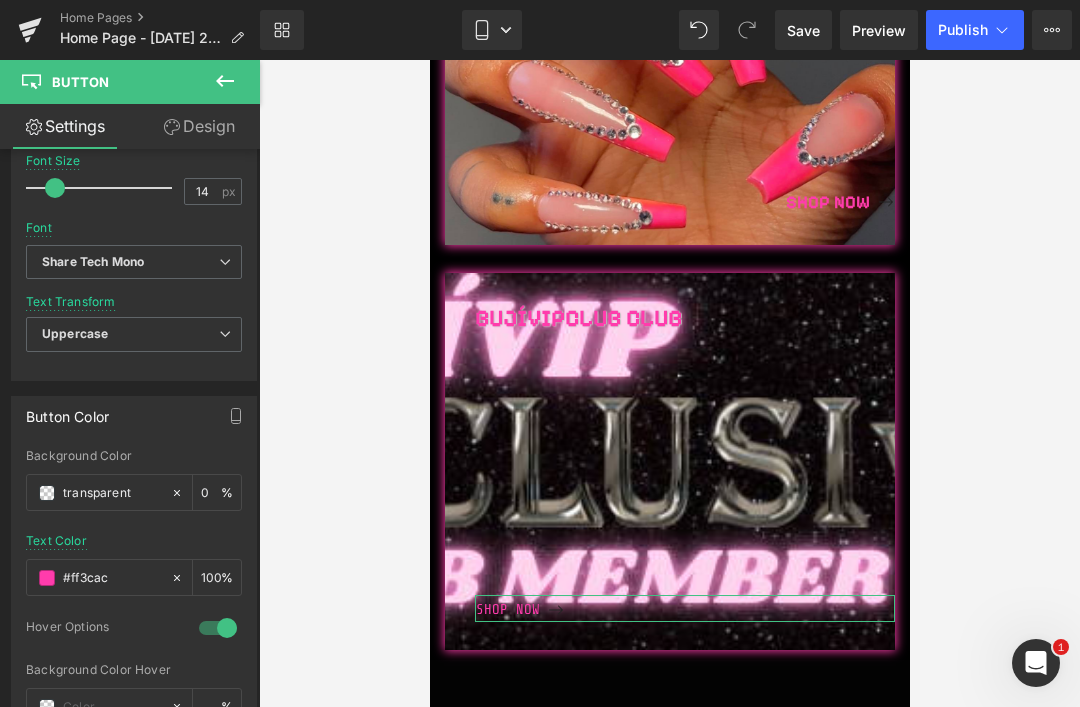 click on "Share Tech Mono" at bounding box center (93, 262) 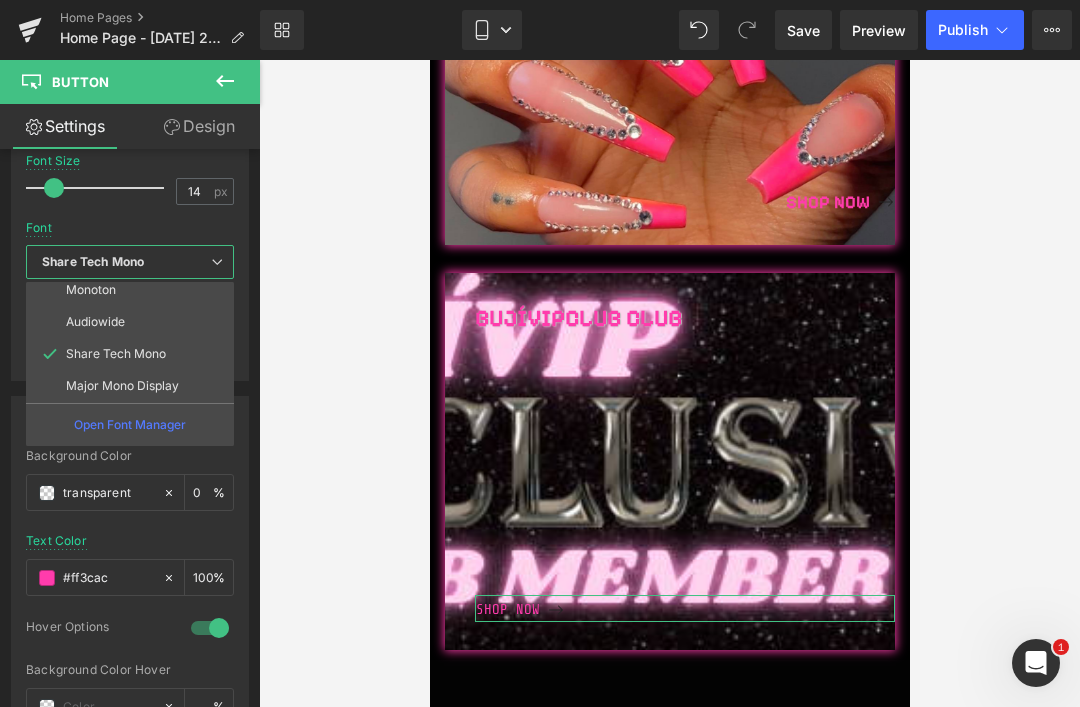 click on "Major Mono Display" at bounding box center [134, 386] 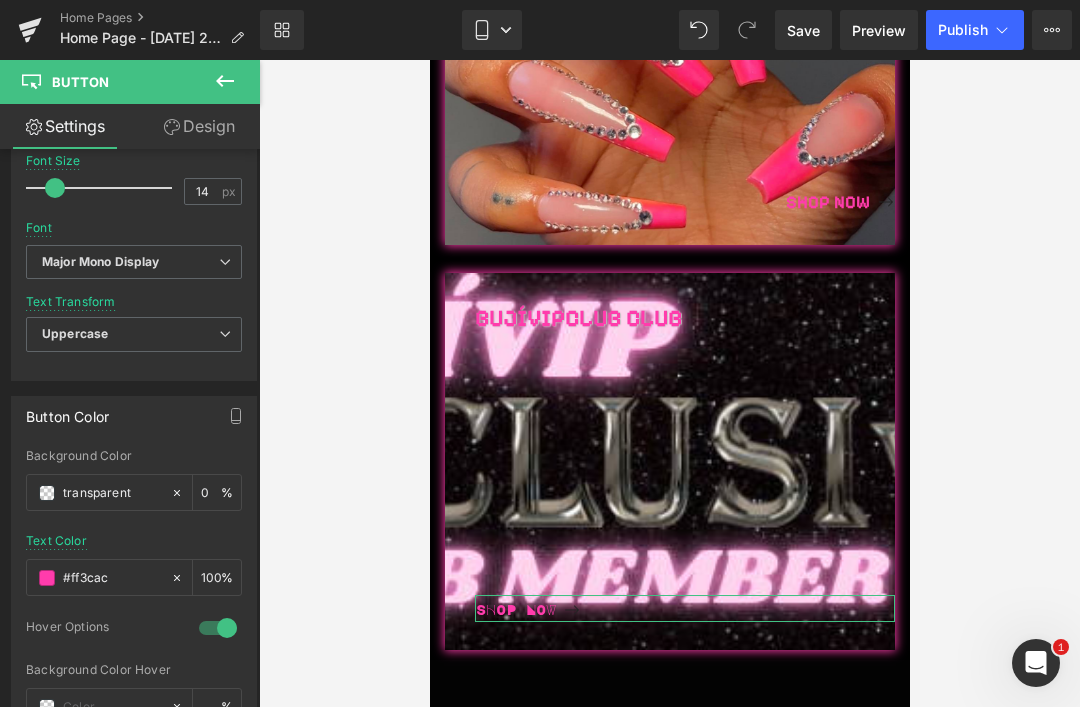 click on "Major Mono Display" at bounding box center [101, 262] 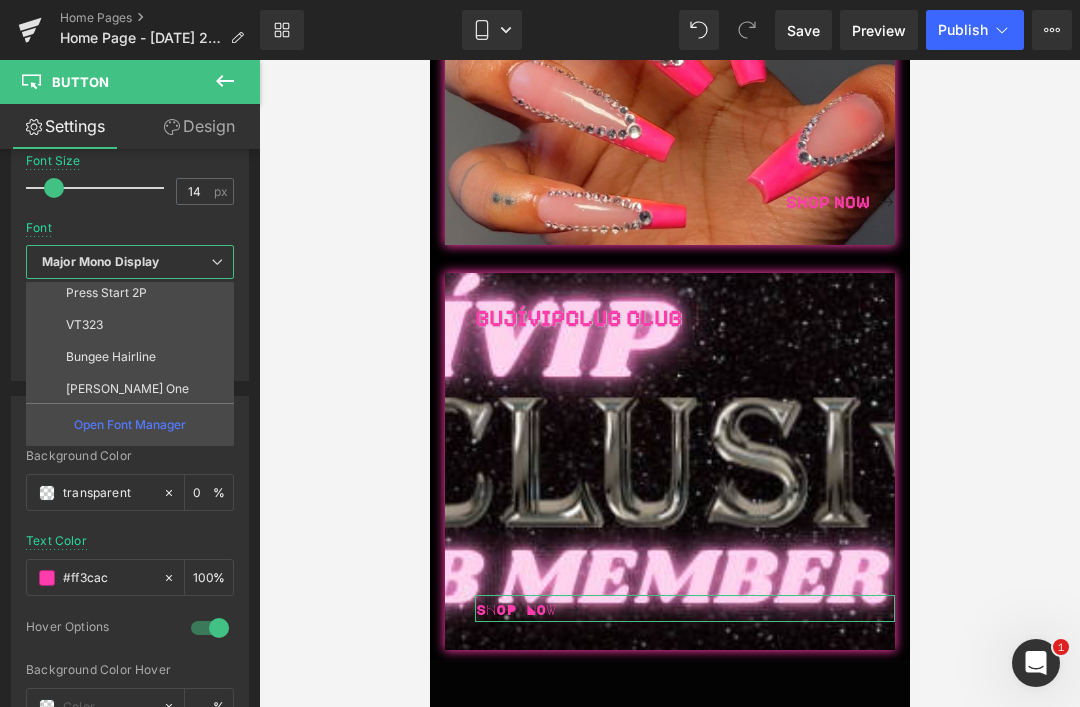 scroll, scrollTop: 319, scrollLeft: 0, axis: vertical 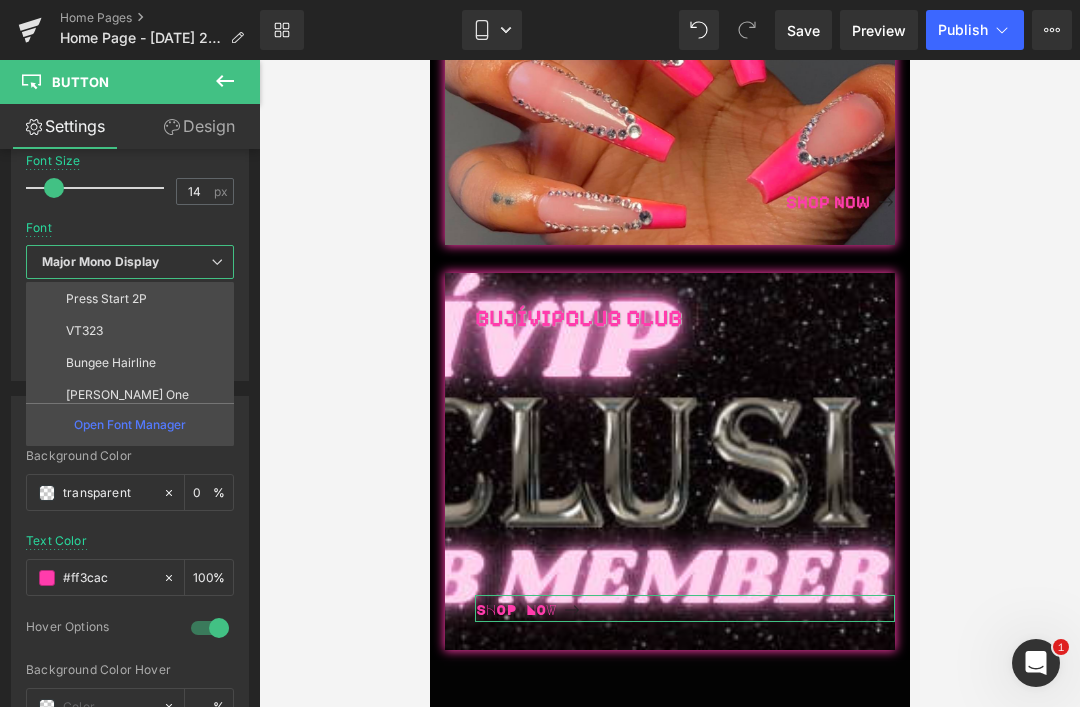 click on "VT323" at bounding box center (134, 331) 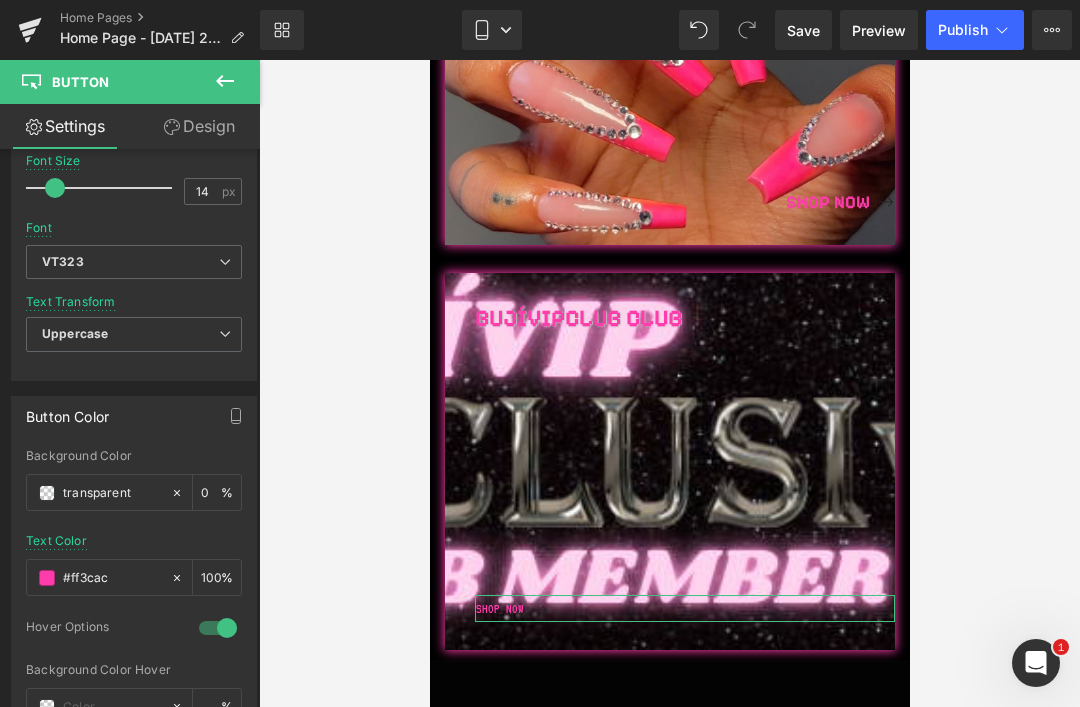 click on "VT323" at bounding box center [134, 262] 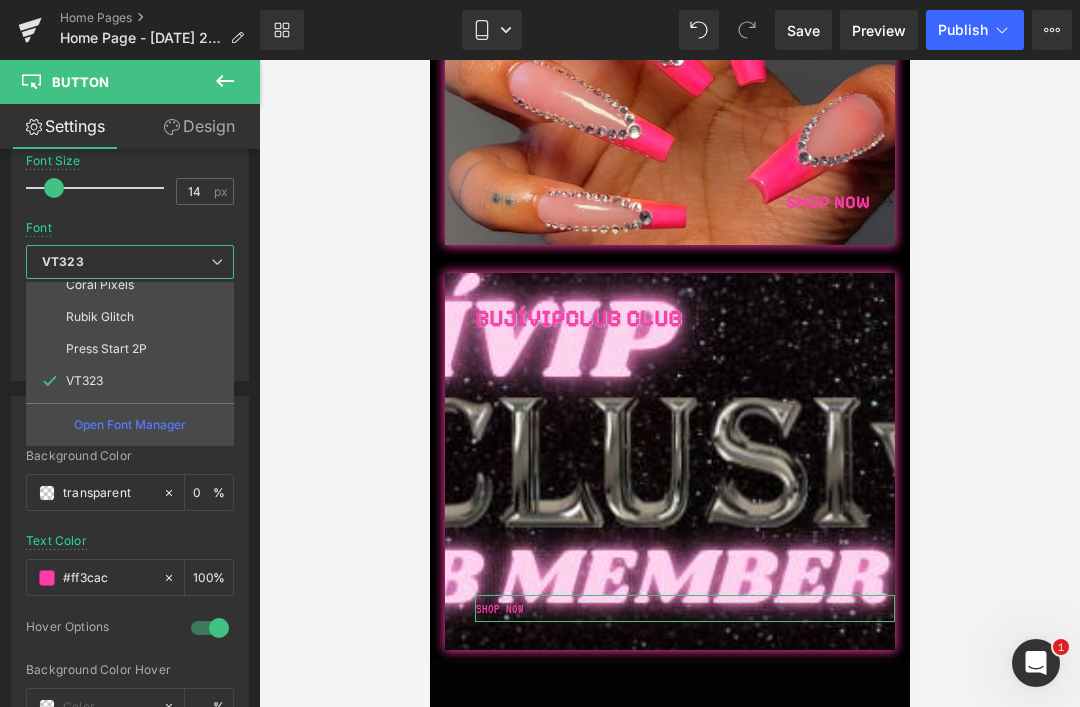 scroll, scrollTop: 266, scrollLeft: 0, axis: vertical 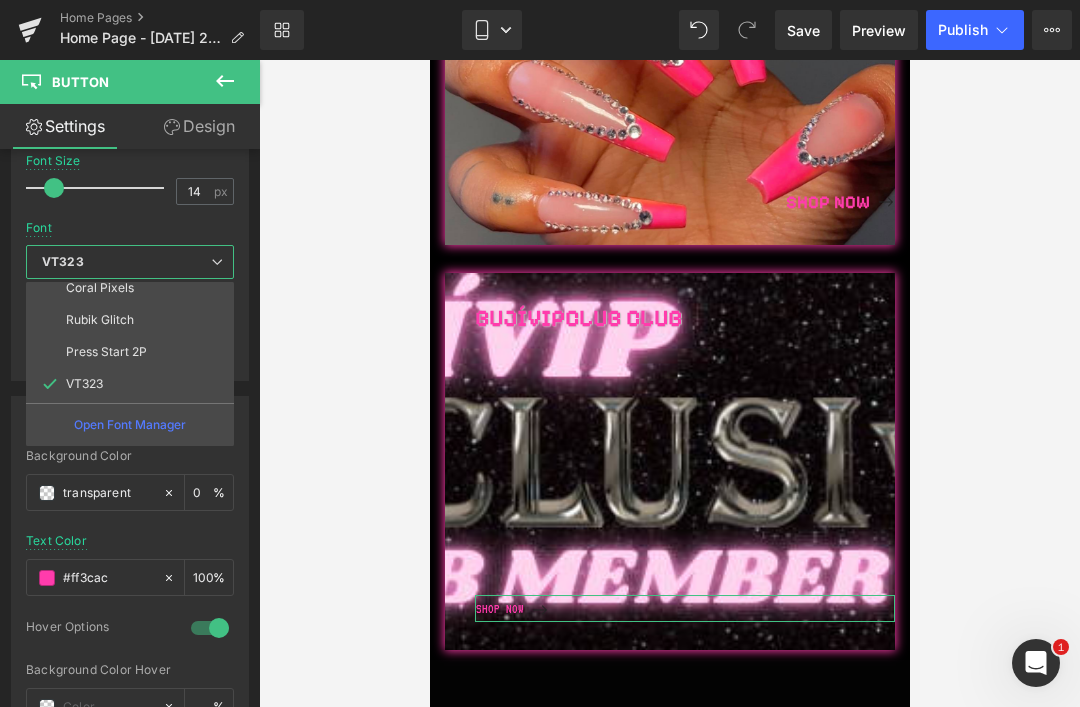 click on "Rubik Glitch" at bounding box center (100, 320) 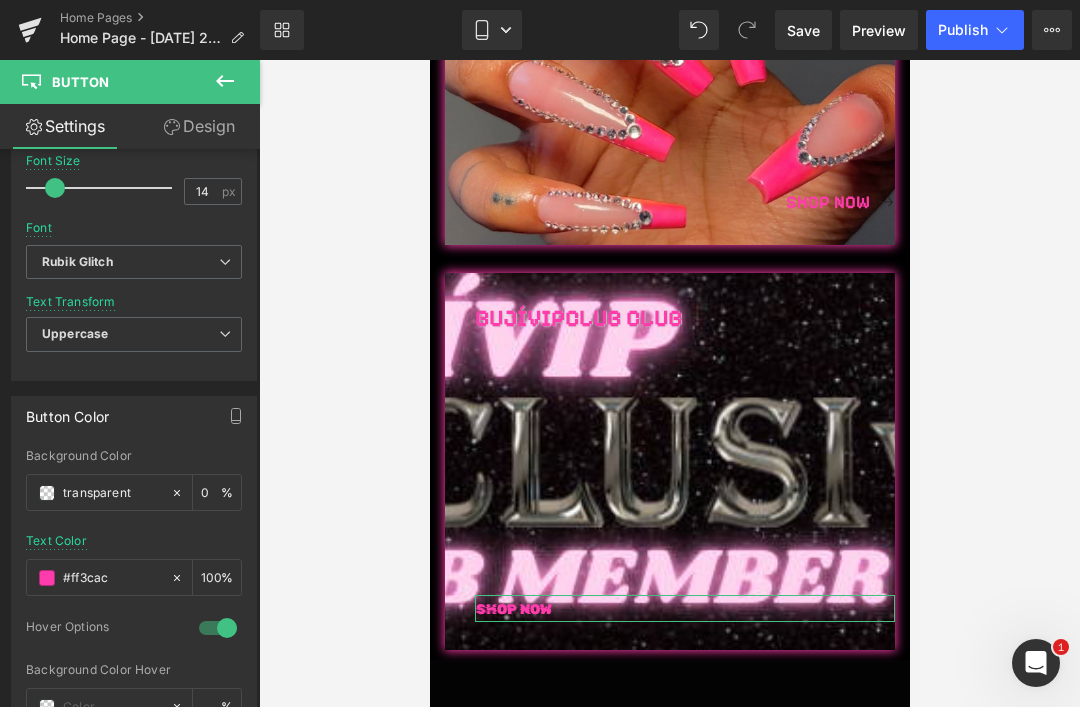 click on "Rubik Glitch" at bounding box center [77, 262] 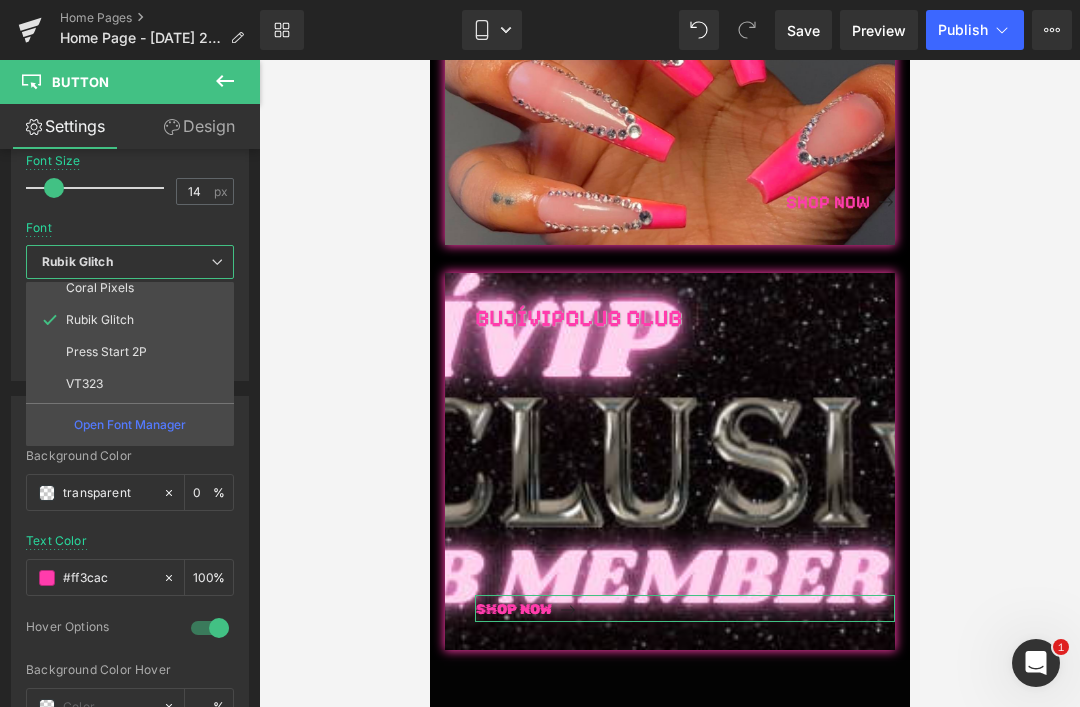 click on "Press Start 2P" at bounding box center (134, 352) 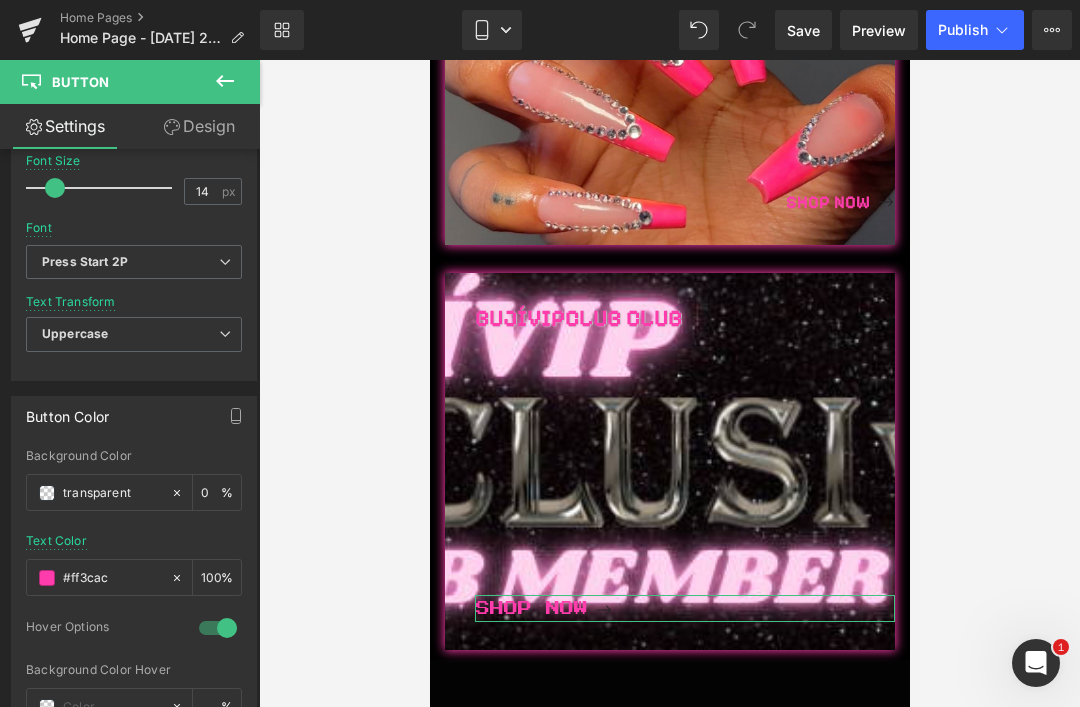 click on "Press Start 2P" at bounding box center [85, 262] 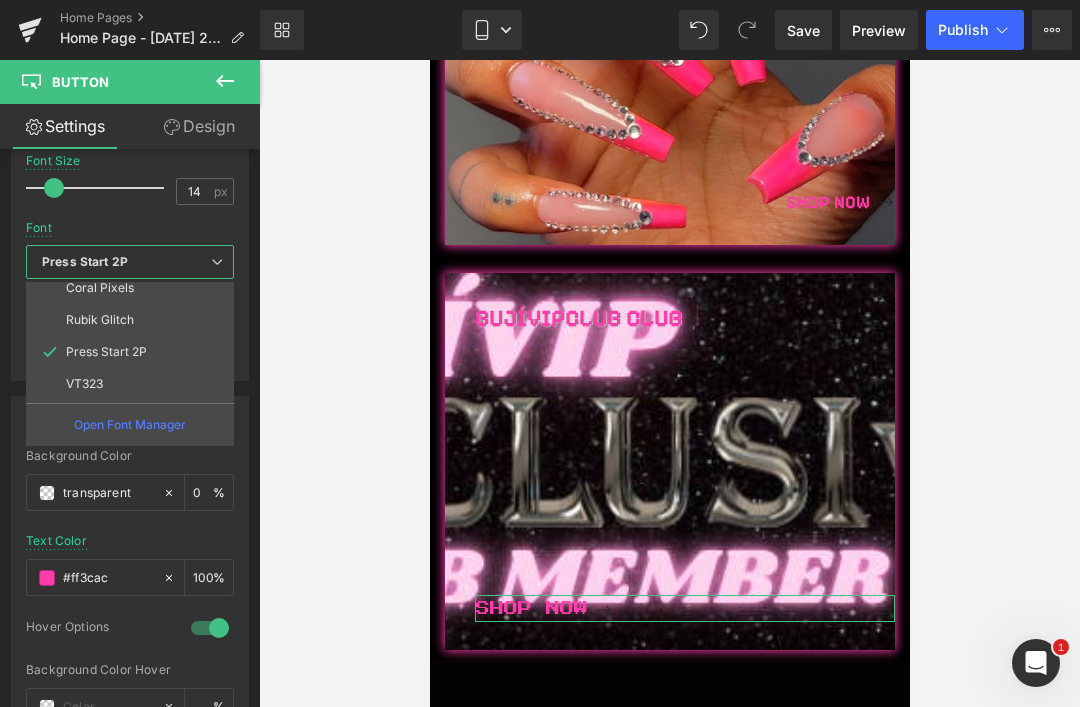 click on "VT323" at bounding box center (134, 384) 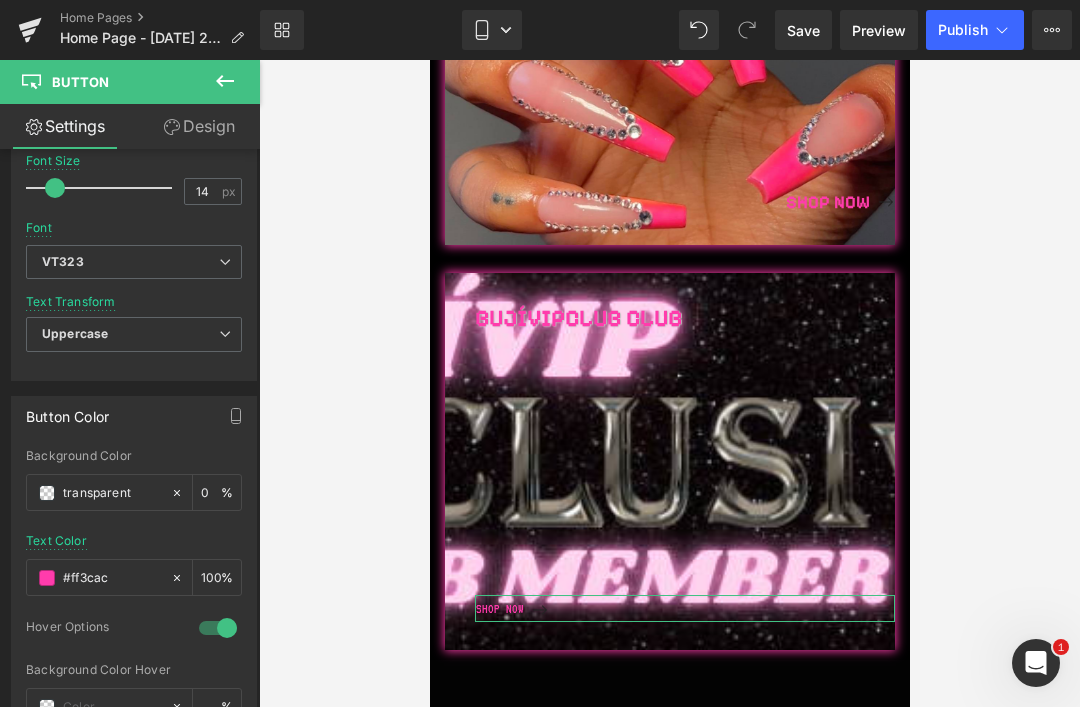 click on "VT323" at bounding box center [63, 262] 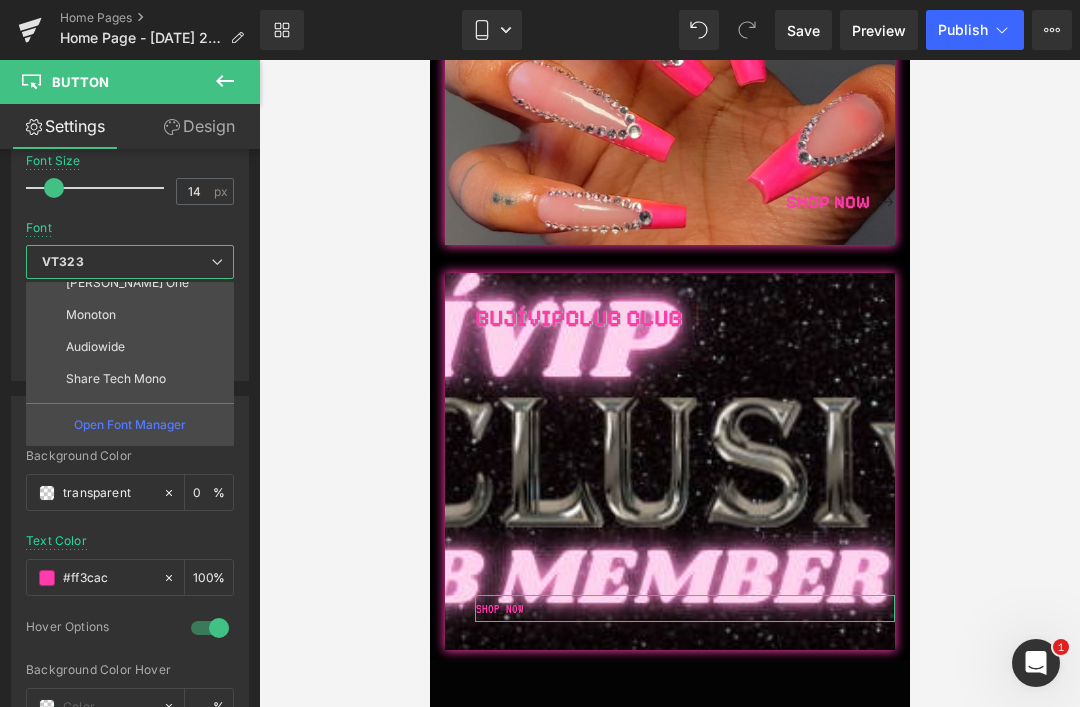 scroll, scrollTop: 444, scrollLeft: 0, axis: vertical 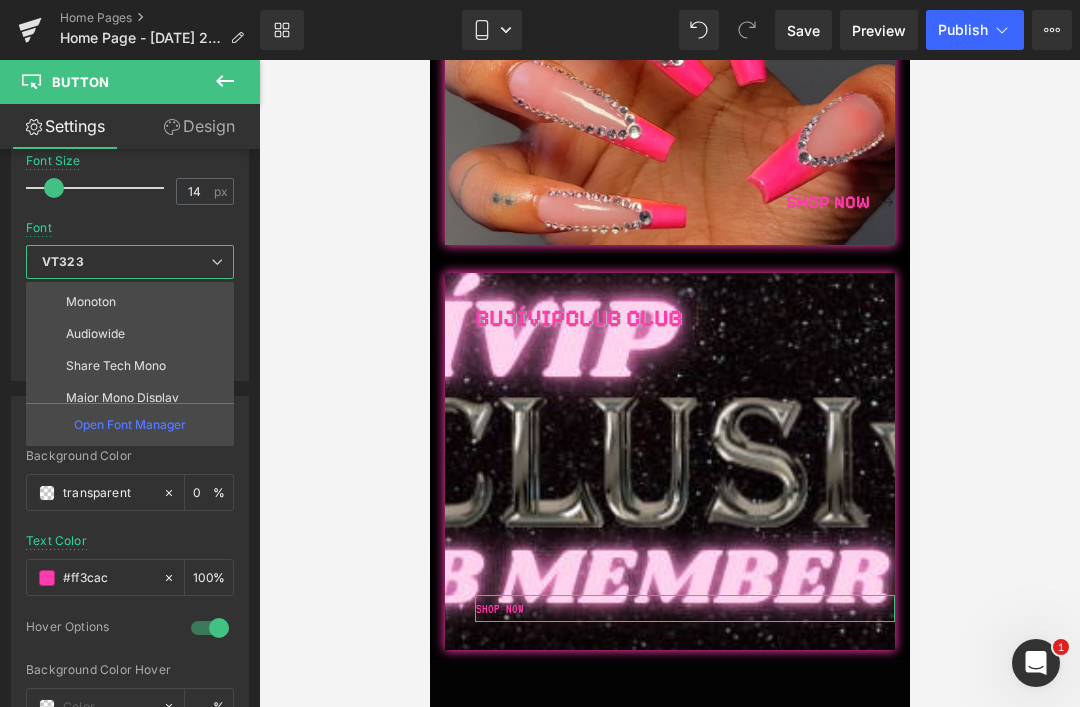 click on "Share Tech Mono" at bounding box center [116, 366] 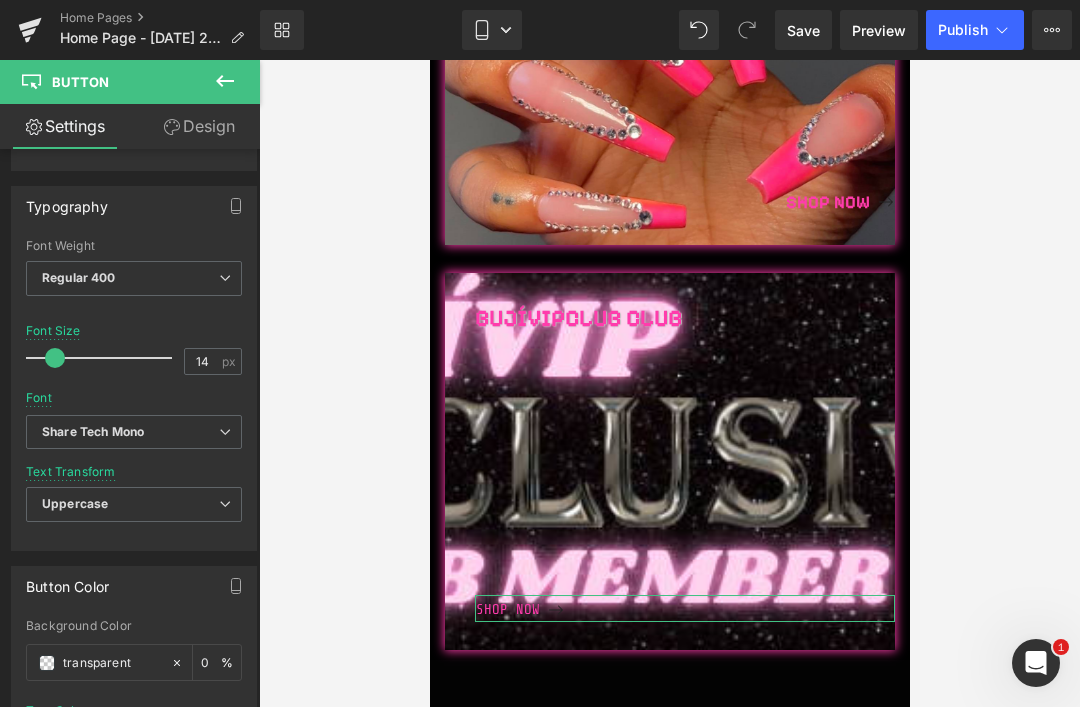 scroll, scrollTop: 522, scrollLeft: 0, axis: vertical 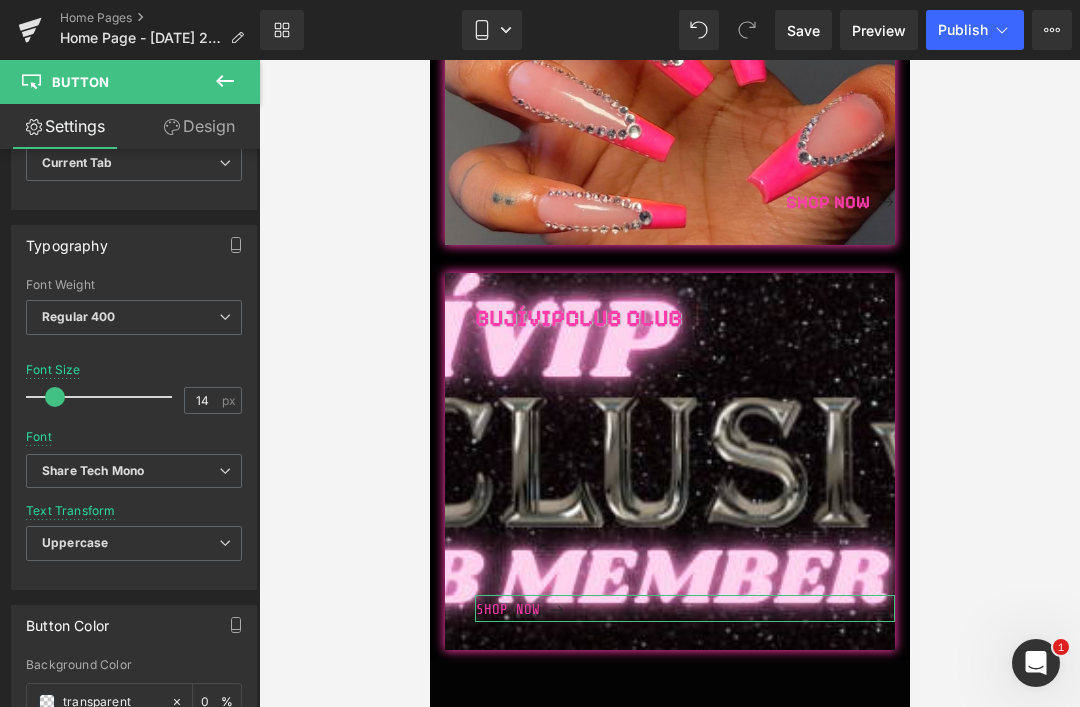 click at bounding box center (104, 397) 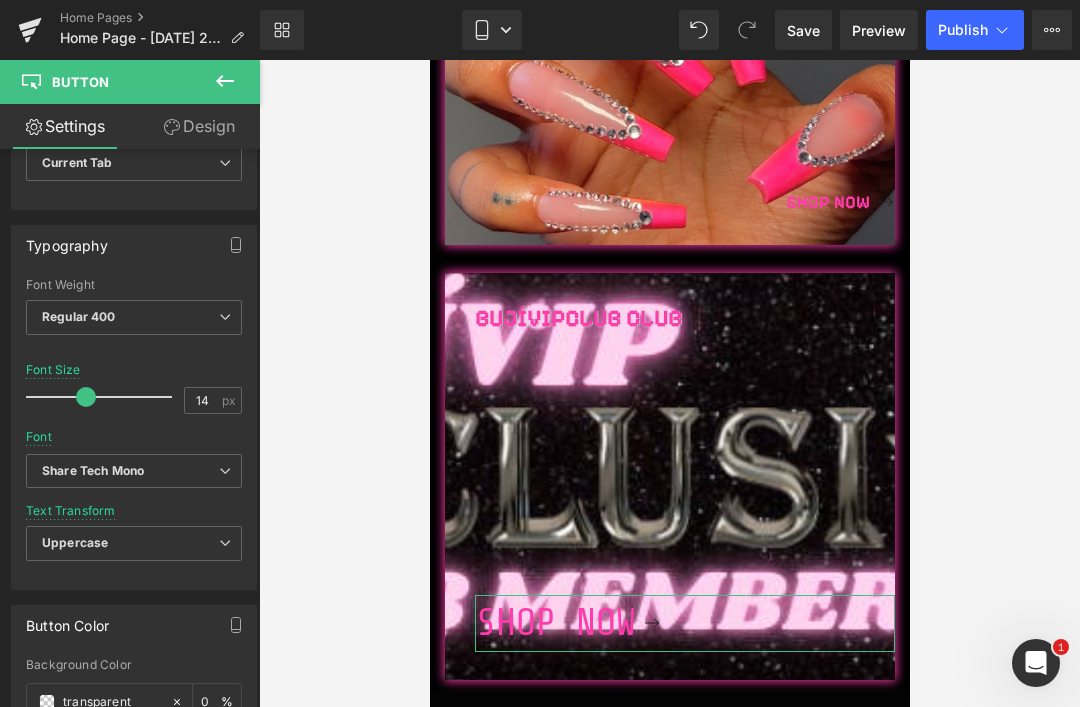 click at bounding box center (104, 397) 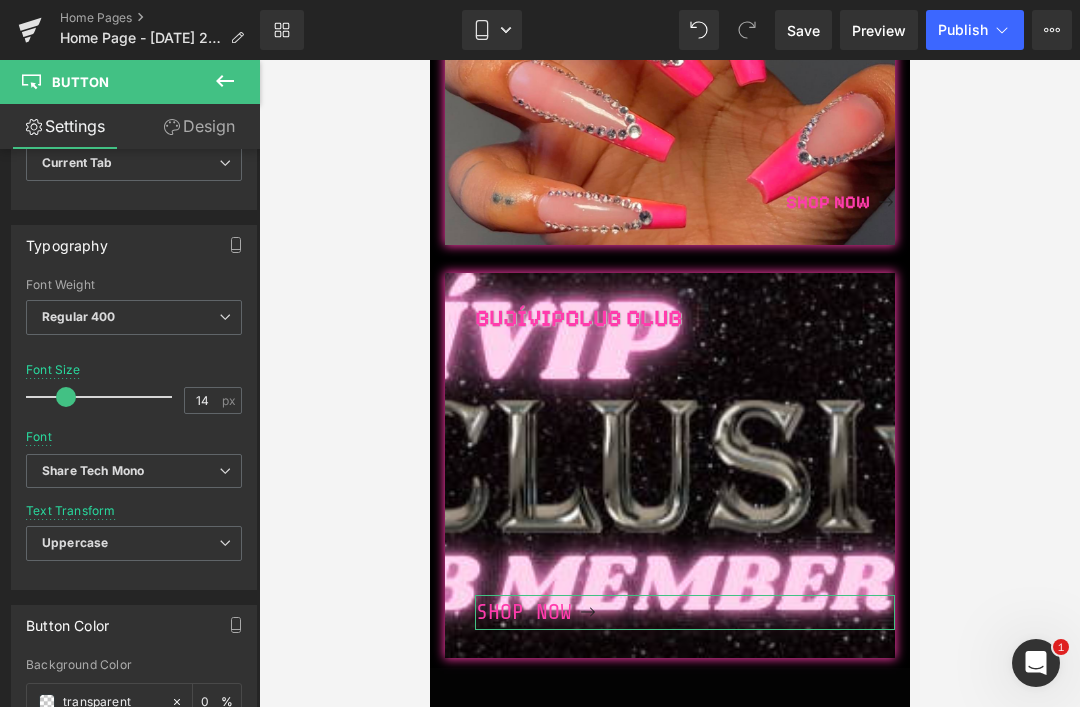 click at bounding box center [104, 397] 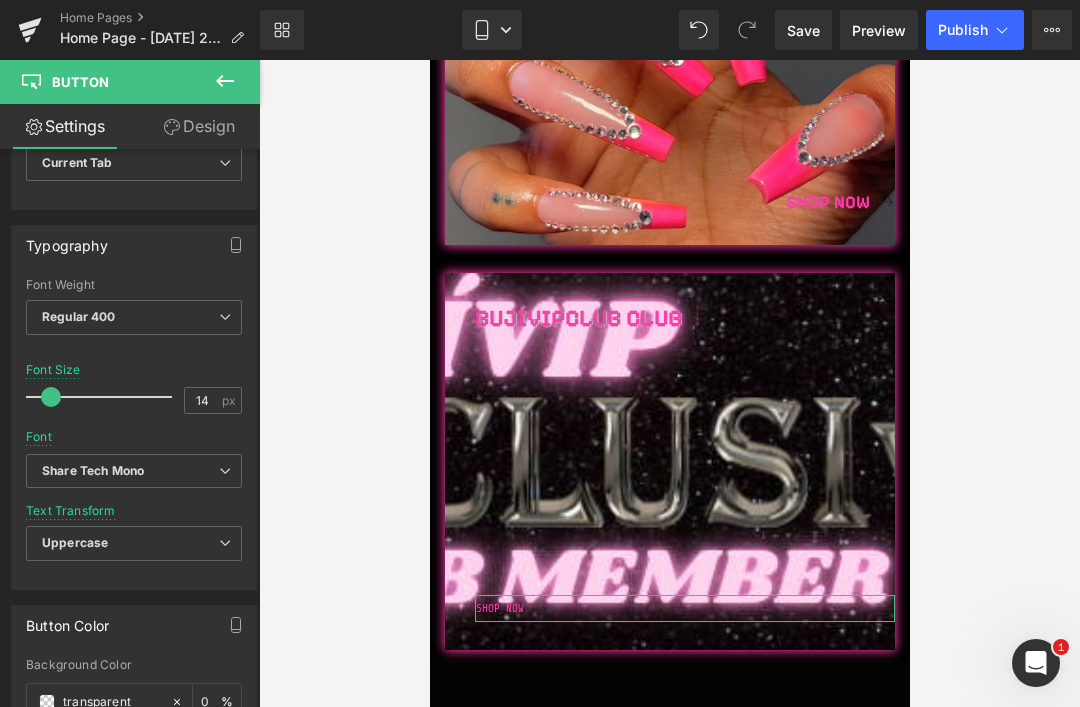 click at bounding box center [51, 397] 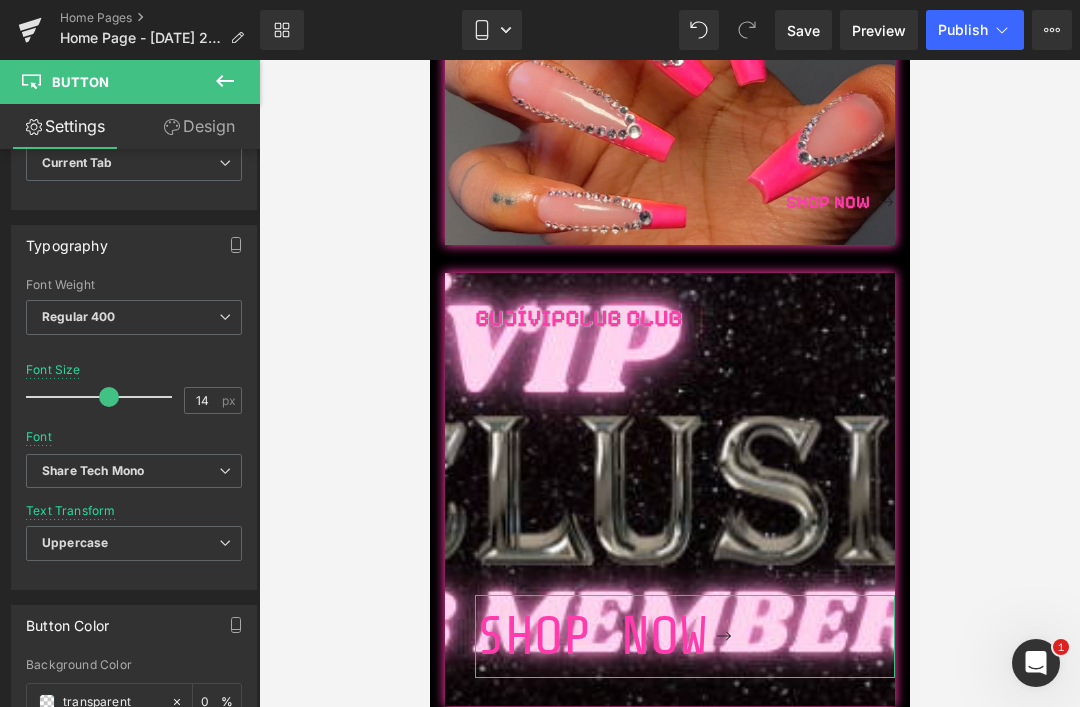 click at bounding box center [104, 397] 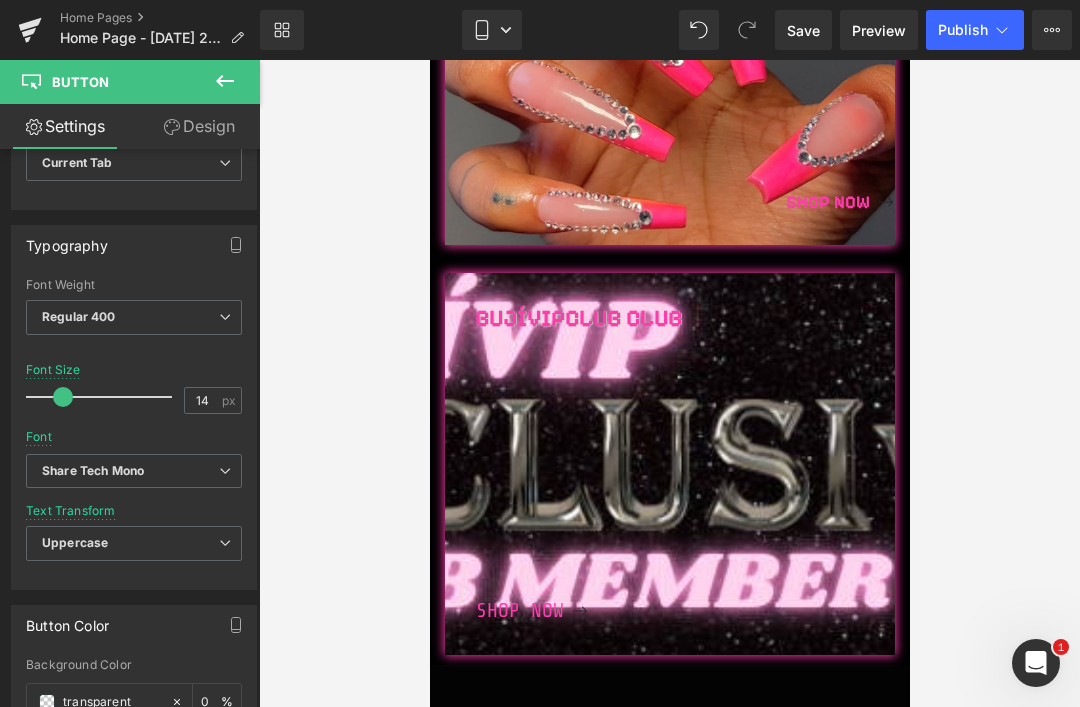 click at bounding box center (669, 383) 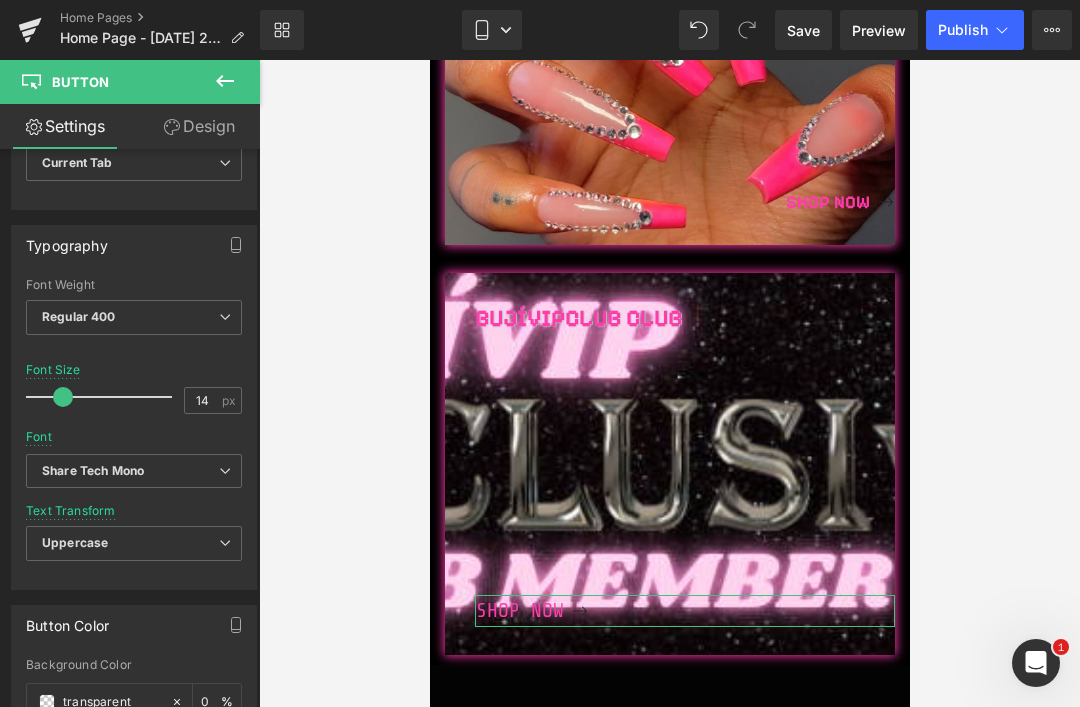 click on "Share Tech Mono" at bounding box center (93, 471) 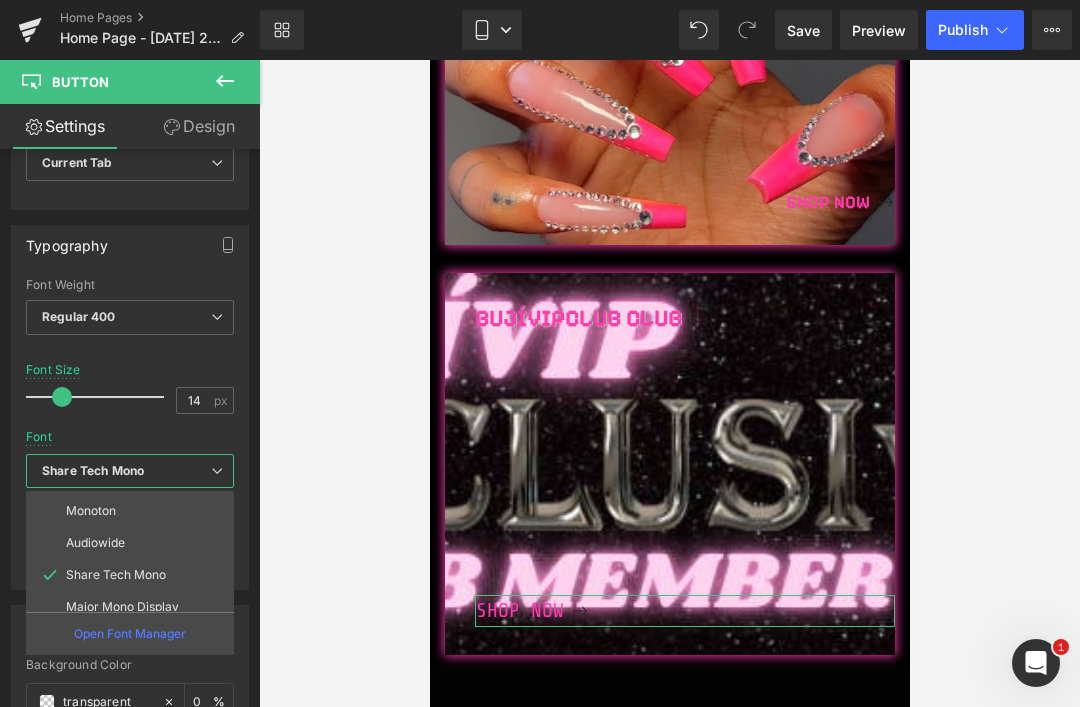 click on "Monoton" at bounding box center (134, 511) 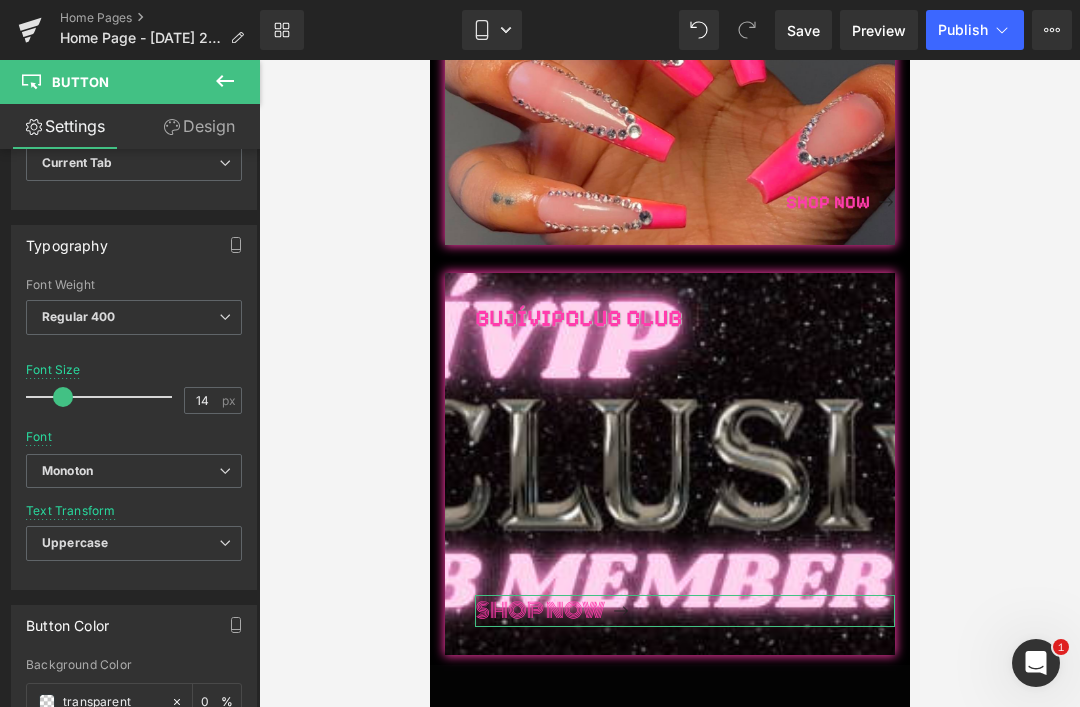 click on "Monoton" at bounding box center [67, 471] 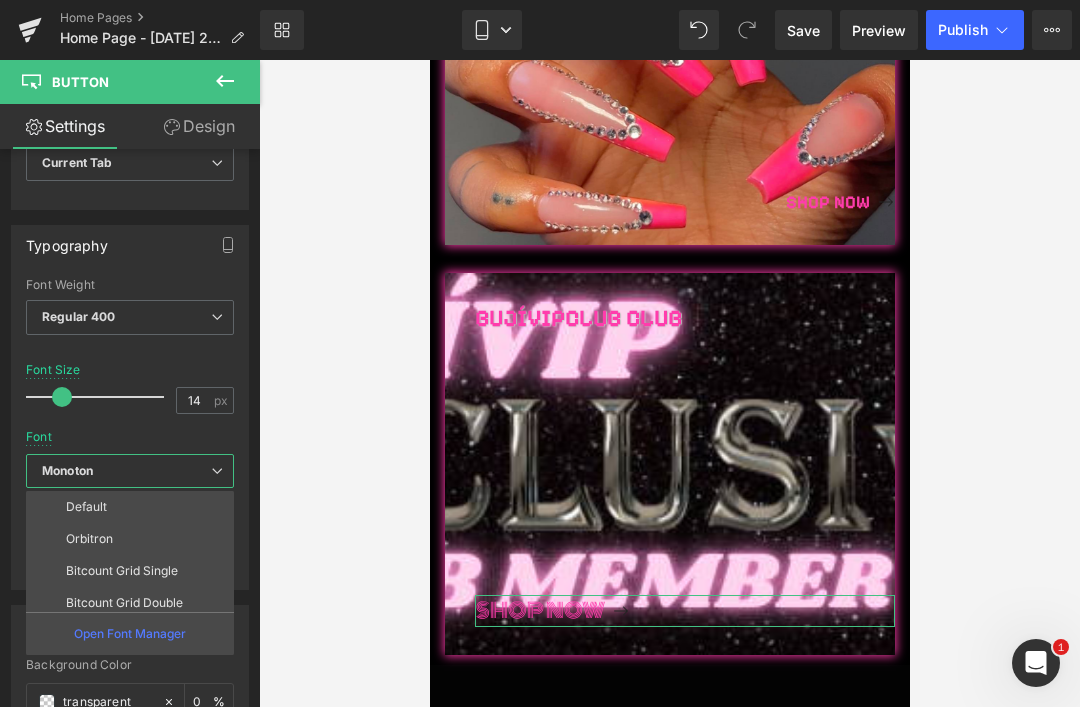 scroll, scrollTop: 0, scrollLeft: 0, axis: both 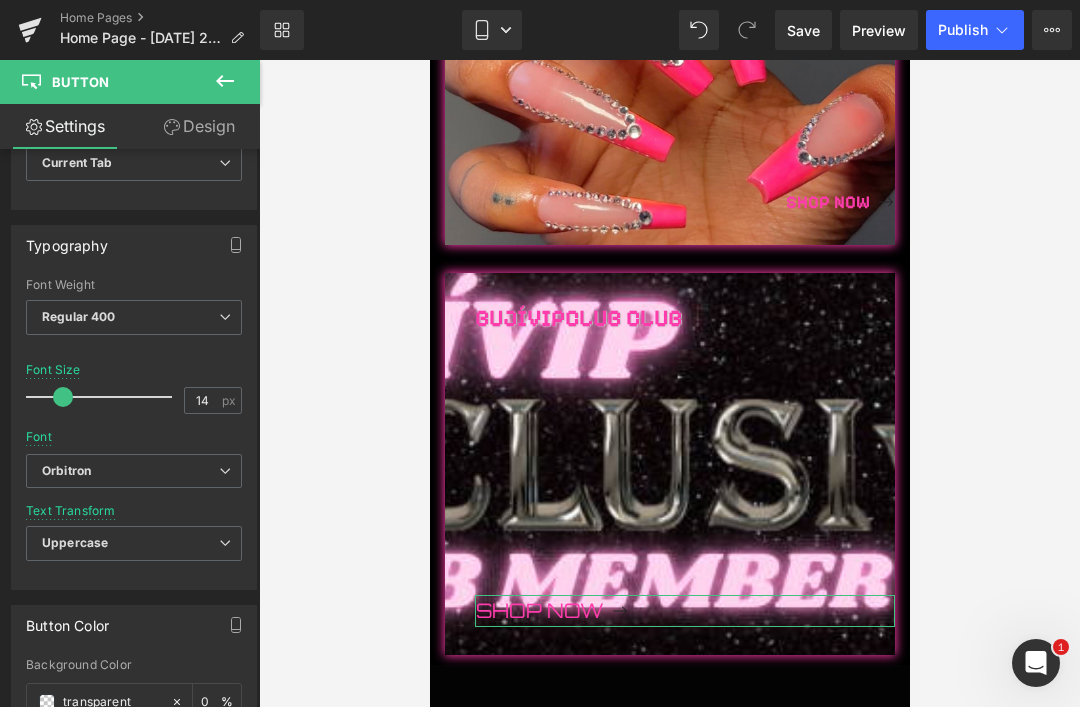 click on "Orbitron" at bounding box center (66, 471) 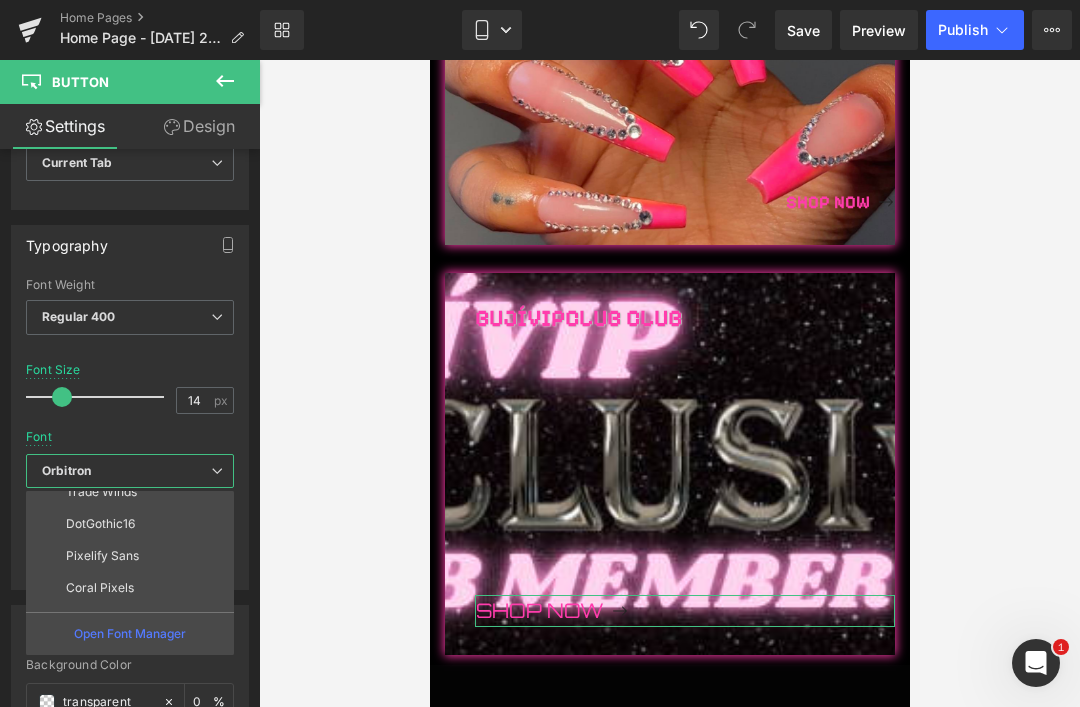 scroll, scrollTop: 170, scrollLeft: 0, axis: vertical 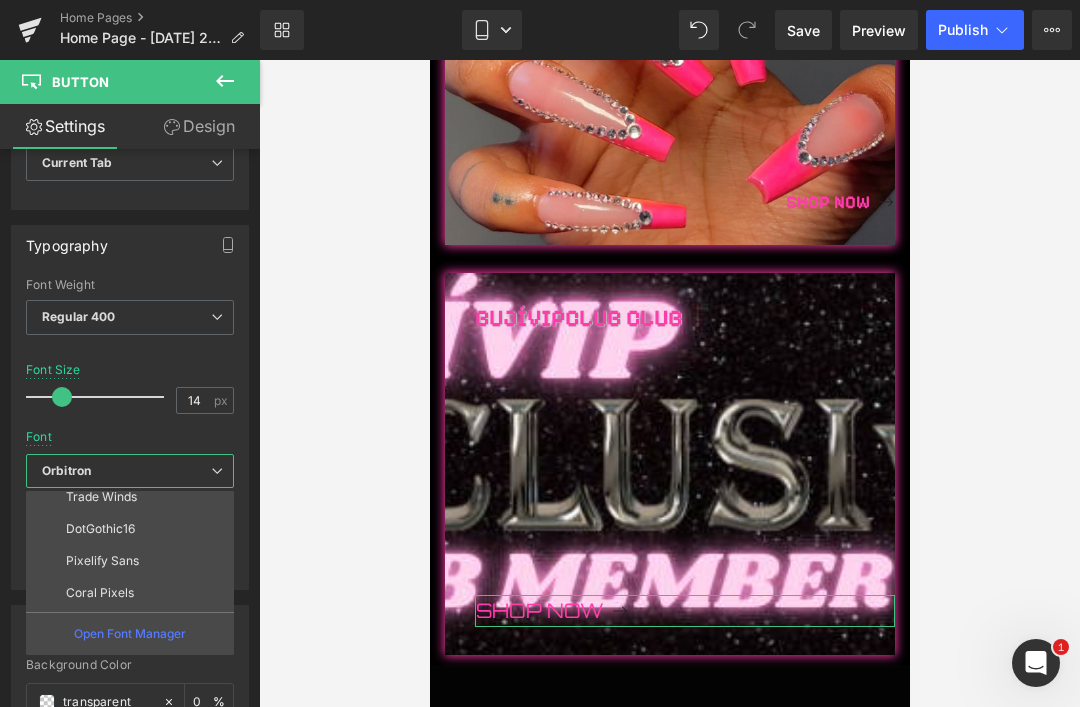 click on "DotGothic16" at bounding box center (100, 529) 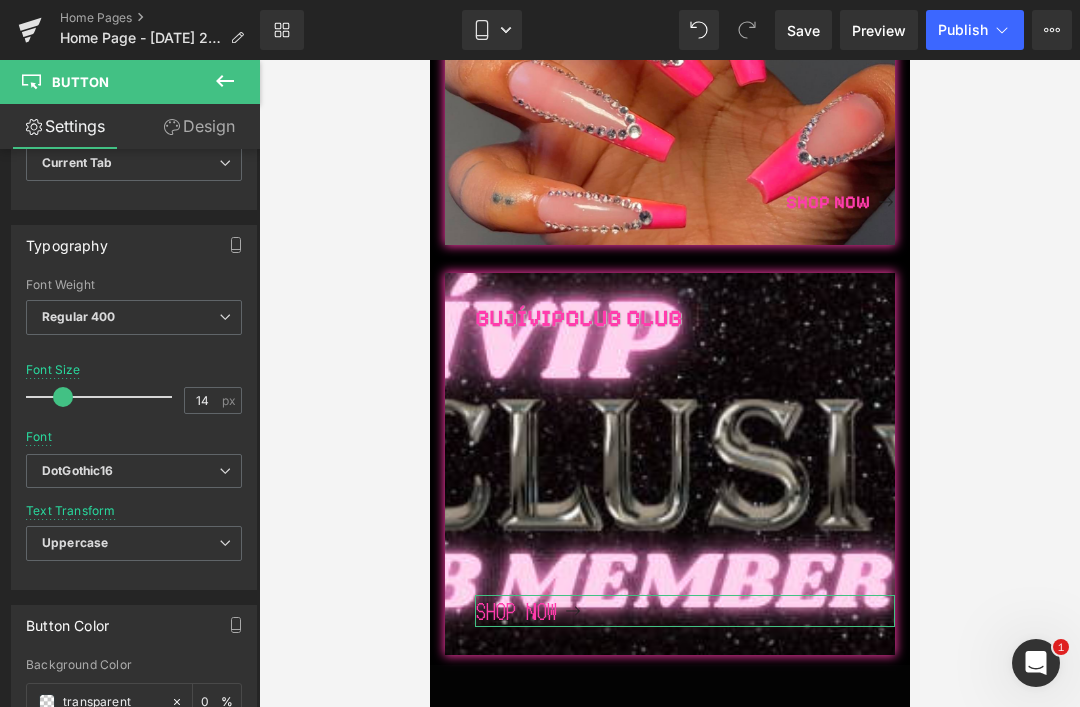 click on "DotGothic16" at bounding box center [78, 471] 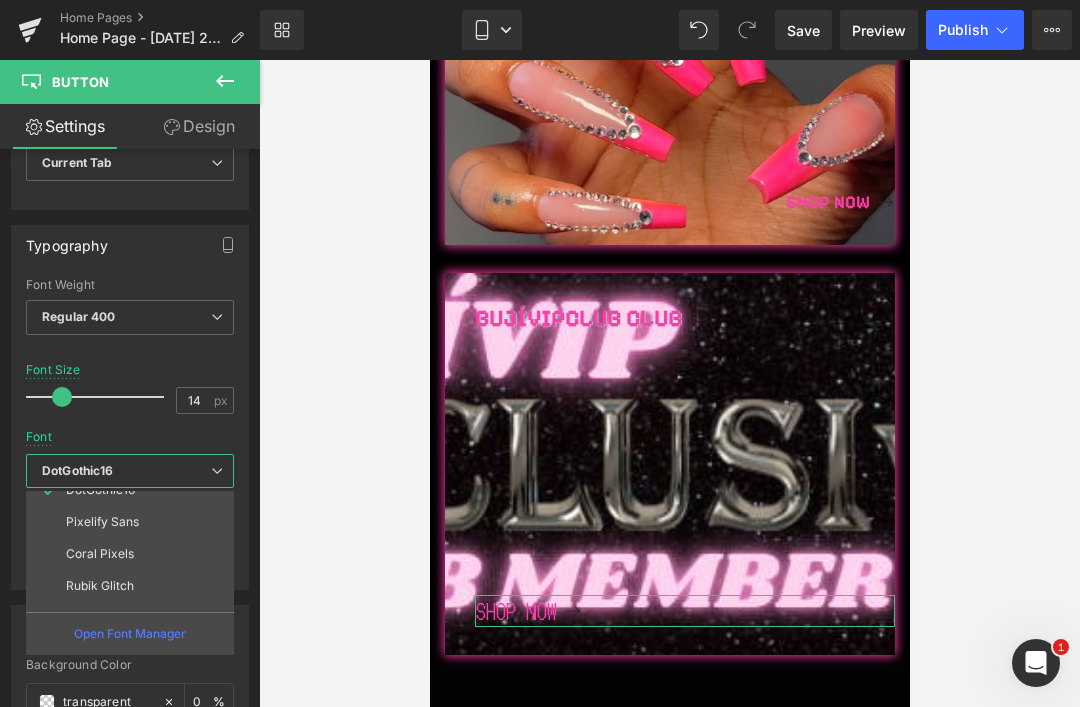 scroll, scrollTop: 211, scrollLeft: 0, axis: vertical 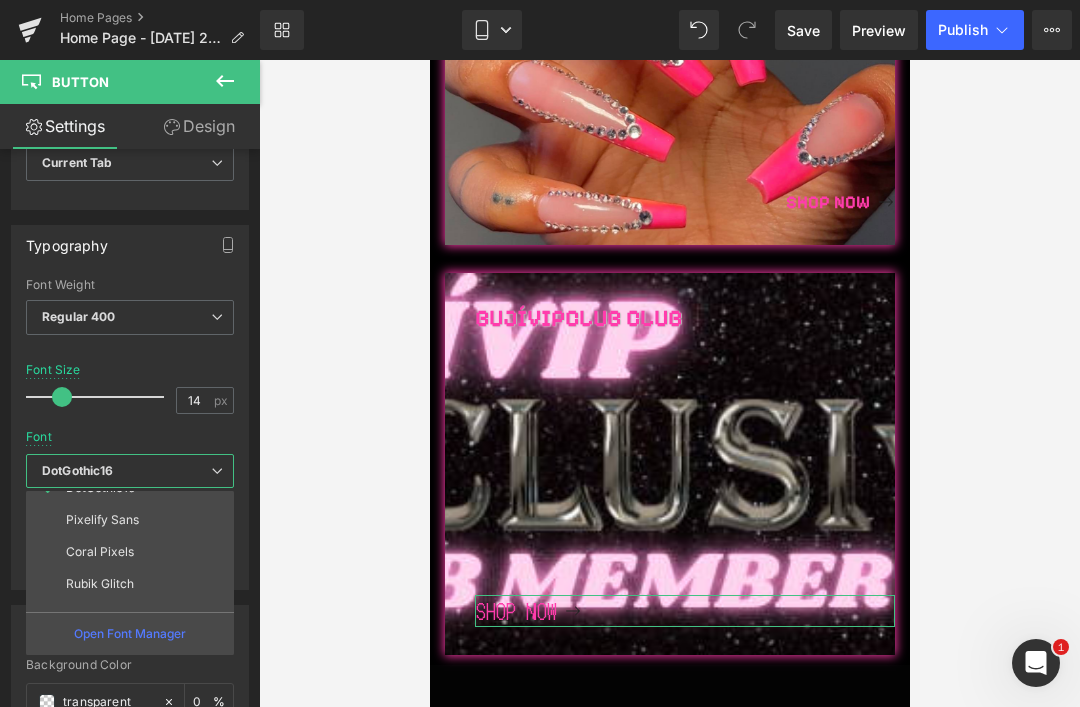 click on "Pixelify Sans" at bounding box center (134, 520) 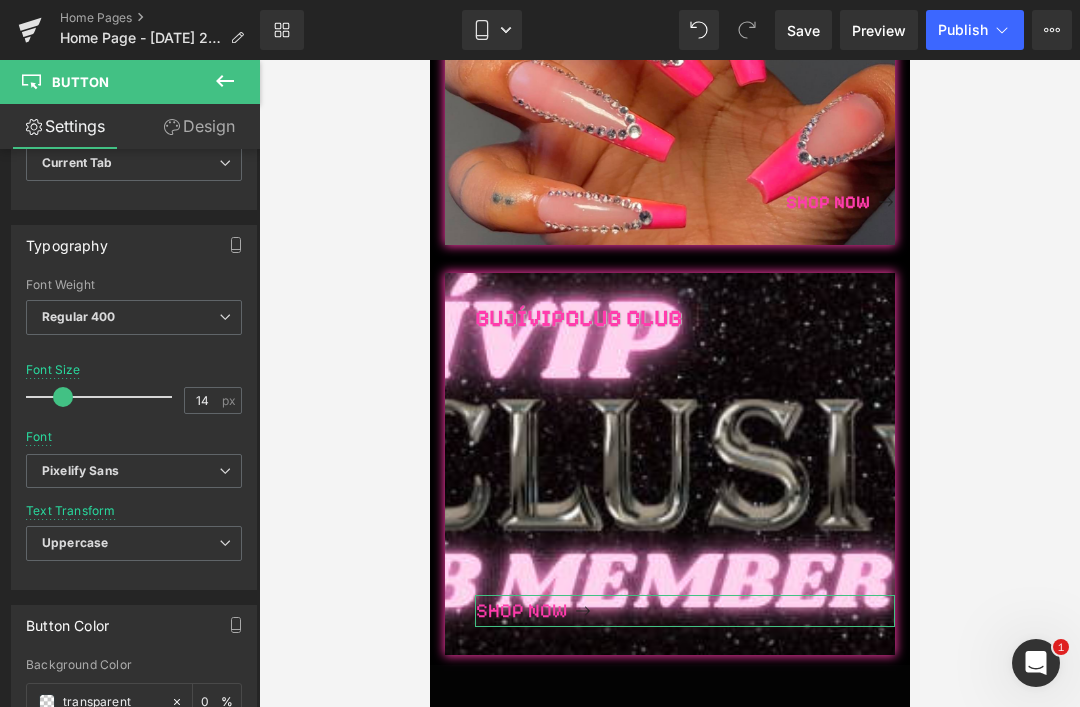 click on "Pixelify Sans" at bounding box center (80, 471) 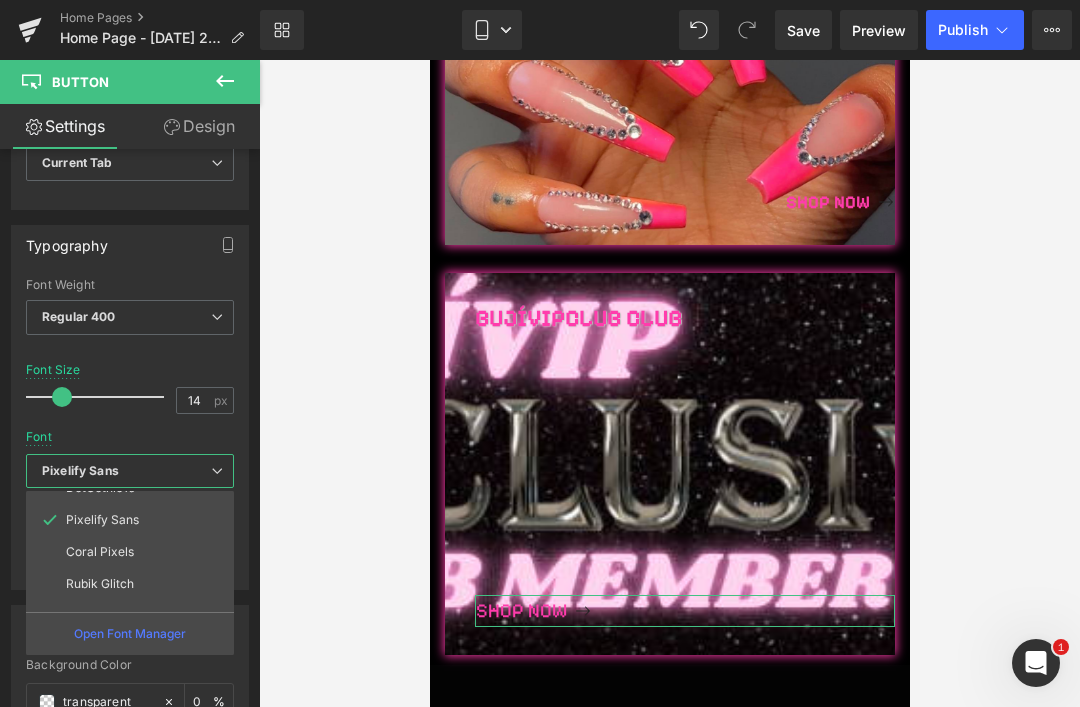 click on "Rubik Glitch" at bounding box center [134, 584] 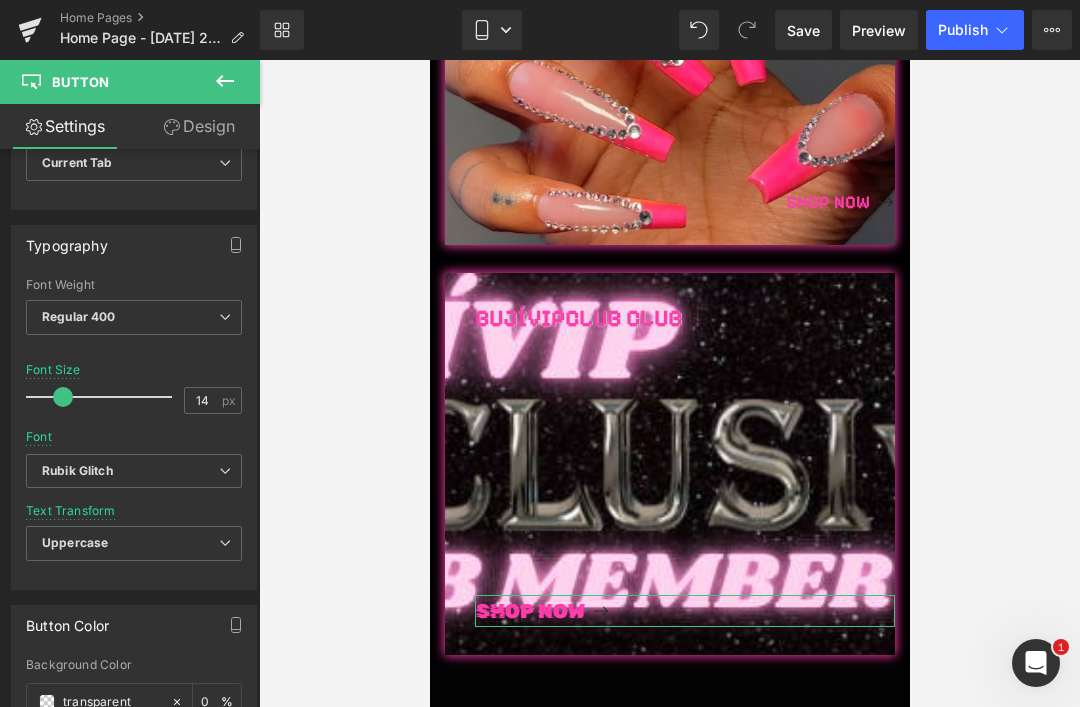 click on "Rubik Glitch" at bounding box center (77, 471) 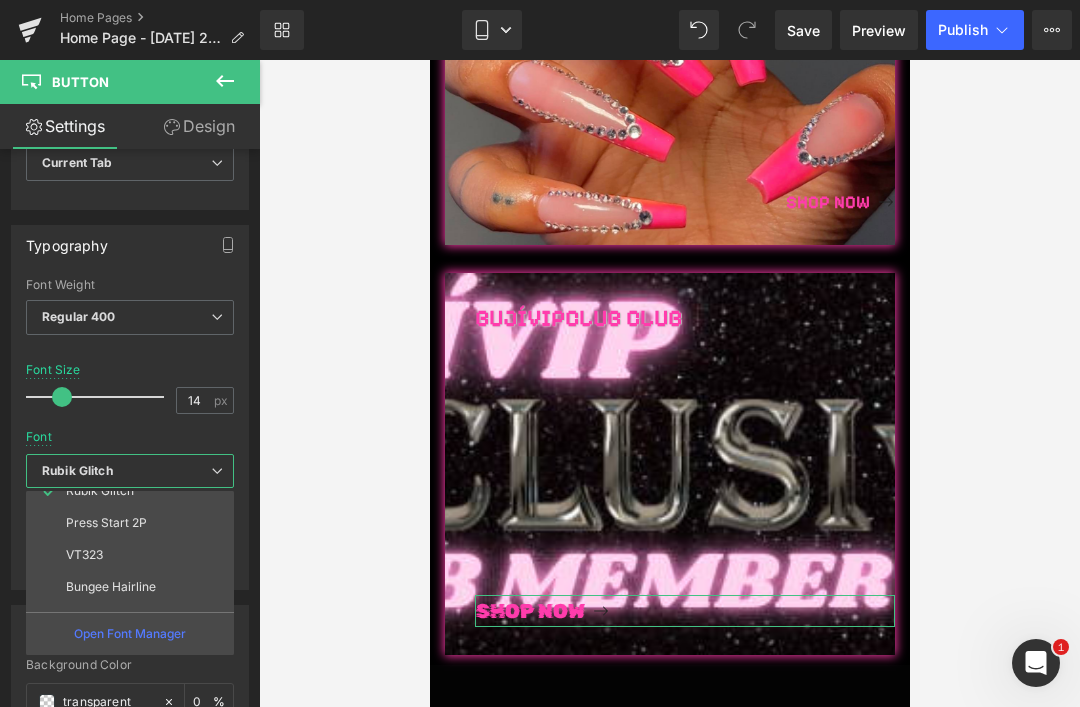 scroll, scrollTop: 320, scrollLeft: 0, axis: vertical 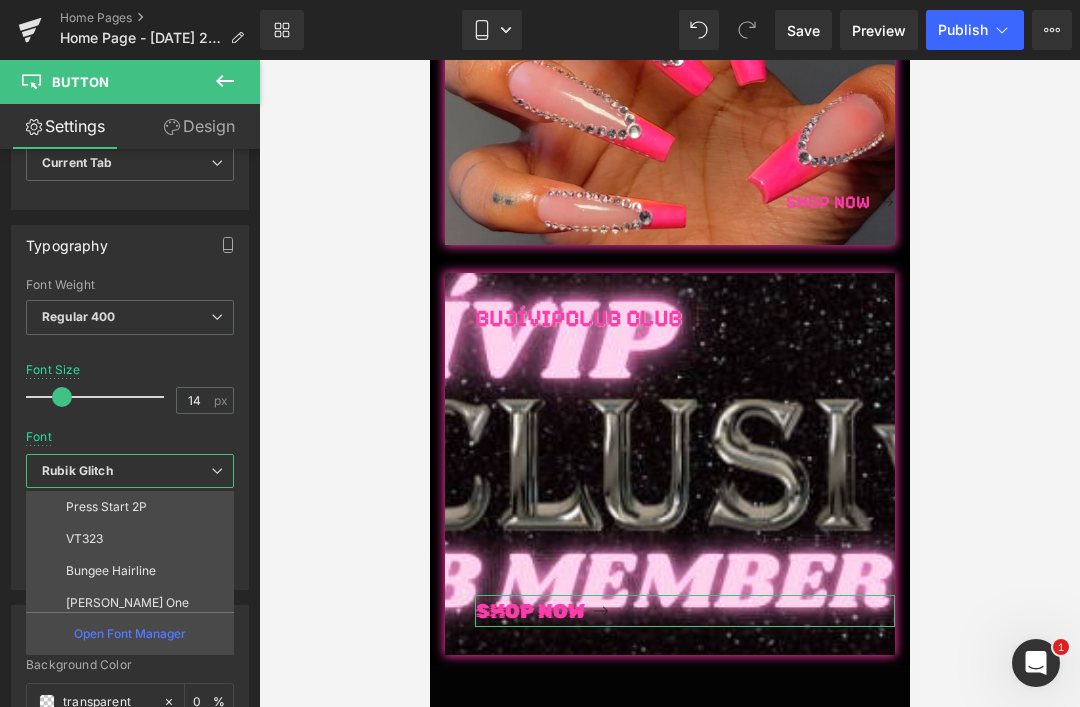 click on "VT323" at bounding box center (84, 539) 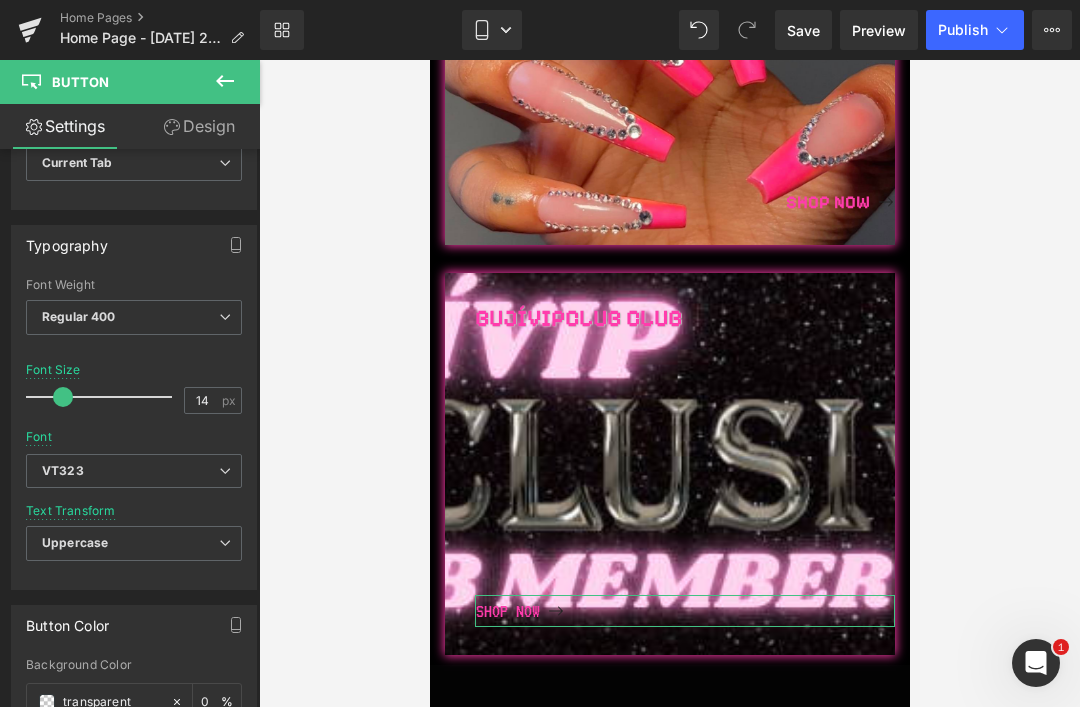 click on "VT323" at bounding box center [63, 471] 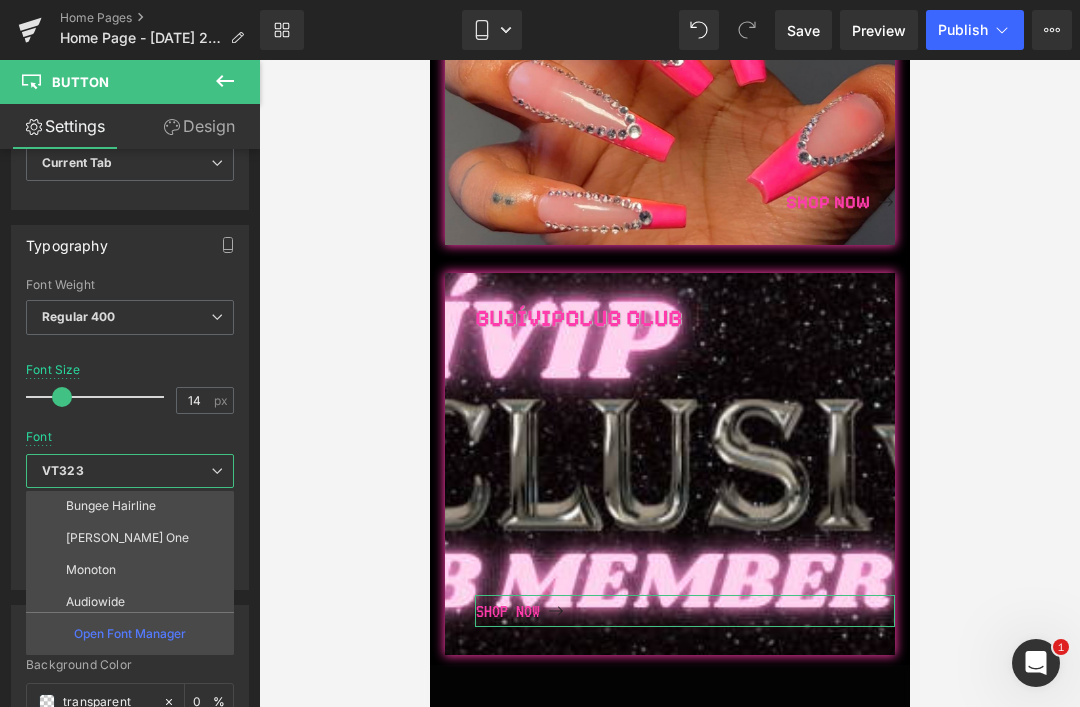 scroll, scrollTop: 387, scrollLeft: 0, axis: vertical 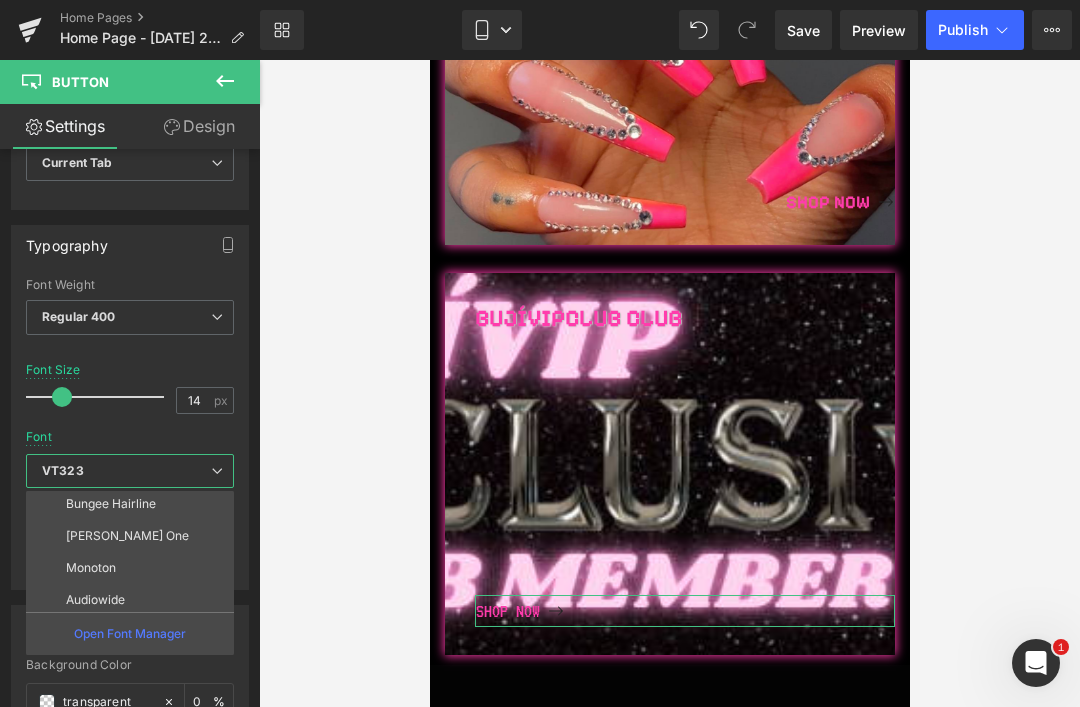 click on "Monoton" at bounding box center [91, 568] 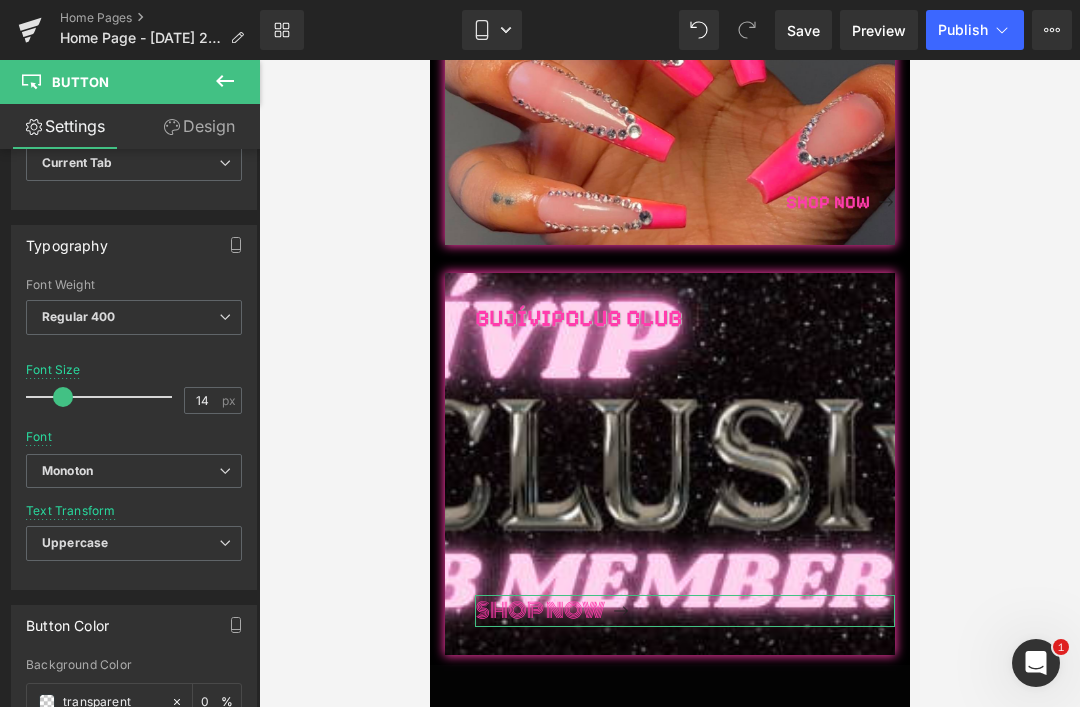 click on "Monoton" at bounding box center (134, 471) 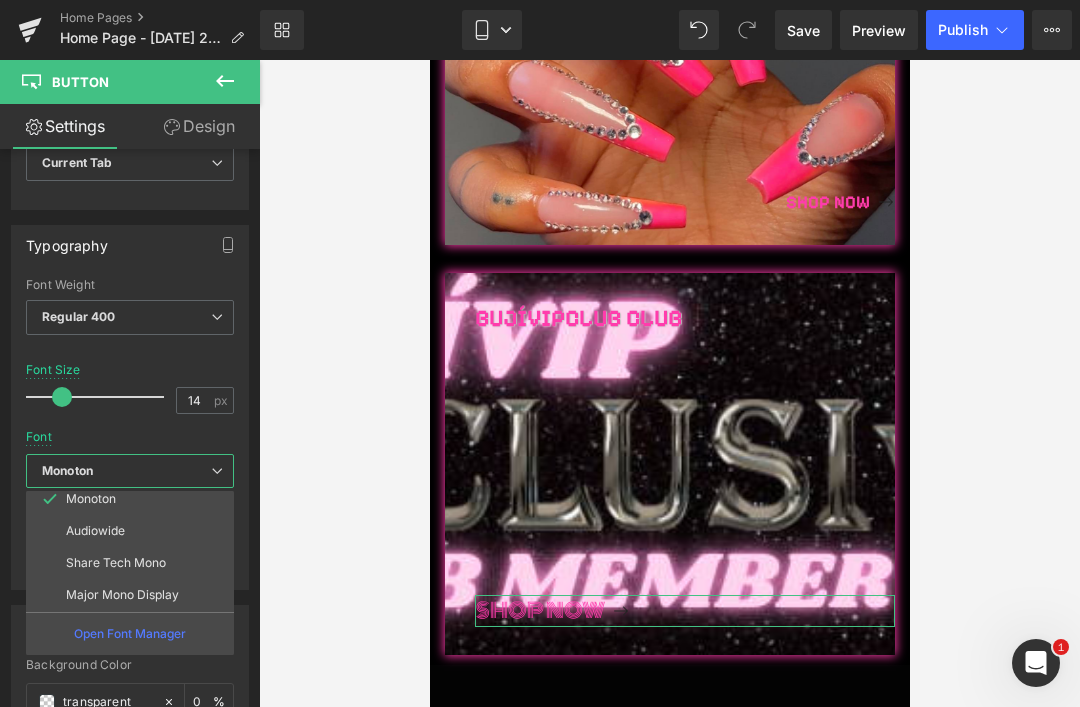 scroll, scrollTop: 456, scrollLeft: 0, axis: vertical 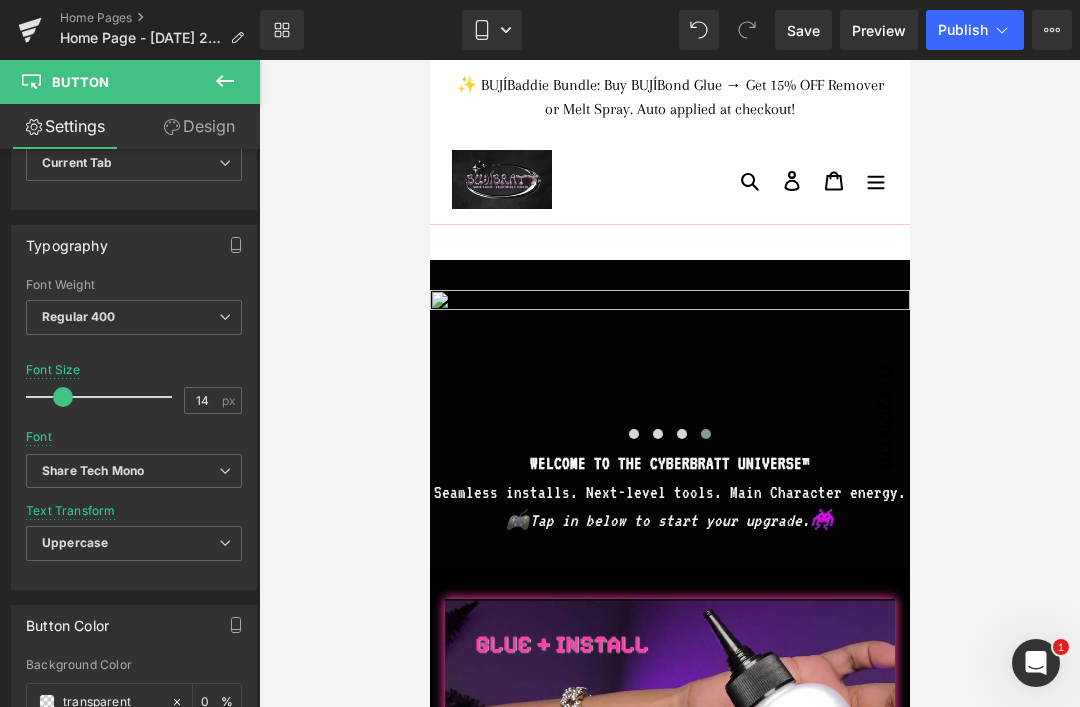 click on "Seamless installs. Next-level tools. Main Character energy." at bounding box center (669, 492) 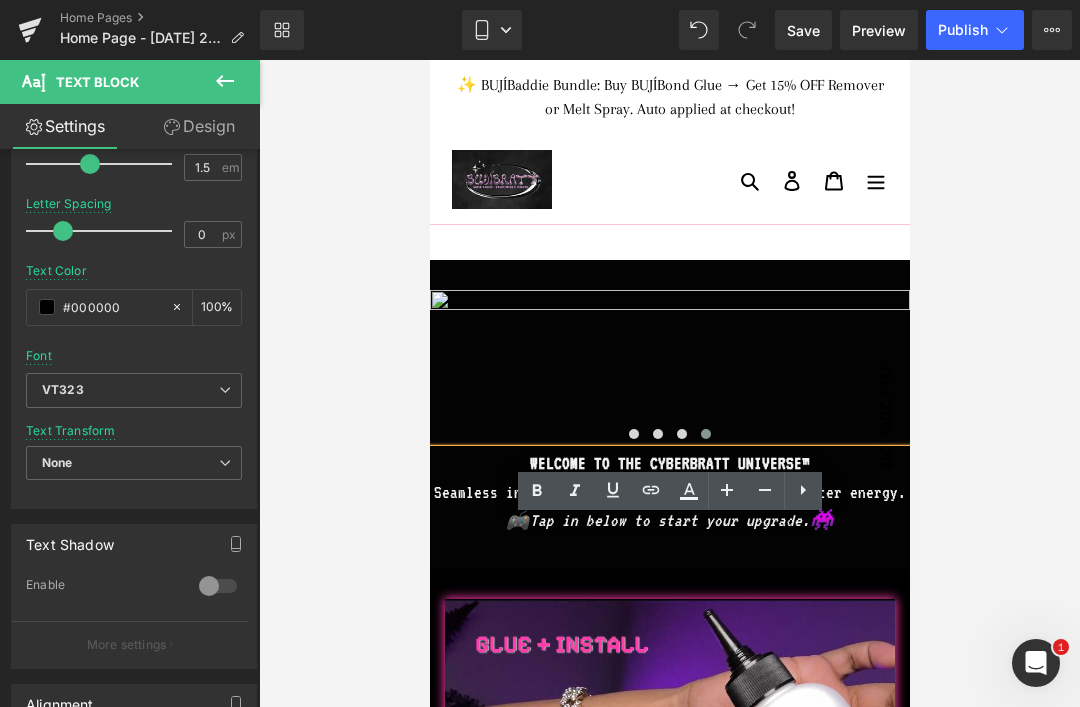 scroll, scrollTop: 333, scrollLeft: 0, axis: vertical 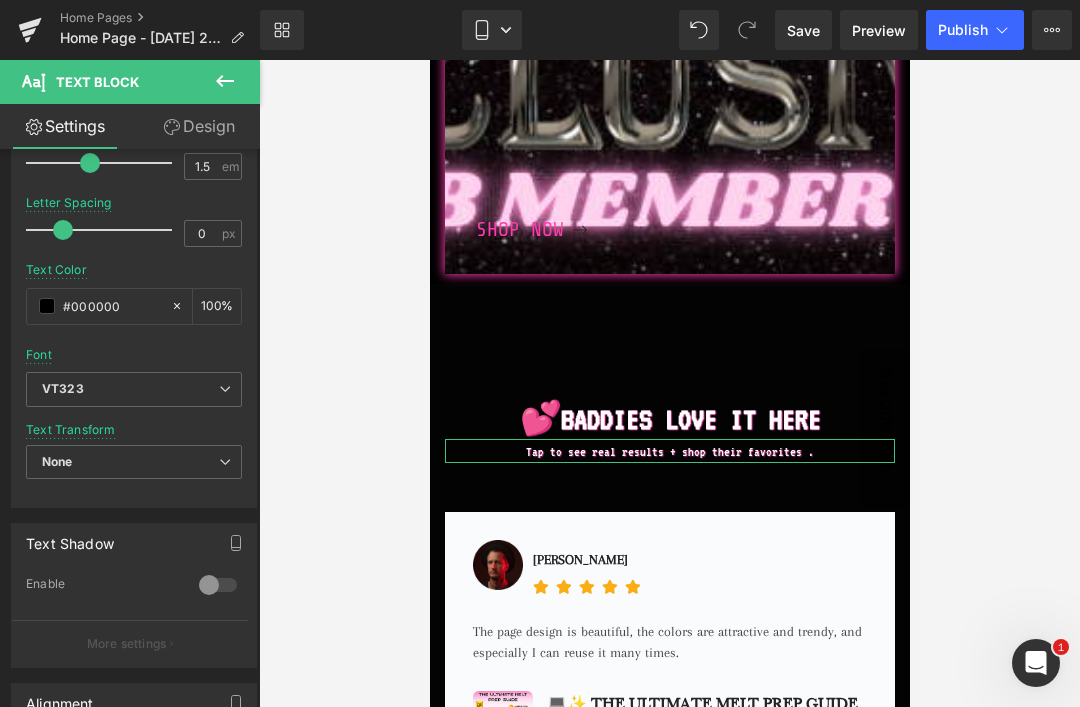 click at bounding box center (225, 82) 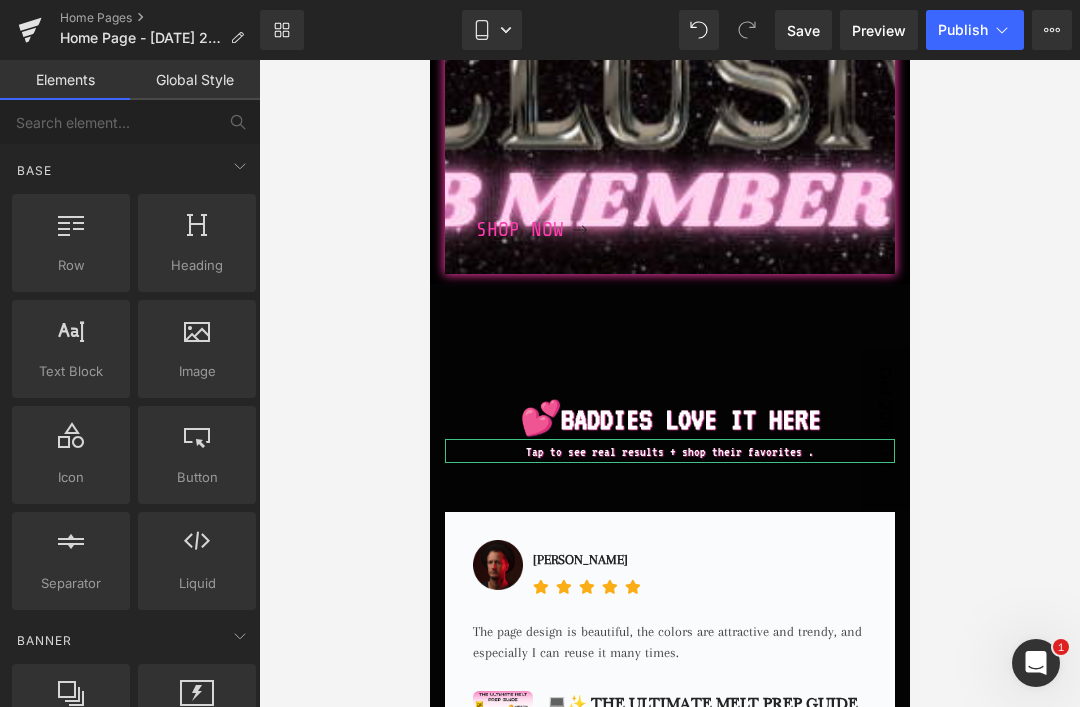 click at bounding box center (197, 338) 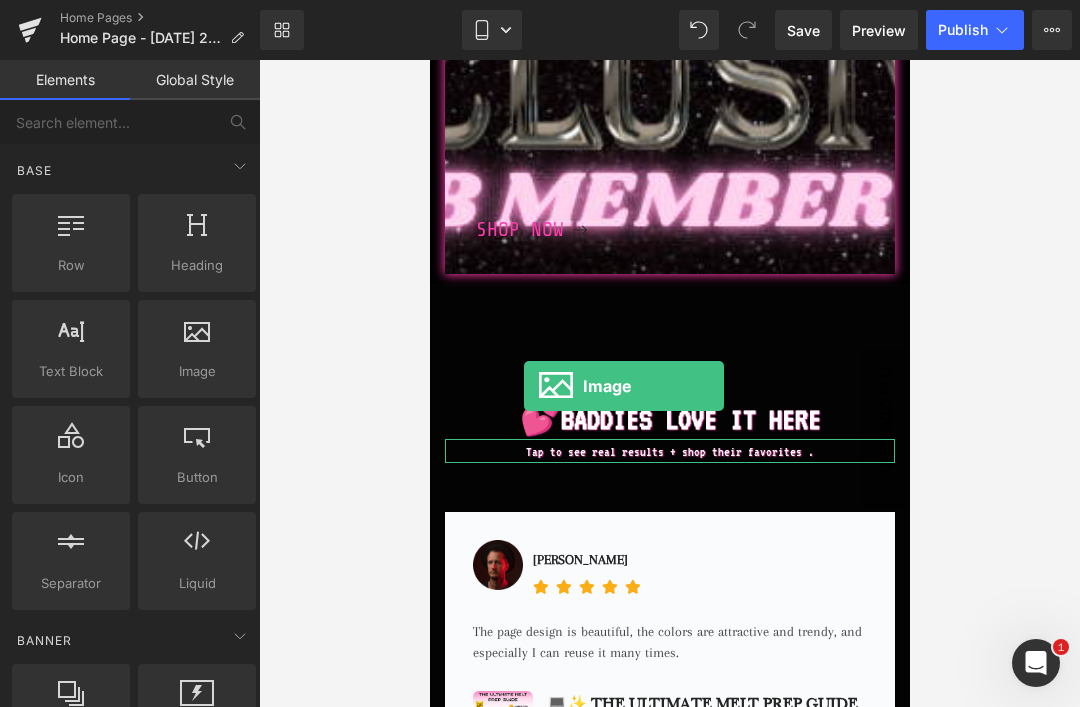 click on "Glue + Install
Text Block         Shop Now Button
Hero Banner
Refurbished Wigs
Text Block         Shop Now Button
Hero Banner
Press-On Nail Bar
Text Block         Shop Now Button
Hero Banner
BUJÍVIPCLUB Club
Text Block         Shop Now Button
Hero Banner         Row         Row   33px   53px" at bounding box center [669, -547] 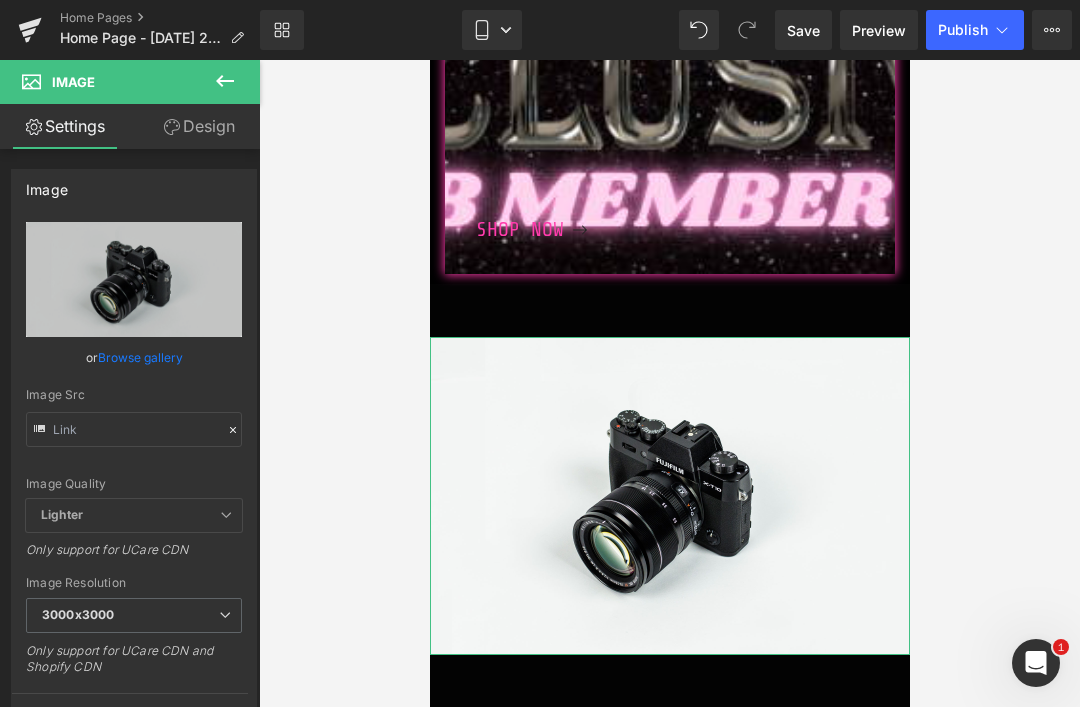 click on "Replace Image" at bounding box center [0, 0] 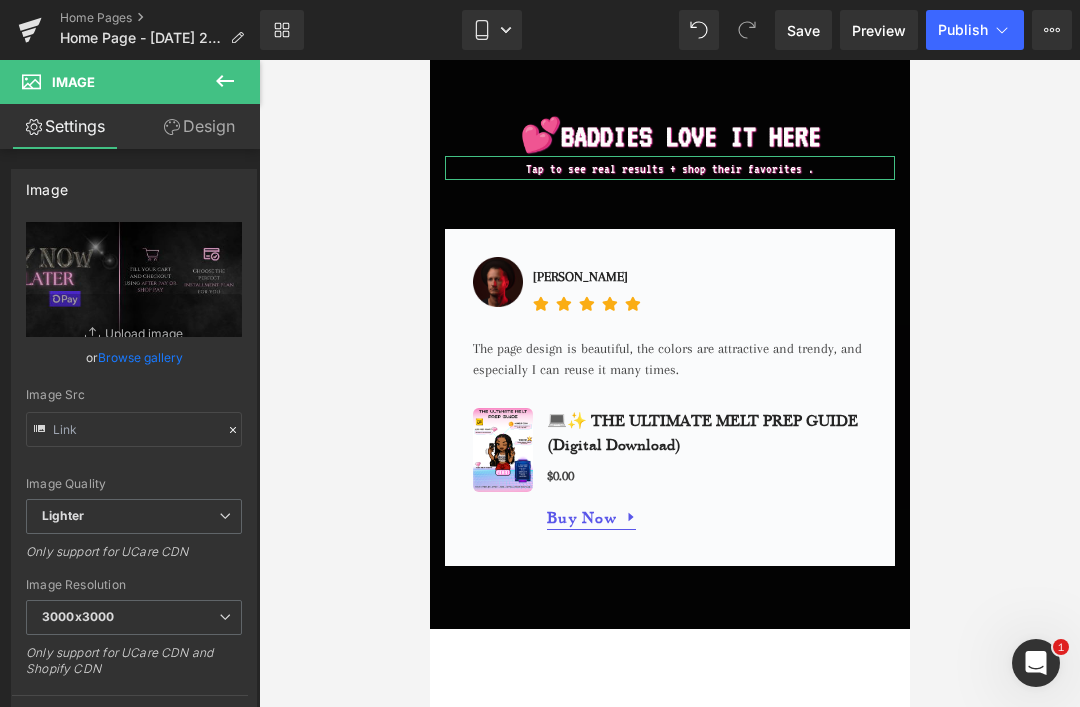 scroll, scrollTop: 2408, scrollLeft: 0, axis: vertical 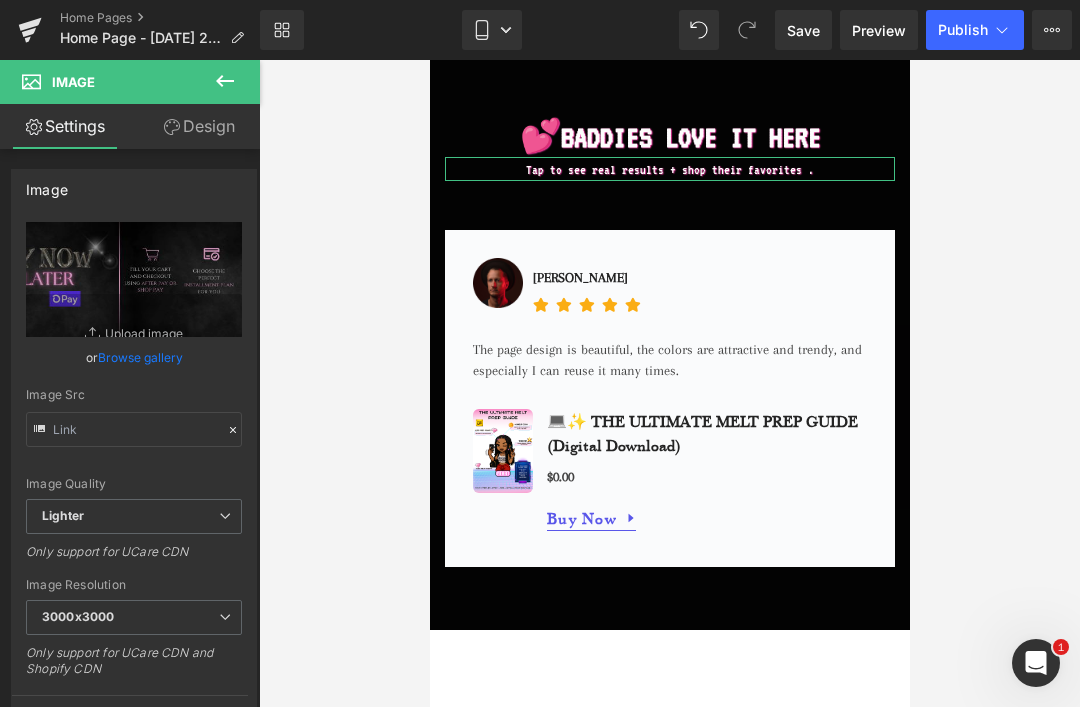 click on "Tap to see real results + shop their favorites ." at bounding box center (669, 170) 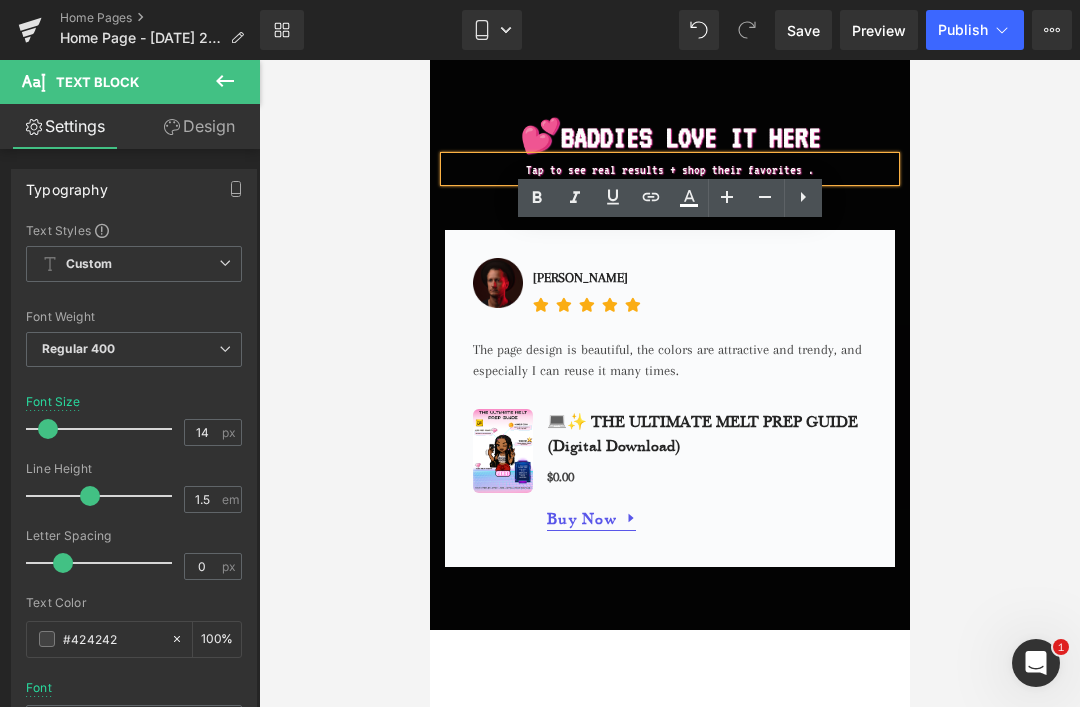 click on "Tap to see real results + shop their favorites ." at bounding box center [669, 170] 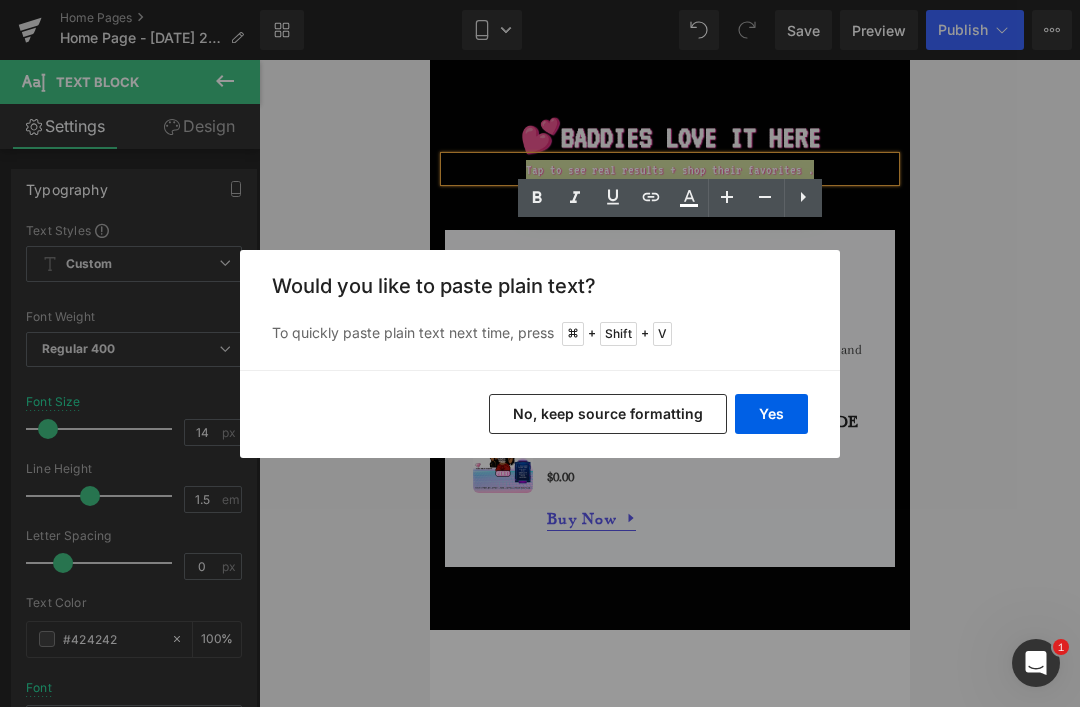click on "Yes" at bounding box center (771, 414) 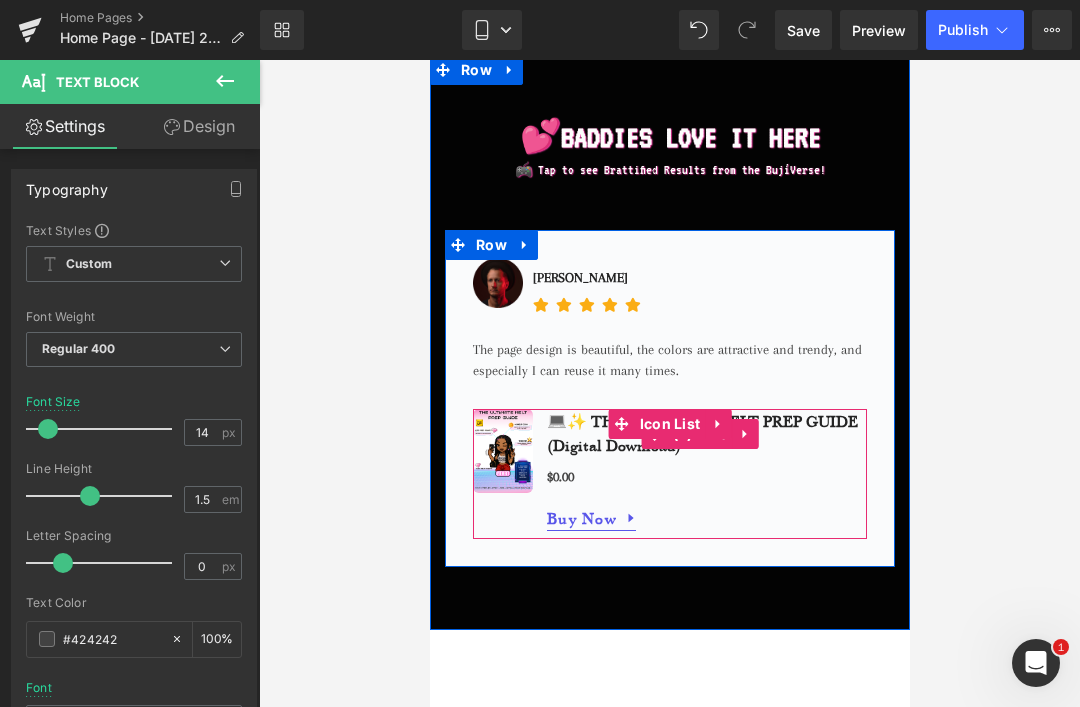 type 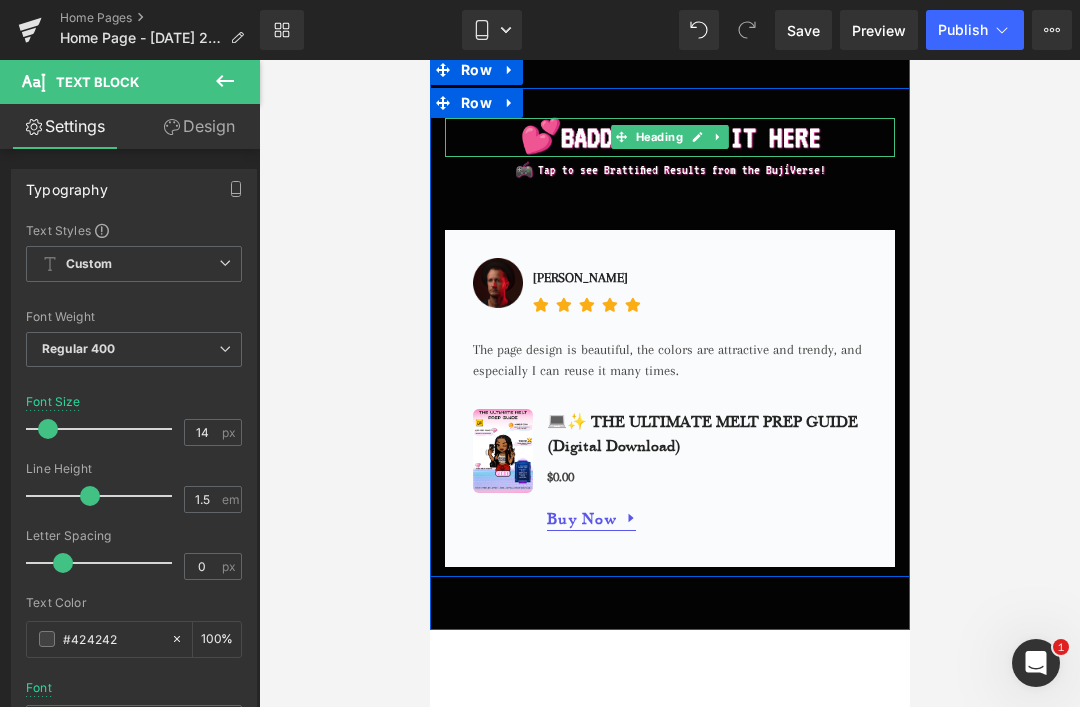 click on "💕  Baddies Love It Here" at bounding box center [669, 138] 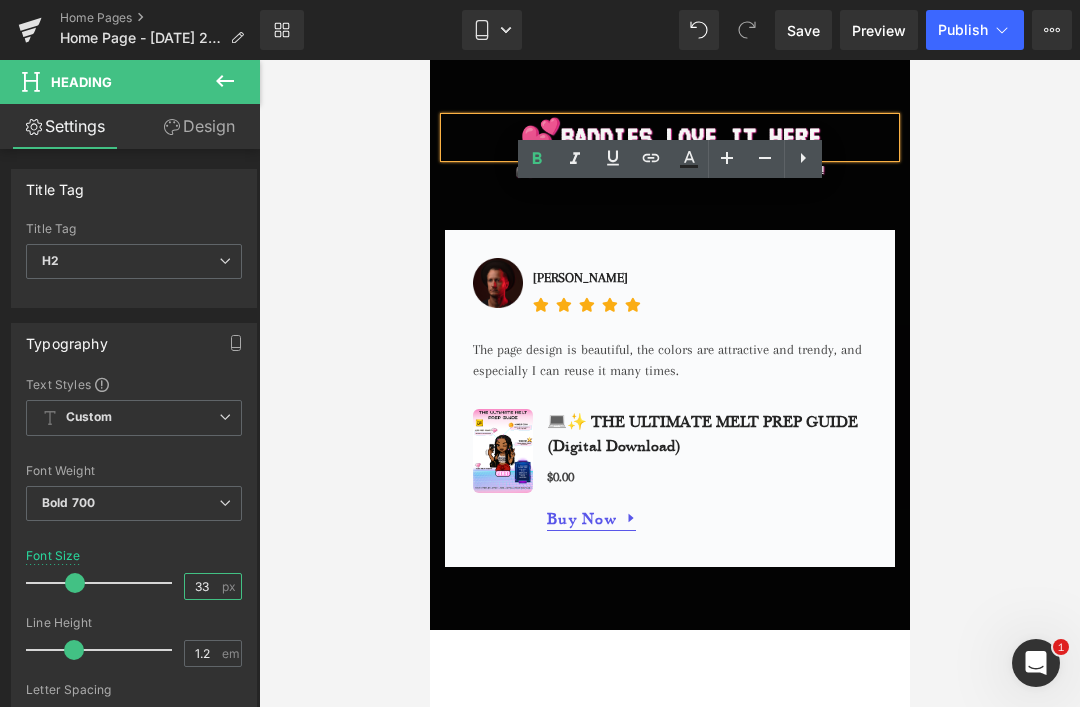 click on "33" at bounding box center [202, 586] 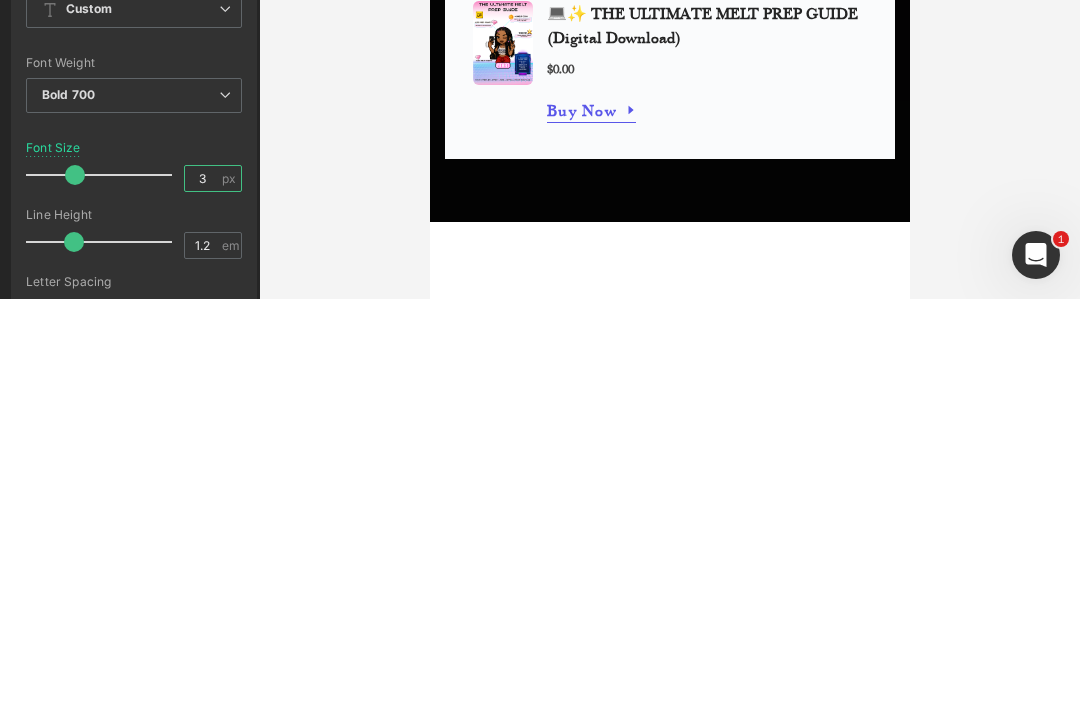 type on "36" 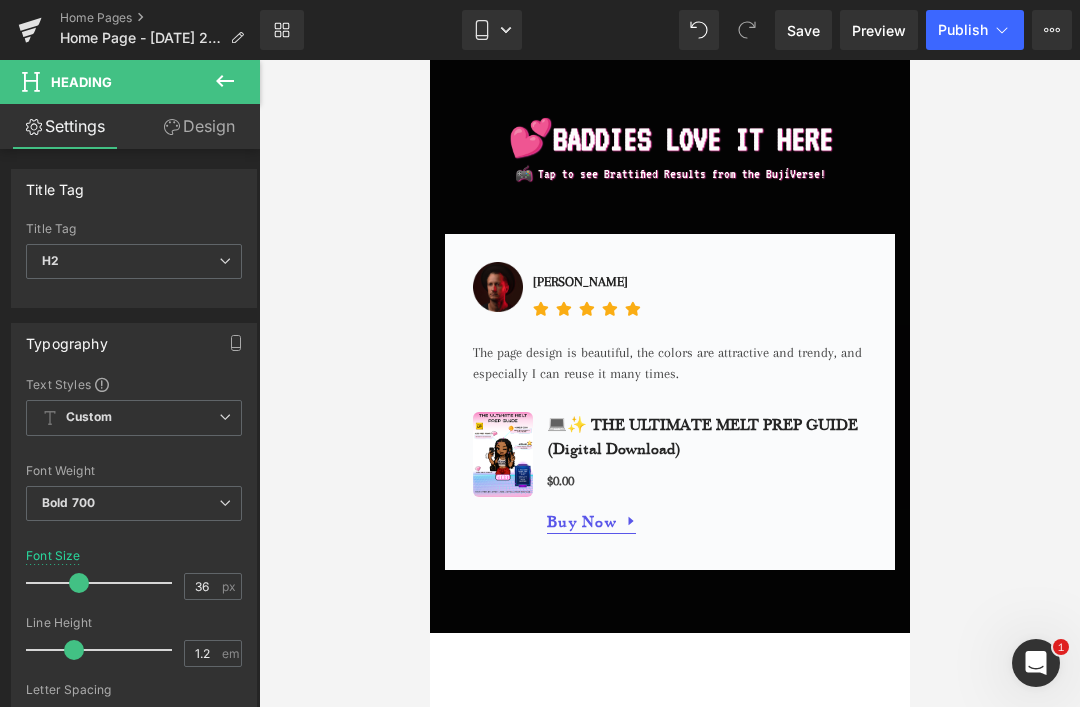 click on "🎮 Tap to see Brattified Results from the BujíVerse!" at bounding box center [669, 174] 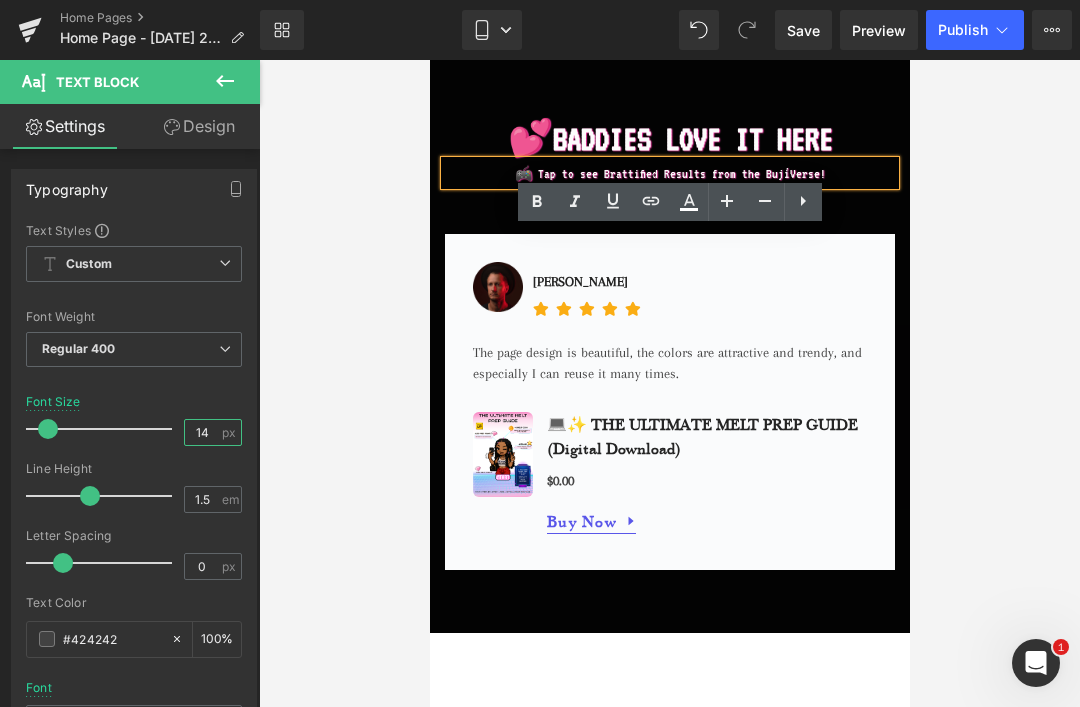 click on "14" at bounding box center (202, 432) 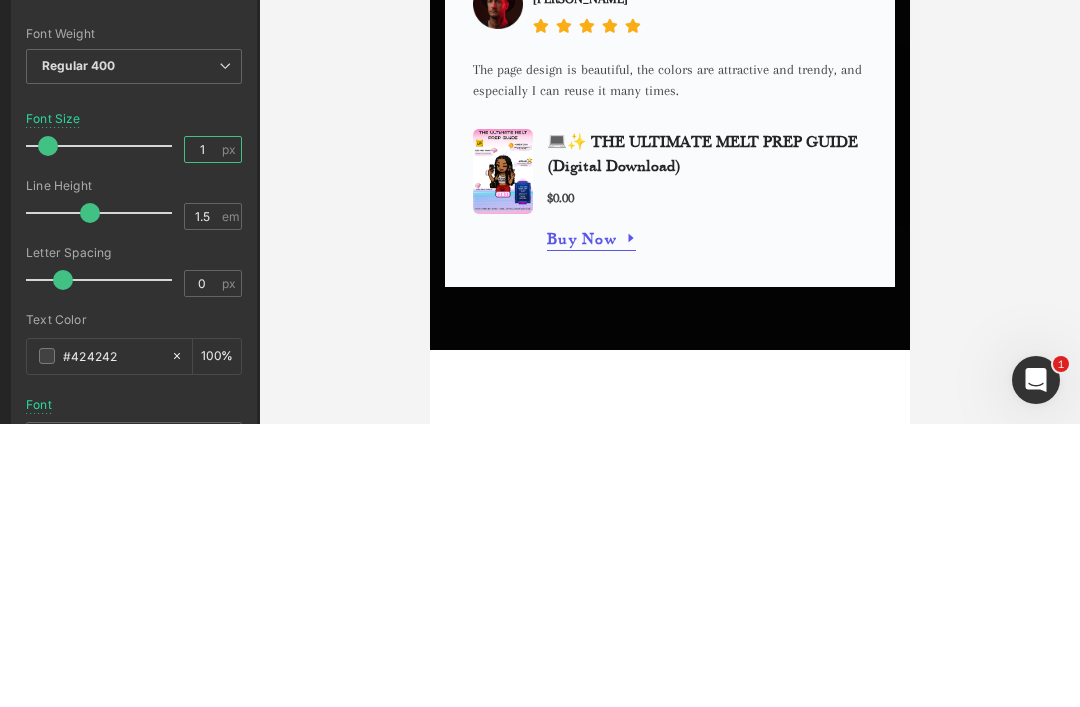 type on "16" 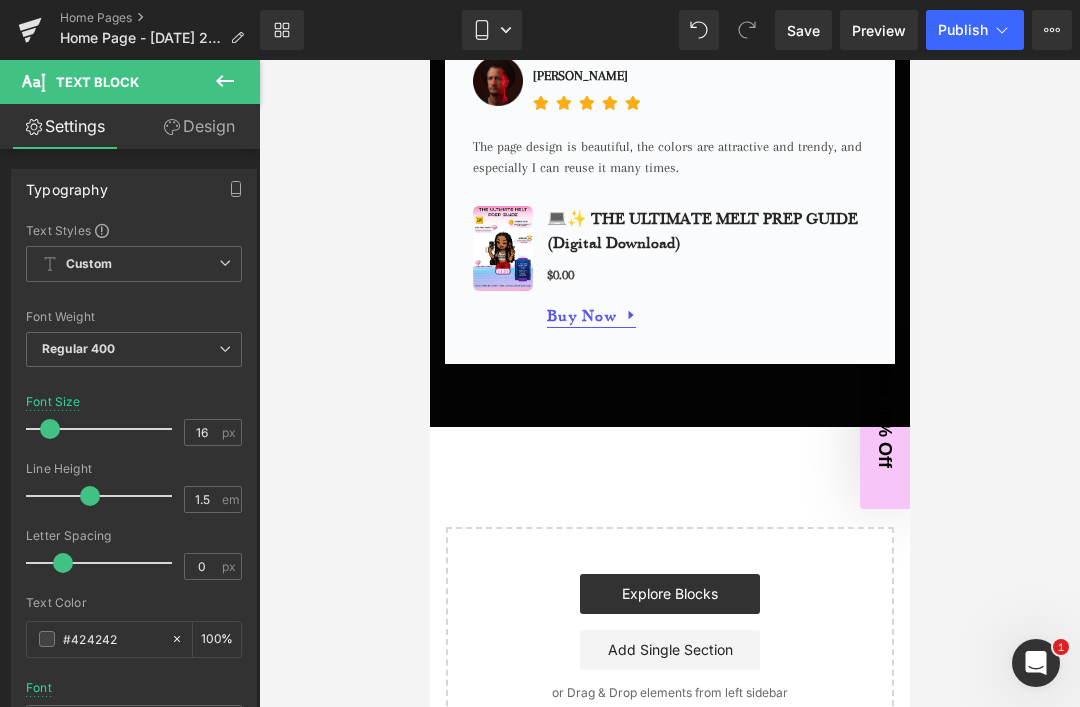 scroll, scrollTop: 2618, scrollLeft: 0, axis: vertical 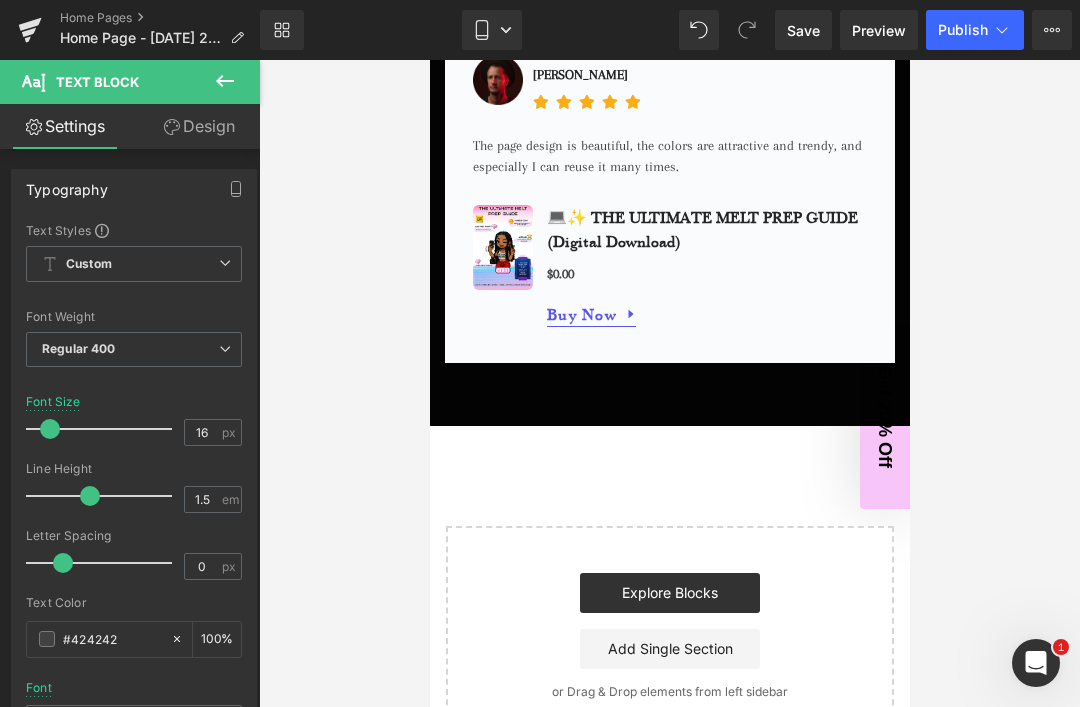 click on "Explore Blocks" at bounding box center [669, 593] 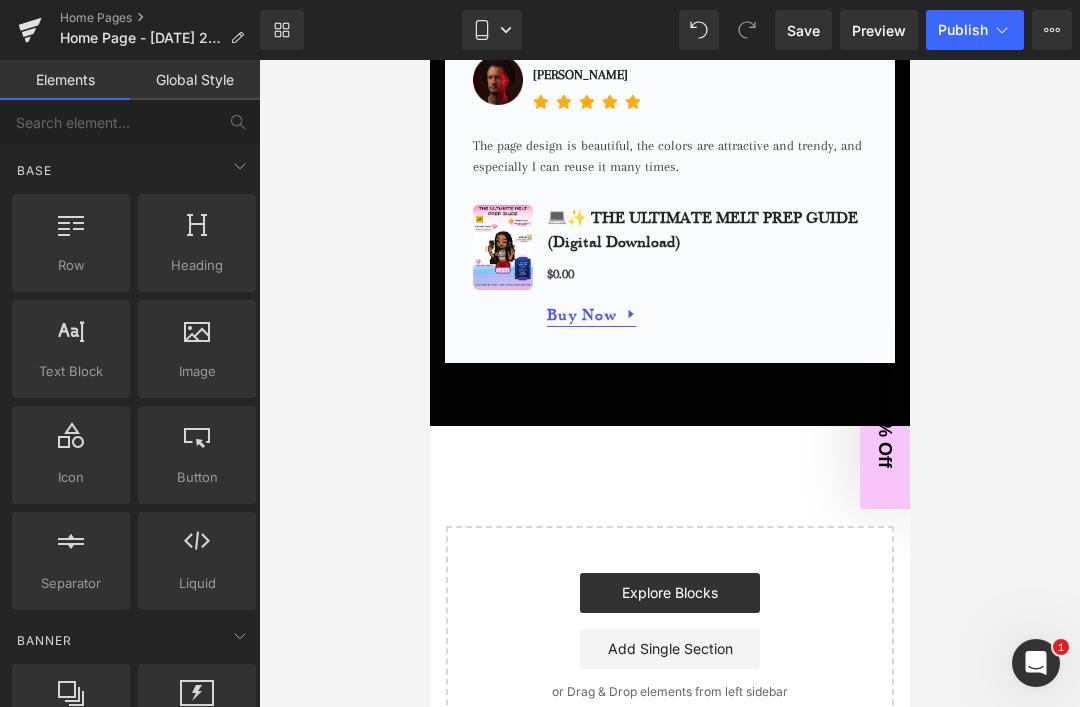 click at bounding box center (197, 338) 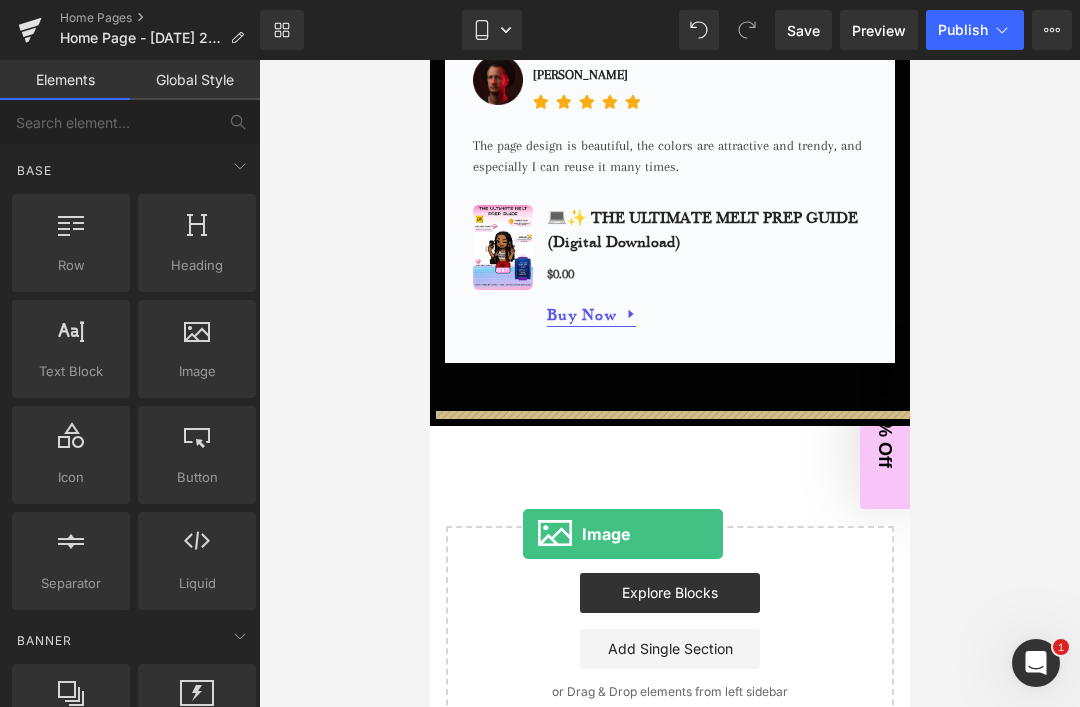 click on "Hero Banner
Image
‹ ›
Carousel         WELCOME TO THE CYBERBRATT UNIVERSE™ Seamless installs. Next-level tools. Main Character energy. 🎮Tap in below to start your upgrade.👾 Text Block
Glue + Install
Text Block         Shop Now Button
Hero Banner
Refurbished Wigs
Text Block         Shop Now Button" at bounding box center [669, -806] 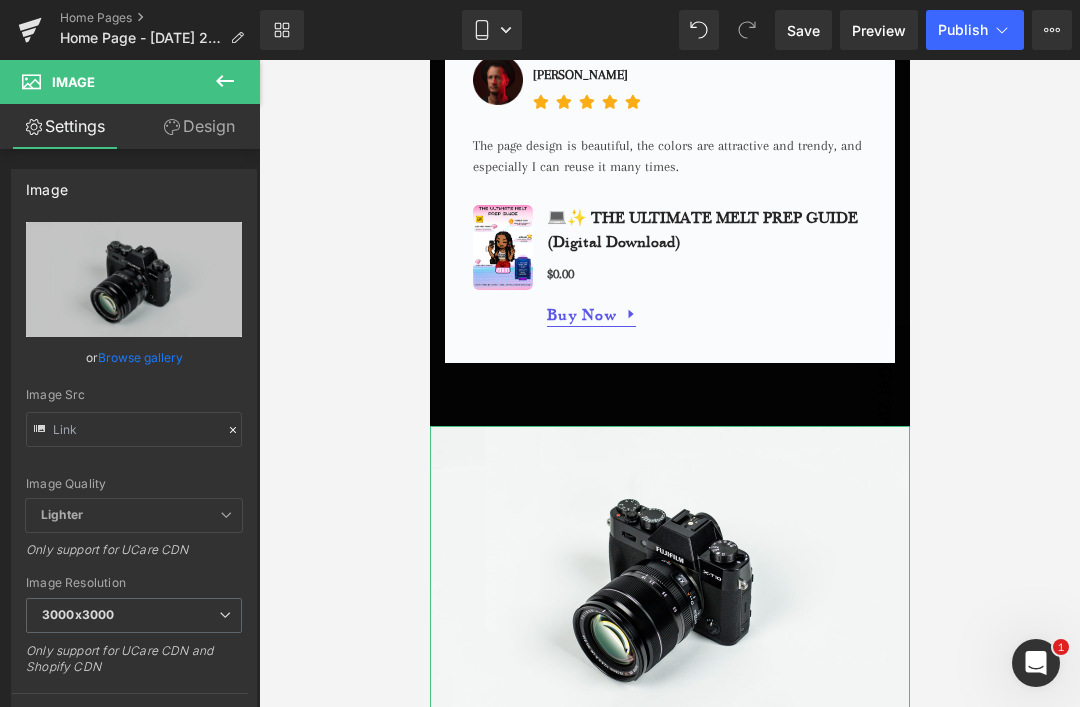 click on "Replace Image" at bounding box center (0, 0) 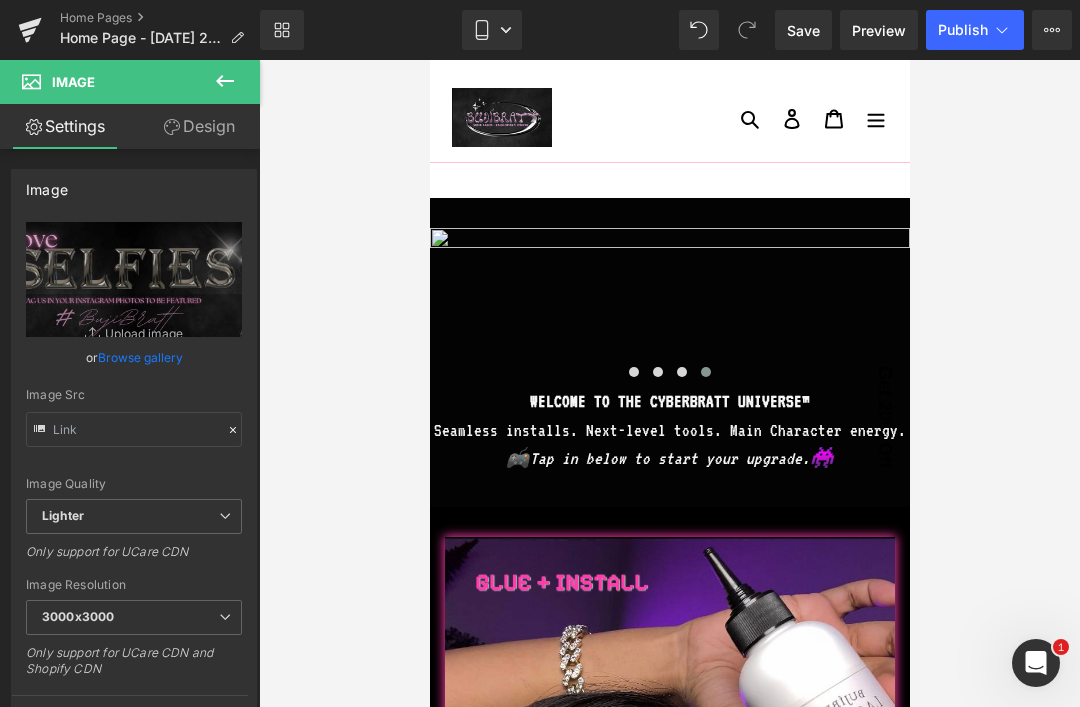 scroll, scrollTop: 64, scrollLeft: 0, axis: vertical 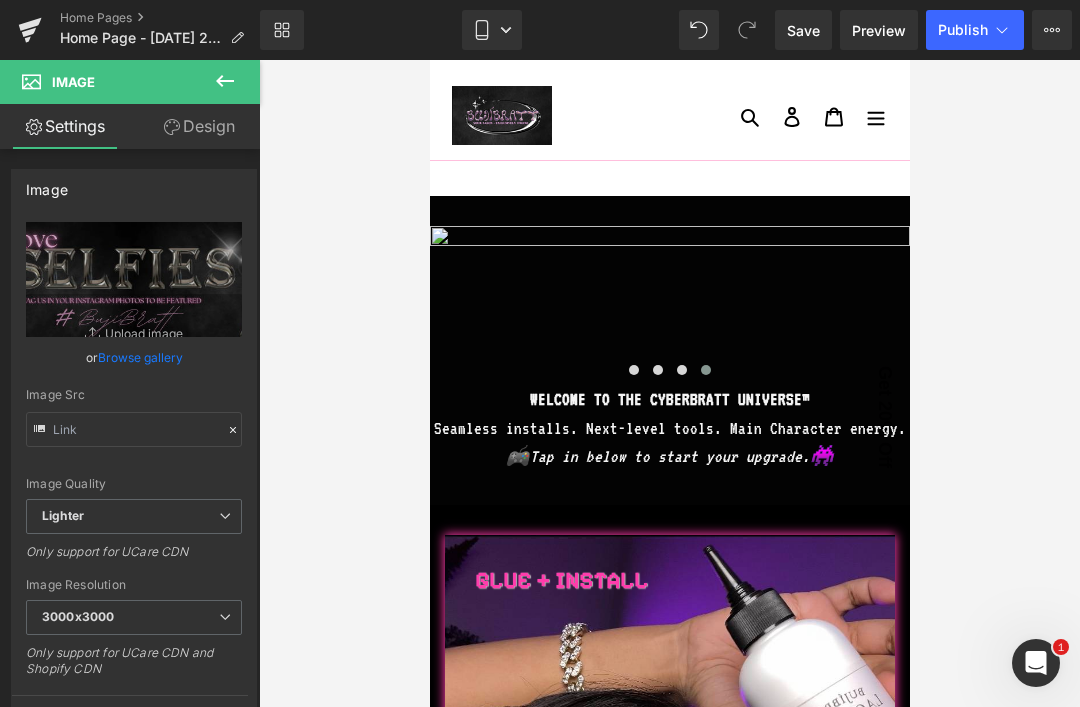 click 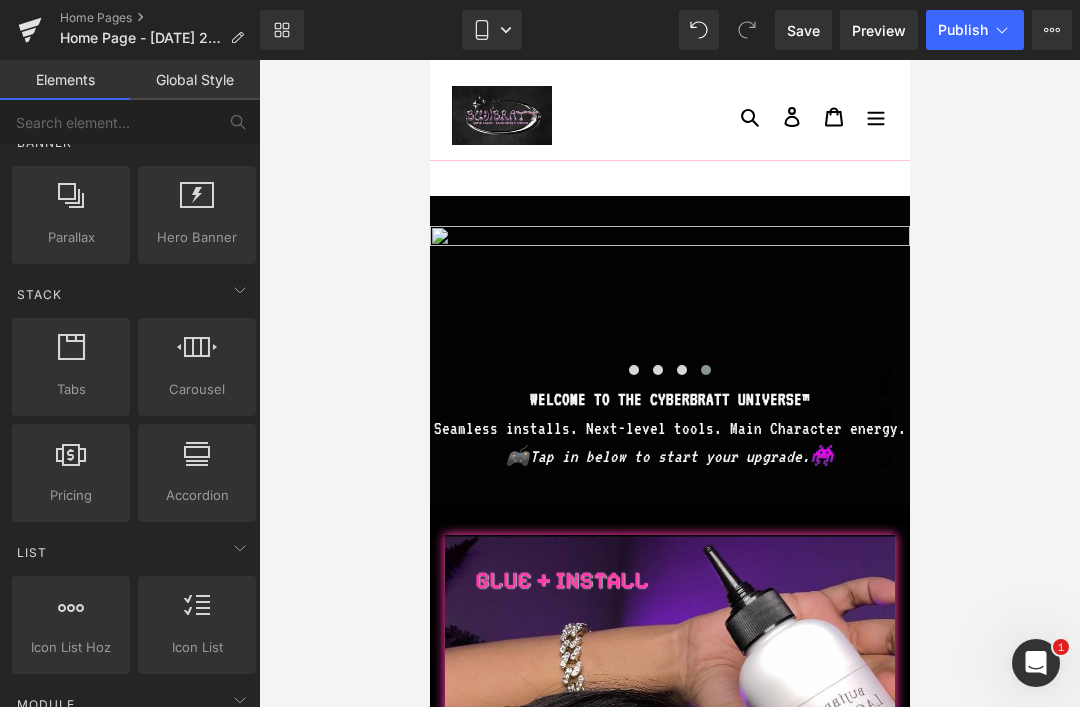 scroll, scrollTop: 499, scrollLeft: 0, axis: vertical 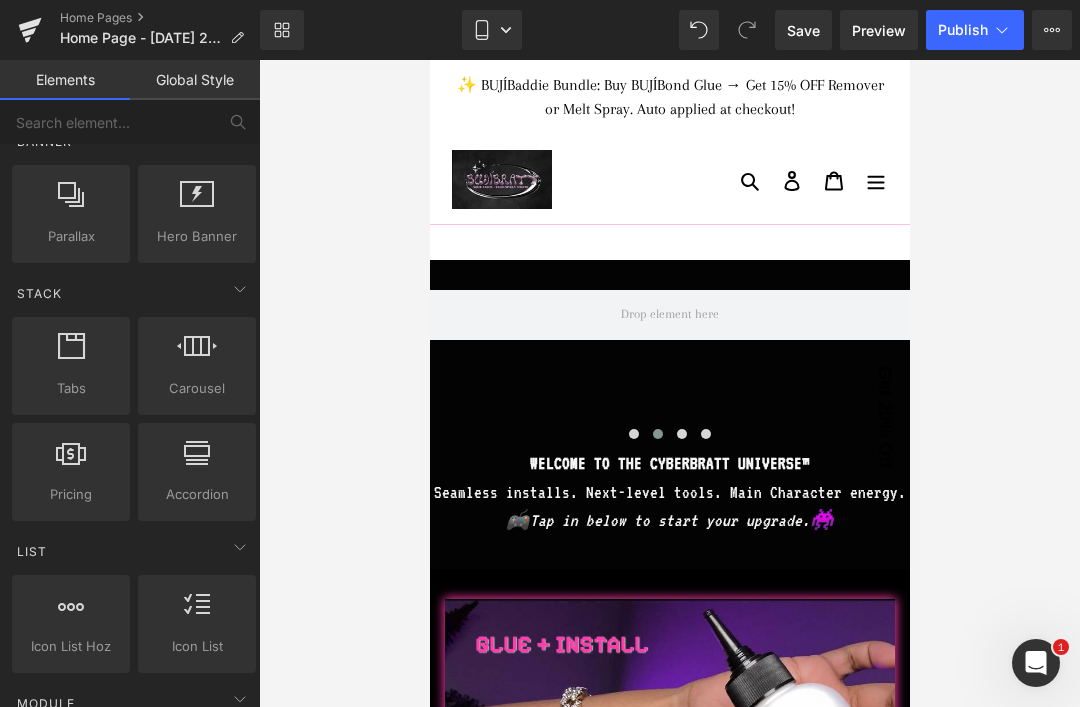 click at bounding box center (197, 355) 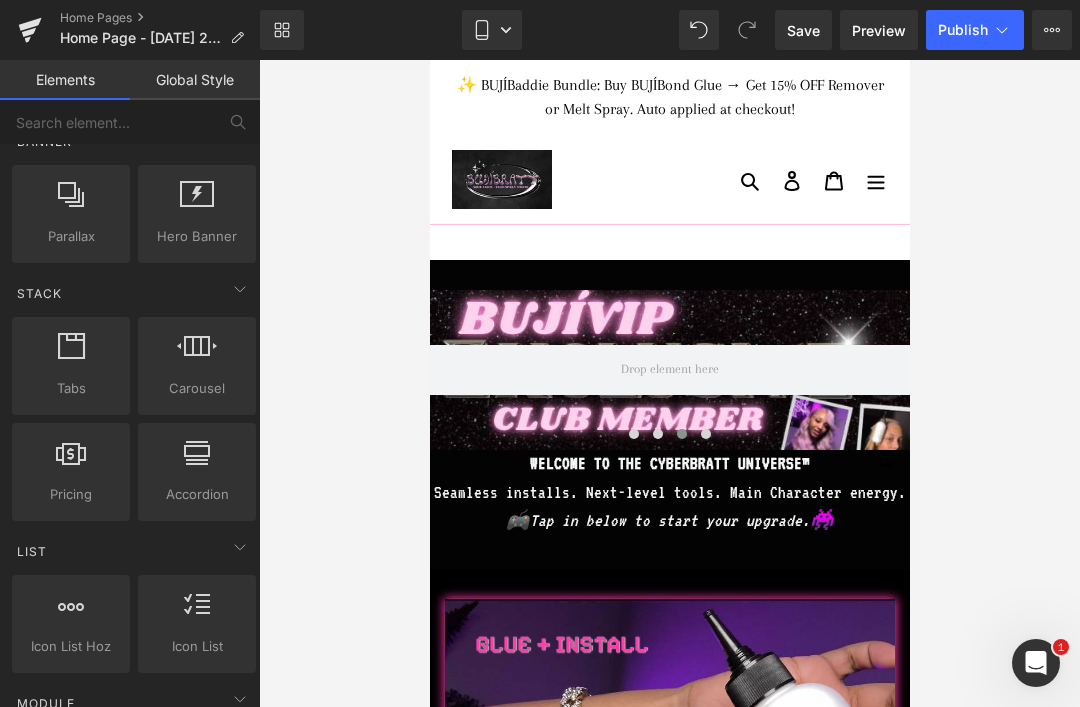 click on "Hero Banner" at bounding box center (197, 236) 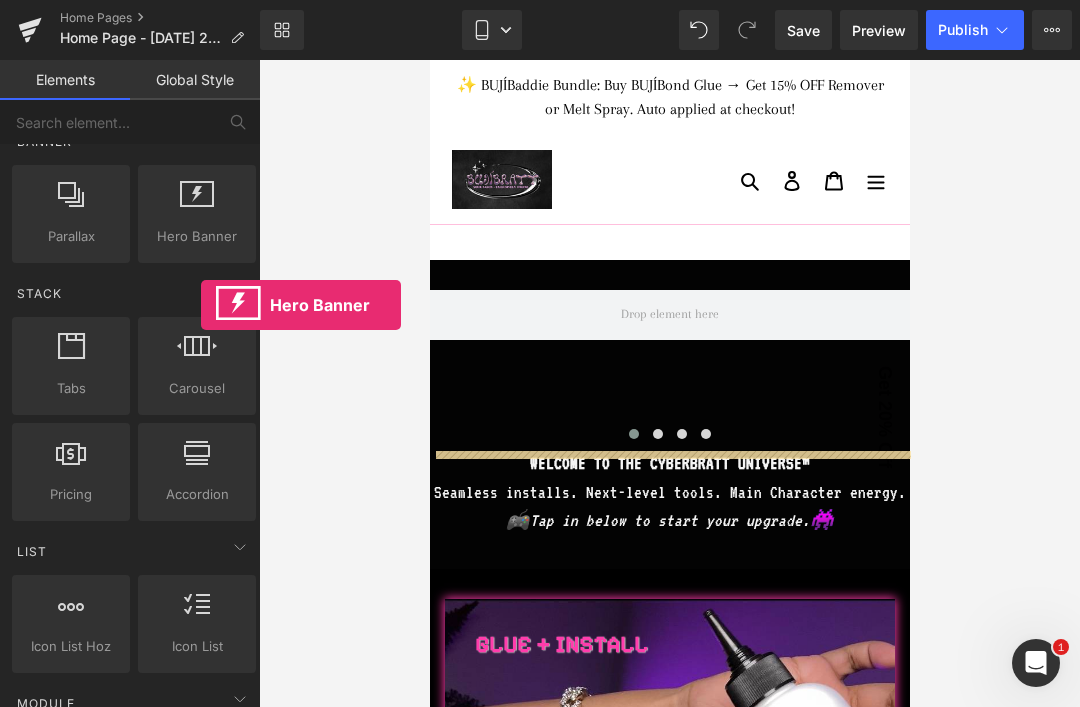 scroll, scrollTop: 0, scrollLeft: 0, axis: both 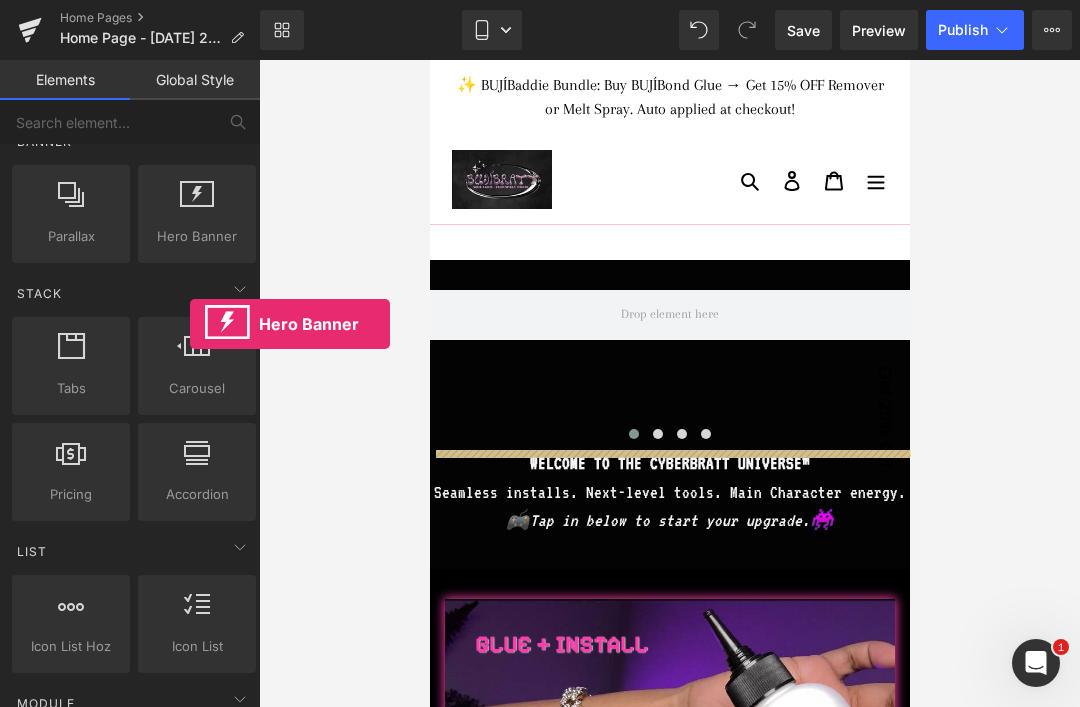 click at bounding box center [669, 315] 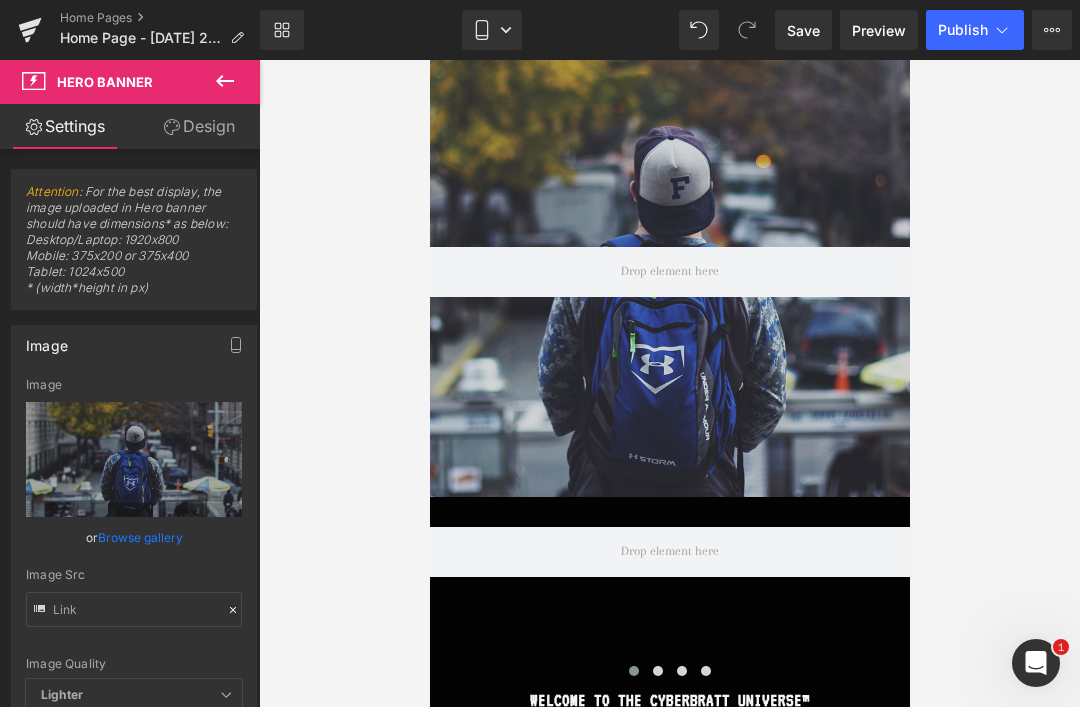 scroll, scrollTop: 235, scrollLeft: 0, axis: vertical 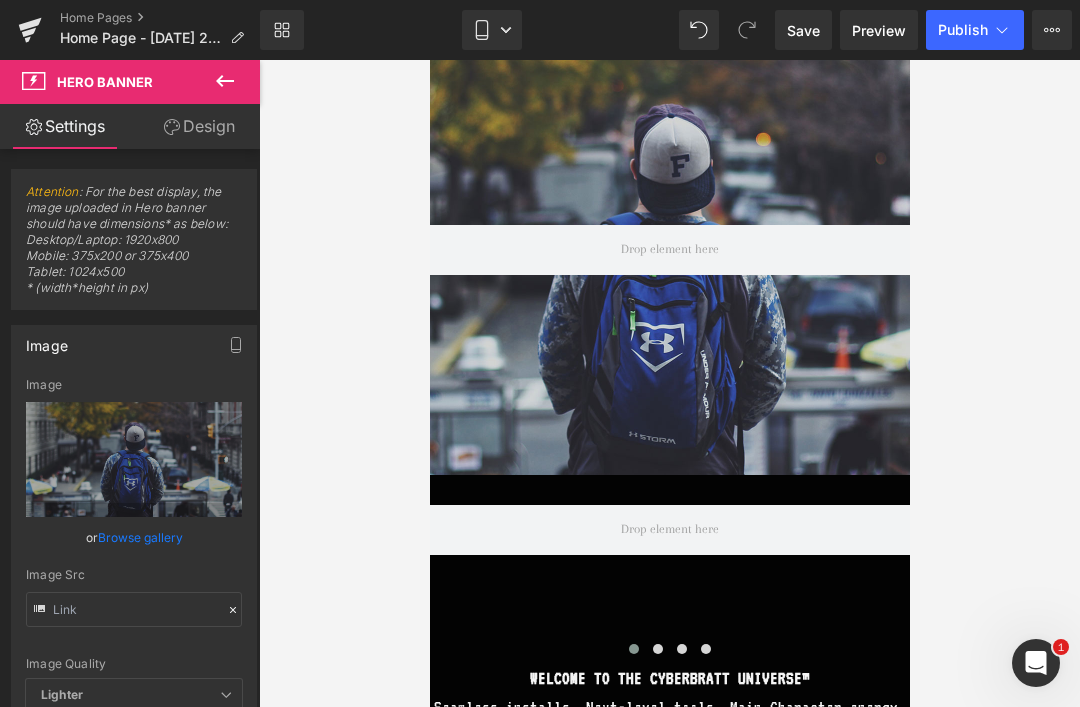 click 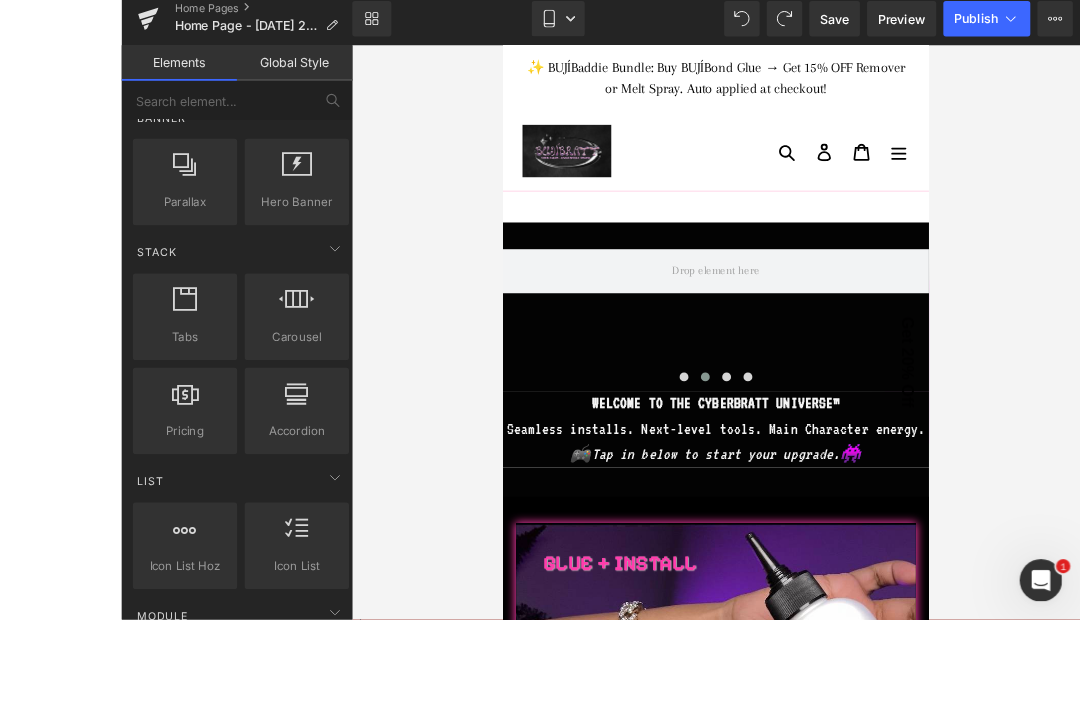 scroll, scrollTop: 67, scrollLeft: 0, axis: vertical 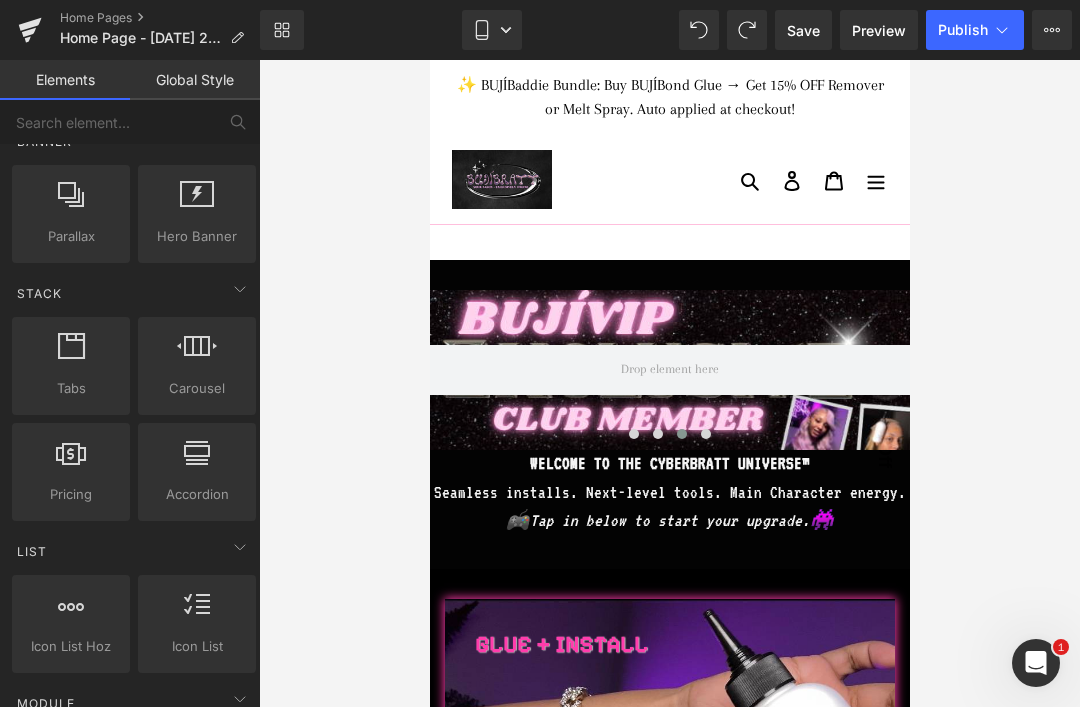 click on "Hero Banner" at bounding box center [197, 236] 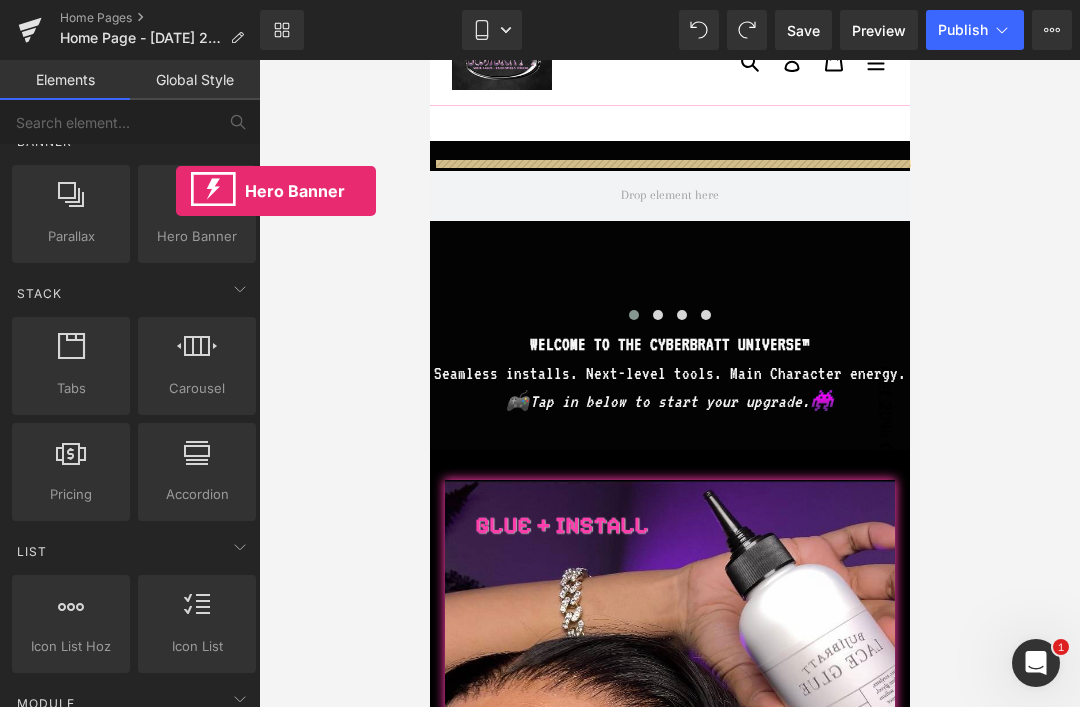 scroll, scrollTop: 94, scrollLeft: 0, axis: vertical 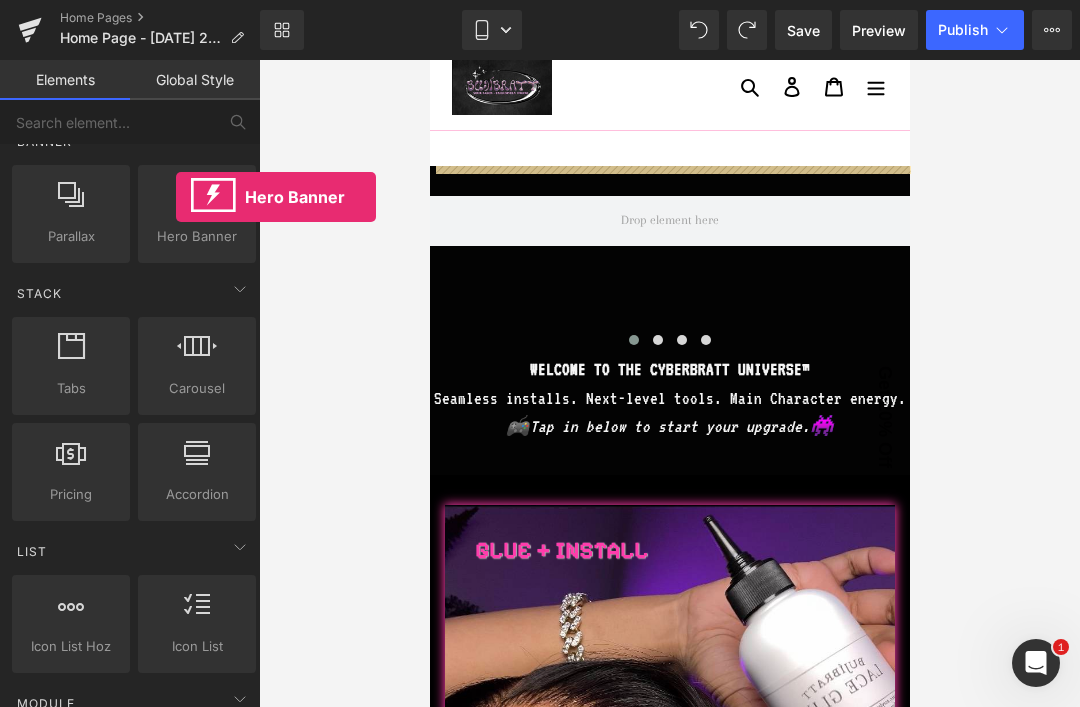 click at bounding box center [669, 221] 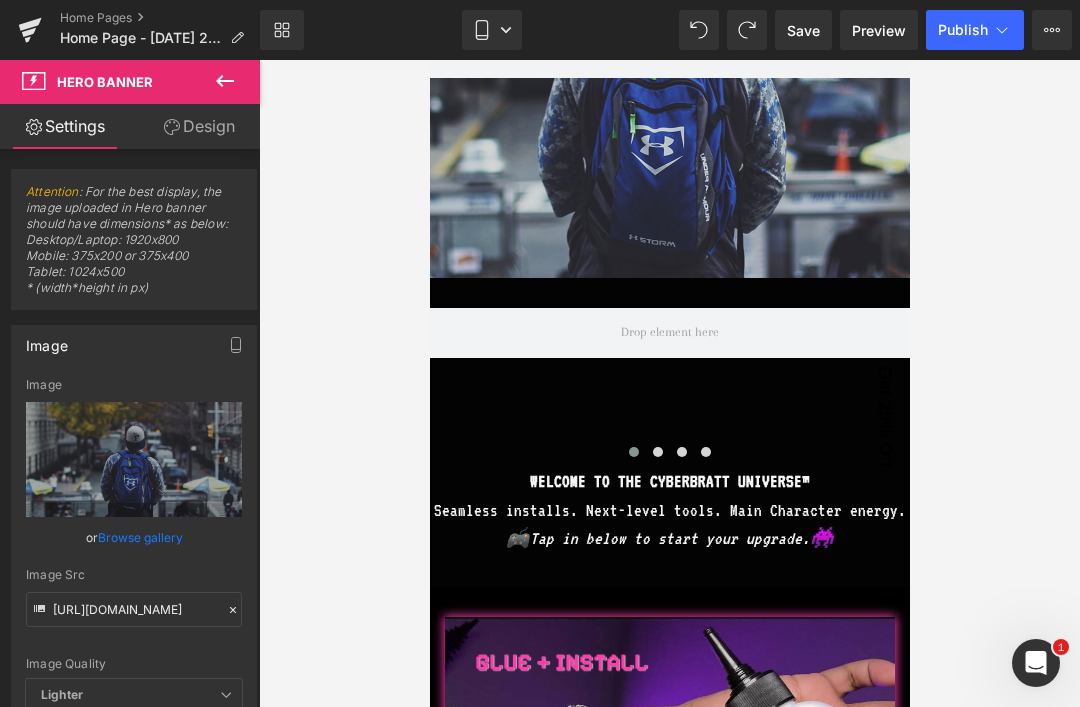 scroll, scrollTop: 426, scrollLeft: 0, axis: vertical 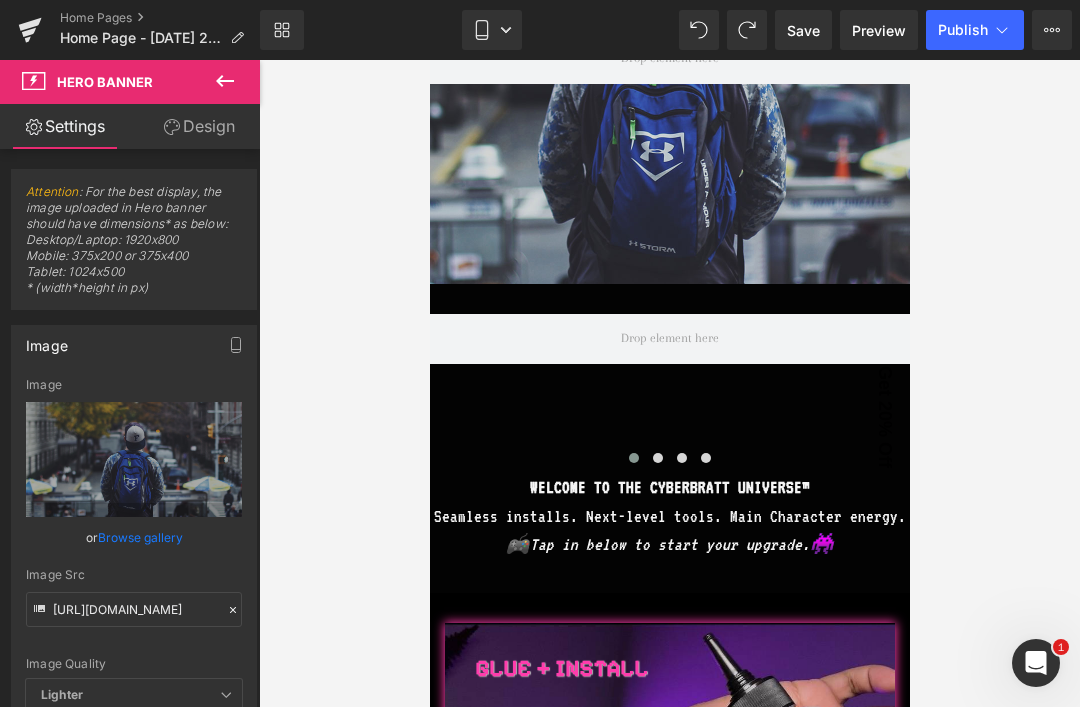 click at bounding box center [669, 383] 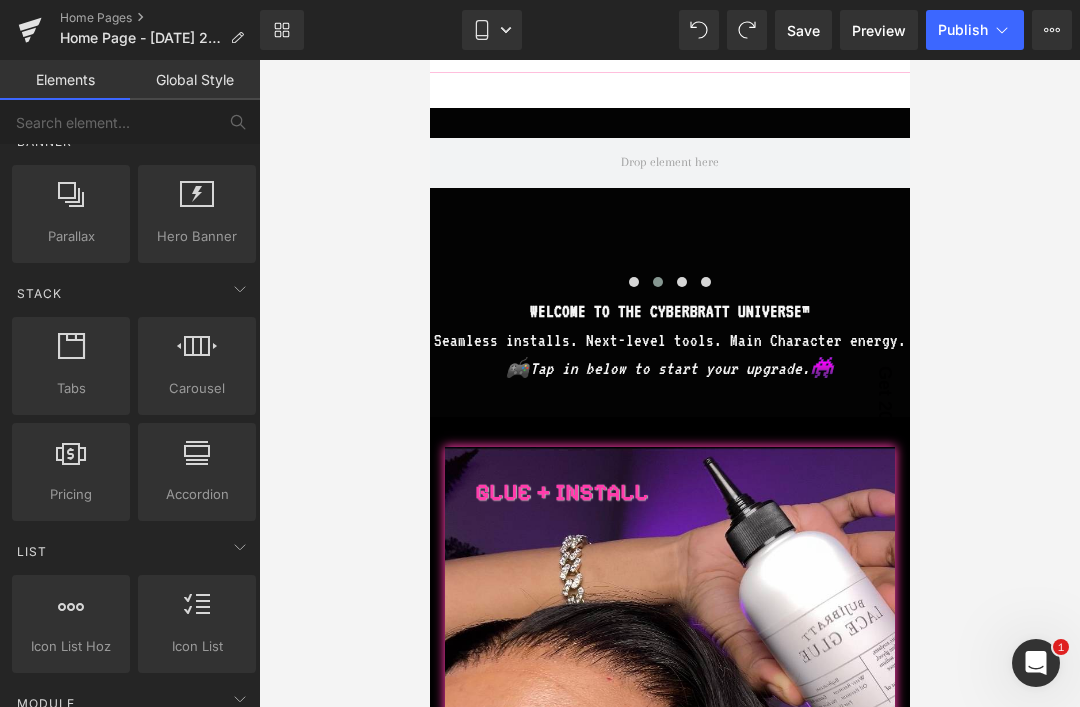 scroll, scrollTop: 154, scrollLeft: 0, axis: vertical 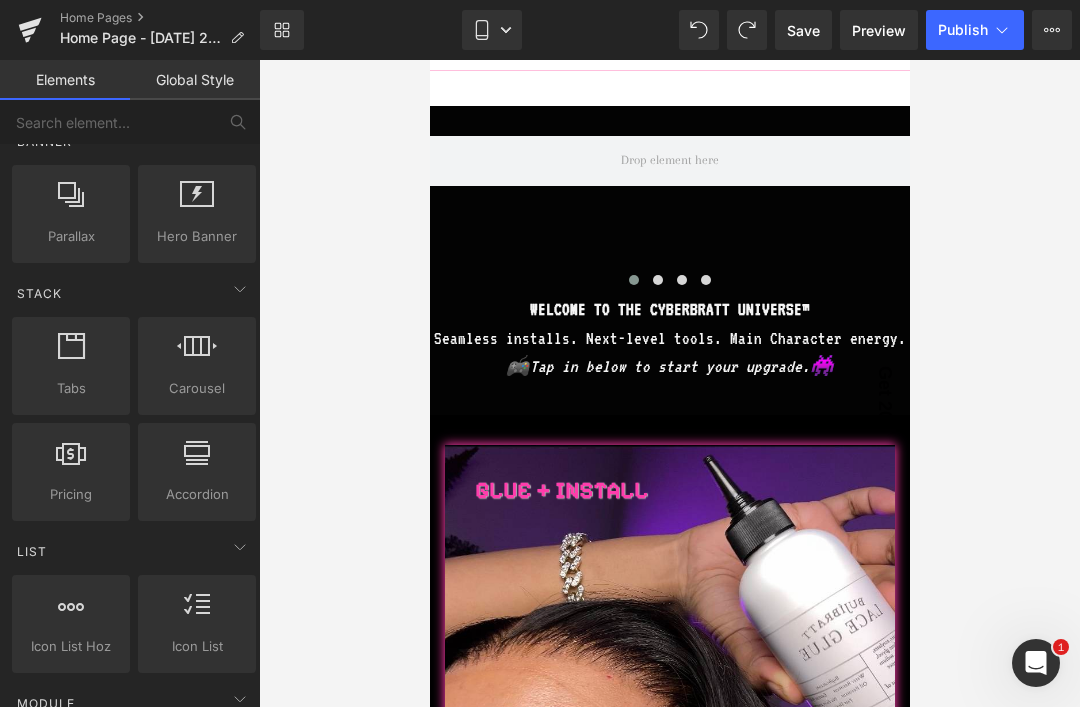 click at bounding box center (669, 161) 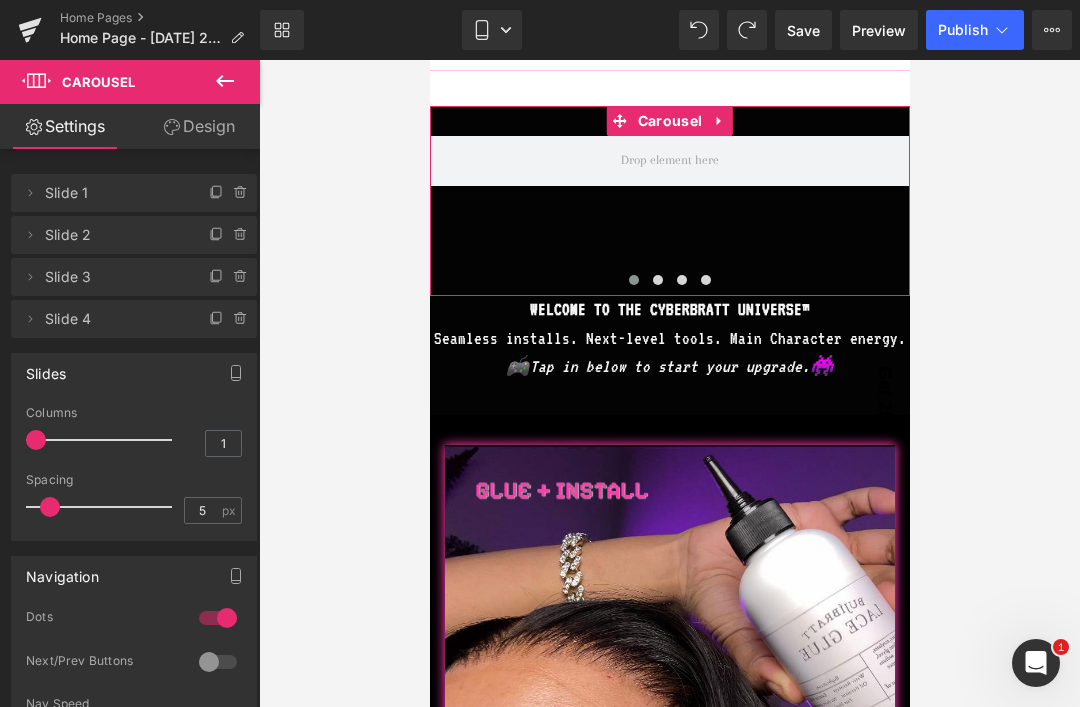 click 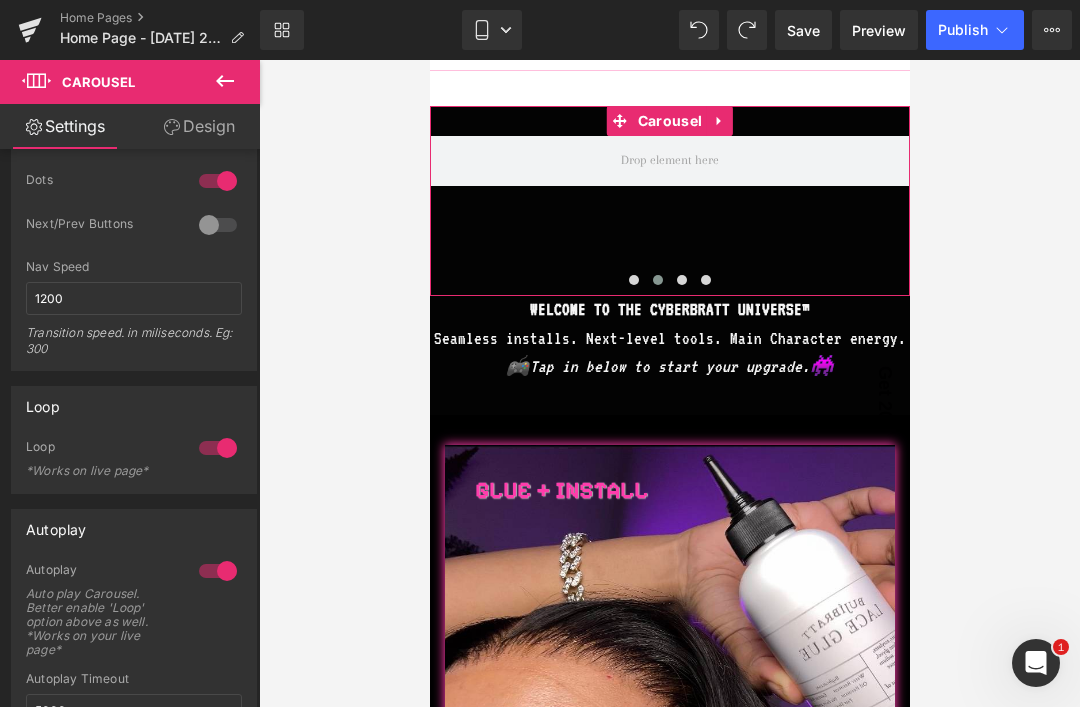scroll, scrollTop: 546, scrollLeft: 0, axis: vertical 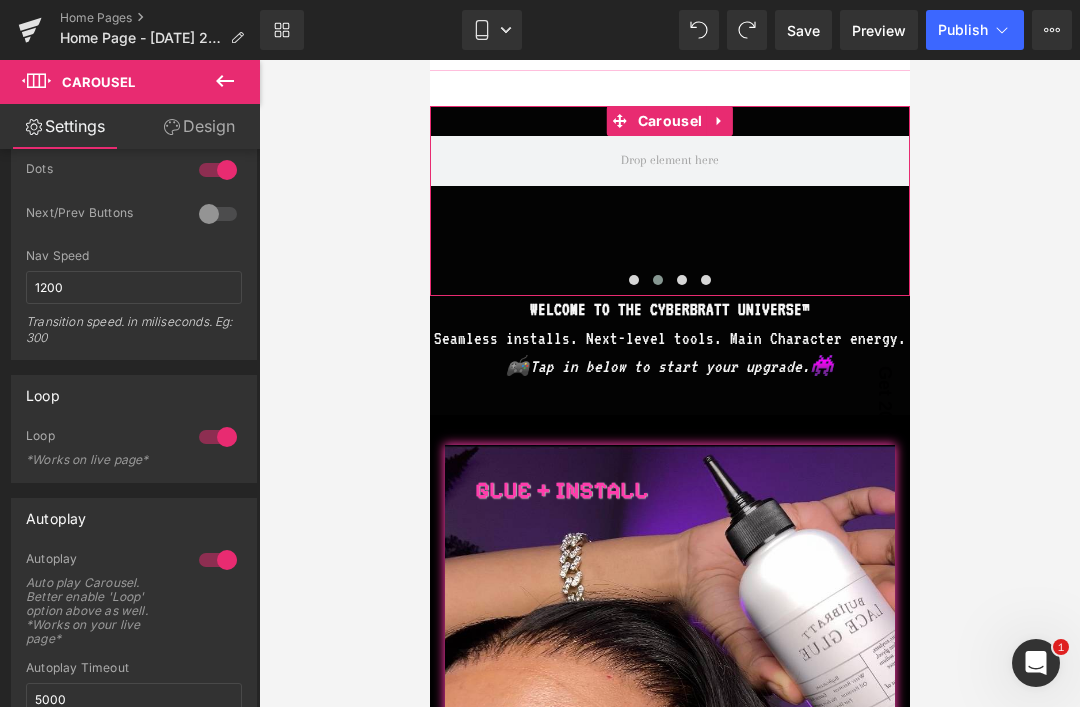 click at bounding box center (218, 560) 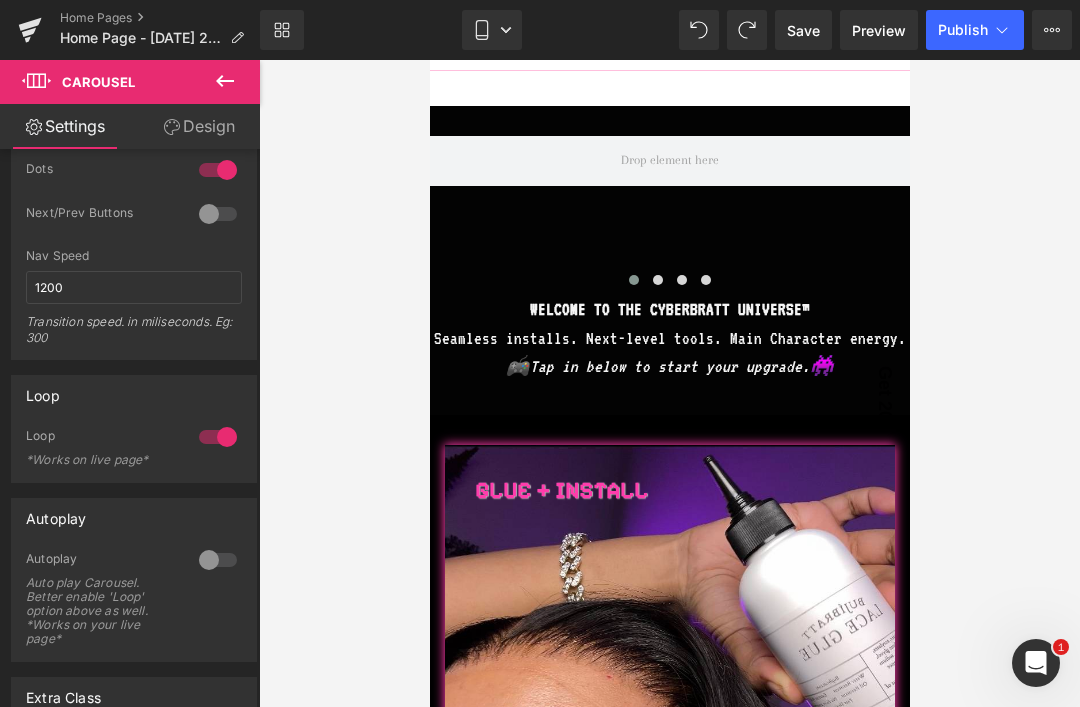 click at bounding box center (218, 437) 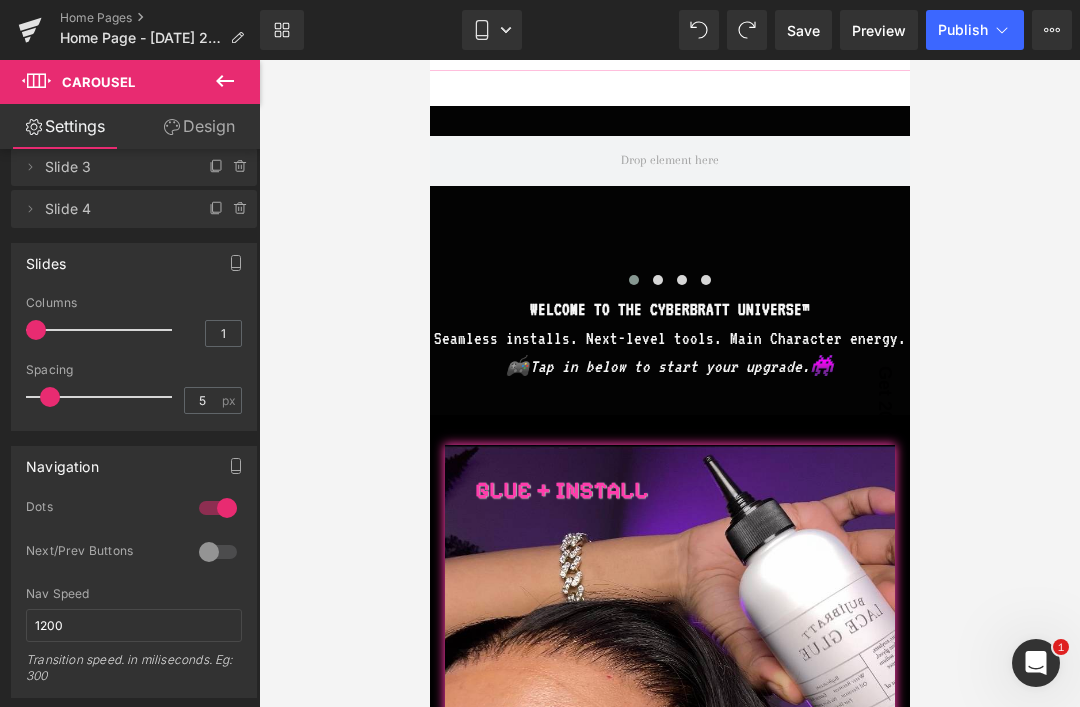 scroll, scrollTop: 205, scrollLeft: 0, axis: vertical 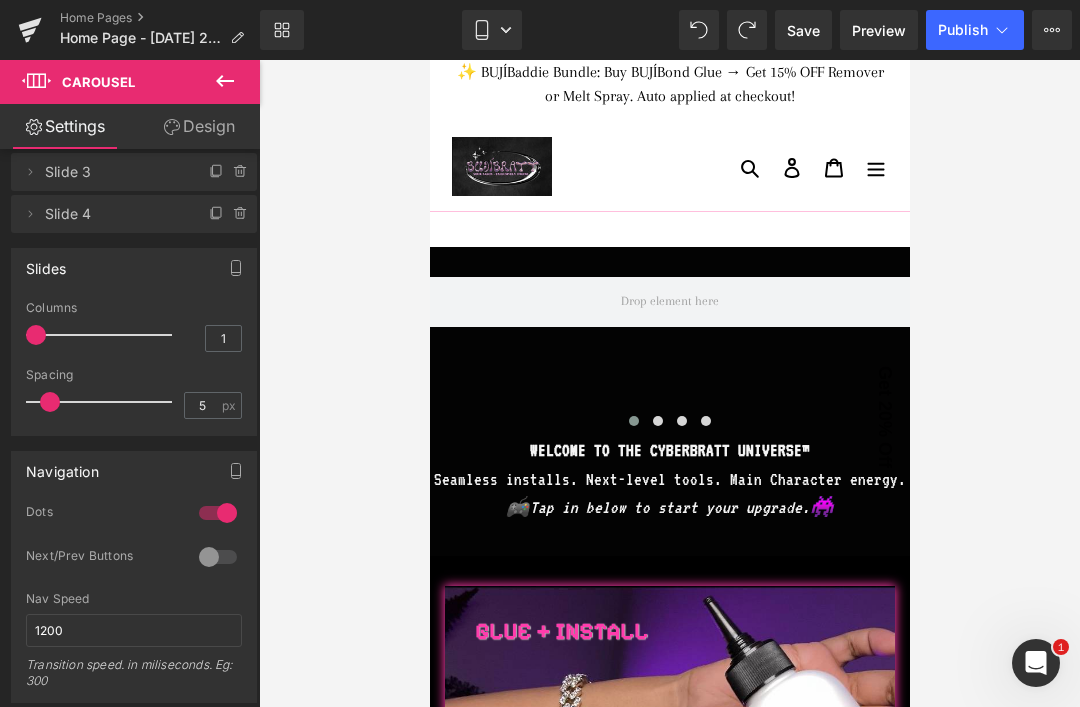 click 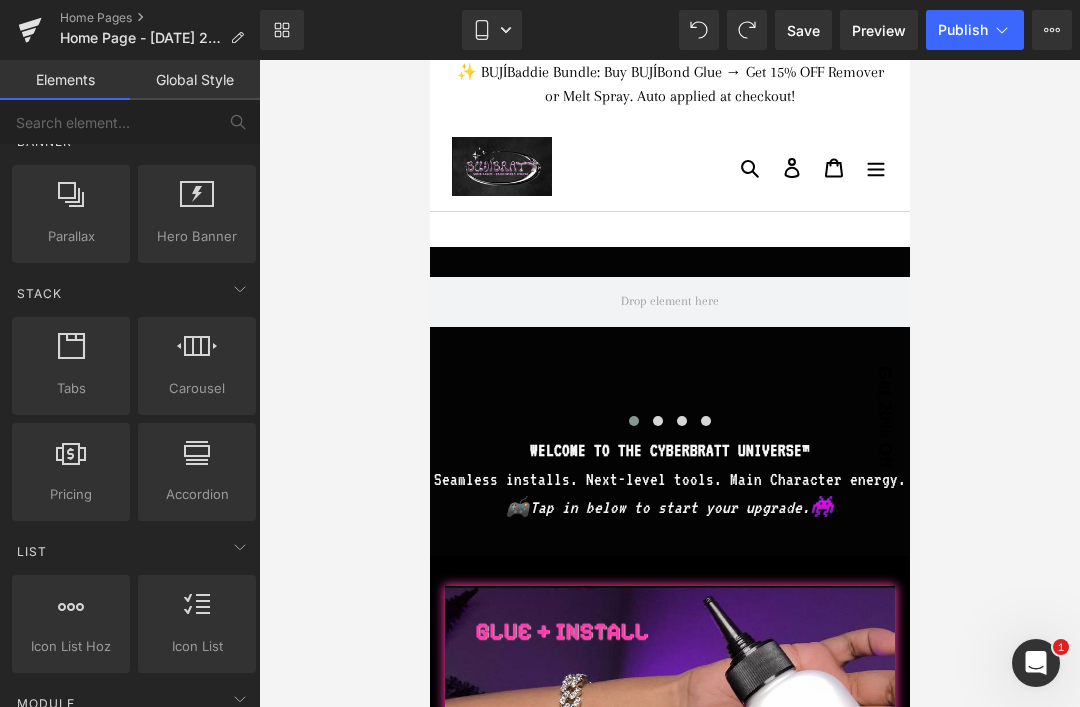 click on "Hero Banner" at bounding box center [197, 236] 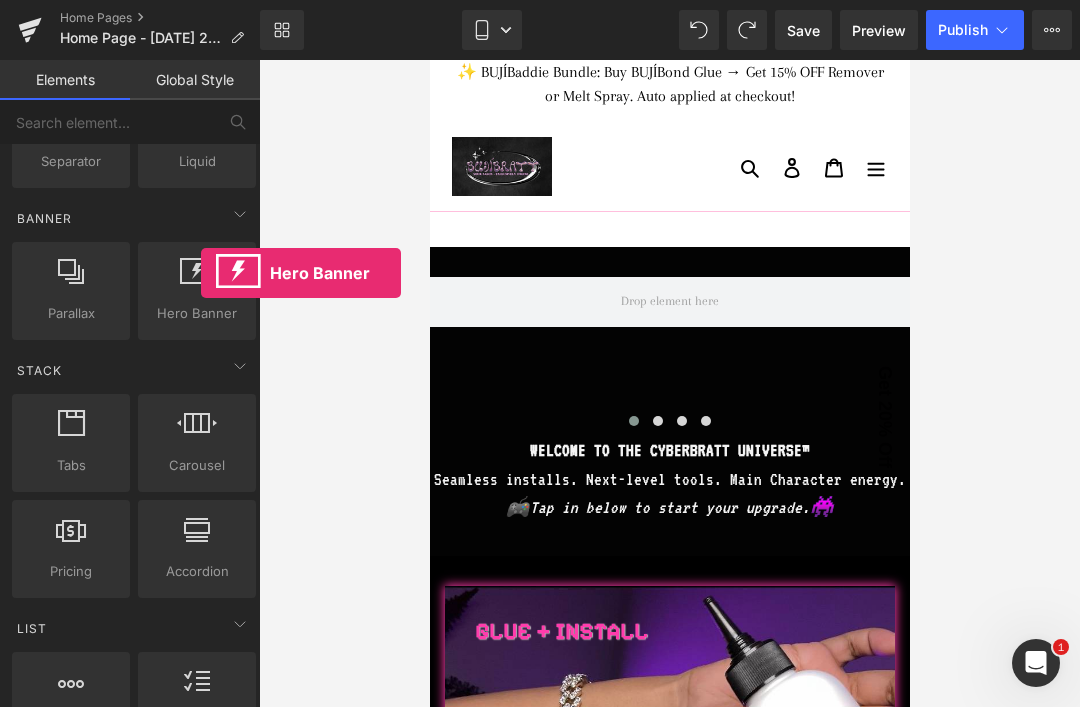scroll, scrollTop: 420, scrollLeft: 0, axis: vertical 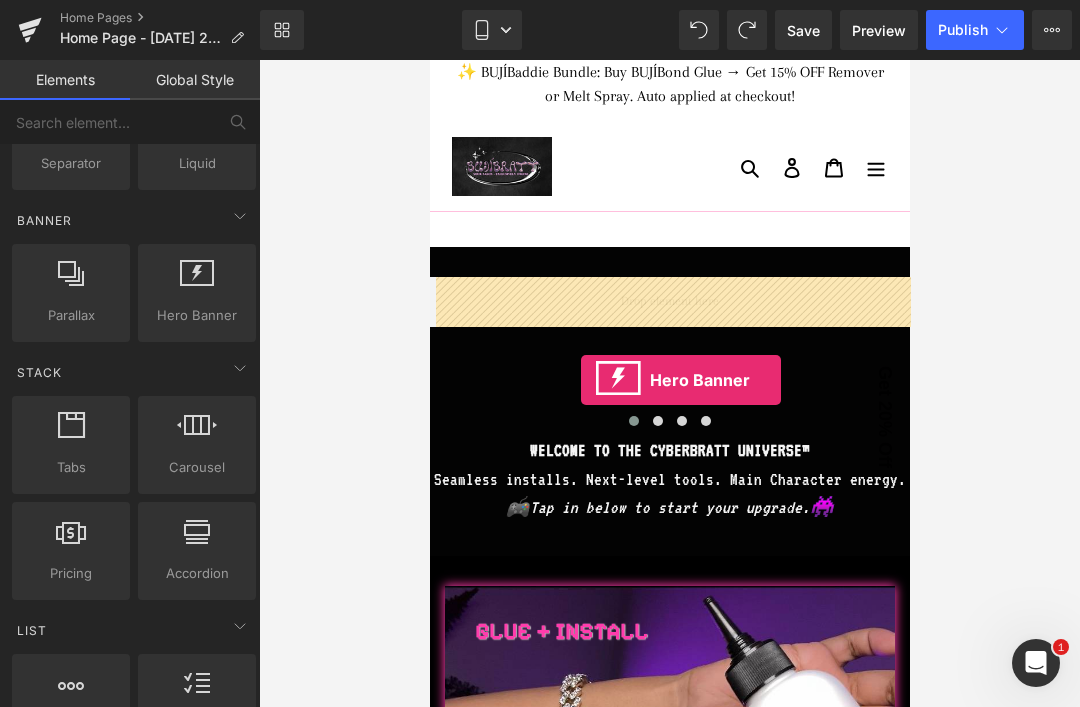 click at bounding box center [669, 302] 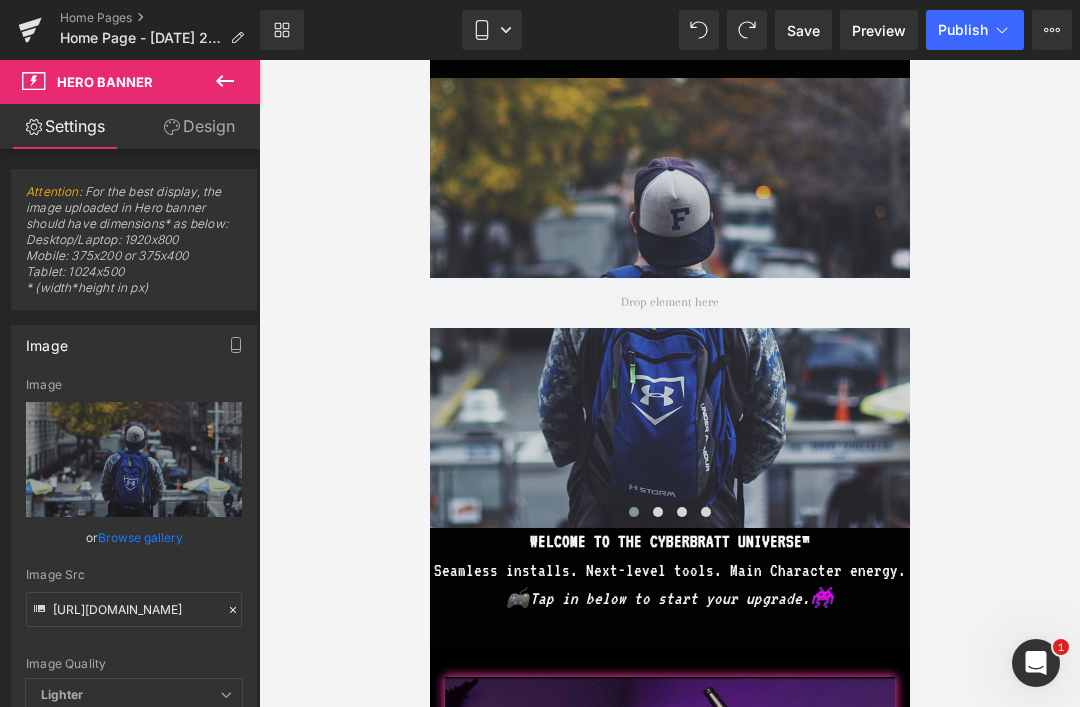 scroll, scrollTop: 217, scrollLeft: 0, axis: vertical 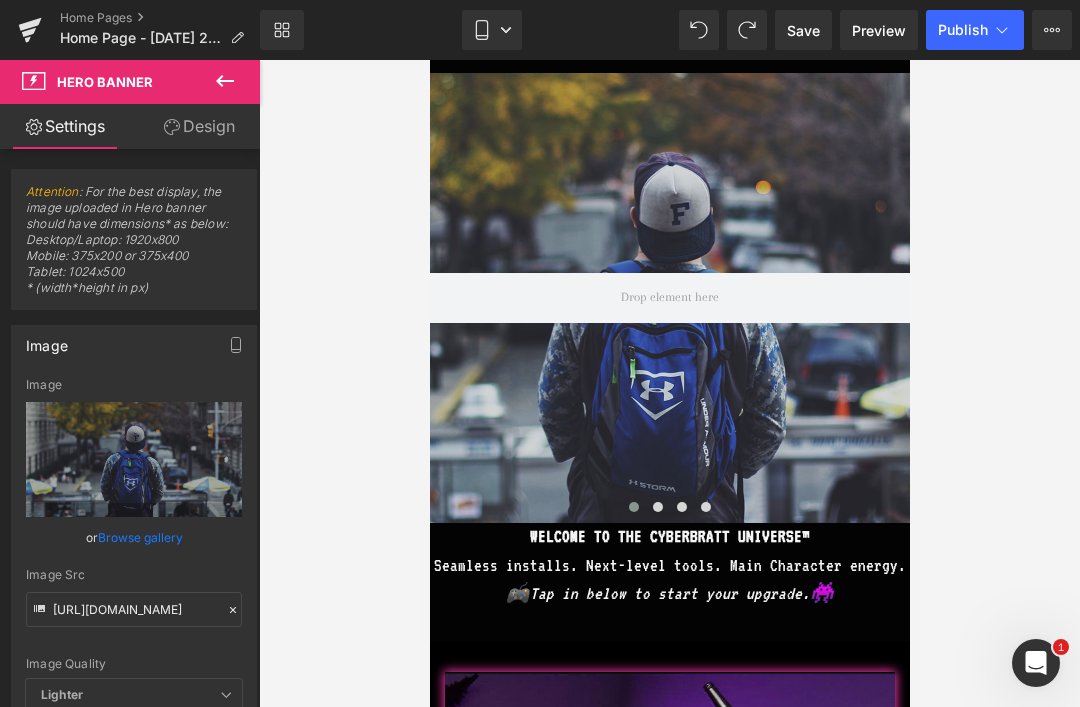 click 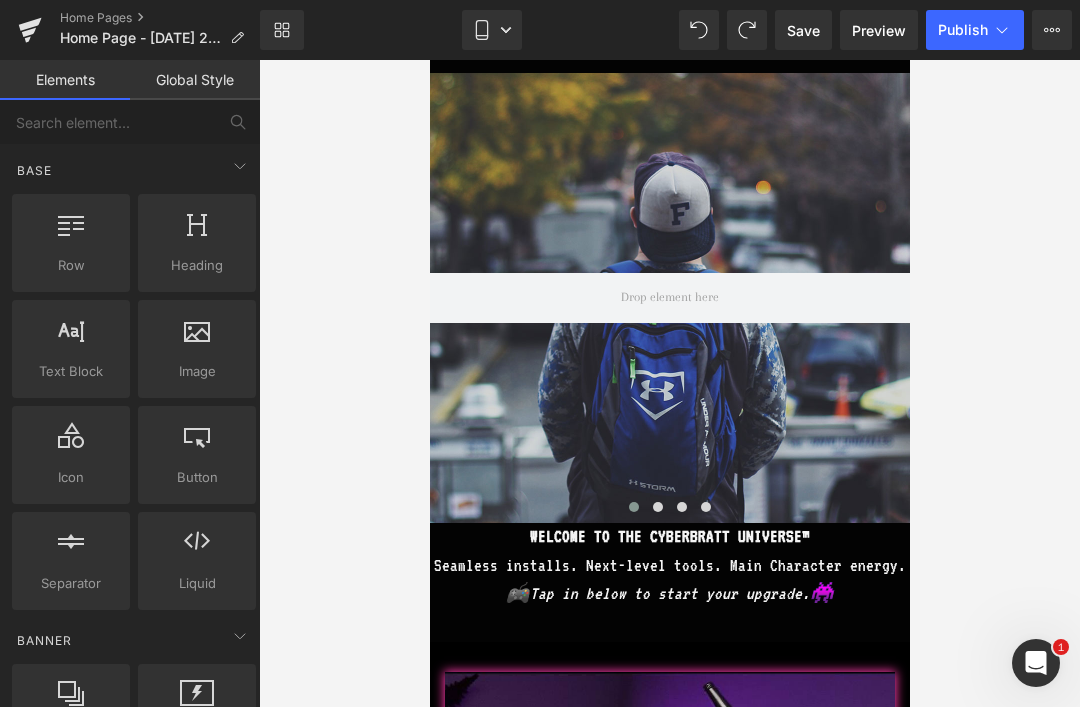 scroll, scrollTop: 0, scrollLeft: 0, axis: both 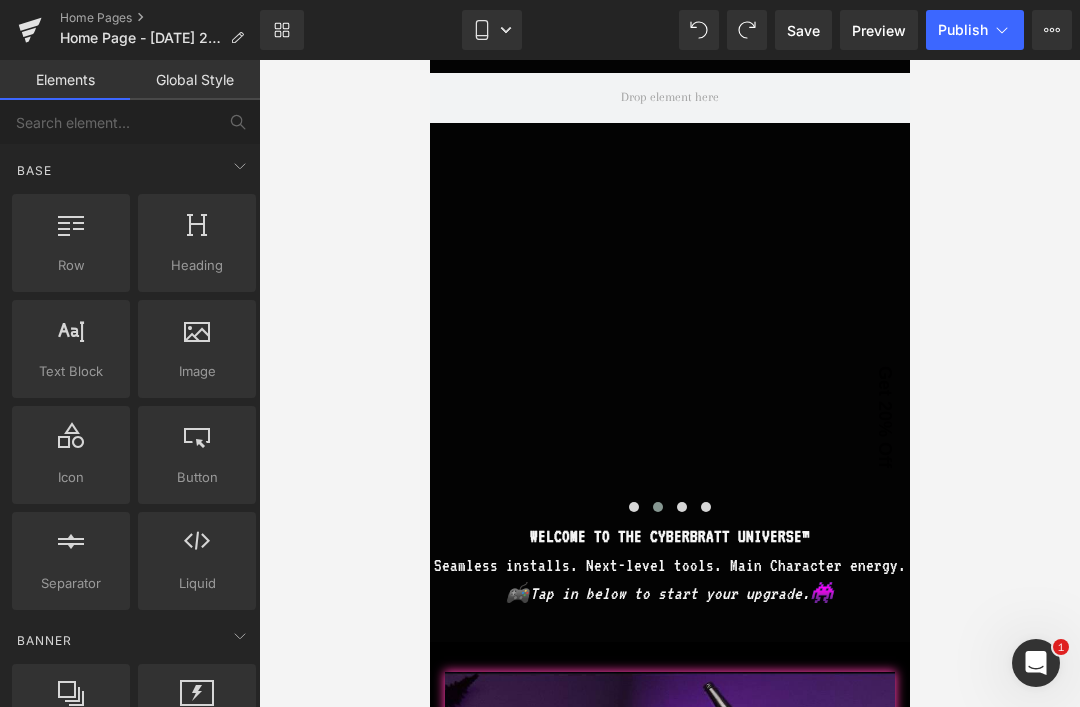 click on "Button" at bounding box center [197, 477] 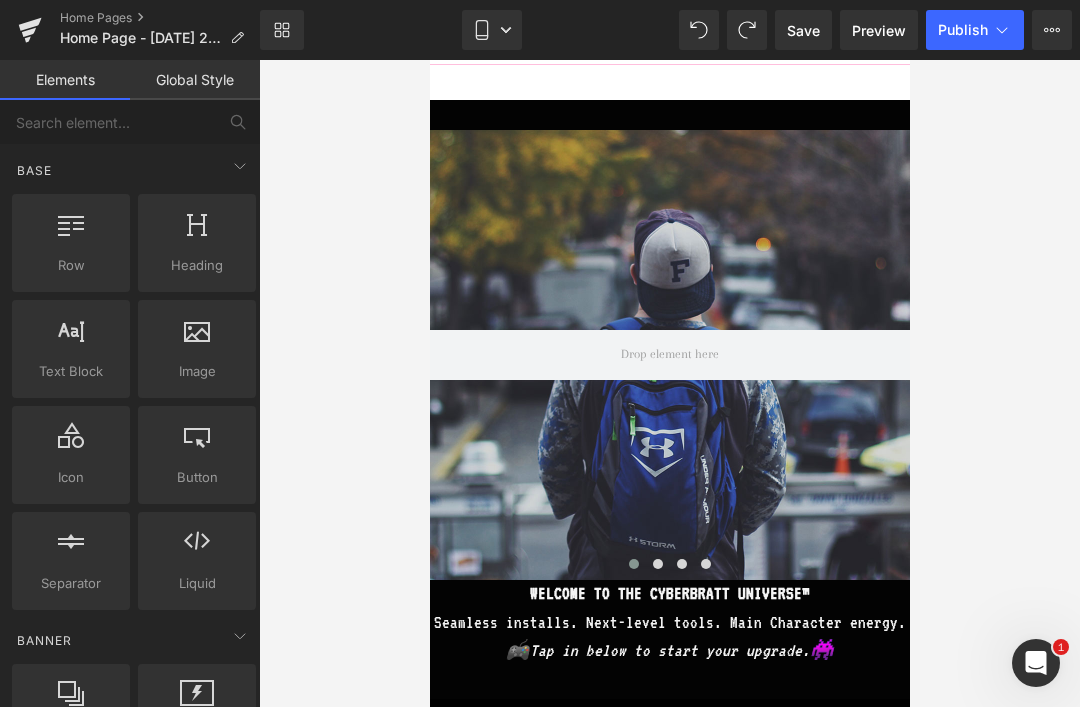 scroll, scrollTop: 166, scrollLeft: 0, axis: vertical 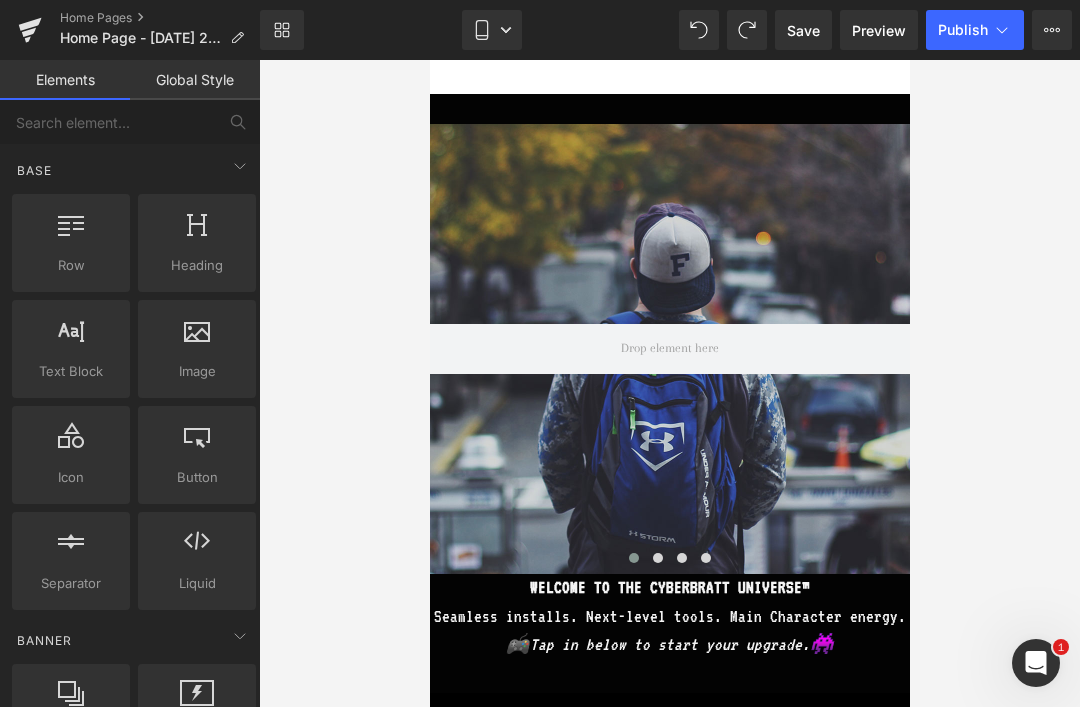 click on "Button" at bounding box center [197, 477] 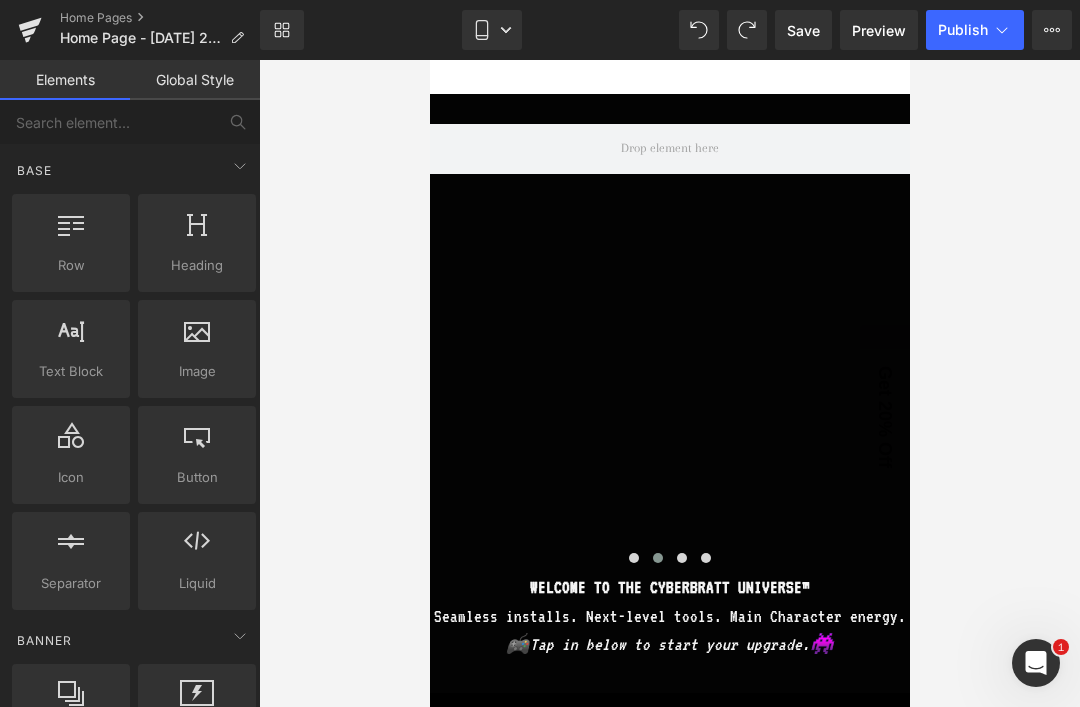click on "Button" at bounding box center (197, 477) 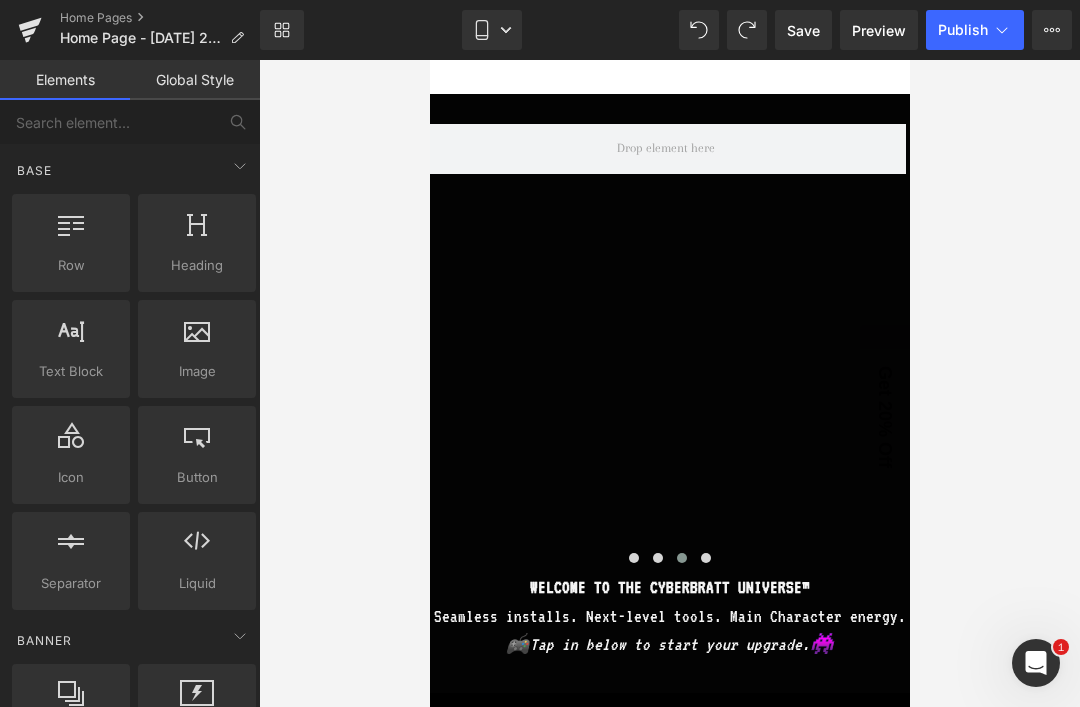 scroll, scrollTop: 167, scrollLeft: 0, axis: vertical 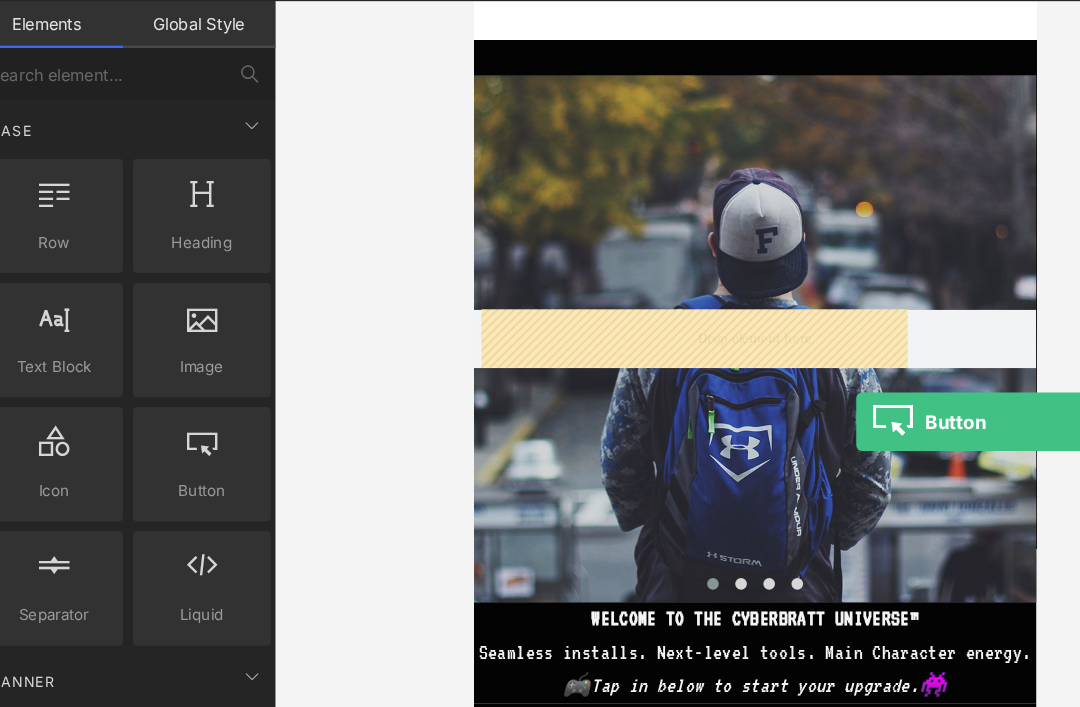 click at bounding box center (713, 289) 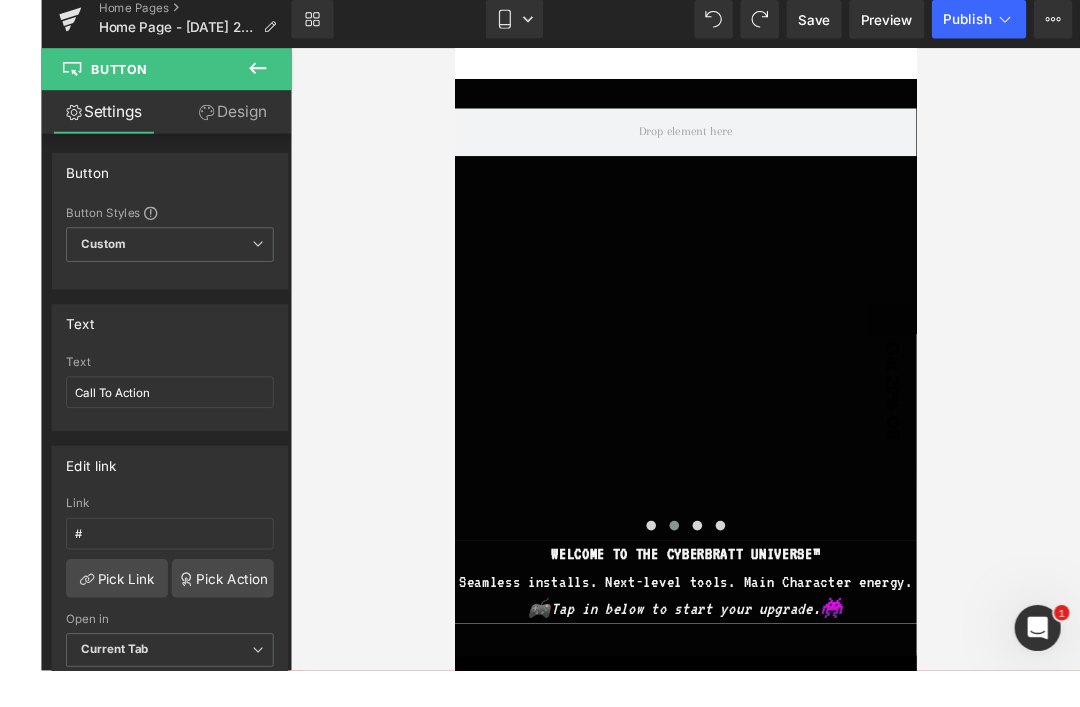 scroll, scrollTop: 67, scrollLeft: 0, axis: vertical 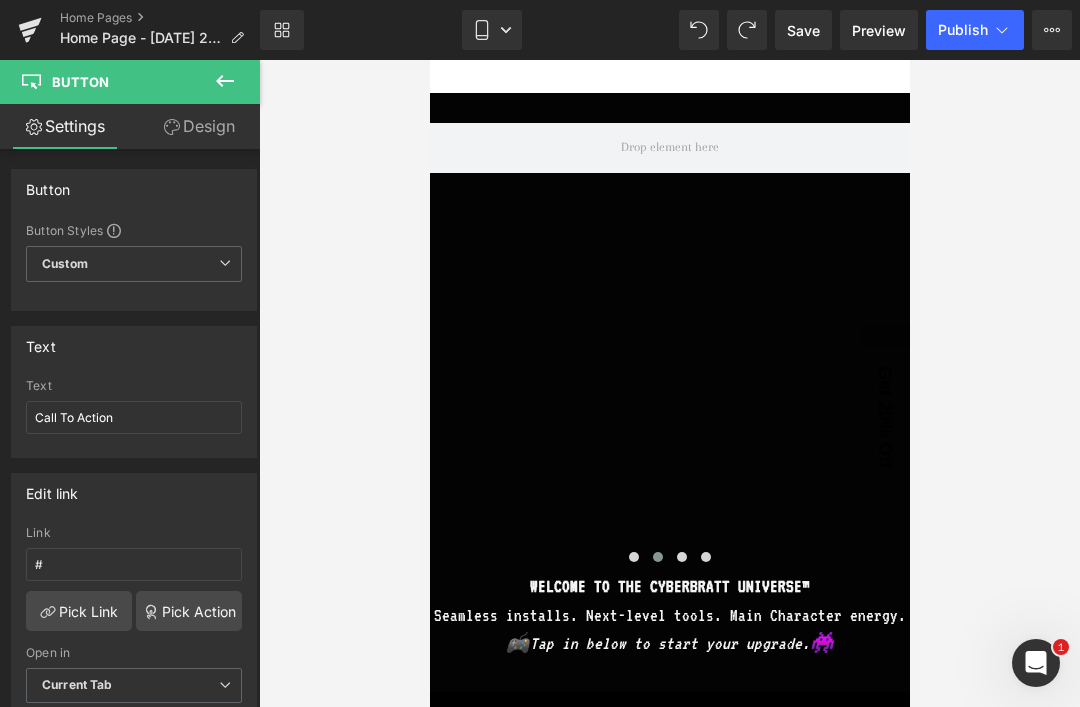 click 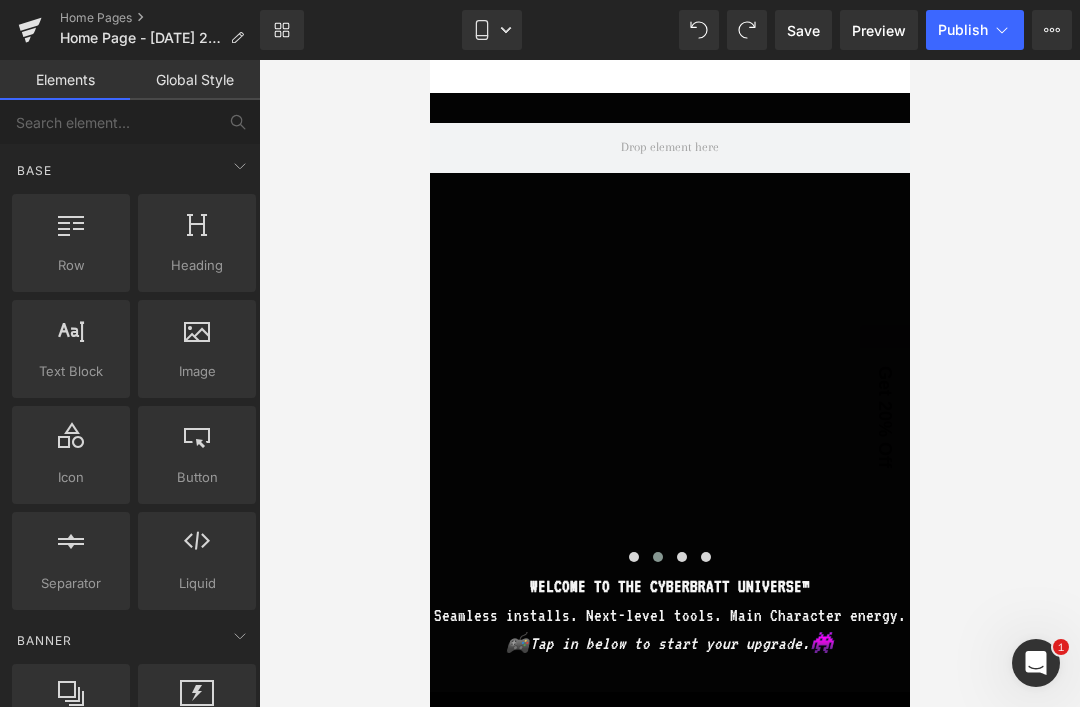 click on "Button" at bounding box center (197, 477) 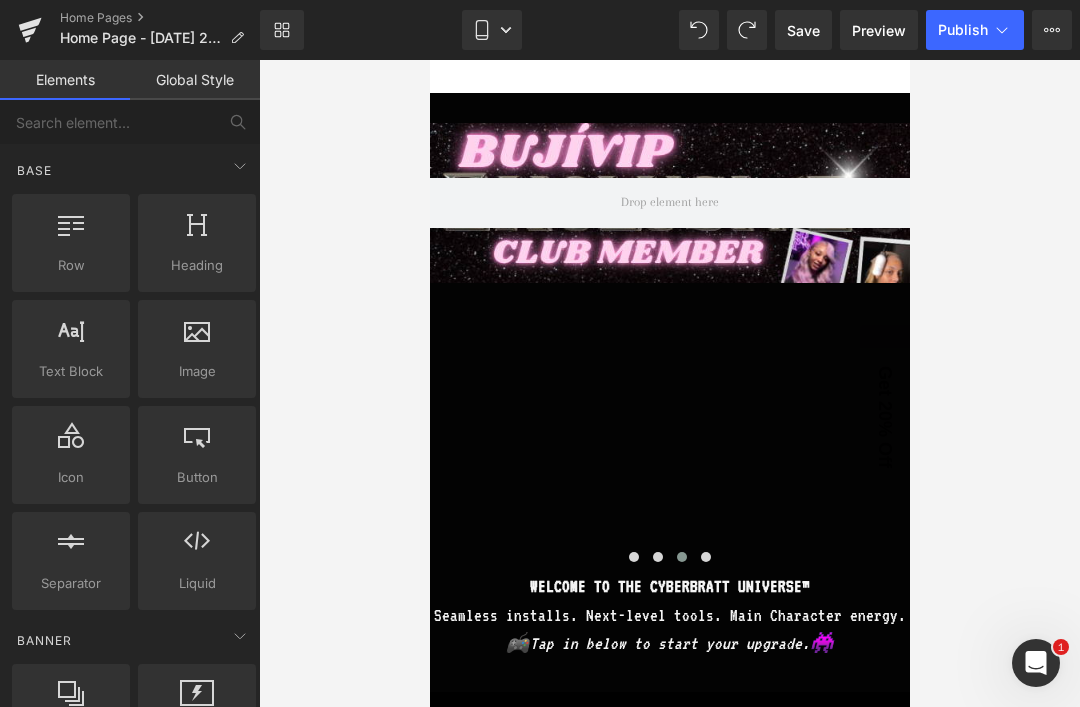 click on "Button" at bounding box center (197, 477) 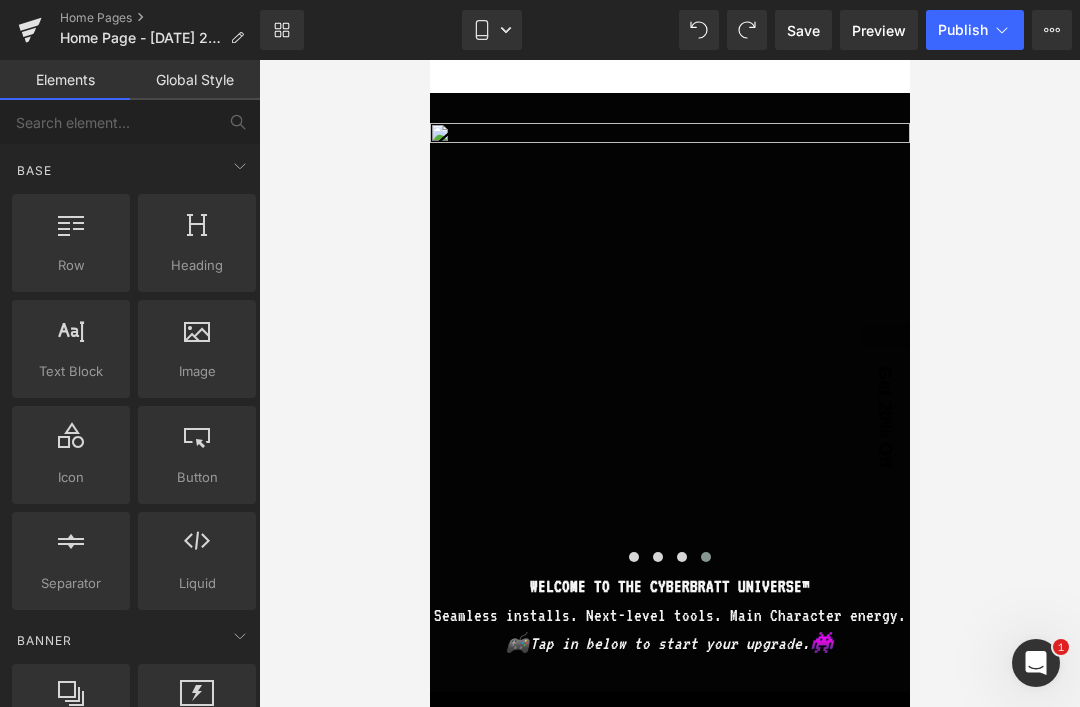 click on "Button" at bounding box center [197, 477] 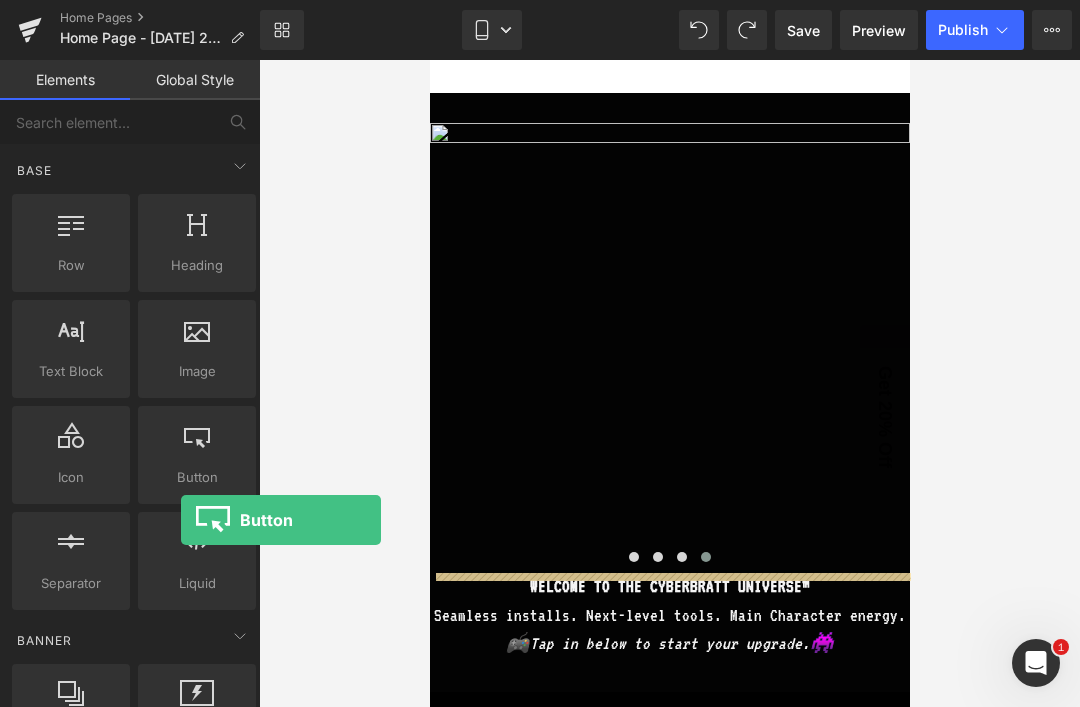 scroll, scrollTop: 174, scrollLeft: 0, axis: vertical 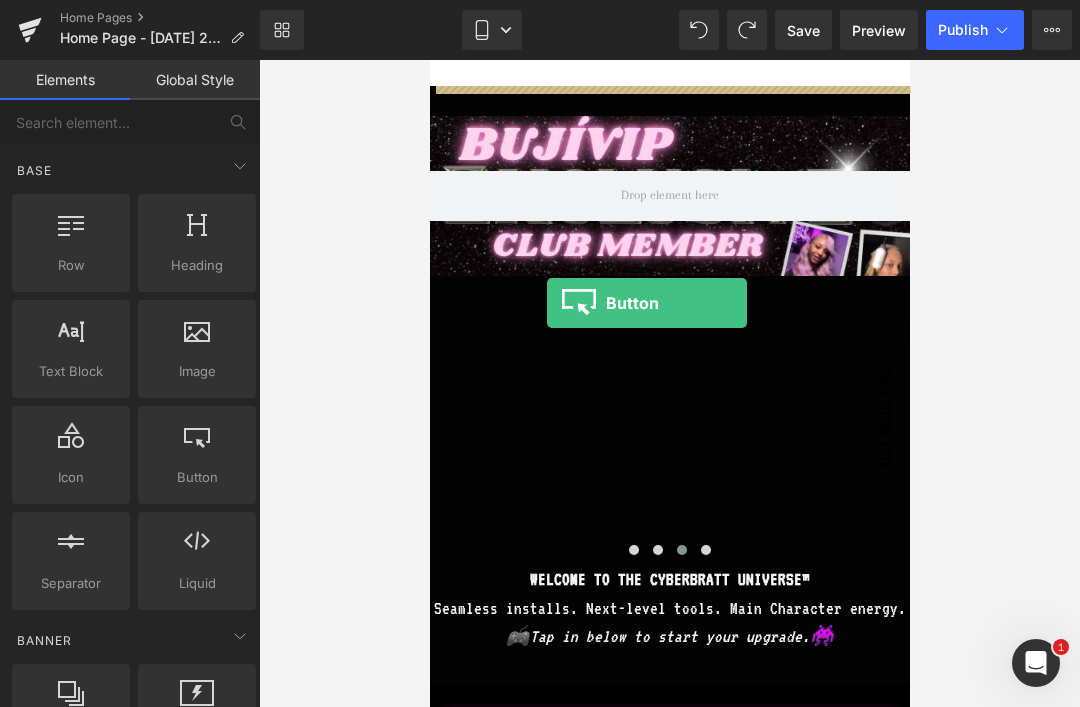 click at bounding box center (669, 196) 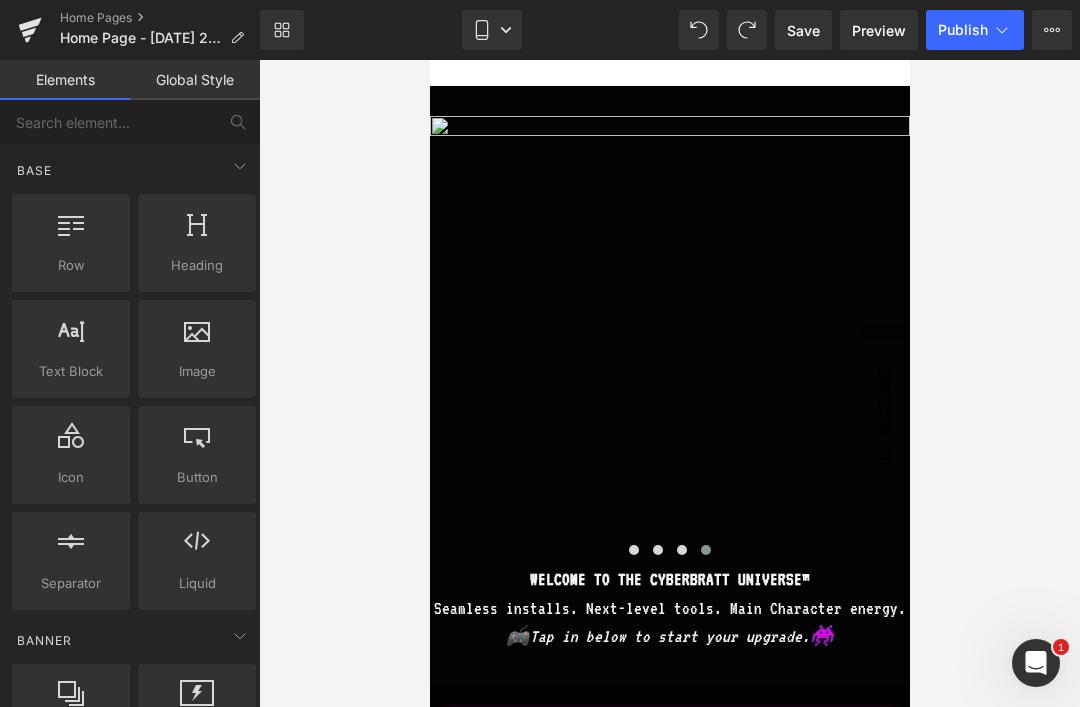 click on "Button" at bounding box center [197, 477] 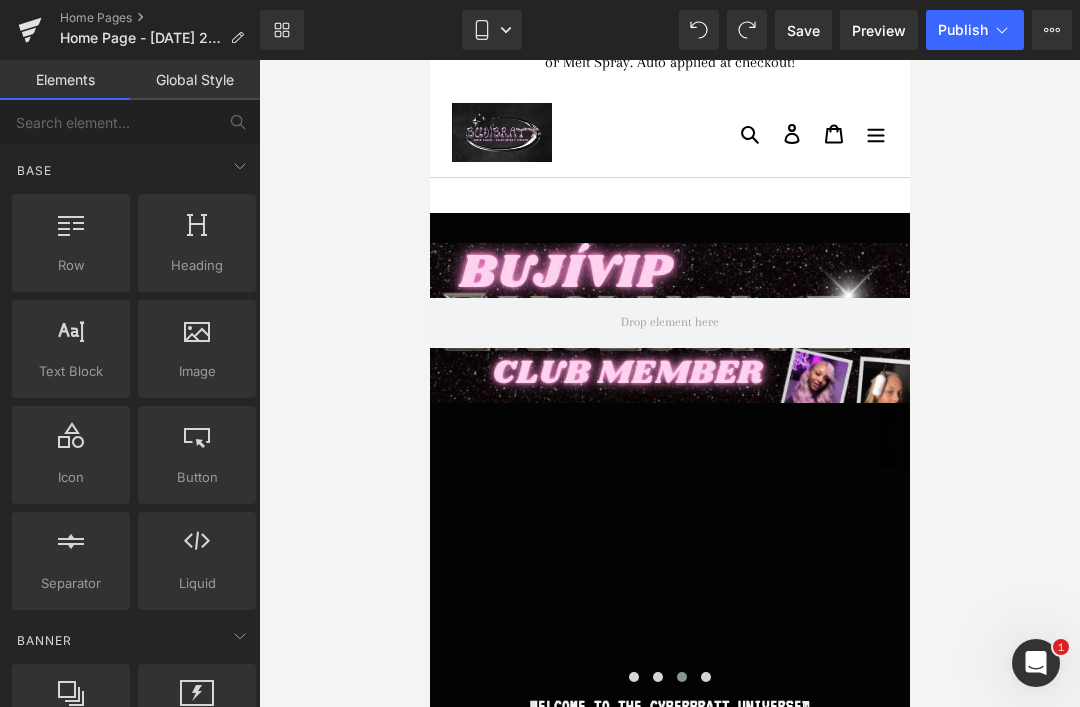 scroll, scrollTop: 48, scrollLeft: 0, axis: vertical 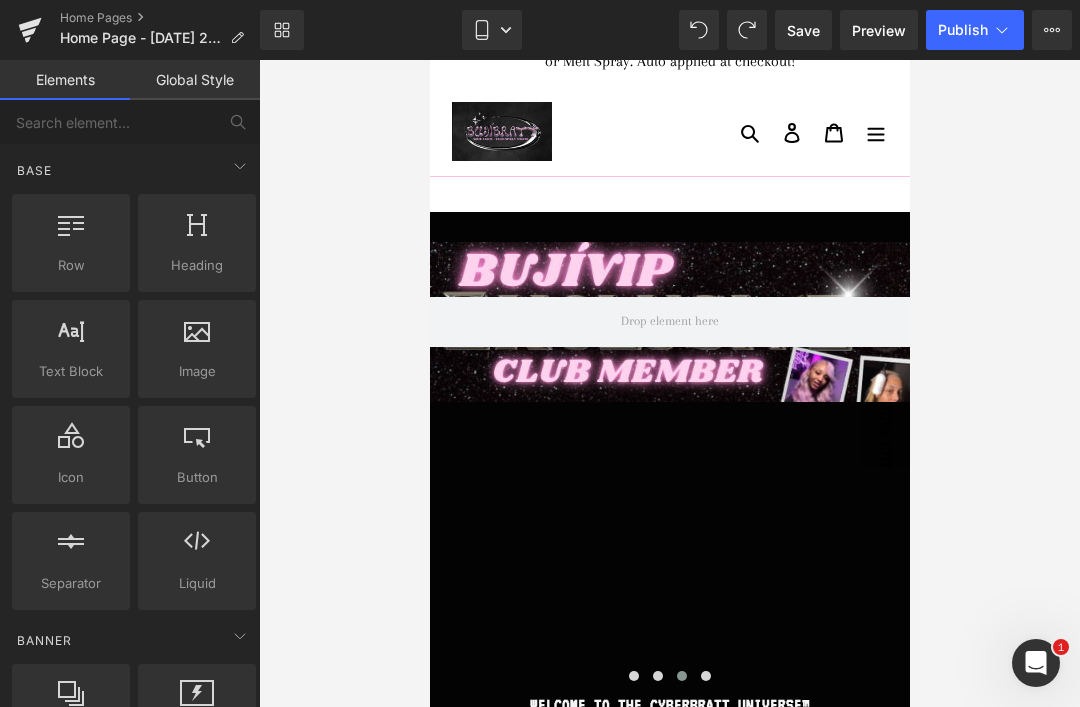 click at bounding box center (197, 444) 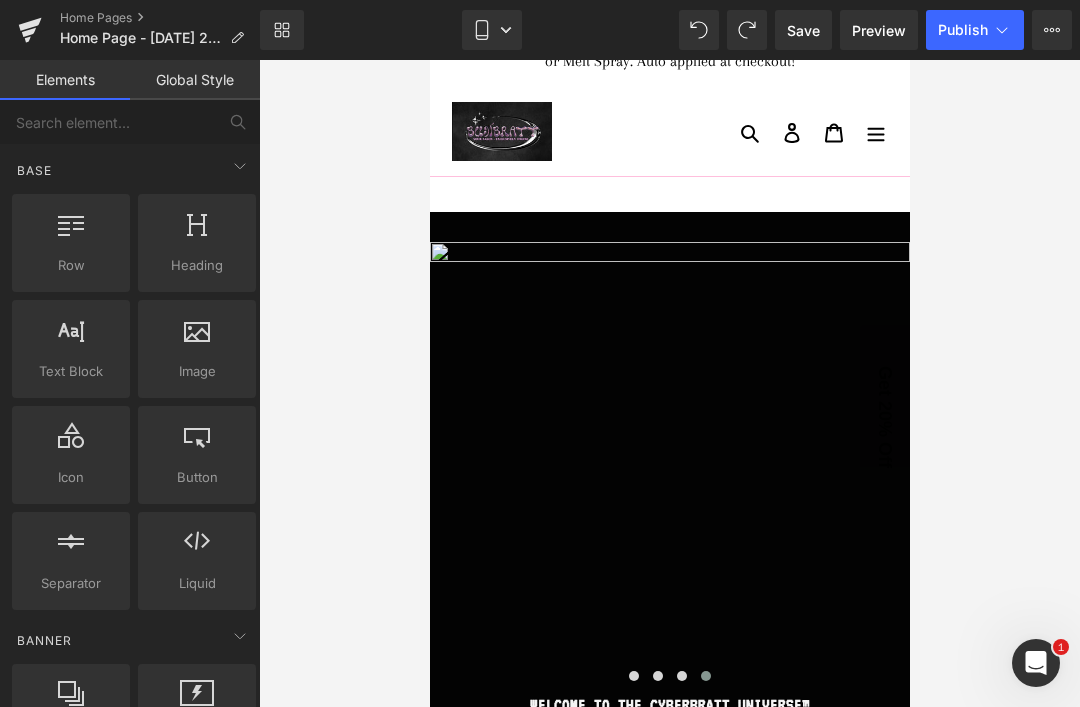 click at bounding box center [197, 444] 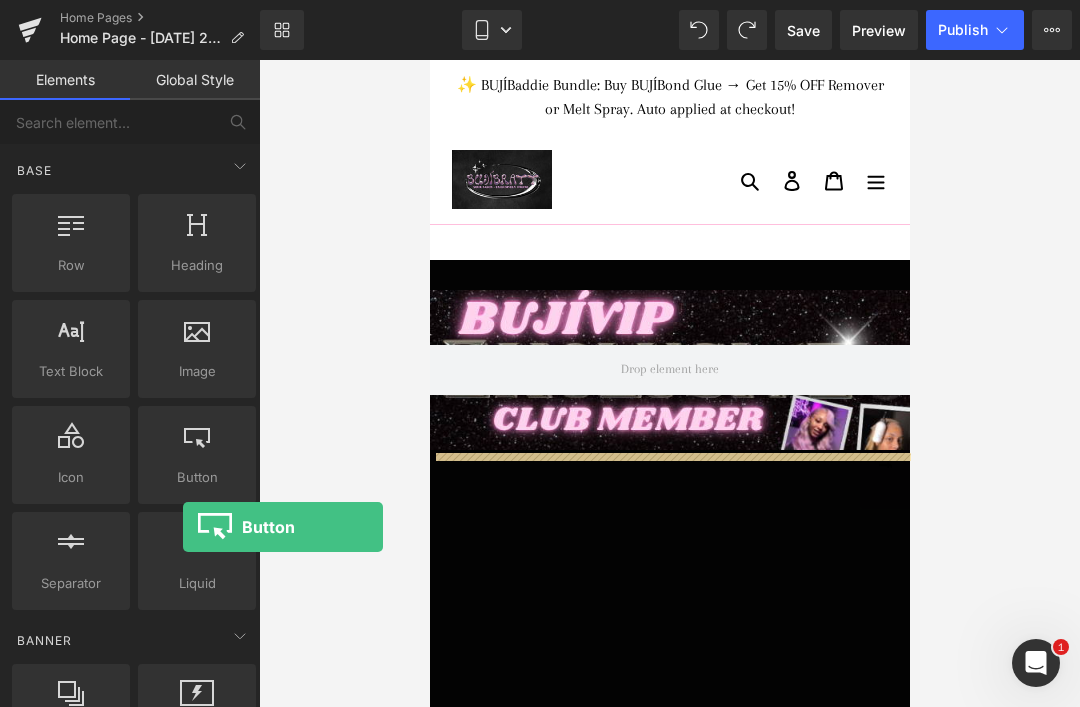 scroll, scrollTop: 0, scrollLeft: 0, axis: both 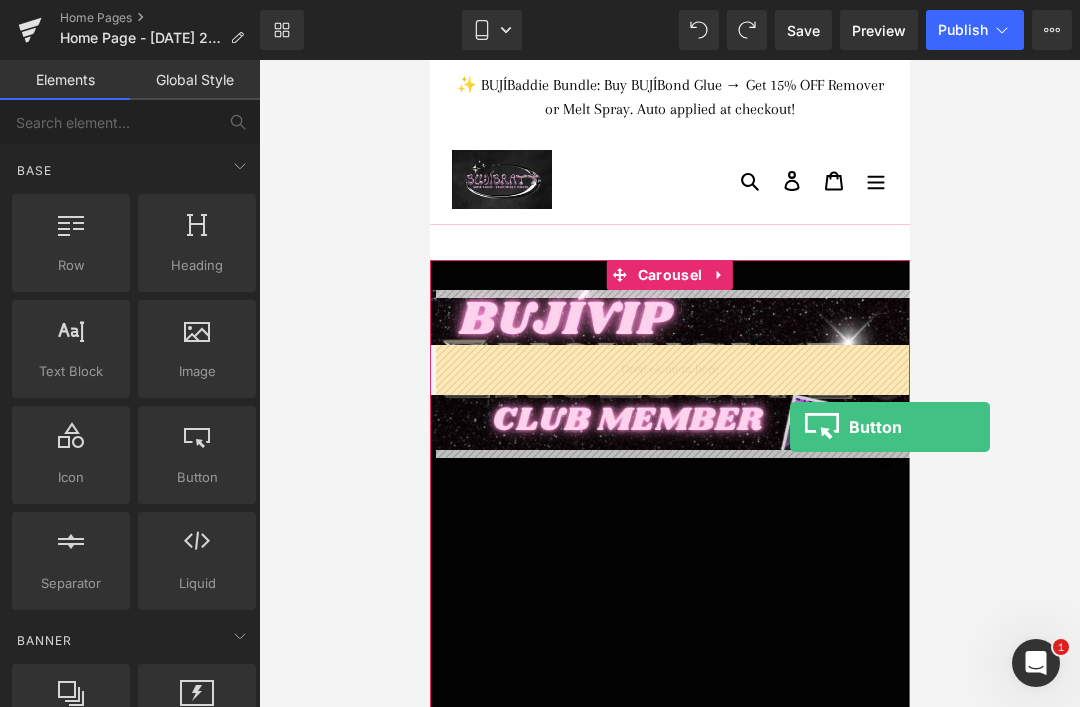 click at bounding box center (669, 370) 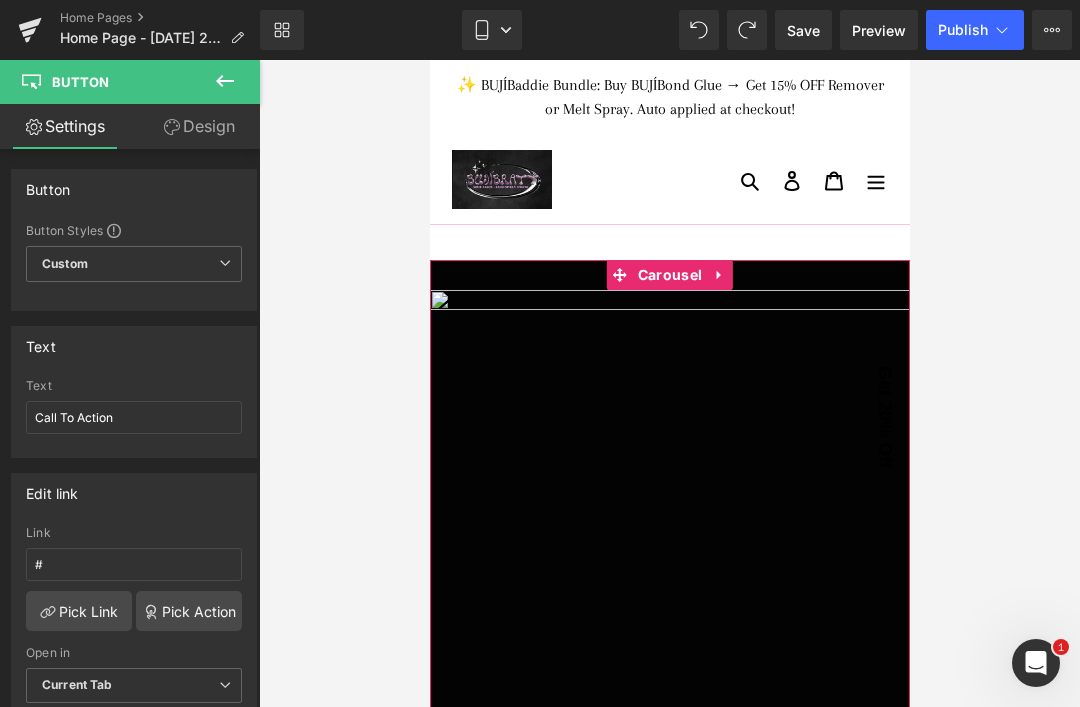 scroll, scrollTop: 12, scrollLeft: 0, axis: vertical 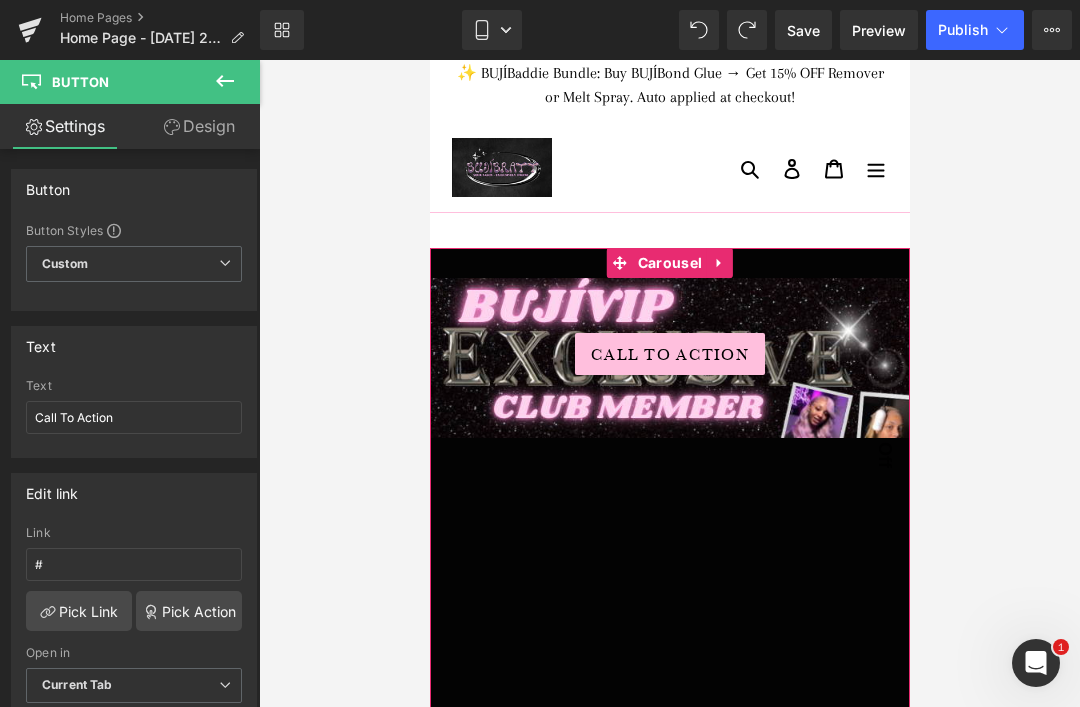 click on "Call To Action" at bounding box center [669, 354] 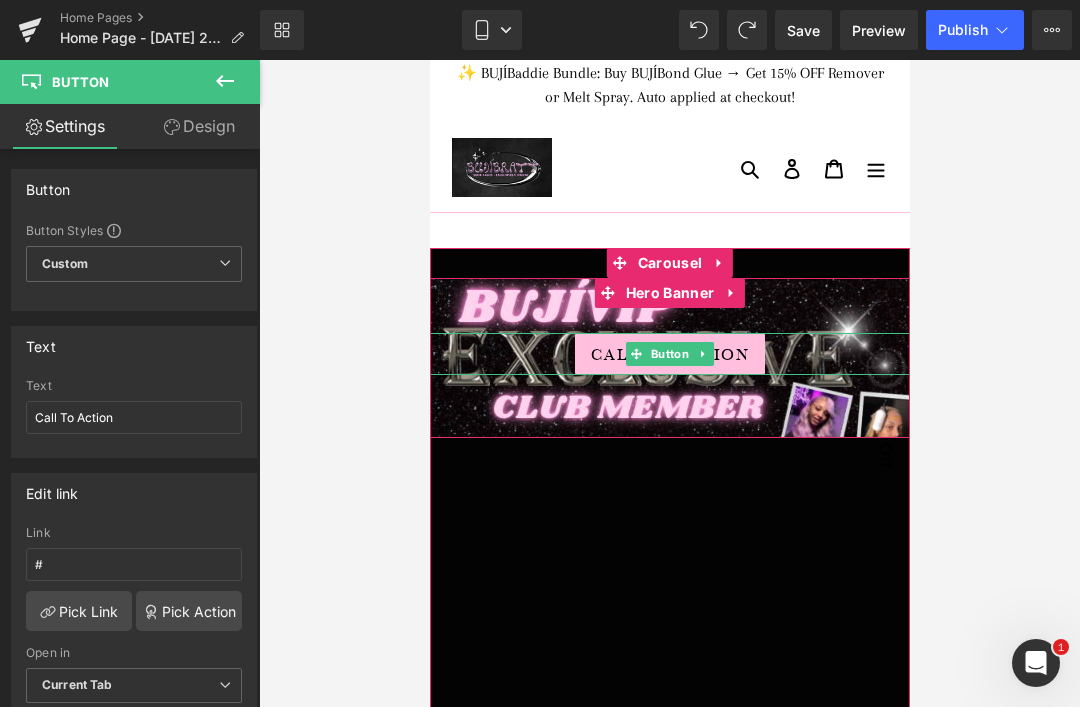 scroll, scrollTop: 0, scrollLeft: 0, axis: both 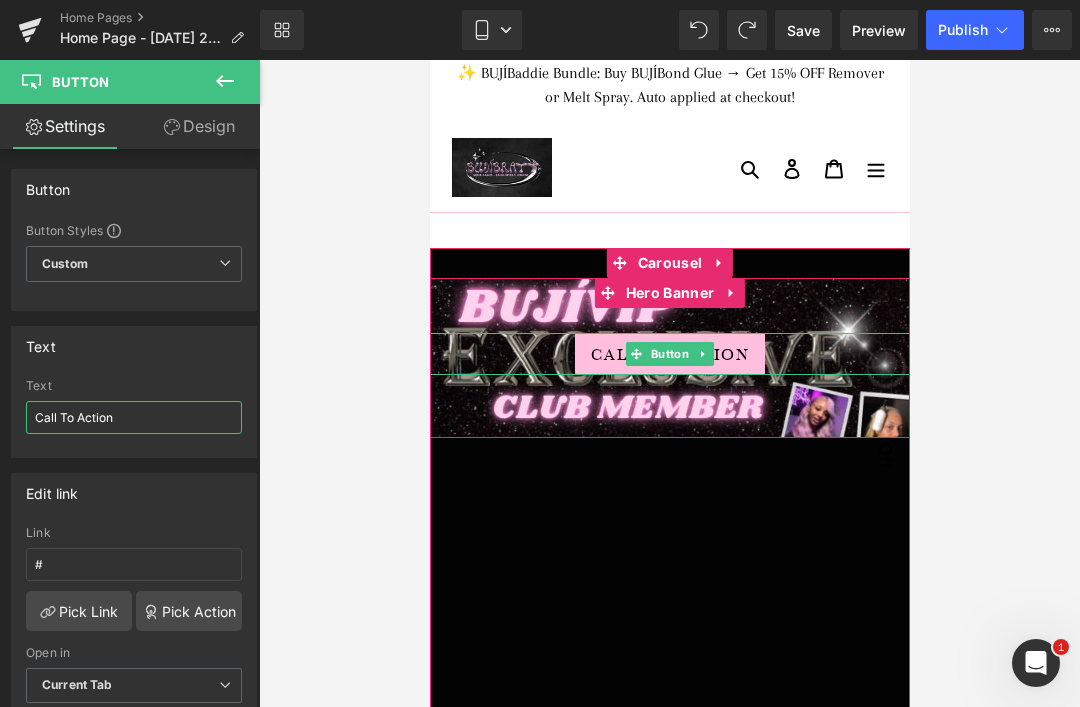 click on "Call To Action" at bounding box center (134, 417) 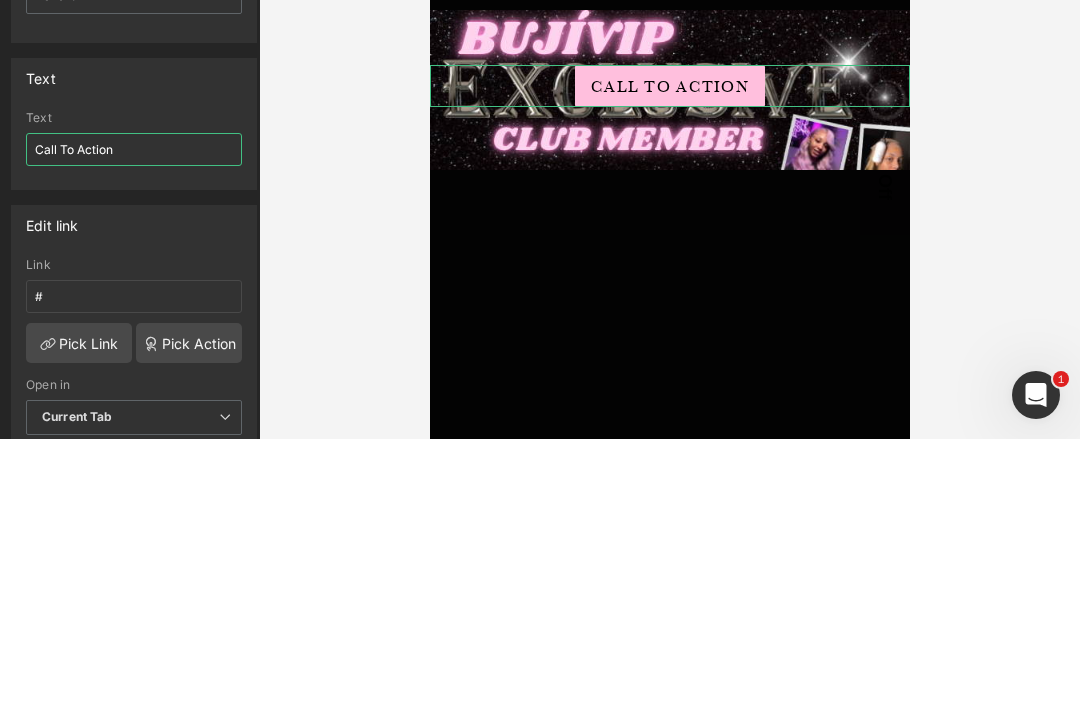 click on "Call To Action" at bounding box center [134, 417] 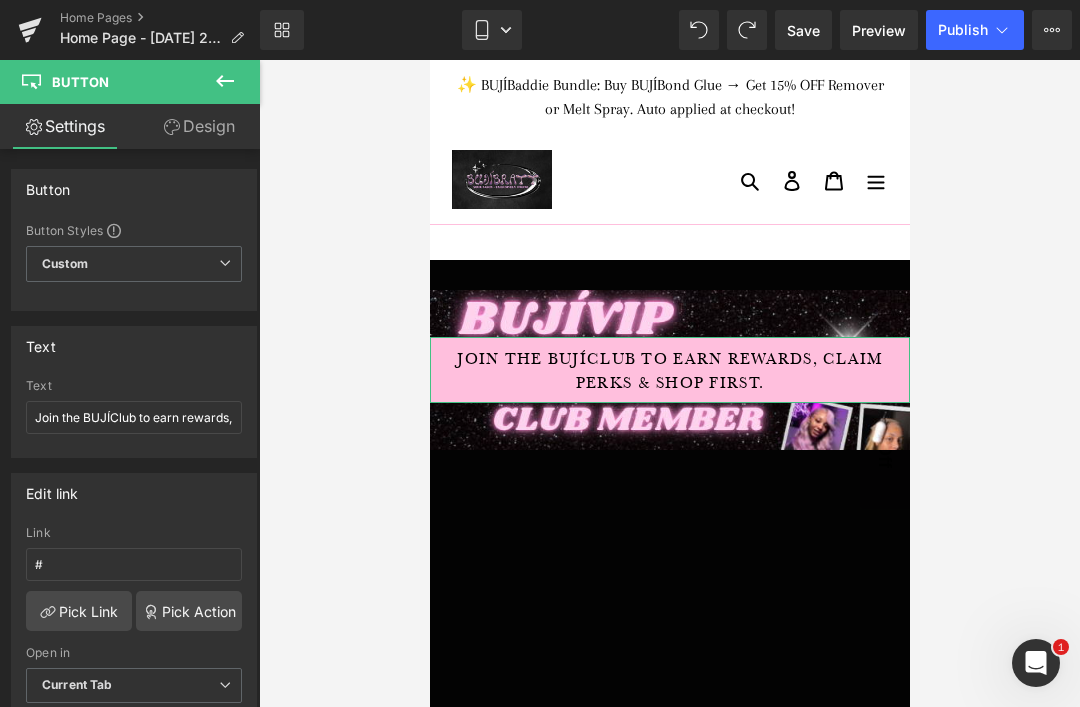 scroll, scrollTop: 0, scrollLeft: 0, axis: both 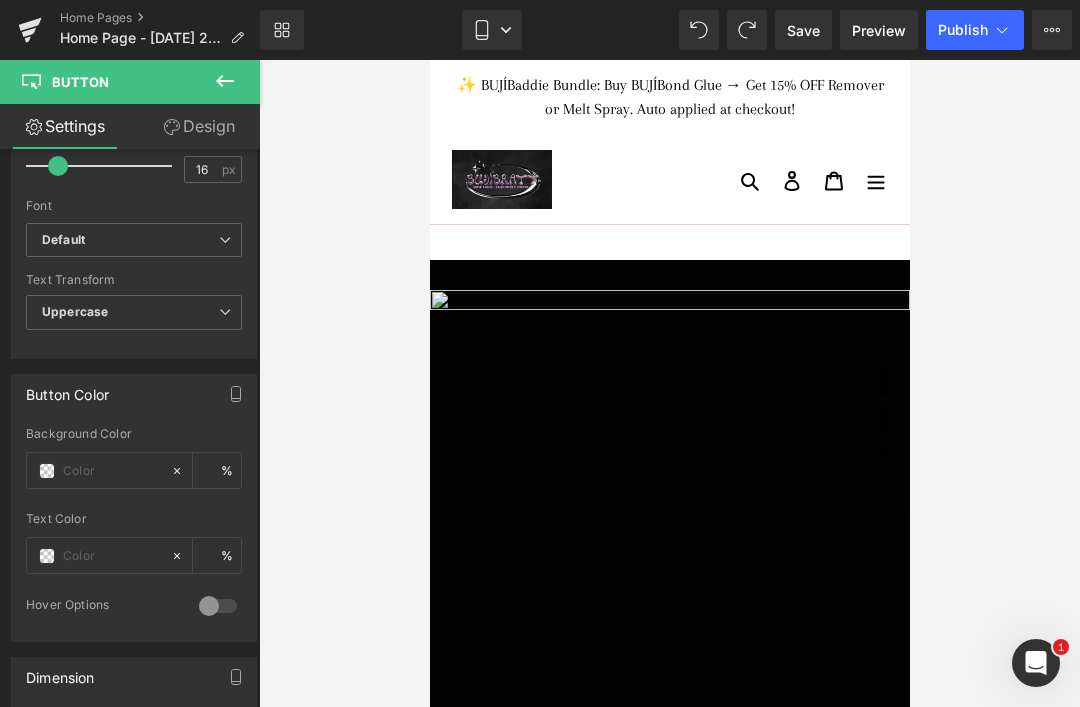 type on "Join the BUJÍClub to earn rewards, claim perks & shop first." 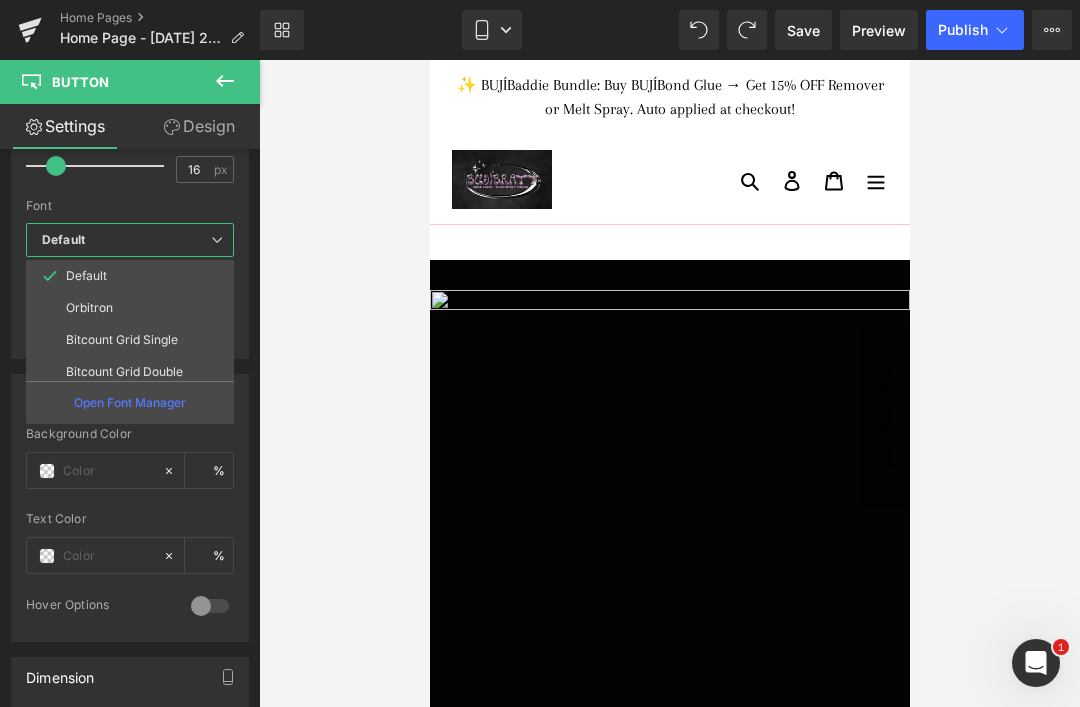 click on "Bitcount Grid Single" at bounding box center [122, 340] 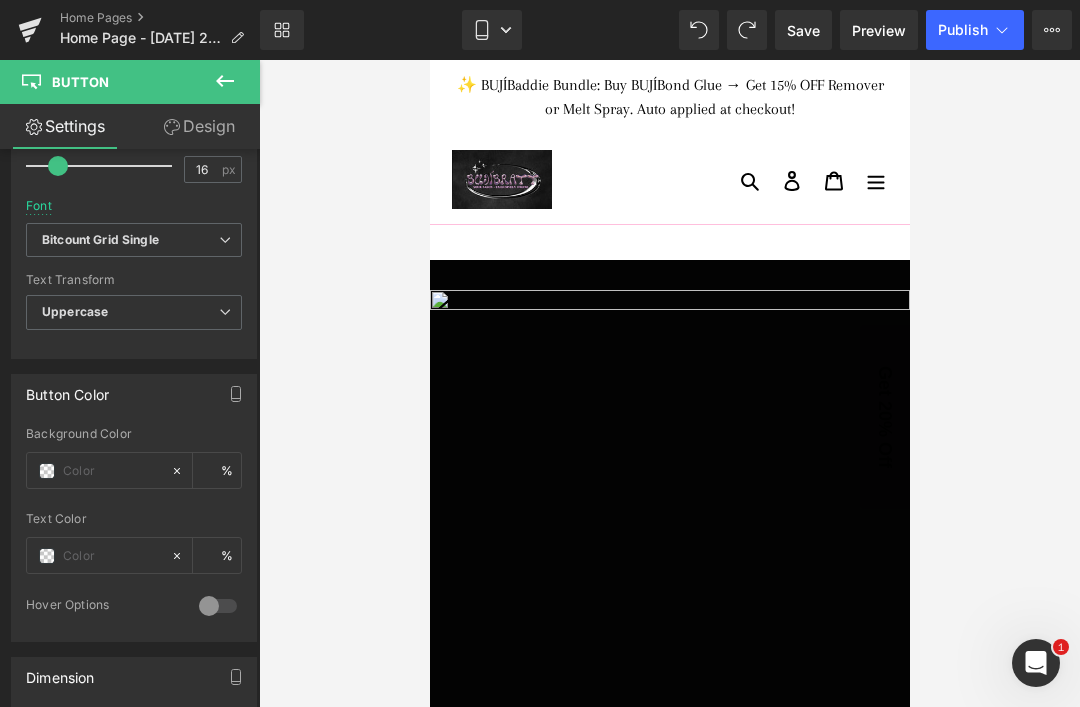 click on "Bitcount Grid Single" at bounding box center [100, 240] 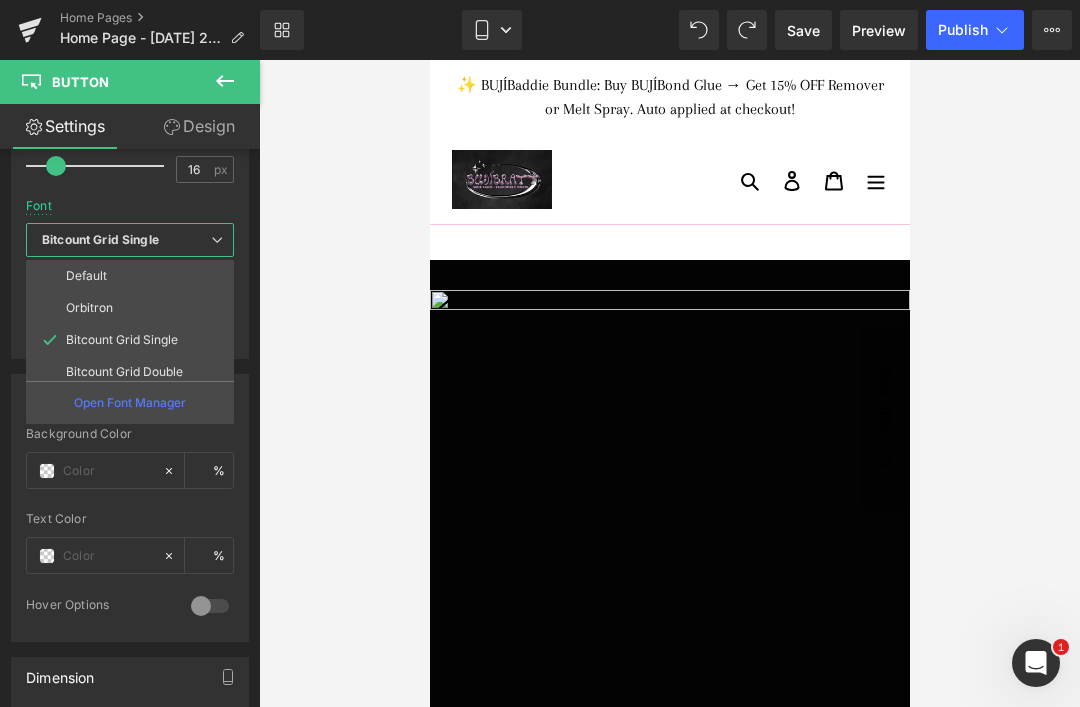 scroll, scrollTop: -1, scrollLeft: 0, axis: vertical 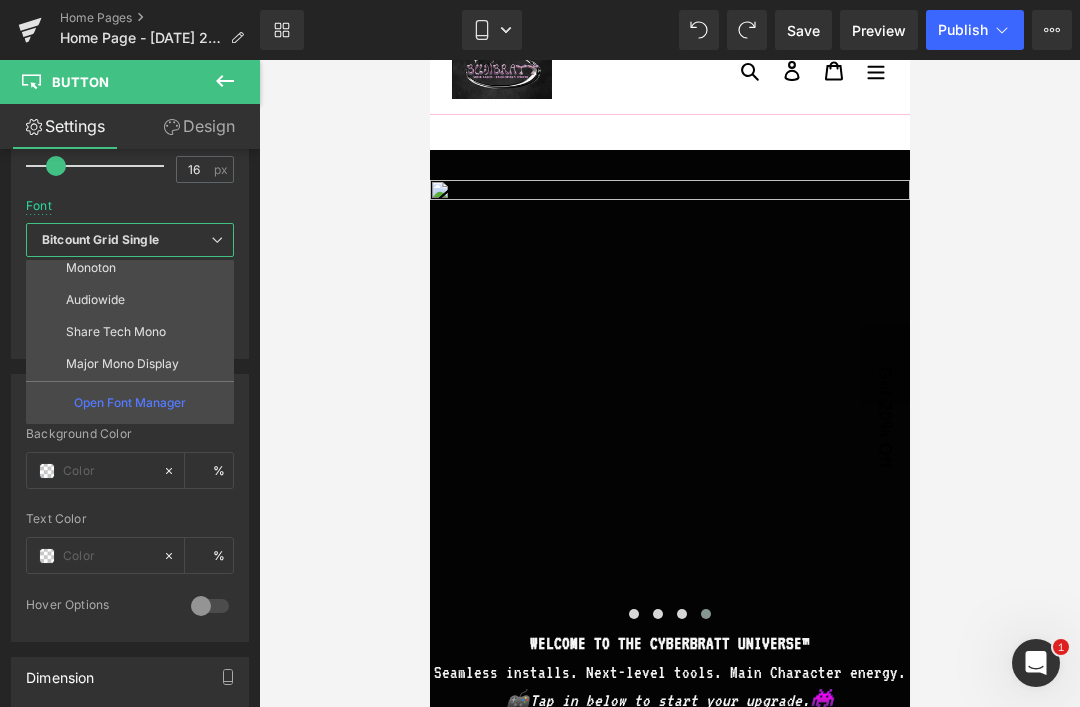 click at bounding box center (669, 417) 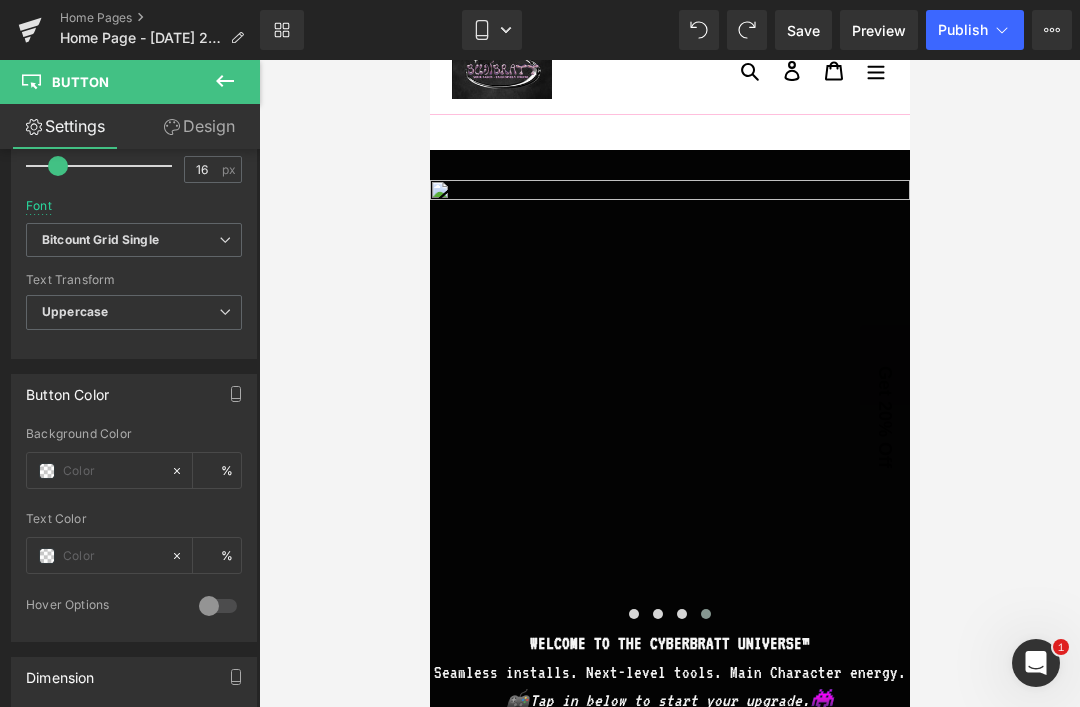 click at bounding box center (681, 614) 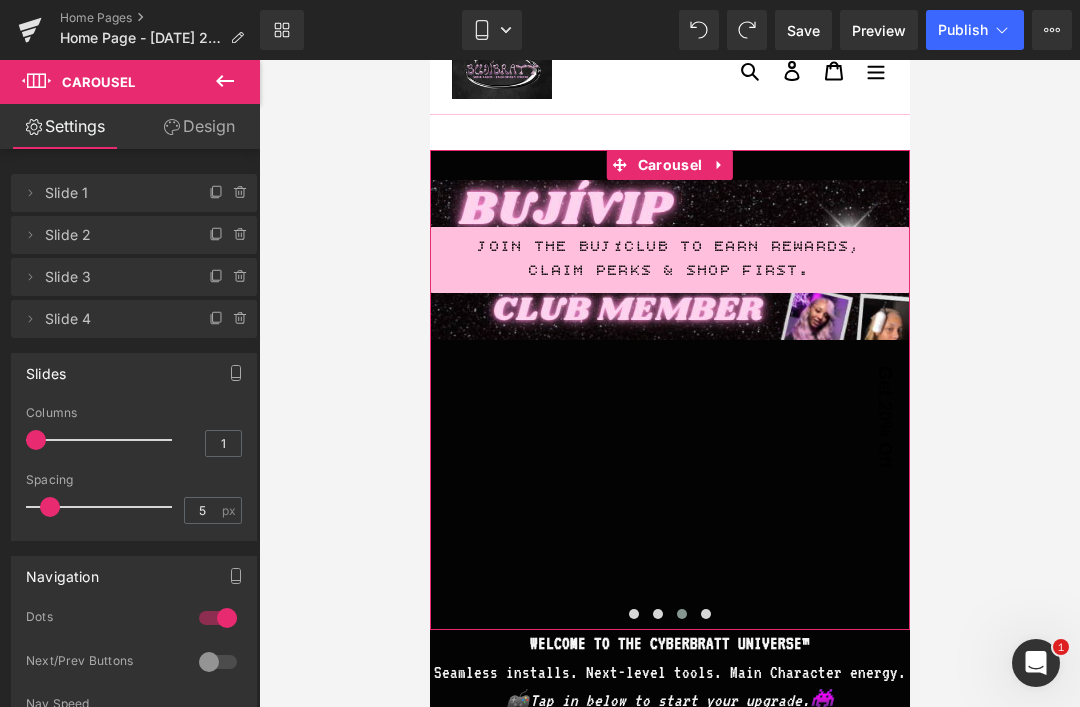 scroll, scrollTop: 0, scrollLeft: 0, axis: both 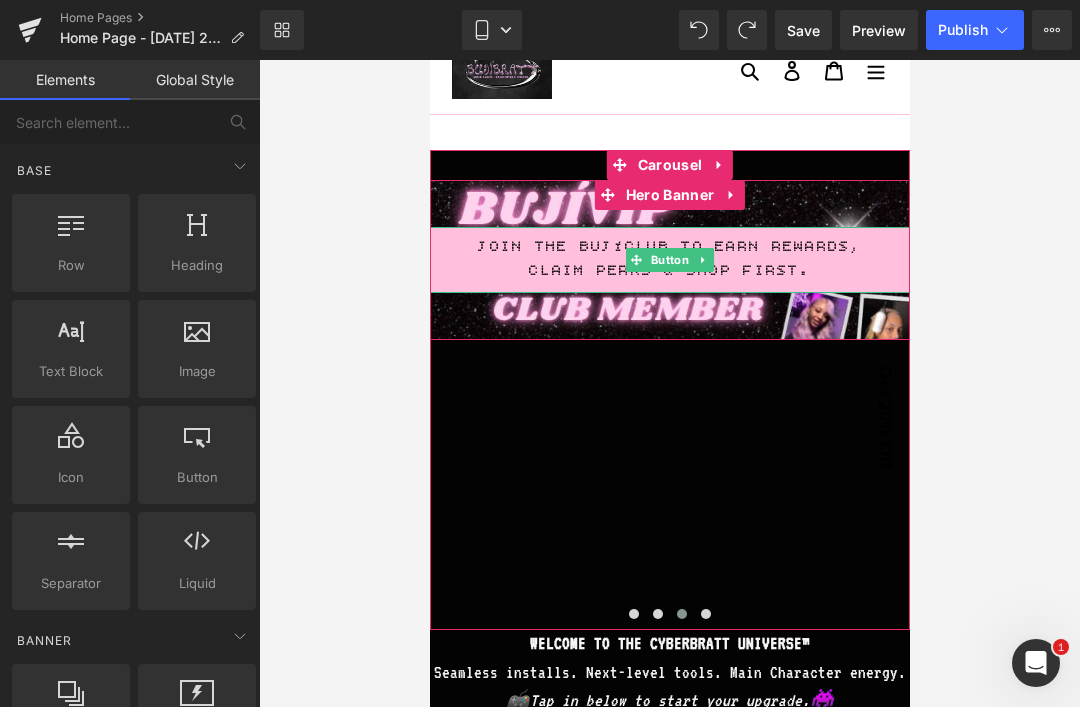 click on "Join the BUJÍClub to earn rewards, claim perks & shop first." at bounding box center (669, 260) 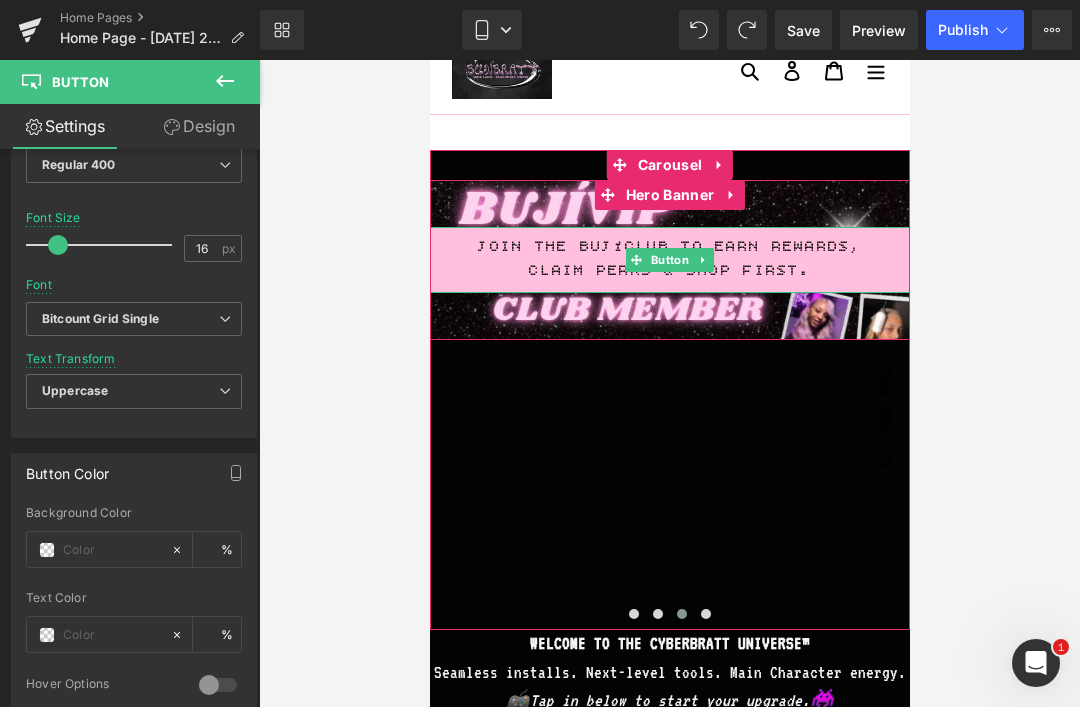 scroll, scrollTop: 674, scrollLeft: 0, axis: vertical 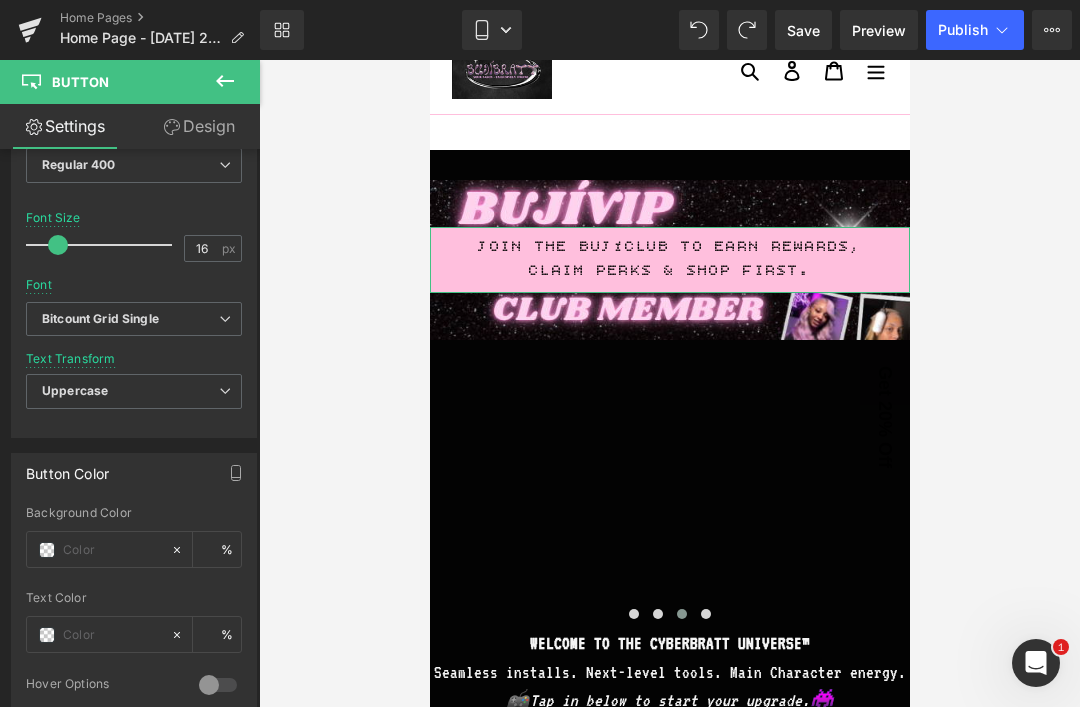 click on "Bitcount Grid Single" at bounding box center (100, 319) 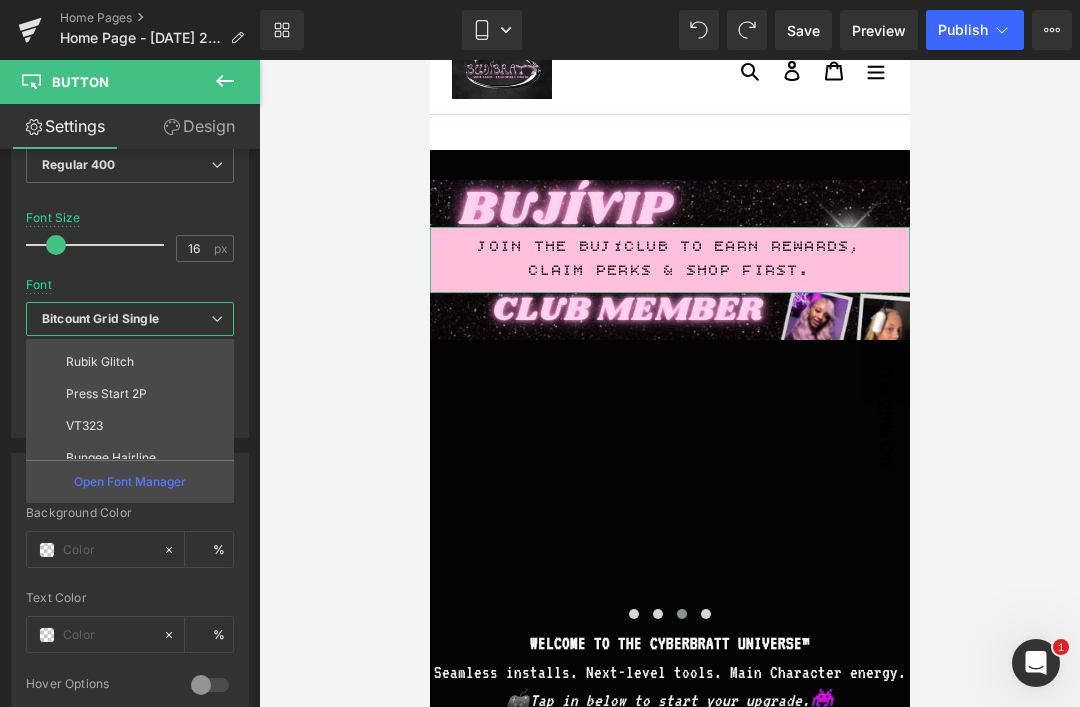scroll, scrollTop: 282, scrollLeft: 0, axis: vertical 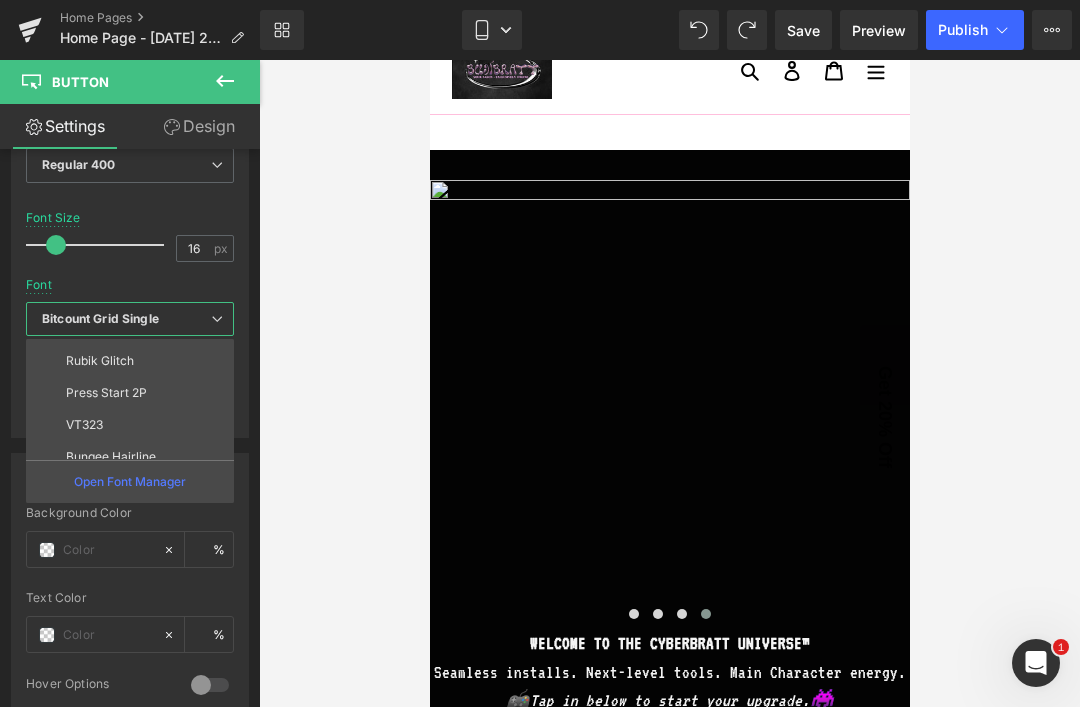 click on "Press Start 2P" at bounding box center (106, 393) 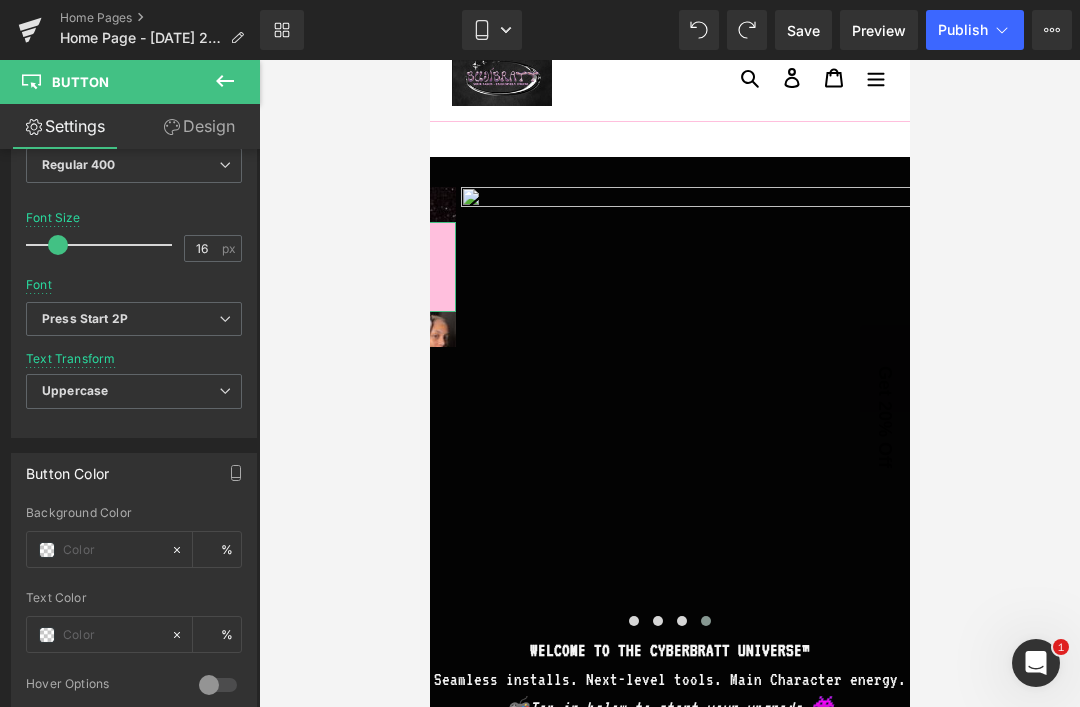 scroll, scrollTop: 113, scrollLeft: 0, axis: vertical 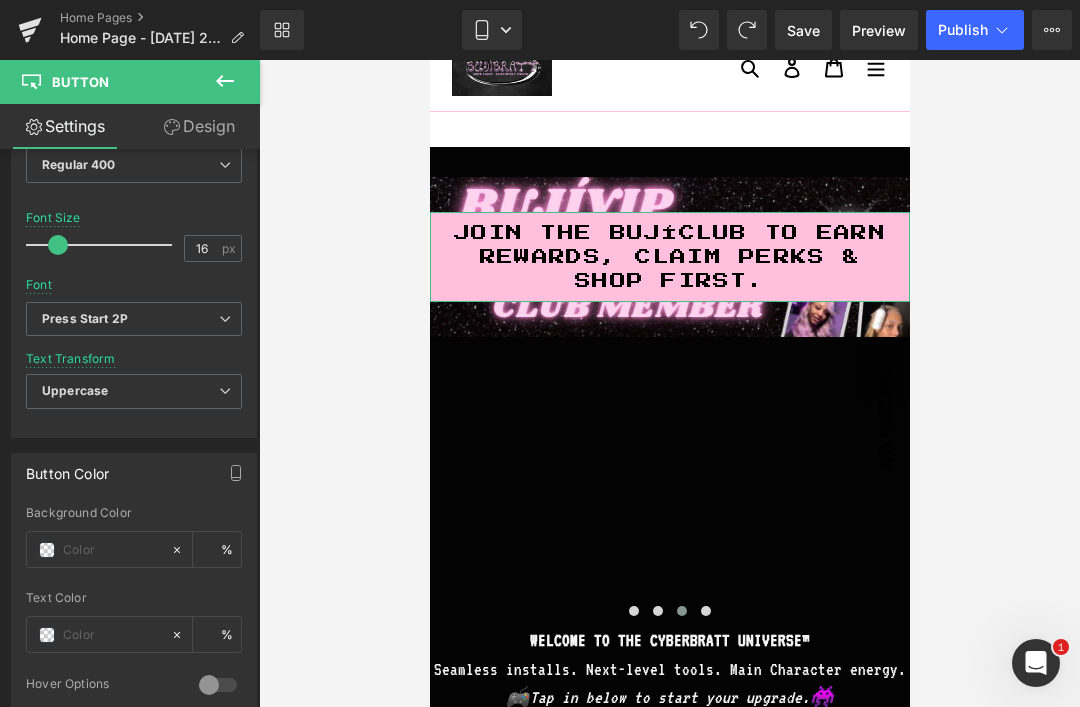 click on "Press Start 2P" at bounding box center (134, 319) 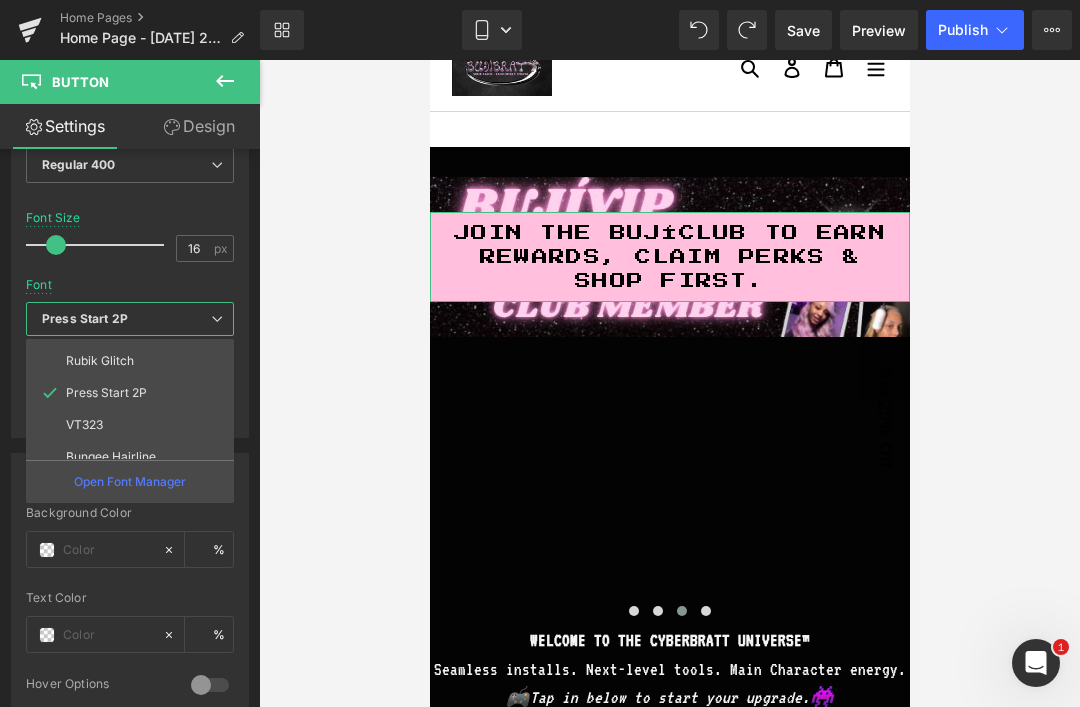 click on "VT323" at bounding box center (84, 425) 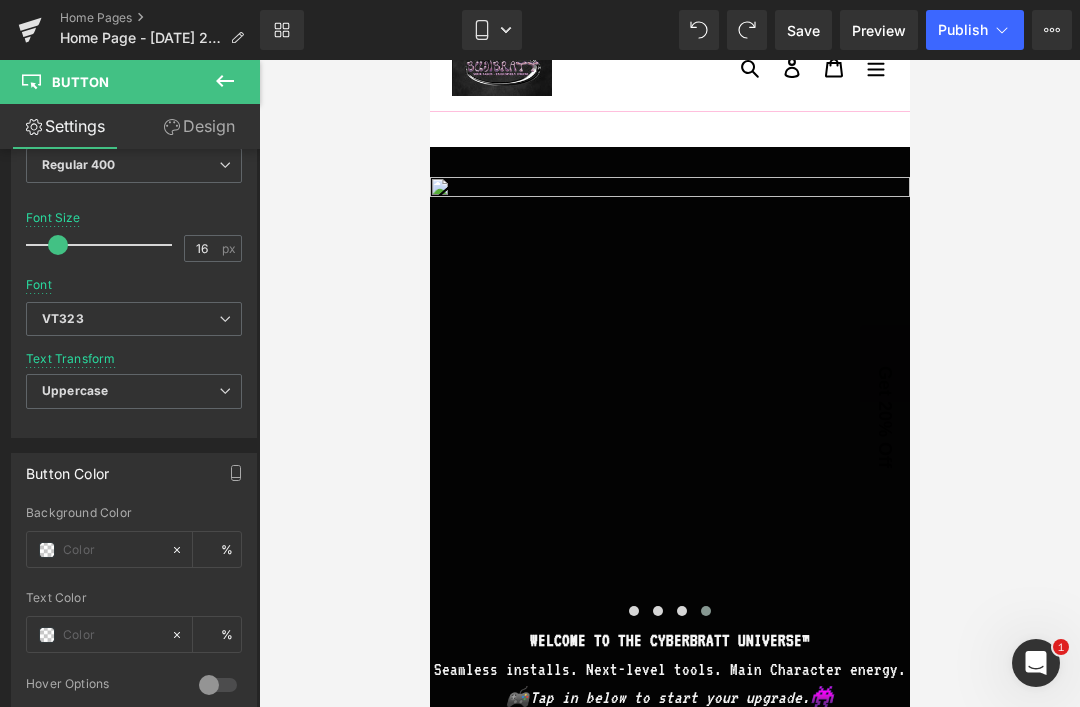 click on "VT323" at bounding box center (63, 319) 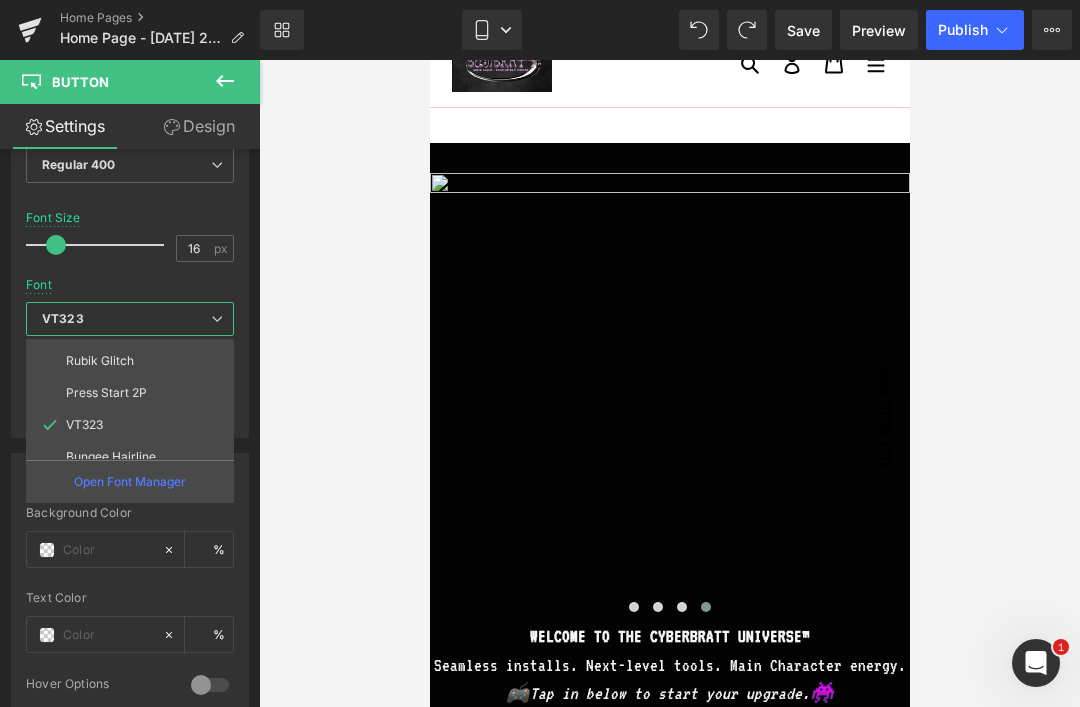 scroll, scrollTop: 108, scrollLeft: 0, axis: vertical 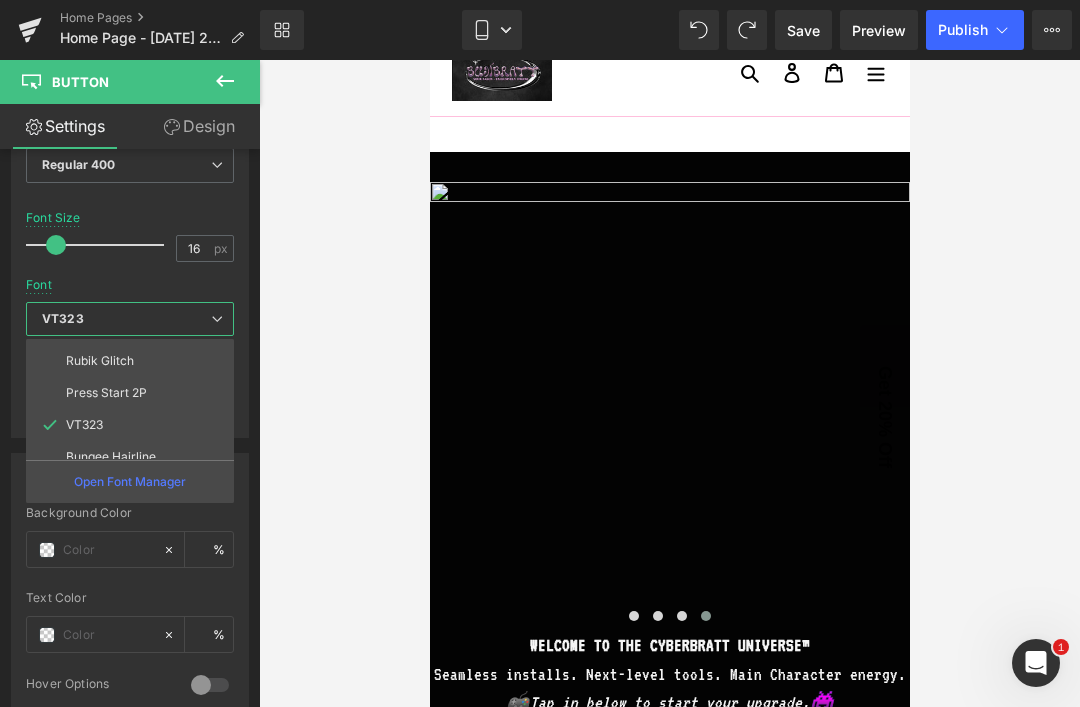 click on "Rubik Glitch" at bounding box center (100, 361) 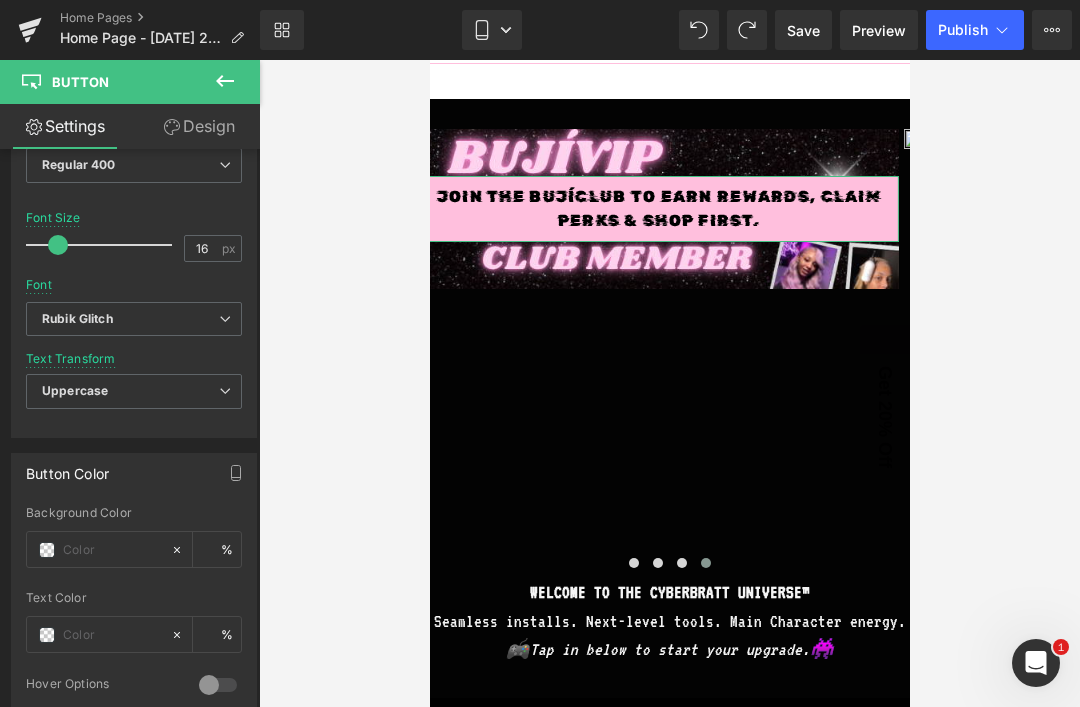scroll, scrollTop: 162, scrollLeft: 0, axis: vertical 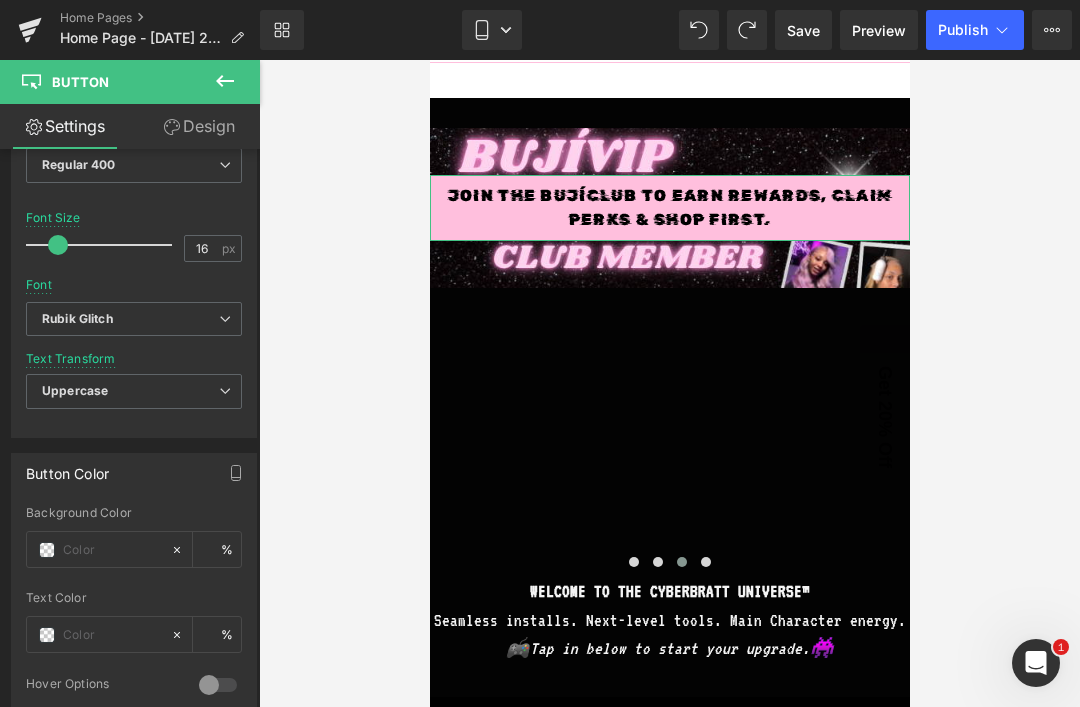 click on "Rubik Glitch" at bounding box center [130, 319] 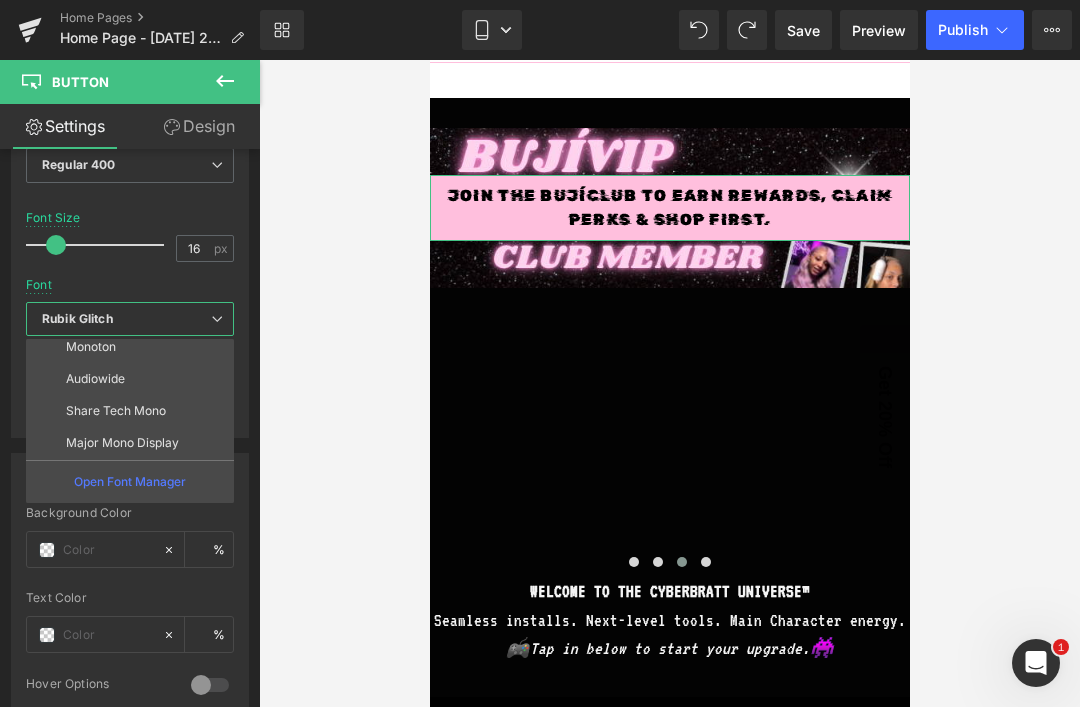 scroll, scrollTop: 456, scrollLeft: 0, axis: vertical 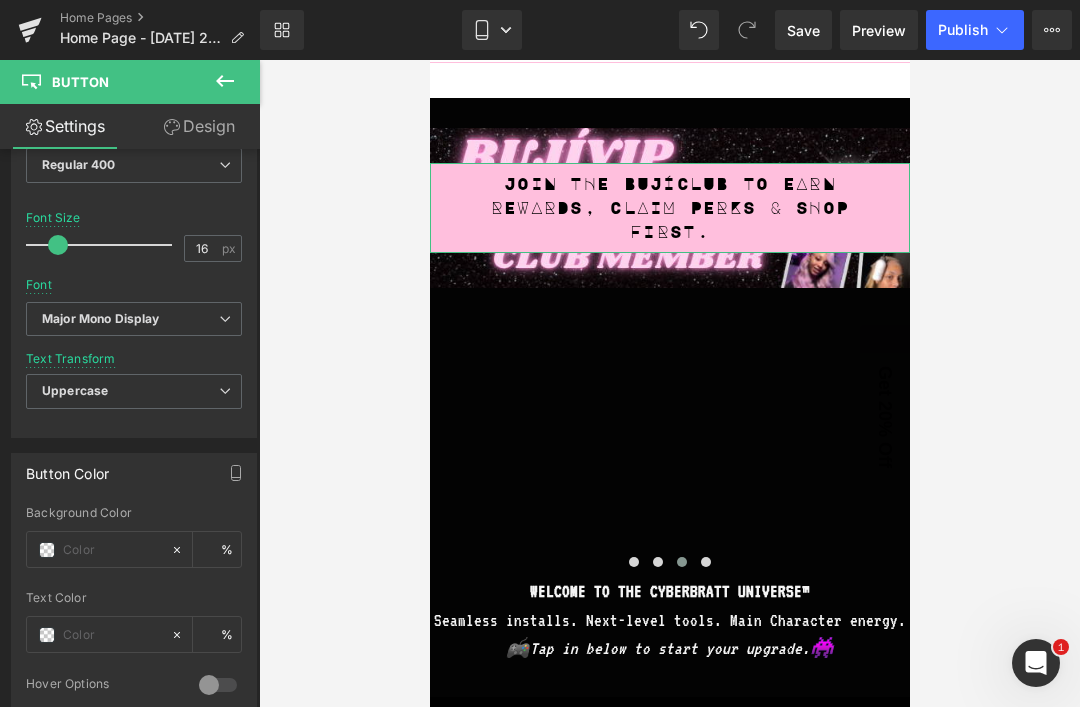 click on "Major Mono Display" at bounding box center (101, 319) 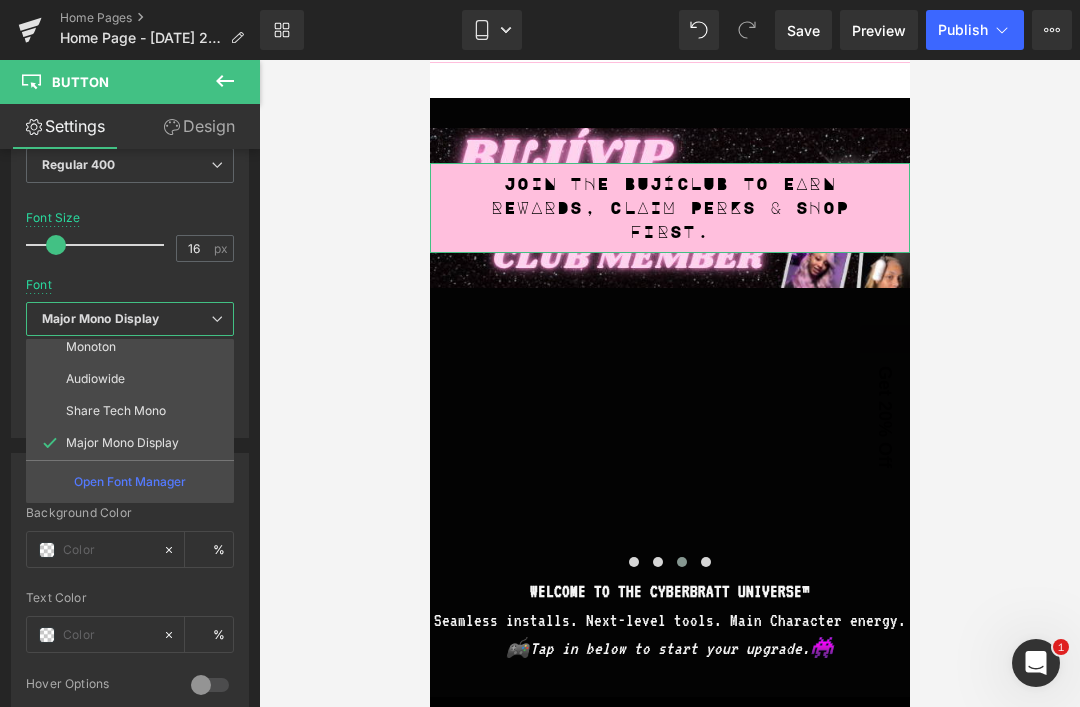 click on "Share Tech Mono" at bounding box center [116, 411] 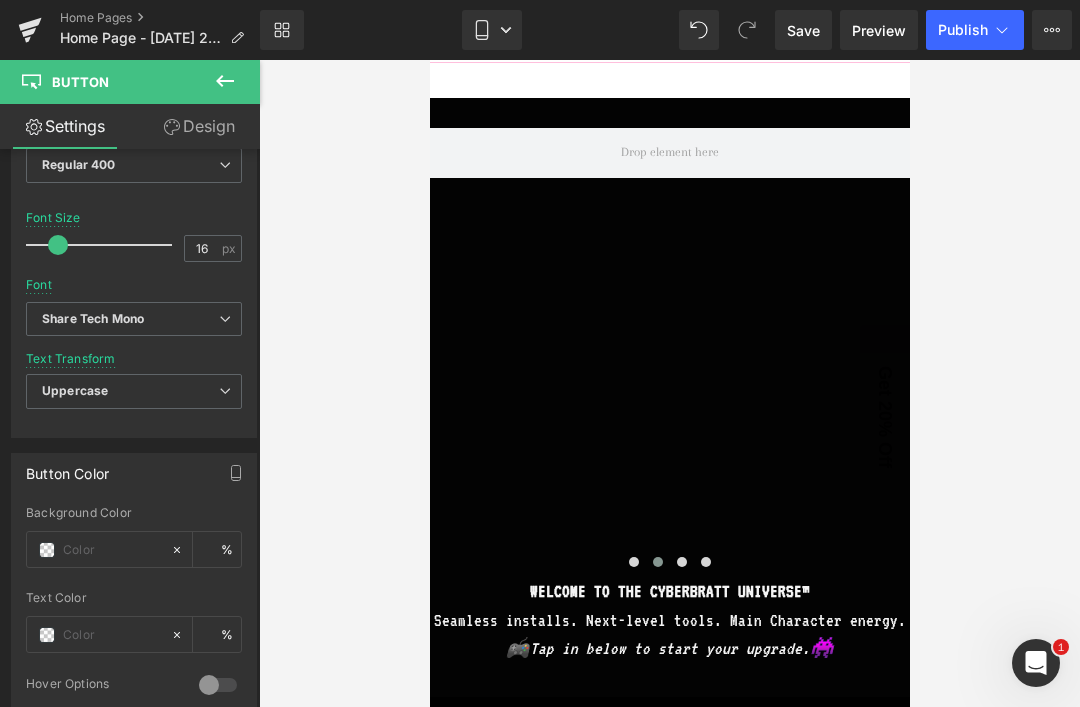 click on "Share Tech Mono" at bounding box center [93, 319] 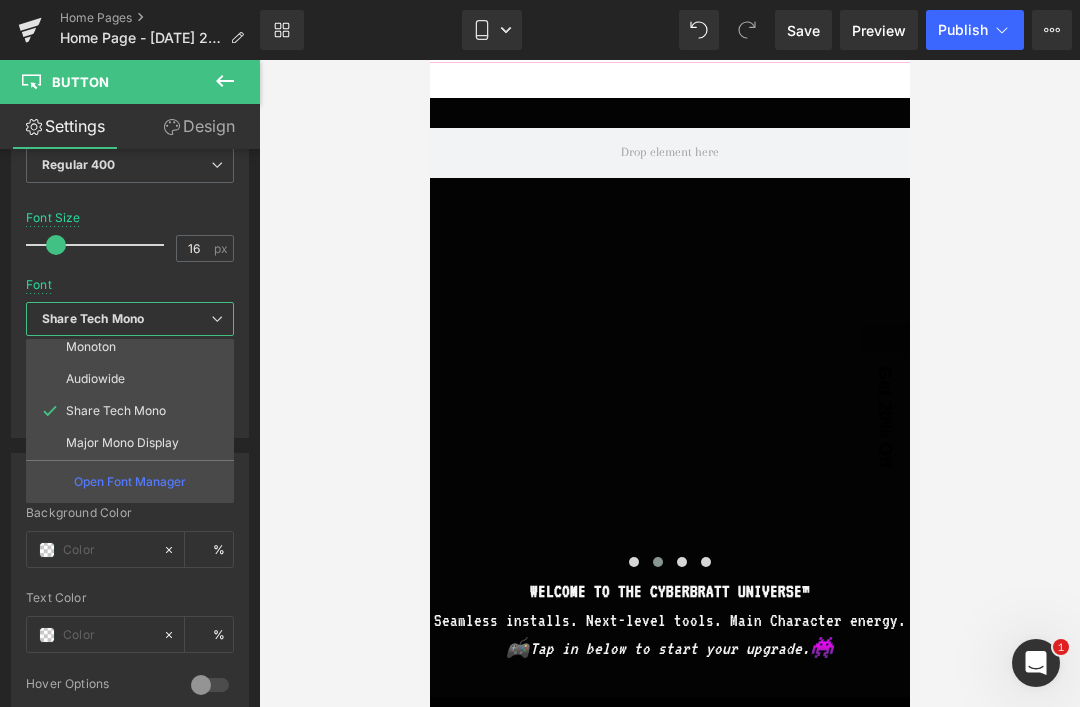 click on "Audiowide" at bounding box center (134, 379) 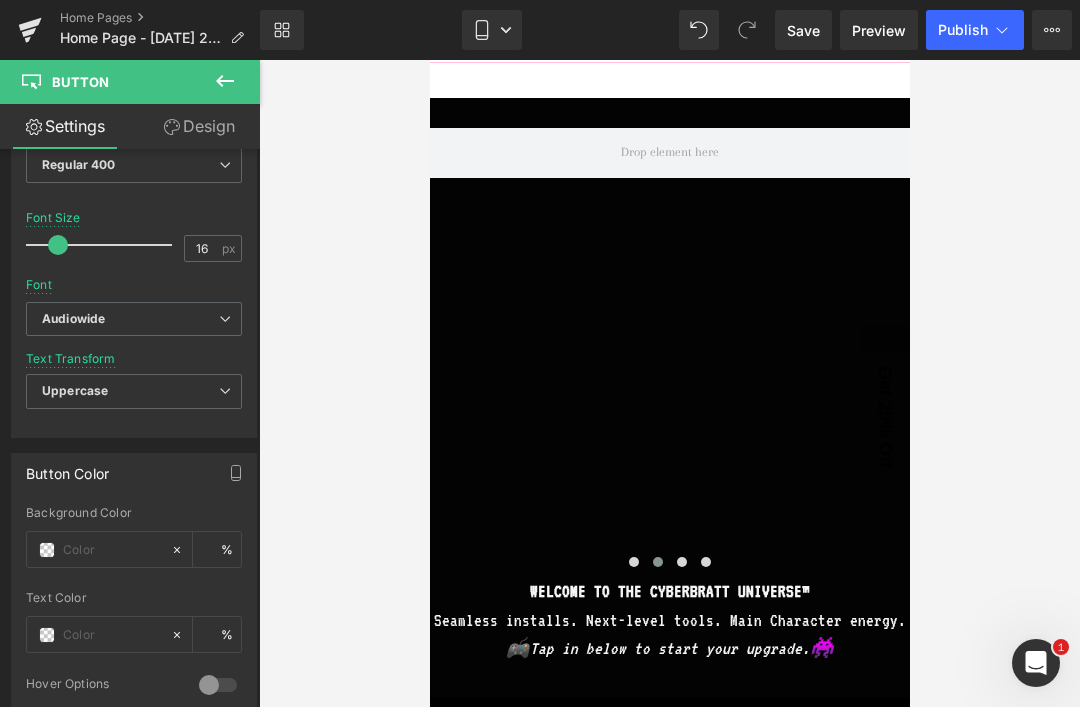 click on "Audiowide" at bounding box center [134, 319] 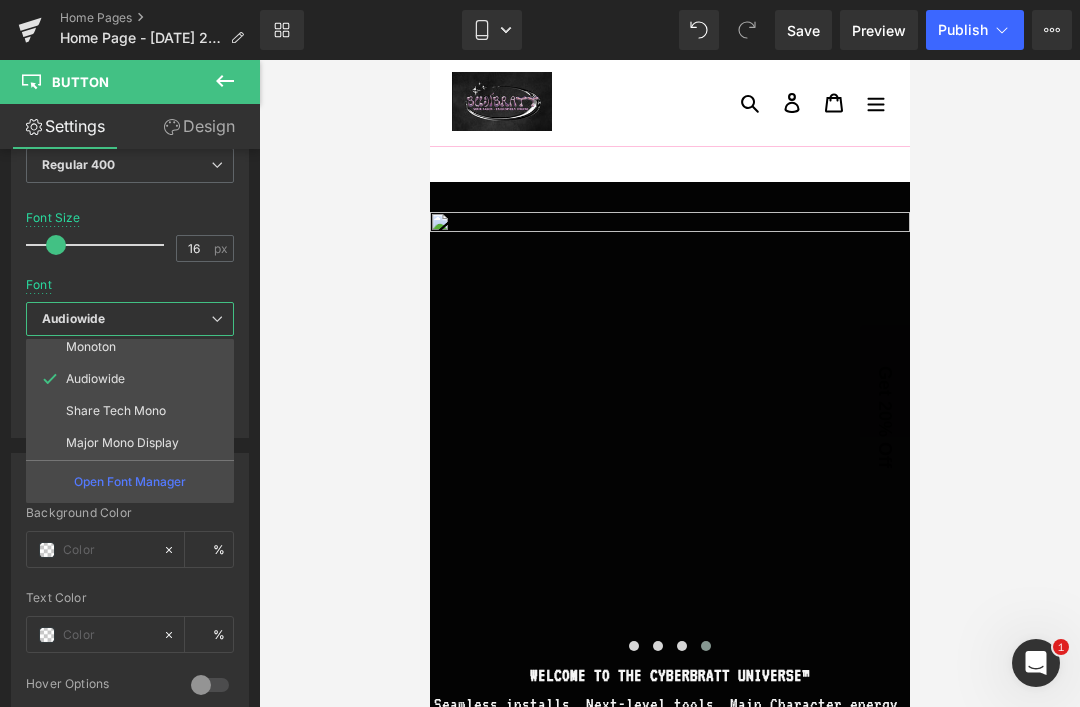 scroll, scrollTop: 66, scrollLeft: 0, axis: vertical 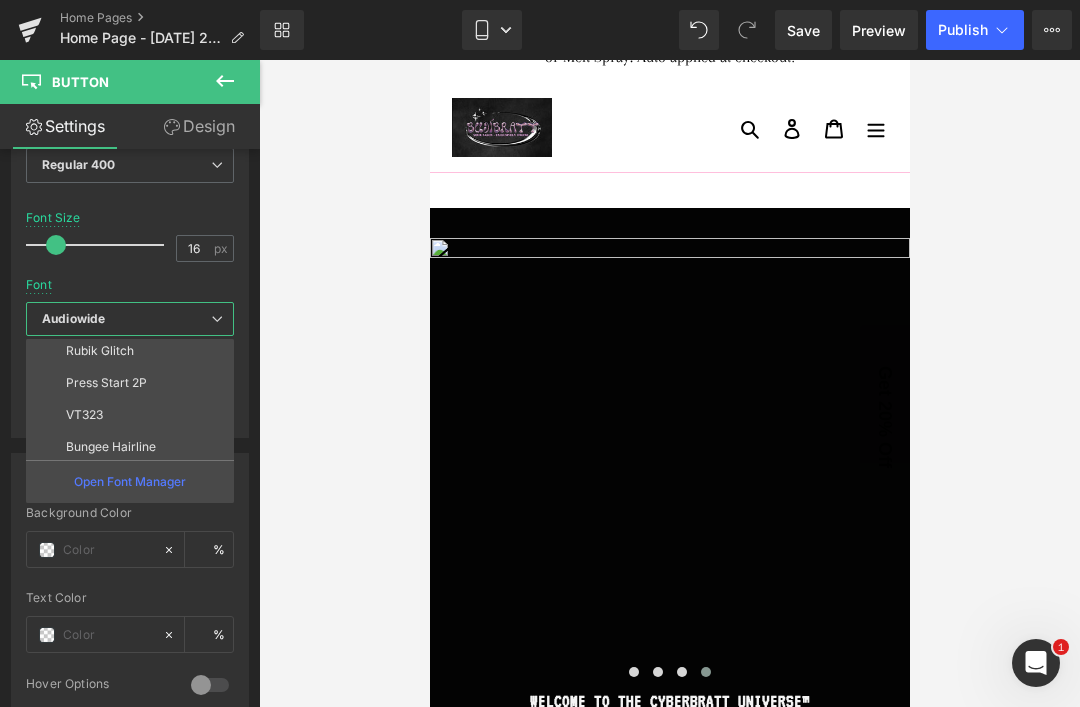 click on "Press Start 2P" at bounding box center (106, 383) 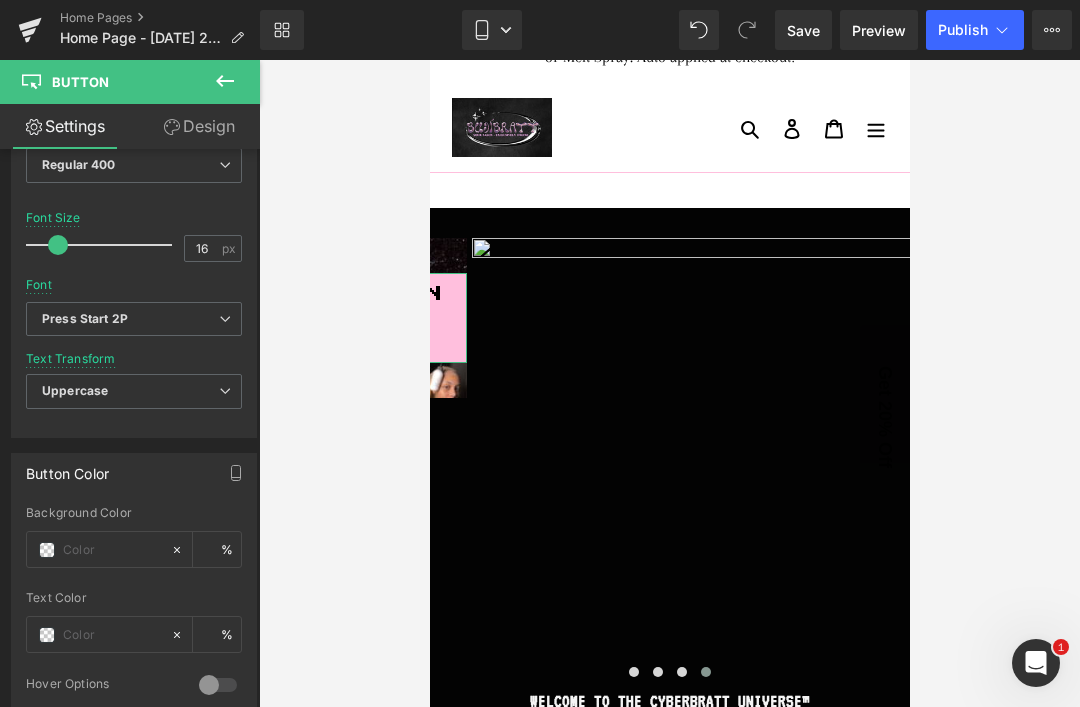 scroll, scrollTop: 60, scrollLeft: 0, axis: vertical 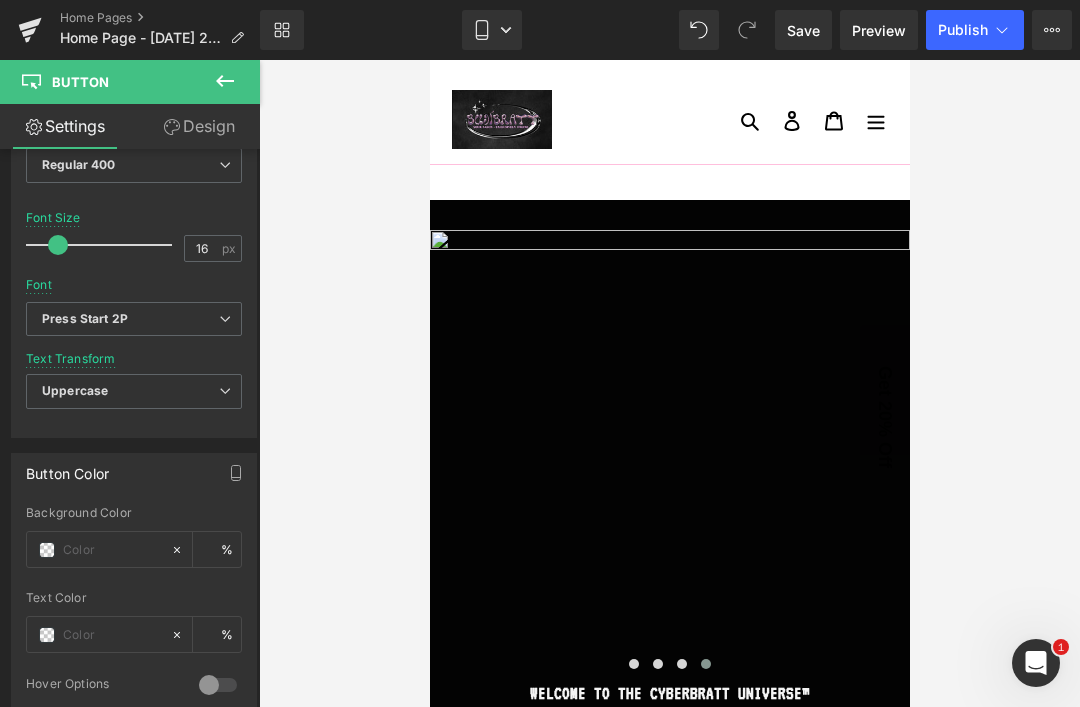 click on "Press Start 2P" at bounding box center [134, 319] 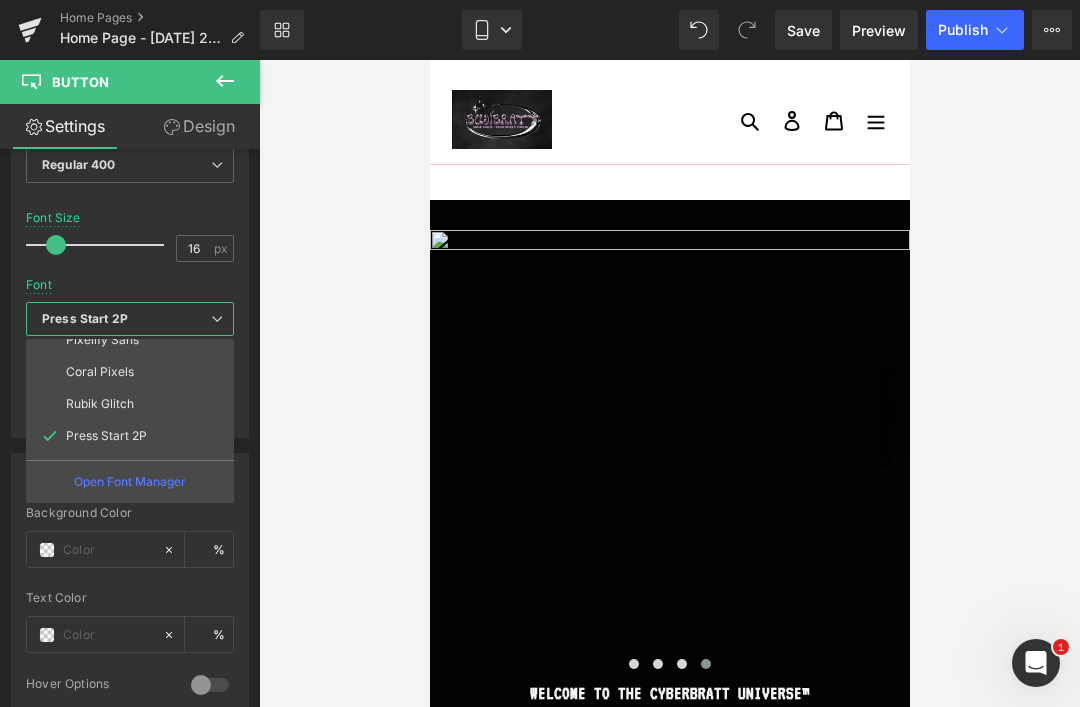 scroll, scrollTop: 238, scrollLeft: 0, axis: vertical 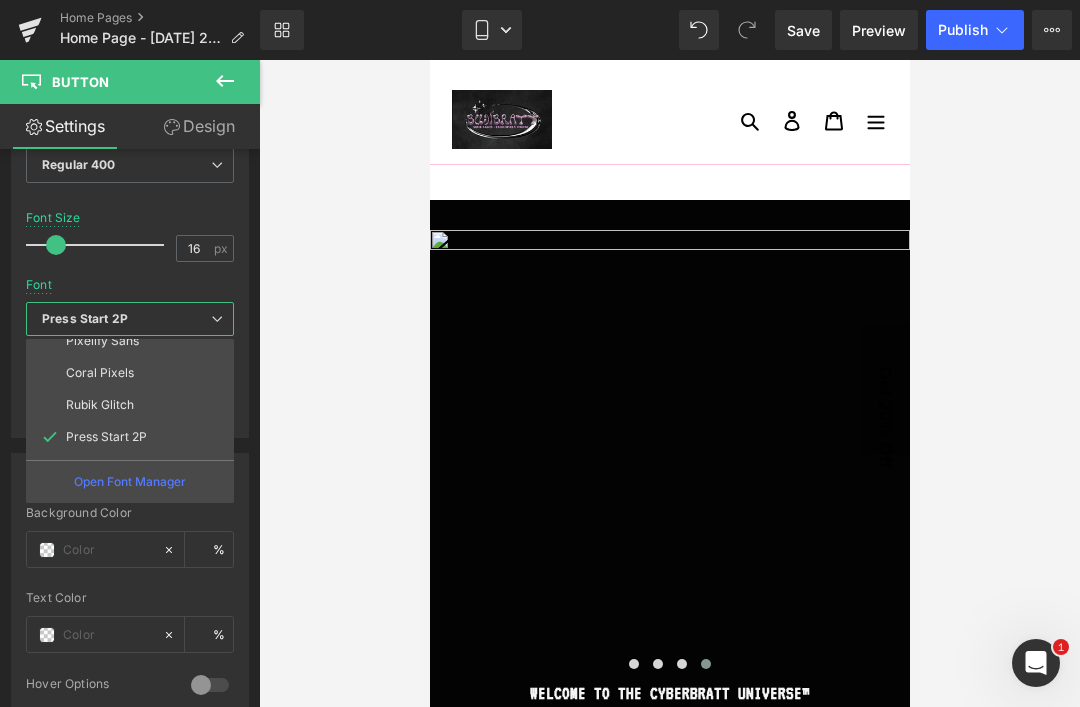 click on "Rubik Glitch" at bounding box center (100, 405) 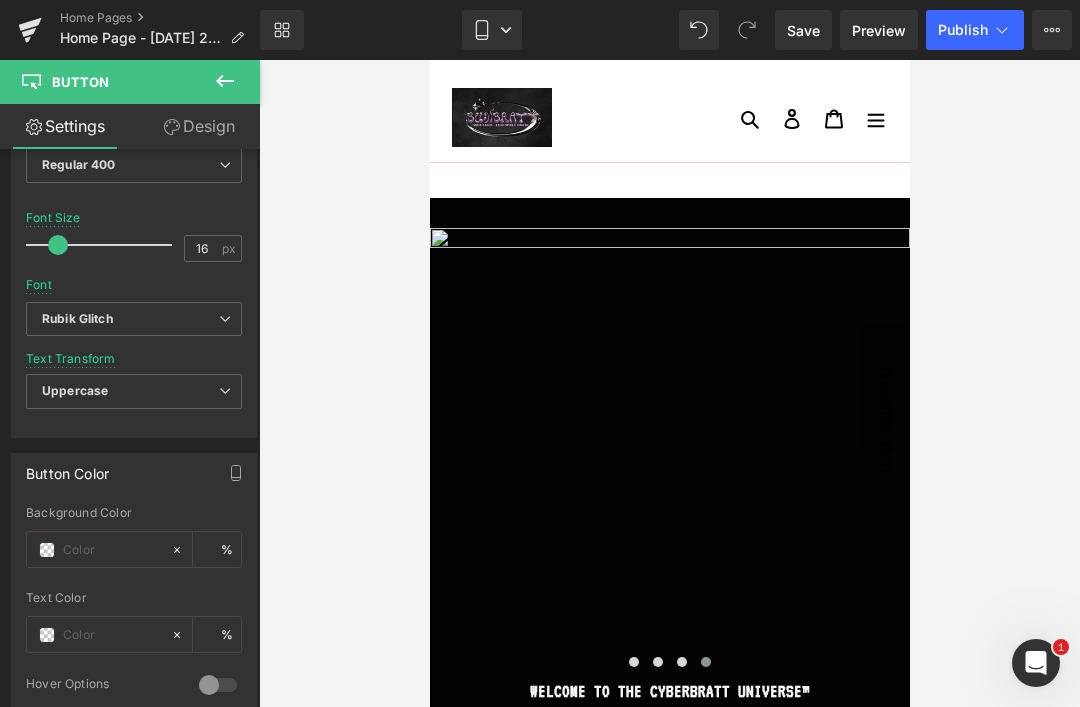 scroll, scrollTop: 50, scrollLeft: 0, axis: vertical 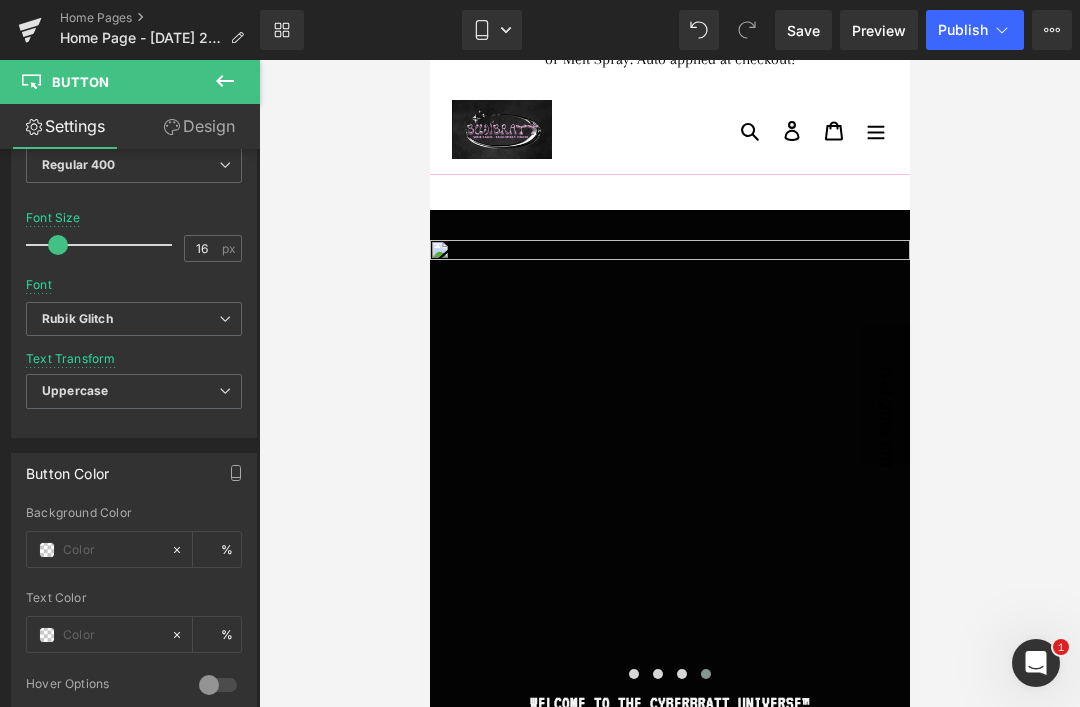 click on "Rubik Glitch" at bounding box center [77, 319] 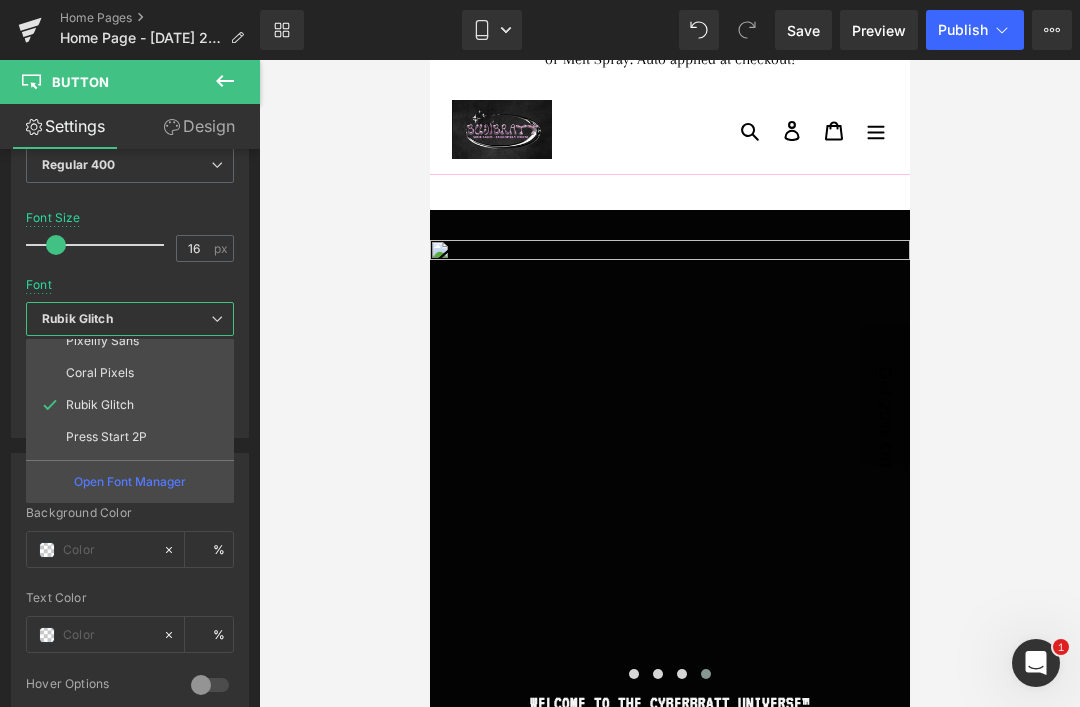 click on "Coral Pixels" at bounding box center [100, 373] 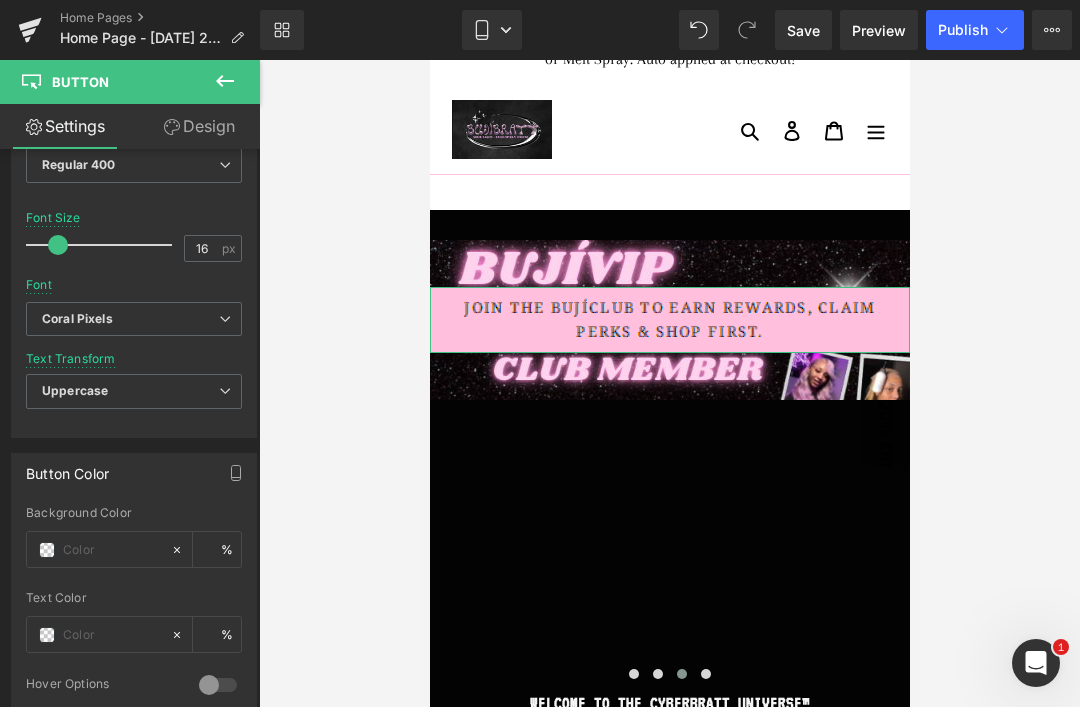 click on "Coral Pixels" at bounding box center (134, 319) 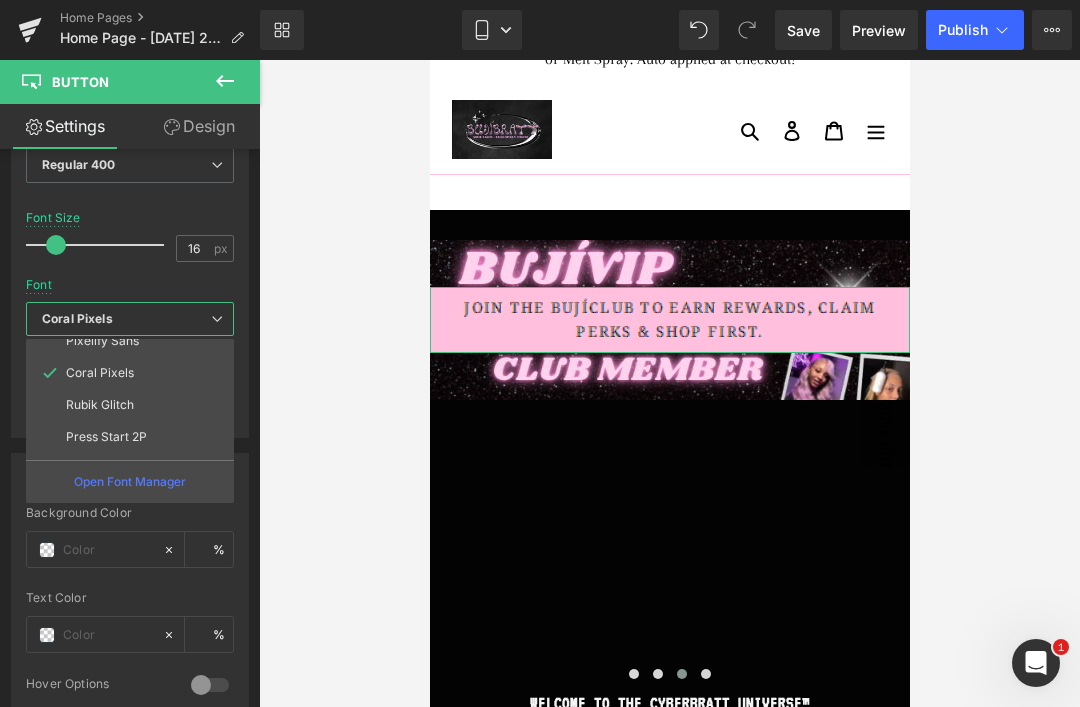 click at bounding box center [50, 341] 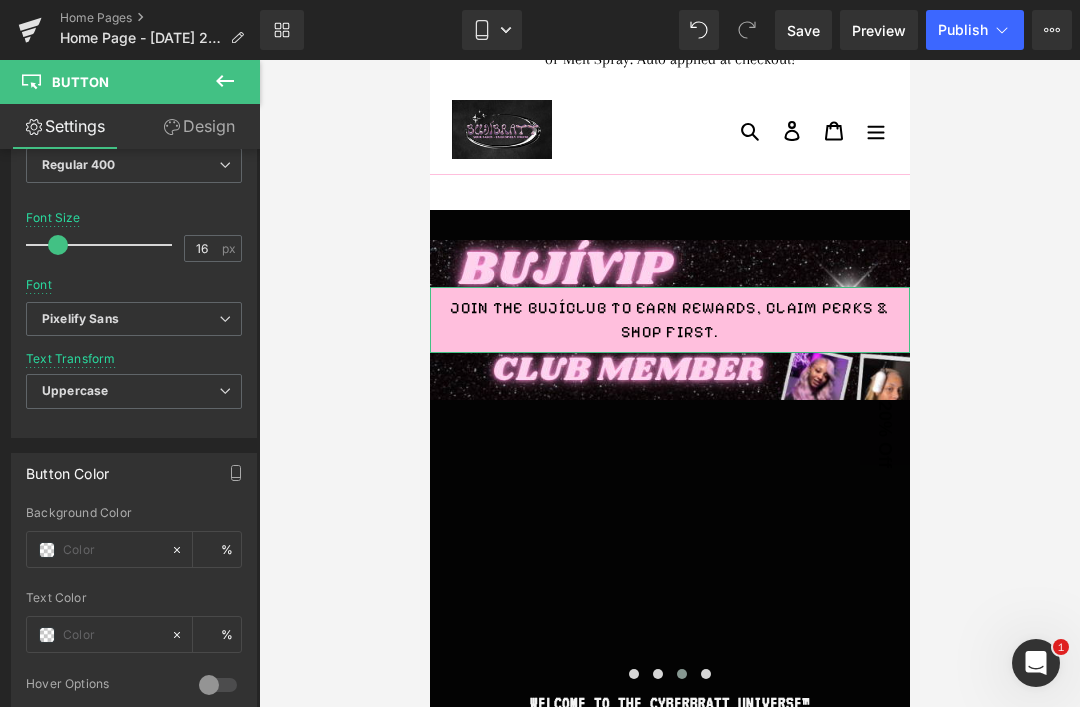 click on "Pixelify Sans" at bounding box center (80, 319) 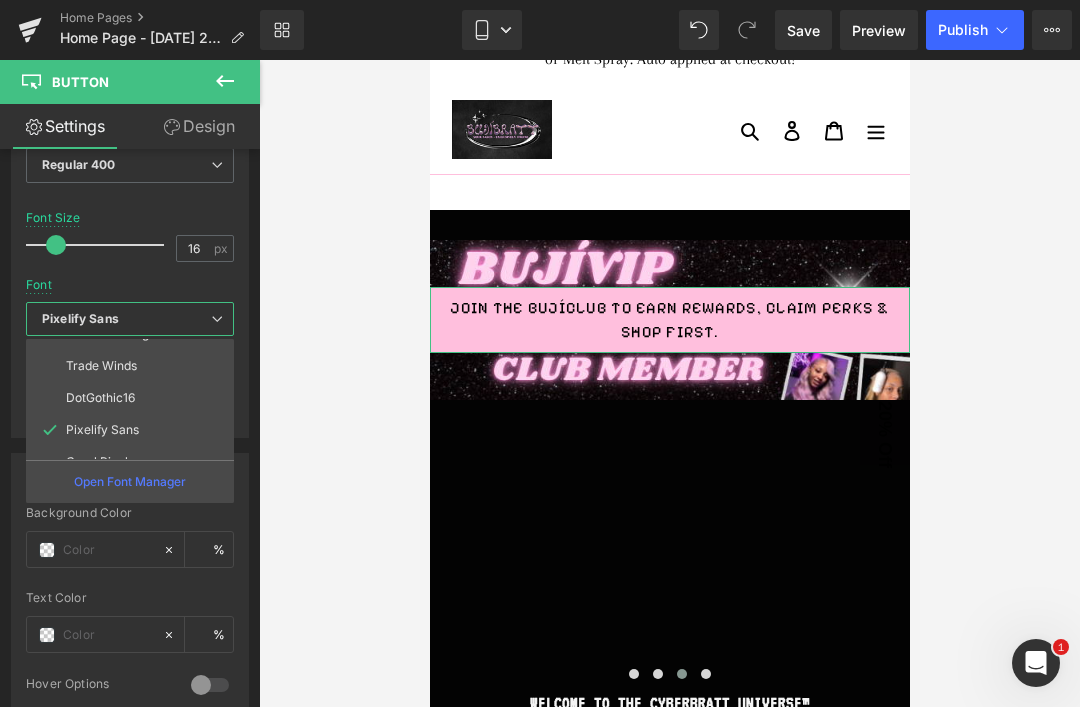 scroll, scrollTop: 148, scrollLeft: 0, axis: vertical 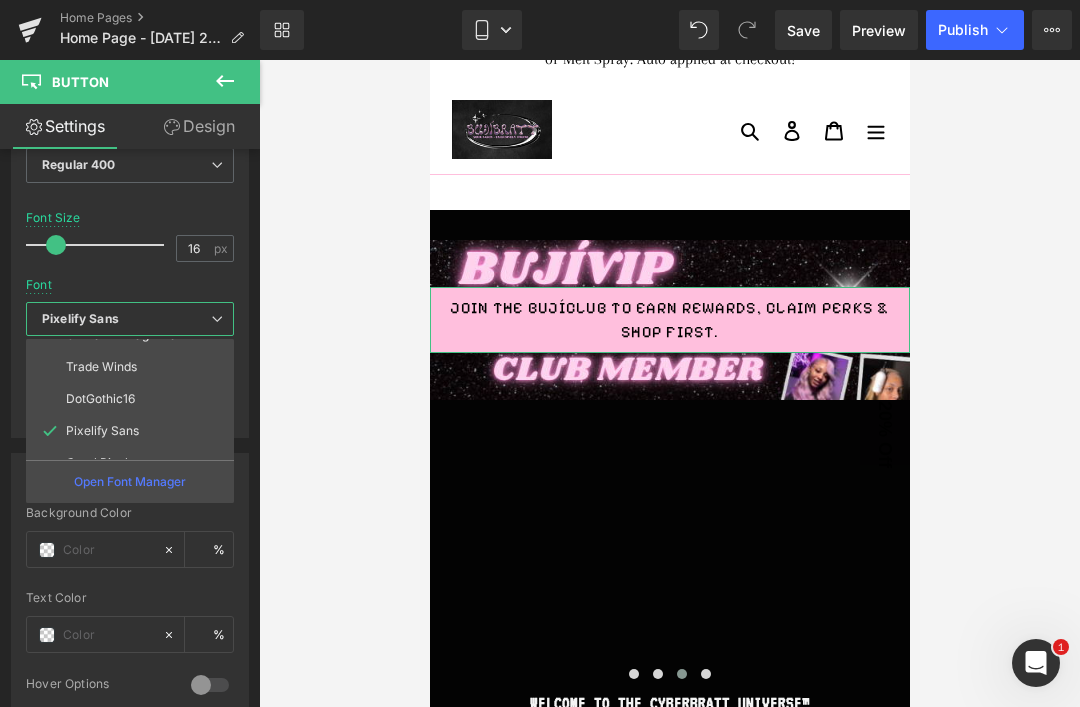 click on "DotGothic16" at bounding box center (100, 399) 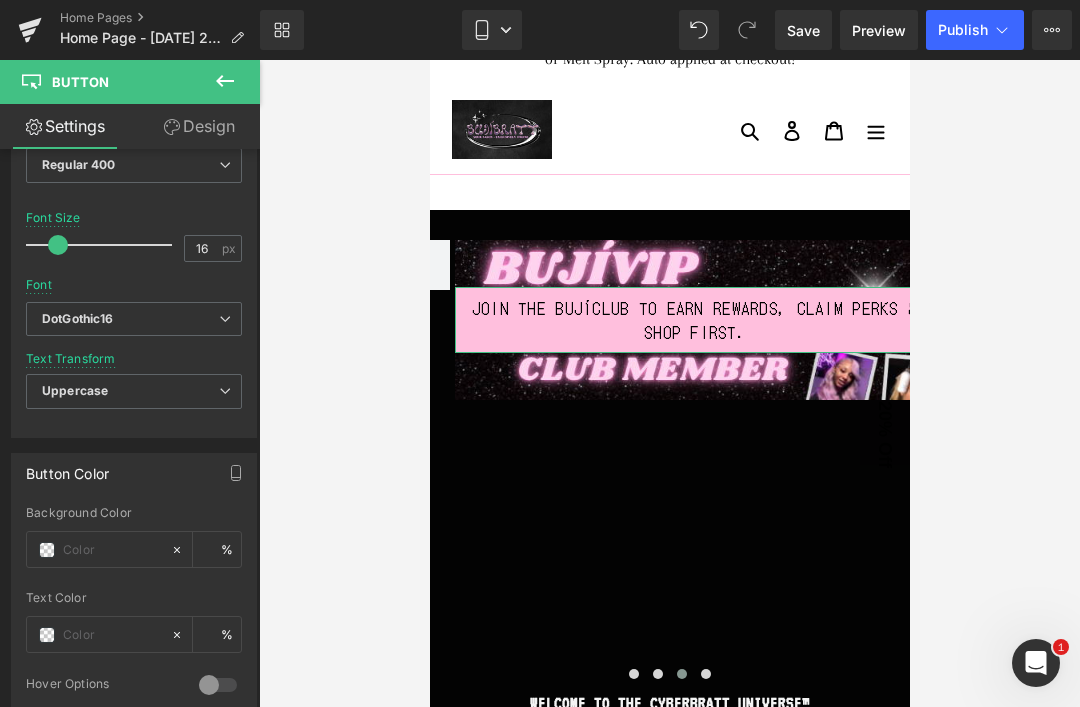 scroll, scrollTop: 44, scrollLeft: 0, axis: vertical 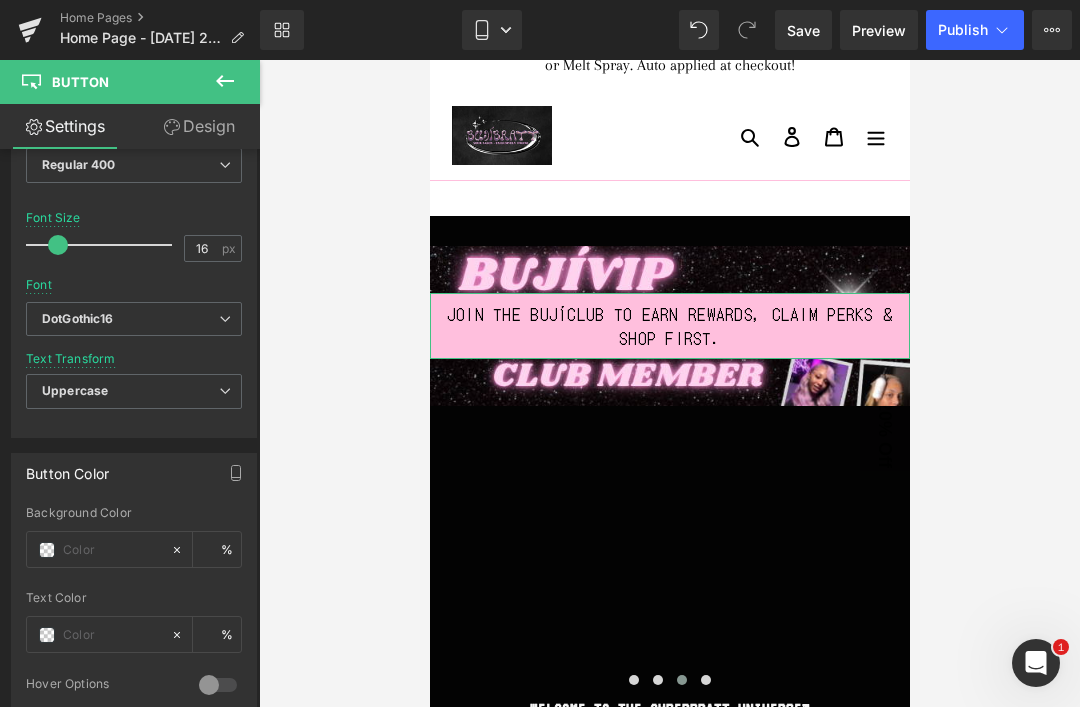 click on "DotGothic16" at bounding box center [78, 319] 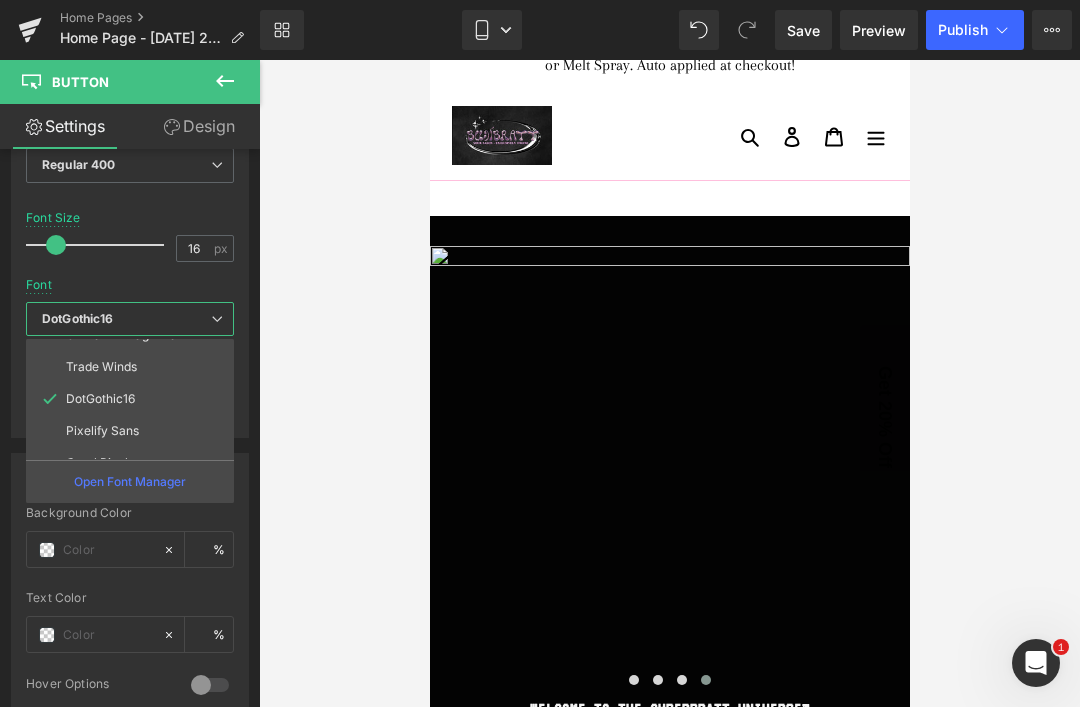 click on "Trade Winds" at bounding box center (101, 367) 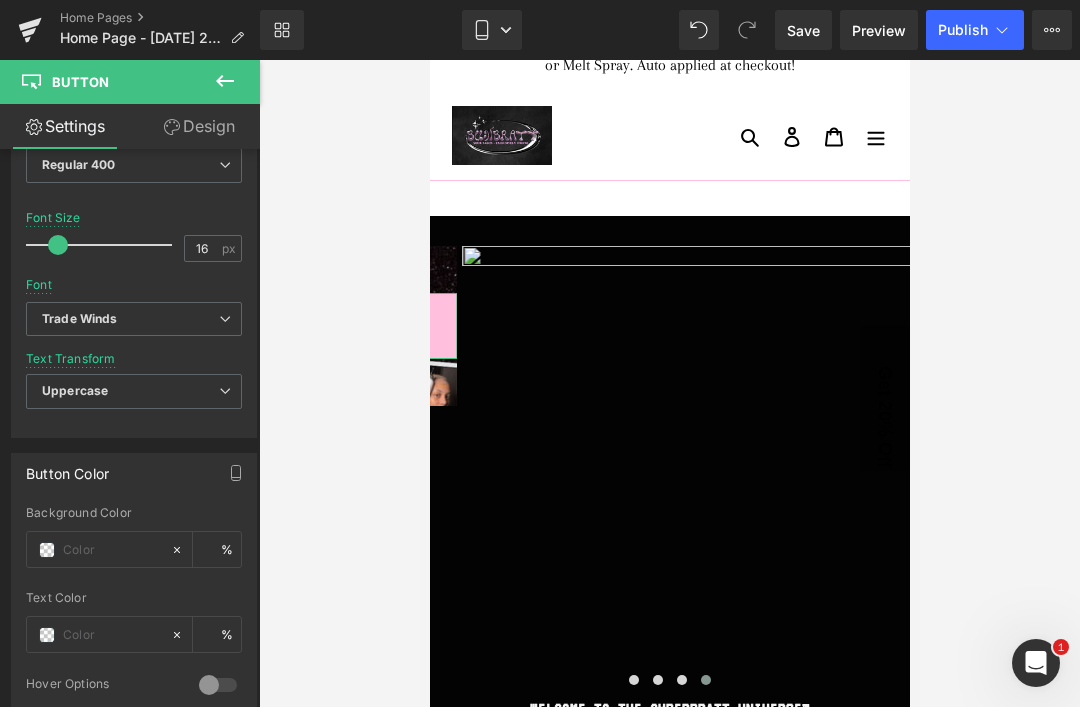 scroll, scrollTop: 40, scrollLeft: 0, axis: vertical 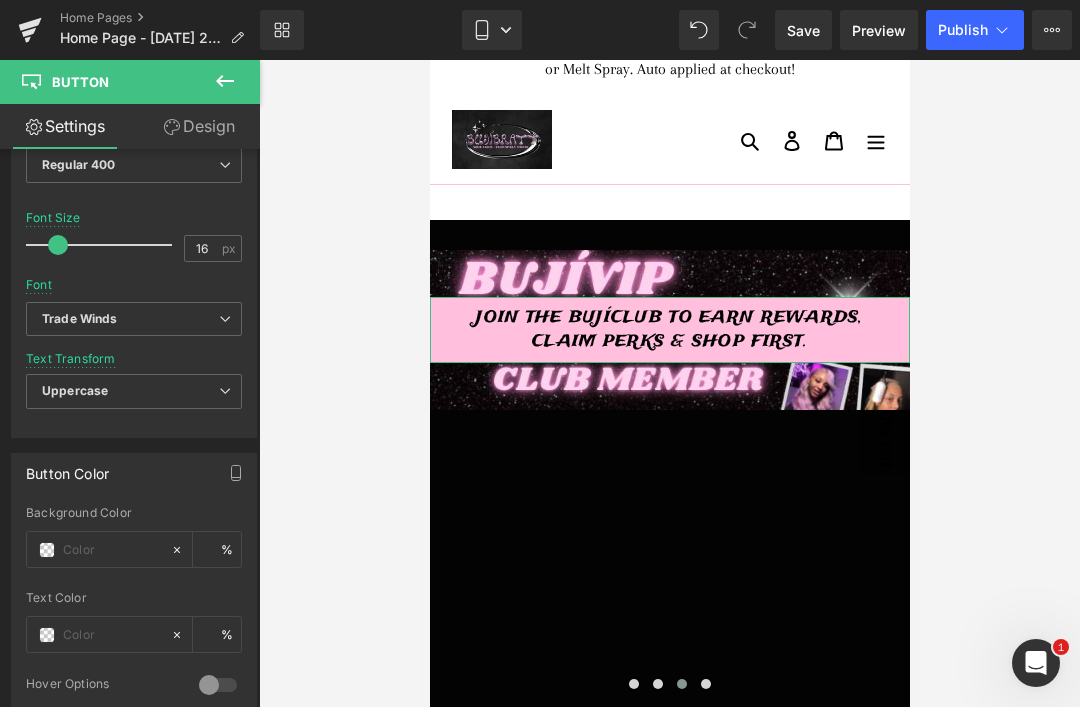click on "Trade Winds" at bounding box center [80, 319] 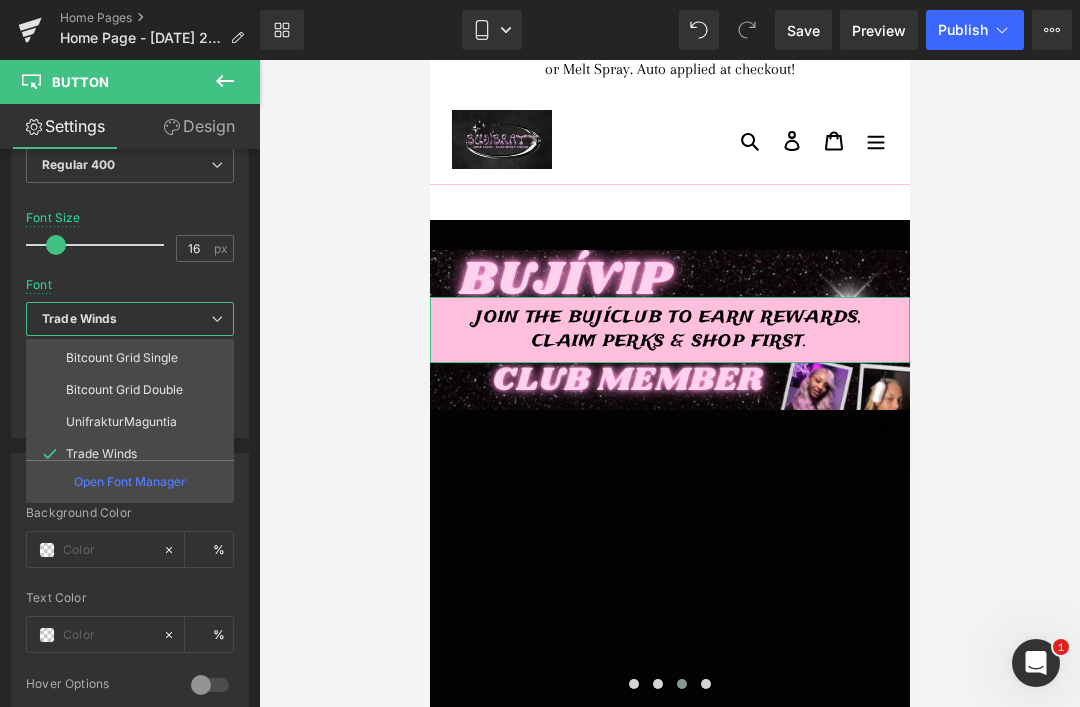 scroll, scrollTop: 39, scrollLeft: 0, axis: vertical 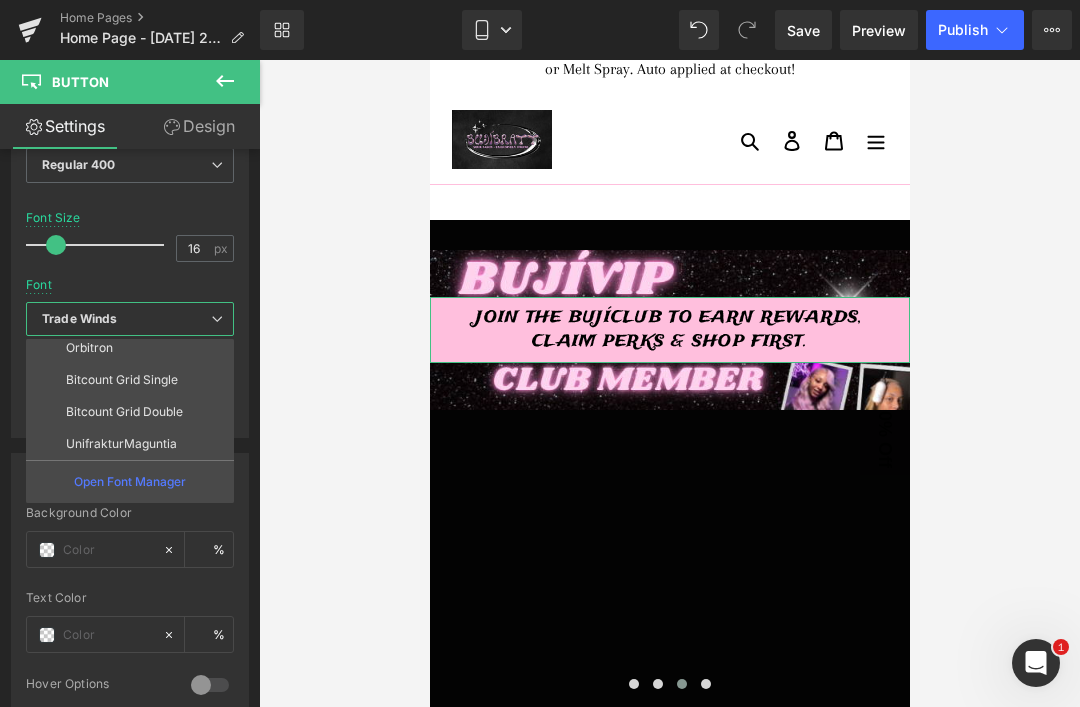 click on "Orbitron" at bounding box center [134, 348] 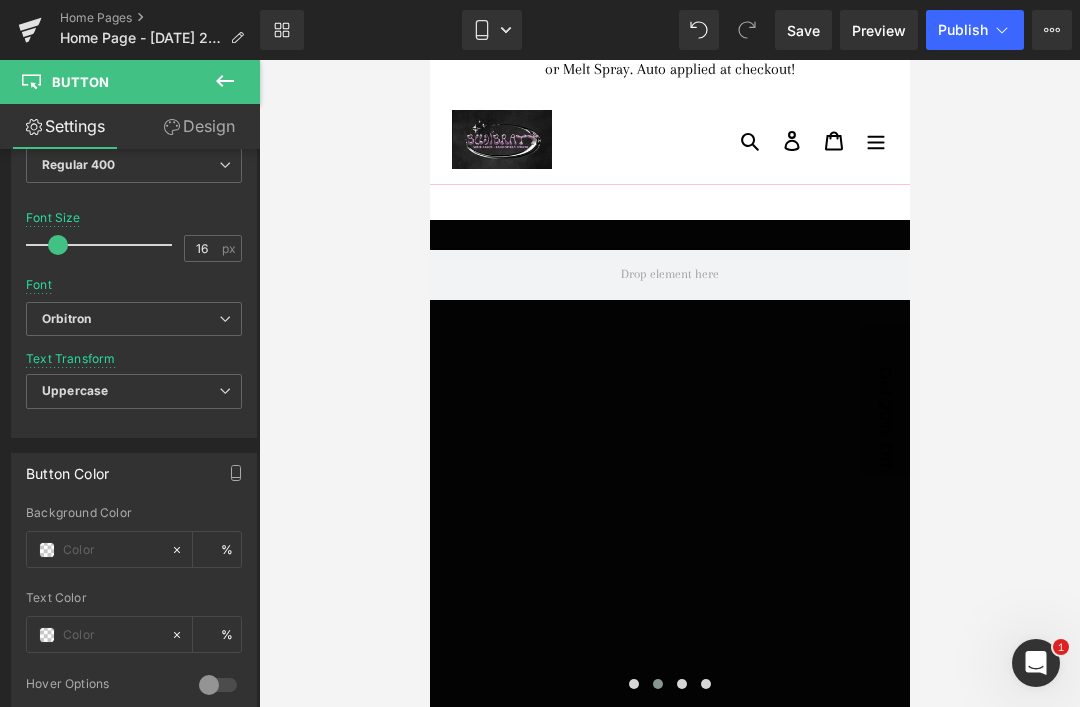 click on "Orbitron" at bounding box center (66, 319) 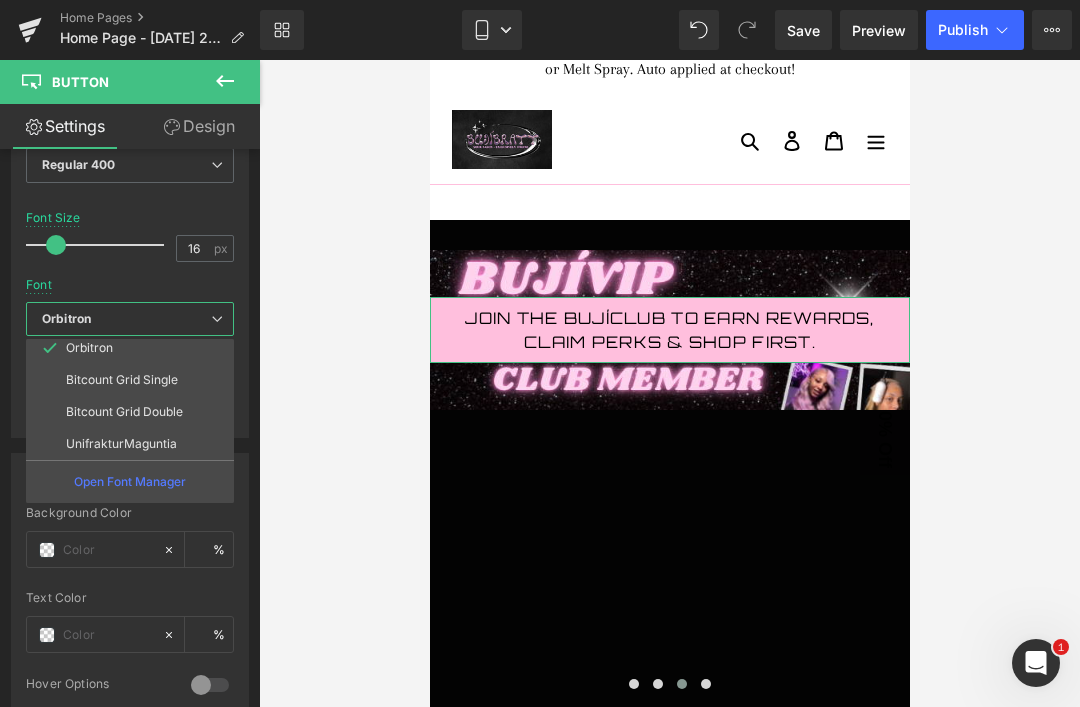 click on "Bitcount Grid Single" at bounding box center (122, 380) 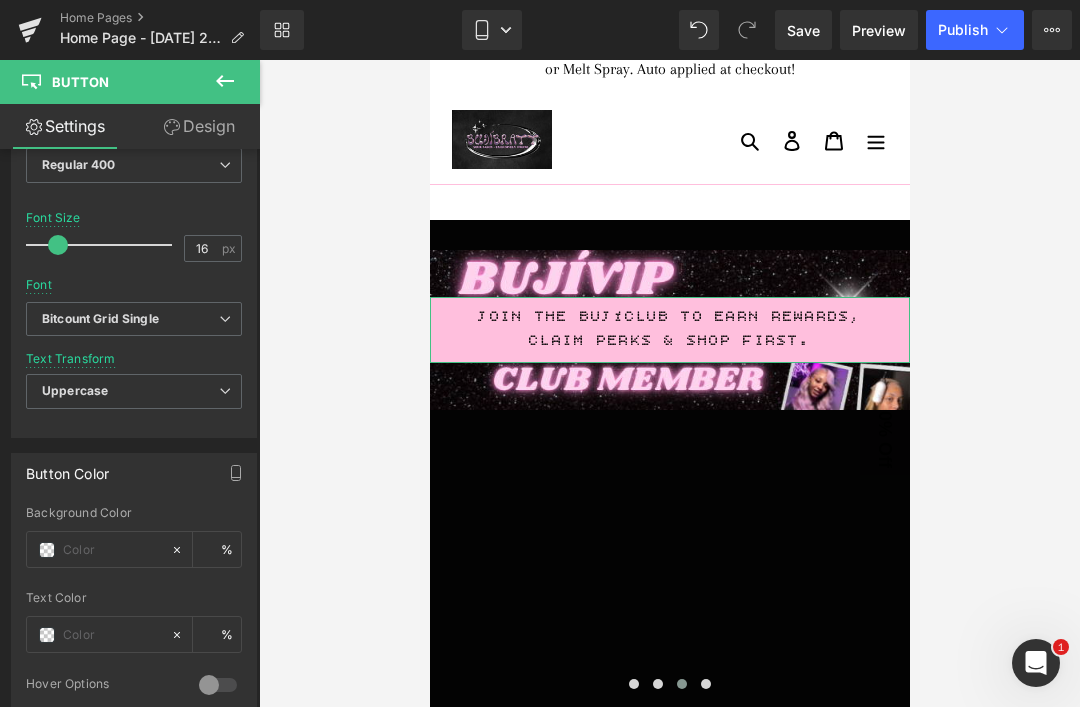 click on "Bitcount Grid Single" at bounding box center [100, 319] 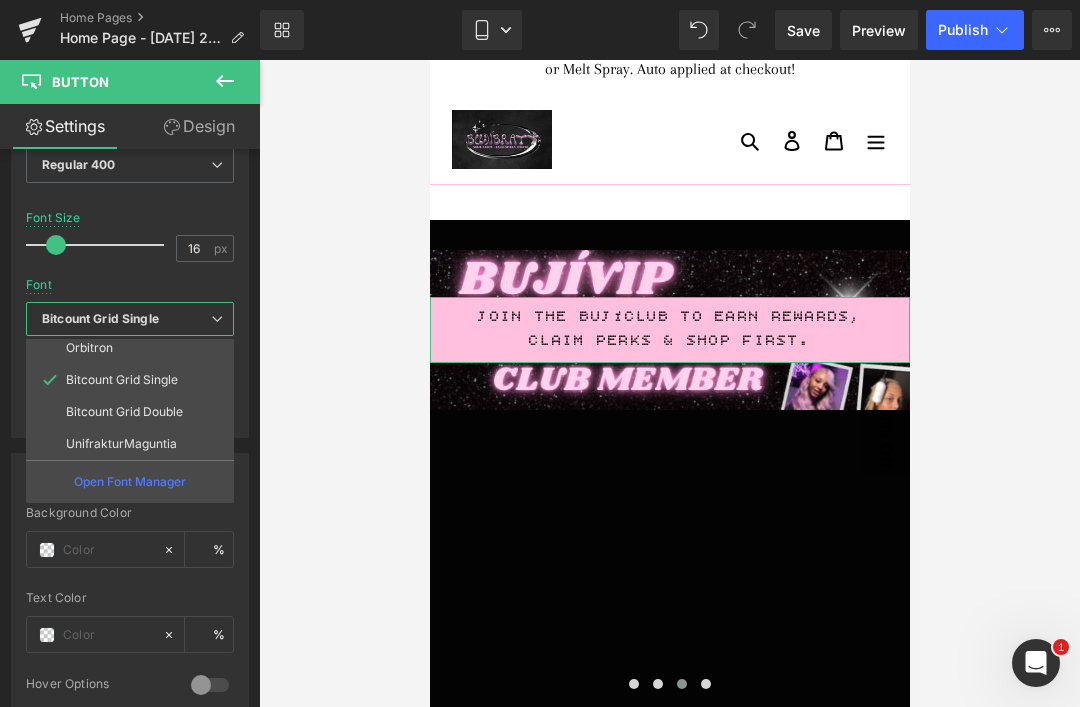 click on "Bitcount Grid Double" at bounding box center [124, 412] 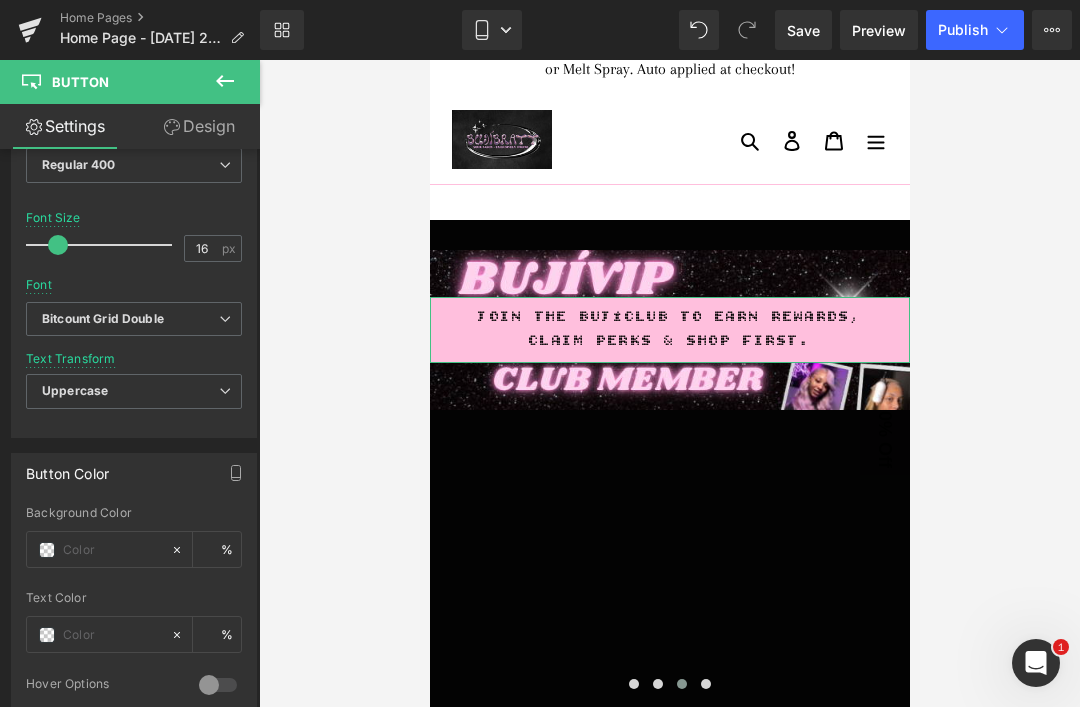 click on "Bitcount Grid Double" at bounding box center [134, 319] 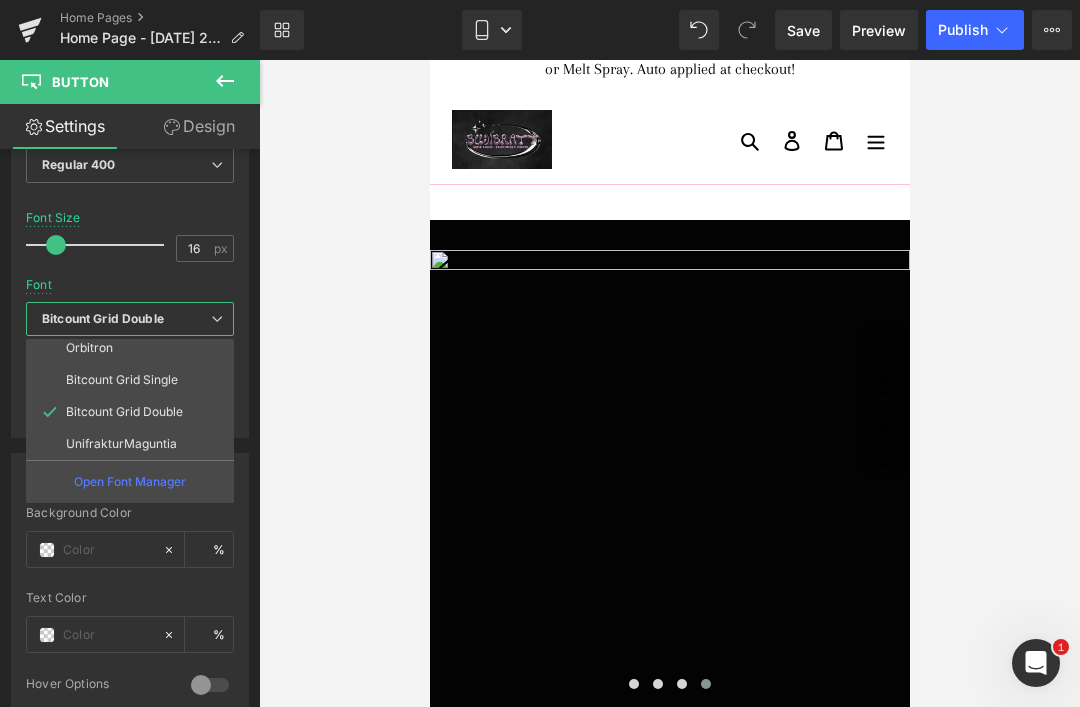 click on "UnifrakturMaguntia" at bounding box center (134, 444) 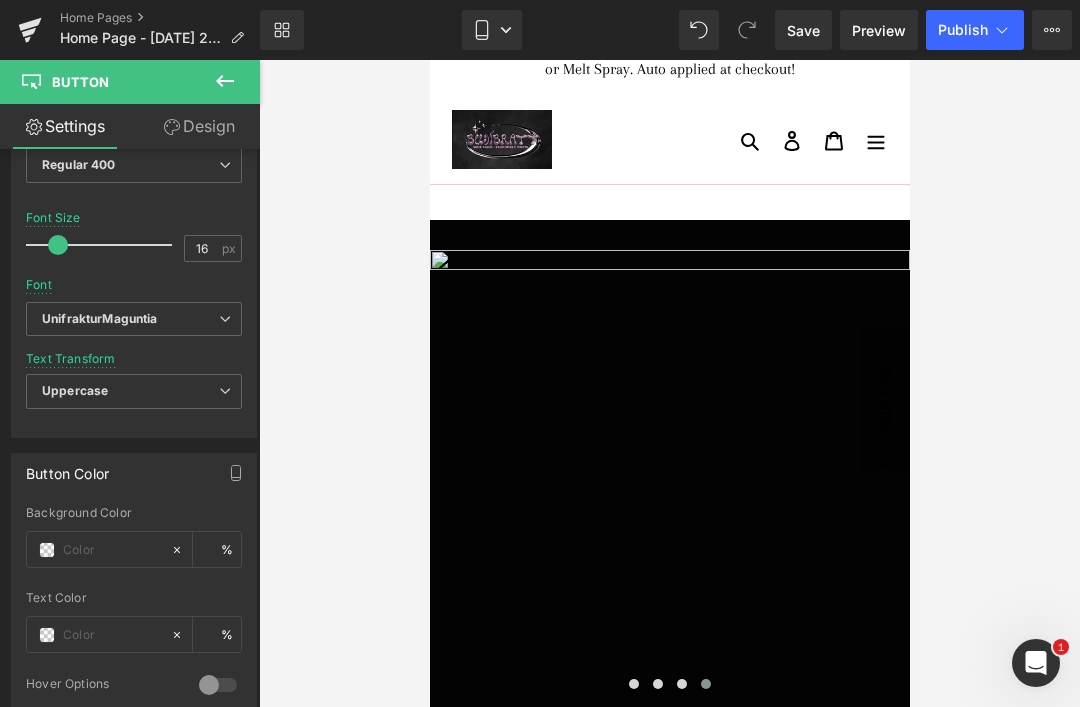scroll, scrollTop: 44, scrollLeft: 0, axis: vertical 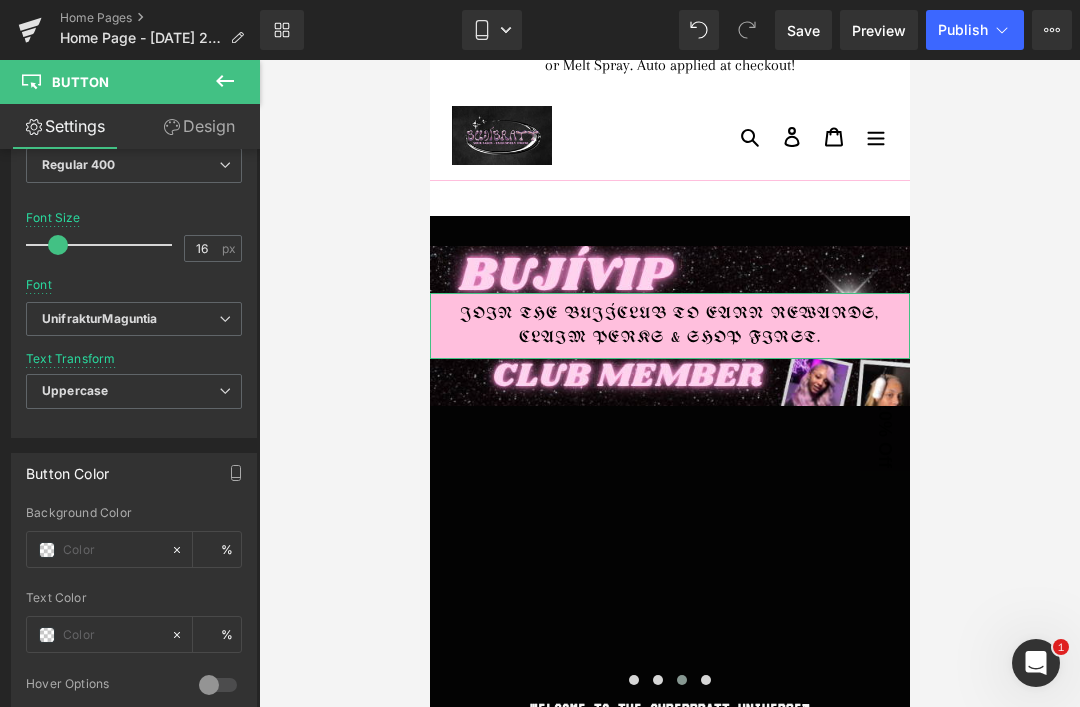 click on "UnifrakturMaguntia" at bounding box center (100, 319) 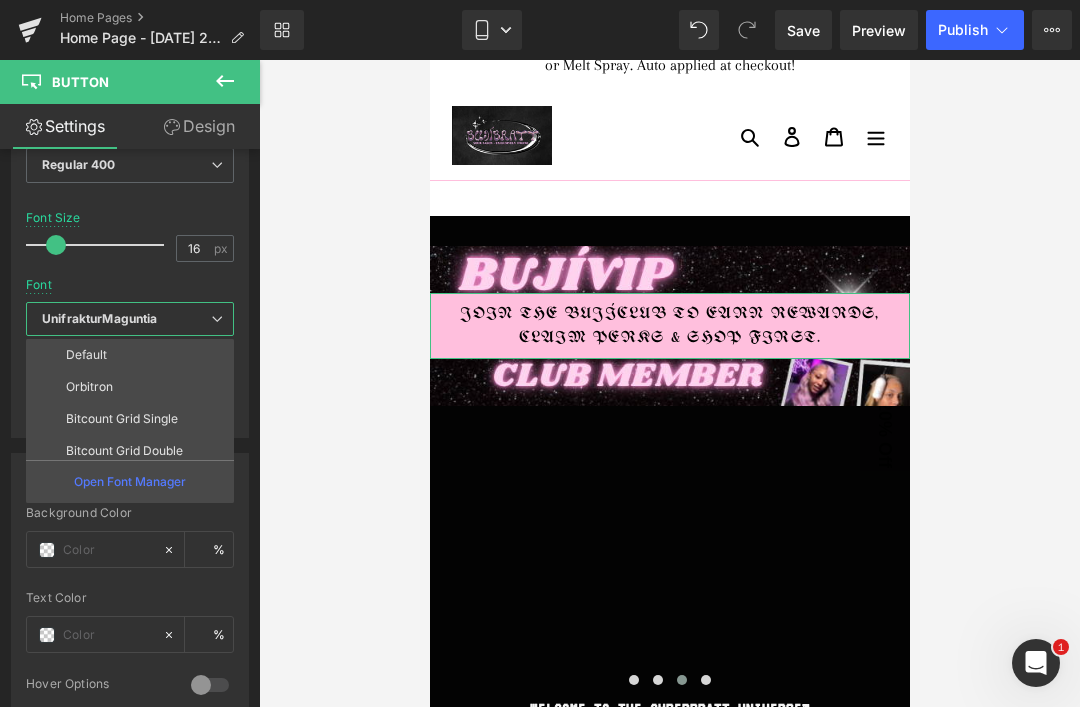 scroll, scrollTop: 0, scrollLeft: 0, axis: both 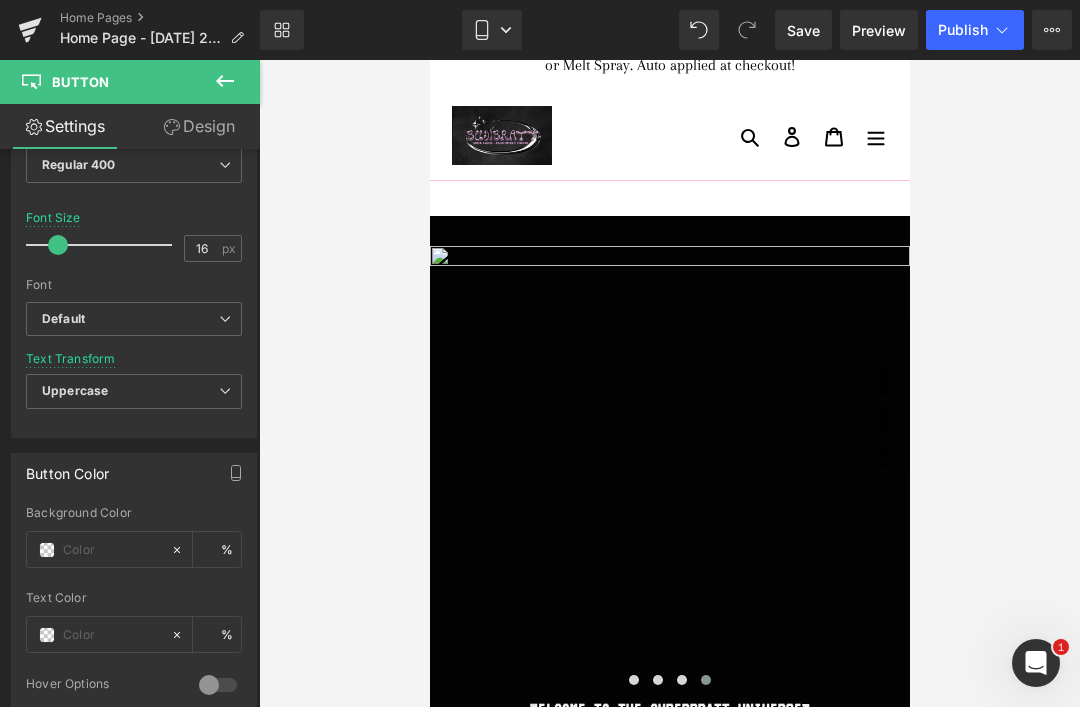 click on "Default" at bounding box center [63, 319] 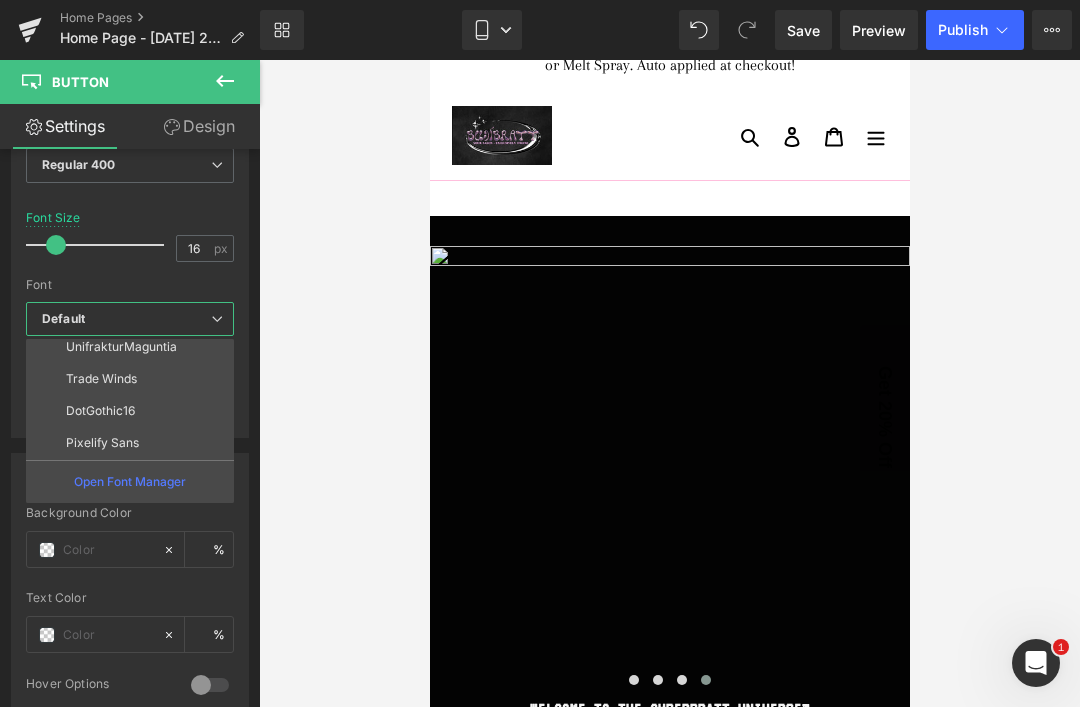 scroll, scrollTop: 155, scrollLeft: 0, axis: vertical 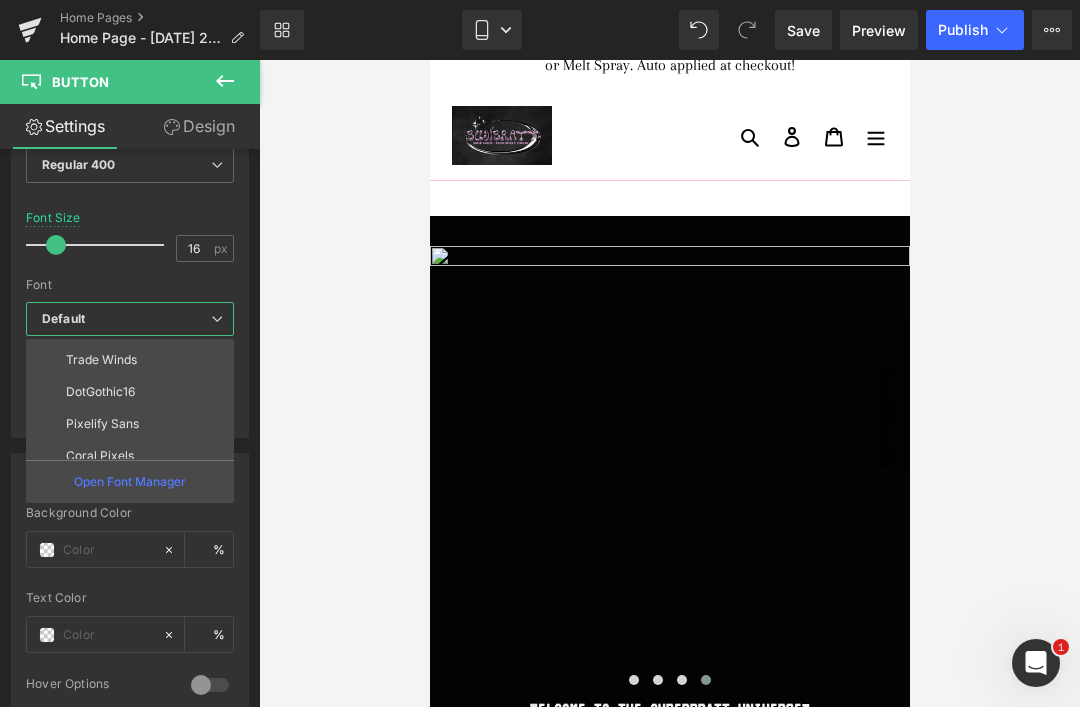 click on "DotGothic16" at bounding box center (100, 392) 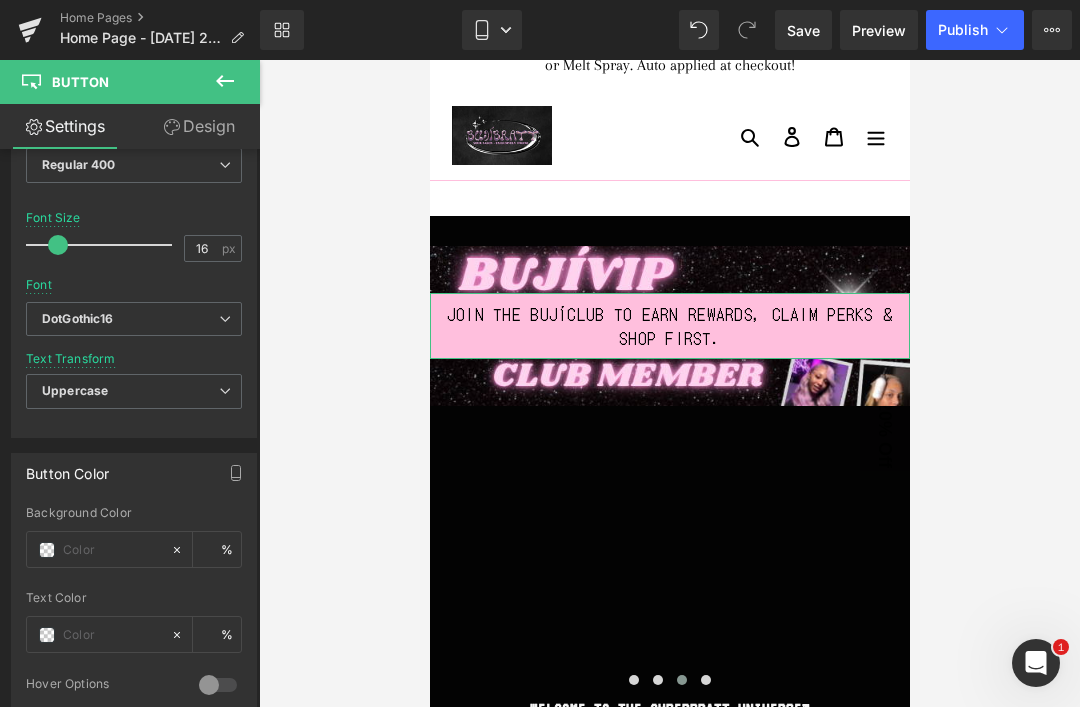 click on "DotGothic16" at bounding box center [78, 319] 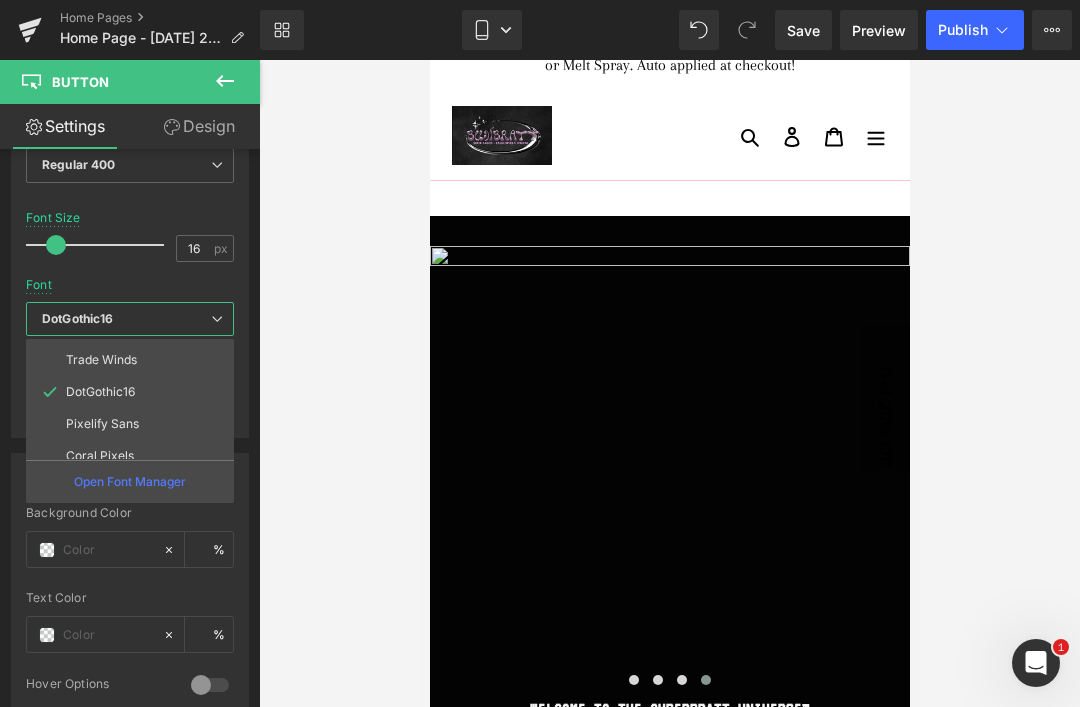 click on "Pixelify Sans" at bounding box center (102, 424) 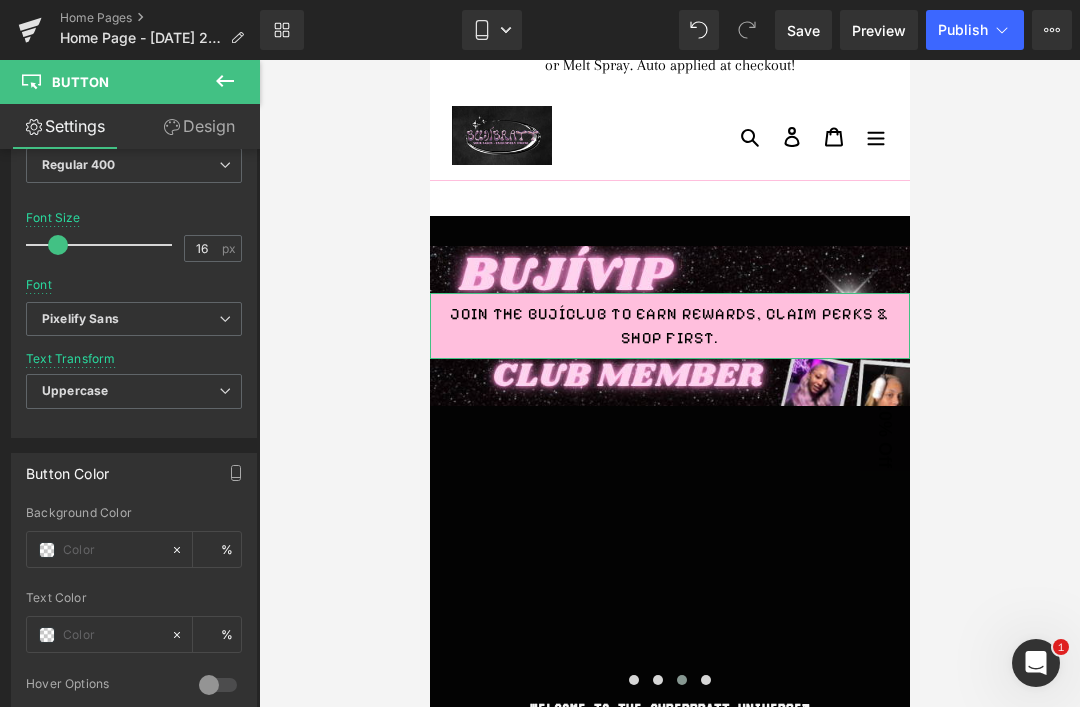 click on "Pixelify Sans" at bounding box center (134, 319) 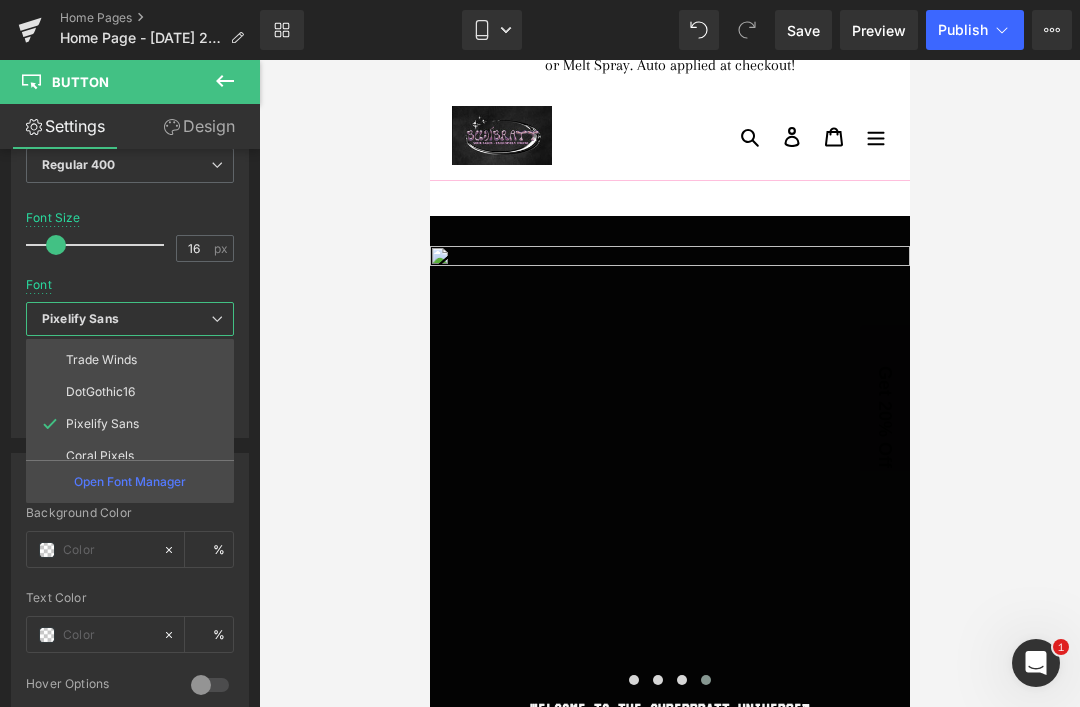 click on "DotGothic16" at bounding box center [100, 392] 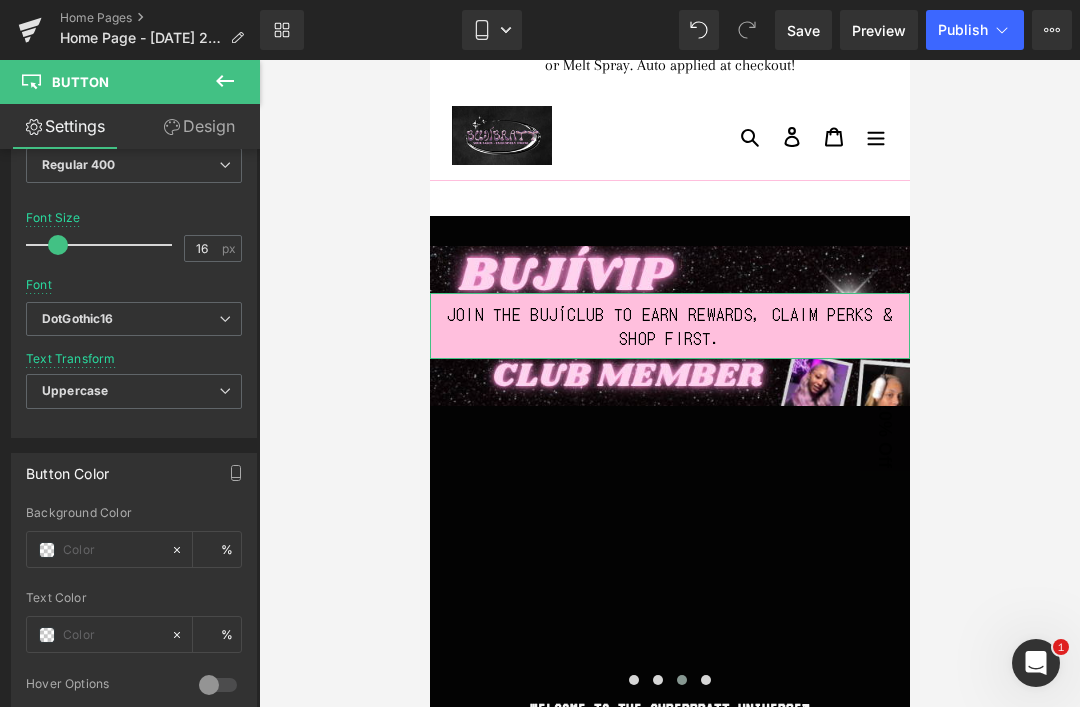 click on "Uppercase" at bounding box center (75, 390) 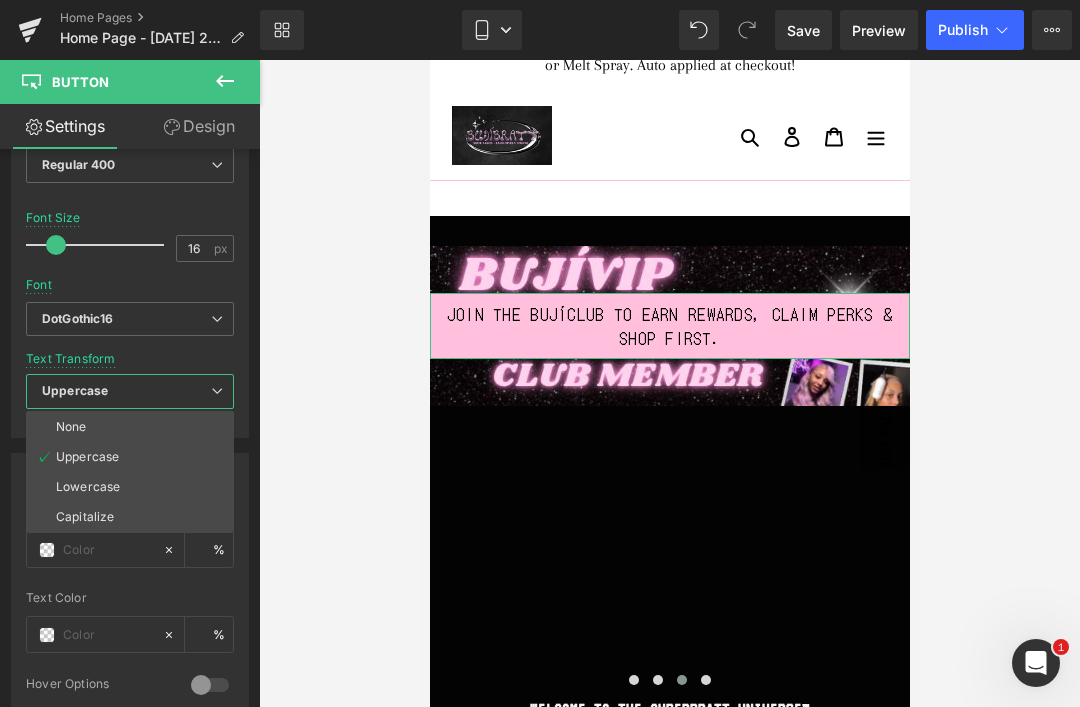 click on "None" at bounding box center [130, 427] 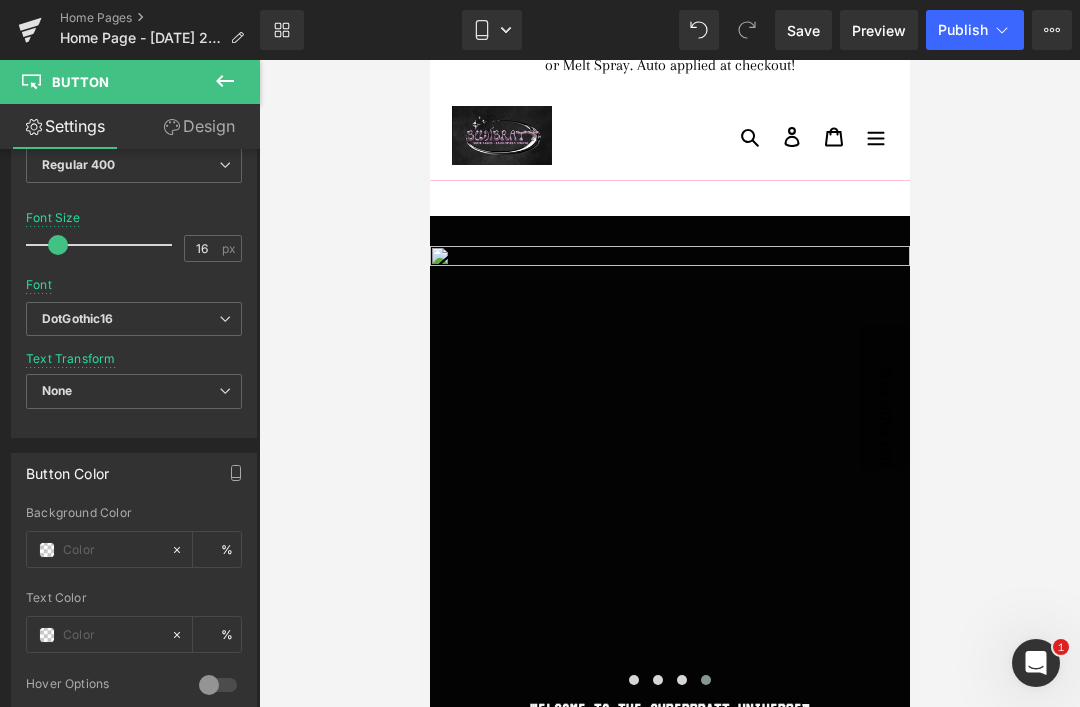 click on "None" at bounding box center [57, 390] 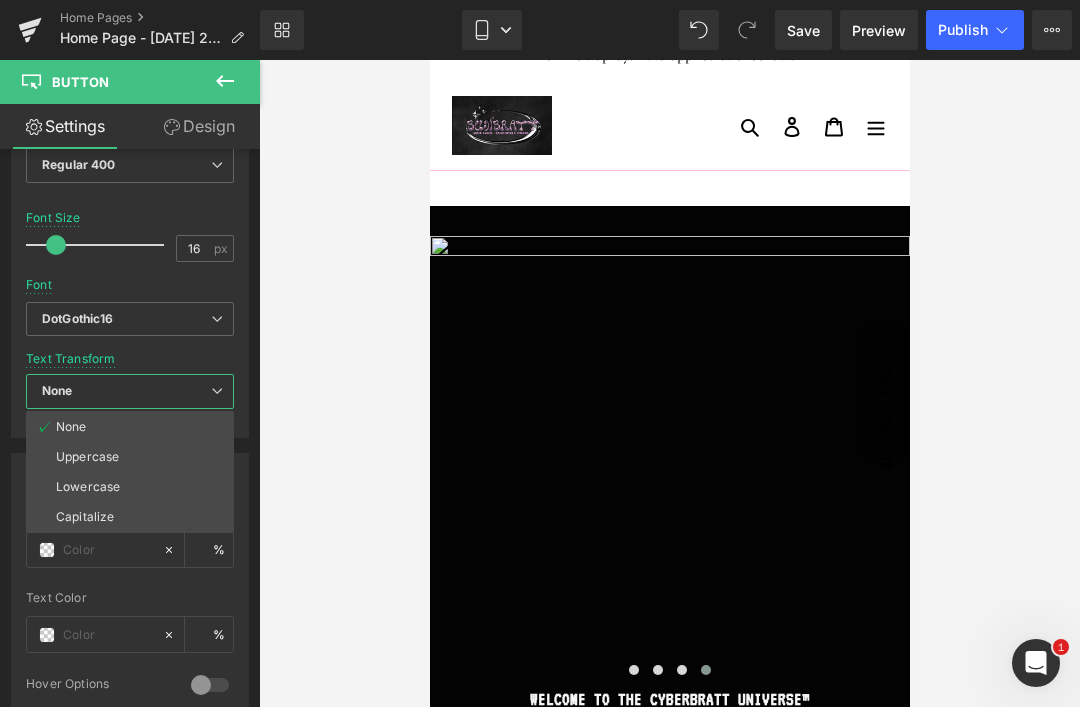 scroll, scrollTop: 42, scrollLeft: 0, axis: vertical 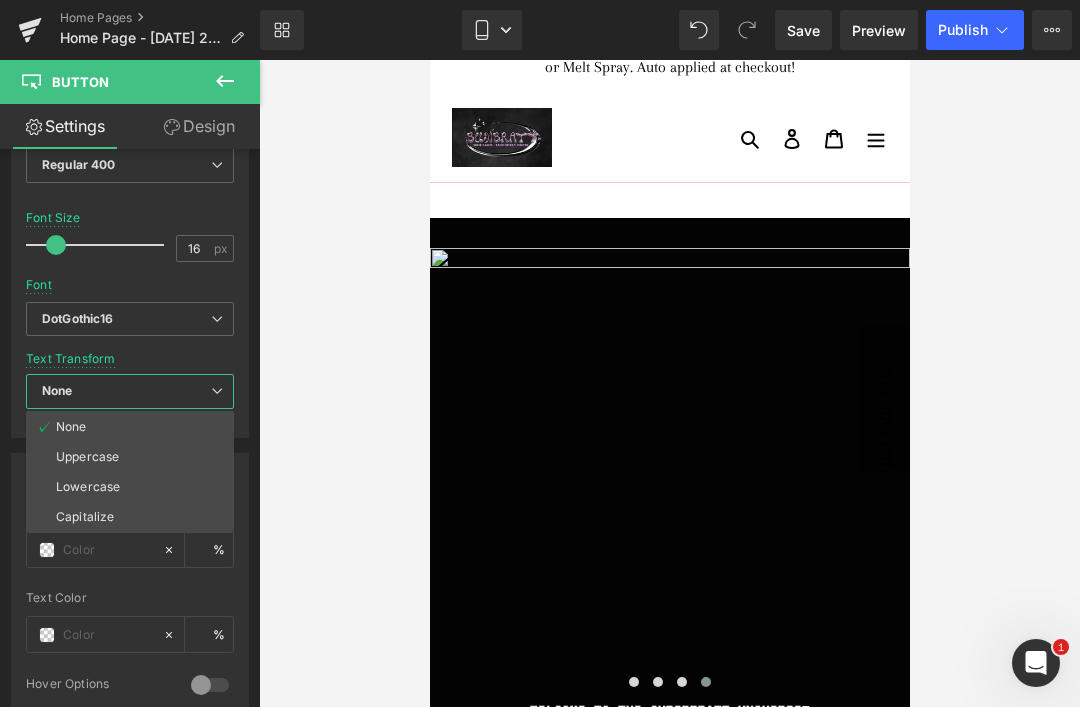 click on "Capitalize" at bounding box center [85, 517] 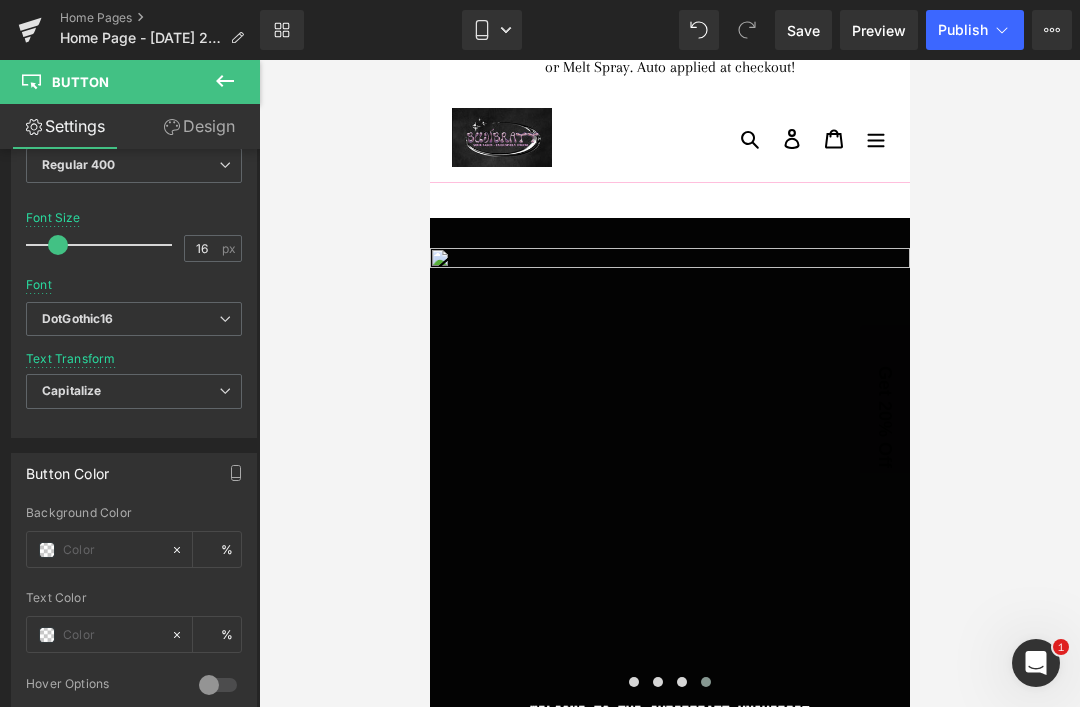 click on "DotGothic16" at bounding box center [78, 319] 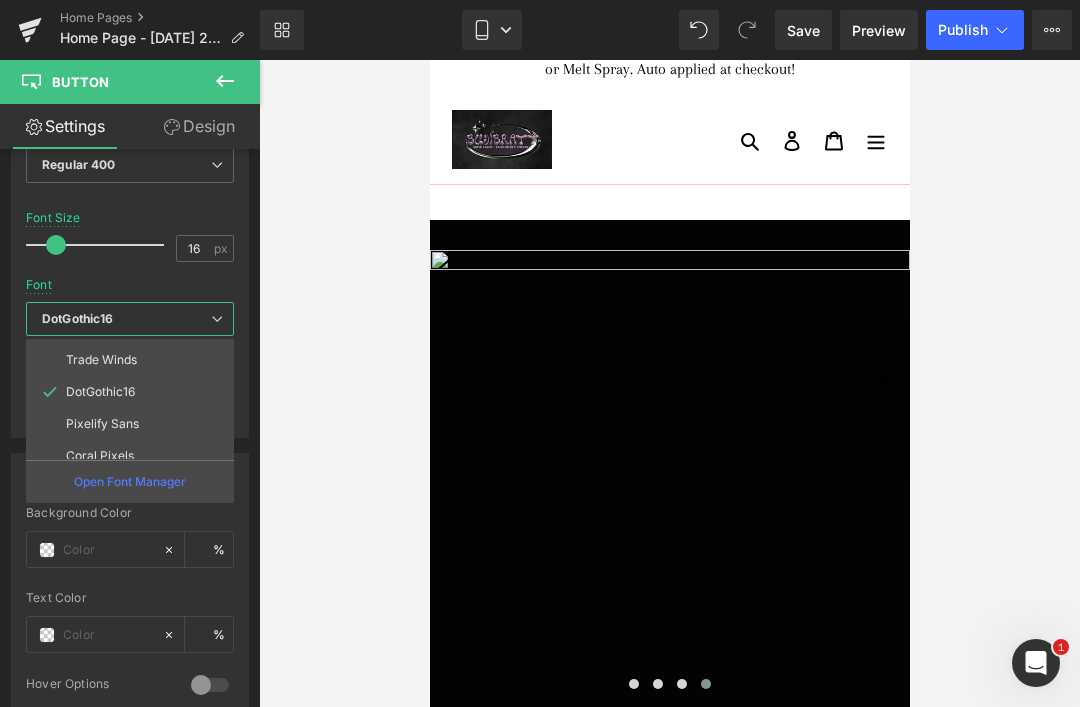 scroll, scrollTop: 45, scrollLeft: 0, axis: vertical 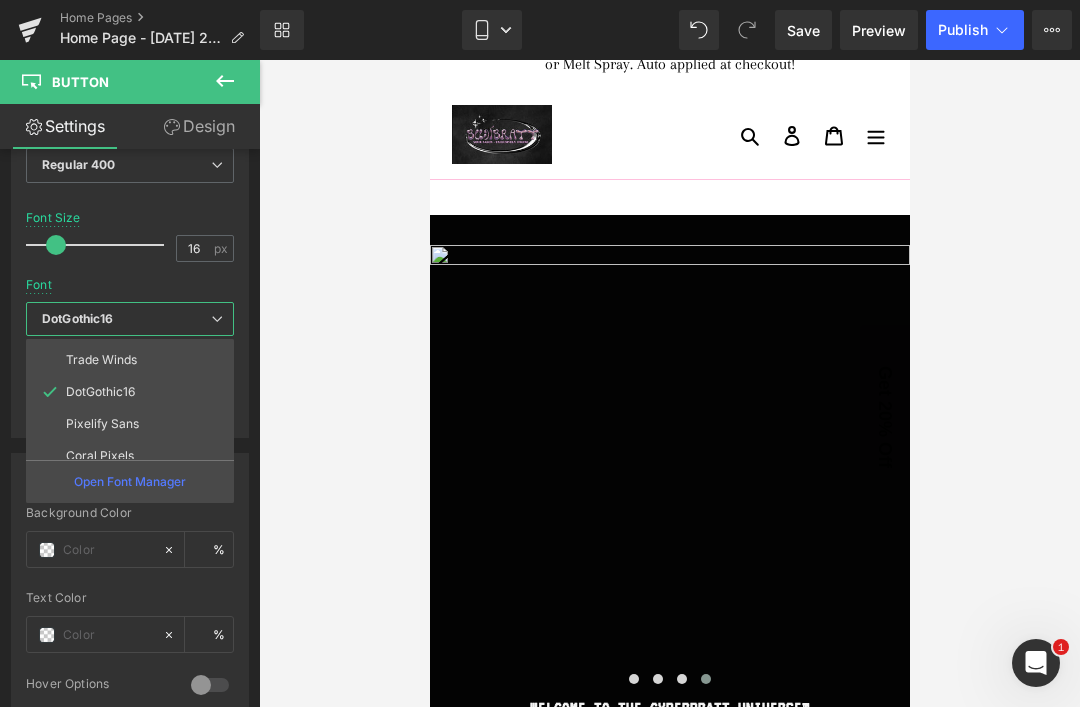 click on "DotGothic16" at bounding box center [78, 319] 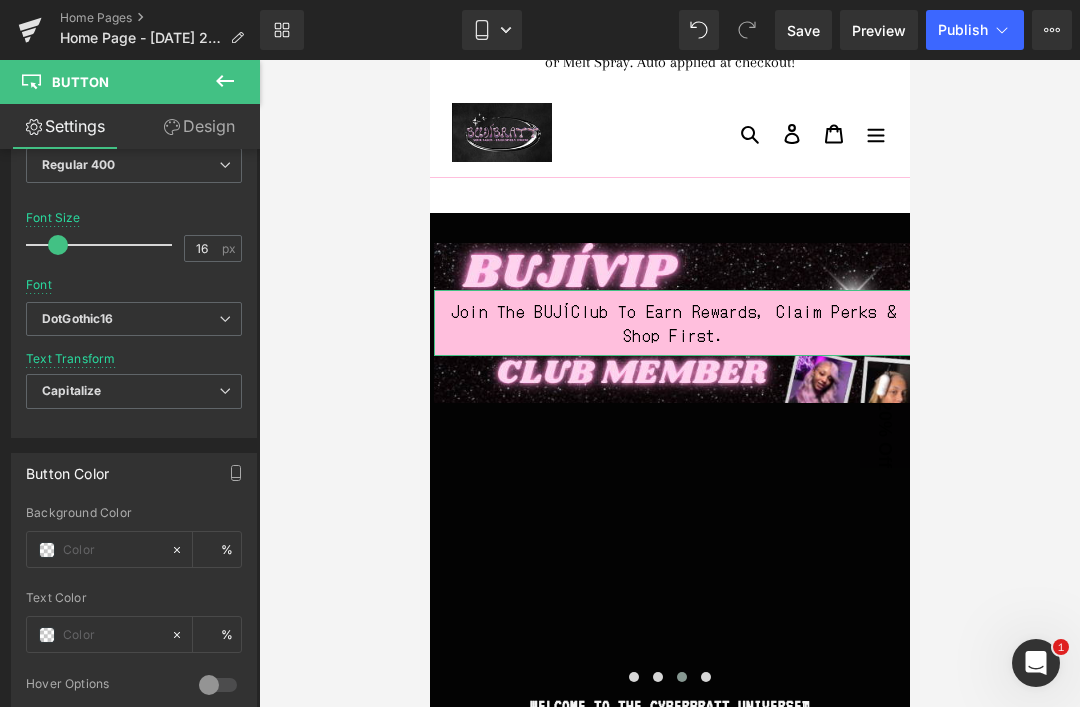 scroll, scrollTop: 49, scrollLeft: 0, axis: vertical 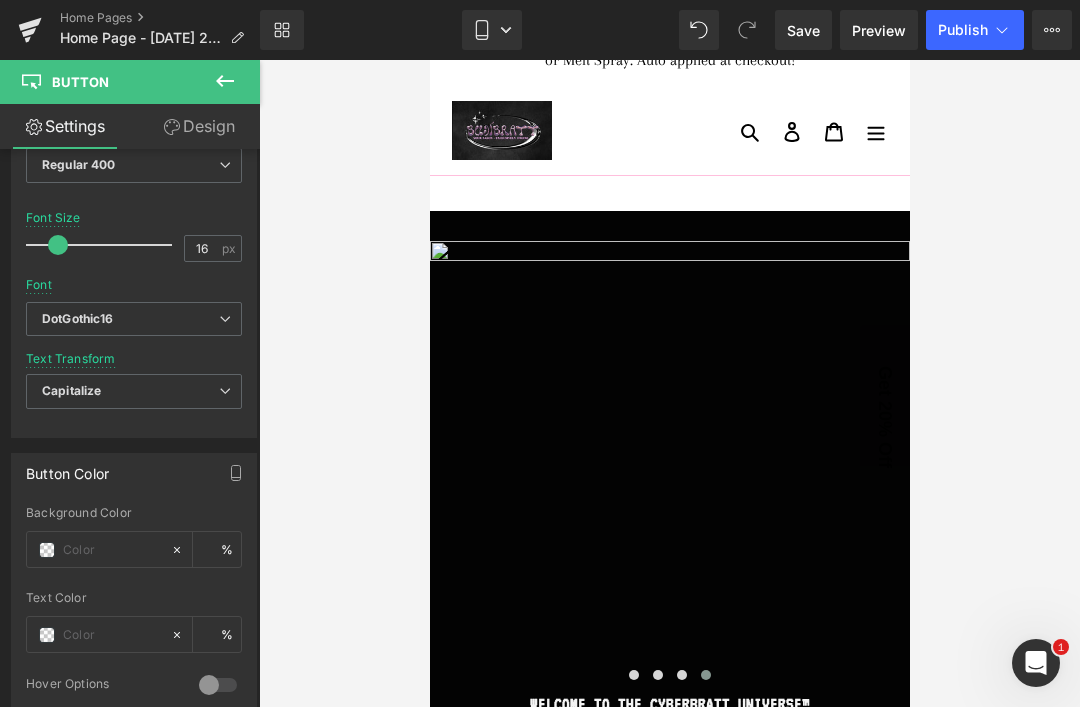 click on "DotGothic16" at bounding box center [78, 319] 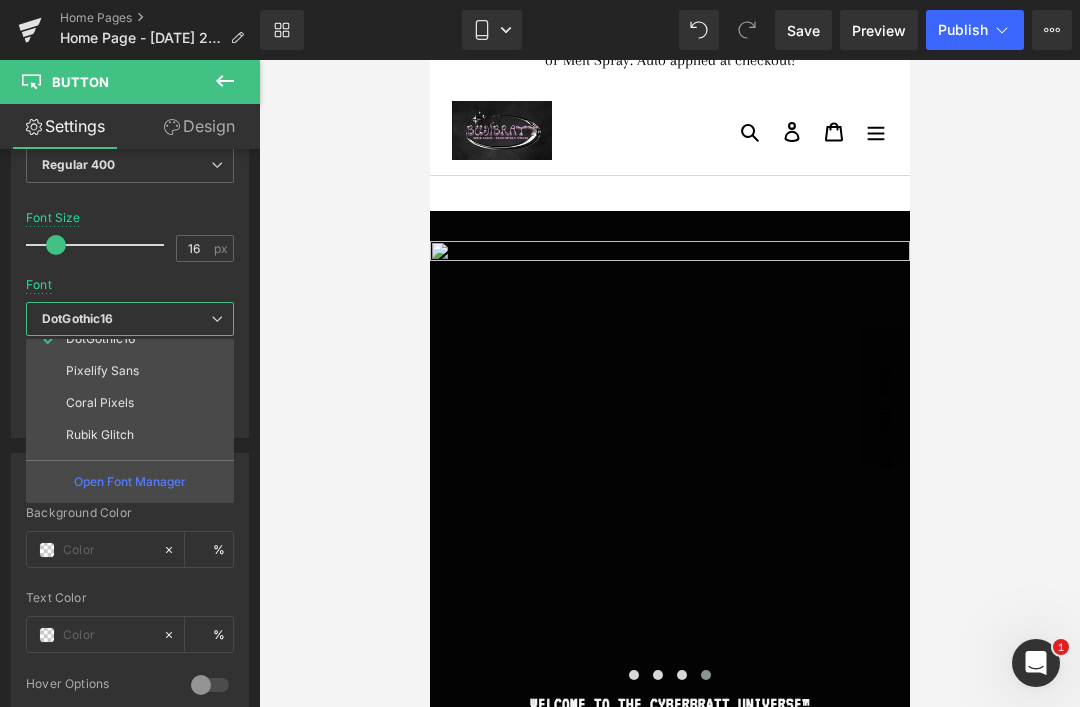 scroll, scrollTop: 210, scrollLeft: 0, axis: vertical 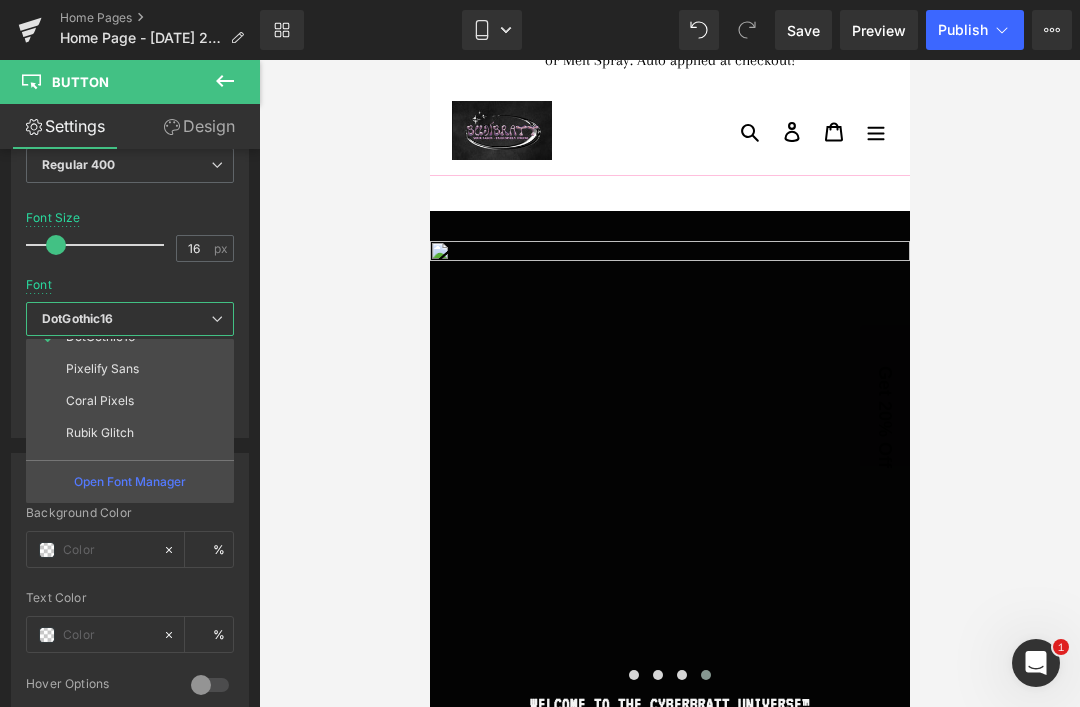 click on "Coral Pixels" at bounding box center [100, 401] 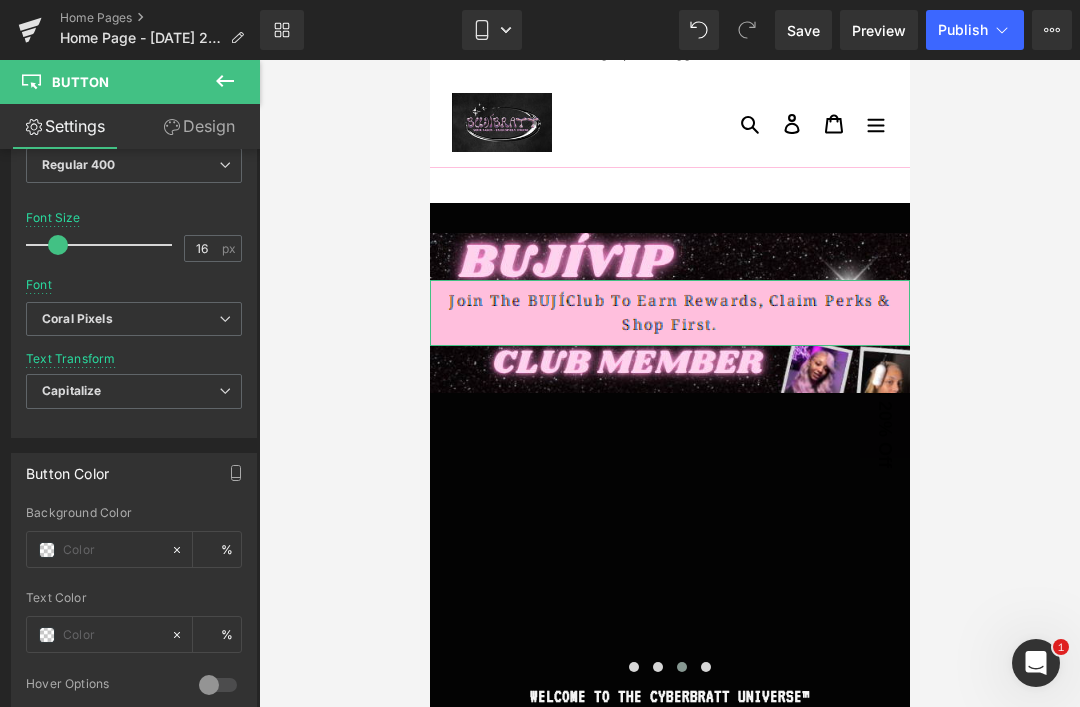 scroll, scrollTop: 54, scrollLeft: 0, axis: vertical 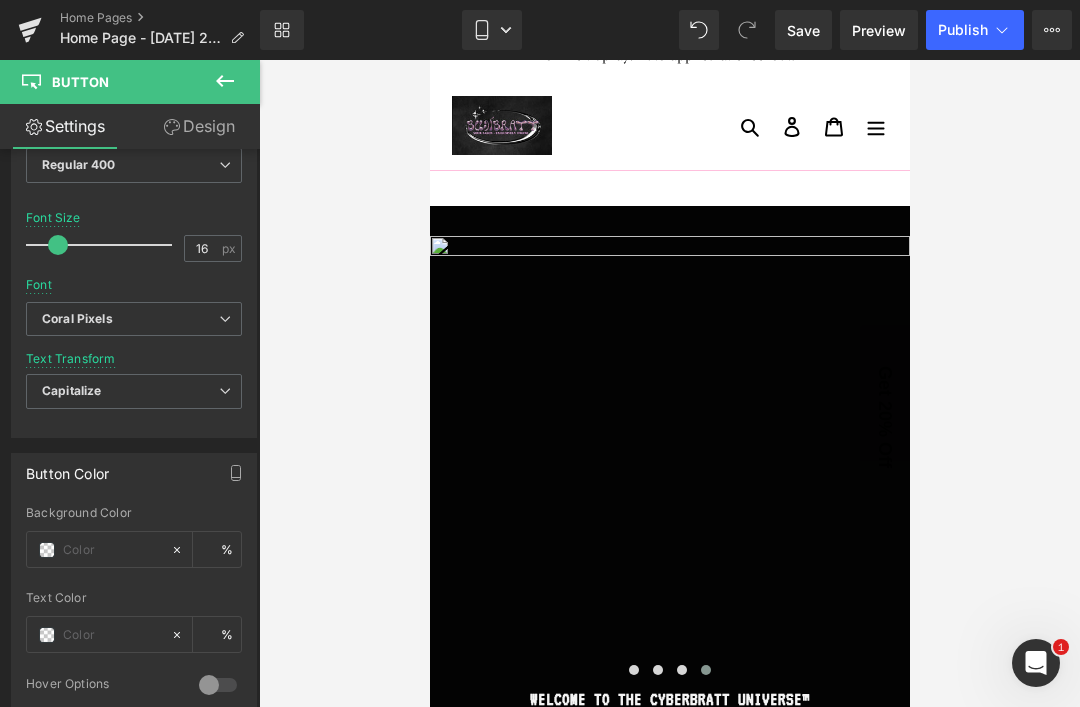 click on "Coral Pixels" at bounding box center (77, 319) 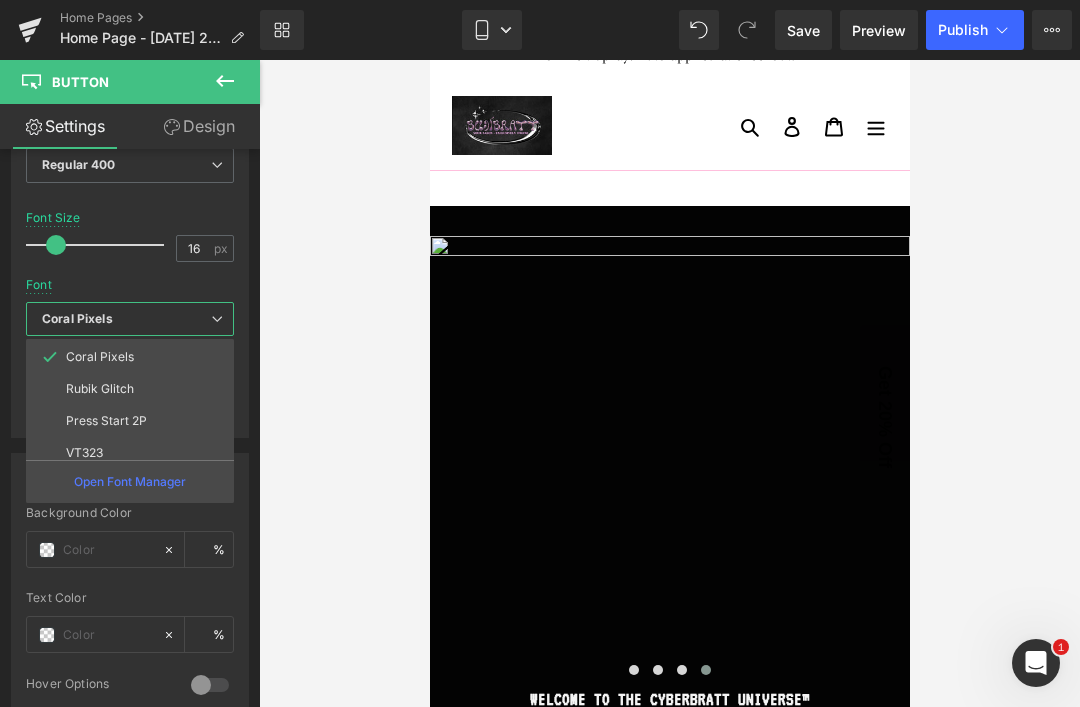 scroll, scrollTop: 255, scrollLeft: 0, axis: vertical 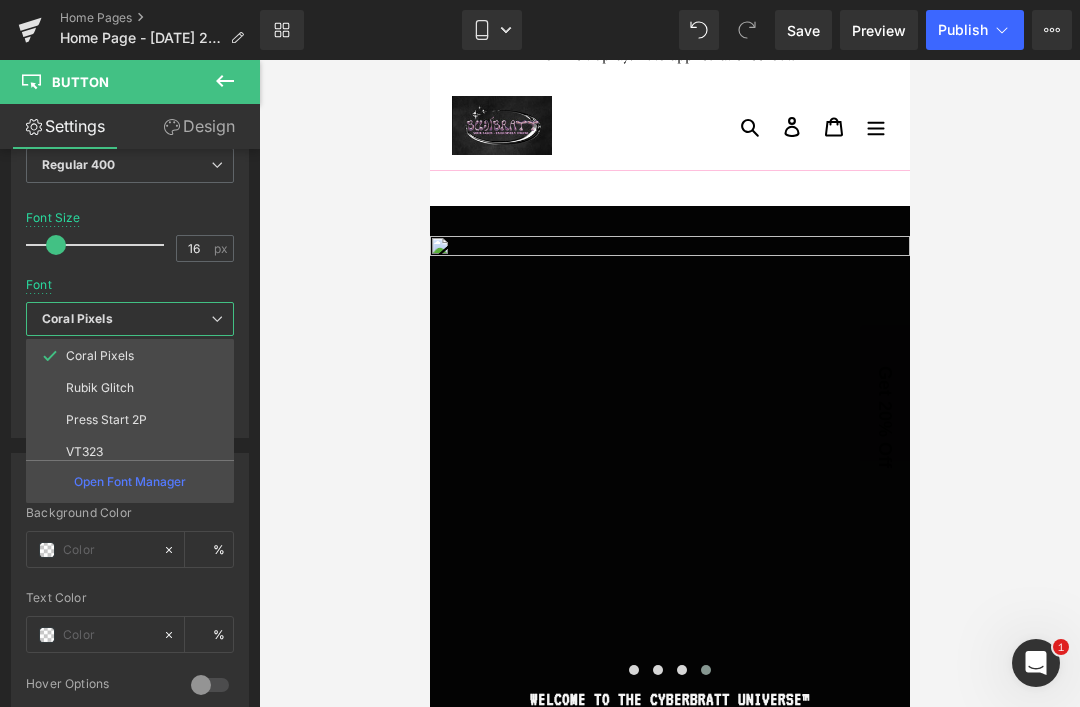 click on "Rubik Glitch" at bounding box center (100, 388) 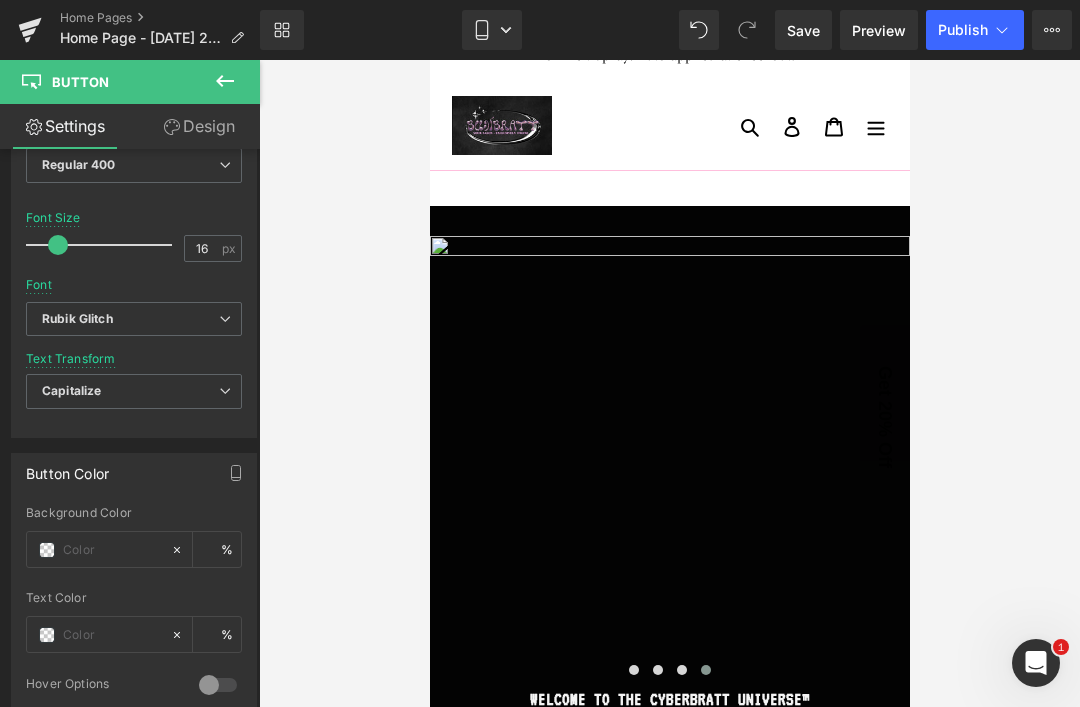 scroll, scrollTop: 53, scrollLeft: 0, axis: vertical 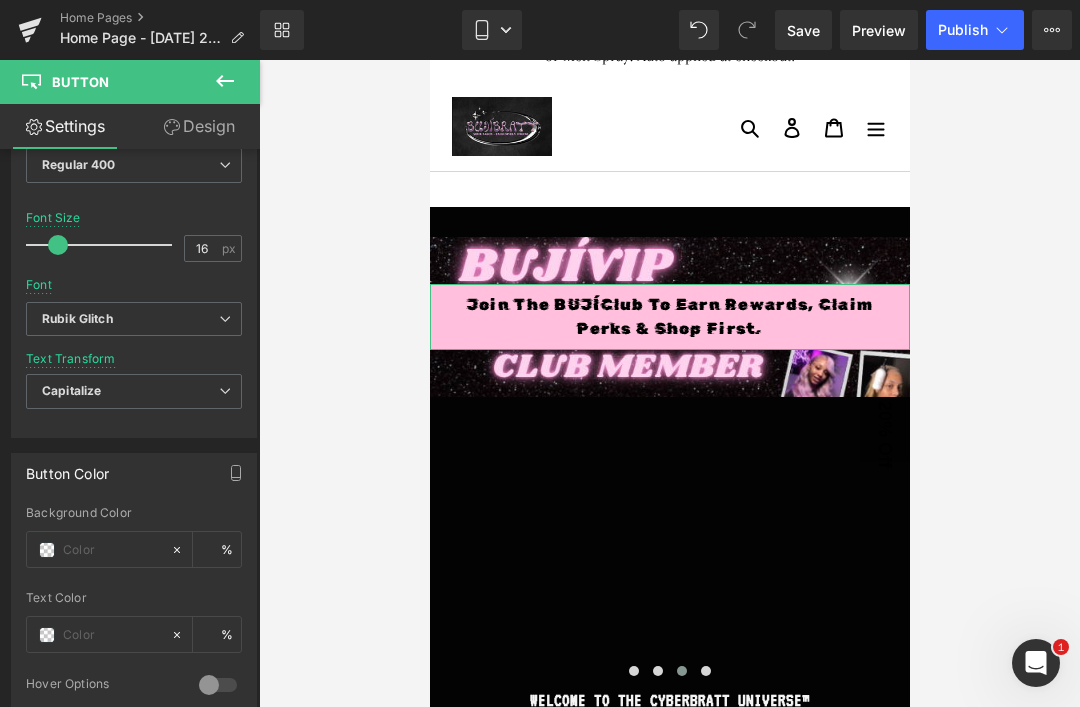 click on "Rubik Glitch" at bounding box center [77, 319] 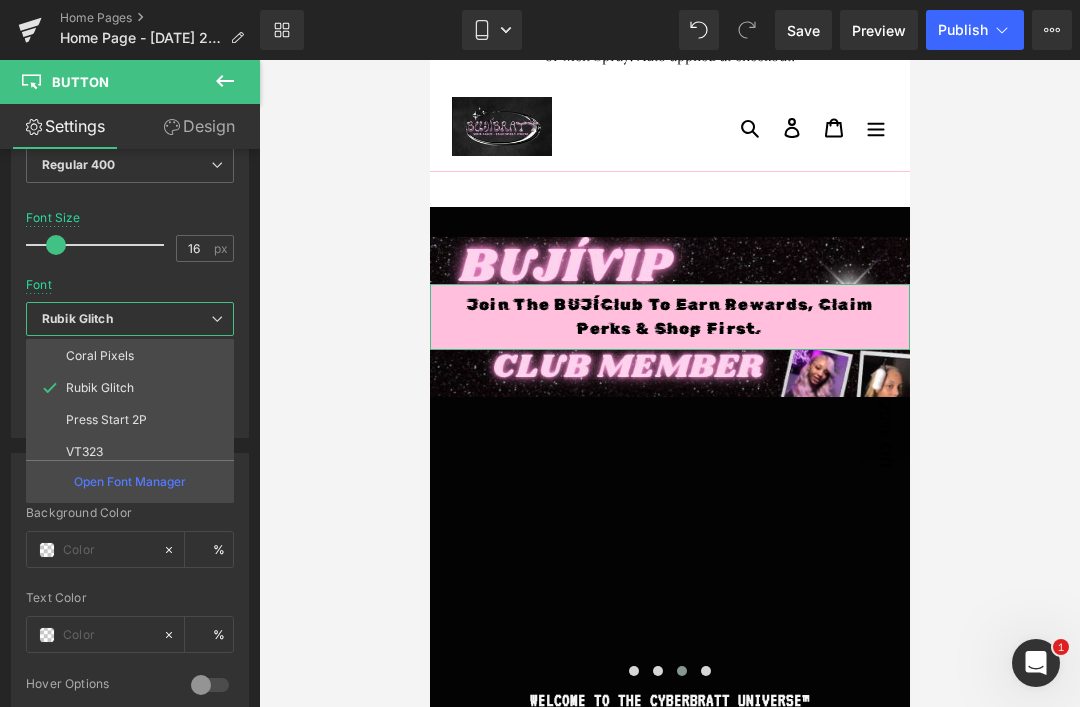 click on "Press Start 2P" at bounding box center [106, 420] 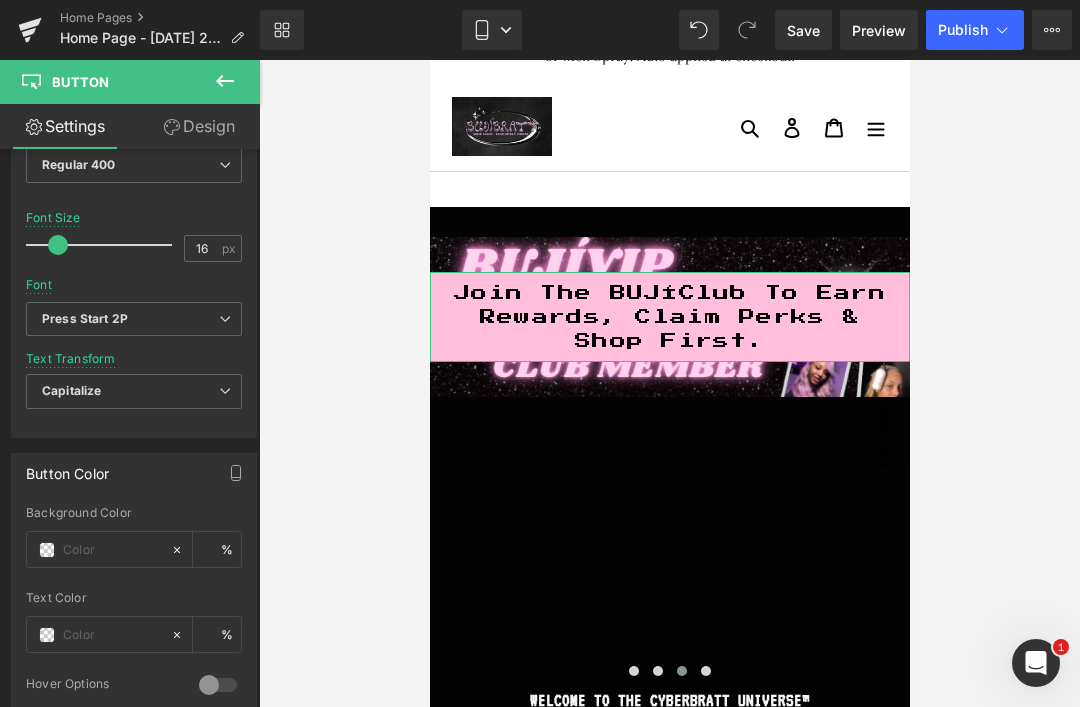 click on "Press Start 2P" at bounding box center [85, 319] 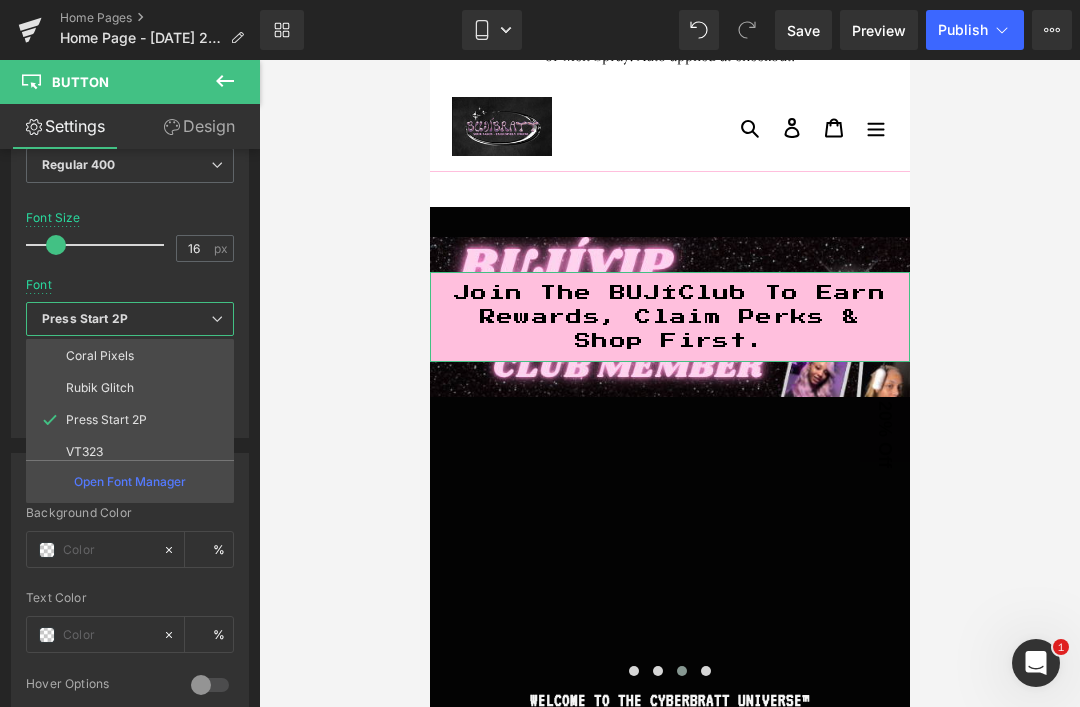 scroll, scrollTop: 313, scrollLeft: 0, axis: vertical 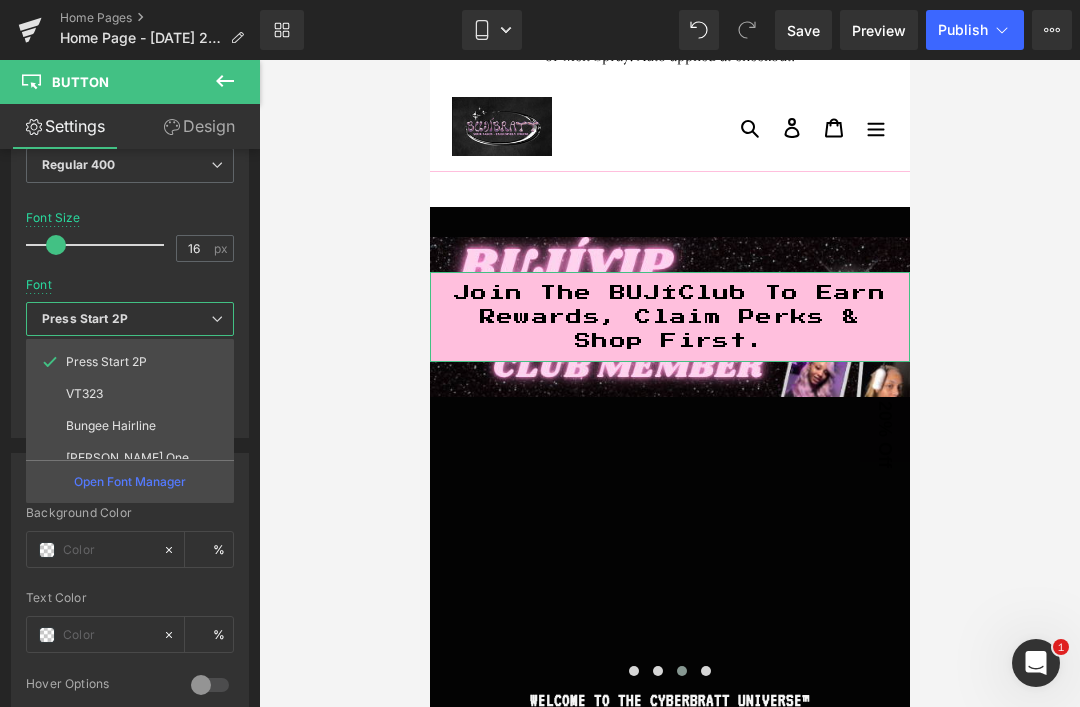 click on "VT323" at bounding box center (84, 394) 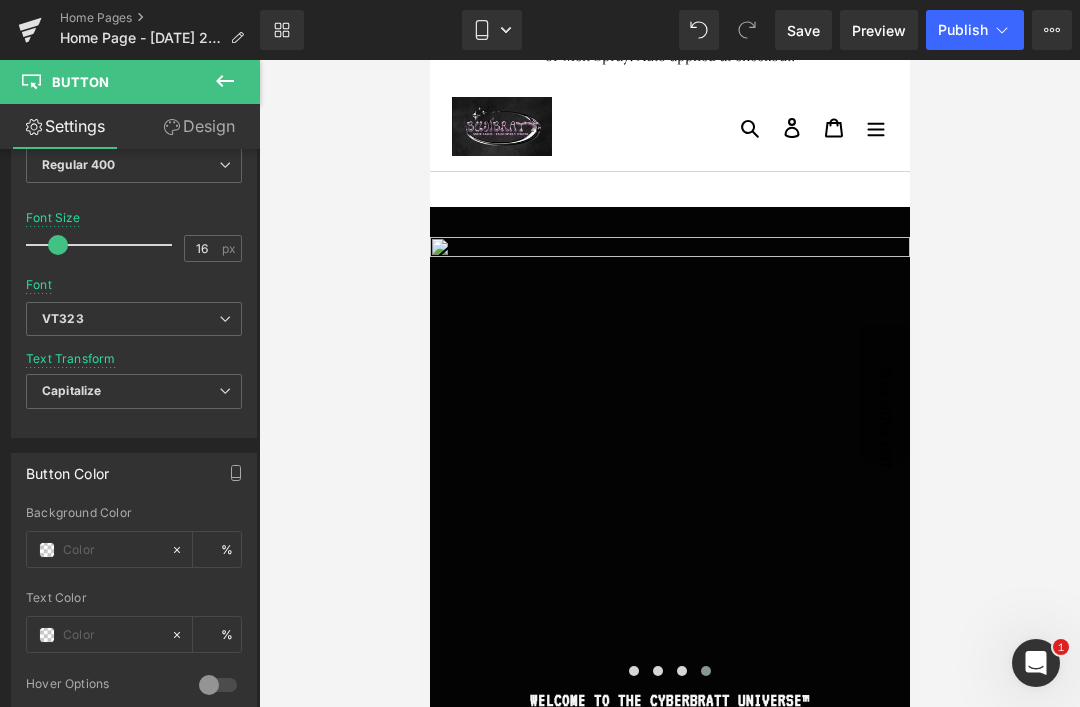 click on "Capitalize" at bounding box center (71, 390) 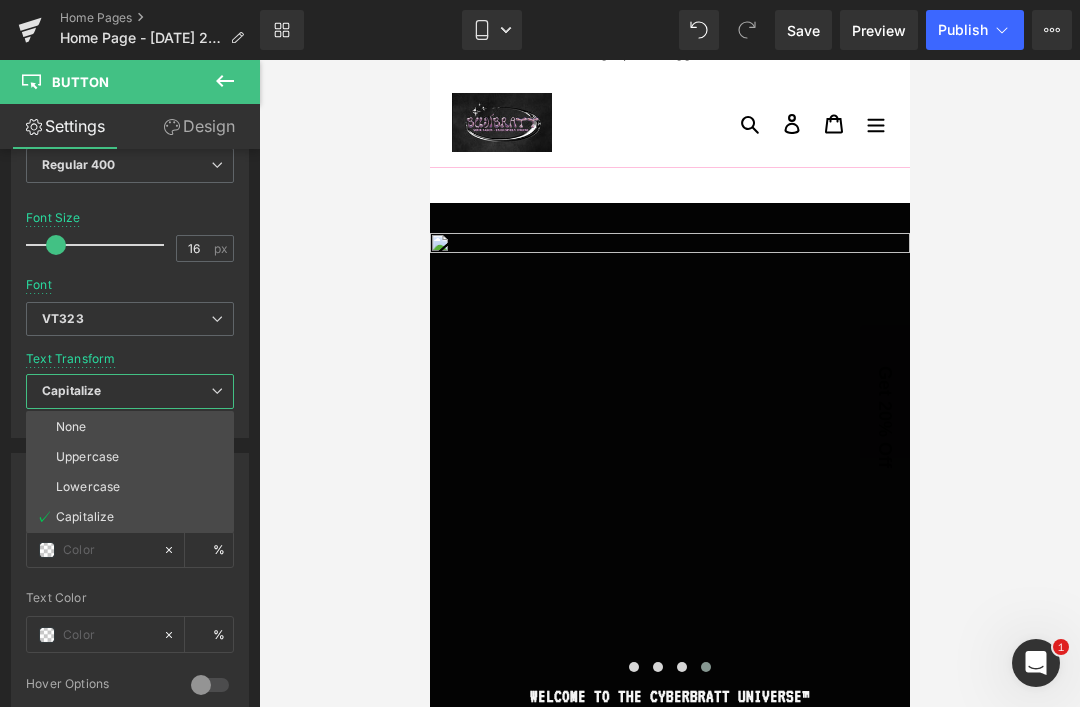 scroll, scrollTop: 55, scrollLeft: 0, axis: vertical 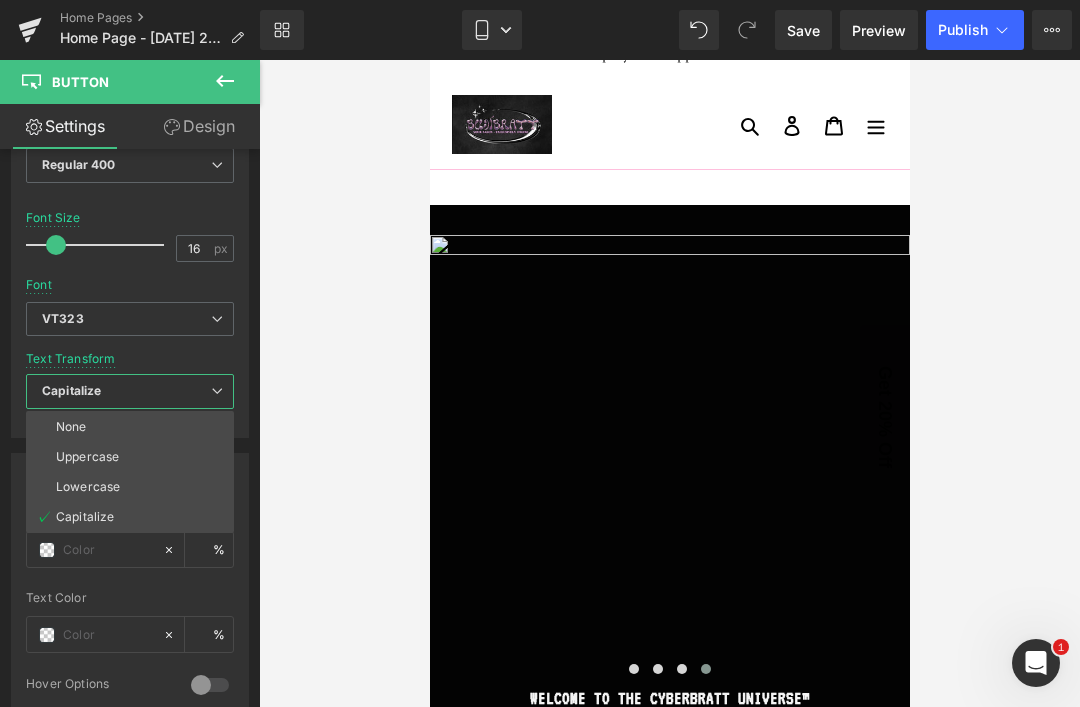 click on "Uppercase" at bounding box center (87, 457) 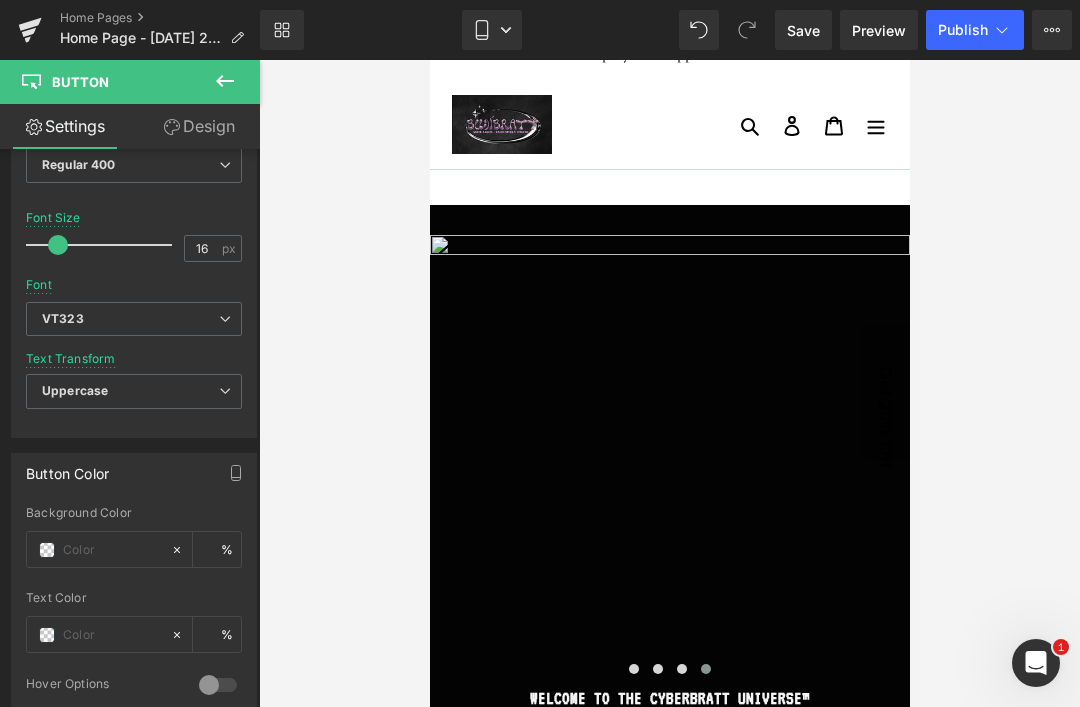 scroll, scrollTop: 51, scrollLeft: 0, axis: vertical 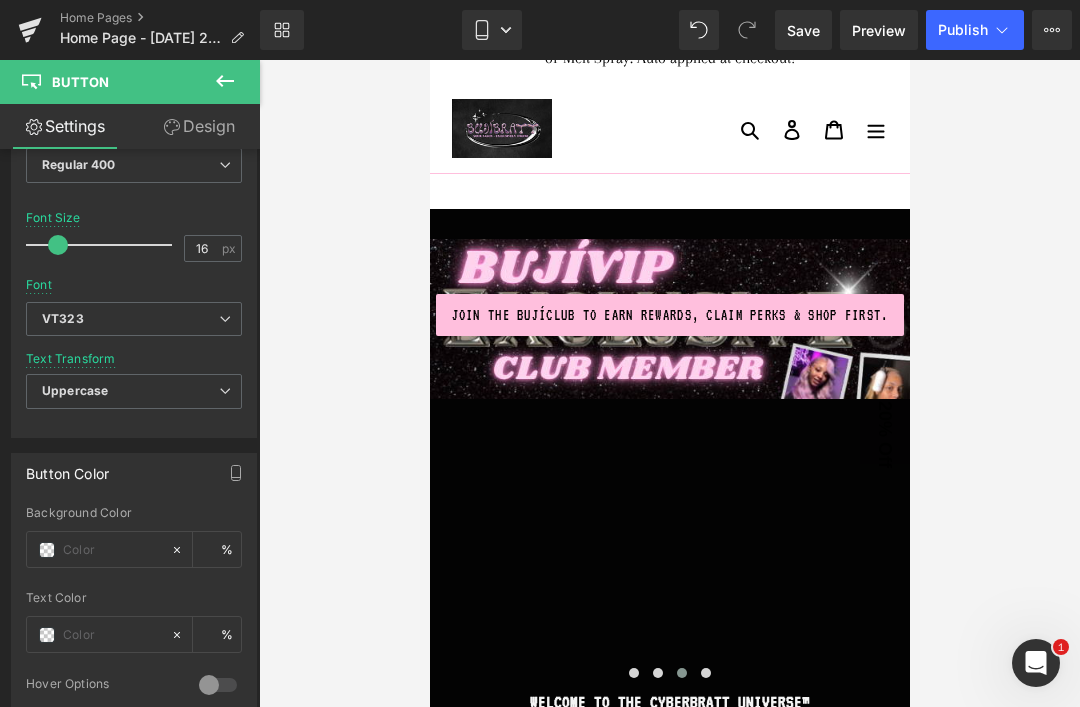 click at bounding box center [669, 383] 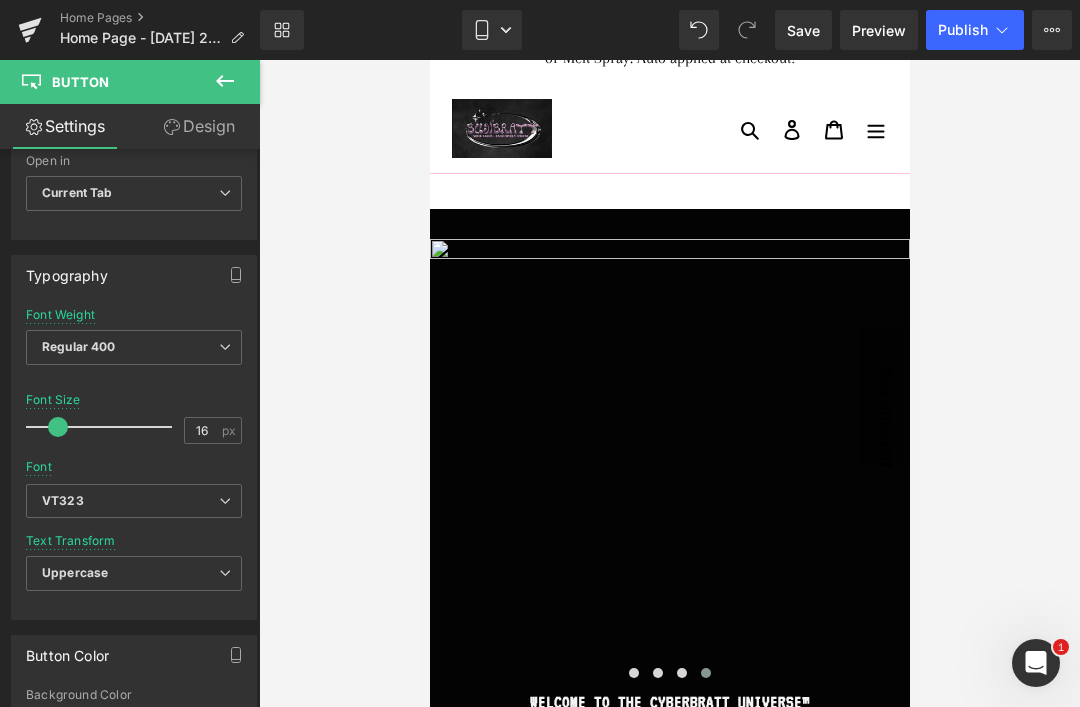 scroll, scrollTop: 471, scrollLeft: 0, axis: vertical 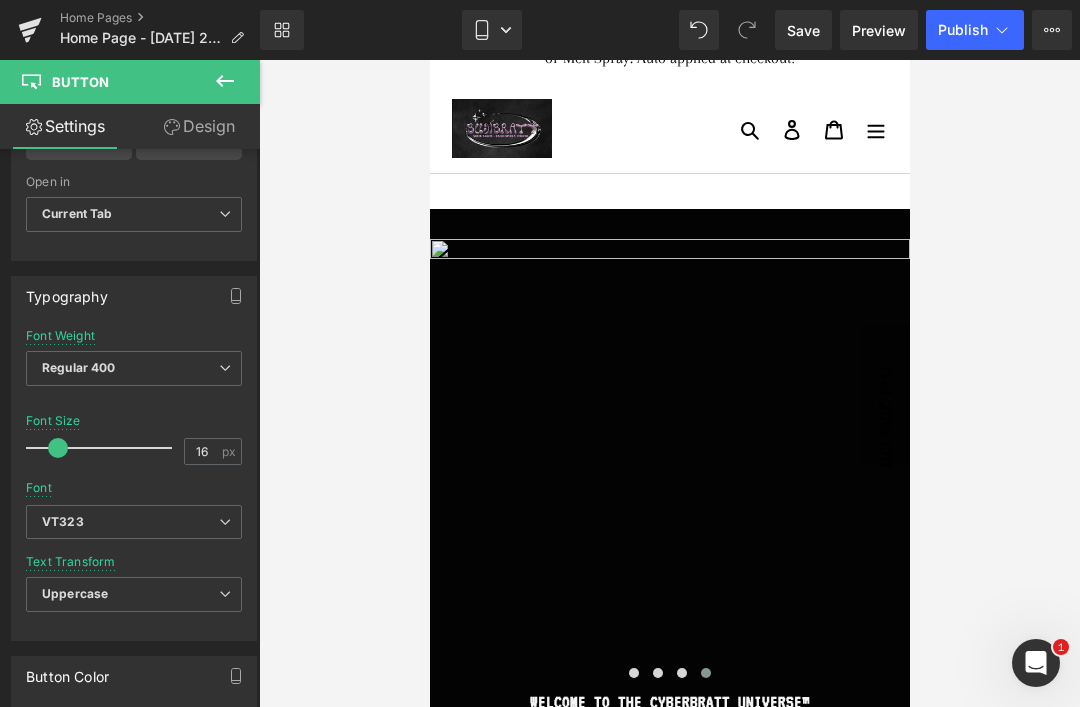 click on "Regular 400" at bounding box center [79, 367] 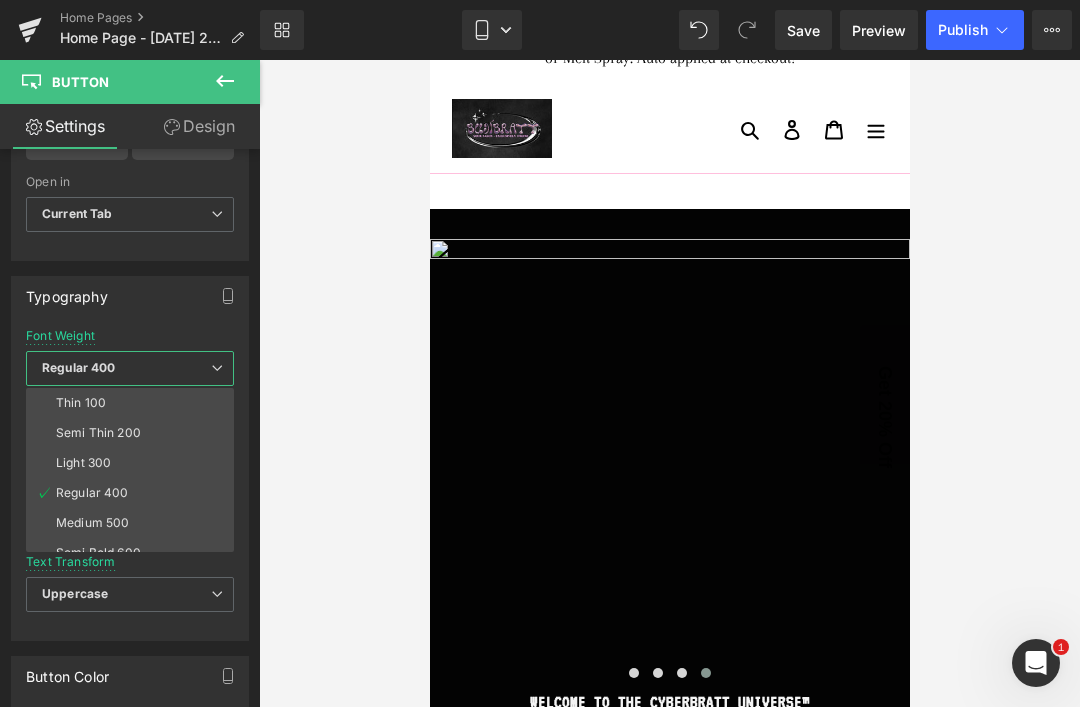 click on "Thin 100" at bounding box center [81, 403] 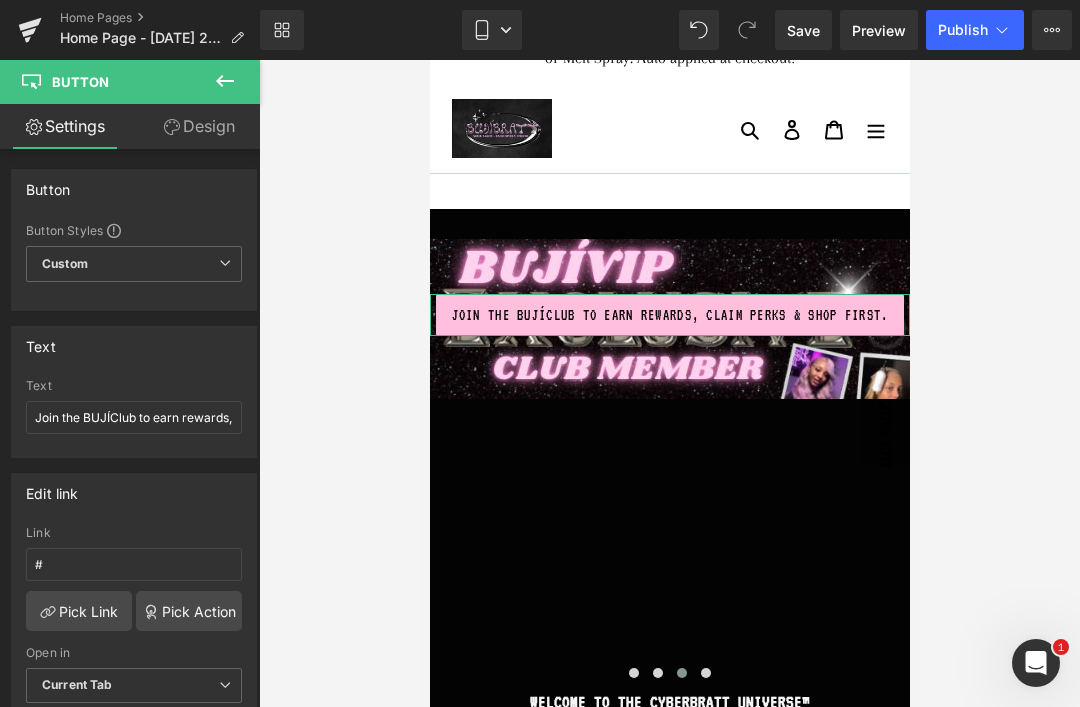 scroll, scrollTop: 0, scrollLeft: 0, axis: both 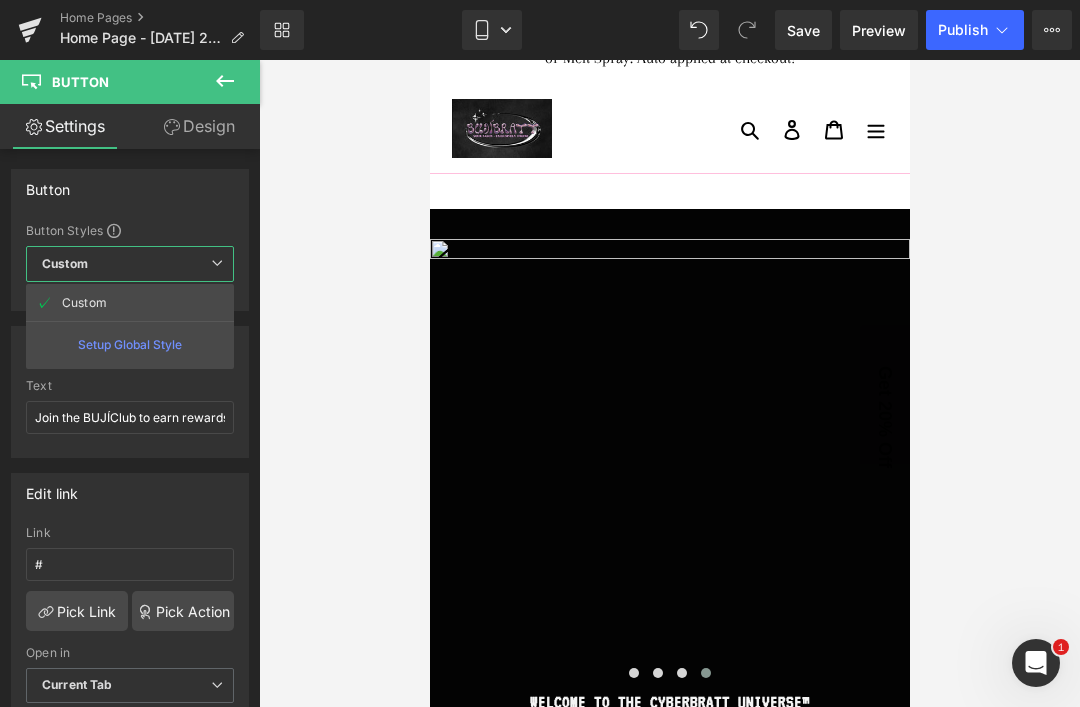 click on "Design" at bounding box center [199, 126] 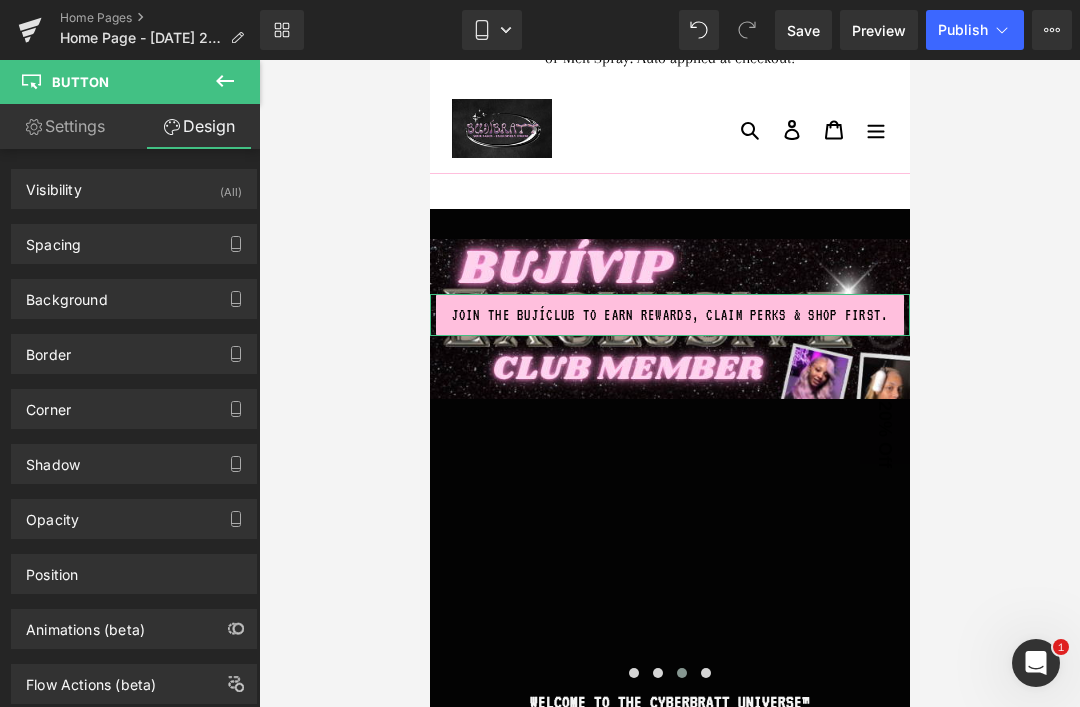 click on "Background" at bounding box center (67, 294) 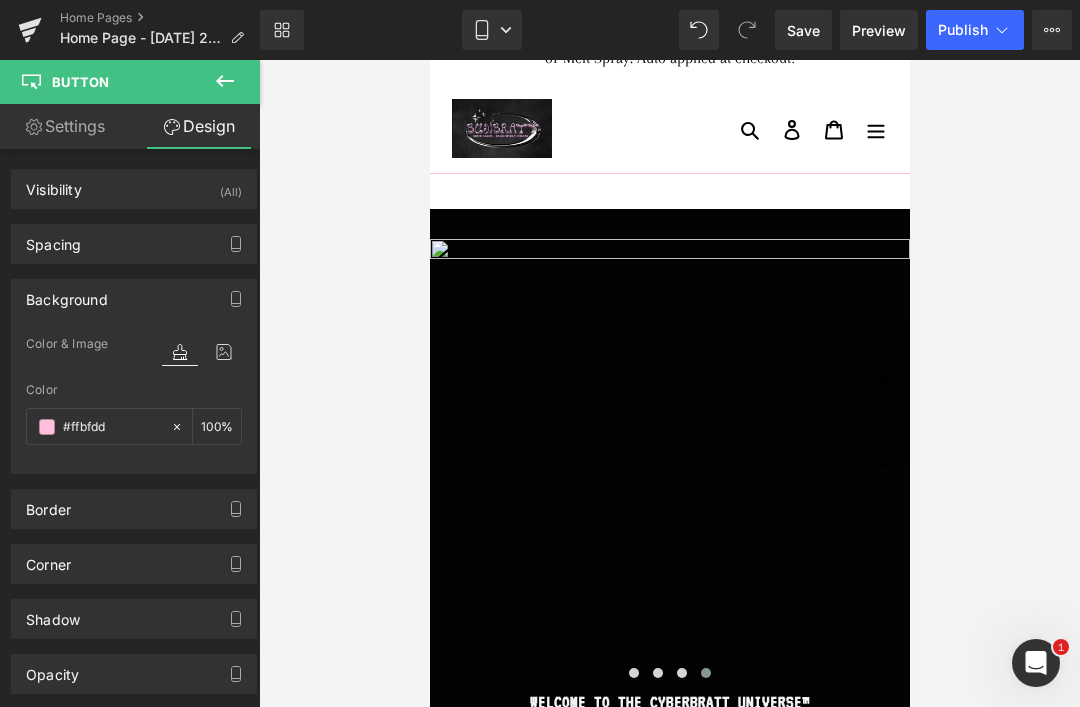 click at bounding box center (47, 427) 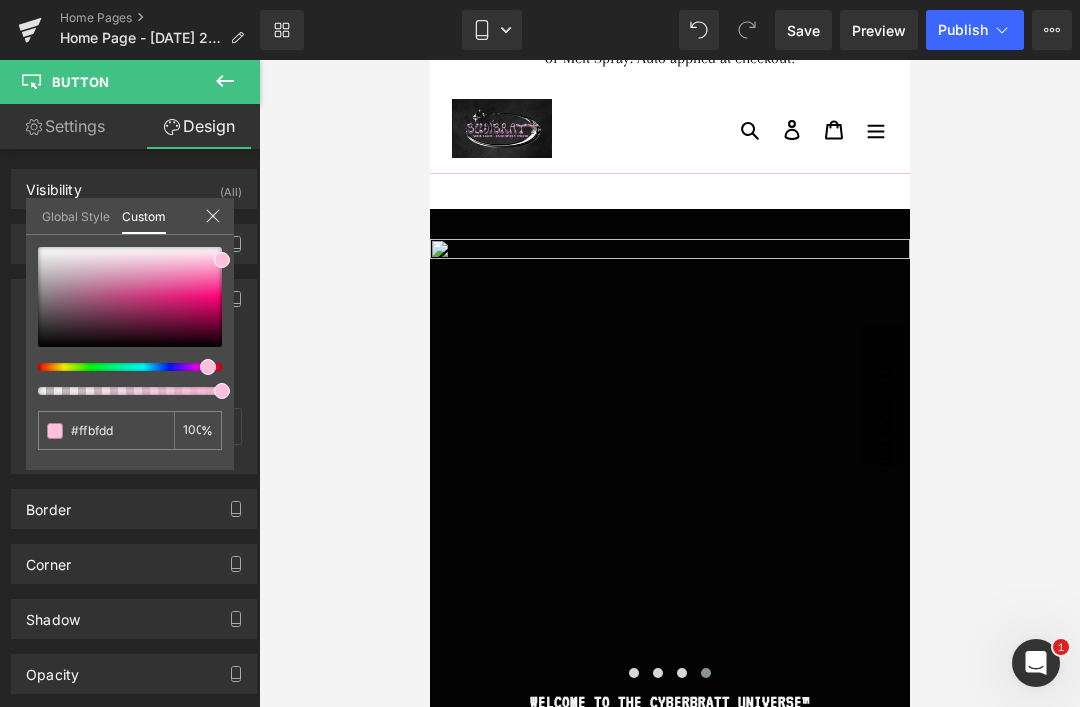 click at bounding box center (122, 391) 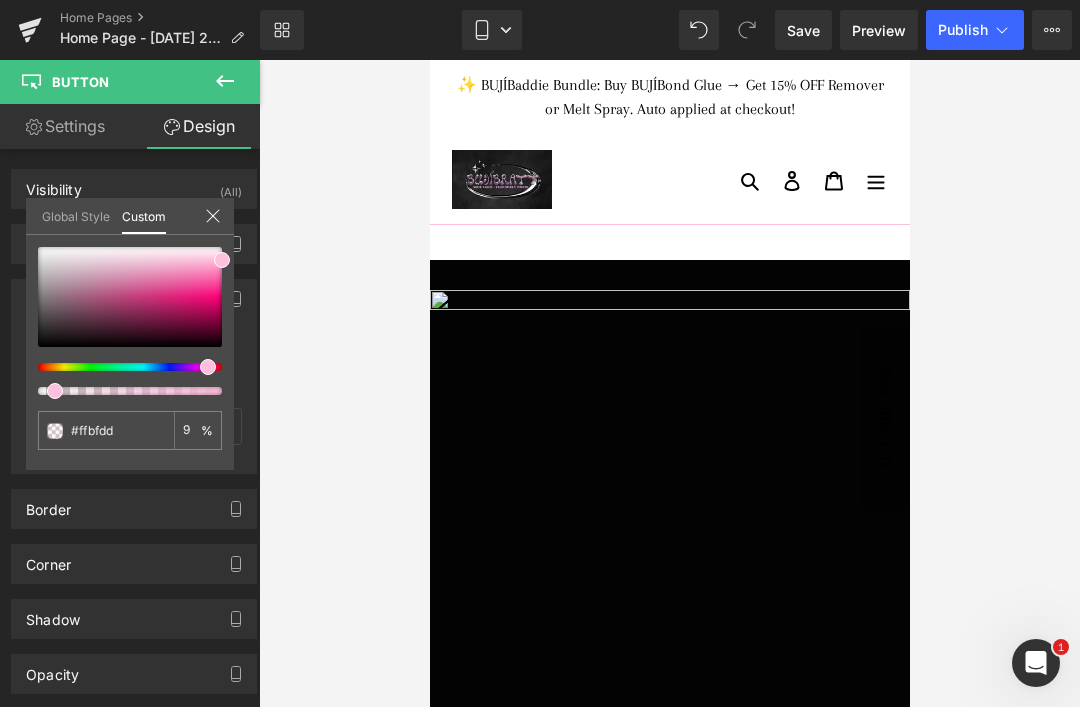 scroll, scrollTop: 0, scrollLeft: 0, axis: both 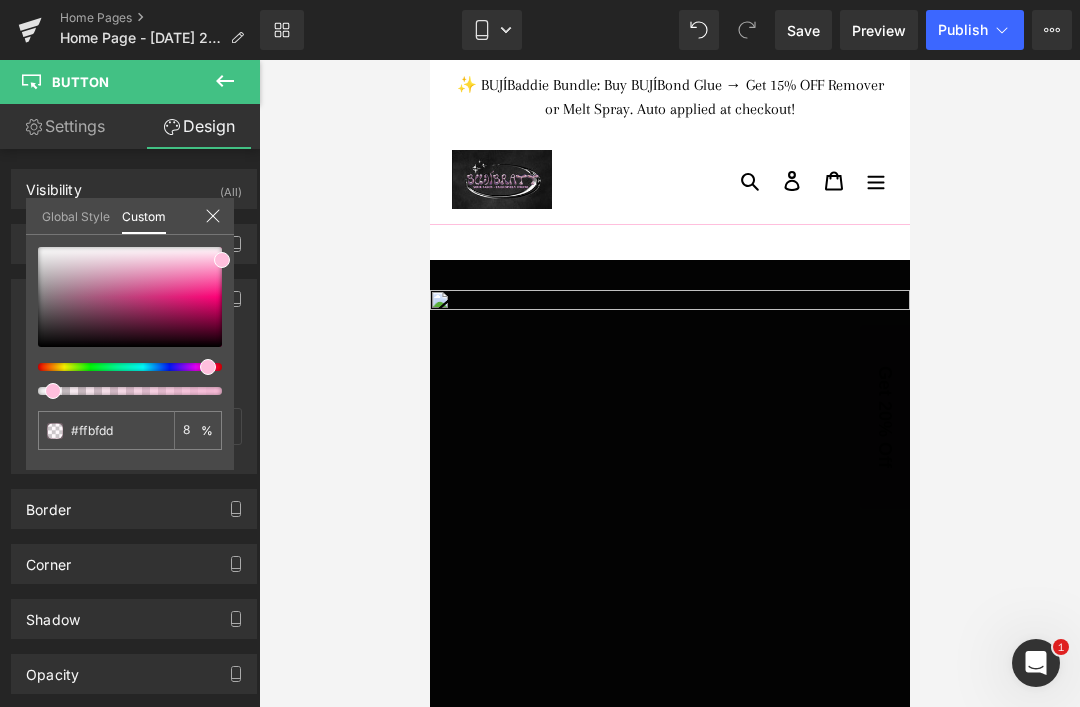 click at bounding box center [122, 391] 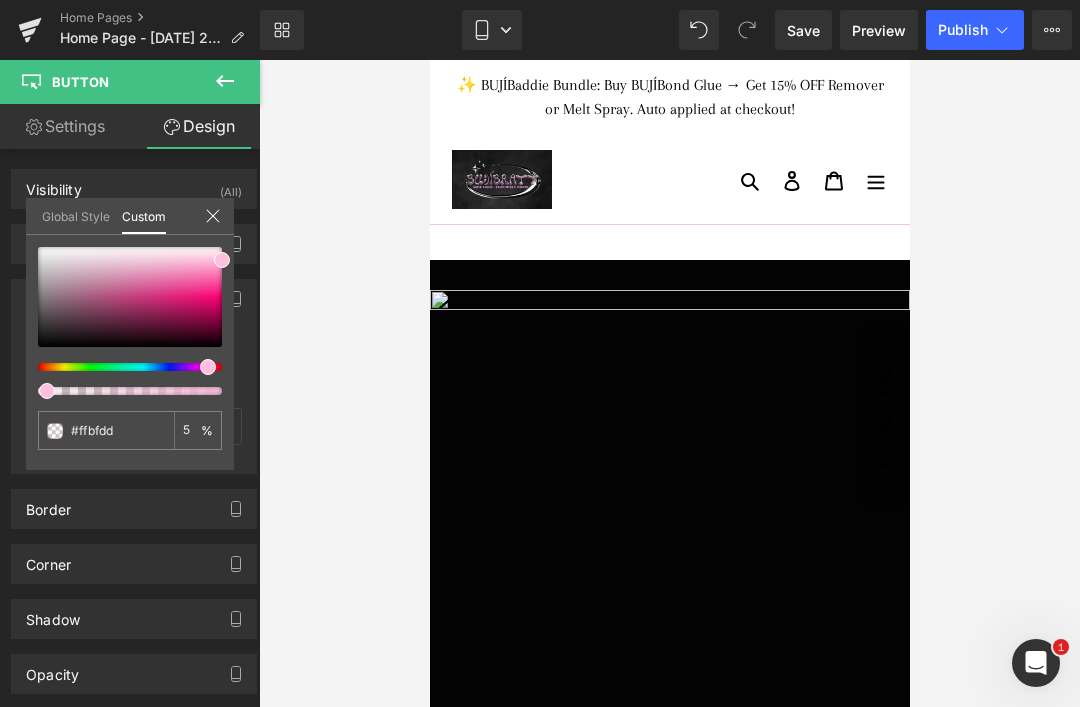 click at bounding box center [669, 383] 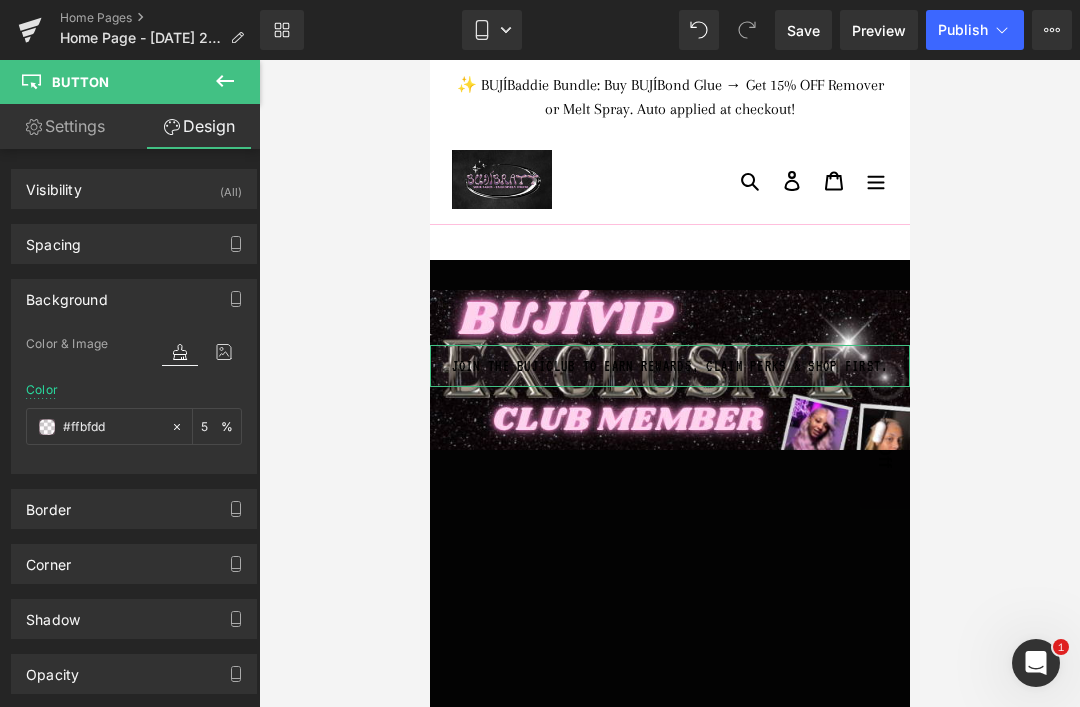 click at bounding box center [47, 427] 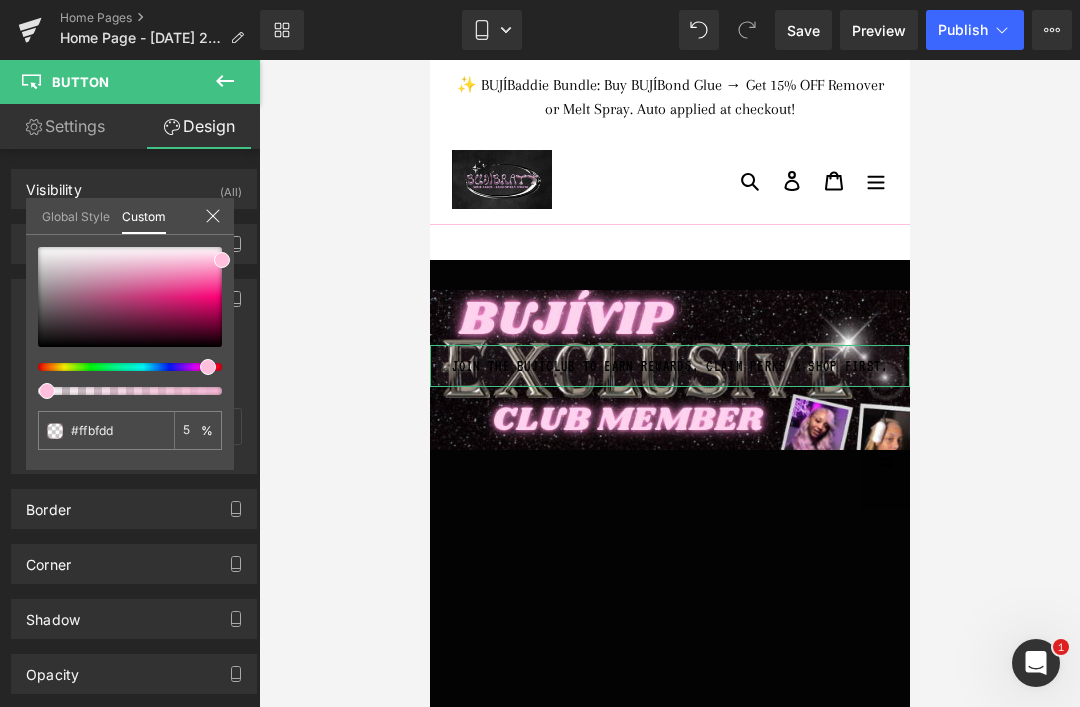 click on "#ffbfdd 5 %" at bounding box center [130, 358] 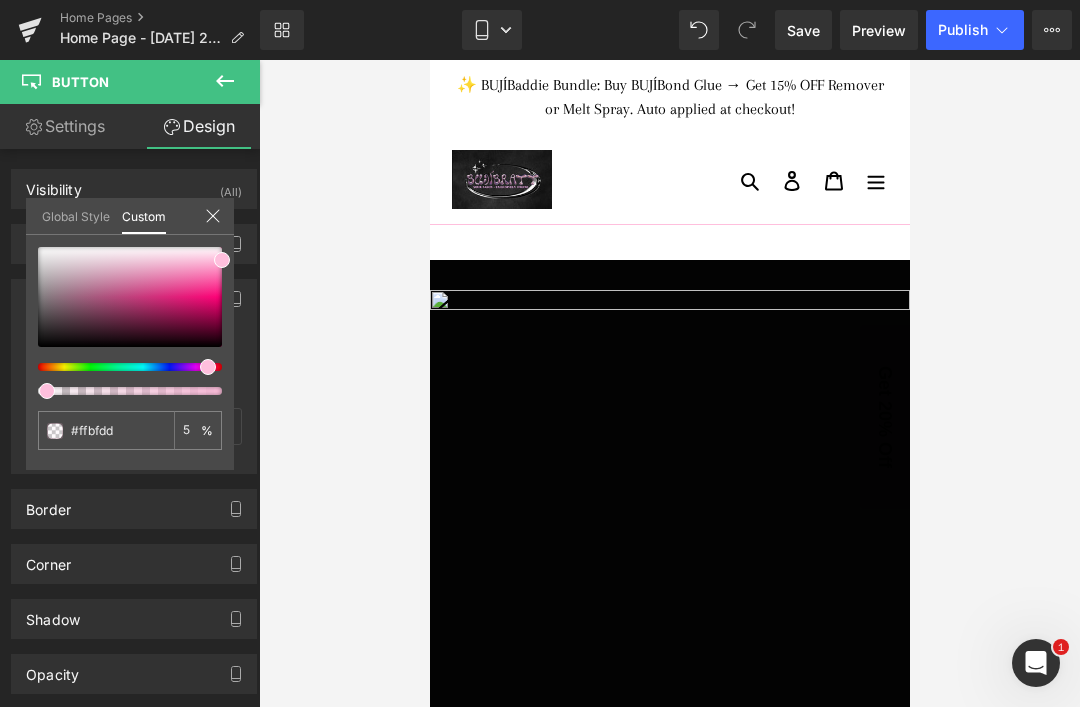 click on "#ffbfdd 5 %" at bounding box center [130, 358] 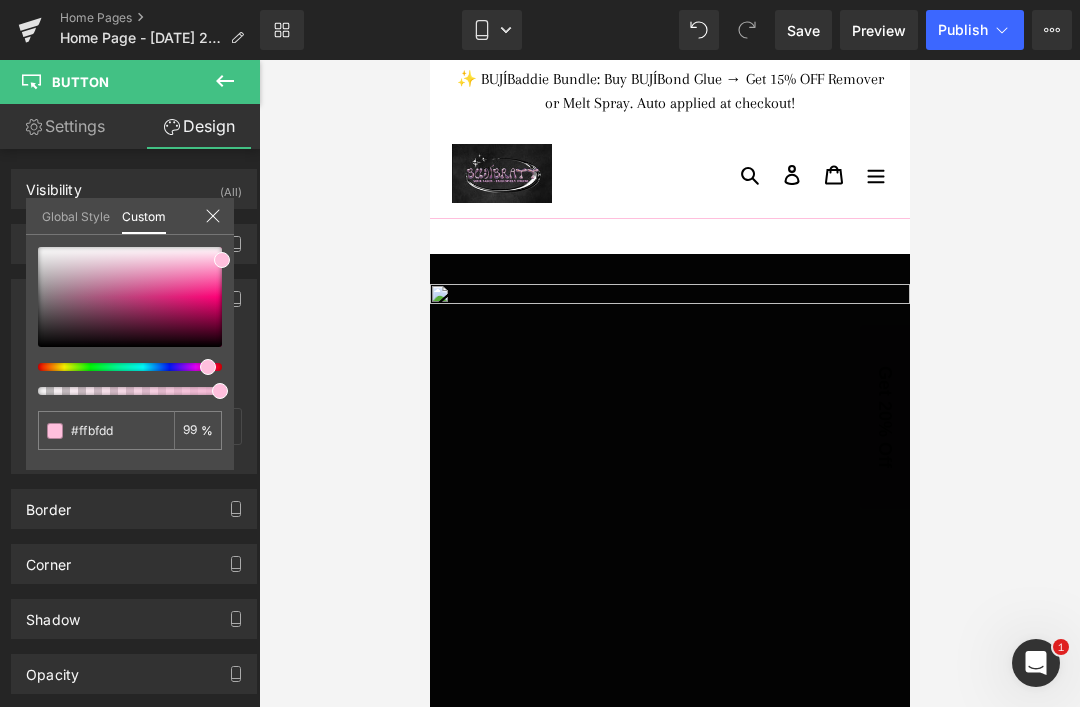 scroll, scrollTop: 5, scrollLeft: 0, axis: vertical 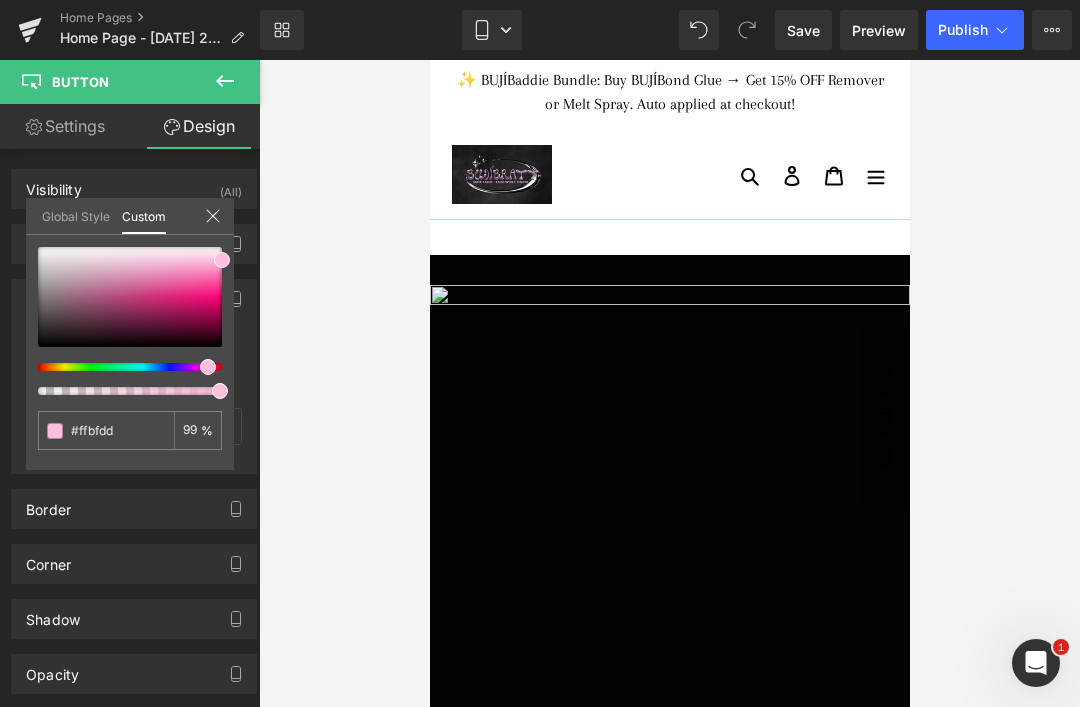 click 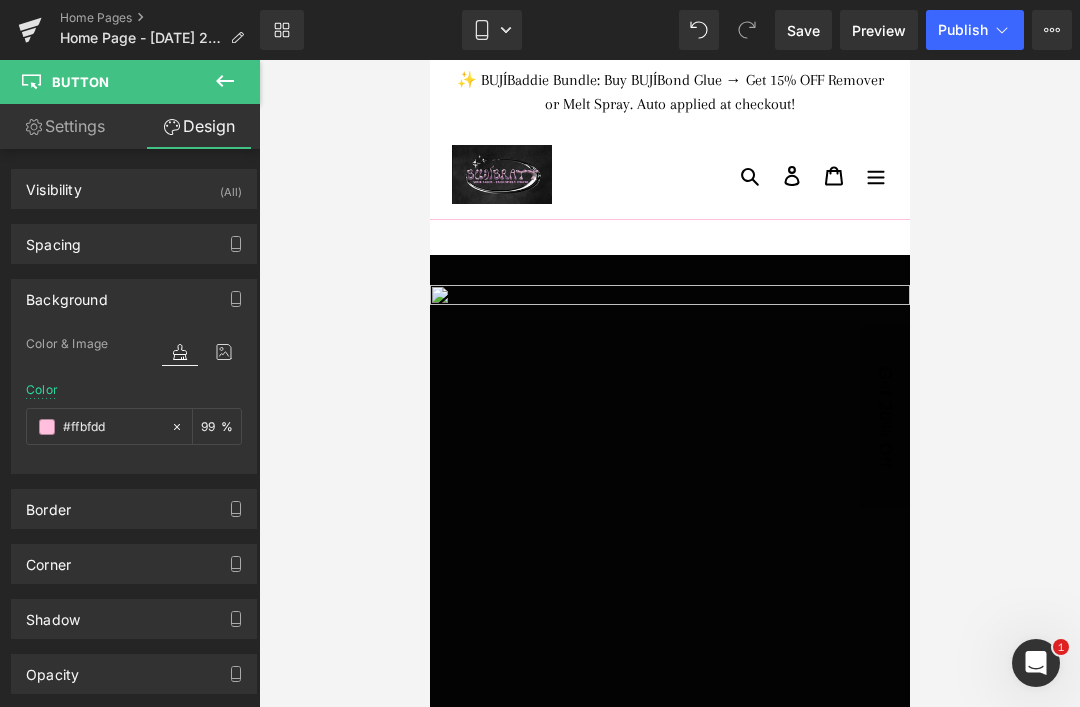 scroll, scrollTop: 10, scrollLeft: 0, axis: vertical 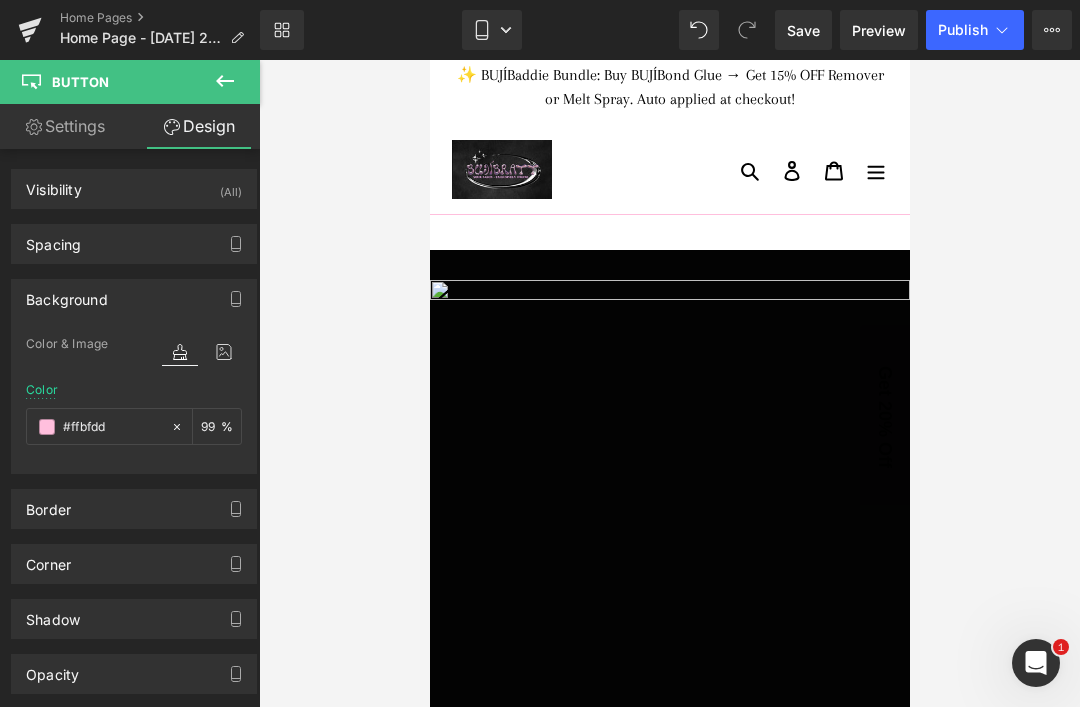 click on "#ffbfdd" at bounding box center (112, 427) 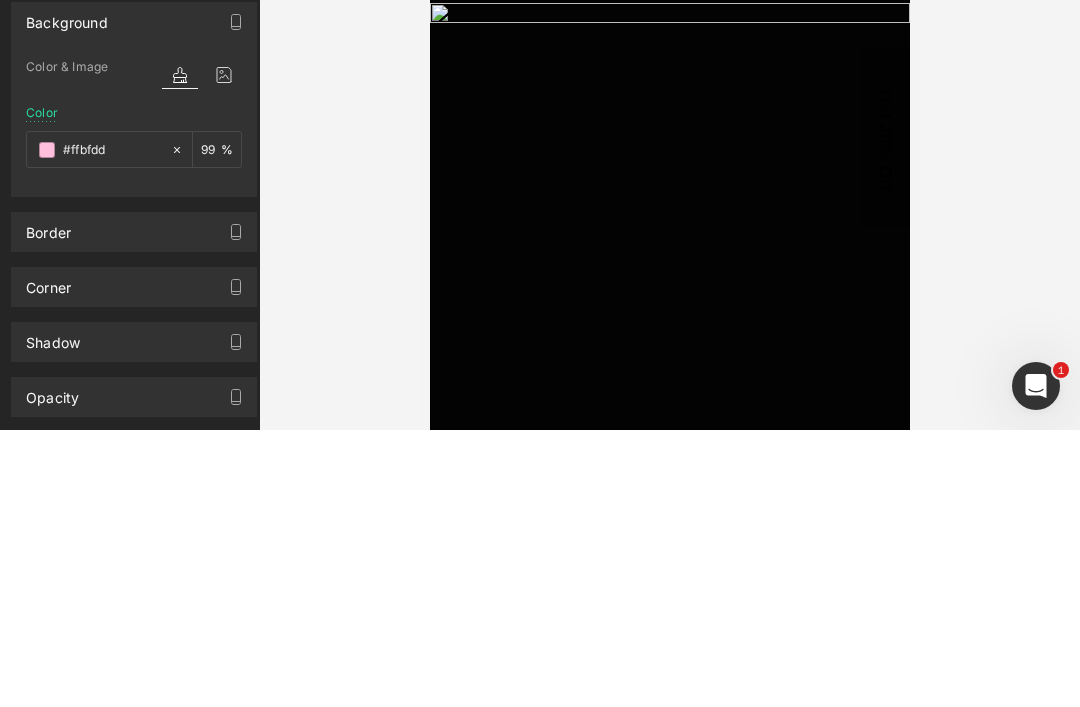 click on "#ffbfdd" at bounding box center [112, 427] 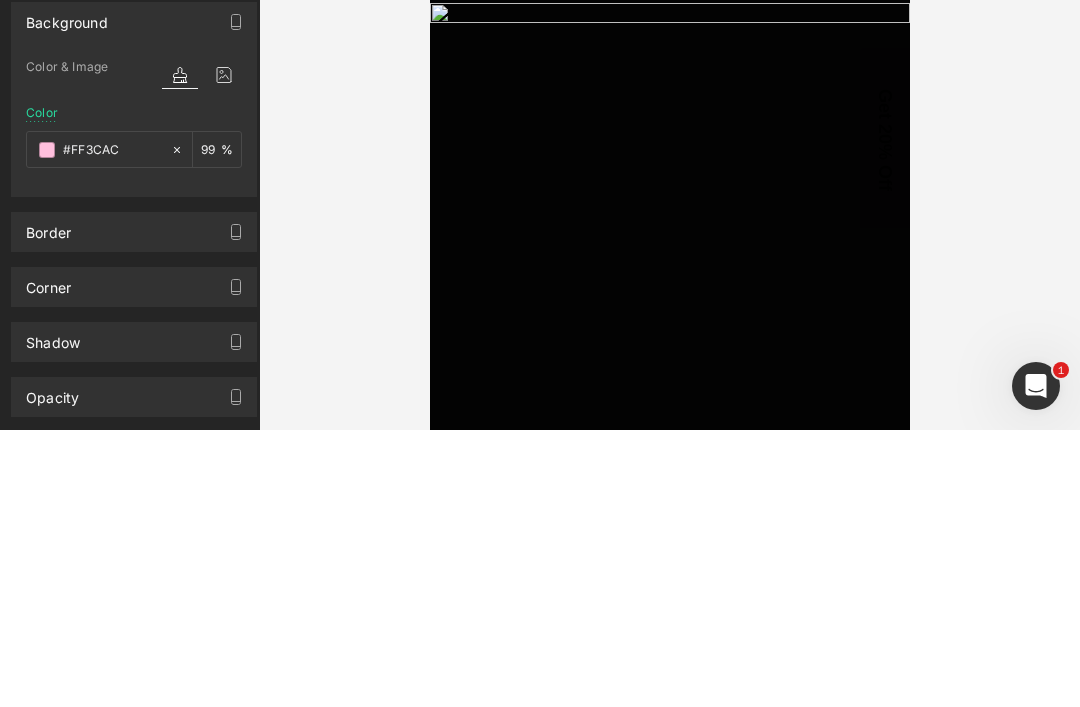 type on "#FF3CAC" 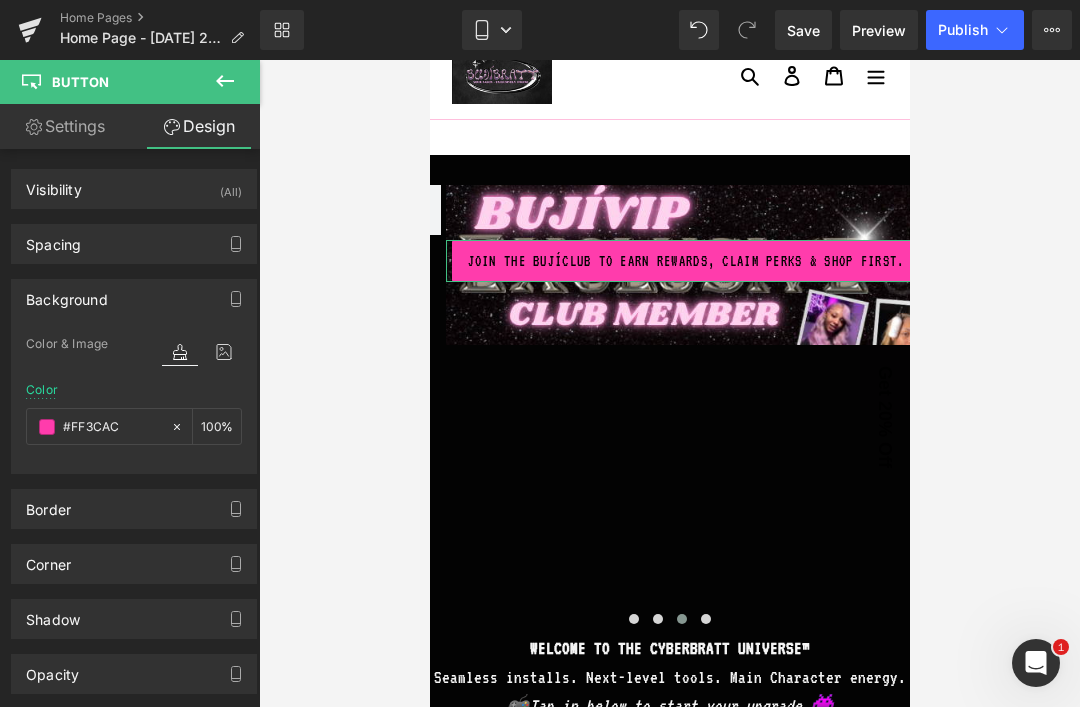 scroll, scrollTop: 109, scrollLeft: 0, axis: vertical 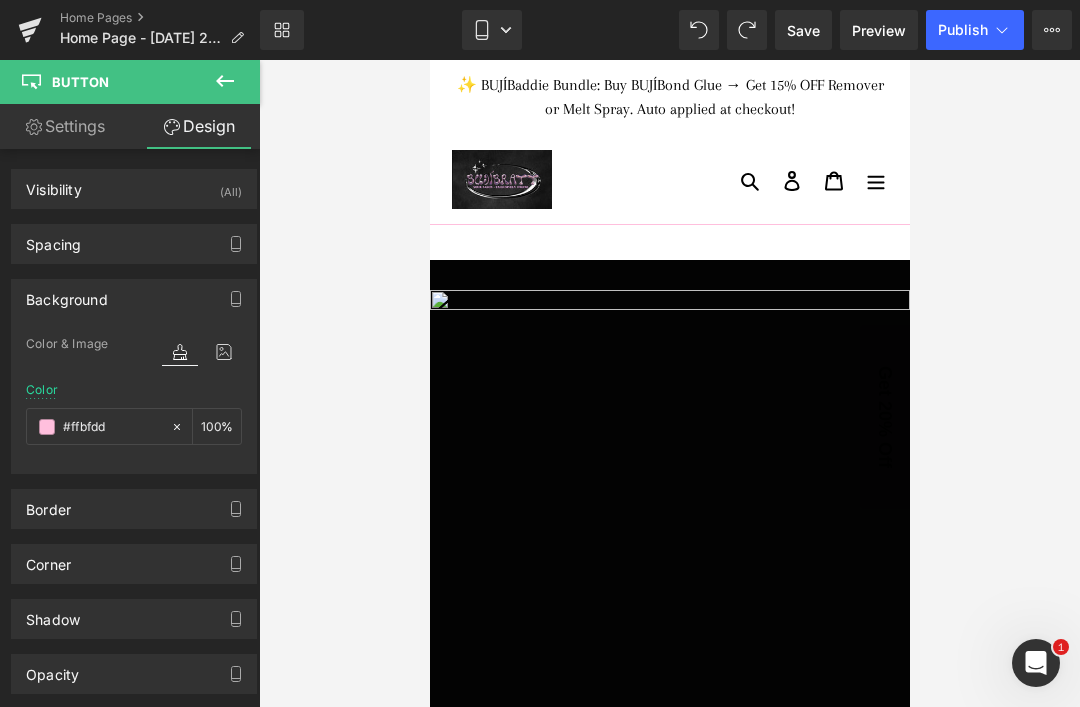 click on "Border" at bounding box center (48, 504) 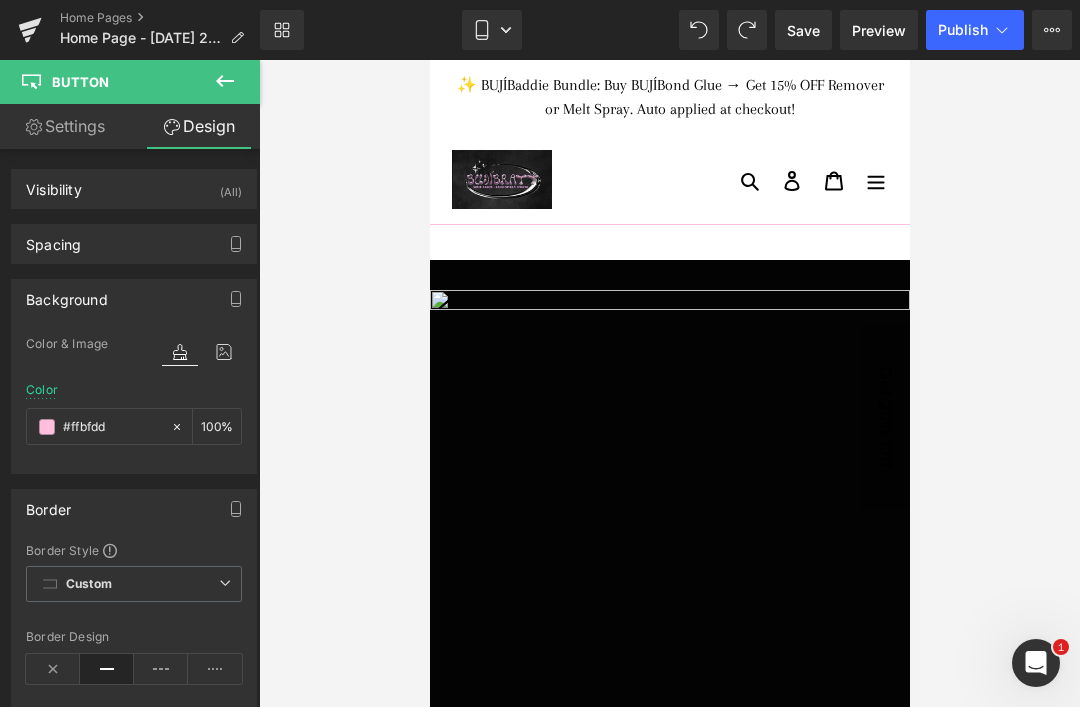 scroll, scrollTop: 2, scrollLeft: 0, axis: vertical 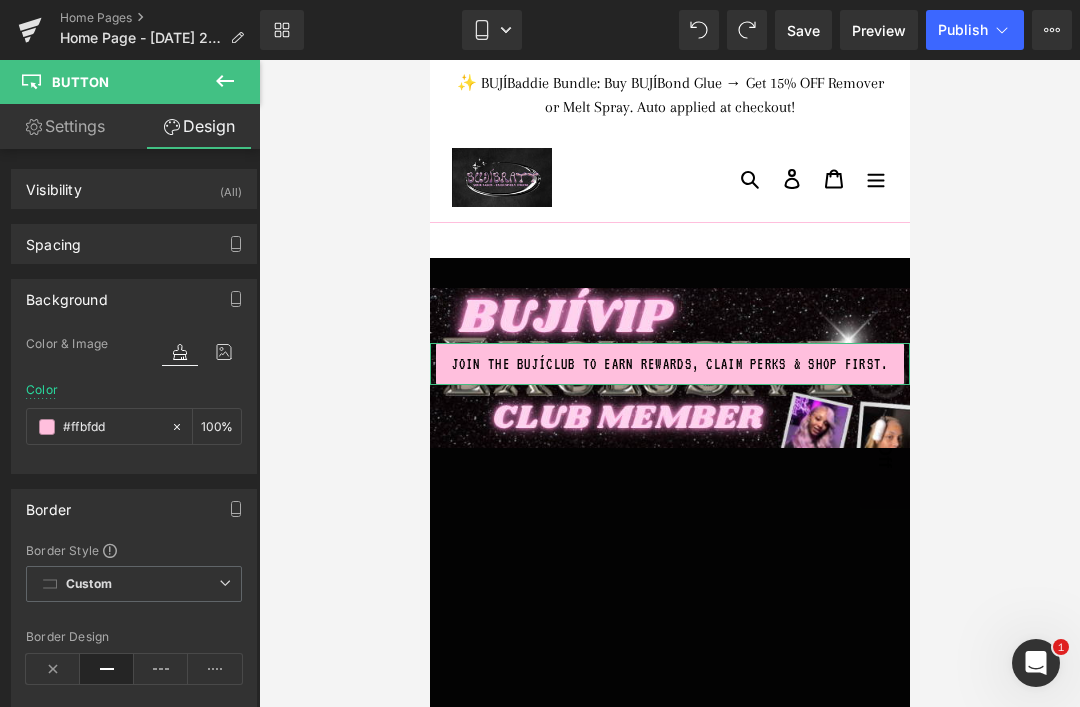 click at bounding box center (215, 669) 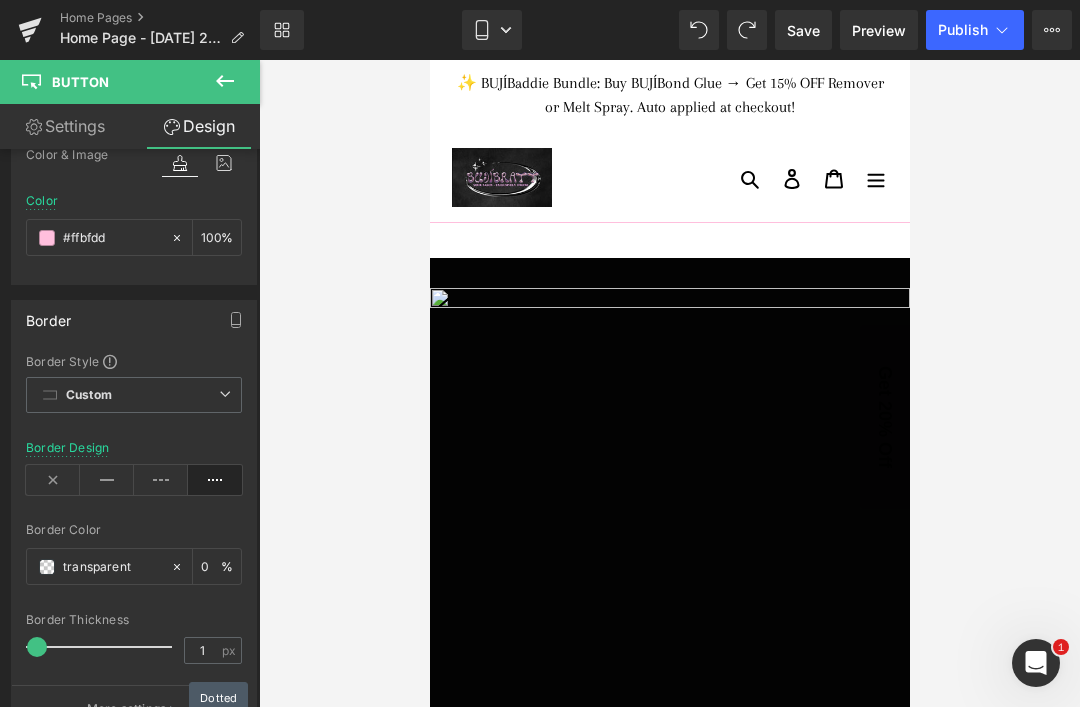 scroll, scrollTop: 192, scrollLeft: 0, axis: vertical 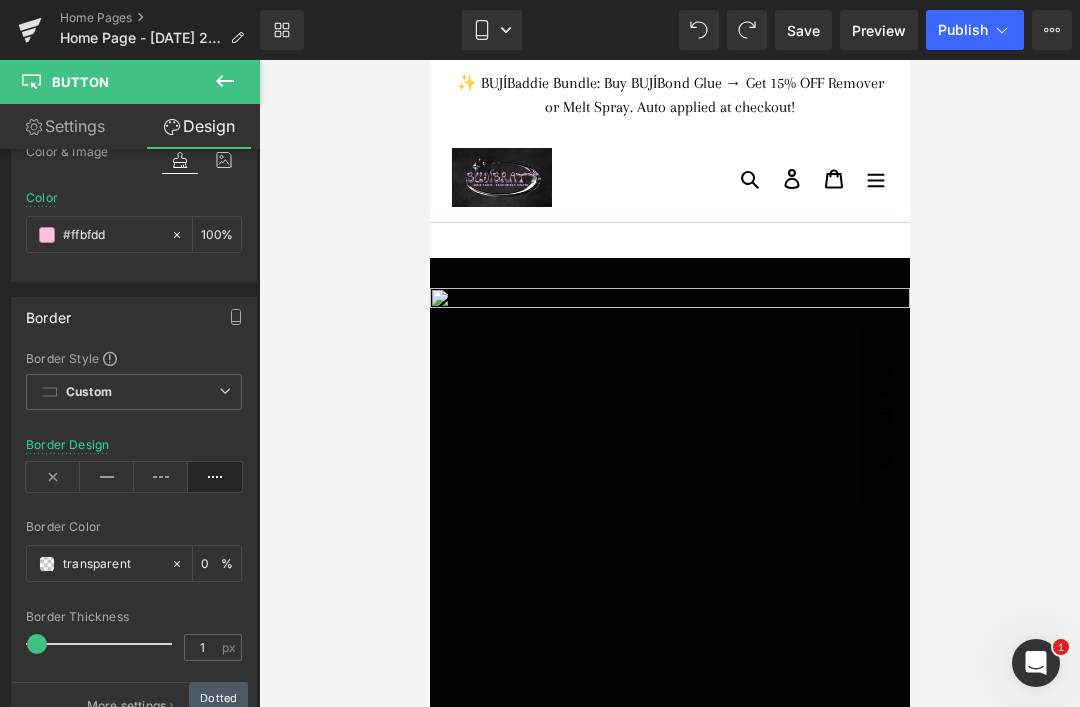 click at bounding box center [47, 564] 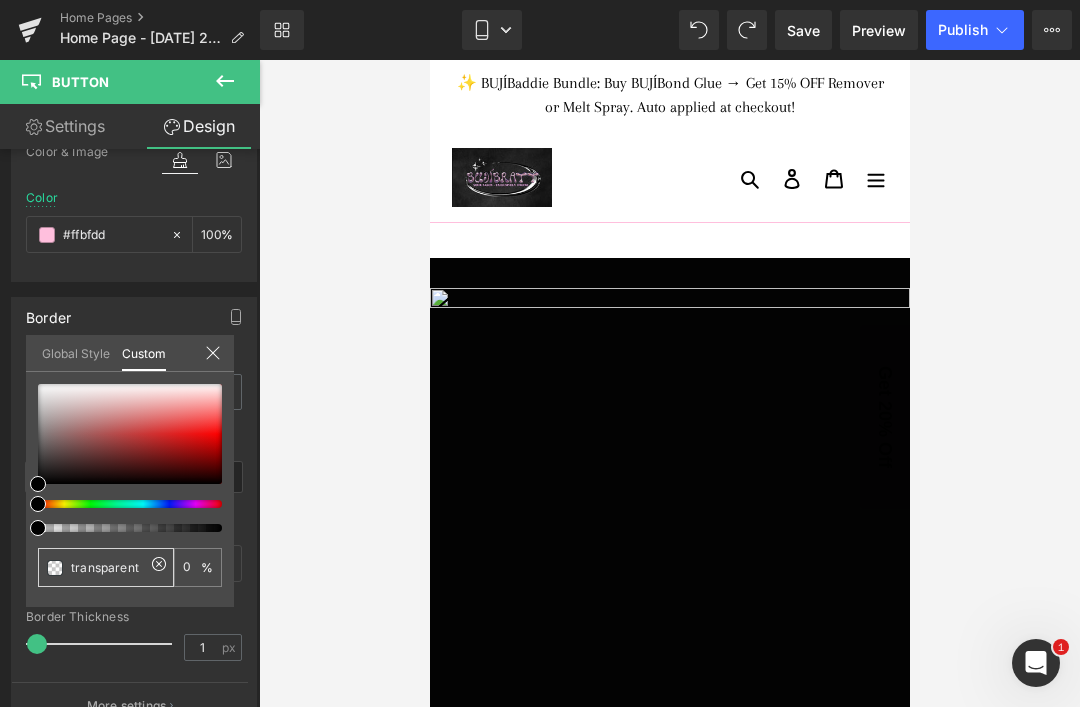 click 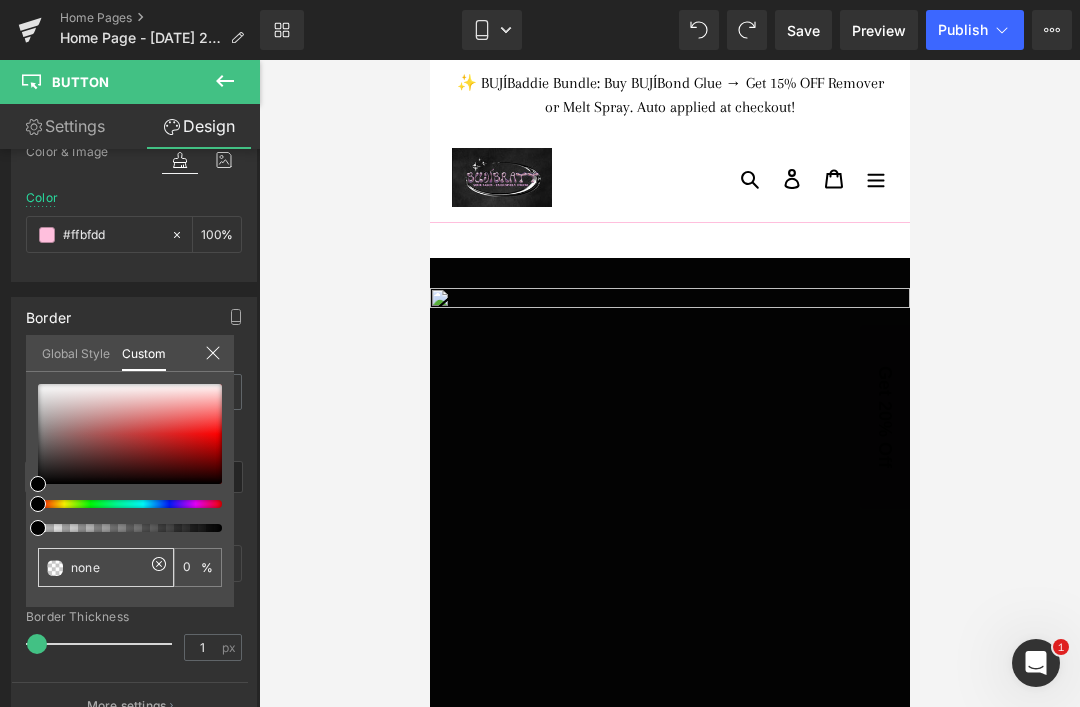click on "none" at bounding box center (108, 567) 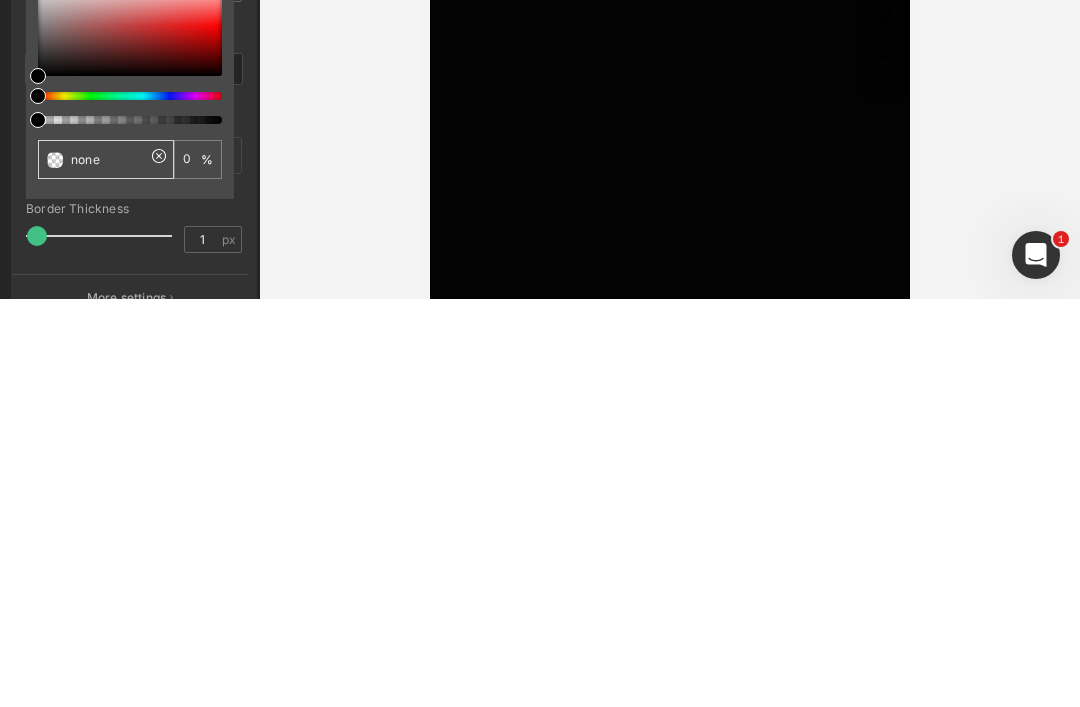 click on "none" at bounding box center [108, 567] 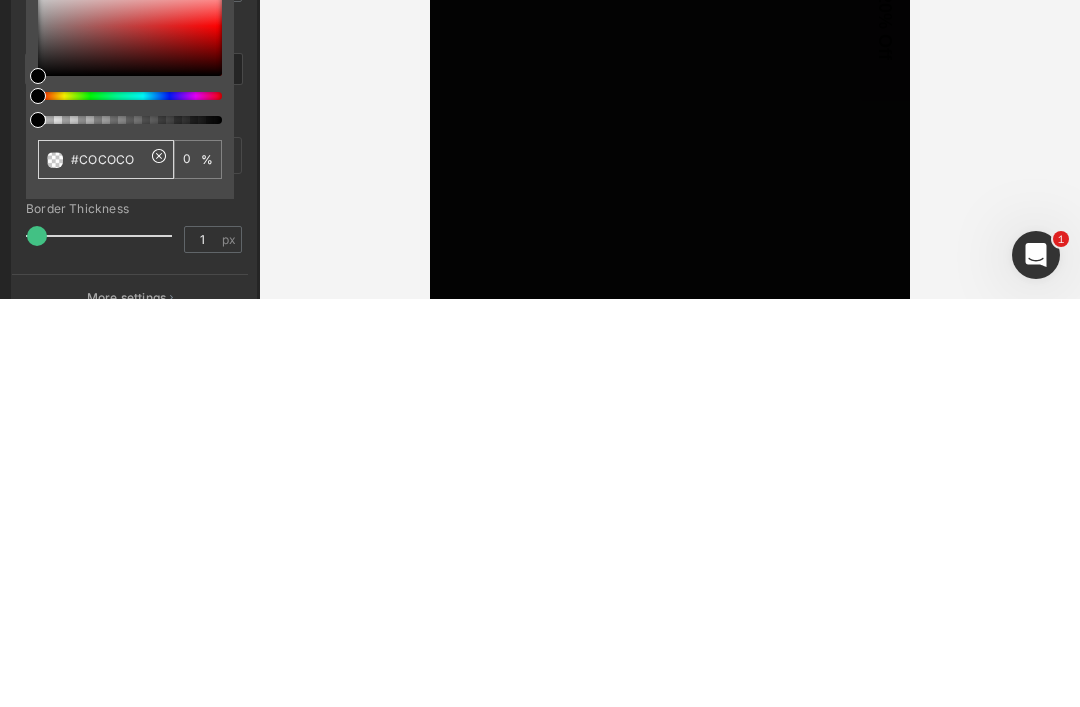 type on "#COCOCO" 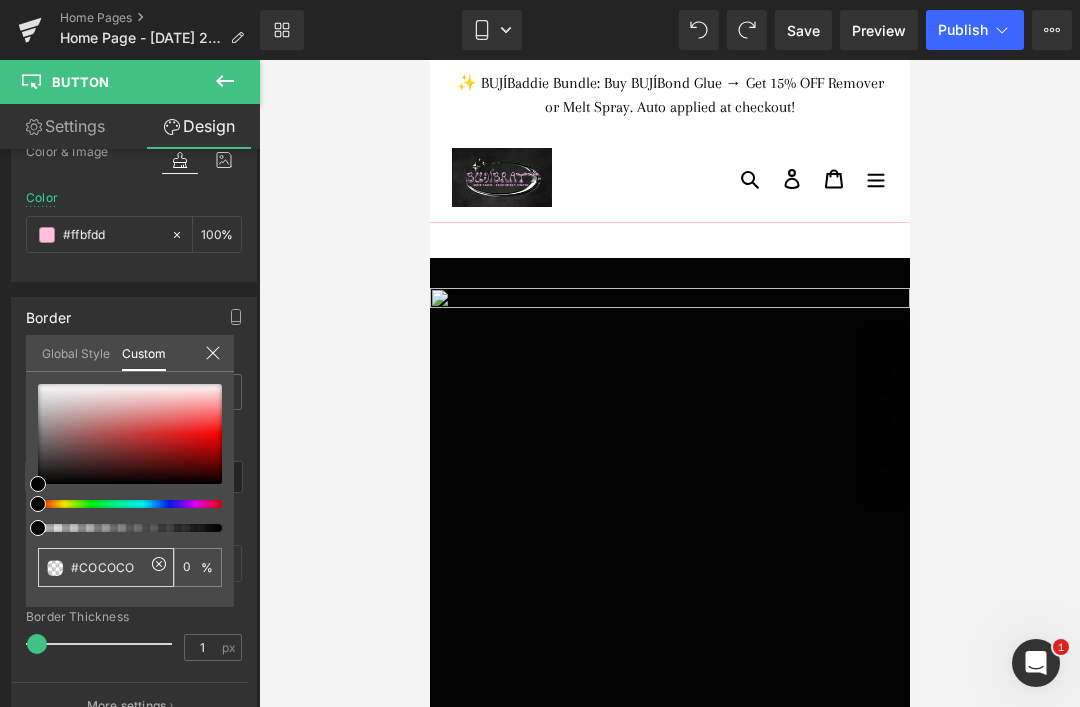 click on "#COCOCO" at bounding box center (108, 567) 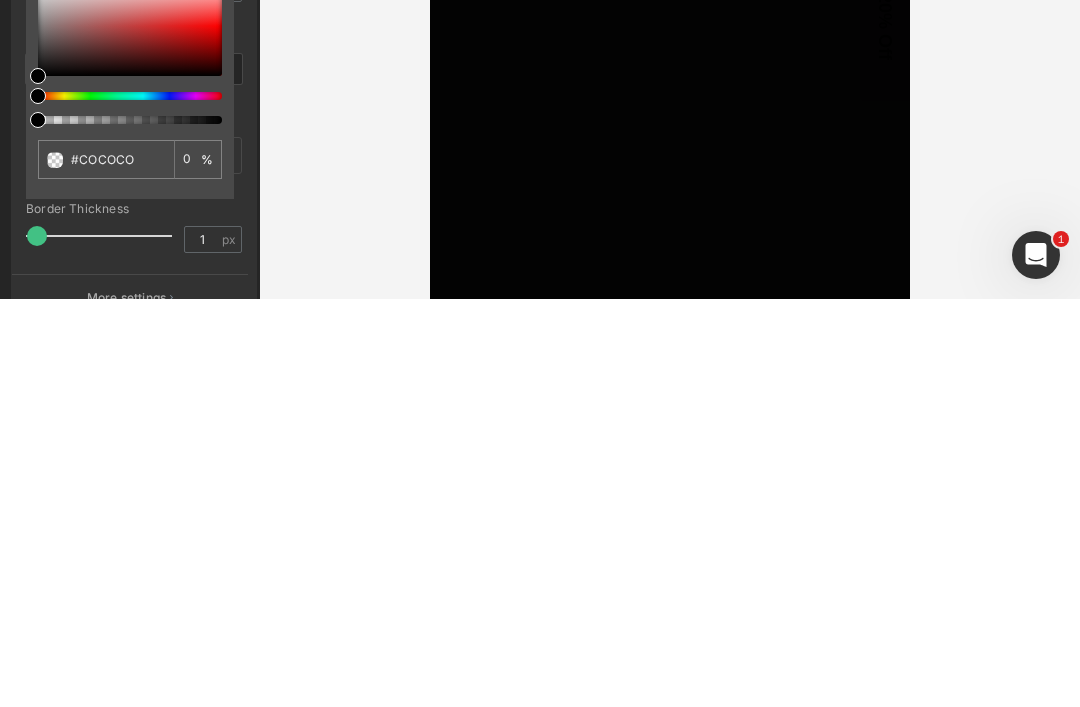 click on "#COCOCO 0 %" at bounding box center (130, 495) 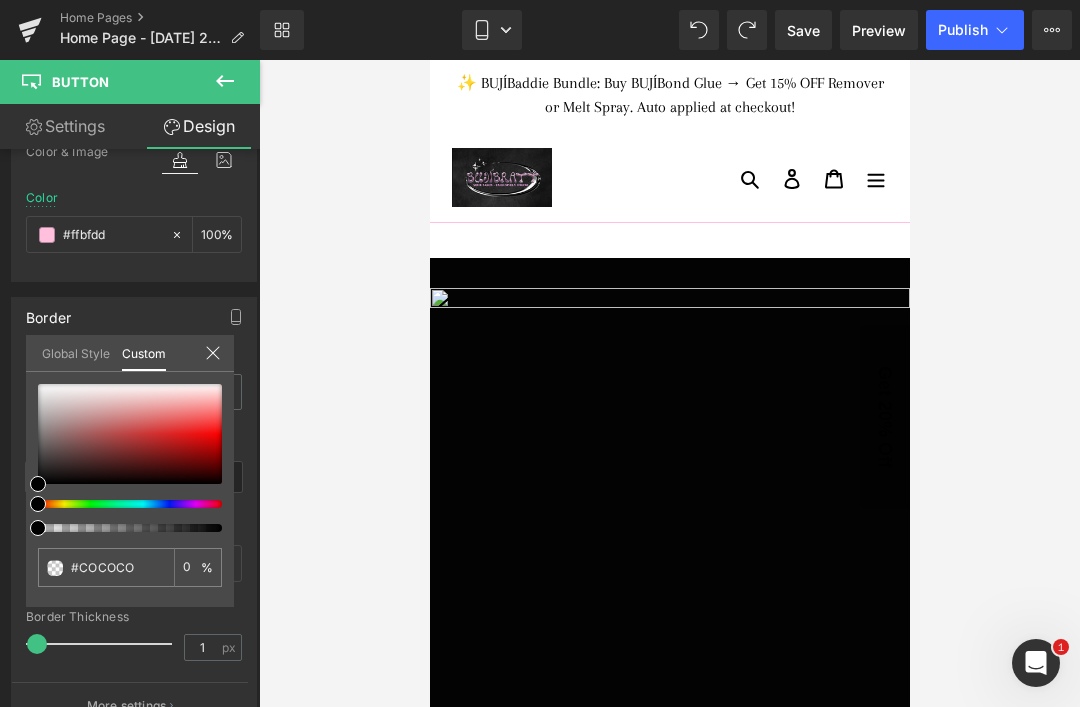 click on "#COCOCO 0 %" at bounding box center [130, 495] 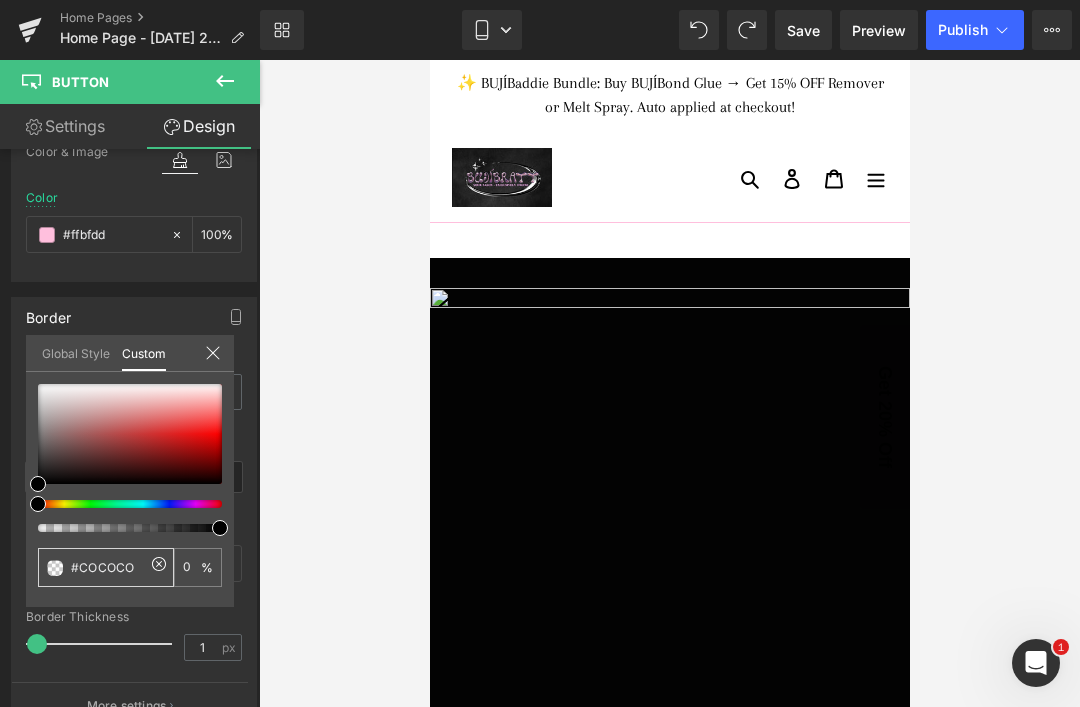 click on "#COCOCO" at bounding box center (108, 567) 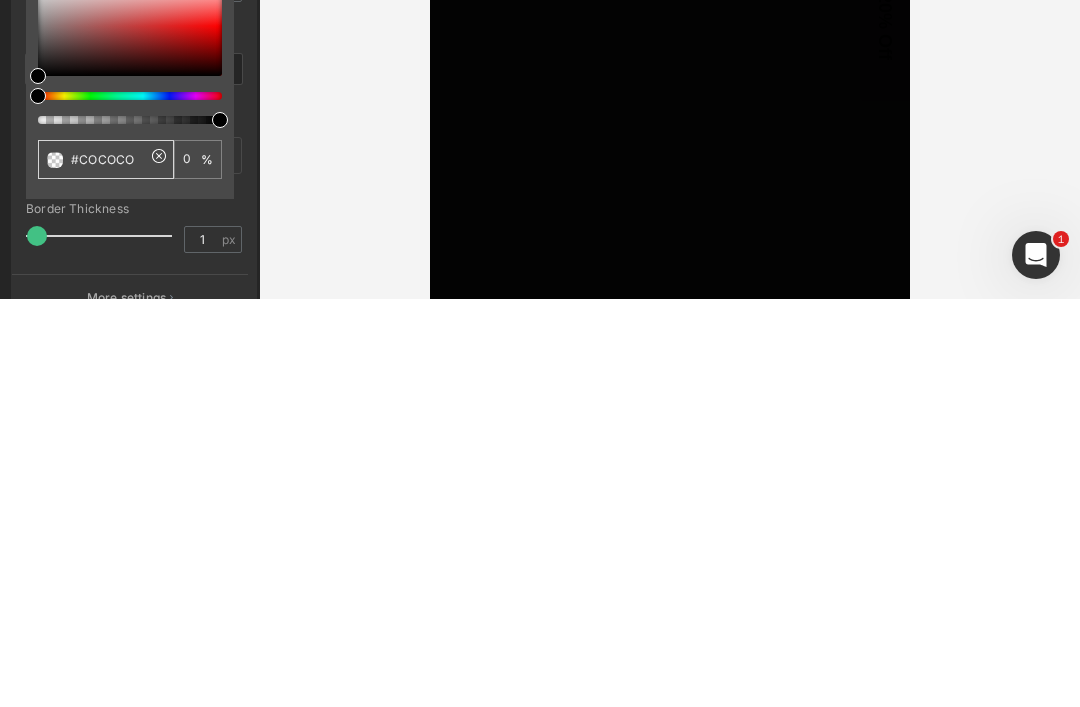 click on "#COCOCO" at bounding box center (108, 567) 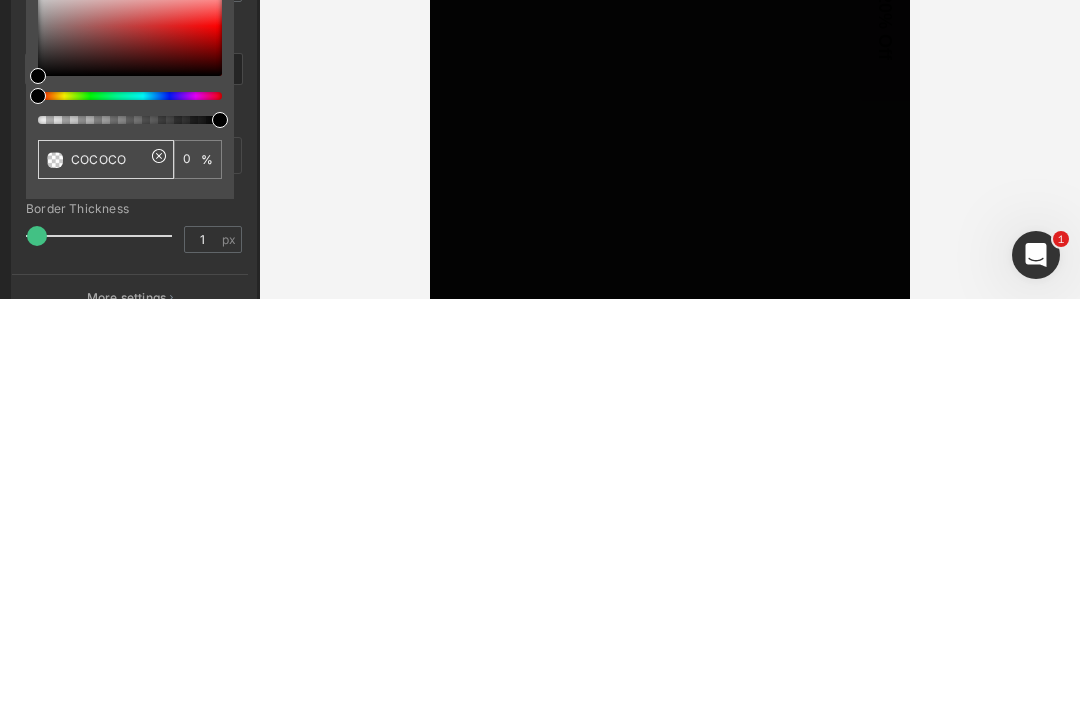type on "COCOCO" 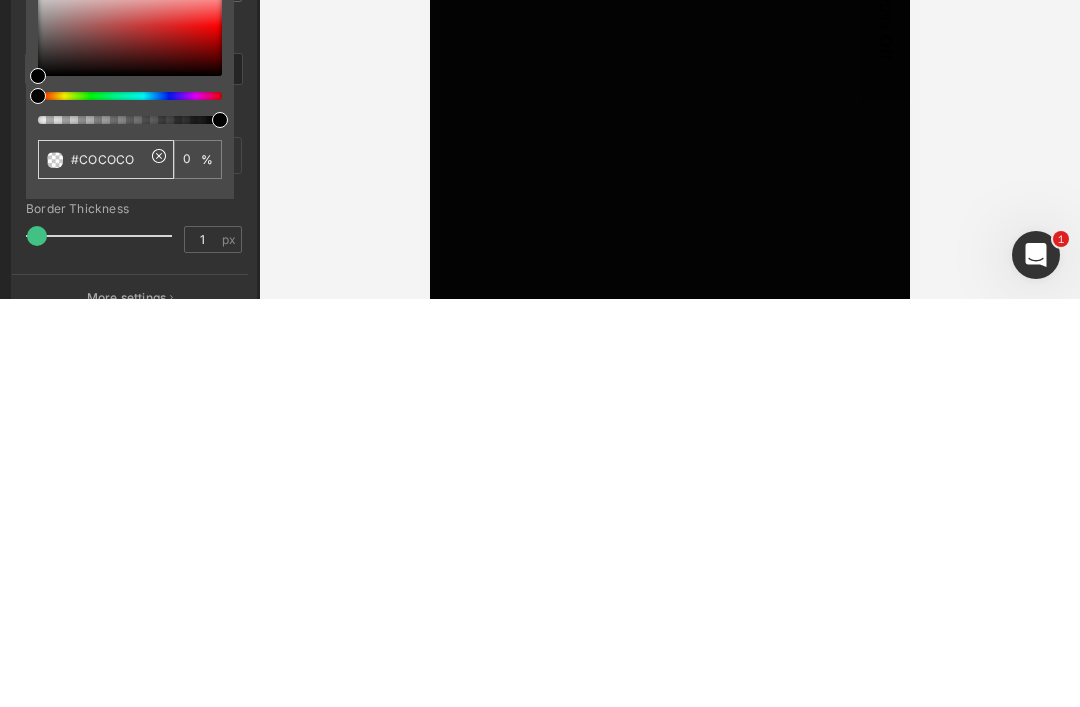 type on "#COCOCO" 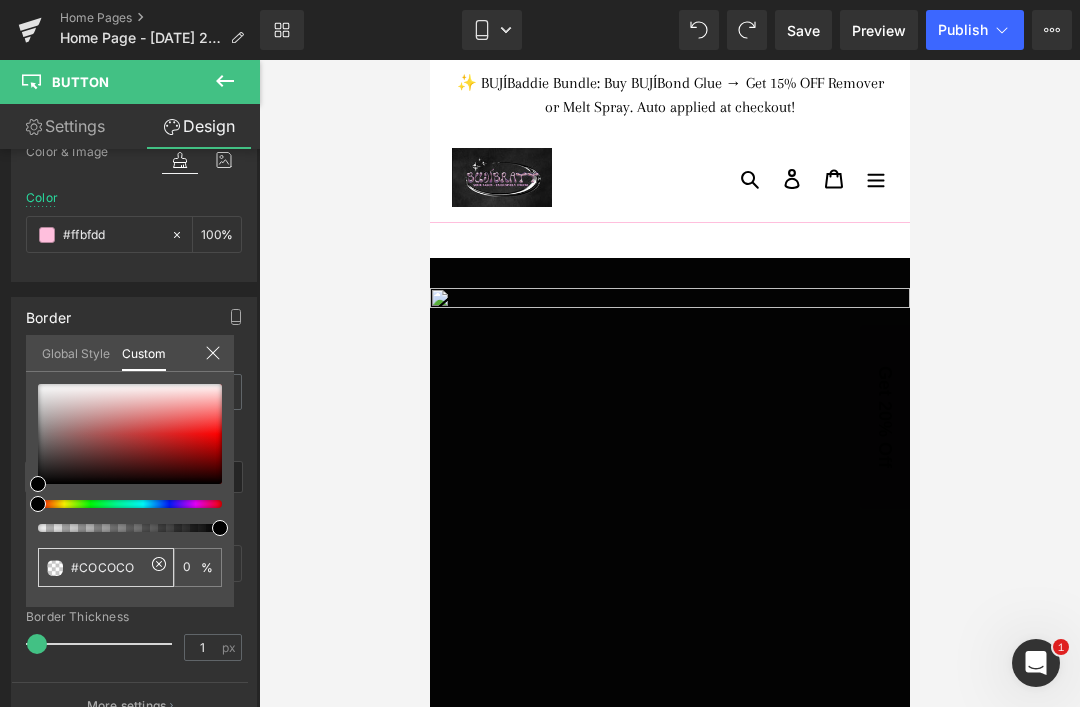 click 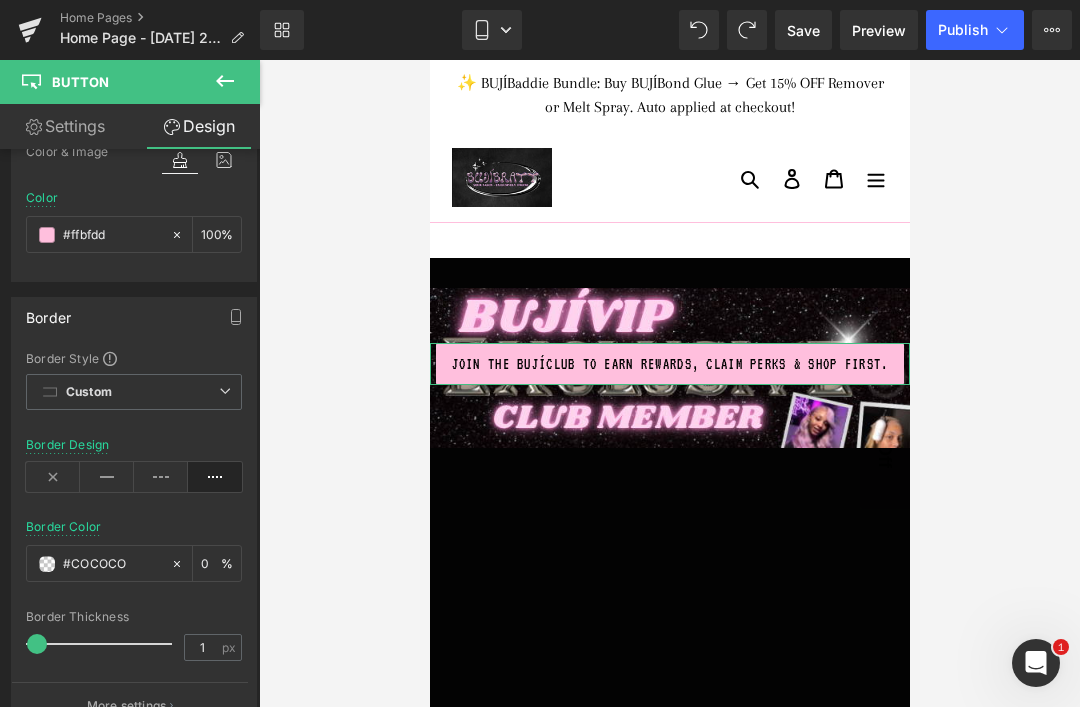 click at bounding box center (161, 477) 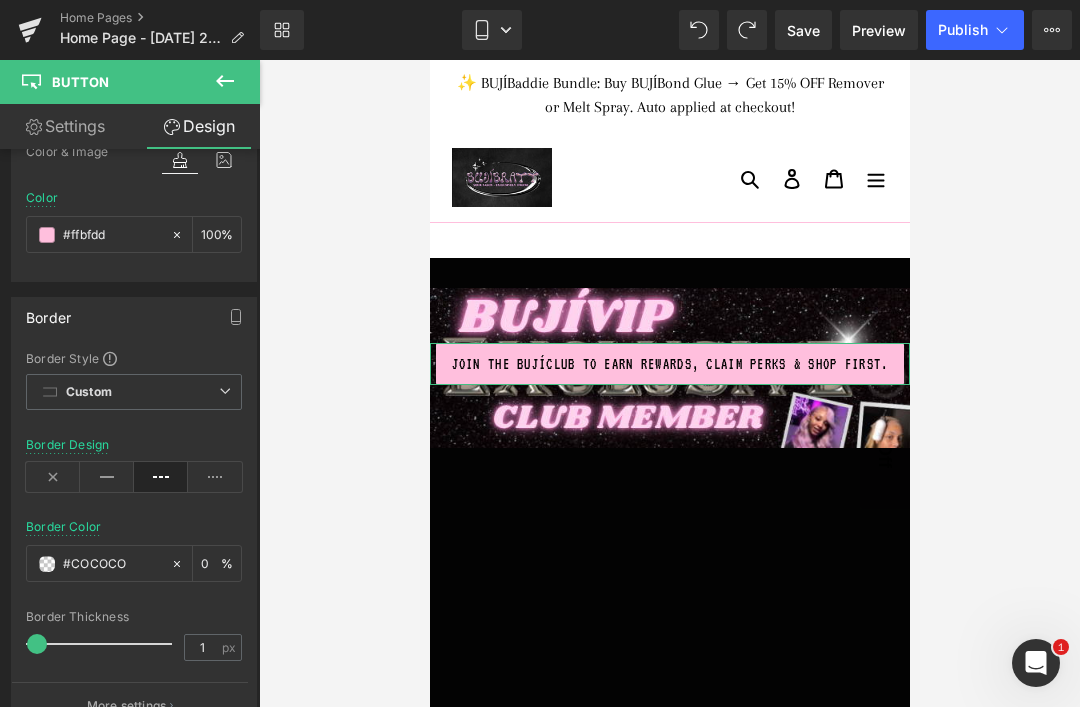 click at bounding box center (215, 477) 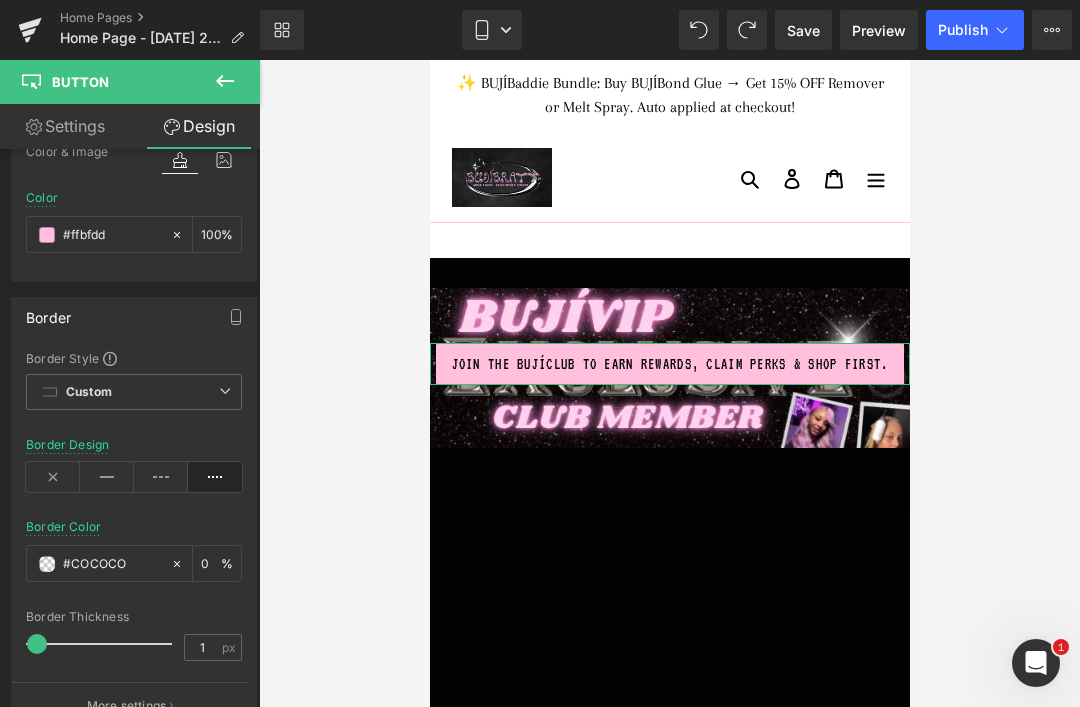 click on "#COCOCO" at bounding box center [112, 564] 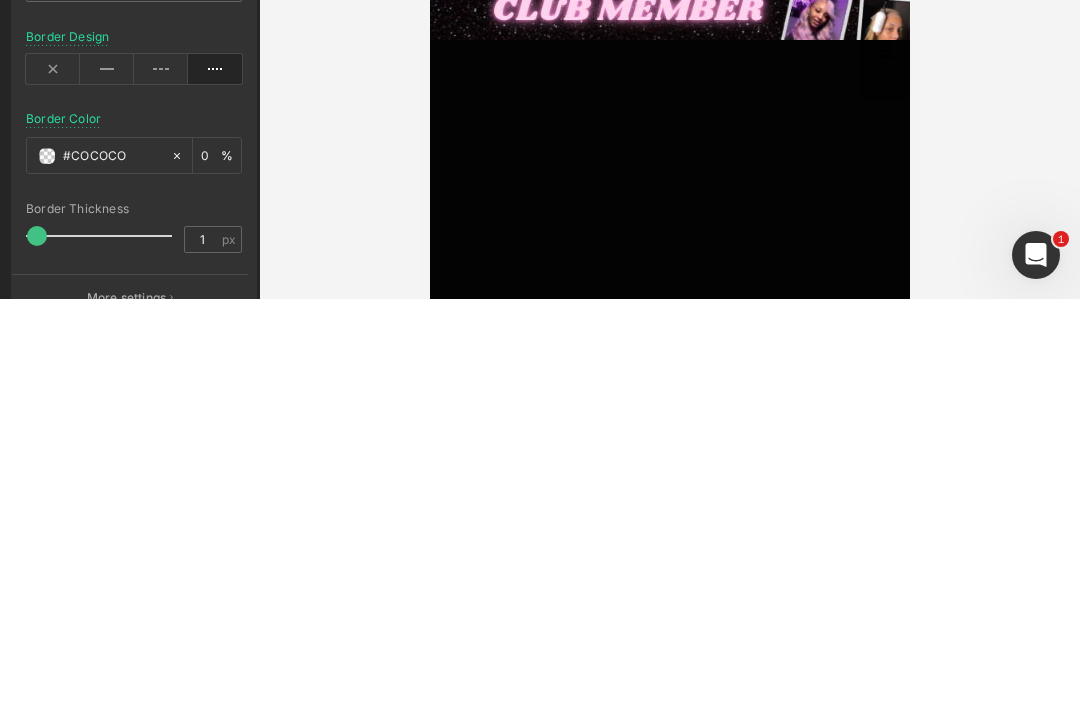 click at bounding box center [47, 564] 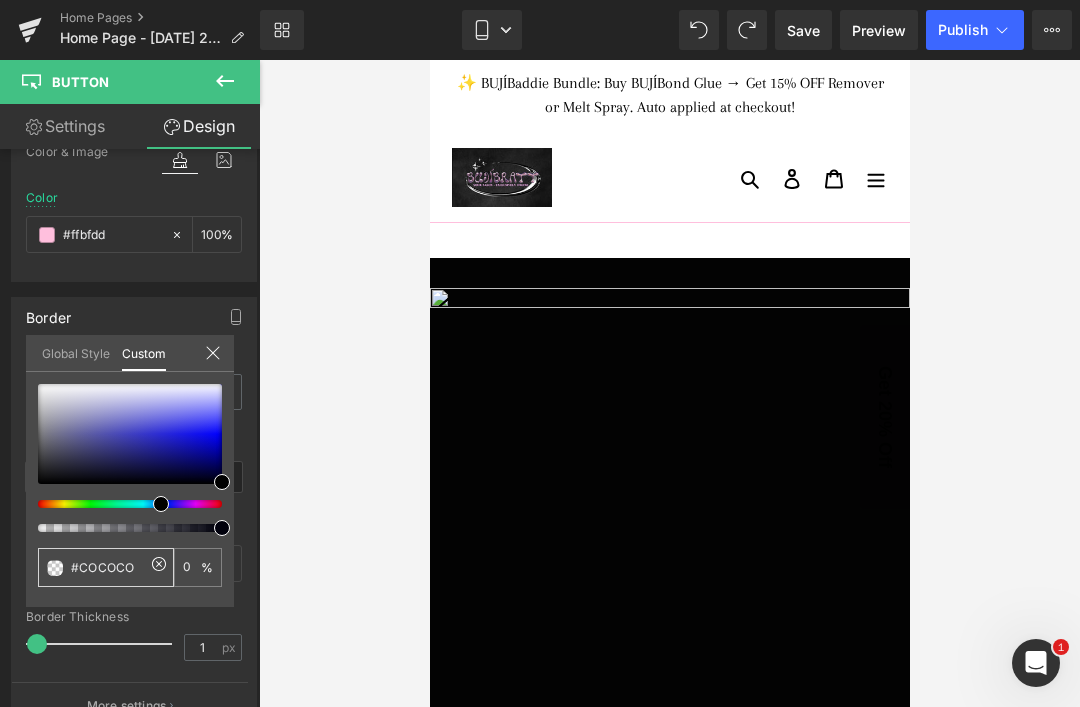 click on "#COCOCO" at bounding box center (108, 567) 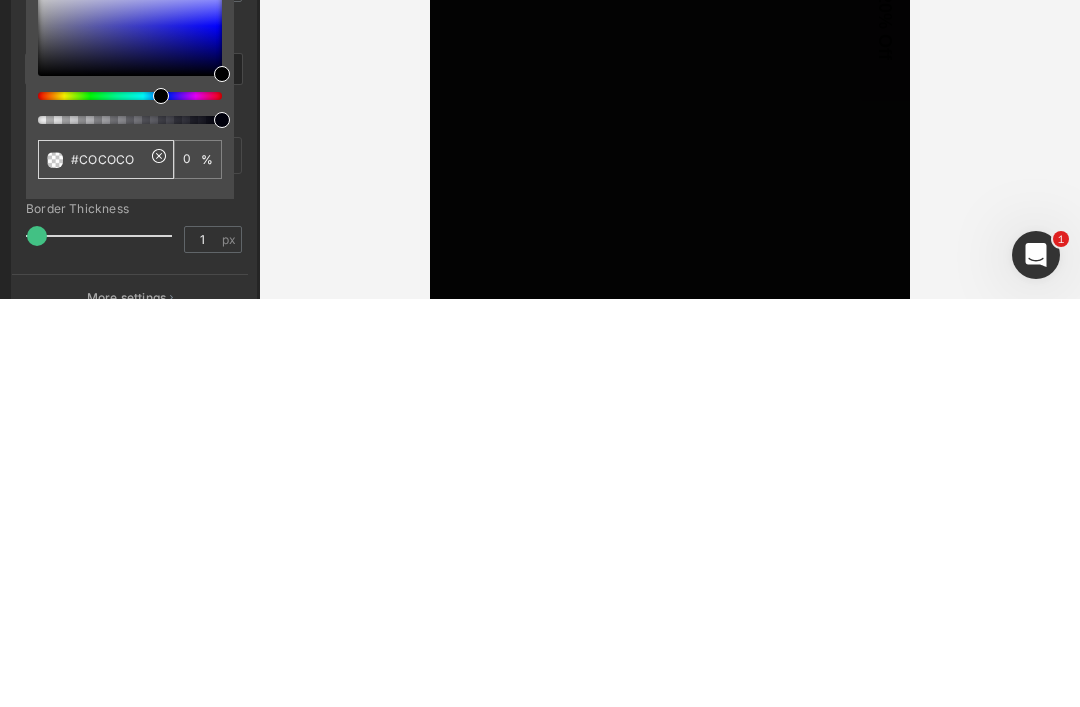 click on "0" at bounding box center (192, 567) 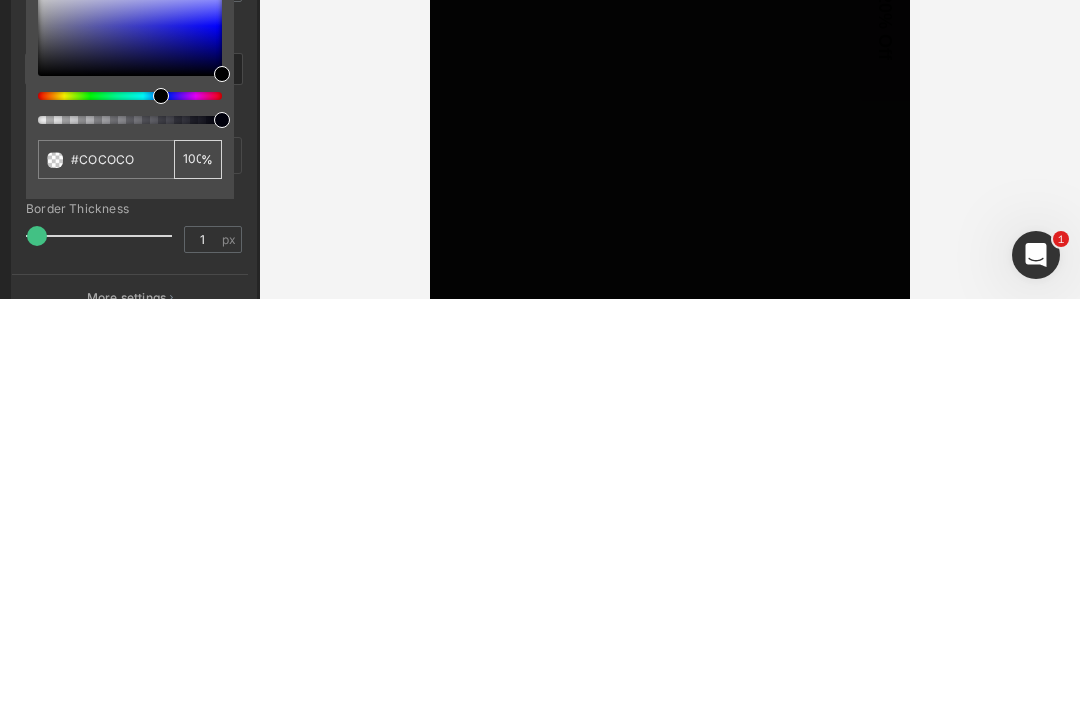 type on "100" 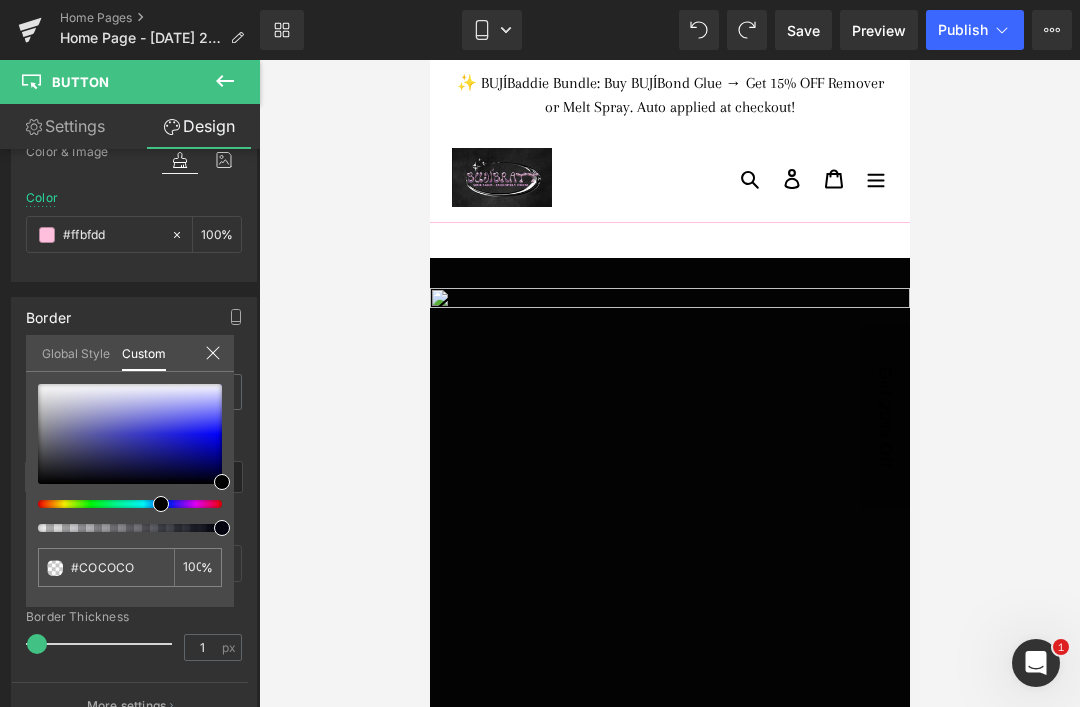 click on "Custom" at bounding box center [144, 353] 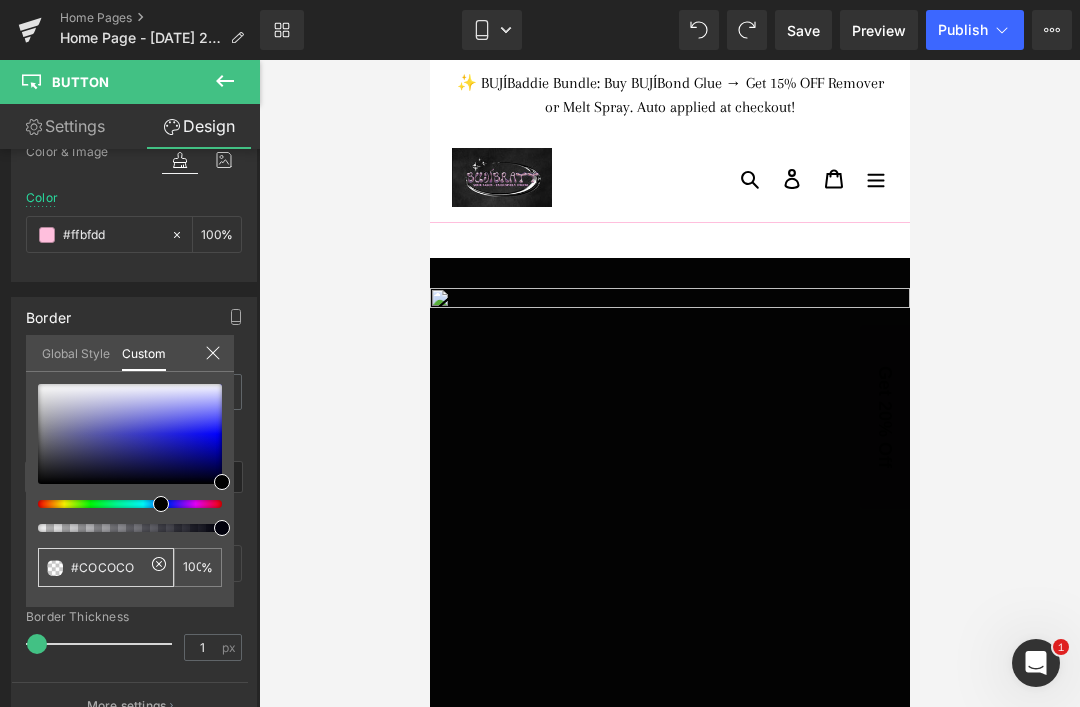 click on "#COCOCO" at bounding box center [108, 567] 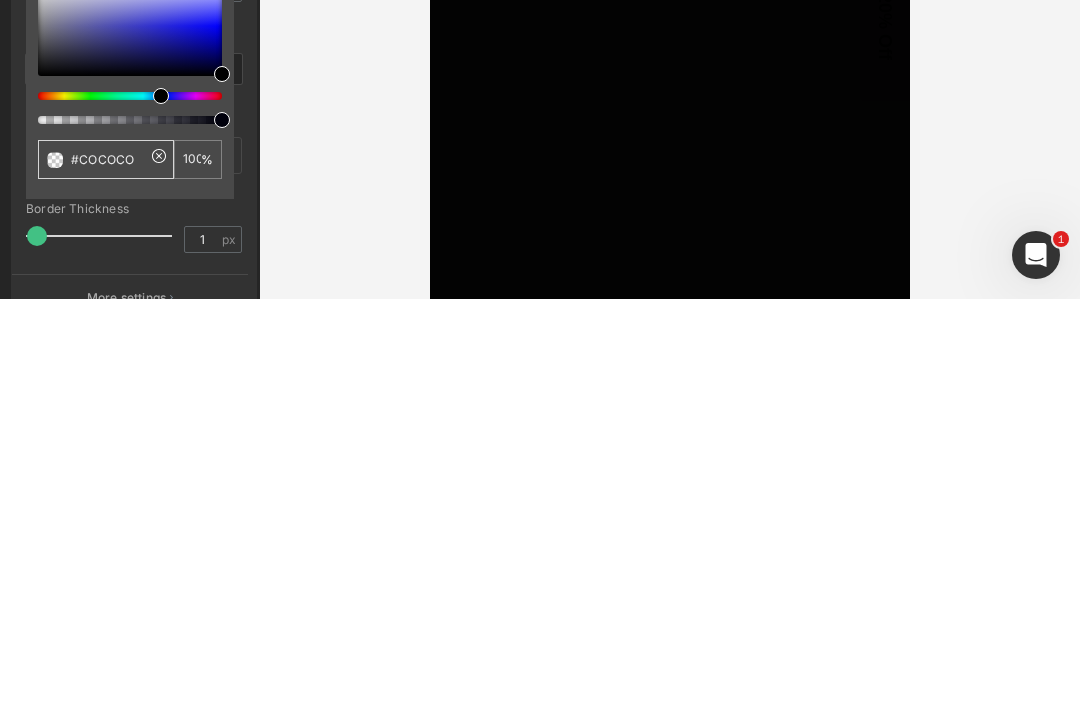 type on "#COCOC" 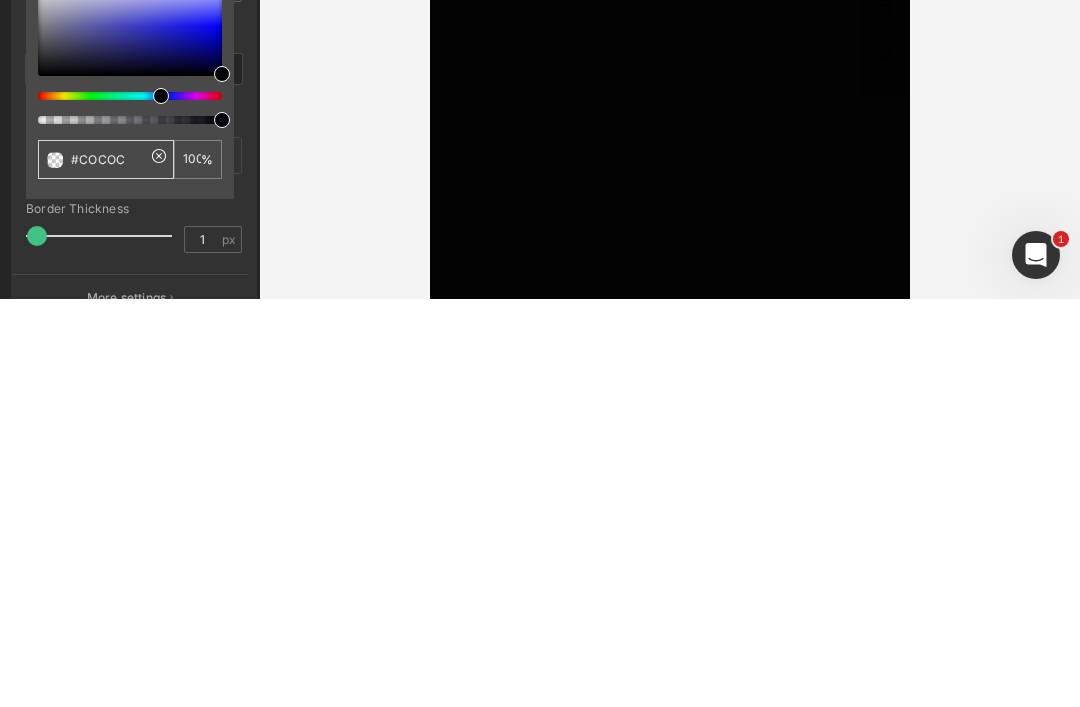 type on "#COCOC" 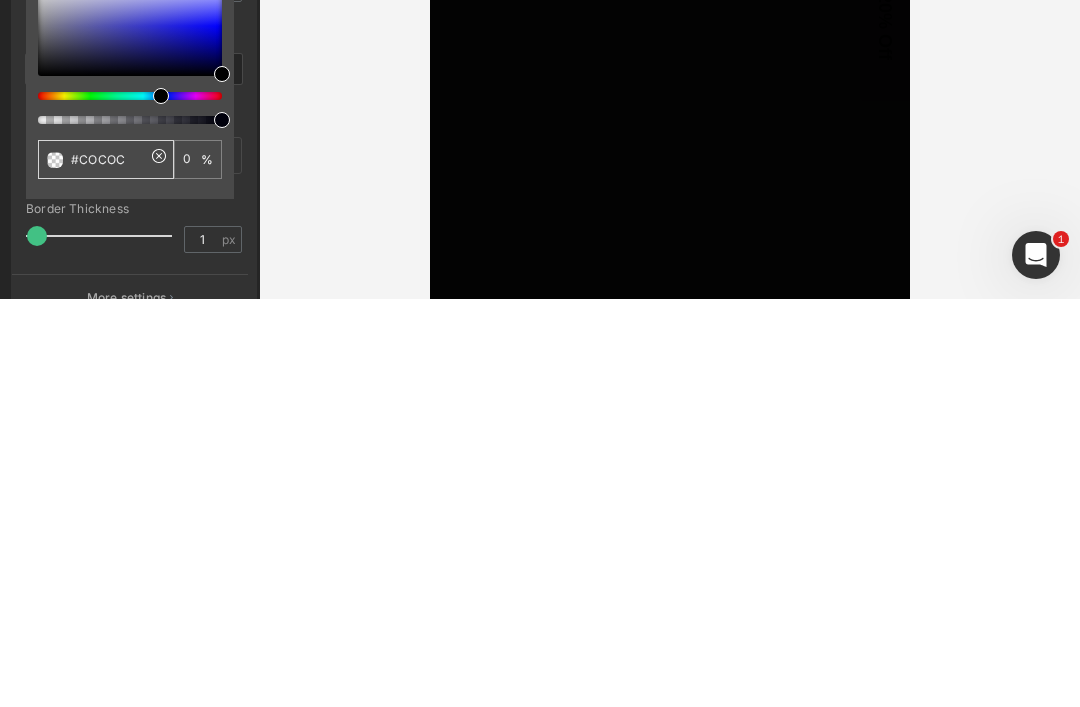 type on "#COCOCo" 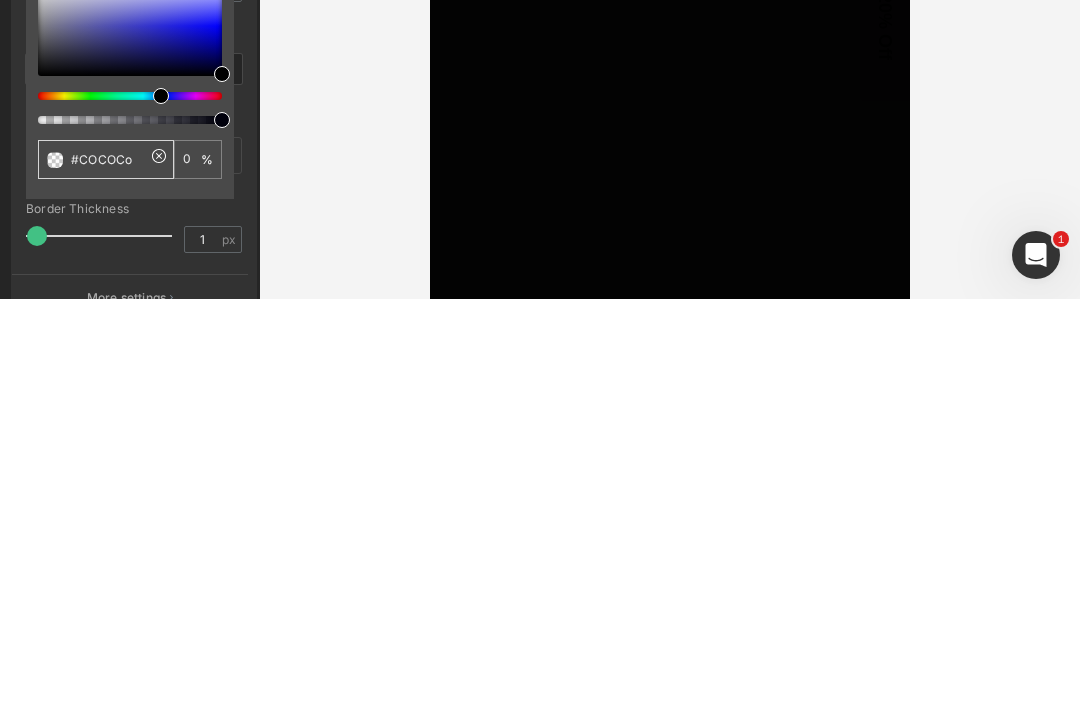 type on "#COCOCo" 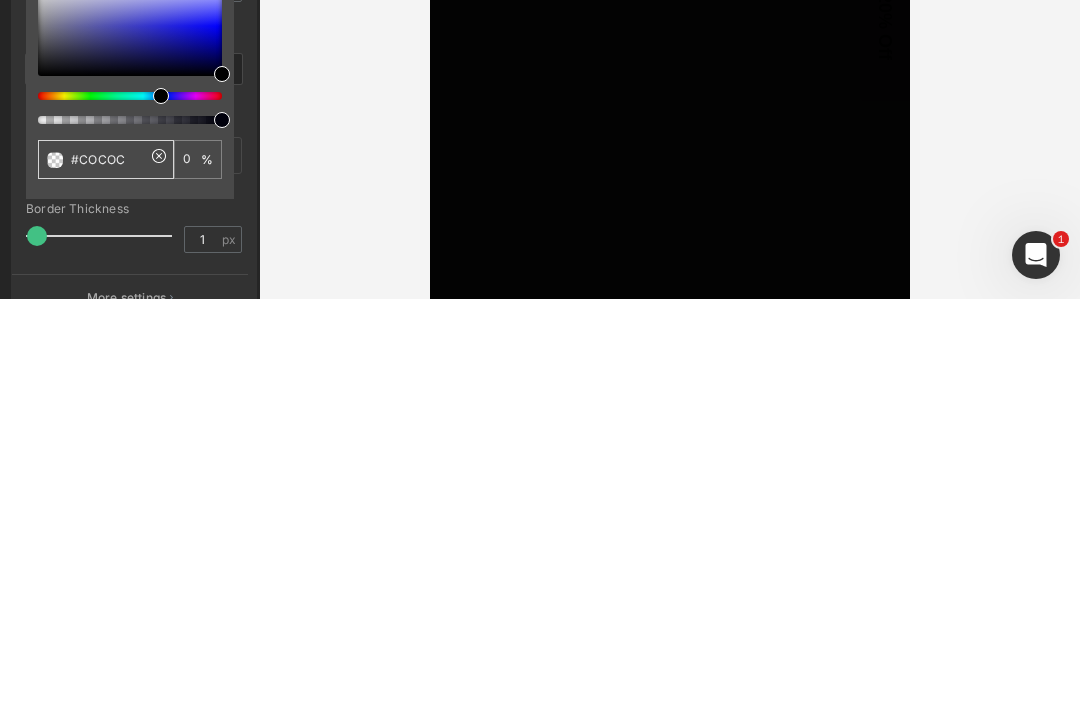 type on "#COCOC" 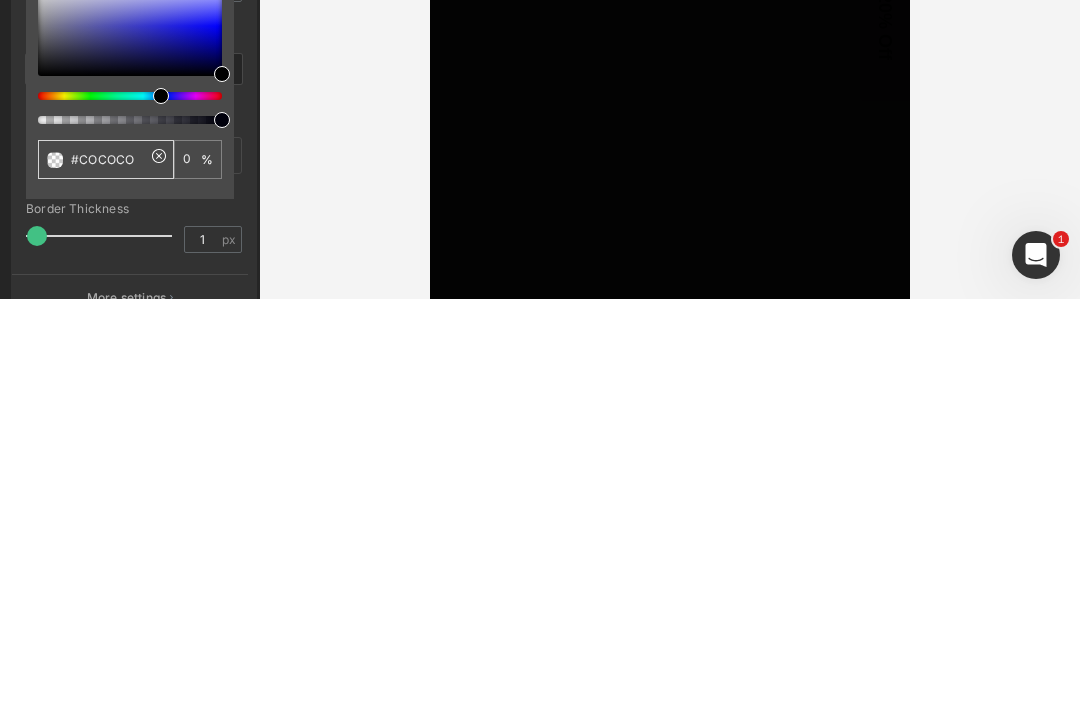 type on "#COCOCO" 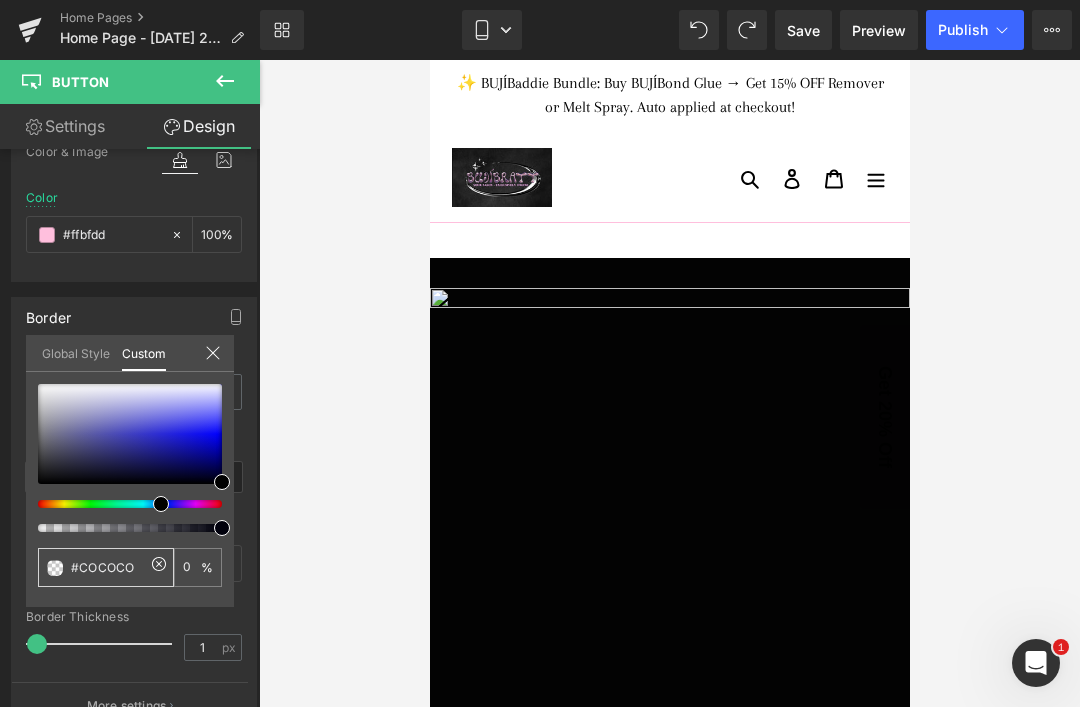 click at bounding box center [122, 528] 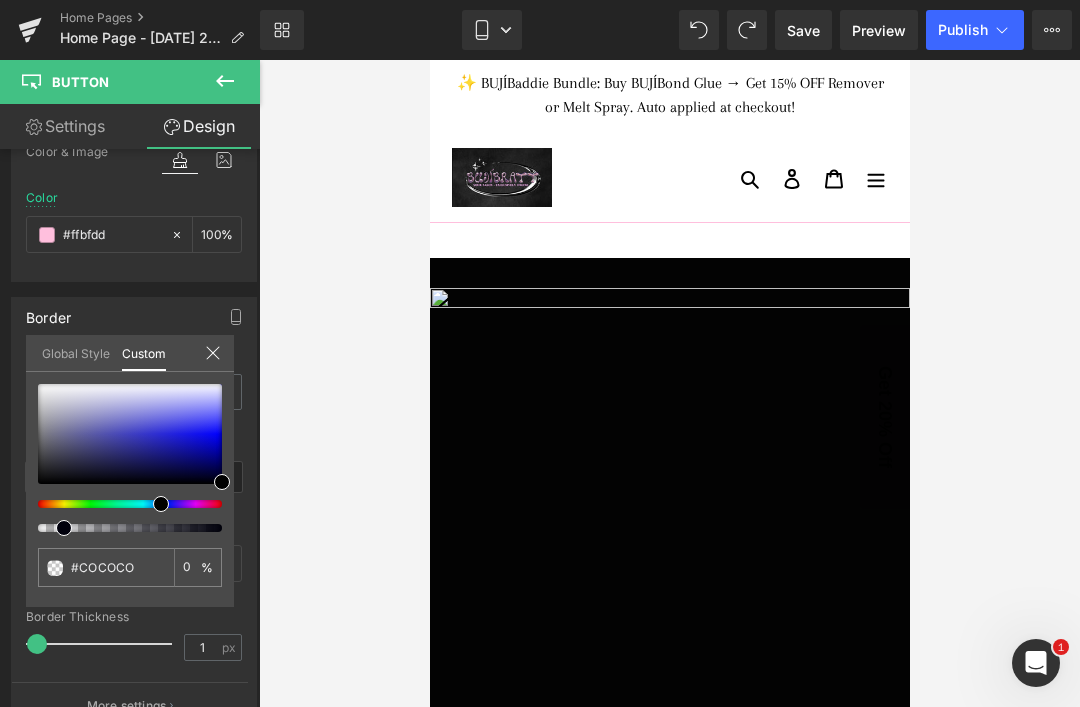 click at bounding box center (122, 528) 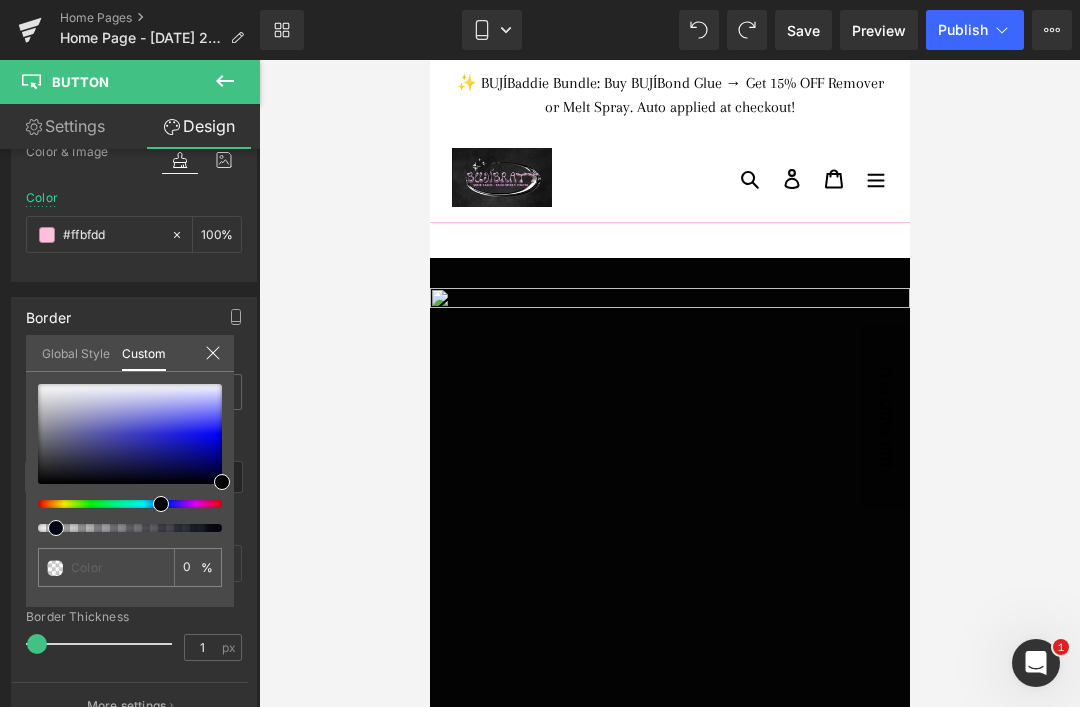 click at bounding box center (122, 528) 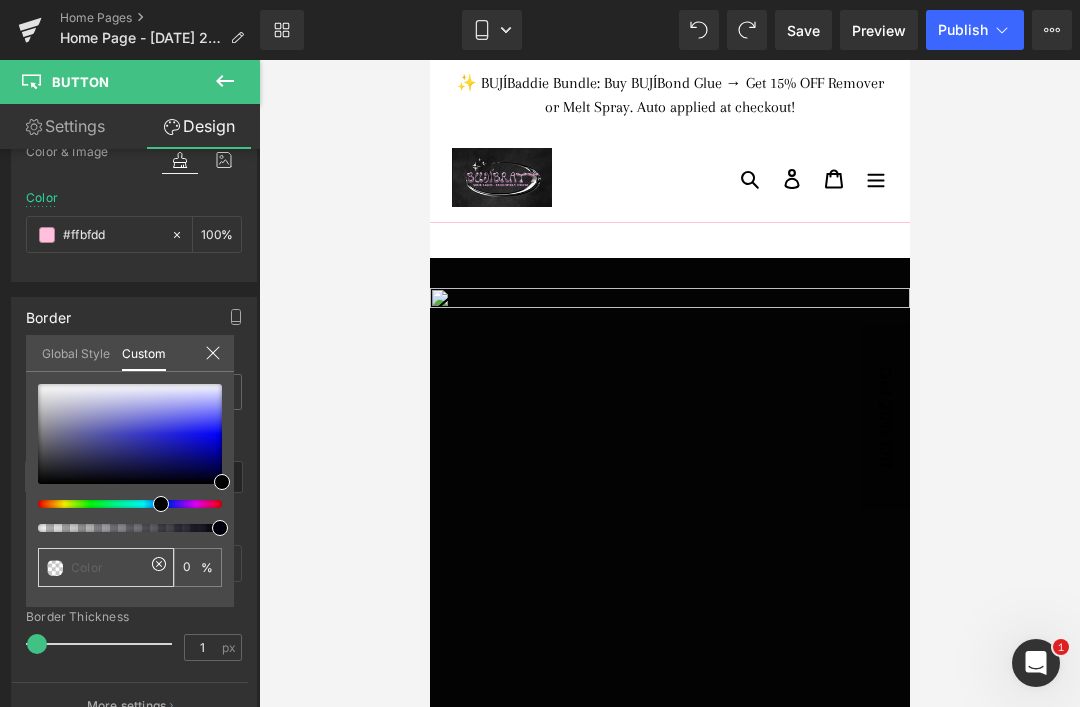 click at bounding box center [108, 567] 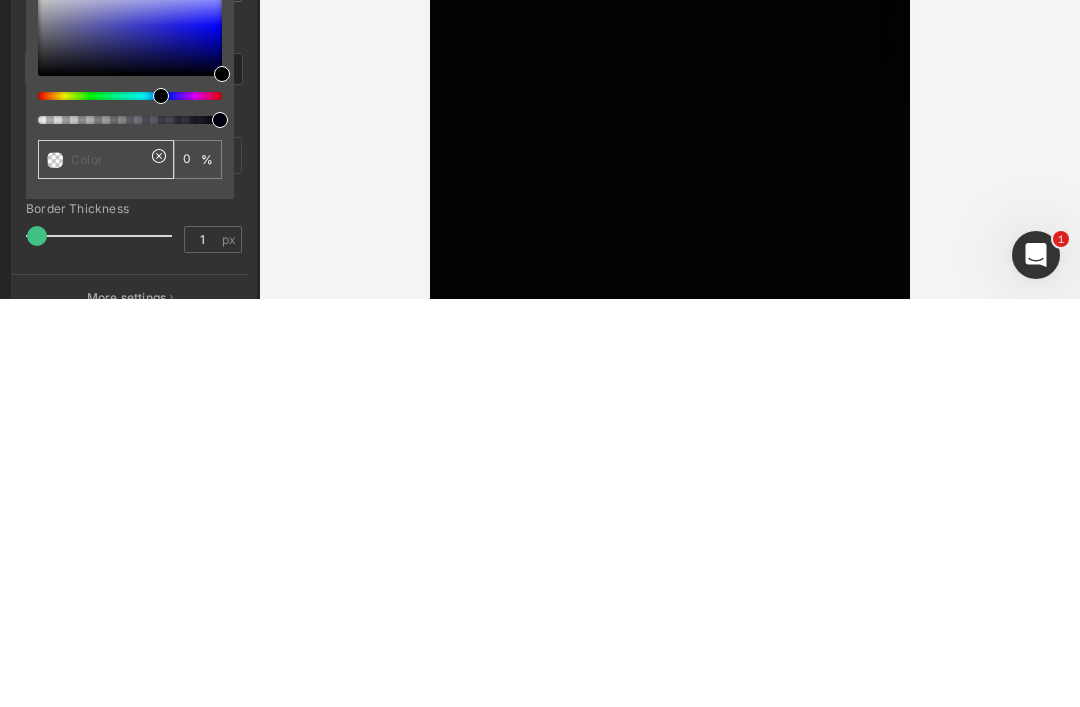 click at bounding box center (163, 564) 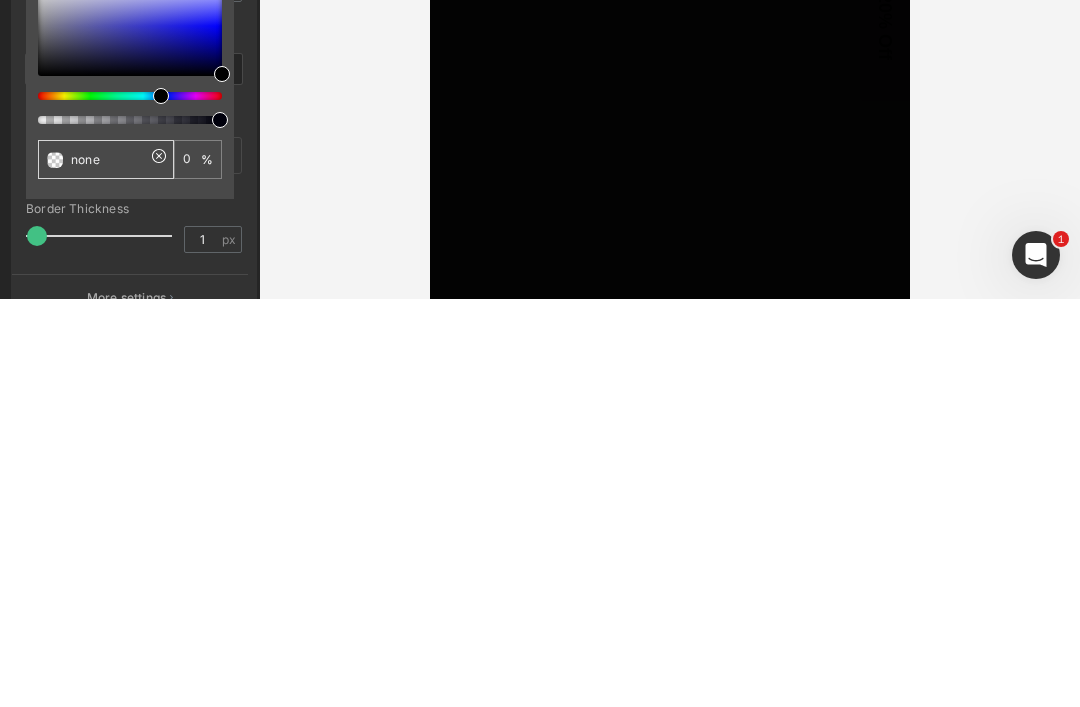 type 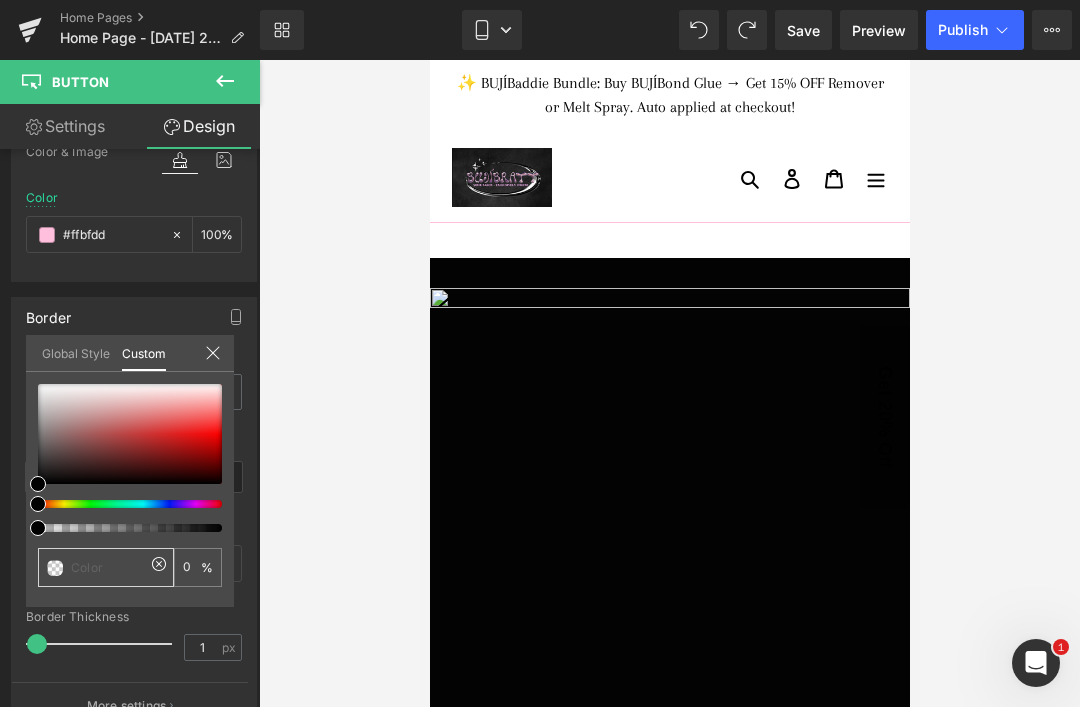 click at bounding box center (108, 567) 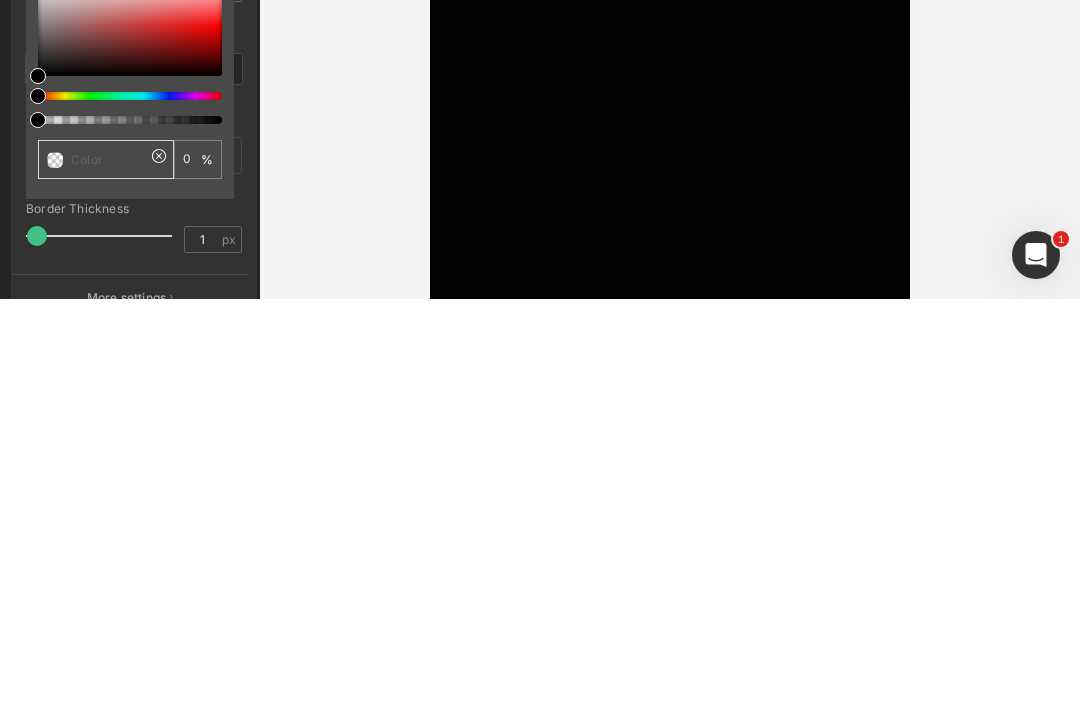 click at bounding box center [108, 567] 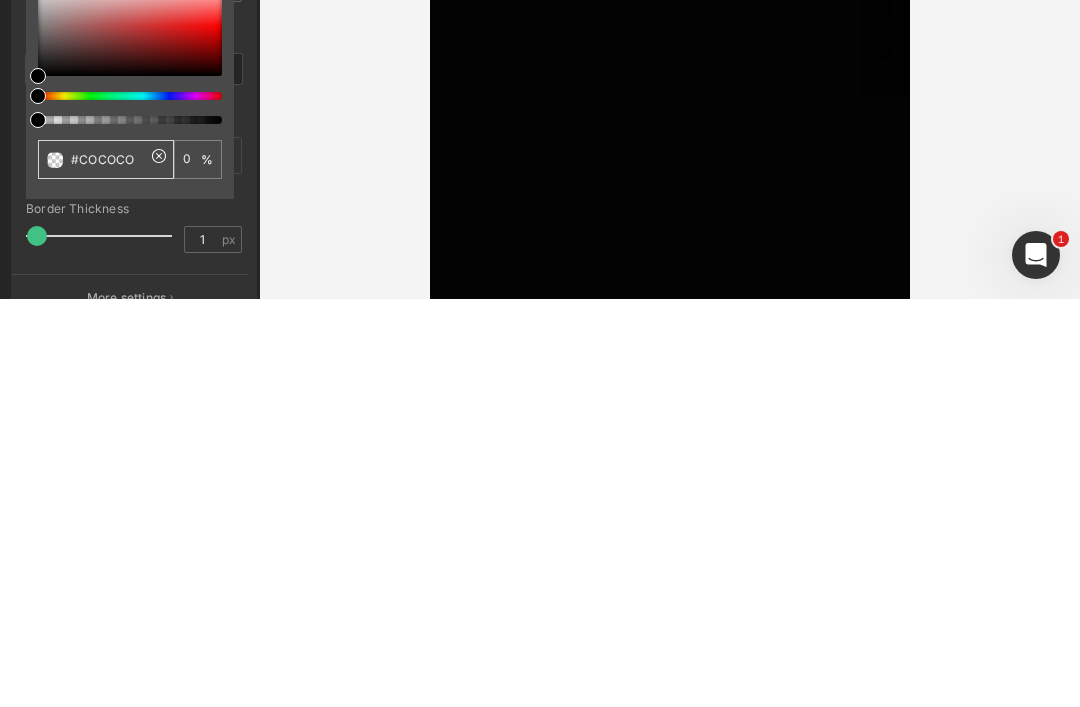 type on "#COCOCO" 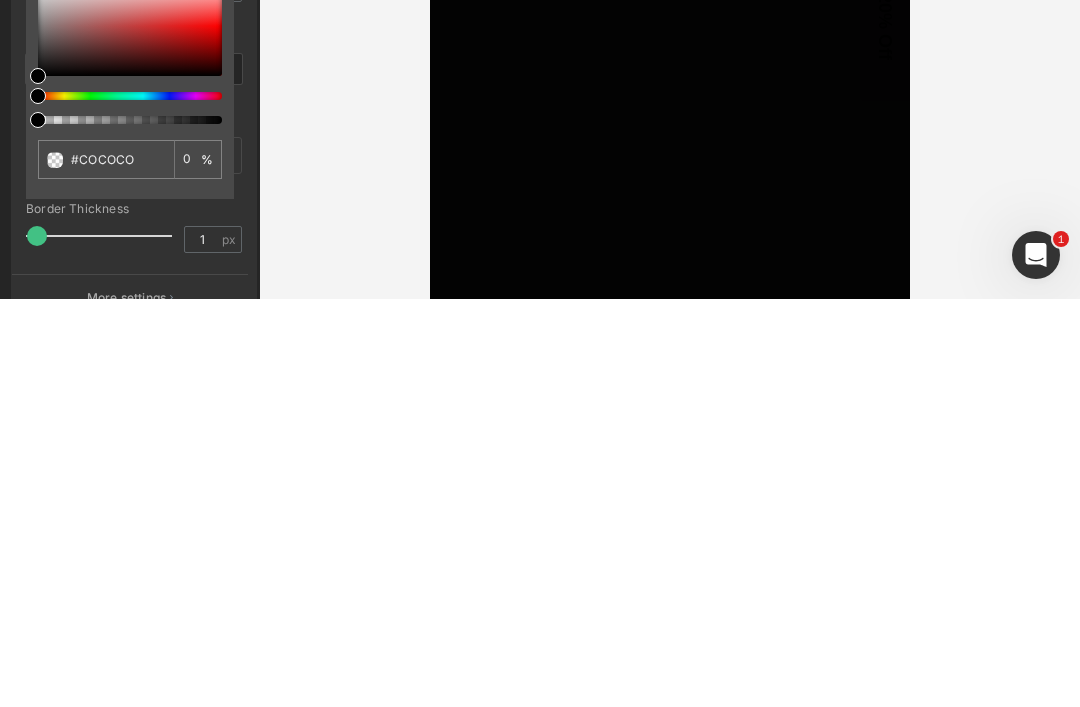 click at bounding box center (122, 528) 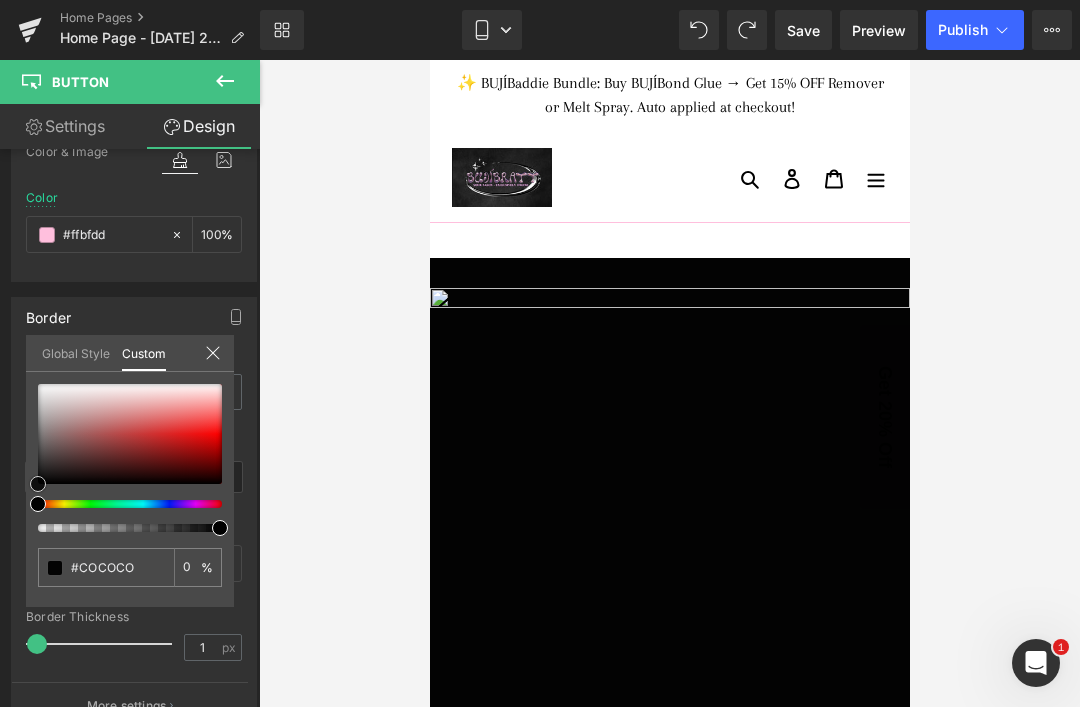 click at bounding box center [130, 434] 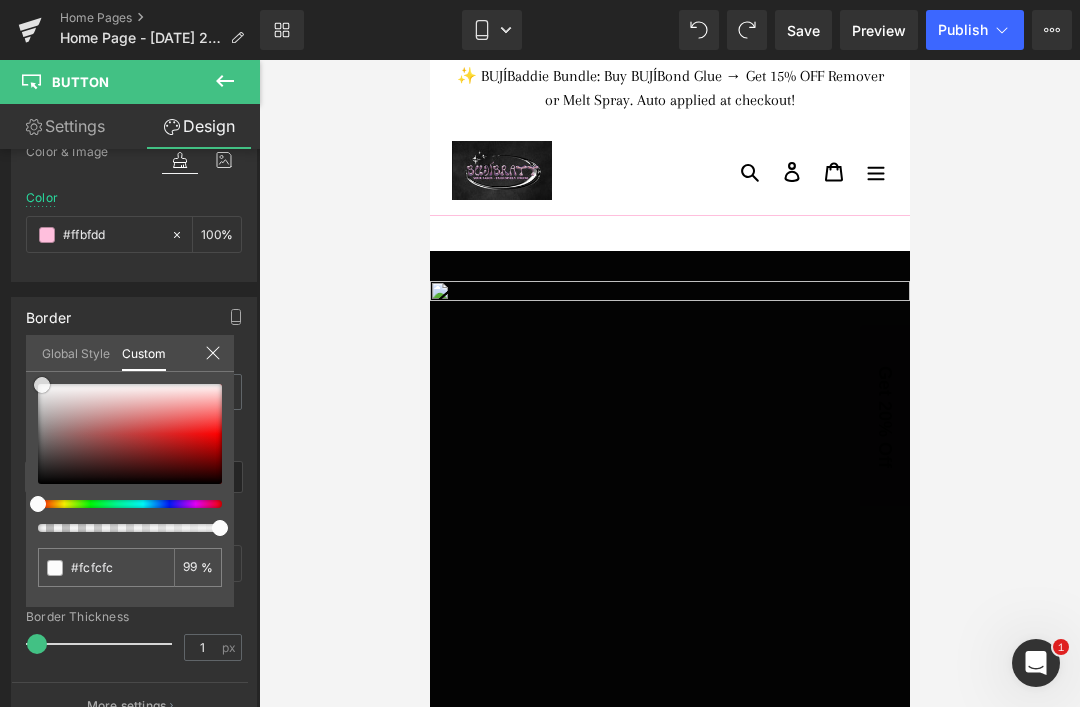 scroll, scrollTop: 11, scrollLeft: 0, axis: vertical 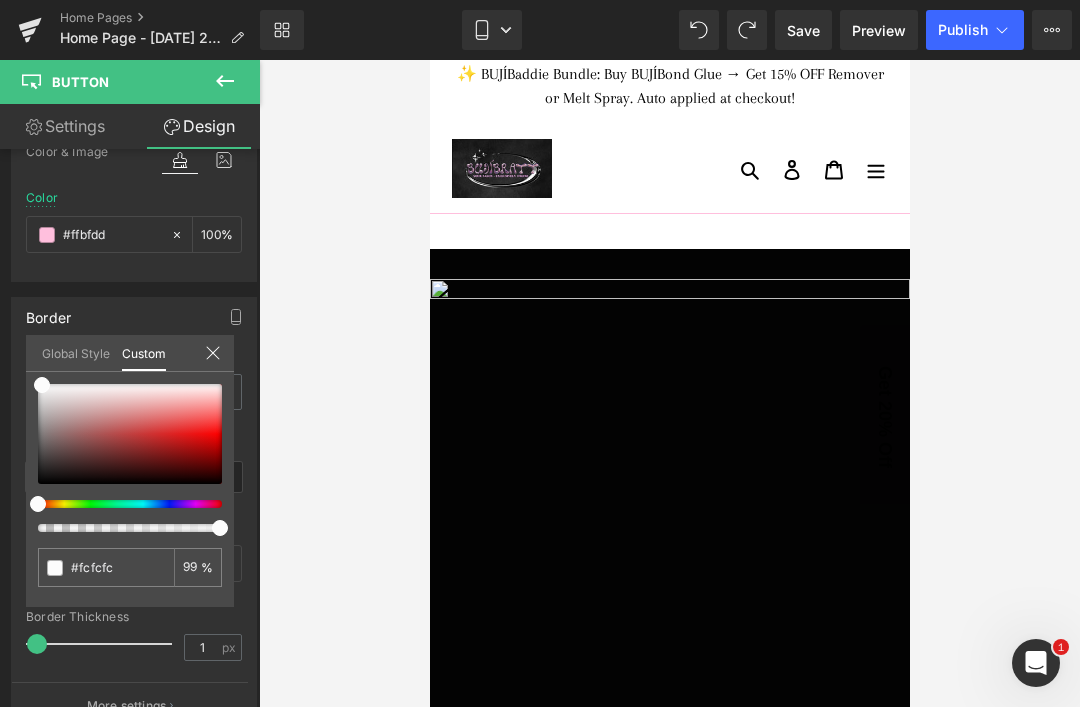 click 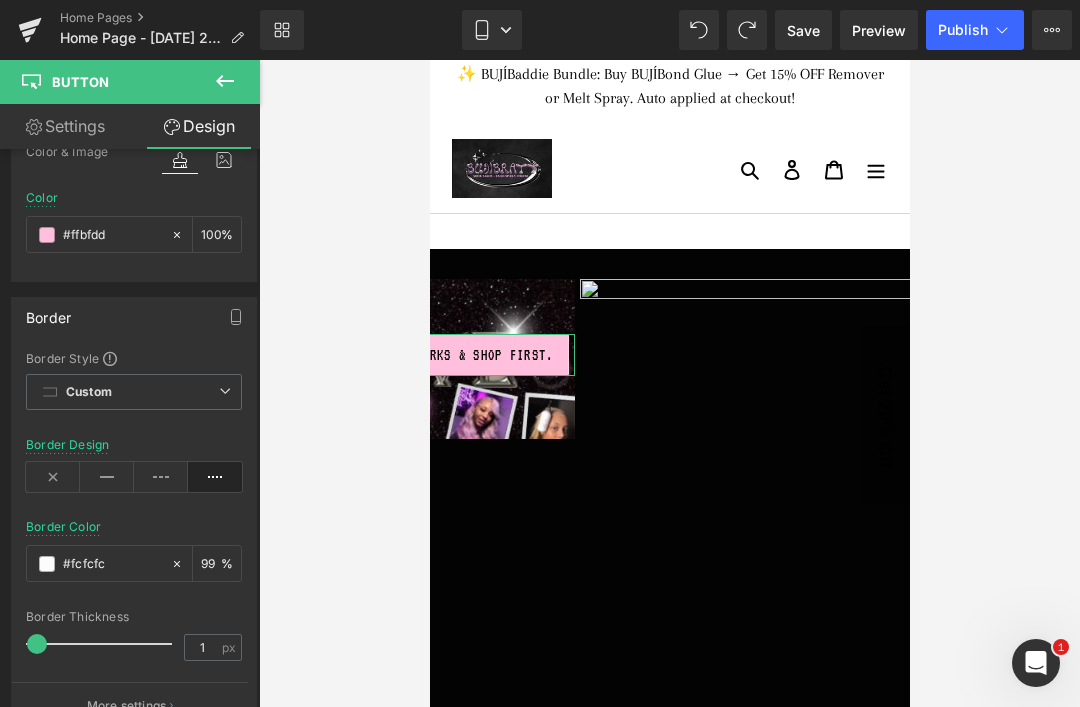 scroll, scrollTop: 9, scrollLeft: 0, axis: vertical 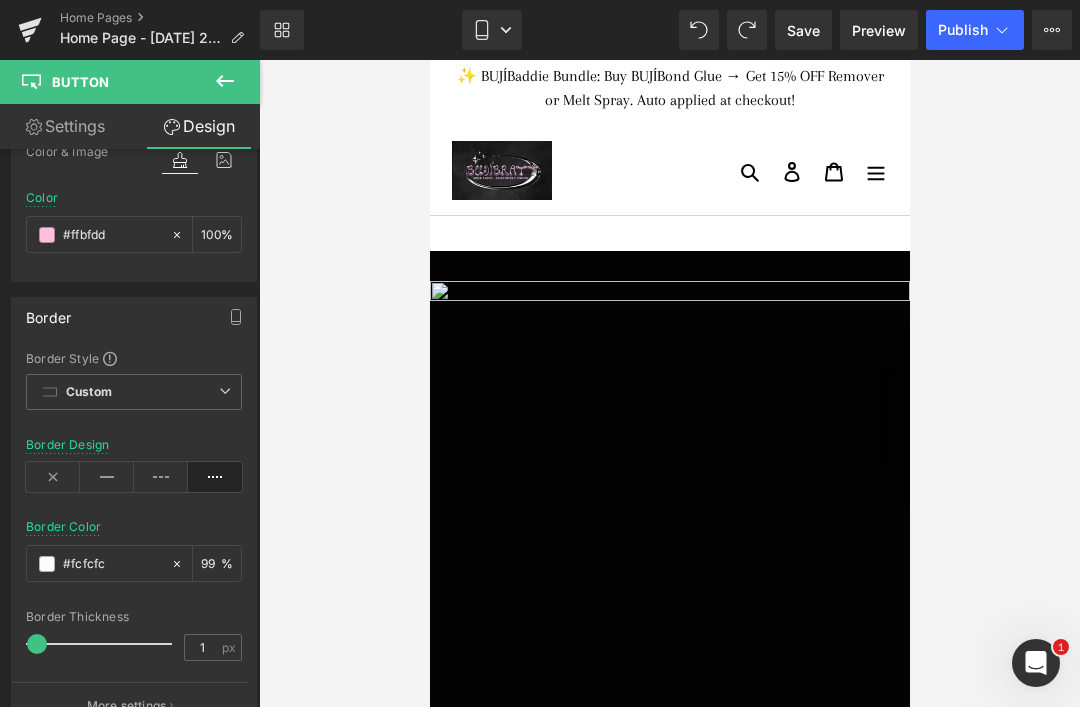 click at bounding box center (107, 477) 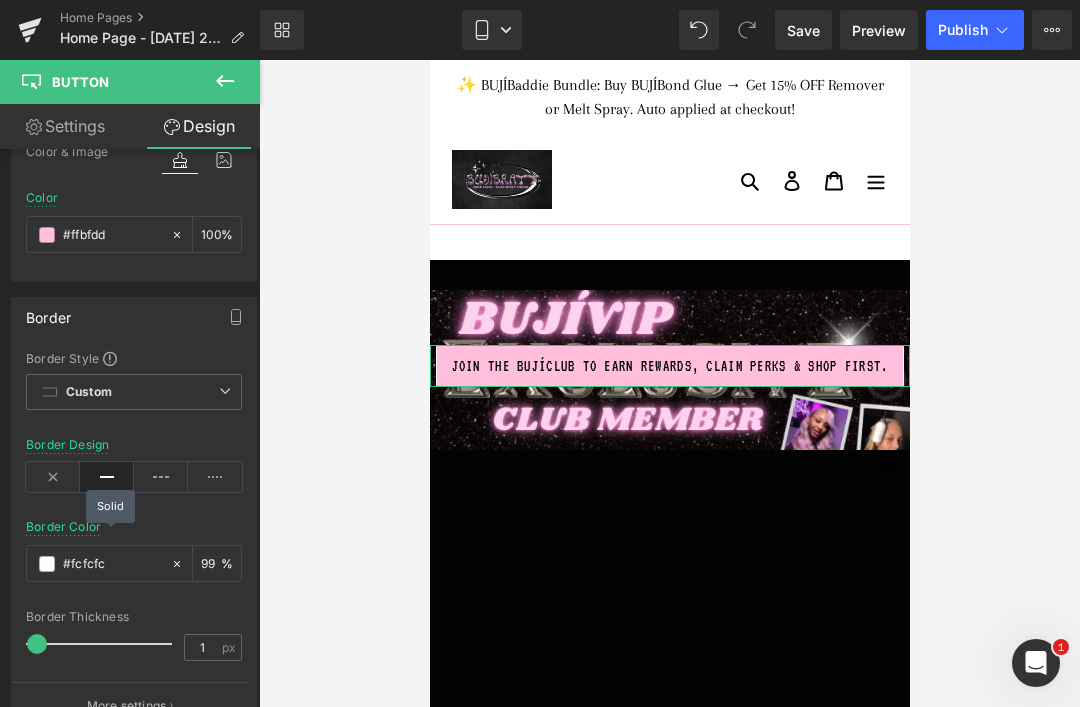 scroll, scrollTop: 0, scrollLeft: 0, axis: both 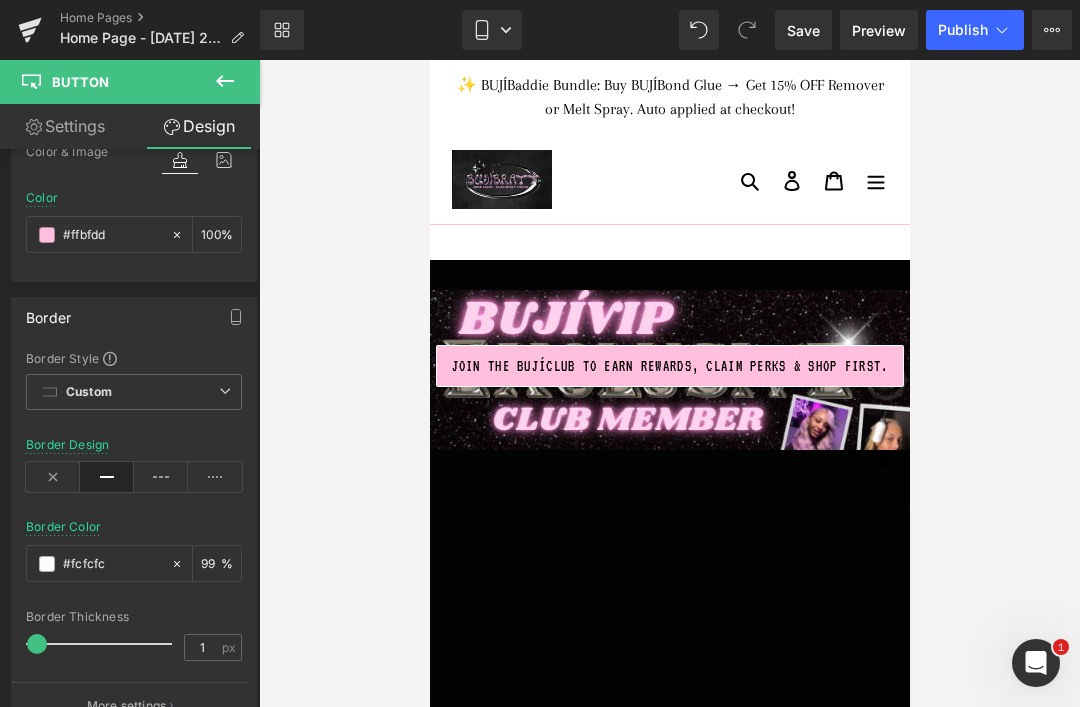click at bounding box center [669, 383] 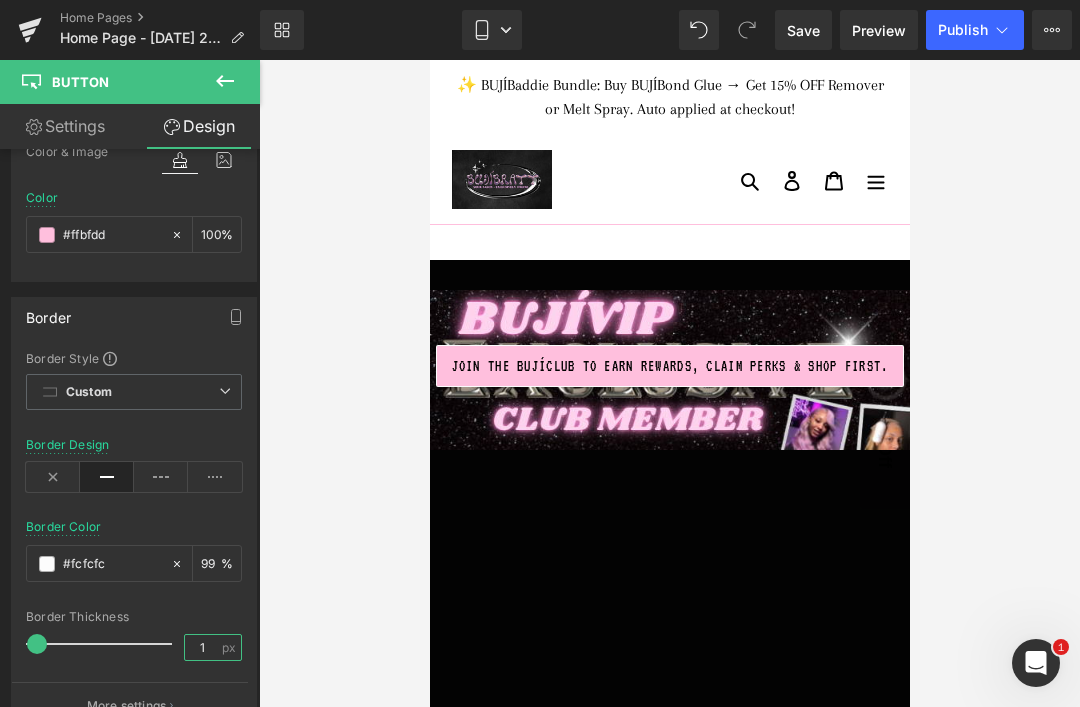 click on "1" at bounding box center (202, 647) 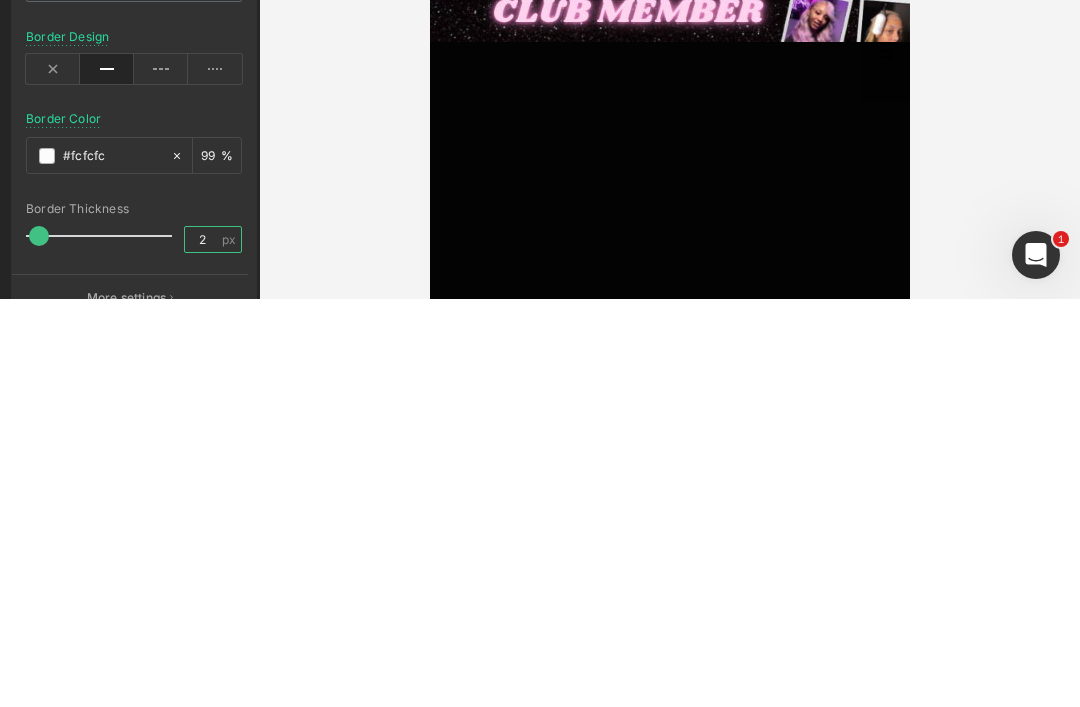 scroll, scrollTop: 0, scrollLeft: 0, axis: both 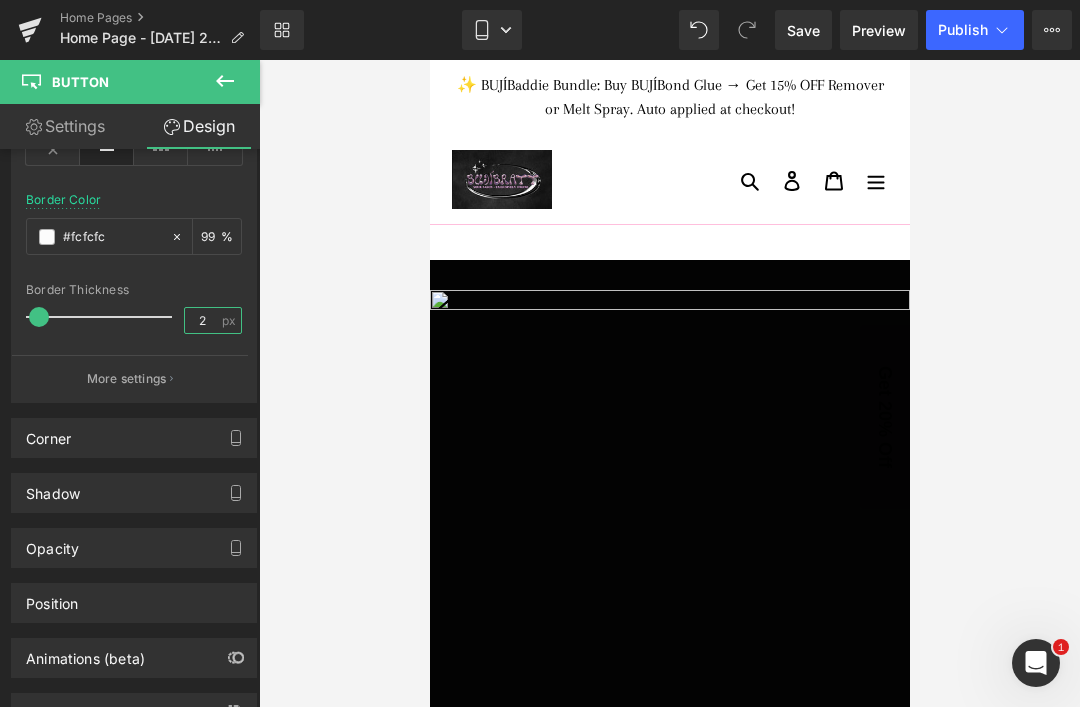 type on "2" 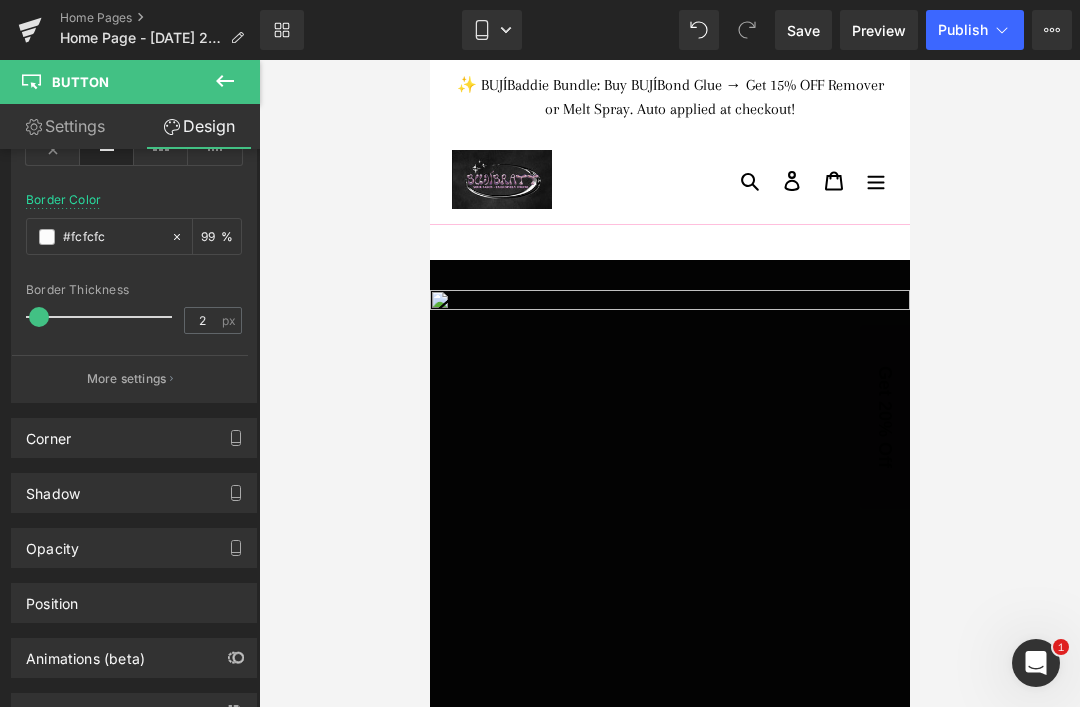click on "Corner" at bounding box center [48, 433] 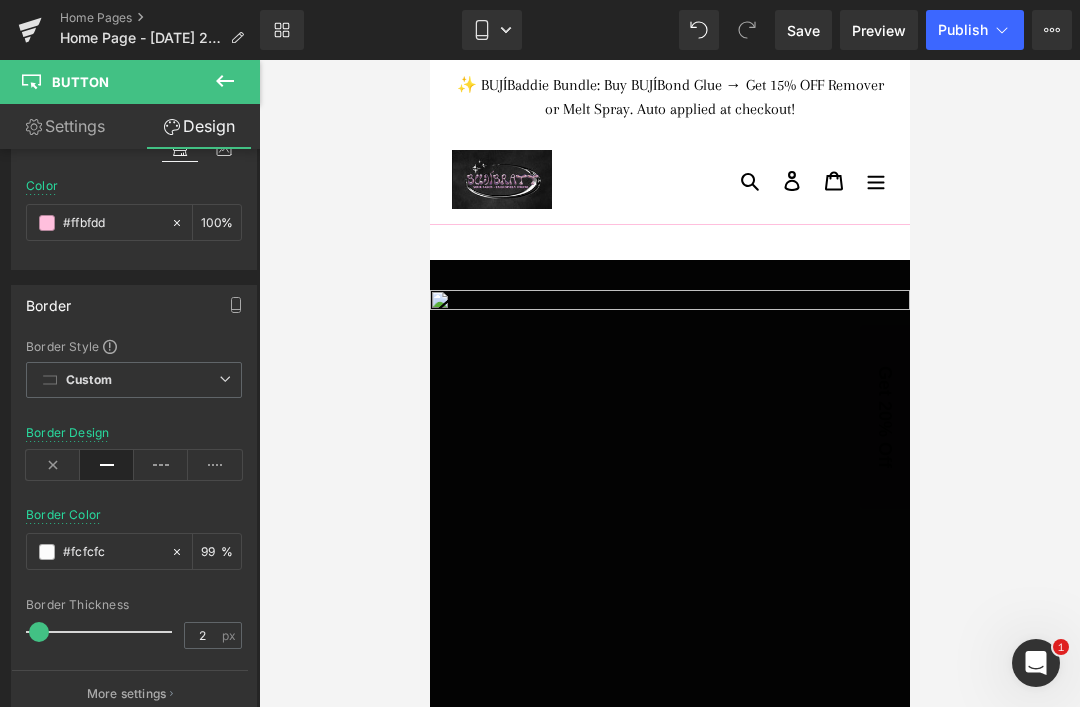 scroll, scrollTop: 88, scrollLeft: 0, axis: vertical 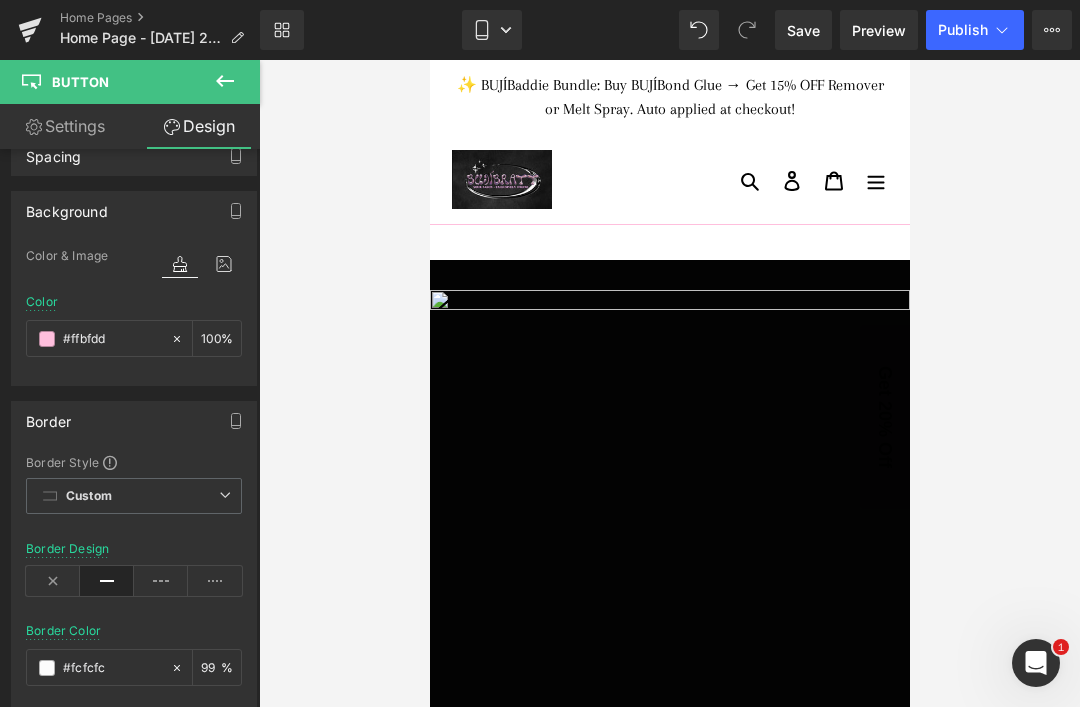 click on "Border" at bounding box center [134, 421] 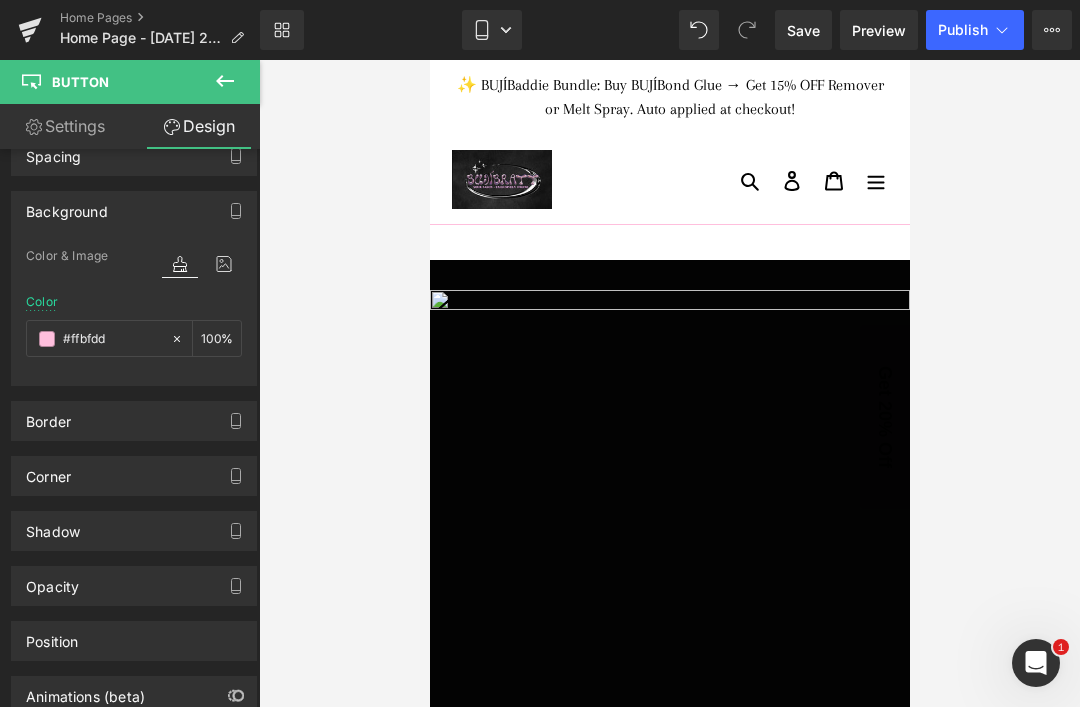 click on "Background" at bounding box center (67, 206) 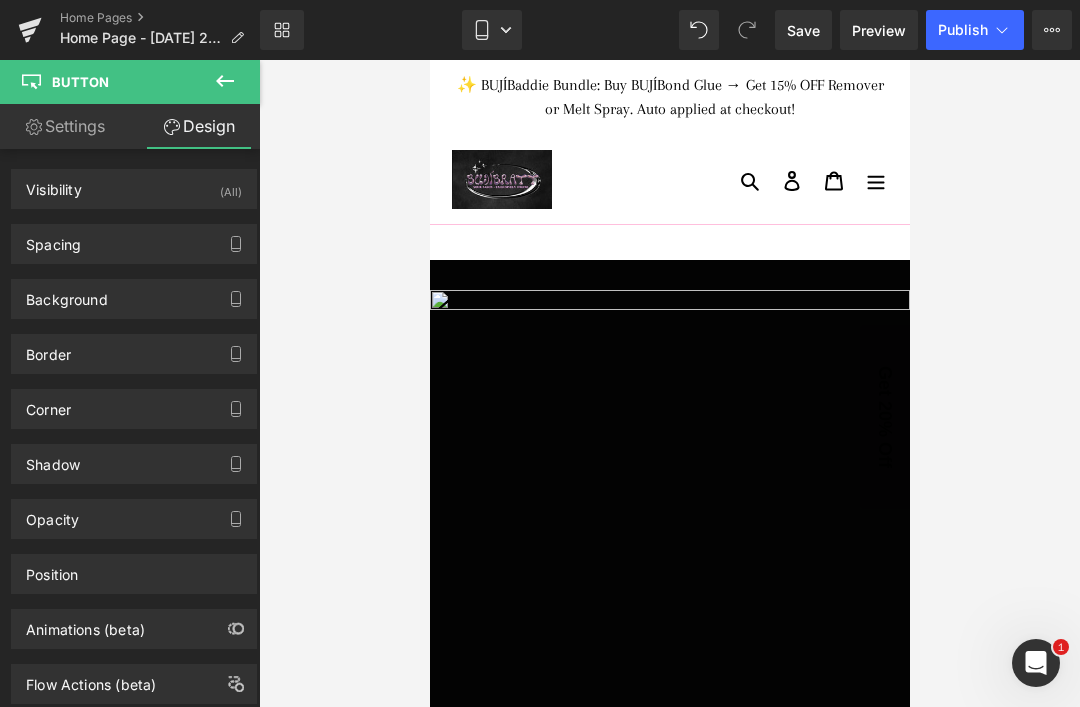 click on "Corner" at bounding box center [48, 404] 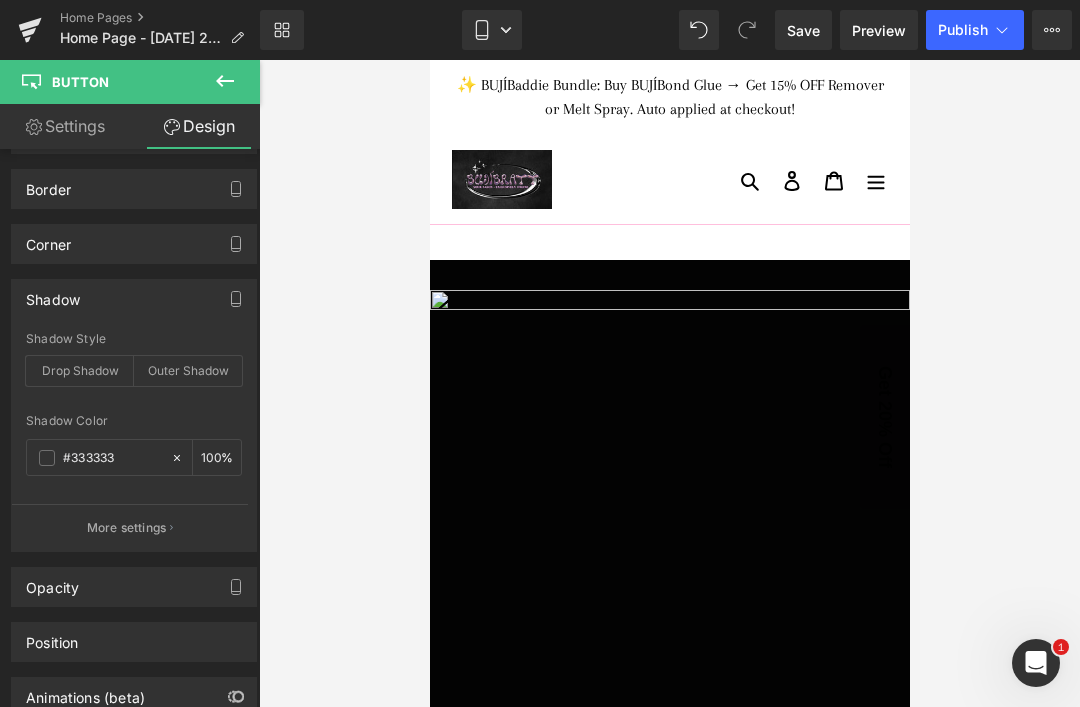 scroll, scrollTop: 164, scrollLeft: 0, axis: vertical 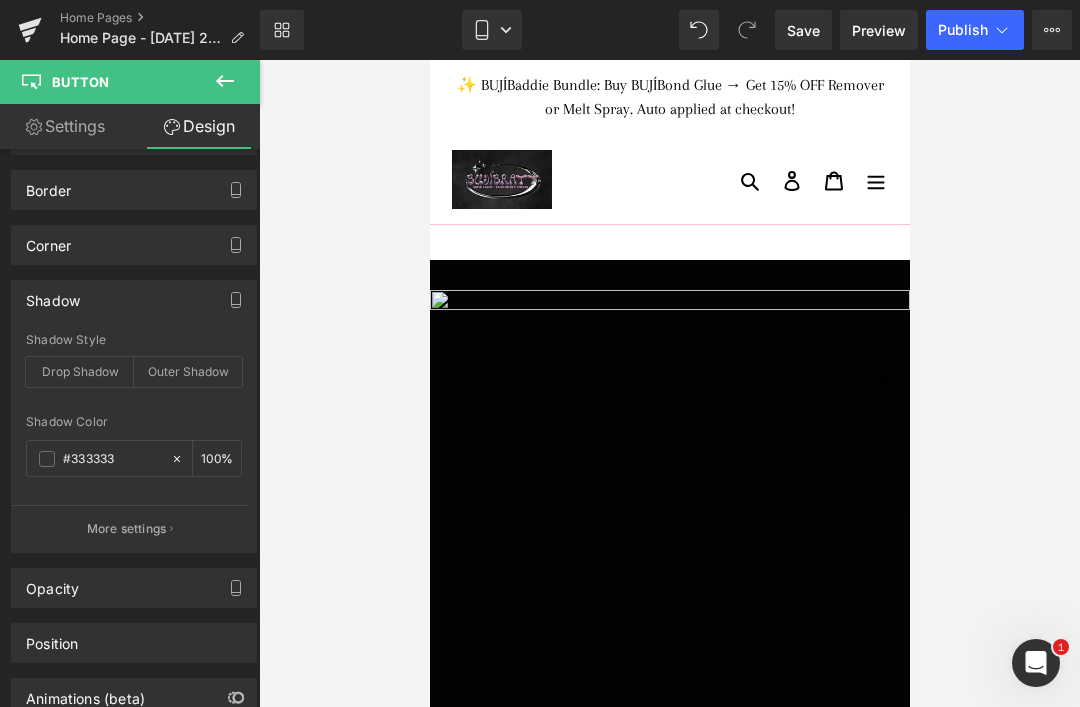 click on "Outer Shadow" at bounding box center [188, 372] 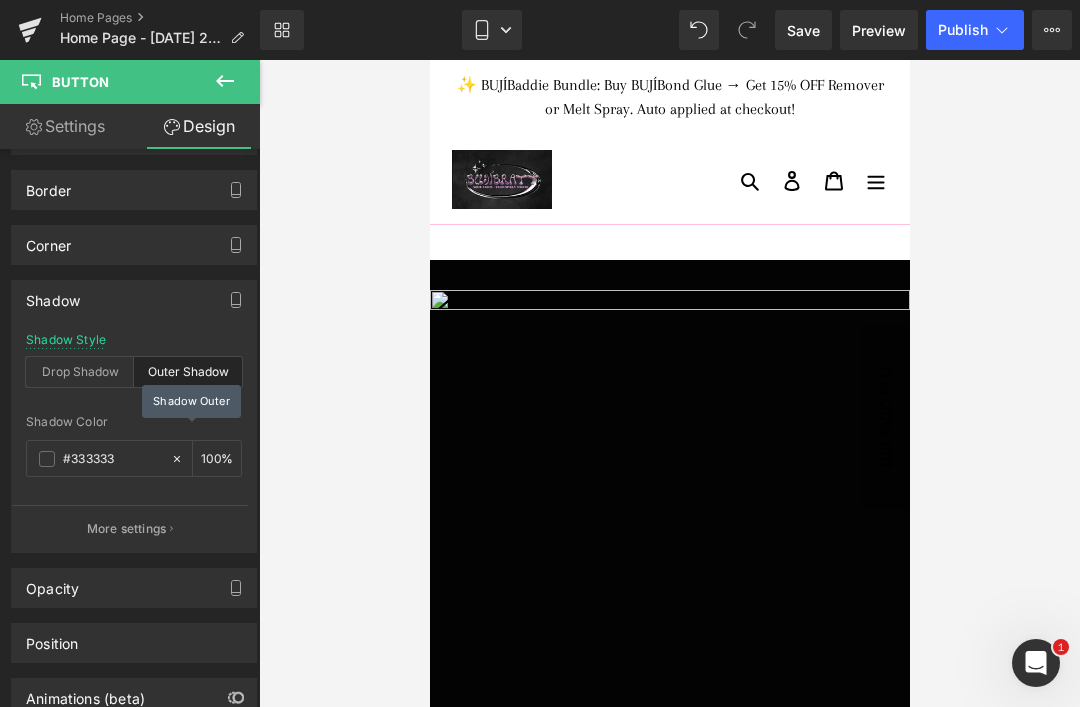 scroll, scrollTop: 0, scrollLeft: 0, axis: both 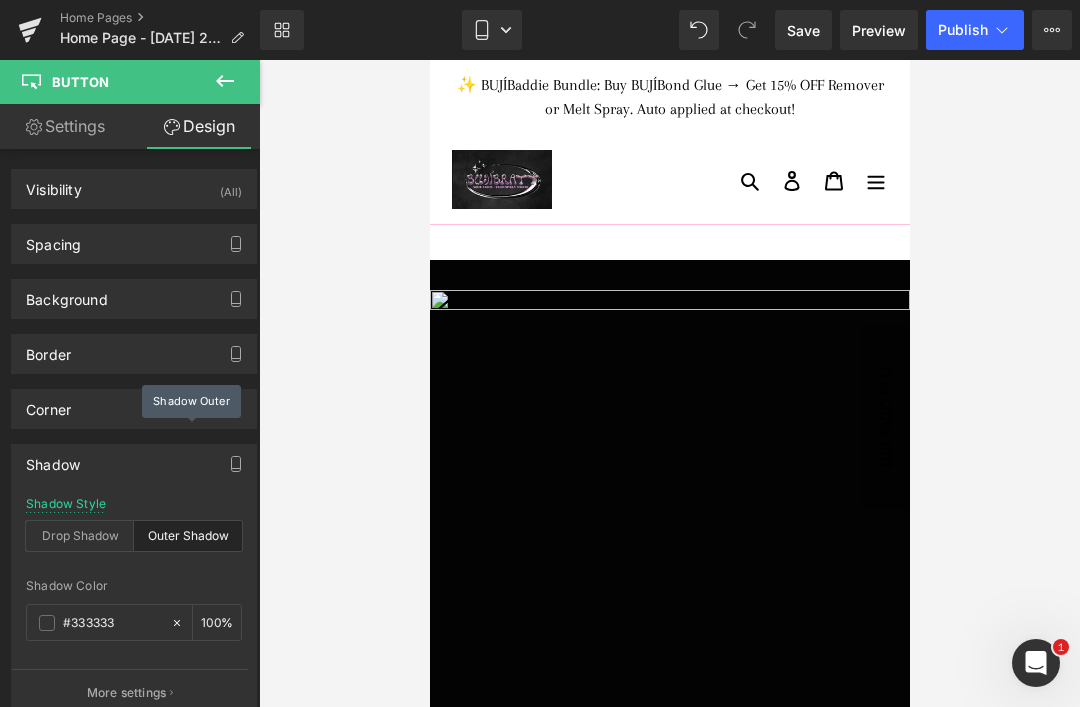 click at bounding box center (225, 82) 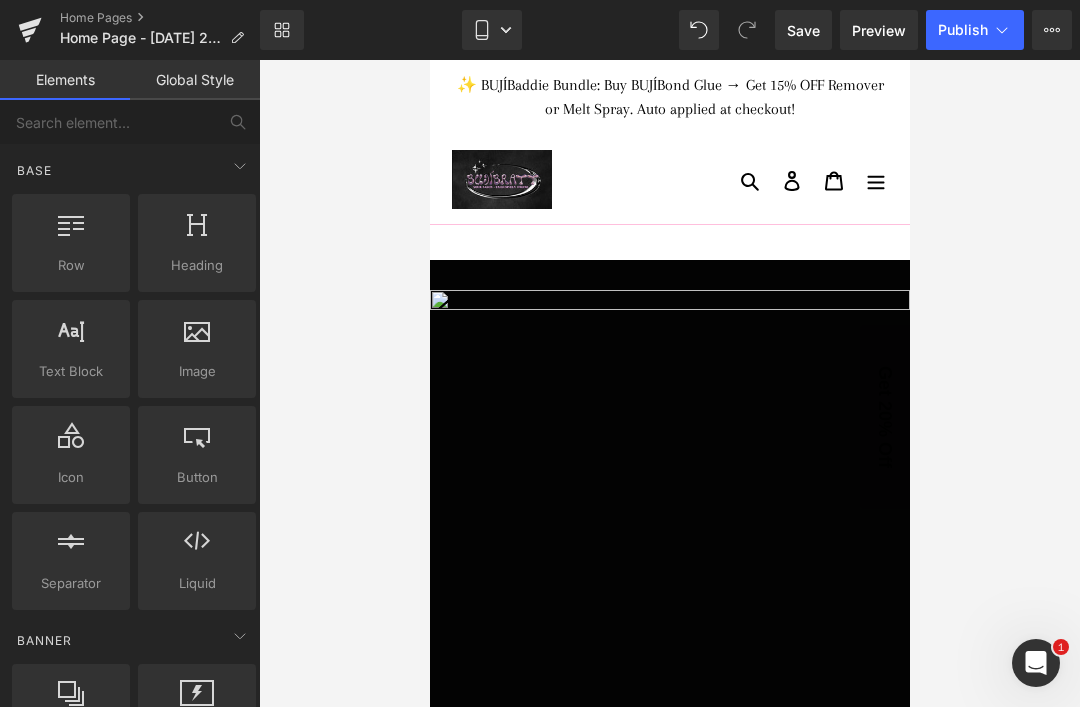 click on "Save" at bounding box center (803, 30) 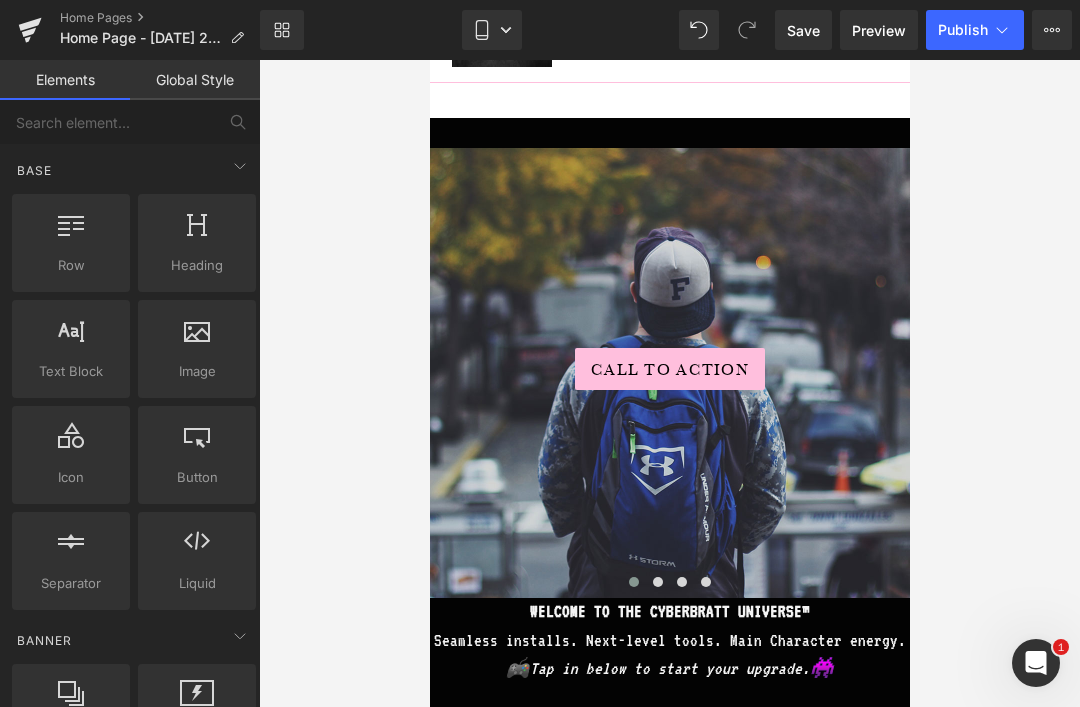 scroll, scrollTop: 143, scrollLeft: 0, axis: vertical 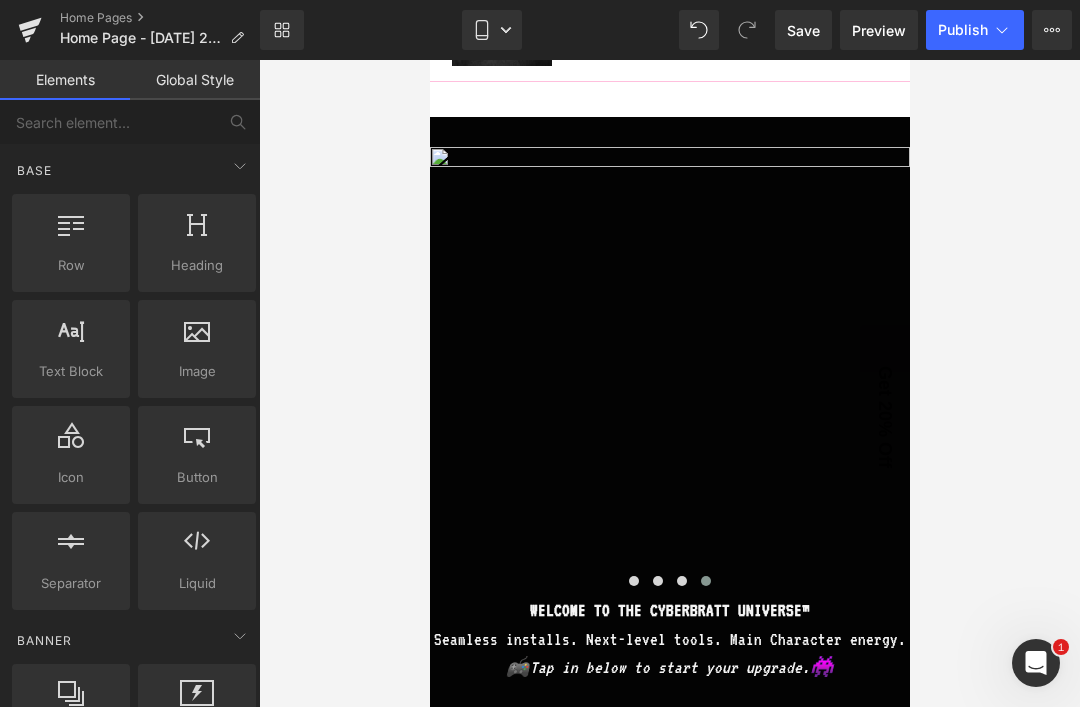click on "Save" at bounding box center (803, 30) 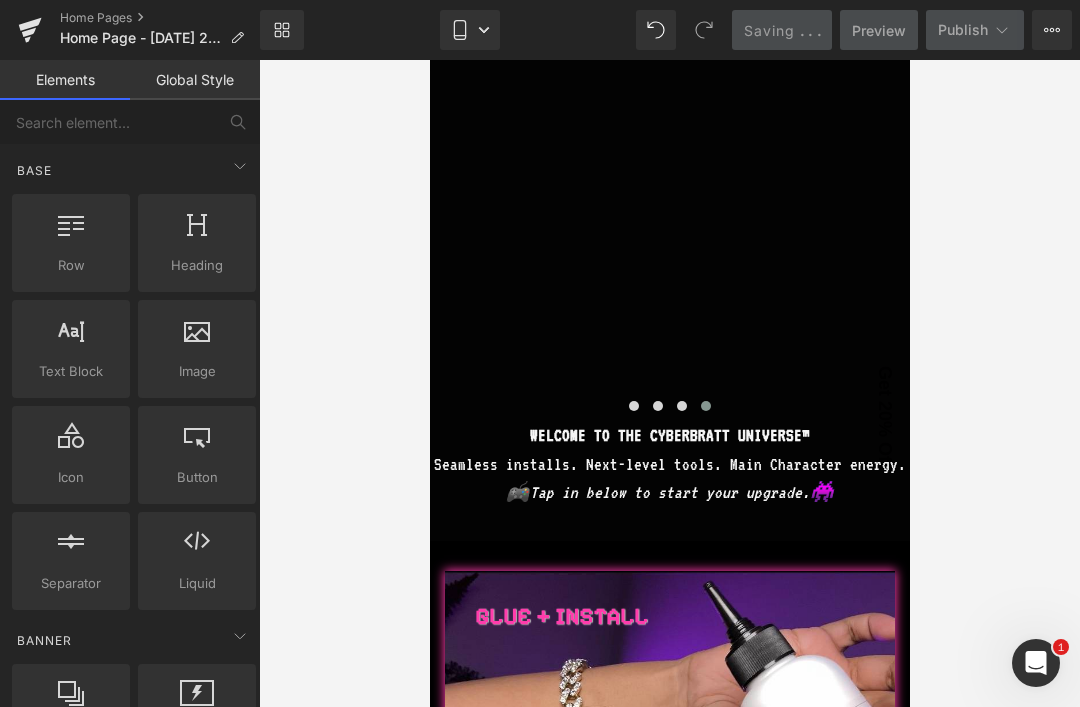 scroll, scrollTop: 147, scrollLeft: 0, axis: vertical 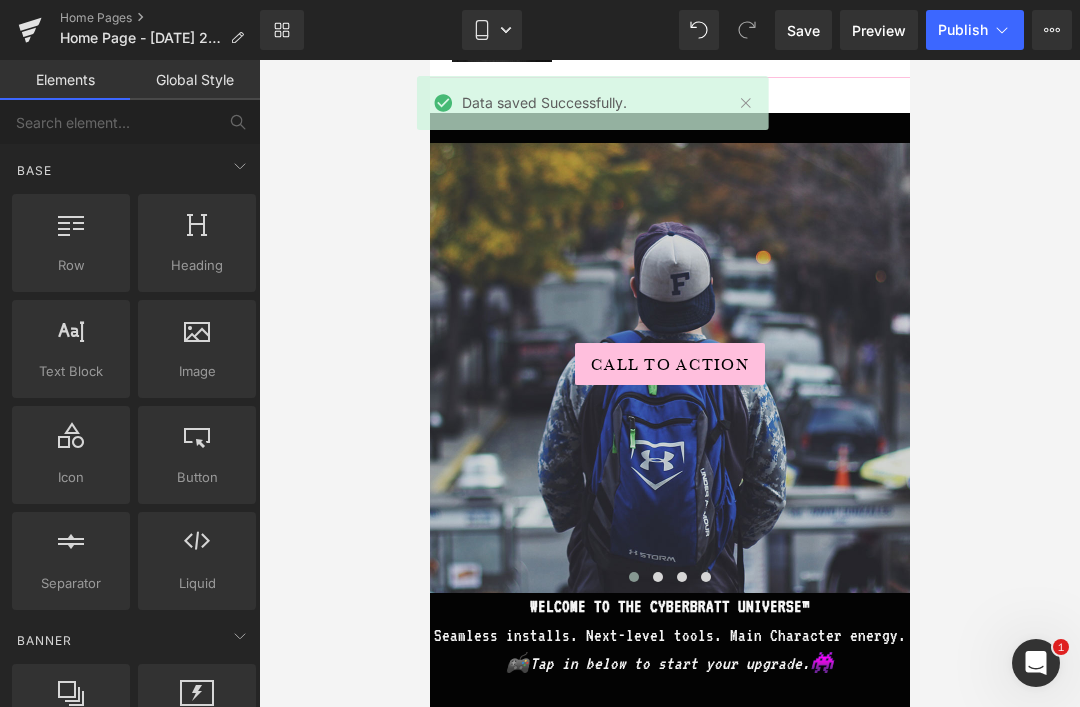 click at bounding box center [669, 368] 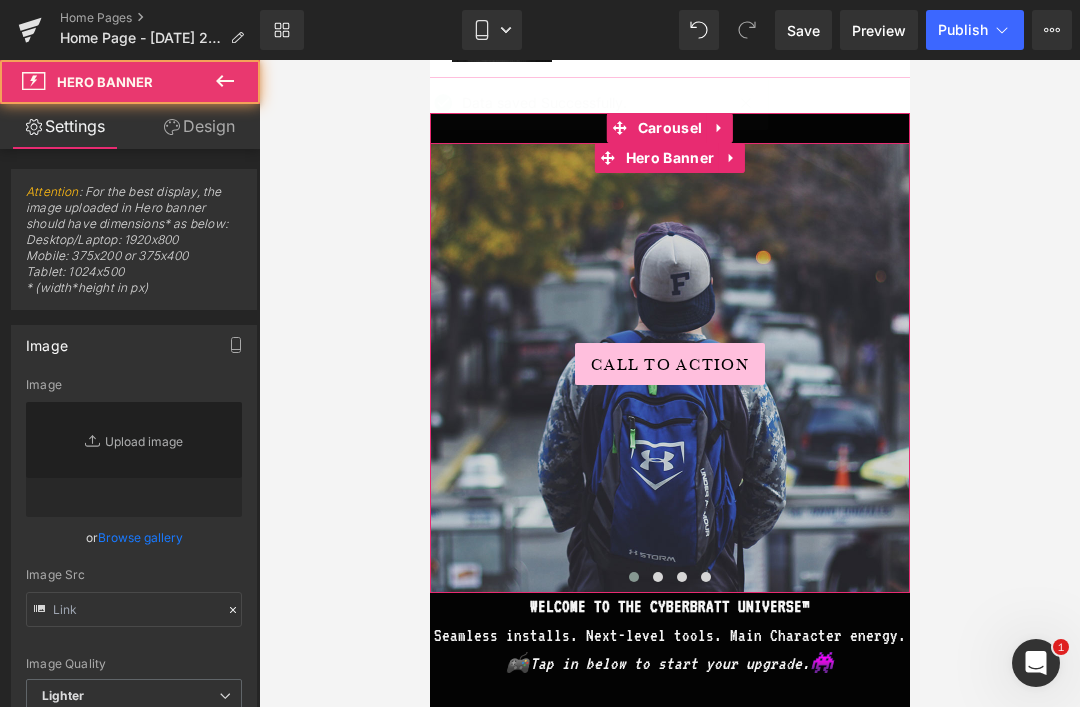 type on "[URL][DOMAIN_NAME]" 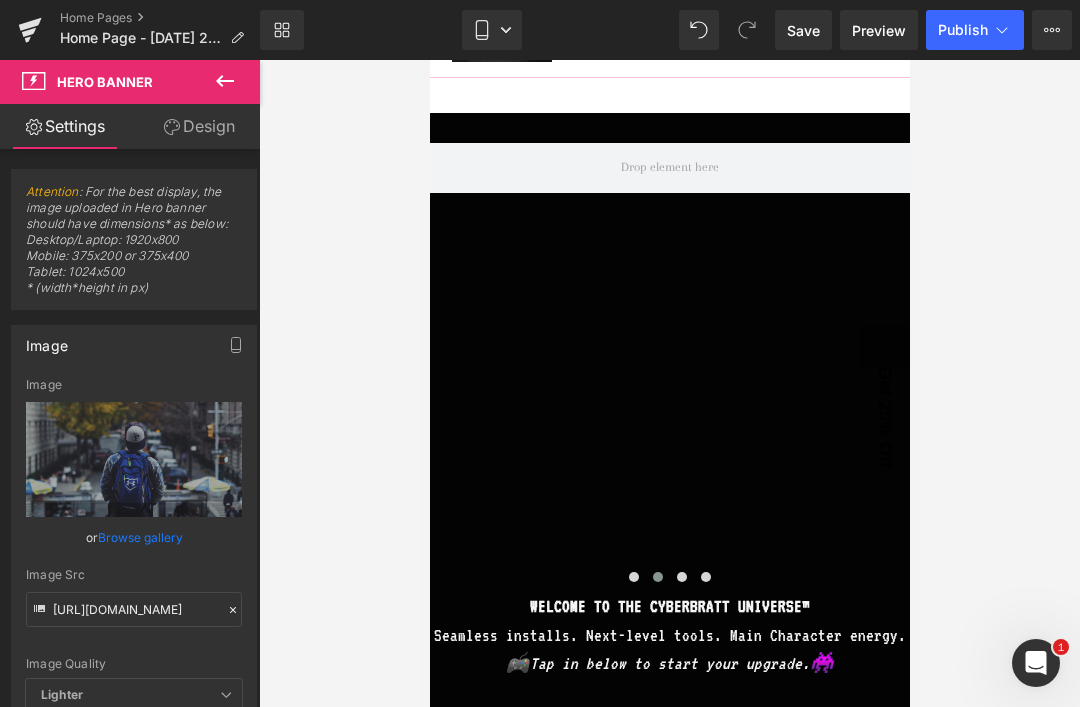 click on "Replace Image" at bounding box center (0, 0) 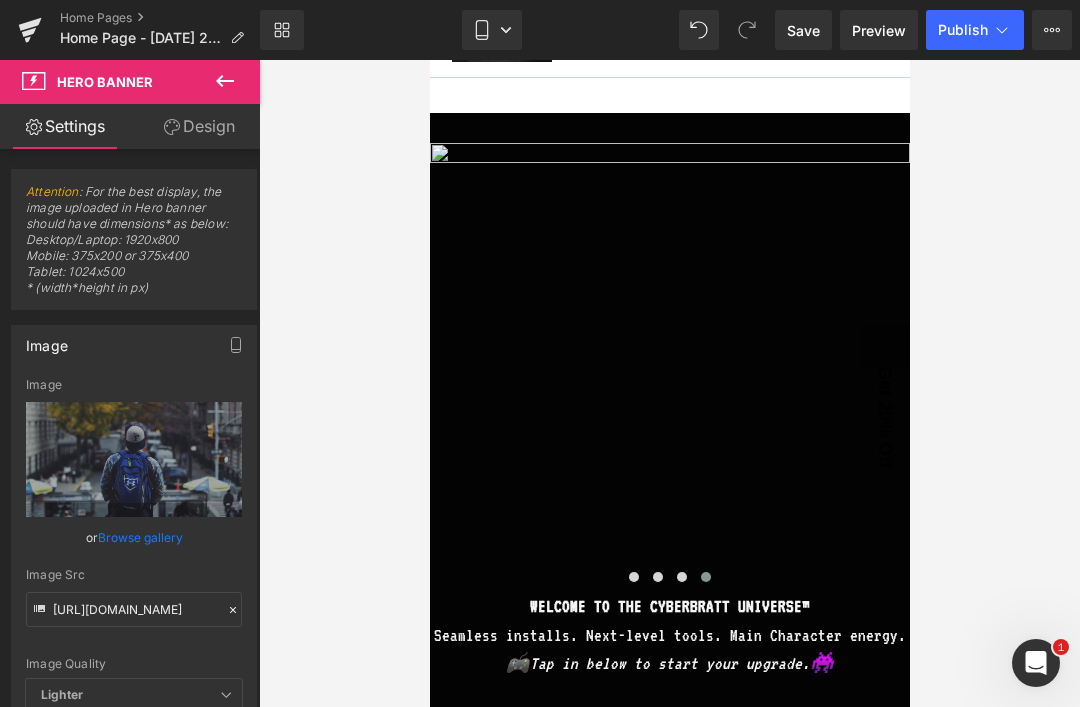 type on "C:\fakepath\Selfies banner.png" 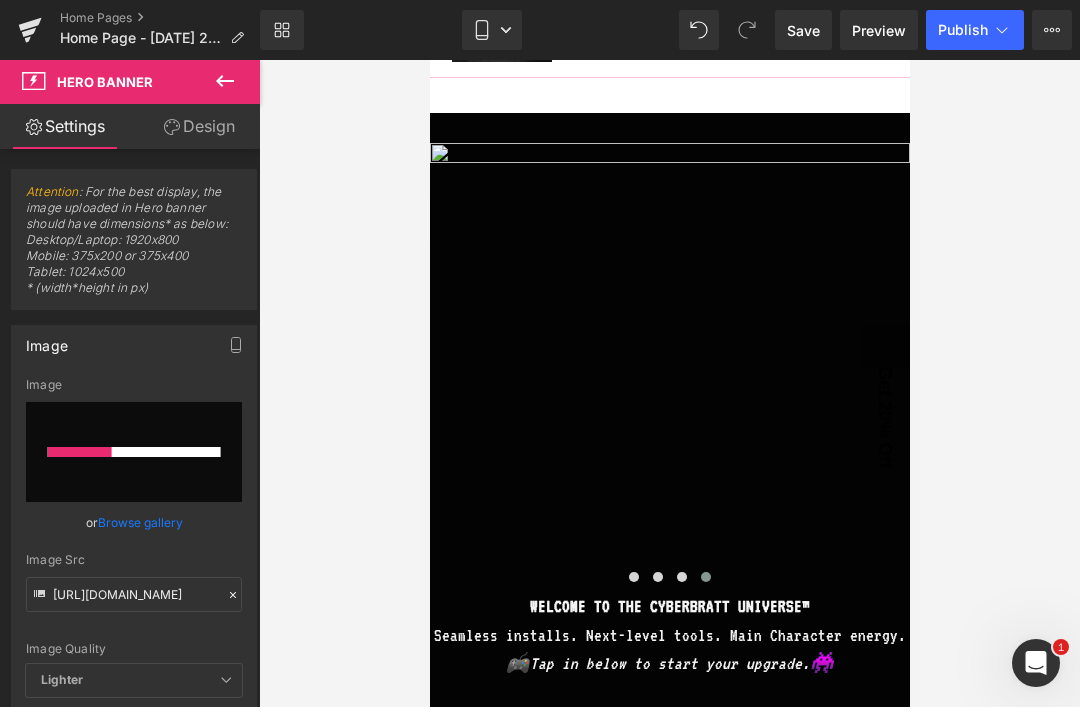 type 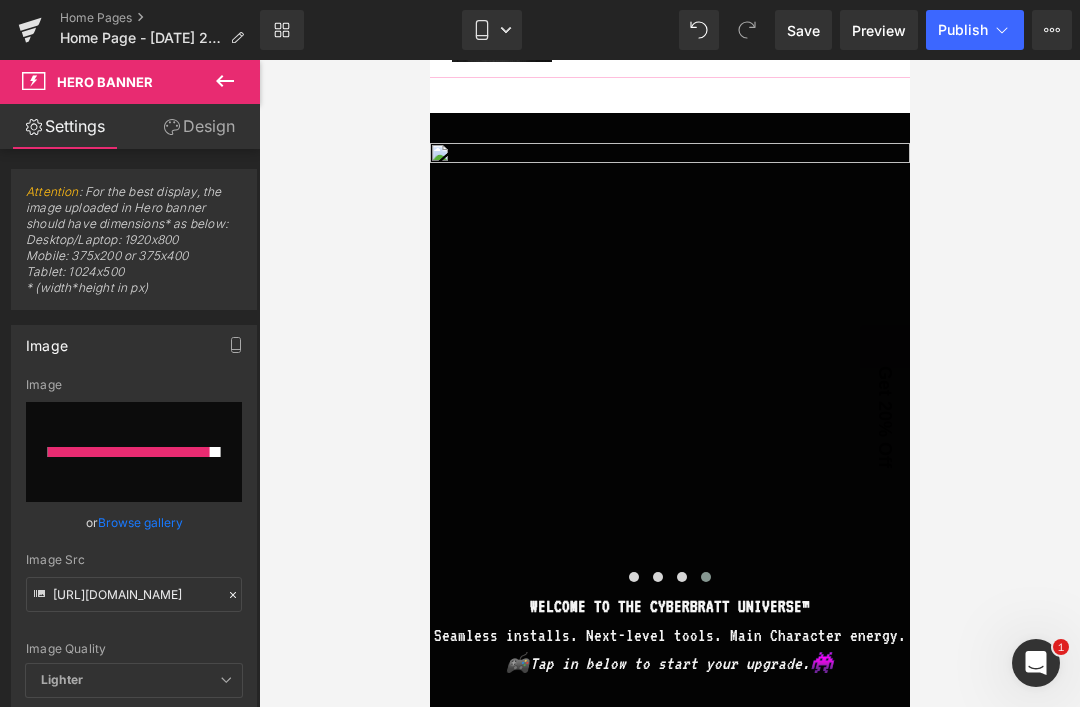 type on "[URL][DOMAIN_NAME]" 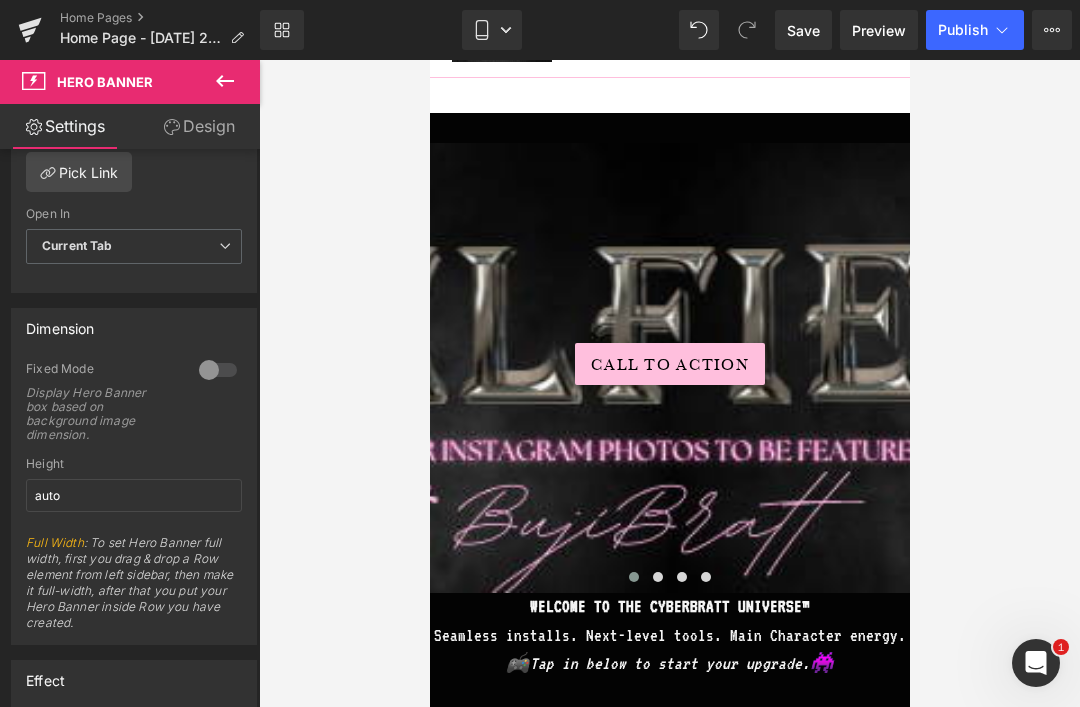 scroll, scrollTop: 749, scrollLeft: 0, axis: vertical 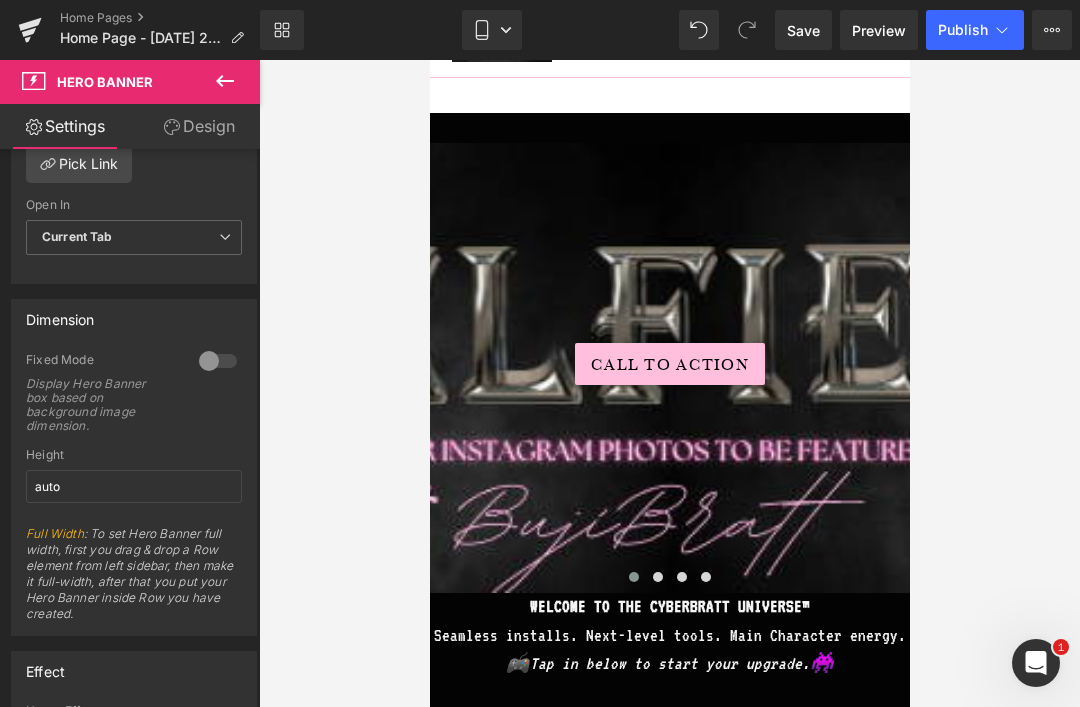 click at bounding box center [218, 361] 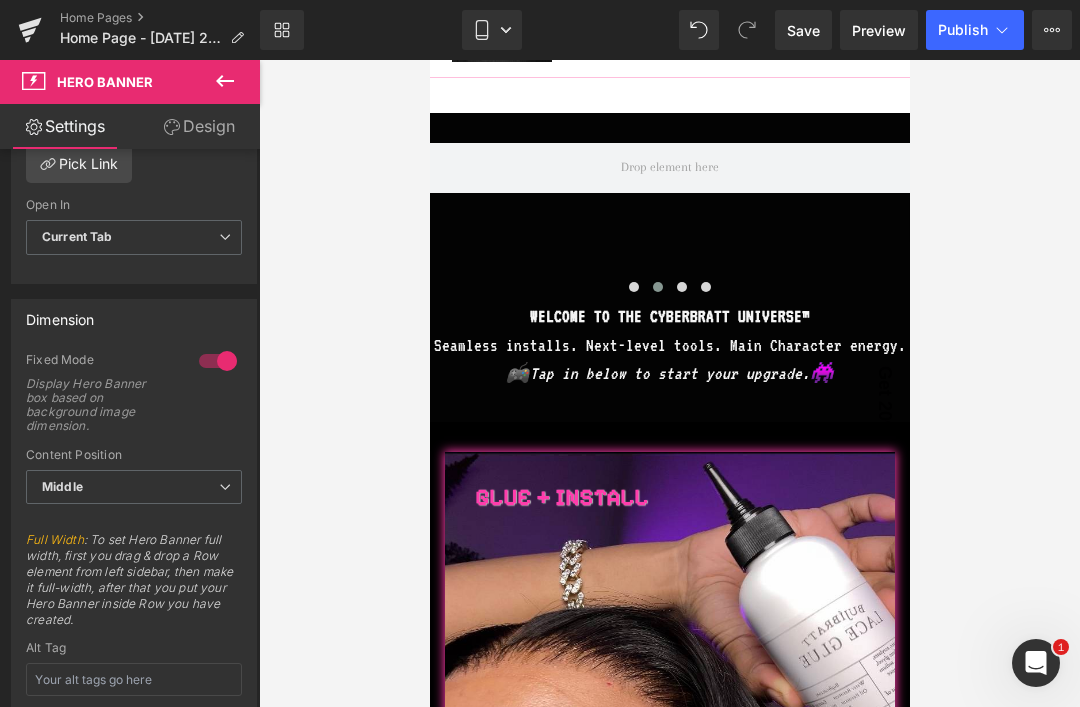 scroll, scrollTop: 153, scrollLeft: 0, axis: vertical 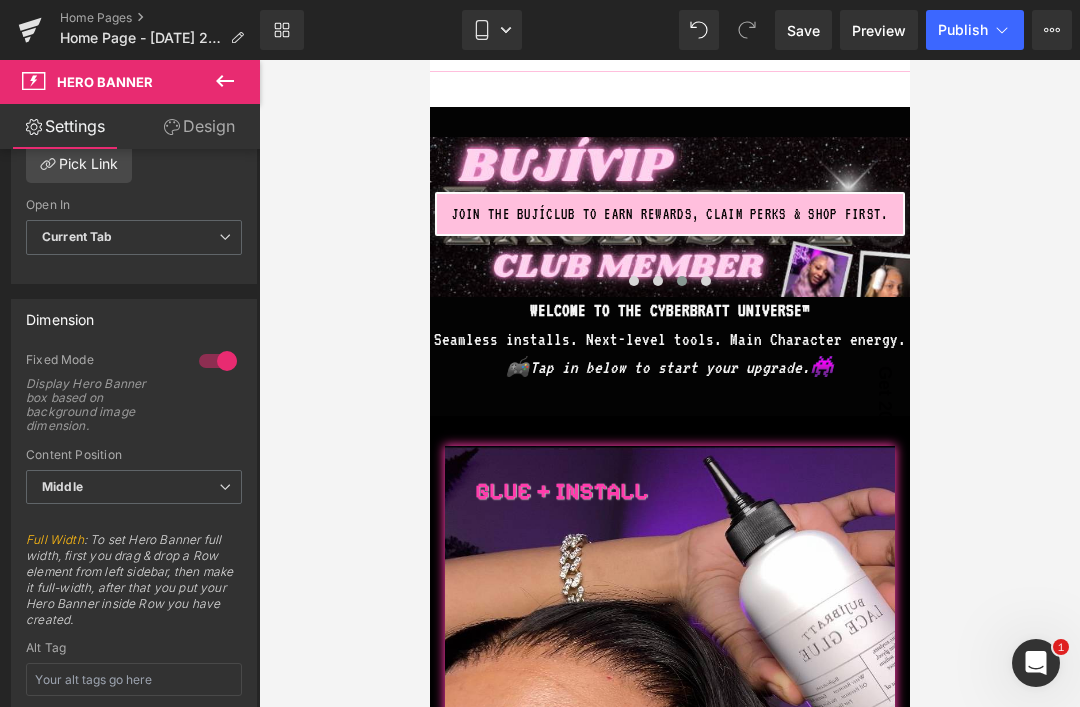 click on "Save" at bounding box center (803, 30) 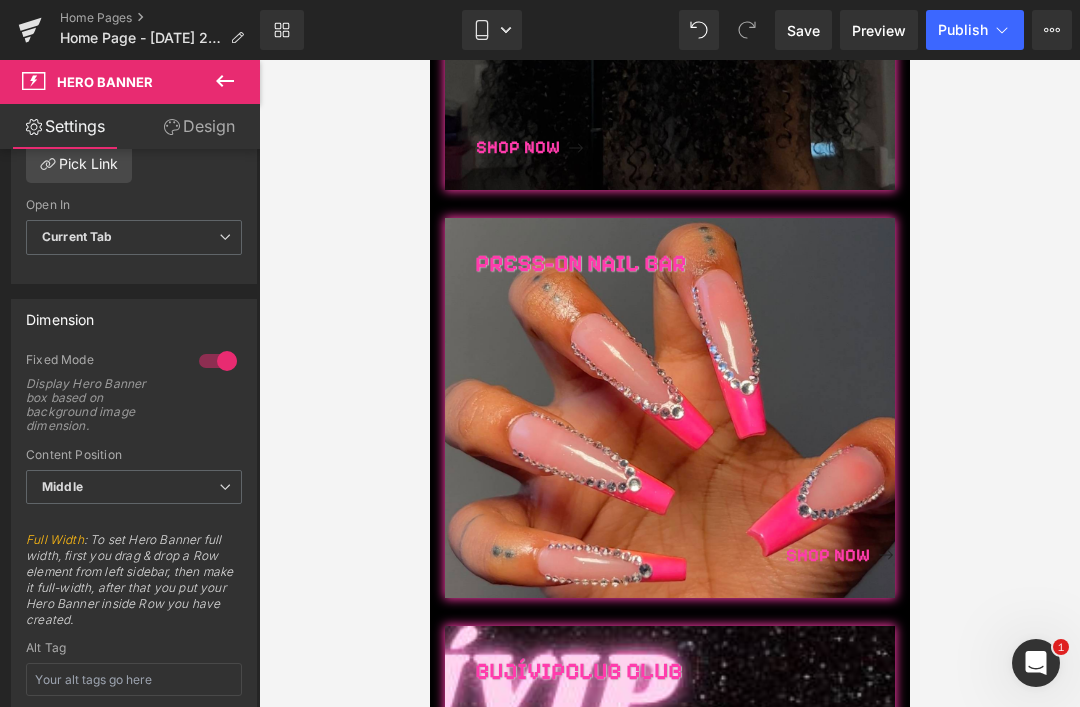 scroll, scrollTop: 1229, scrollLeft: 0, axis: vertical 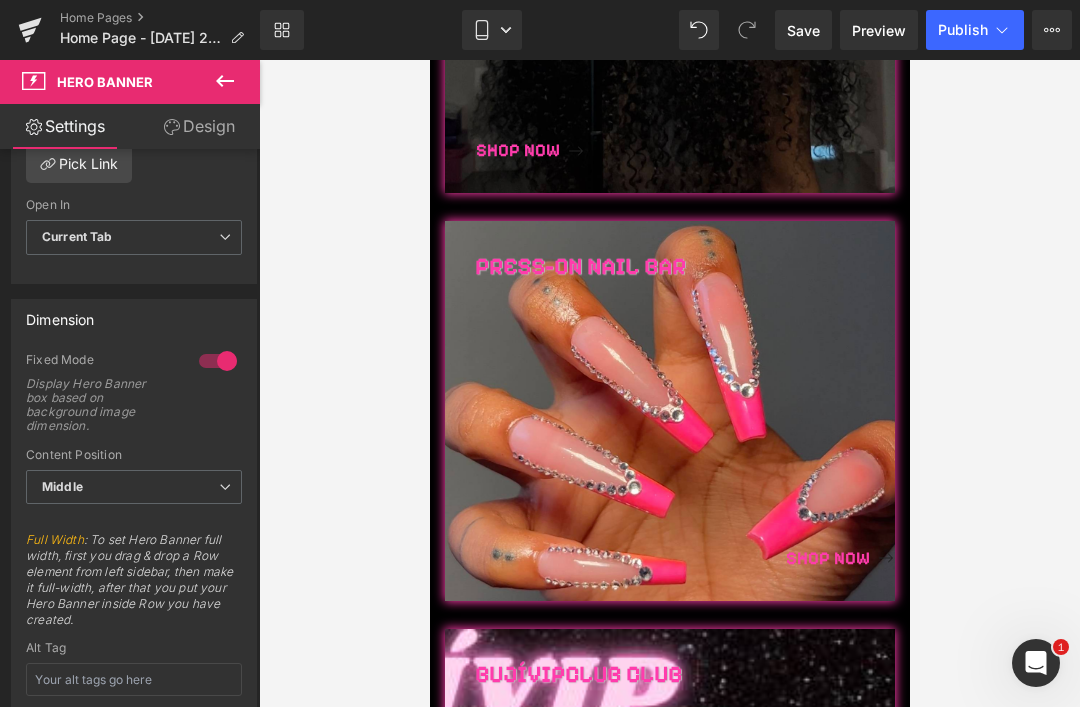 click on "Save" at bounding box center [803, 30] 